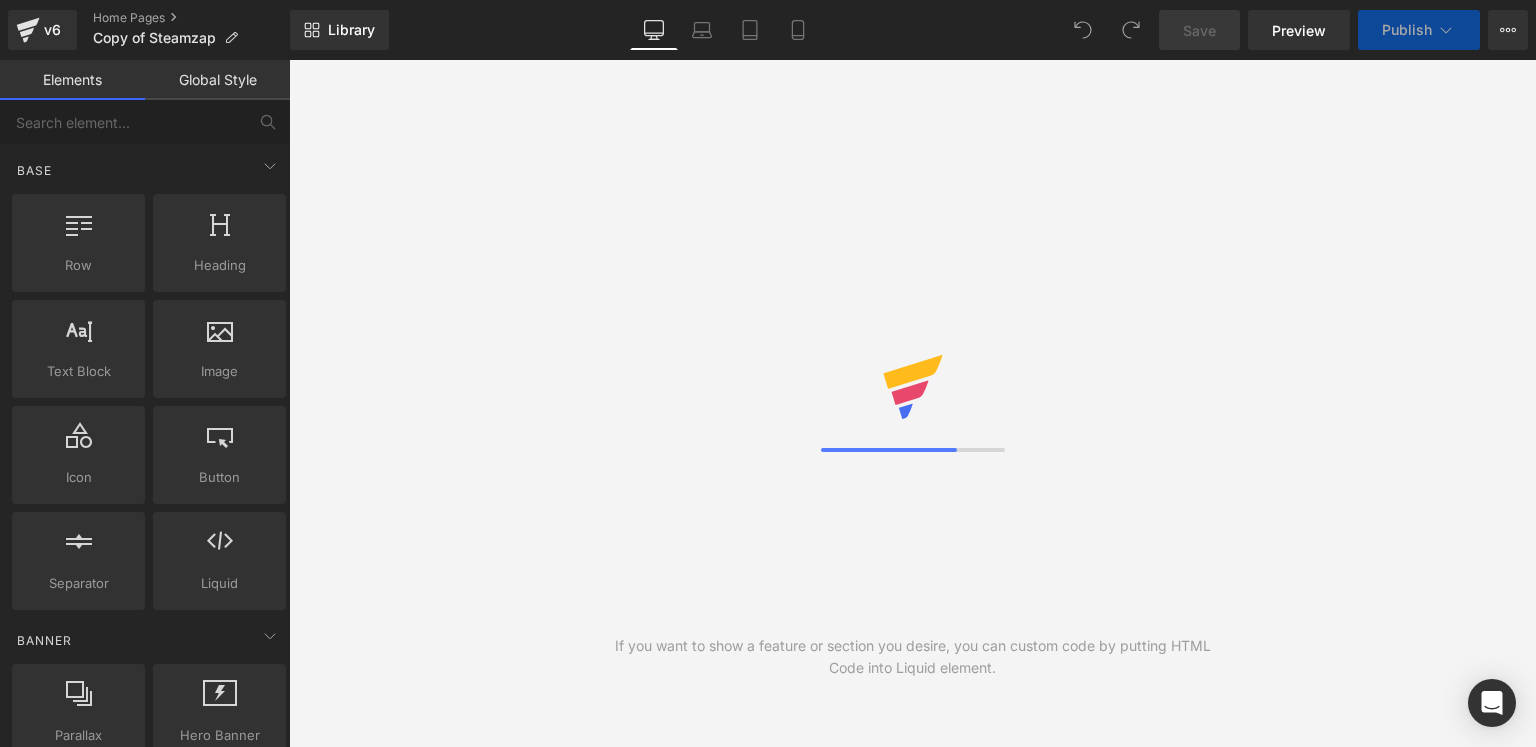 scroll, scrollTop: 0, scrollLeft: 0, axis: both 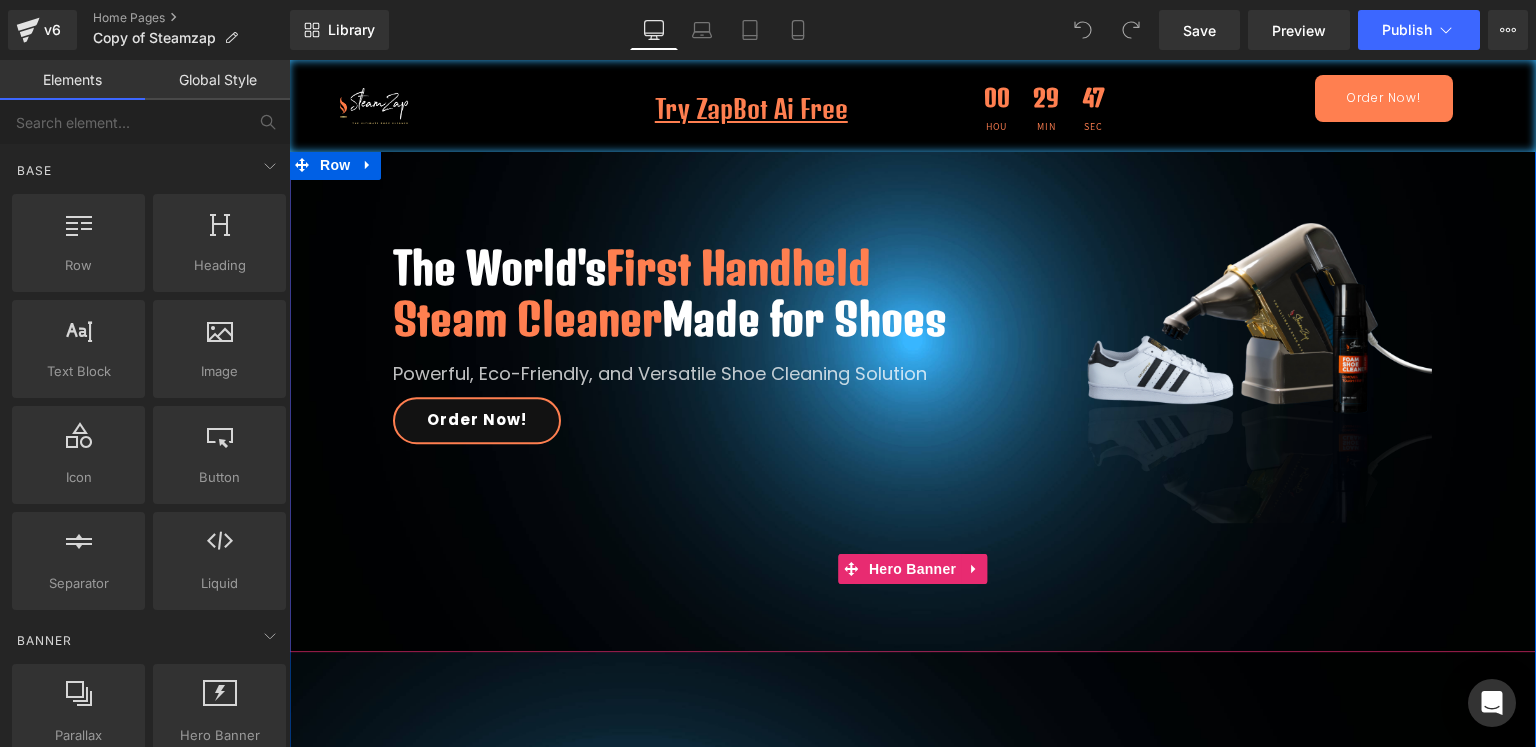 click on "The World's  First Handheld Steam Cleaner  Made for Shoes Heading         Powerful, Eco-Friendly, and Versatile Shoe Cleaning Solution Text Block         Order Now! Button         Row
Image
Row         Row" at bounding box center (912, 341) 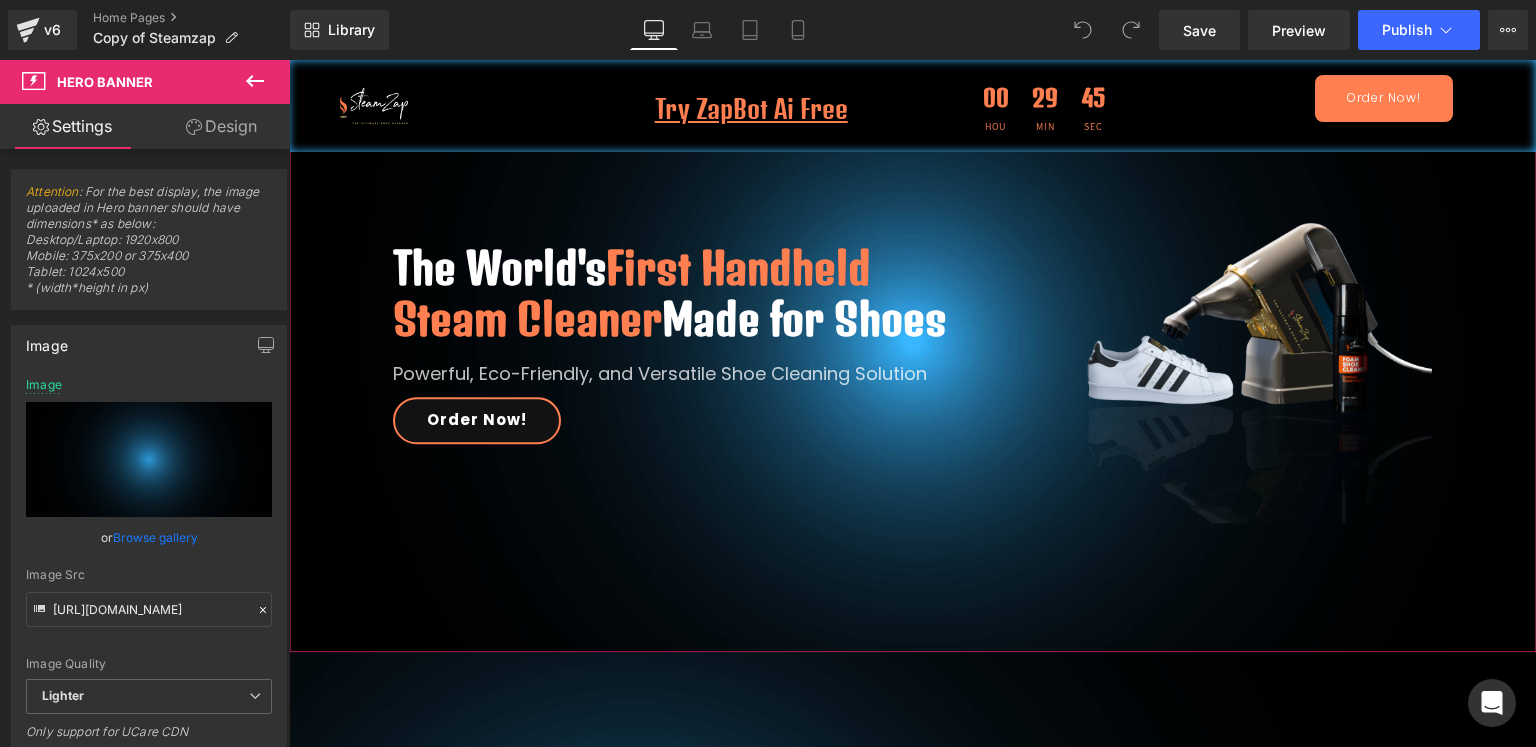 click on "Design" at bounding box center (221, 126) 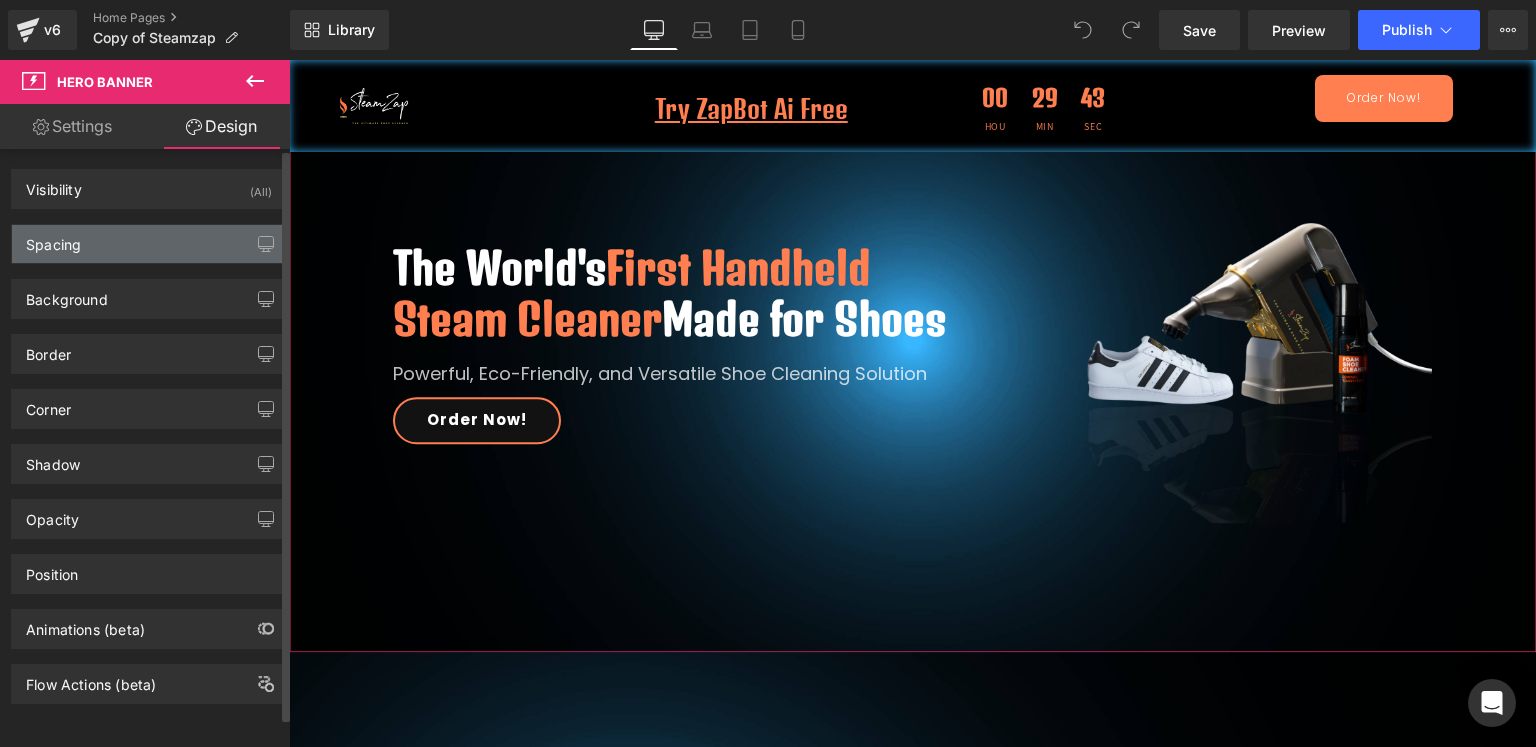click on "Spacing" at bounding box center [149, 244] 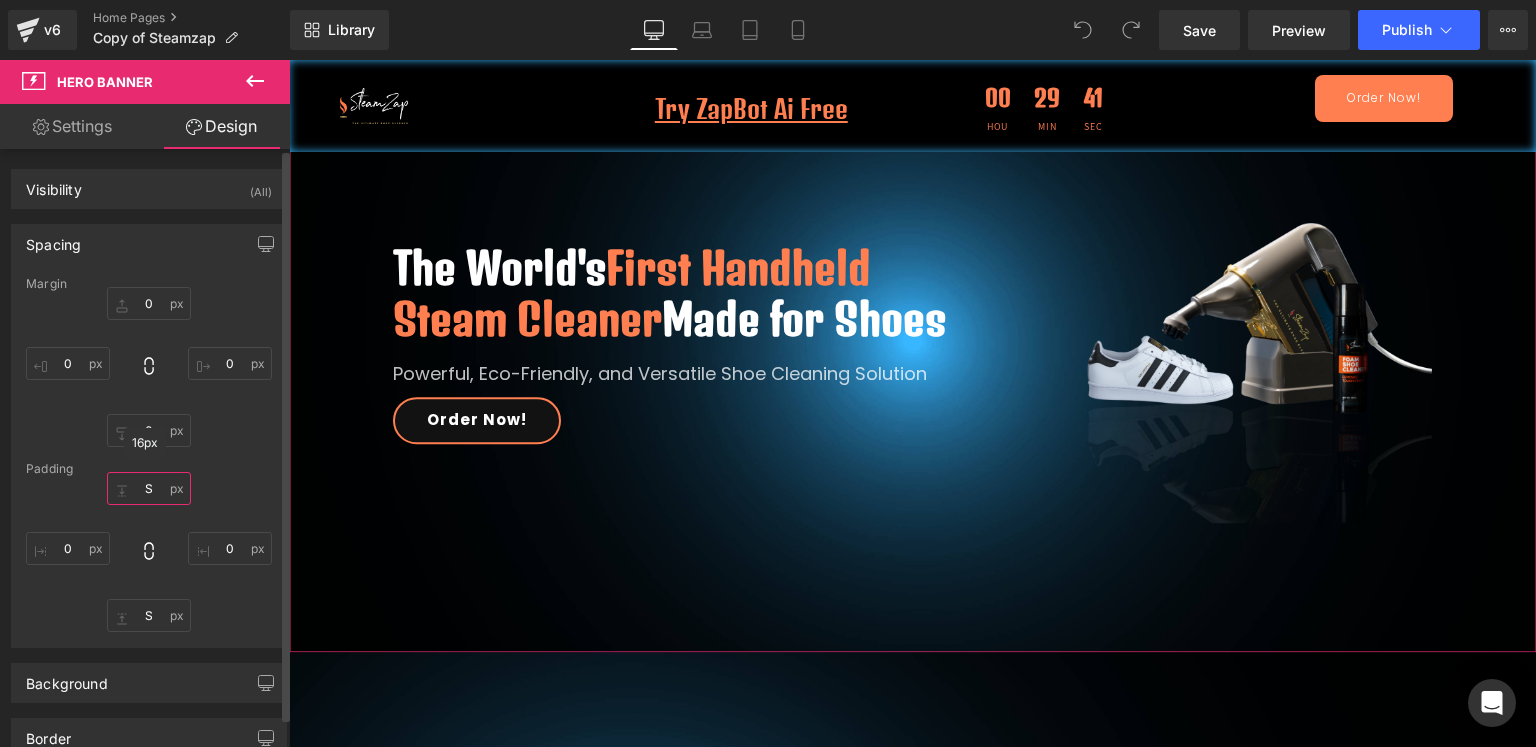 click at bounding box center (149, 488) 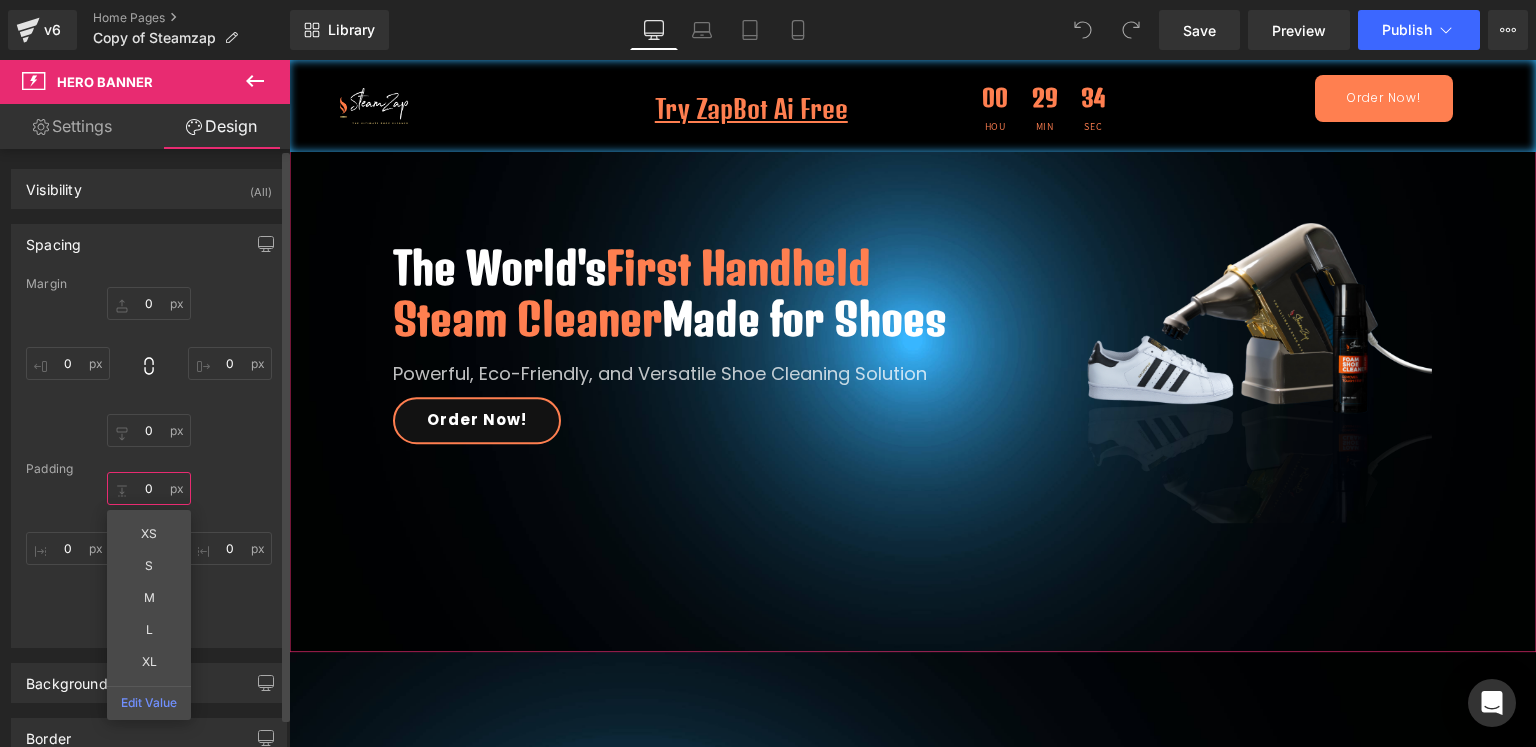 type on "0" 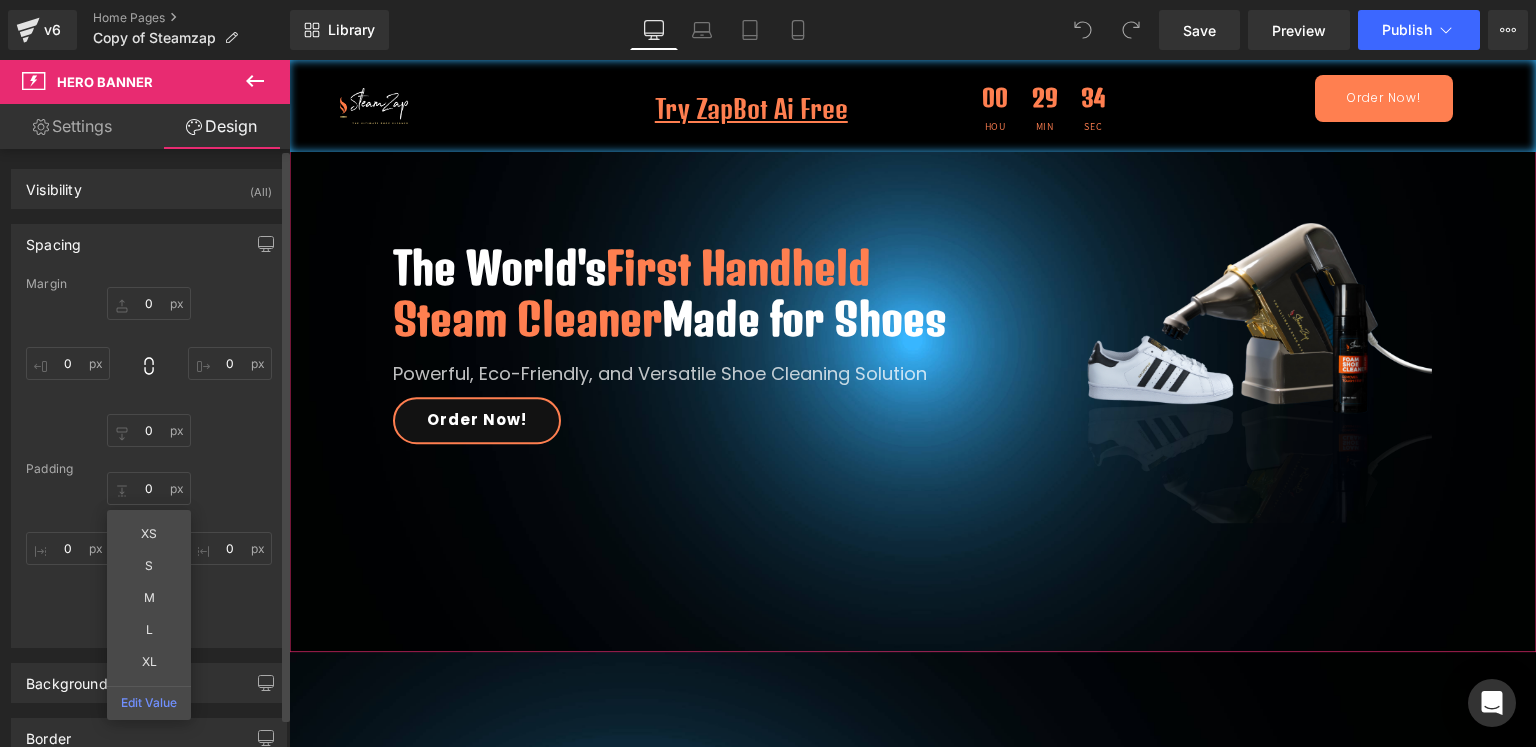 click on "0 XS S M L XL Edit Value" at bounding box center (149, 552) 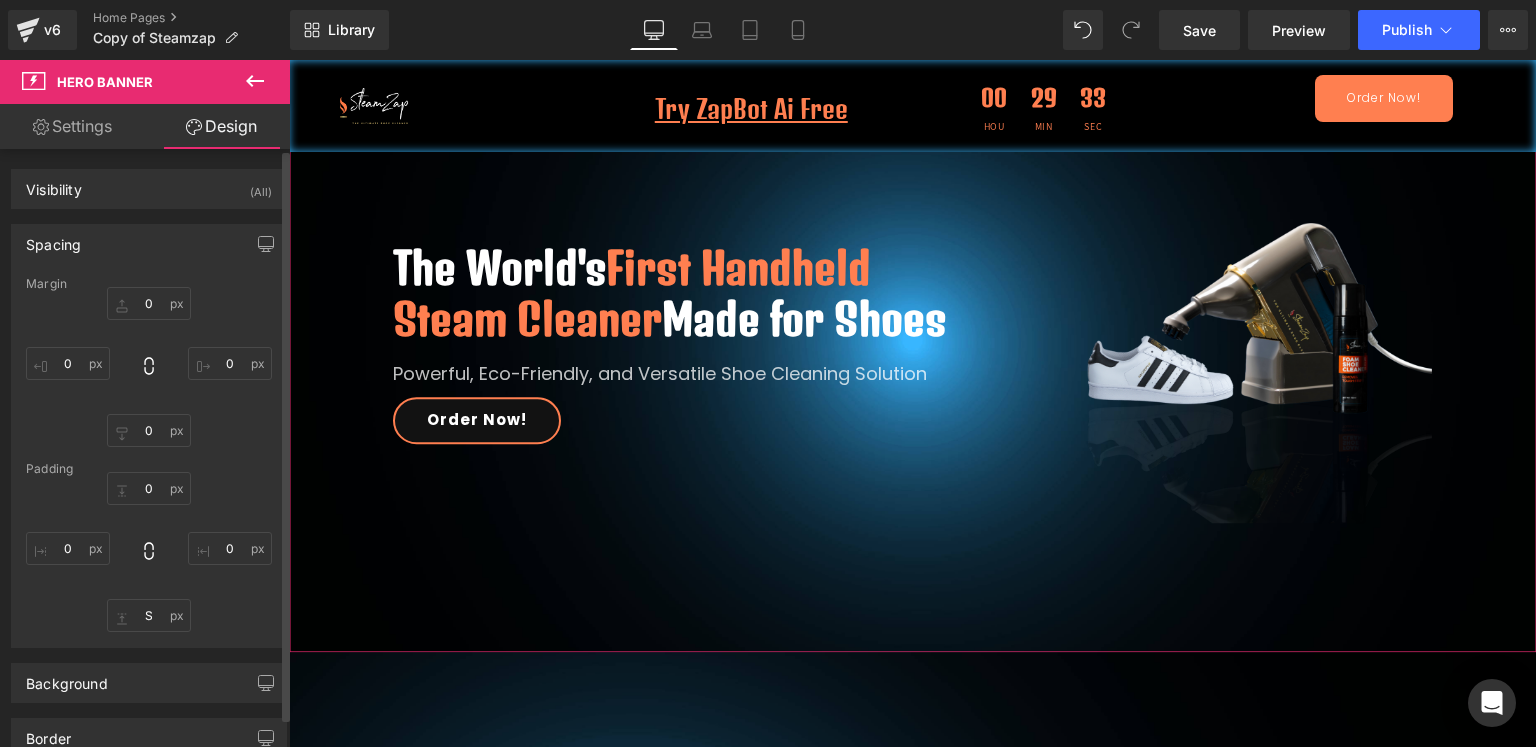 click on "0" at bounding box center (149, 552) 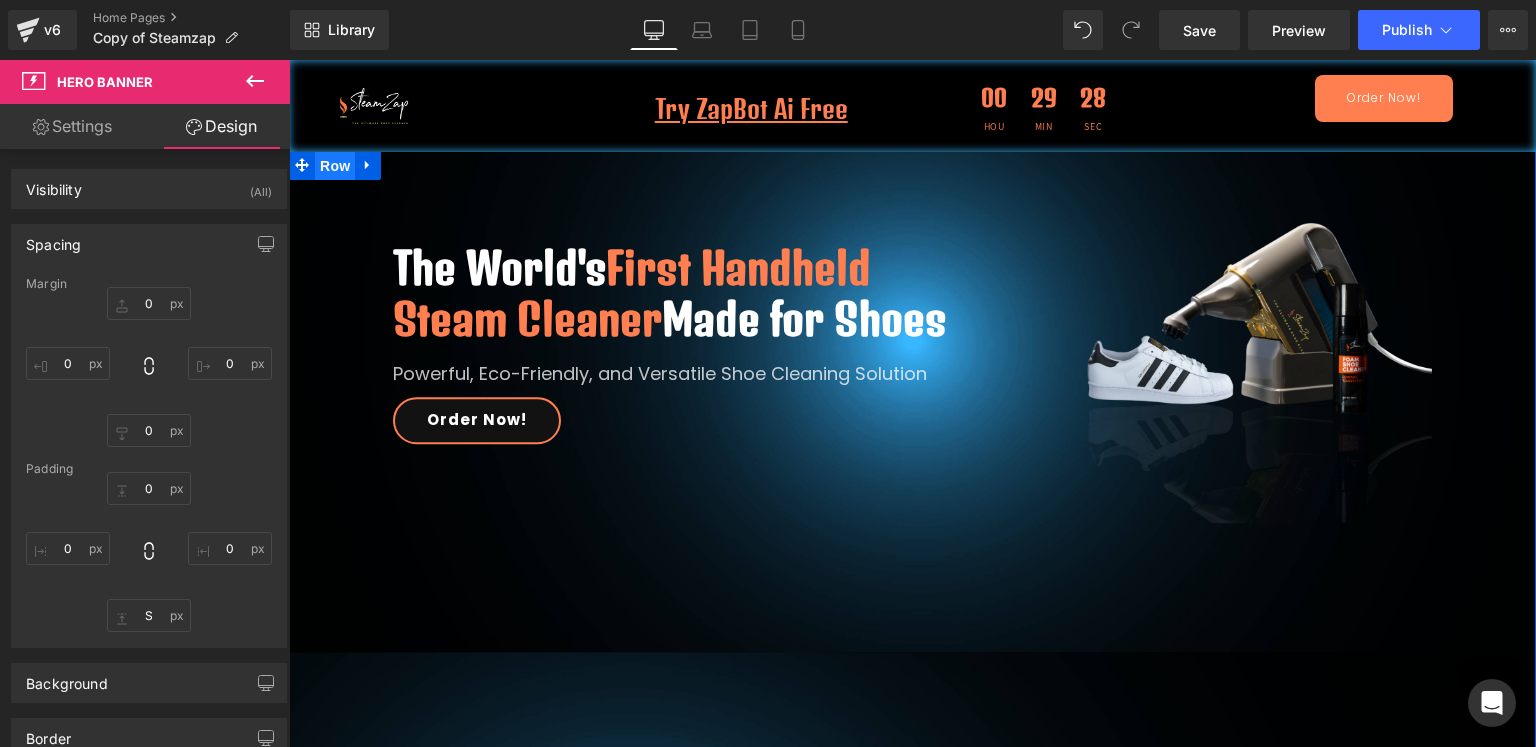 click on "Row" at bounding box center (335, 166) 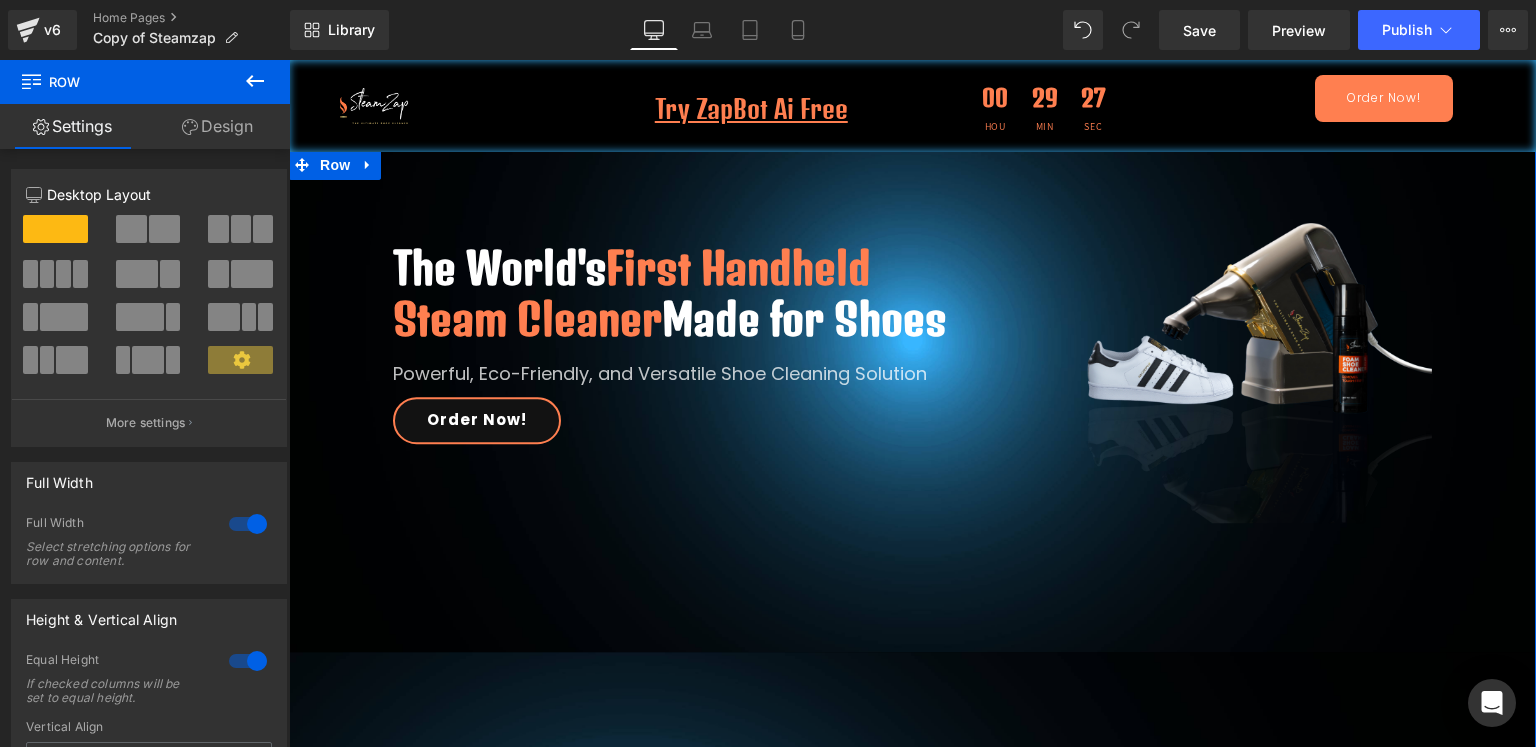 click on "Design" at bounding box center (217, 126) 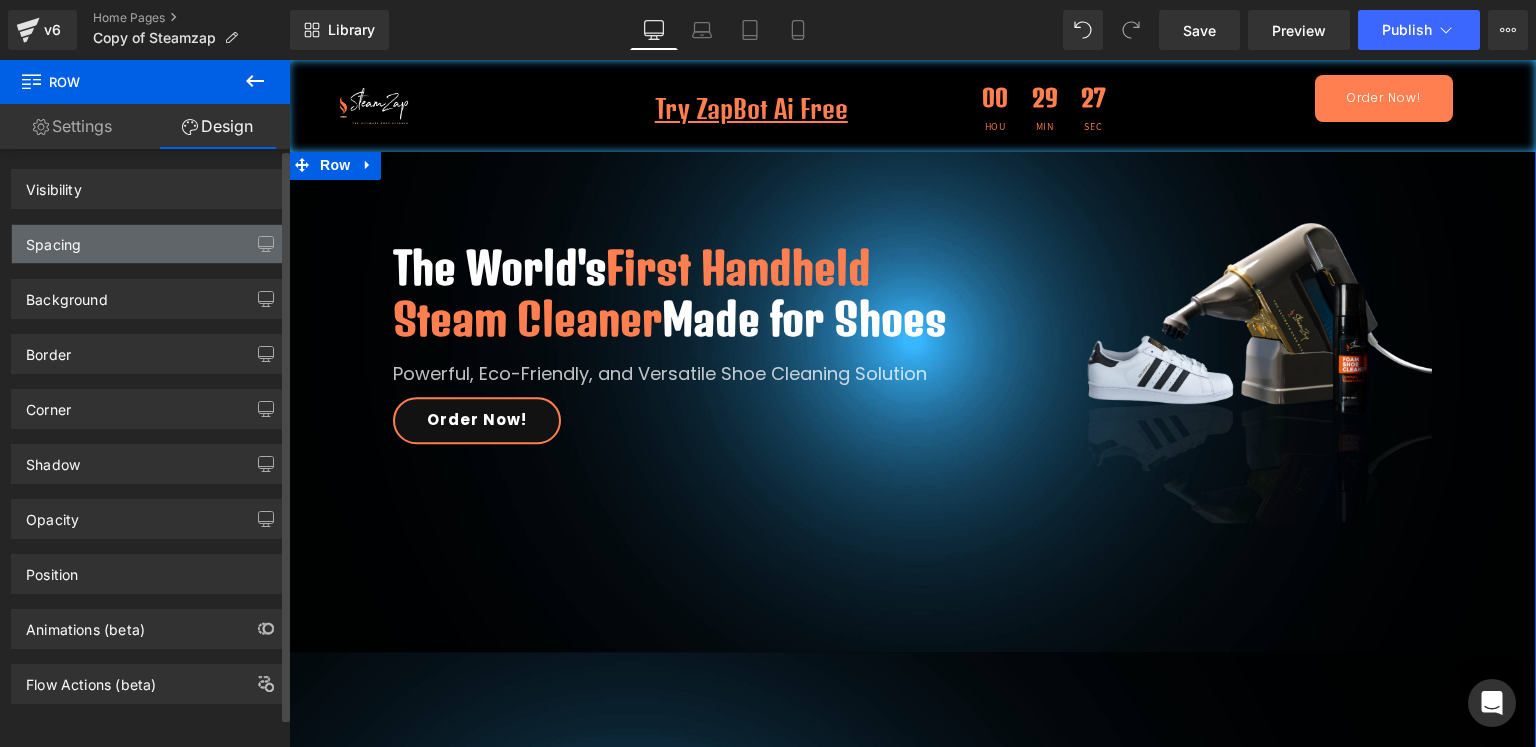 click on "Spacing" at bounding box center [149, 244] 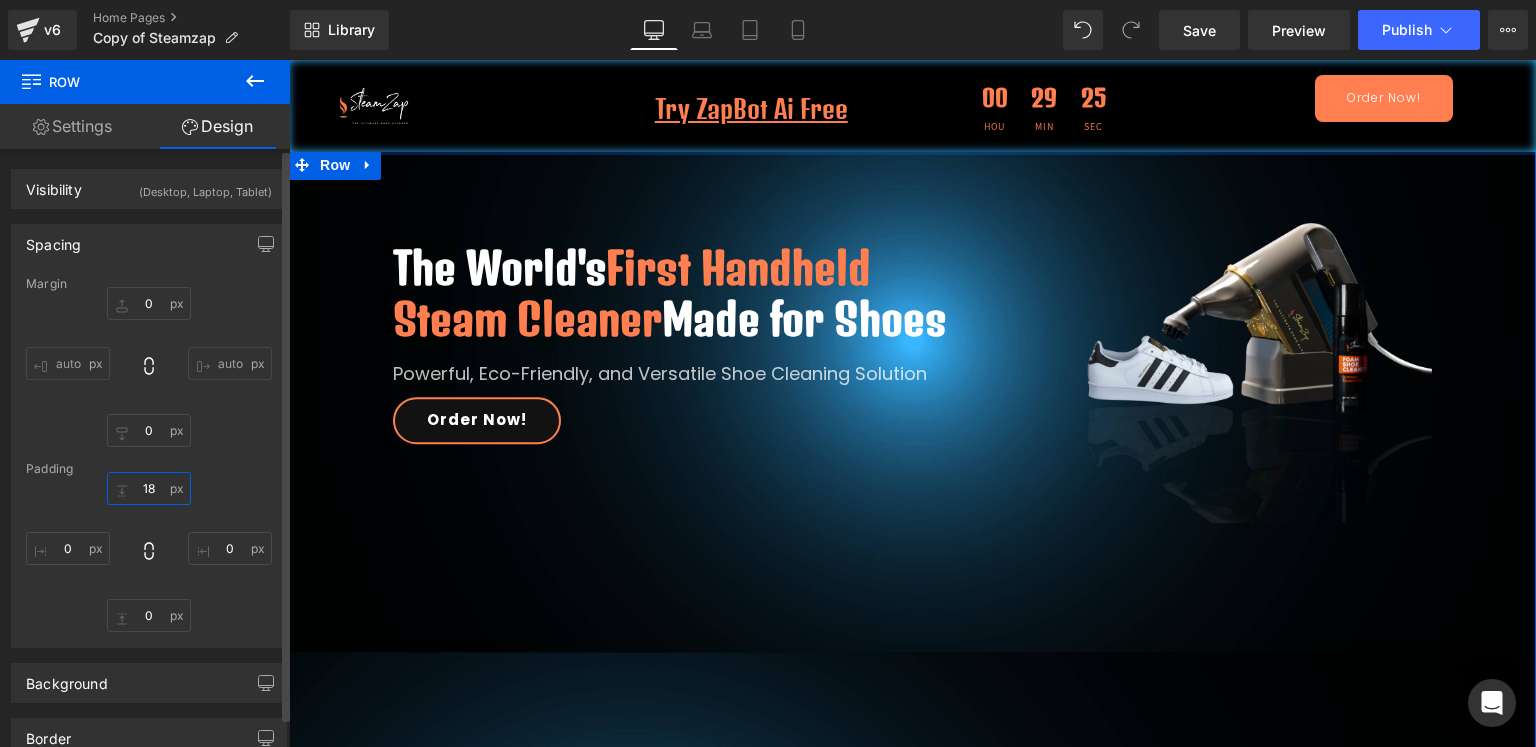 click at bounding box center (149, 488) 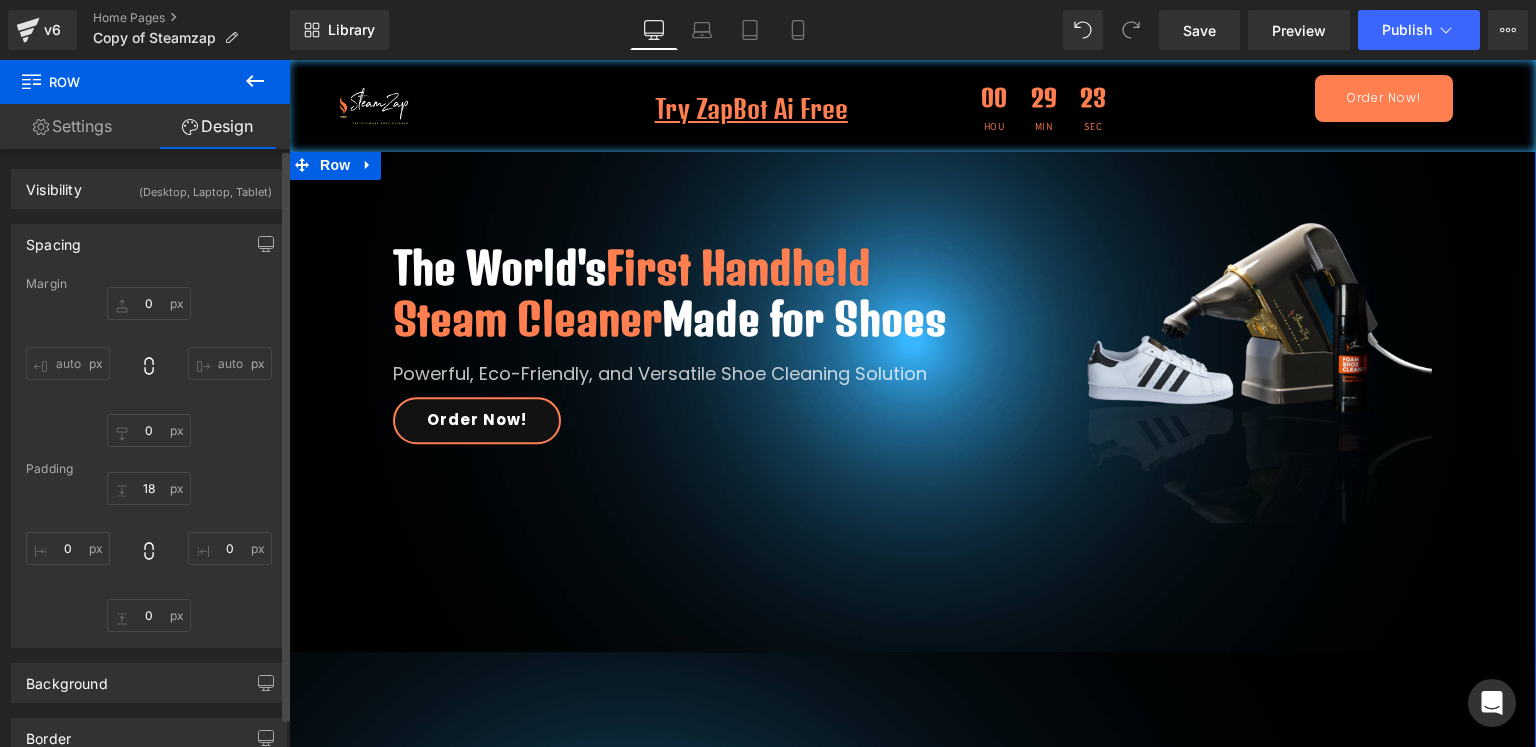 click on "auto
auto" at bounding box center (149, 367) 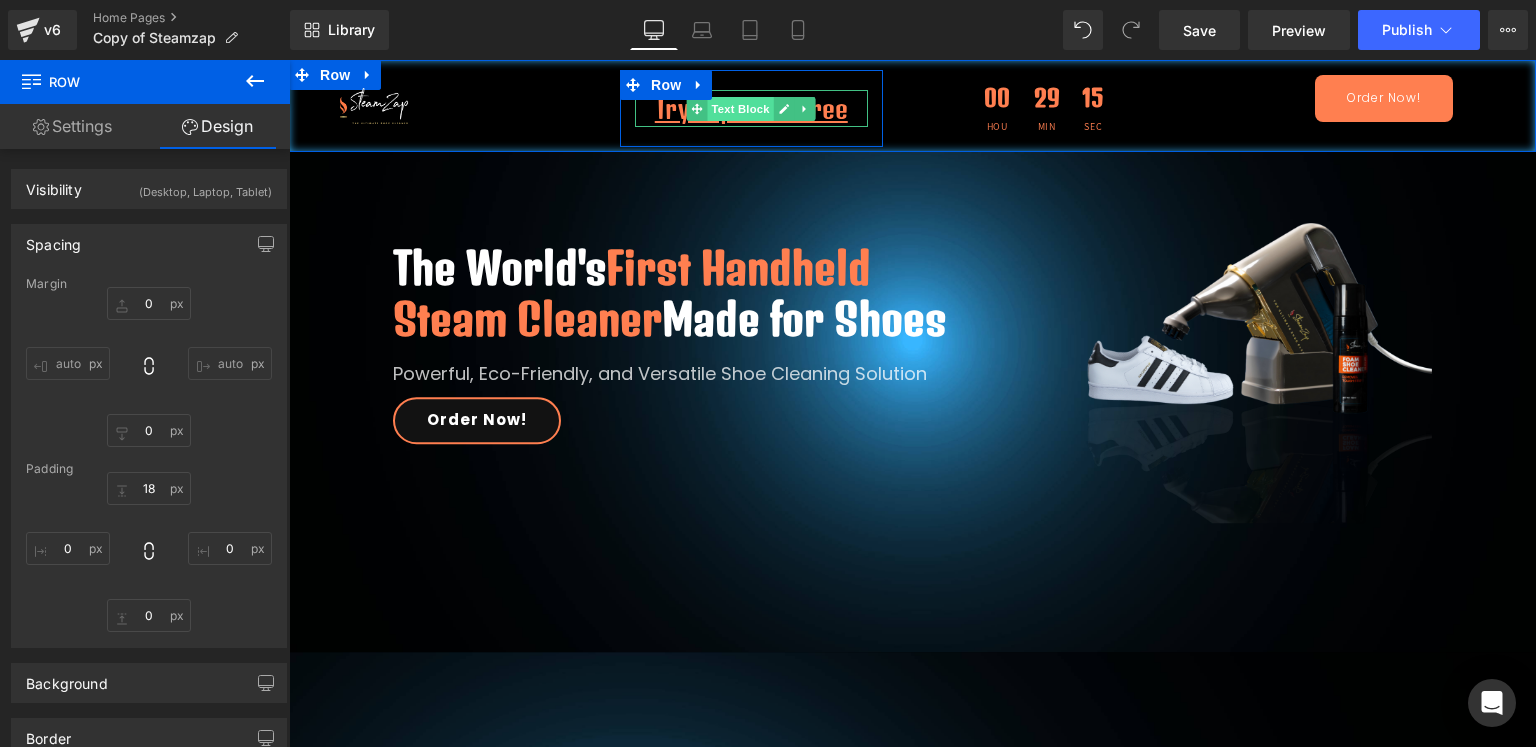 click on "Text Block" at bounding box center (741, 109) 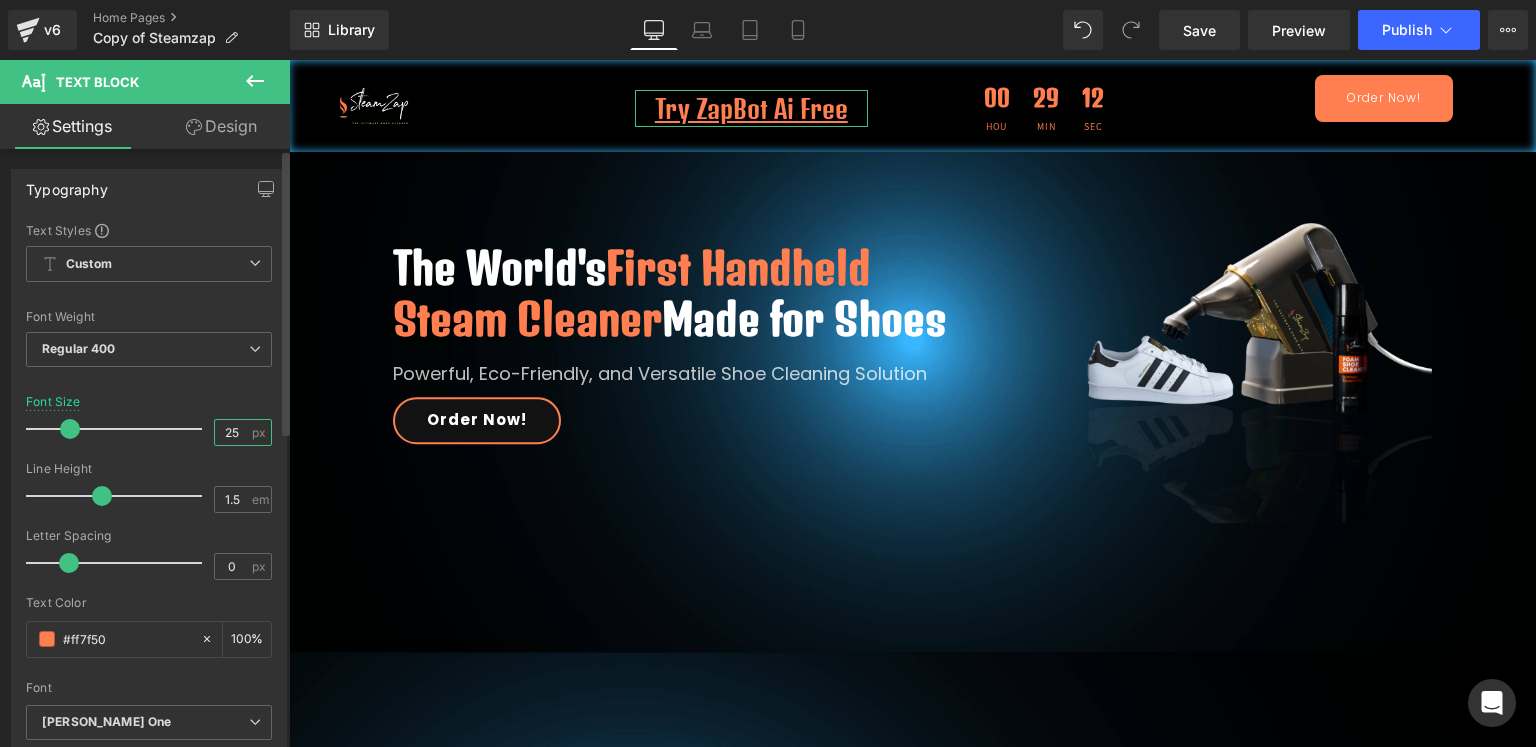 drag, startPoint x: 232, startPoint y: 432, endPoint x: 175, endPoint y: 433, distance: 57.00877 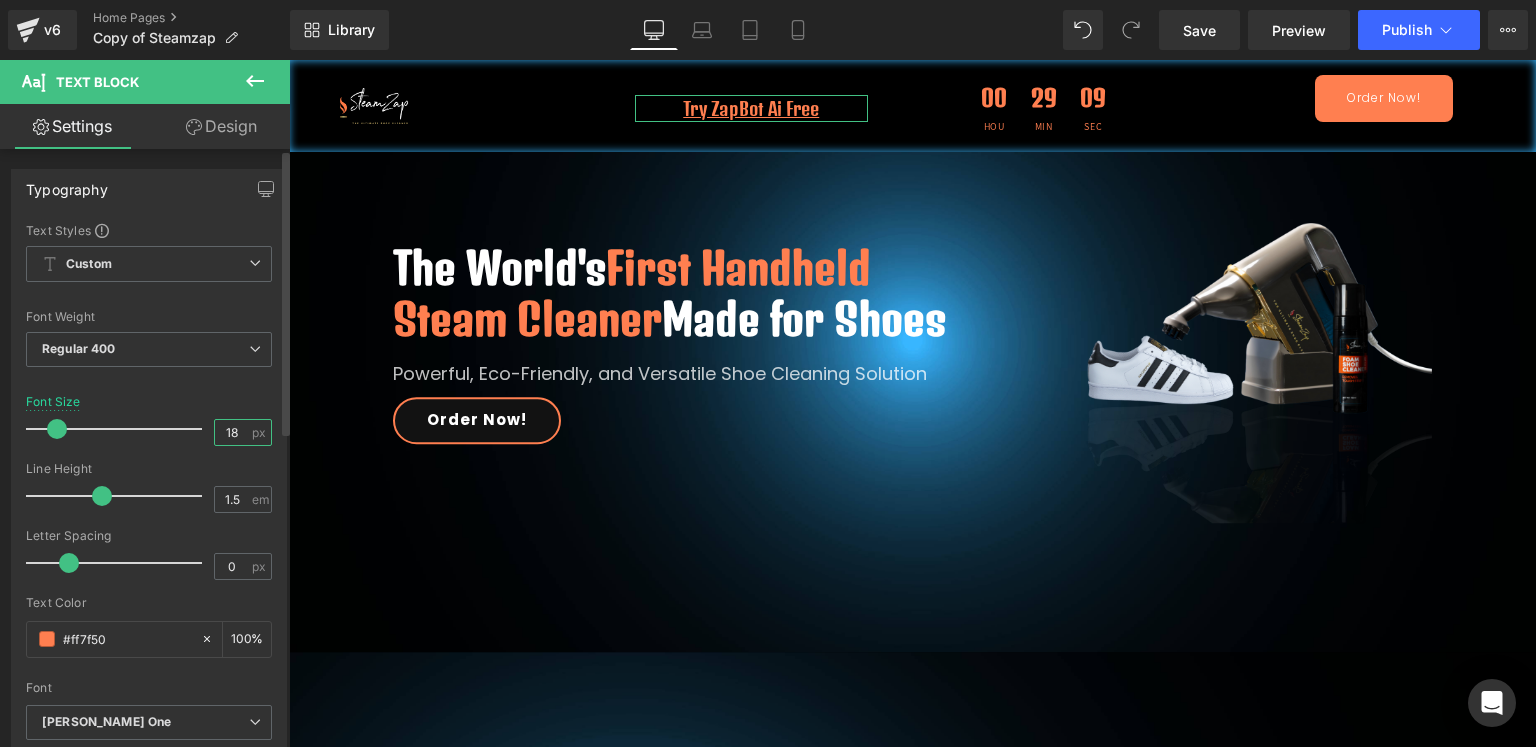 type on "18" 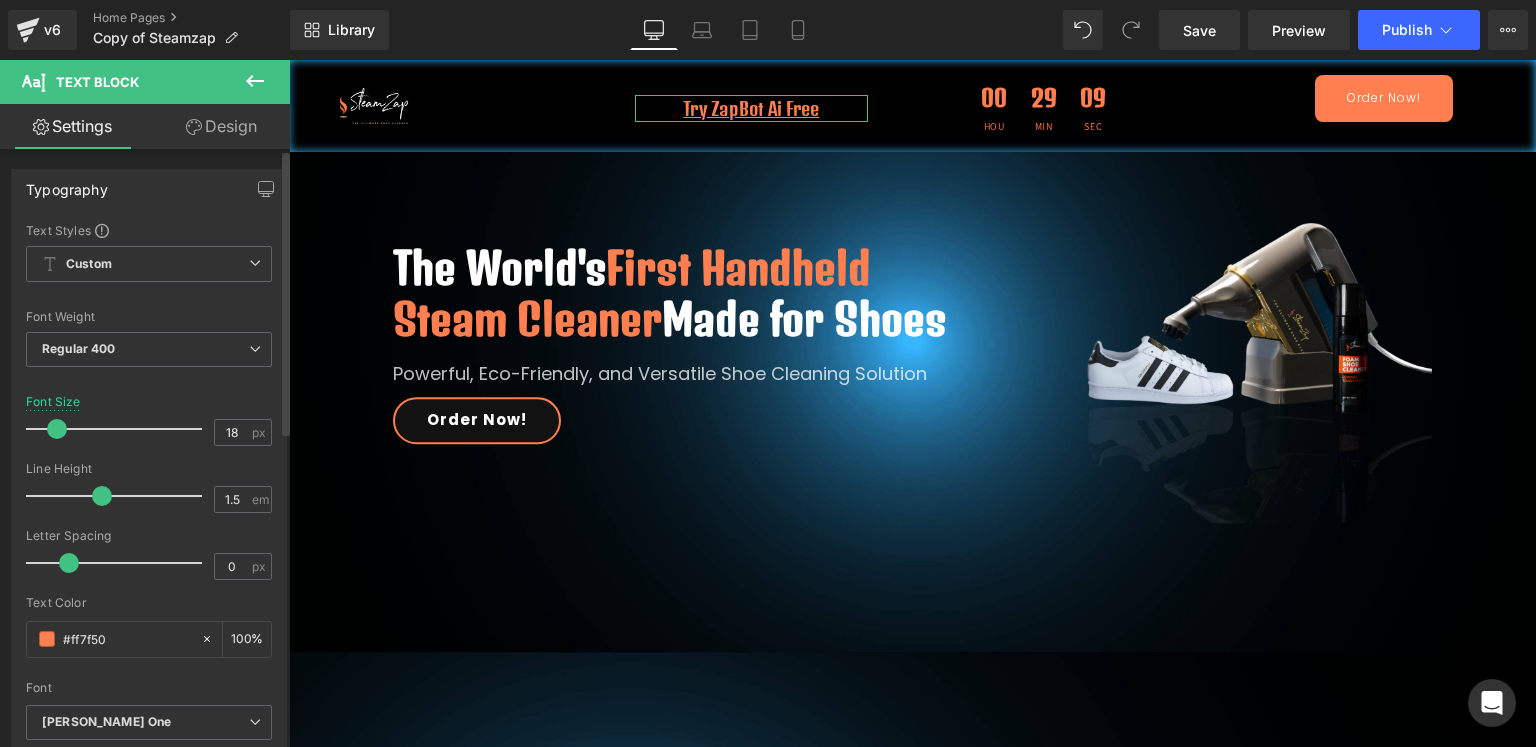 click at bounding box center (149, 383) 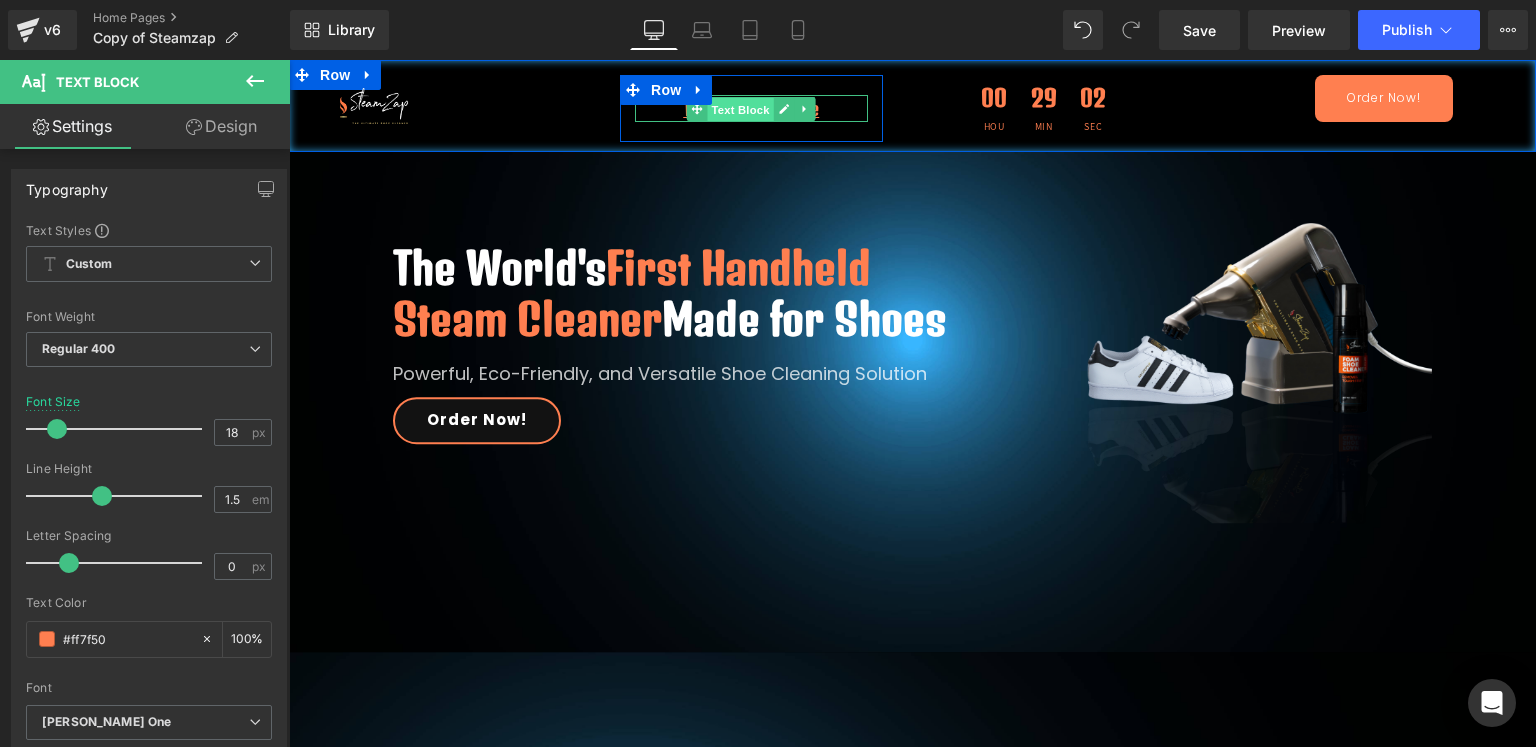 click on "Text Block" at bounding box center [741, 109] 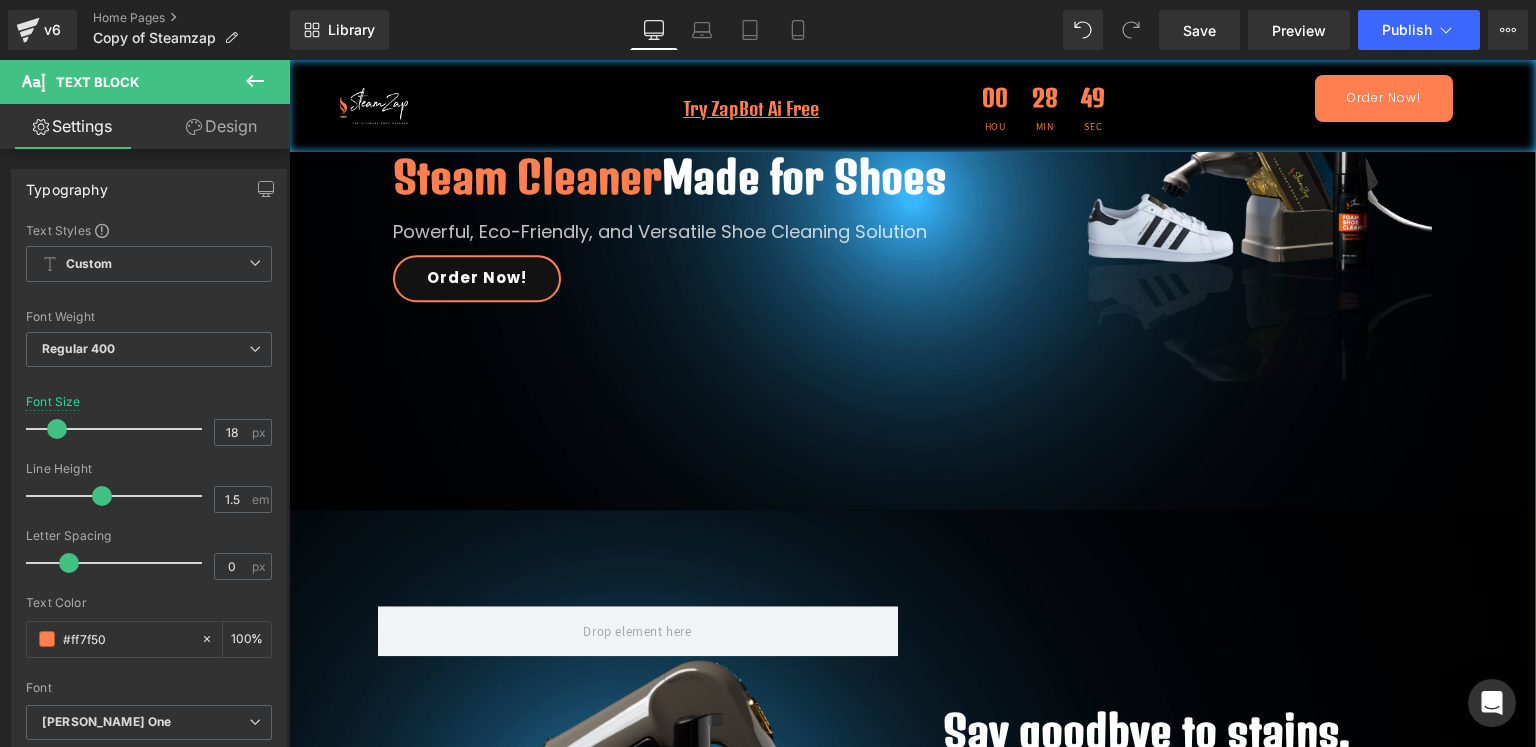 scroll, scrollTop: 0, scrollLeft: 0, axis: both 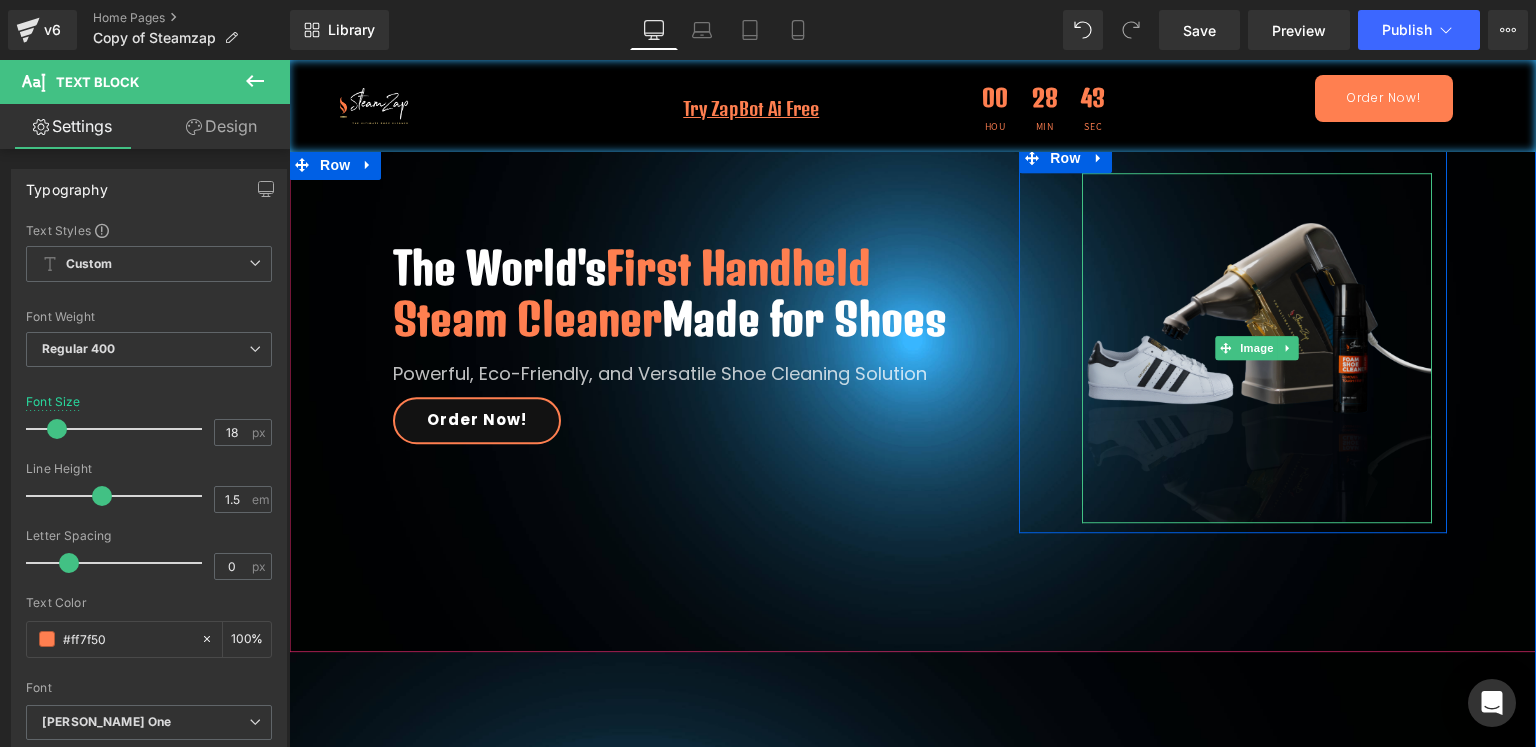 click at bounding box center (1257, 348) 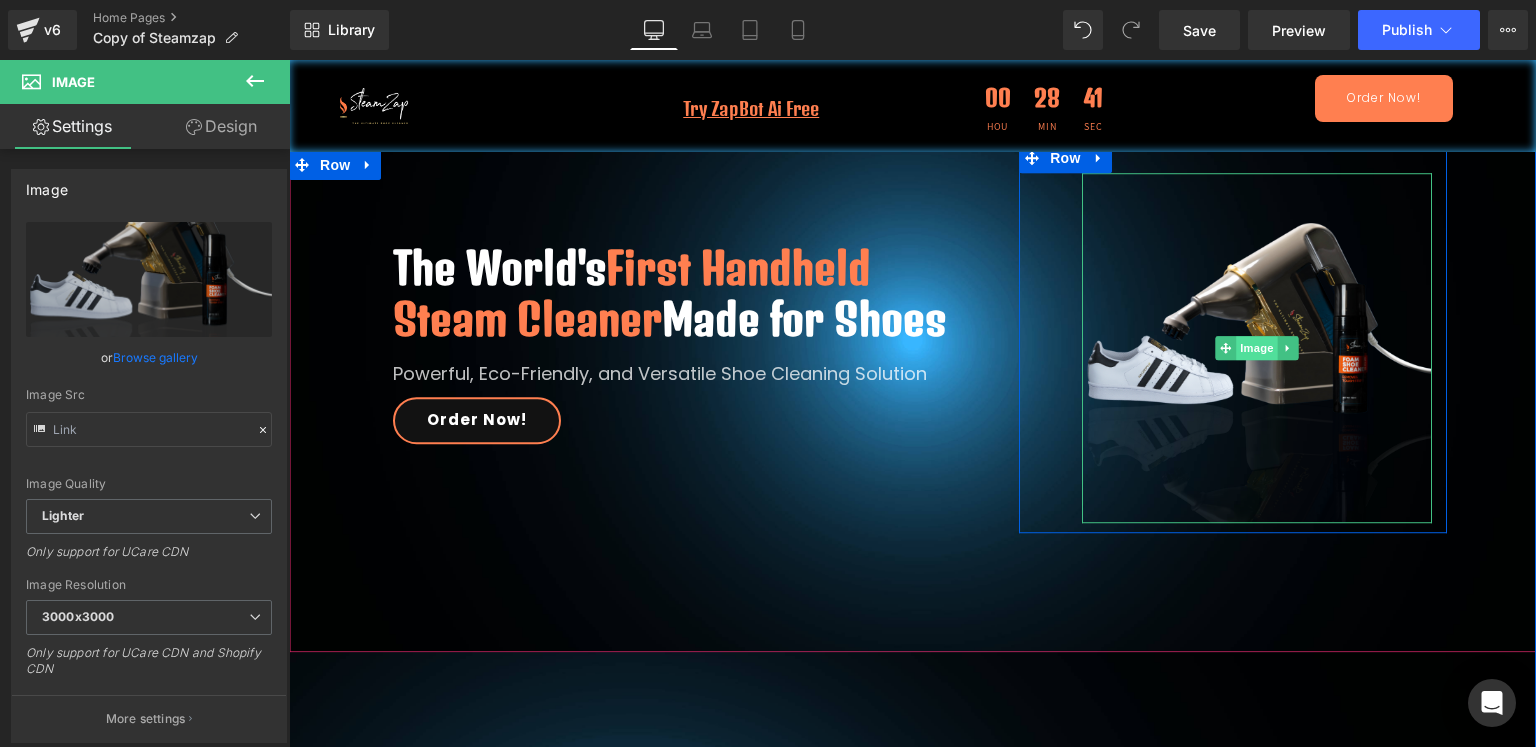 click on "Image" at bounding box center (1258, 349) 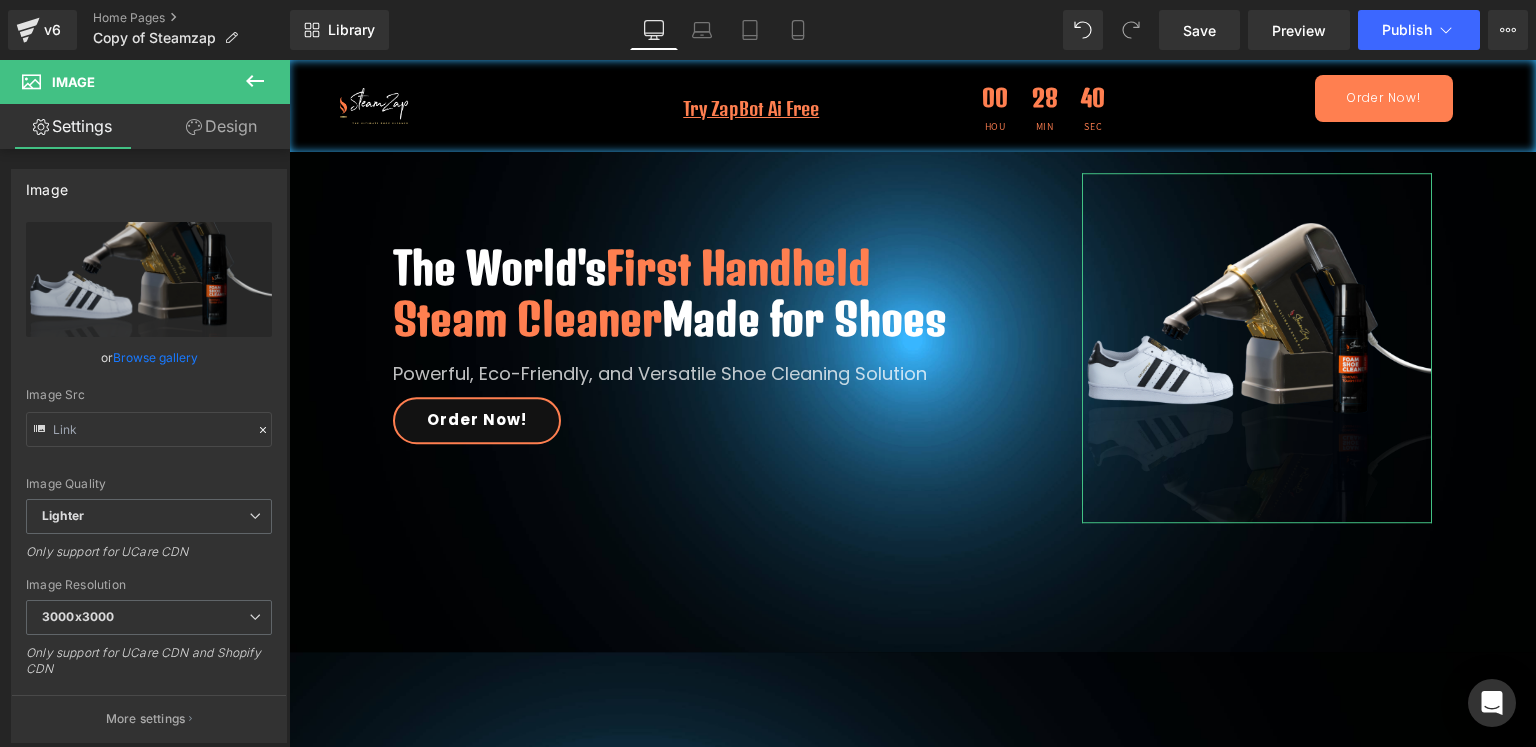 click on "Design" at bounding box center (221, 126) 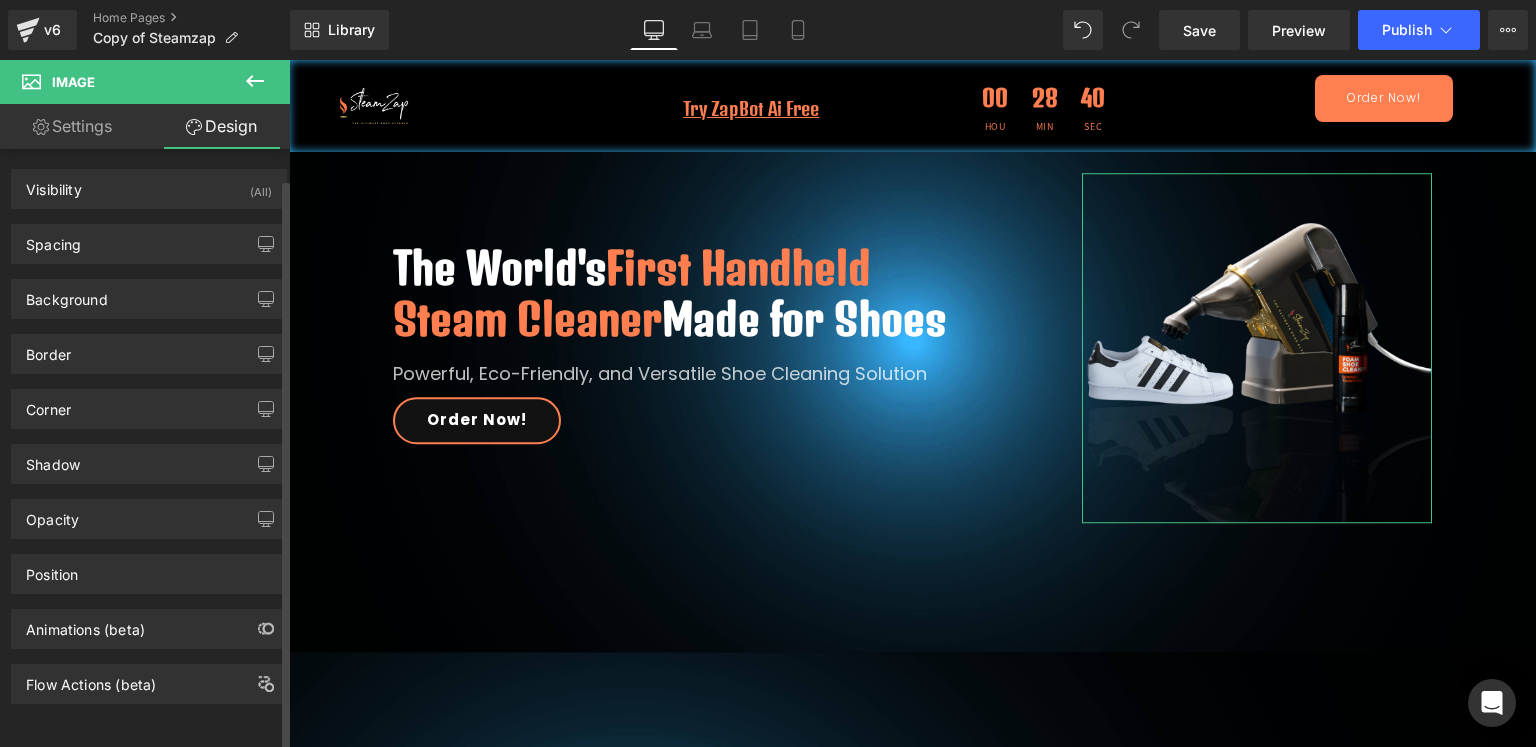 scroll, scrollTop: 8, scrollLeft: 0, axis: vertical 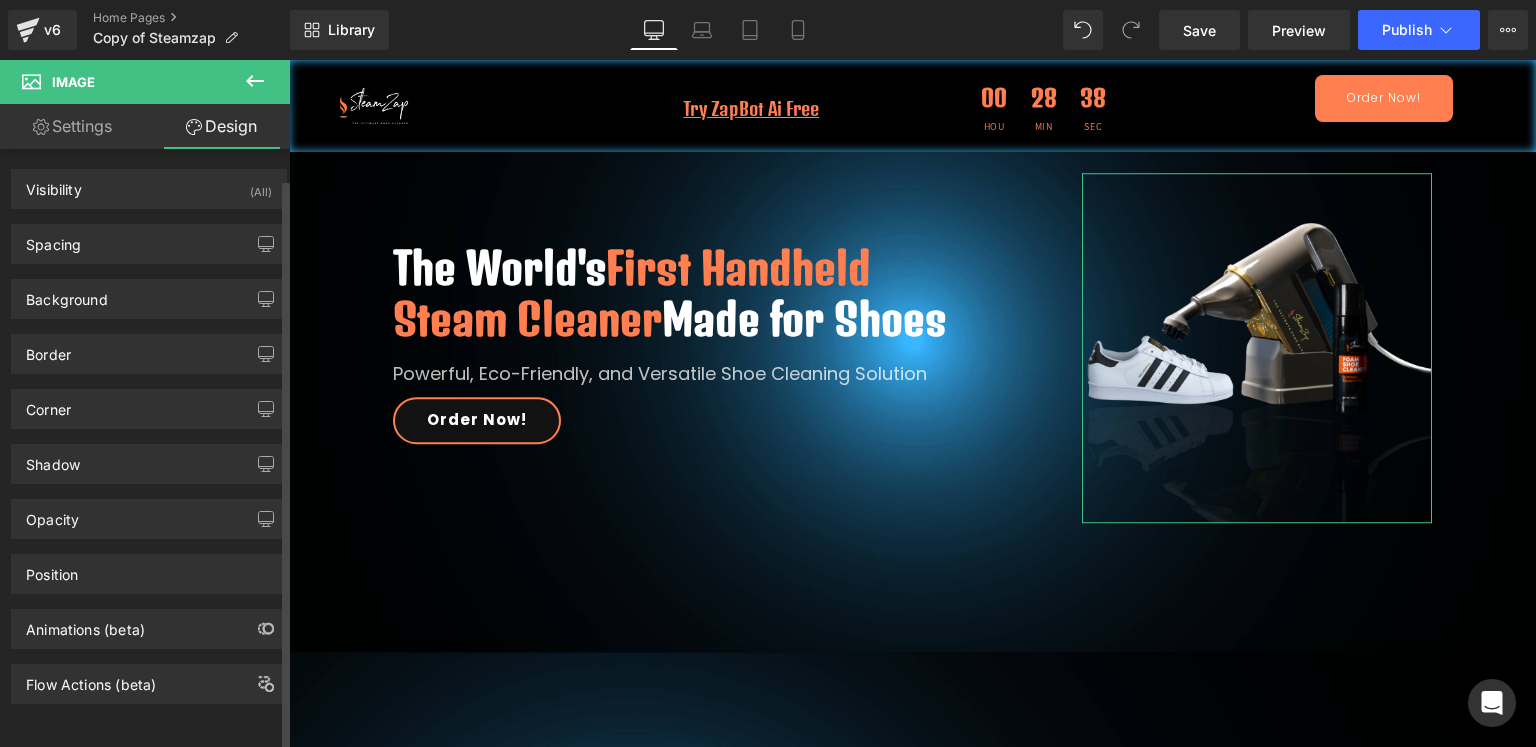 click on "Animations (beta)" at bounding box center (149, 621) 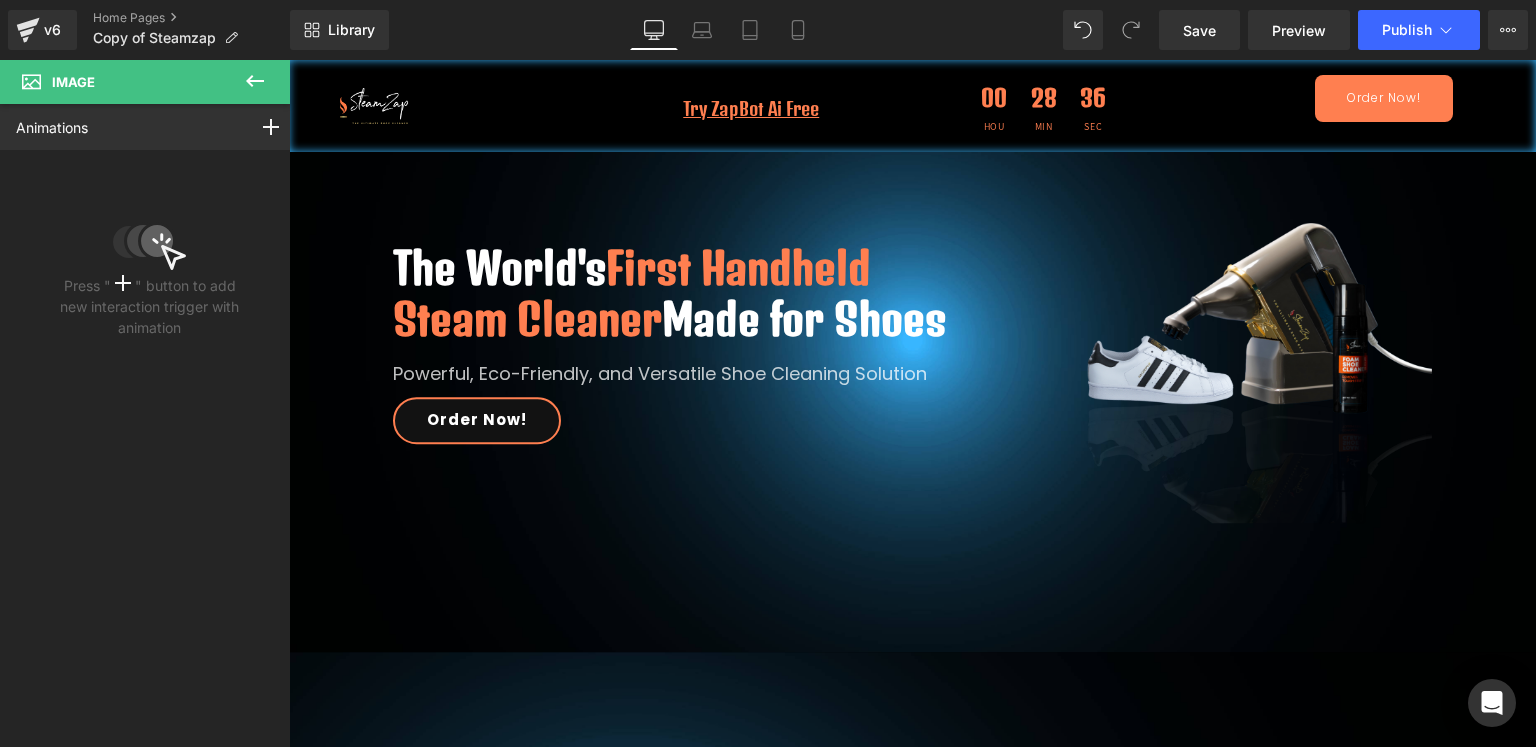 click 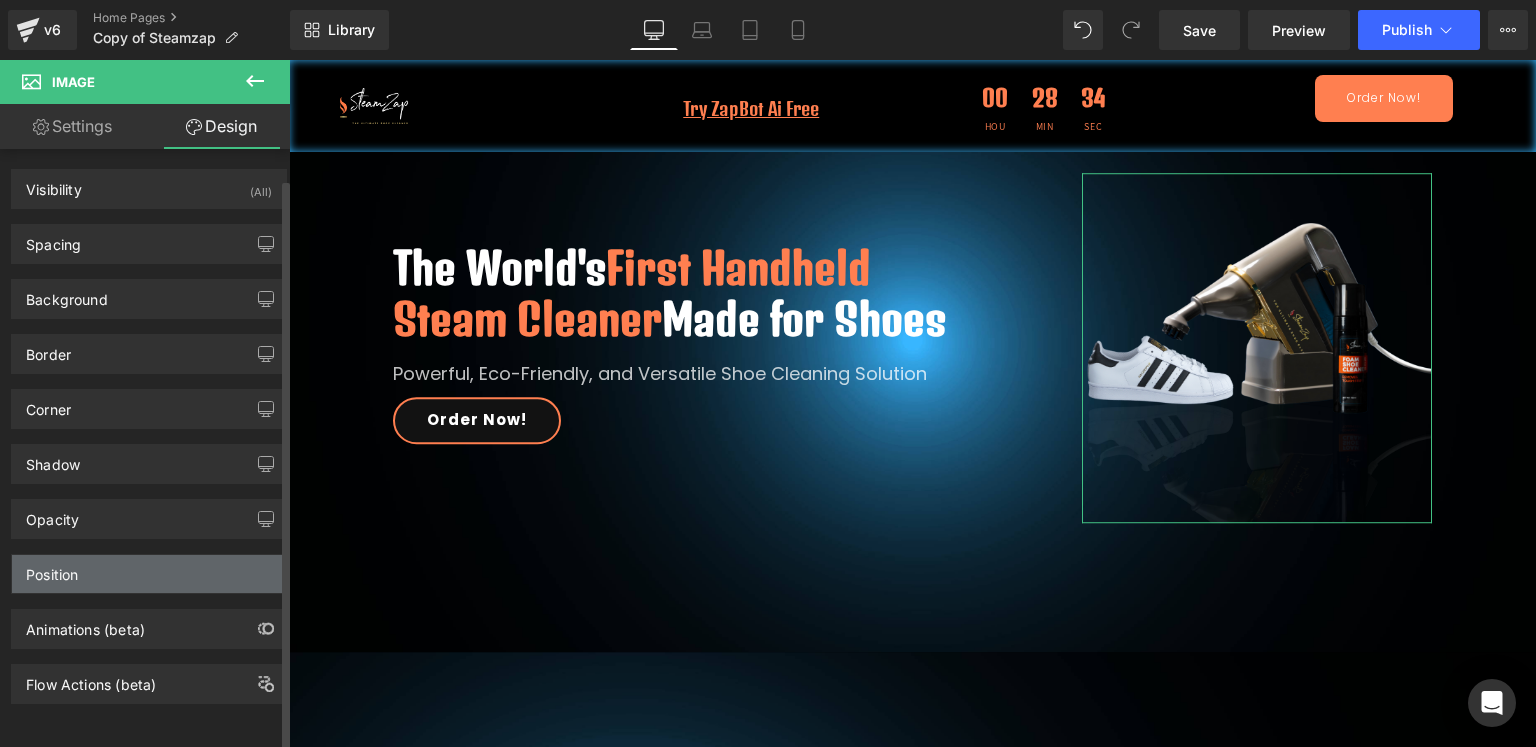 click on "Position" at bounding box center [149, 574] 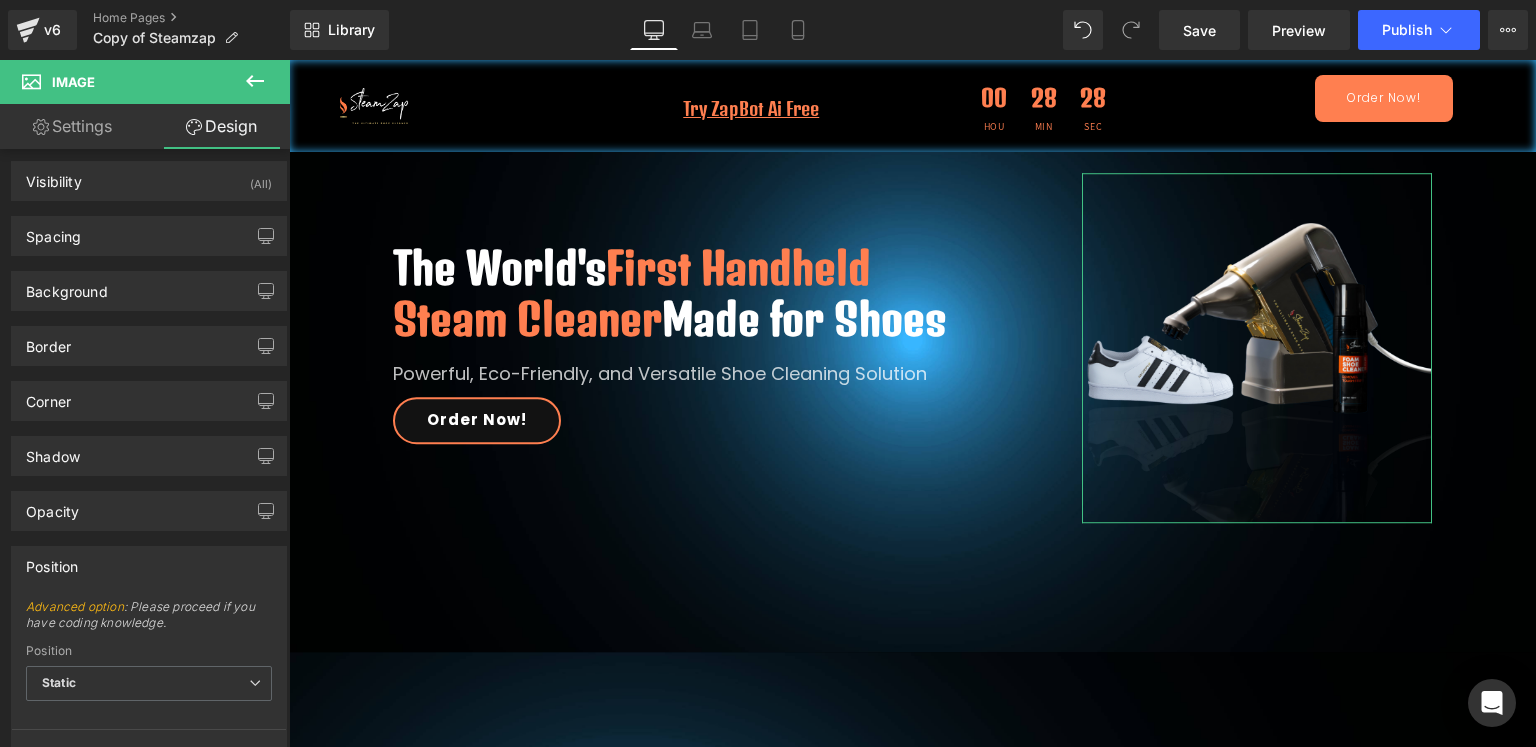 click on "Settings" at bounding box center [72, 126] 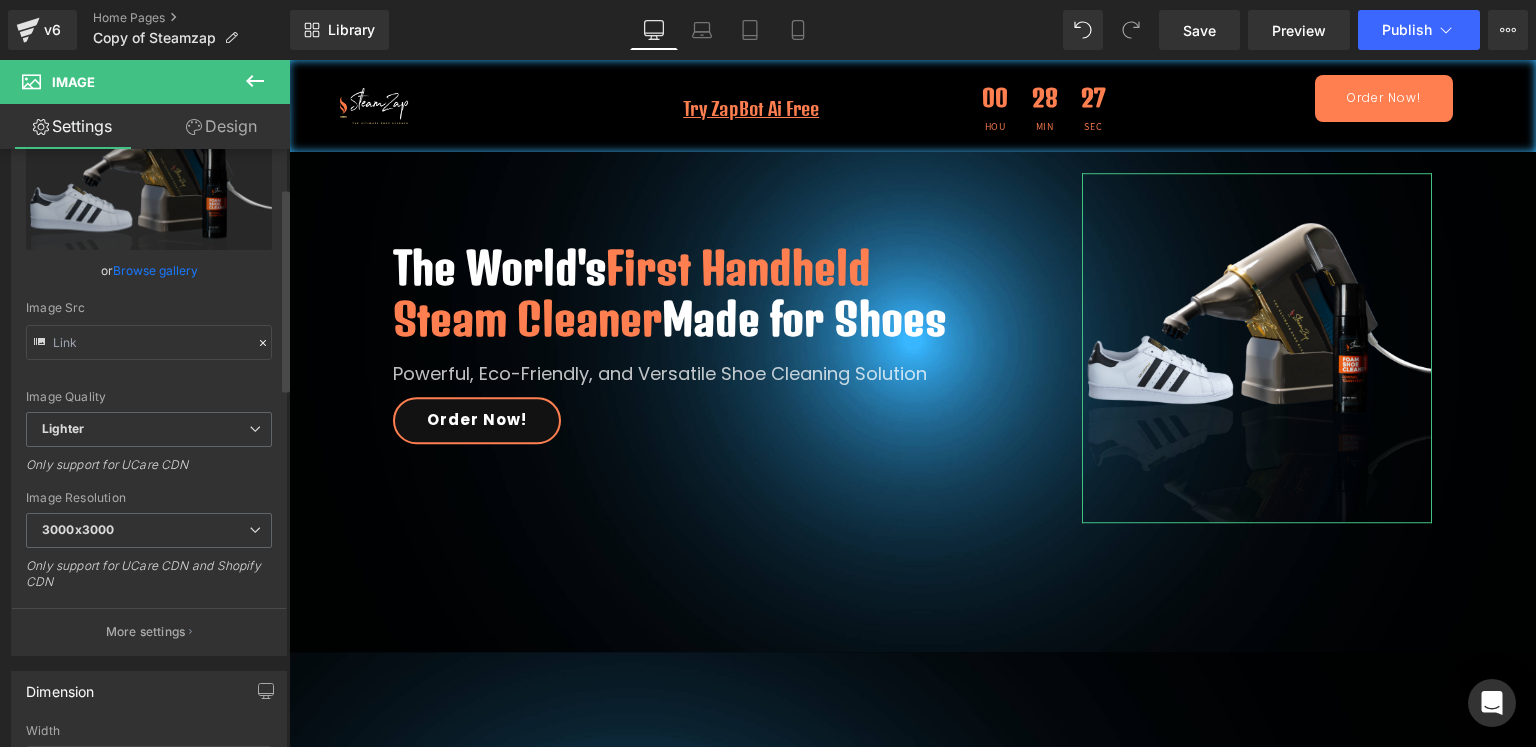 scroll, scrollTop: 200, scrollLeft: 0, axis: vertical 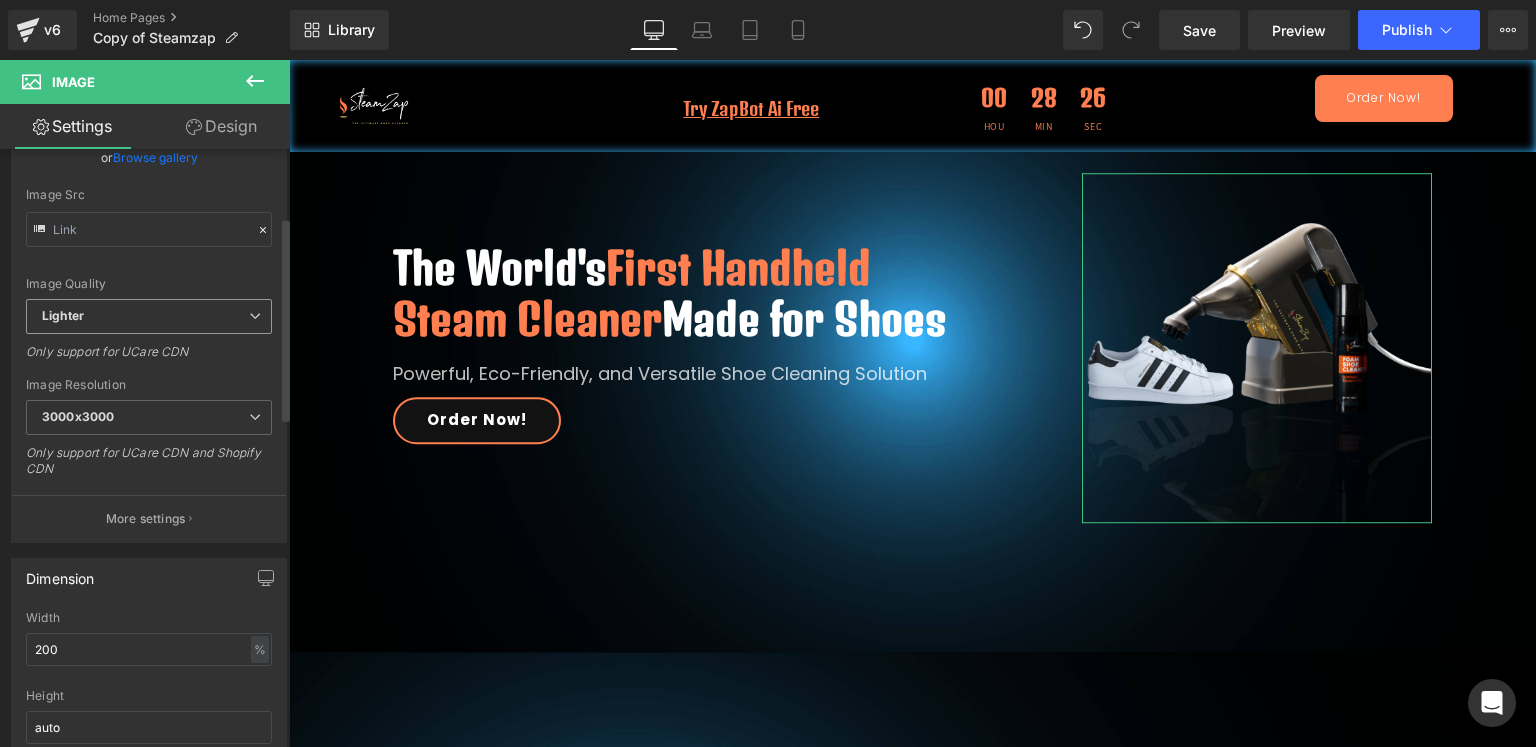 click on "Lighter" at bounding box center [149, 316] 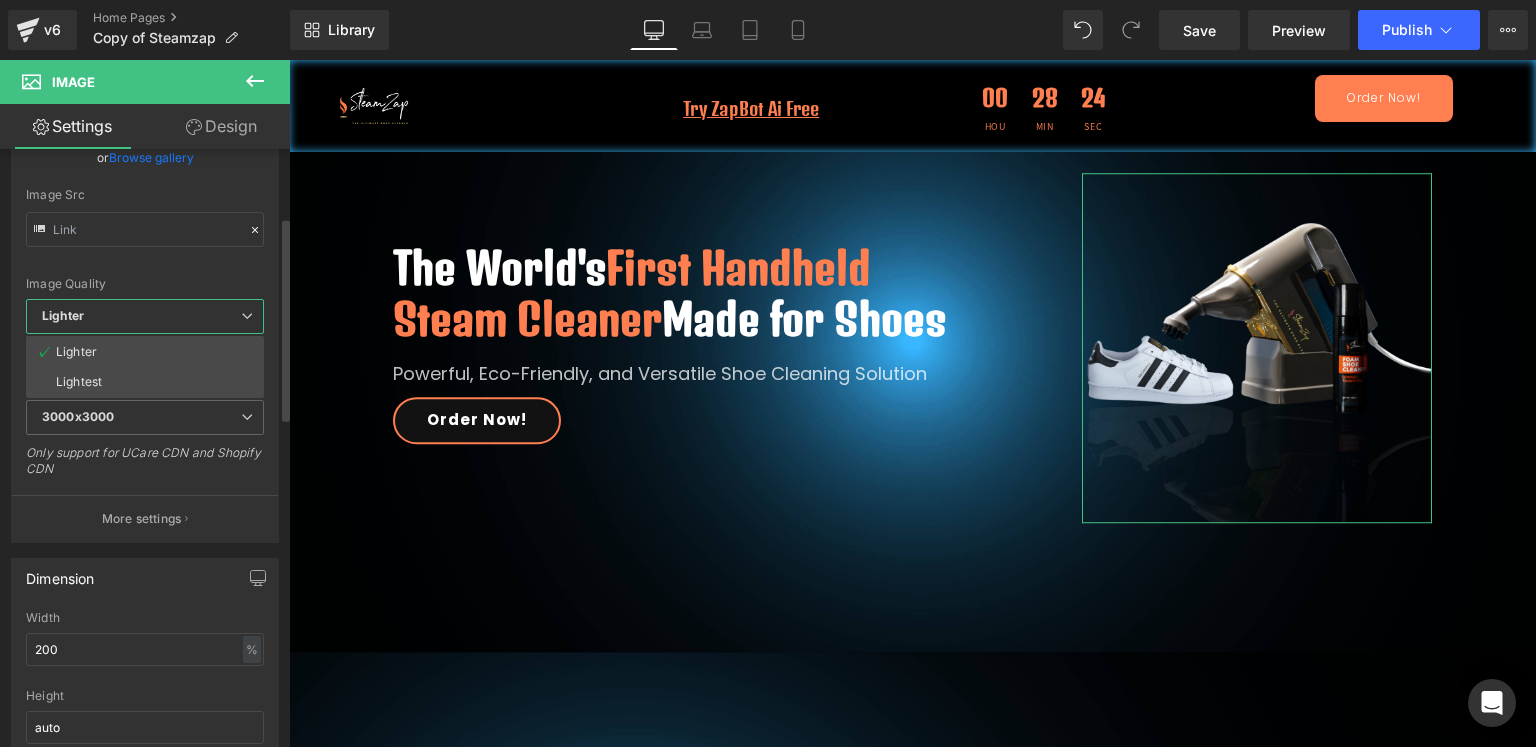 click on "Lighter" at bounding box center [145, 316] 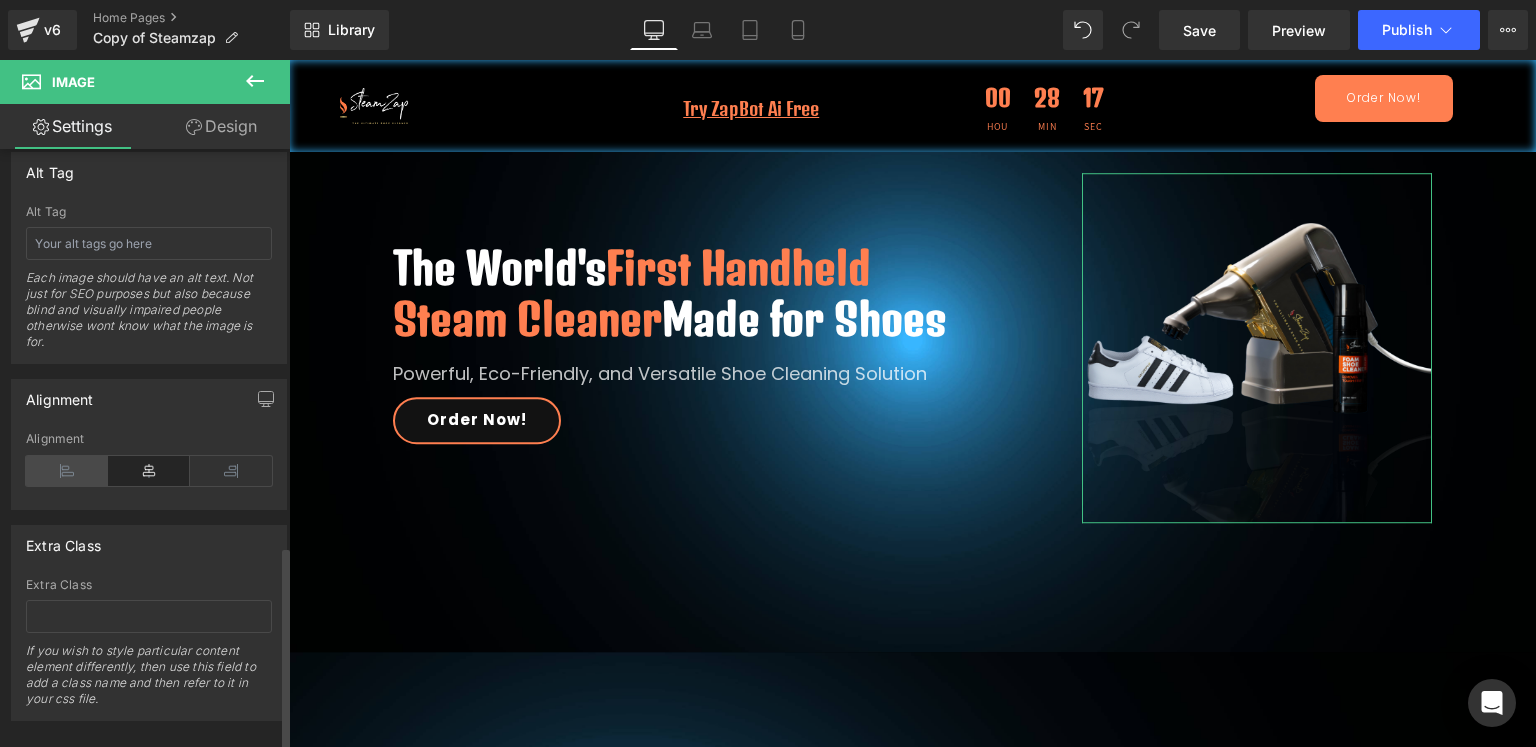 scroll, scrollTop: 1173, scrollLeft: 0, axis: vertical 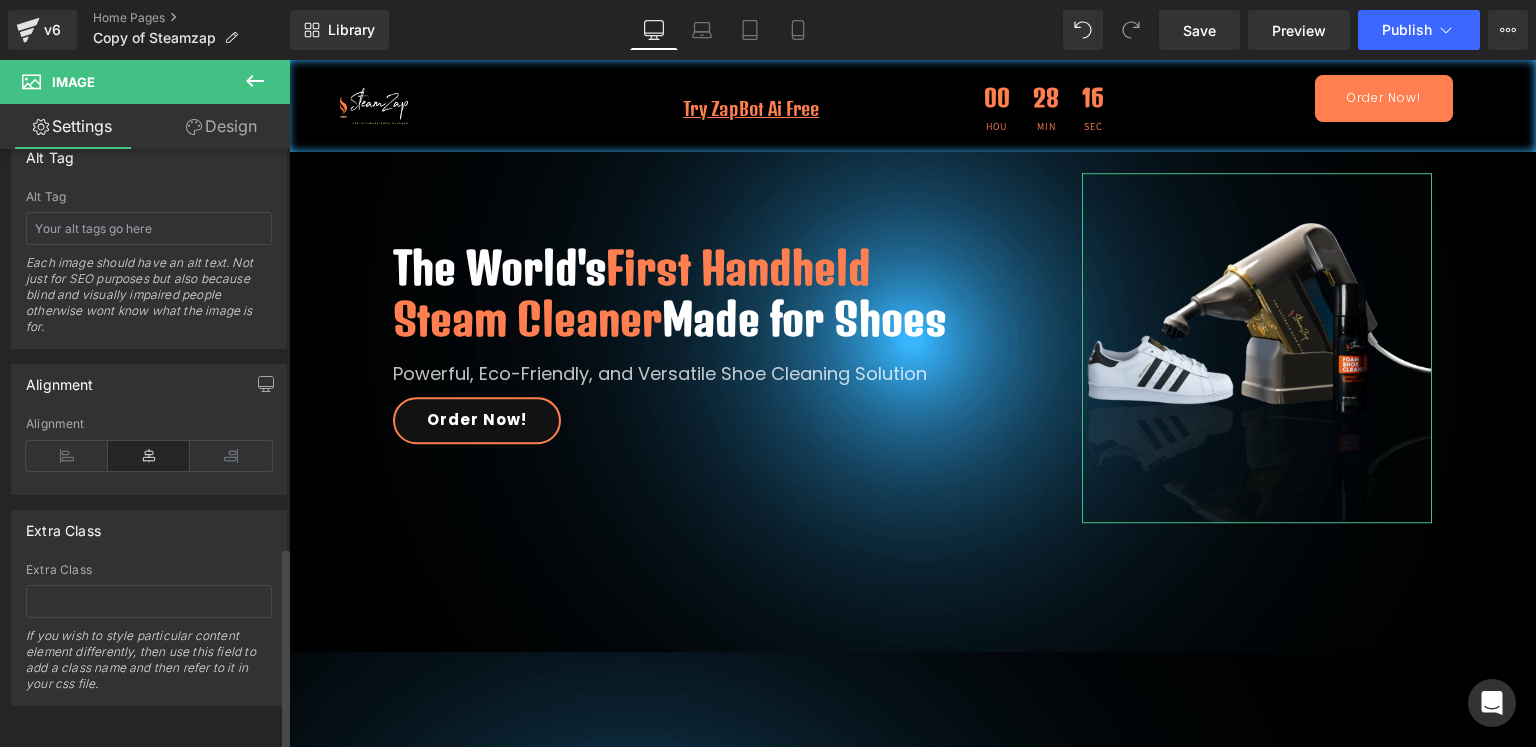 click on "Alignment" at bounding box center [149, 455] 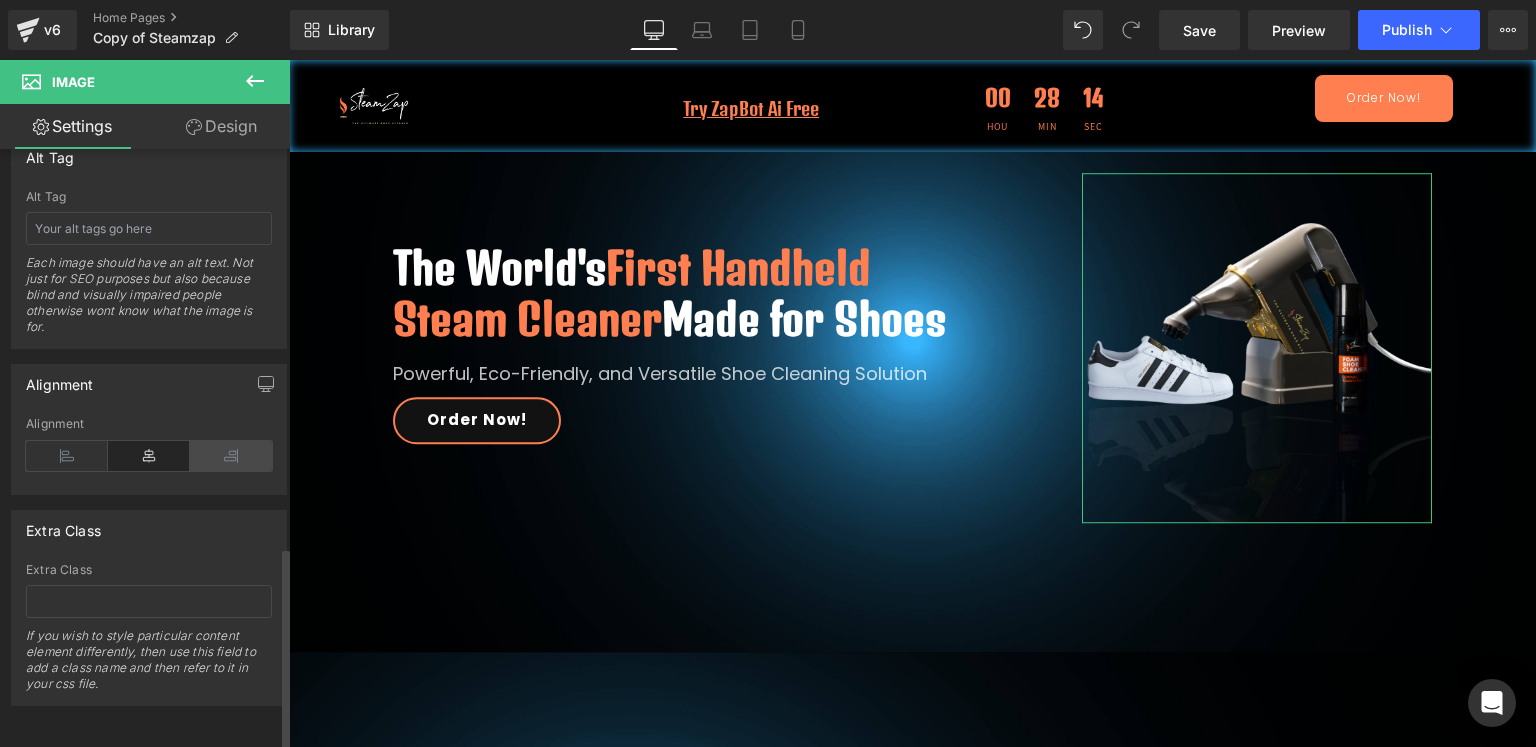 click at bounding box center (231, 456) 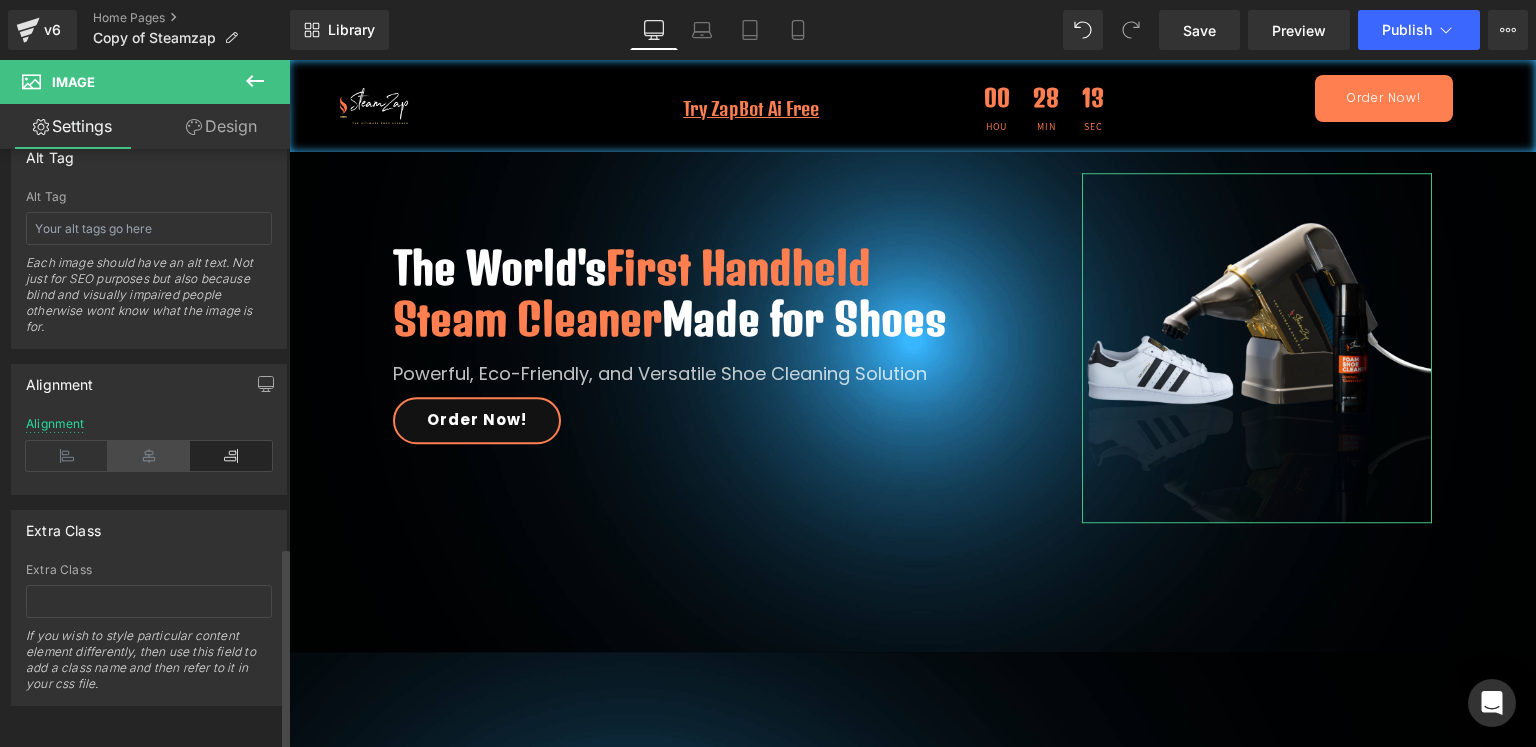 click at bounding box center [149, 456] 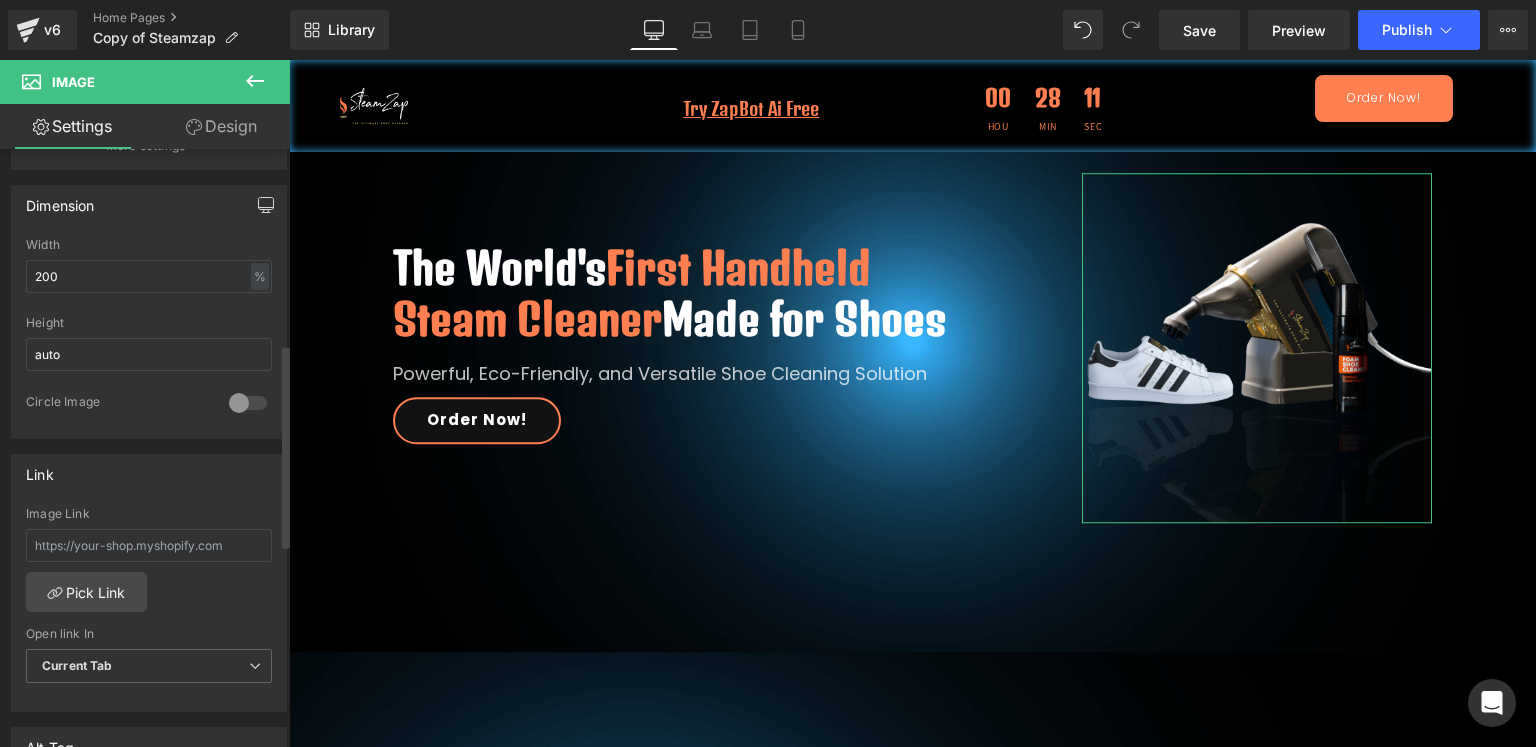 scroll, scrollTop: 473, scrollLeft: 0, axis: vertical 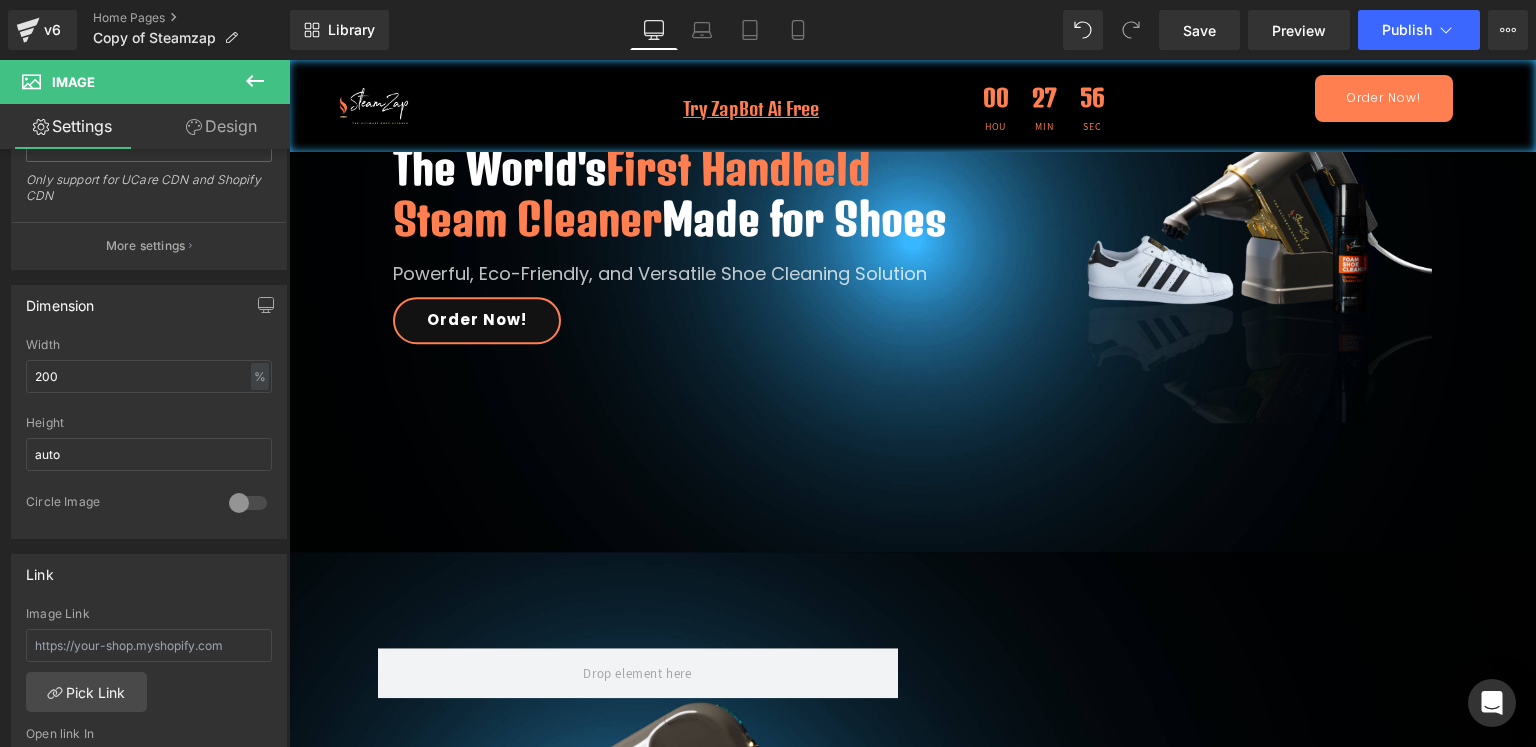 click 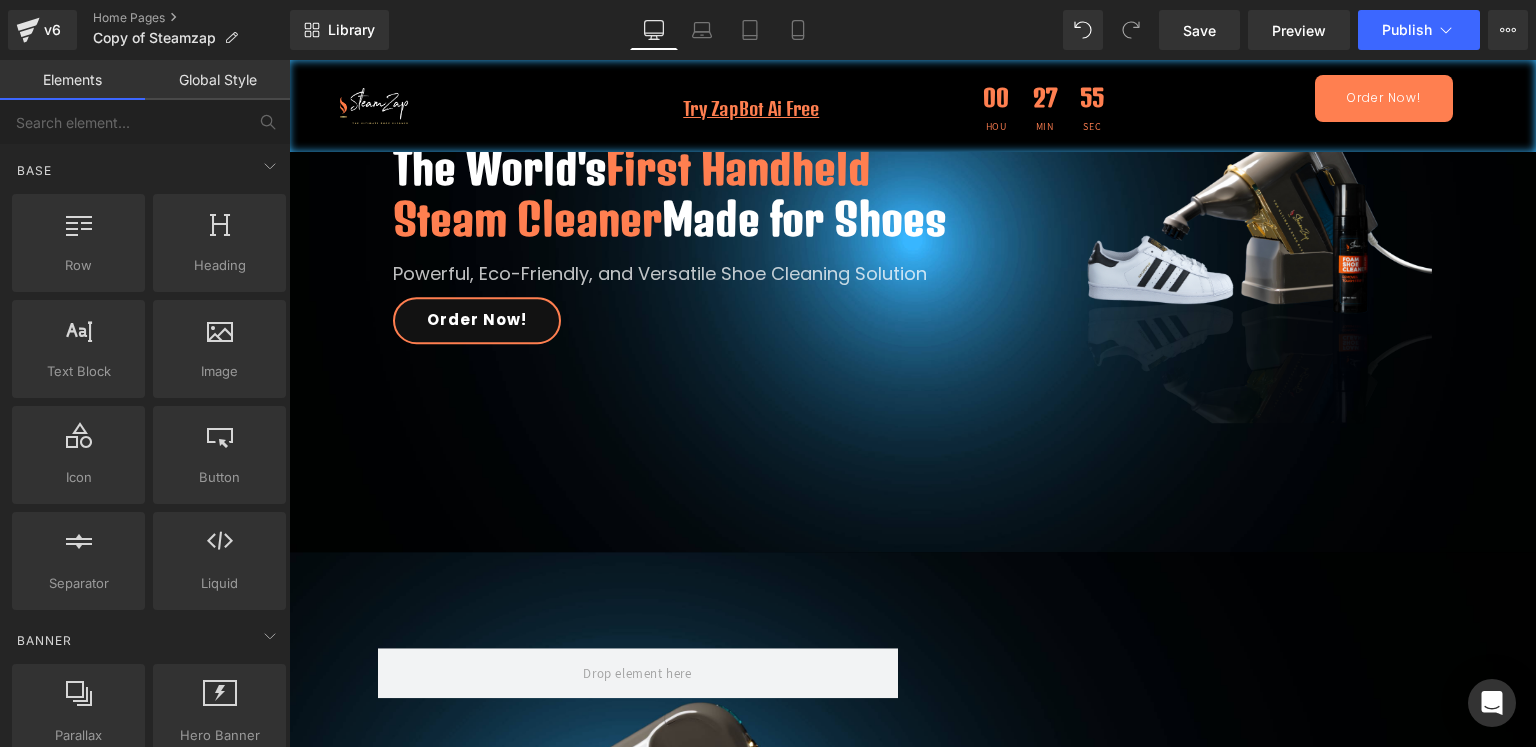 click on "Global Style" at bounding box center [217, 80] 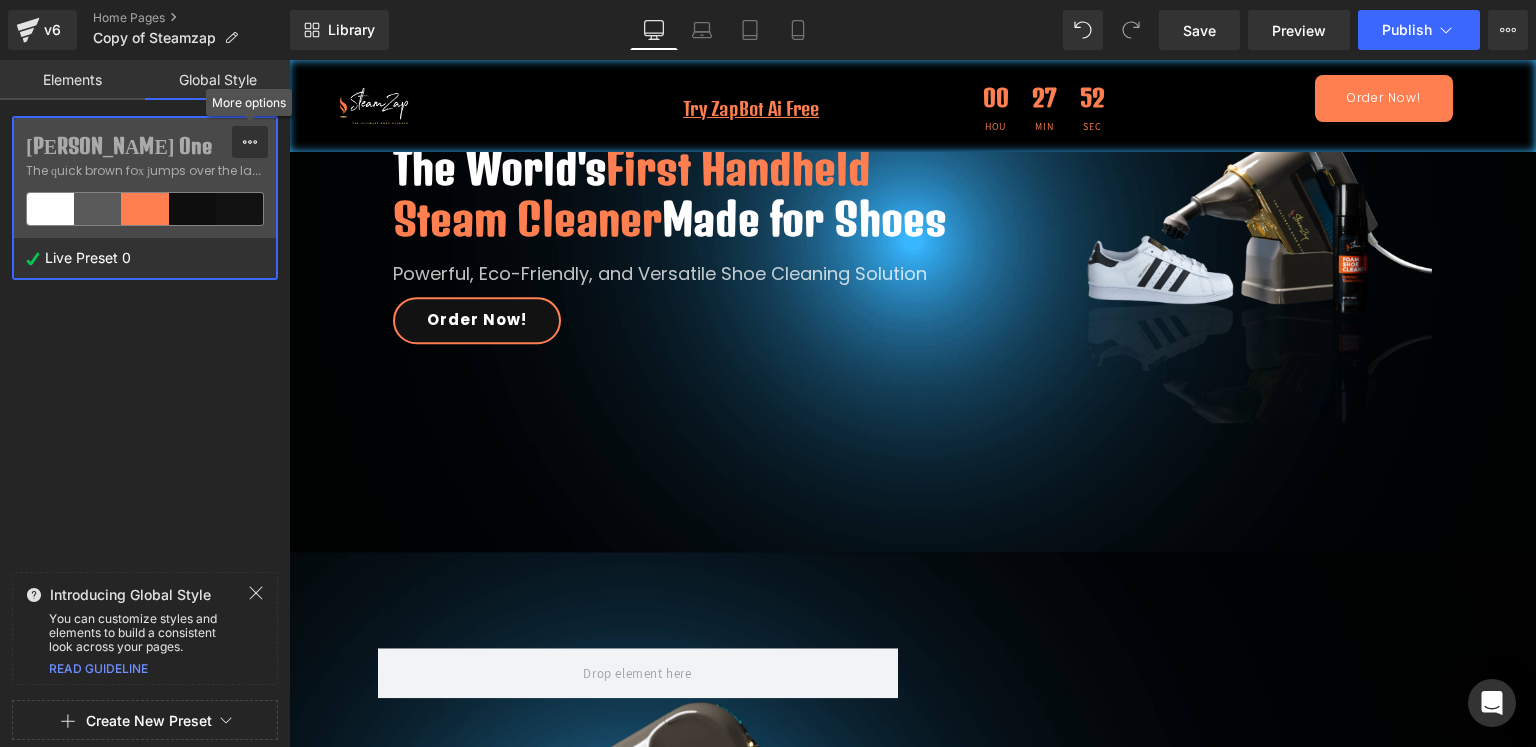 click 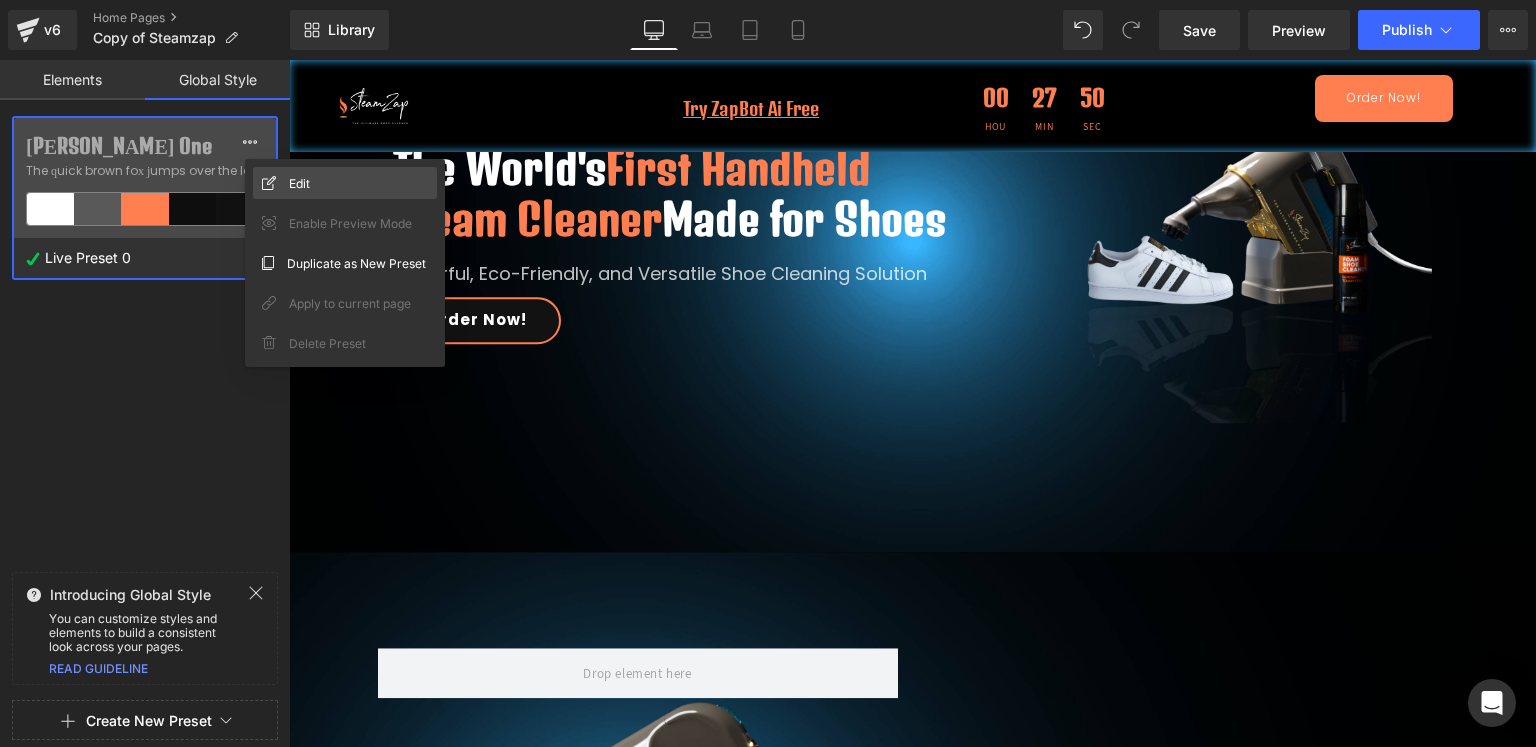 click on "Edit" at bounding box center [345, 183] 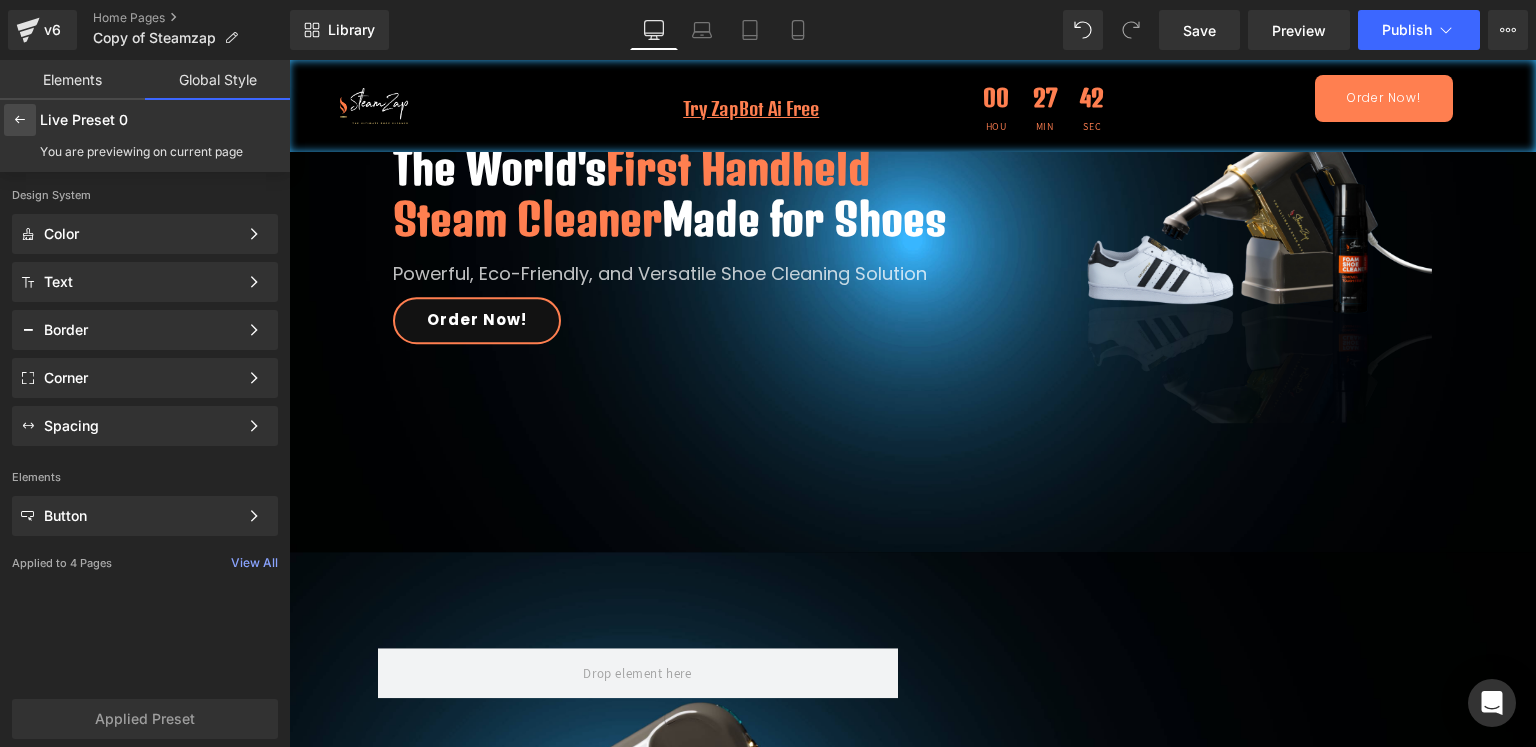 click at bounding box center (20, 120) 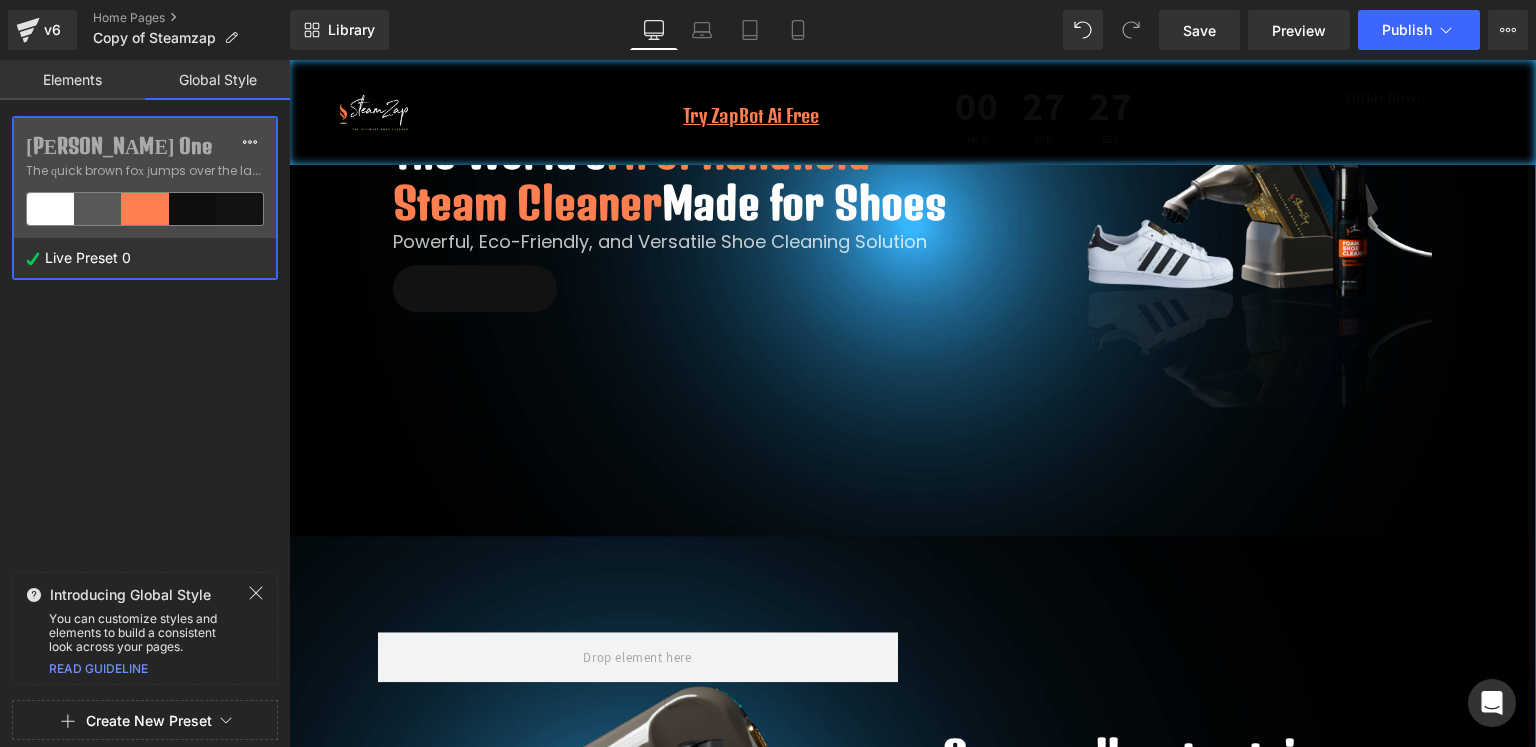 scroll, scrollTop: 0, scrollLeft: 0, axis: both 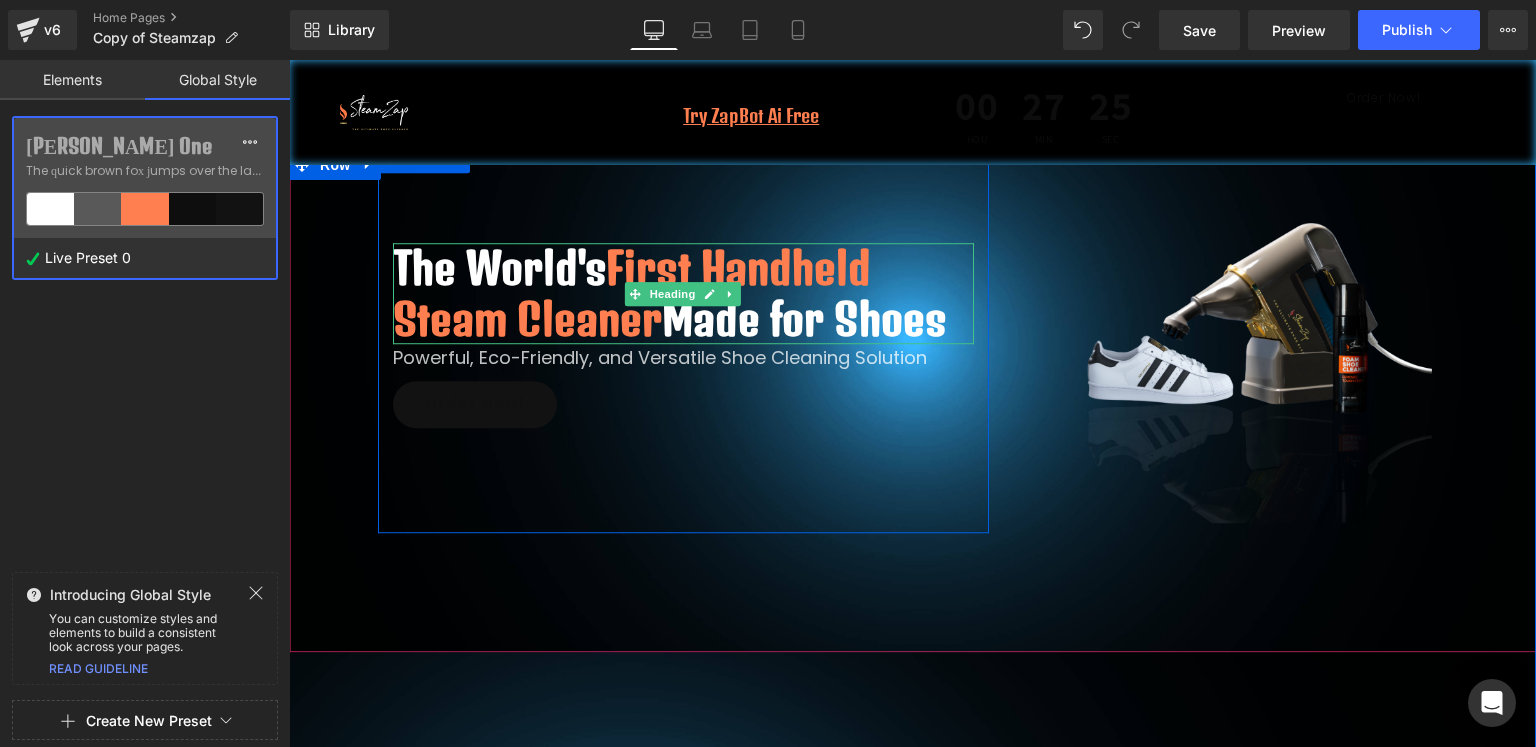 drag, startPoint x: 880, startPoint y: 327, endPoint x: 940, endPoint y: 530, distance: 211.68137 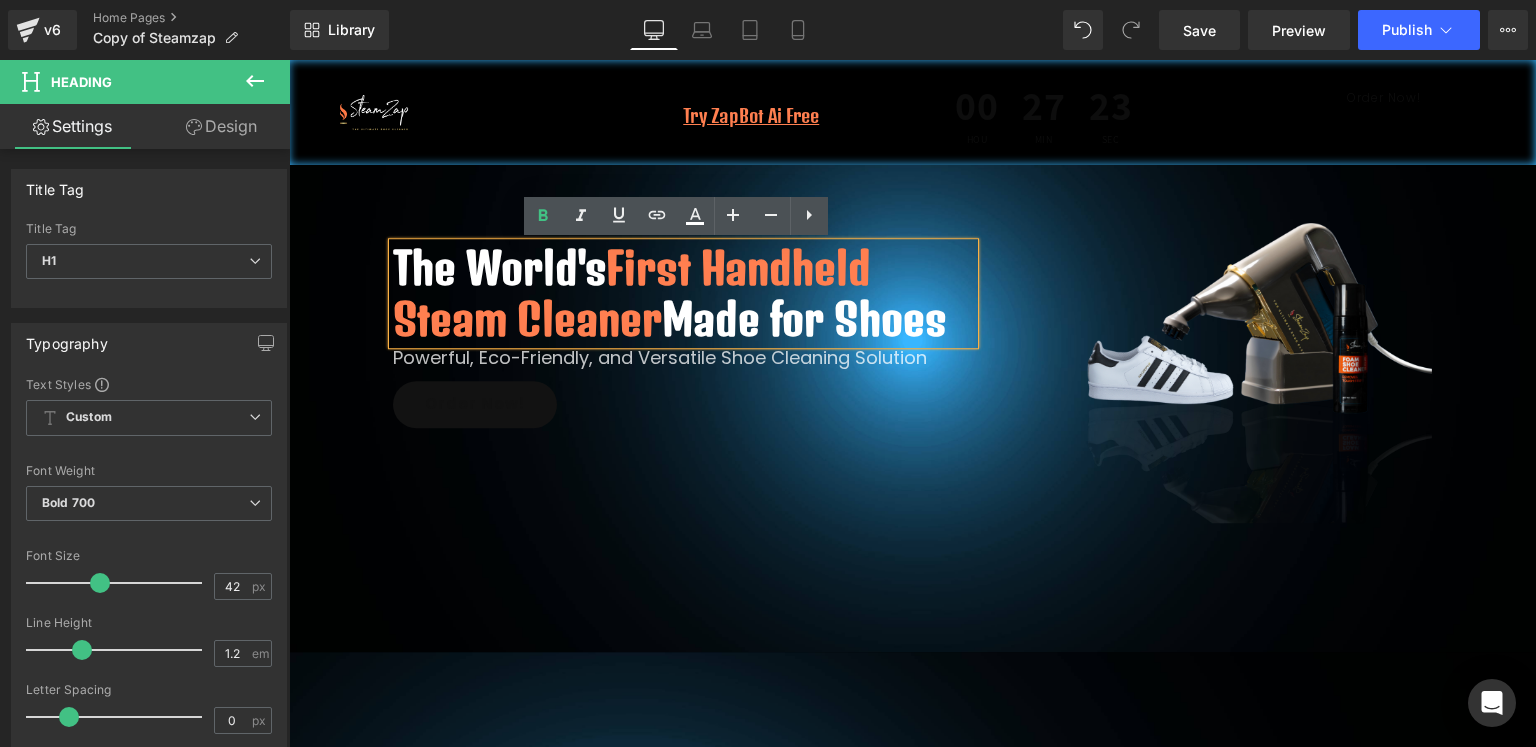 click on "The World's  First Handheld Steam Cleaner  Made for Shoes Heading         Powerful, Eco-Friendly, and Versatile Shoe Cleaning Solution Text Block         Order Now! Button         Row
Image
Row         Row" at bounding box center [912, 341] 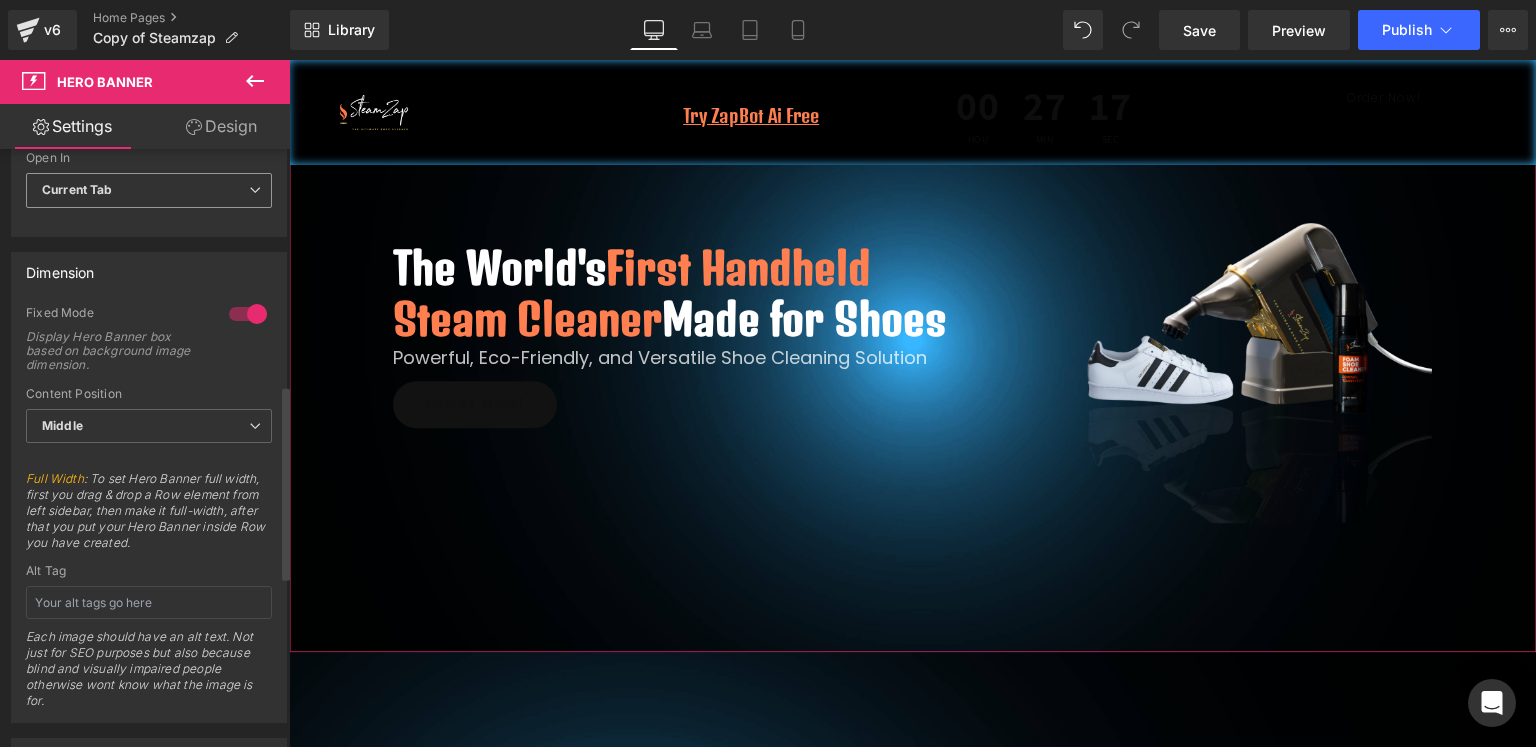 scroll, scrollTop: 800, scrollLeft: 0, axis: vertical 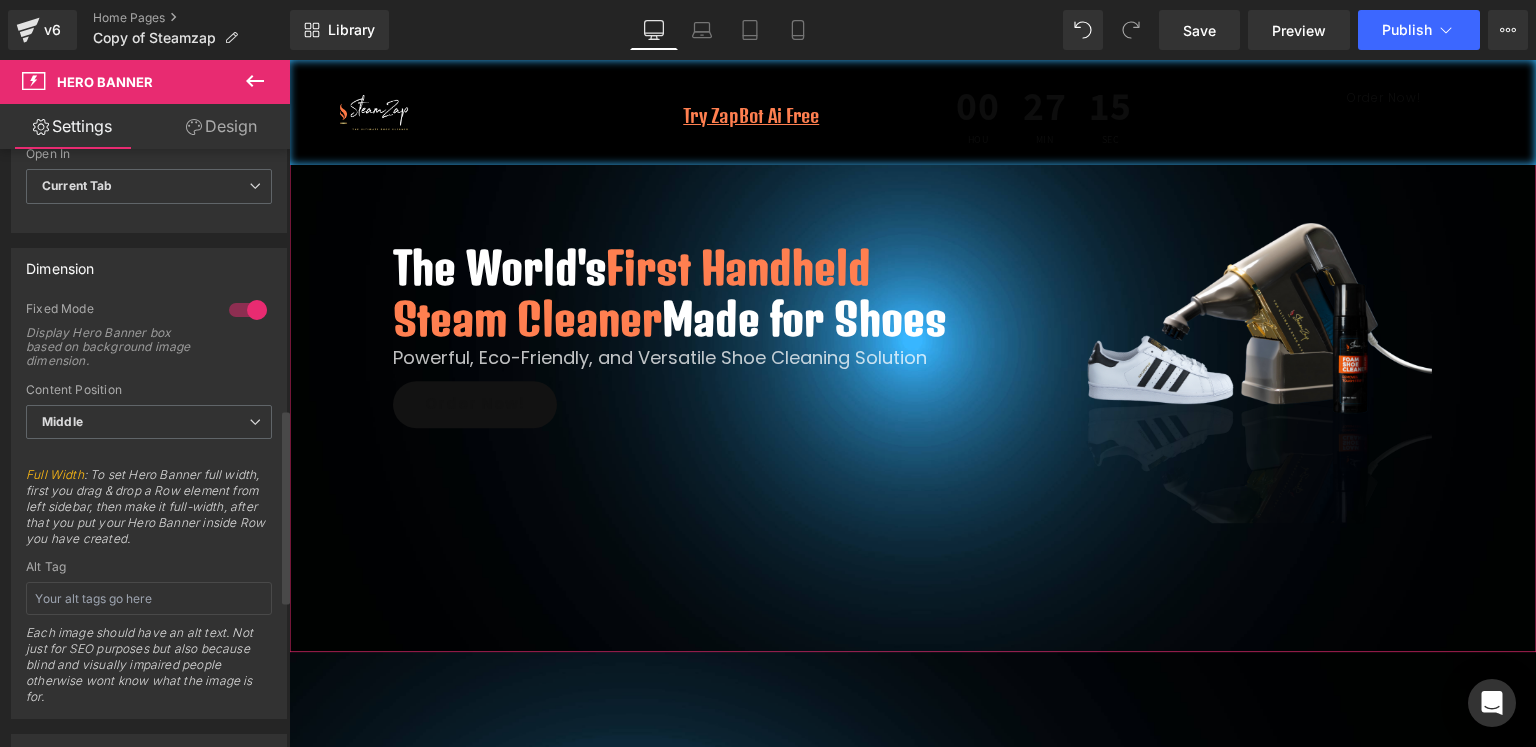 click at bounding box center (248, 310) 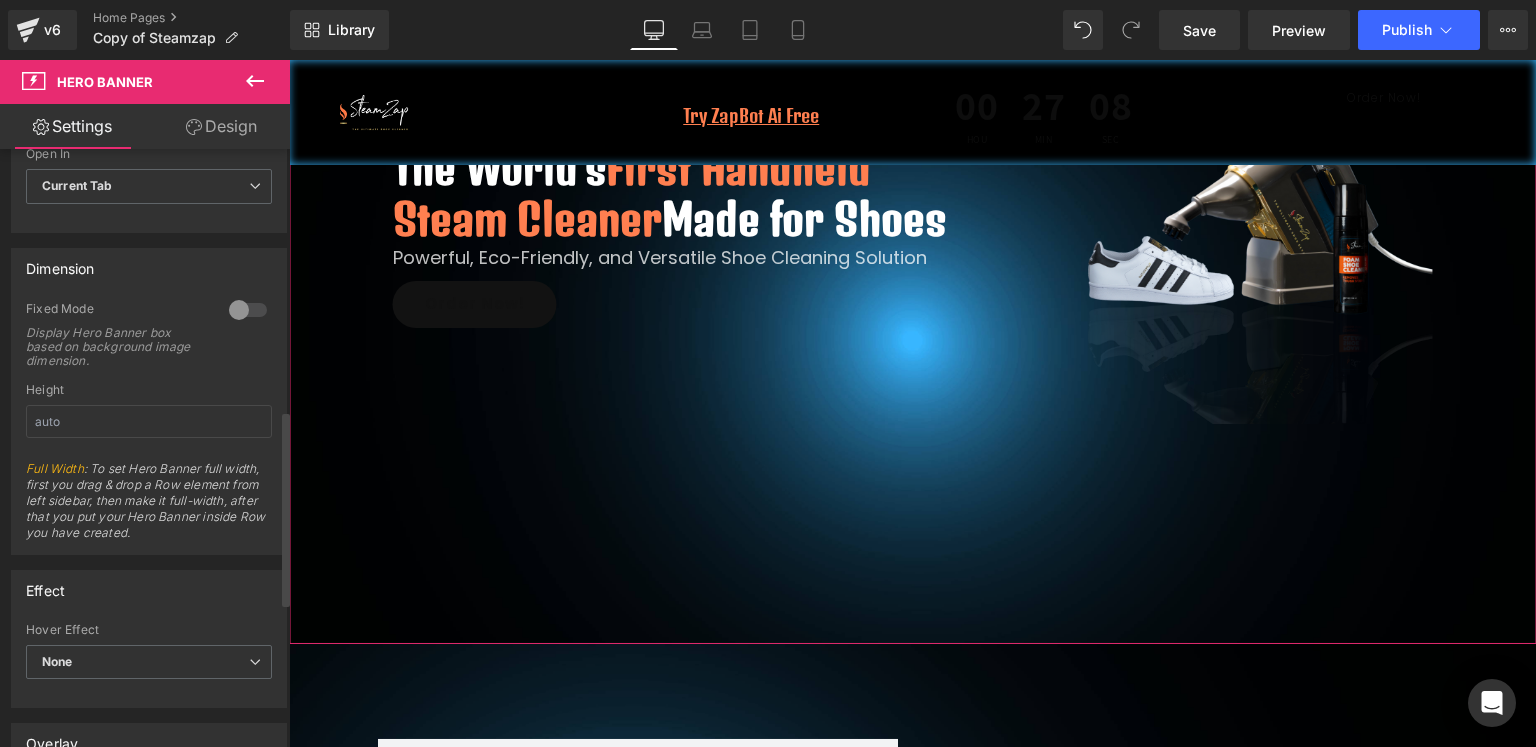 click at bounding box center [248, 310] 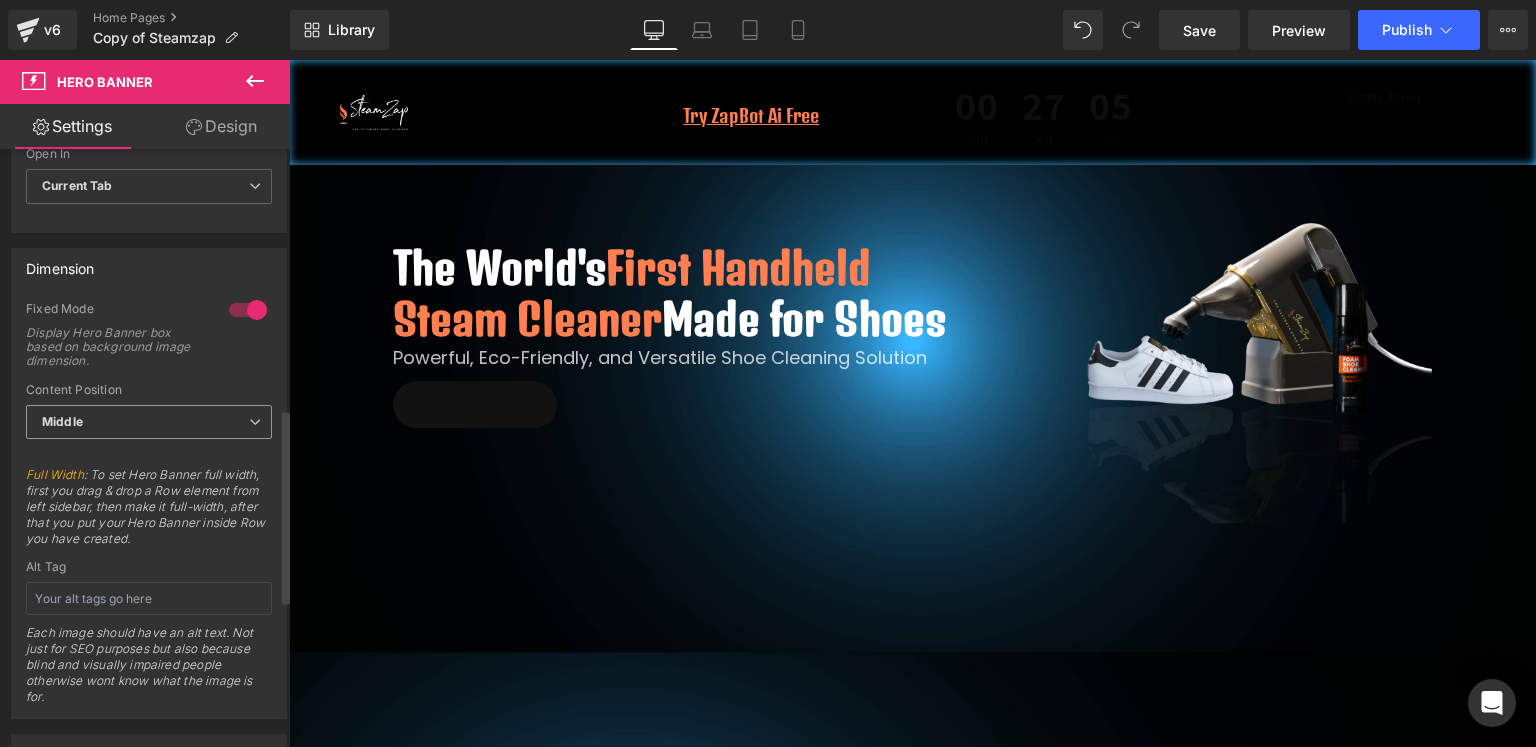 click on "Middle" at bounding box center (149, 422) 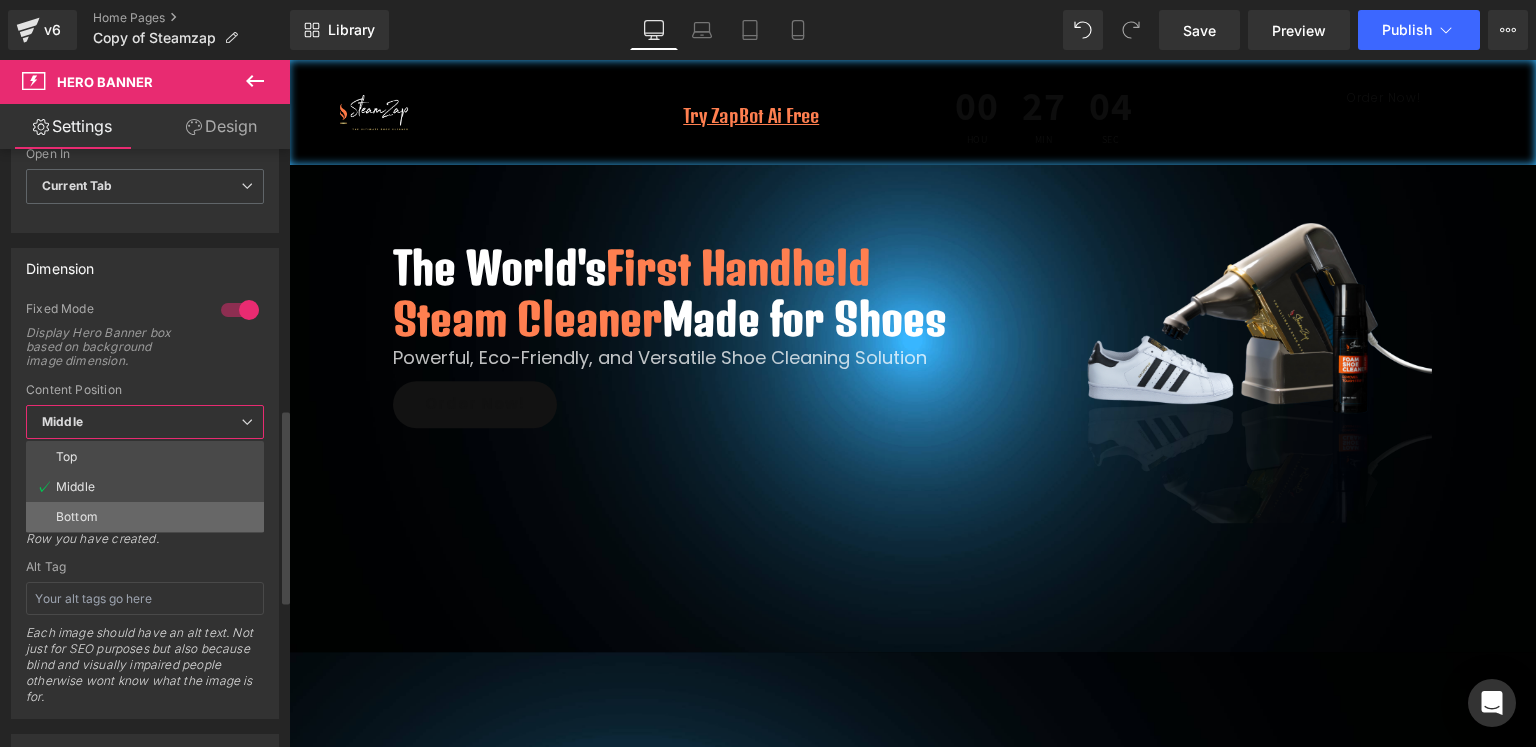 click on "Bottom" at bounding box center [145, 517] 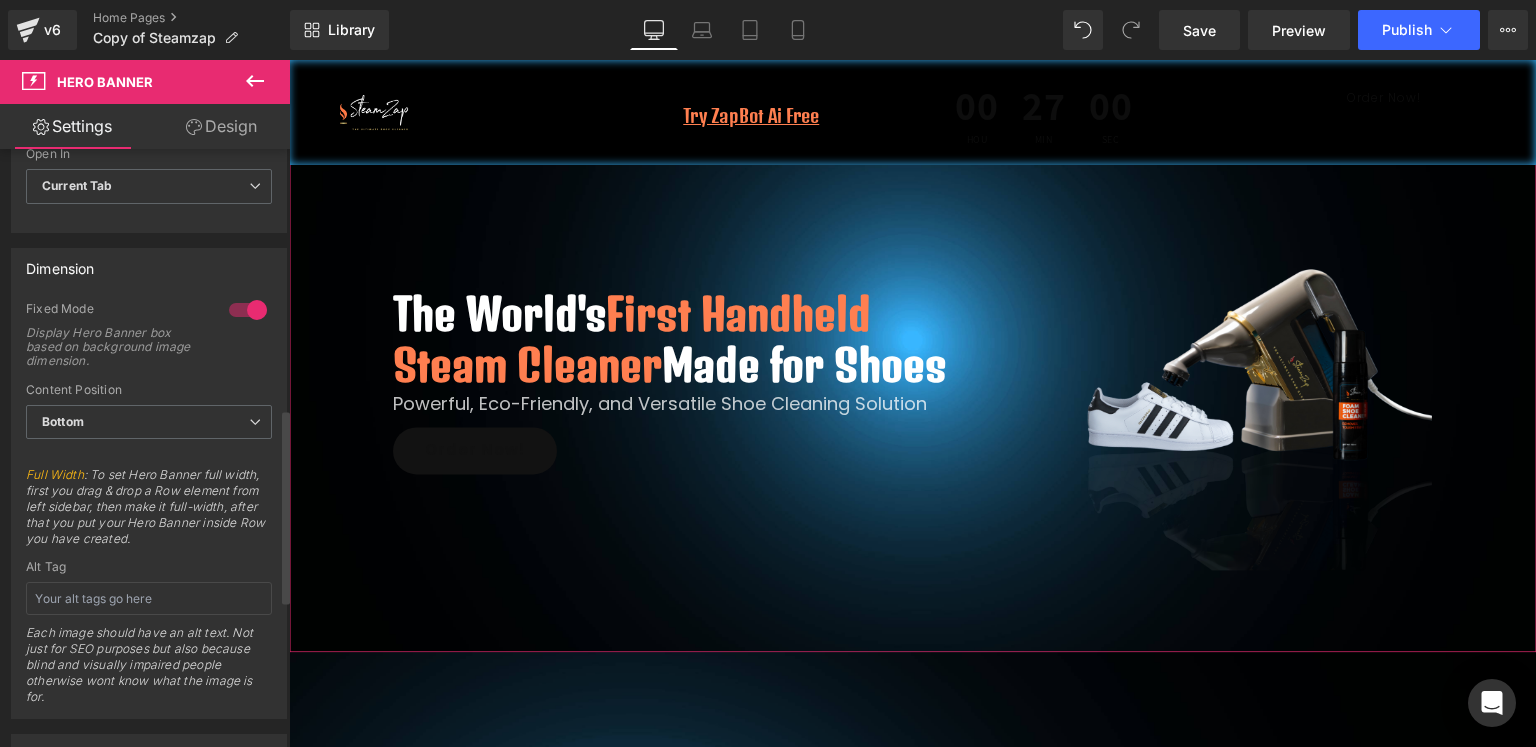 click on "Content Position
Bottom
Top Middle Bottom" at bounding box center (149, 423) 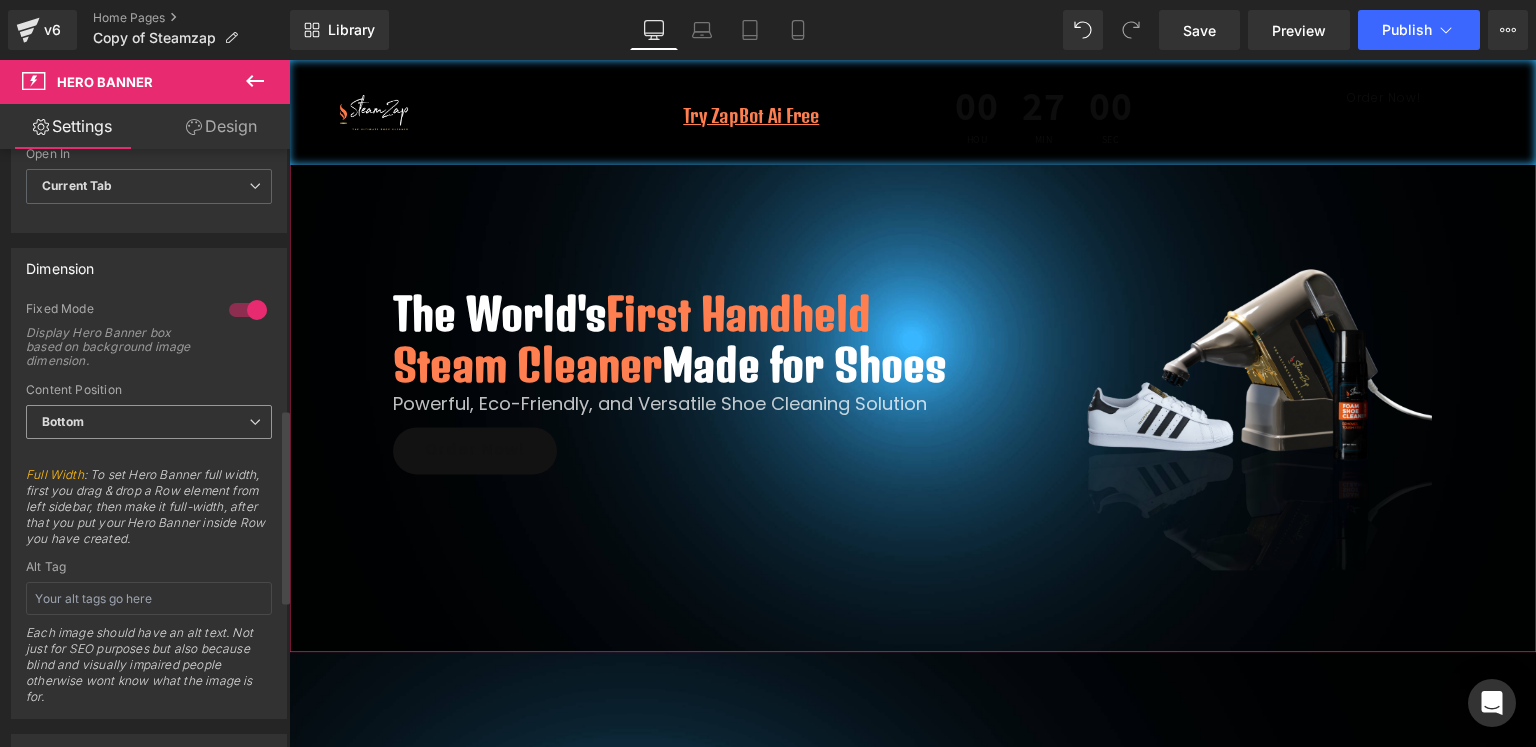 click on "Bottom" at bounding box center [149, 422] 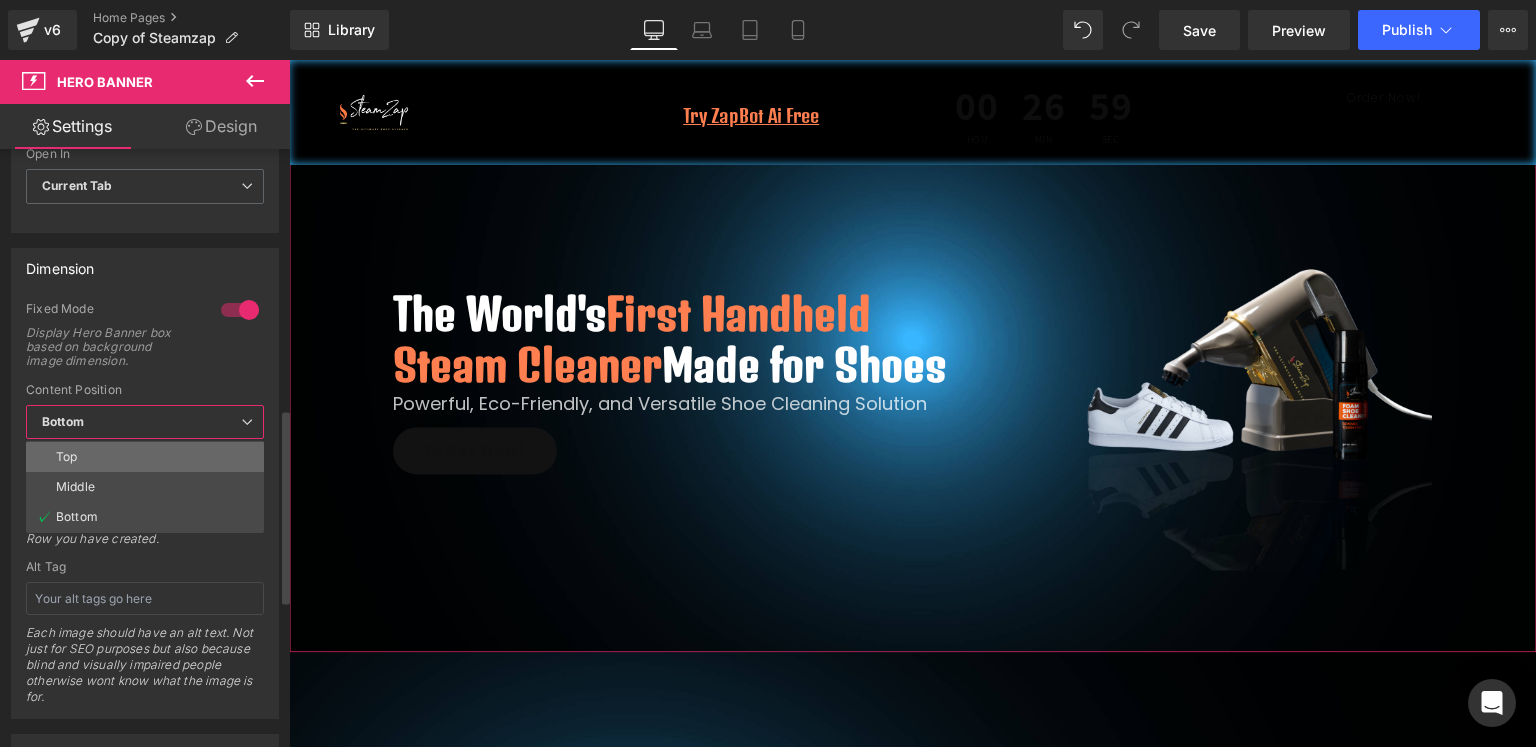 click on "Top" at bounding box center (145, 457) 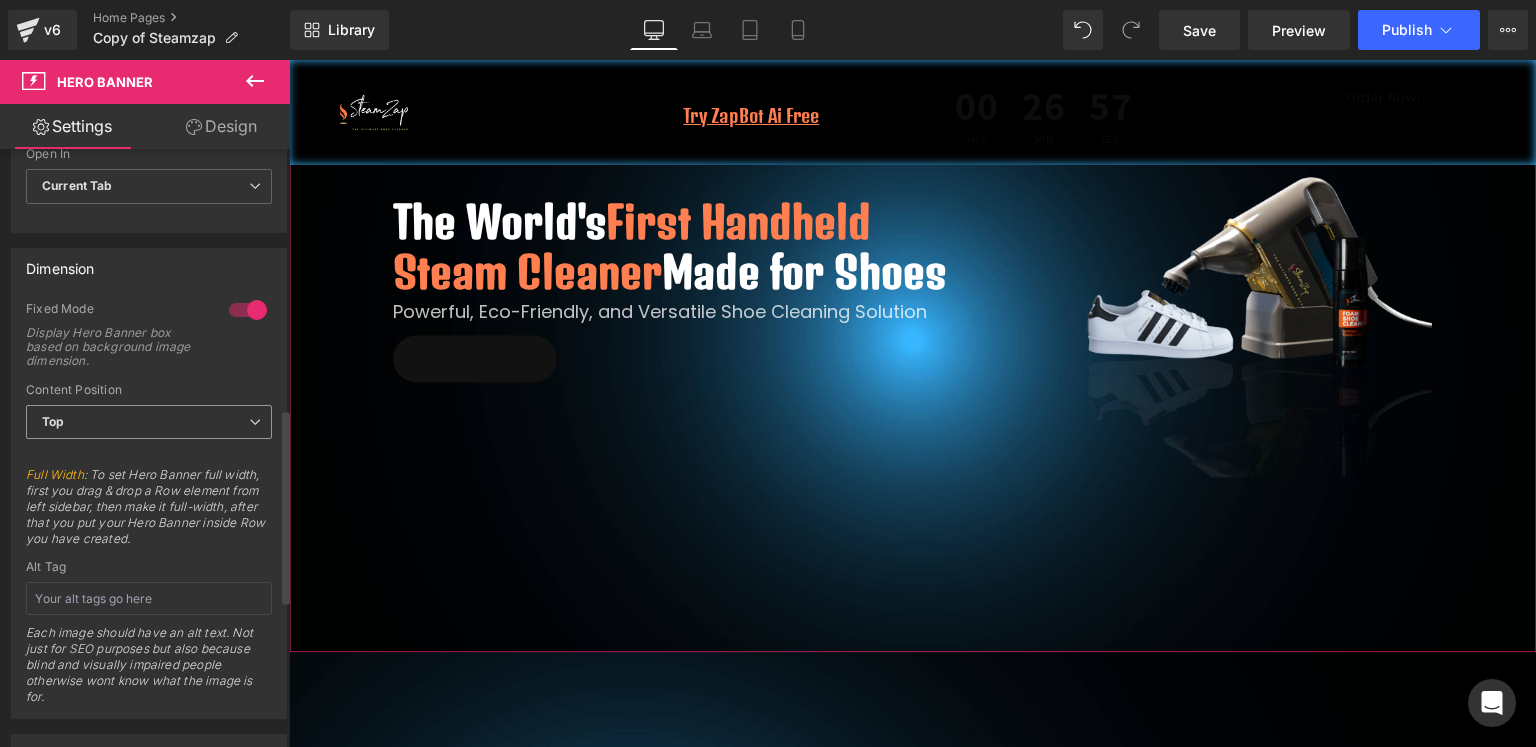 click on "Top" at bounding box center [149, 422] 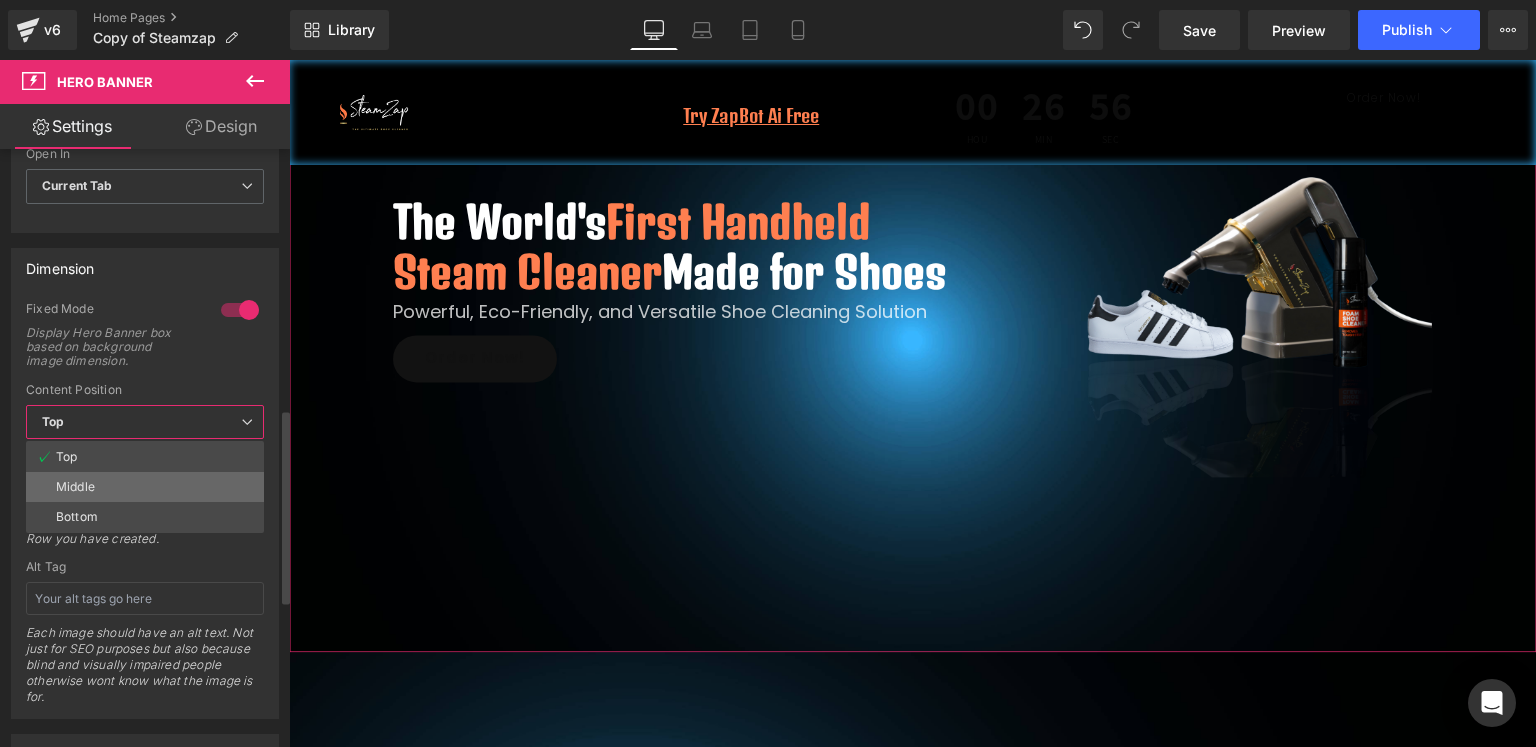 drag, startPoint x: 392, startPoint y: 41, endPoint x: 174, endPoint y: 488, distance: 497.32584 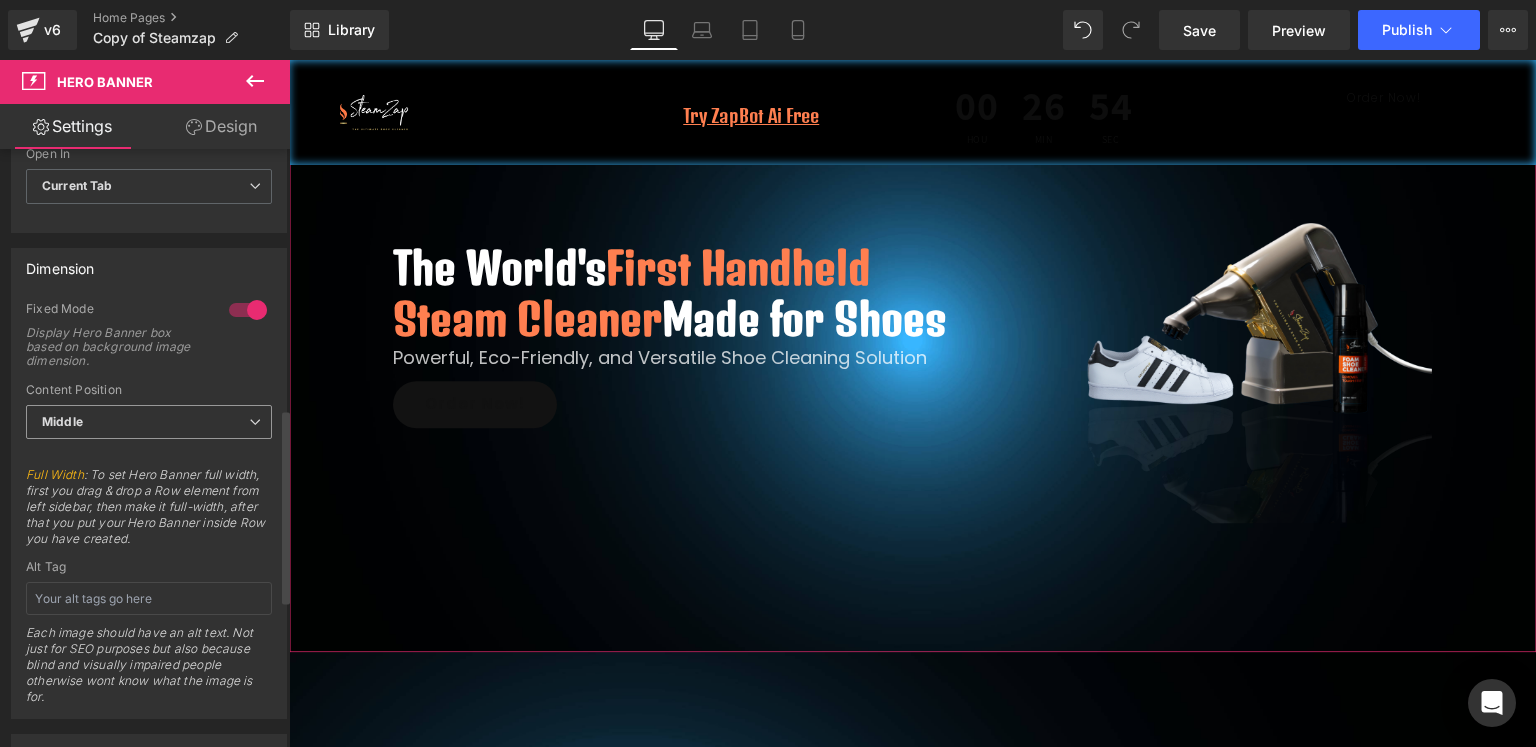 click on "Middle" at bounding box center (149, 422) 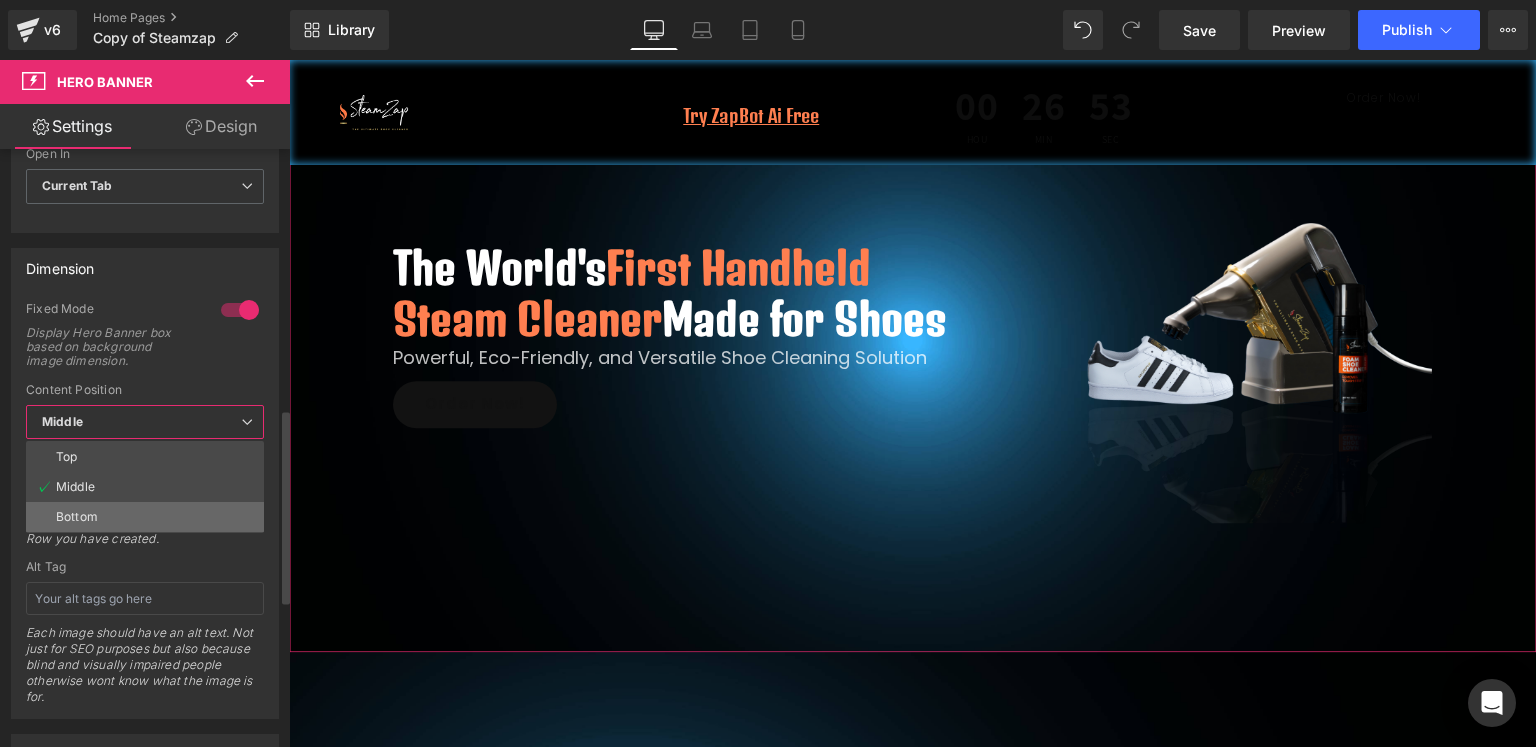 click on "Bottom" at bounding box center [145, 517] 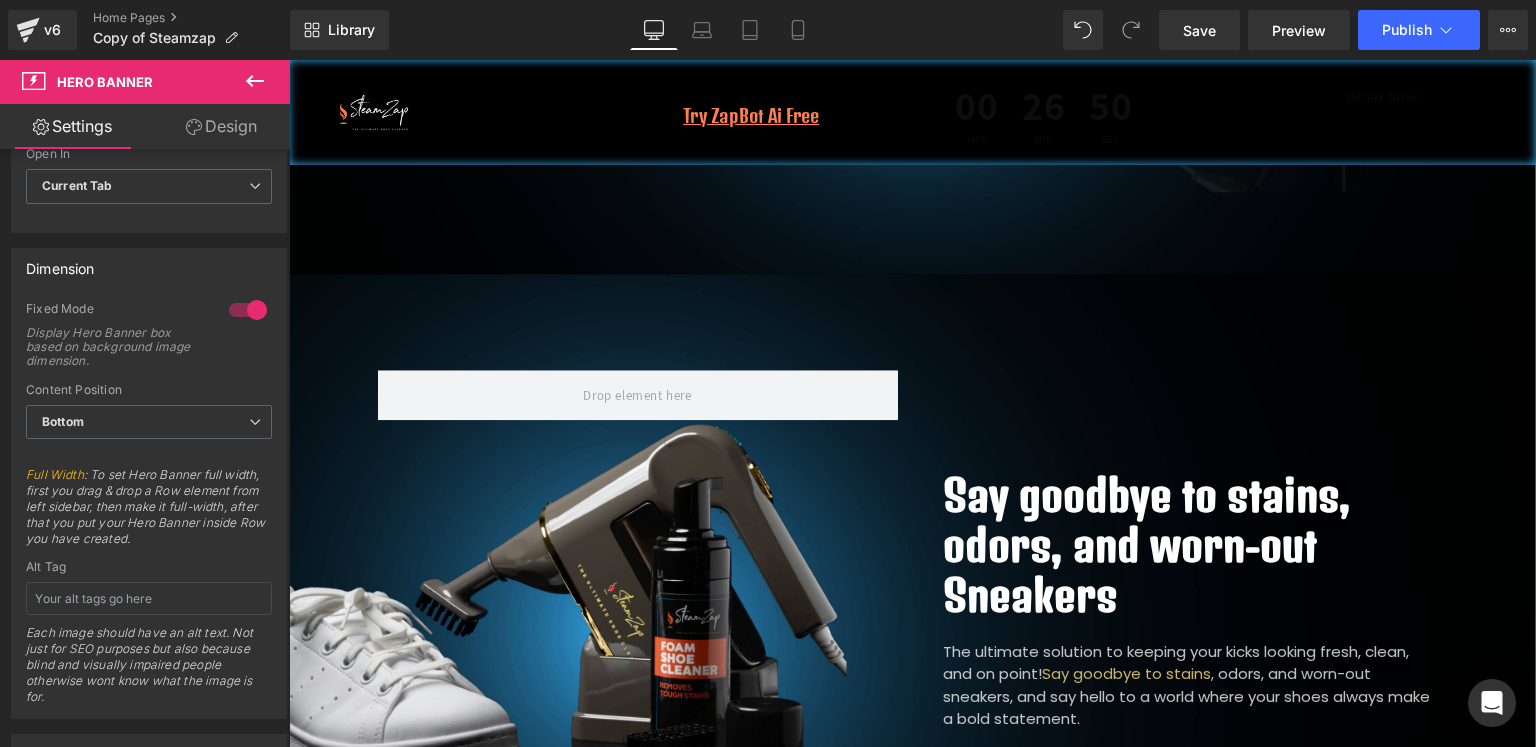 scroll, scrollTop: 0, scrollLeft: 0, axis: both 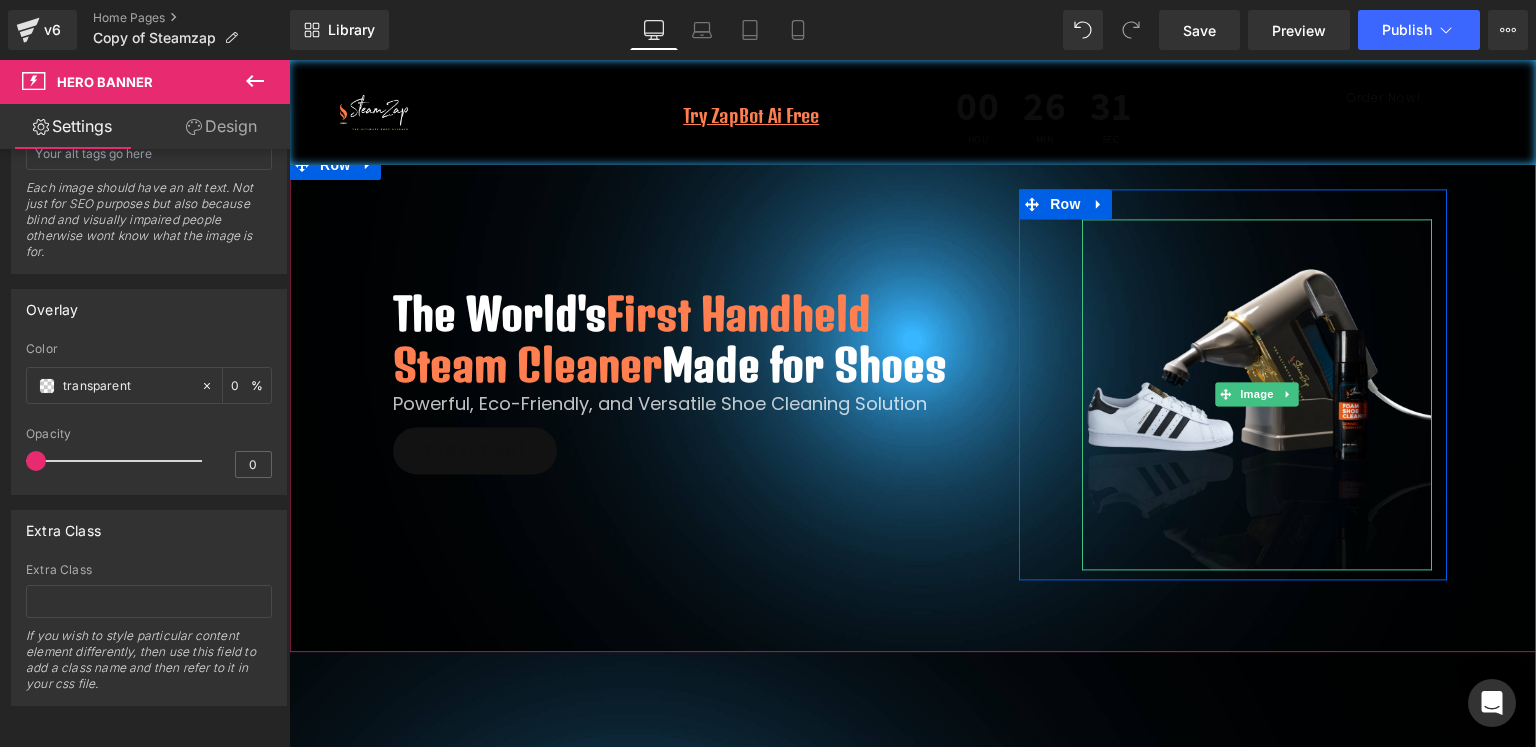 drag, startPoint x: 1246, startPoint y: 385, endPoint x: 520, endPoint y: 382, distance: 726.0062 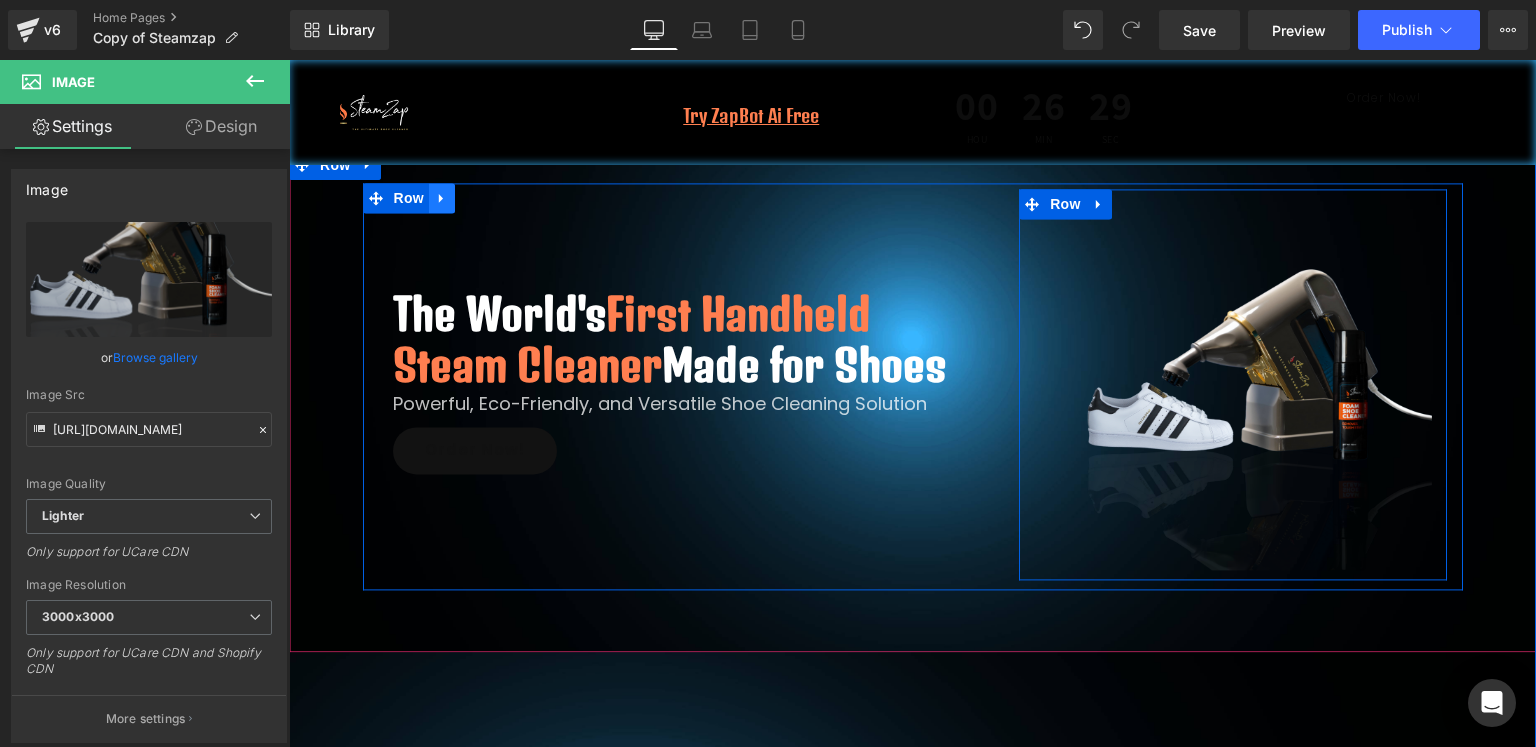 drag, startPoint x: 1056, startPoint y: 202, endPoint x: 423, endPoint y: 193, distance: 633.06396 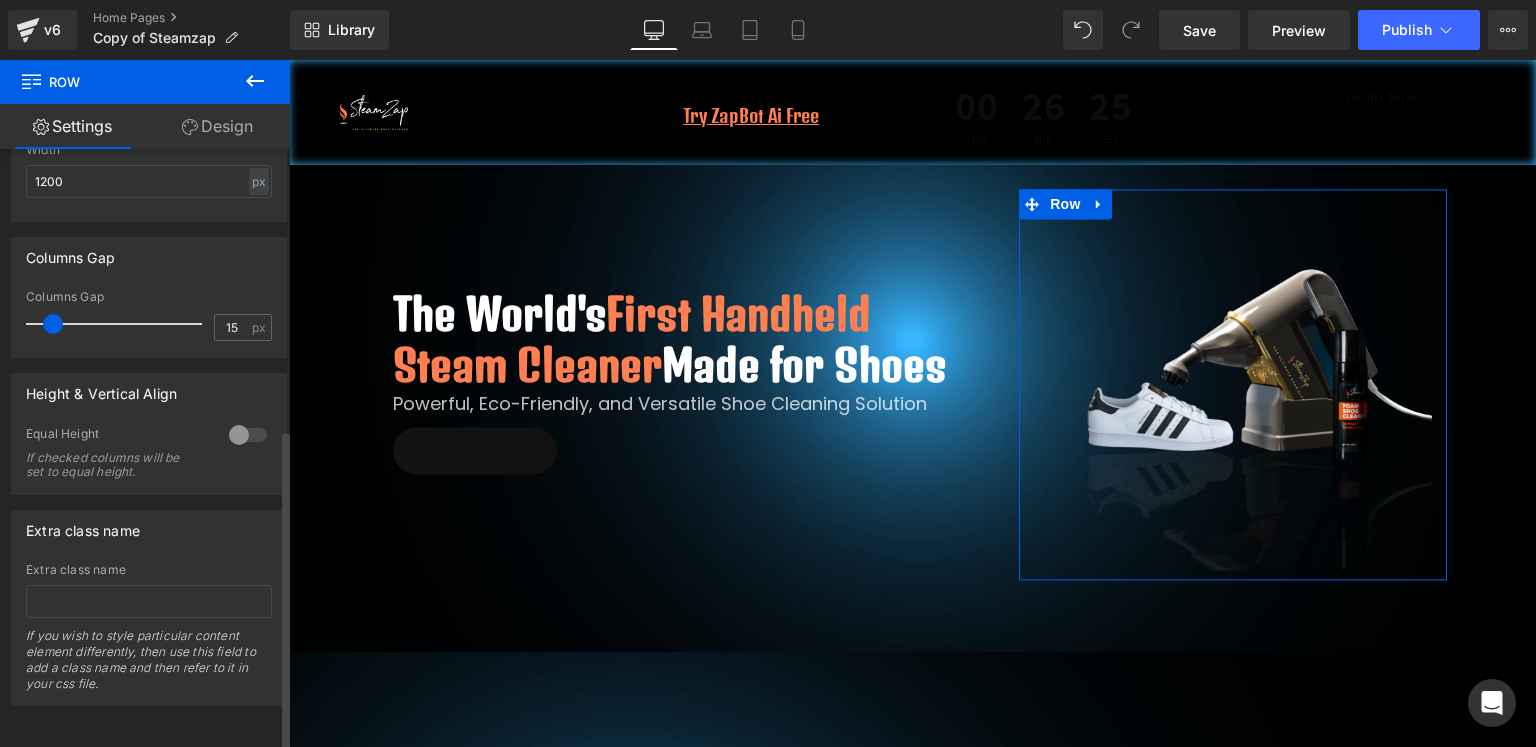 scroll, scrollTop: 522, scrollLeft: 0, axis: vertical 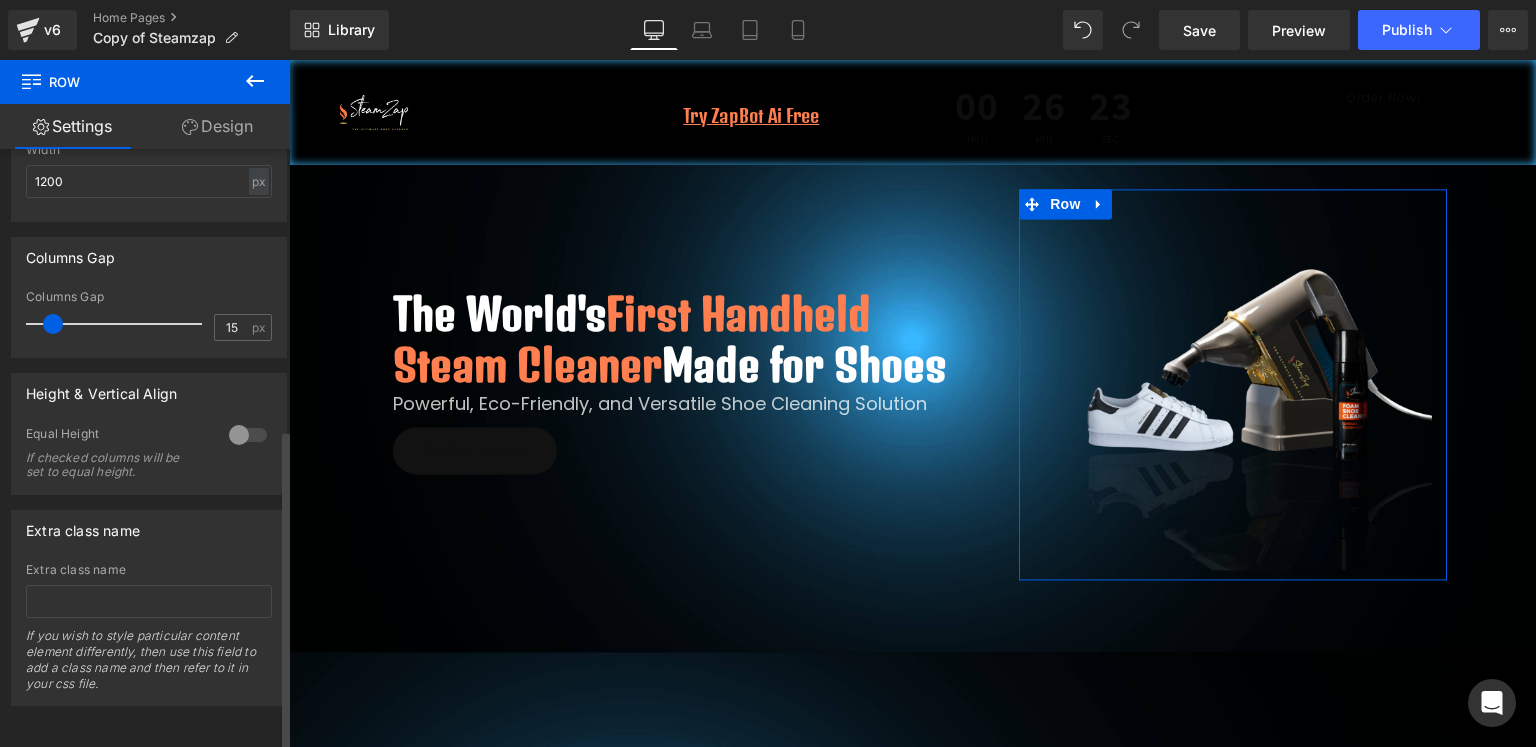 click at bounding box center [248, 435] 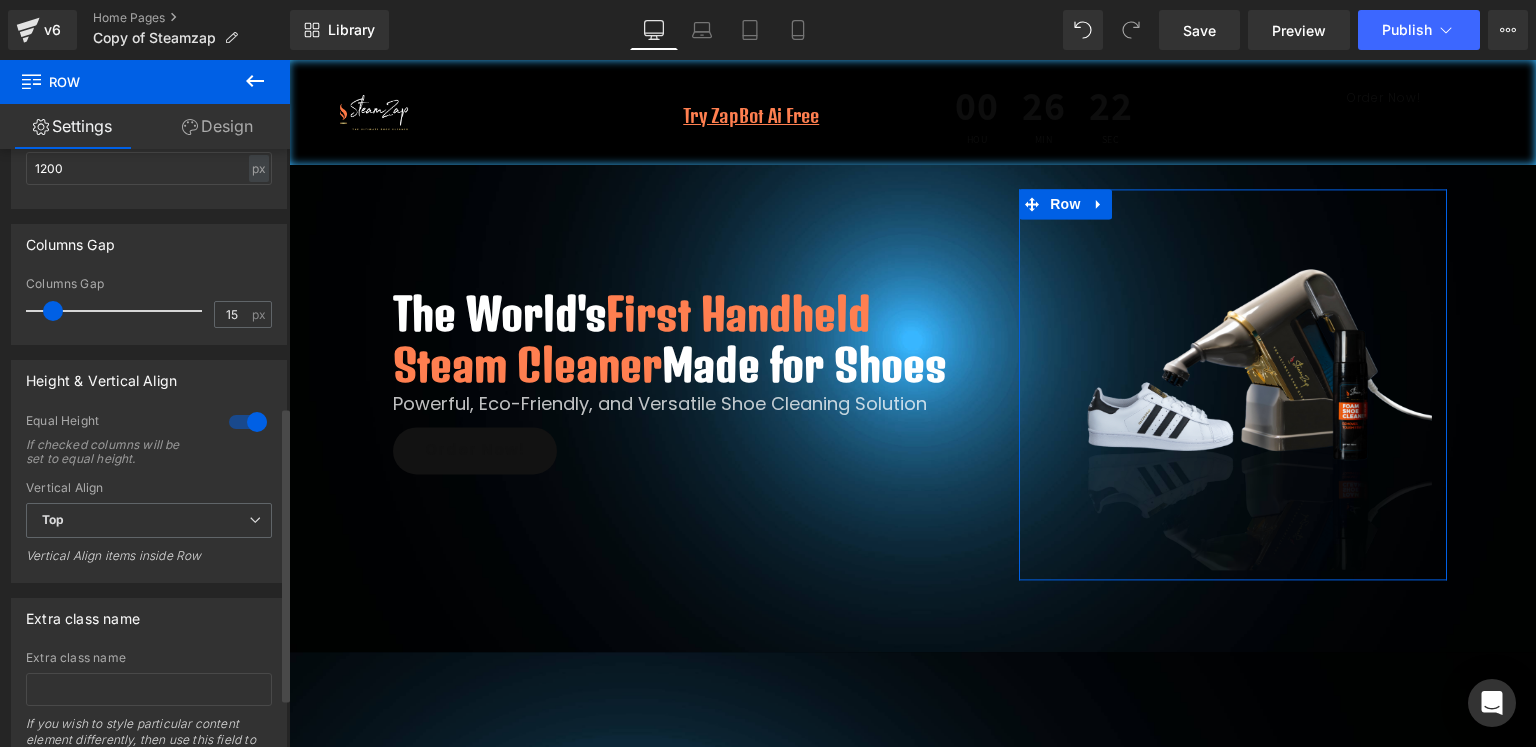 click at bounding box center [248, 422] 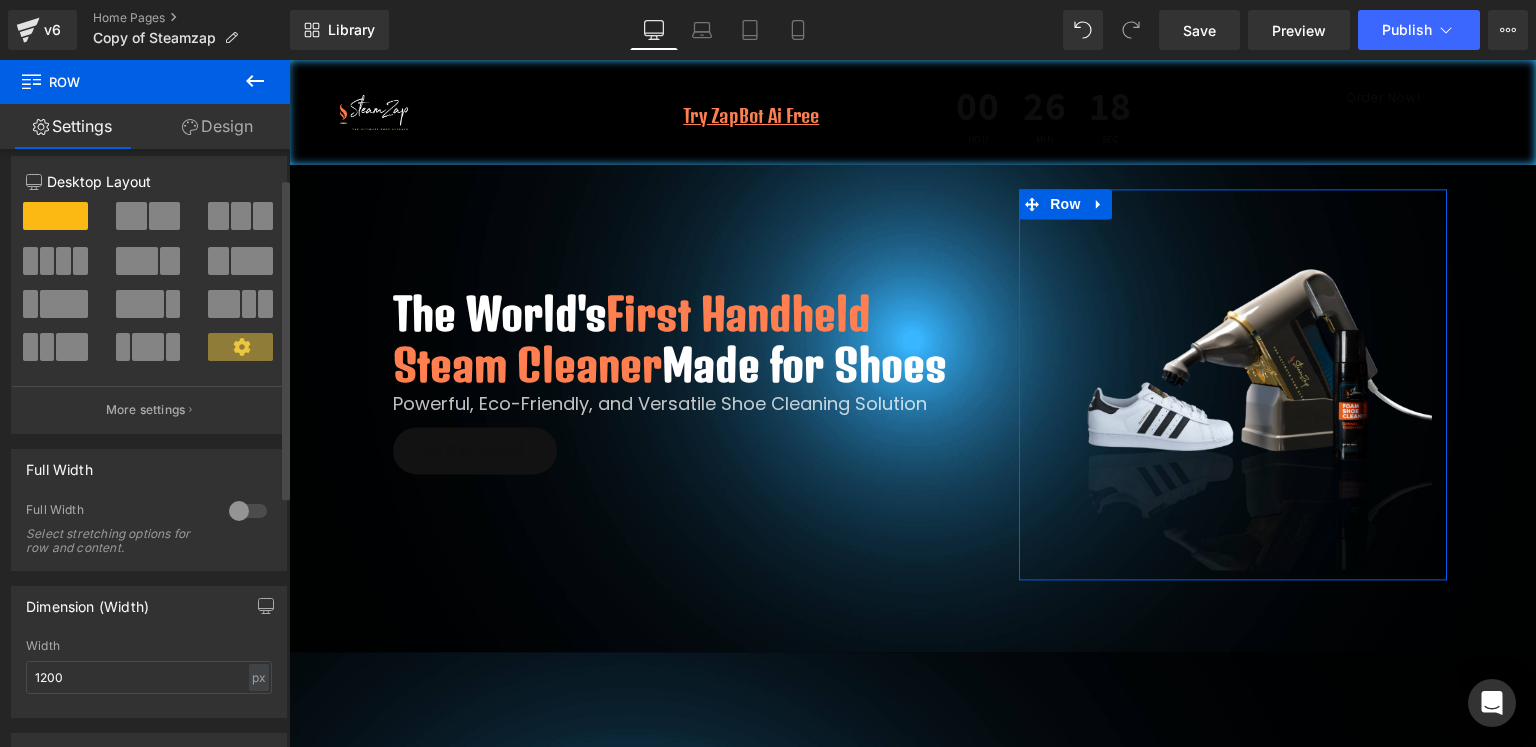 scroll, scrollTop: 0, scrollLeft: 0, axis: both 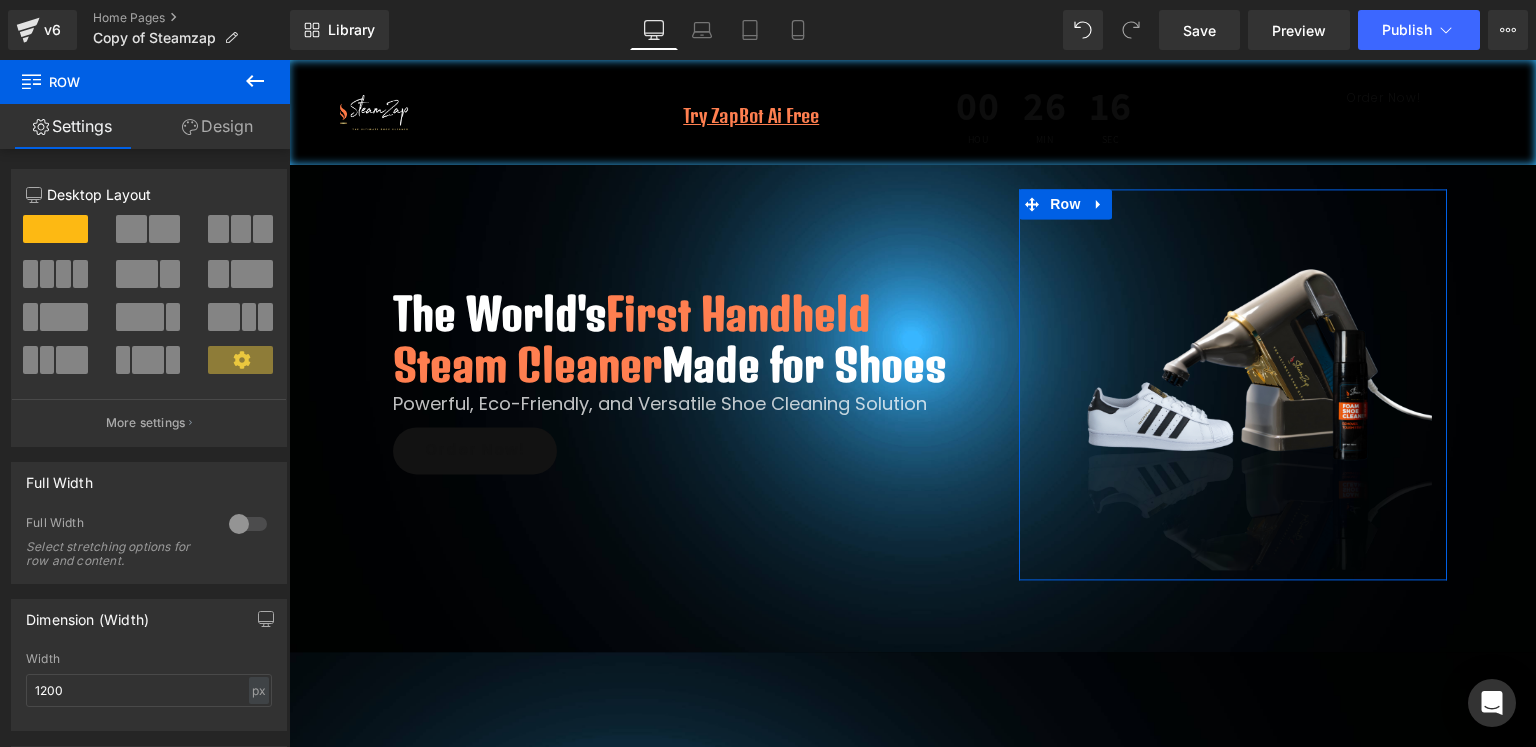 click on "Design" at bounding box center [217, 126] 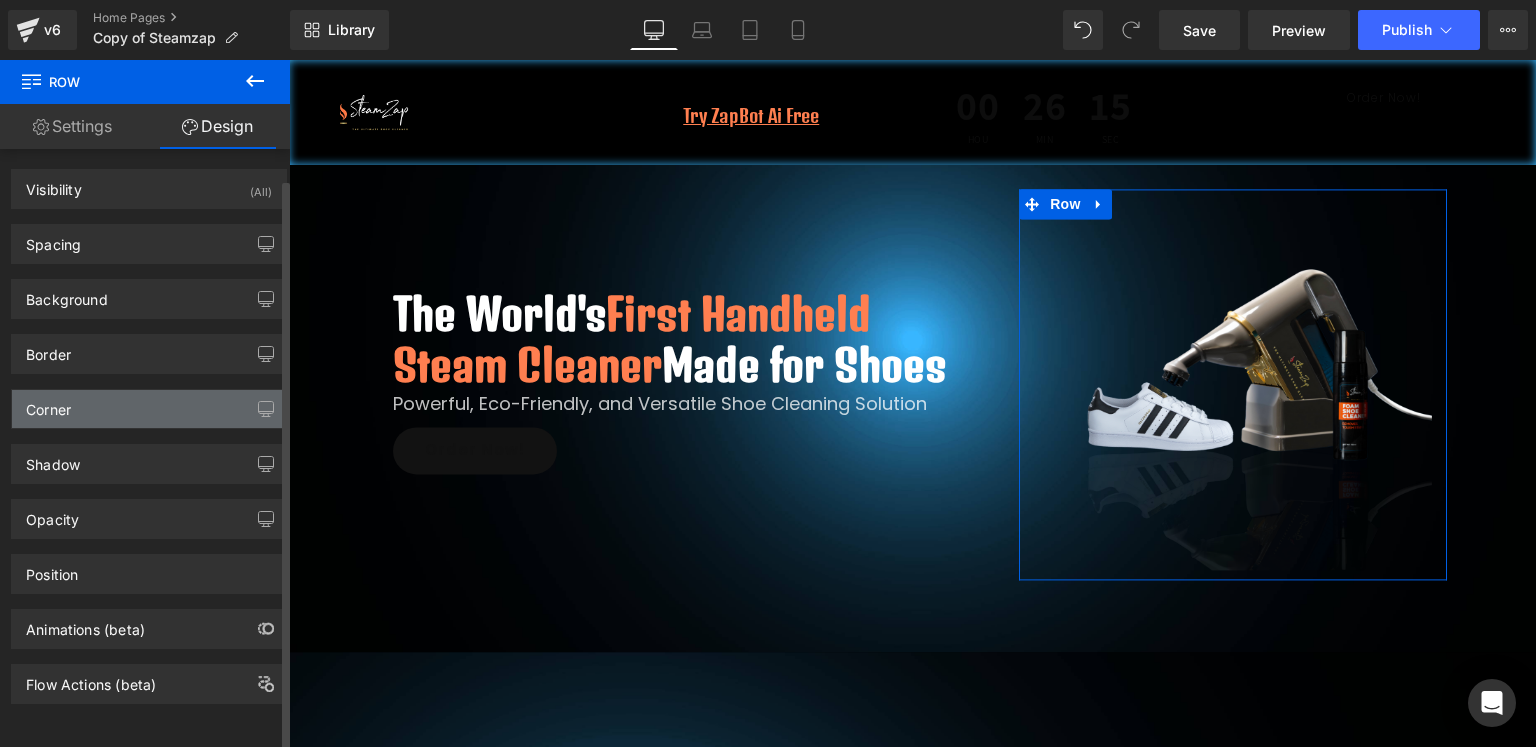 scroll, scrollTop: 8, scrollLeft: 0, axis: vertical 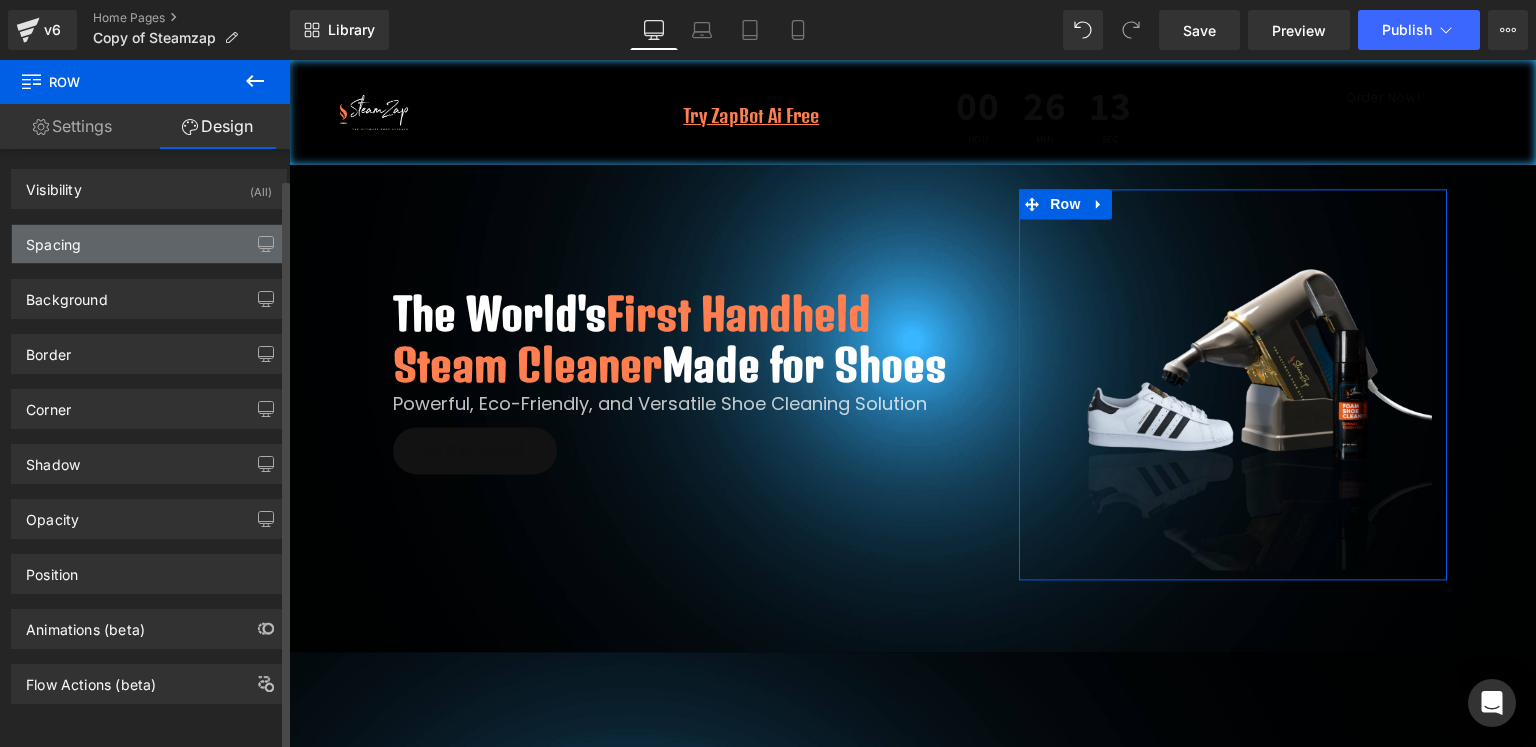 click on "Spacing" at bounding box center [149, 244] 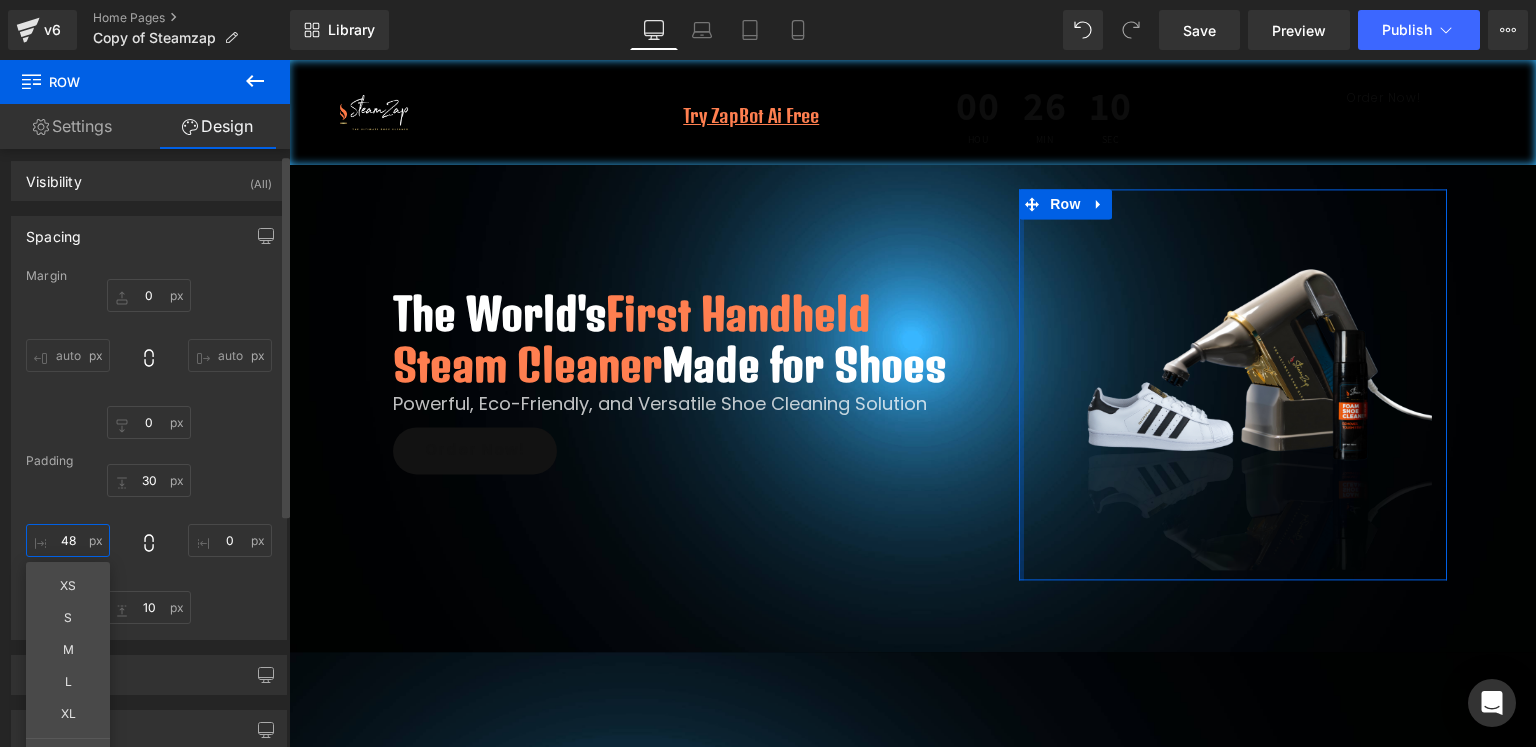 click at bounding box center [68, 540] 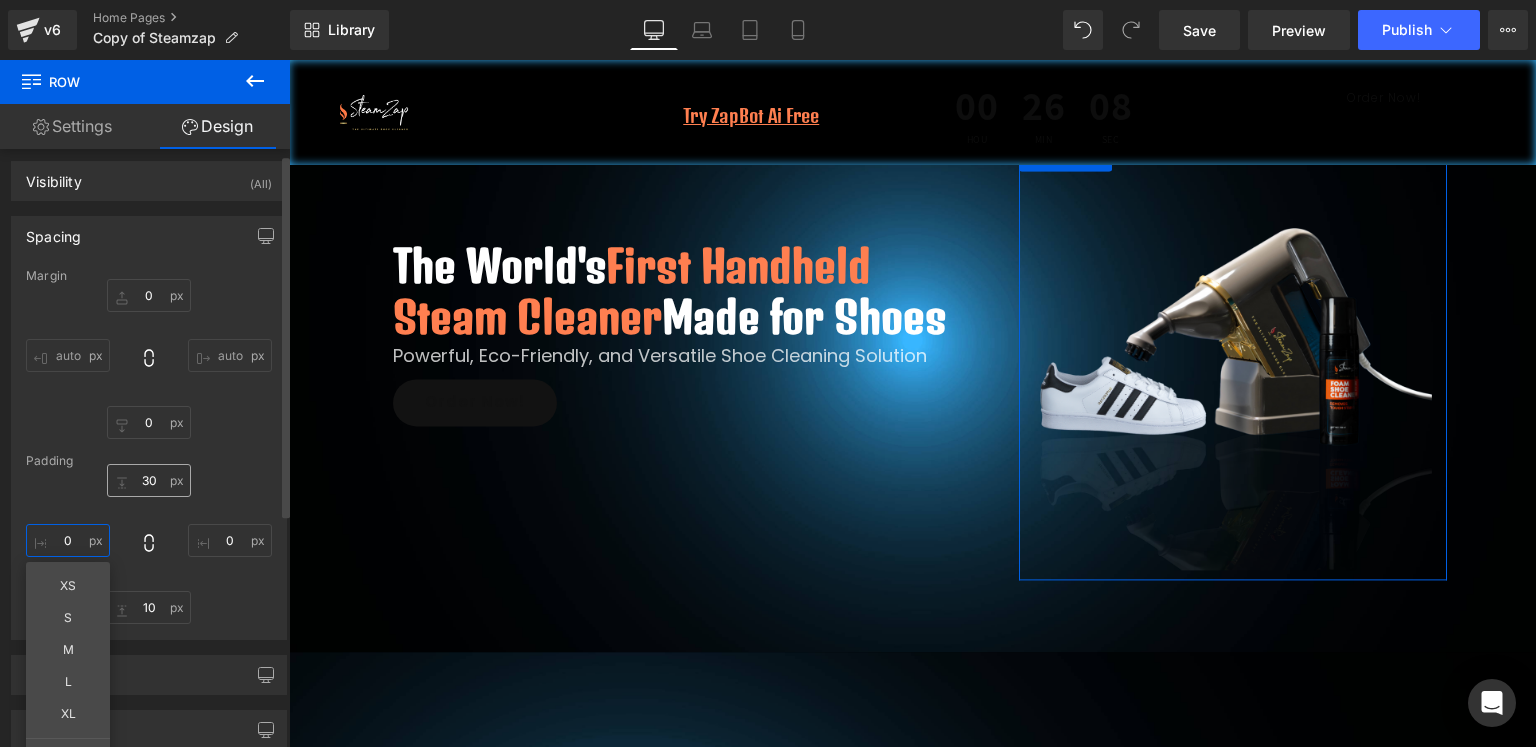 type on "0" 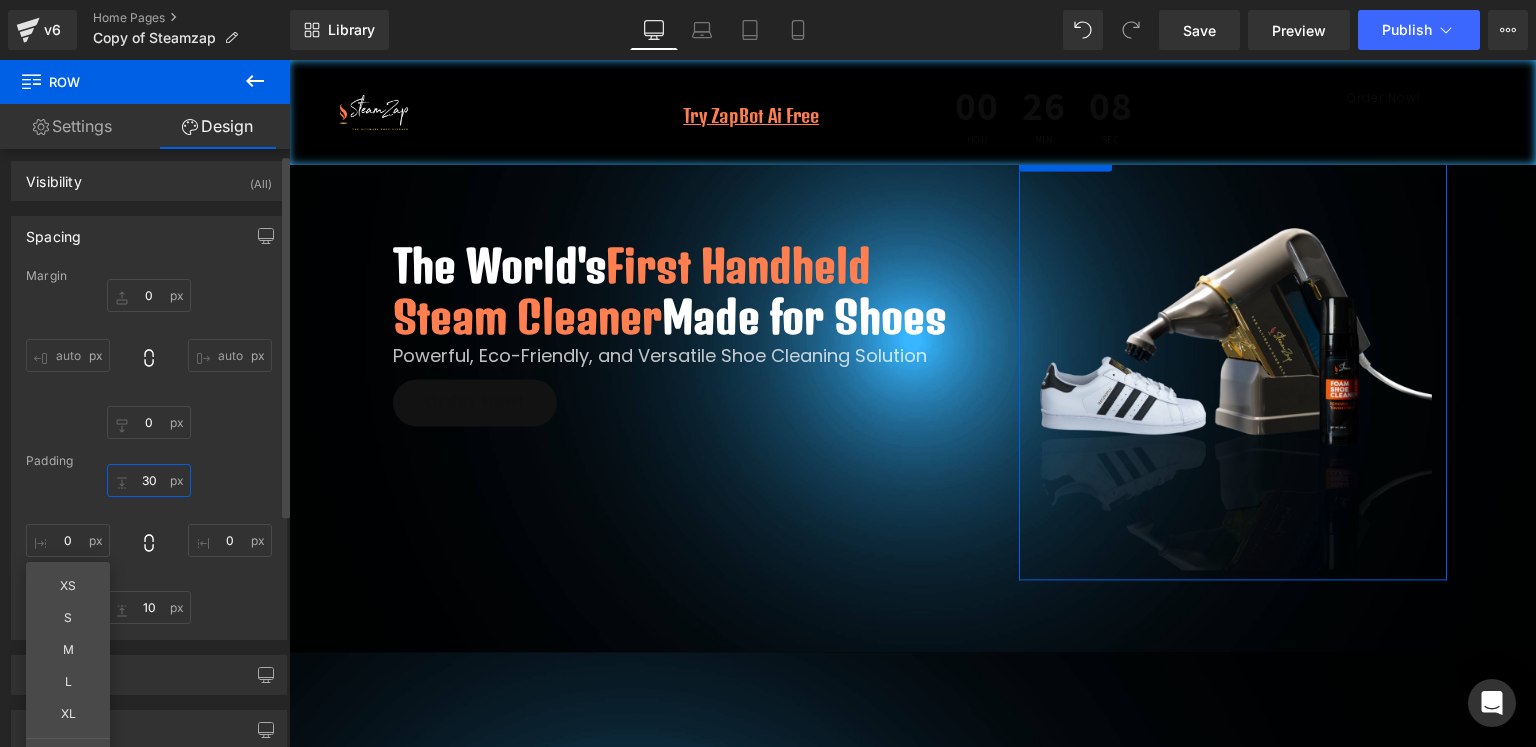 click at bounding box center (149, 480) 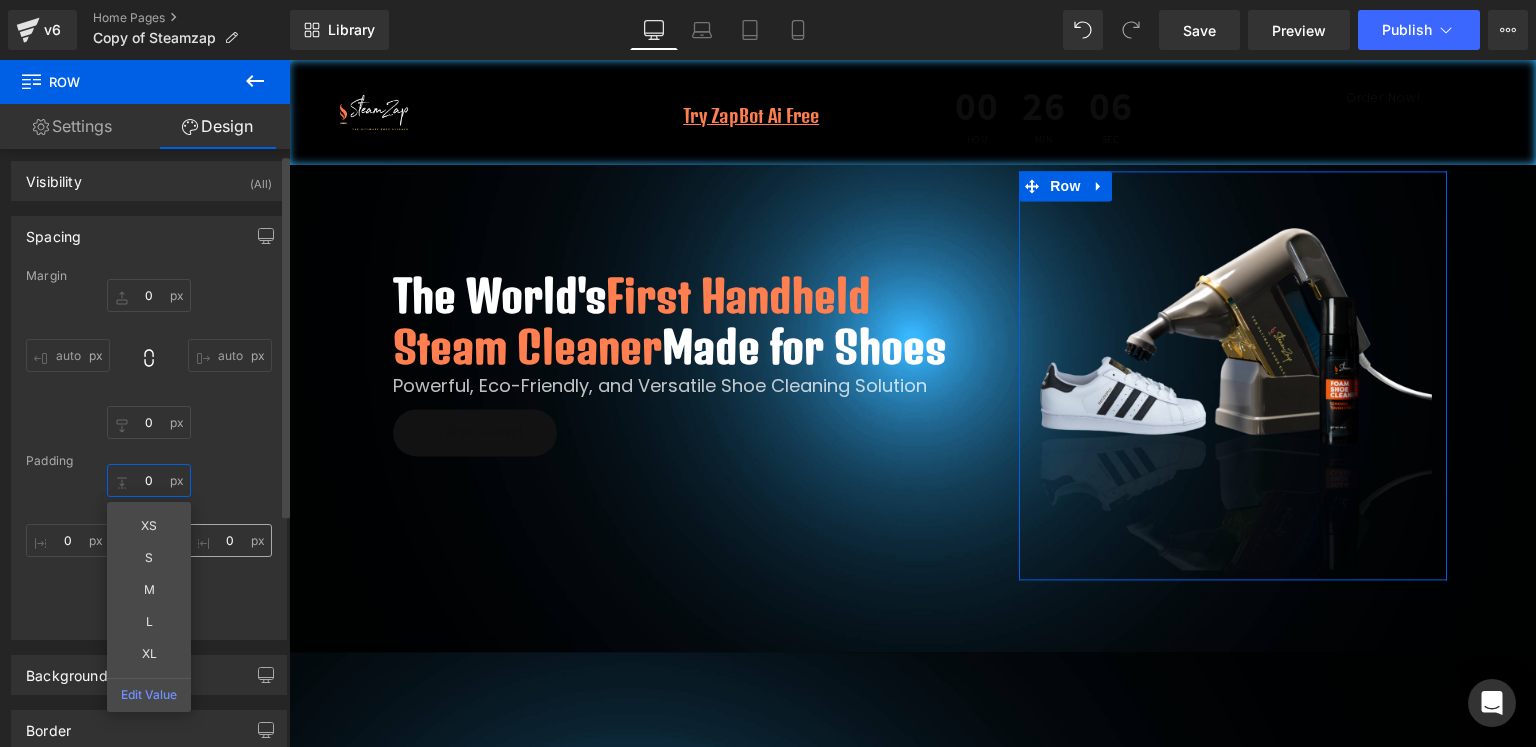 type on "0" 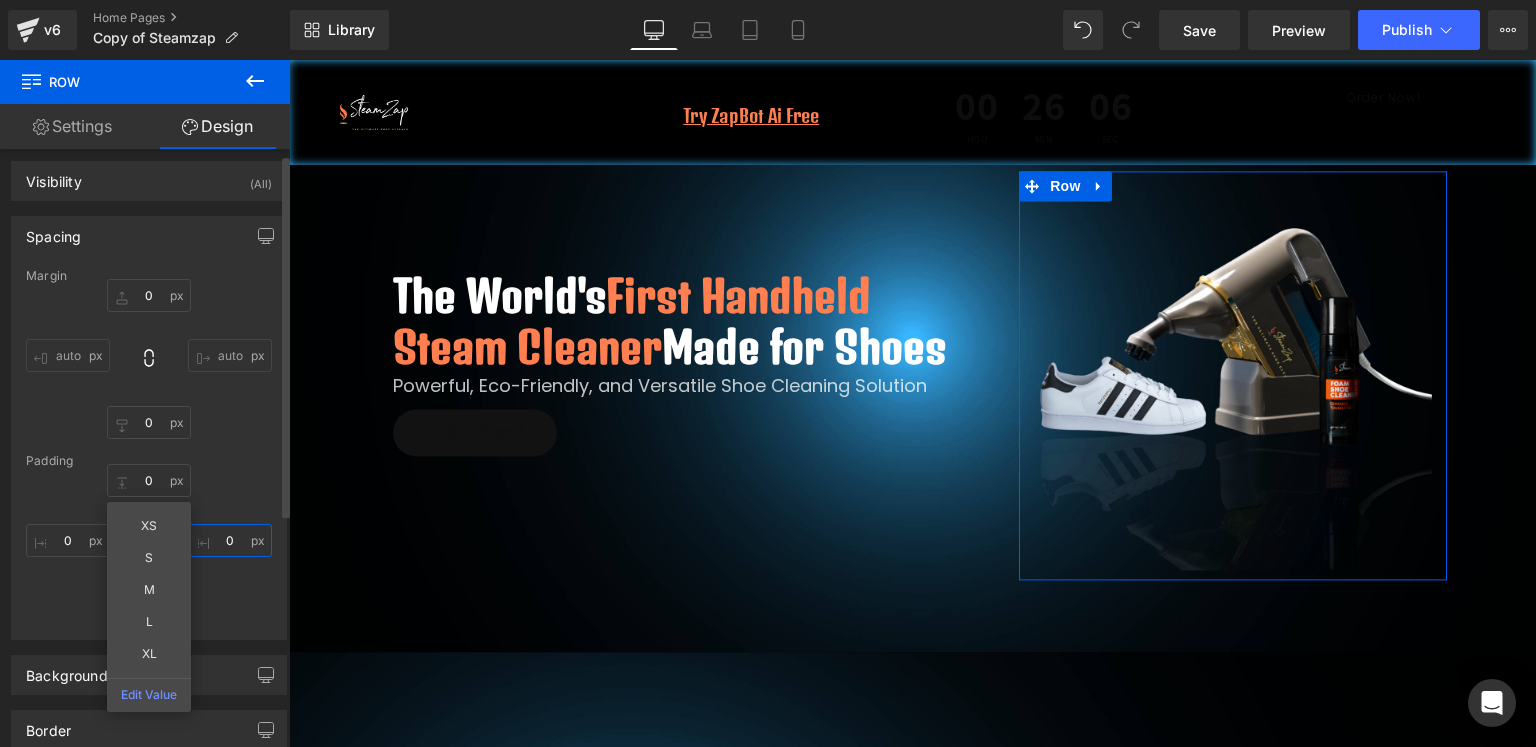 click at bounding box center [230, 540] 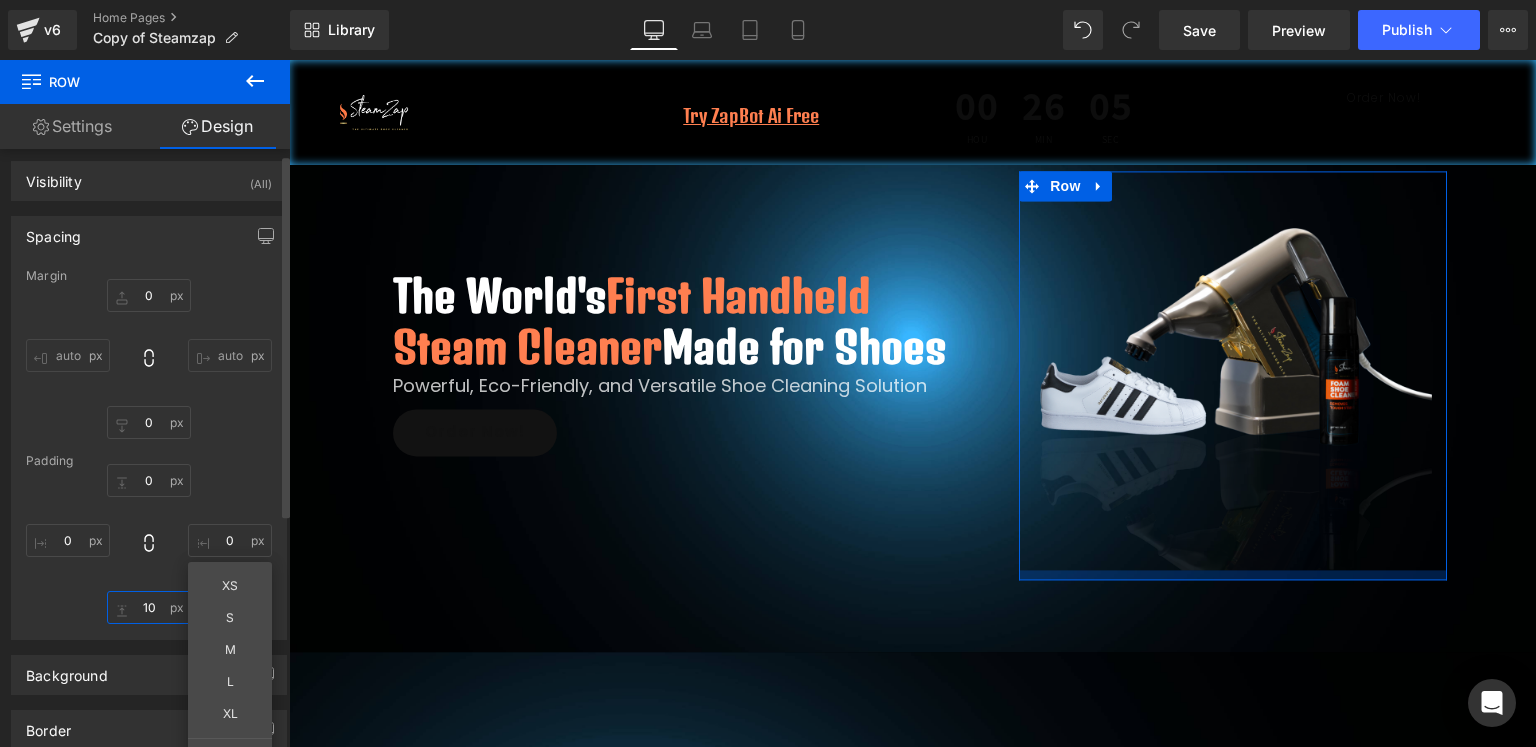 click at bounding box center [149, 607] 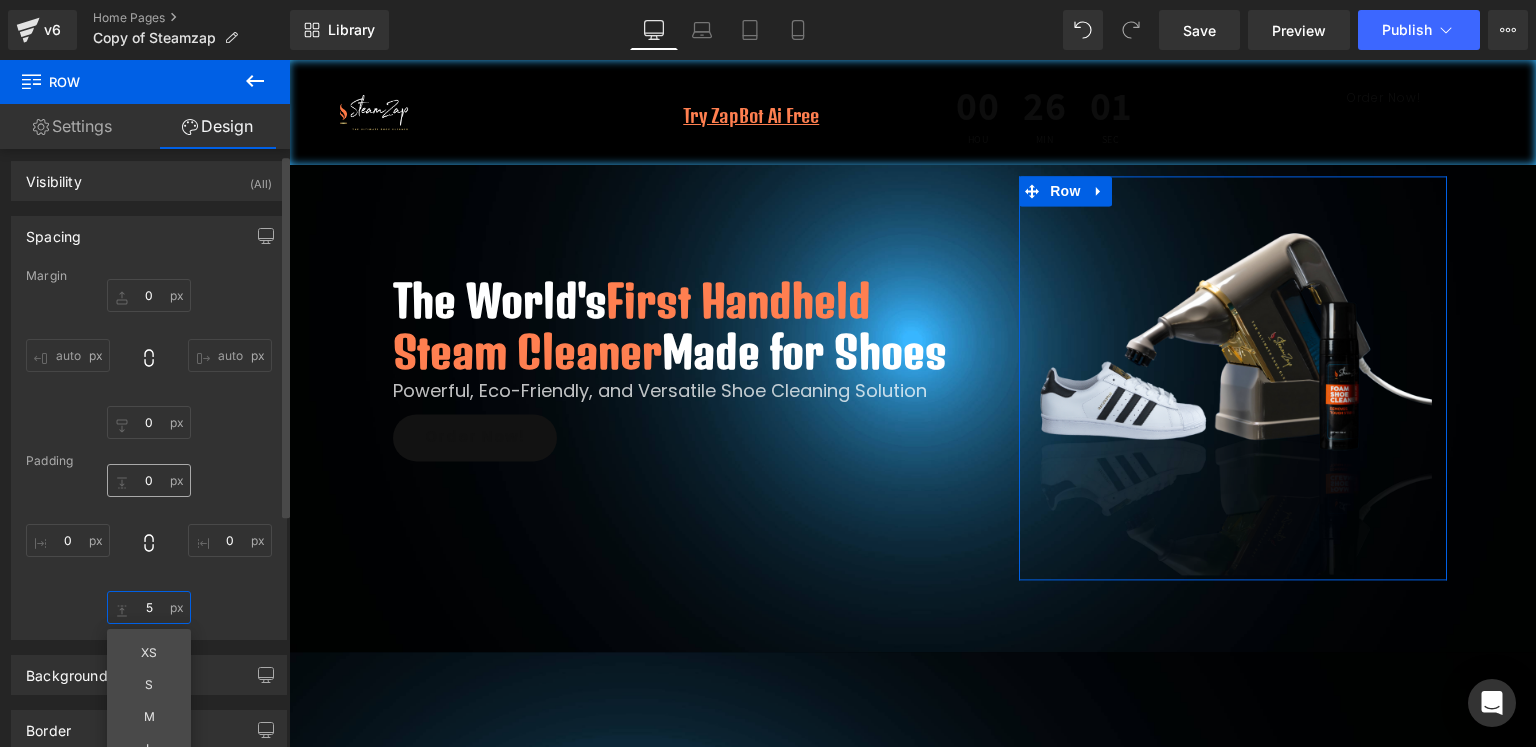 type on "5" 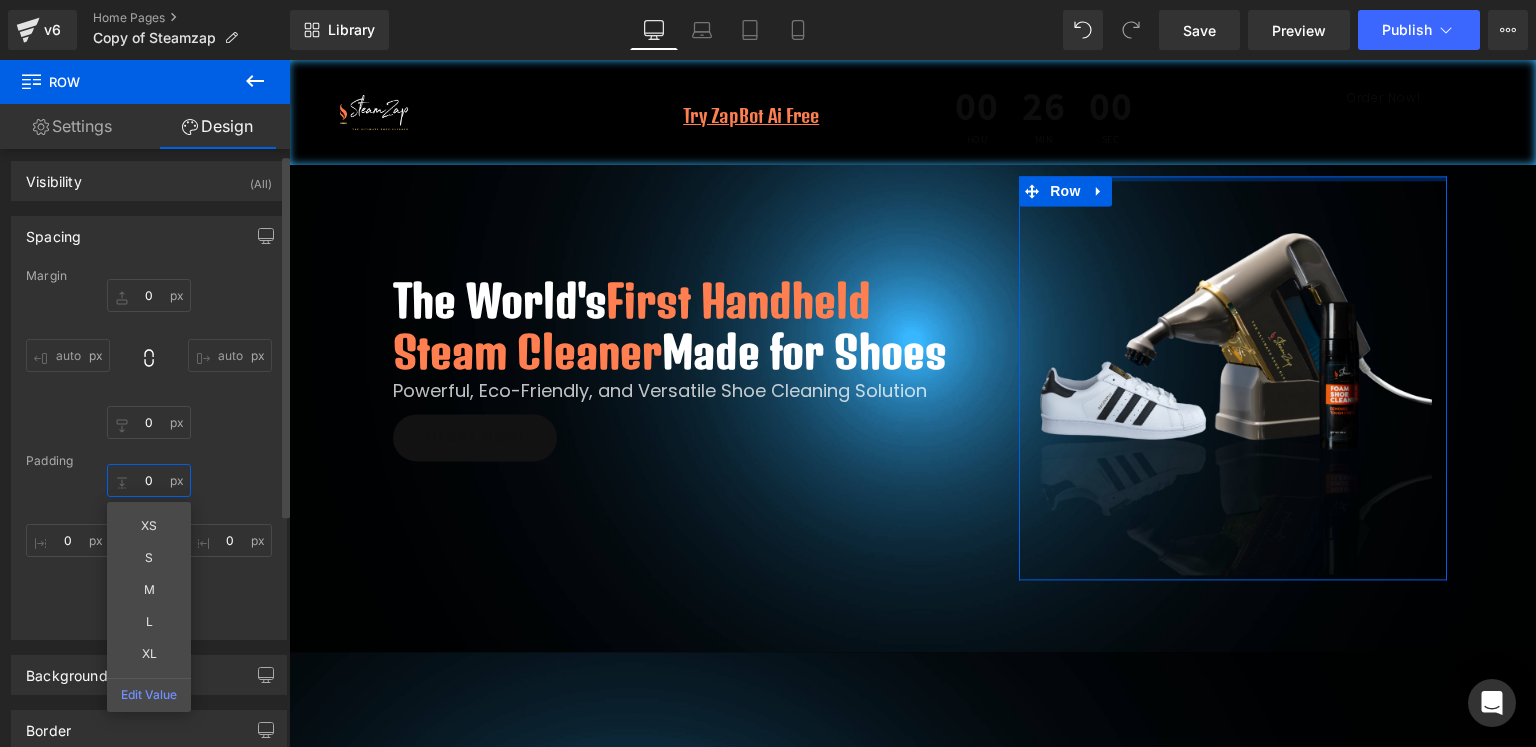 click on "0" at bounding box center (149, 480) 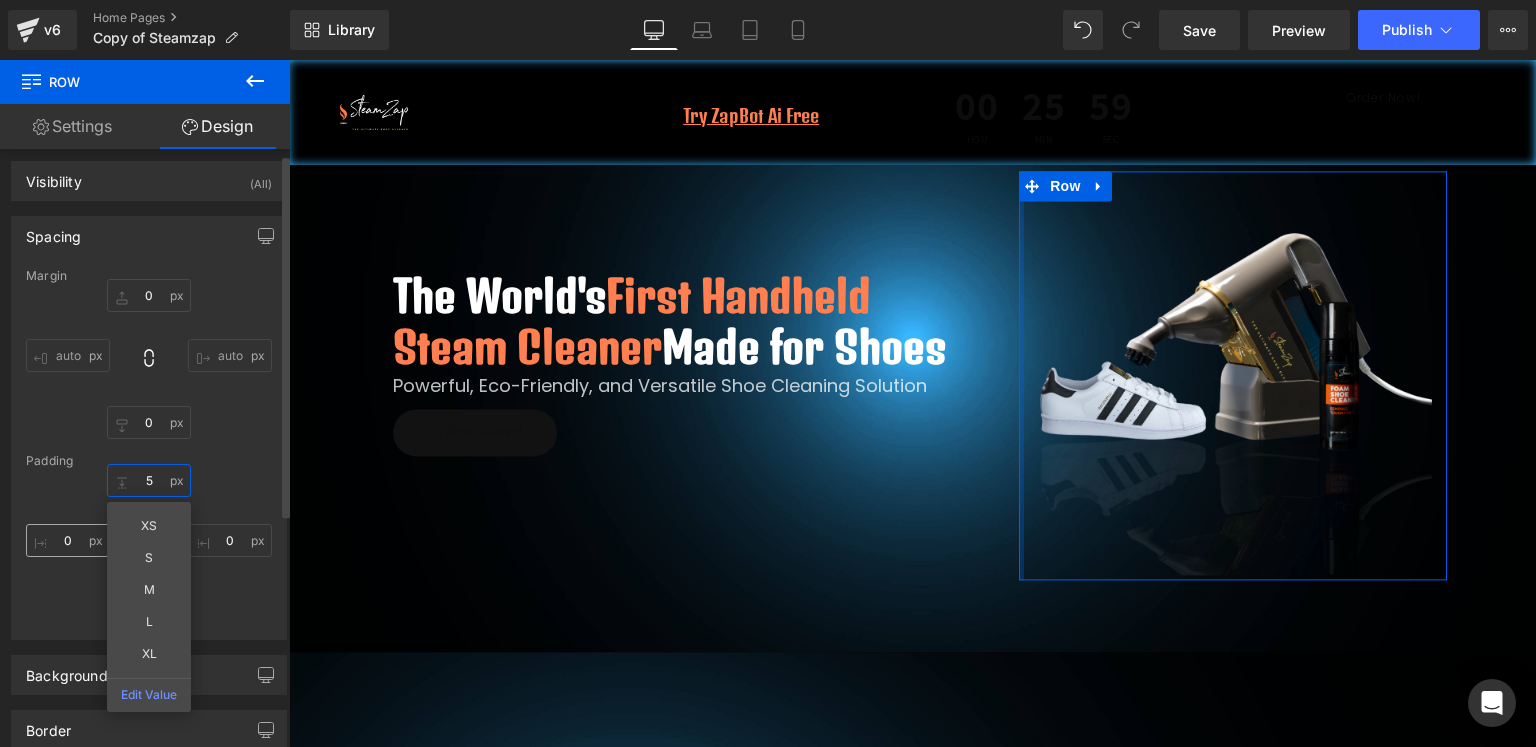 type on "5" 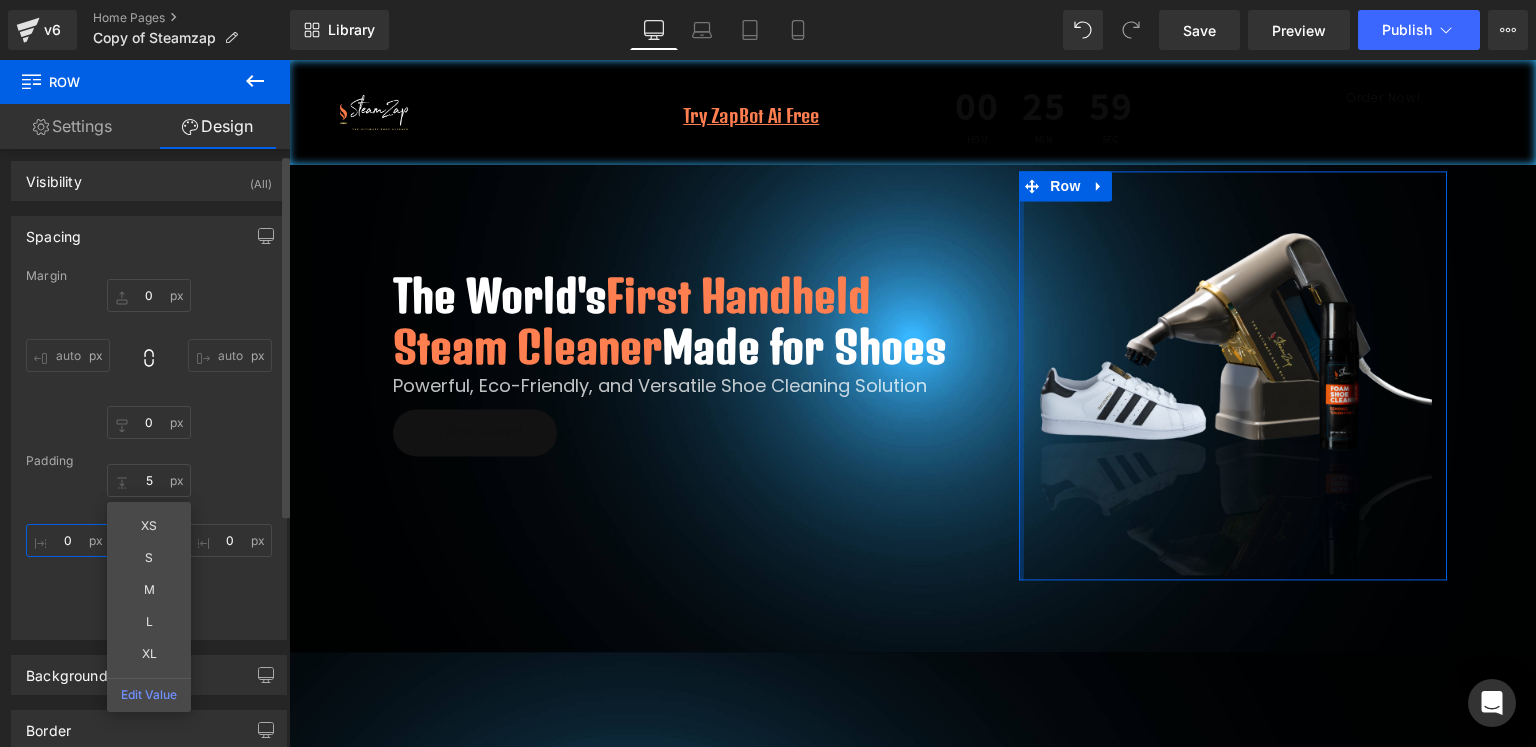 click on "0" at bounding box center [68, 540] 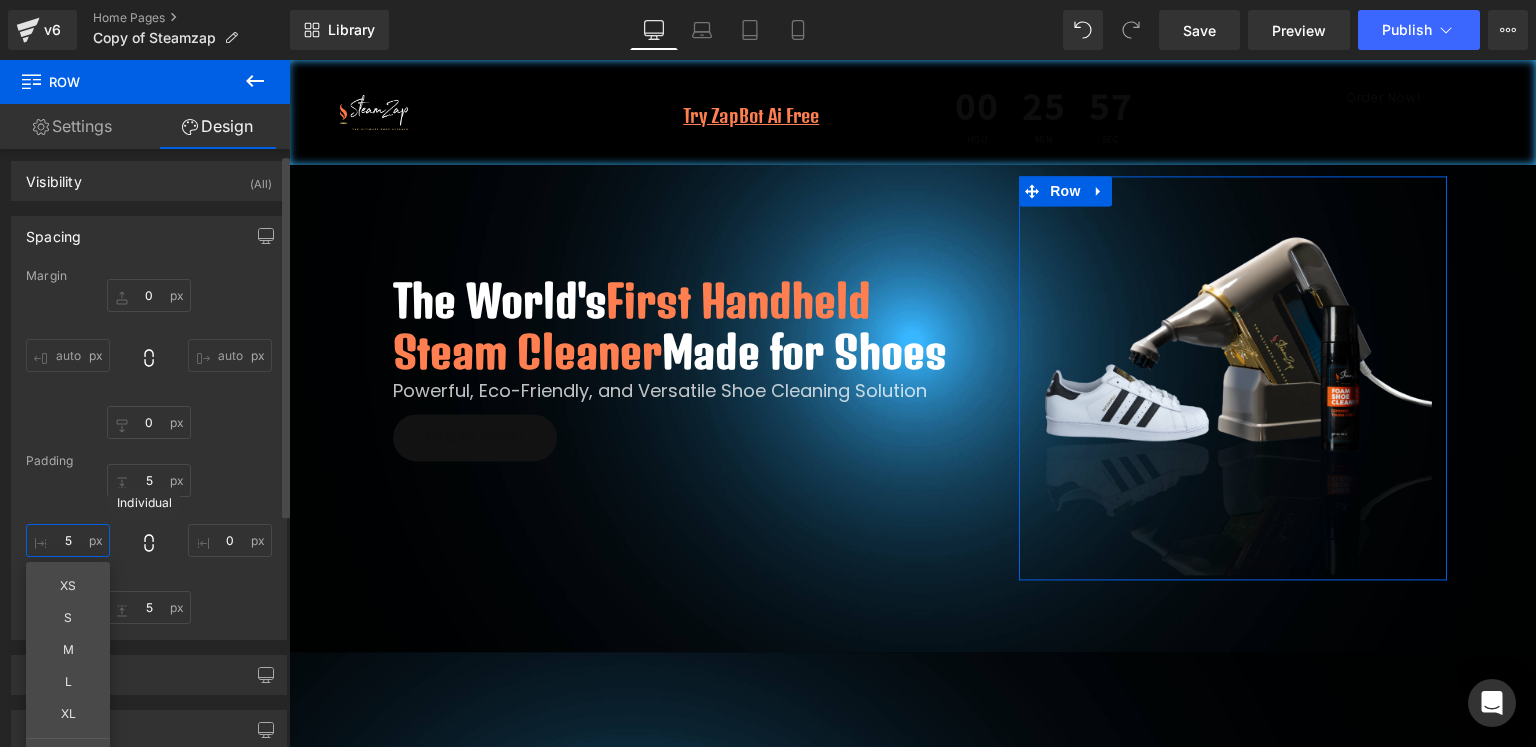 type on "5" 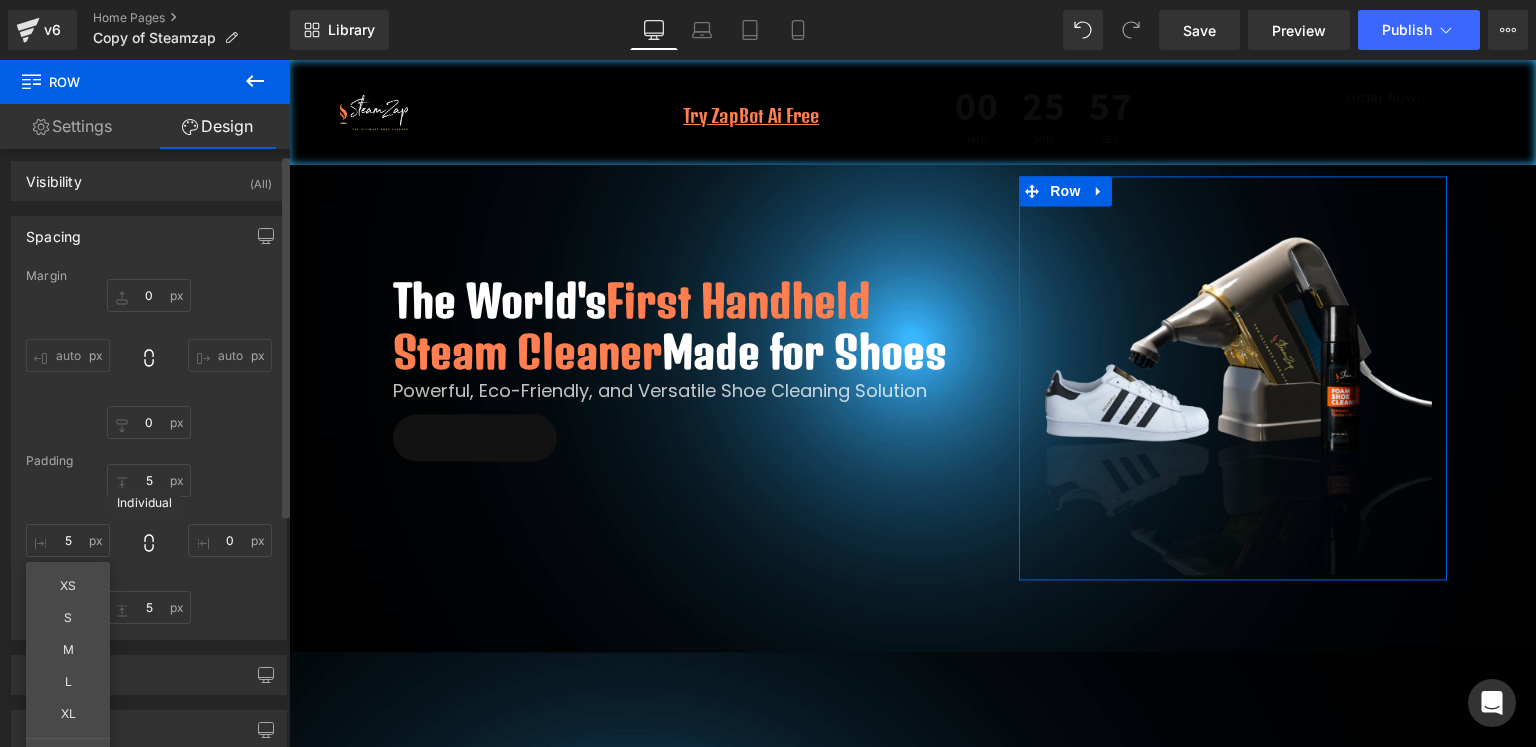 click 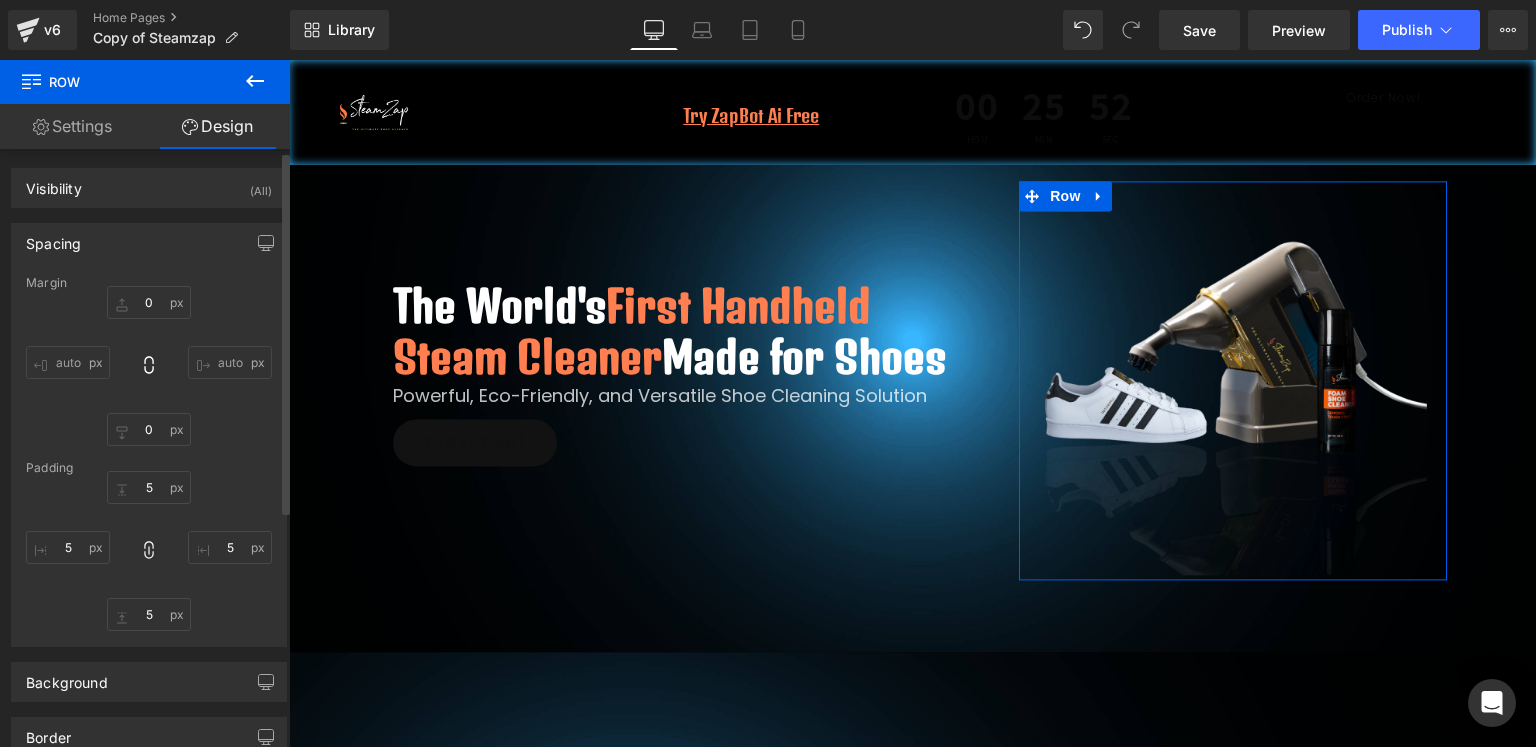 scroll, scrollTop: 0, scrollLeft: 0, axis: both 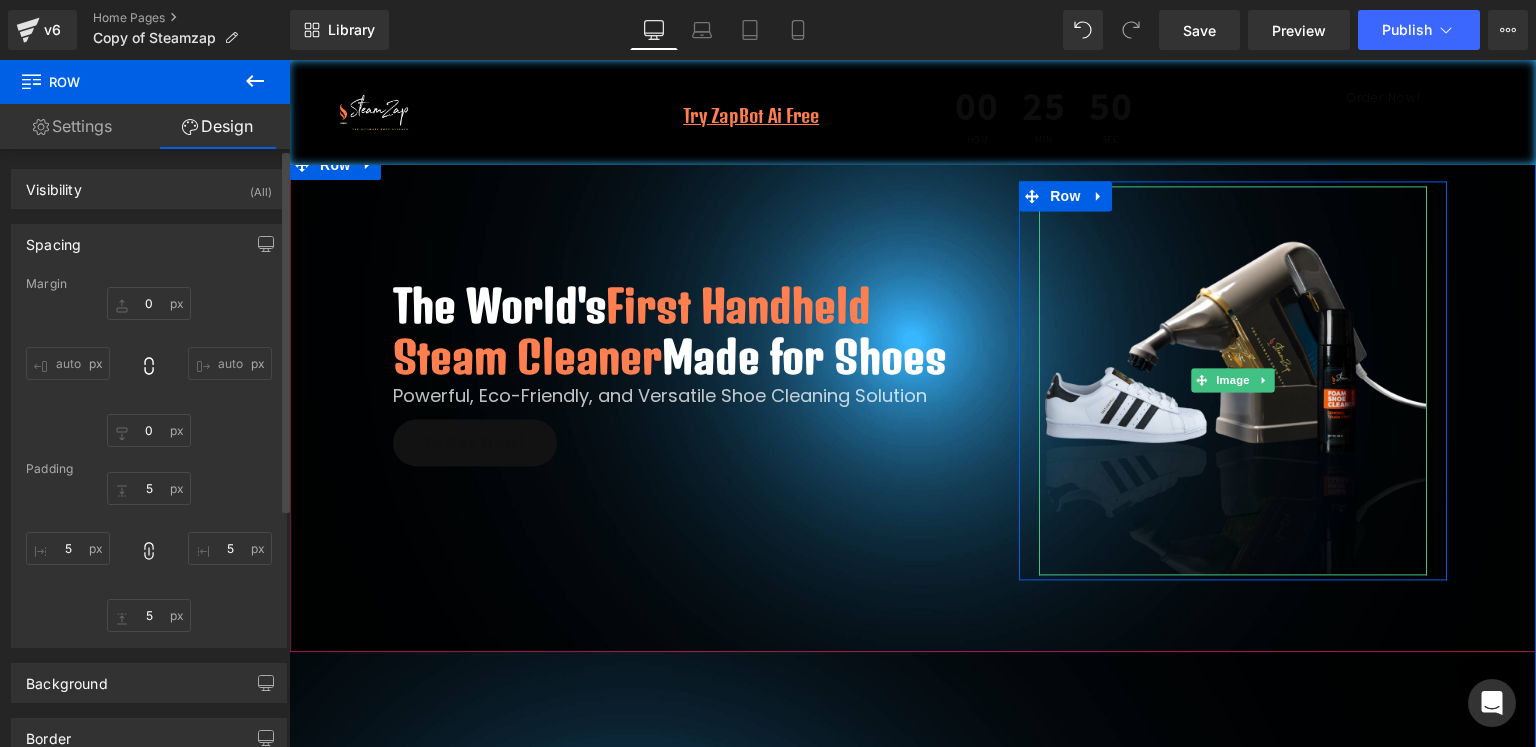 click at bounding box center (1233, 381) 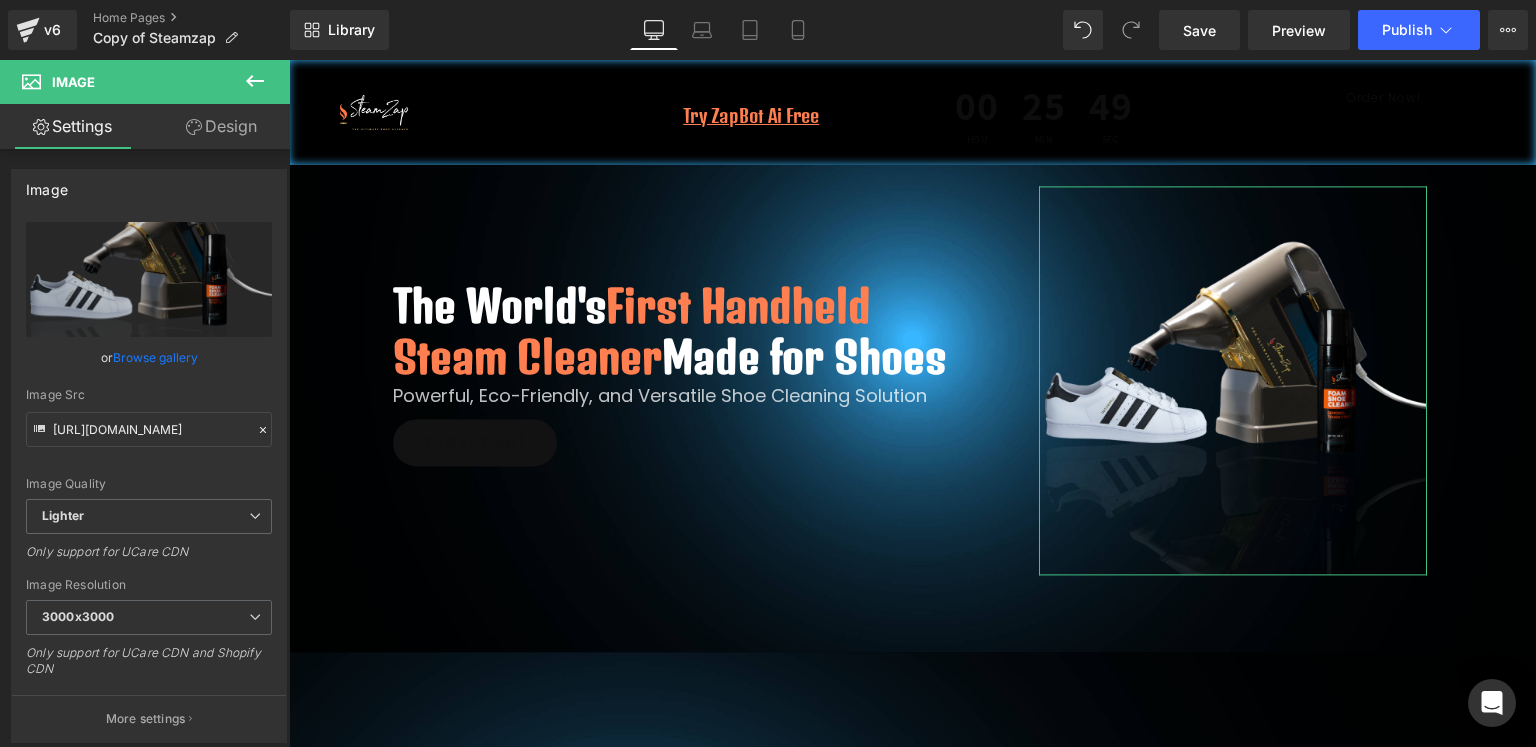 click on "Design" at bounding box center [221, 126] 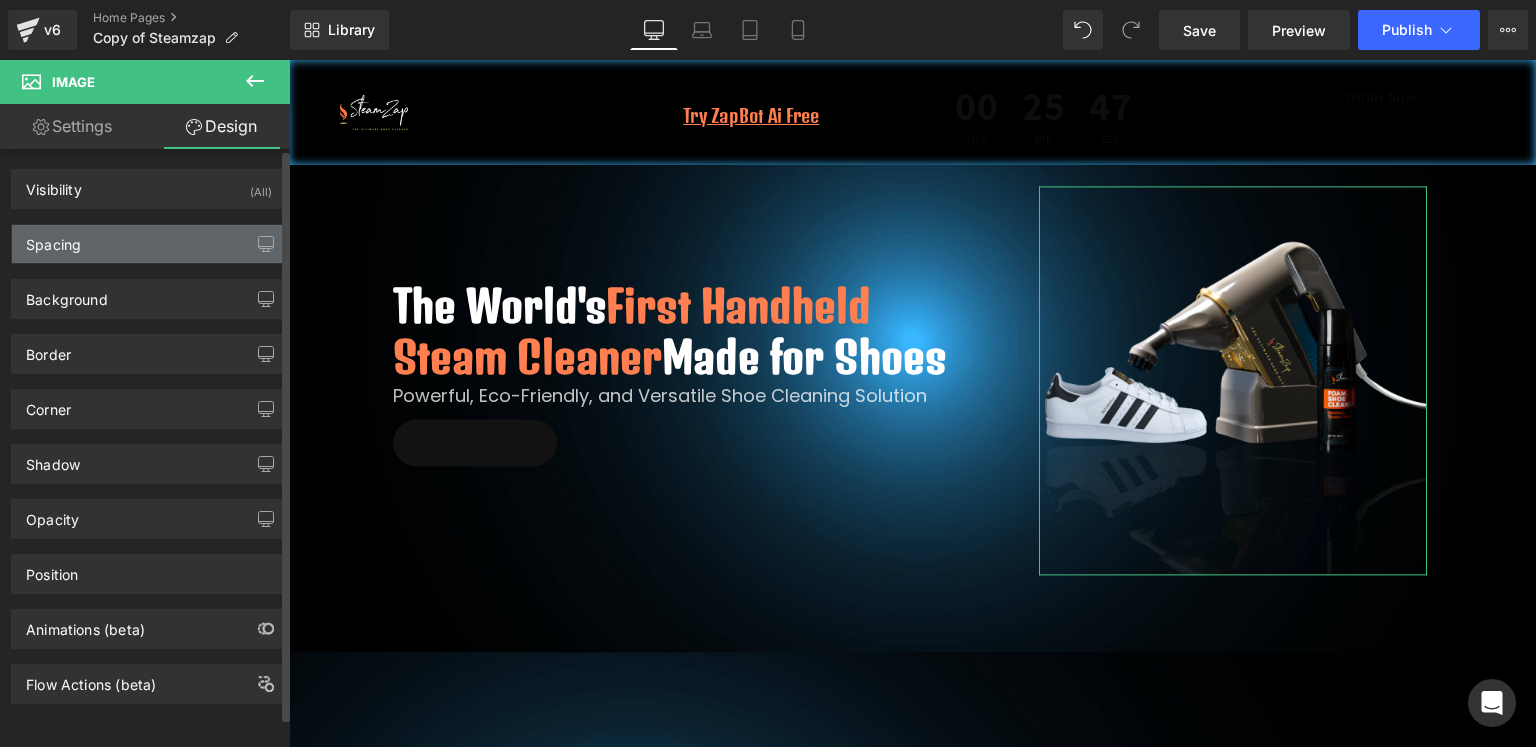 click on "Spacing" at bounding box center [149, 244] 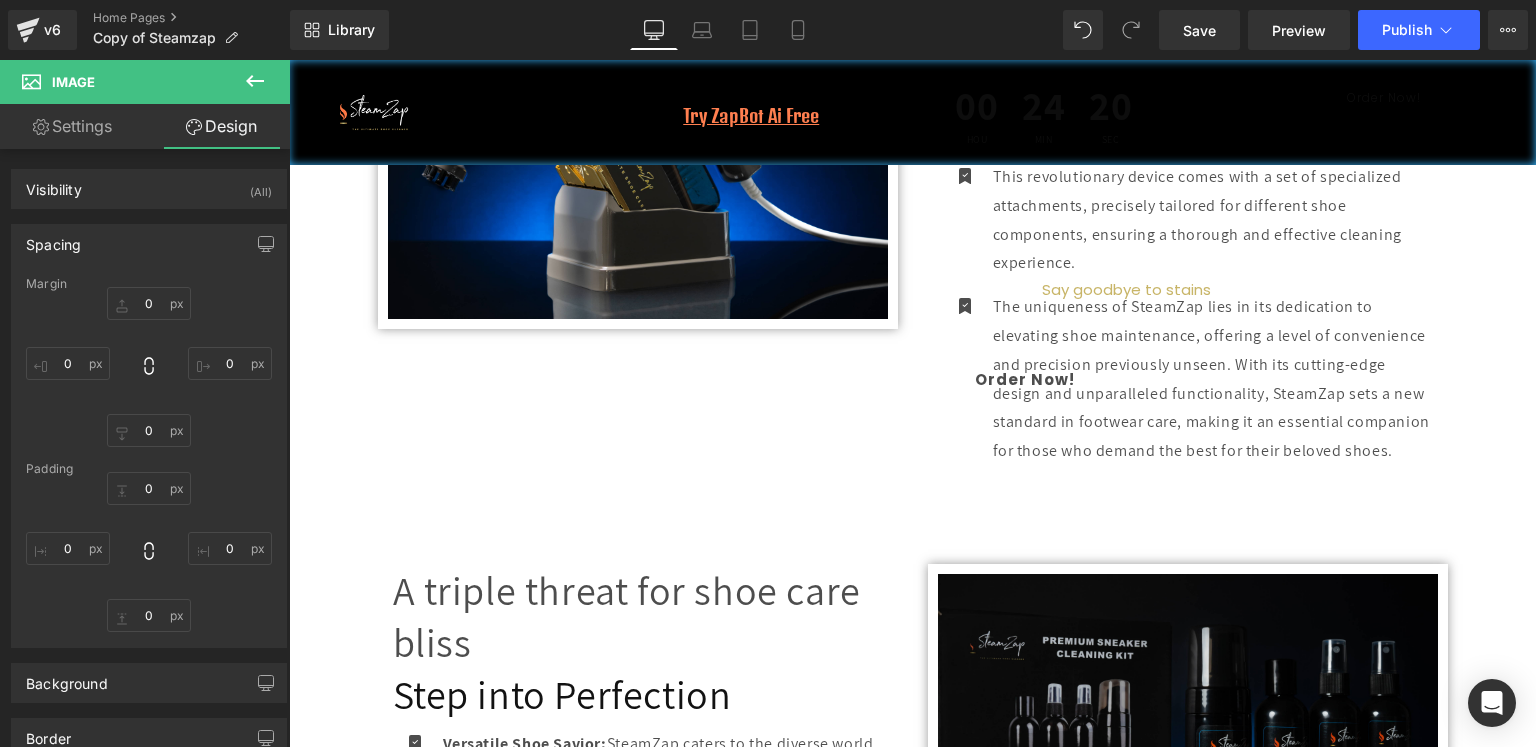scroll, scrollTop: 1300, scrollLeft: 0, axis: vertical 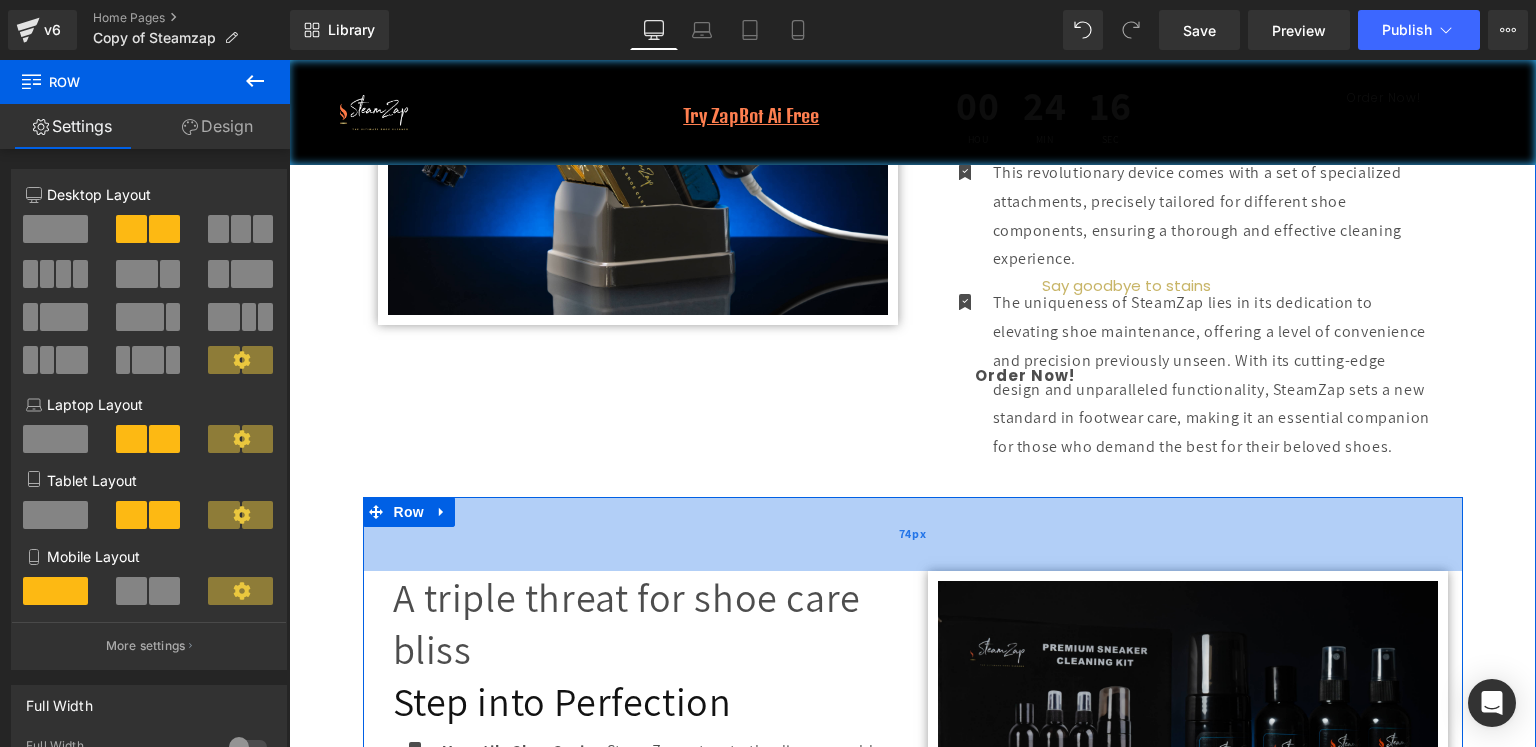 drag, startPoint x: 618, startPoint y: 407, endPoint x: 1011, endPoint y: 389, distance: 393.412 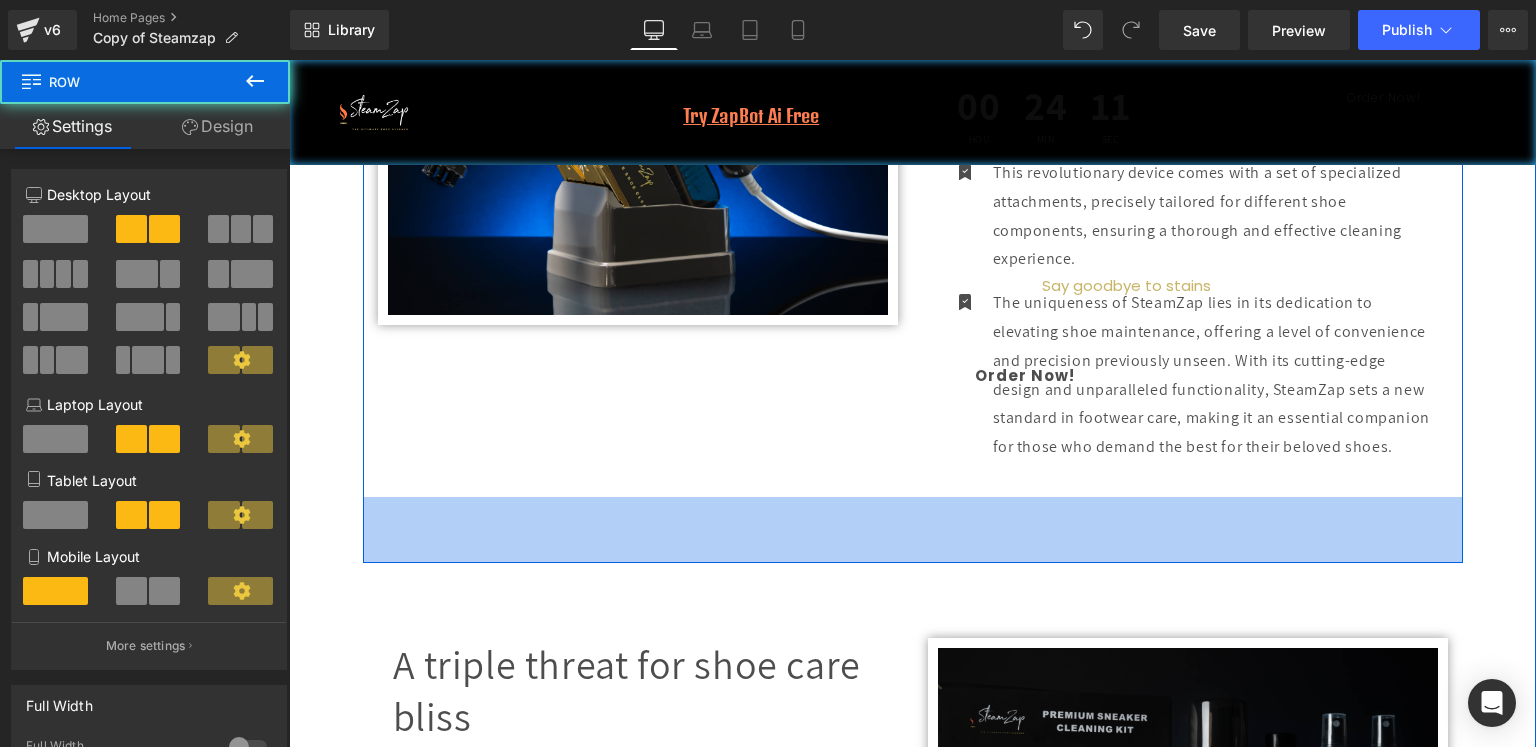 drag, startPoint x: 1134, startPoint y: 365, endPoint x: 932, endPoint y: 467, distance: 226.29184 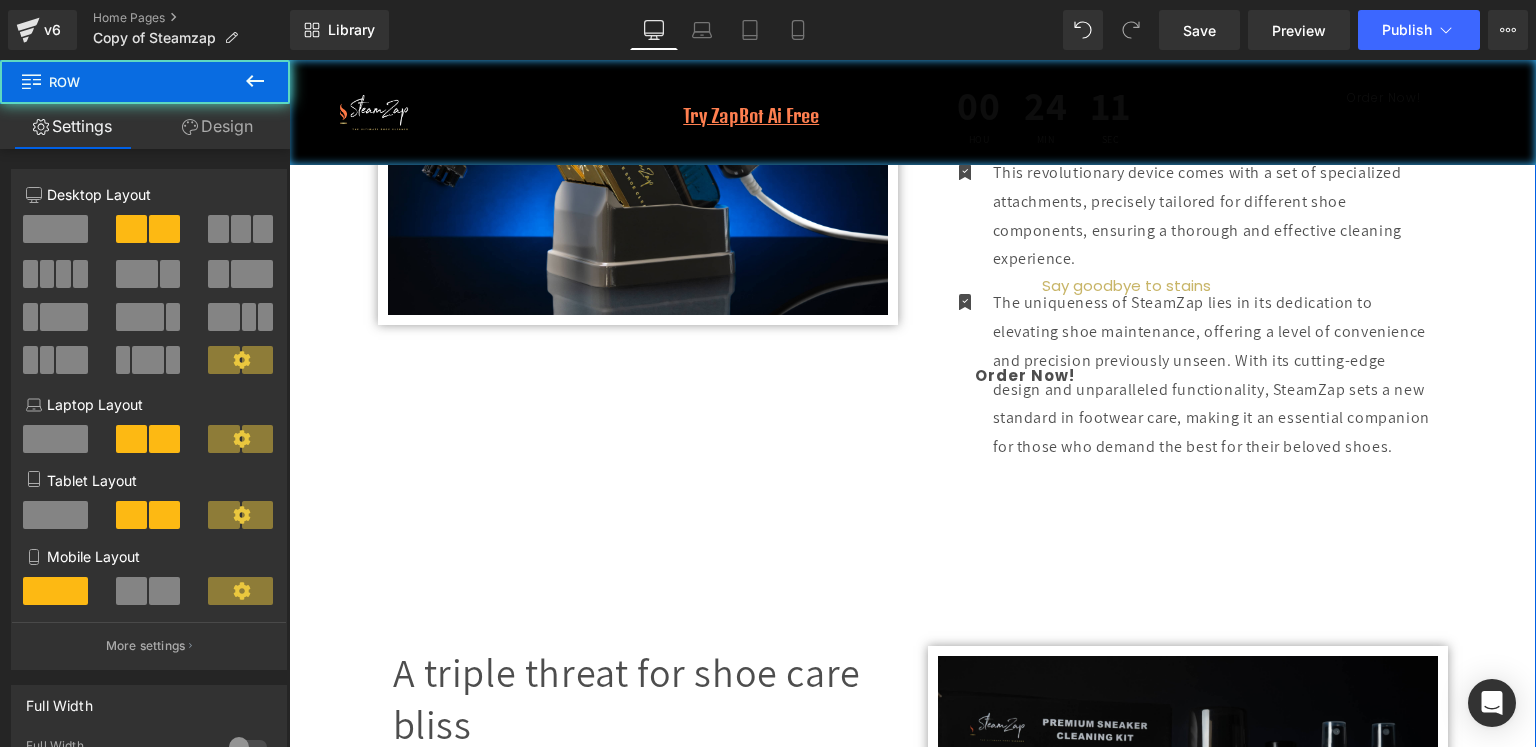 click on "A triple threat for shoe care bliss Heading         Step into Perfection Heading
Icon
Versatile Shoe Savior:   SteamZap caters to the diverse world of footwear, from delicate sneakers to sturdy boots. With its array of attachments, it's your go-to solution for keeping all your shoes impeccably clean, regardless of material of style.
Text Block
Icon
Insole Refresher Extraordinaire:
Text Block" at bounding box center [913, 925] 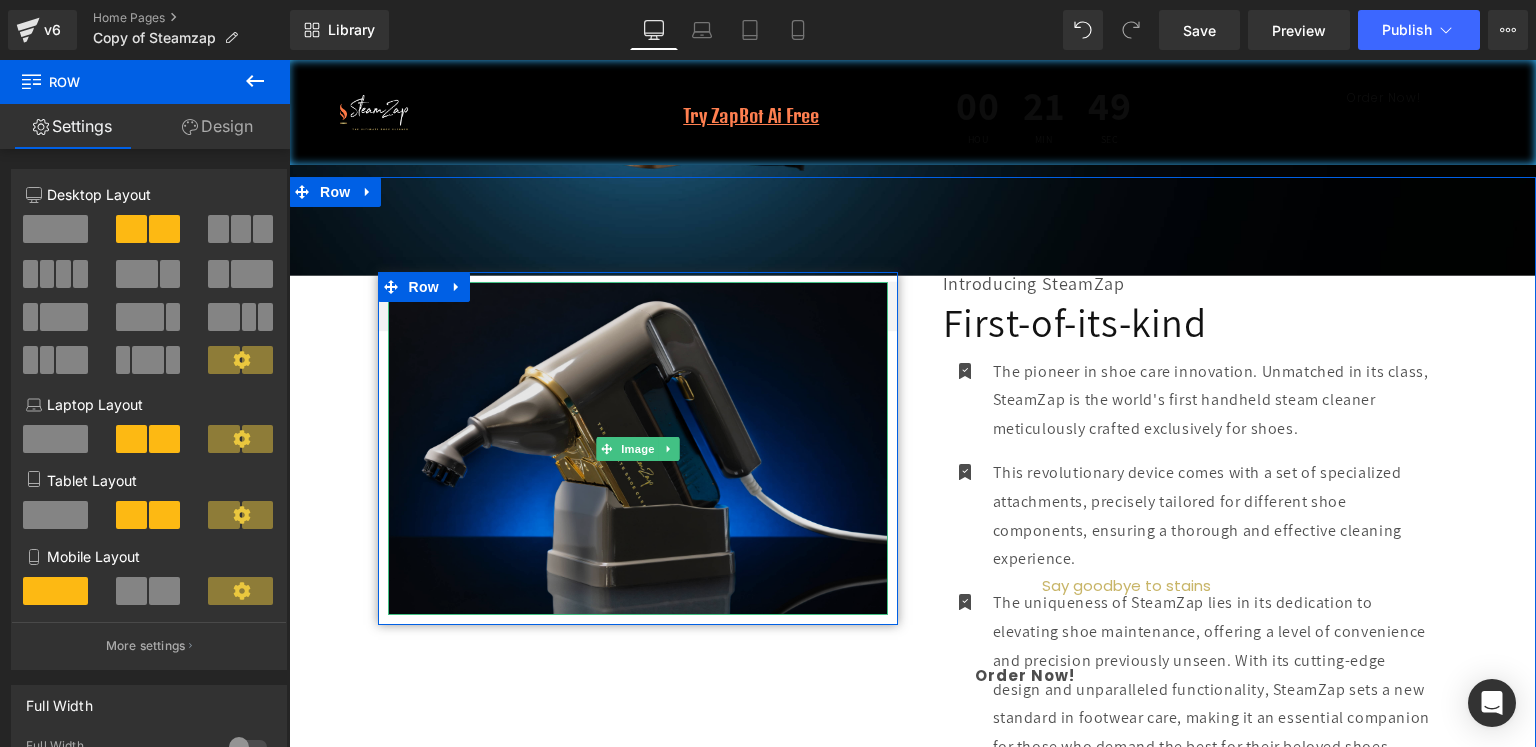 scroll, scrollTop: 600, scrollLeft: 0, axis: vertical 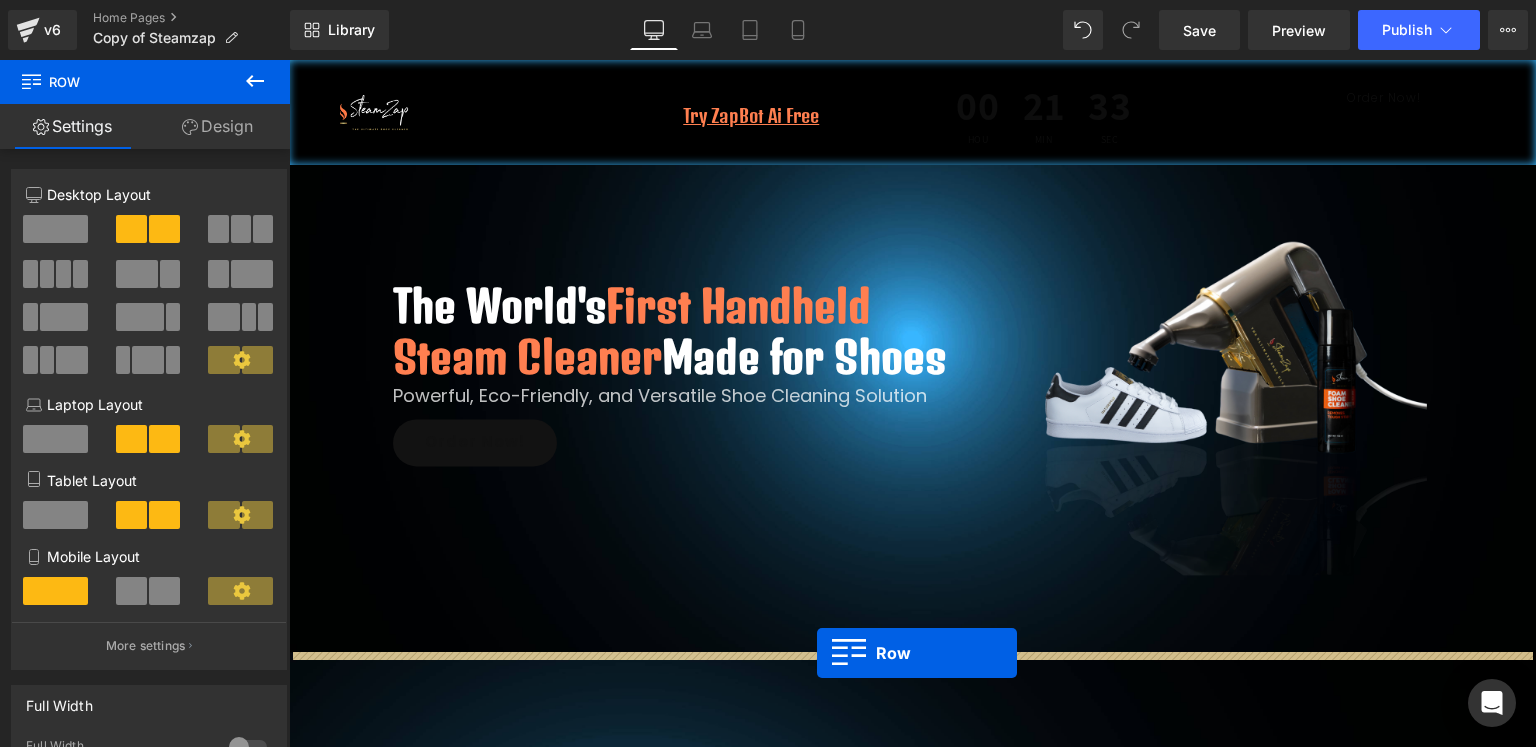 drag, startPoint x: 372, startPoint y: 674, endPoint x: 817, endPoint y: 653, distance: 445.49524 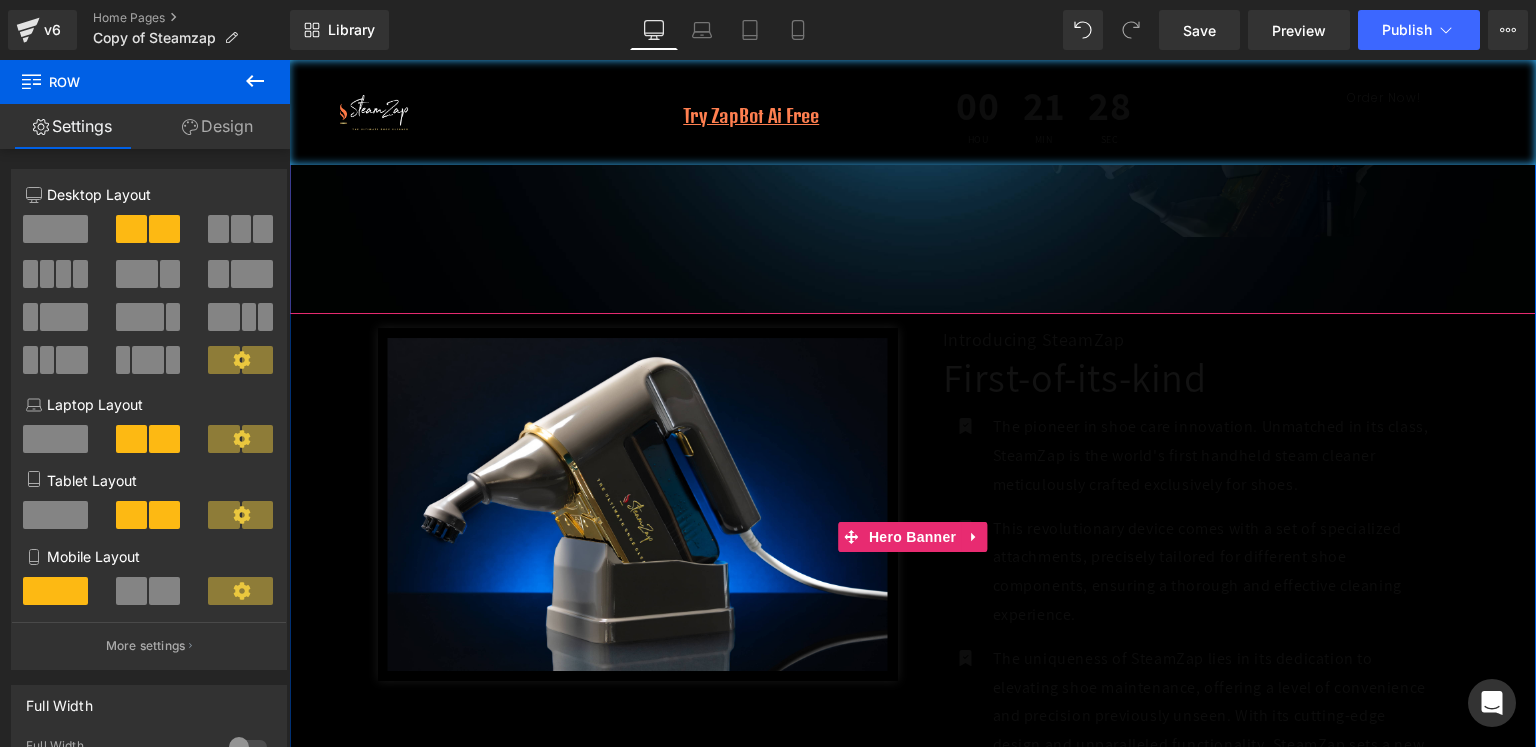 scroll, scrollTop: 0, scrollLeft: 0, axis: both 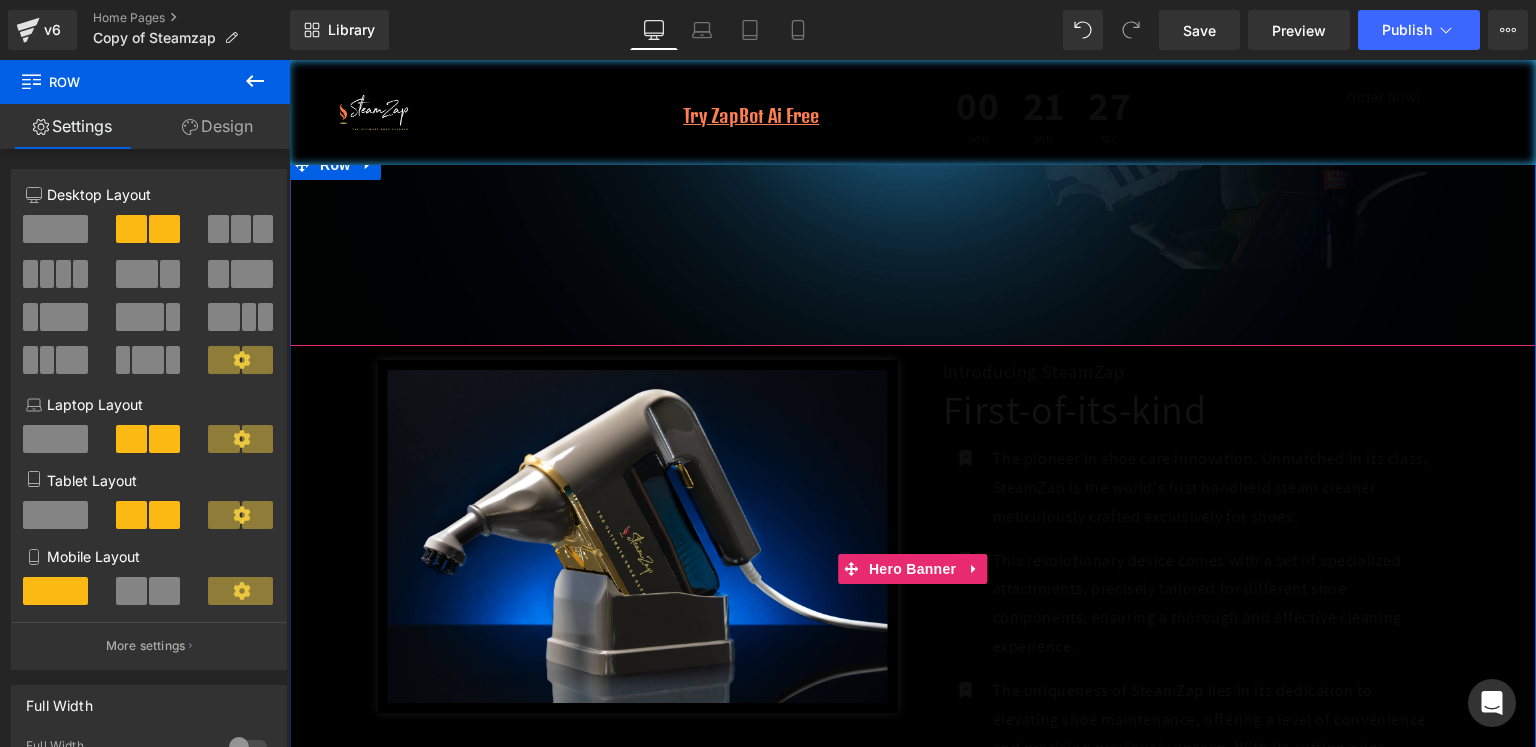 click on "The World's  First Handheld Steam Cleaner  Made for Shoes Heading         Powerful, Eco-Friendly, and Versatile Shoe Cleaning Solution Text Block         Order Now! Button         Row   100px
Image
Row         Row" at bounding box center (912, 34) 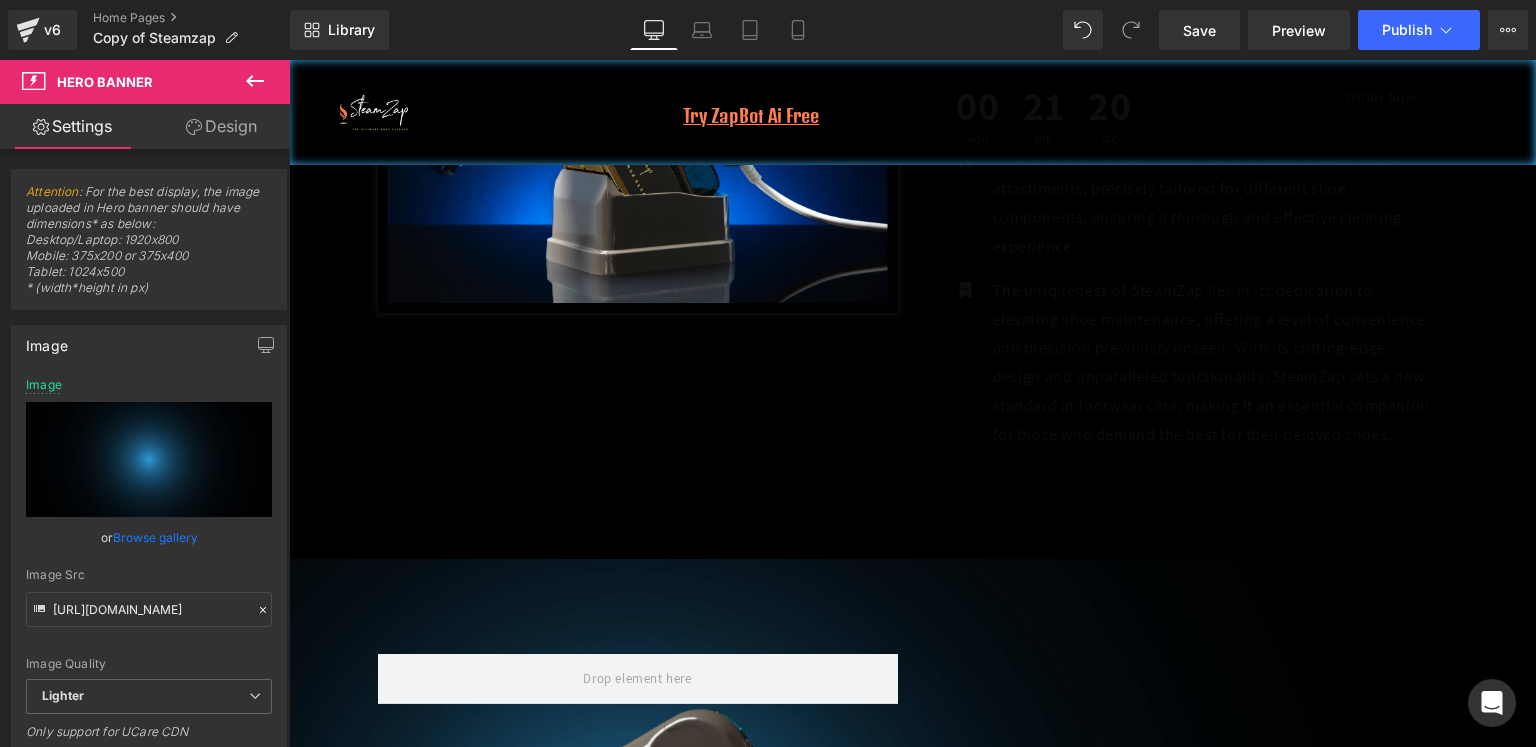 scroll, scrollTop: 0, scrollLeft: 0, axis: both 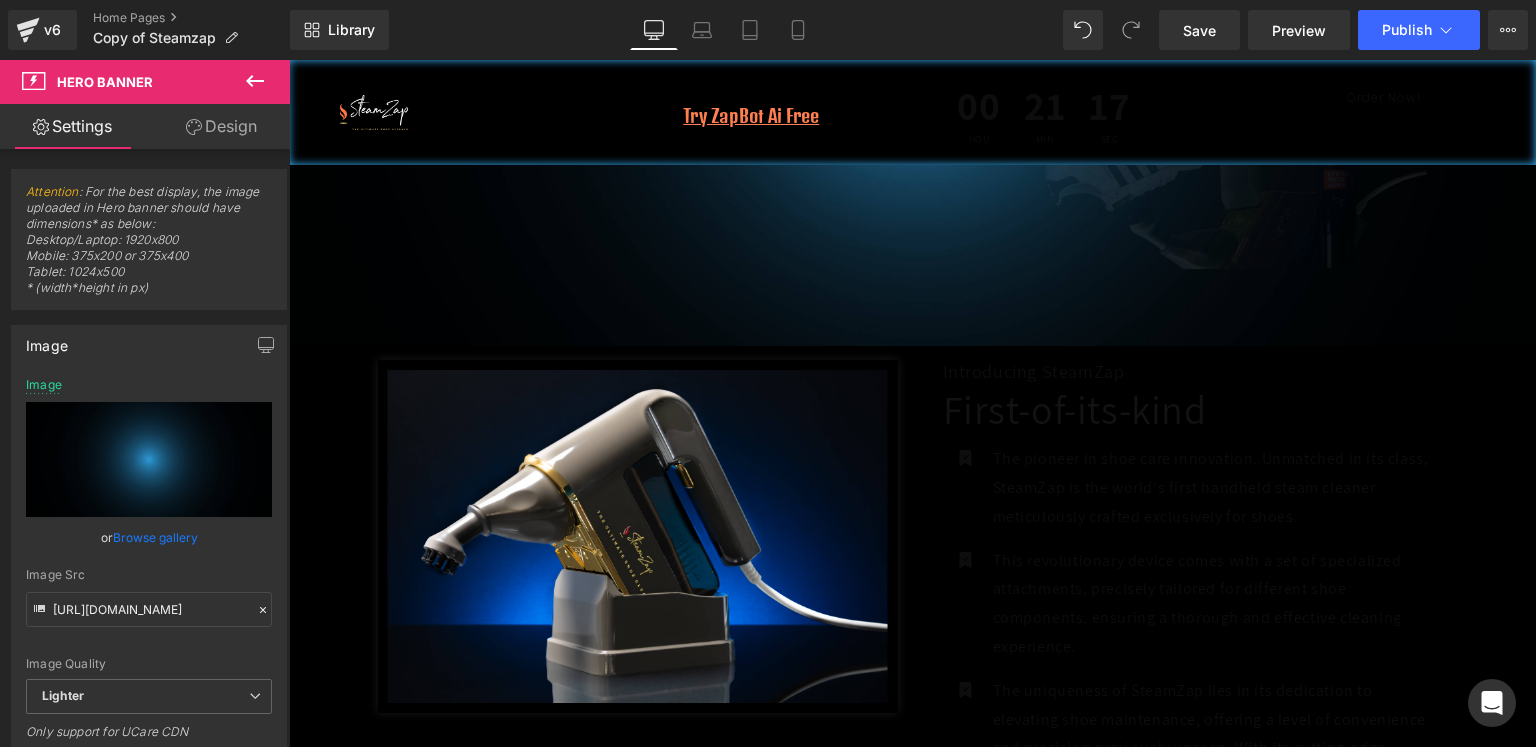 click 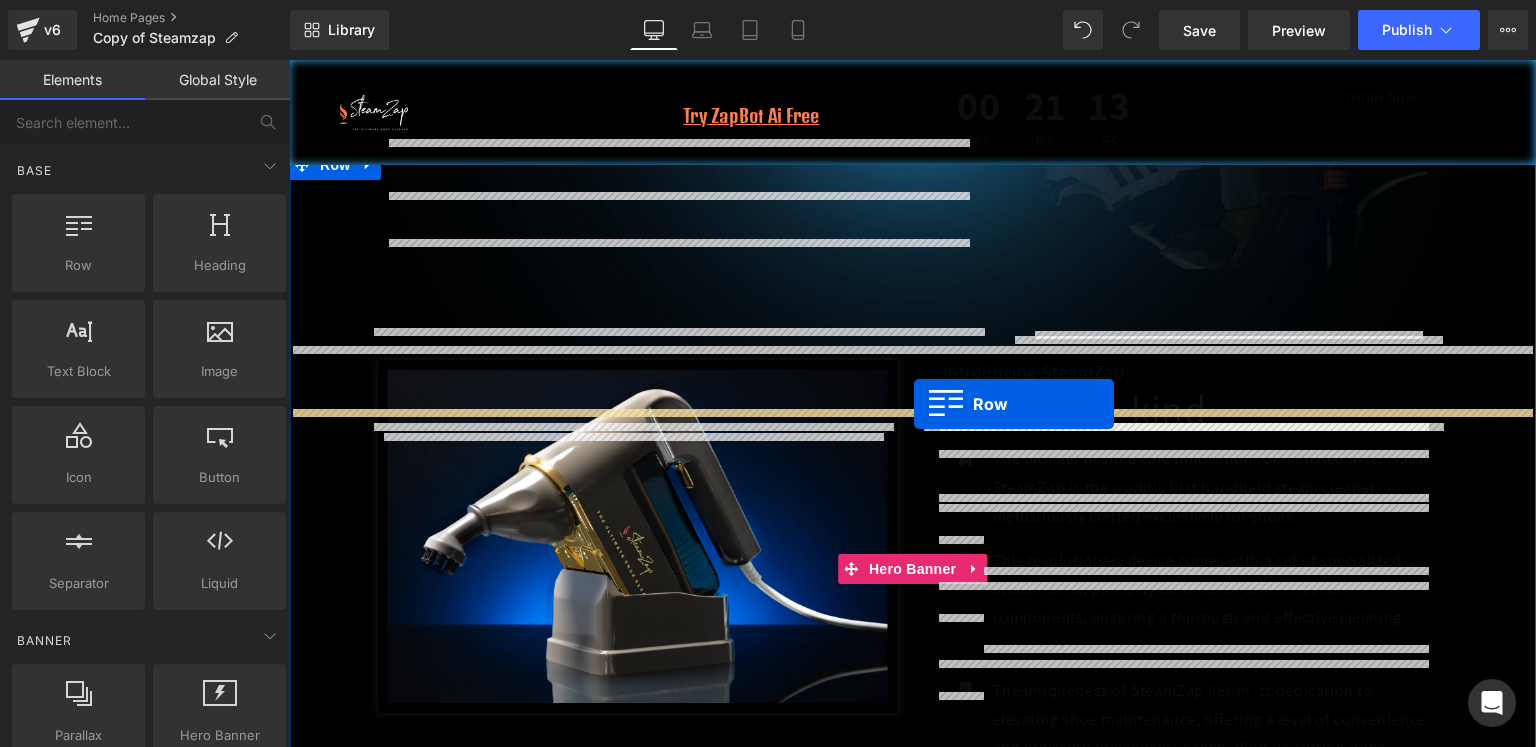 drag, startPoint x: 388, startPoint y: 313, endPoint x: 914, endPoint y: 404, distance: 533.81366 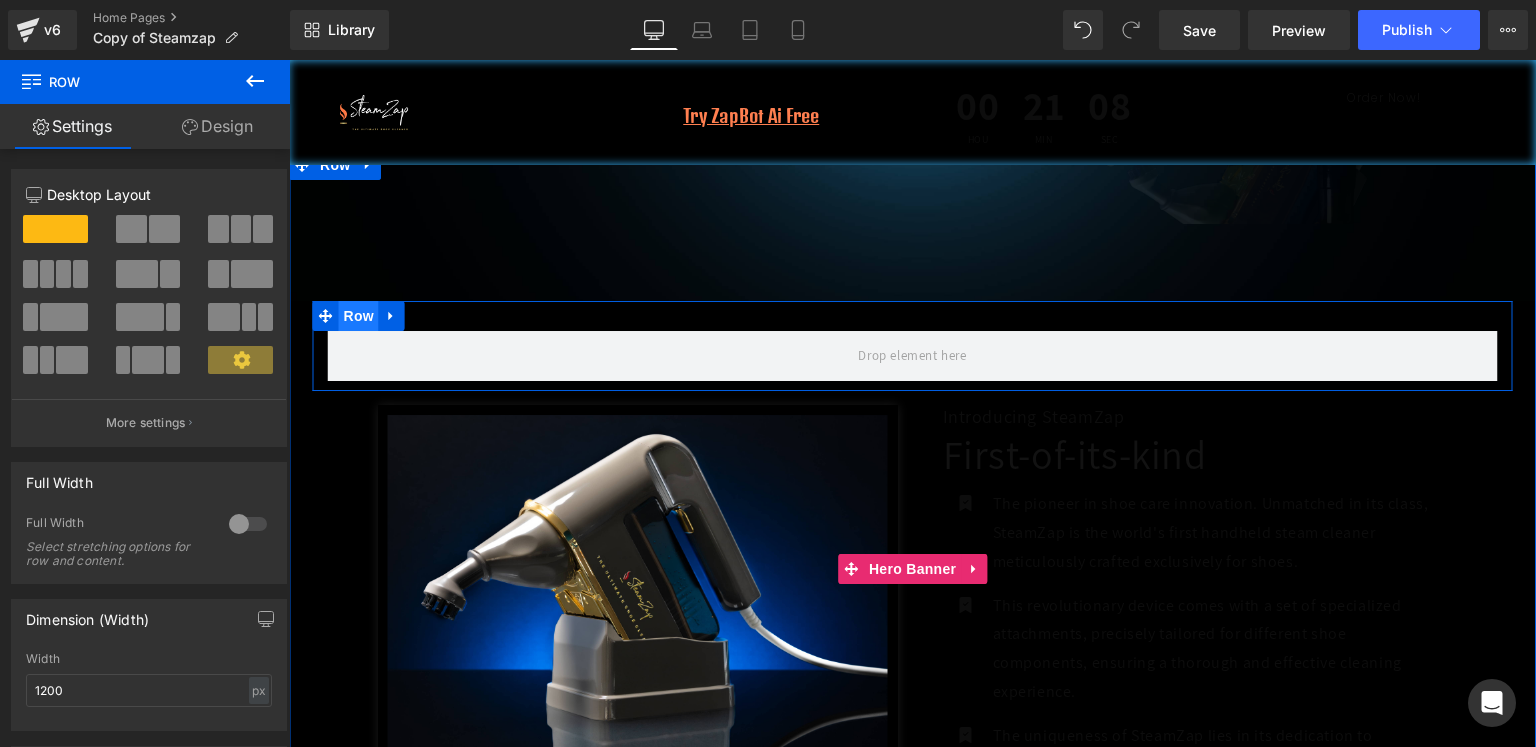 click on "Row" at bounding box center (359, 316) 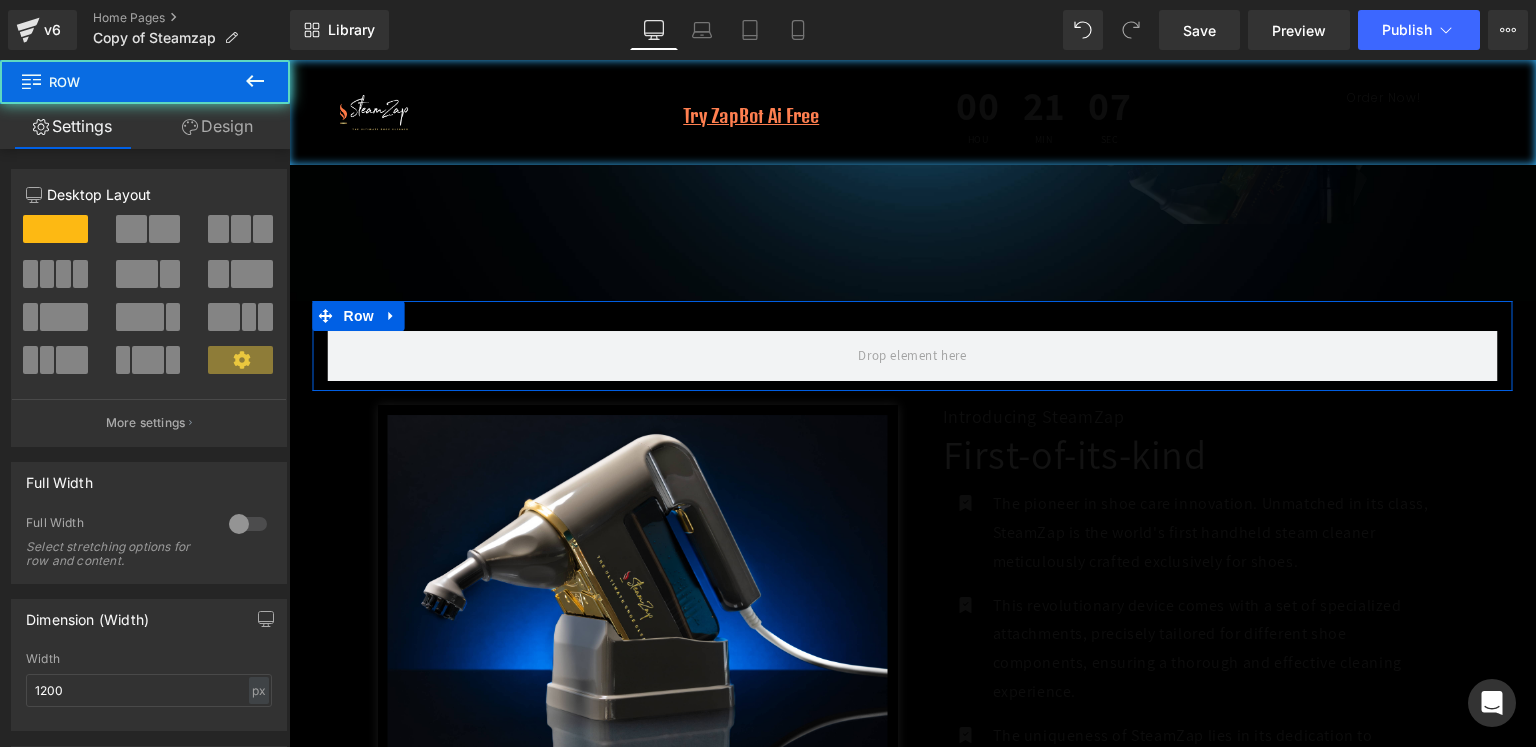 click at bounding box center (248, 524) 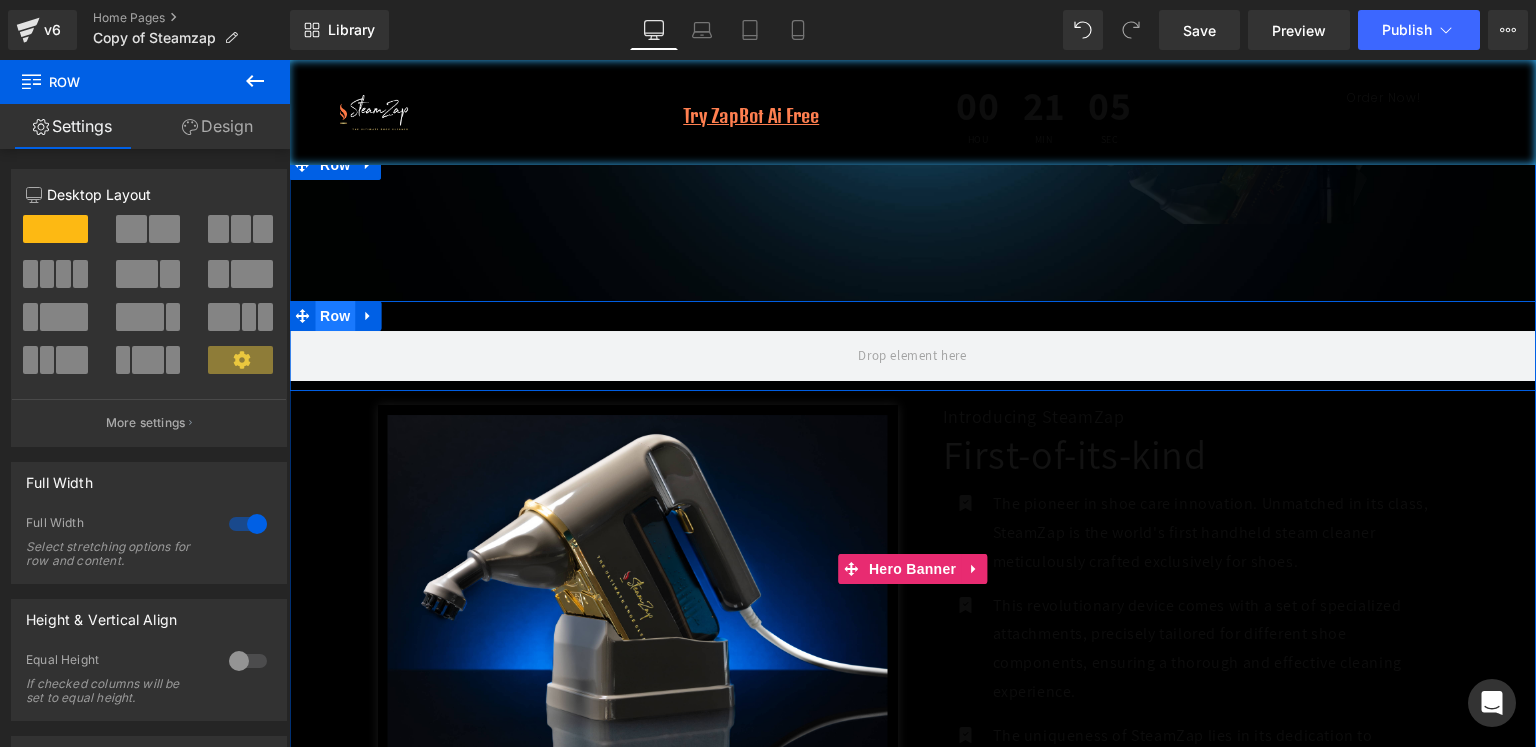 click on "Row" at bounding box center (335, 316) 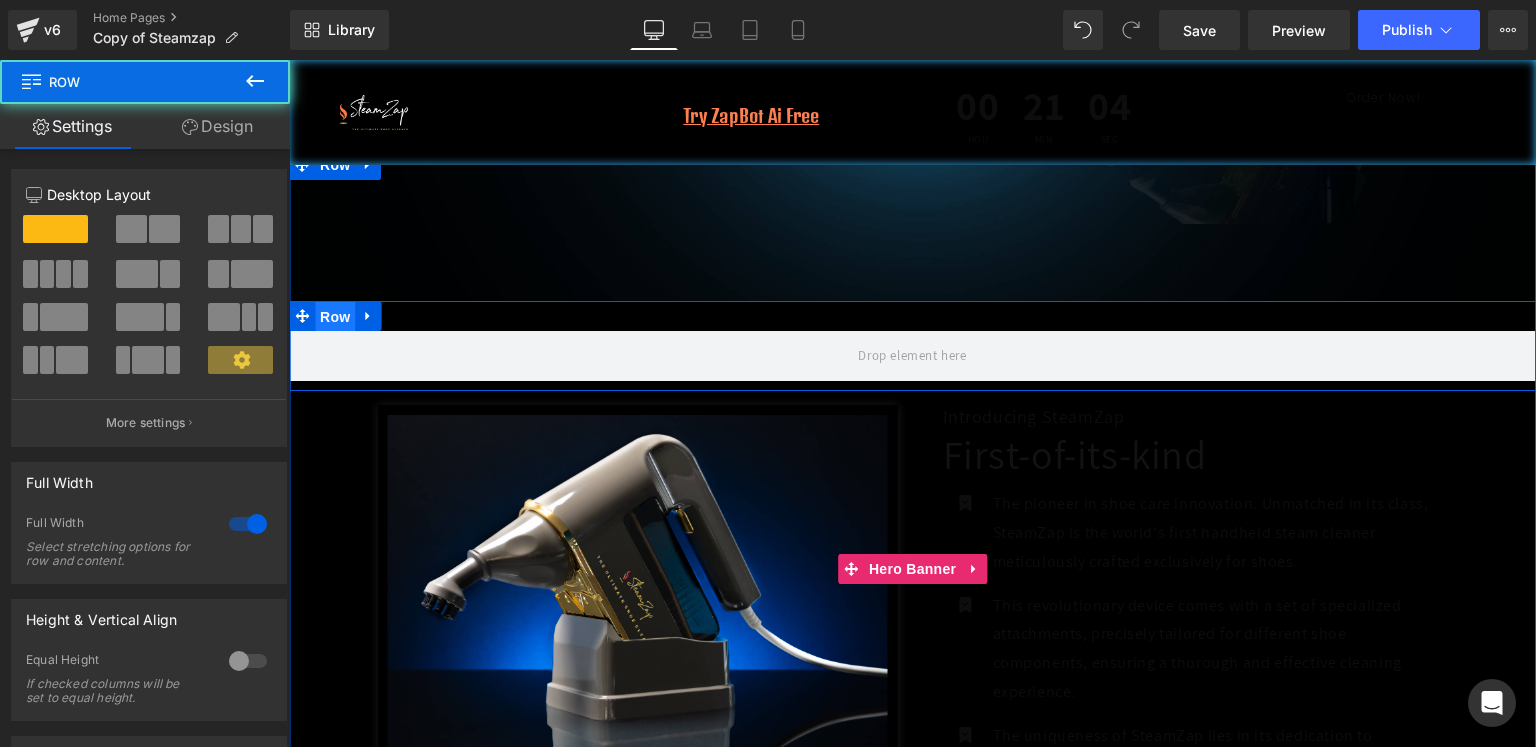 click on "Row" at bounding box center [335, 317] 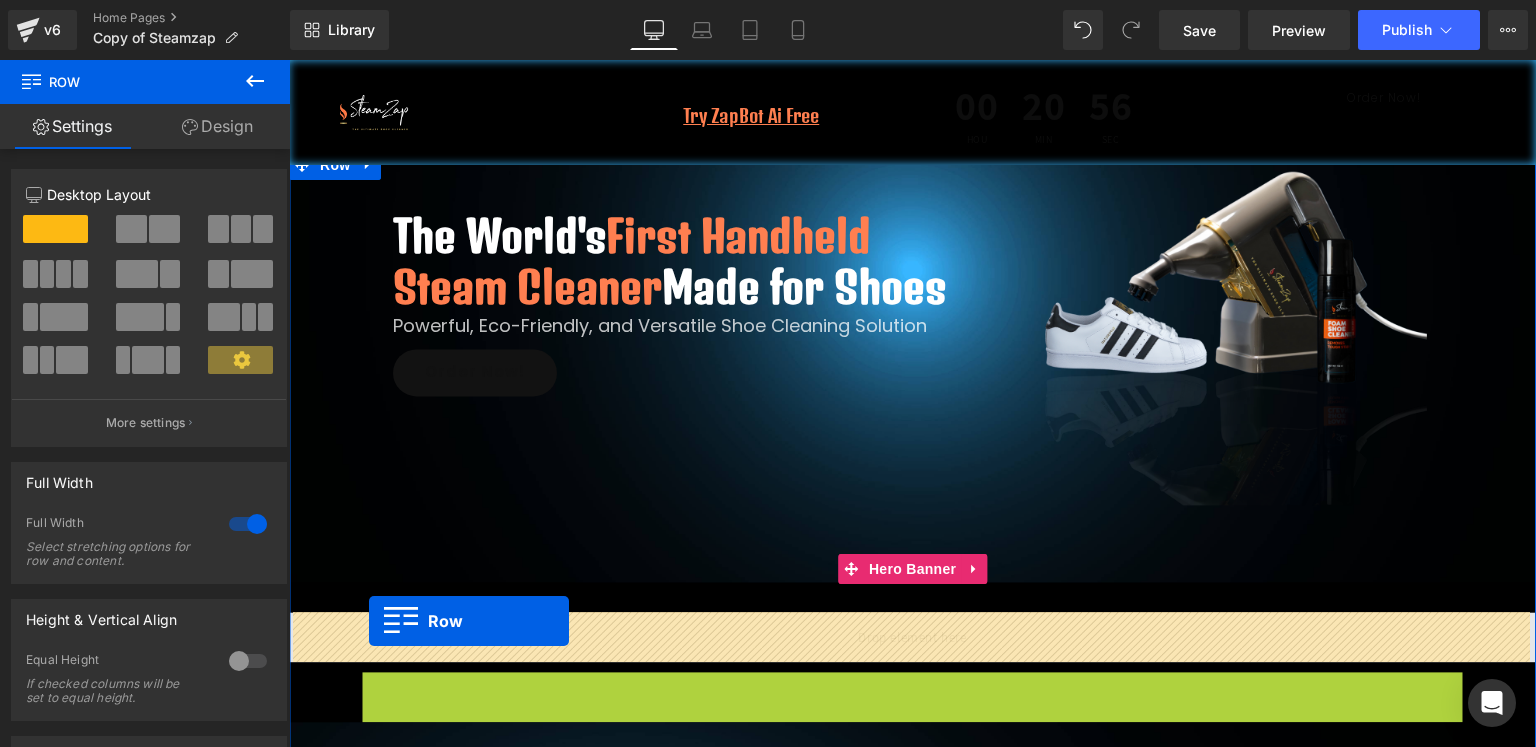 drag, startPoint x: 367, startPoint y: 472, endPoint x: 369, endPoint y: 621, distance: 149.01343 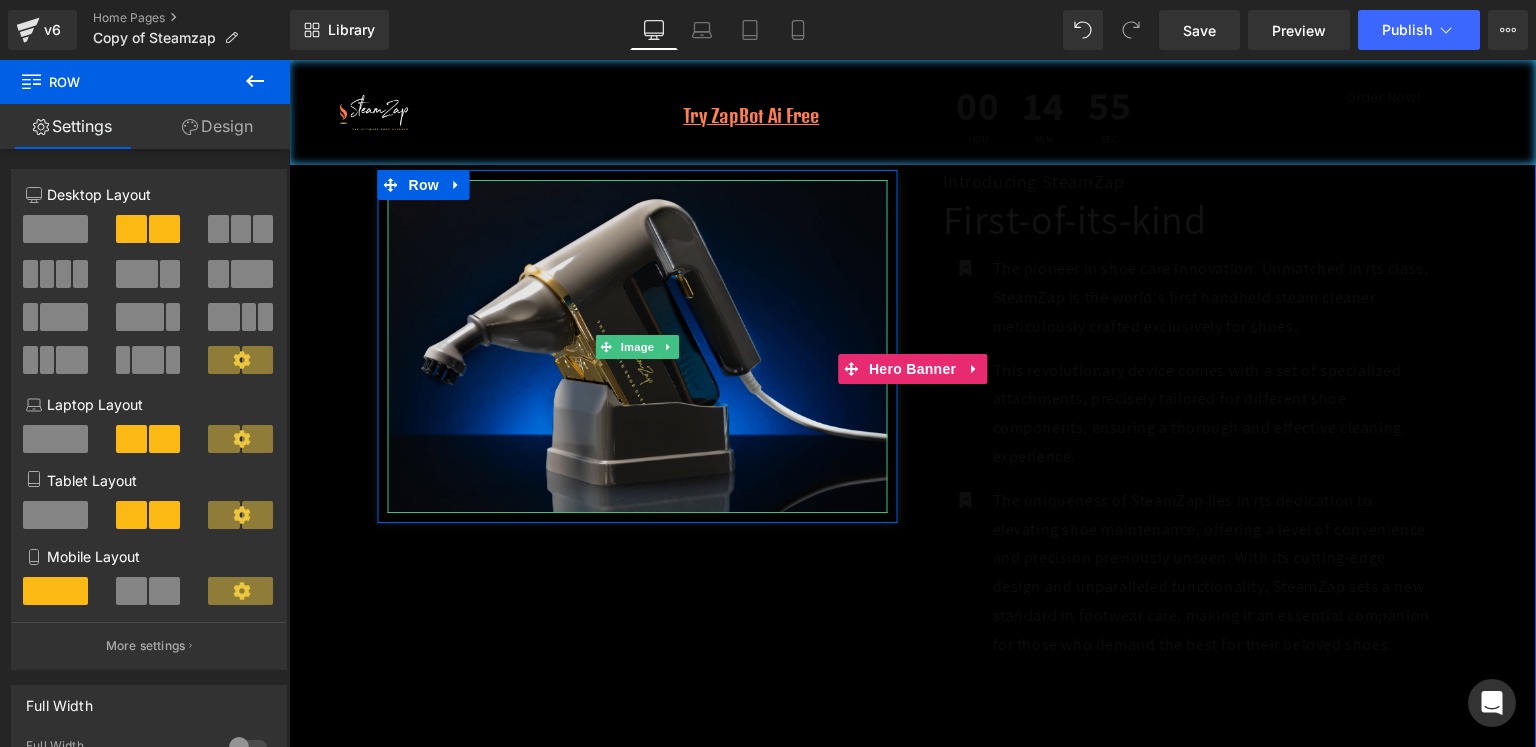 scroll, scrollTop: 100, scrollLeft: 0, axis: vertical 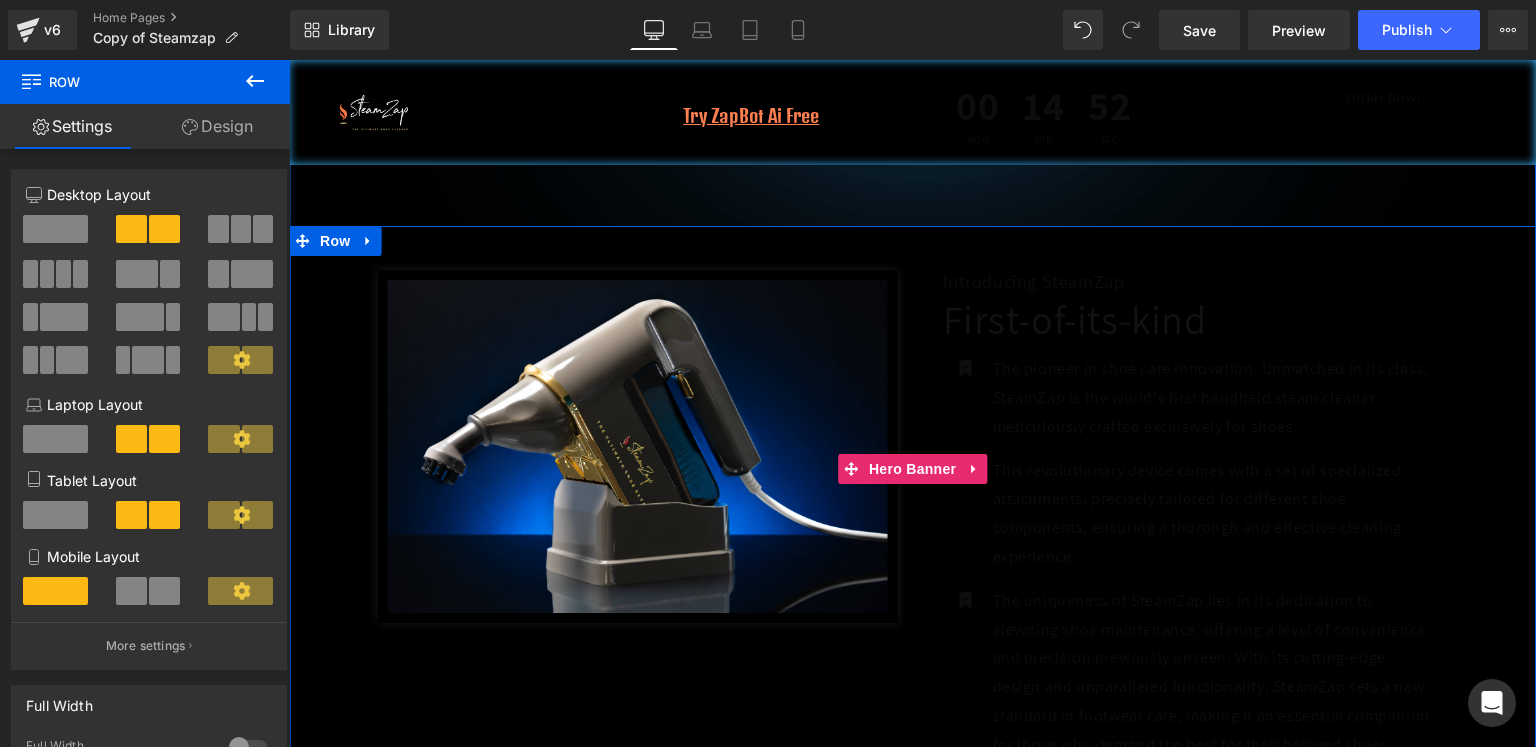 drag, startPoint x: 320, startPoint y: 305, endPoint x: 369, endPoint y: 283, distance: 53.712196 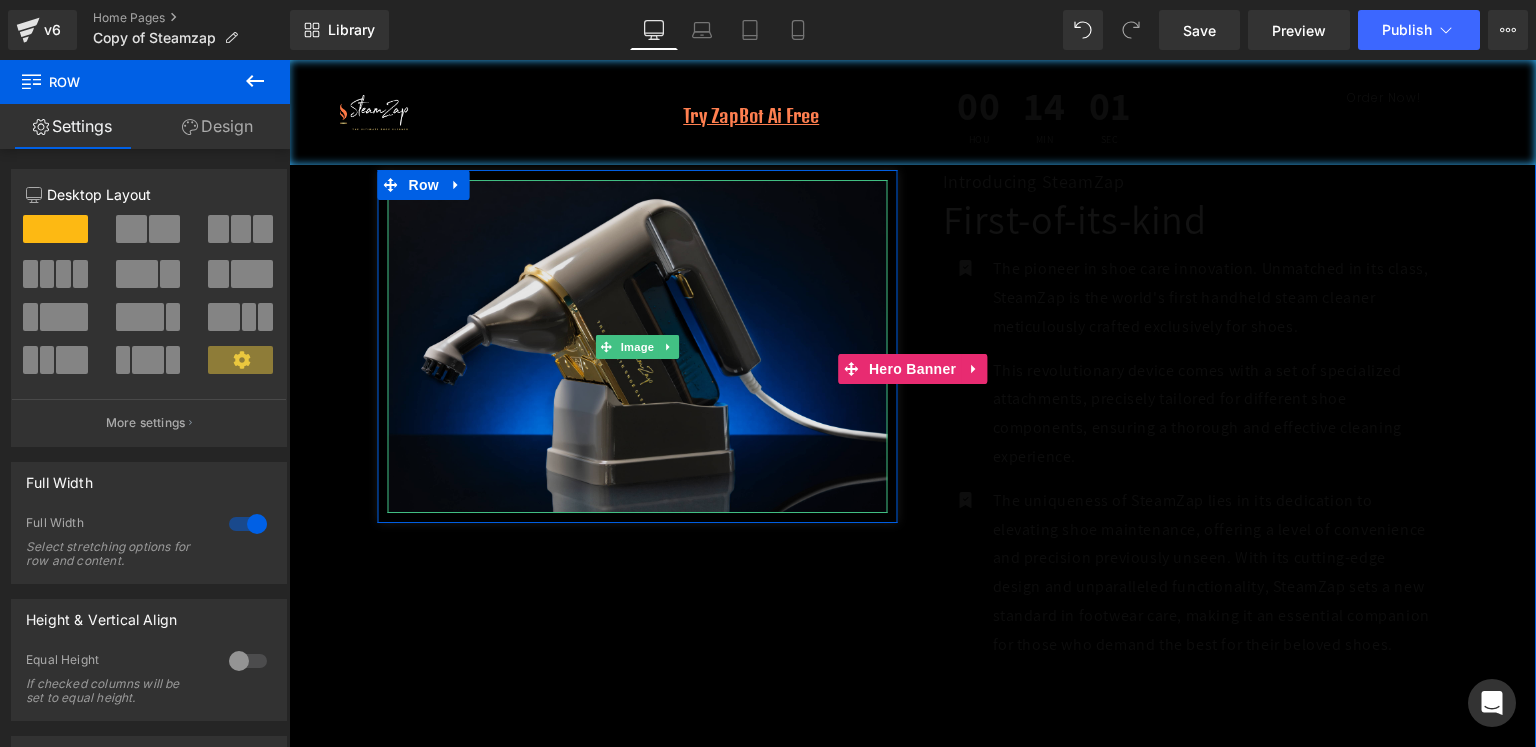 scroll, scrollTop: 0, scrollLeft: 0, axis: both 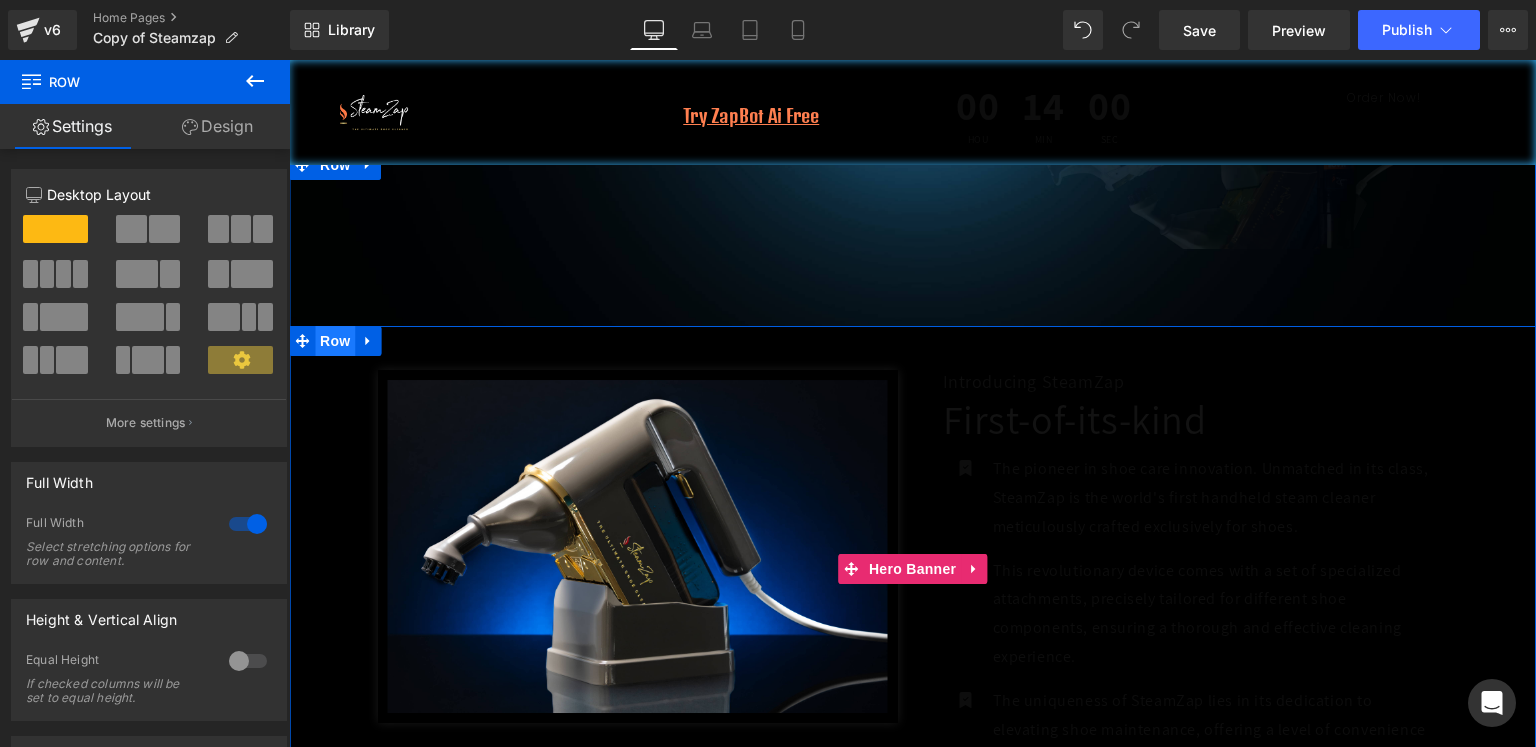 click on "Row" at bounding box center [335, 341] 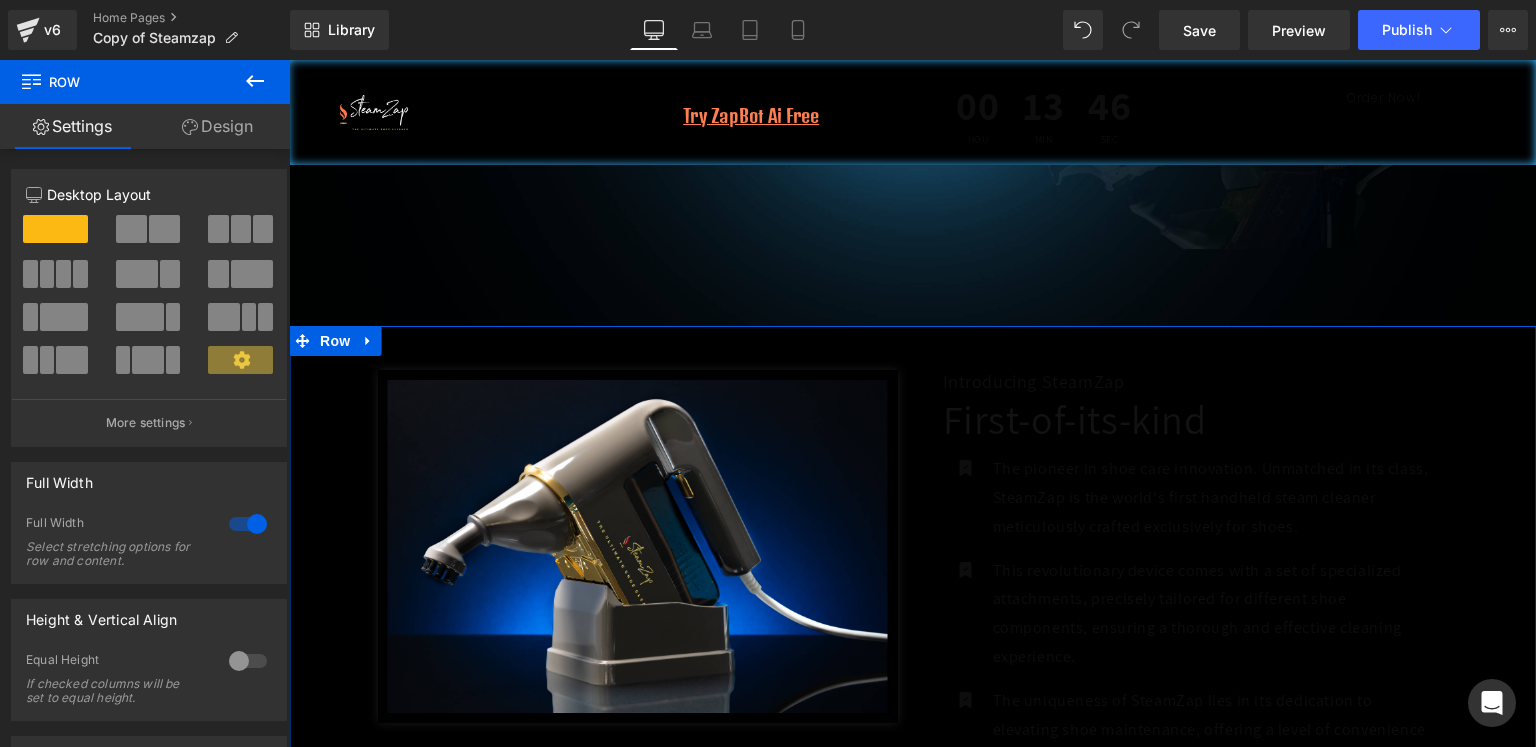 scroll, scrollTop: 0, scrollLeft: 0, axis: both 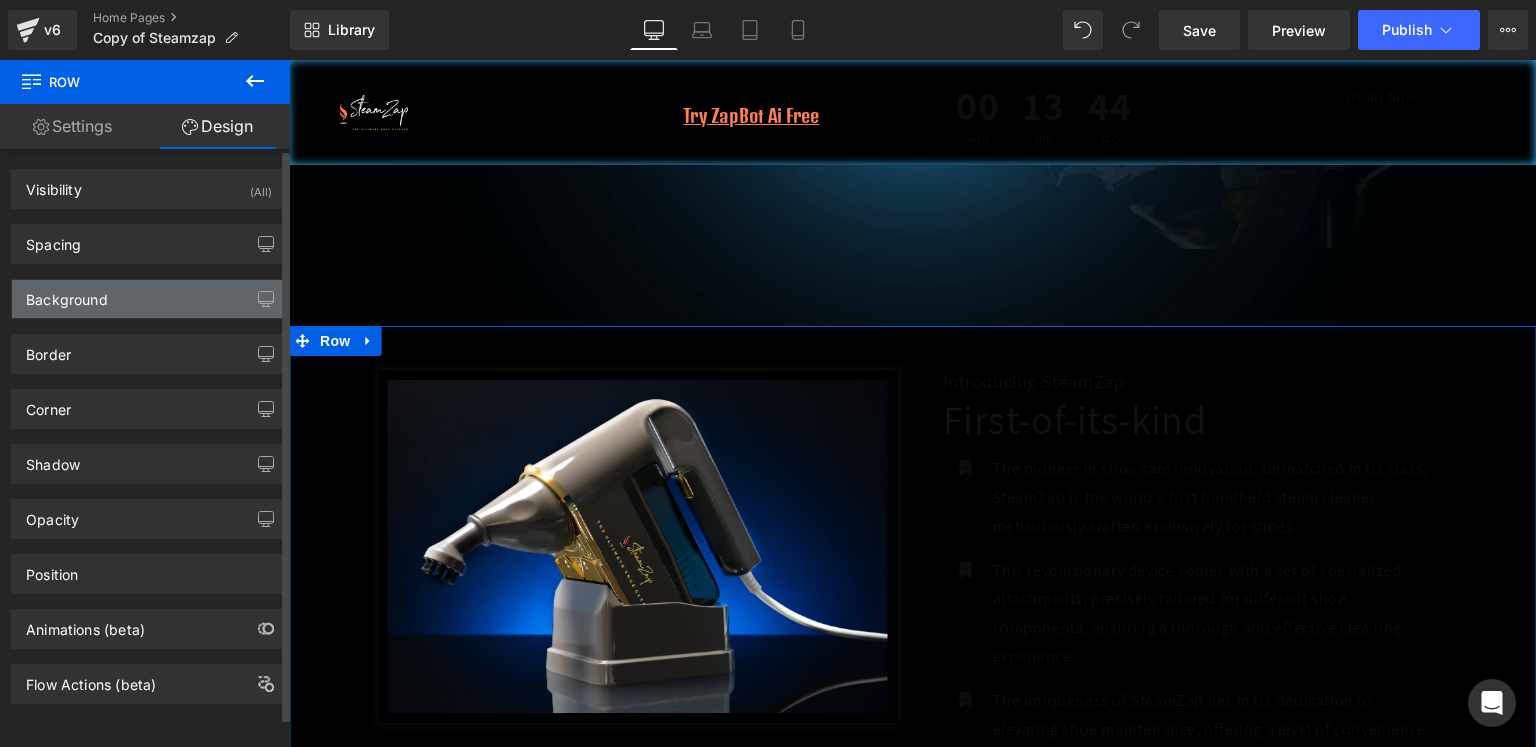 click on "Background" at bounding box center [149, 299] 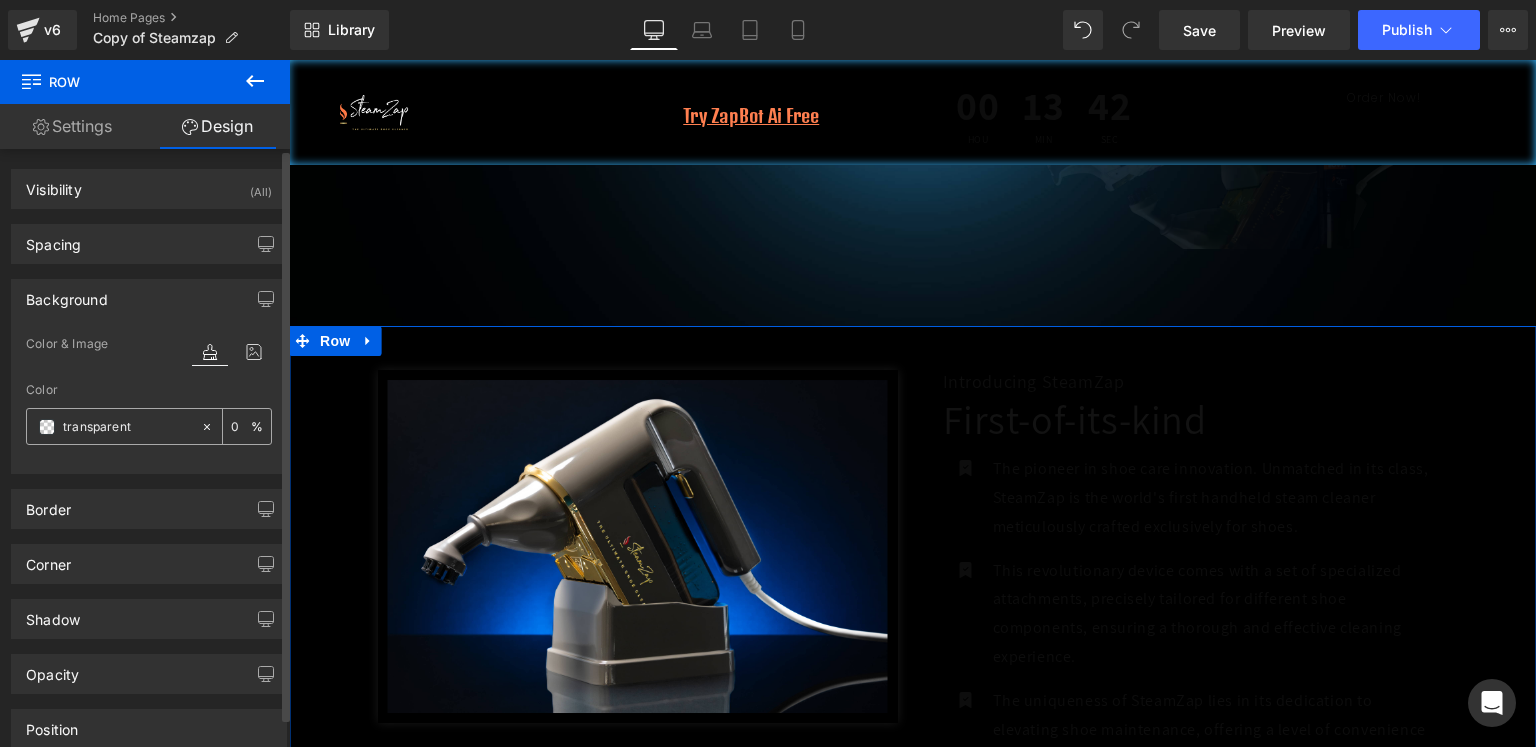 click at bounding box center [127, 427] 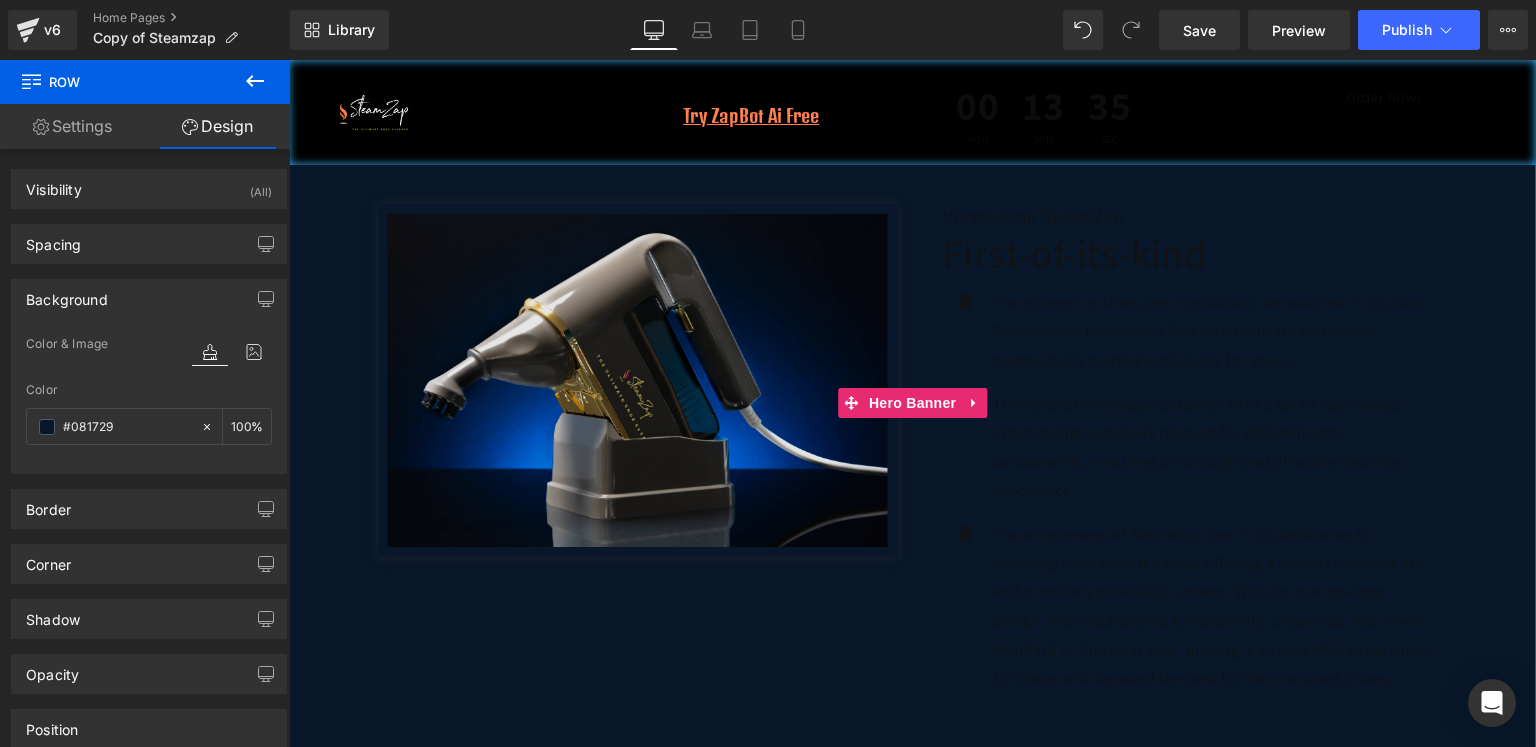 scroll, scrollTop: 200, scrollLeft: 0, axis: vertical 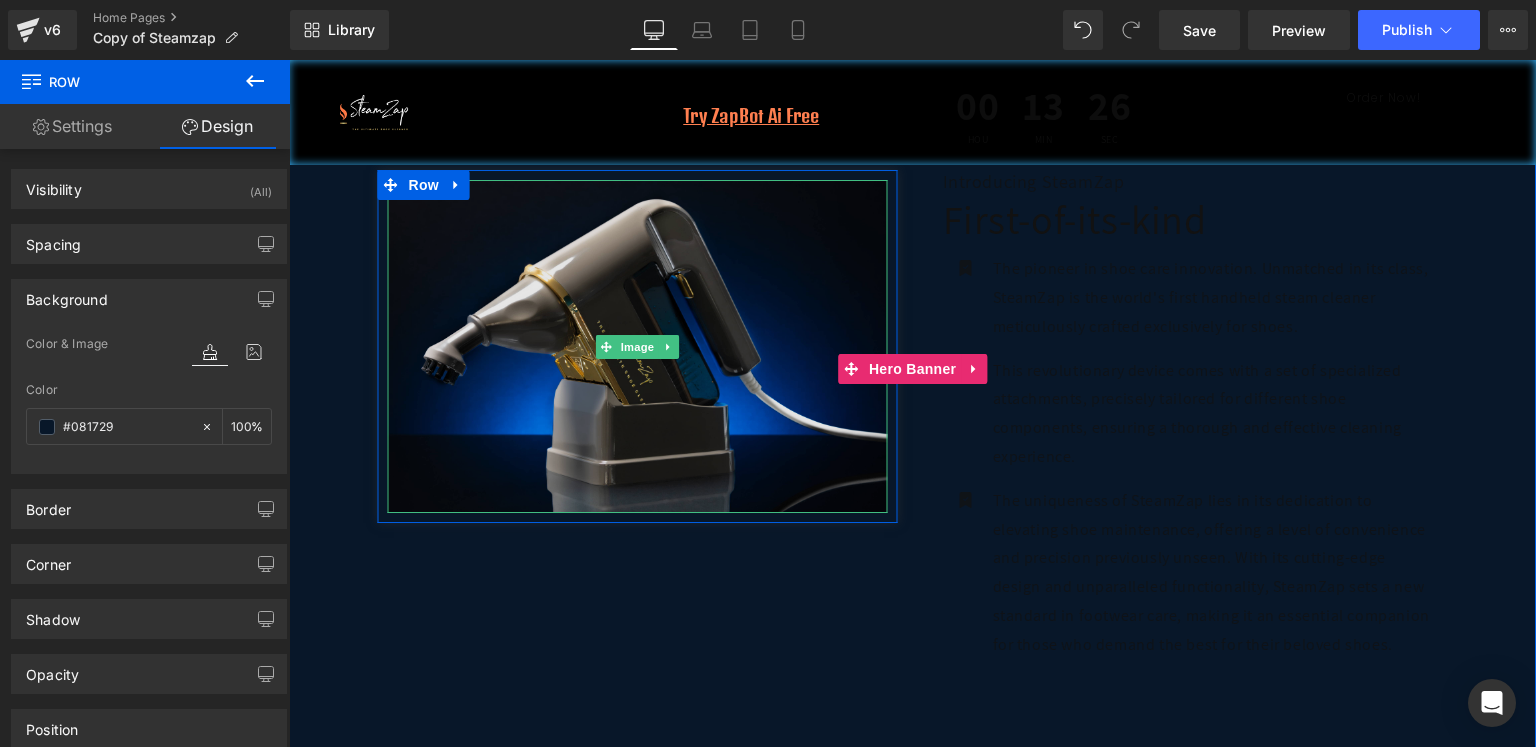 click at bounding box center [638, 346] 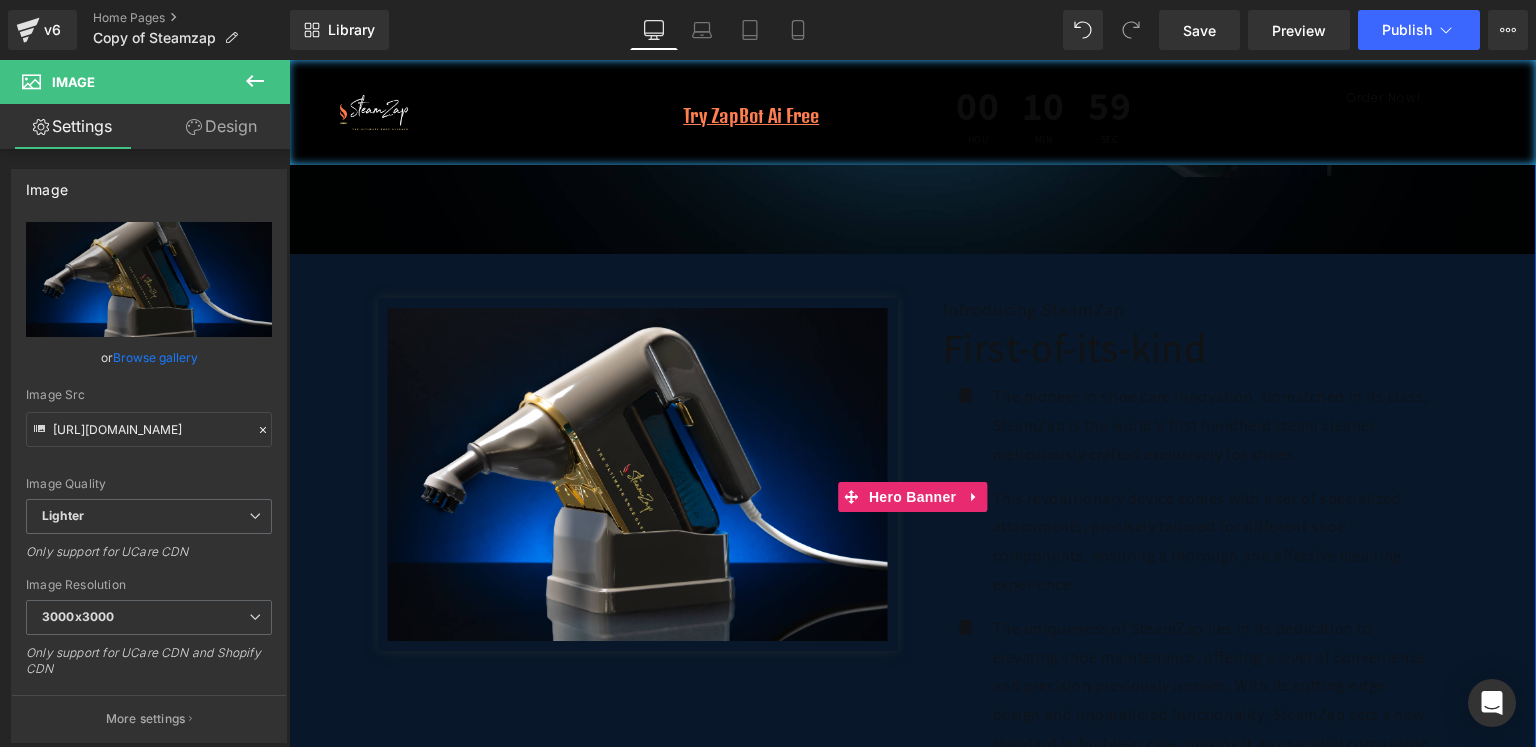 scroll, scrollTop: 0, scrollLeft: 0, axis: both 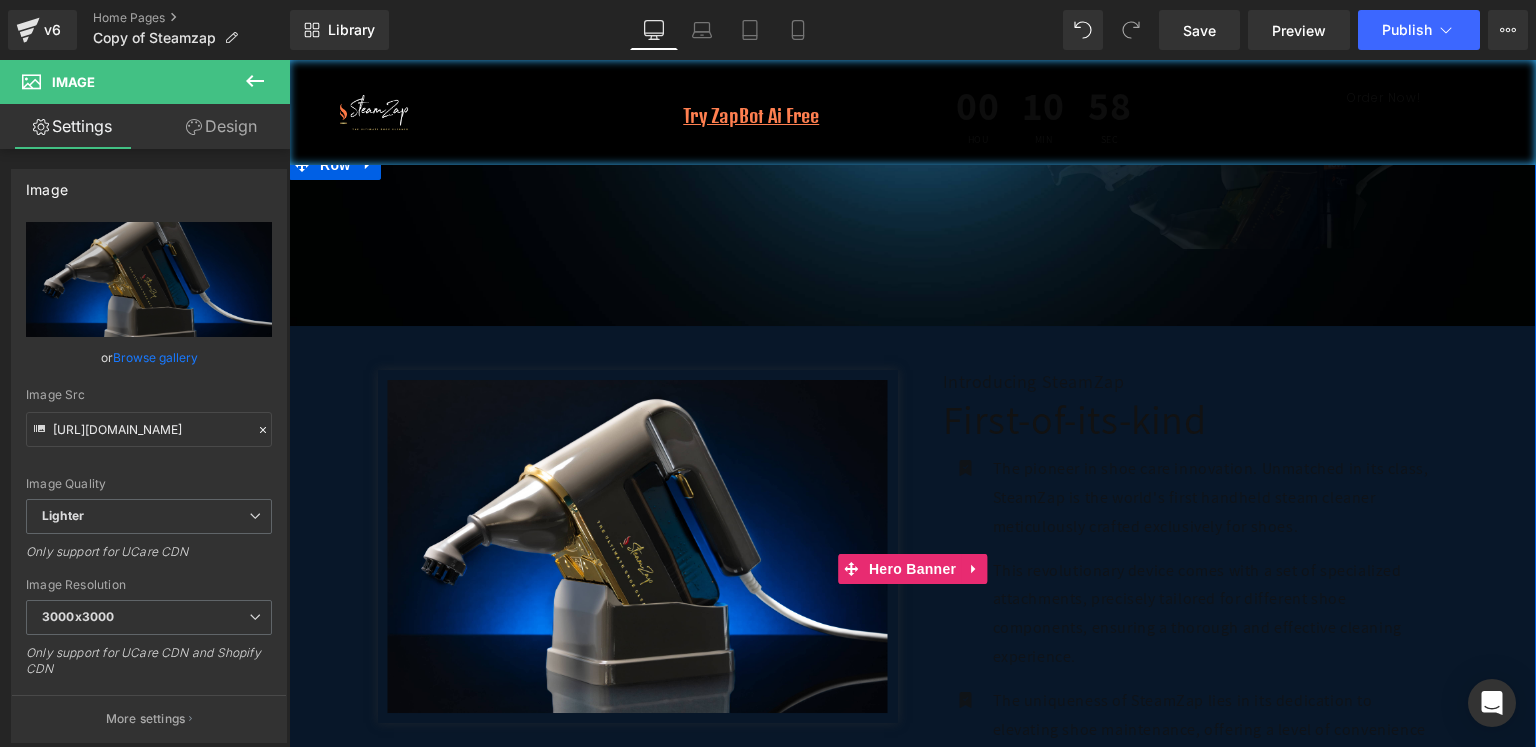 click on "The World's  First Handheld Steam Cleaner  Made for Shoes Heading         Powerful, Eco-Friendly, and Versatile Shoe Cleaning Solution Text Block         Order Now! Button         Row   100px" at bounding box center [684, 54] 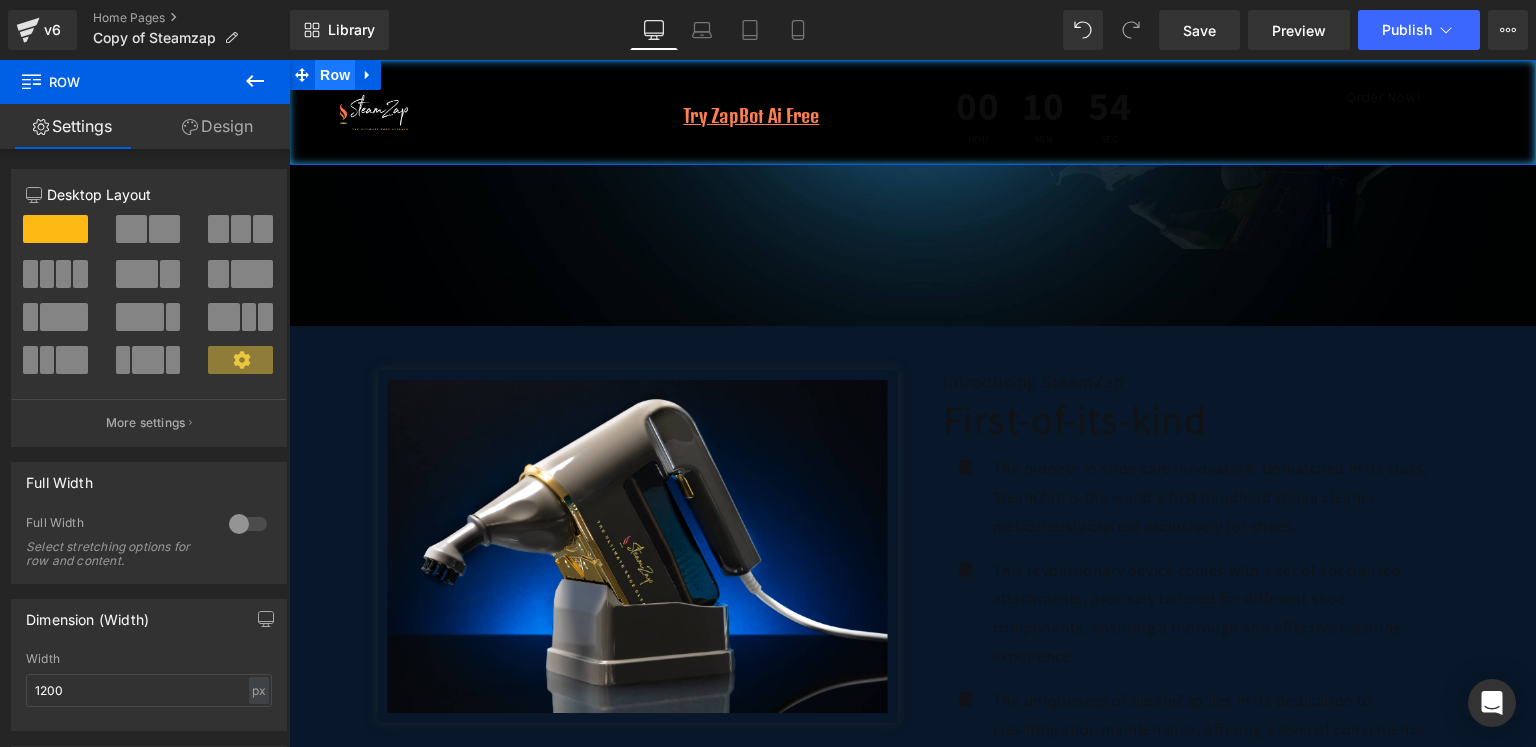 click on "Row" at bounding box center [335, 75] 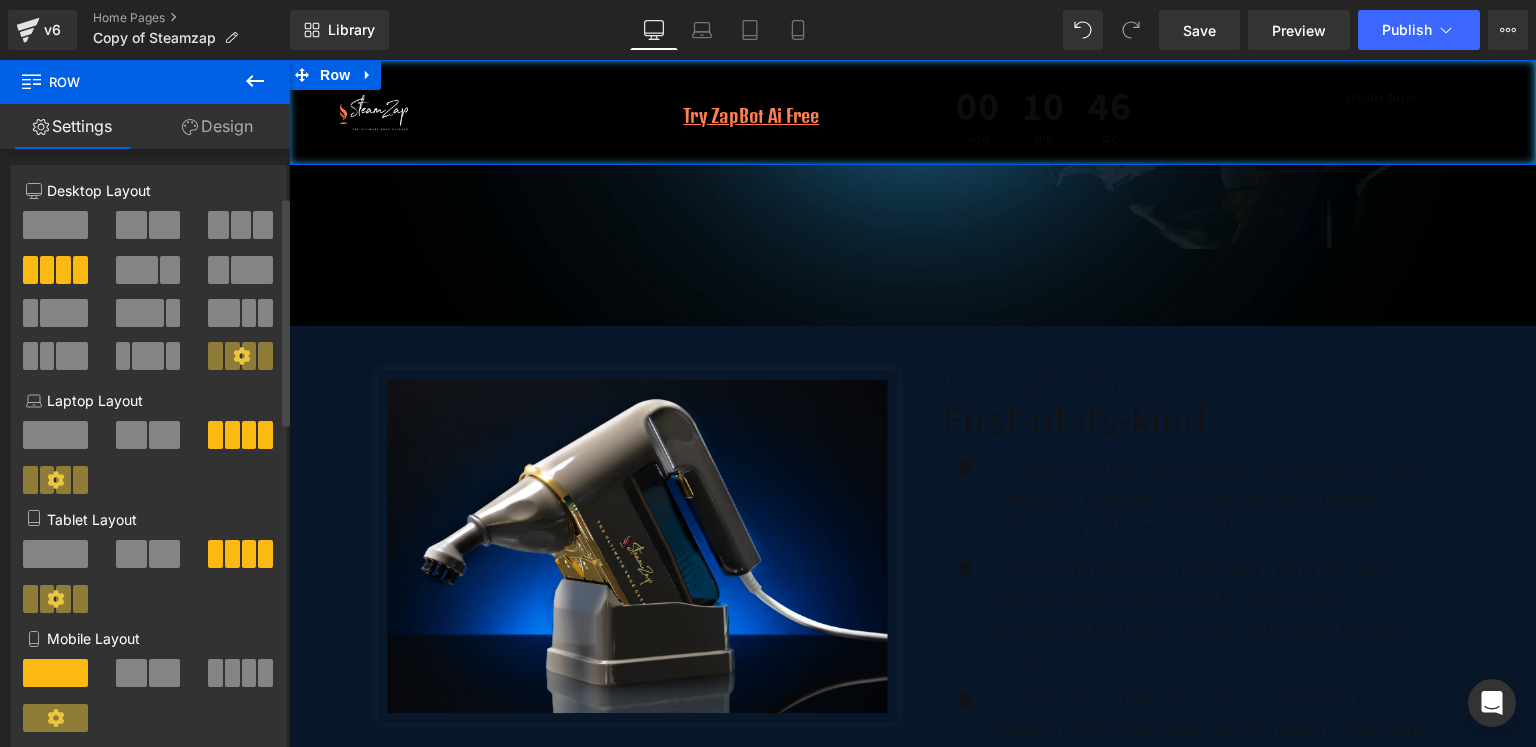 scroll, scrollTop: 0, scrollLeft: 0, axis: both 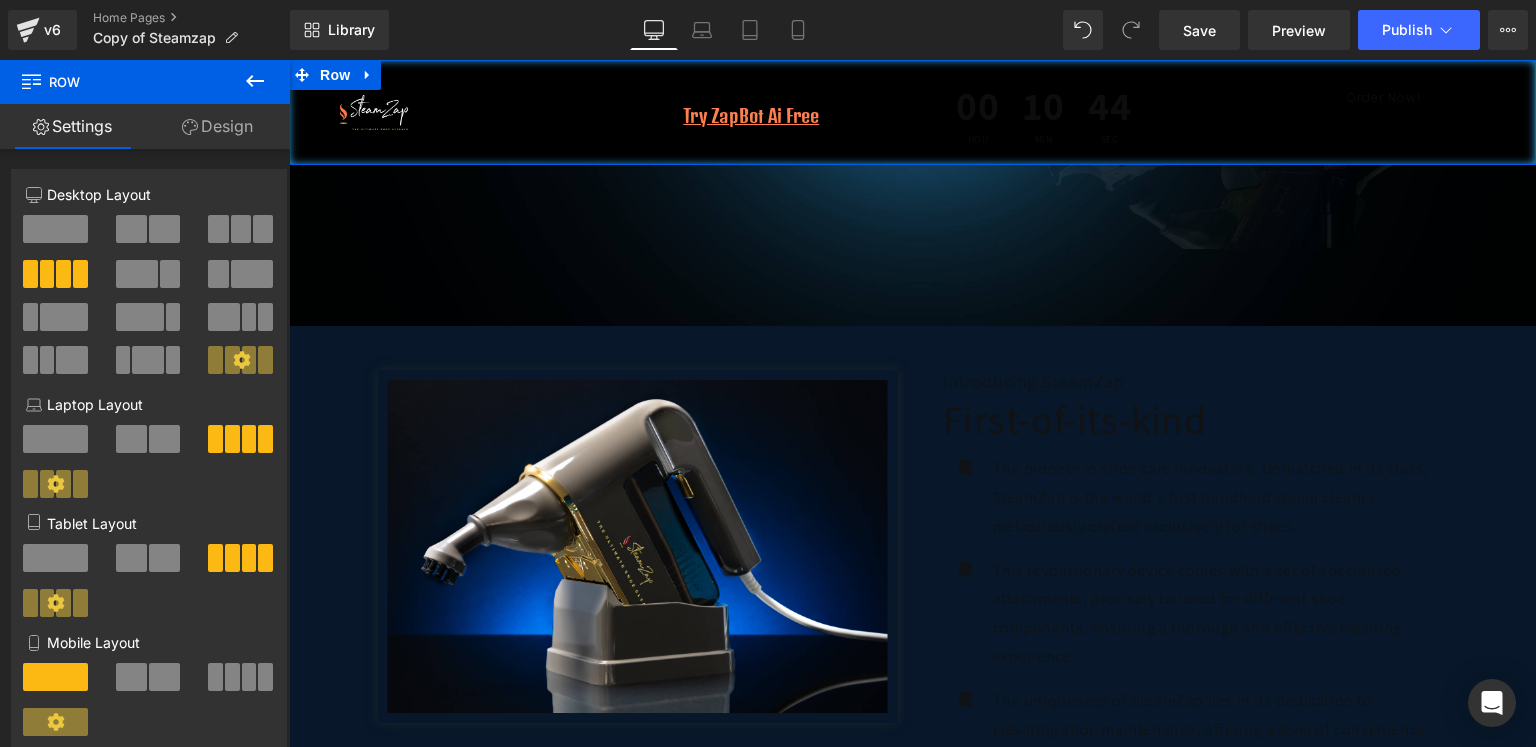 click on "Design" at bounding box center (217, 126) 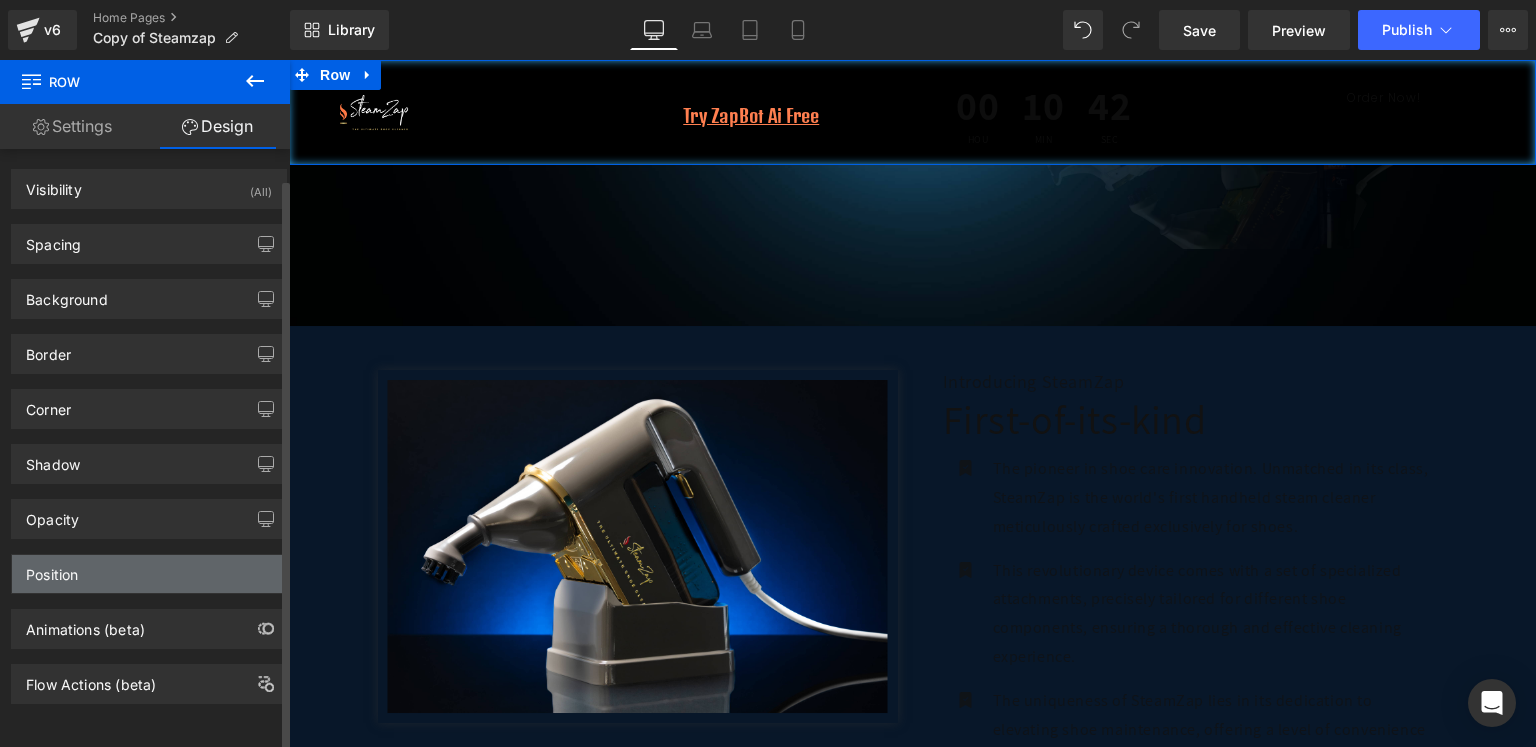 scroll, scrollTop: 8, scrollLeft: 0, axis: vertical 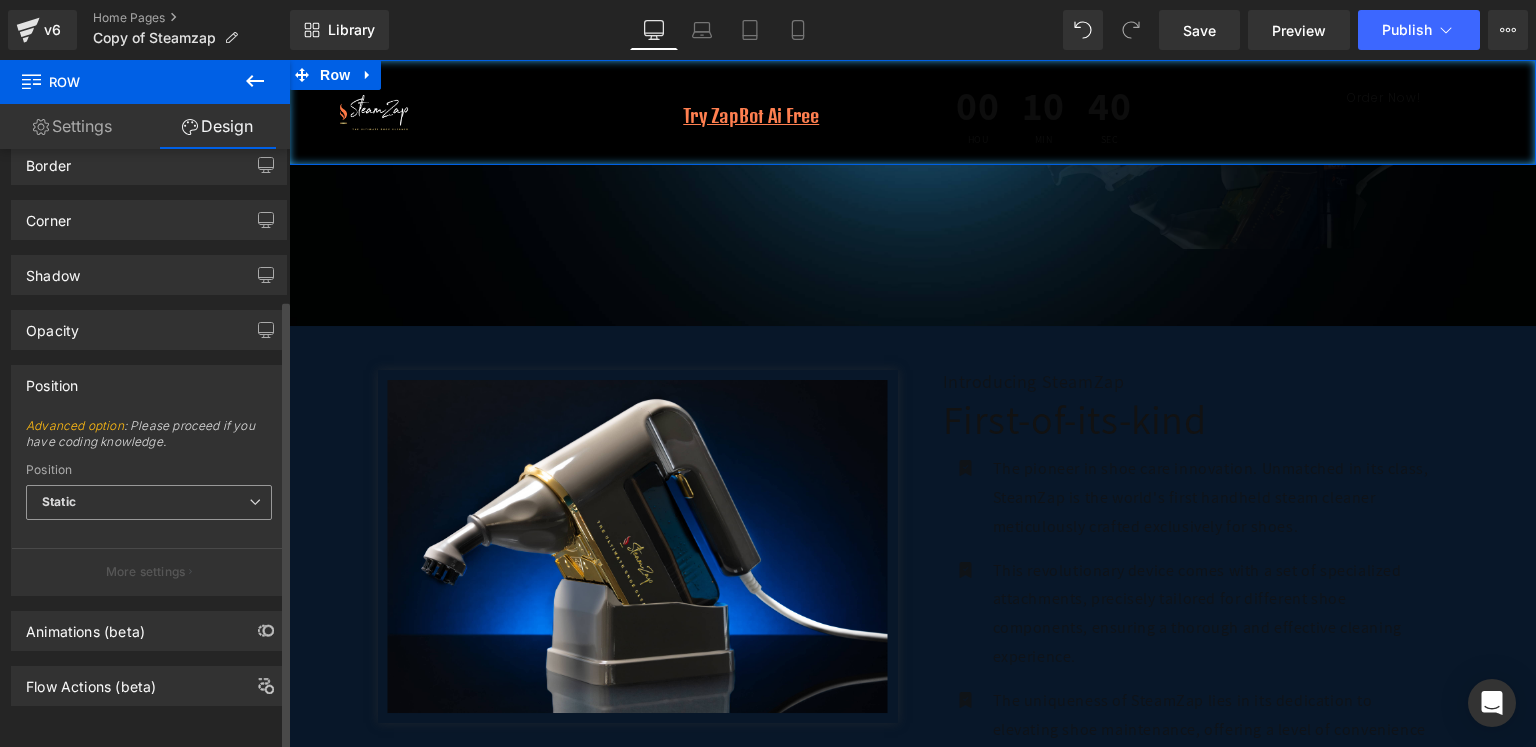 click on "Static" at bounding box center [149, 502] 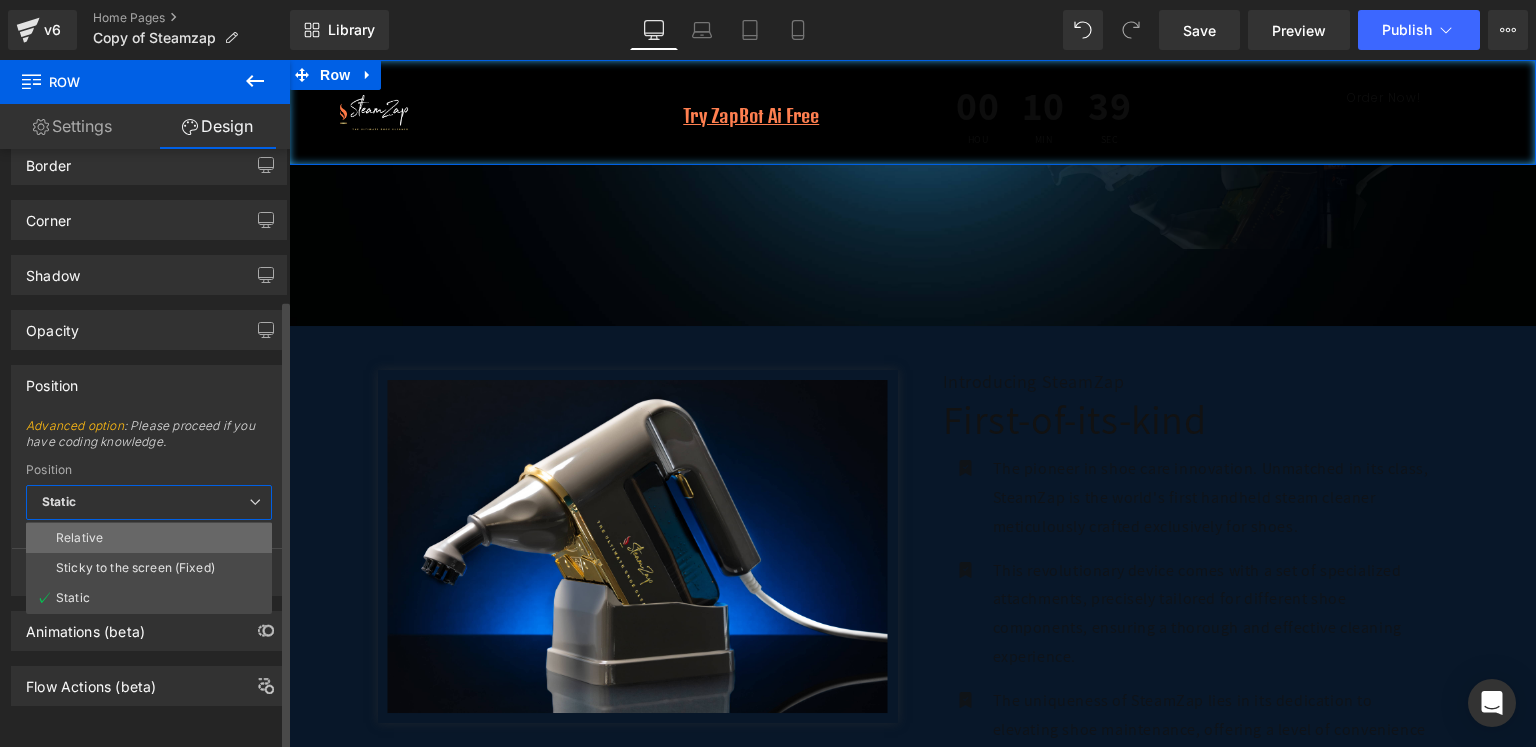 click on "Relative" at bounding box center (149, 538) 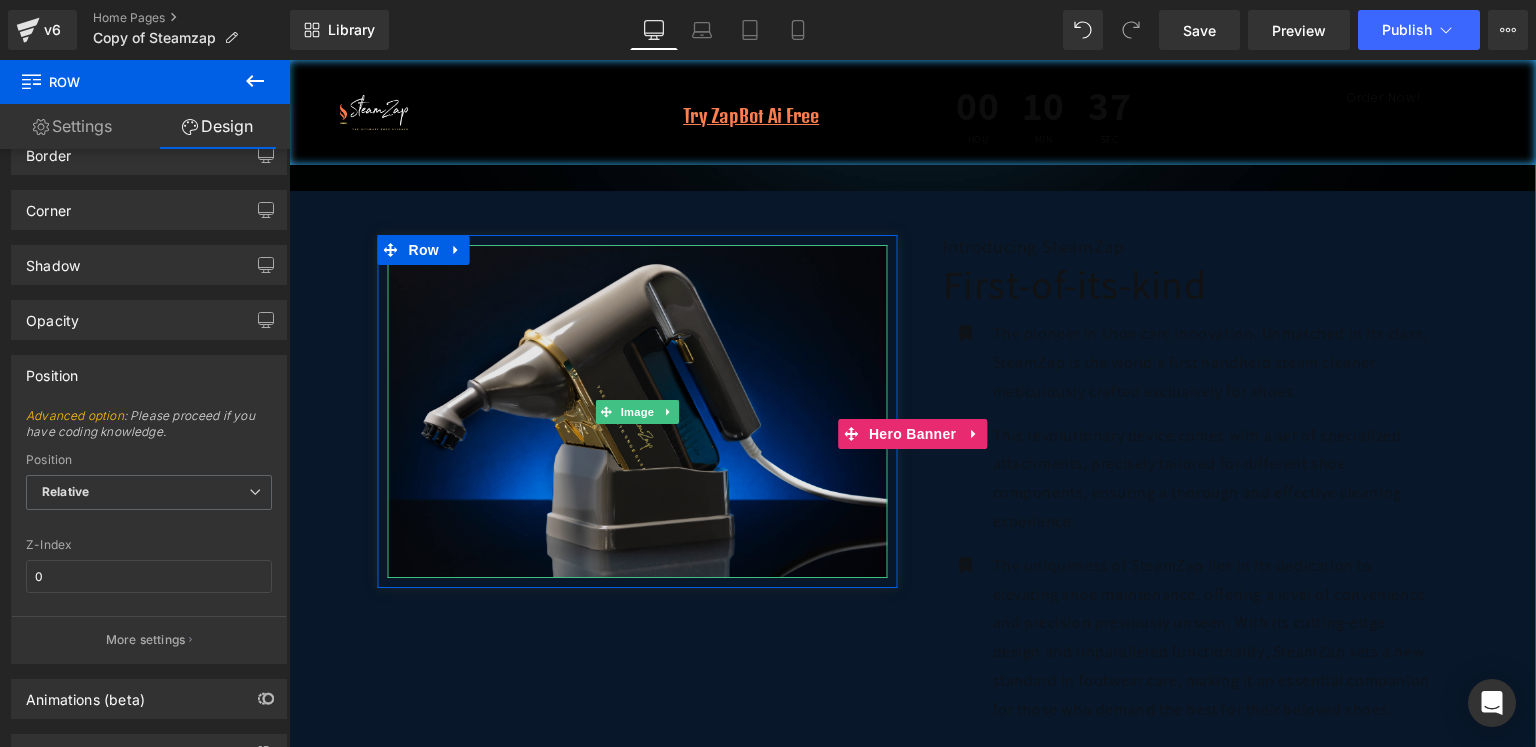 scroll, scrollTop: 0, scrollLeft: 0, axis: both 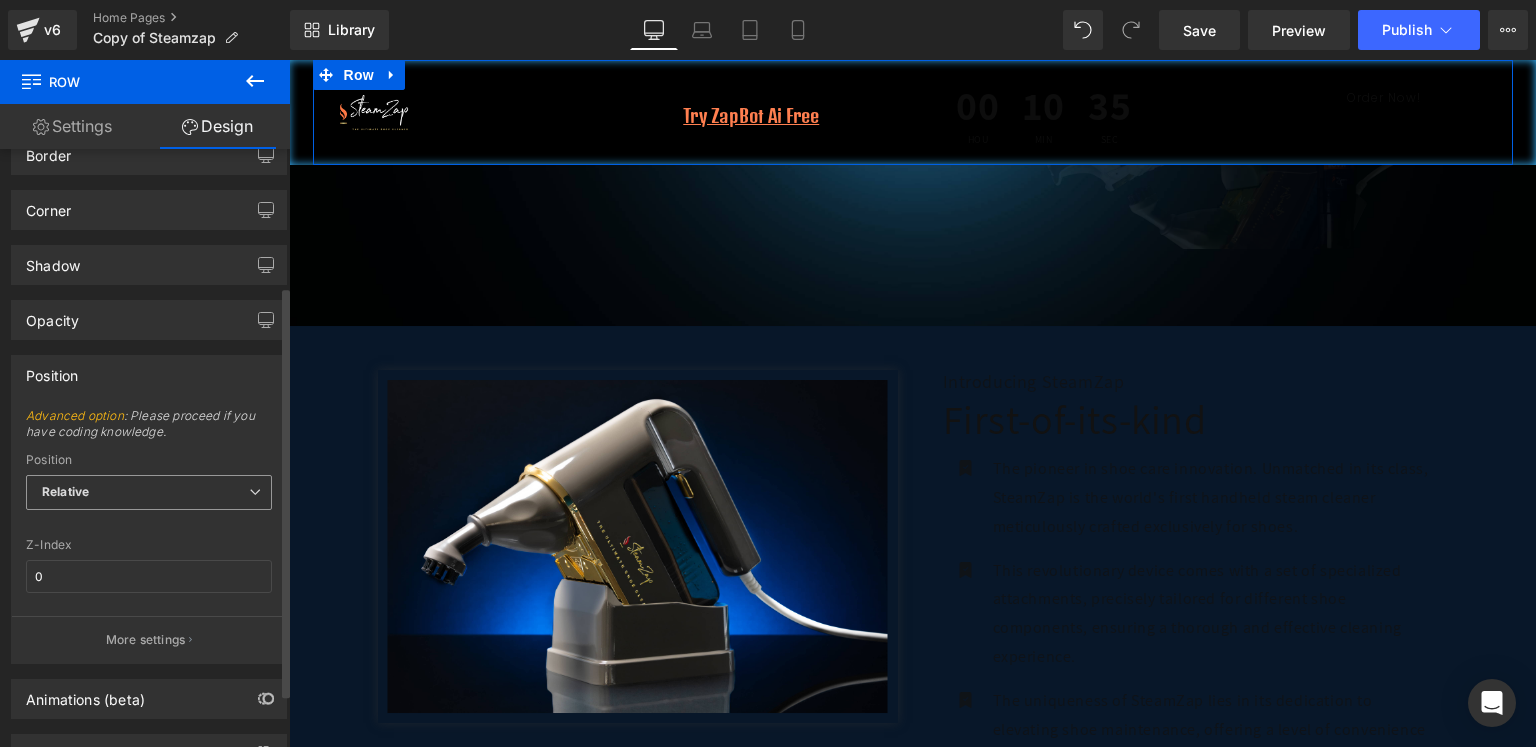 click on "Relative" at bounding box center (149, 492) 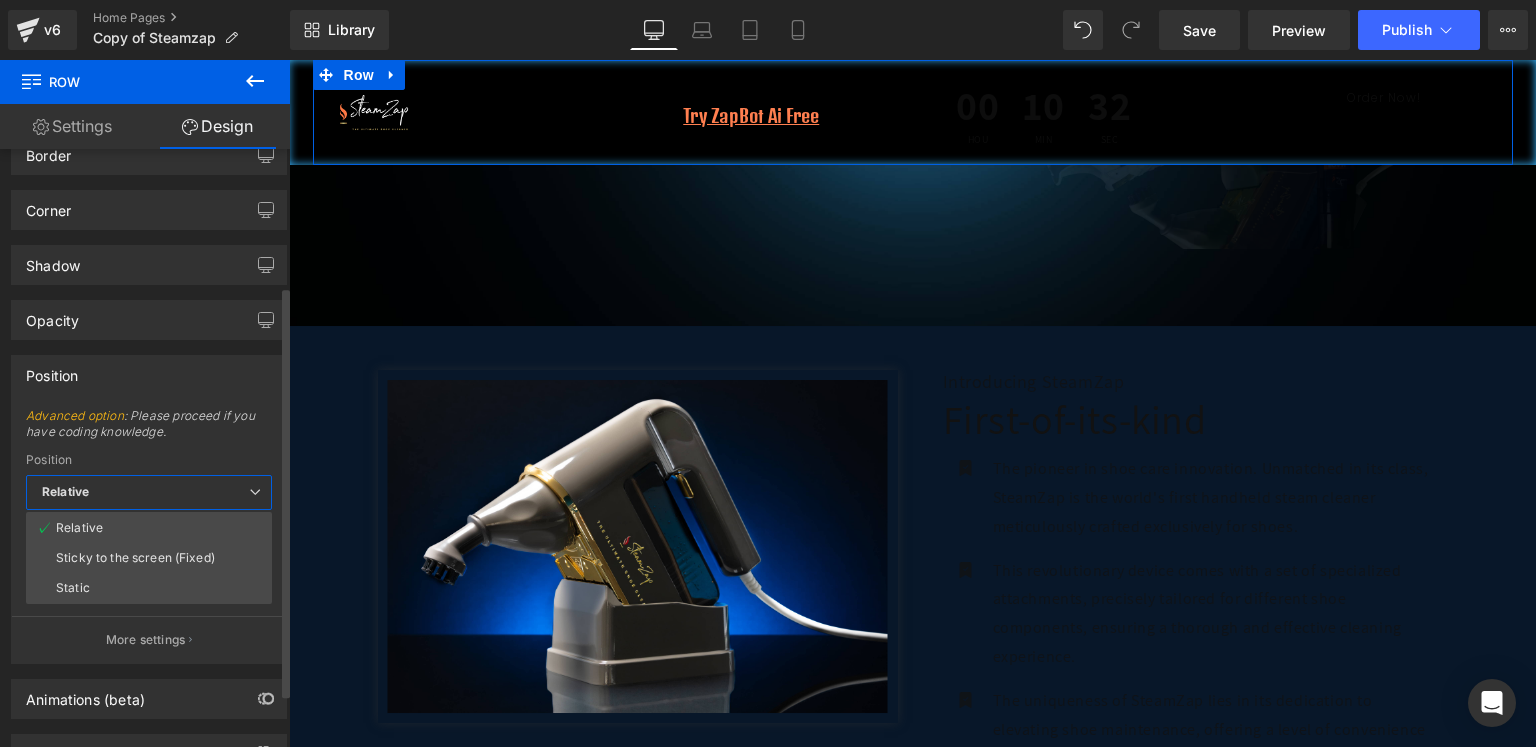 click on "Relative" at bounding box center [149, 492] 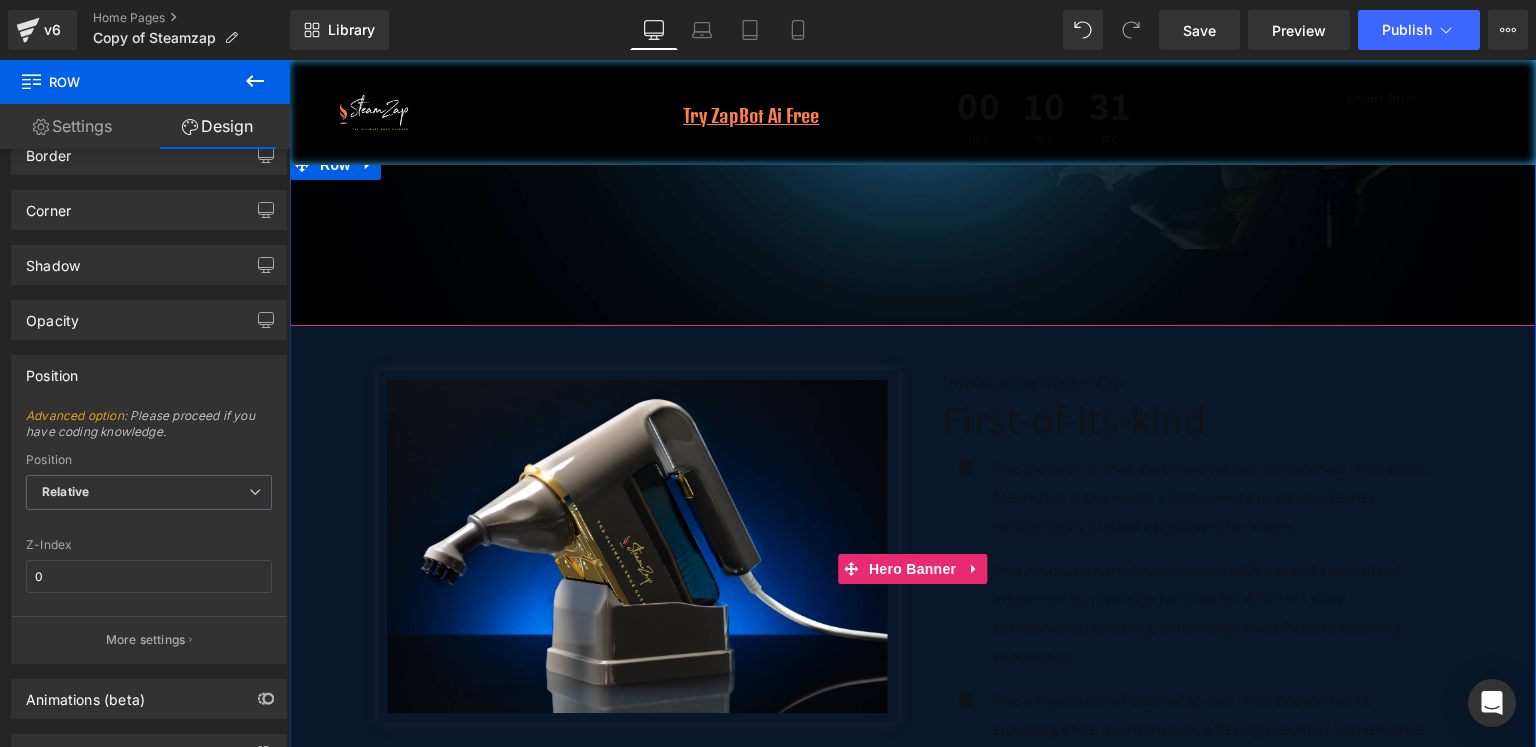 click on "The World's  First Handheld Steam Cleaner  Made for Shoes Heading         Powerful, Eco-Friendly, and Versatile Shoe Cleaning Solution Text Block         Order Now! Button         Row   100px
Image
Row         Row" at bounding box center (912, 14) 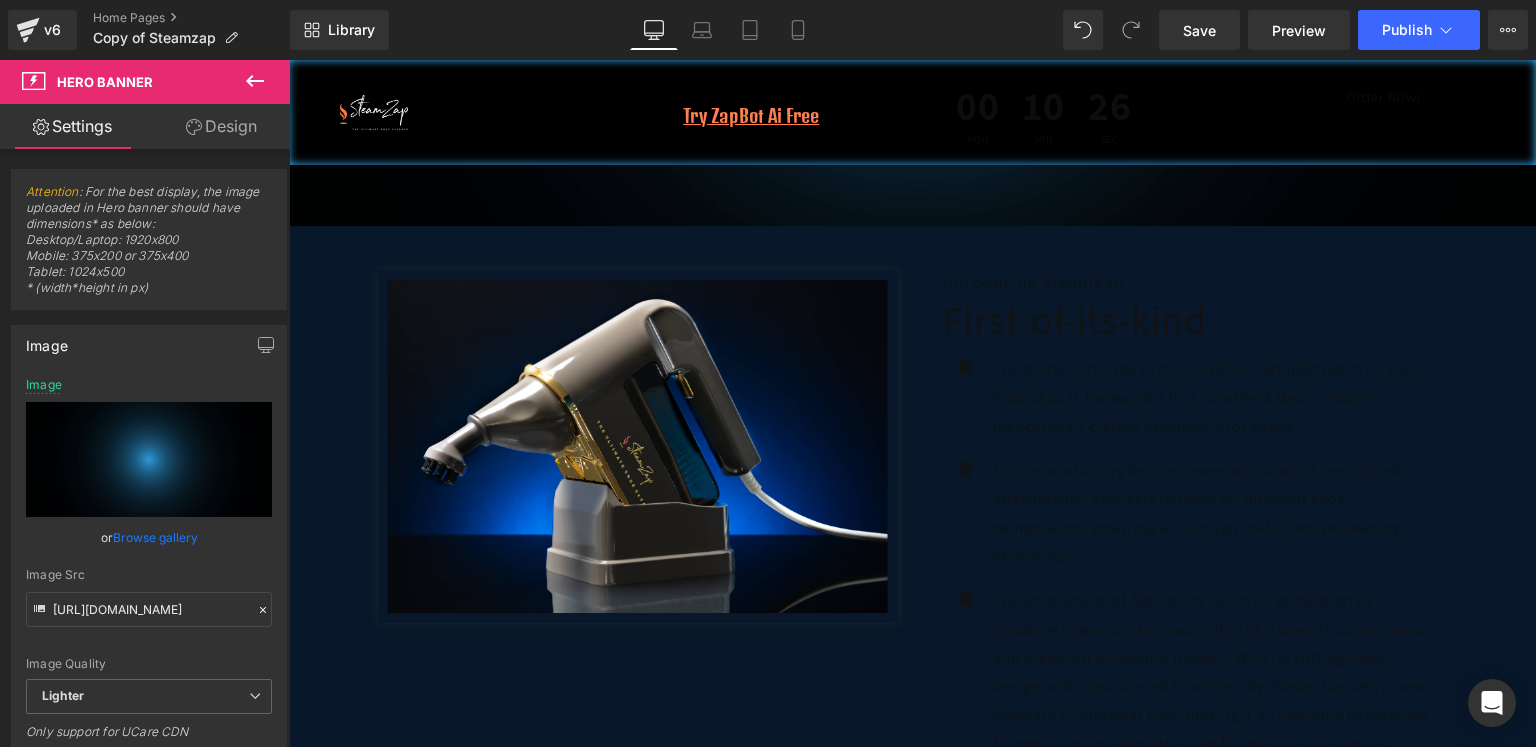 scroll, scrollTop: 0, scrollLeft: 0, axis: both 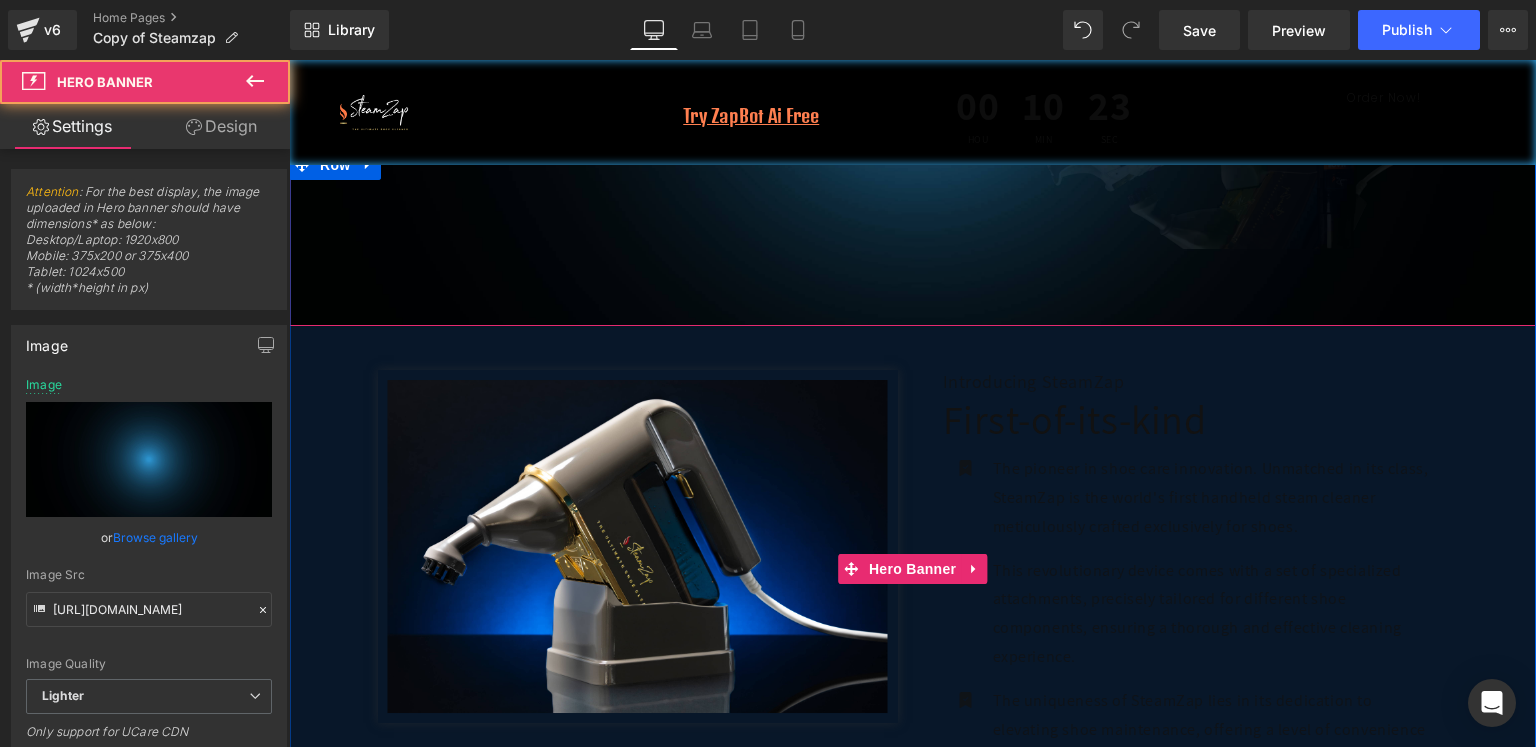 click on "The World's  First Handheld Steam Cleaner  Made for Shoes Heading         Powerful, Eco-Friendly, and Versatile Shoe Cleaning Solution Text Block         Order Now! Button         Row   100px
Image
Row         Row" at bounding box center (912, 14) 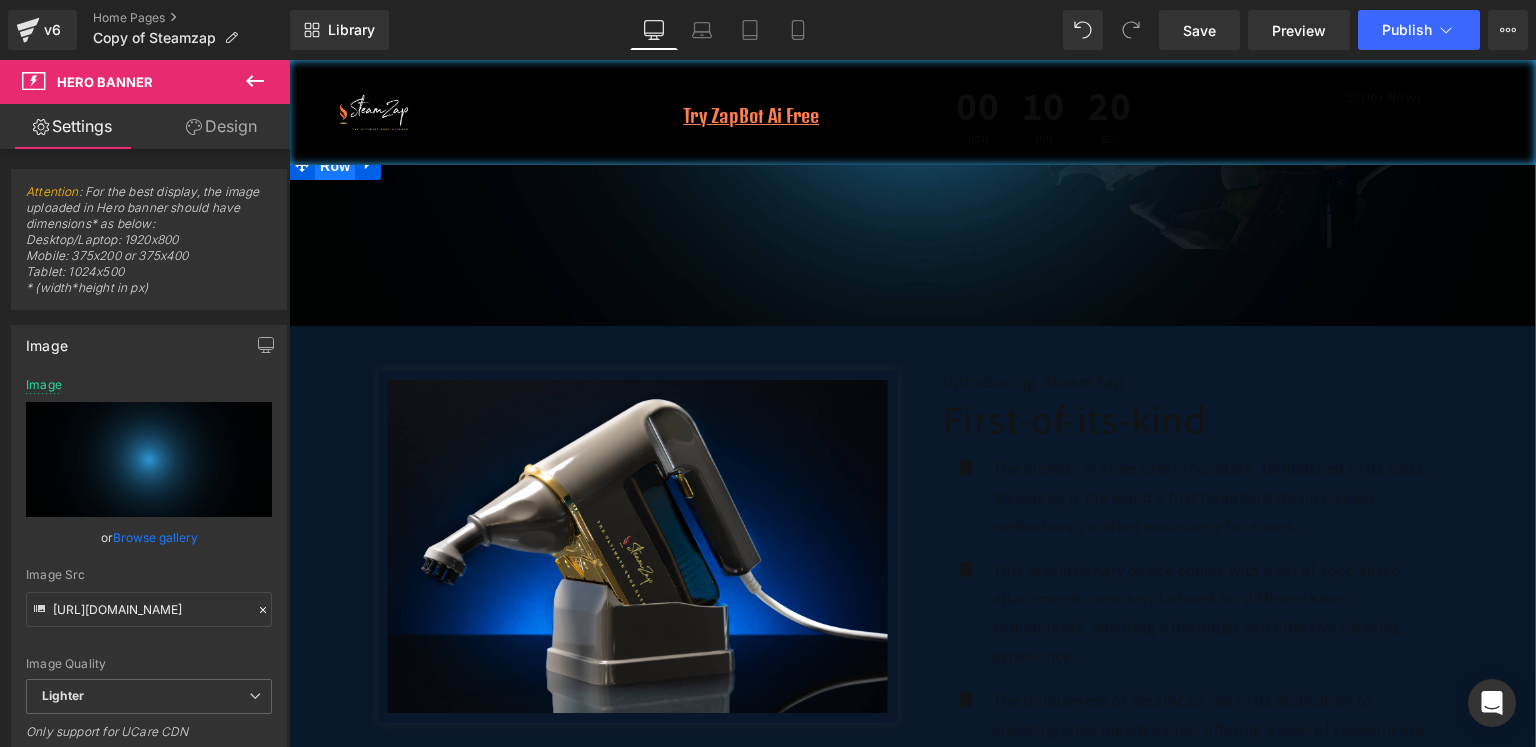 click on "Row" at bounding box center (335, 166) 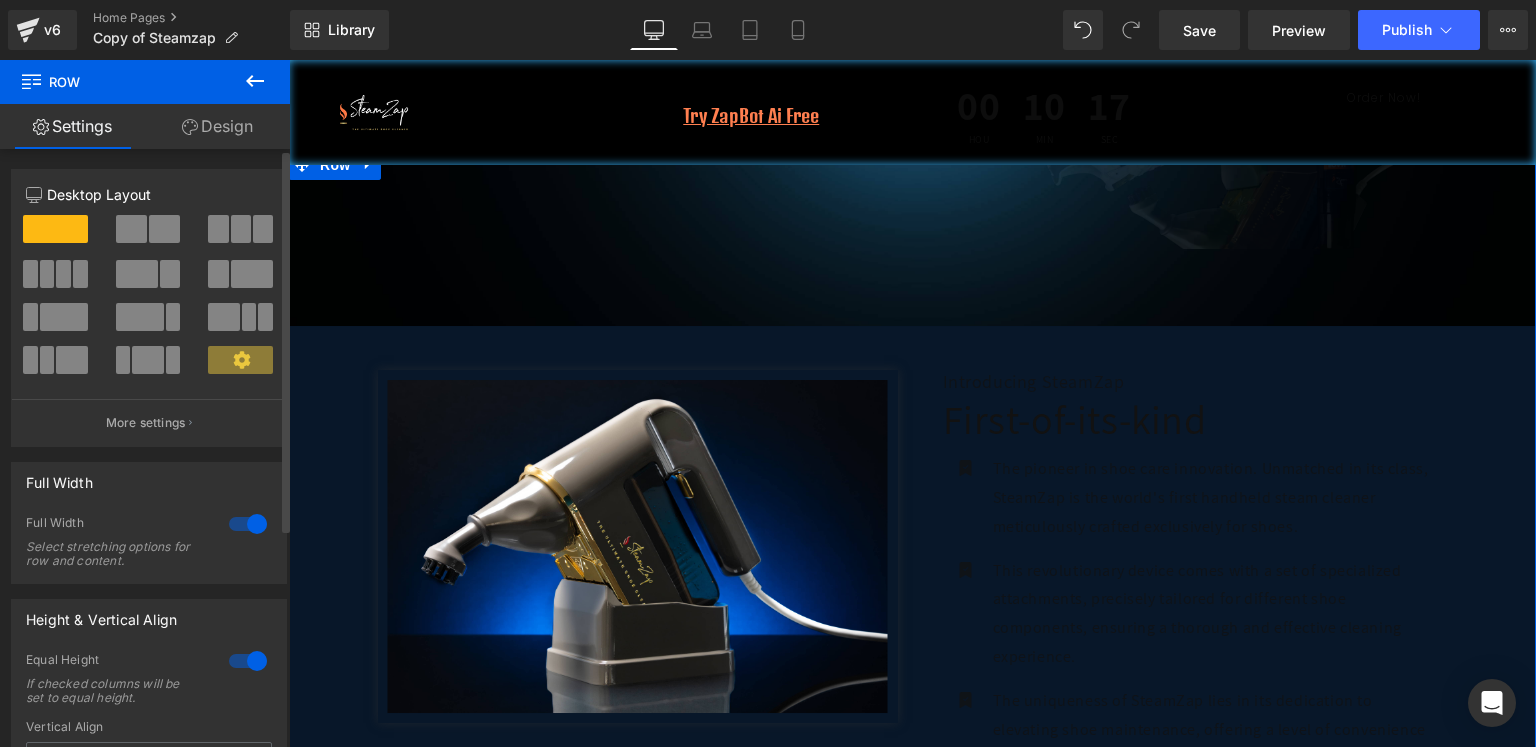 click at bounding box center (248, 524) 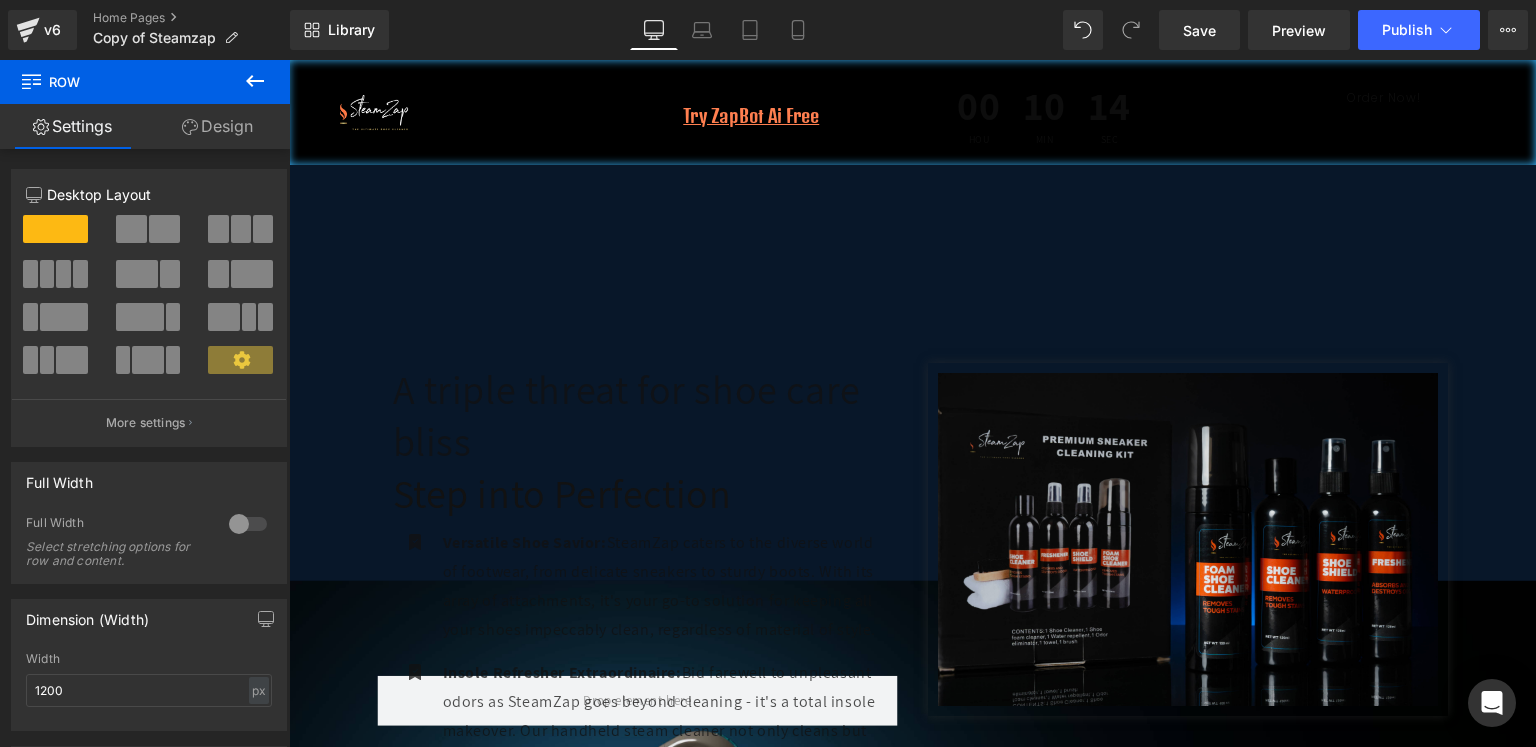 scroll, scrollTop: 800, scrollLeft: 0, axis: vertical 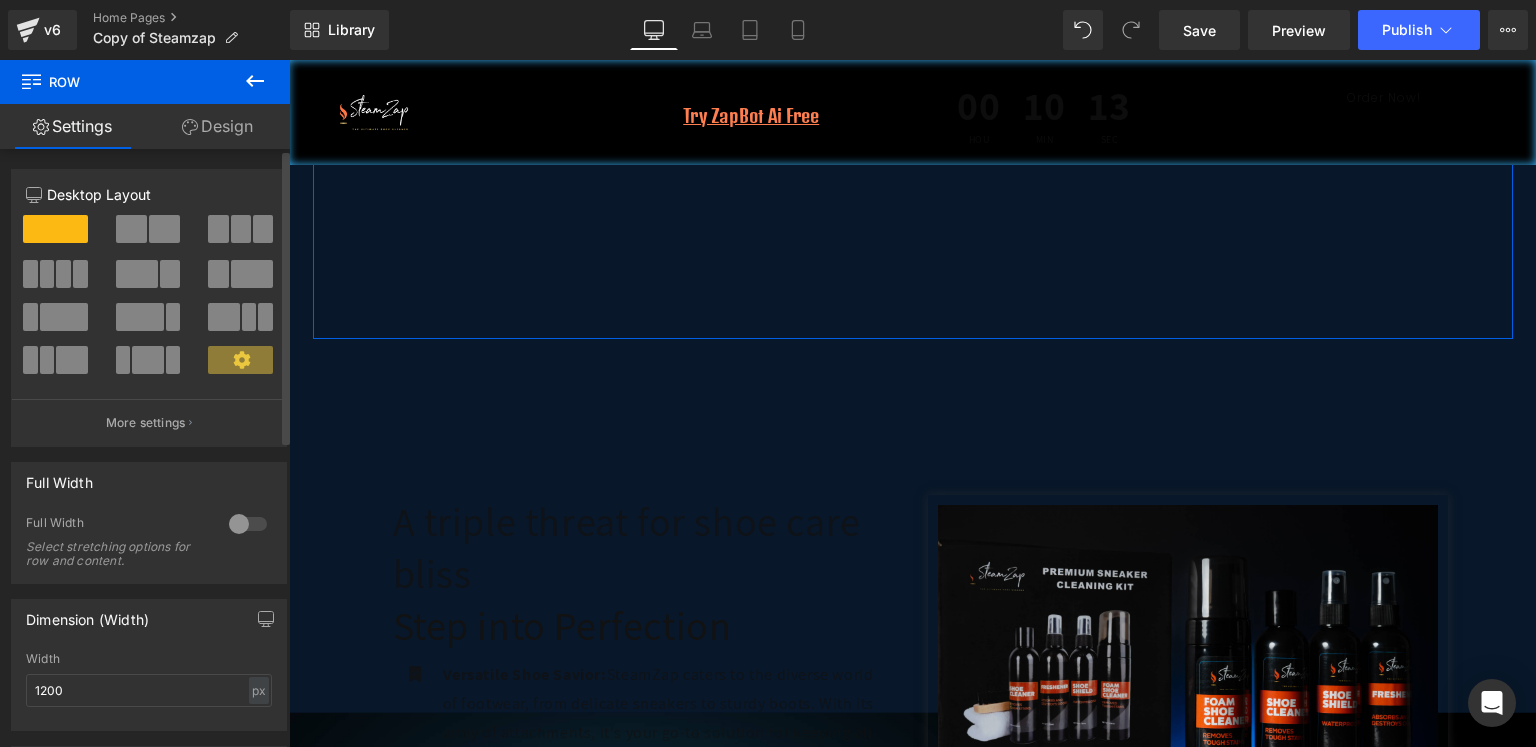 click at bounding box center (248, 524) 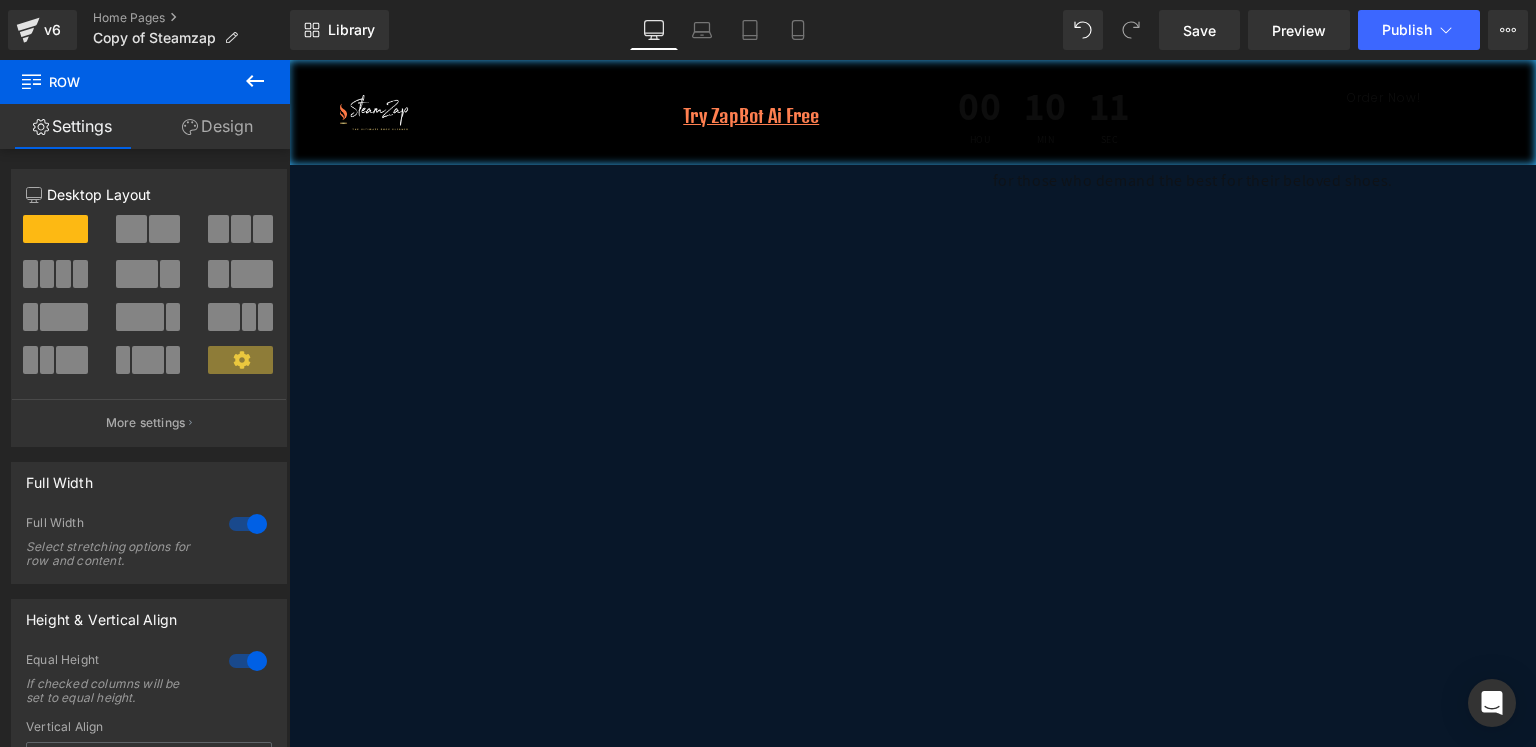 scroll, scrollTop: 0, scrollLeft: 0, axis: both 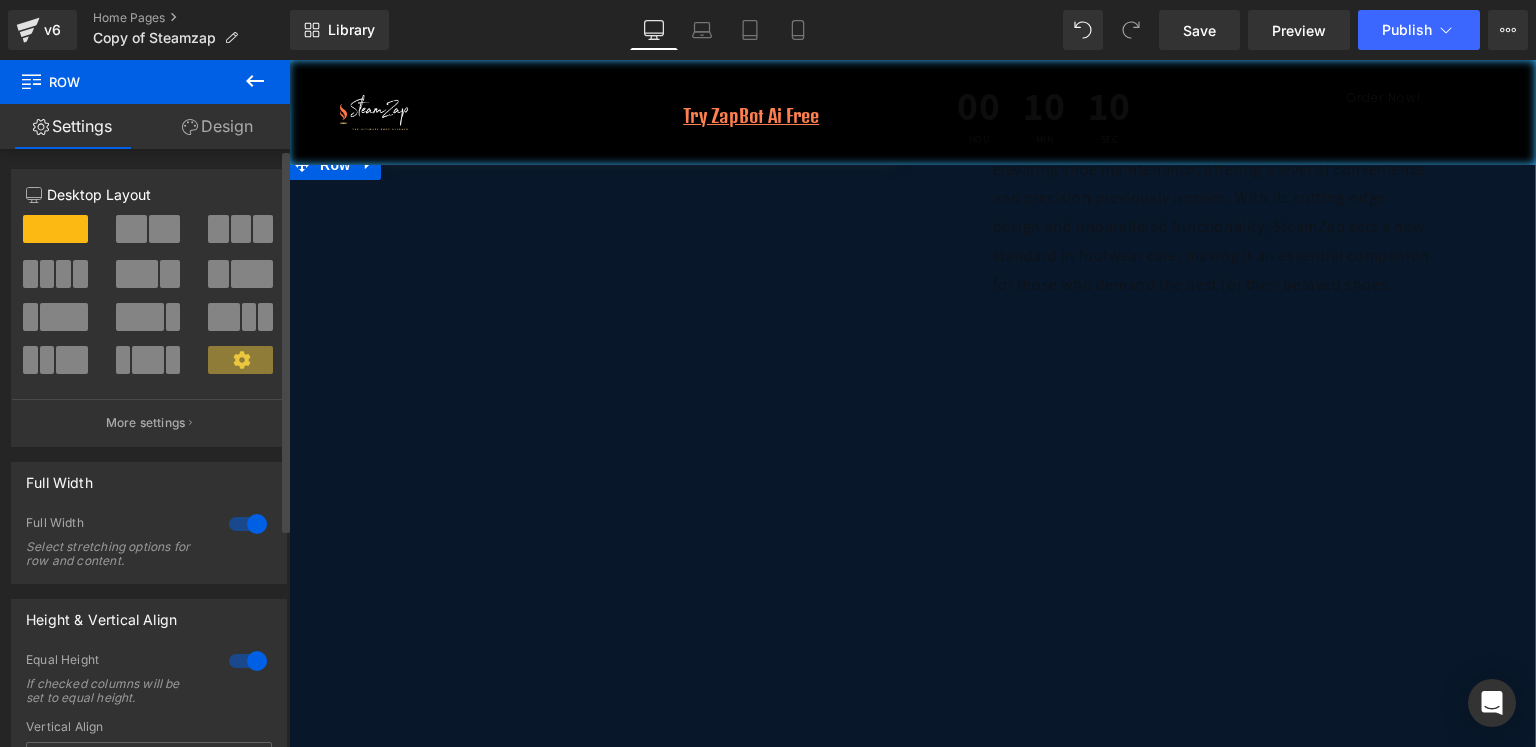 click at bounding box center (248, 661) 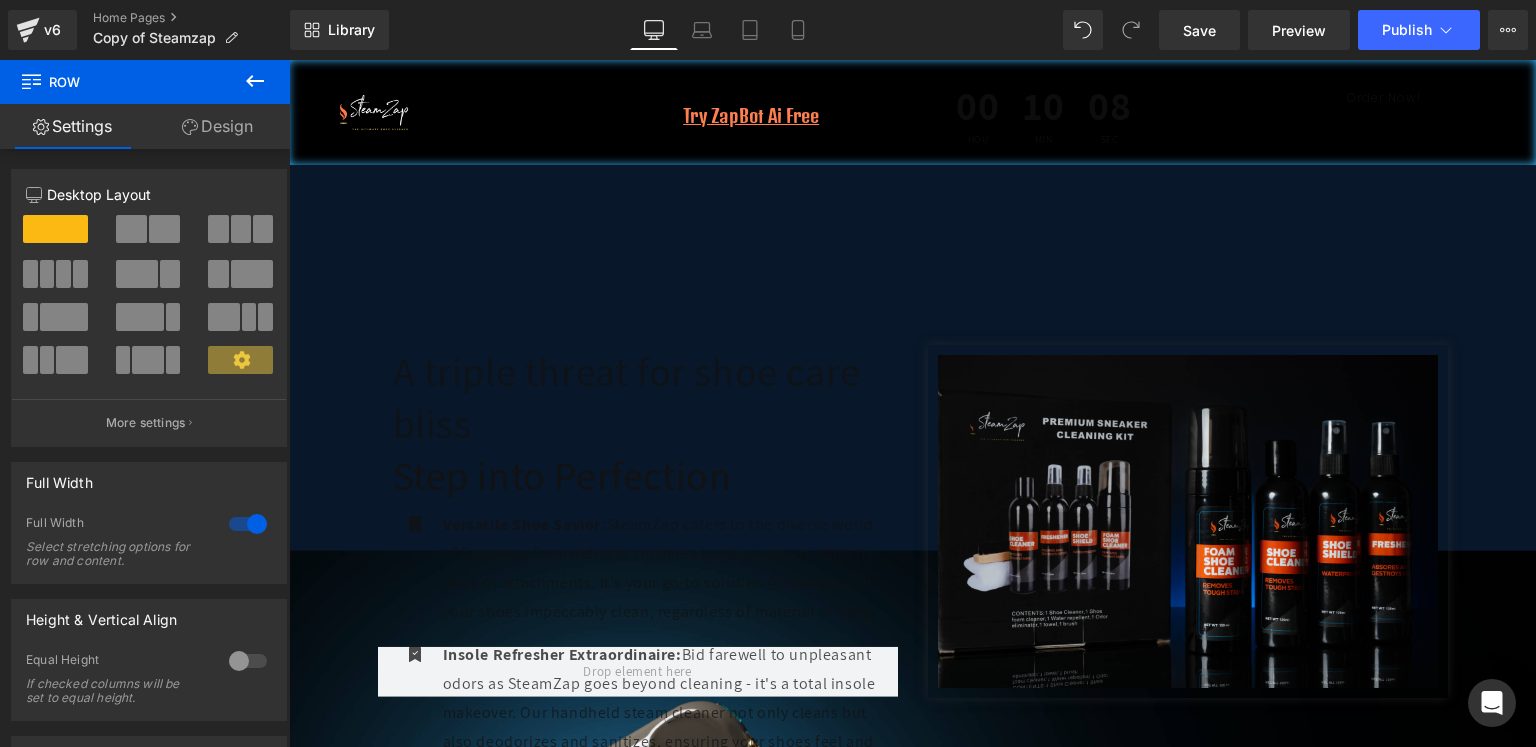 scroll, scrollTop: 1200, scrollLeft: 0, axis: vertical 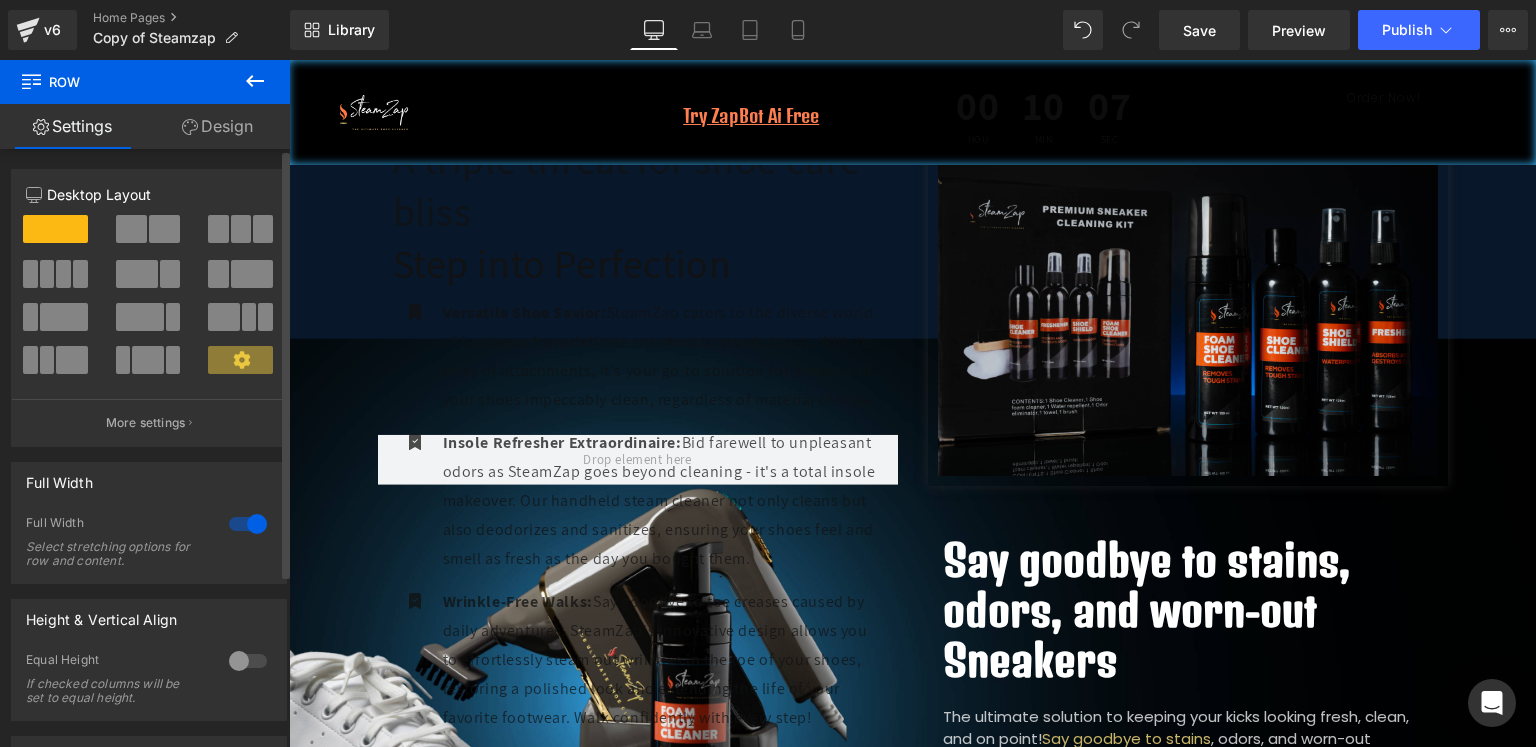 click at bounding box center [248, 524] 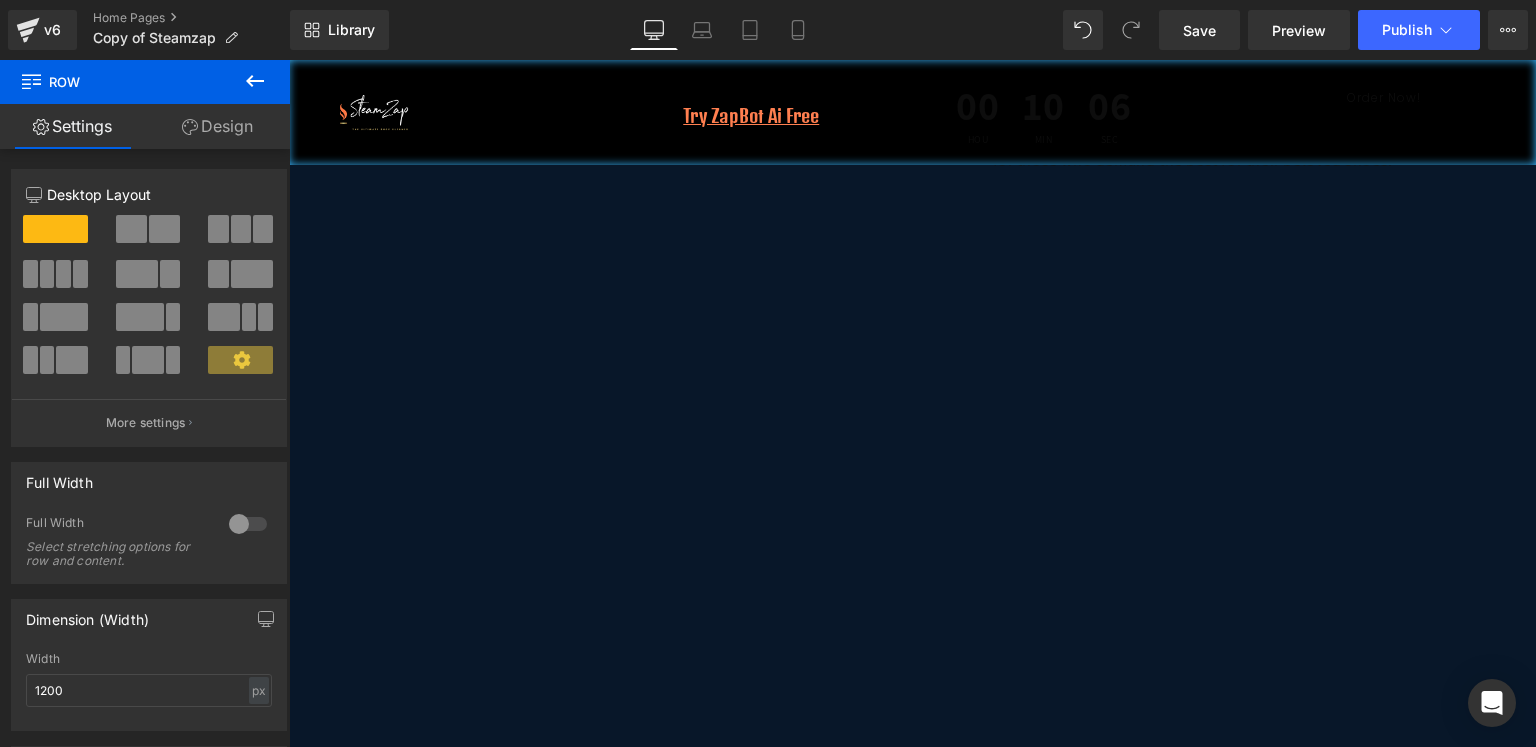 scroll, scrollTop: 0, scrollLeft: 0, axis: both 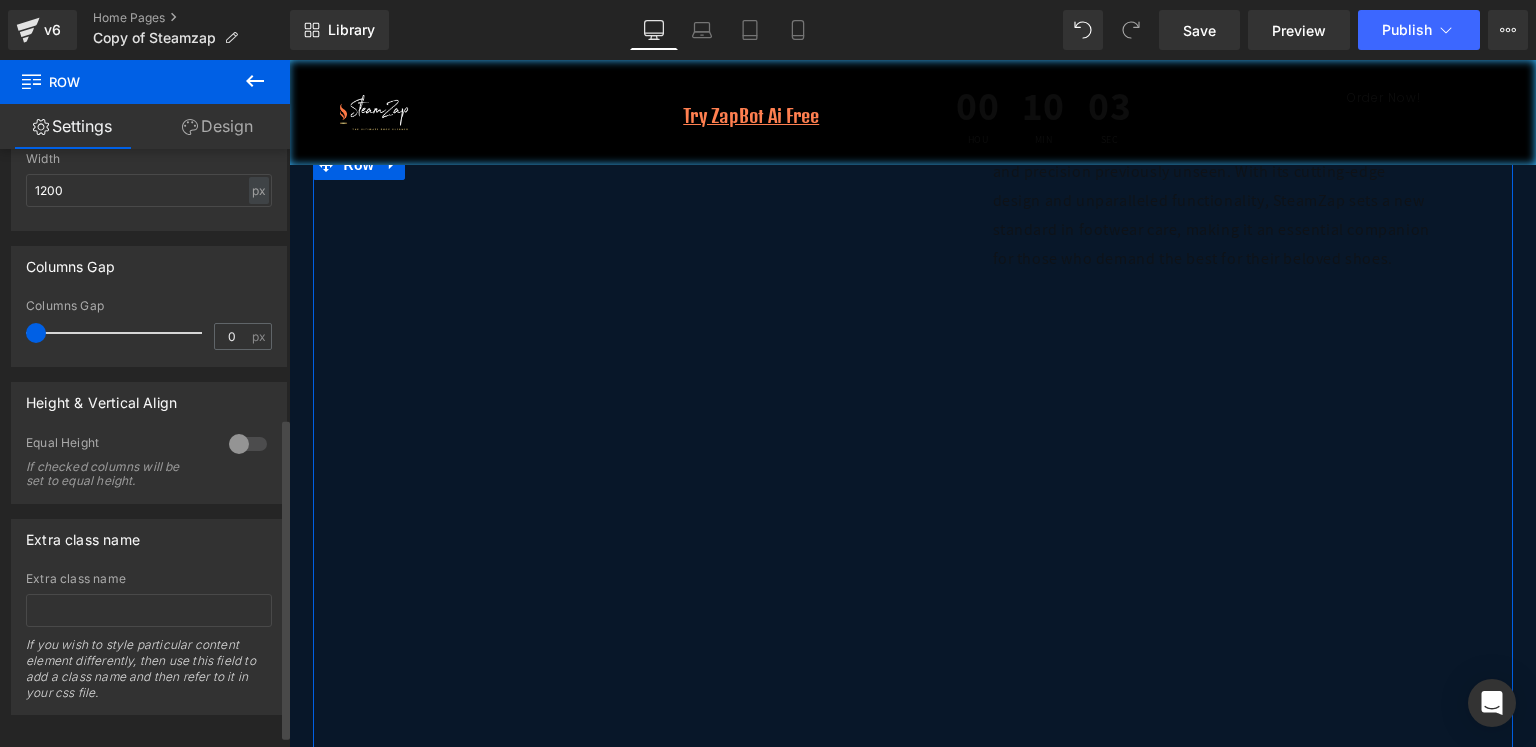 click at bounding box center [248, 444] 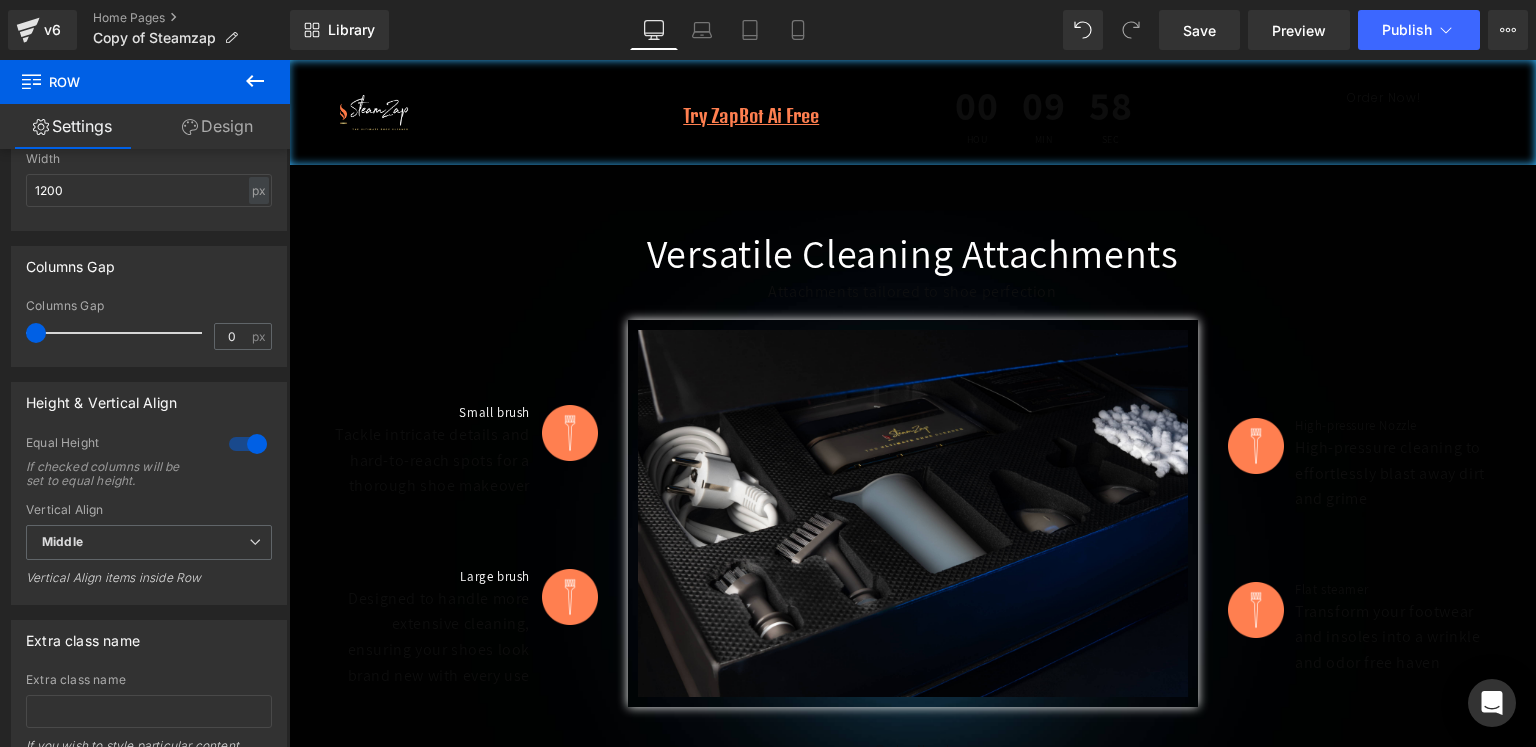 scroll, scrollTop: 2300, scrollLeft: 0, axis: vertical 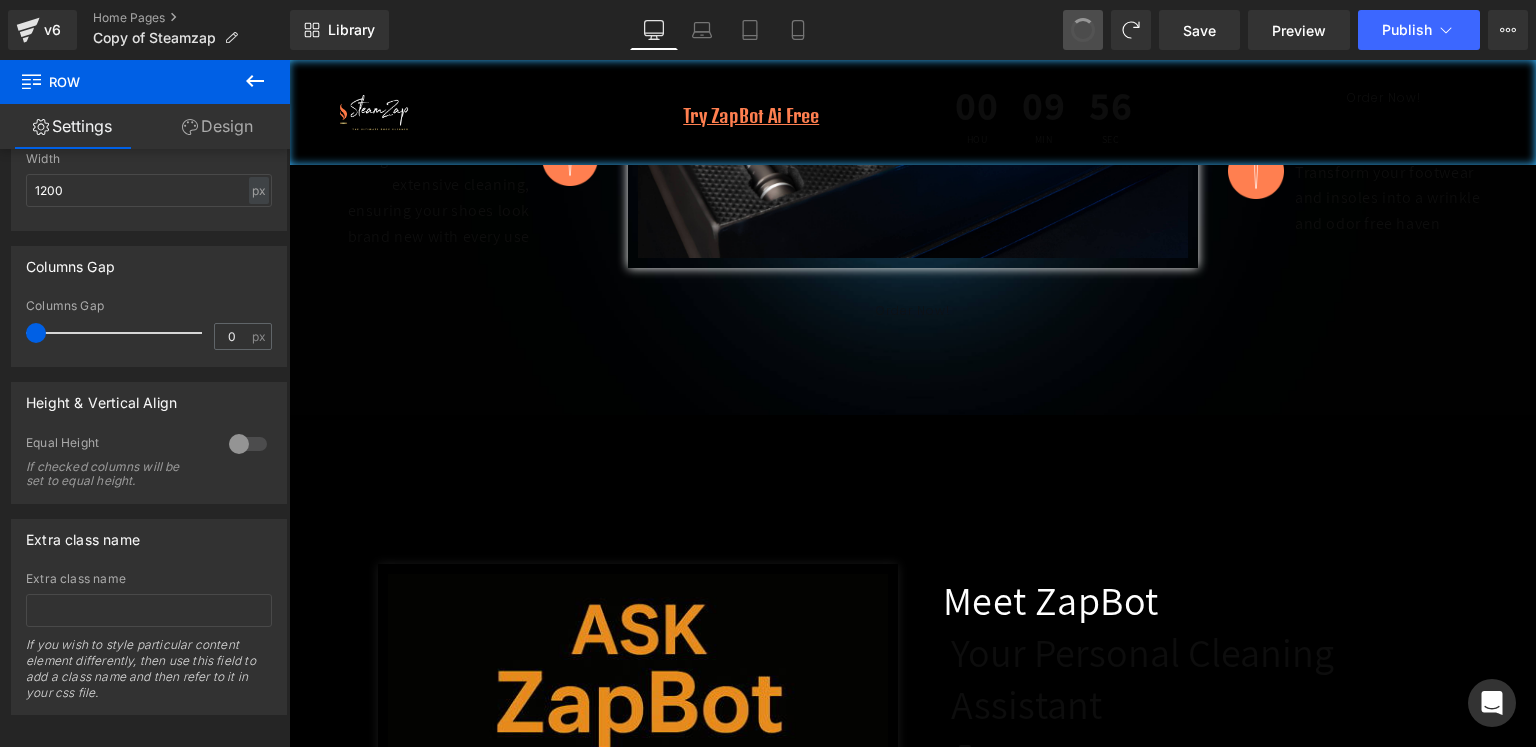 click at bounding box center [1083, 30] 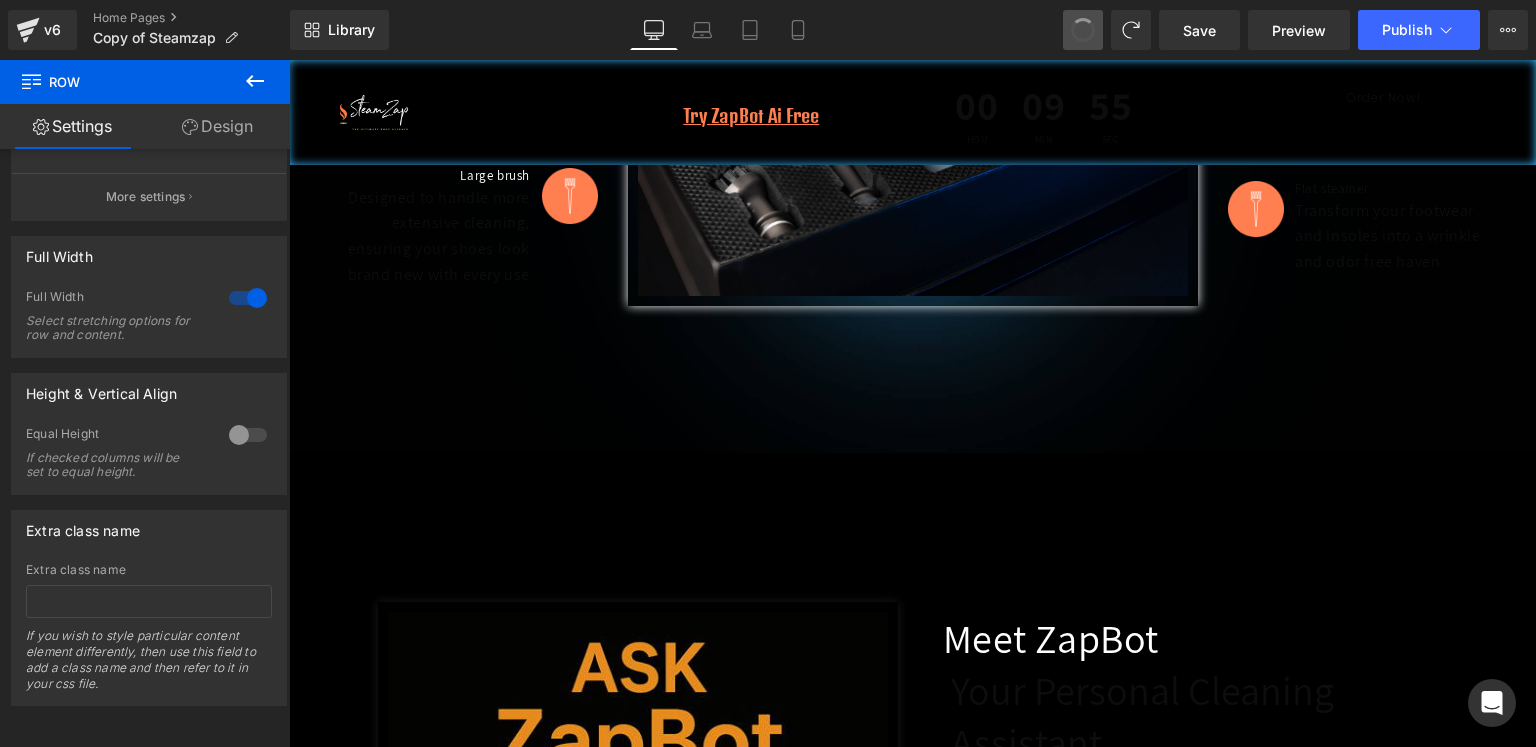 click at bounding box center [1083, 30] 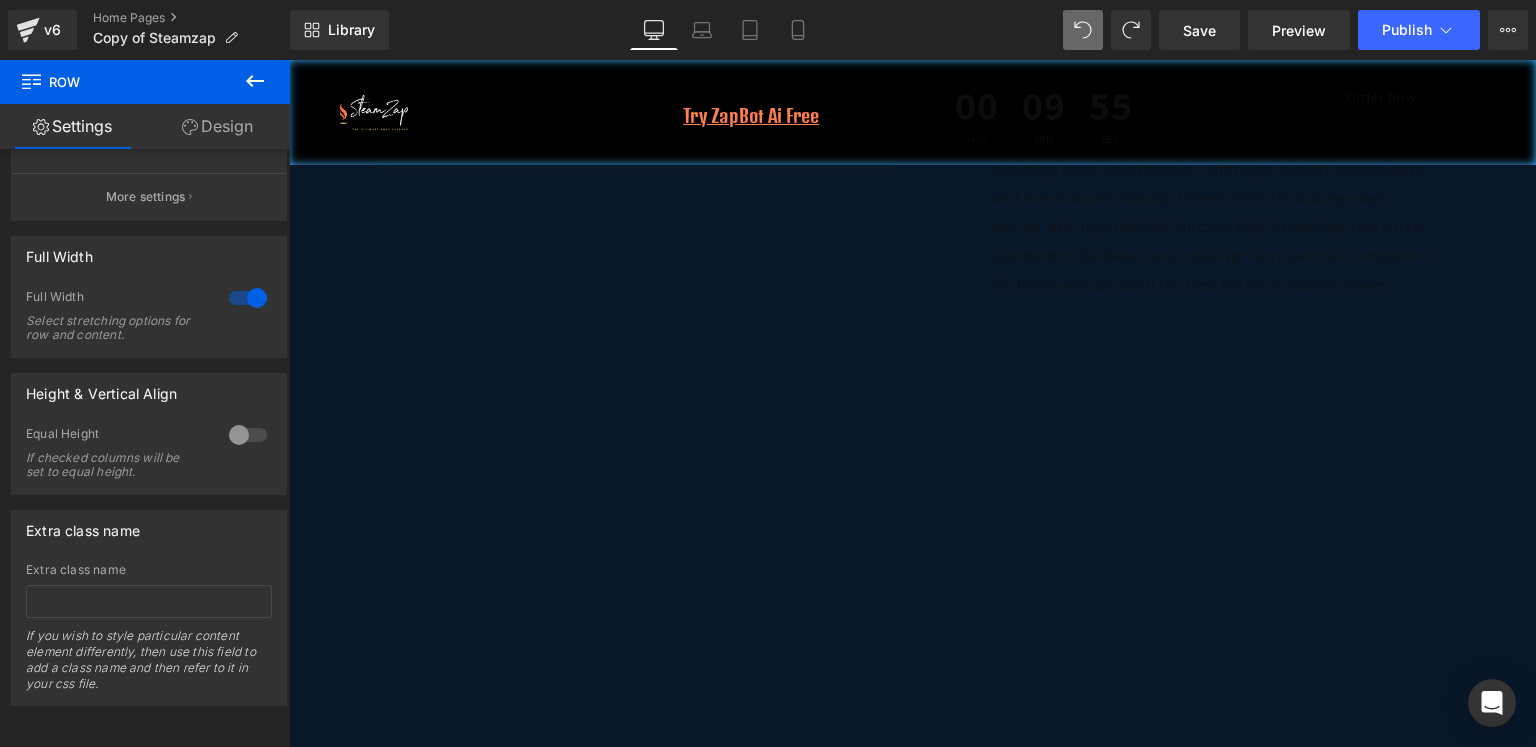 scroll, scrollTop: 217, scrollLeft: 0, axis: vertical 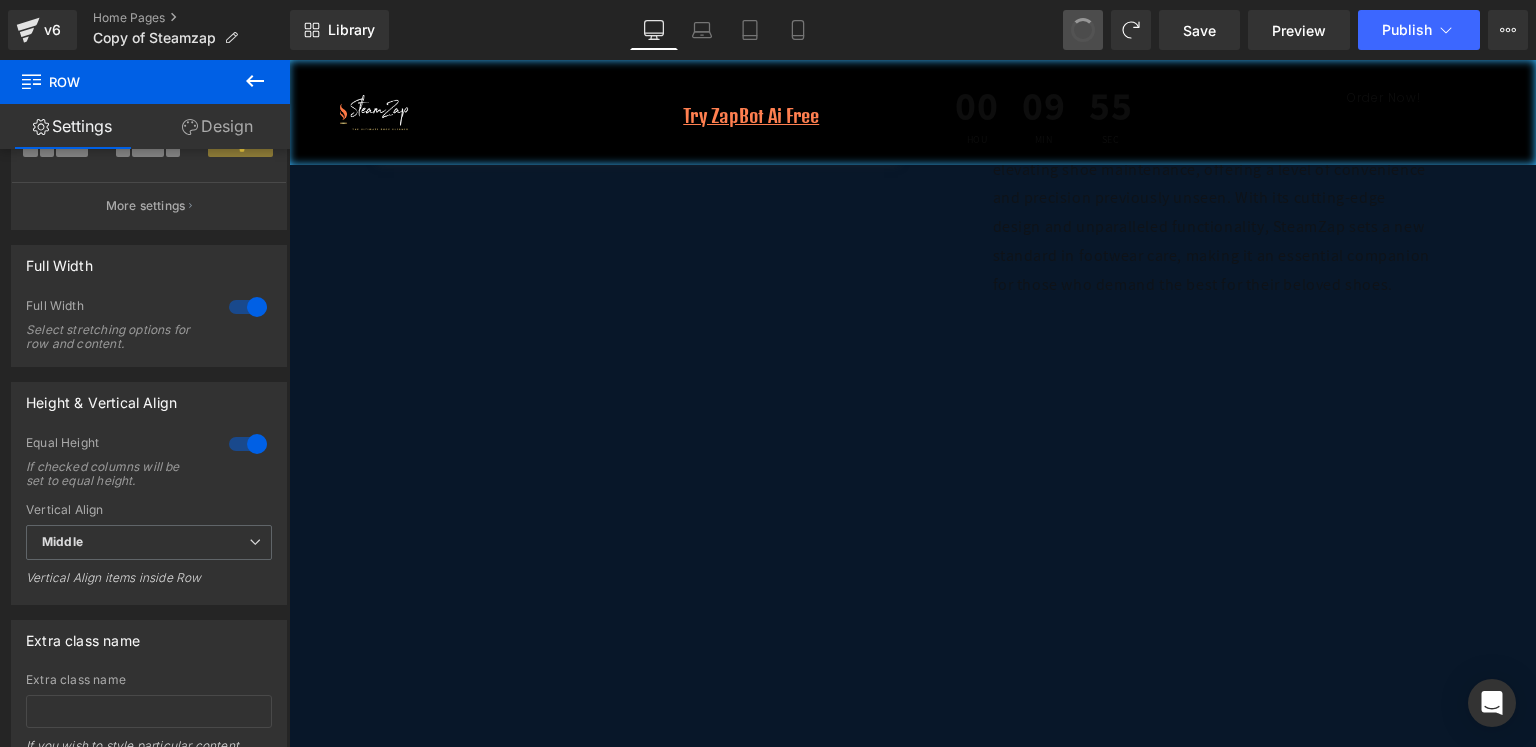 click at bounding box center (1083, 30) 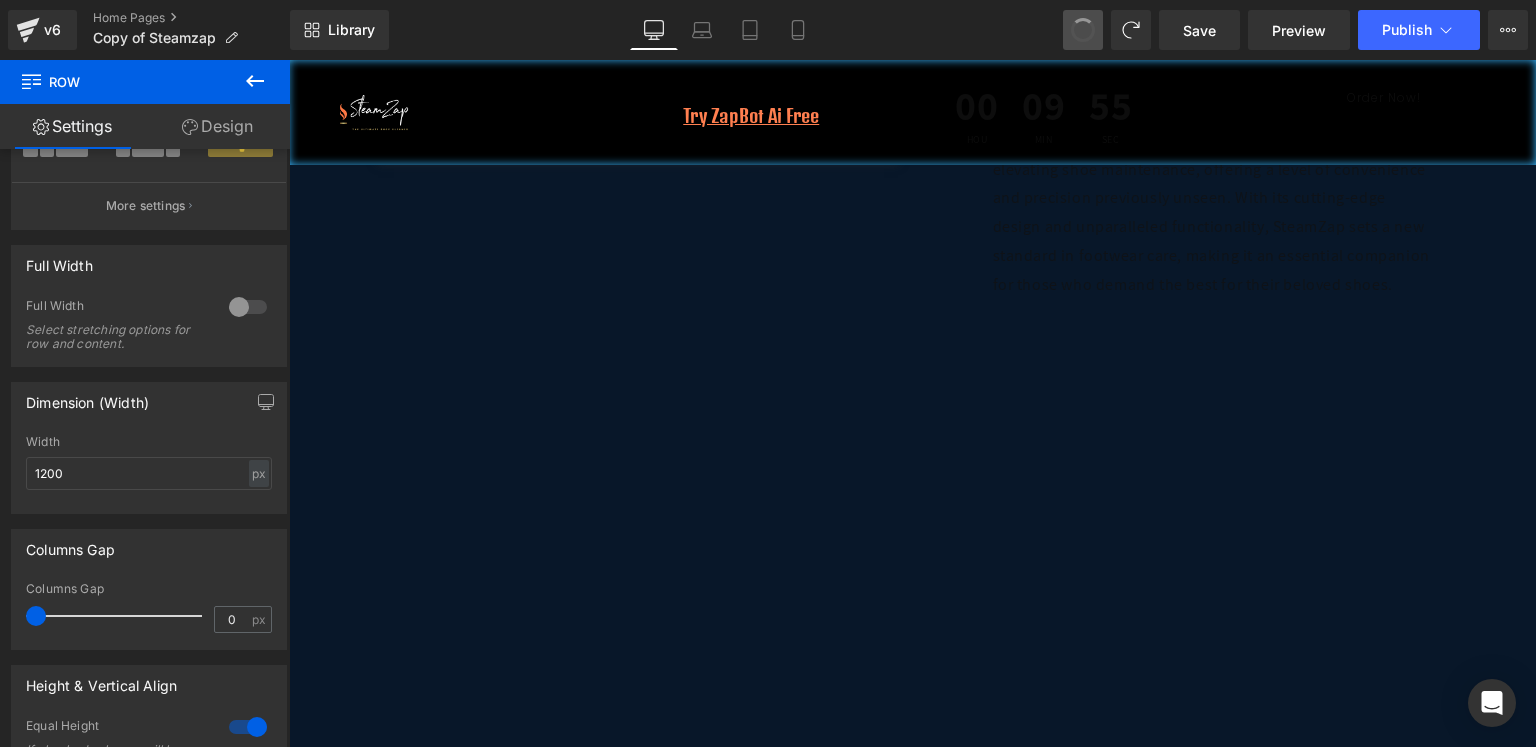 click at bounding box center (1083, 30) 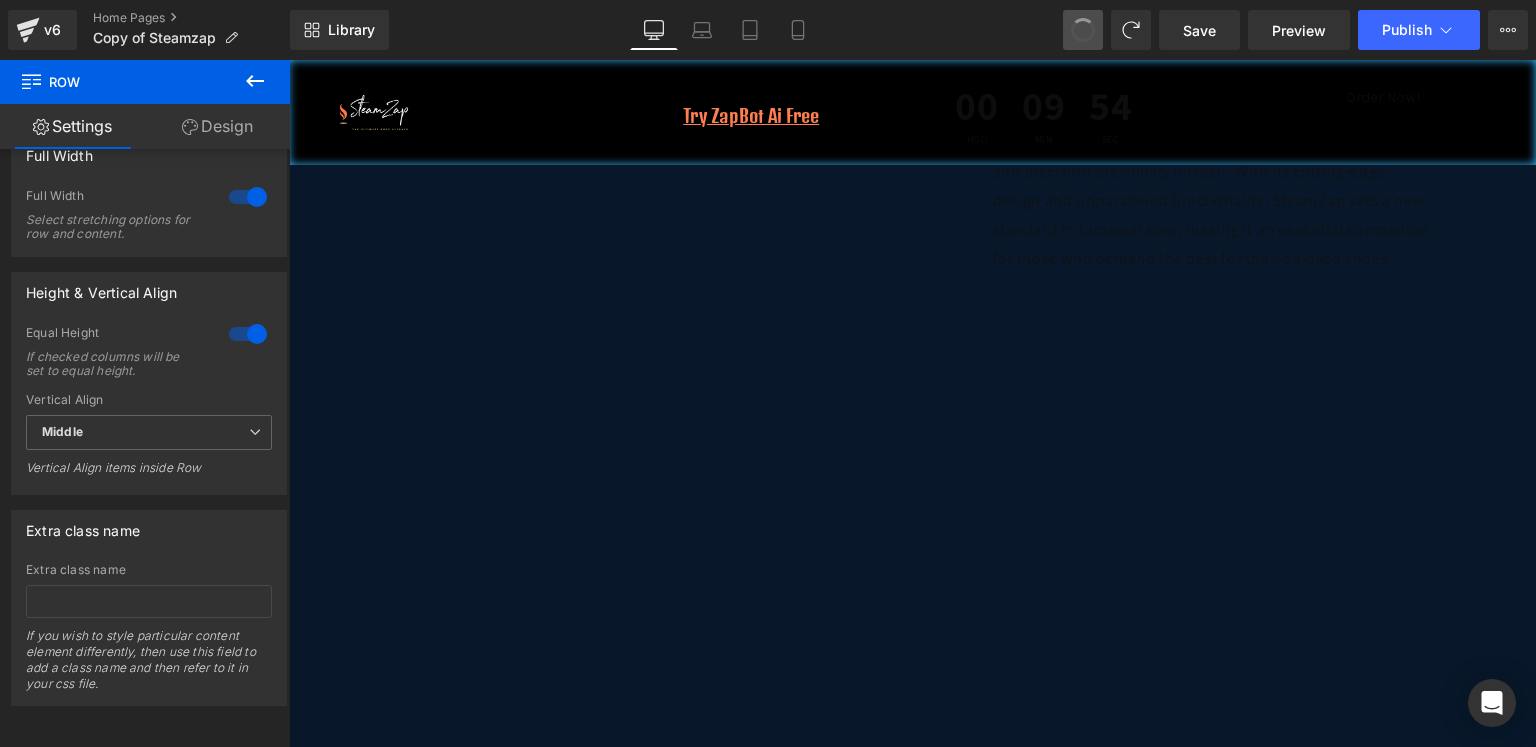 click at bounding box center (1083, 30) 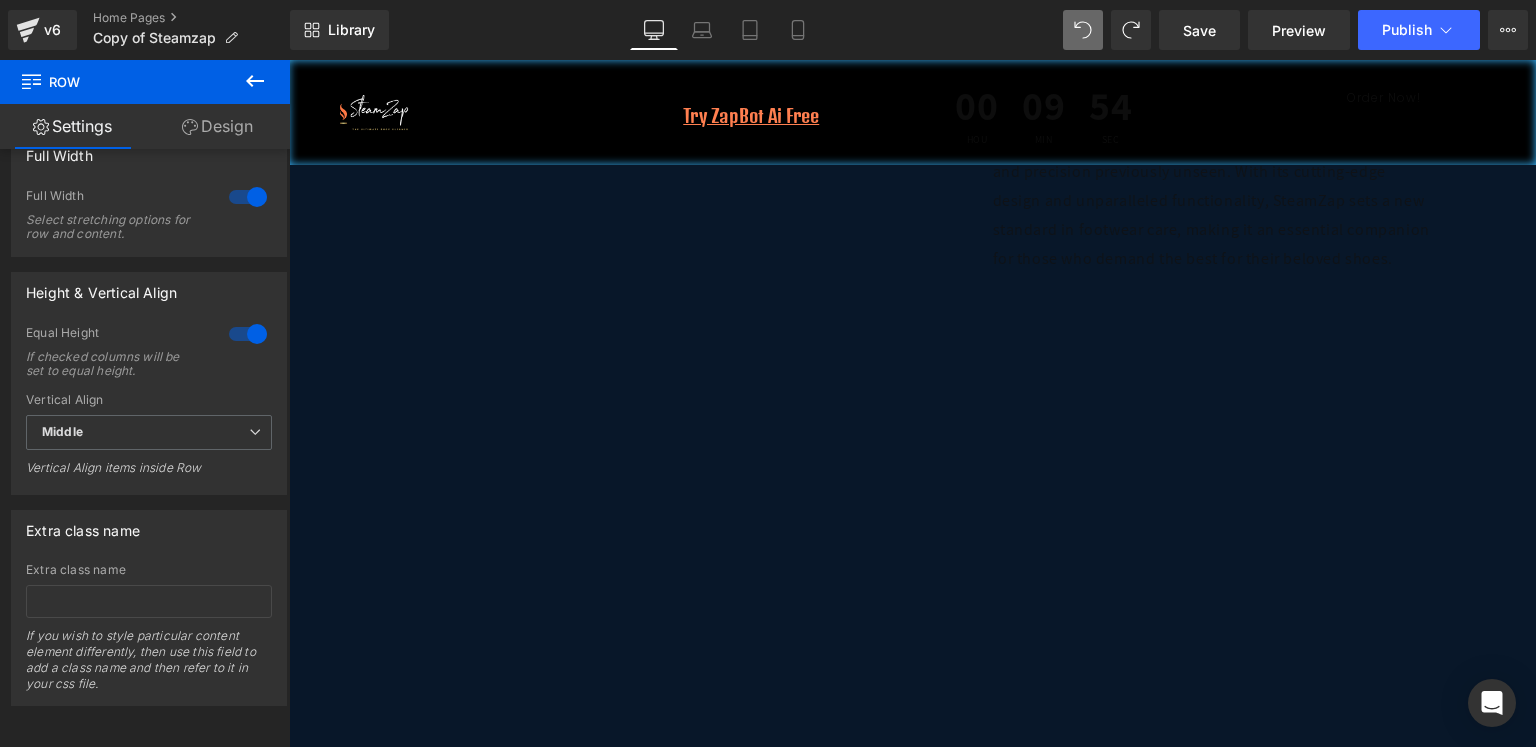 scroll, scrollTop: 217, scrollLeft: 0, axis: vertical 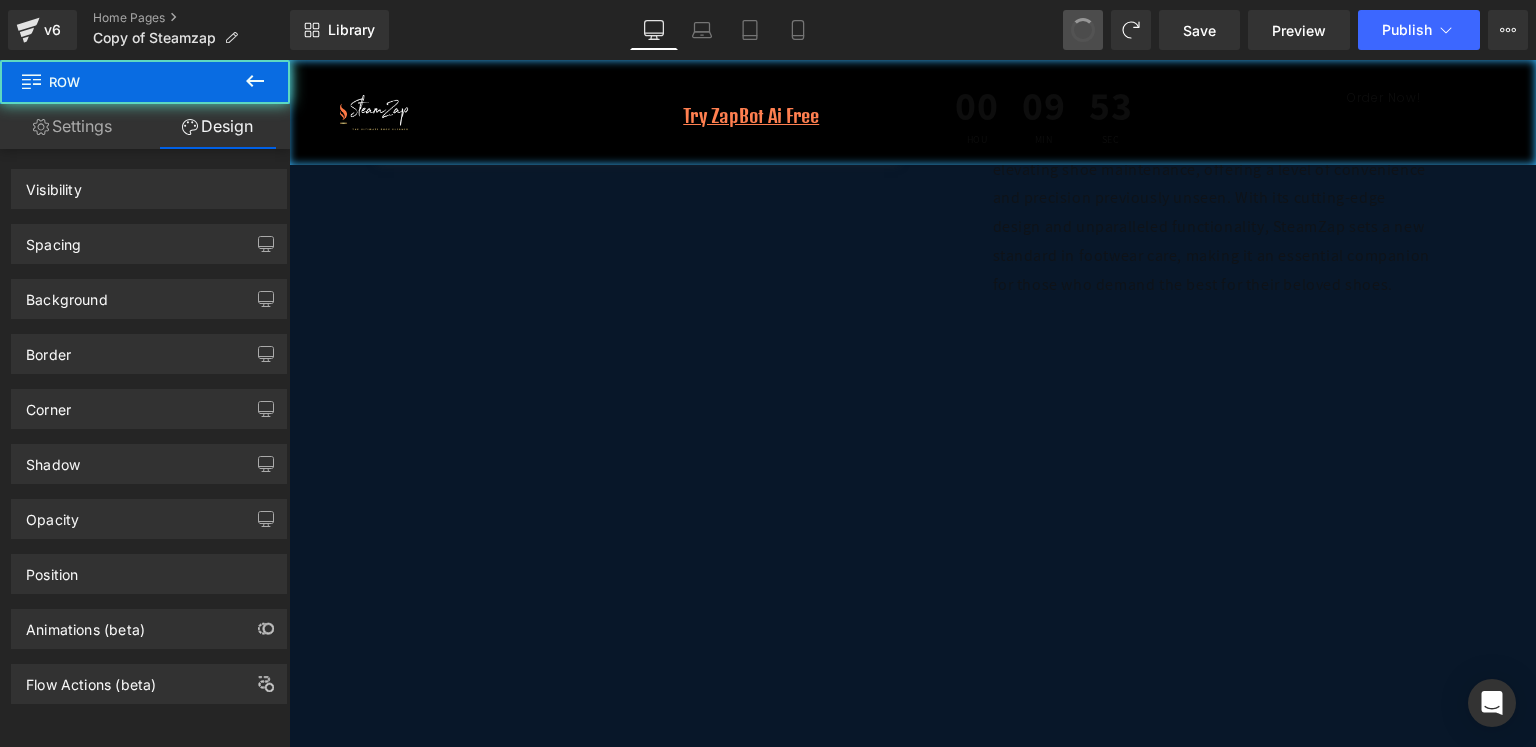click at bounding box center [1083, 30] 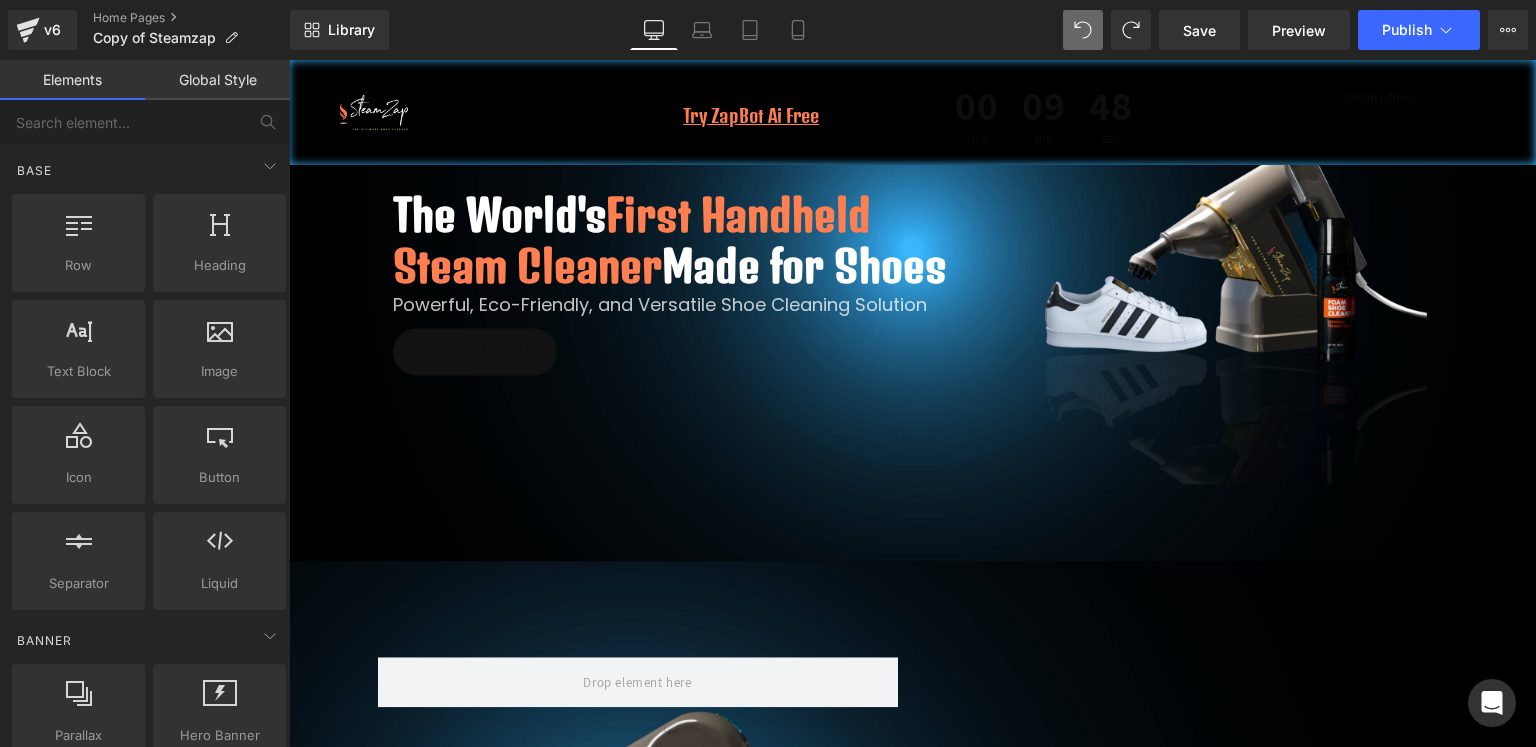 scroll, scrollTop: 0, scrollLeft: 0, axis: both 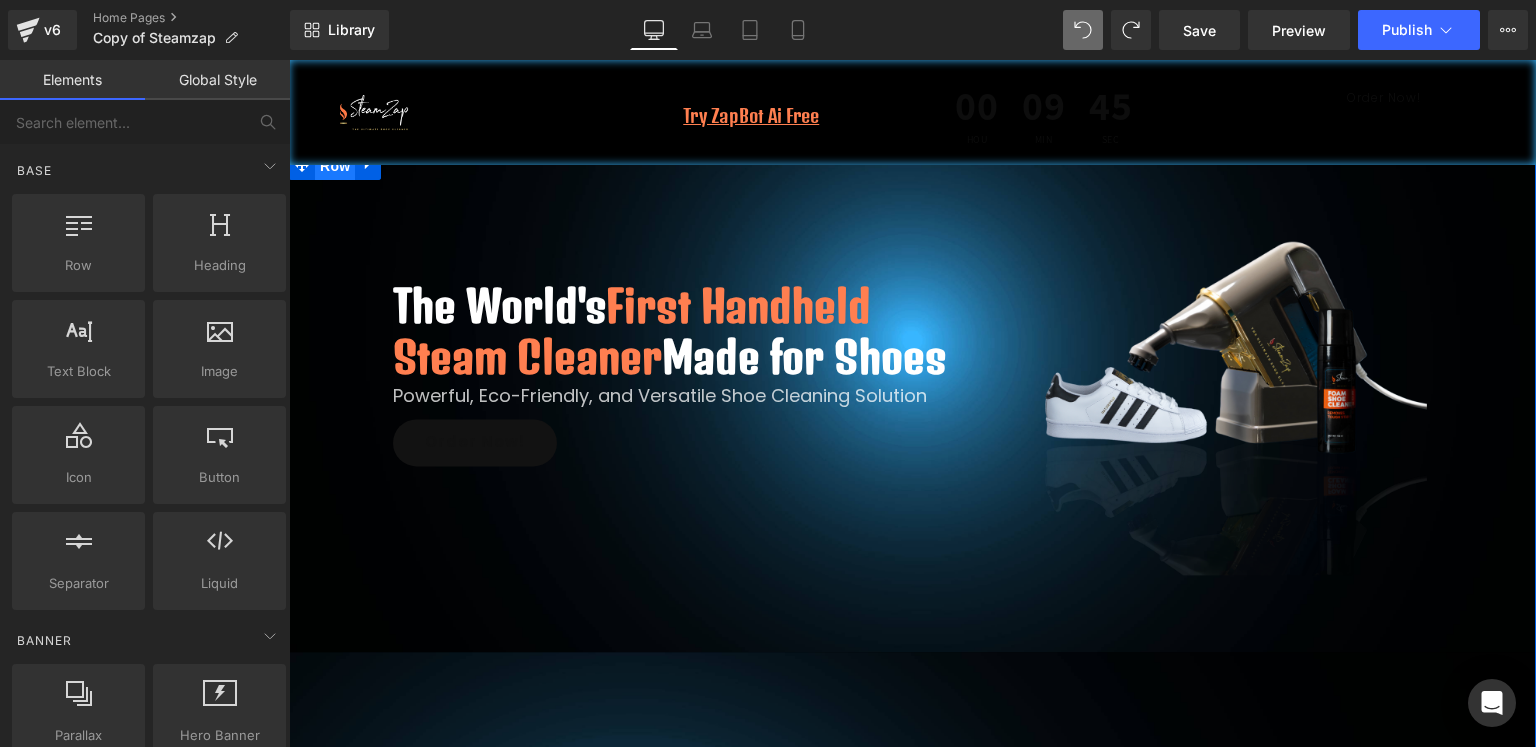 click on "Row" at bounding box center [335, 166] 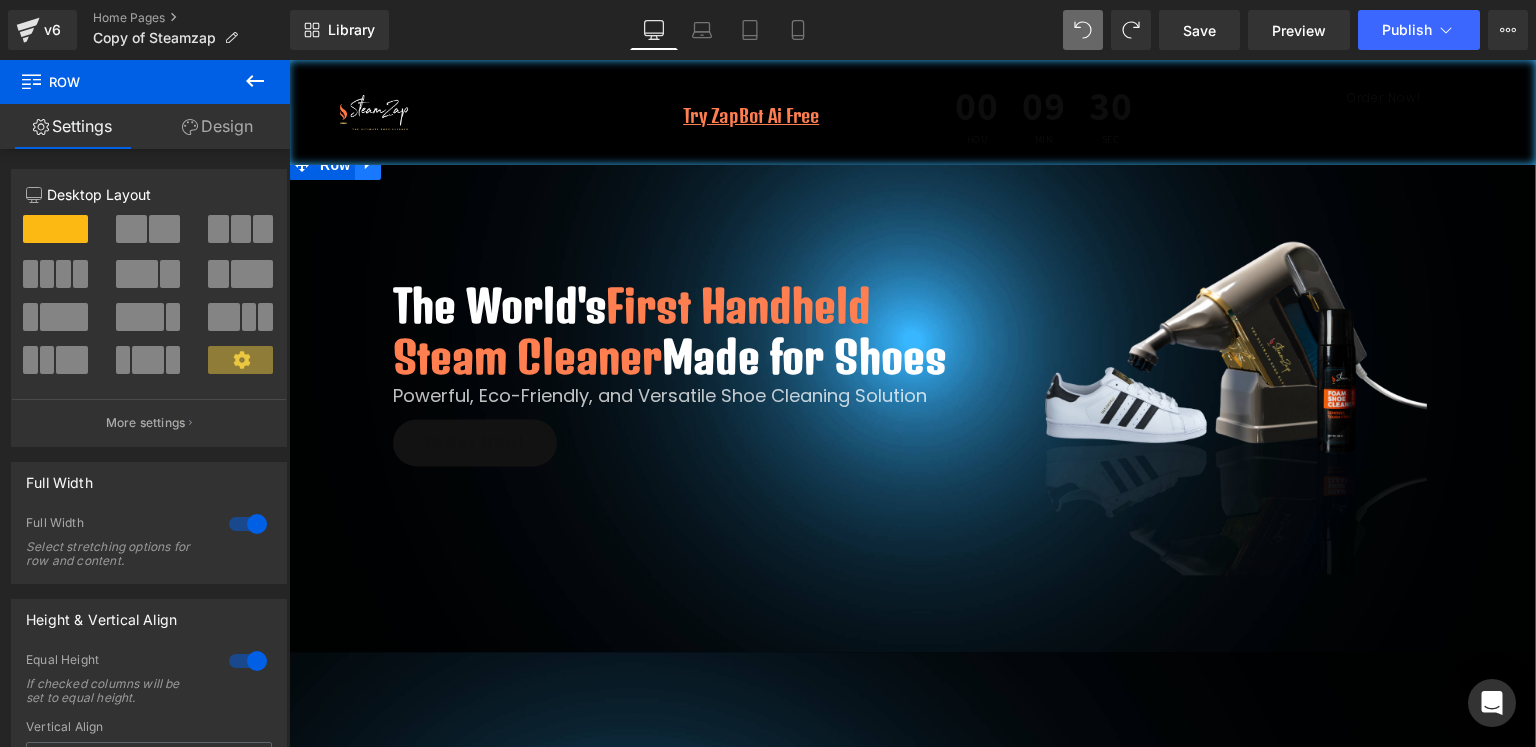 click 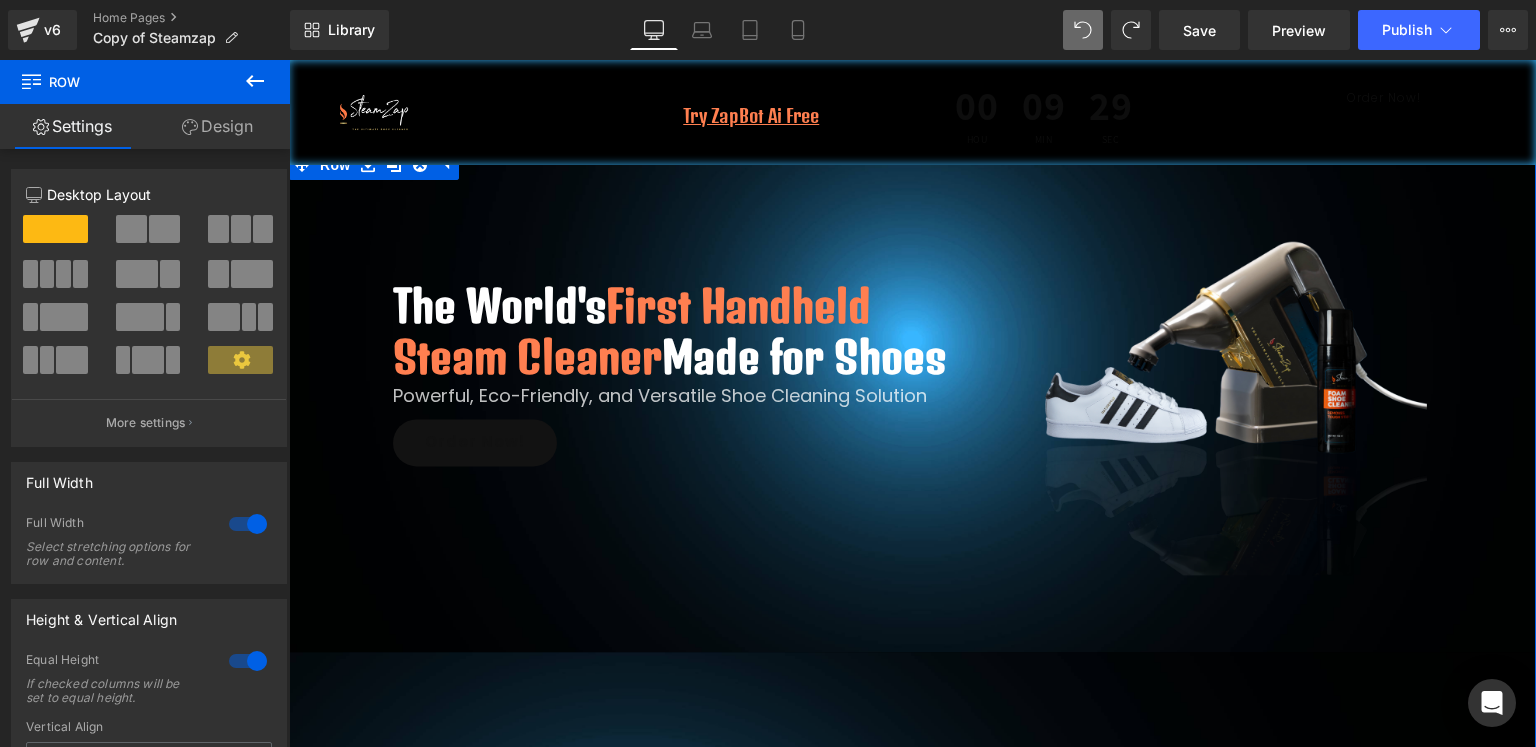 click 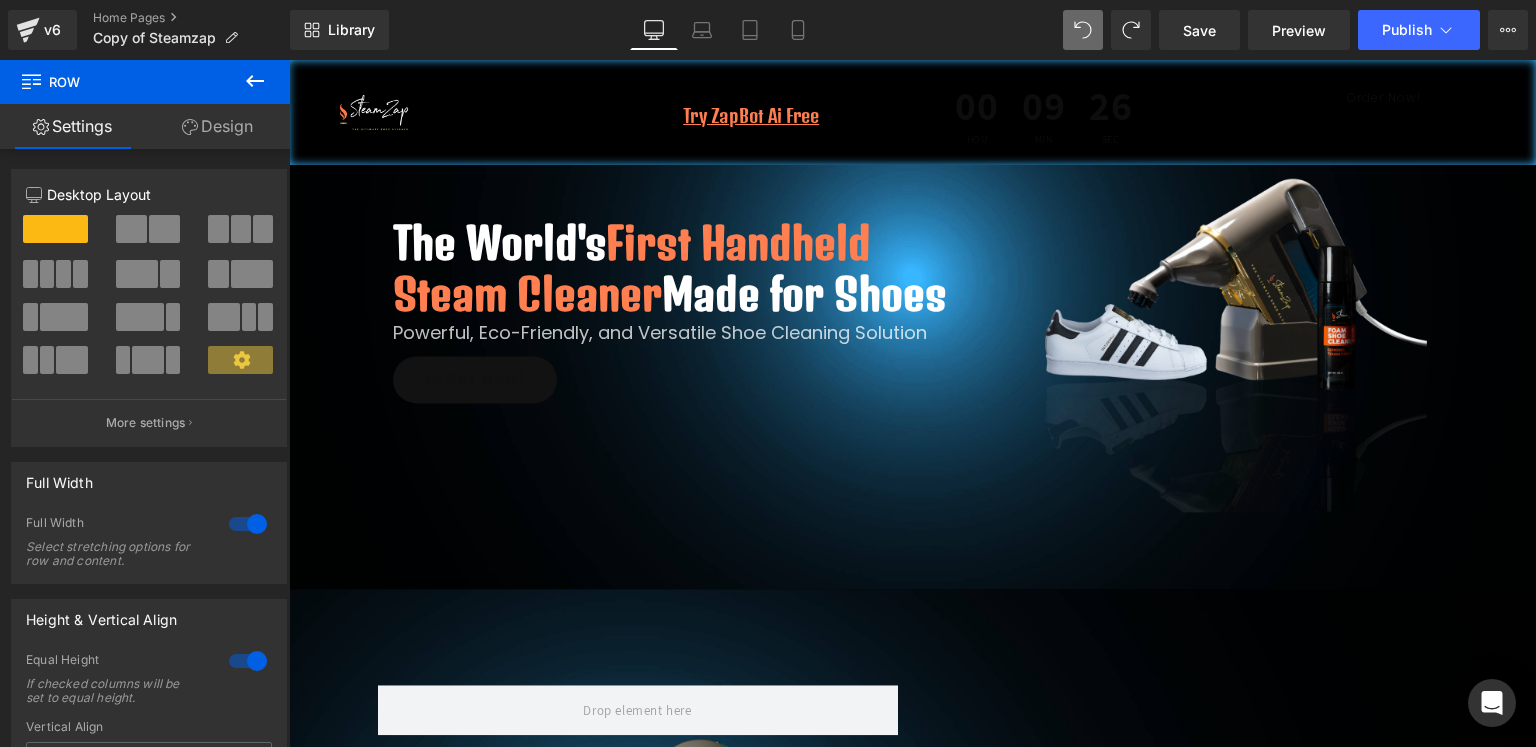 scroll, scrollTop: 0, scrollLeft: 0, axis: both 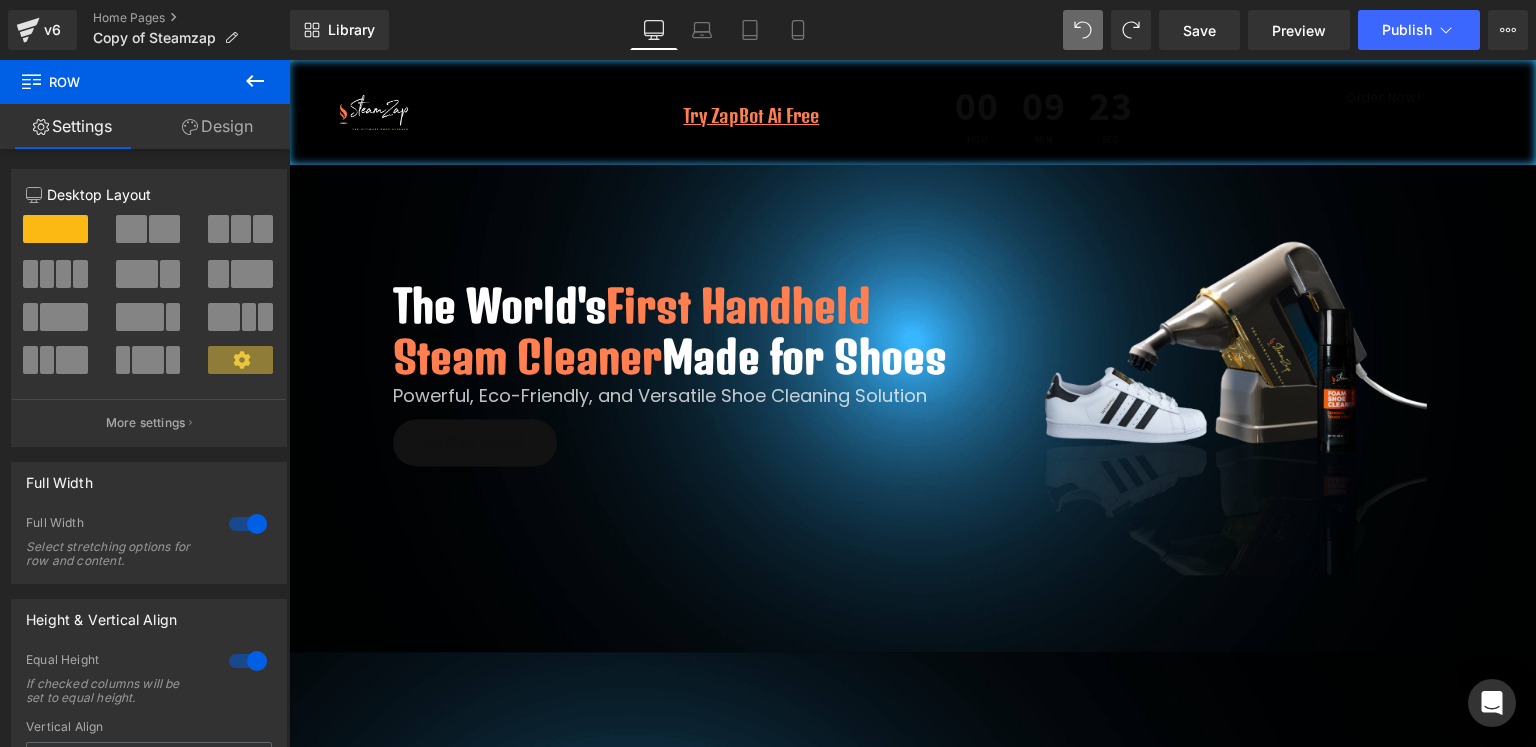 click 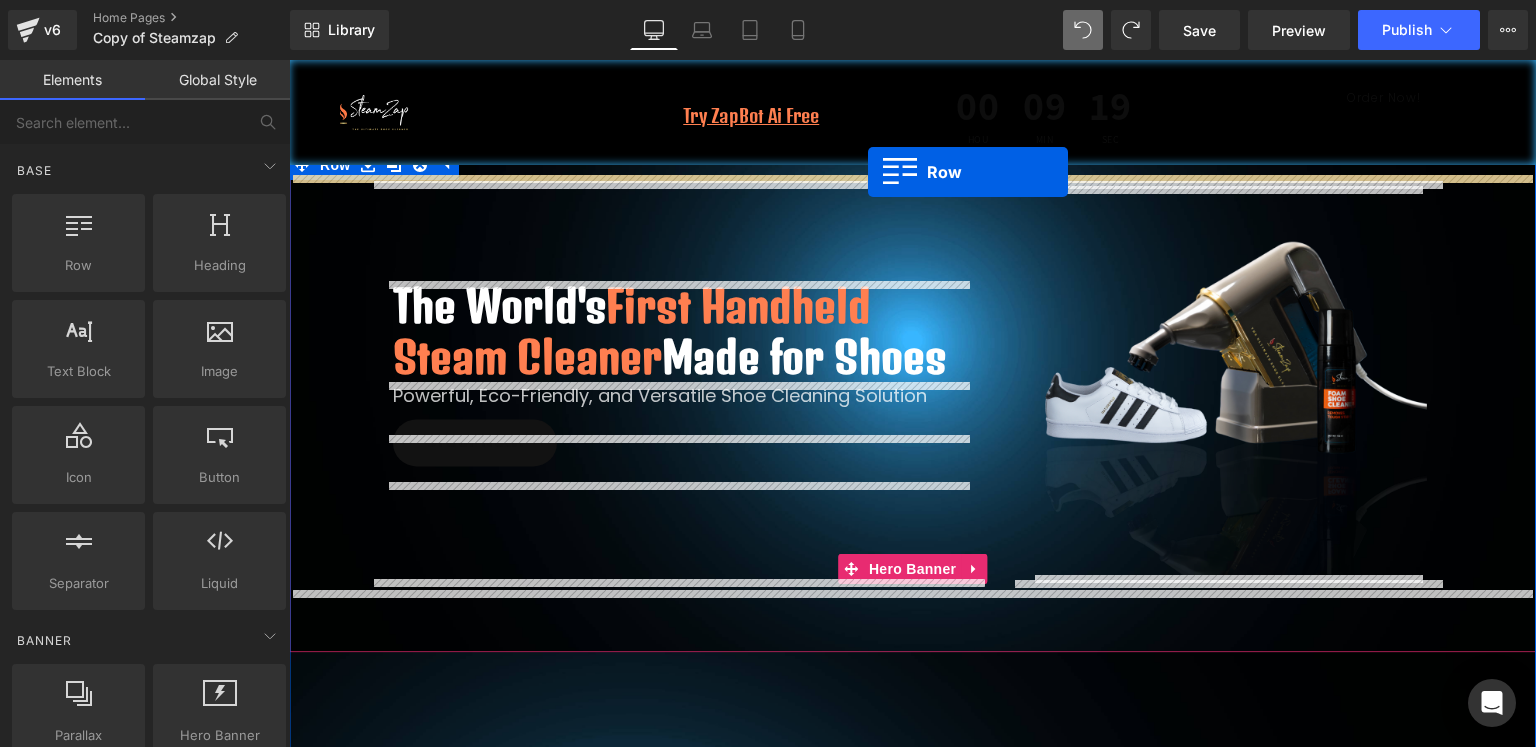 drag, startPoint x: 468, startPoint y: 285, endPoint x: 868, endPoint y: 172, distance: 415.6549 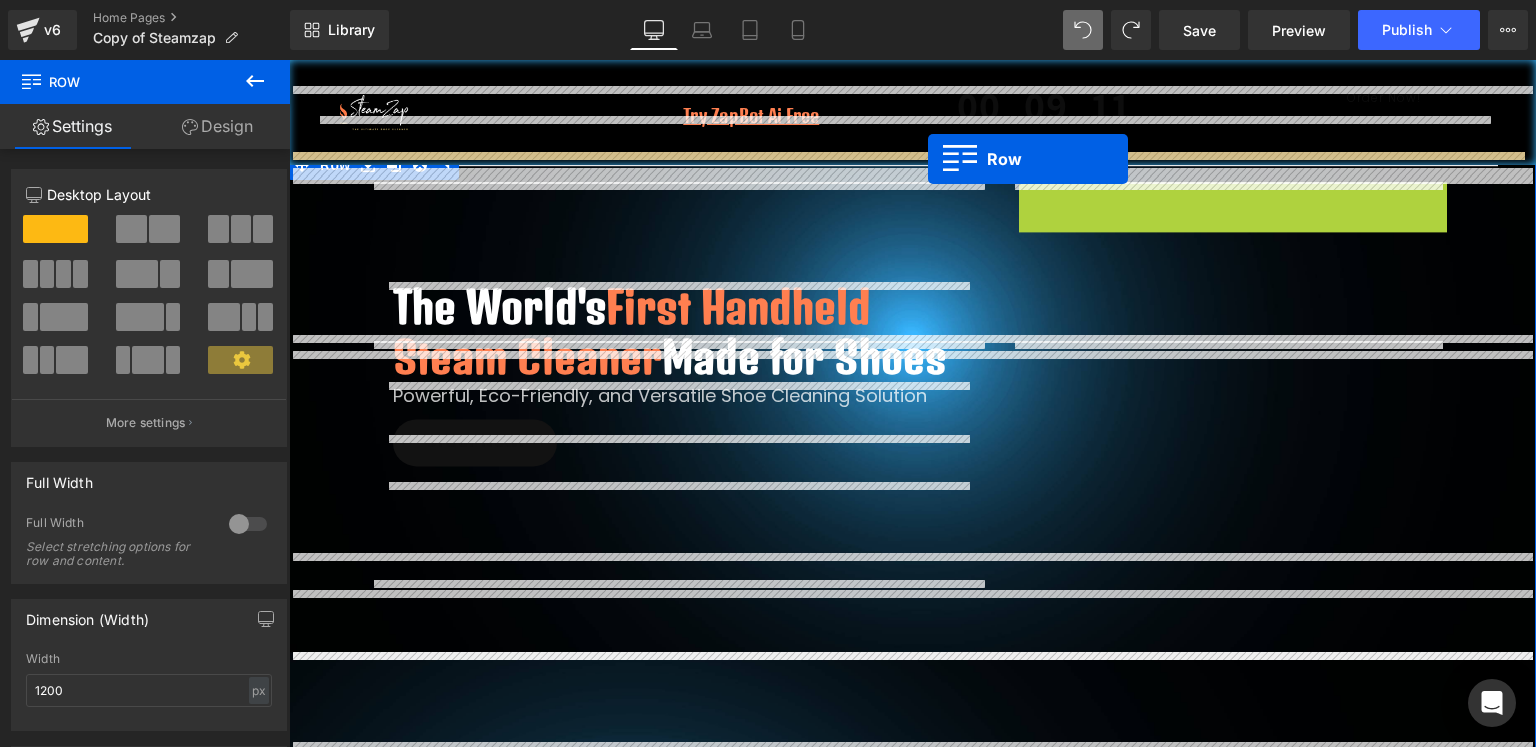 drag, startPoint x: 1025, startPoint y: 199, endPoint x: 928, endPoint y: 159, distance: 104.92378 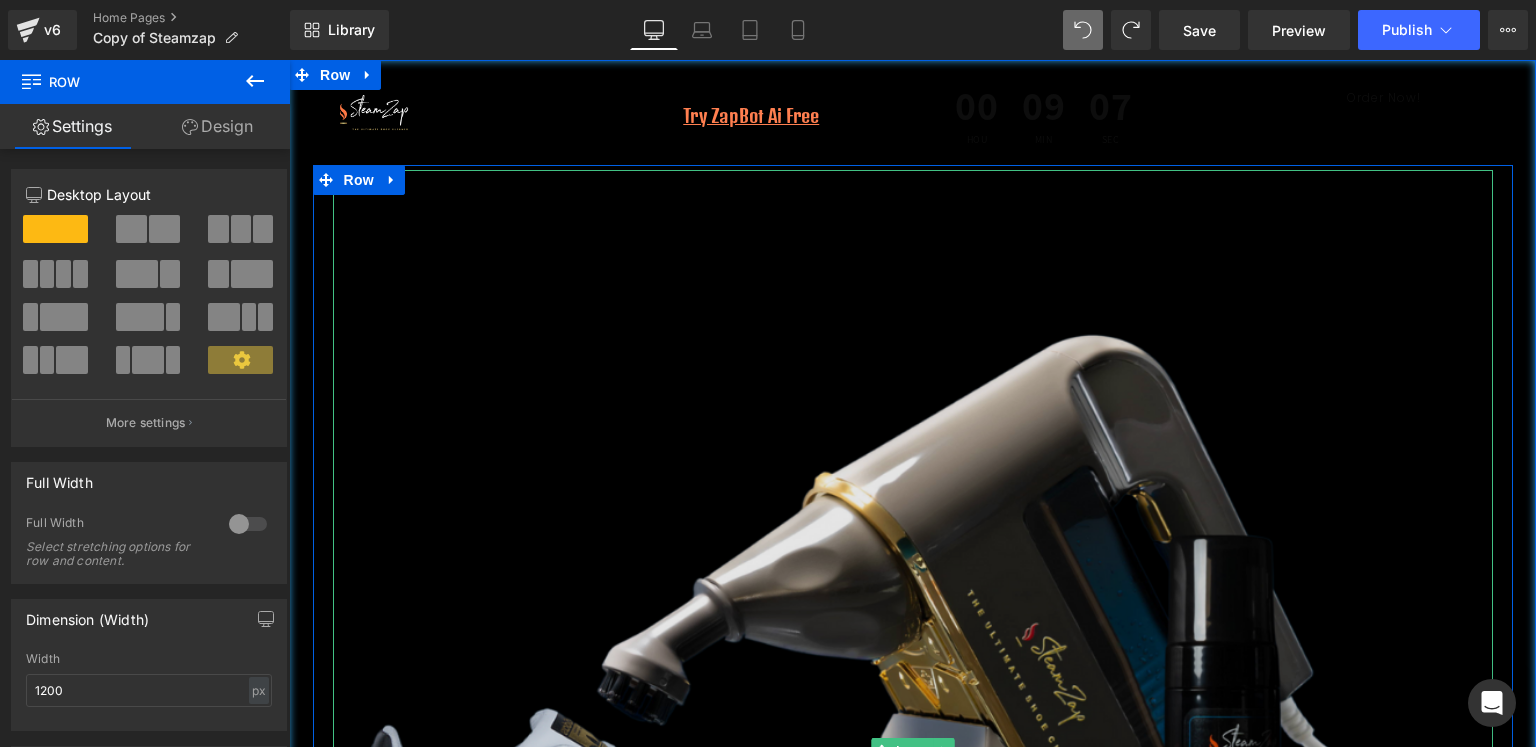 click at bounding box center (913, 750) 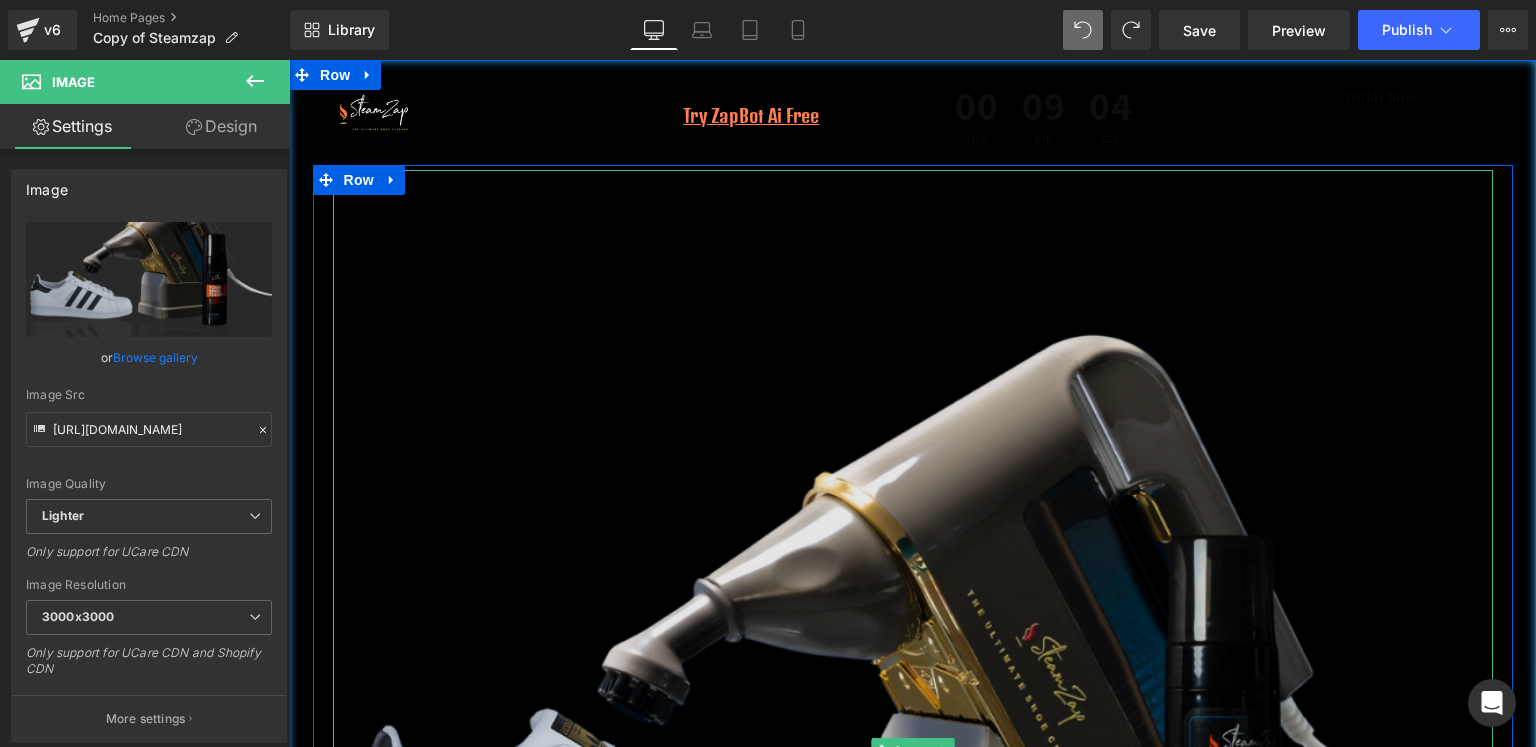 scroll, scrollTop: 4500, scrollLeft: 0, axis: vertical 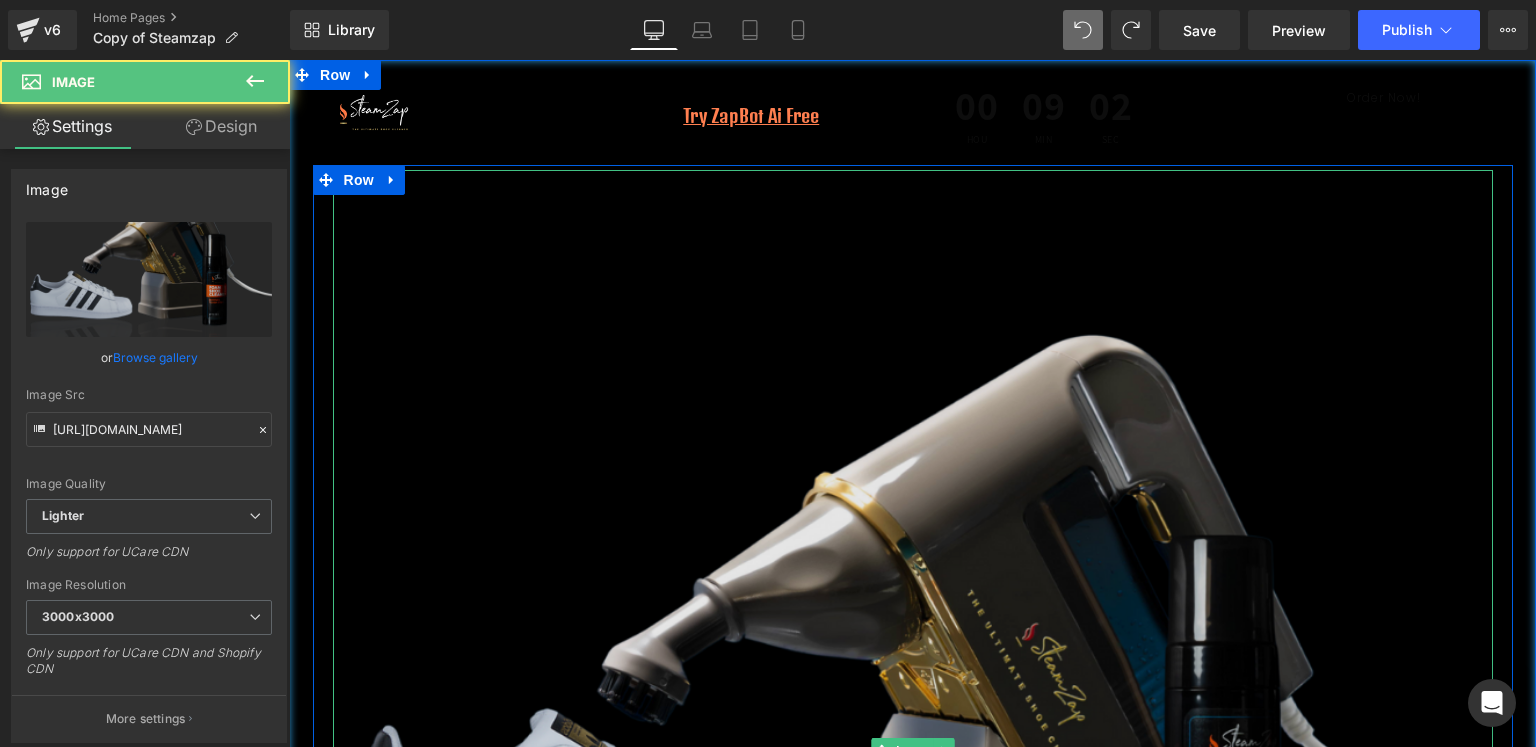 click at bounding box center [913, 750] 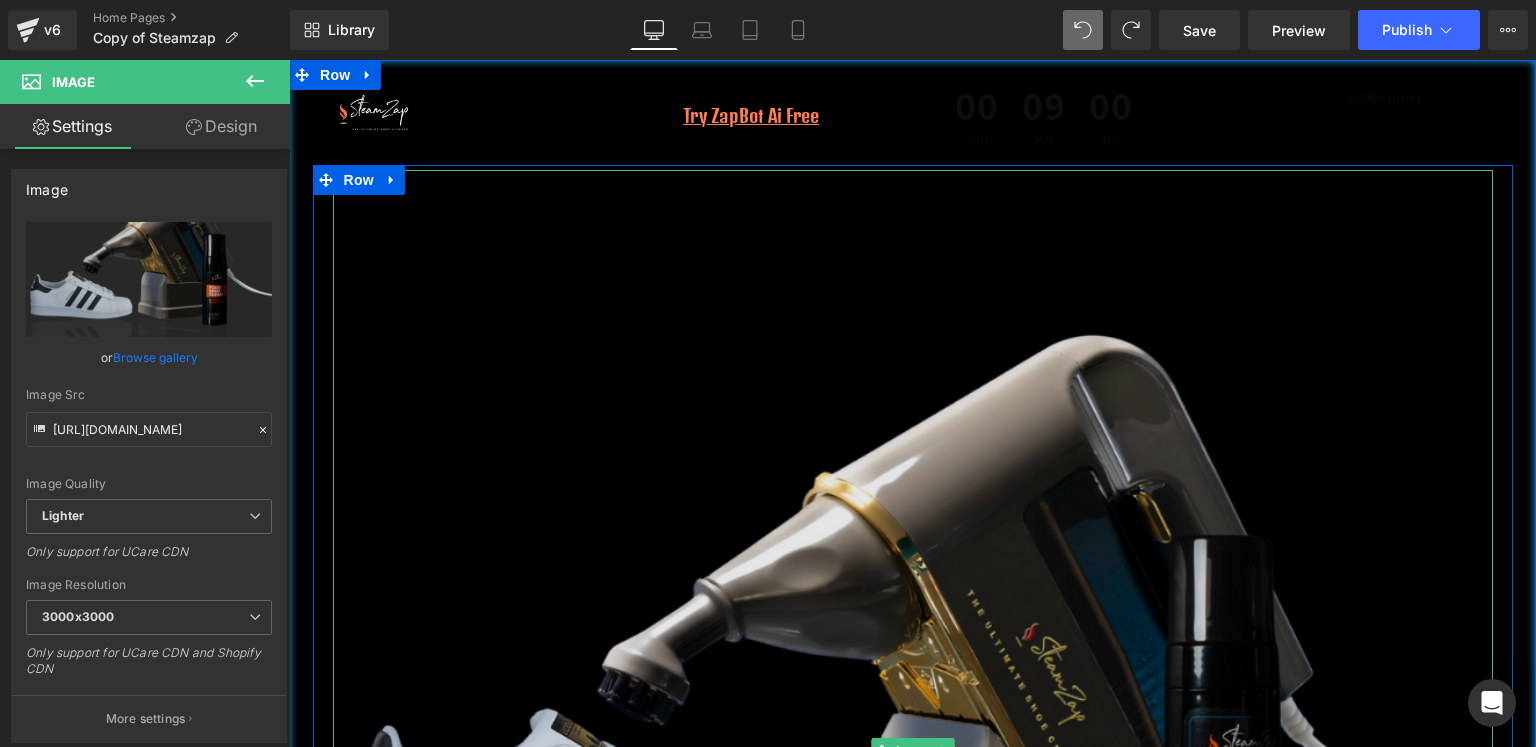 scroll, scrollTop: 4900, scrollLeft: 0, axis: vertical 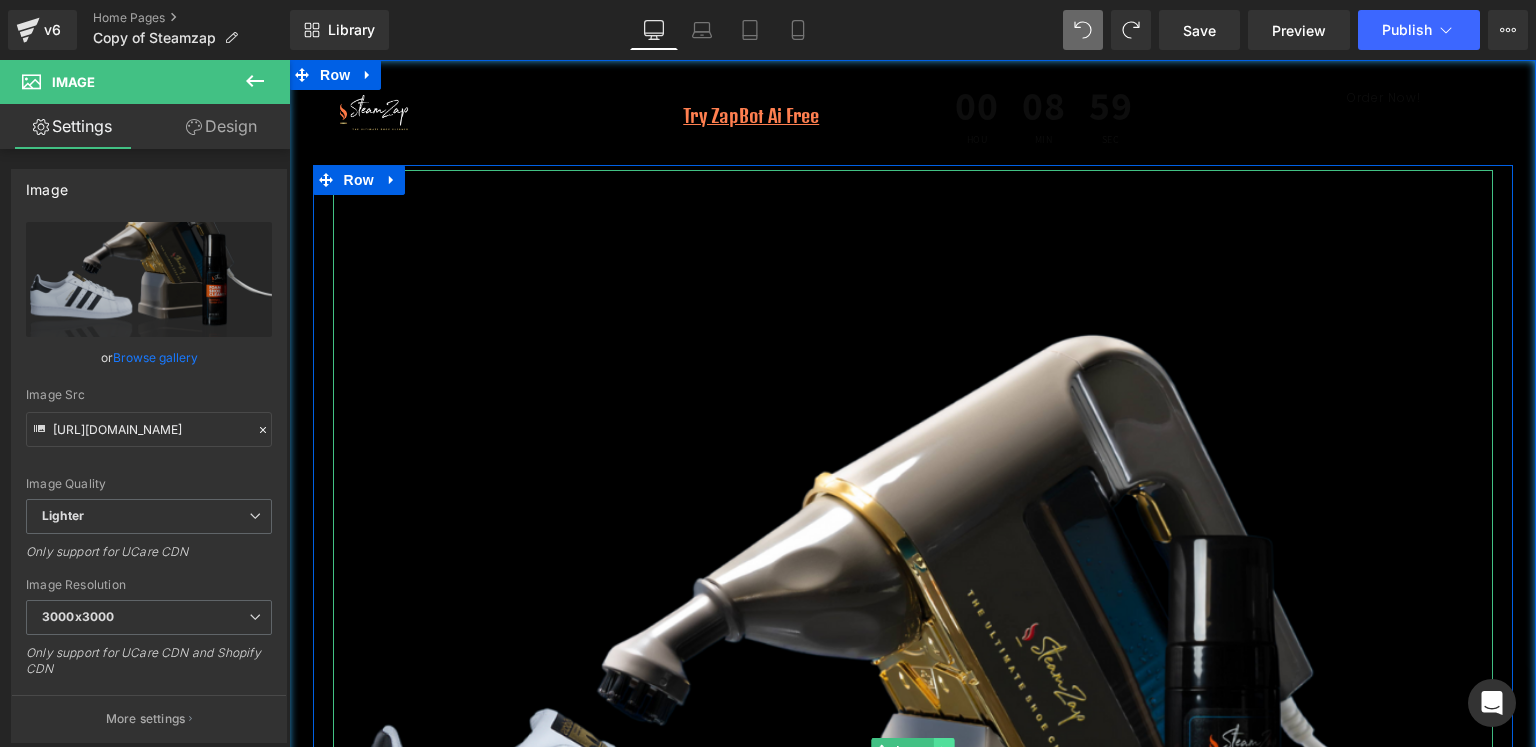 click 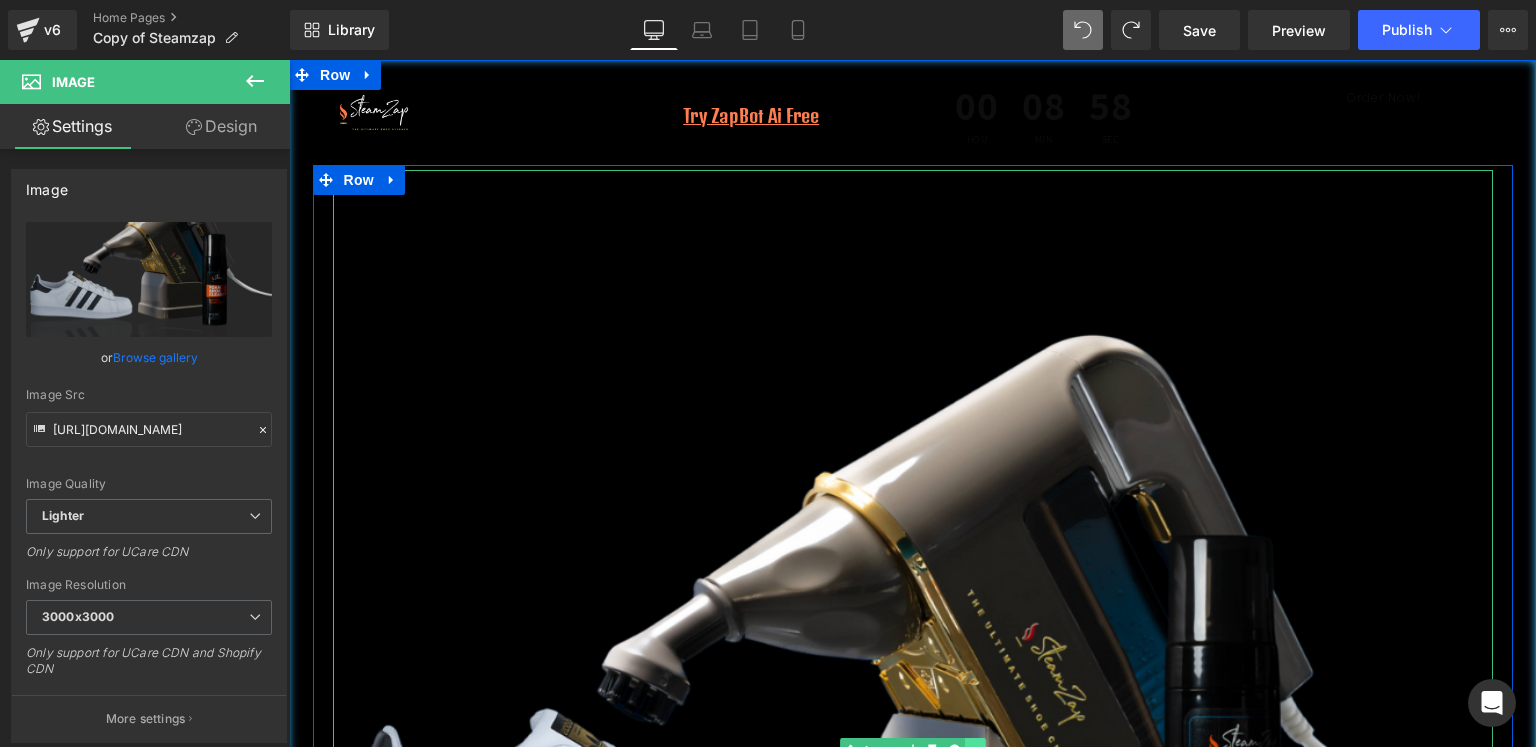 click 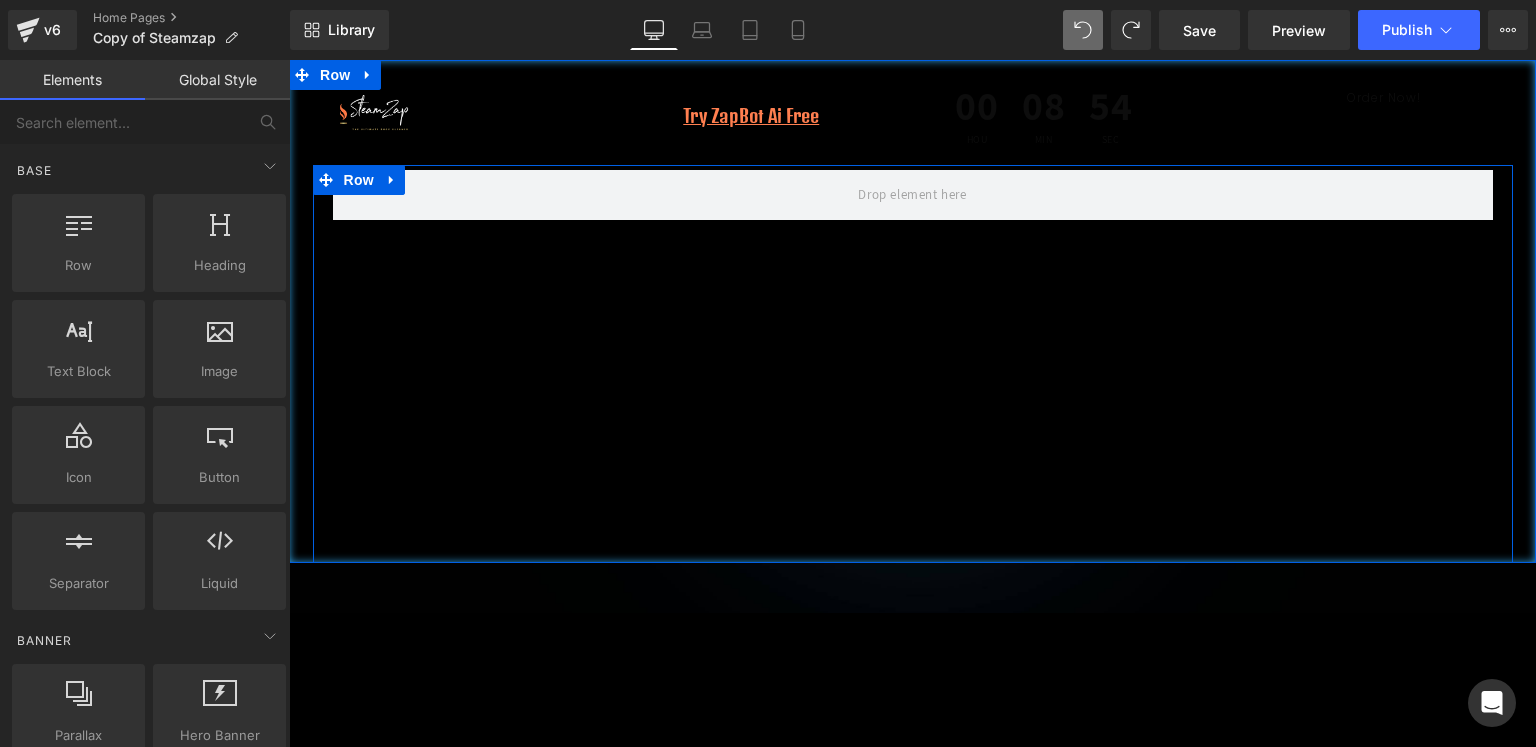 scroll, scrollTop: 4400, scrollLeft: 0, axis: vertical 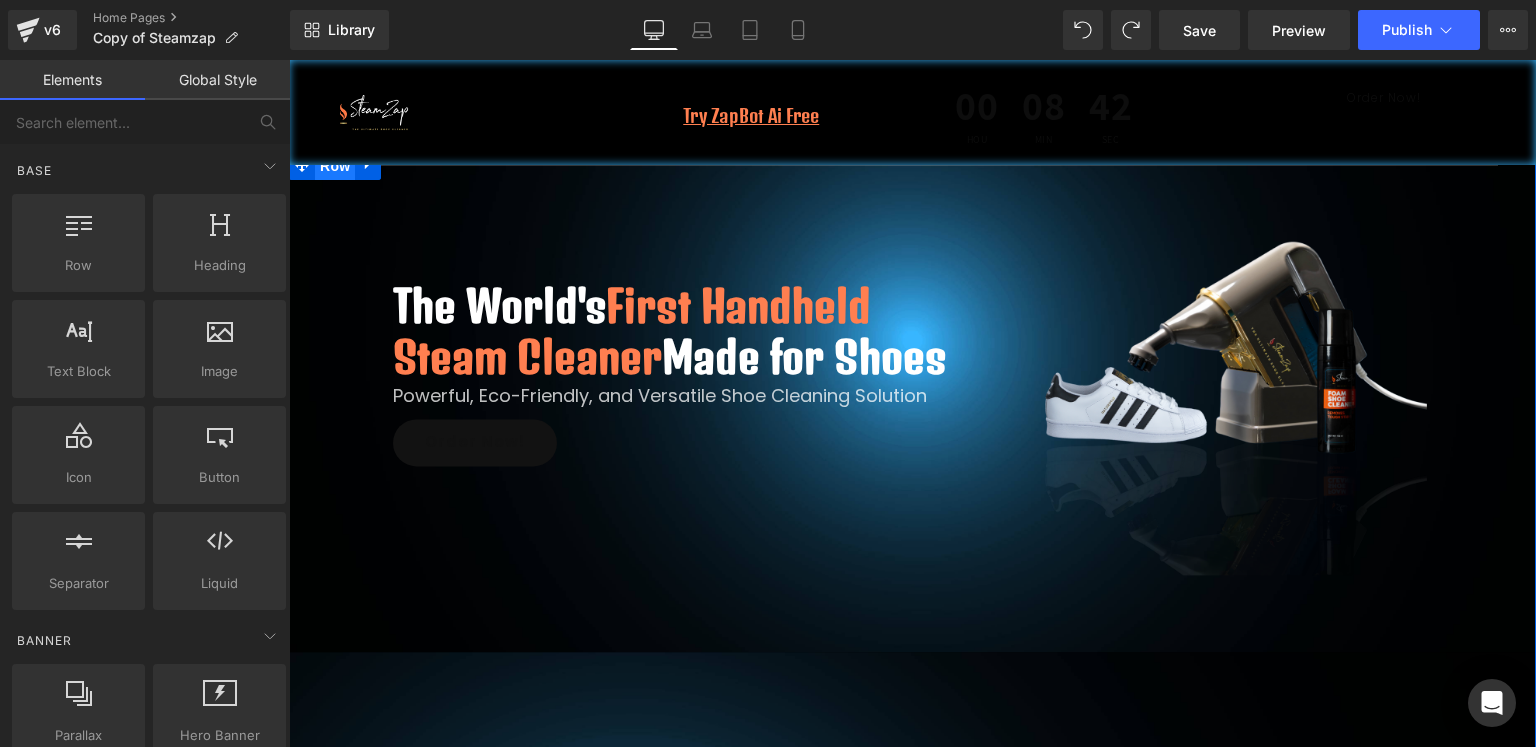 click on "Row" at bounding box center (335, 166) 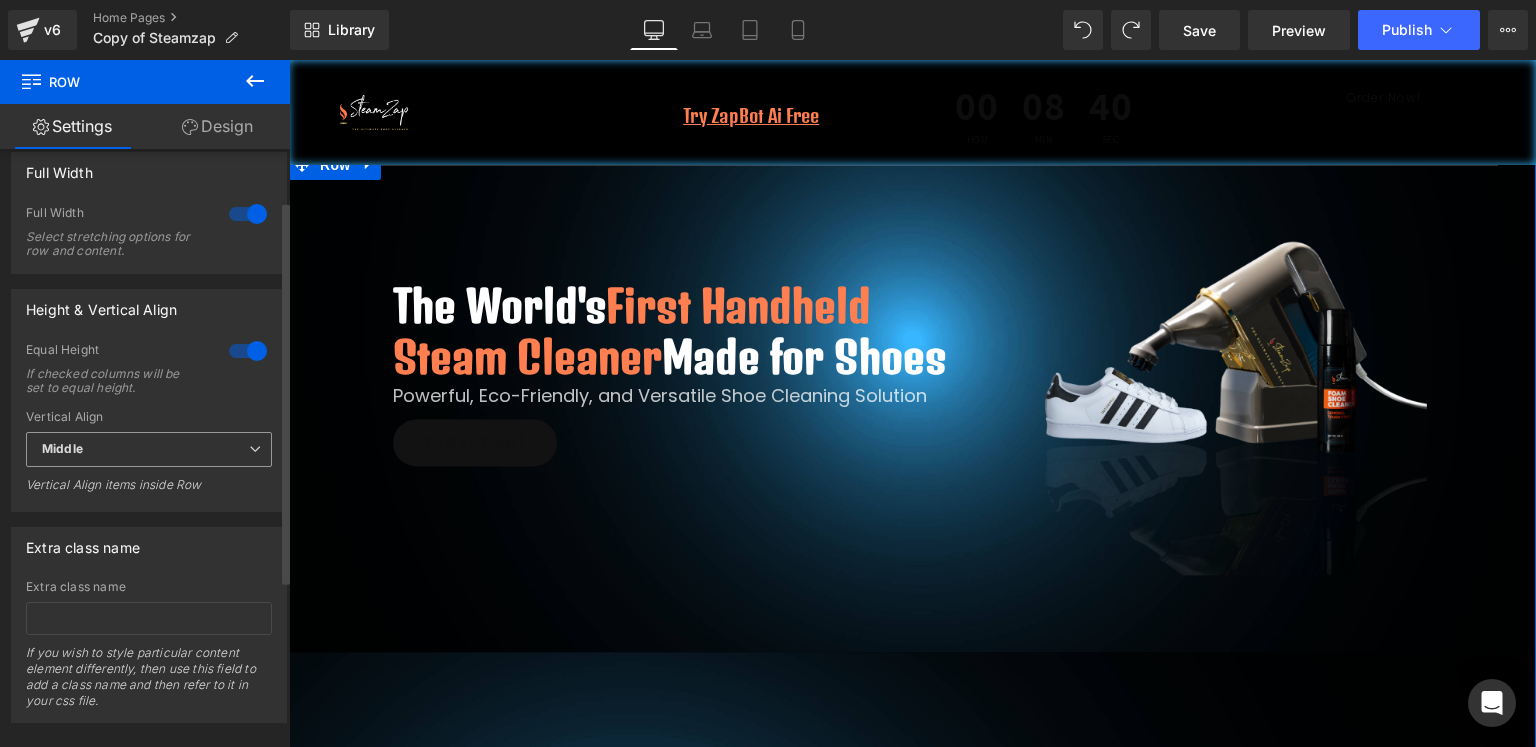 scroll, scrollTop: 340, scrollLeft: 0, axis: vertical 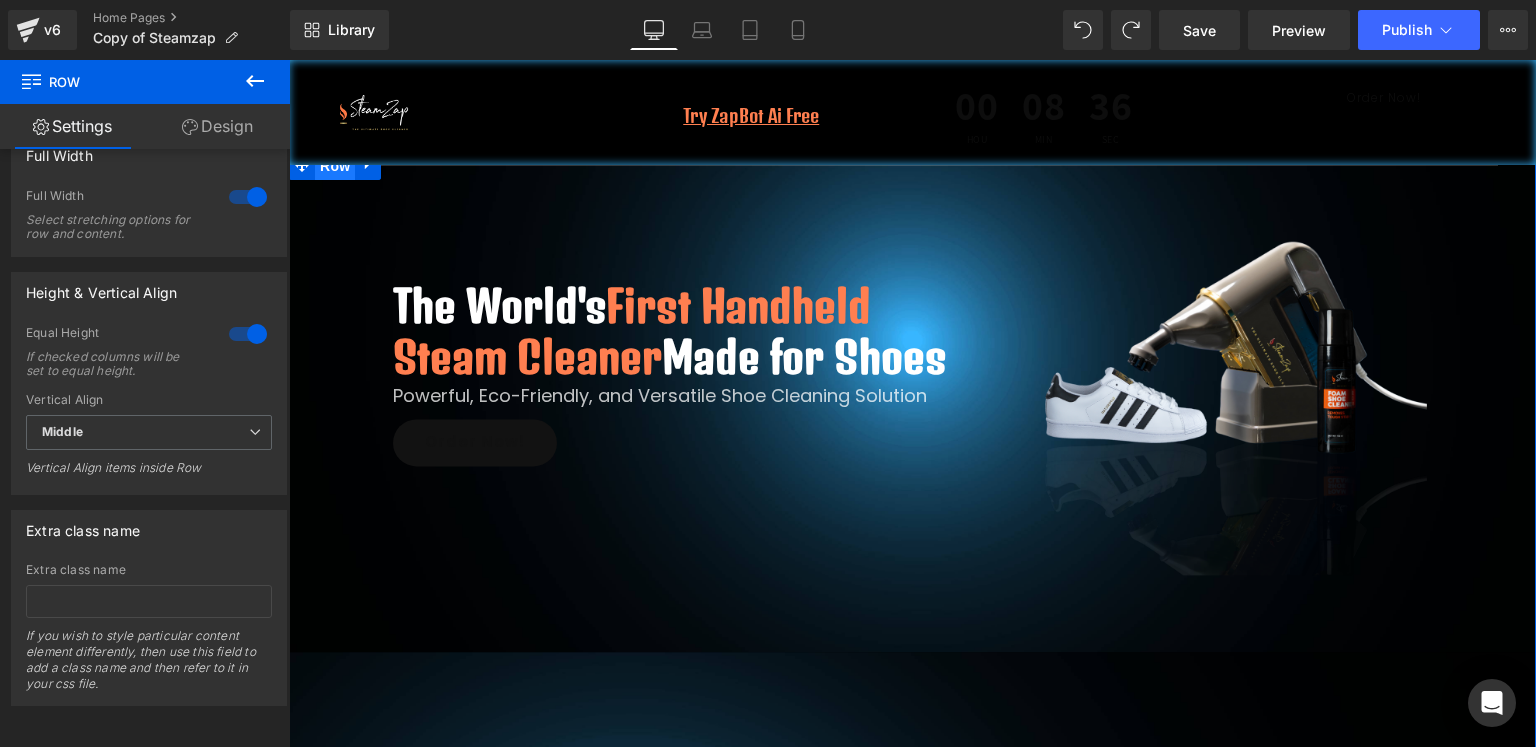 click on "Row" at bounding box center [335, 166] 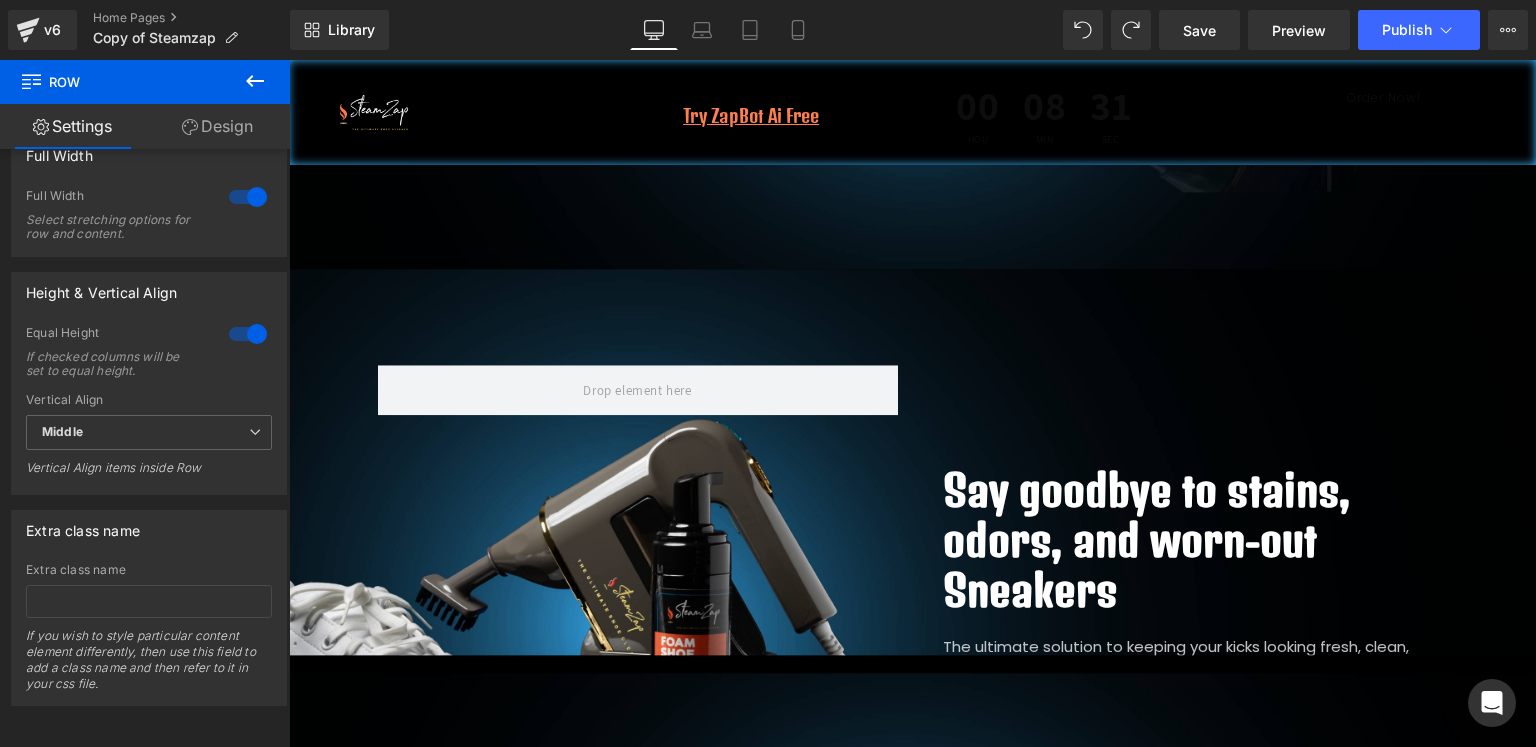 scroll, scrollTop: 0, scrollLeft: 0, axis: both 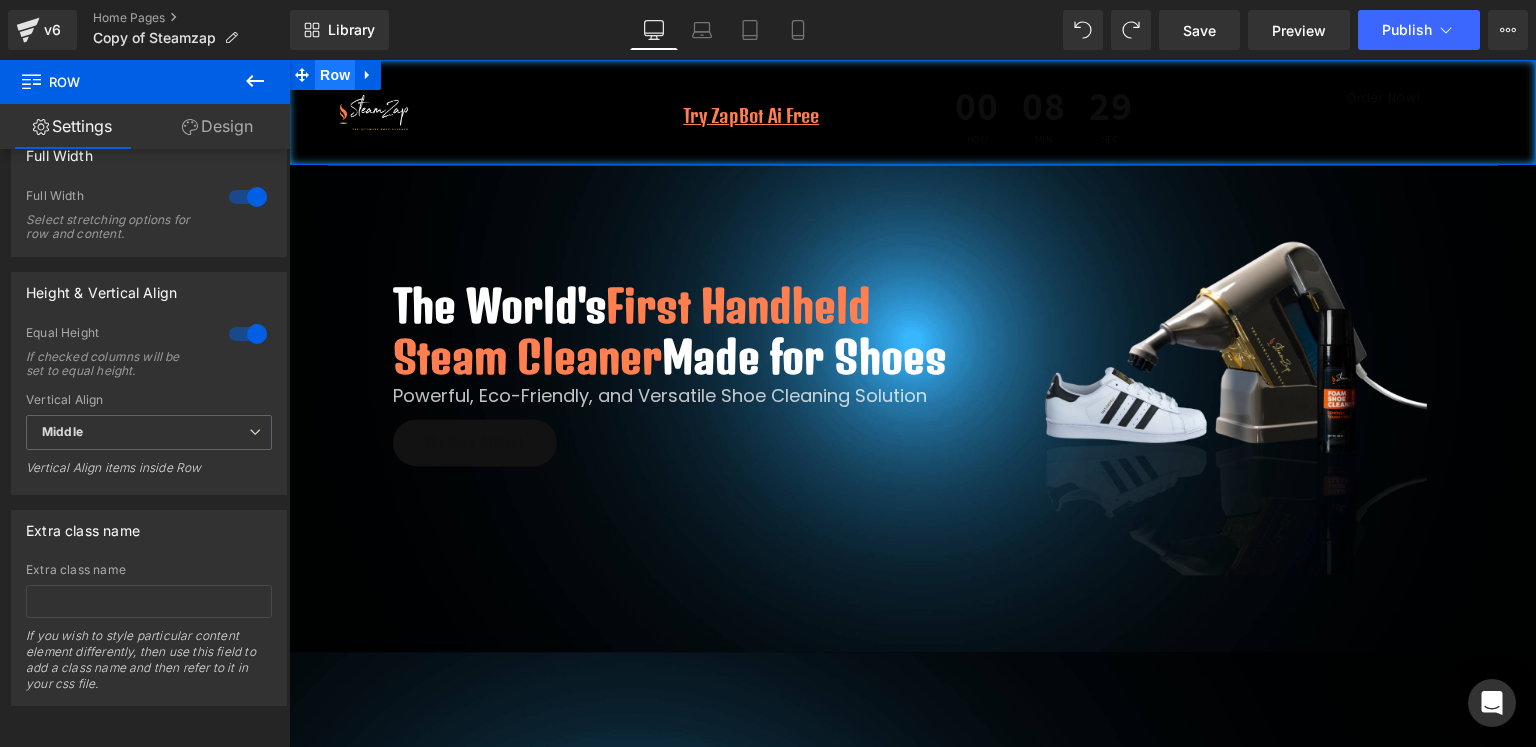 click on "Row" at bounding box center [335, 75] 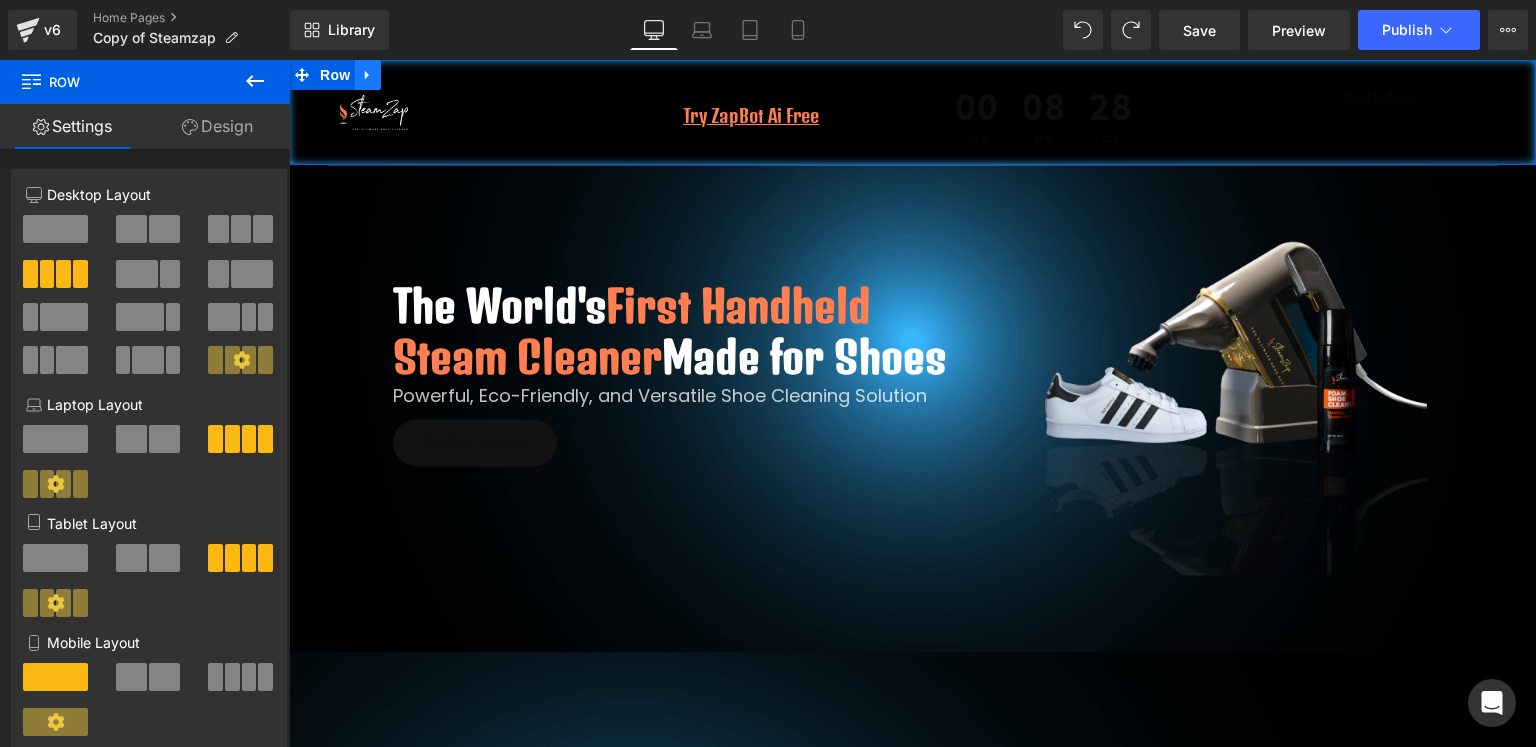 click 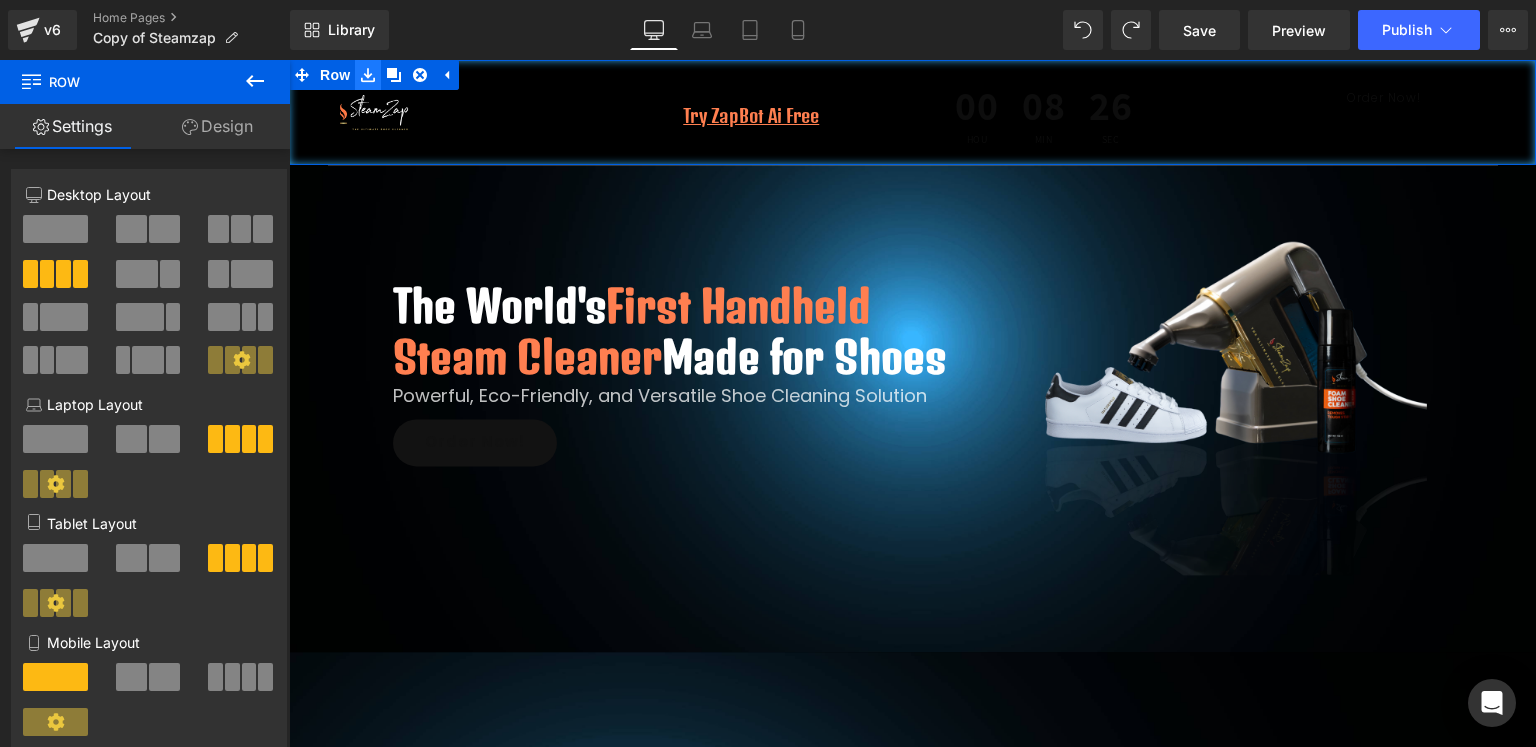 click 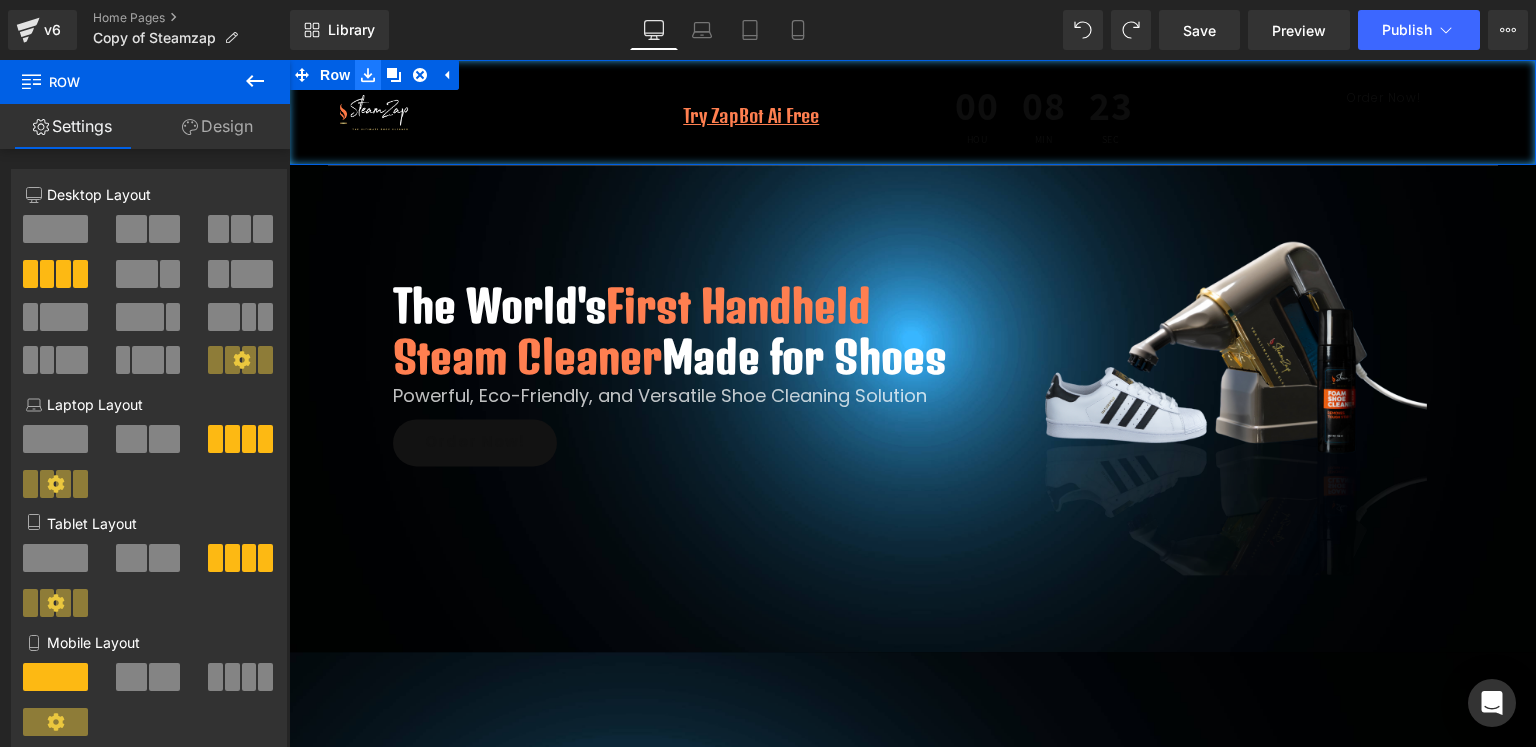 click 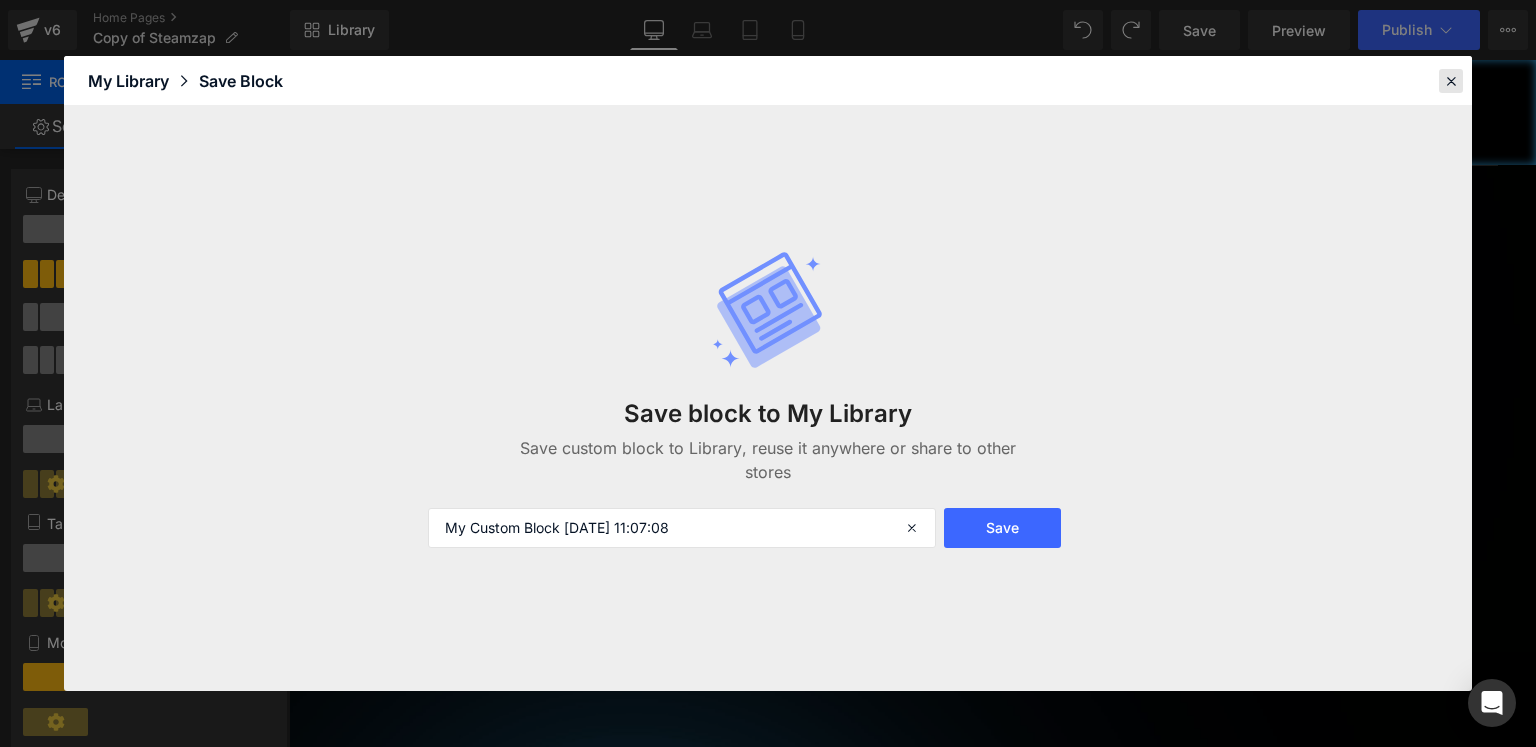 click at bounding box center [1451, 81] 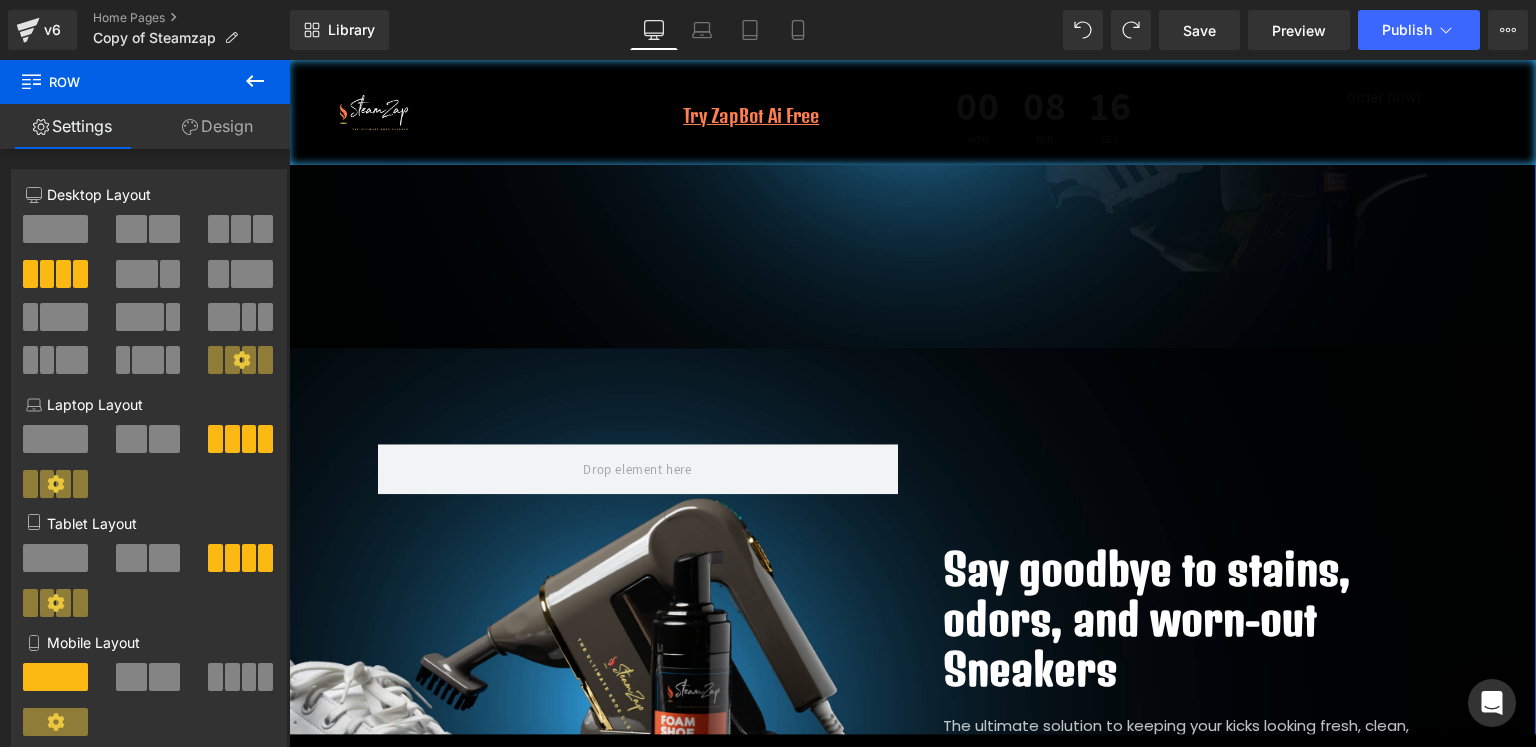 scroll, scrollTop: 400, scrollLeft: 0, axis: vertical 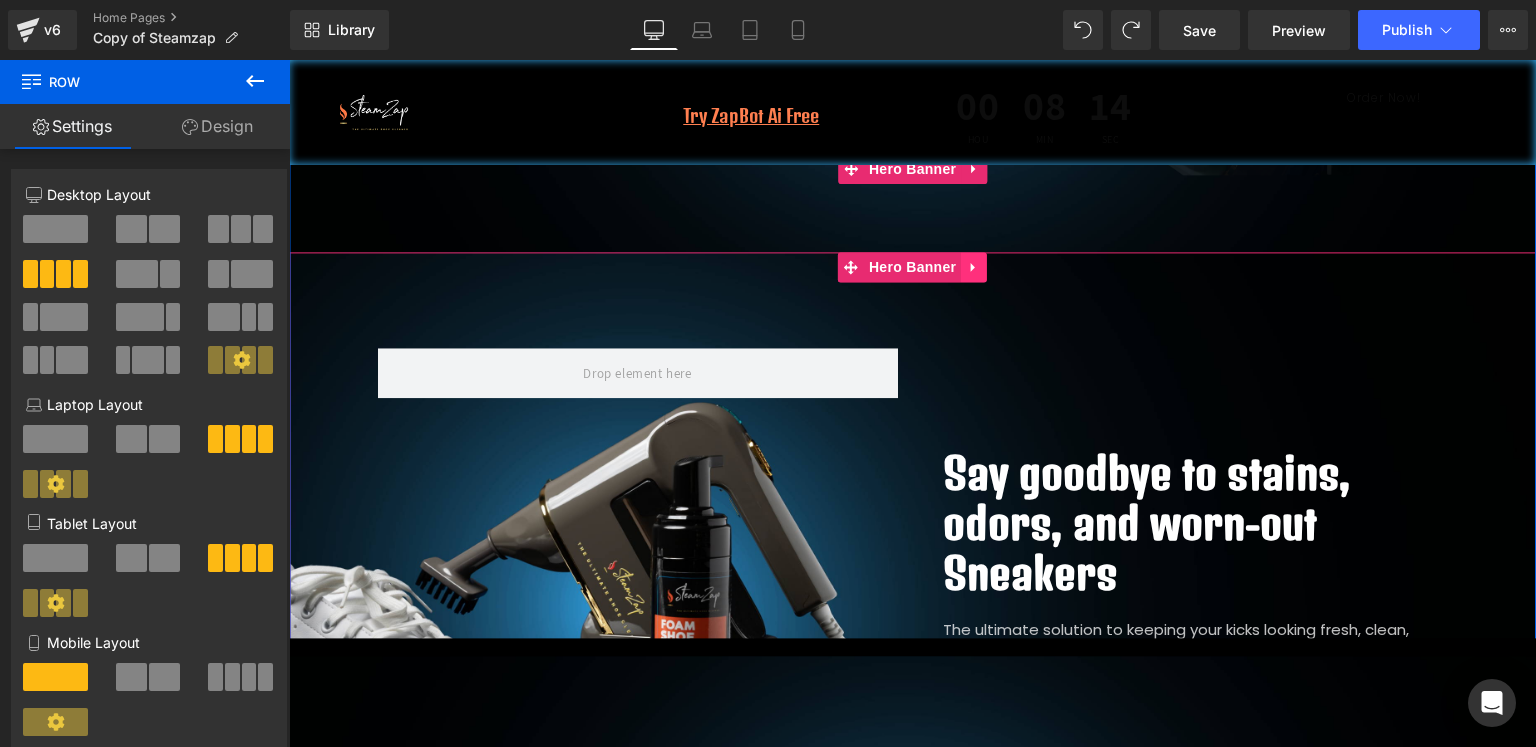 click 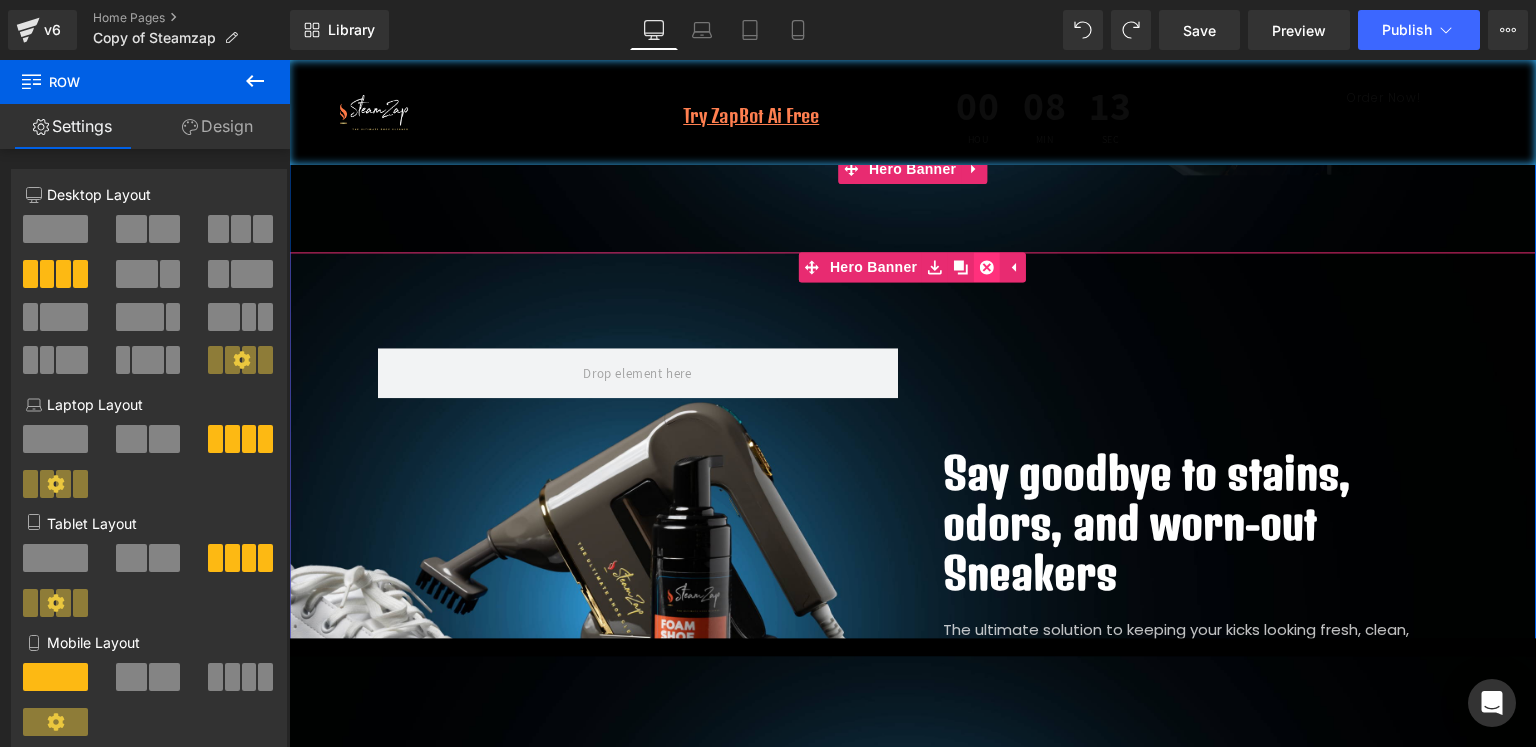 click 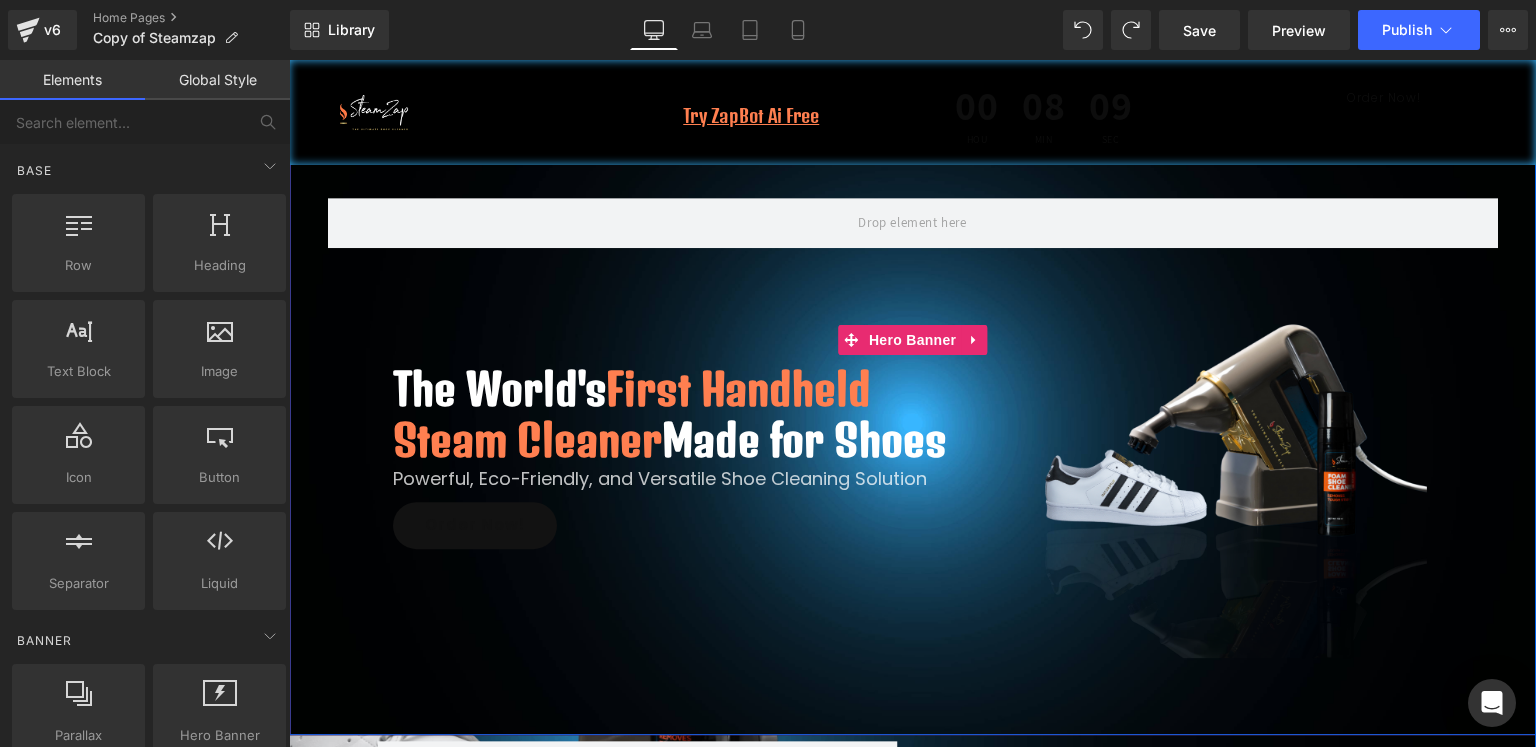 scroll, scrollTop: 500, scrollLeft: 0, axis: vertical 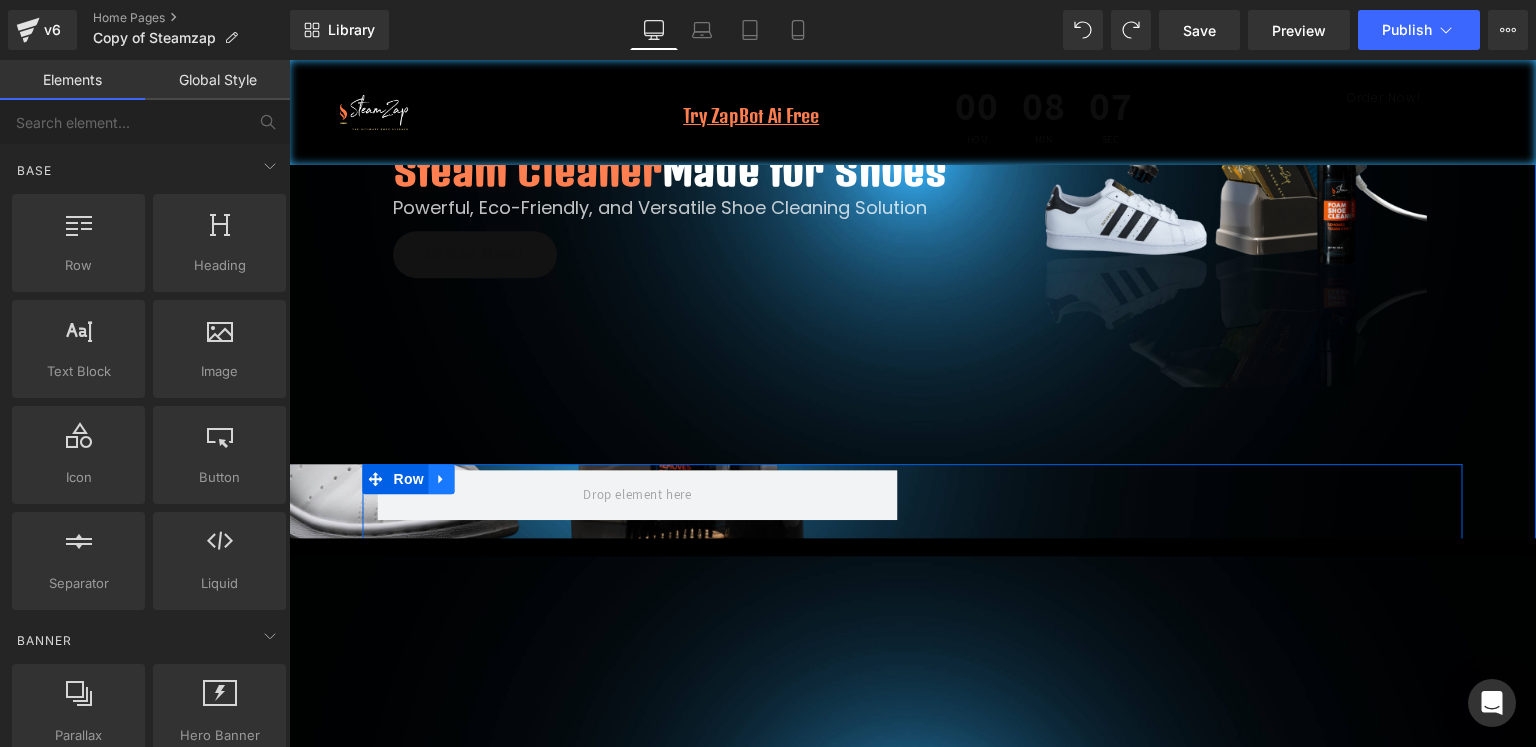 click at bounding box center [442, 479] 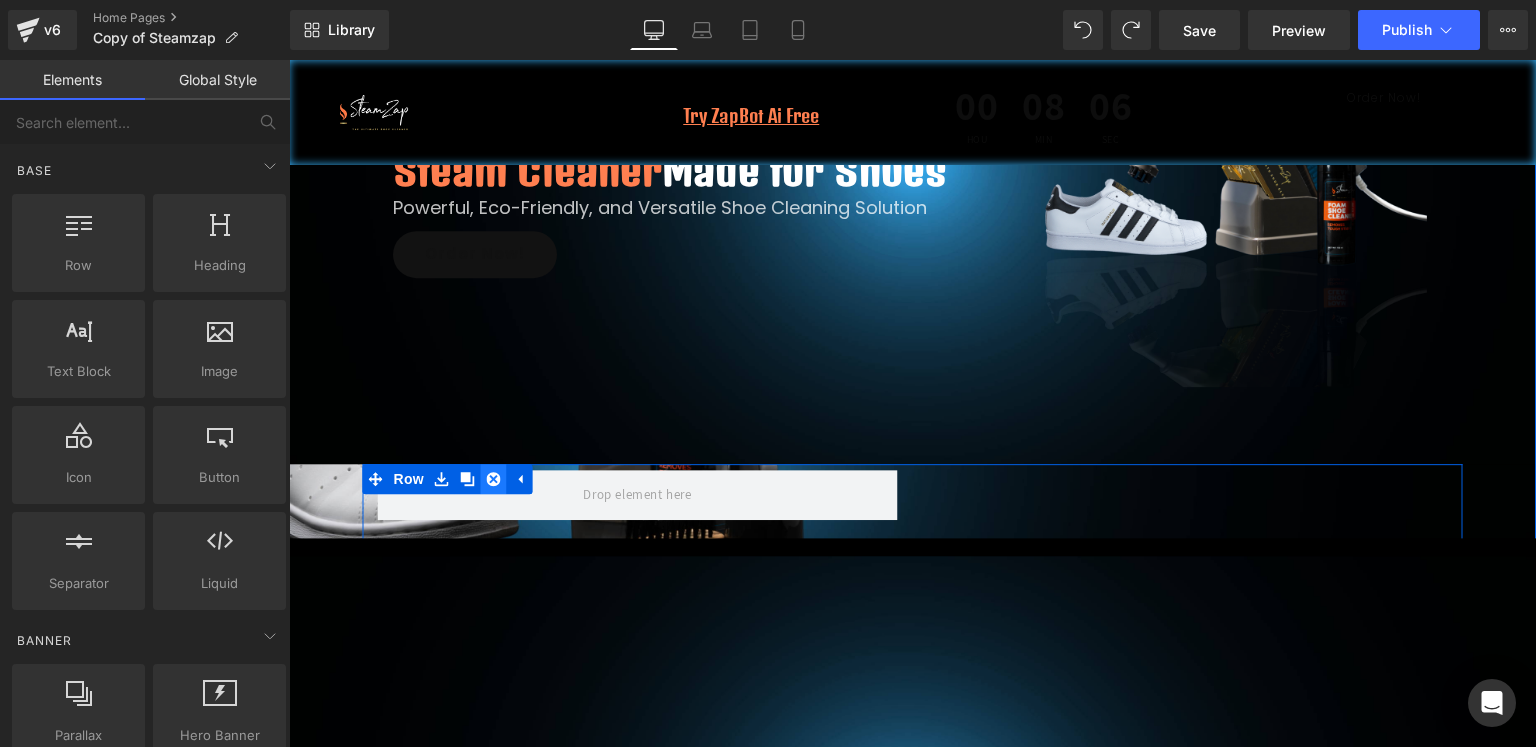 click 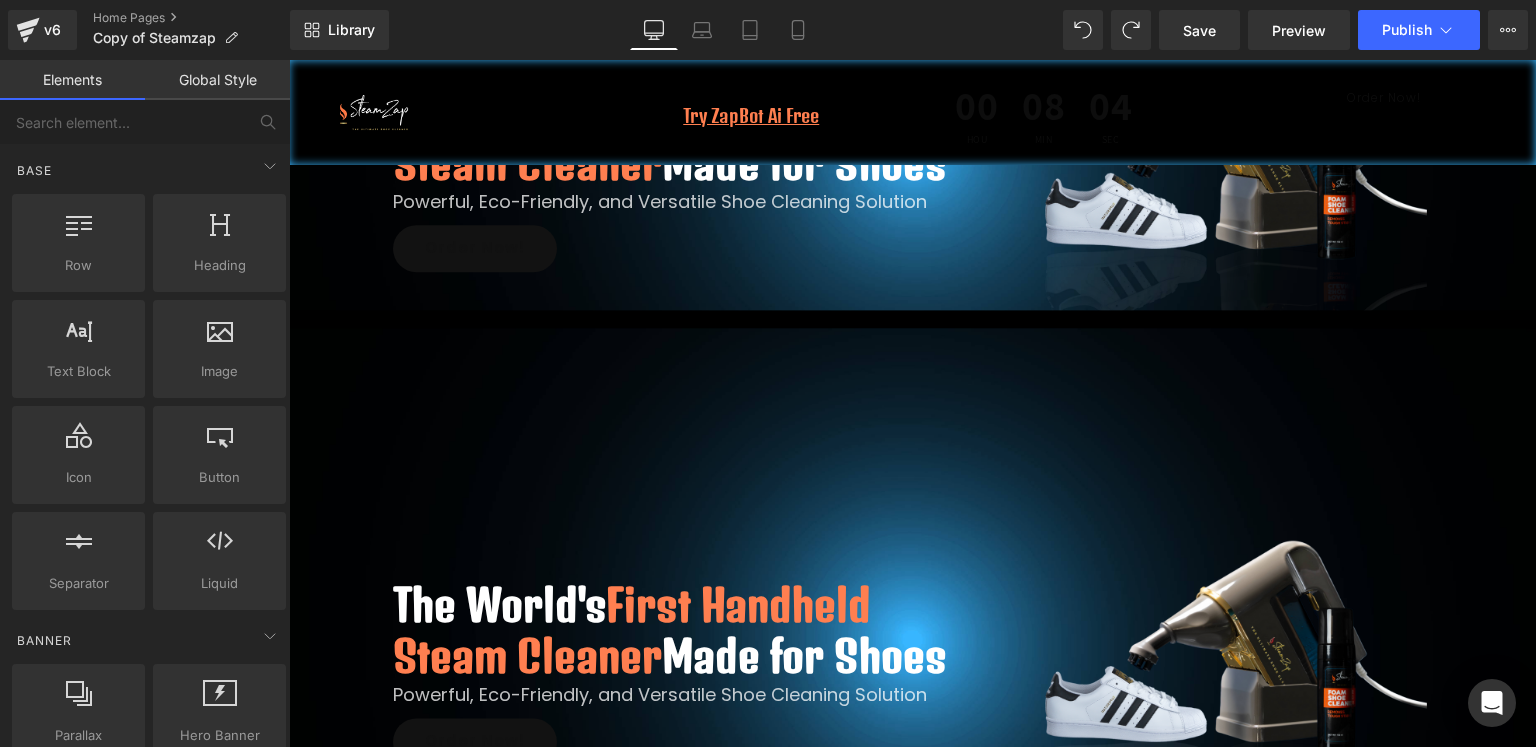 scroll, scrollTop: 800, scrollLeft: 0, axis: vertical 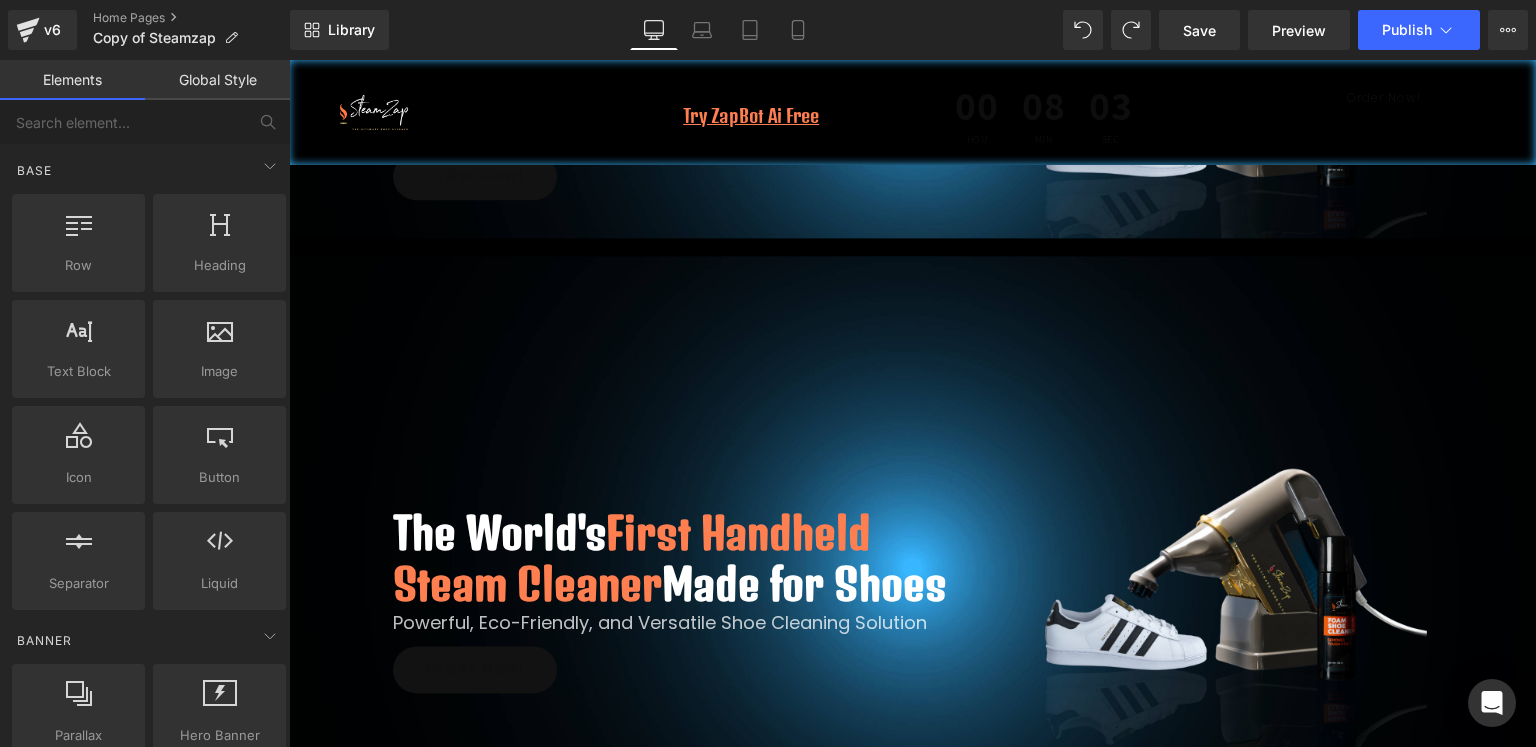 click on "The World's  First Handheld Steam Cleaner  Made for Shoes Heading         Powerful, Eco-Friendly, and Versatile Shoe Cleaning Solution Text Block         Order Now! Button         Row
Image
Row         Row" at bounding box center (912, 568) 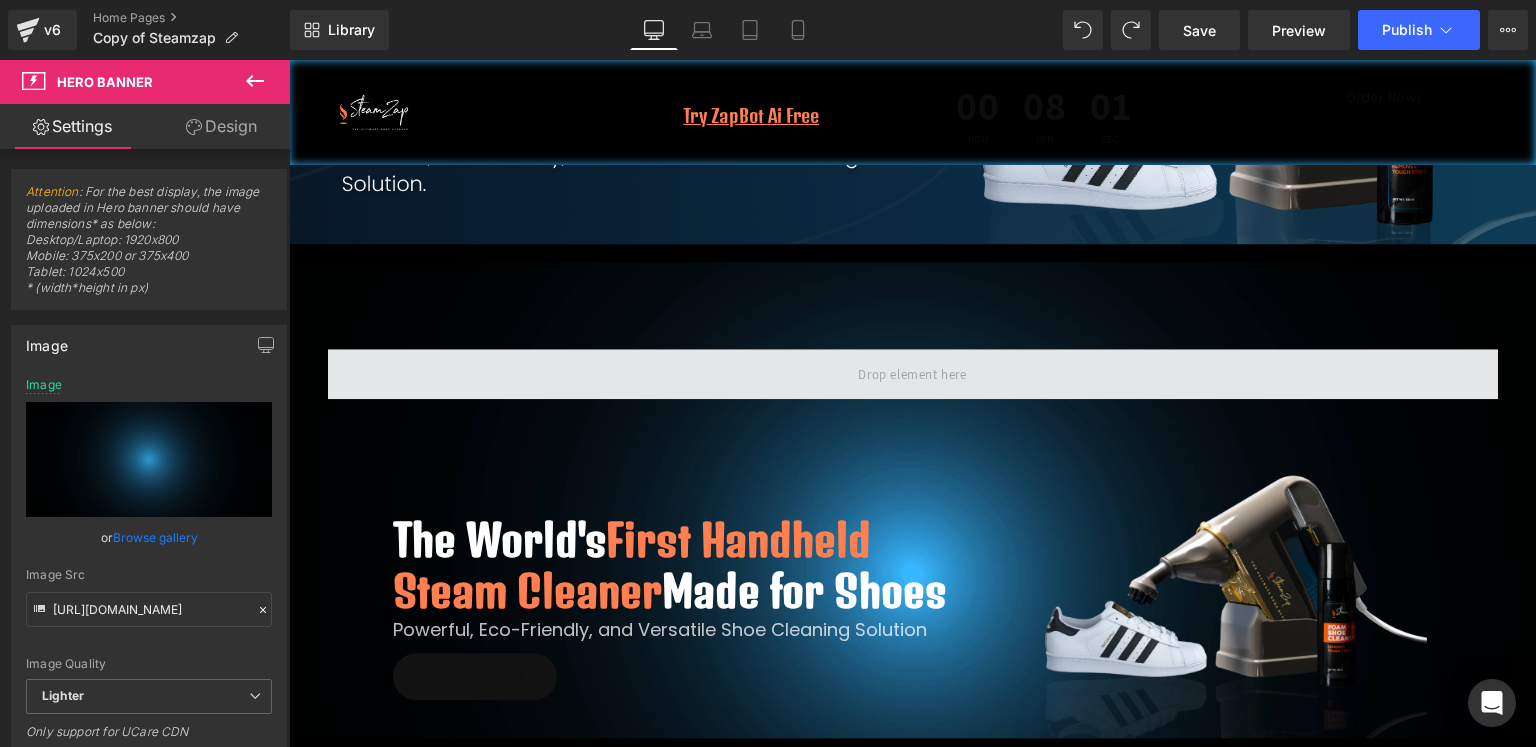 scroll, scrollTop: 300, scrollLeft: 0, axis: vertical 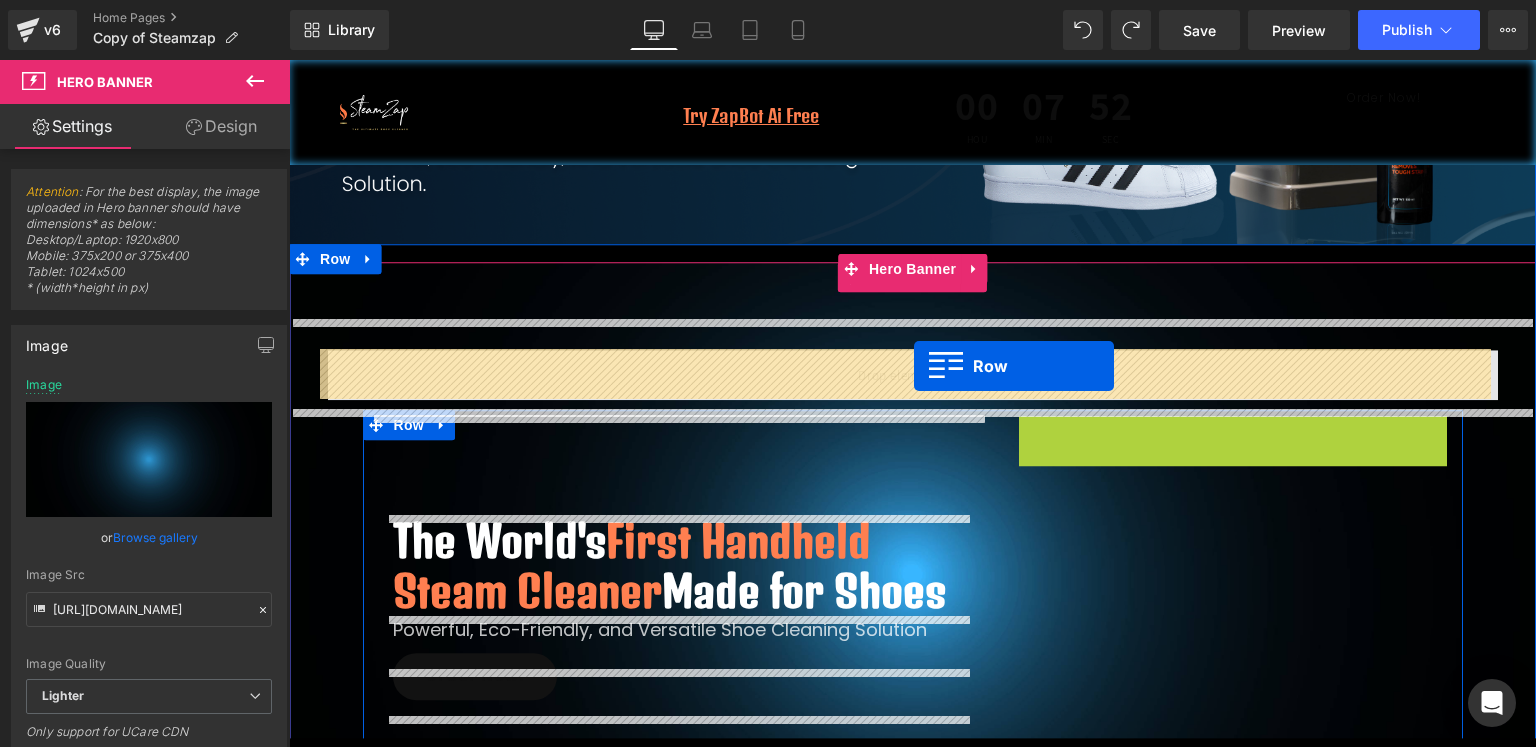 drag, startPoint x: 1026, startPoint y: 437, endPoint x: 914, endPoint y: 366, distance: 132.60844 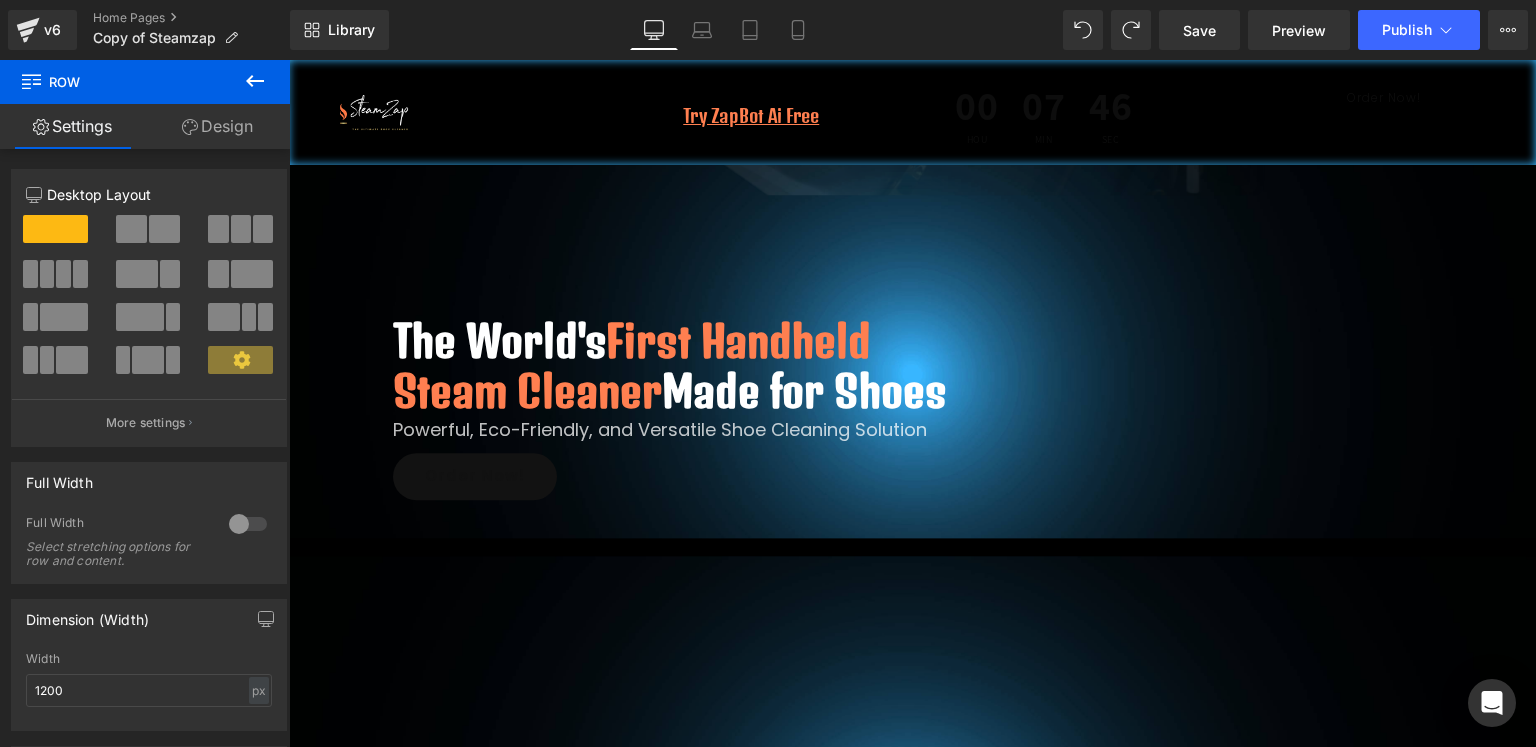 scroll, scrollTop: 0, scrollLeft: 0, axis: both 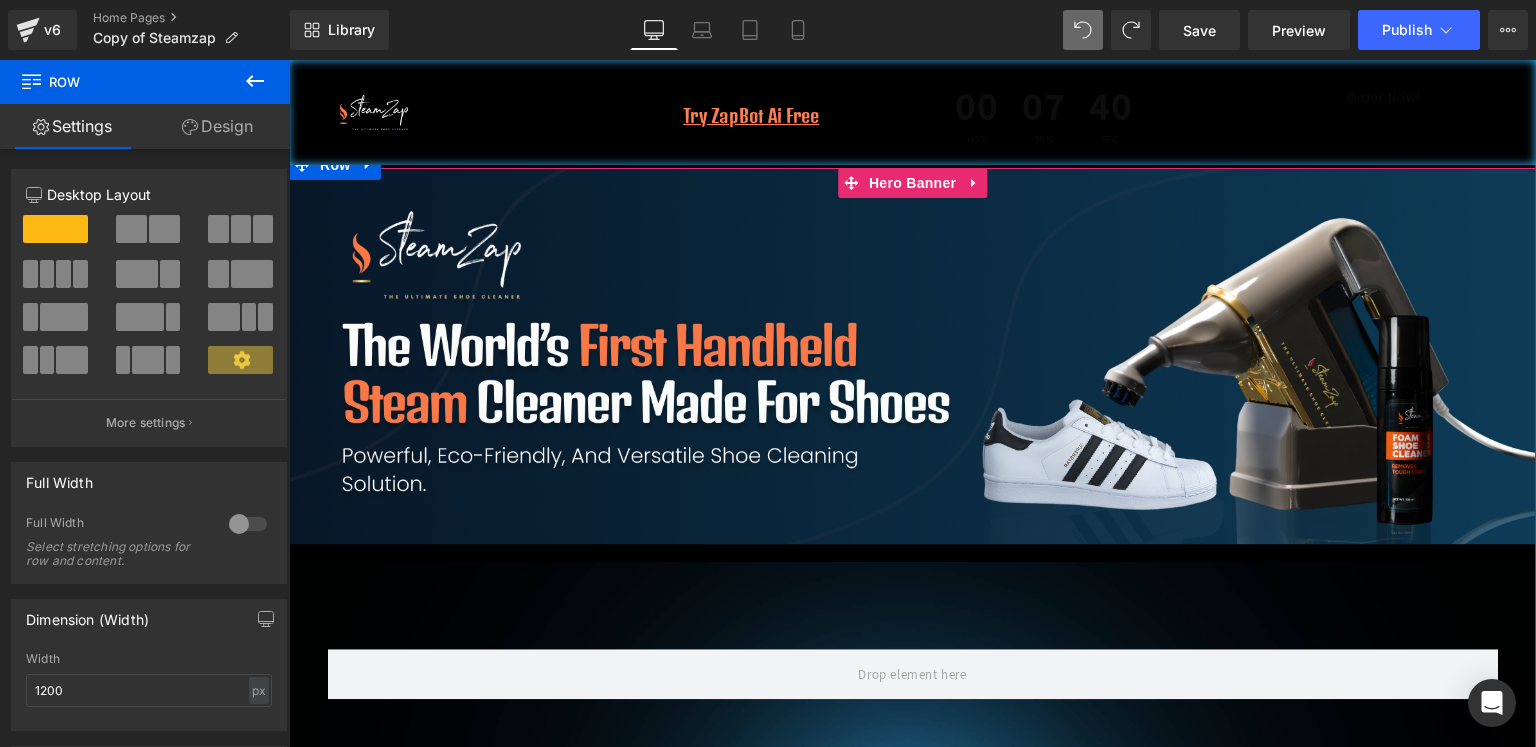 click on "Row" at bounding box center [912, 361] 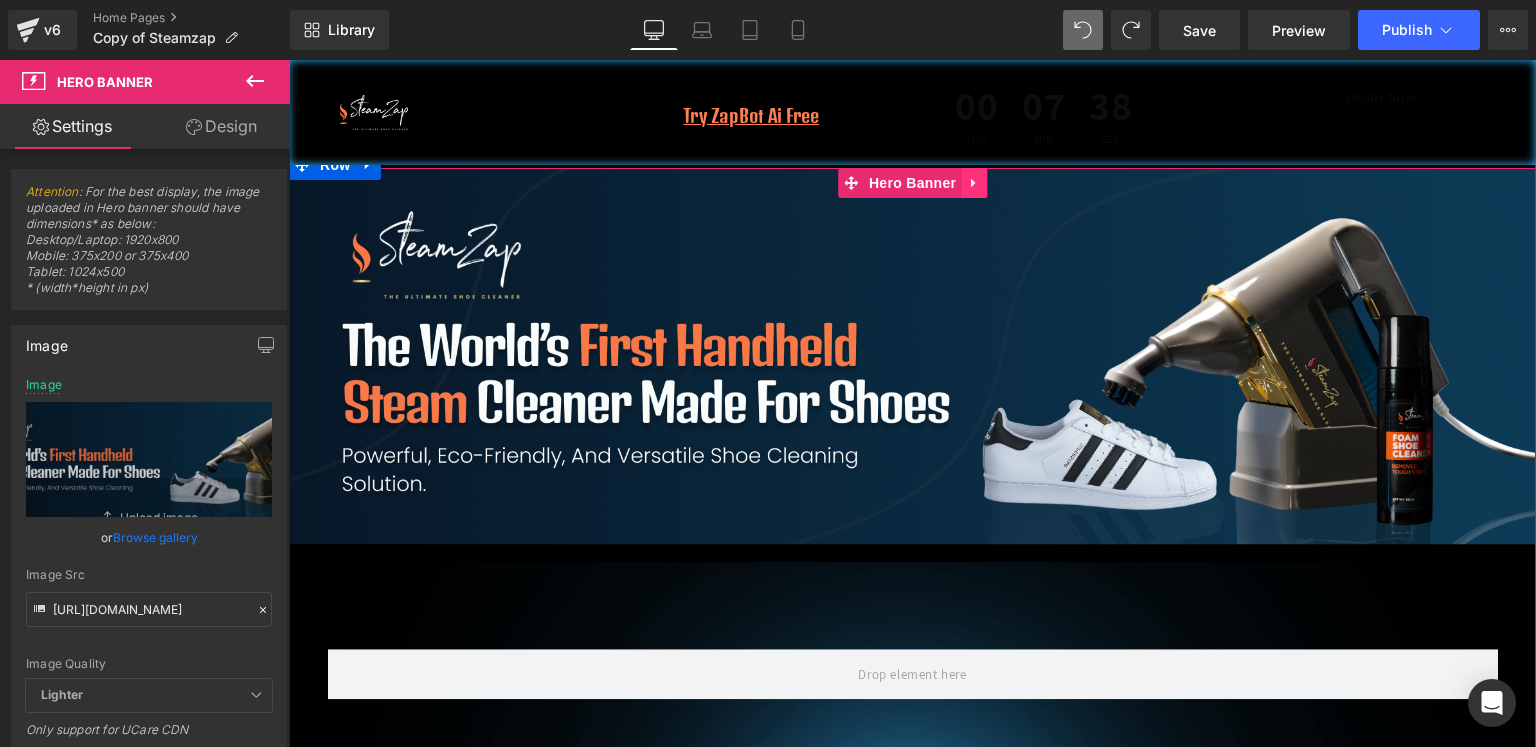 click 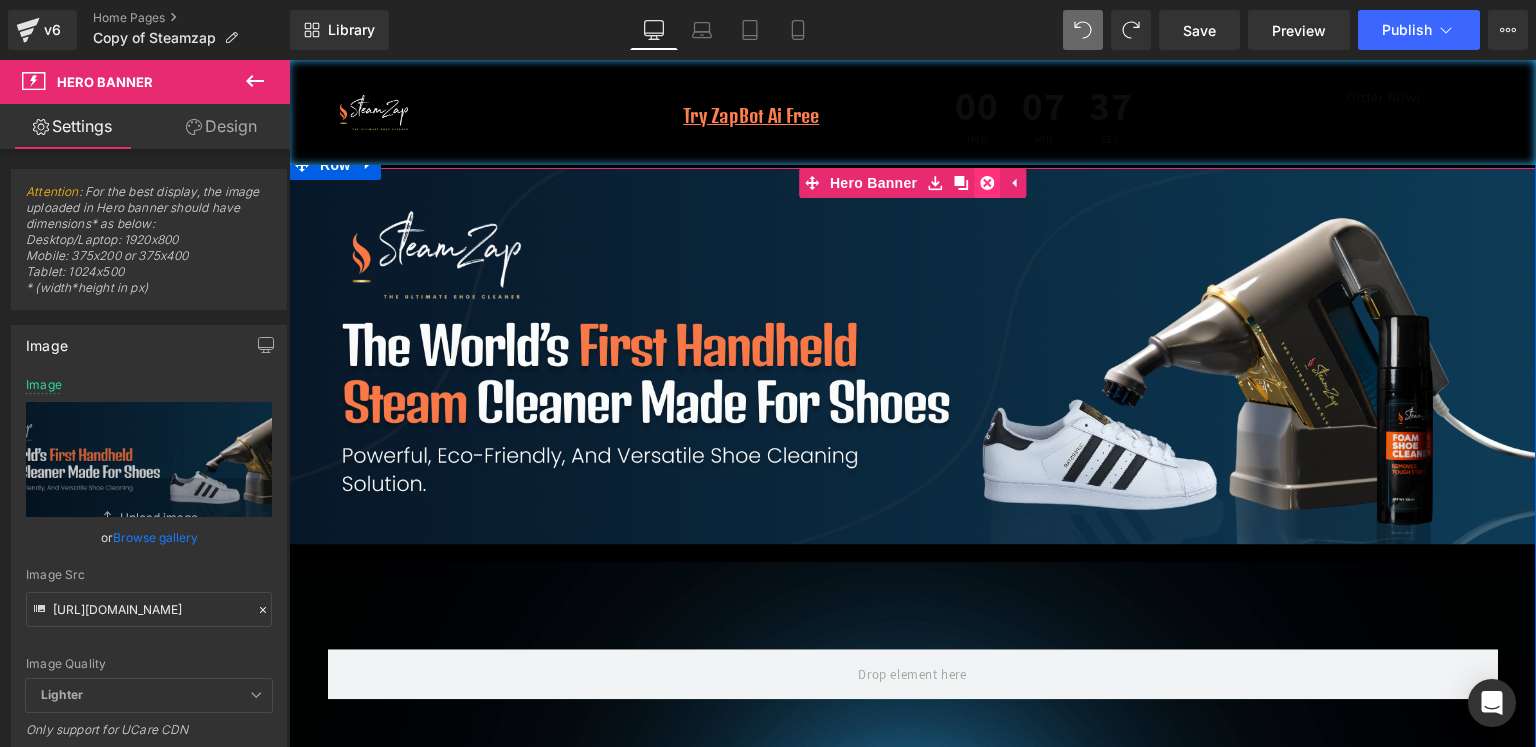 click 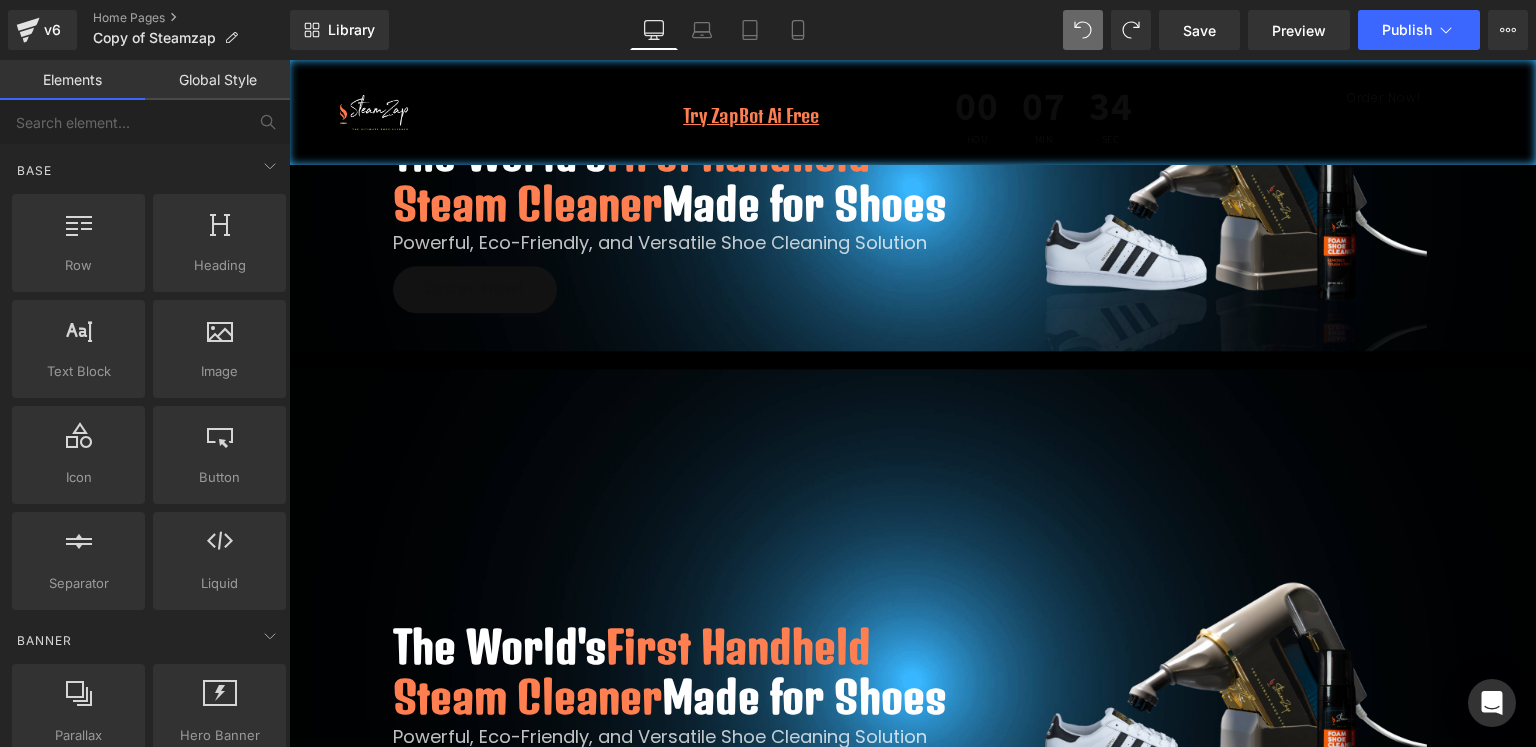 scroll, scrollTop: 300, scrollLeft: 0, axis: vertical 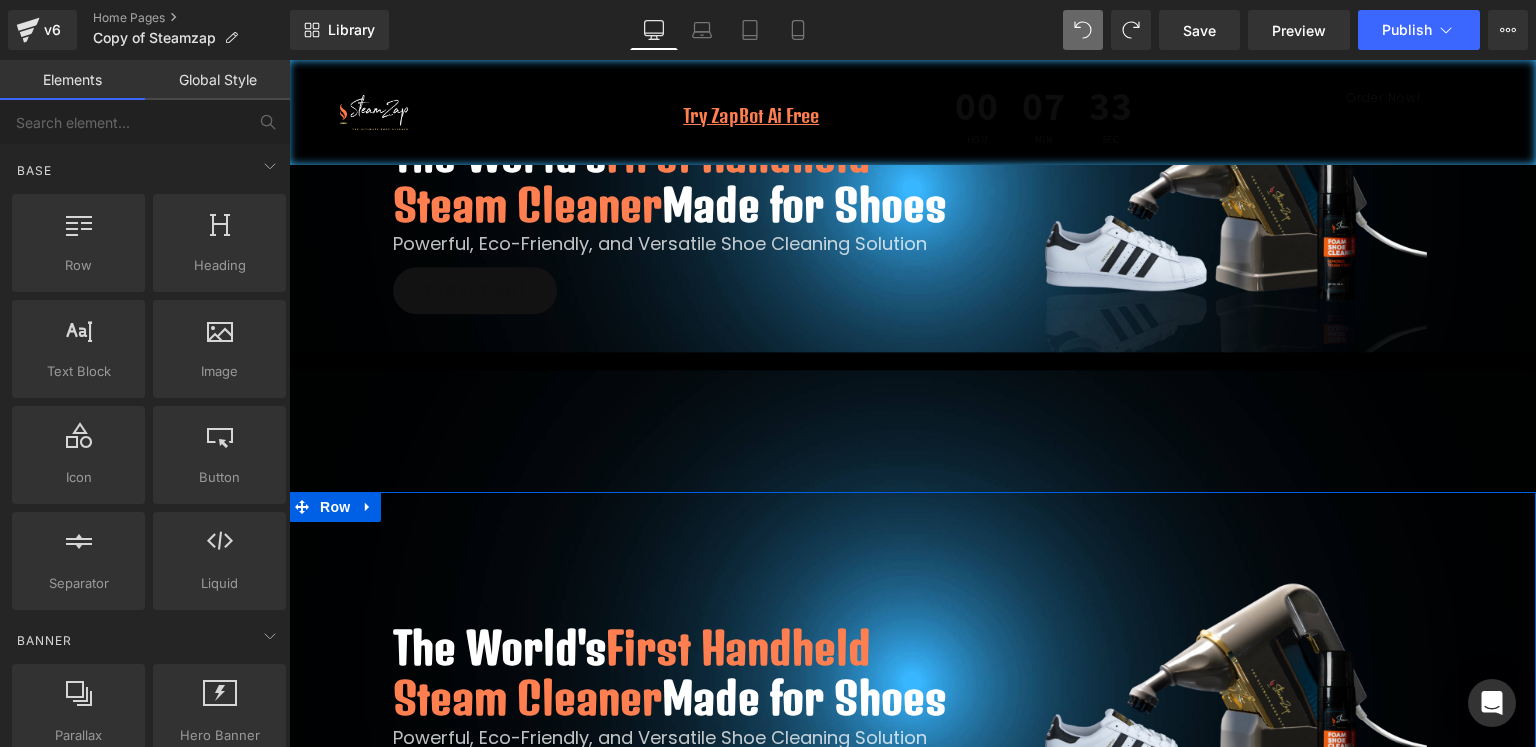 click on "Row" at bounding box center [409, 532] 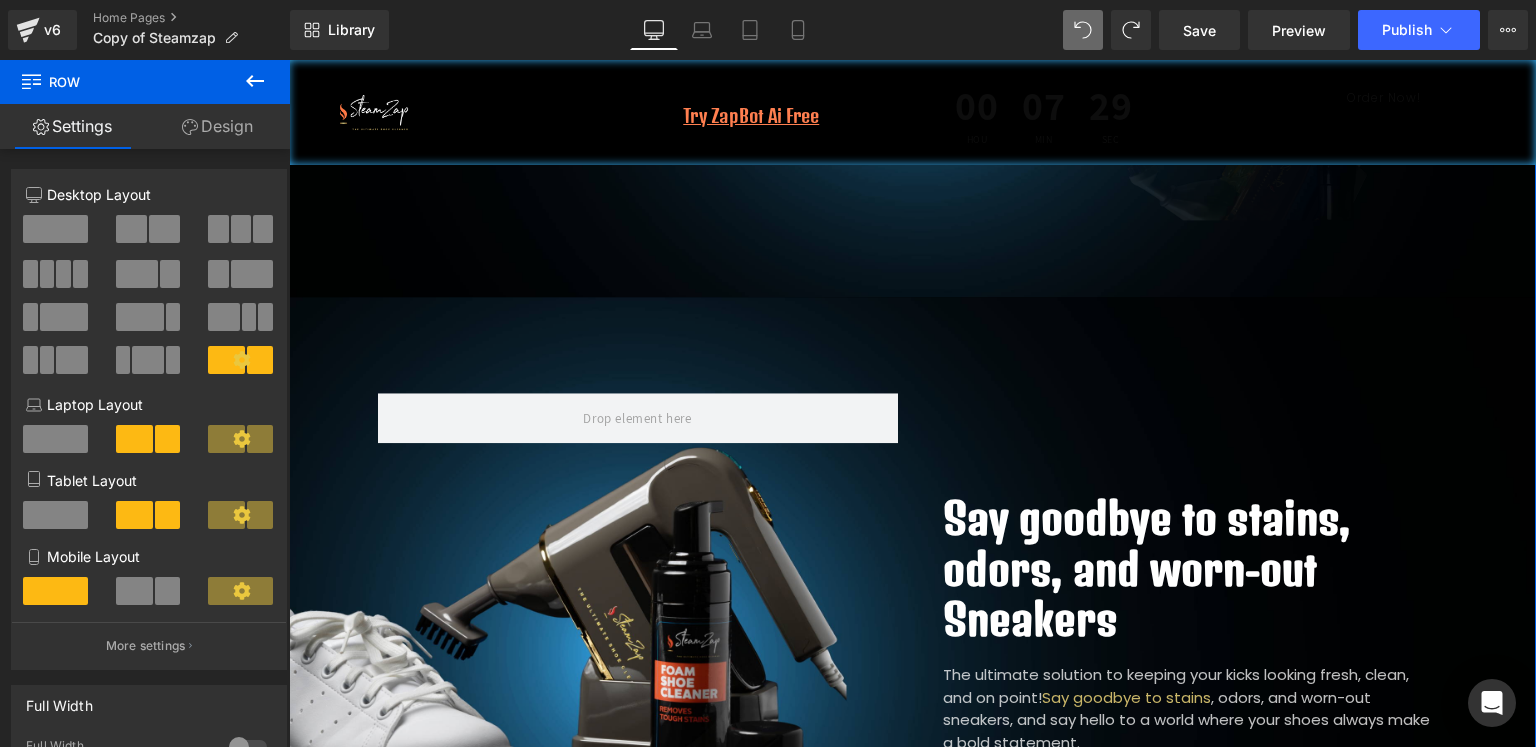 scroll, scrollTop: 900, scrollLeft: 0, axis: vertical 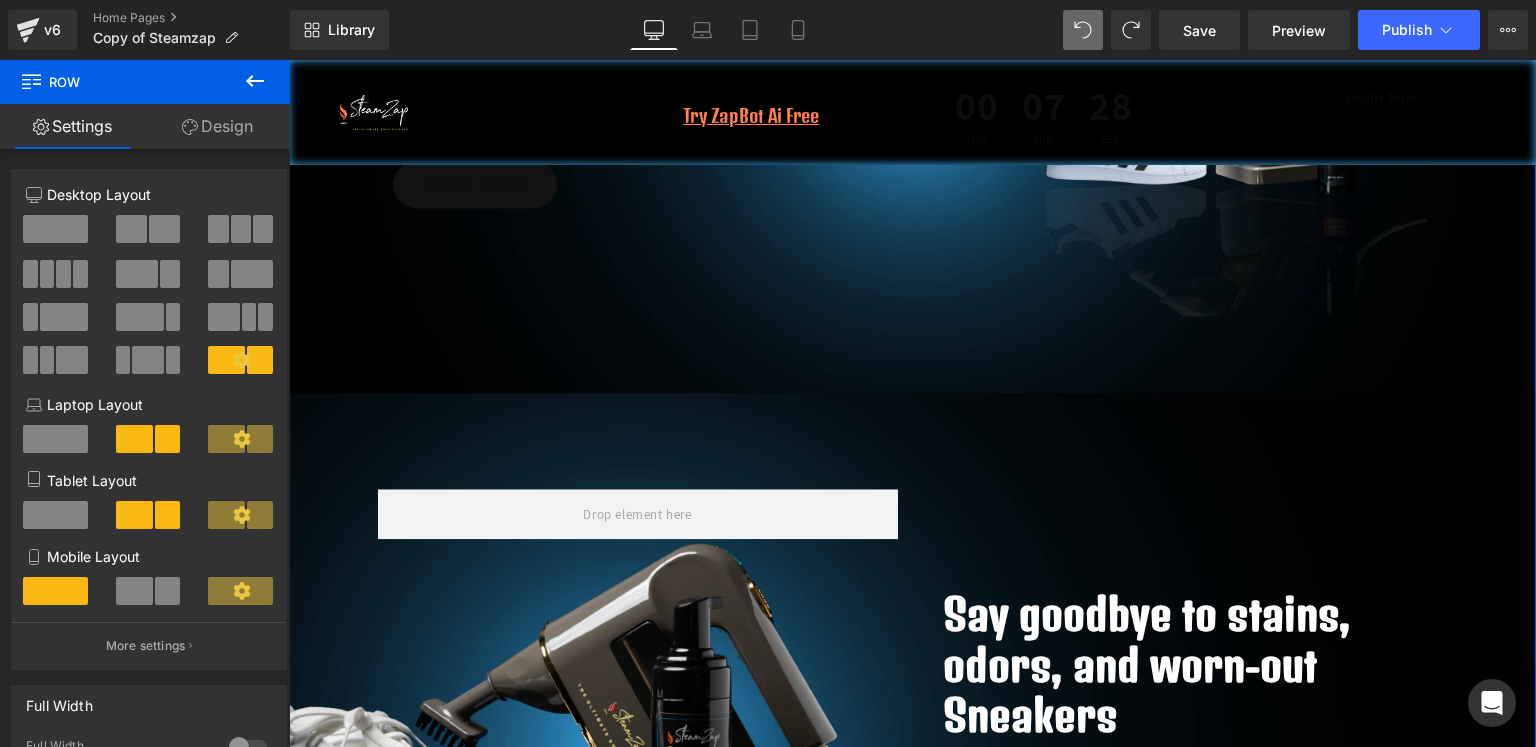 click on "Say goodbye to stains, odors, and worn-out Sneakers Heading         The ultimate solution to keeping your kicks looking fresh, clean, and on point!  Say goodbye to stains , odors, and worn-out sneakers, and say hello to a world where your shoes always make a bold statement.  Text Block         Order Now! Button         Row         Row" at bounding box center [912, 706] 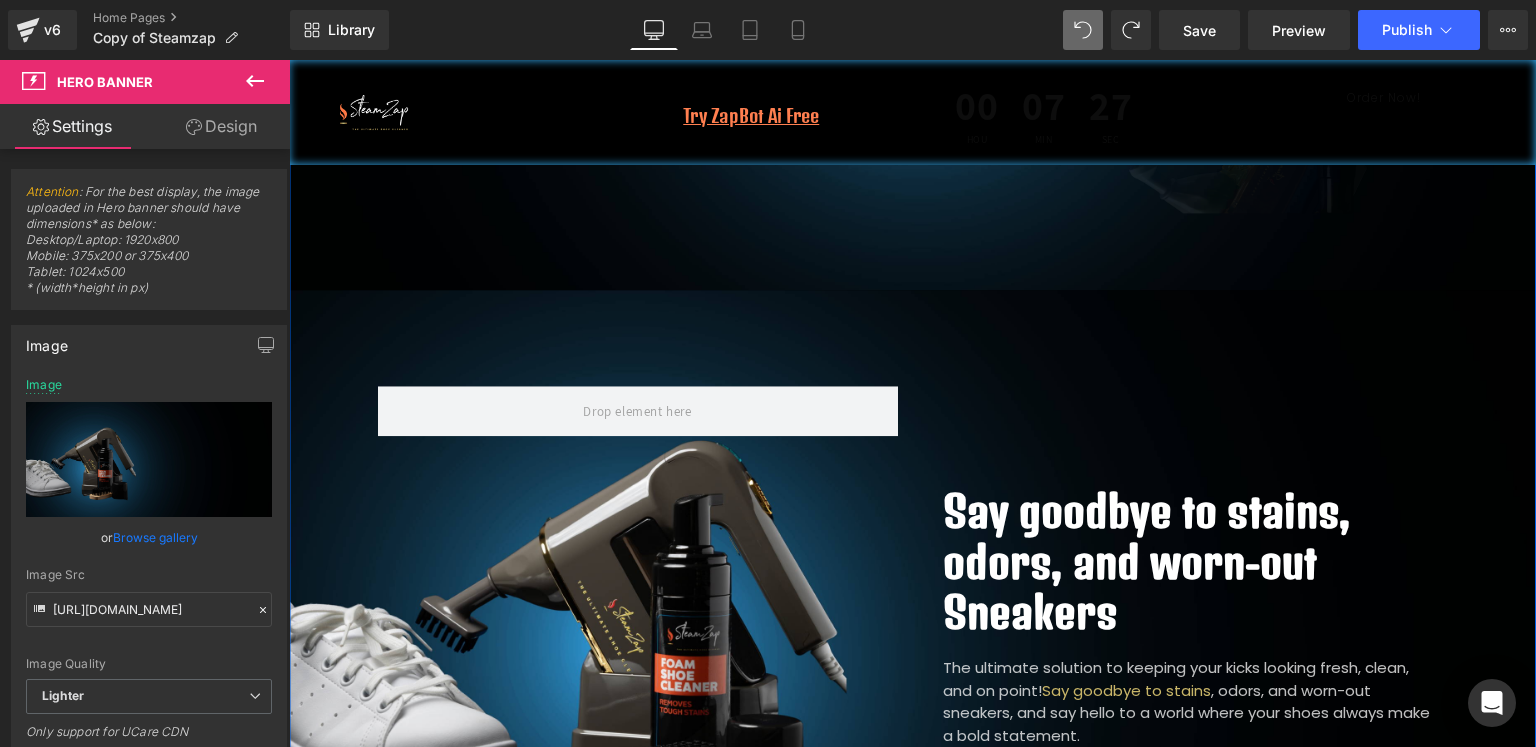 scroll, scrollTop: 900, scrollLeft: 0, axis: vertical 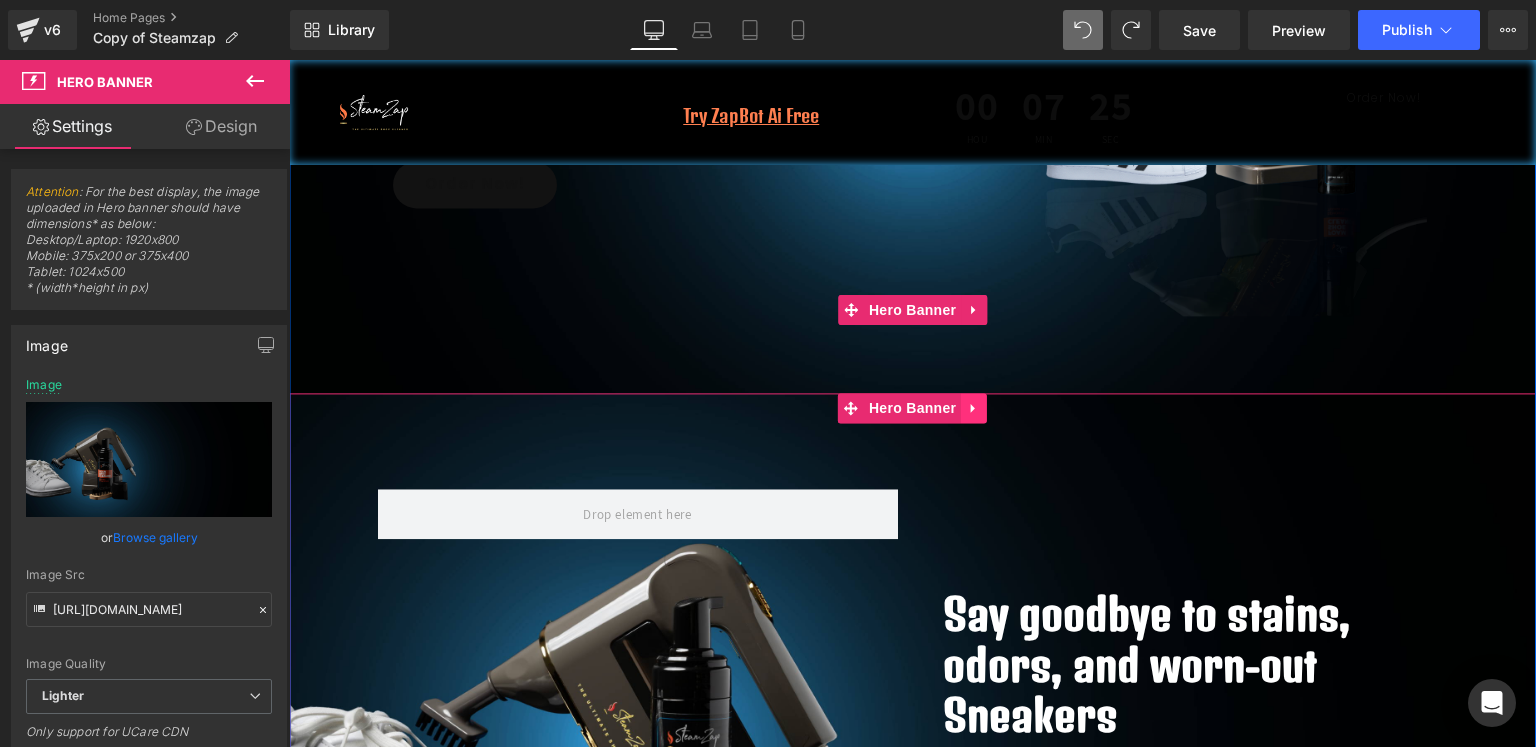click 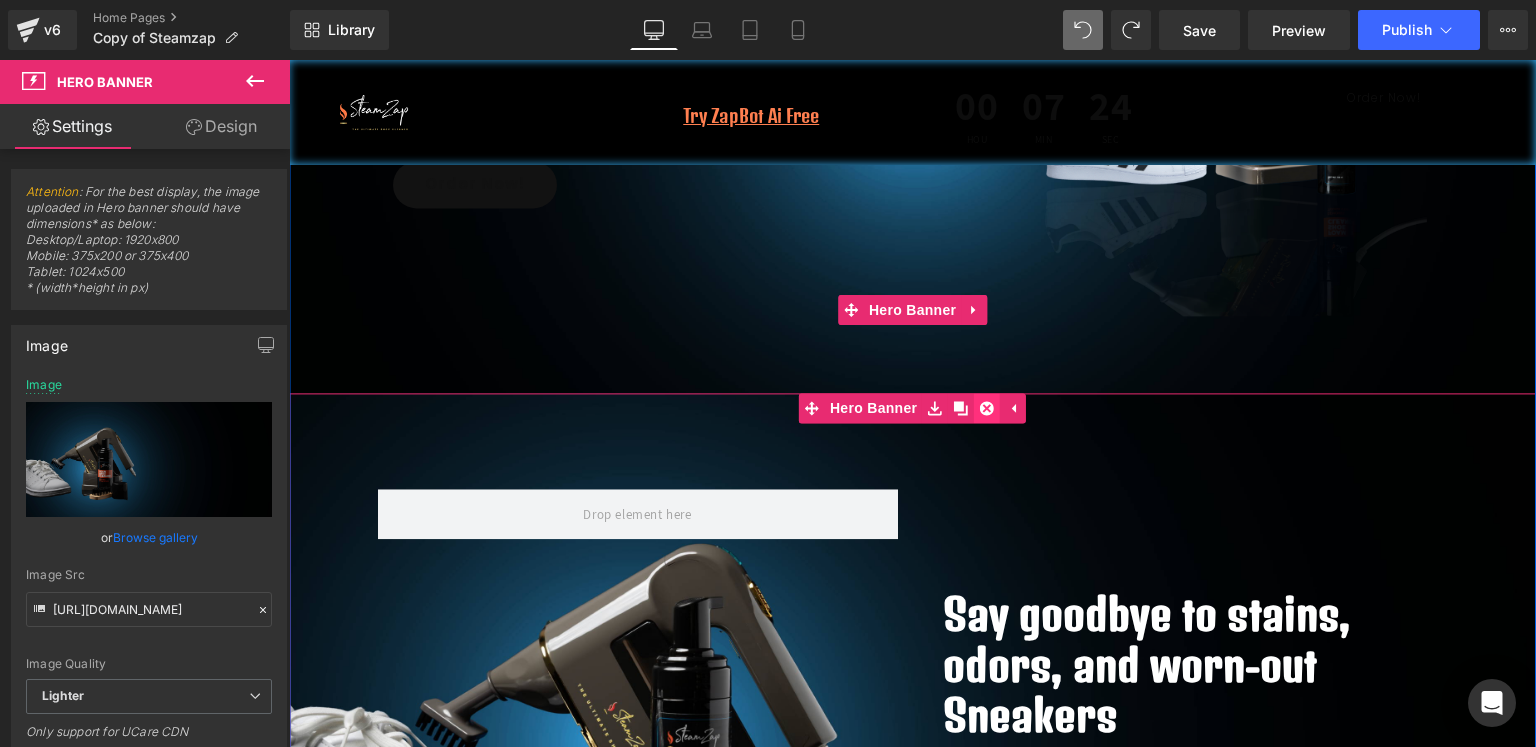 click 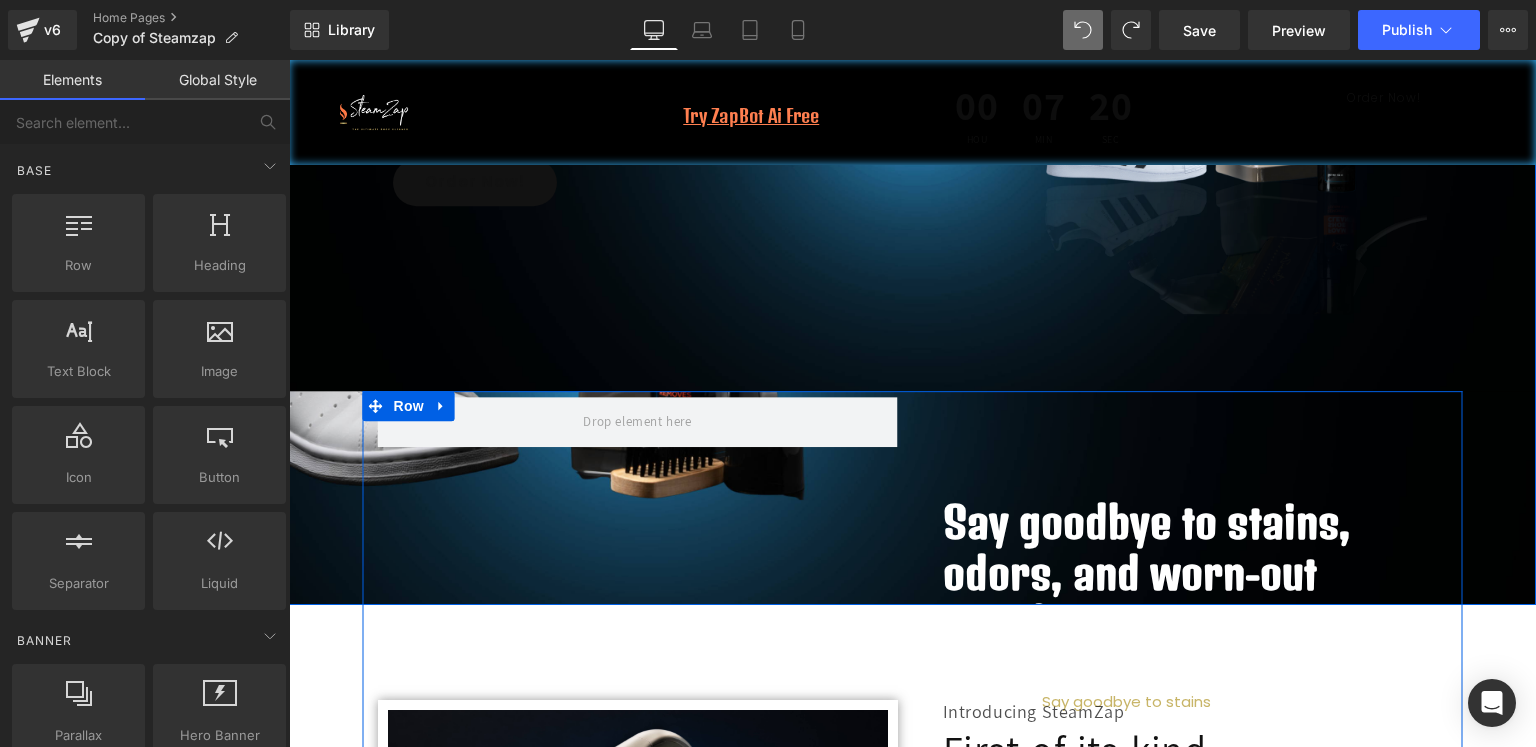 scroll, scrollTop: 1200, scrollLeft: 0, axis: vertical 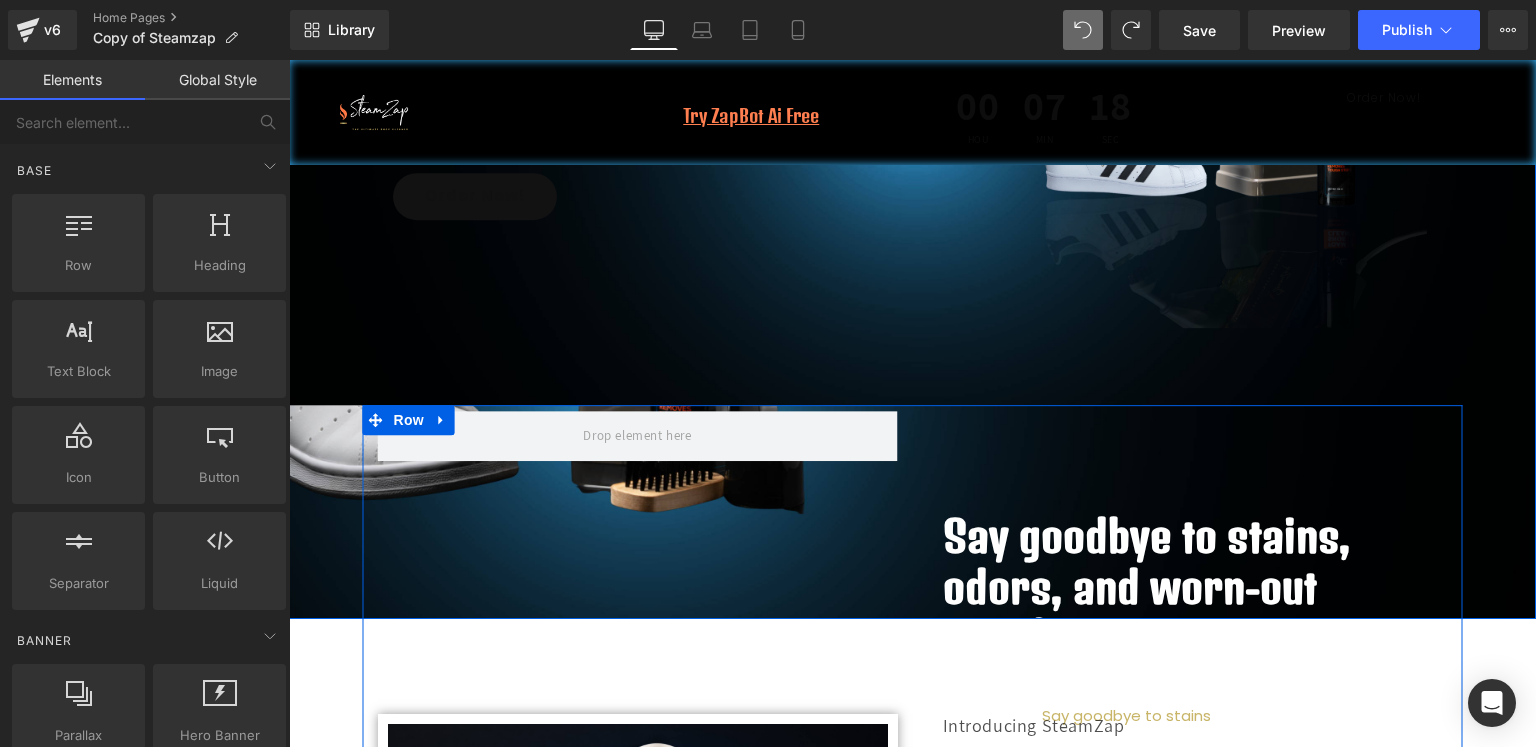click 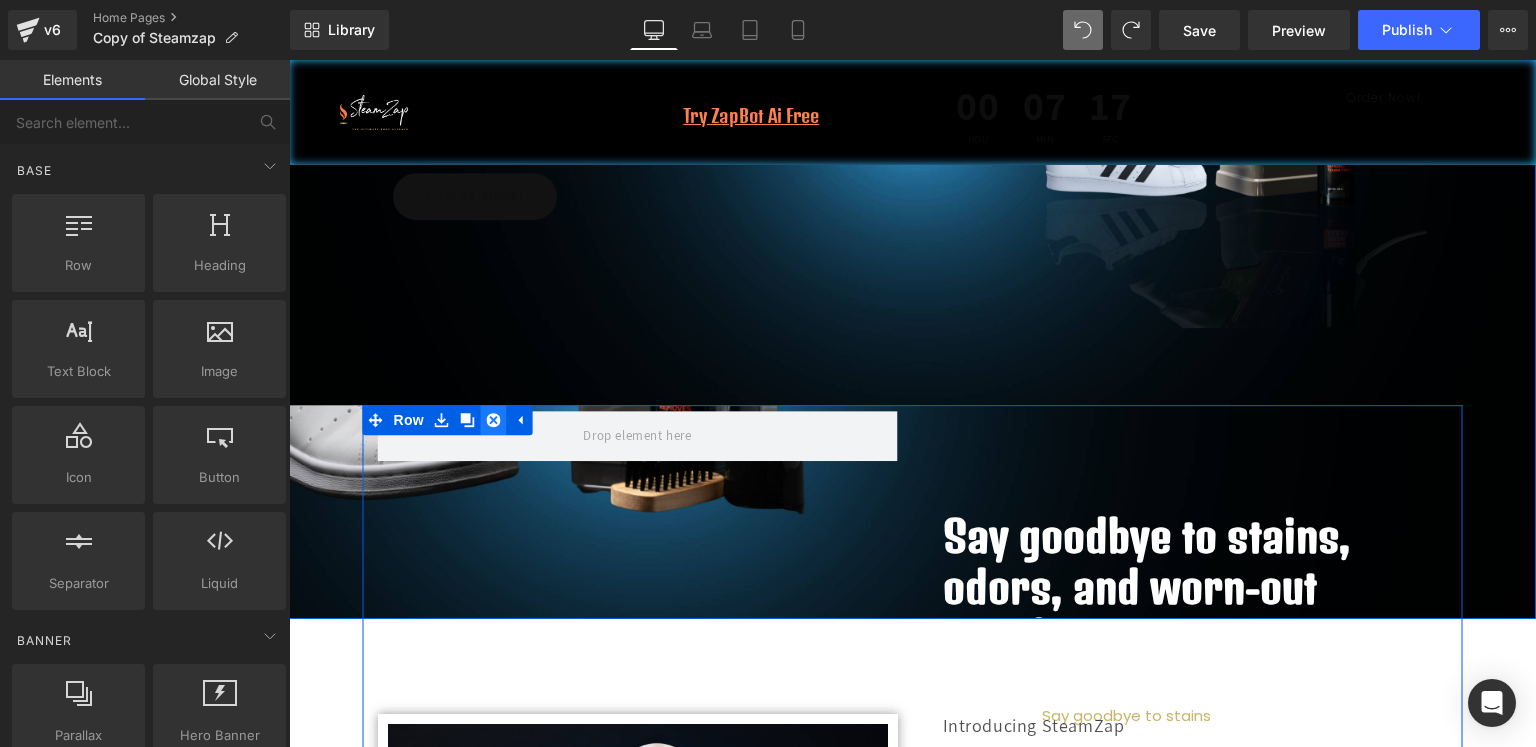 click at bounding box center (494, 421) 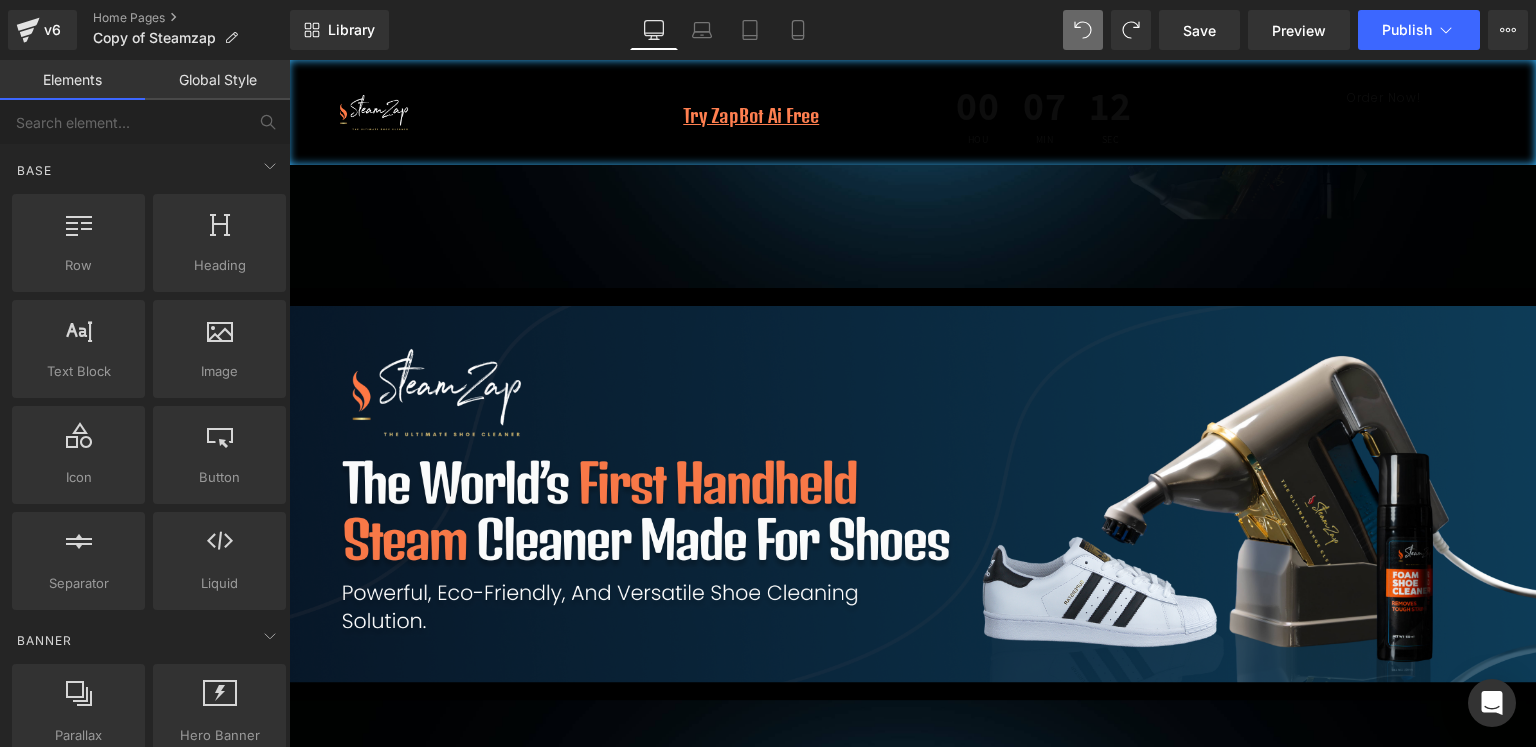 scroll, scrollTop: 500, scrollLeft: 0, axis: vertical 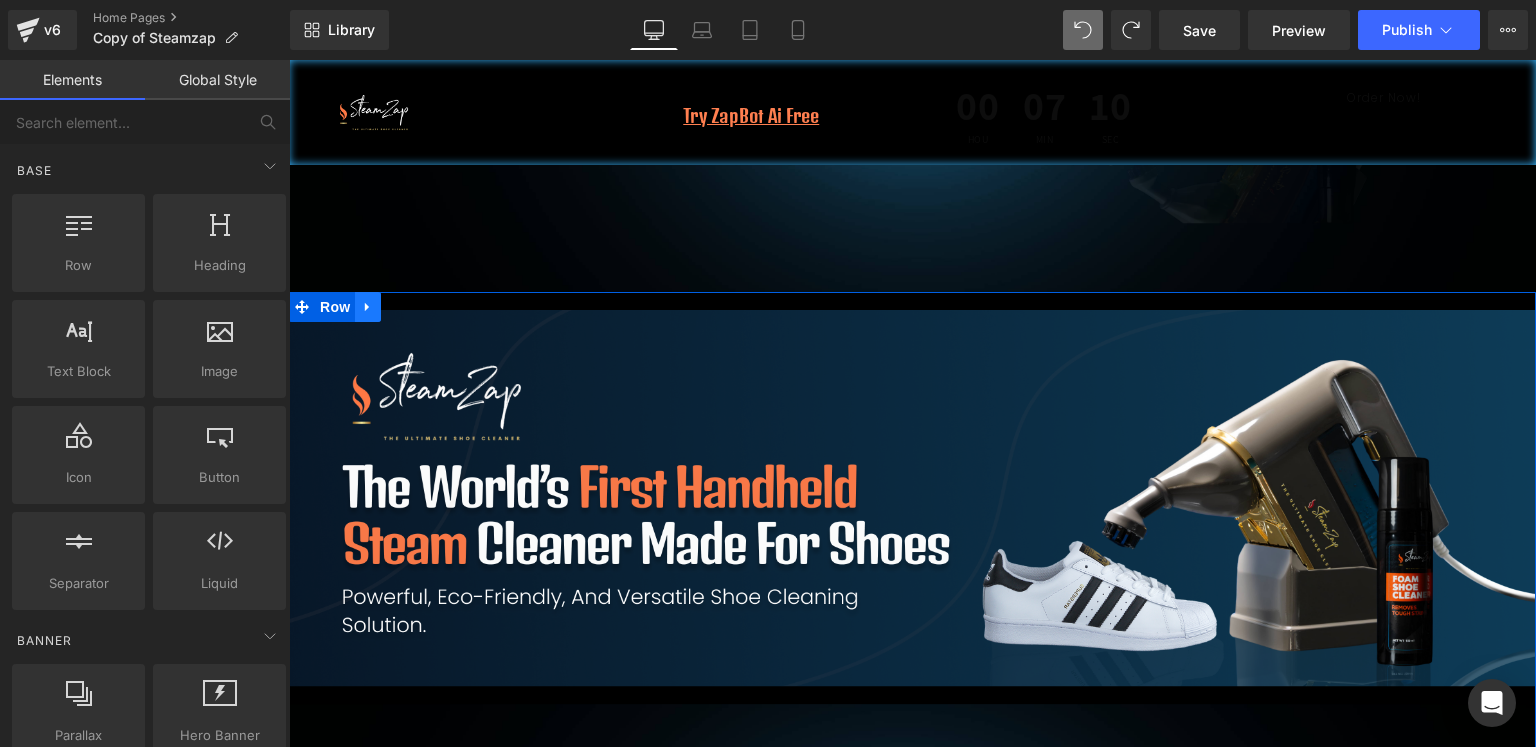 click at bounding box center (368, 307) 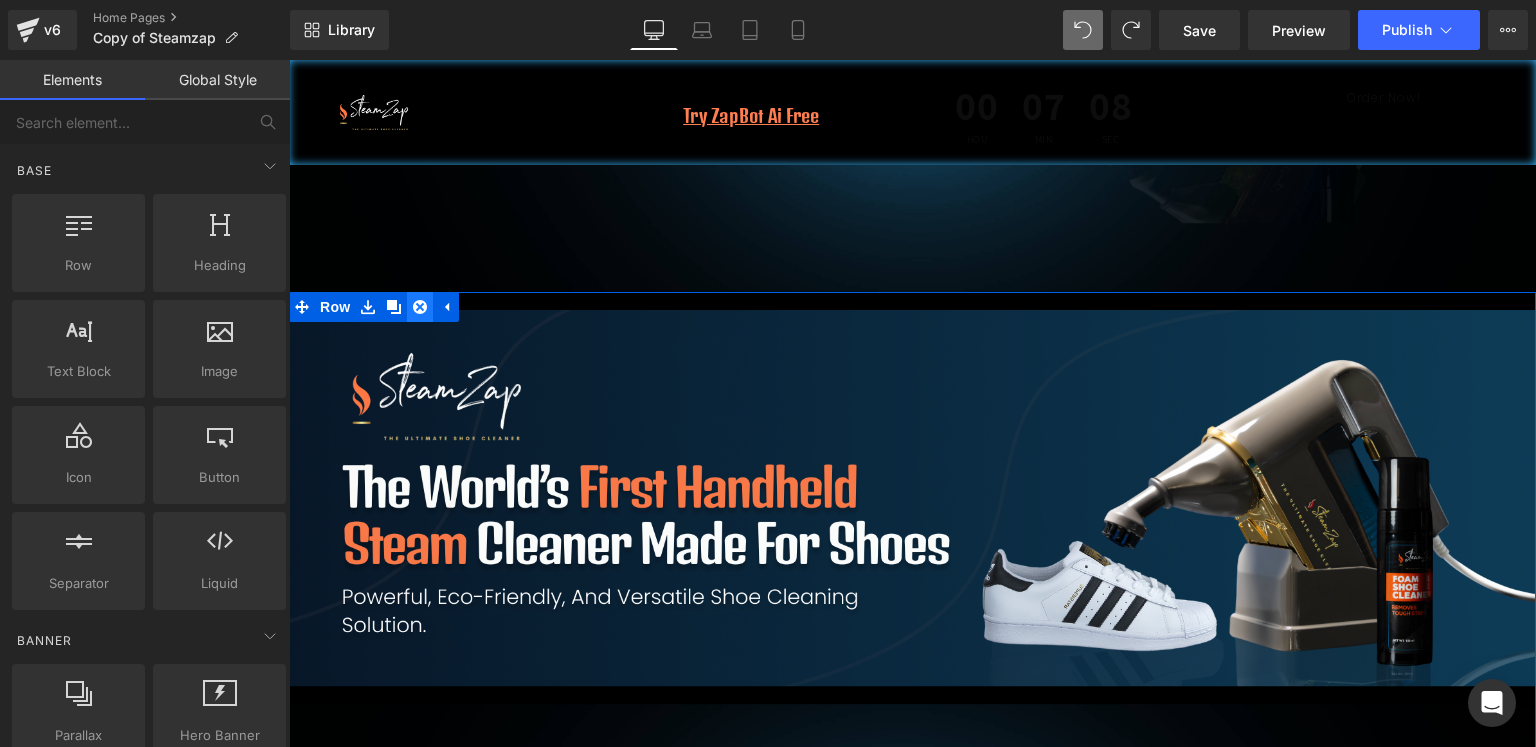 click 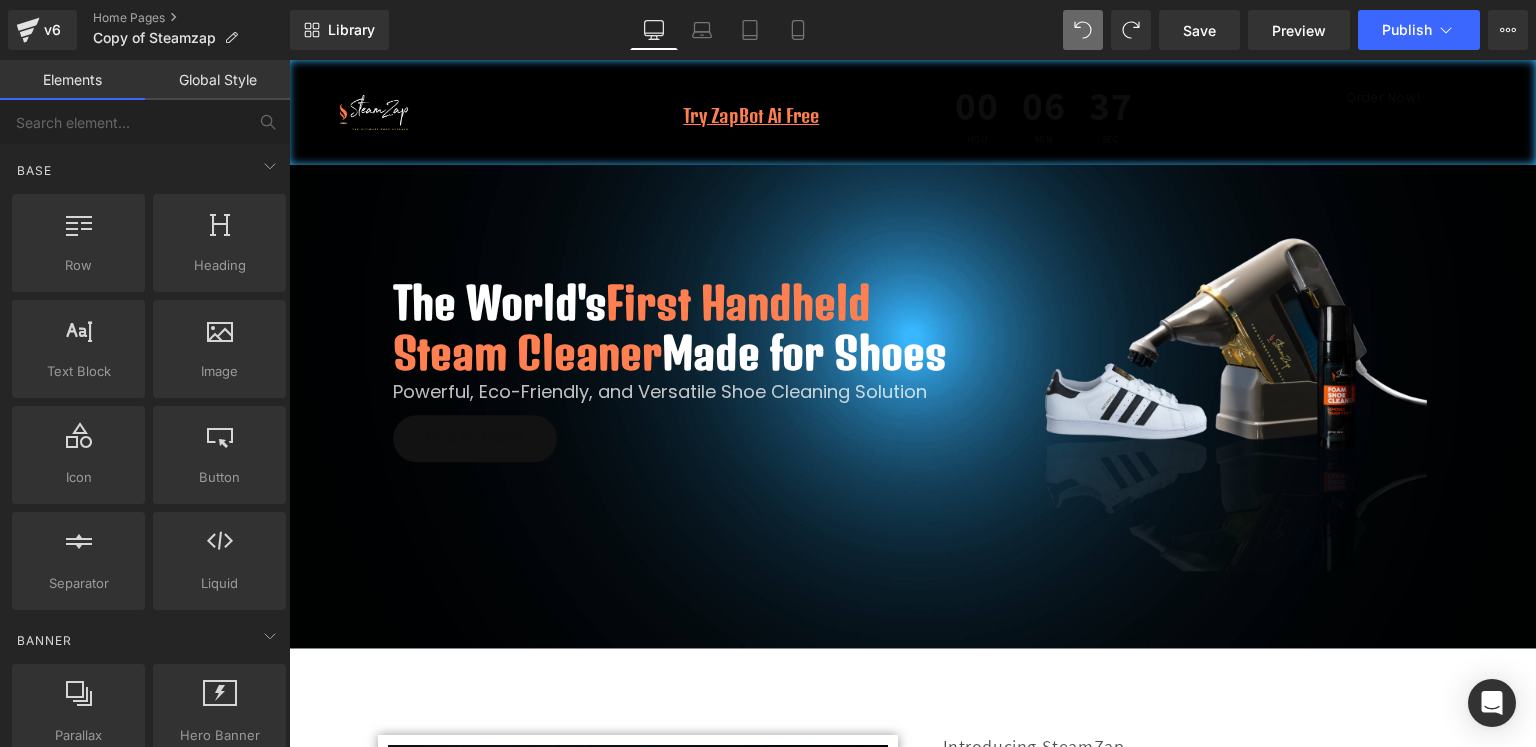 scroll, scrollTop: 0, scrollLeft: 0, axis: both 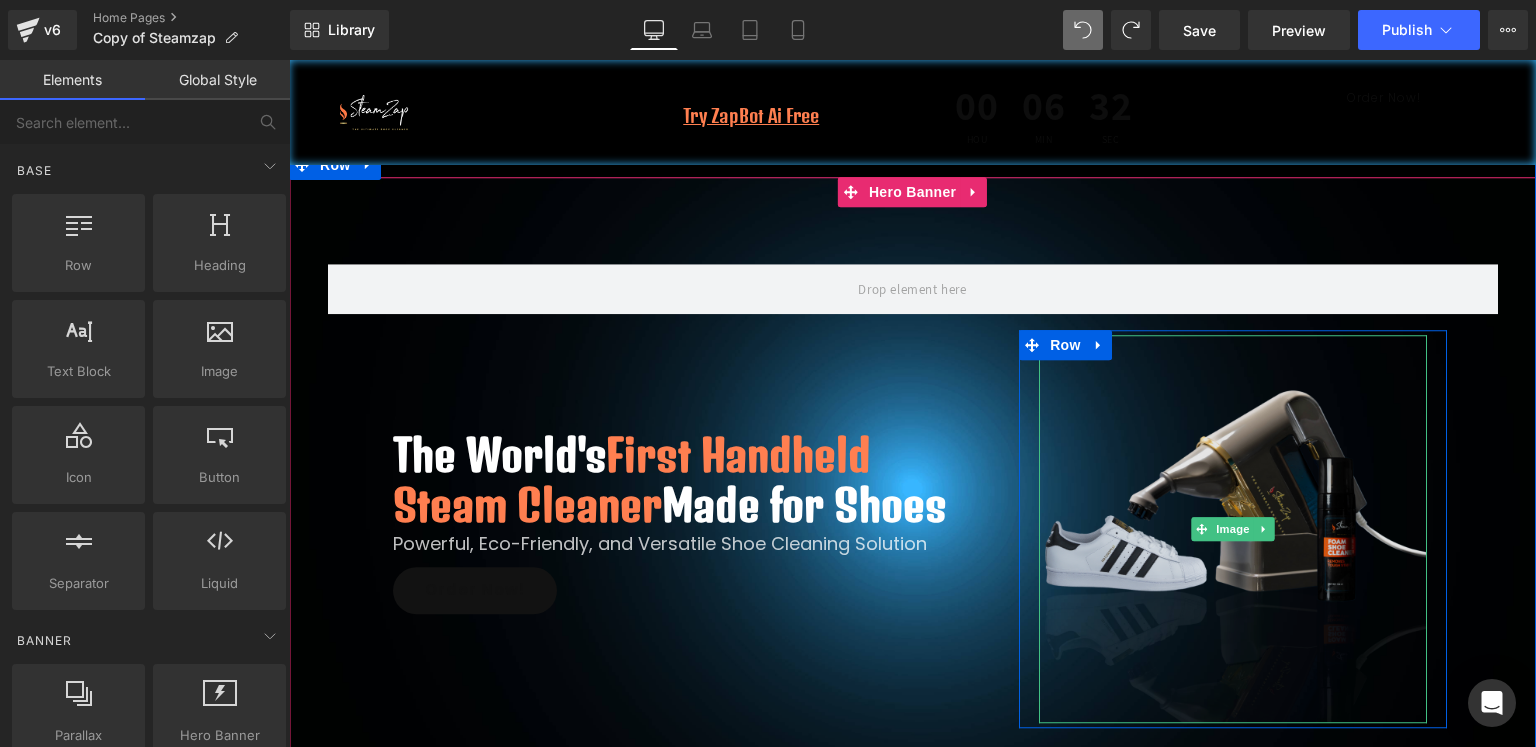 click at bounding box center (1233, 529) 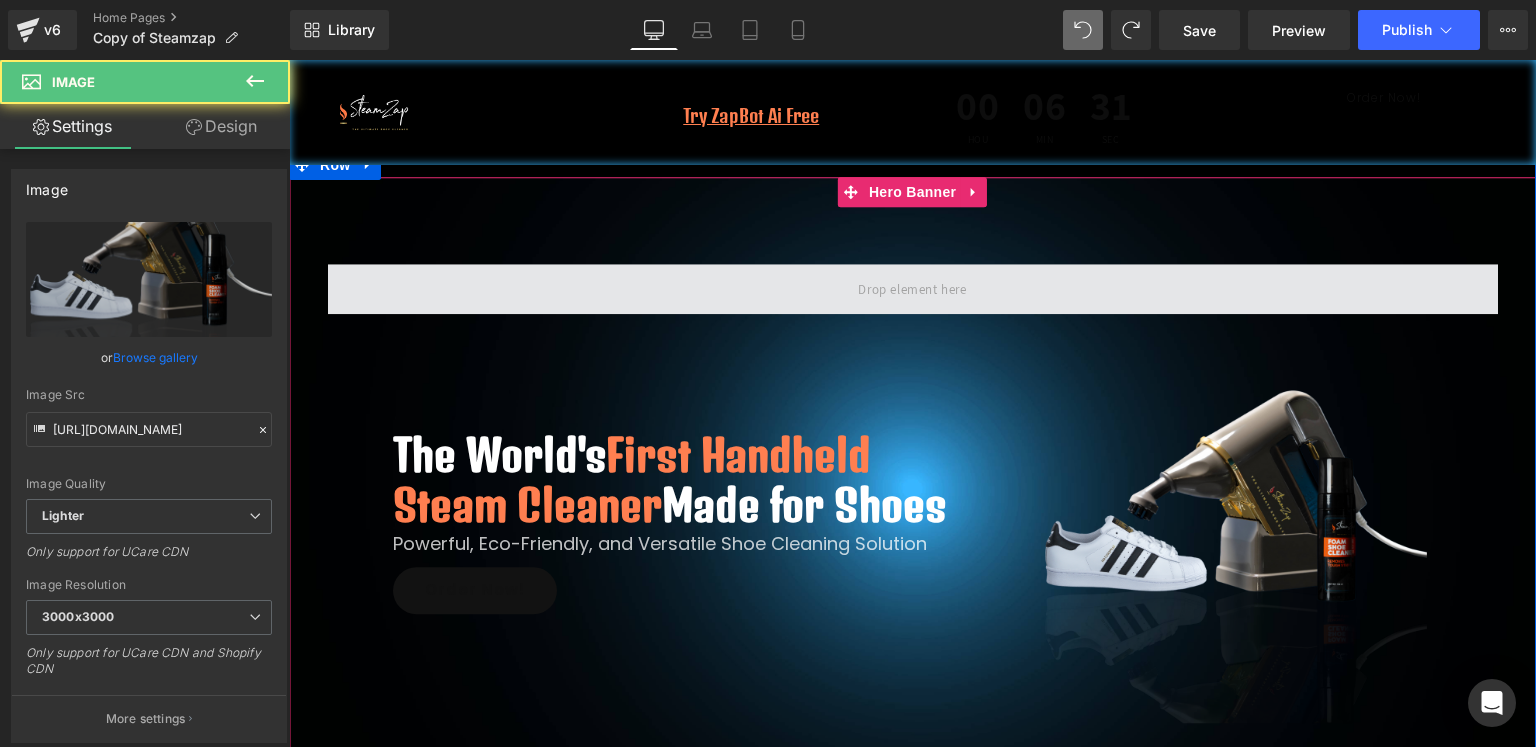 click at bounding box center (912, 288) 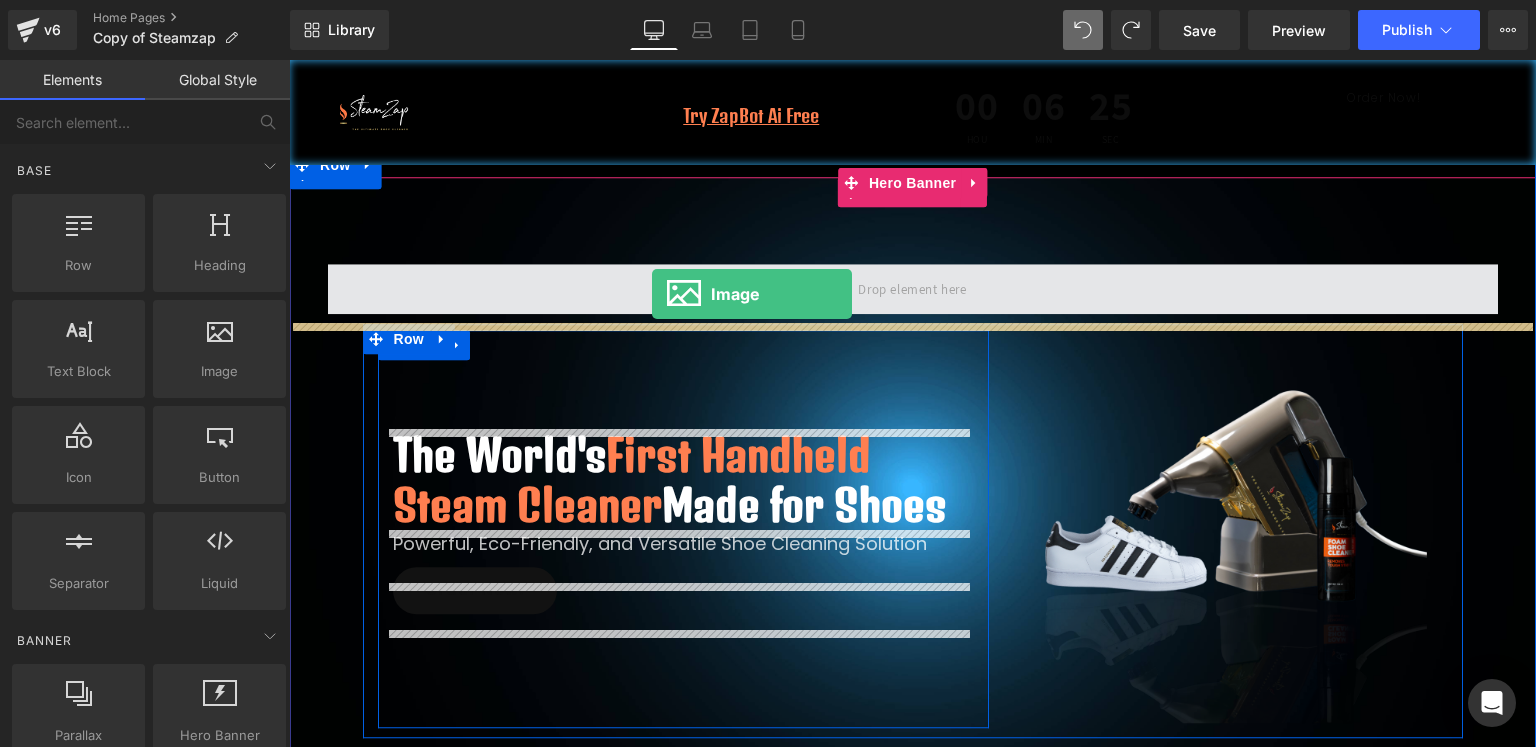 drag, startPoint x: 545, startPoint y: 404, endPoint x: 652, endPoint y: 294, distance: 153.45683 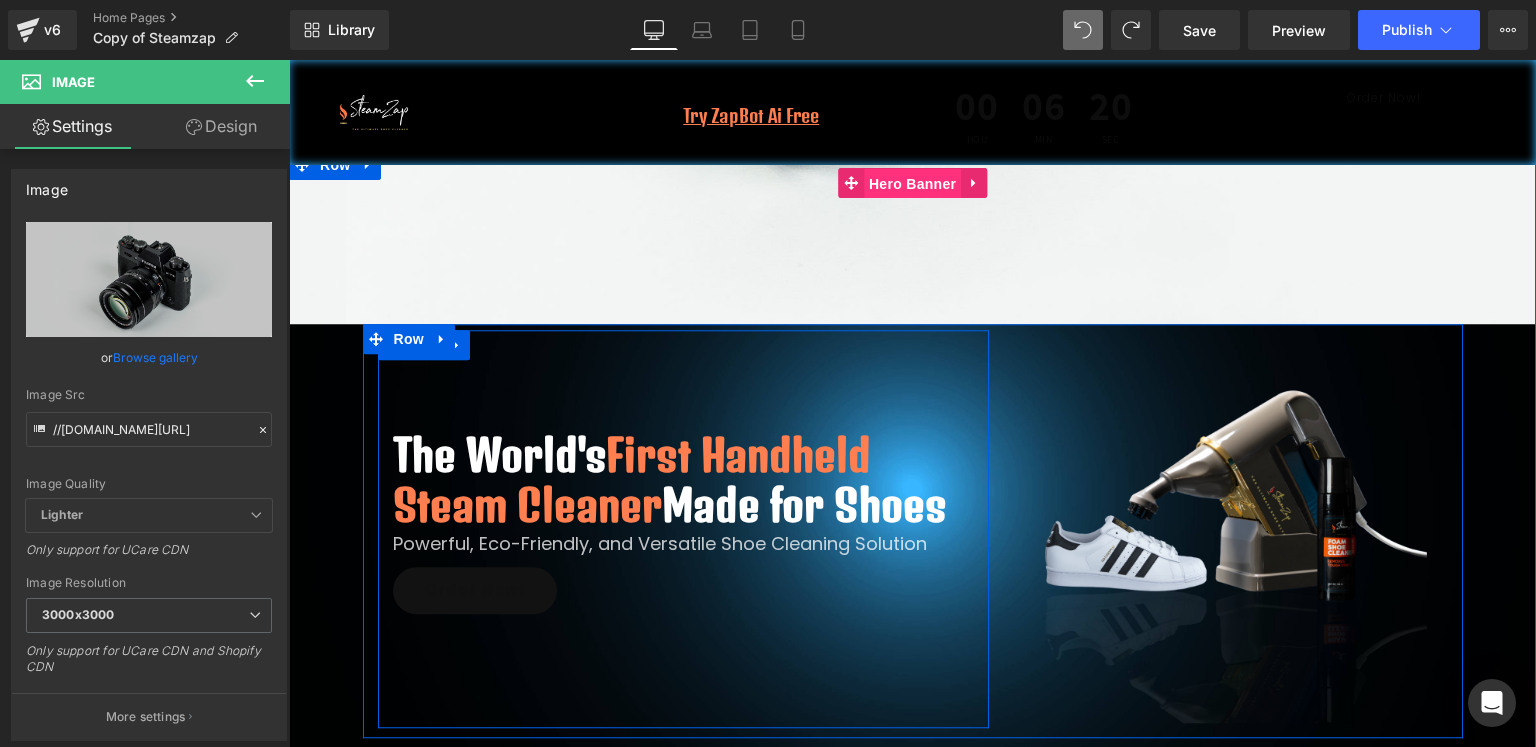 click on "Hero Banner" at bounding box center (912, 184) 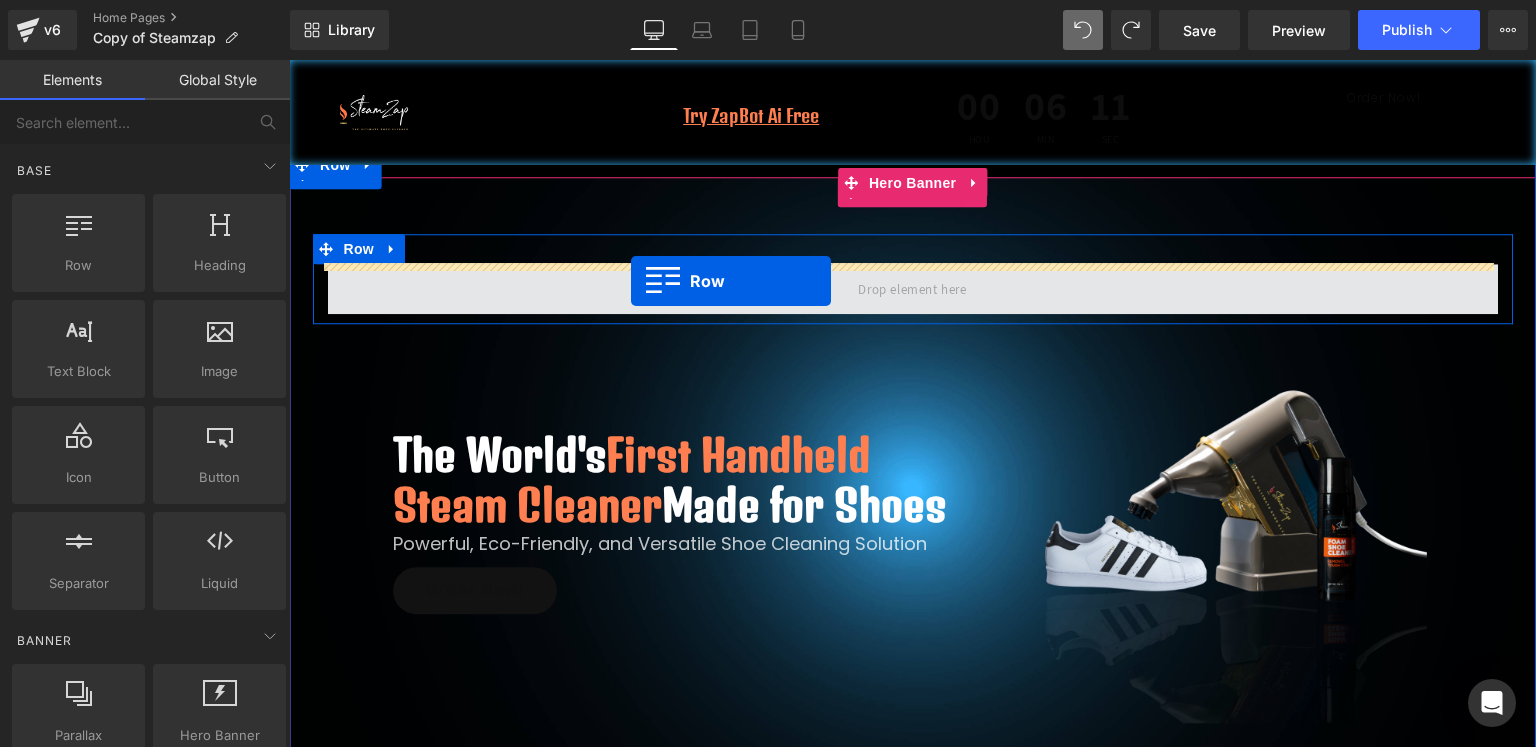 drag, startPoint x: 373, startPoint y: 293, endPoint x: 631, endPoint y: 281, distance: 258.27893 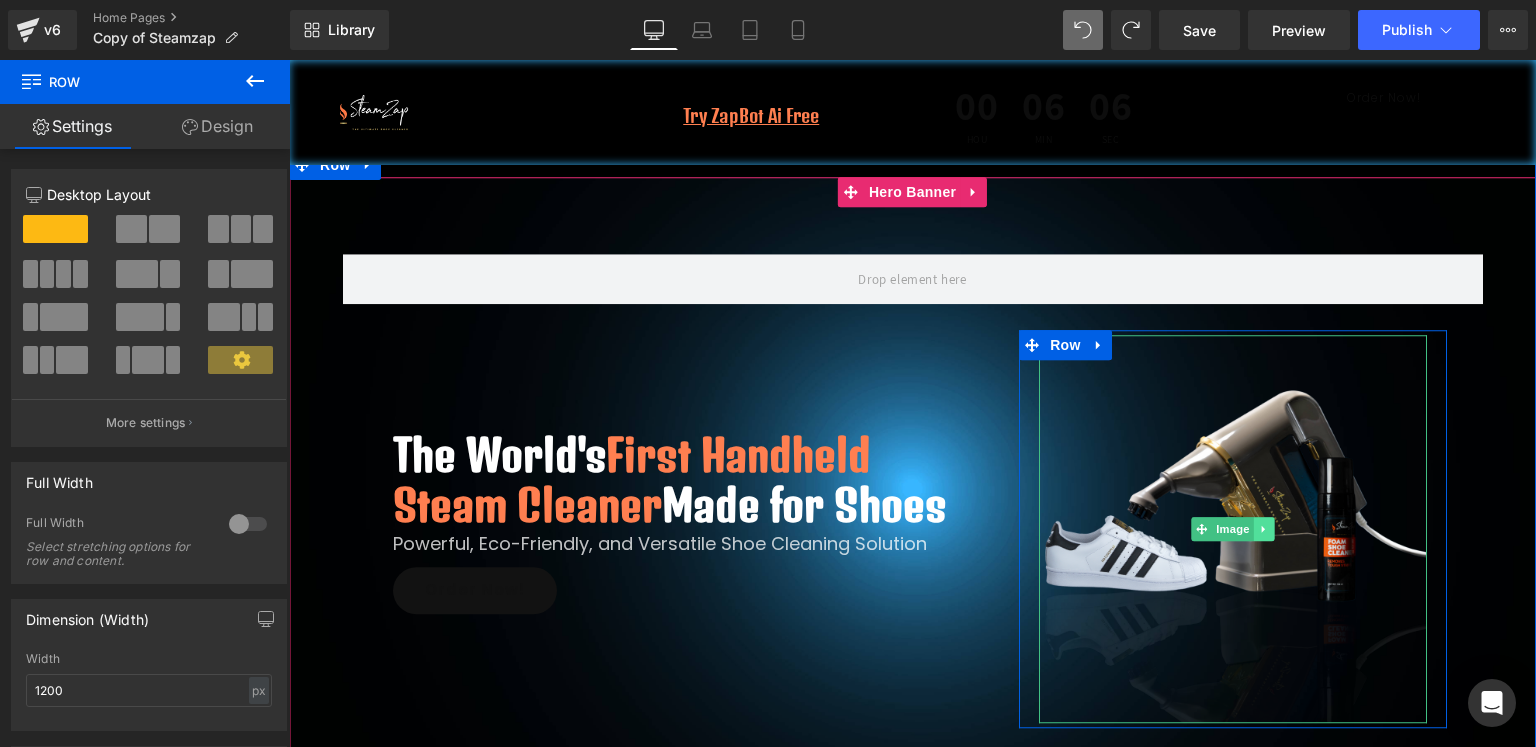 click 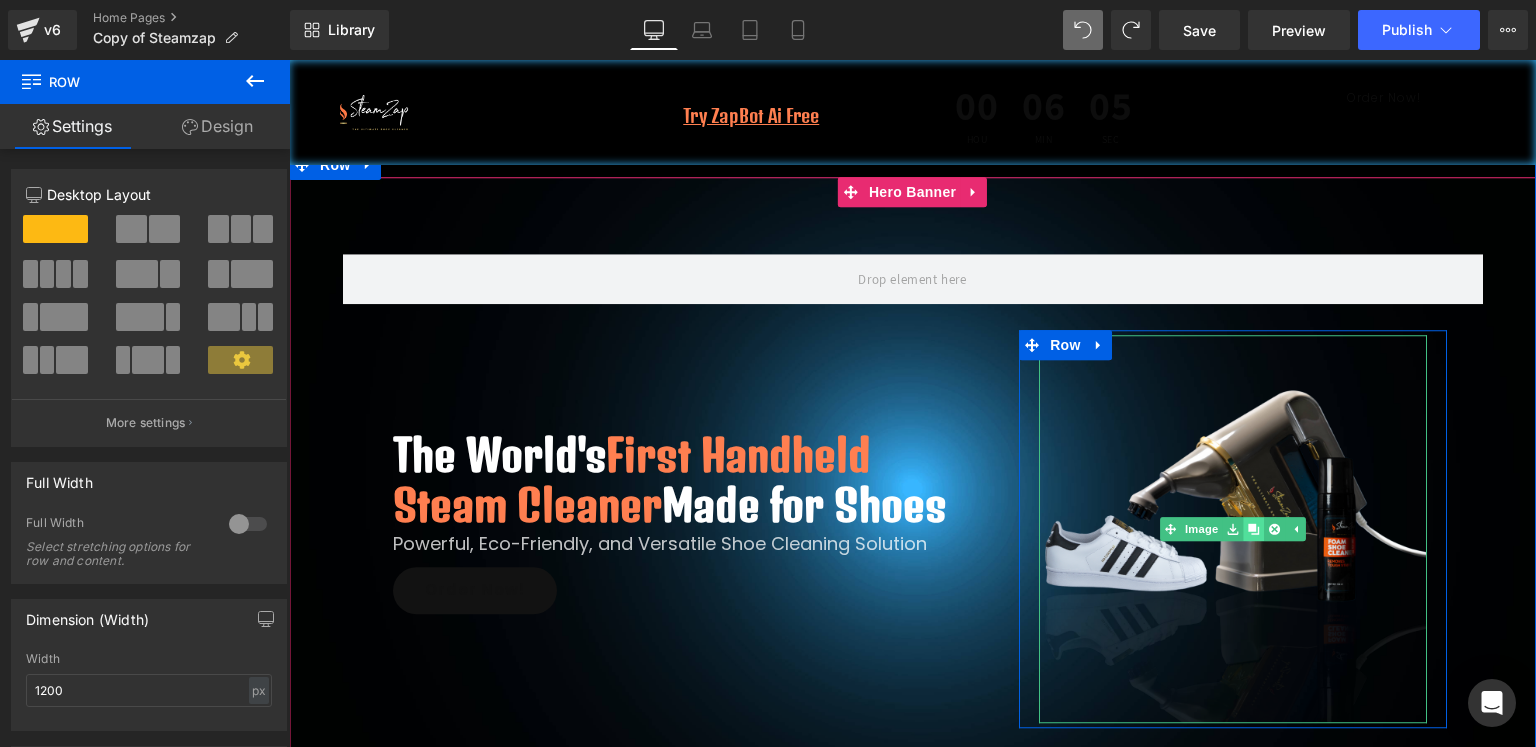 click at bounding box center [1254, 529] 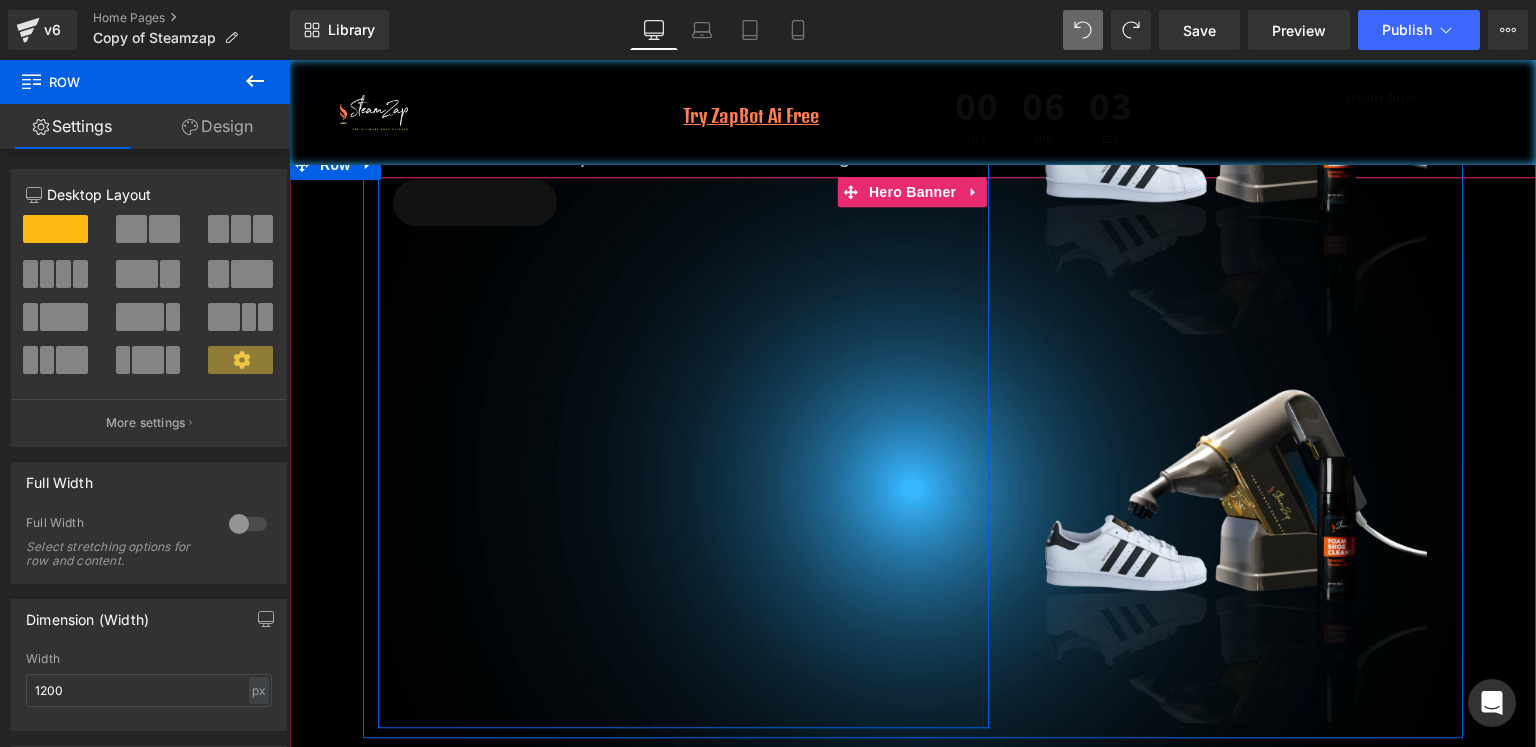 click on "The World's  First Handheld Steam Cleaner  Made for Shoes Heading         Powerful, Eco-Friendly, and Versatile Shoe Cleaning Solution Text Block         Order Now! Button         Row   100px" at bounding box center [684, 334] 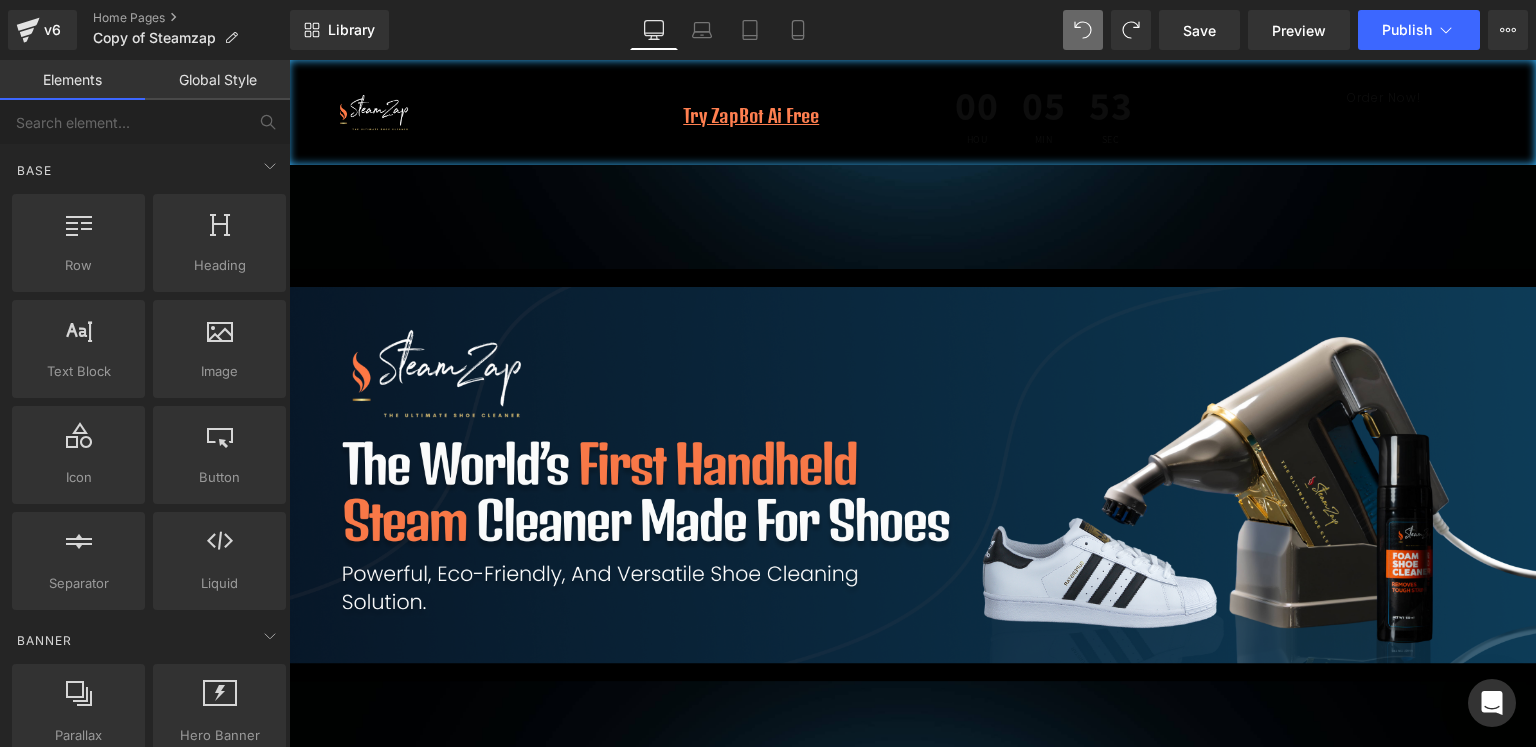 scroll, scrollTop: 600, scrollLeft: 0, axis: vertical 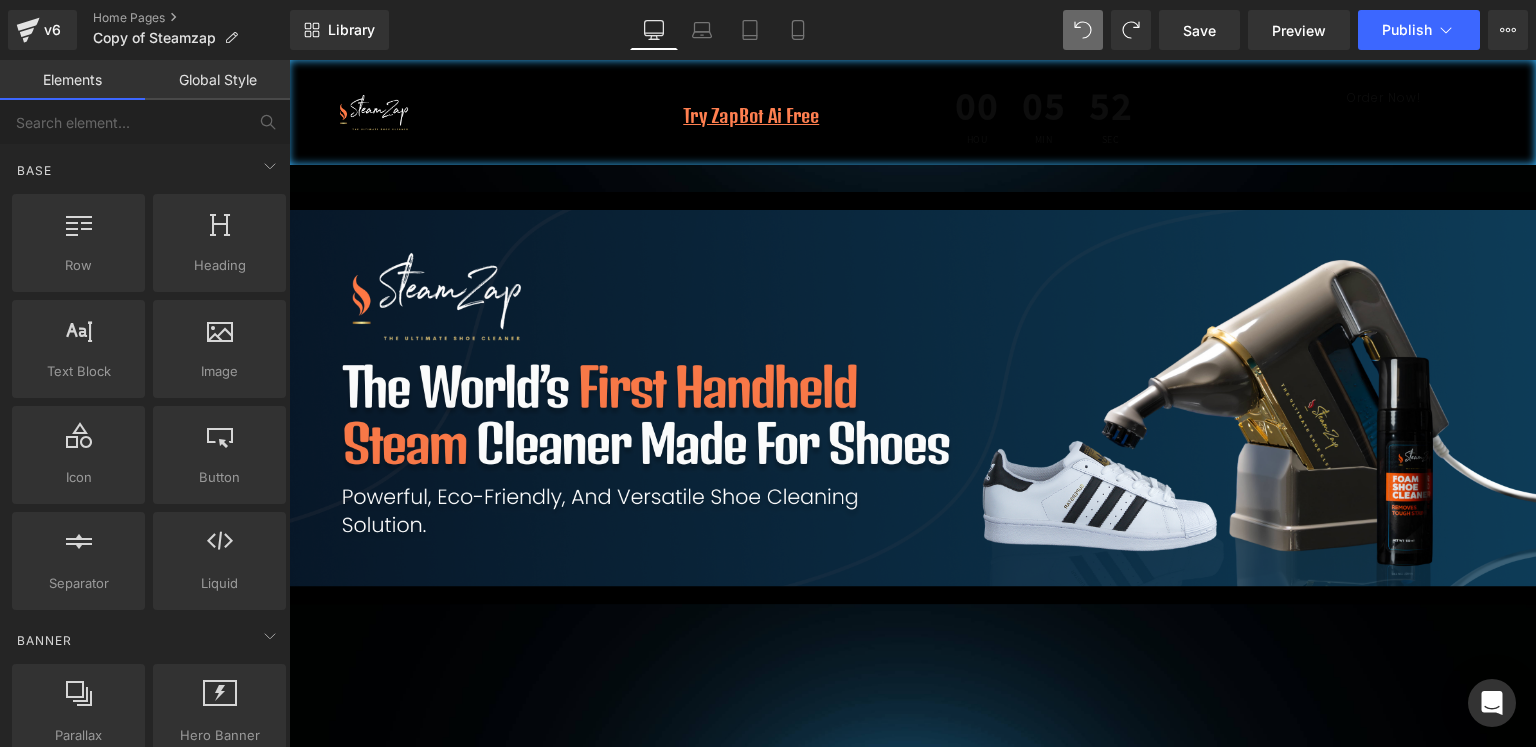 click on "Save Preview Publish Scheduled View Live Page View with current Template Save Template to Library Schedule Publish  Optimize  Publish Settings Shortcuts  Your page can’t be published   You've reached the maximum number of published pages on your plan  (0/0).  You need to upgrade your plan or unpublish all your pages to get 1 publish slot.   Unpublish pages   Upgrade plan" at bounding box center (1343, 30) 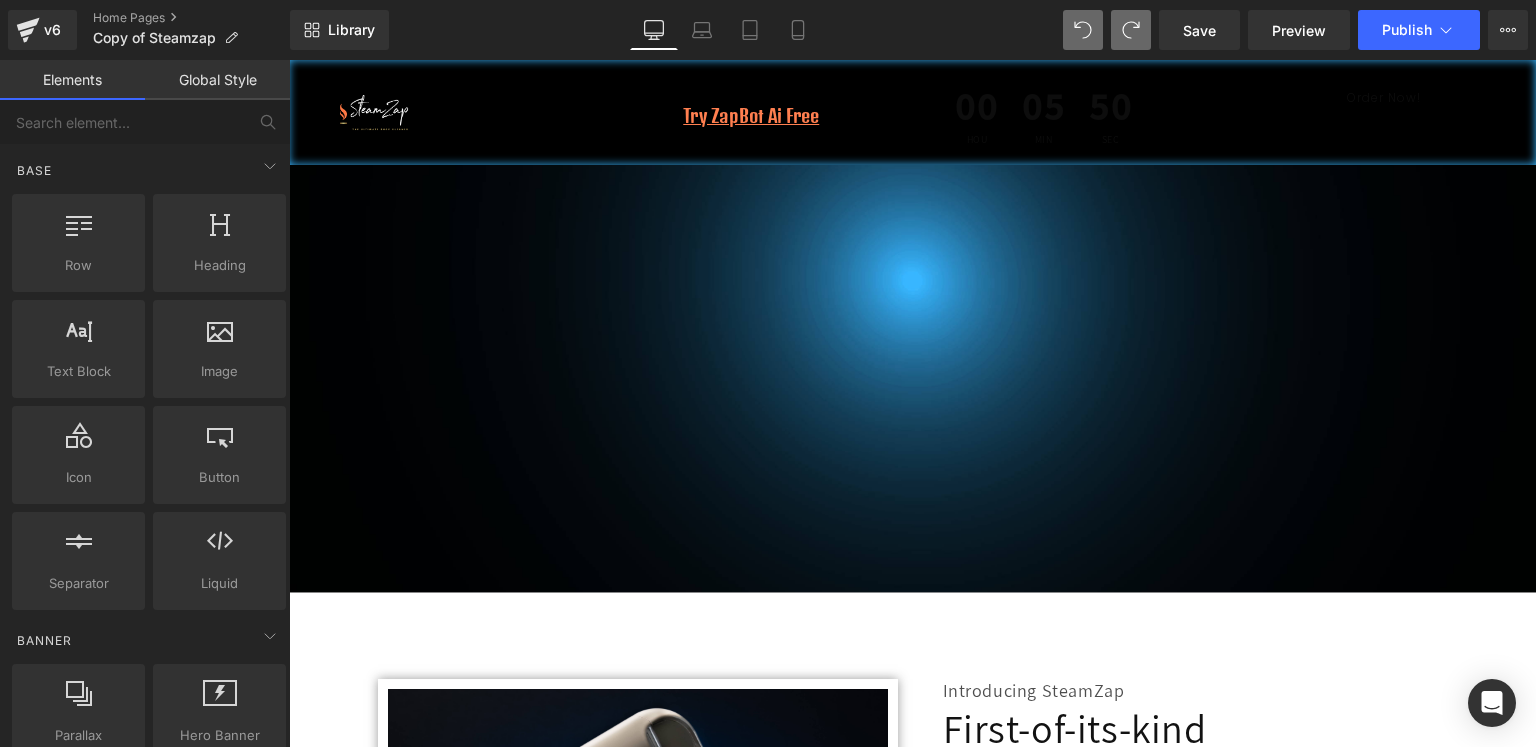 scroll, scrollTop: 0, scrollLeft: 0, axis: both 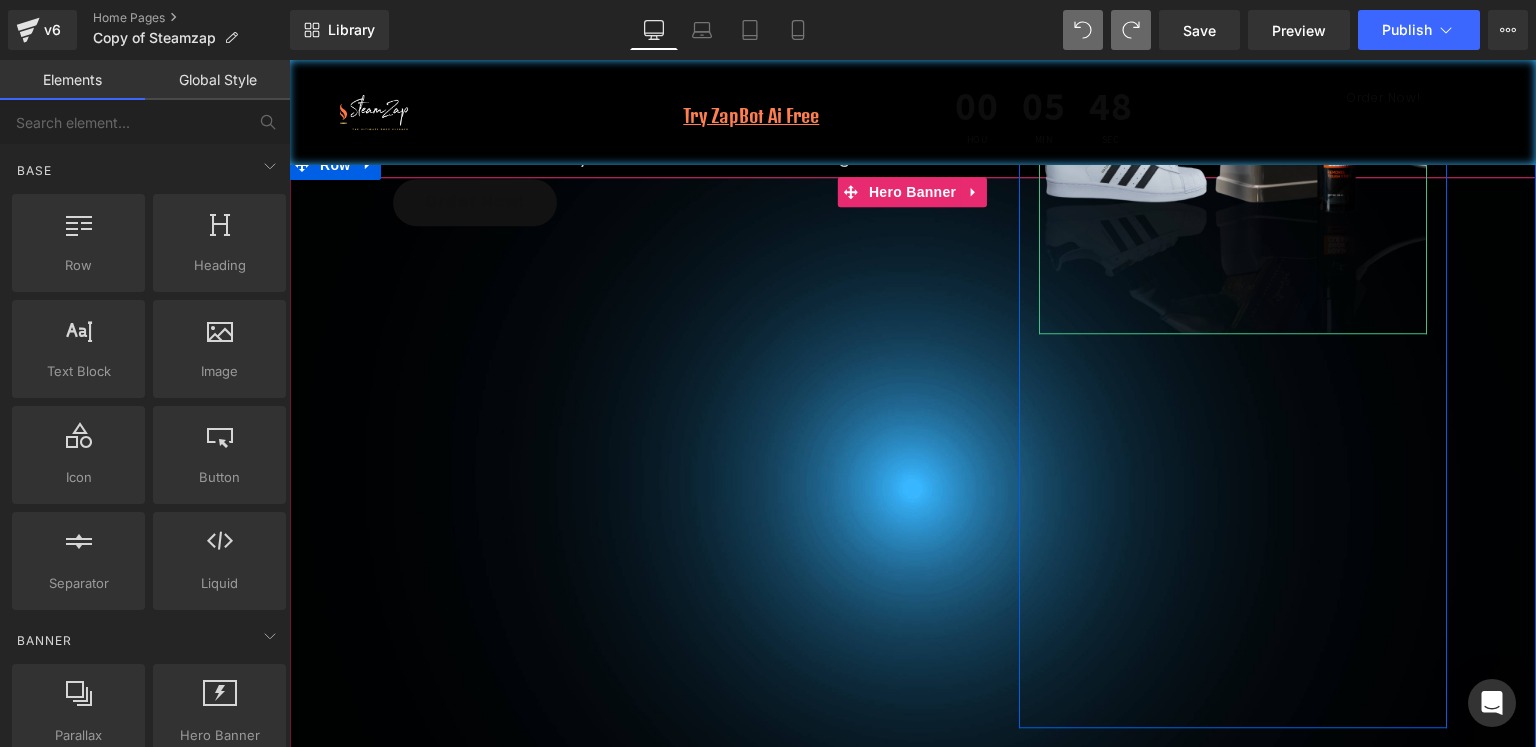 click at bounding box center [1233, 140] 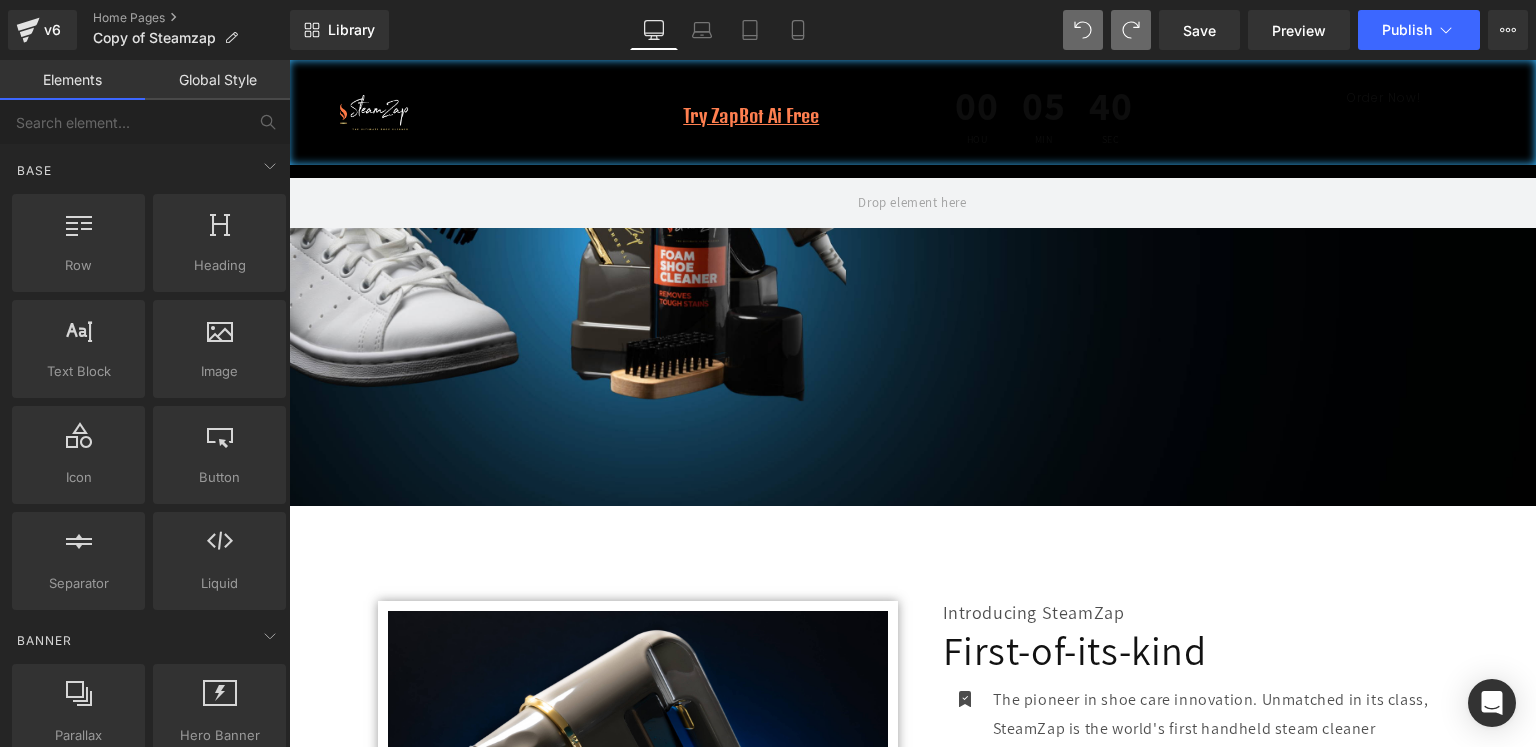 scroll, scrollTop: 100, scrollLeft: 0, axis: vertical 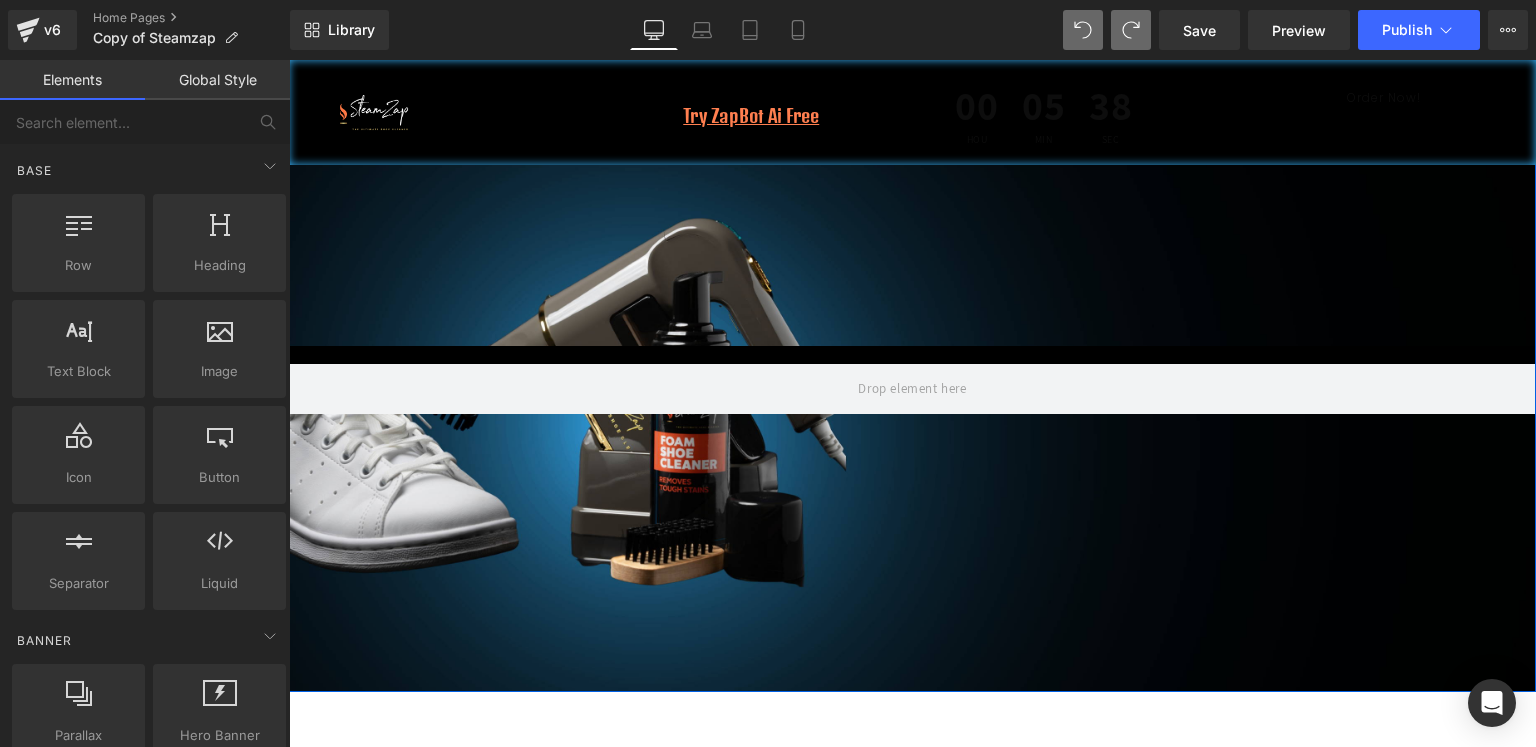 click on "Row" at bounding box center [912, 380] 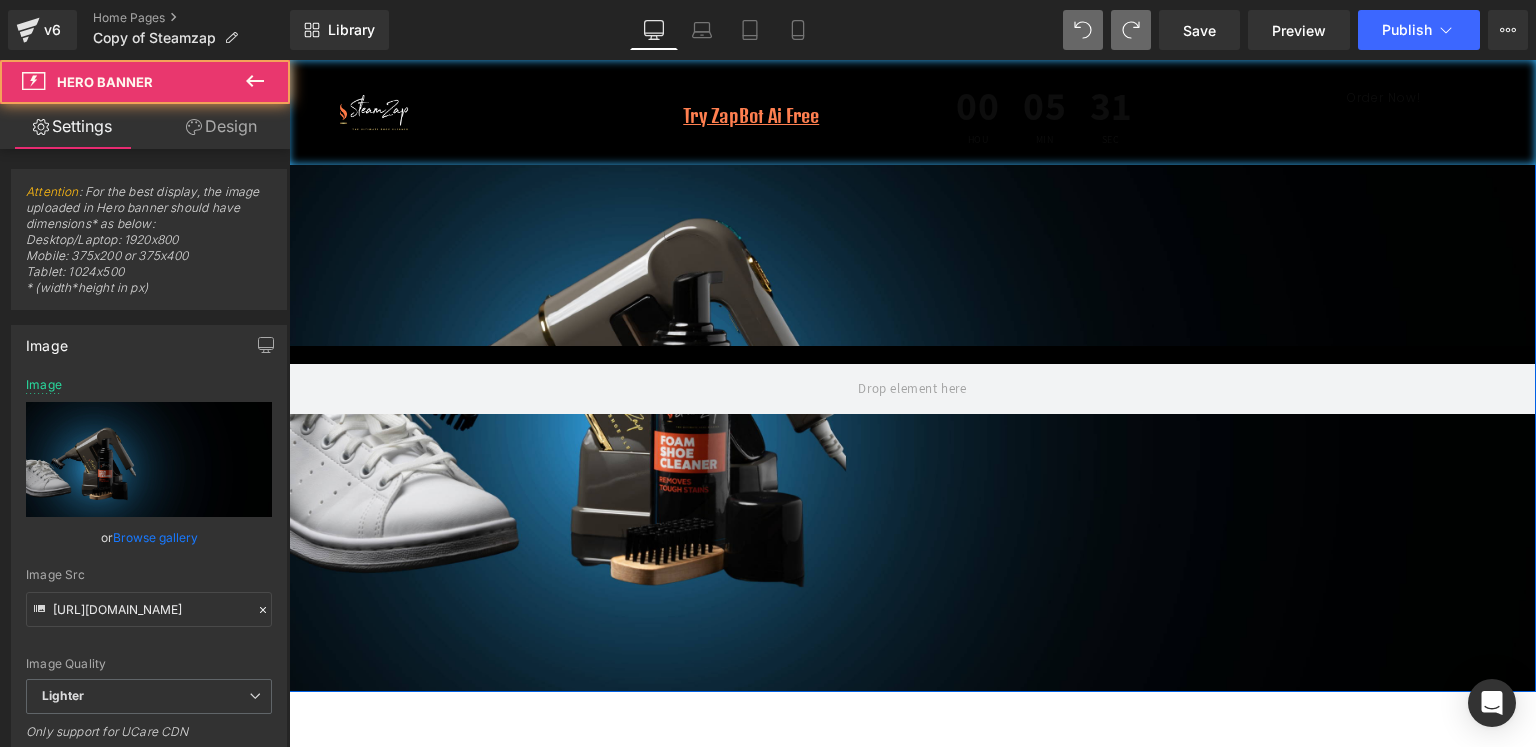 click on "Row" at bounding box center [912, 380] 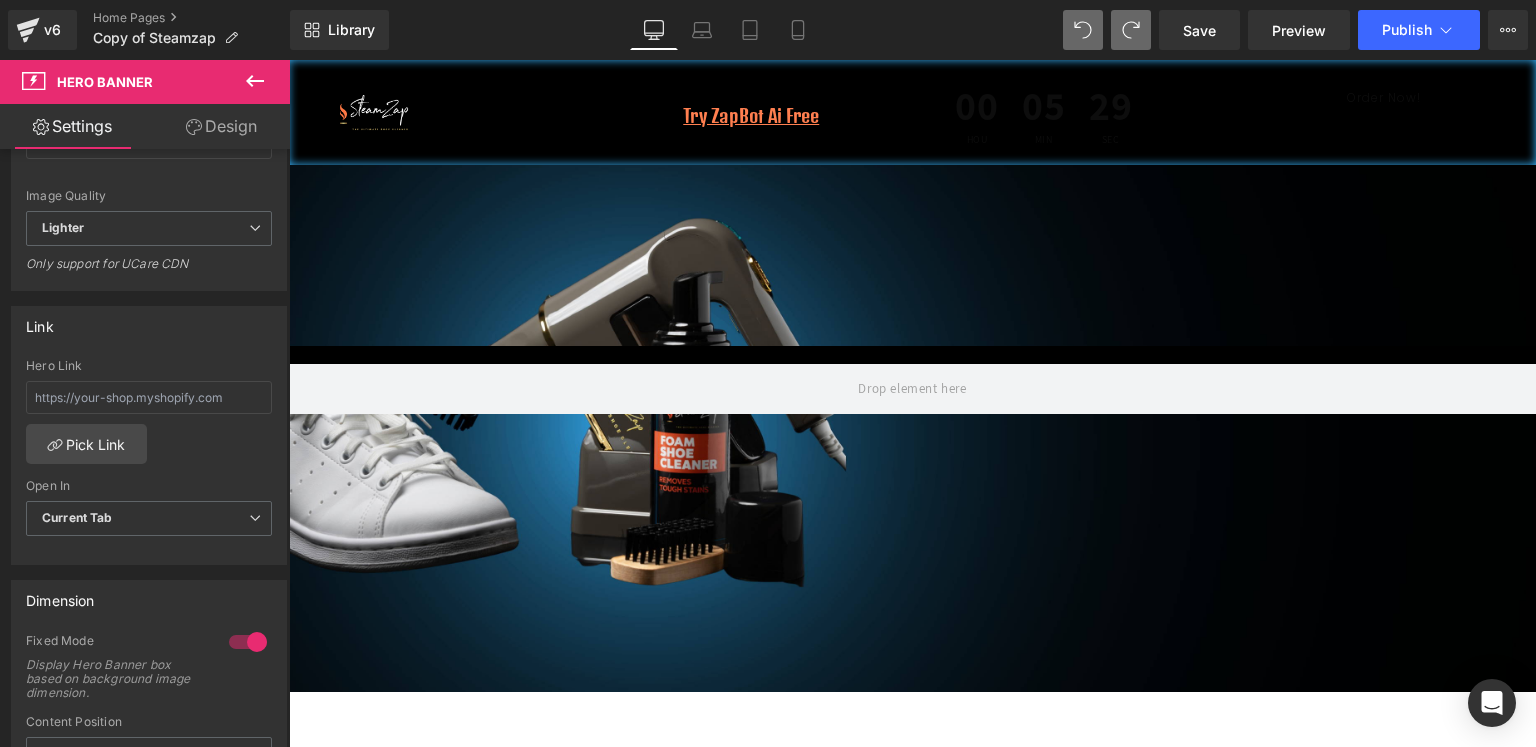 scroll, scrollTop: 500, scrollLeft: 0, axis: vertical 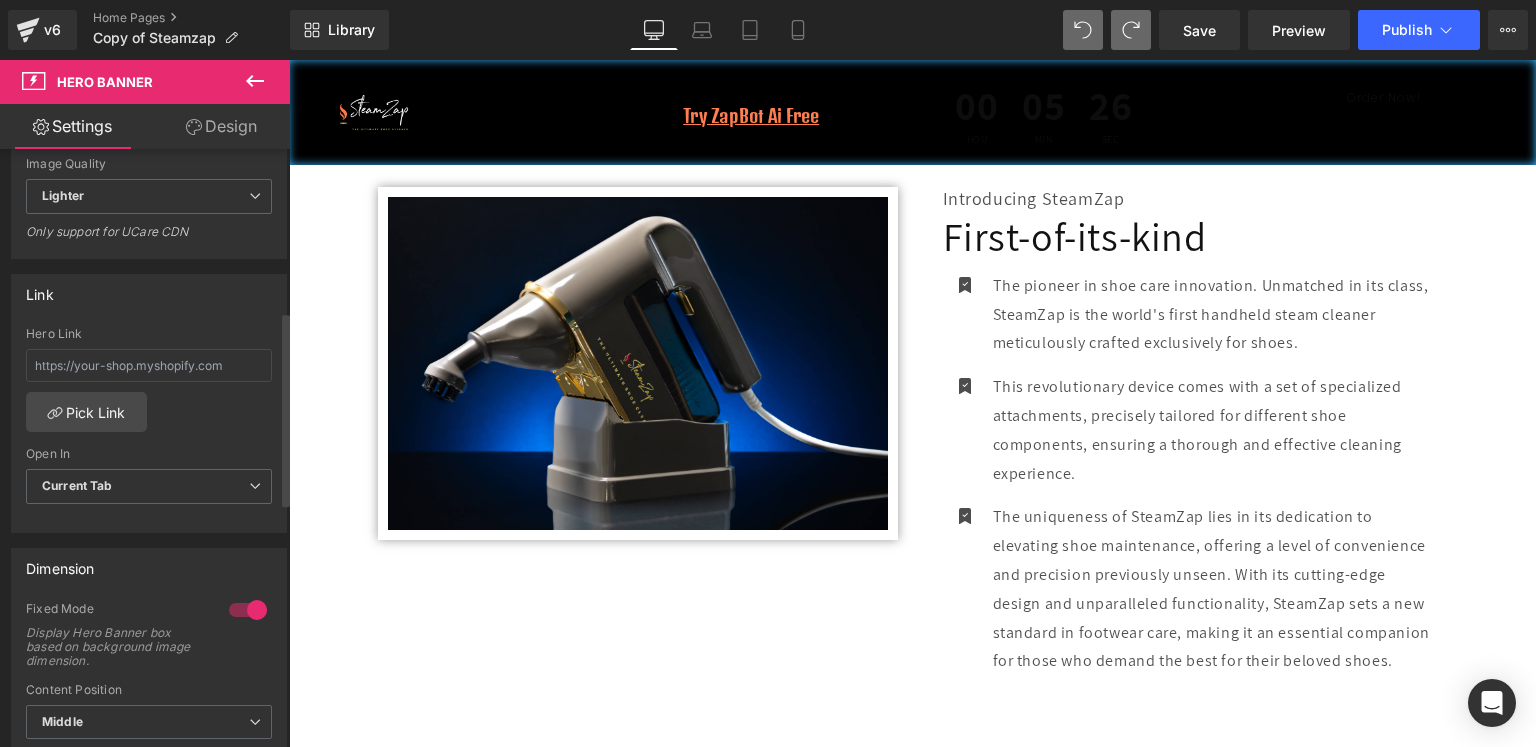 click at bounding box center (248, 610) 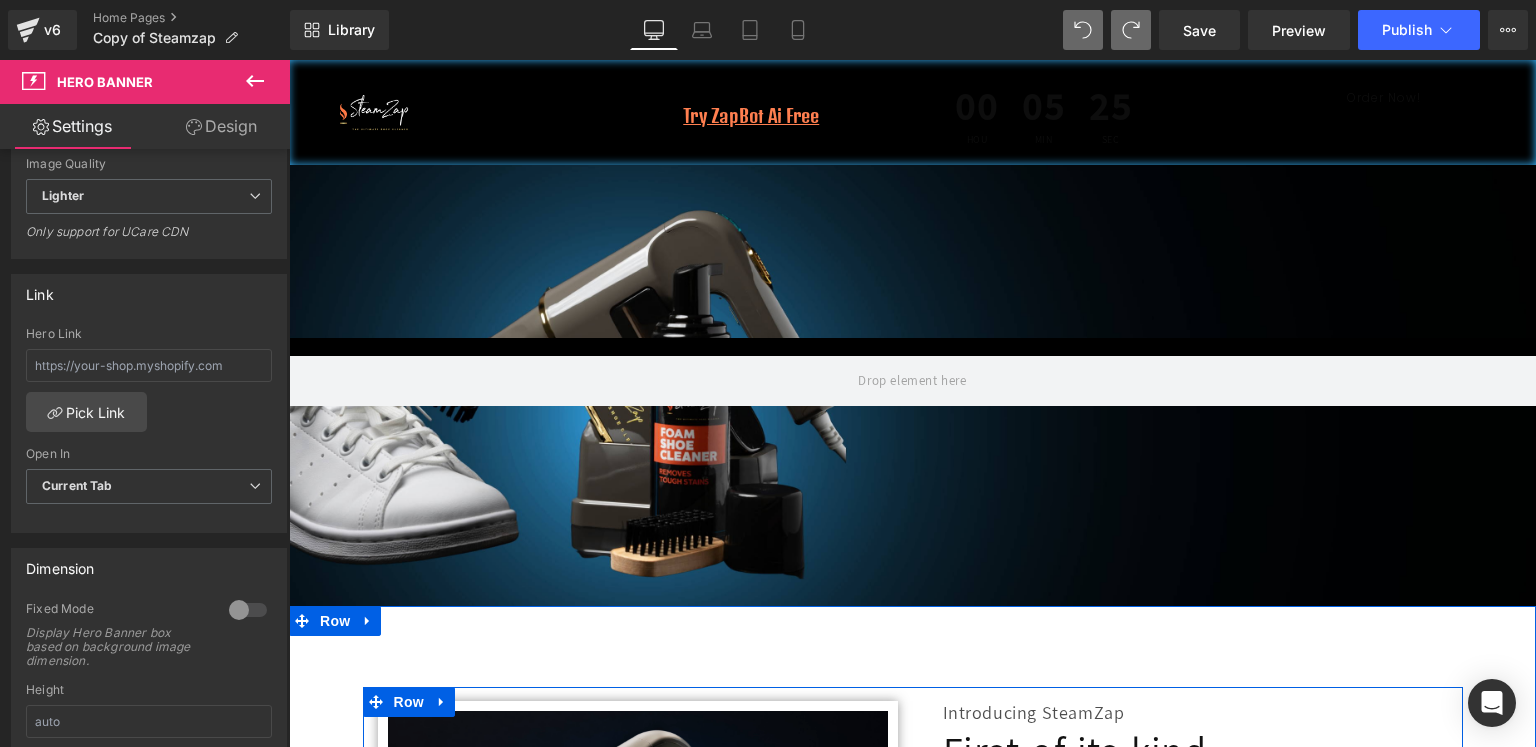 scroll, scrollTop: 0, scrollLeft: 0, axis: both 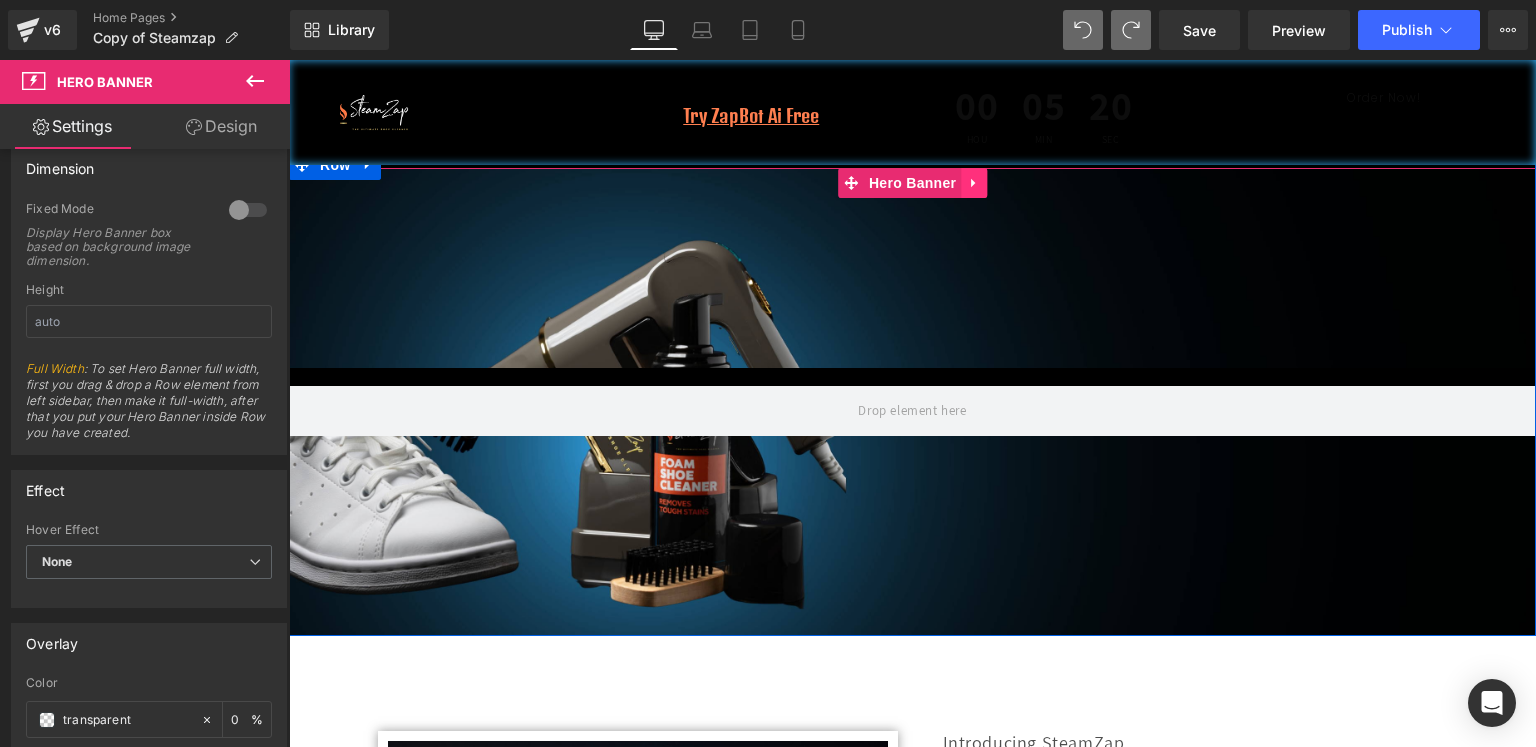 click 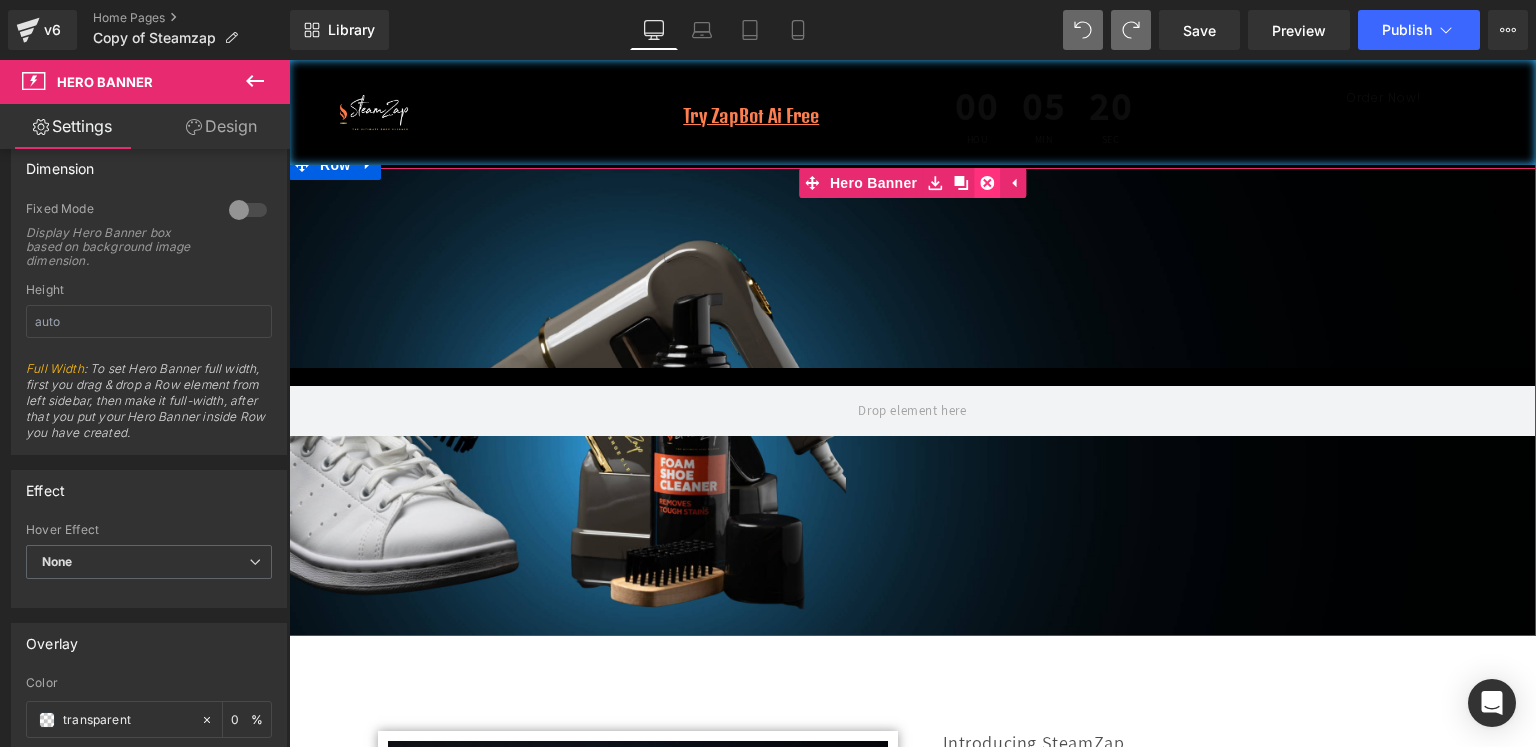 click 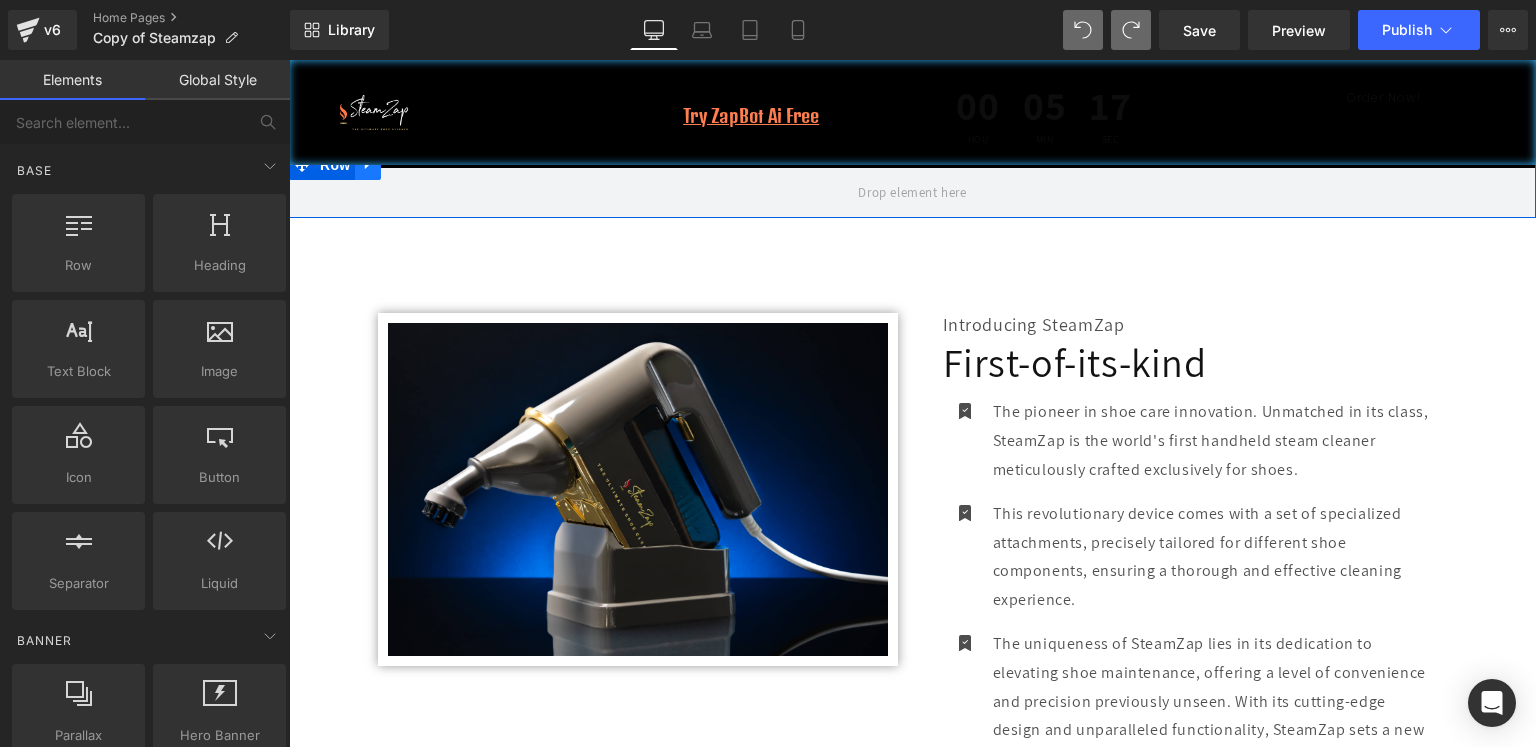 click 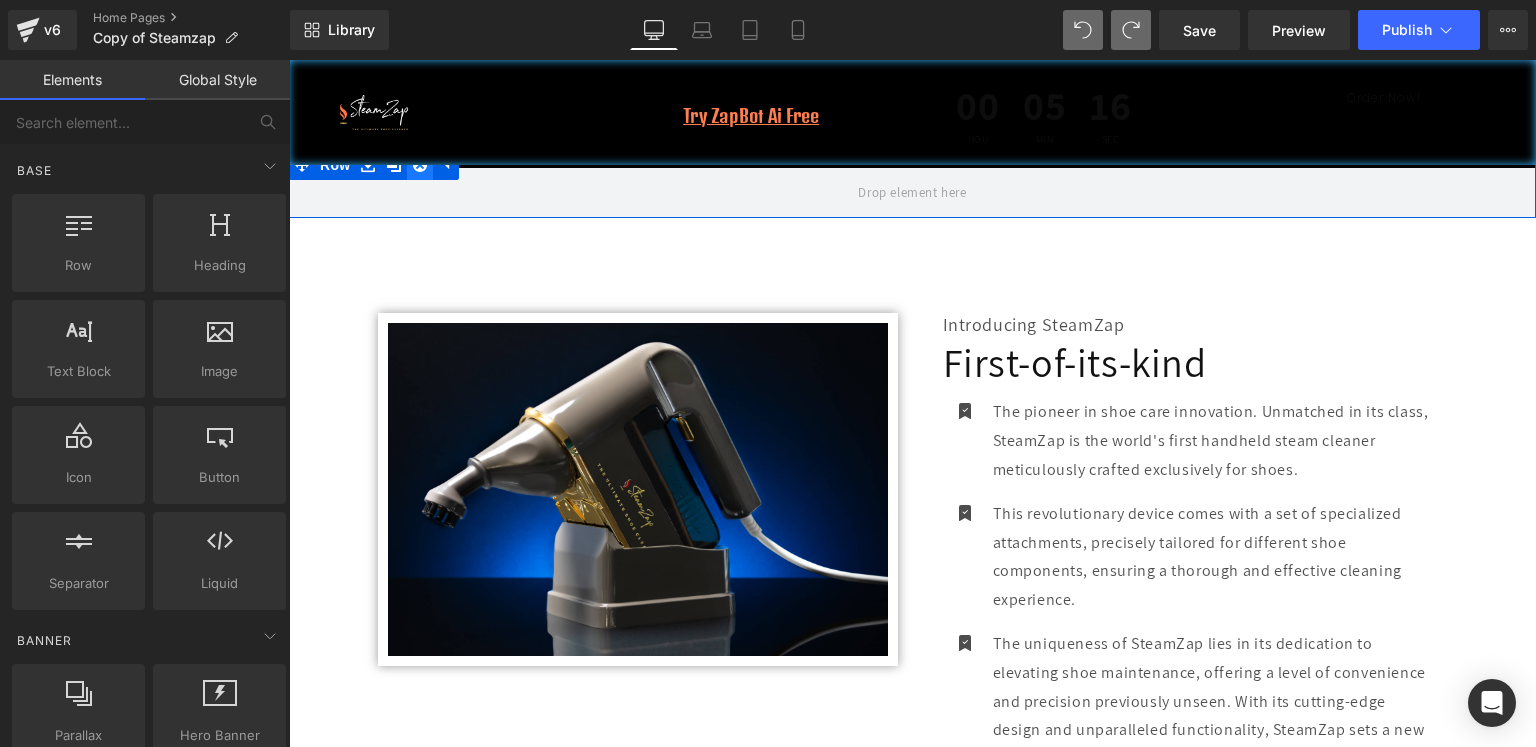 click 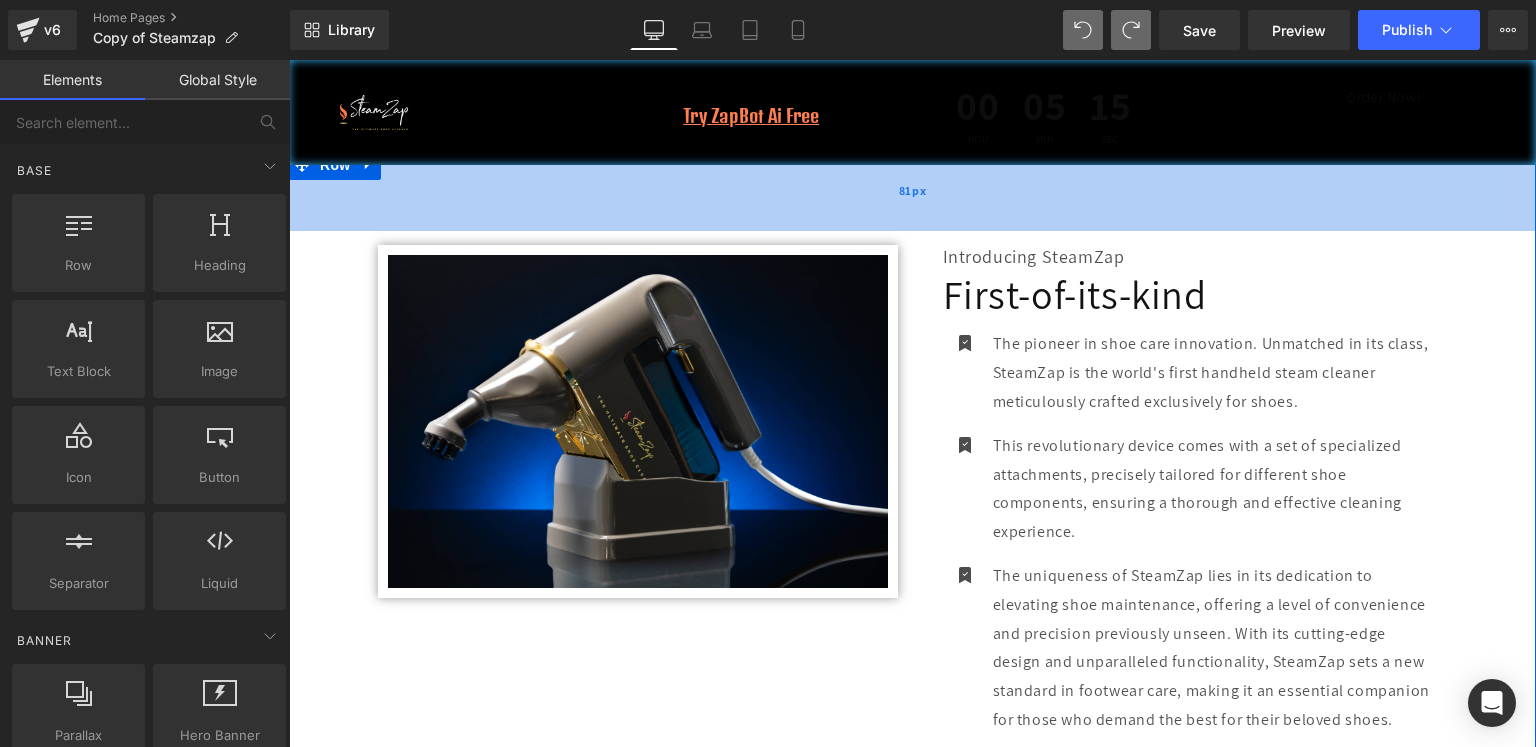 click on "81px" at bounding box center [912, 190] 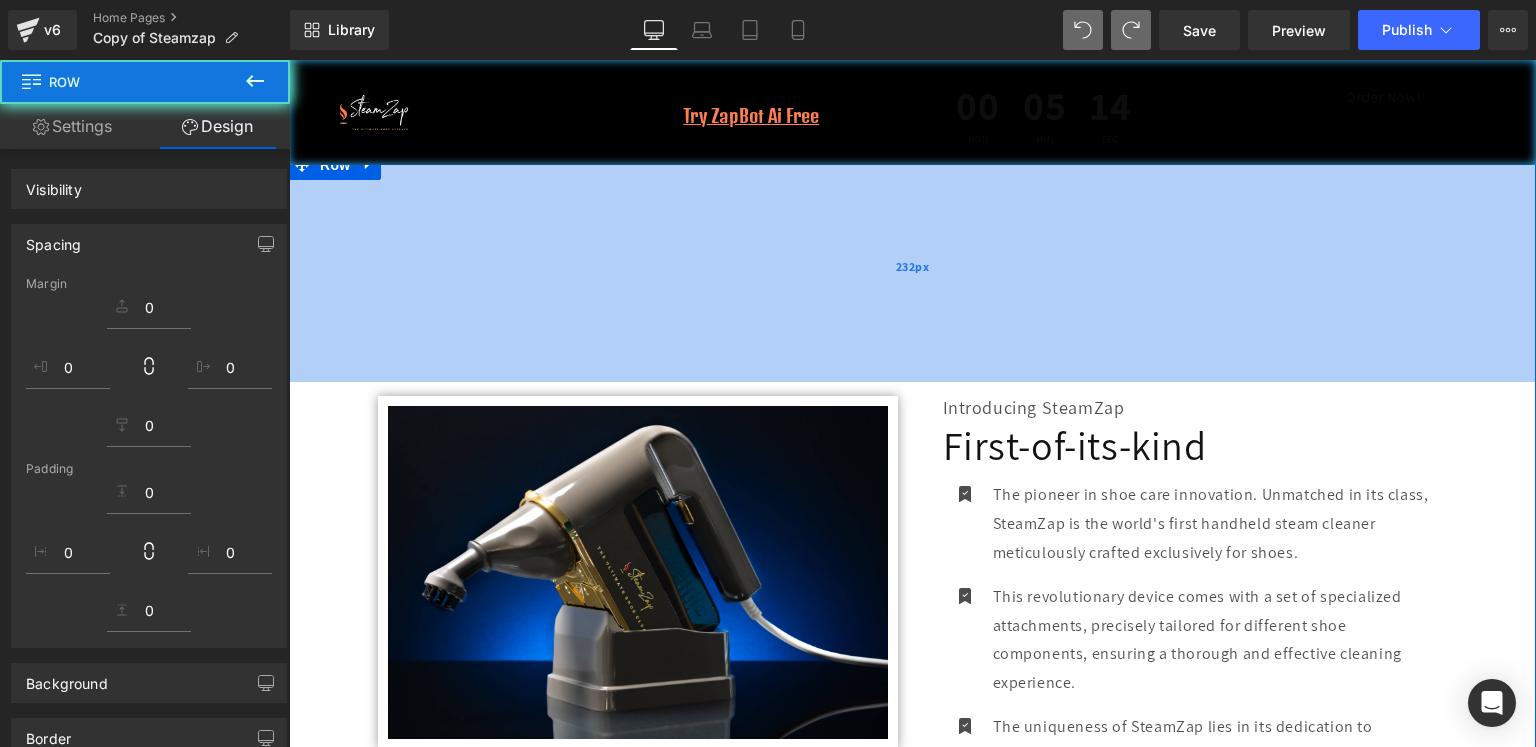 drag, startPoint x: 813, startPoint y: 174, endPoint x: 771, endPoint y: 338, distance: 169.29265 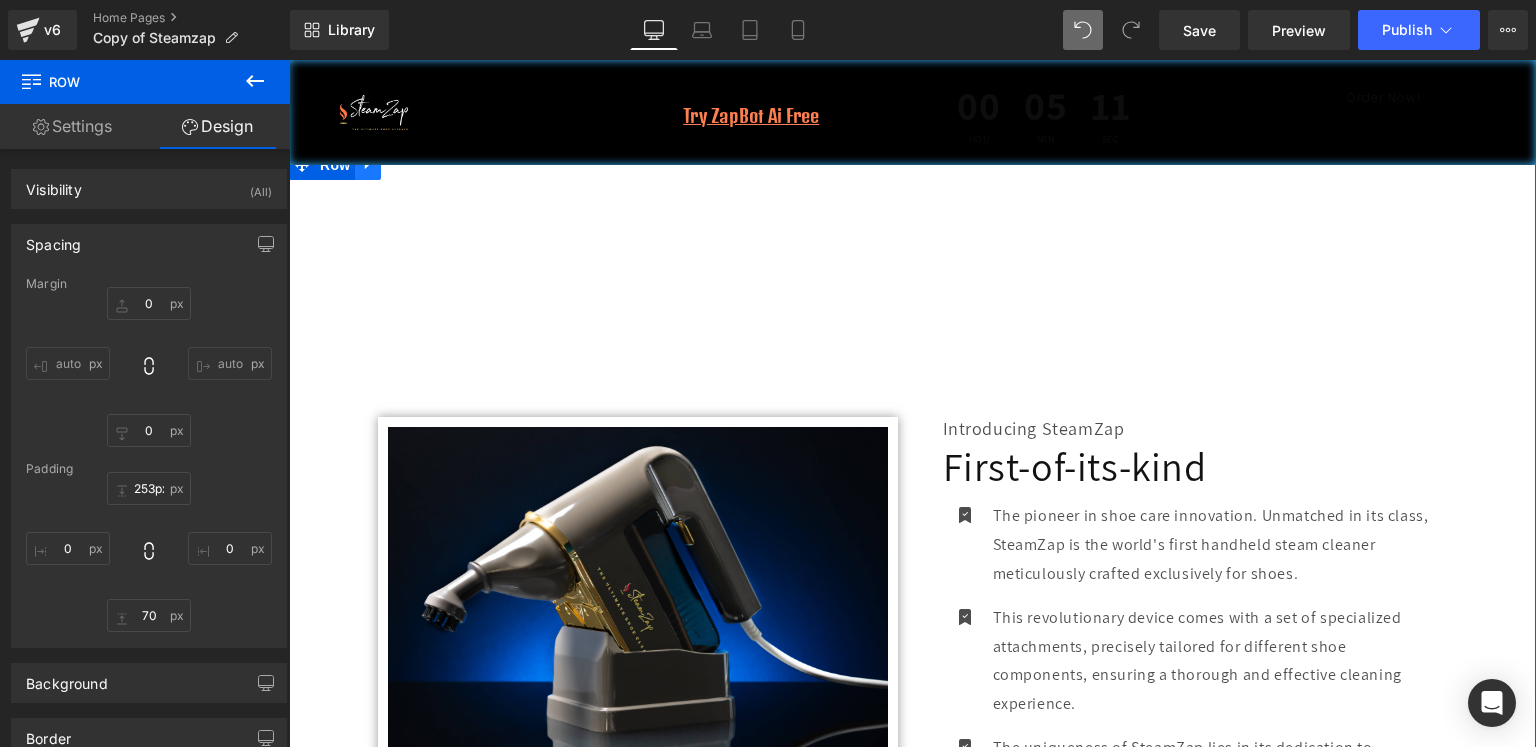 click 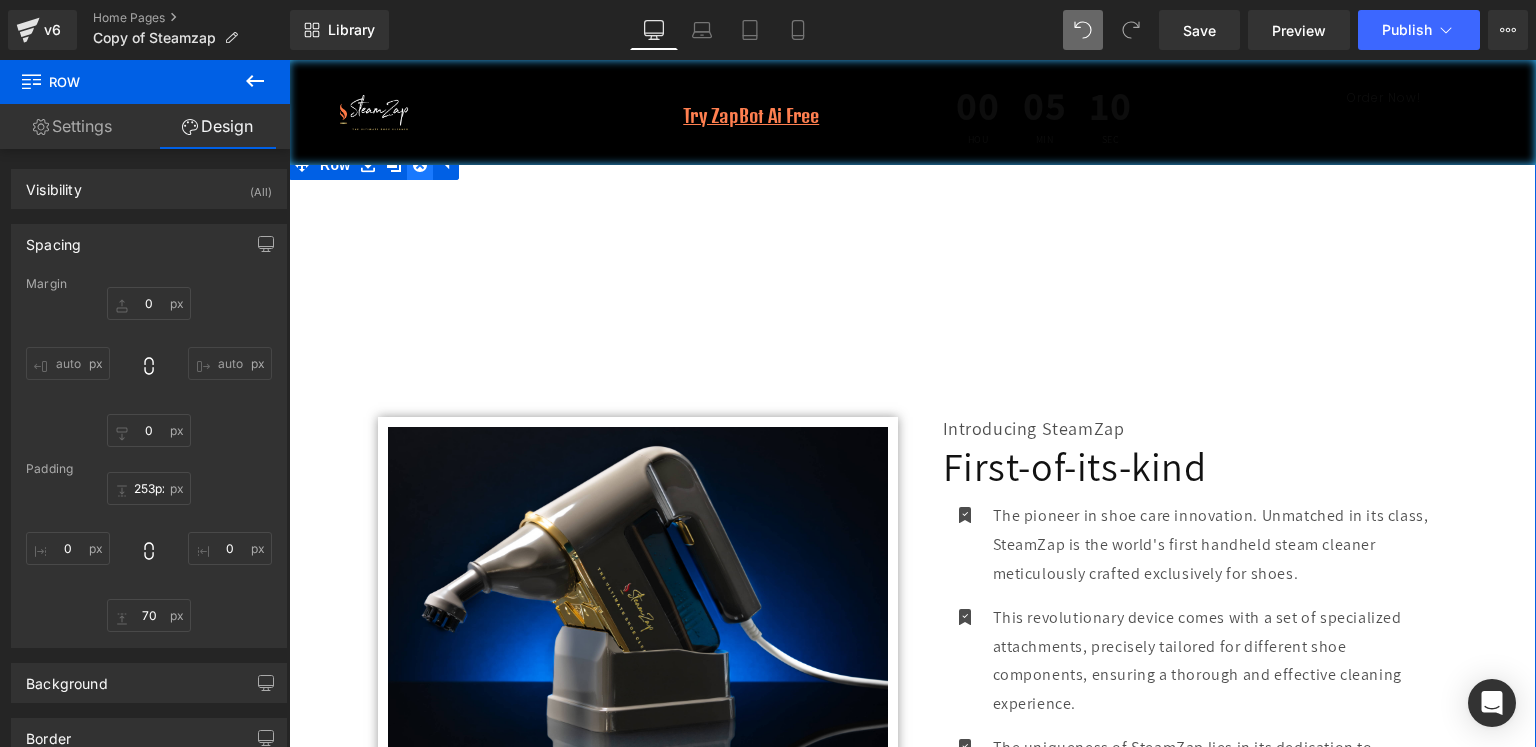 click 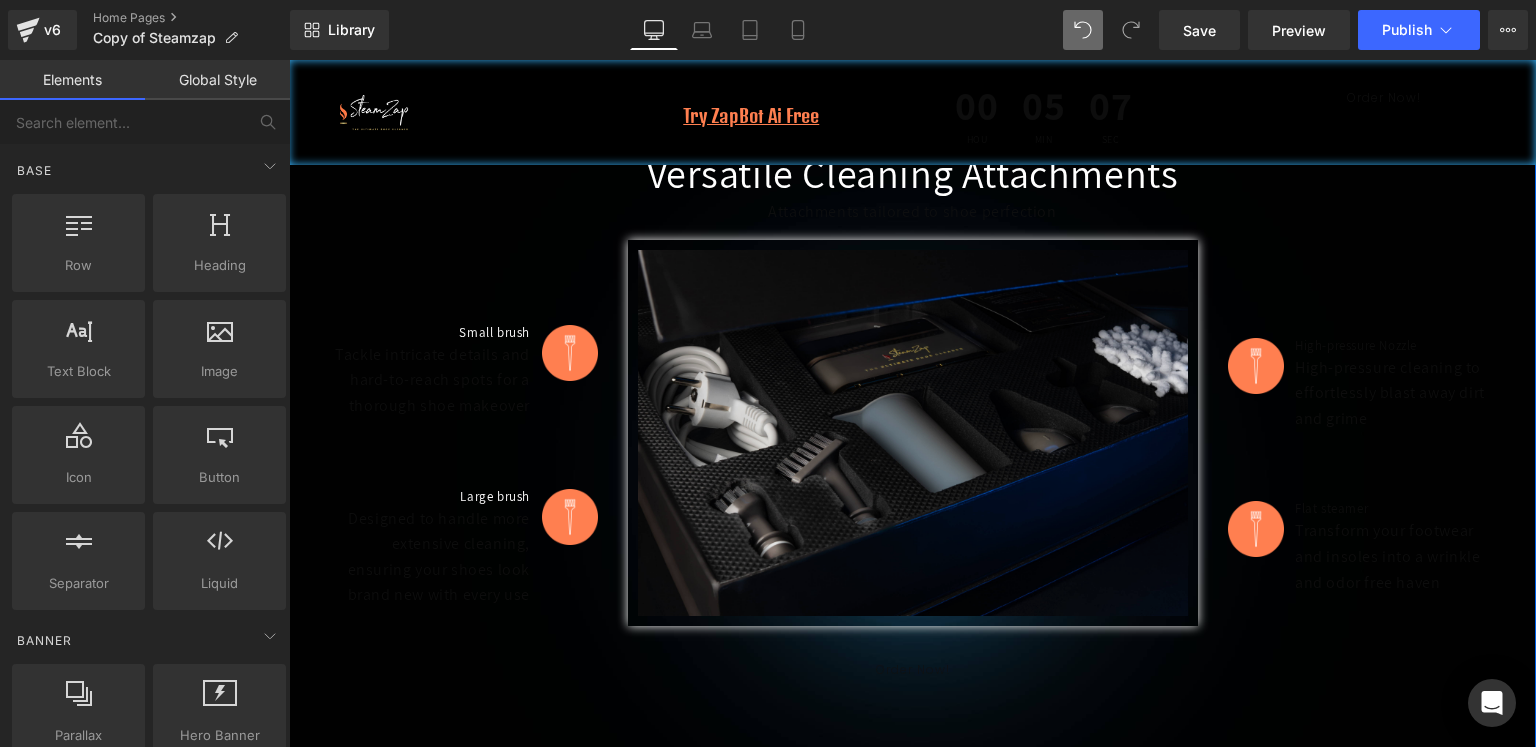 scroll, scrollTop: 0, scrollLeft: 0, axis: both 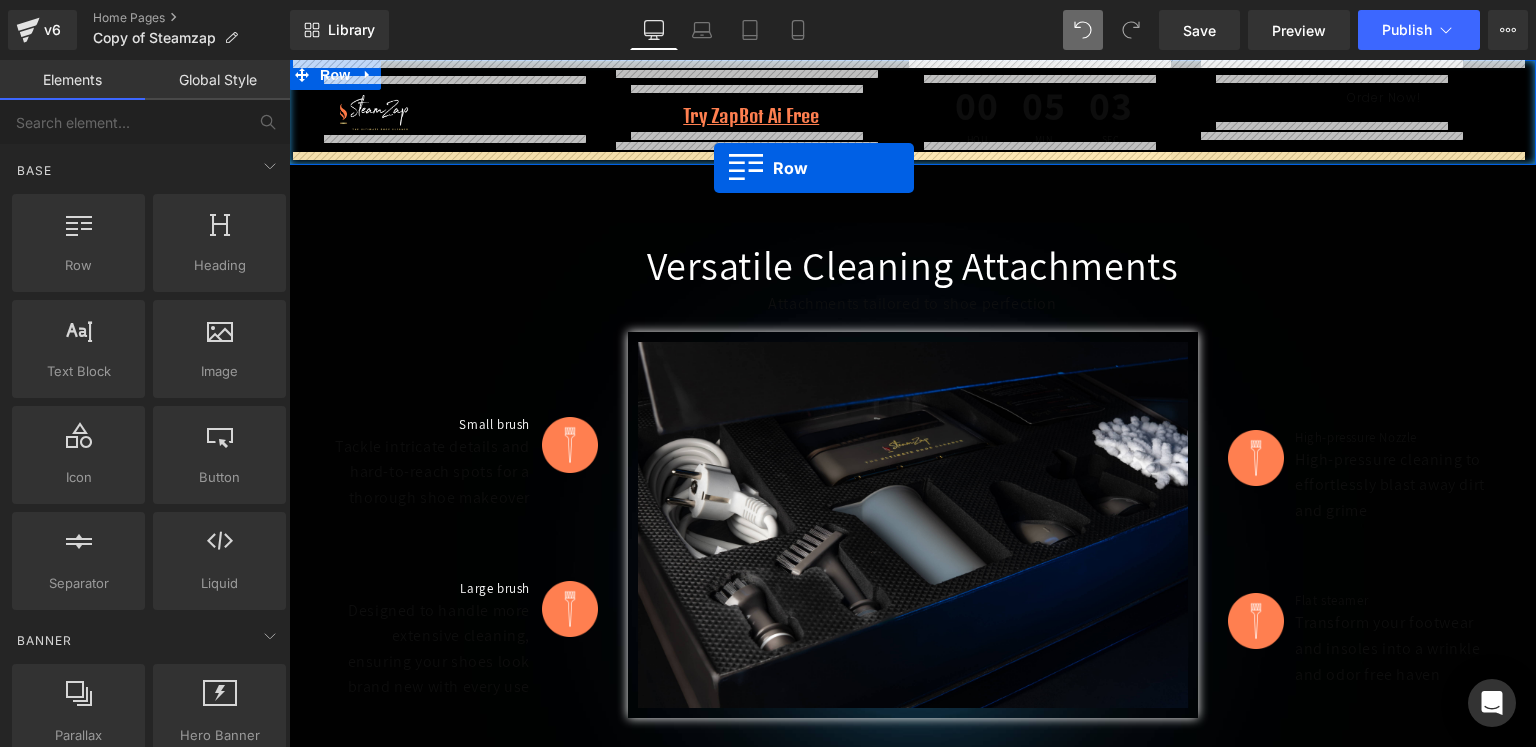 drag, startPoint x: 425, startPoint y: 305, endPoint x: 714, endPoint y: 168, distance: 319.82806 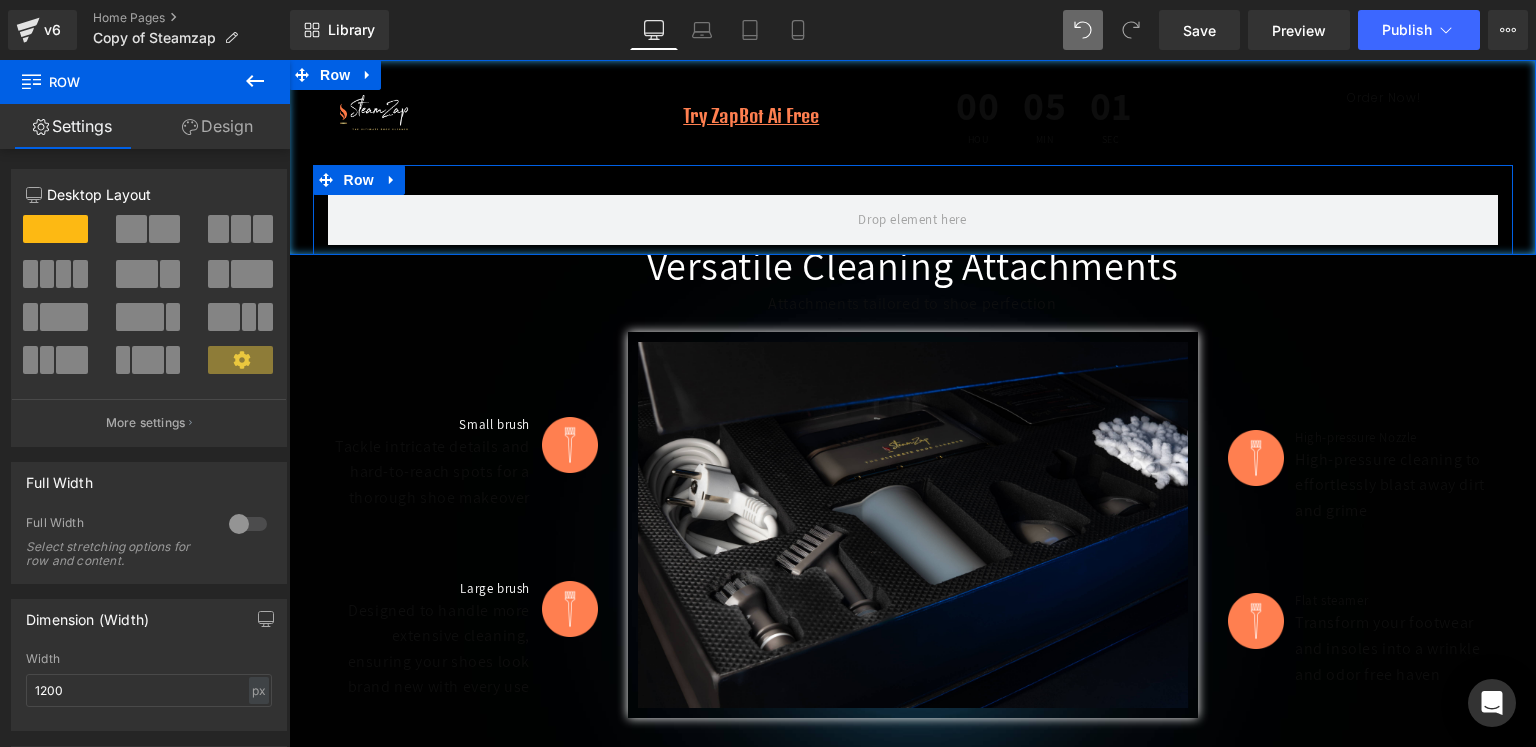 click 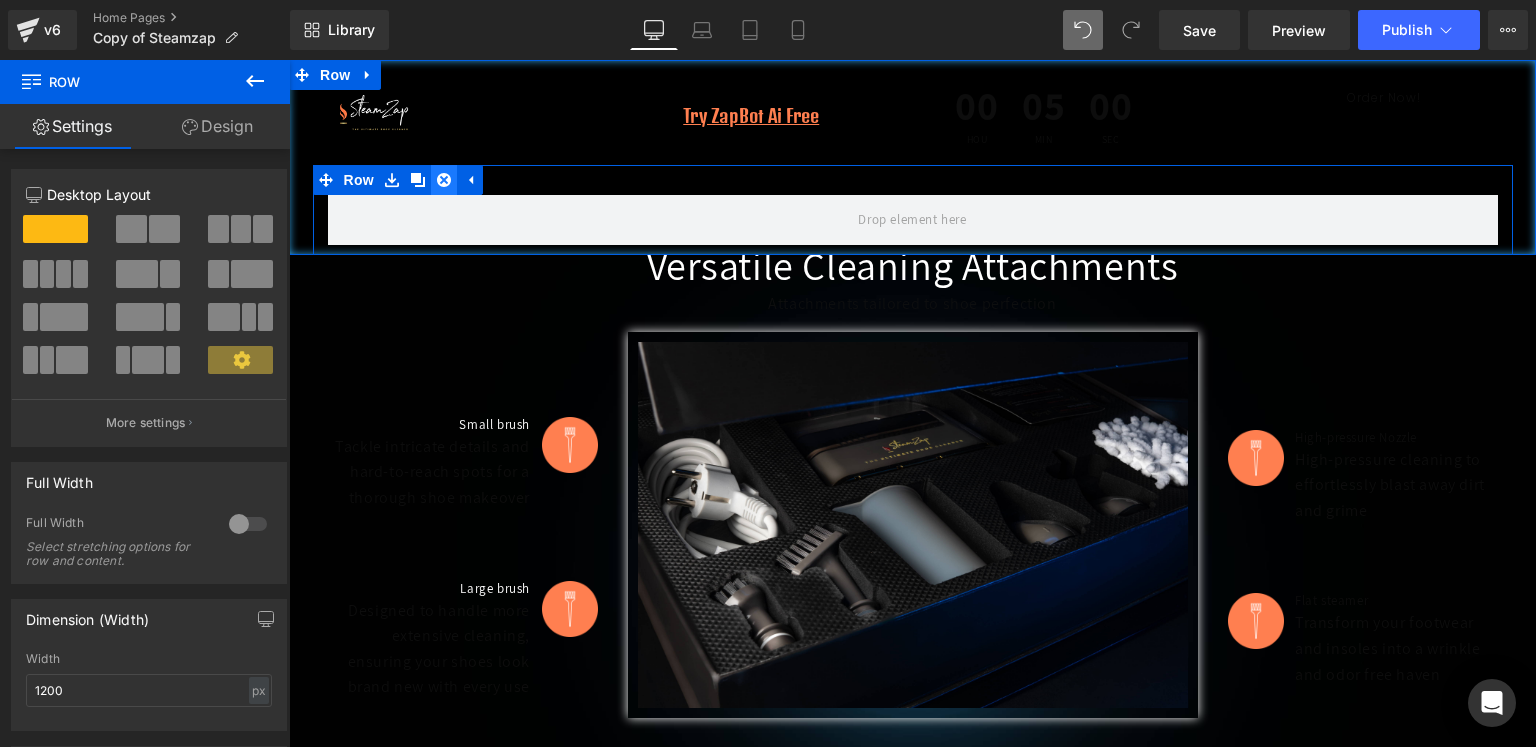 click 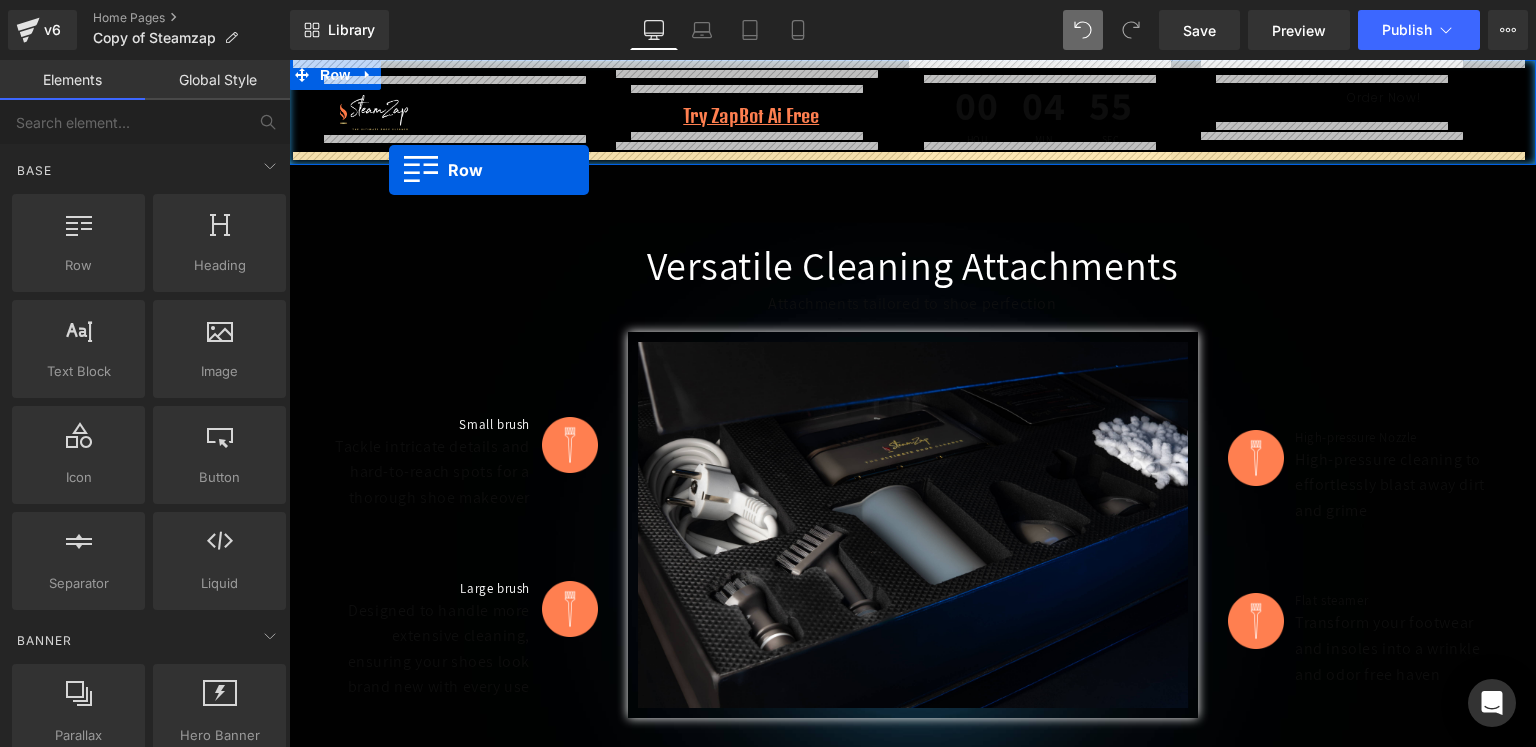 drag, startPoint x: 387, startPoint y: 283, endPoint x: 389, endPoint y: 170, distance: 113.0177 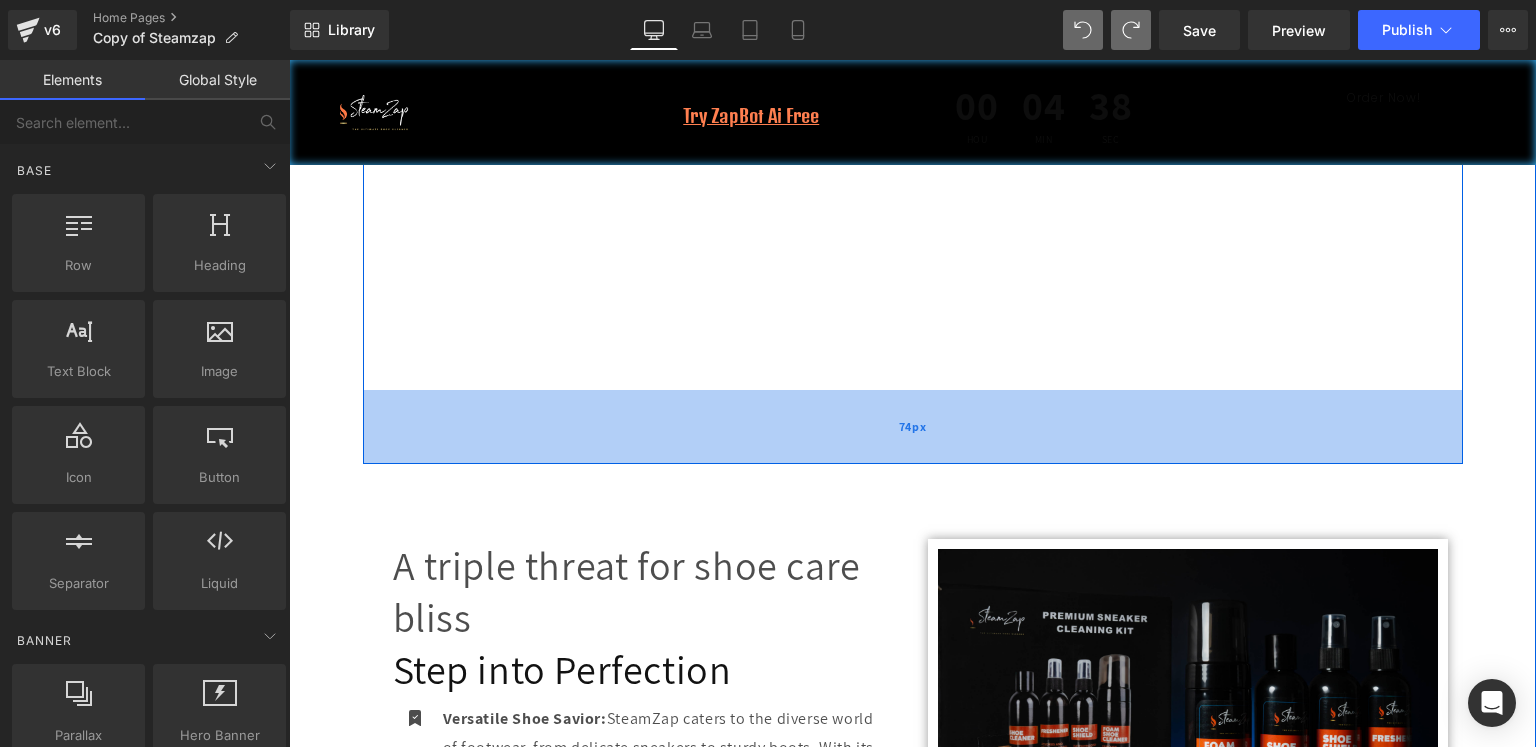 scroll, scrollTop: 1400, scrollLeft: 0, axis: vertical 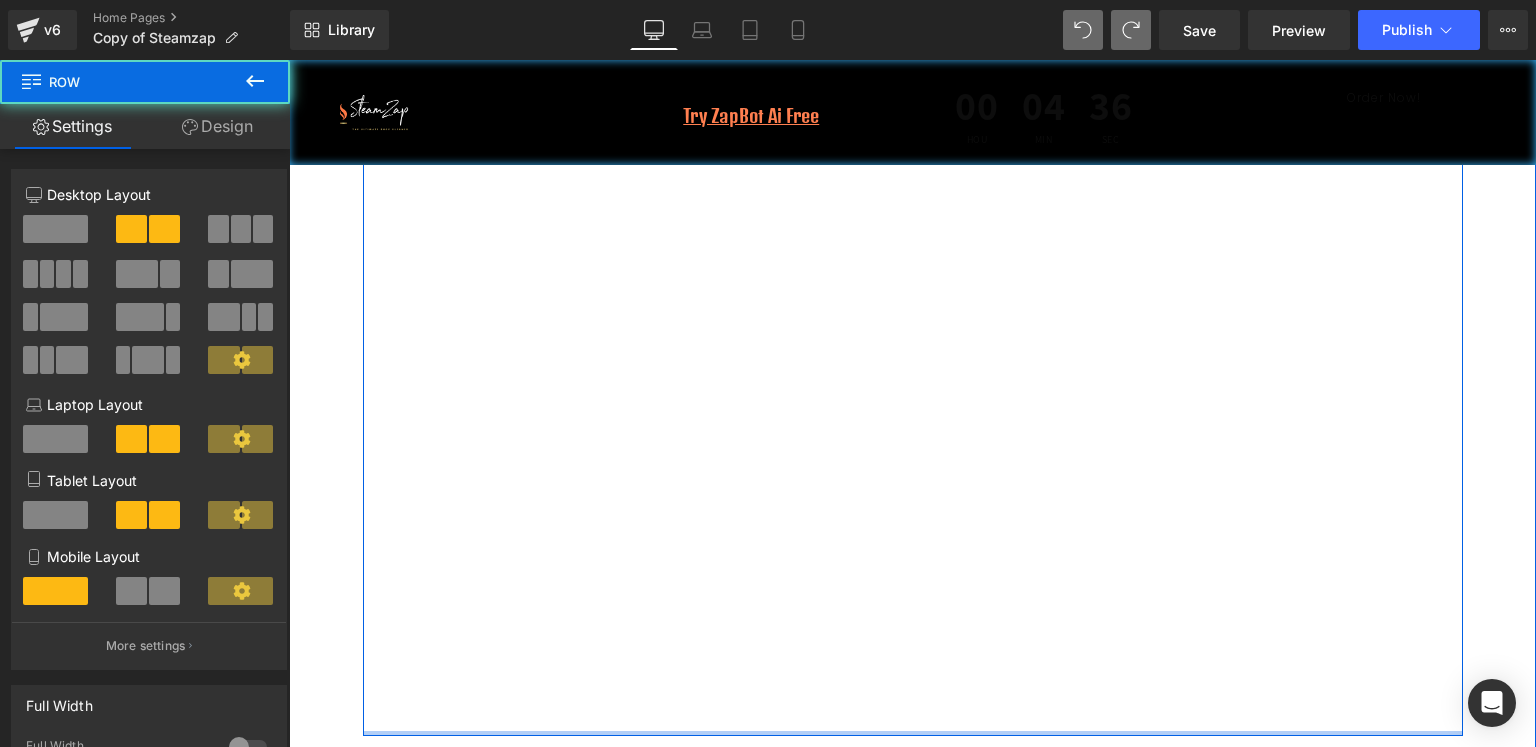drag, startPoint x: 559, startPoint y: 688, endPoint x: 588, endPoint y: 392, distance: 297.4172 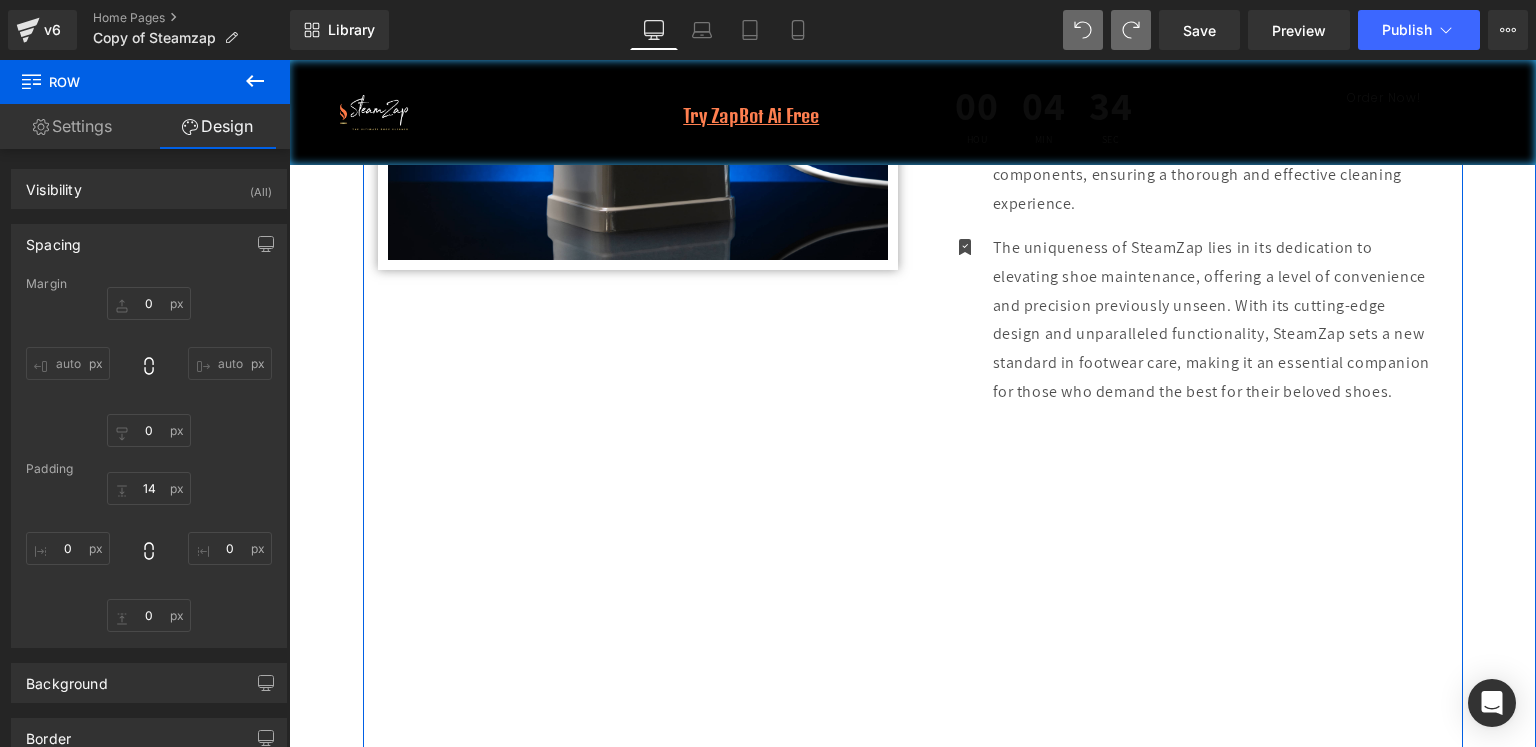 scroll, scrollTop: 200, scrollLeft: 0, axis: vertical 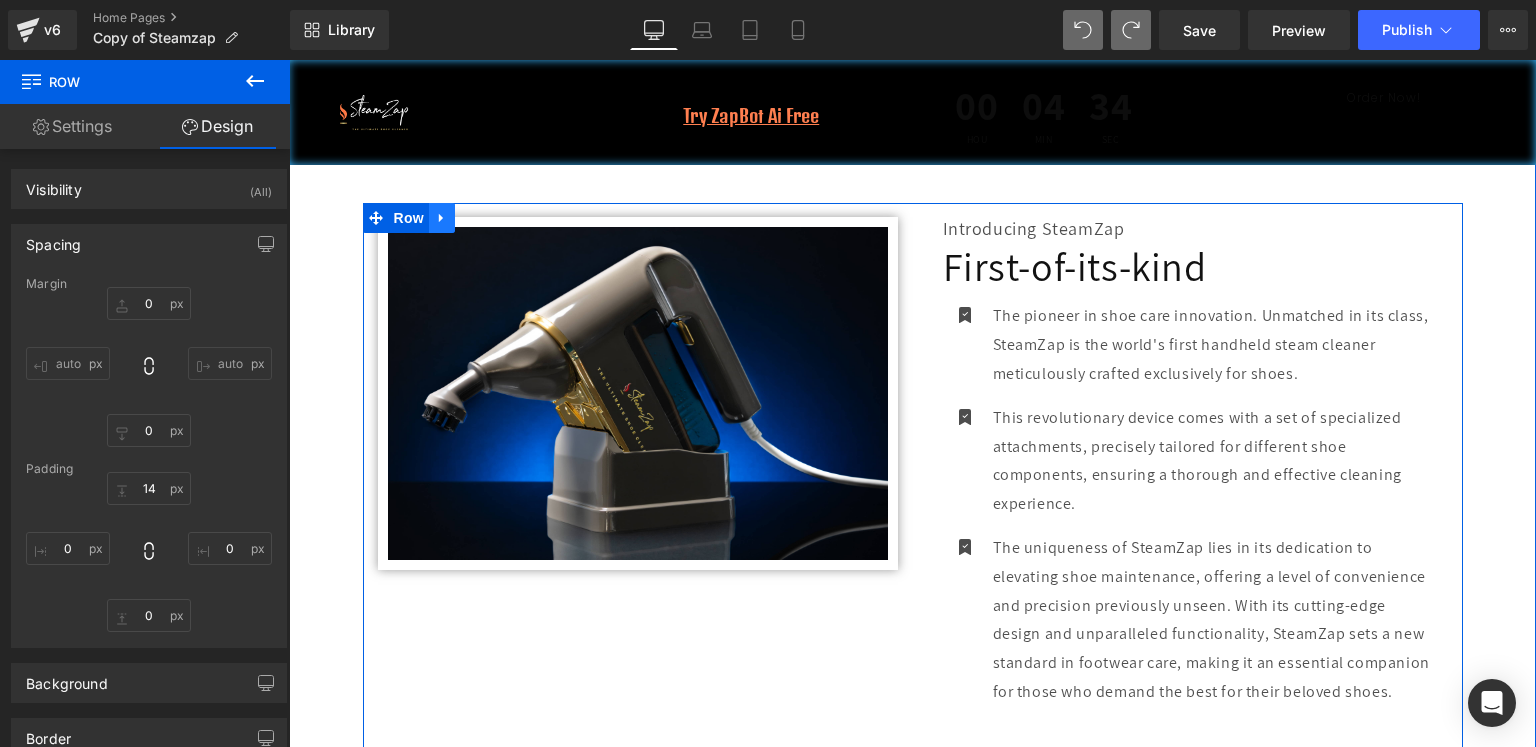click 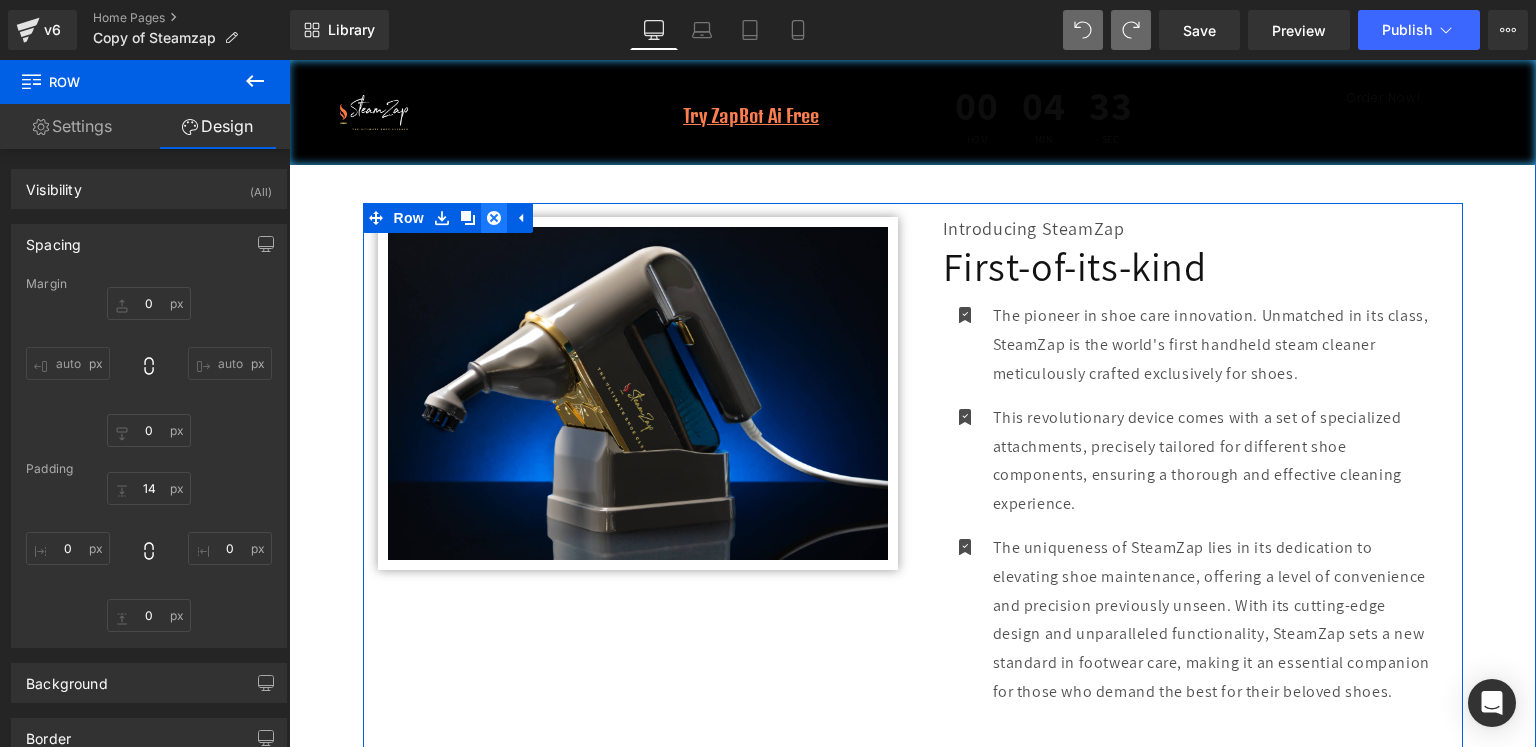click 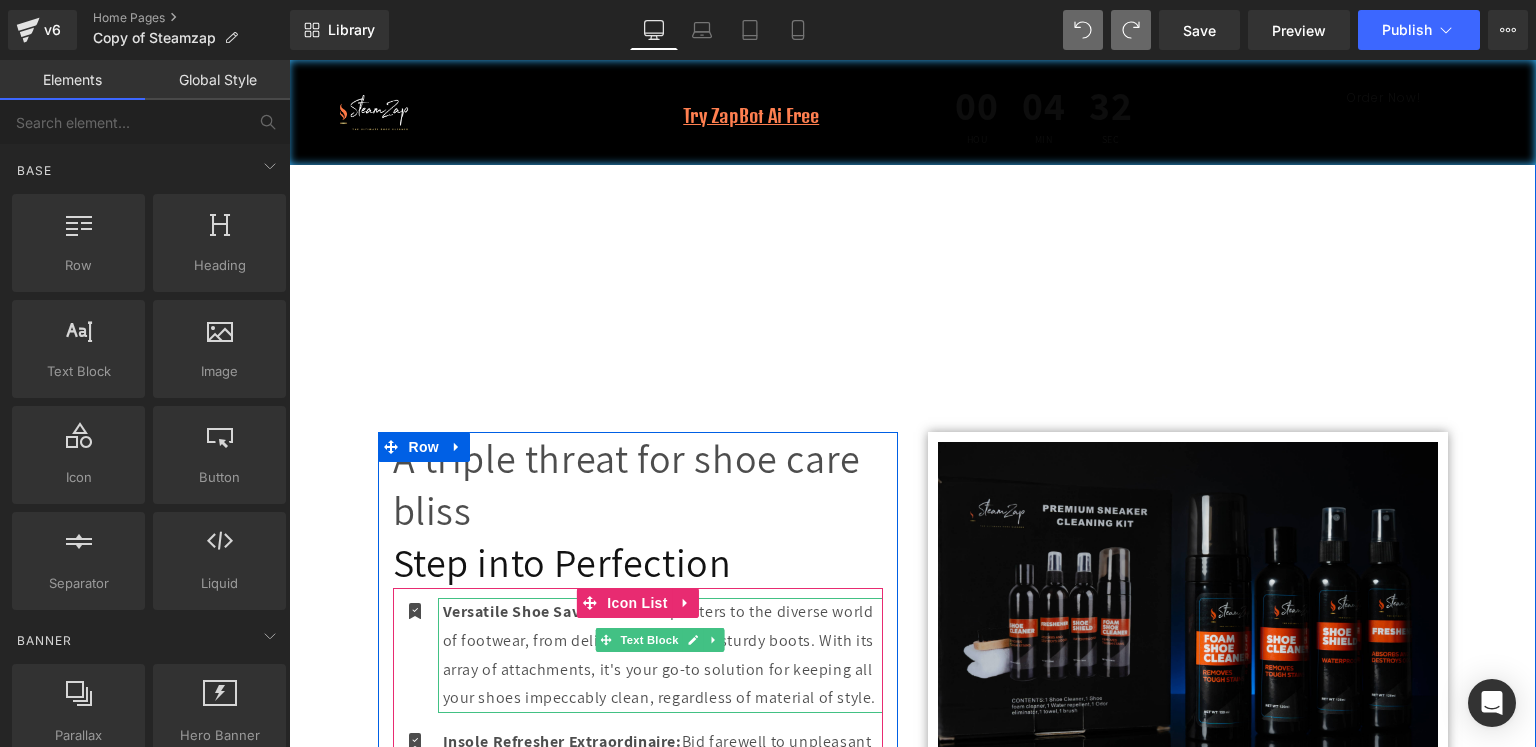 scroll, scrollTop: 0, scrollLeft: 0, axis: both 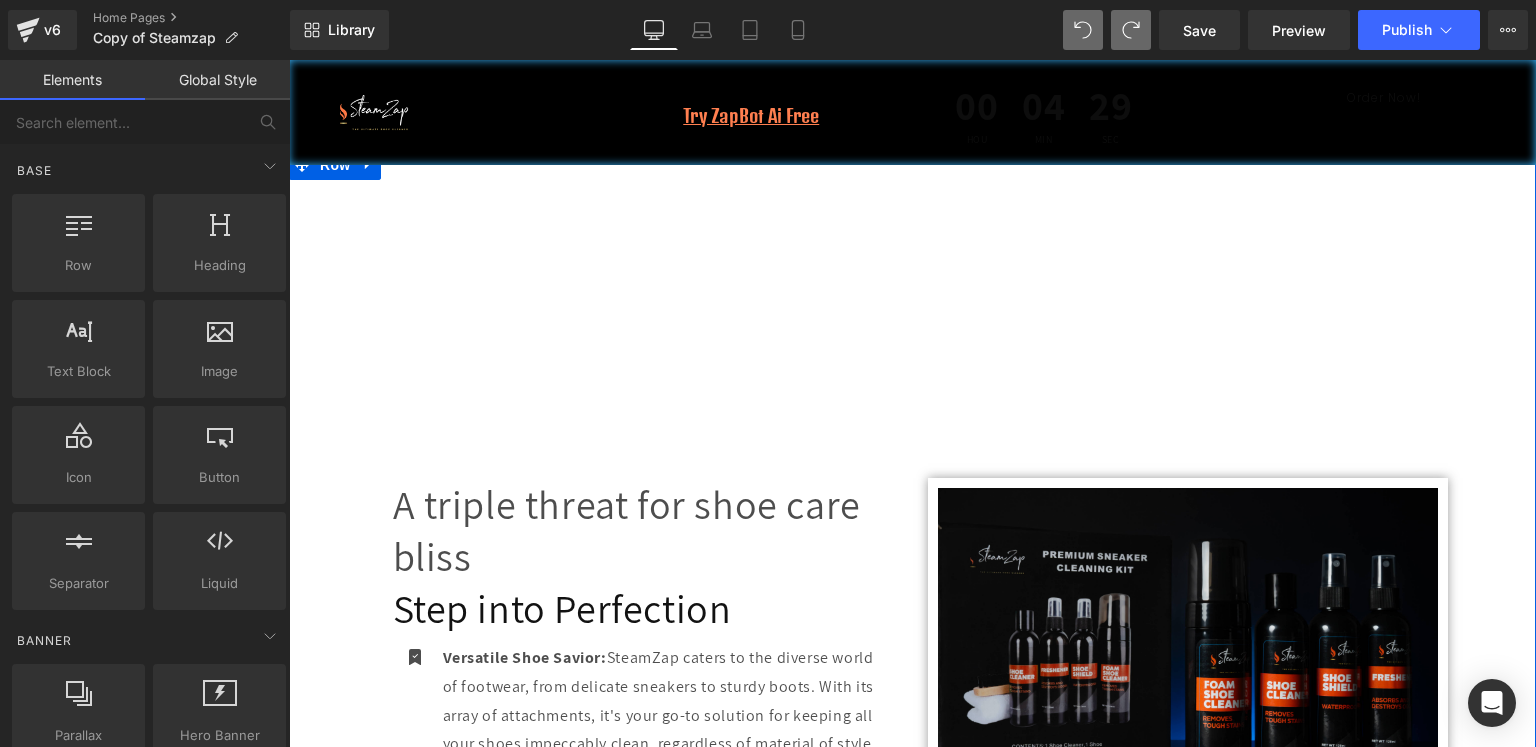 click on "Row" at bounding box center (335, 165) 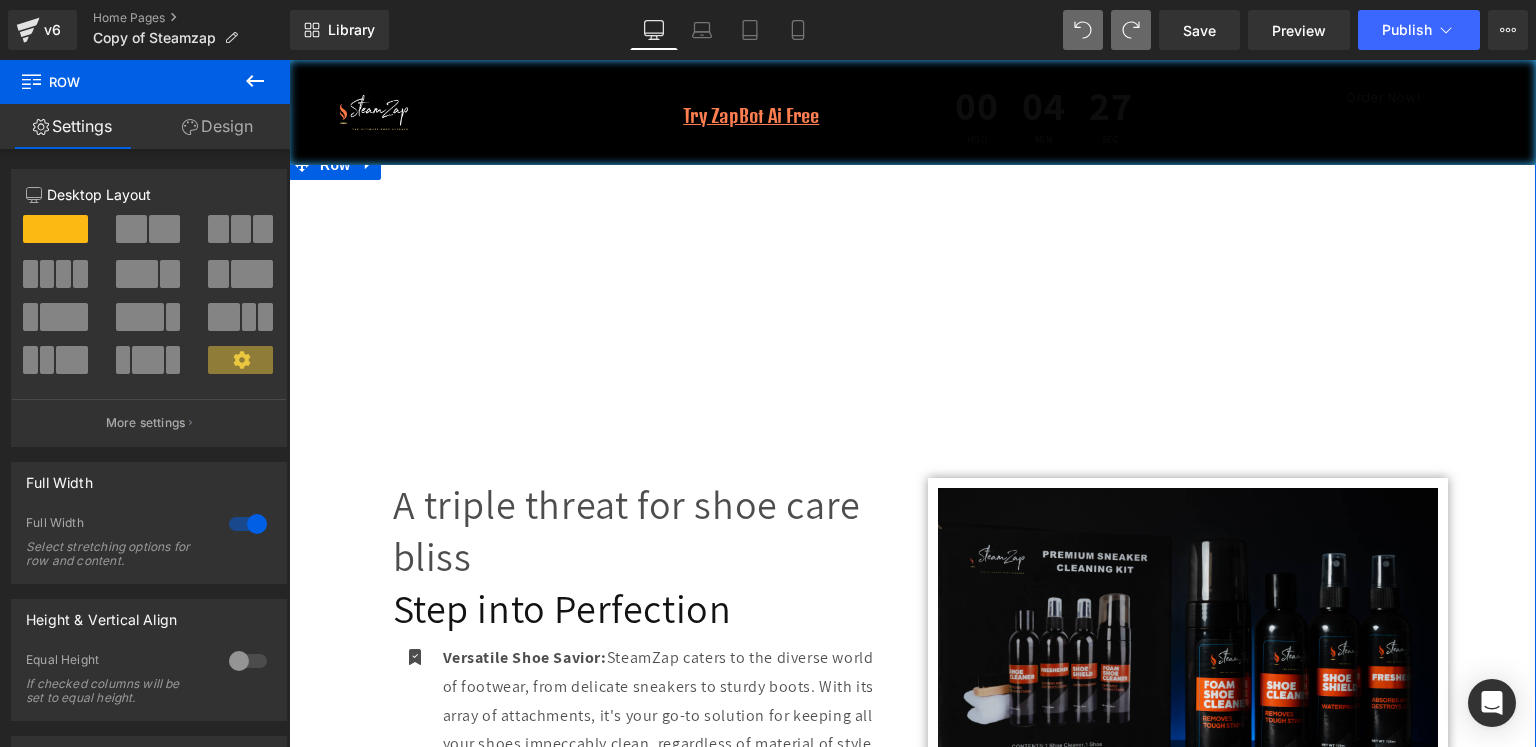 click on "Design" at bounding box center (217, 126) 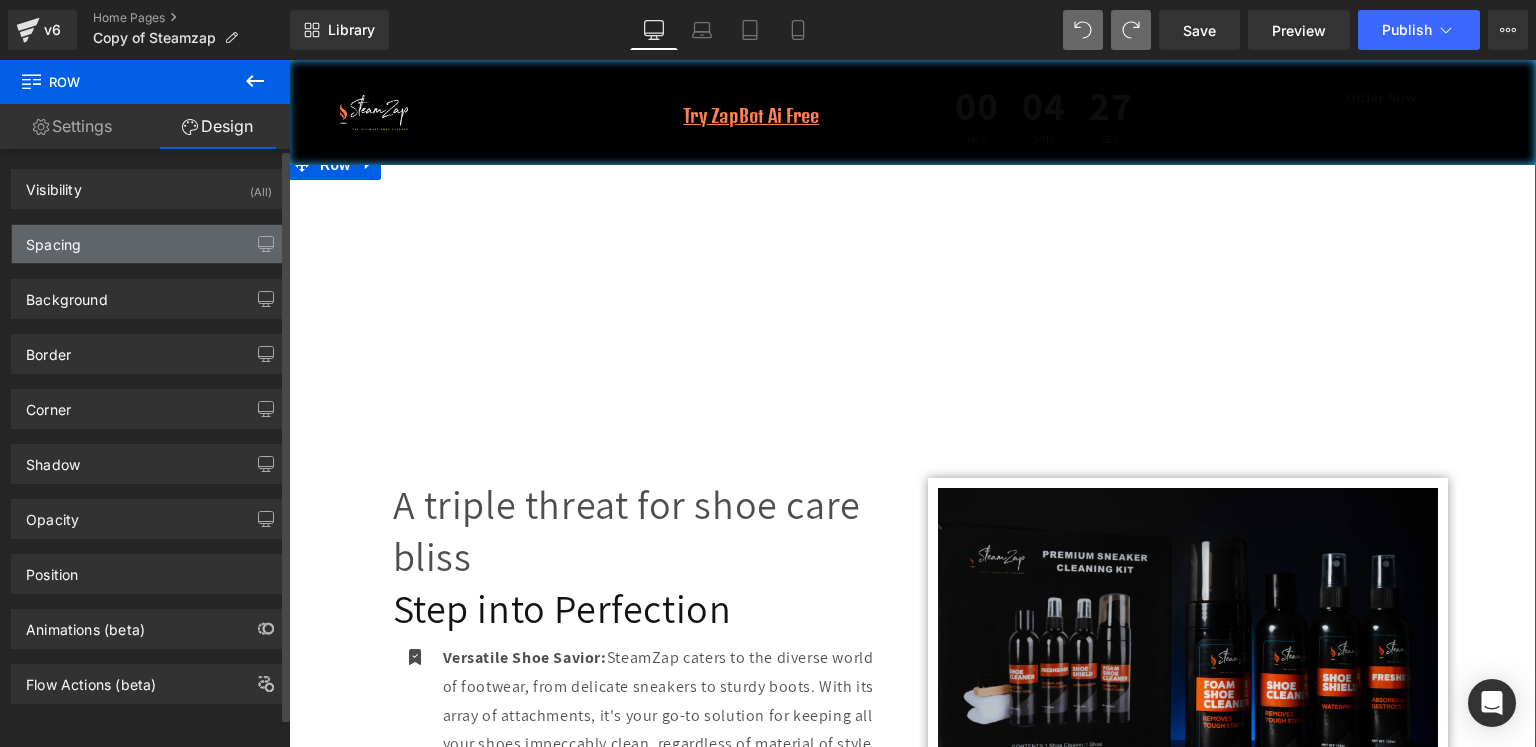 click on "Spacing" at bounding box center [149, 244] 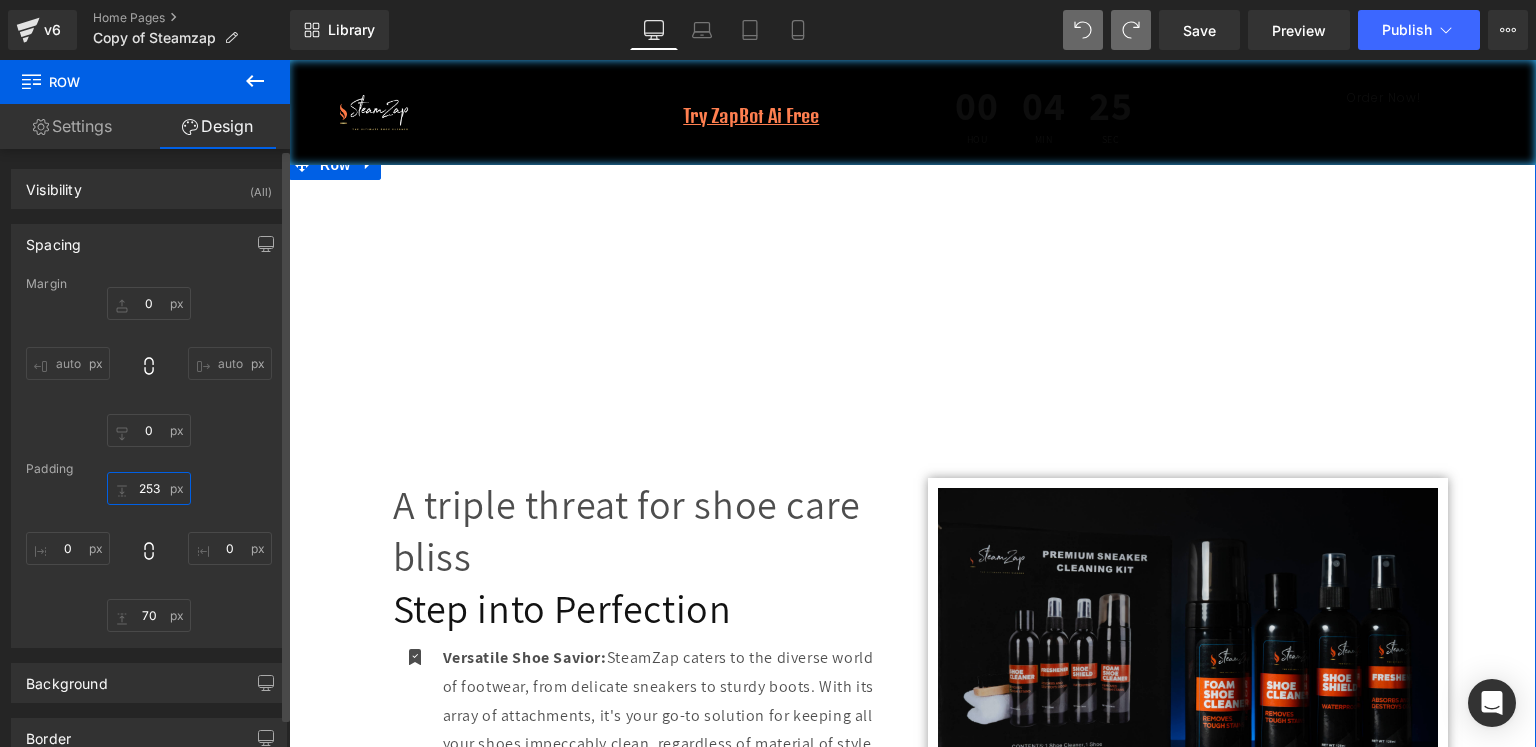 click at bounding box center (149, 488) 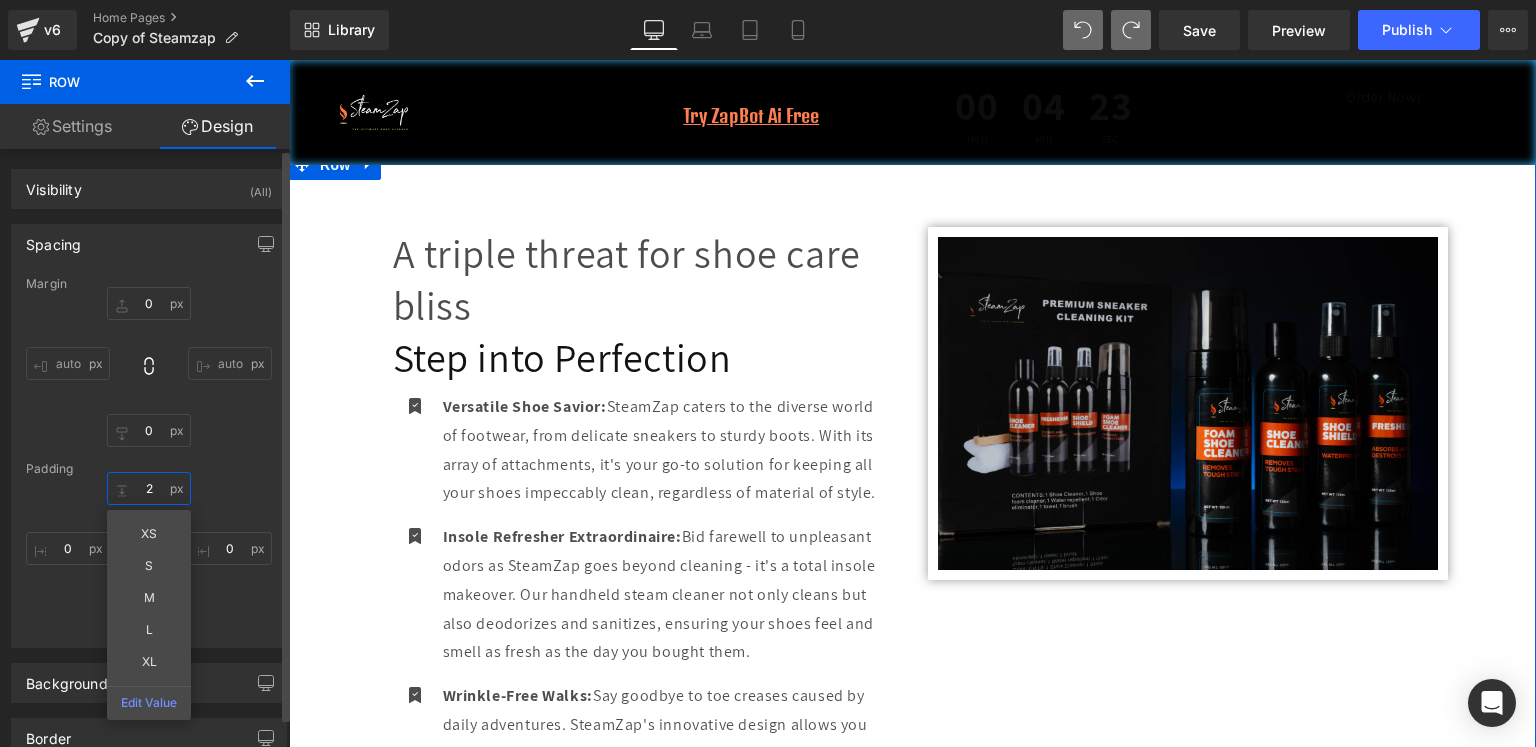 type on "20" 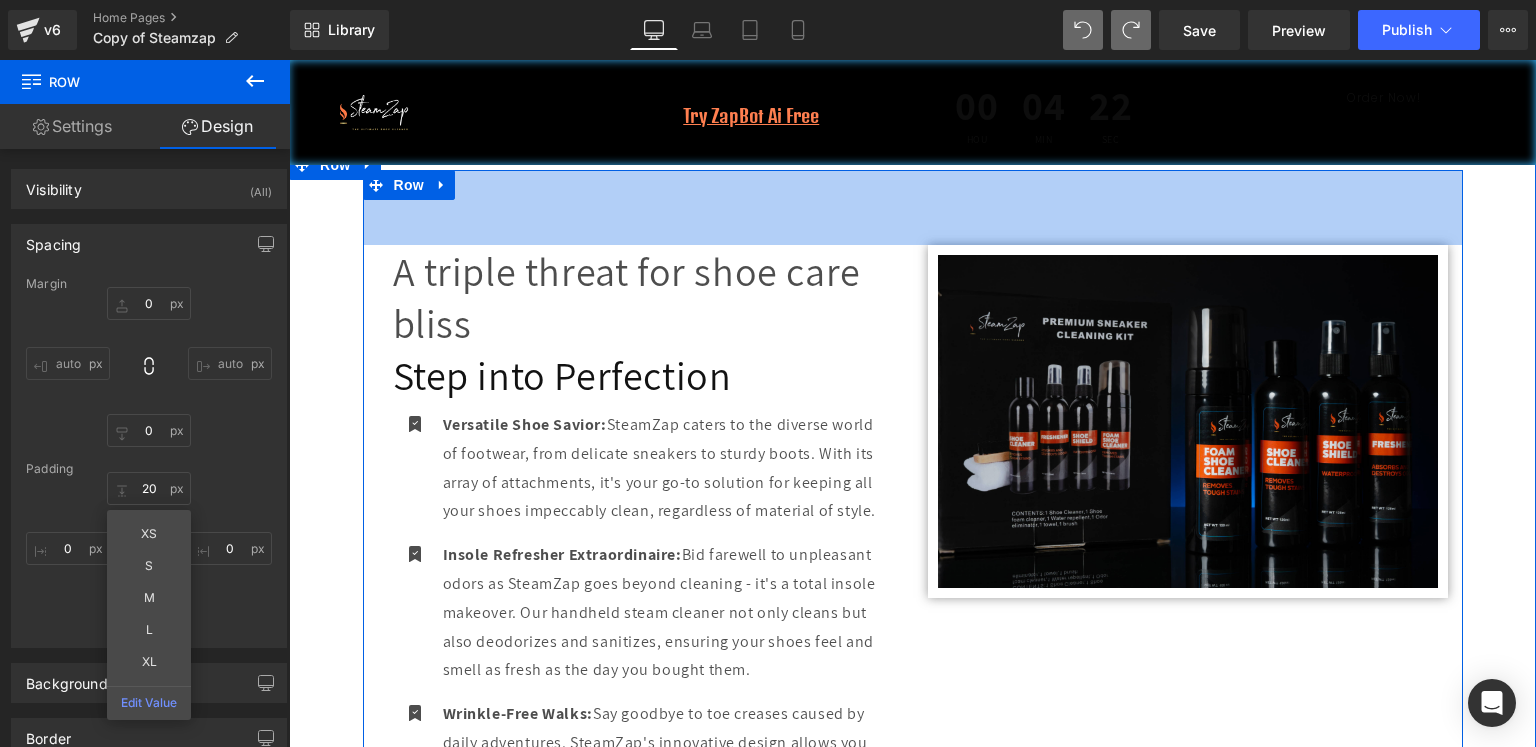click on "75px" at bounding box center (913, 207) 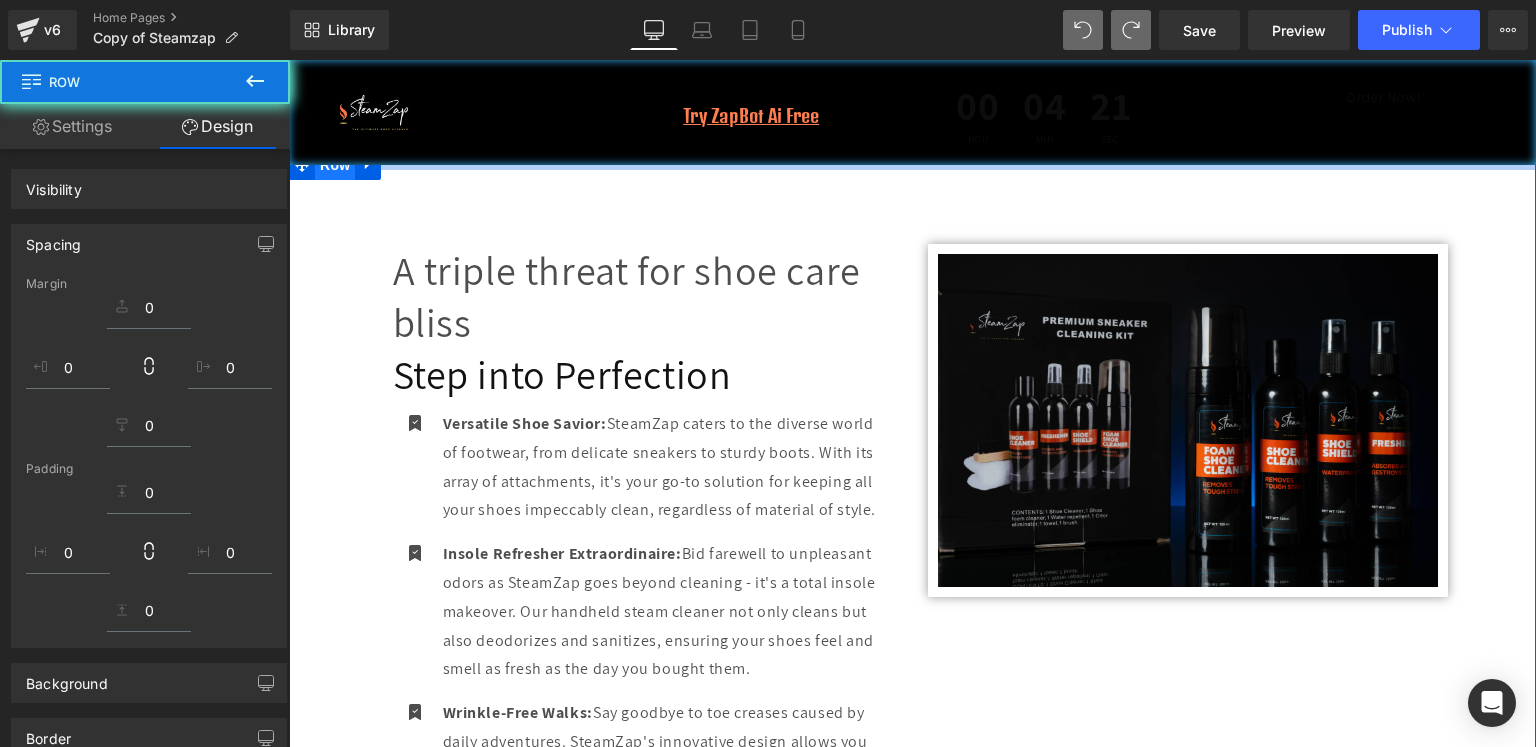 click at bounding box center (912, 160) 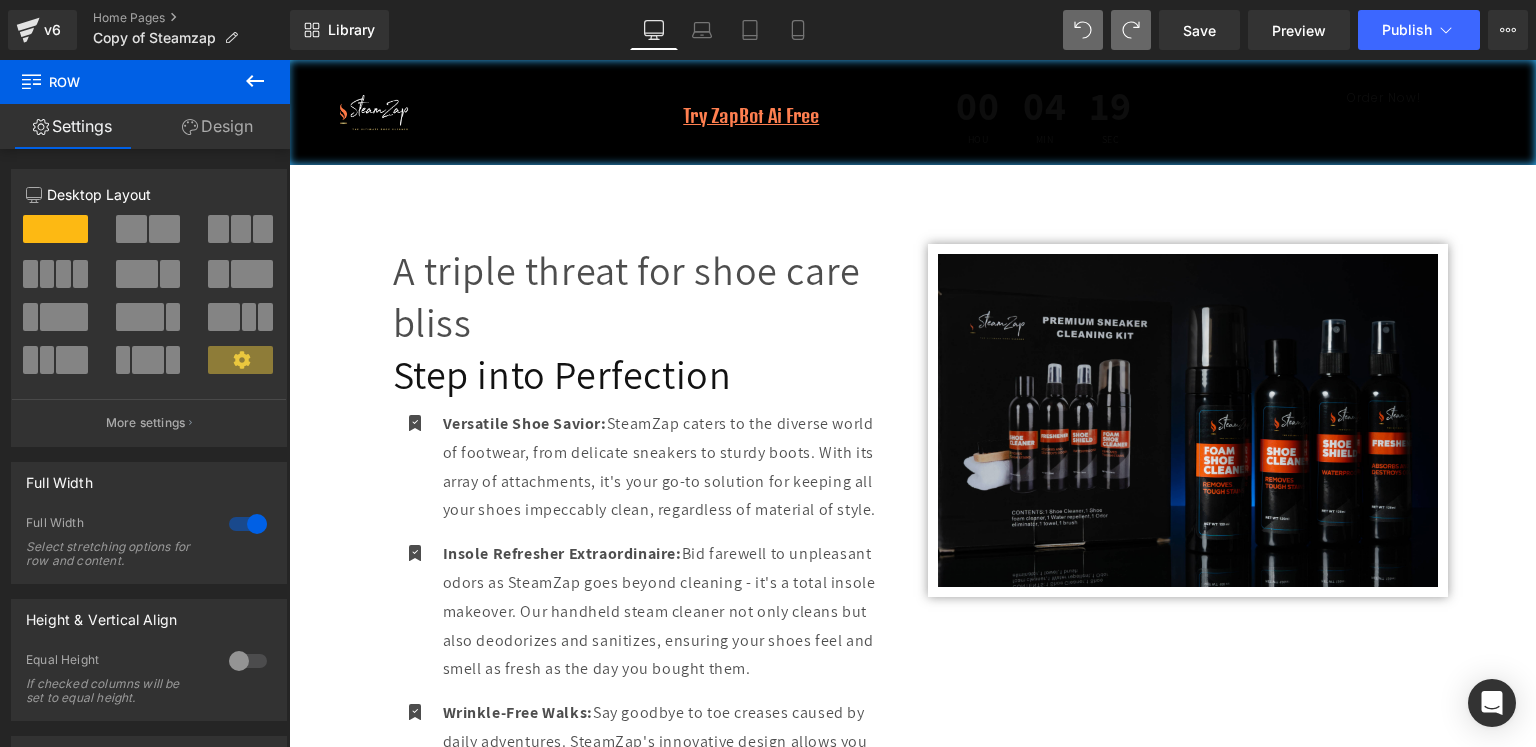 click 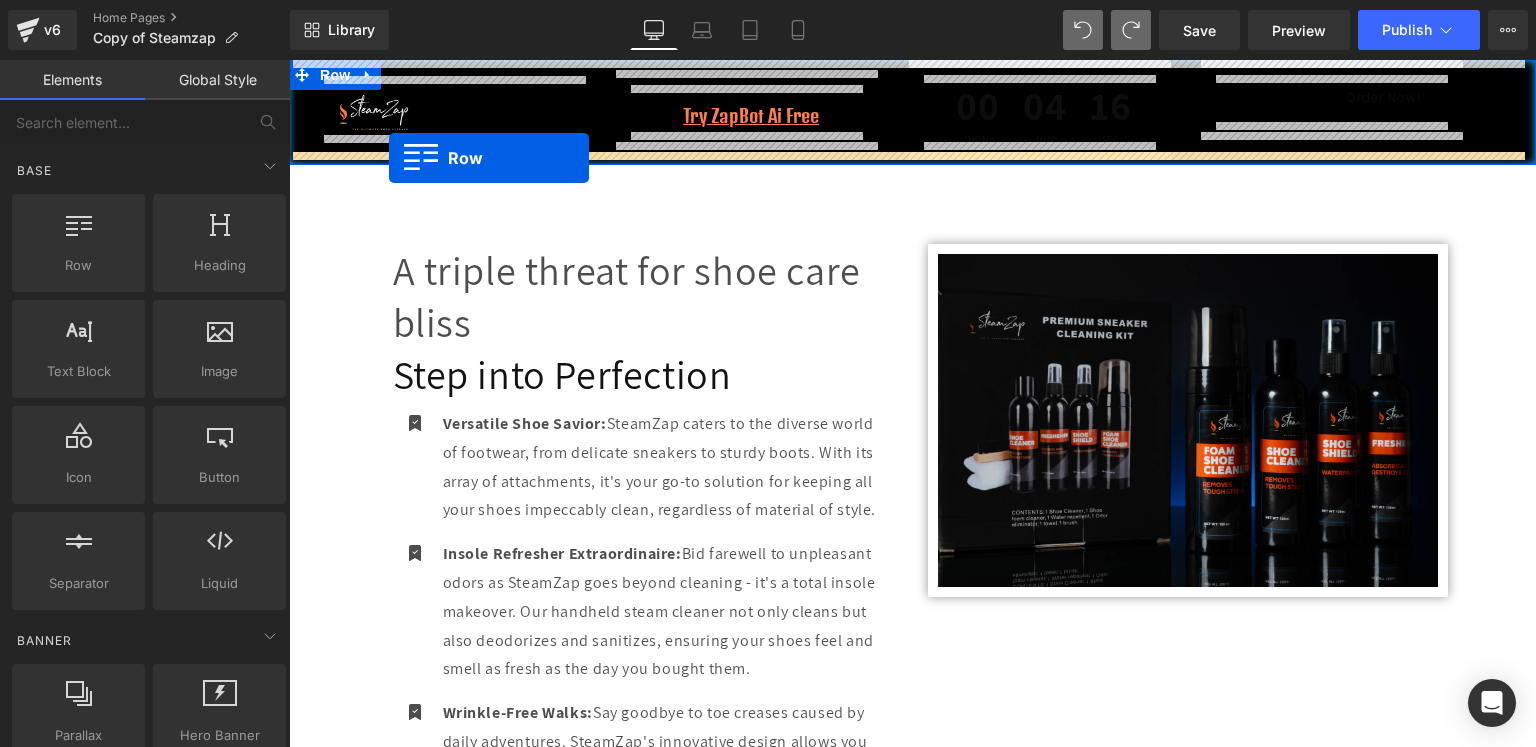 drag, startPoint x: 372, startPoint y: 300, endPoint x: 389, endPoint y: 158, distance: 143.01399 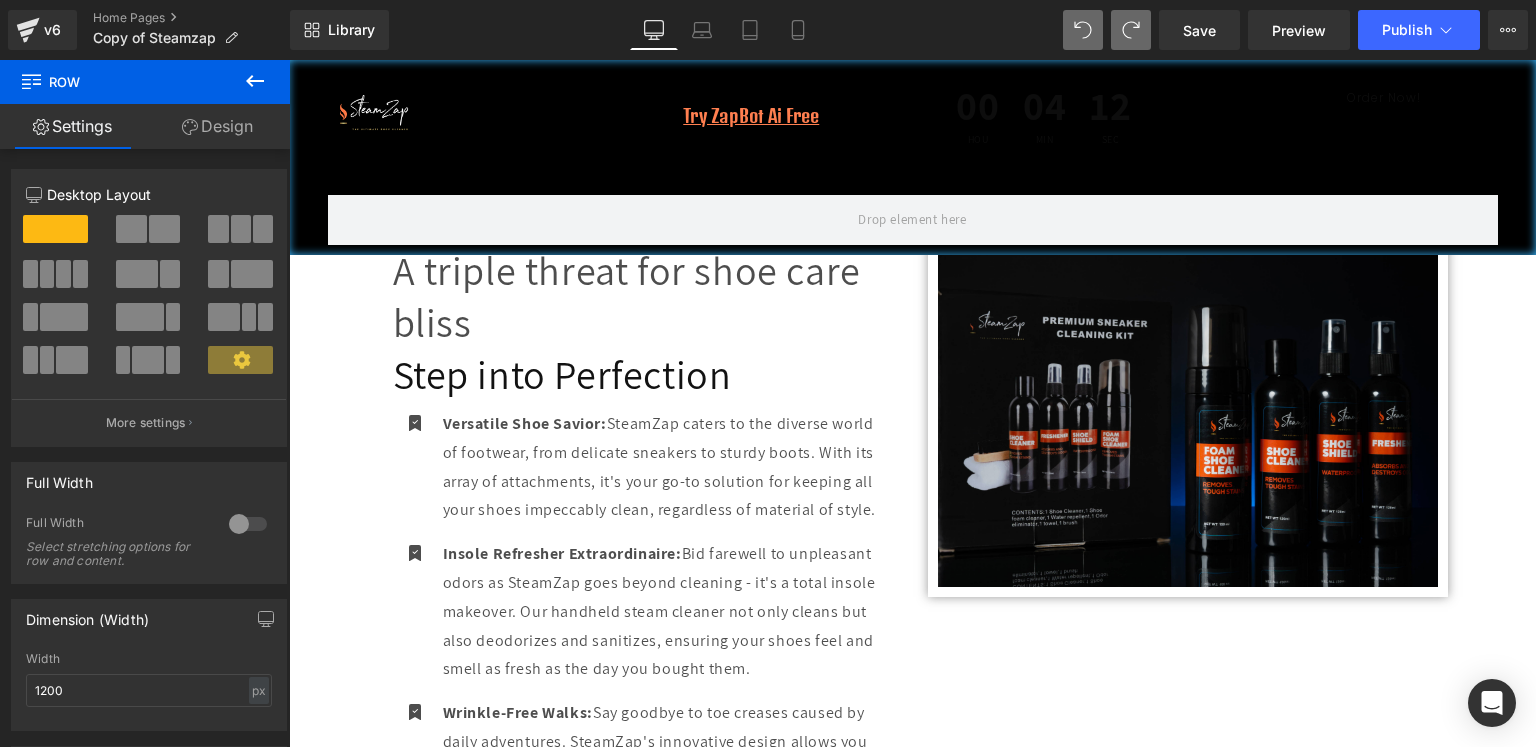 click 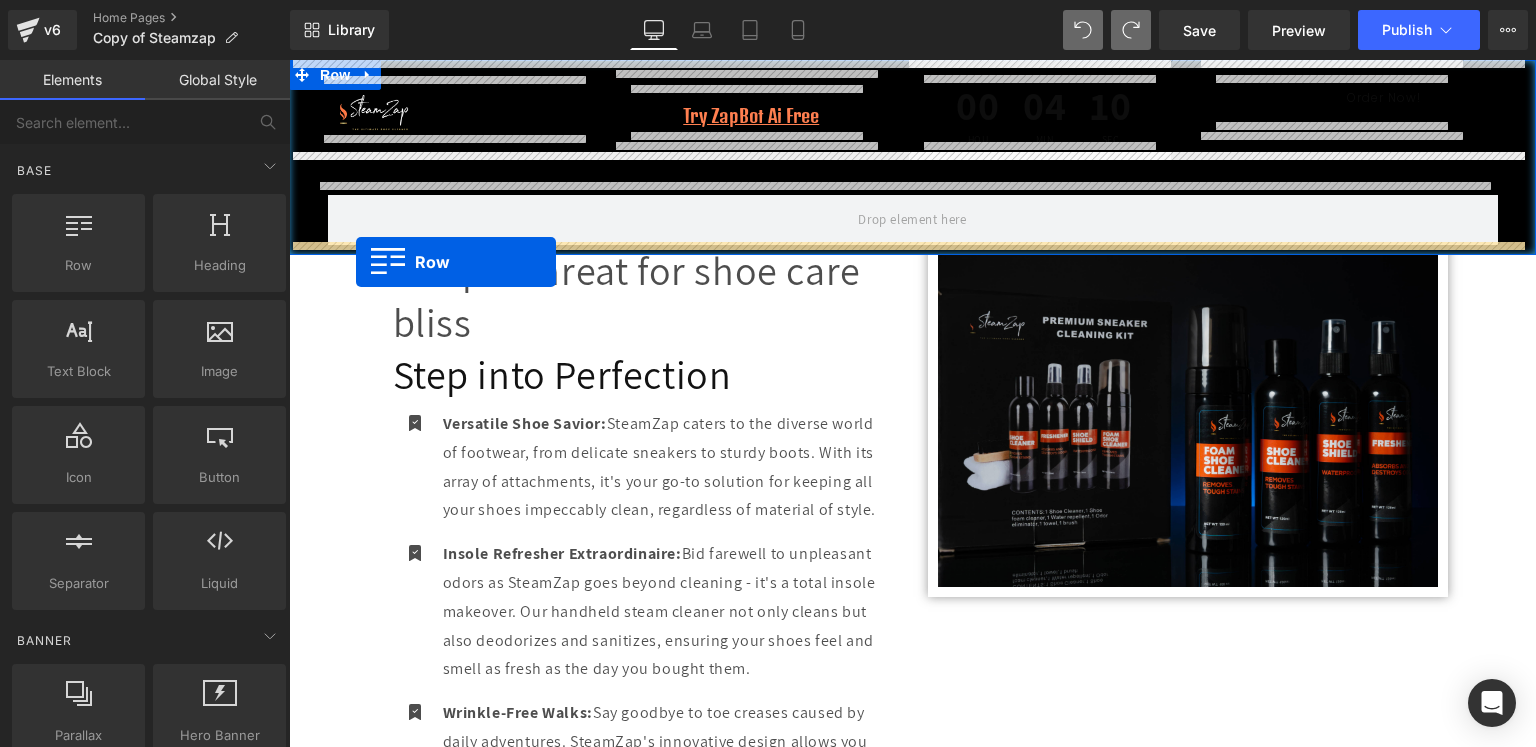 drag, startPoint x: 401, startPoint y: 283, endPoint x: 355, endPoint y: 262, distance: 50.566788 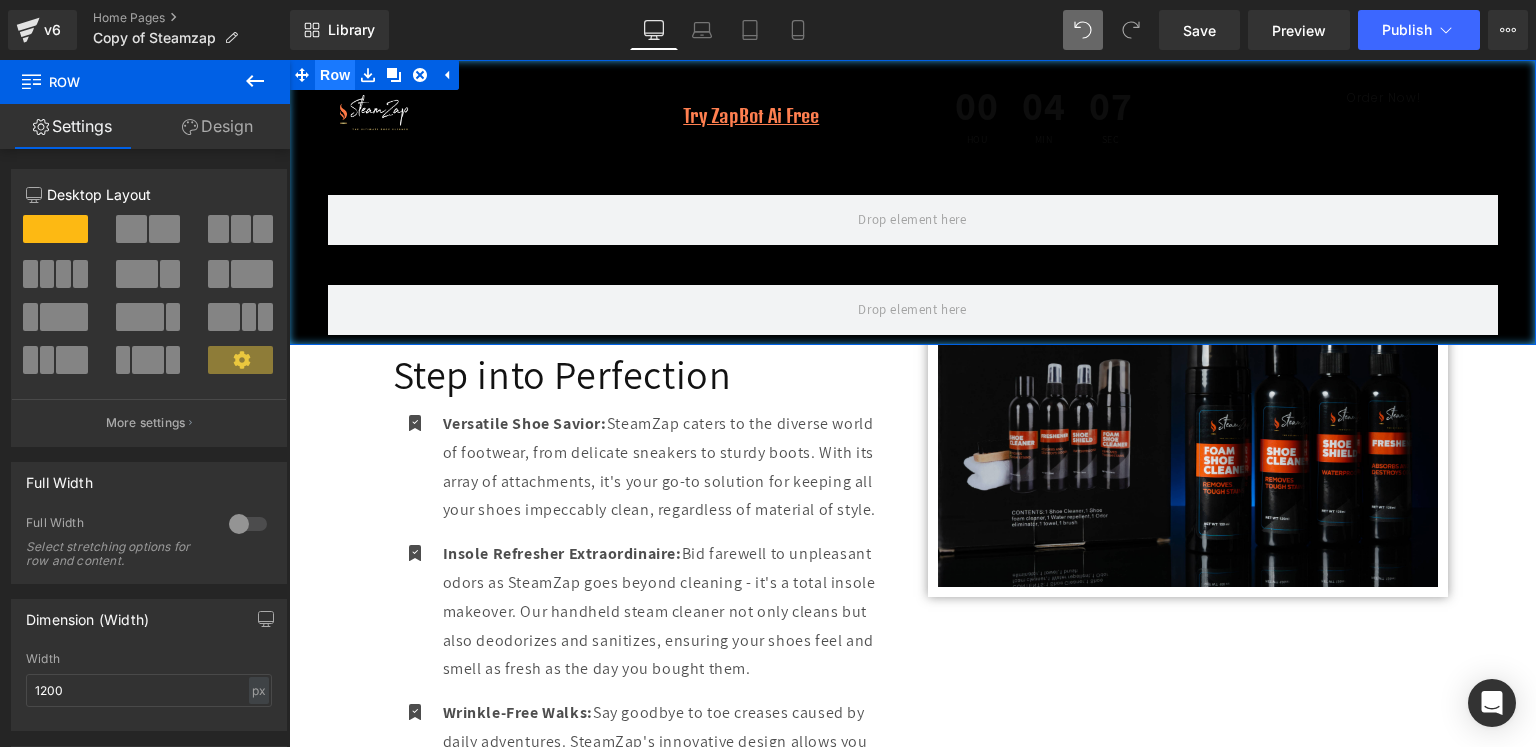 click on "Row" at bounding box center (335, 75) 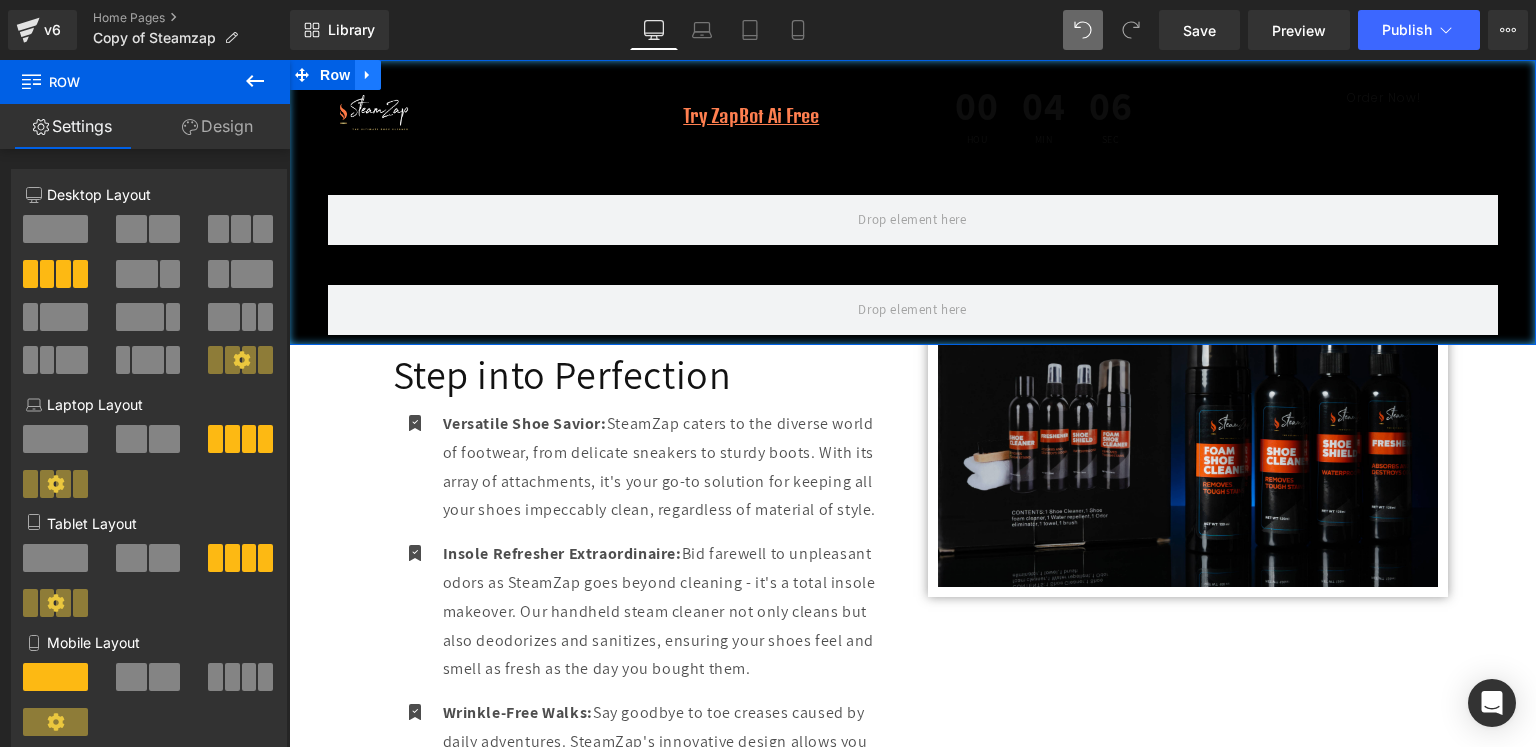 click 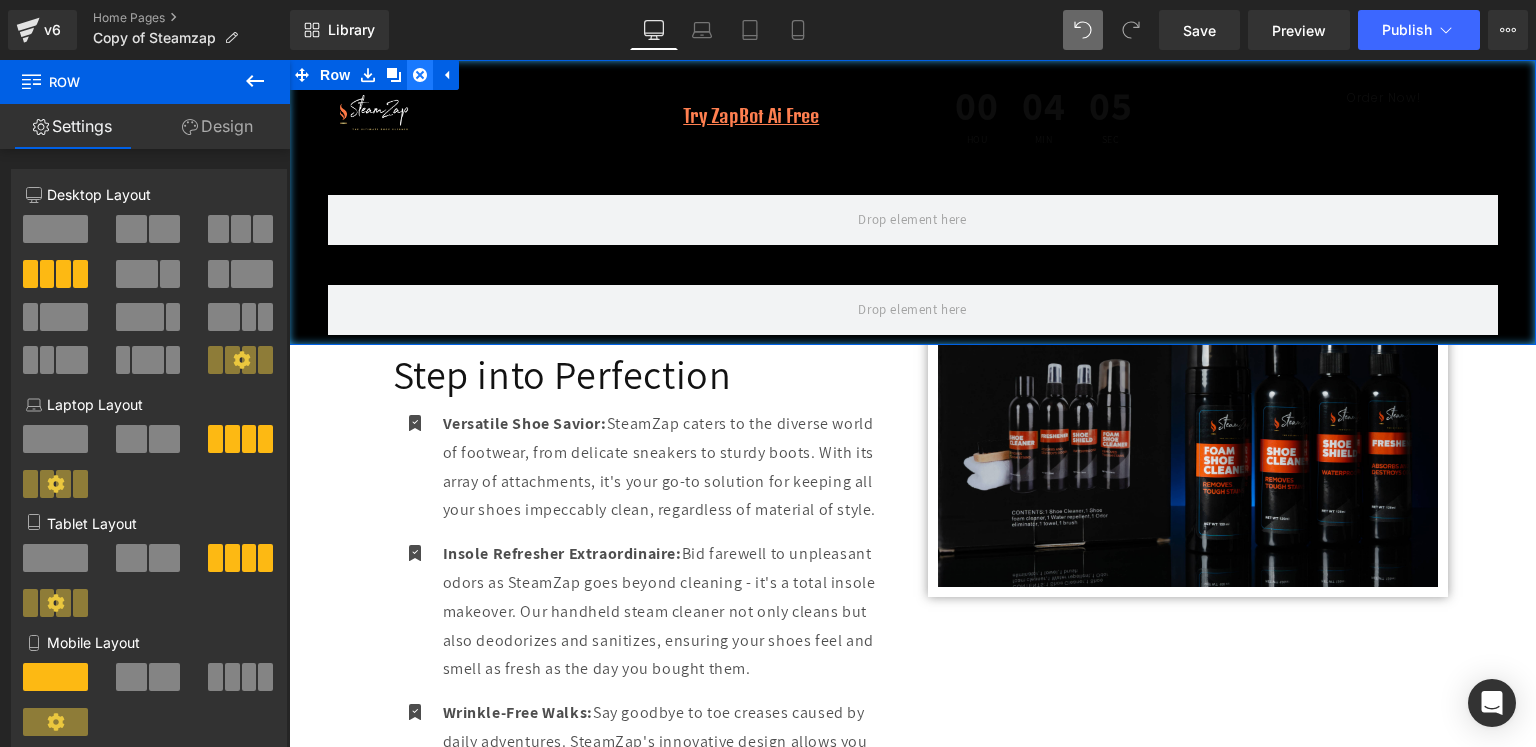 click at bounding box center [420, 75] 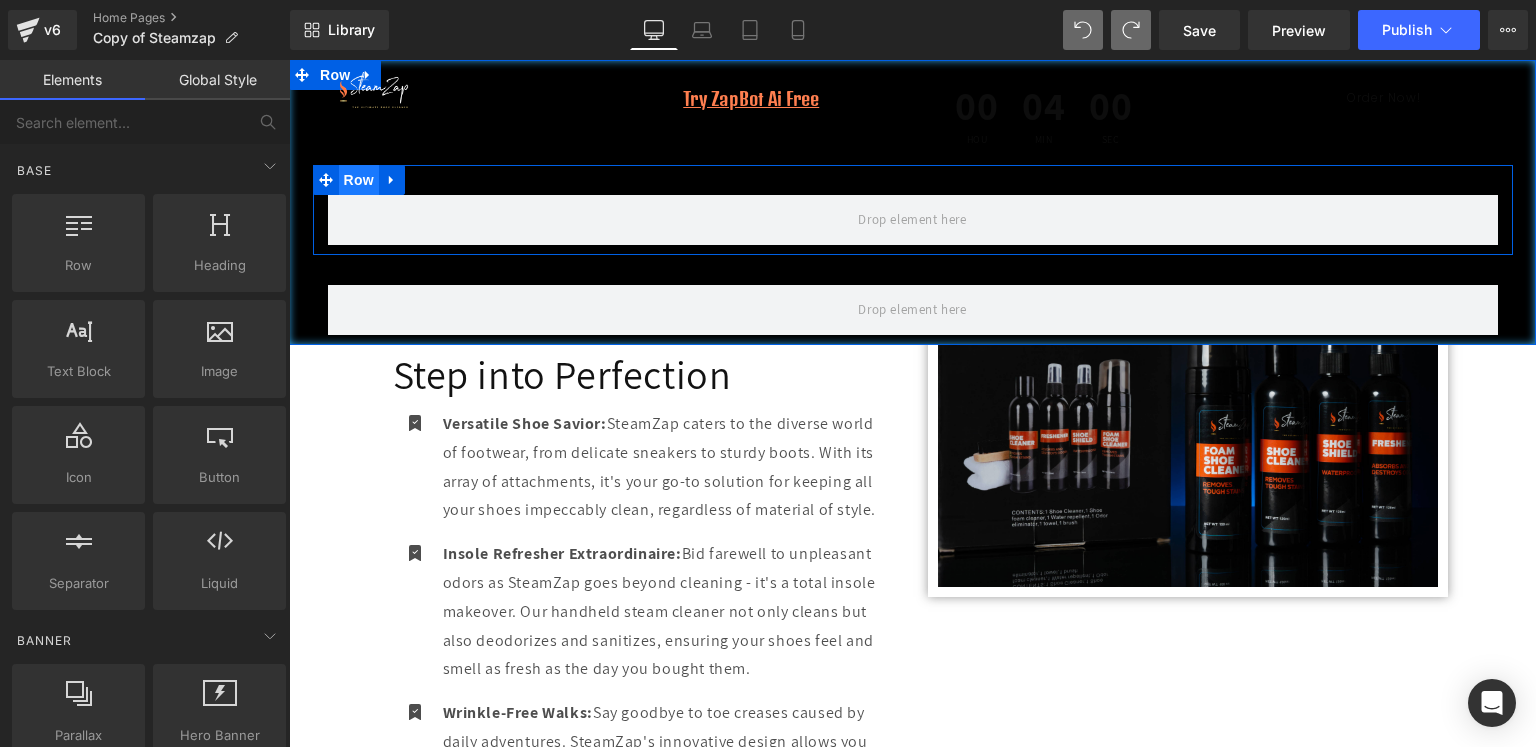 click on "Row" at bounding box center (359, 180) 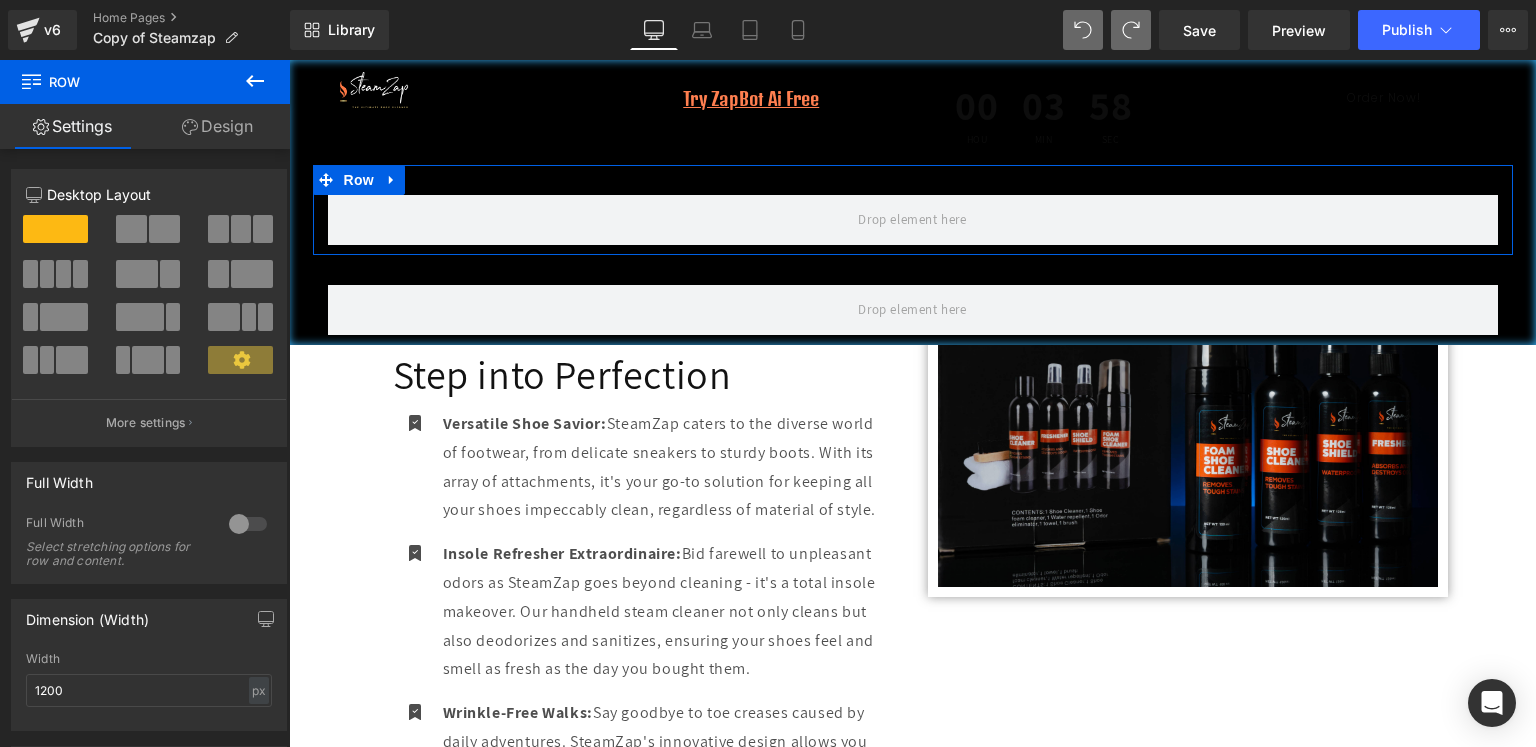 click at bounding box center [248, 524] 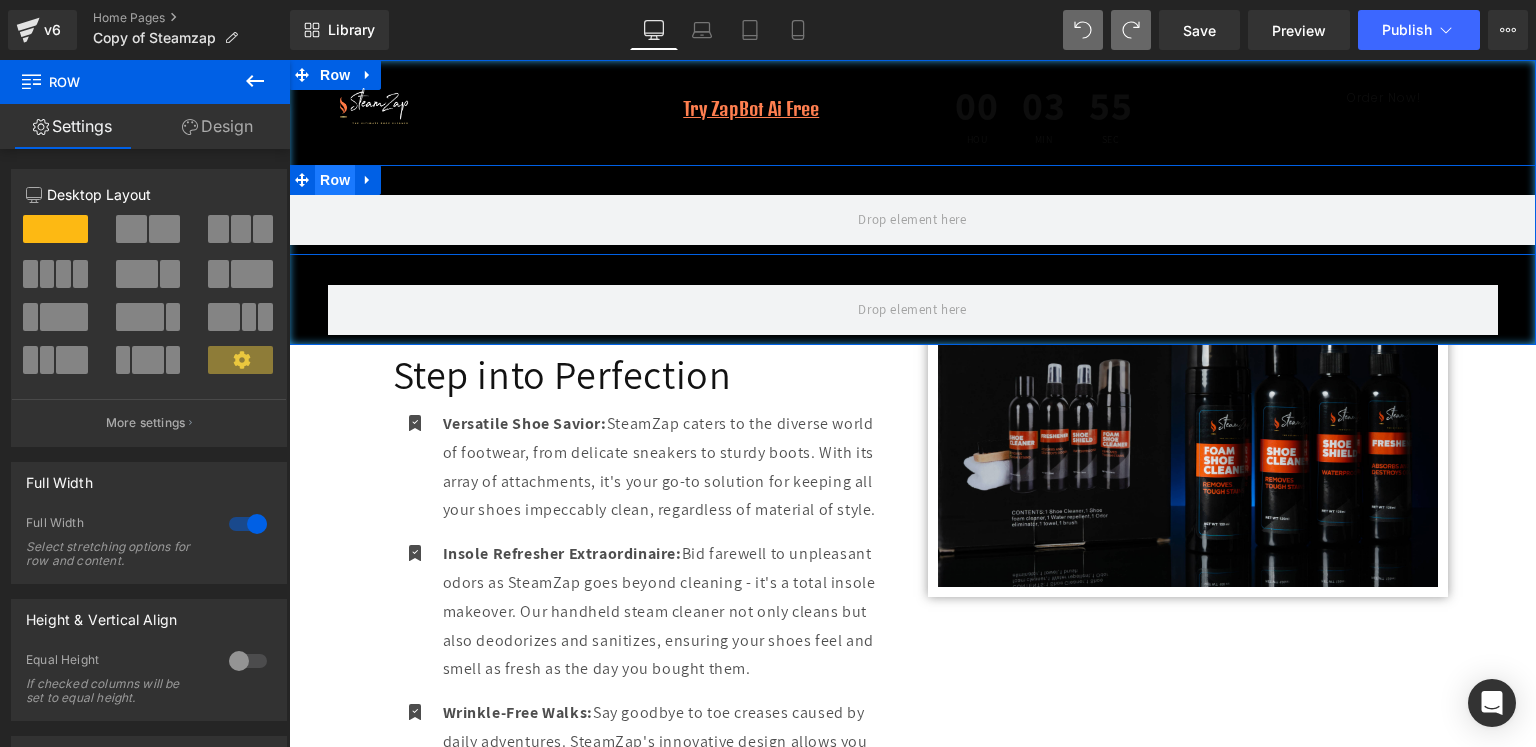 click on "Row" at bounding box center (335, 180) 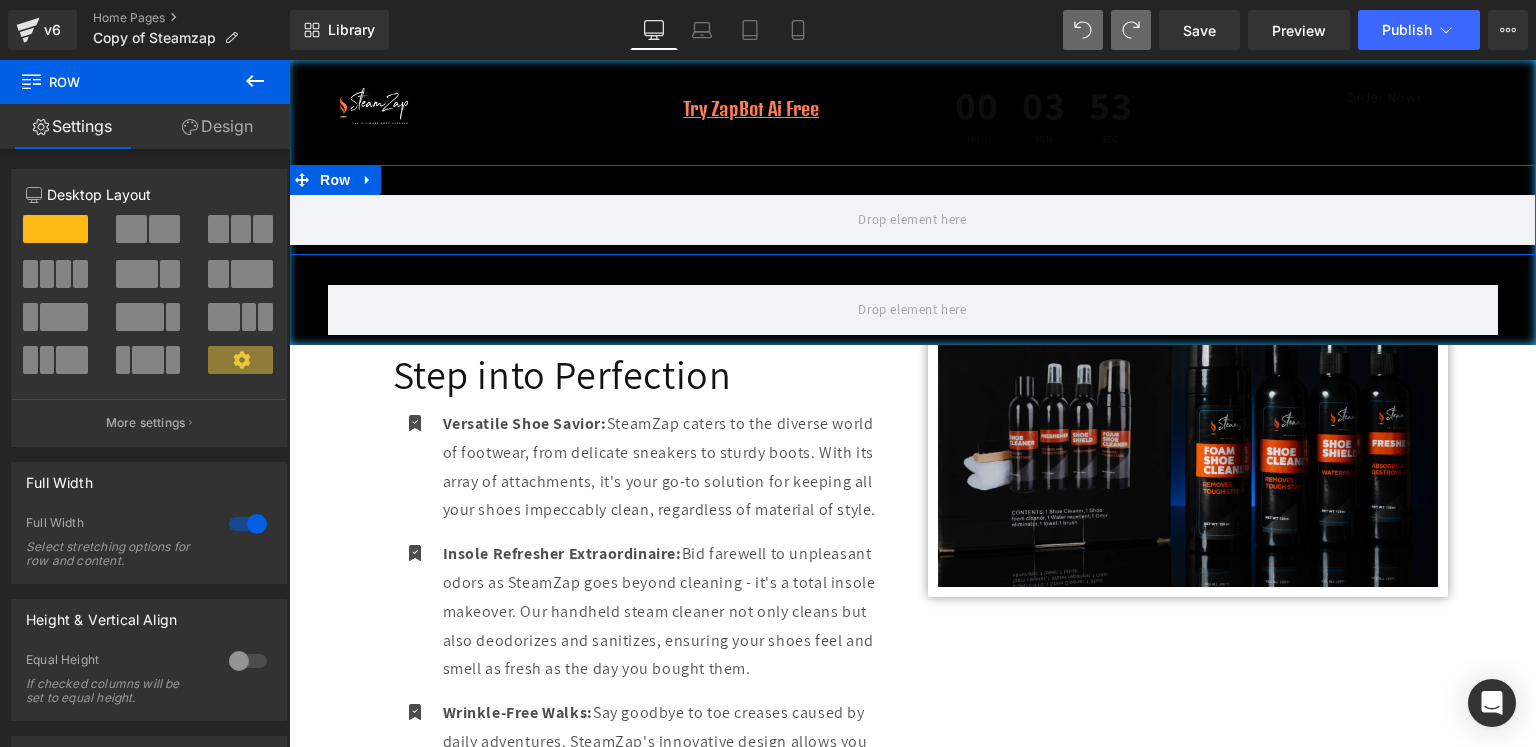 drag, startPoint x: 224, startPoint y: 126, endPoint x: 213, endPoint y: 417, distance: 291.20782 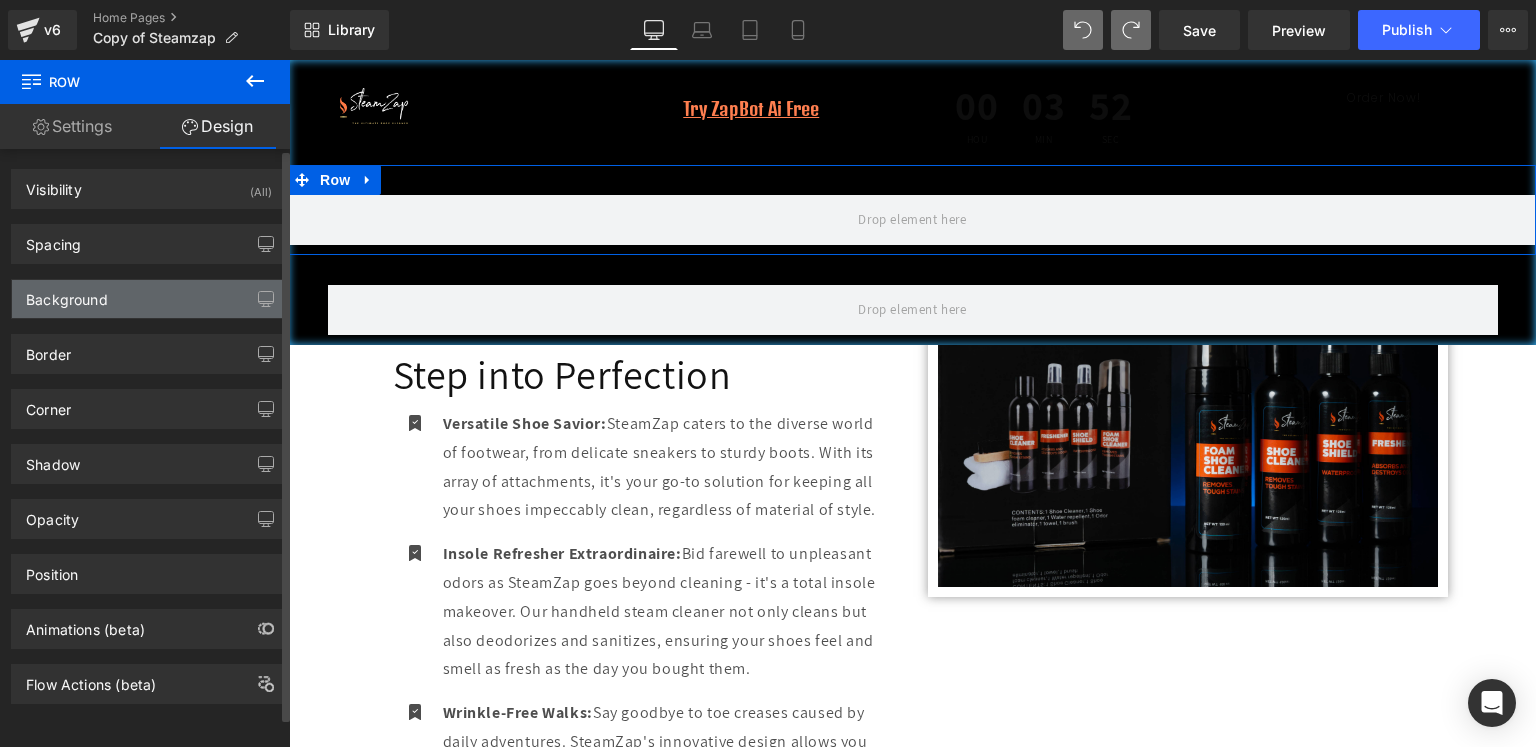 click on "Background" at bounding box center [149, 299] 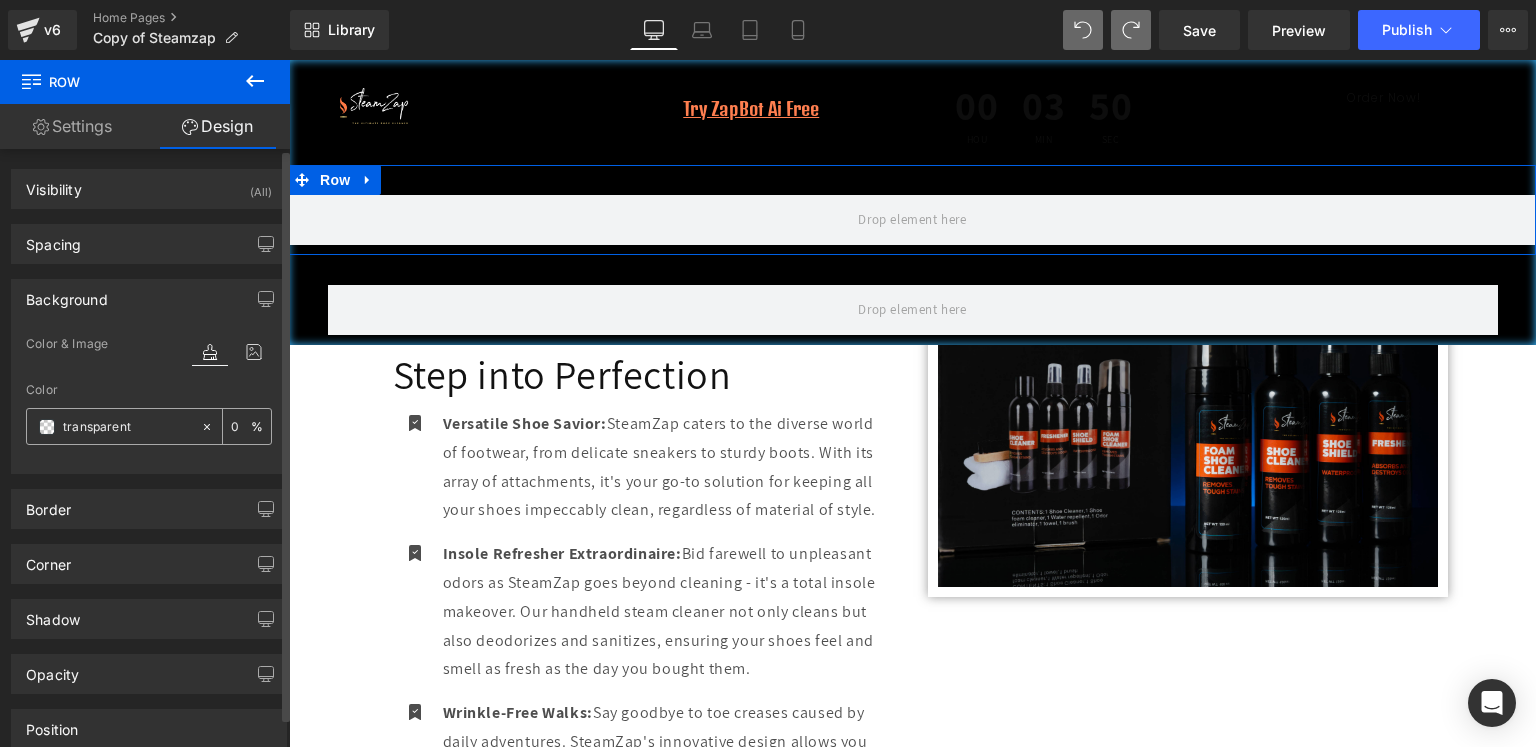 click at bounding box center [127, 427] 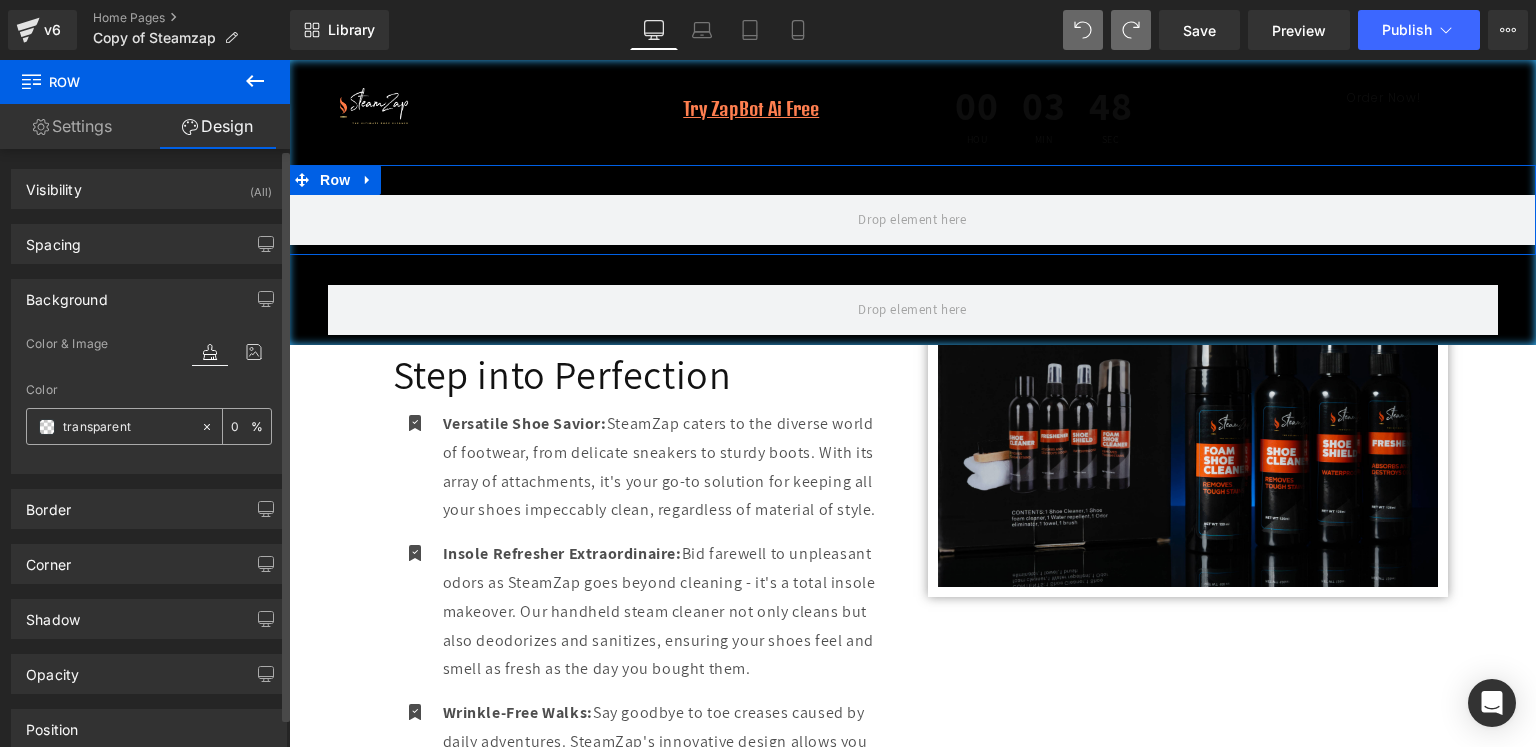 click at bounding box center [47, 427] 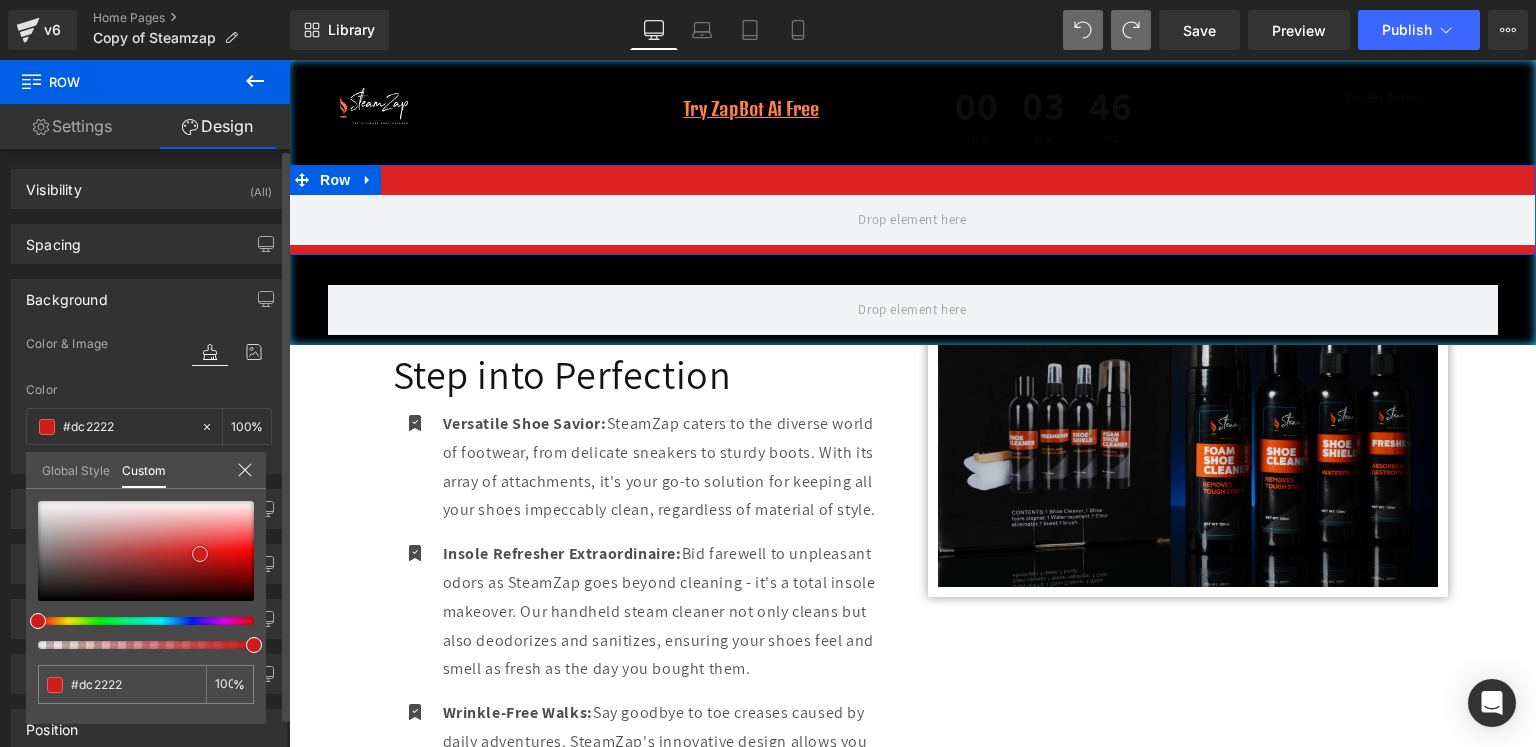 drag, startPoint x: 91, startPoint y: 518, endPoint x: 200, endPoint y: 553, distance: 114.48144 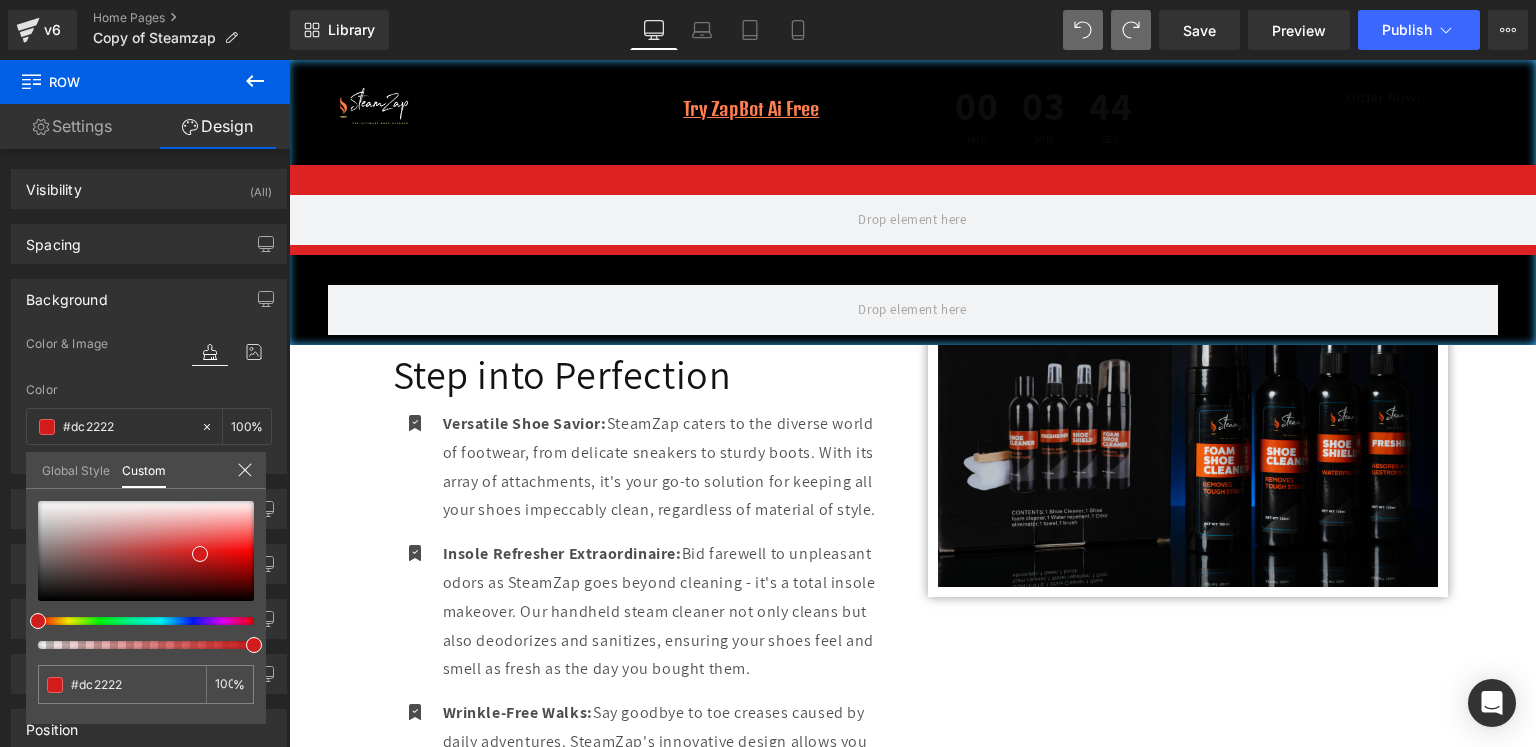 click on "Row         Image         Try ZapBot Ai Free Text Block         Row
00 Hou
03 Min
44 Sec
Countdown Timer         Row         Order Now! Button         Row         Row
Row
Row         Row
Step into a new era of shoe-care with  SteamZap Heading         The ultimate solution to keeping your kicks looking fresh, clean, and on point!  Say goodbye to stains , odors, and worn-out sneakers, and say hello to a world where your shoes always make a bold statement. Text Block         Pre-Order Now! Button         Row
Image         Row         Row
Hero Banner         Row         Heading         Heading" at bounding box center [912, 3789] 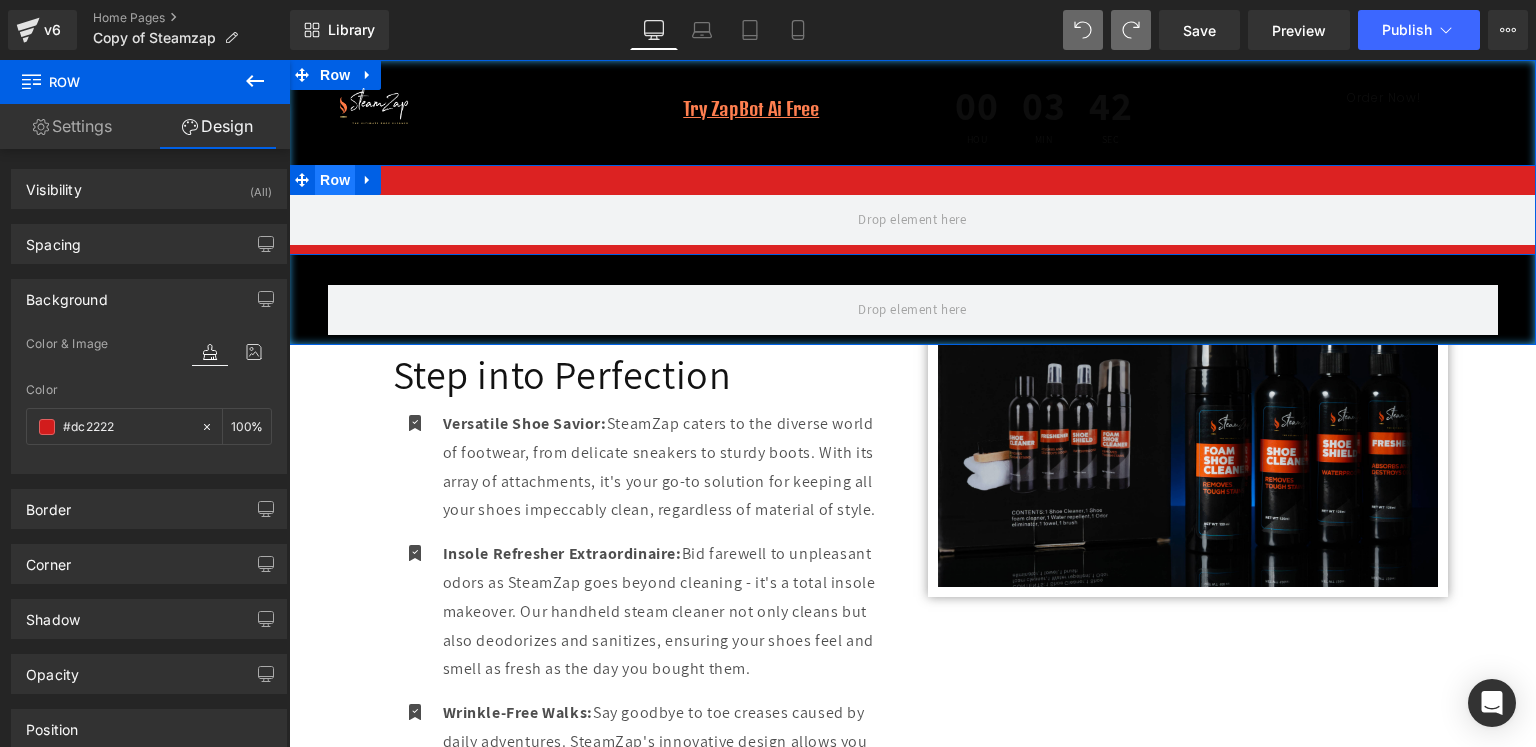 click on "Row" at bounding box center (335, 180) 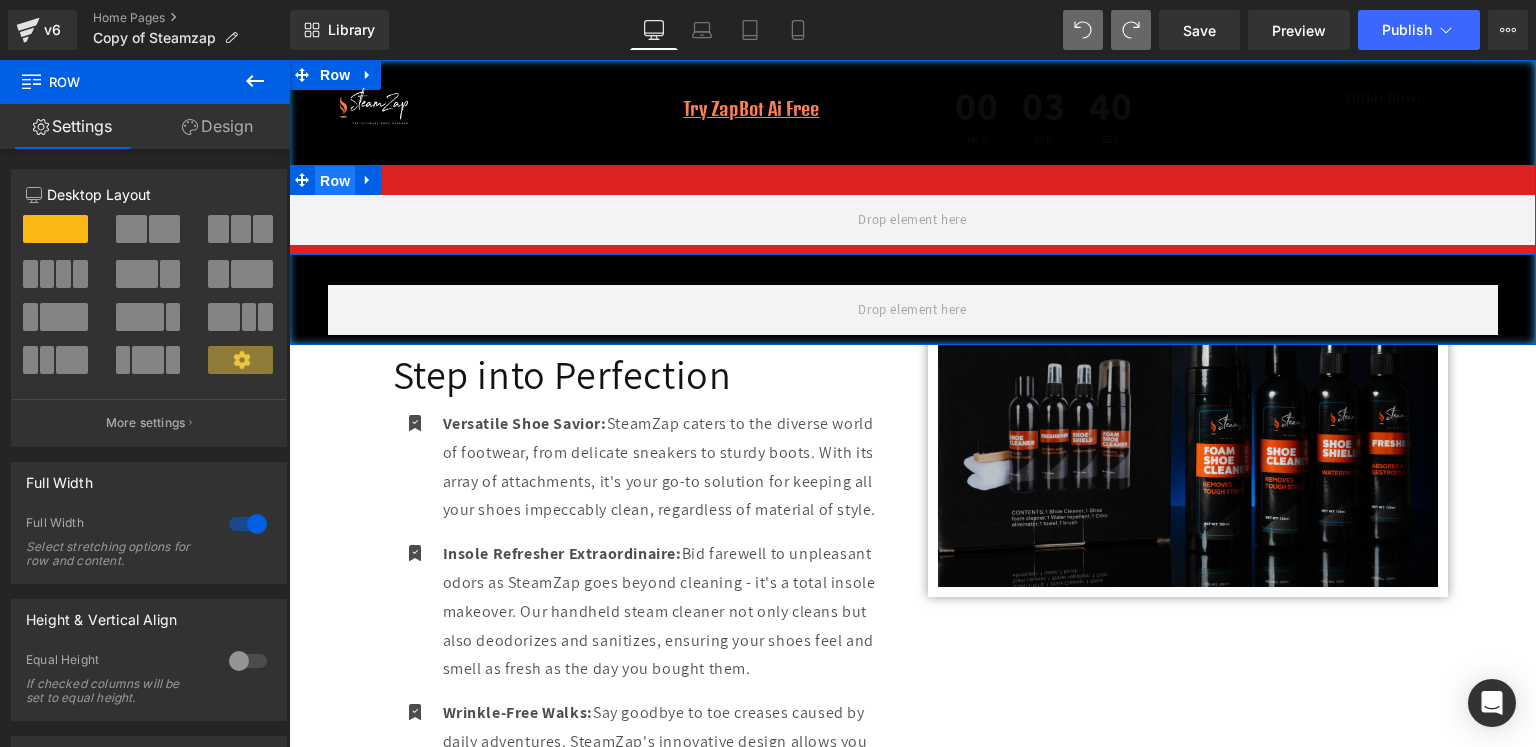 click on "Row" at bounding box center [335, 181] 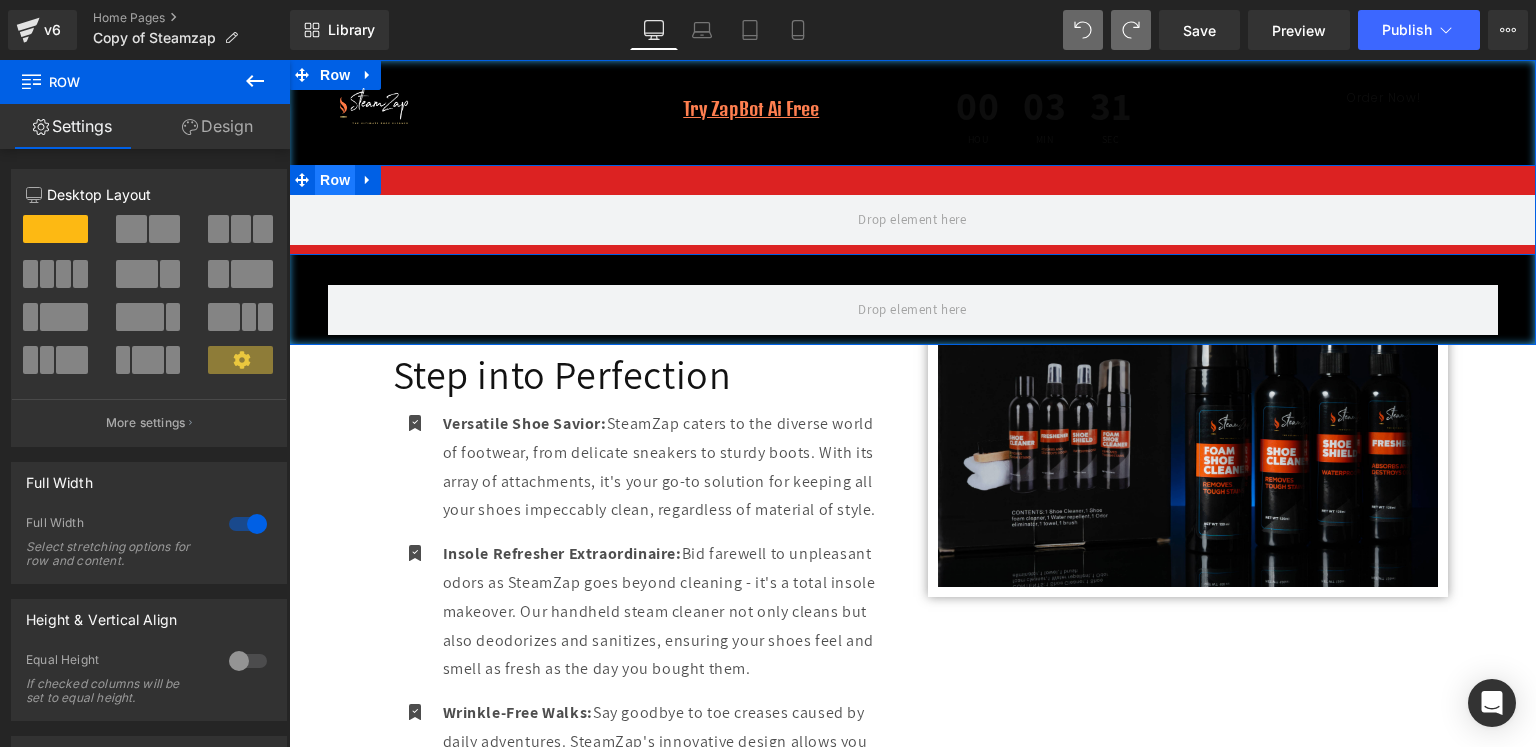 click on "Row" at bounding box center [335, 180] 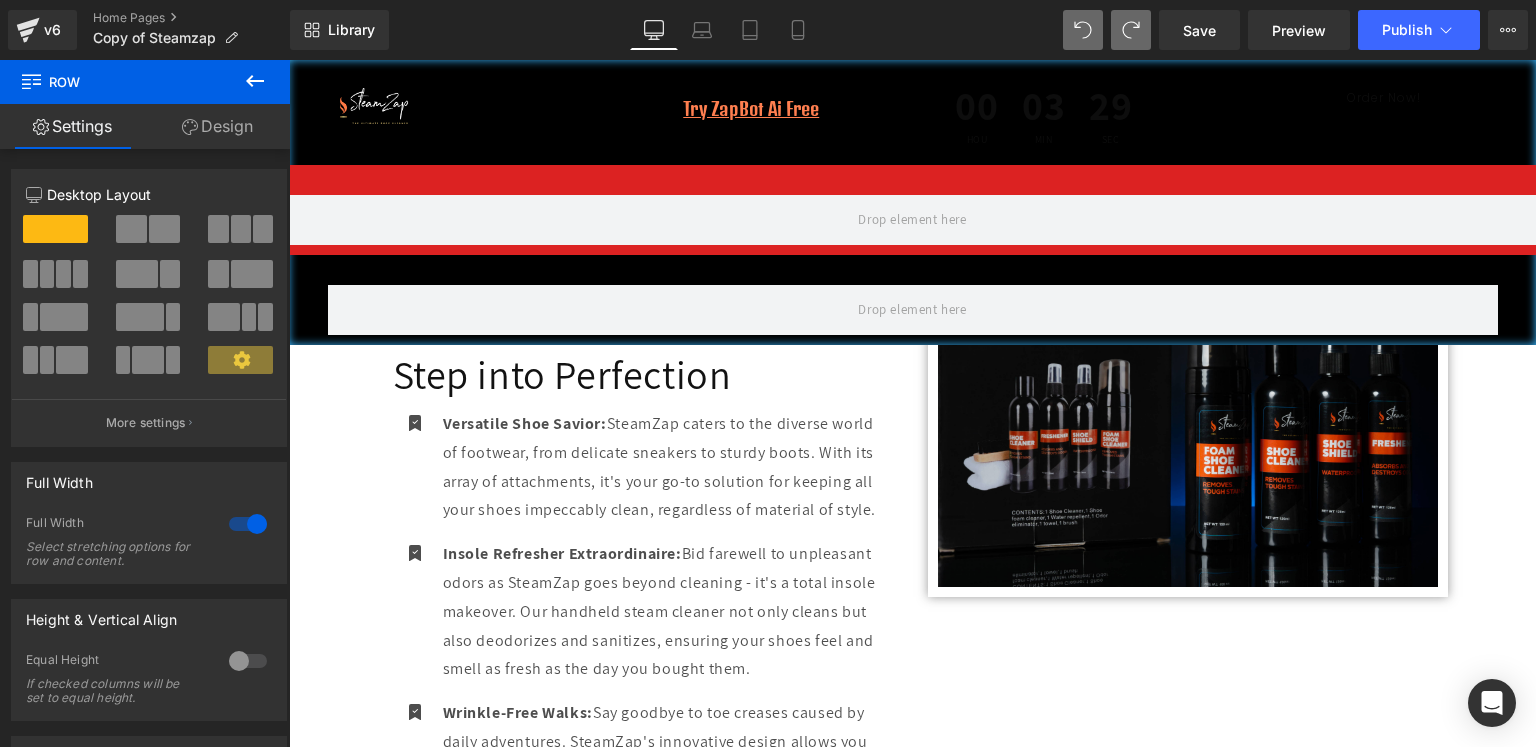 click 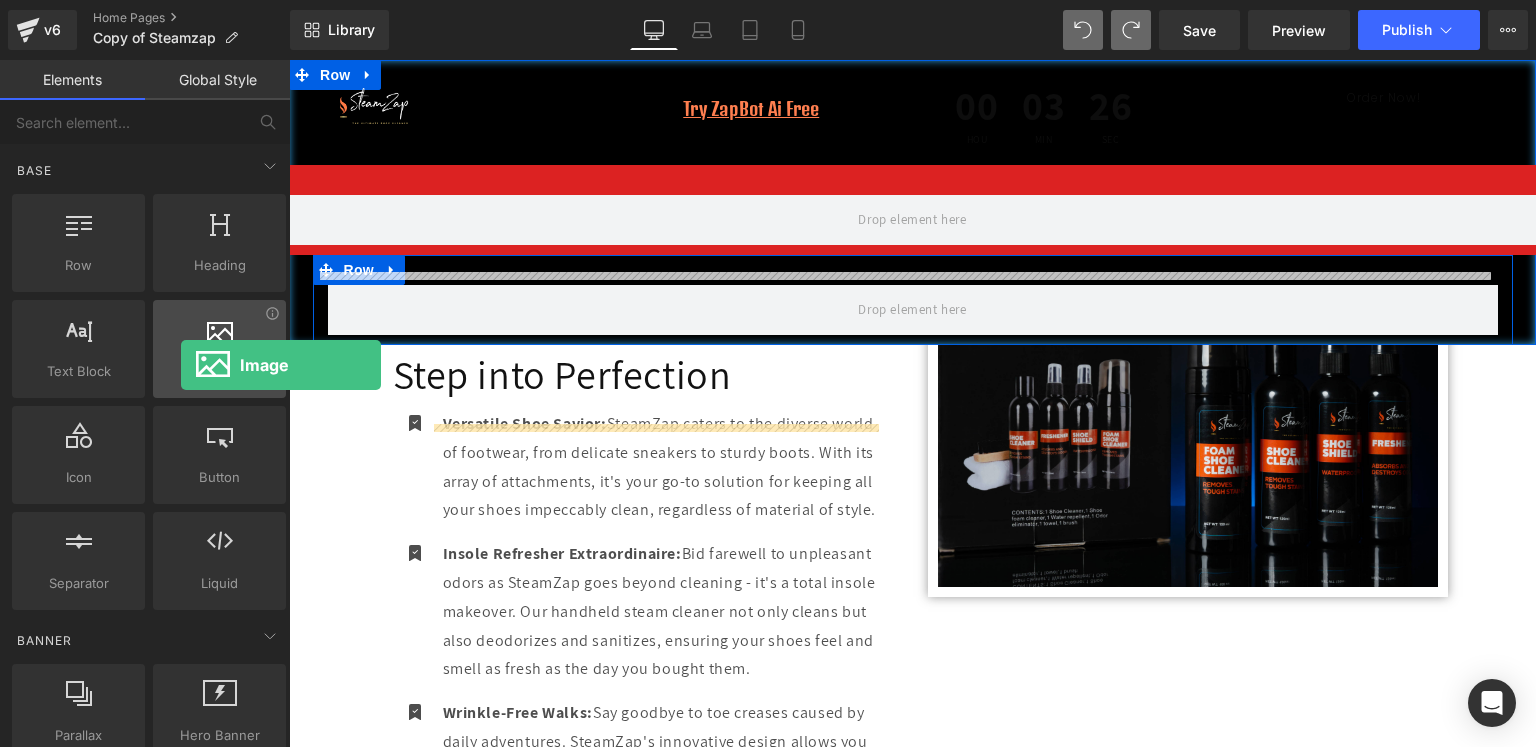 drag, startPoint x: 269, startPoint y: 357, endPoint x: 180, endPoint y: 365, distance: 89.358826 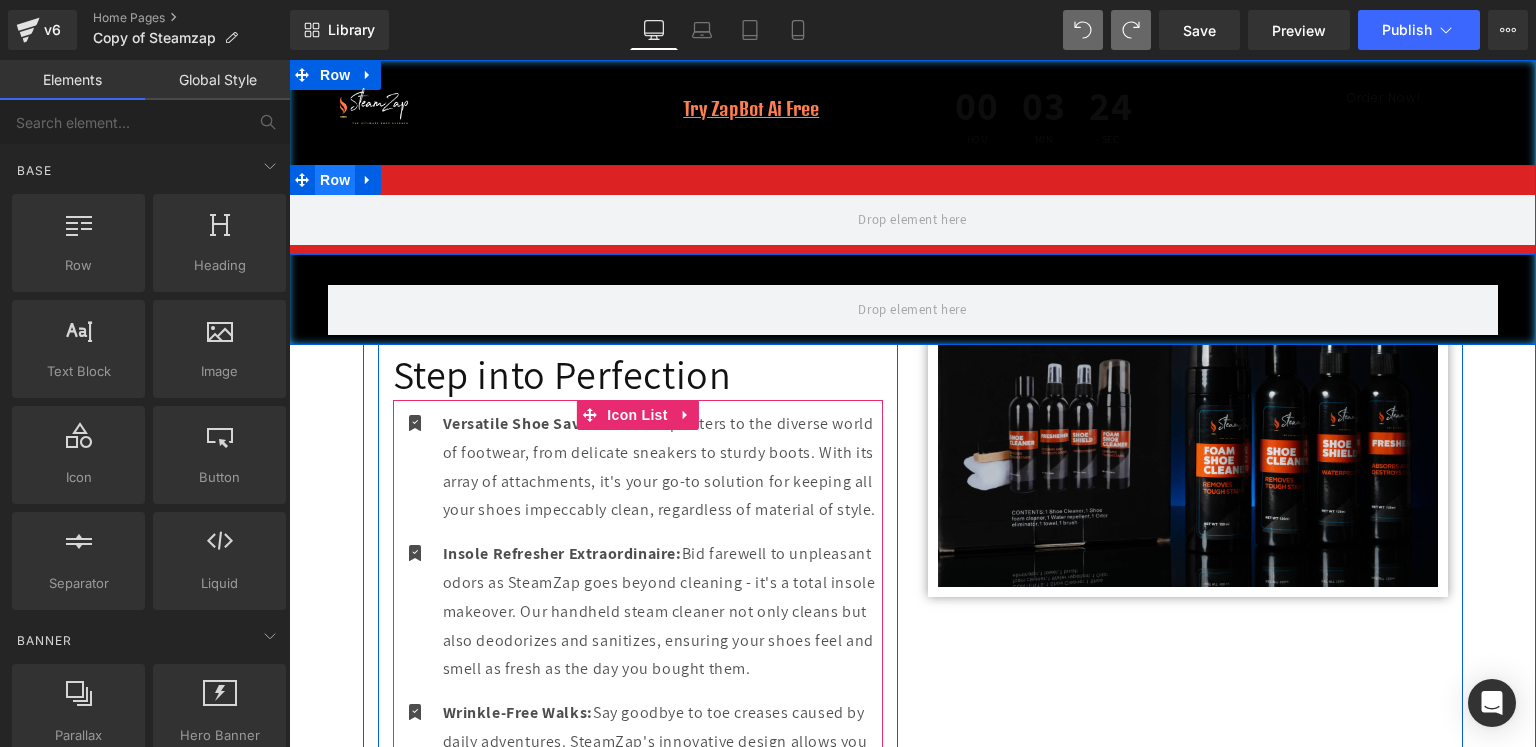 click on "Row" at bounding box center (335, 180) 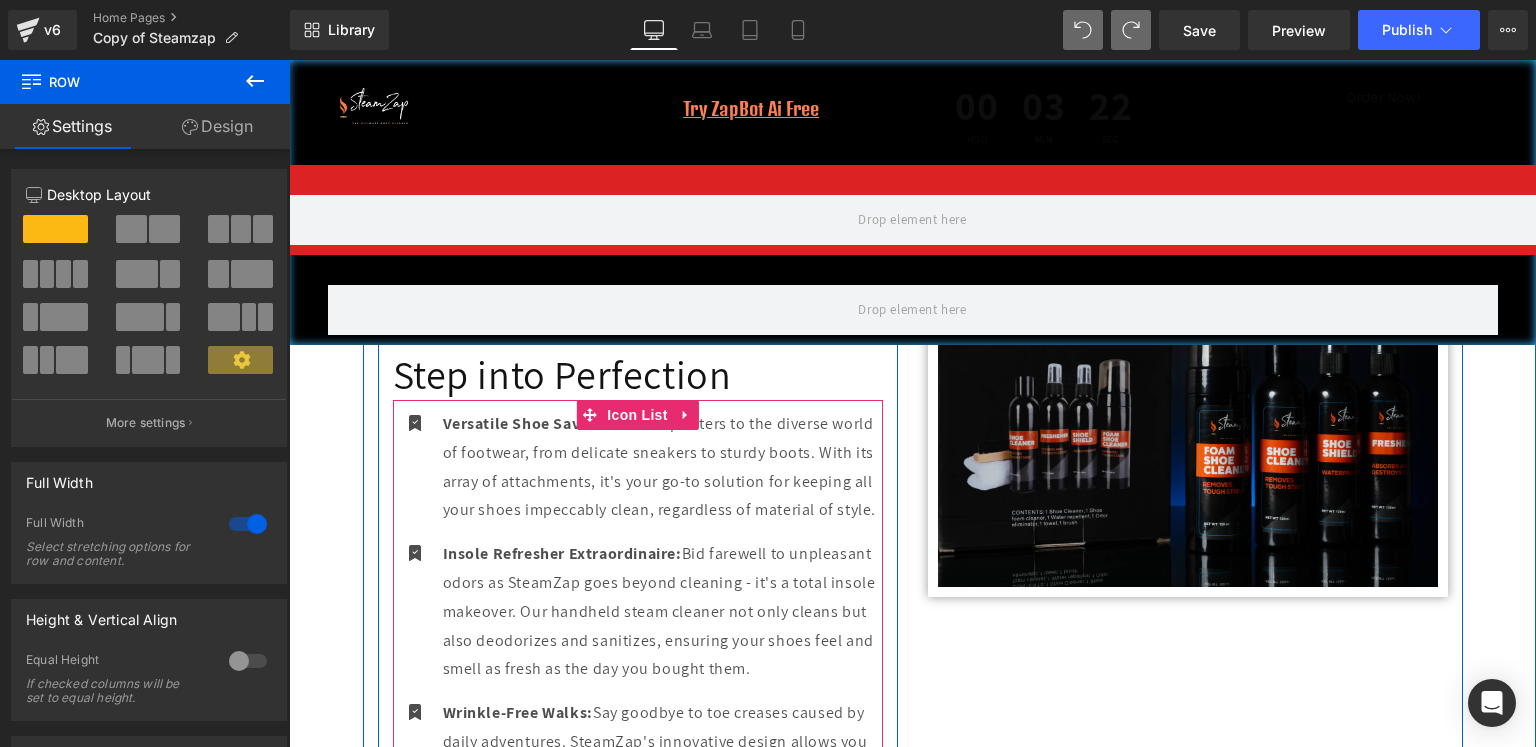 click 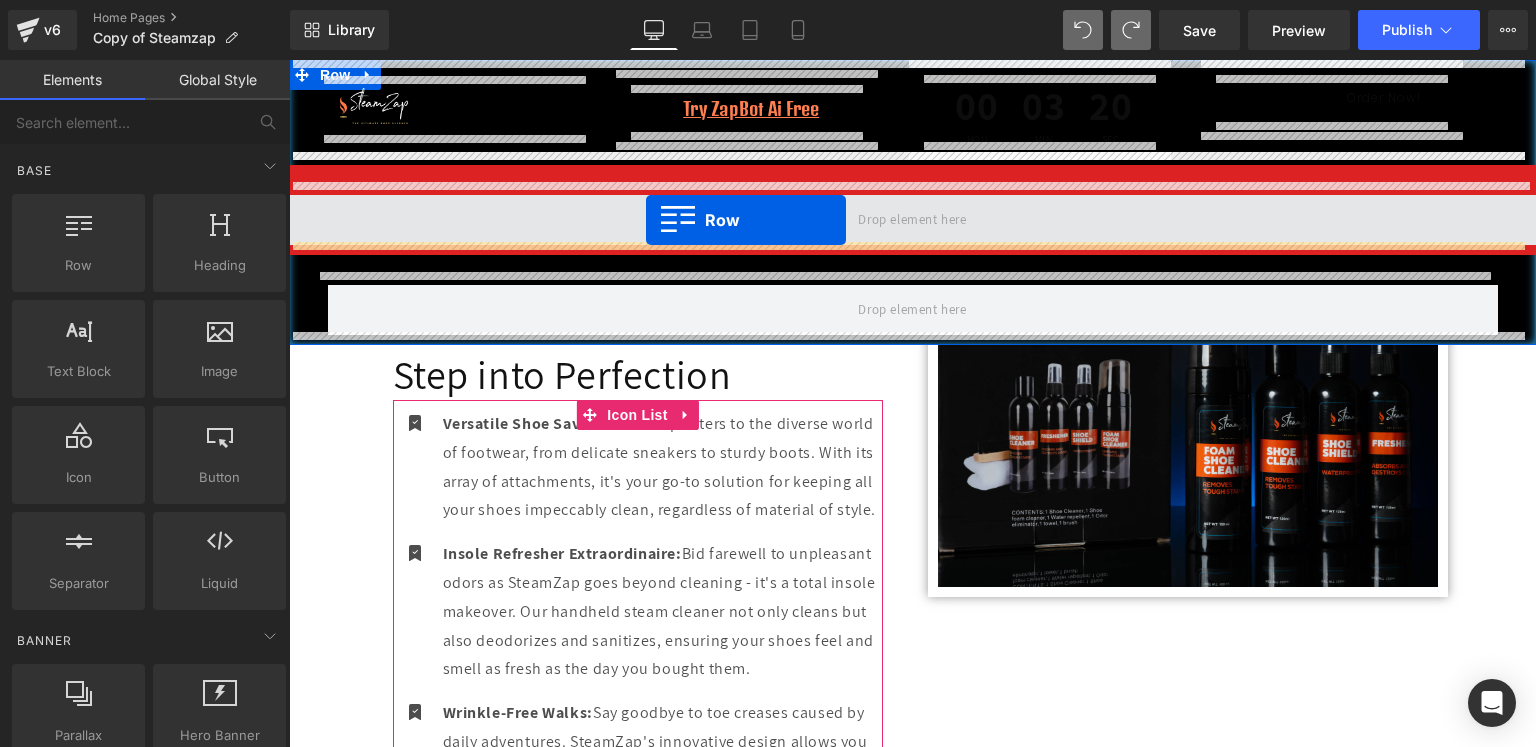 drag, startPoint x: 553, startPoint y: 319, endPoint x: 646, endPoint y: 220, distance: 135.83078 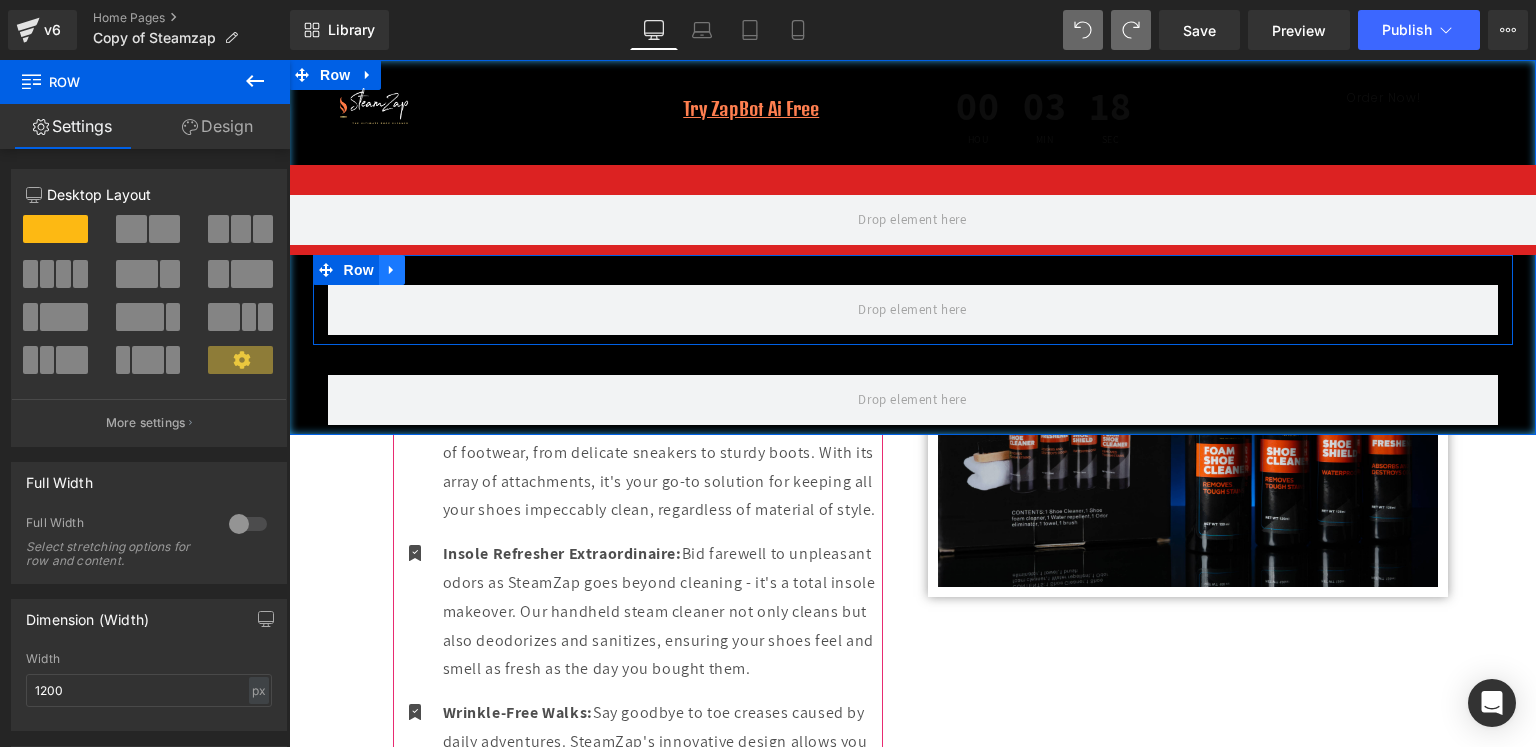 click 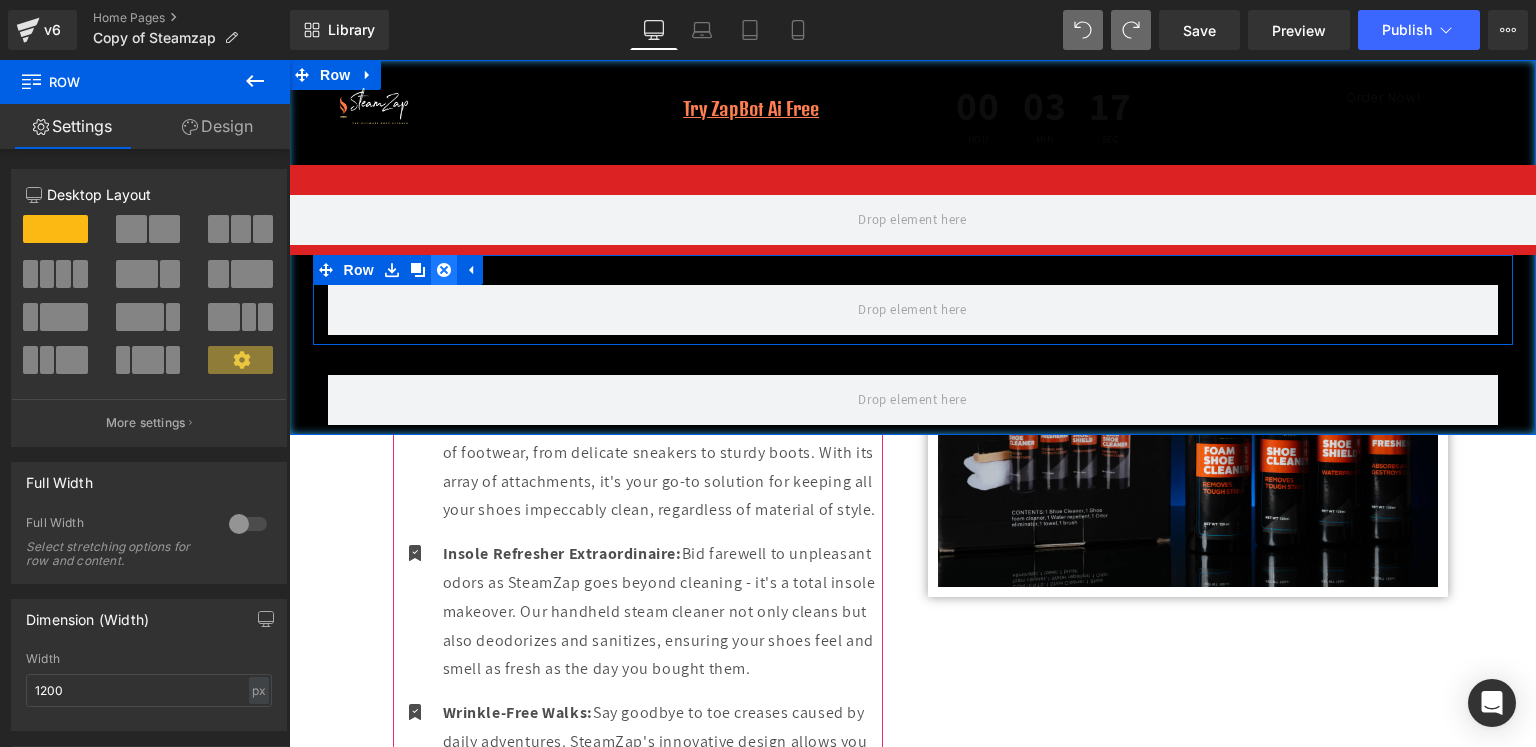 click 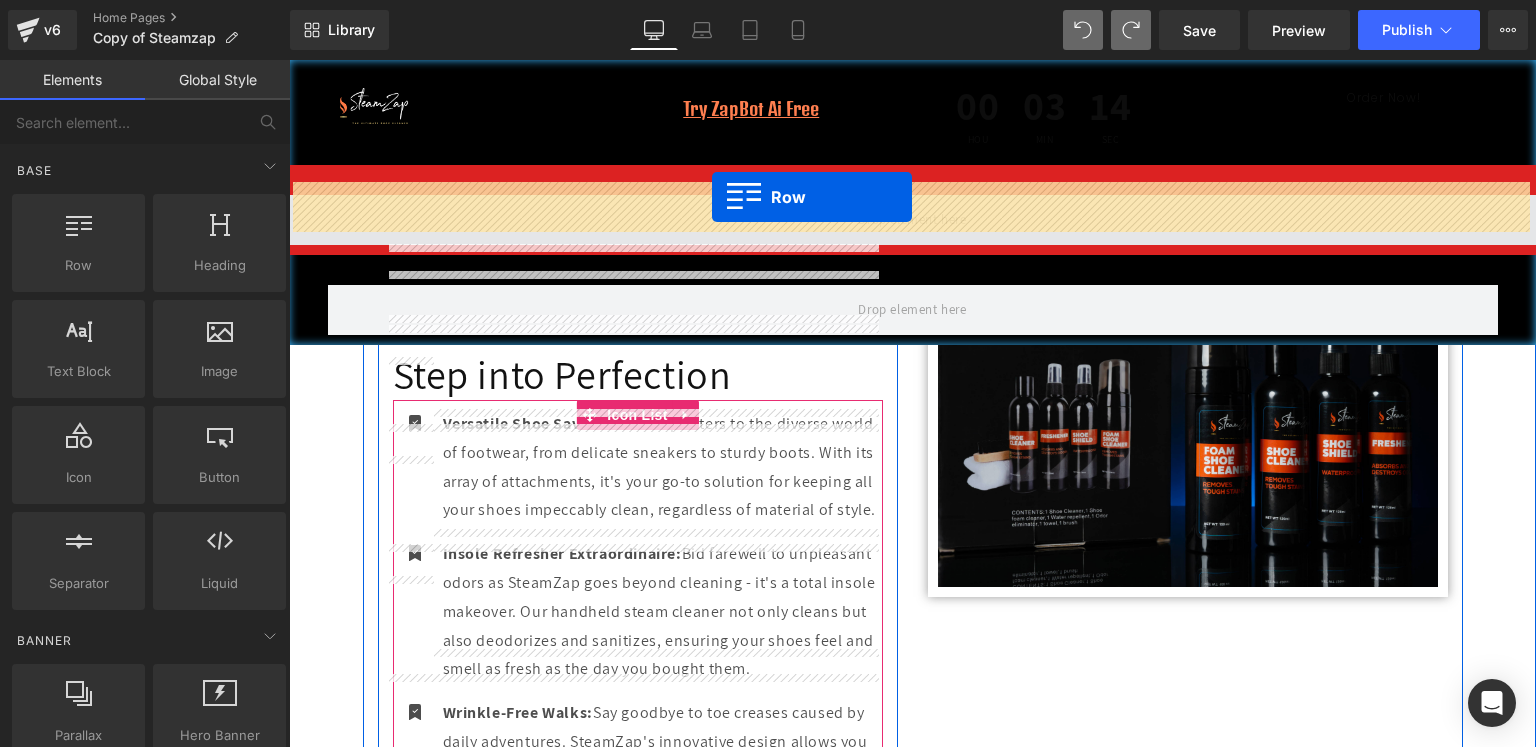 drag, startPoint x: 577, startPoint y: 338, endPoint x: 712, endPoint y: 197, distance: 195.20758 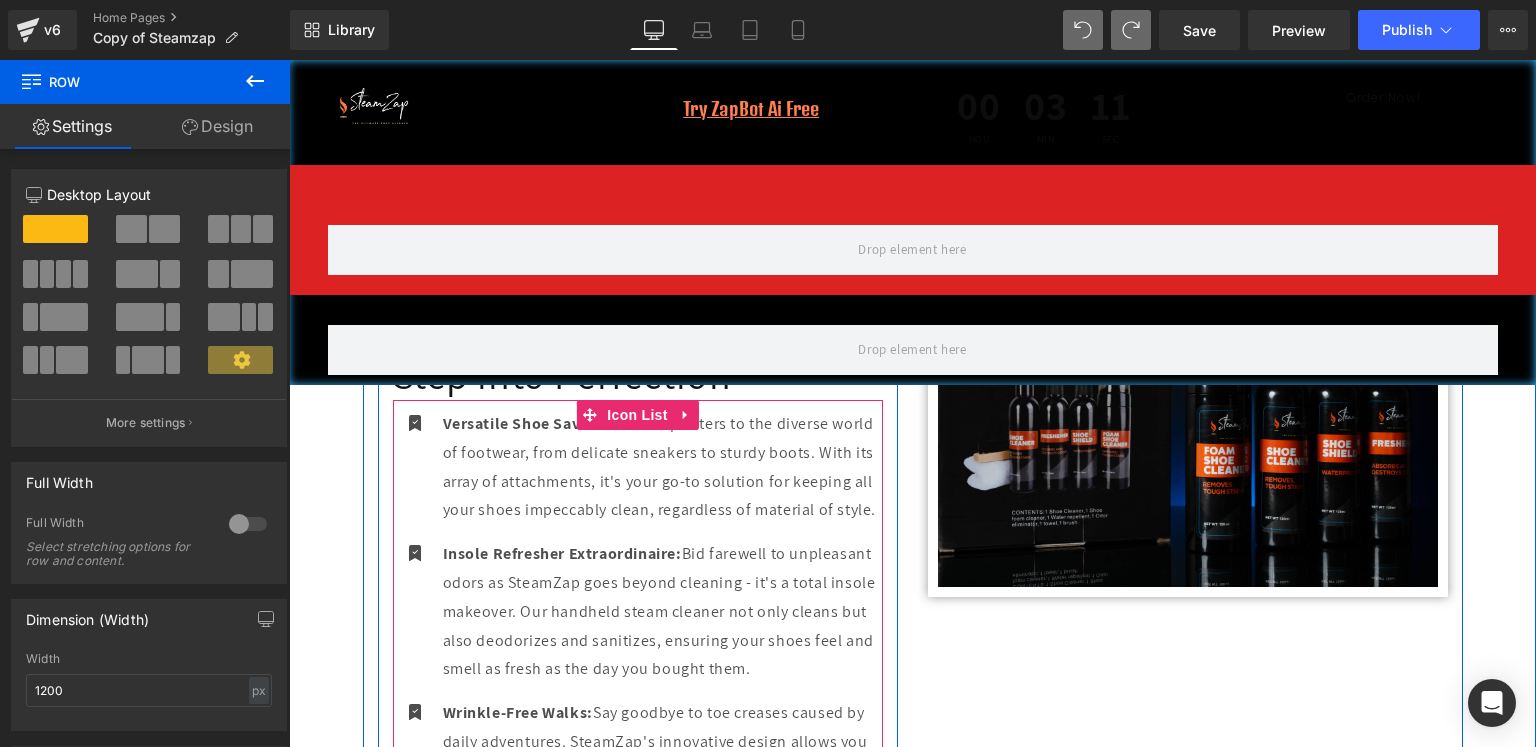 click 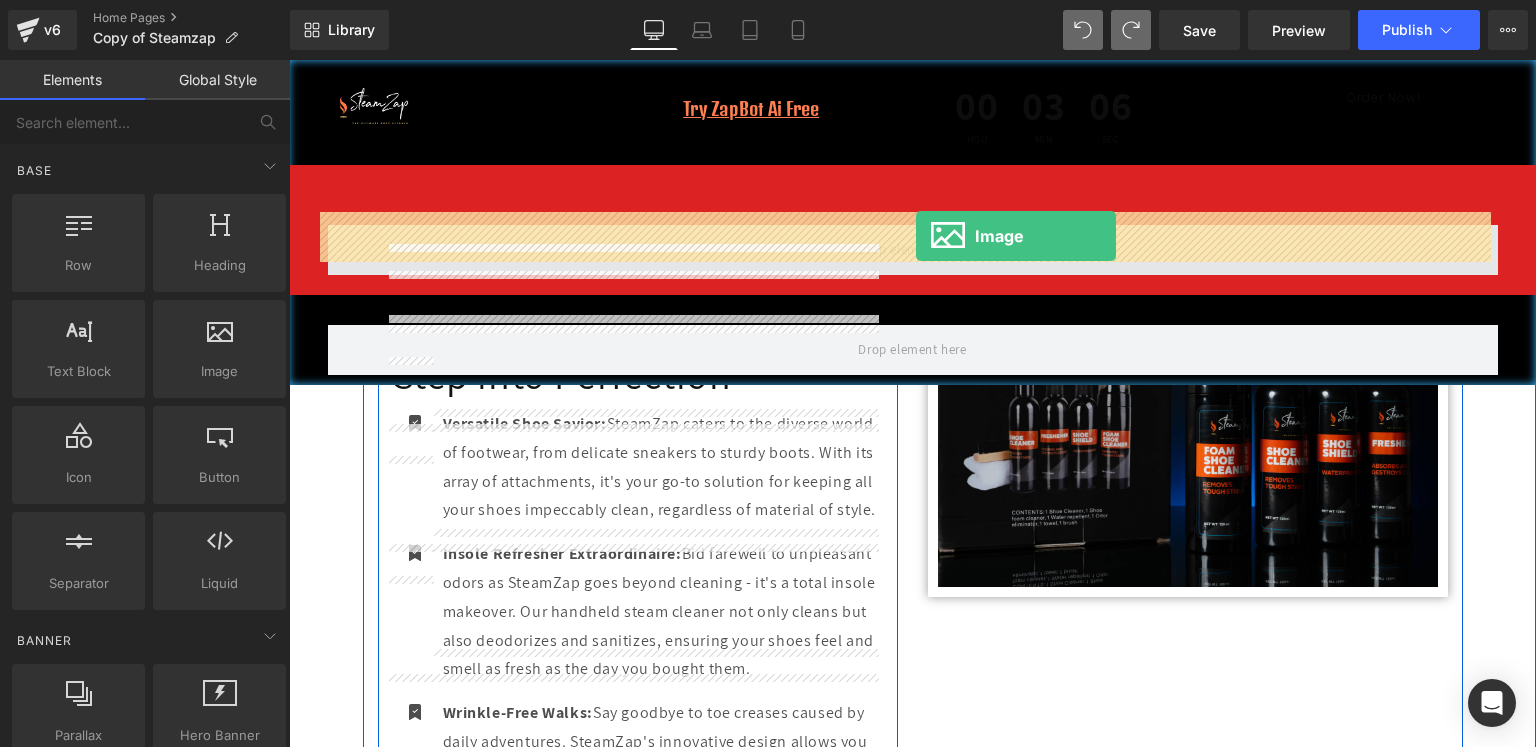 drag, startPoint x: 486, startPoint y: 396, endPoint x: 916, endPoint y: 236, distance: 458.8028 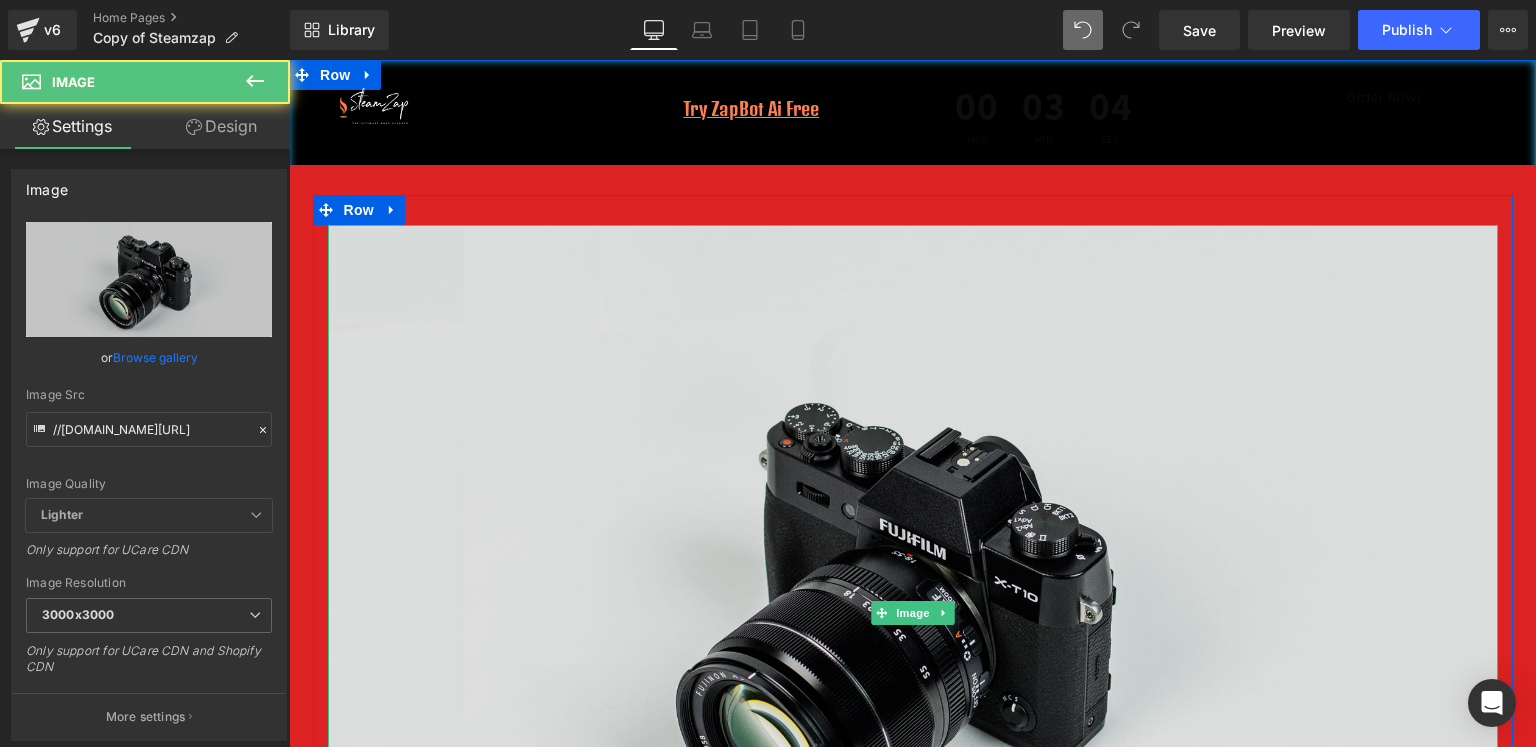 scroll, scrollTop: 100, scrollLeft: 0, axis: vertical 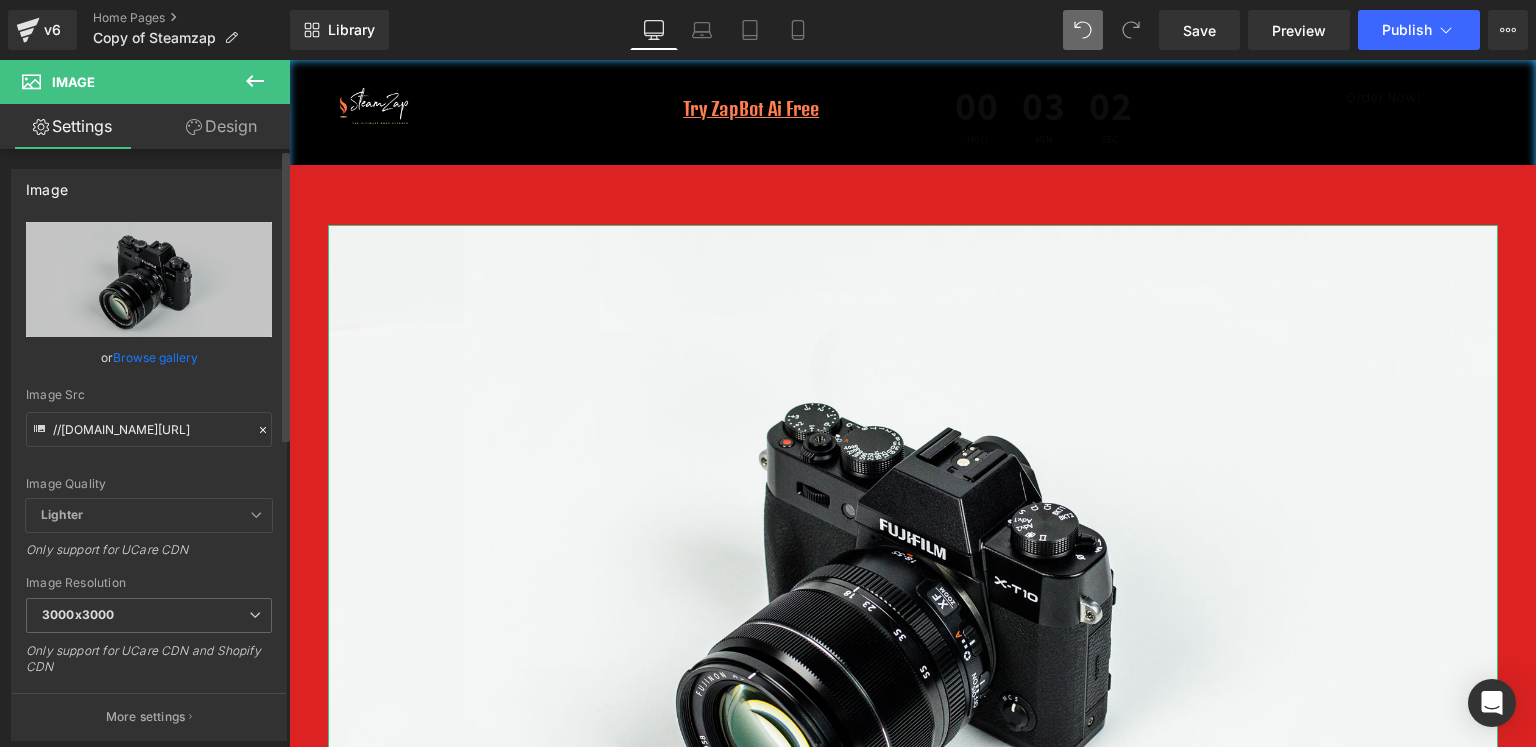 click on "Browse gallery" at bounding box center (155, 357) 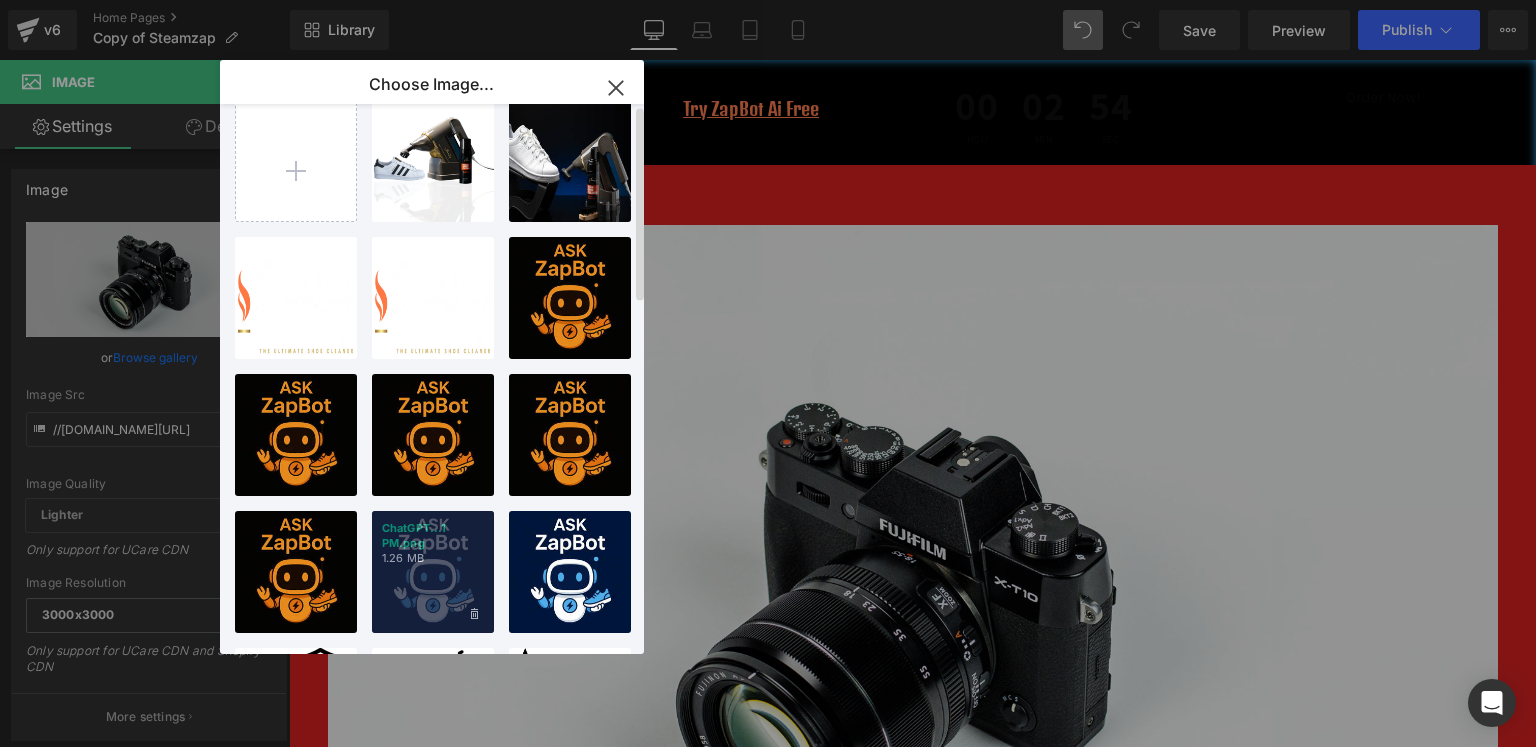 scroll, scrollTop: 0, scrollLeft: 0, axis: both 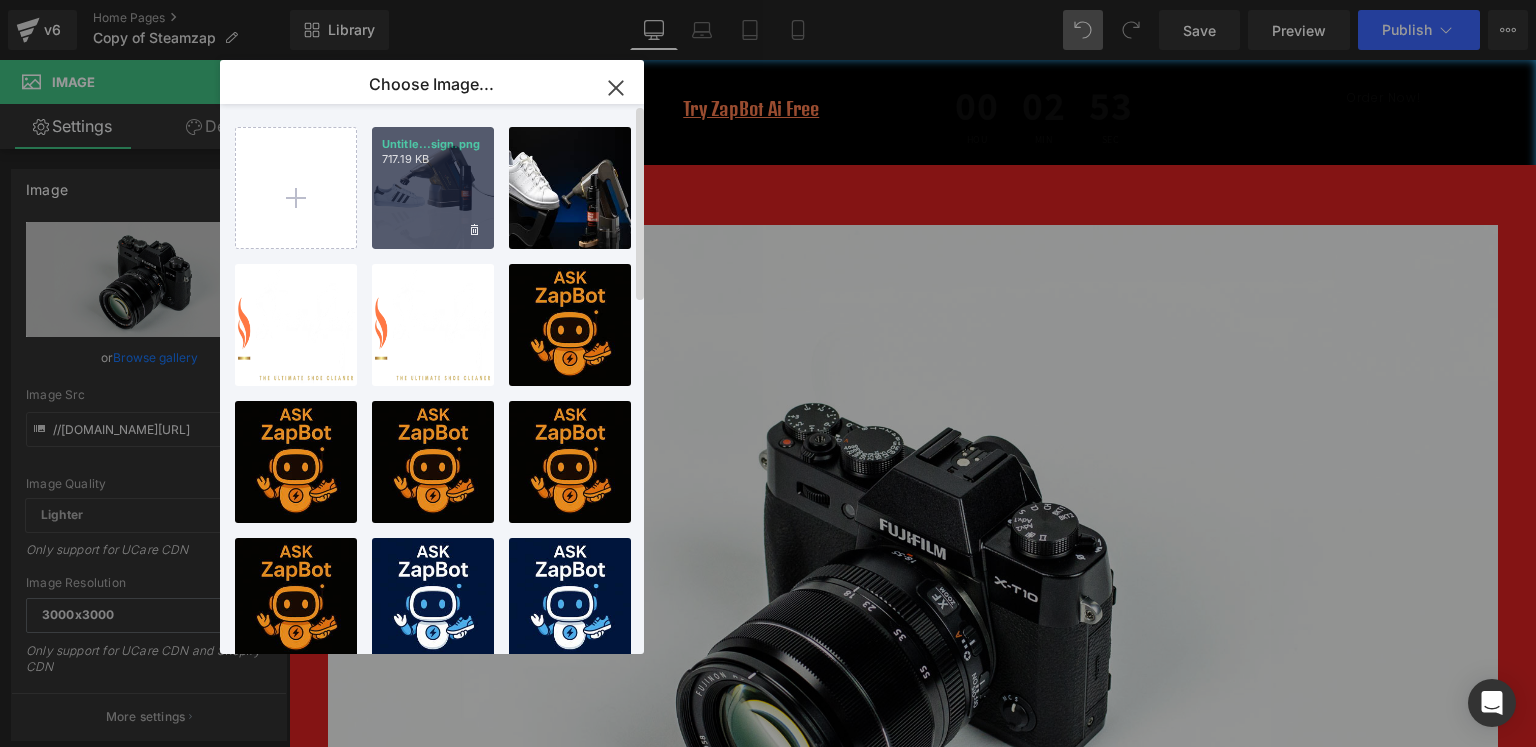 click on "Untitle...sign.png 717.19 KB" at bounding box center (433, 188) 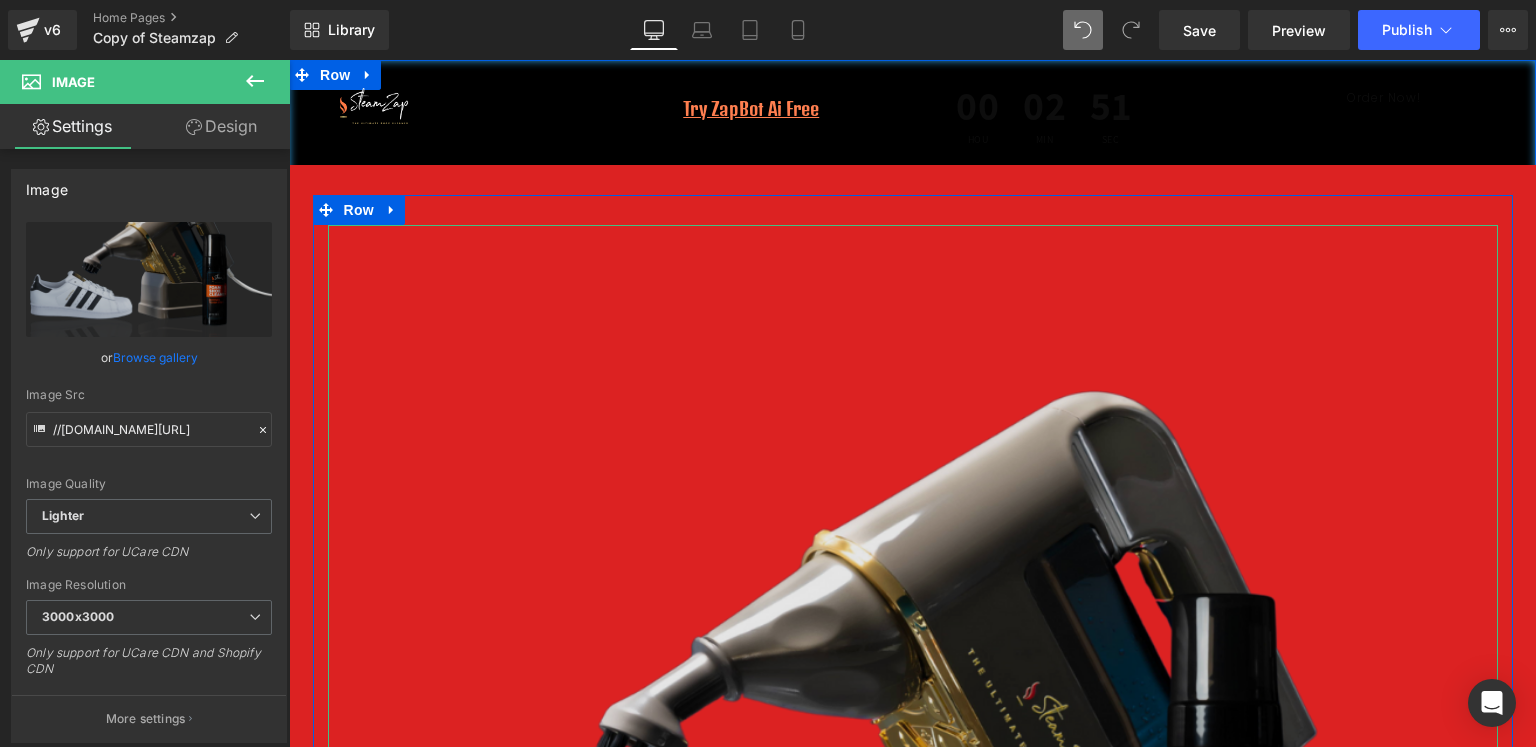 scroll, scrollTop: 700, scrollLeft: 0, axis: vertical 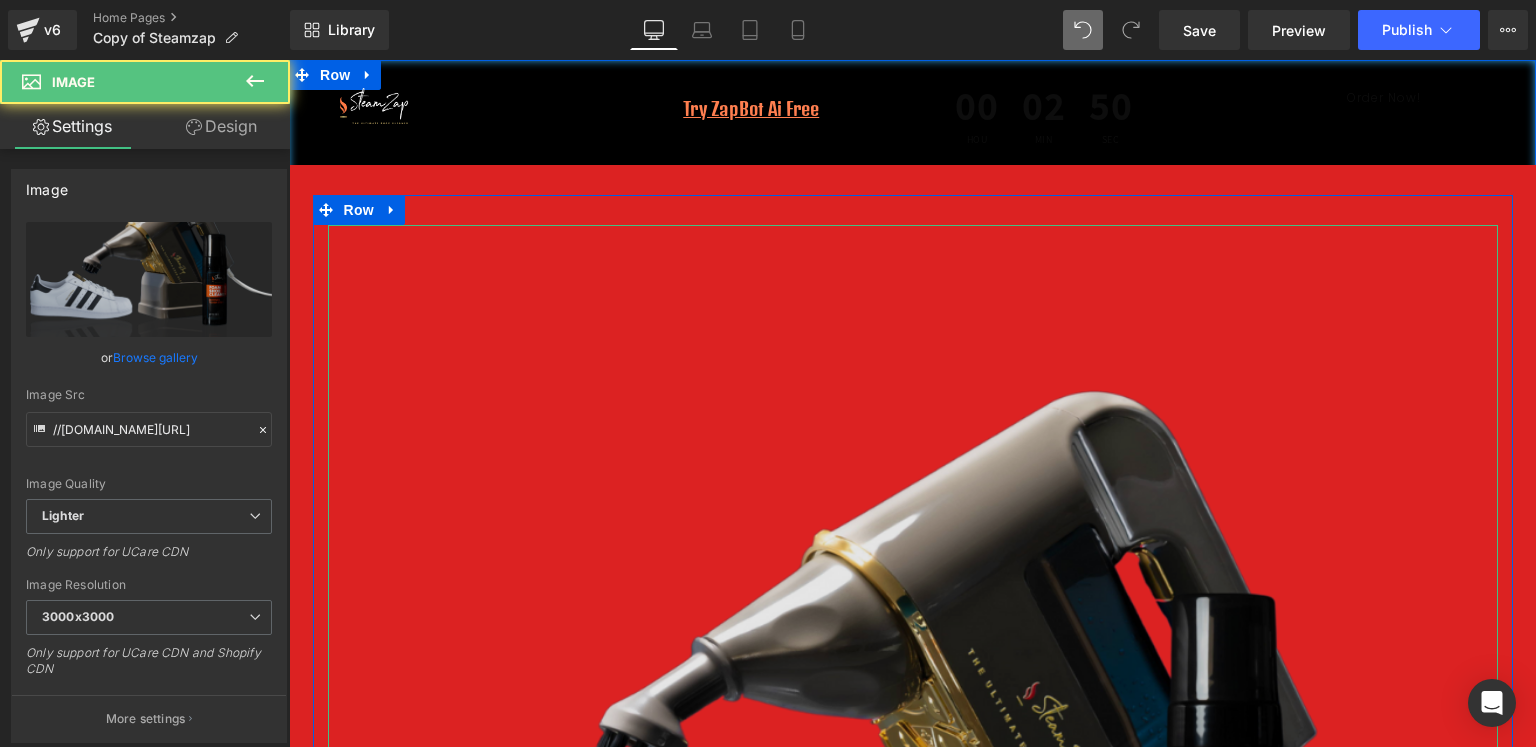 drag, startPoint x: 473, startPoint y: 461, endPoint x: 492, endPoint y: 519, distance: 61.03278 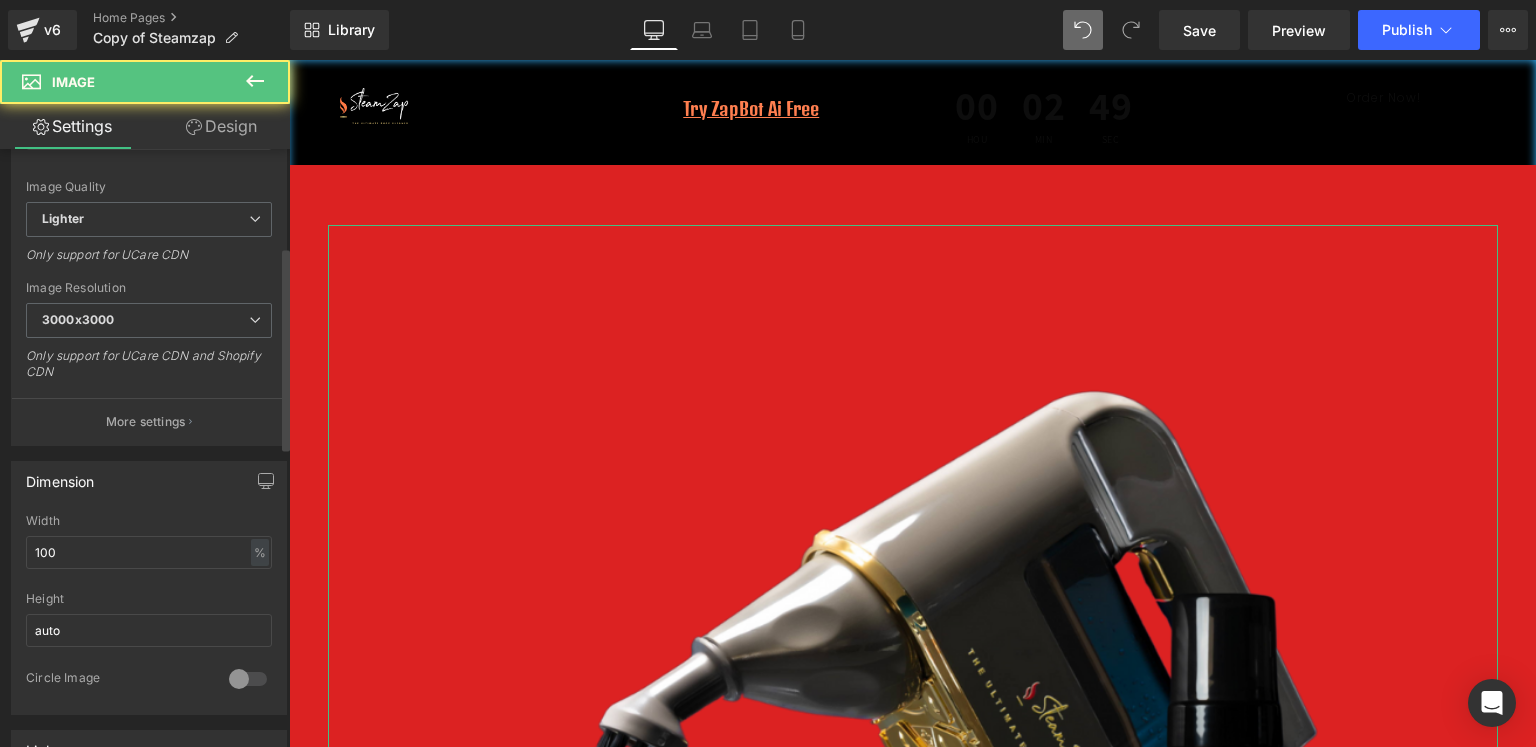 scroll, scrollTop: 300, scrollLeft: 0, axis: vertical 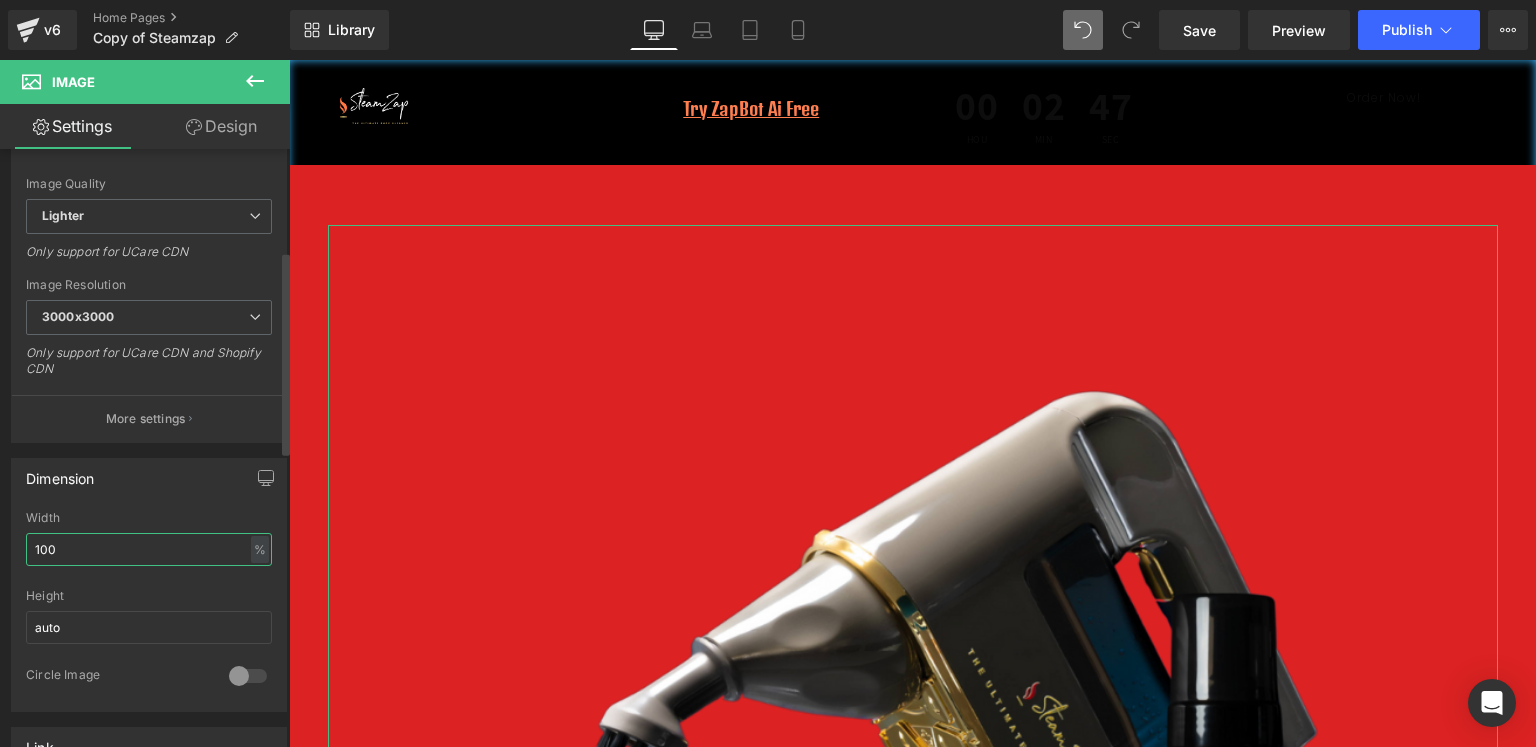 drag, startPoint x: 82, startPoint y: 541, endPoint x: 0, endPoint y: 554, distance: 83.02409 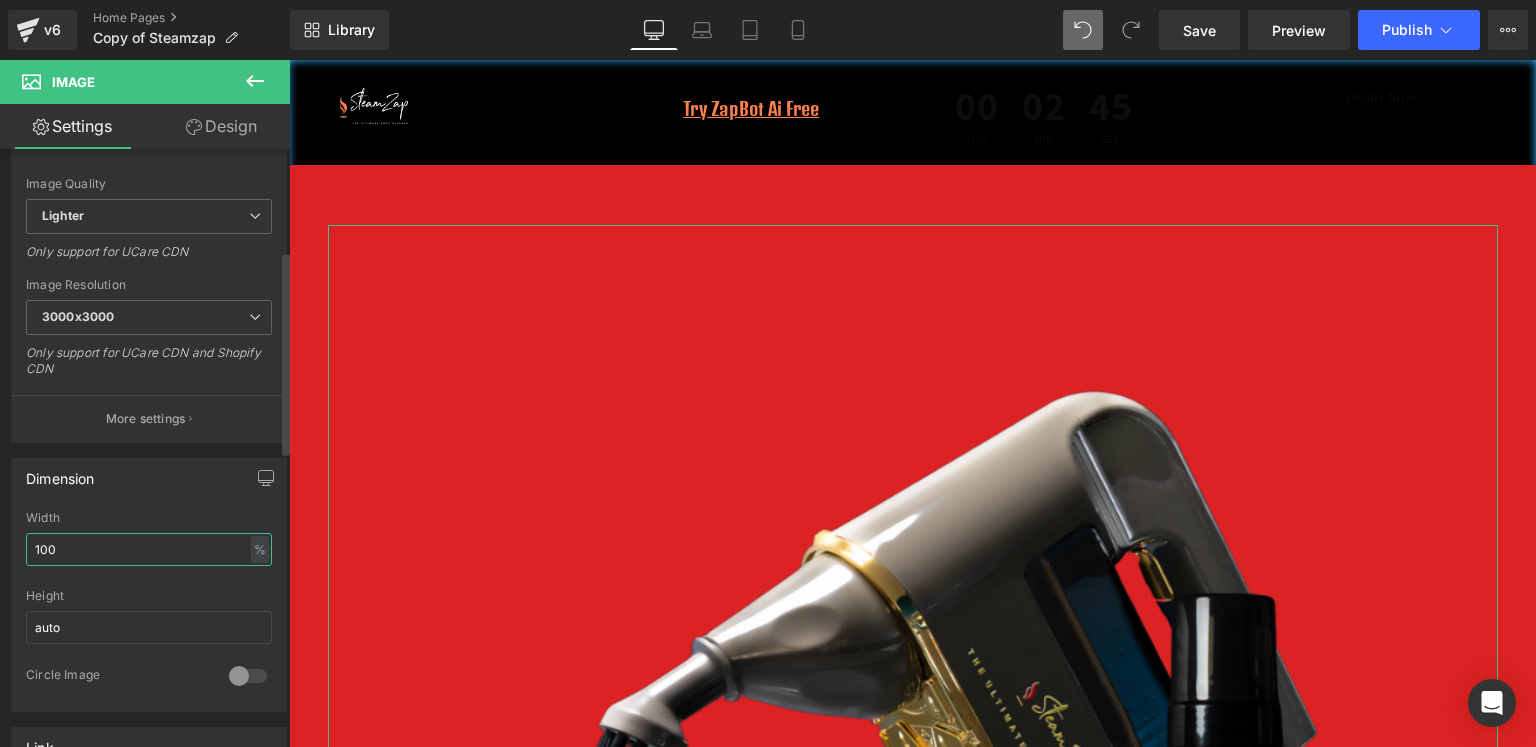 type on "5" 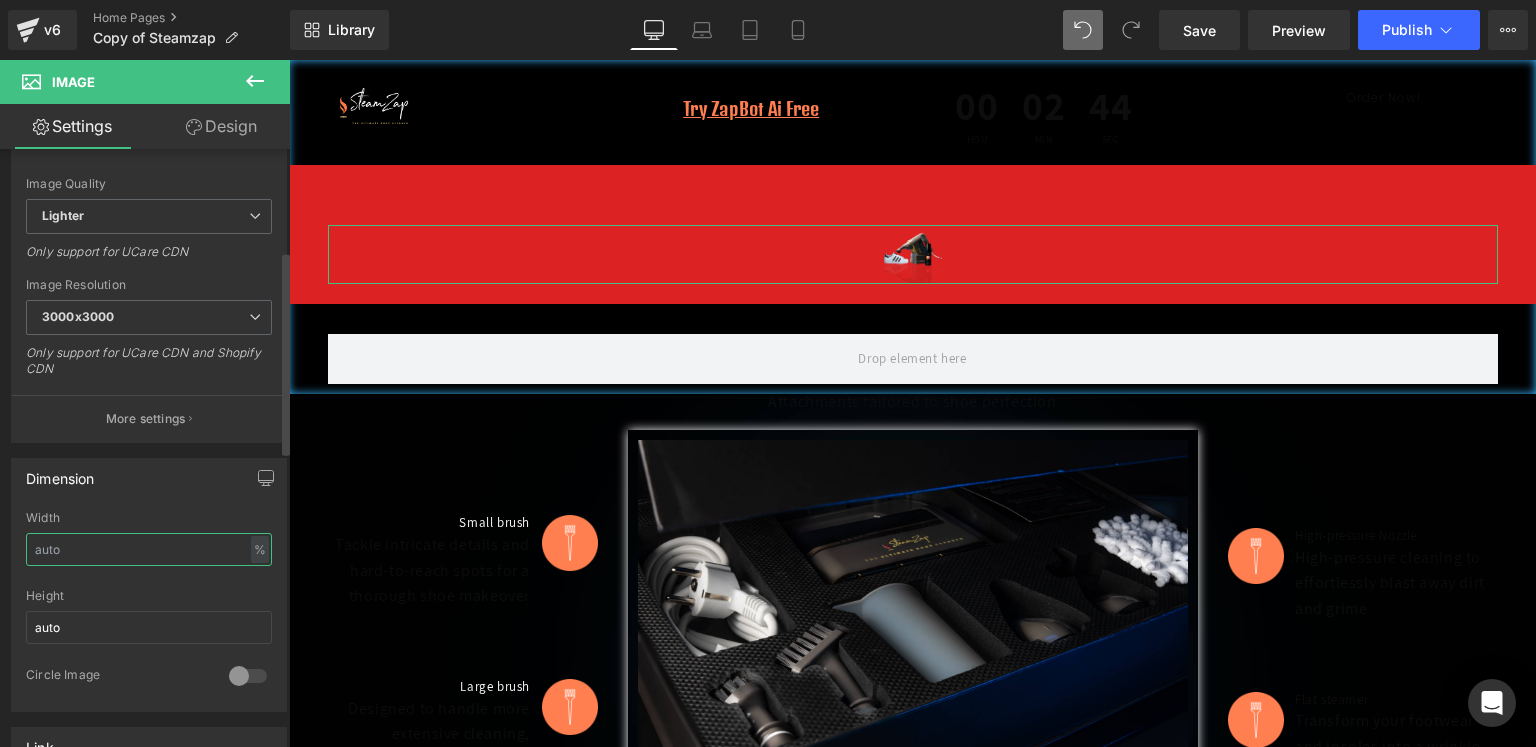 type on "0" 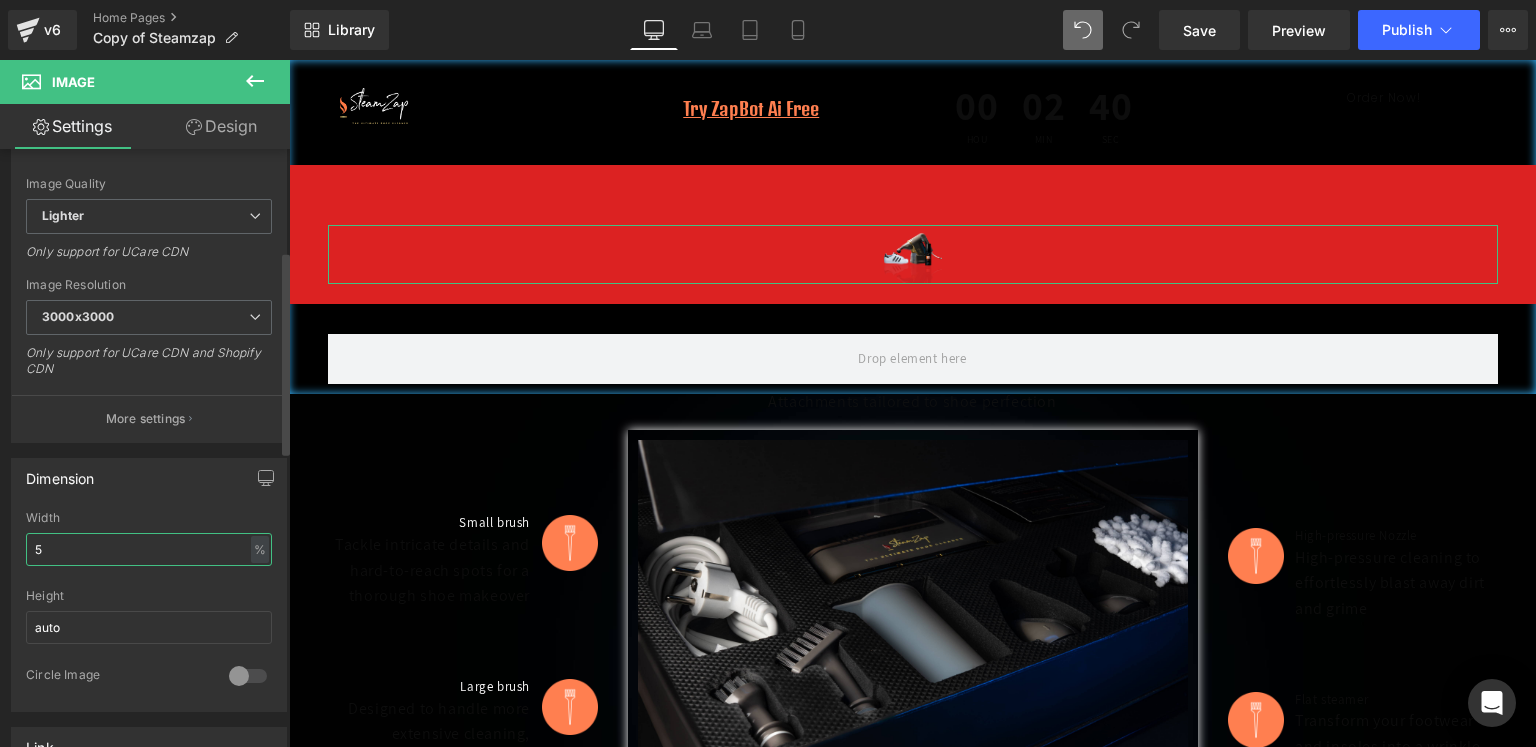 type on "50" 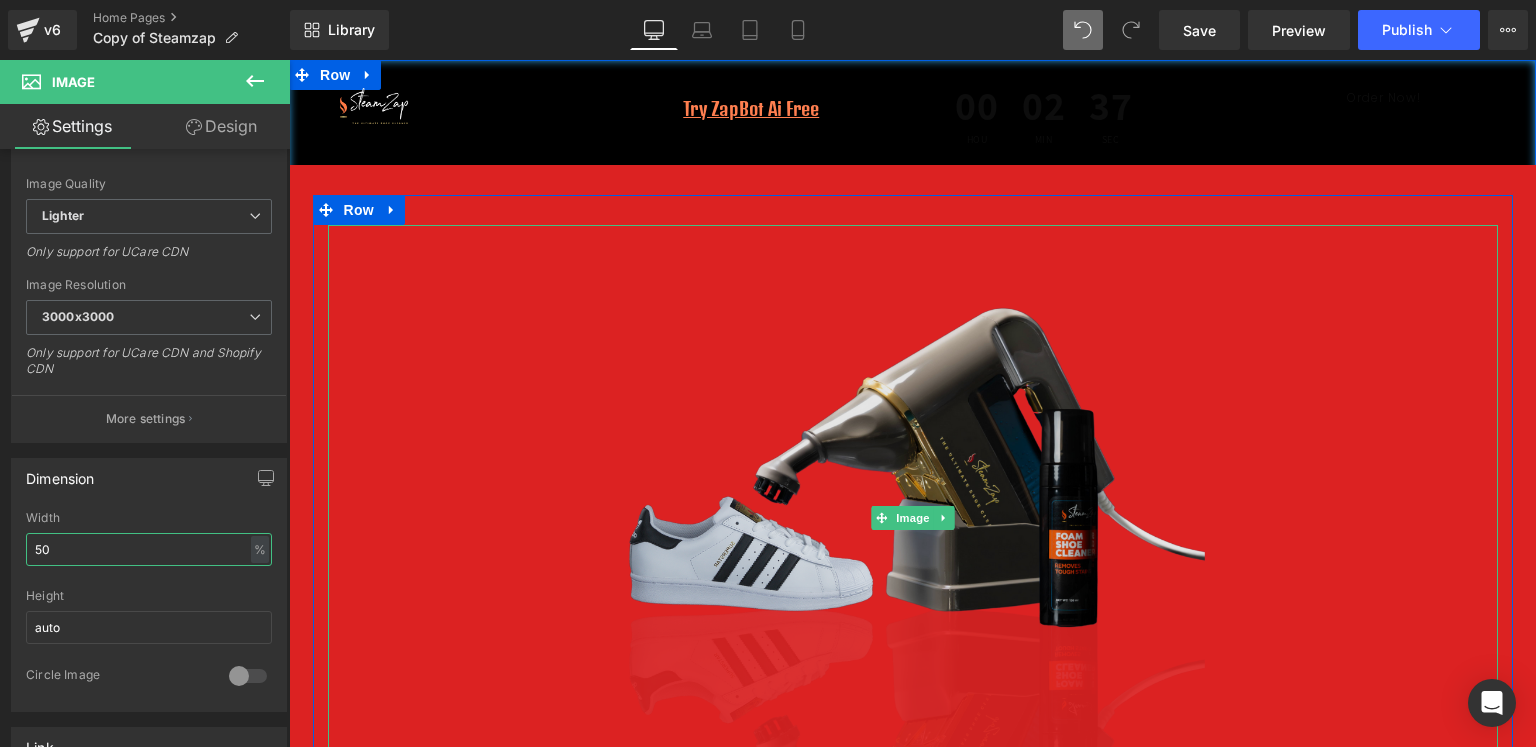 scroll, scrollTop: 1100, scrollLeft: 0, axis: vertical 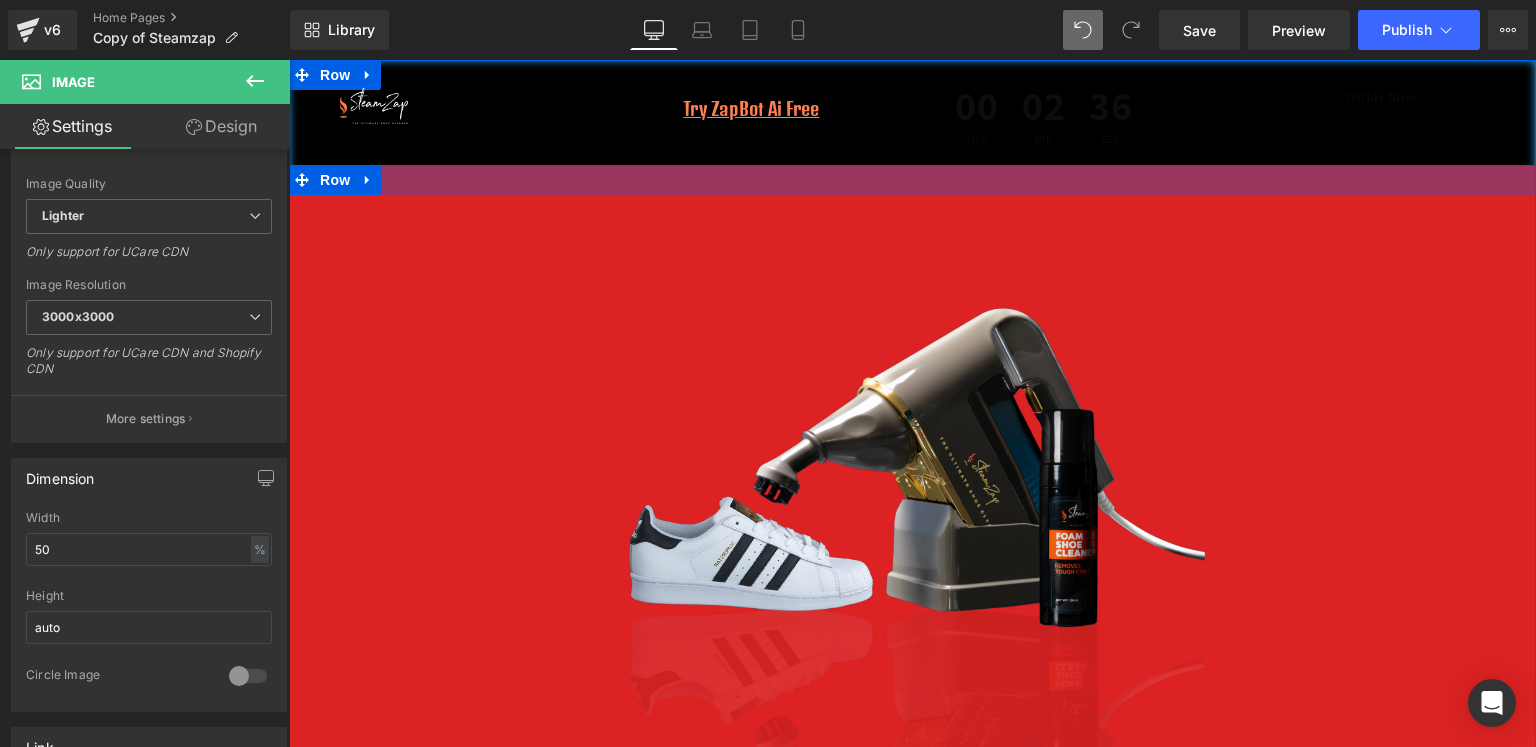 drag, startPoint x: 847, startPoint y: 170, endPoint x: 1390, endPoint y: 212, distance: 544.6219 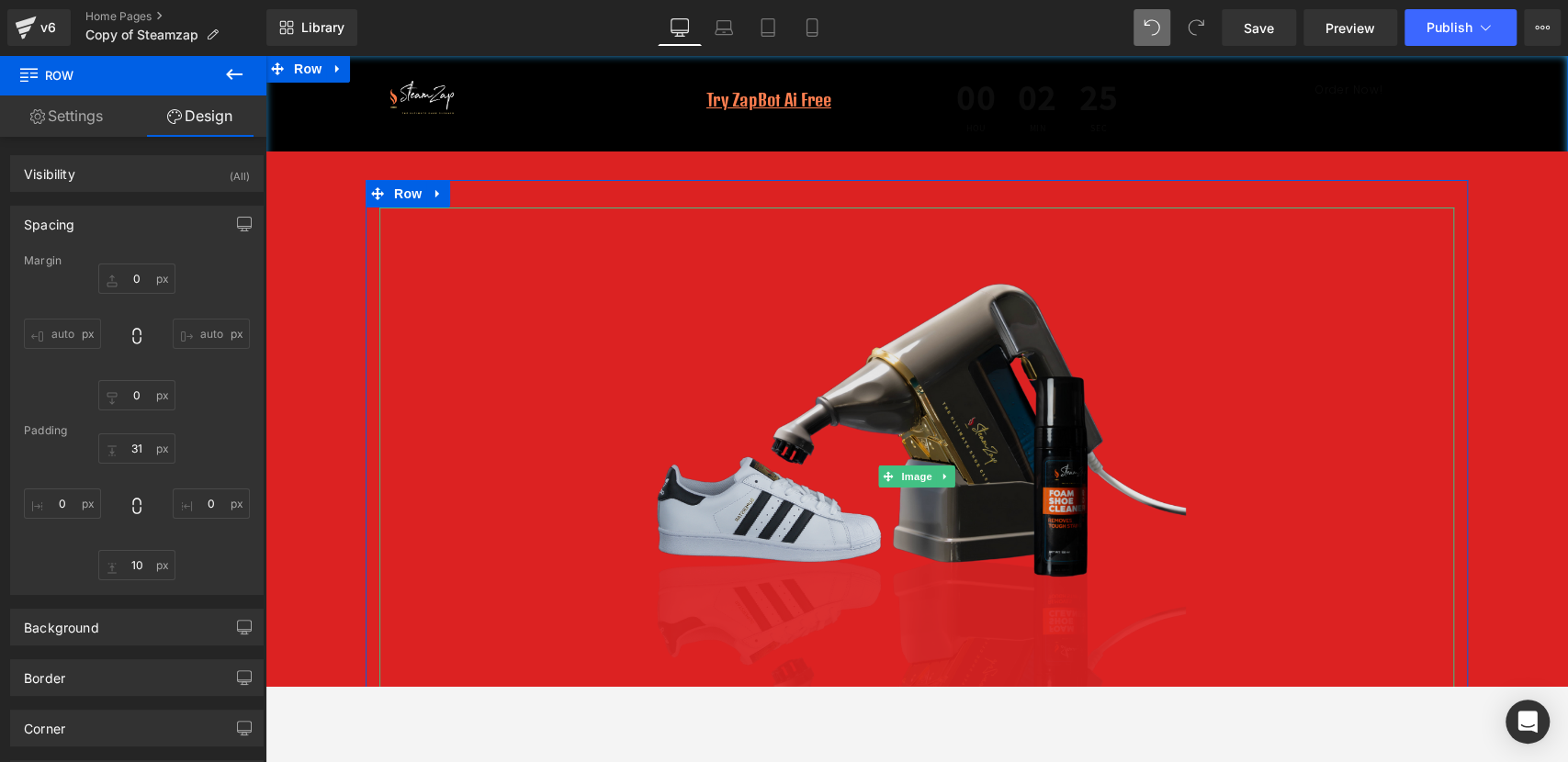 scroll, scrollTop: 4723, scrollLeft: 0, axis: vertical 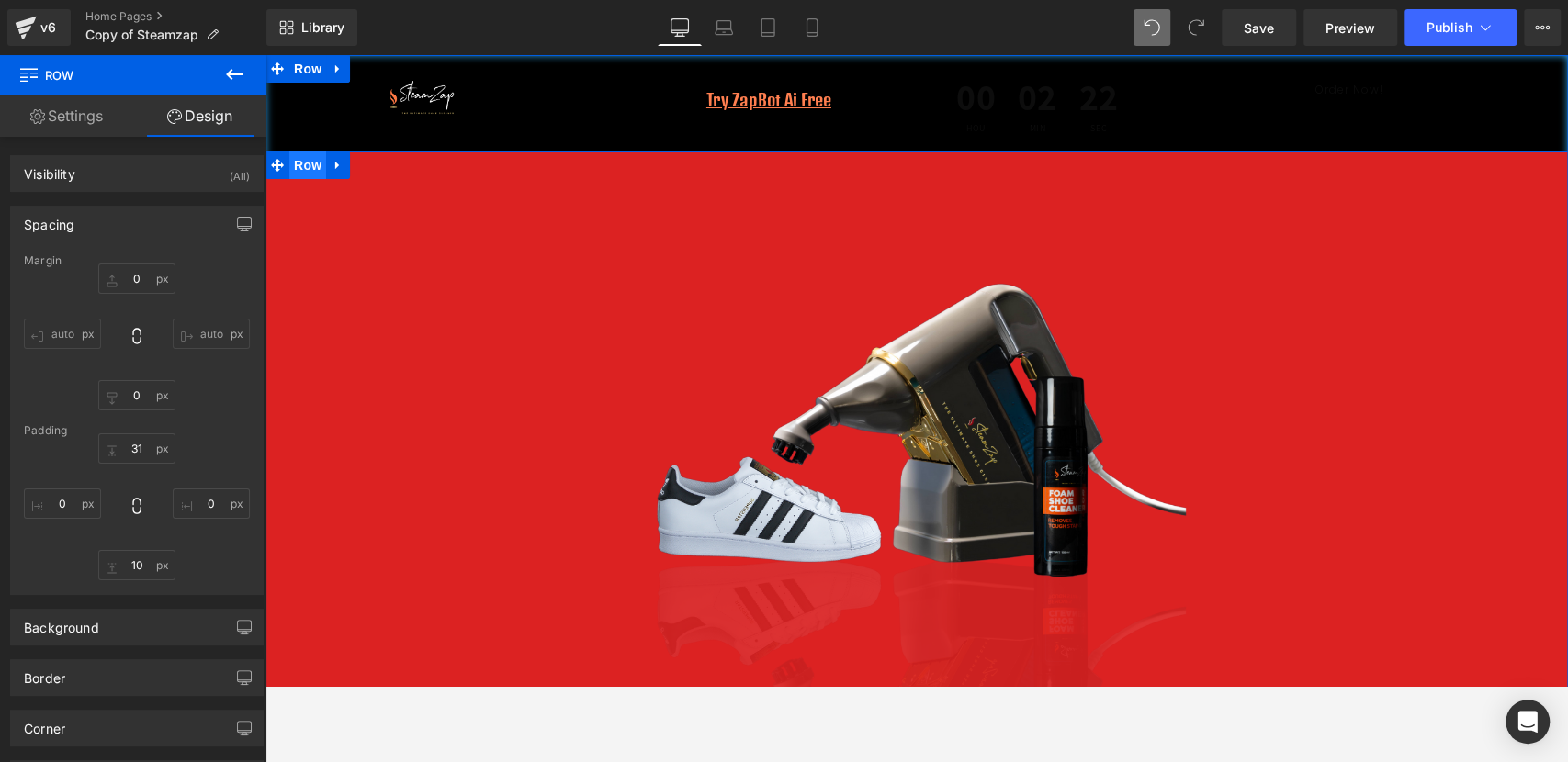 click on "Row" at bounding box center (308, 165) 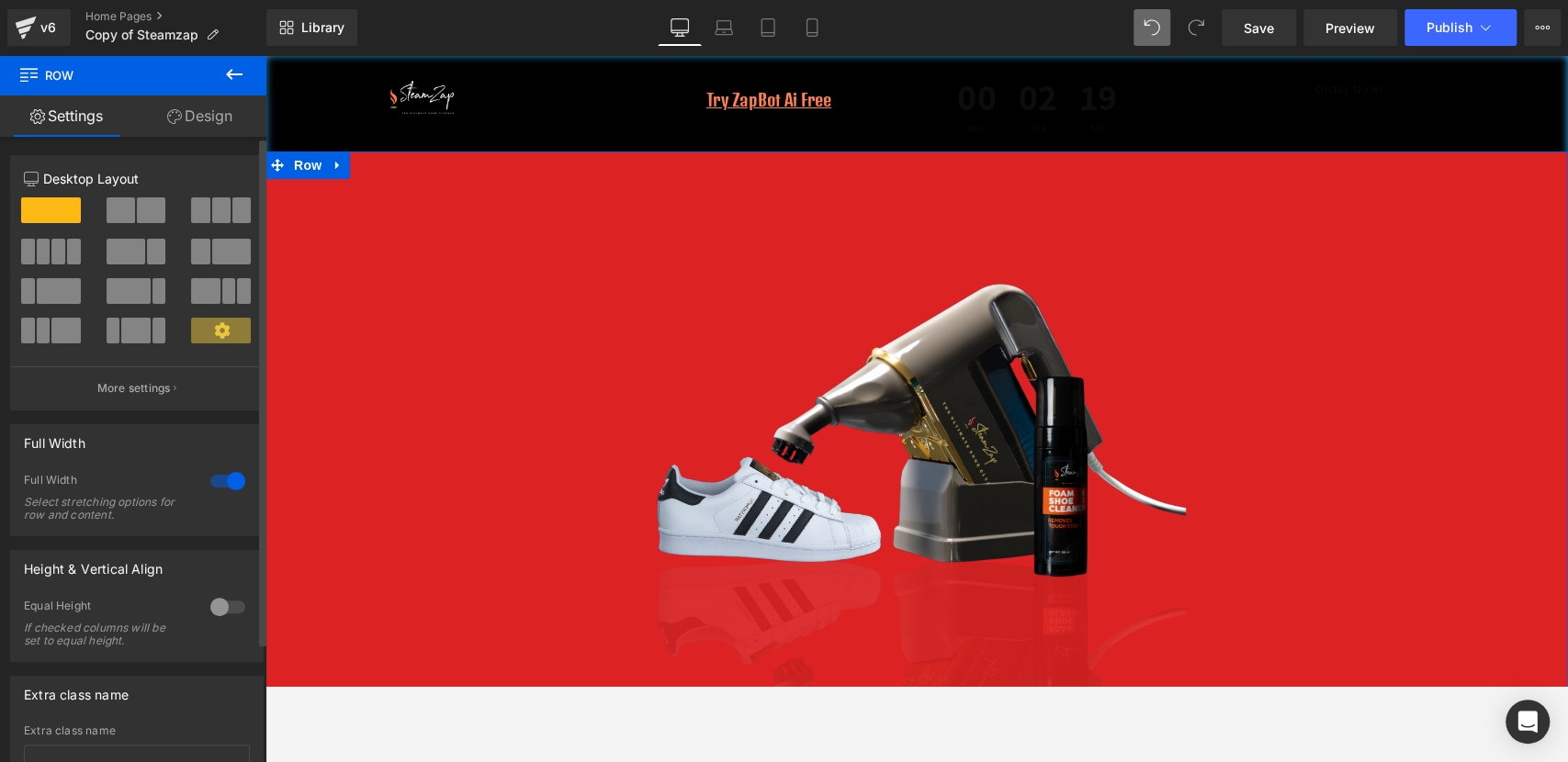 click at bounding box center (228, 481) 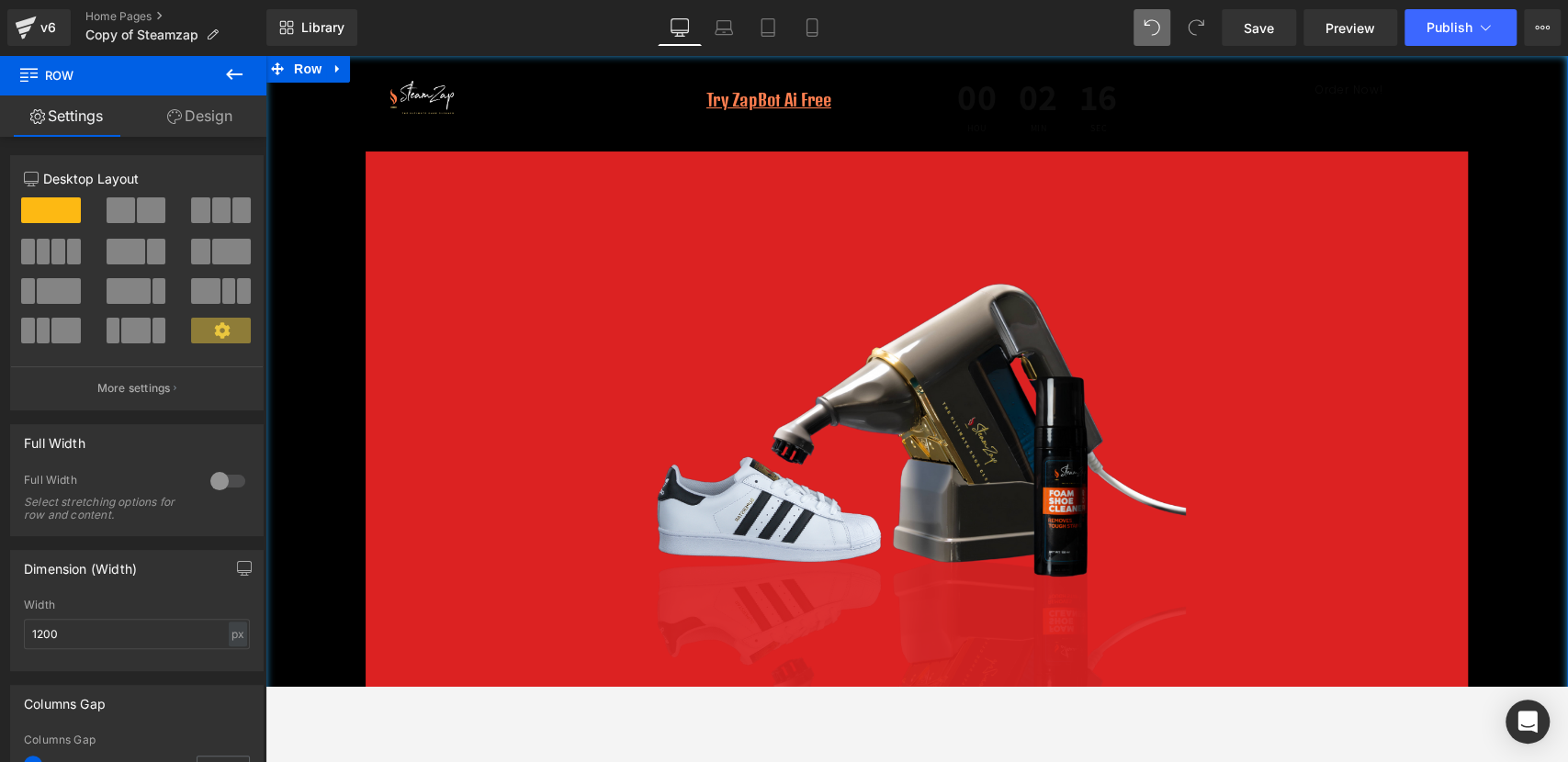 scroll, scrollTop: 4418, scrollLeft: 0, axis: vertical 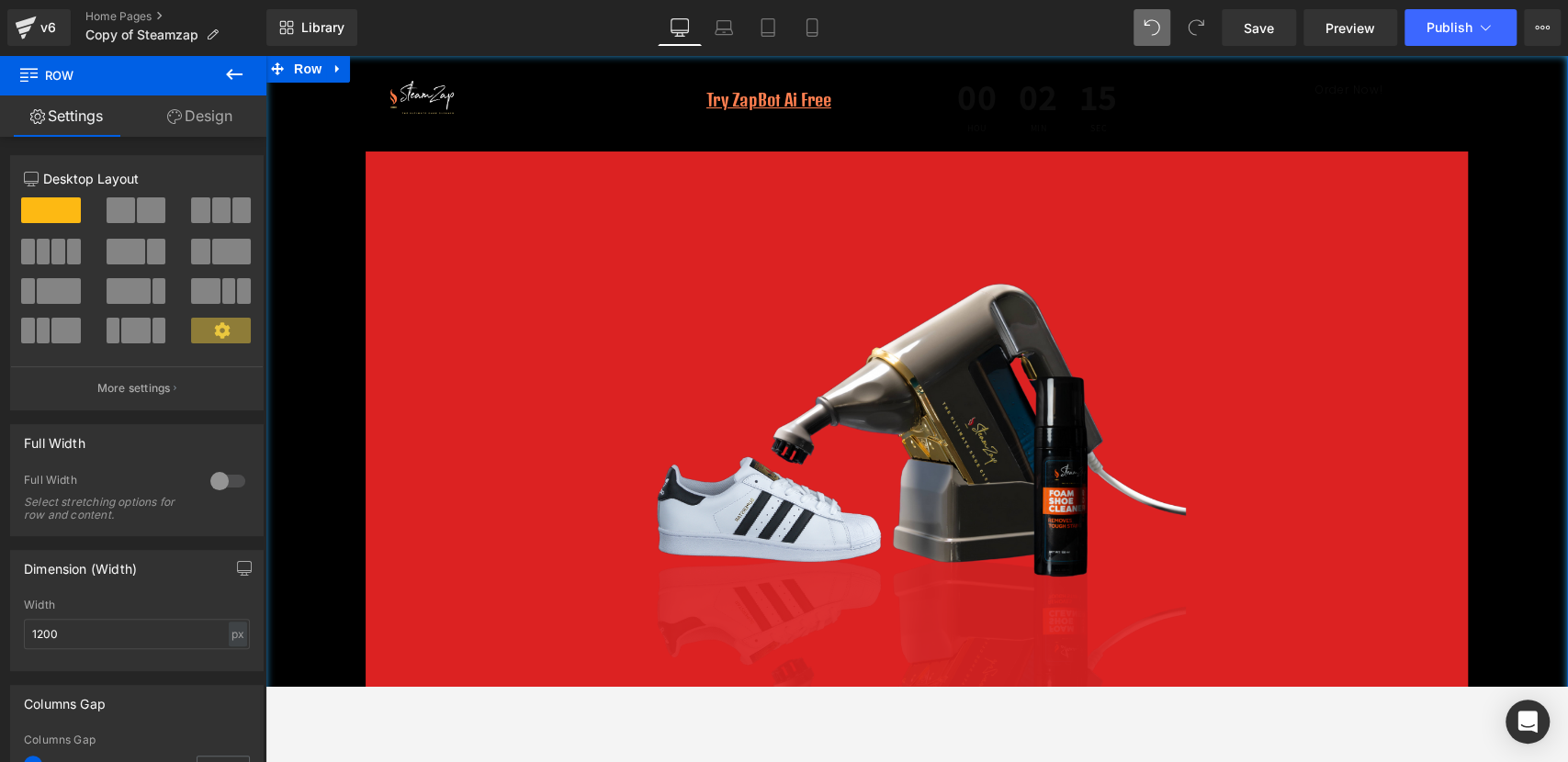 click on "Image         Try ZapBot Ai Free Text Block         Row
00 Hou
02 Min
15 Sec
Countdown Timer         Row         Order Now! Button         Row         Row
Image
Row
Row   31px
Row" at bounding box center [917, 450] 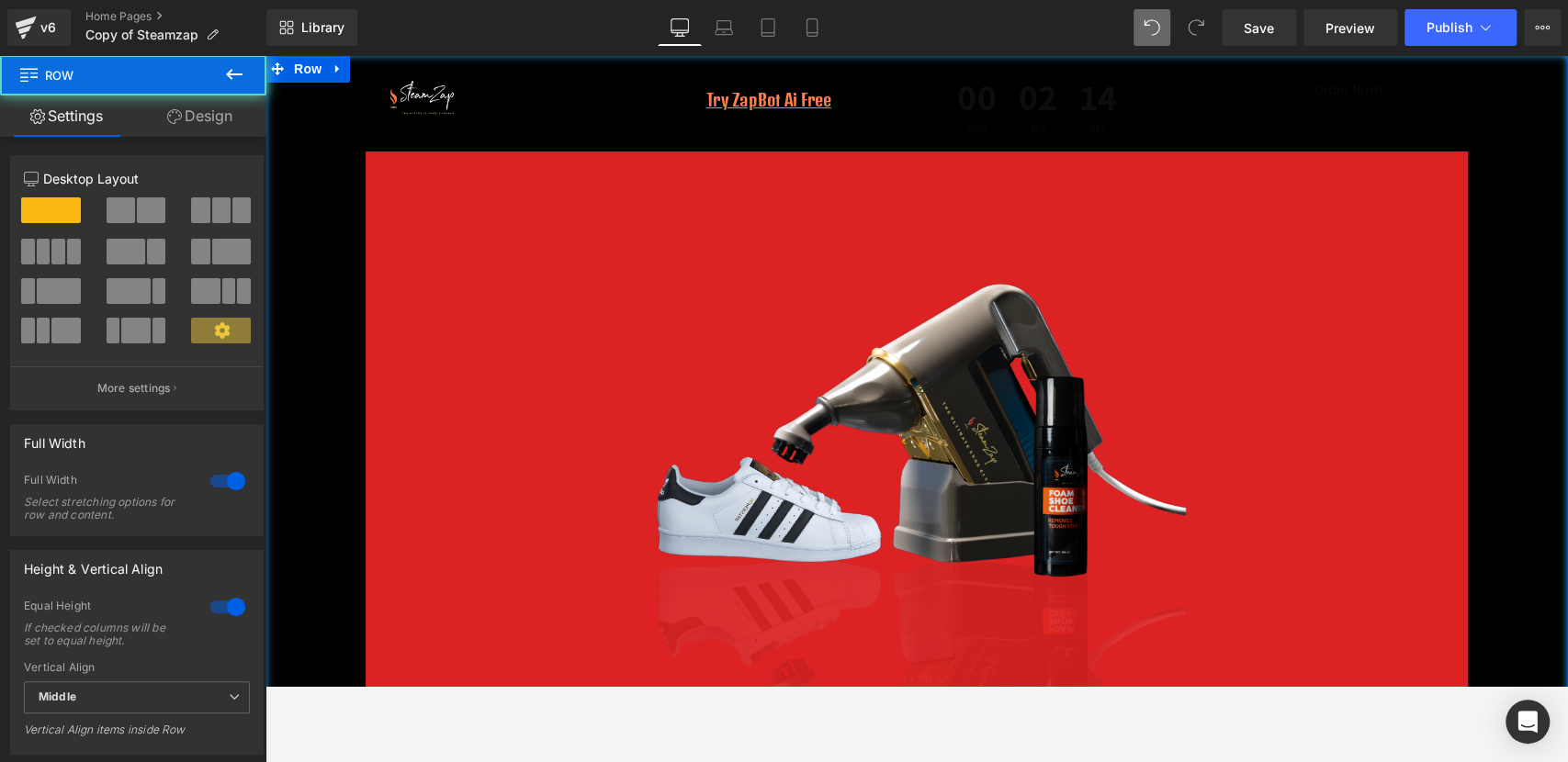 click on "Image         Try ZapBot Ai Free Text Block         Row
00 Hou
02 Min
14 Sec
Countdown Timer         Row         Order Now! Button         Row         Row
Image
Row
Row   31px
Row" at bounding box center (917, 450) 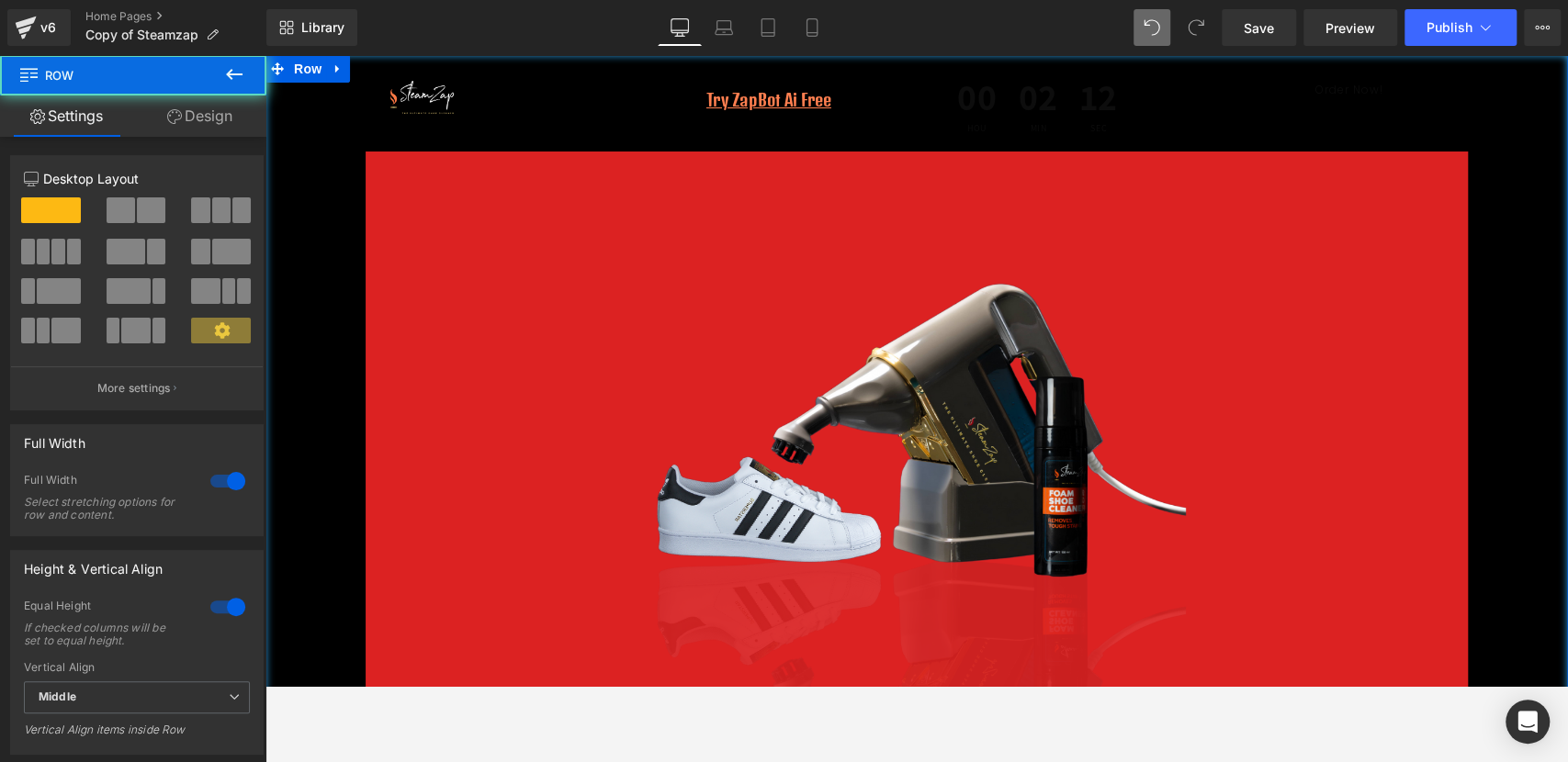 click on "Image         Try ZapBot Ai Free Text Block         Row
00 Hou
02 Min
12 Sec
Countdown Timer         Row         Order Now! Button         Row         Row
Image
Row
Row   31px
Row" at bounding box center (917, 450) 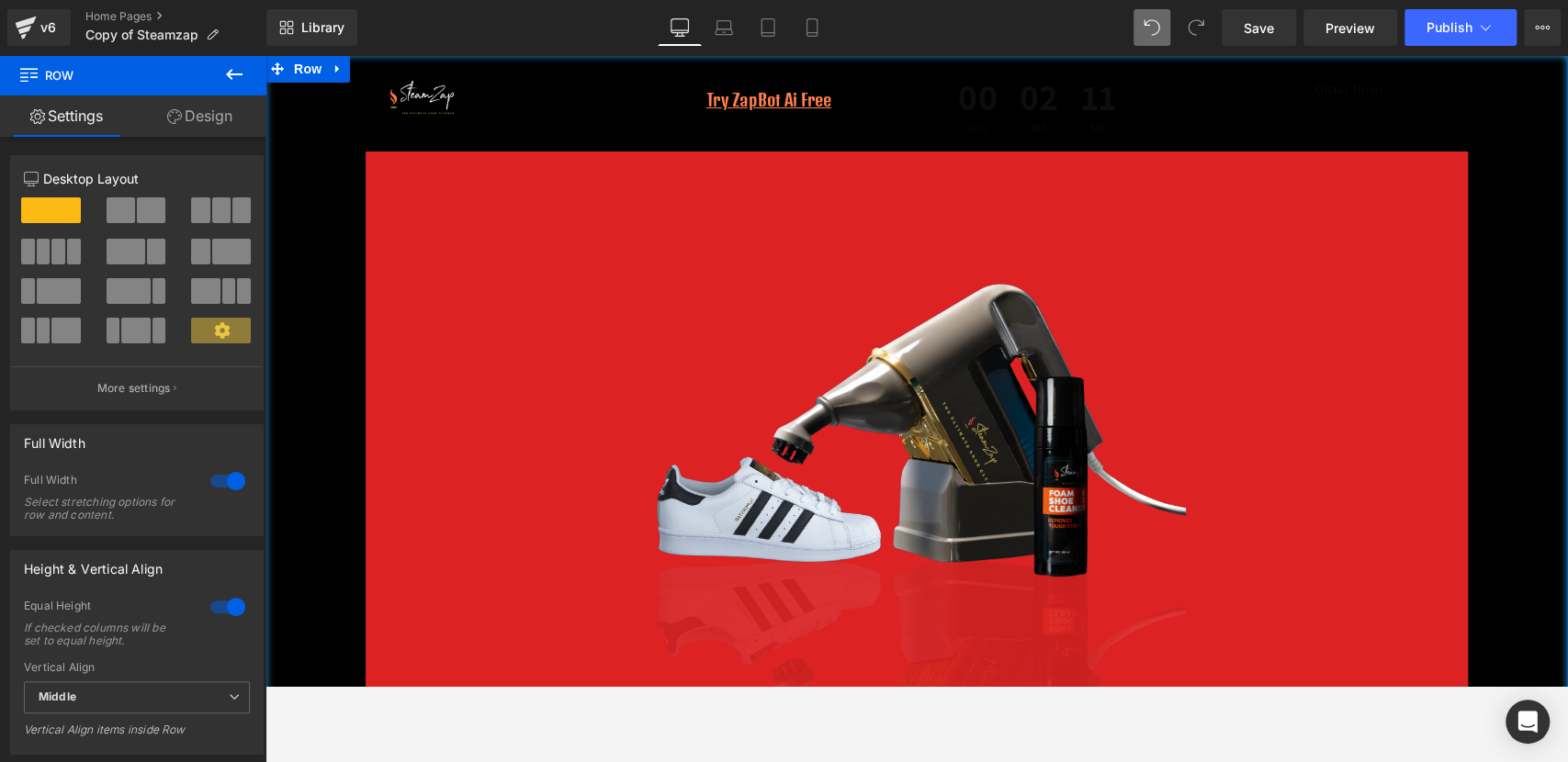 click on "Design" at bounding box center [199, 116] 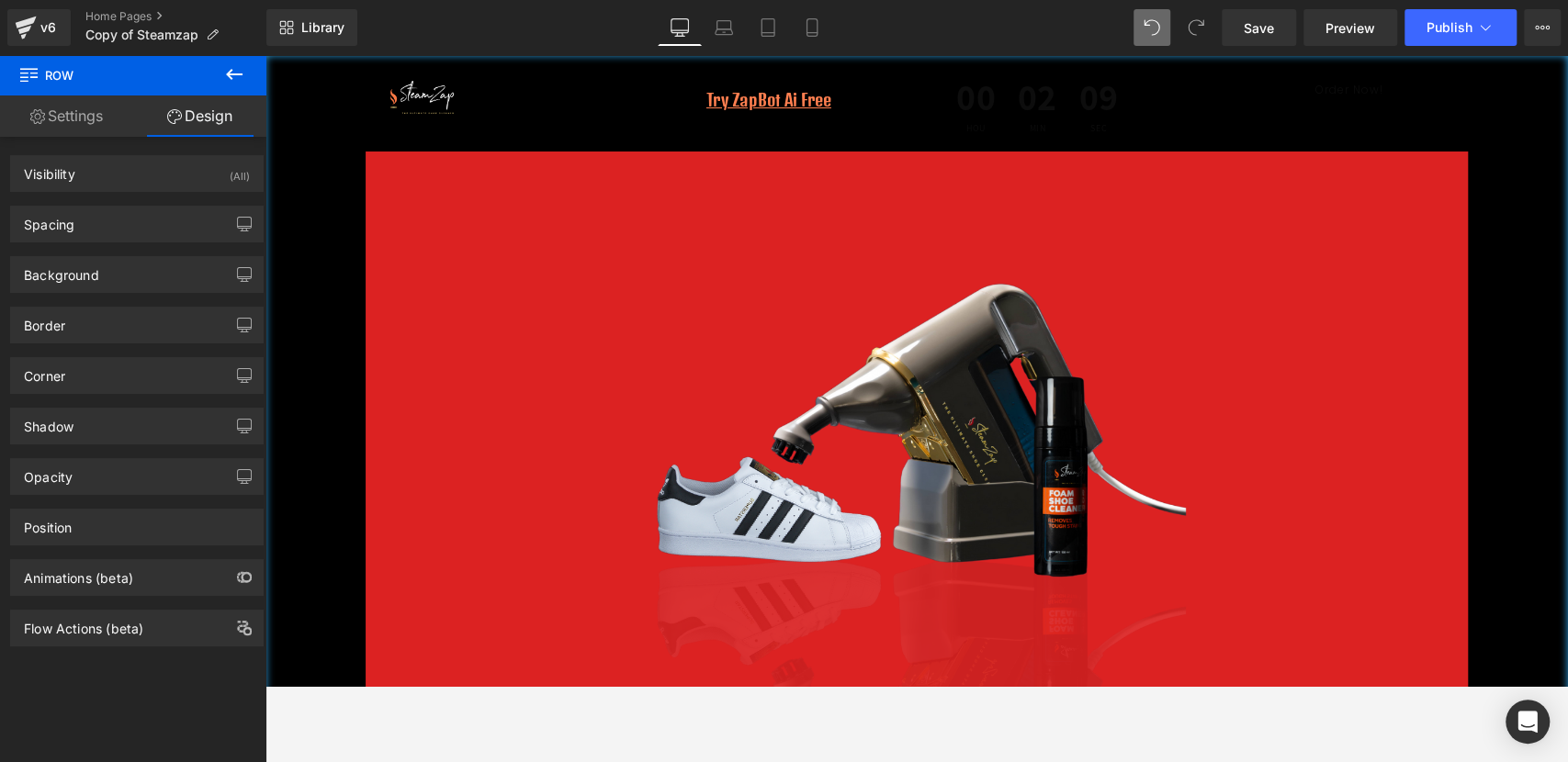 click 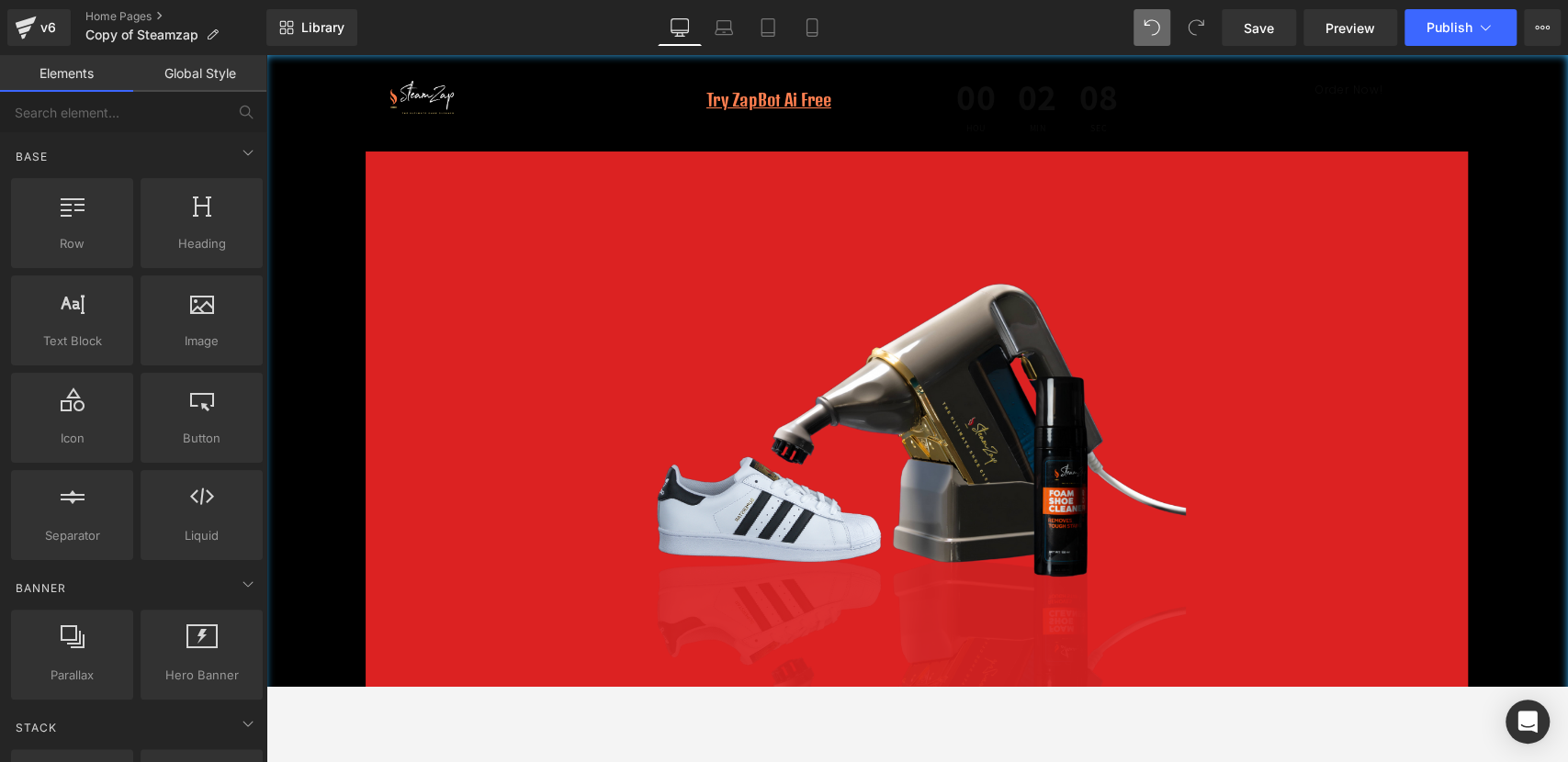 click on "Global Style" at bounding box center [199, 73] 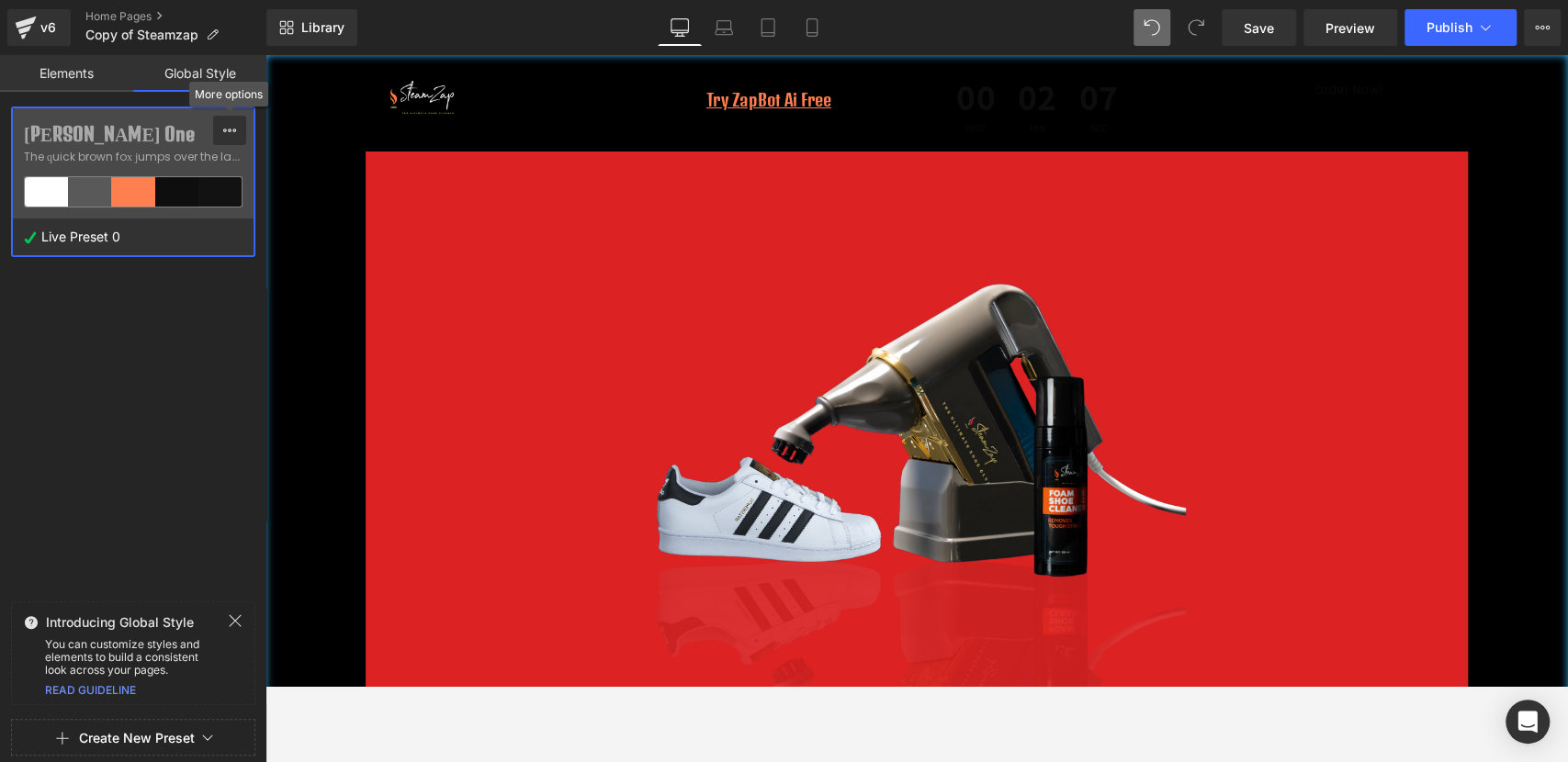 click 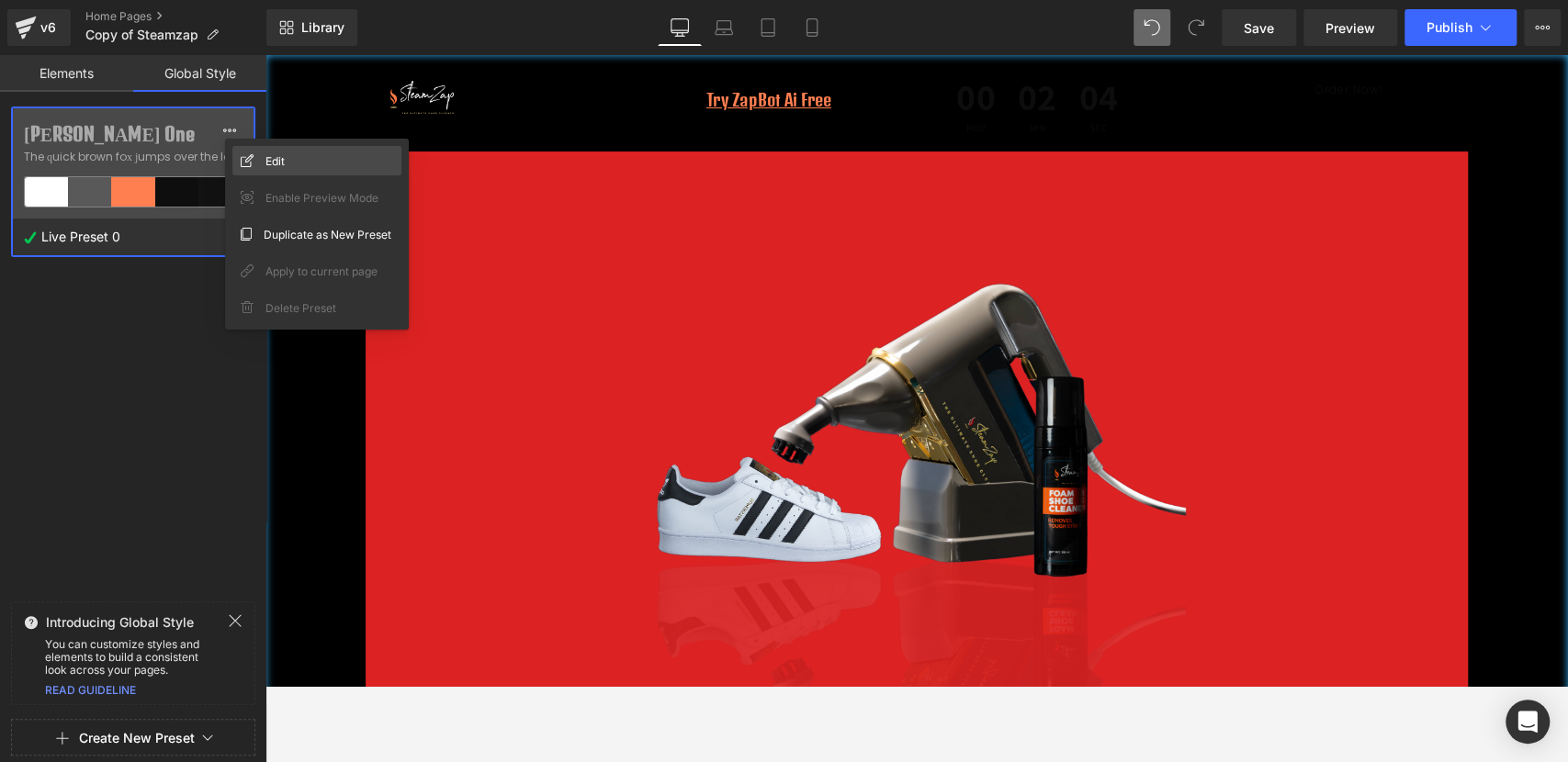 click on "Edit" at bounding box center (275, 161) 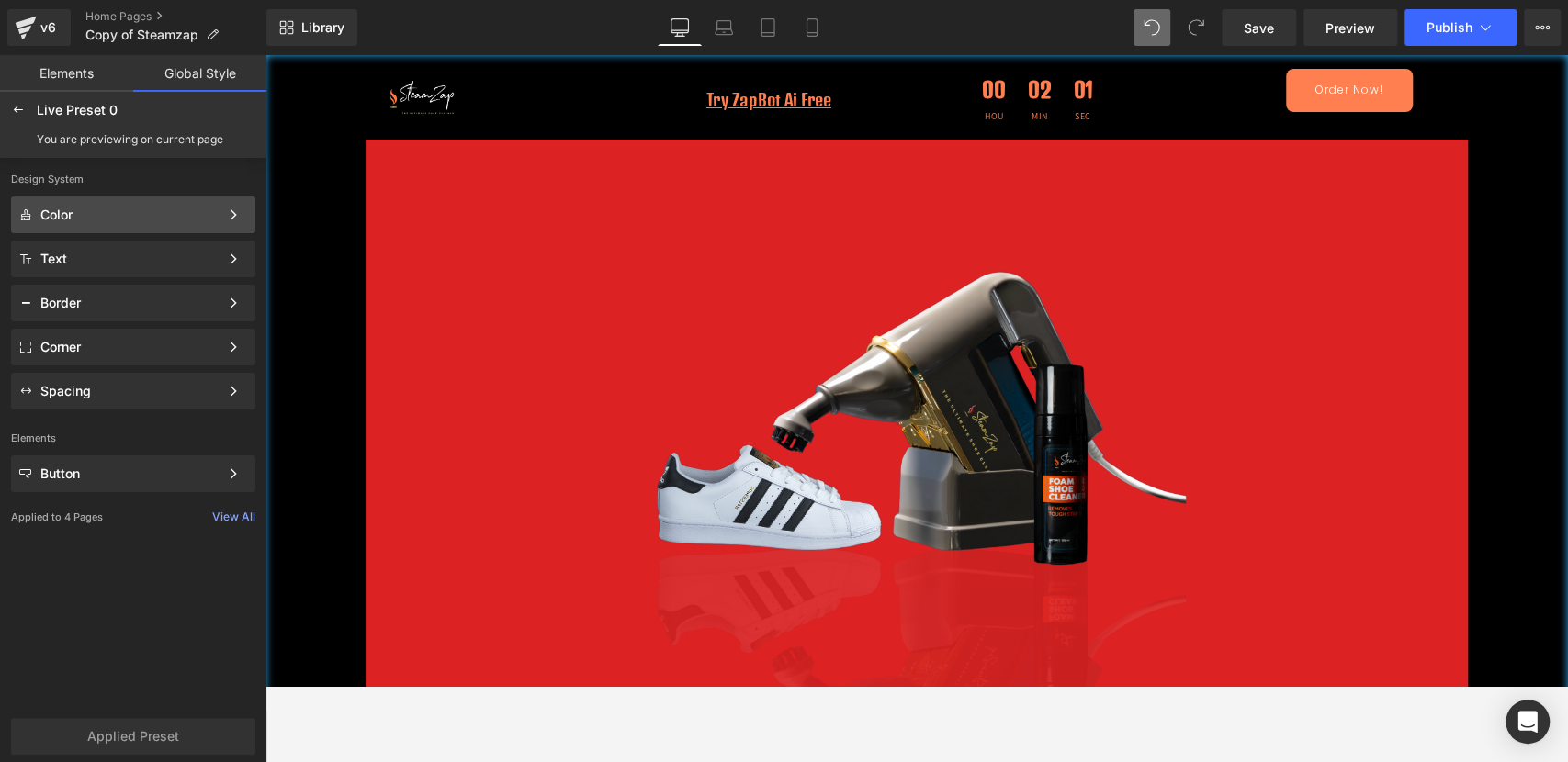click on "Color Color Style Define a color palette and apply it to your pages 1 of 3 Next" 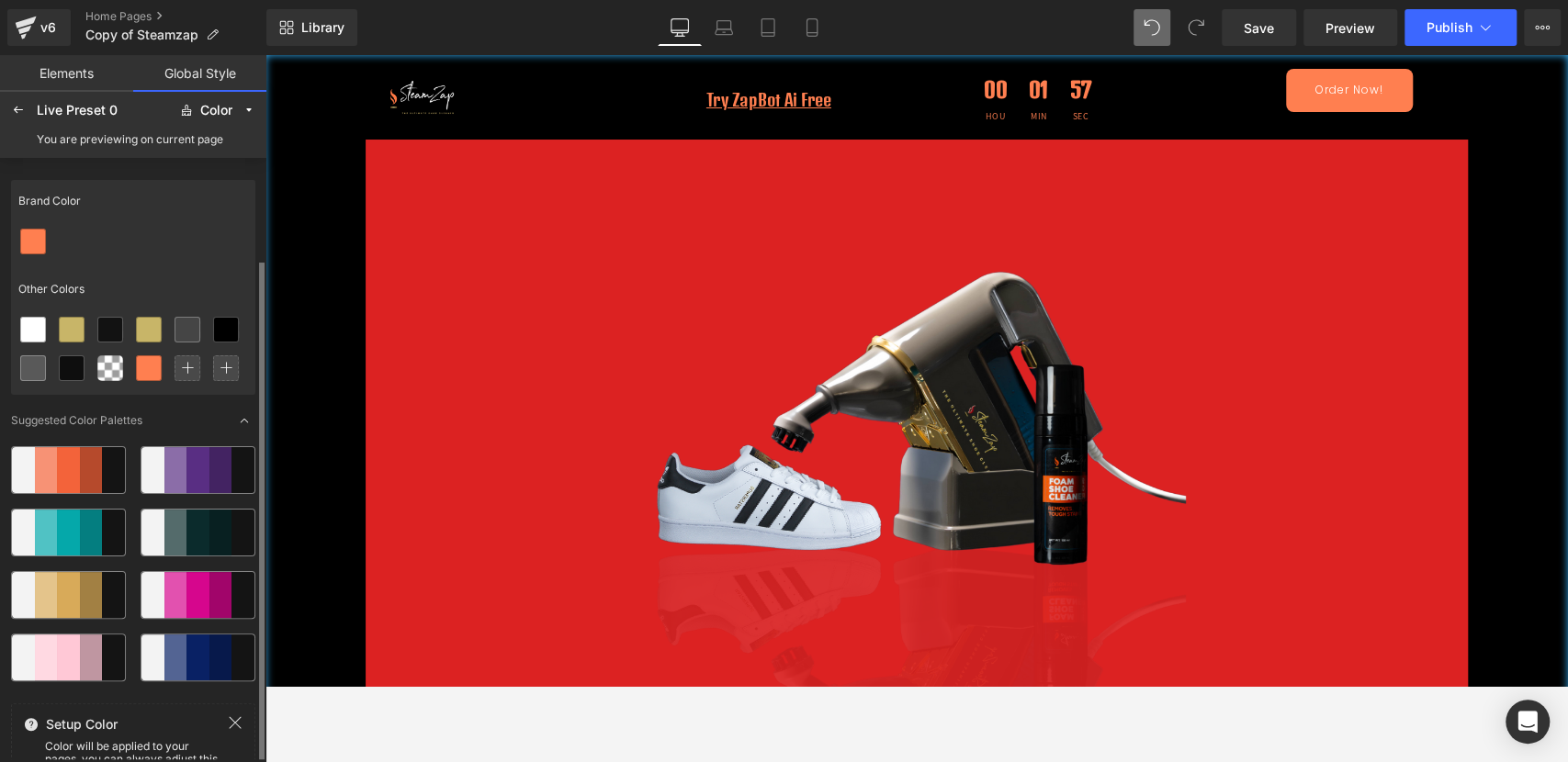 scroll, scrollTop: 54, scrollLeft: 0, axis: vertical 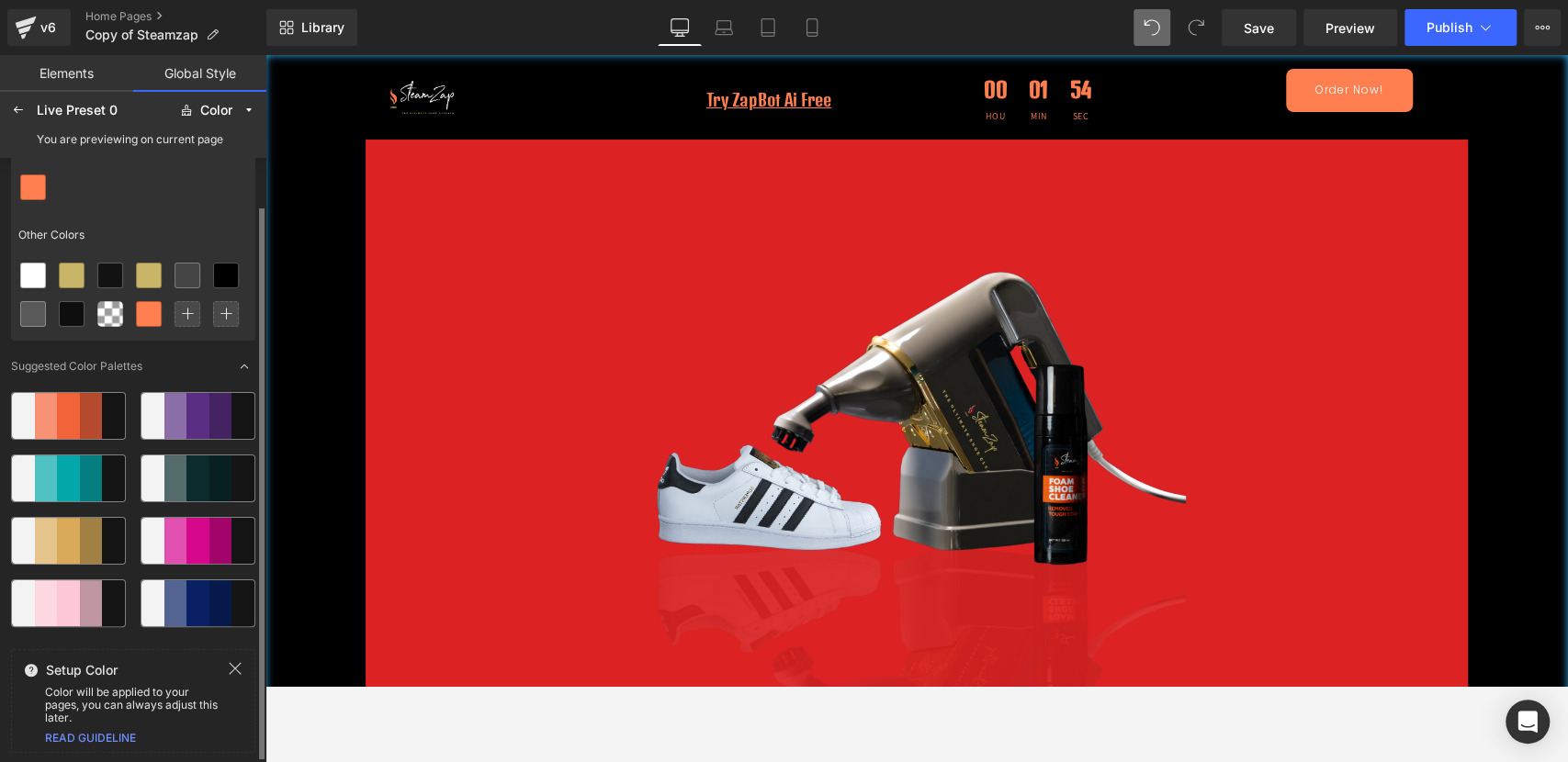 click 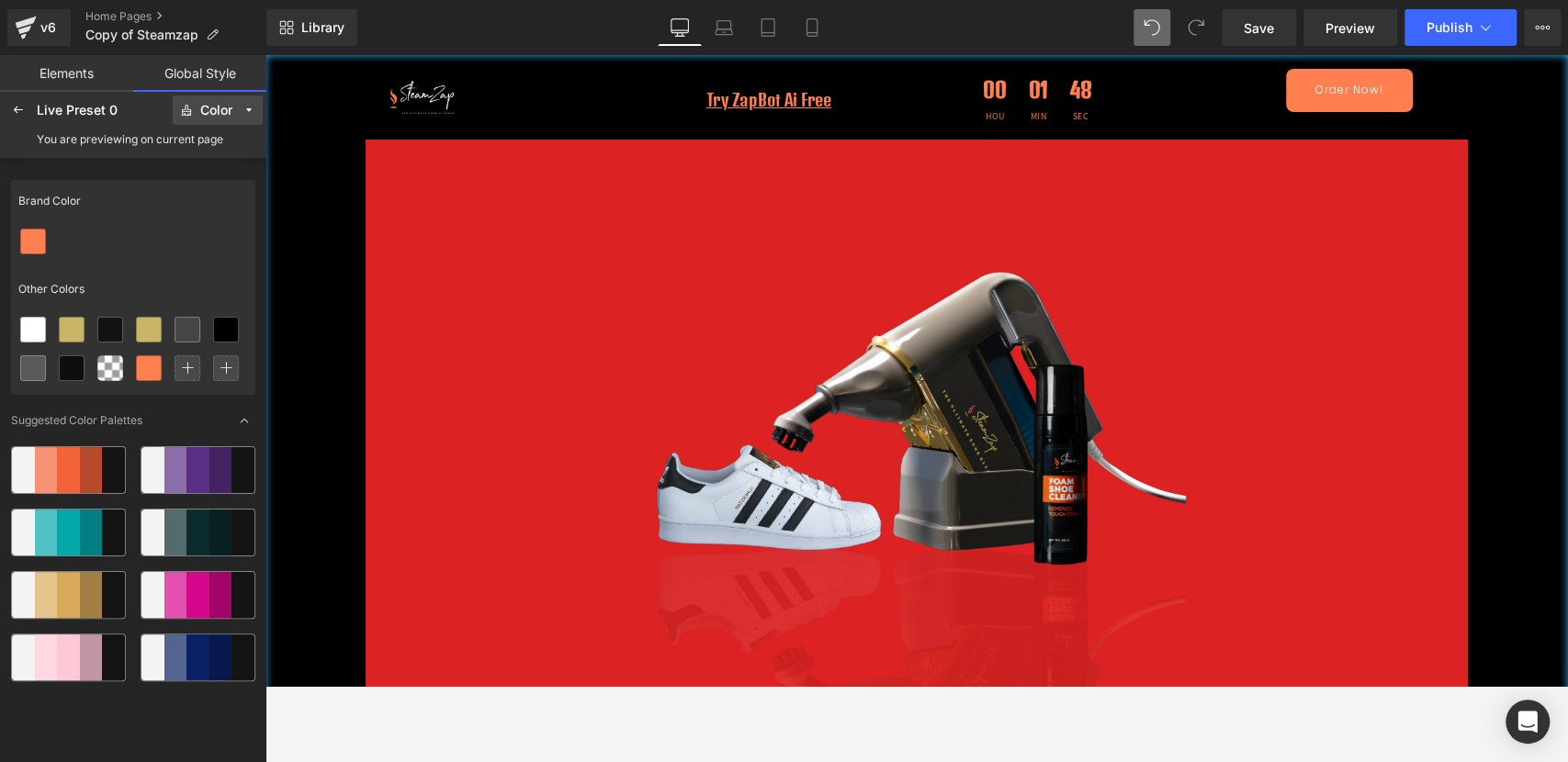 click on "Color" at bounding box center (216, 110) 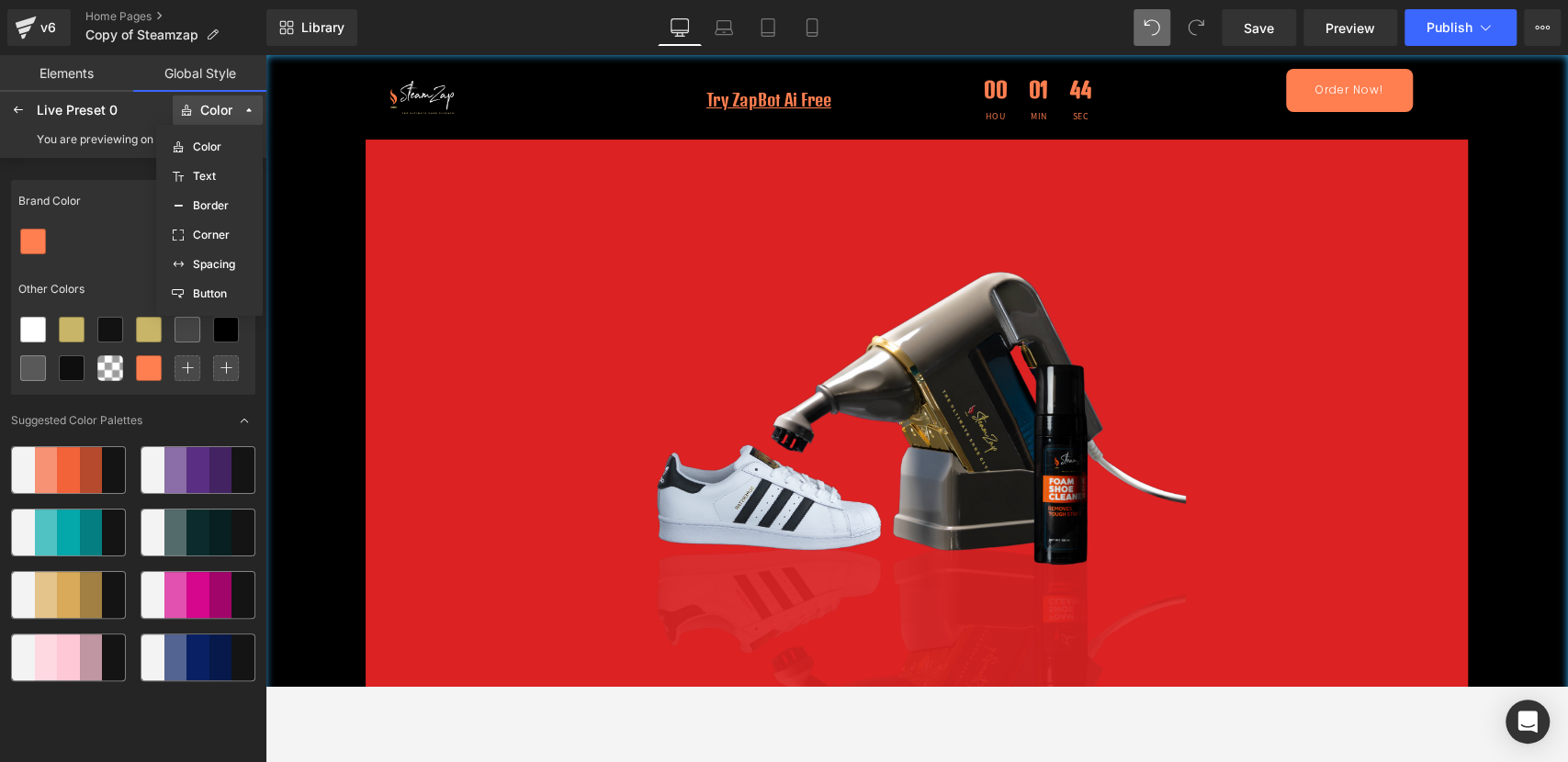 drag, startPoint x: 221, startPoint y: 110, endPoint x: 199, endPoint y: 102, distance: 23.4094 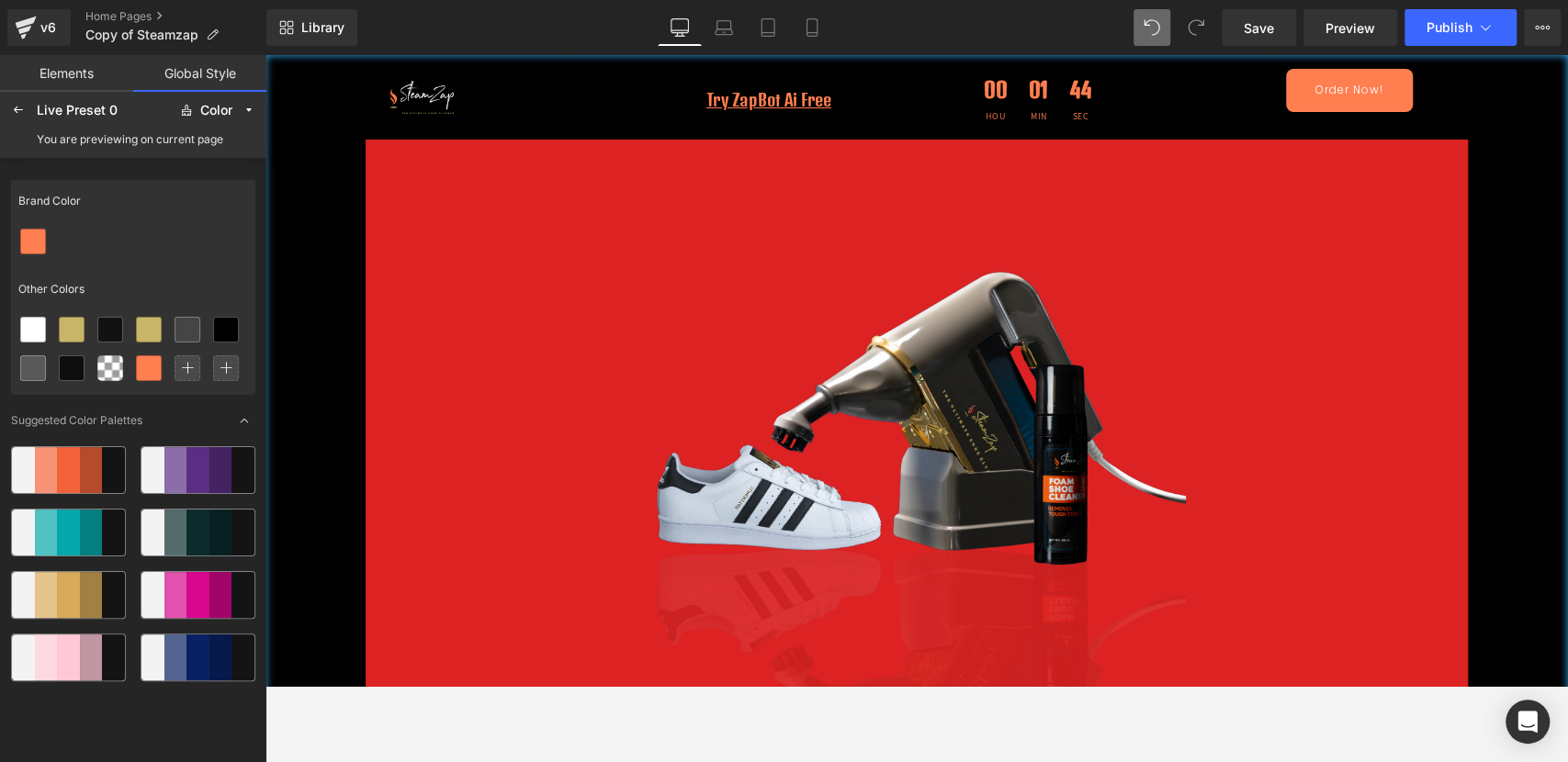 click on "Elements" at bounding box center (66, 73) 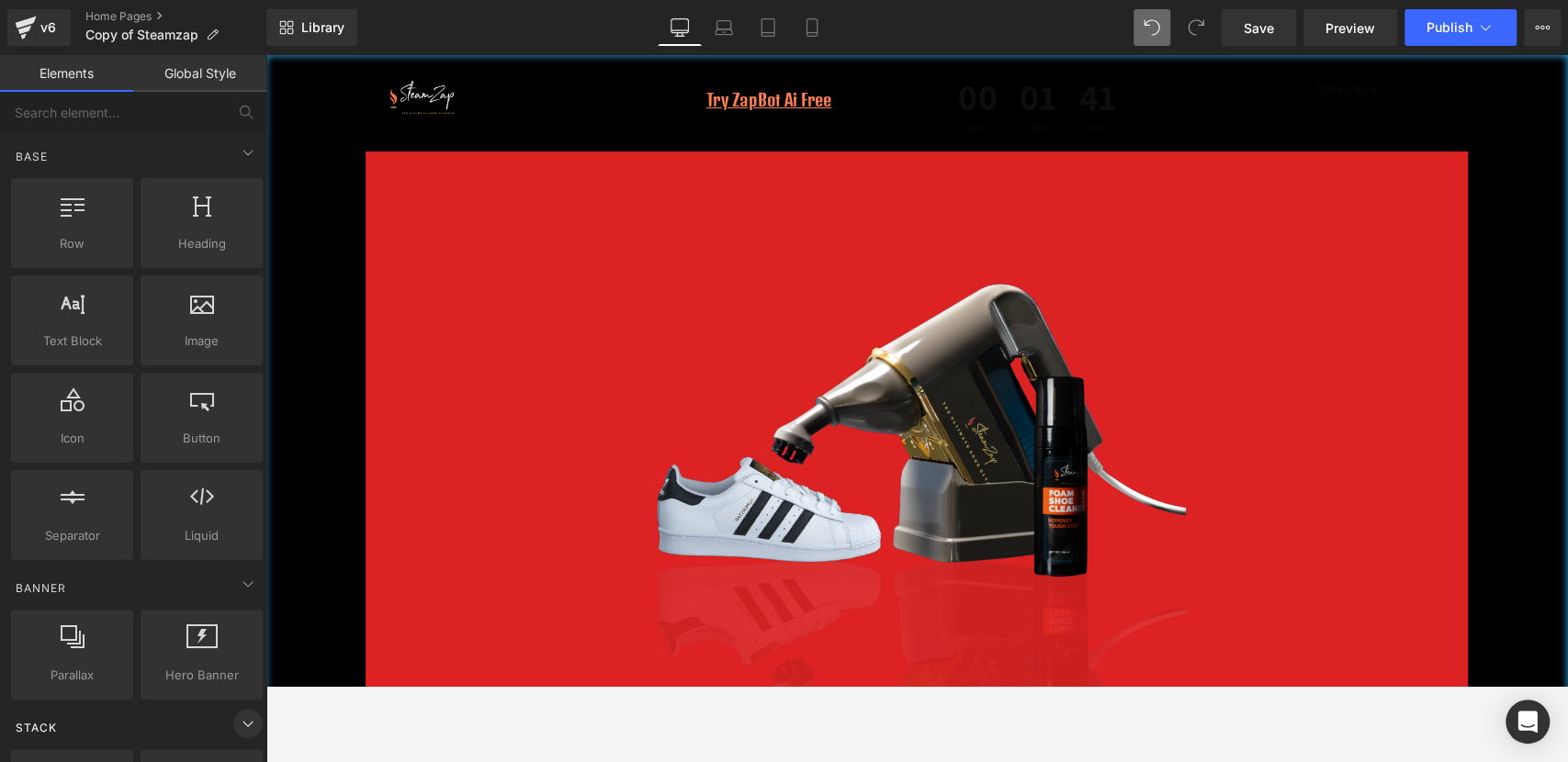 click at bounding box center [248, 723] 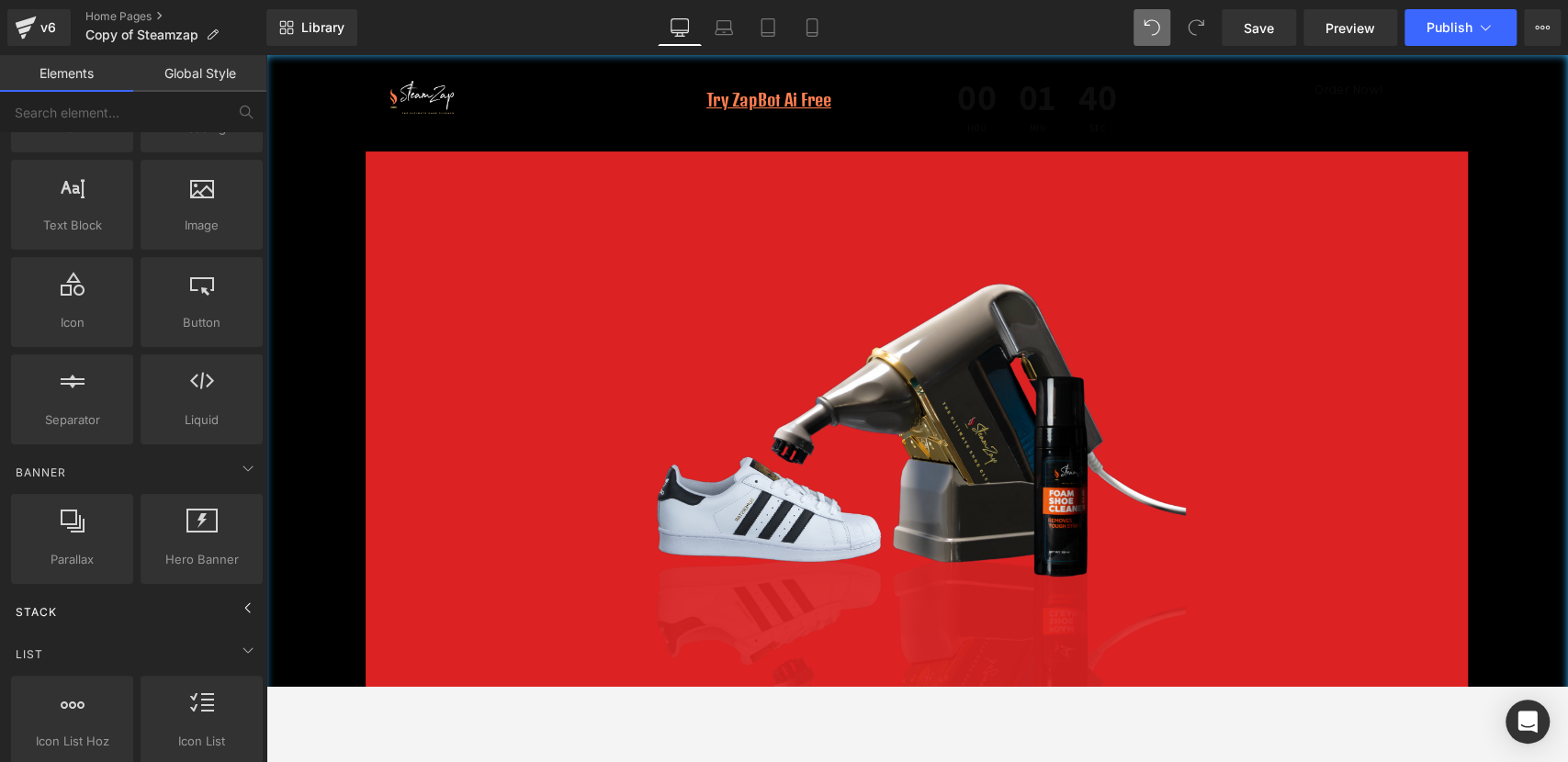 scroll, scrollTop: 306, scrollLeft: 0, axis: vertical 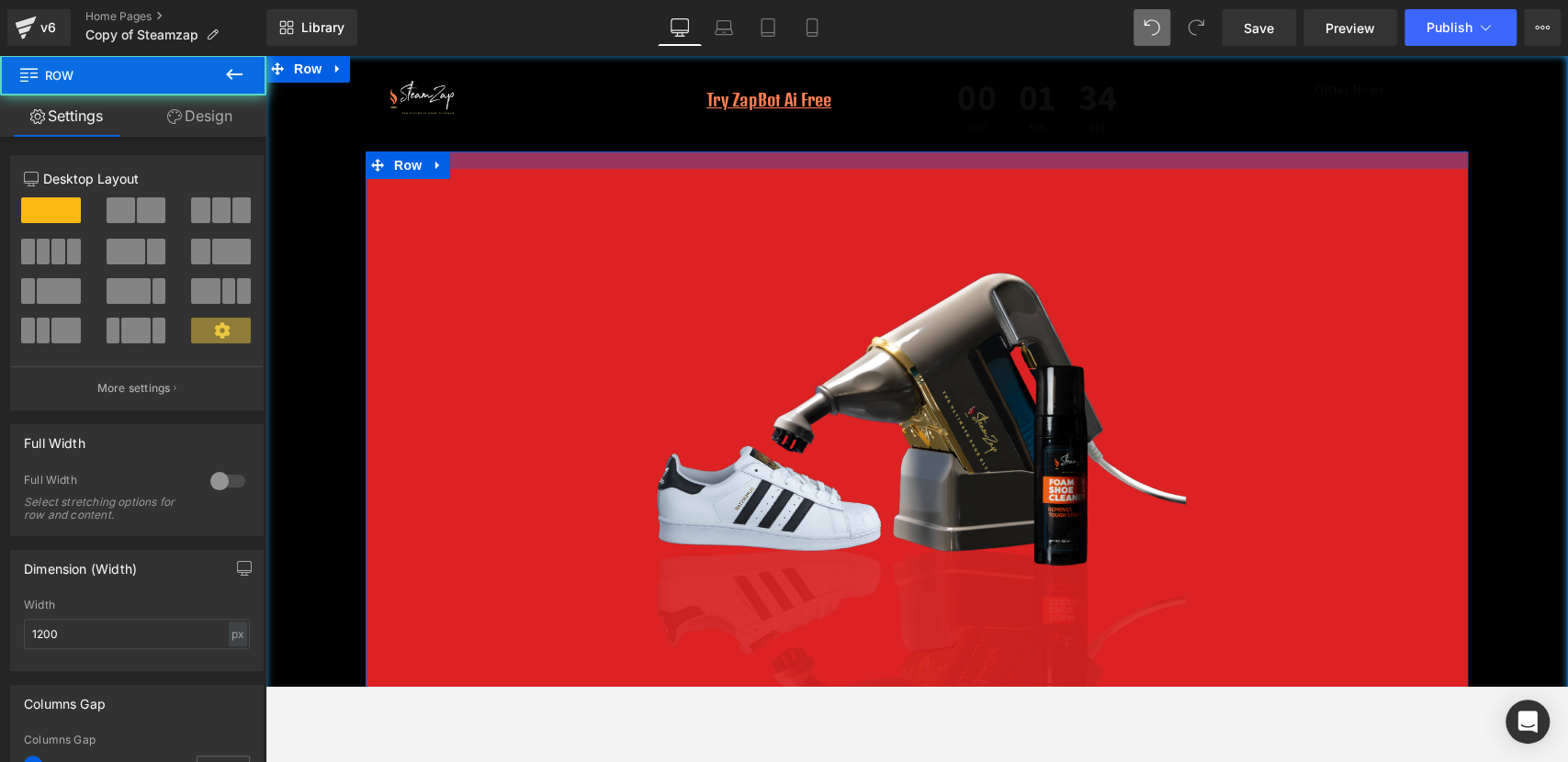 click at bounding box center [917, 160] 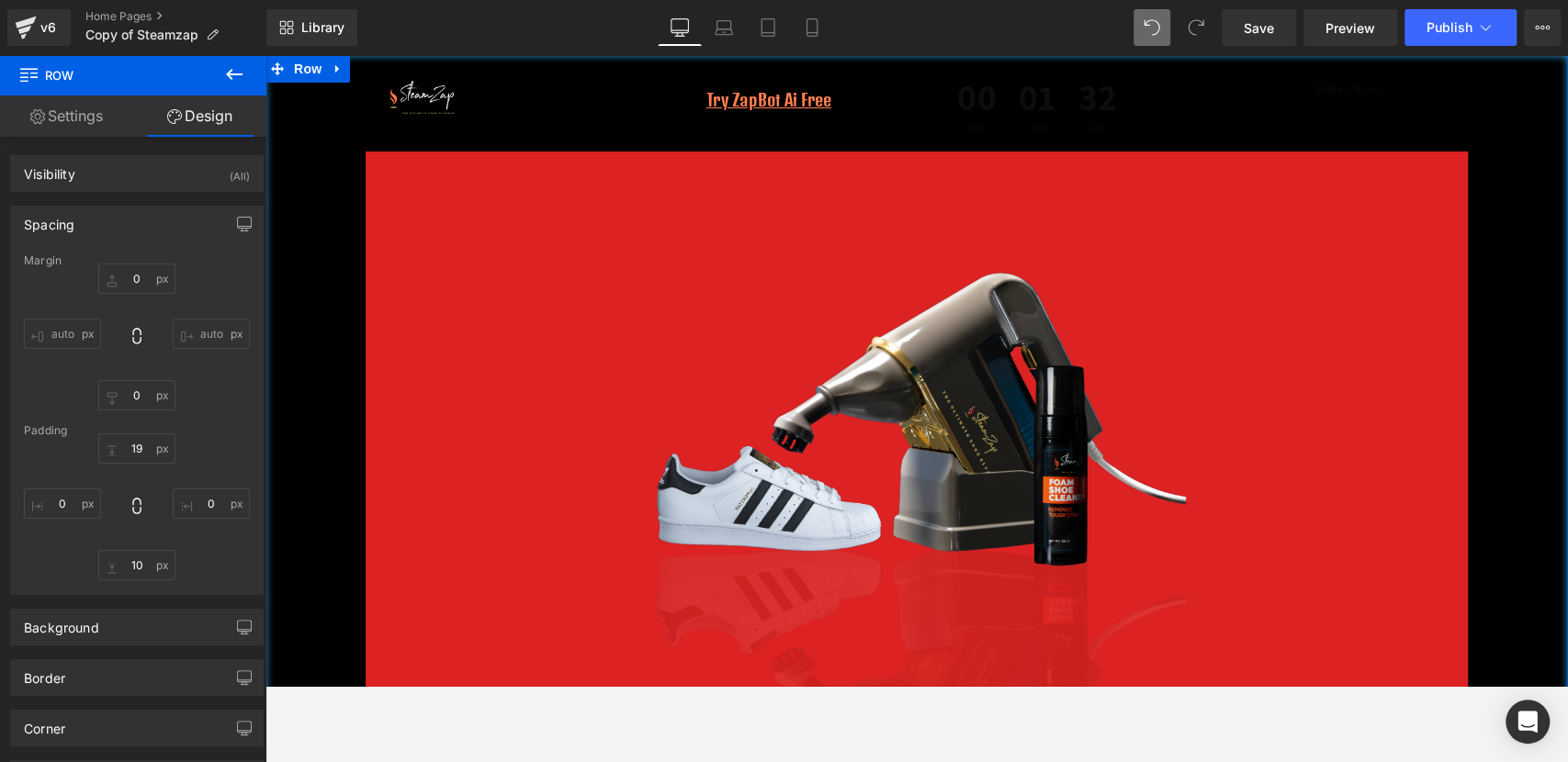click on "Image         Try ZapBot Ai Free Text Block         Row
00 Hou
01 Min
32 Sec
Countdown Timer         Row         Order Now! Button         Row         Row
Image
Row
Row
Row" at bounding box center (917, 444) 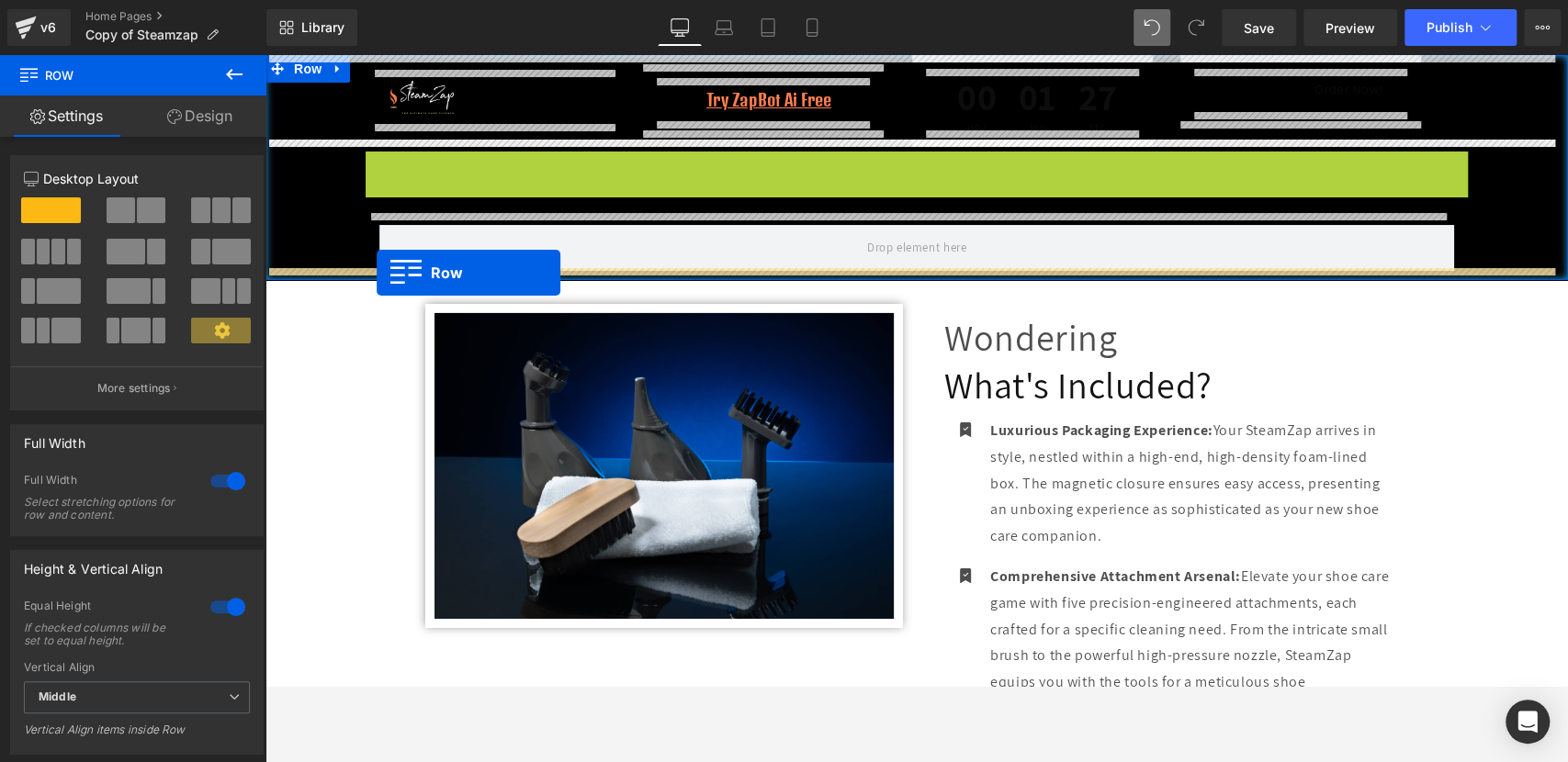 drag, startPoint x: 366, startPoint y: 147, endPoint x: 377, endPoint y: 273, distance: 126.47925 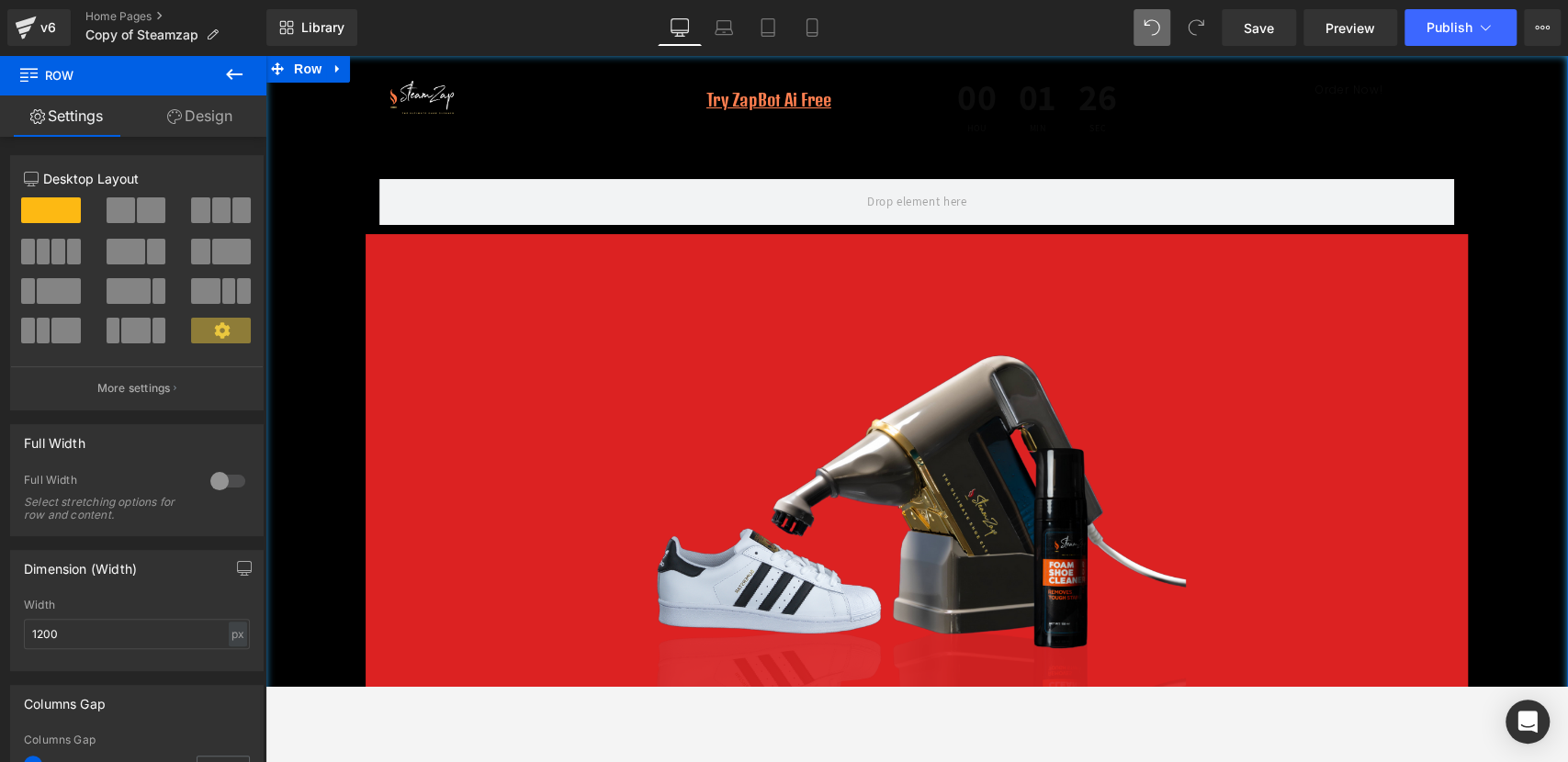 scroll, scrollTop: 3805, scrollLeft: 0, axis: vertical 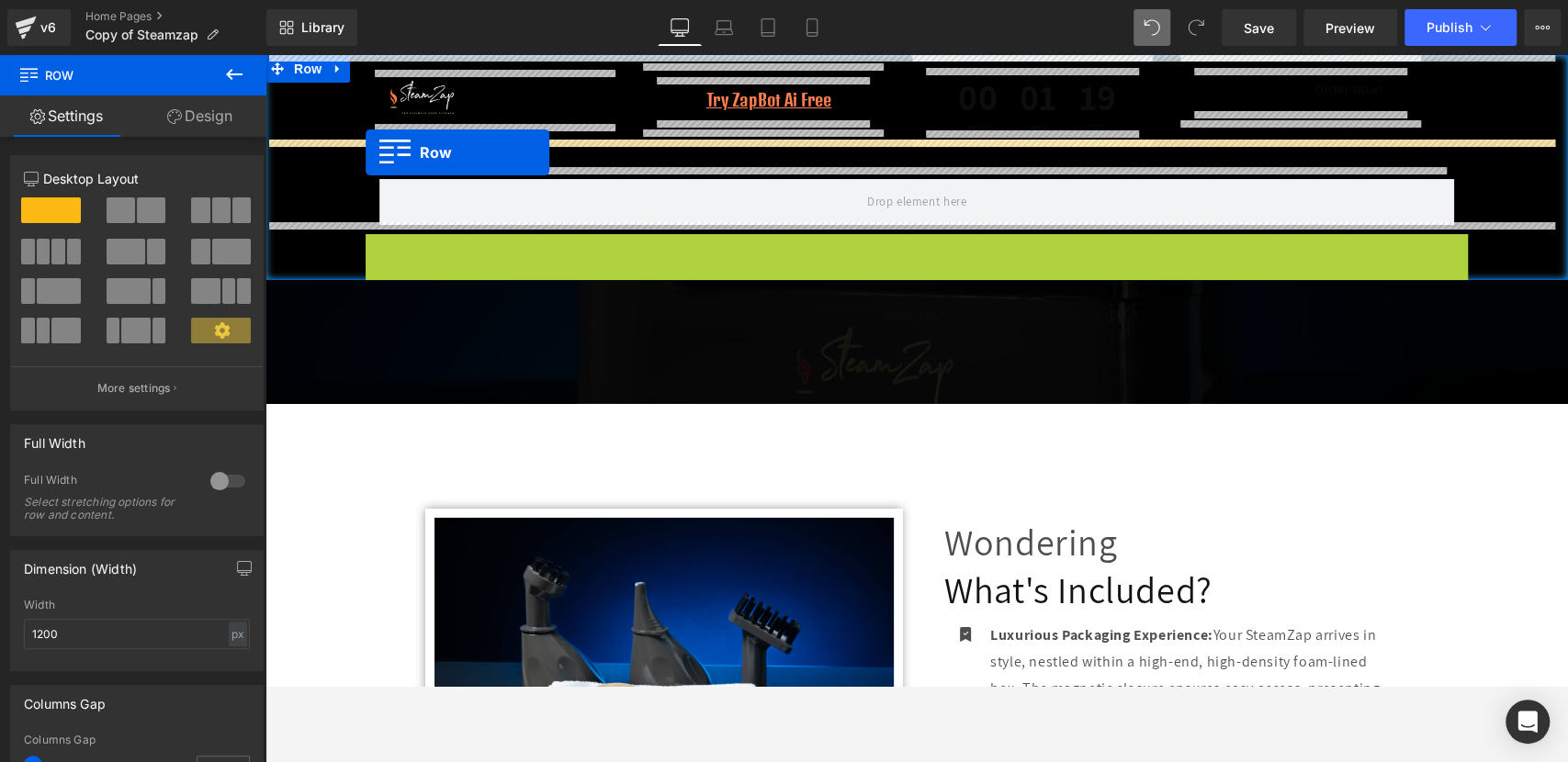 drag, startPoint x: 366, startPoint y: 238, endPoint x: 366, endPoint y: 152, distance: 86 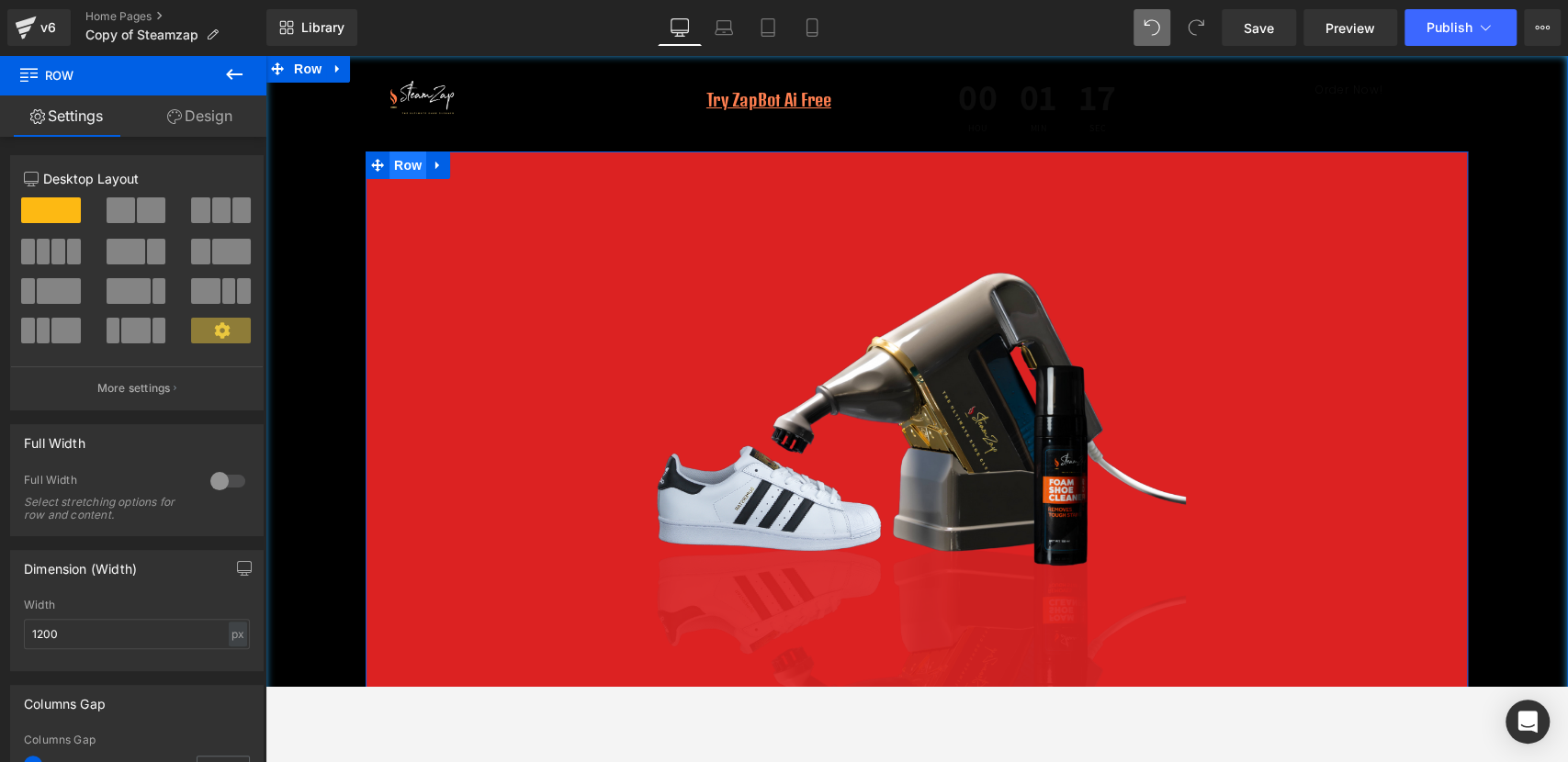click on "Row" at bounding box center (408, 165) 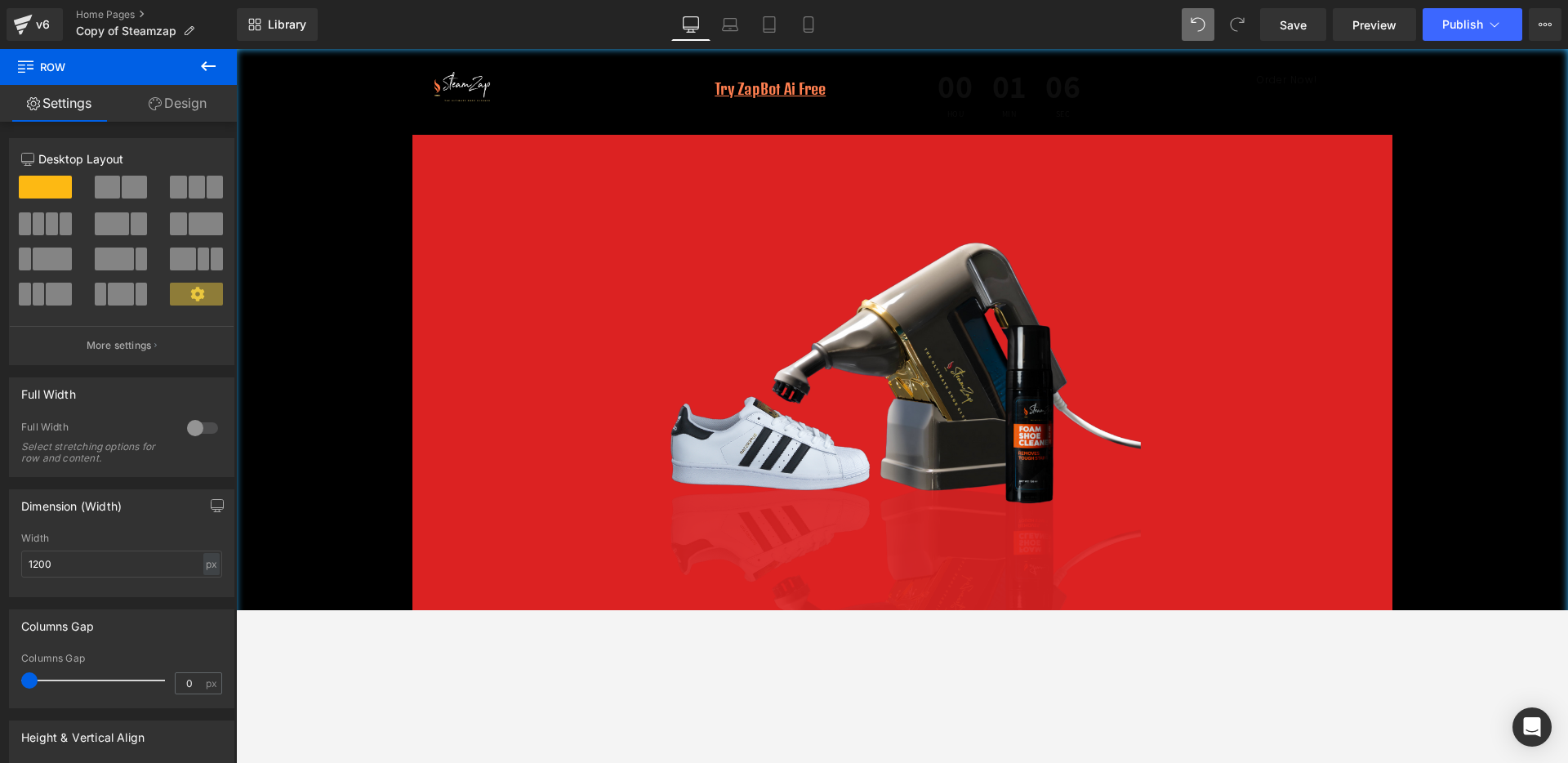 scroll, scrollTop: 4317, scrollLeft: 0, axis: vertical 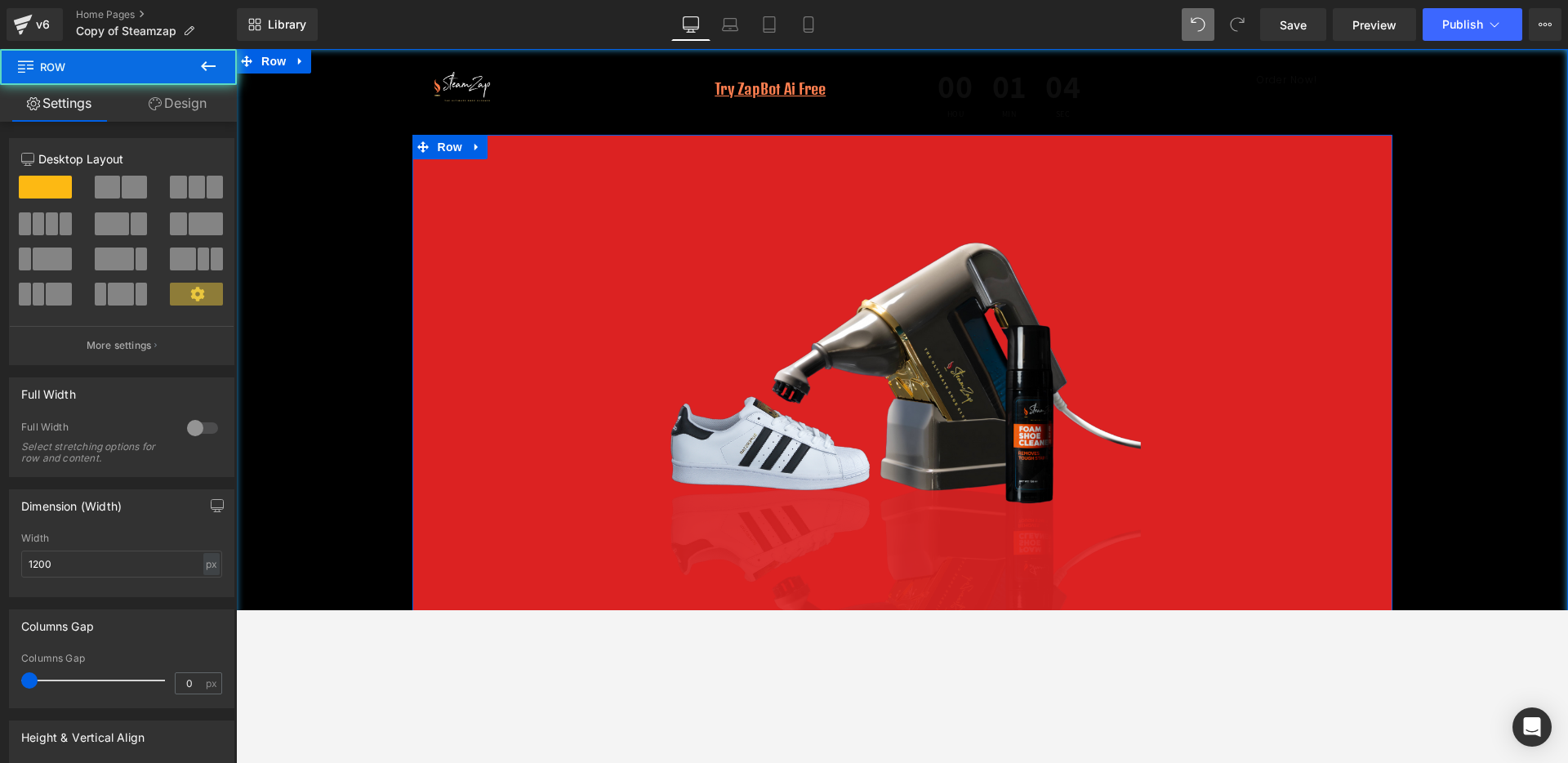 click on "Image
Row
Row" at bounding box center (902, 402) 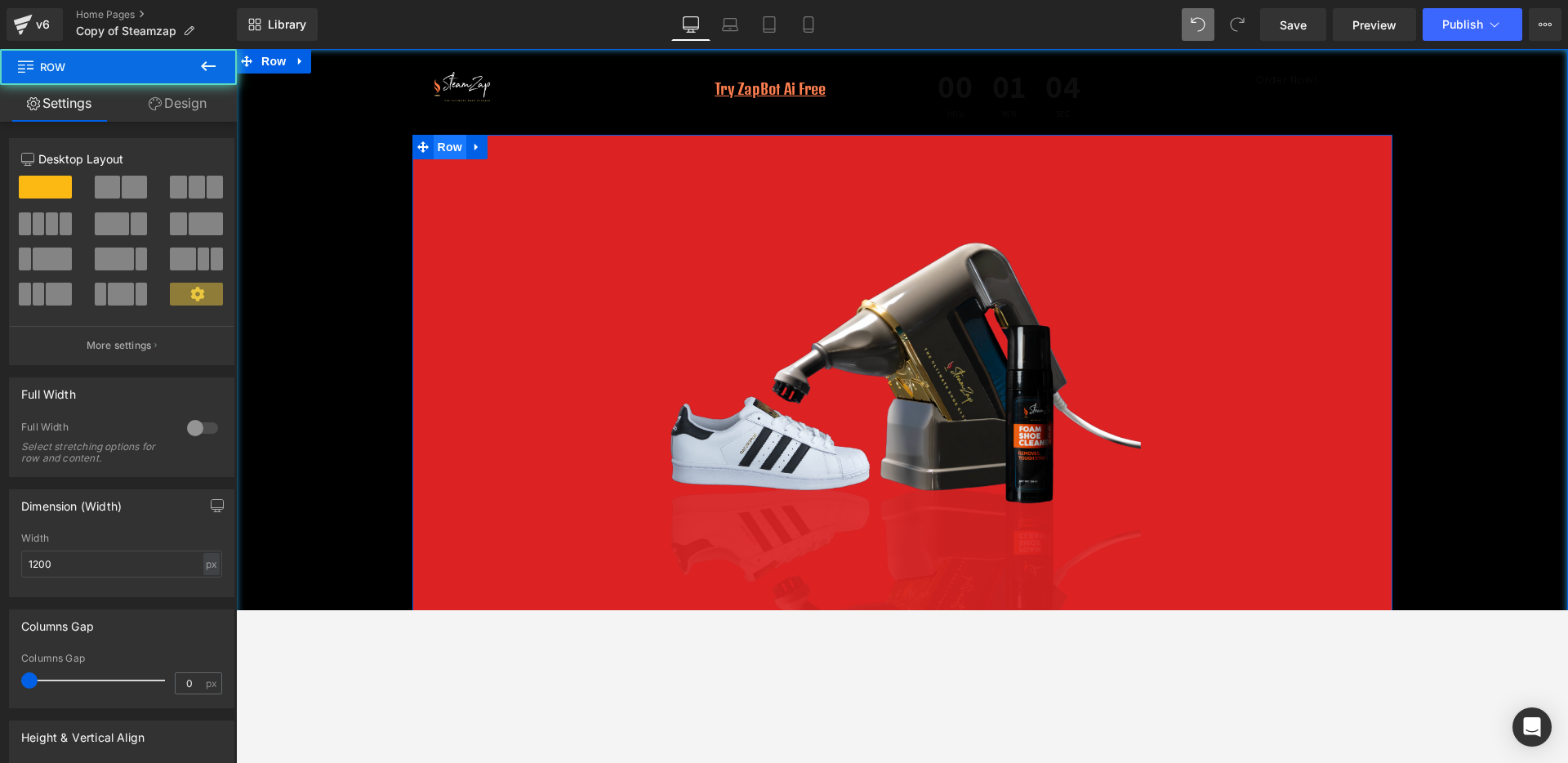 click on "Row" at bounding box center [450, 147] 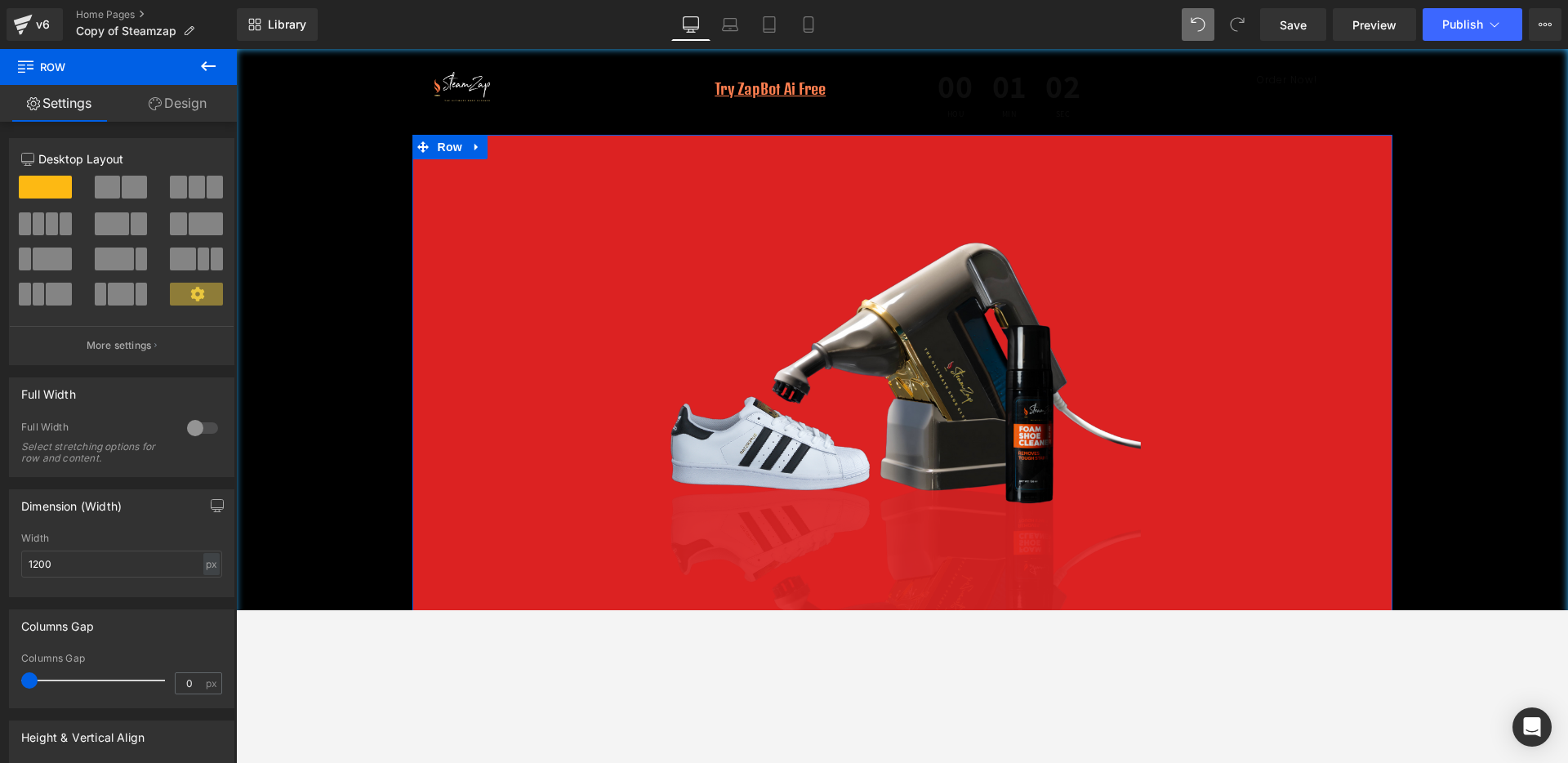 click at bounding box center [203, 428] 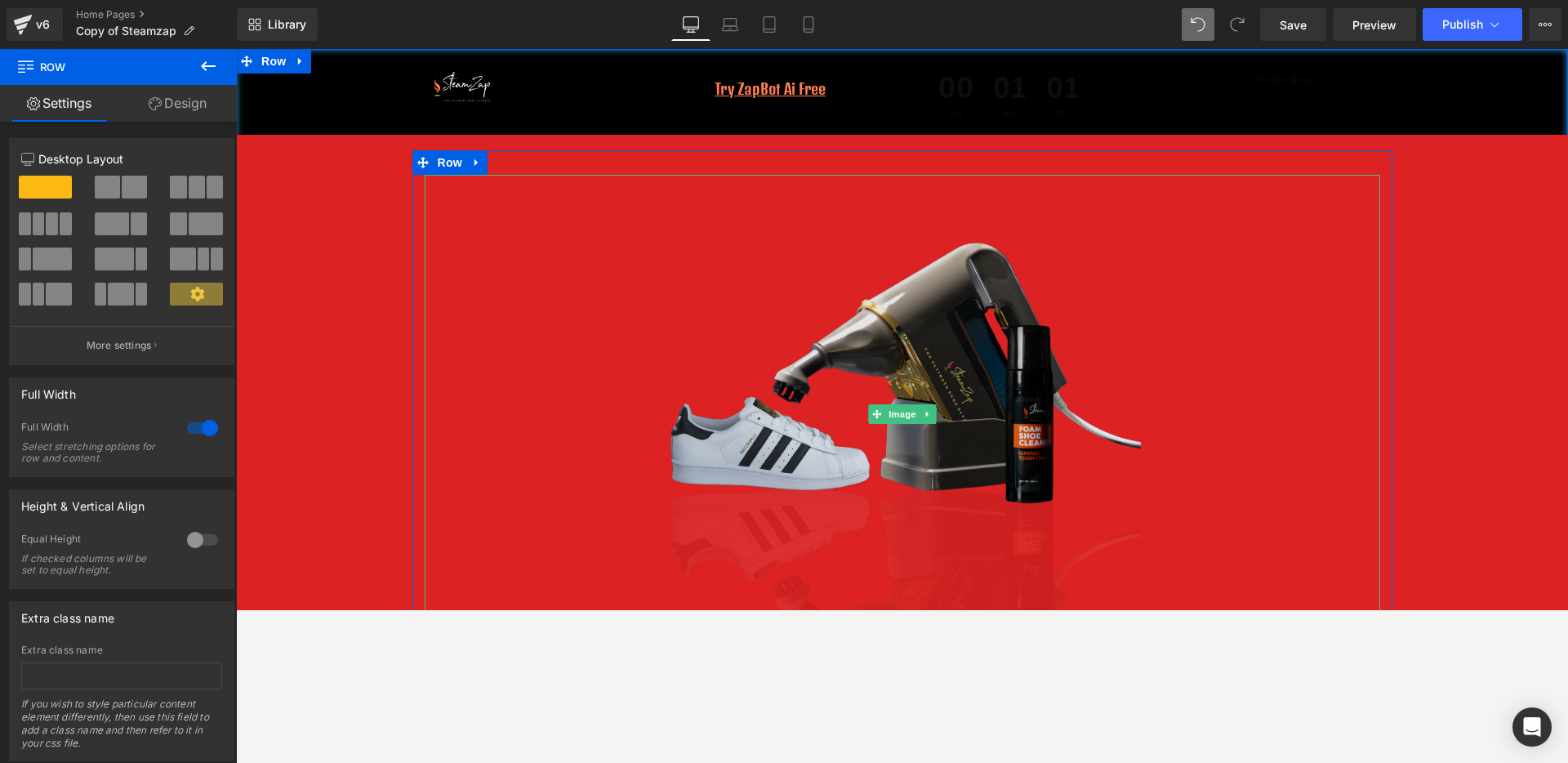 scroll, scrollTop: 4113, scrollLeft: 0, axis: vertical 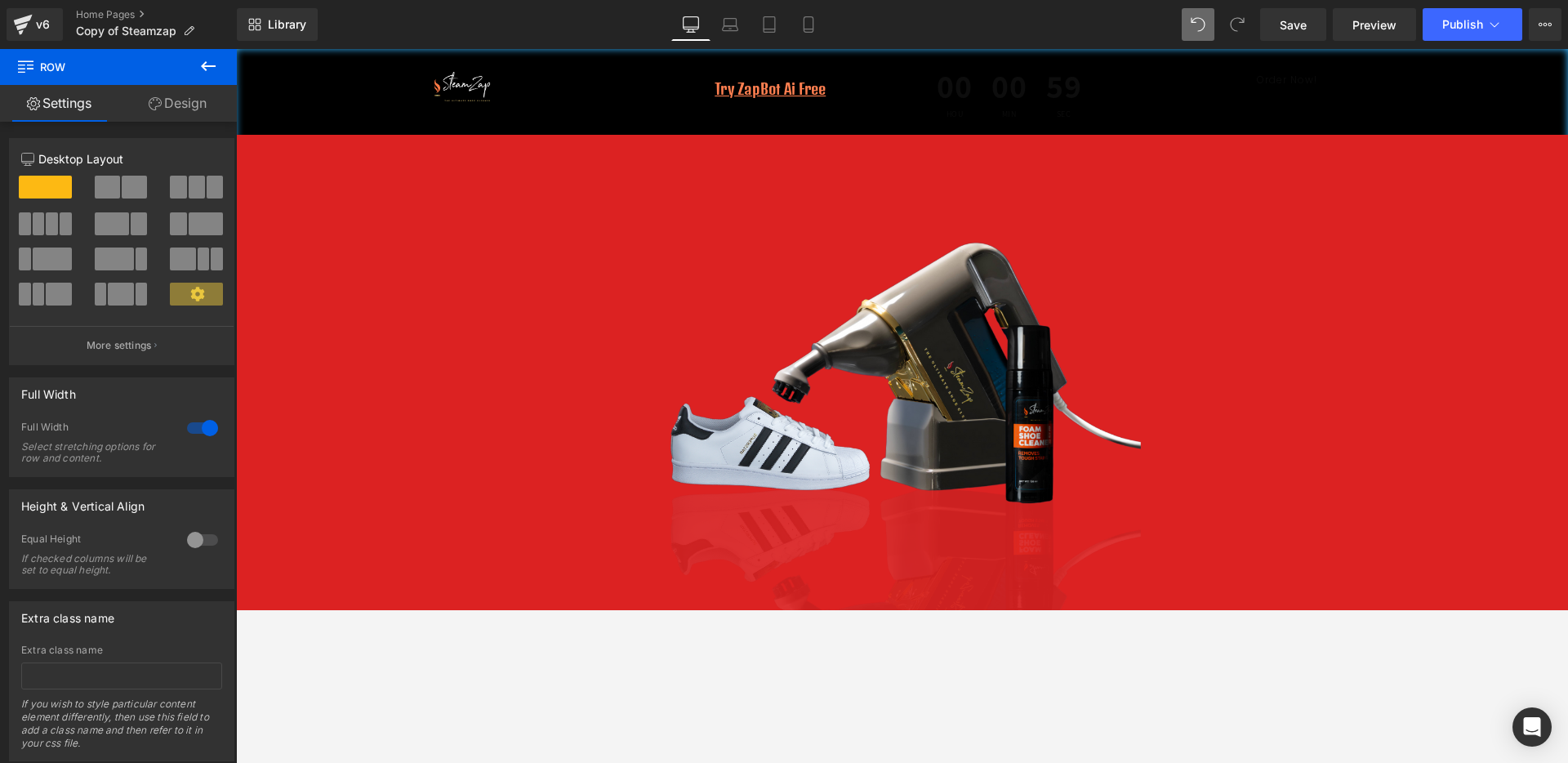 click 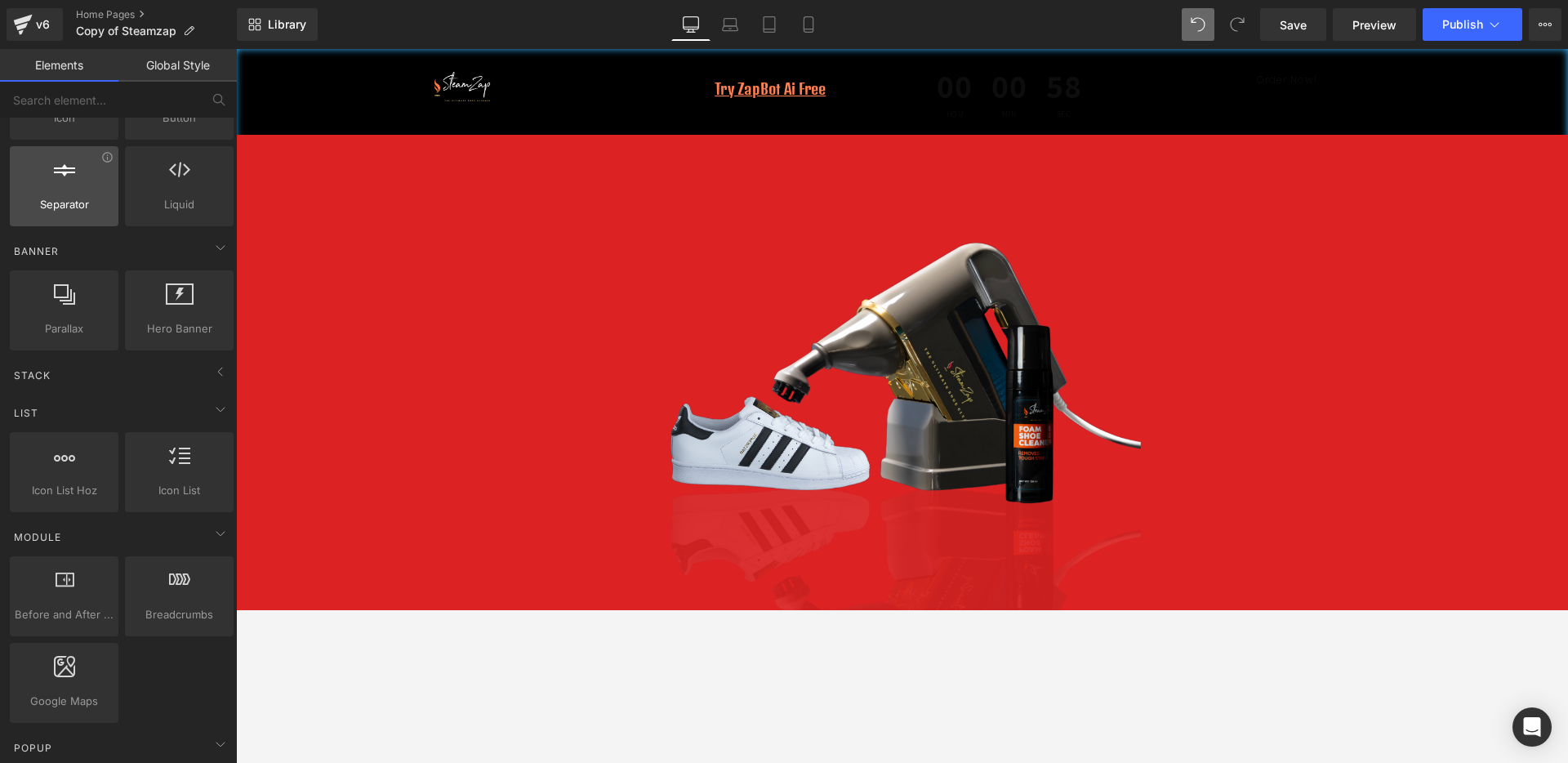 scroll, scrollTop: 0, scrollLeft: 0, axis: both 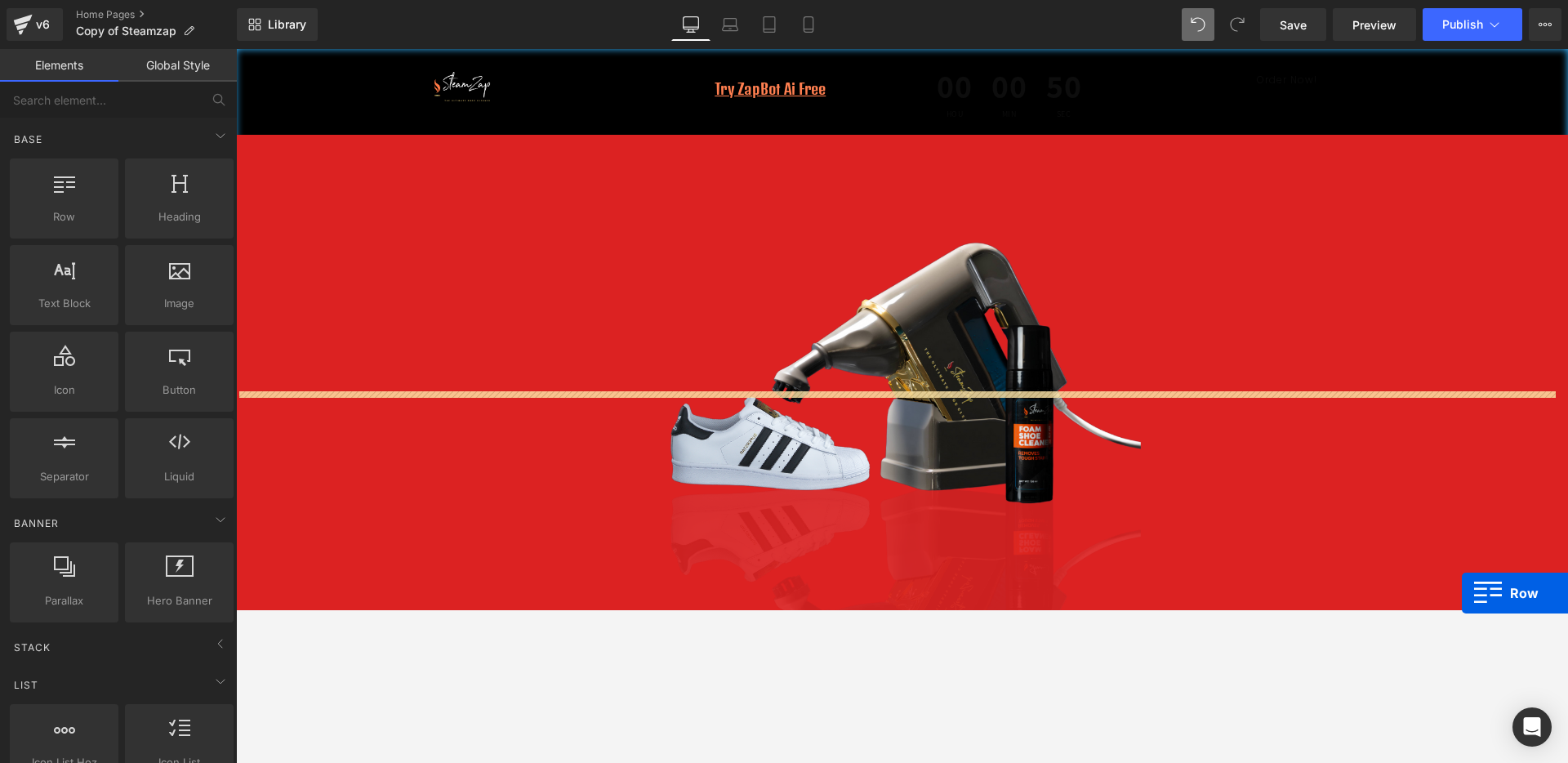 drag, startPoint x: 63, startPoint y: 189, endPoint x: 1462, endPoint y: 612, distance: 1461.5505 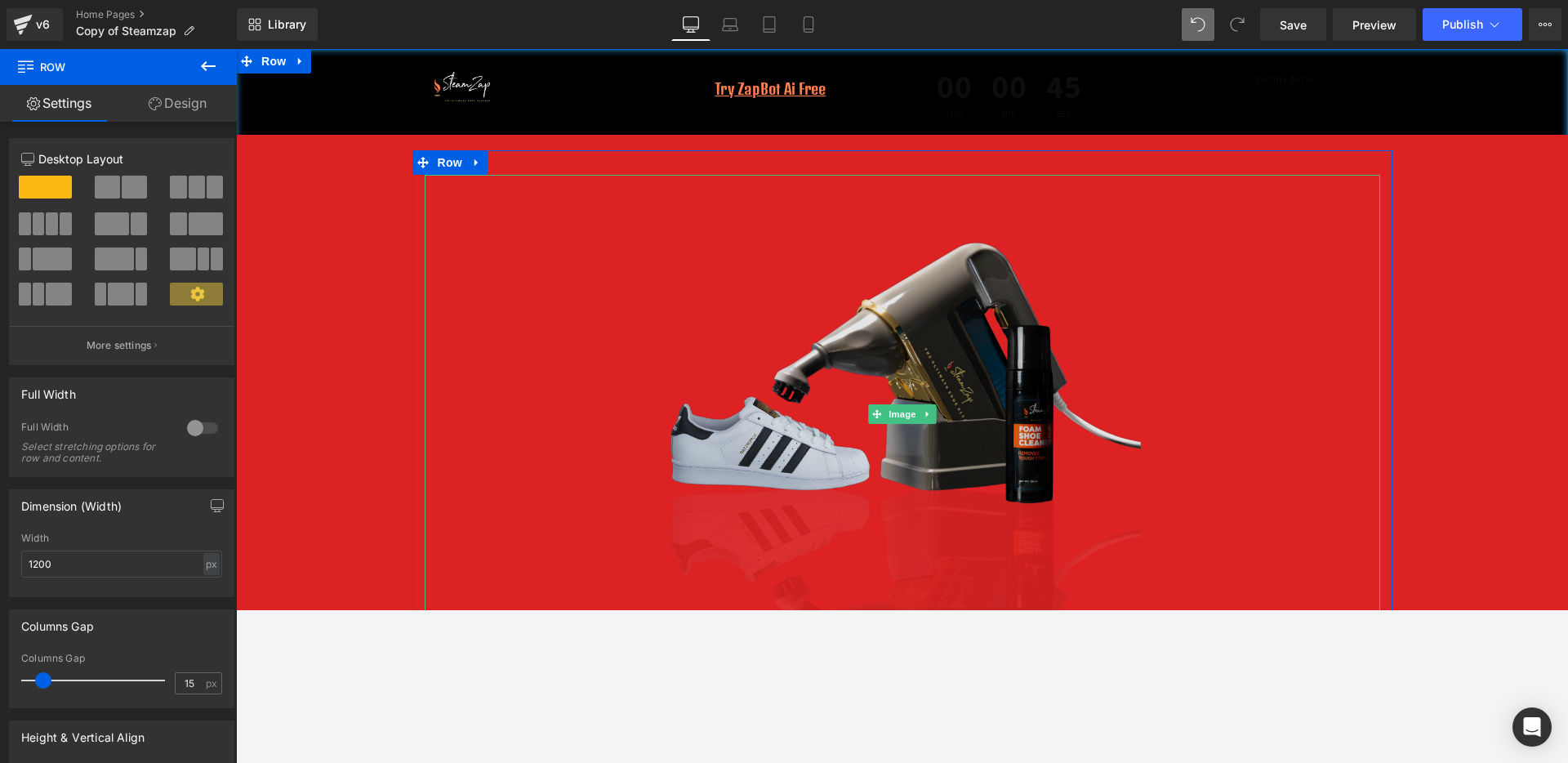 scroll, scrollTop: 2407, scrollLeft: 0, axis: vertical 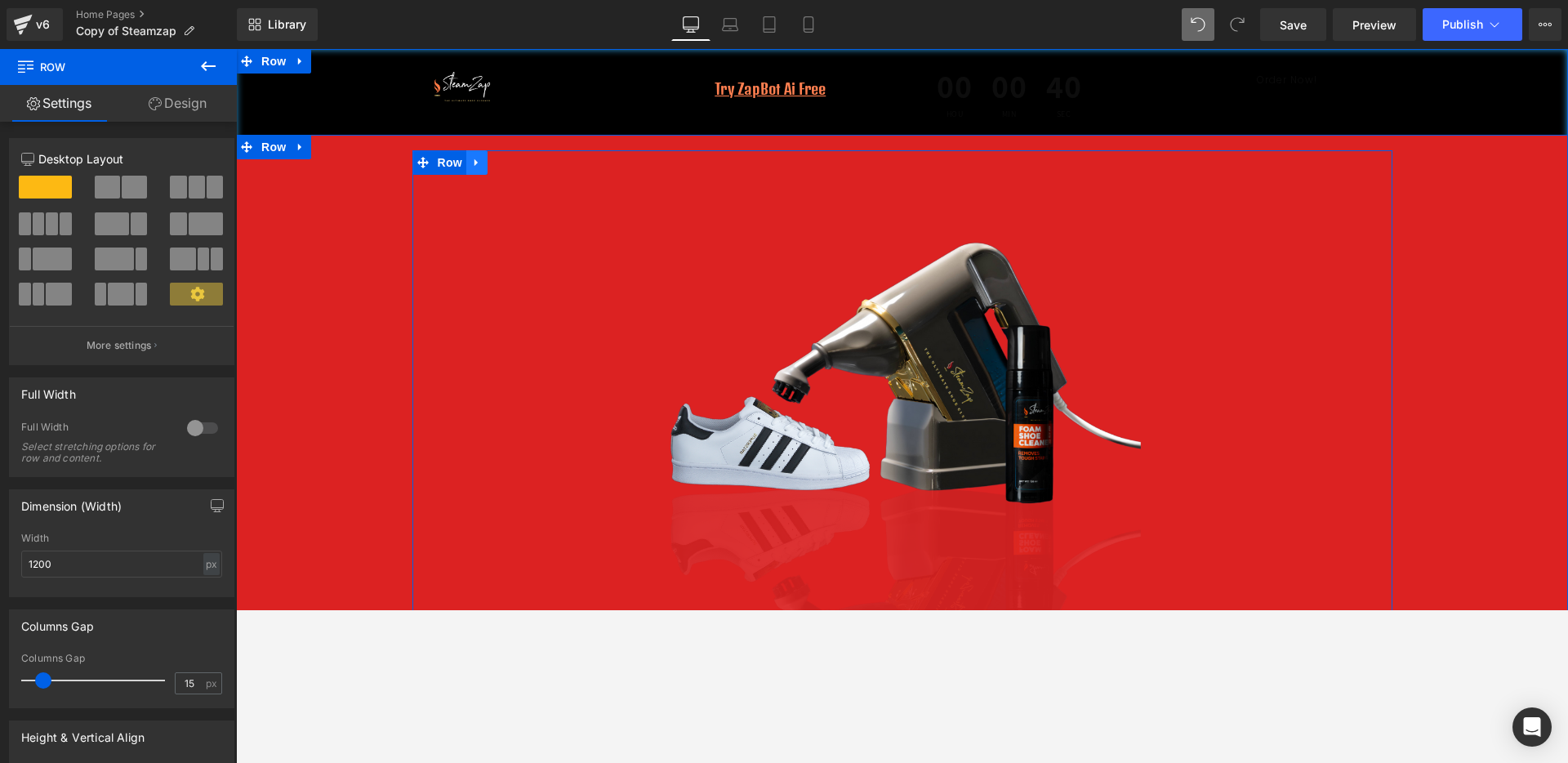 click 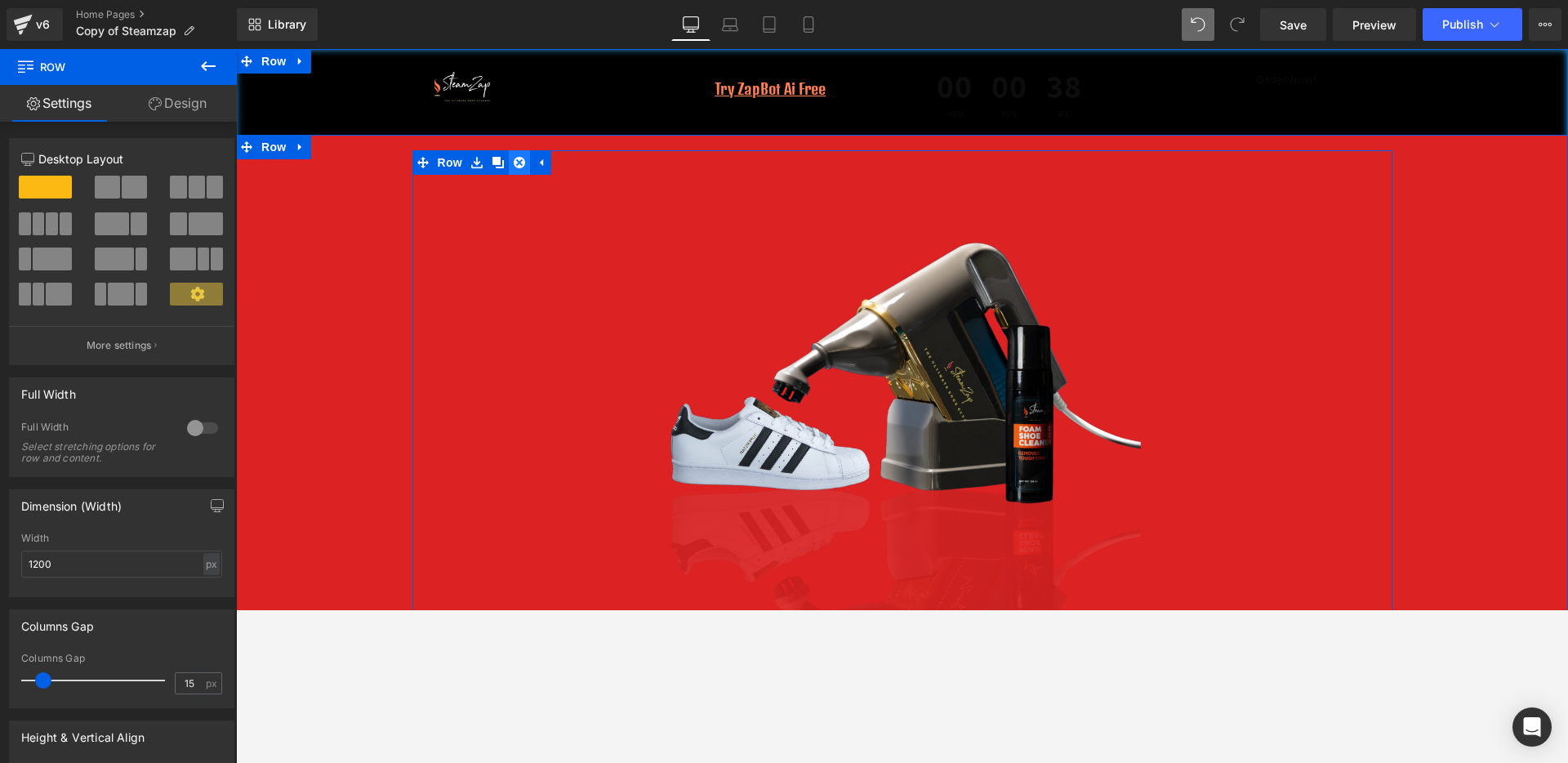click at bounding box center [519, 163] 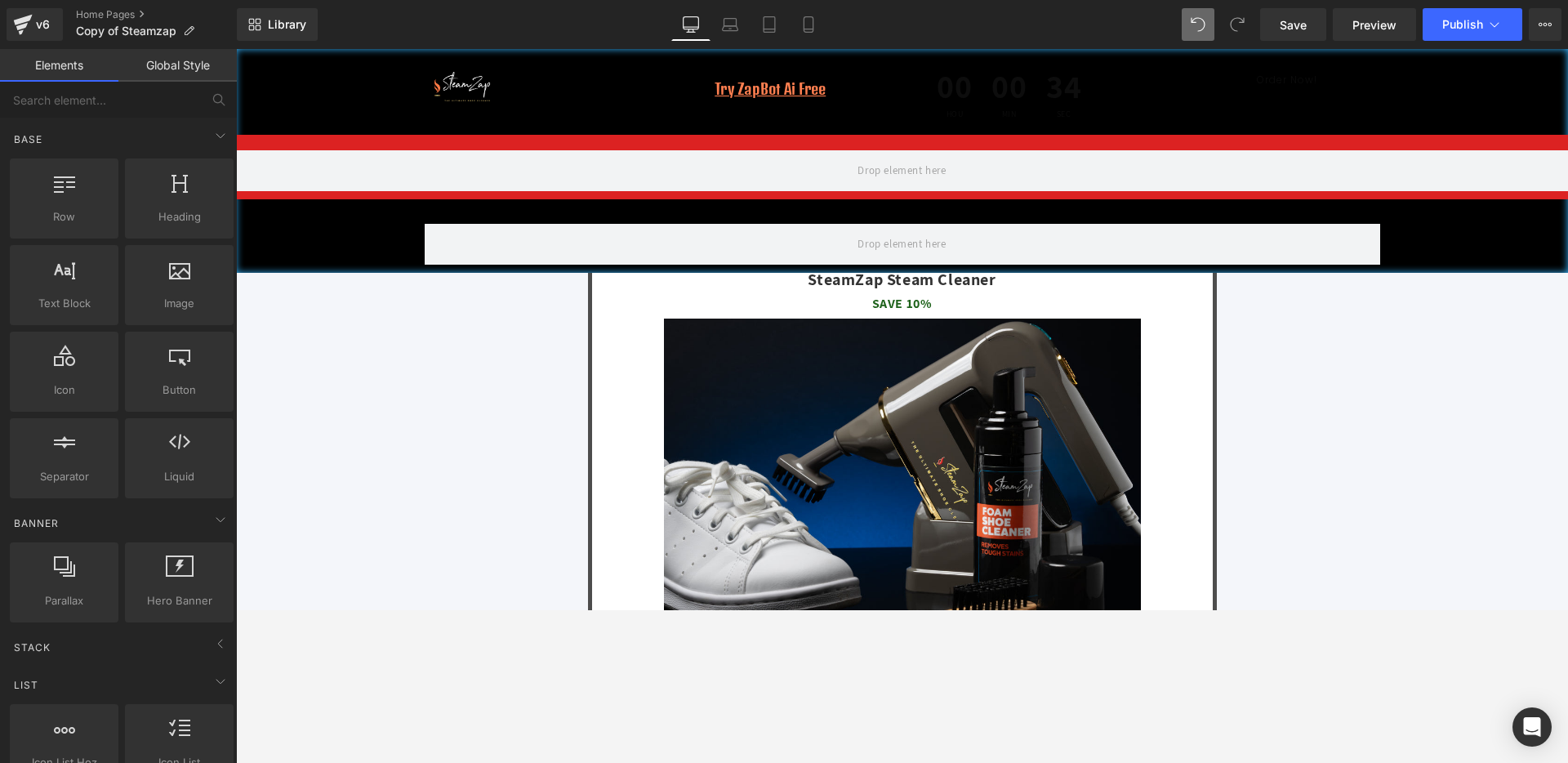 scroll, scrollTop: 4960, scrollLeft: 0, axis: vertical 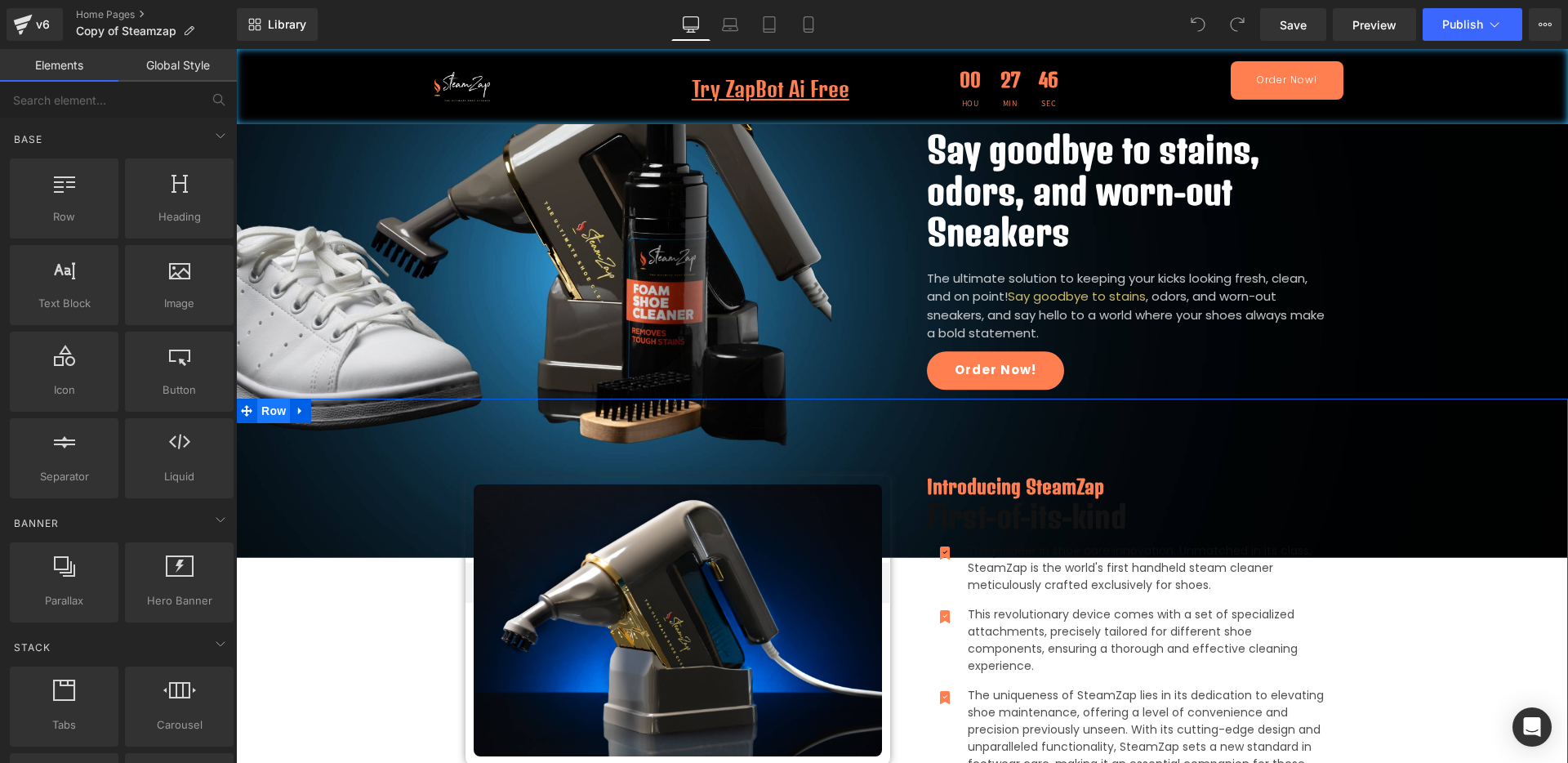 click on "Row" at bounding box center [274, 411] 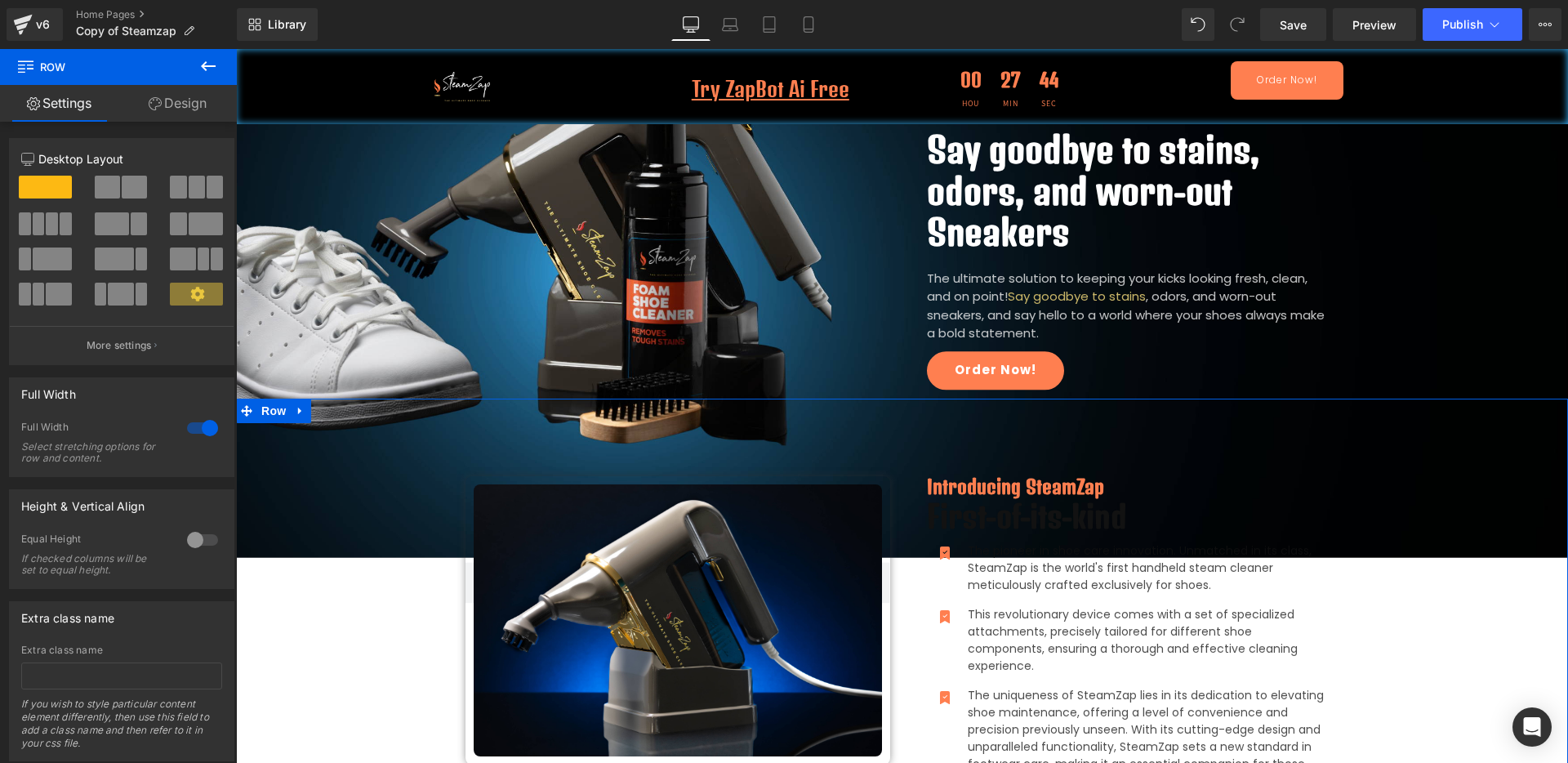 click on "Design" at bounding box center [177, 103] 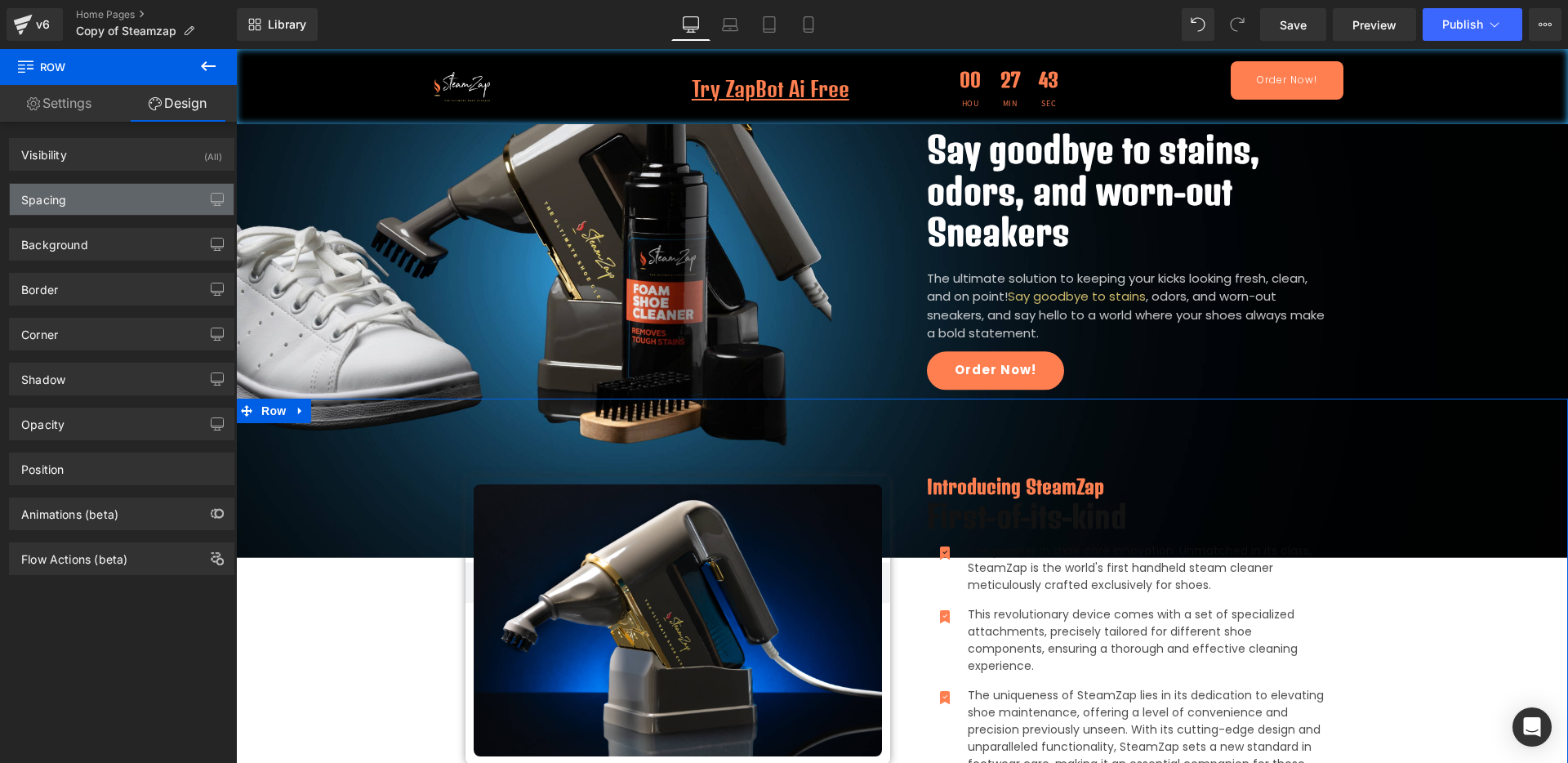 click on "Spacing" at bounding box center (122, 199) 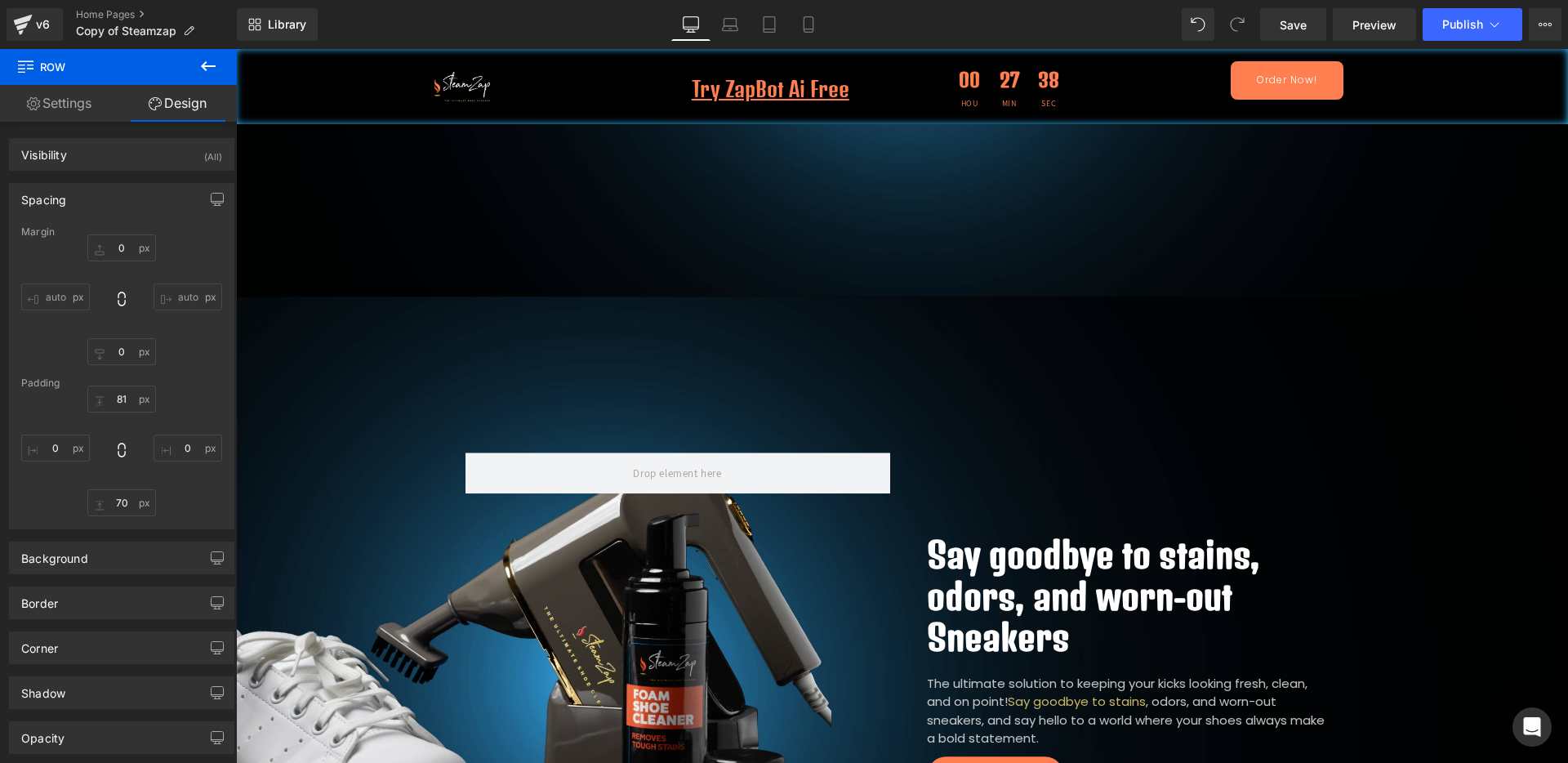 scroll, scrollTop: 408, scrollLeft: 0, axis: vertical 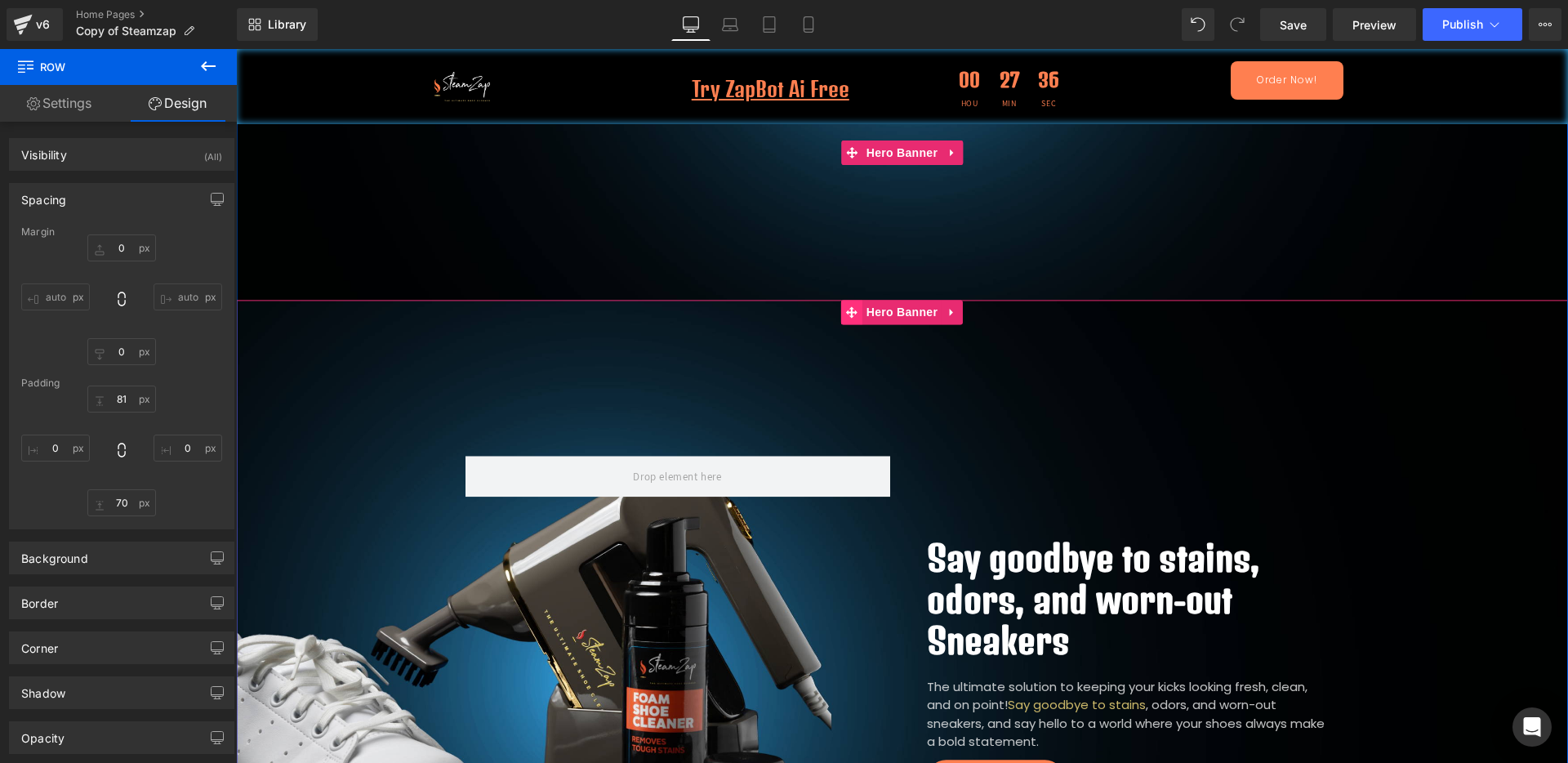 click at bounding box center [852, 312] 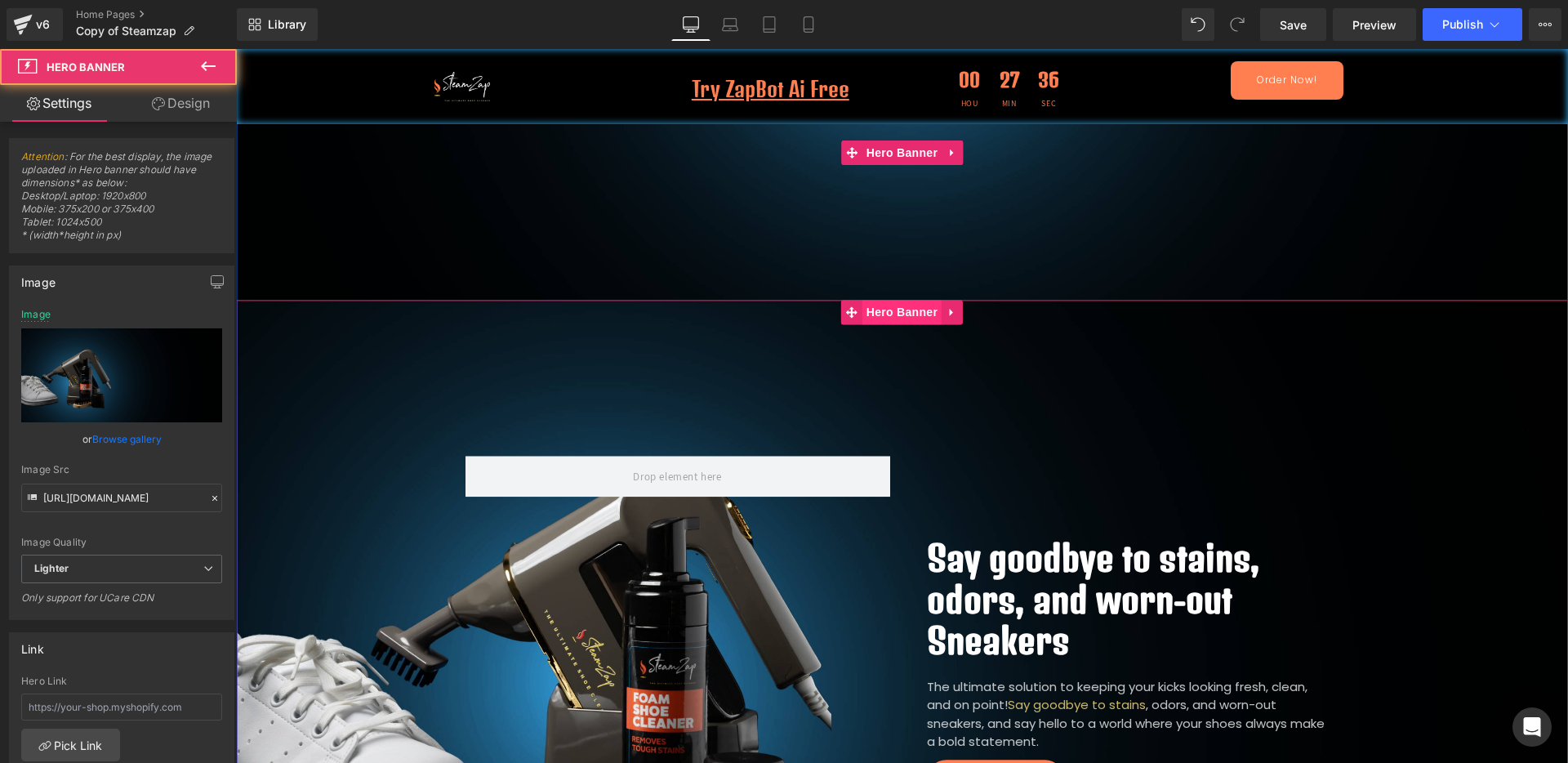 click on "Hero Banner" at bounding box center [902, 312] 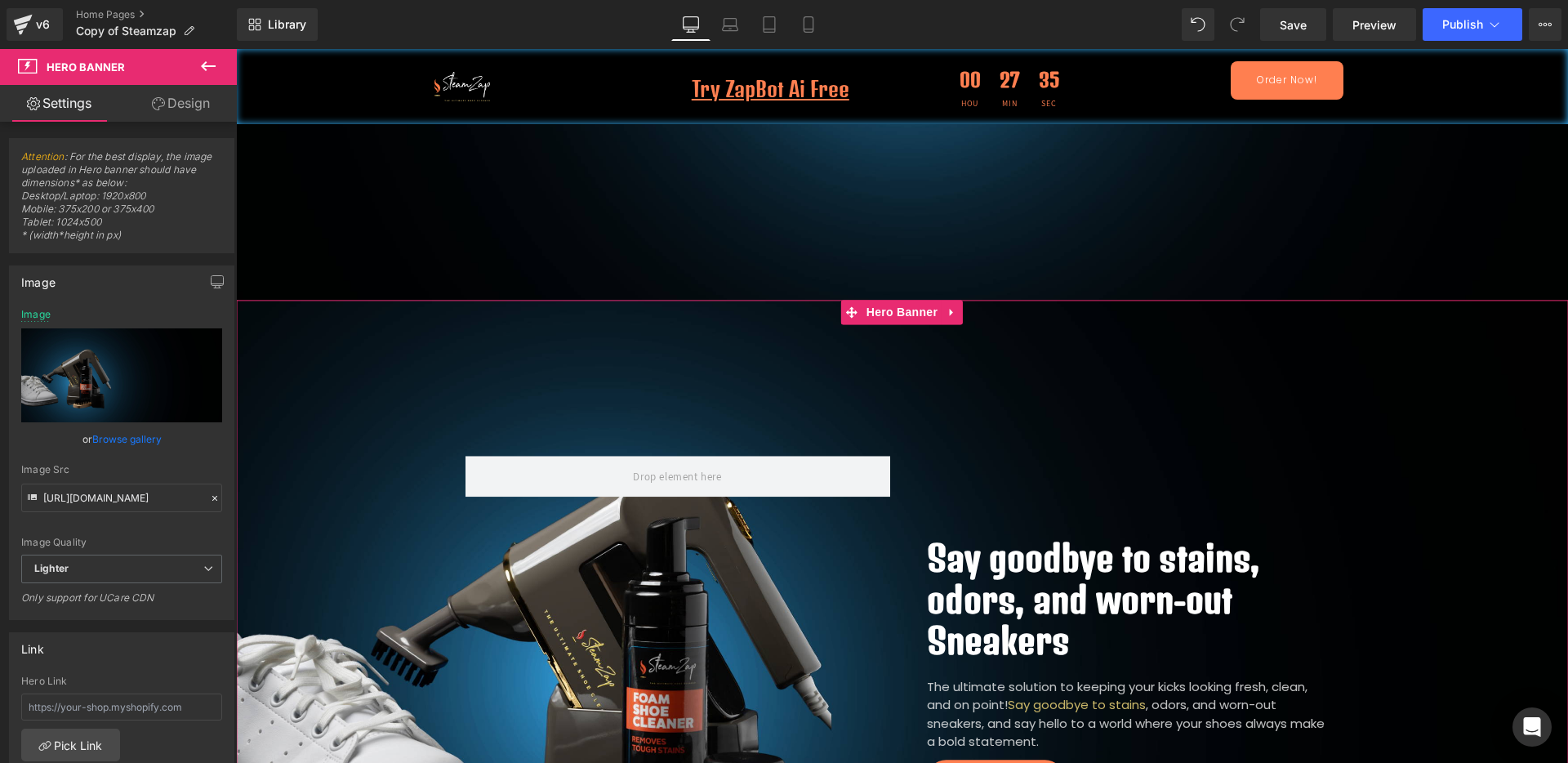 click on "Design" at bounding box center (180, 103) 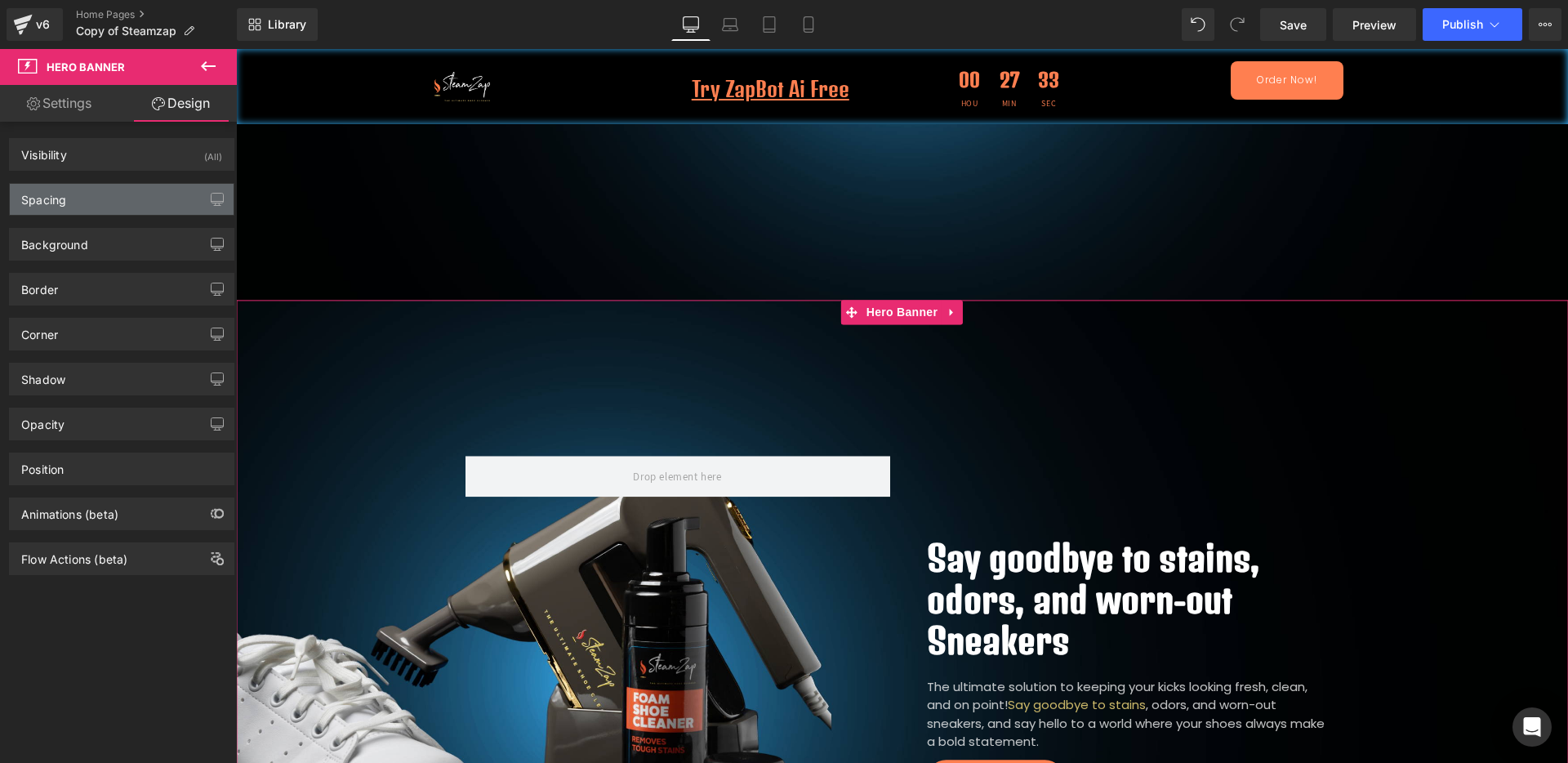 type on "0" 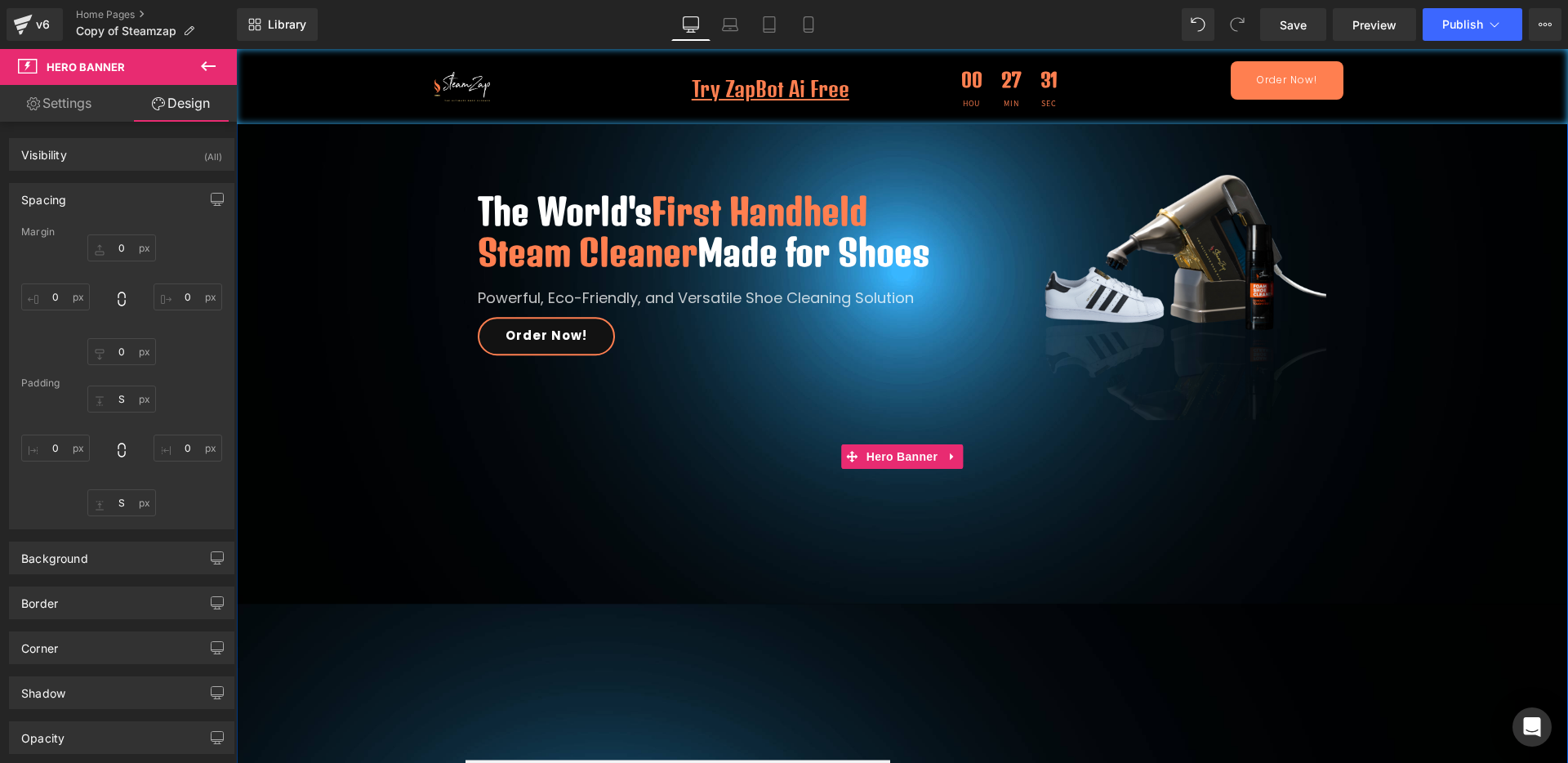 scroll, scrollTop: 306, scrollLeft: 0, axis: vertical 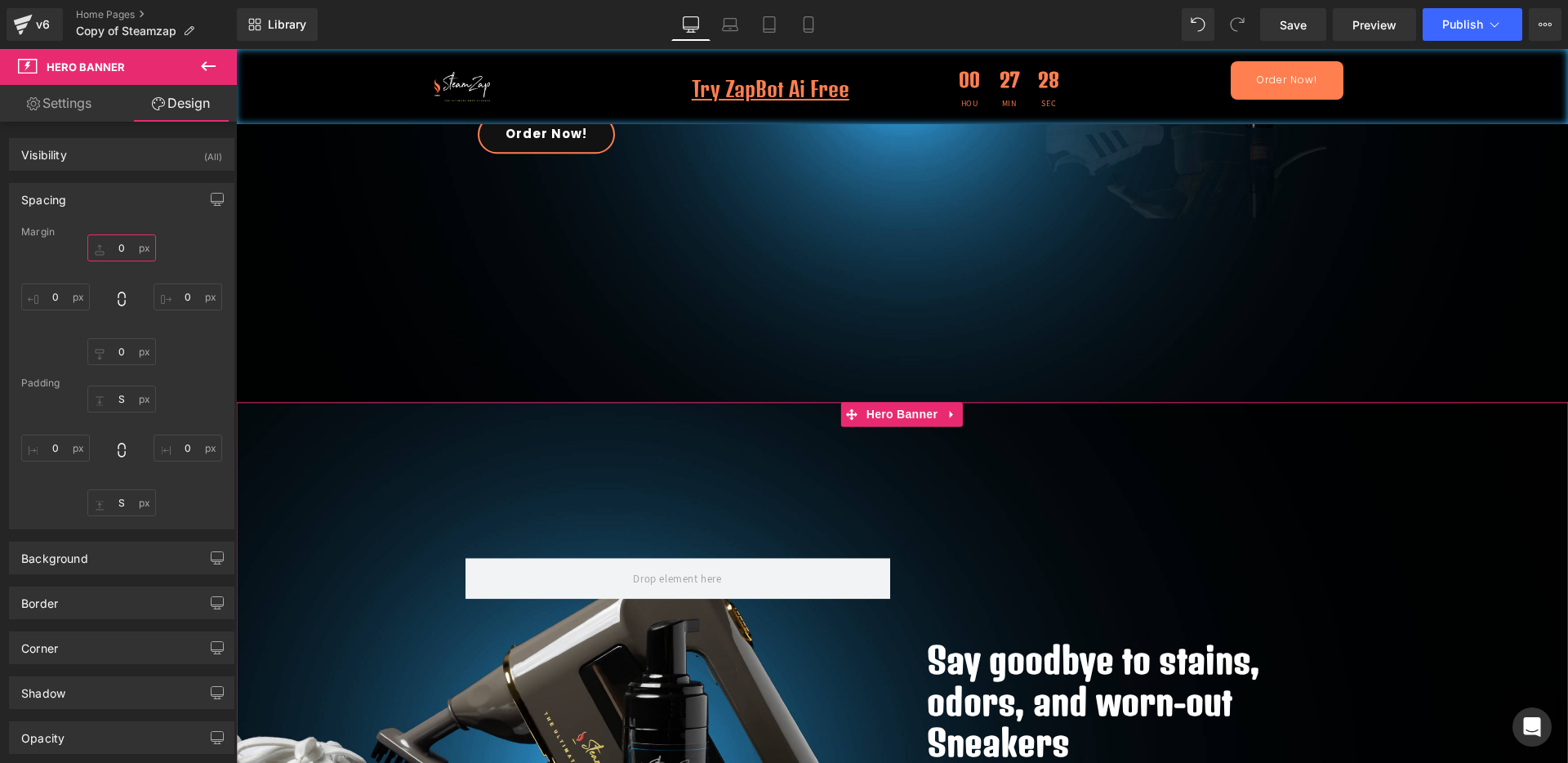 click on "0" at bounding box center [122, 248] 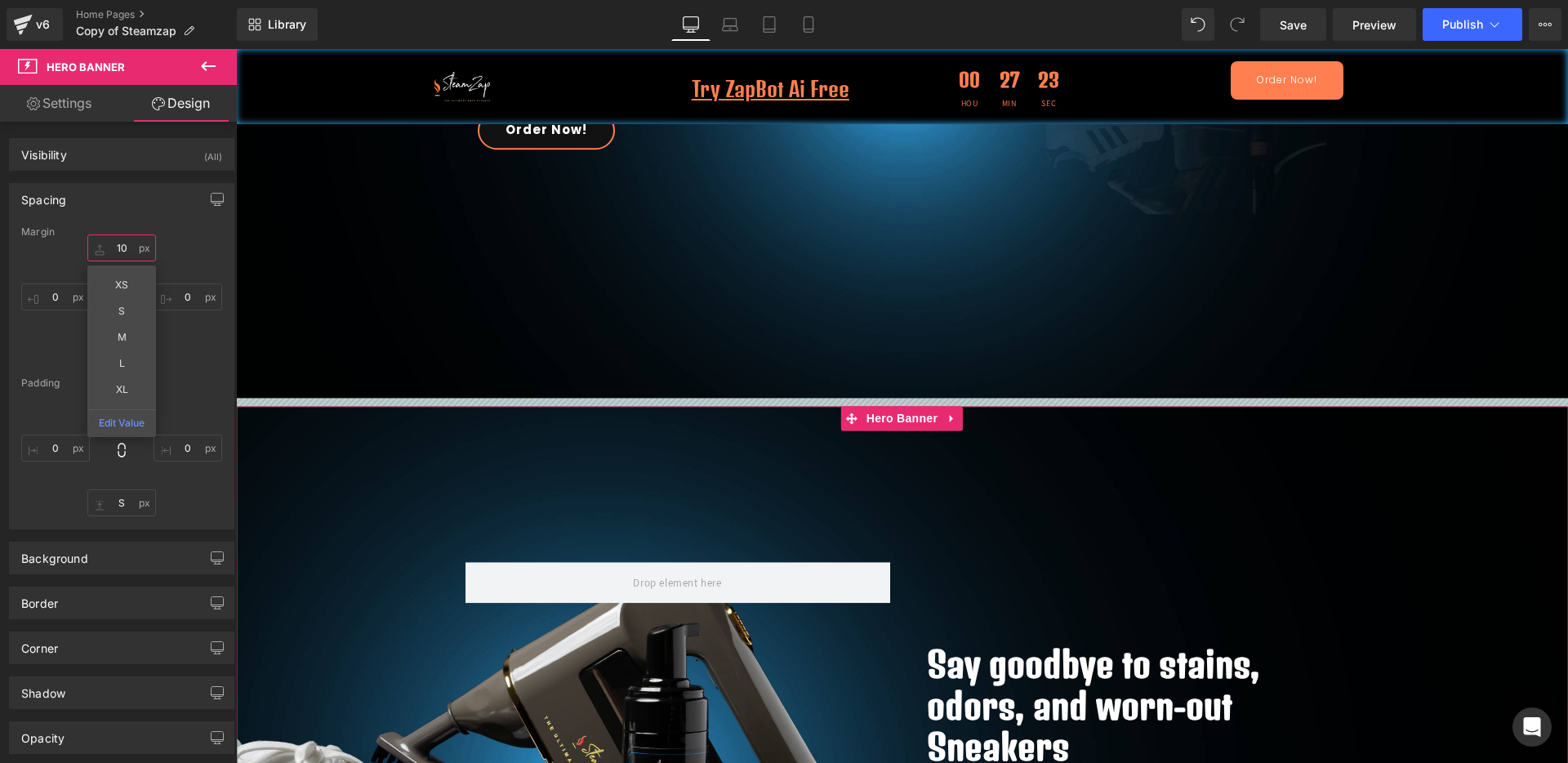drag, startPoint x: 125, startPoint y: 241, endPoint x: 98, endPoint y: 246, distance: 27.45906 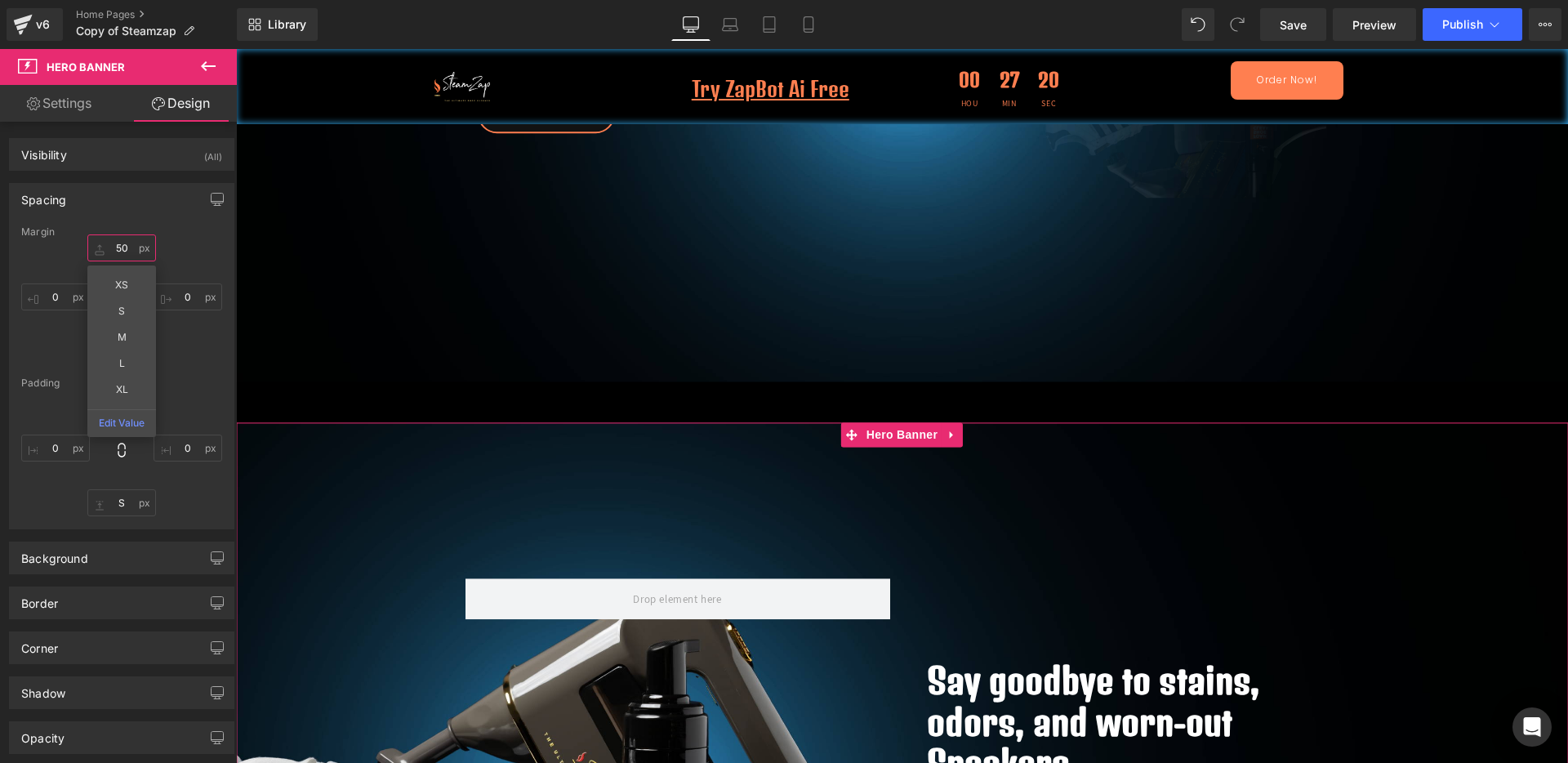 type on "50" 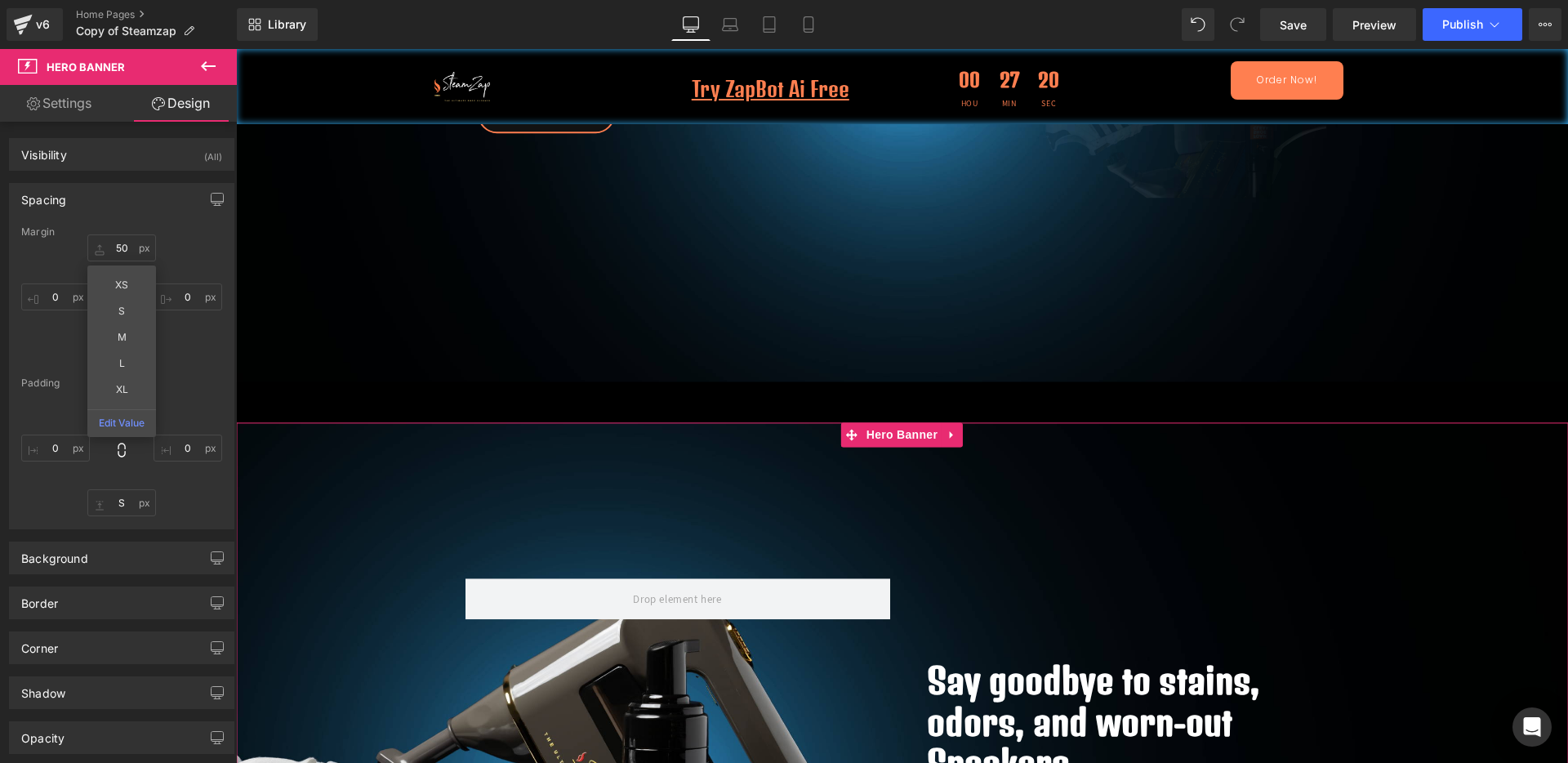 click on "50 50 XS S M L XL Edit Value
0px 0
0px 0
0px 0" at bounding box center [122, 300] 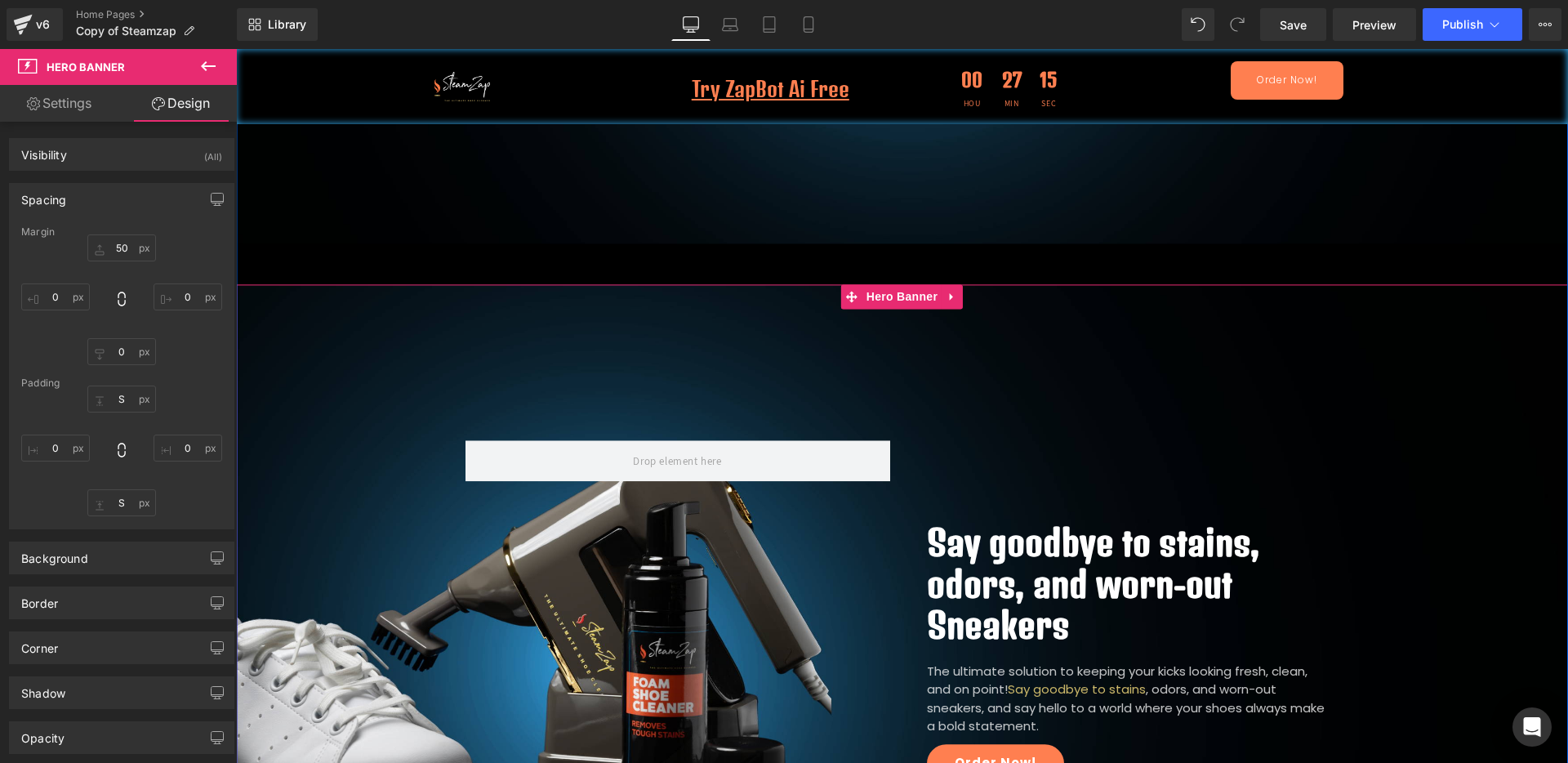 scroll, scrollTop: 408, scrollLeft: 0, axis: vertical 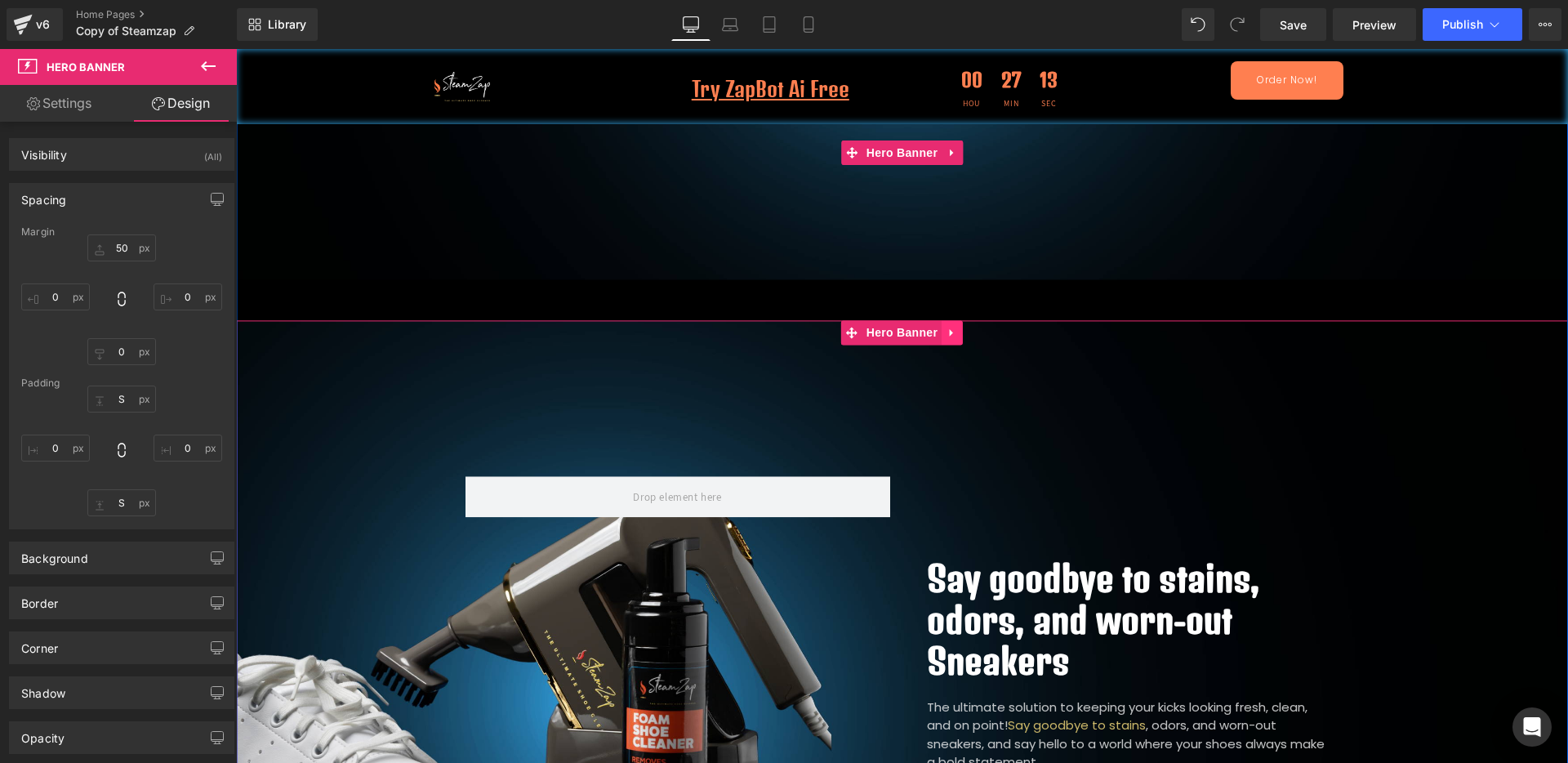click 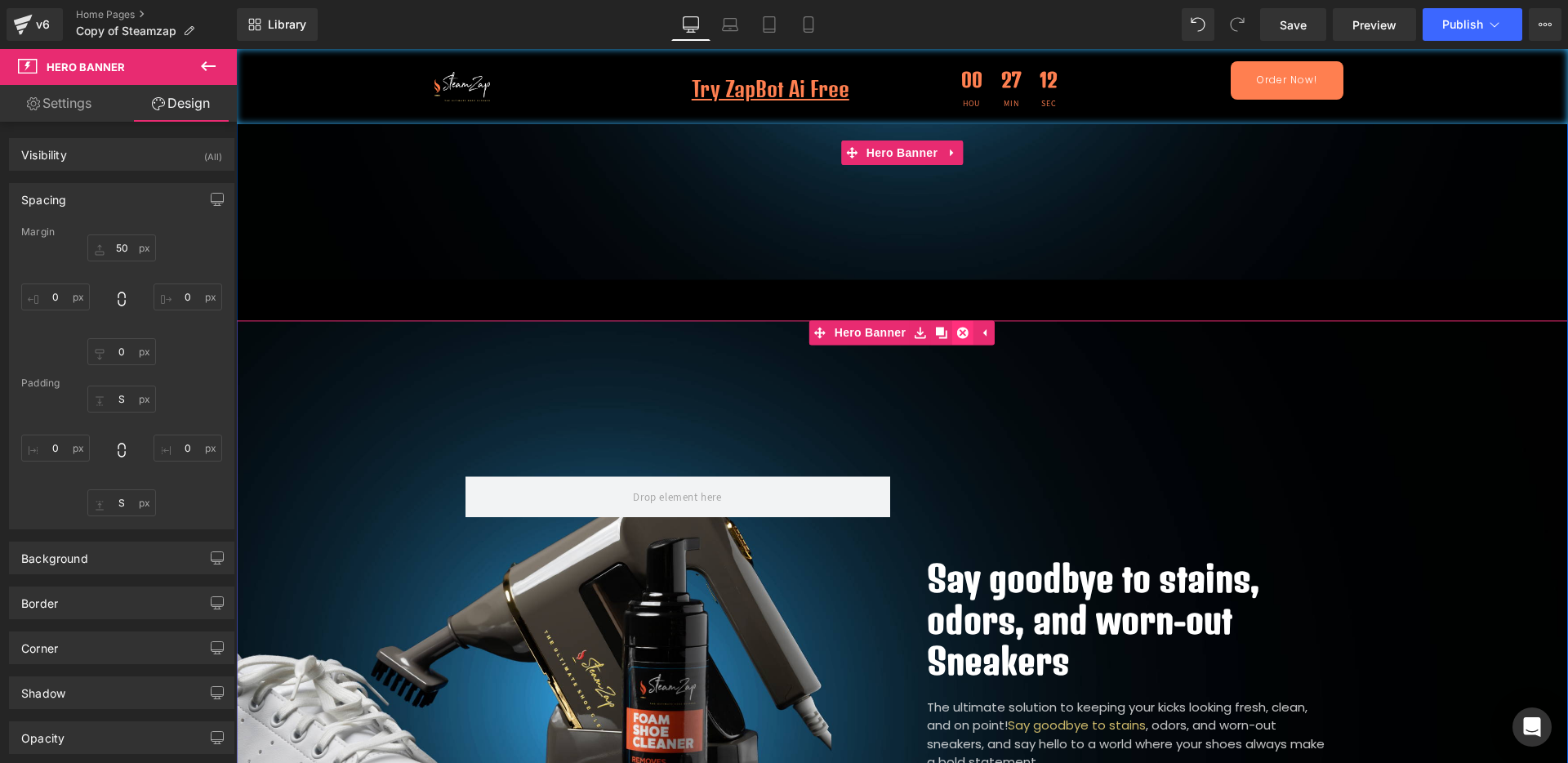 click 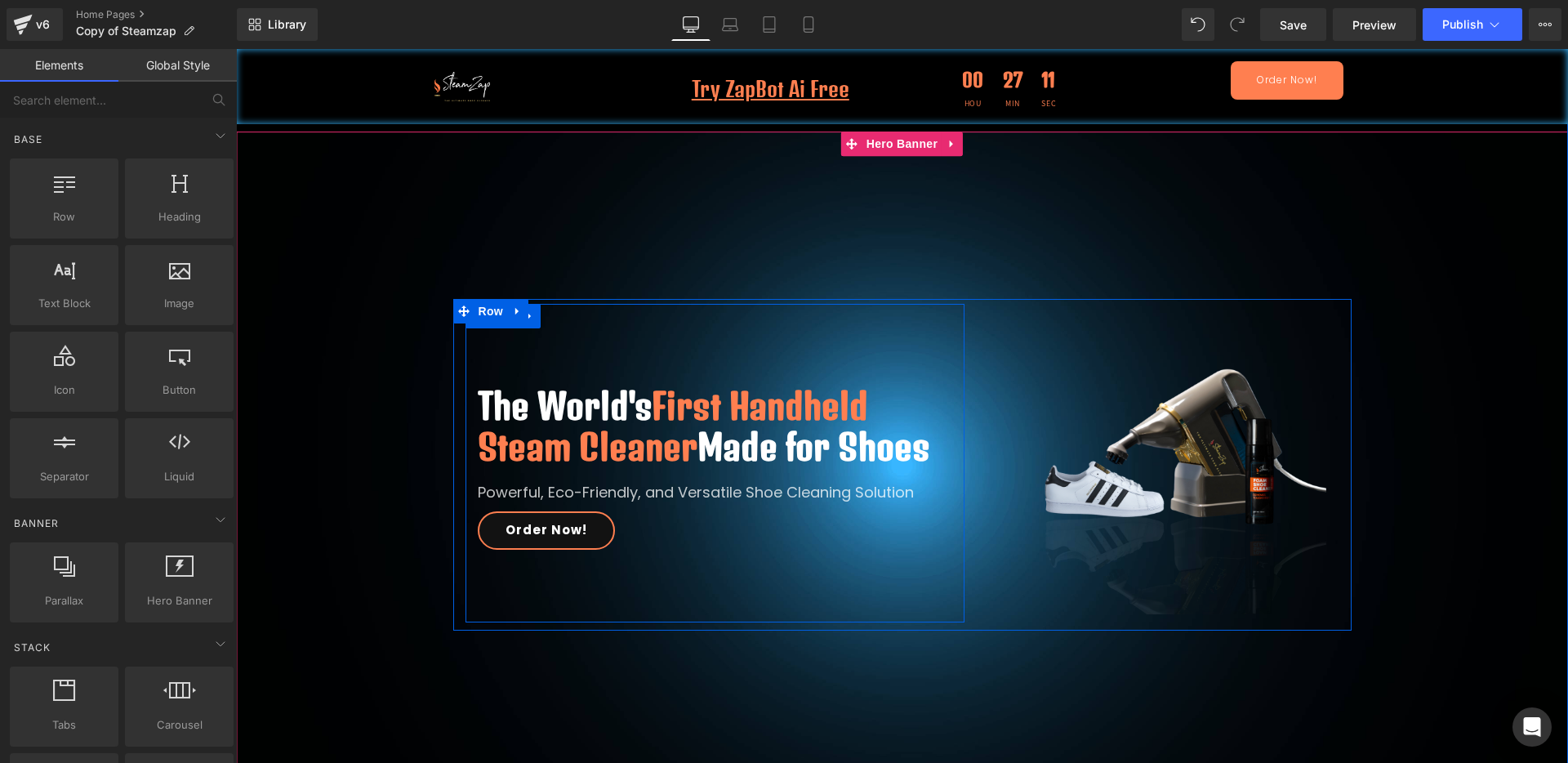 scroll, scrollTop: 204, scrollLeft: 0, axis: vertical 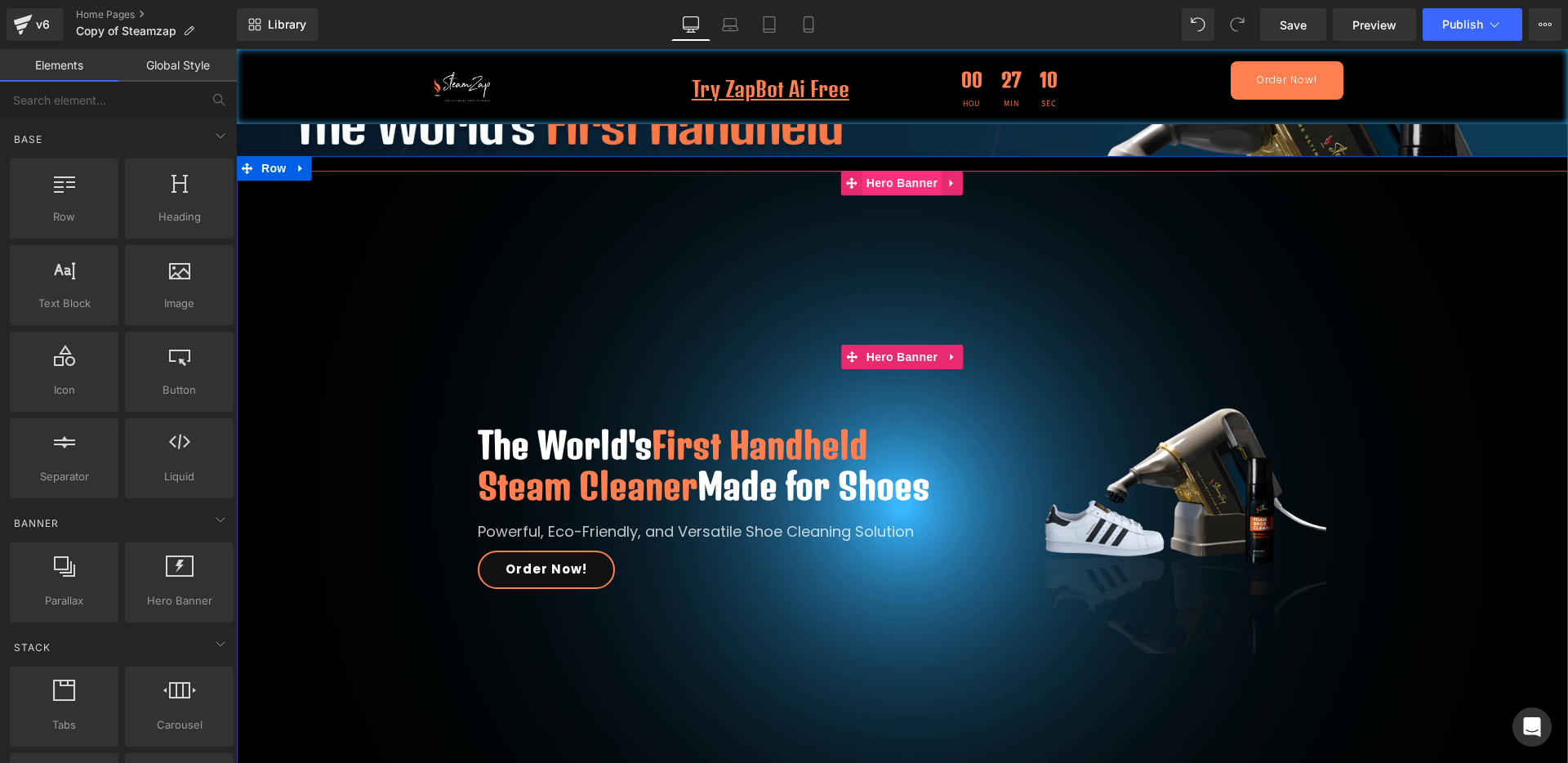 click on "Hero Banner" at bounding box center [902, 183] 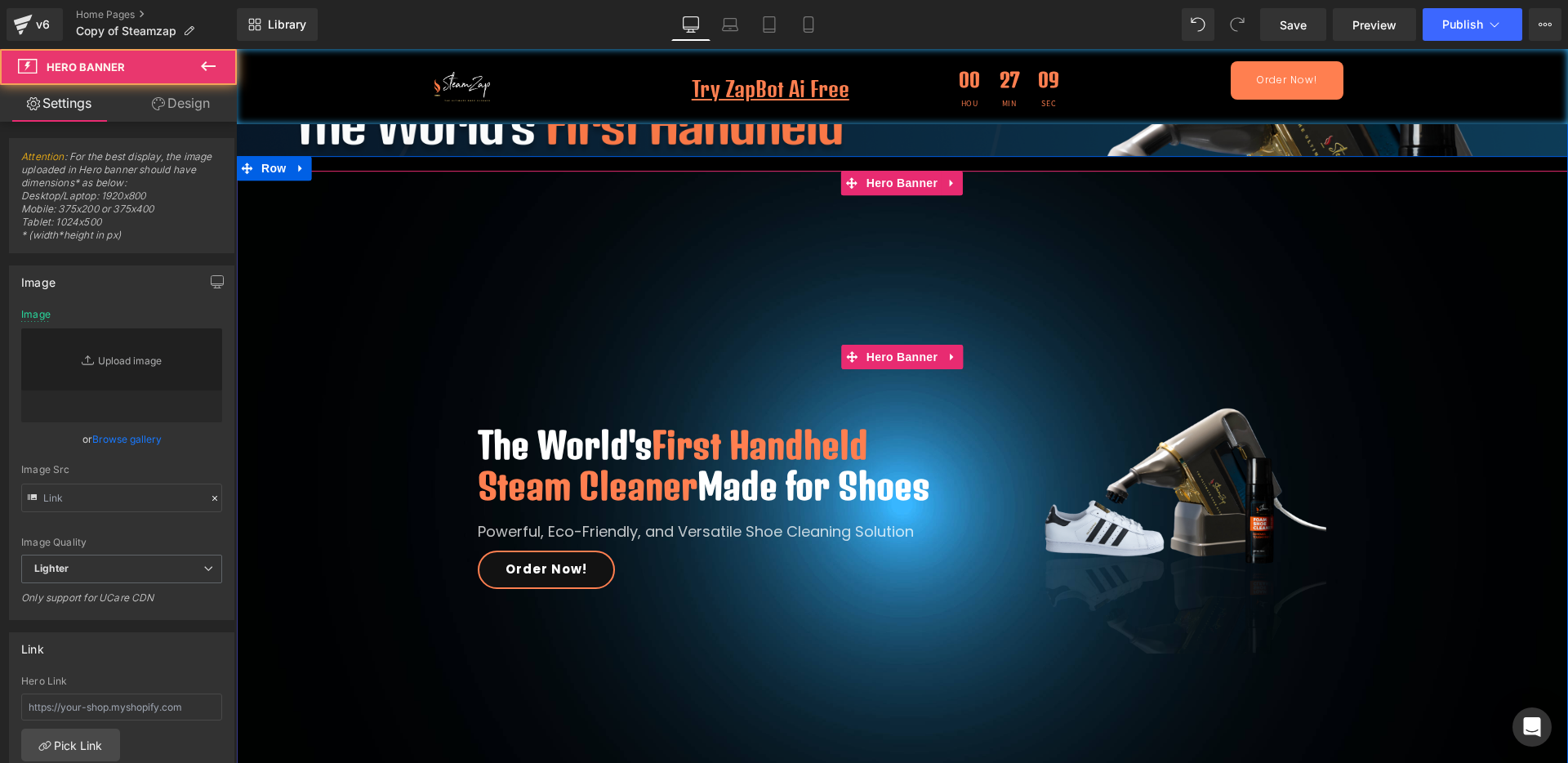 type on "https://ucarecdn.com/e697877a-2a46-4ac9-9a0f-ad6466366f7e/-/format/auto/-/preview/3000x3000/-/quality/lighter/Add%20a%20heading%20_5_.jpg" 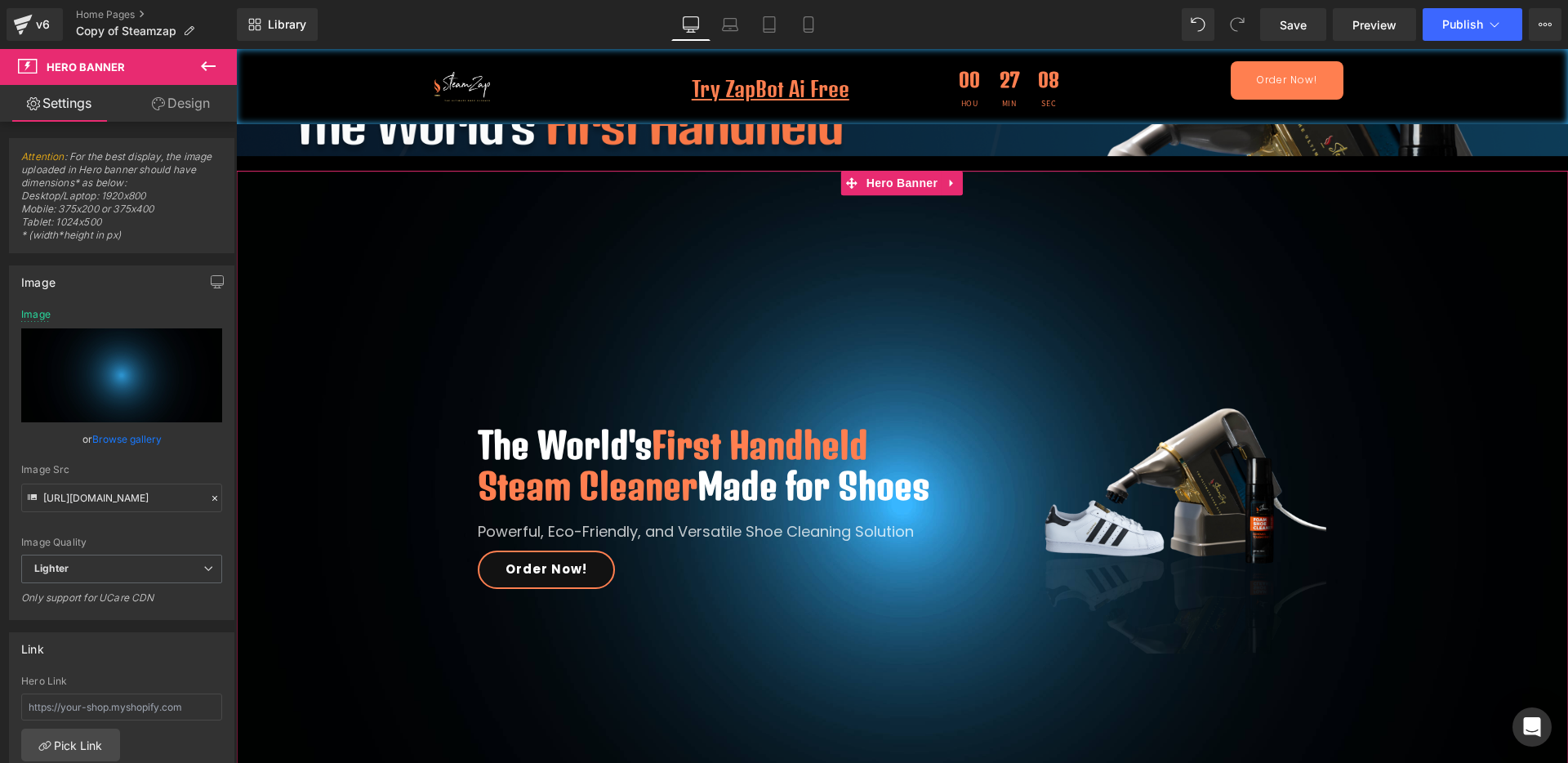 click on "Design" at bounding box center (180, 103) 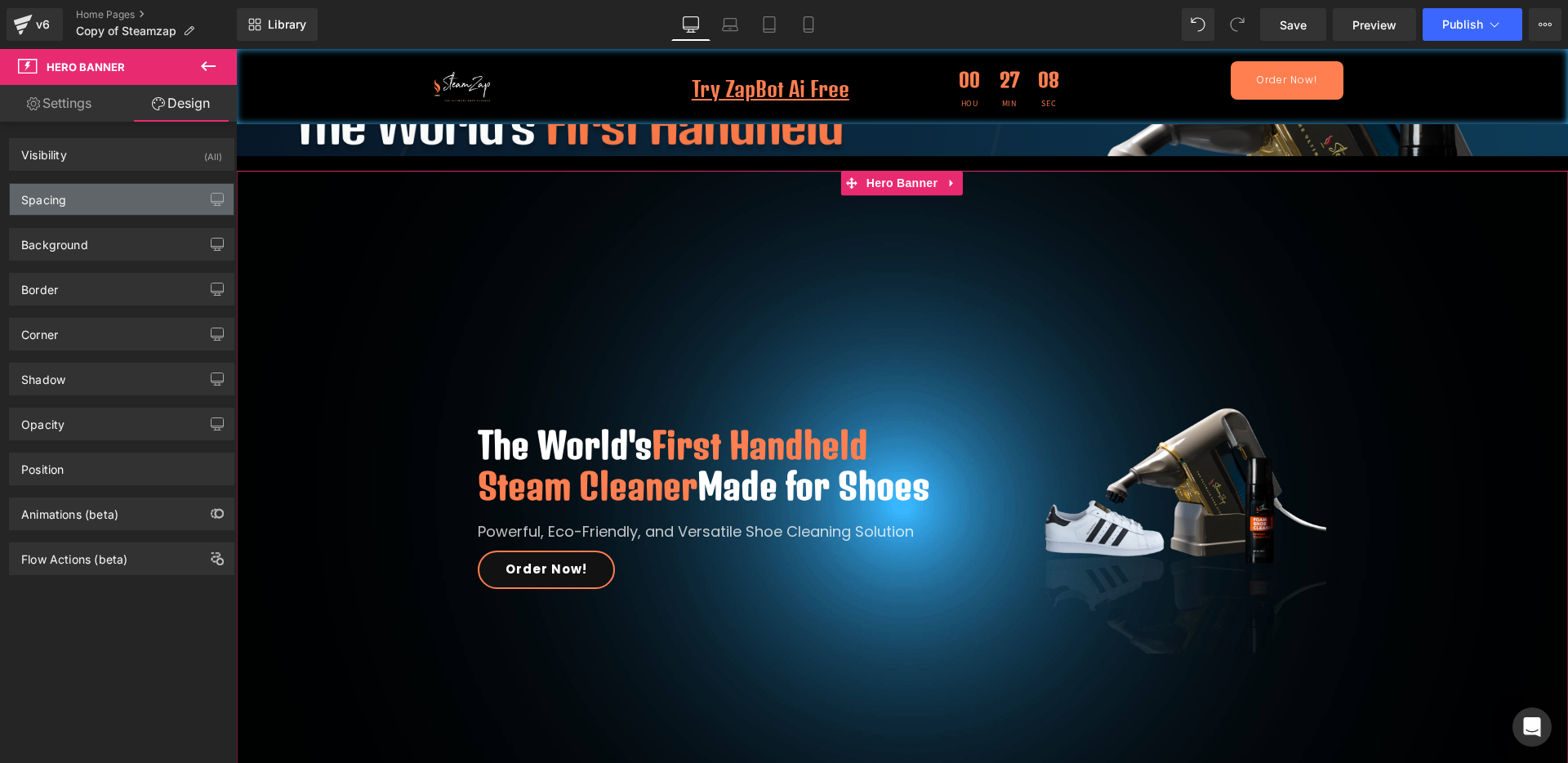click on "Spacing" at bounding box center (122, 199) 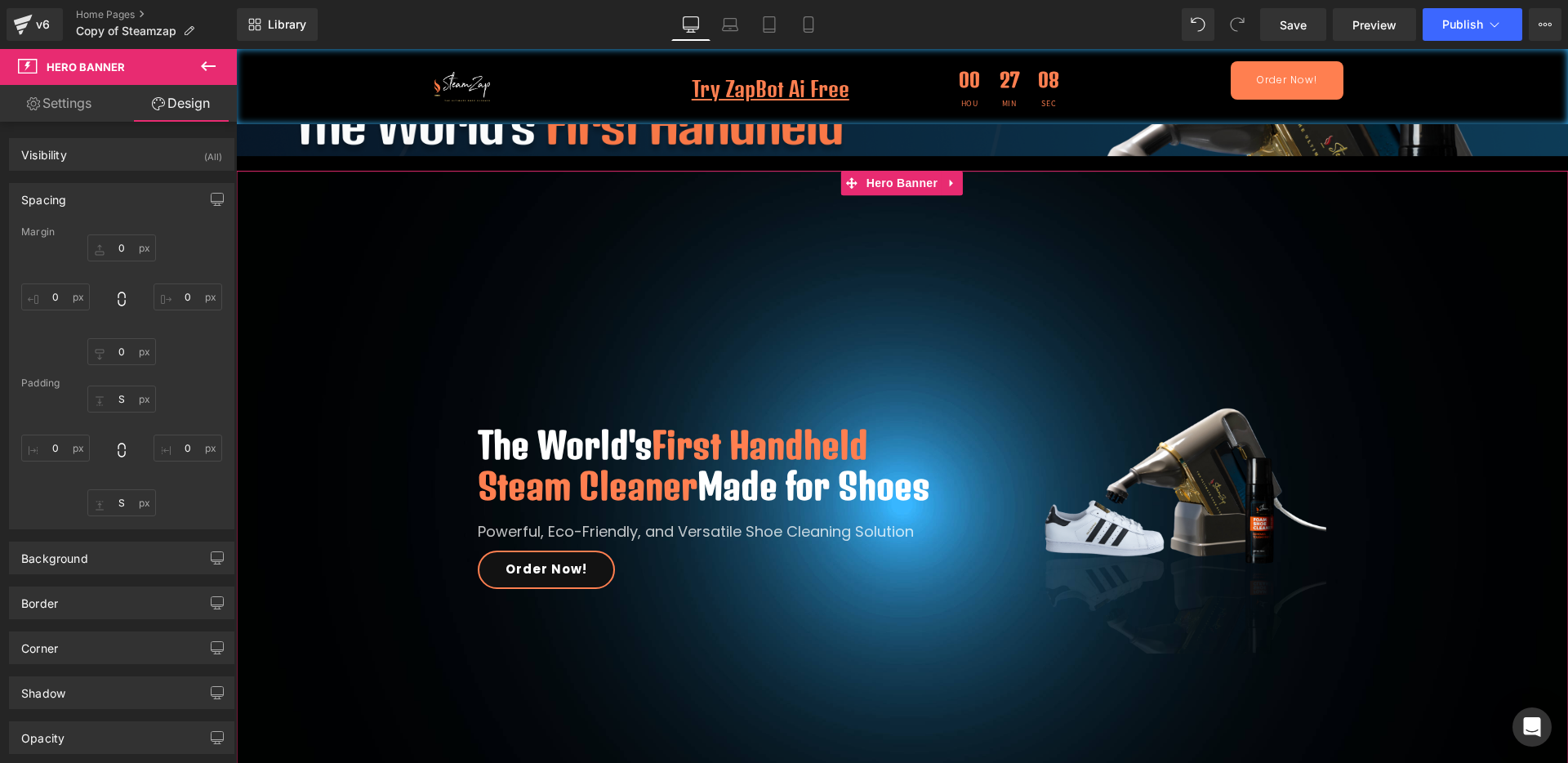 type on "0" 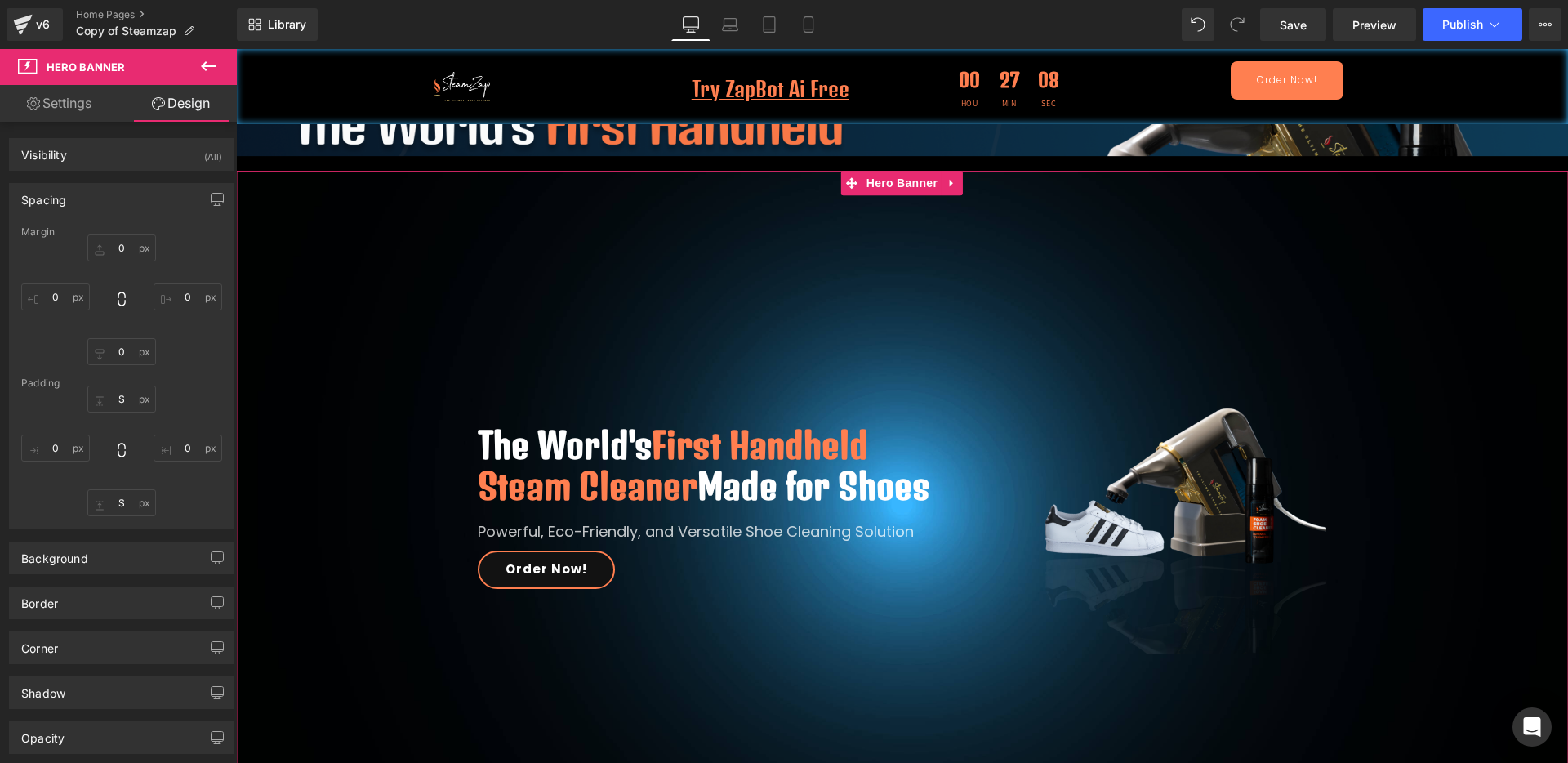 type on "0" 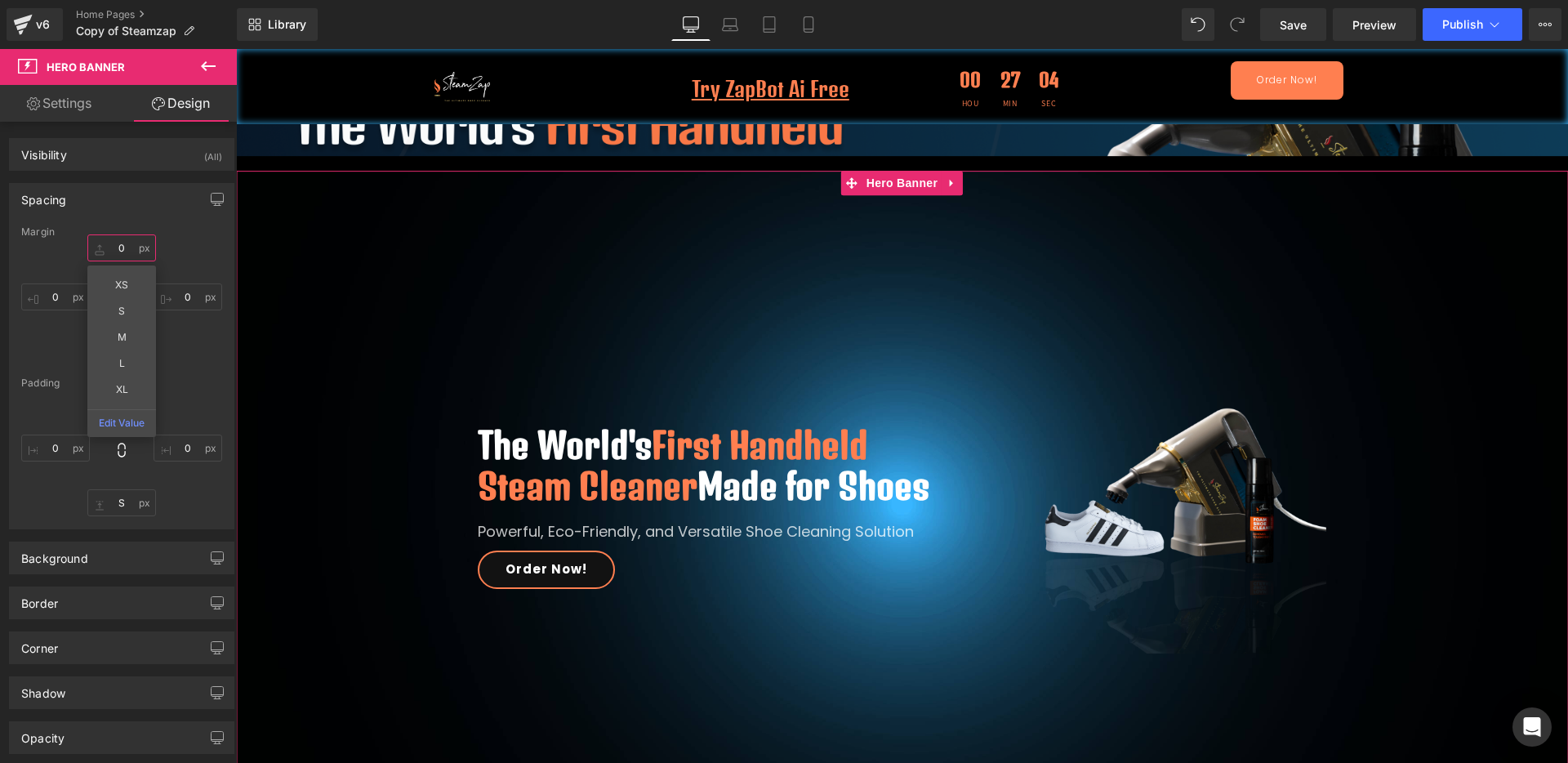 click on "0" at bounding box center (122, 248) 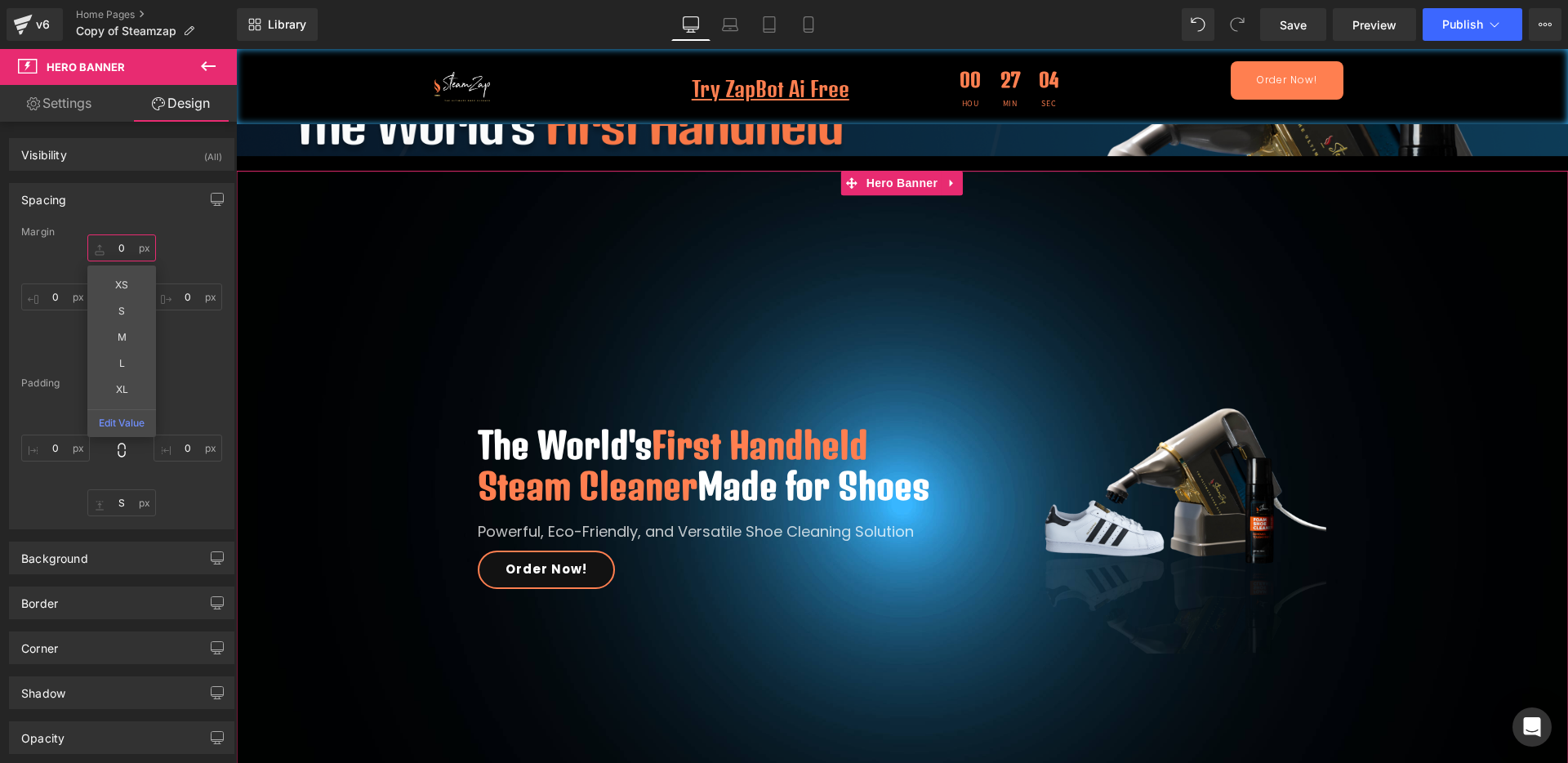 type on "1" 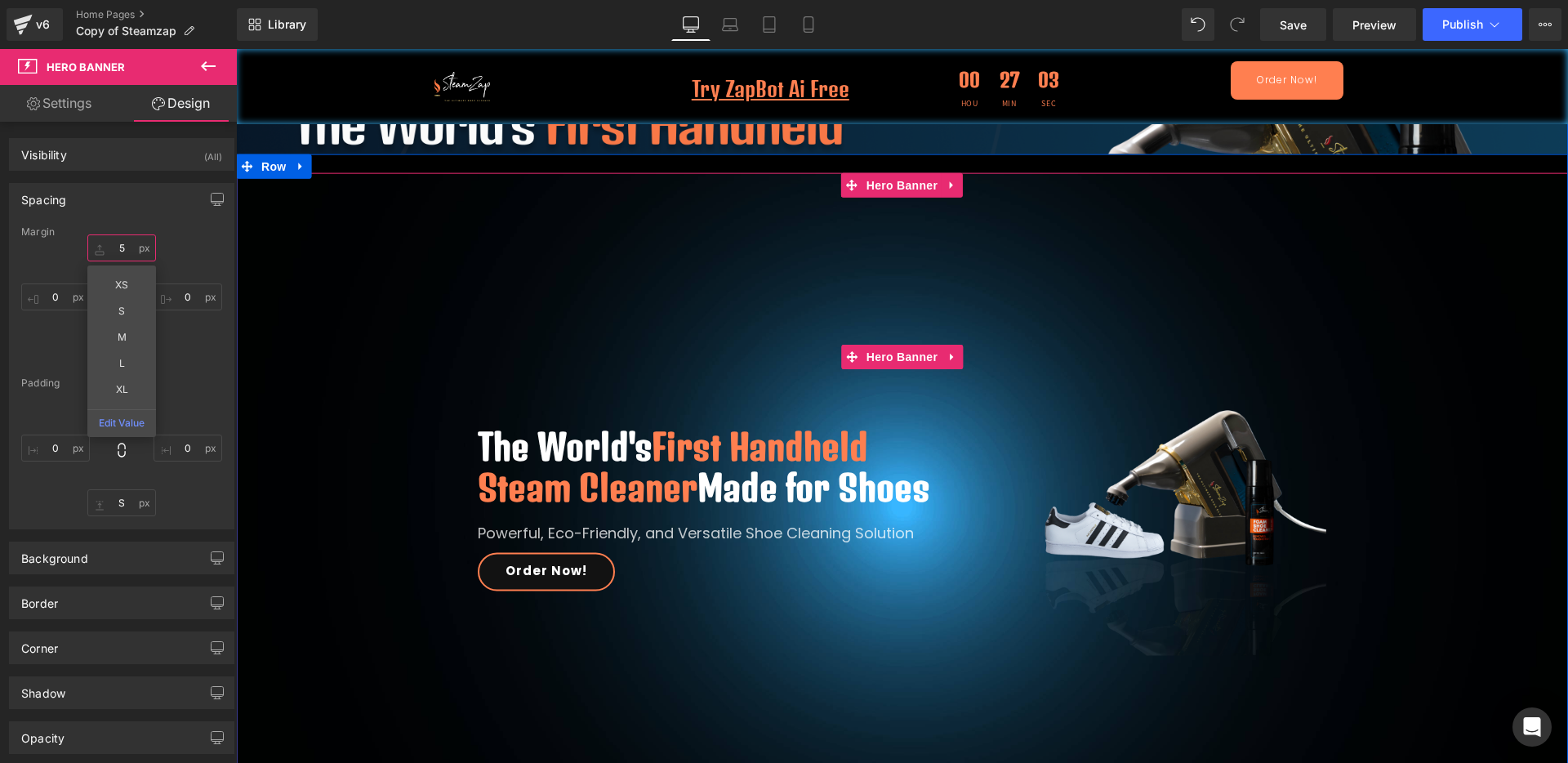type on "50" 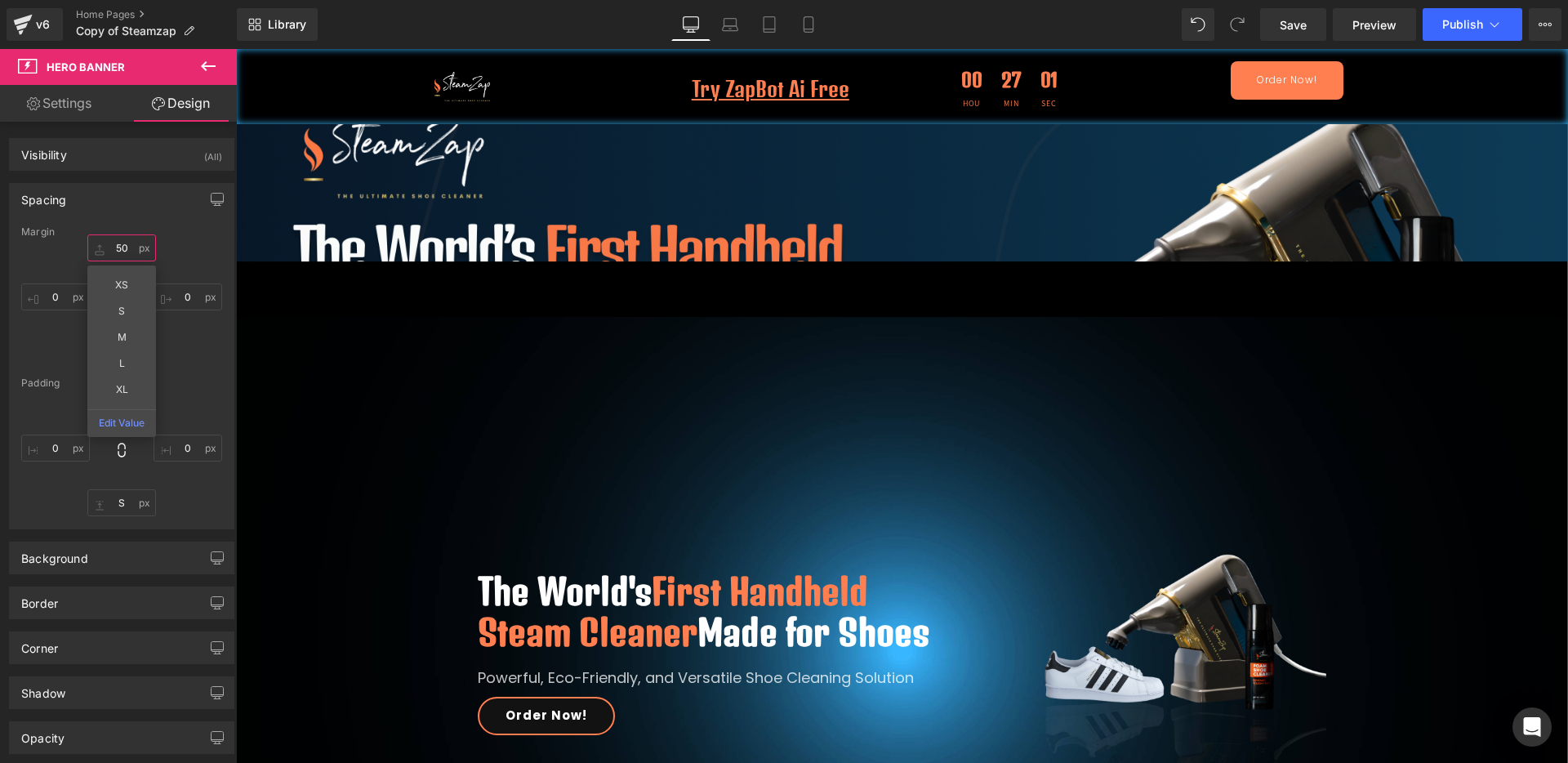 scroll, scrollTop: 0, scrollLeft: 0, axis: both 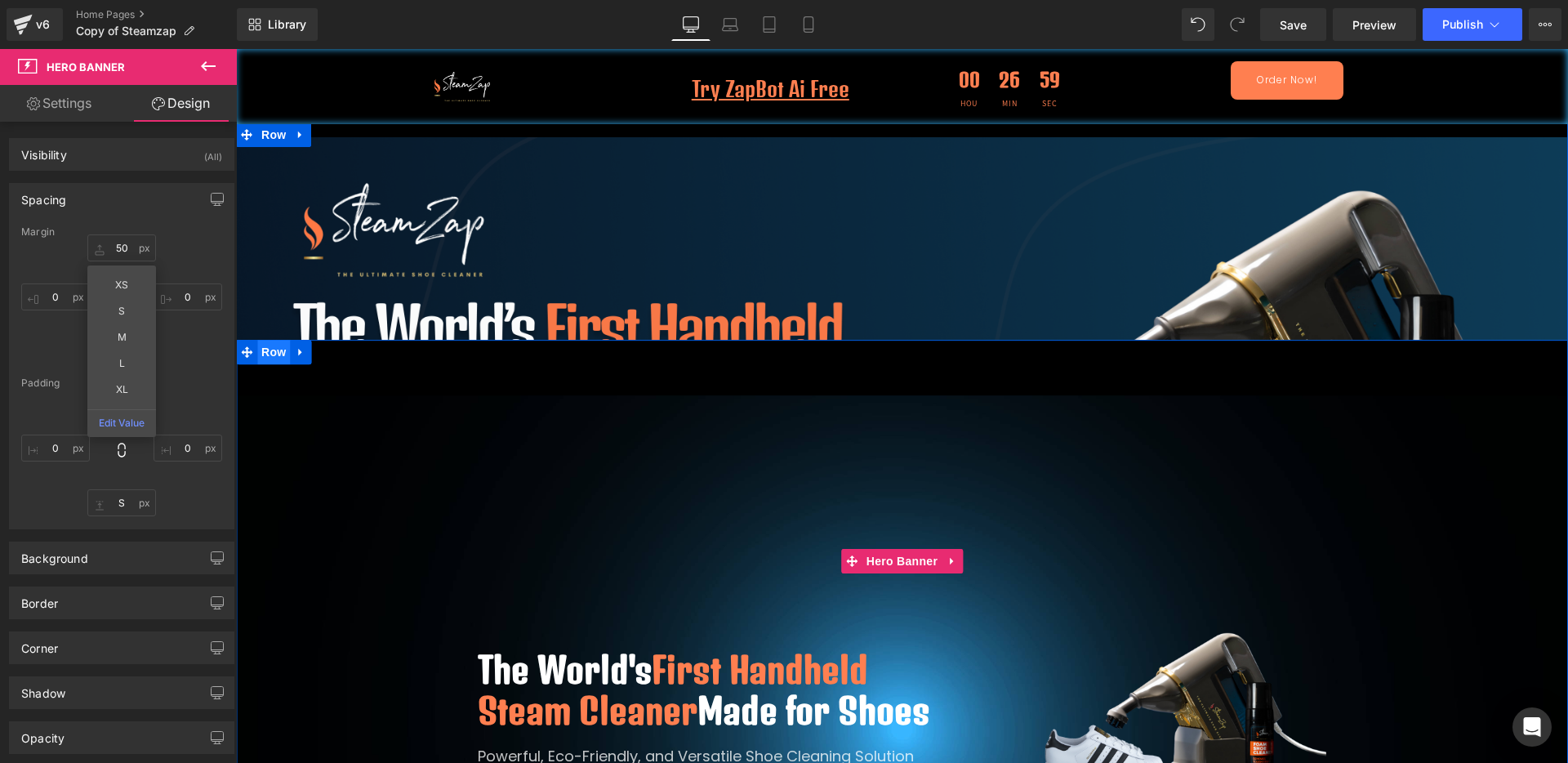 click on "Row" at bounding box center (274, 352) 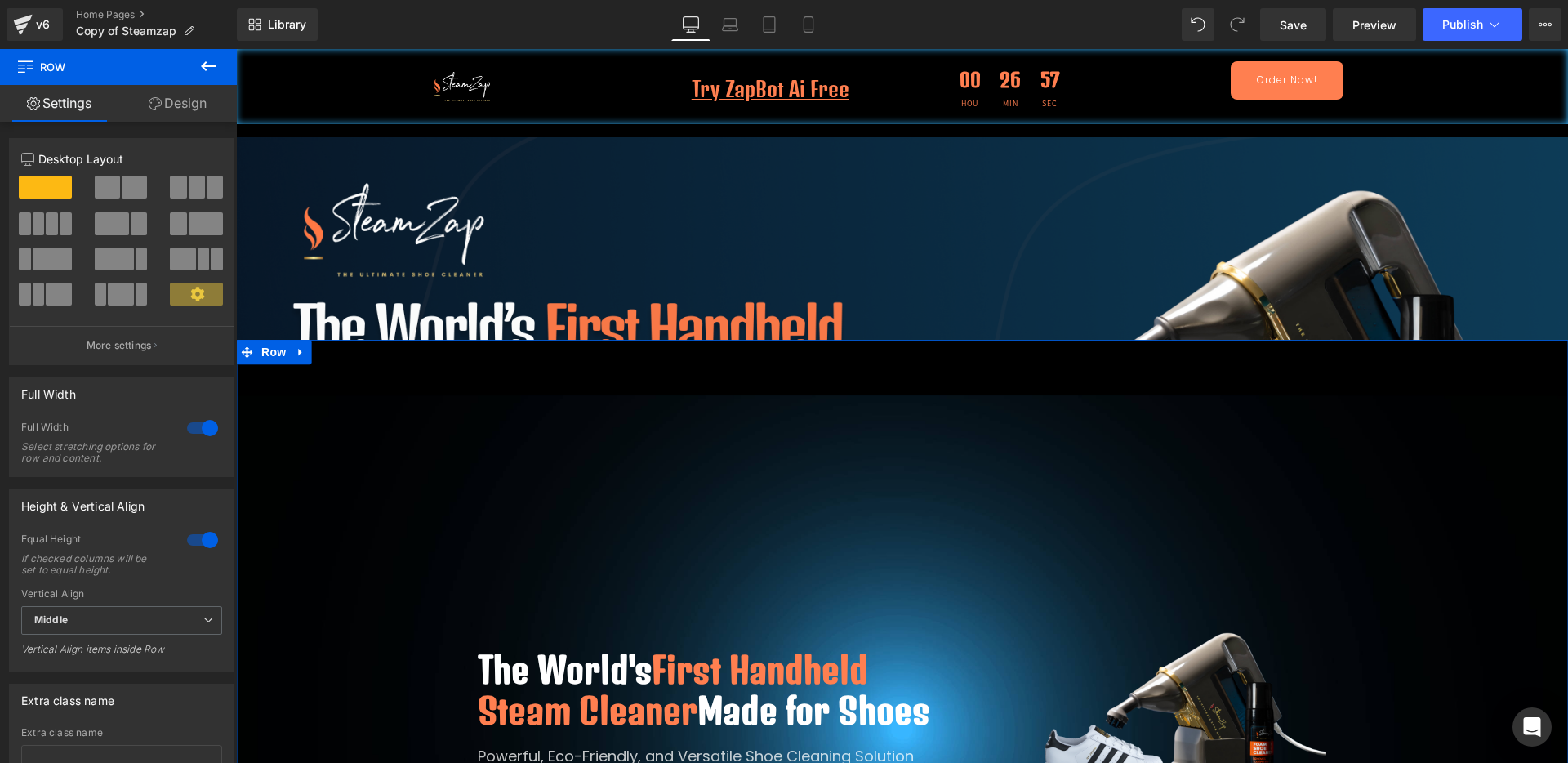 click on "Design" at bounding box center [177, 103] 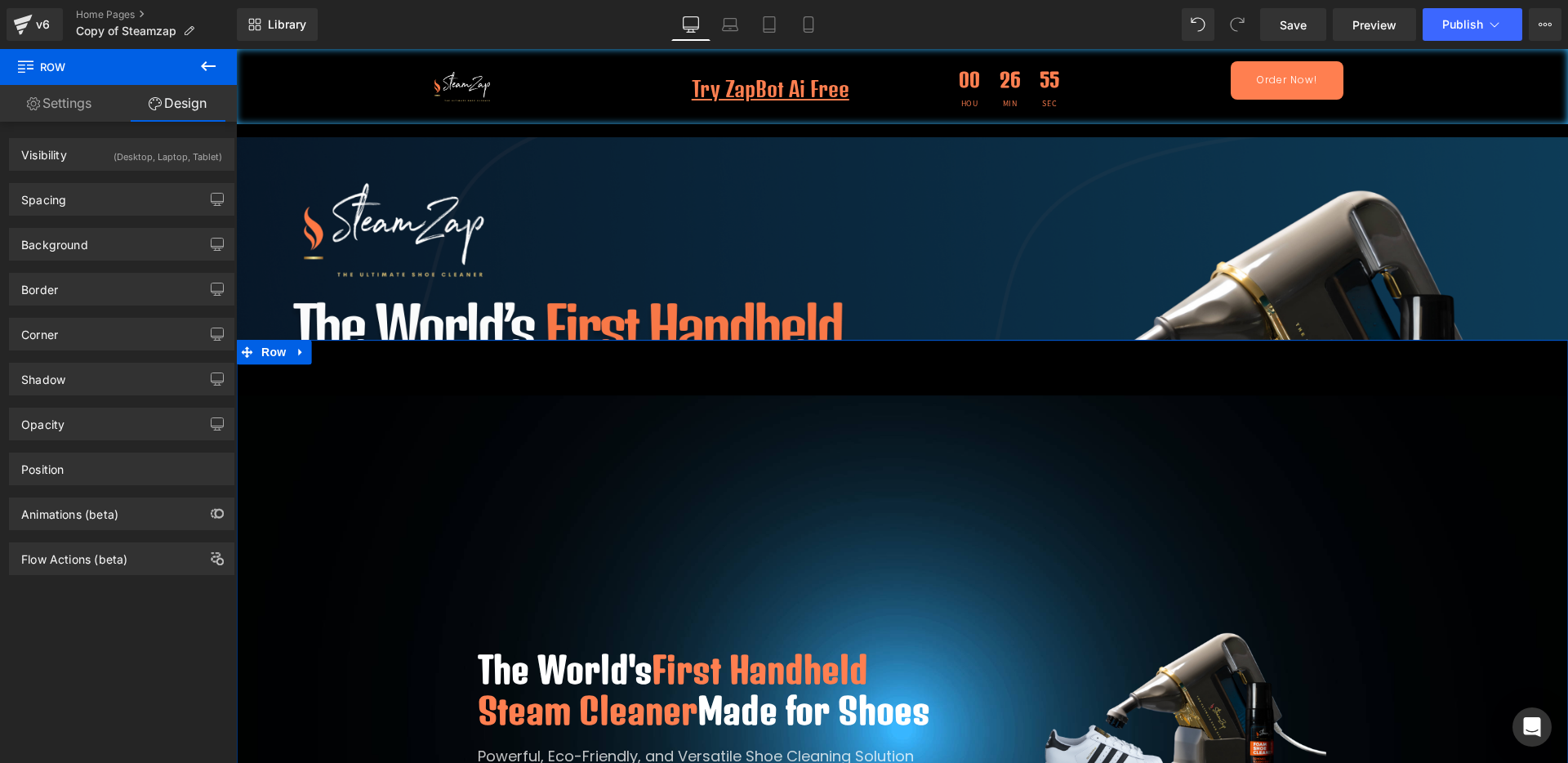 type on "0" 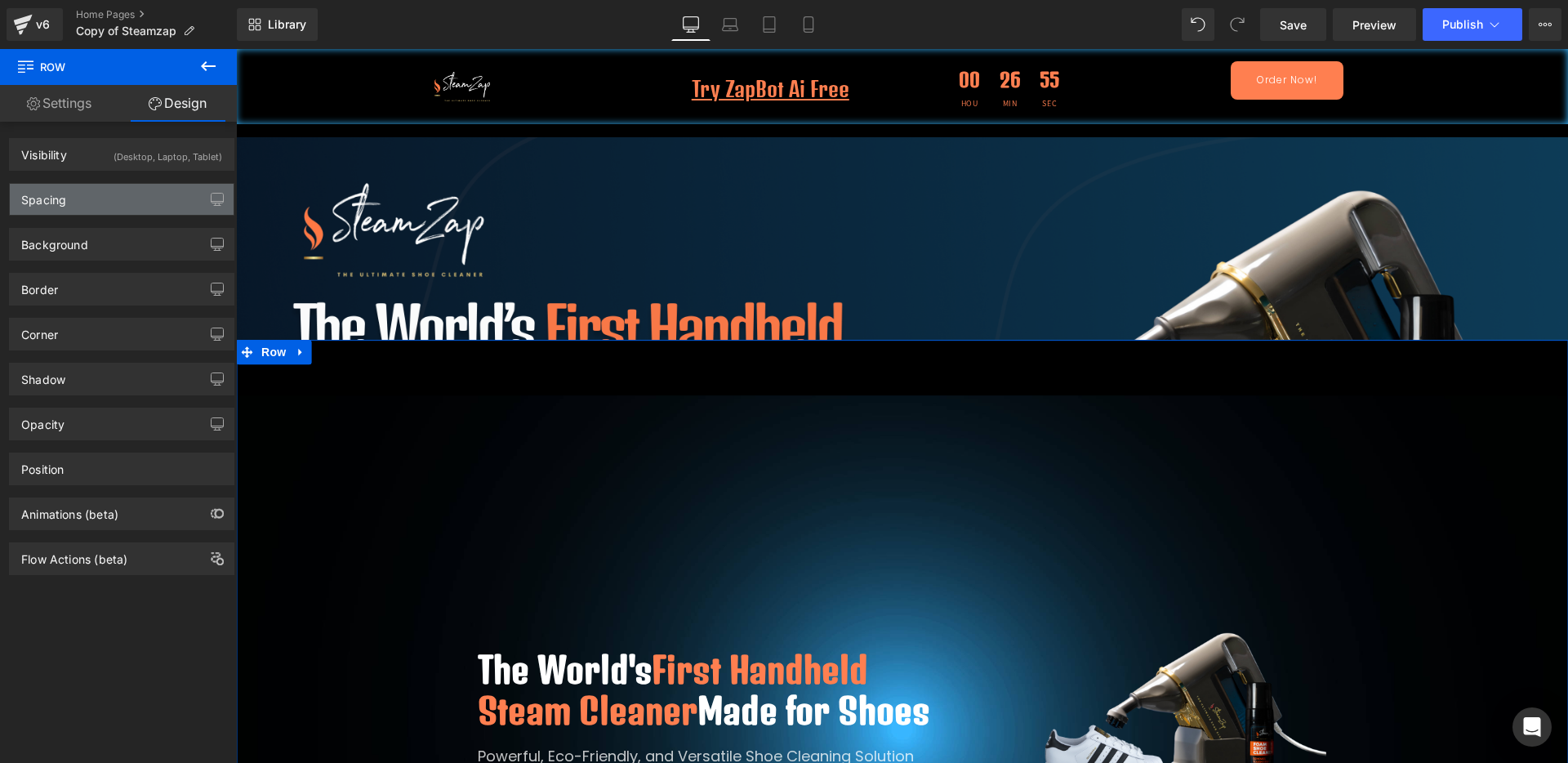 click on "Spacing" at bounding box center [122, 199] 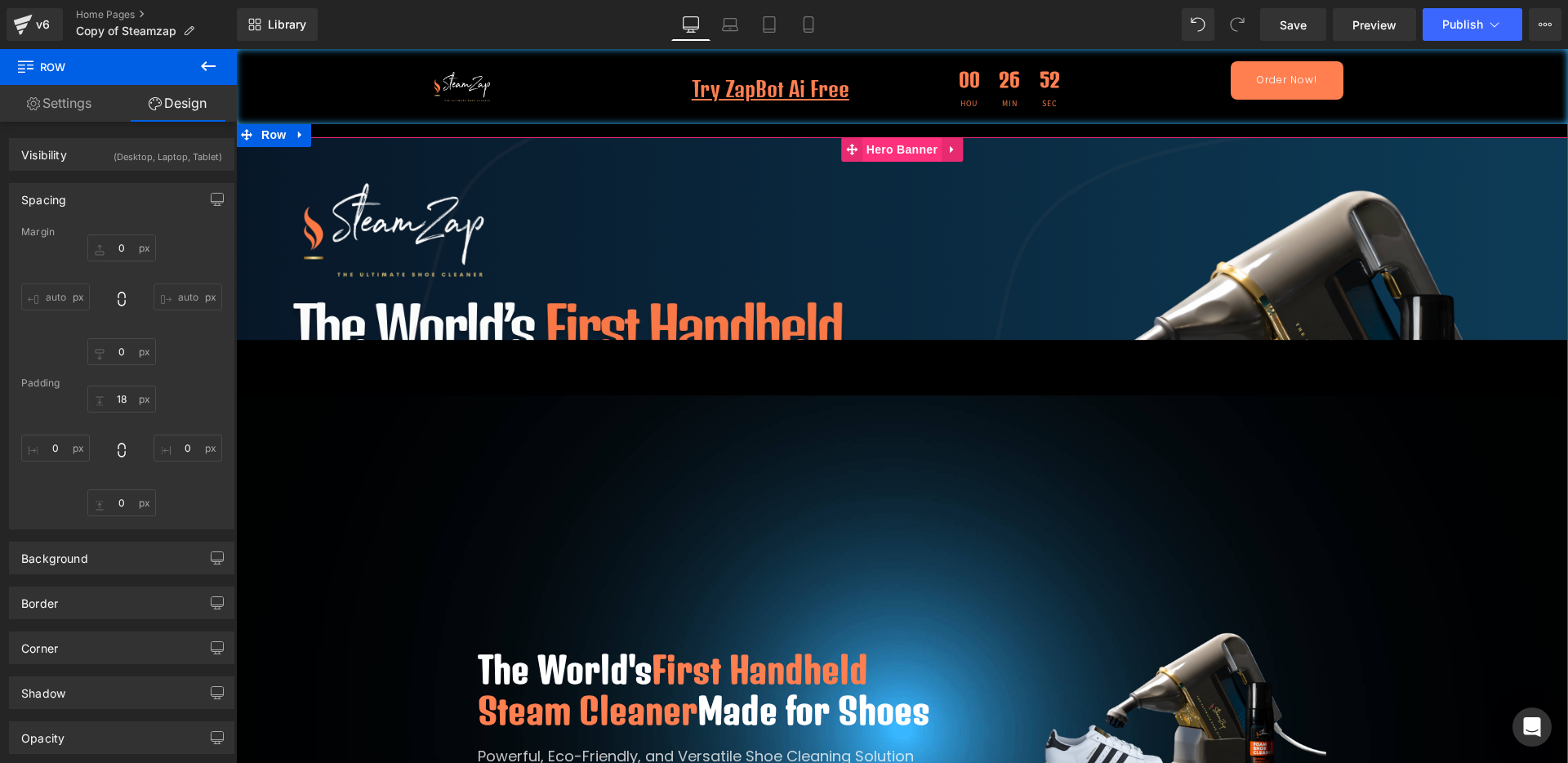 click on "Hero Banner" at bounding box center (902, 149) 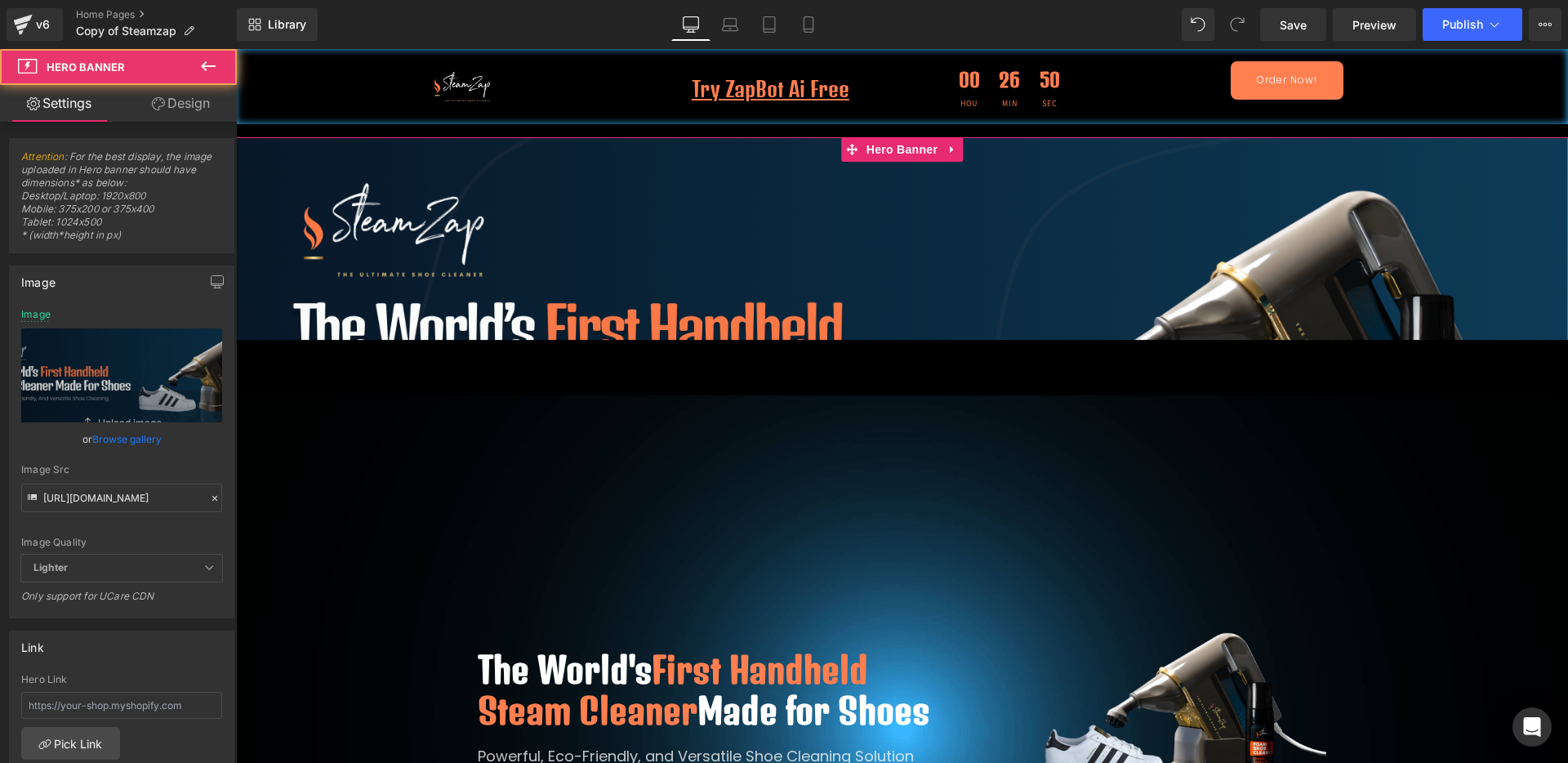 click on "Design" at bounding box center [180, 103] 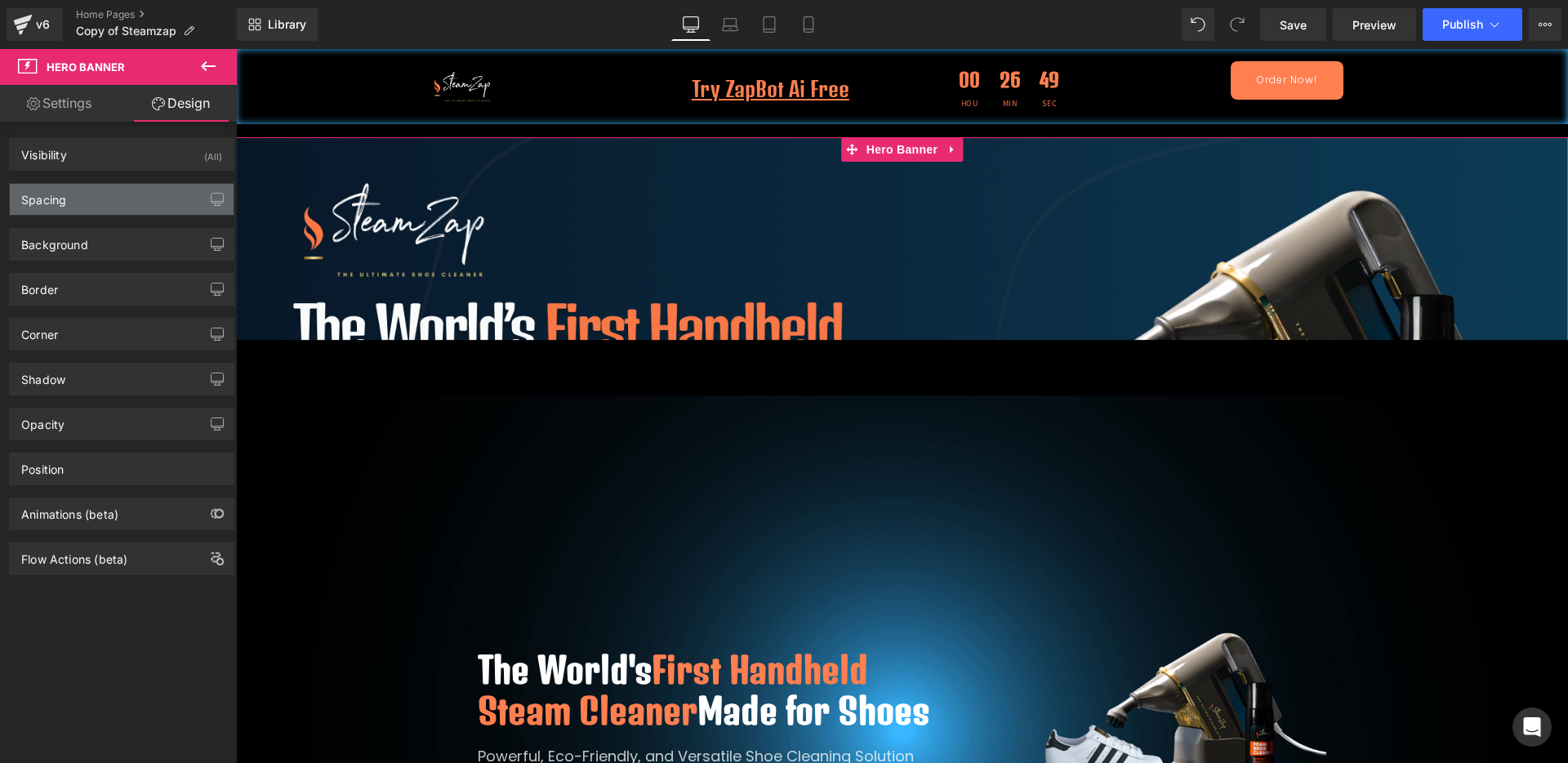 type on "0" 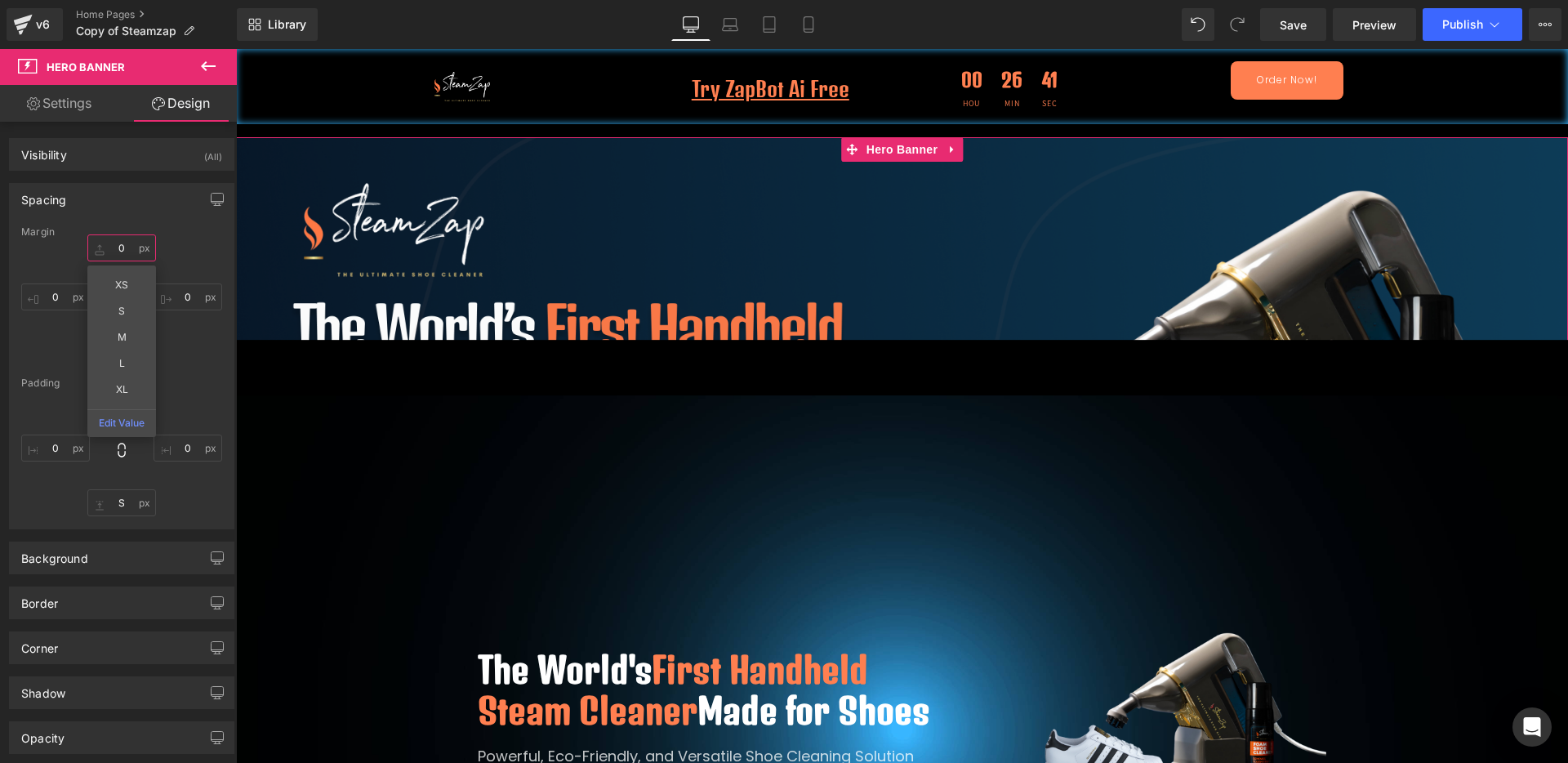 click on "0" at bounding box center [122, 248] 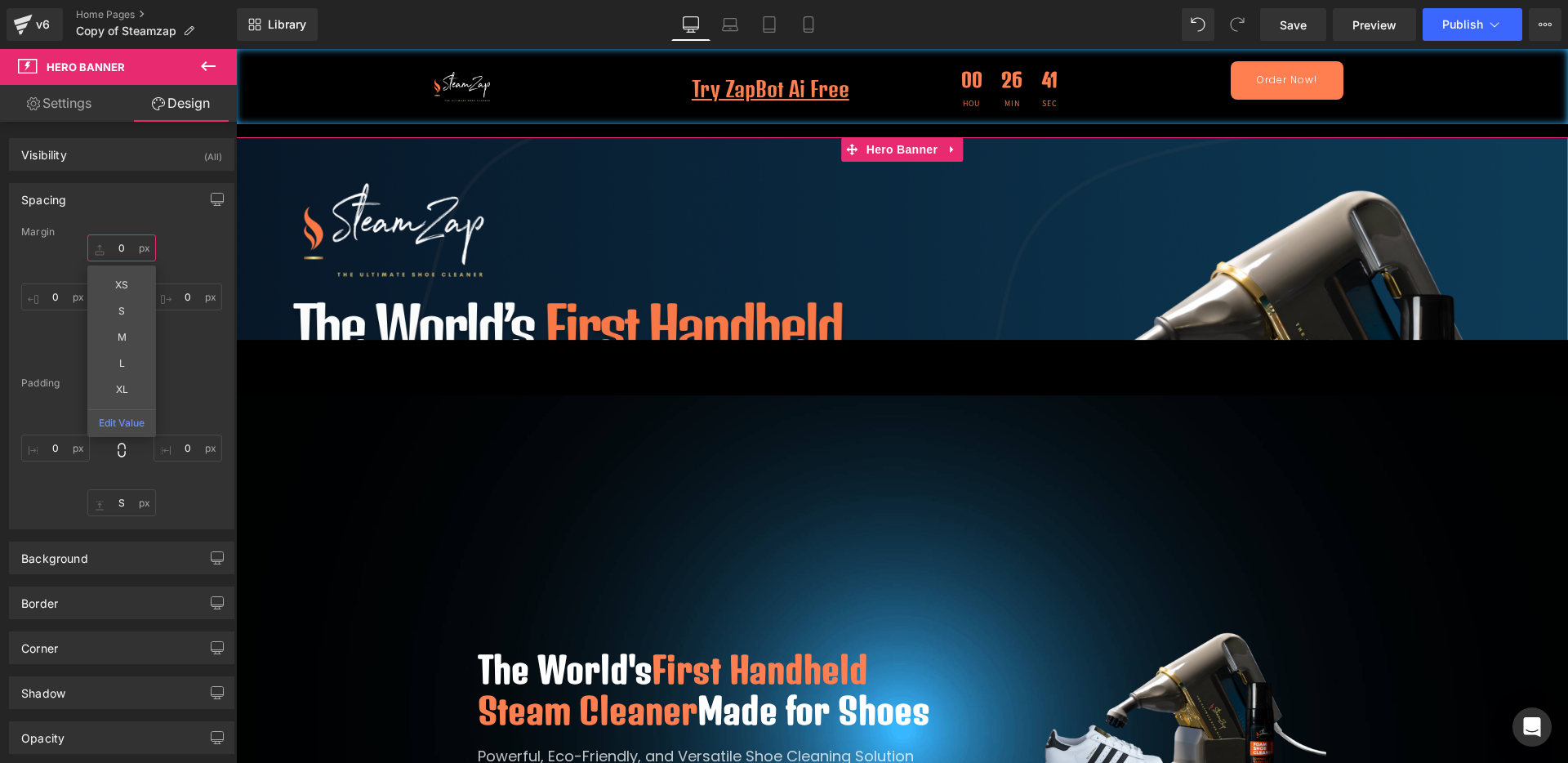 click on "0" at bounding box center (122, 248) 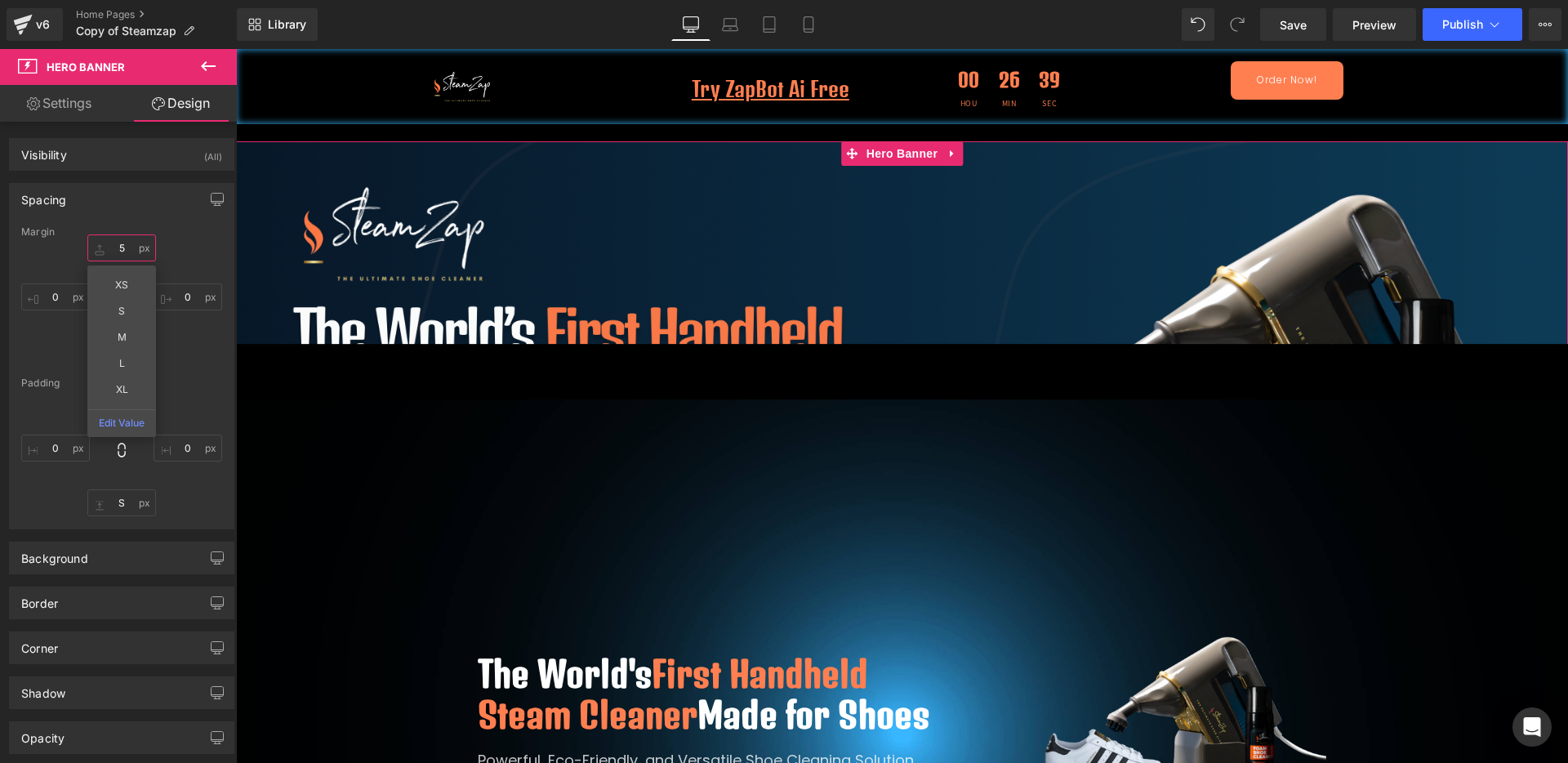 type on "50" 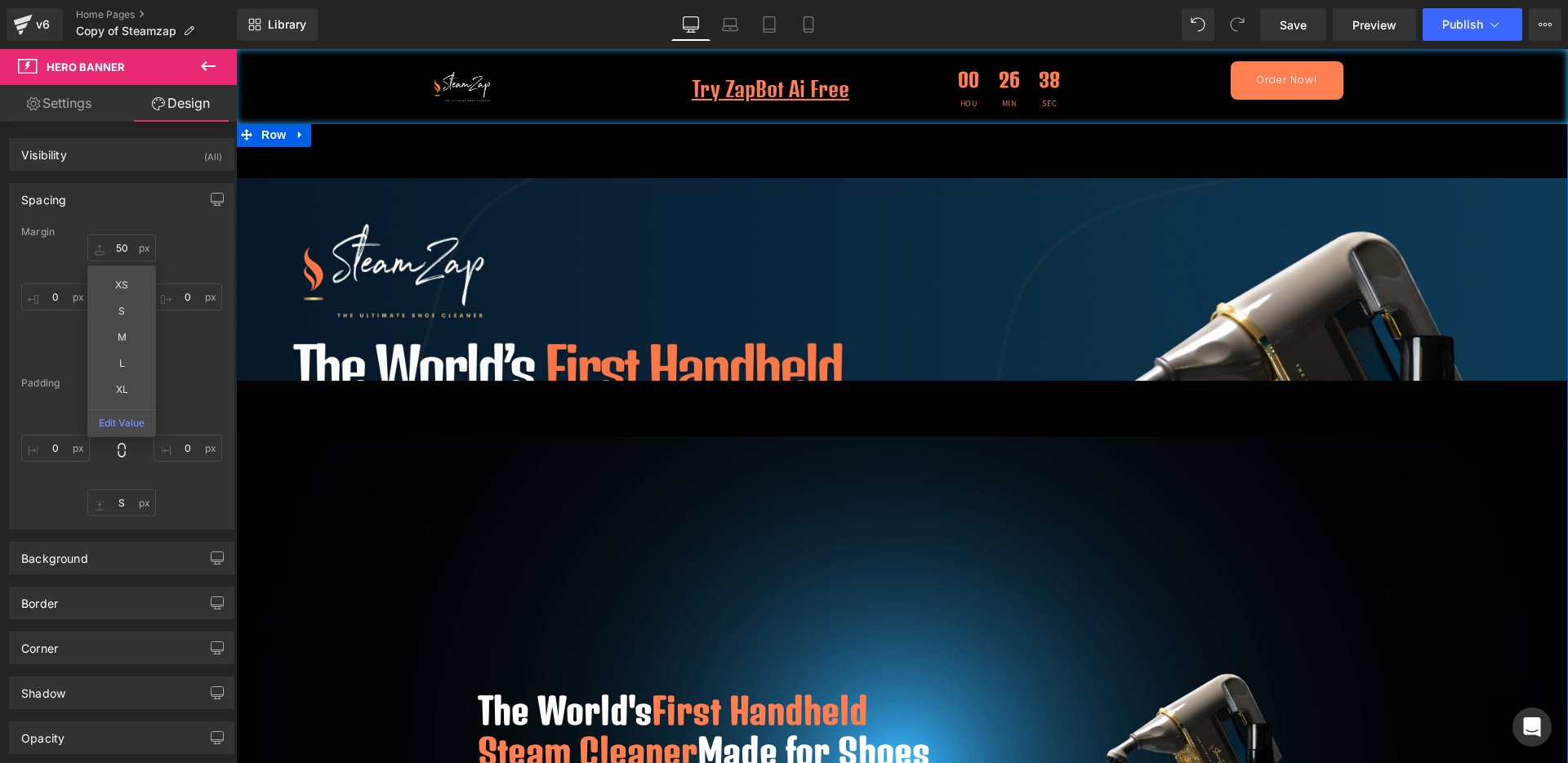 click on "Row
Hero Banner
The World's  First Handheld Steam Cleaner  Made for Shoes Heading         Powerful, Eco-Friendly, and Versatile Shoe Cleaning Solution Text Block         Order Now! Button         Row
Image
Row         Row" at bounding box center [902, 697] 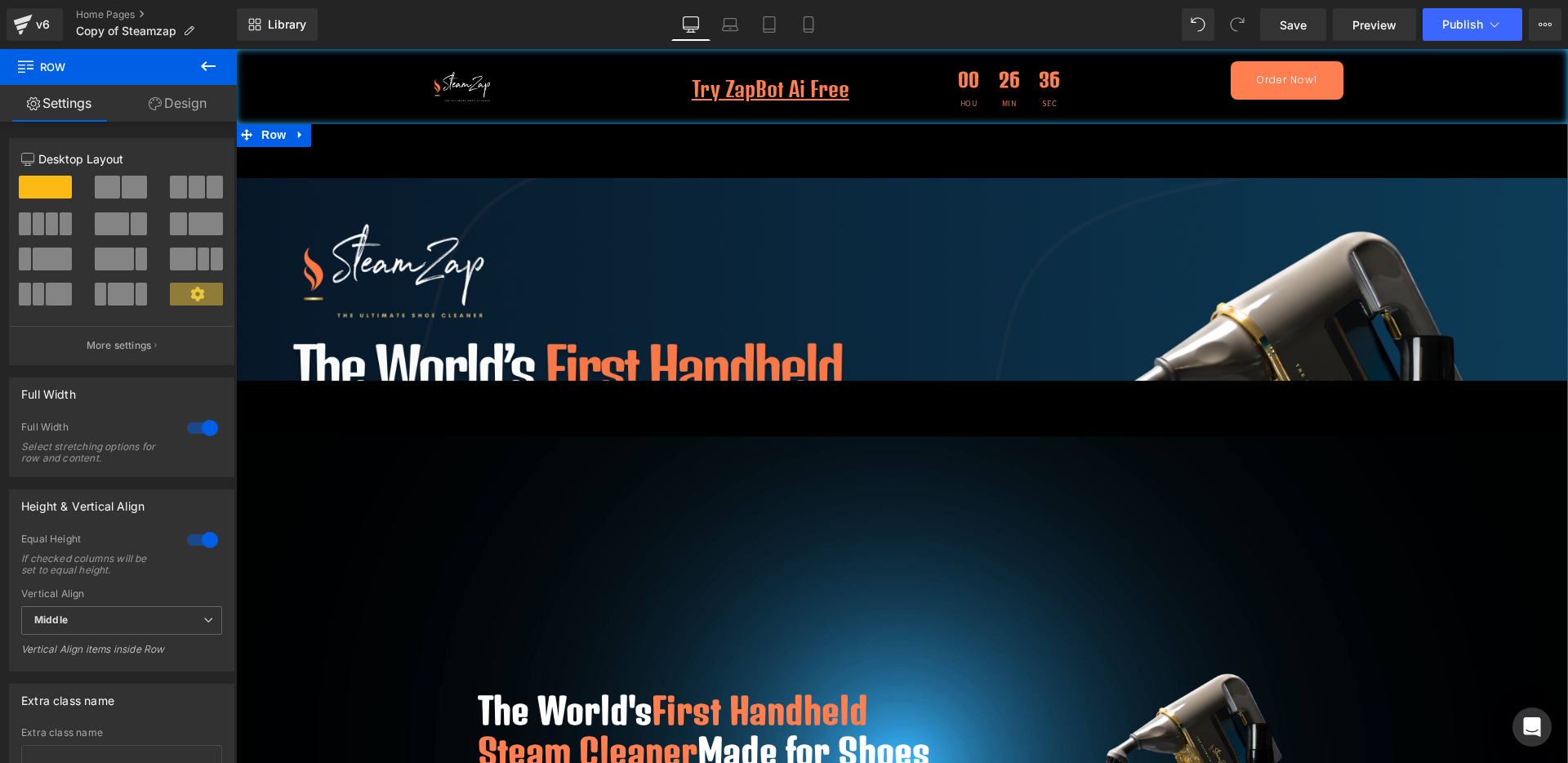 click on "Design" at bounding box center [177, 103] 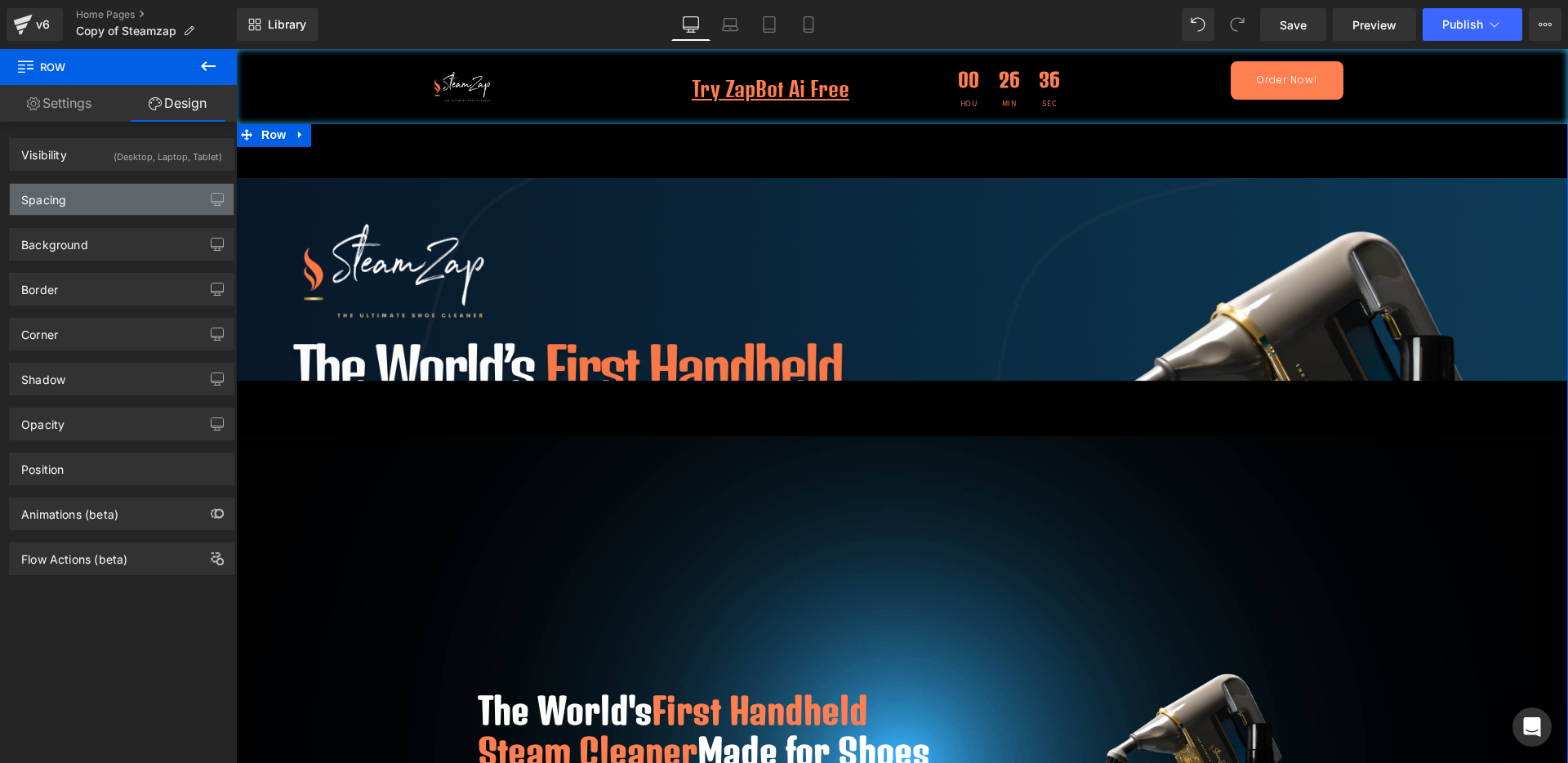 click on "Spacing" at bounding box center [122, 199] 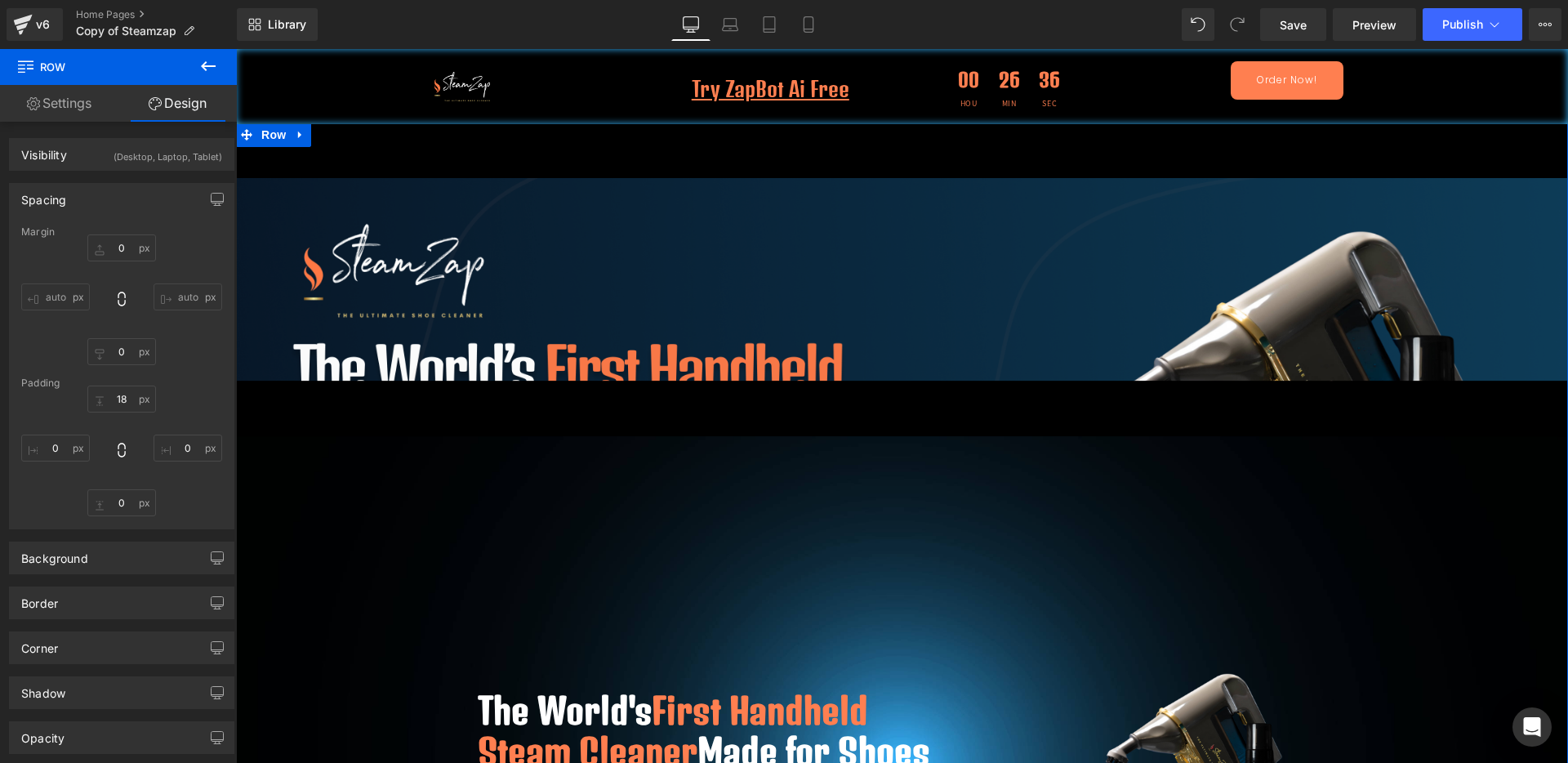 type on "0" 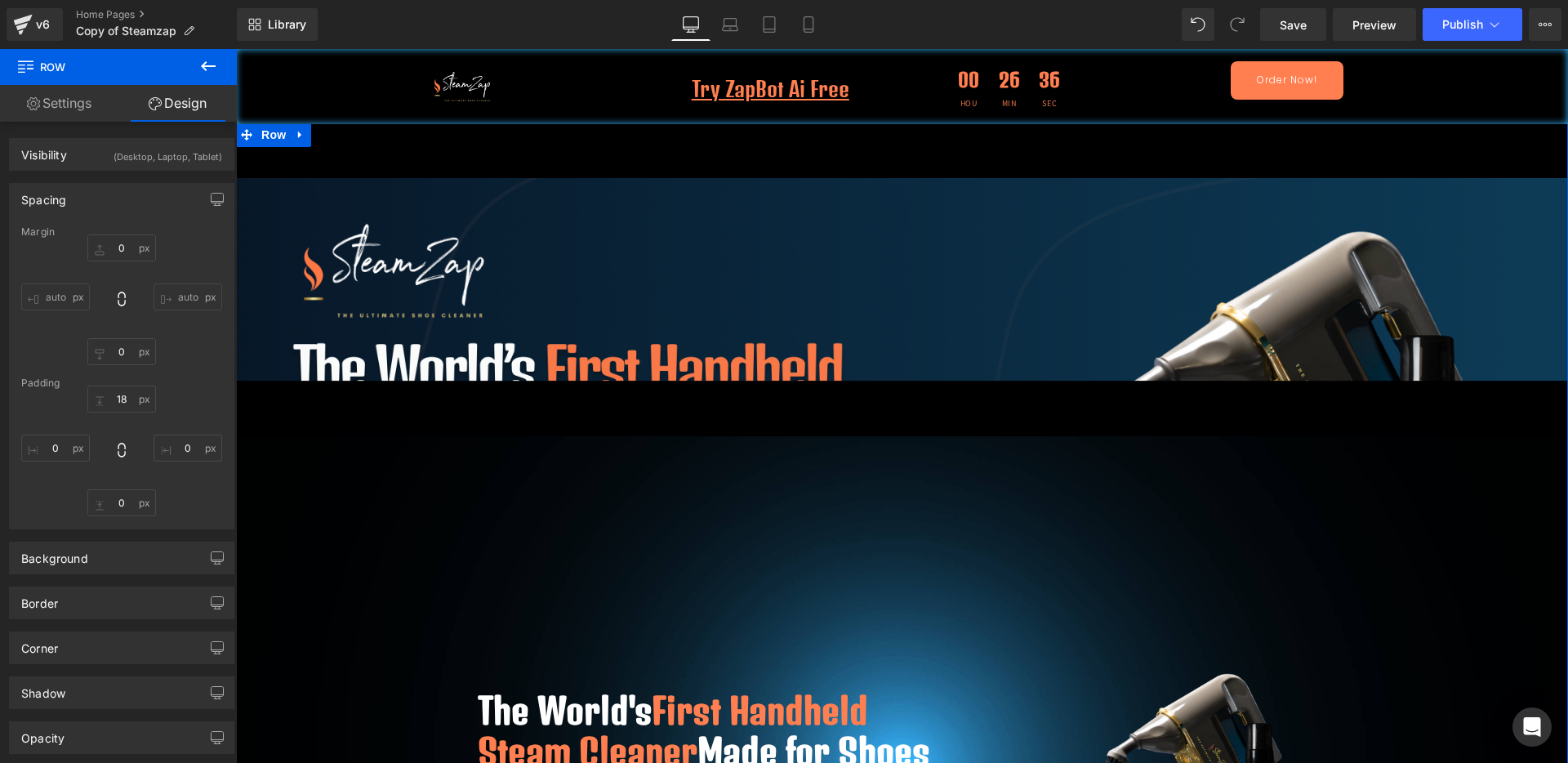 type on "0" 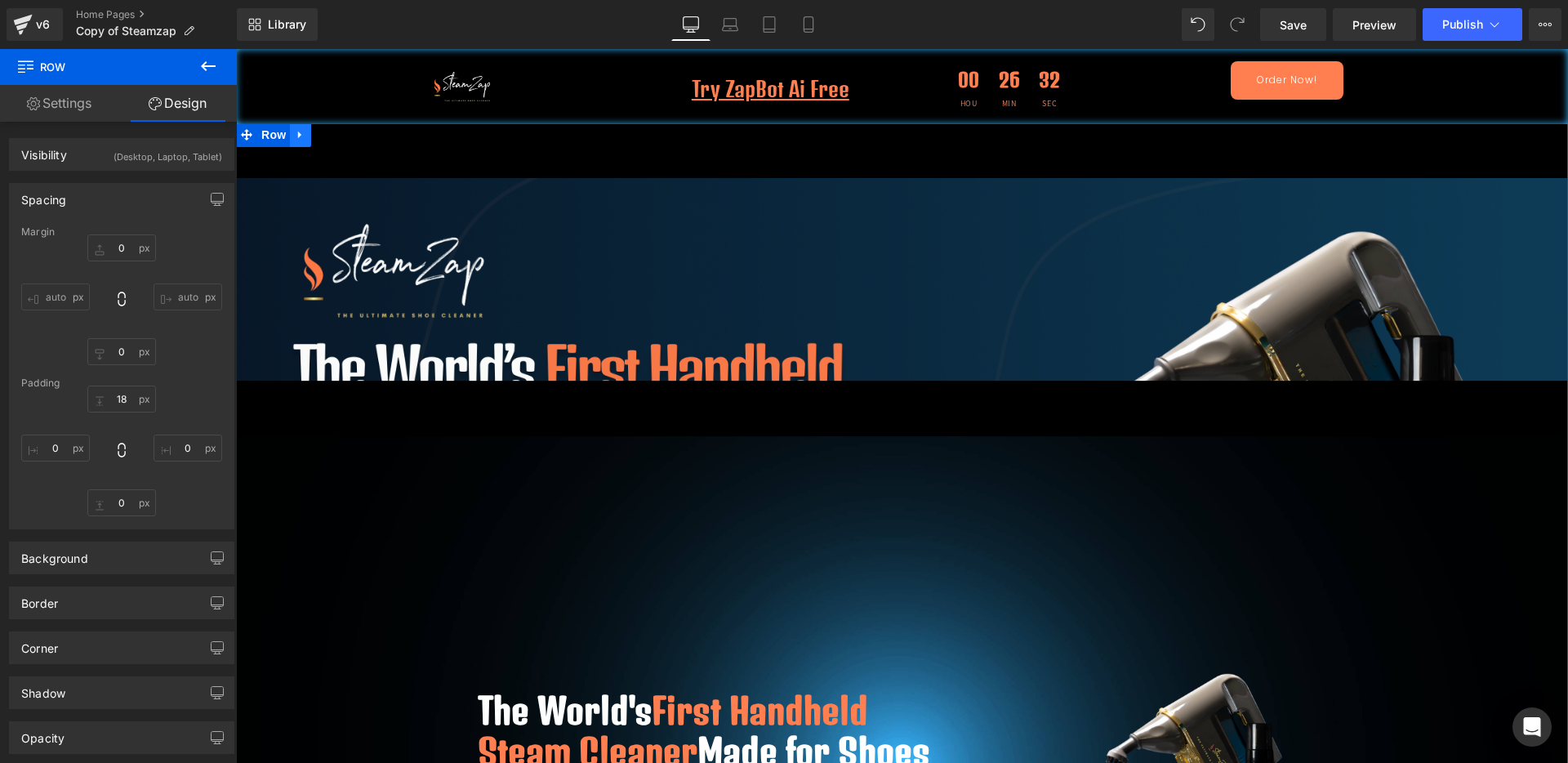 click 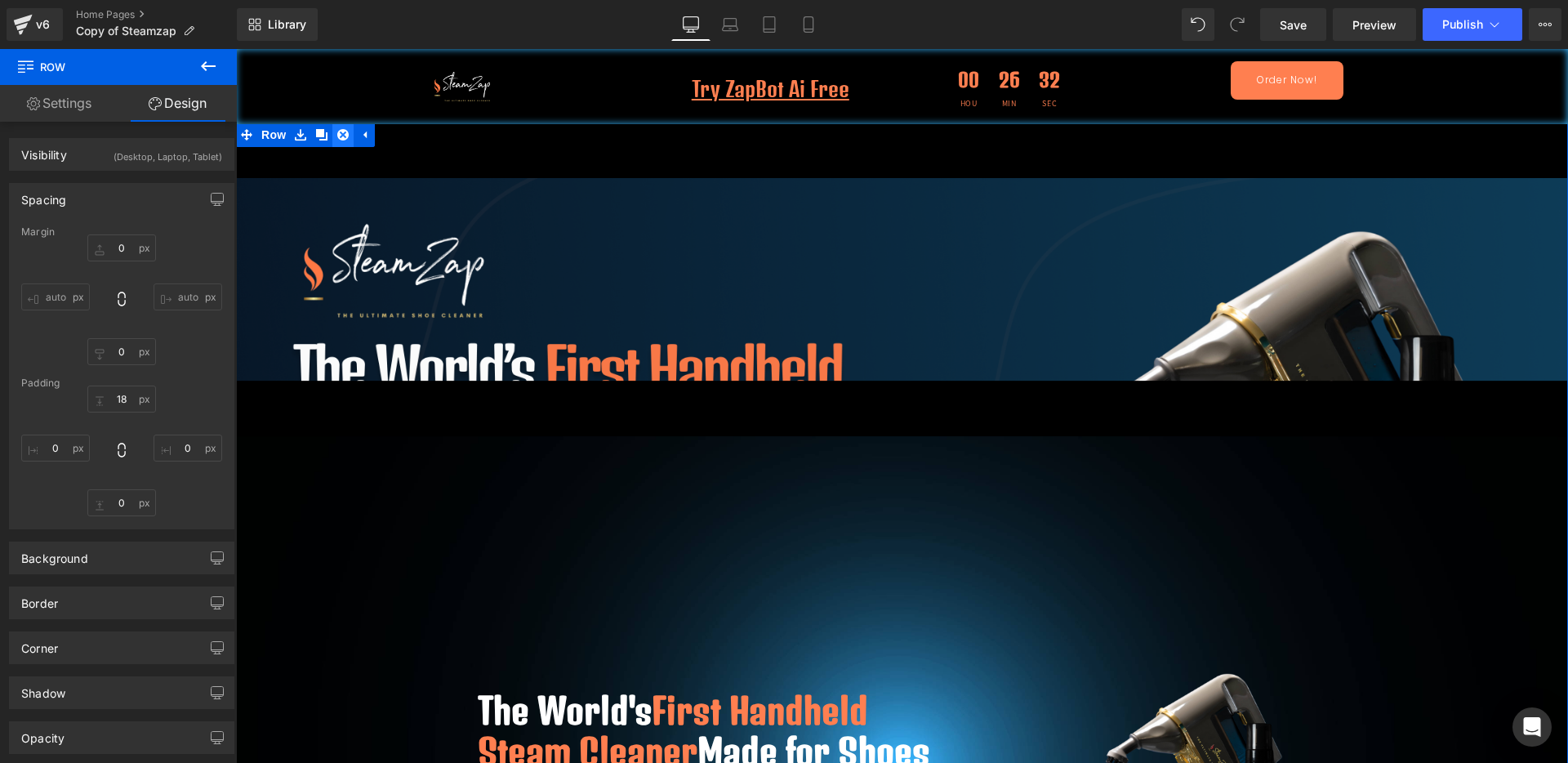 click at bounding box center [343, 135] 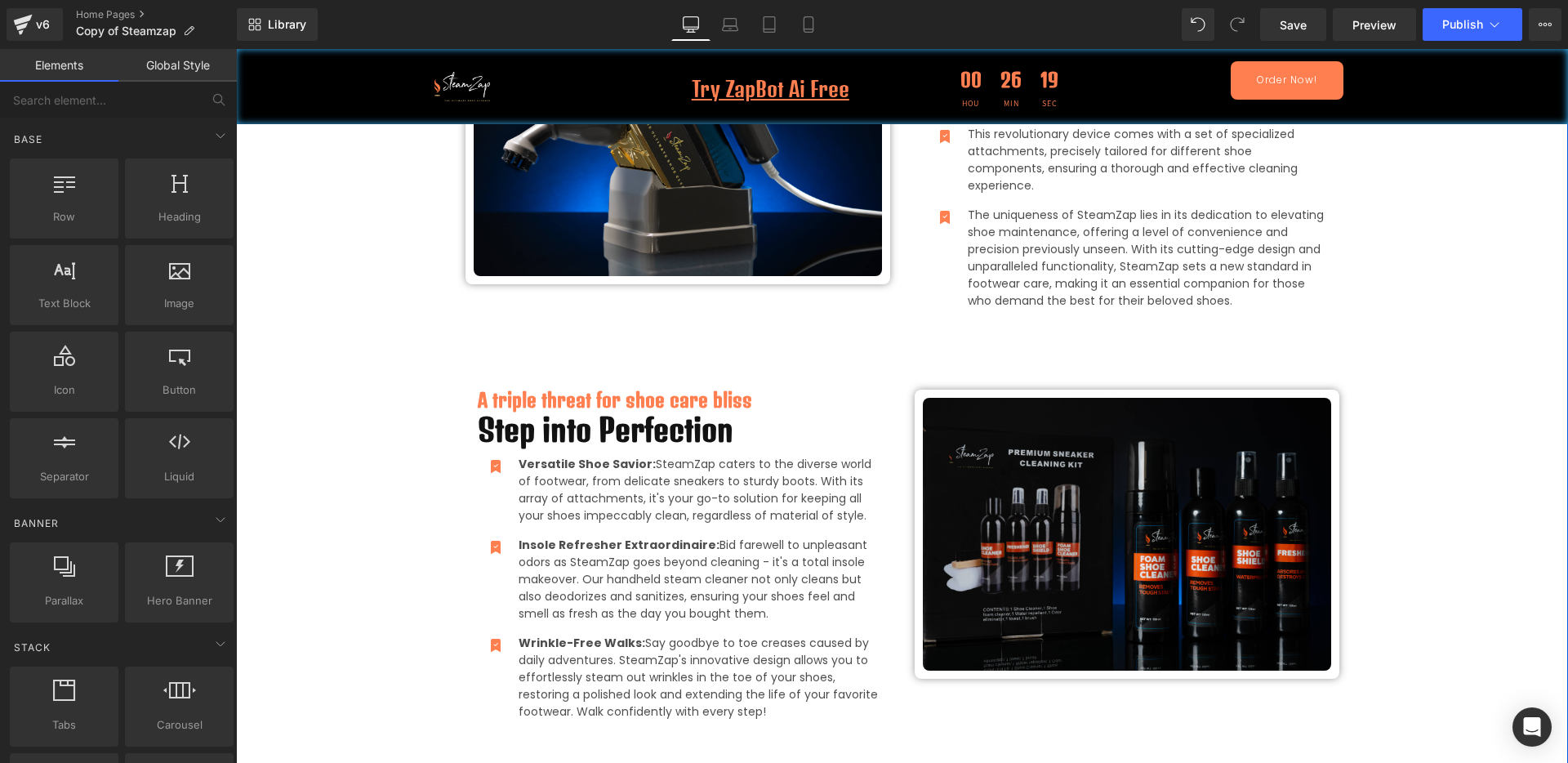 scroll, scrollTop: 0, scrollLeft: 0, axis: both 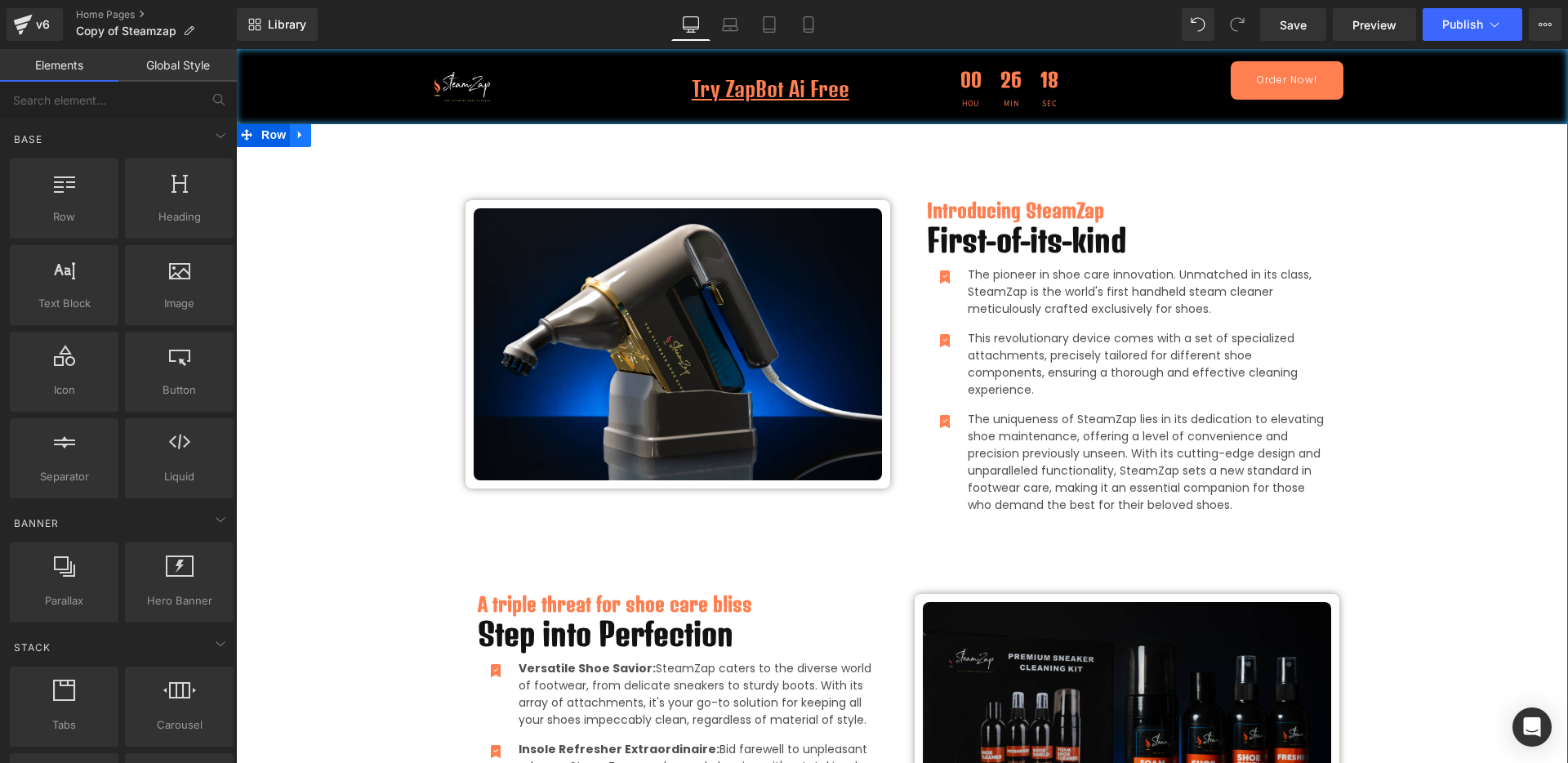 click 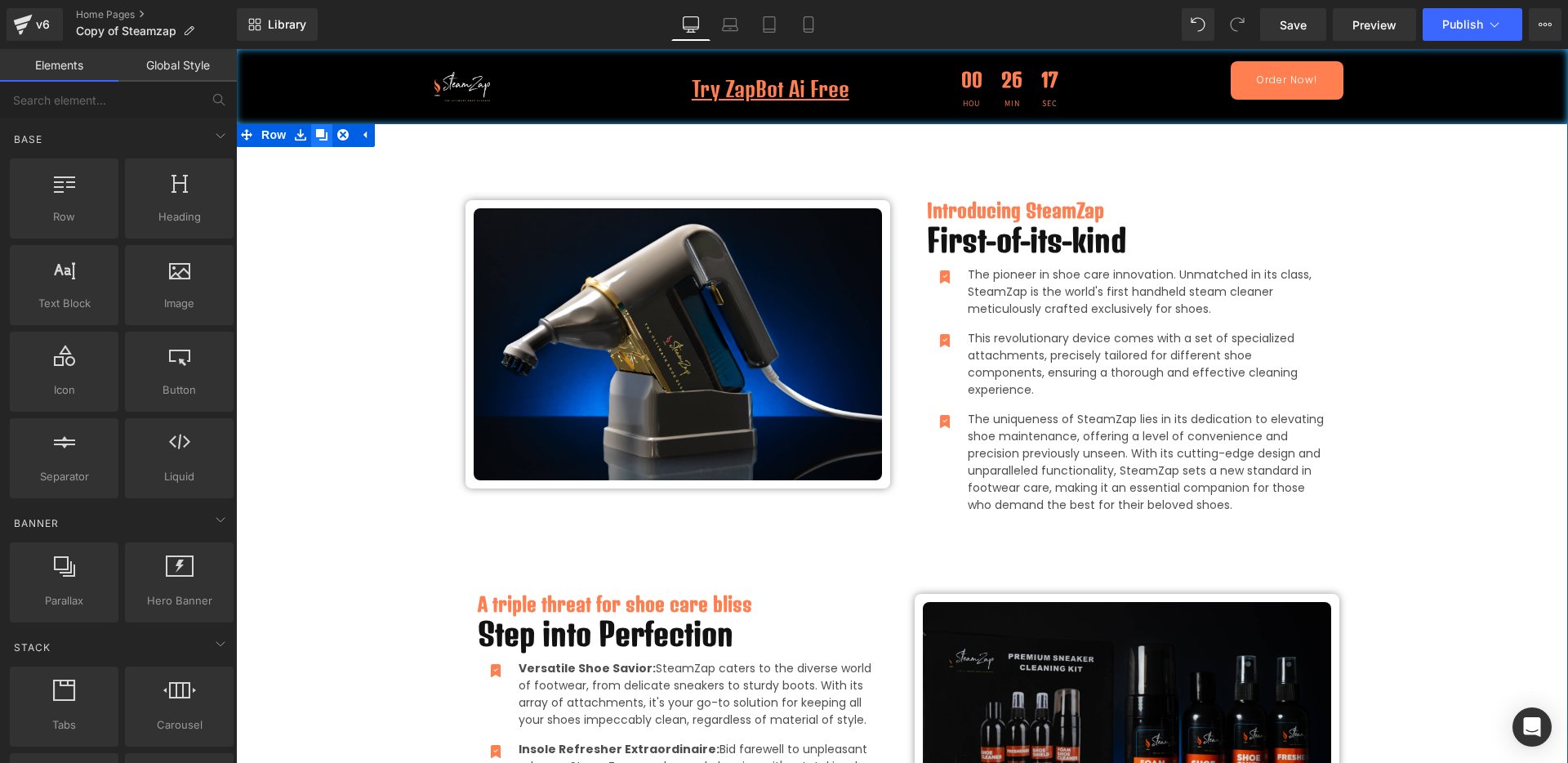 click 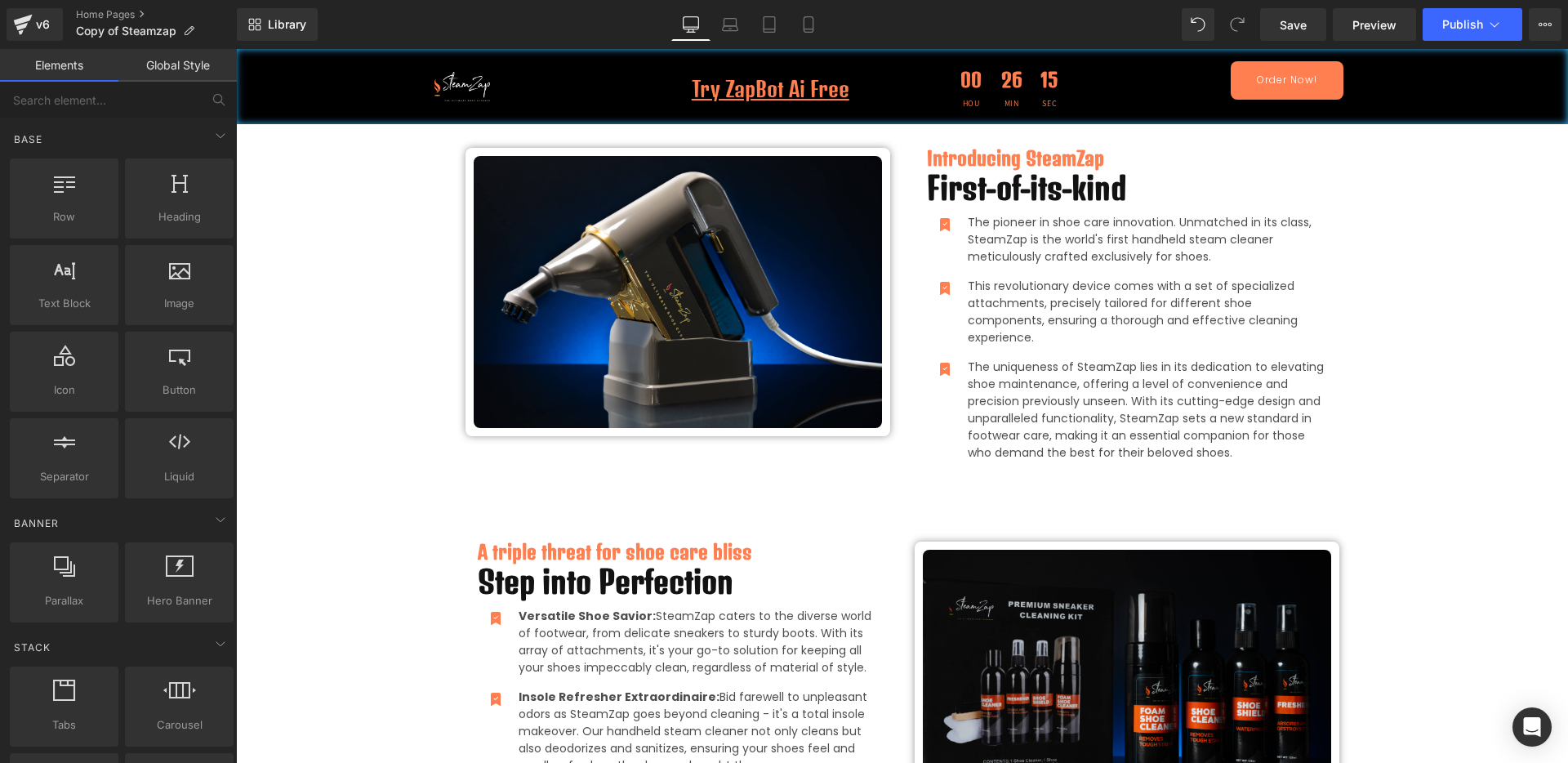 scroll, scrollTop: 0, scrollLeft: 0, axis: both 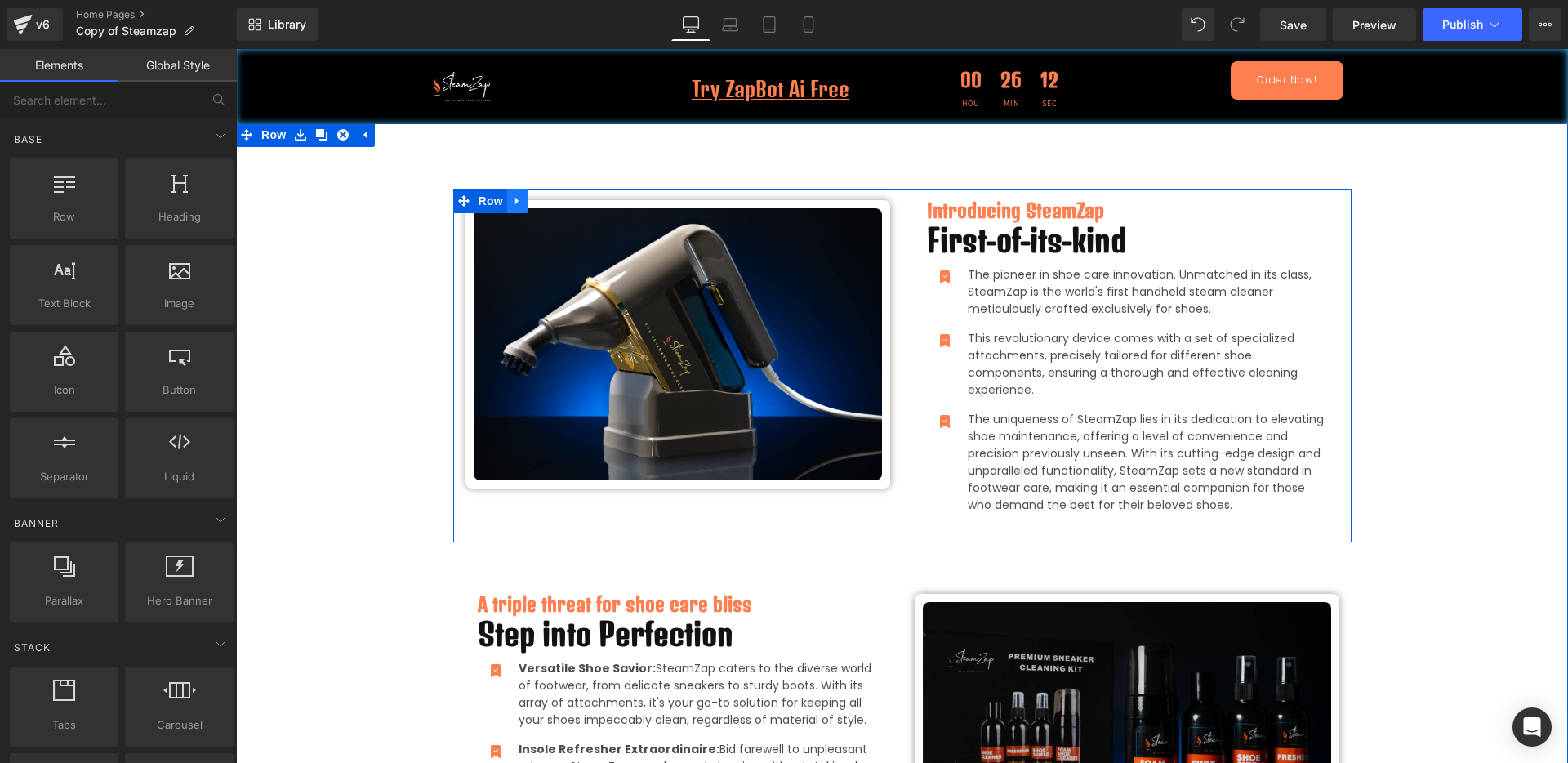 click 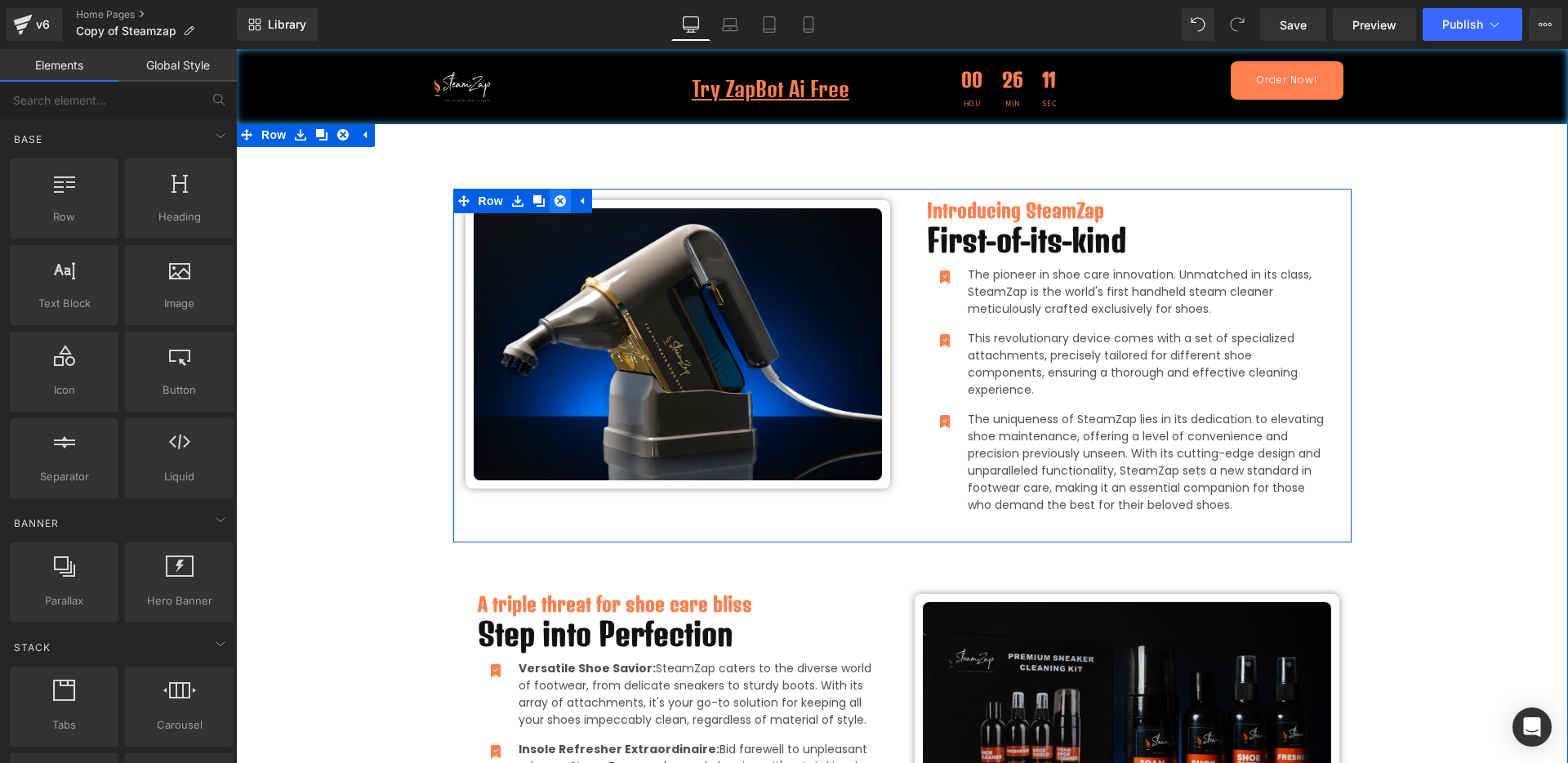 click 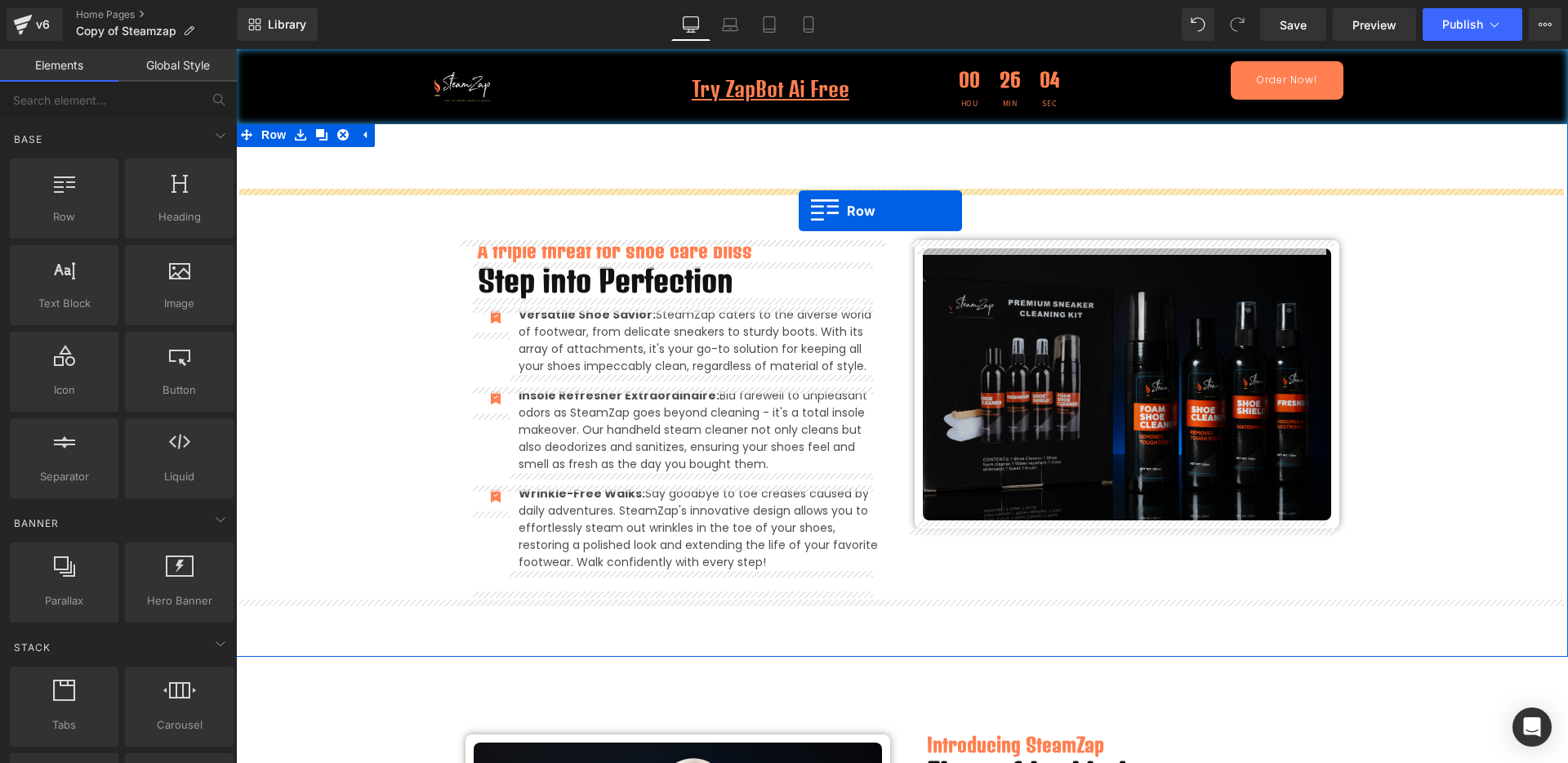 drag, startPoint x: 322, startPoint y: 250, endPoint x: 799, endPoint y: 211, distance: 478.5917 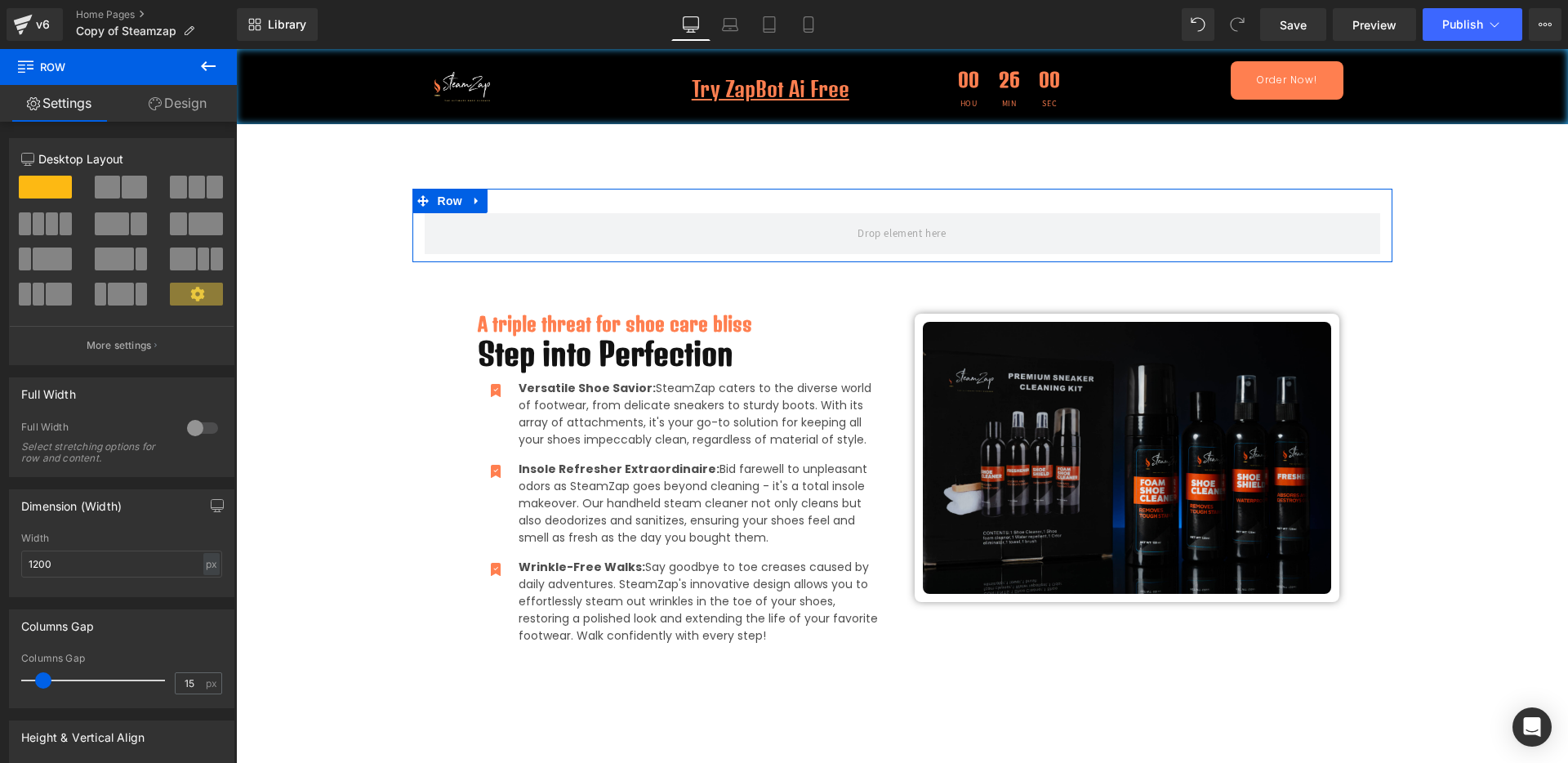 drag, startPoint x: 187, startPoint y: 100, endPoint x: 211, endPoint y: 70, distance: 38.418745 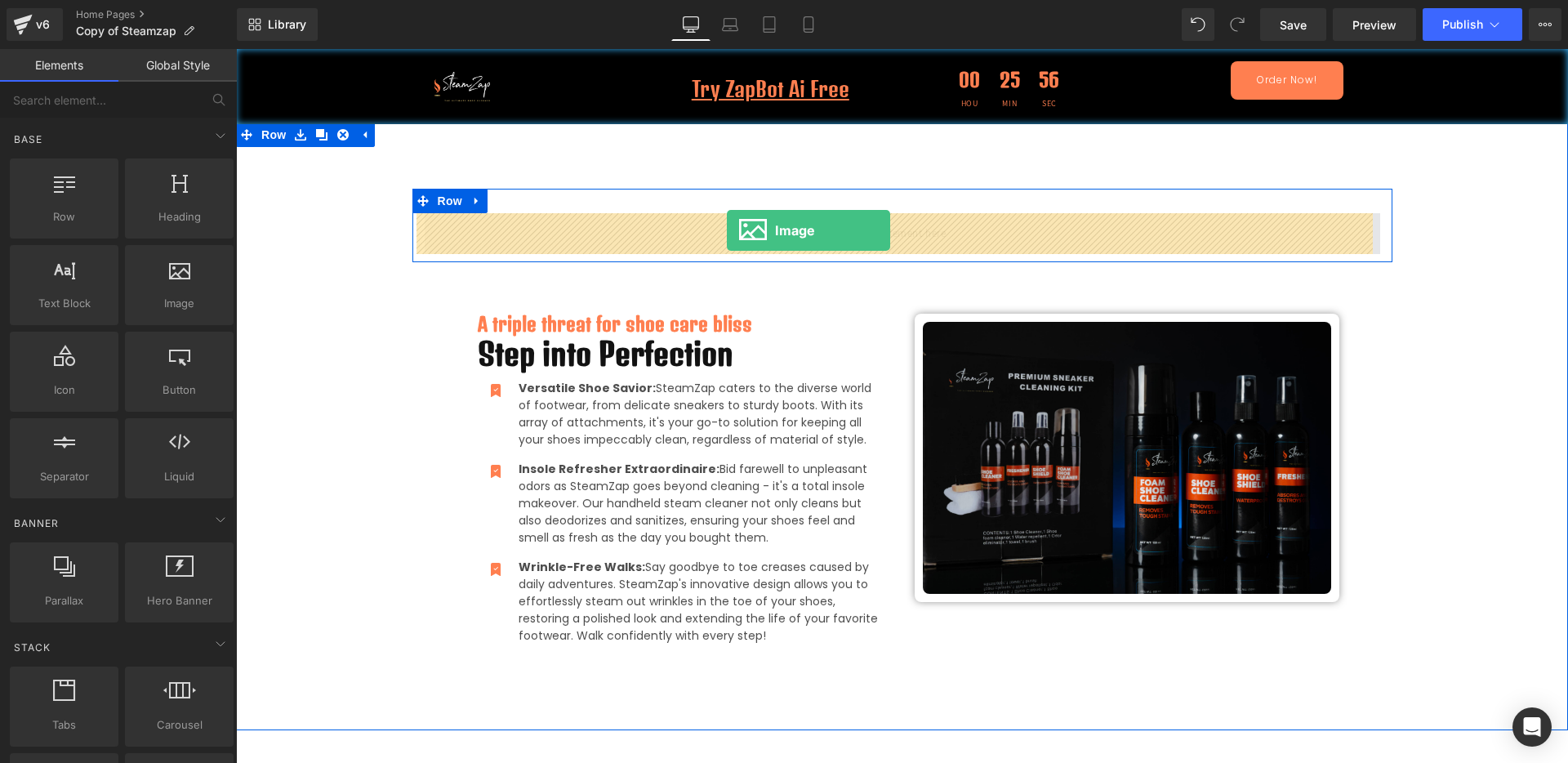 drag, startPoint x: 266, startPoint y: 270, endPoint x: 727, endPoint y: 230, distance: 462.7321 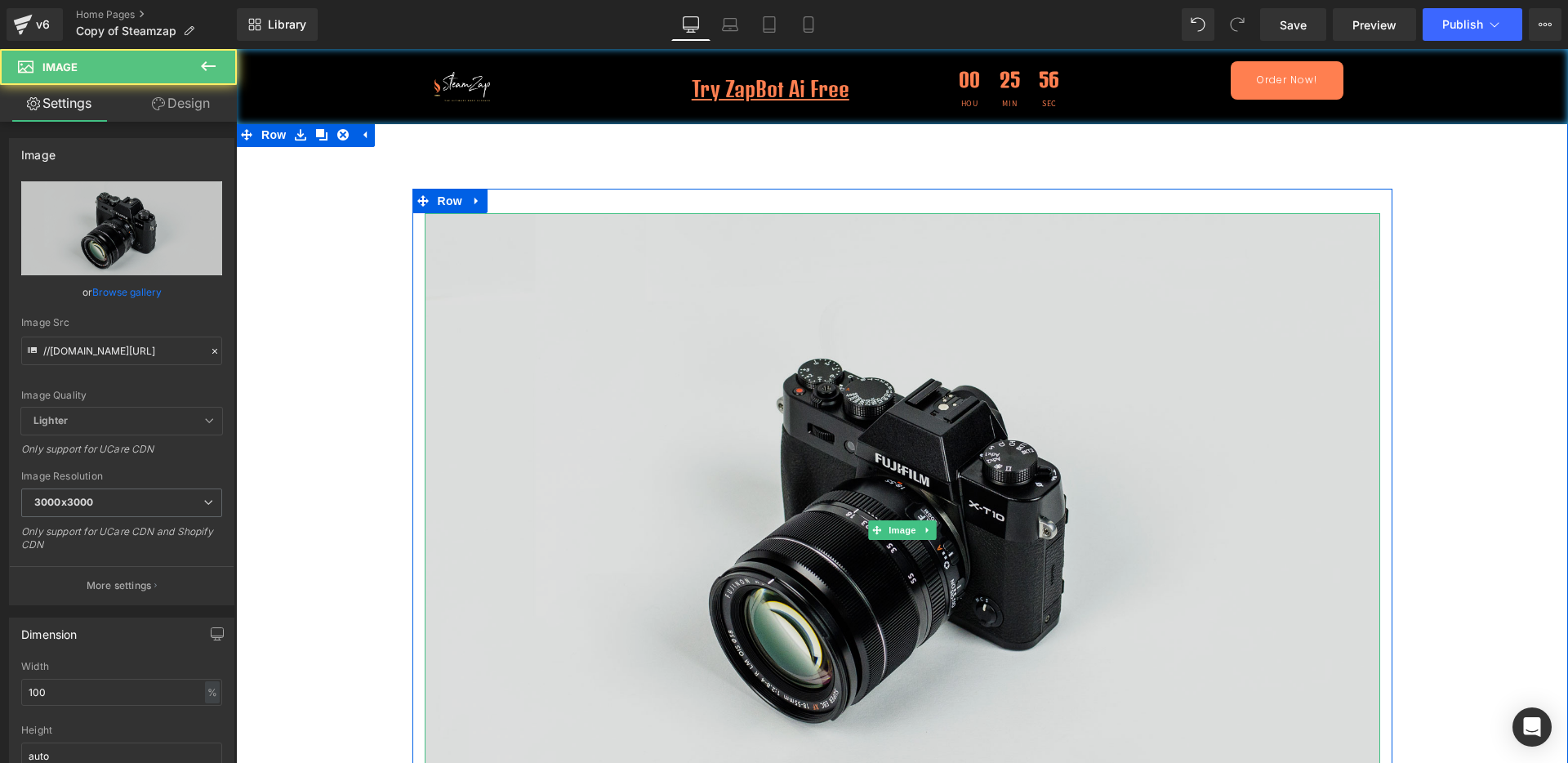 click at bounding box center [902, 529] 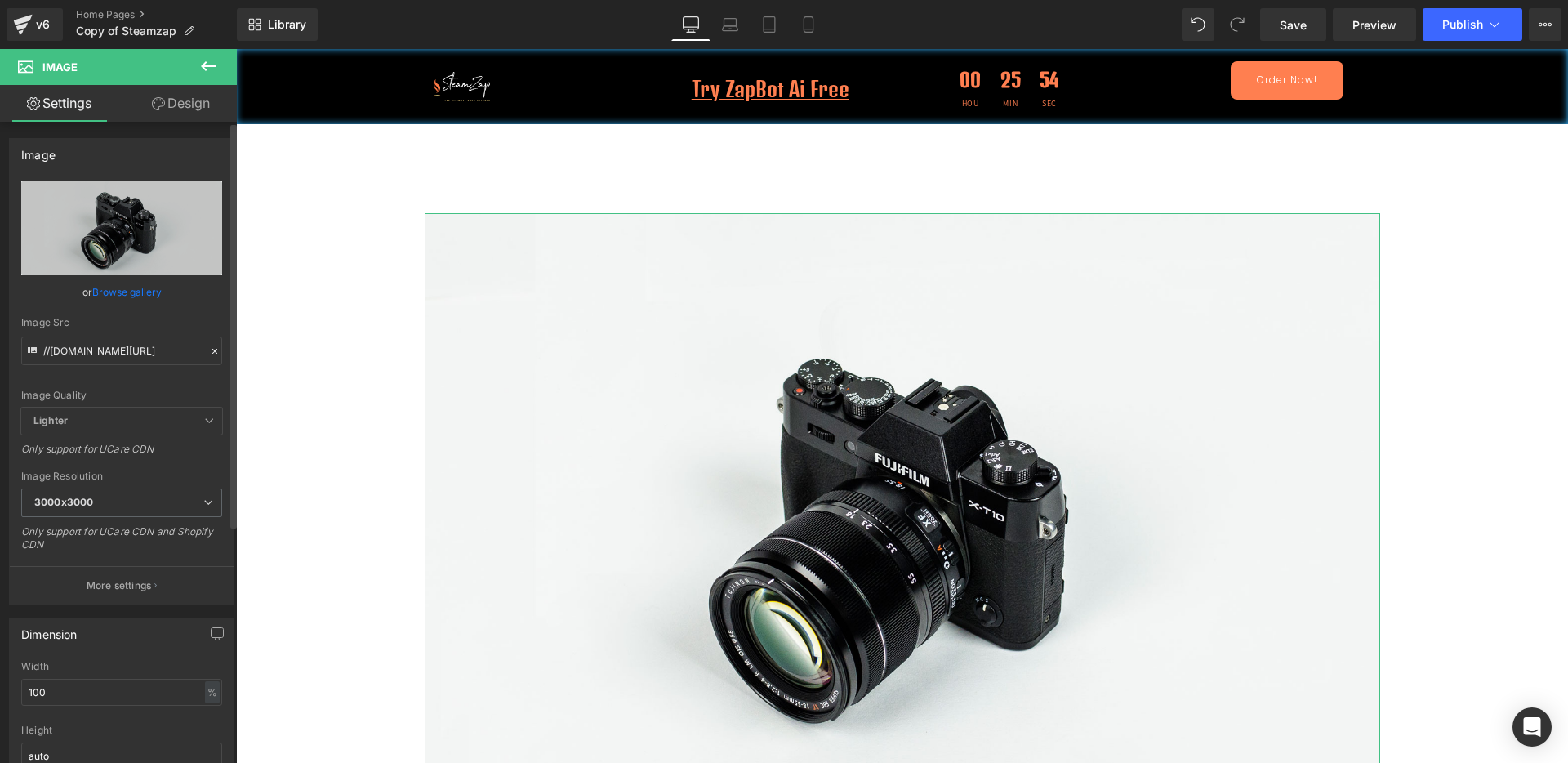 click on "Browse gallery" at bounding box center [127, 292] 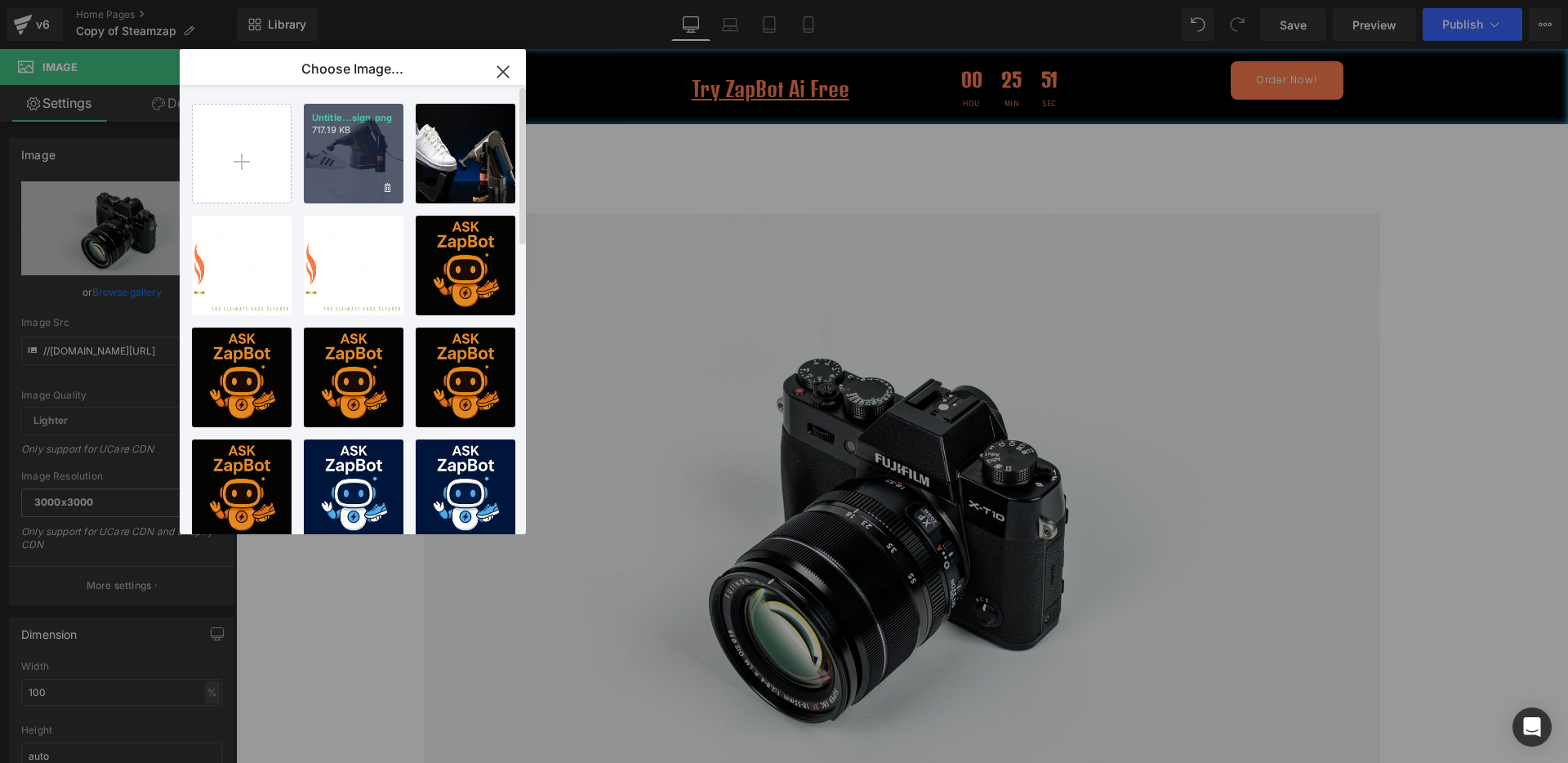 click on "Untitle...sign.png 717.19 KB" at bounding box center (354, 154) 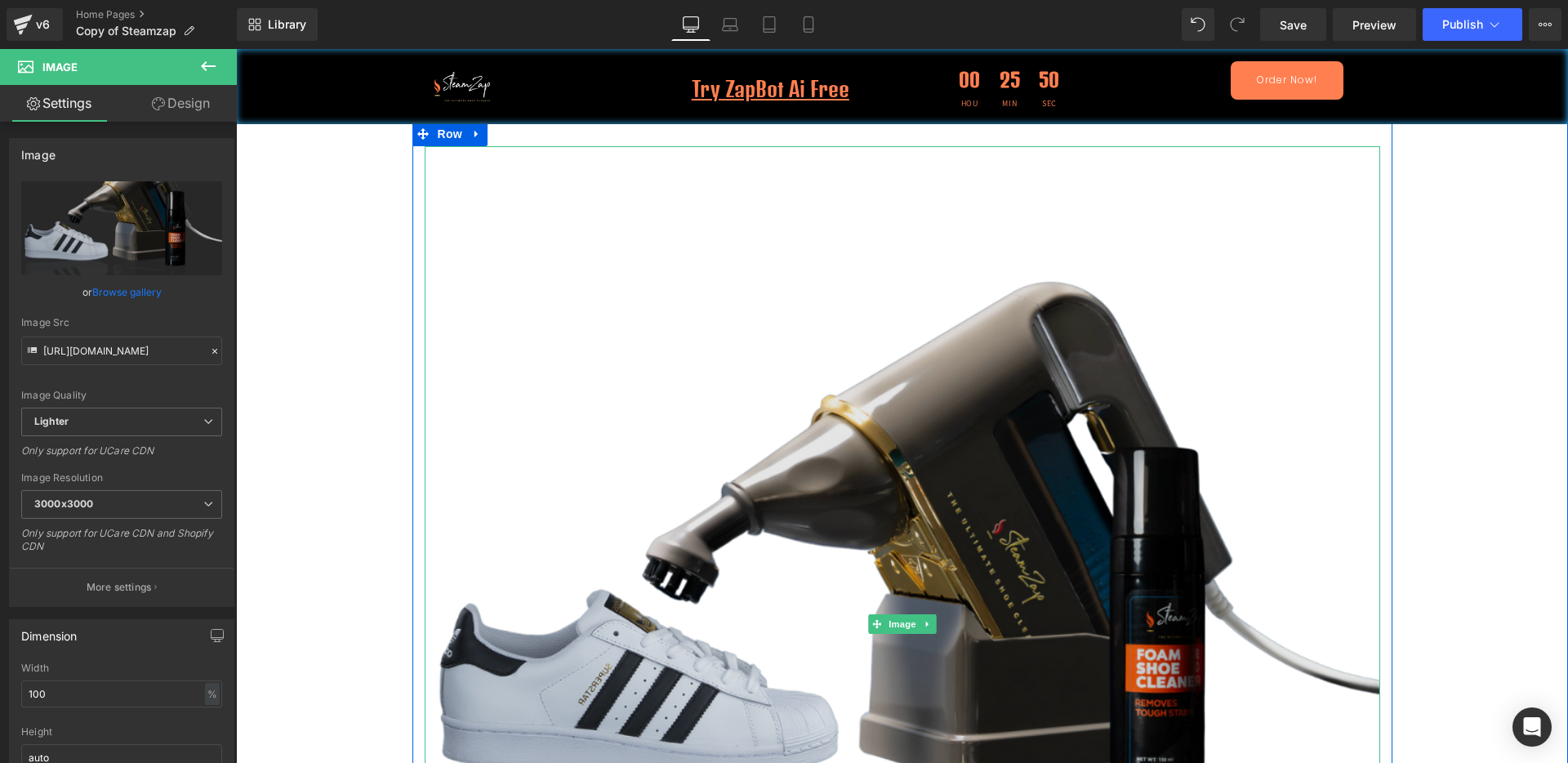 scroll, scrollTop: 102, scrollLeft: 0, axis: vertical 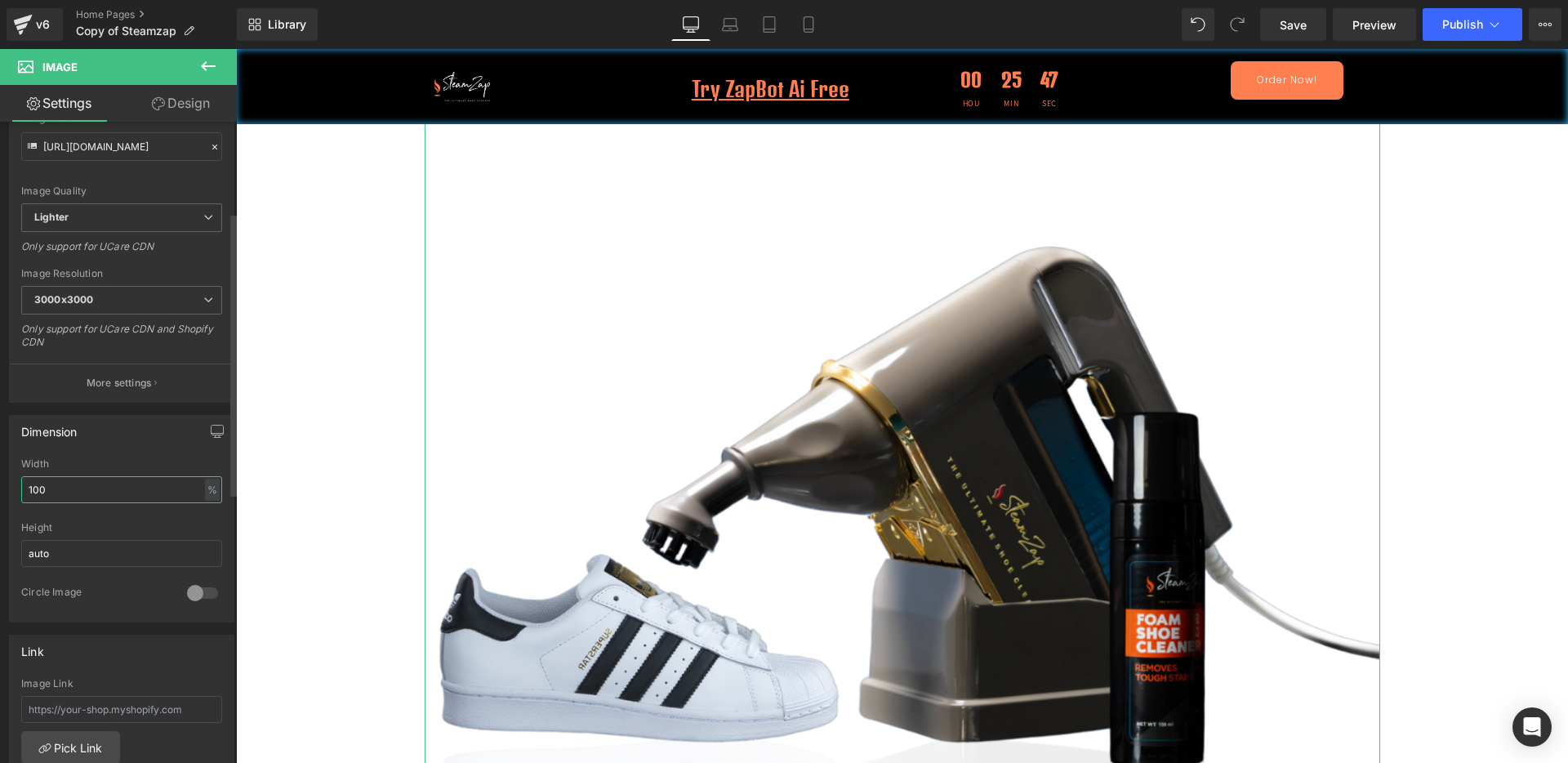drag, startPoint x: 59, startPoint y: 490, endPoint x: 0, endPoint y: 490, distance: 59 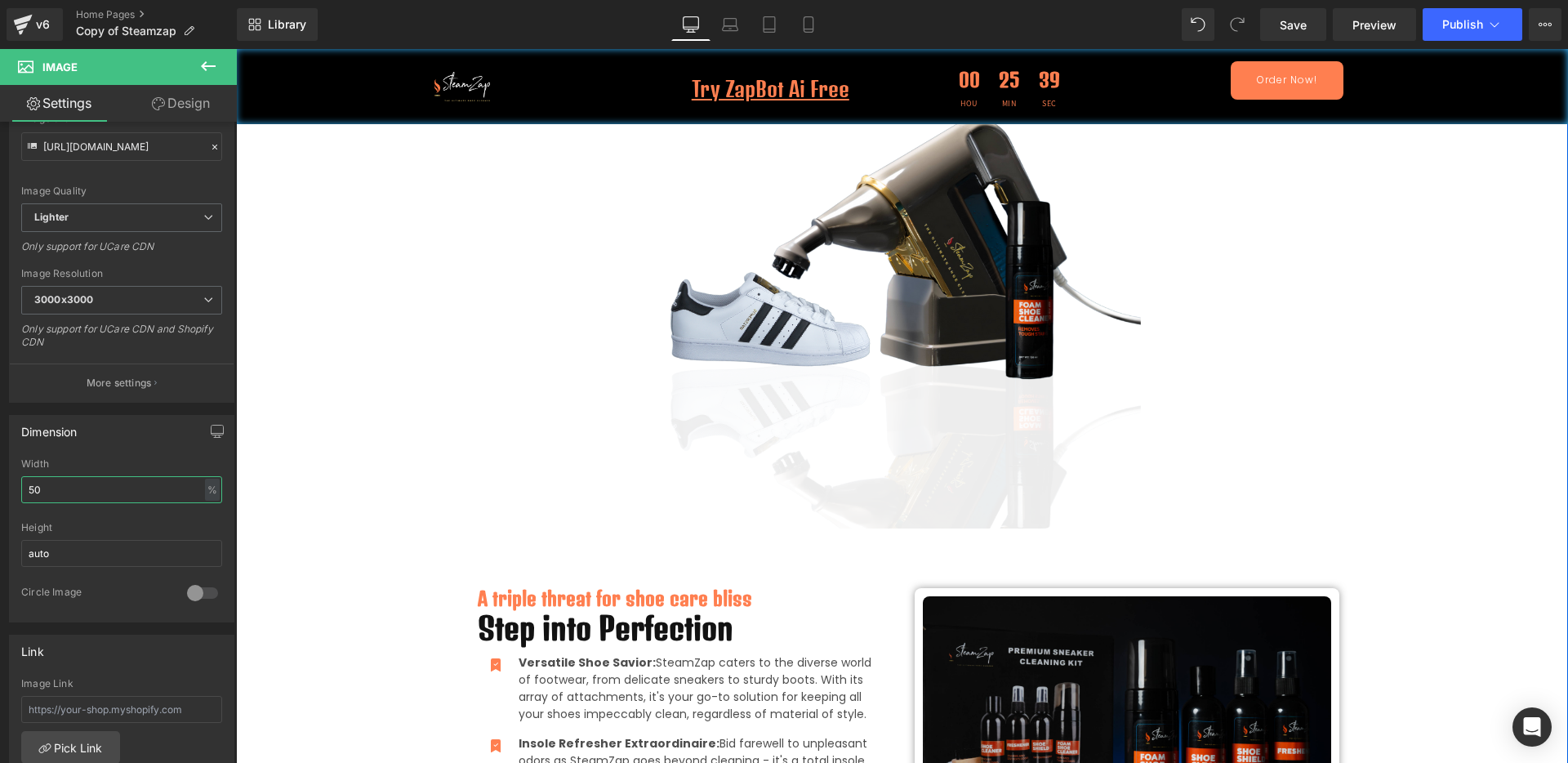 scroll, scrollTop: 306, scrollLeft: 0, axis: vertical 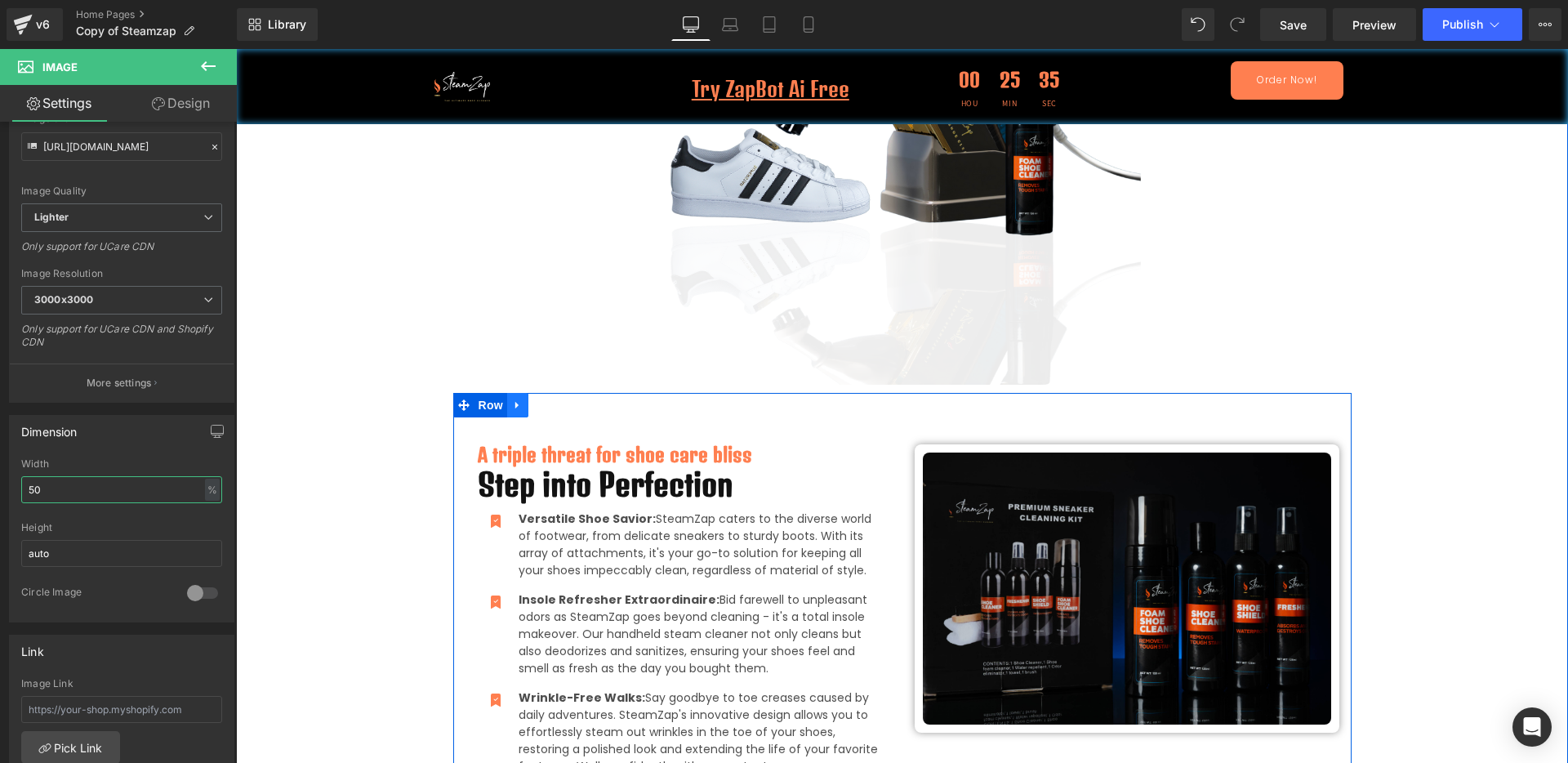 type on "50" 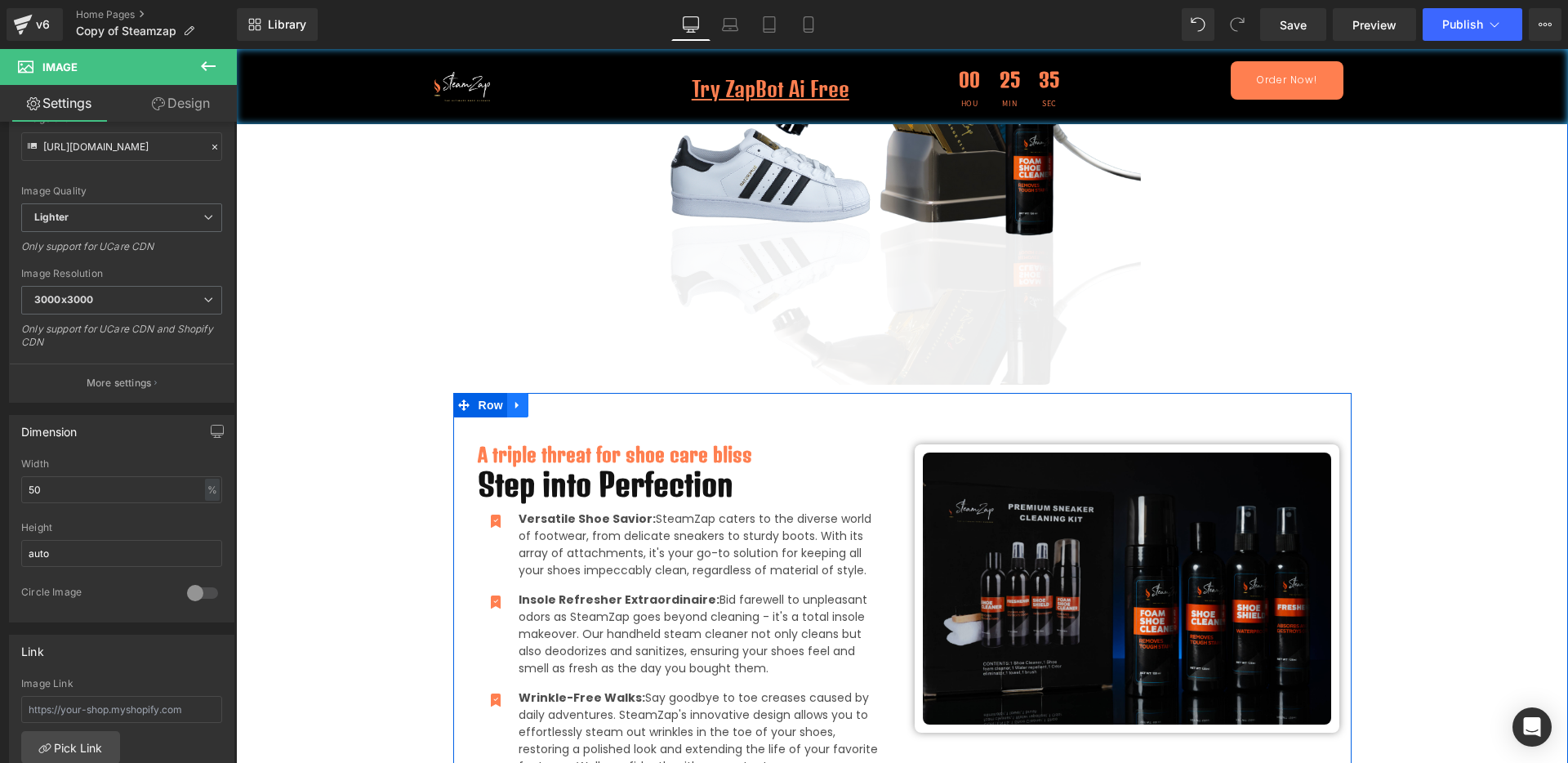 click 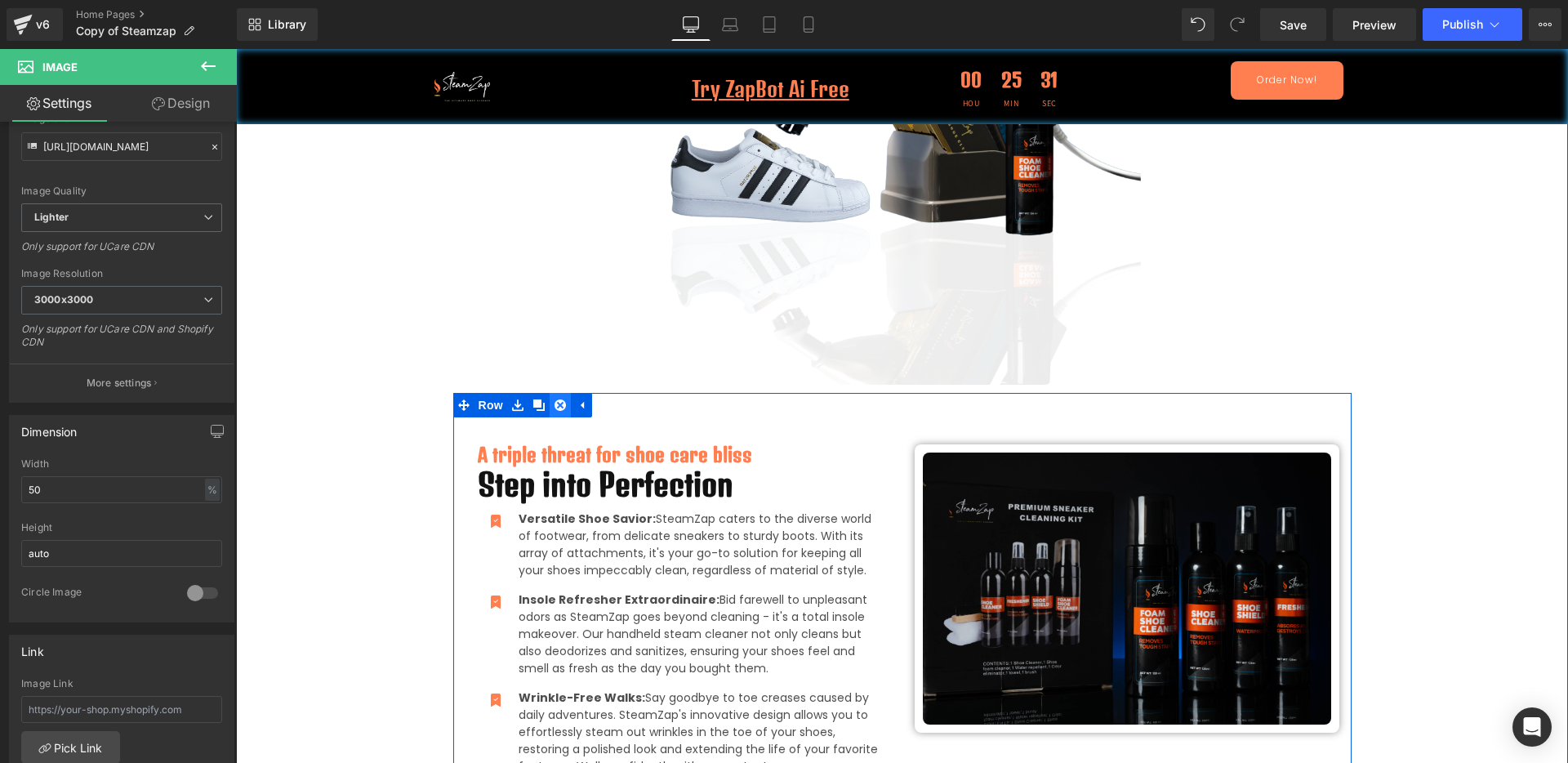 click 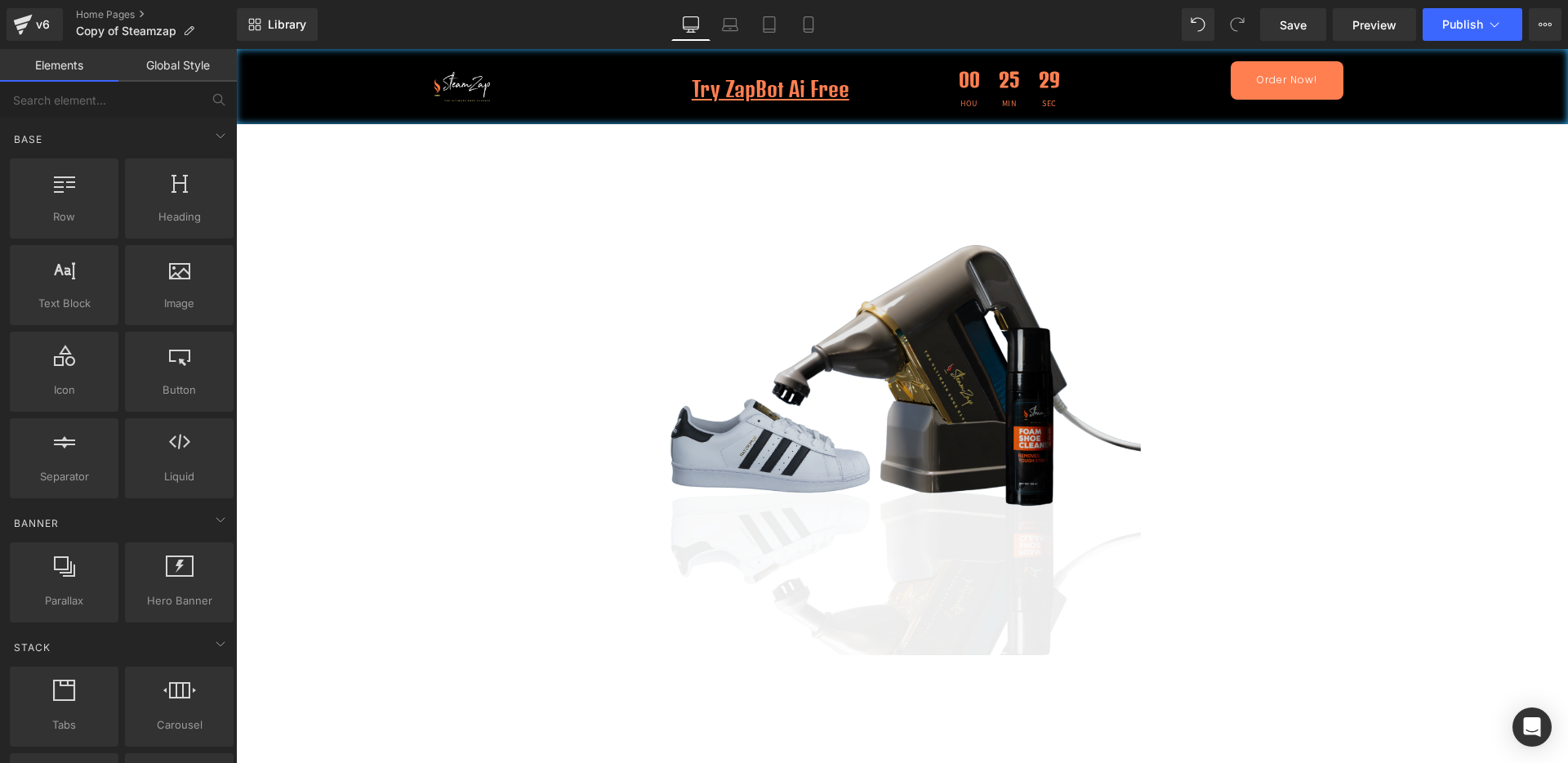 scroll, scrollTop: 0, scrollLeft: 0, axis: both 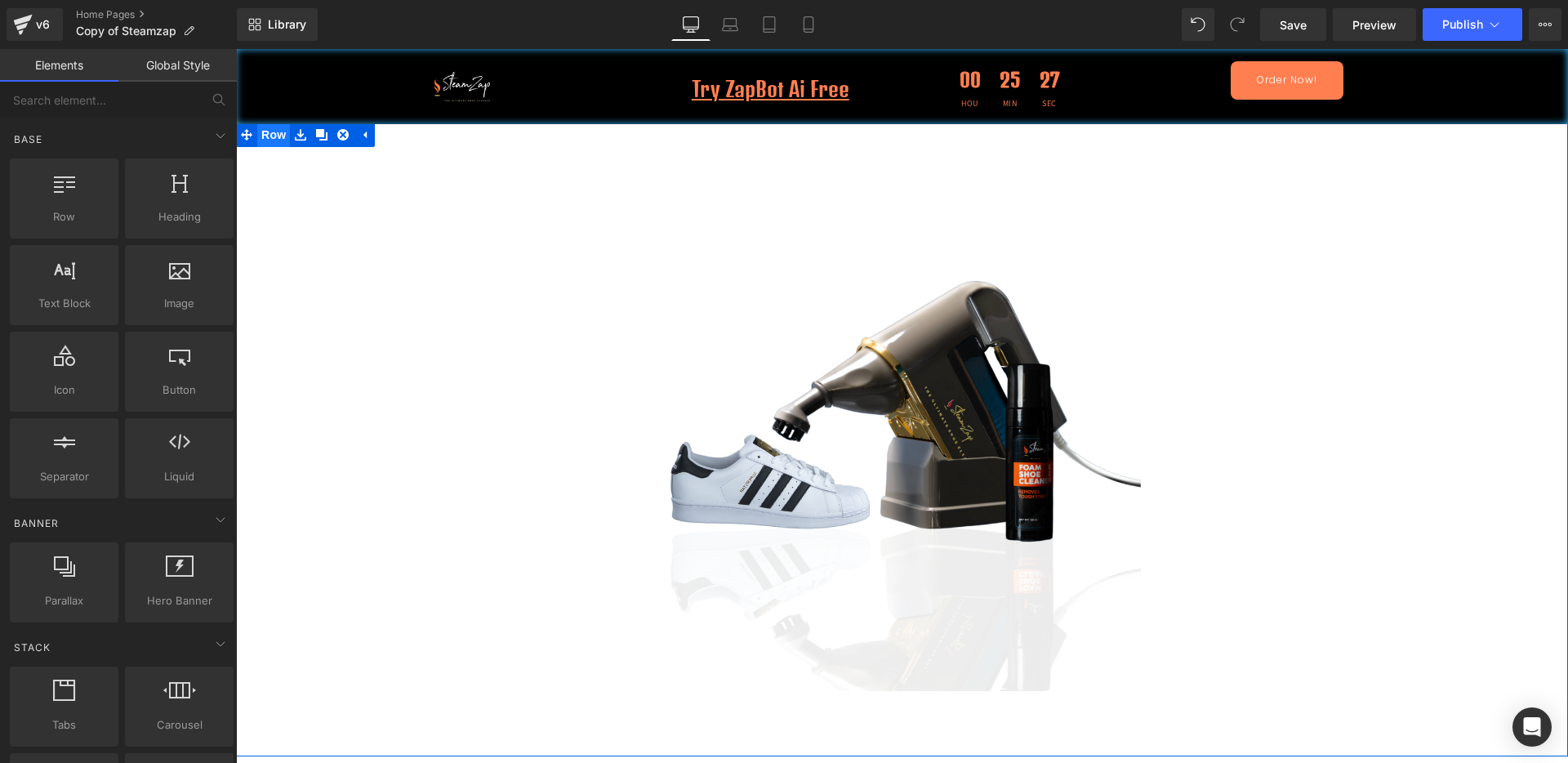 drag, startPoint x: 261, startPoint y: 136, endPoint x: 273, endPoint y: 137, distance: 12.041595 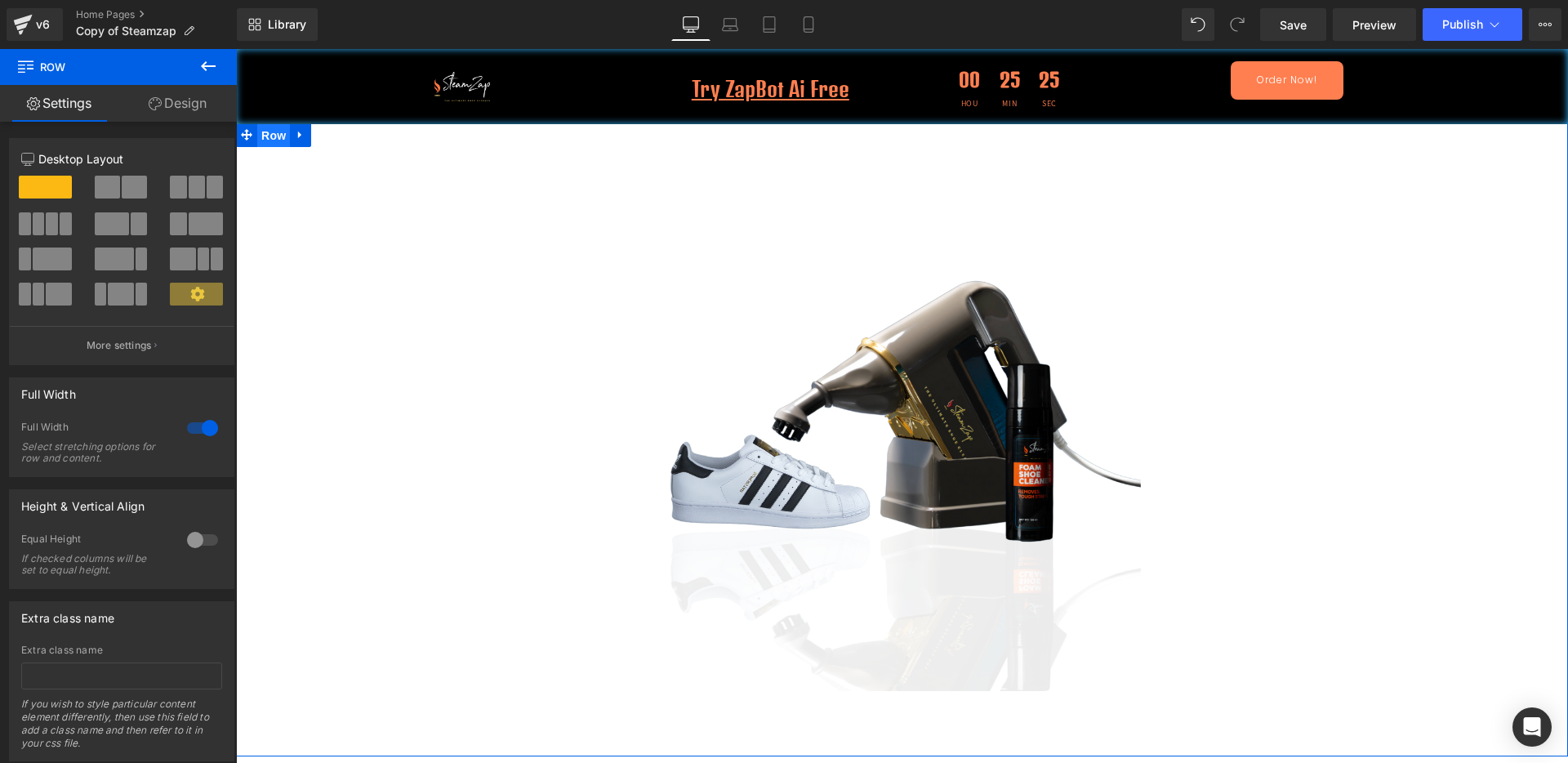drag, startPoint x: 270, startPoint y: 140, endPoint x: 411, endPoint y: 172, distance: 144.58561 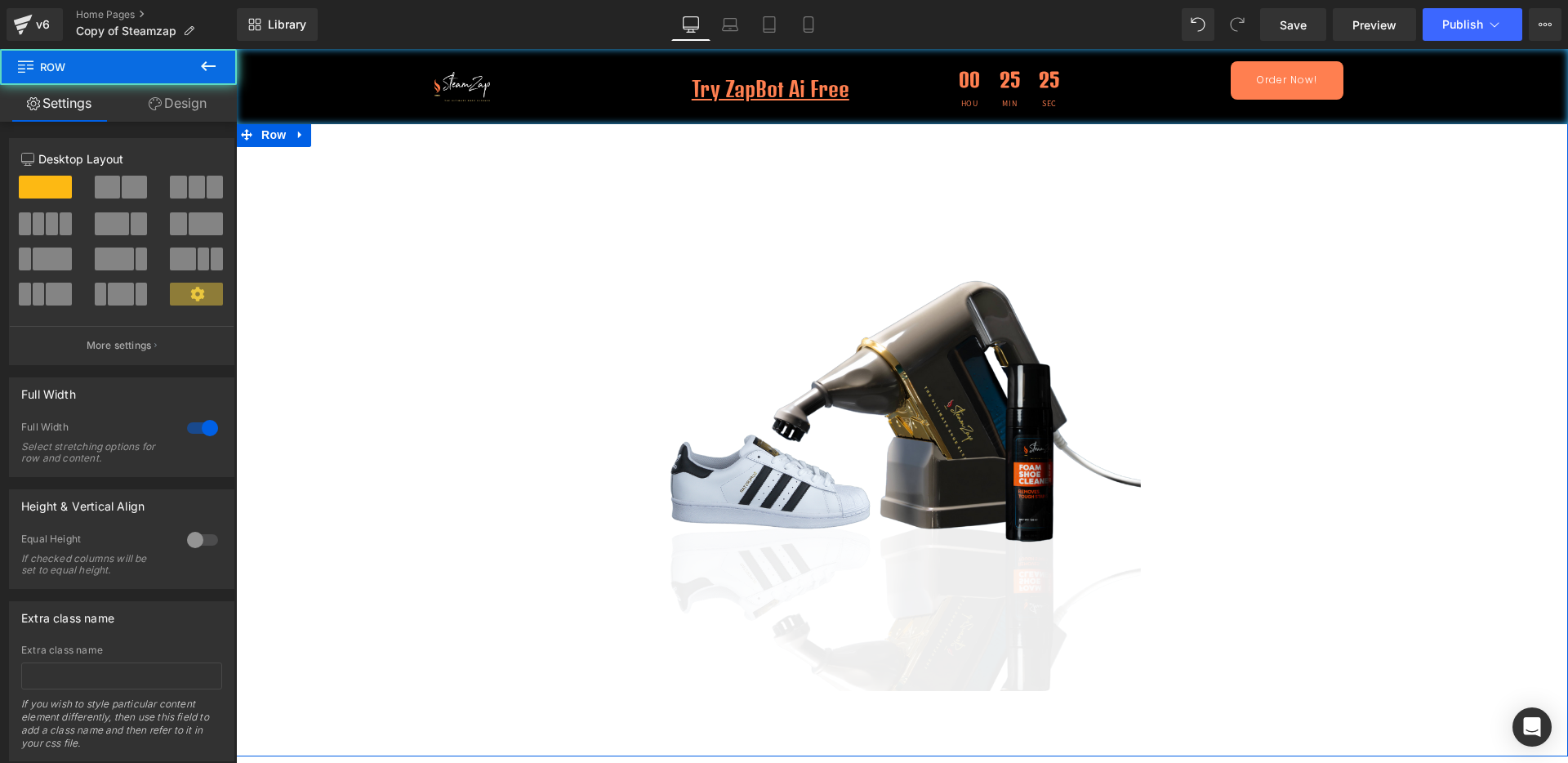 click on "Design" at bounding box center (177, 103) 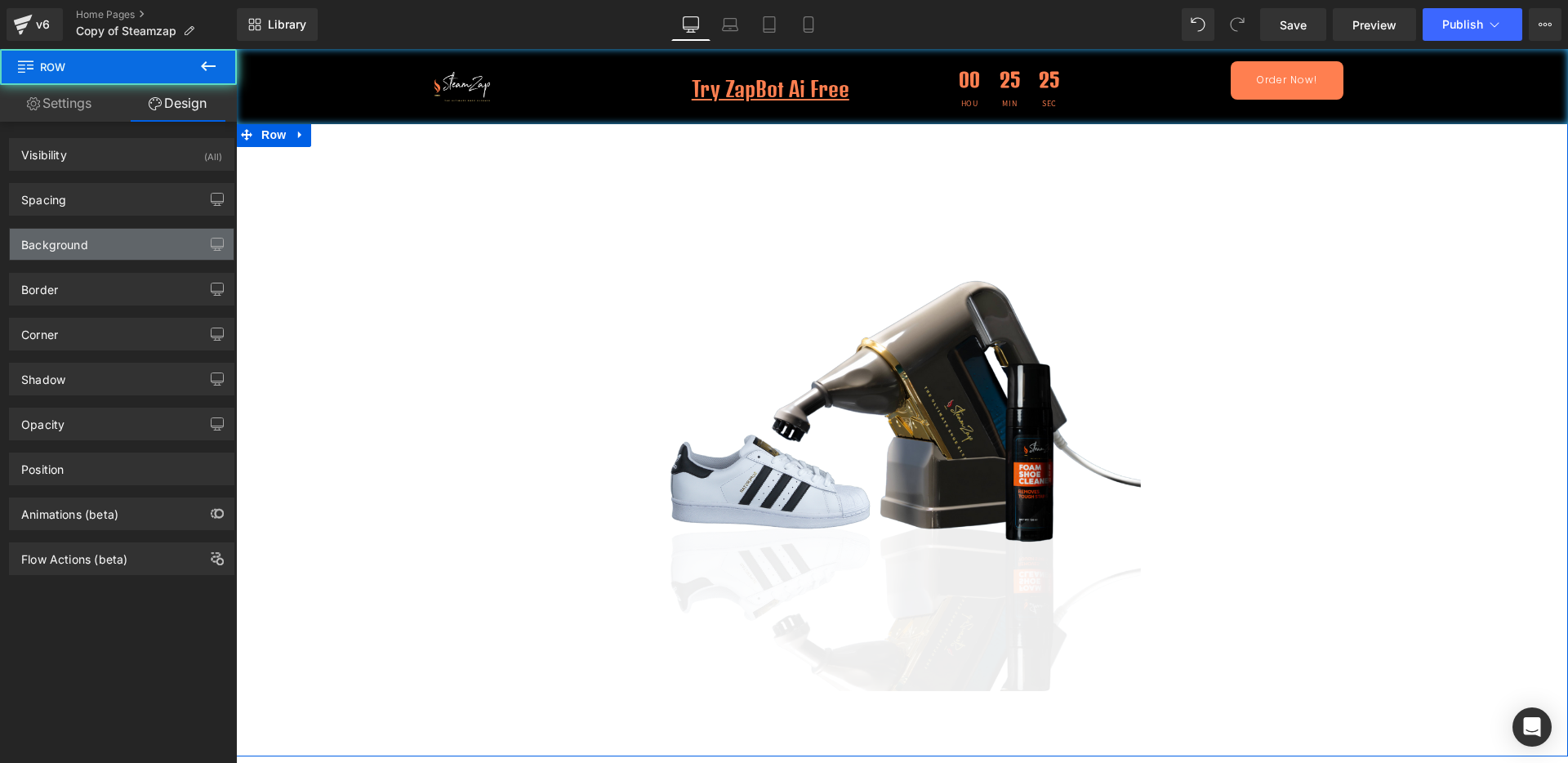 type on "transparent" 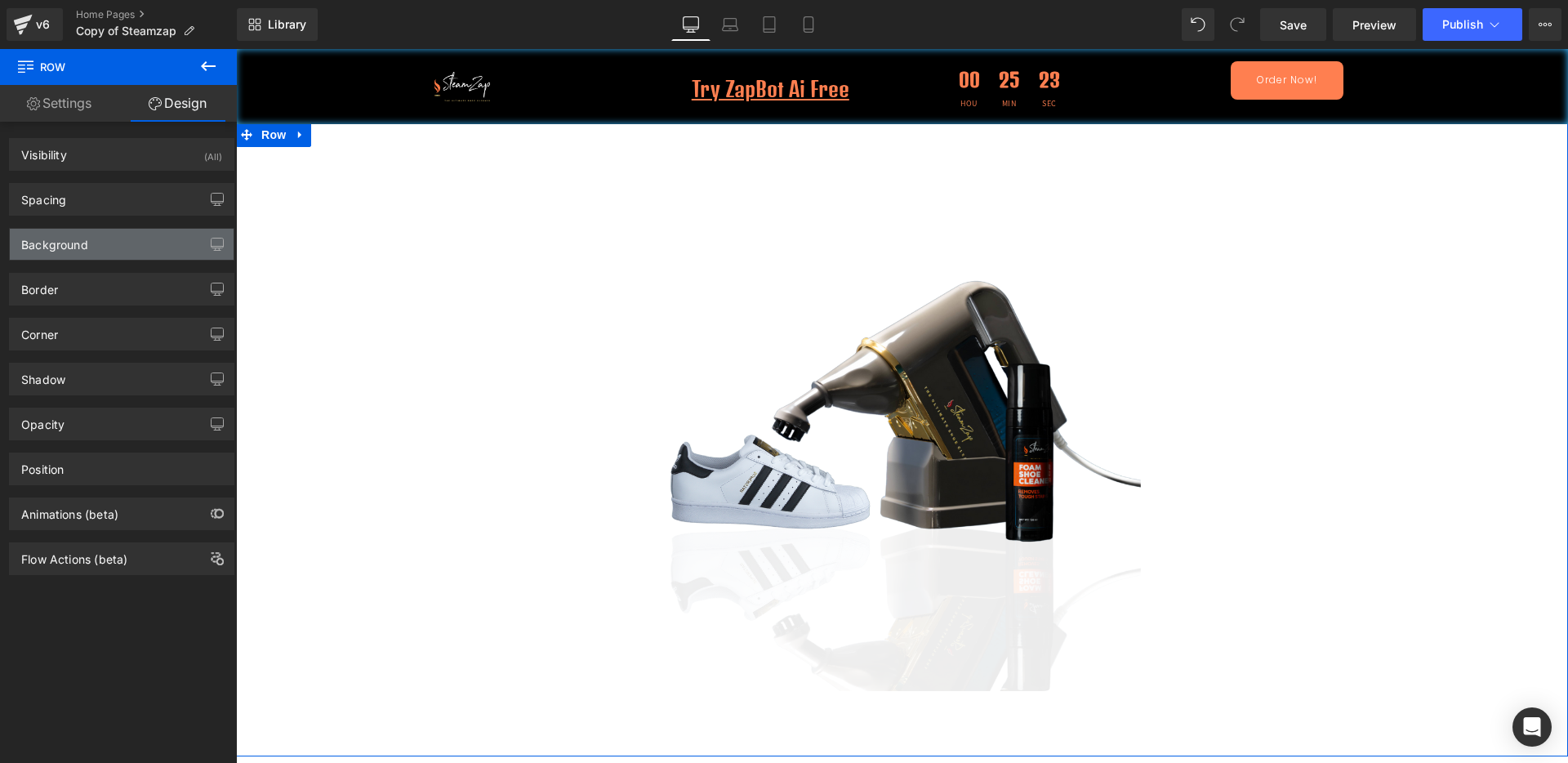 click on "Background" at bounding box center (122, 244) 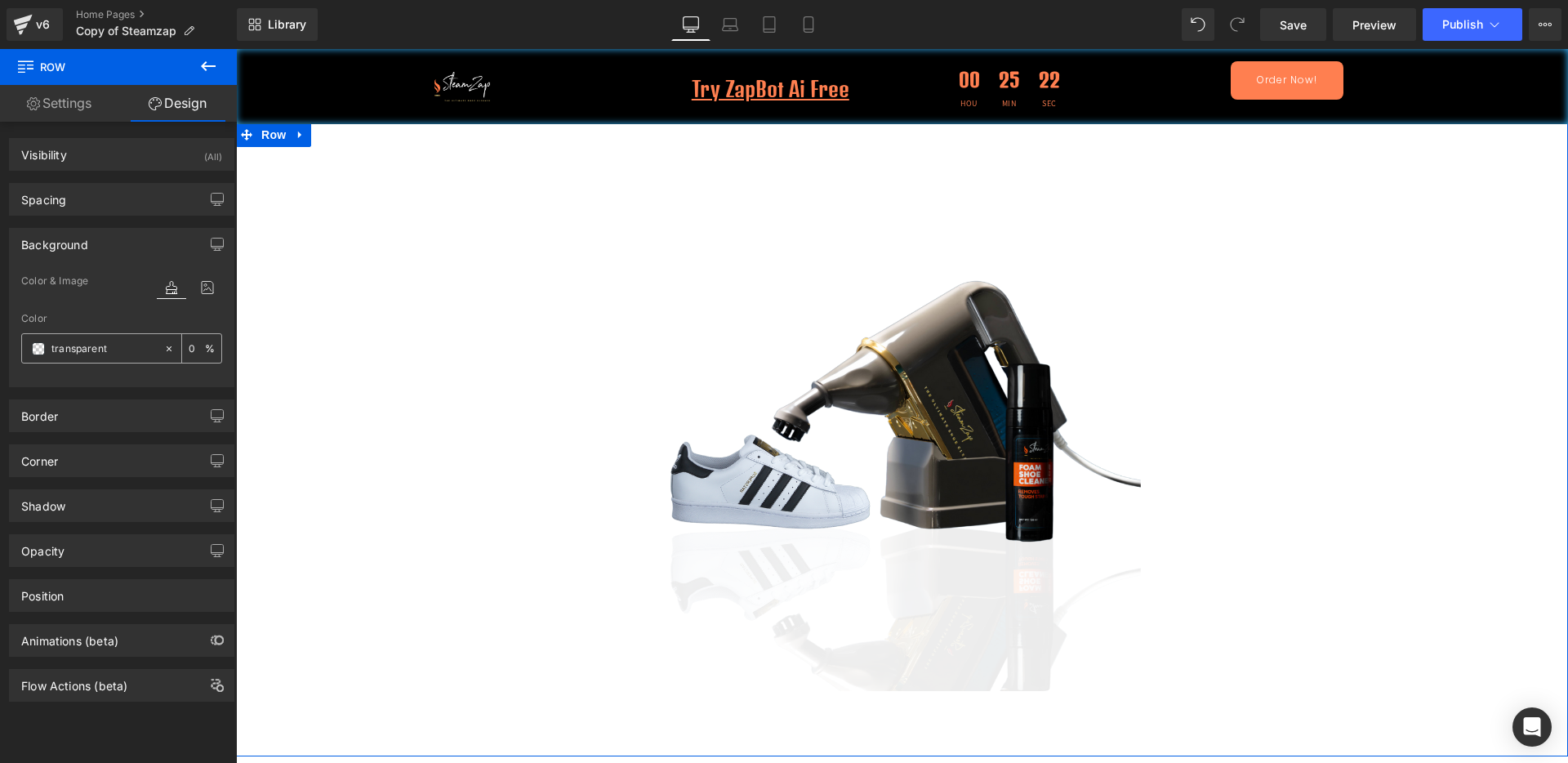 click at bounding box center [38, 349] 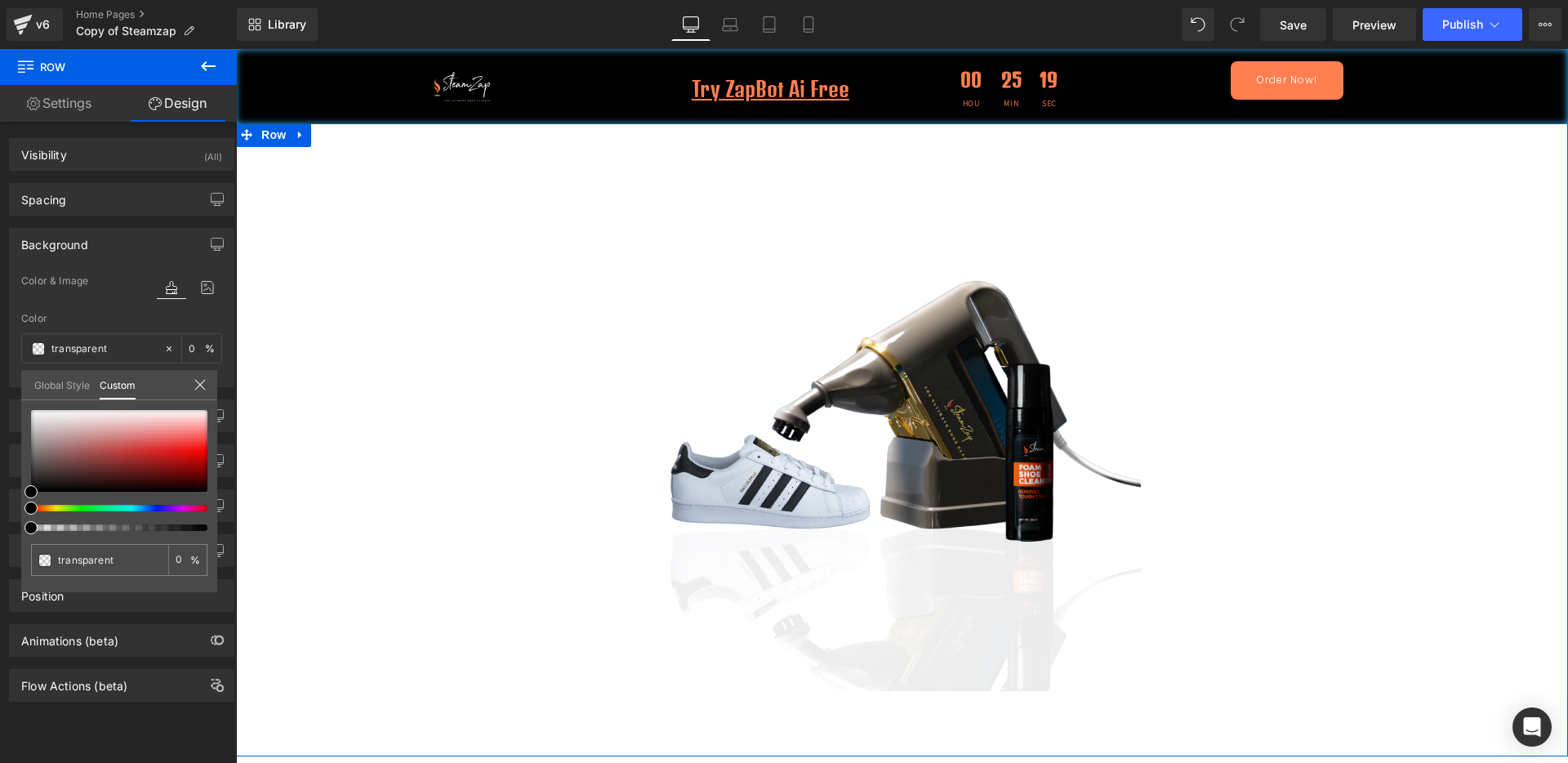 click on "Global Style" at bounding box center (62, 384) 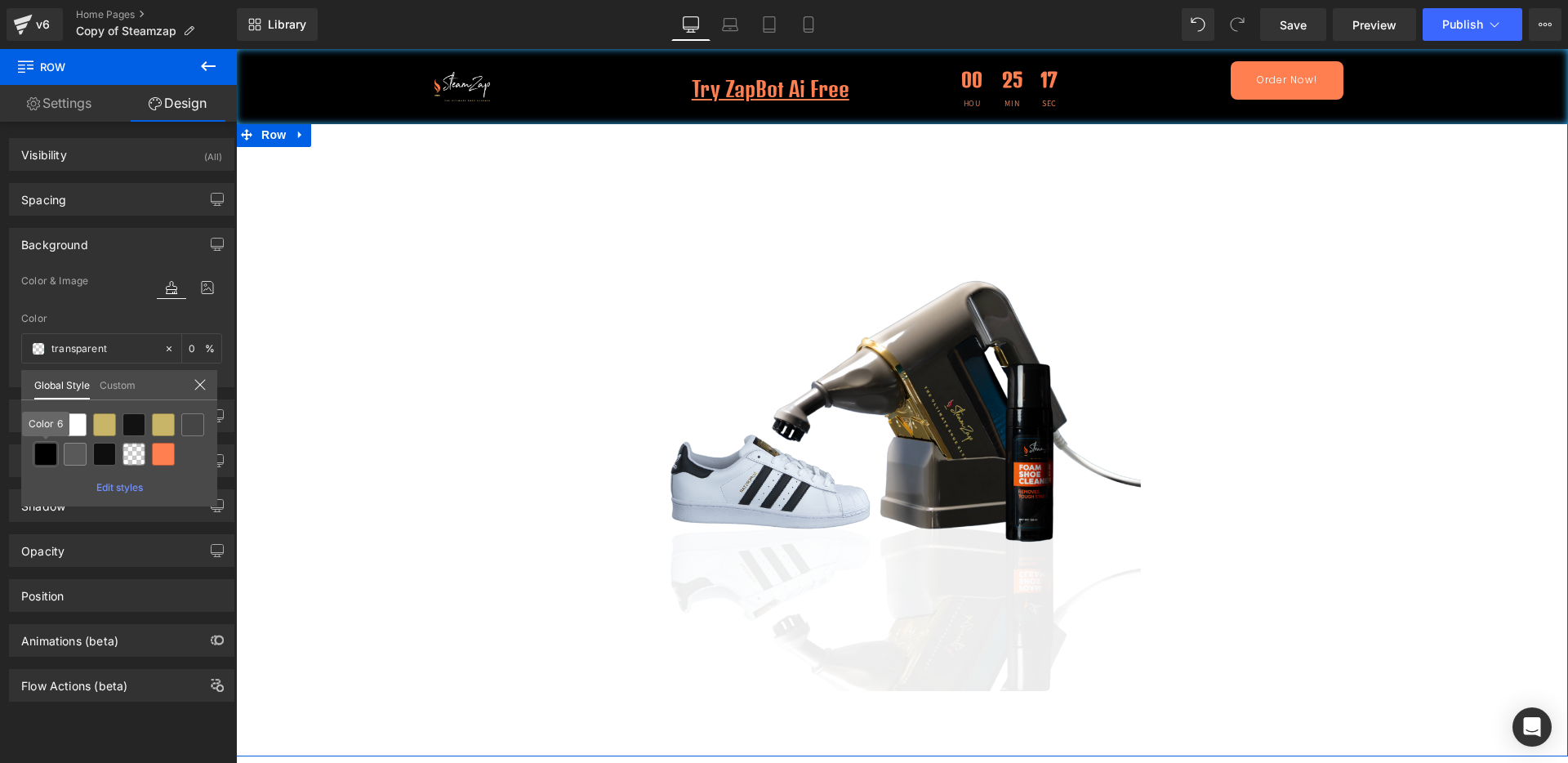 click at bounding box center (46, 454) 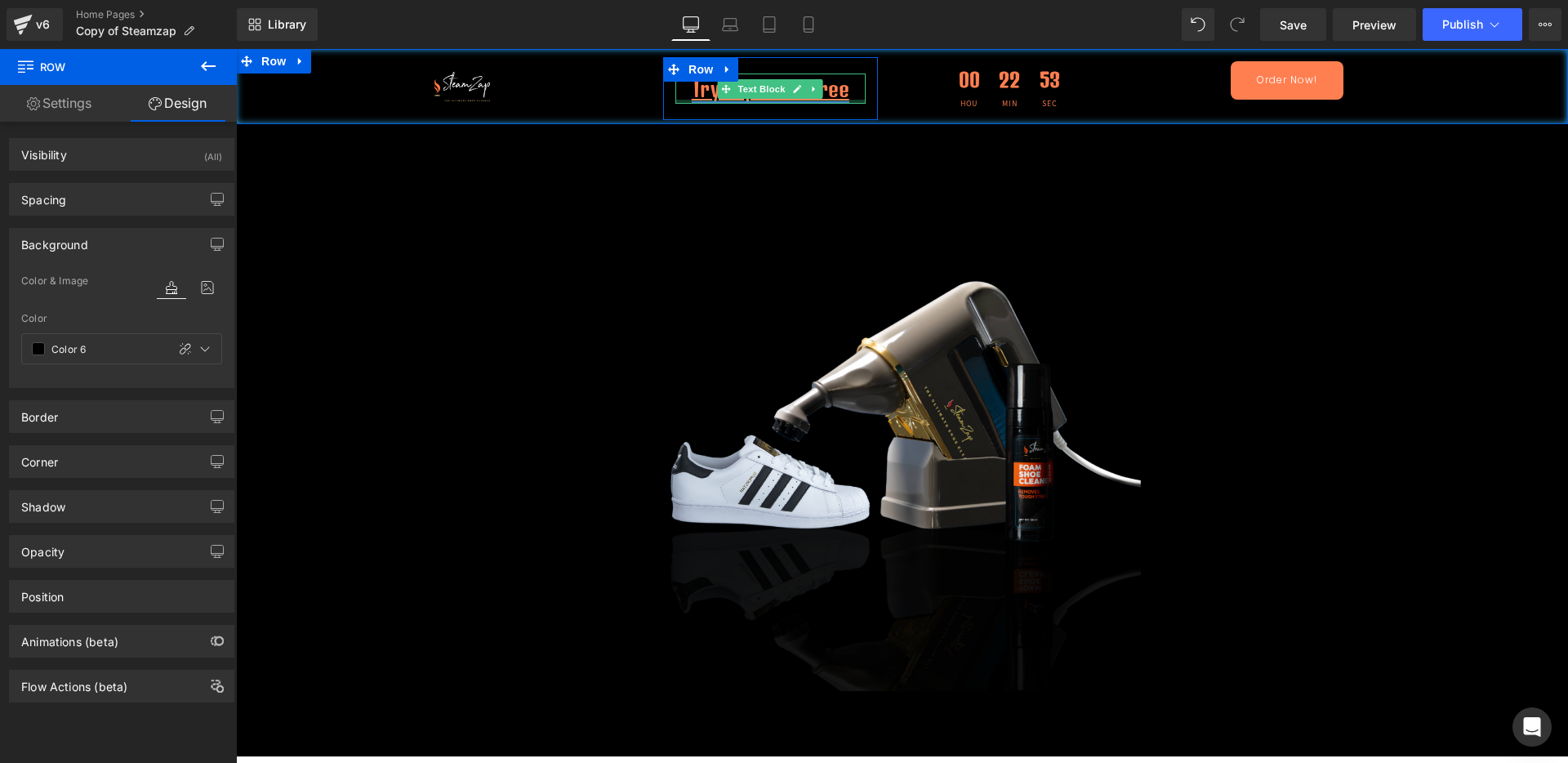 click on "Try ZapBot Ai Free" at bounding box center [770, 88] 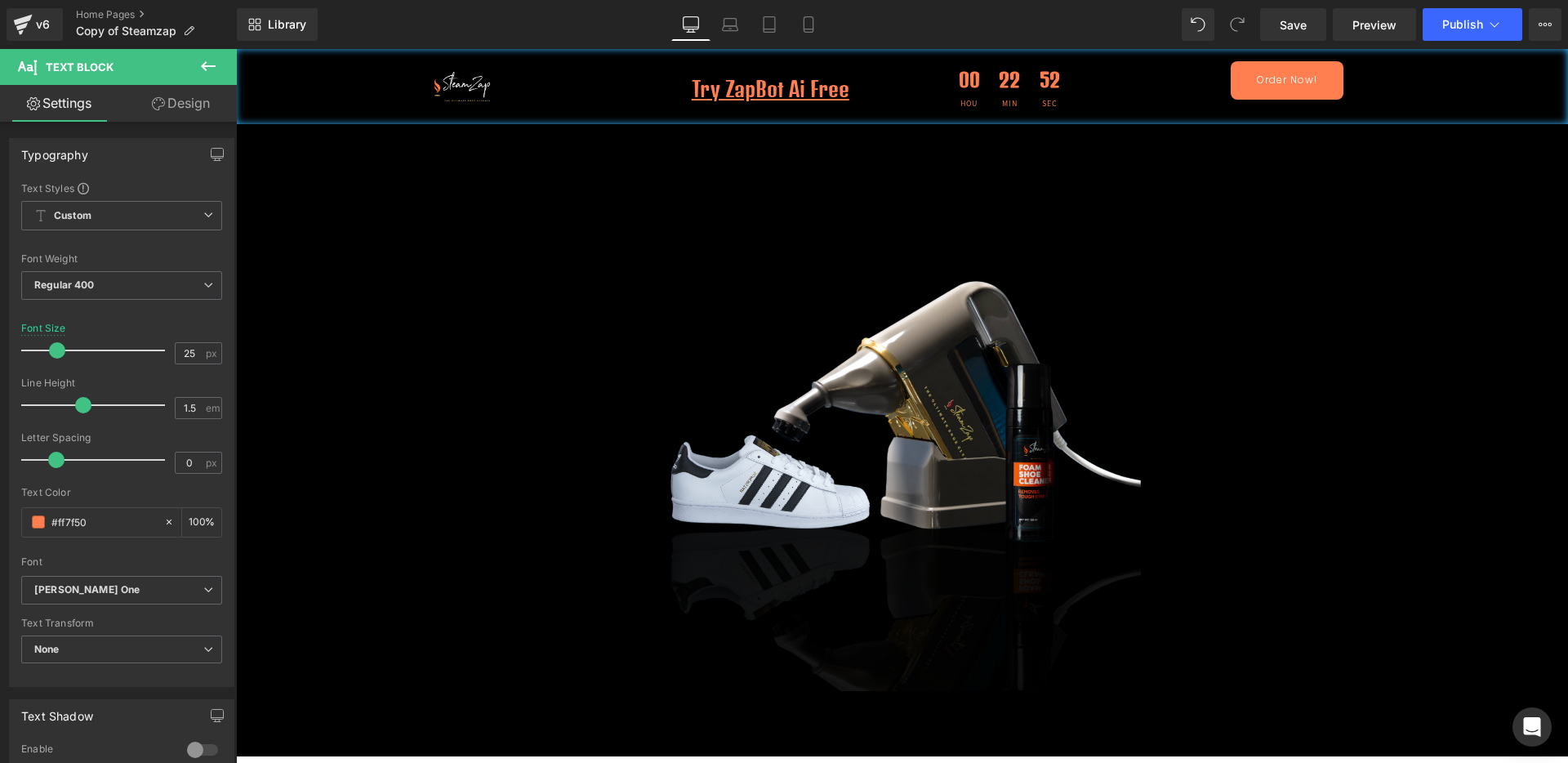 click 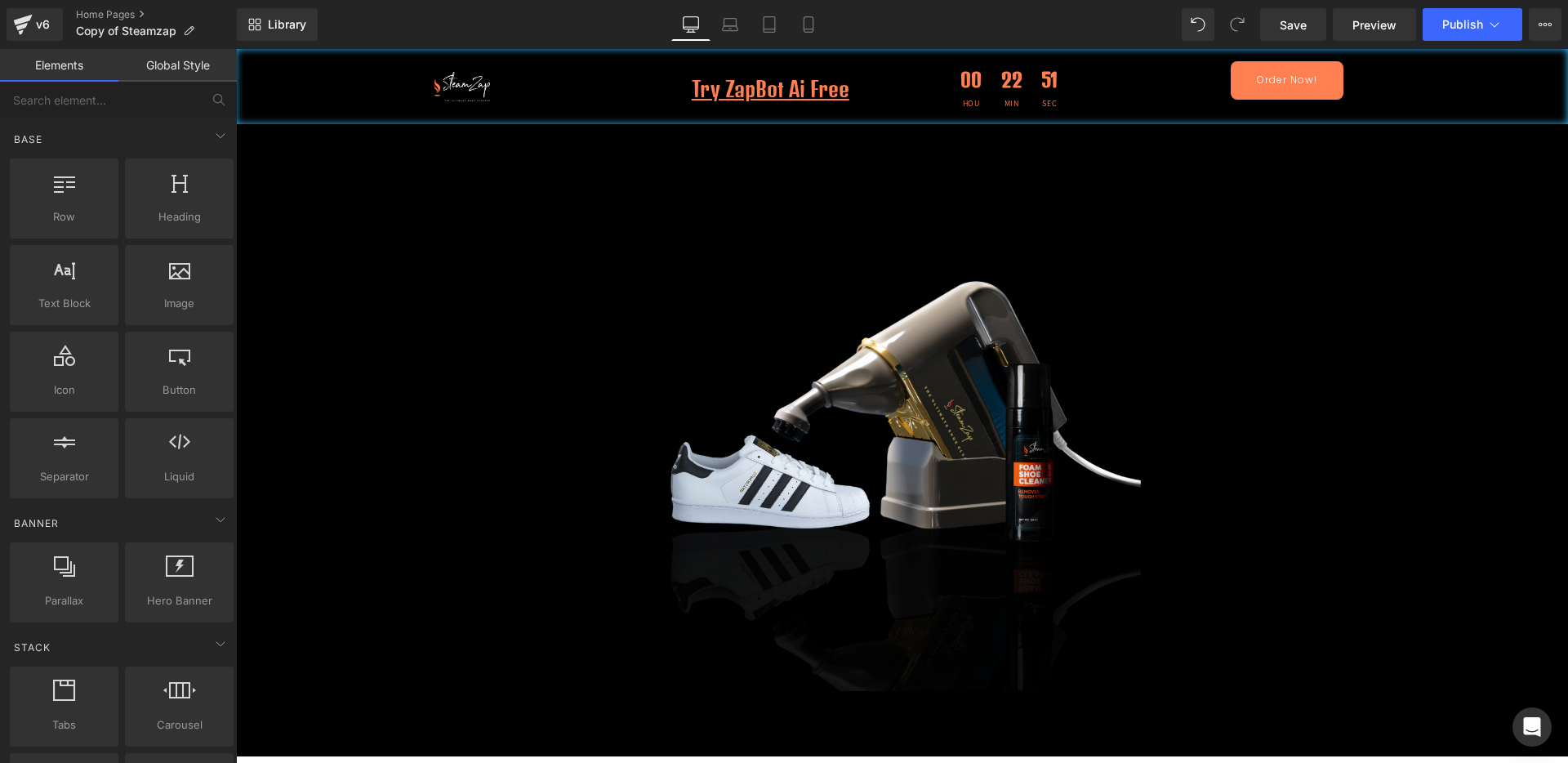 click on "Global Style" at bounding box center [177, 65] 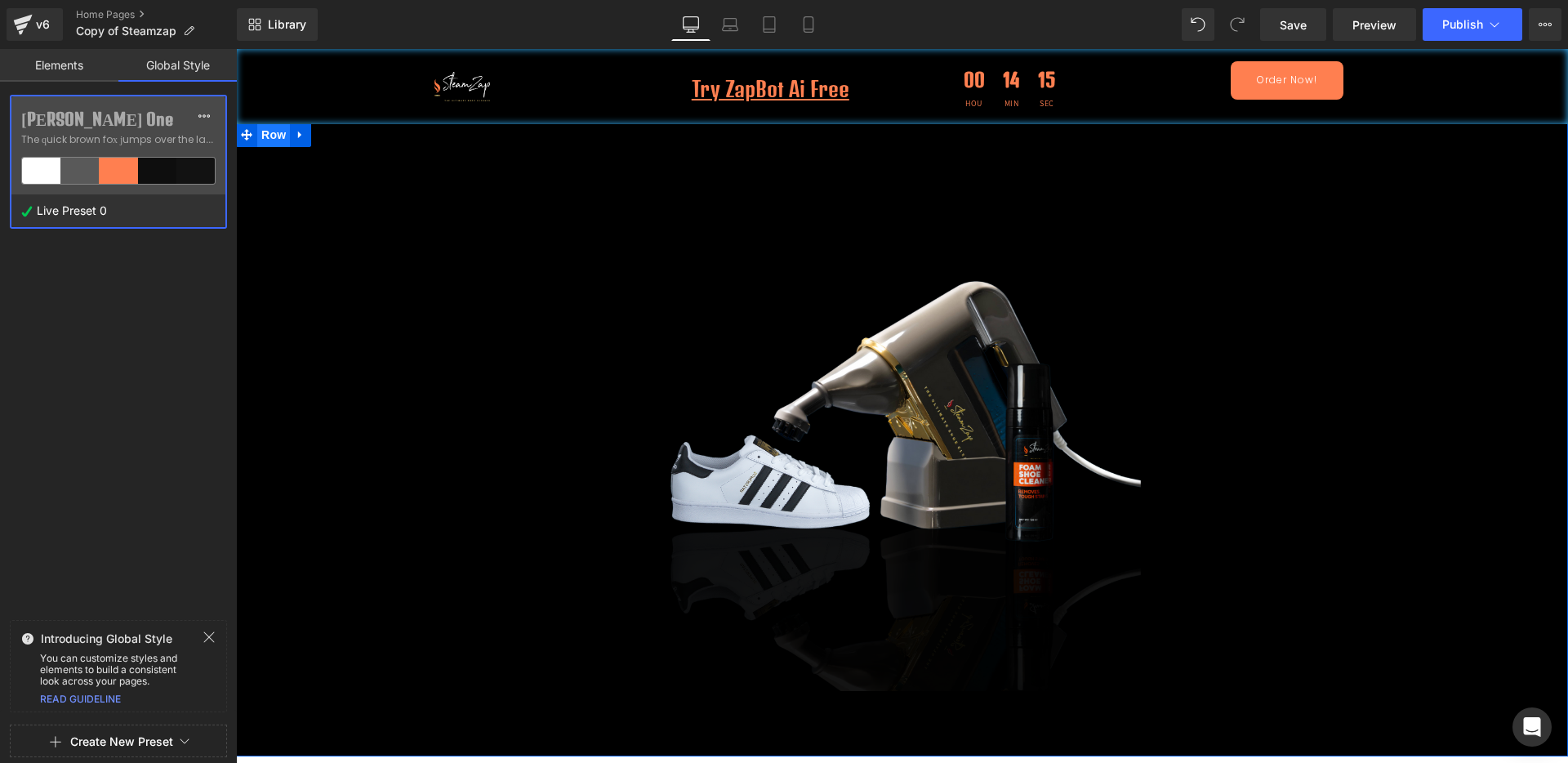click on "Row" at bounding box center (274, 135) 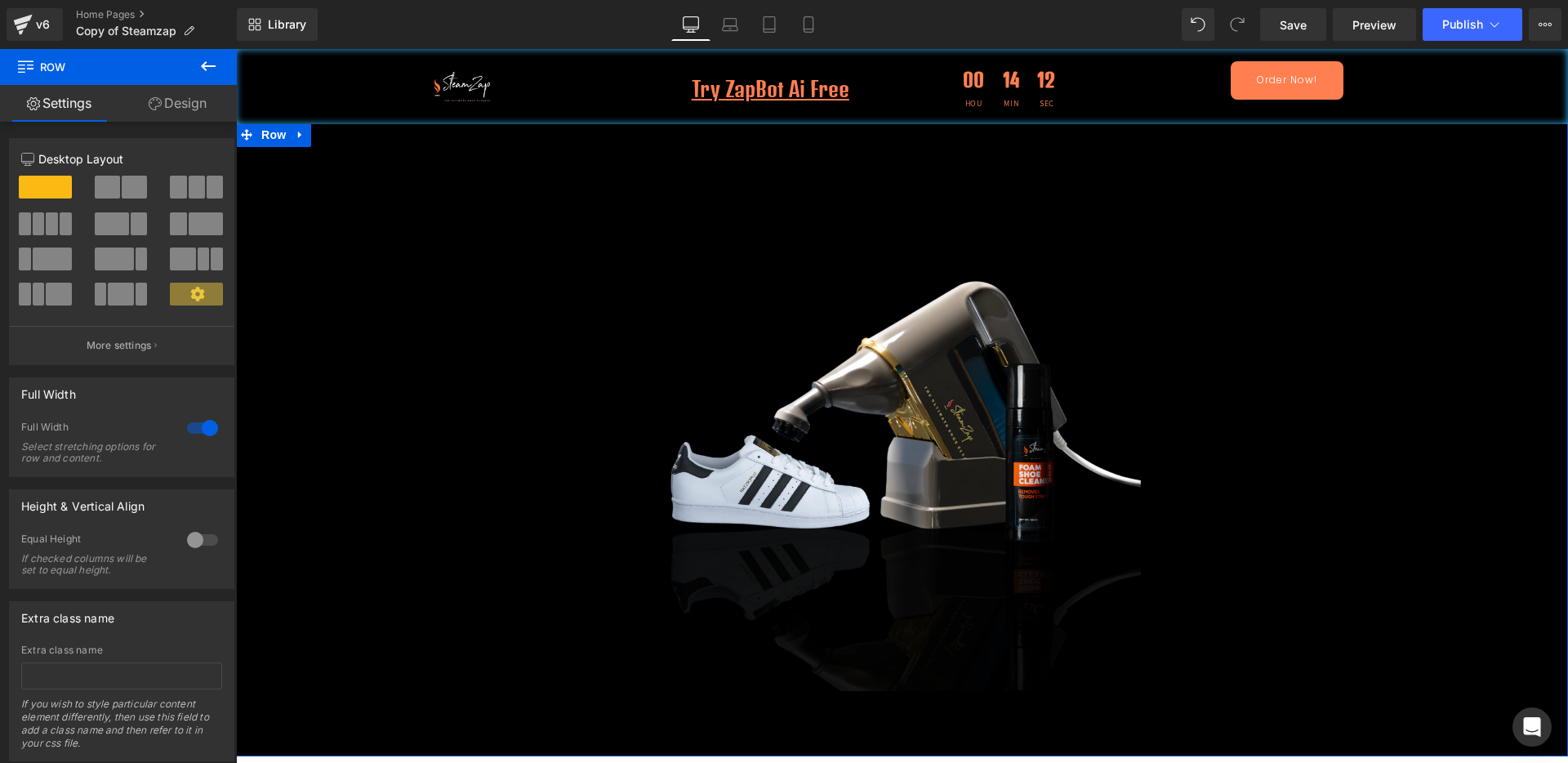 click on "Design" at bounding box center (177, 103) 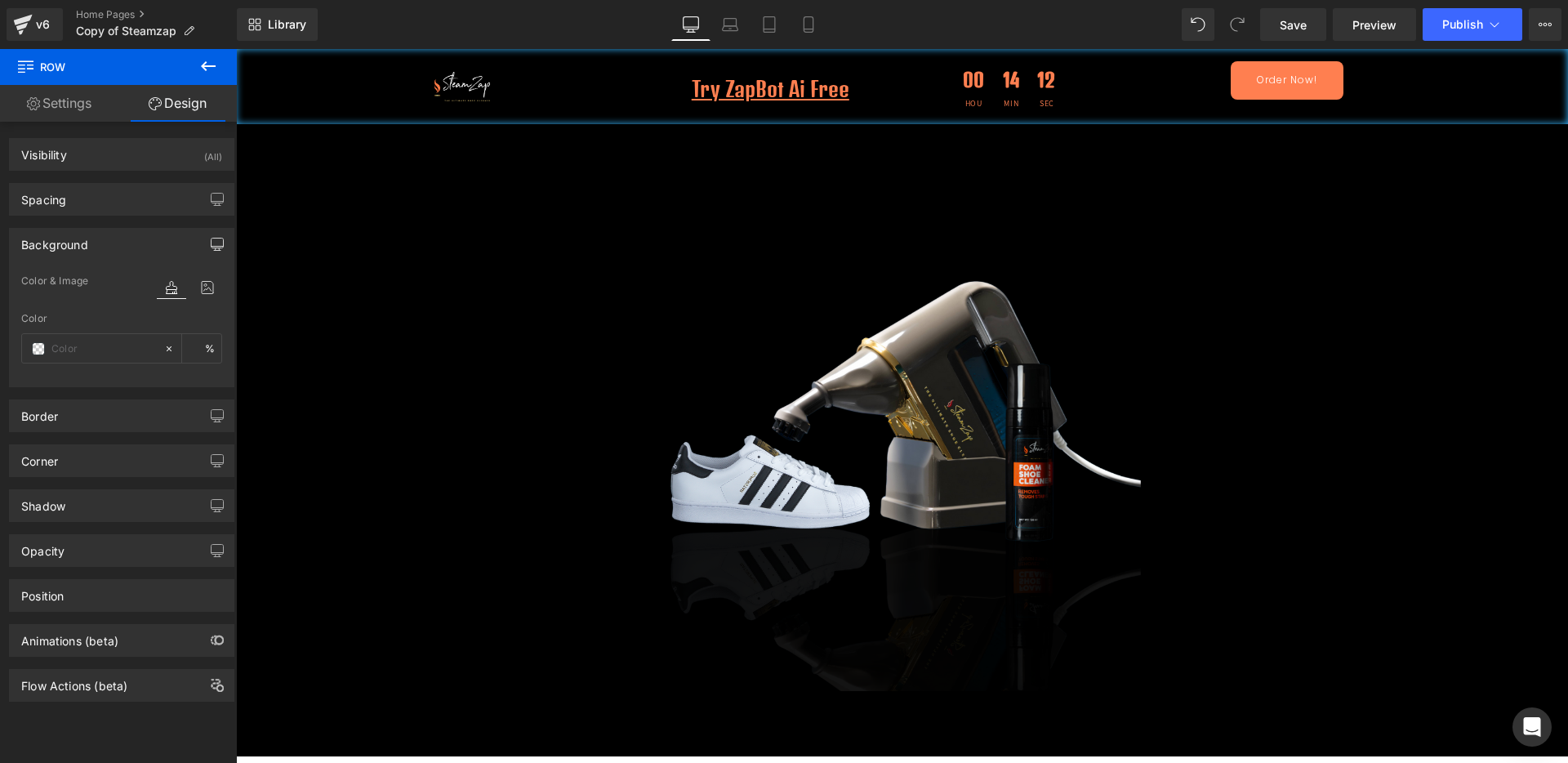 type on "Color 6" 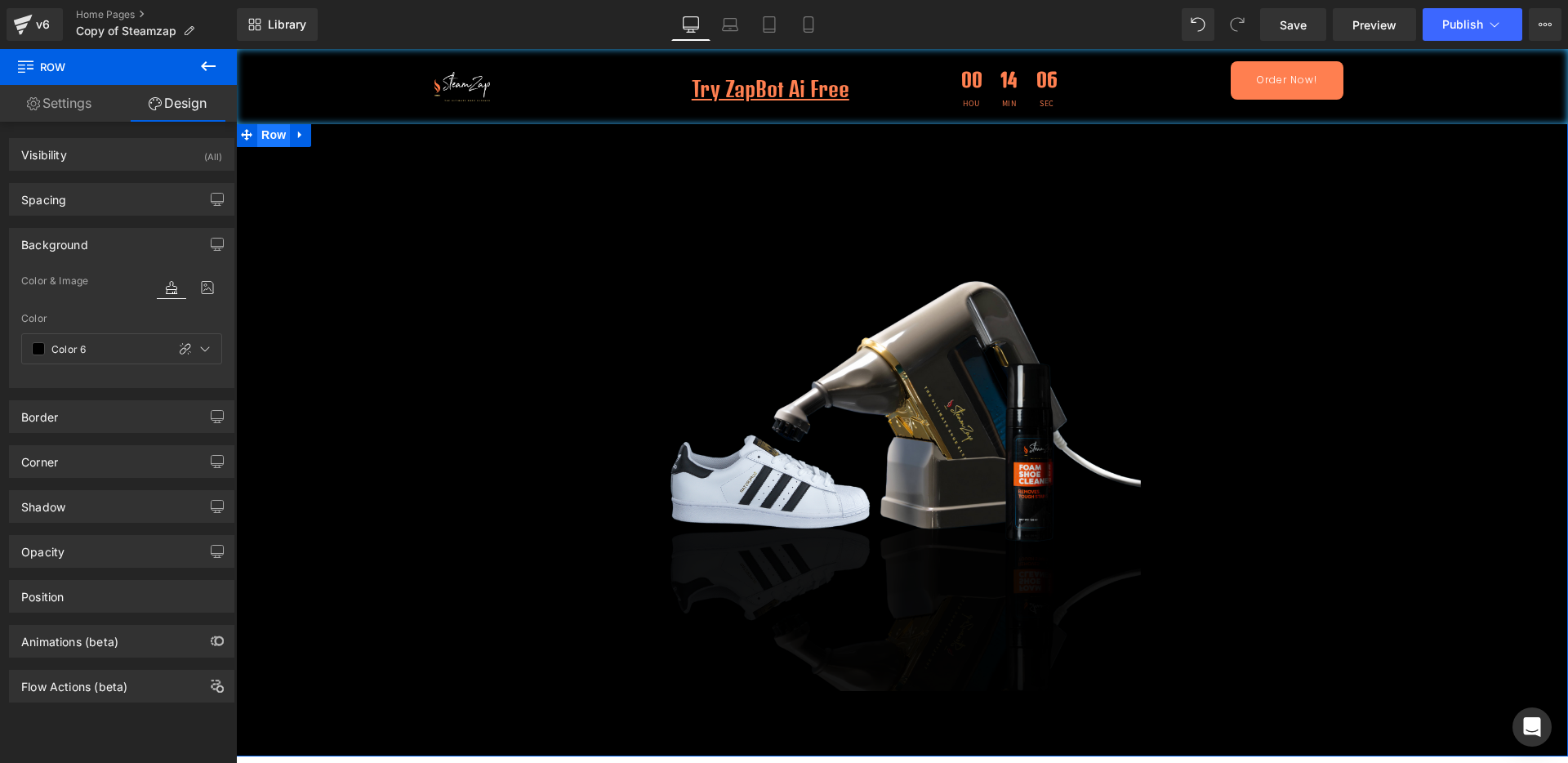 click on "Row" at bounding box center [274, 135] 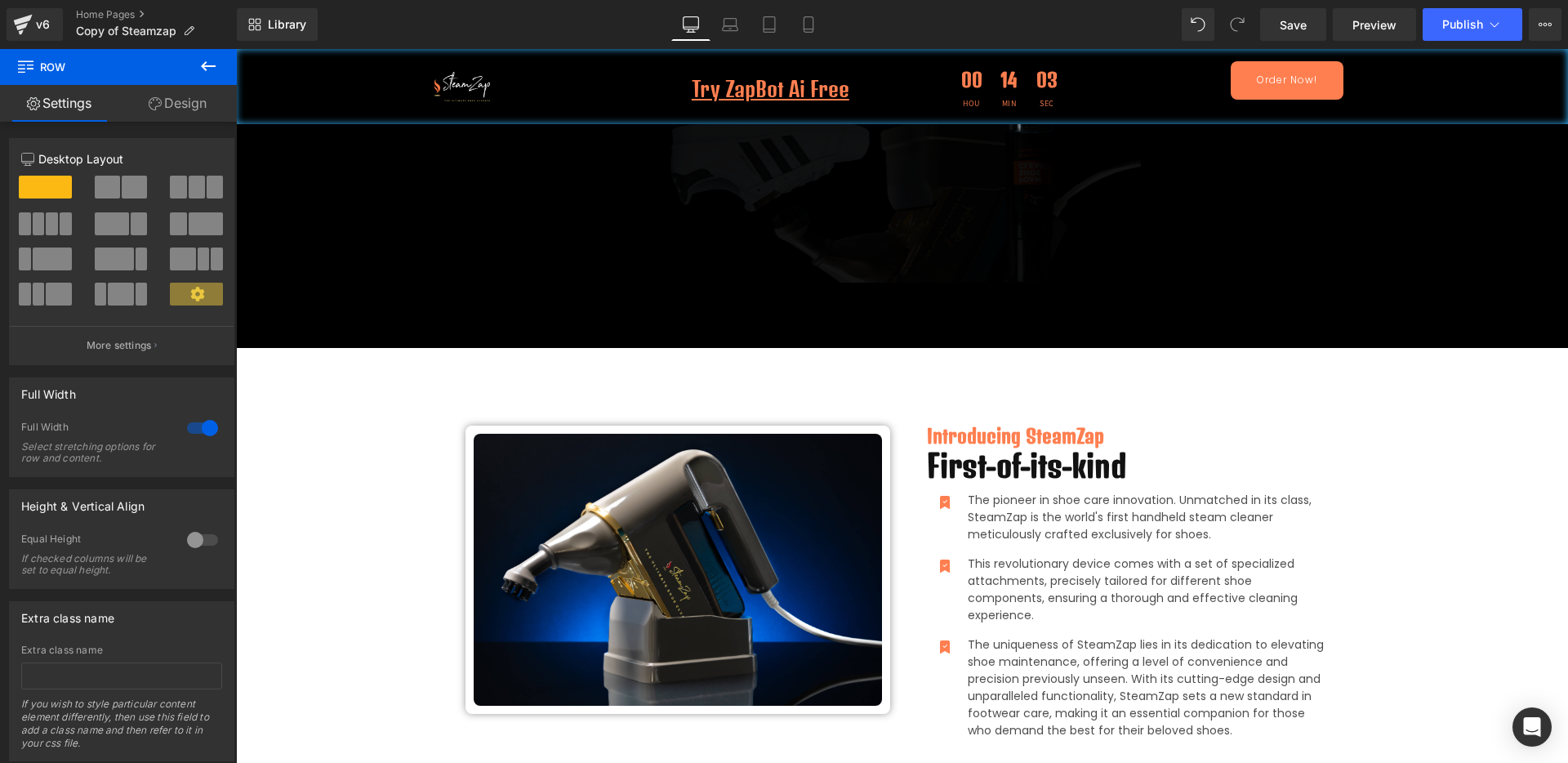 scroll, scrollTop: 0, scrollLeft: 0, axis: both 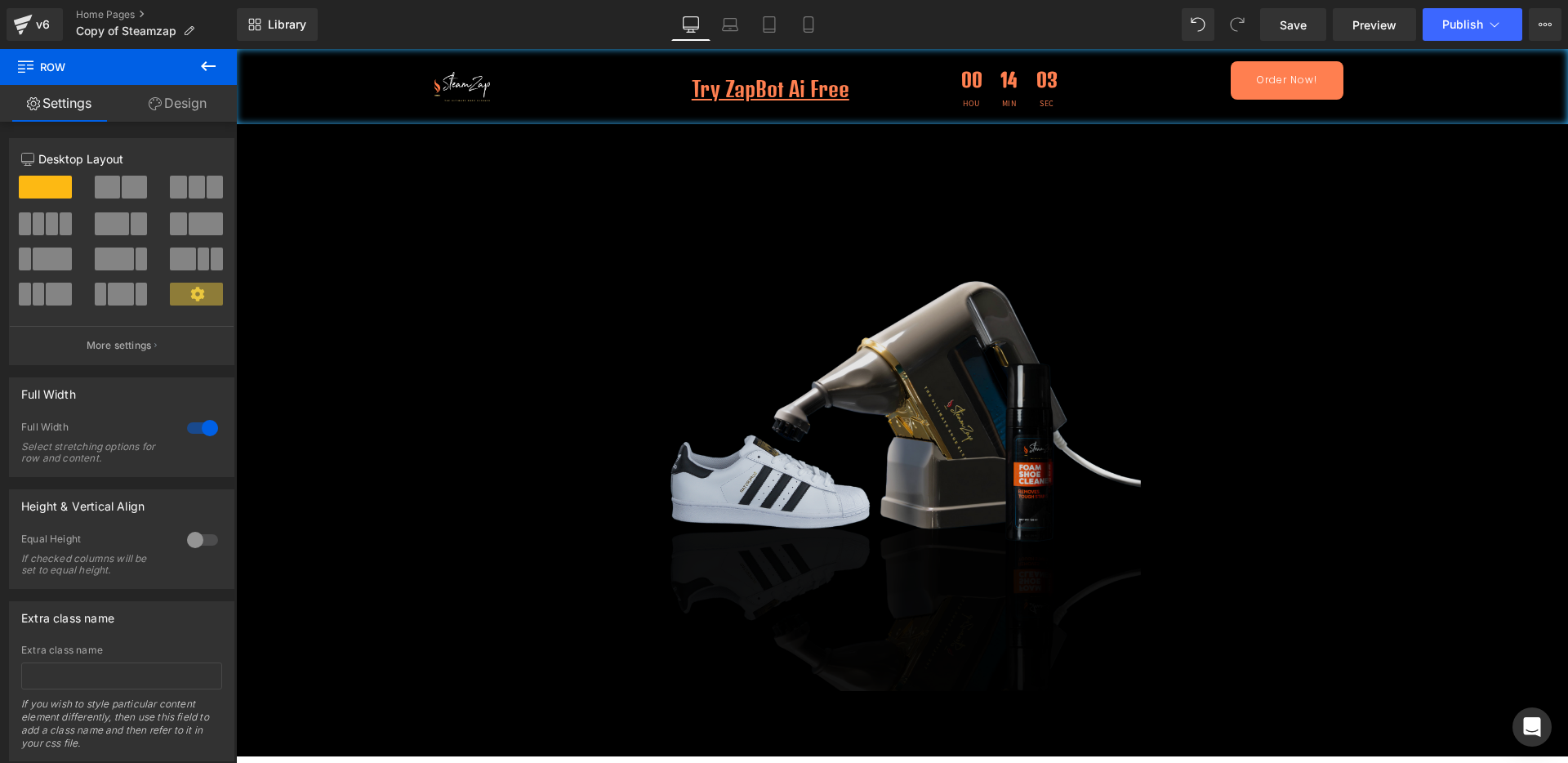 click at bounding box center [902, 452] 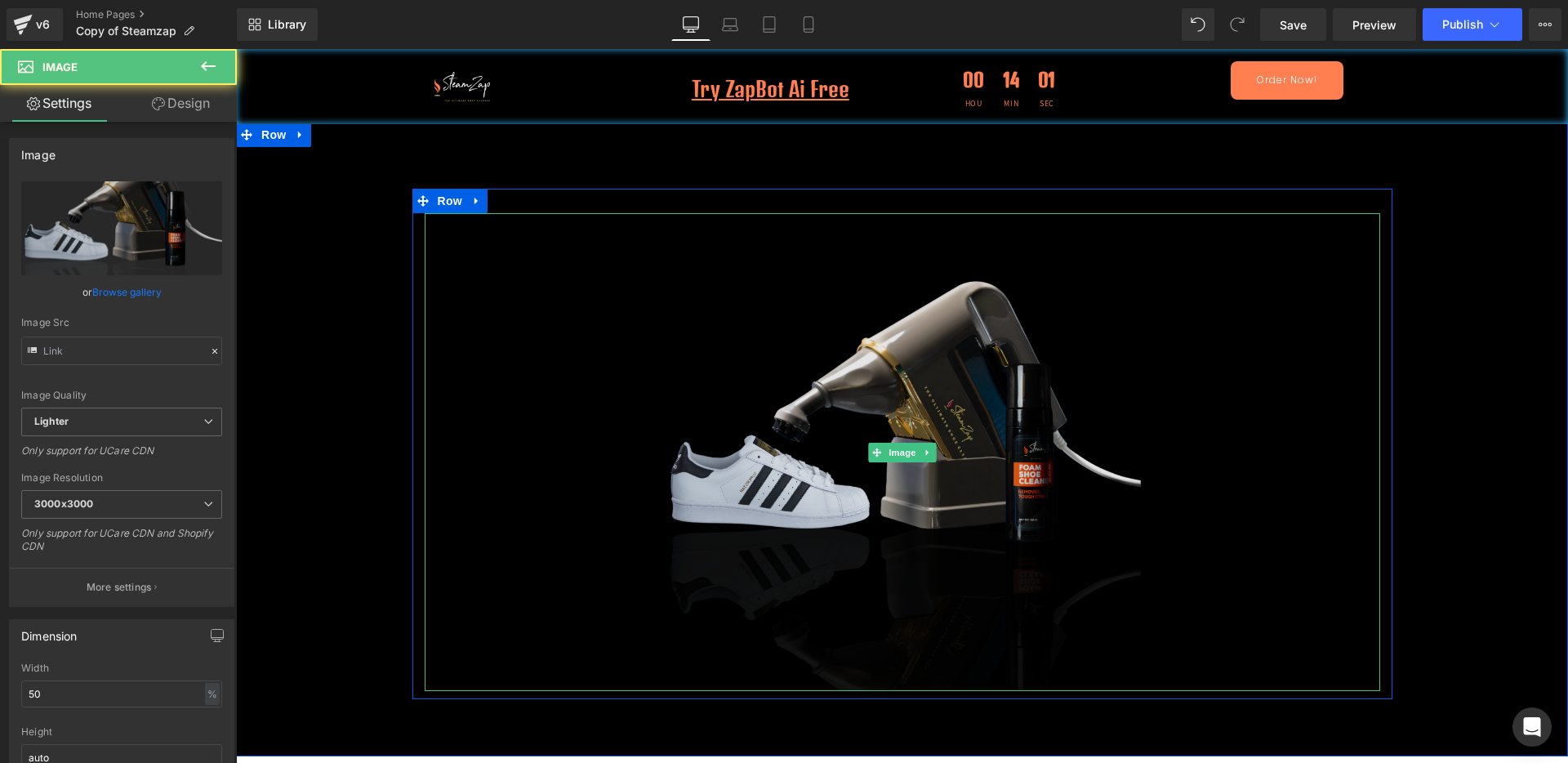 type on "https://ucarecdn.com/0e314270-679c-40ae-b50d-7aa7c92163d5/-/format/auto/-/preview/3000x3000/-/quality/lighter/Untitled%20design.png" 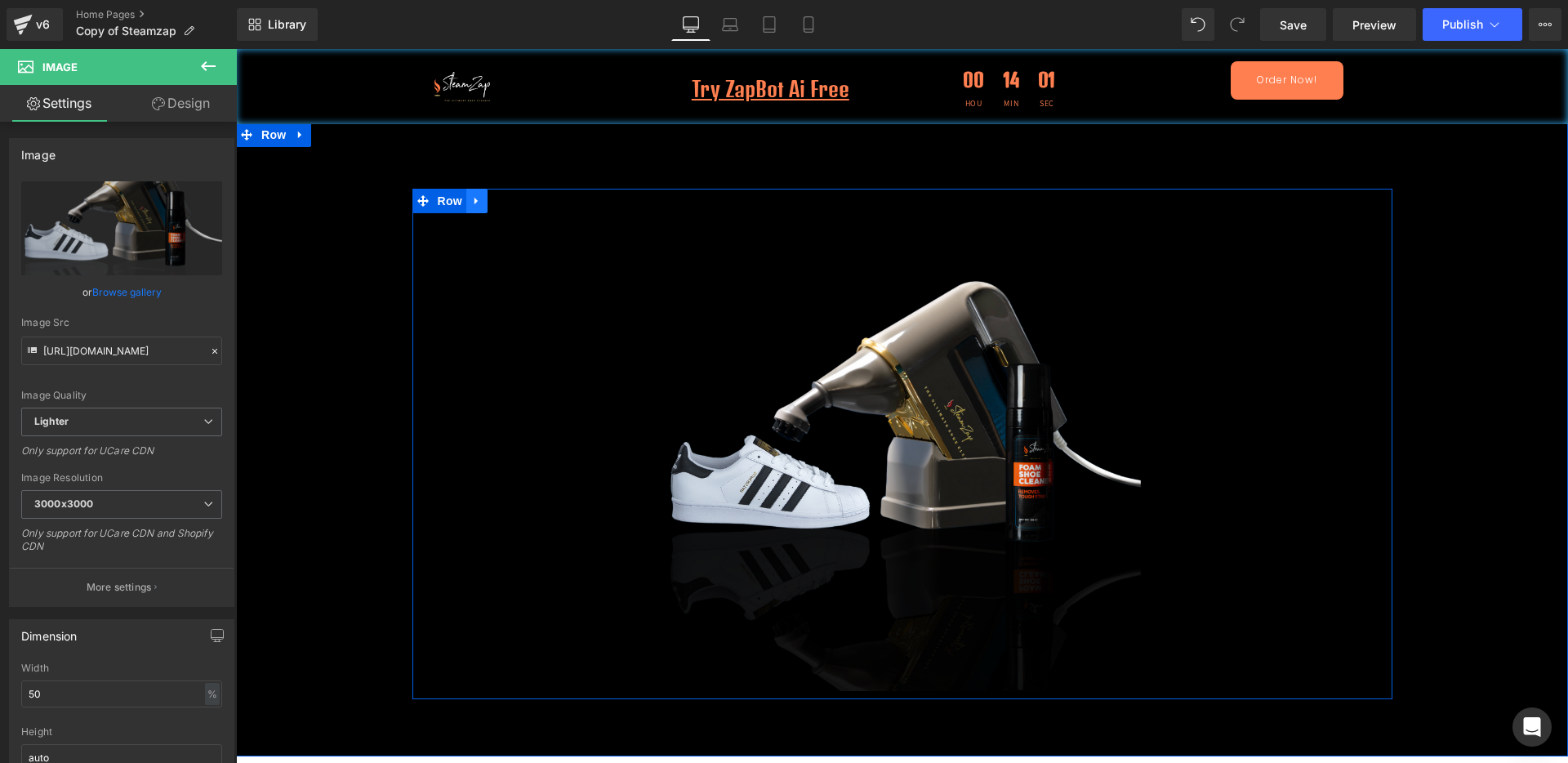 click 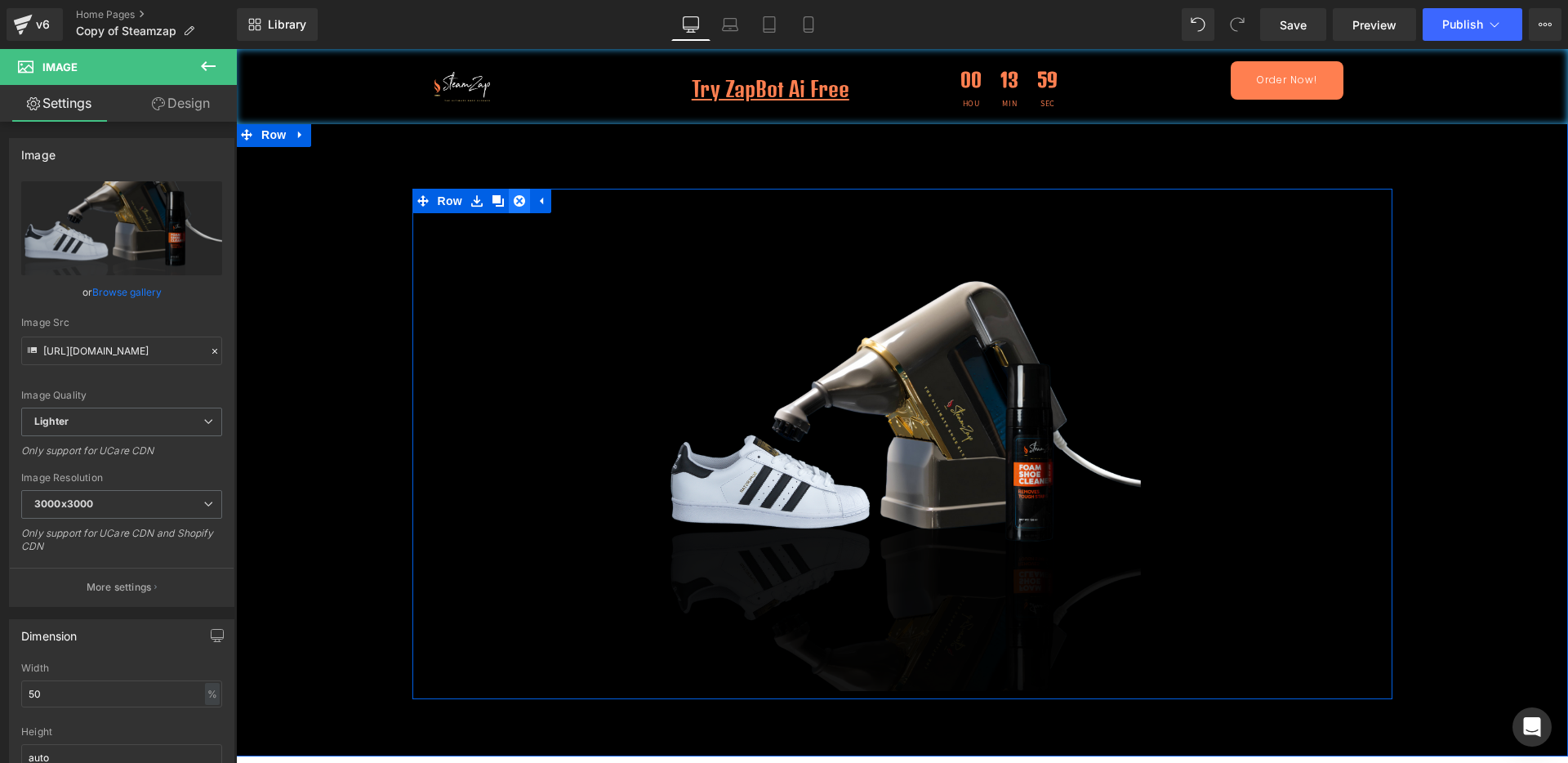 click at bounding box center (519, 201) 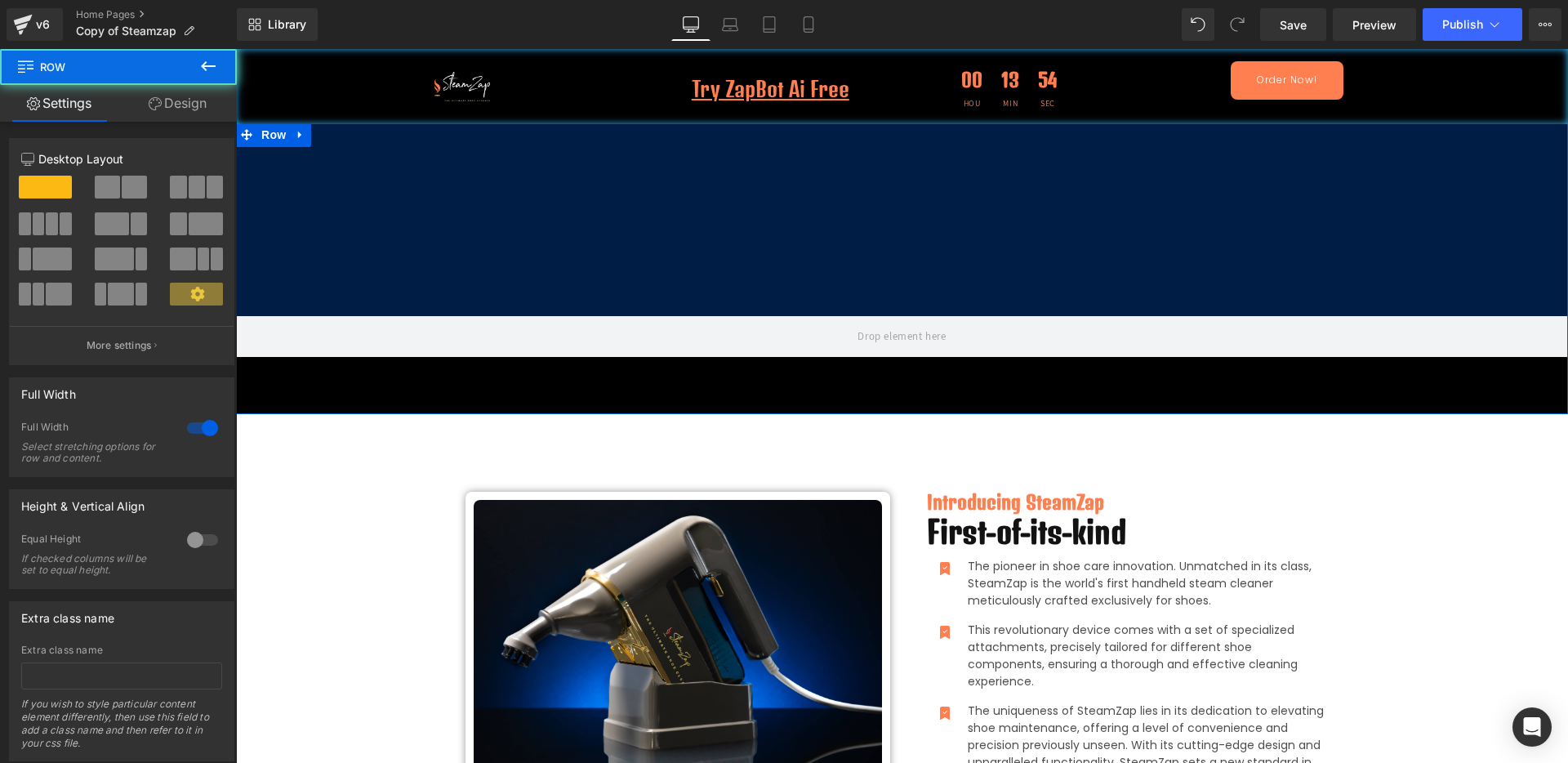 drag, startPoint x: 400, startPoint y: 150, endPoint x: 398, endPoint y: 278, distance: 128.01562 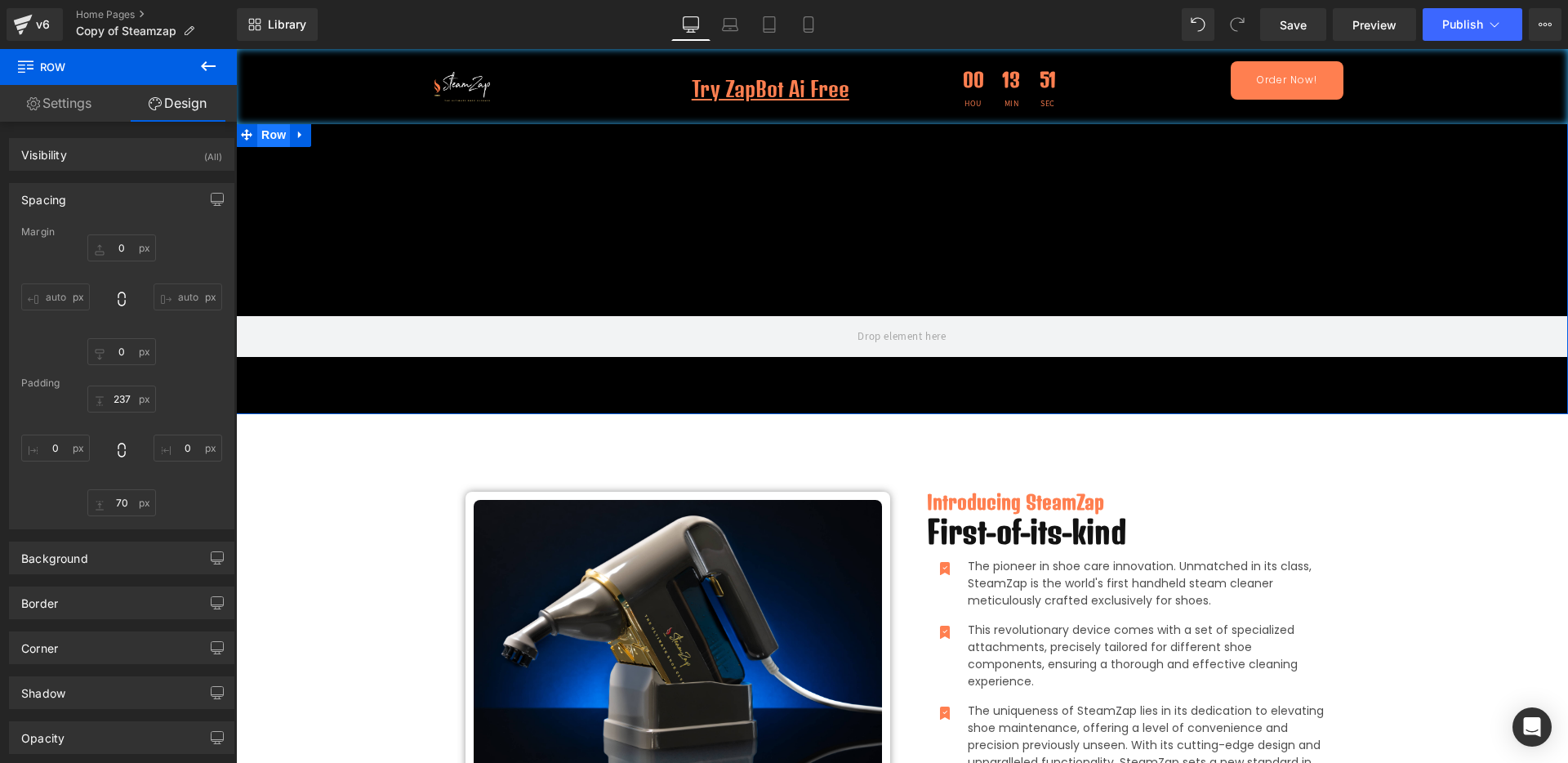 drag, startPoint x: 264, startPoint y: 135, endPoint x: 252, endPoint y: 131, distance: 12.649111 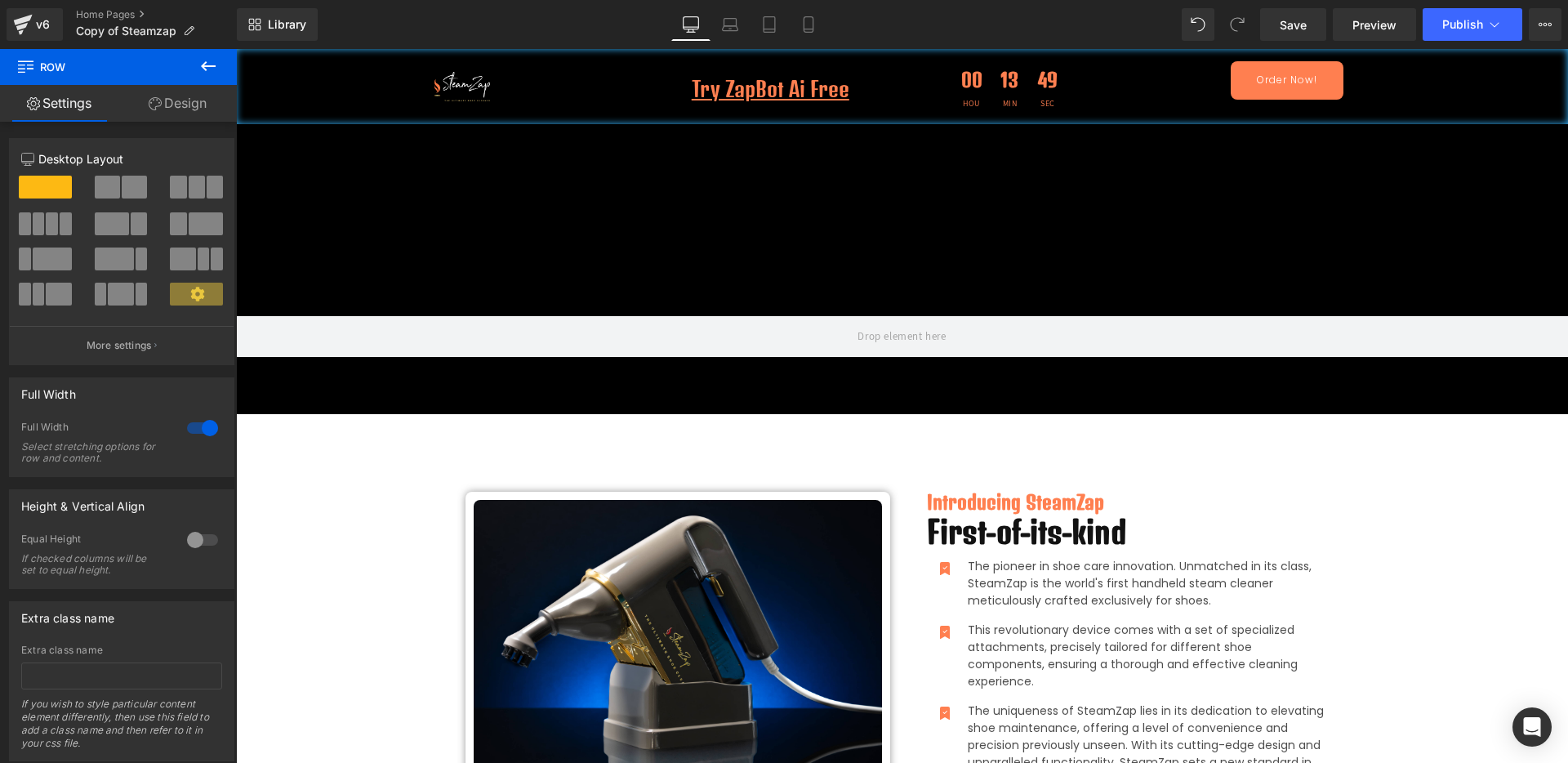 click 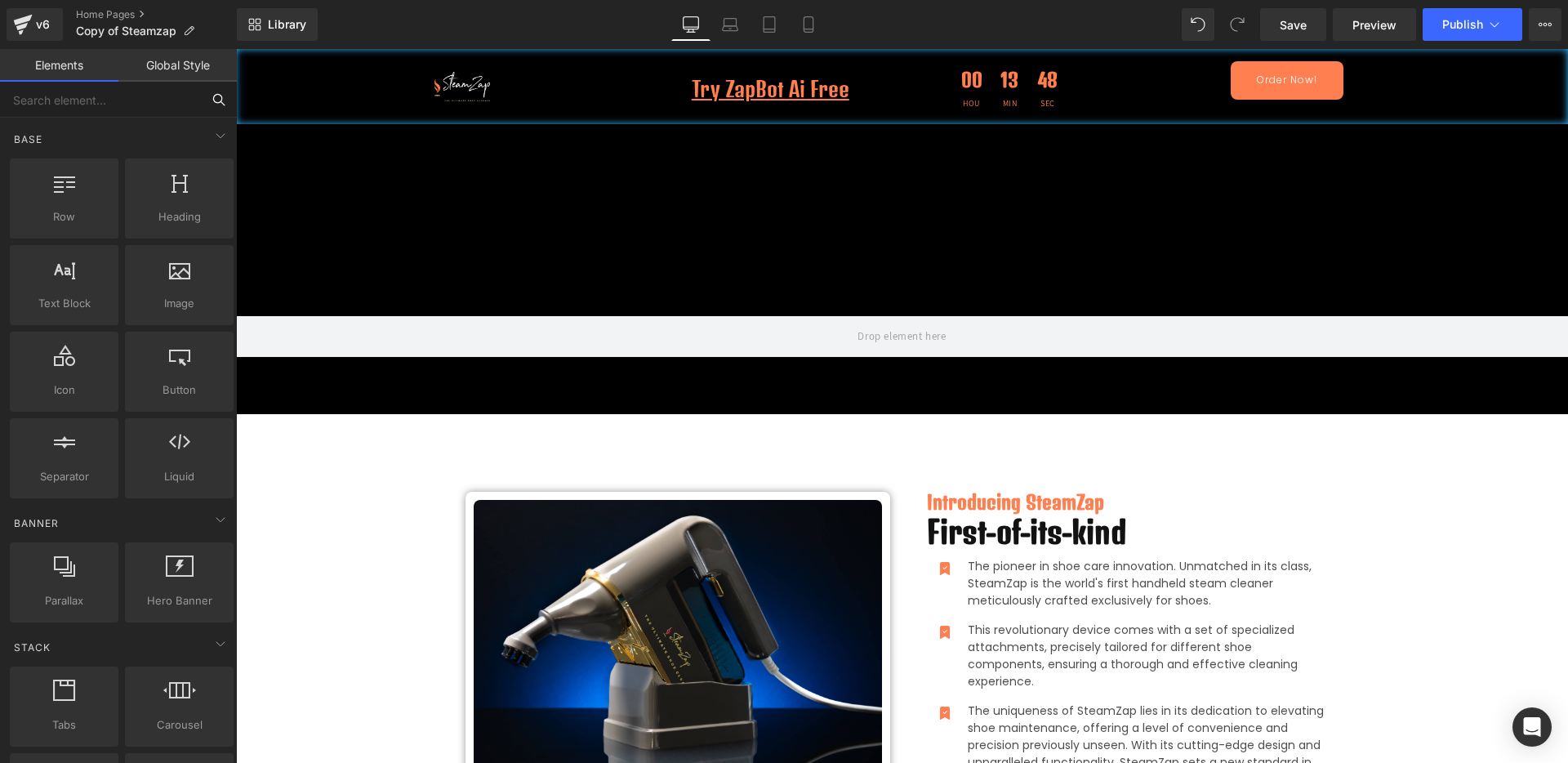 click at bounding box center [100, 100] 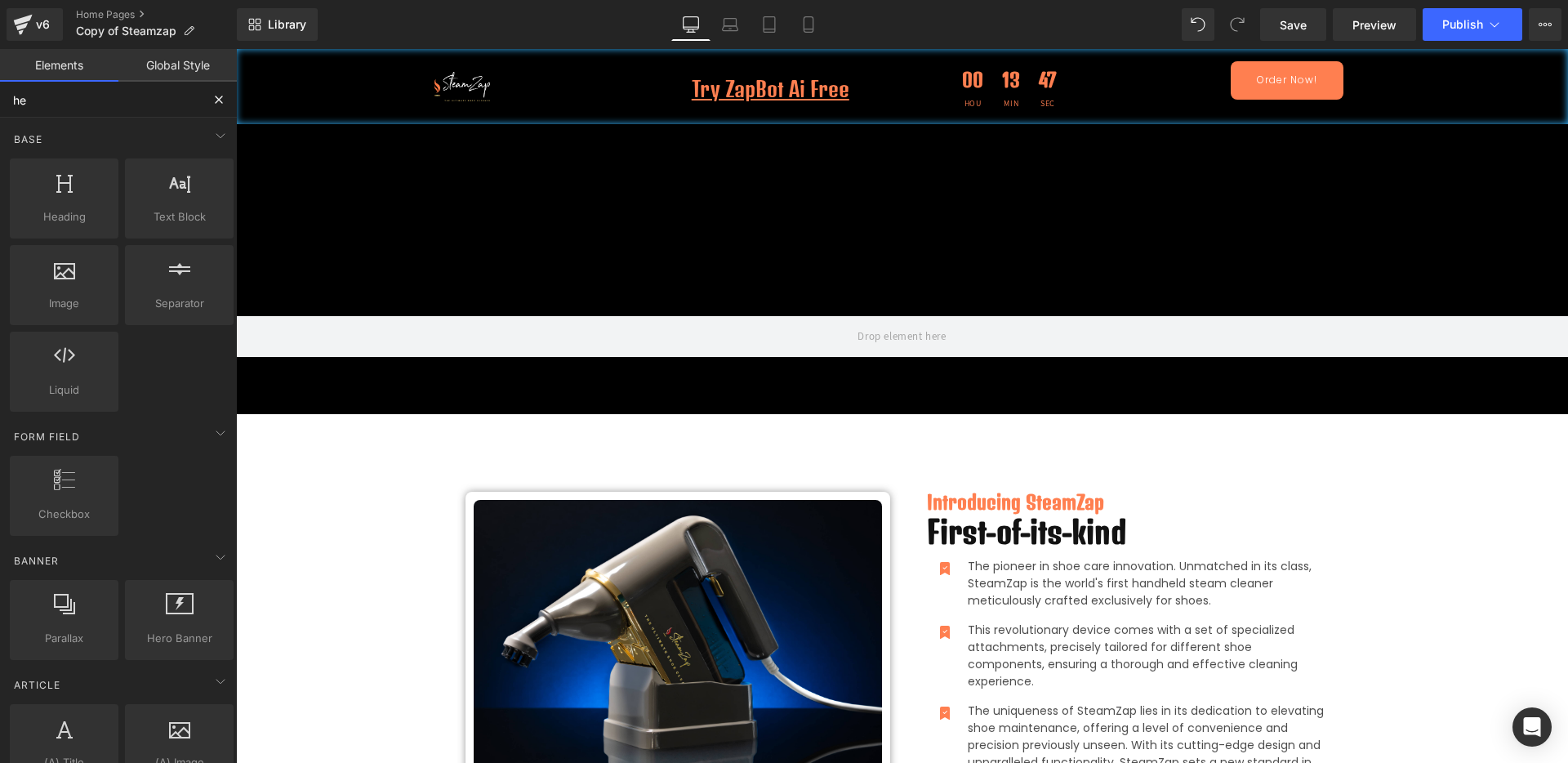 type on "her" 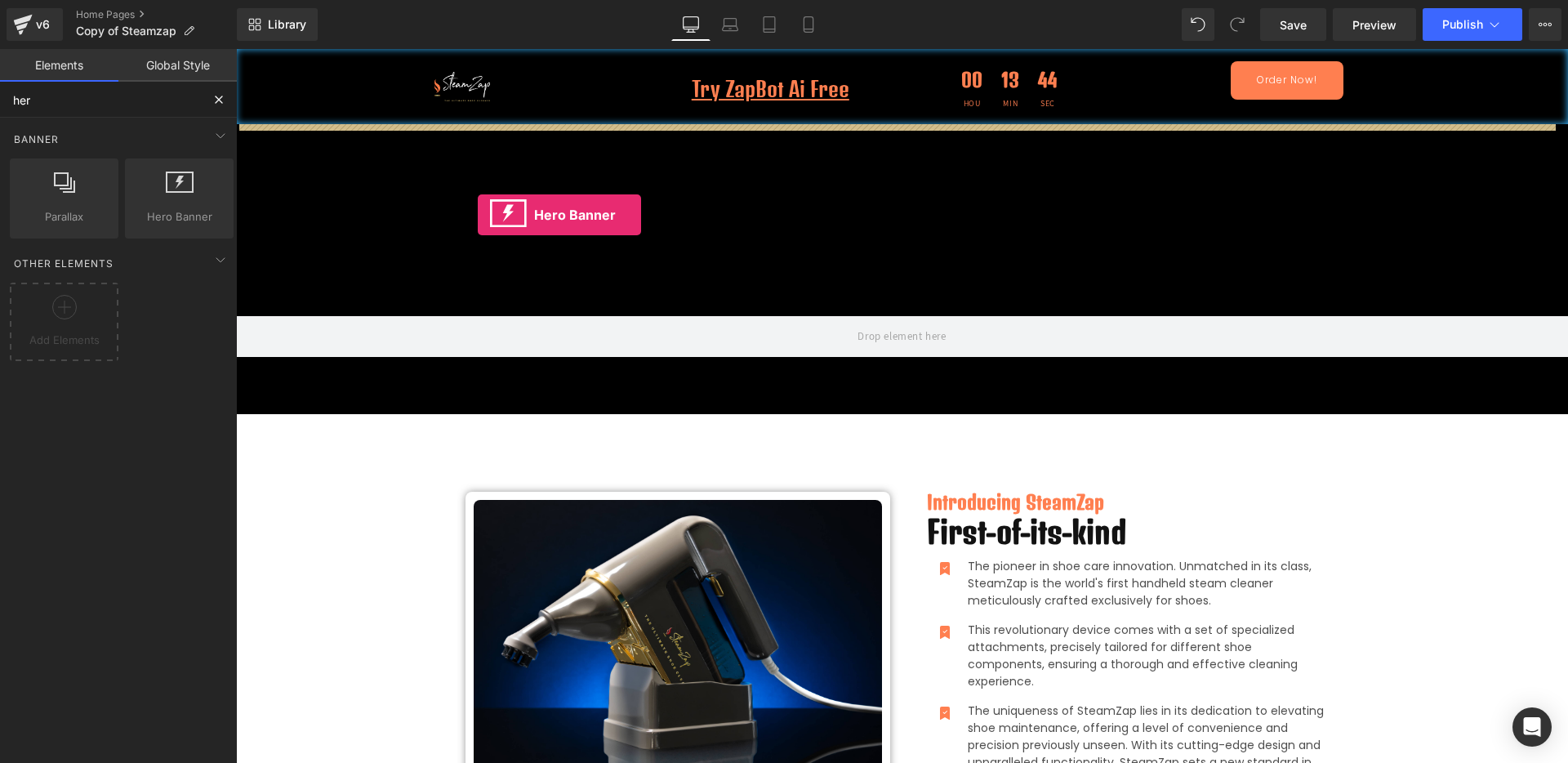 drag, startPoint x: 395, startPoint y: 256, endPoint x: 478, endPoint y: 215, distance: 92.574294 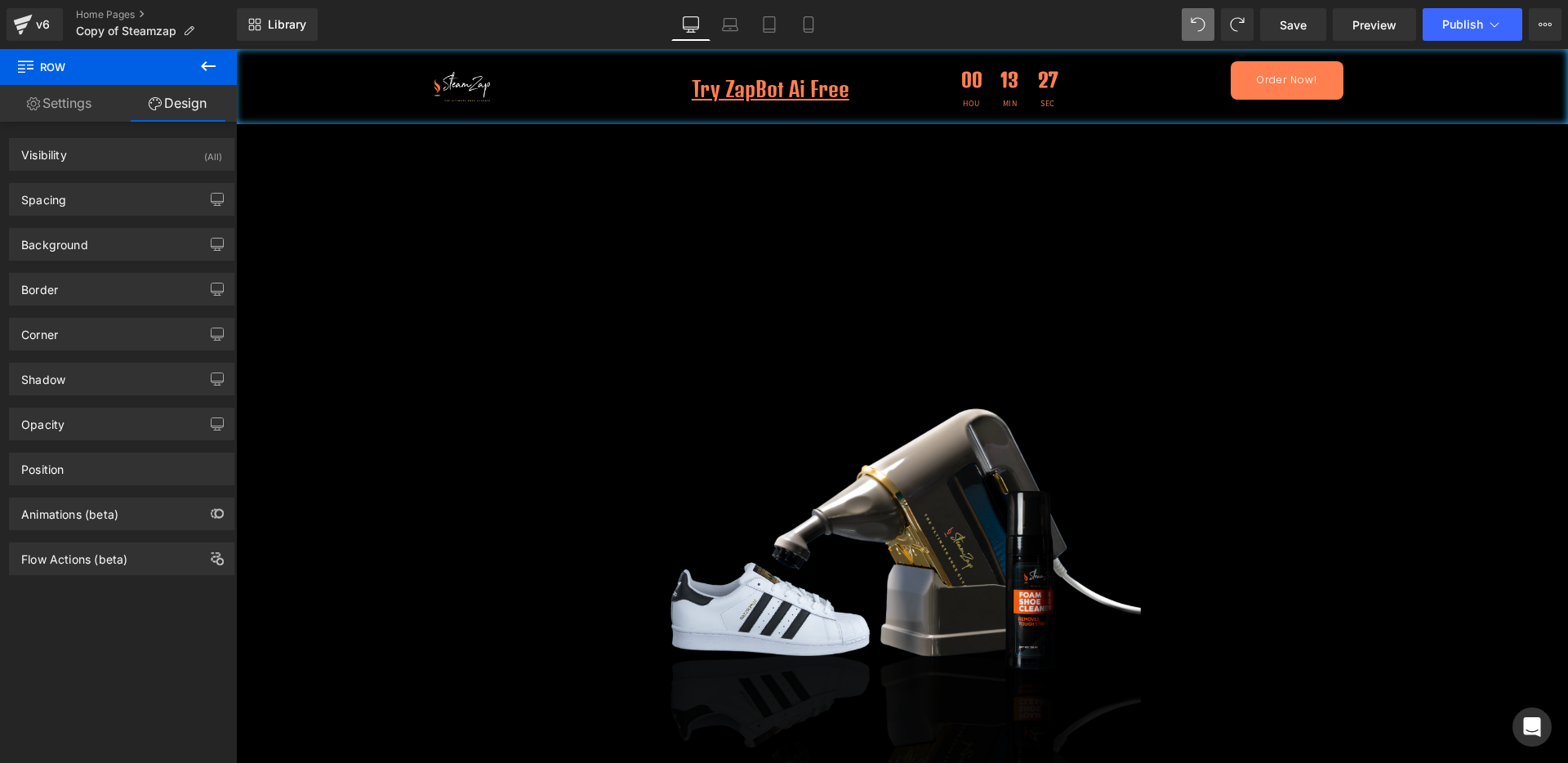 click at bounding box center [208, 67] 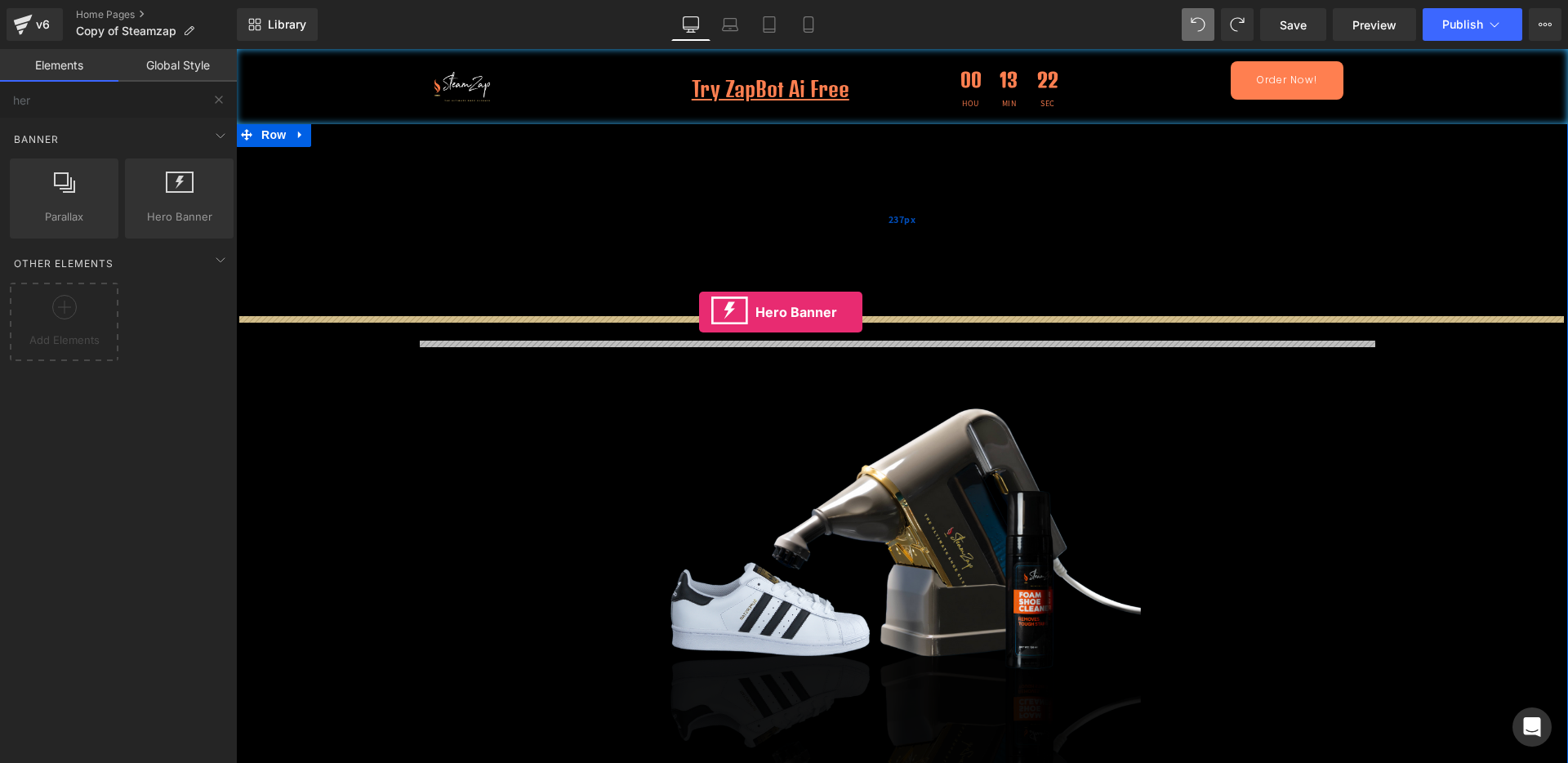 drag, startPoint x: 418, startPoint y: 243, endPoint x: 699, endPoint y: 312, distance: 289.3475 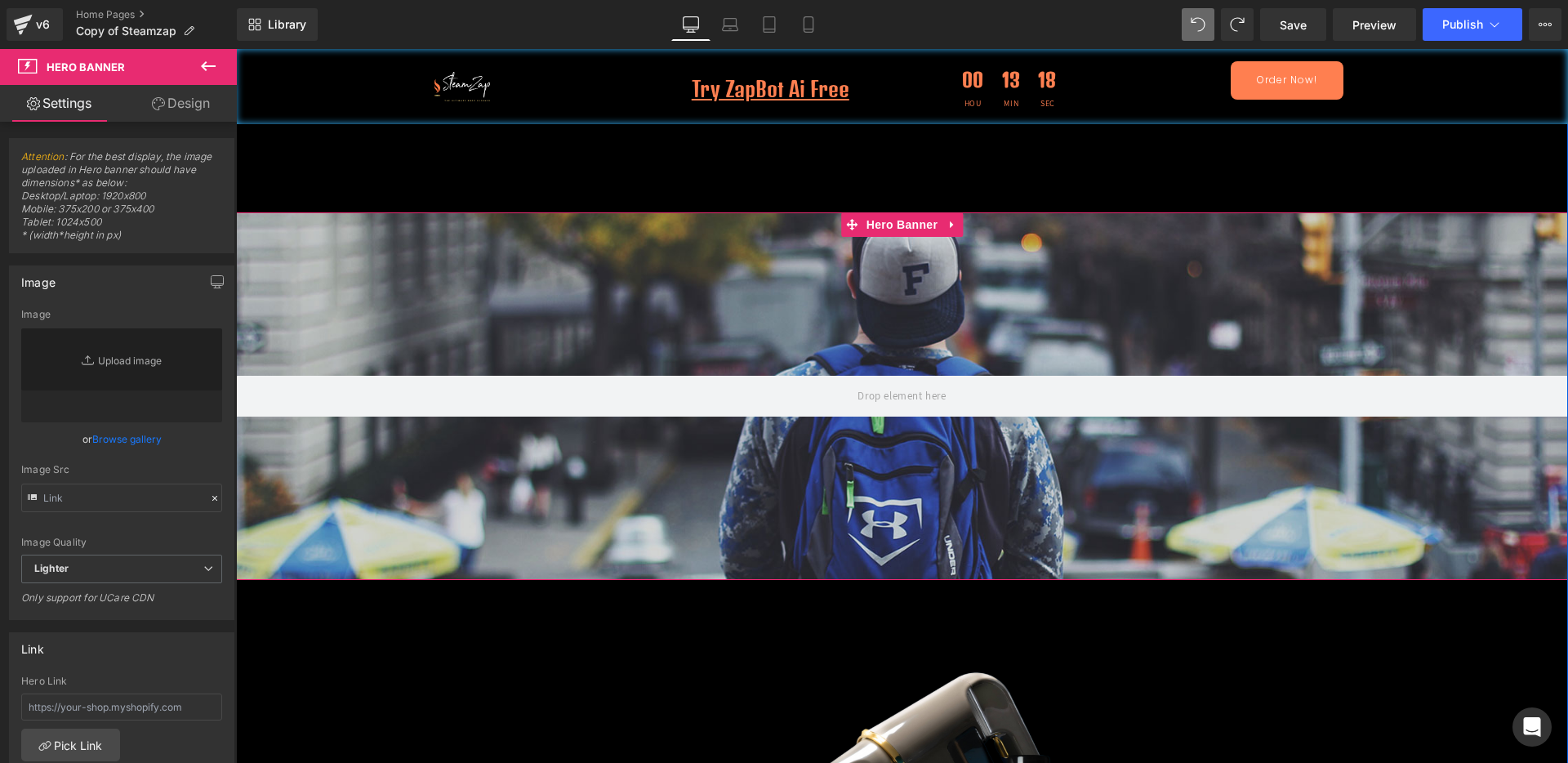 scroll, scrollTop: 0, scrollLeft: 0, axis: both 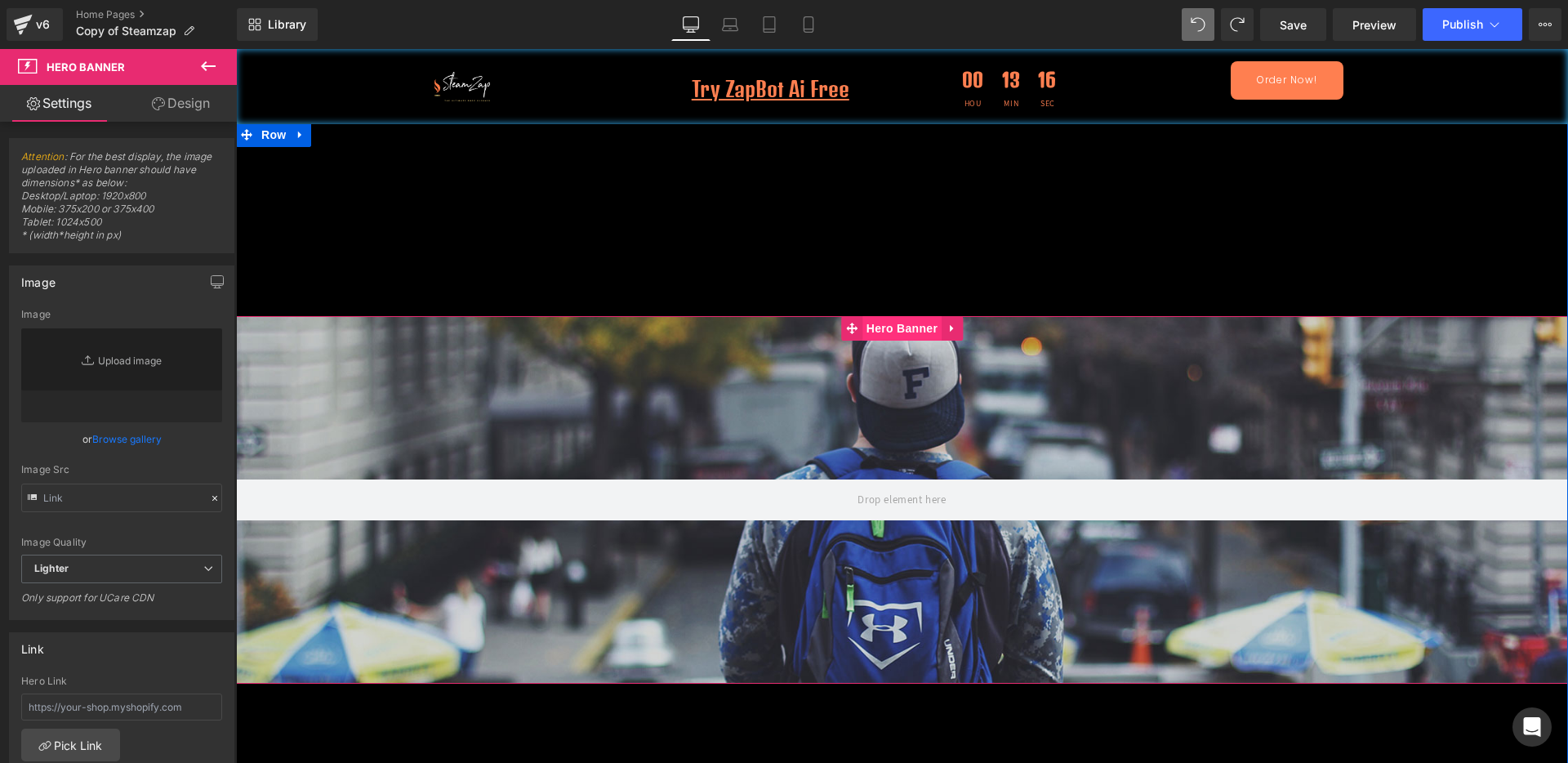 click on "Hero Banner" at bounding box center [902, 328] 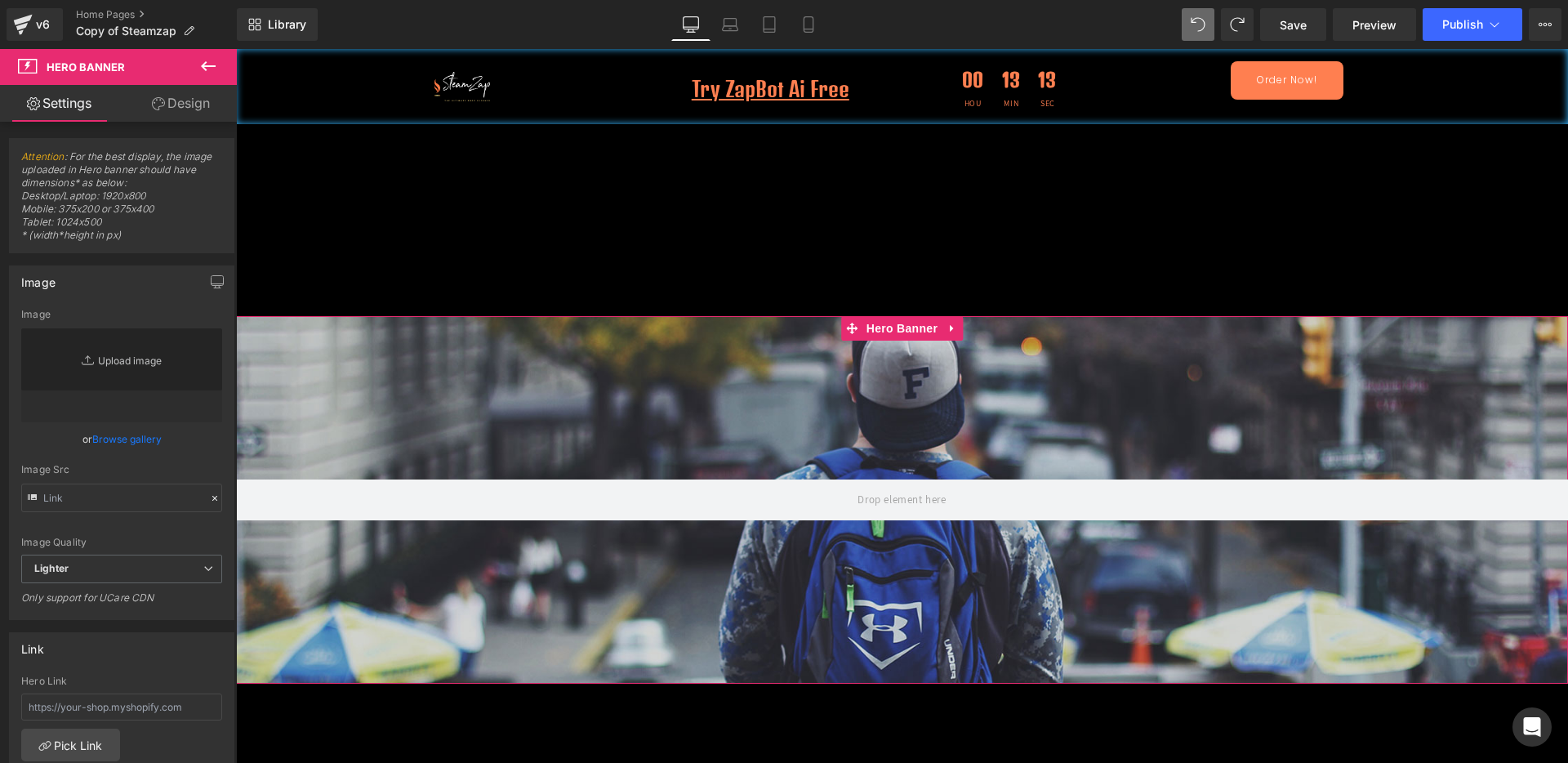 click on "Replace Image" at bounding box center (122, 375) 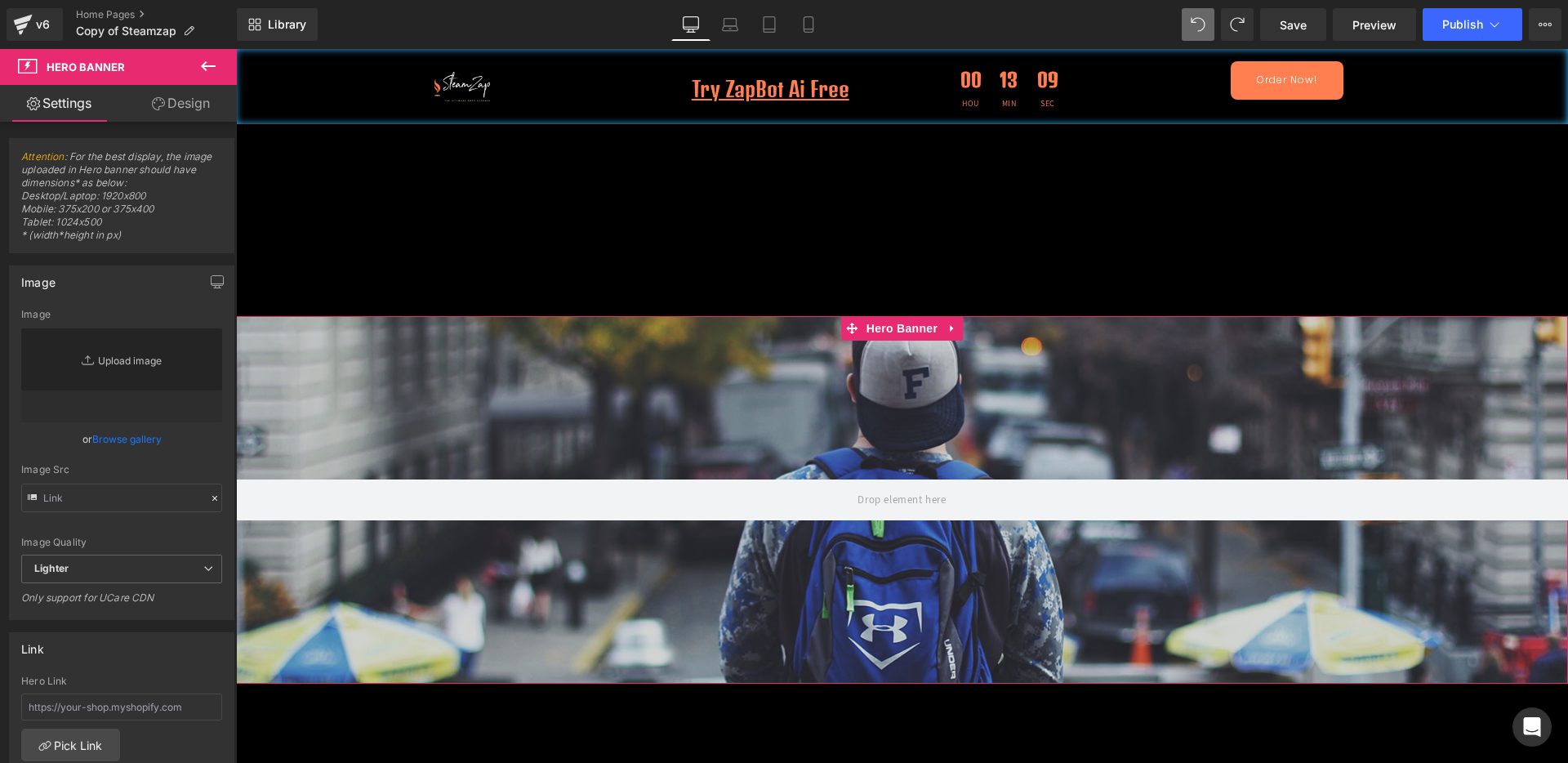 type on "C:\fakepath\Blog Banner for Website Content (2).png" 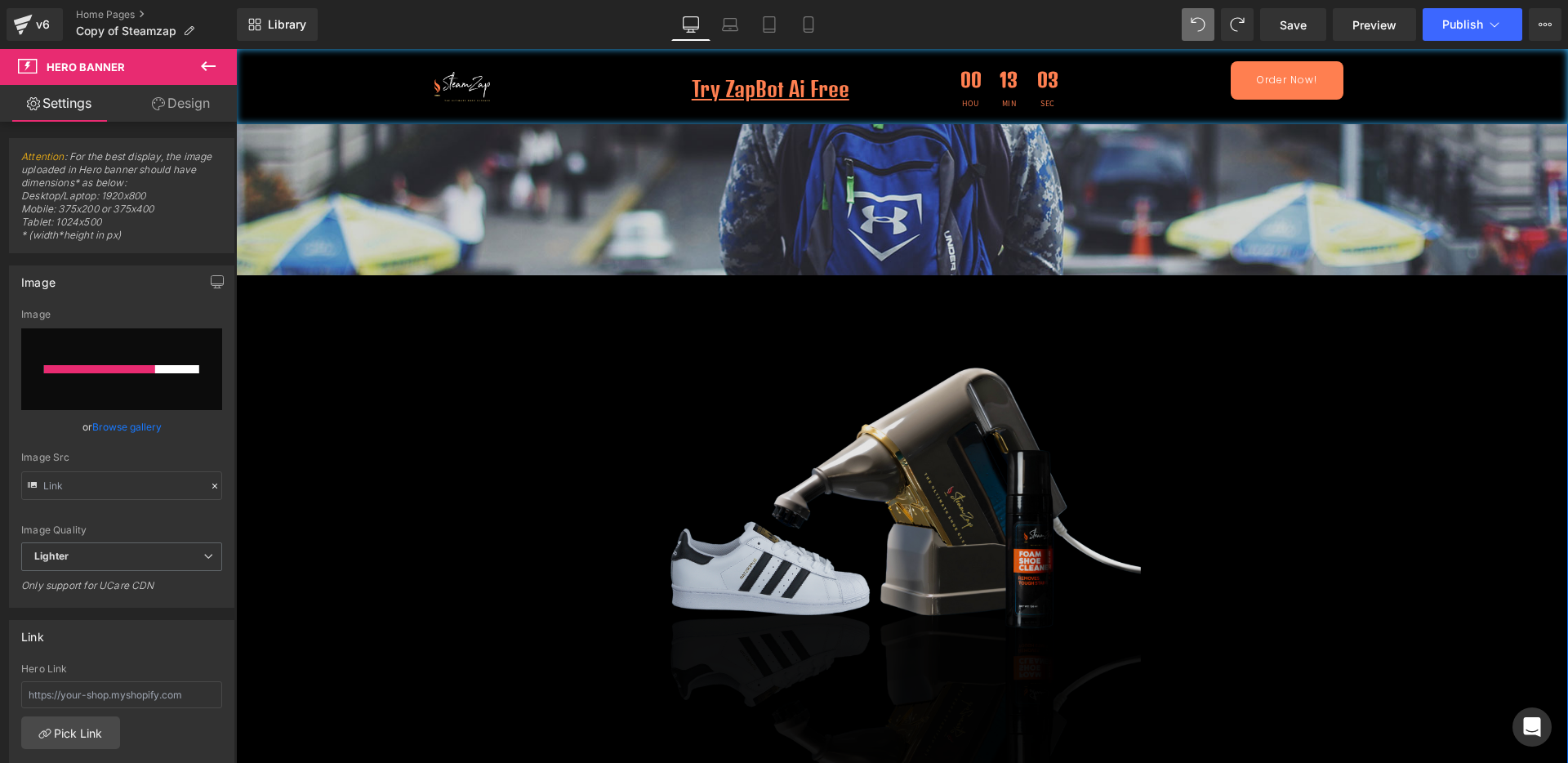 scroll, scrollTop: 511, scrollLeft: 0, axis: vertical 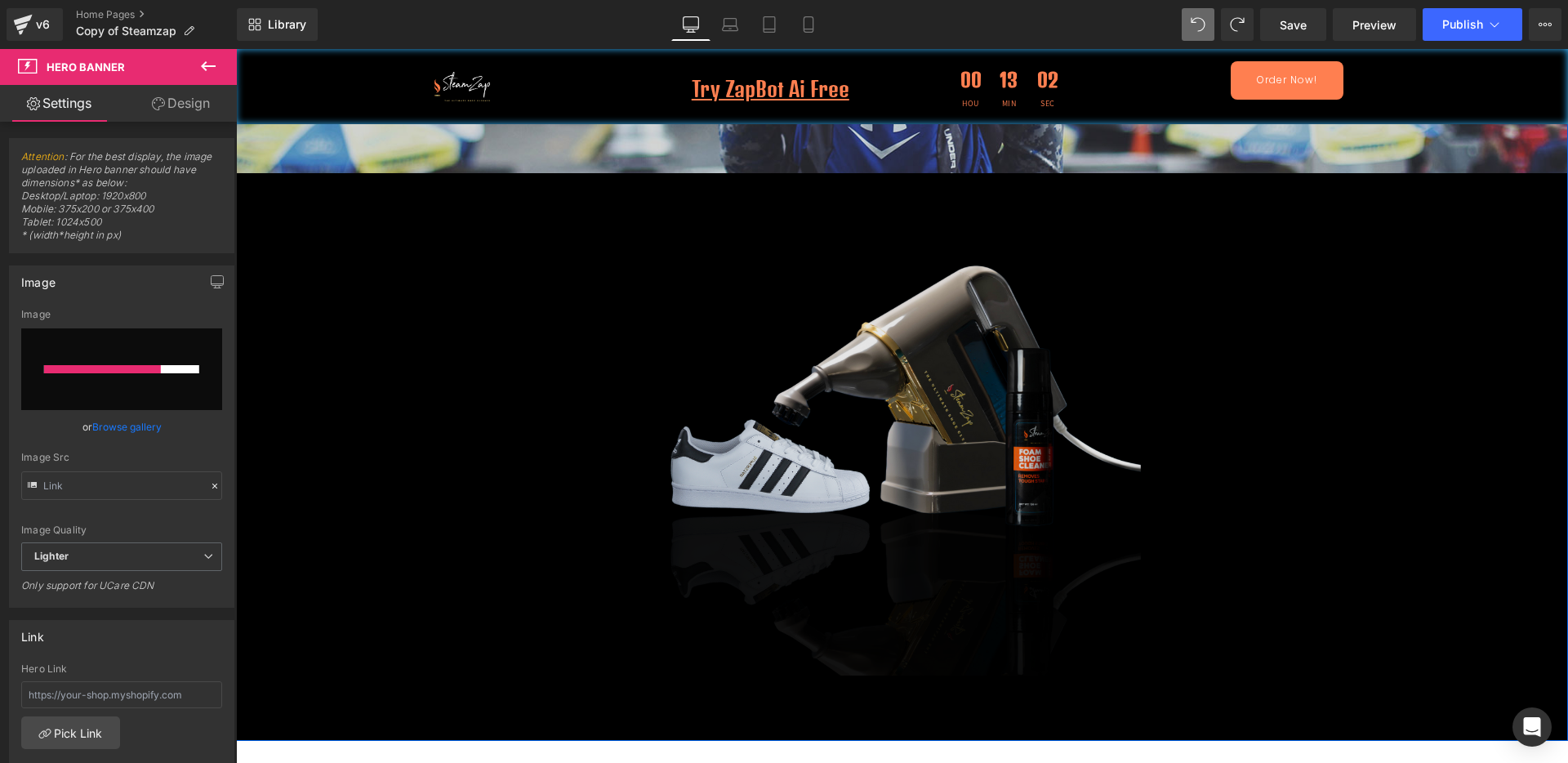 type 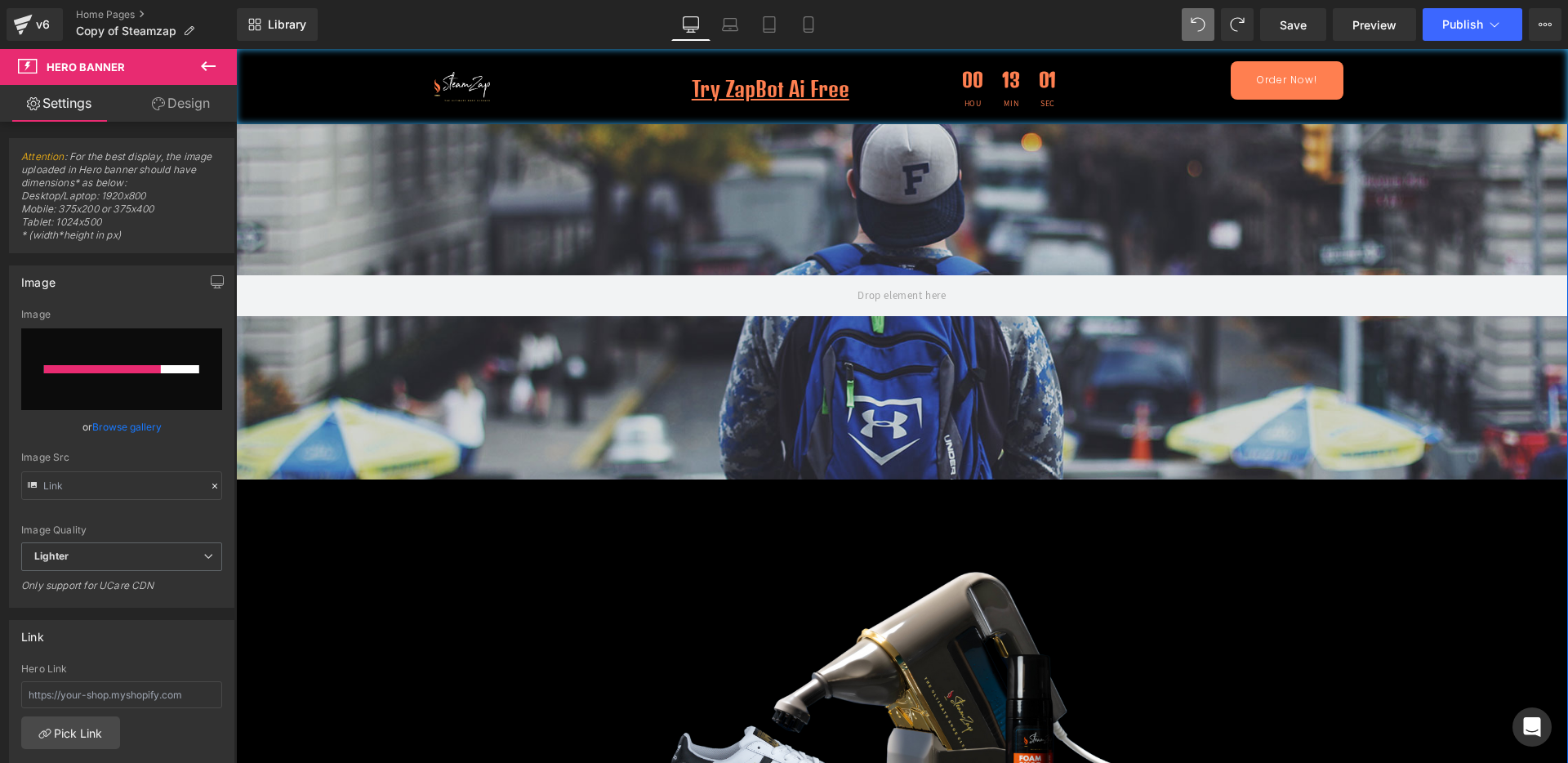 scroll, scrollTop: 408, scrollLeft: 0, axis: vertical 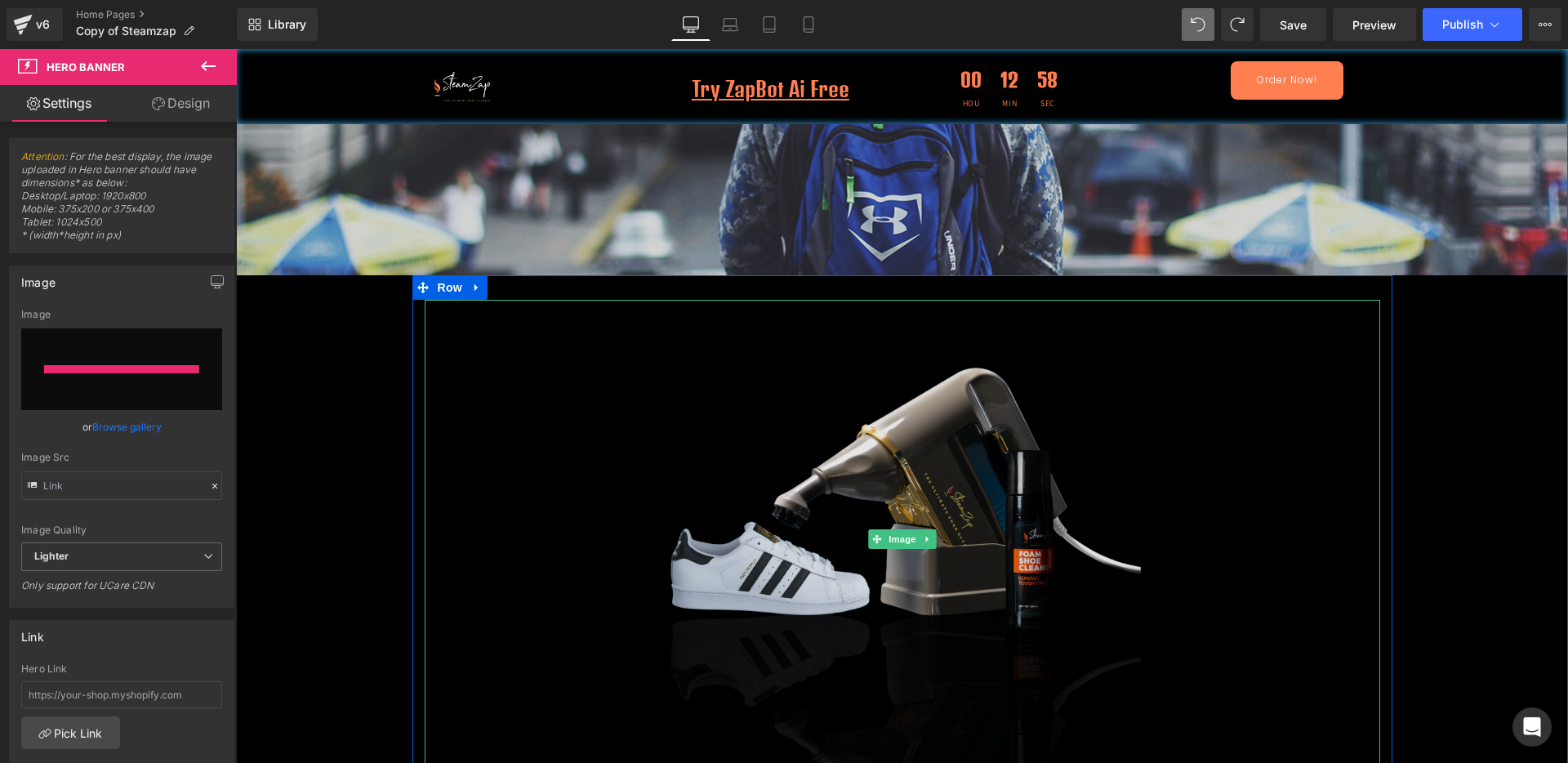 type on "https://ucarecdn.com/4c82b2c9-de8a-4bbd-8e37-ff1de99d56ad/-/format/auto/-/preview/3000x3000/-/quality/lighter/Blog%20Banner%20for%20Website%20Content%20_2_.png" 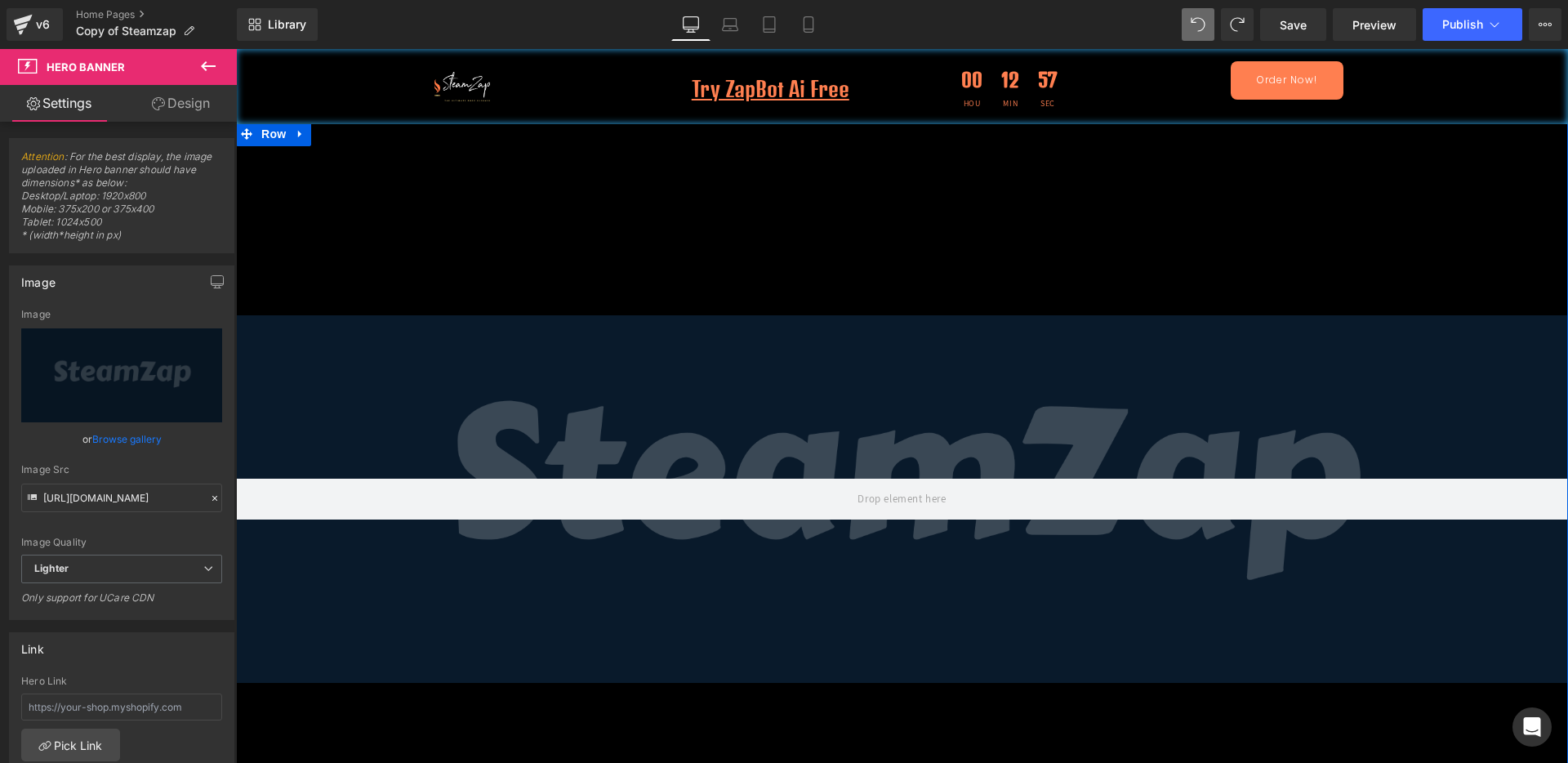 scroll, scrollTop: 0, scrollLeft: 0, axis: both 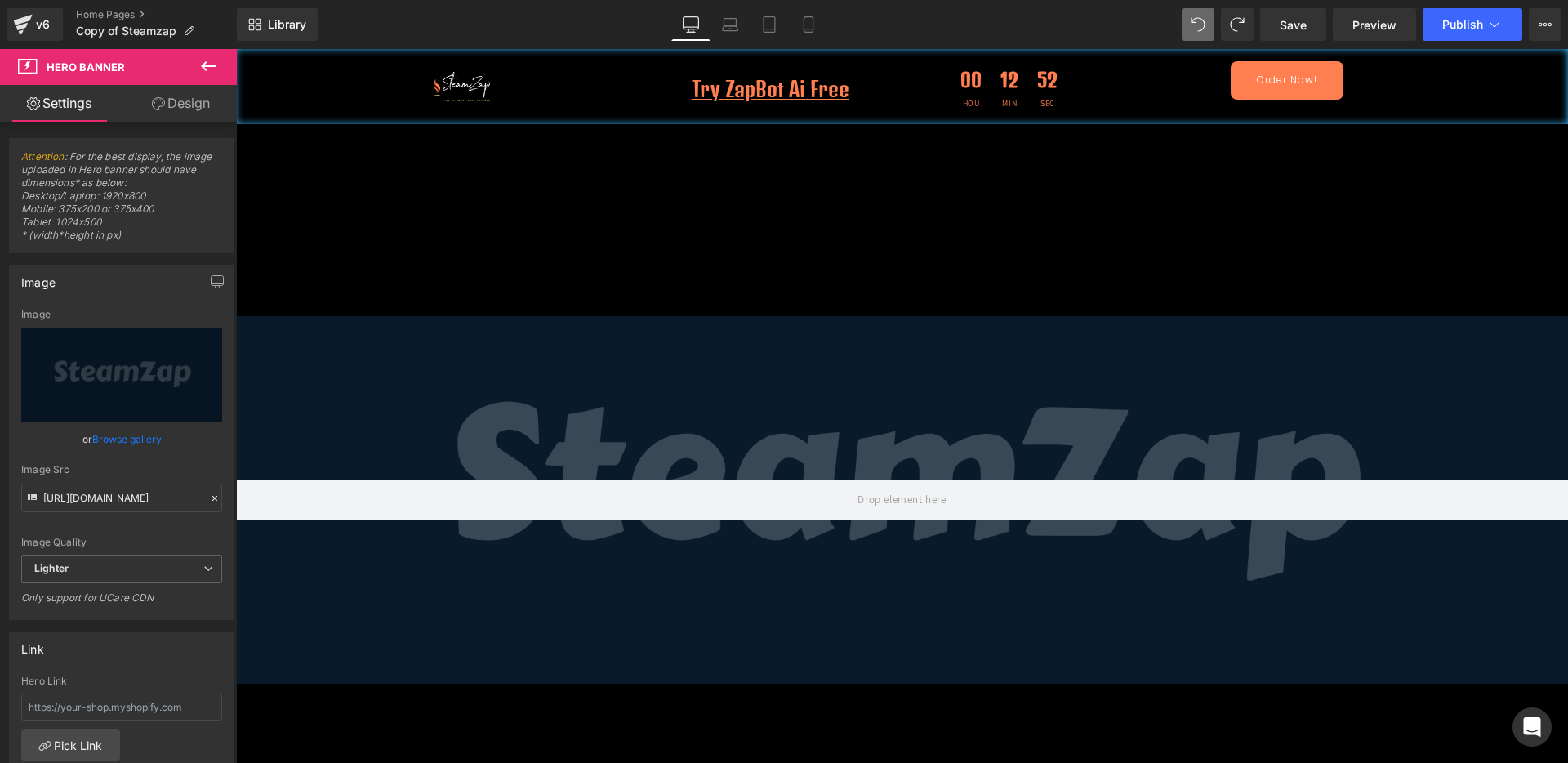 click 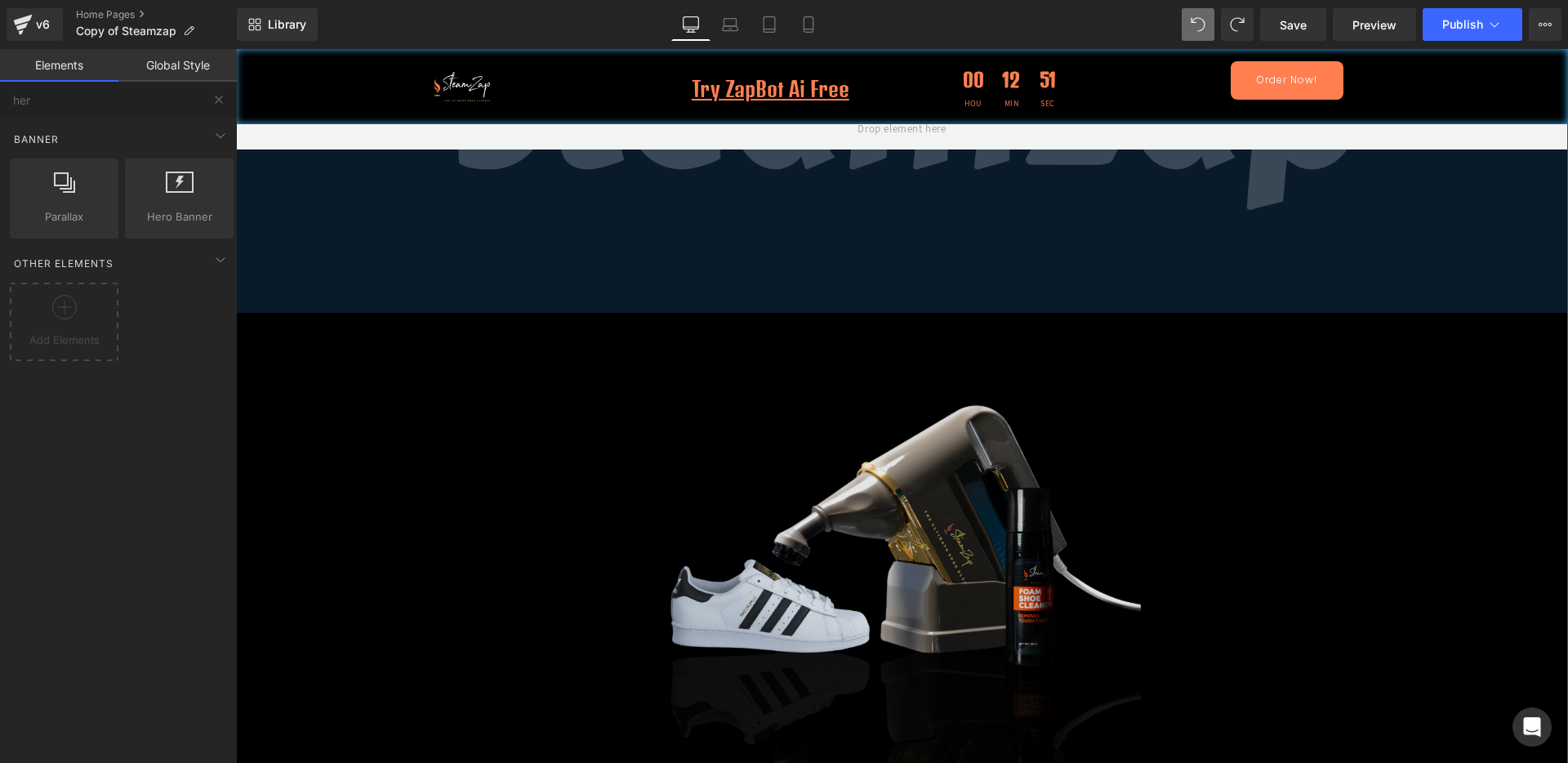 scroll, scrollTop: 408, scrollLeft: 0, axis: vertical 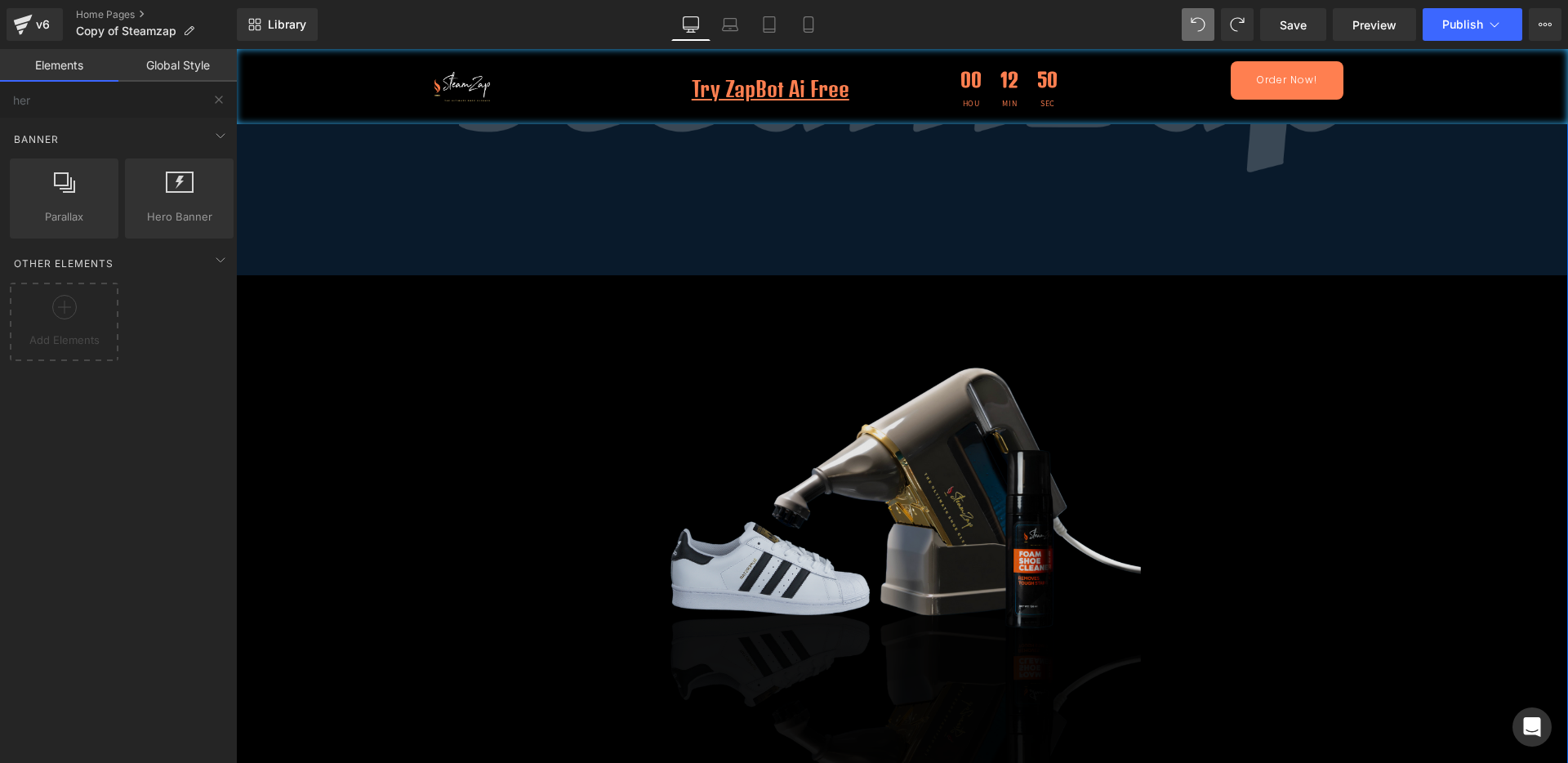 click at bounding box center (902, 538) 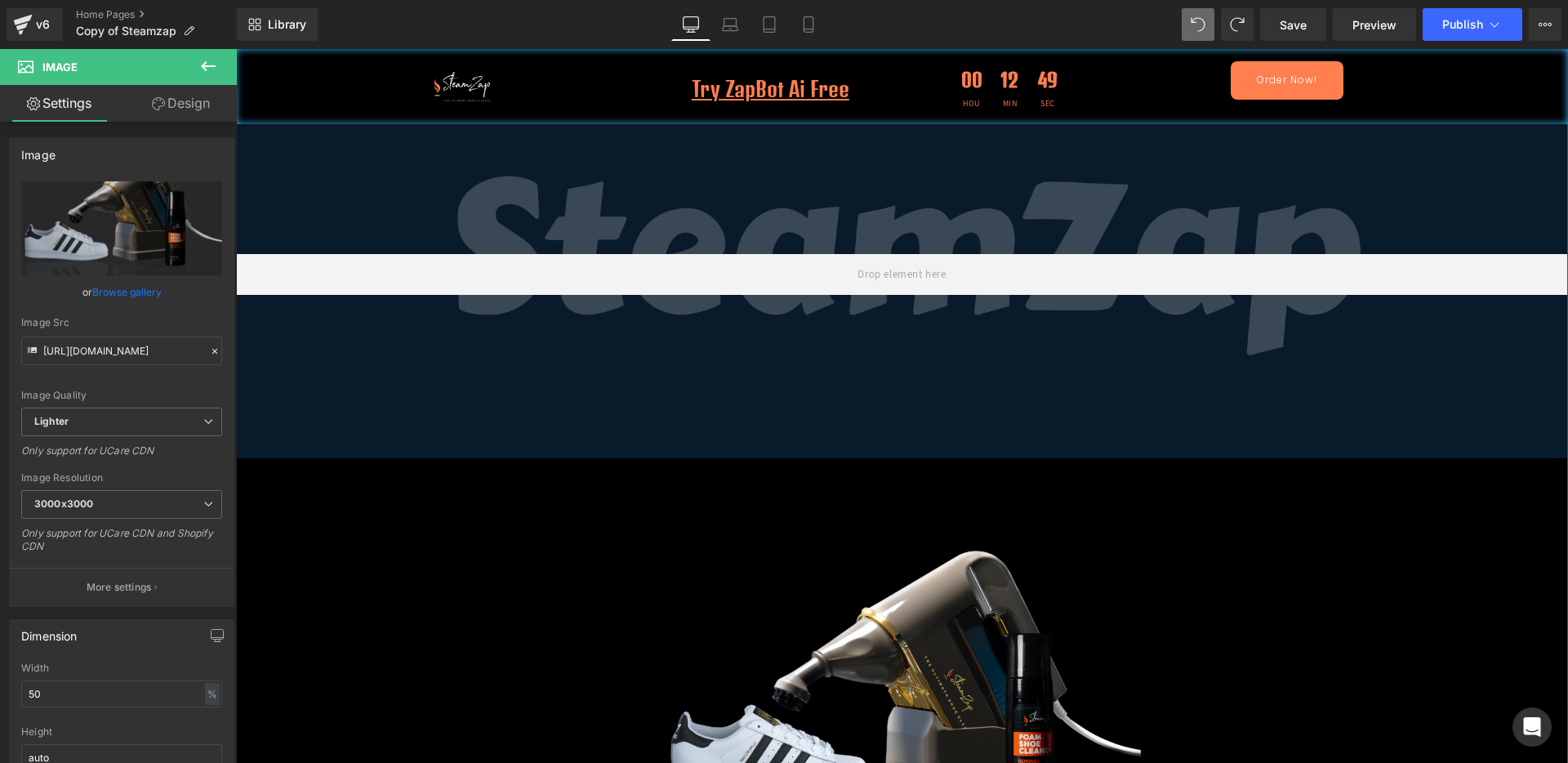 scroll, scrollTop: 204, scrollLeft: 0, axis: vertical 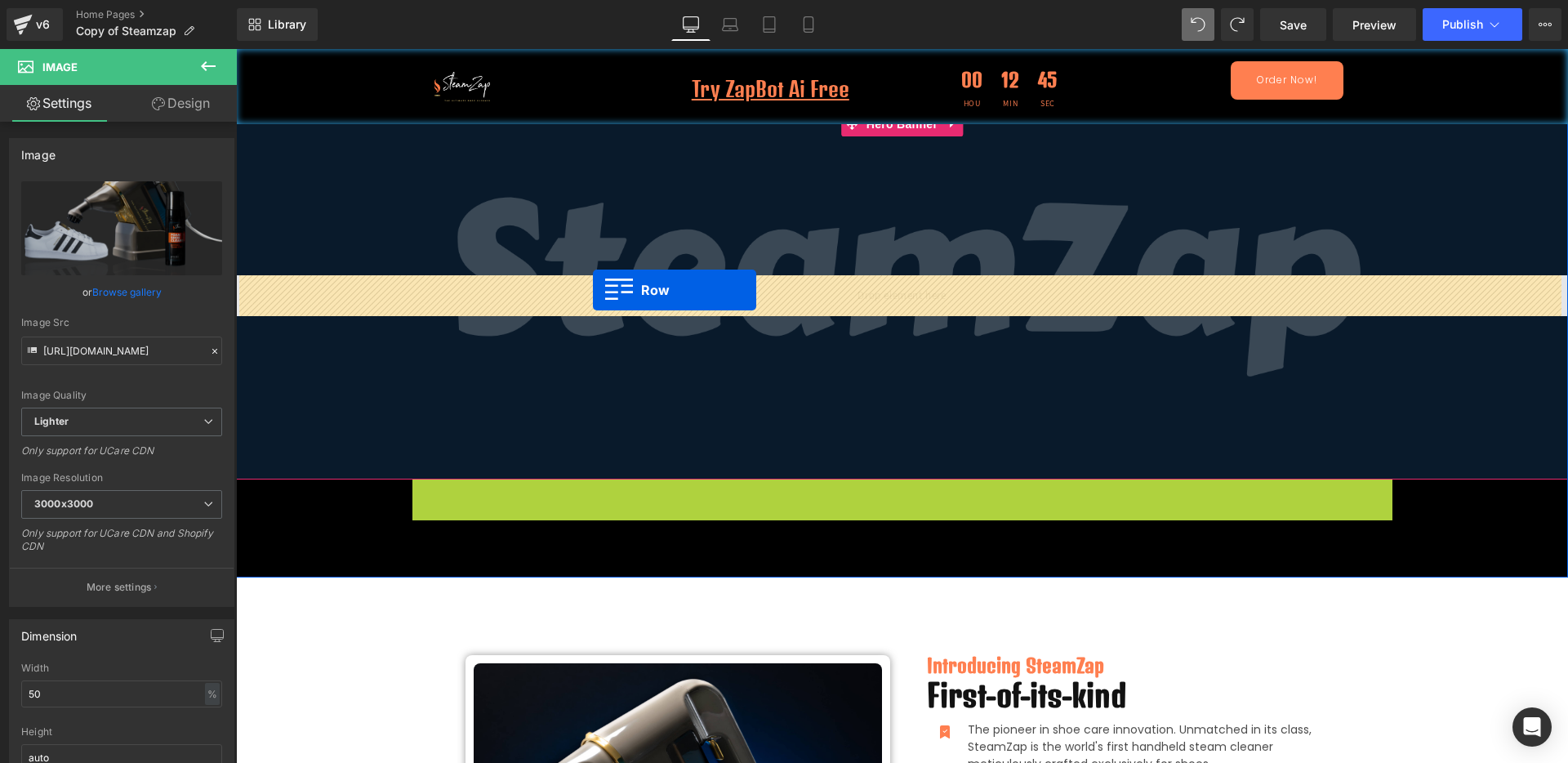 drag, startPoint x: 409, startPoint y: 492, endPoint x: 593, endPoint y: 290, distance: 273.23982 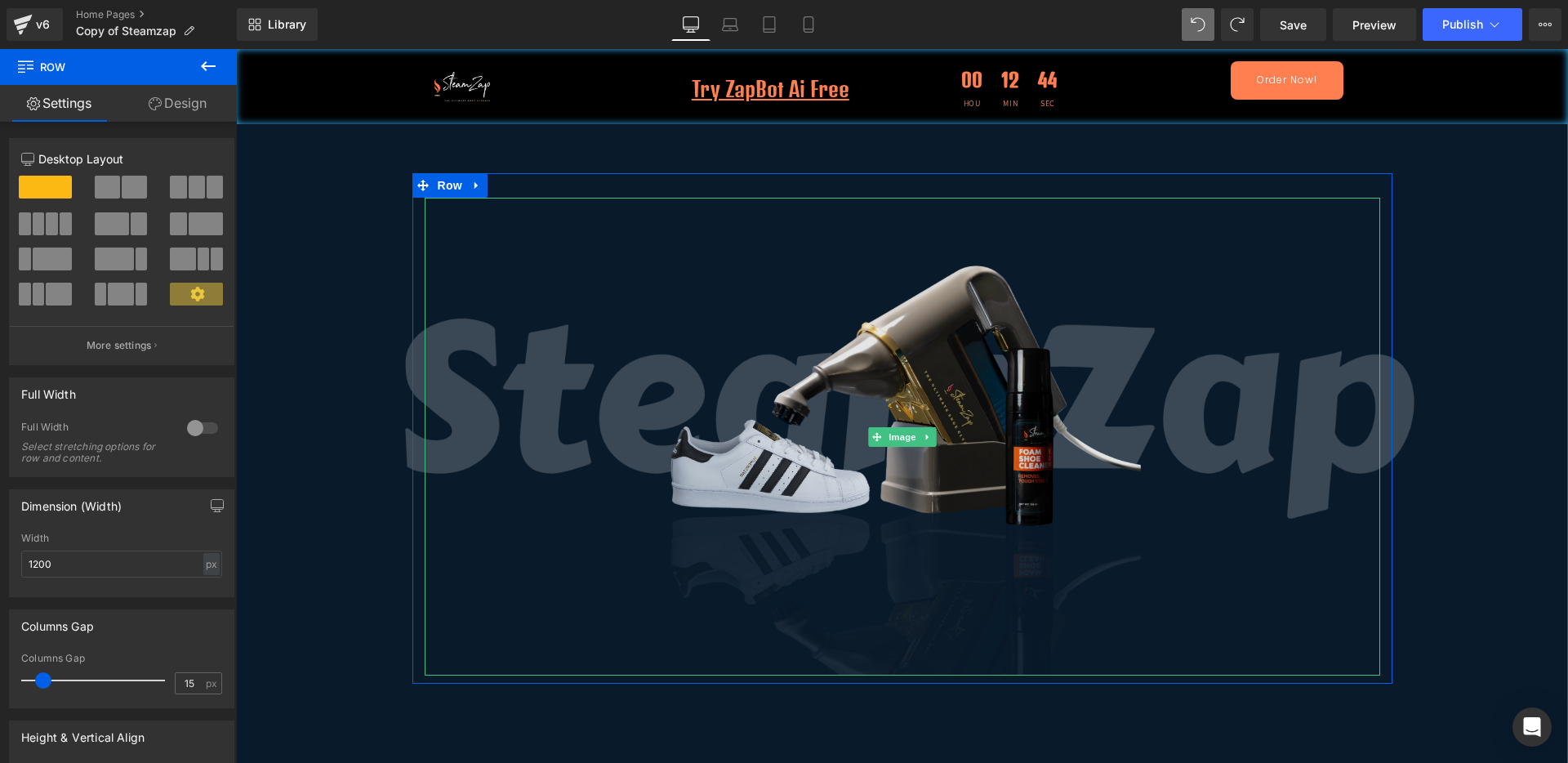 scroll, scrollTop: 102, scrollLeft: 0, axis: vertical 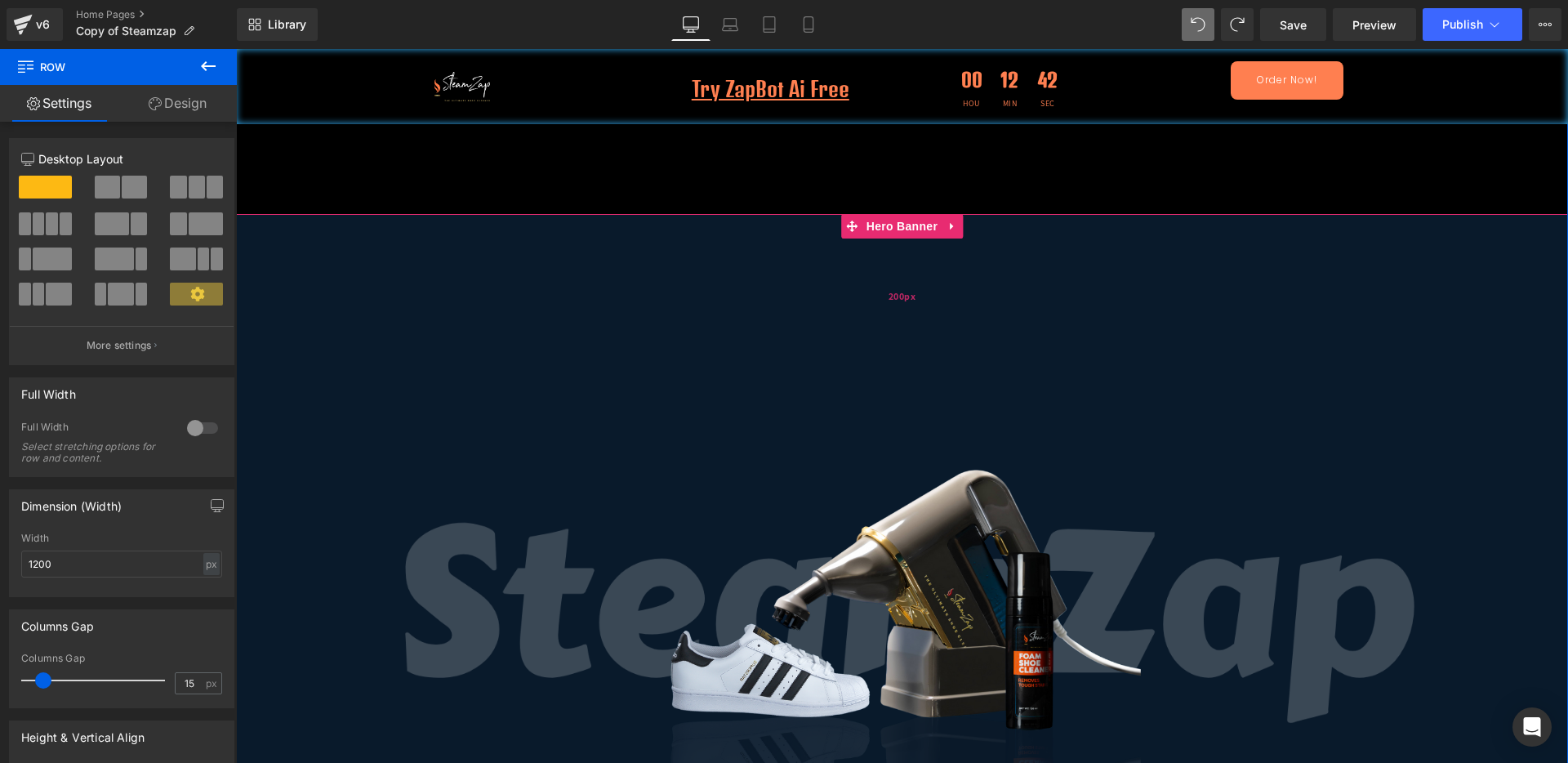 click on "Hero Banner" at bounding box center (902, 226) 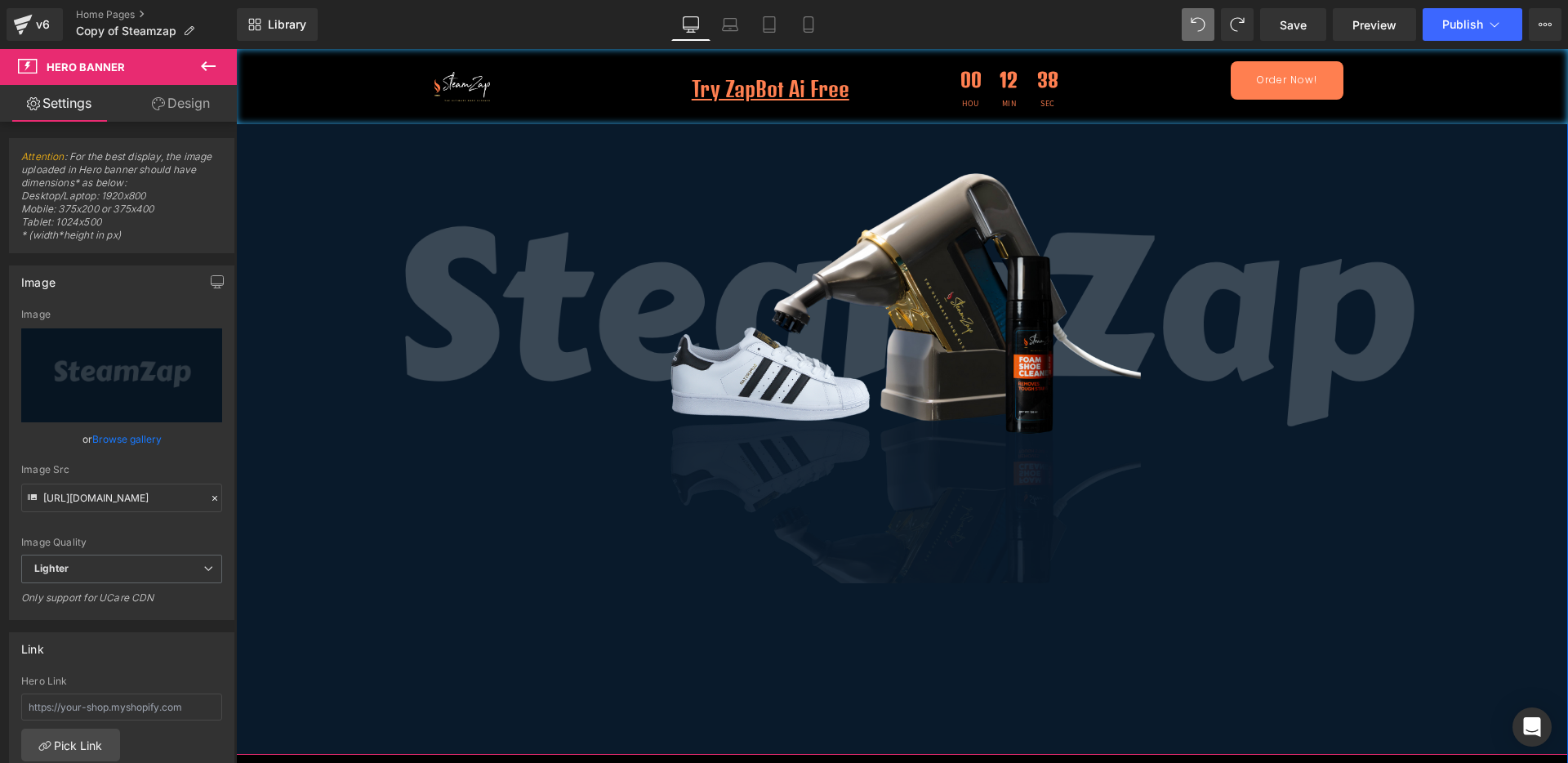 scroll, scrollTop: 102, scrollLeft: 0, axis: vertical 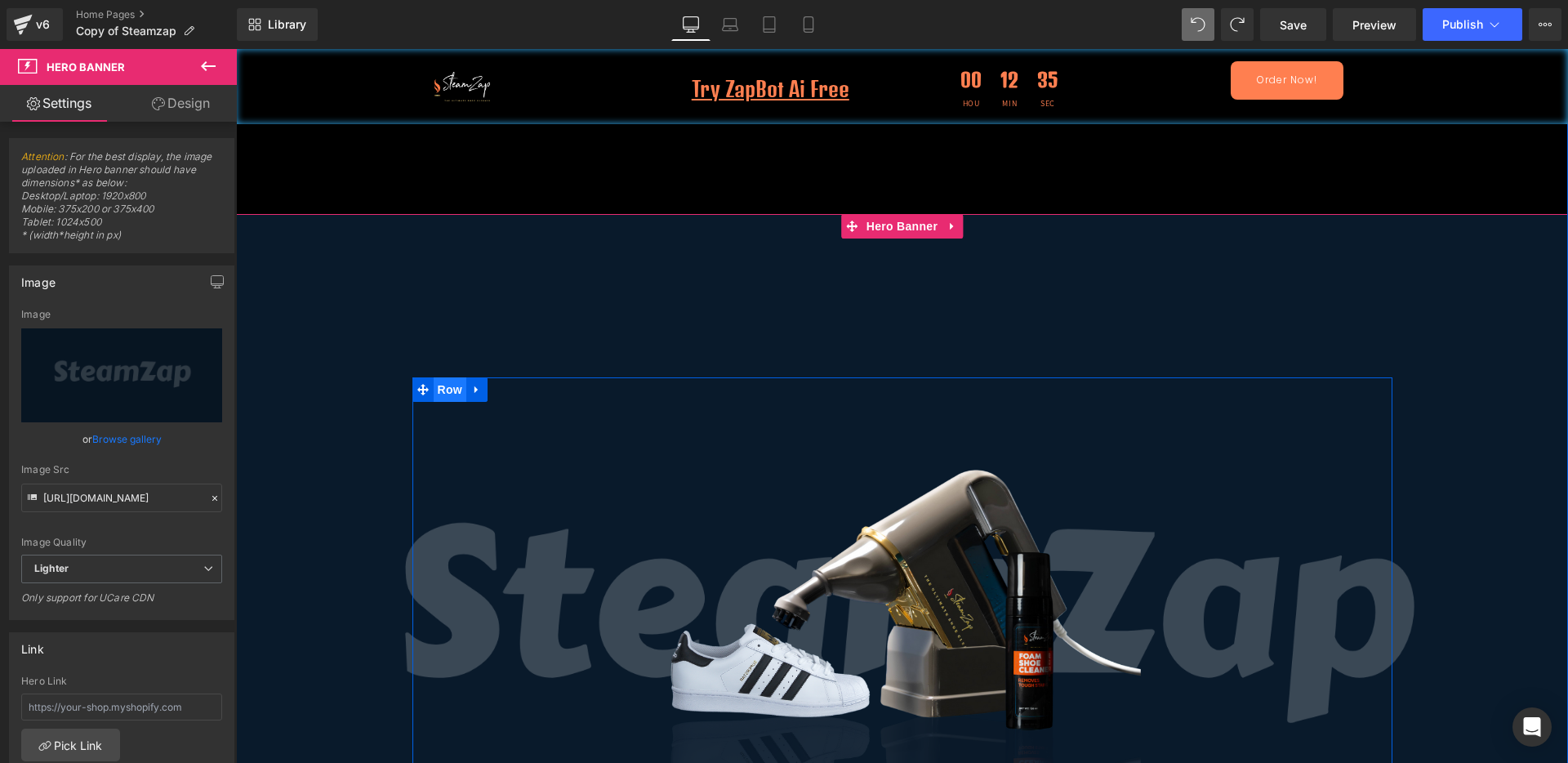 click on "Row" at bounding box center [450, 390] 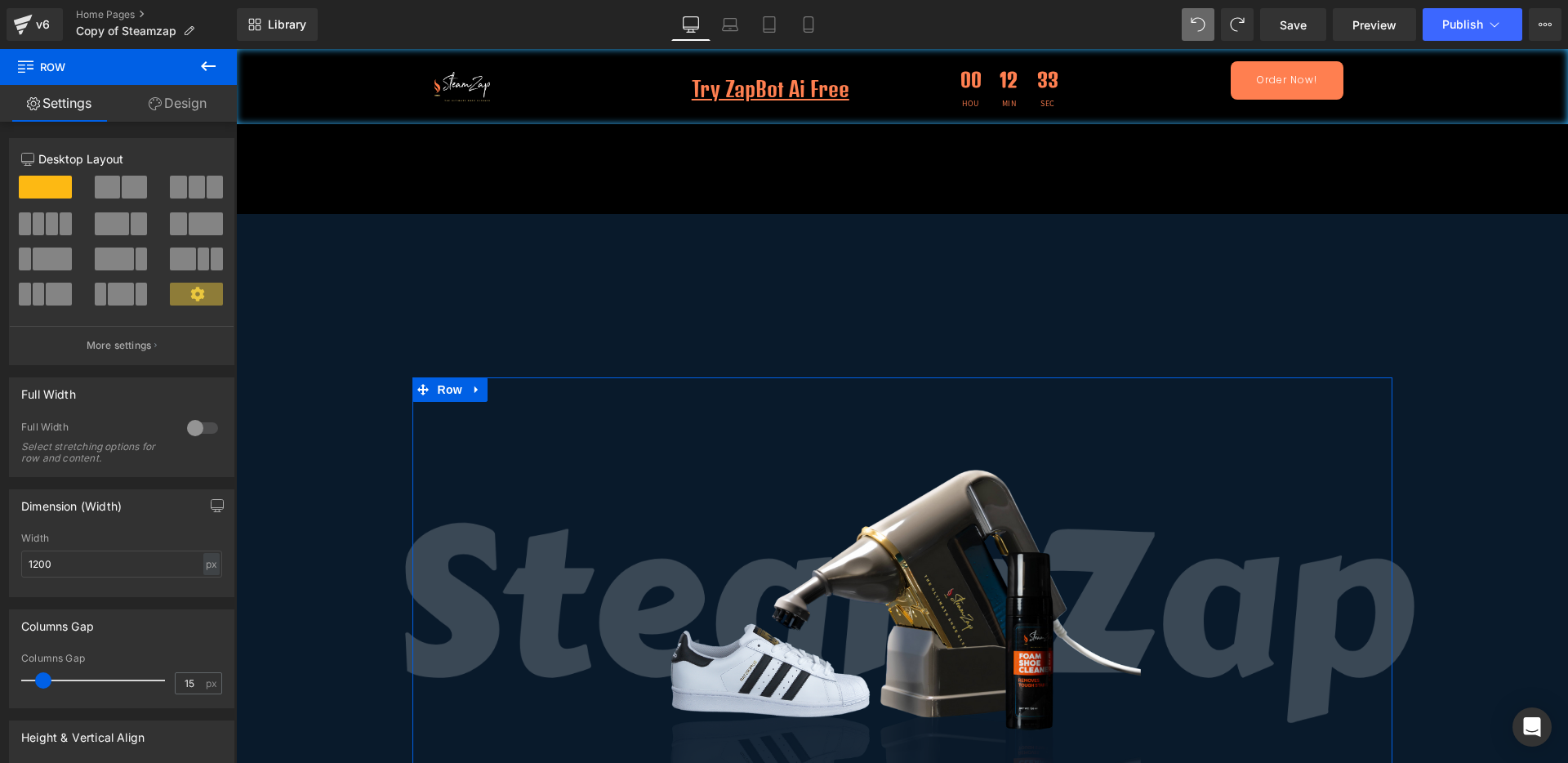click on "Design" at bounding box center (177, 103) 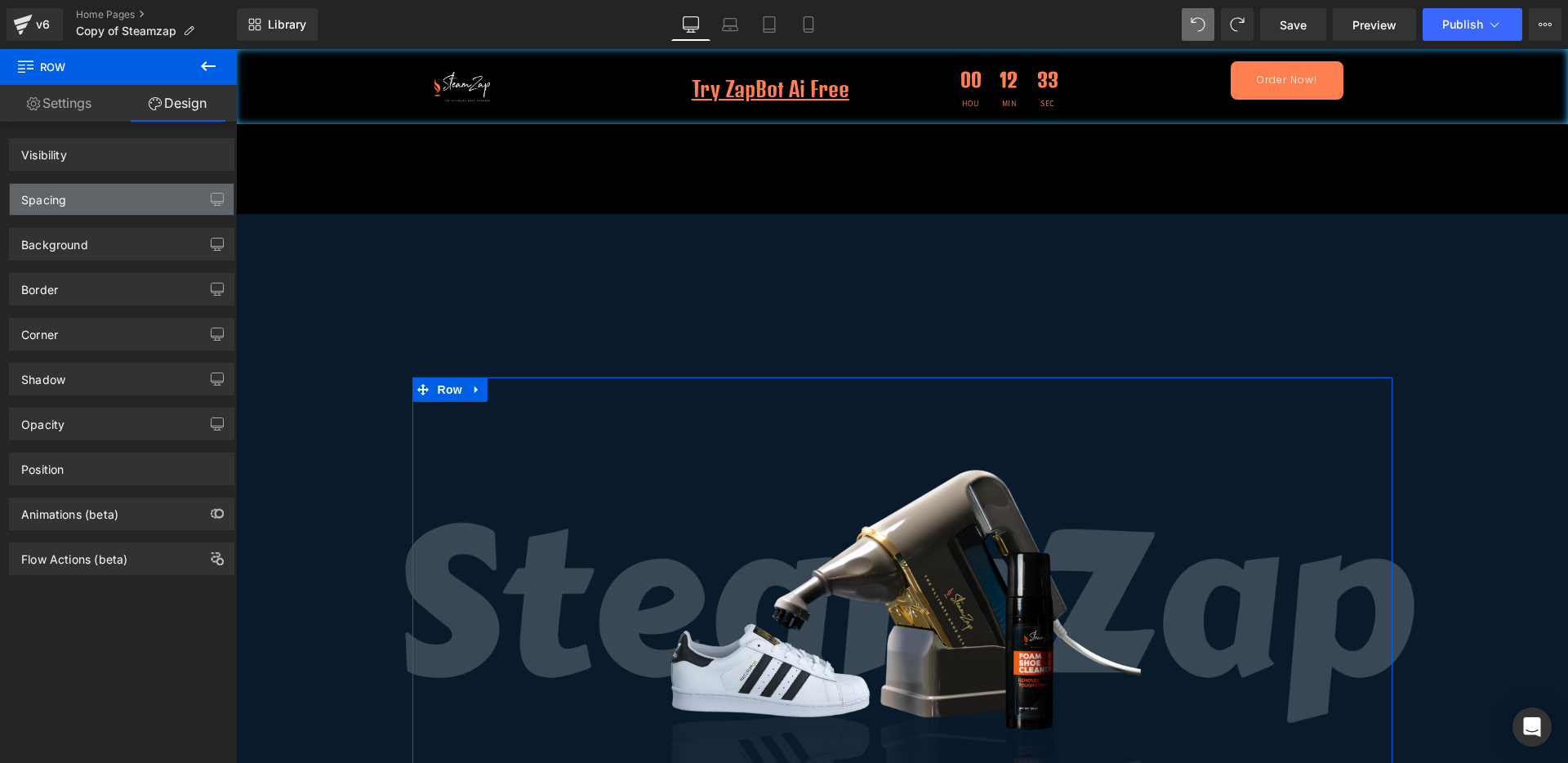 click on "Spacing" at bounding box center [122, 199] 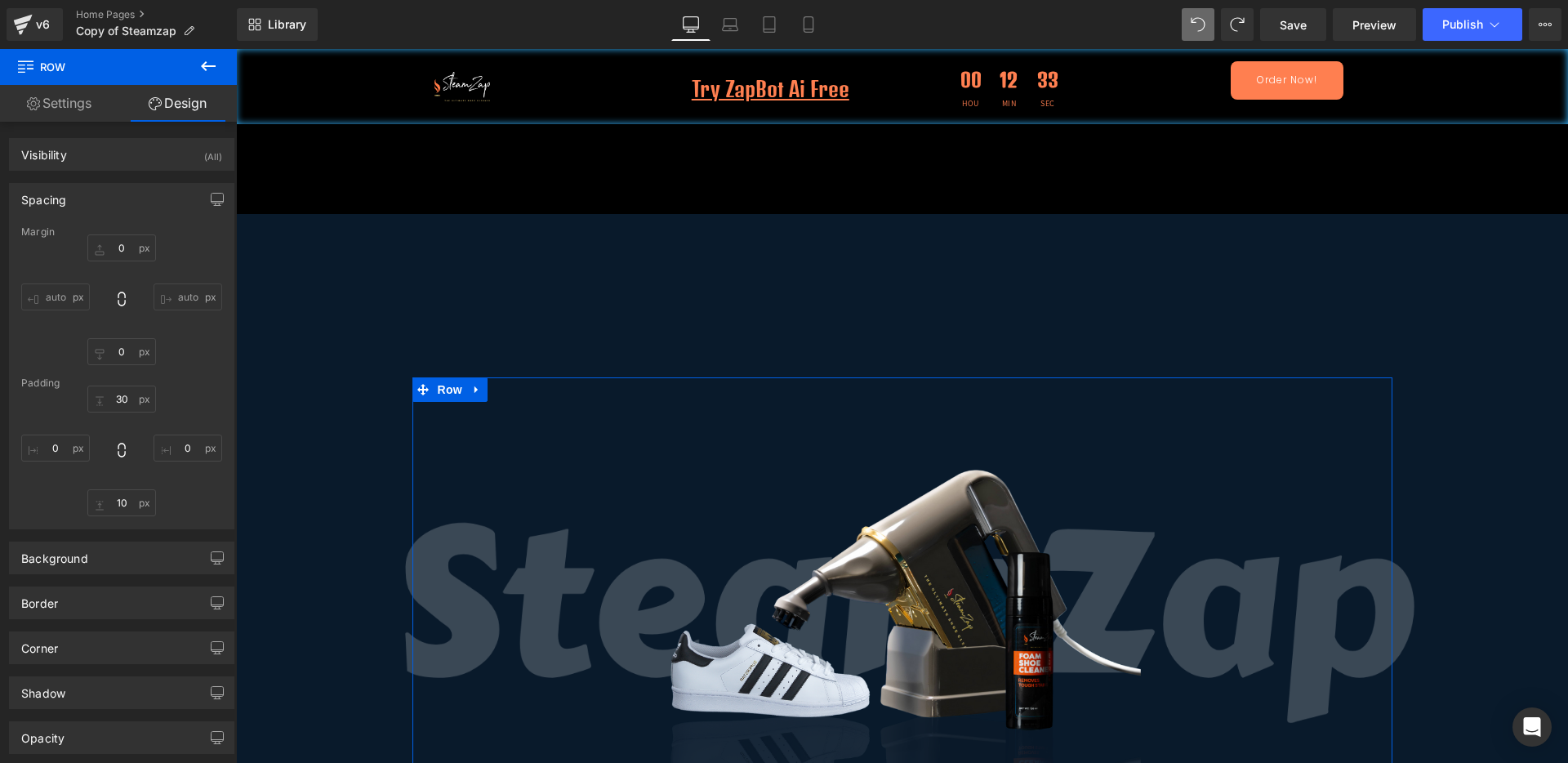 type on "0" 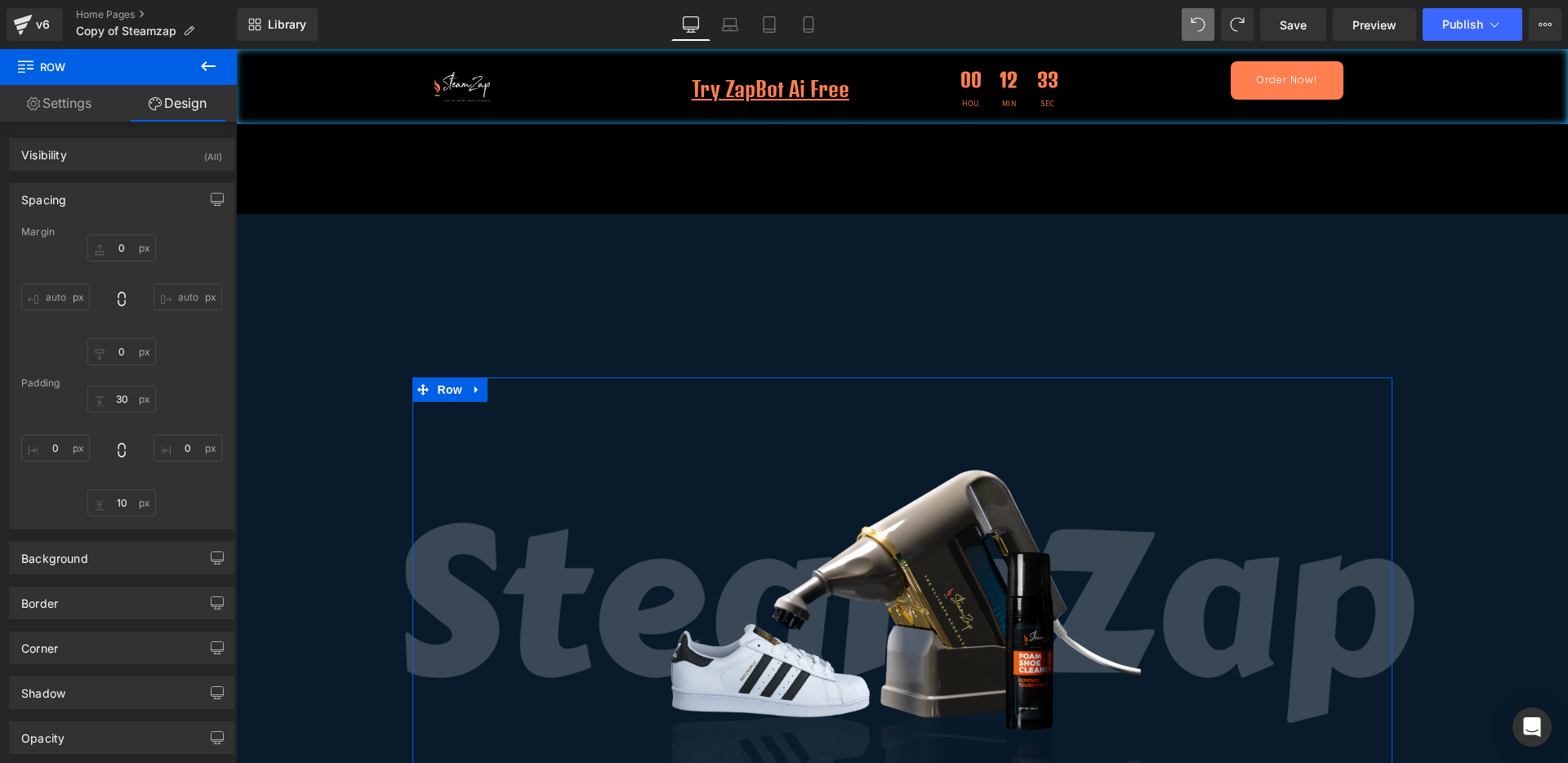 type on "0" 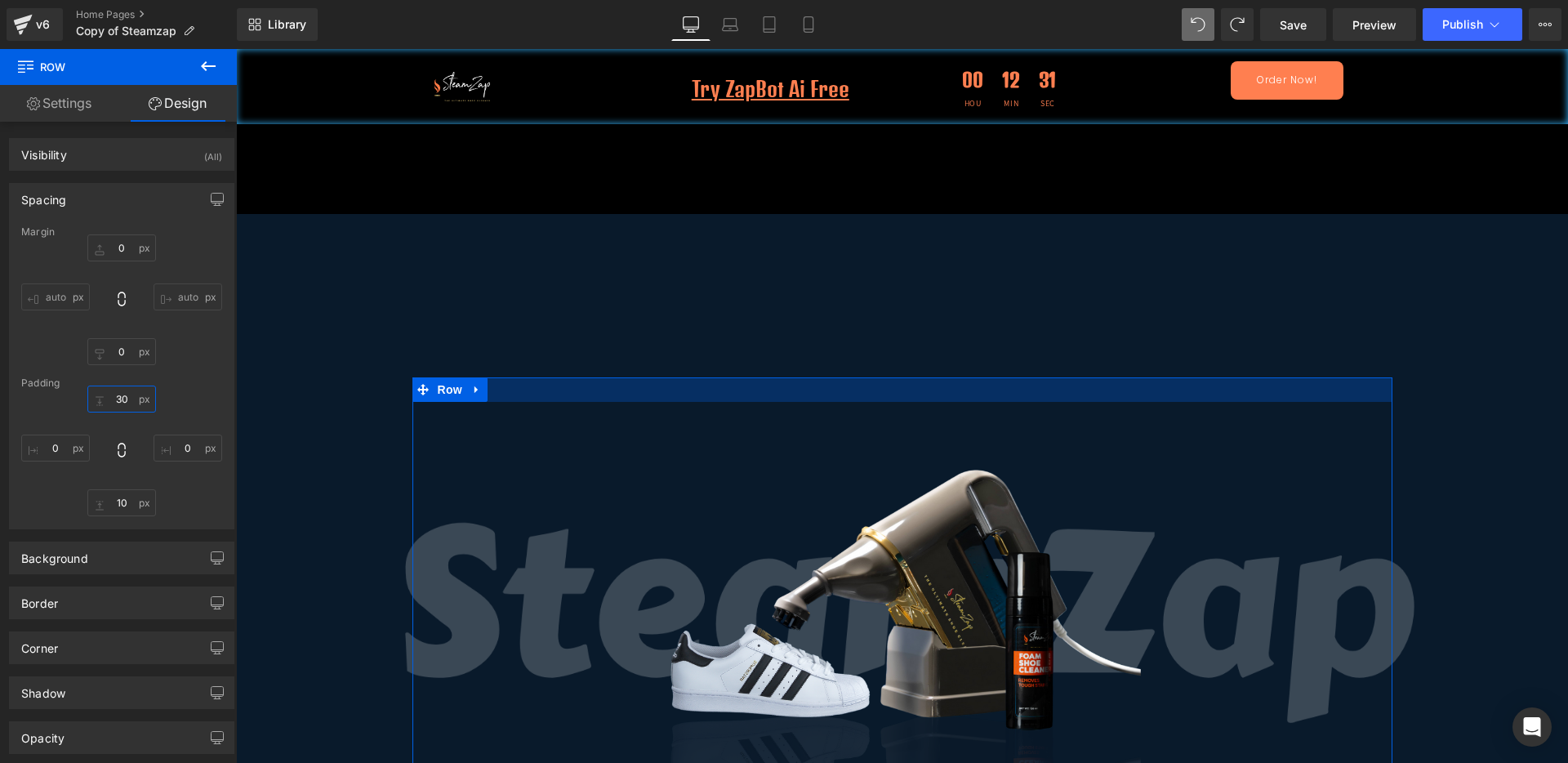 click on "30" at bounding box center [122, 399] 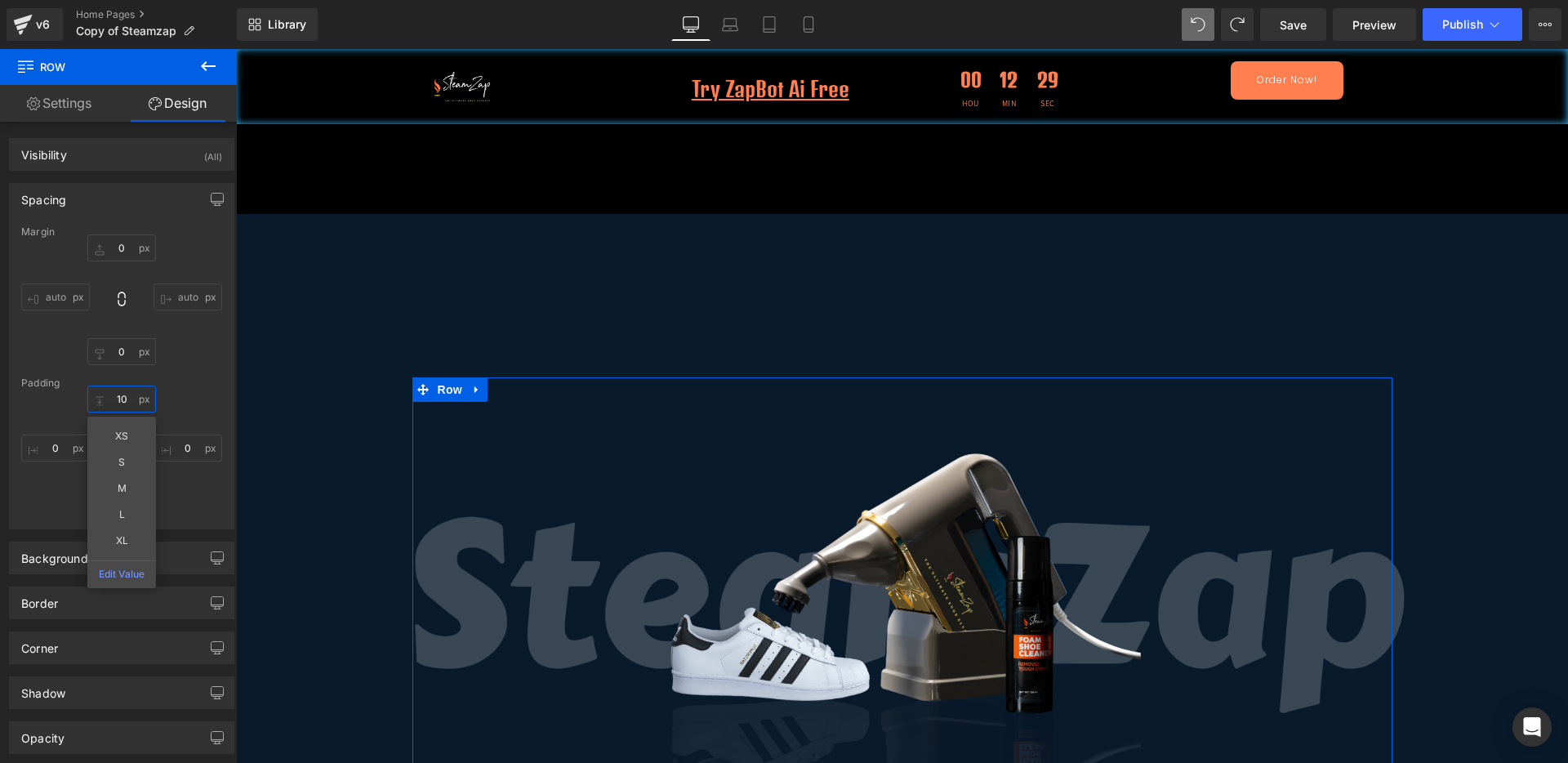 type on "10" 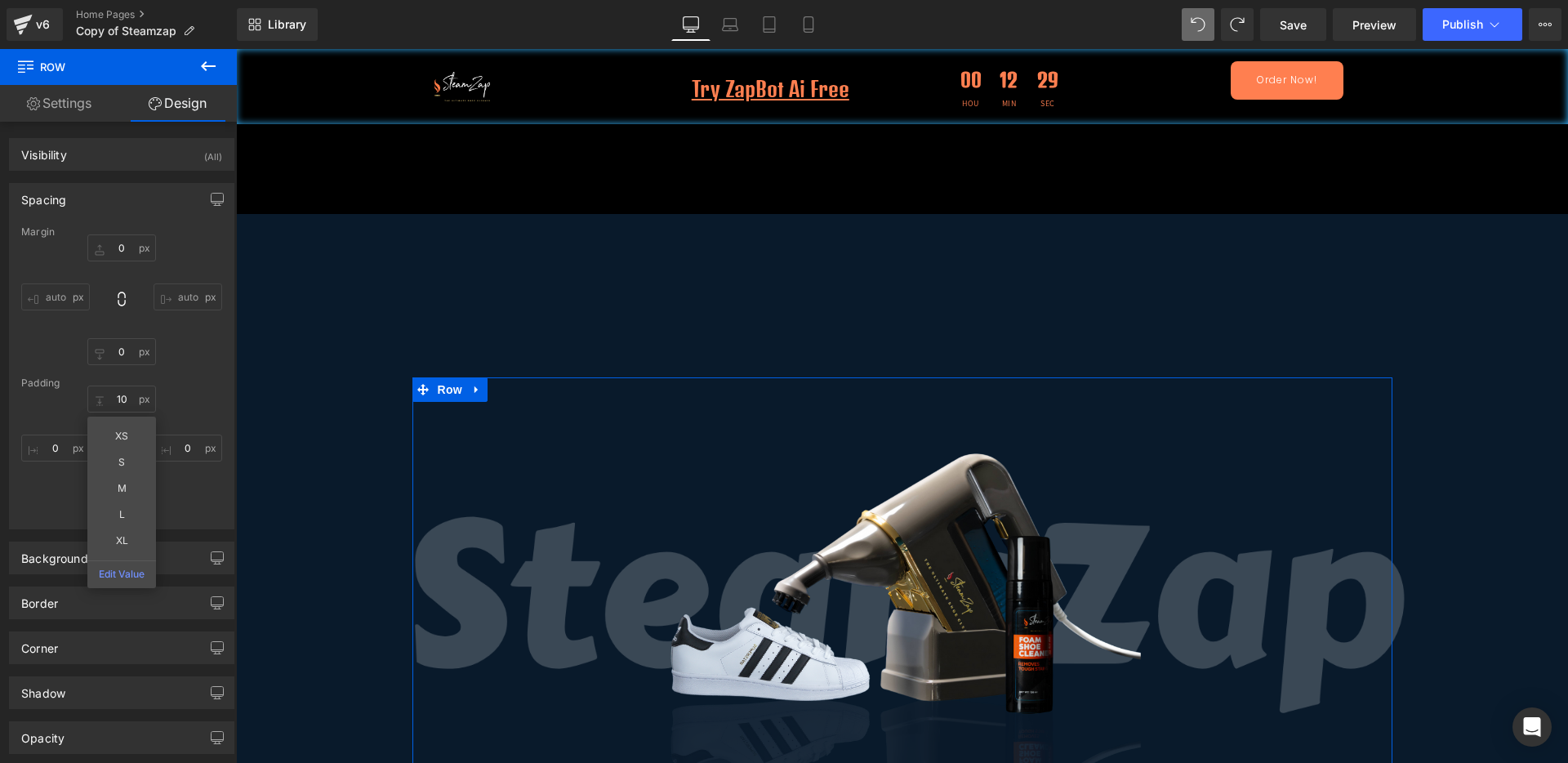 click on "Padding" at bounding box center [122, 383] 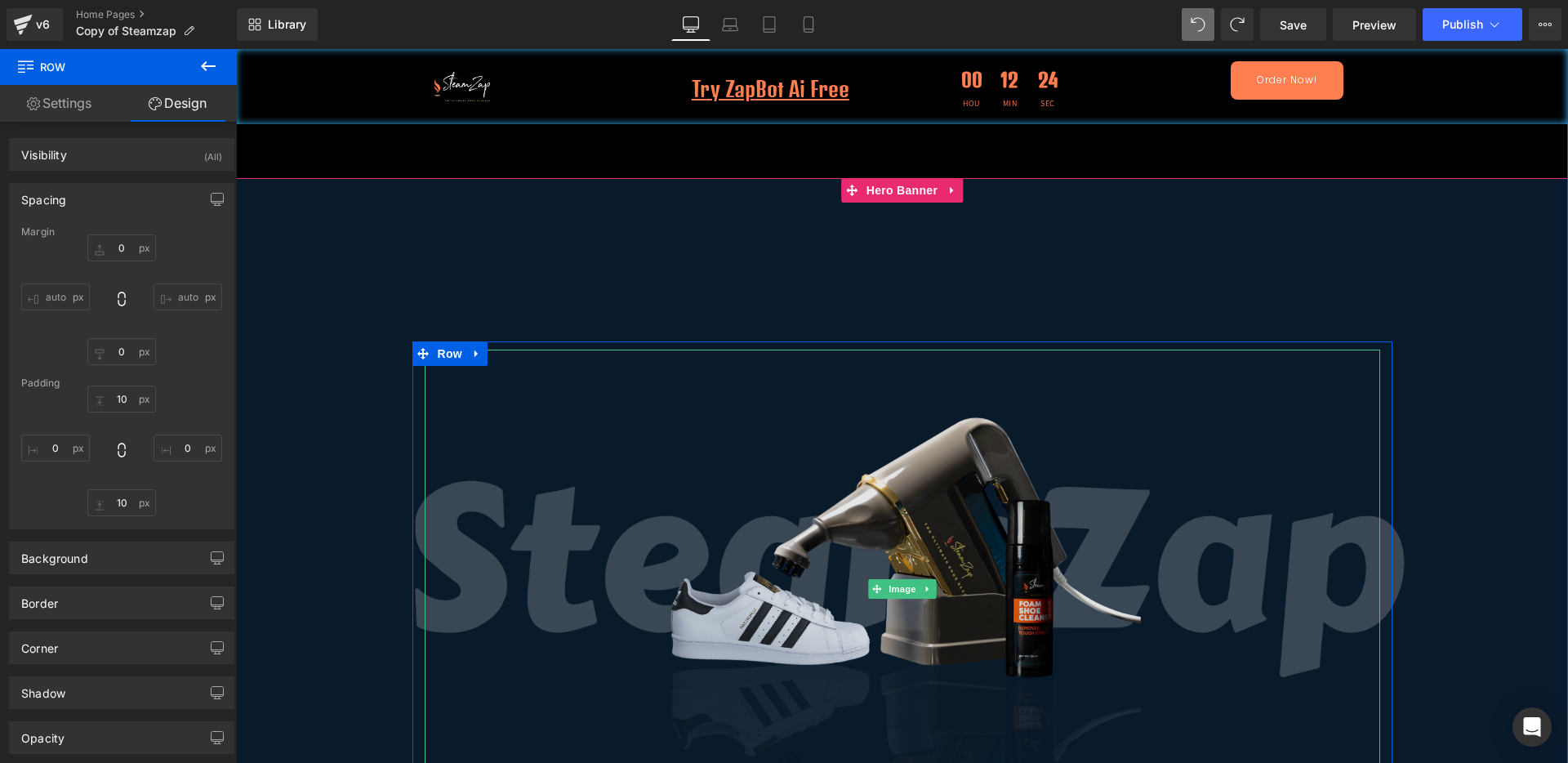 scroll, scrollTop: 102, scrollLeft: 0, axis: vertical 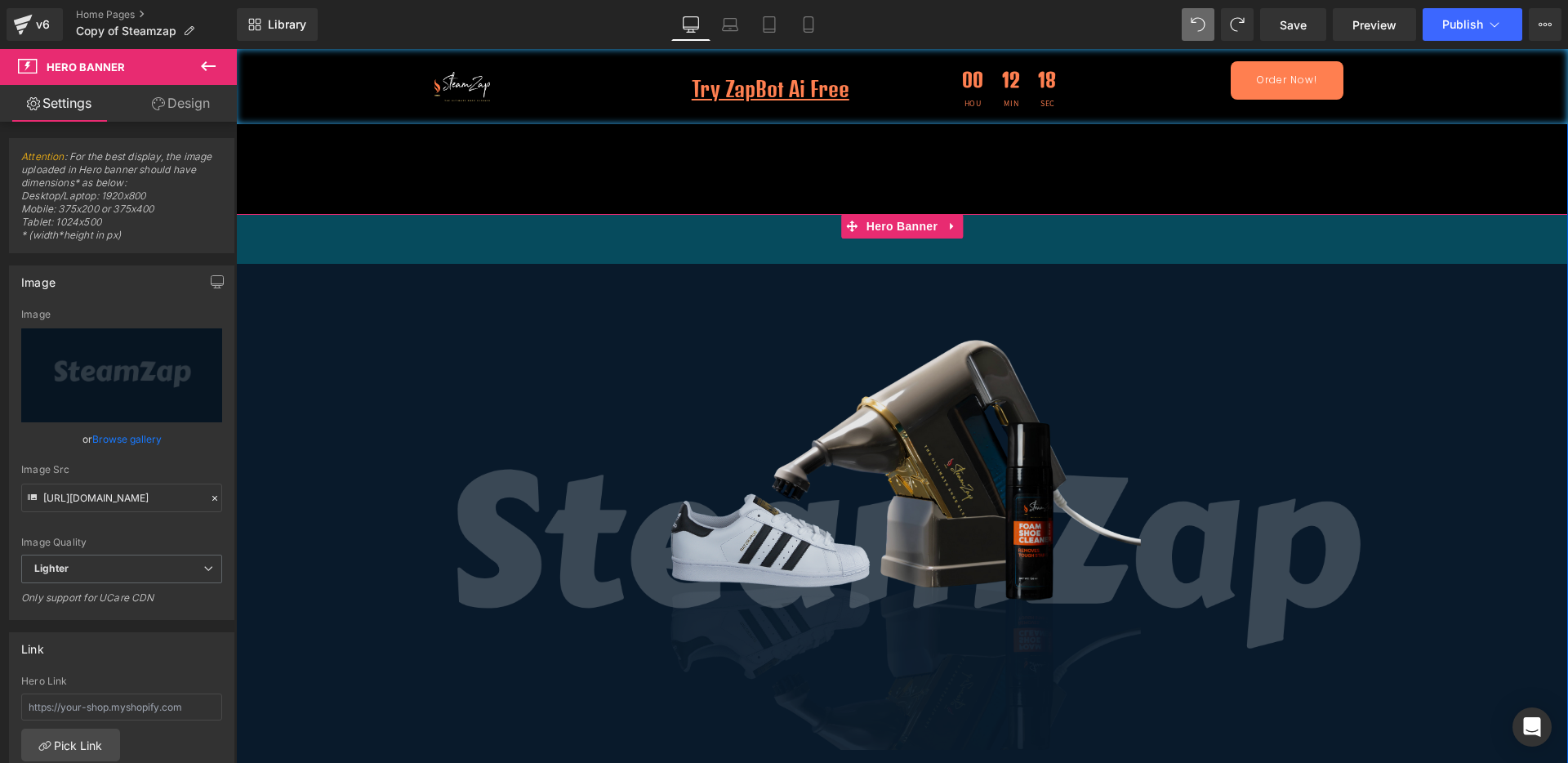 drag, startPoint x: 843, startPoint y: 300, endPoint x: 920, endPoint y: 387, distance: 116.18089 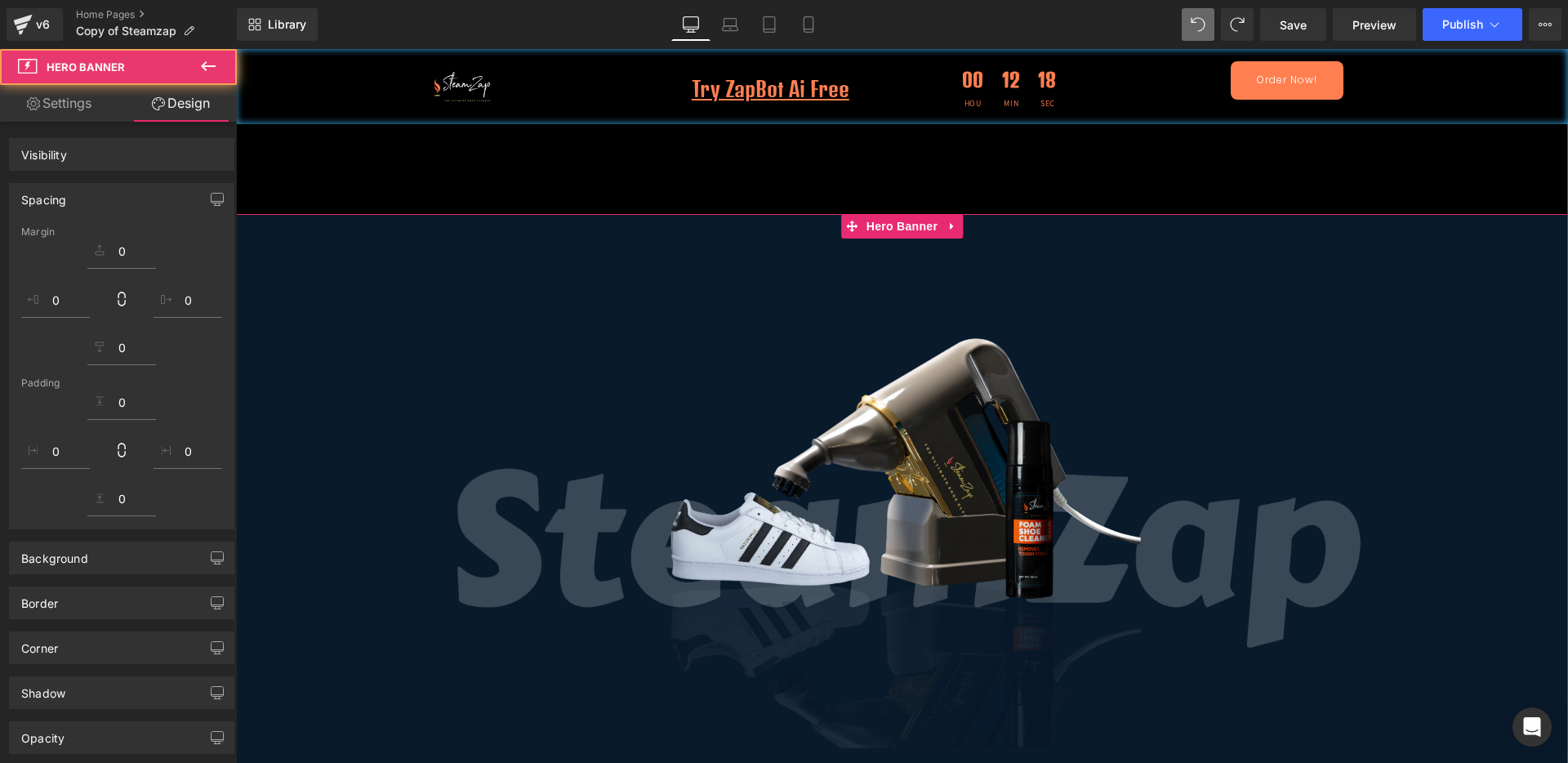 click at bounding box center [902, 509] 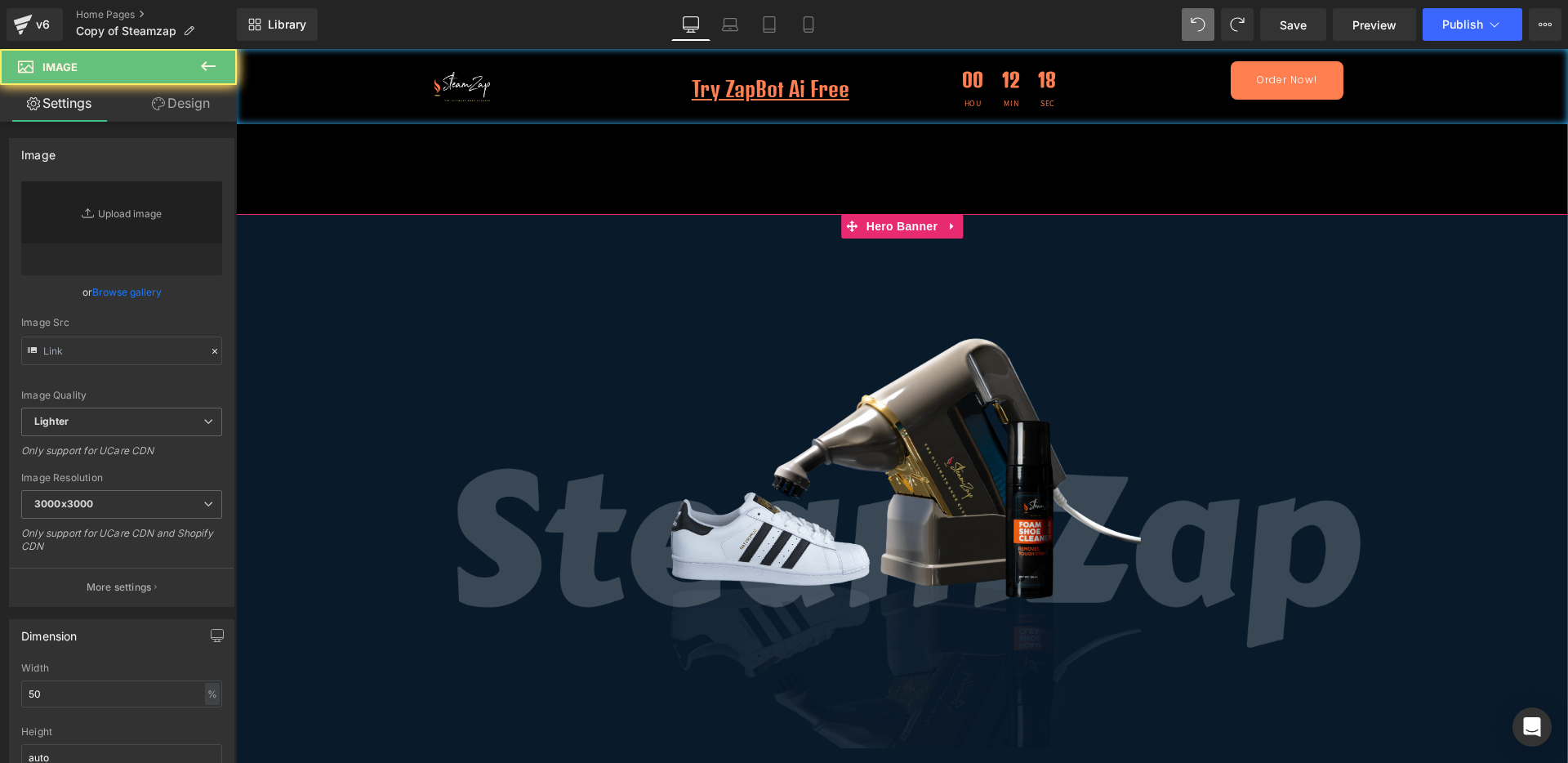 type on "https://ucarecdn.com/0e314270-679c-40ae-b50d-7aa7c92163d5/-/format/auto/-/preview/3000x3000/-/quality/lighter/Untitled%20design.png" 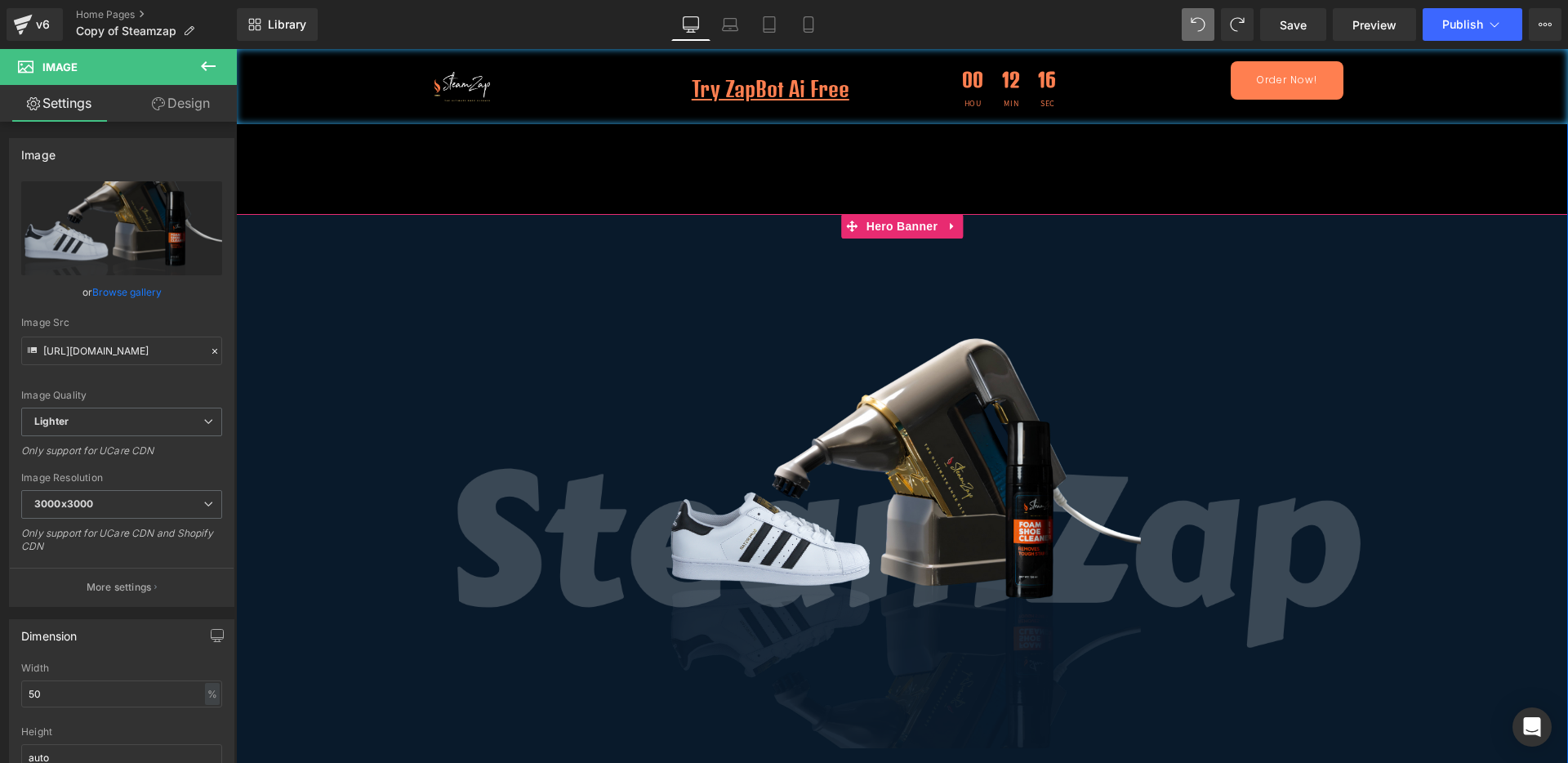 scroll, scrollTop: 511, scrollLeft: 0, axis: vertical 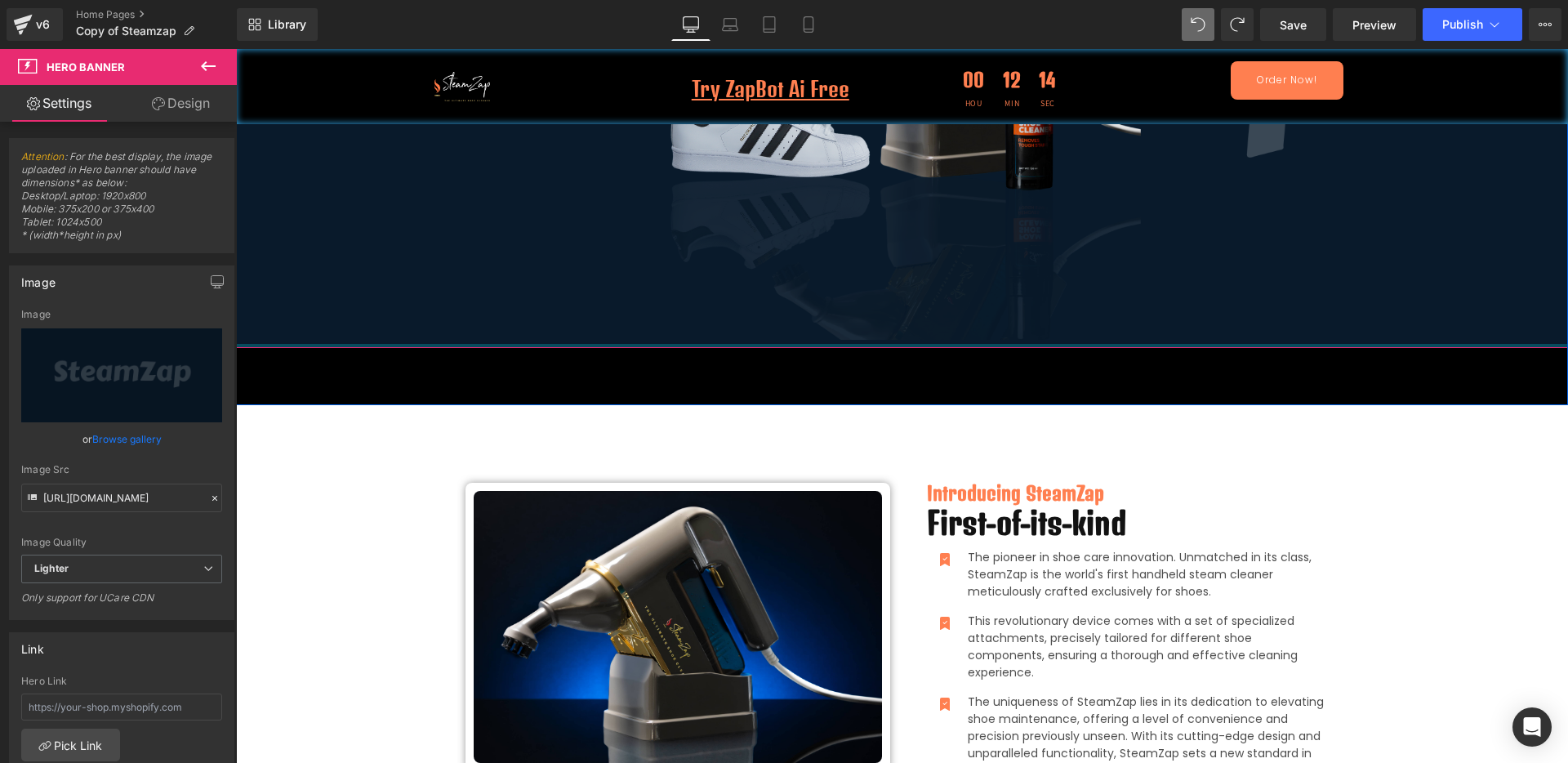 drag, startPoint x: 898, startPoint y: 445, endPoint x: 900, endPoint y: 281, distance: 164.01219 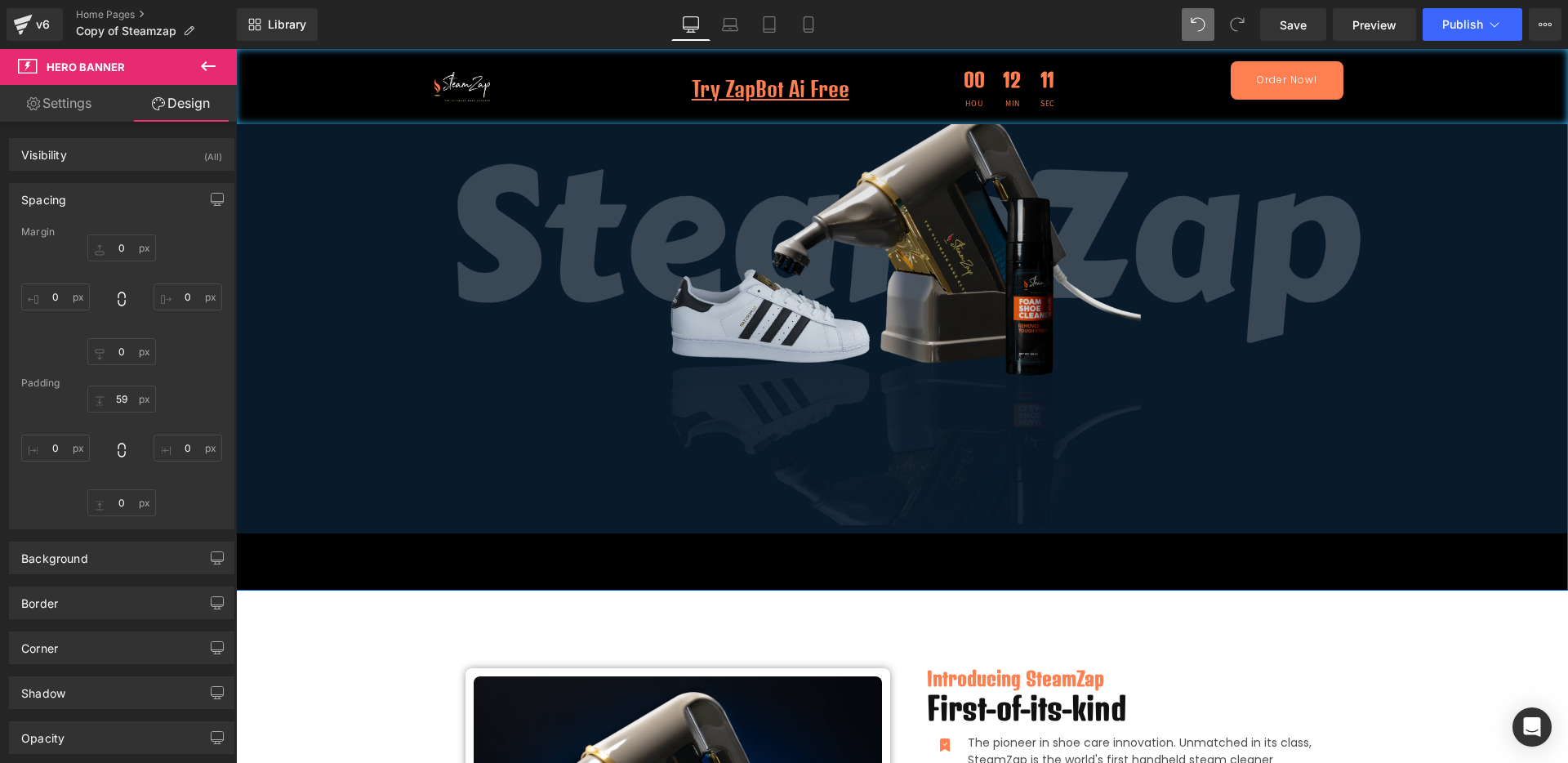 scroll, scrollTop: 102, scrollLeft: 0, axis: vertical 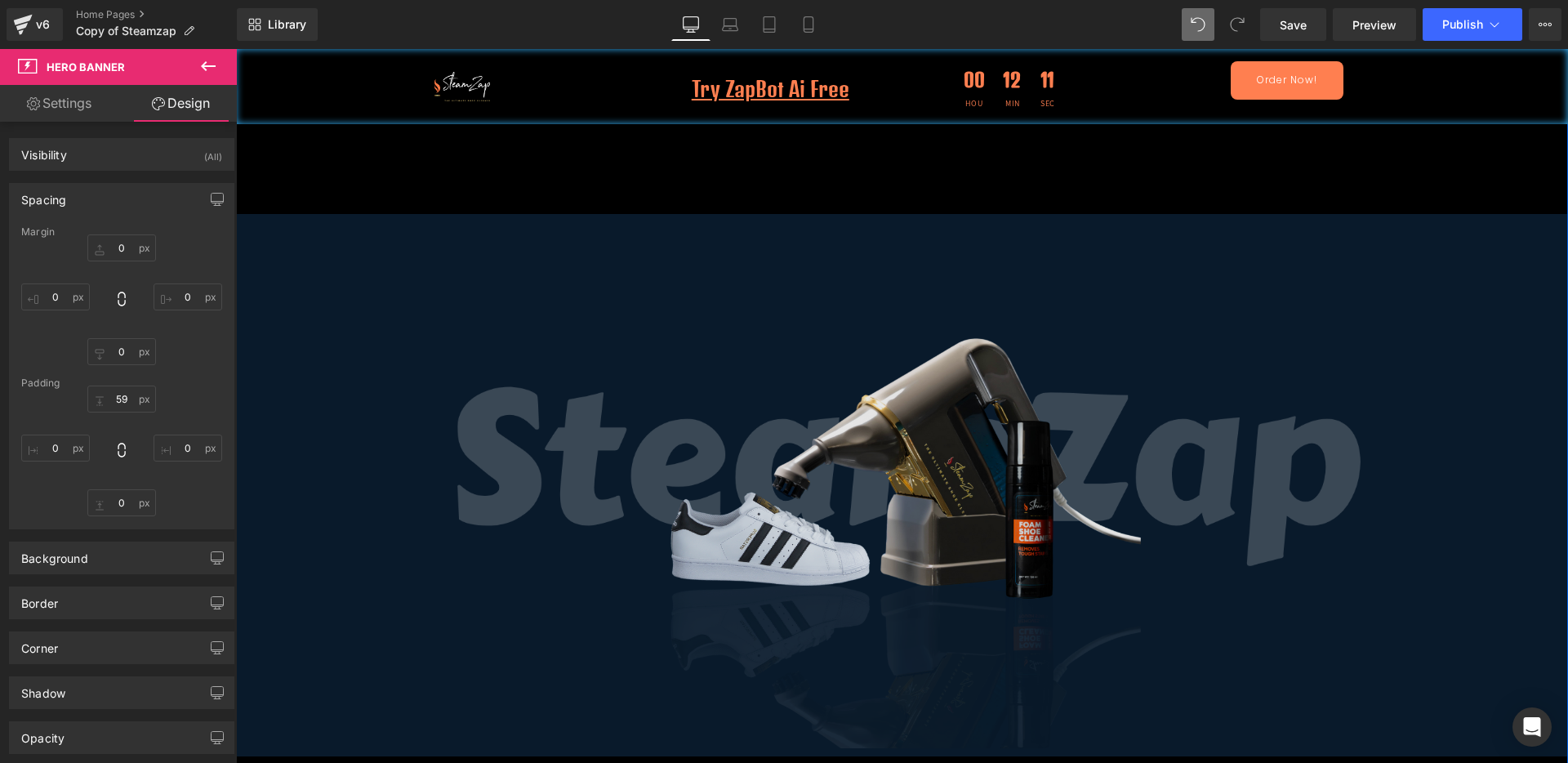 click at bounding box center (902, 509) 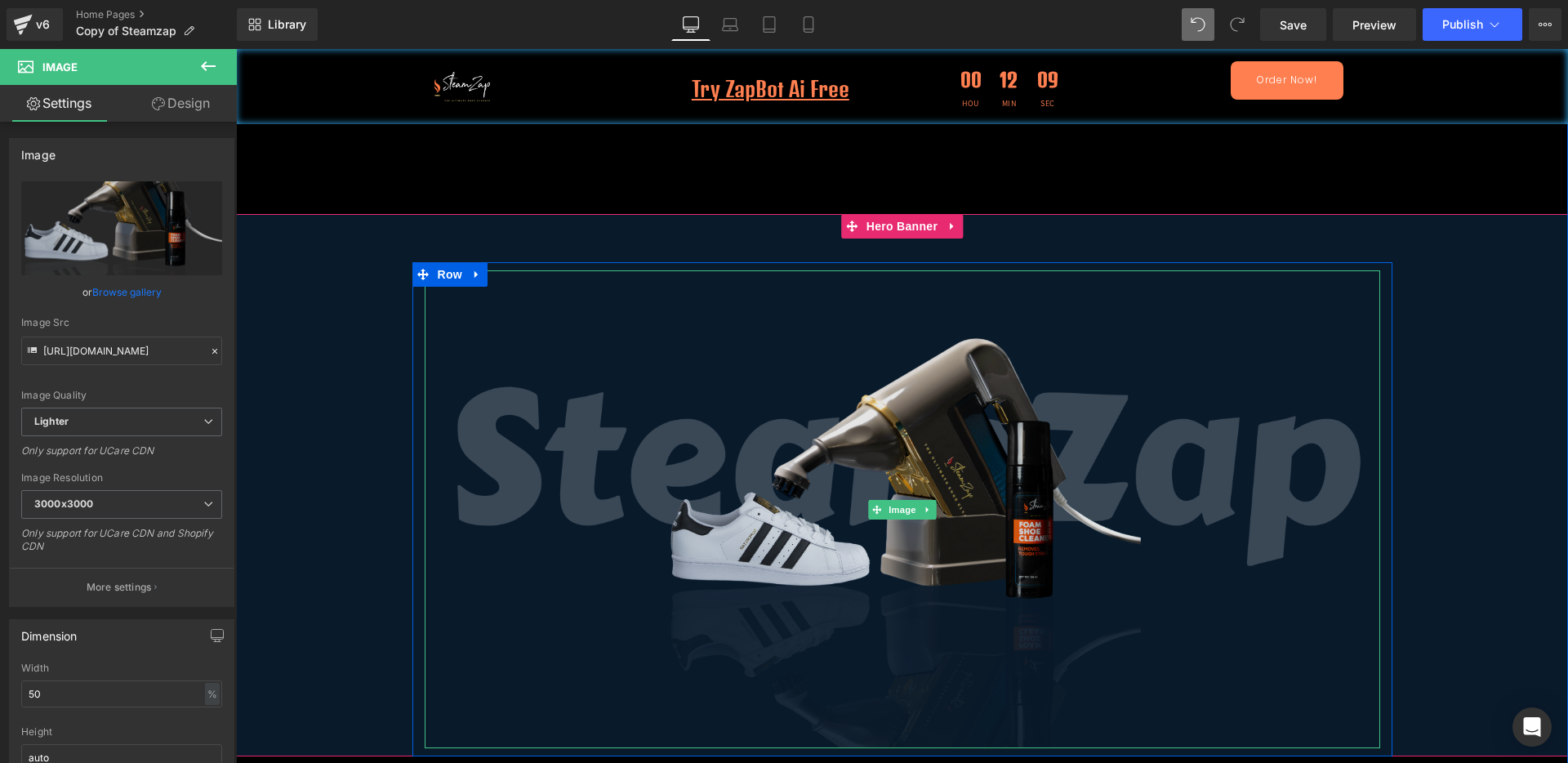 click at bounding box center [902, 509] 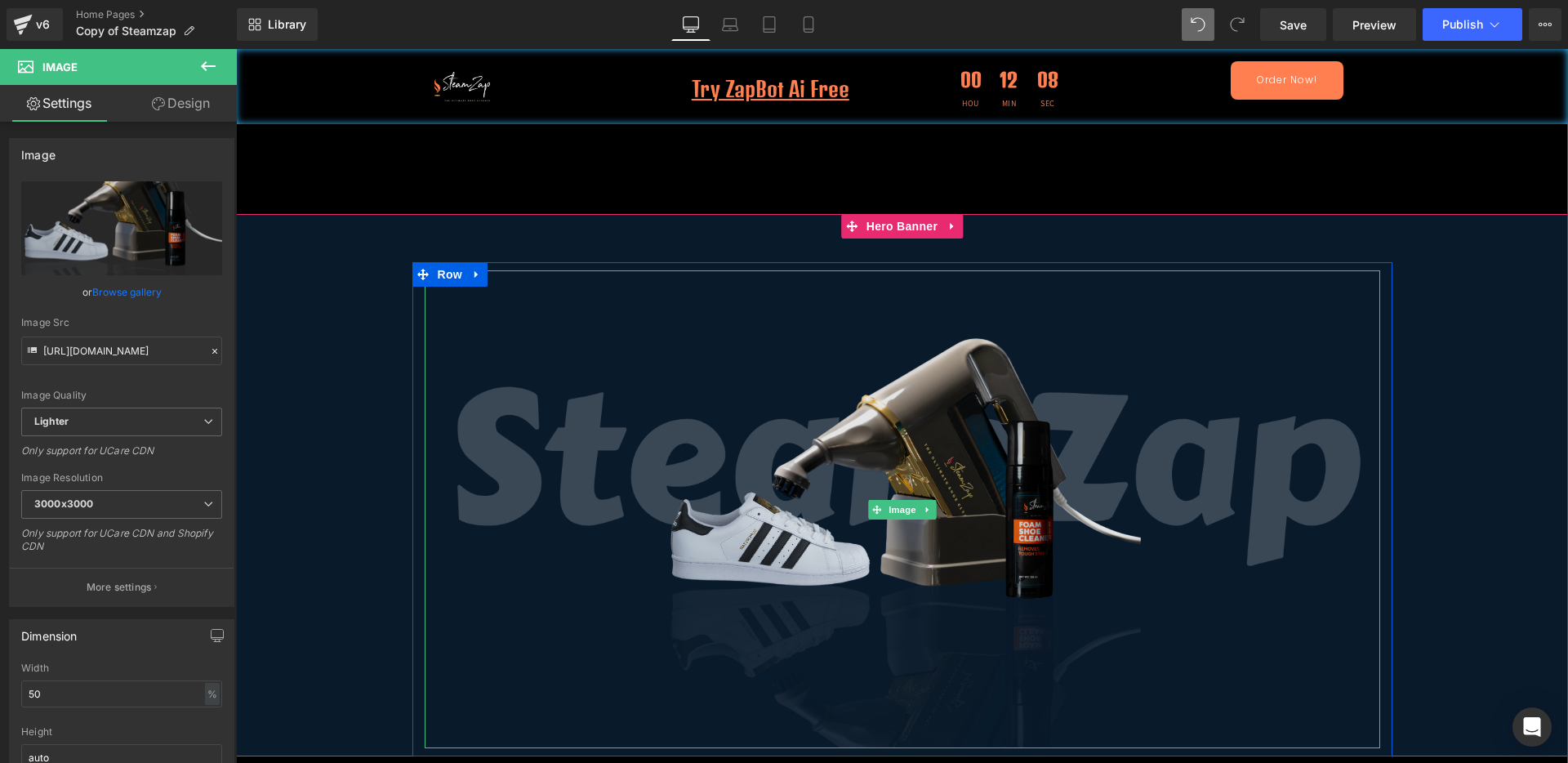scroll, scrollTop: 204, scrollLeft: 0, axis: vertical 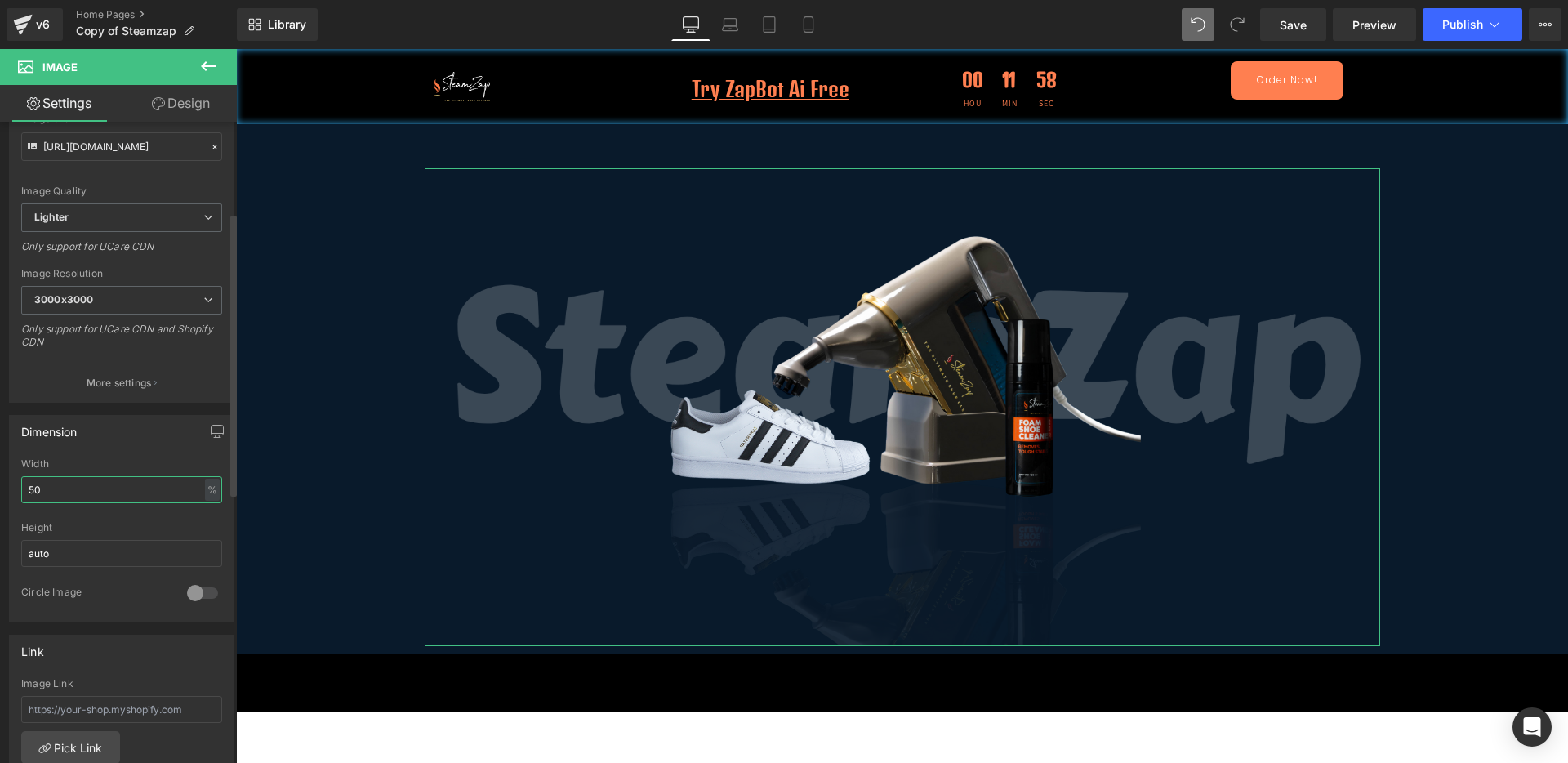 drag, startPoint x: 82, startPoint y: 481, endPoint x: 0, endPoint y: 493, distance: 82.8734 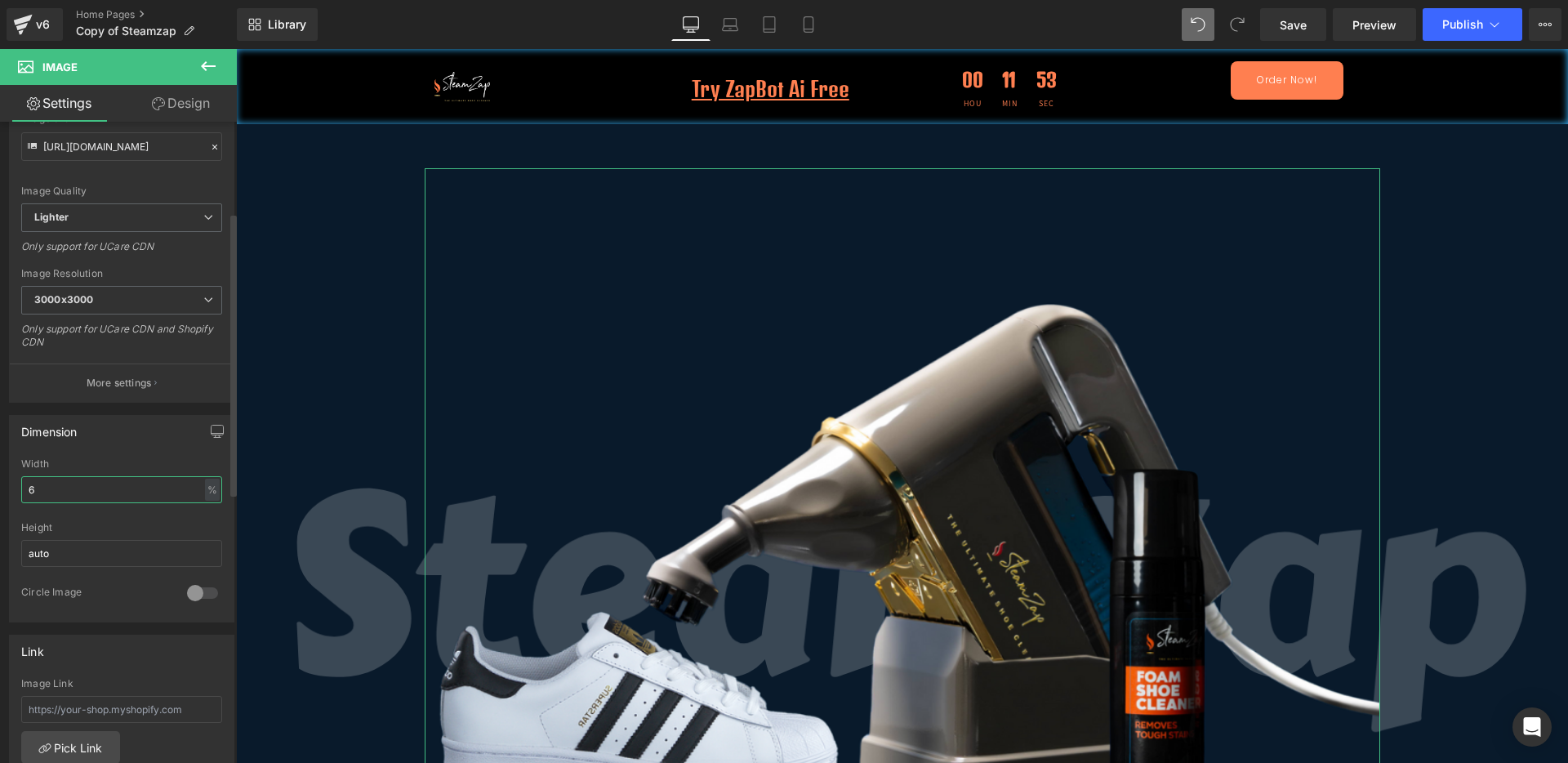 type on "60" 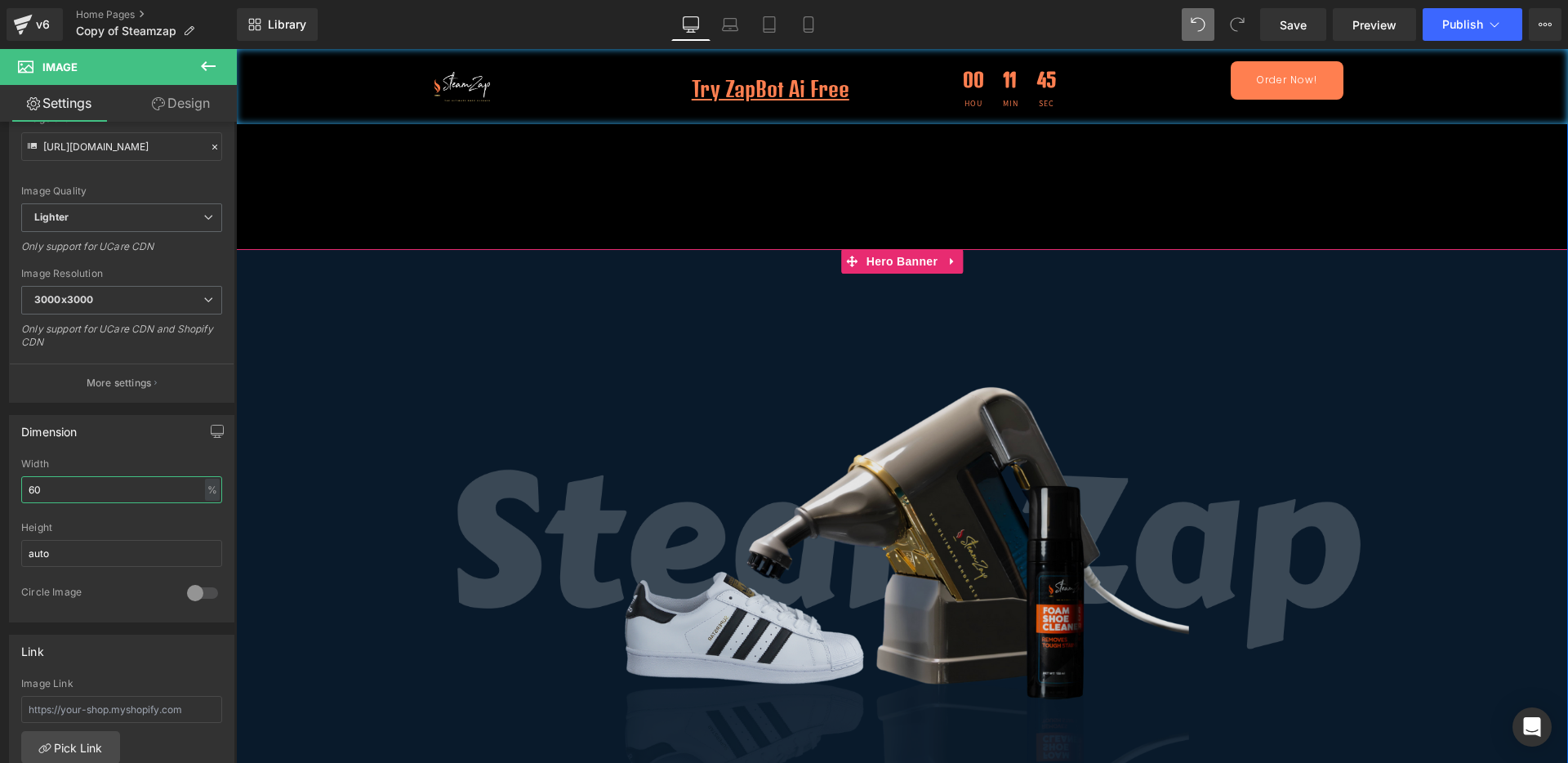 scroll, scrollTop: 102, scrollLeft: 0, axis: vertical 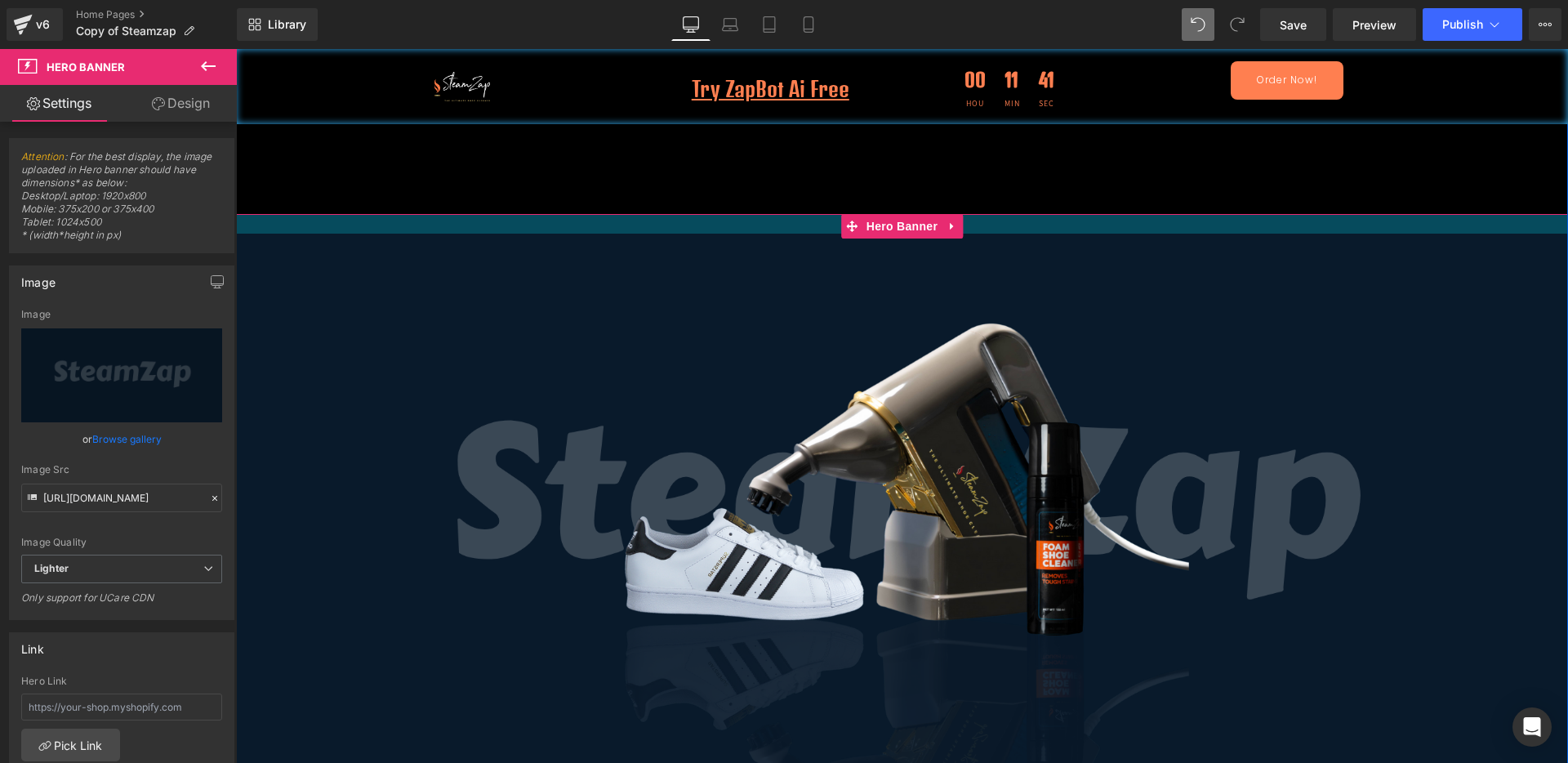 drag, startPoint x: 987, startPoint y: 252, endPoint x: 977, endPoint y: 223, distance: 31 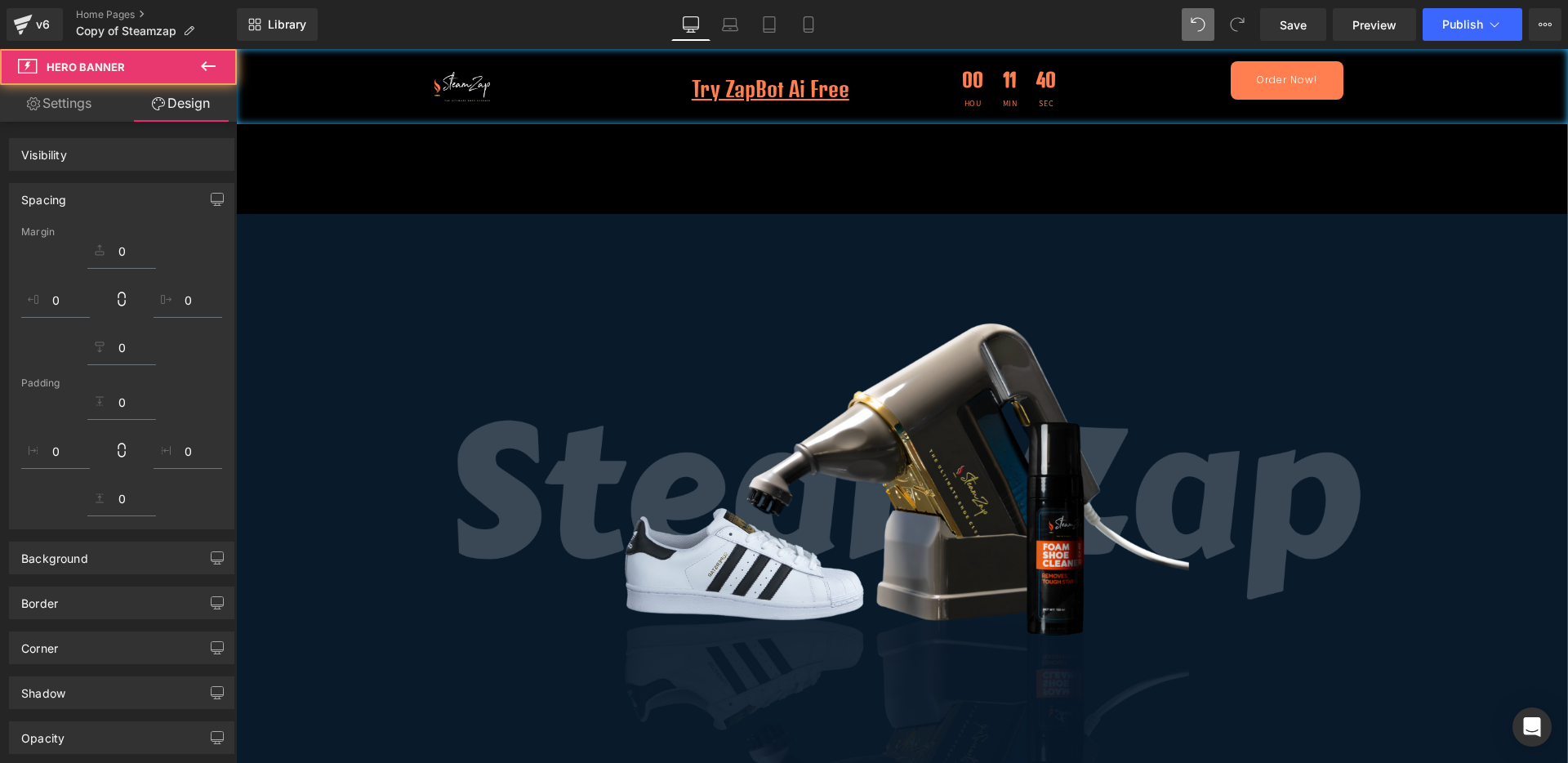 scroll, scrollTop: 306, scrollLeft: 0, axis: vertical 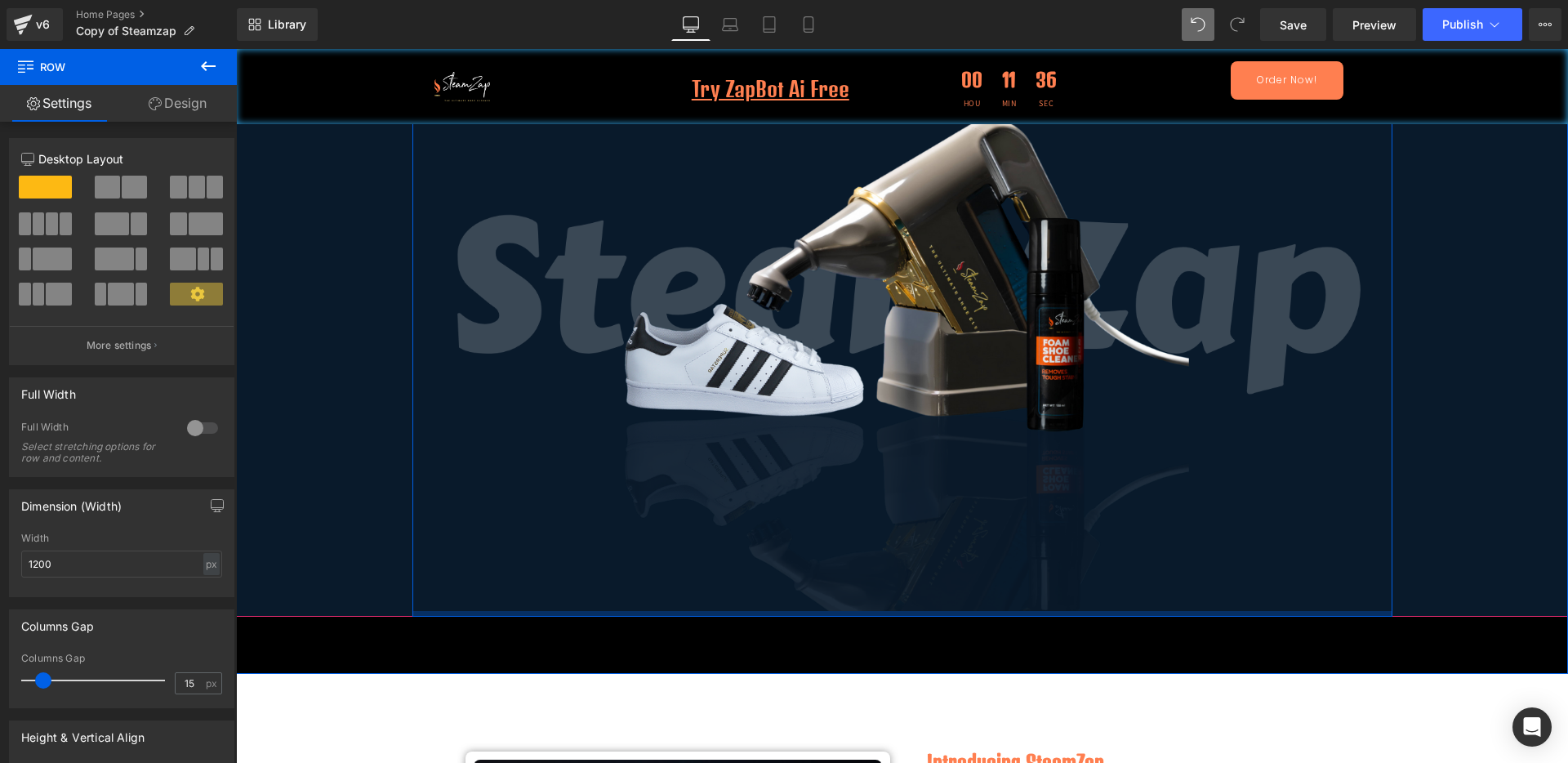 drag, startPoint x: 894, startPoint y: 614, endPoint x: 909, endPoint y: 611, distance: 15.297059 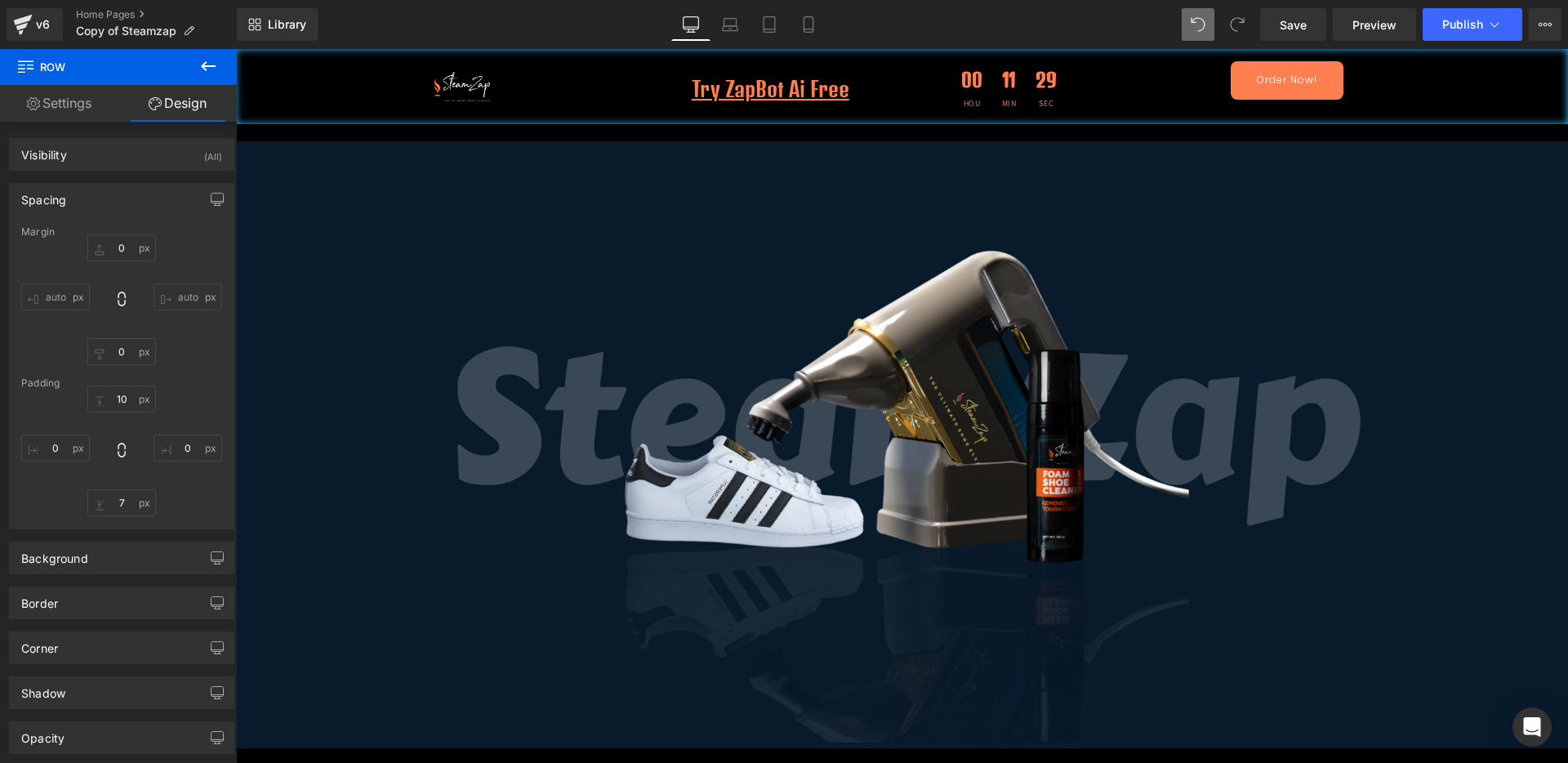 scroll, scrollTop: 204, scrollLeft: 0, axis: vertical 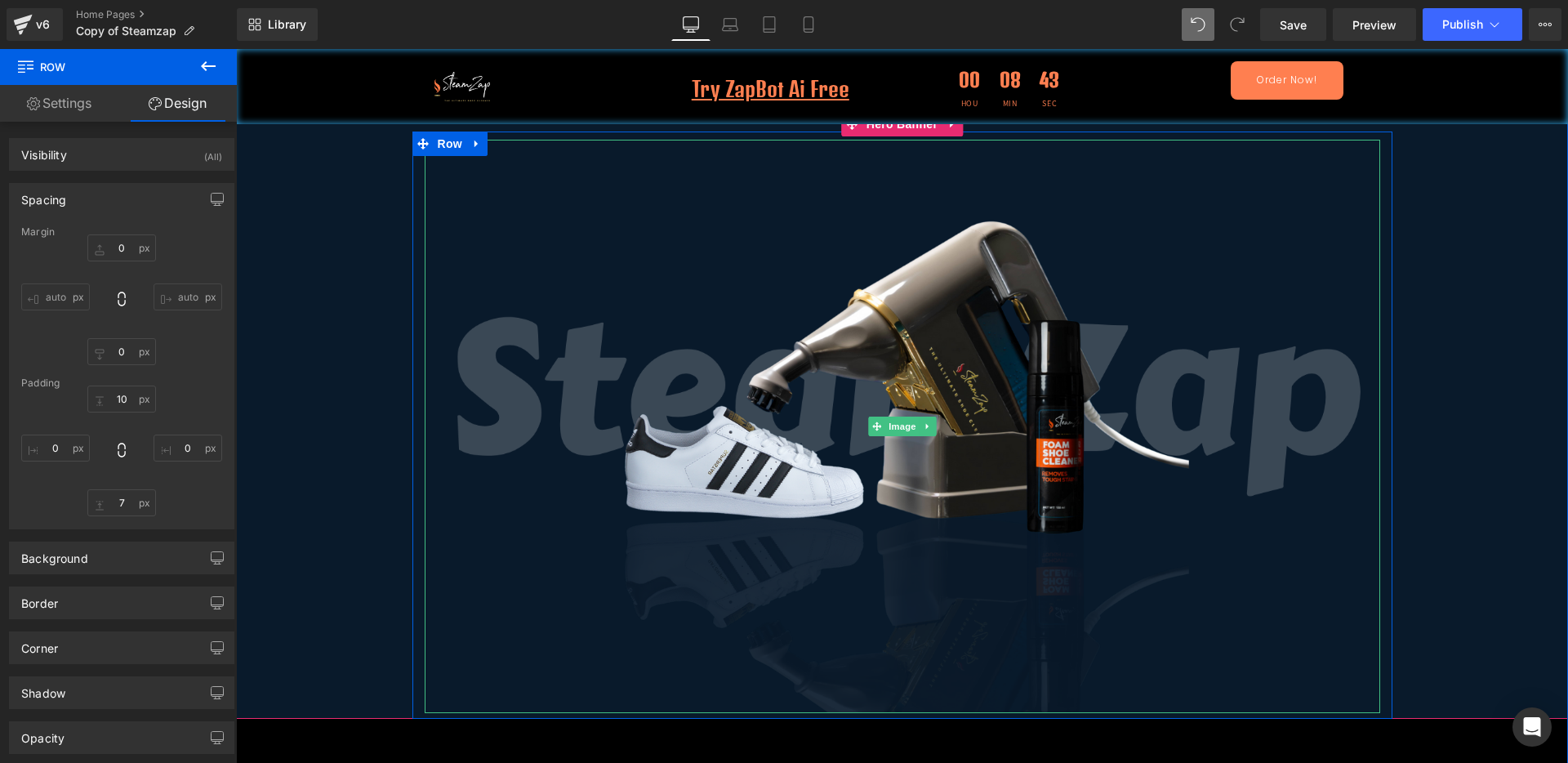 click 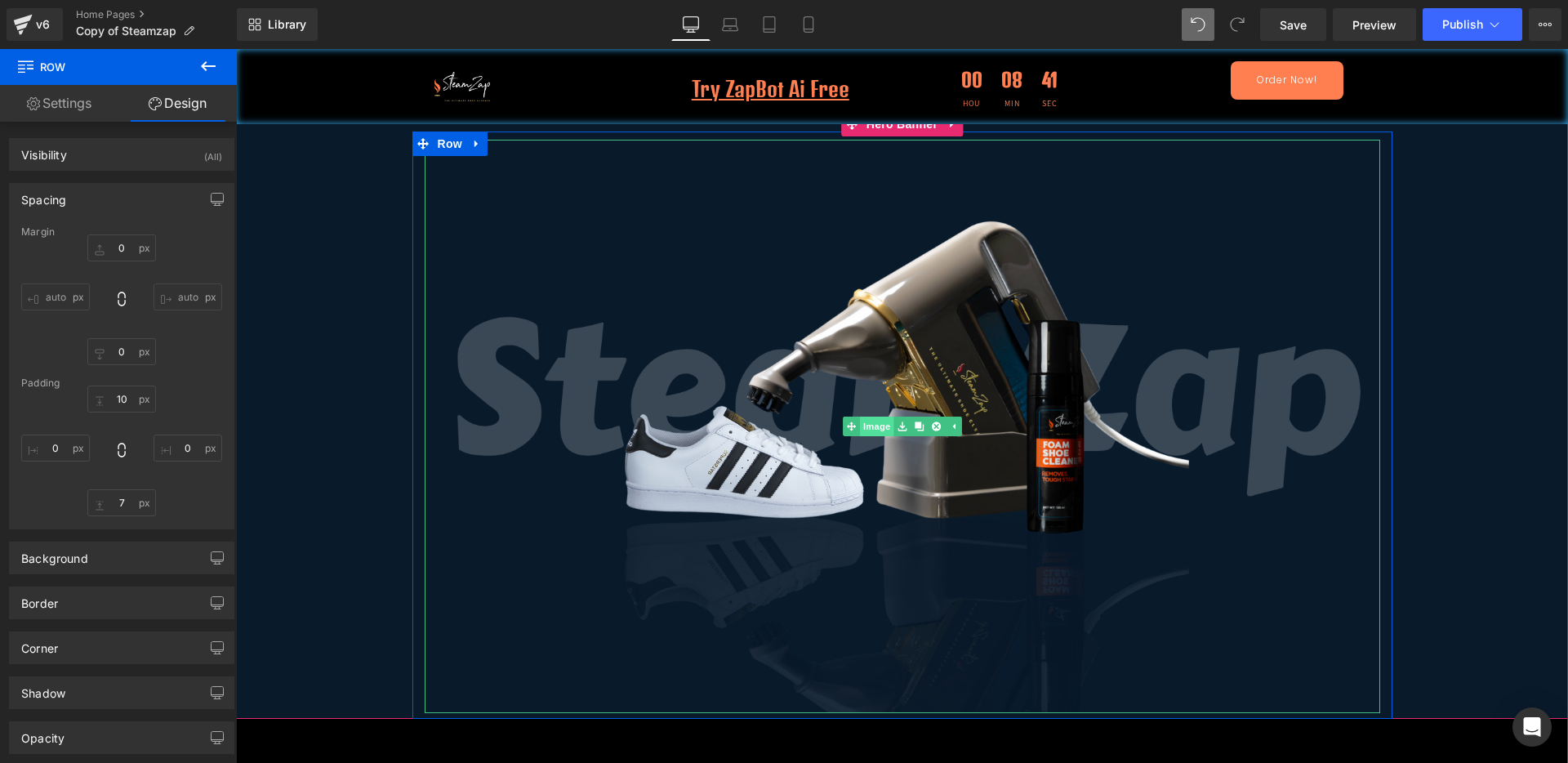 click on "Image" at bounding box center [868, 426] 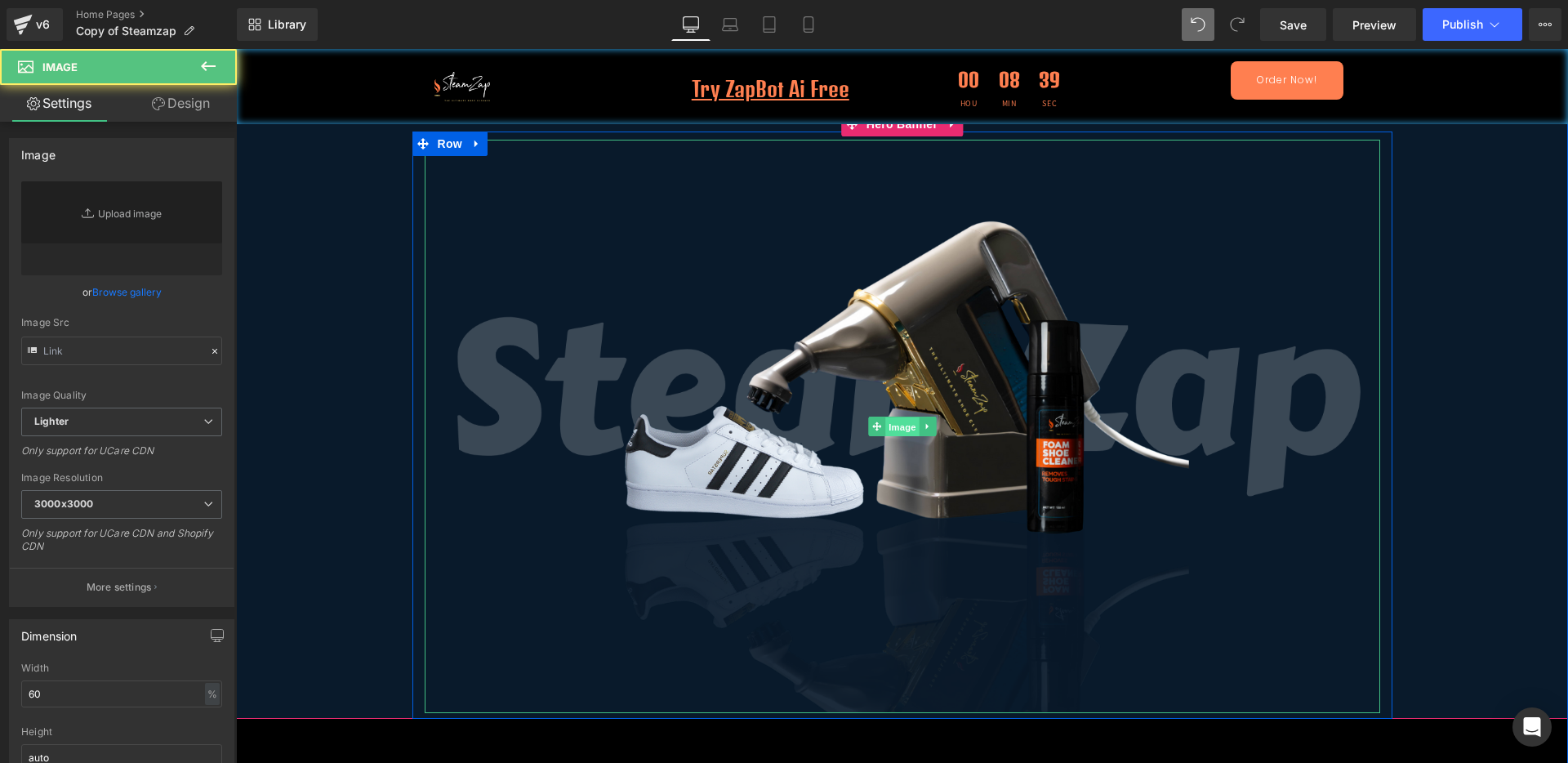 type on "https://ucarecdn.com/0e314270-679c-40ae-b50d-7aa7c92163d5/-/format/auto/-/preview/3000x3000/-/quality/lighter/Untitled%20design.png" 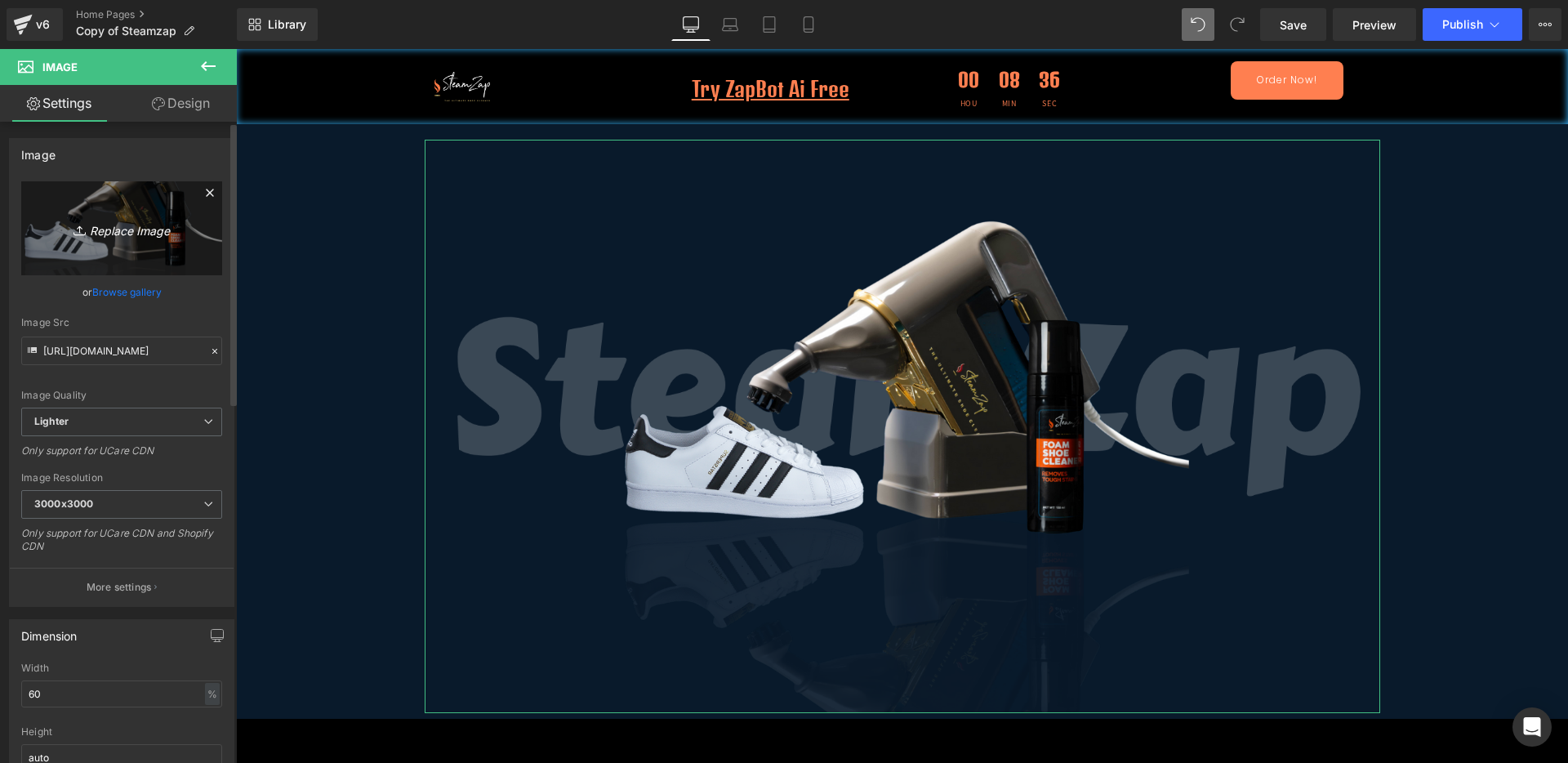 click on "Replace Image" at bounding box center (122, 228) 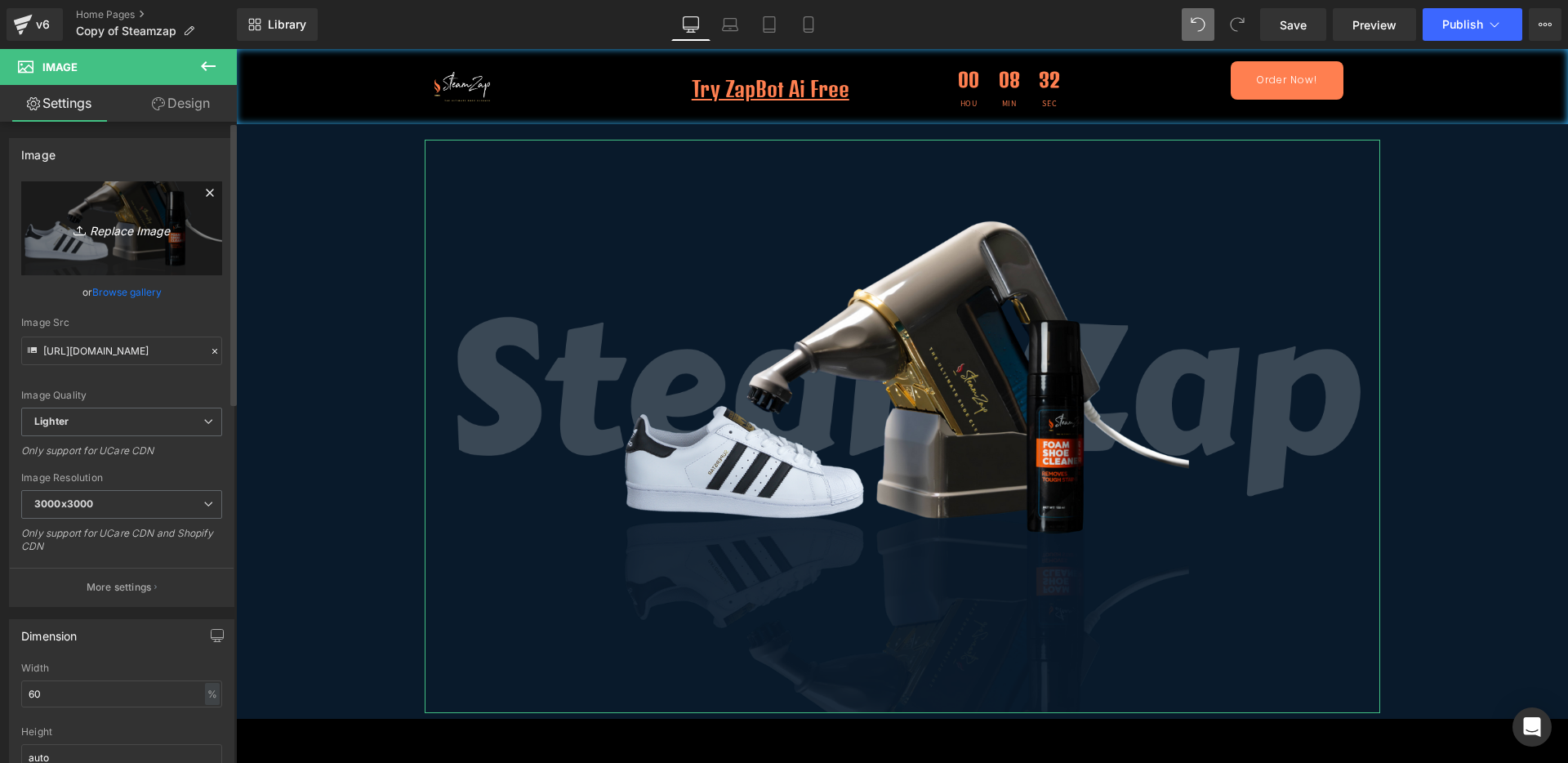 type on "C:\fakepath\1212.png" 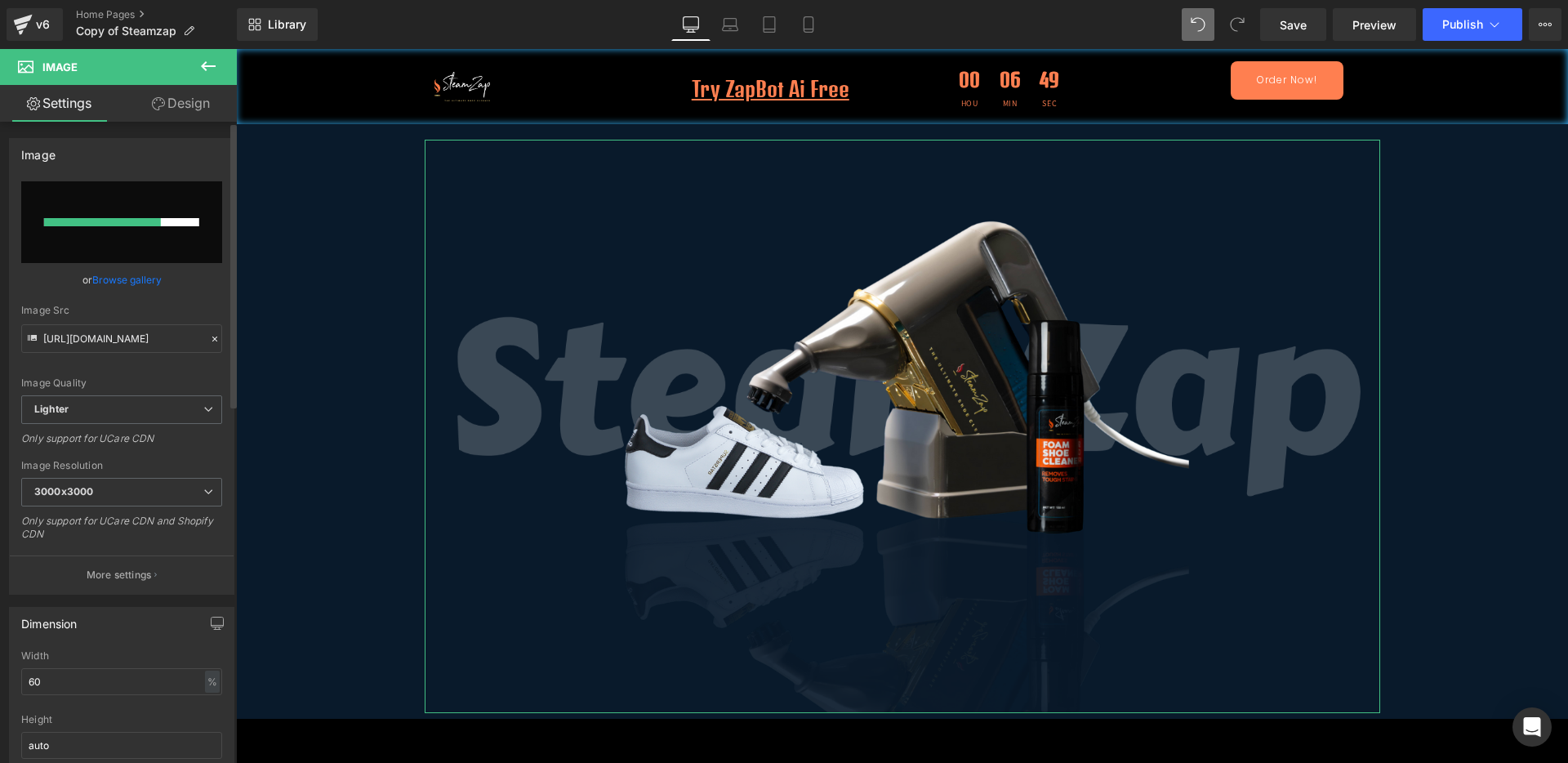 click on "Browse gallery" at bounding box center (127, 279) 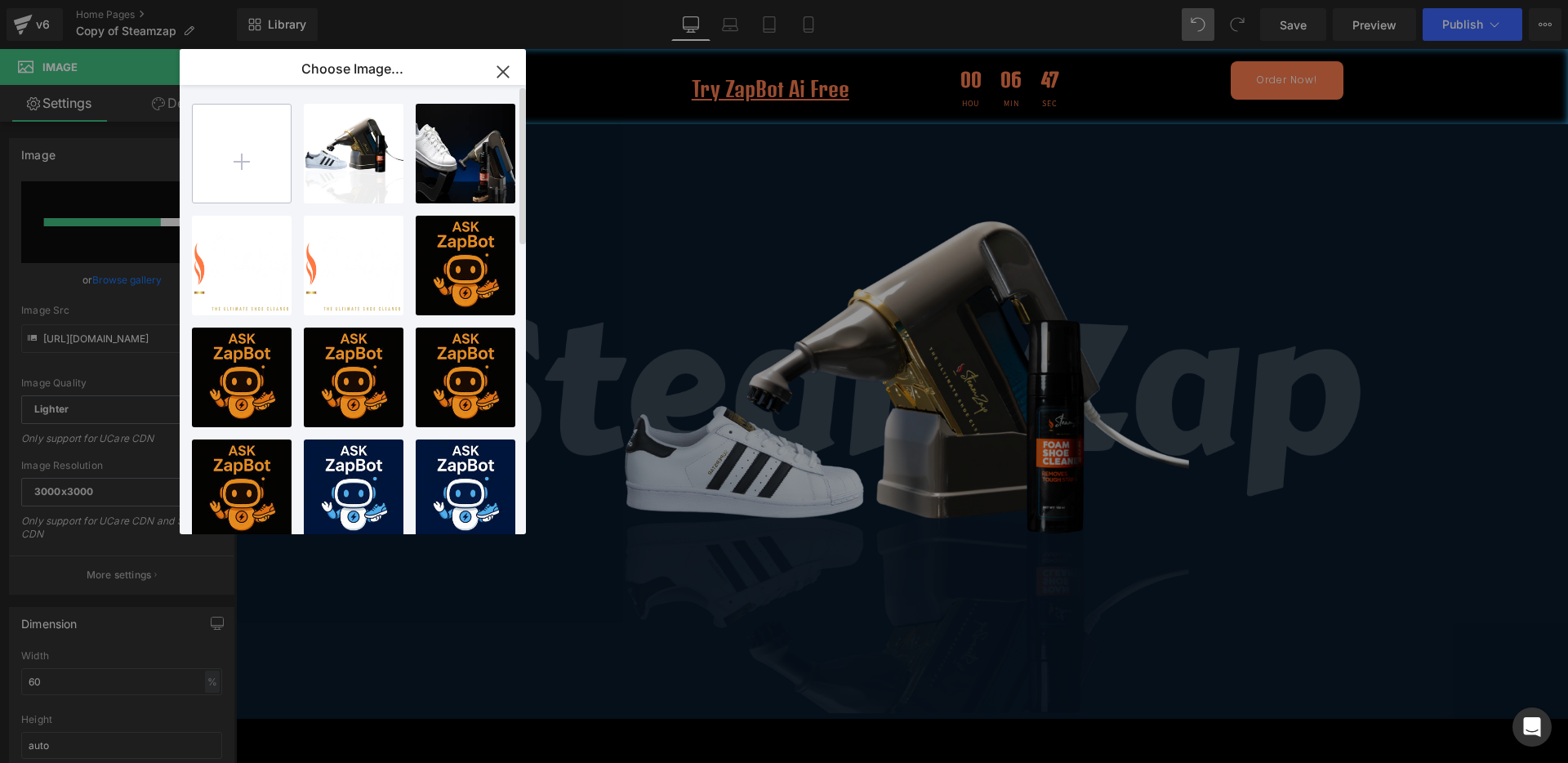click at bounding box center [242, 154] 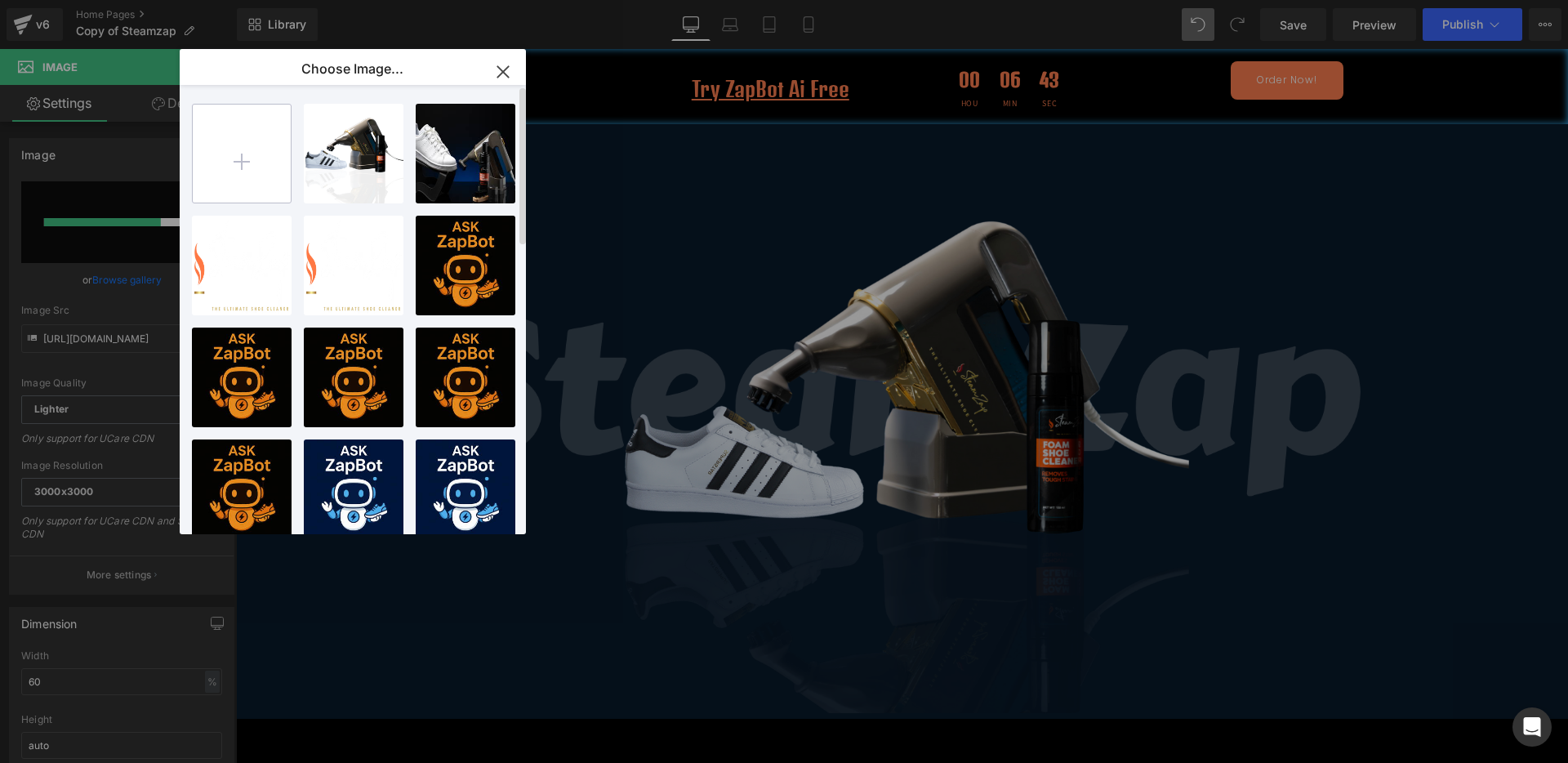 type on "C:\fakepath\1212.png" 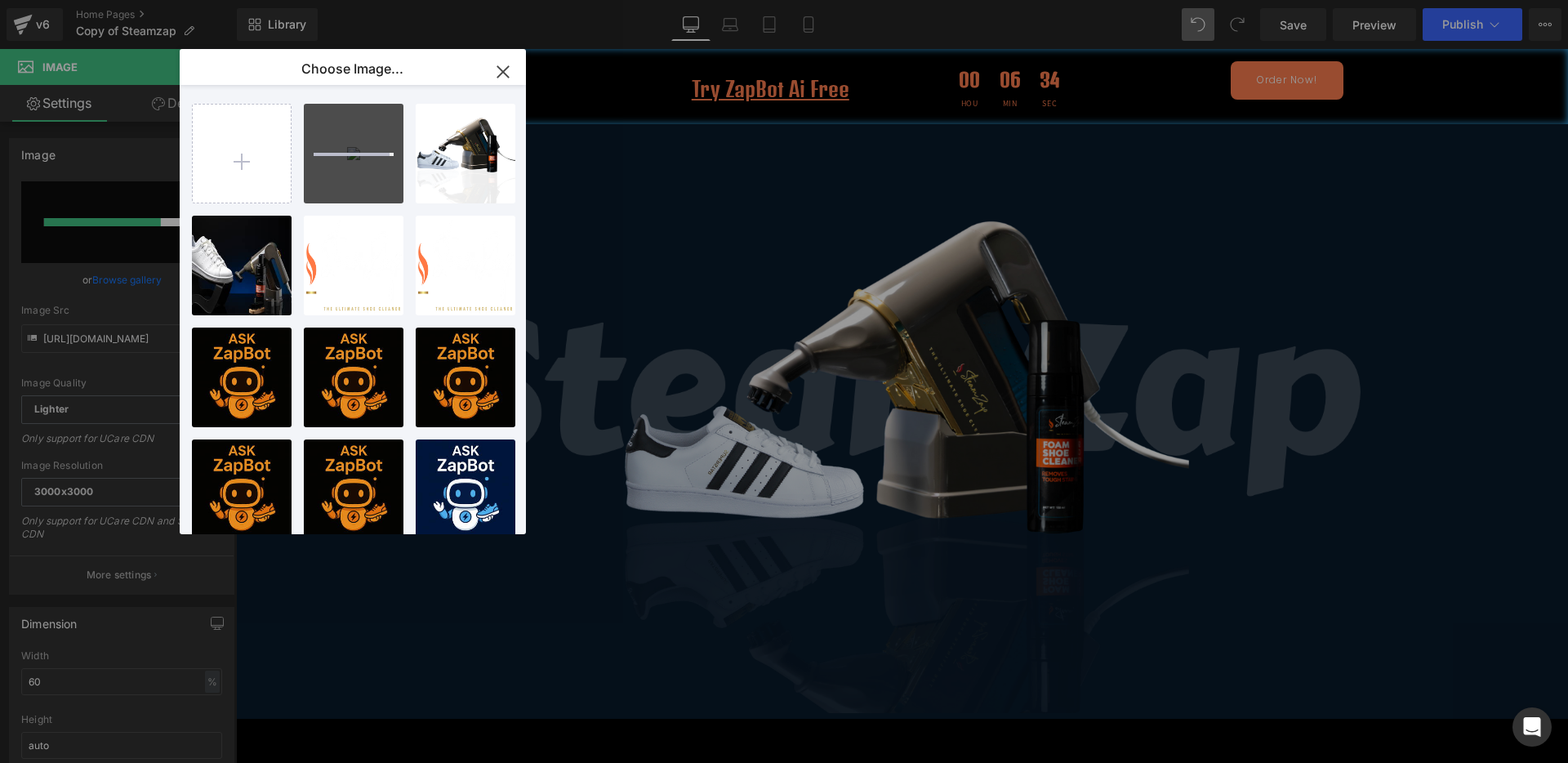 type 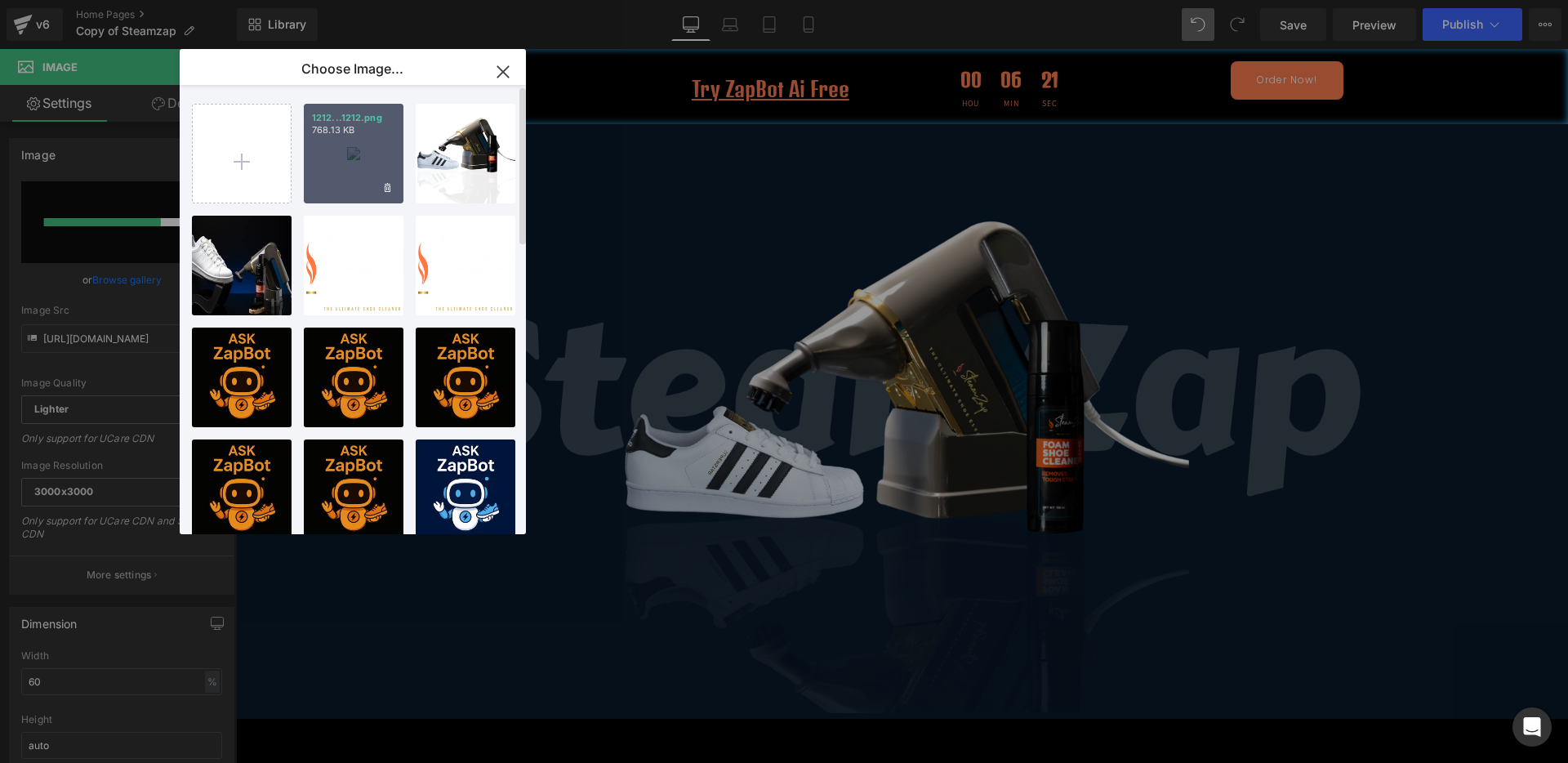 drag, startPoint x: 368, startPoint y: 167, endPoint x: 151, endPoint y: 123, distance: 221.4159 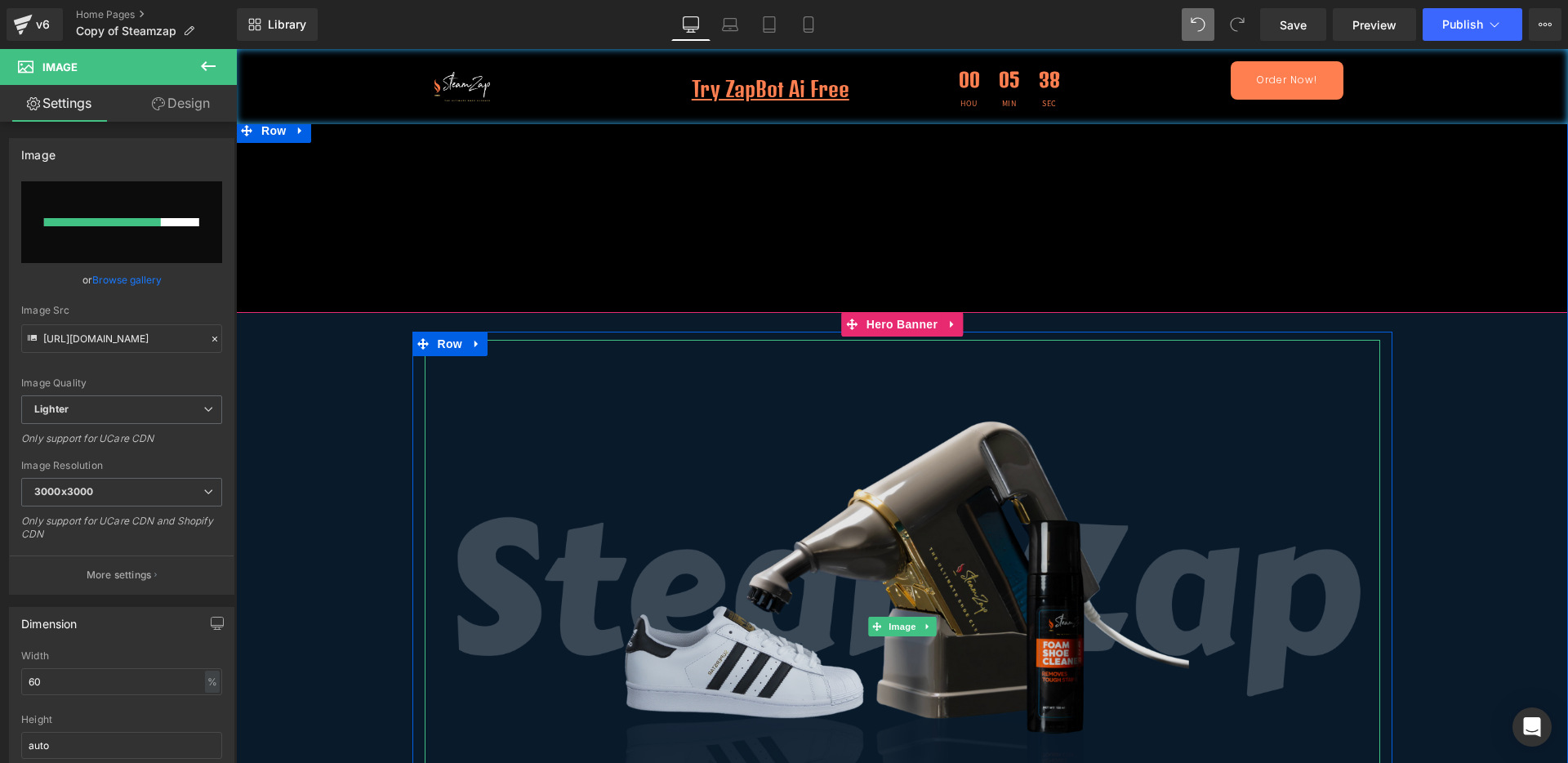 scroll, scrollTop: 0, scrollLeft: 0, axis: both 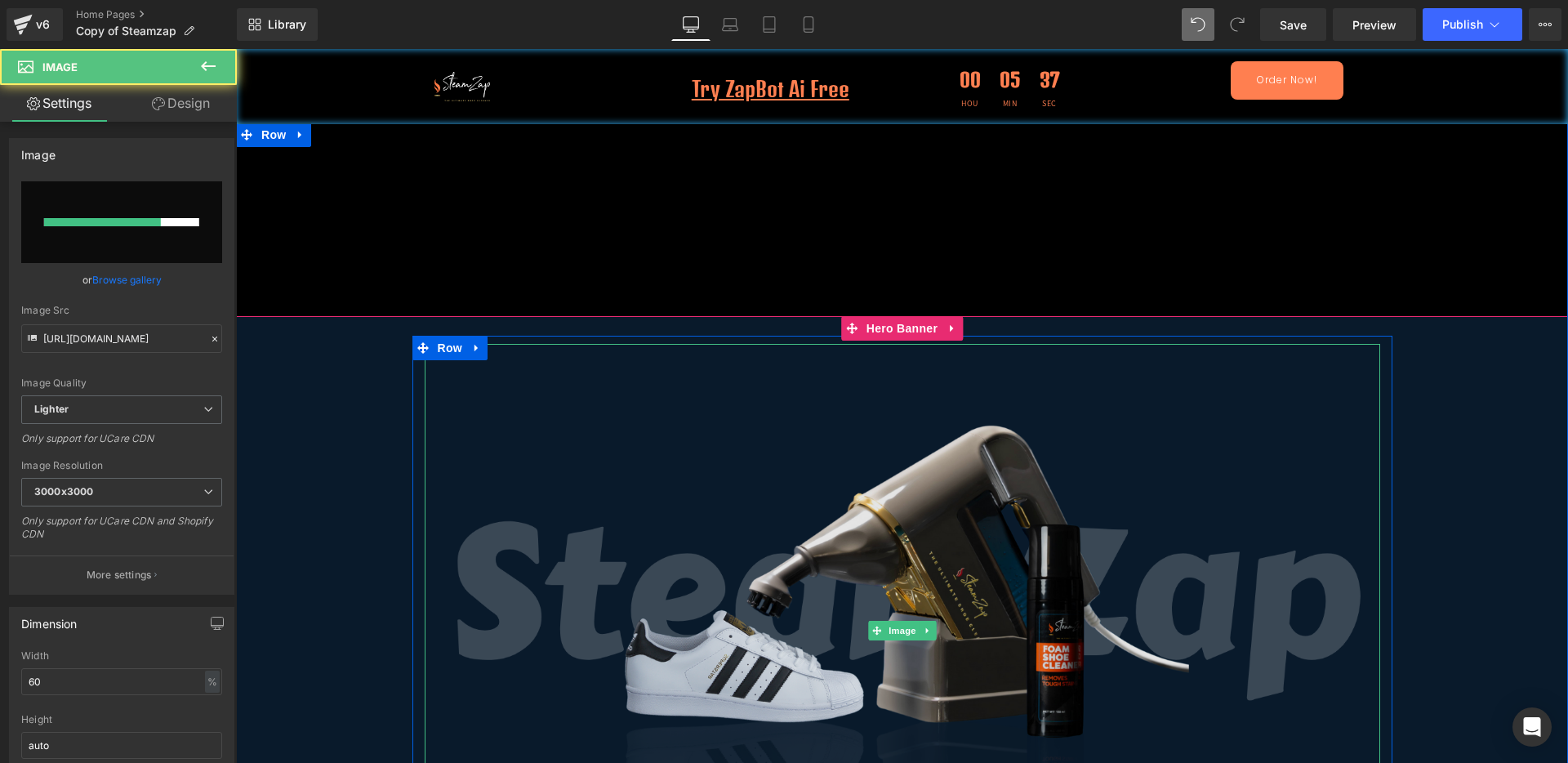 click at bounding box center (902, 631) 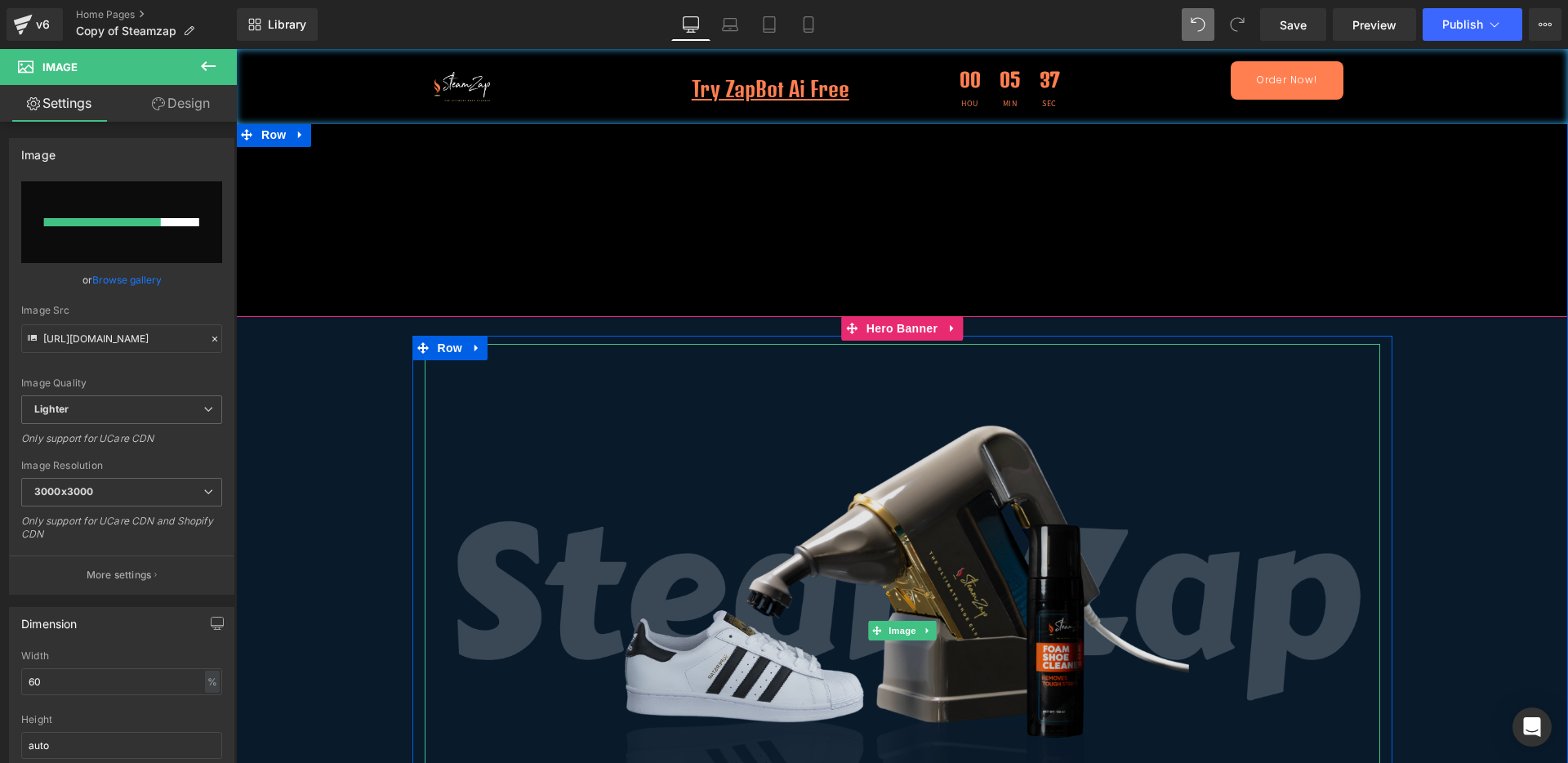 click at bounding box center [902, 631] 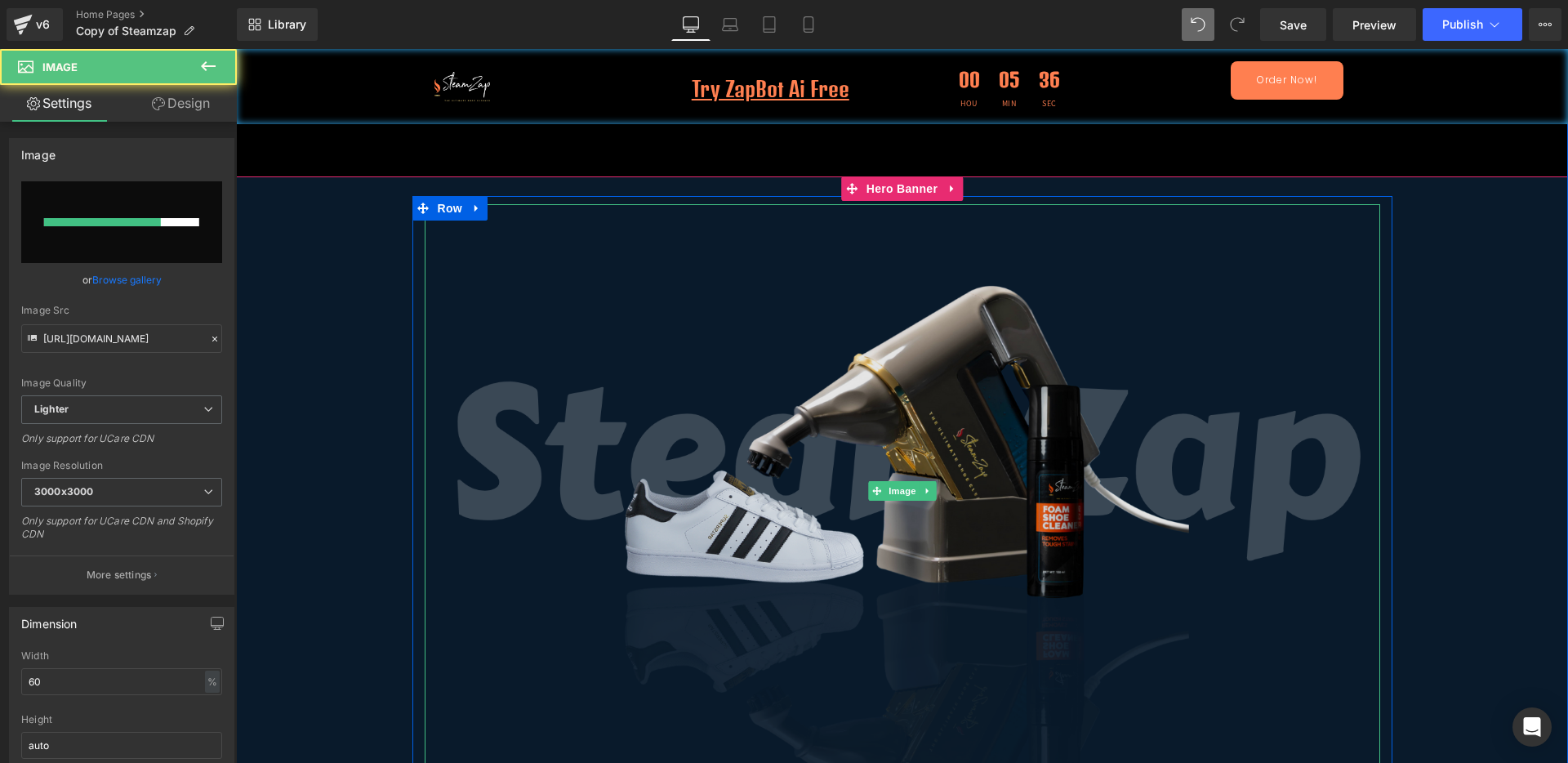 scroll, scrollTop: 204, scrollLeft: 0, axis: vertical 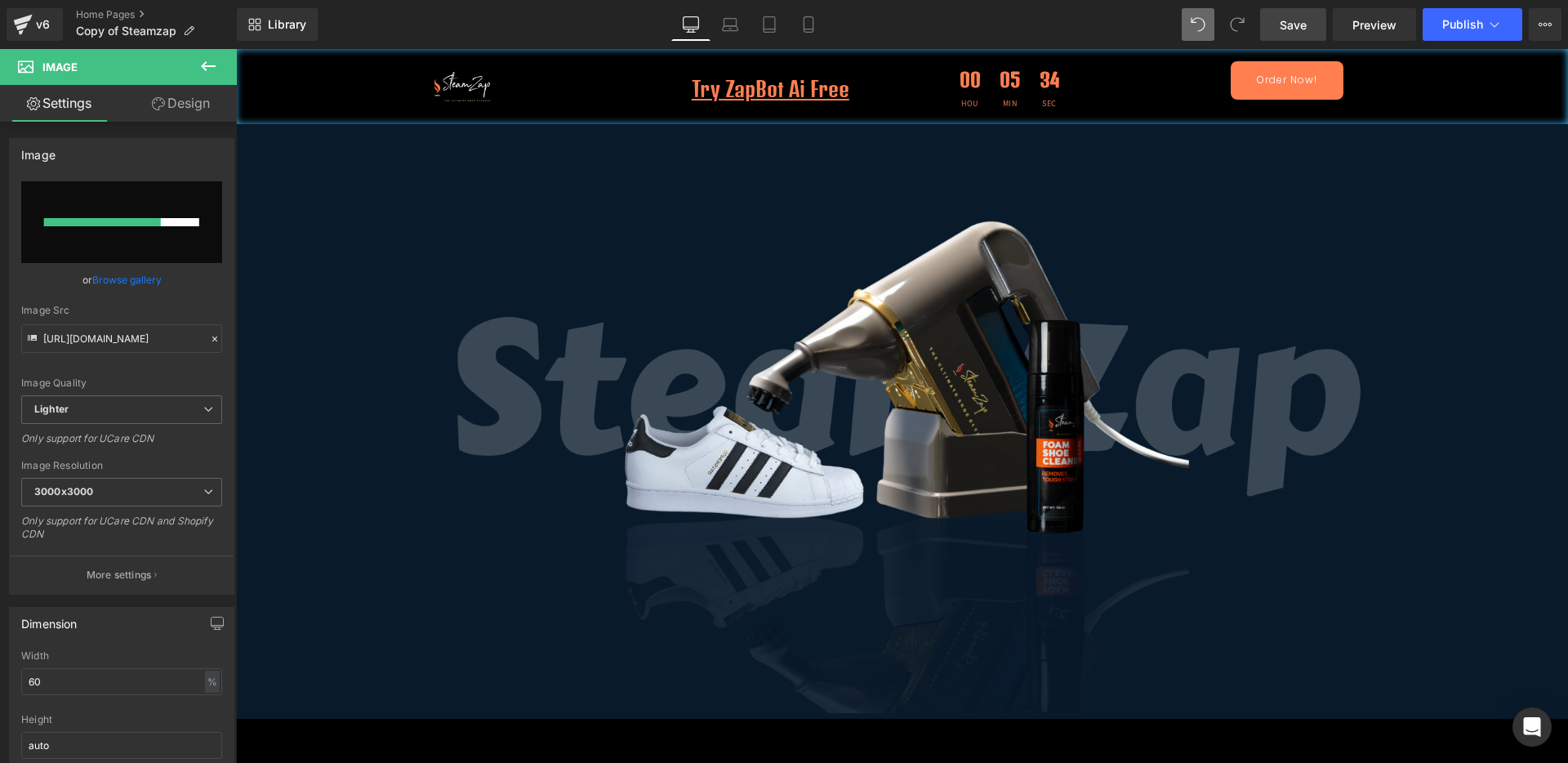 click on "Save" at bounding box center [1293, 25] 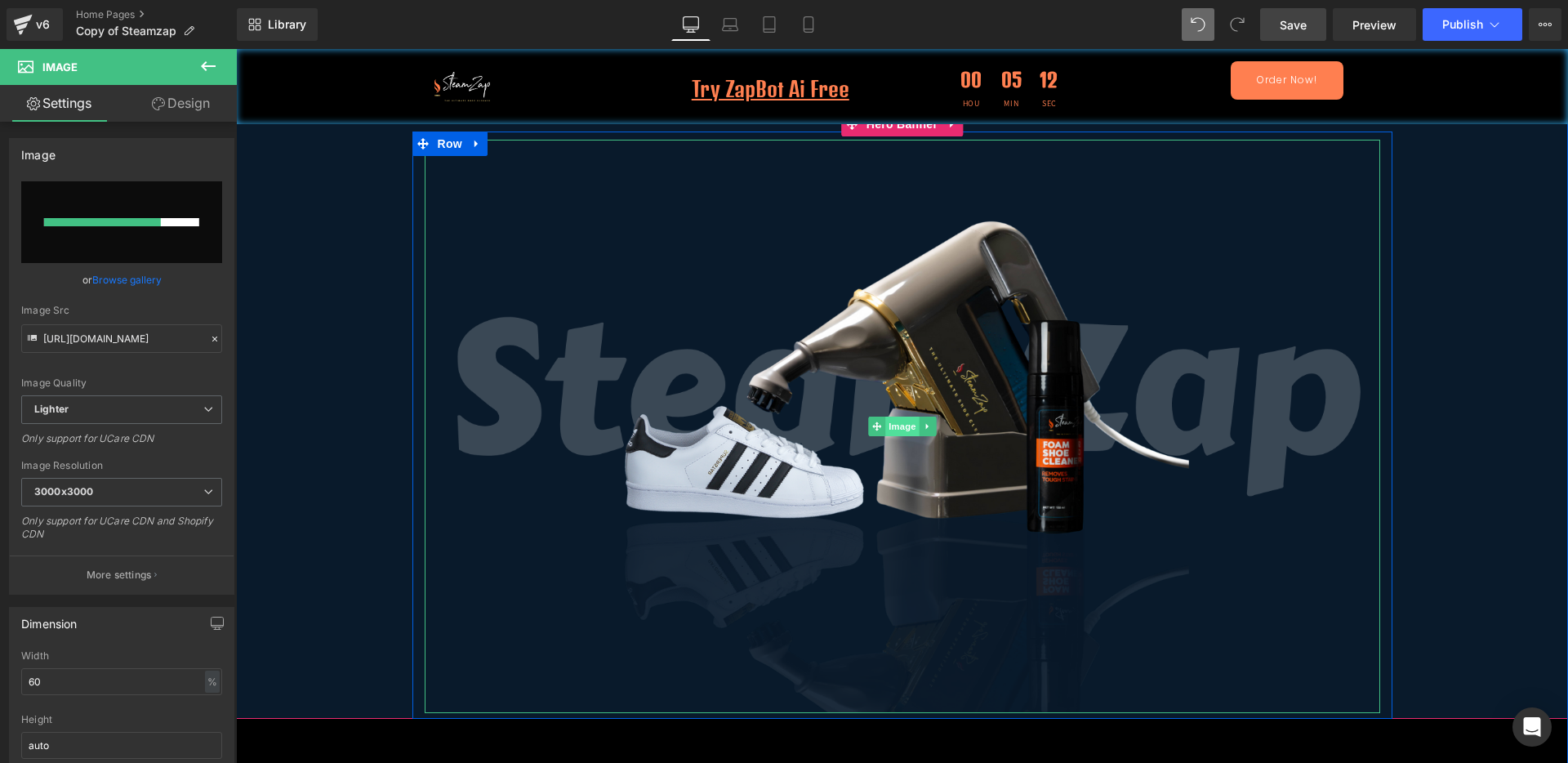 click on "Image" at bounding box center (902, 426) 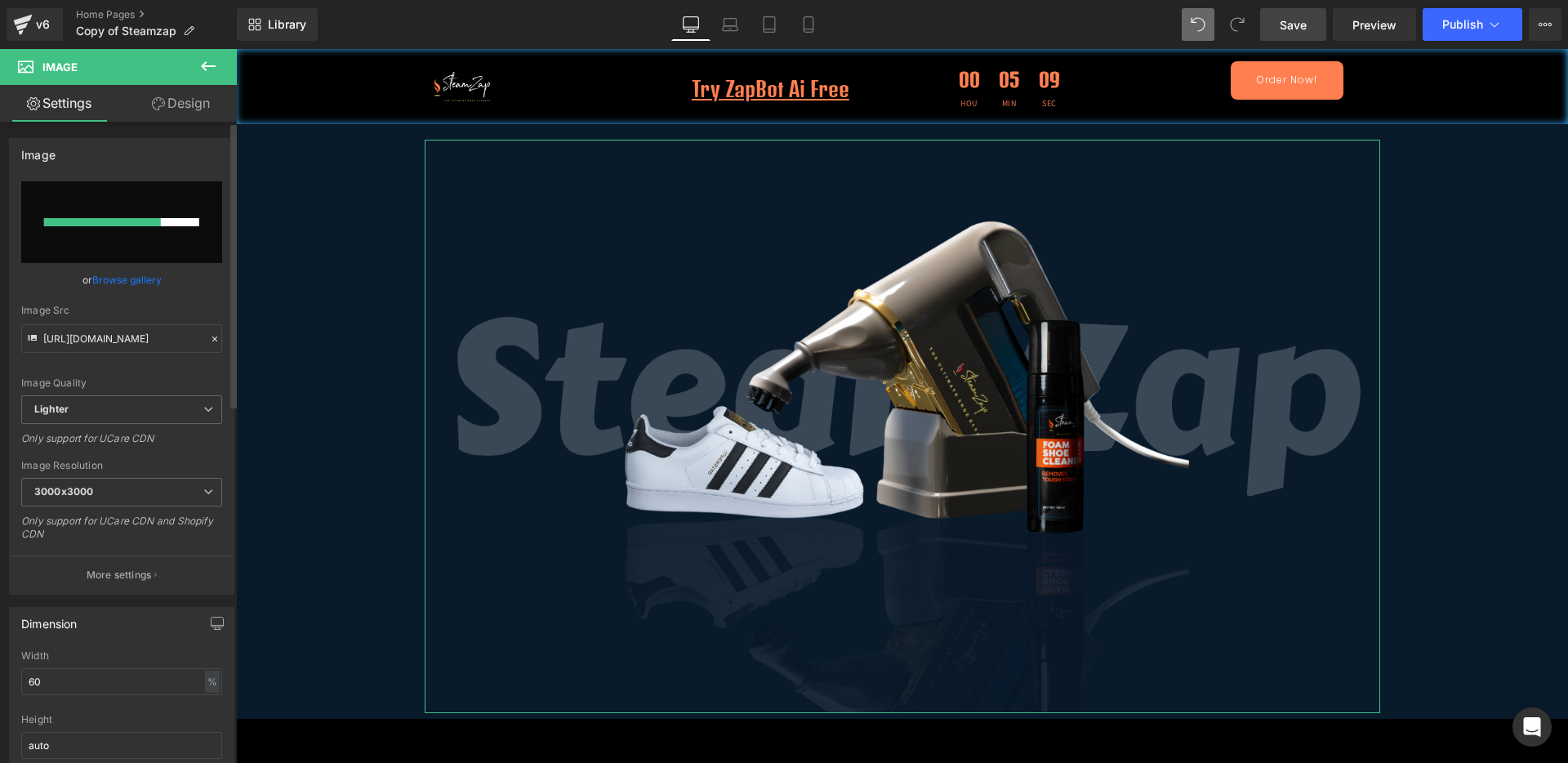 click at bounding box center (122, 222) 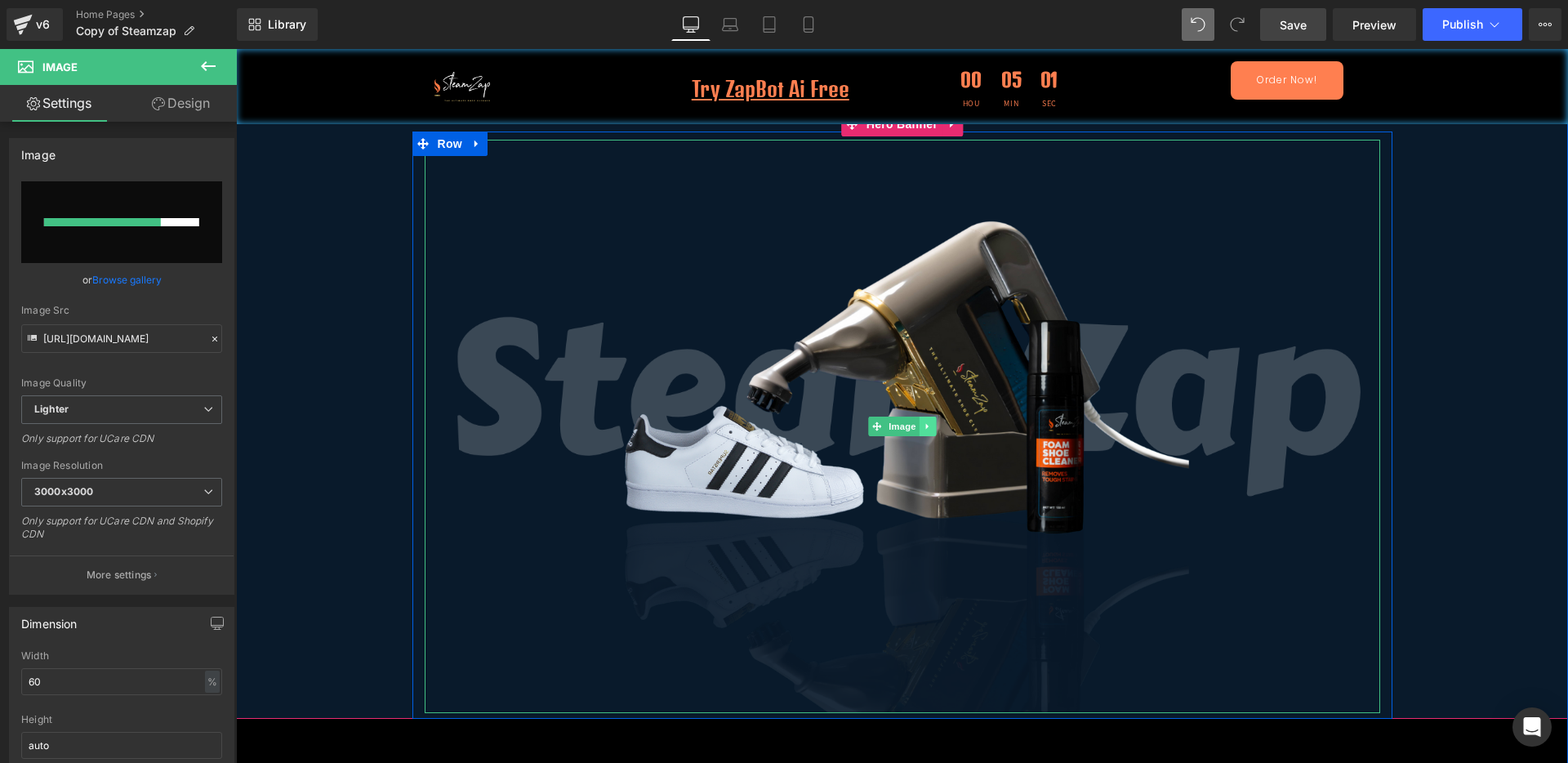 click 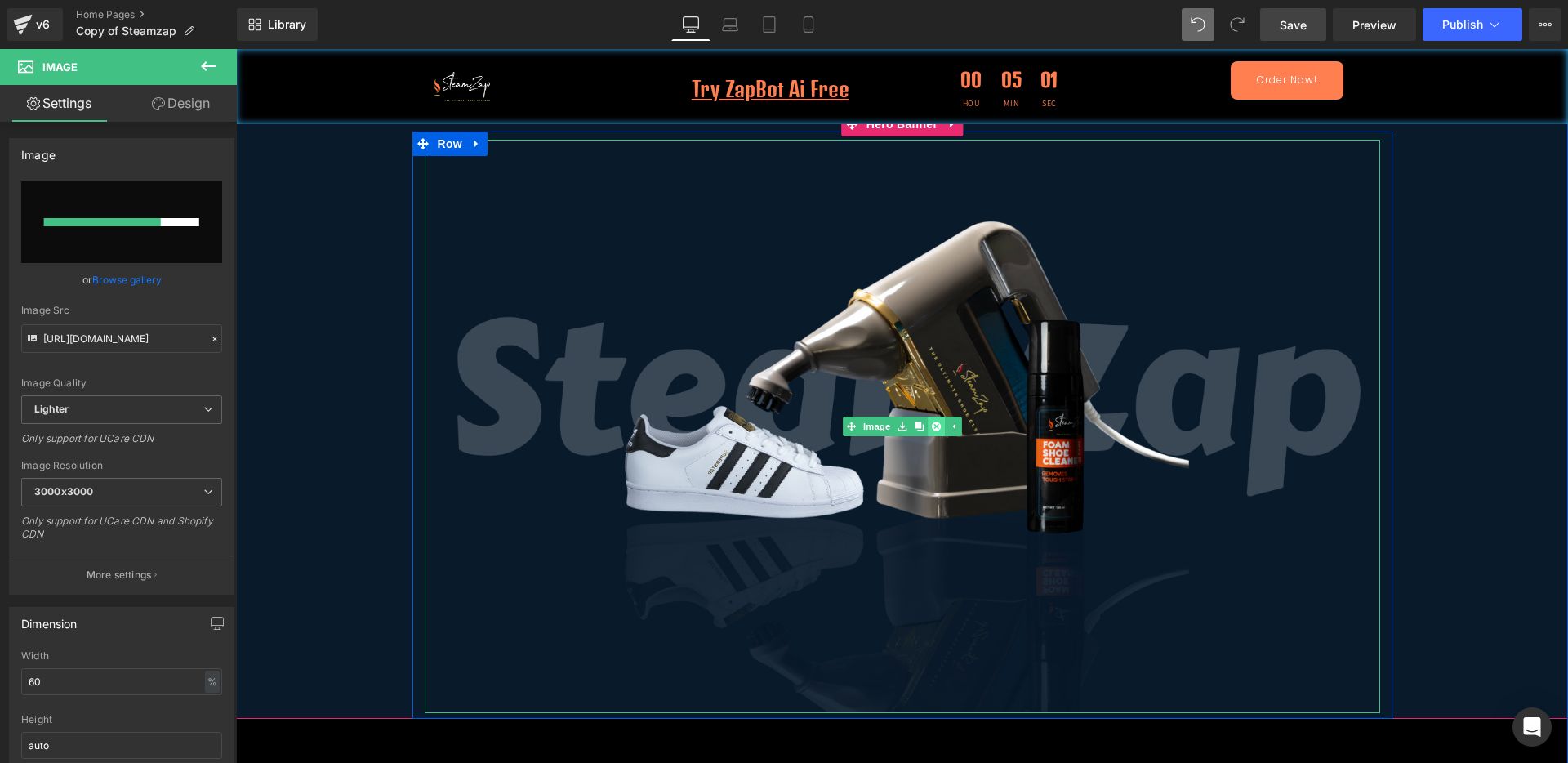 click 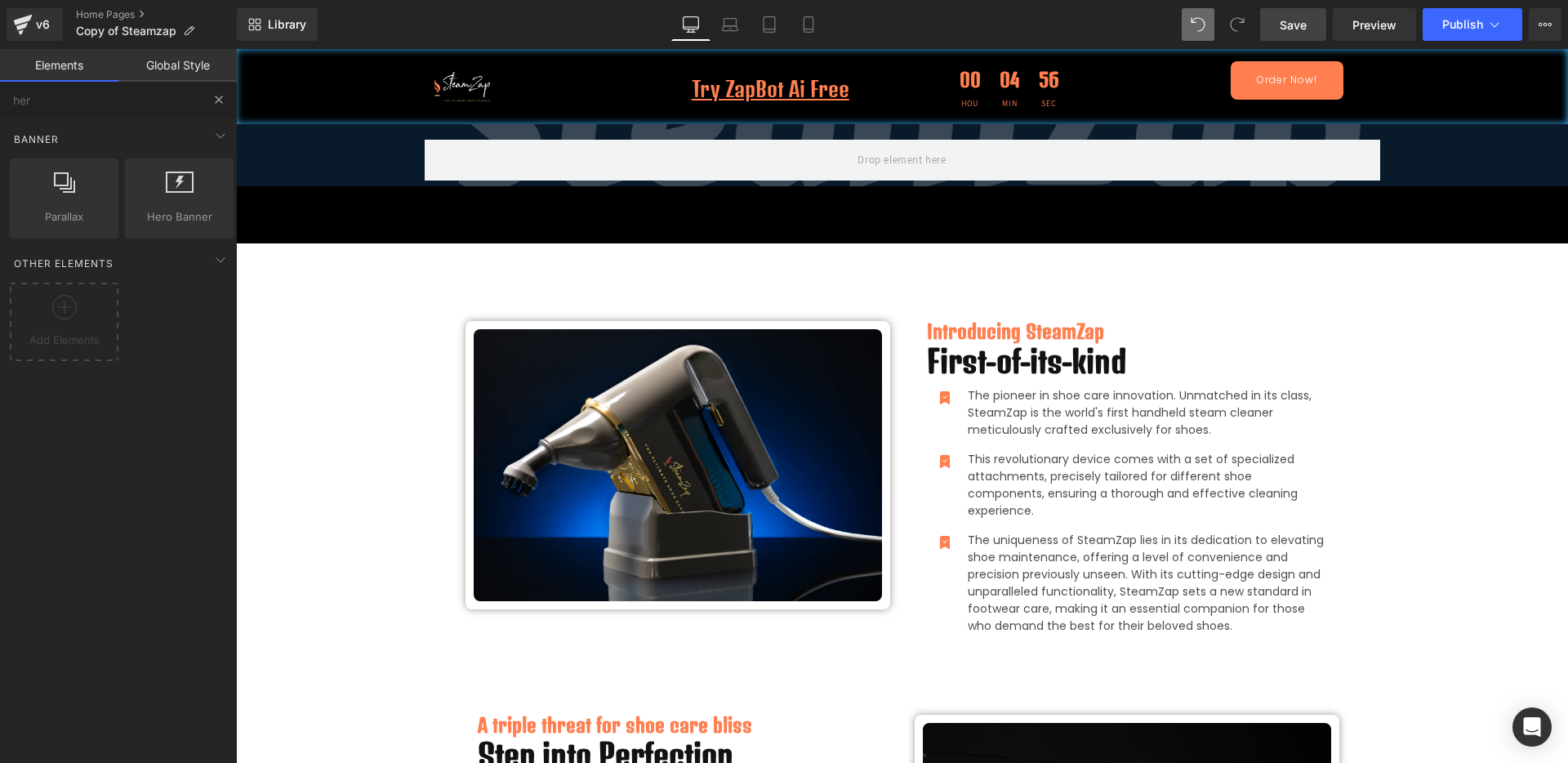 type 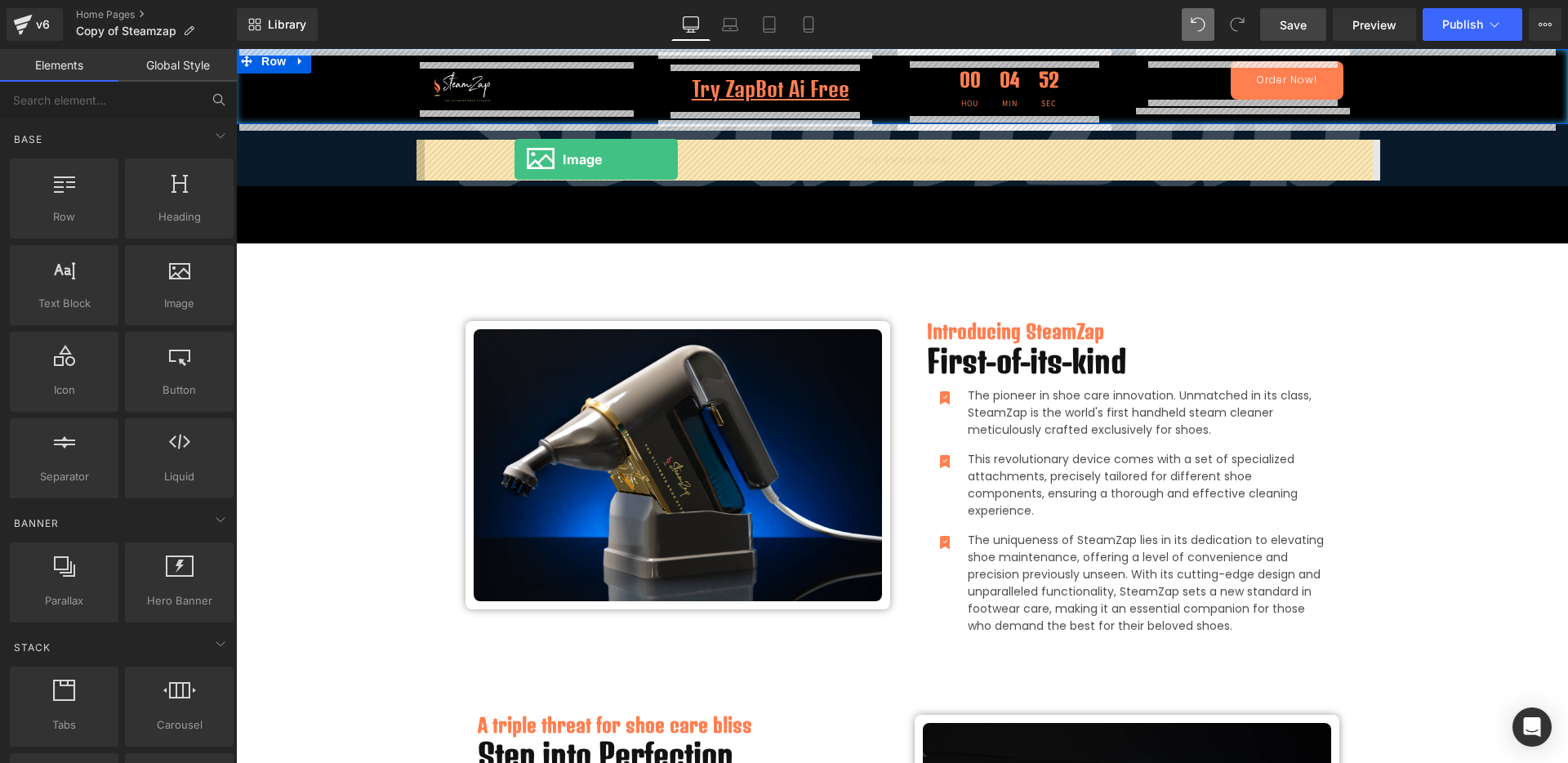 drag, startPoint x: 411, startPoint y: 339, endPoint x: 514, endPoint y: 159, distance: 207.38611 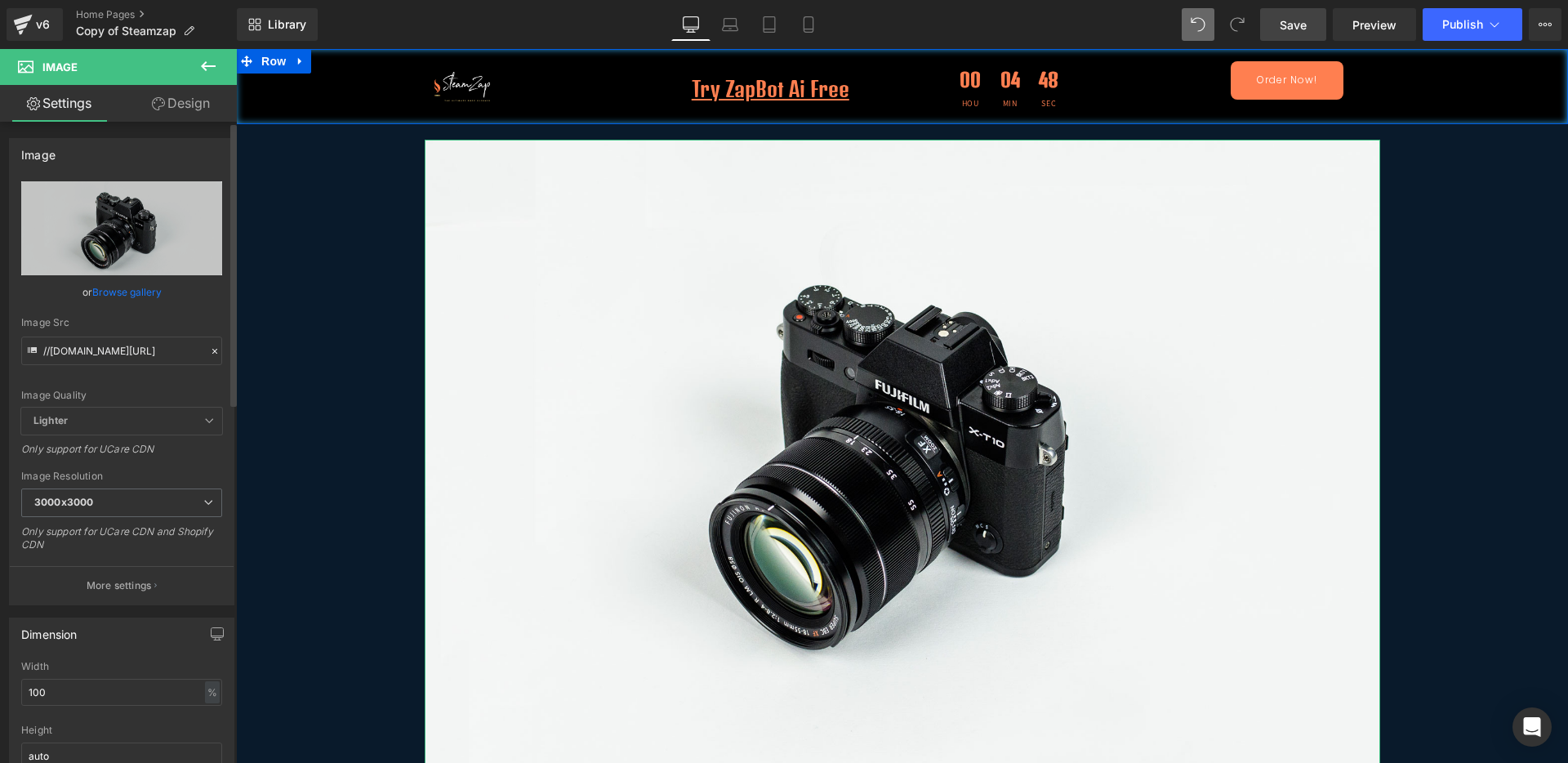 click on "Browse gallery" at bounding box center (127, 292) 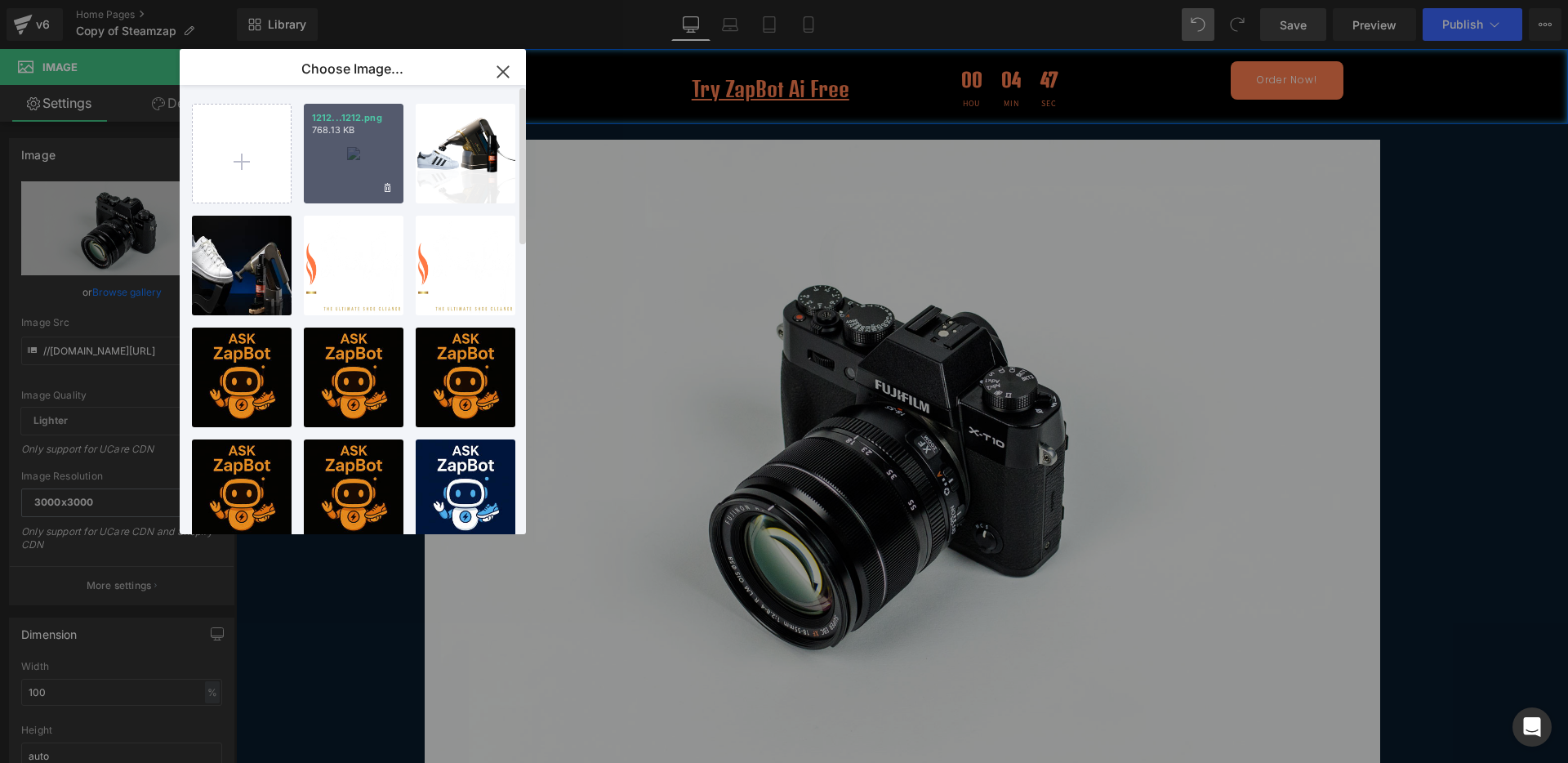 click on "1212...1212.png 768.13 KB" at bounding box center (354, 154) 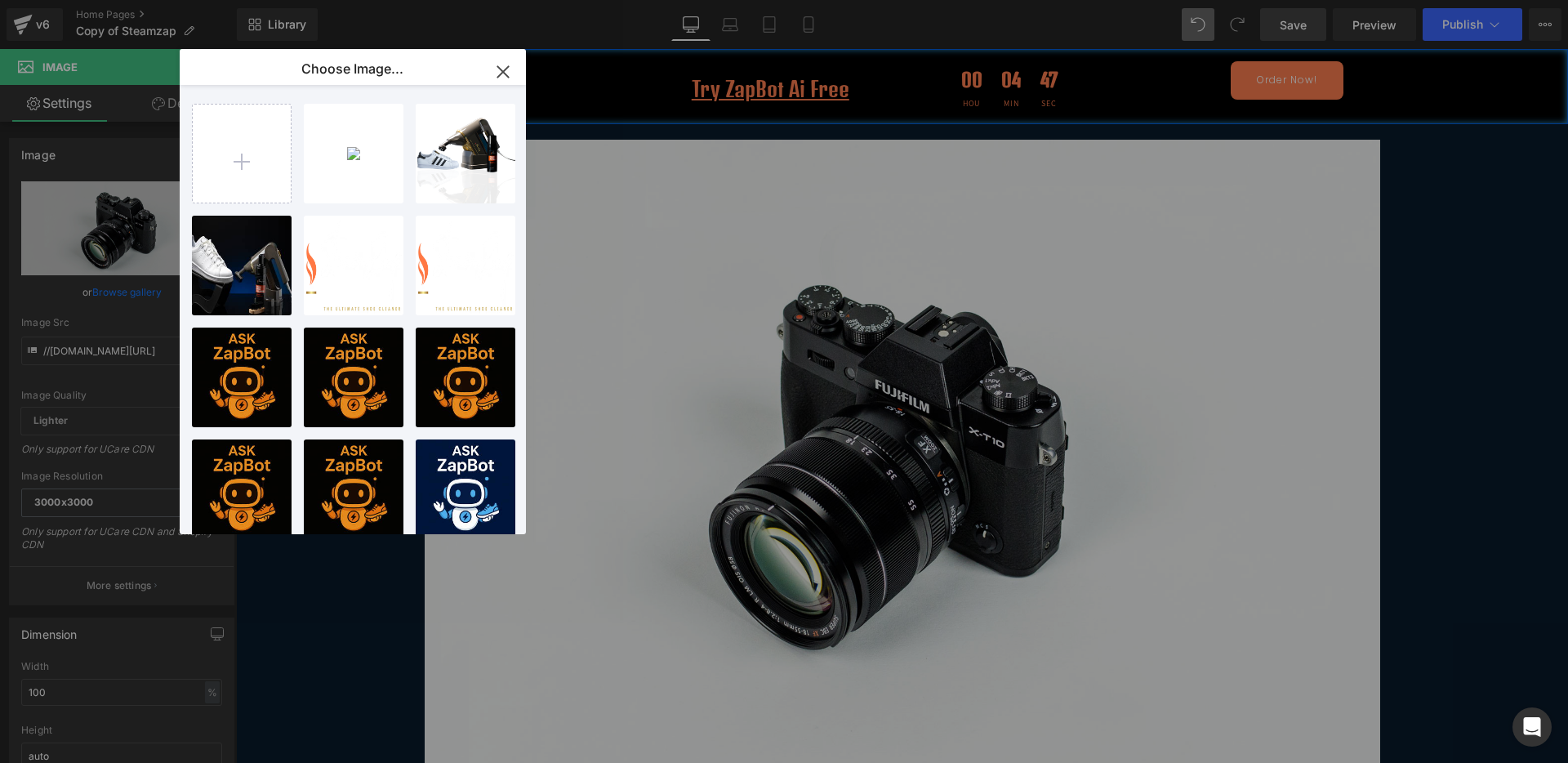 type on "[URL][DOMAIN_NAME]" 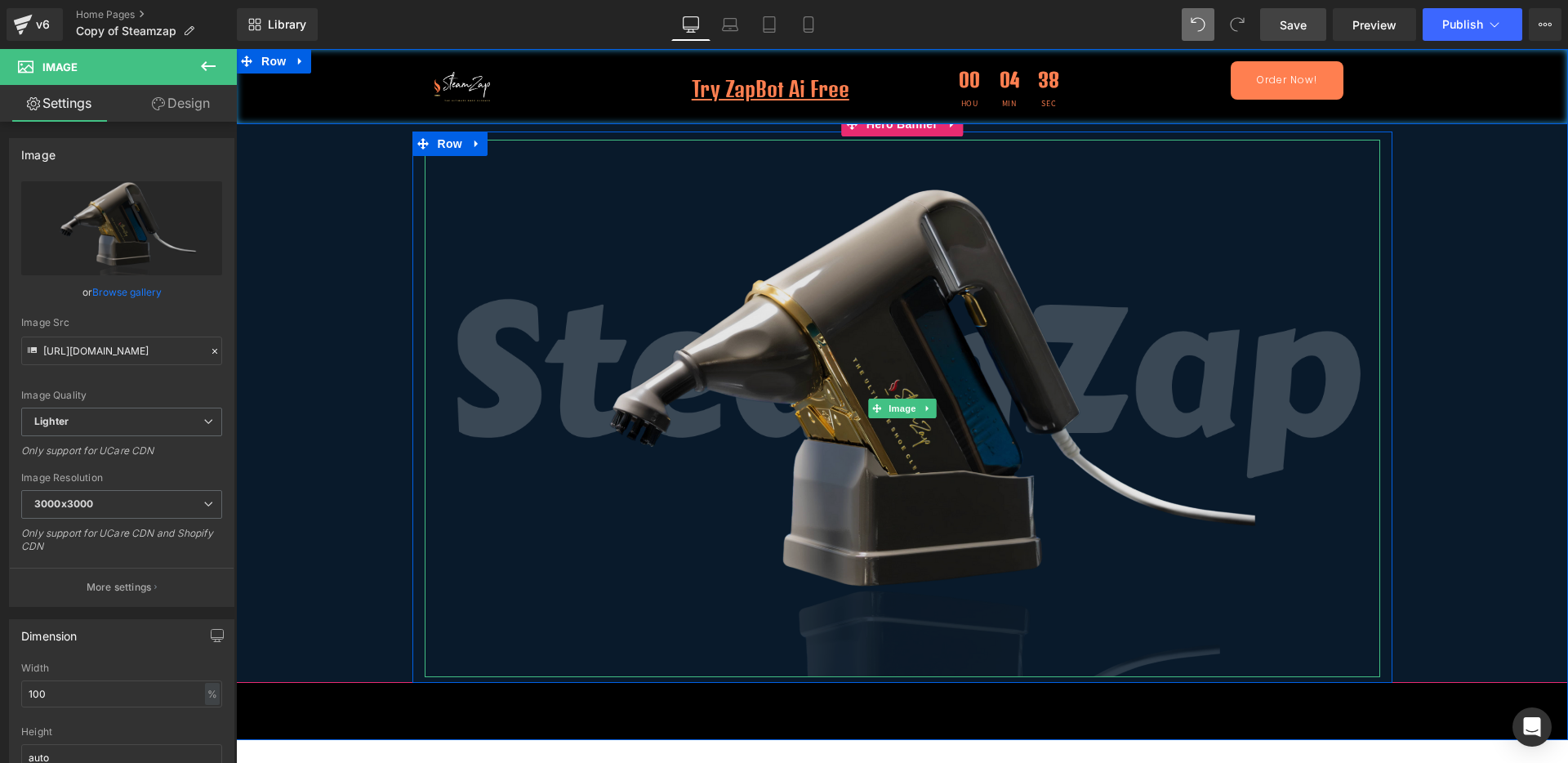 scroll, scrollTop: 0, scrollLeft: 0, axis: both 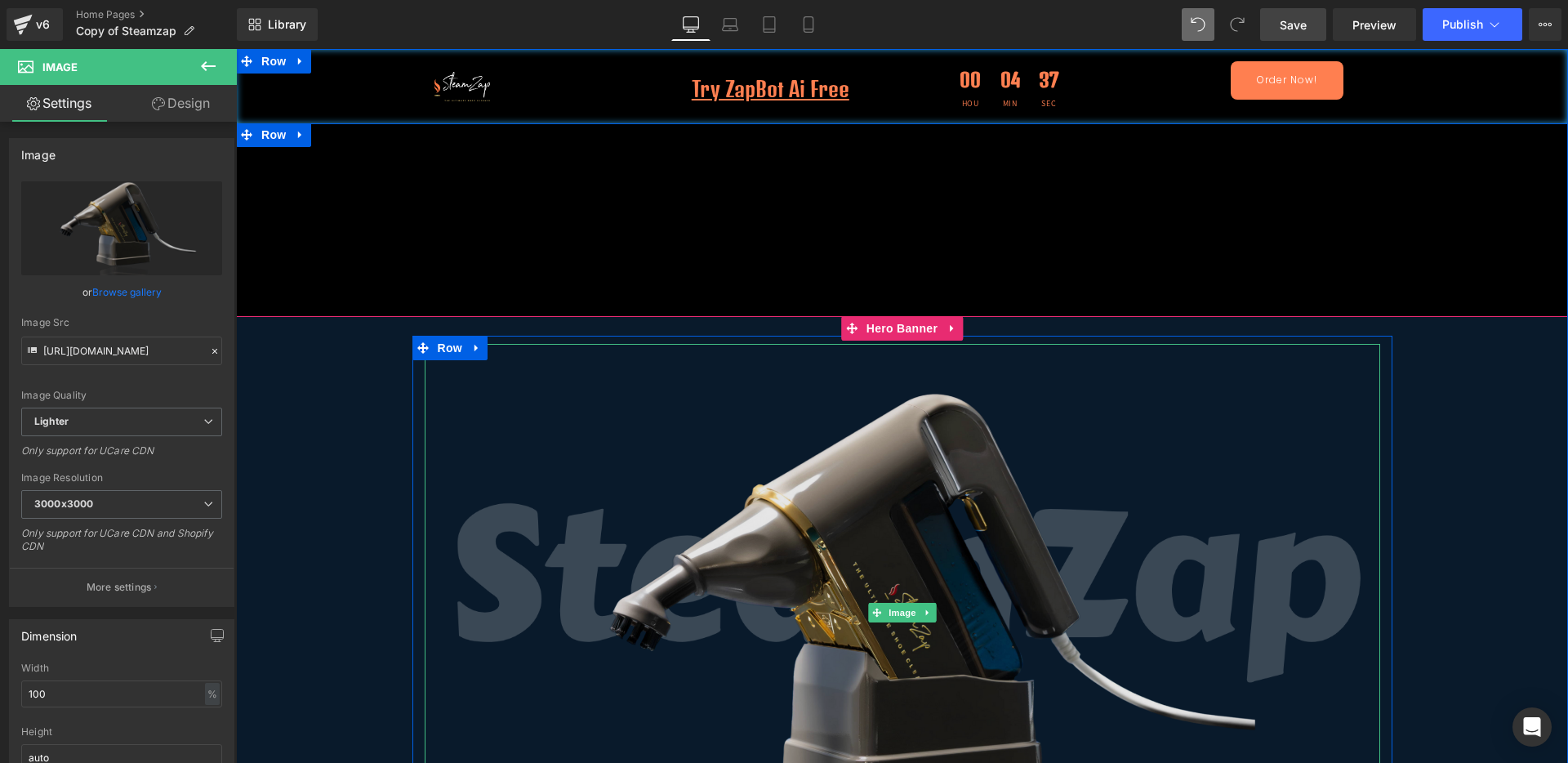 click at bounding box center [902, 613] 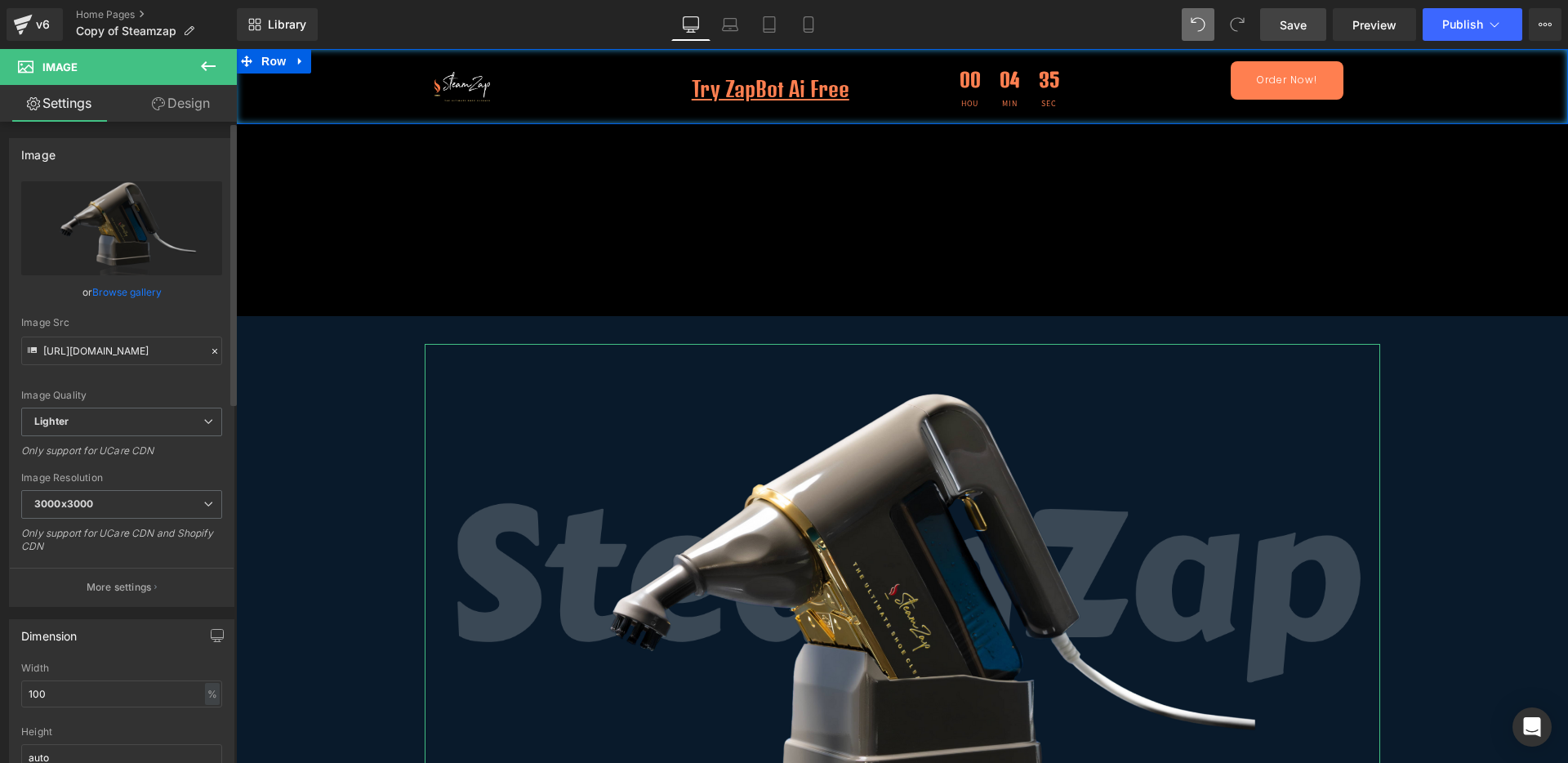 click on "Image https://ucarecdn.com/088fd1b9-4ea7-46d8-abed-ebbd95ae0dcc/-/format/auto/-/preview/3000x3000/-/quality/lighter/1212.png  Replace Image  Upload image or  Browse gallery Image Src https://ucarecdn.com/088fd1b9-4ea7-46d8-abed-ebbd95ae0dcc/-/format/auto/-/preview/3000x3000/-/quality/lighter/1212.png Image Quality Lighter Lightest
Lighter
Lighter Lightest Only support for UCare CDN 100x100 240x240 480x480 576x576 640x640 768x768 800x800 960x960 1024x1024 1280x1280 1440x1440 1600x1600 1920x1920 2560x2560 3000x3000 Image Resolution
3000x3000
100x100 240x240 480x480 576x576 640x640 768x768 800x800 960x960 1024x1024 1280x1280 1440x1440 1600x1600 1920x1920 2560x2560 3000x3000 Only support for UCare CDN and Shopify CDN More settings Image Title Show title when hover to image Back Dimension 100% Width 100 % % px auto Height auto 0 Circle Image Link New Tab" at bounding box center (122, 824) 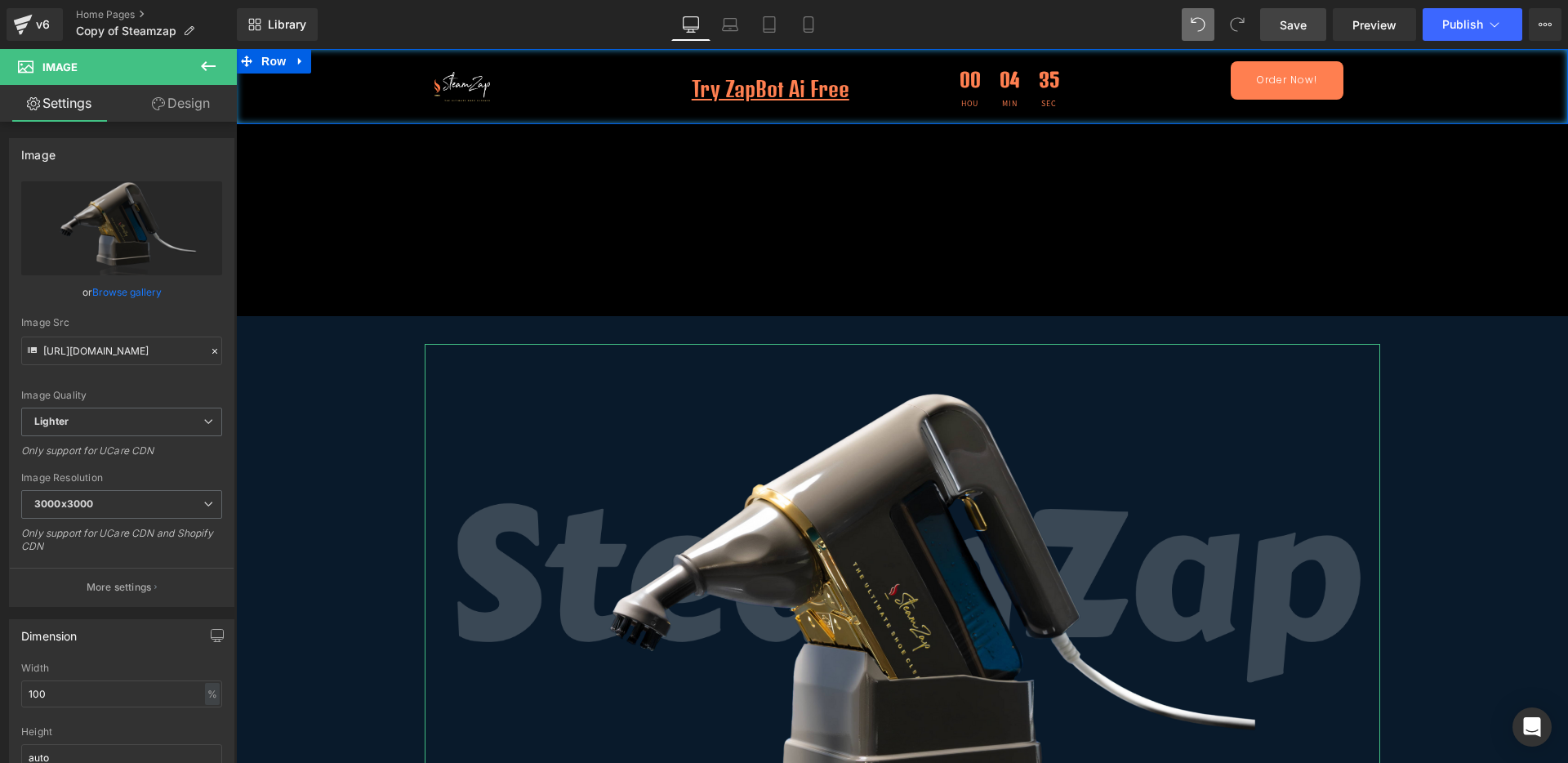 click on "Design" at bounding box center (180, 103) 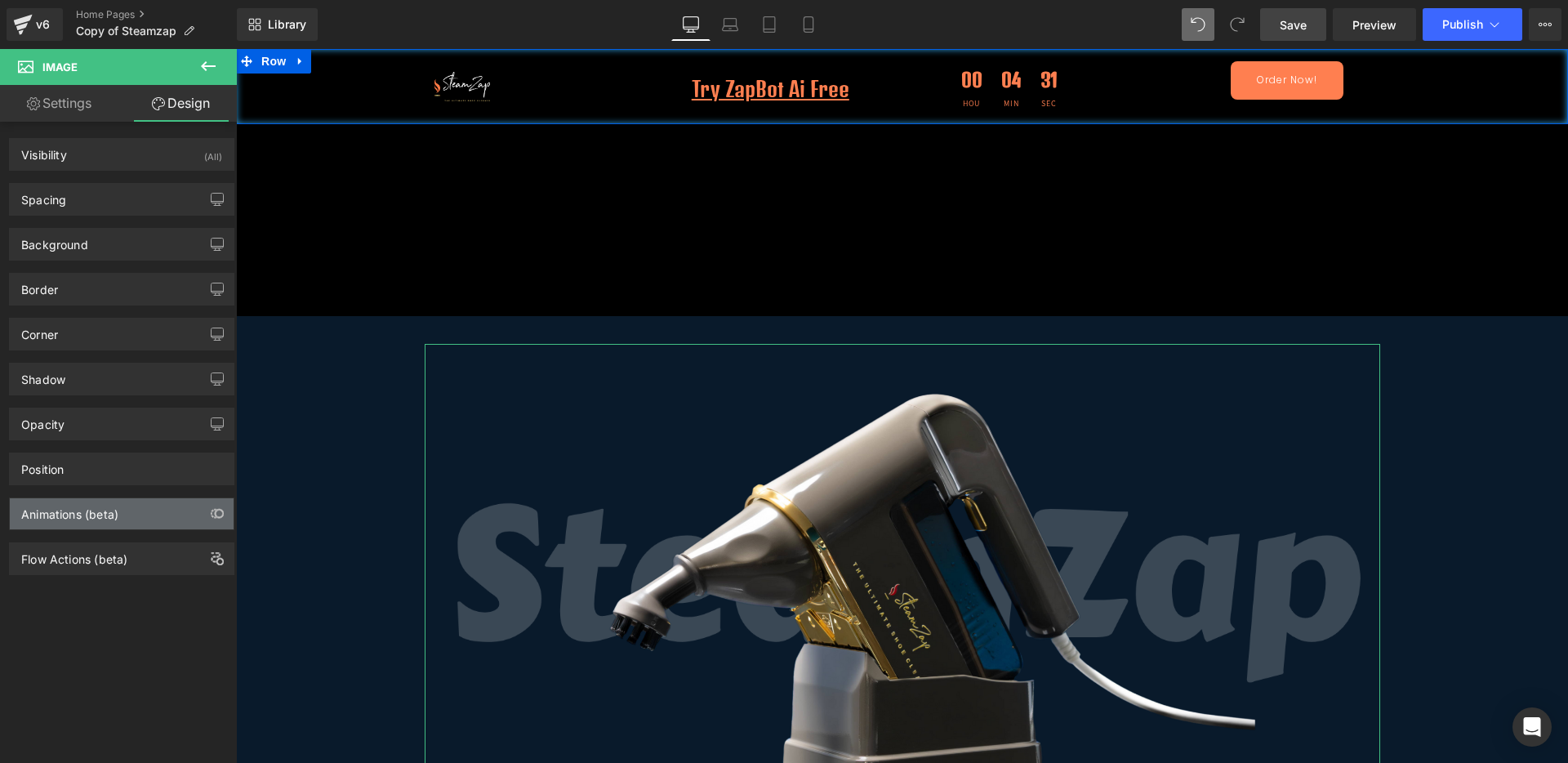 click on "Animations (beta)" at bounding box center [122, 514] 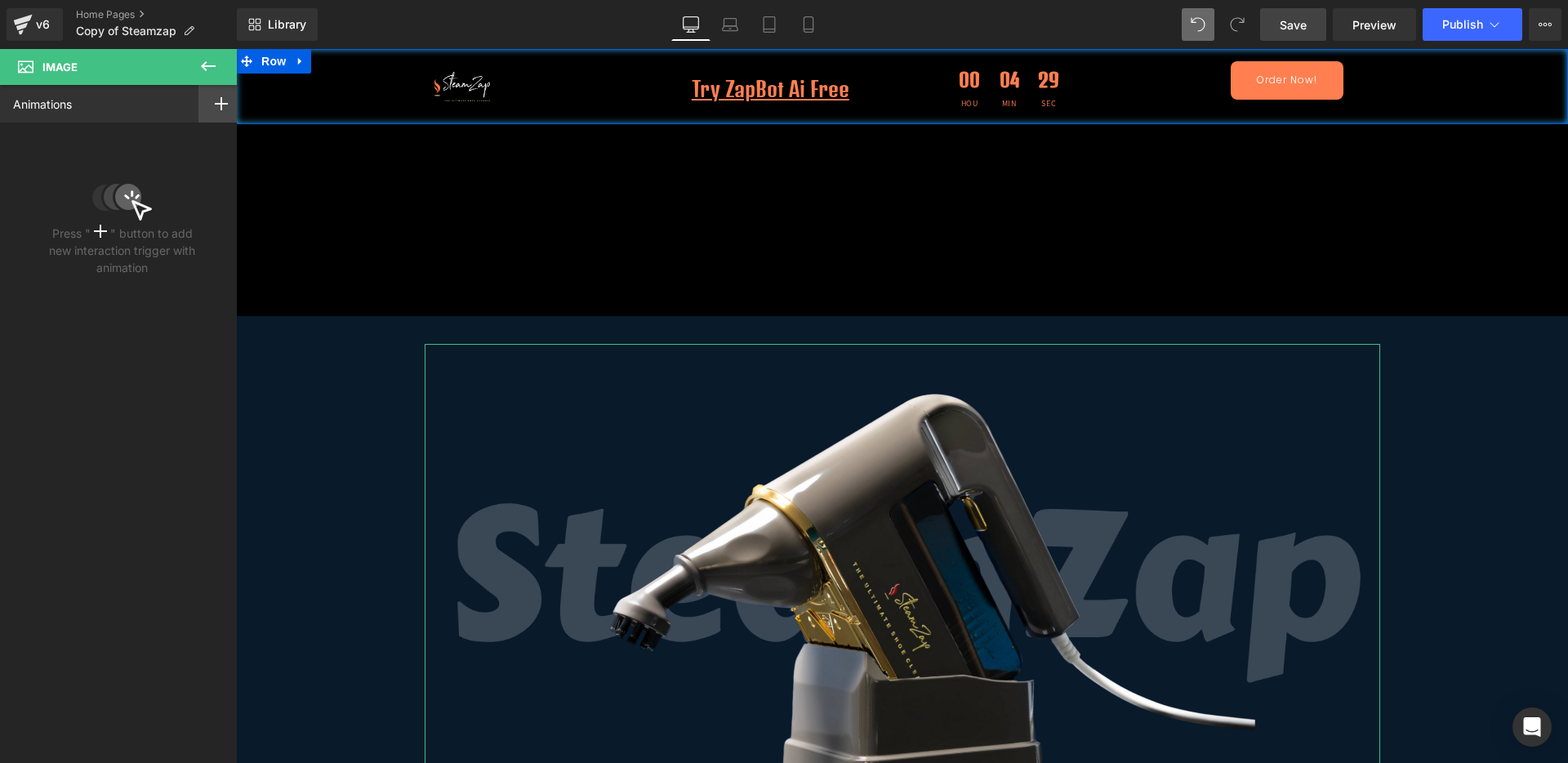 click at bounding box center [221, 104] 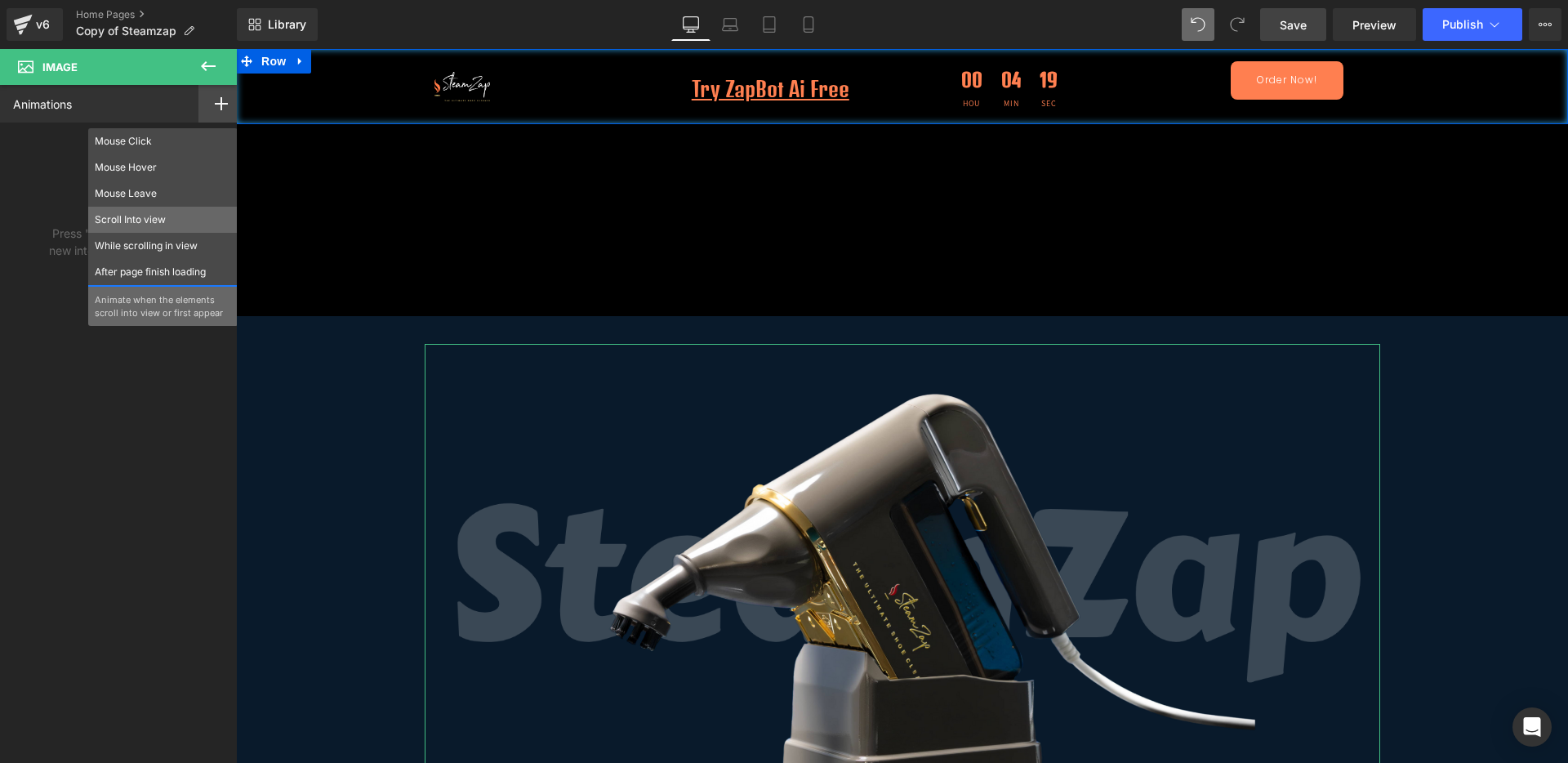 click on "Scroll Into view" at bounding box center [163, 220] 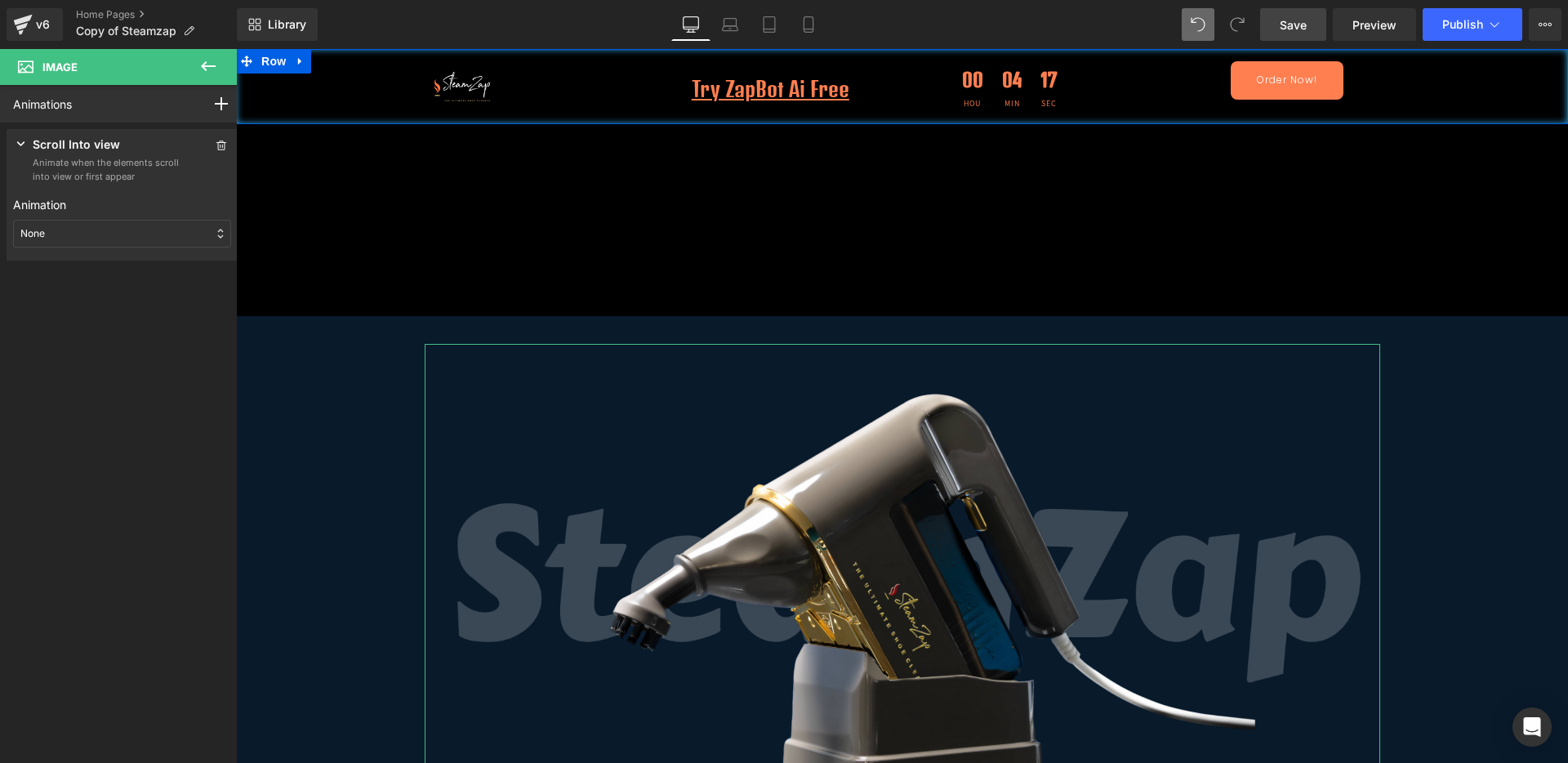 click on "None" at bounding box center (122, 234) 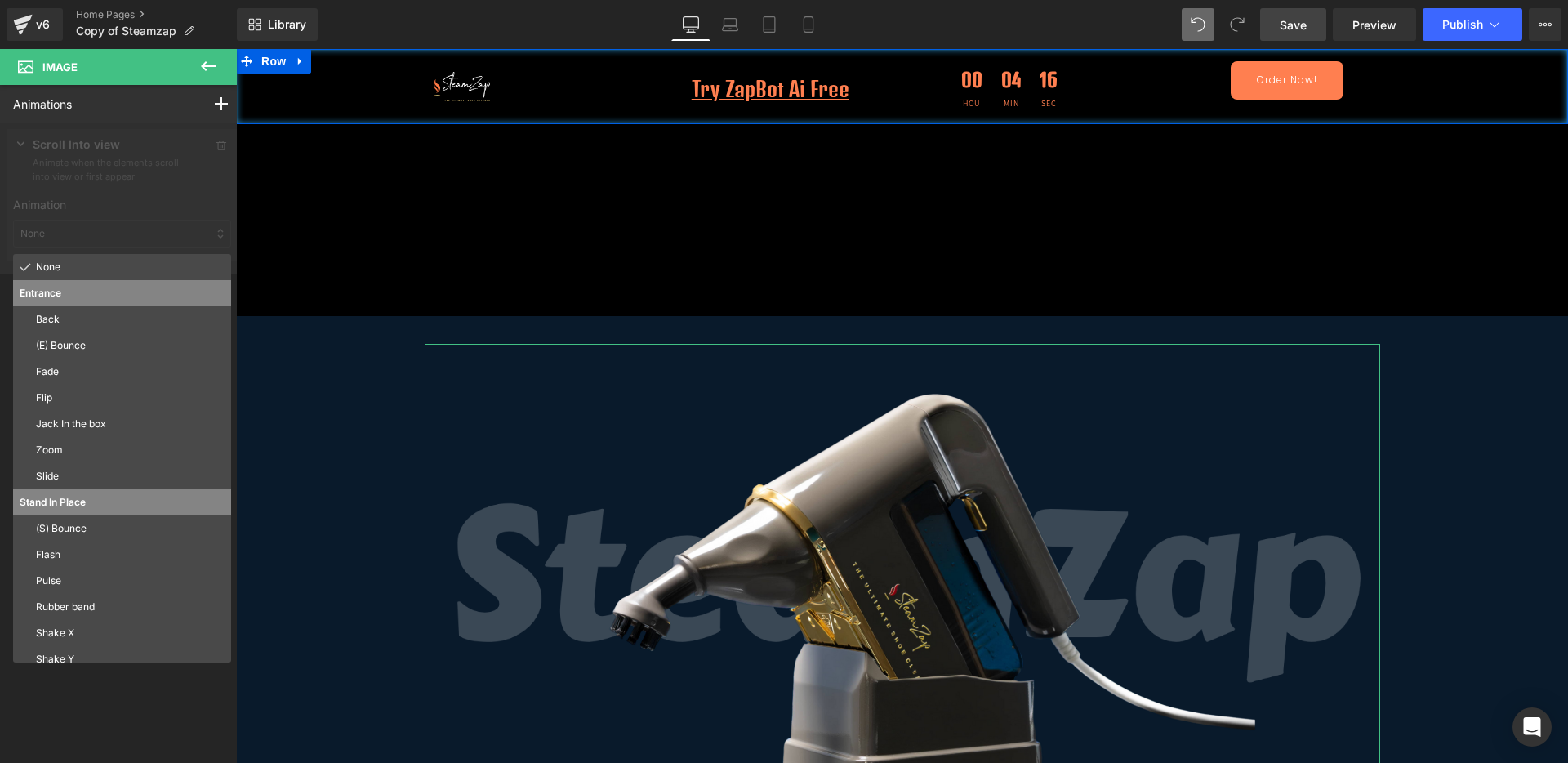 click at bounding box center (122, 198) 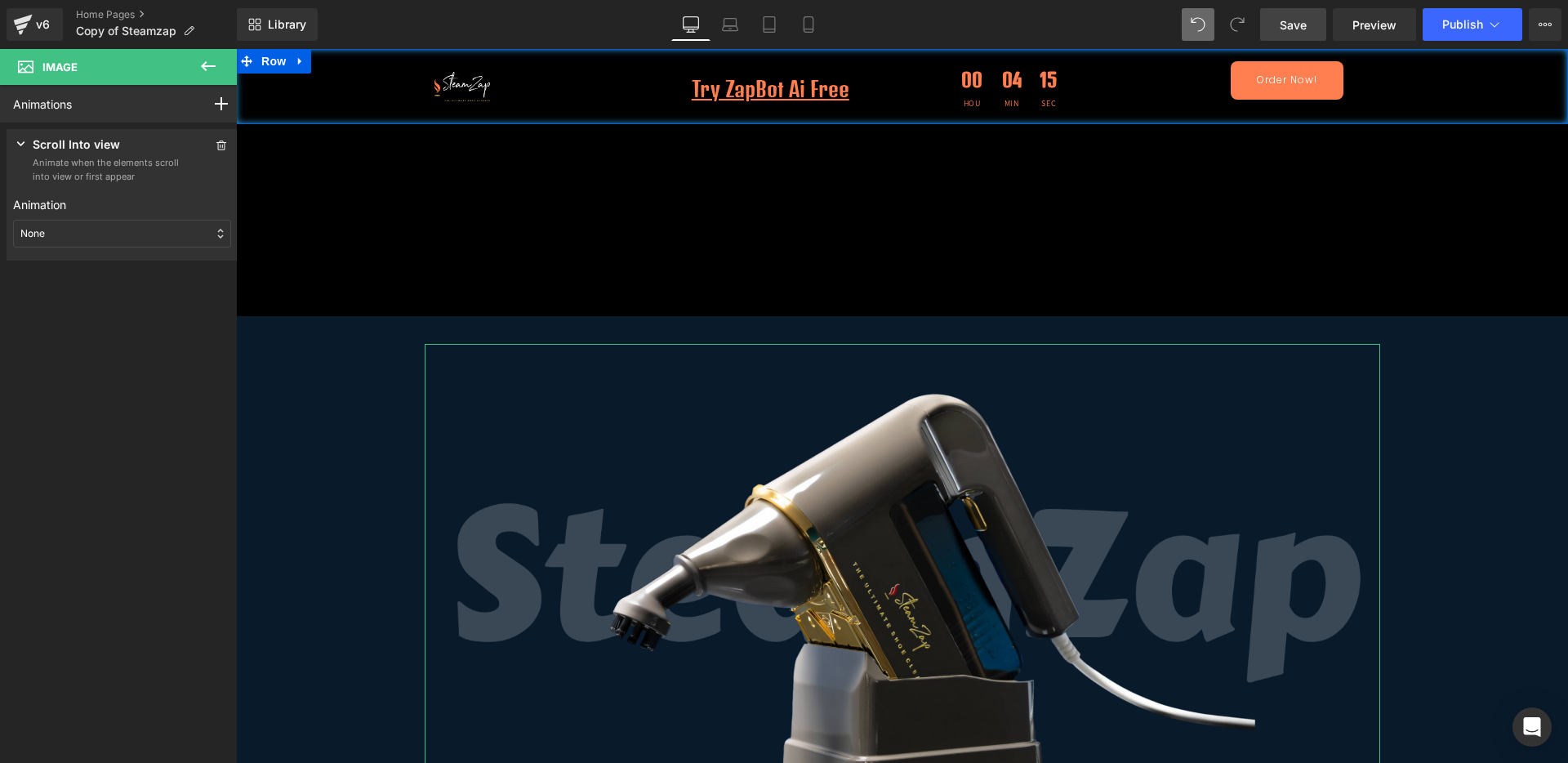 click 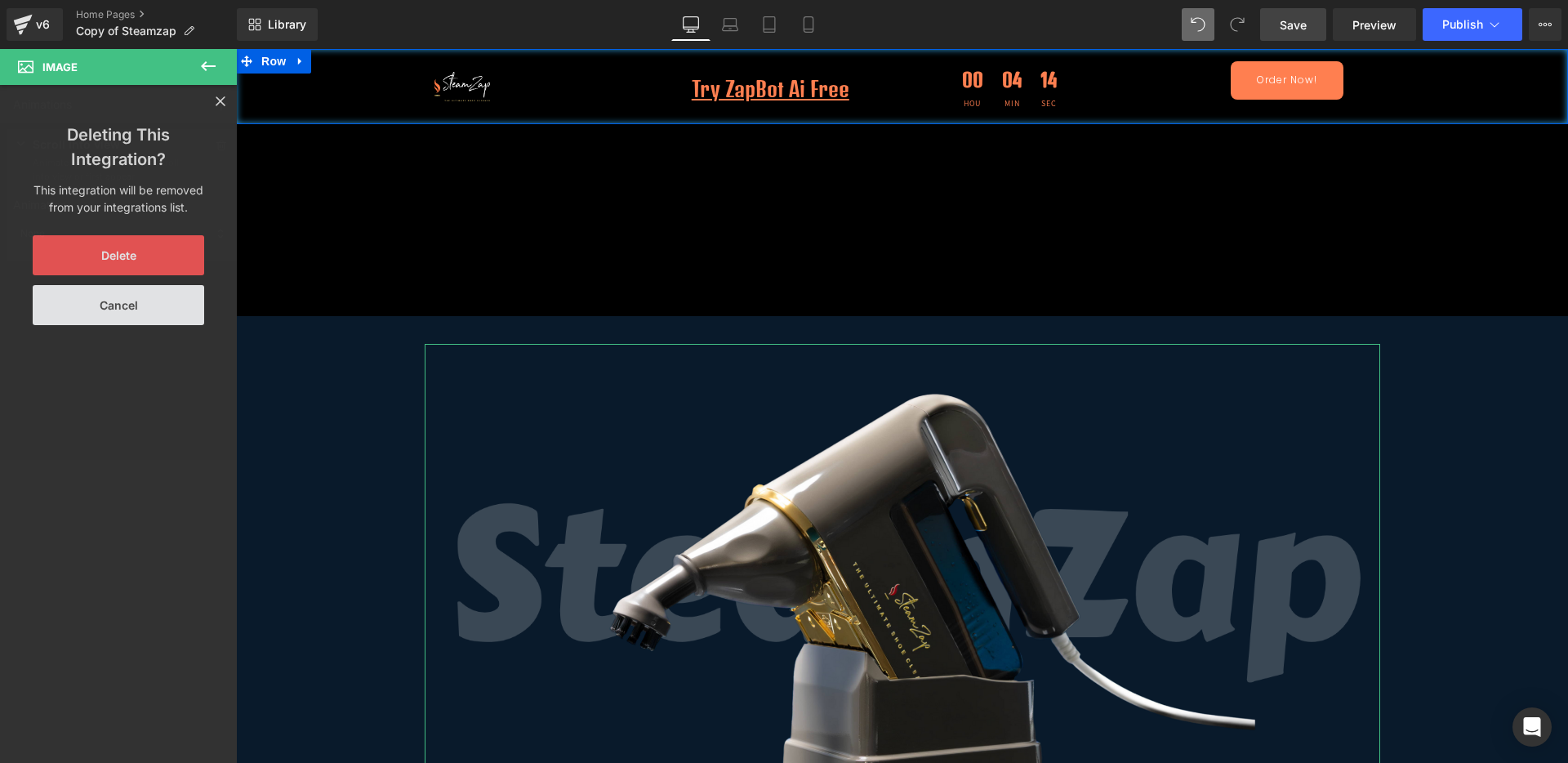 click on "Delete" at bounding box center (118, 255) 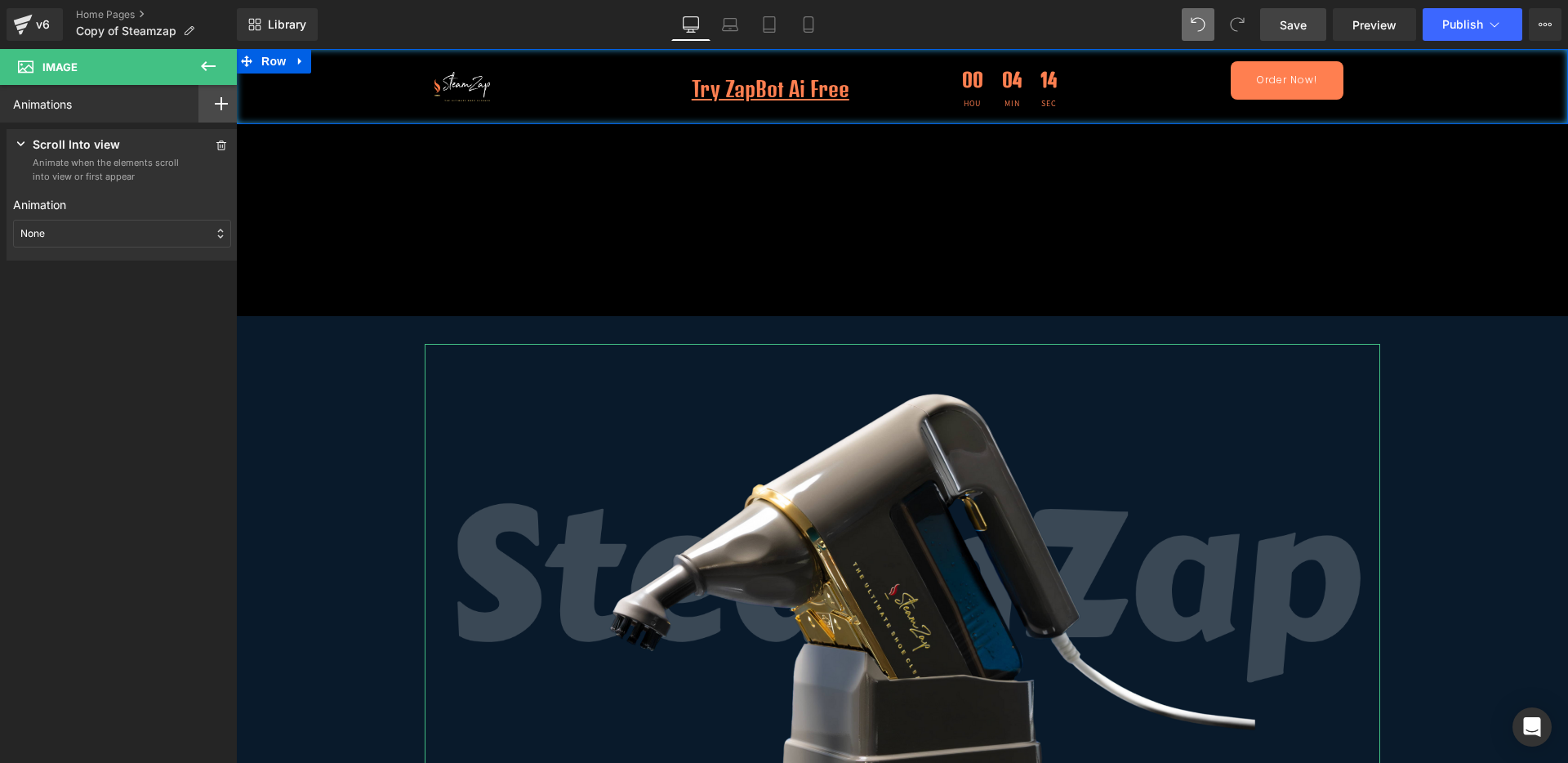 click 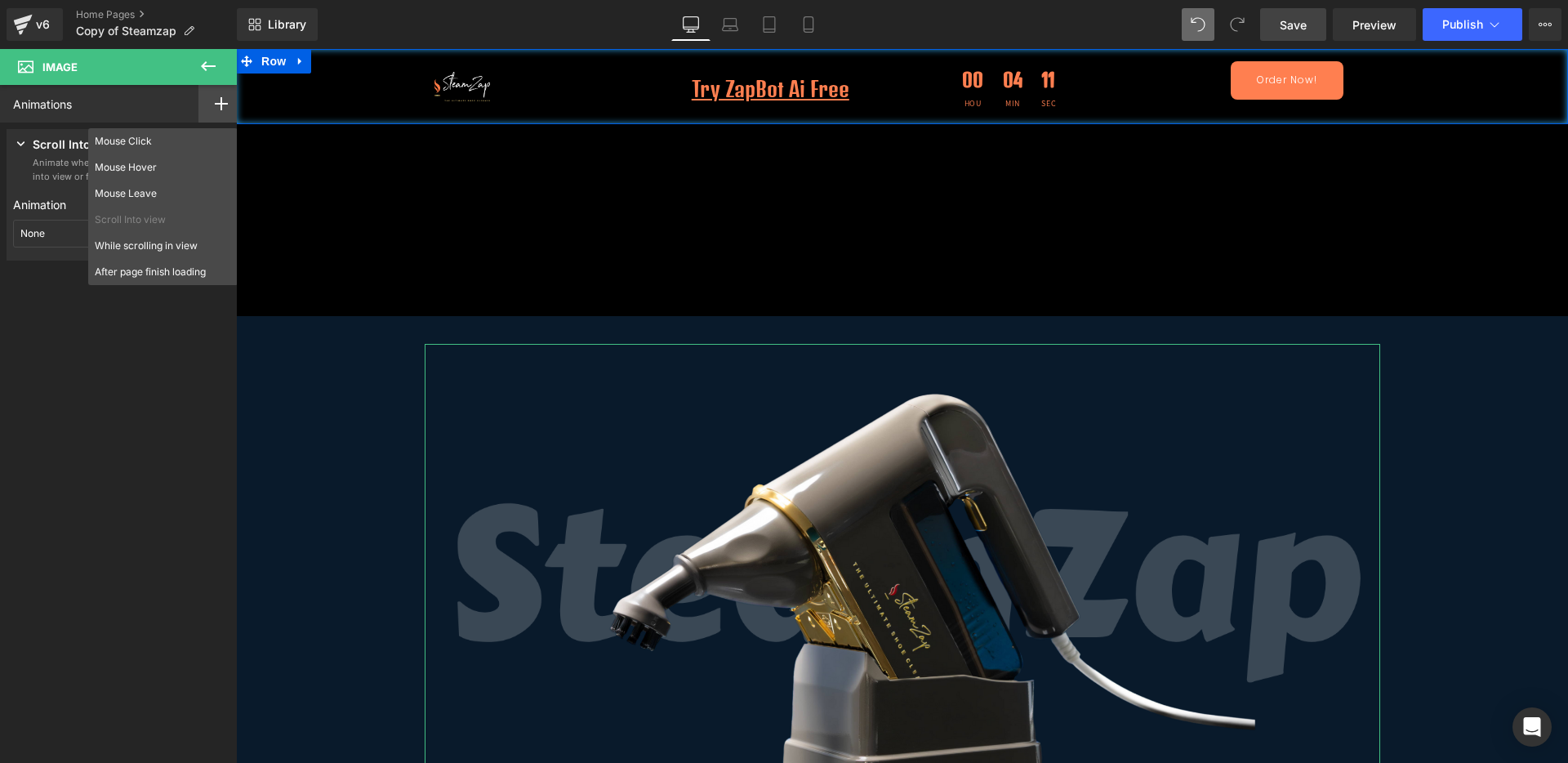 click on "Animate when the elements scroll into view or first appear" at bounding box center [106, 169] 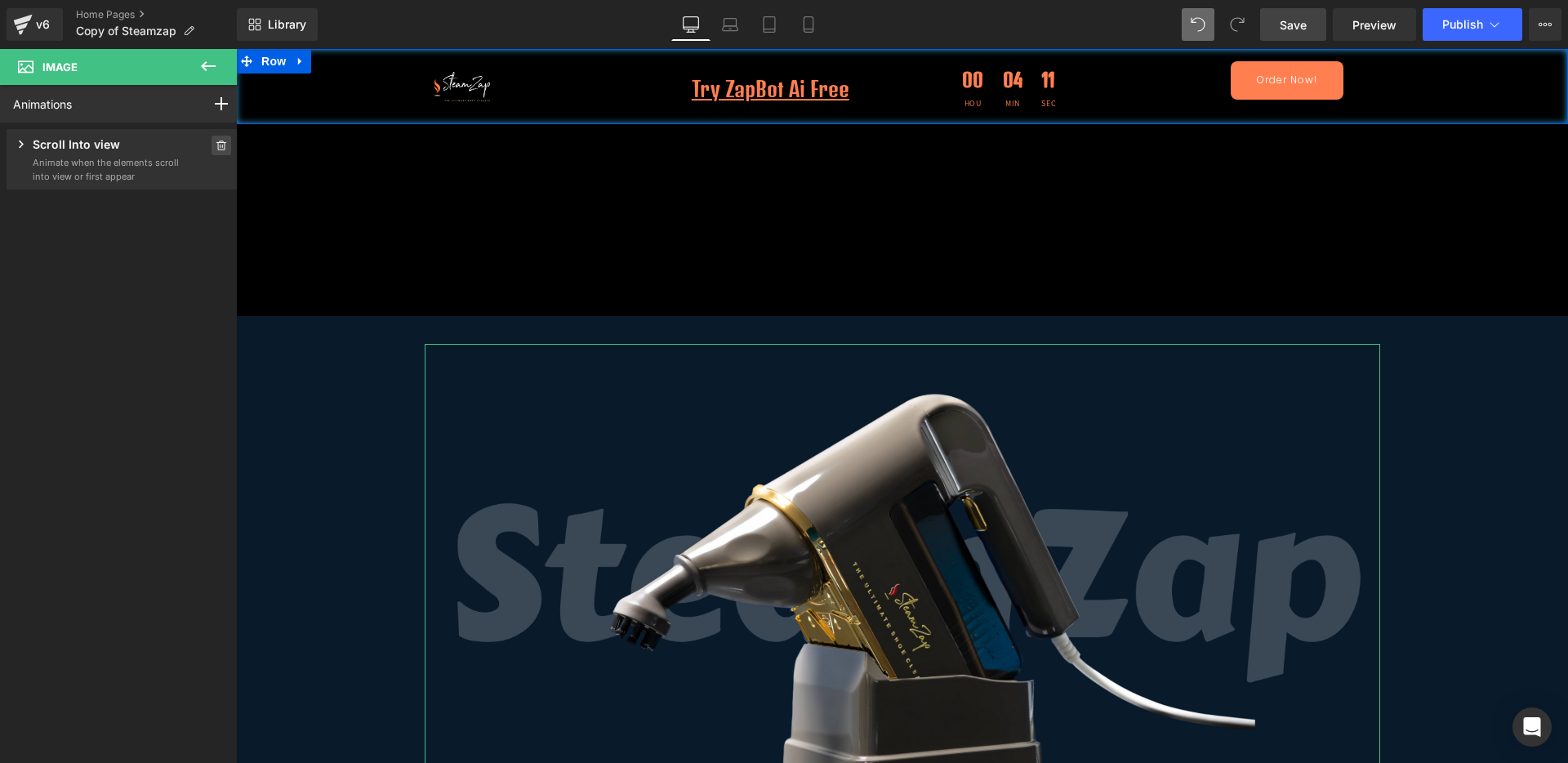 click 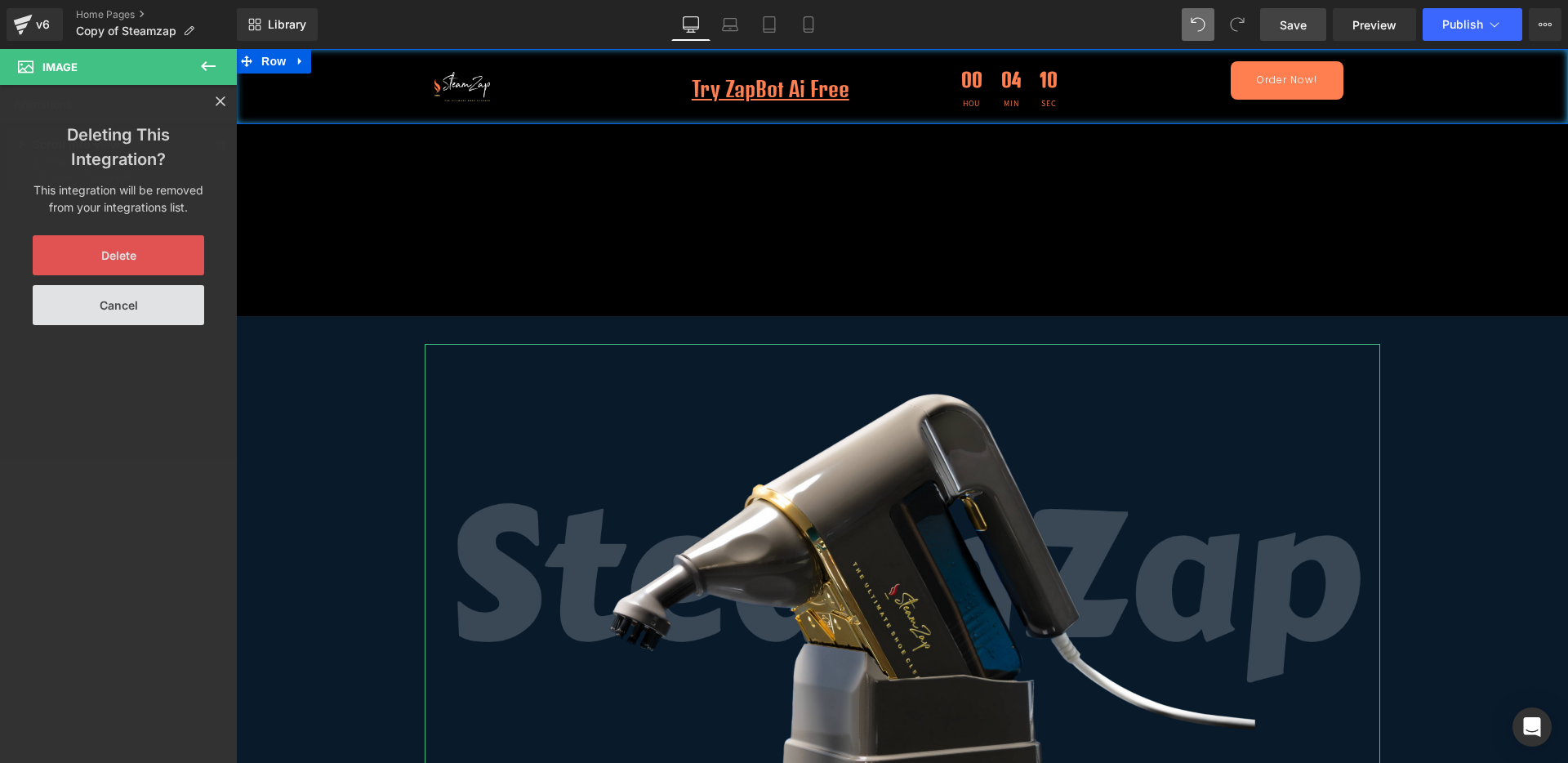 click on "Delete" at bounding box center [118, 255] 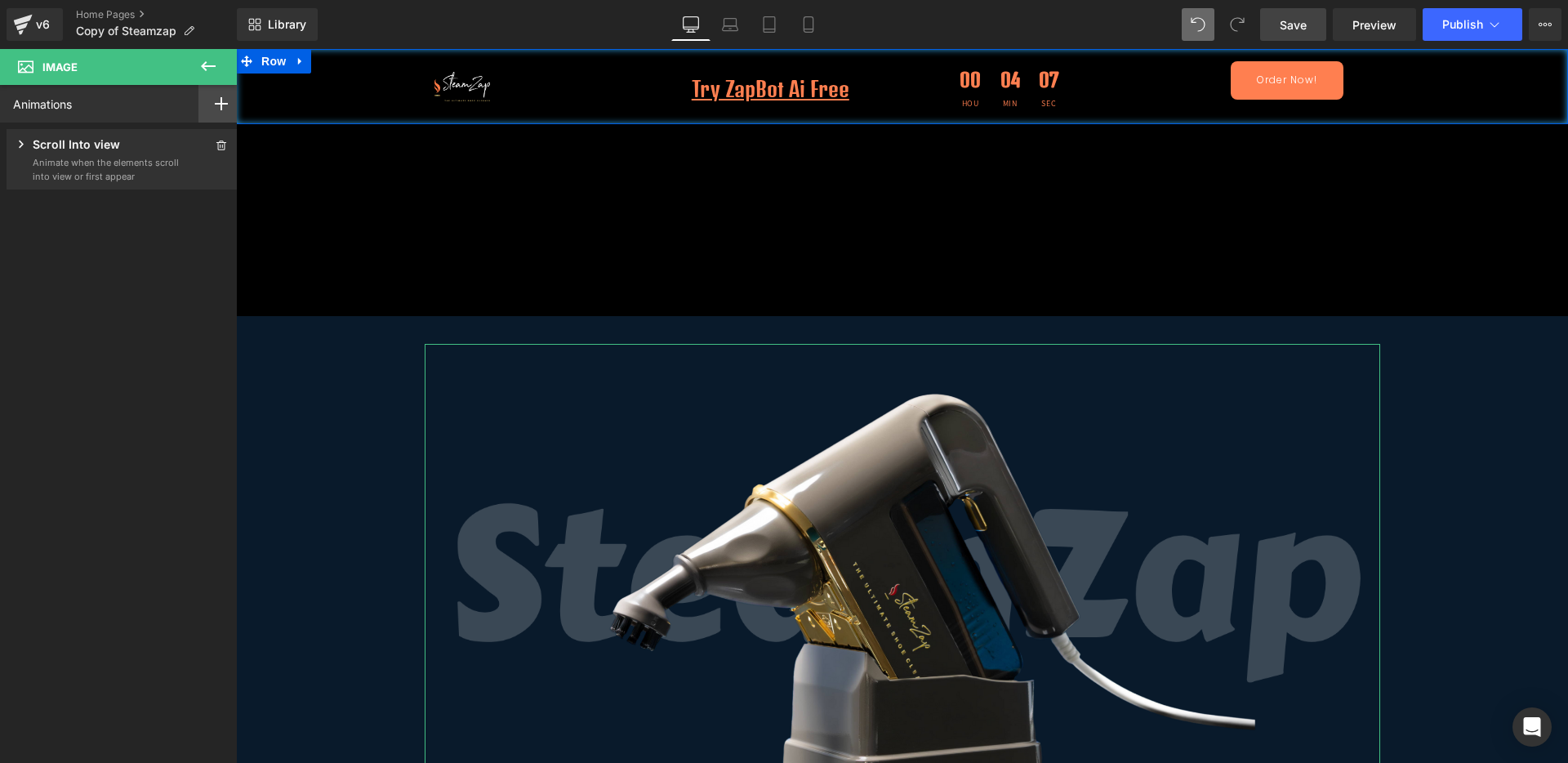 click 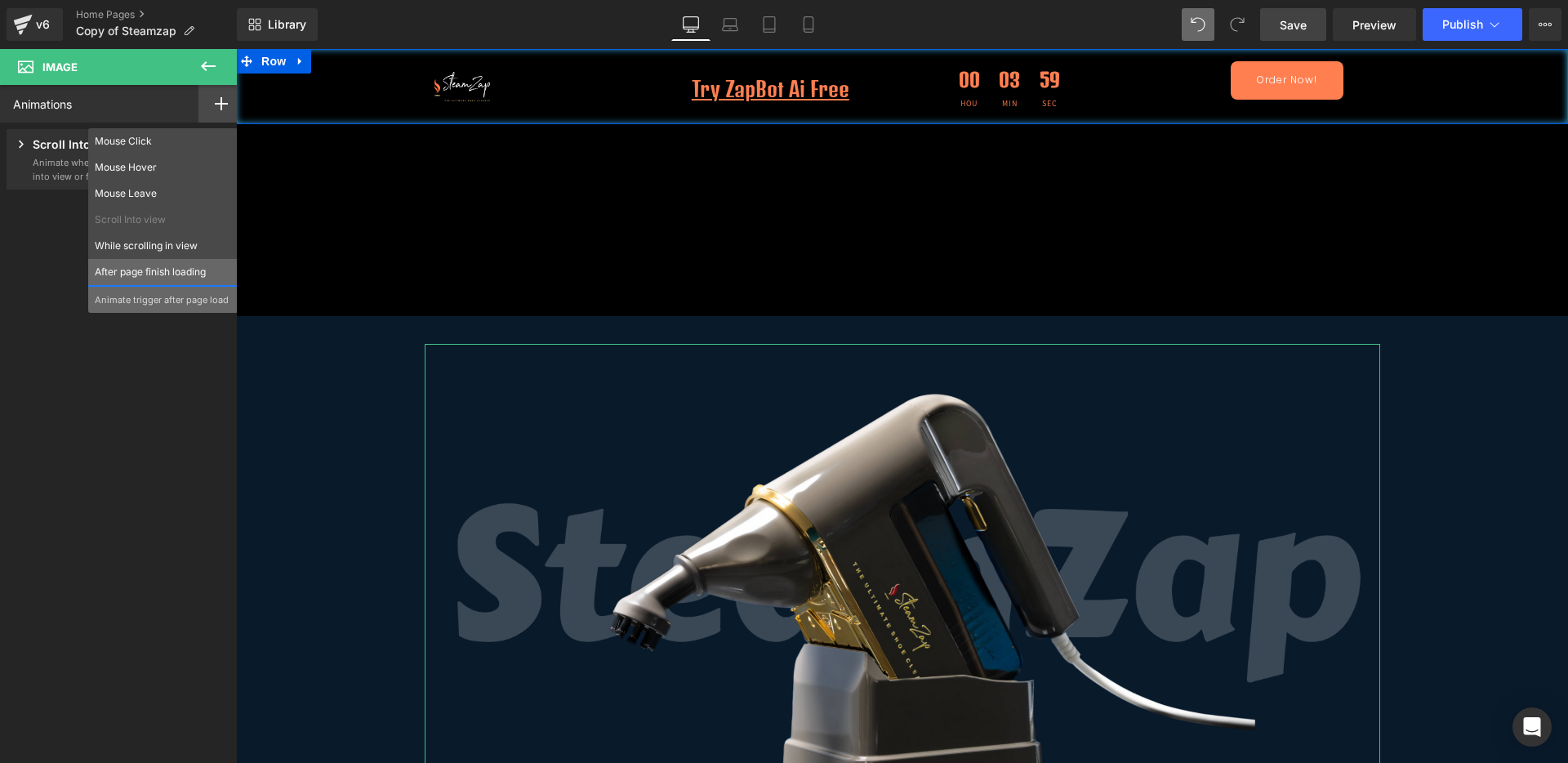 click on "After page finish loading" at bounding box center (163, 272) 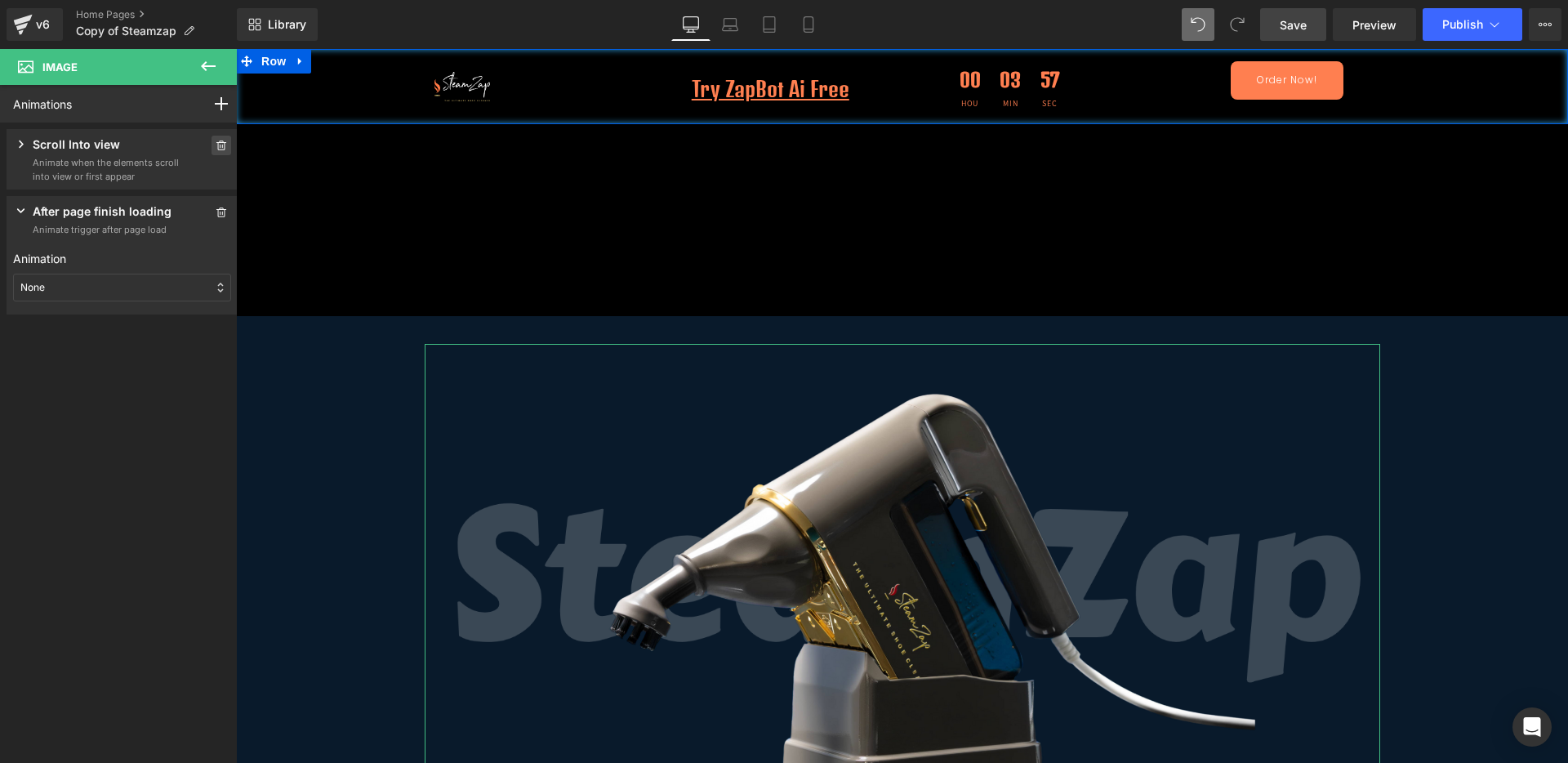 click 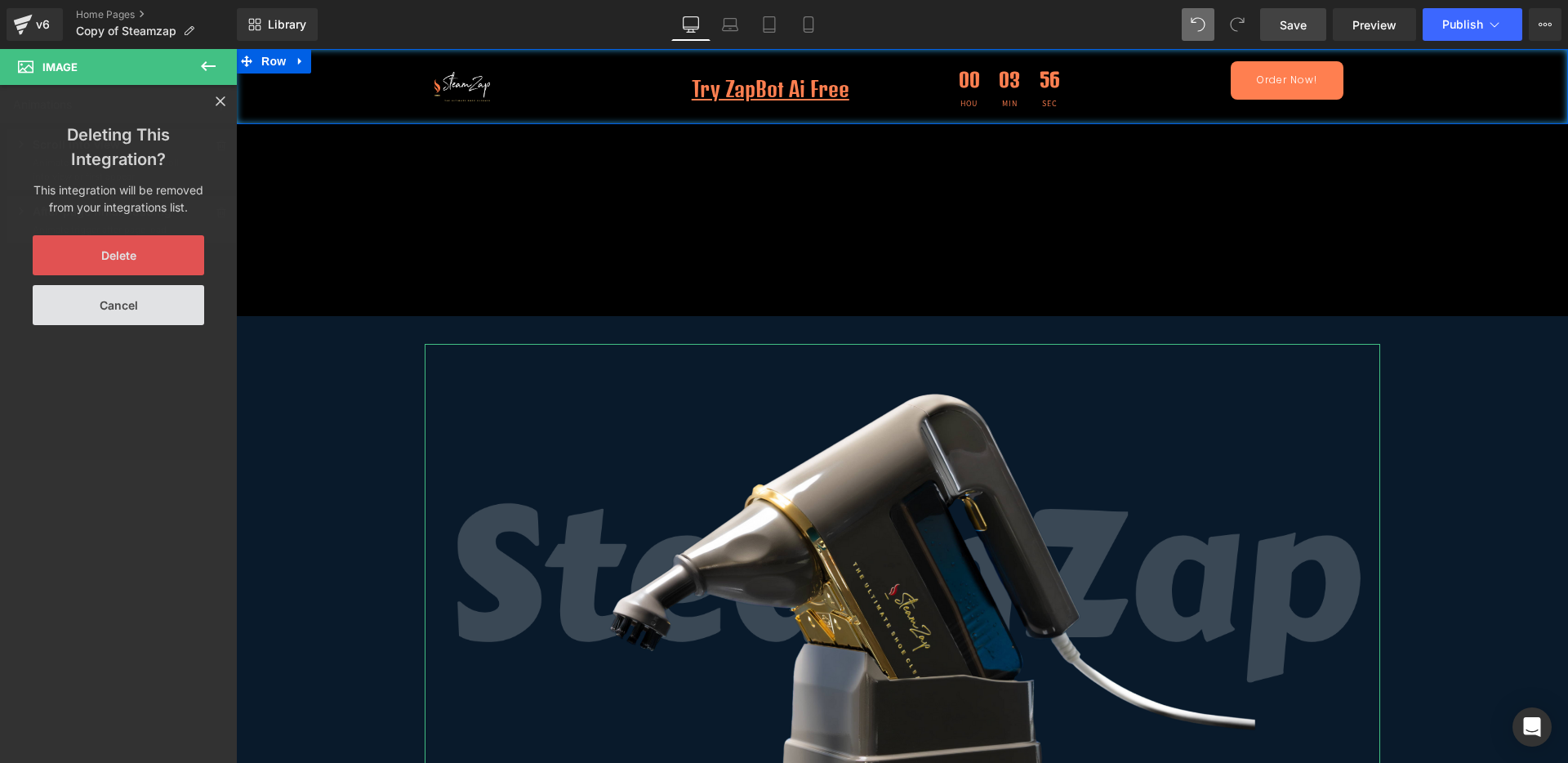 click on "Delete" at bounding box center (118, 255) 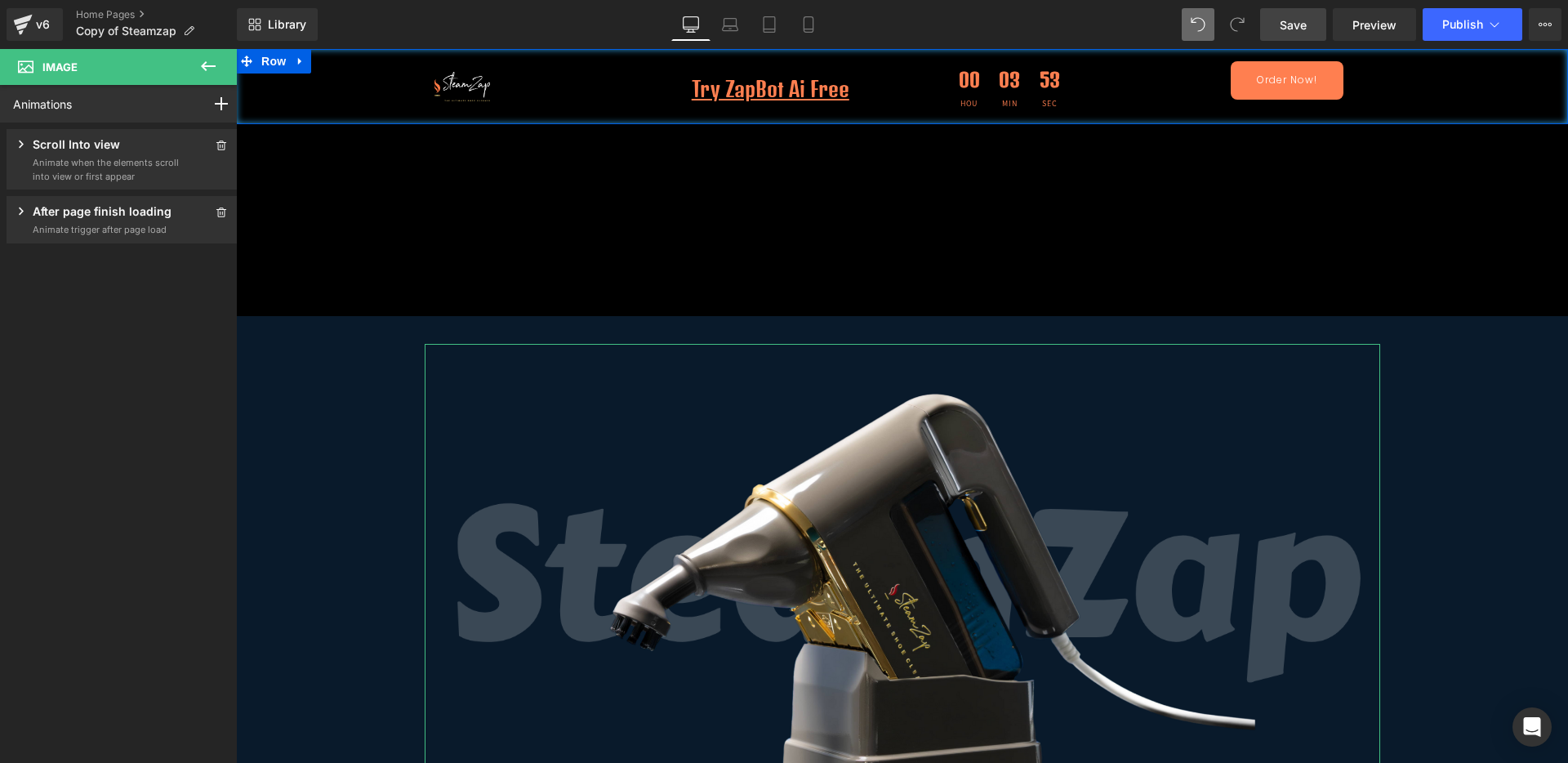 click on "Animate trigger after page load" at bounding box center [102, 230] 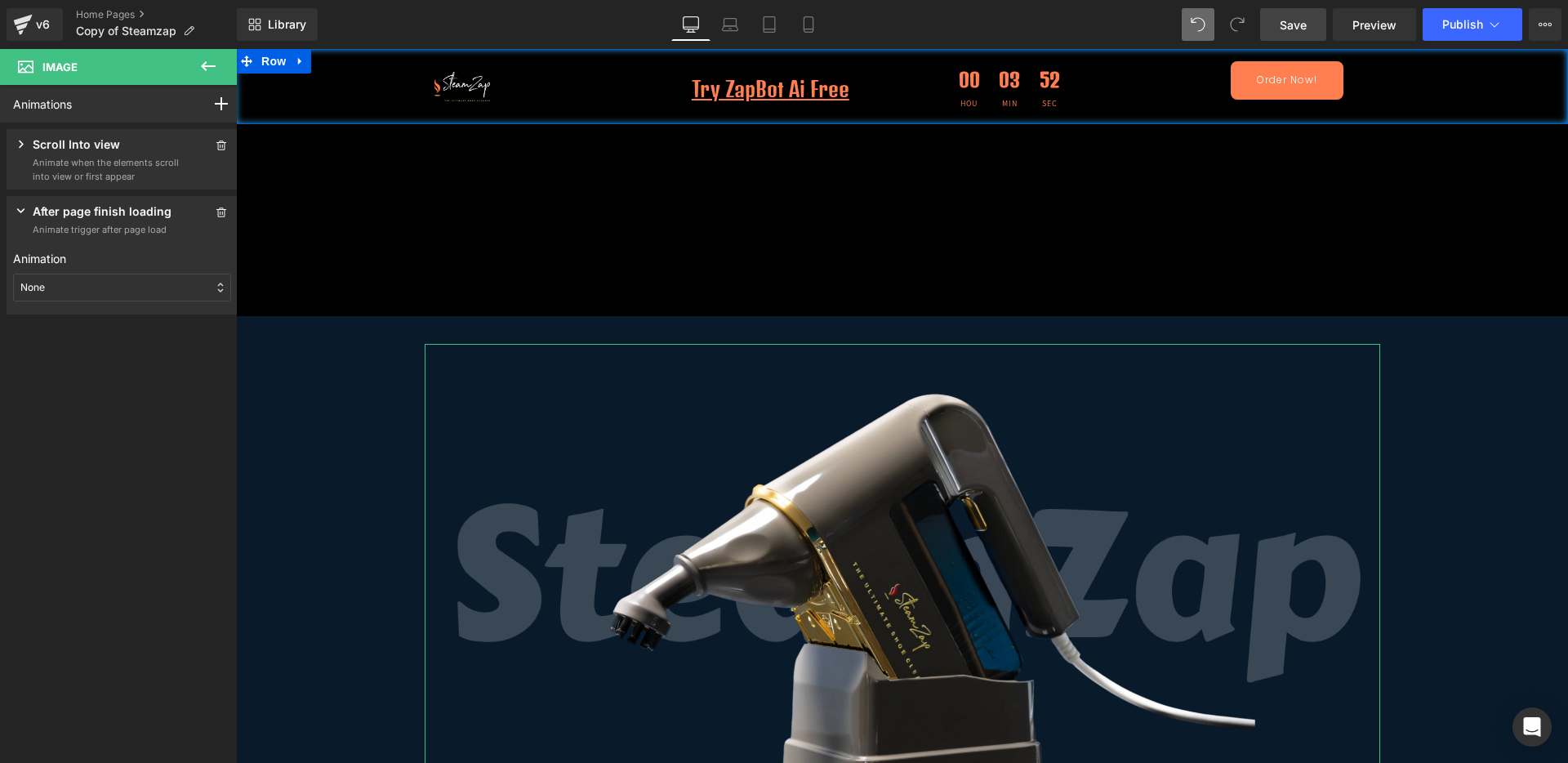 click on "None" at bounding box center [122, 288] 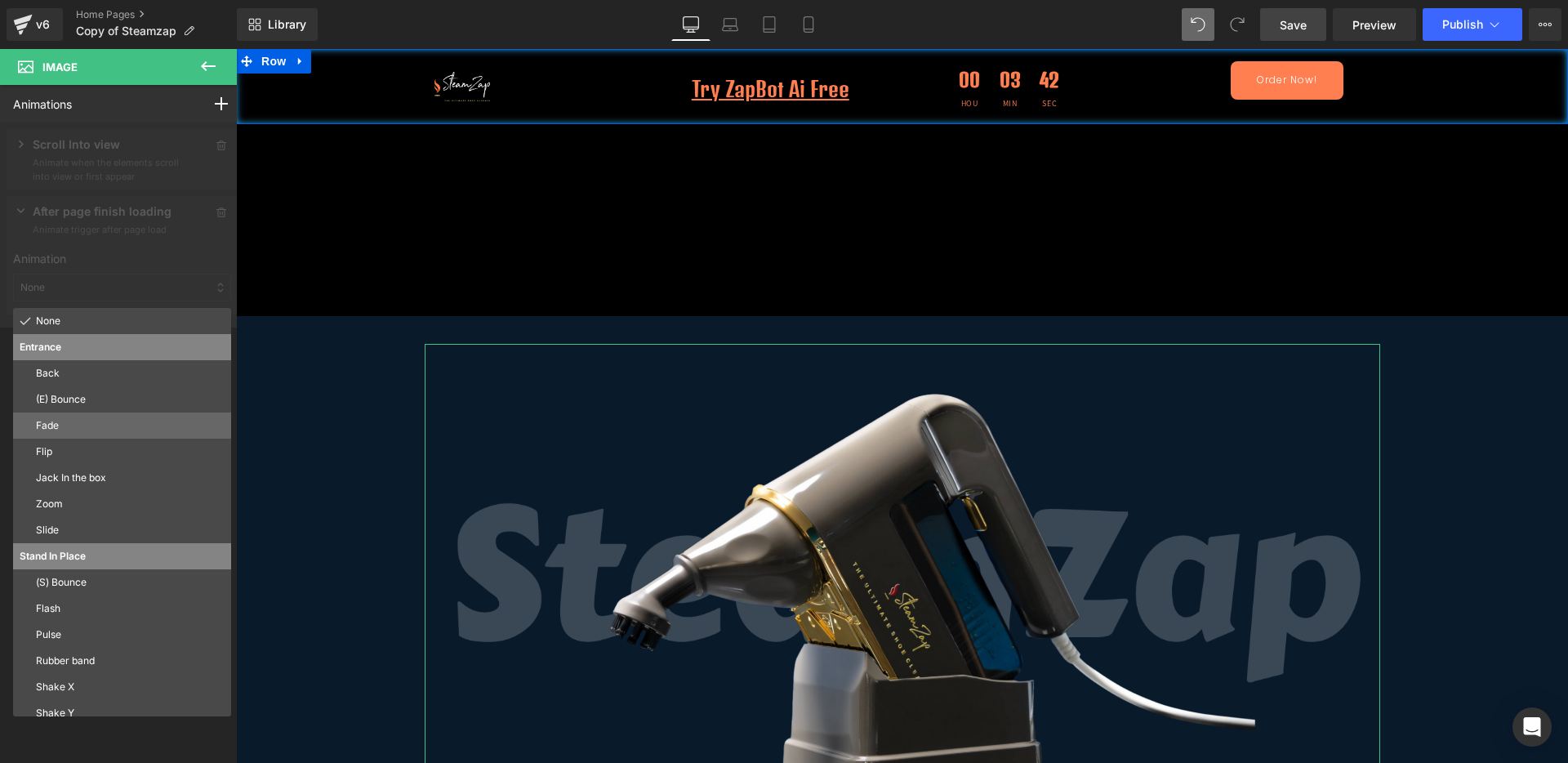 click on "Fade" at bounding box center [130, 426] 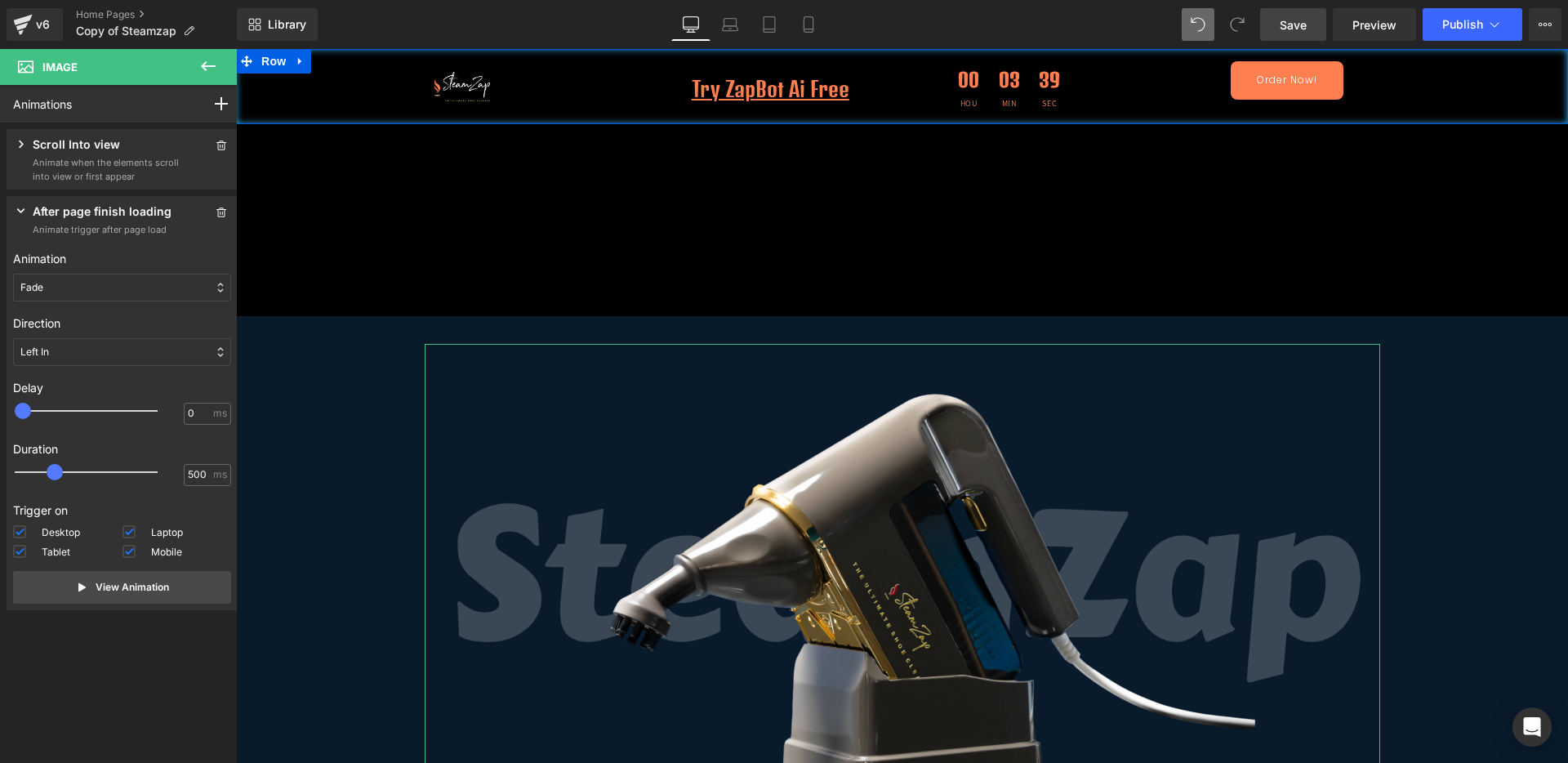 click on "Fade" at bounding box center [122, 288] 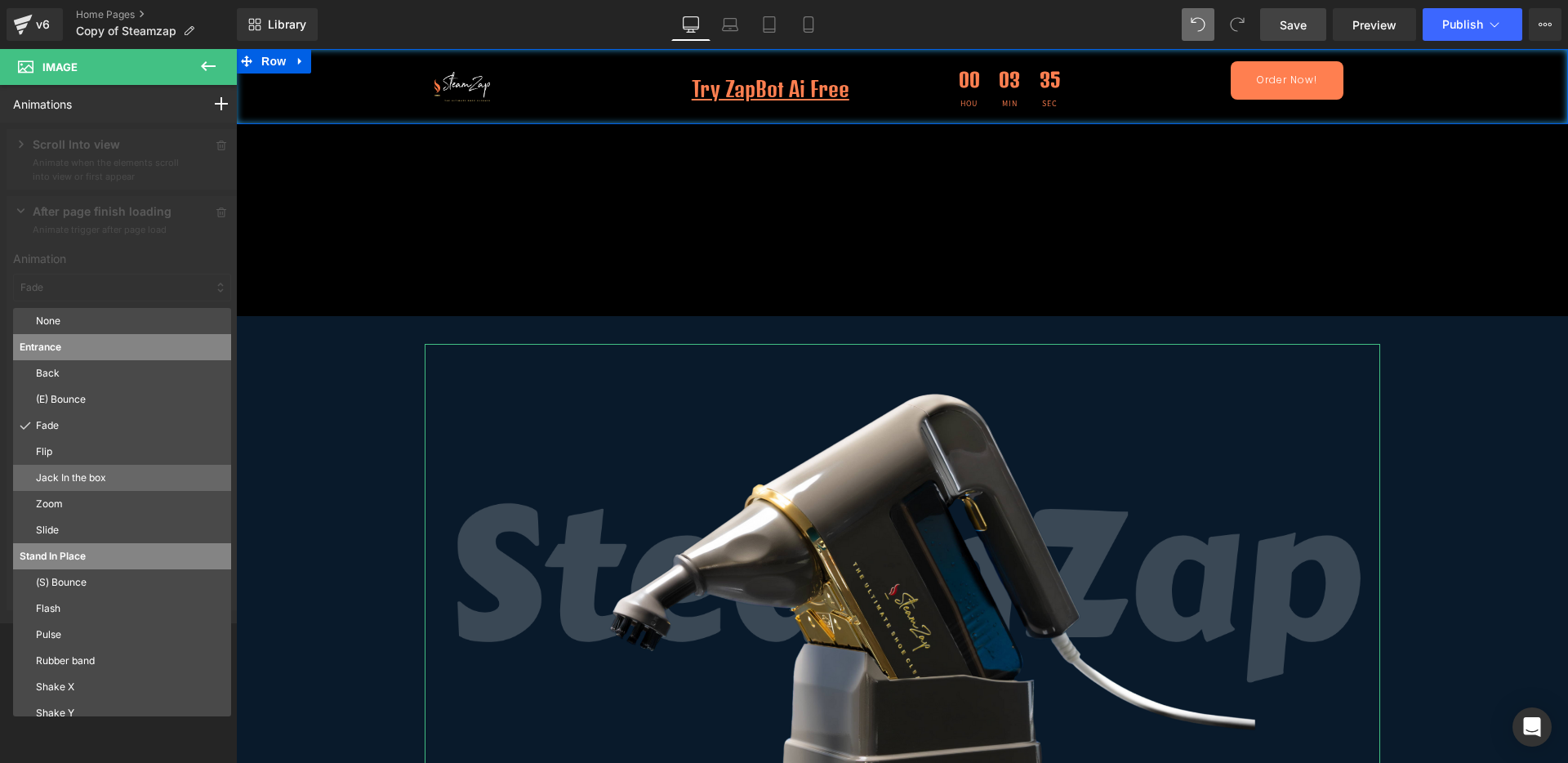 click on "Jack In the box" at bounding box center [130, 478] 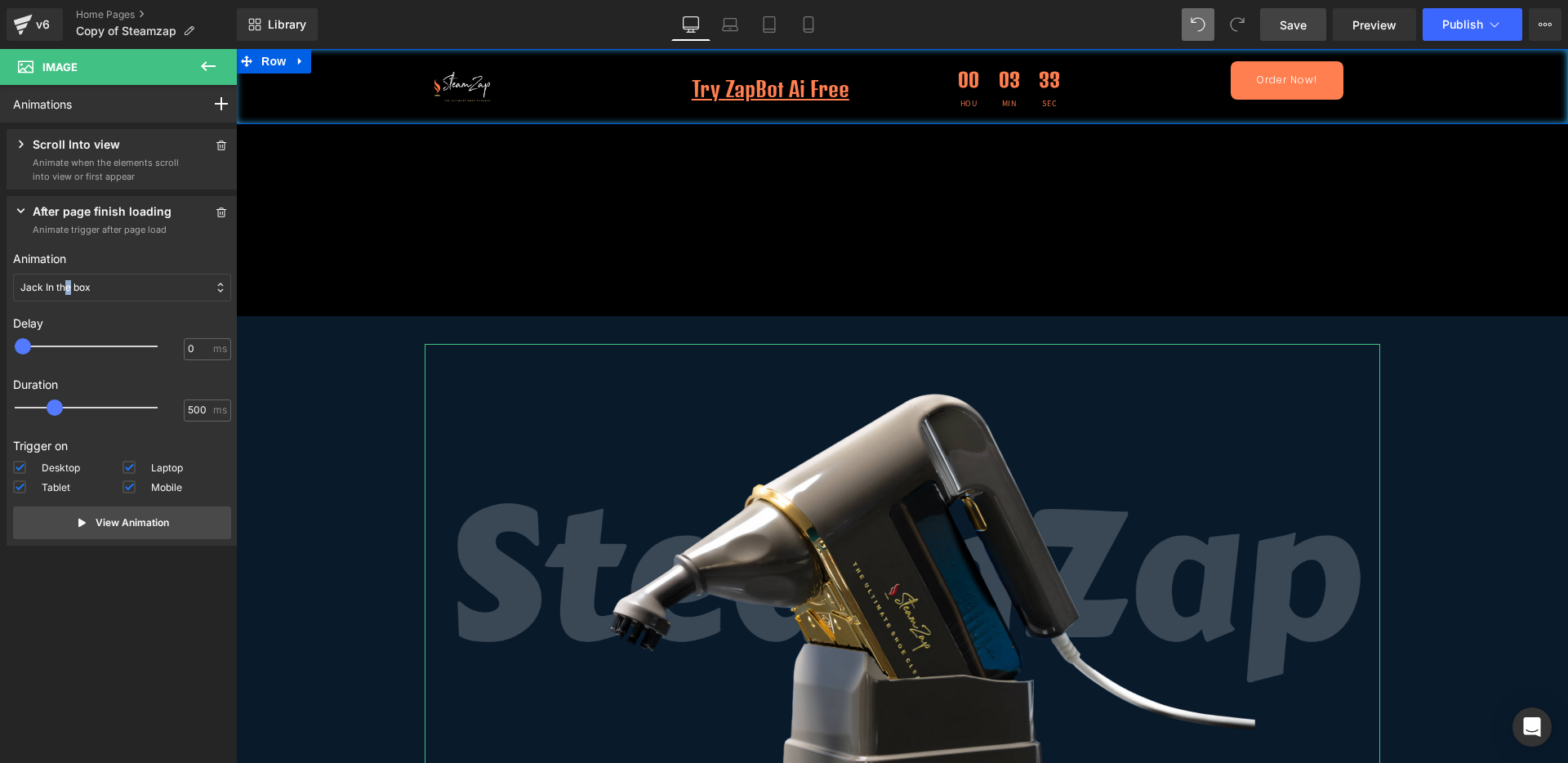 click on "Jack In the box" at bounding box center [122, 288] 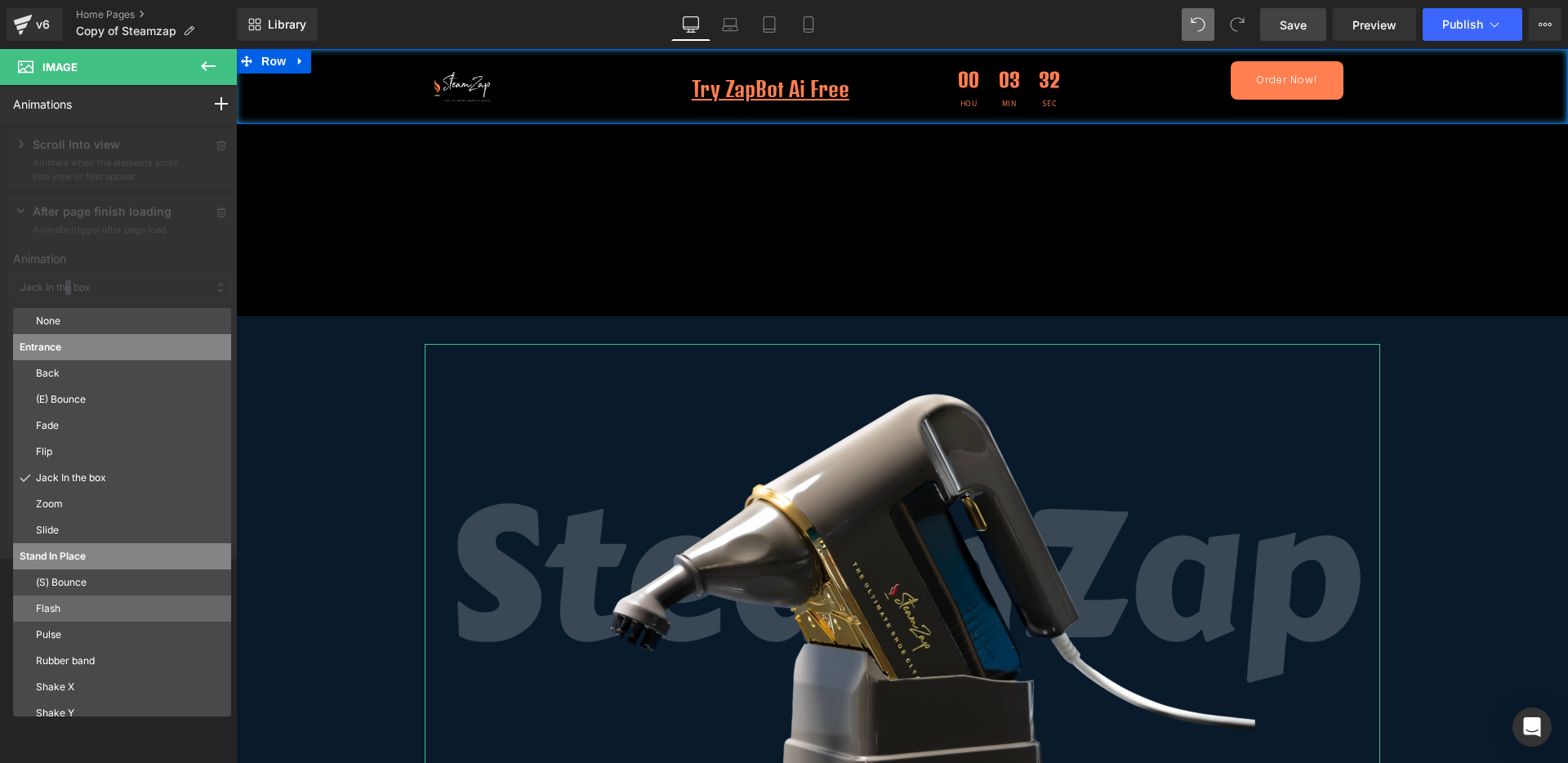 click on "Flash" at bounding box center [130, 609] 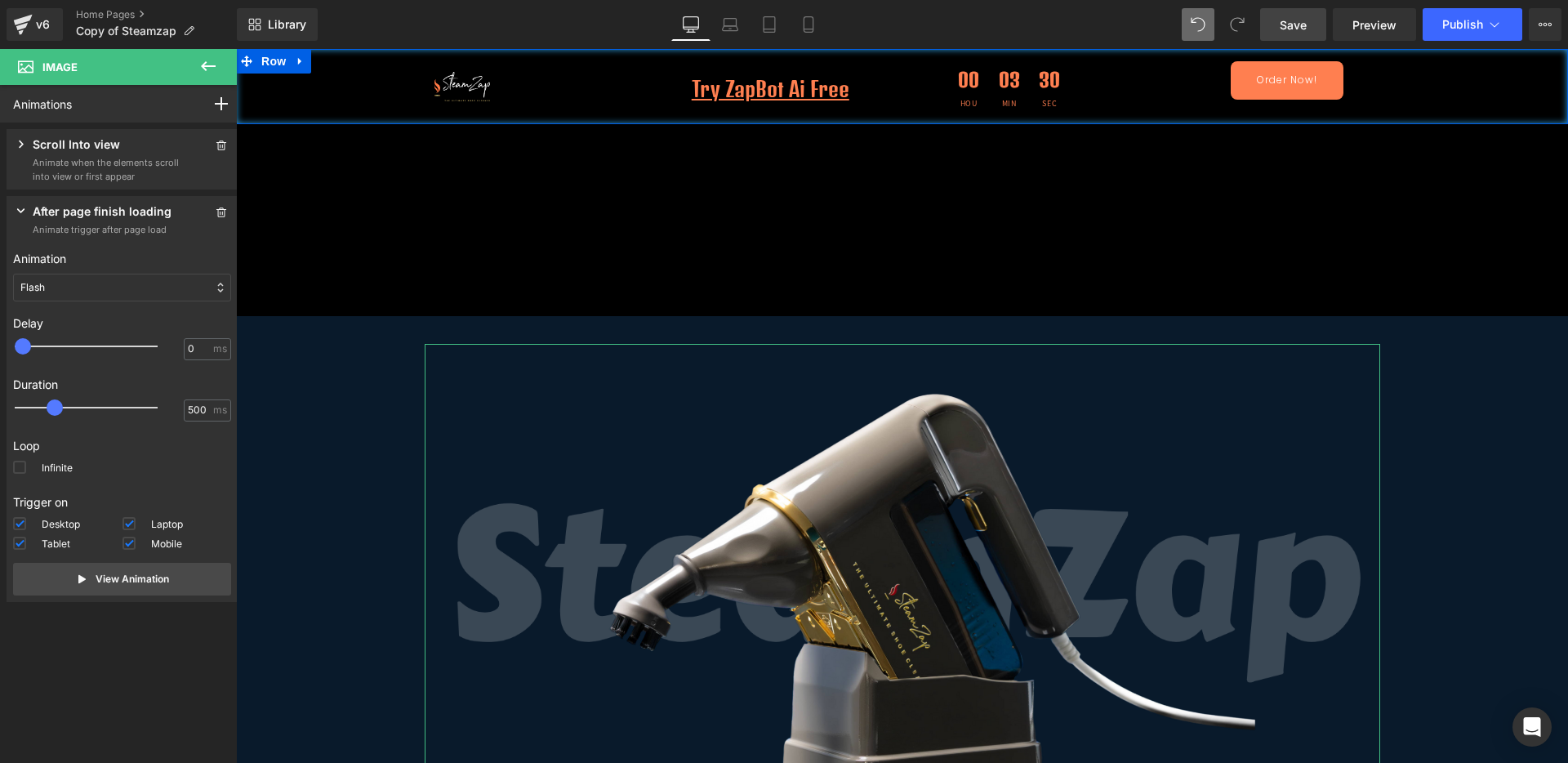 click on "Flash" at bounding box center [122, 288] 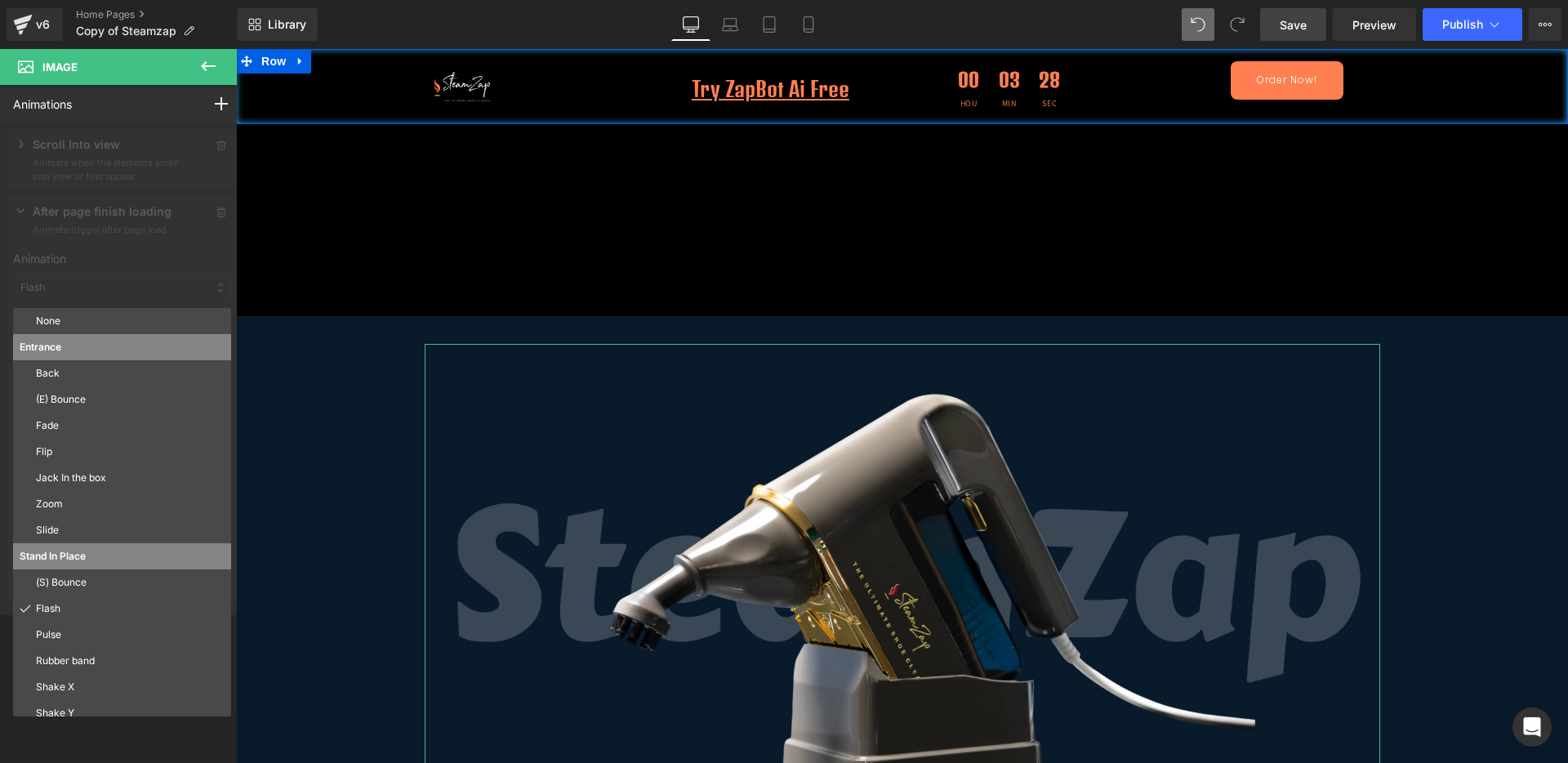 click on "Fade" at bounding box center [130, 426] 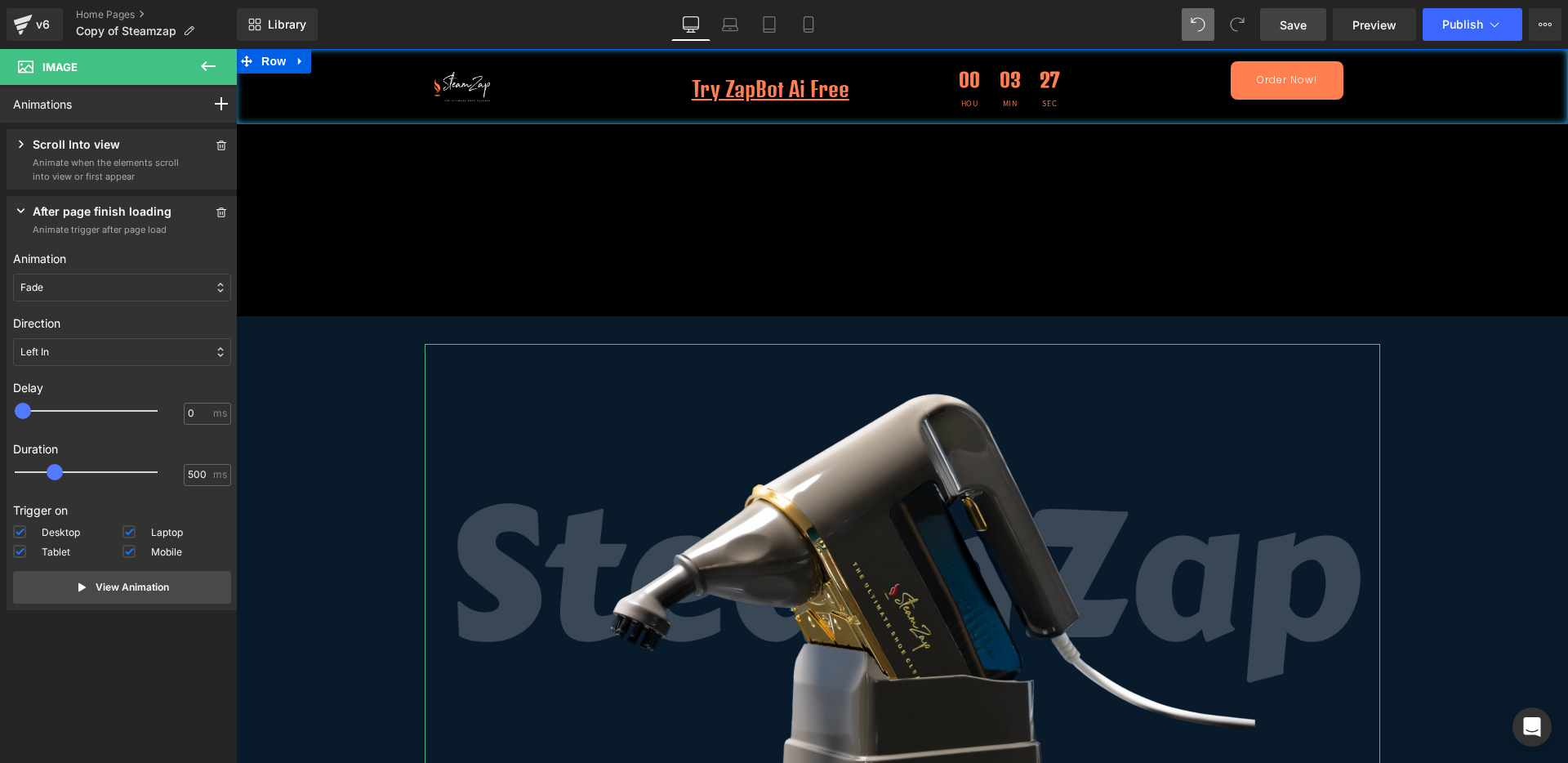 click on "Left In" at bounding box center [122, 352] 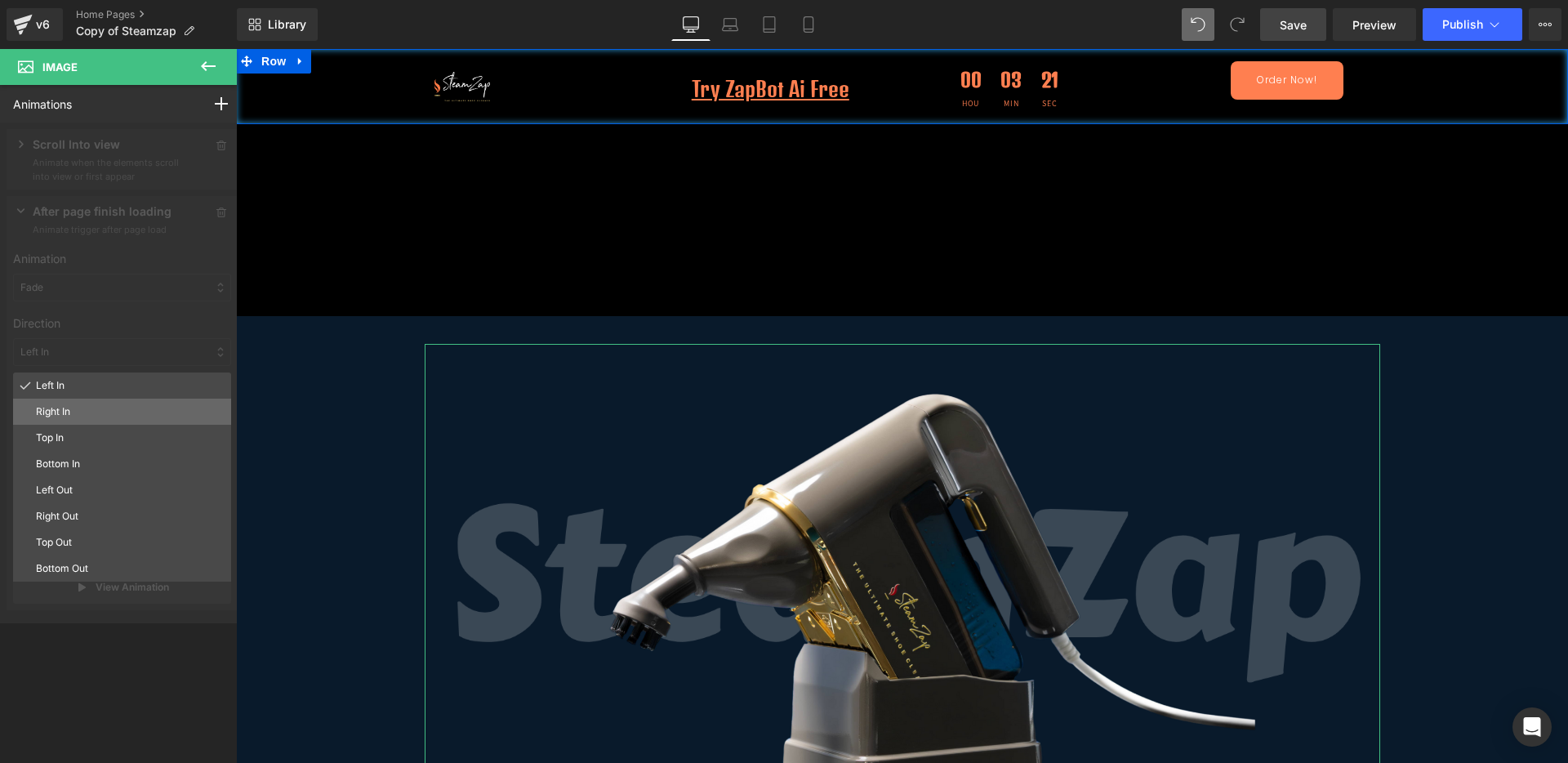 click on "Right In" at bounding box center (130, 412) 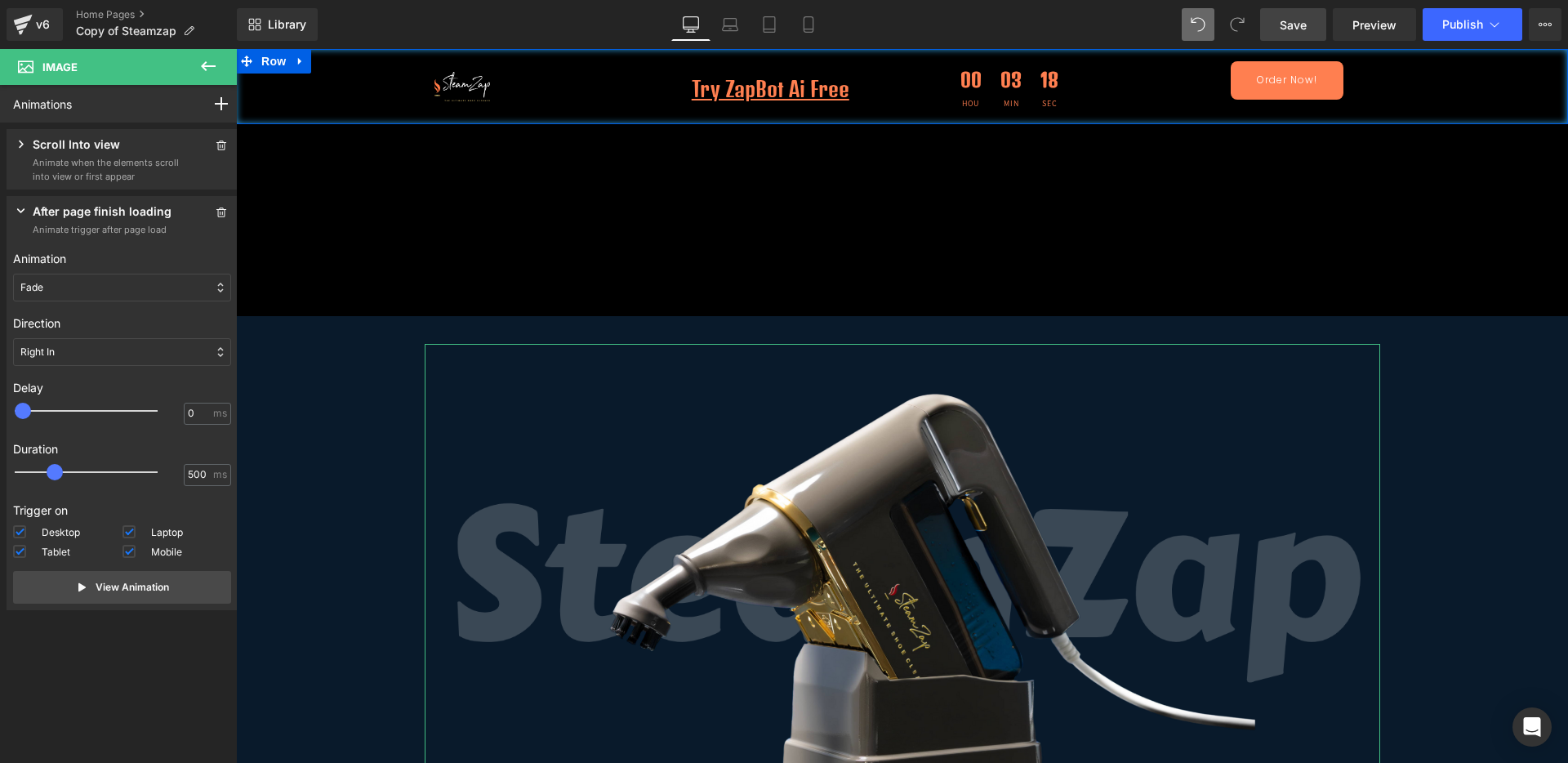 click on "Right In" at bounding box center [122, 352] 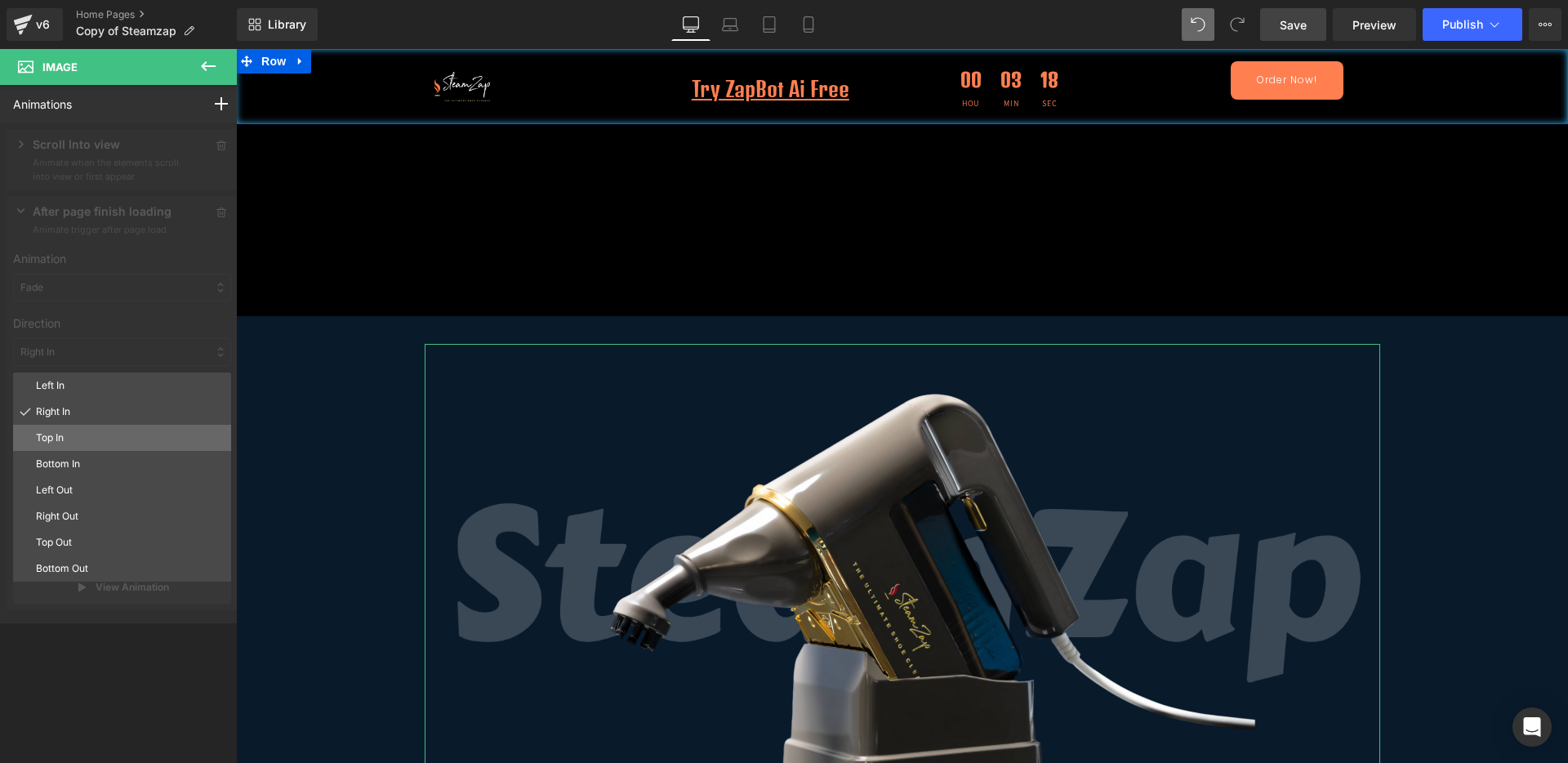 click on "Top In" at bounding box center [130, 438] 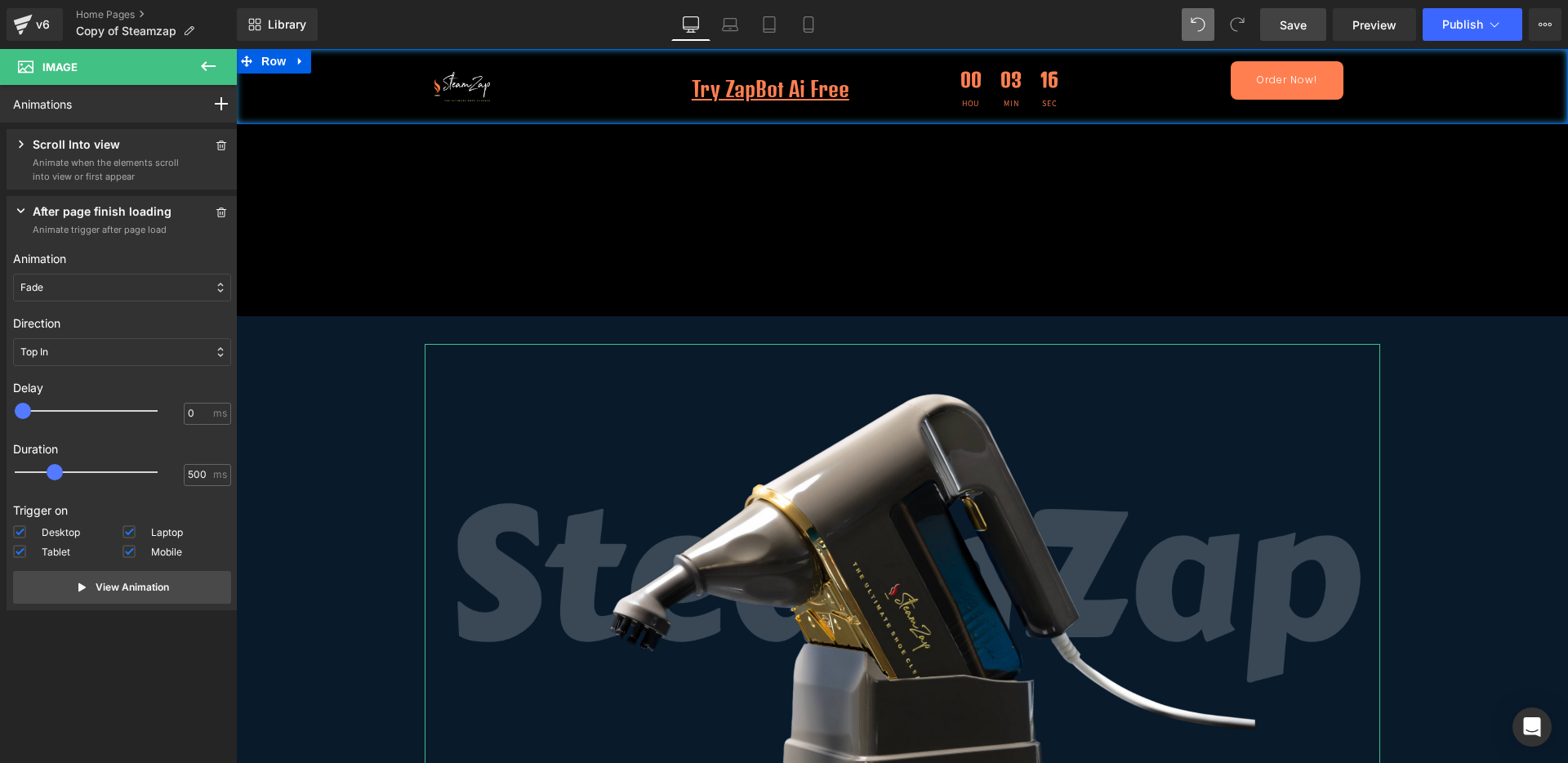 click on "Top In" at bounding box center [122, 352] 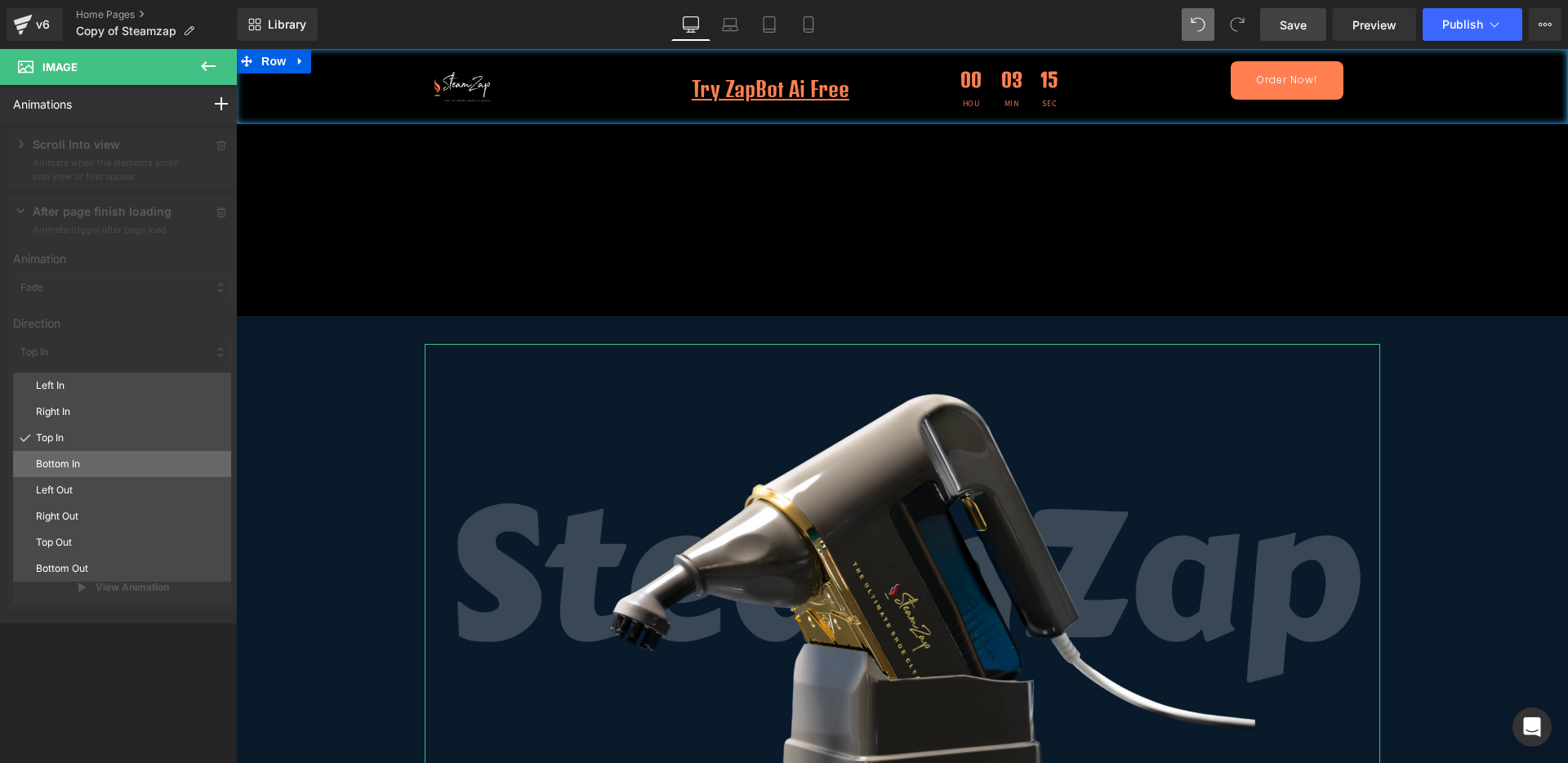 click on "Bottom In" at bounding box center (130, 464) 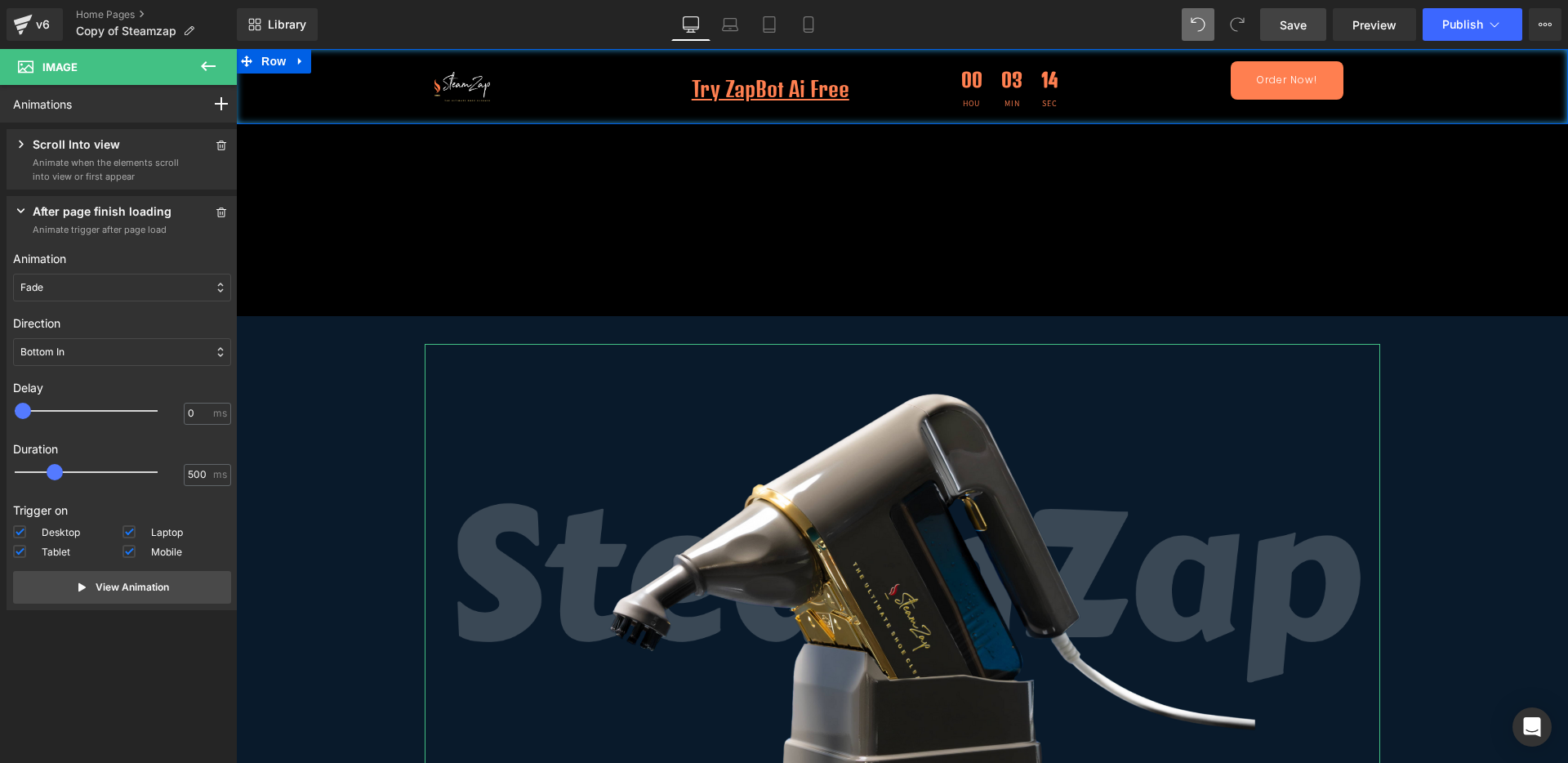 click on "Bottom In" at bounding box center [122, 352] 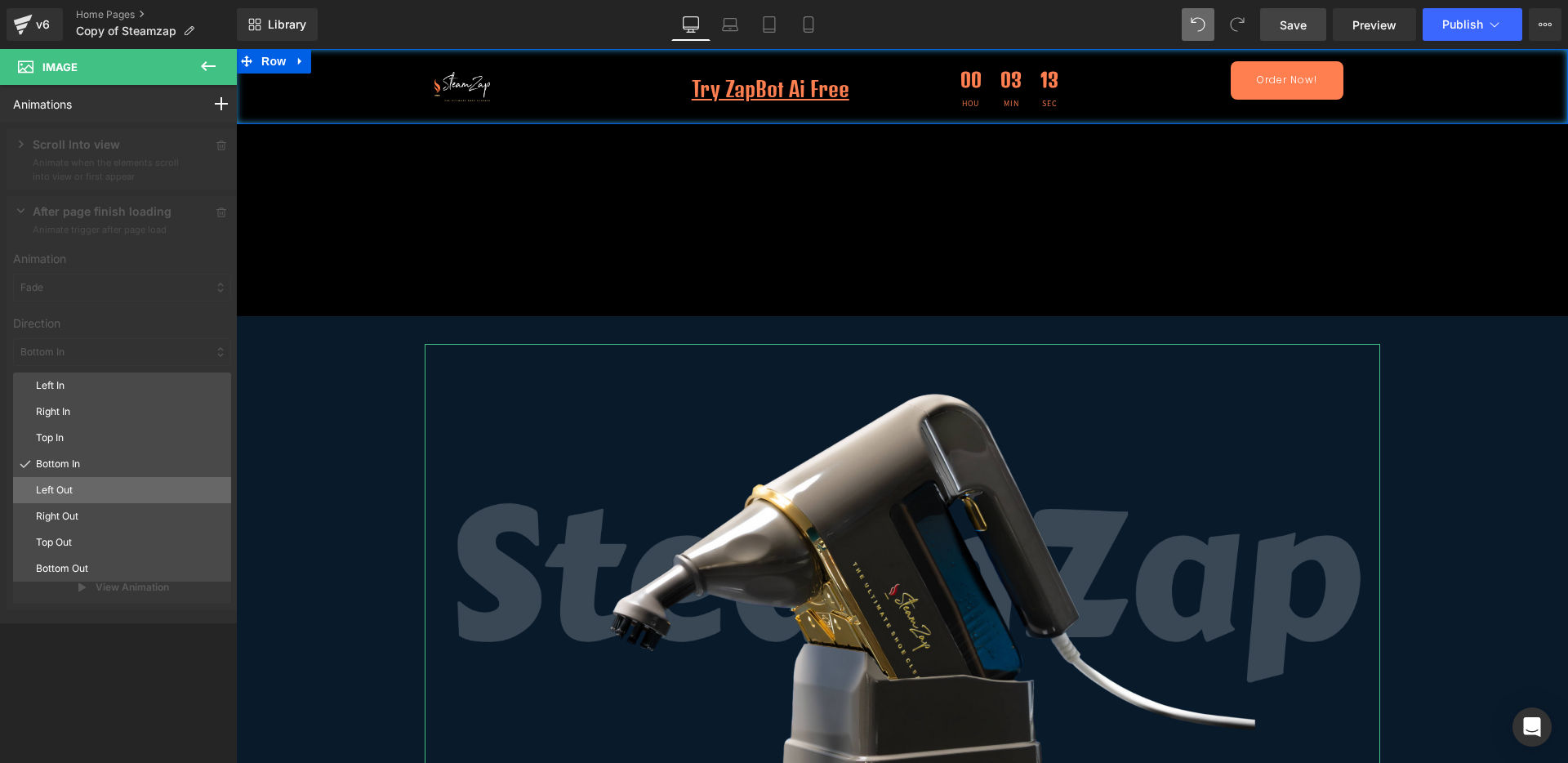 click on "Left Out" at bounding box center (130, 490) 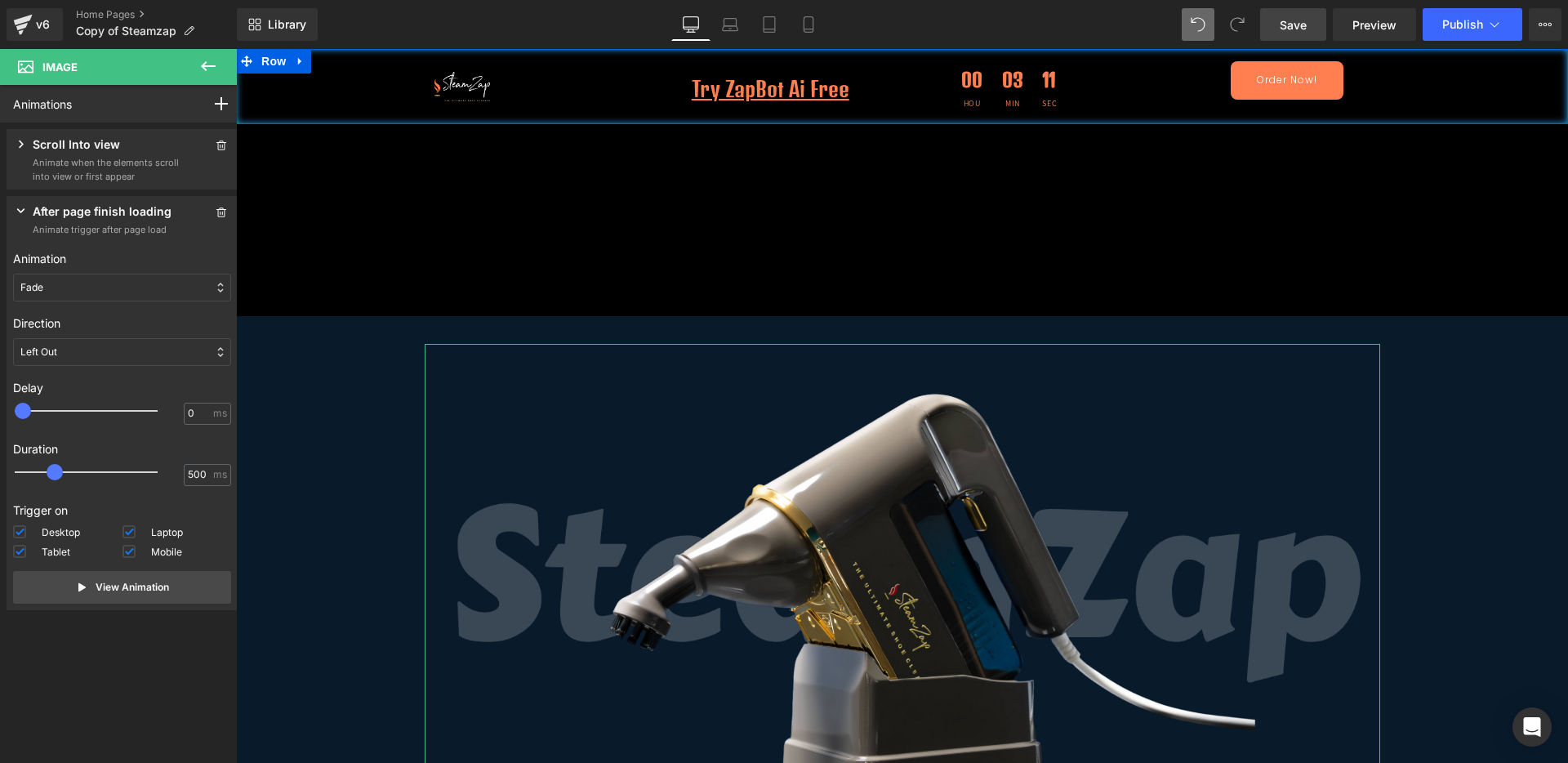 click on "Left Out" at bounding box center (122, 352) 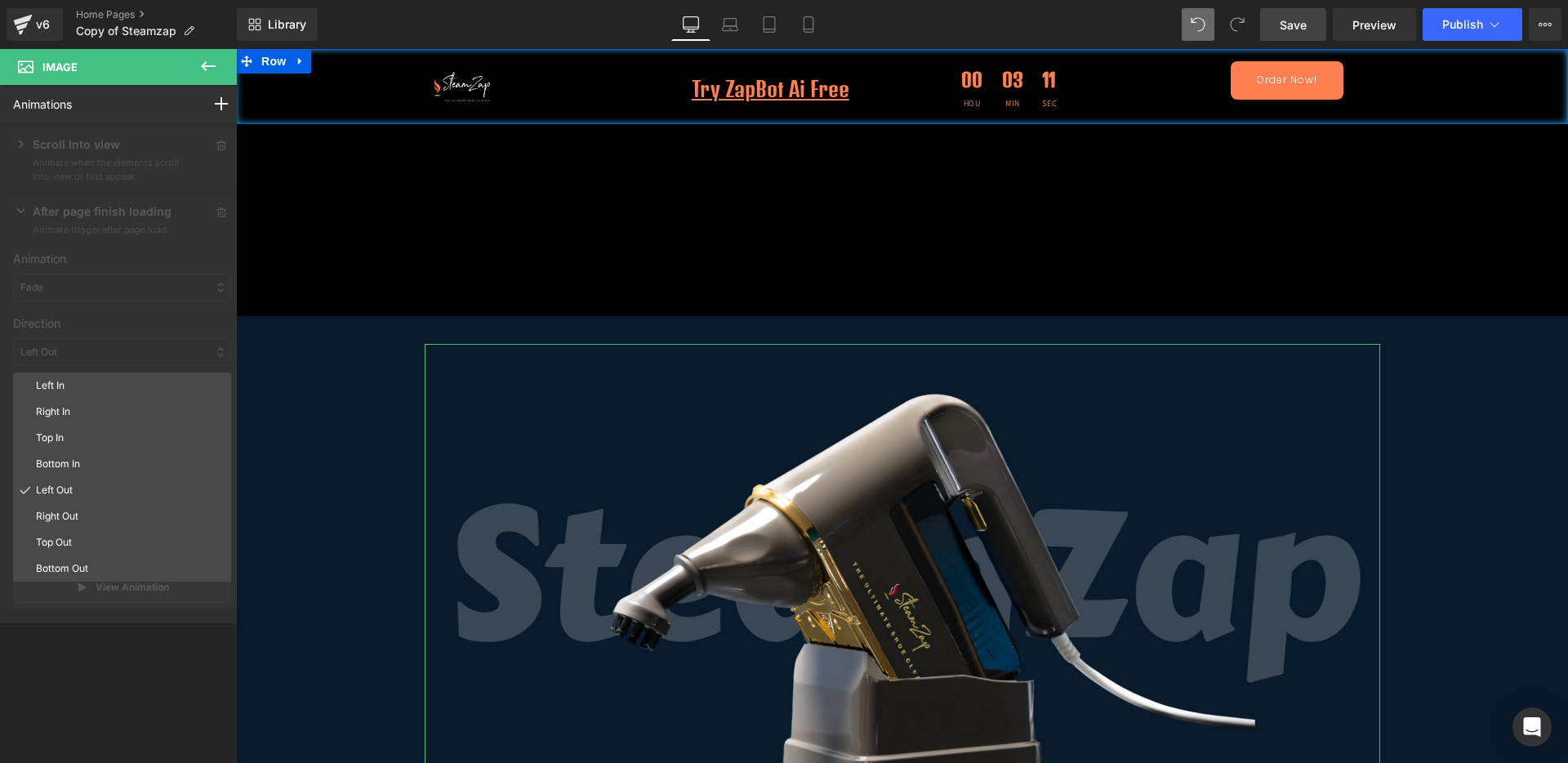 click on "Right Out" at bounding box center (130, 516) 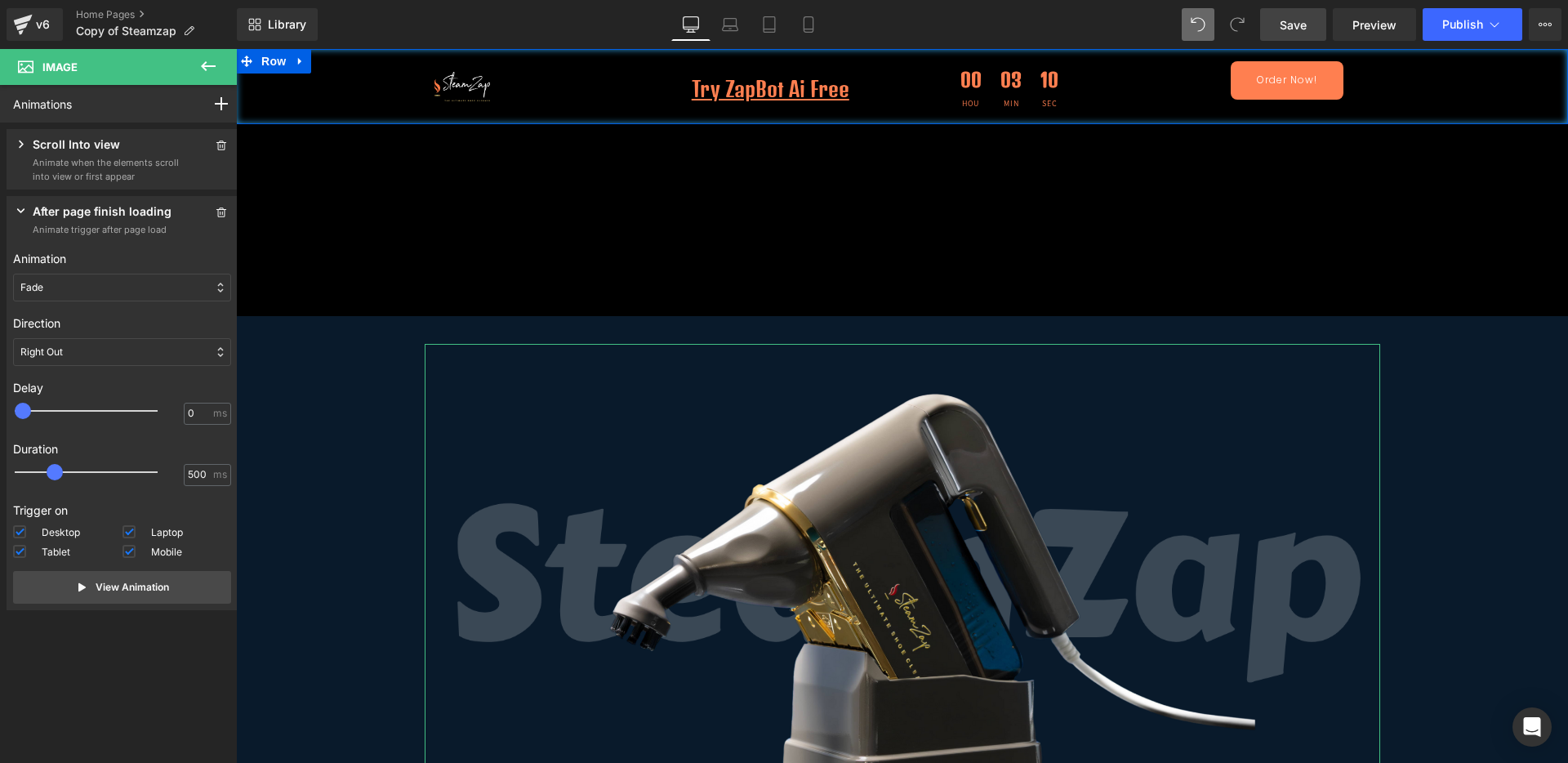 click on "Right Out" at bounding box center [122, 352] 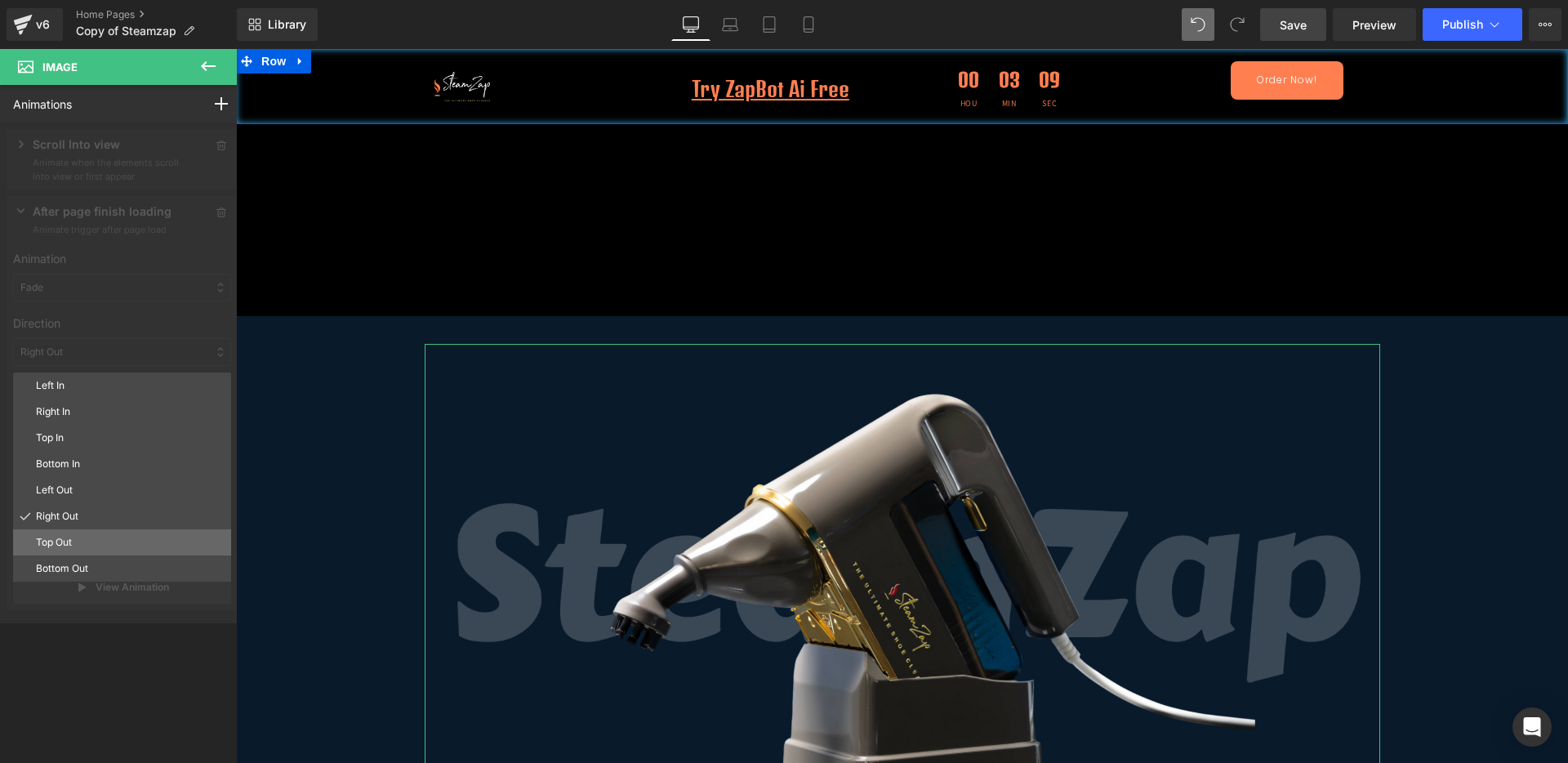 click on "Top Out" at bounding box center [130, 542] 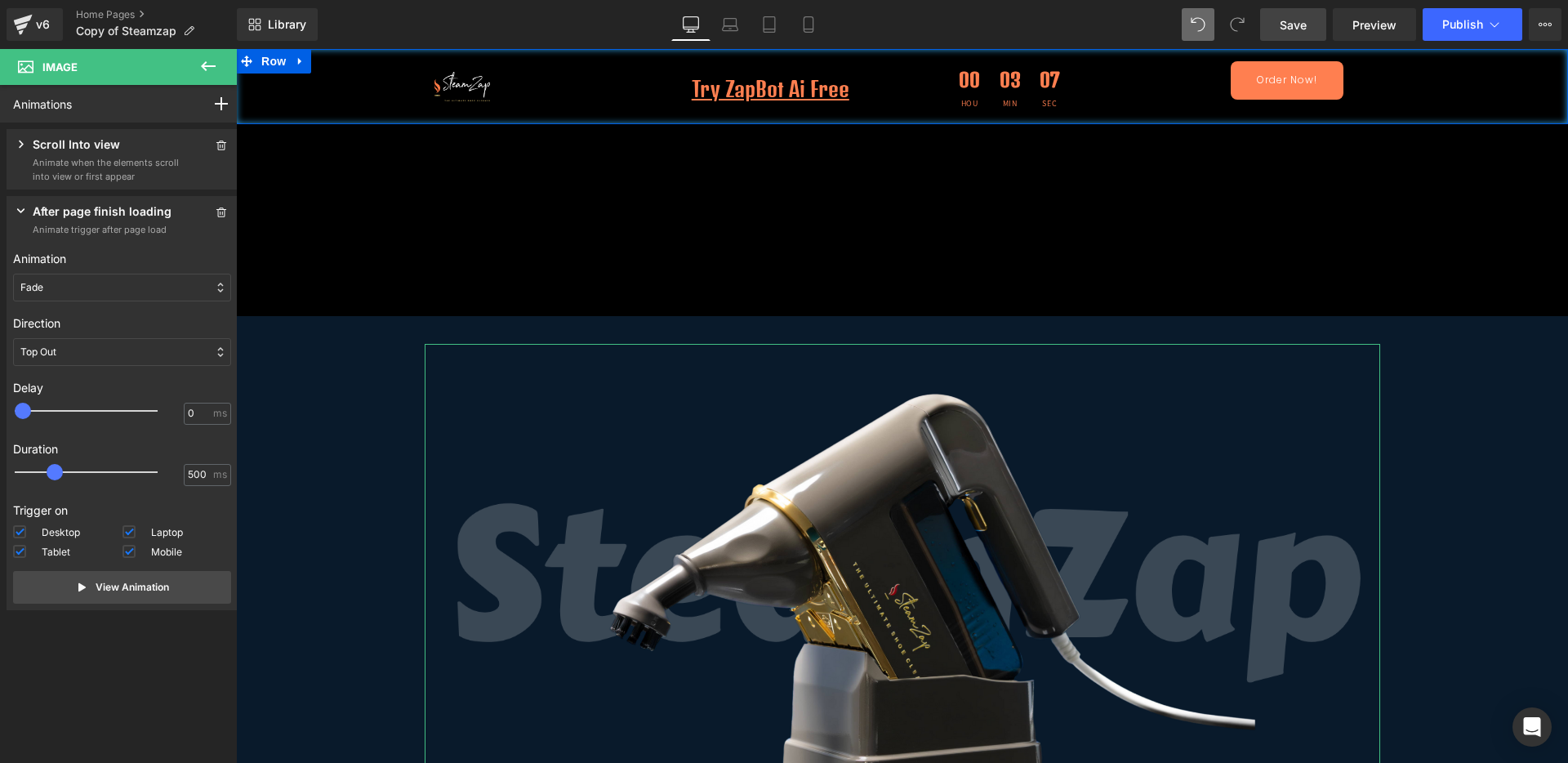click on "Top Out" at bounding box center [122, 352] 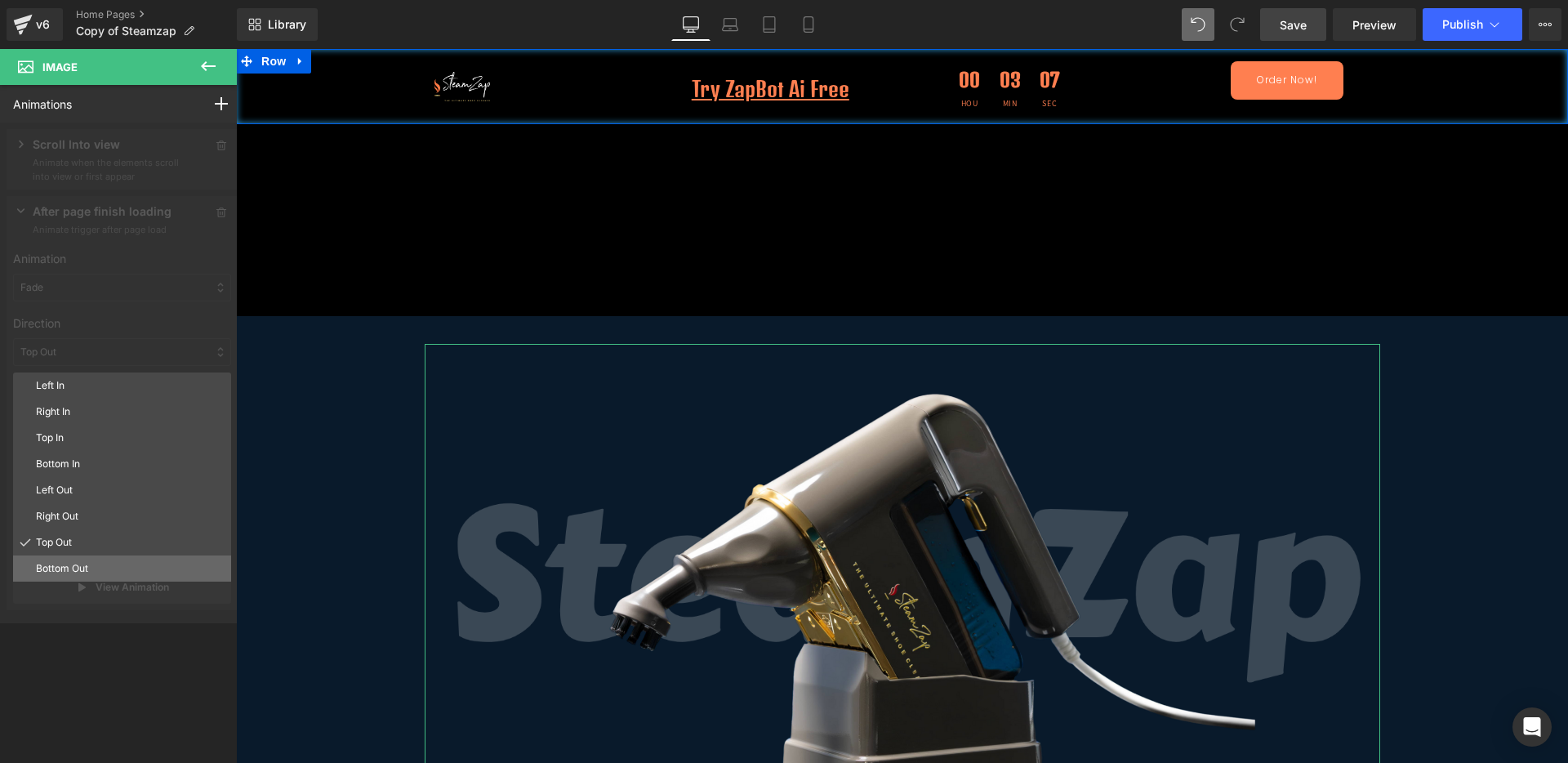 click on "Bottom Out" at bounding box center [130, 569] 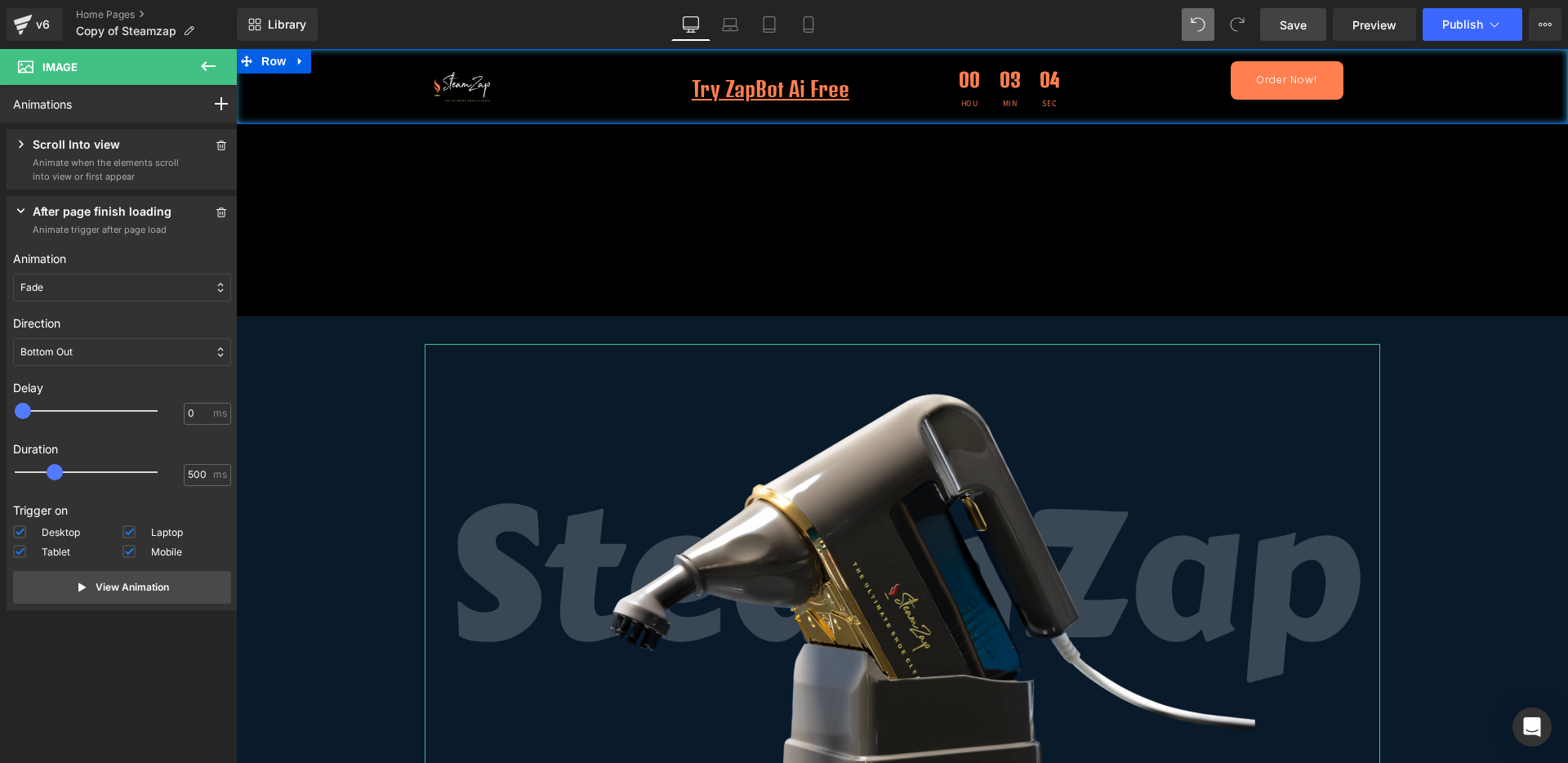 click on "Bottom Out" at bounding box center [122, 352] 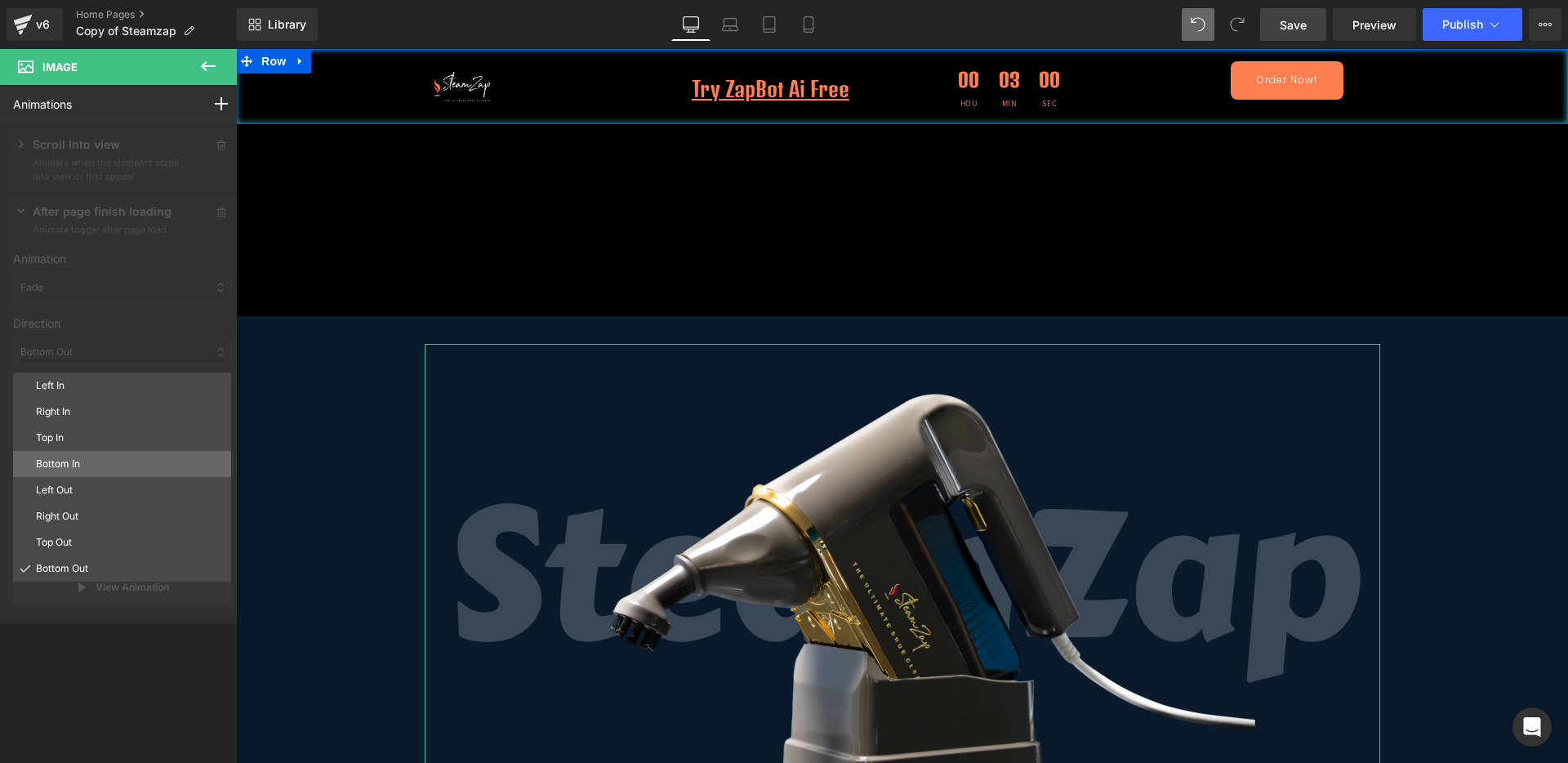 click on "Bottom In" at bounding box center (122, 464) 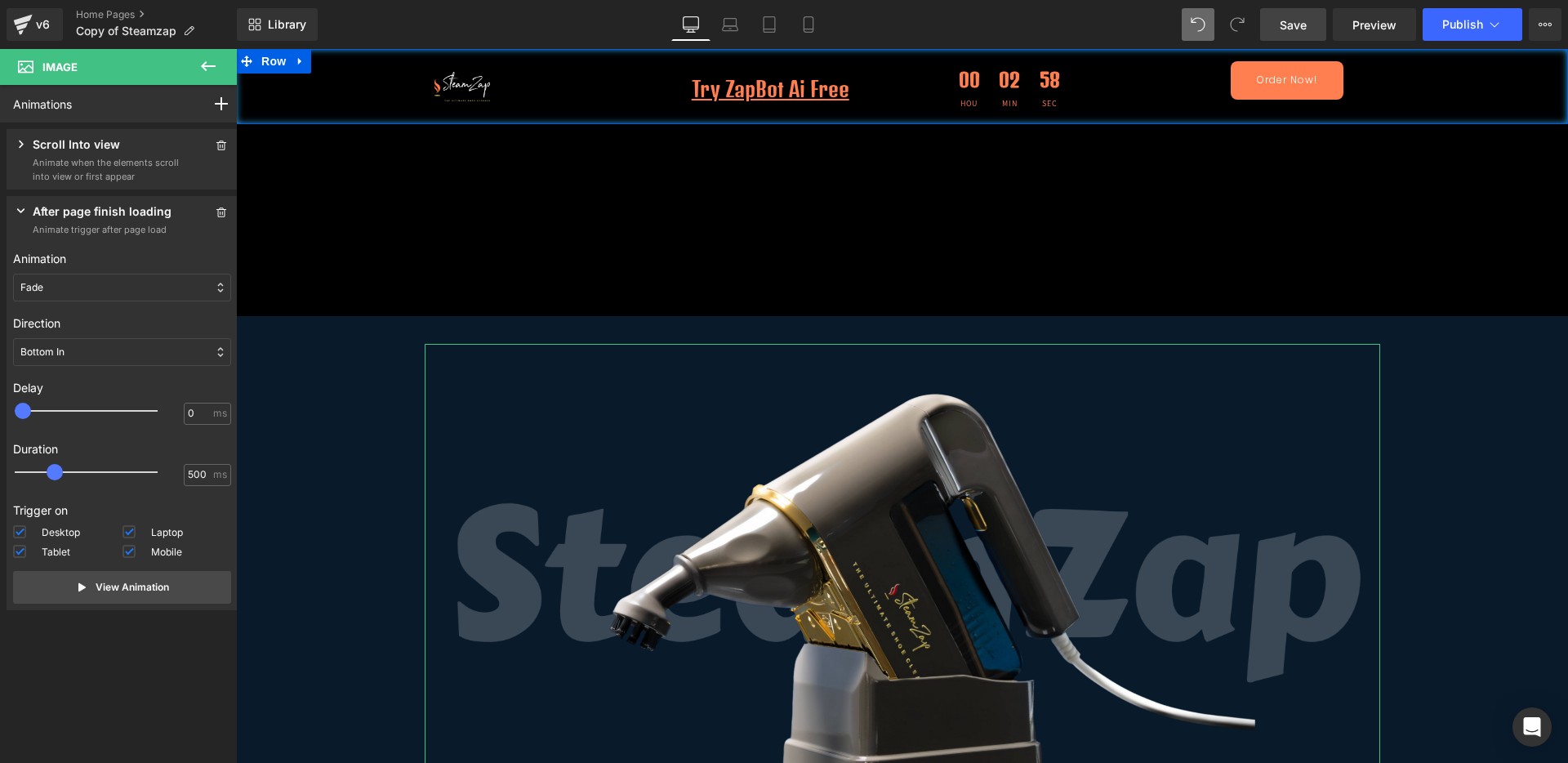 click on "Bottom In" at bounding box center (122, 352) 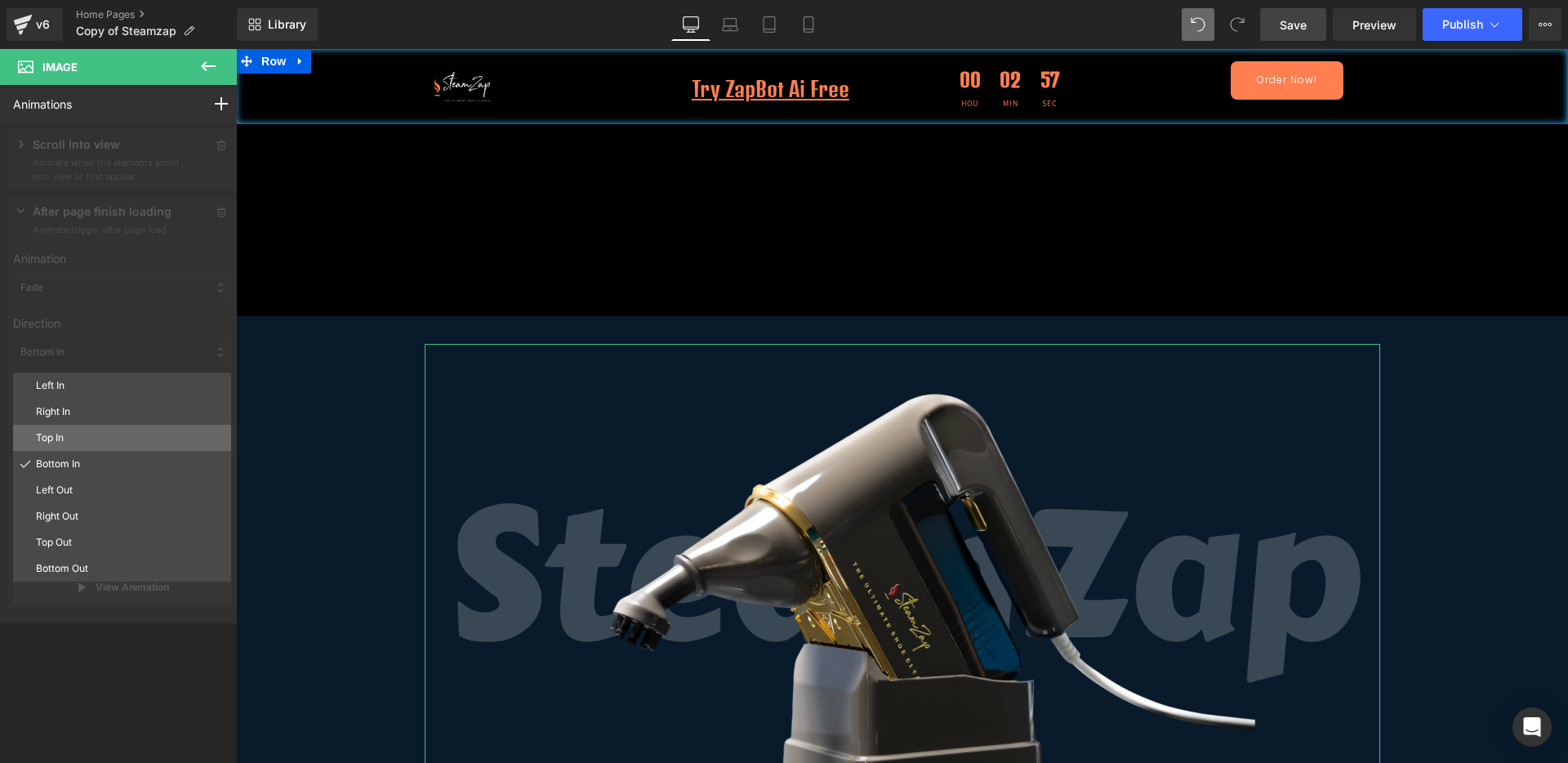 click on "Top In" at bounding box center (130, 438) 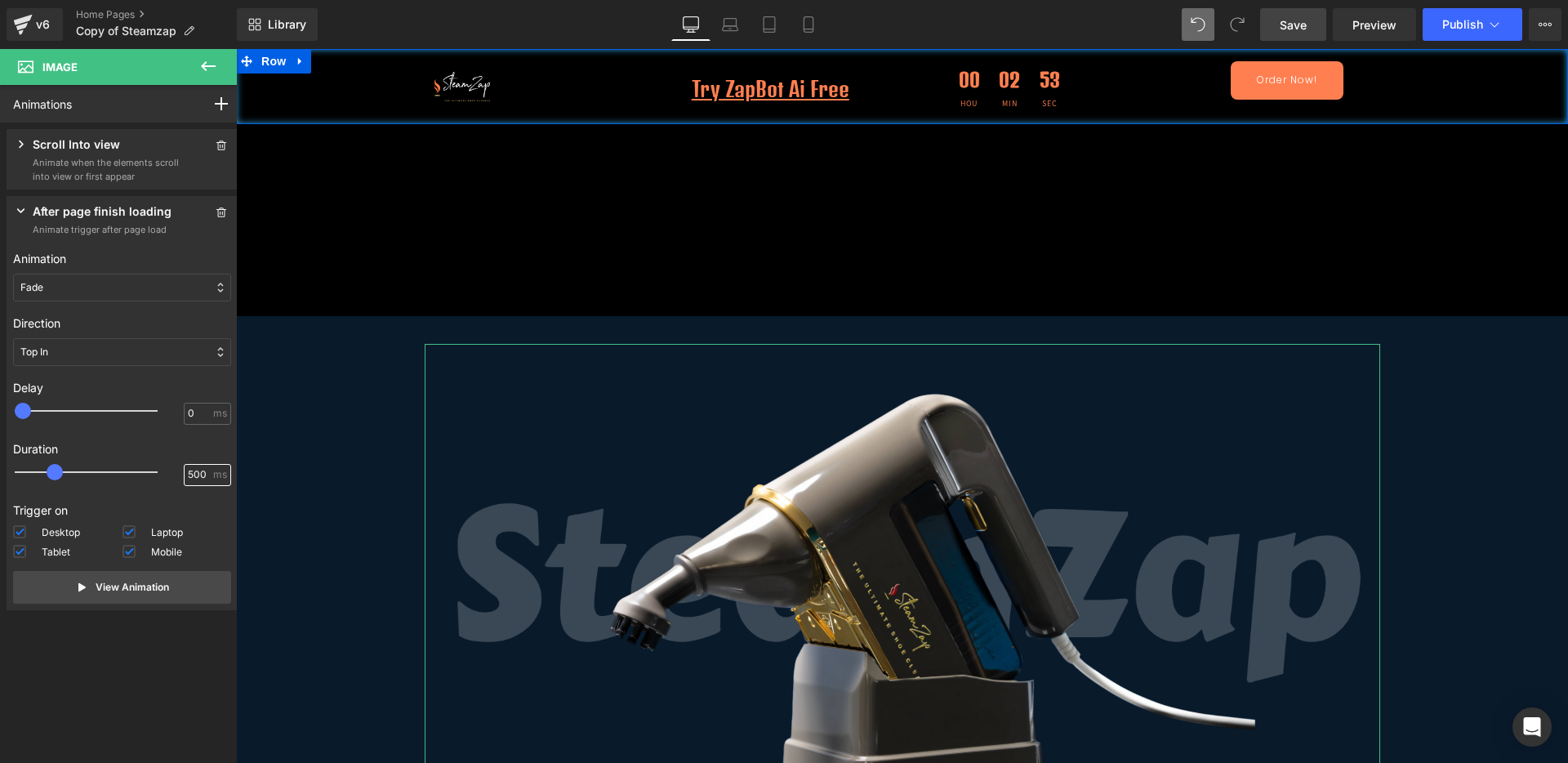 click on "500" at bounding box center (198, 475) 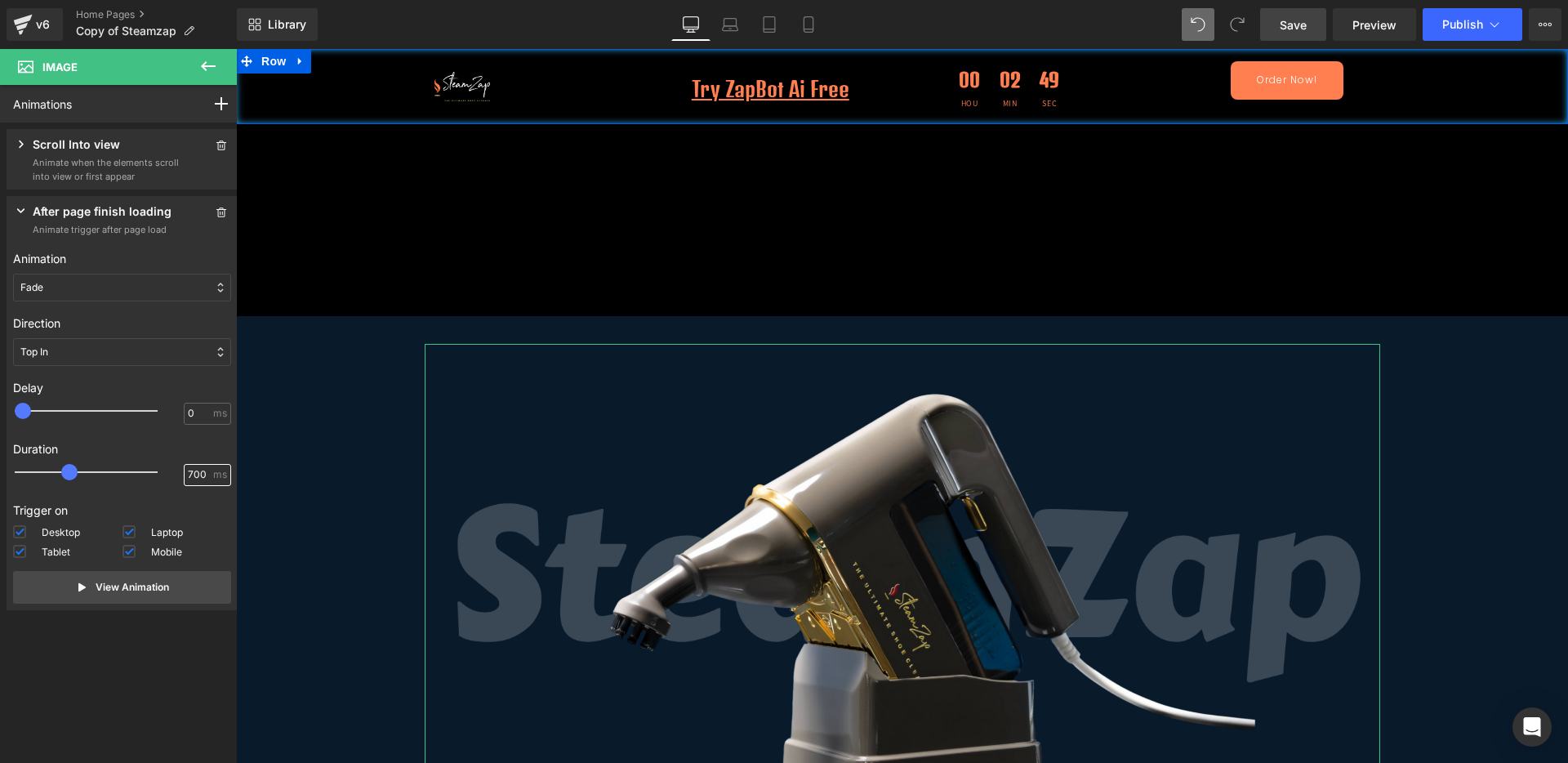 type on "700" 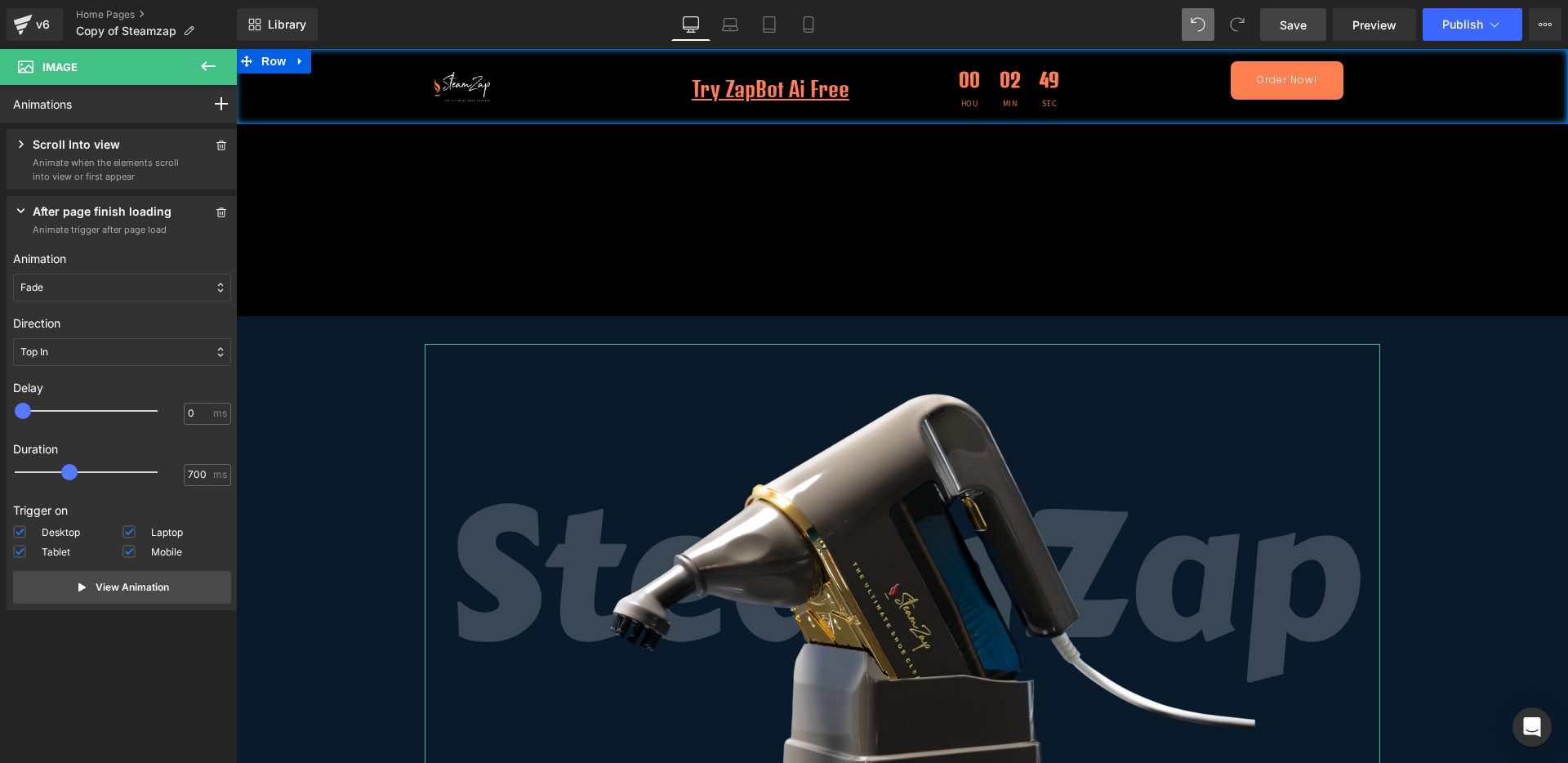 click on "Duration
700
700
ms" at bounding box center (122, 464) 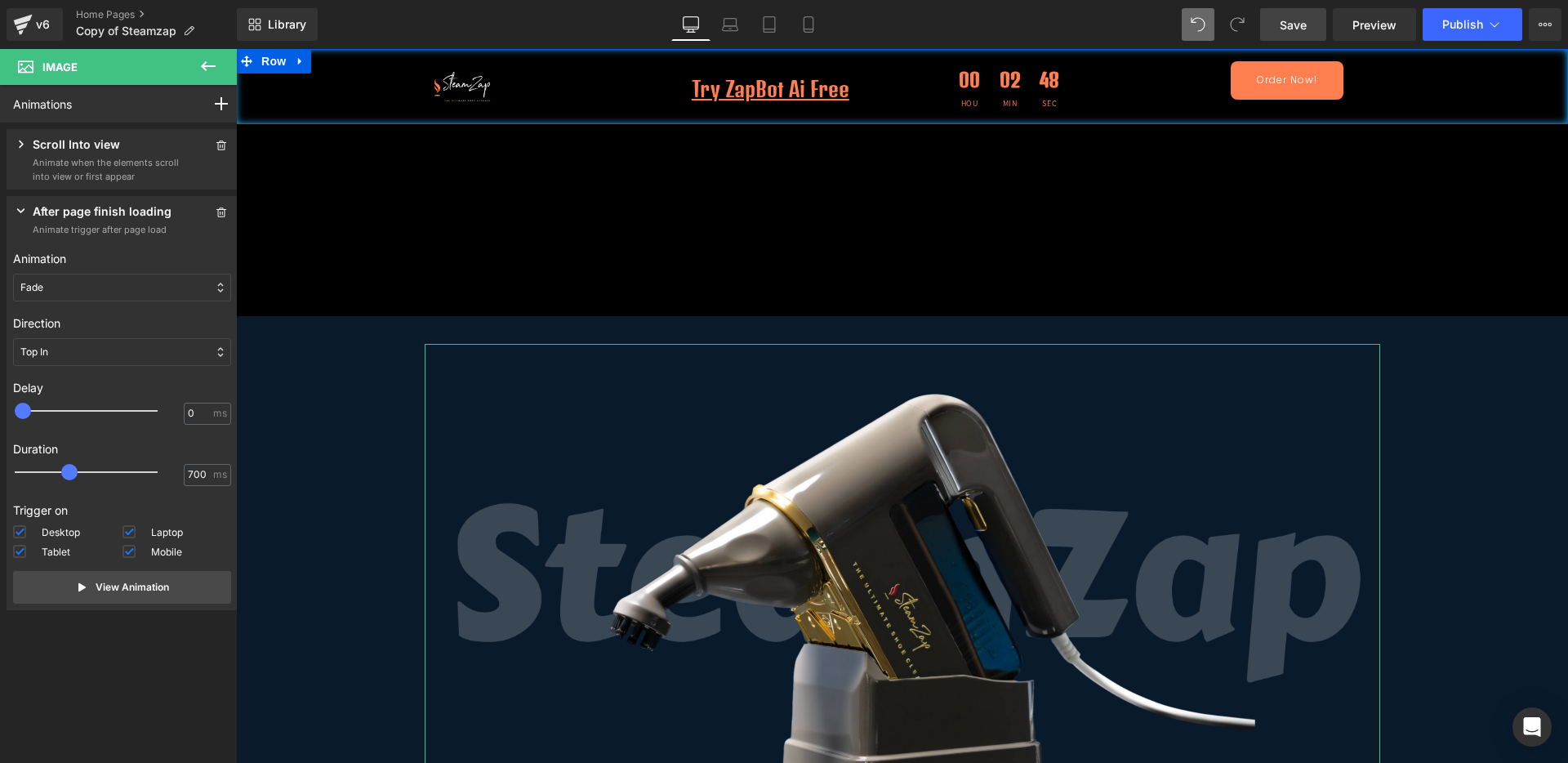 click on "Top In" at bounding box center [122, 352] 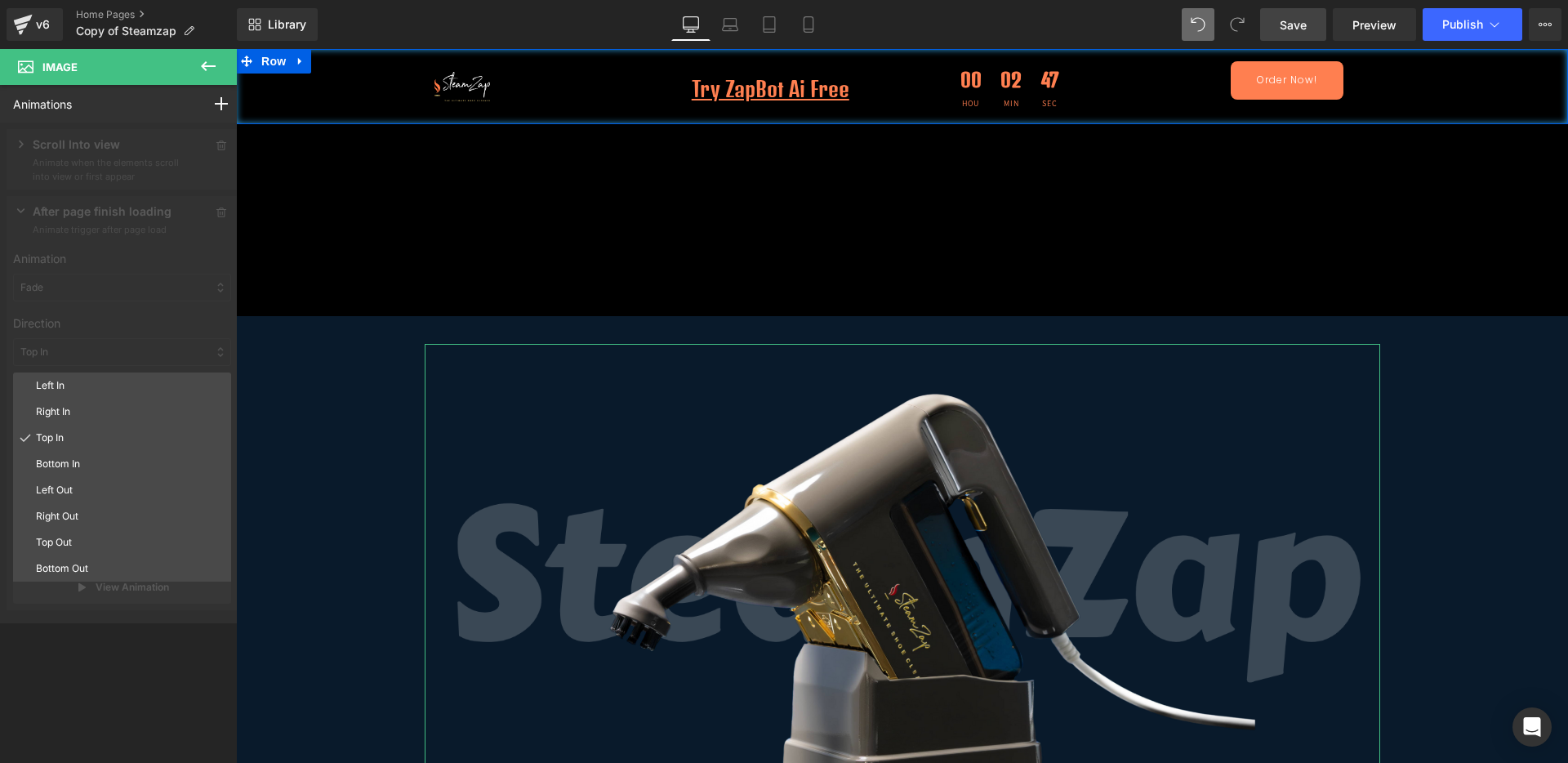 click at bounding box center (122, 373) 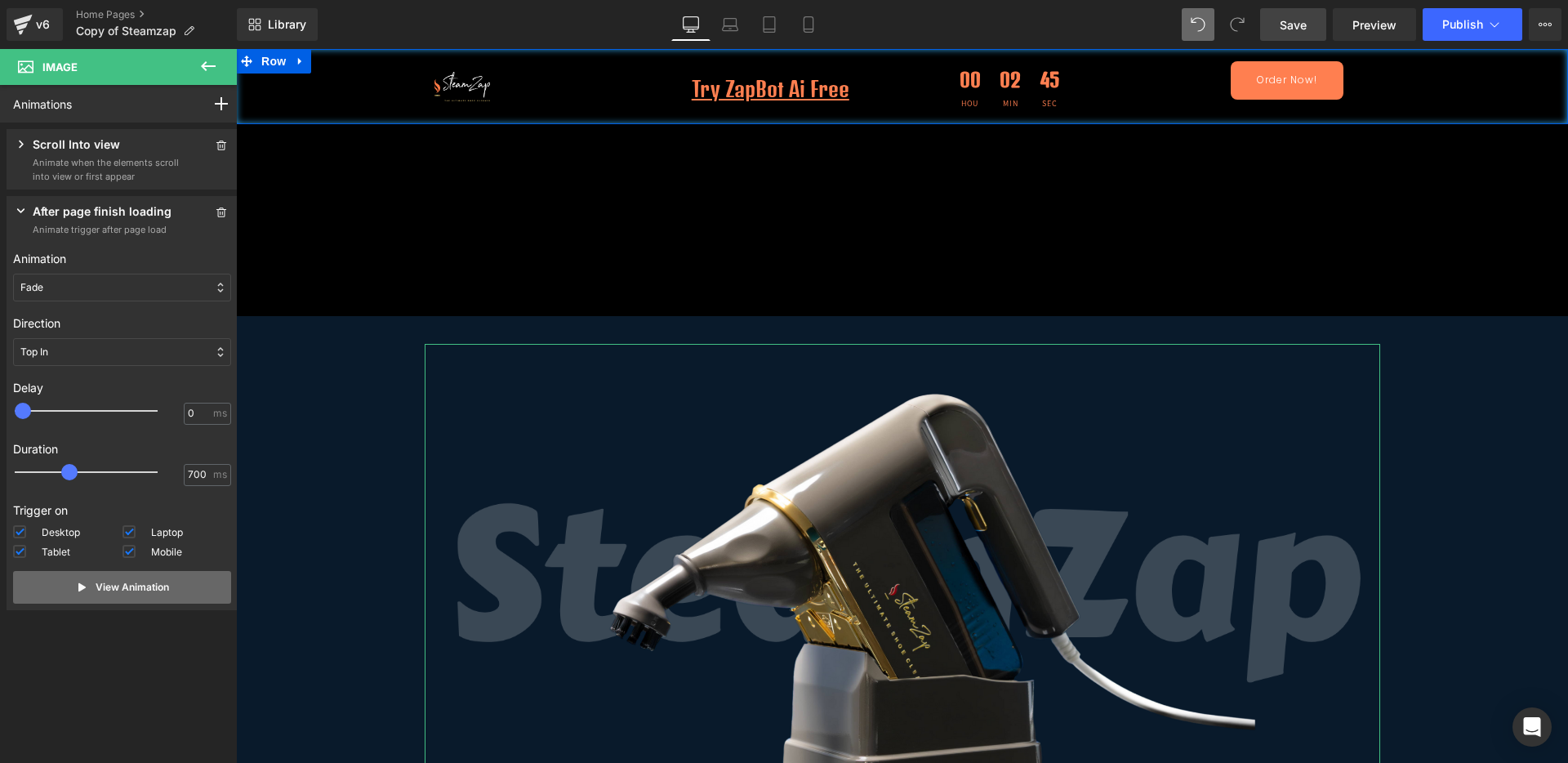click 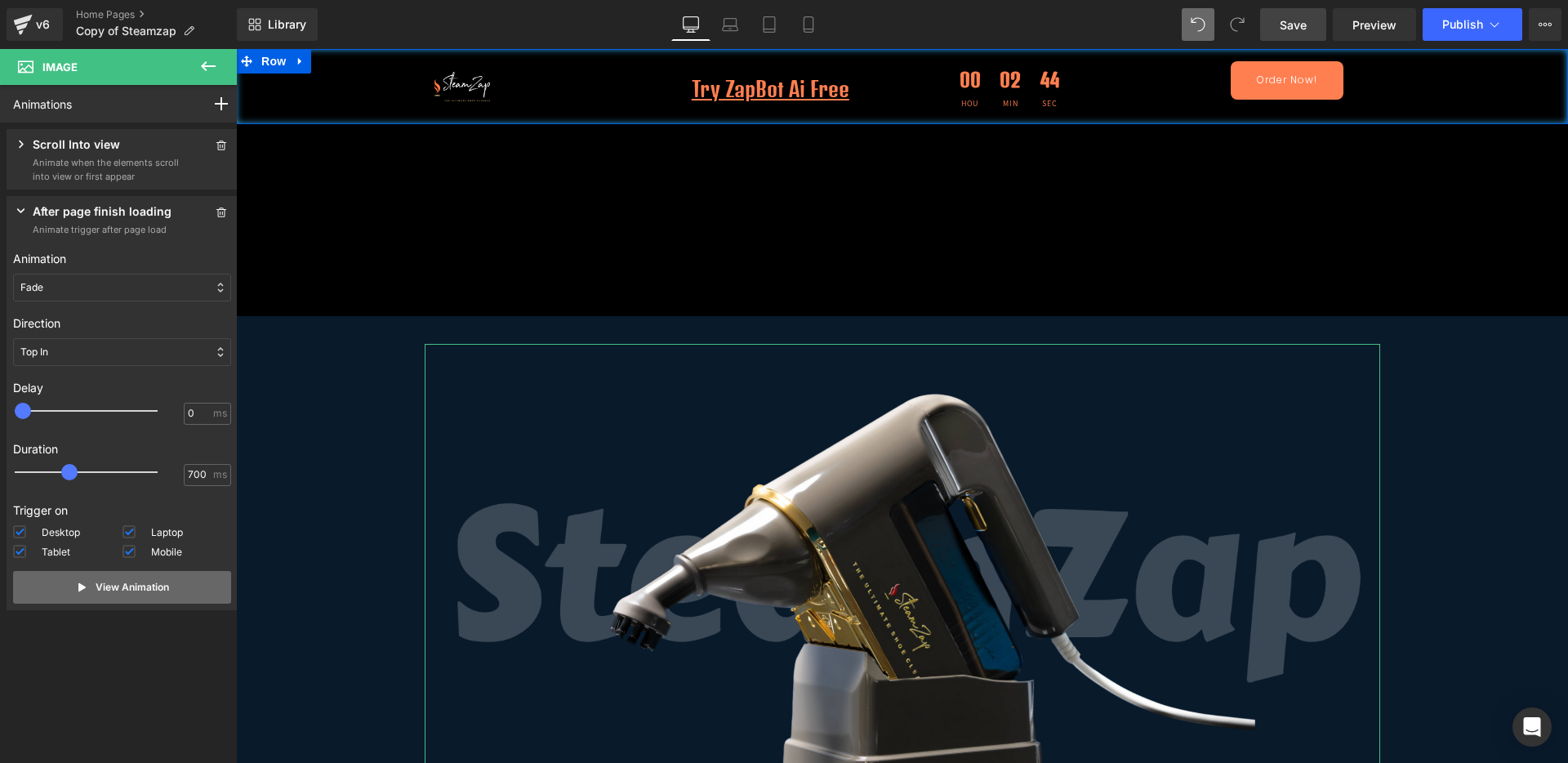 click on "View Animation" at bounding box center [122, 587] 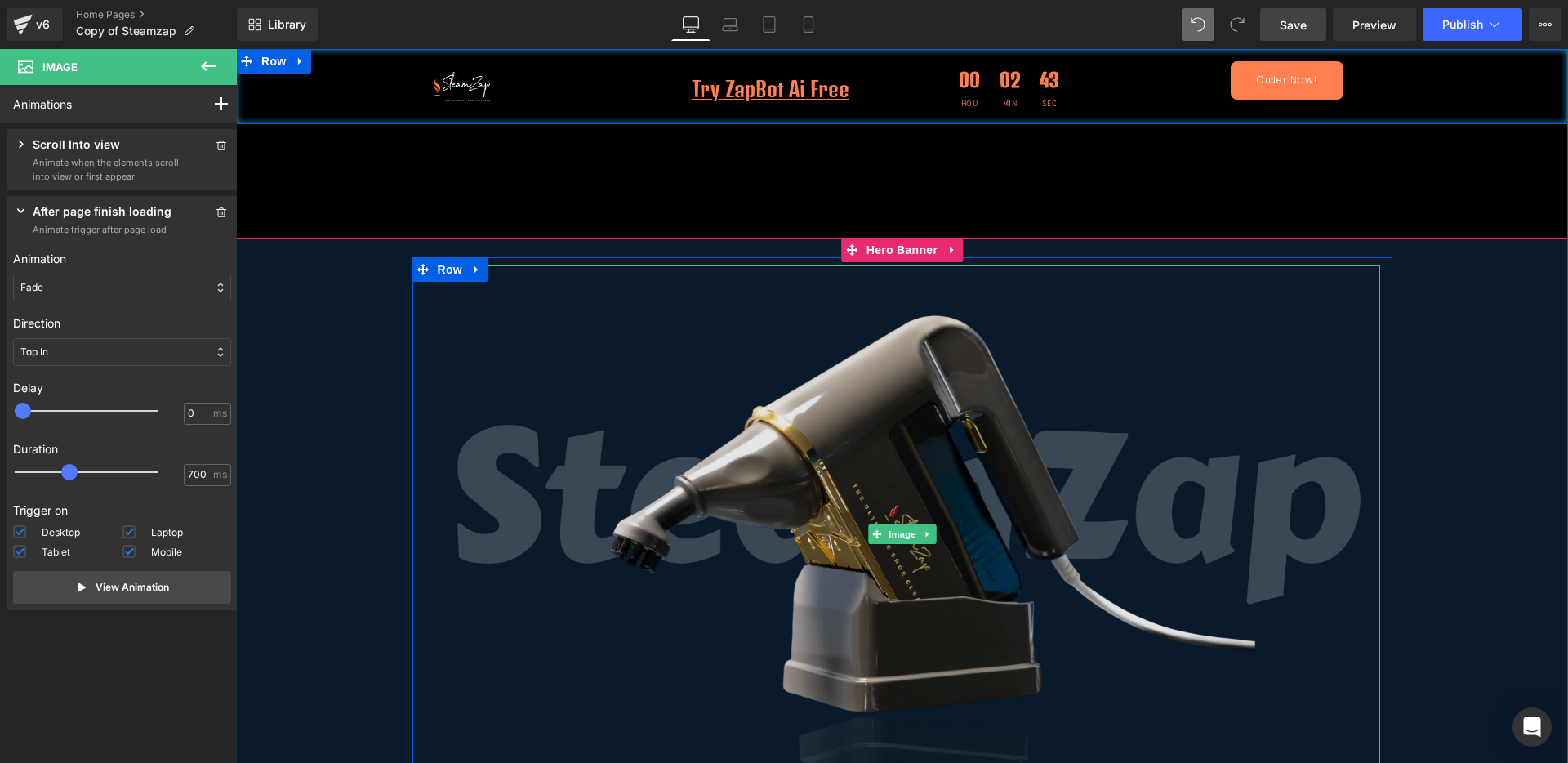 scroll, scrollTop: 204, scrollLeft: 0, axis: vertical 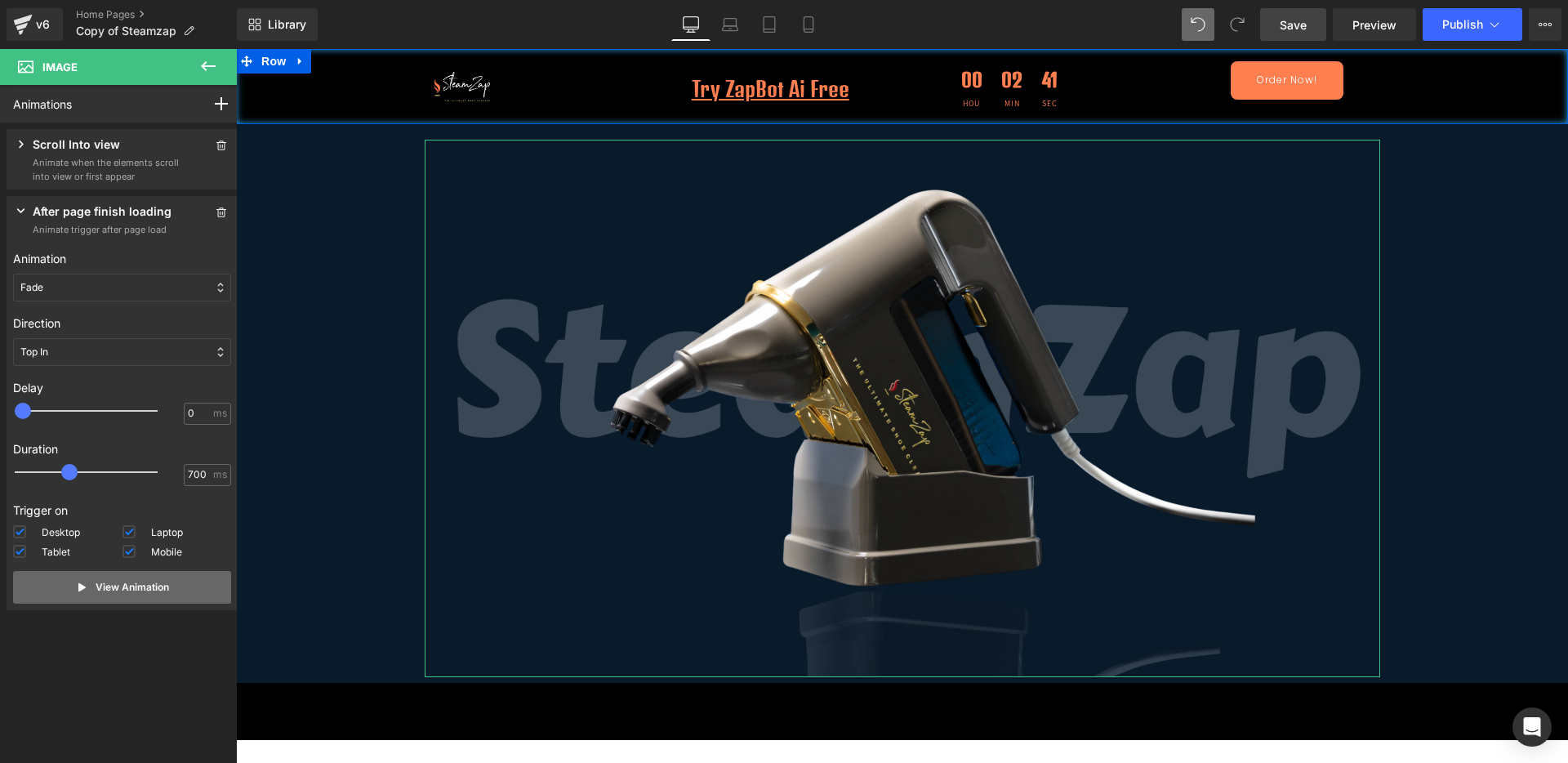 click on "View Animation" at bounding box center (122, 587) 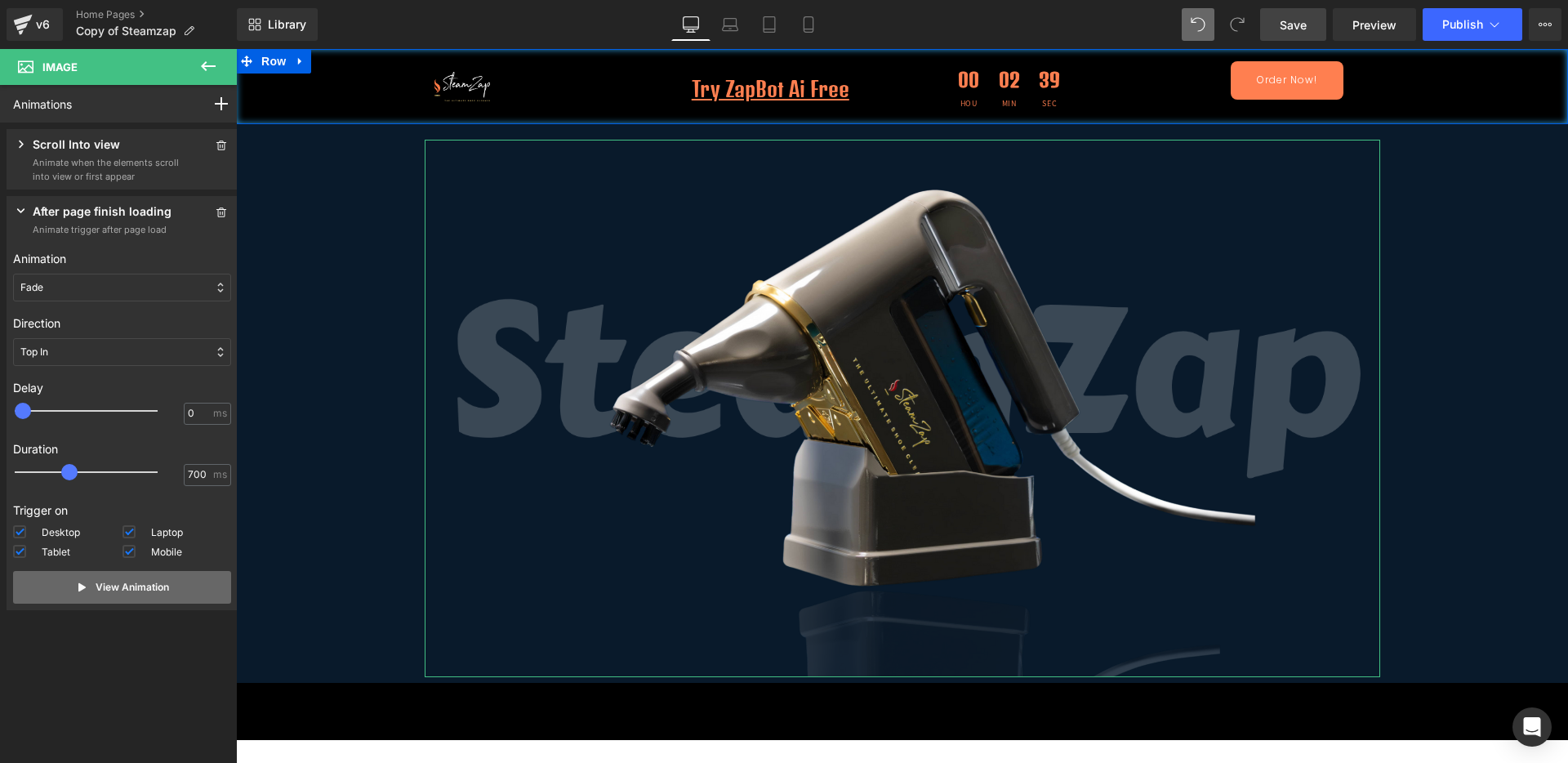 click 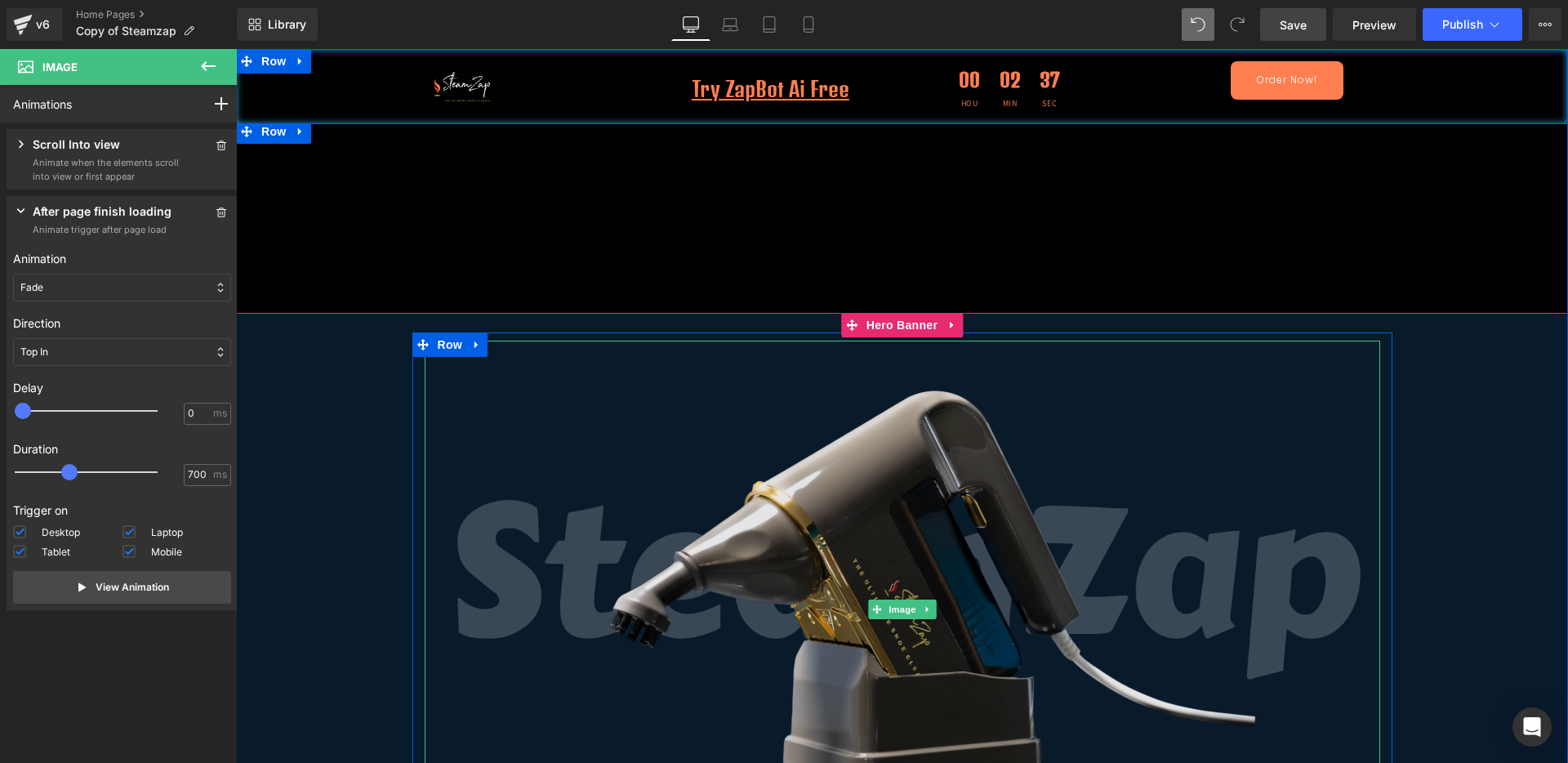 scroll, scrollTop: 0, scrollLeft: 0, axis: both 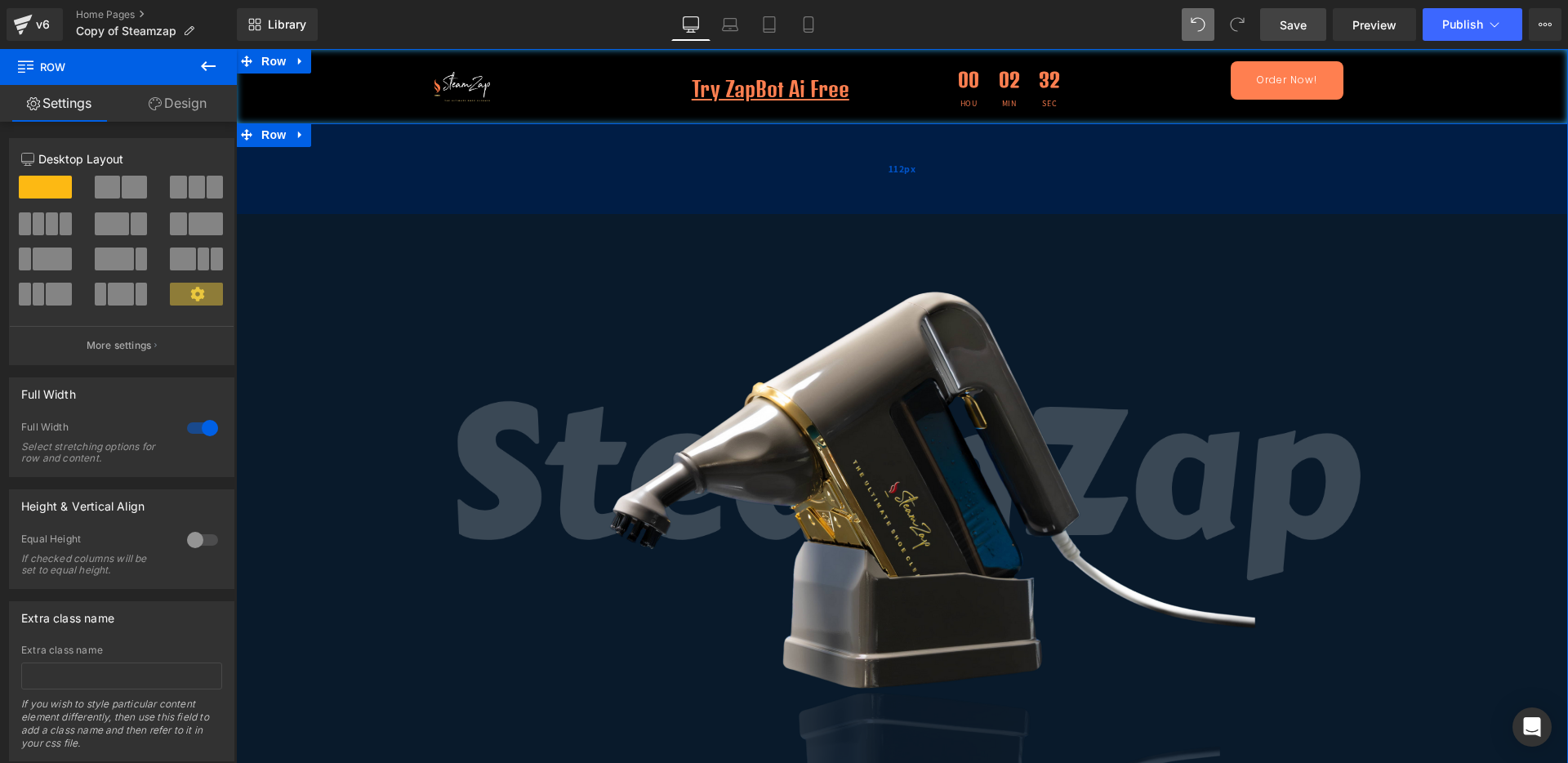 drag, startPoint x: 1164, startPoint y: 258, endPoint x: 1152, endPoint y: 157, distance: 101.71037 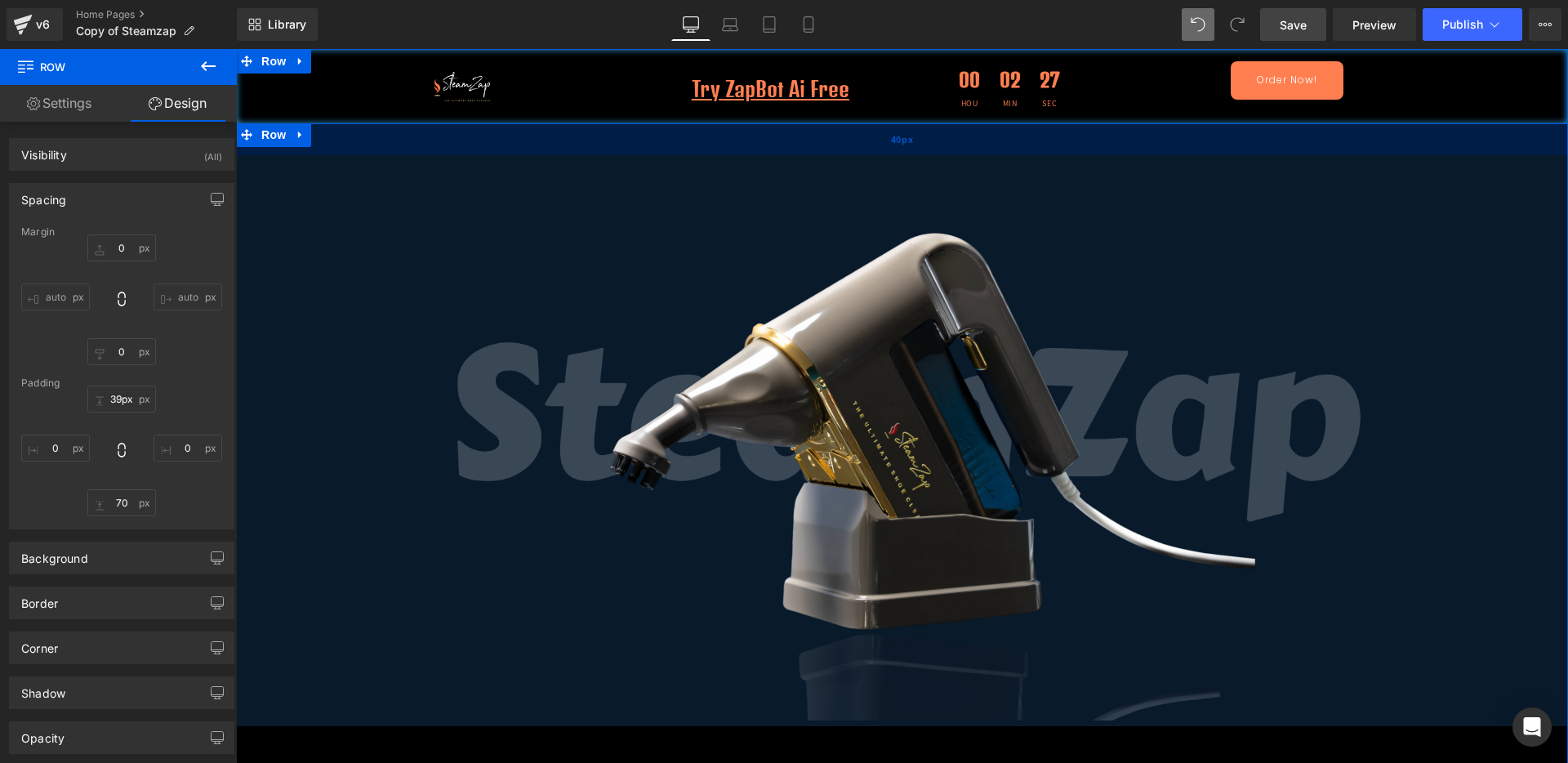 drag, startPoint x: 947, startPoint y: 187, endPoint x: 947, endPoint y: 127, distance: 60 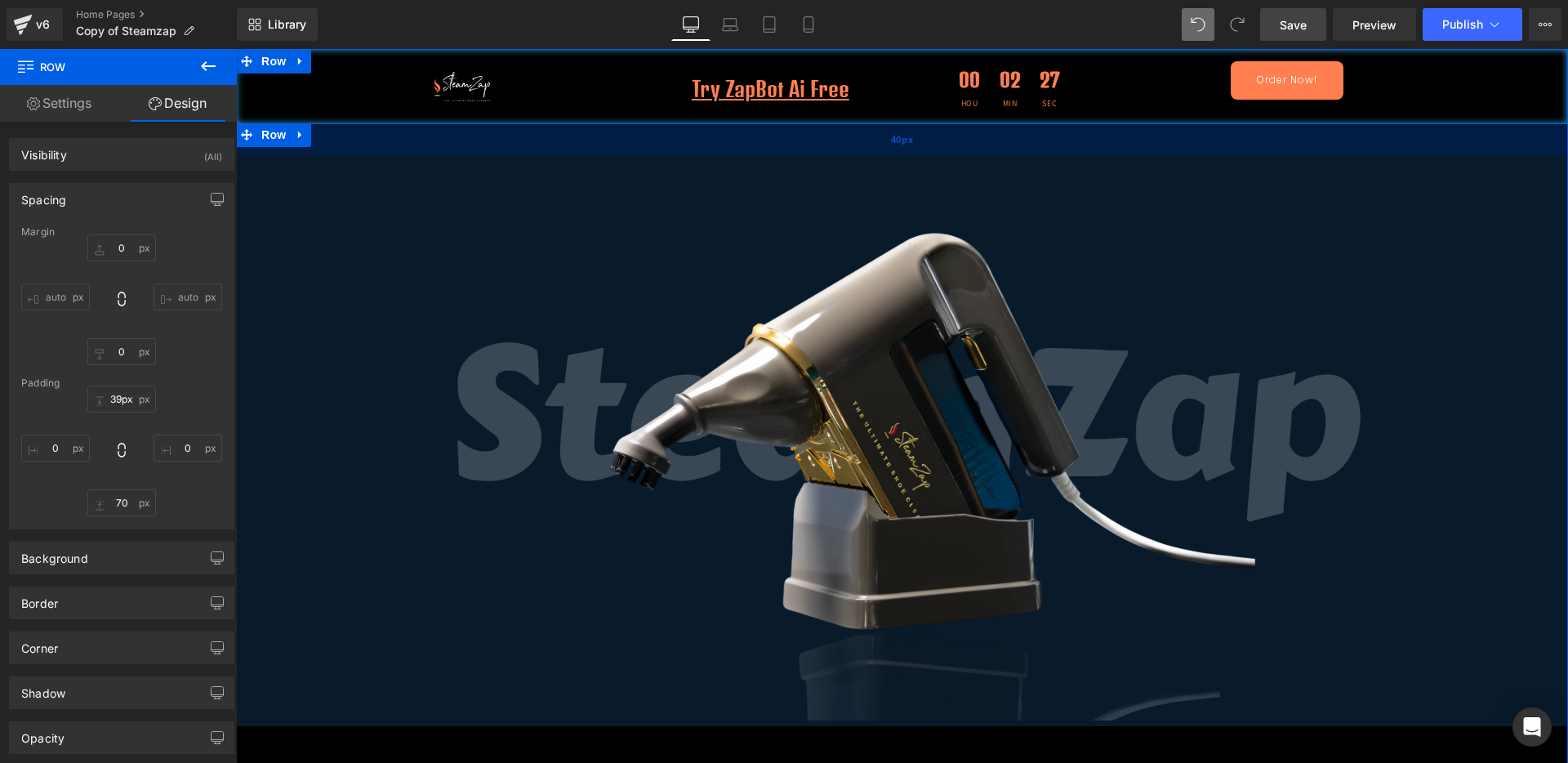 click on "40px" at bounding box center [902, 139] 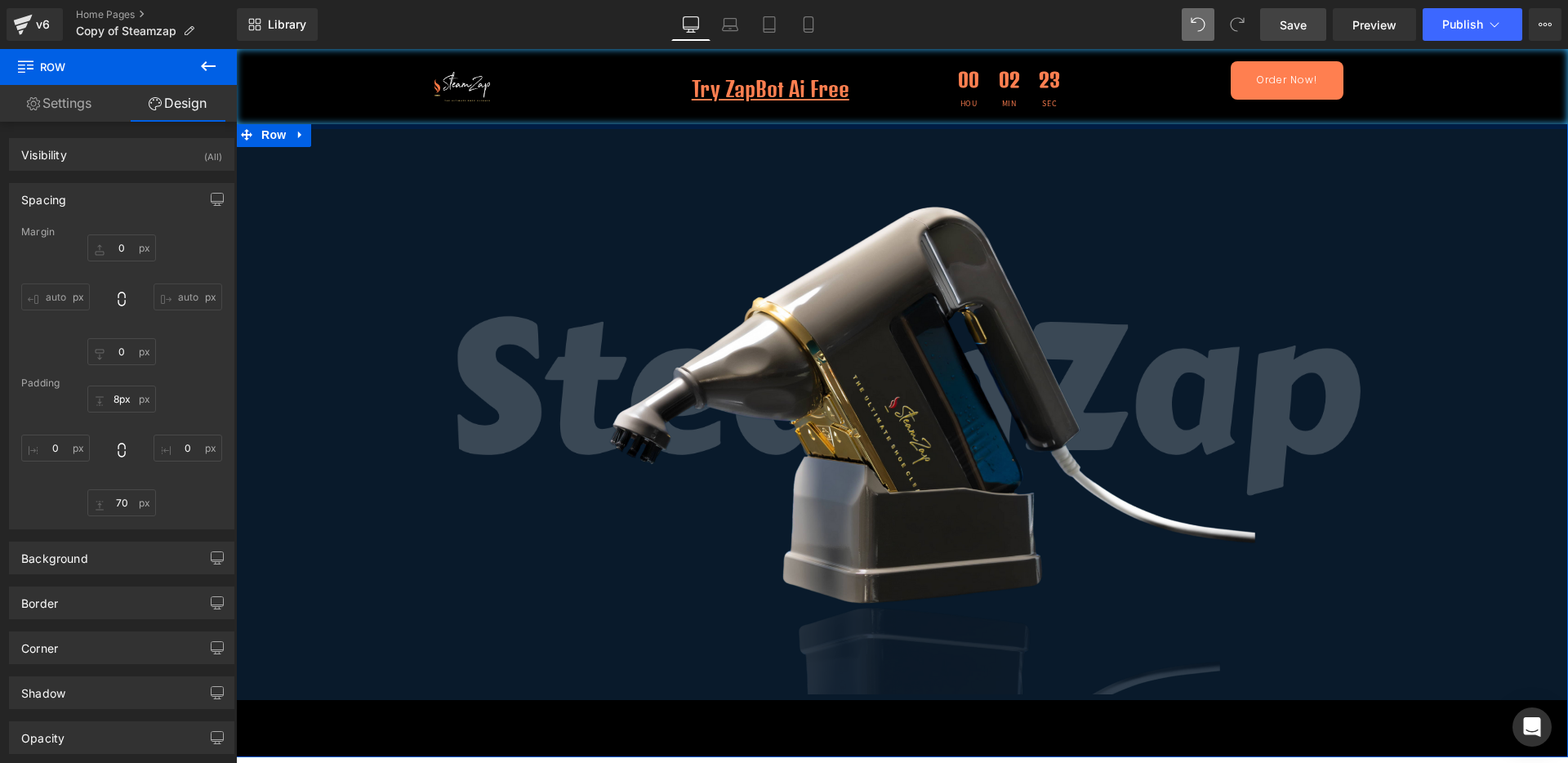 type on "7px" 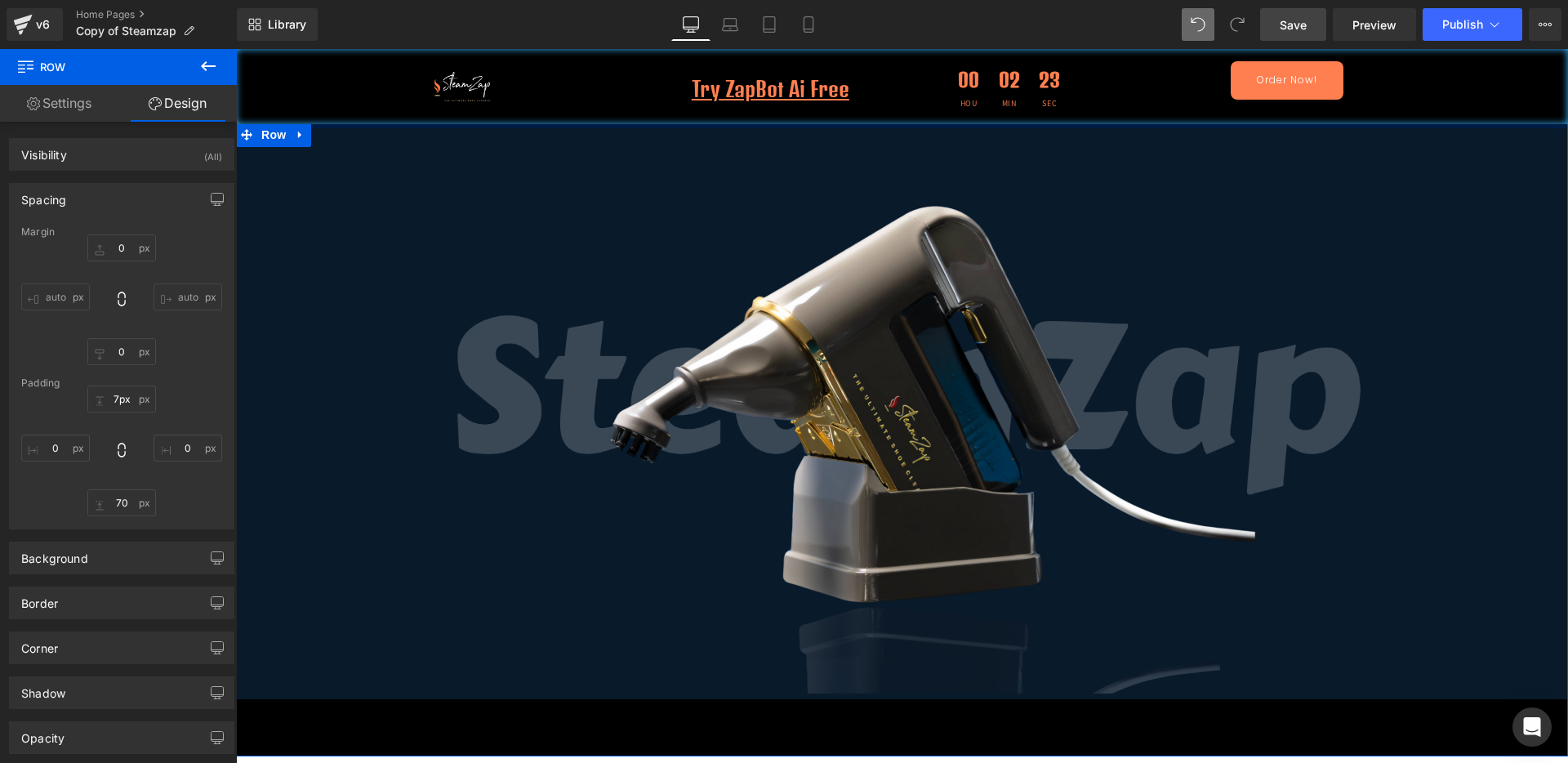 drag, startPoint x: 390, startPoint y: 140, endPoint x: 394, endPoint y: 114, distance: 26.30589 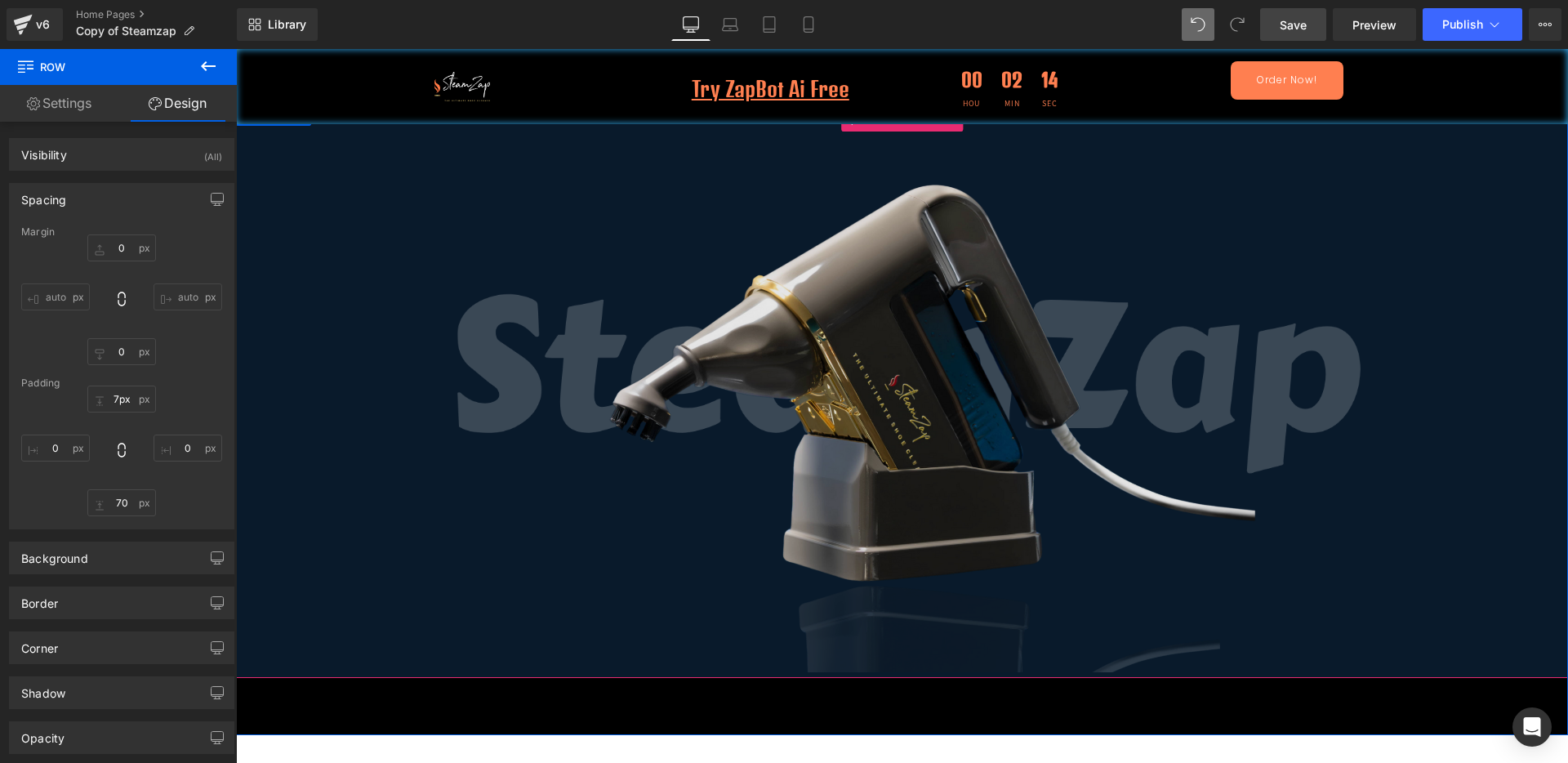 scroll, scrollTop: 0, scrollLeft: 0, axis: both 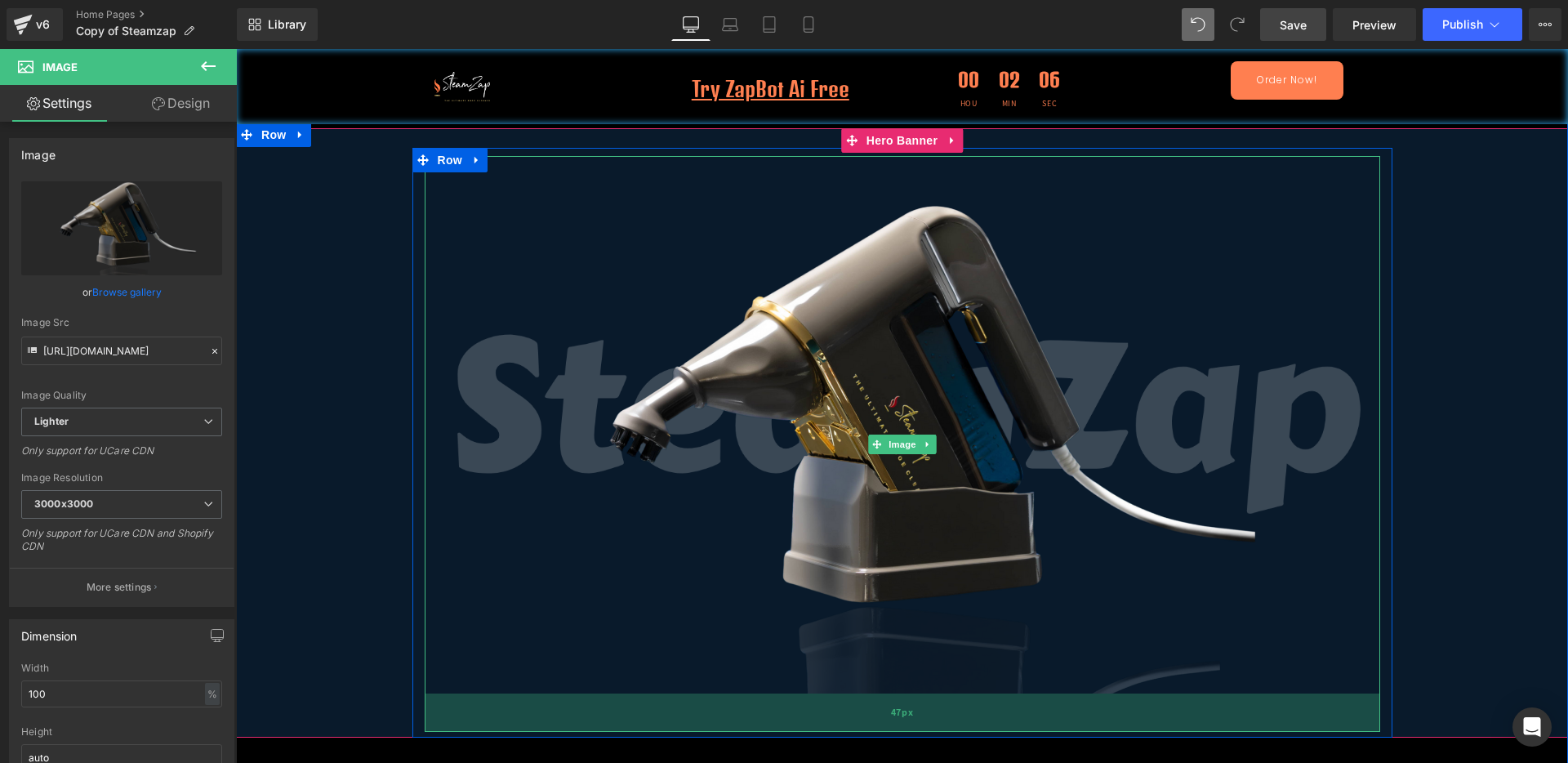 drag, startPoint x: 871, startPoint y: 690, endPoint x: 869, endPoint y: 716, distance: 26.07681 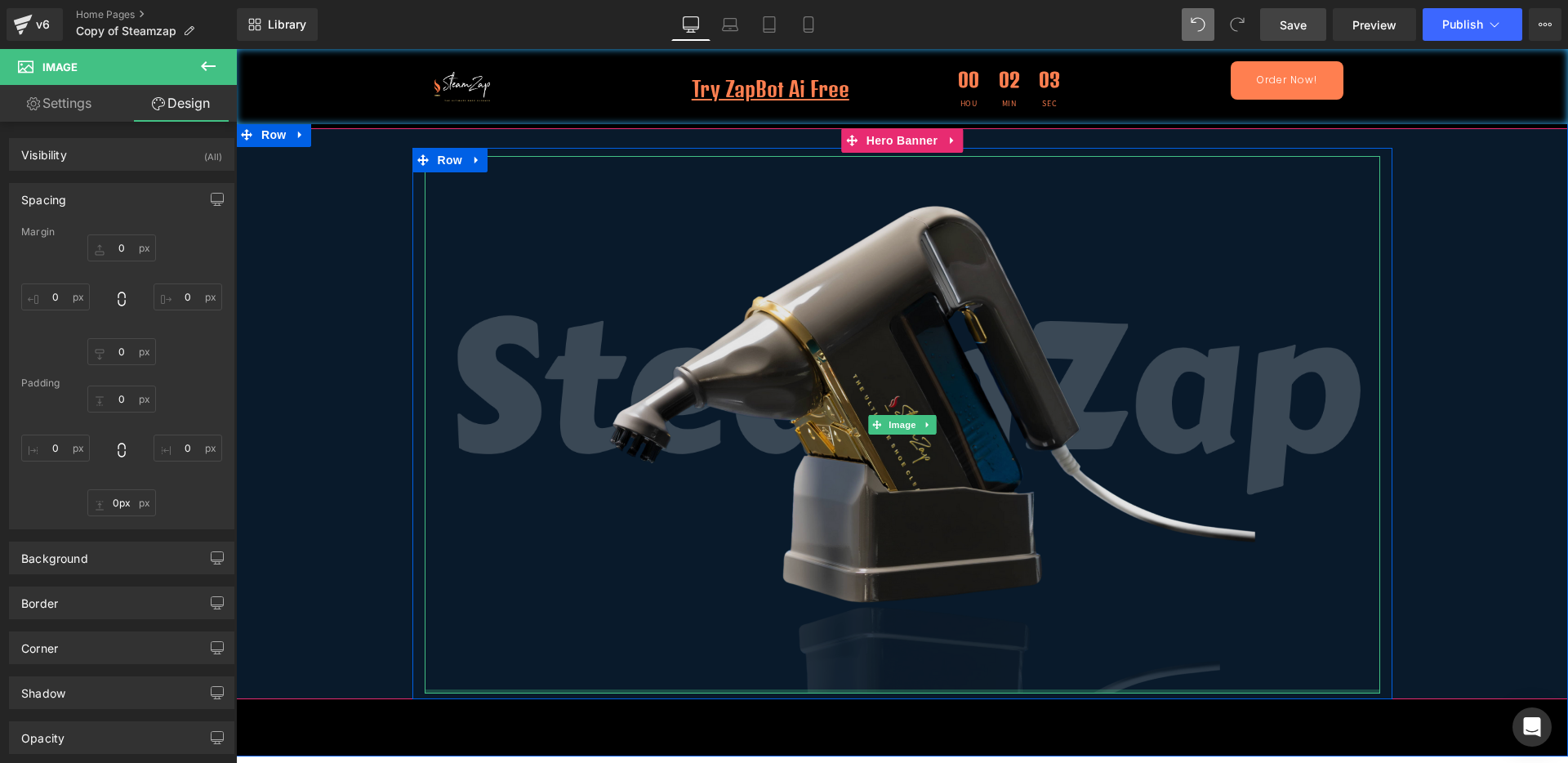 drag, startPoint x: 872, startPoint y: 694, endPoint x: 877, endPoint y: 654, distance: 40.311289 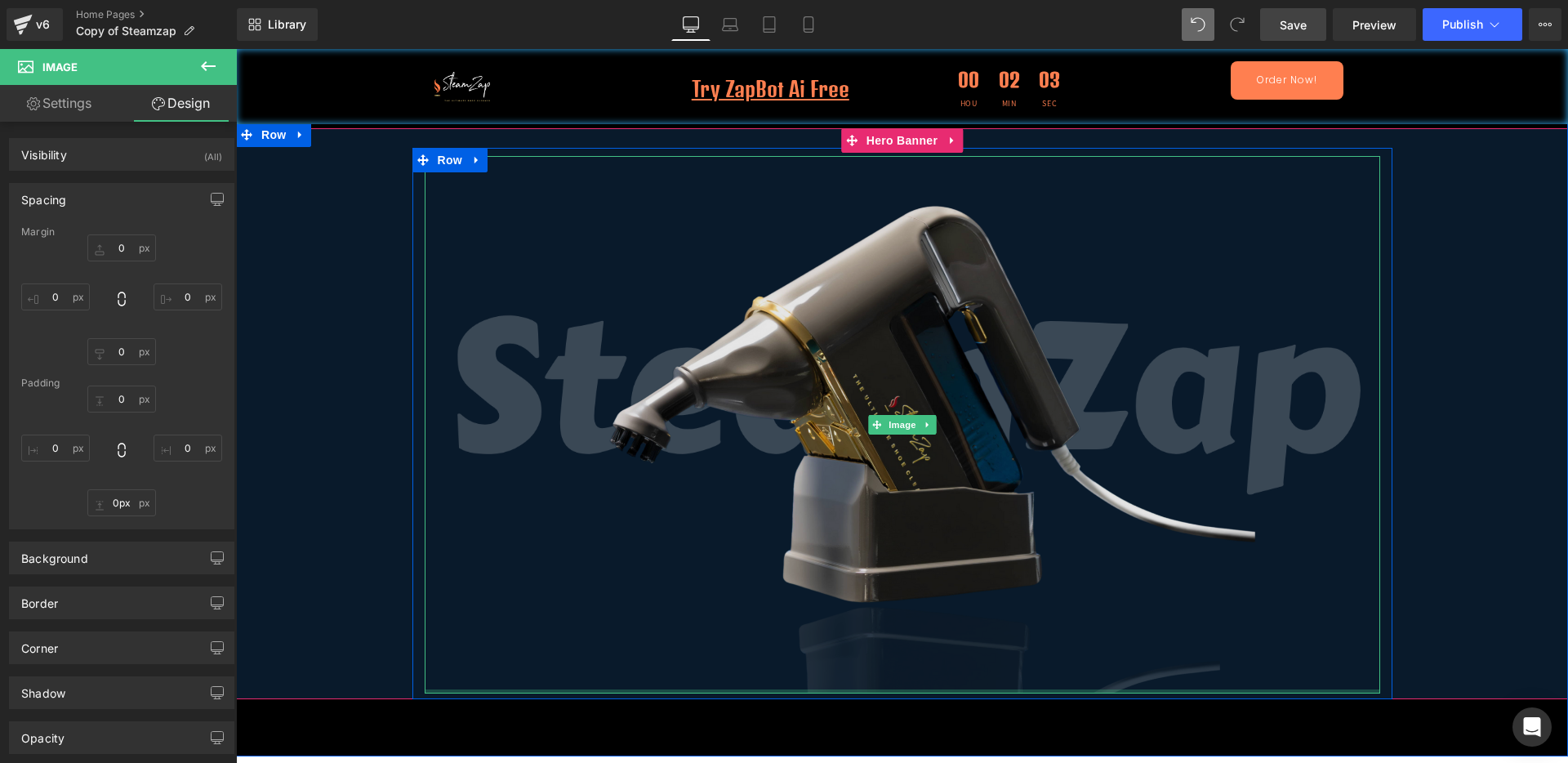 click on "Image" at bounding box center (902, 425) 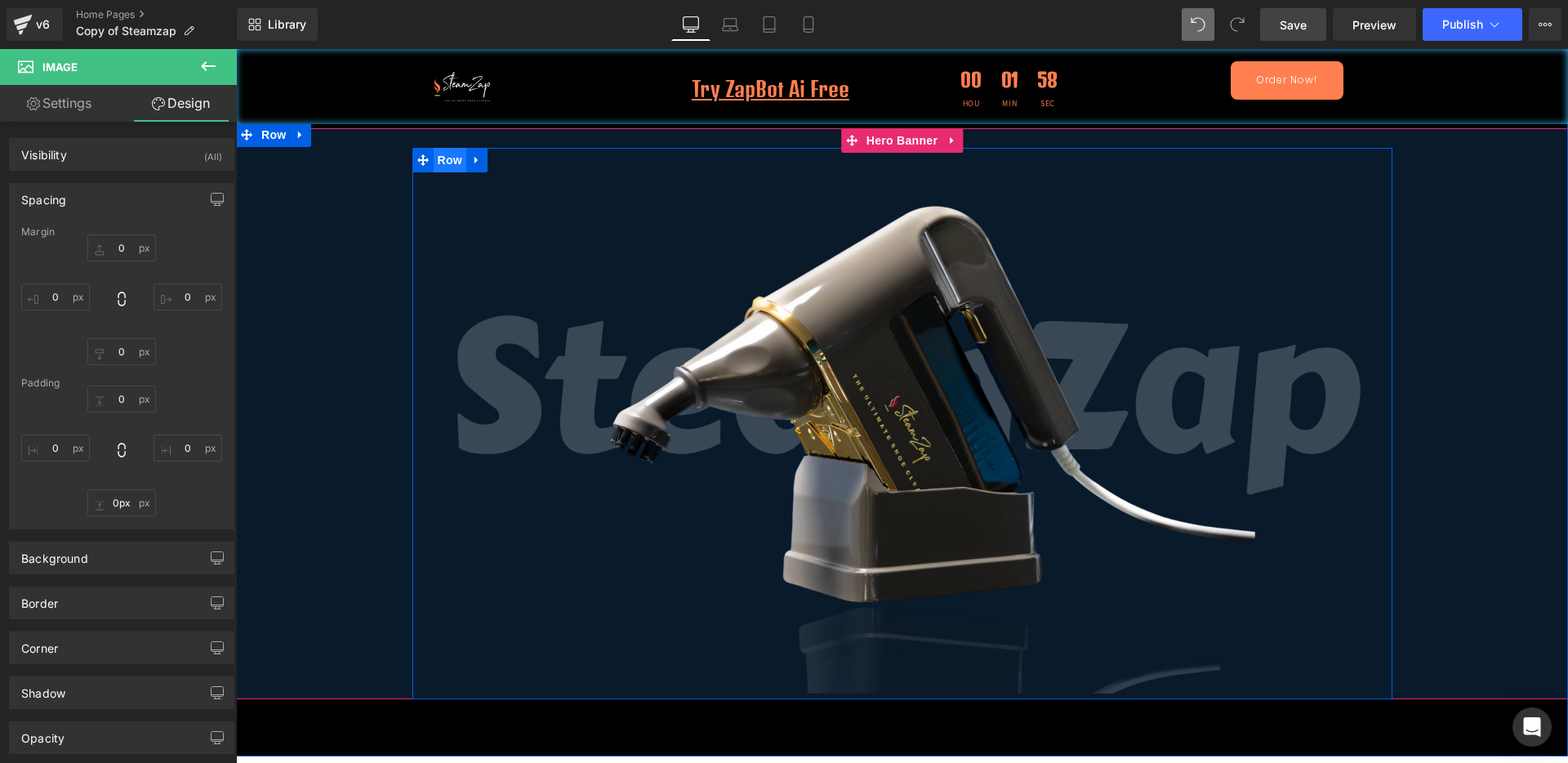 click on "Row" at bounding box center [450, 160] 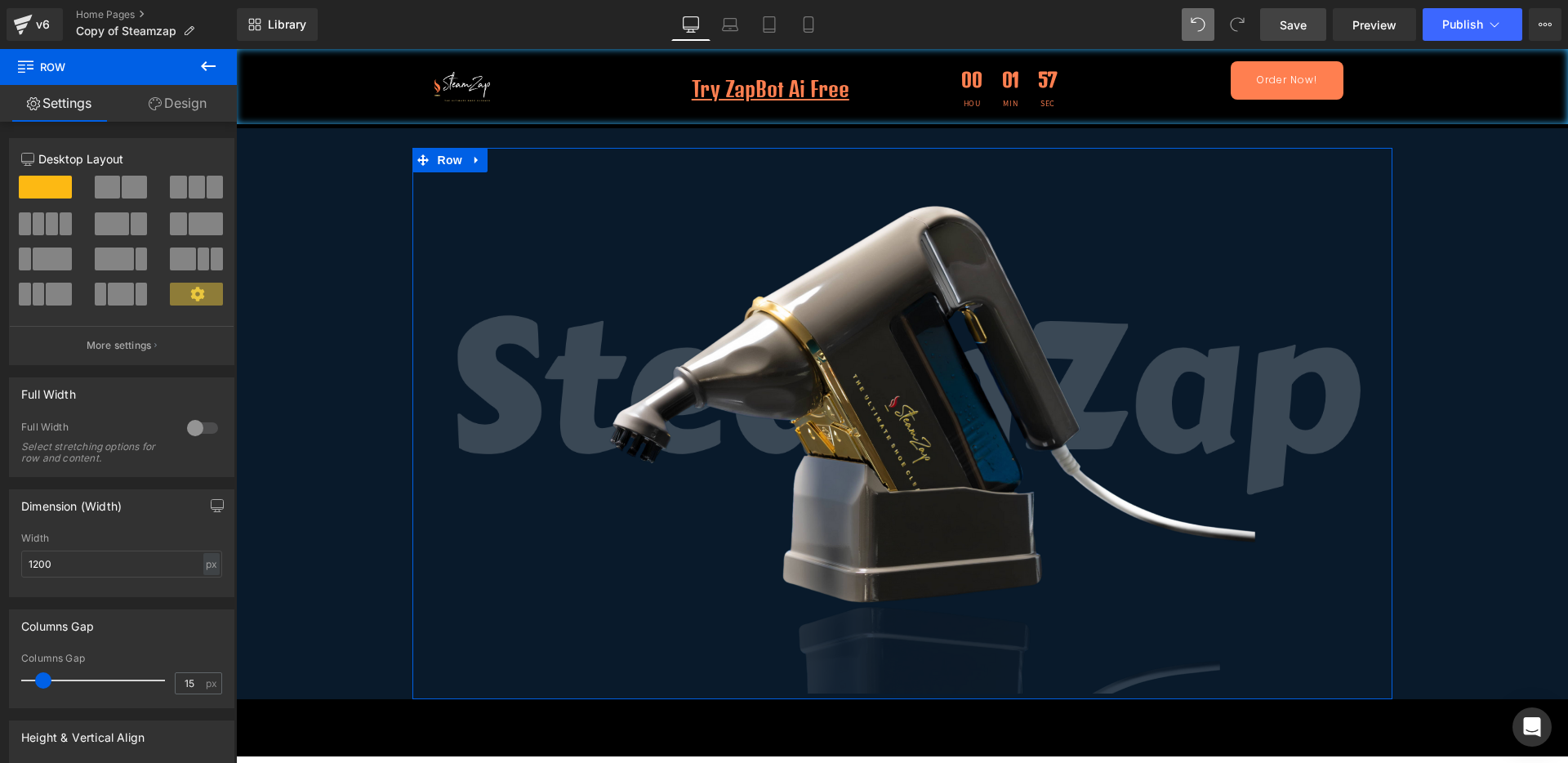 click on "Design" at bounding box center [177, 103] 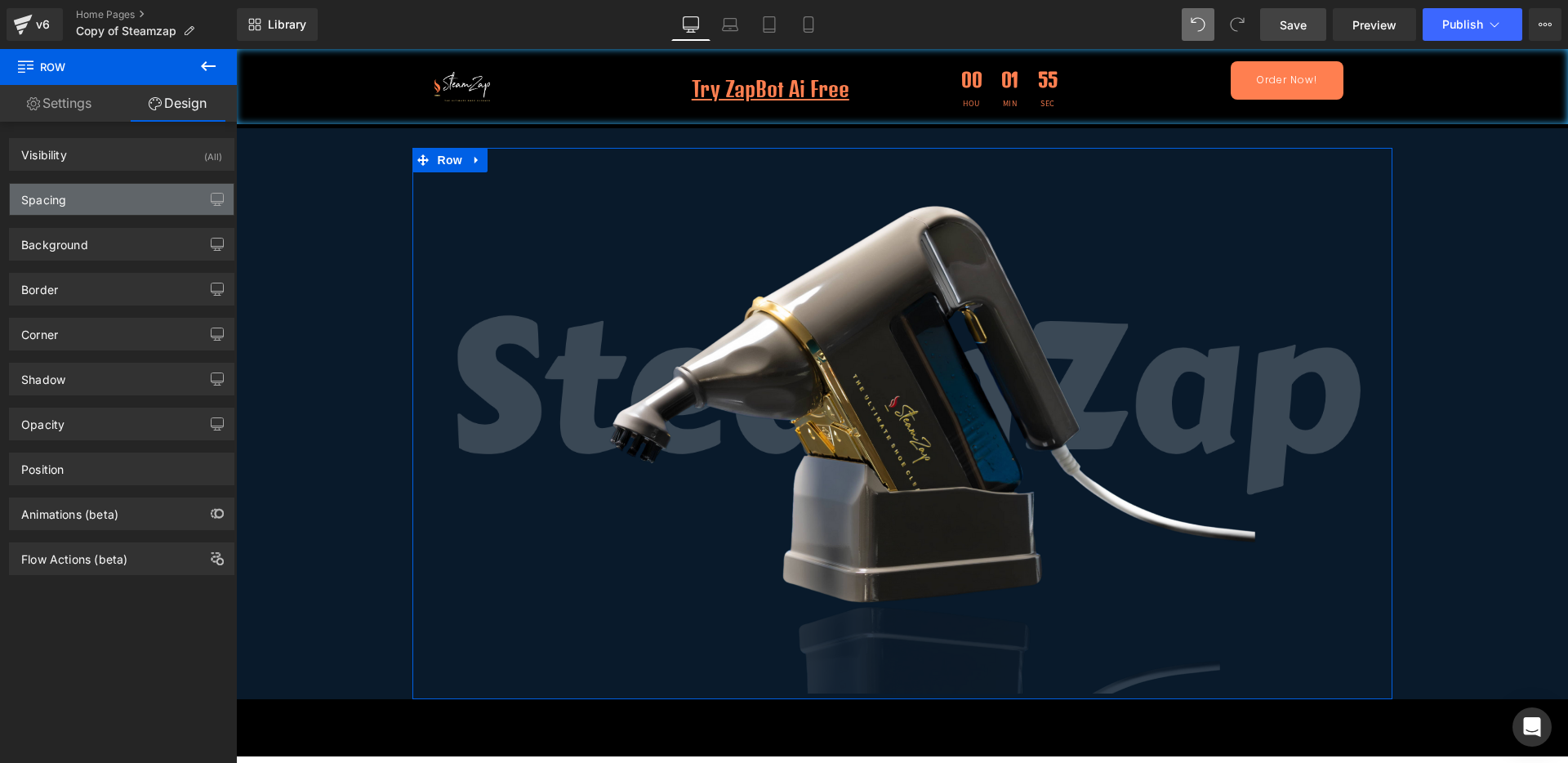 click on "Spacing" at bounding box center [122, 199] 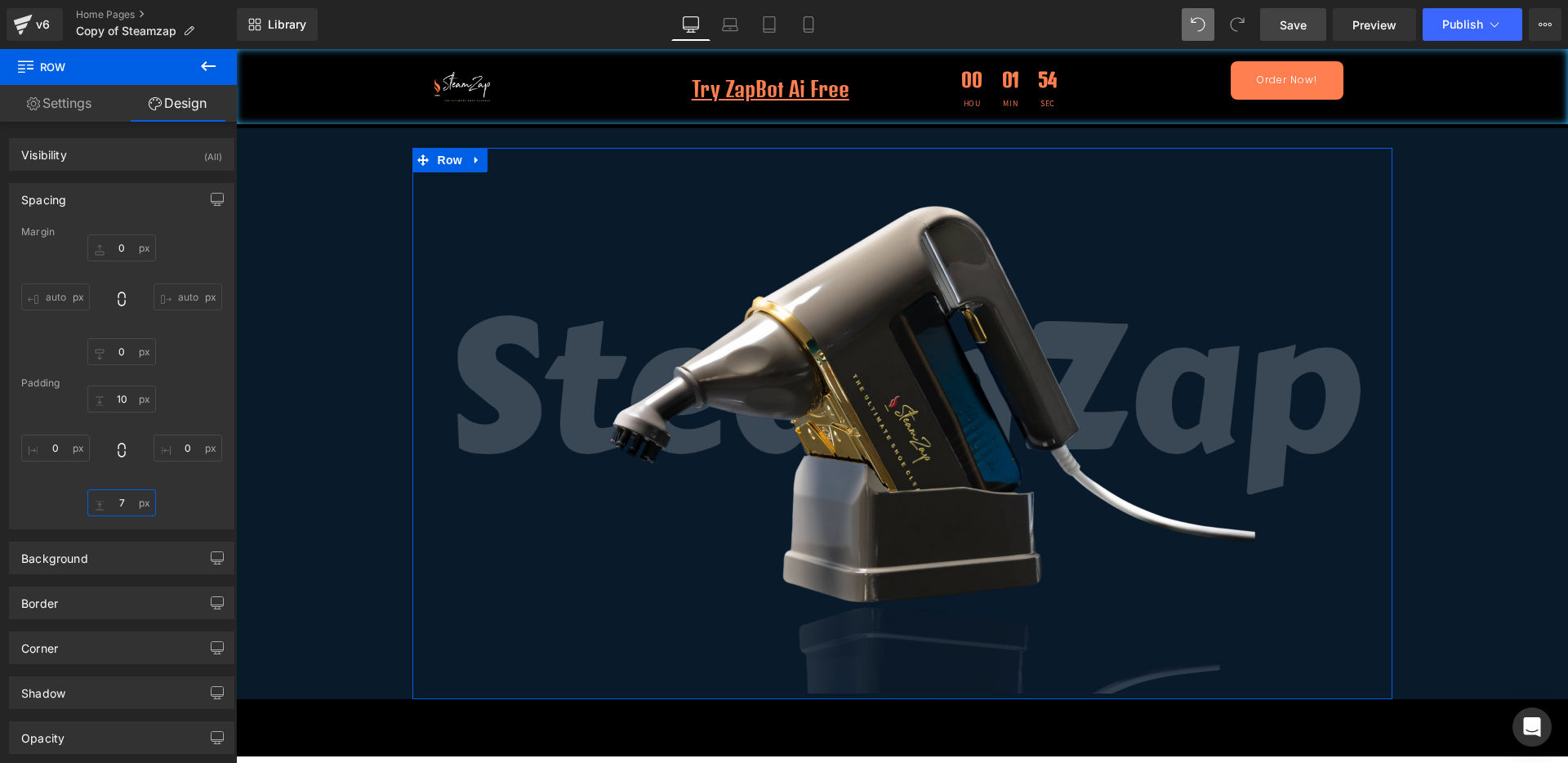 click on "7" at bounding box center [122, 502] 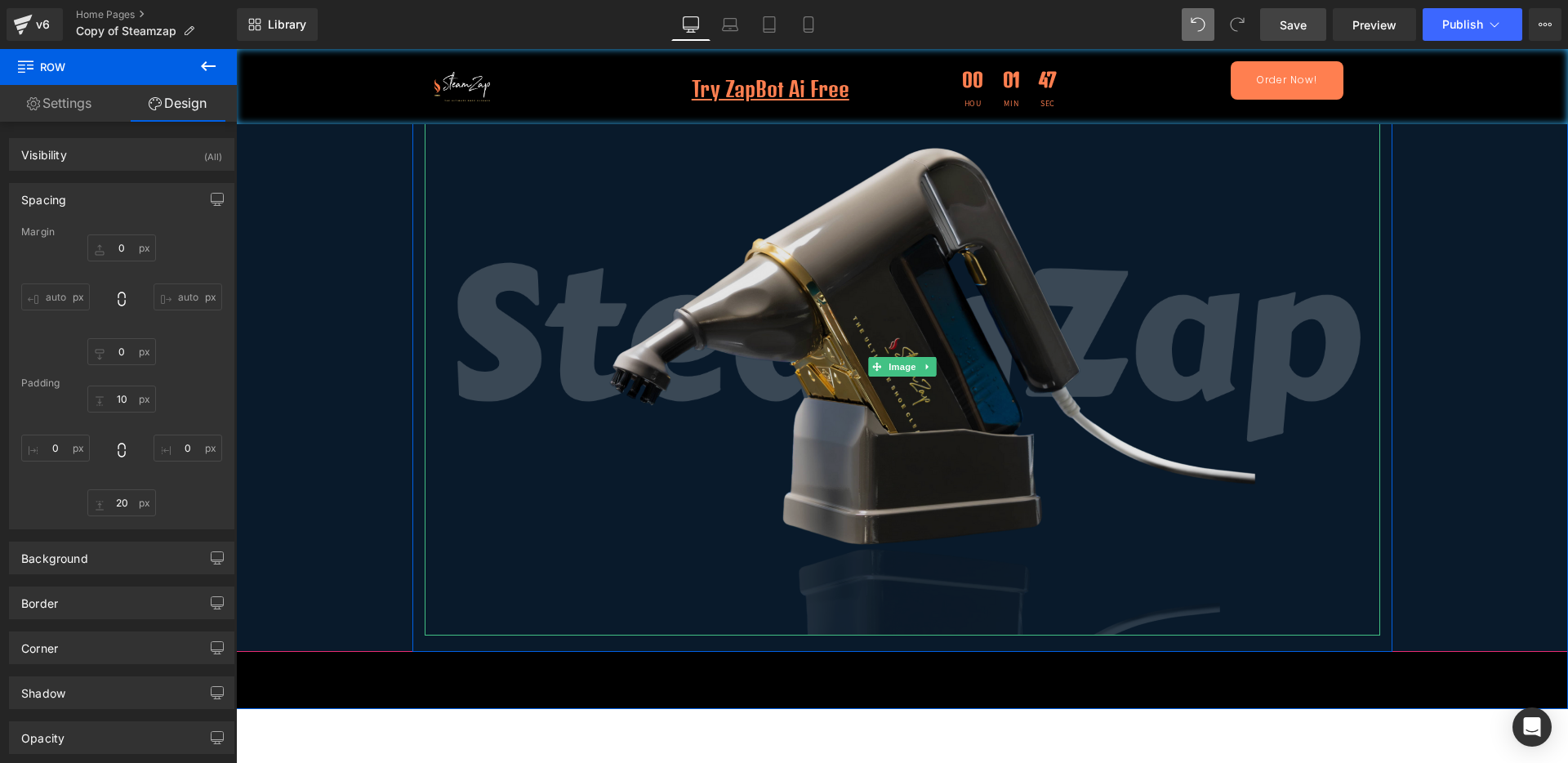 scroll, scrollTop: 102, scrollLeft: 0, axis: vertical 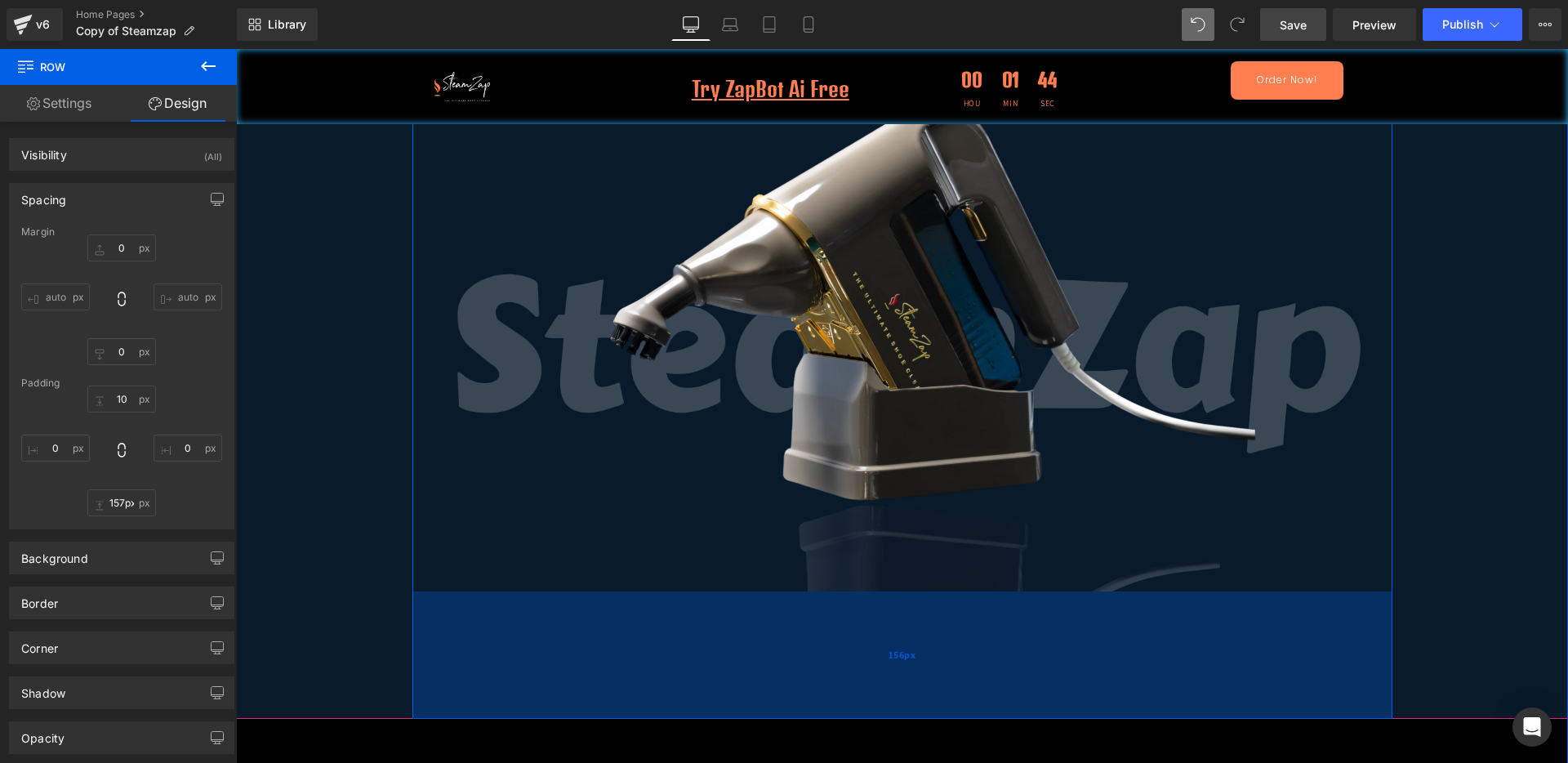 drag, startPoint x: 943, startPoint y: 597, endPoint x: 939, endPoint y: 710, distance: 113.07077 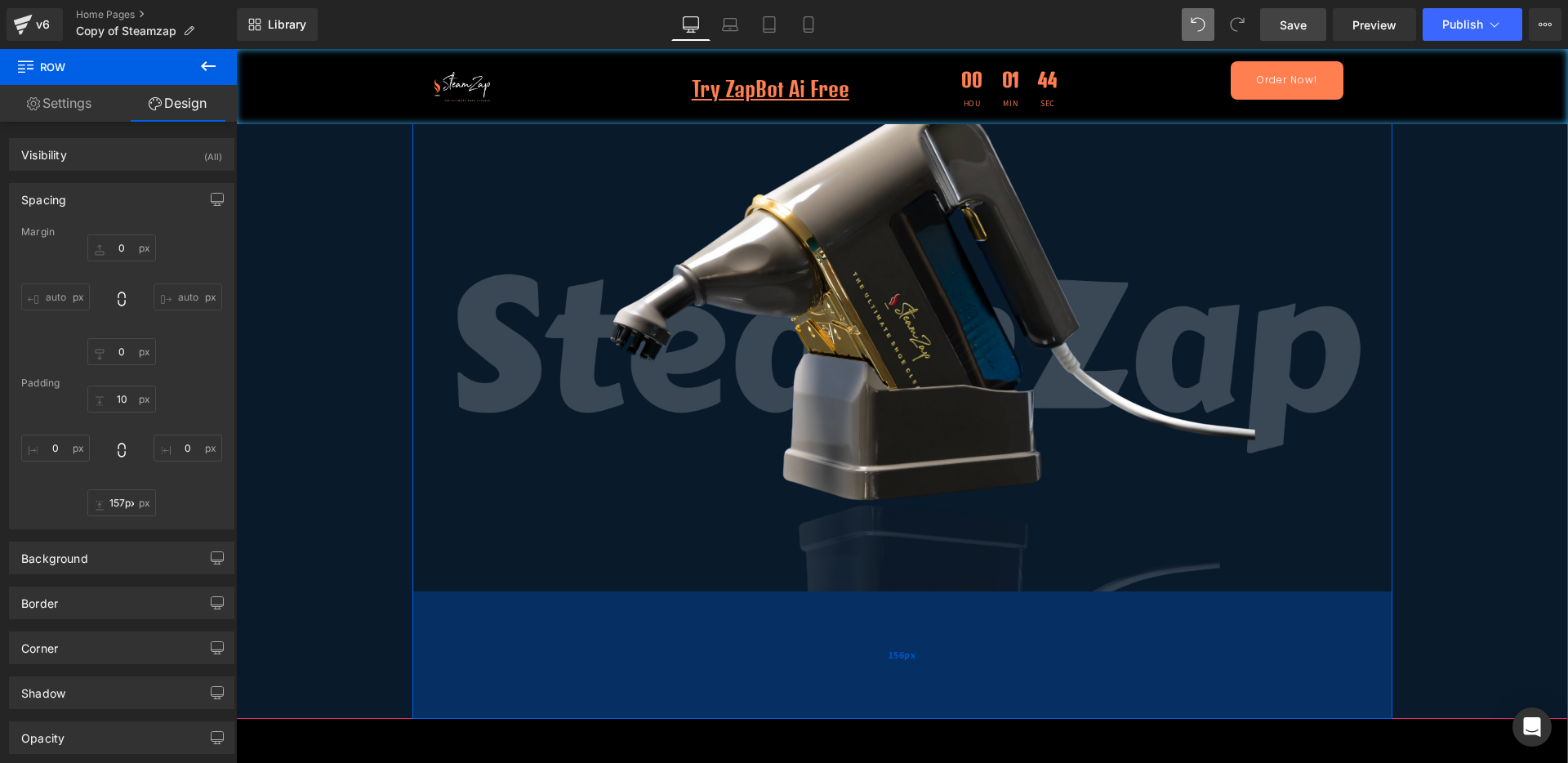 click on "156px" at bounding box center [902, 655] 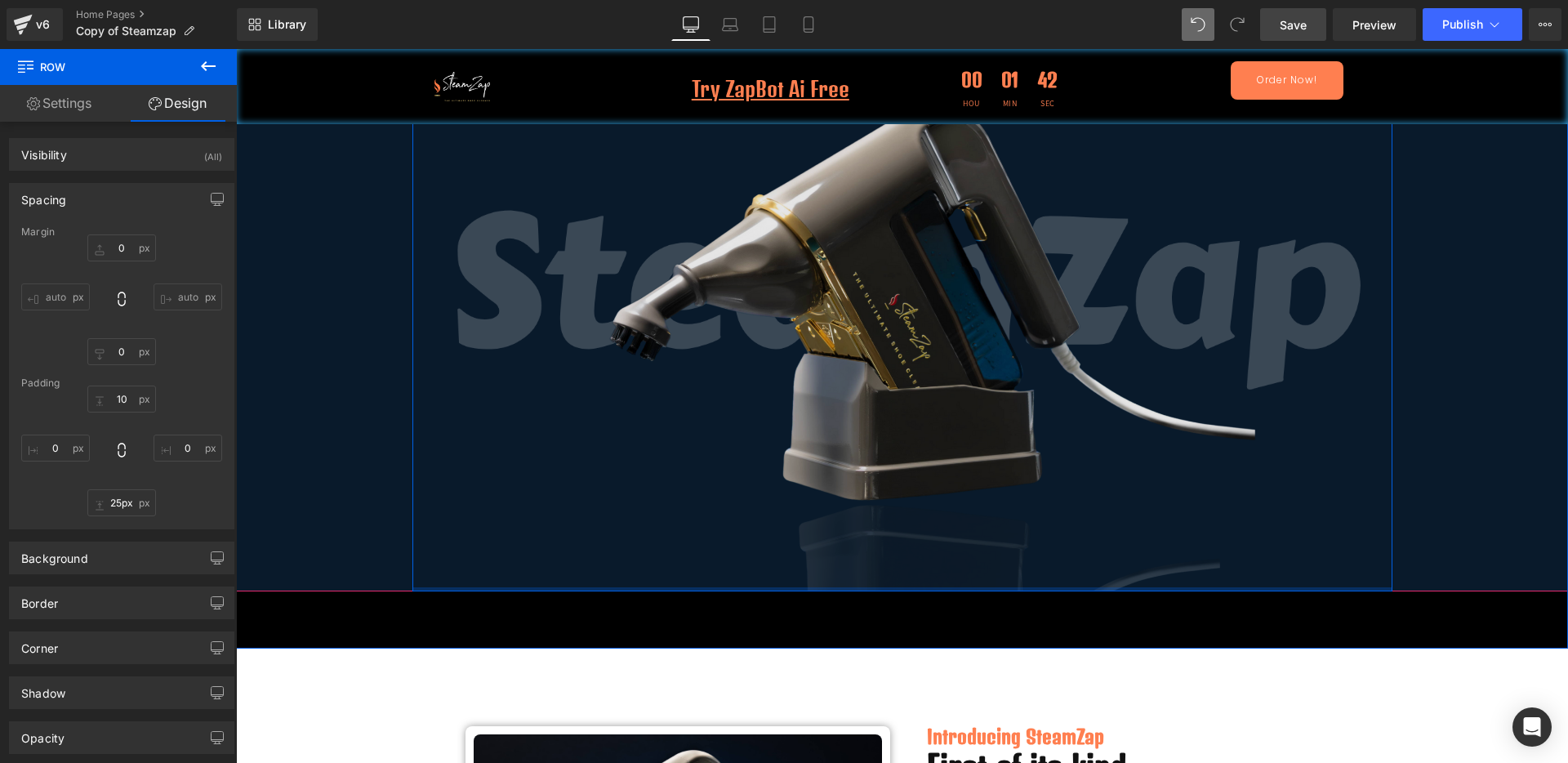 type on "0px" 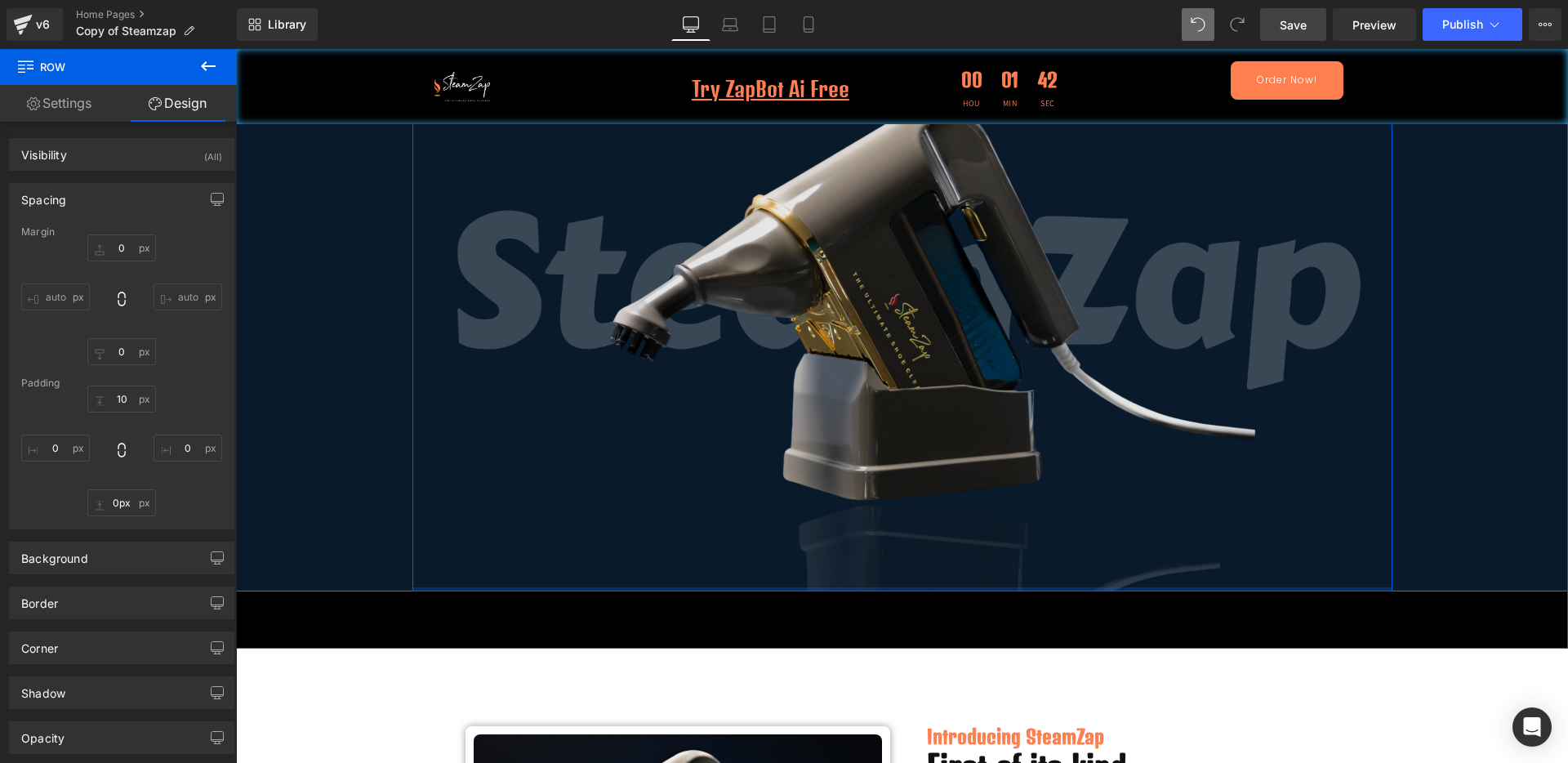 drag, startPoint x: 917, startPoint y: 676, endPoint x: 947, endPoint y: 481, distance: 197.2942 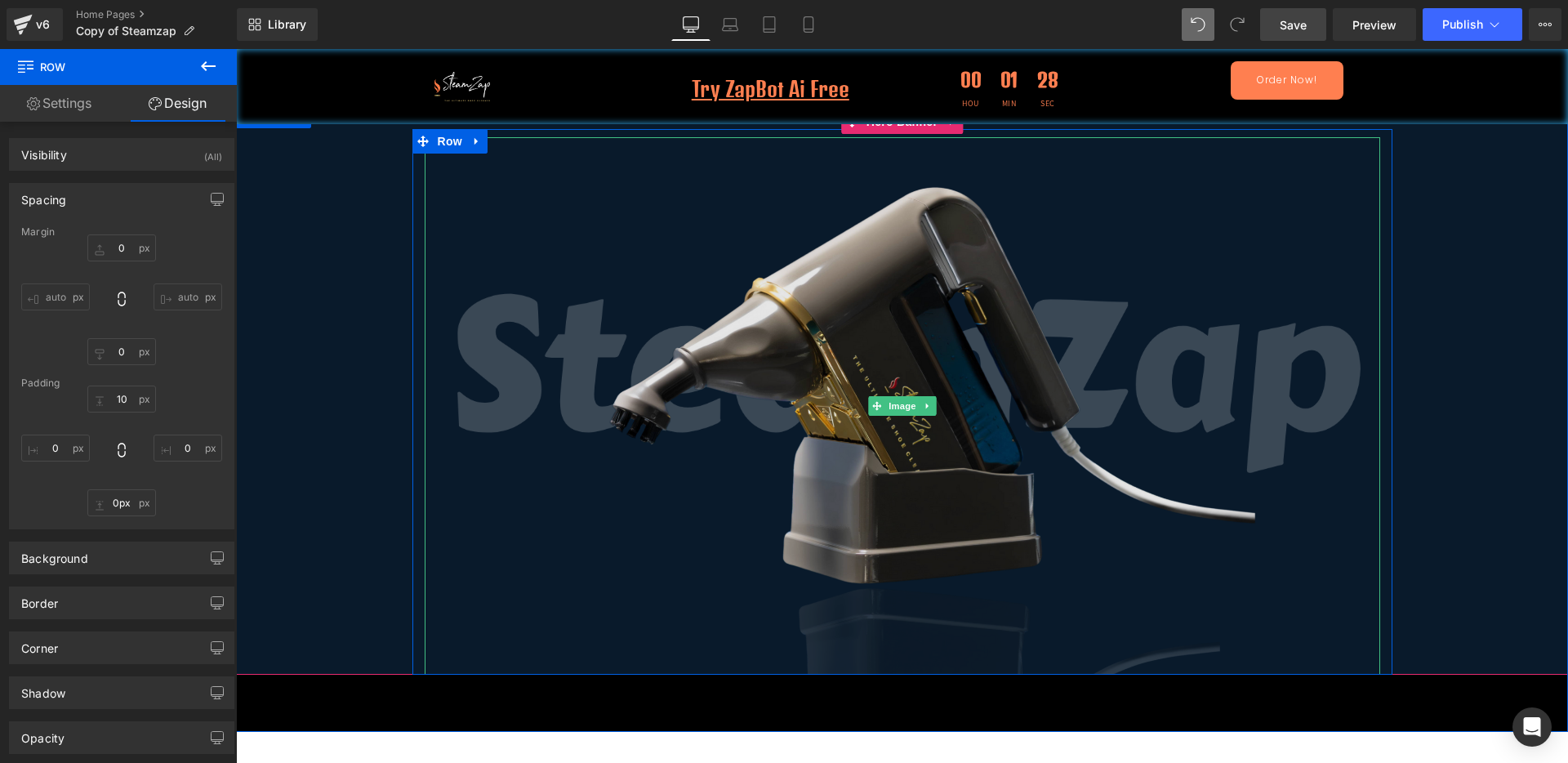 scroll, scrollTop: 0, scrollLeft: 0, axis: both 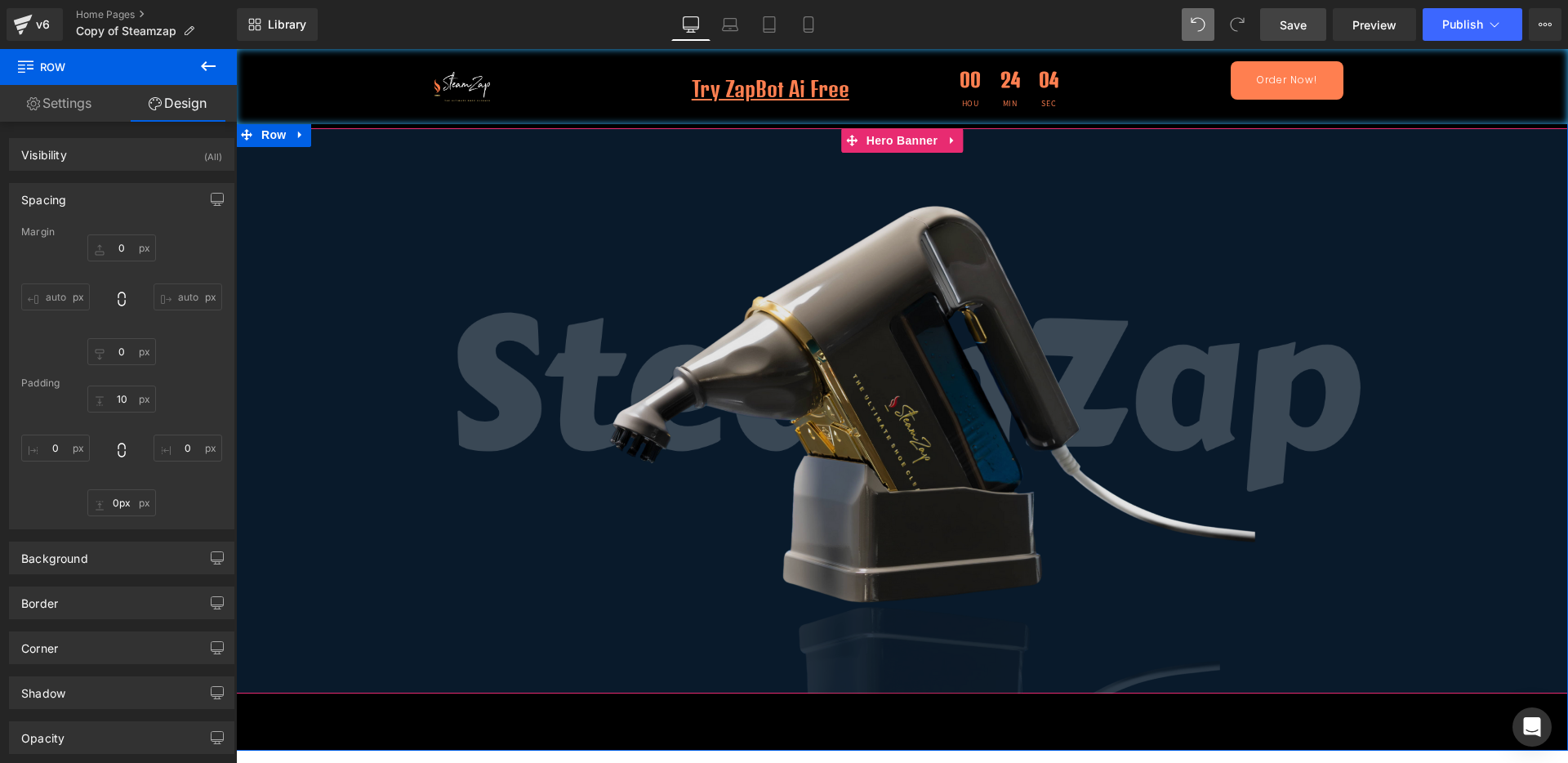 drag, startPoint x: 1508, startPoint y: 257, endPoint x: 1166, endPoint y: 499, distance: 418.9606 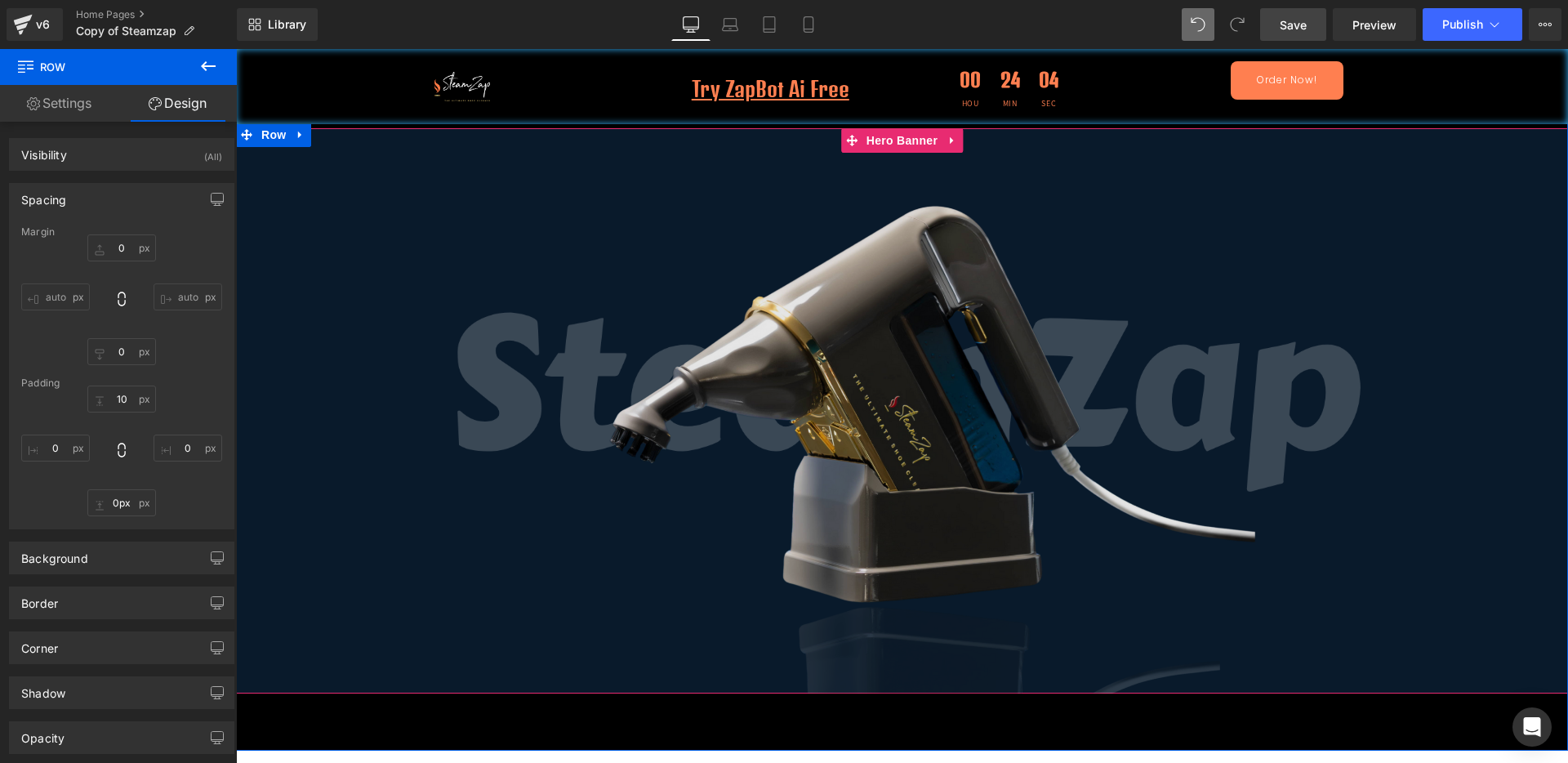 click on "Image         Row" at bounding box center [902, 421] 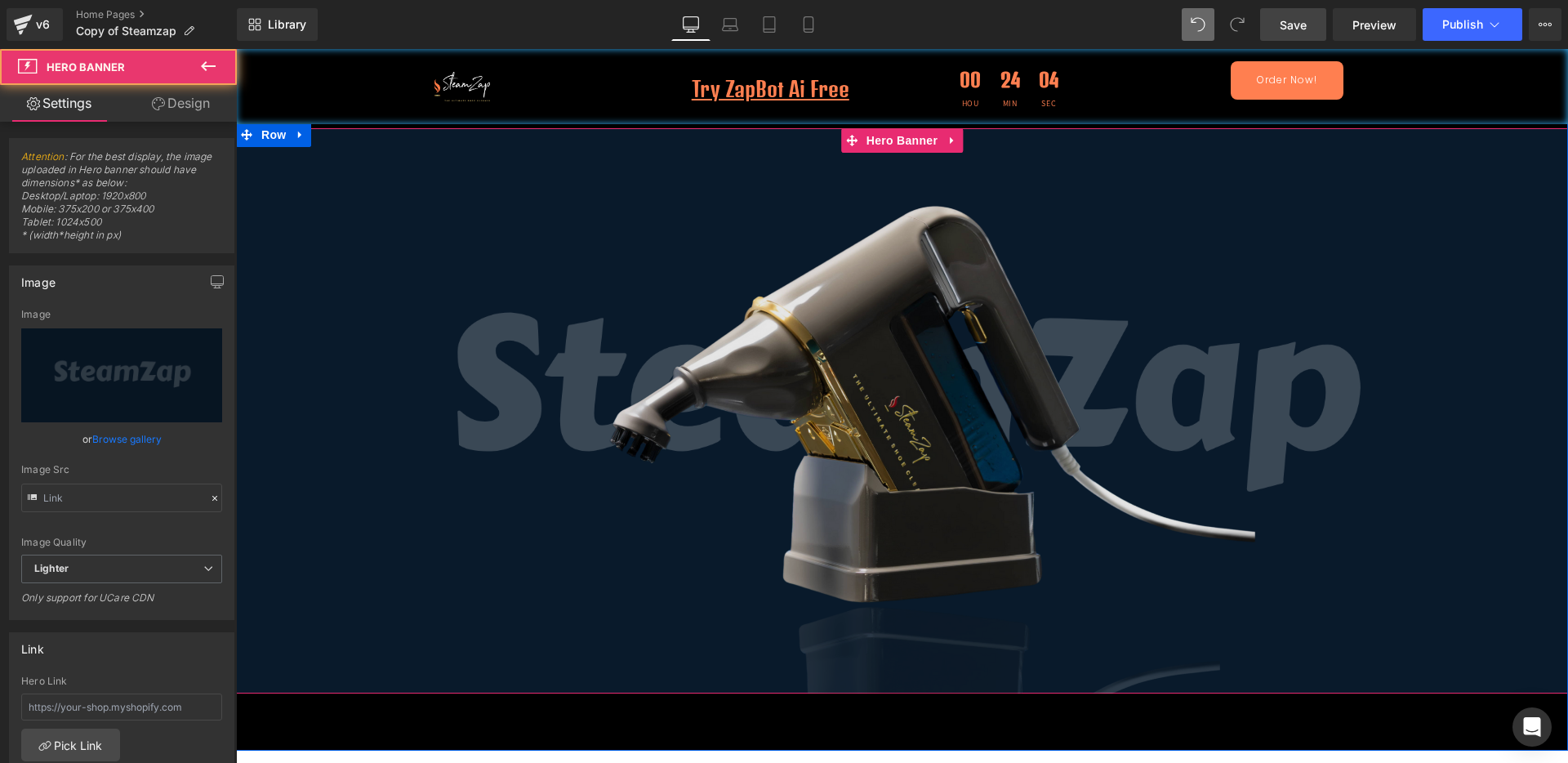 type on "https://ucarecdn.com/4c82b2c9-de8a-4bbd-8e37-ff1de99d56ad/-/format/auto/-/preview/3000x3000/-/quality/lighter/Blog%20Banner%20for%20Website%20Content%20_2_.png" 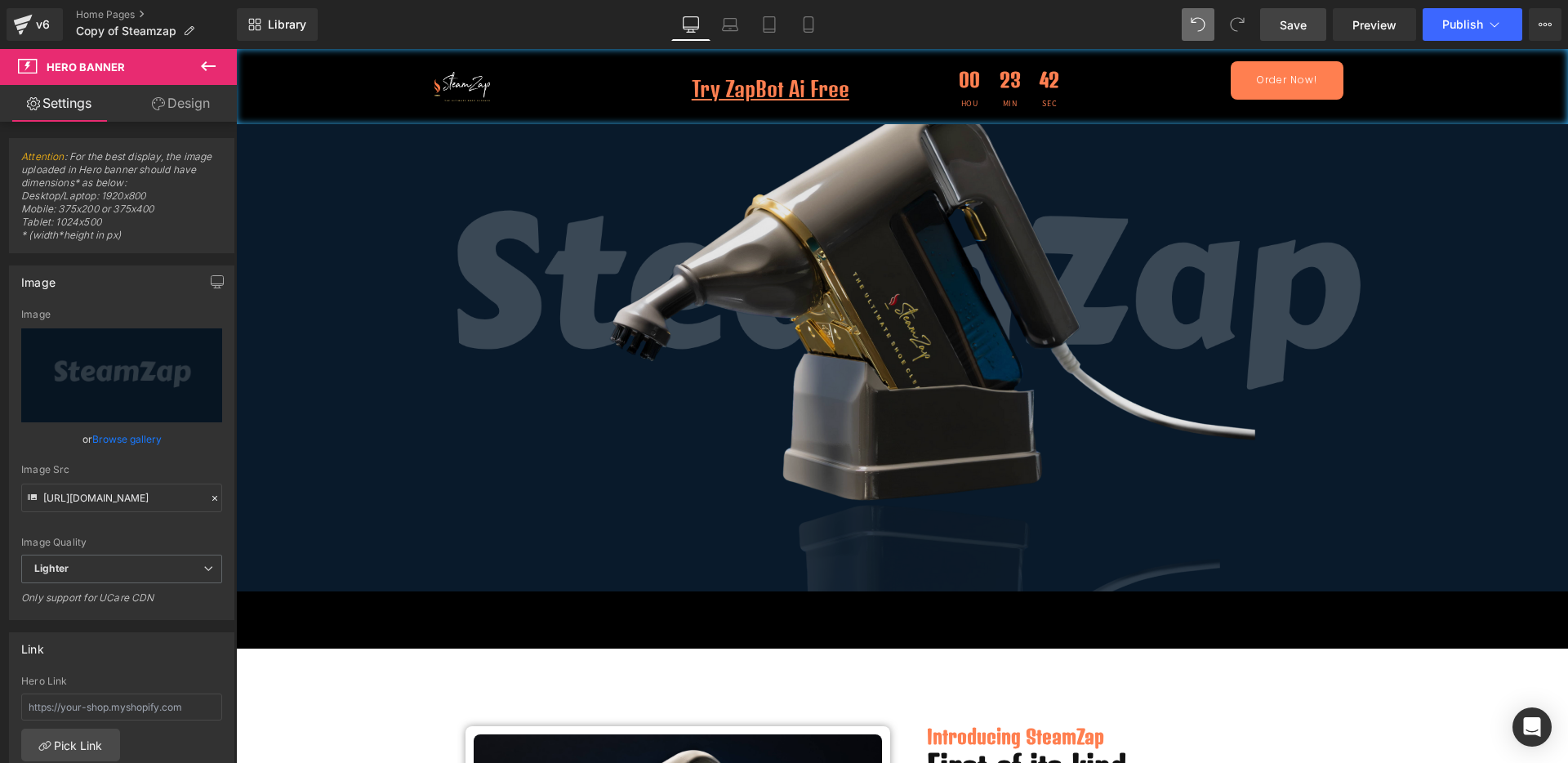 scroll, scrollTop: 0, scrollLeft: 0, axis: both 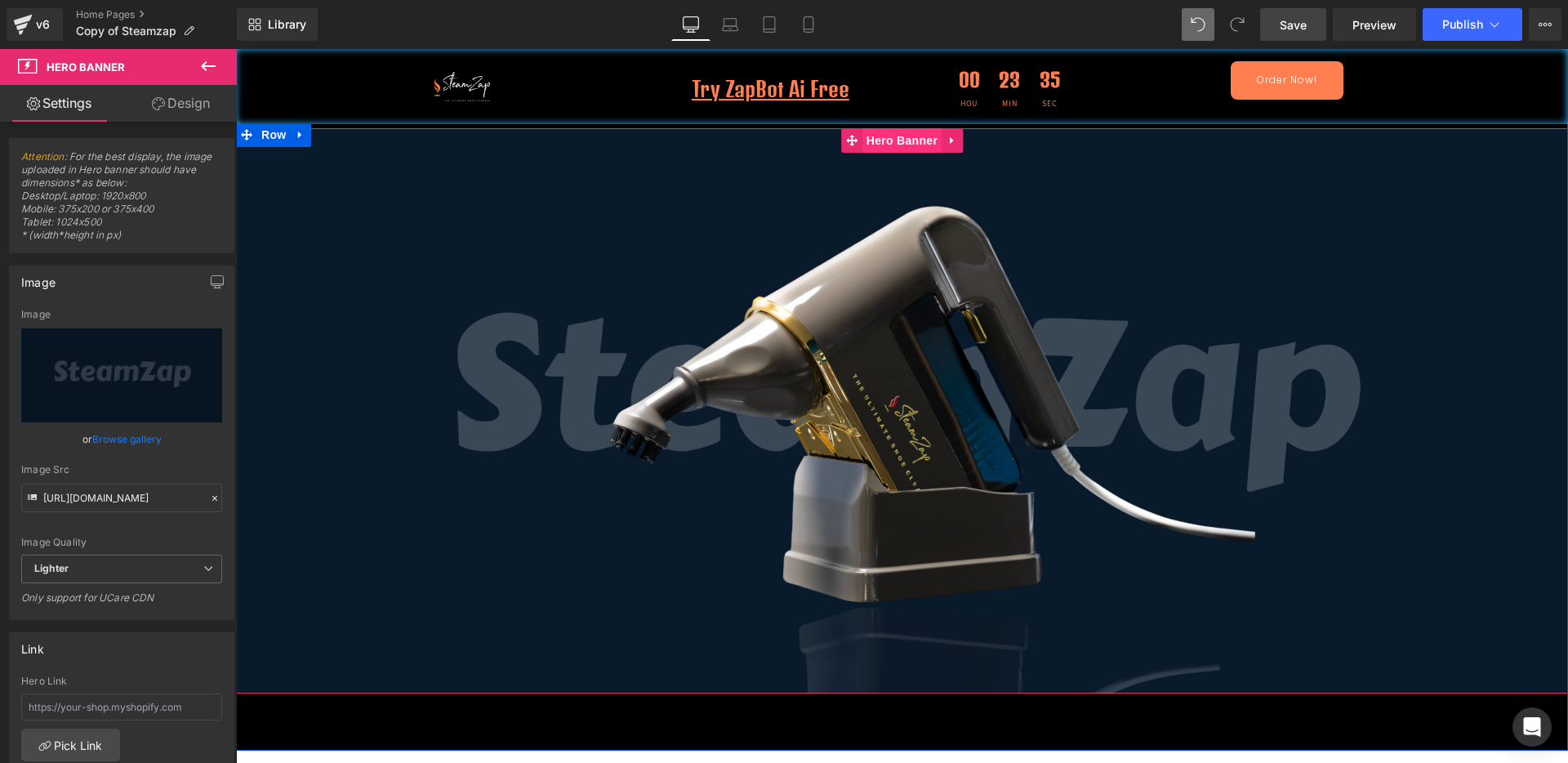 click on "Hero Banner" at bounding box center [902, 141] 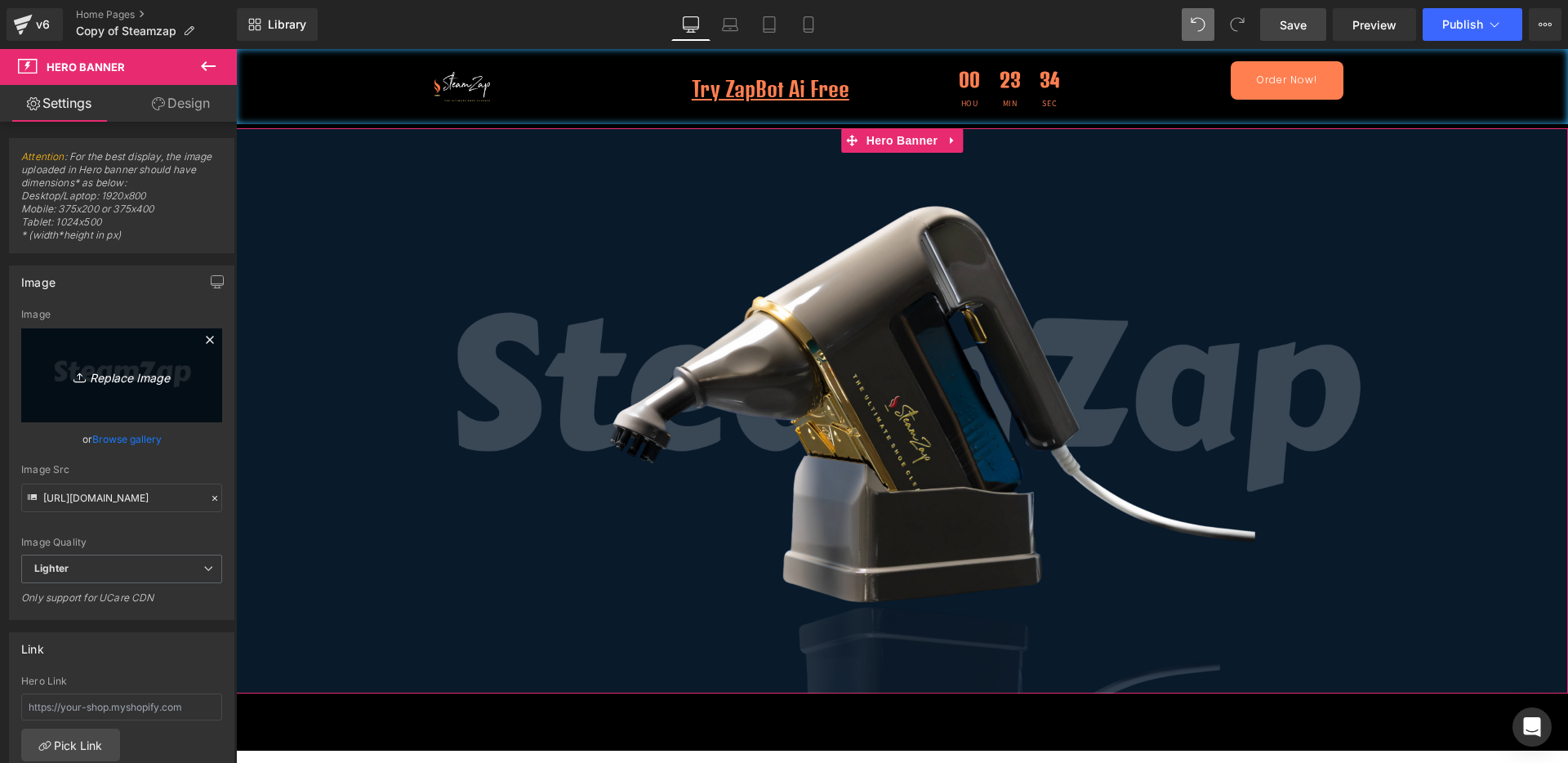 click on "Replace Image" at bounding box center (122, 375) 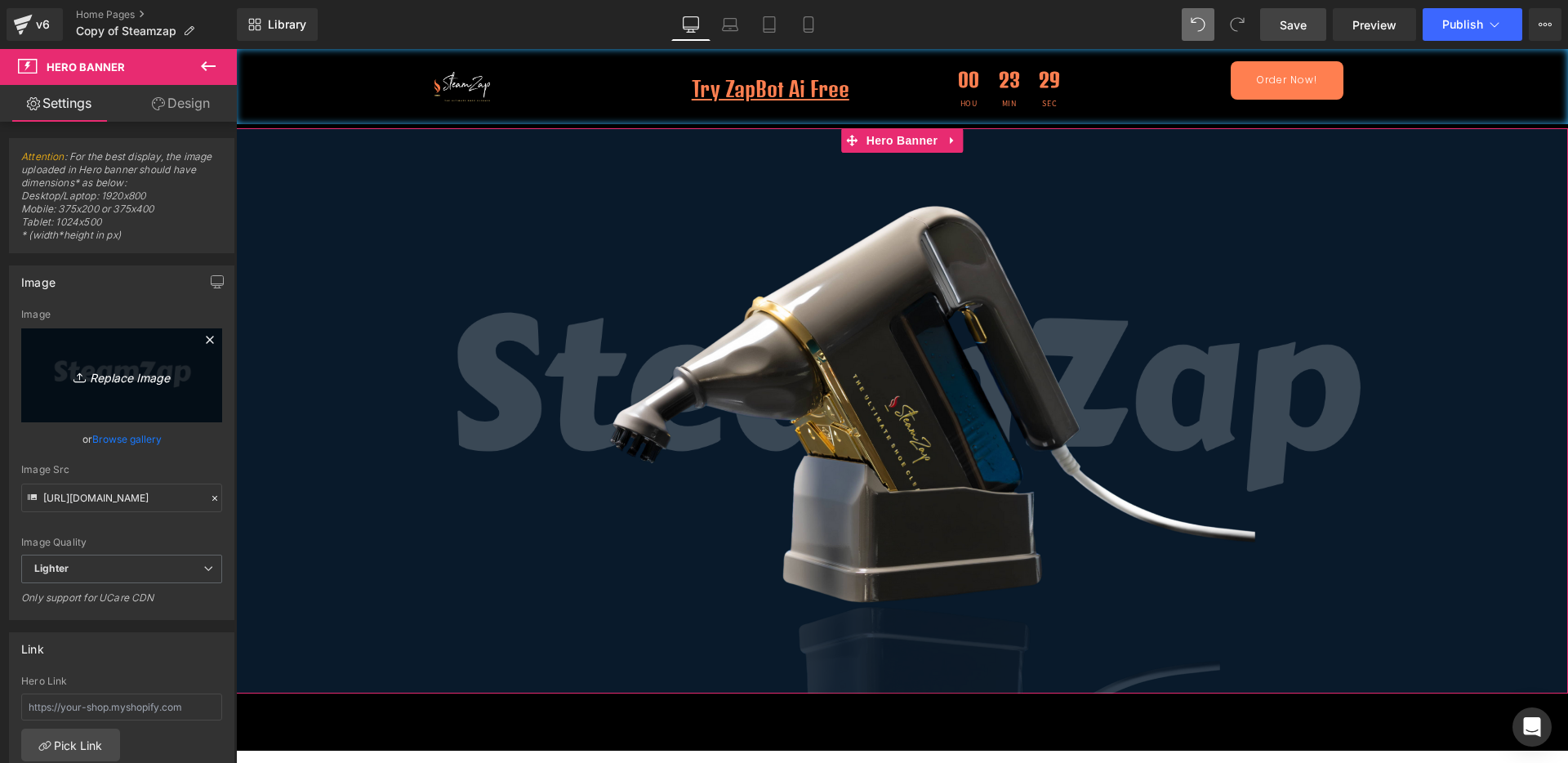 type on "C:\fakepath\ad.png" 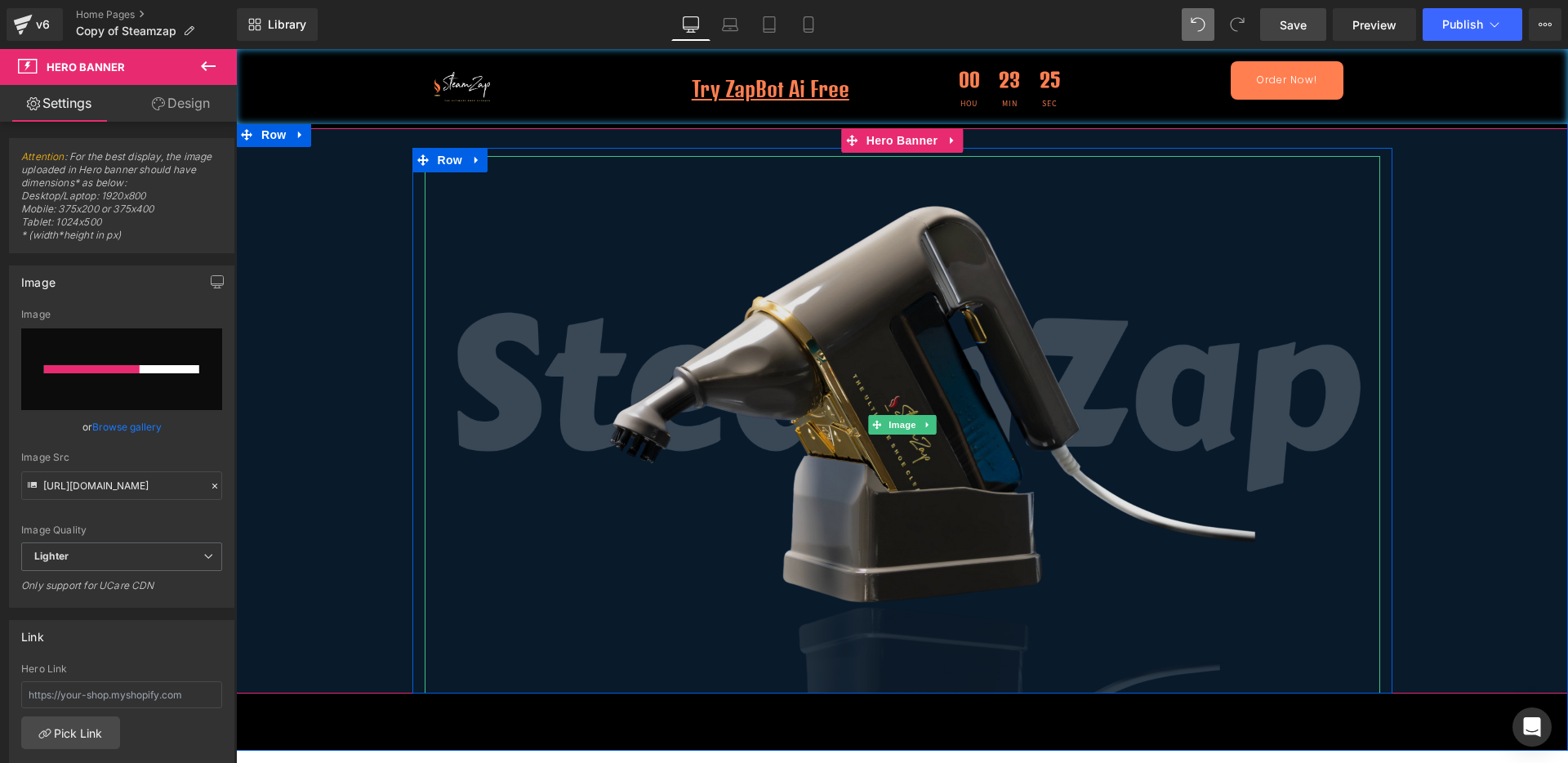 type 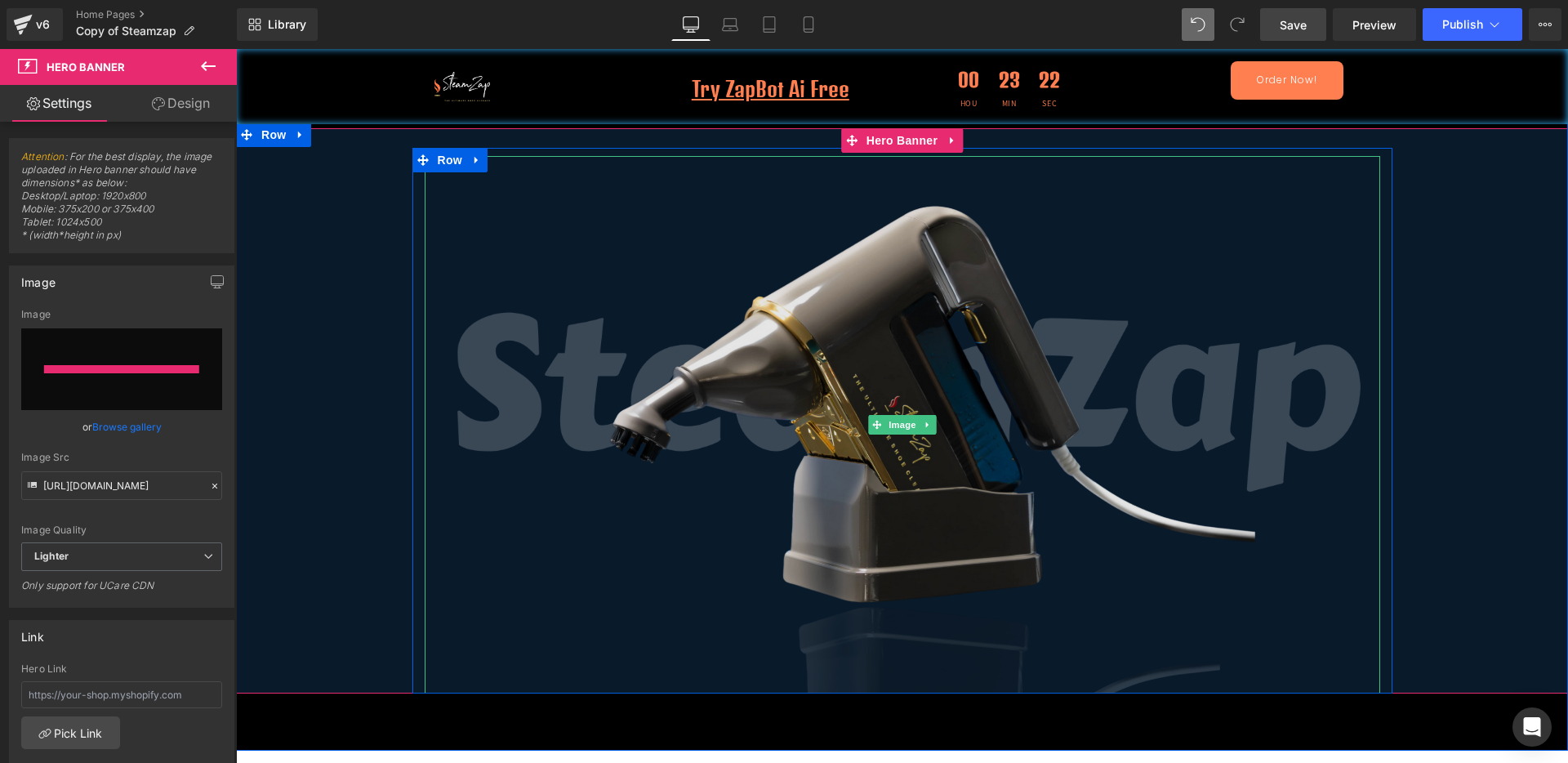 type on "https://ucarecdn.com/7100eec2-4d41-477f-8192-01f5b728ef6b/-/format/auto/-/preview/3000x3000/-/quality/lighter/ad.png" 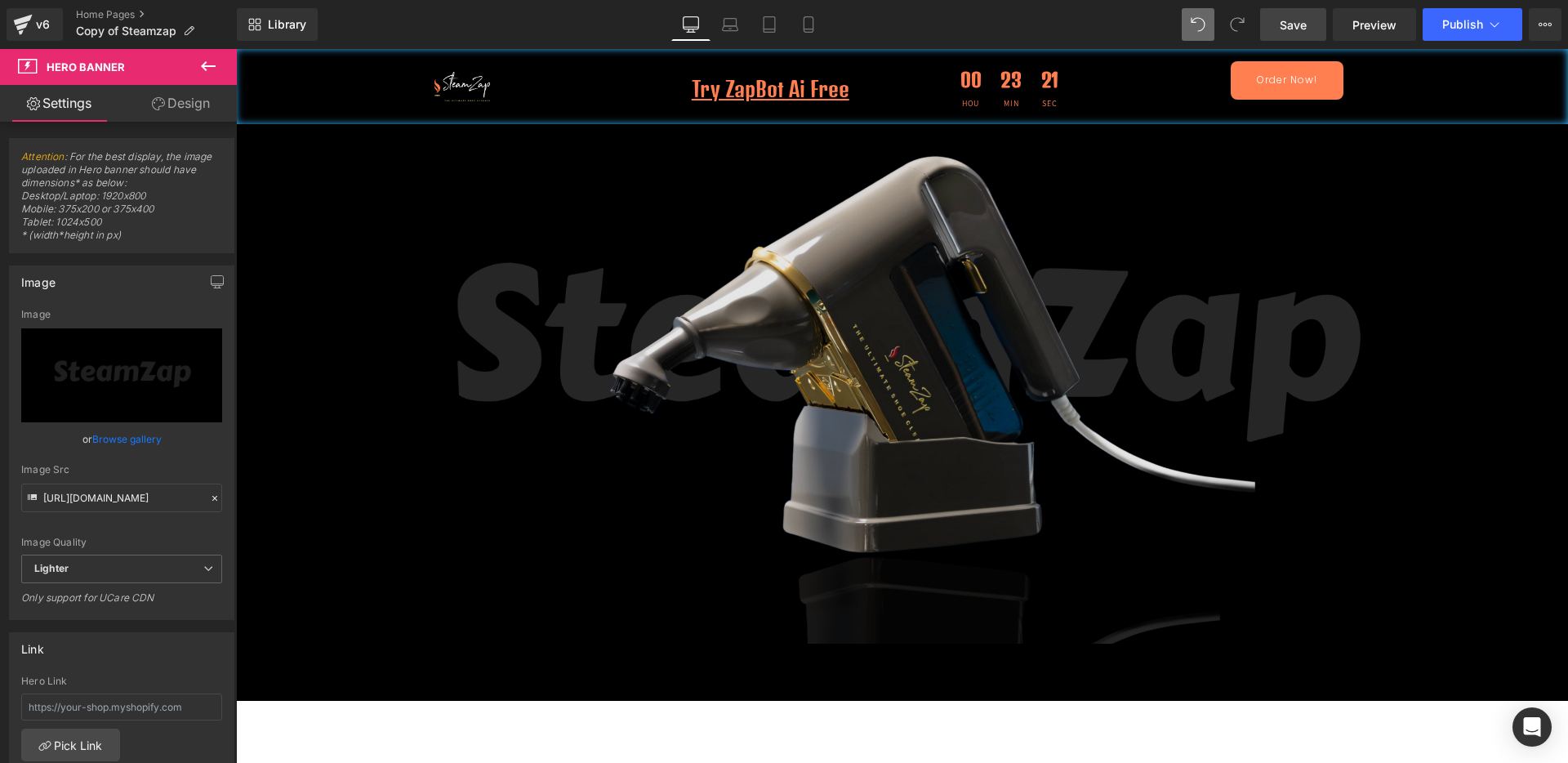 scroll, scrollTop: 0, scrollLeft: 0, axis: both 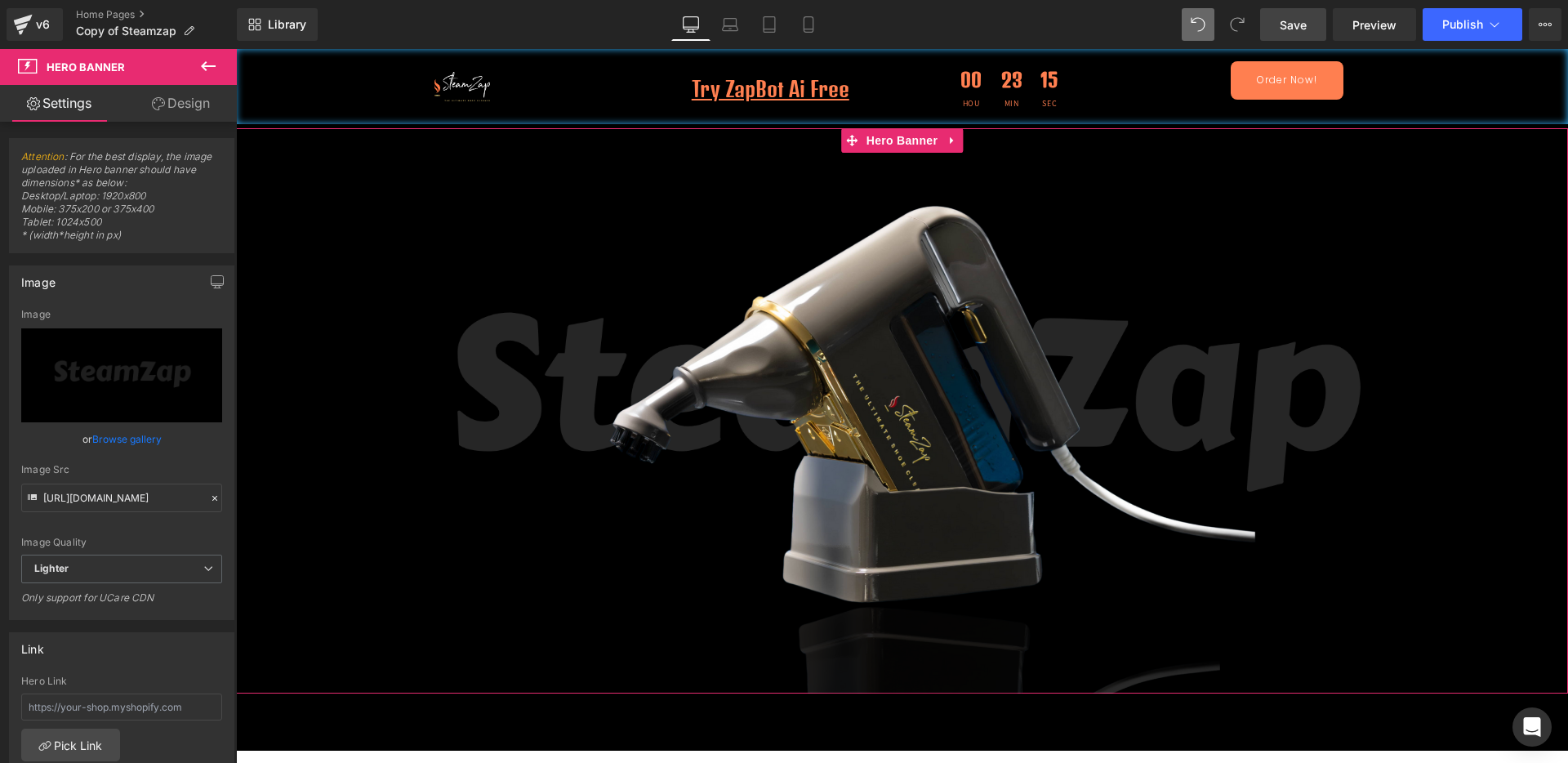 click on "Browse gallery" at bounding box center (127, 439) 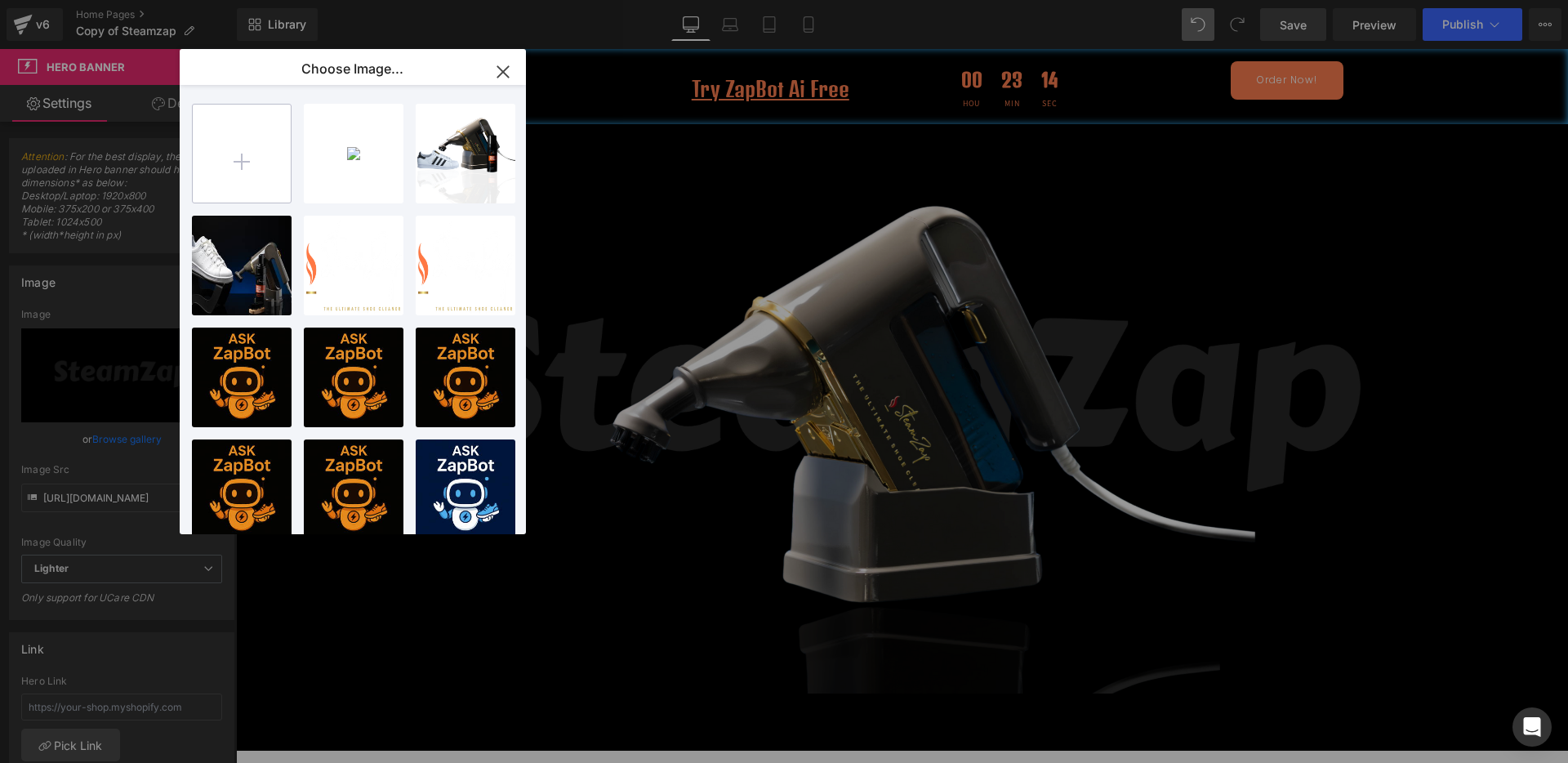click at bounding box center [242, 154] 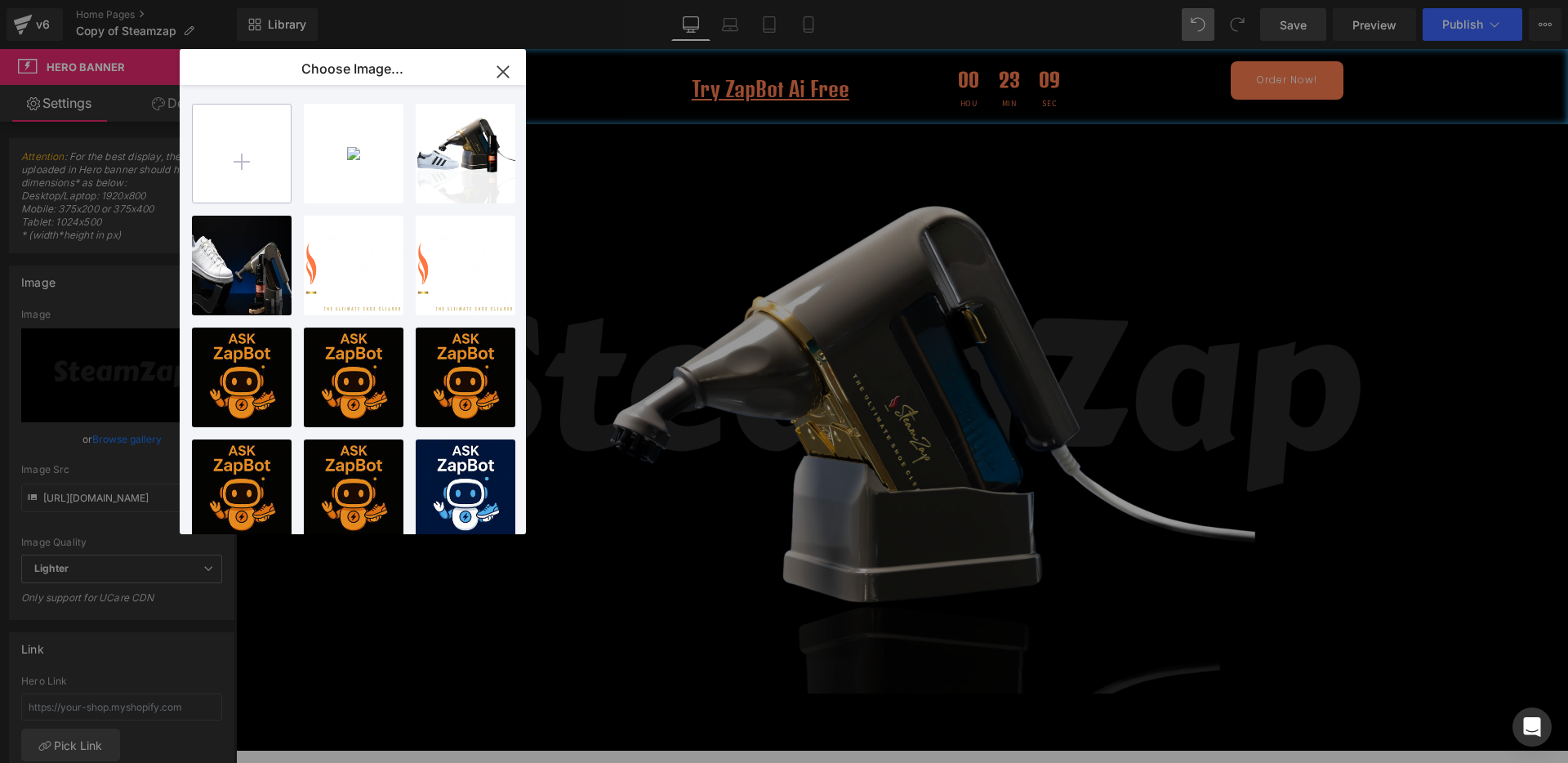 type on "C:\fakepath\Blog Banner for Website Content (2).png" 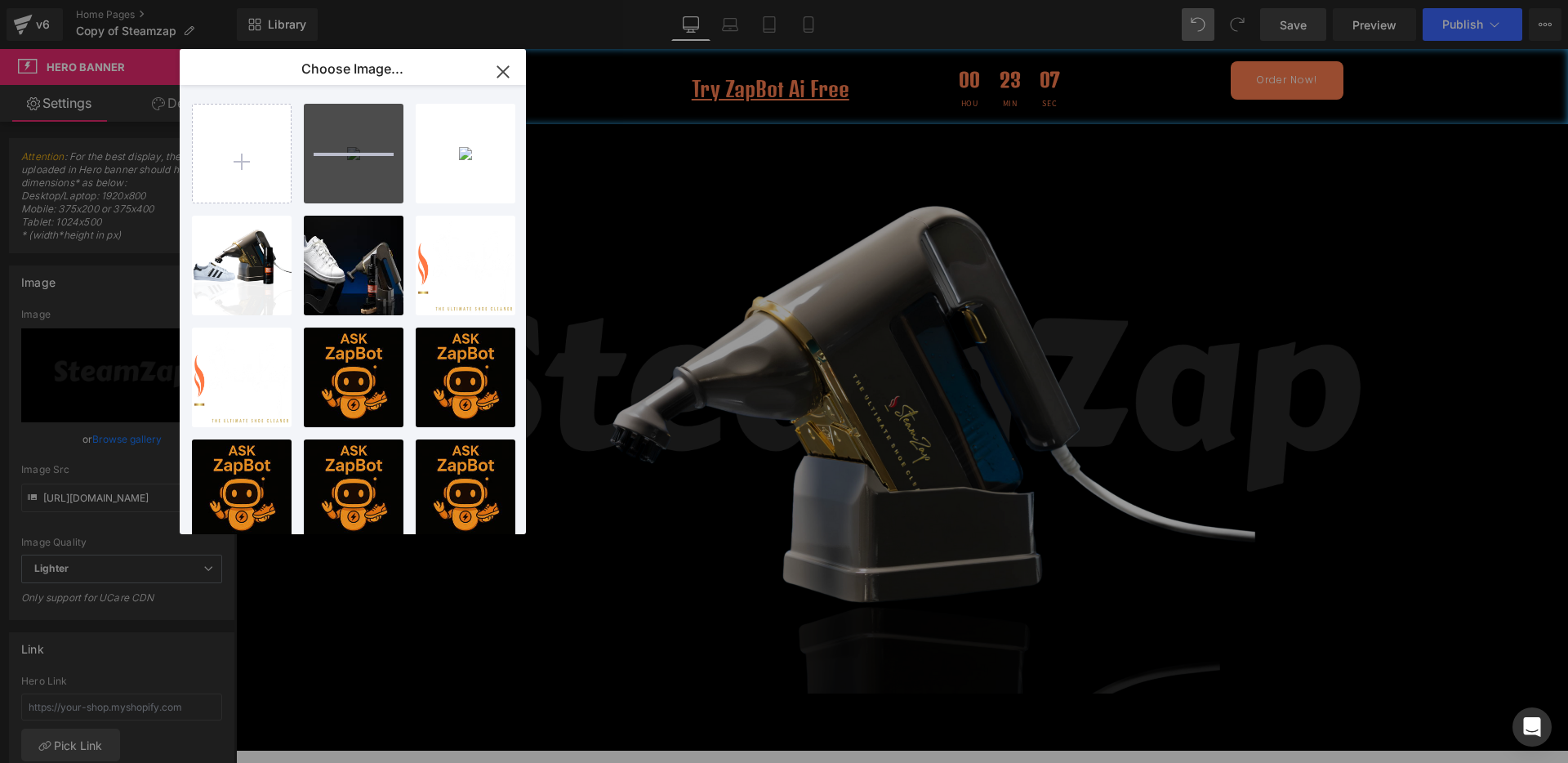 type 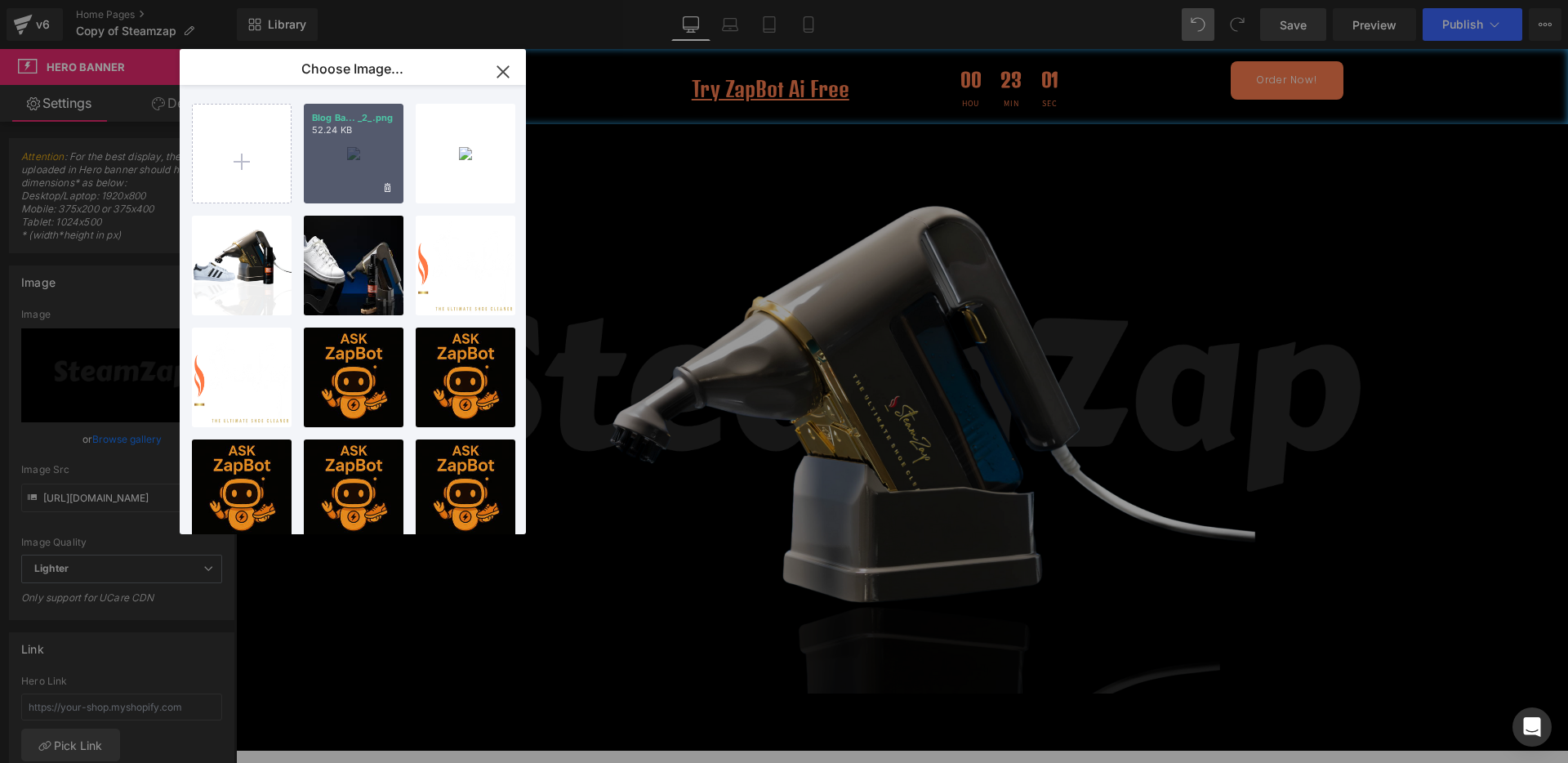 click on "Blog Ba... _2_.png 52.24 KB" at bounding box center [354, 154] 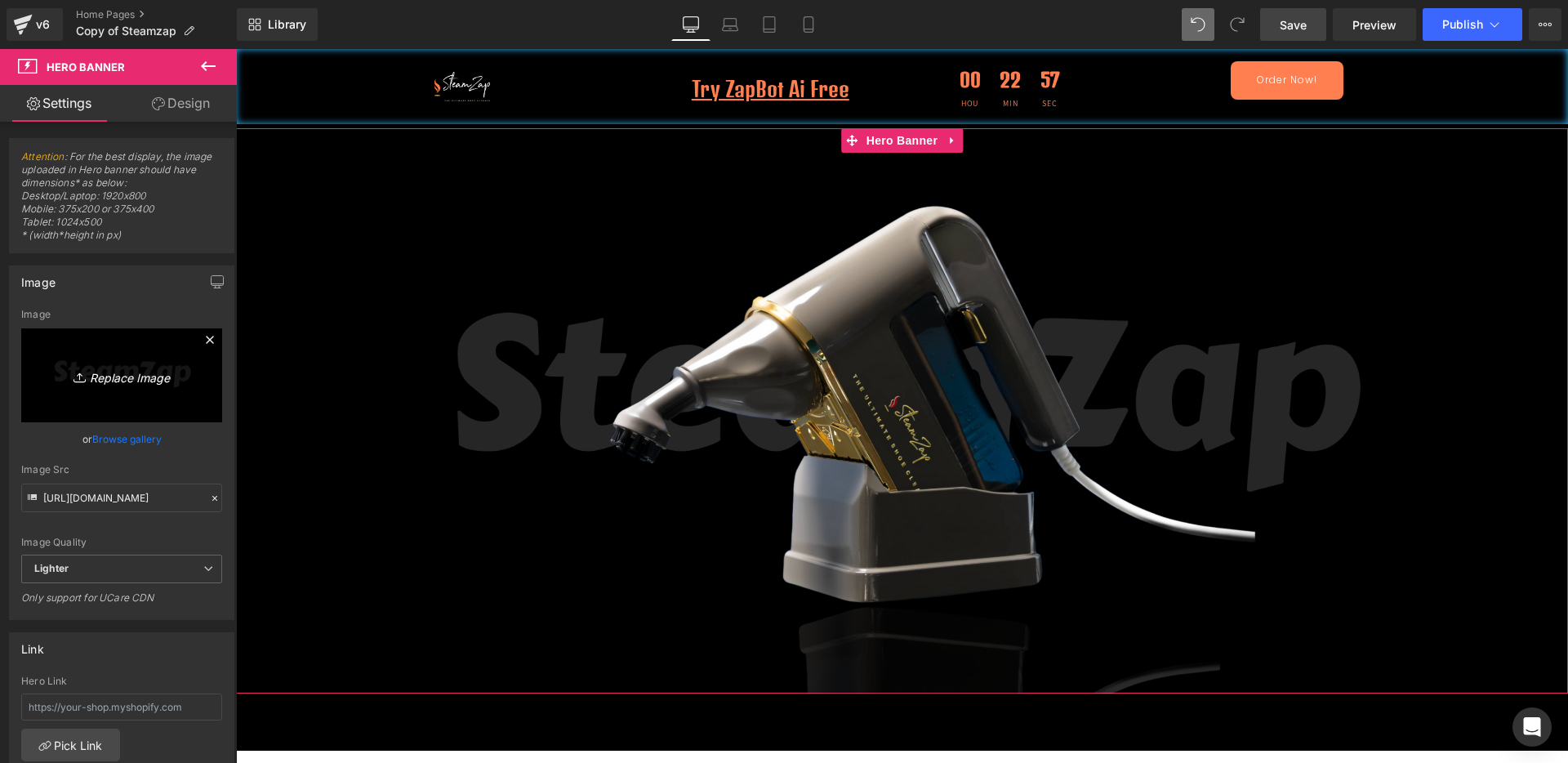 click on "Replace Image" at bounding box center (122, 375) 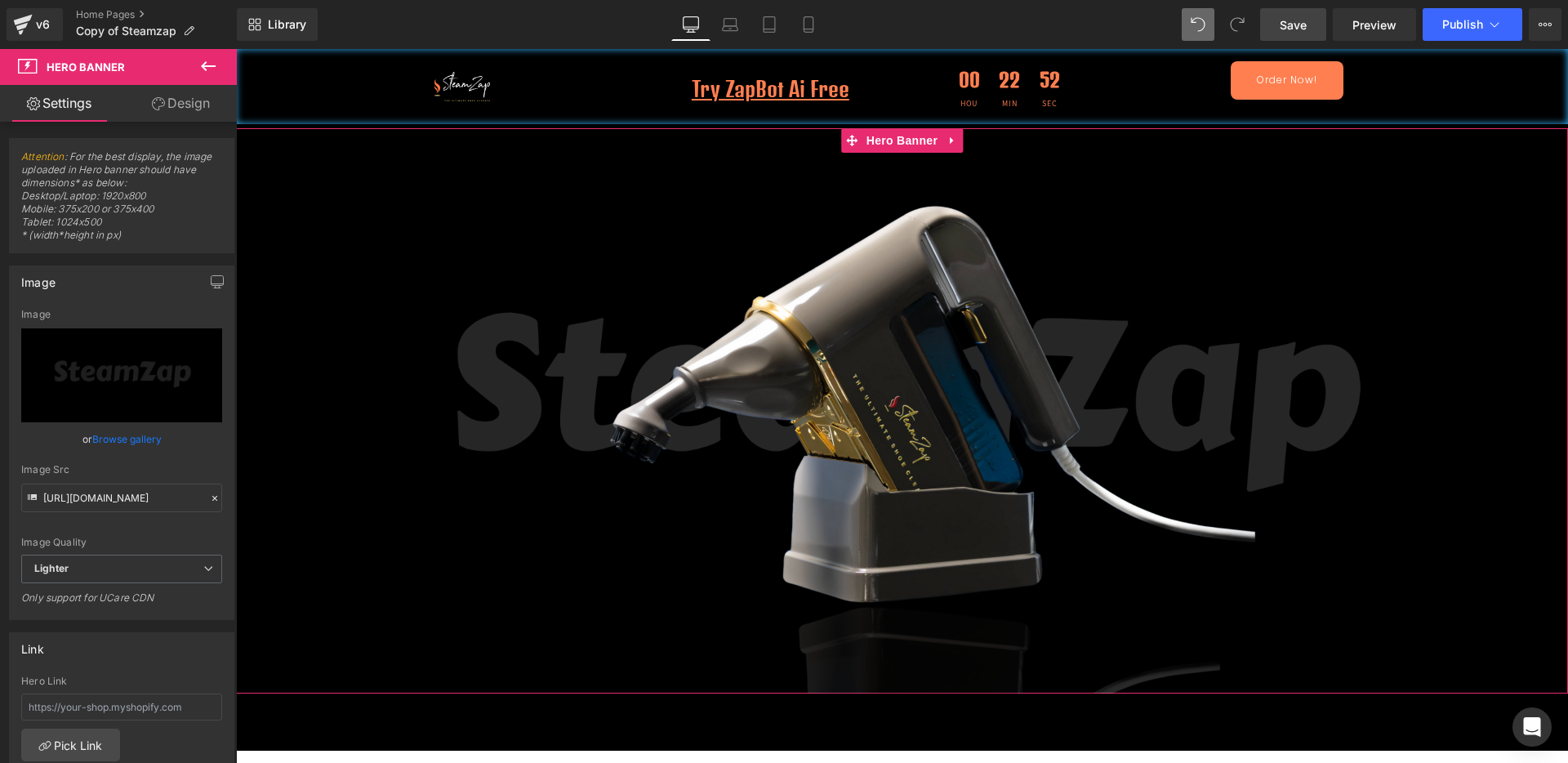 click on "Browse gallery" at bounding box center [127, 439] 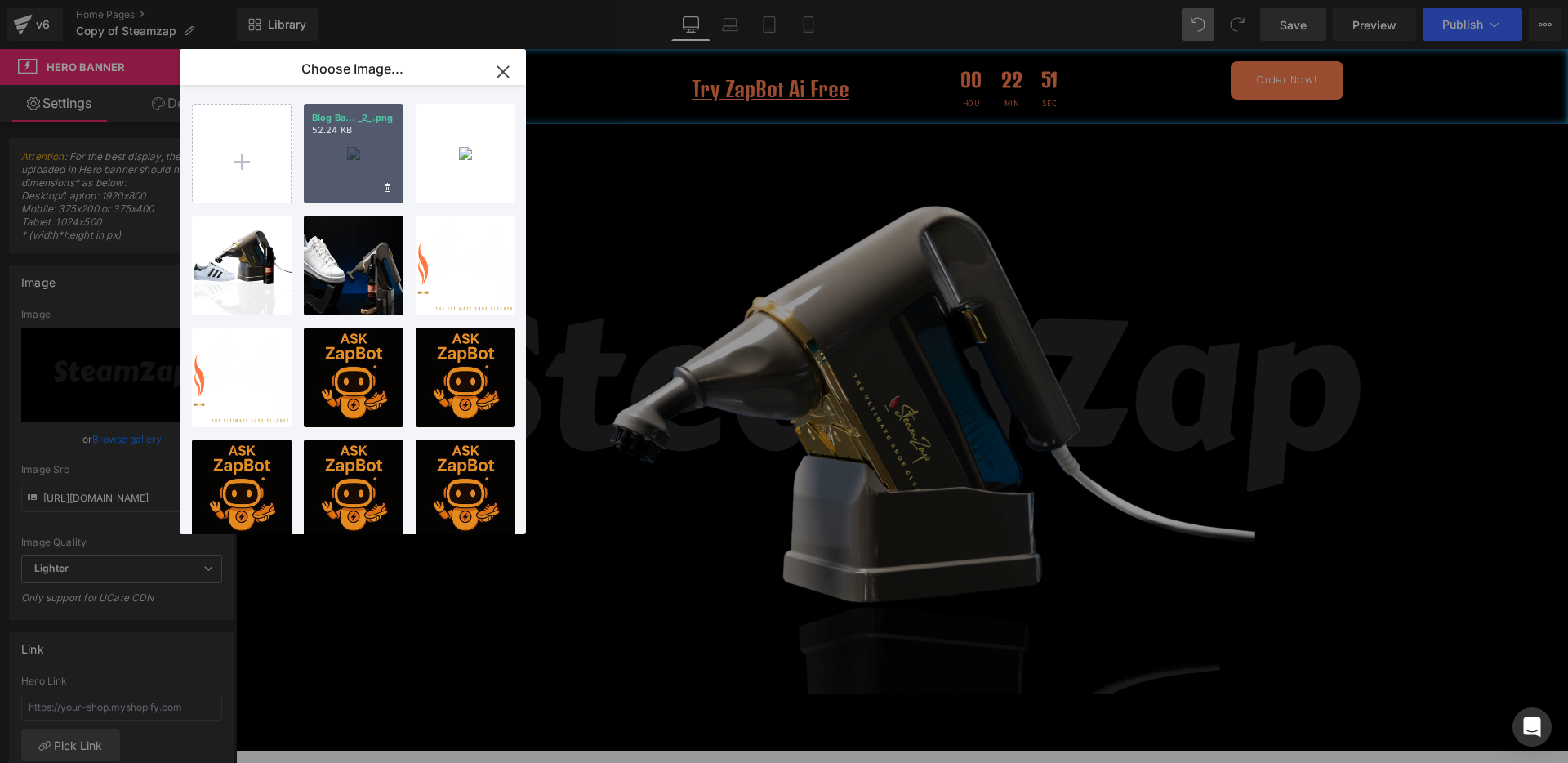 click on "Blog Ba... _2_.png 52.24 KB" at bounding box center [354, 154] 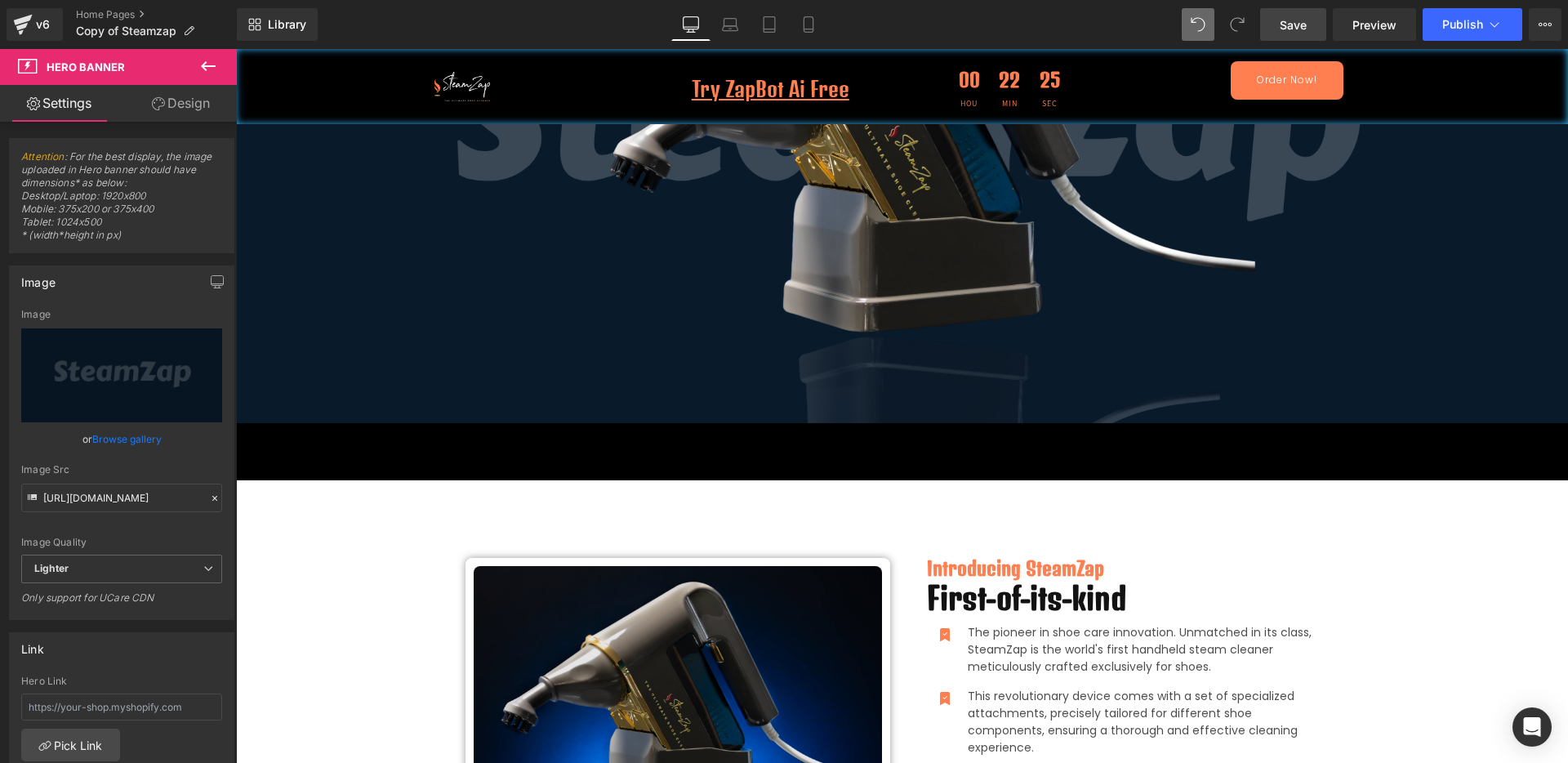 scroll, scrollTop: 408, scrollLeft: 0, axis: vertical 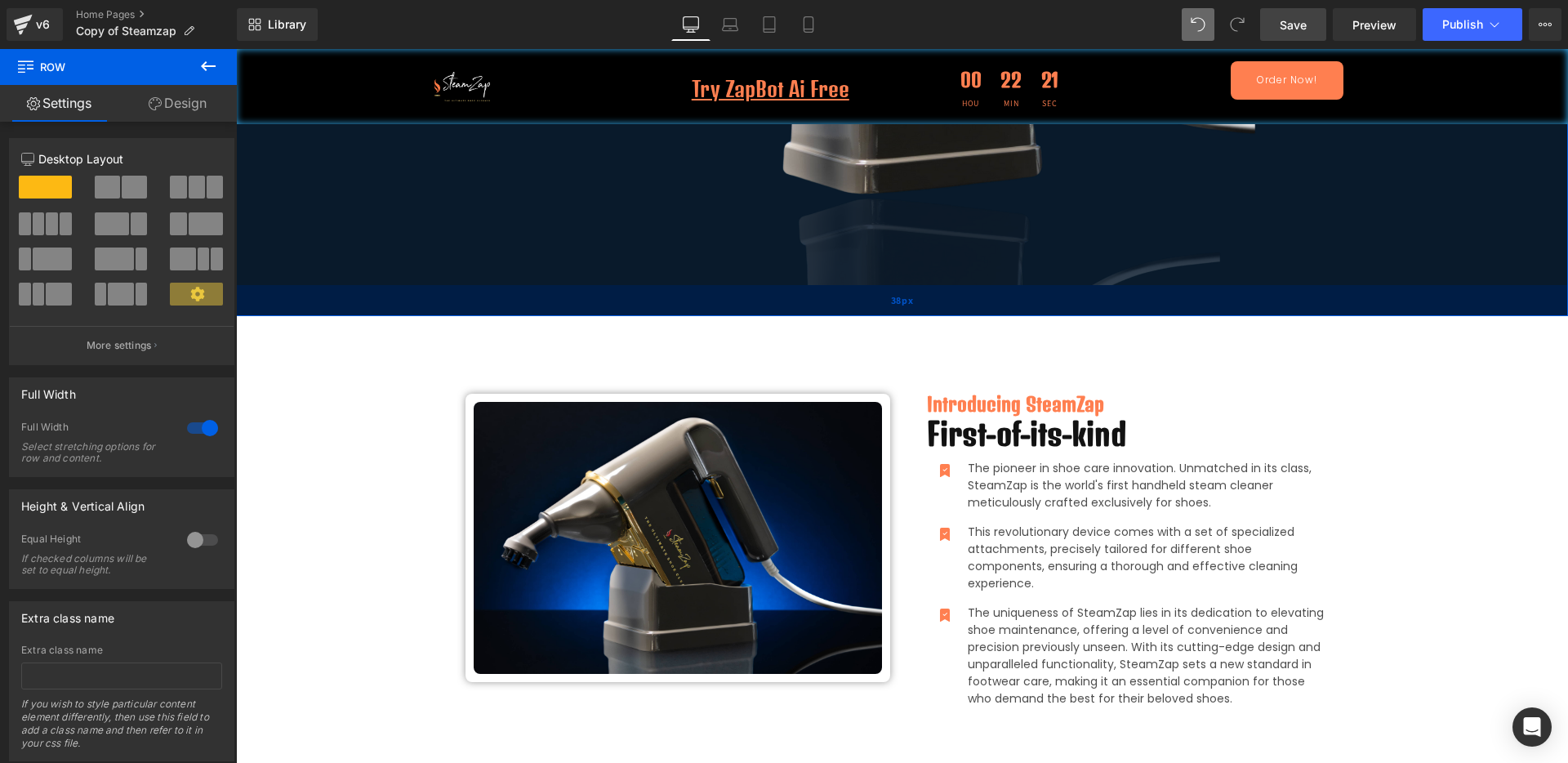 drag, startPoint x: 914, startPoint y: 327, endPoint x: 911, endPoint y: 301, distance: 26.1725 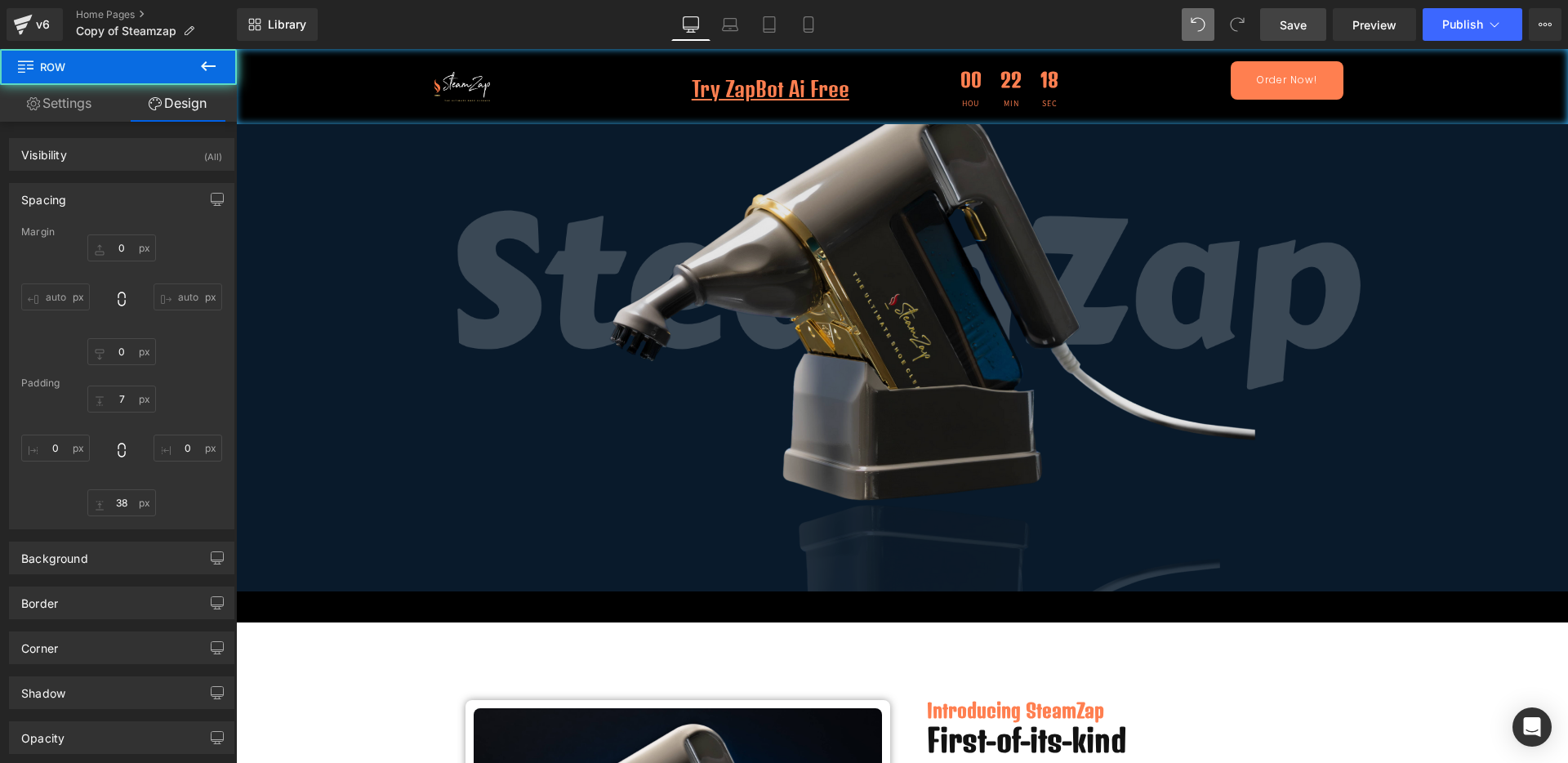scroll, scrollTop: 0, scrollLeft: 0, axis: both 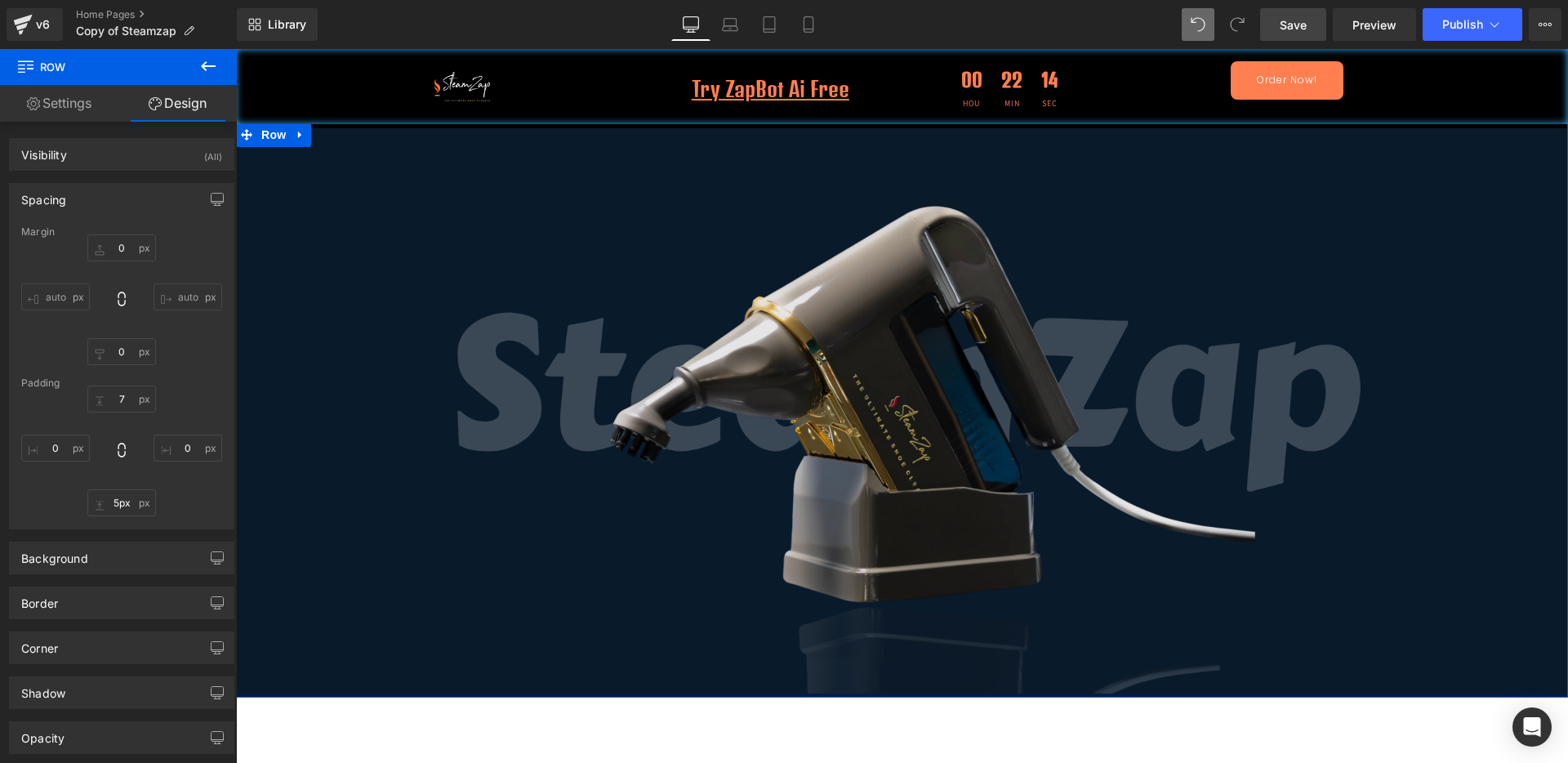 type on "0px" 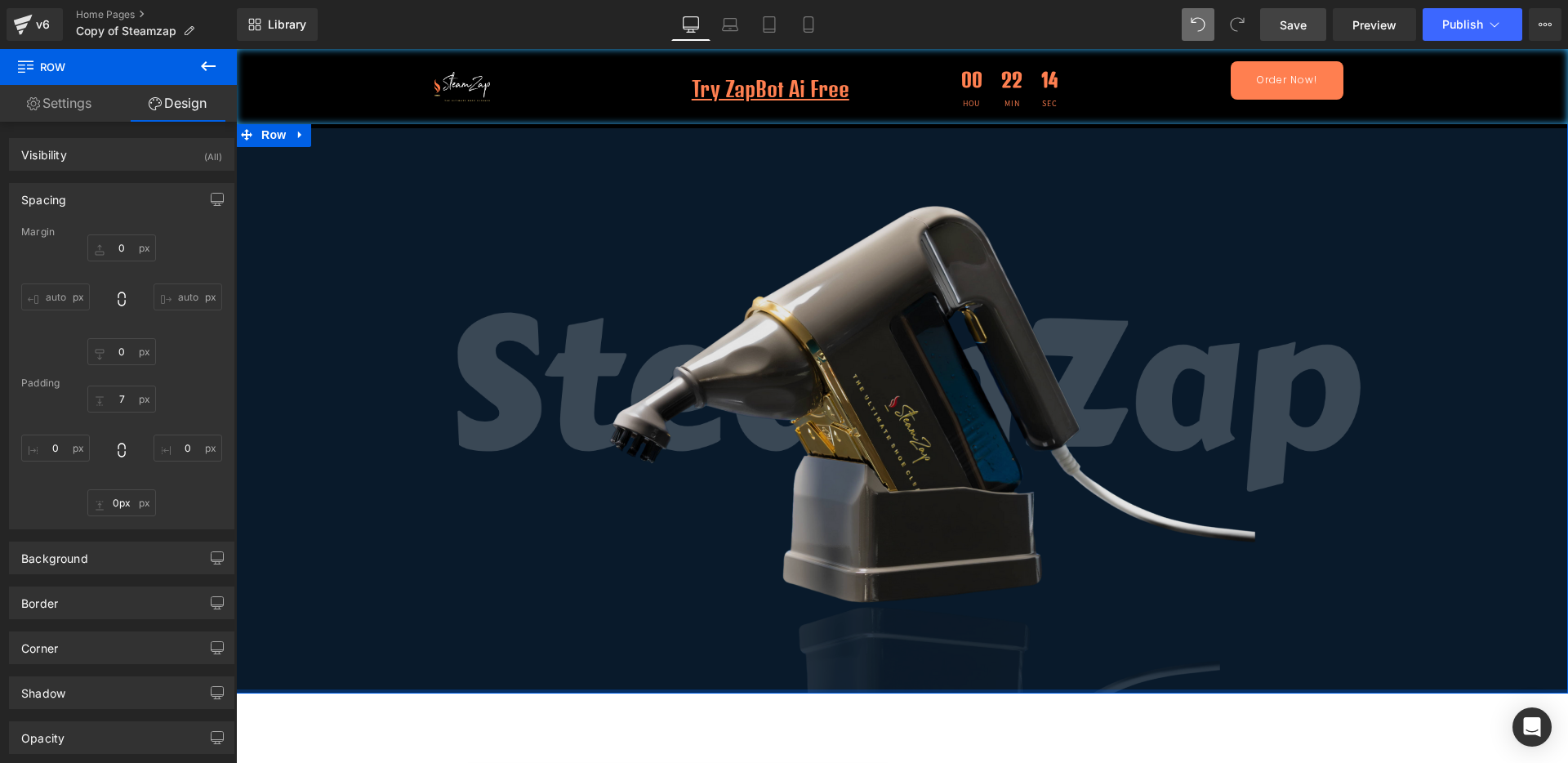 drag, startPoint x: 847, startPoint y: 708, endPoint x: 859, endPoint y: 594, distance: 114.62984 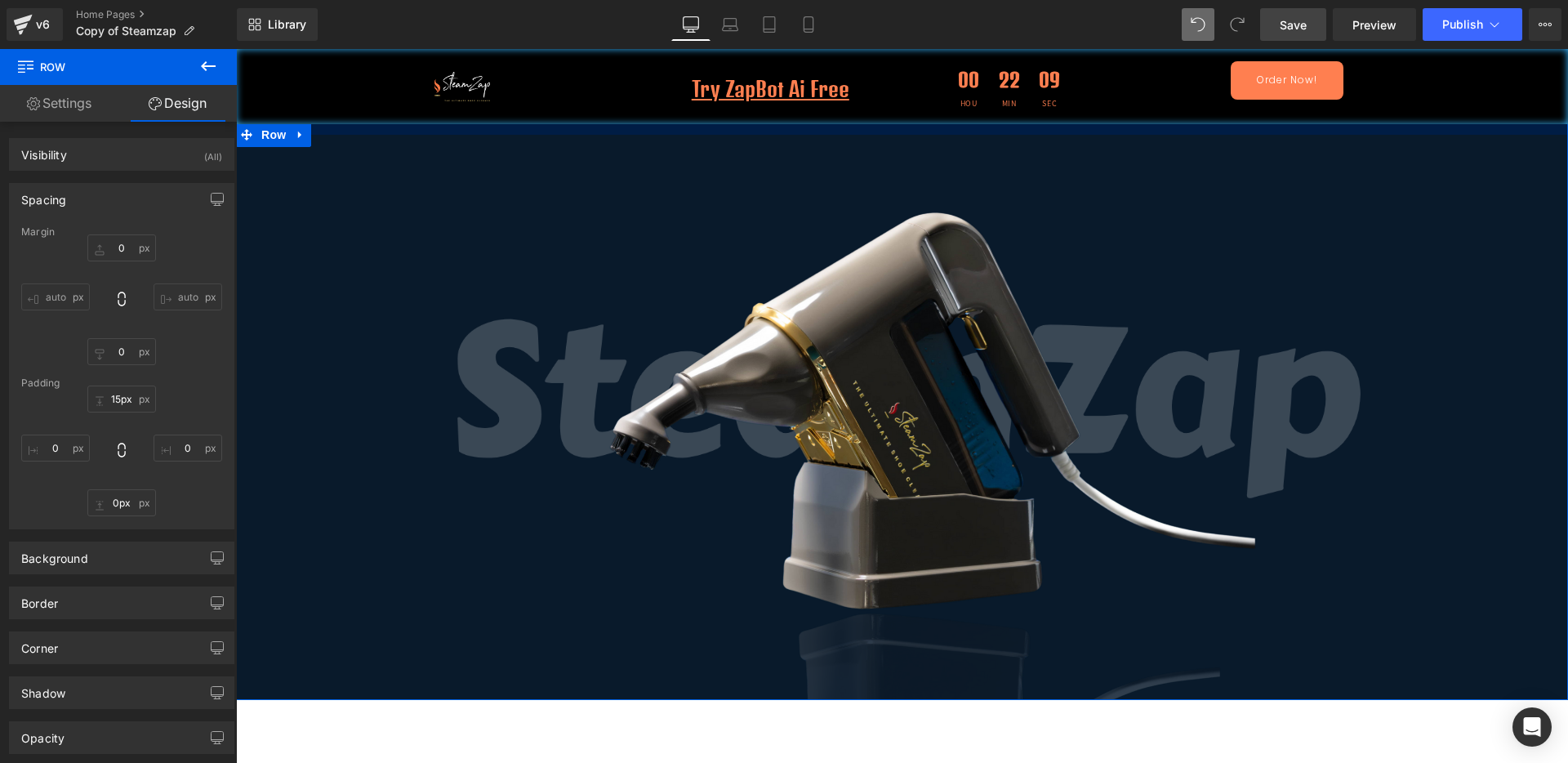 type on "0px" 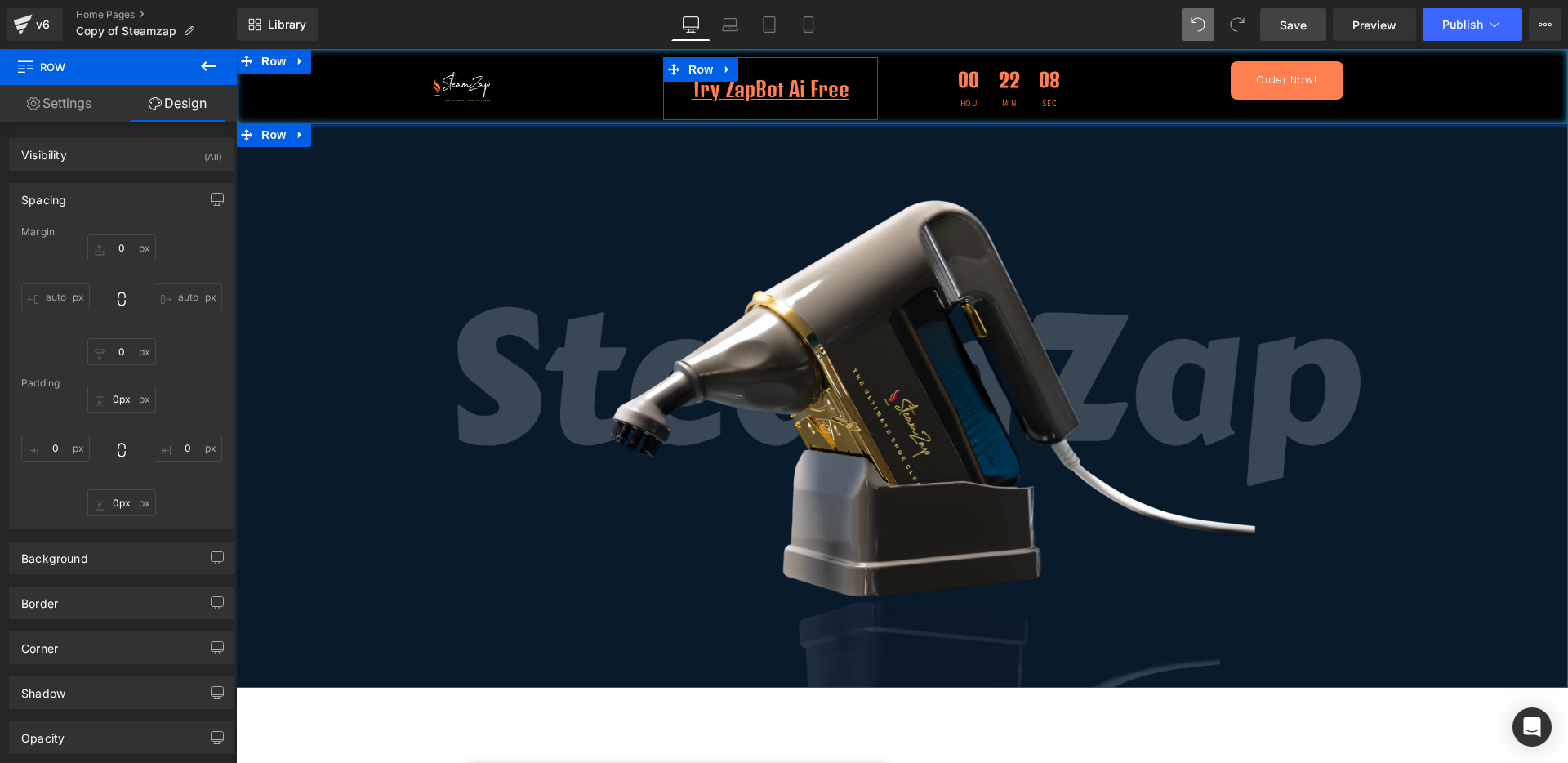 drag, startPoint x: 737, startPoint y: 125, endPoint x: 758, endPoint y: 104, distance: 29.698485 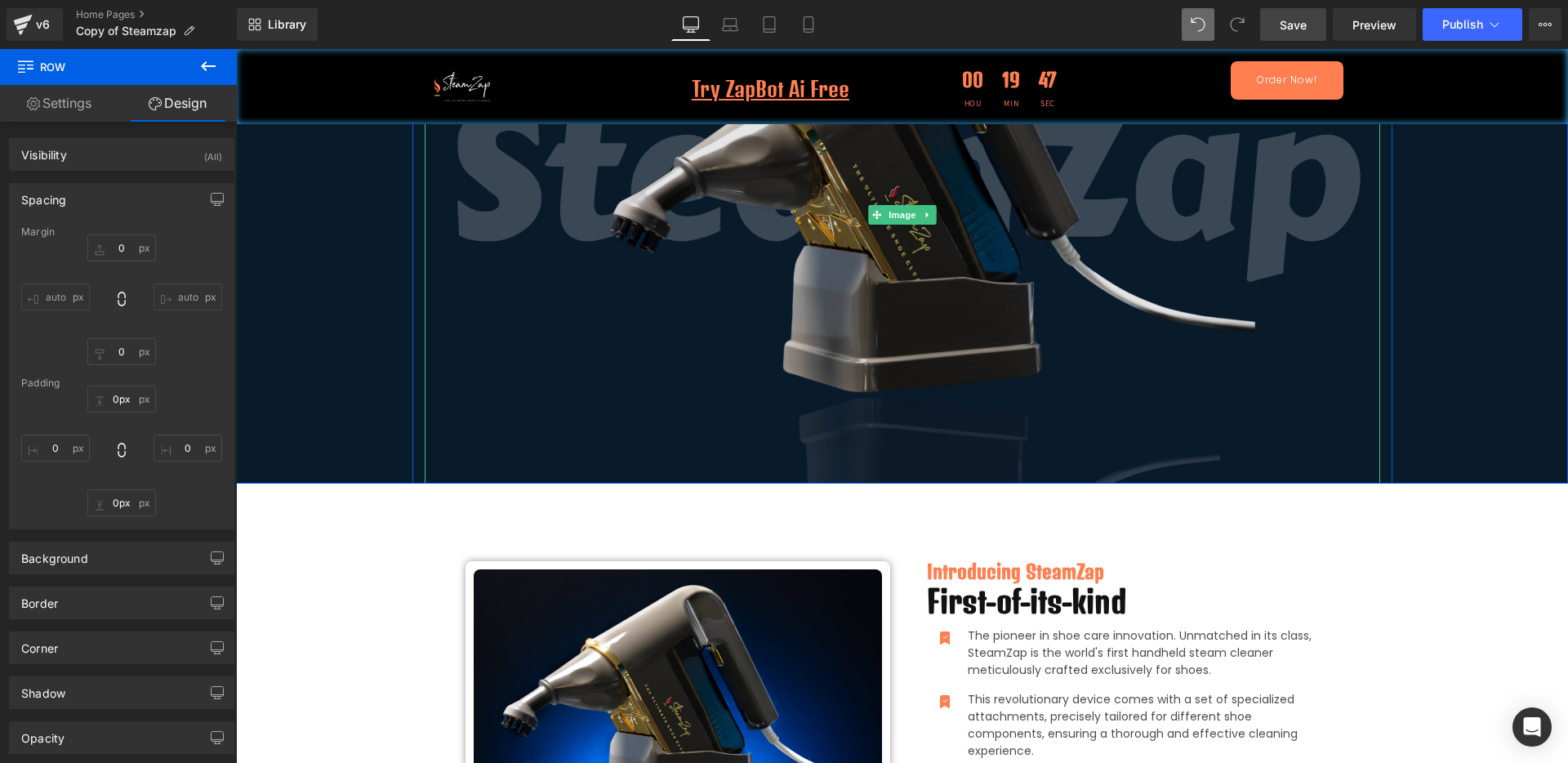 scroll, scrollTop: 0, scrollLeft: 0, axis: both 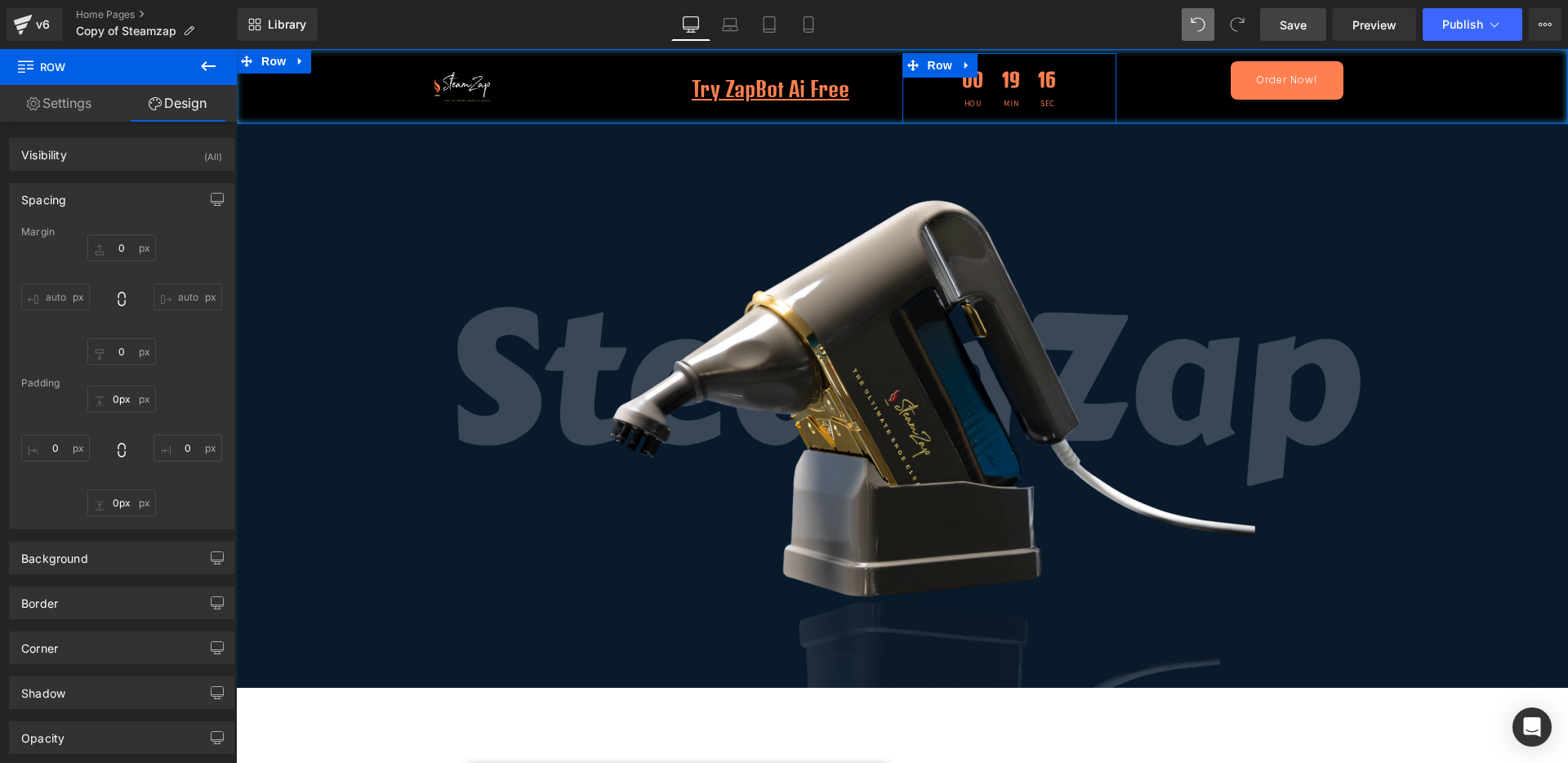 click at bounding box center (967, 65) 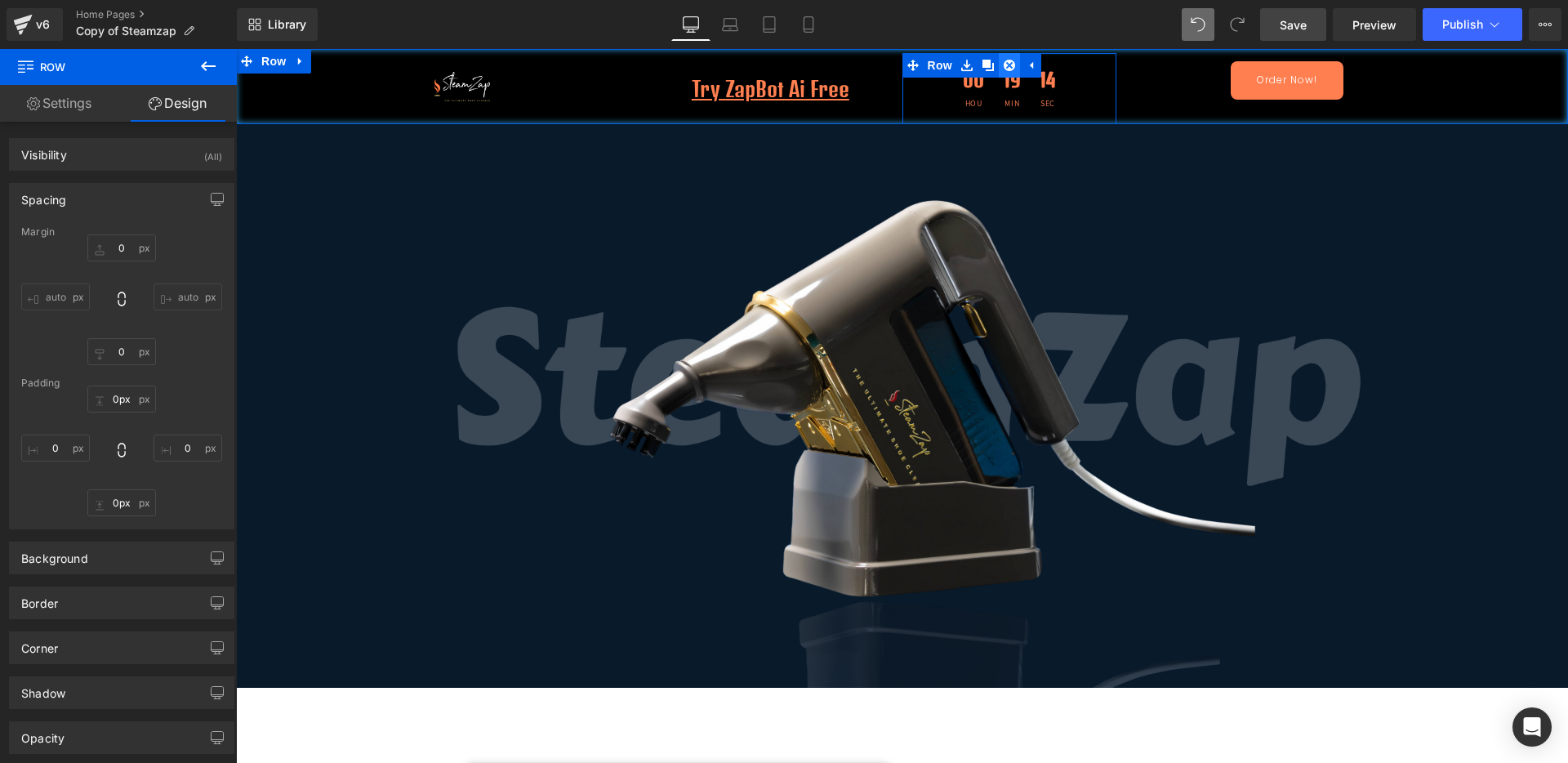 click 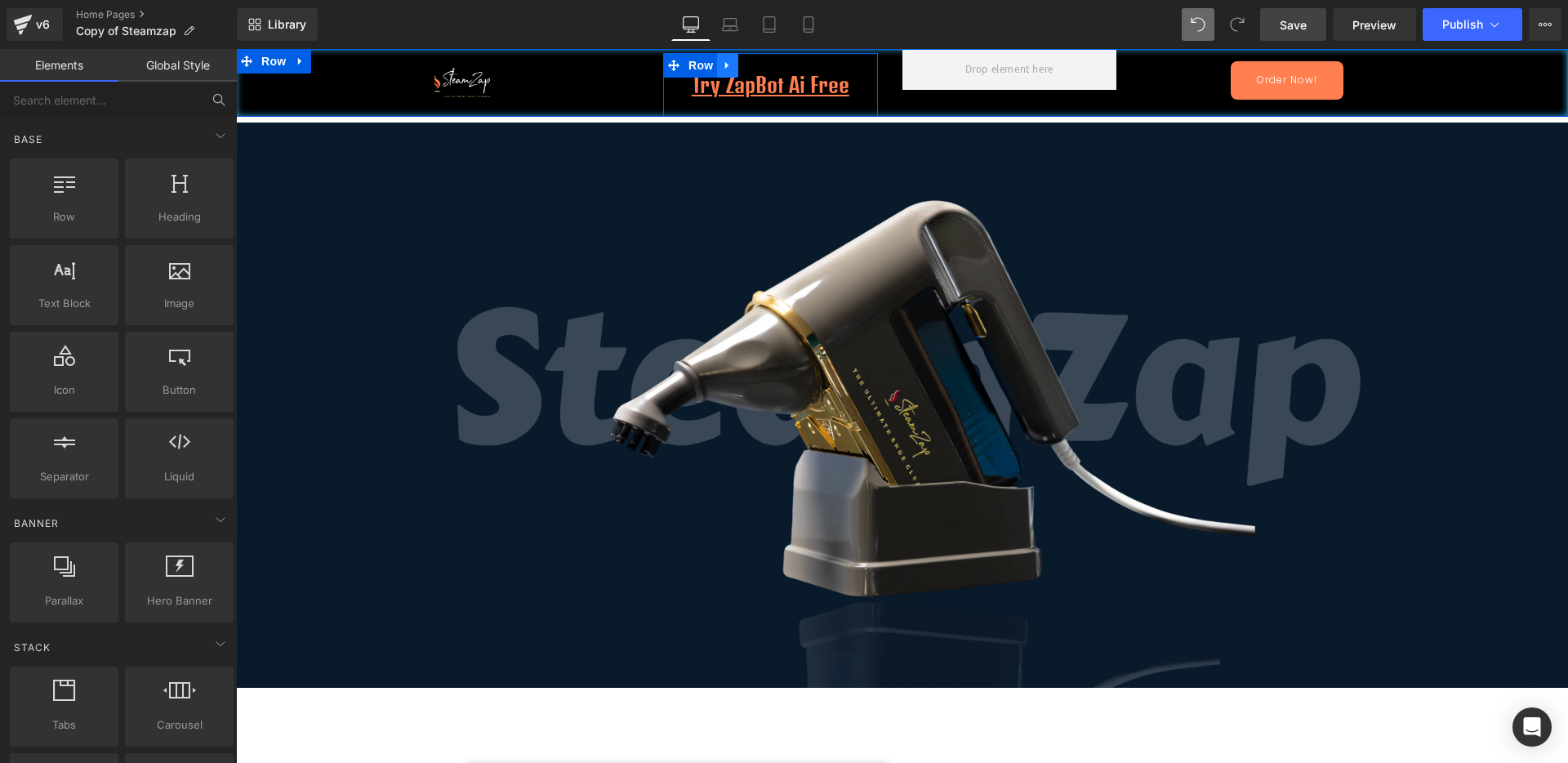 click at bounding box center [728, 65] 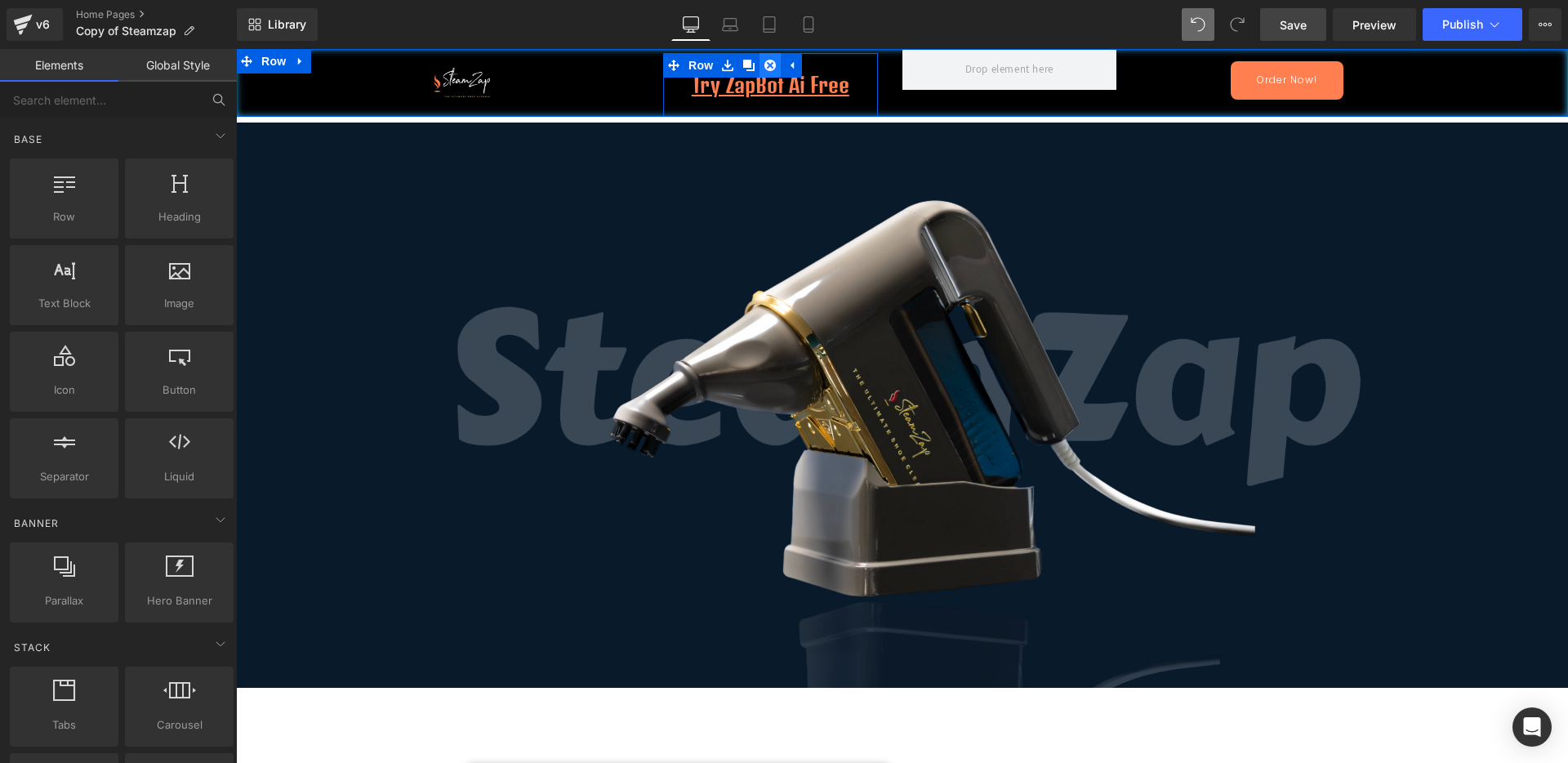 click at bounding box center (770, 65) 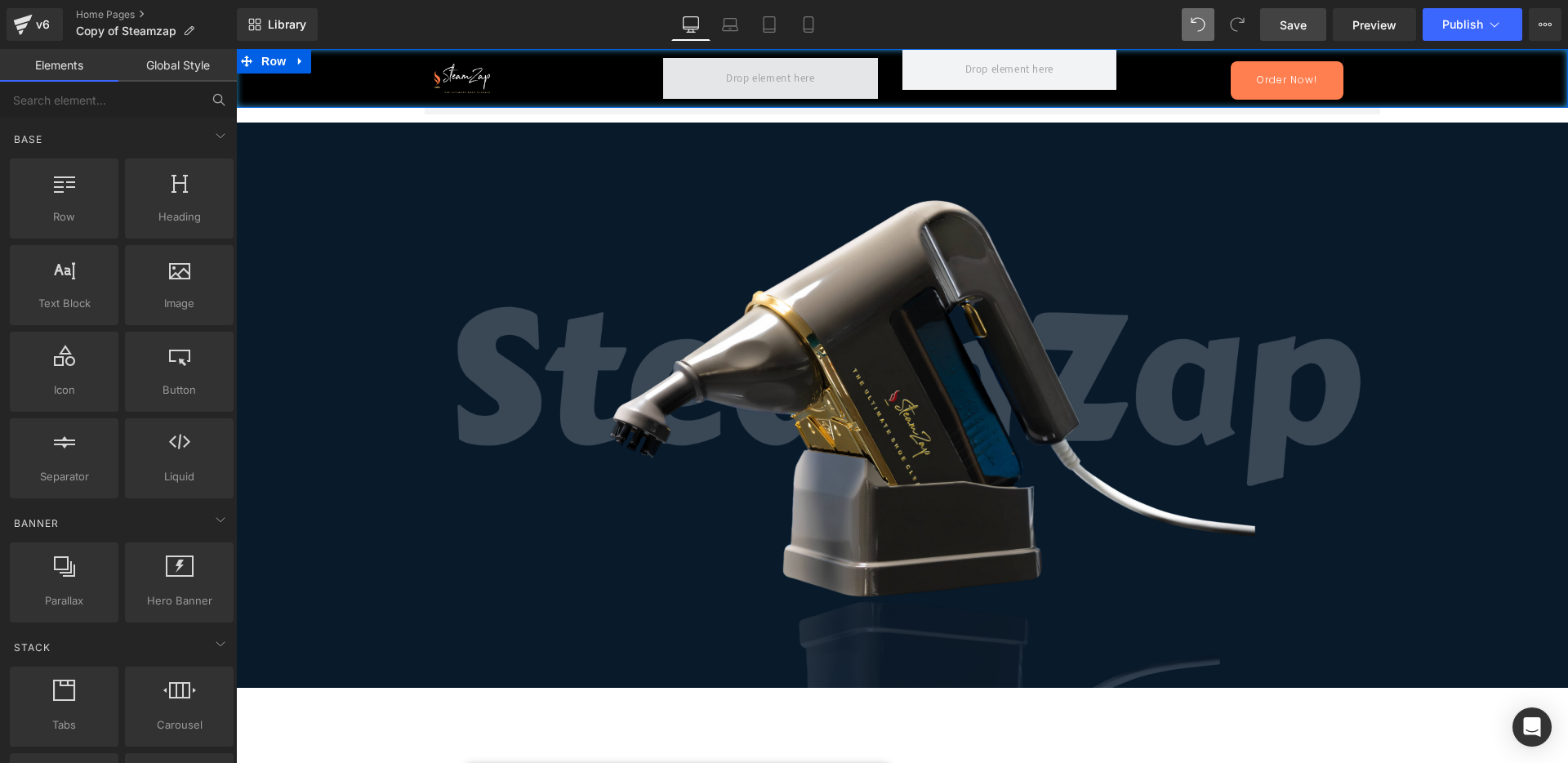 click at bounding box center (770, 78) 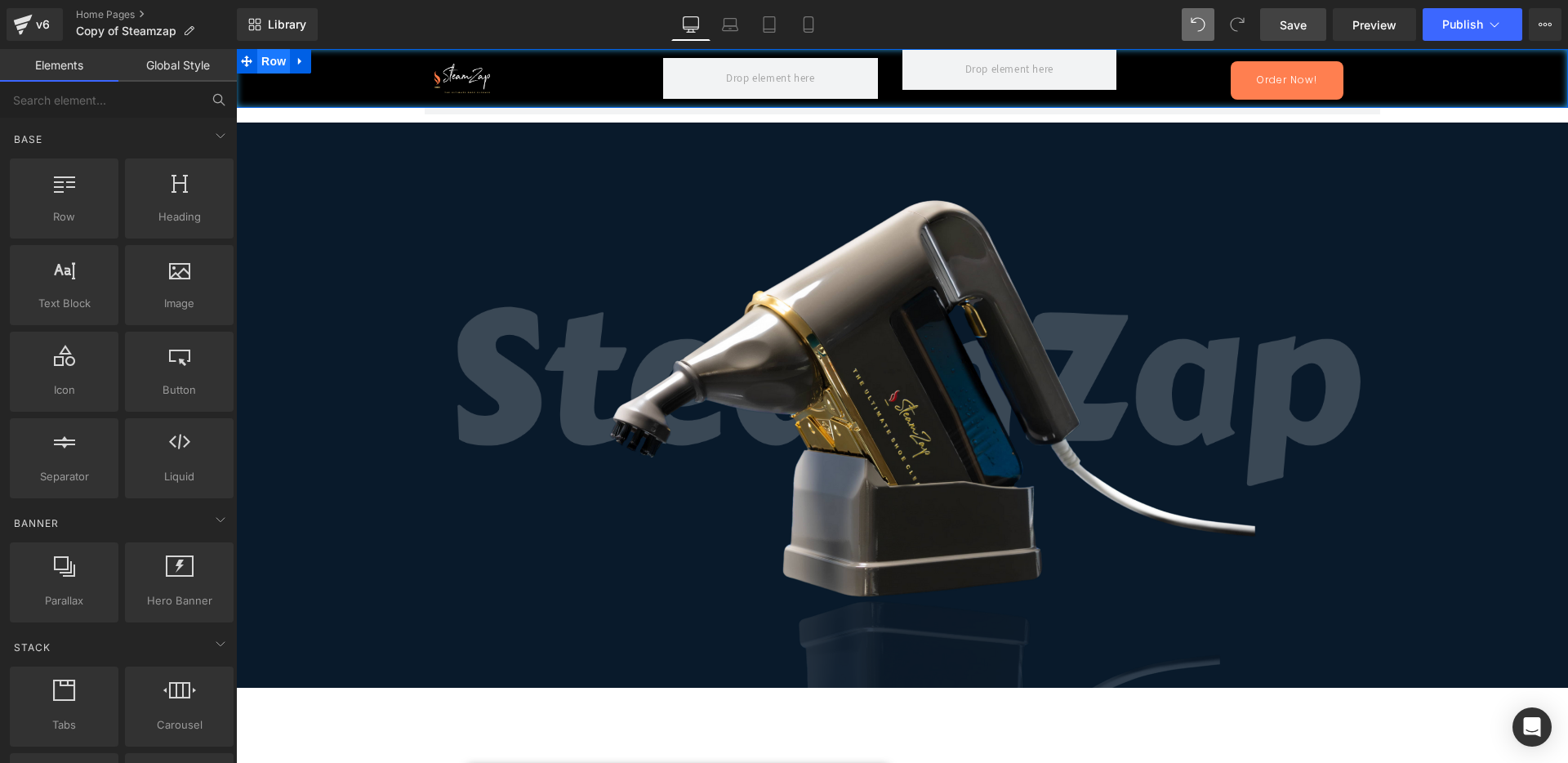 click on "Row" at bounding box center (274, 61) 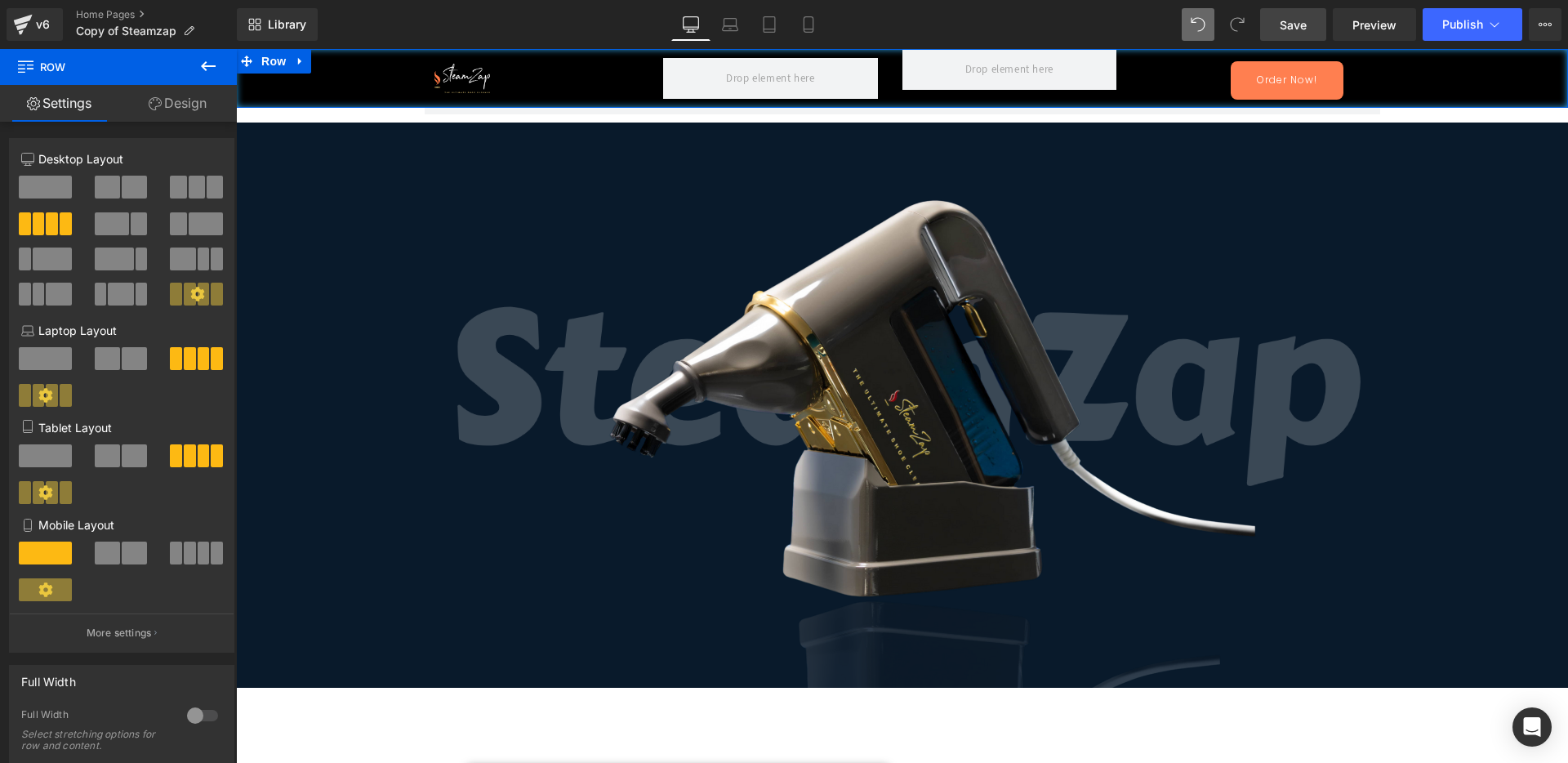 click at bounding box center (107, 187) 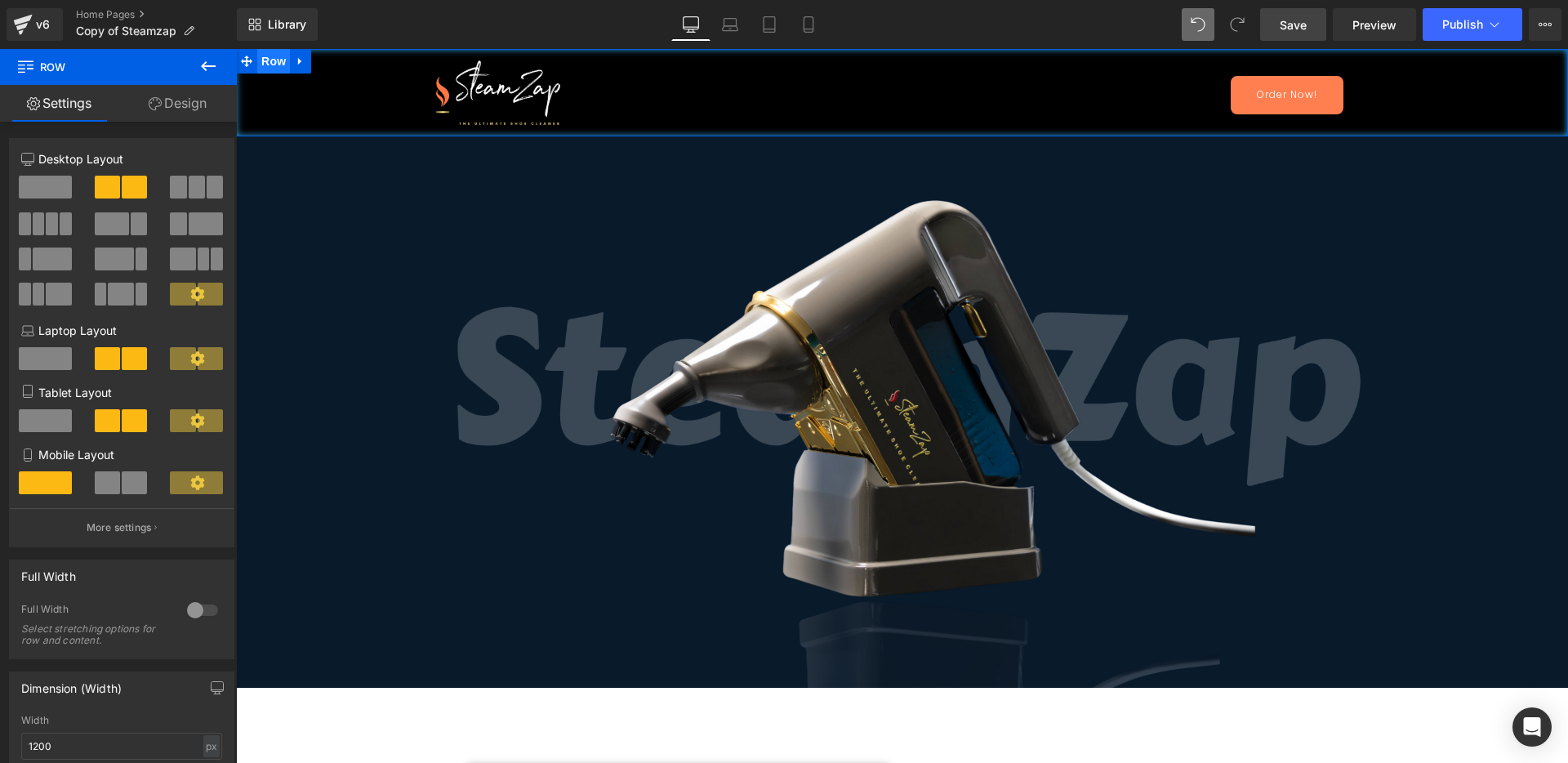 click on "Row" at bounding box center (274, 61) 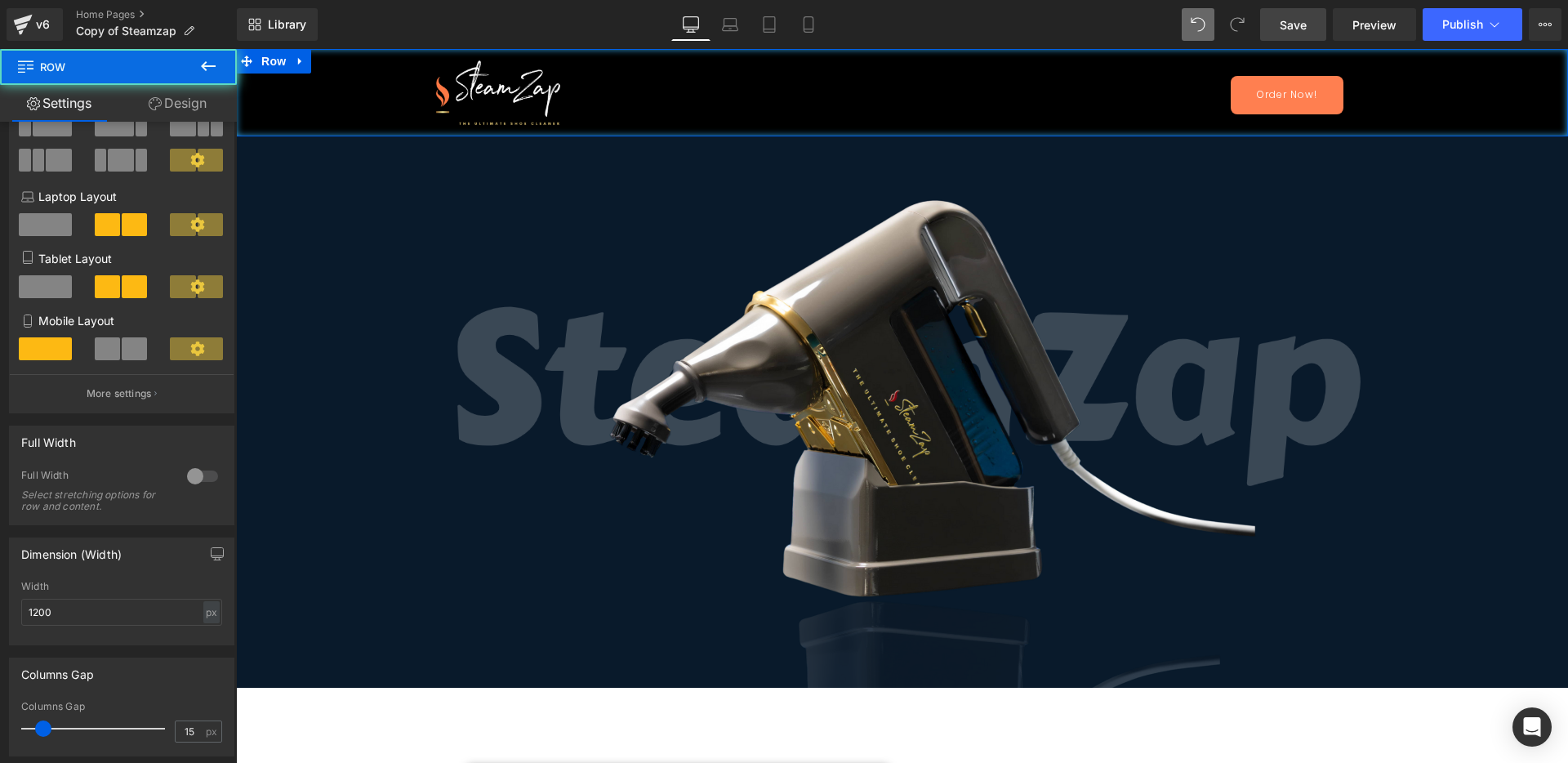 scroll, scrollTop: 204, scrollLeft: 0, axis: vertical 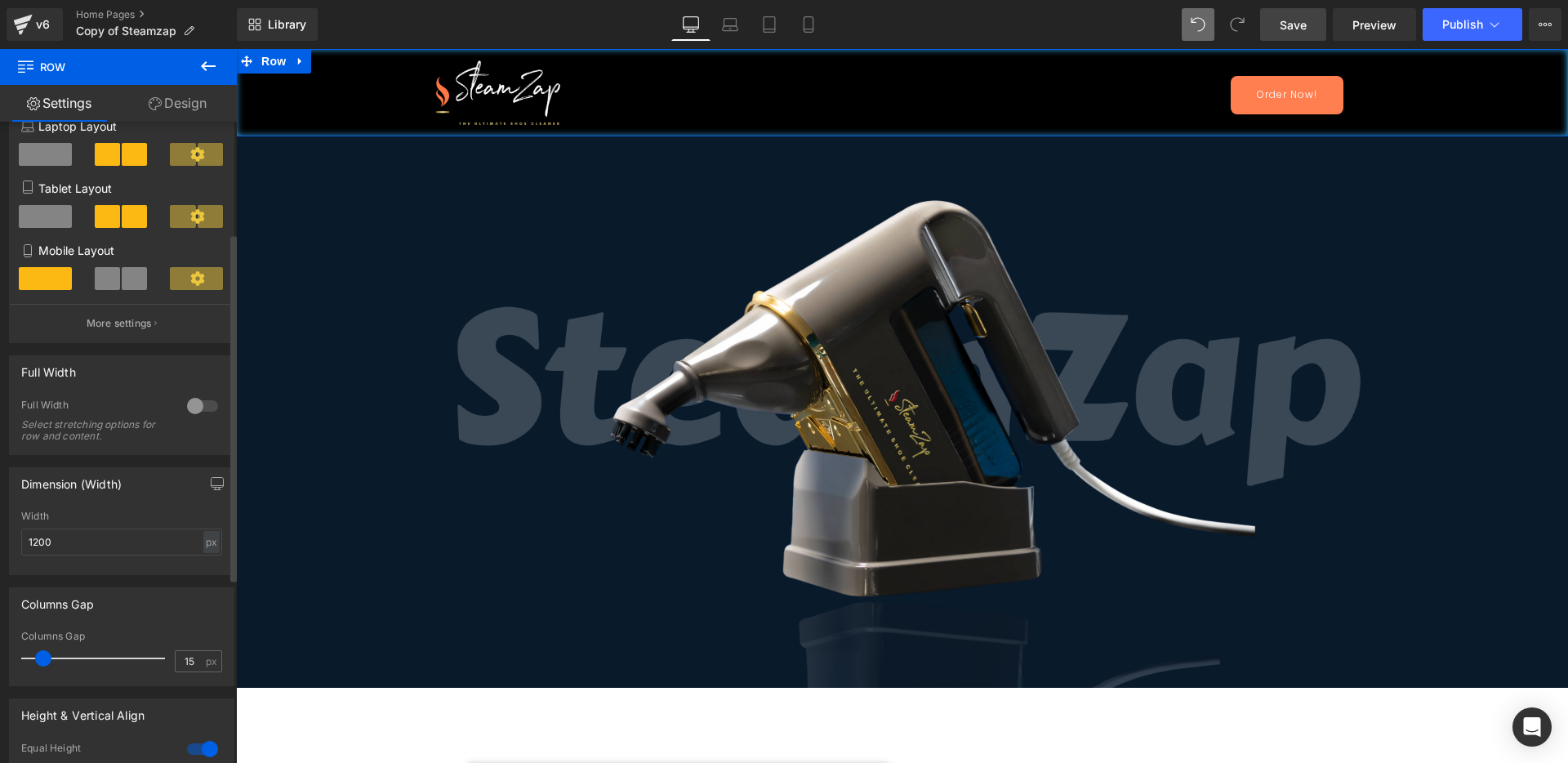 click at bounding box center [203, 406] 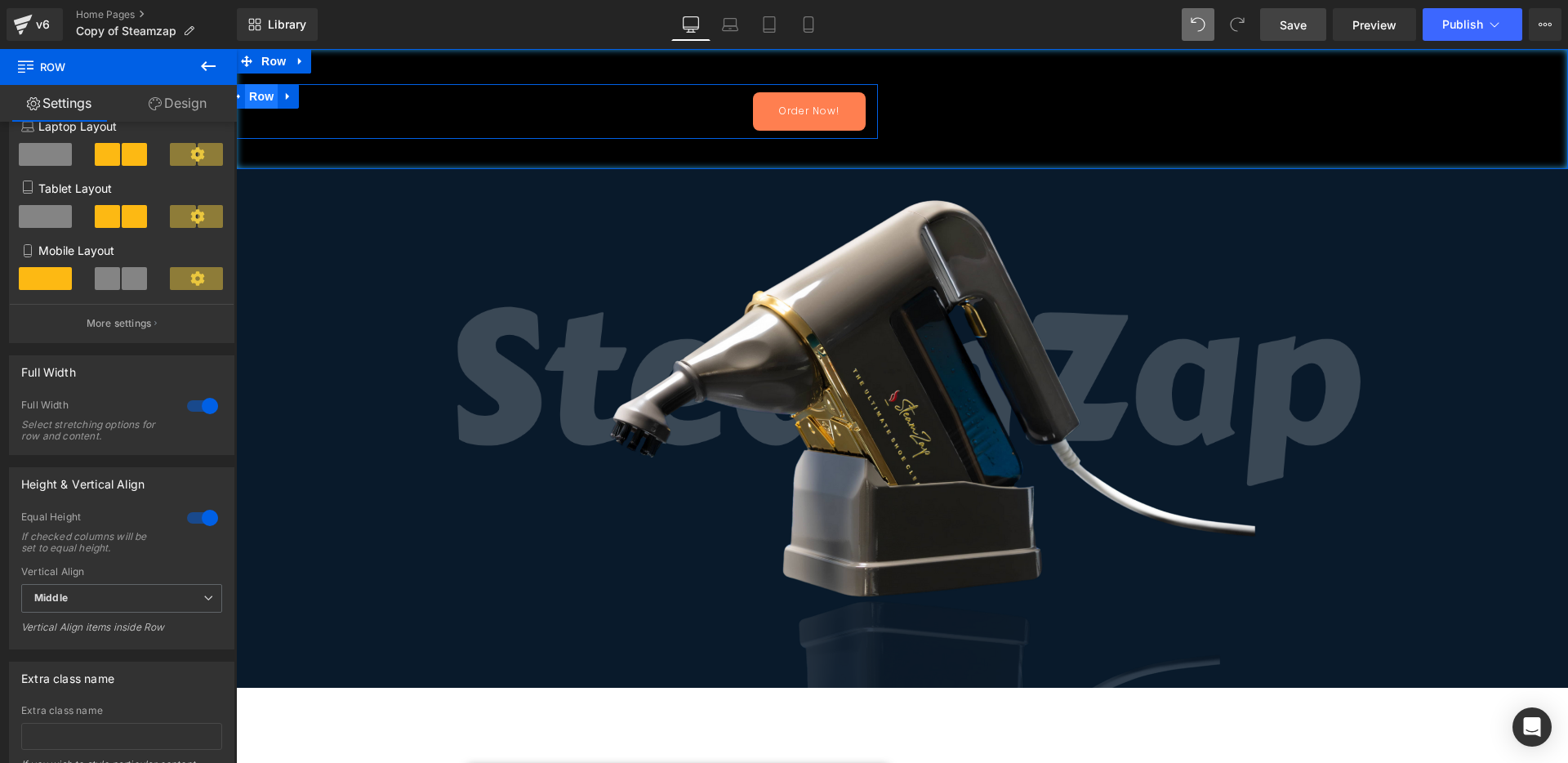 click on "Row" at bounding box center (261, 96) 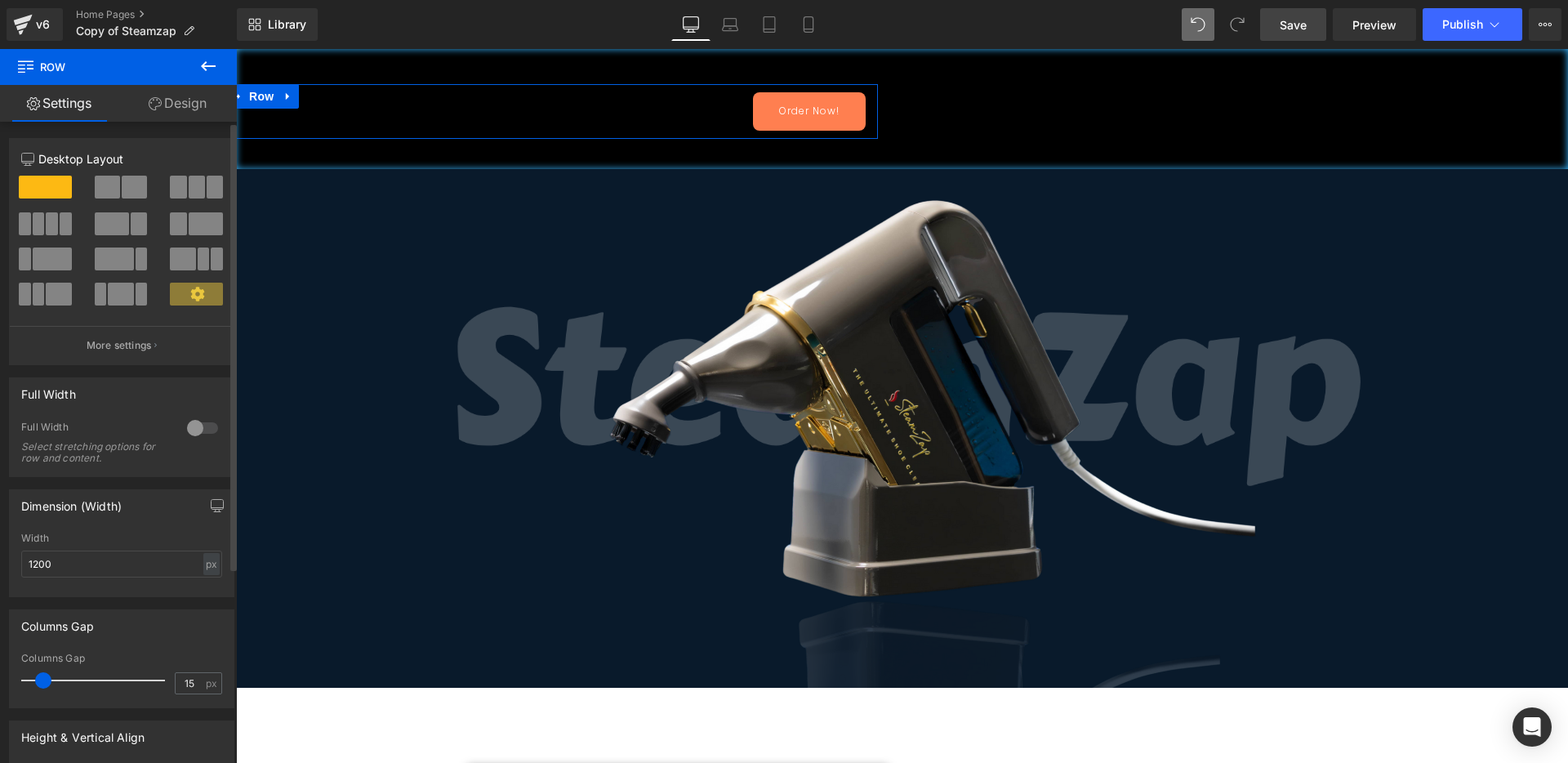 click at bounding box center (203, 428) 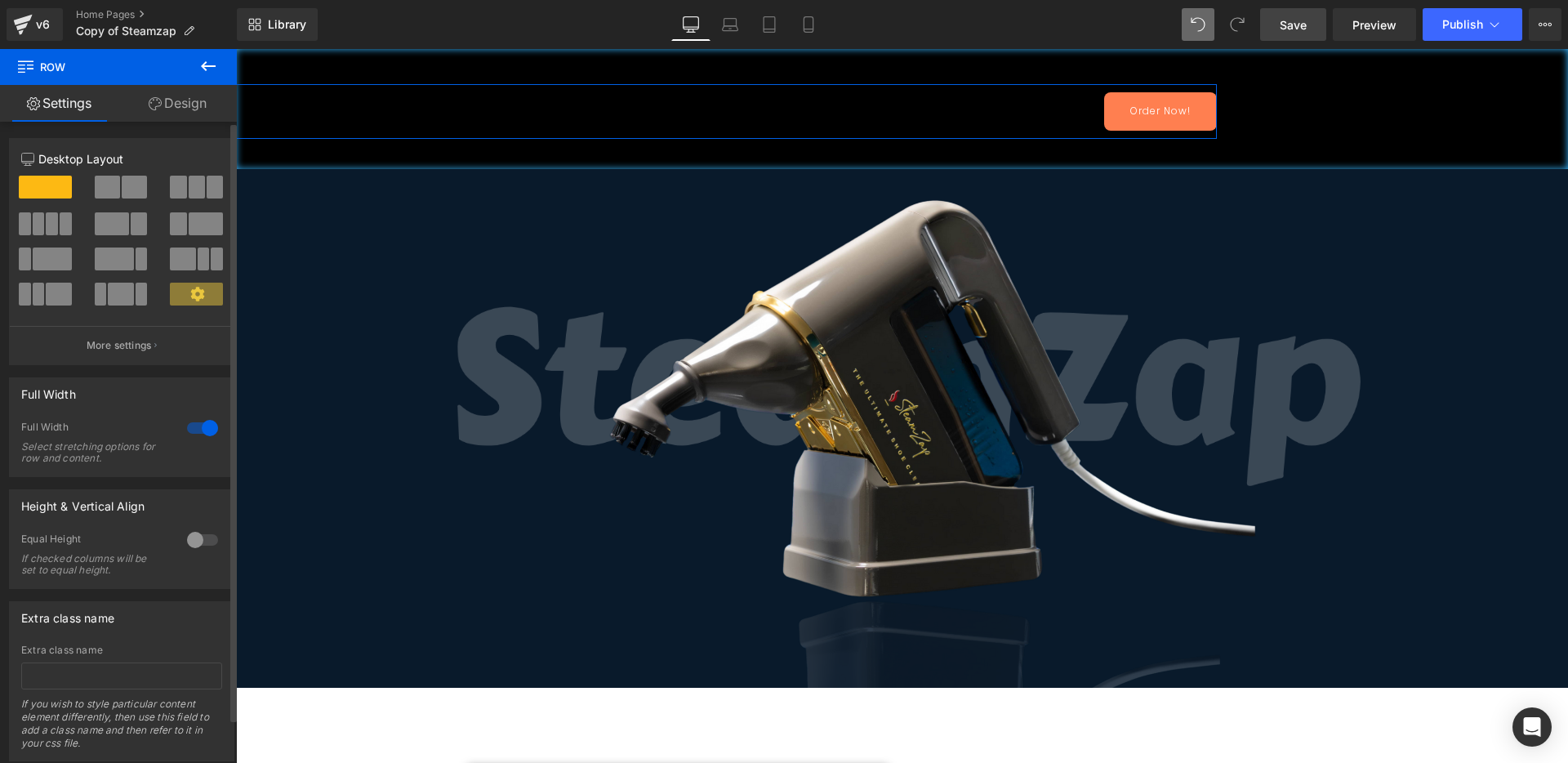 click at bounding box center [203, 428] 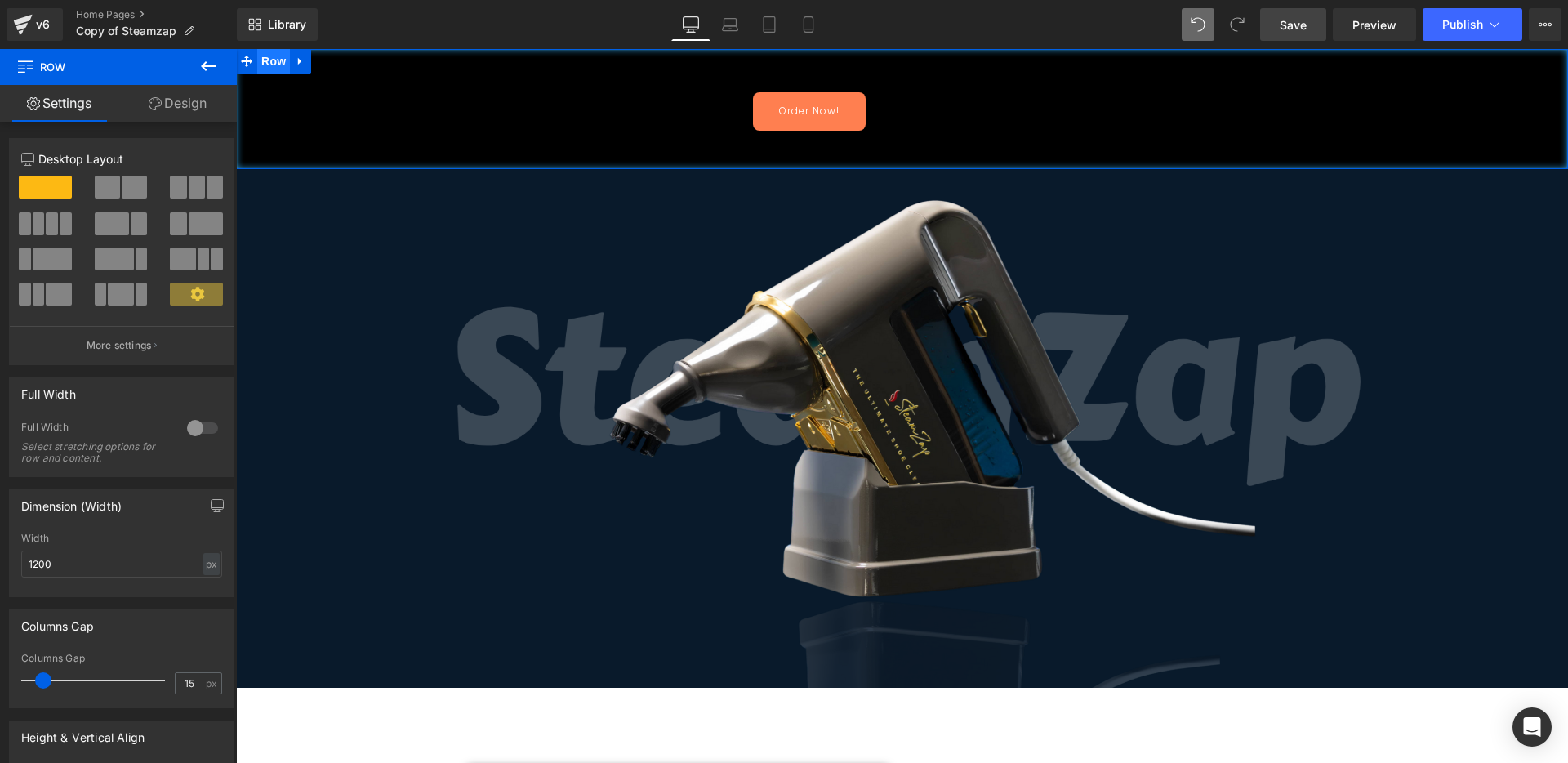 click on "Row" at bounding box center [274, 61] 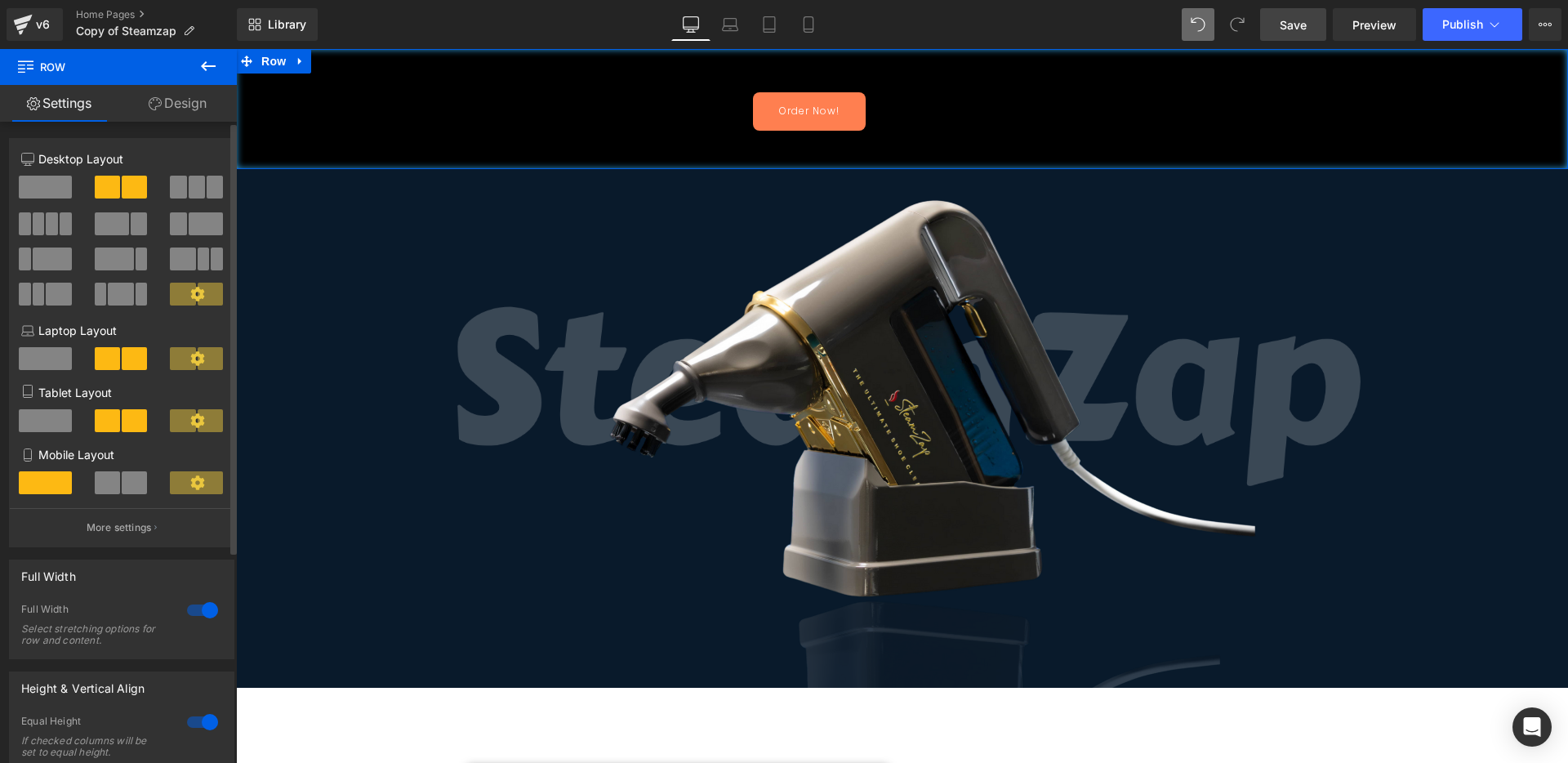 click at bounding box center [203, 610] 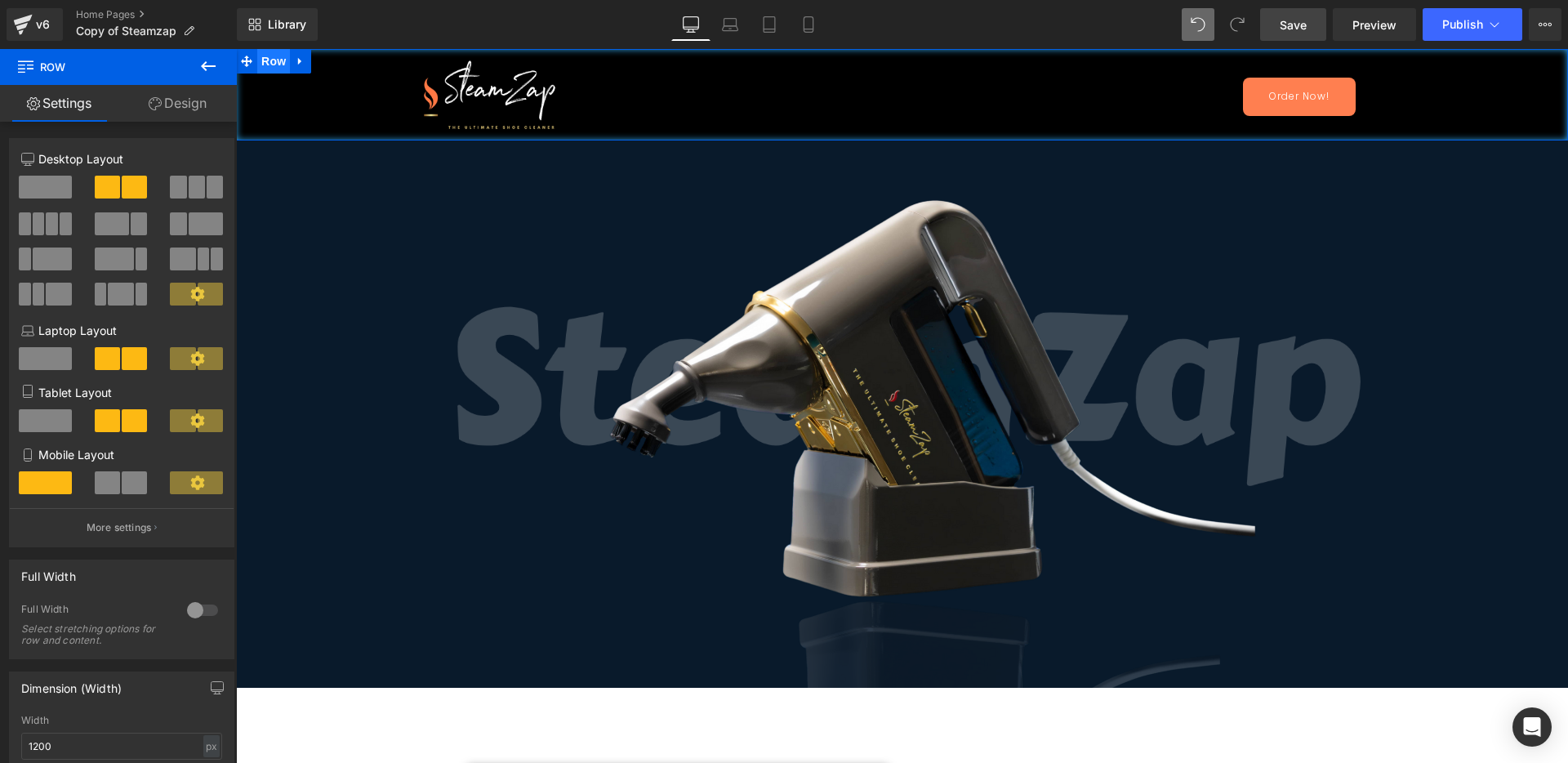 click on "Row" at bounding box center [274, 61] 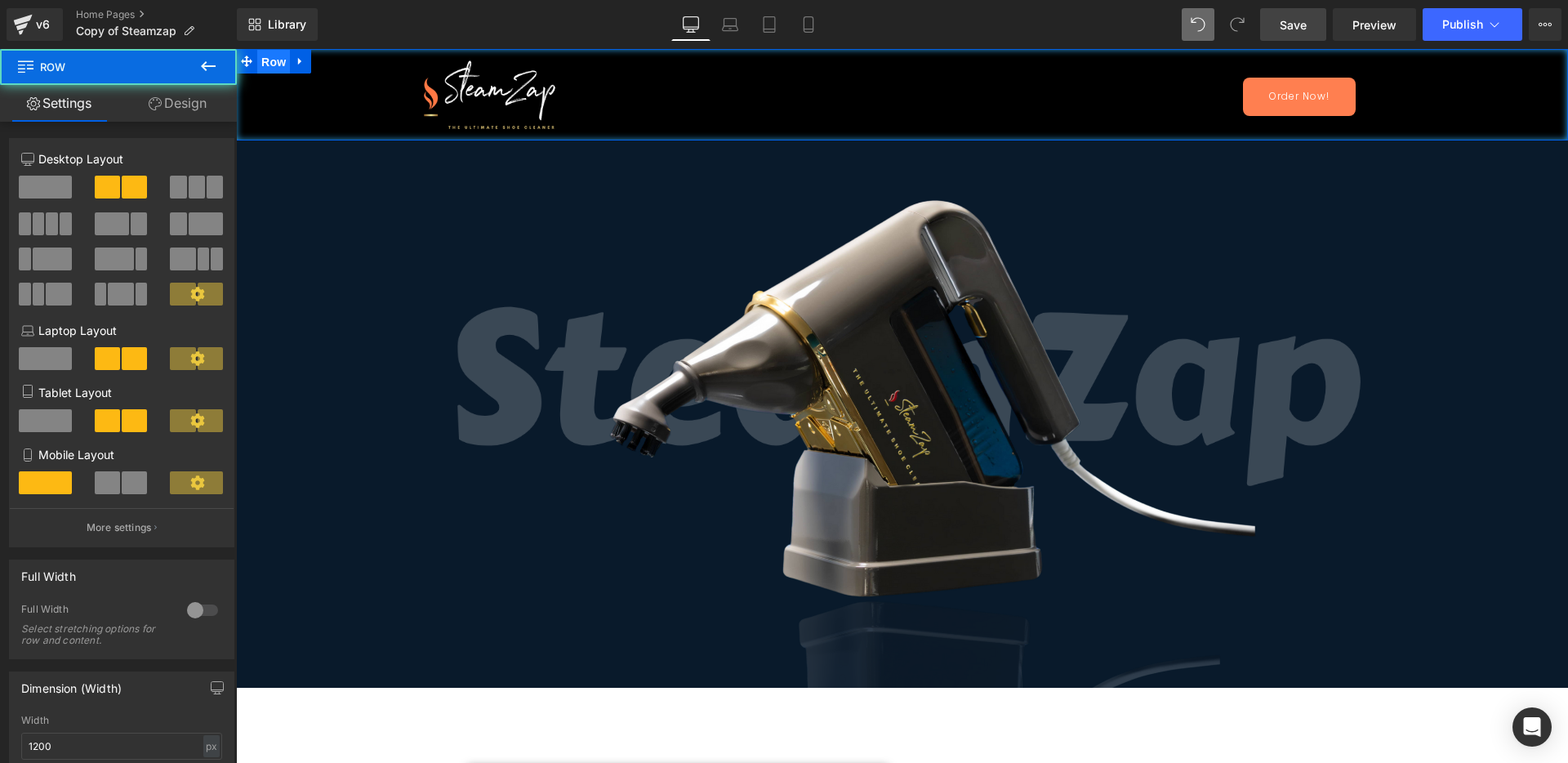click on "Row" at bounding box center (274, 62) 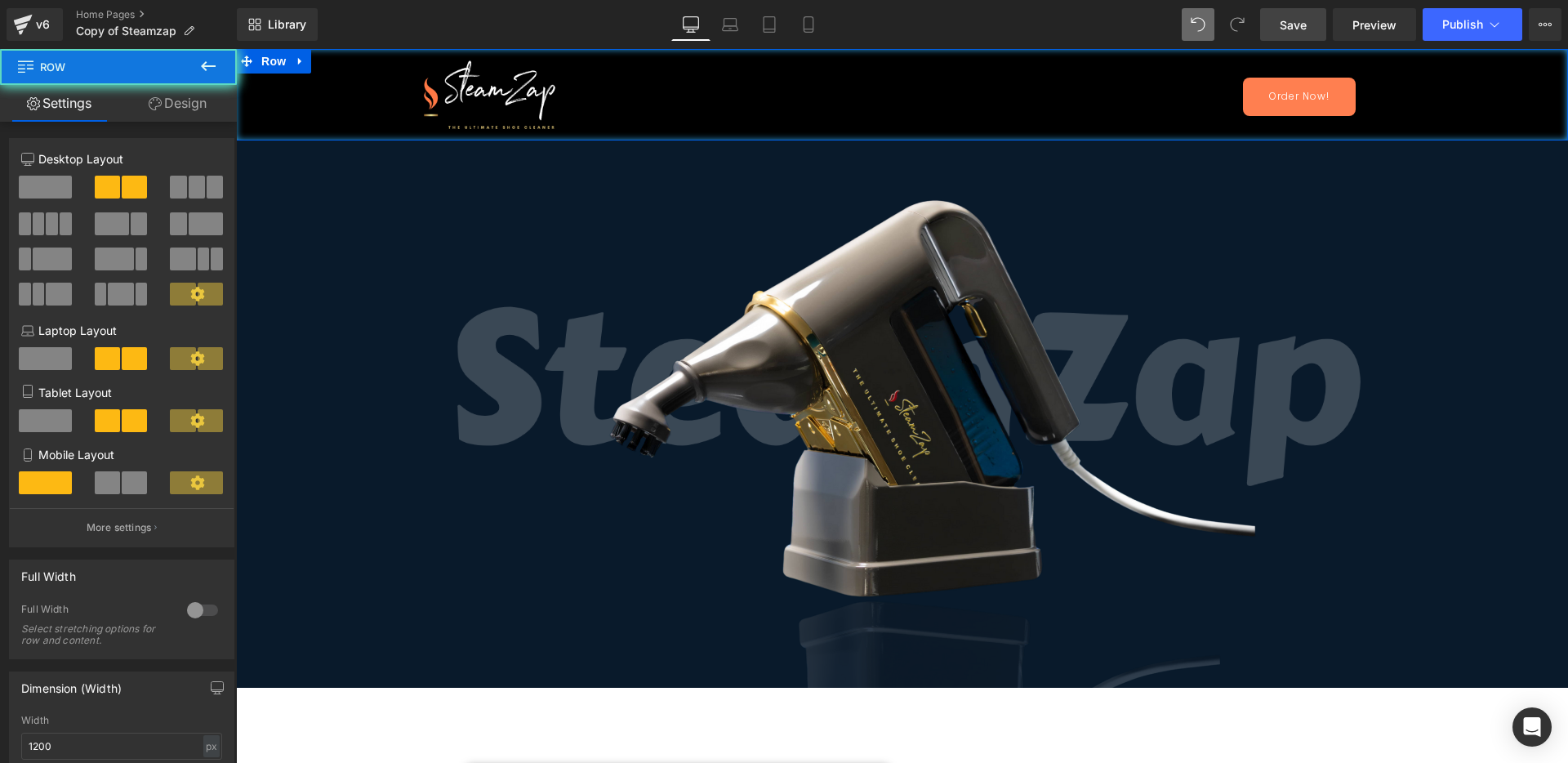 click on "Design" at bounding box center (177, 103) 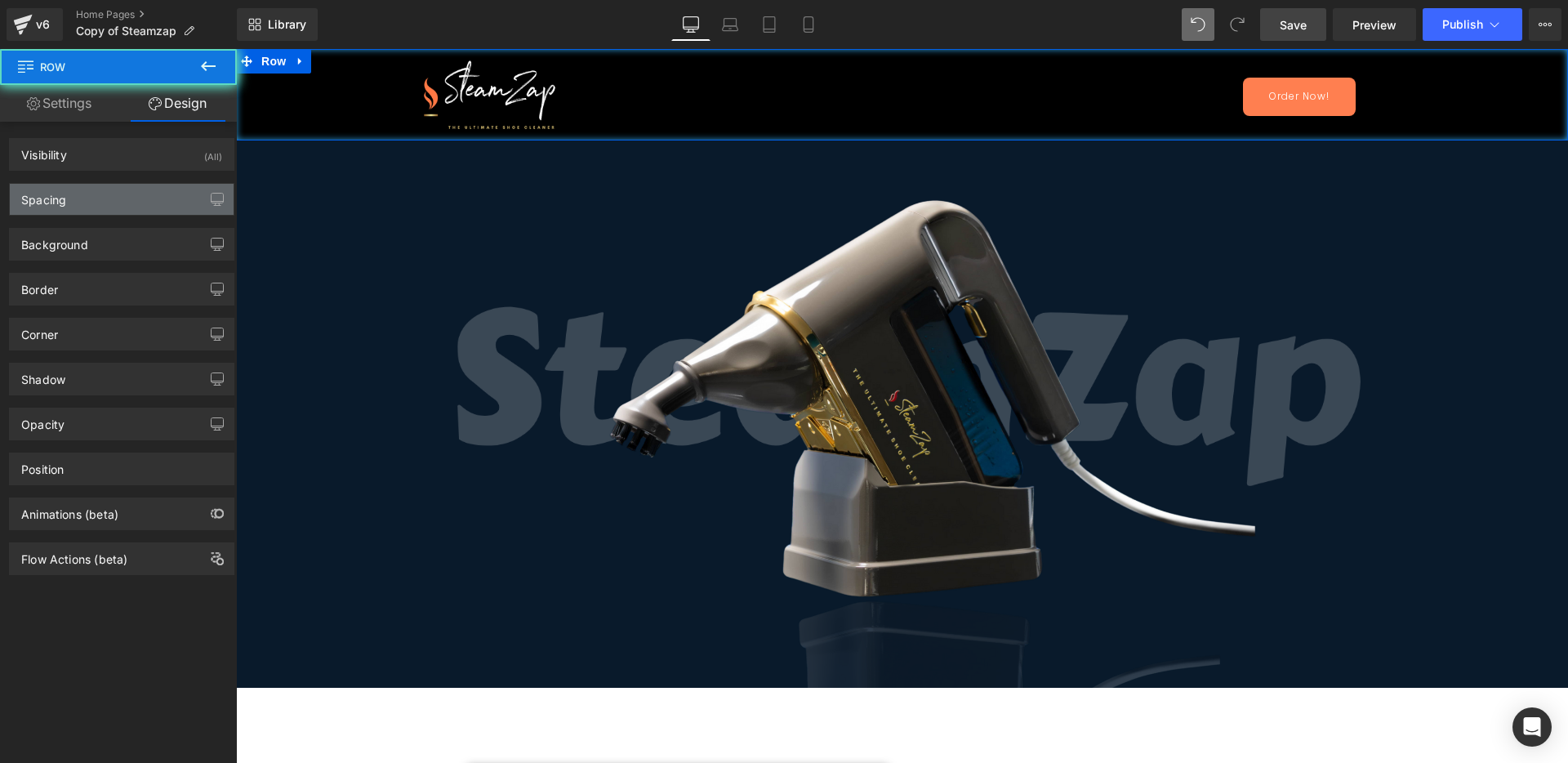 type on "0" 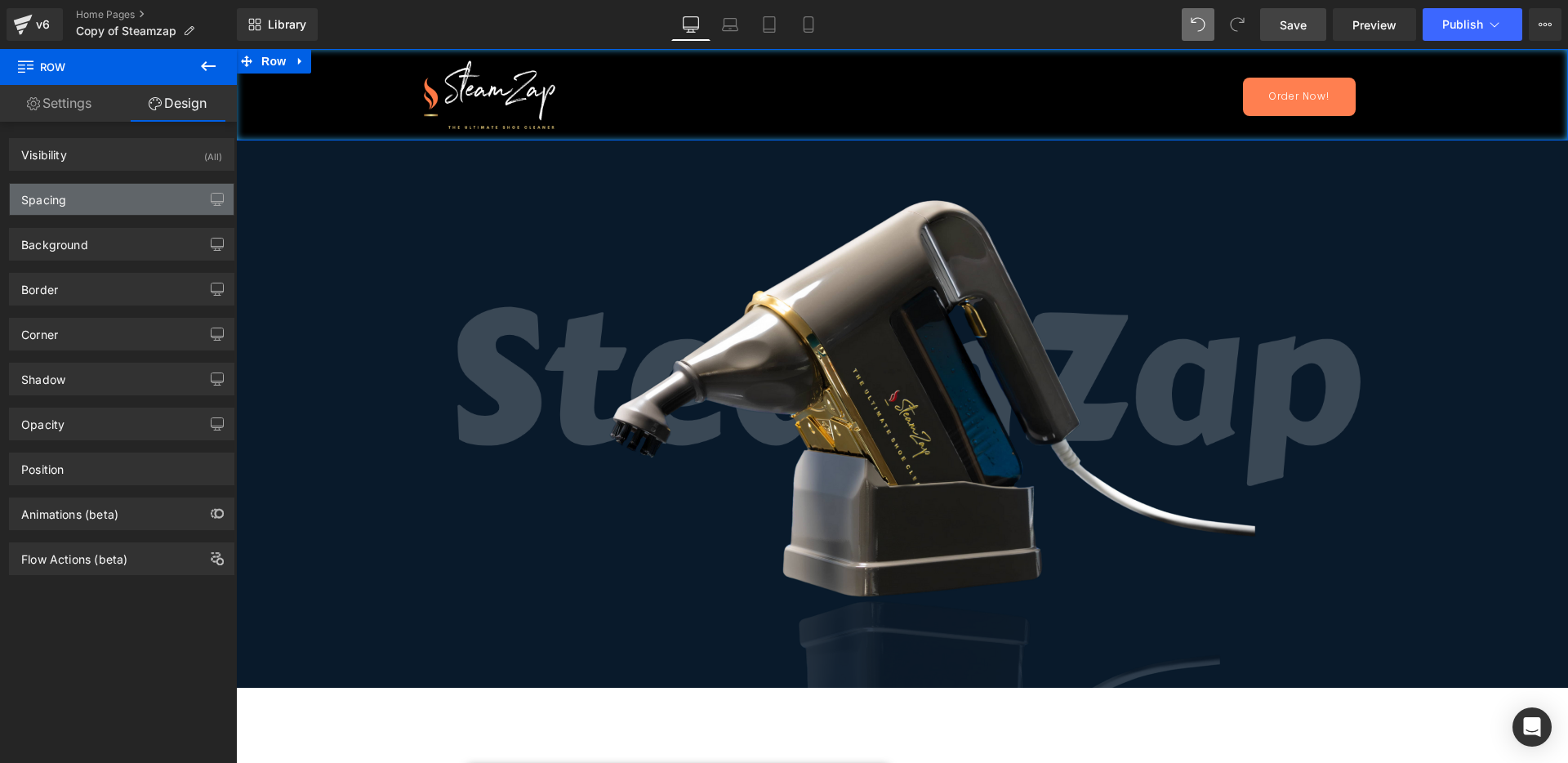 click on "Spacing" at bounding box center (122, 199) 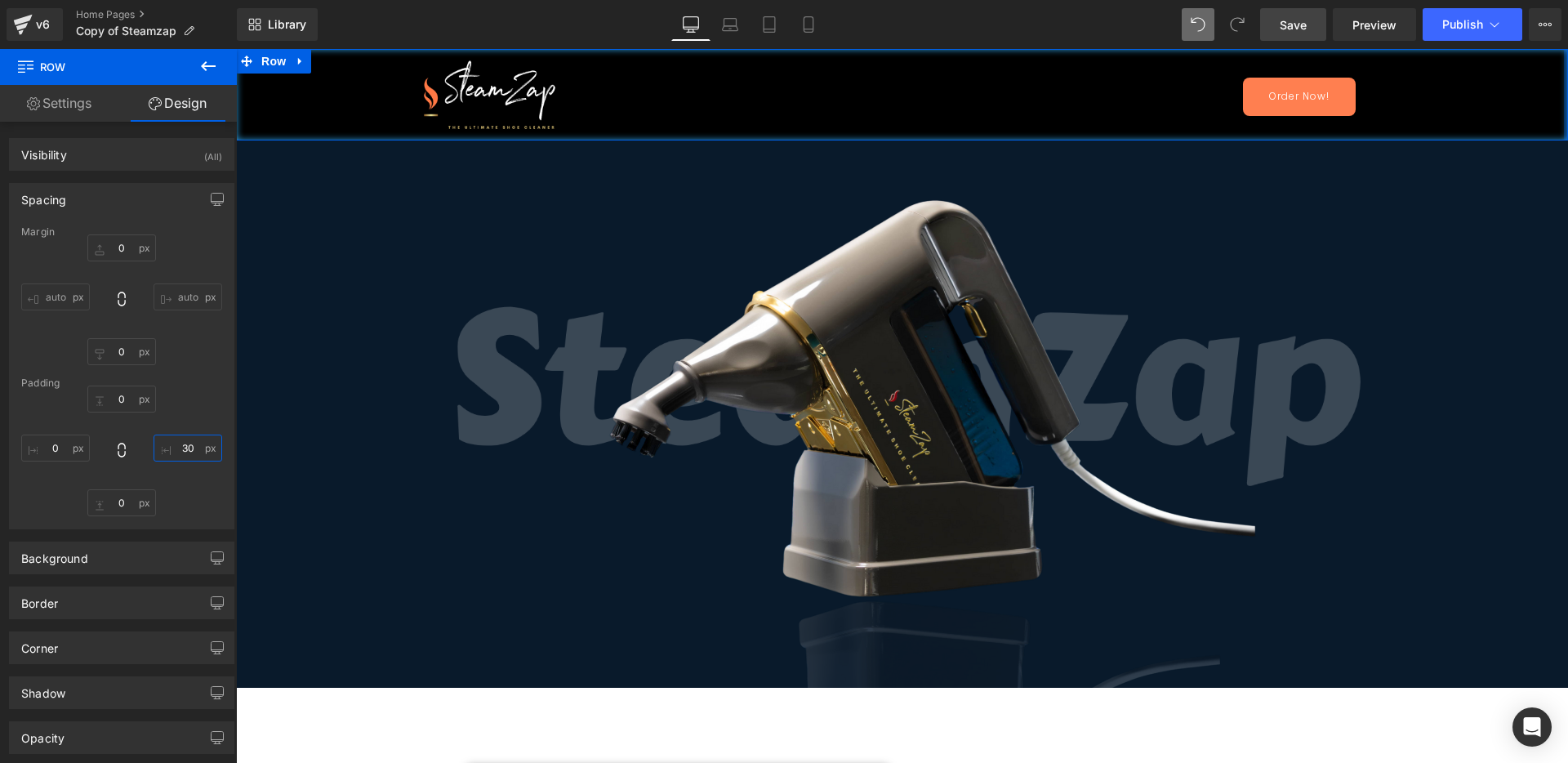 click on "30" at bounding box center (188, 448) 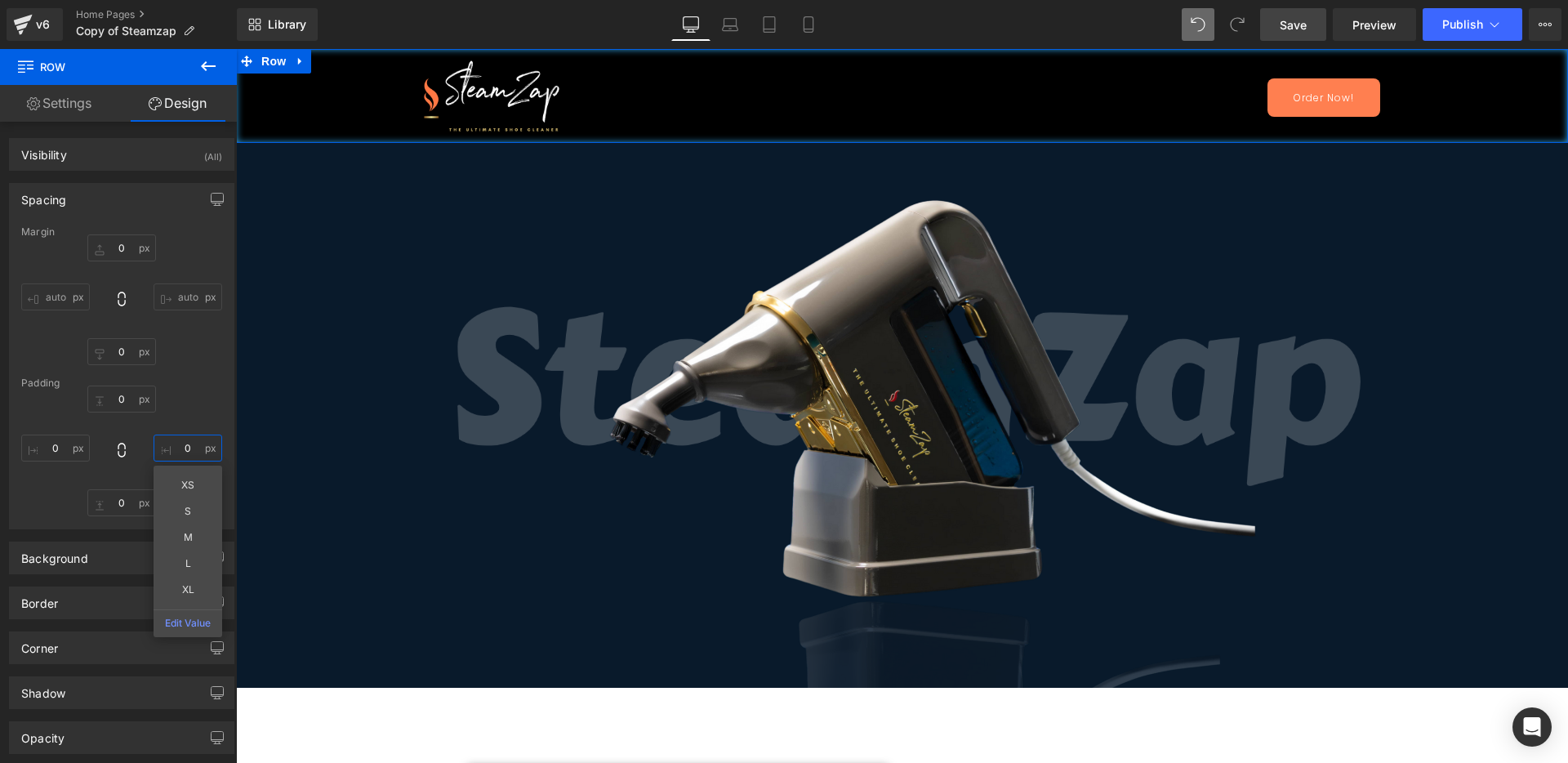 type on "0" 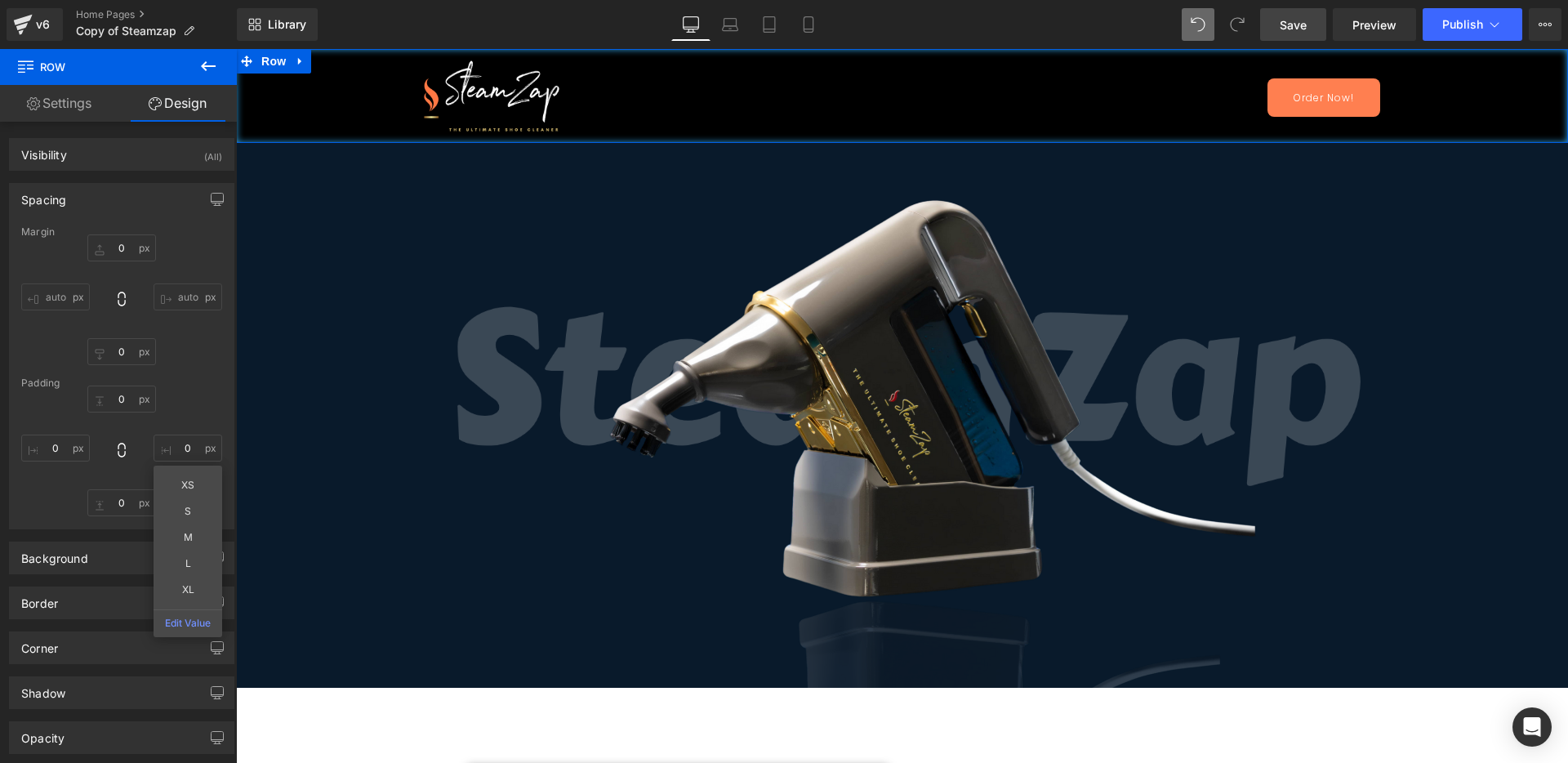 click on "0px 0
0 0 XS S M L XL Edit Value
0px 0
0px 0" at bounding box center [122, 451] 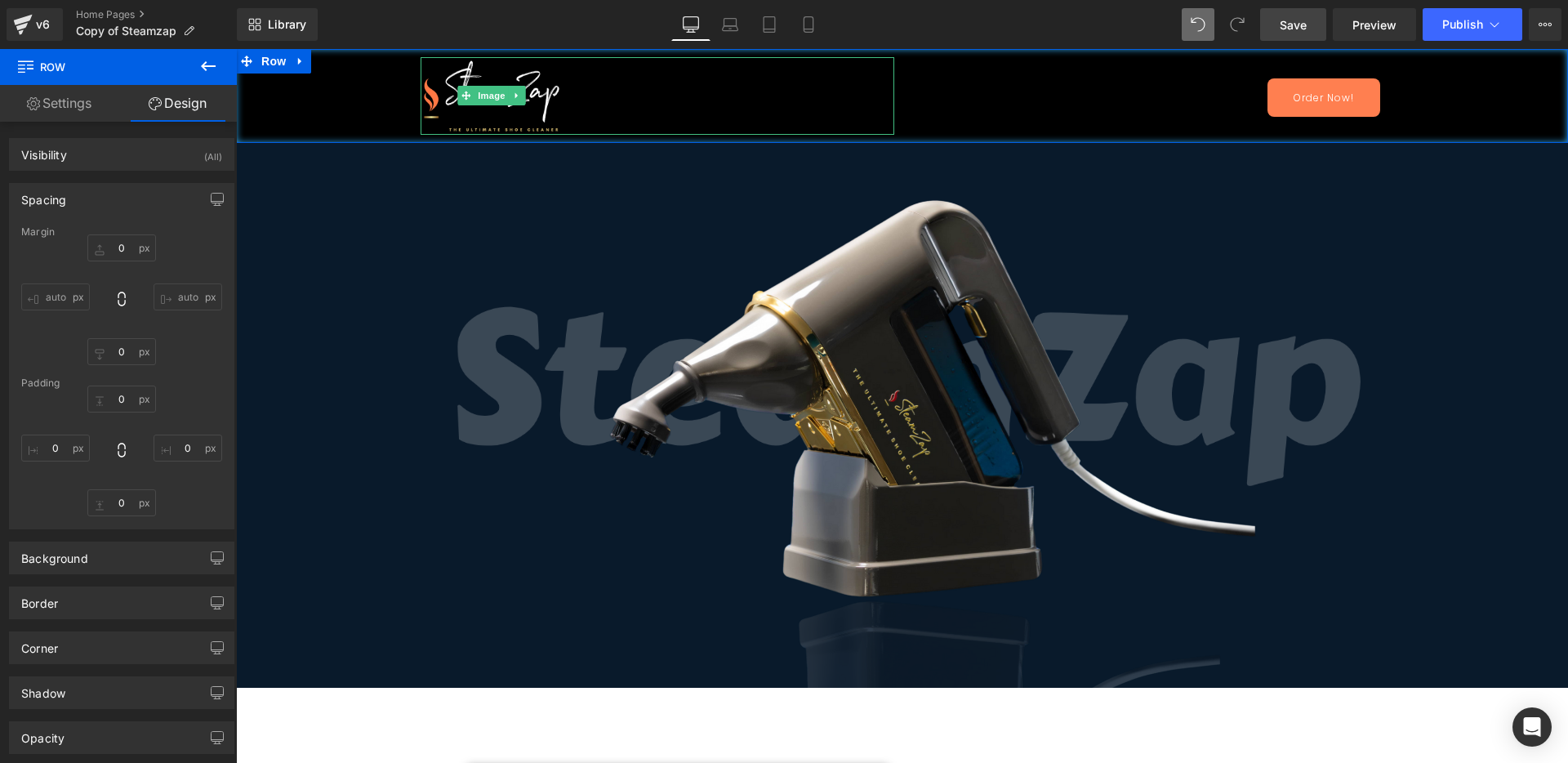 drag, startPoint x: 472, startPoint y: 96, endPoint x: 321, endPoint y: 176, distance: 170.883 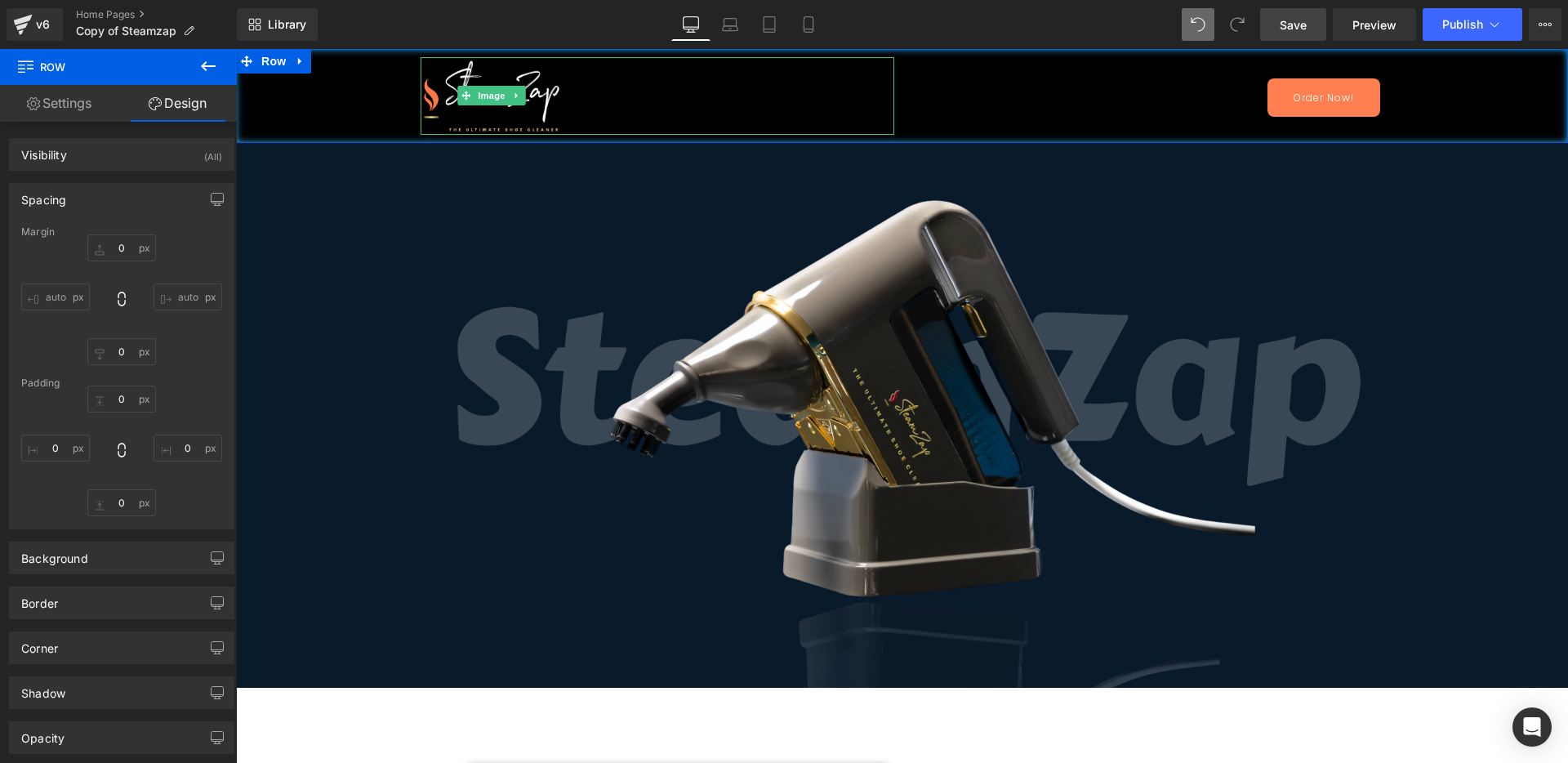 click on "Image" at bounding box center (492, 96) 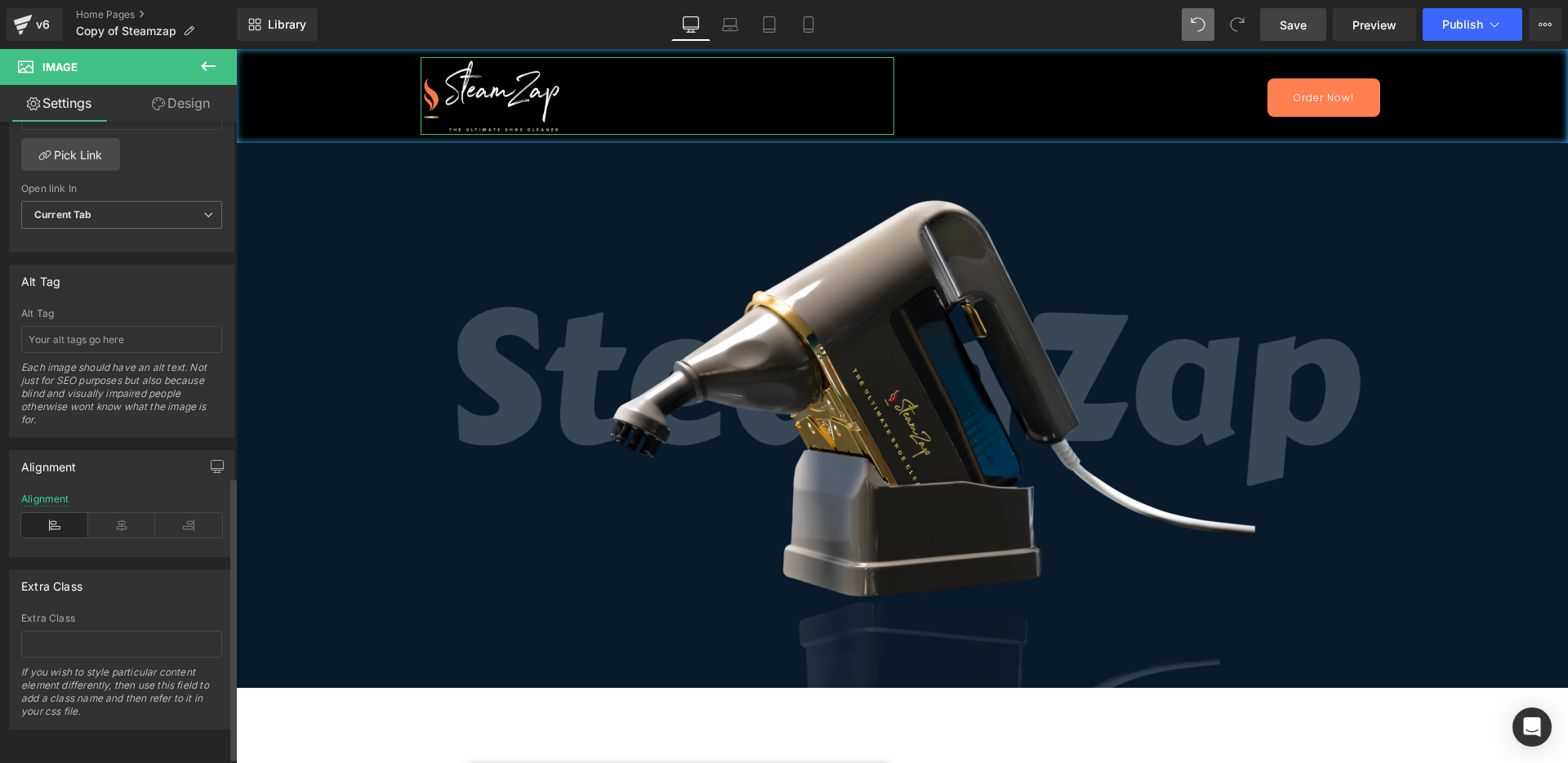 scroll, scrollTop: 813, scrollLeft: 0, axis: vertical 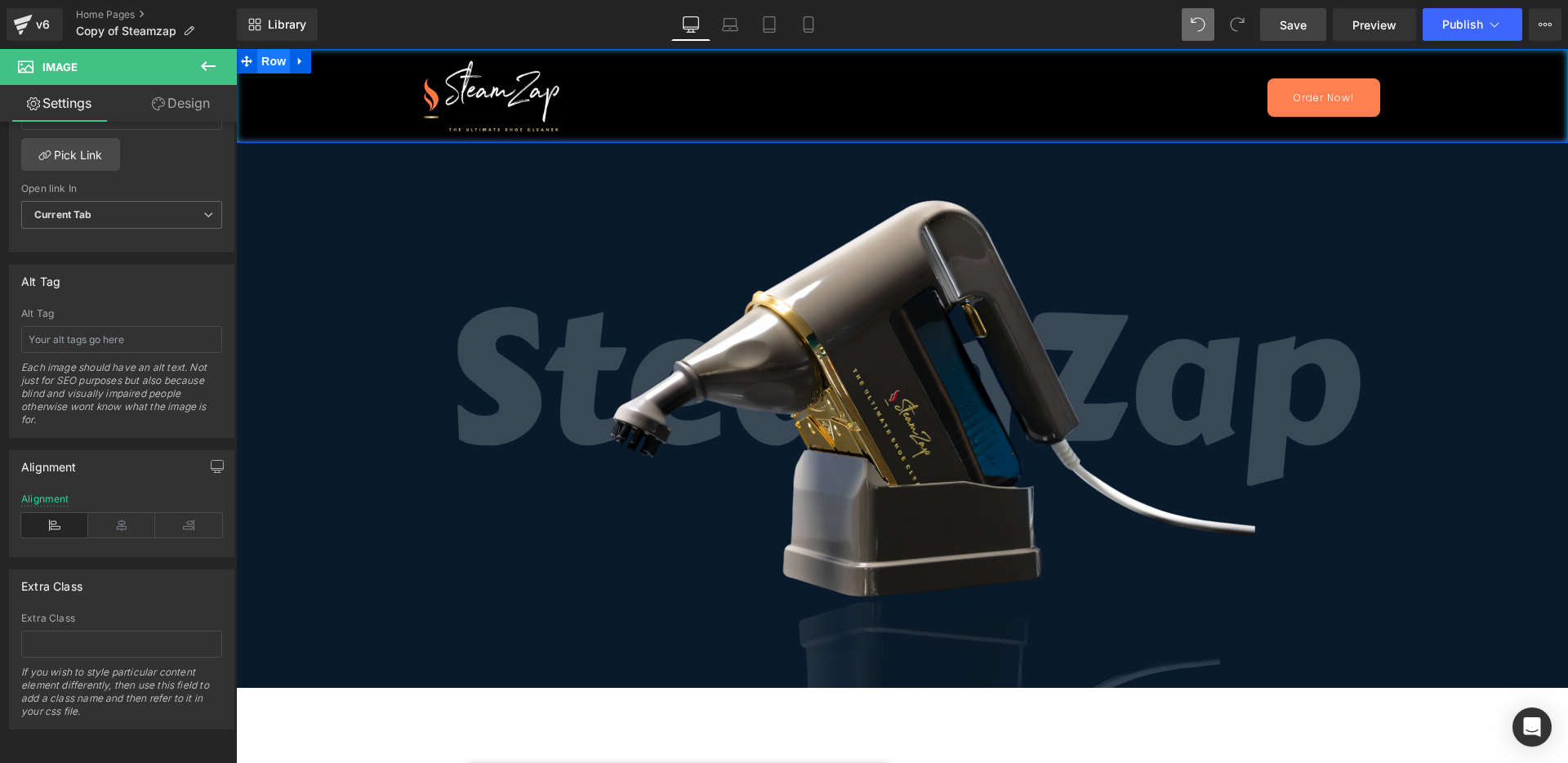 click on "Row" at bounding box center [274, 61] 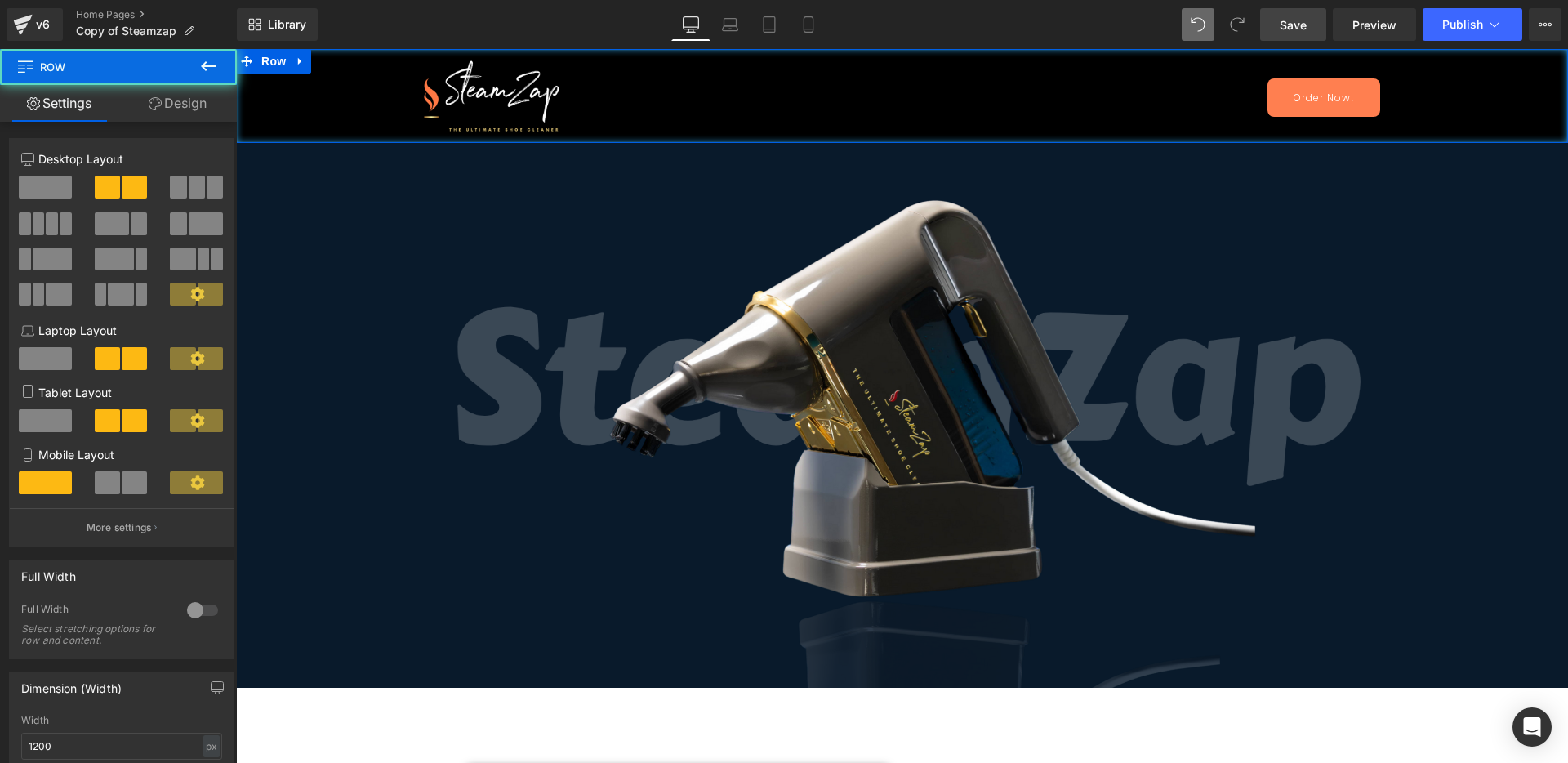 click on "Design" at bounding box center [177, 103] 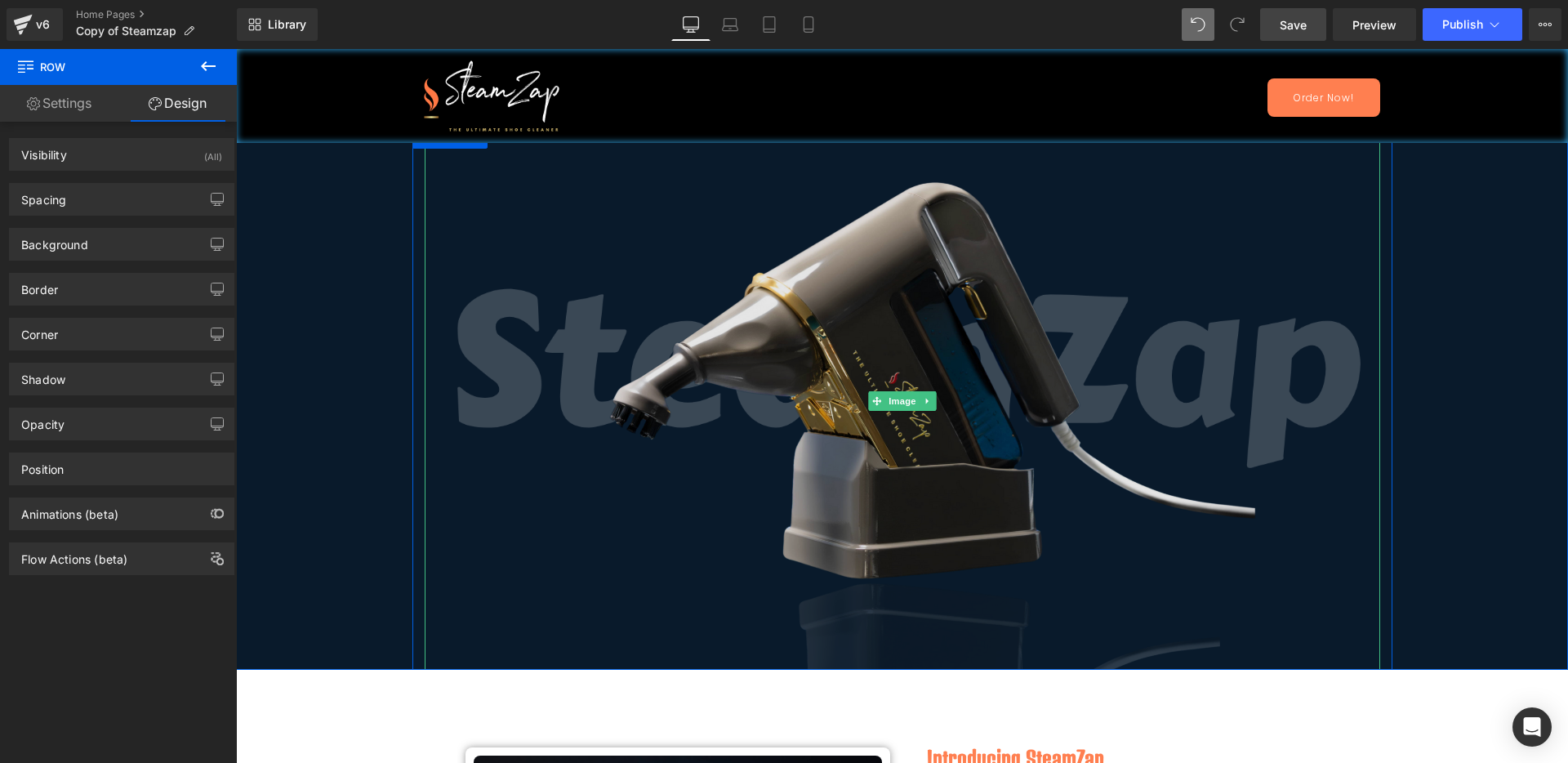 scroll, scrollTop: 0, scrollLeft: 0, axis: both 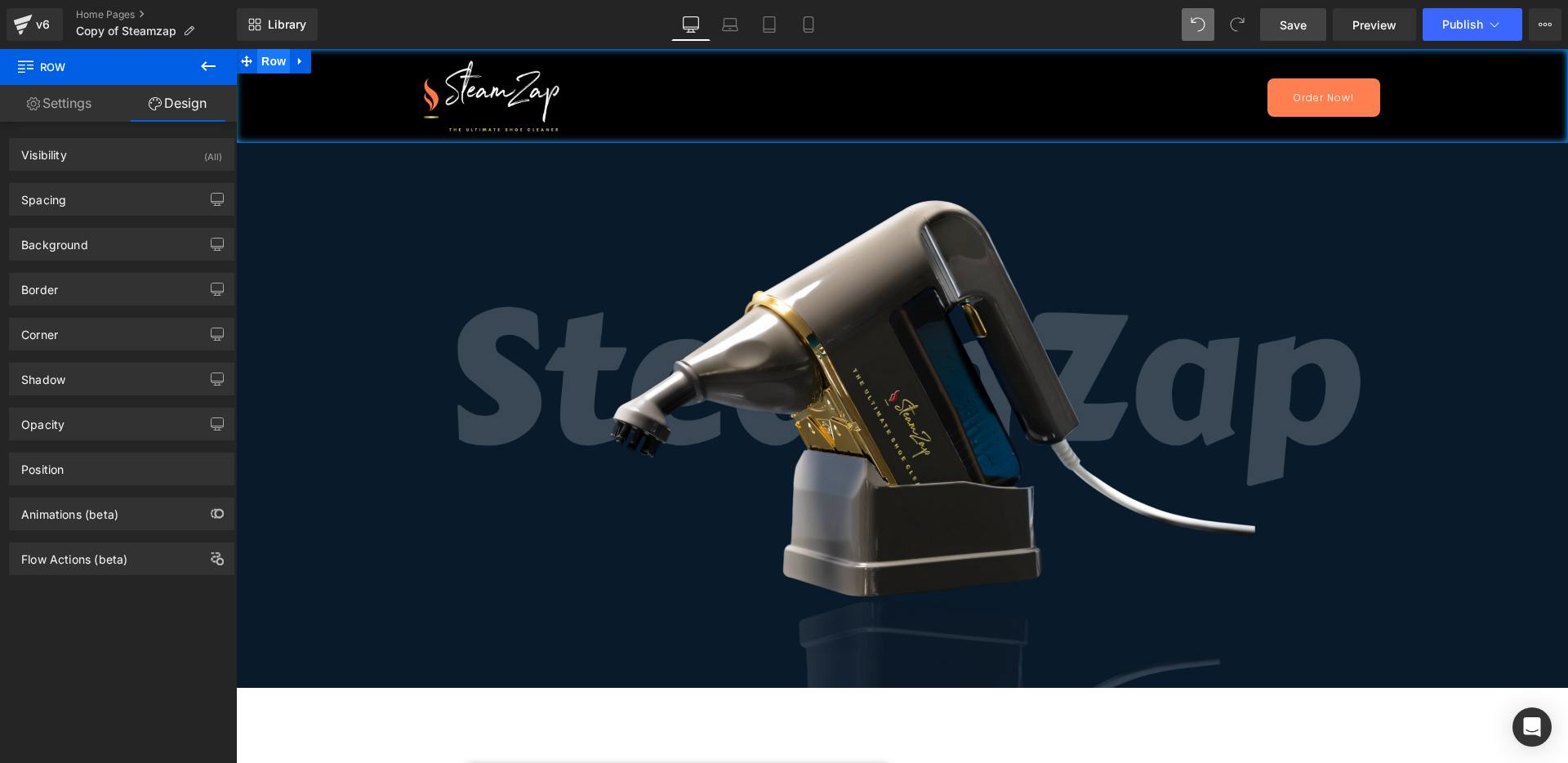 click on "Row" at bounding box center [274, 61] 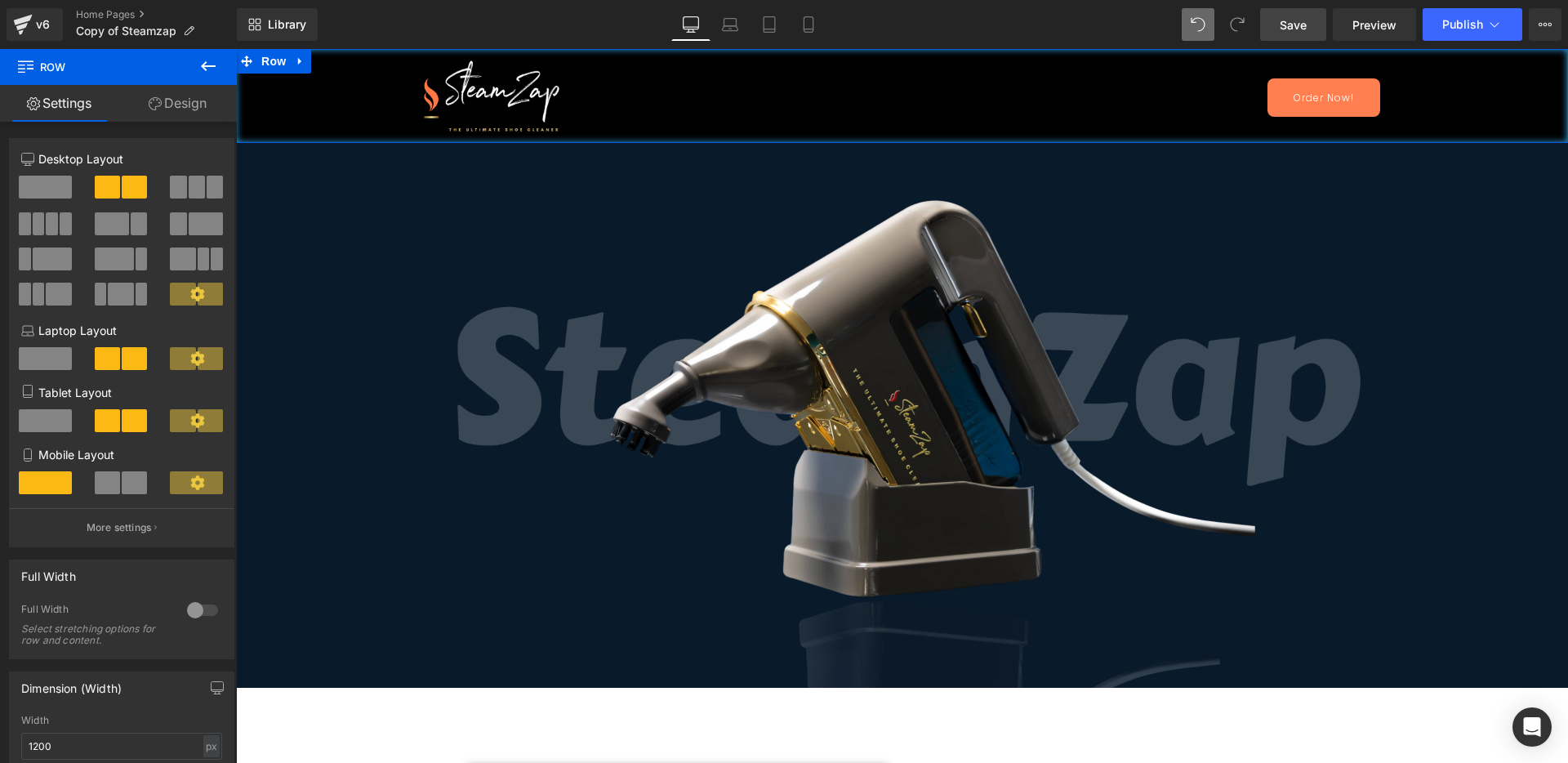 click on "Design" at bounding box center [177, 103] 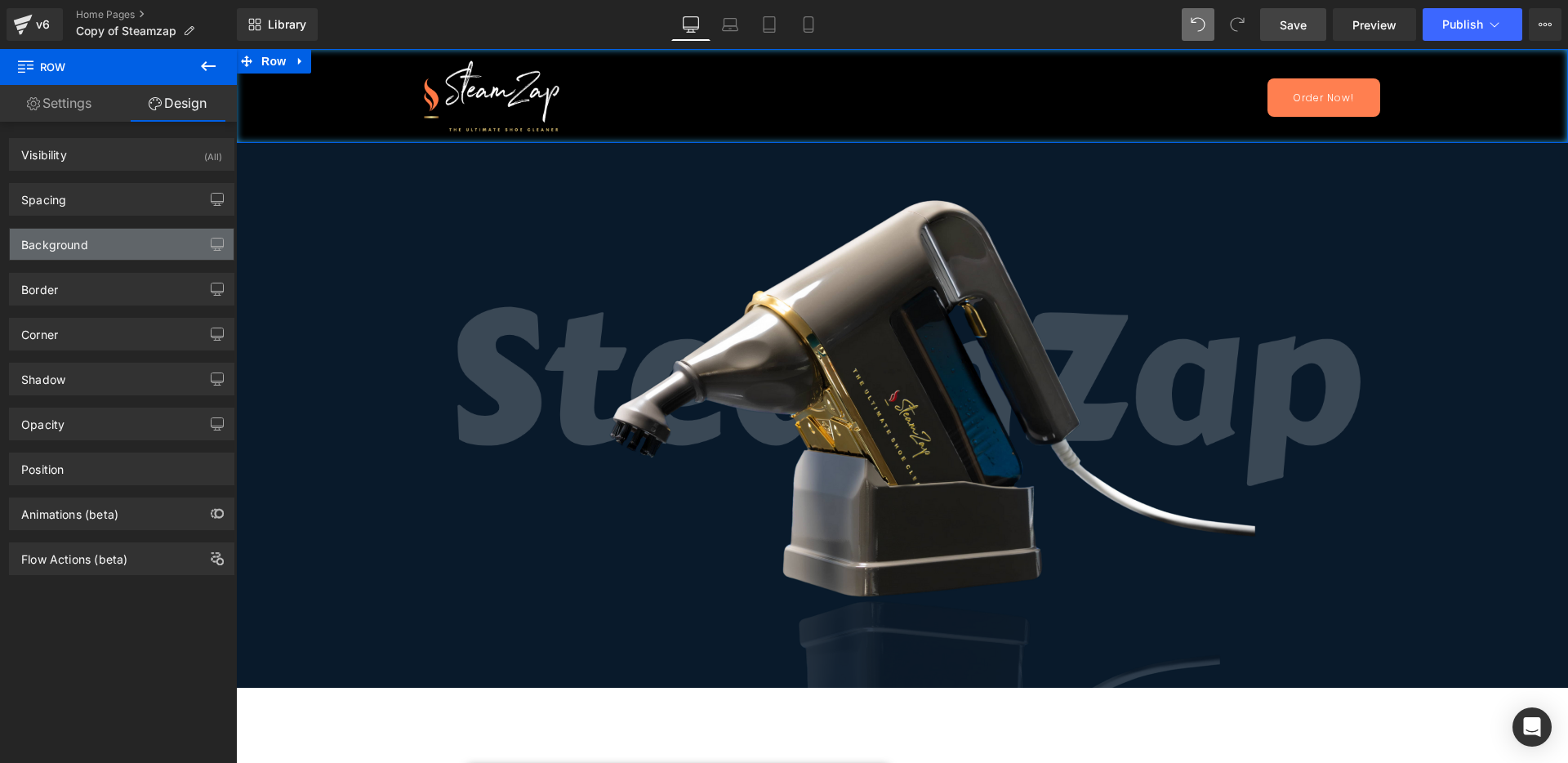 click on "Background" at bounding box center [122, 244] 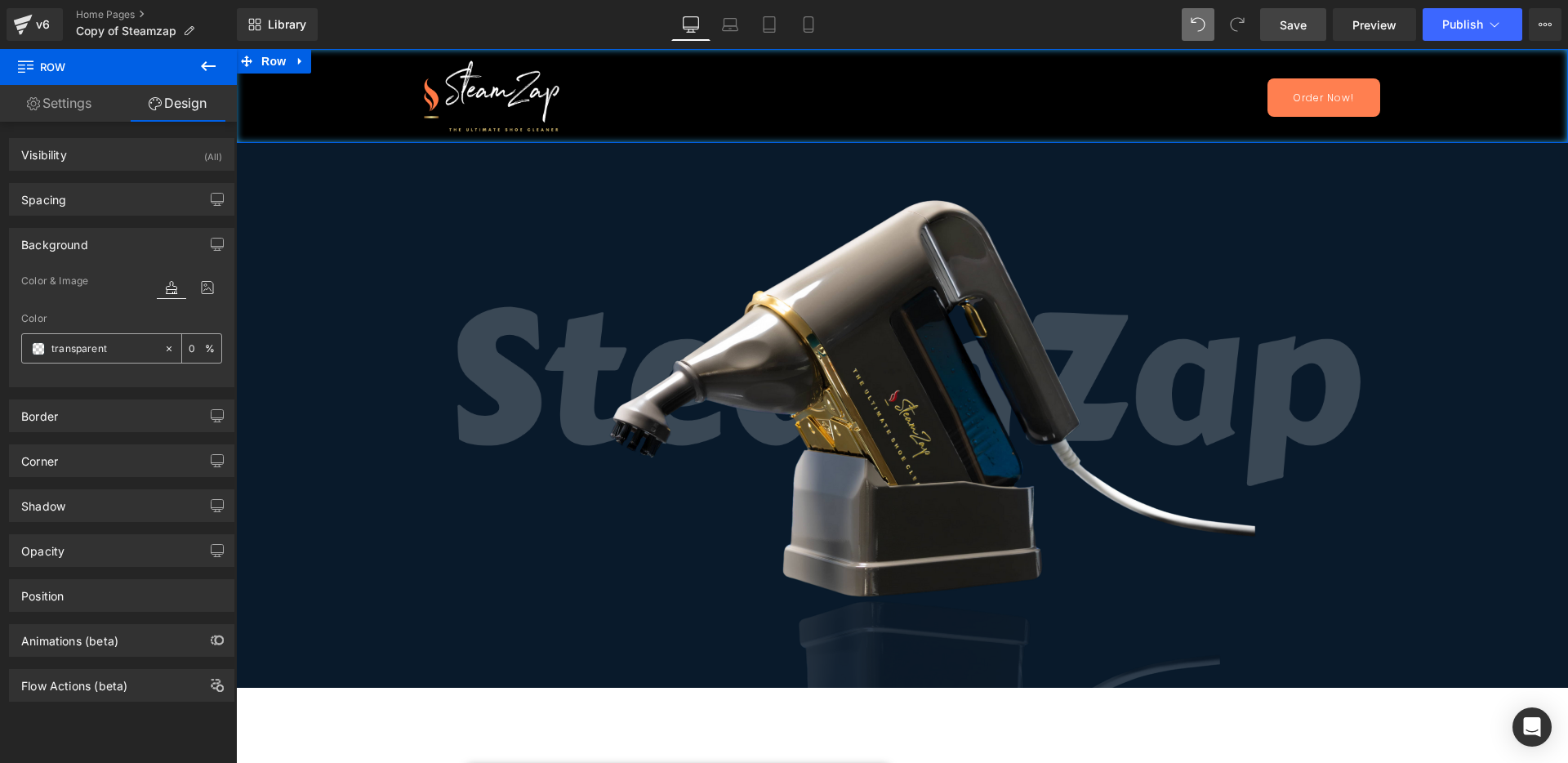 click at bounding box center [38, 349] 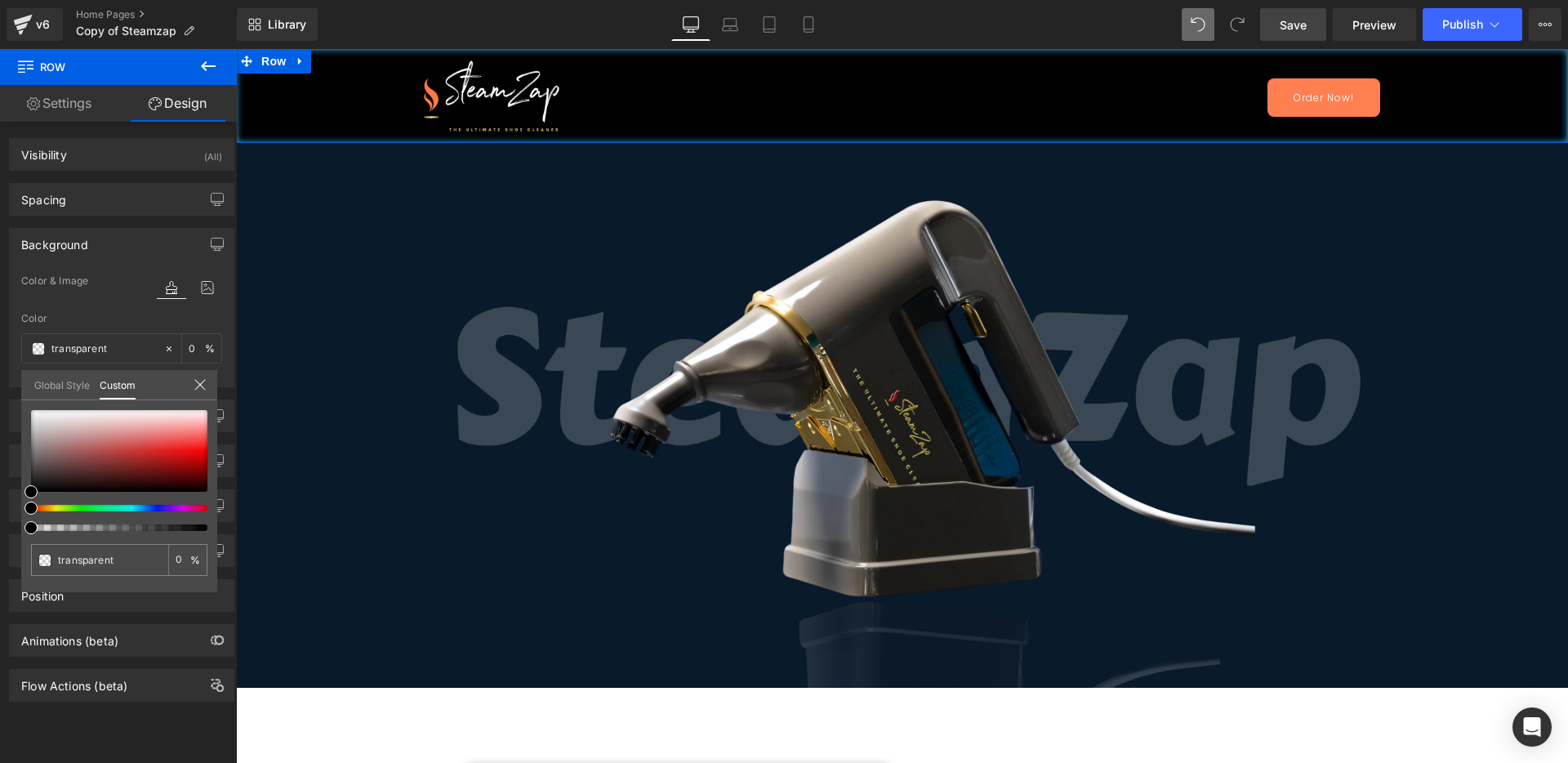 click on "Global Style" at bounding box center (62, 384) 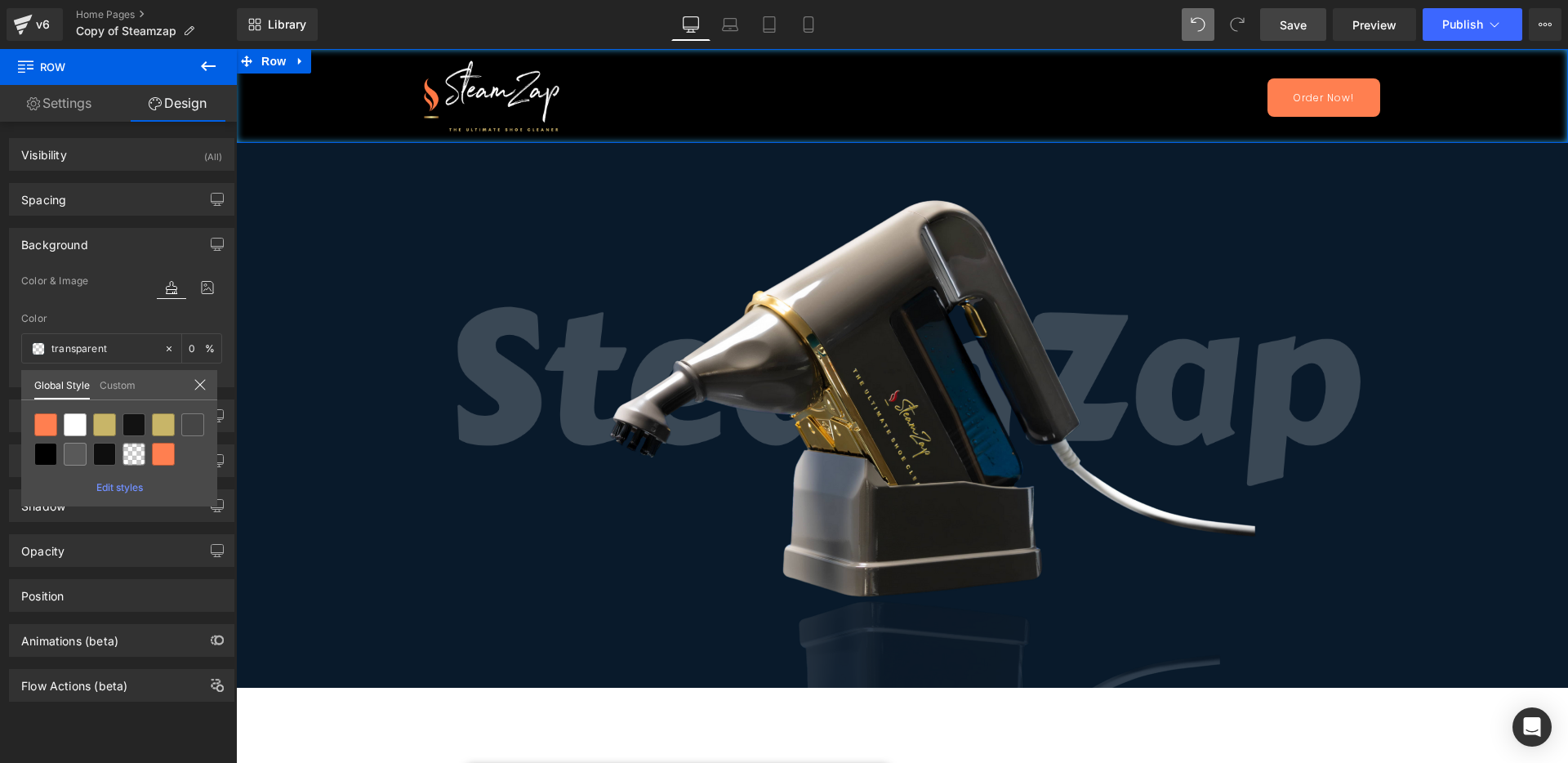 click on "Edit styles" at bounding box center [119, 487] 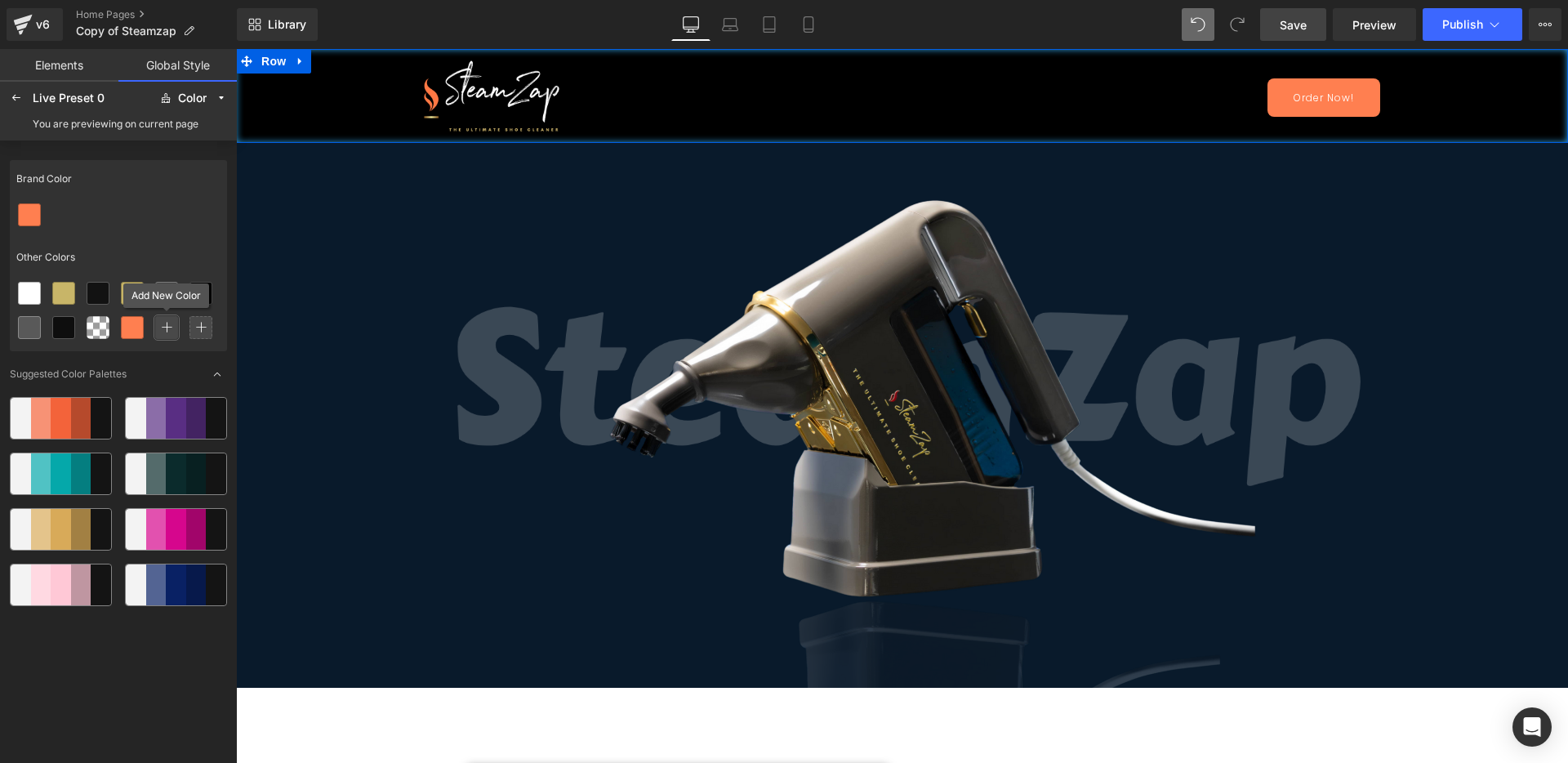 click at bounding box center [167, 328] 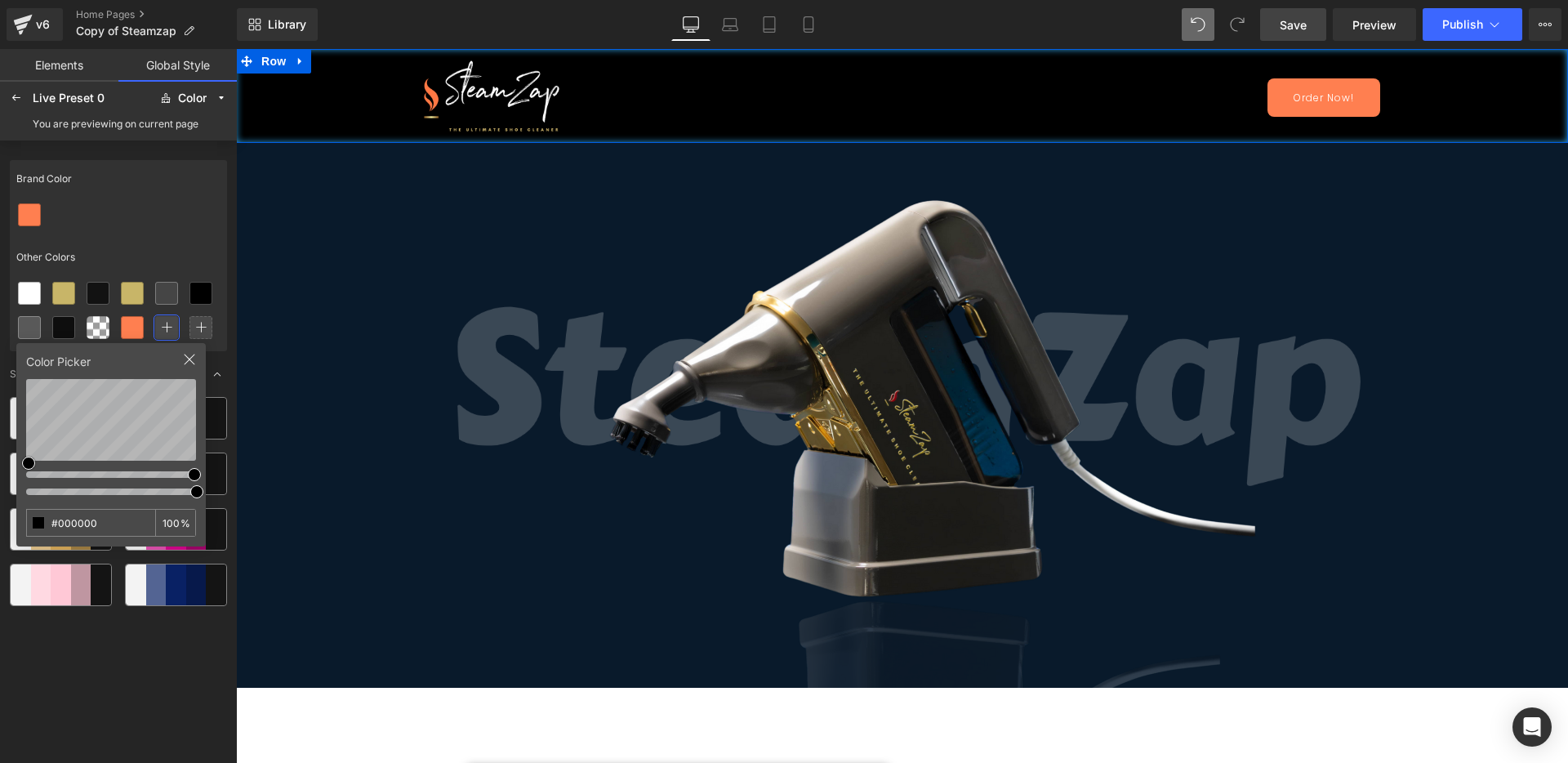 drag, startPoint x: 91, startPoint y: 516, endPoint x: 0, endPoint y: 512, distance: 91.08787 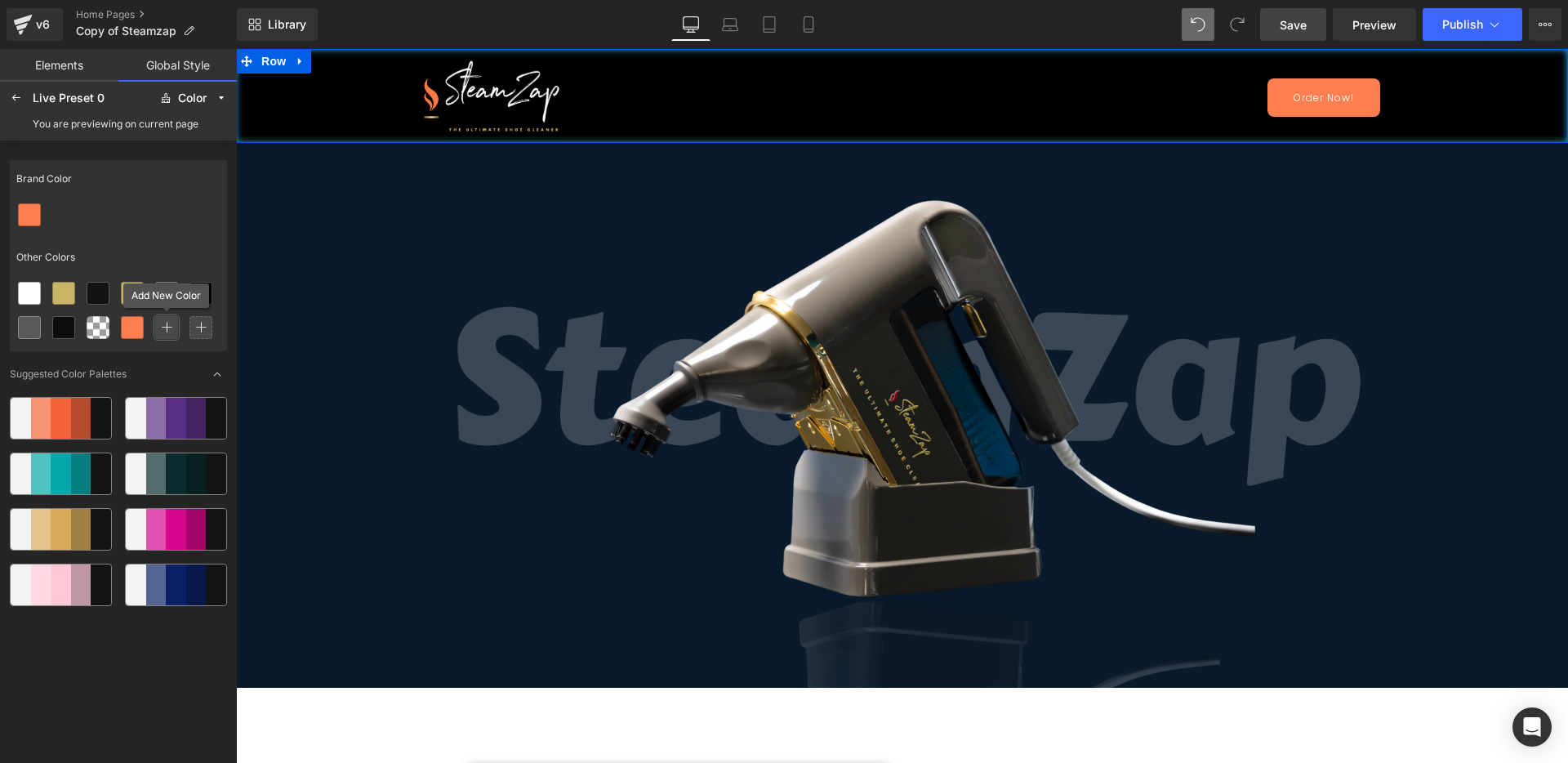 click at bounding box center (167, 328) 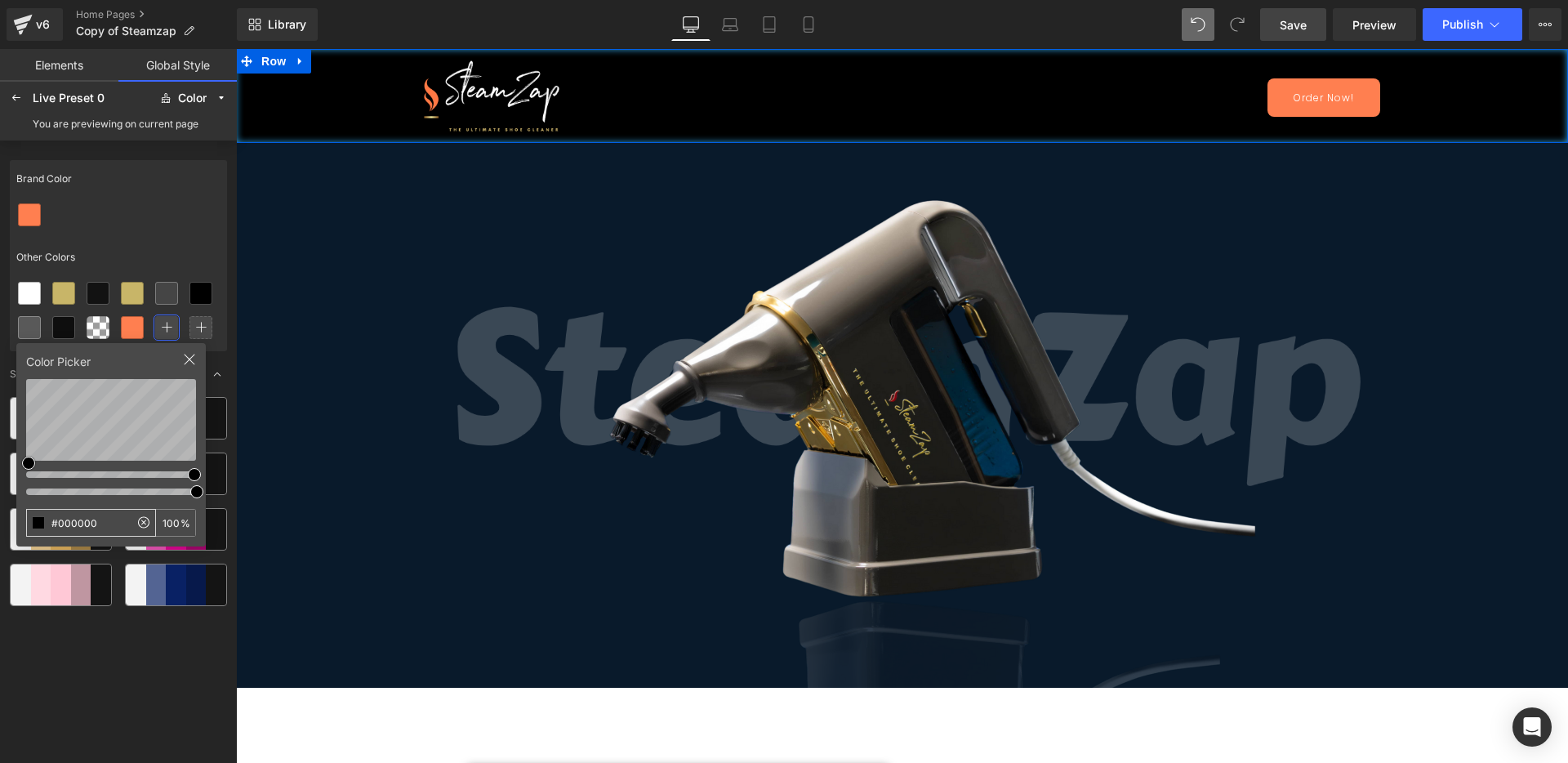 click on "#000000" at bounding box center [78, 523] 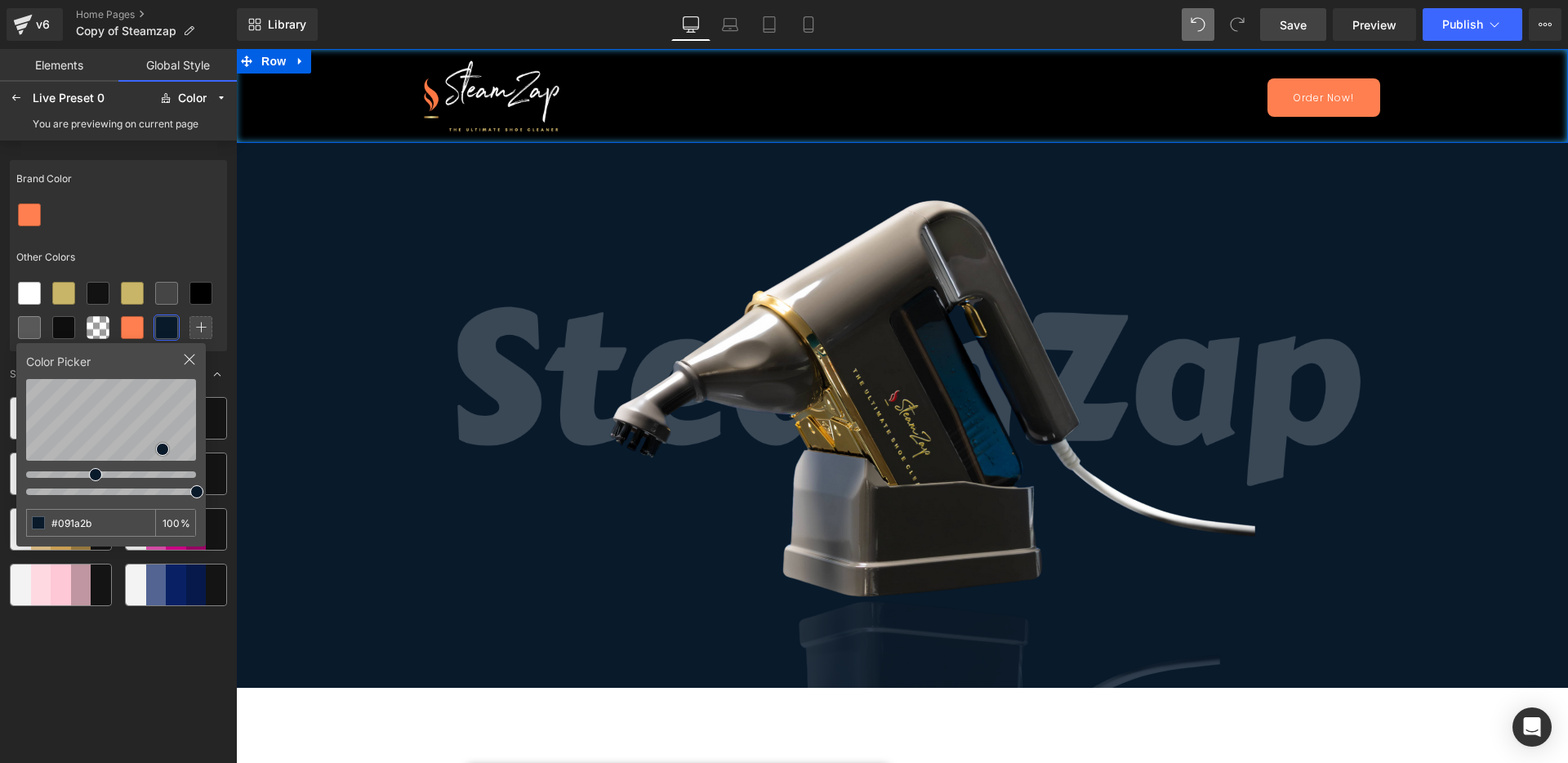 click on "Other Colors" at bounding box center [118, 257] 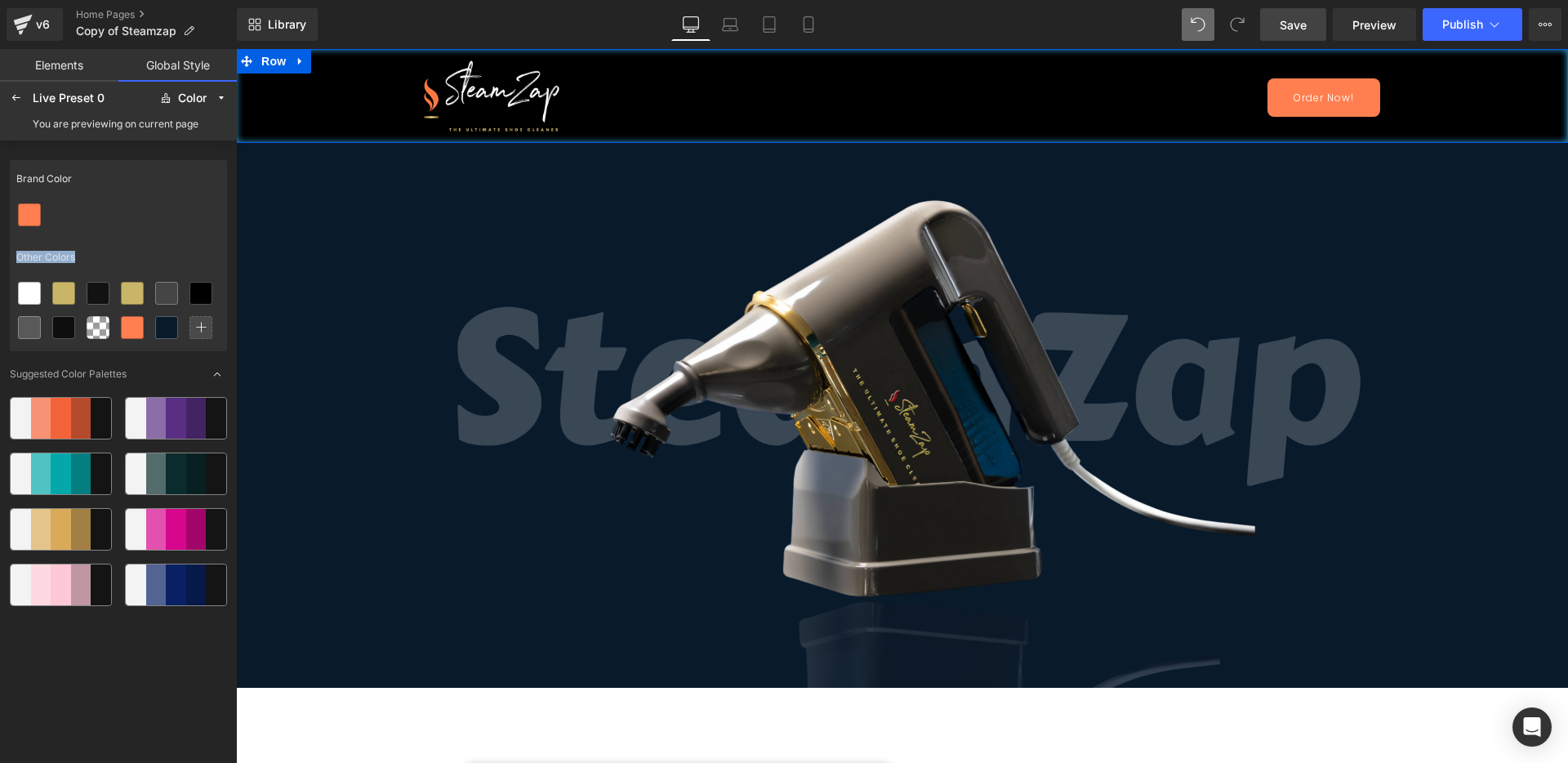 drag, startPoint x: 168, startPoint y: 315, endPoint x: 56, endPoint y: 204, distance: 157.6864 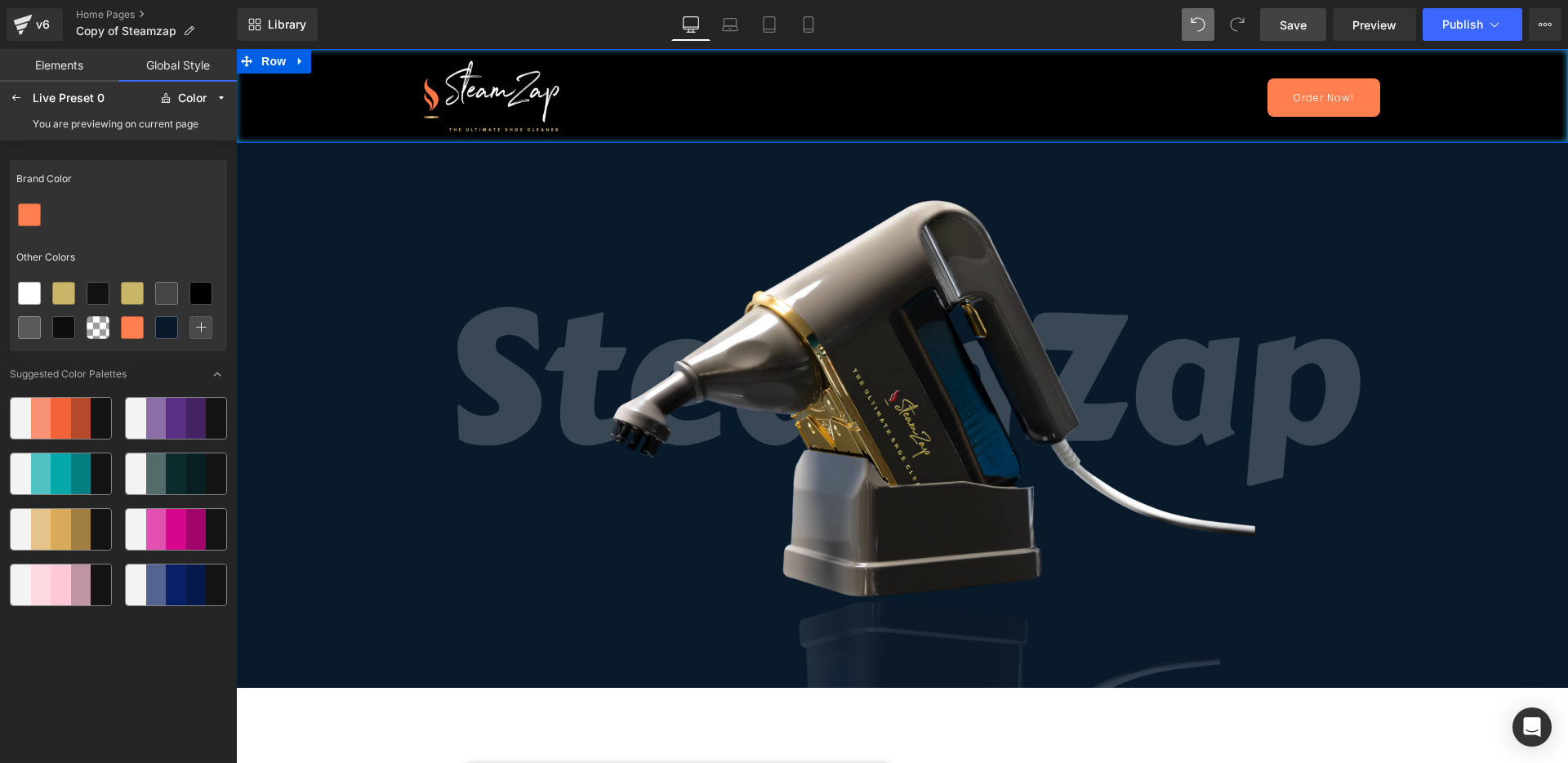 click on "Brand Color Other Colors Suggested Color Palettes" at bounding box center [118, 450] 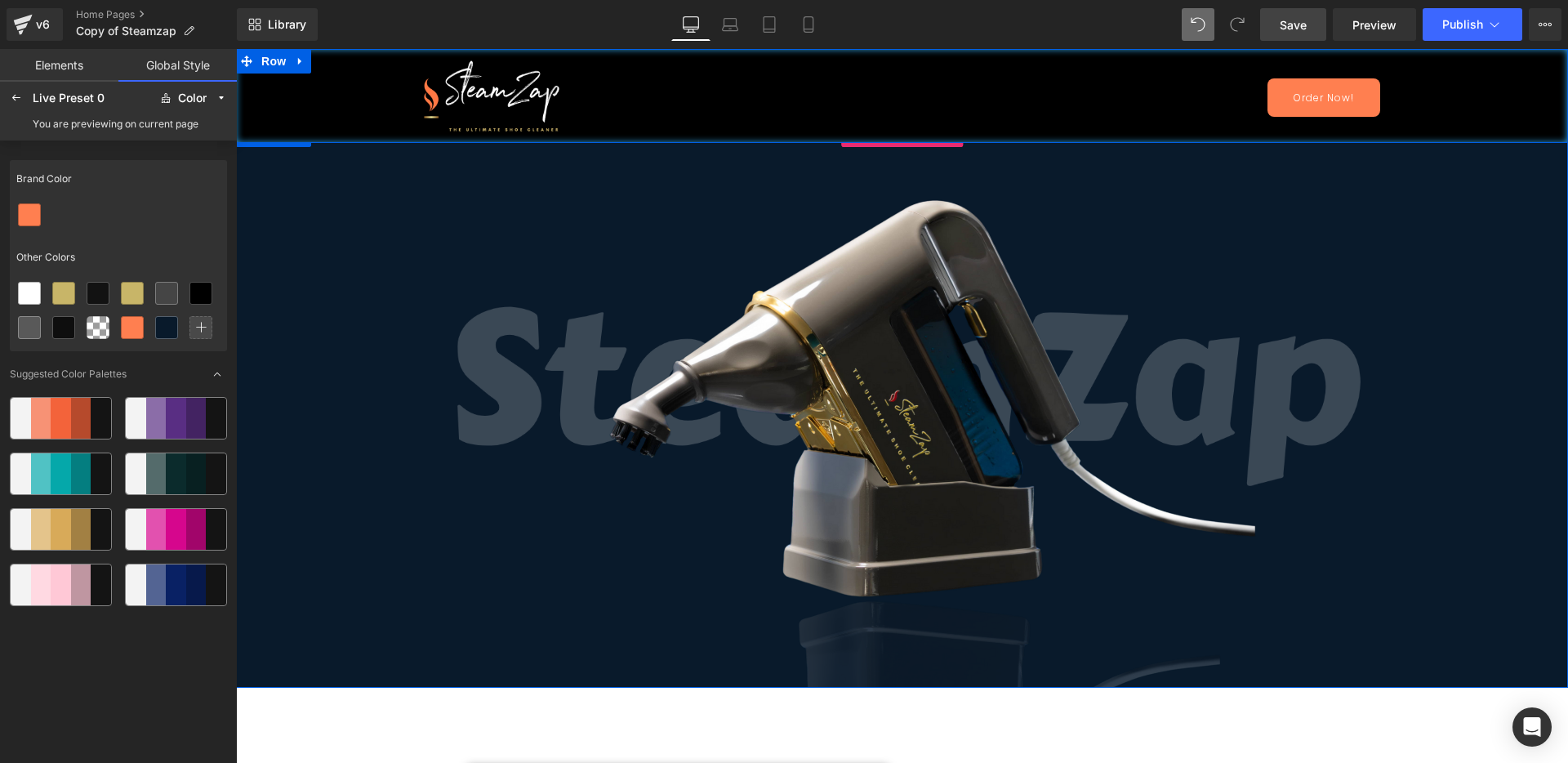 click on "Image         Row" at bounding box center (902, 415) 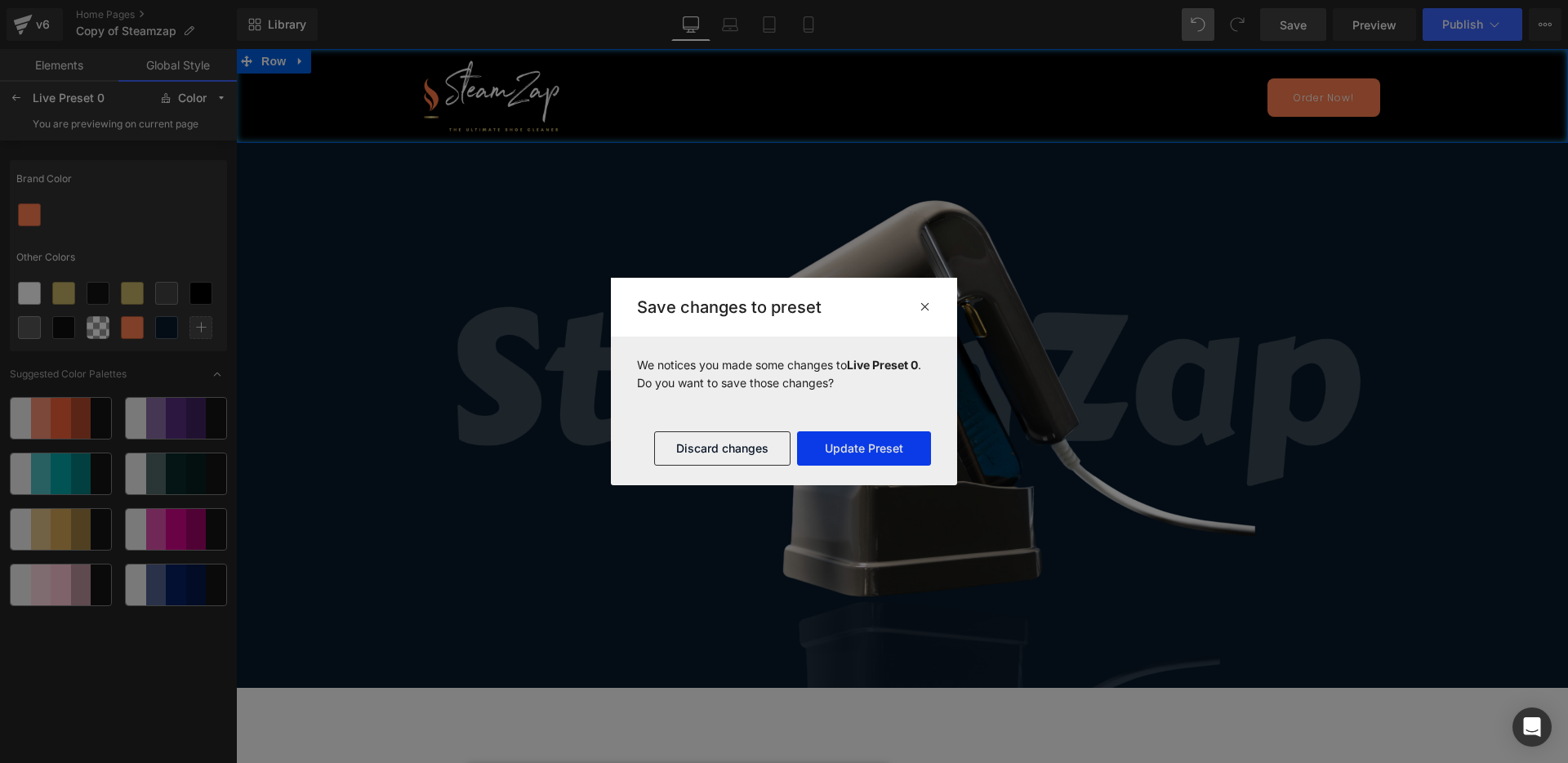 click on "Update Preset" at bounding box center [864, 448] 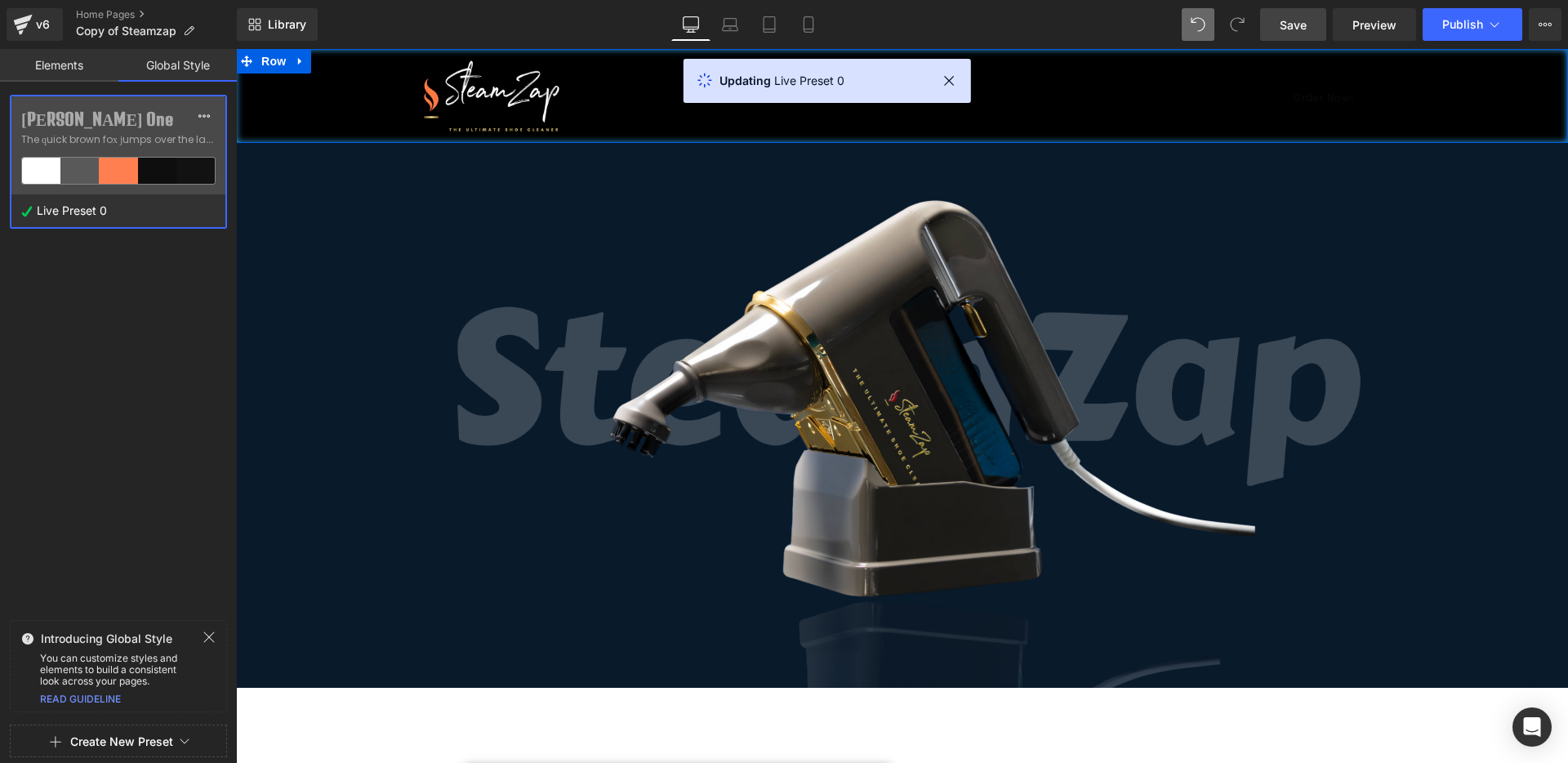 click at bounding box center (118, 382) 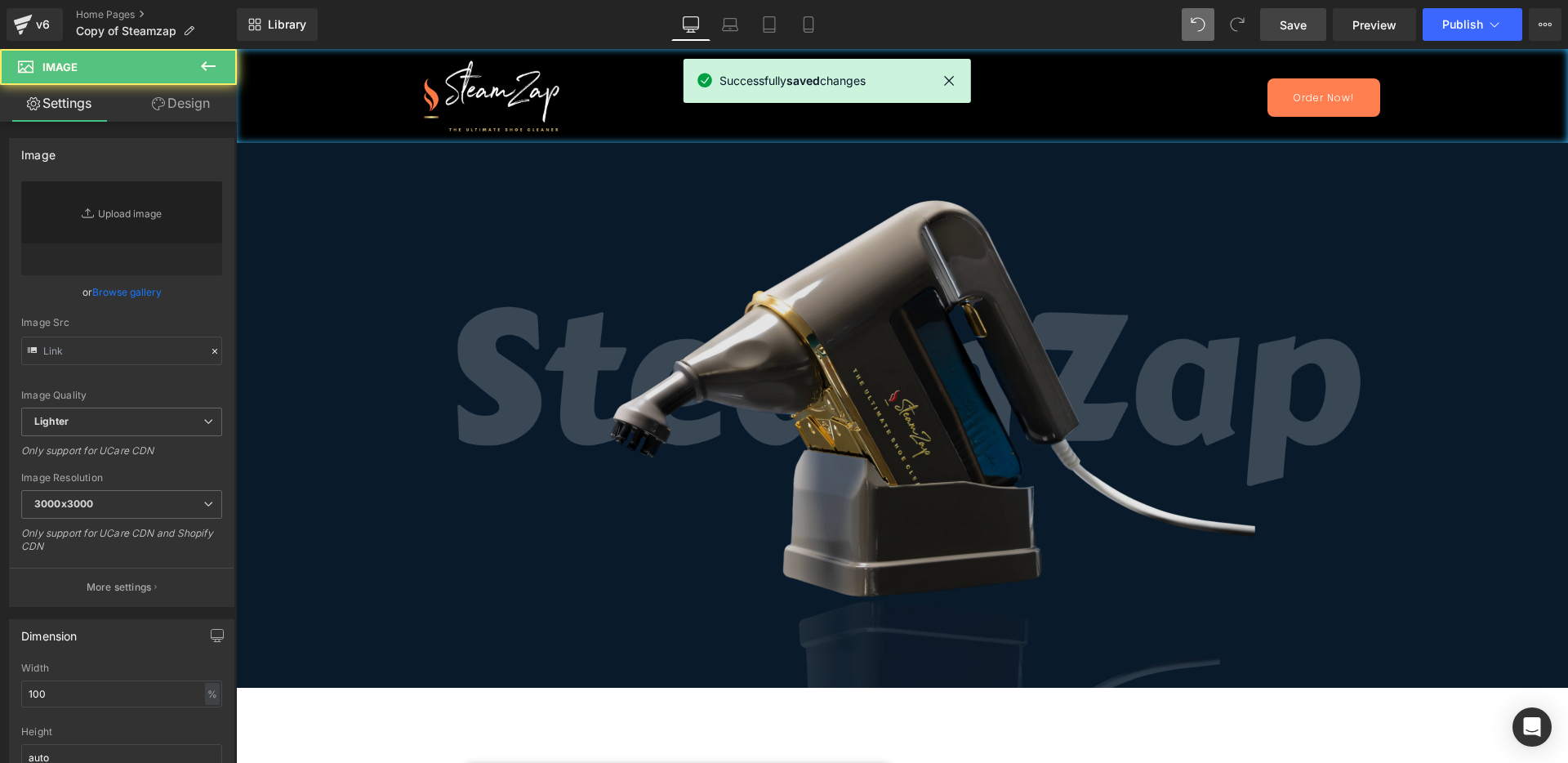 click at bounding box center (902, 419) 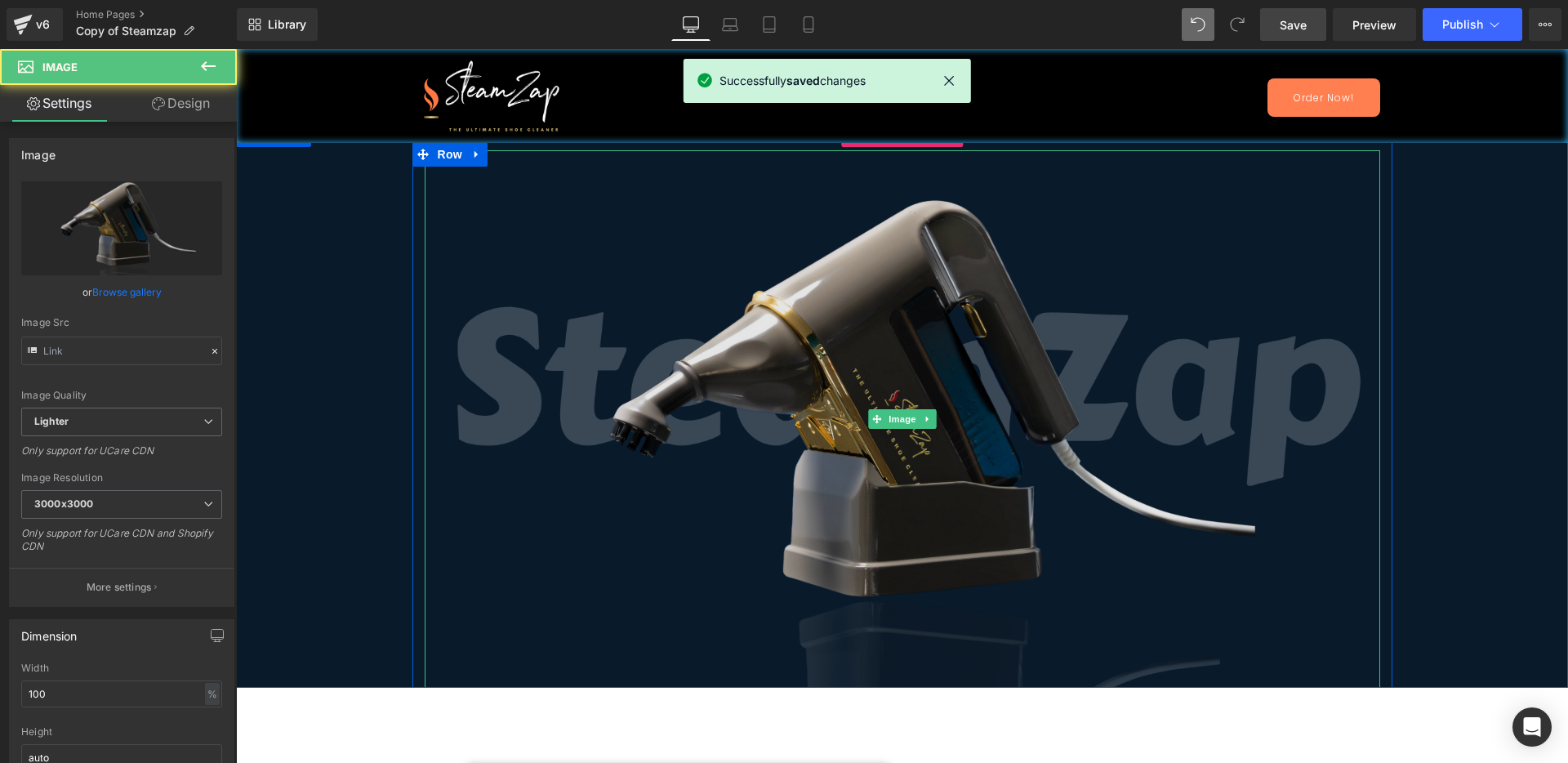 type on "[URL][DOMAIN_NAME]" 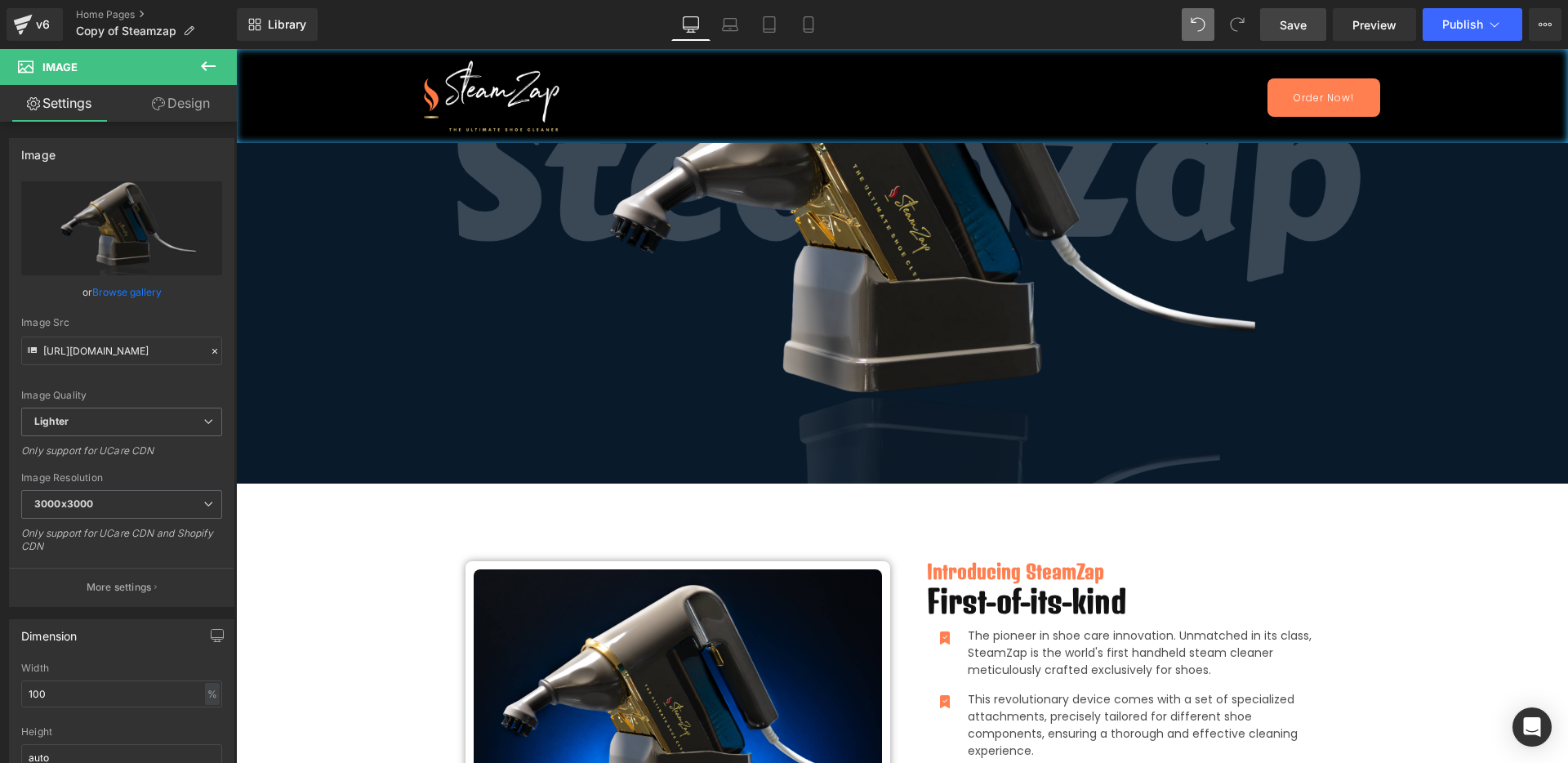 scroll, scrollTop: 0, scrollLeft: 0, axis: both 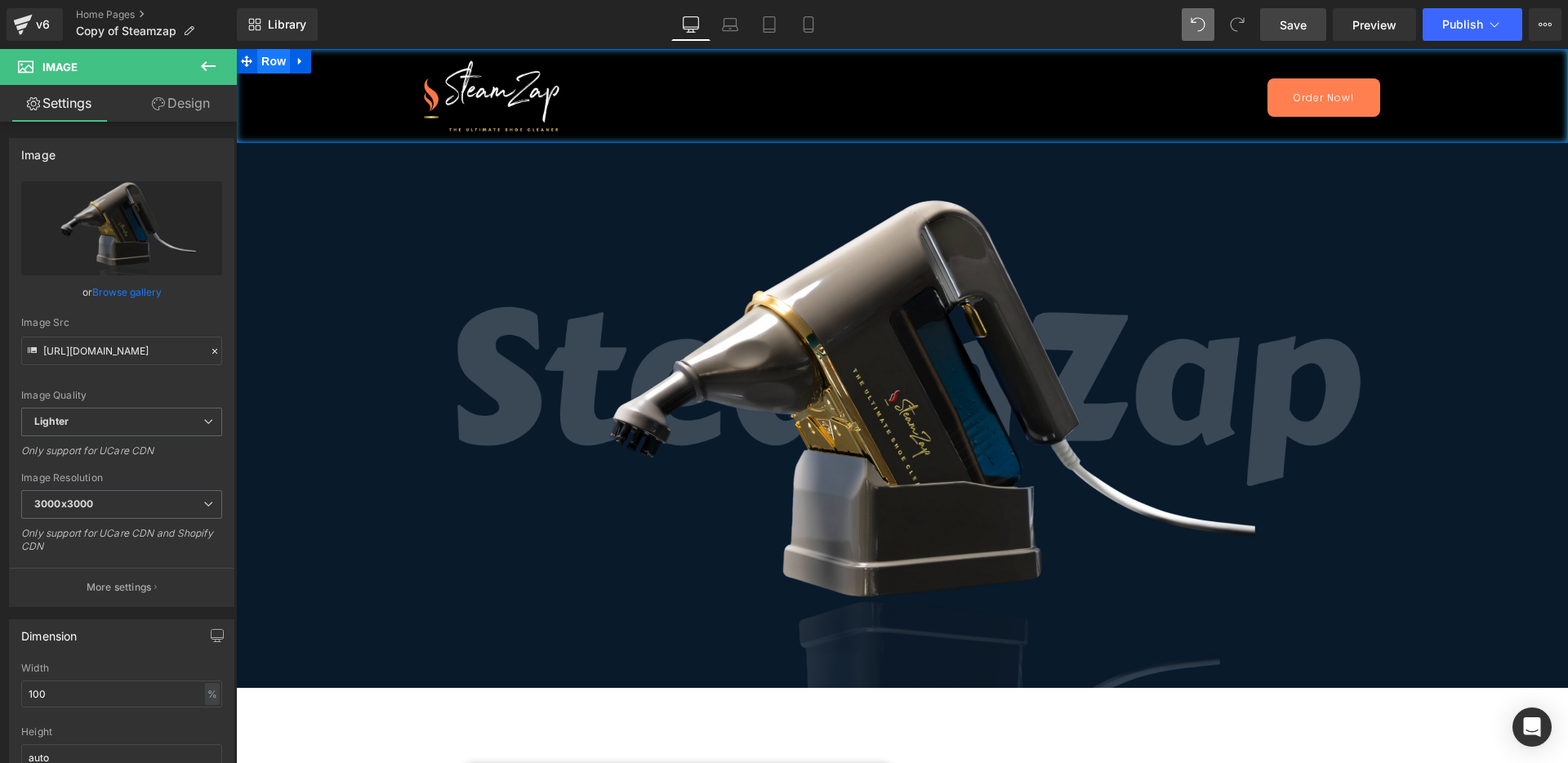 click on "Row" at bounding box center (274, 61) 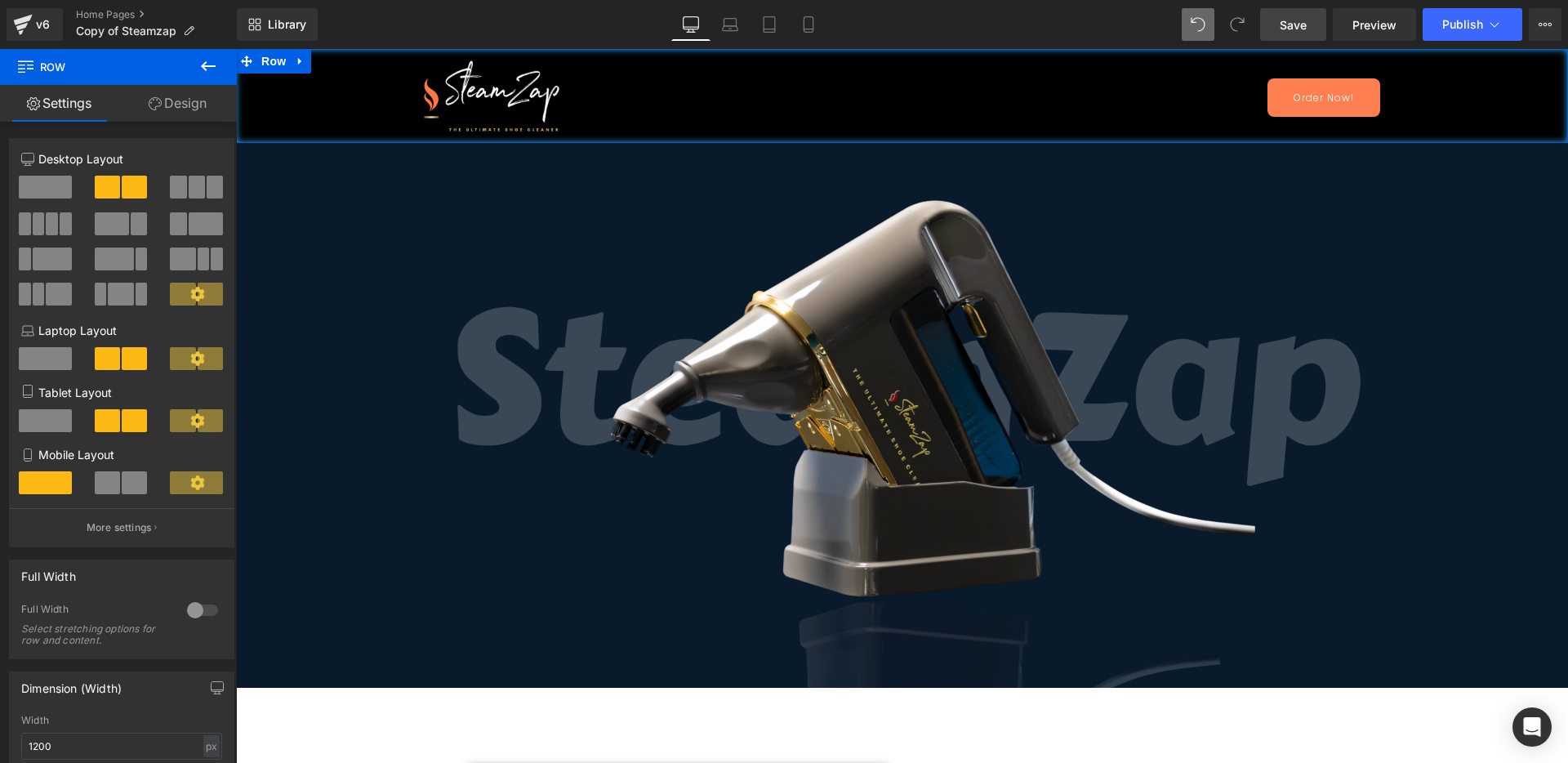 click on "Design" at bounding box center [177, 103] 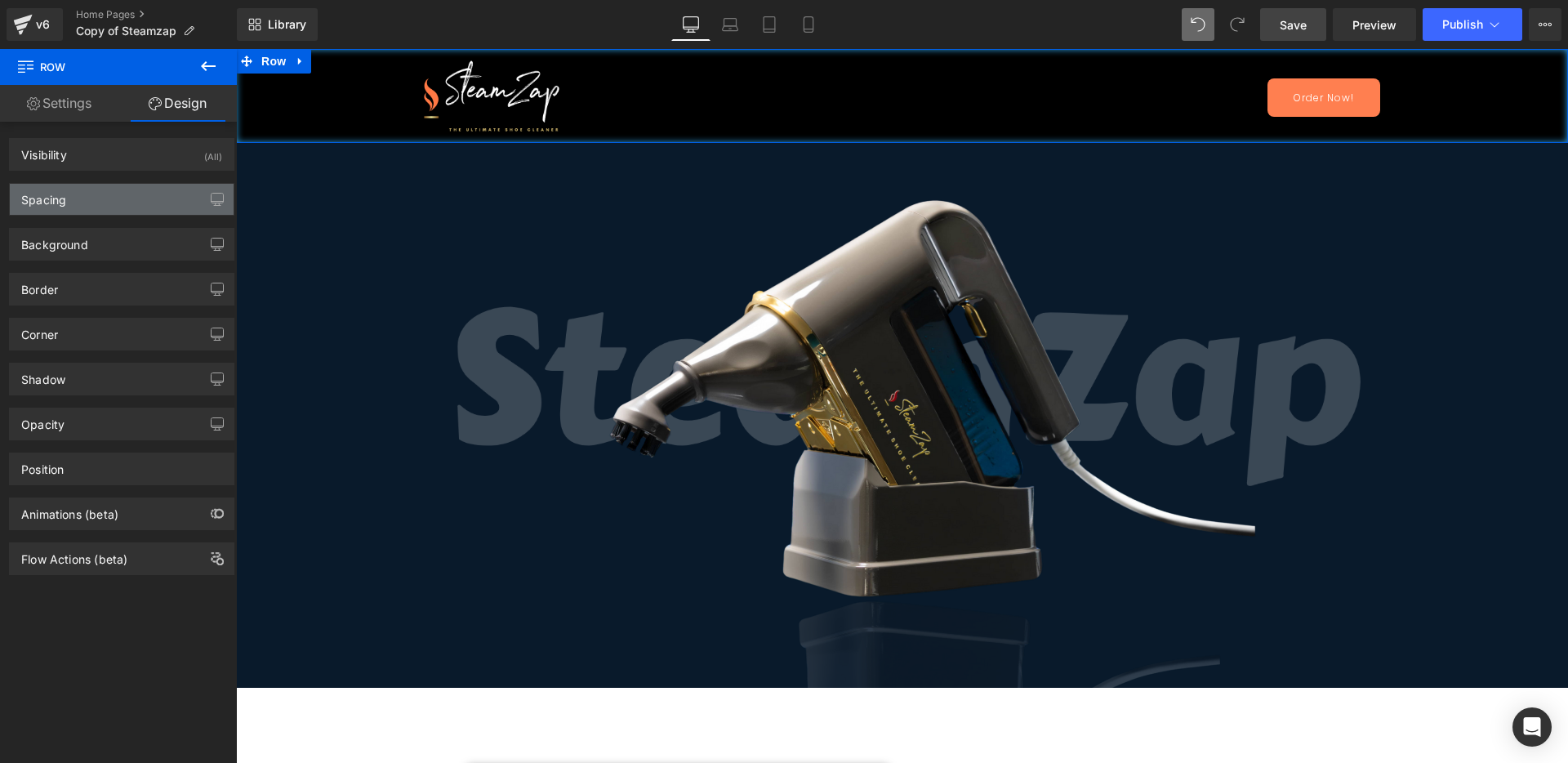 type on "transparent" 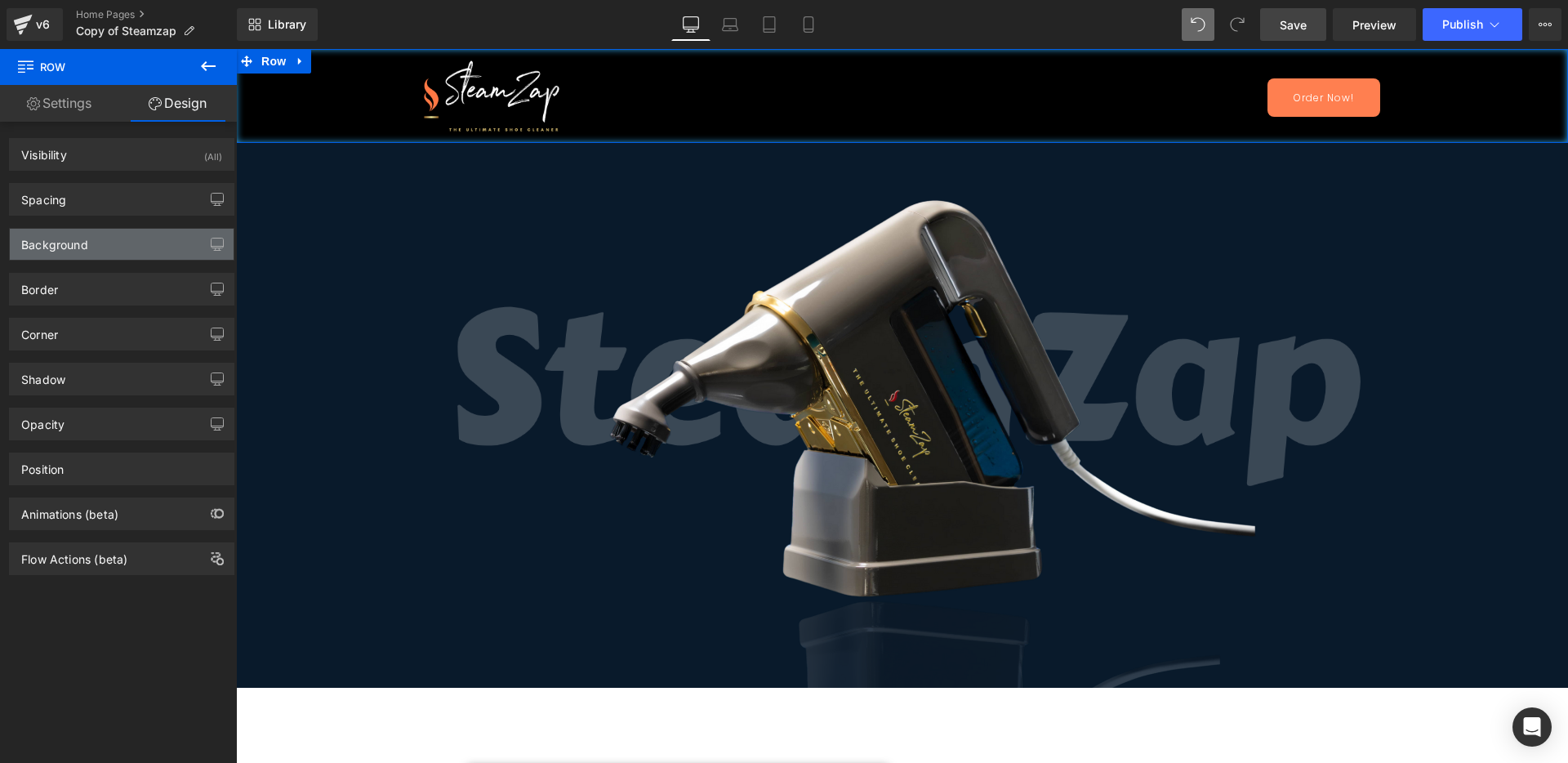 click on "Background" at bounding box center (55, 240) 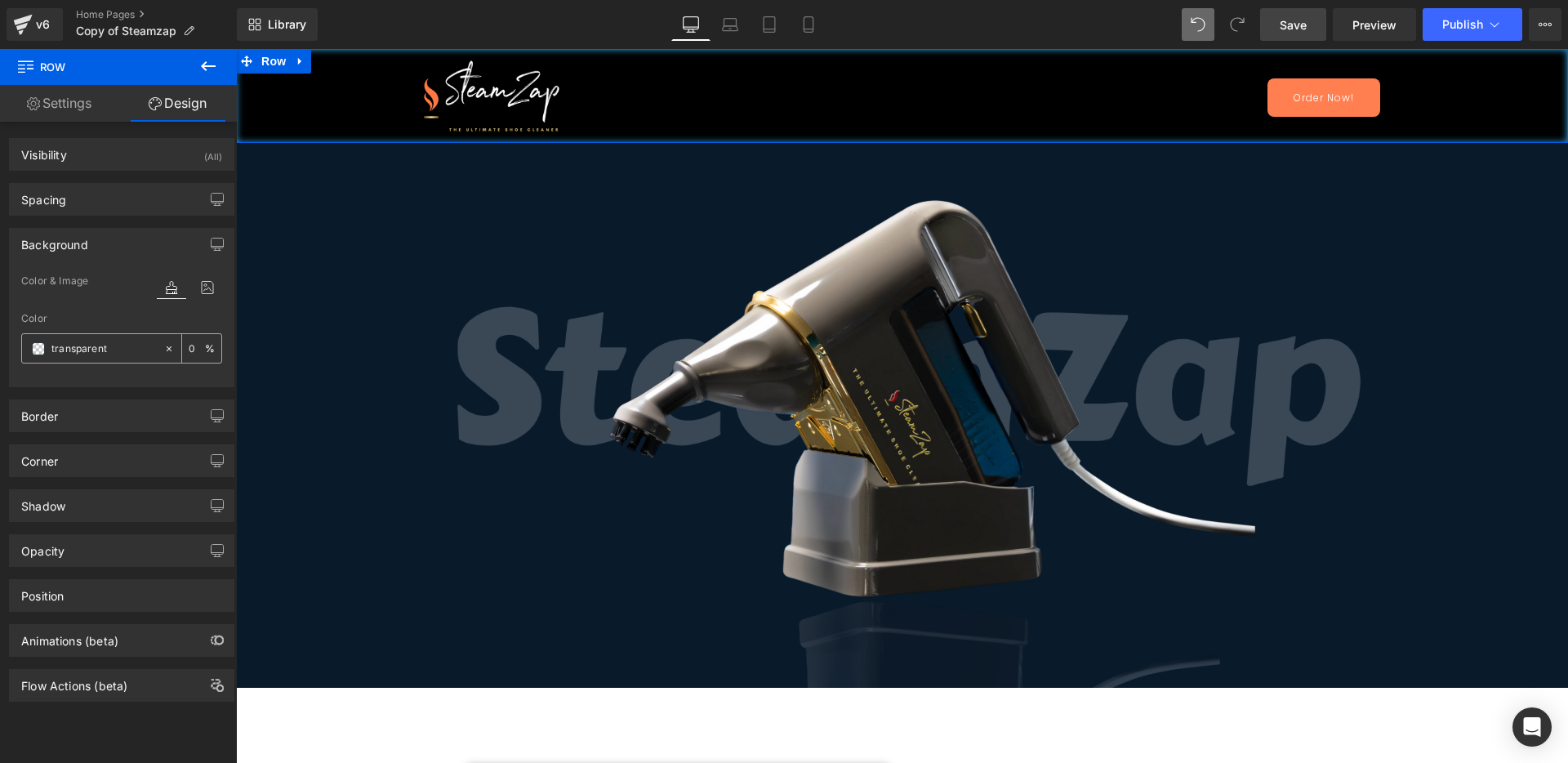 click on "transparent" at bounding box center (104, 349) 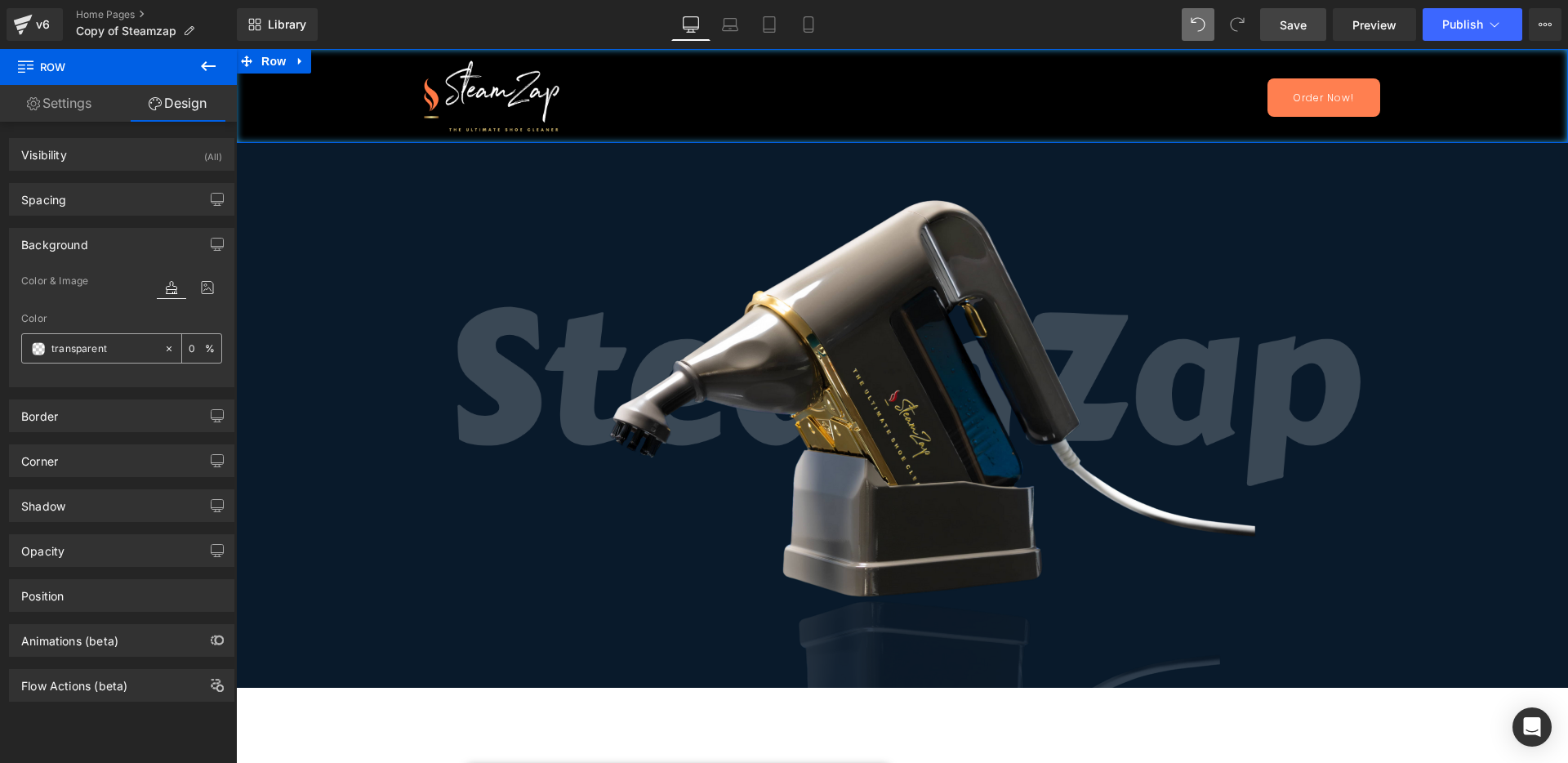 paste on "#091a2b" 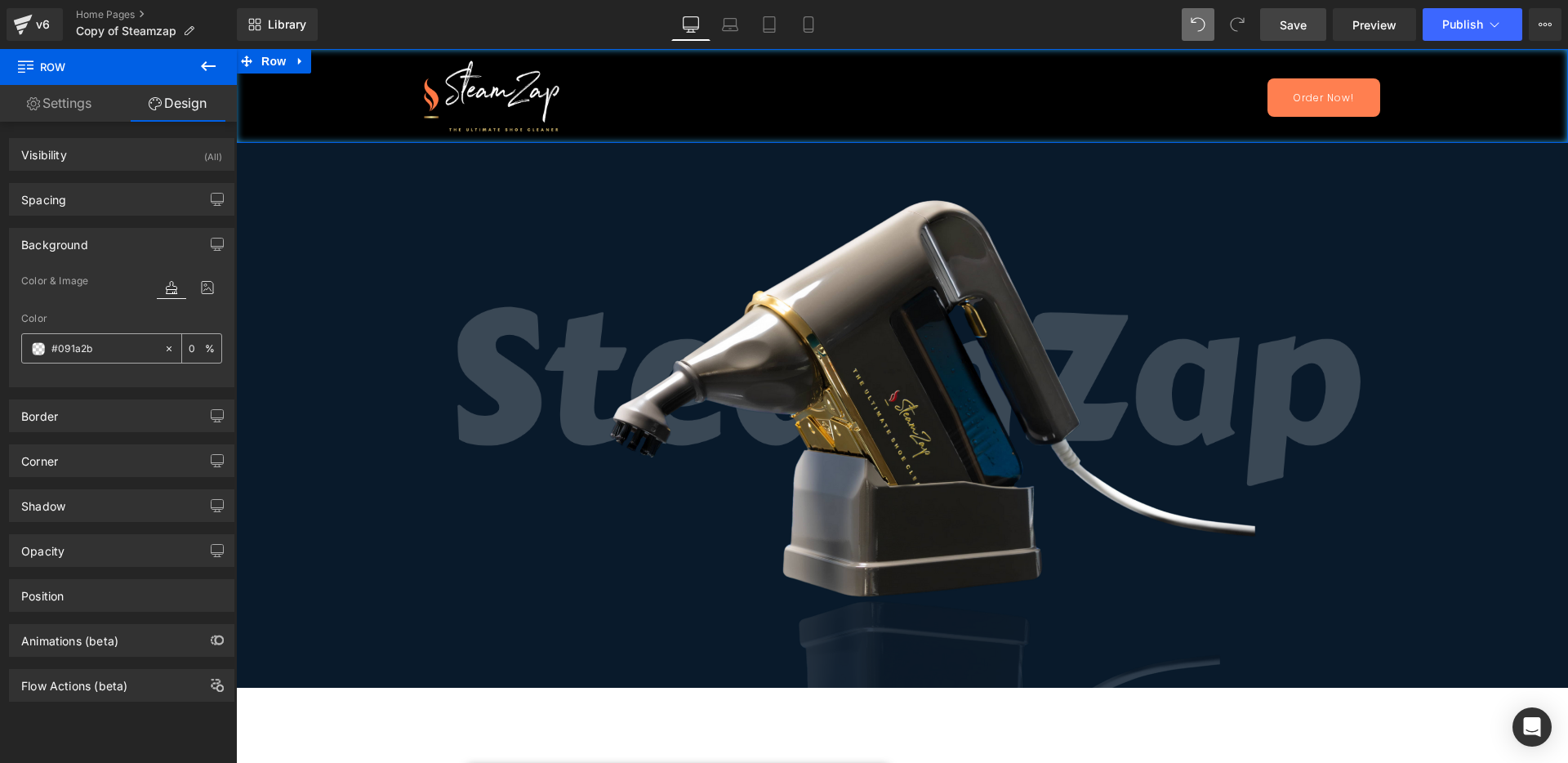 type on "100" 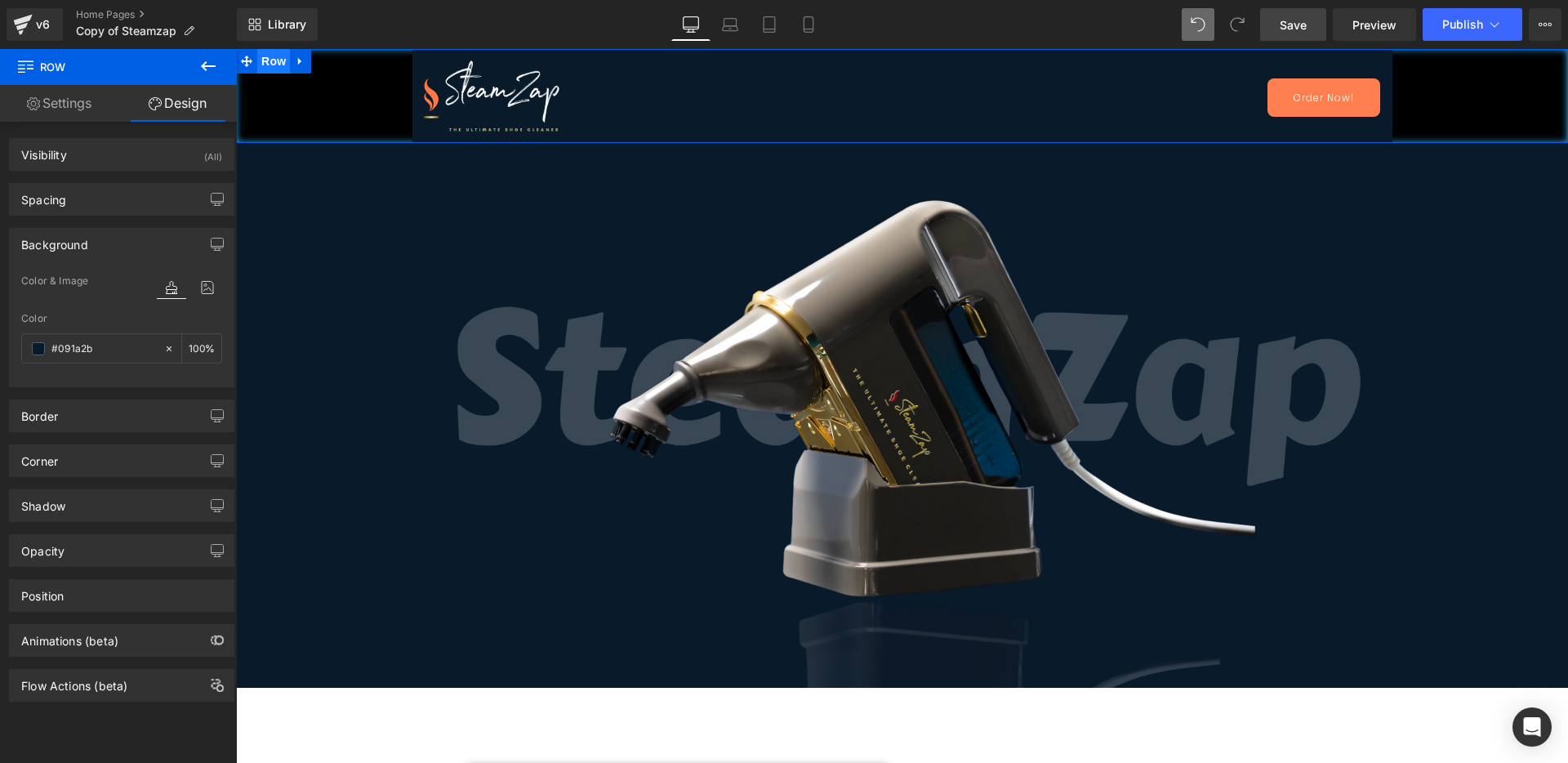 click on "Row" at bounding box center (274, 61) 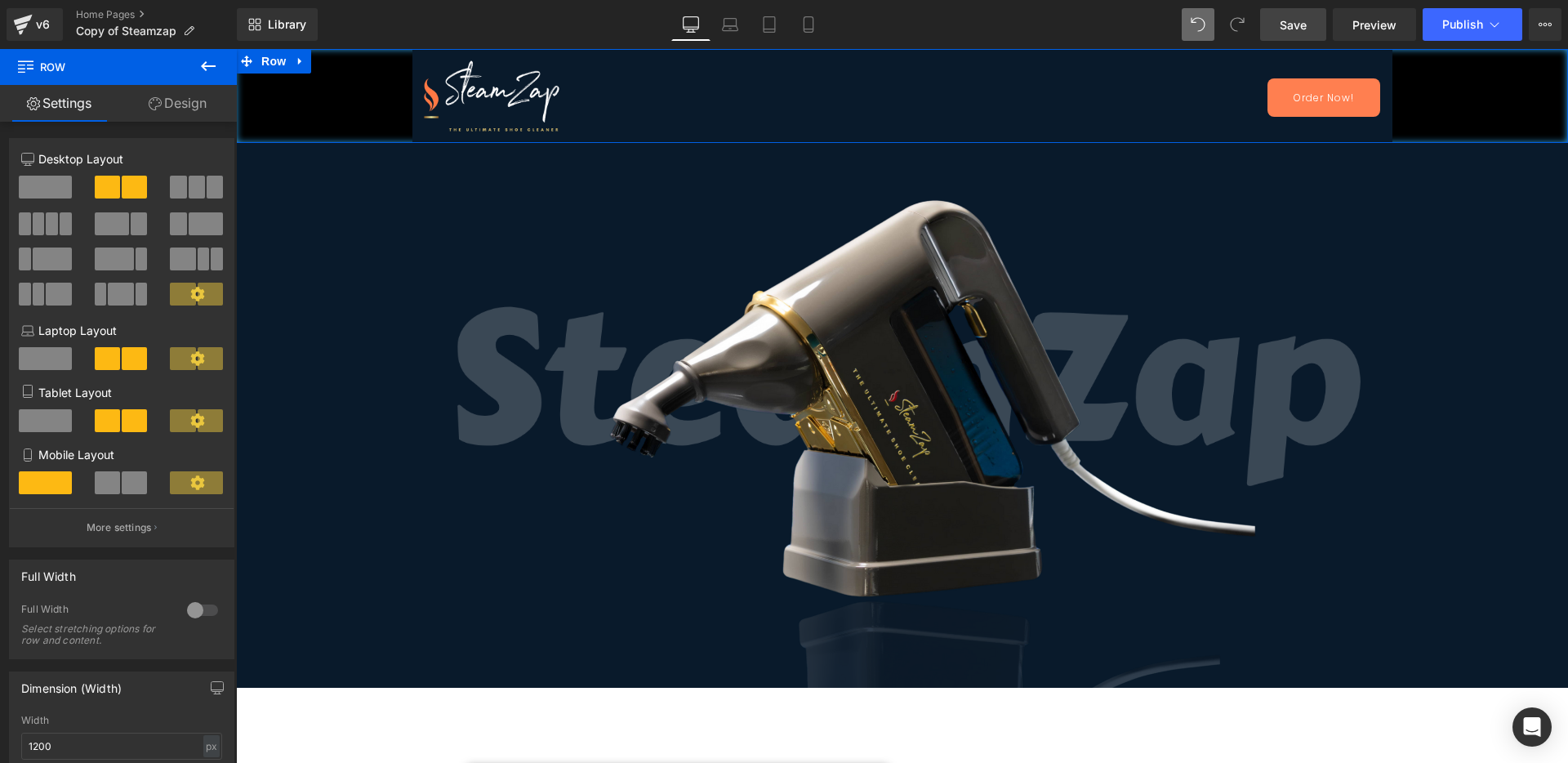 click on "Design" at bounding box center (177, 103) 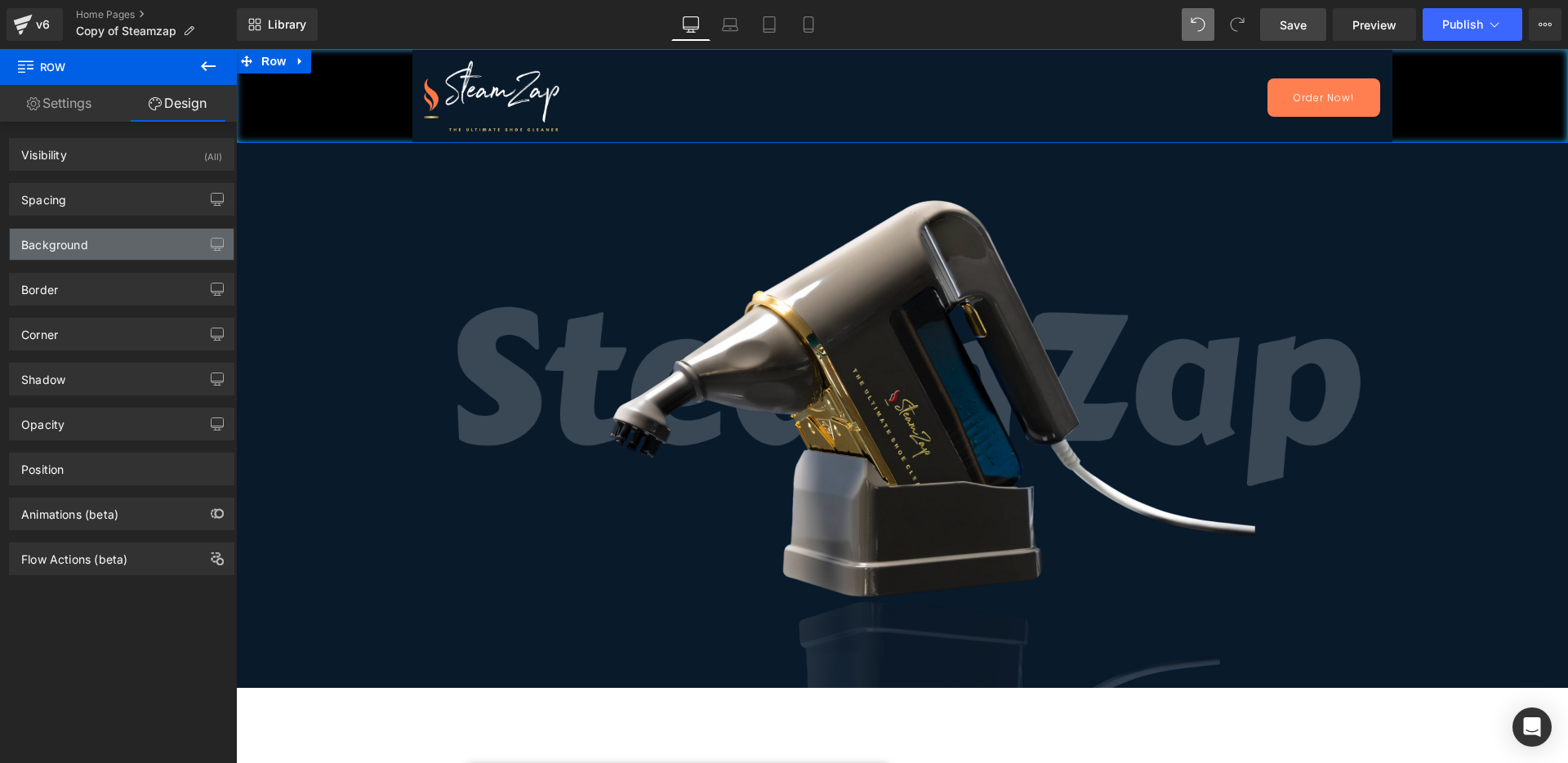 type on "#091a2b" 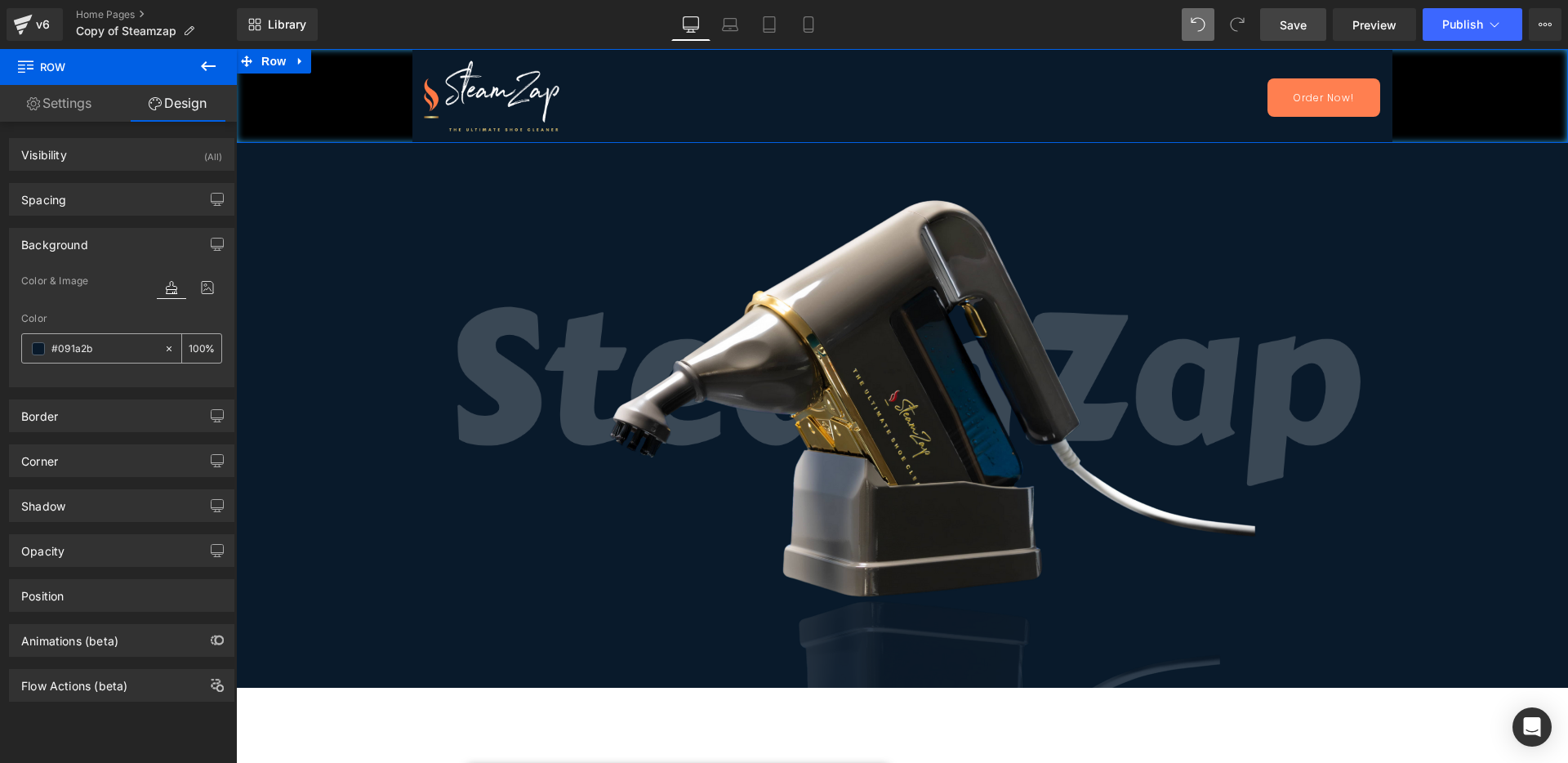 click 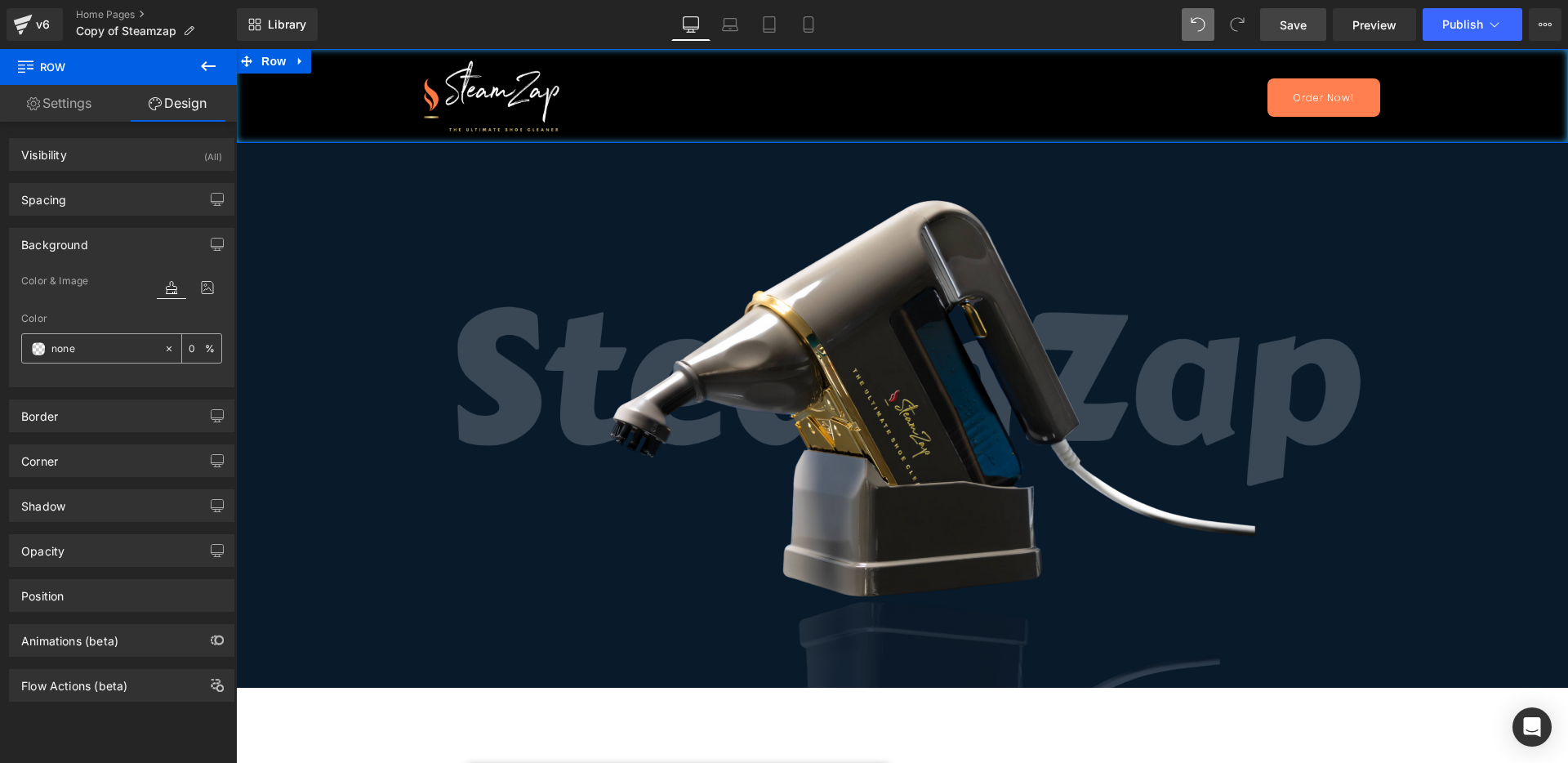 click on "none" at bounding box center (104, 349) 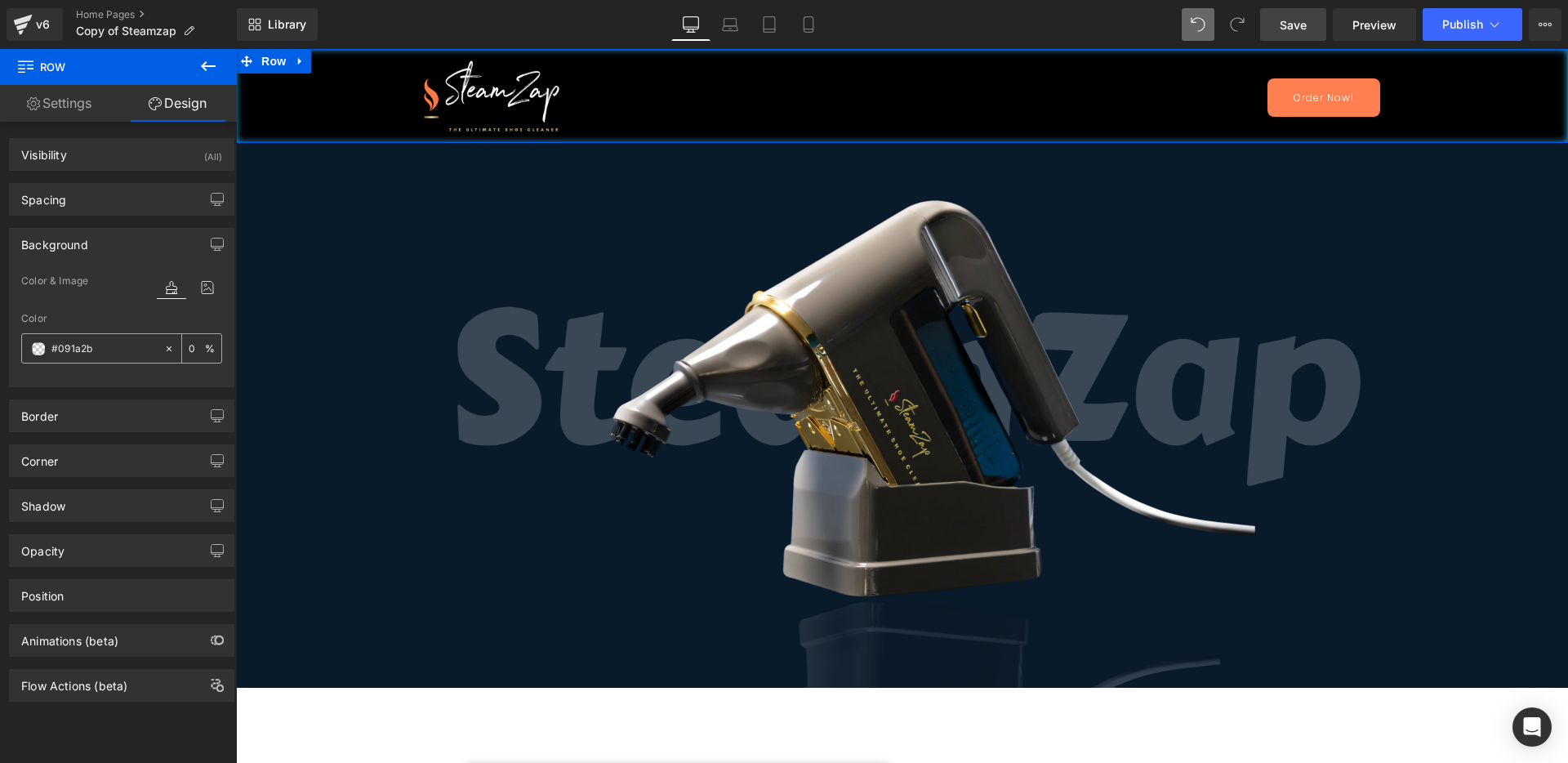 type on "100" 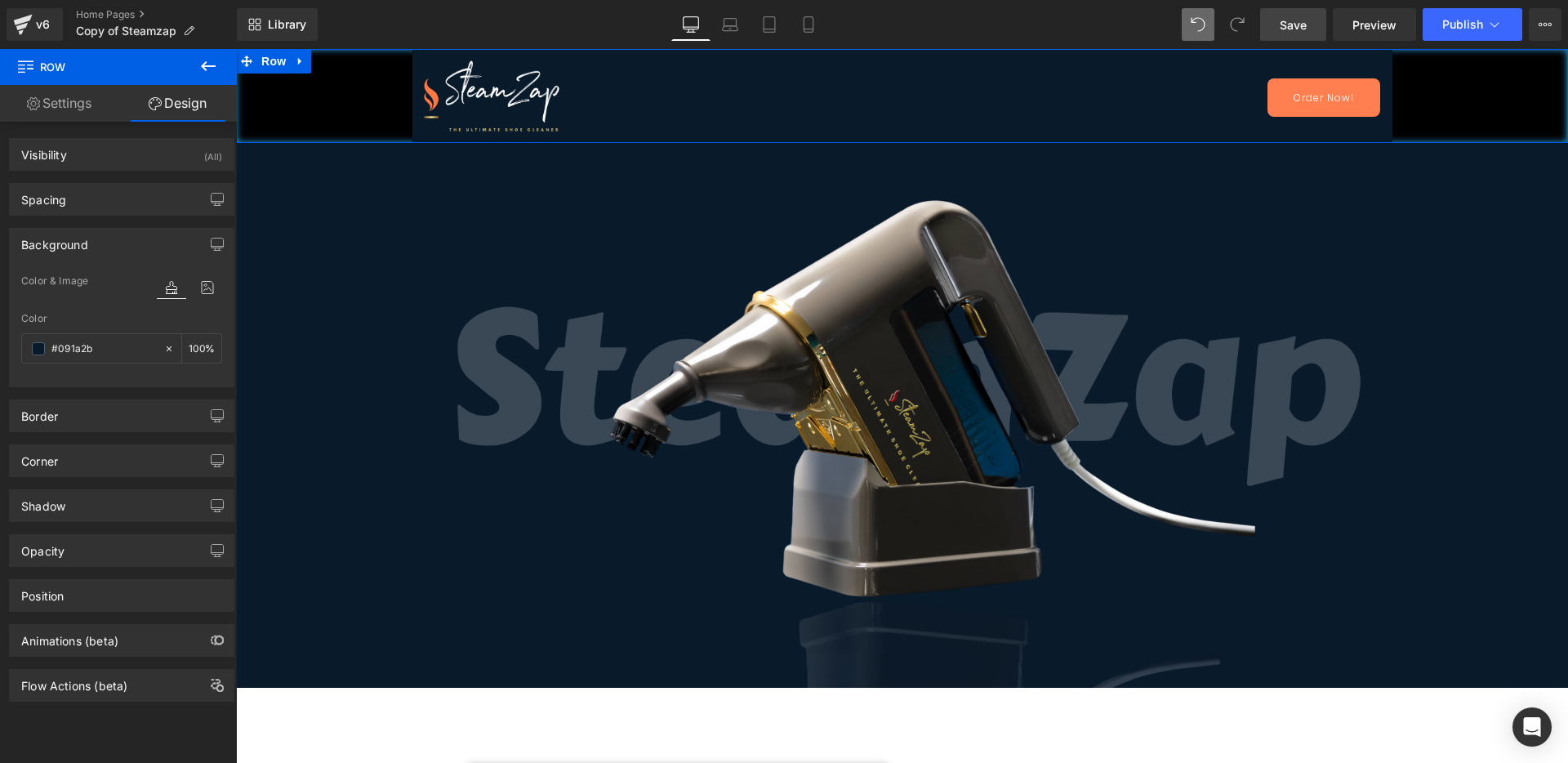click on "Settings" at bounding box center [59, 103] 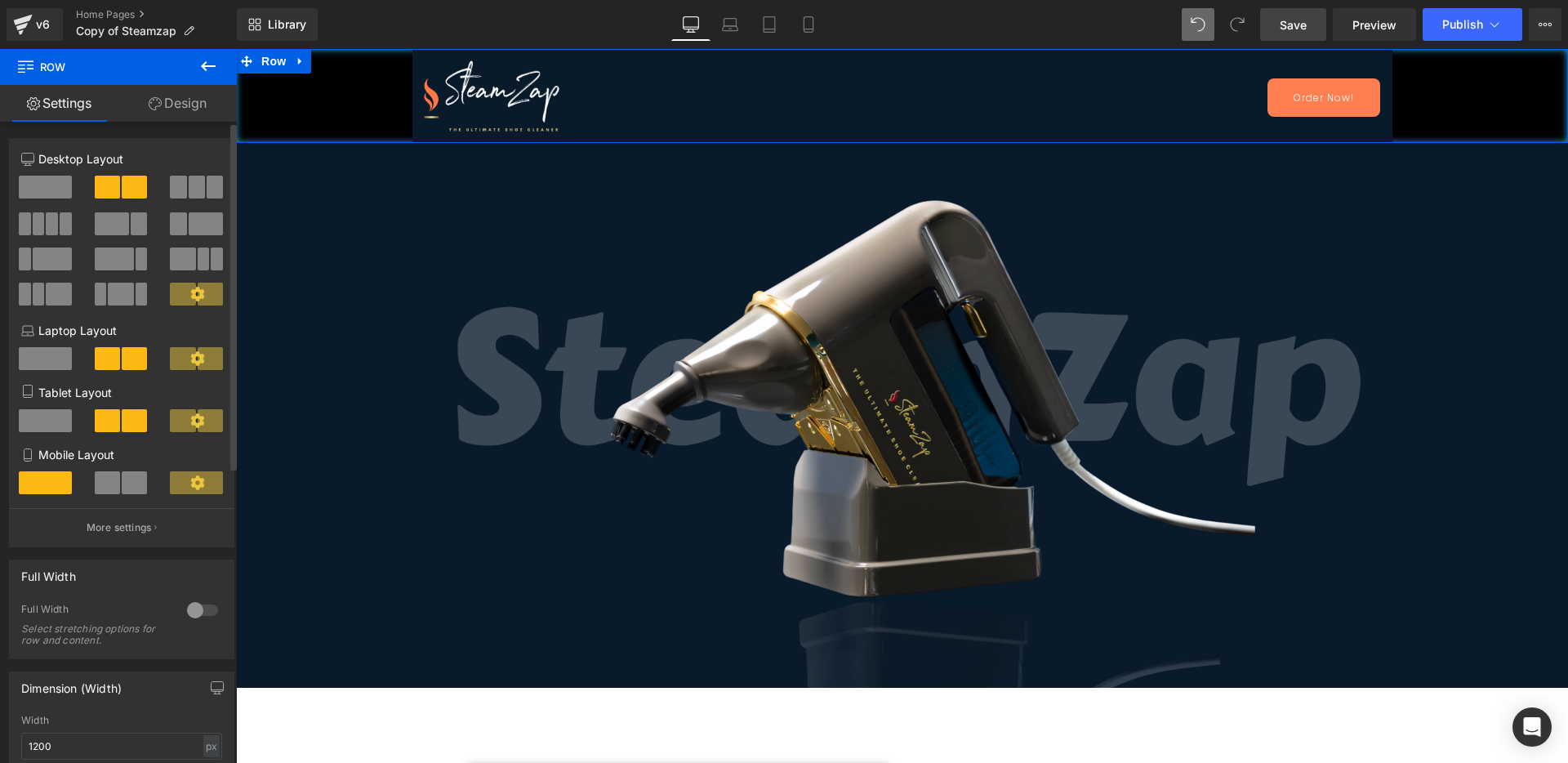 click at bounding box center (203, 610) 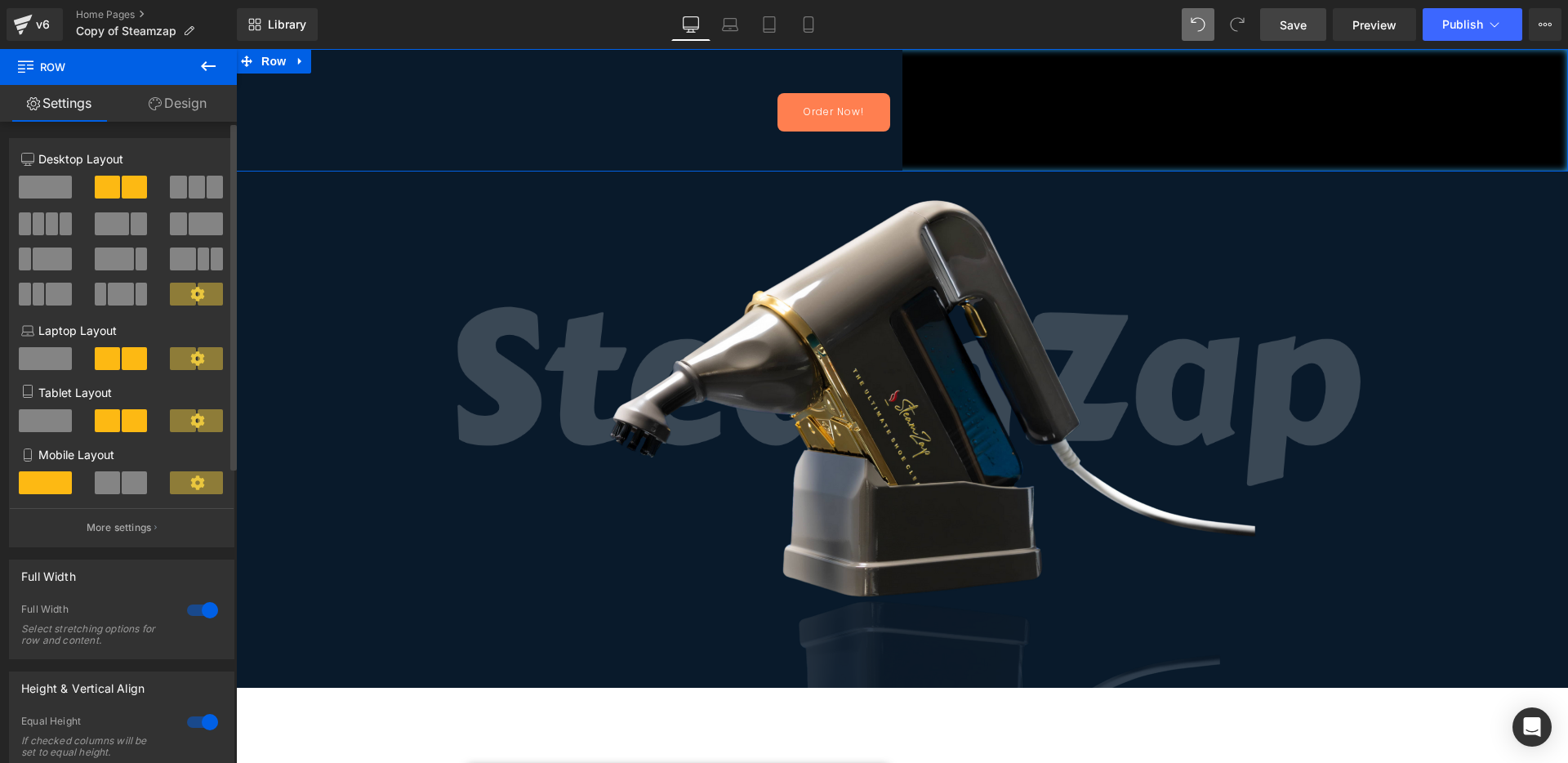 click at bounding box center [203, 722] 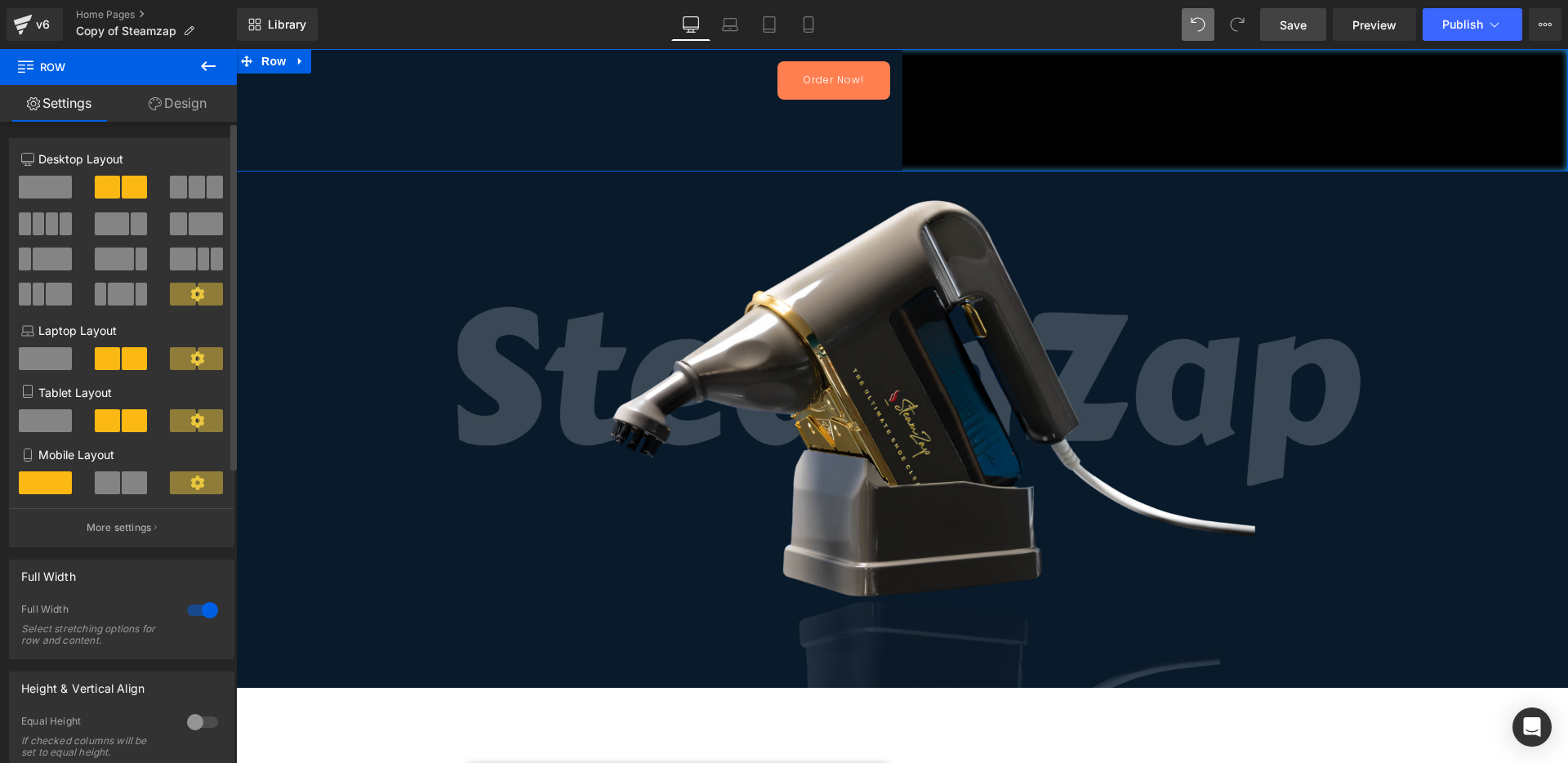 click at bounding box center [203, 722] 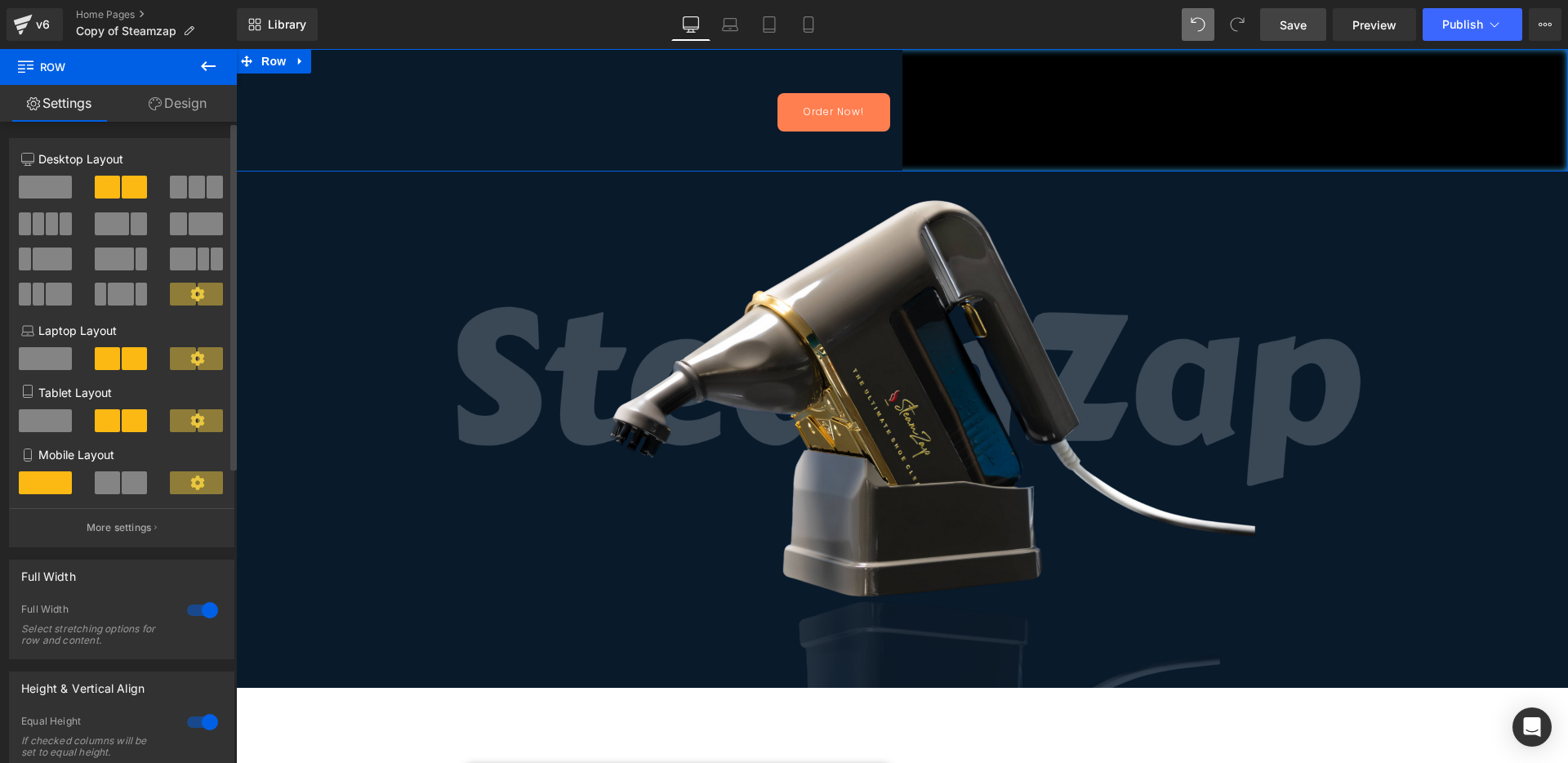 click at bounding box center (203, 610) 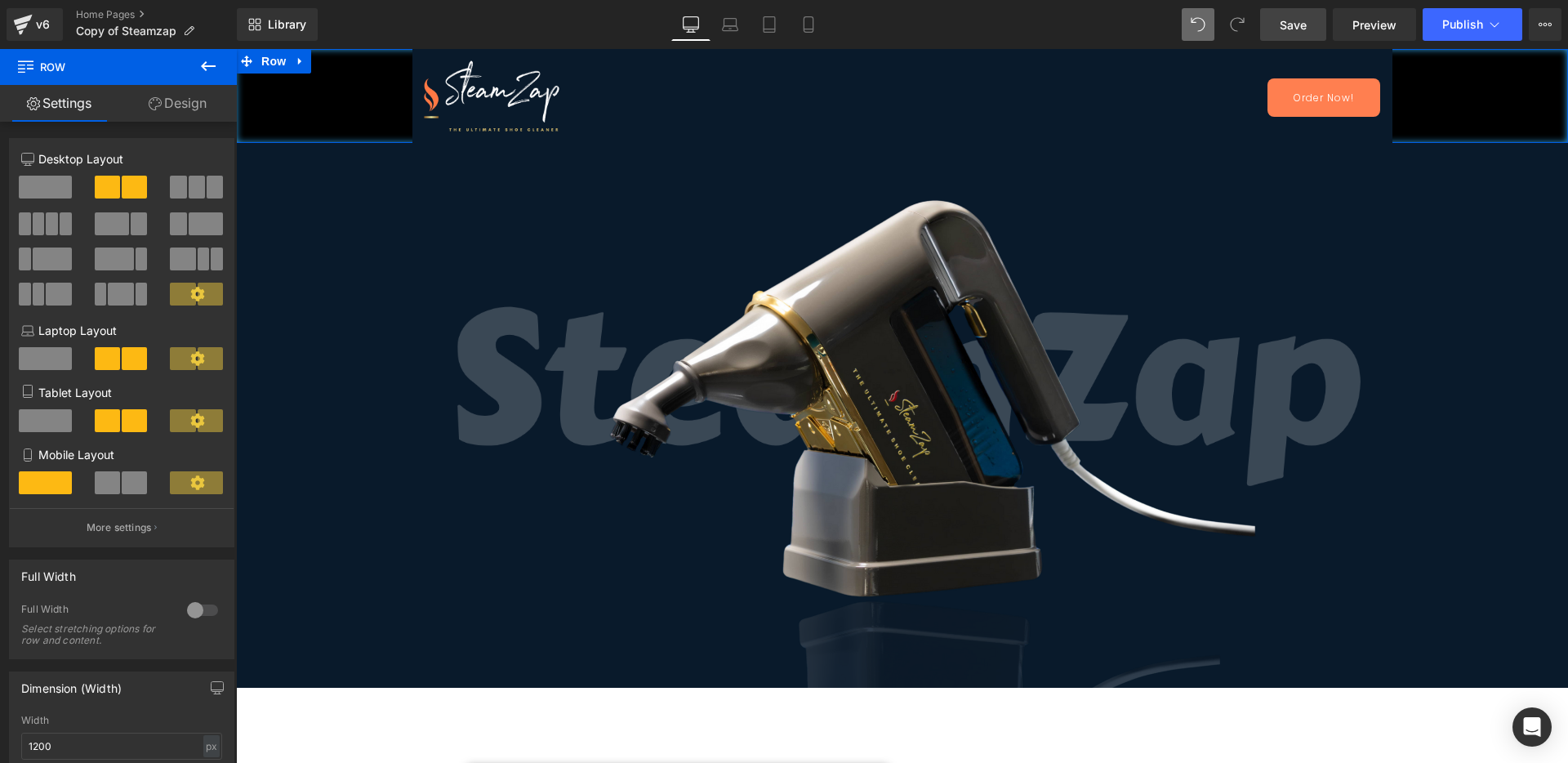 click 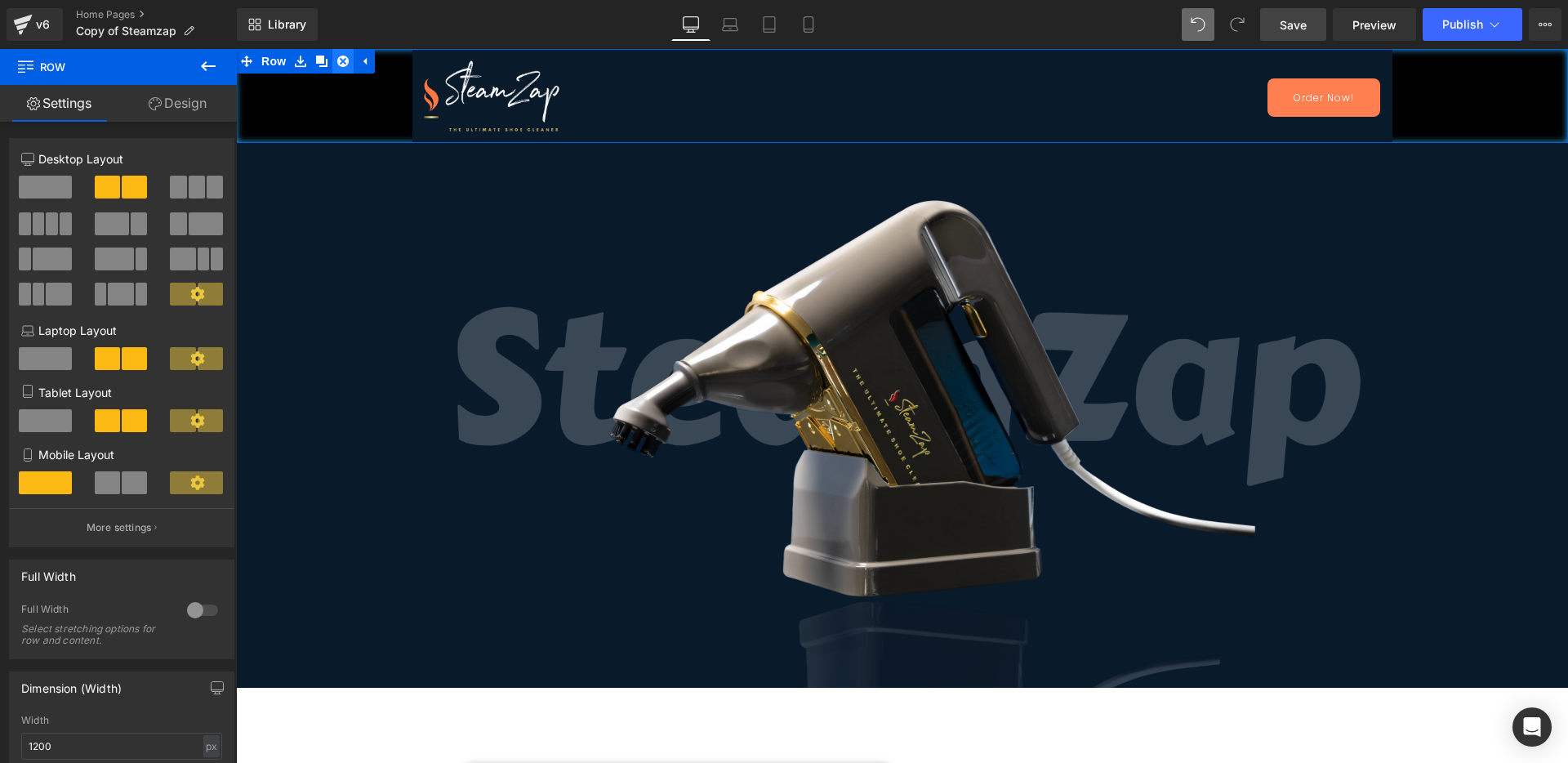 click 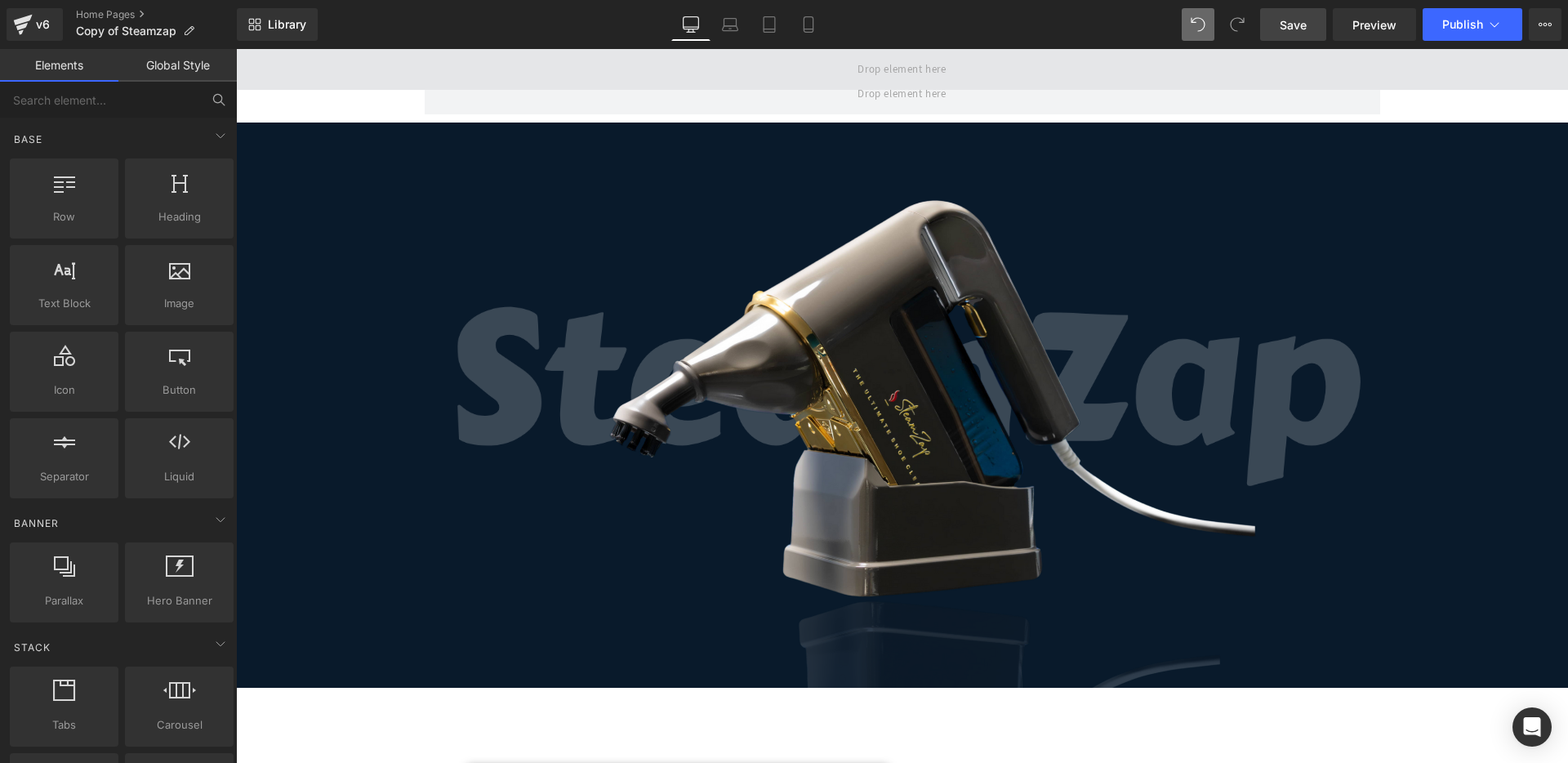 click at bounding box center [902, 69] 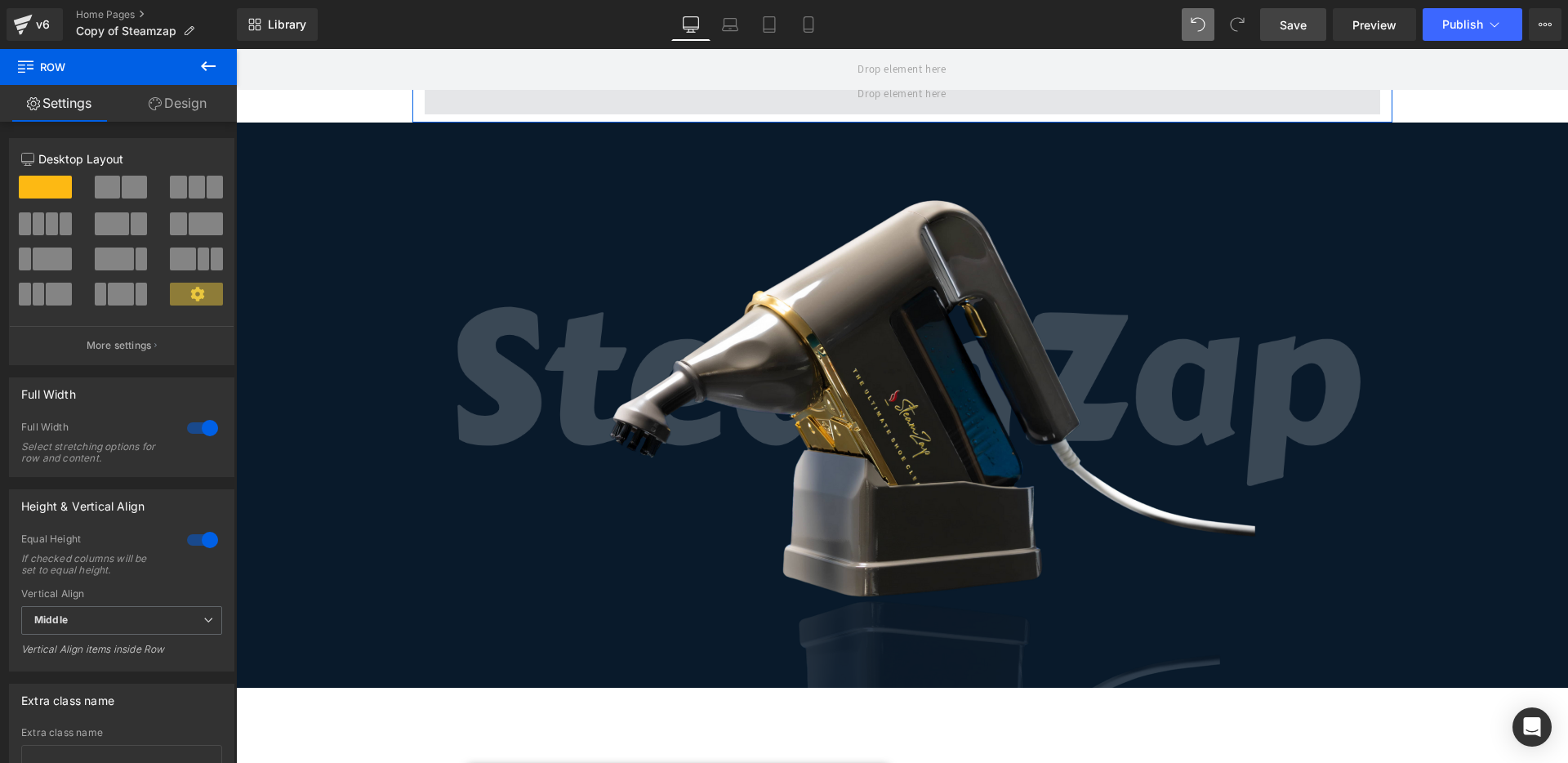 click at bounding box center [902, 93] 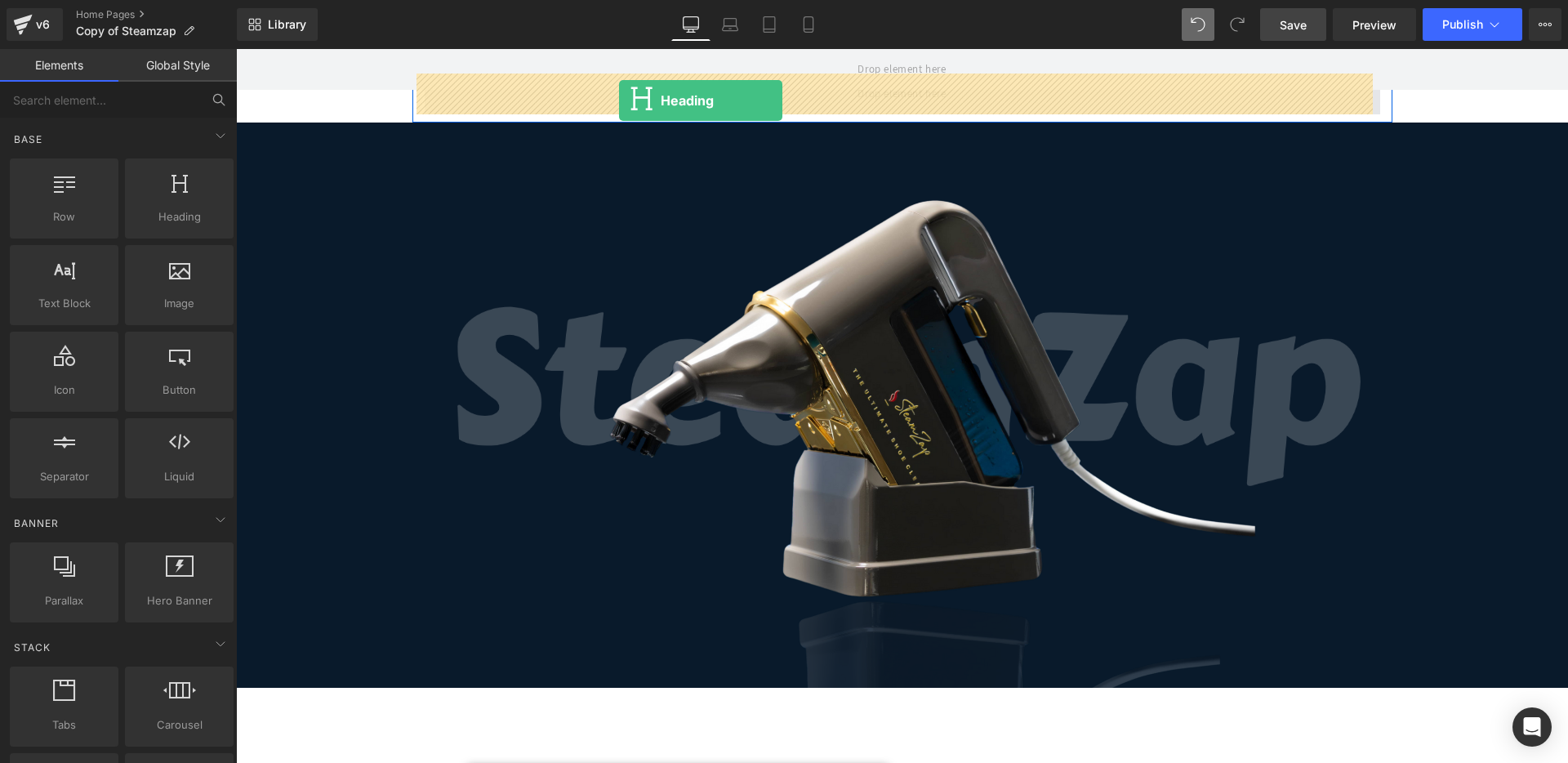 drag, startPoint x: 423, startPoint y: 263, endPoint x: 619, endPoint y: 101, distance: 254.28331 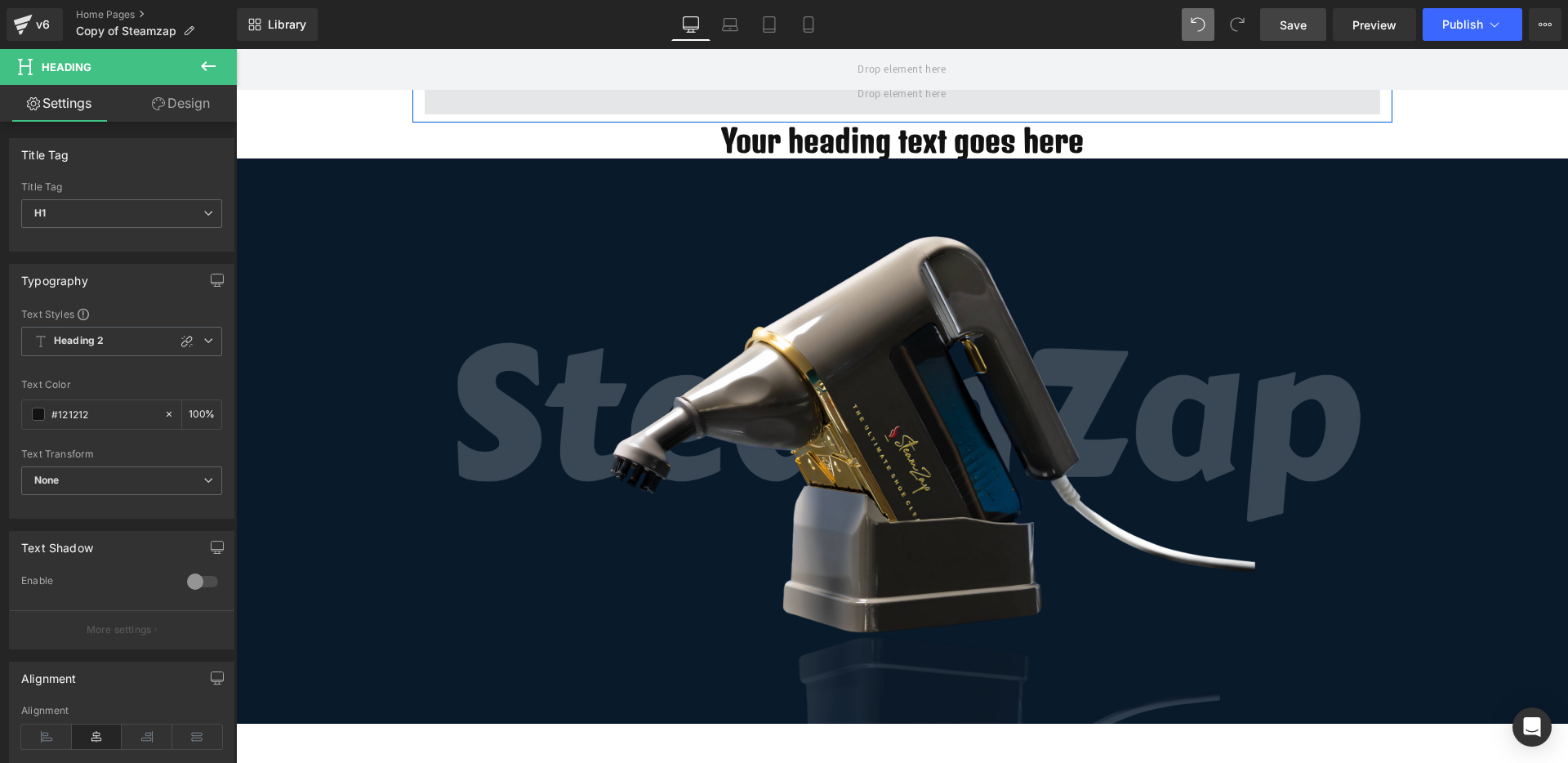 click at bounding box center [902, 94] 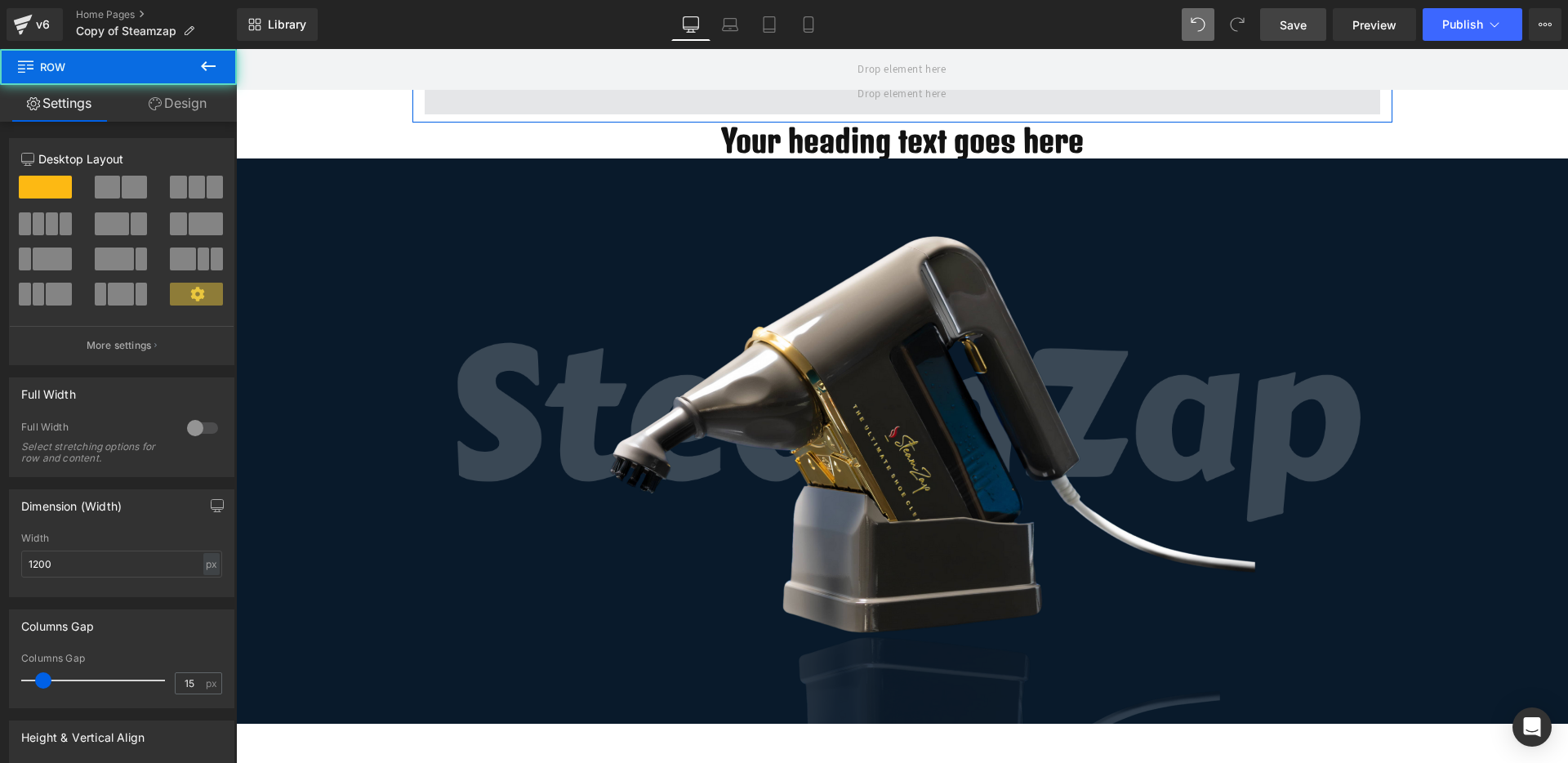 click at bounding box center [902, 94] 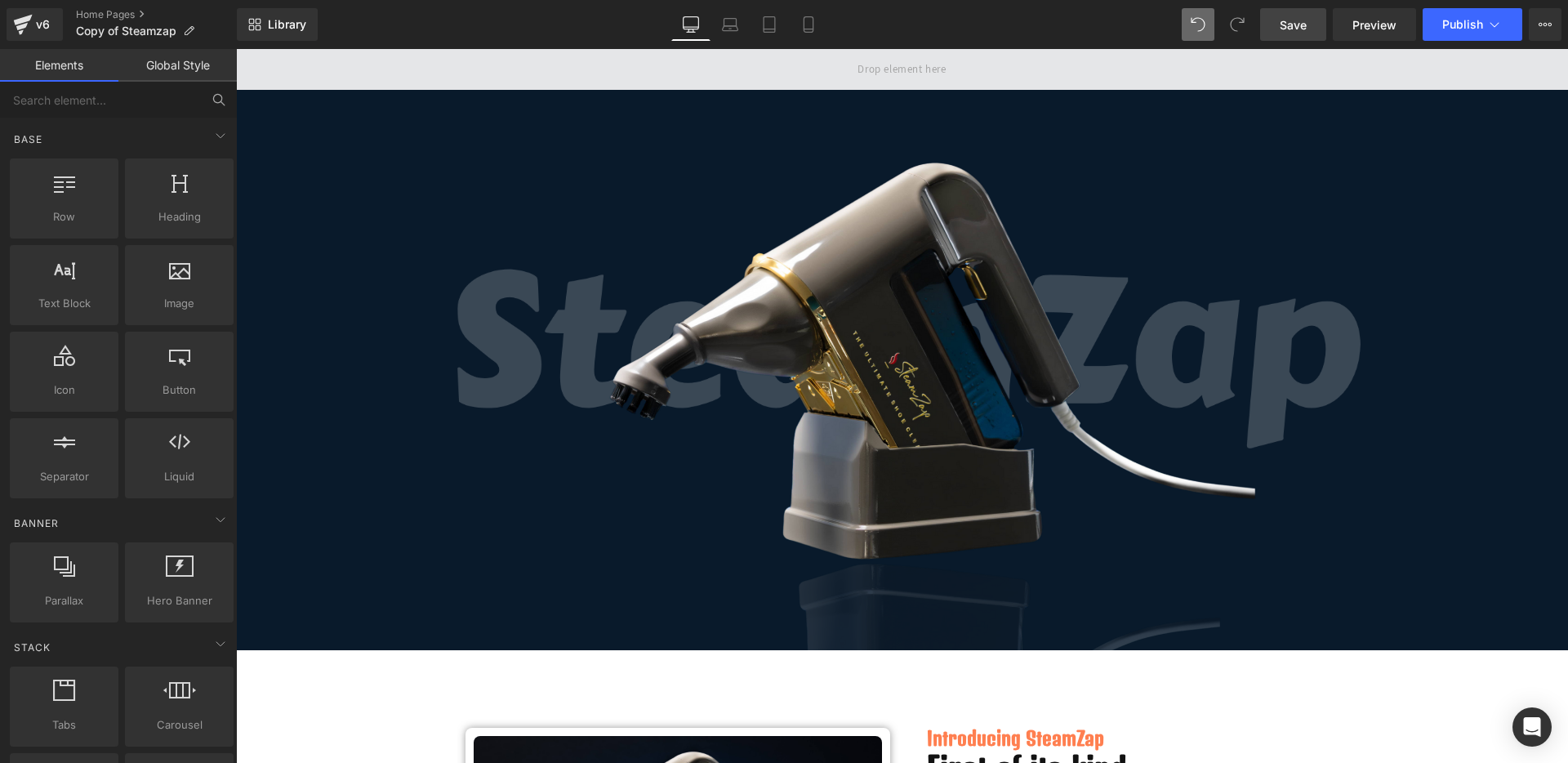 click at bounding box center [902, 69] 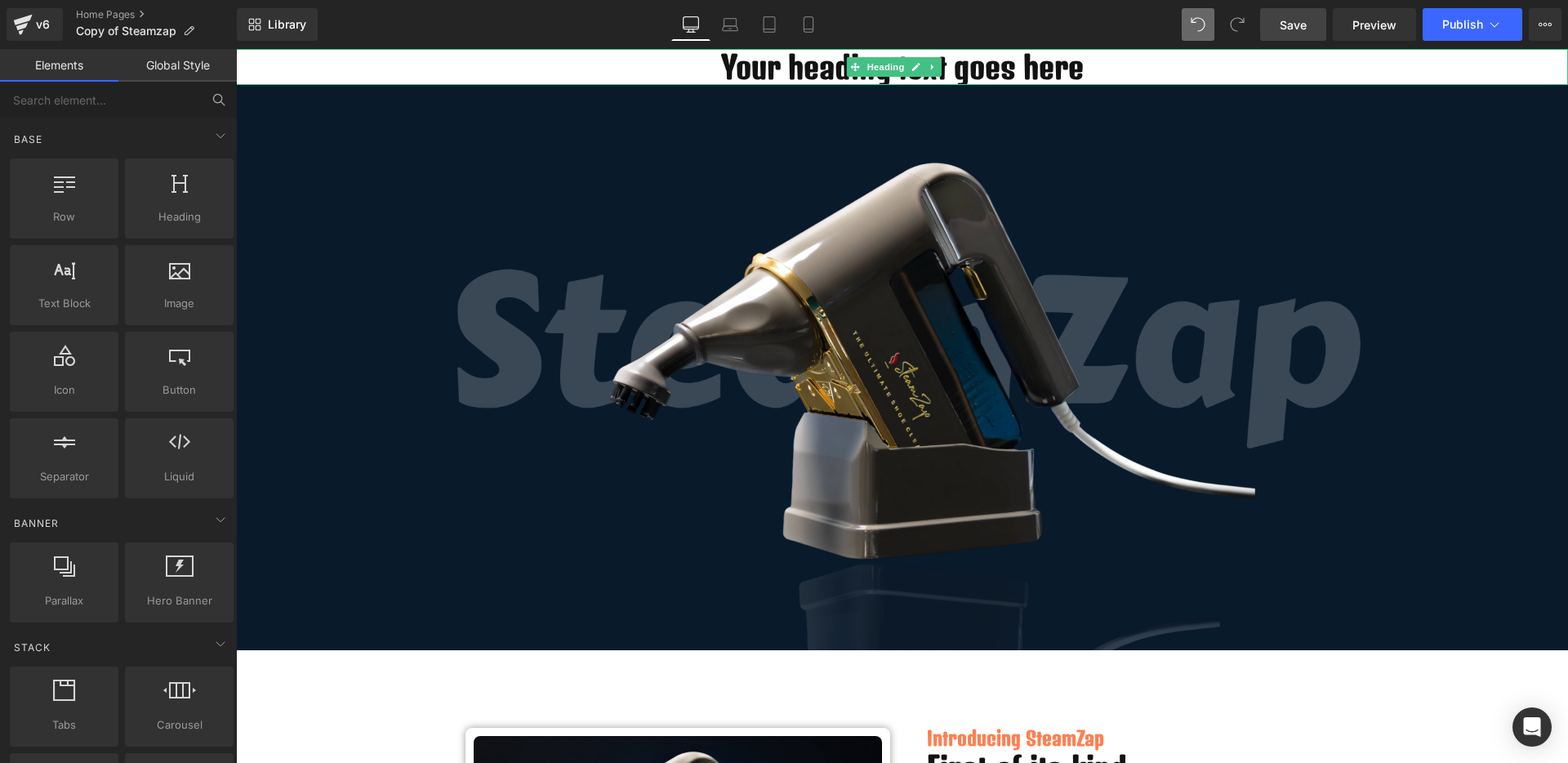 click on "Your heading text goes here" at bounding box center (902, 67) 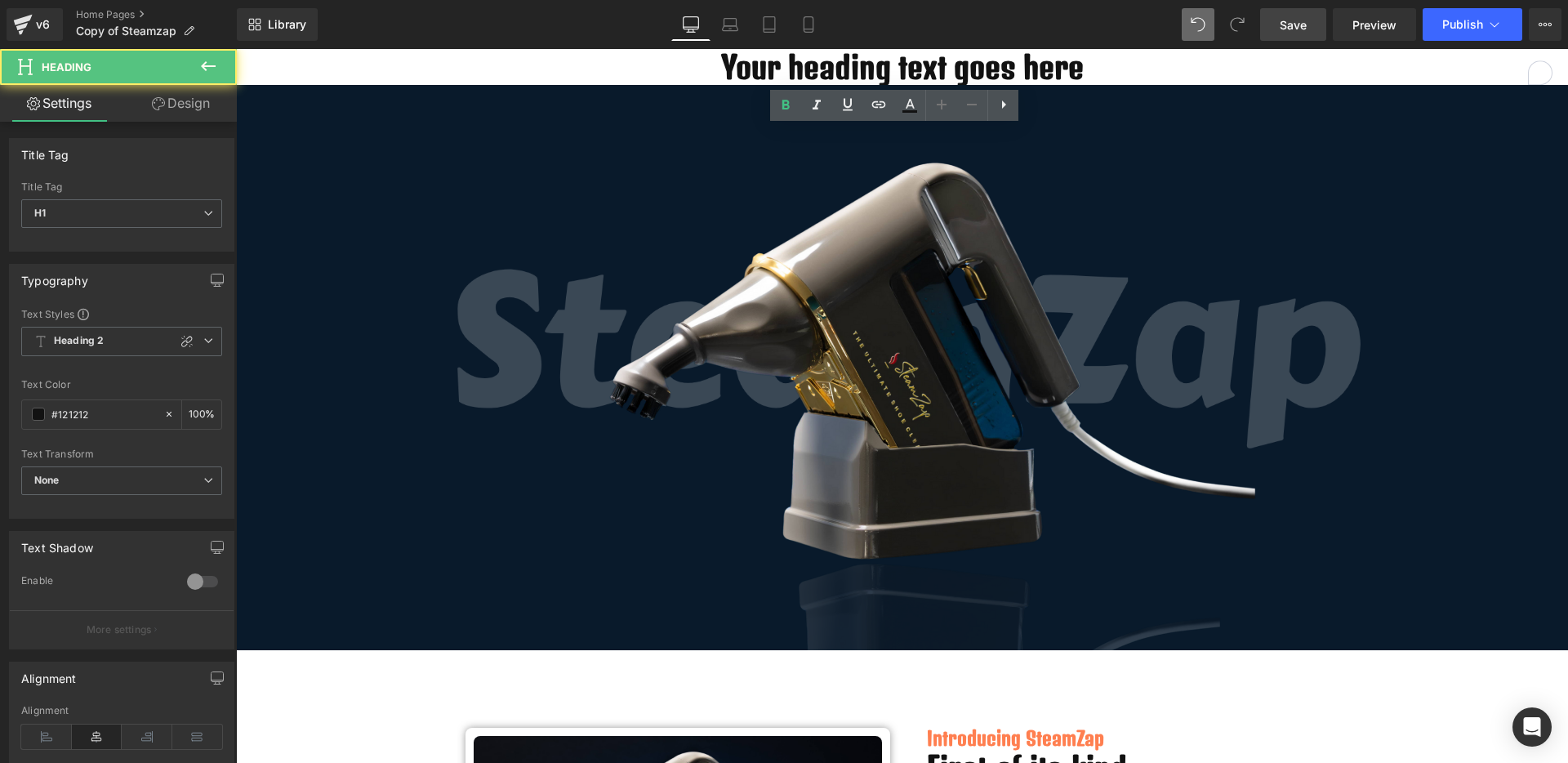 click on "Your heading text goes here" at bounding box center [902, 67] 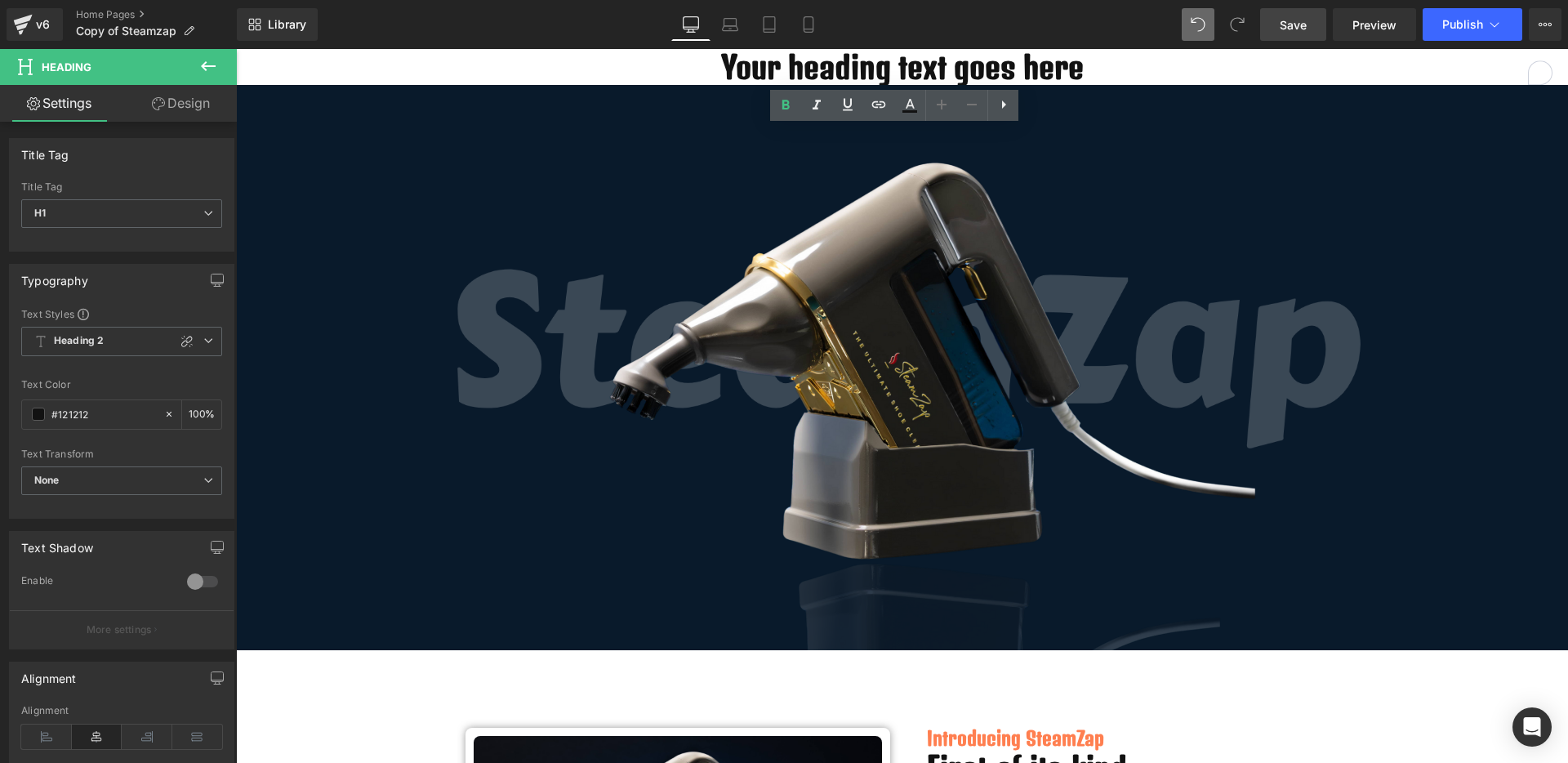 click at bounding box center [902, 382] 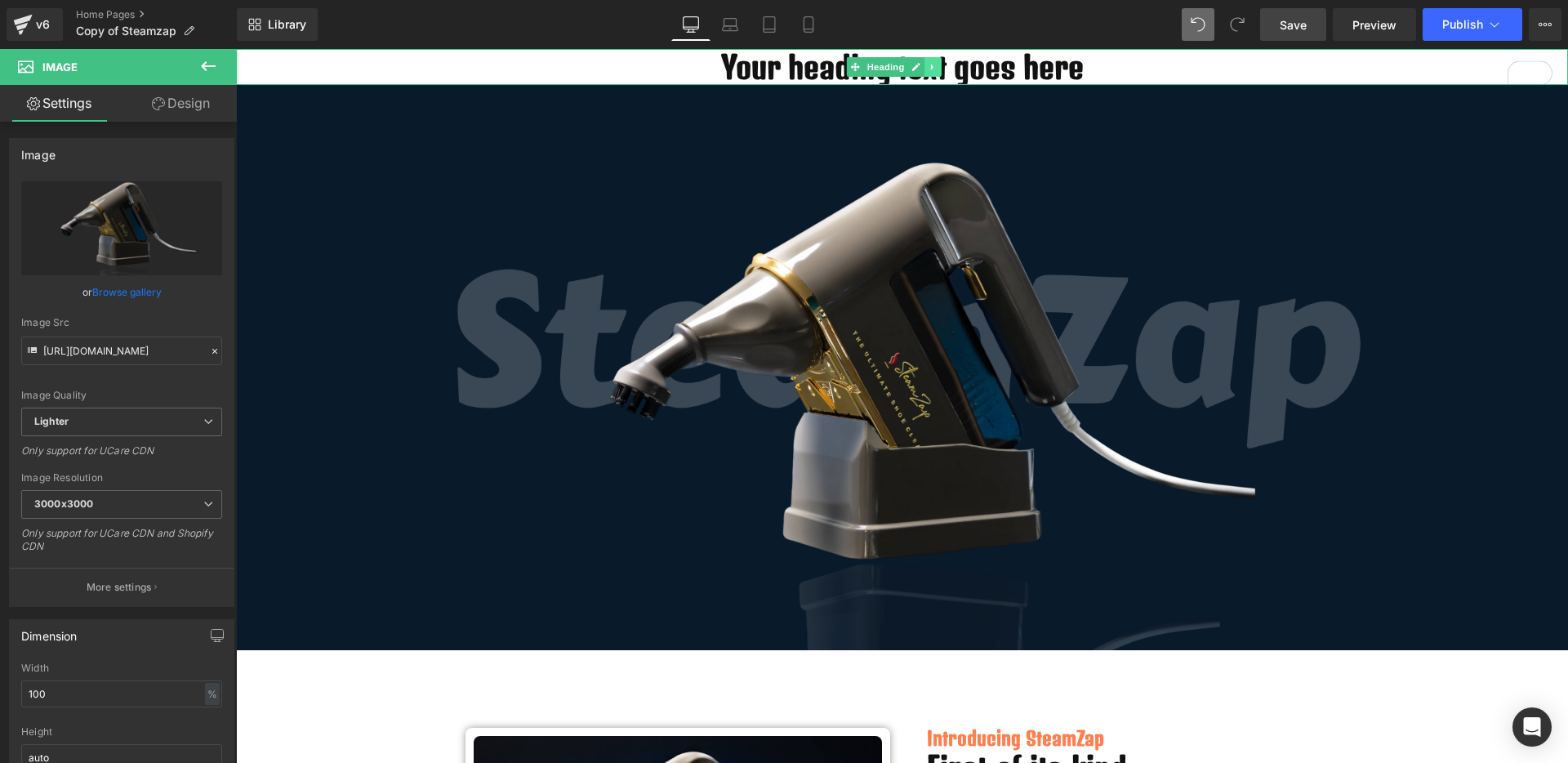 click 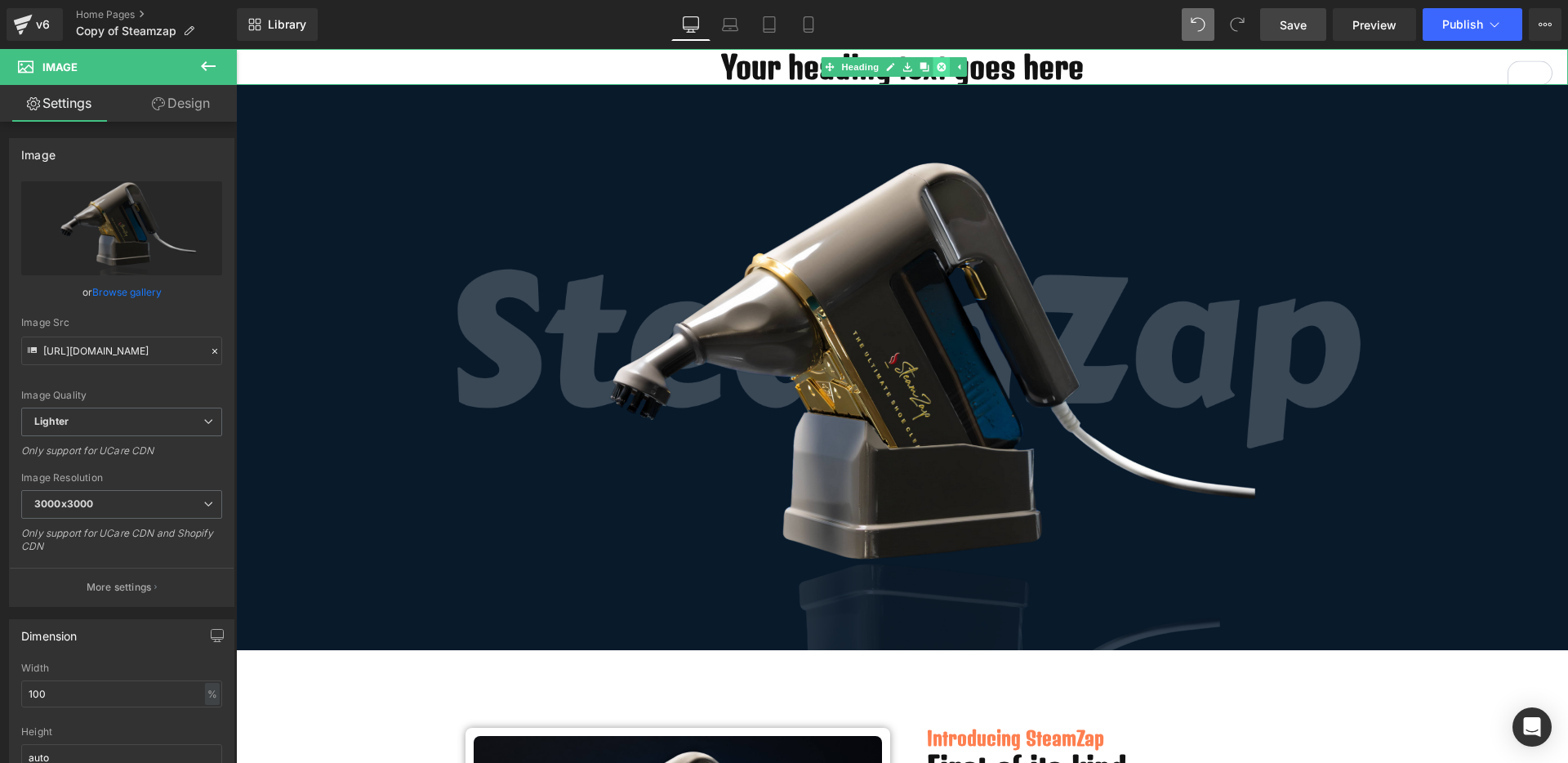 click 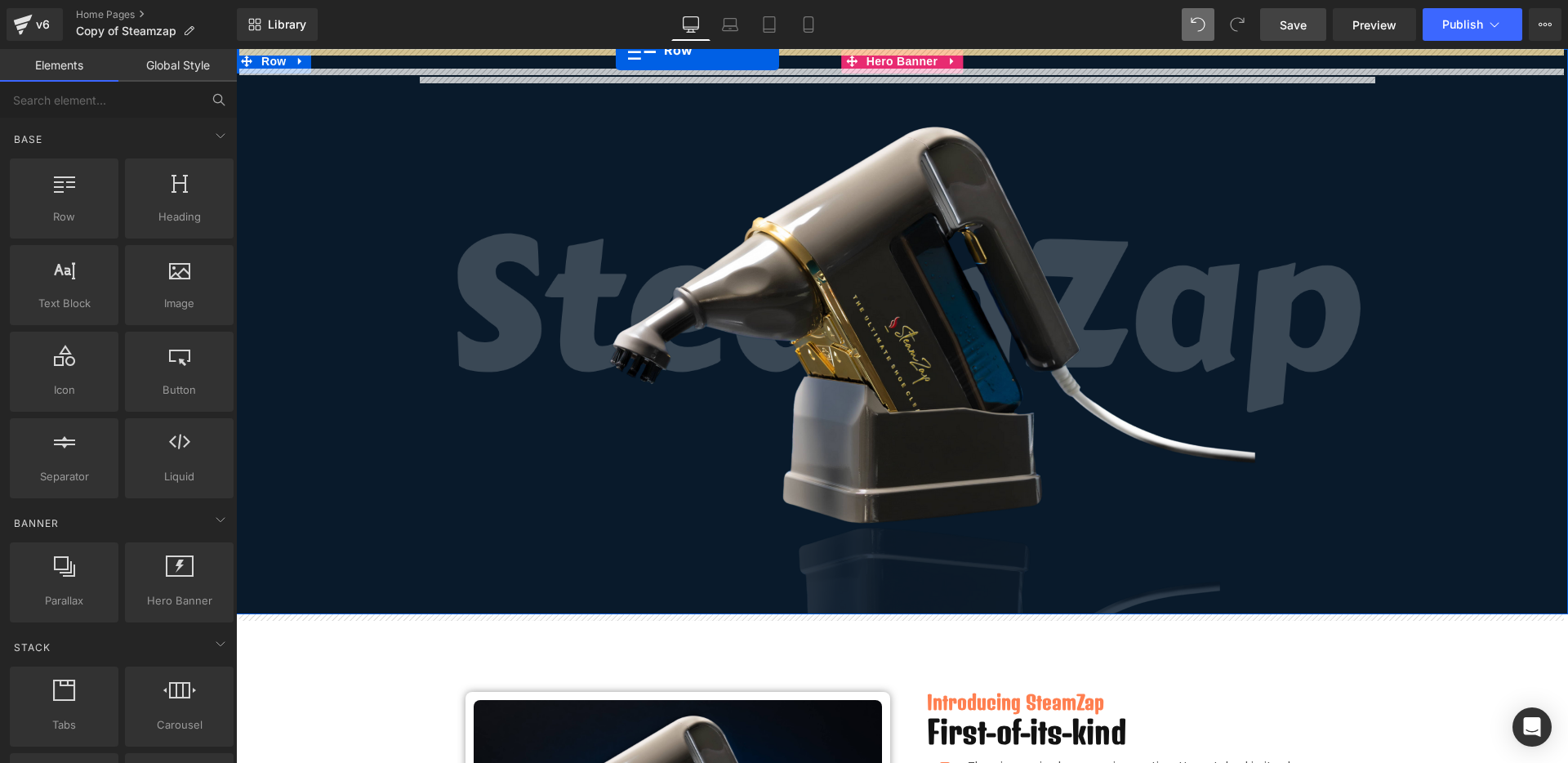 drag, startPoint x: 374, startPoint y: 239, endPoint x: 616, endPoint y: 49, distance: 307.6752 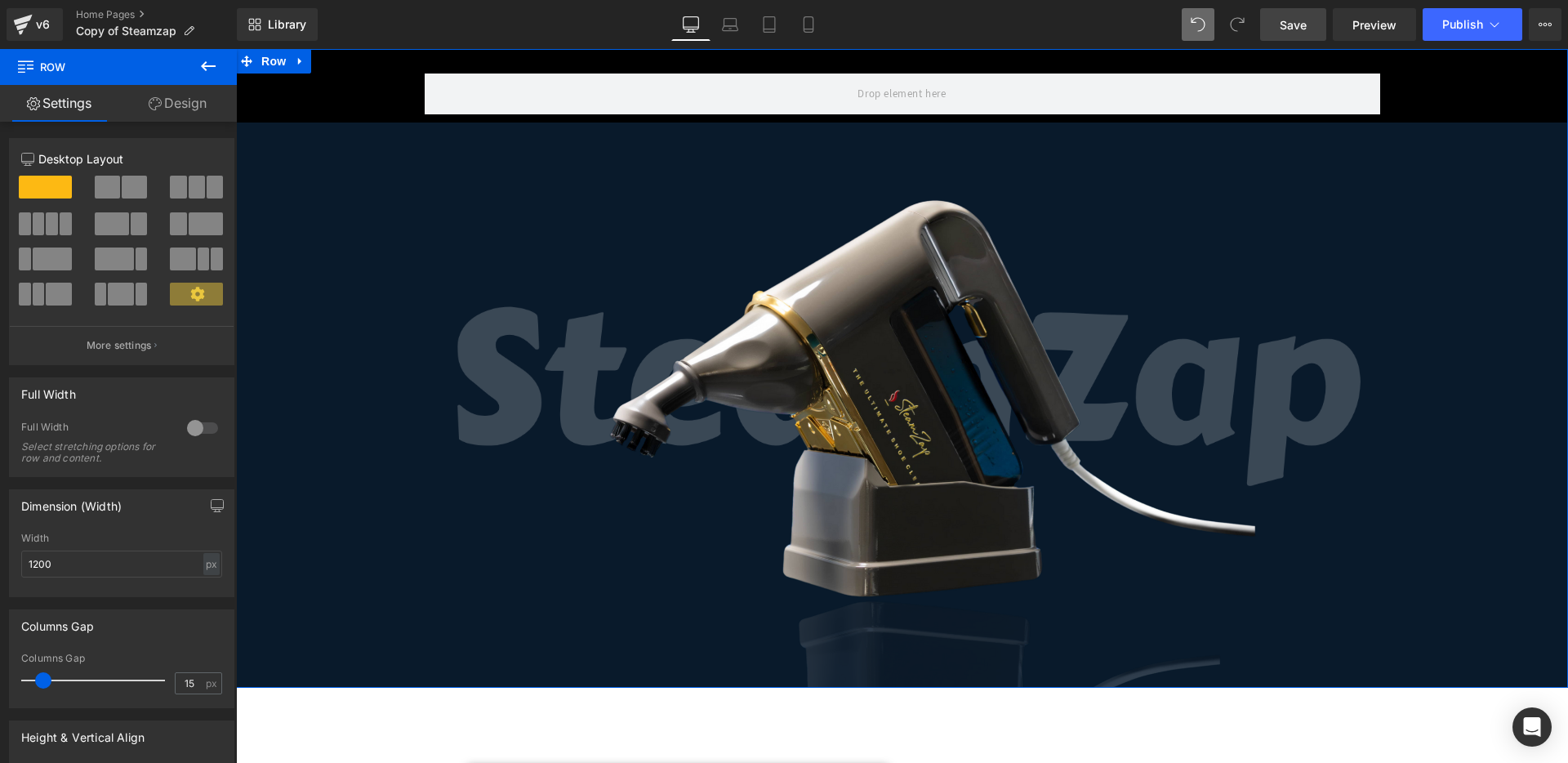 drag, startPoint x: 264, startPoint y: 67, endPoint x: 251, endPoint y: 128, distance: 62.369865 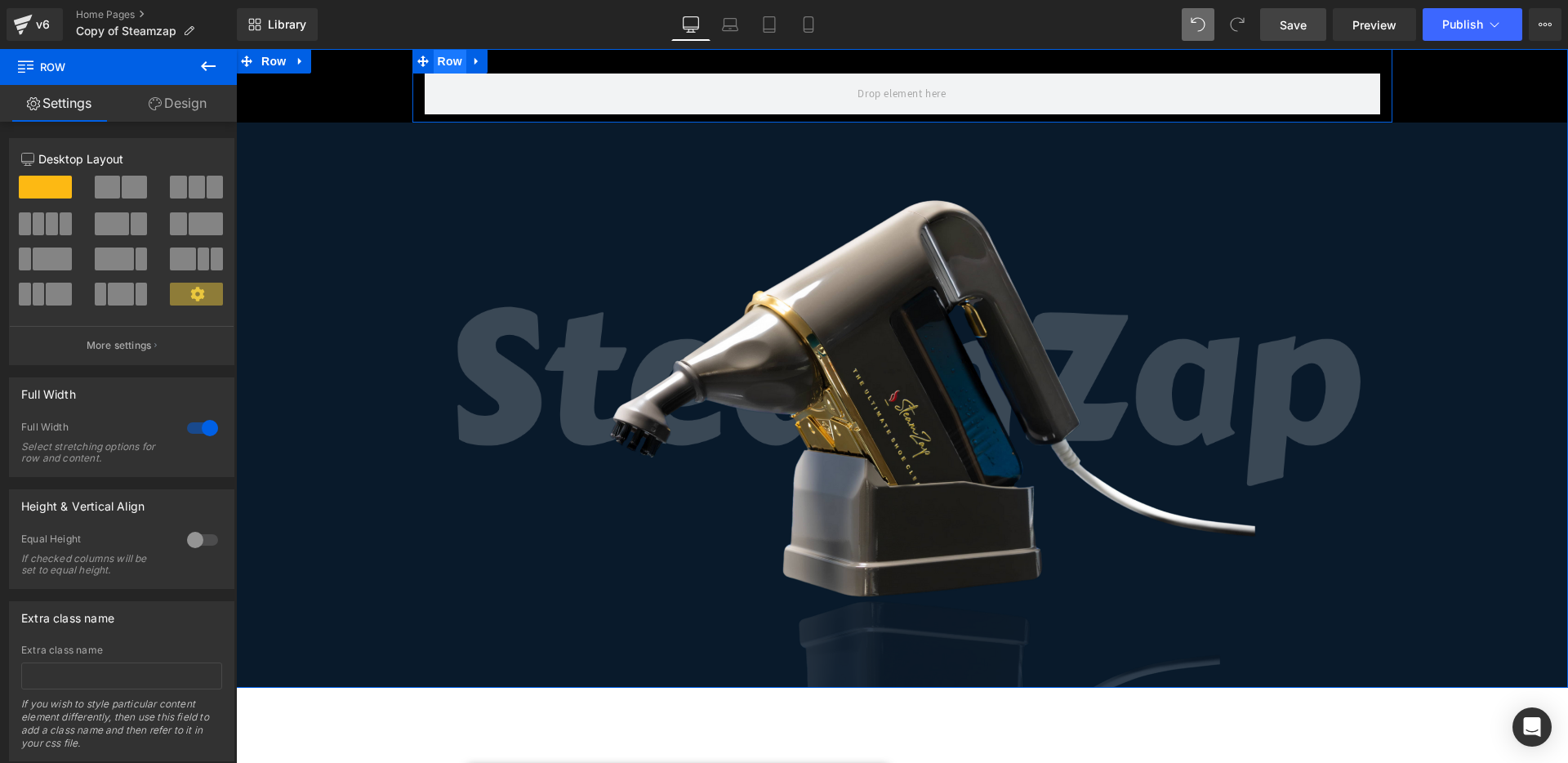 click on "Row" at bounding box center [450, 61] 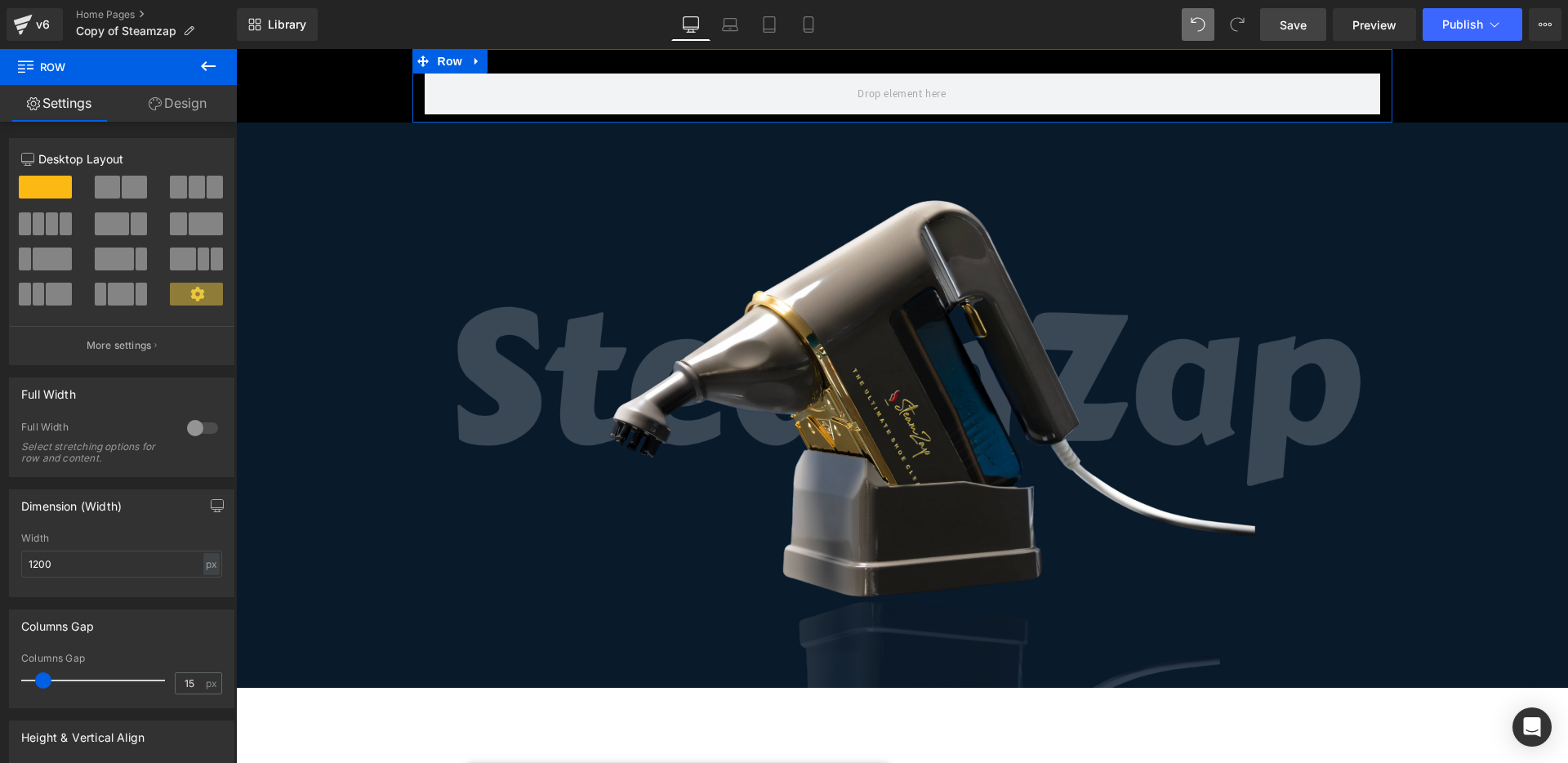 click at bounding box center (203, 428) 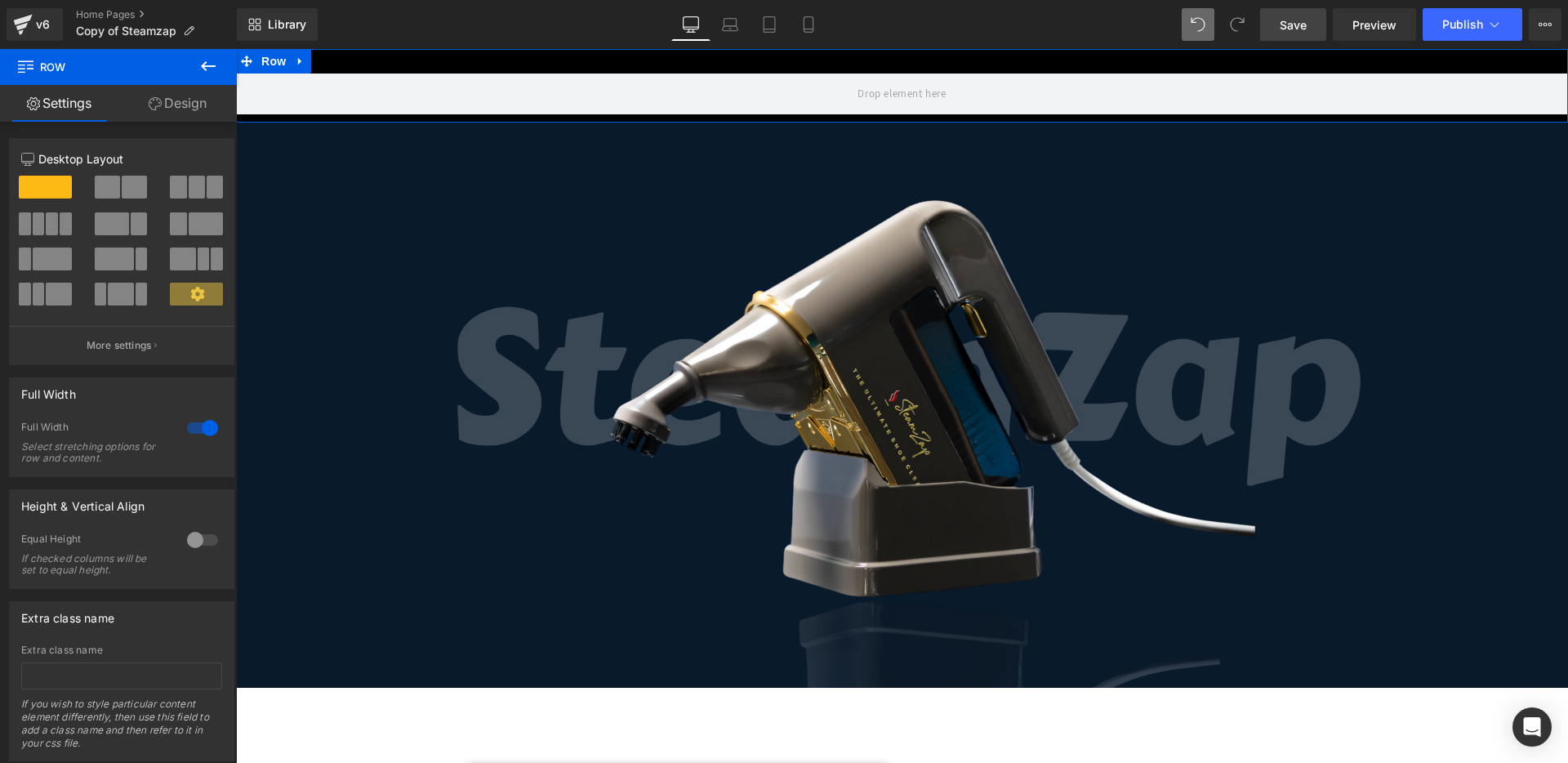 drag, startPoint x: 127, startPoint y: 188, endPoint x: 91, endPoint y: 87, distance: 107.22406 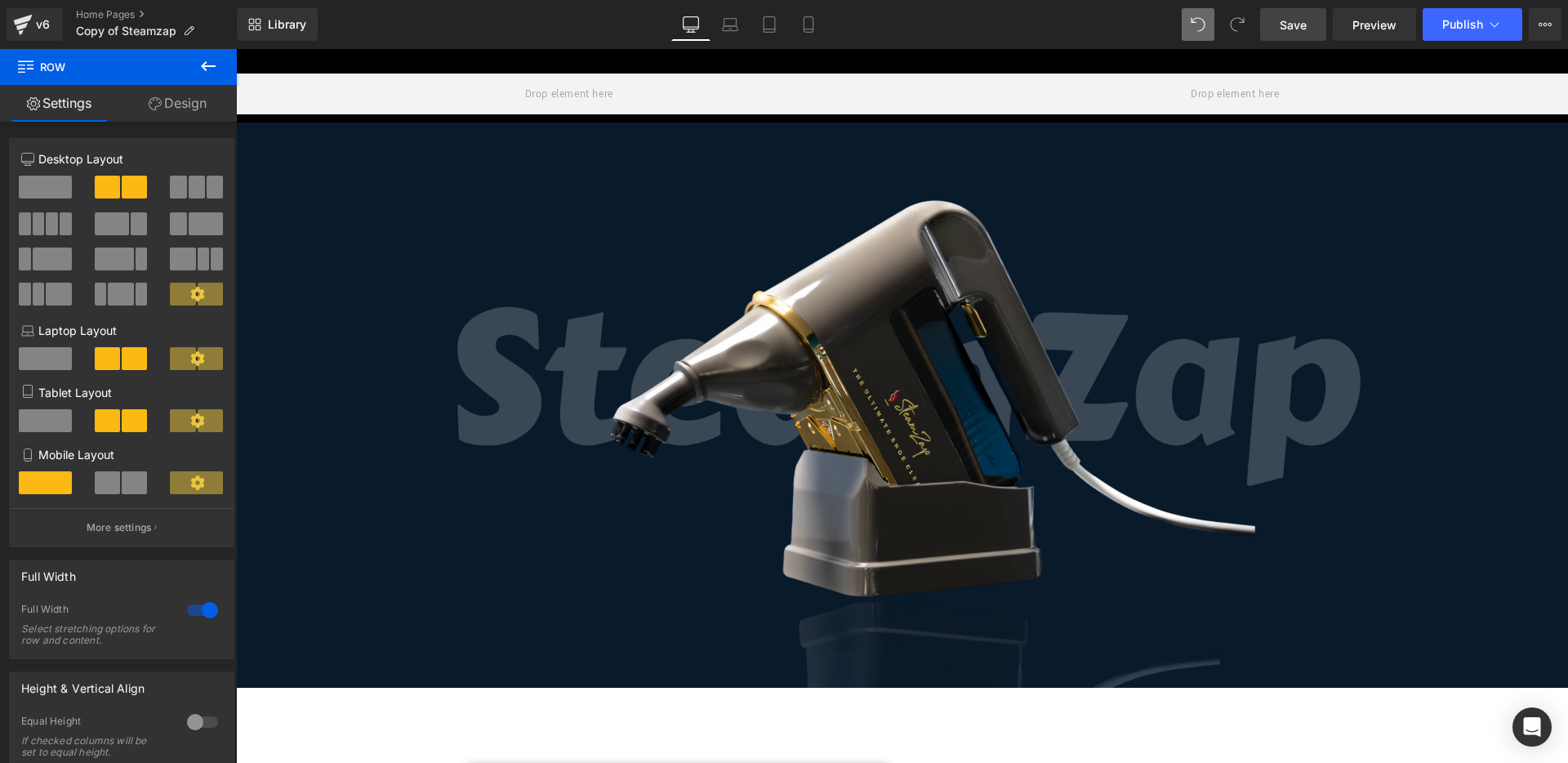click 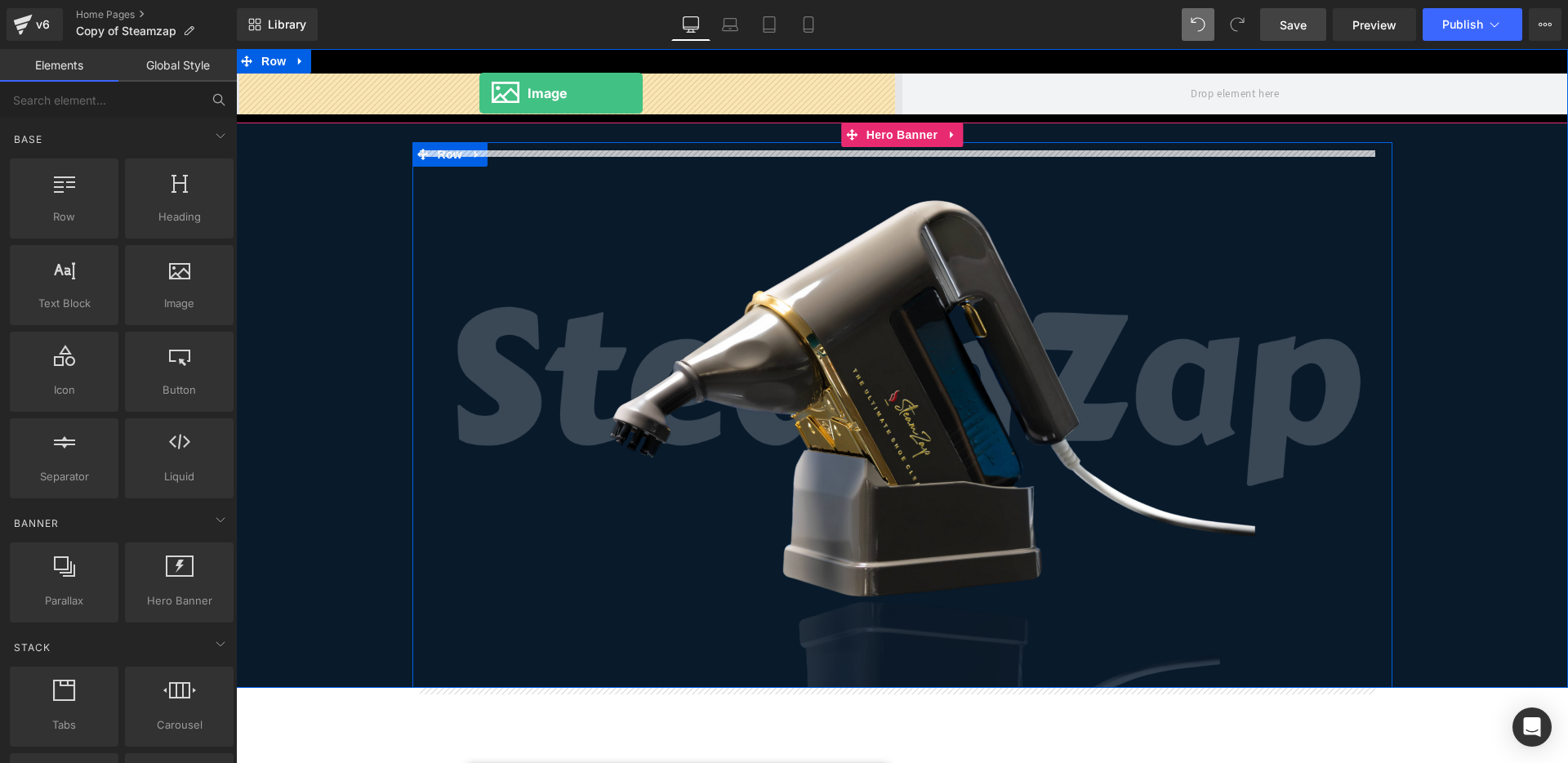 drag, startPoint x: 399, startPoint y: 335, endPoint x: 479, endPoint y: 93, distance: 254.8804 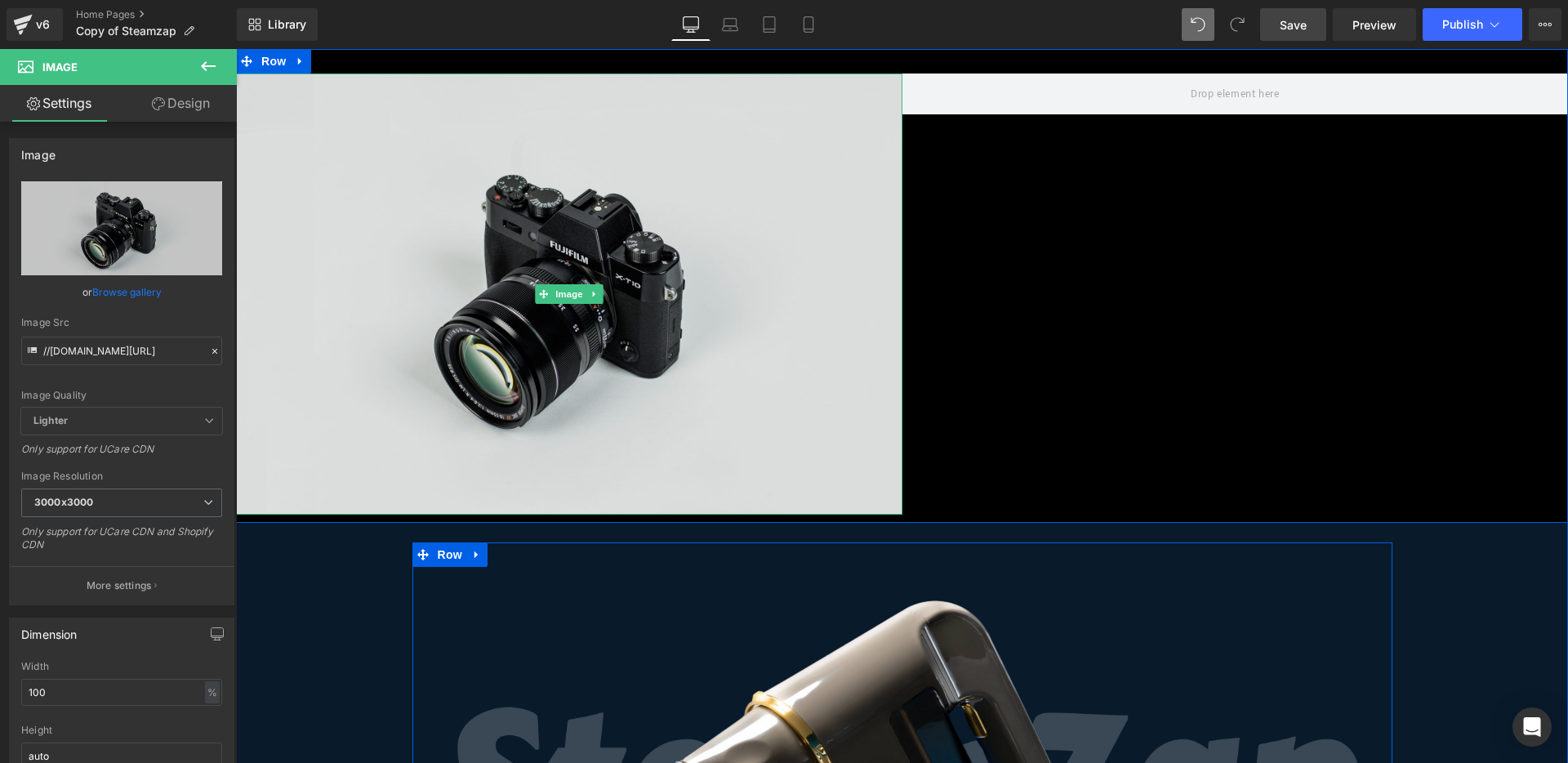 click at bounding box center (569, 294) 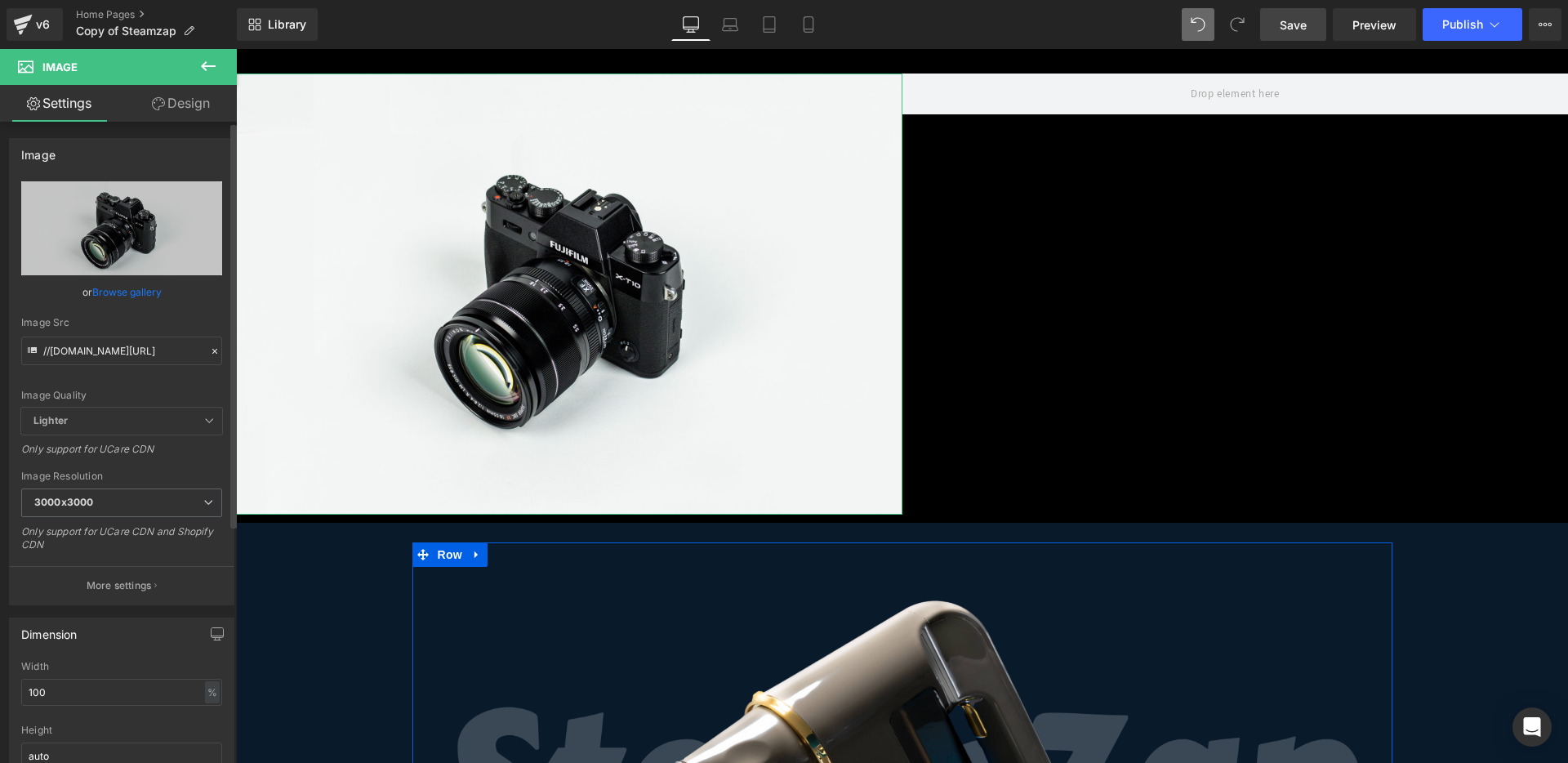 click on "Browse gallery" at bounding box center [127, 292] 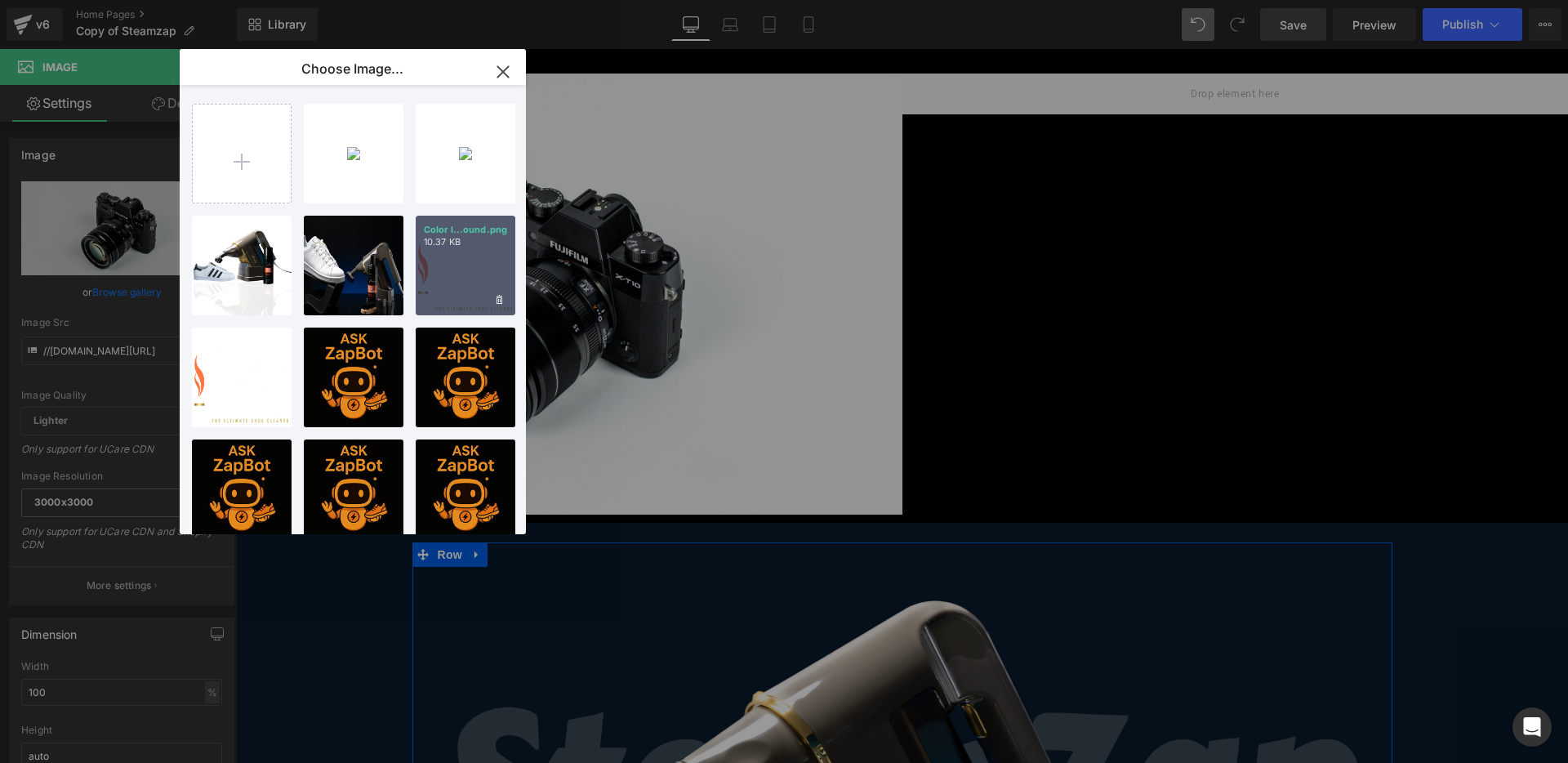 click on "Color l...ound.png 10.37 KB" at bounding box center (466, 265) 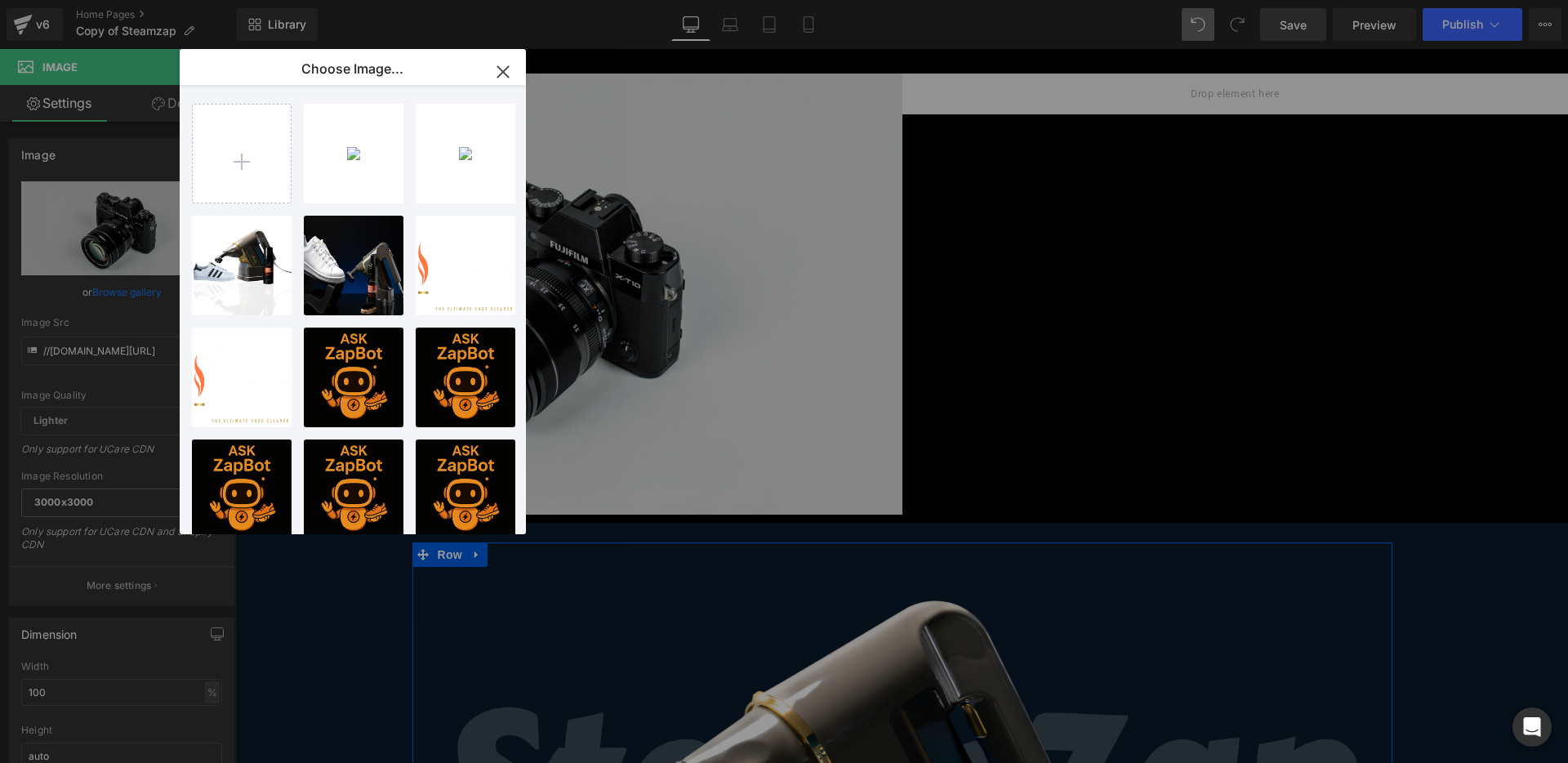 type on "[URL][DOMAIN_NAME]" 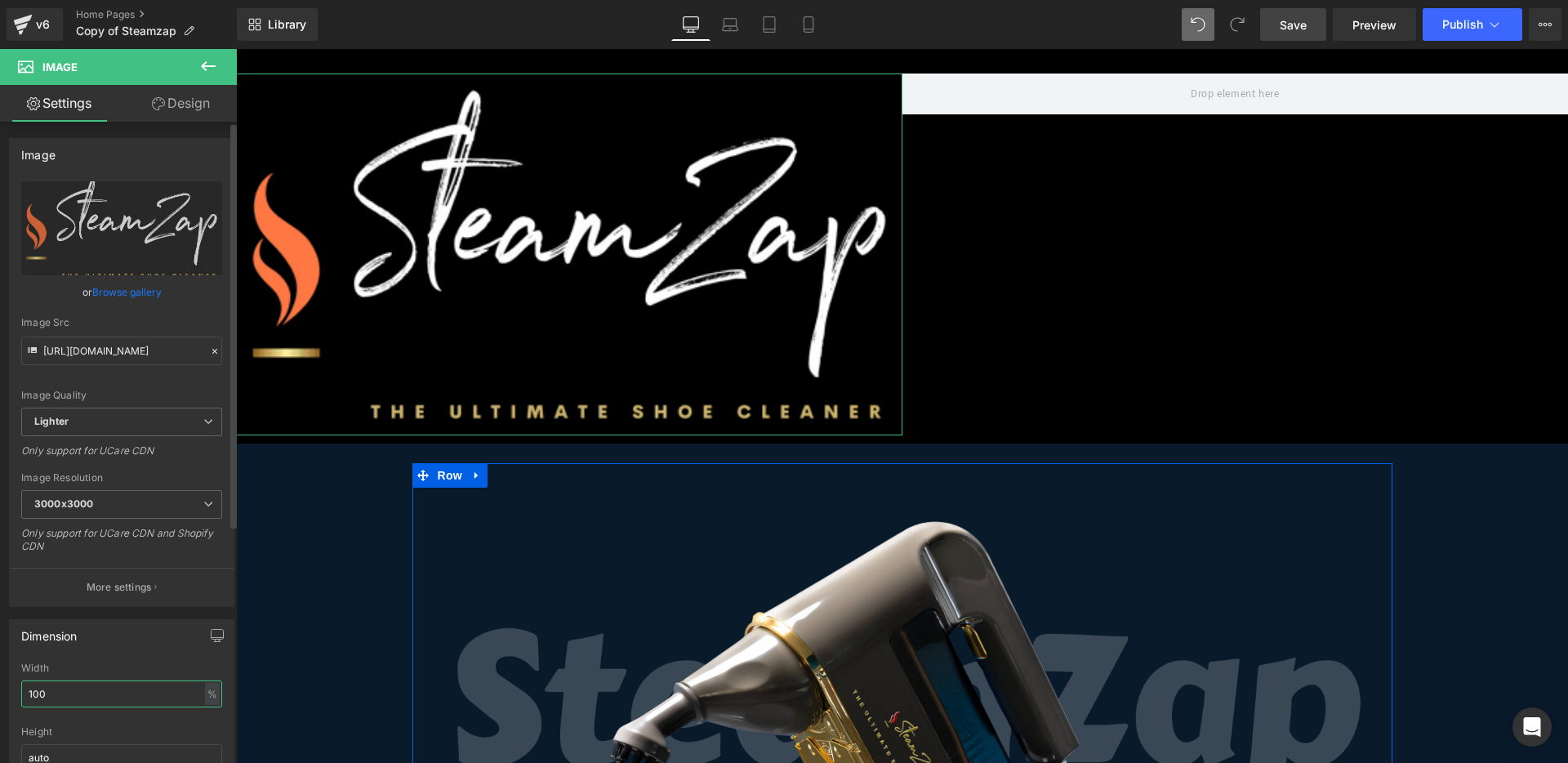 drag, startPoint x: 83, startPoint y: 685, endPoint x: 16, endPoint y: 682, distance: 67.0671 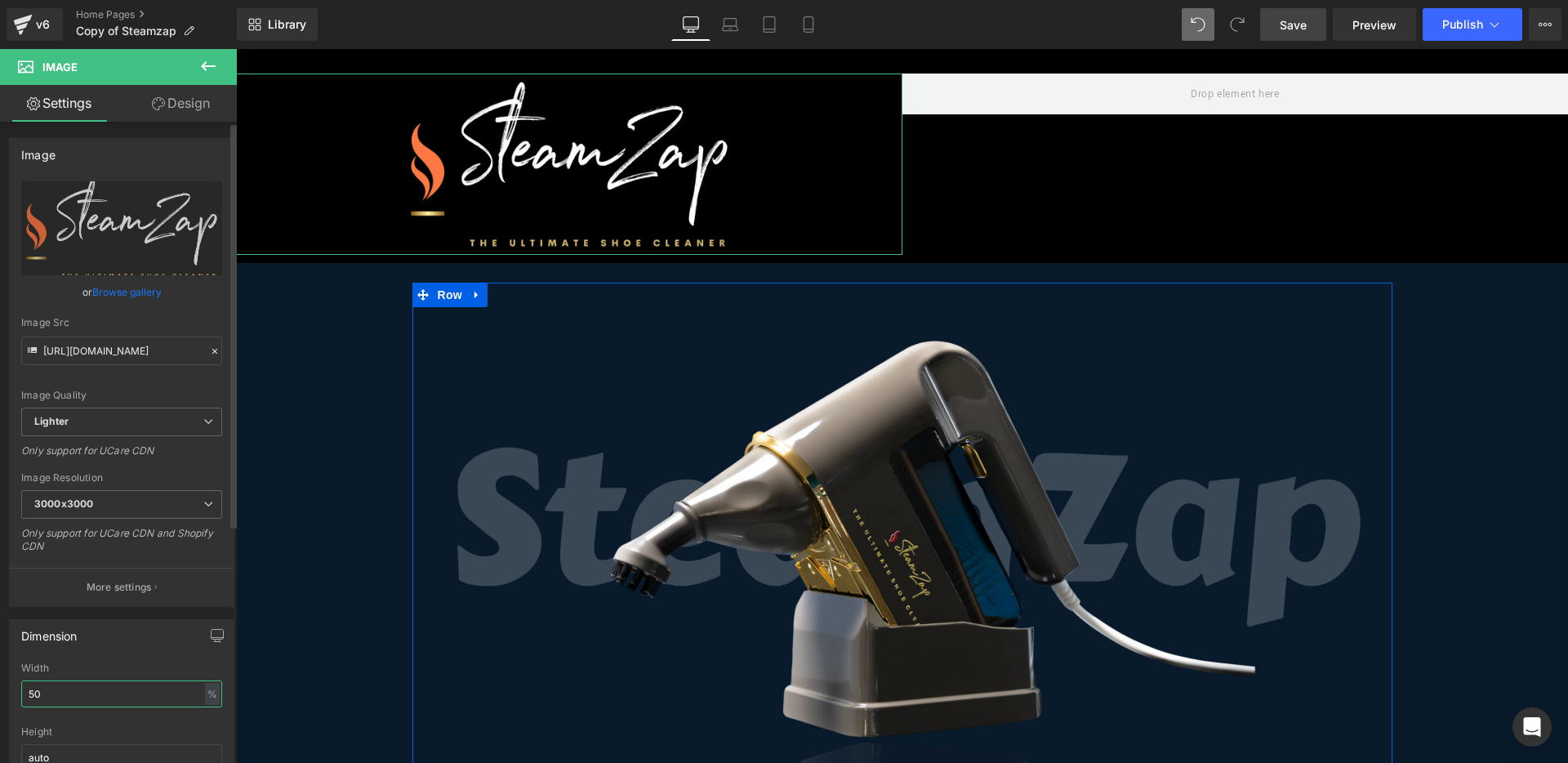 drag, startPoint x: 68, startPoint y: 680, endPoint x: 12, endPoint y: 672, distance: 56.56854 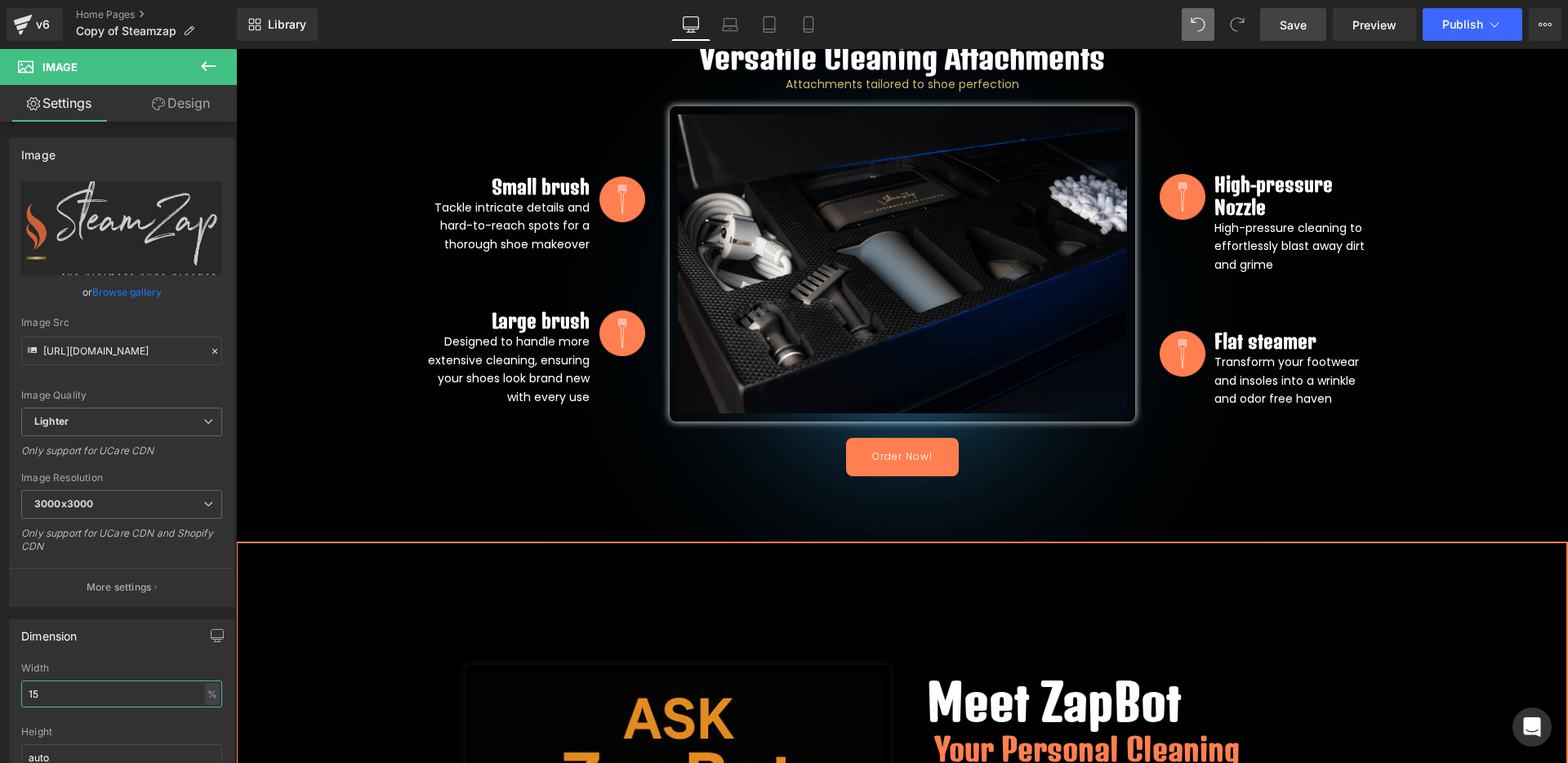 scroll, scrollTop: 1736, scrollLeft: 0, axis: vertical 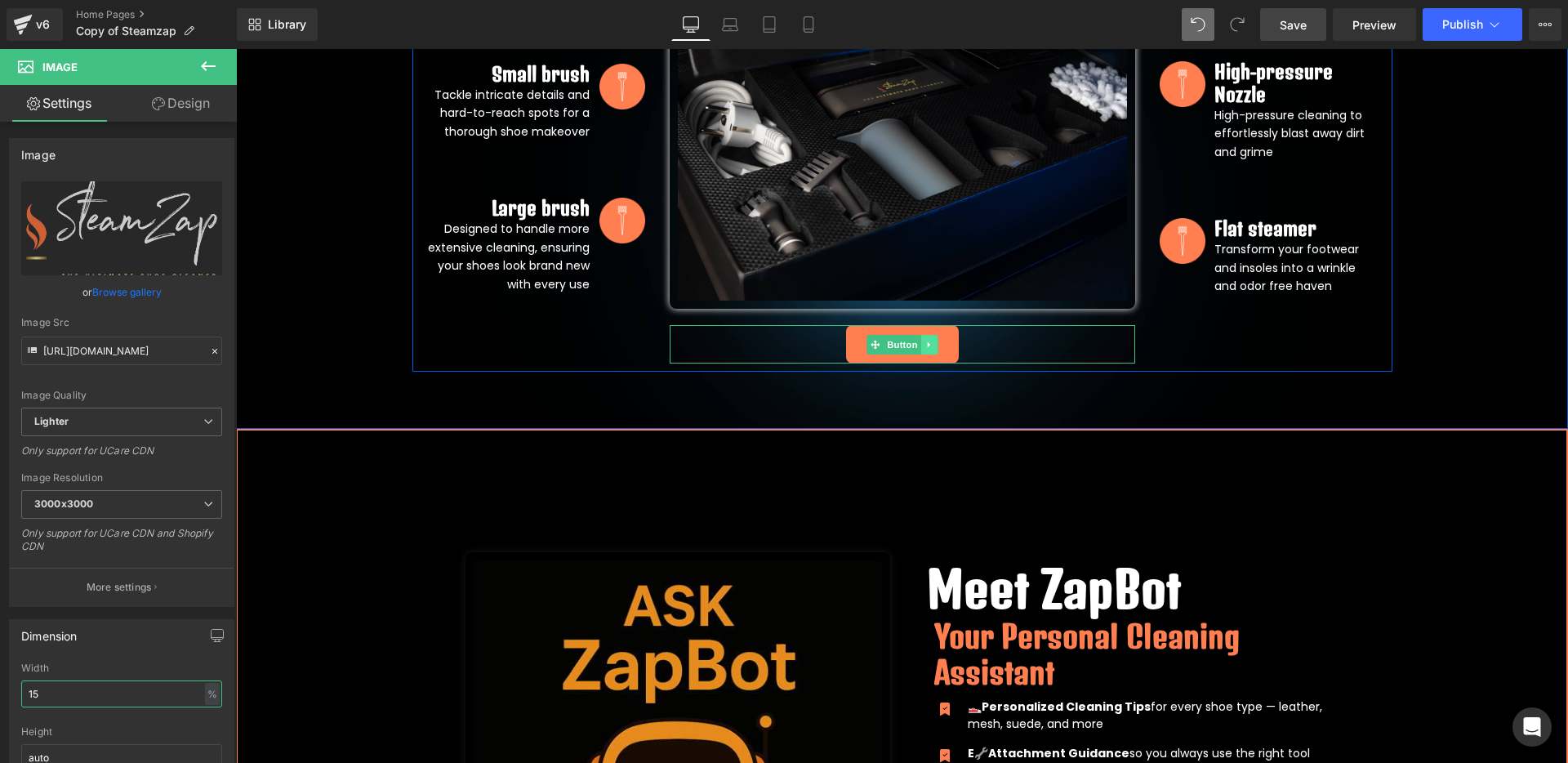 type on "15" 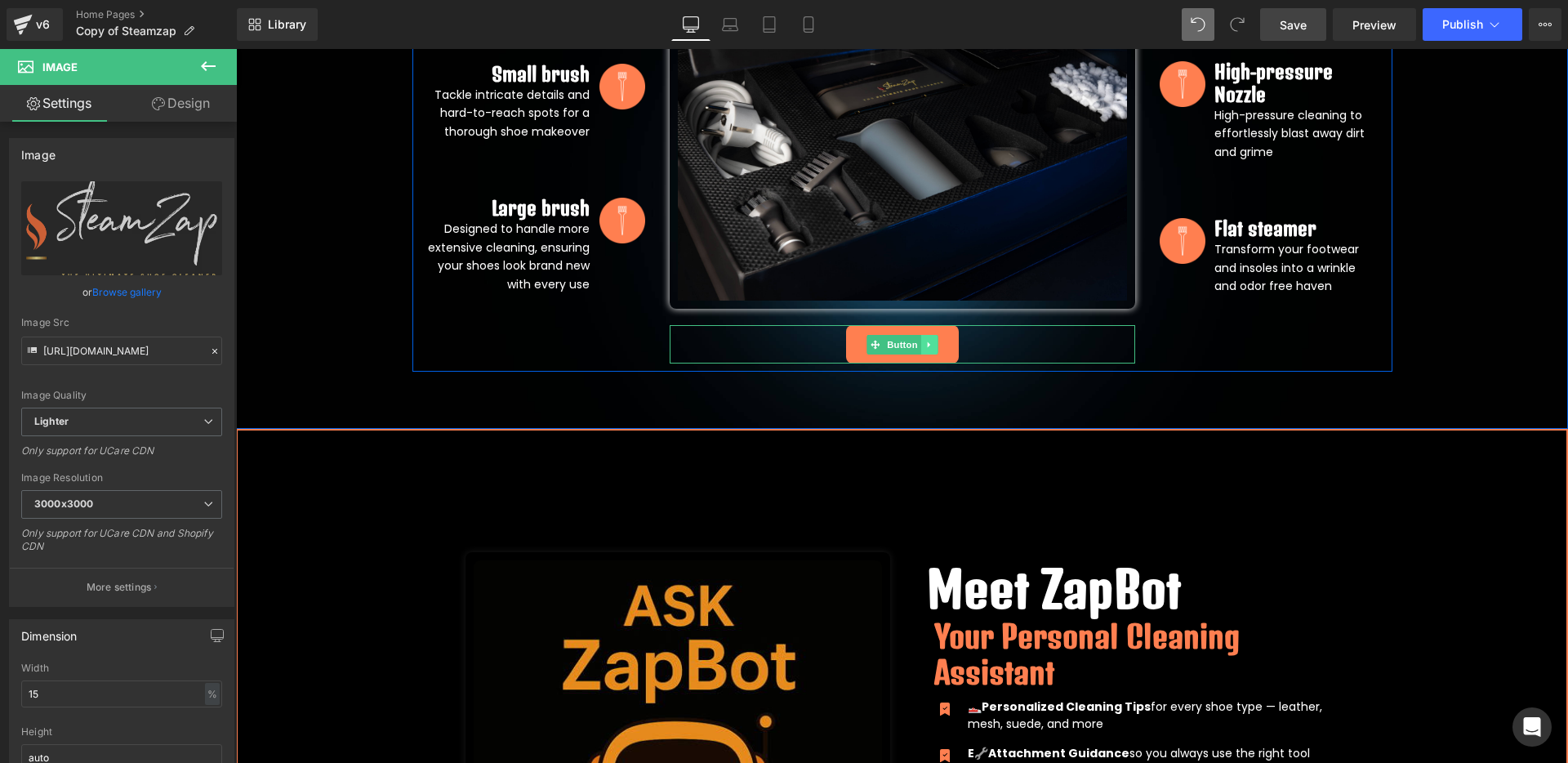 click at bounding box center (929, 345) 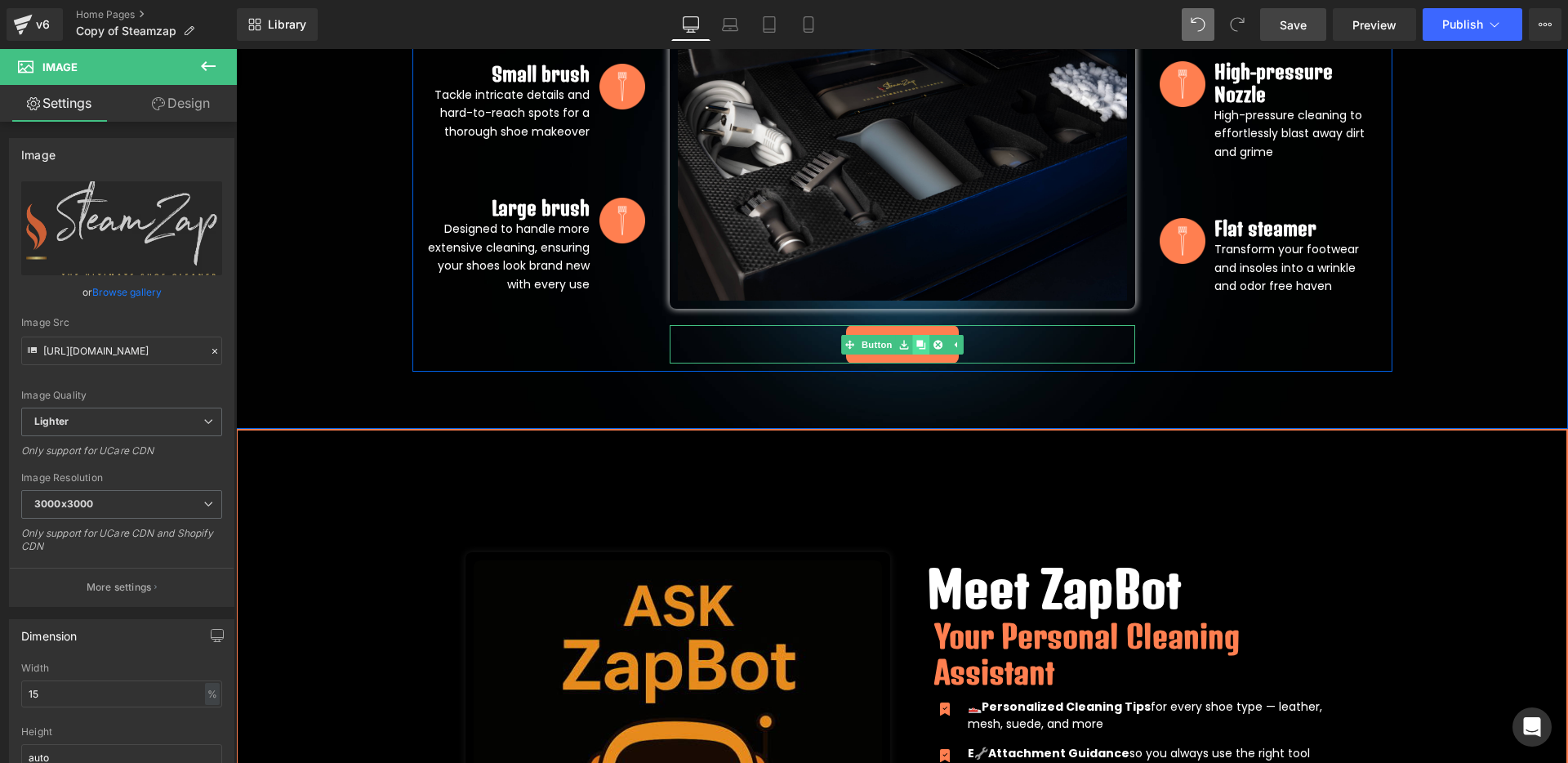 click 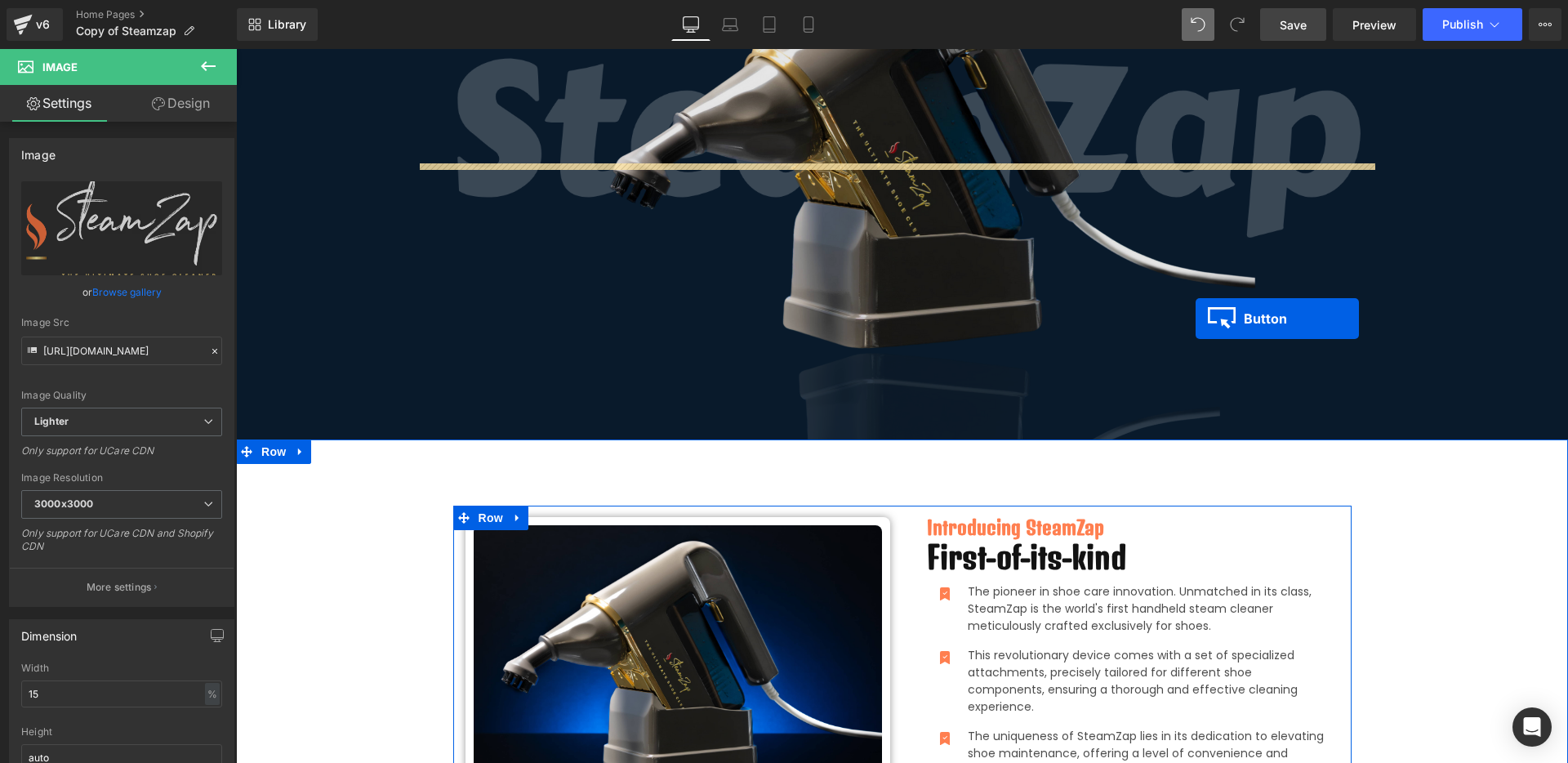 scroll, scrollTop: 0, scrollLeft: 0, axis: both 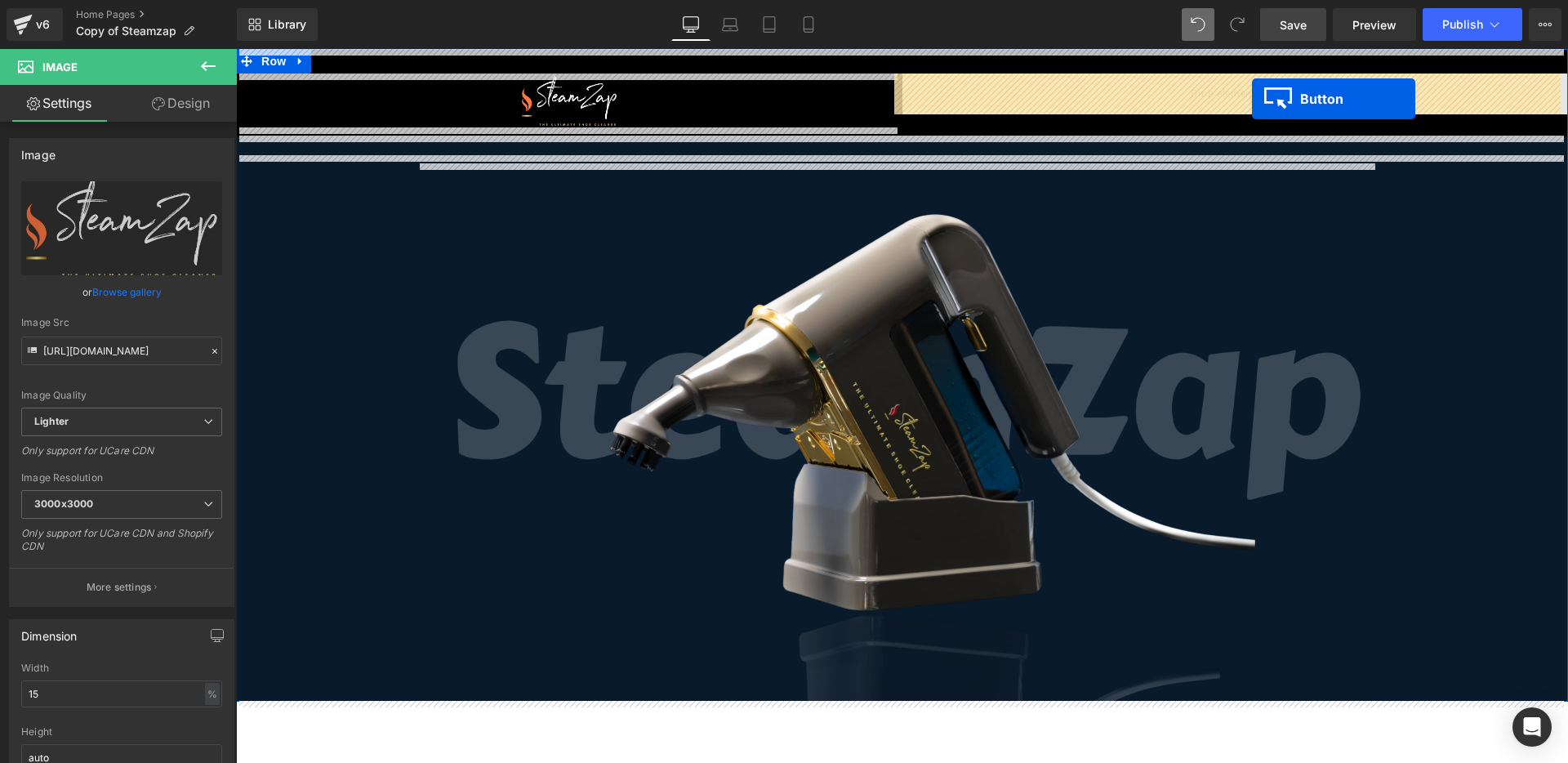 drag, startPoint x: 866, startPoint y: 386, endPoint x: 1252, endPoint y: 99, distance: 481.0042 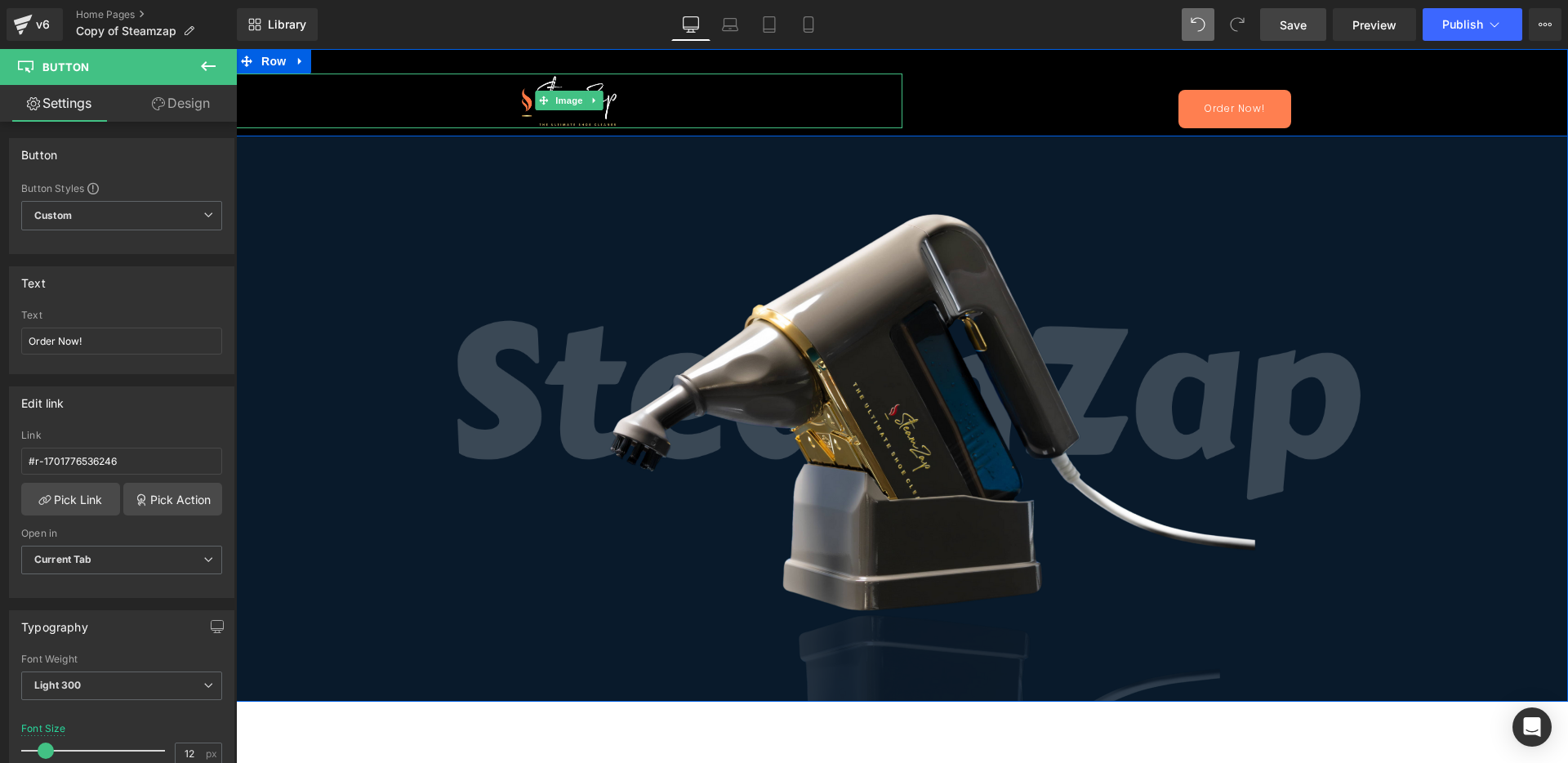 click at bounding box center (569, 100) 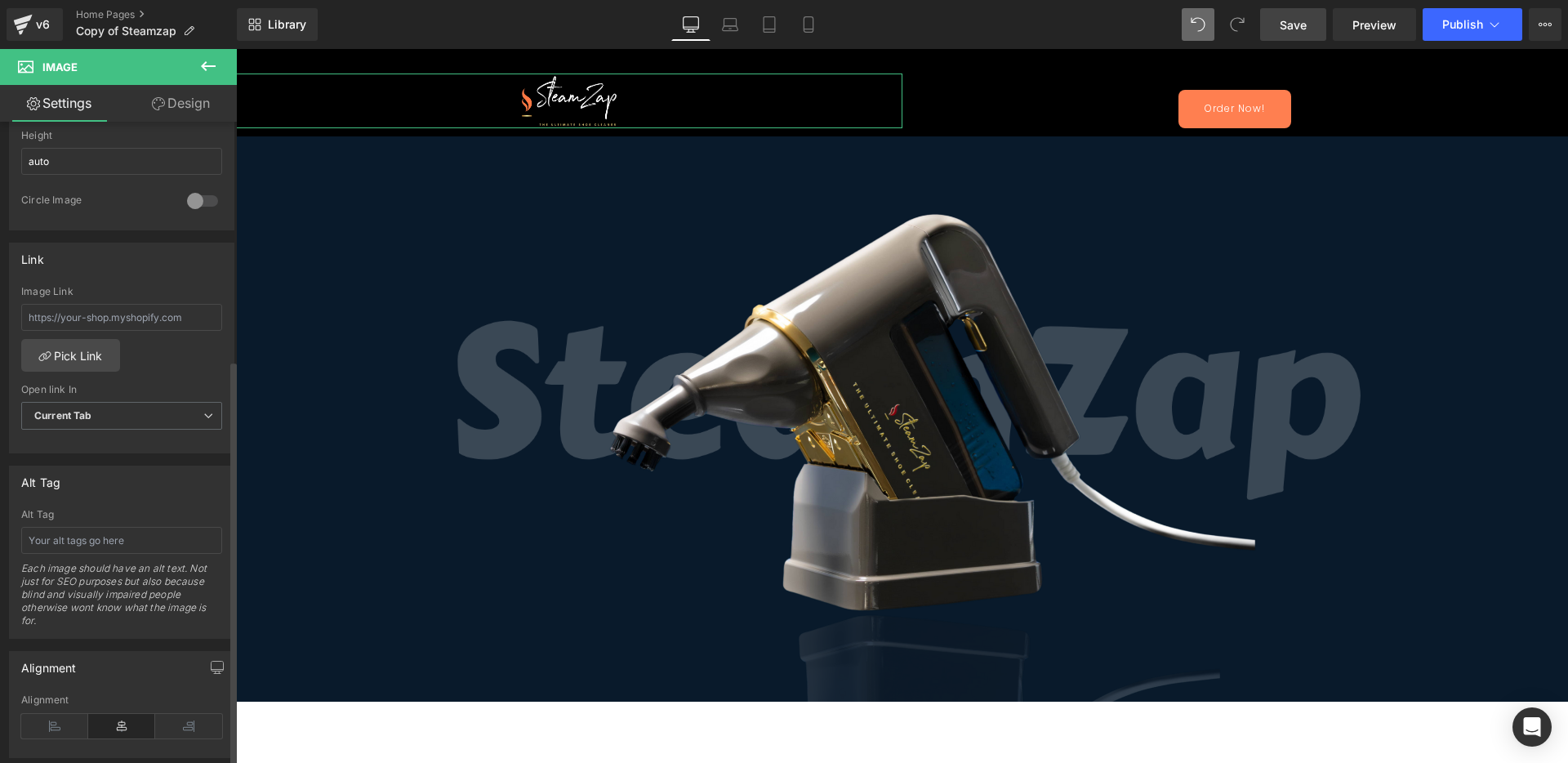 scroll, scrollTop: 813, scrollLeft: 0, axis: vertical 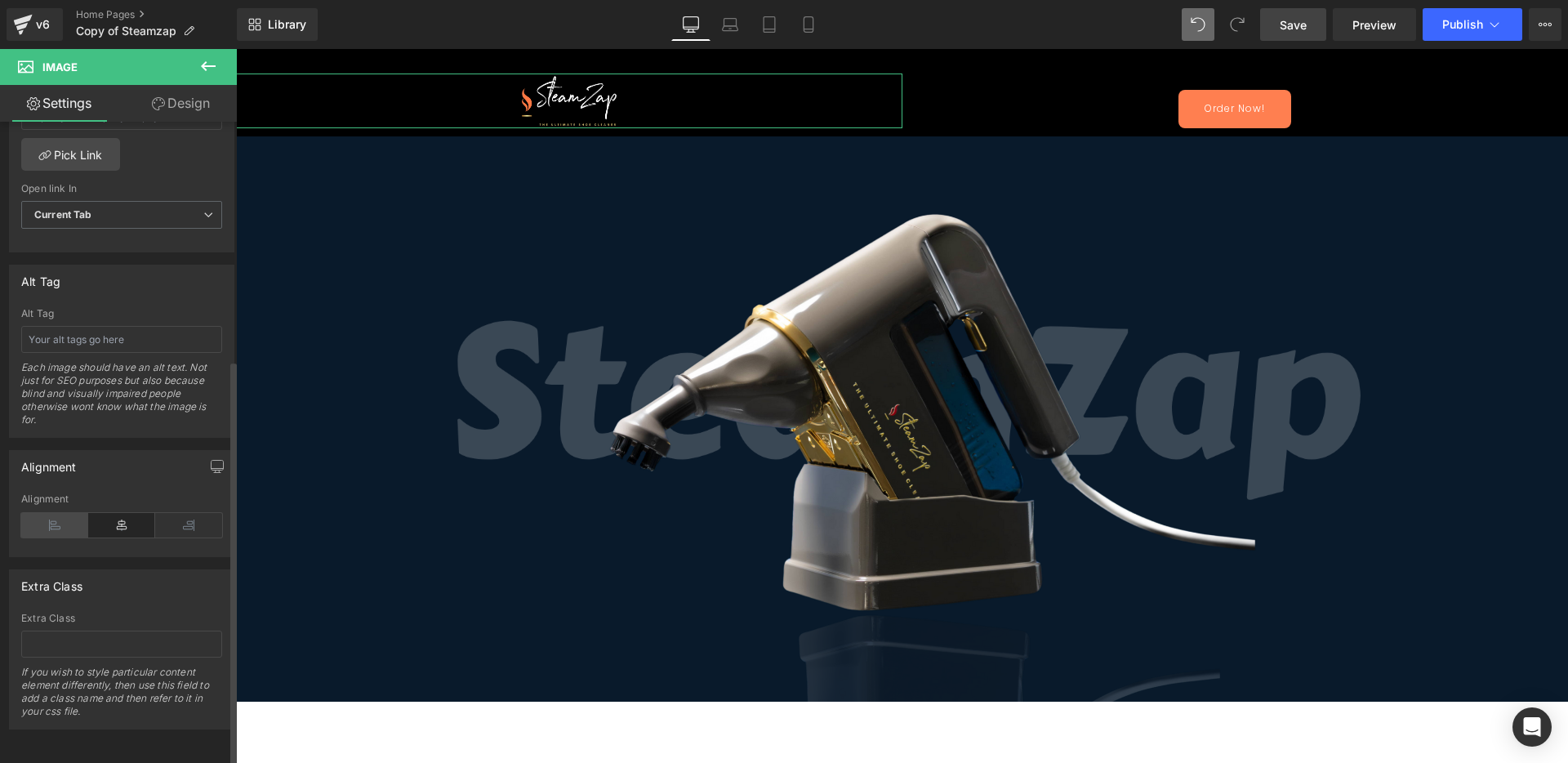 click at bounding box center [55, 525] 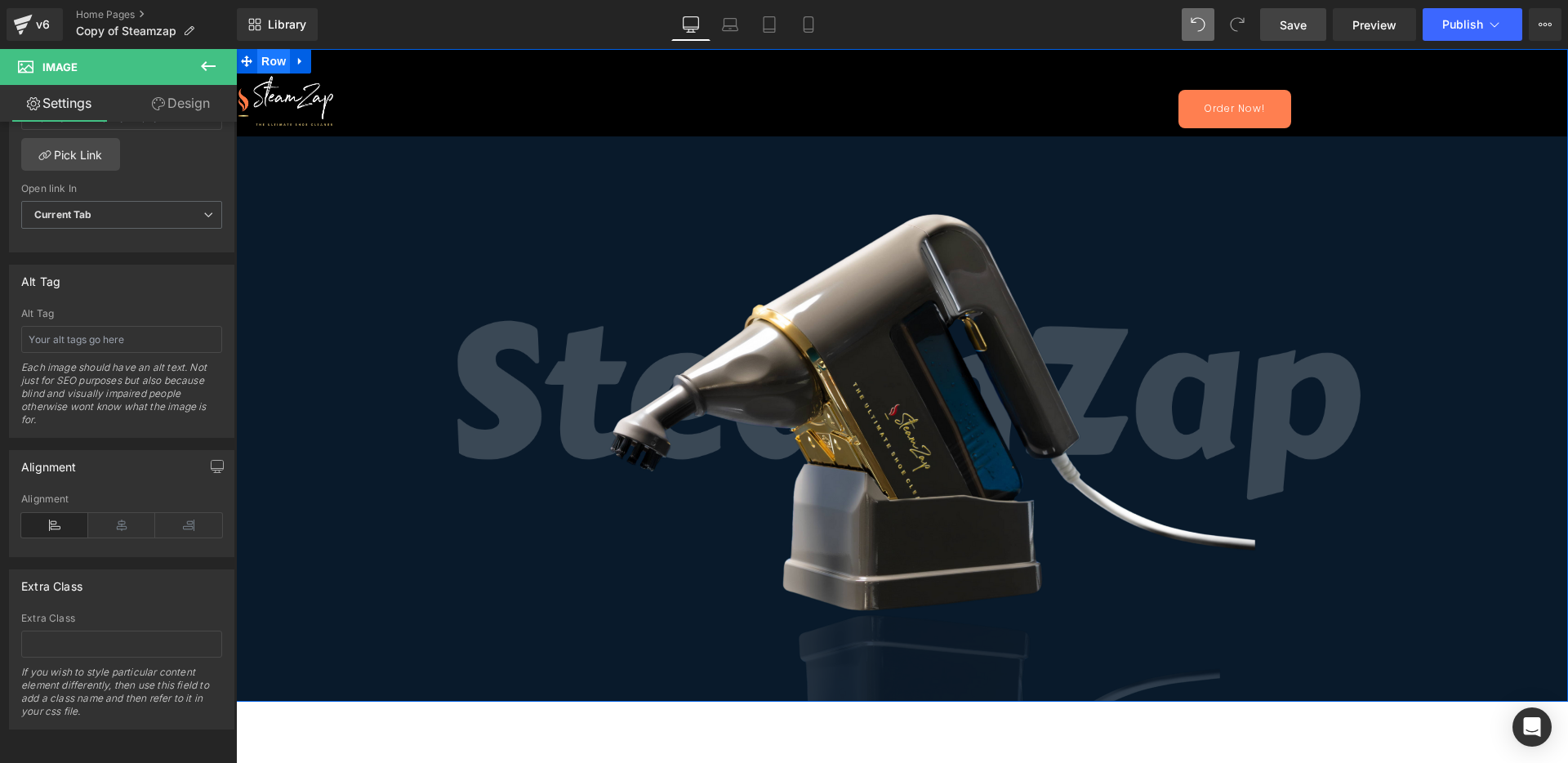 click on "Row" at bounding box center (274, 61) 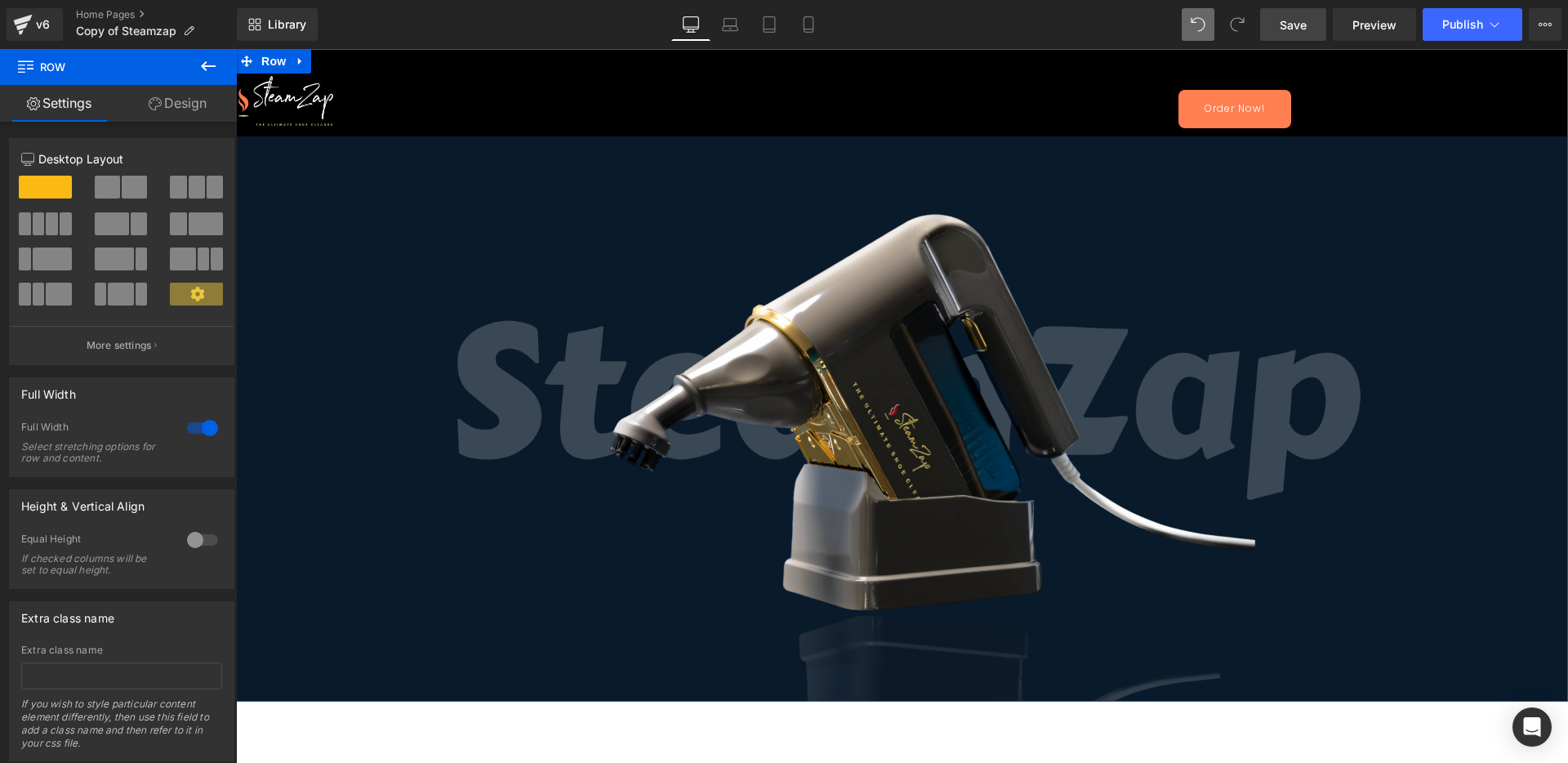 click on "Design" at bounding box center [177, 103] 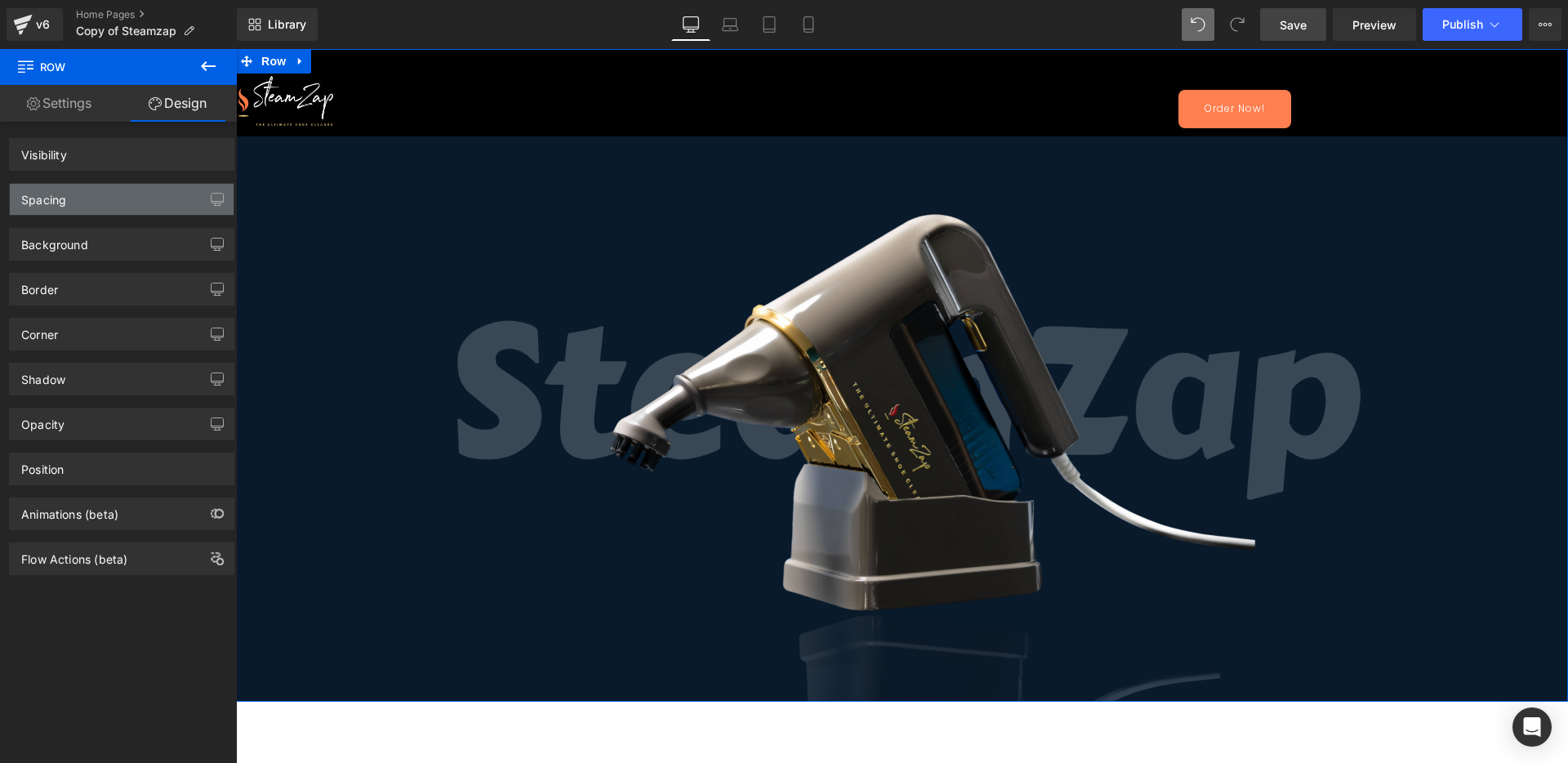 click on "Spacing" at bounding box center [122, 199] 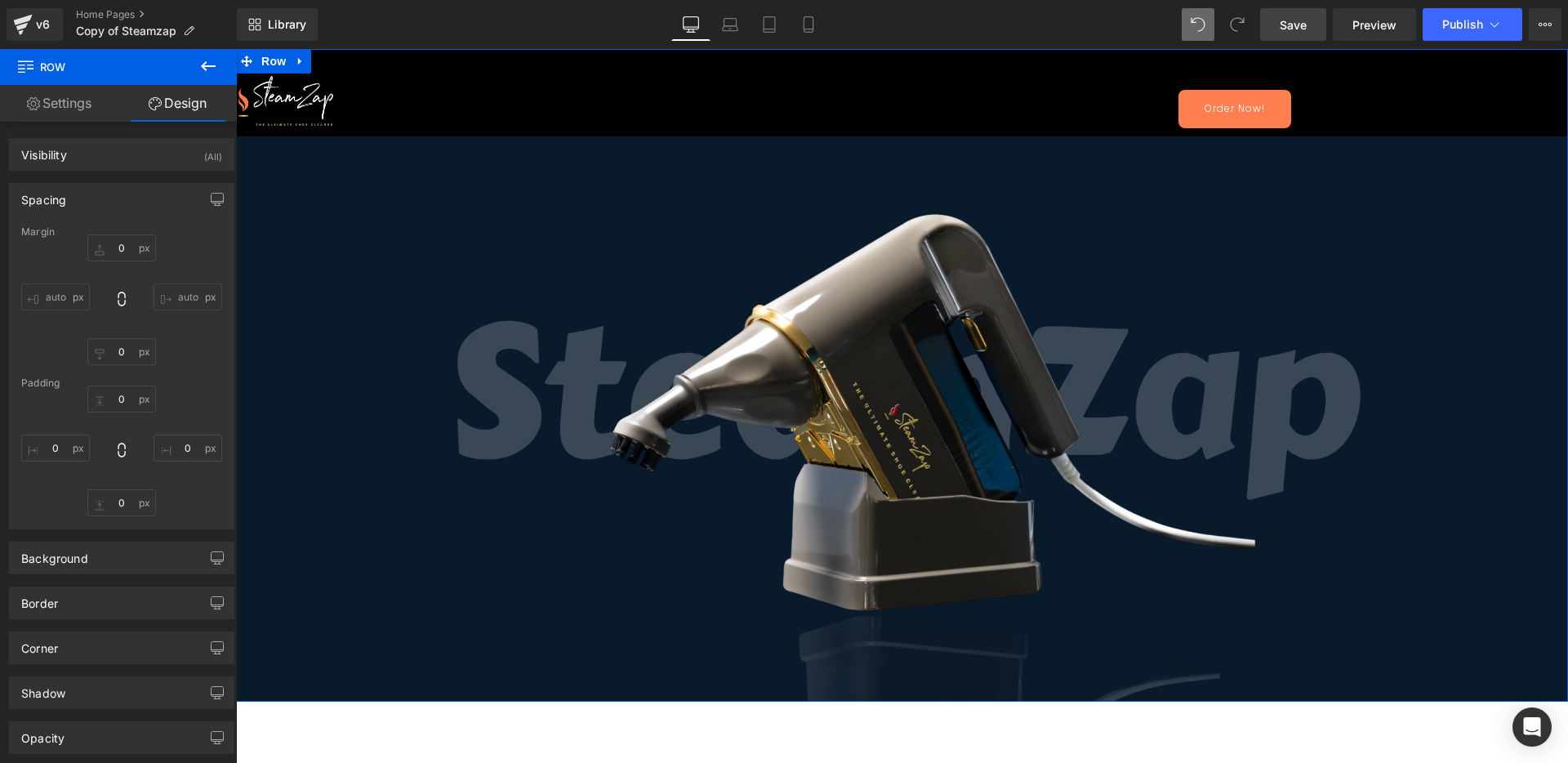 type on "0" 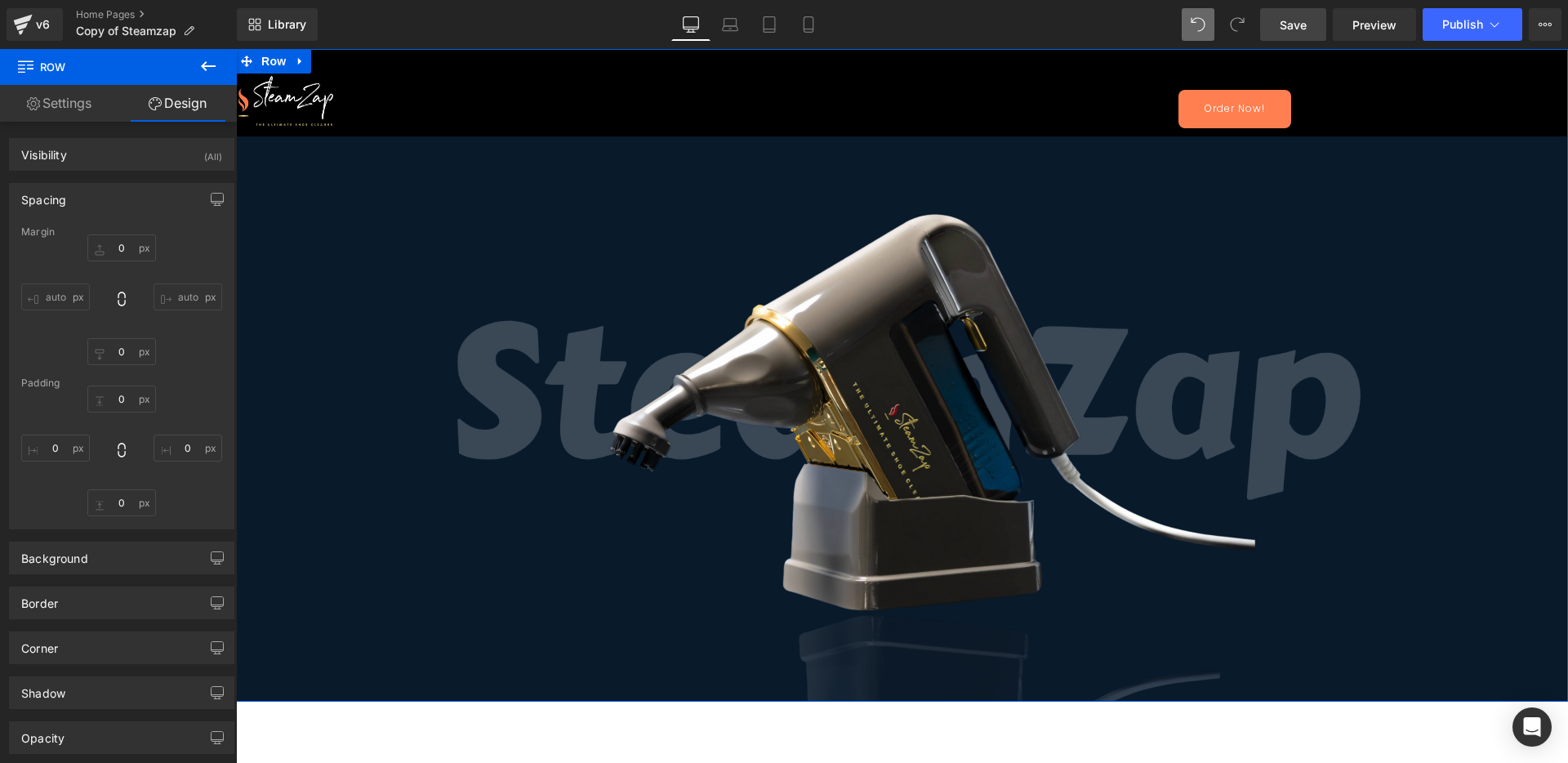 type on "0" 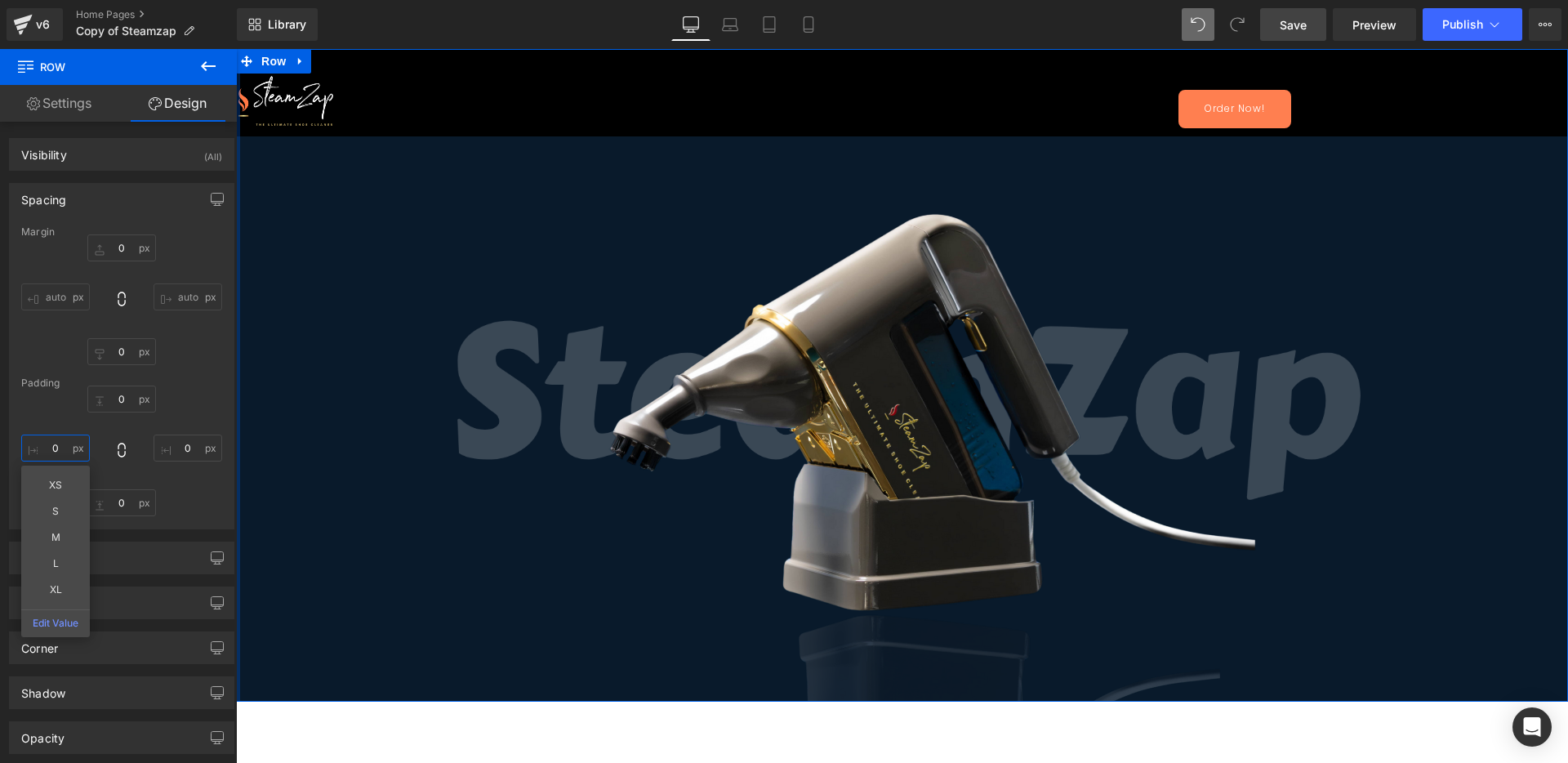 click on "0" at bounding box center (56, 448) 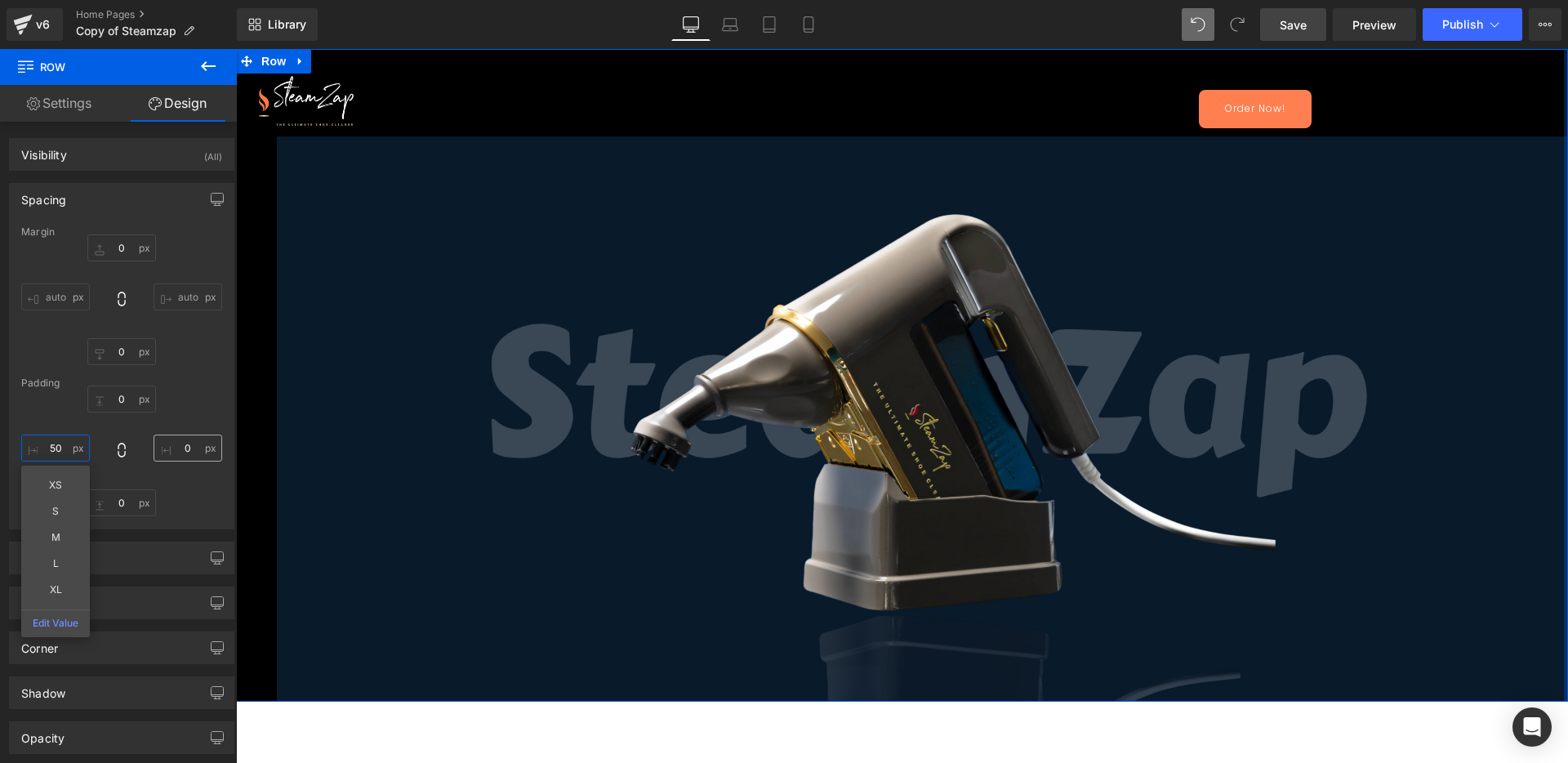 type on "50" 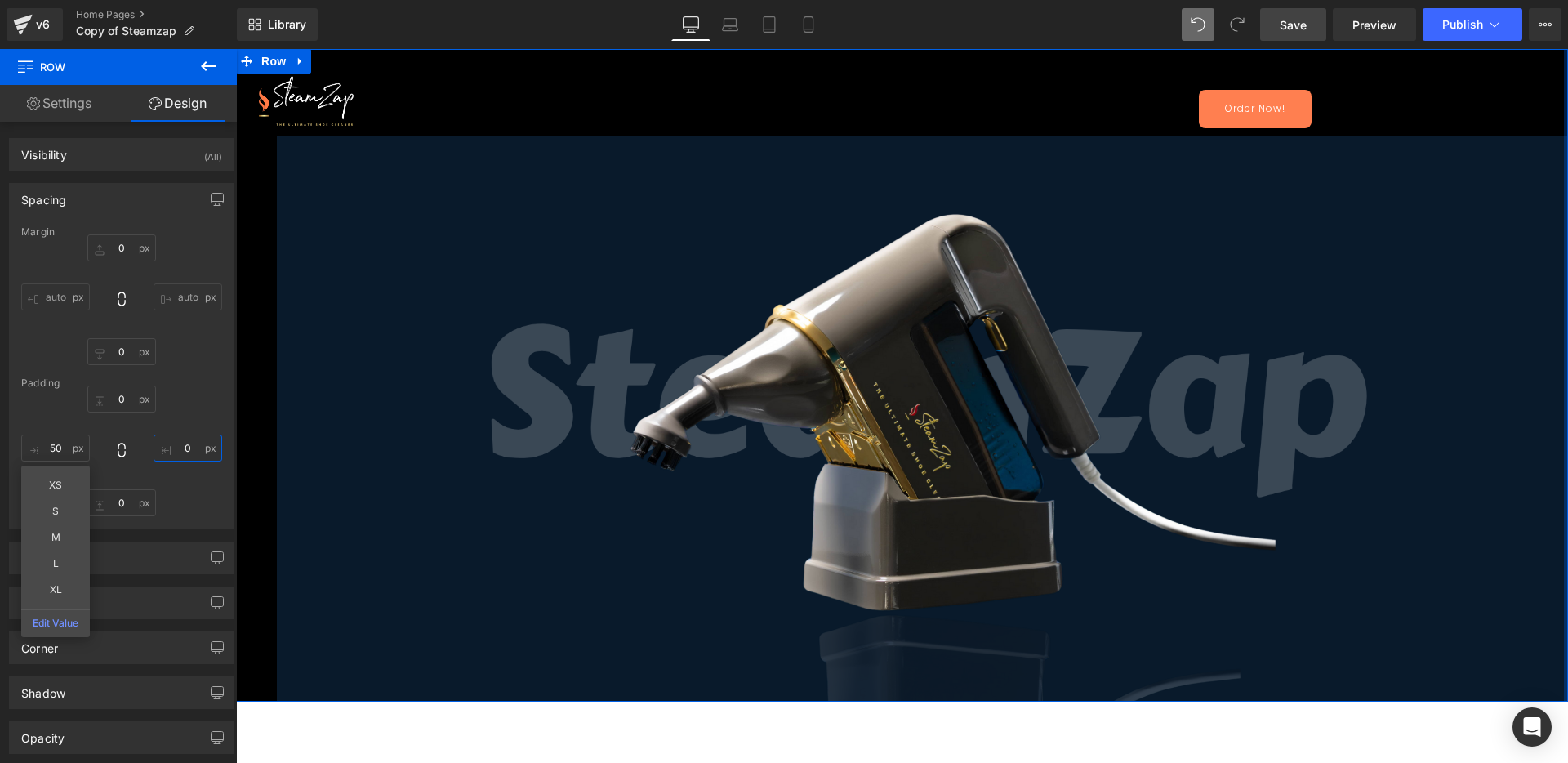 click on "0" at bounding box center [188, 448] 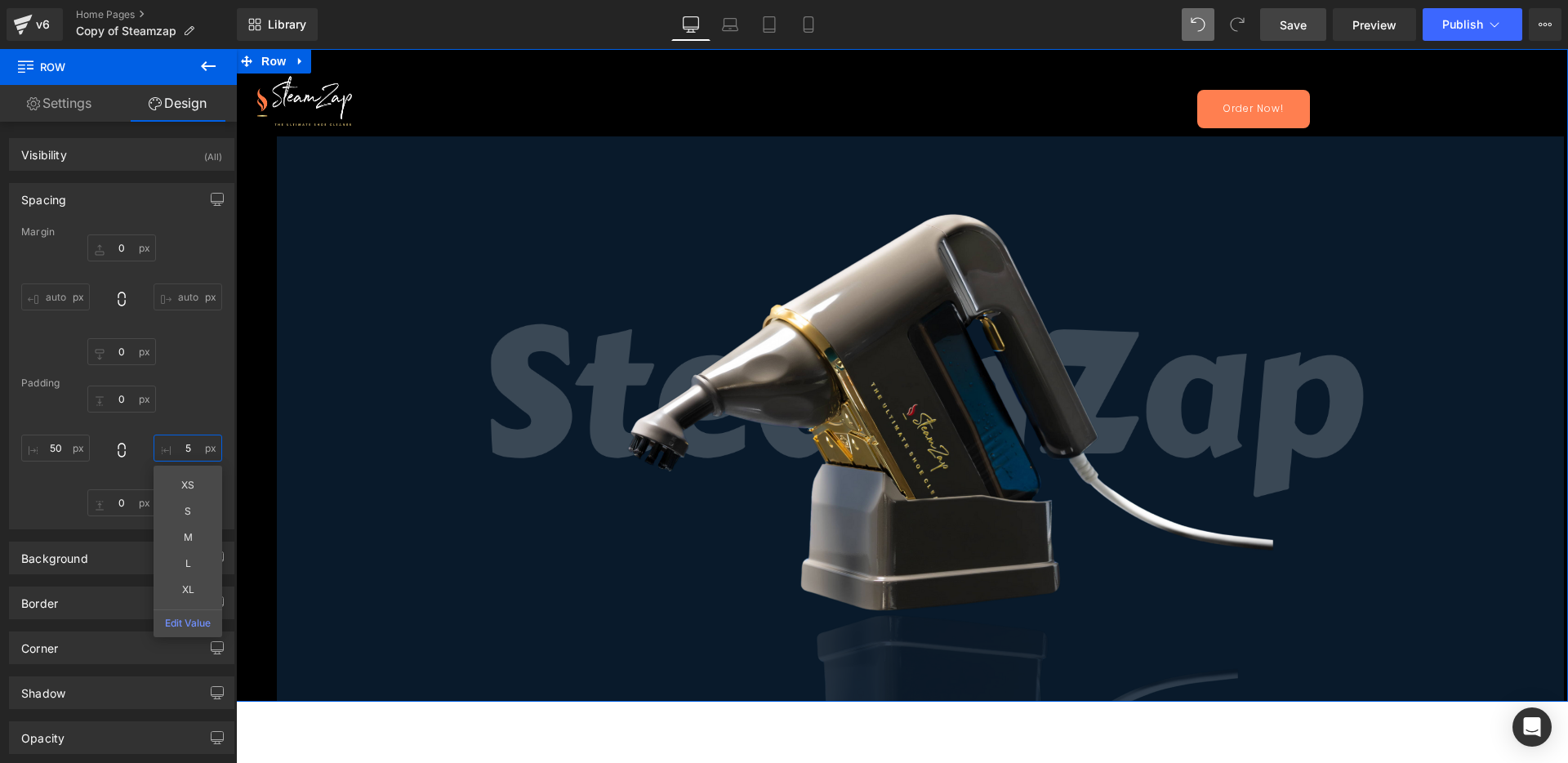 type on "50" 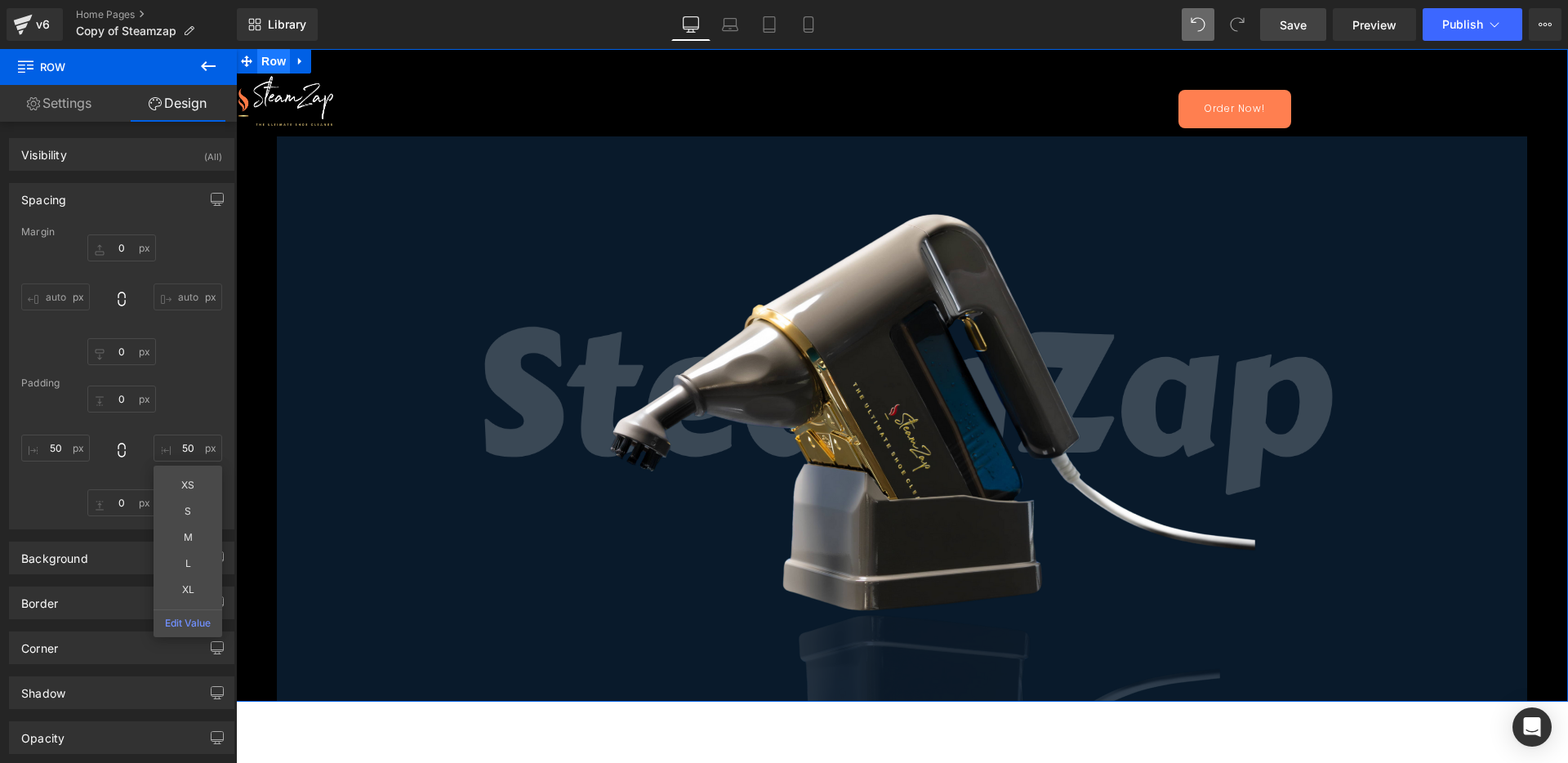 click on "Row" at bounding box center (274, 61) 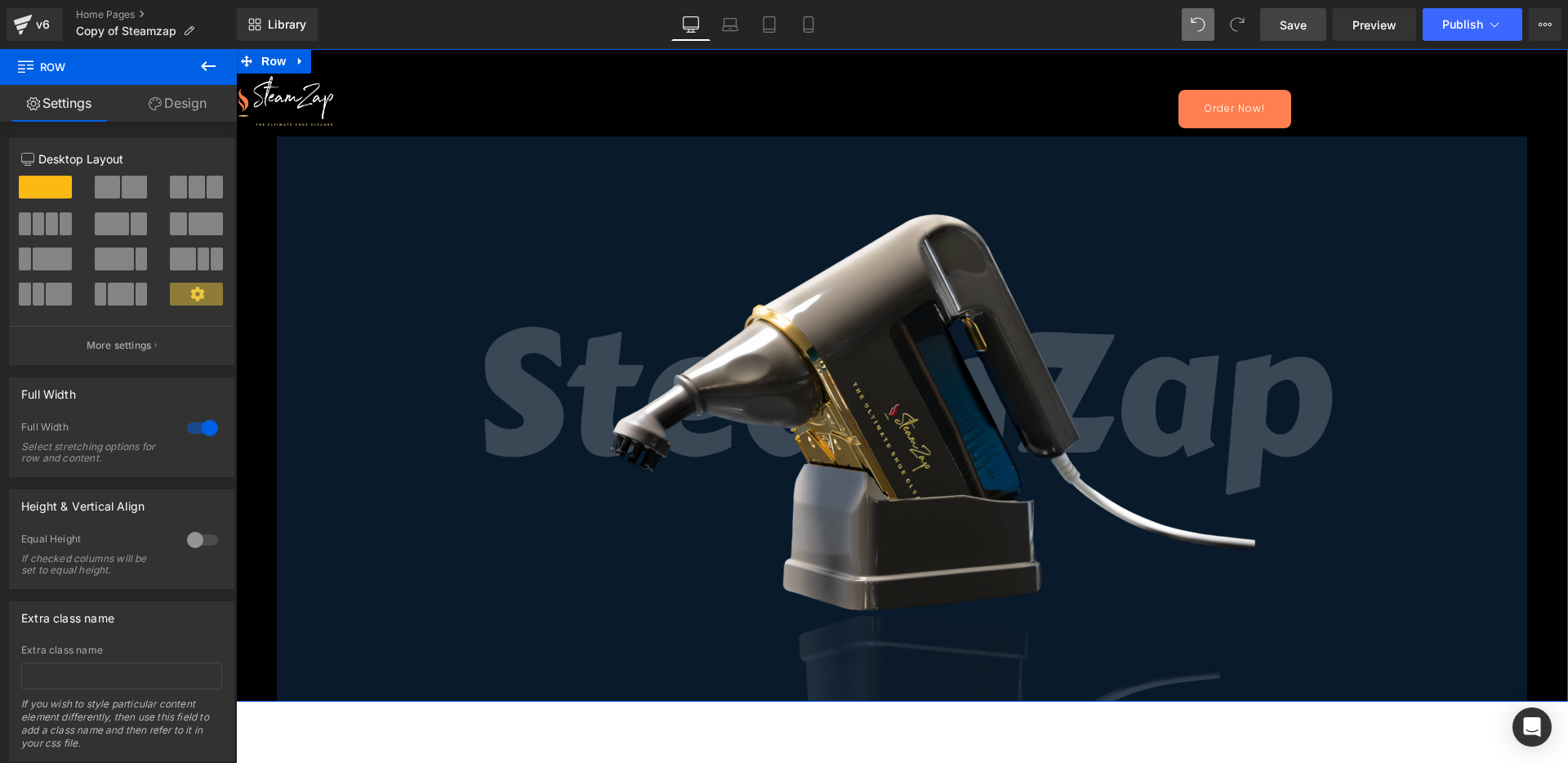 click on "Design" at bounding box center (177, 103) 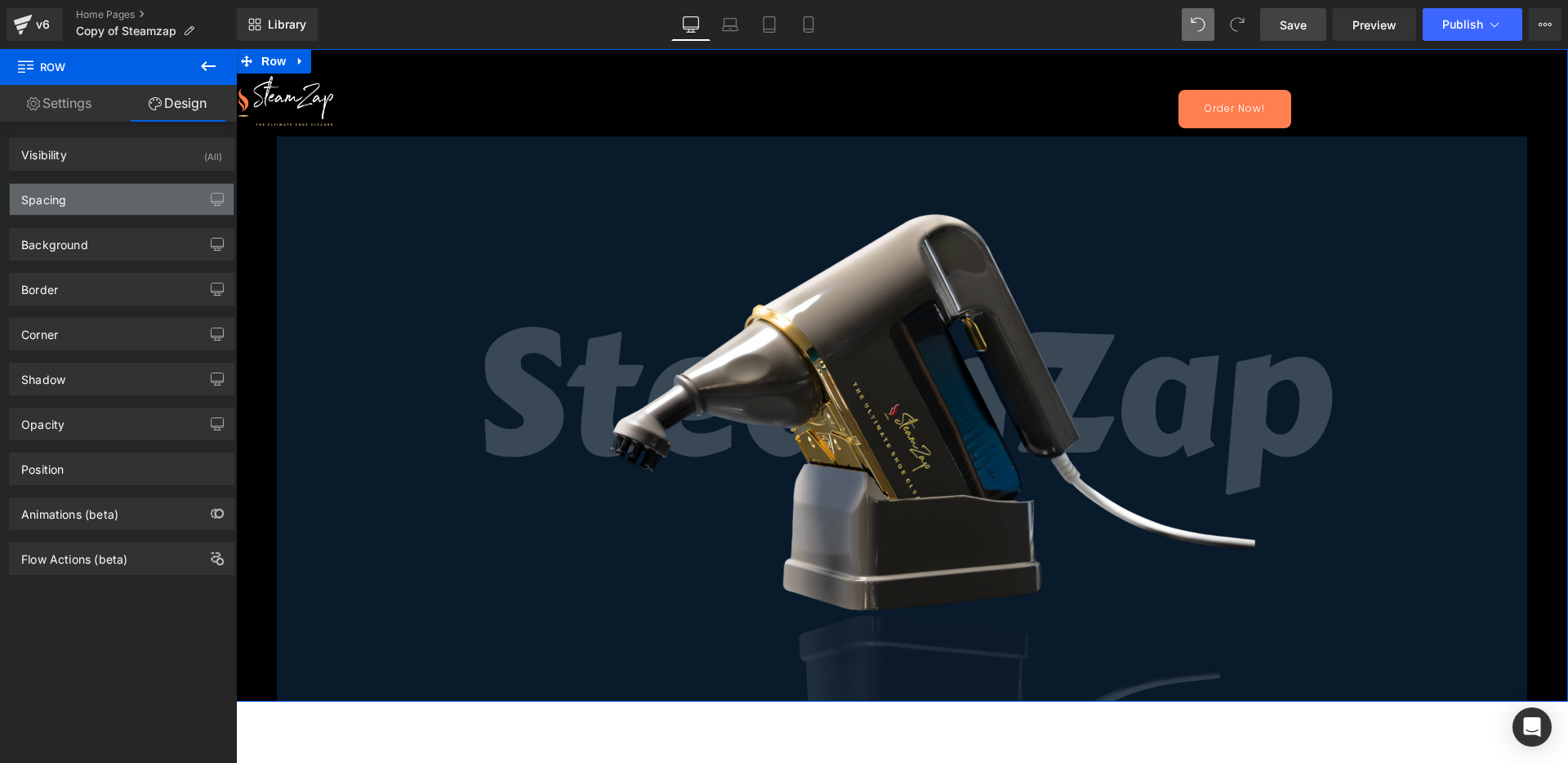 click on "Spacing" at bounding box center (122, 199) 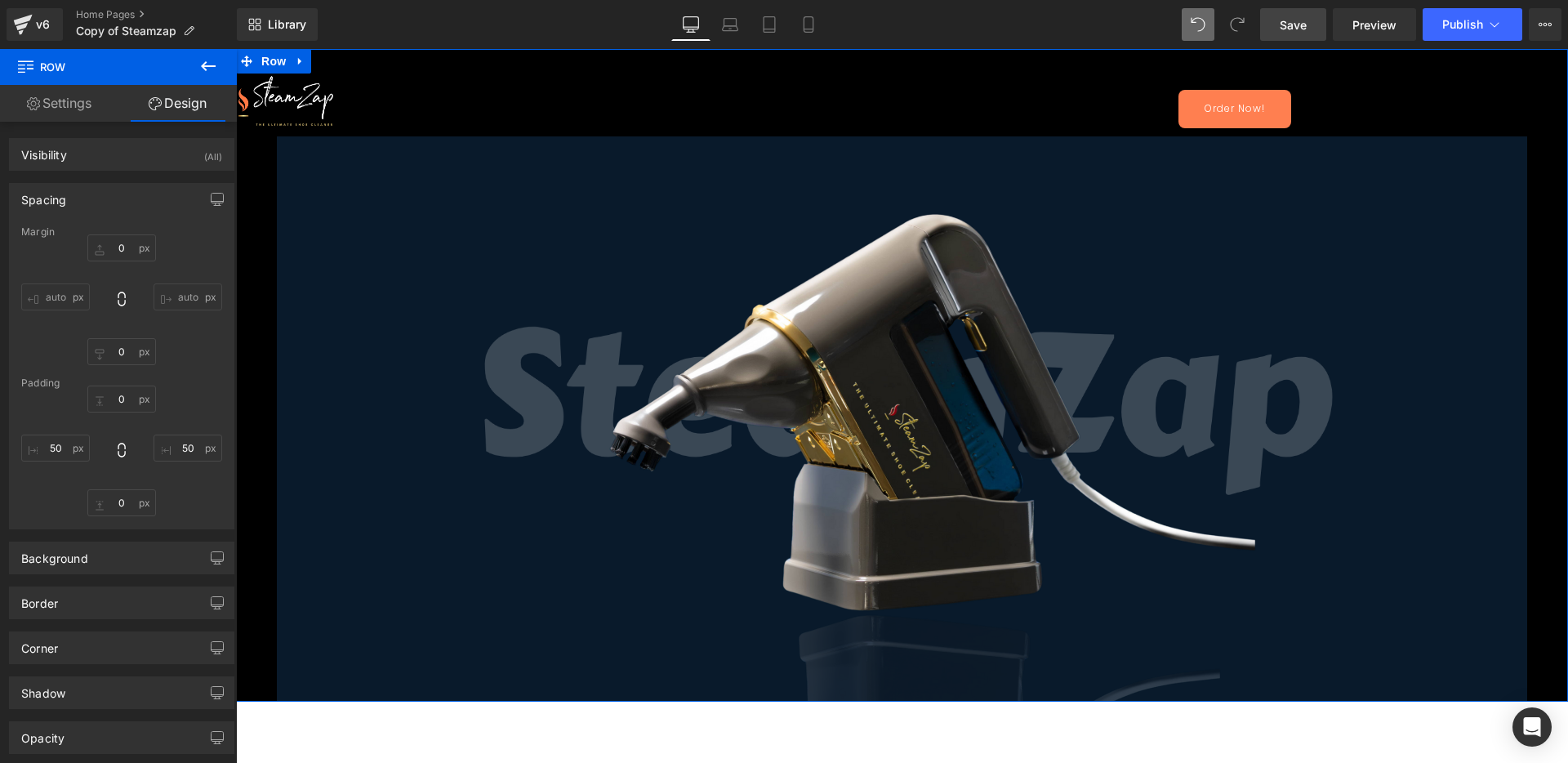 type on "0" 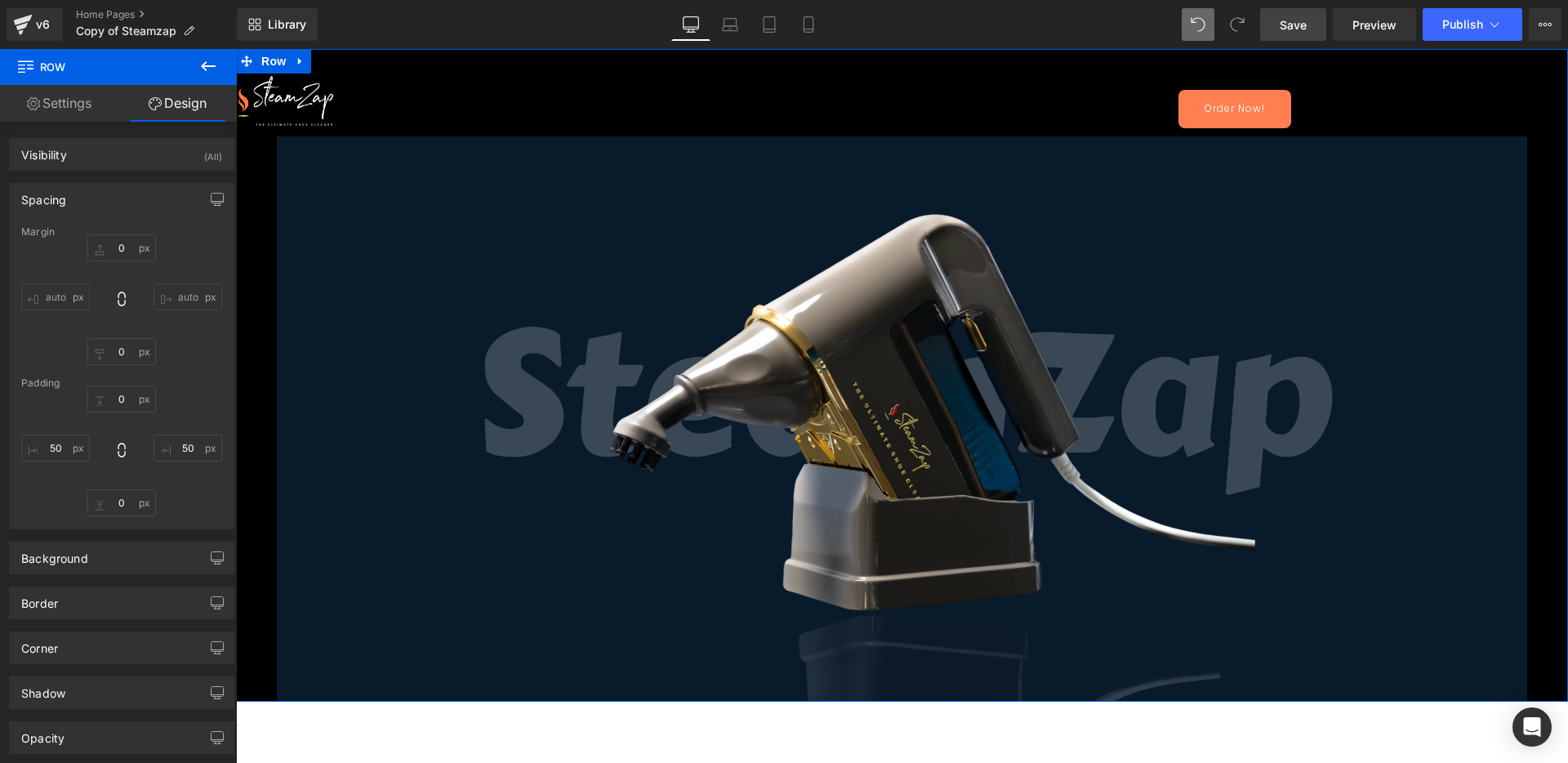 type on "0" 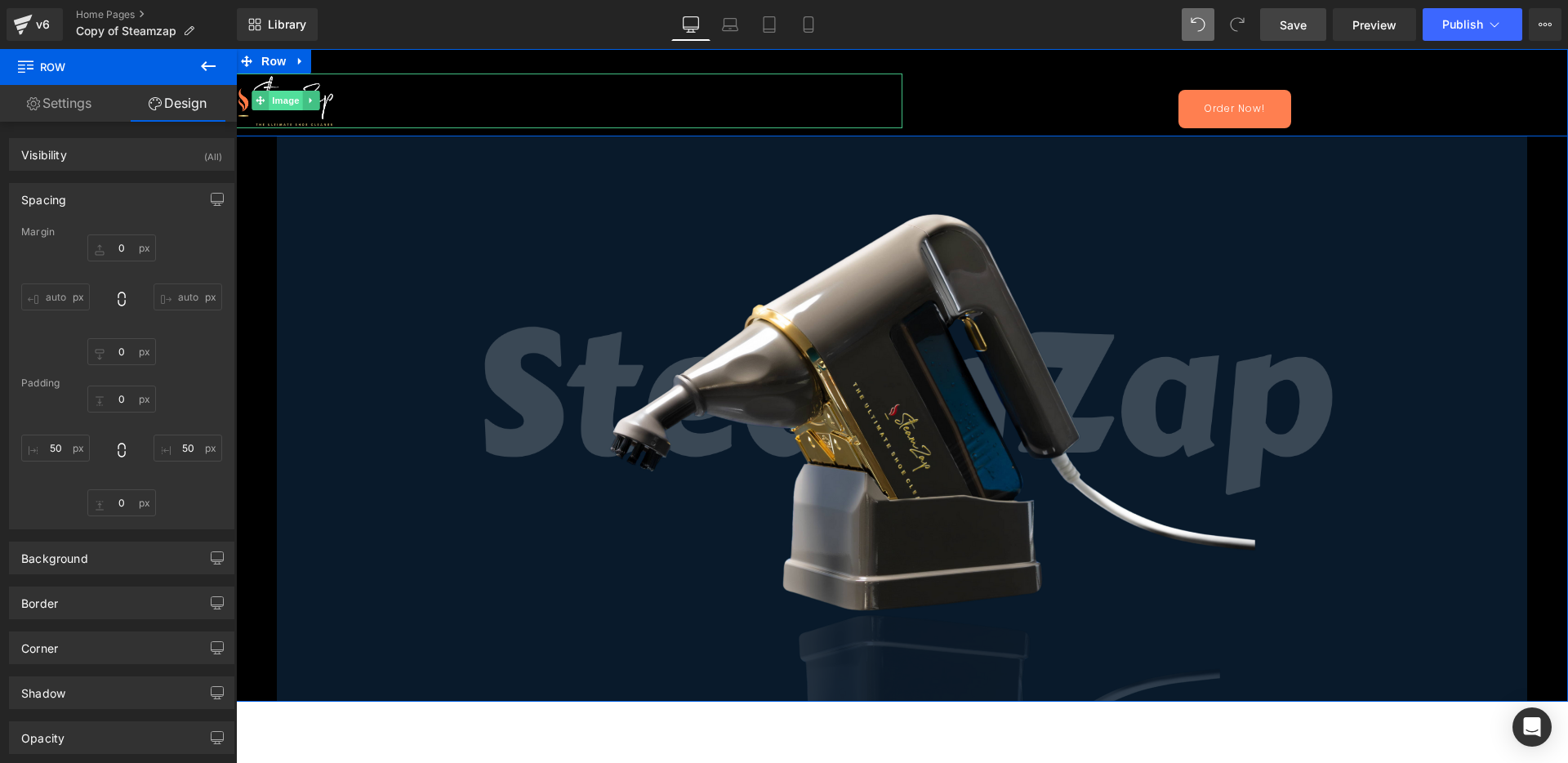 click on "Image" at bounding box center [286, 100] 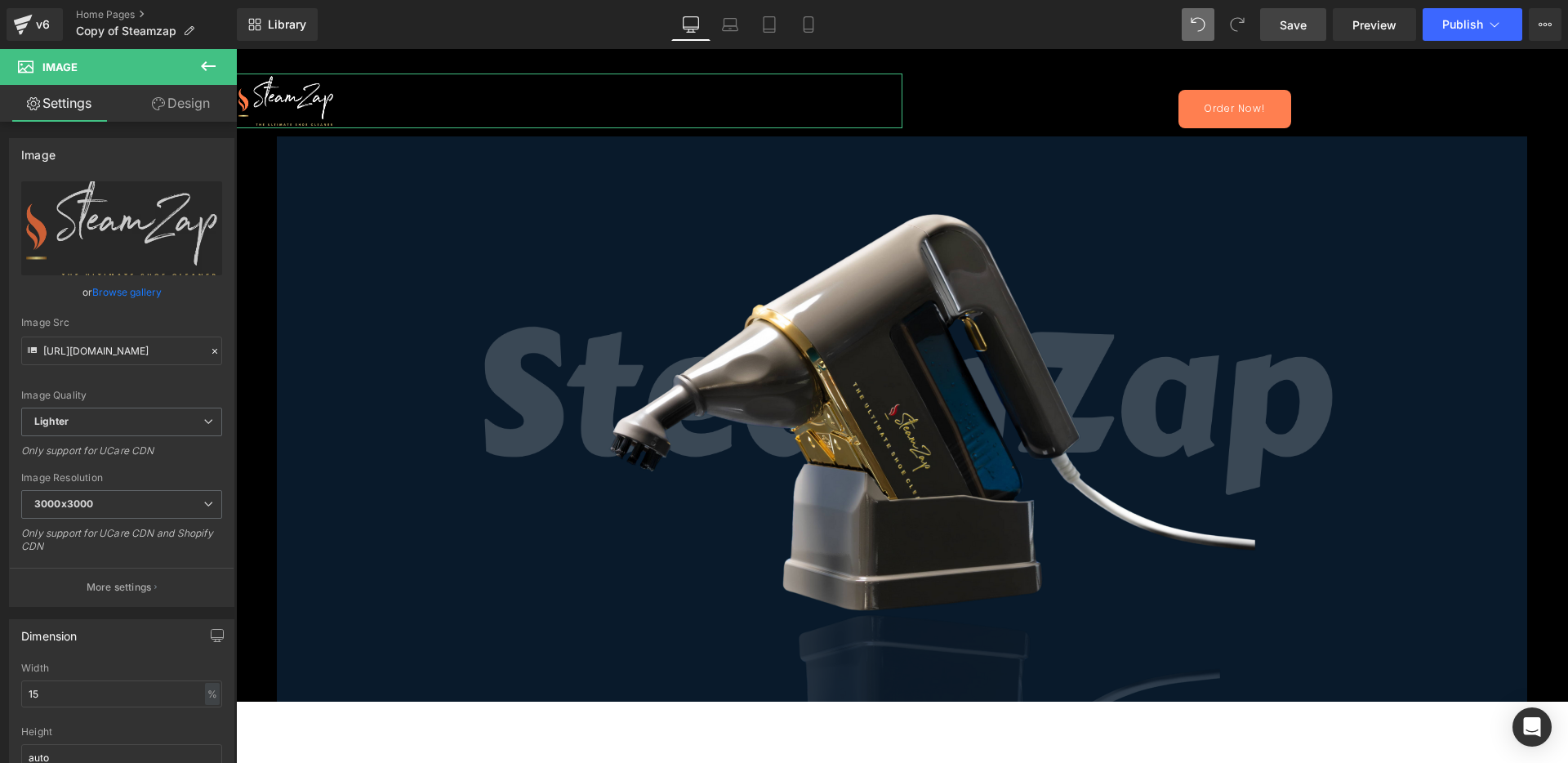 click on "Design" at bounding box center (180, 103) 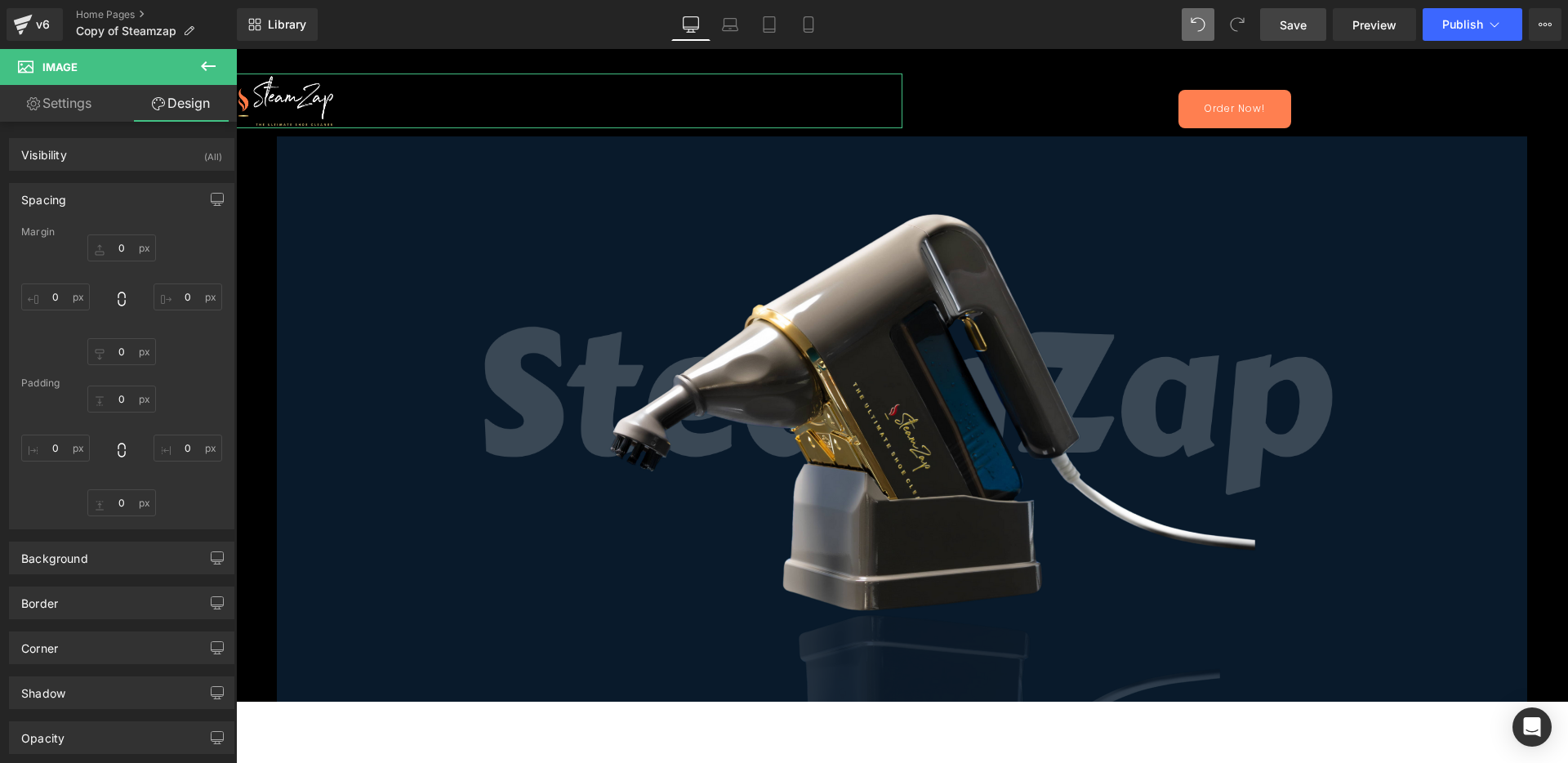 type on "0" 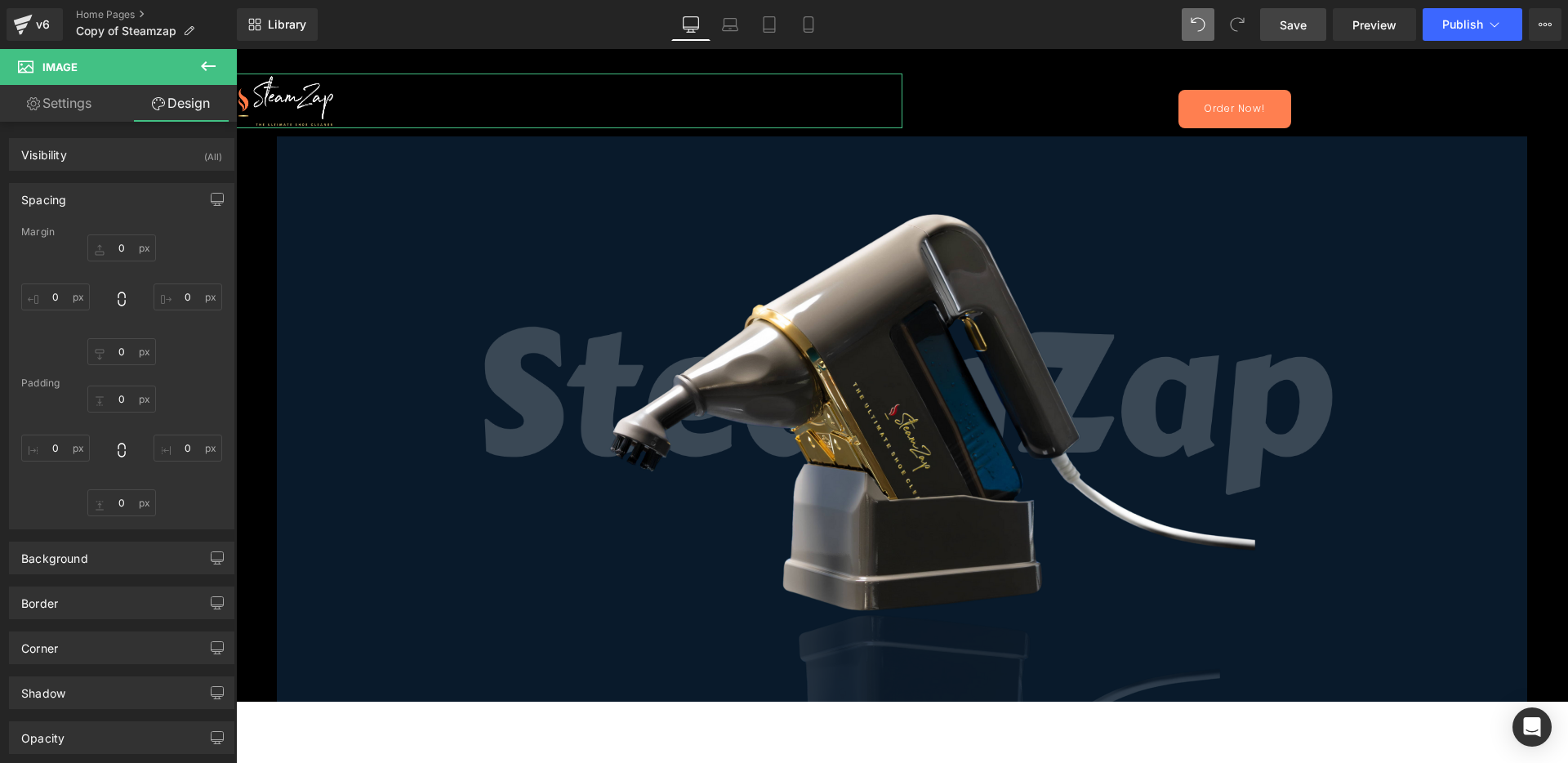type on "0" 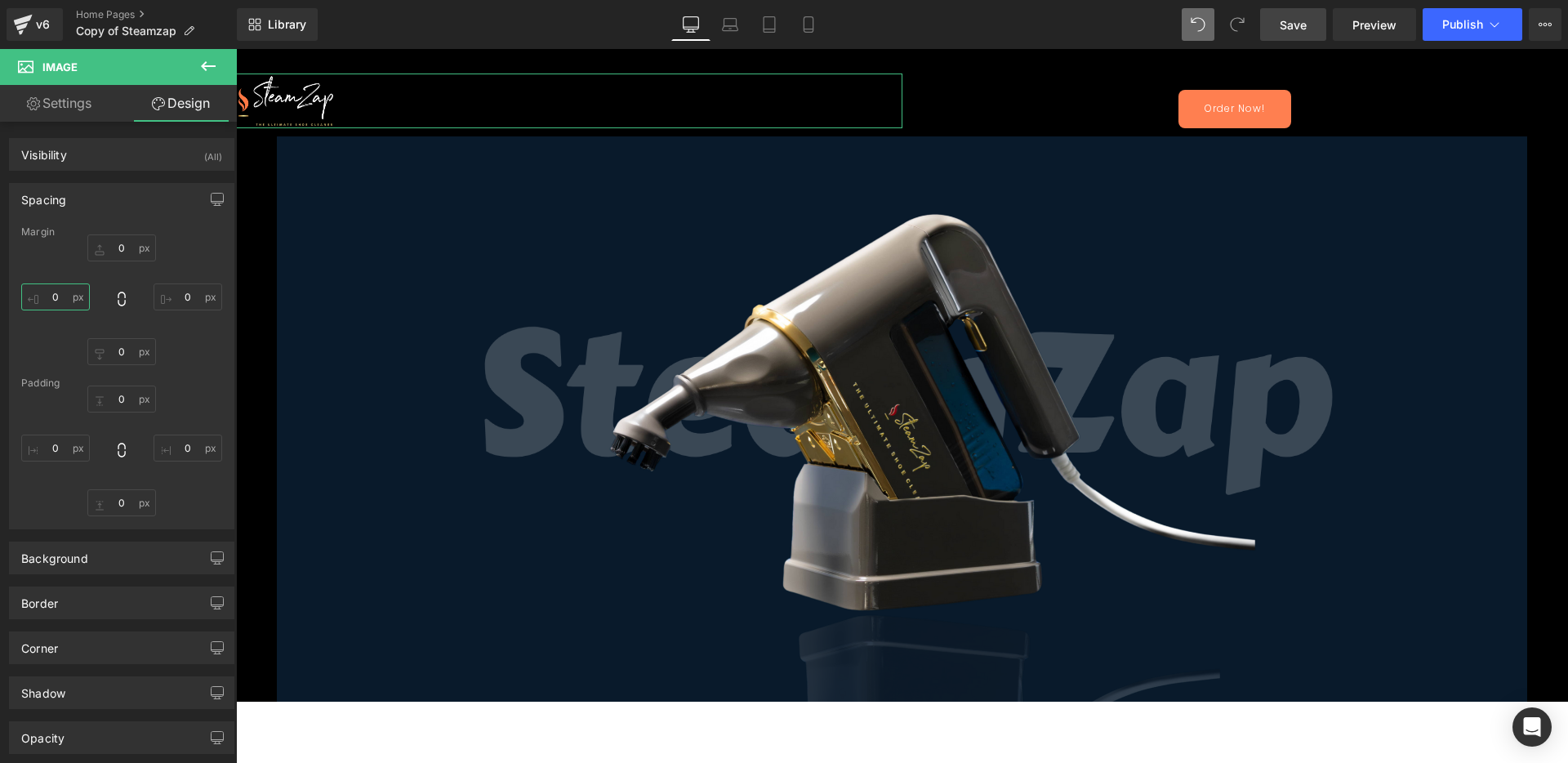 drag, startPoint x: 47, startPoint y: 291, endPoint x: 57, endPoint y: 293, distance: 10.198039 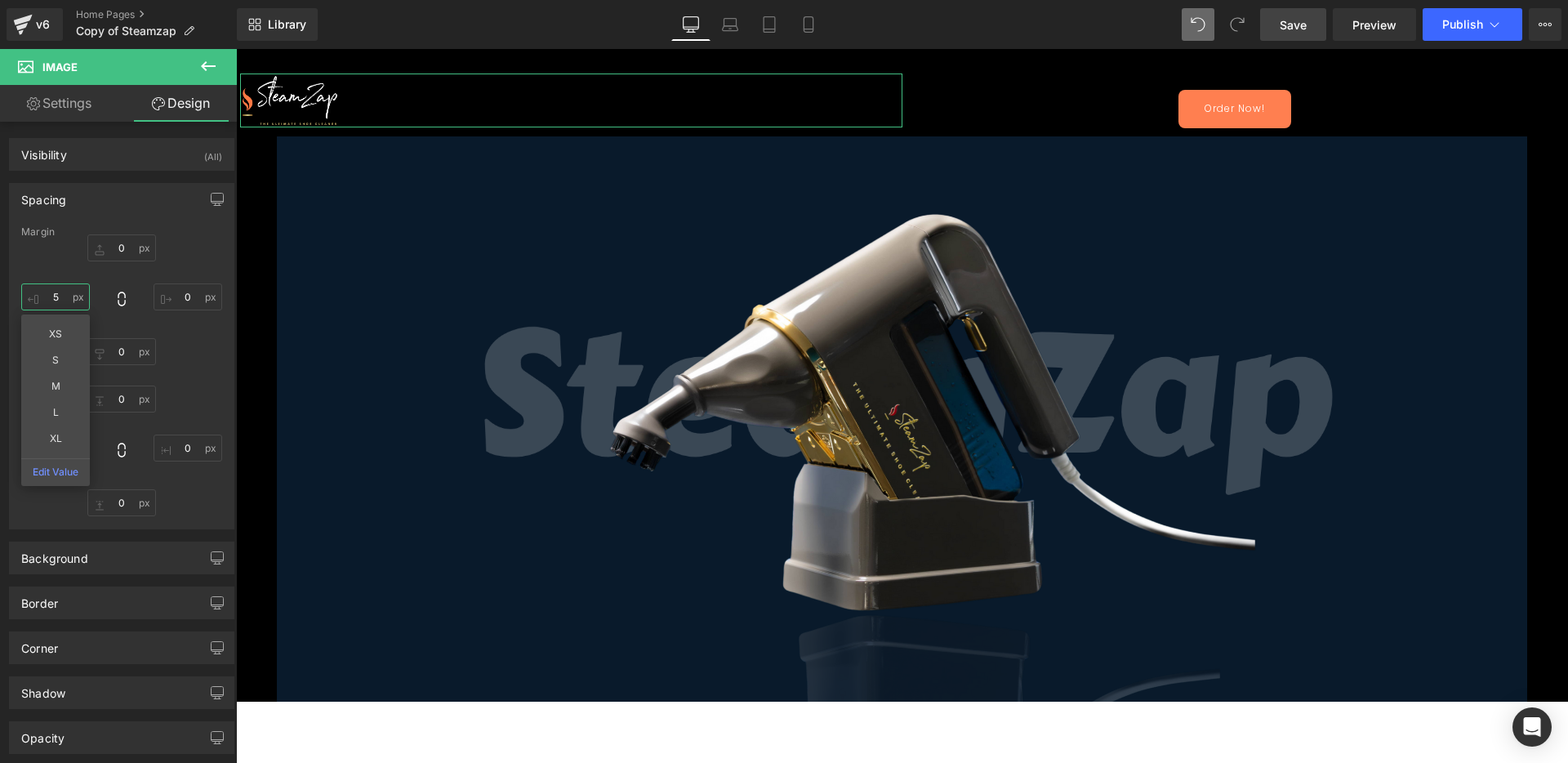 type on "50" 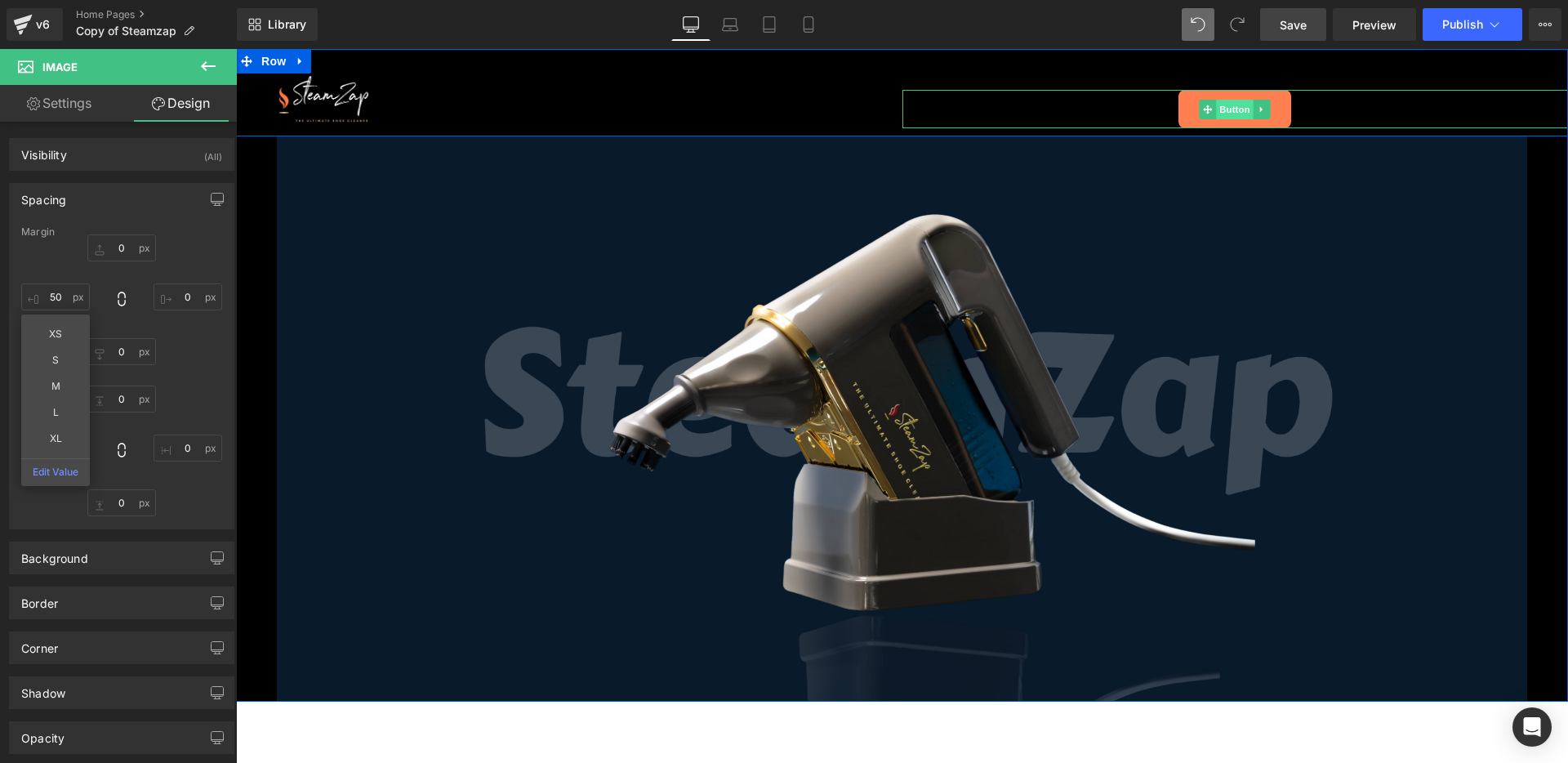 click on "Button" at bounding box center (1235, 109) 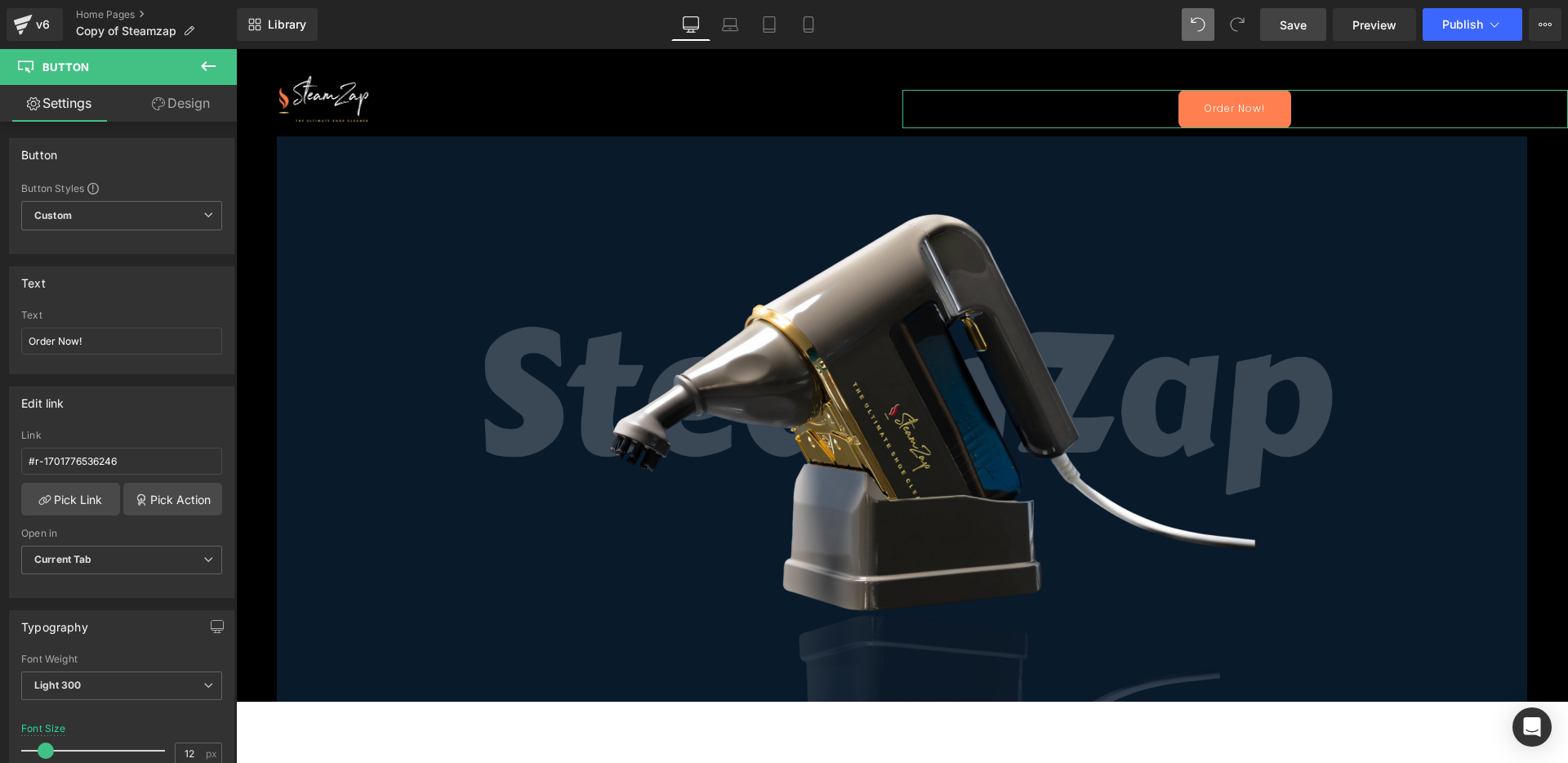 drag, startPoint x: 188, startPoint y: 97, endPoint x: 35, endPoint y: 139, distance: 158.66001 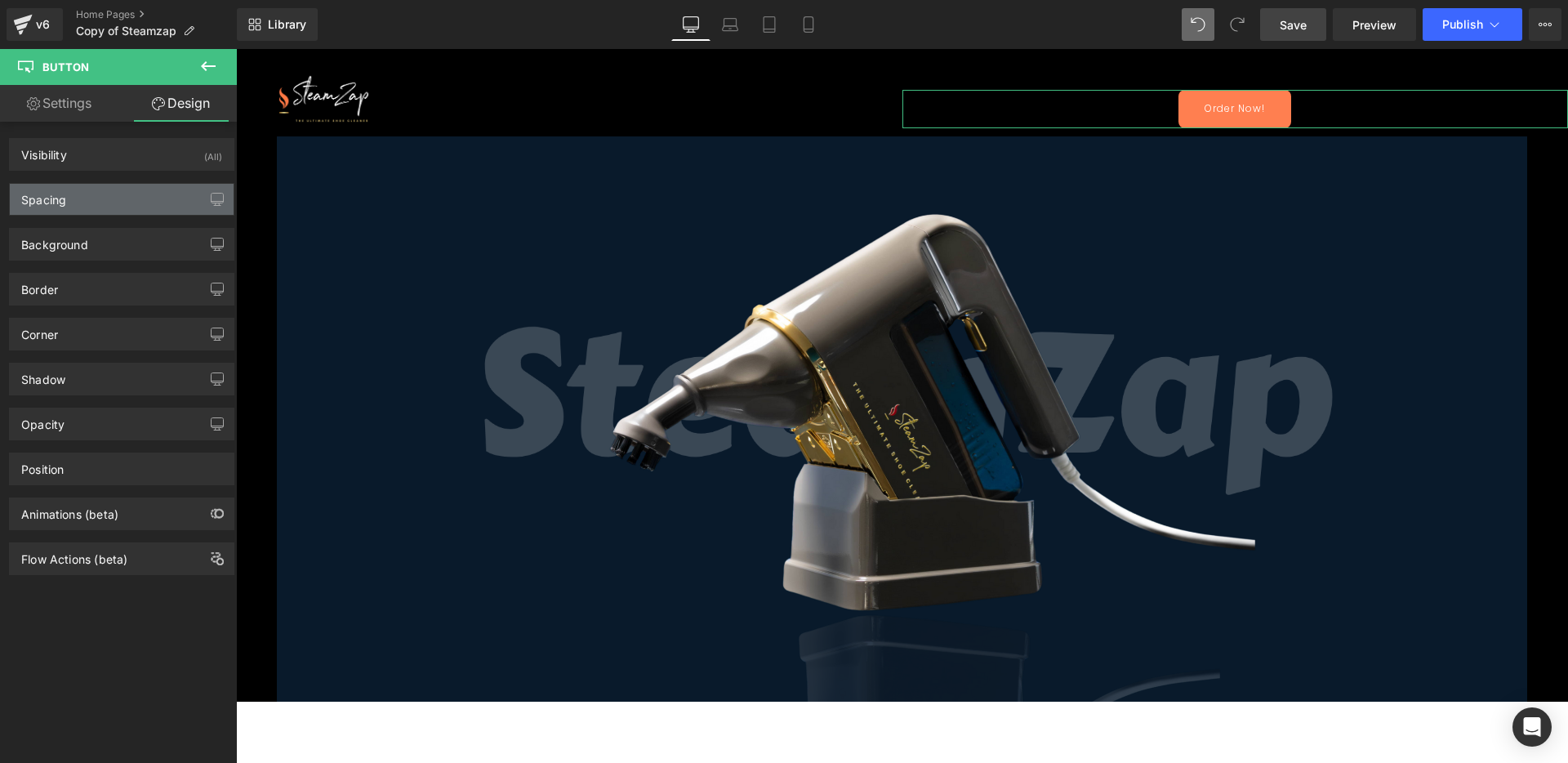 click on "Spacing" at bounding box center [122, 199] 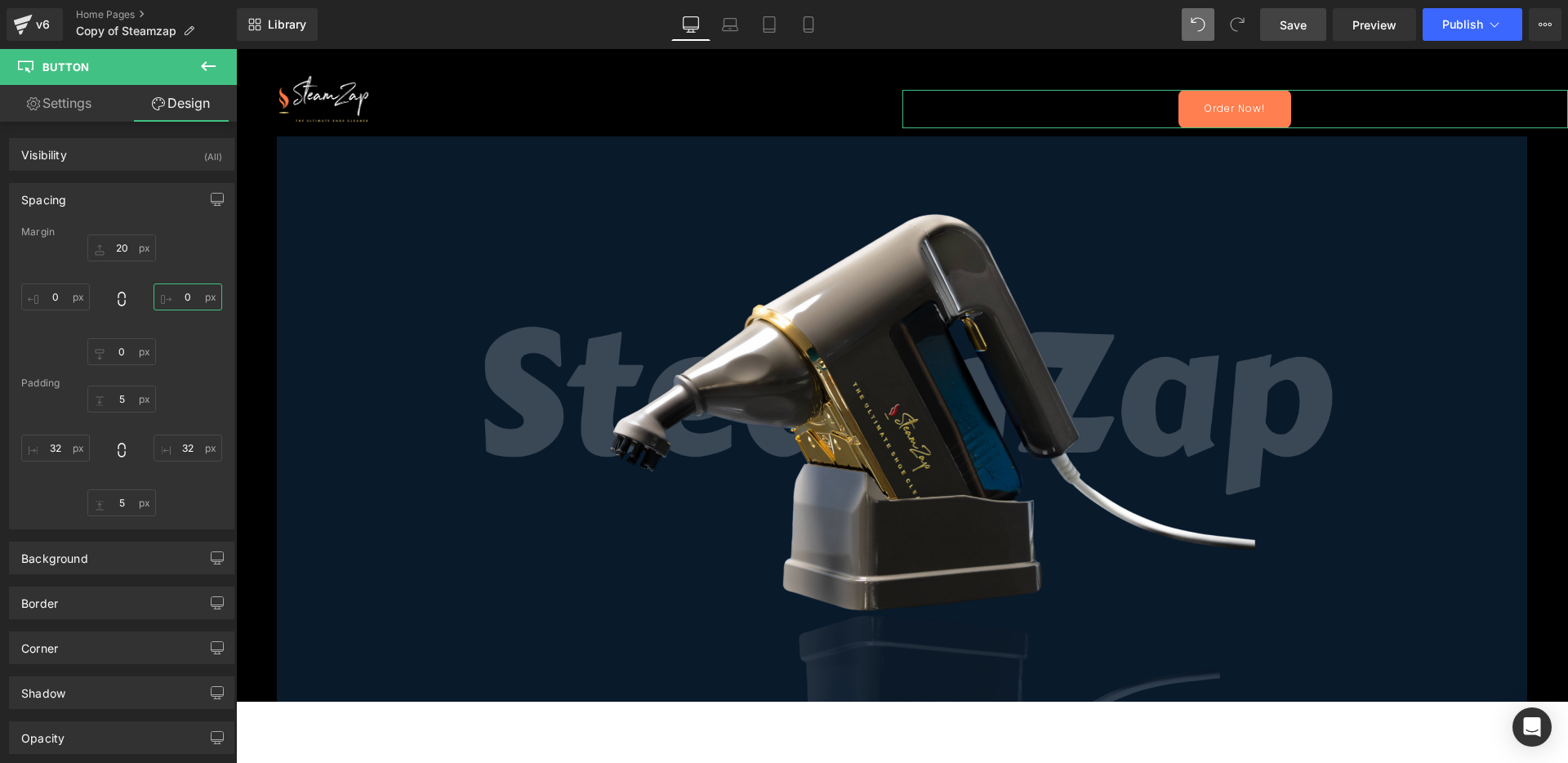 click on "0" at bounding box center [188, 297] 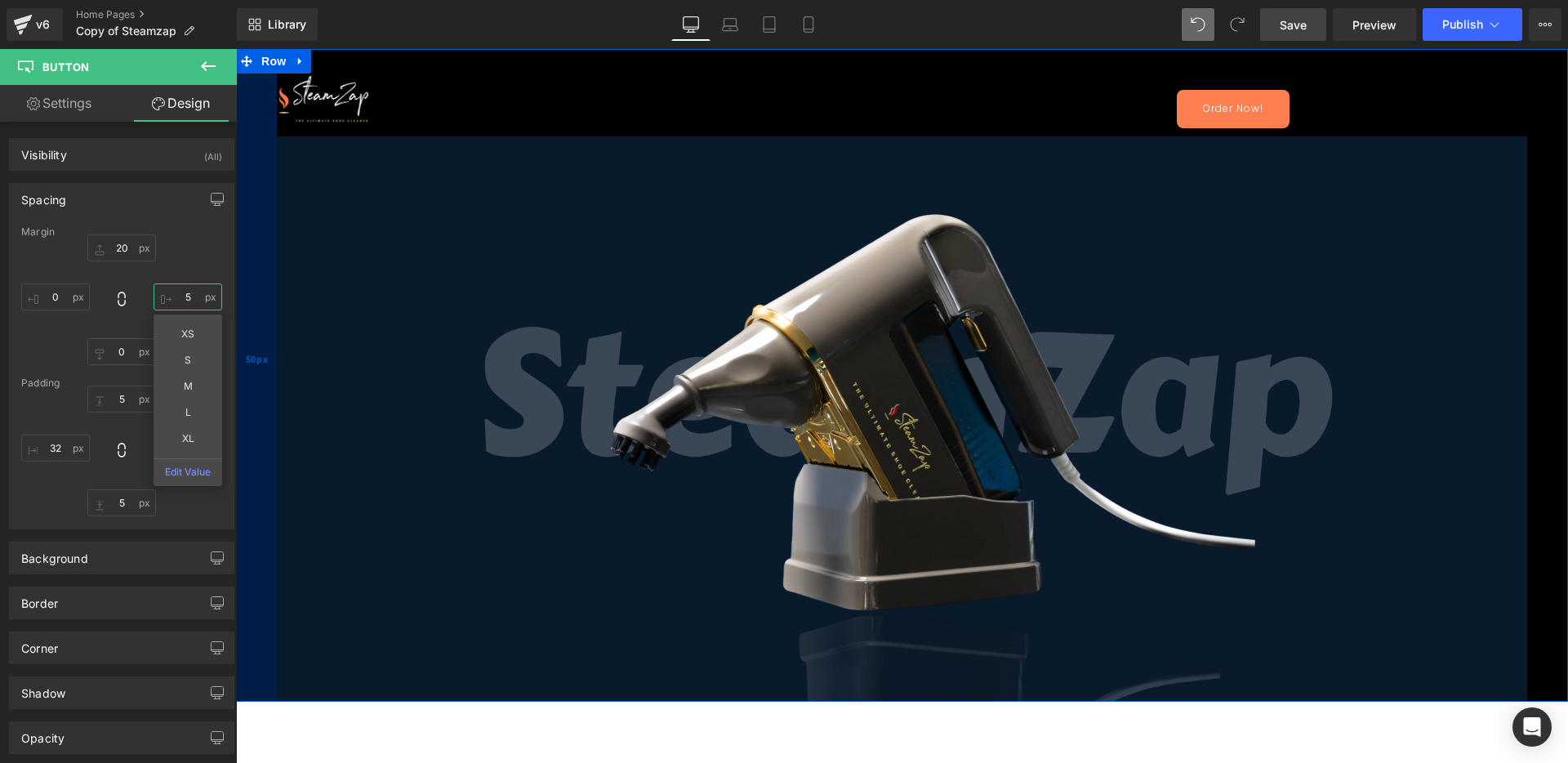 type on "50" 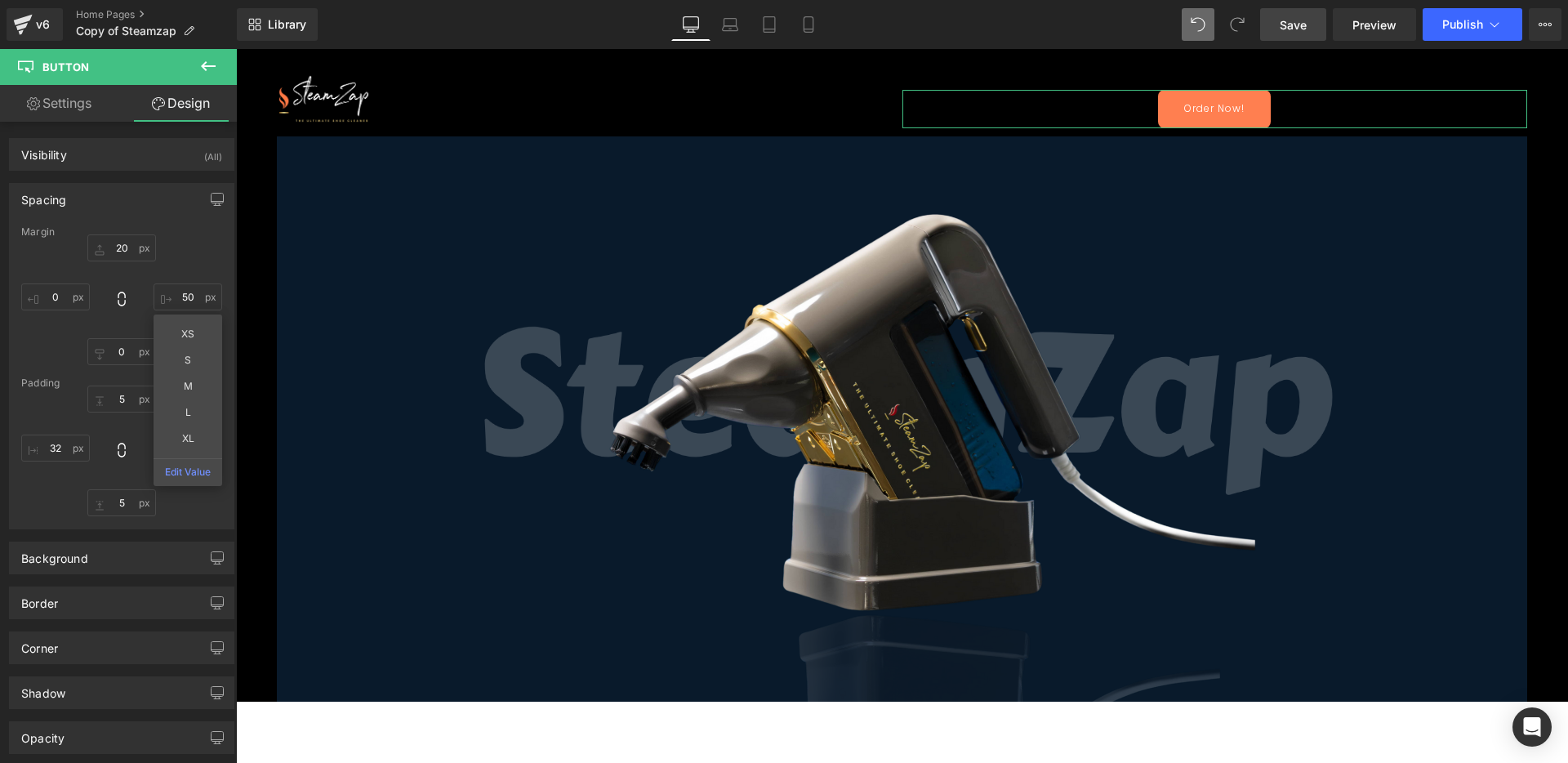 click on "Settings" at bounding box center [59, 103] 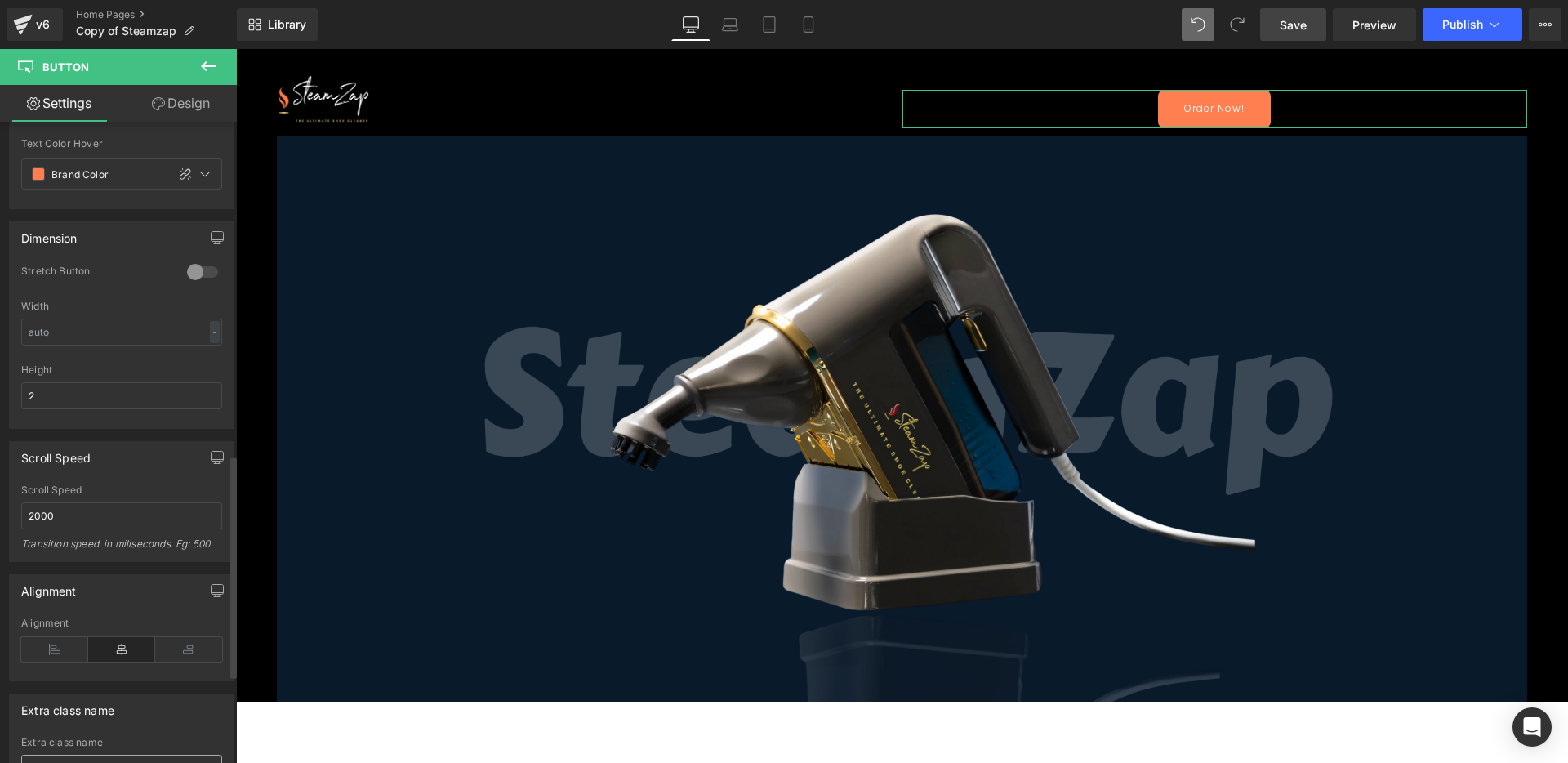 scroll, scrollTop: 1212, scrollLeft: 0, axis: vertical 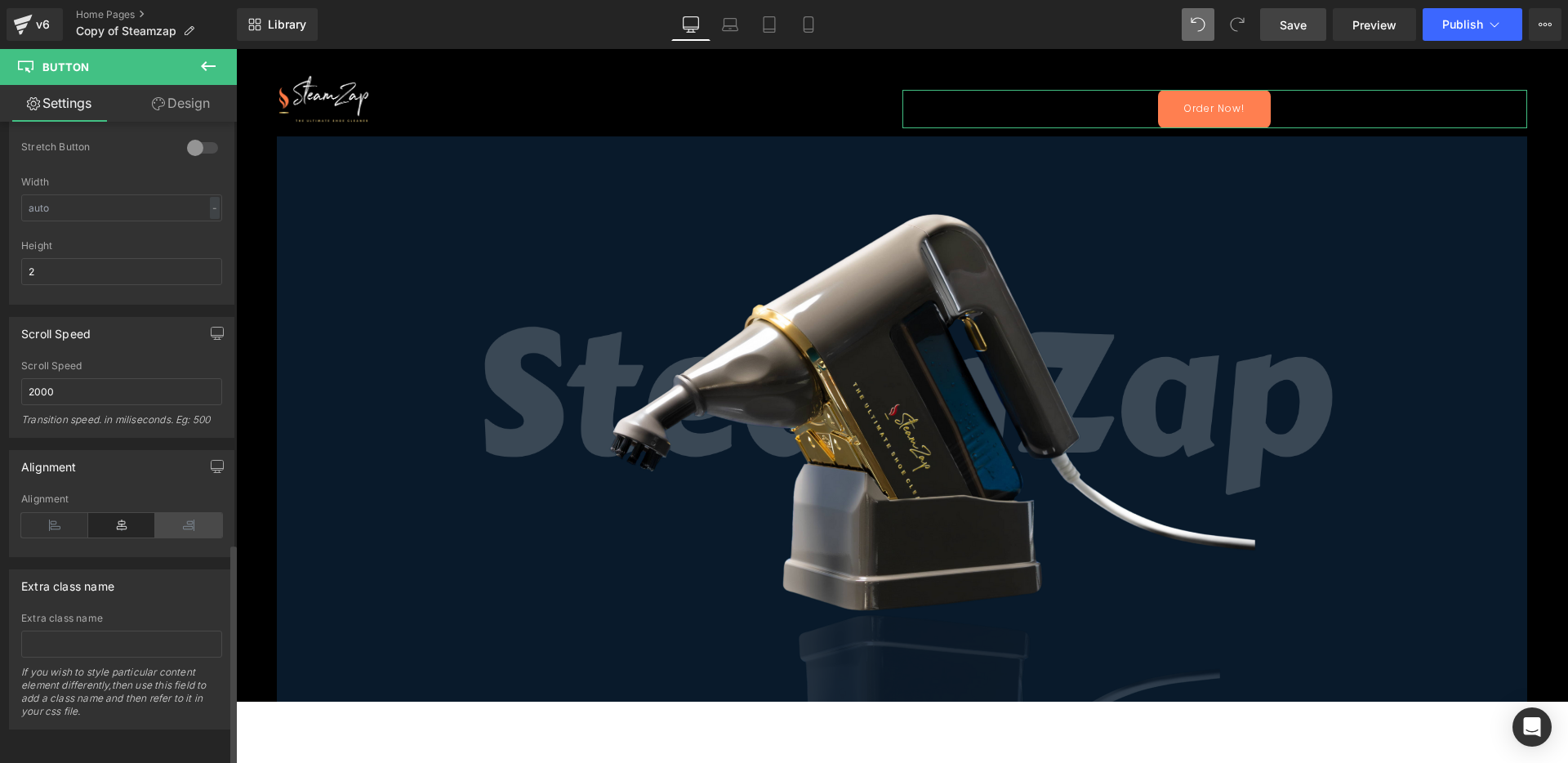 click at bounding box center [189, 525] 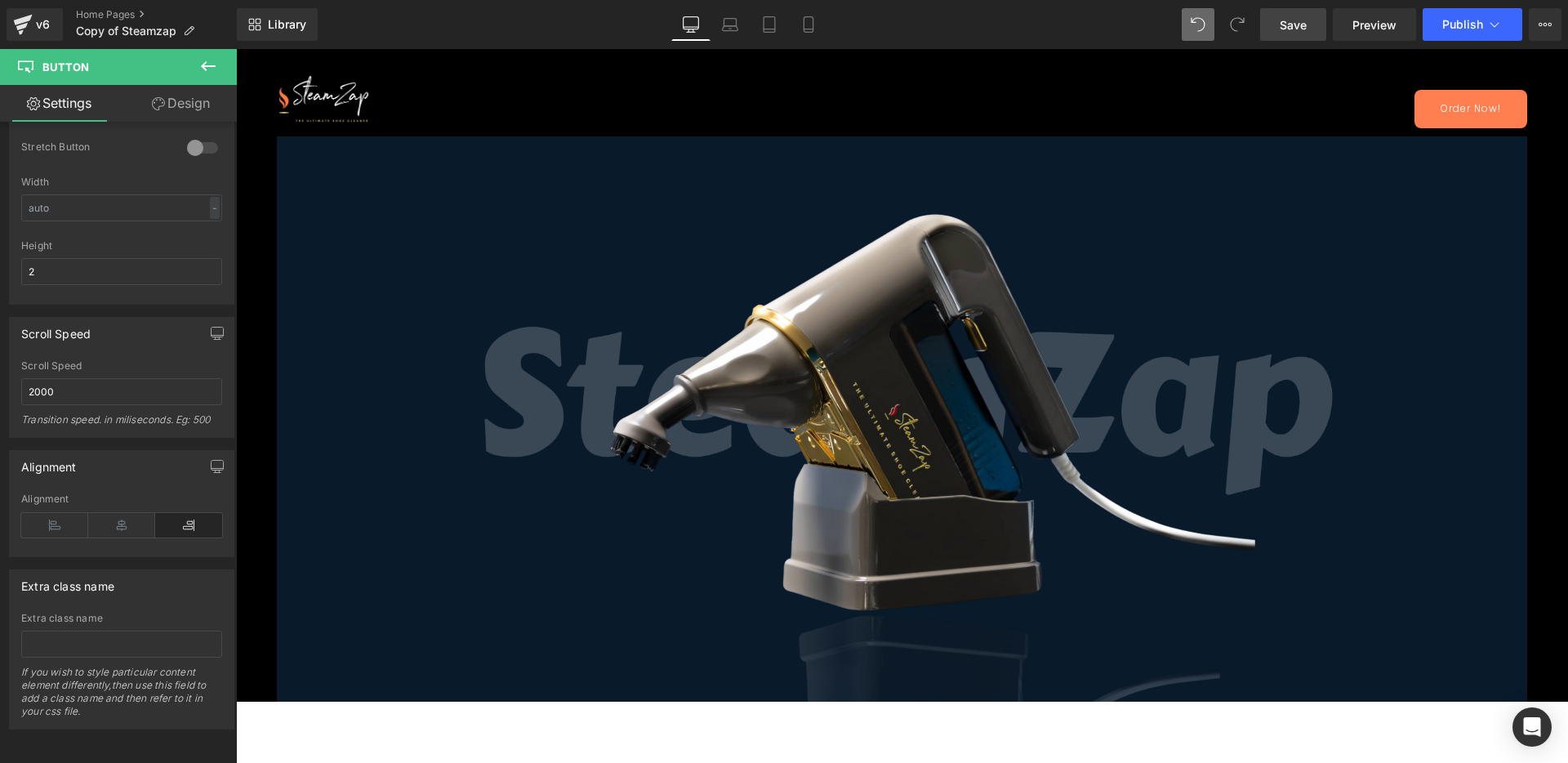 click 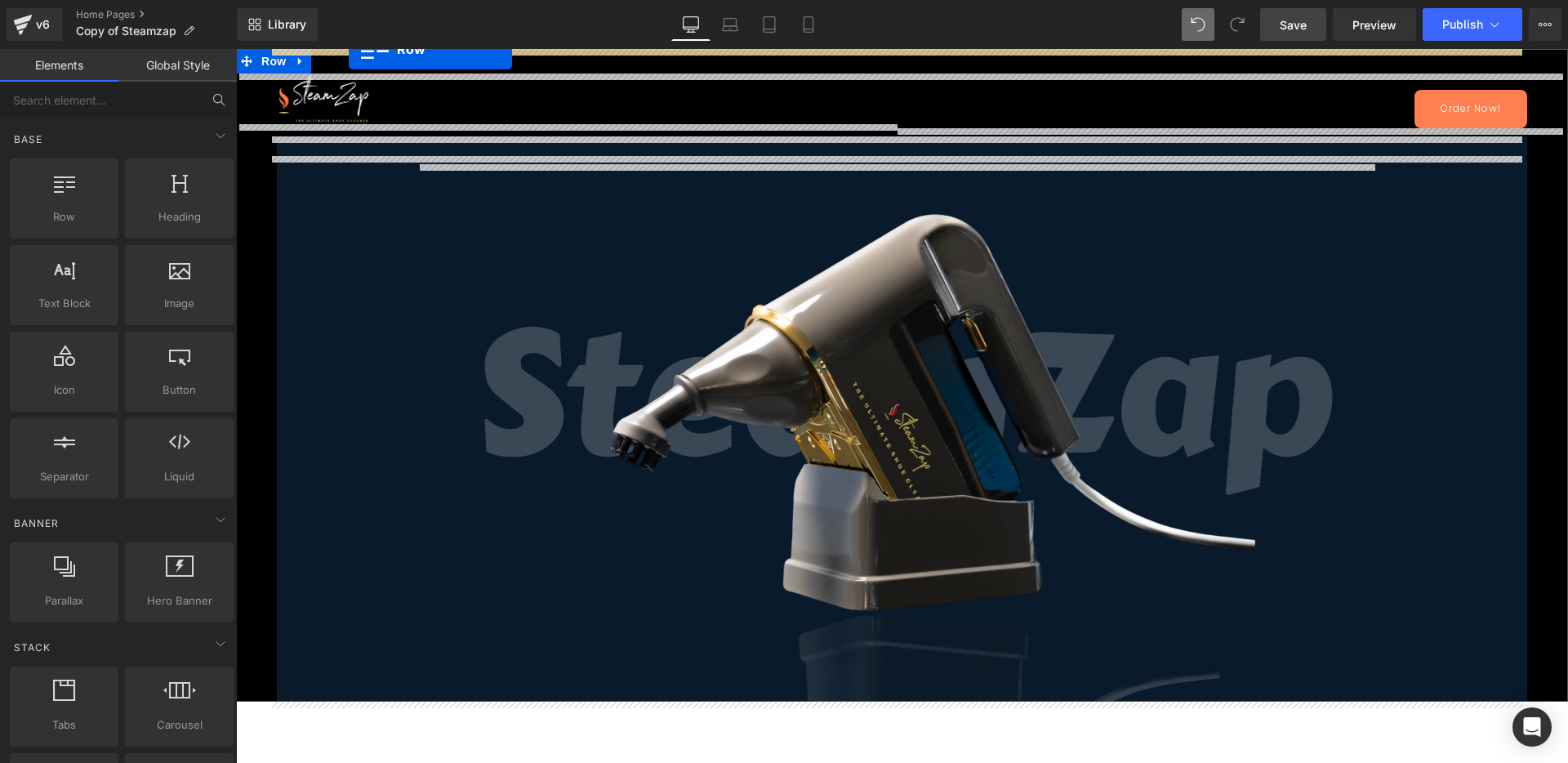 drag, startPoint x: 76, startPoint y: 182, endPoint x: 354, endPoint y: 22, distance: 320.7554 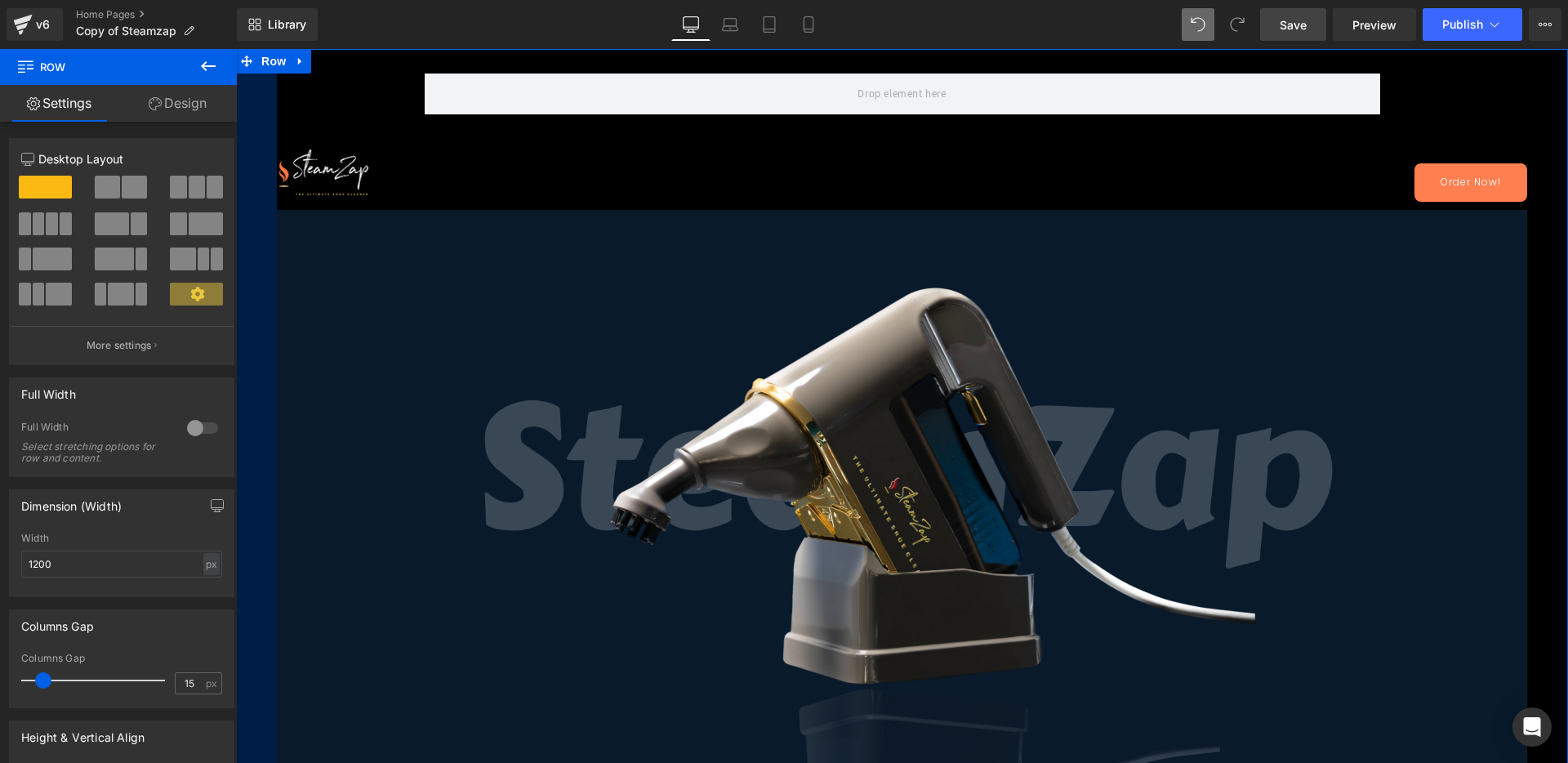 click on "50px" at bounding box center [256, 412] 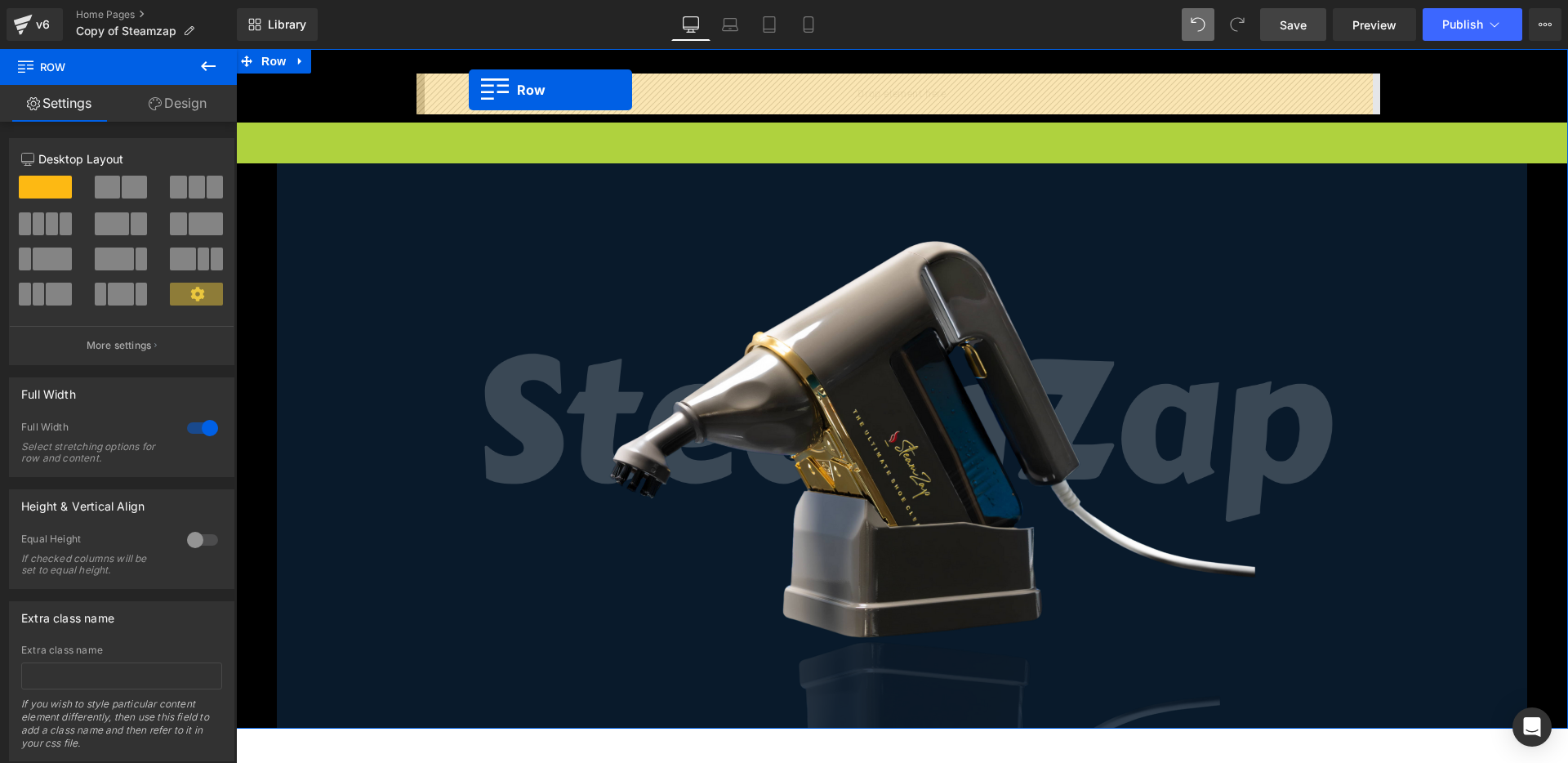 drag, startPoint x: 366, startPoint y: 129, endPoint x: 469, endPoint y: 90, distance: 110.13628 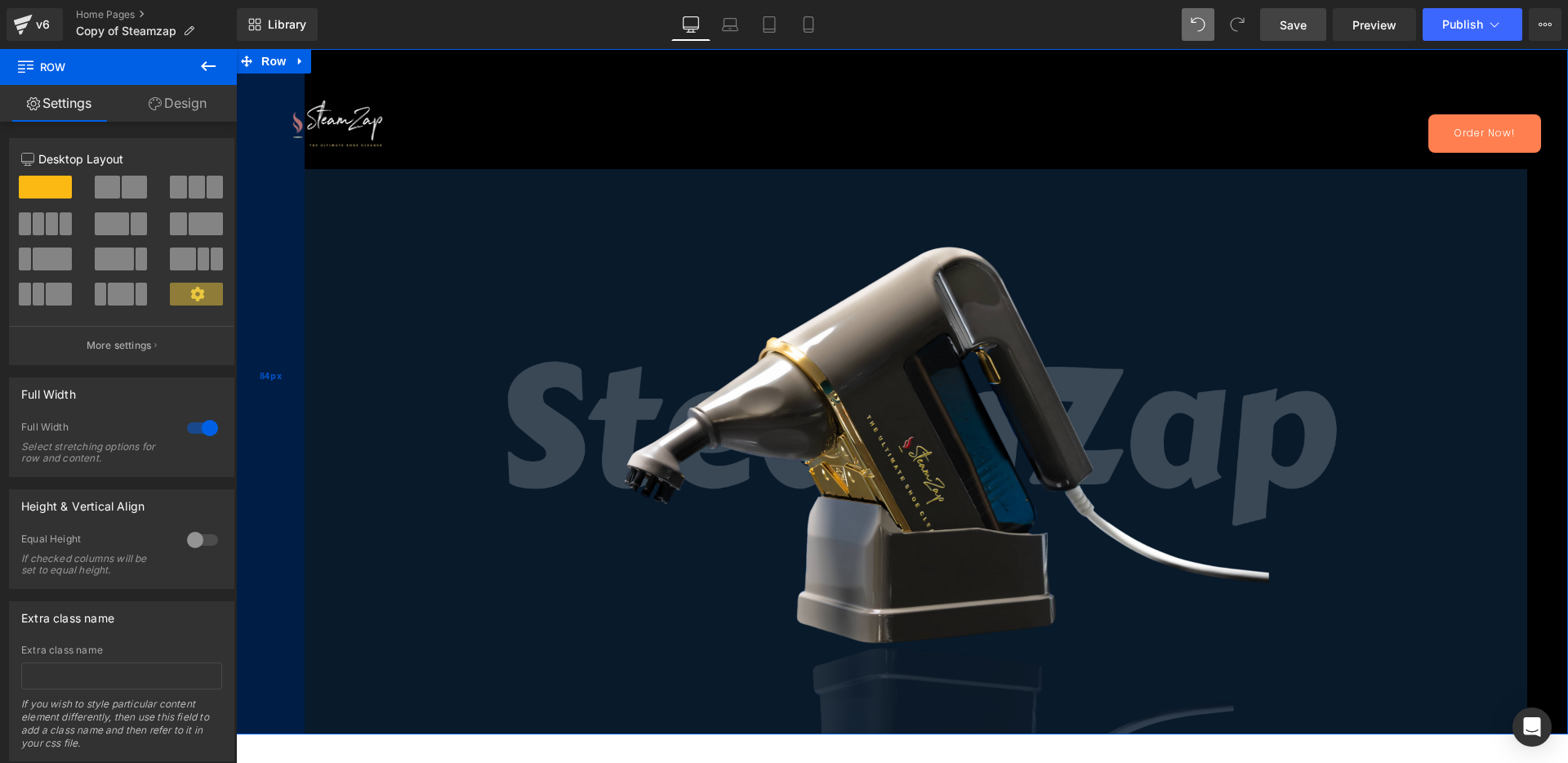 drag, startPoint x: 258, startPoint y: 150, endPoint x: 286, endPoint y: 162, distance: 30.463092 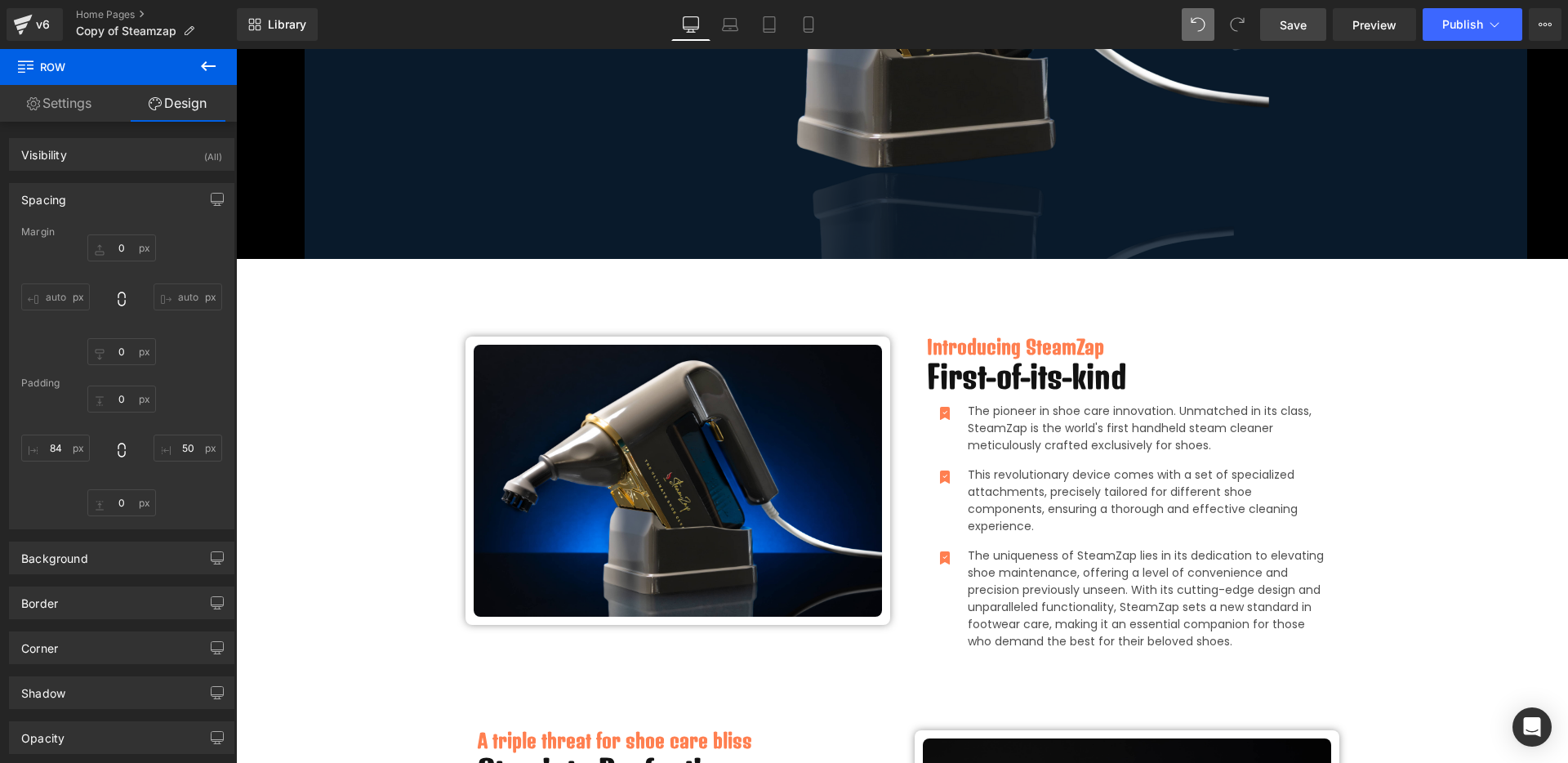 scroll, scrollTop: 306, scrollLeft: 0, axis: vertical 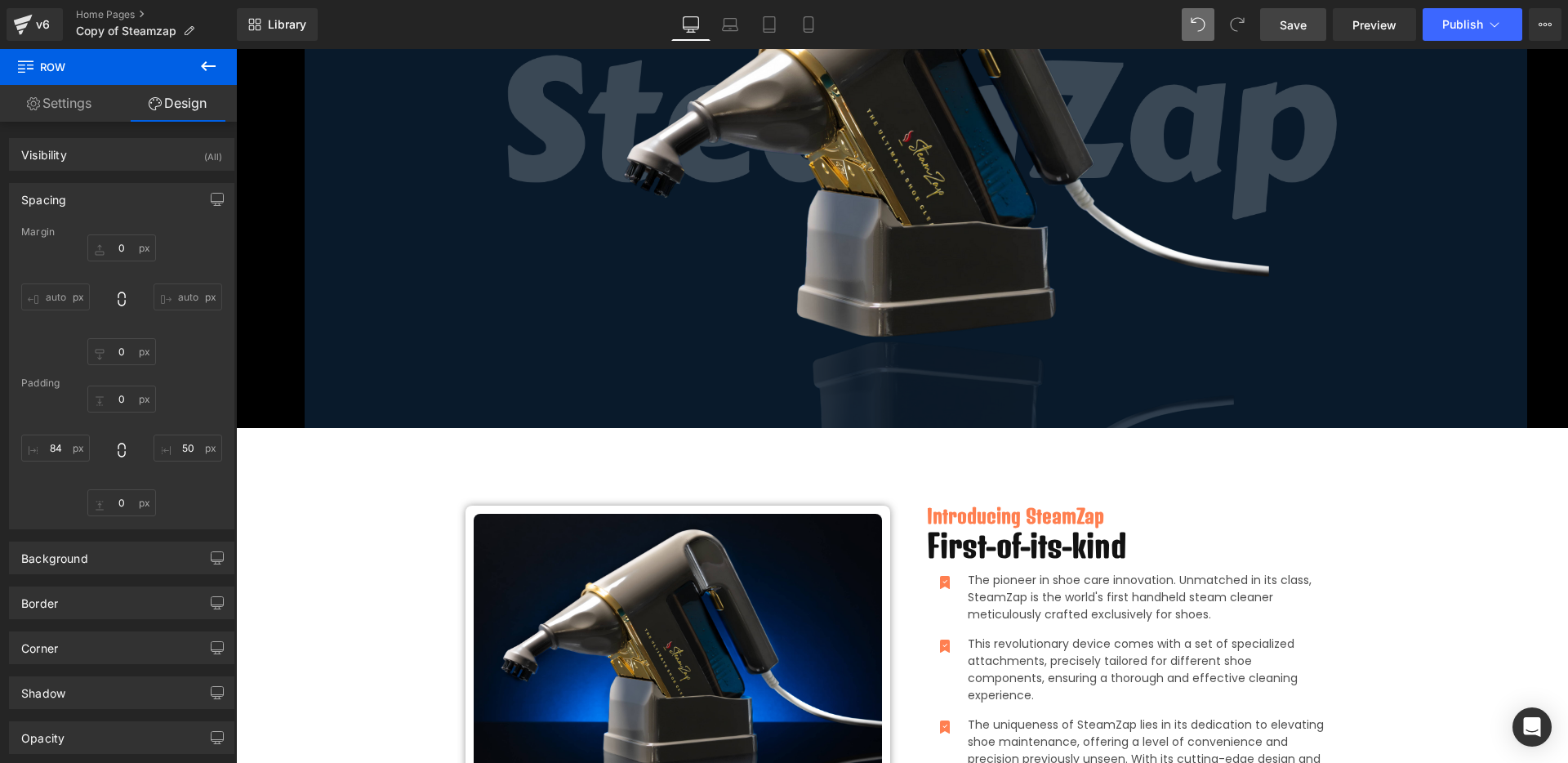 click 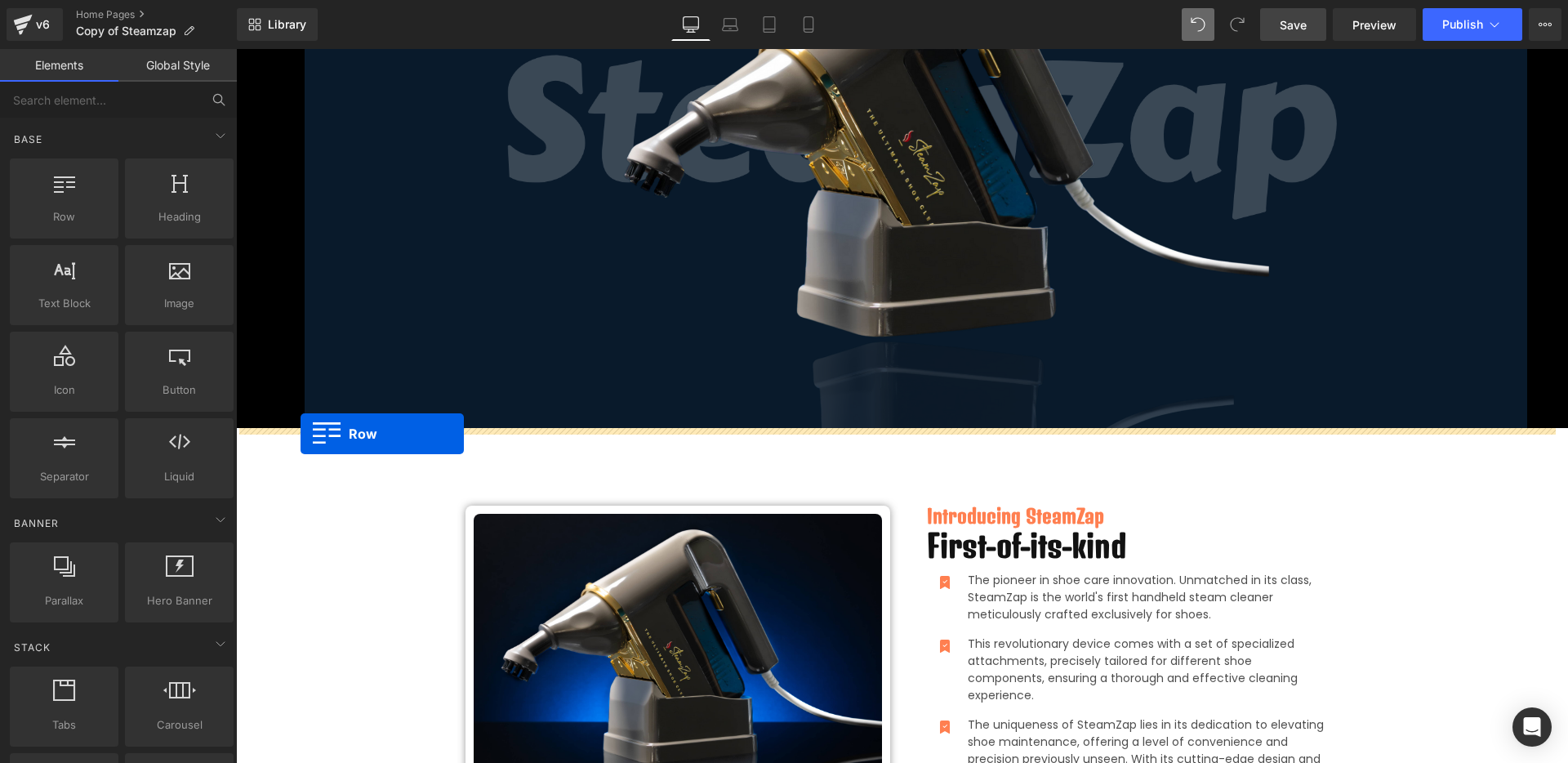 drag, startPoint x: 316, startPoint y: 260, endPoint x: 301, endPoint y: 434, distance: 174.64535 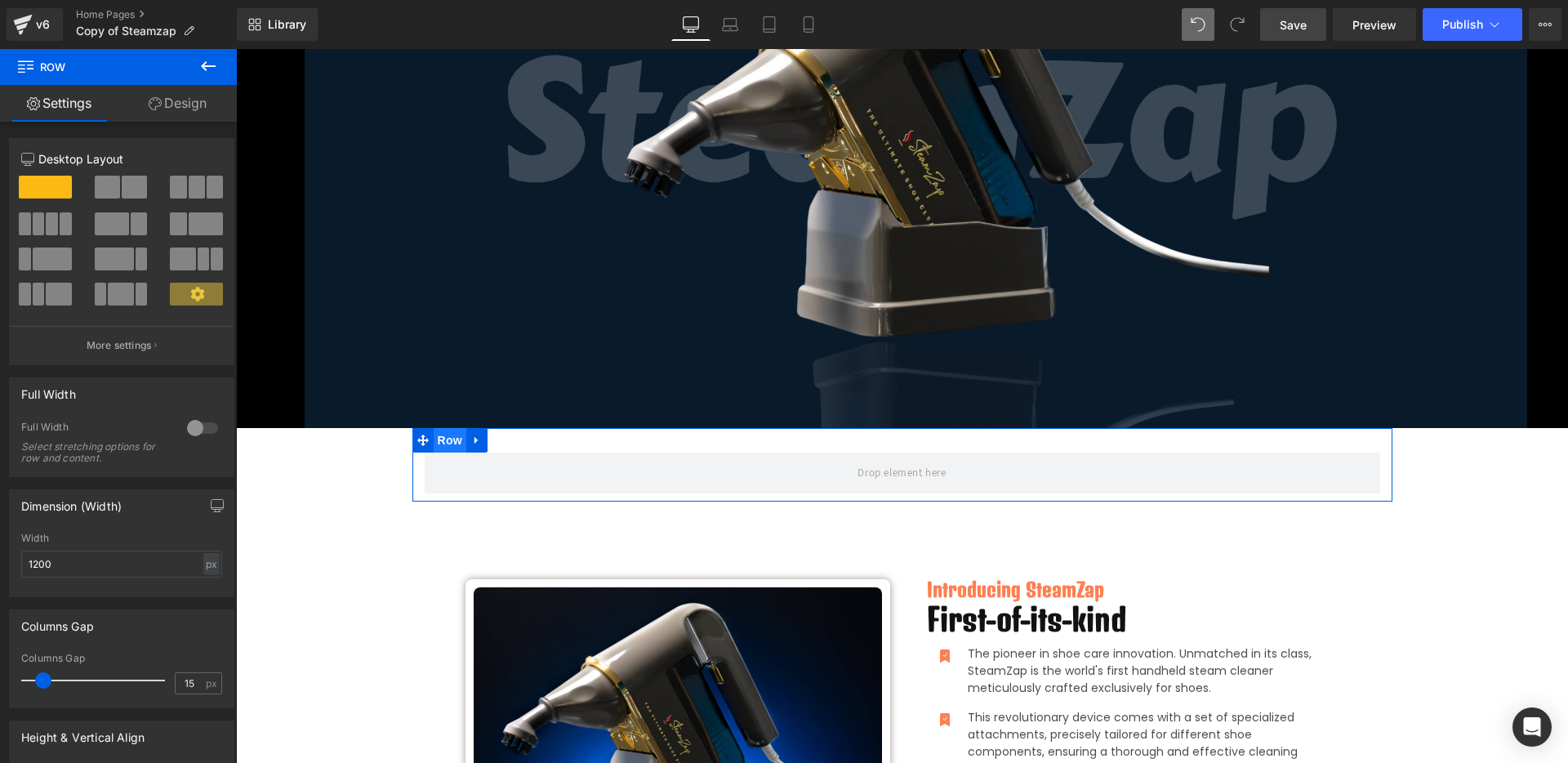 click on "Row" at bounding box center (450, 440) 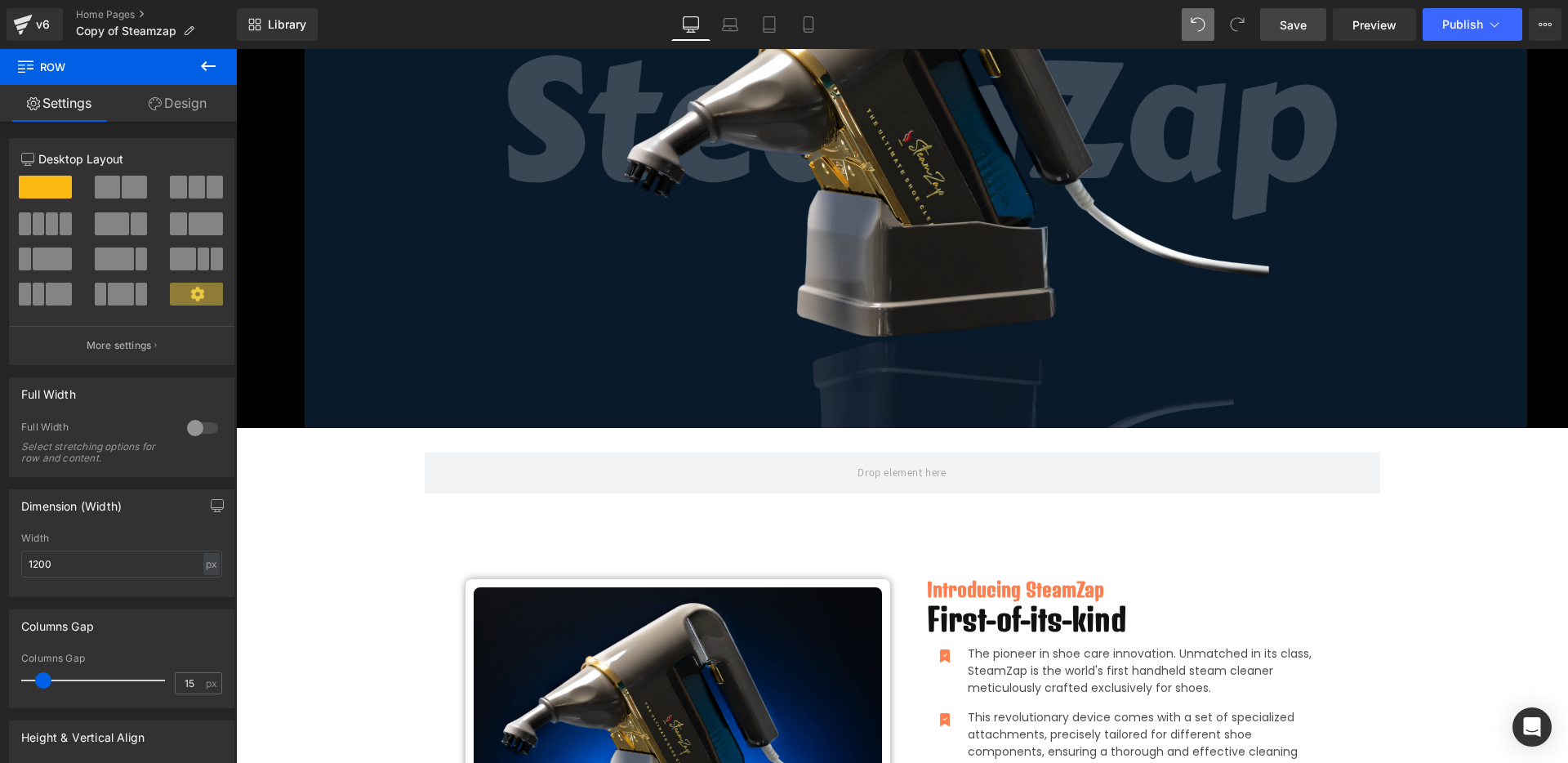 click on "Step into a new era of shoe-care with  SteamZap Heading         The ultimate solution to keeping your kicks looking fresh, clean, and on point!  Say goodbye to stains , odors, and worn-out sneakers, and say hello to a world where your shoes always make a bold statement. Text Block         Pre-Order Now! Button         Row
Image         Row         Row
Hero Banner         Row
Image         Order Now! Button
Row
Row
Image         Row
Hero Banner         Row       84px   50px
Row         Image         Row         Introducing SteamZap Heading         First-of-its-kind Heading" at bounding box center [902, 2994] 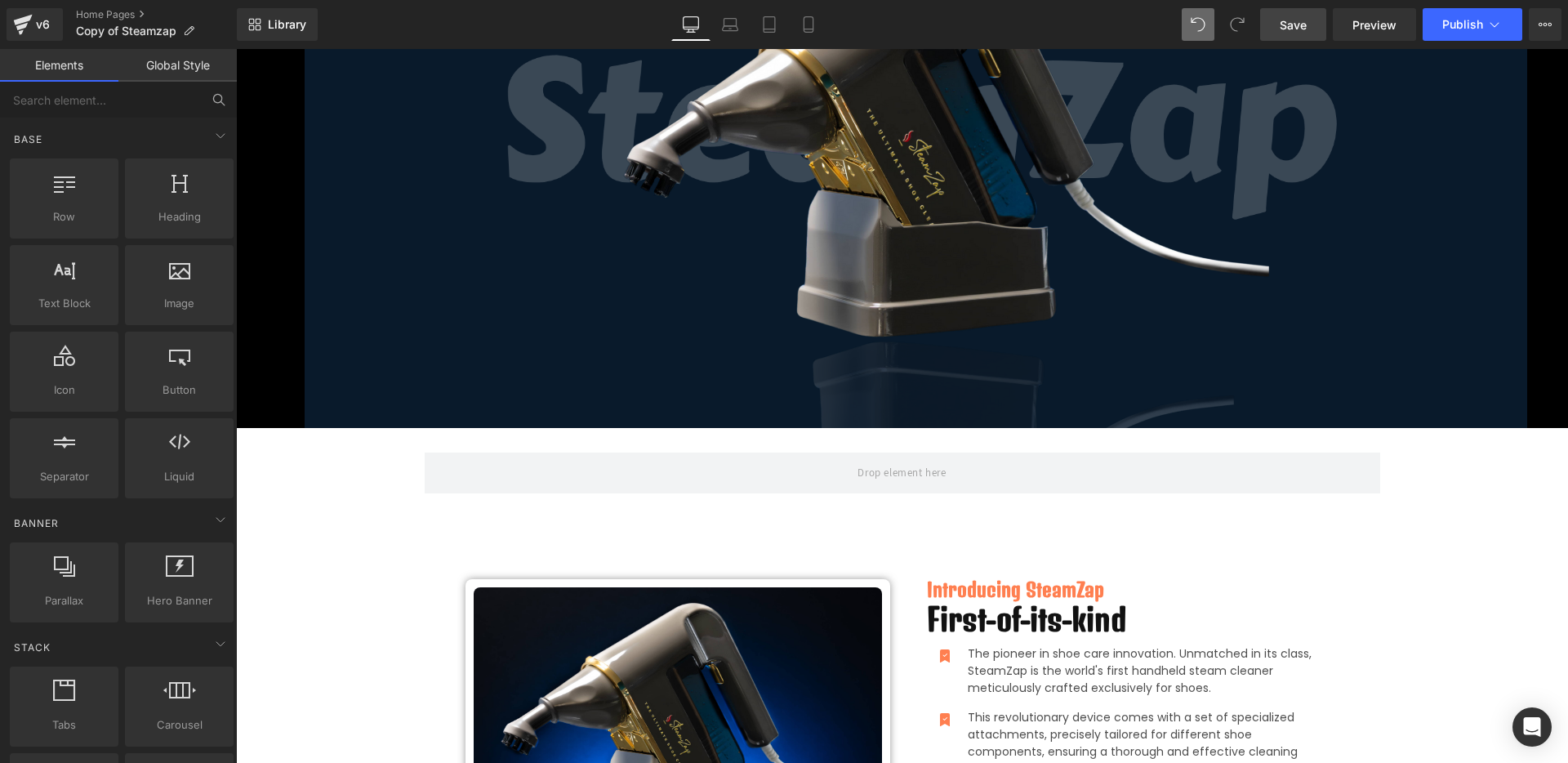 click on "Step into a new era of shoe-care with  SteamZap Heading         The ultimate solution to keeping your kicks looking fresh, clean, and on point!  Say goodbye to stains , odors, and worn-out sneakers, and say hello to a world where your shoes always make a bold statement. Text Block         Pre-Order Now! Button         Row
Image         Row         Row
Hero Banner         Row
Image         Order Now! Button
Row
Row
Image         Row
Hero Banner         Row       84px   50px
Row         Image         Row         Introducing SteamZap Heading         First-of-its-kind Heading" at bounding box center (902, 2994) 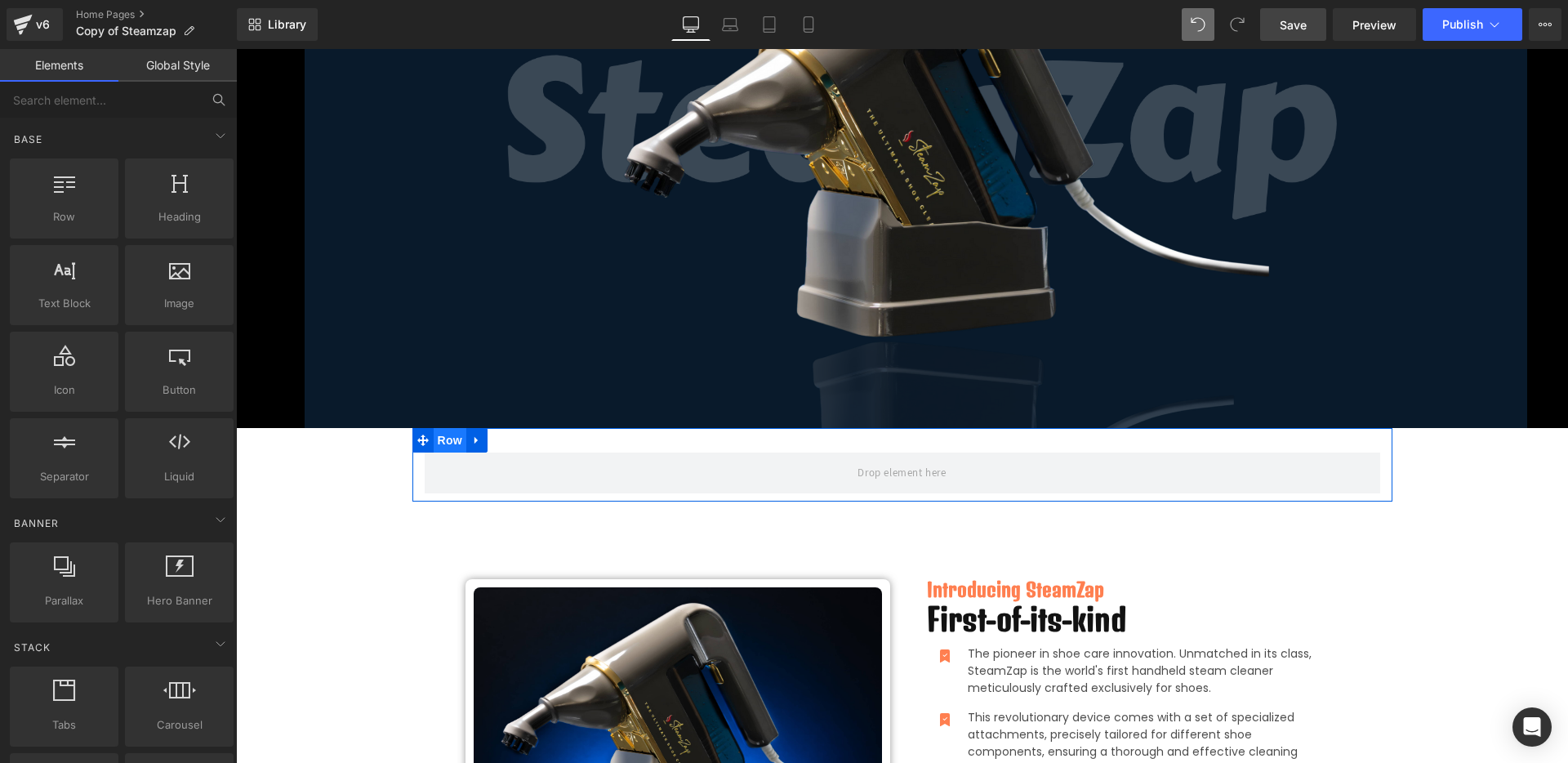 click on "Row" at bounding box center [450, 440] 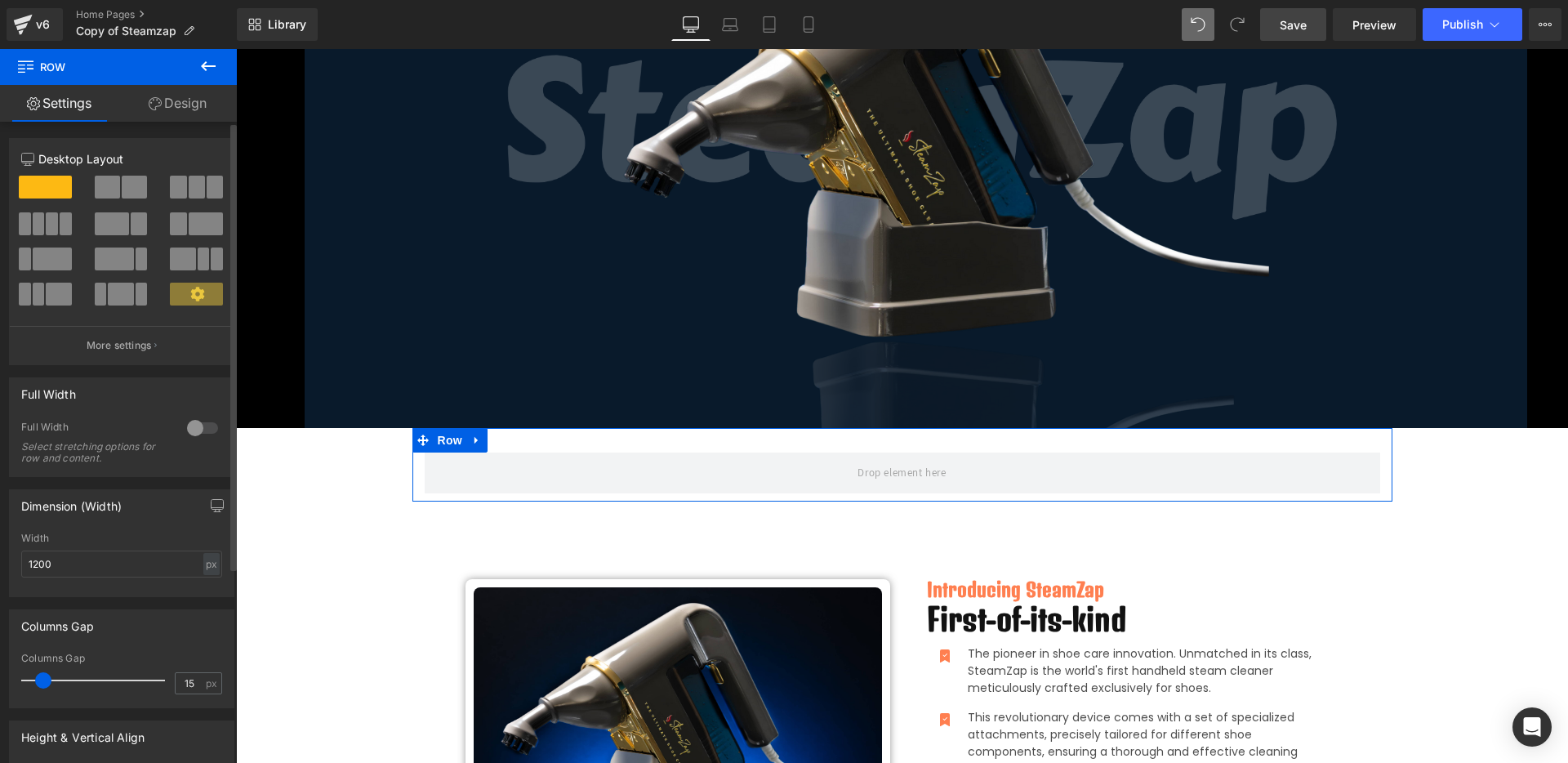 click at bounding box center (203, 428) 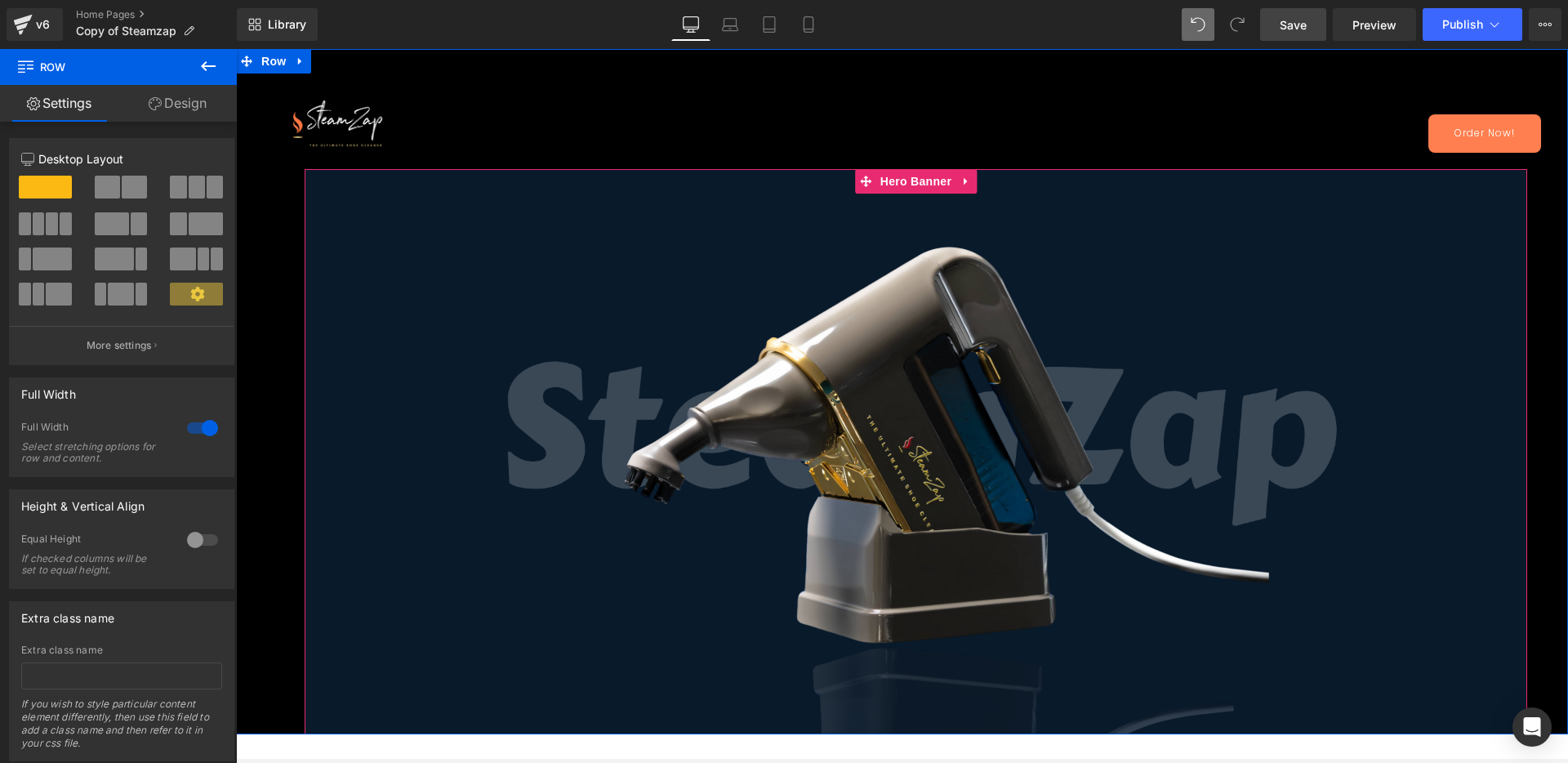 scroll, scrollTop: 204, scrollLeft: 0, axis: vertical 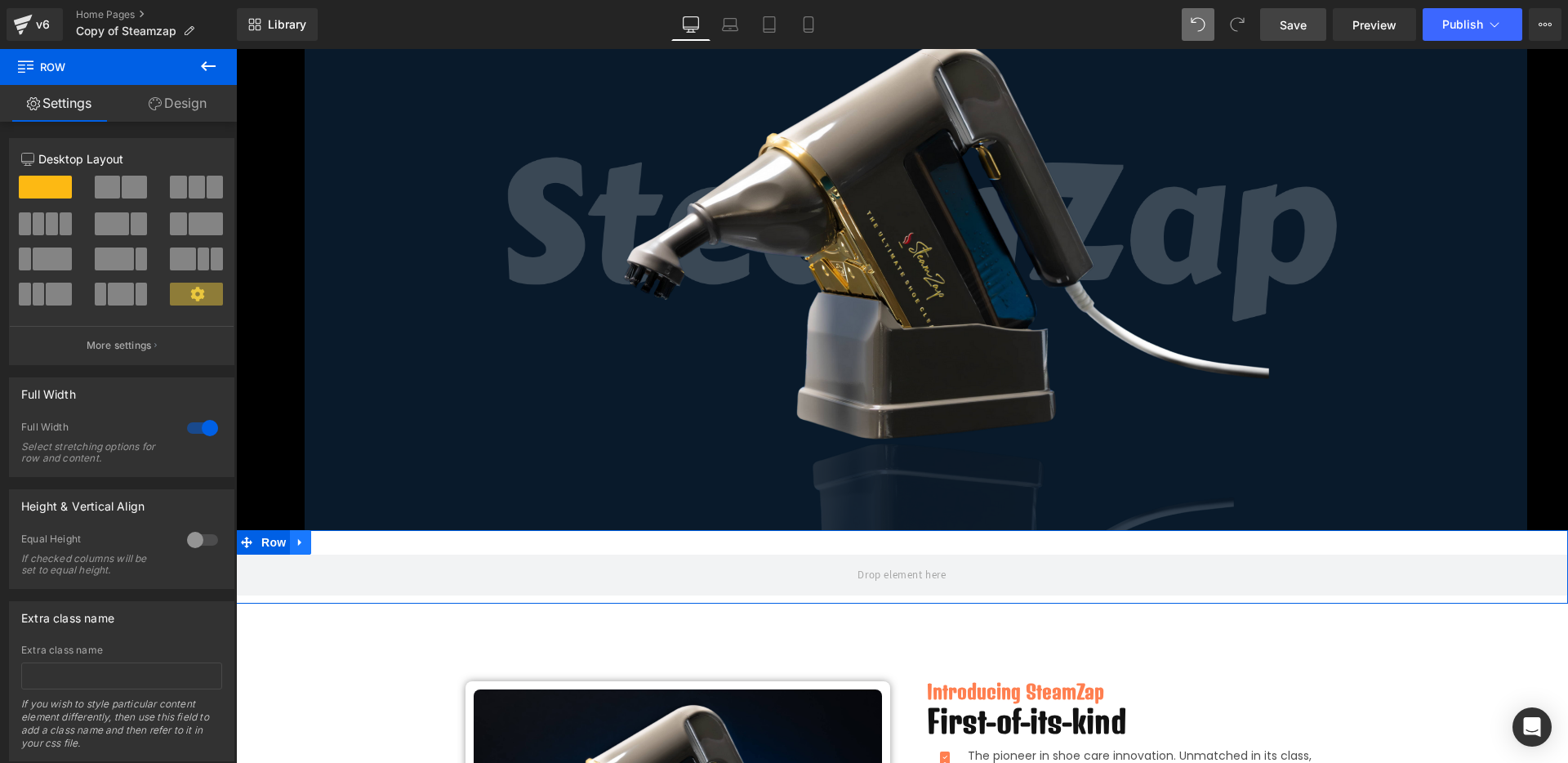 click 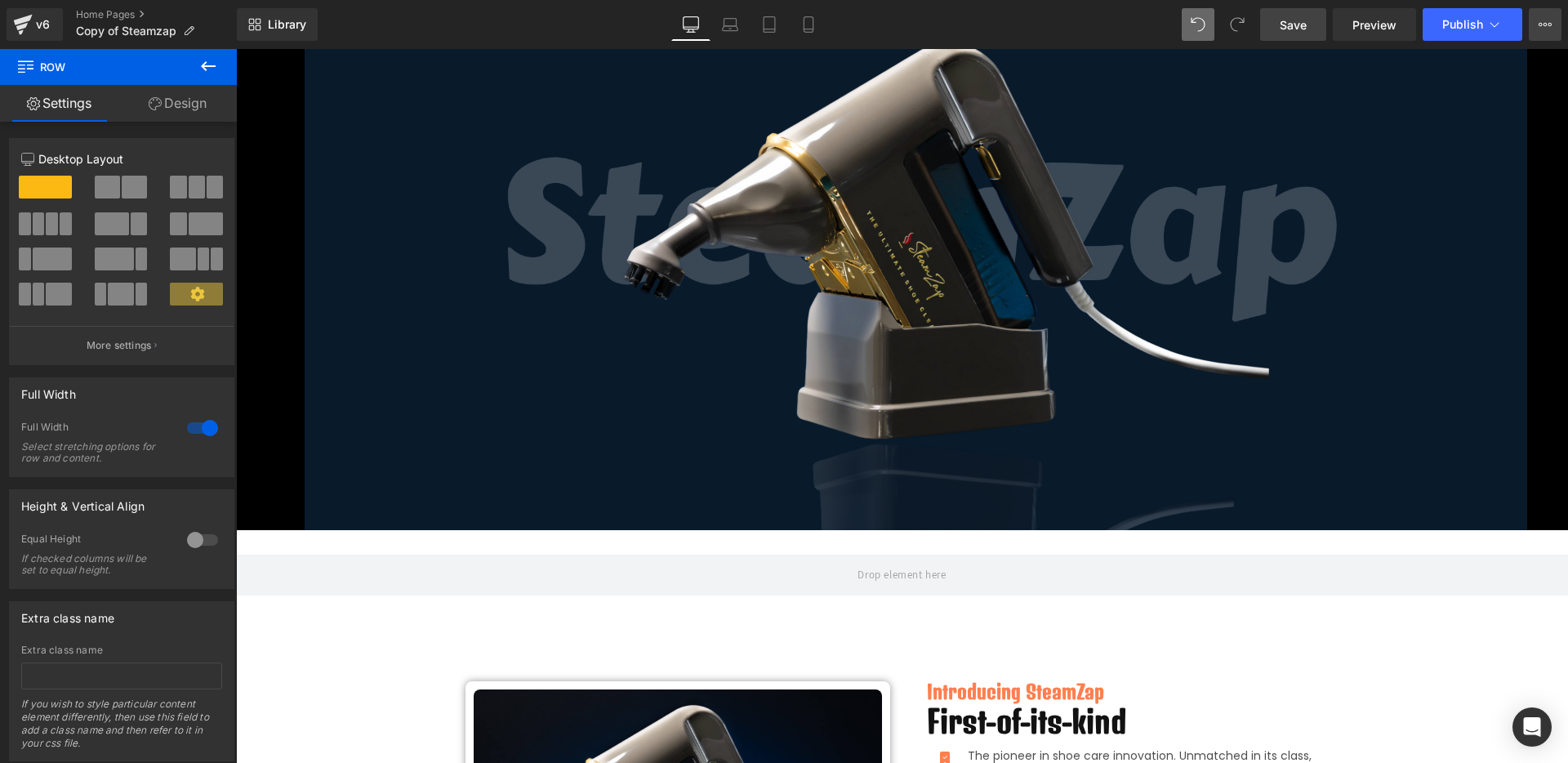 click on "View Live Page View with current Template Save Template to Library Schedule Publish  Optimize  Publish Settings Shortcuts" at bounding box center [1545, 25] 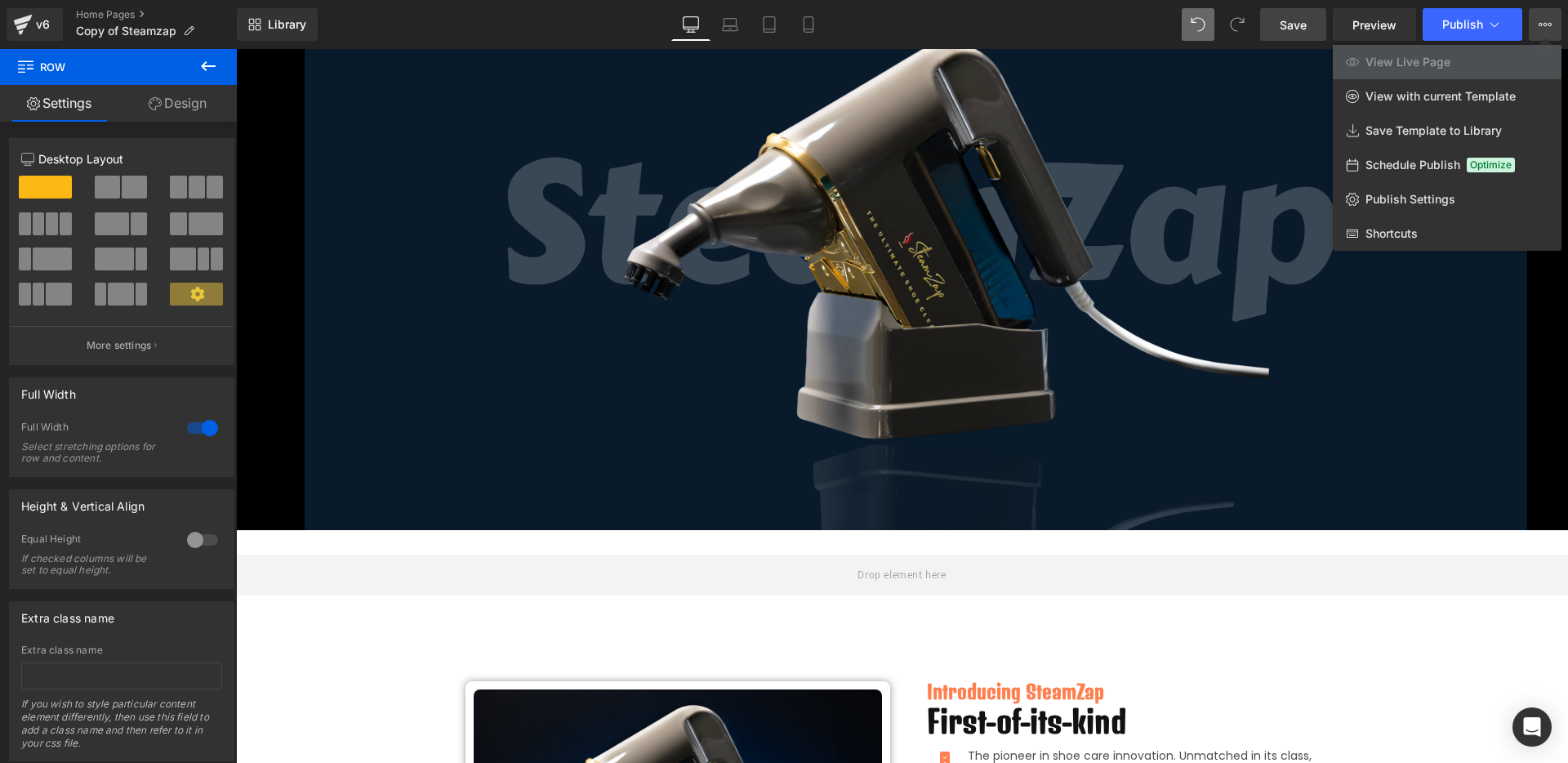 click 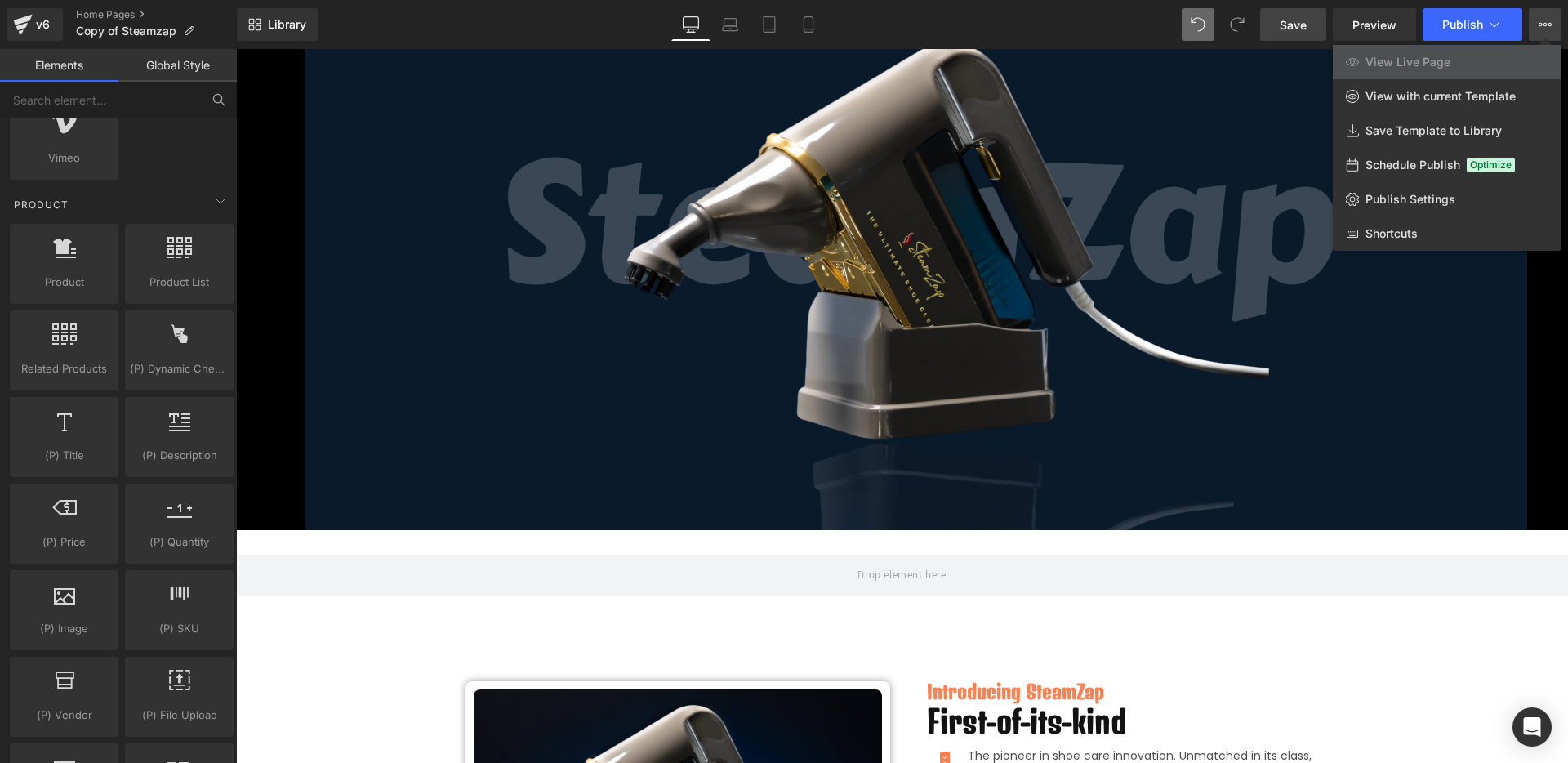 scroll, scrollTop: 1327, scrollLeft: 0, axis: vertical 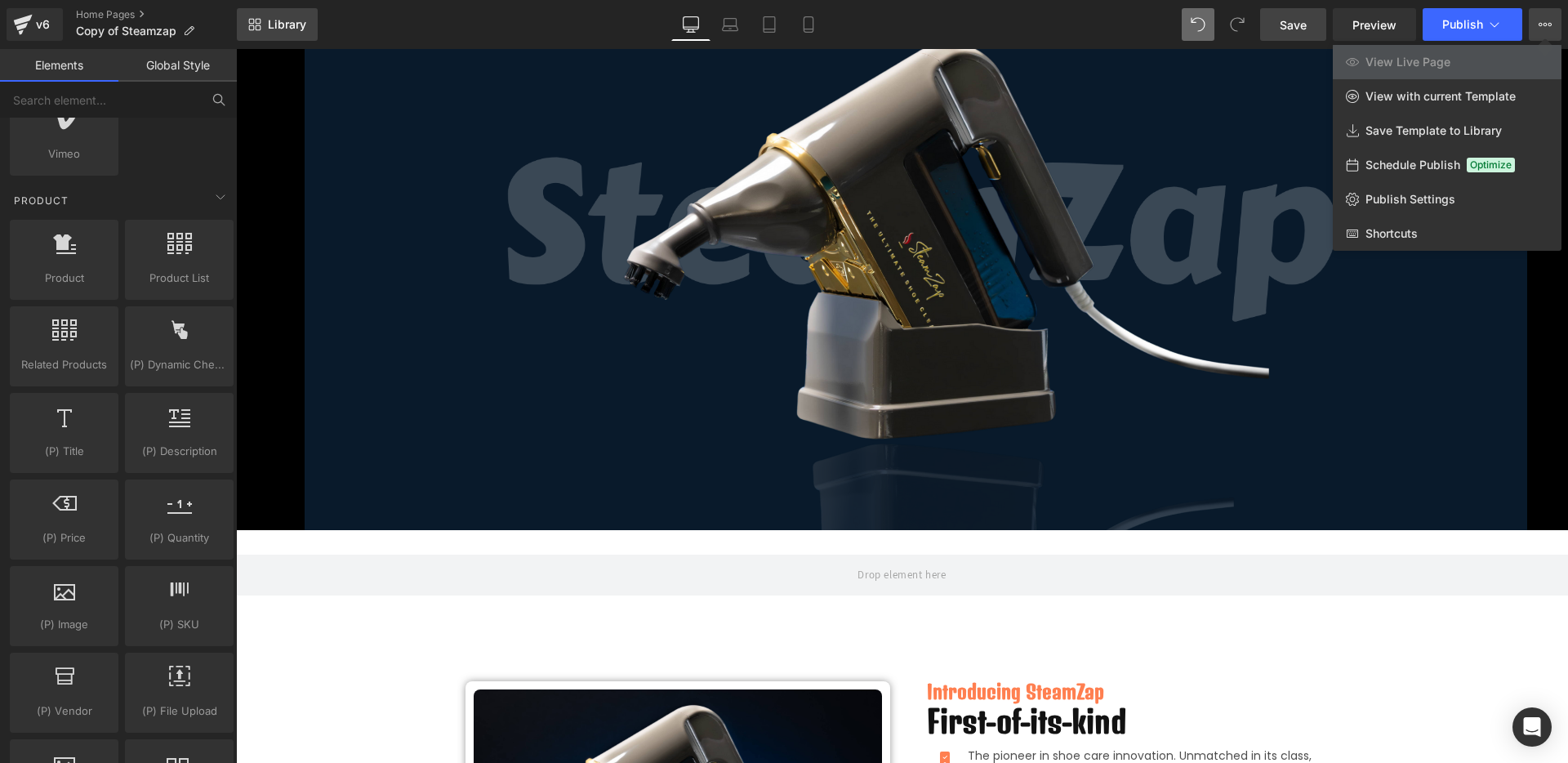 click on "Library" at bounding box center (277, 25) 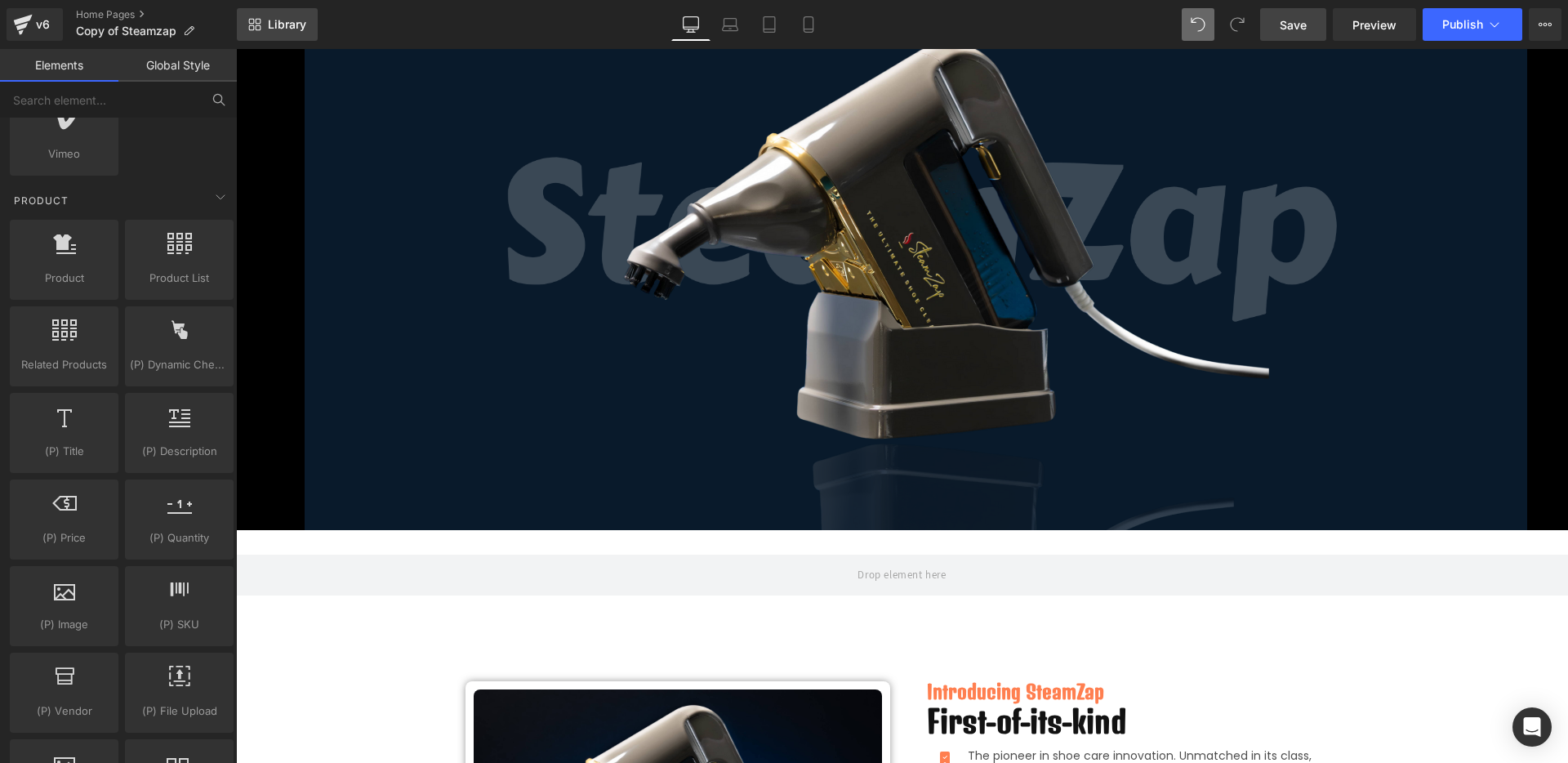click on "Library" at bounding box center [277, 25] 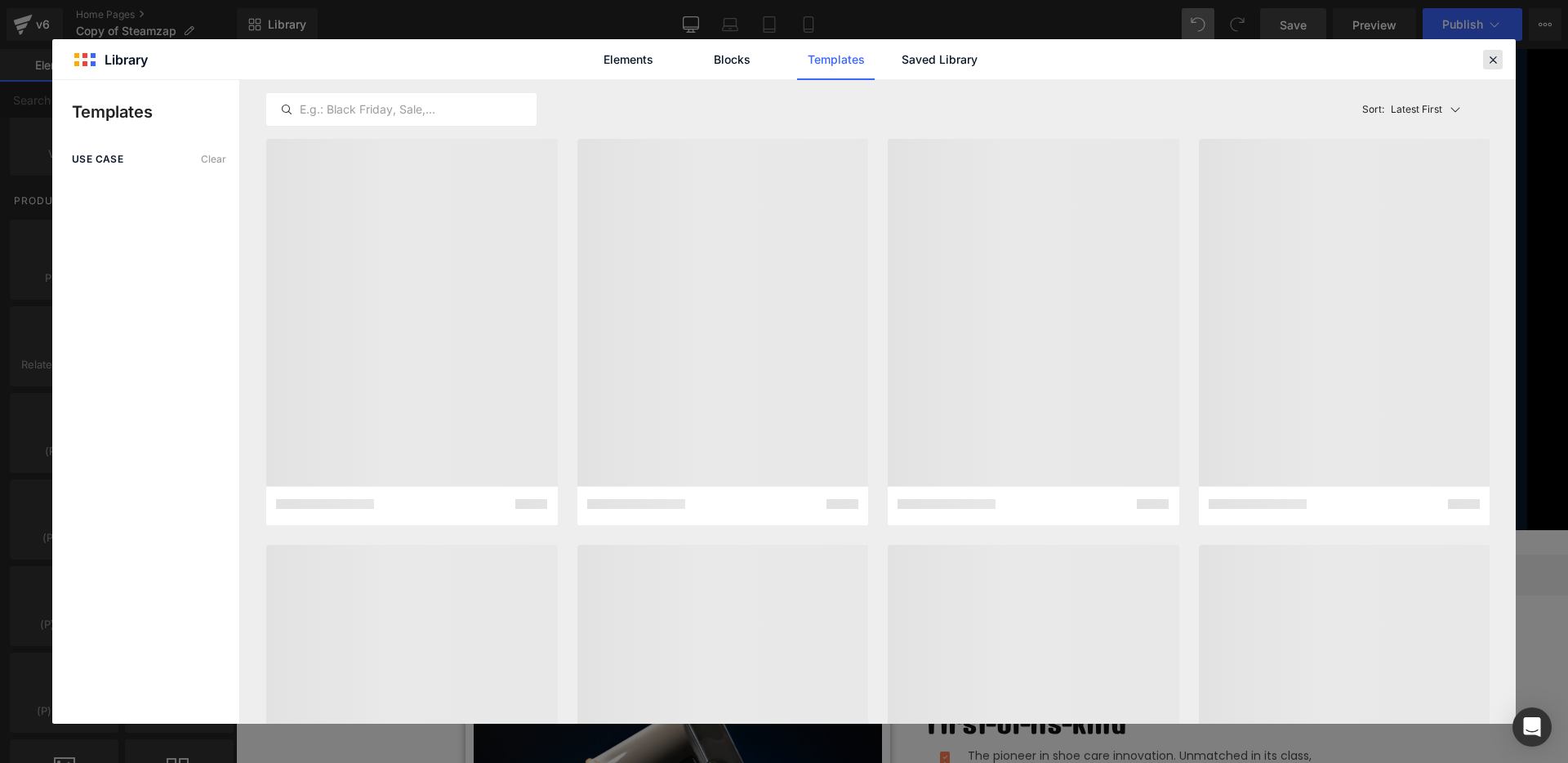 drag, startPoint x: 1495, startPoint y: 58, endPoint x: 1257, endPoint y: 12, distance: 242.40462 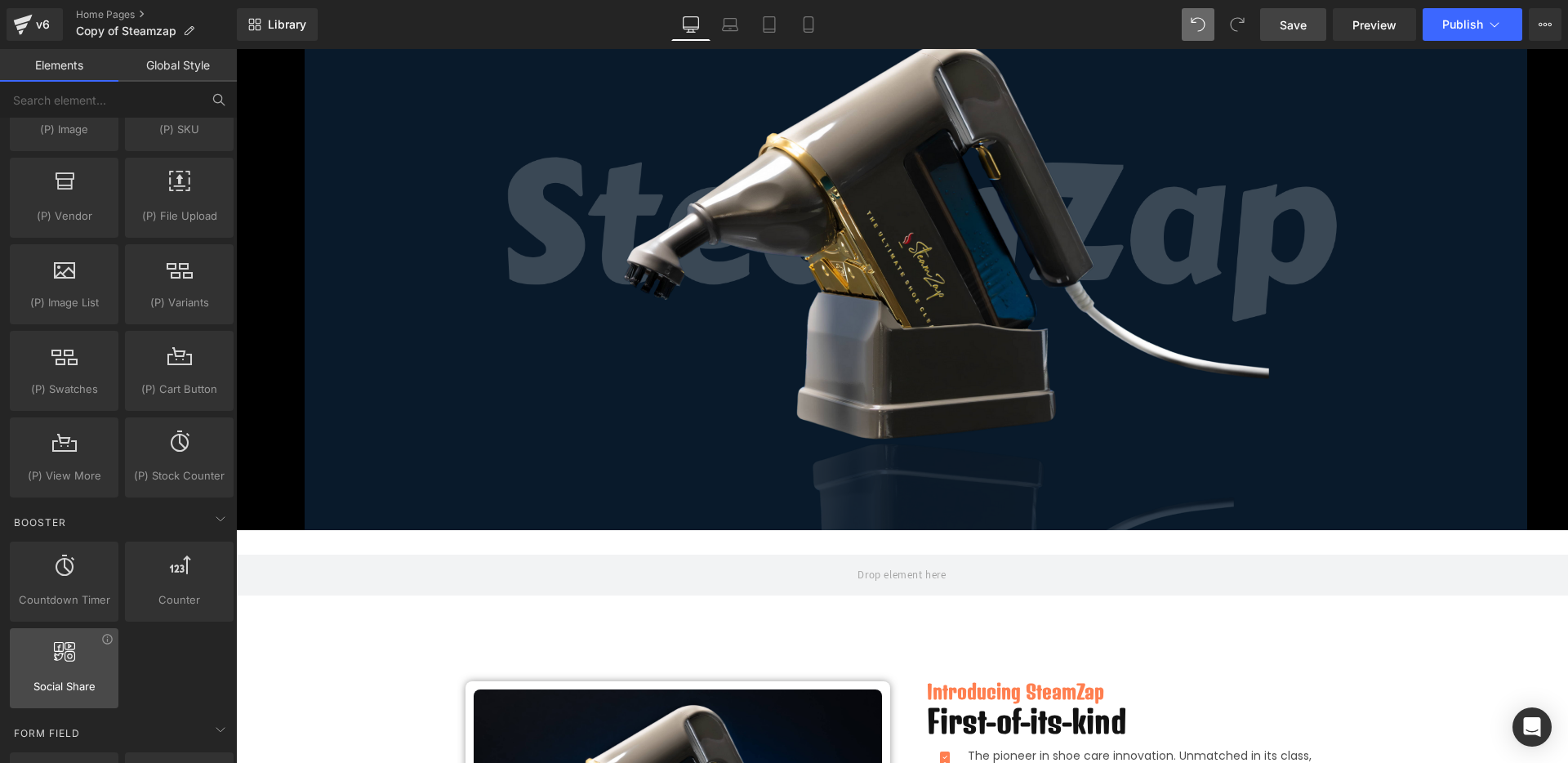 scroll, scrollTop: 1838, scrollLeft: 0, axis: vertical 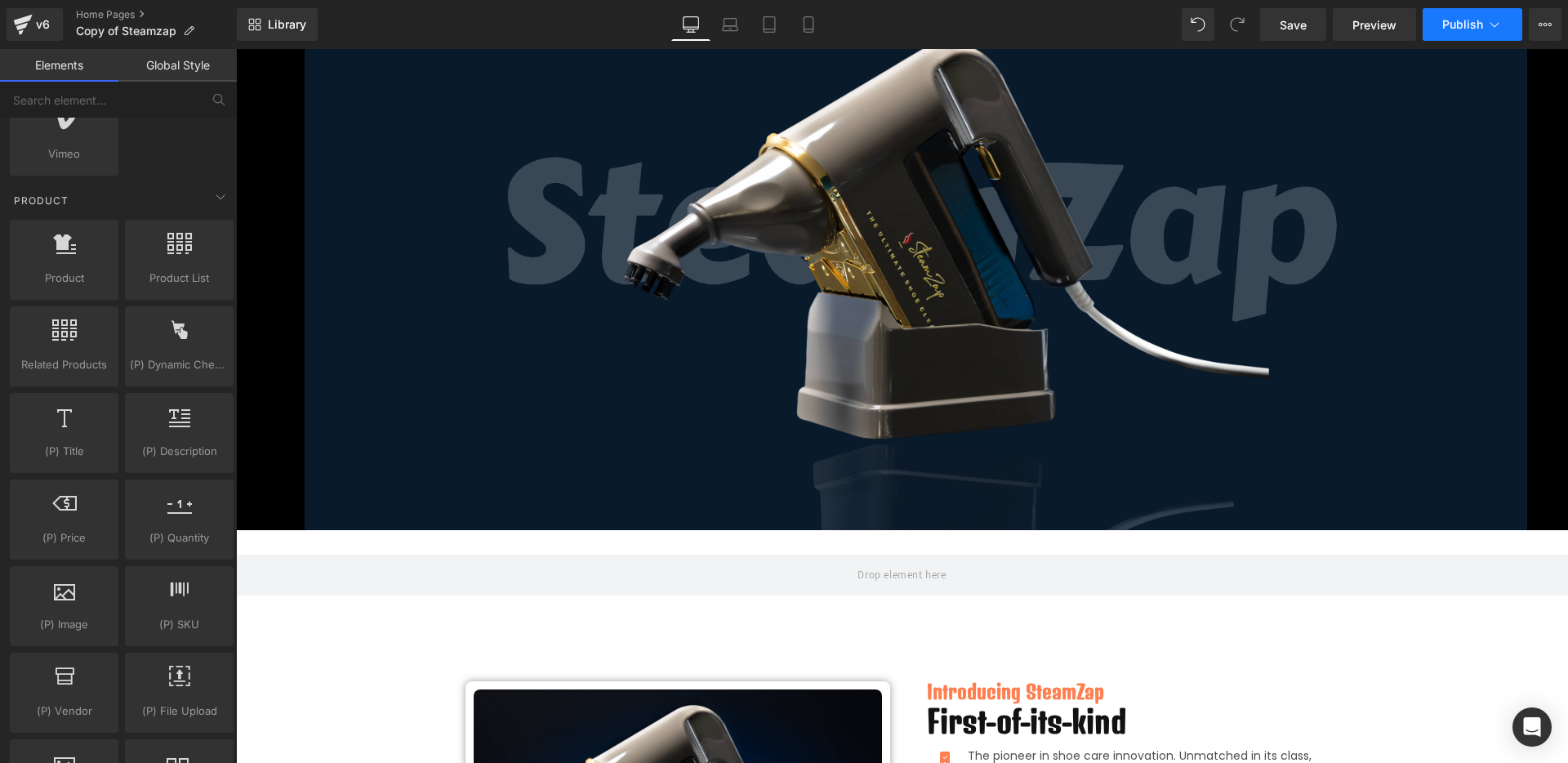 click on "Publish" at bounding box center (1472, 25) 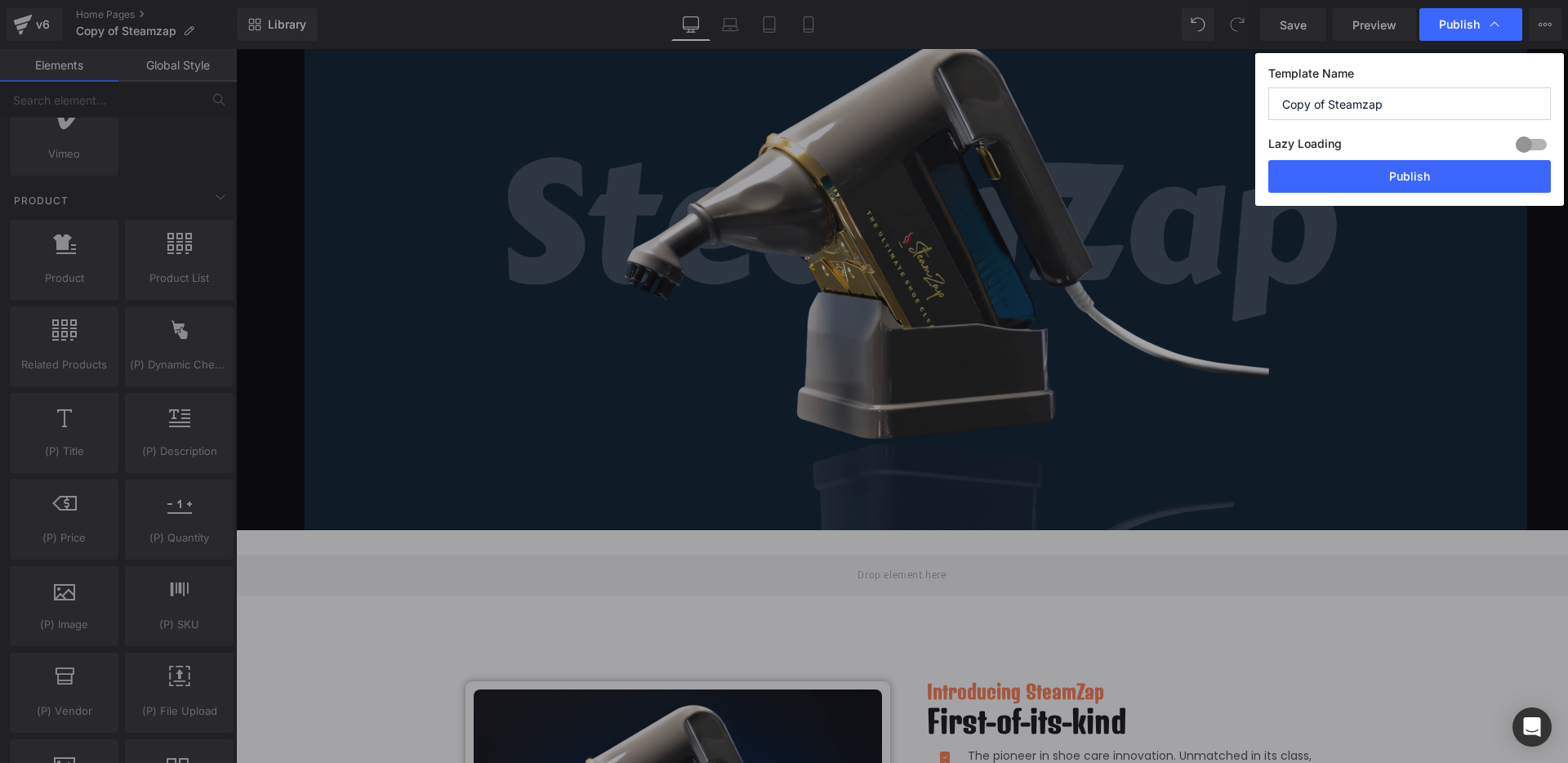 click on "Publish" at bounding box center (1471, 25) 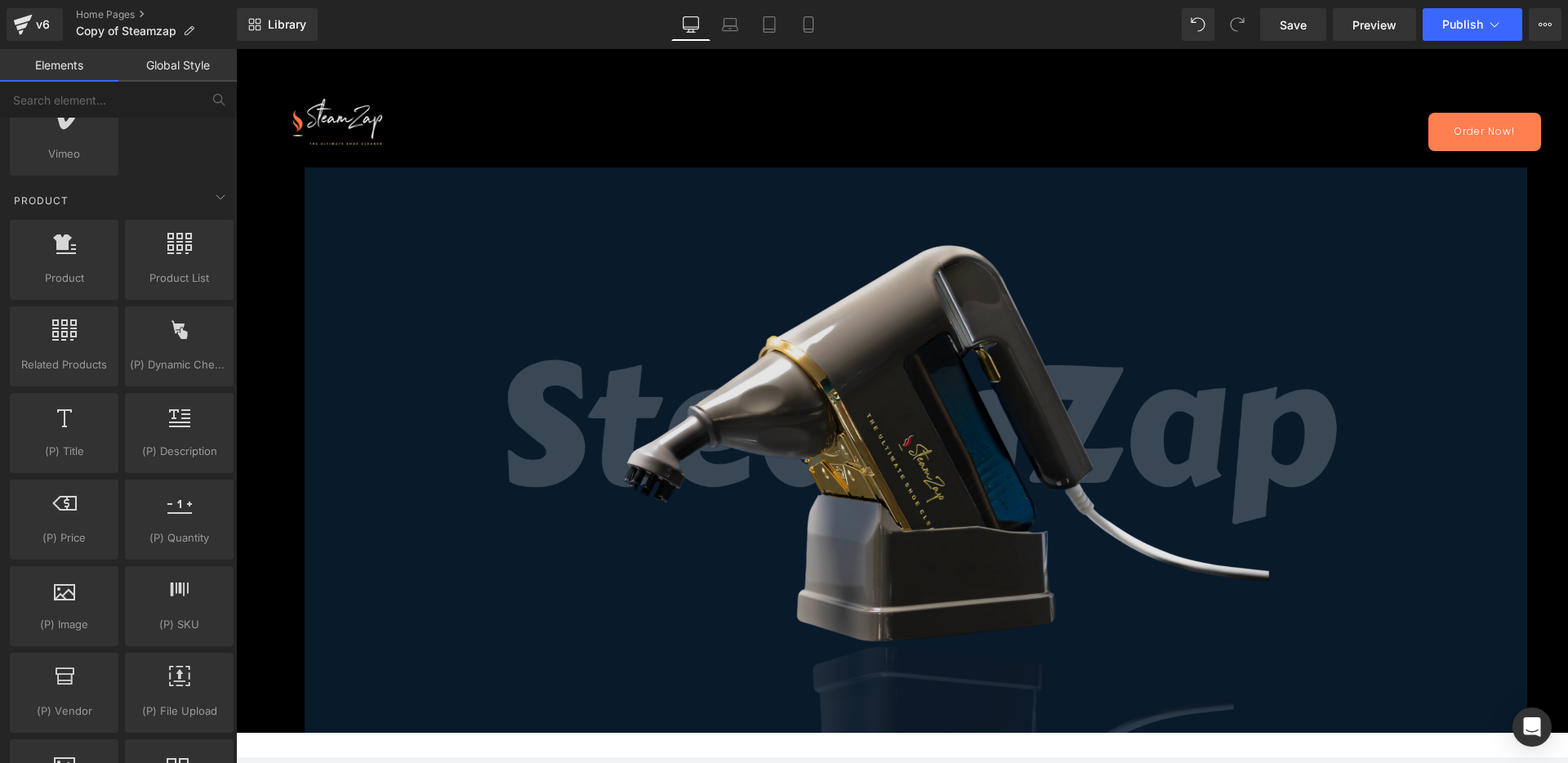 scroll, scrollTop: 0, scrollLeft: 0, axis: both 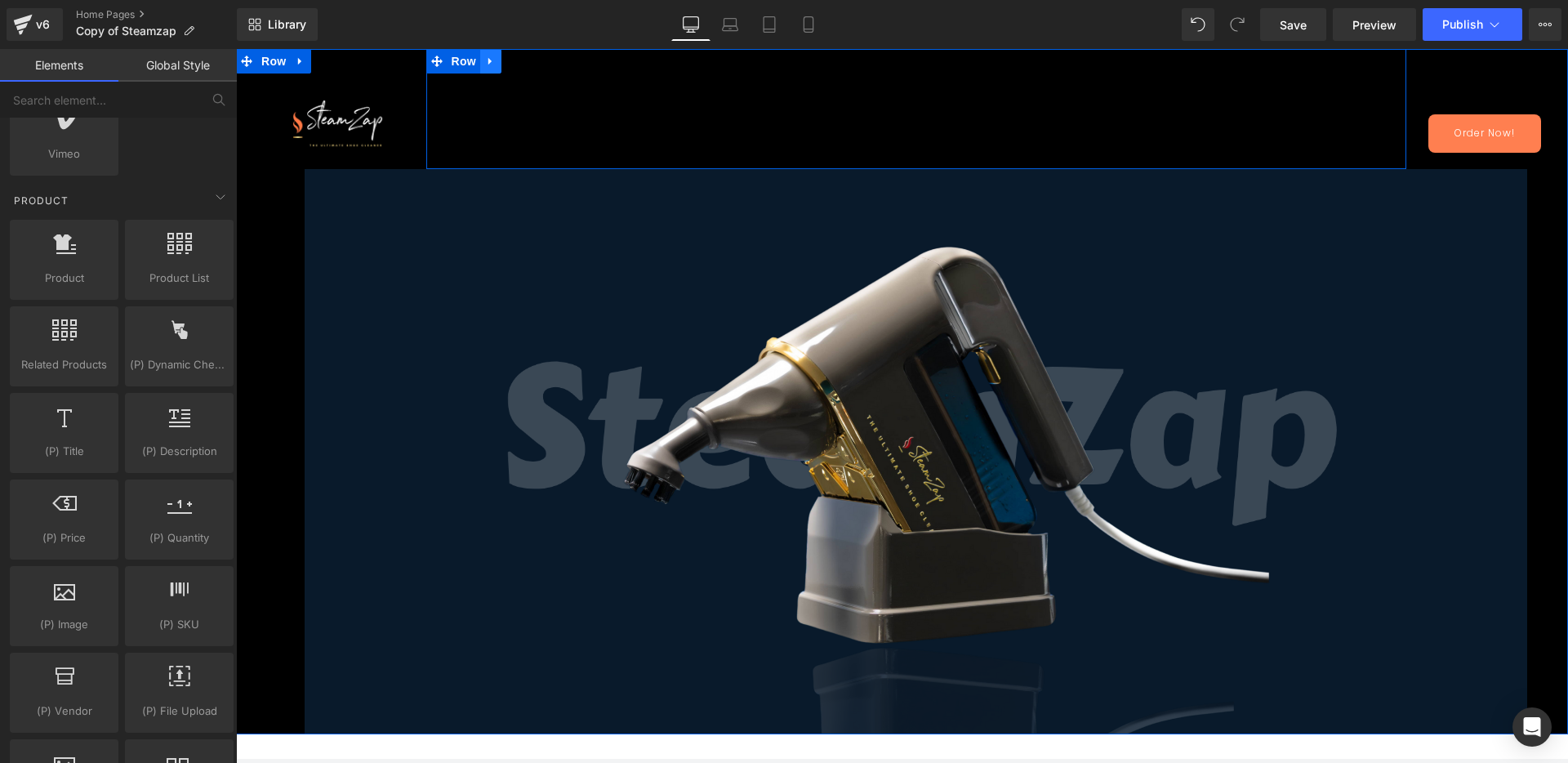 click 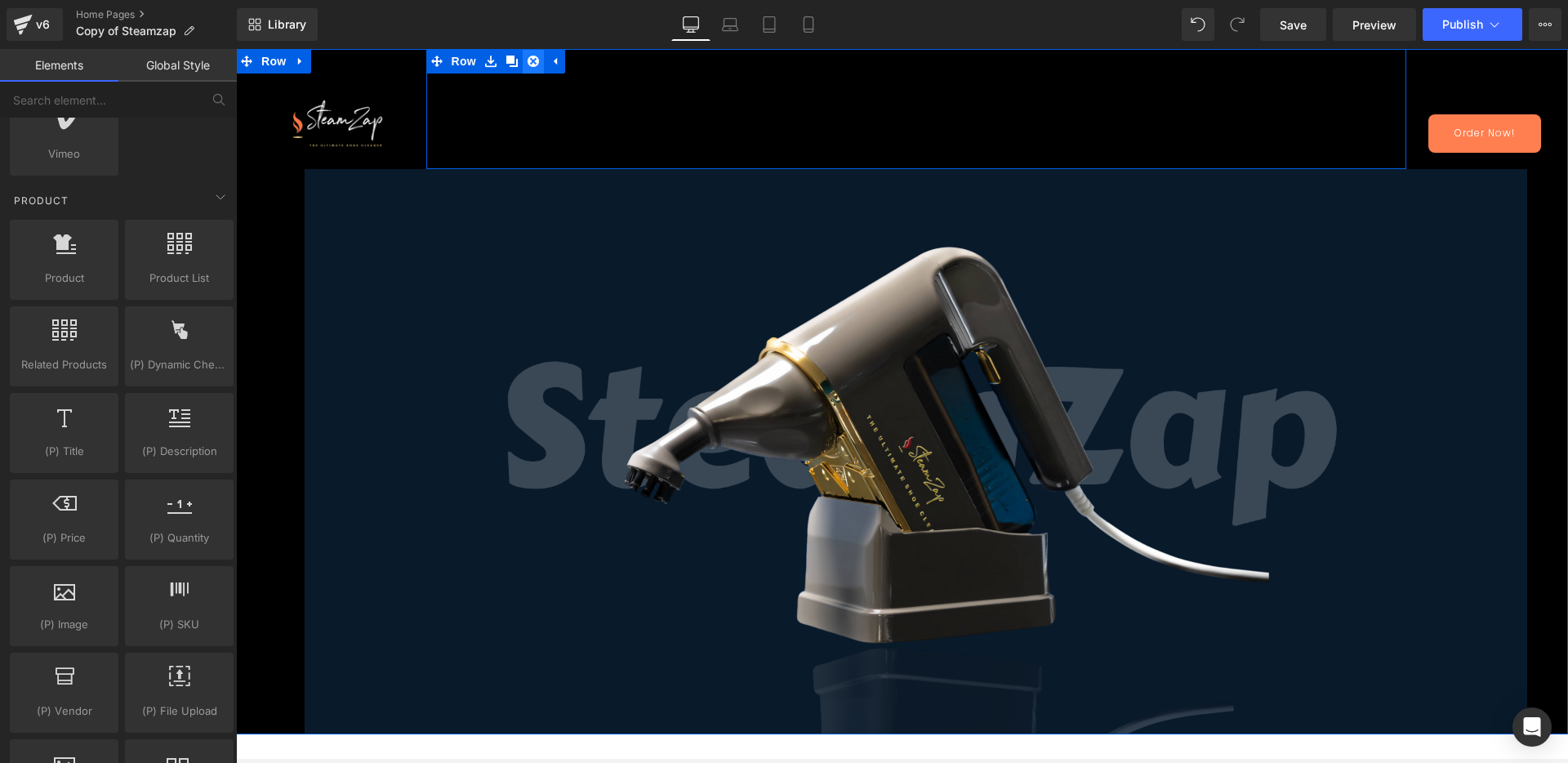 click 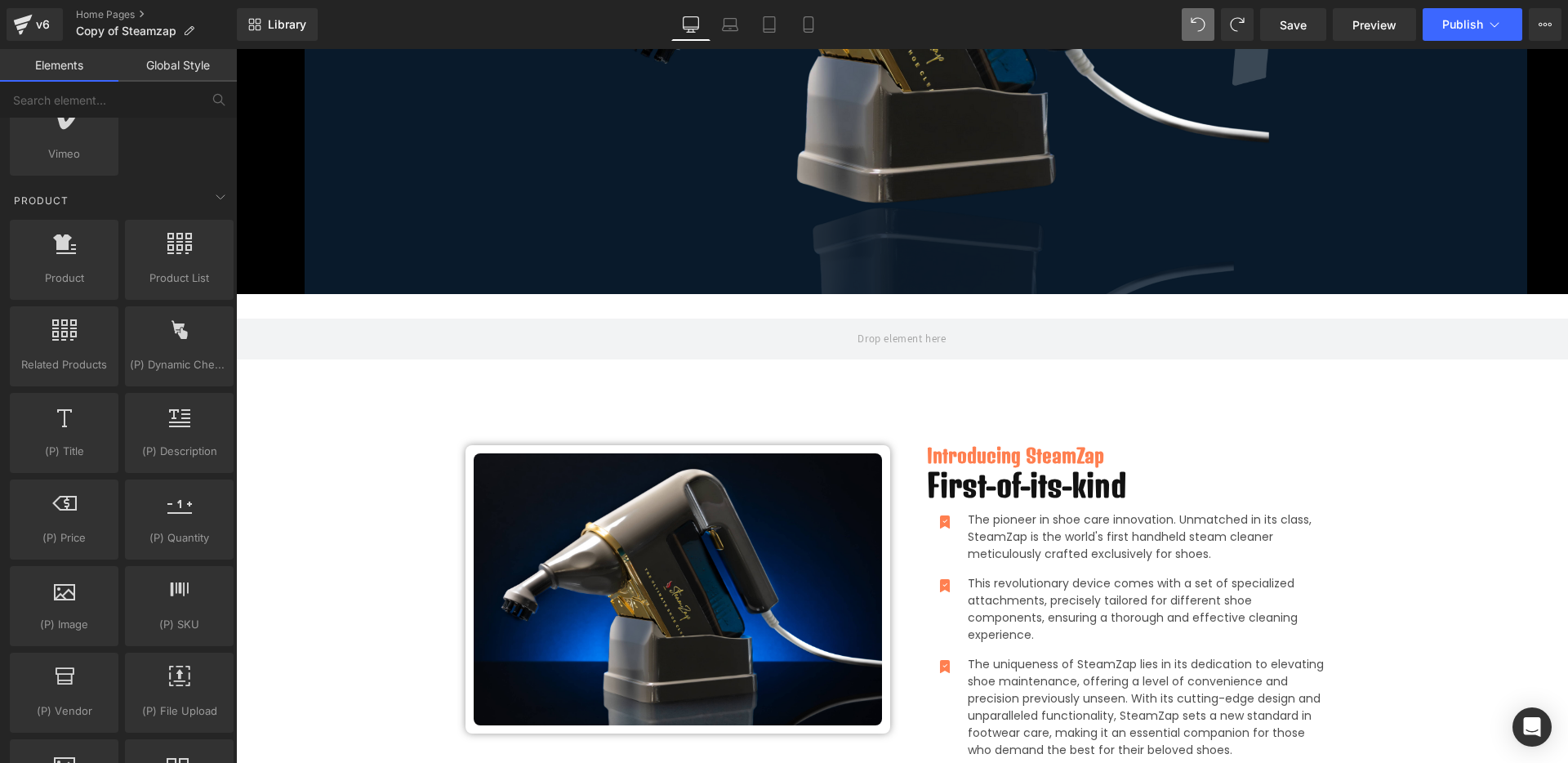scroll, scrollTop: 511, scrollLeft: 0, axis: vertical 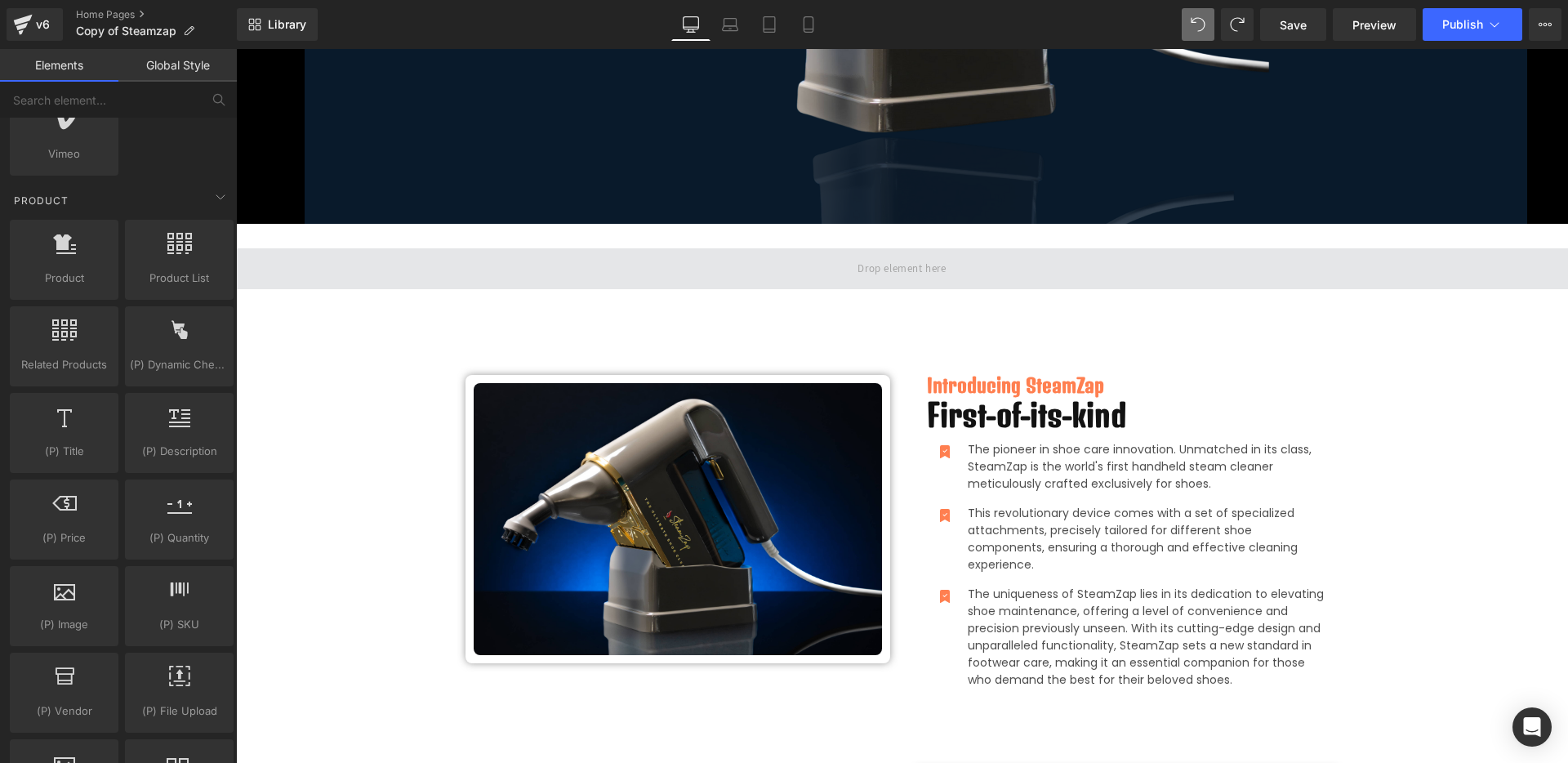 click at bounding box center [902, 269] 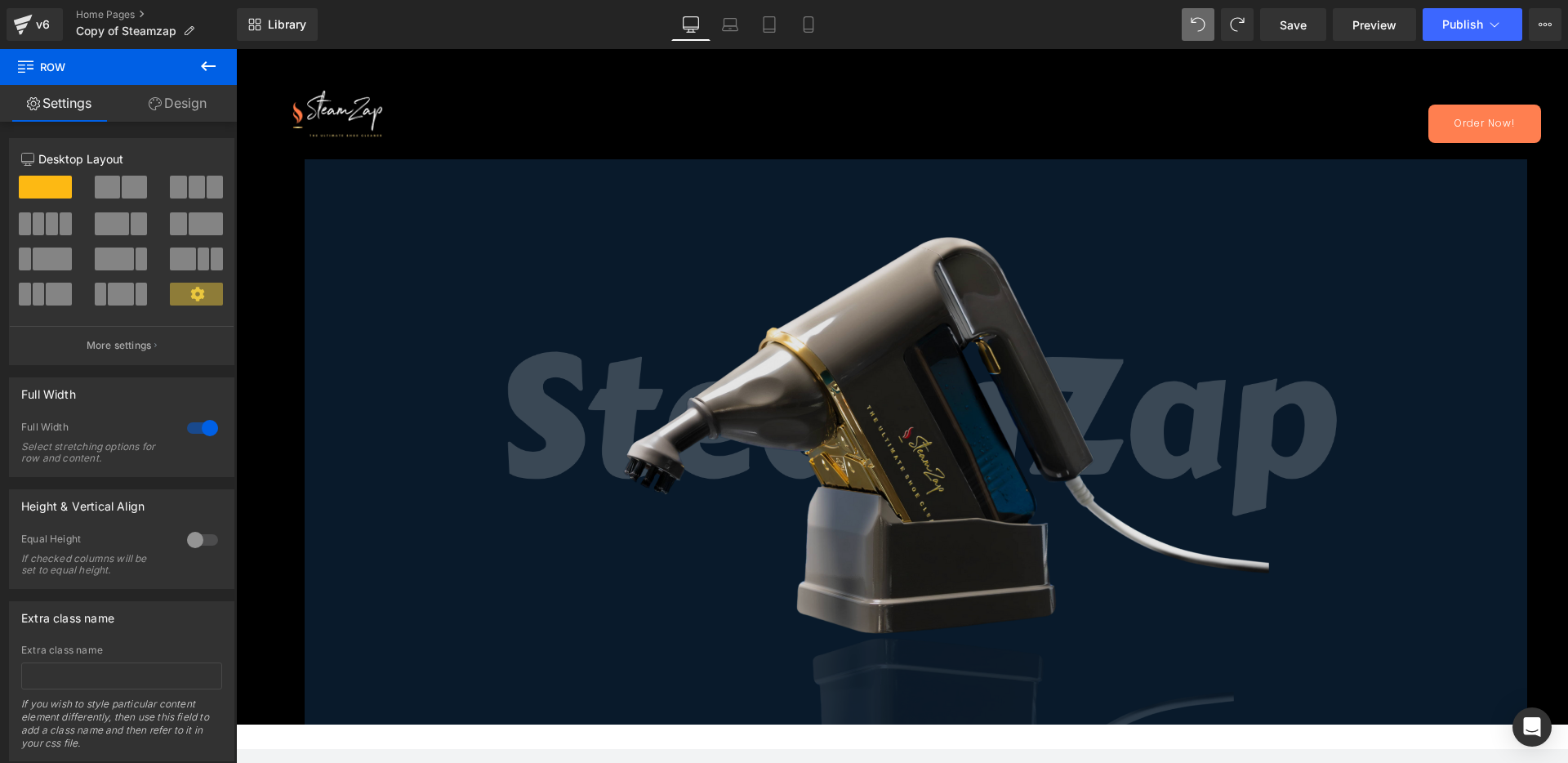 scroll, scrollTop: 0, scrollLeft: 0, axis: both 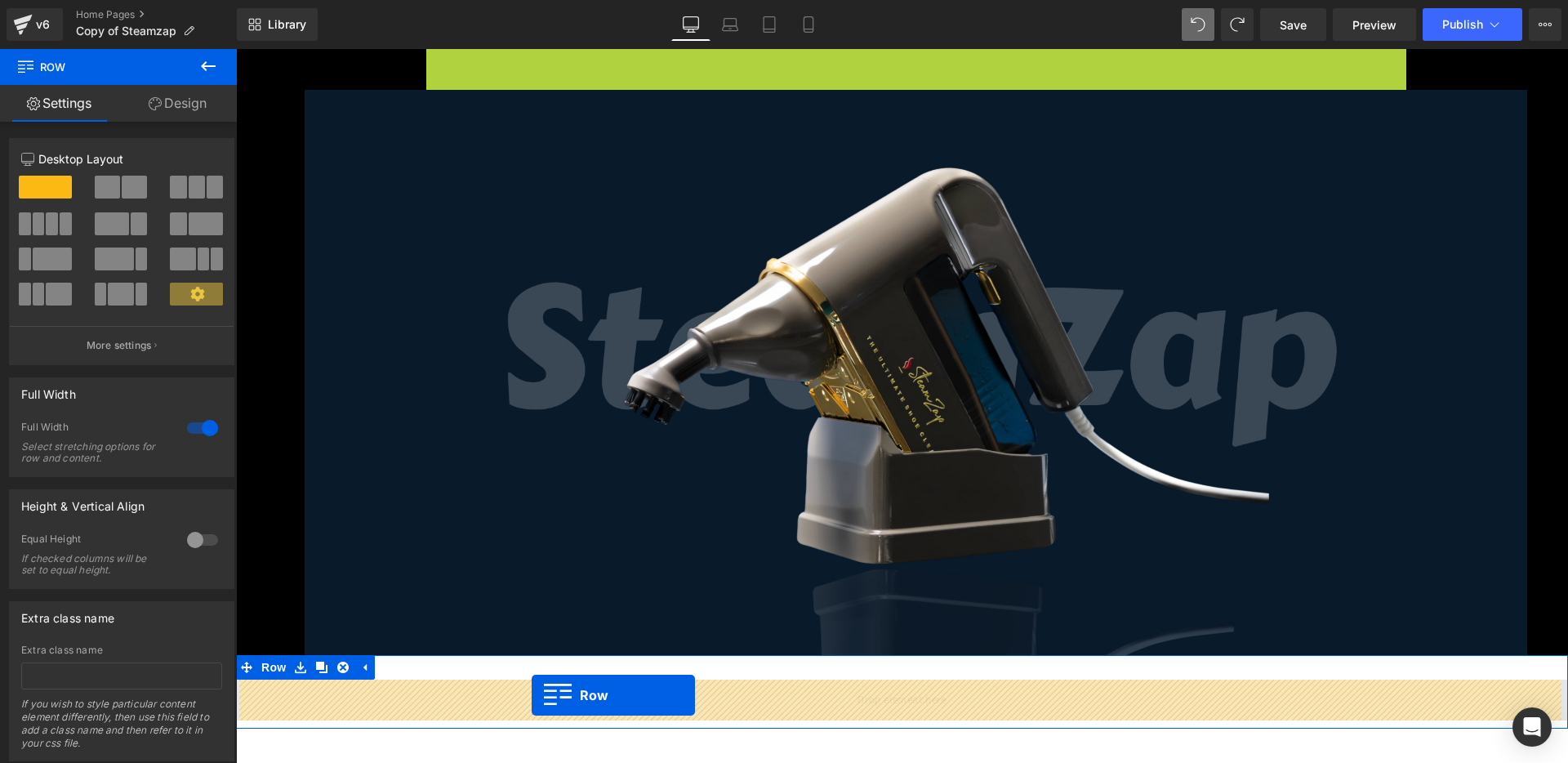 drag, startPoint x: 434, startPoint y: 64, endPoint x: 532, endPoint y: 695, distance: 638.5648 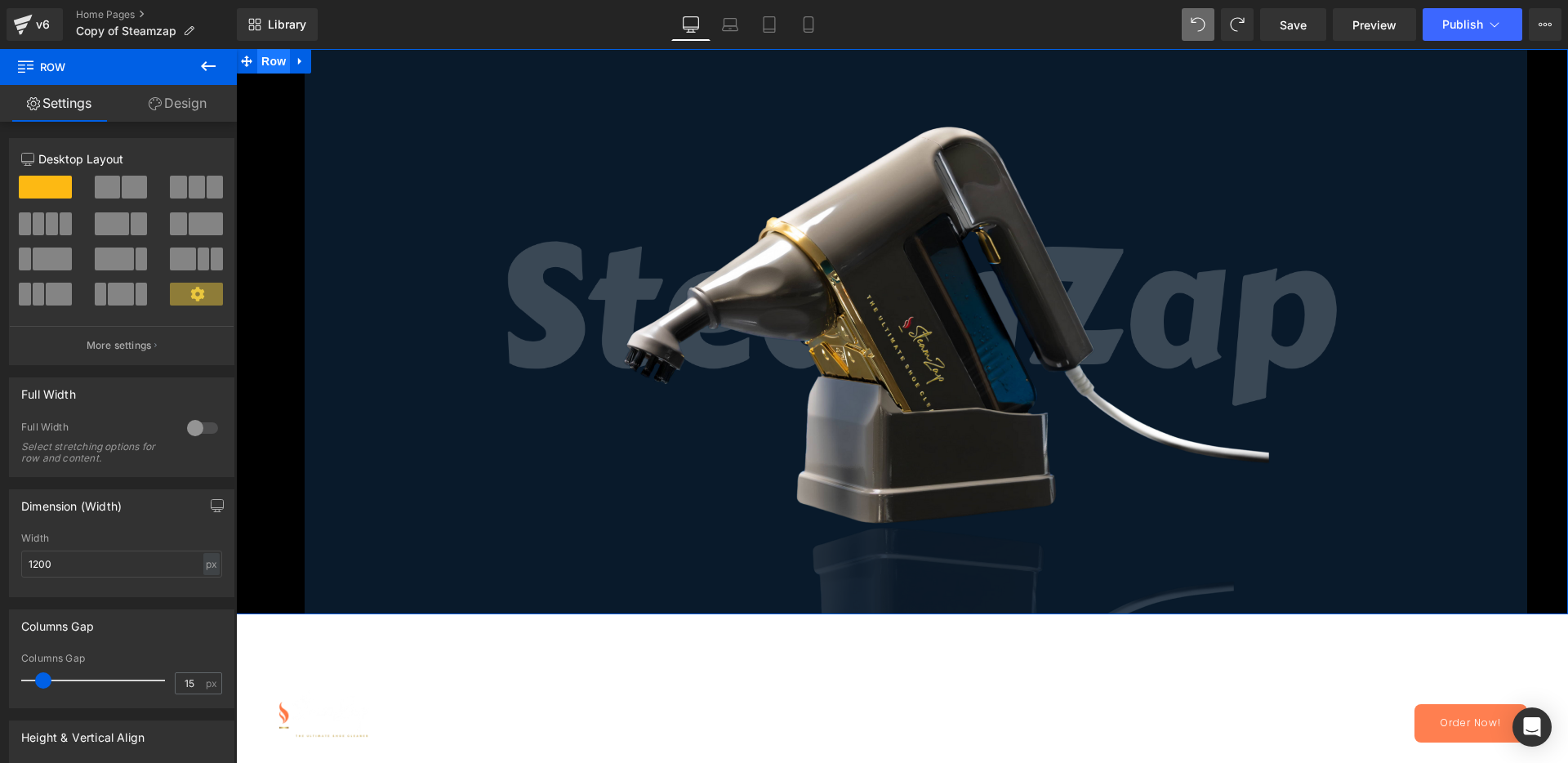 click on "Row" at bounding box center (274, 61) 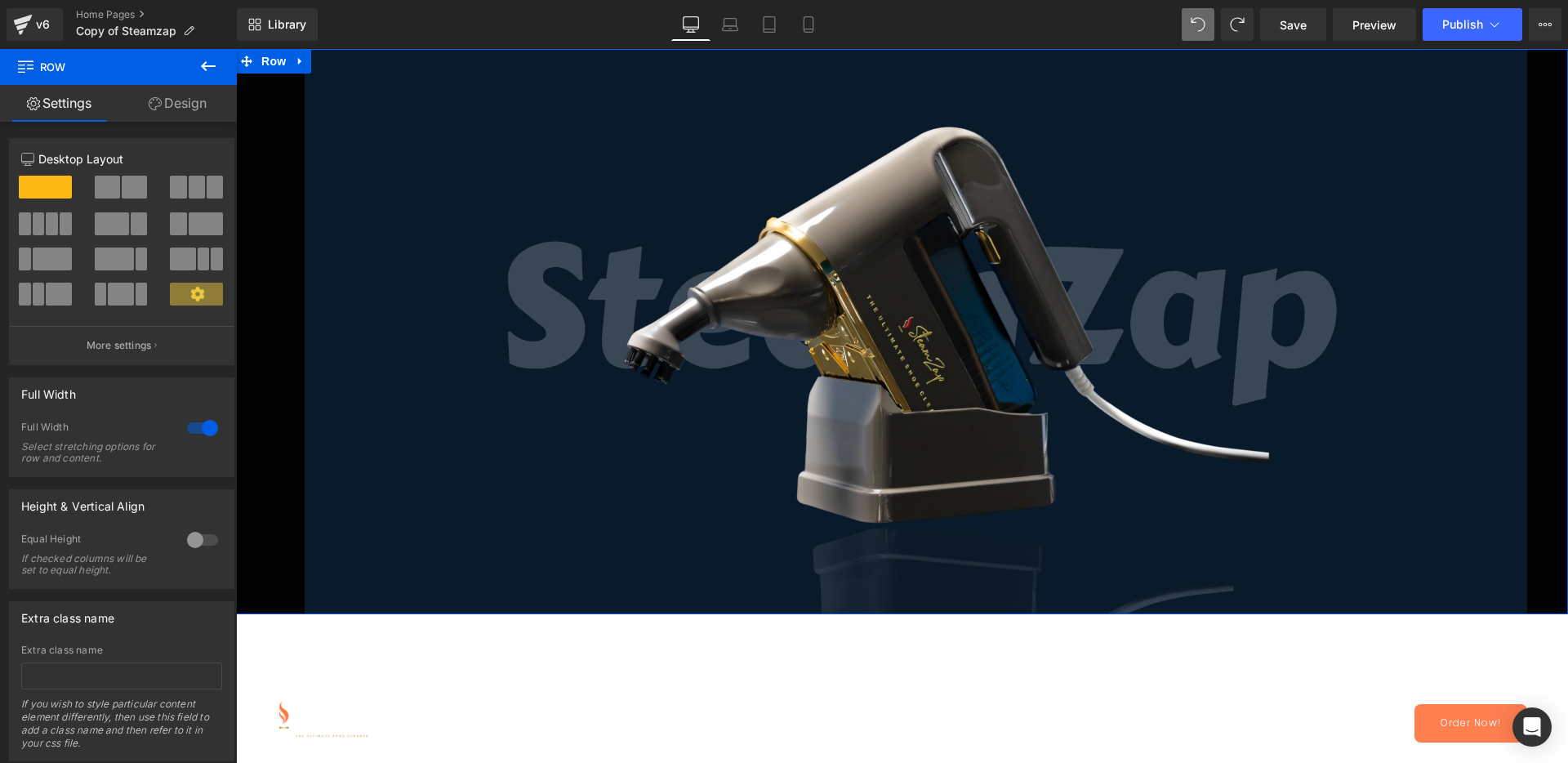 click on "Design" at bounding box center [177, 103] 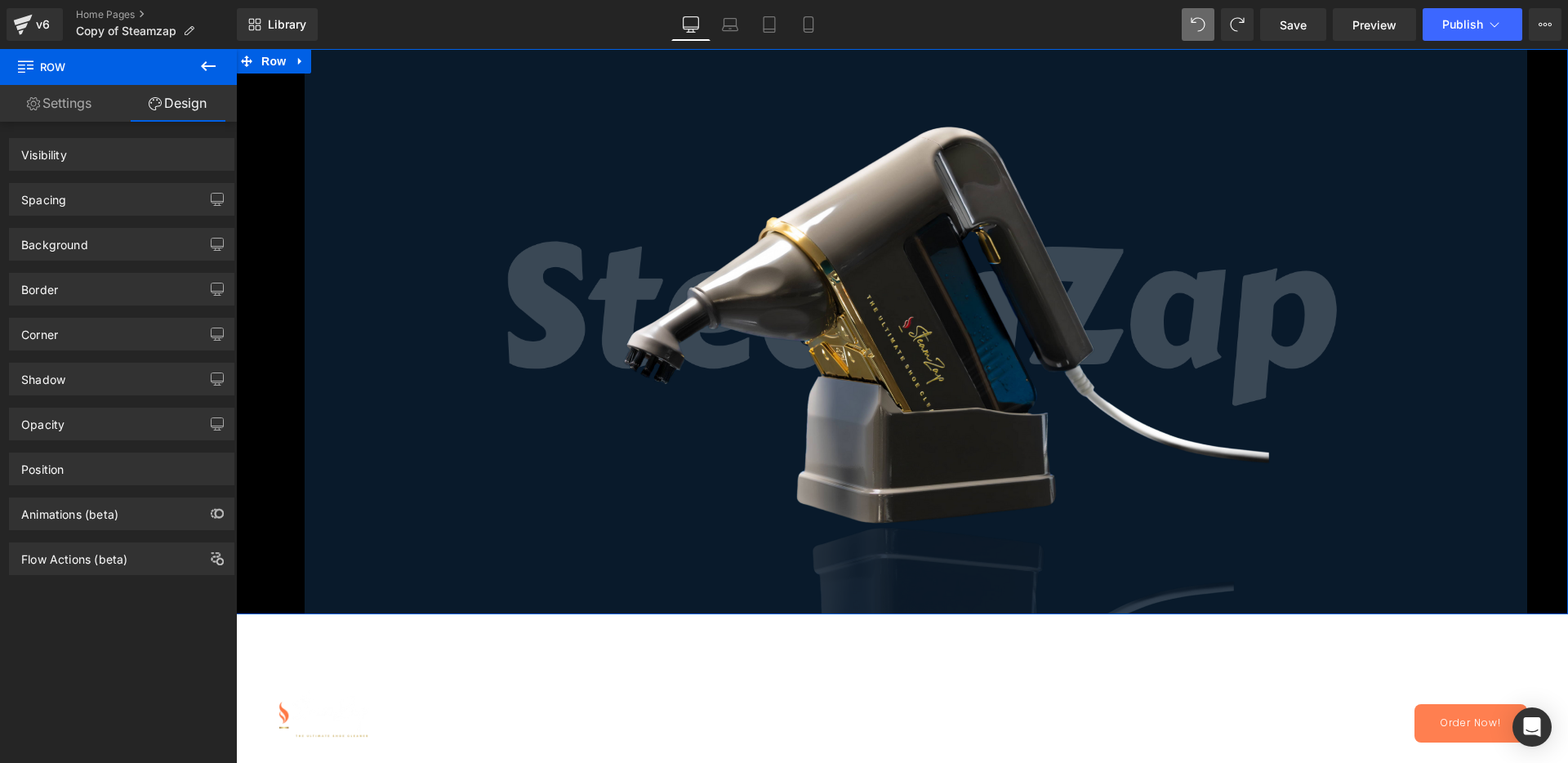 click on "Spacing" at bounding box center [122, 199] 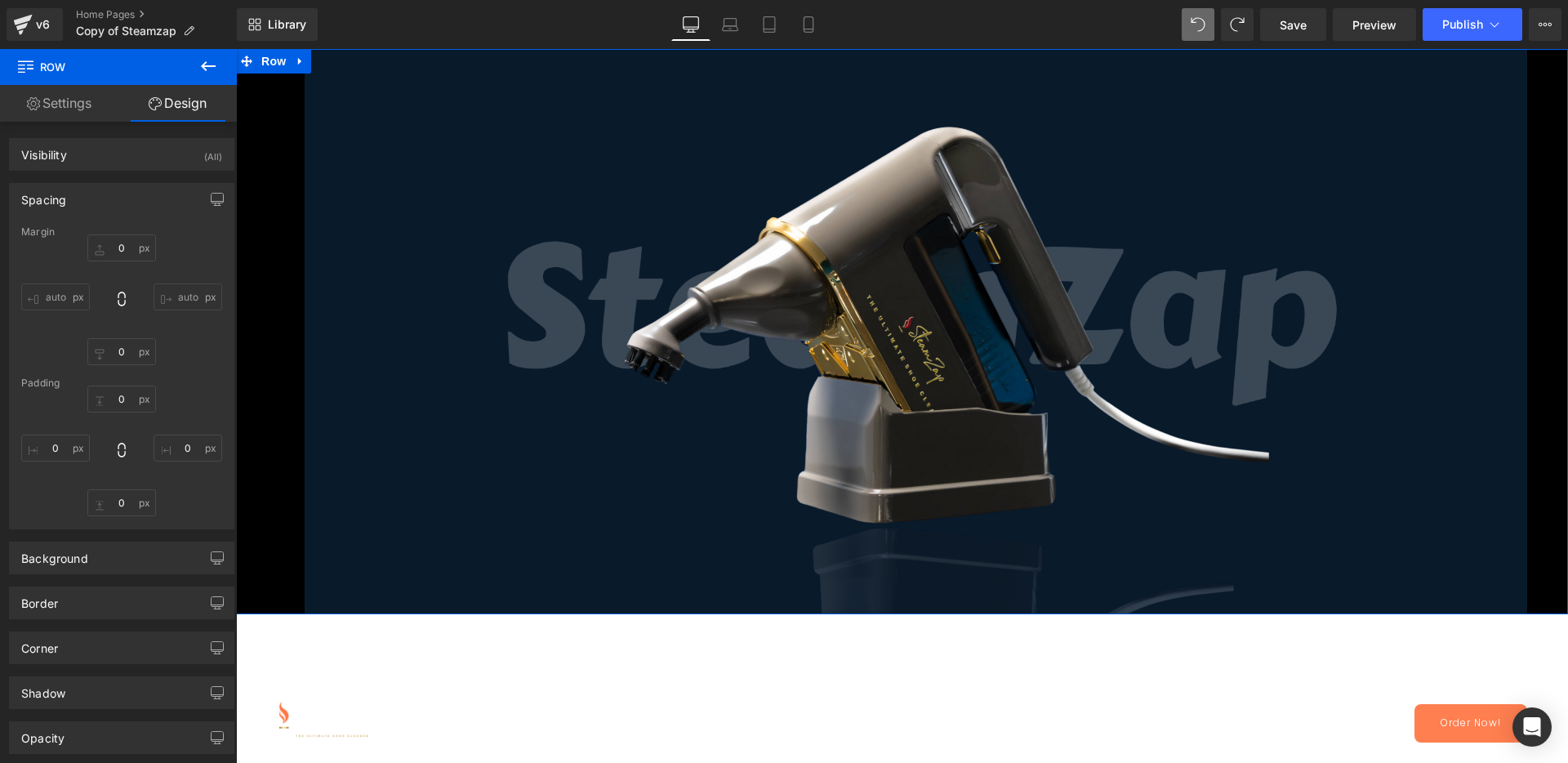 type on "0" 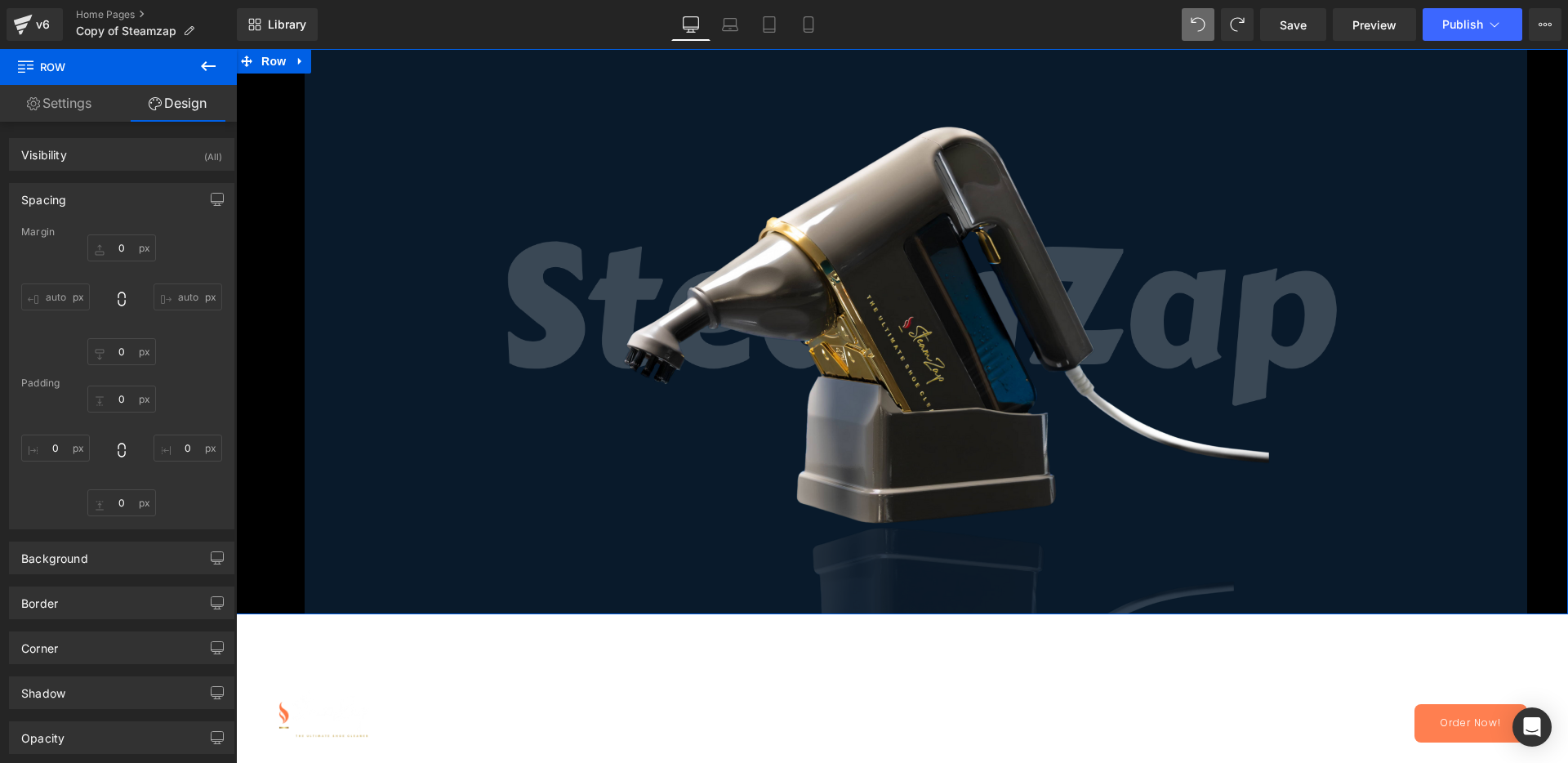 type on "0" 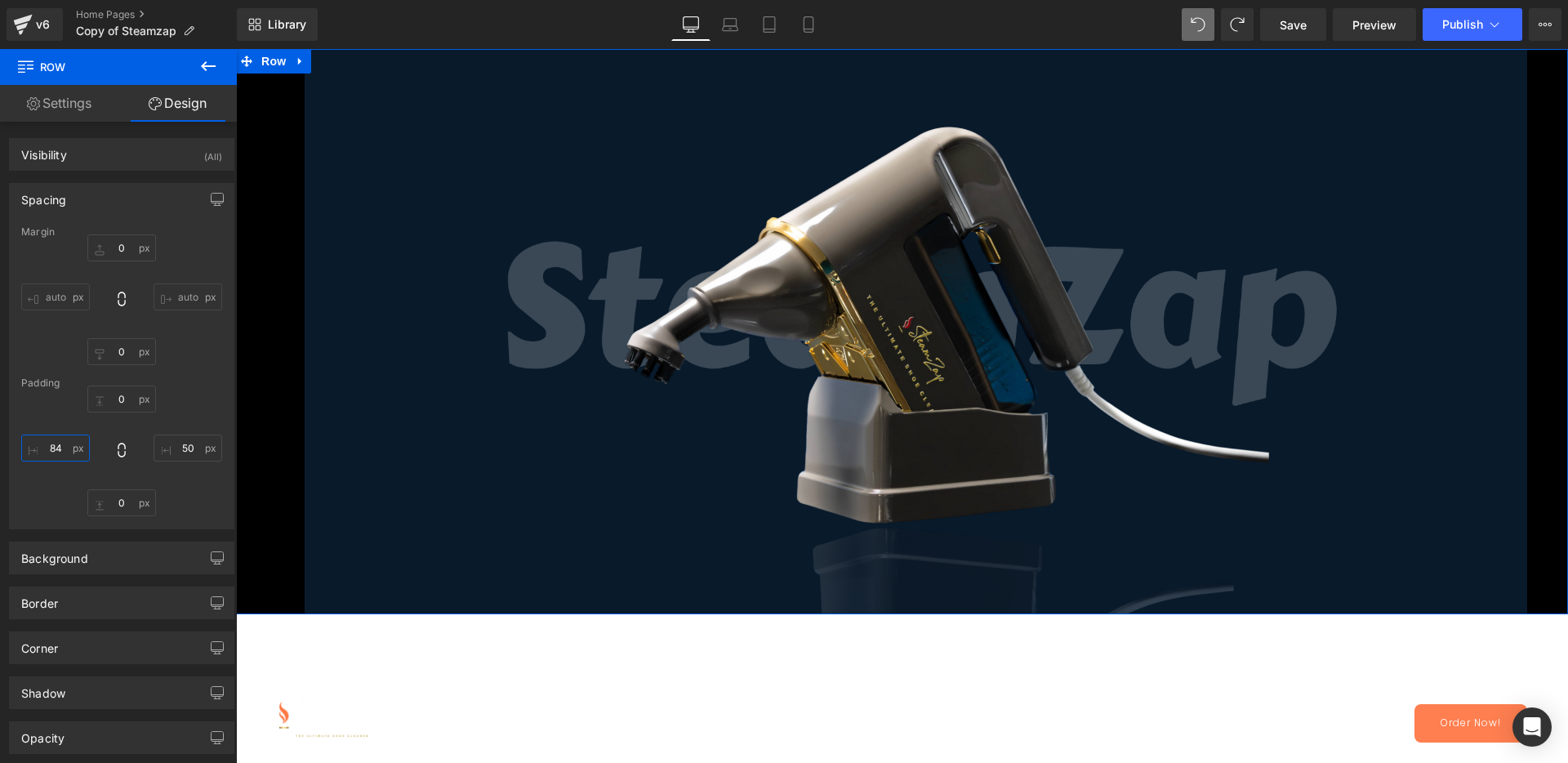 click on "84" at bounding box center (56, 448) 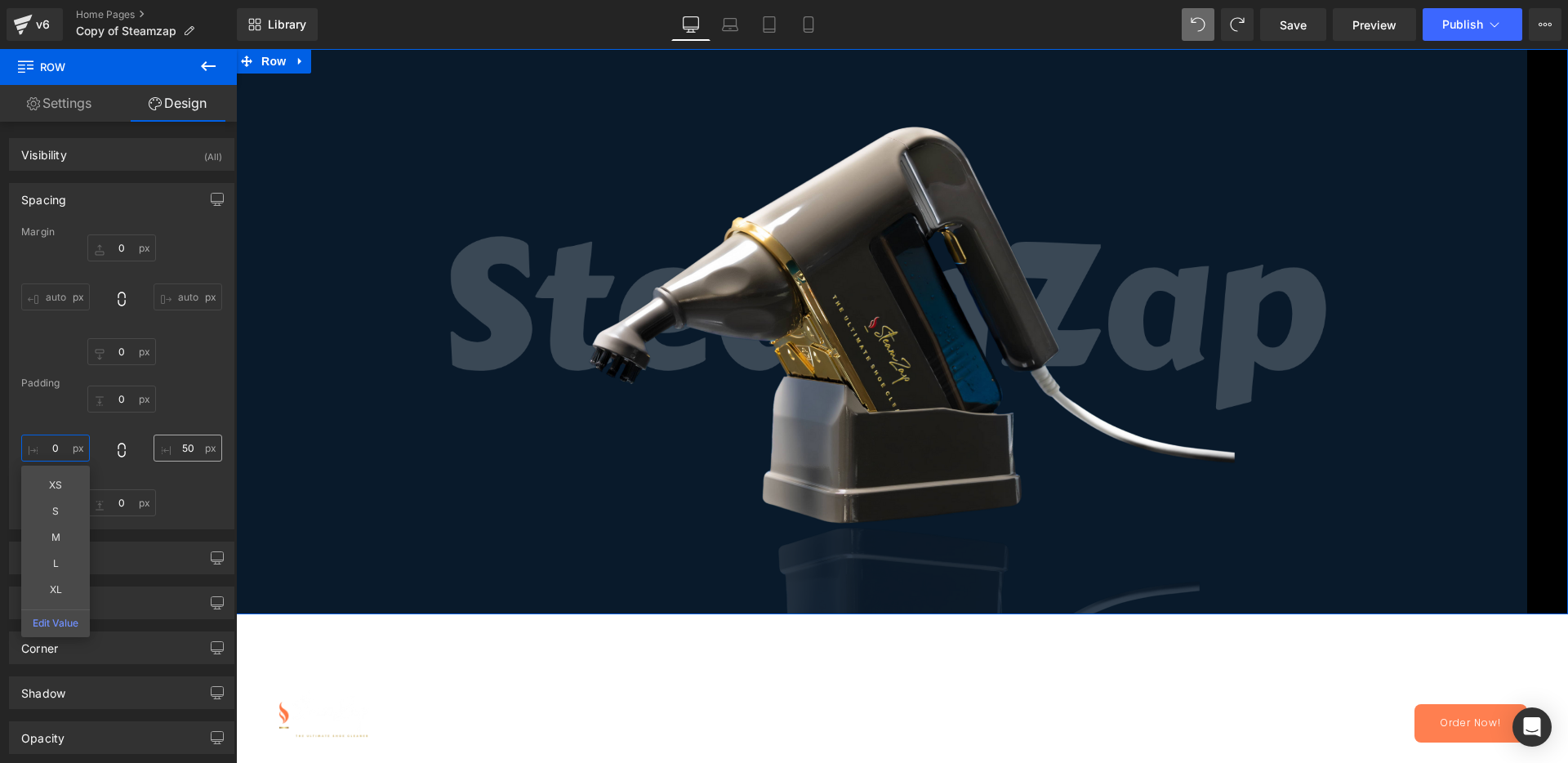 type on "0" 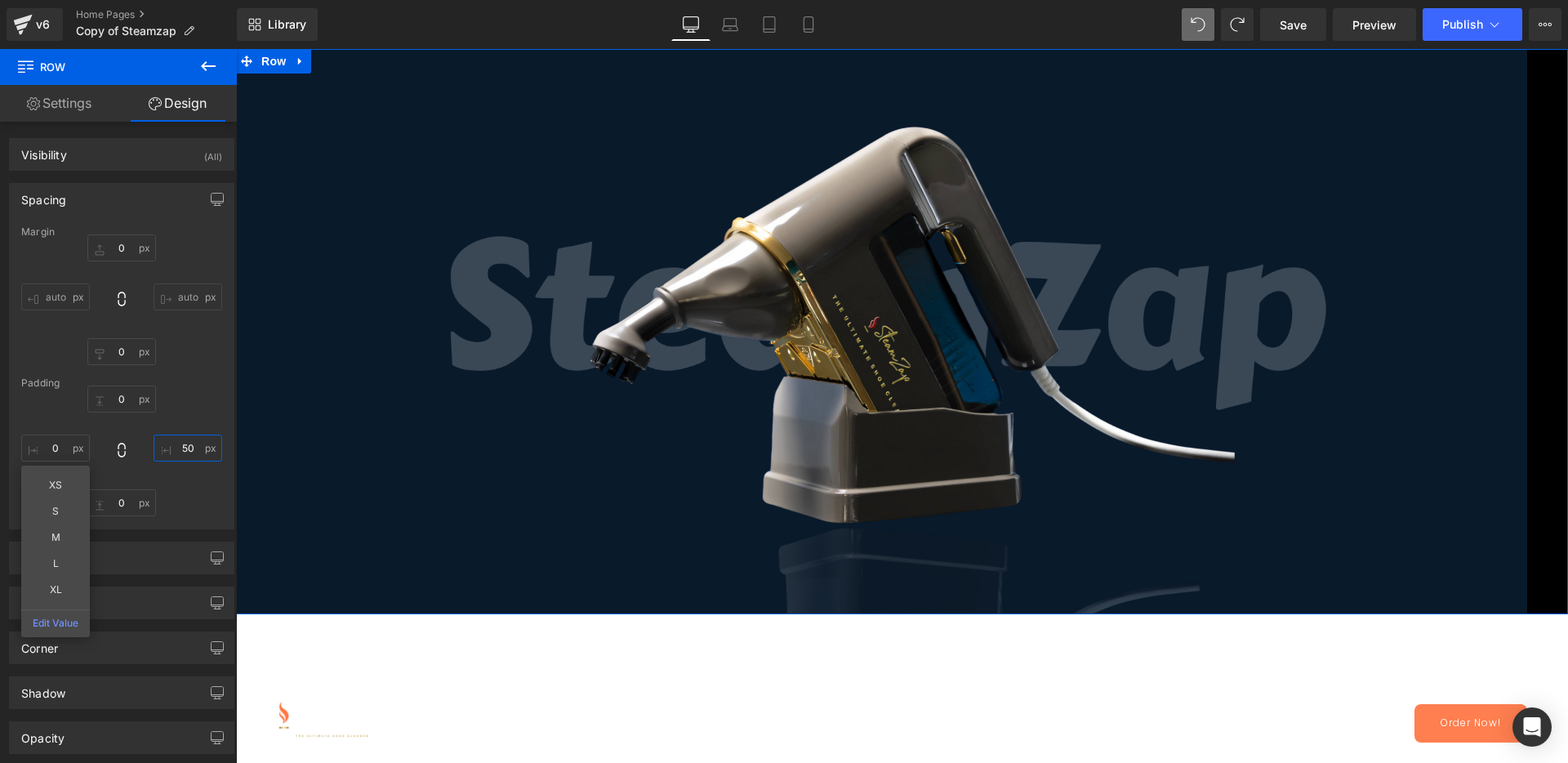 click on "50" at bounding box center (188, 448) 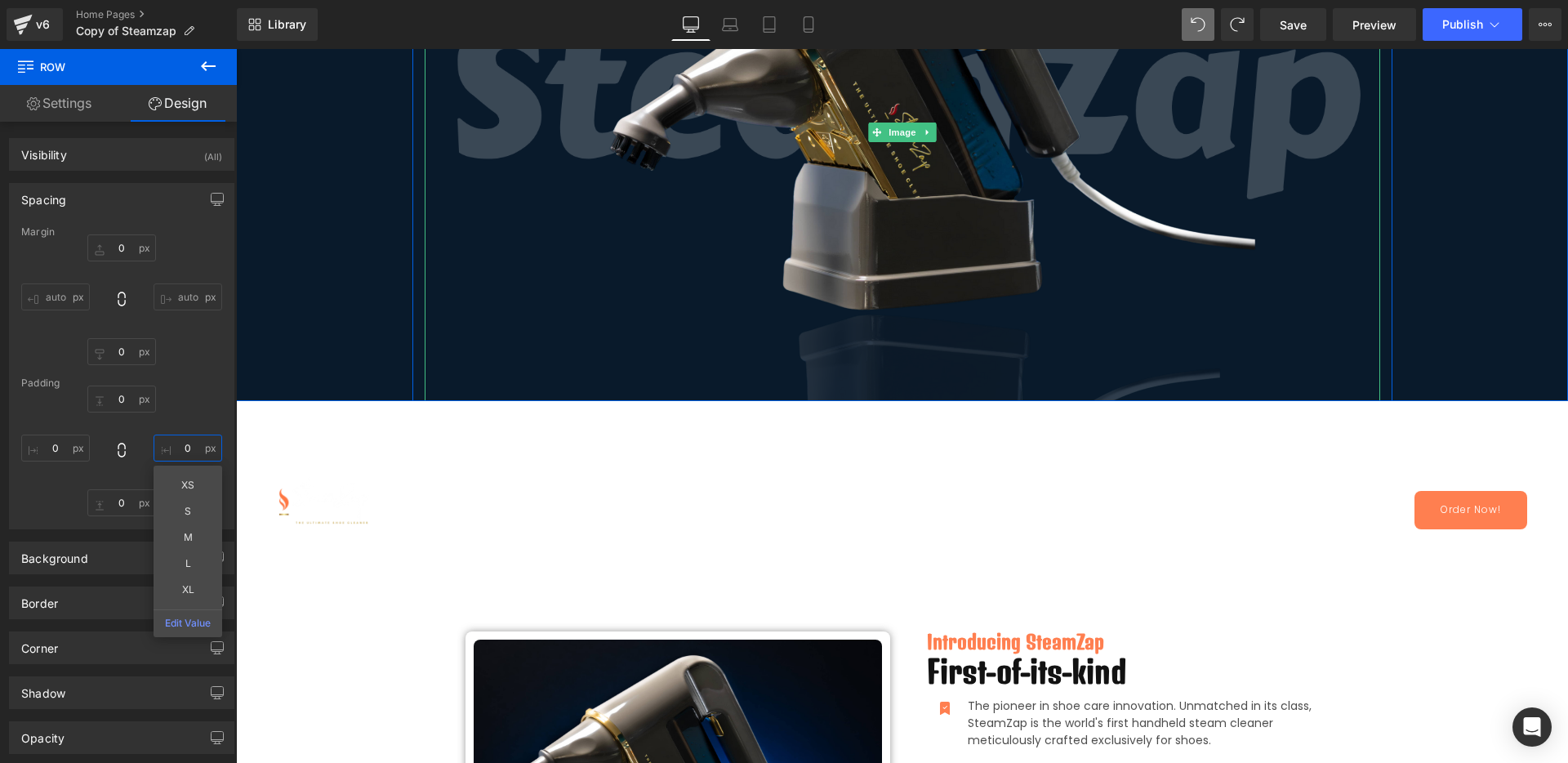scroll, scrollTop: 306, scrollLeft: 0, axis: vertical 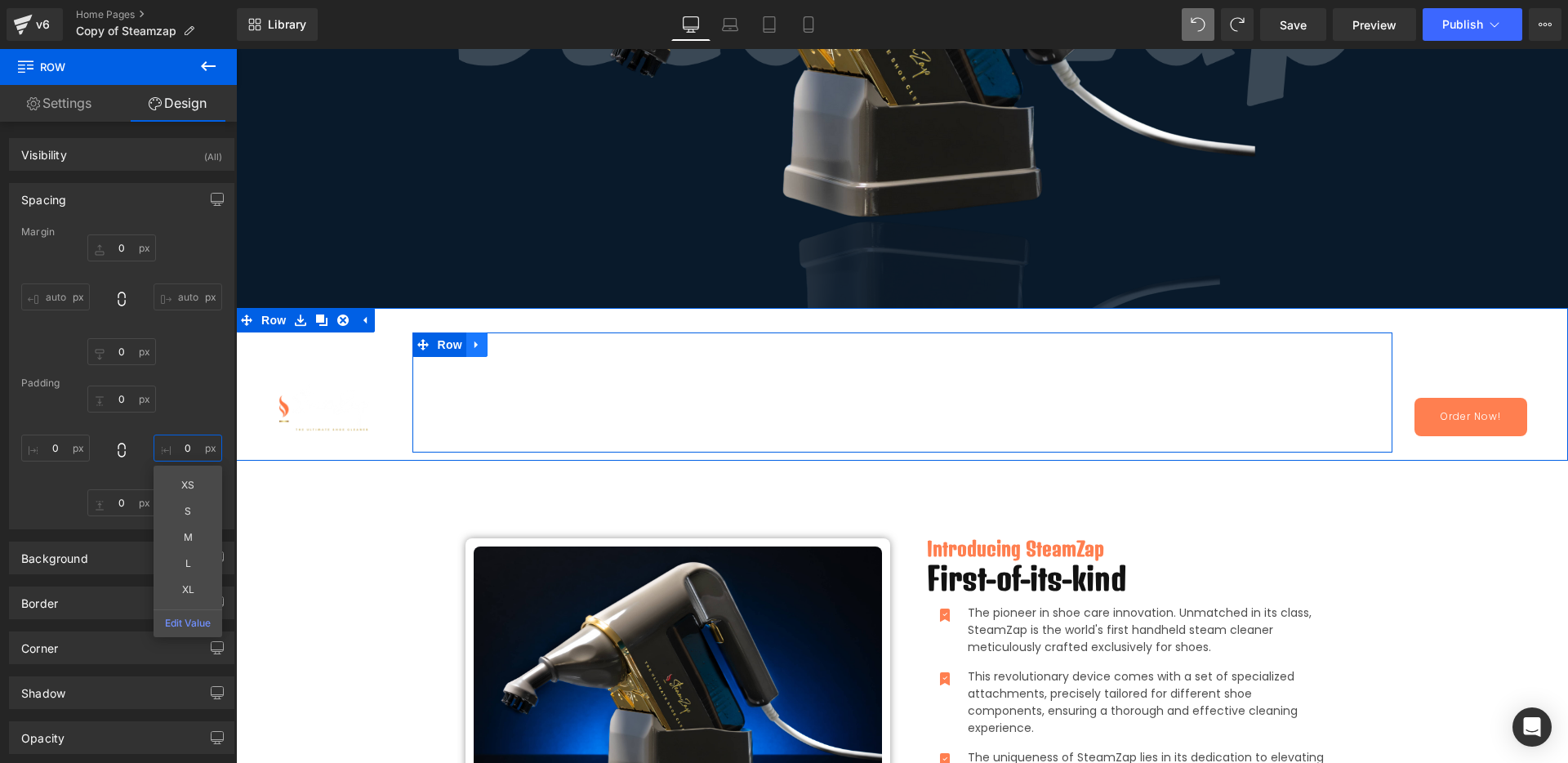 type on "0" 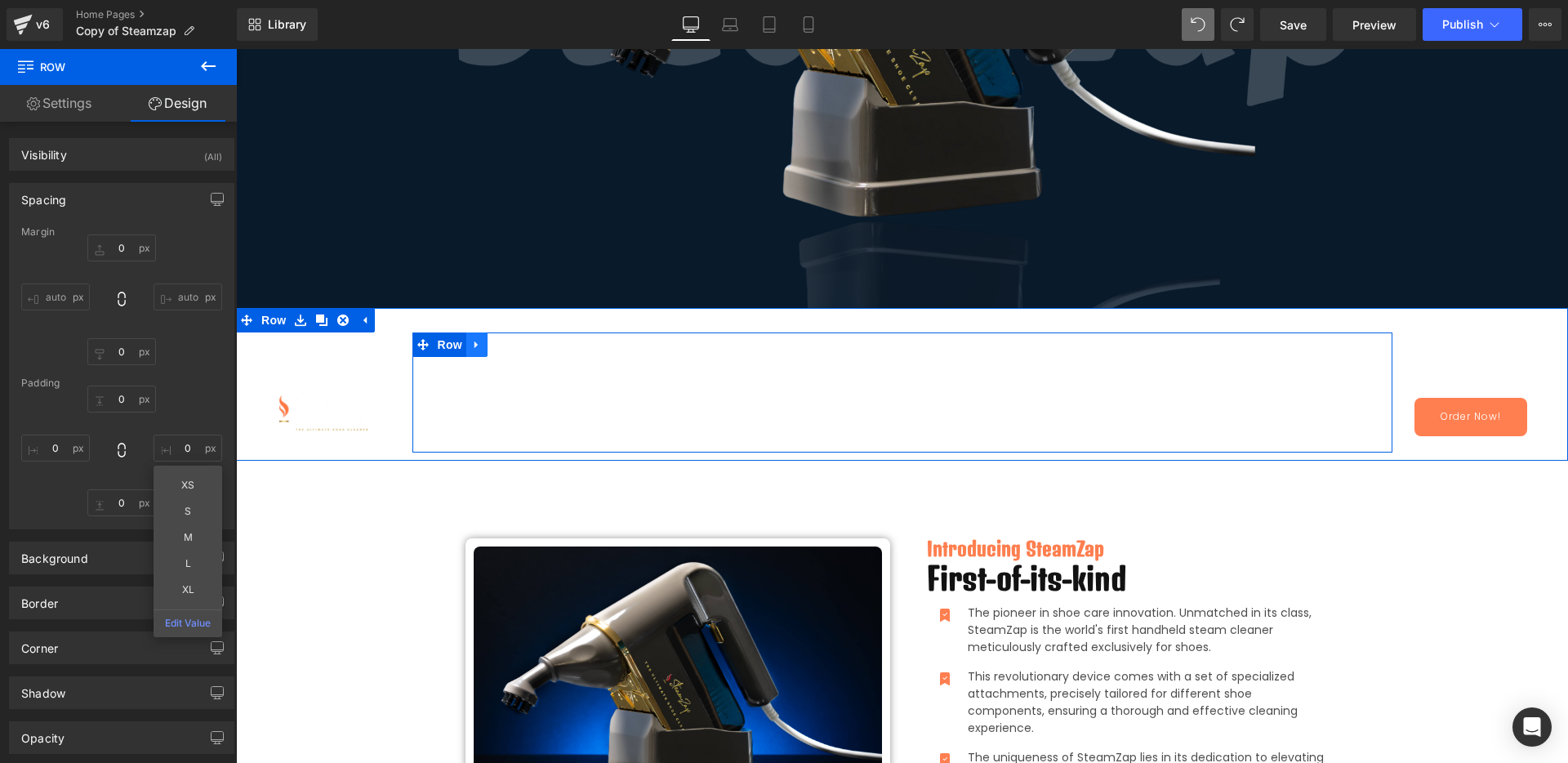 click 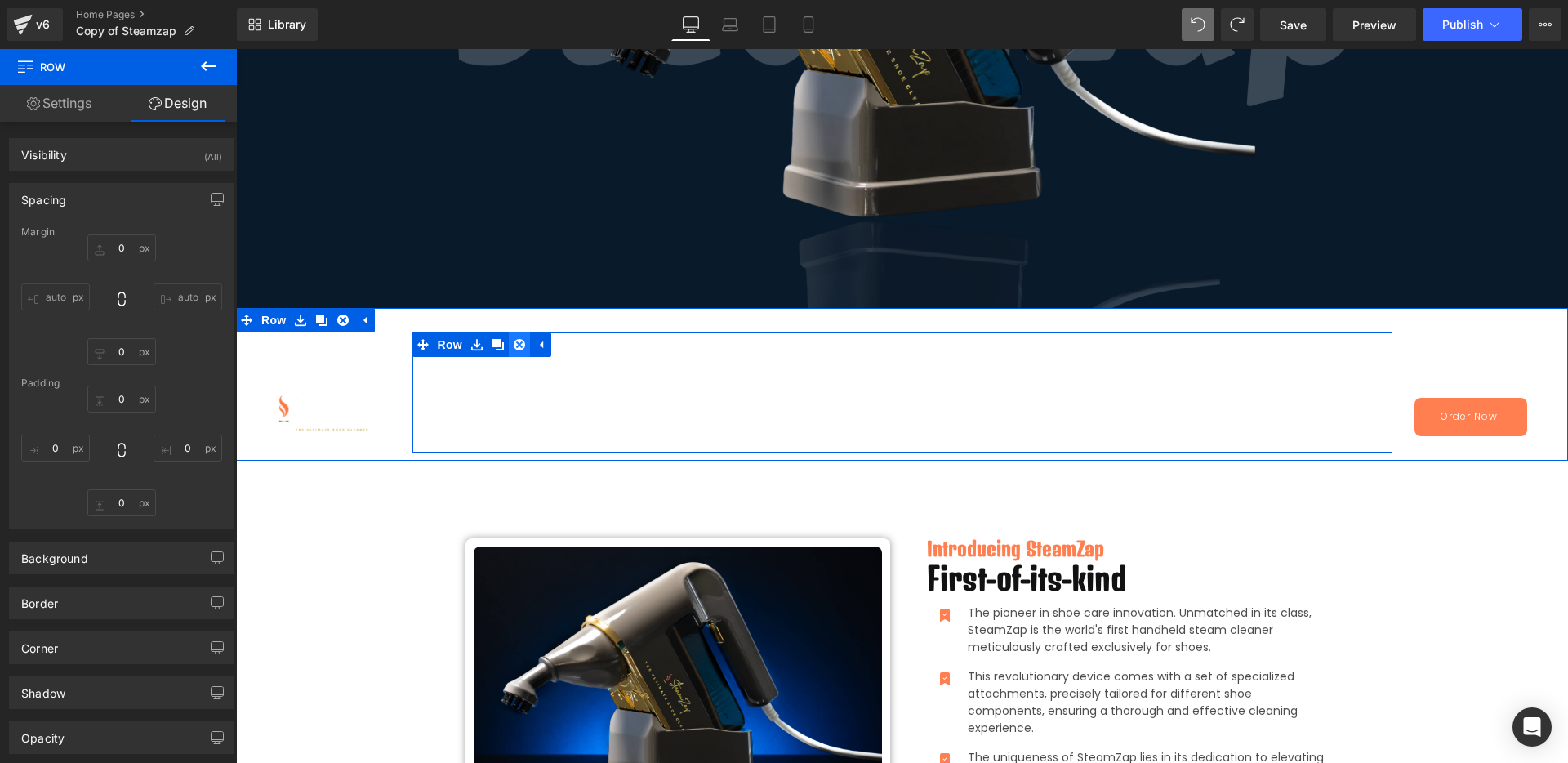 click 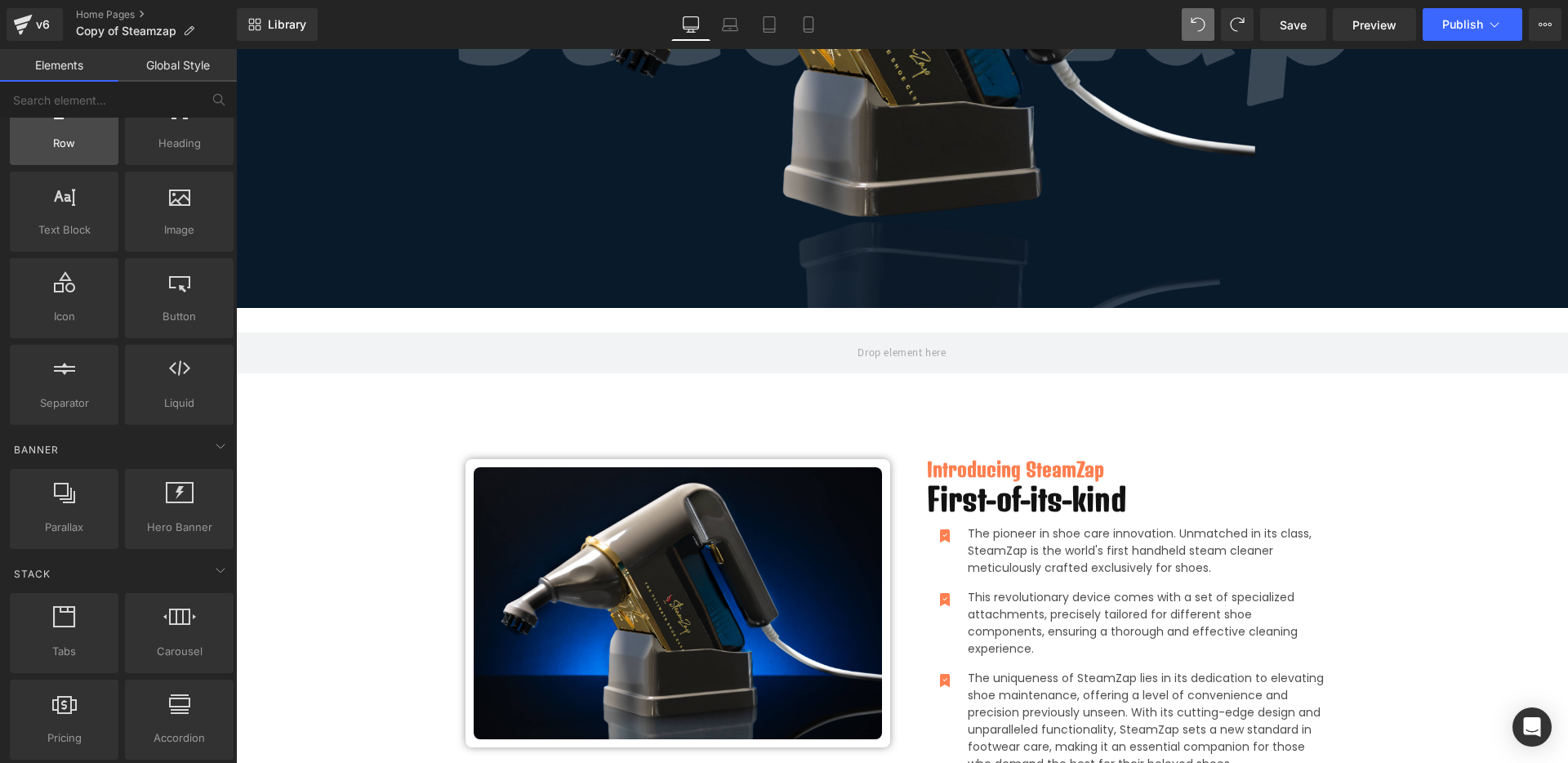 scroll, scrollTop: 0, scrollLeft: 0, axis: both 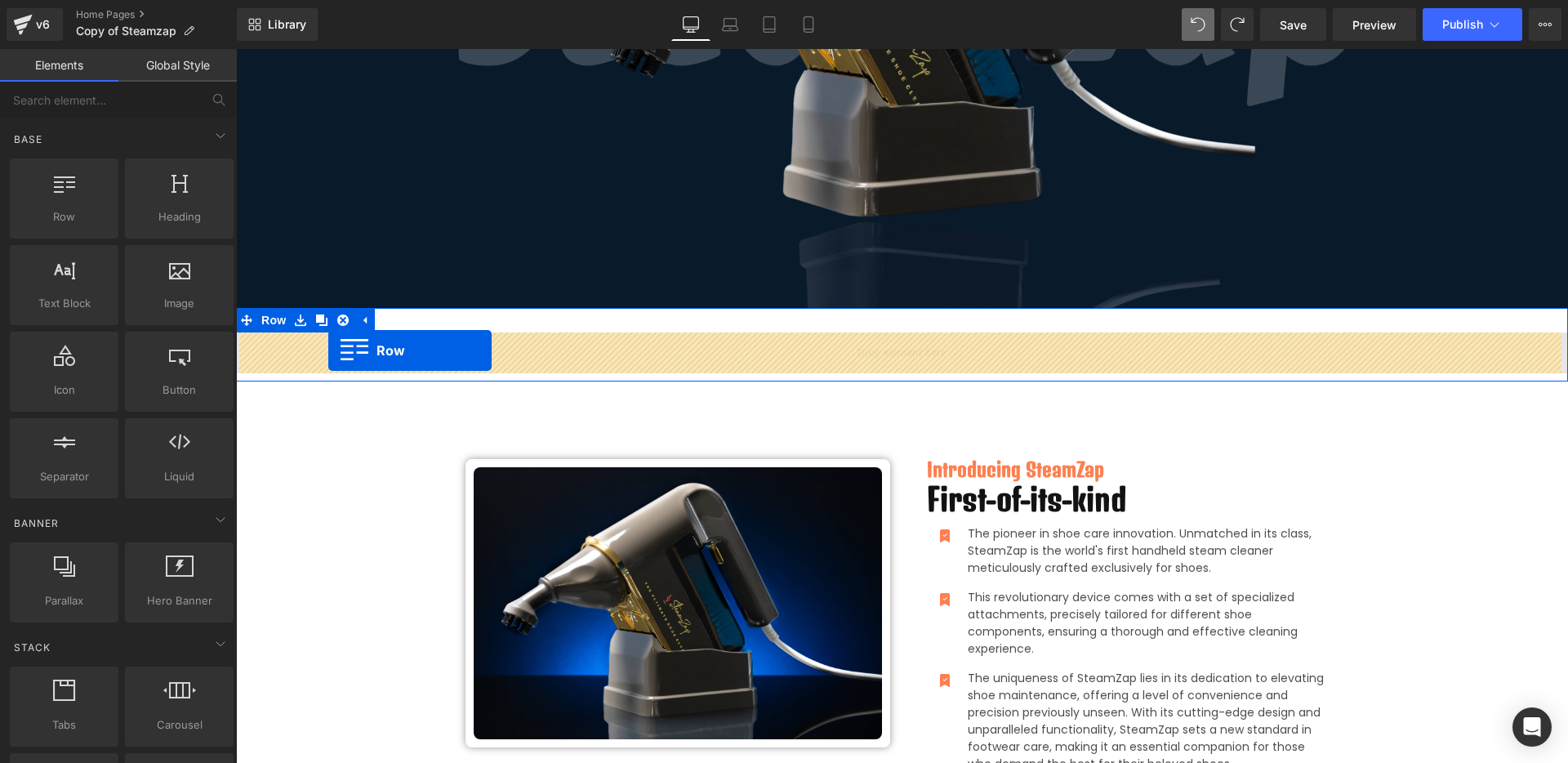 drag, startPoint x: 313, startPoint y: 300, endPoint x: 328, endPoint y: 350, distance: 52.20153 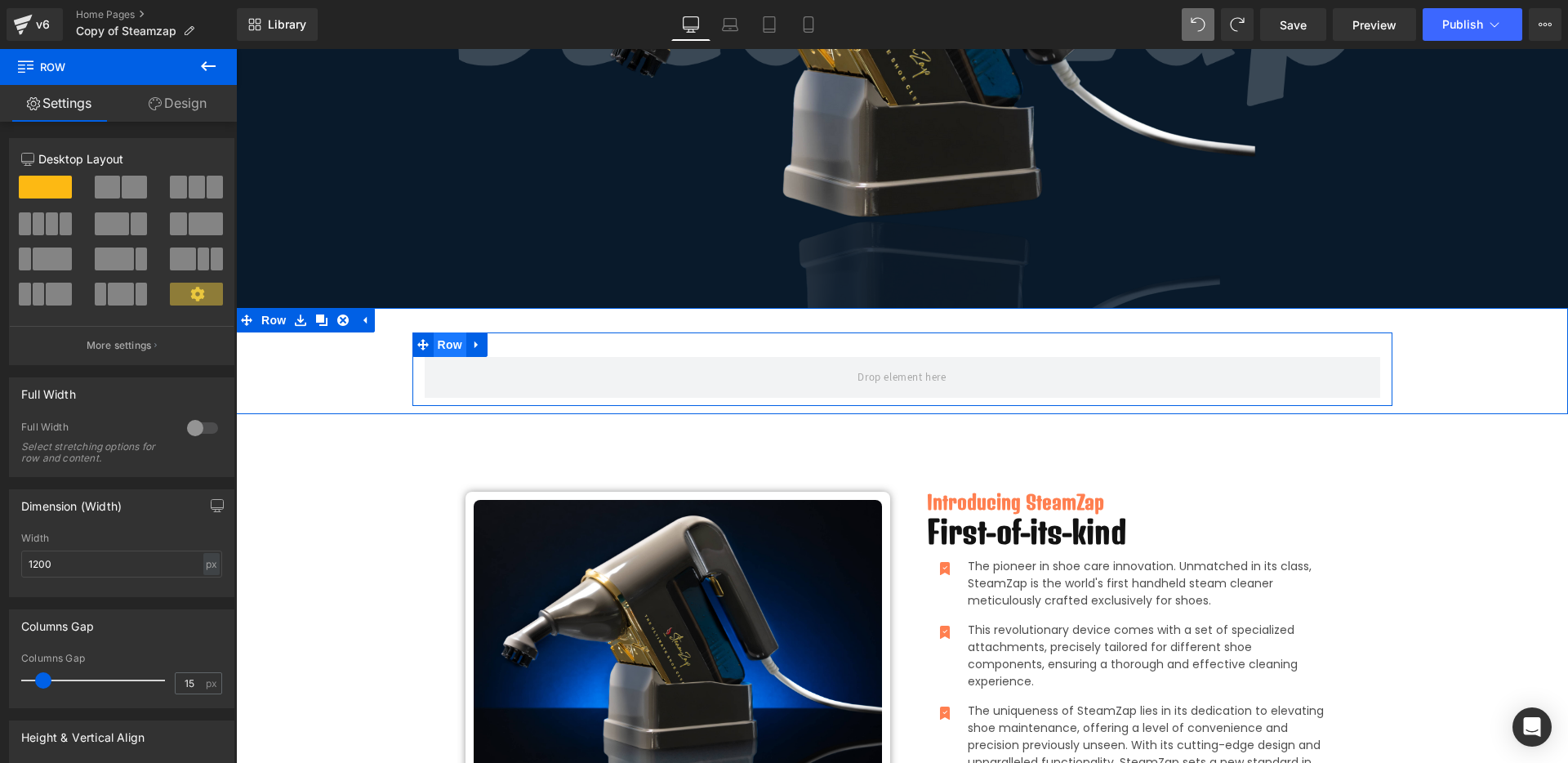 click on "Row" at bounding box center (450, 345) 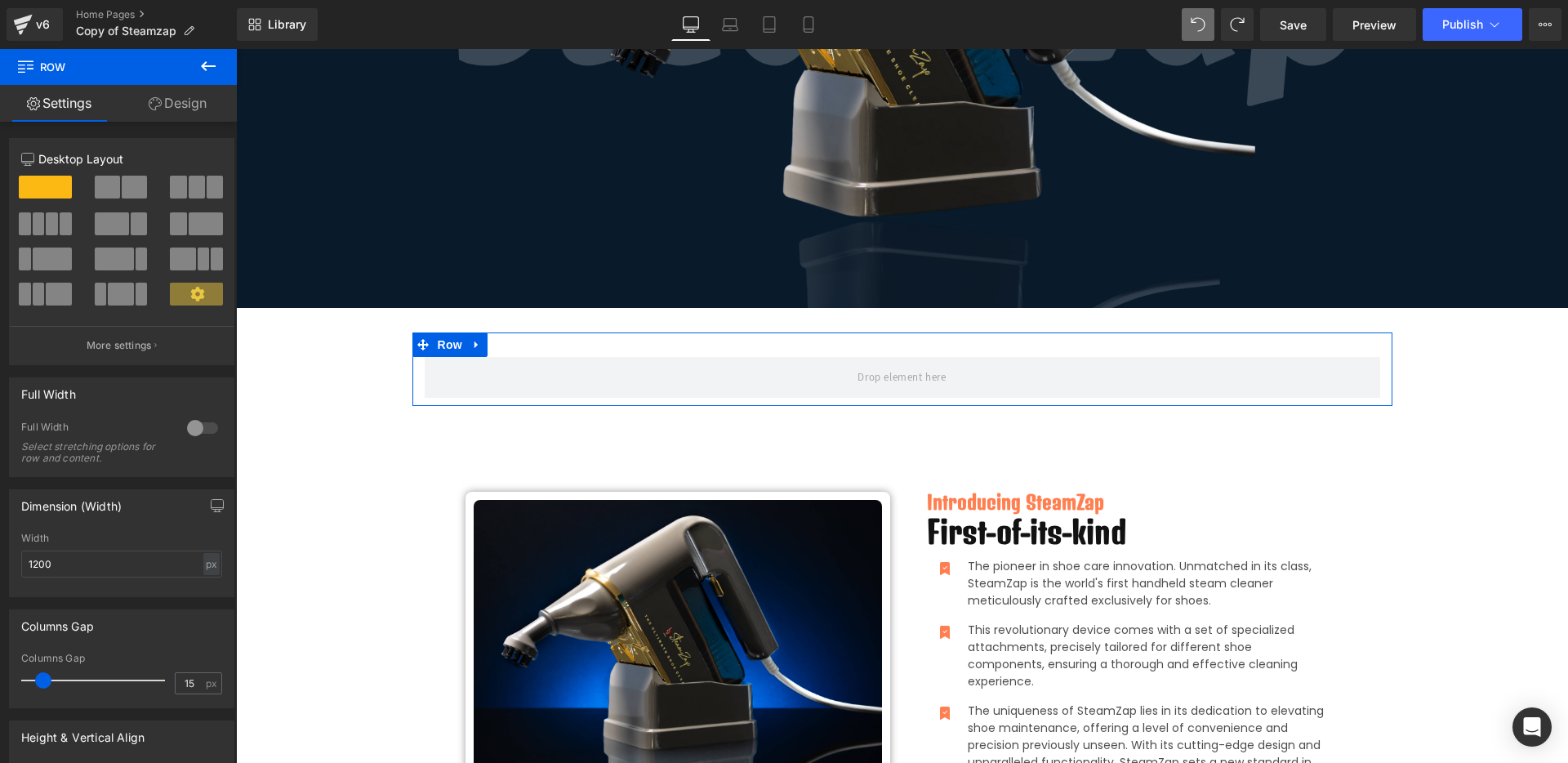 drag, startPoint x: 132, startPoint y: 187, endPoint x: 126, endPoint y: 241, distance: 54.33231 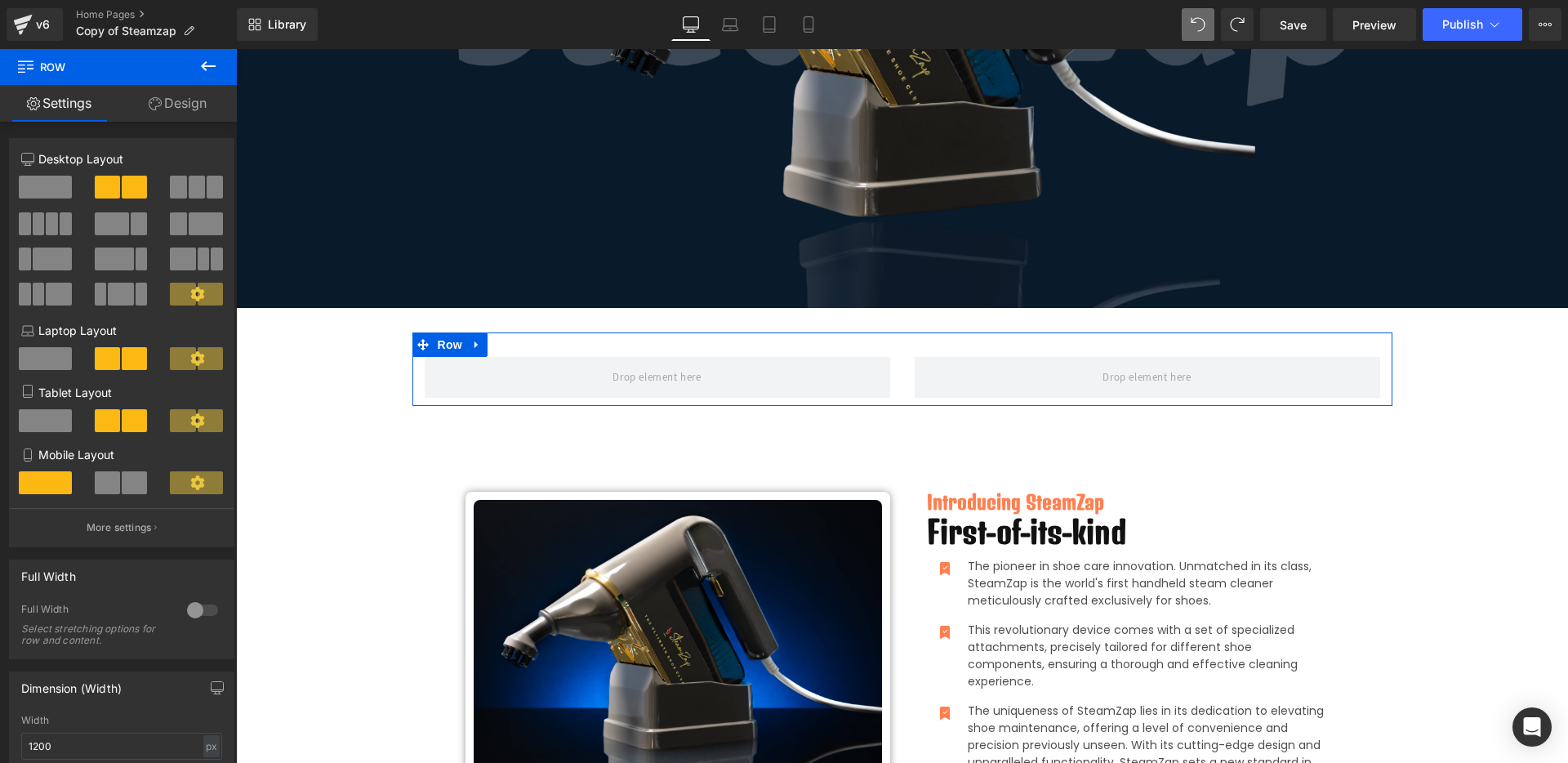 click on "Design" at bounding box center (177, 103) 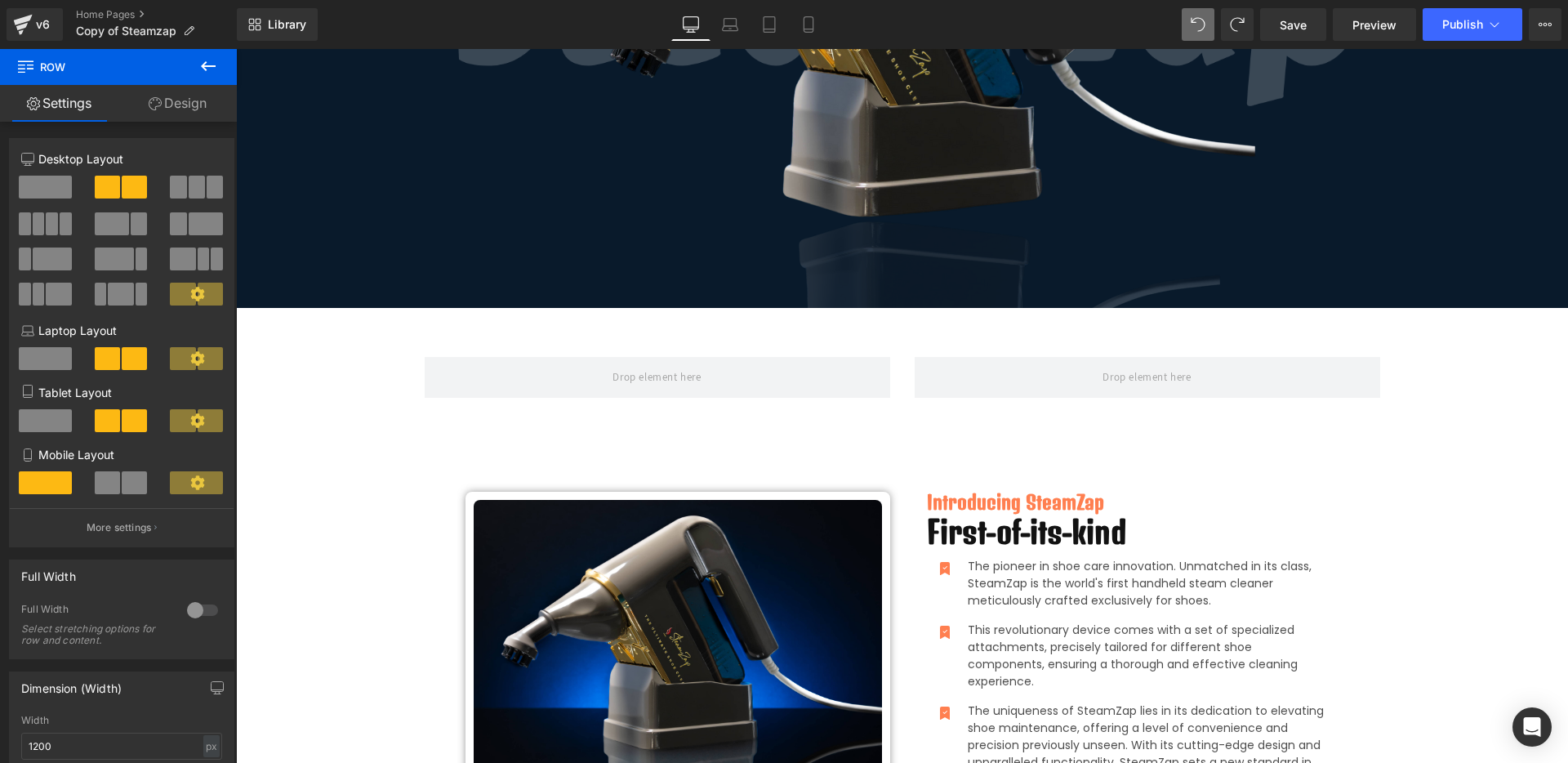 click 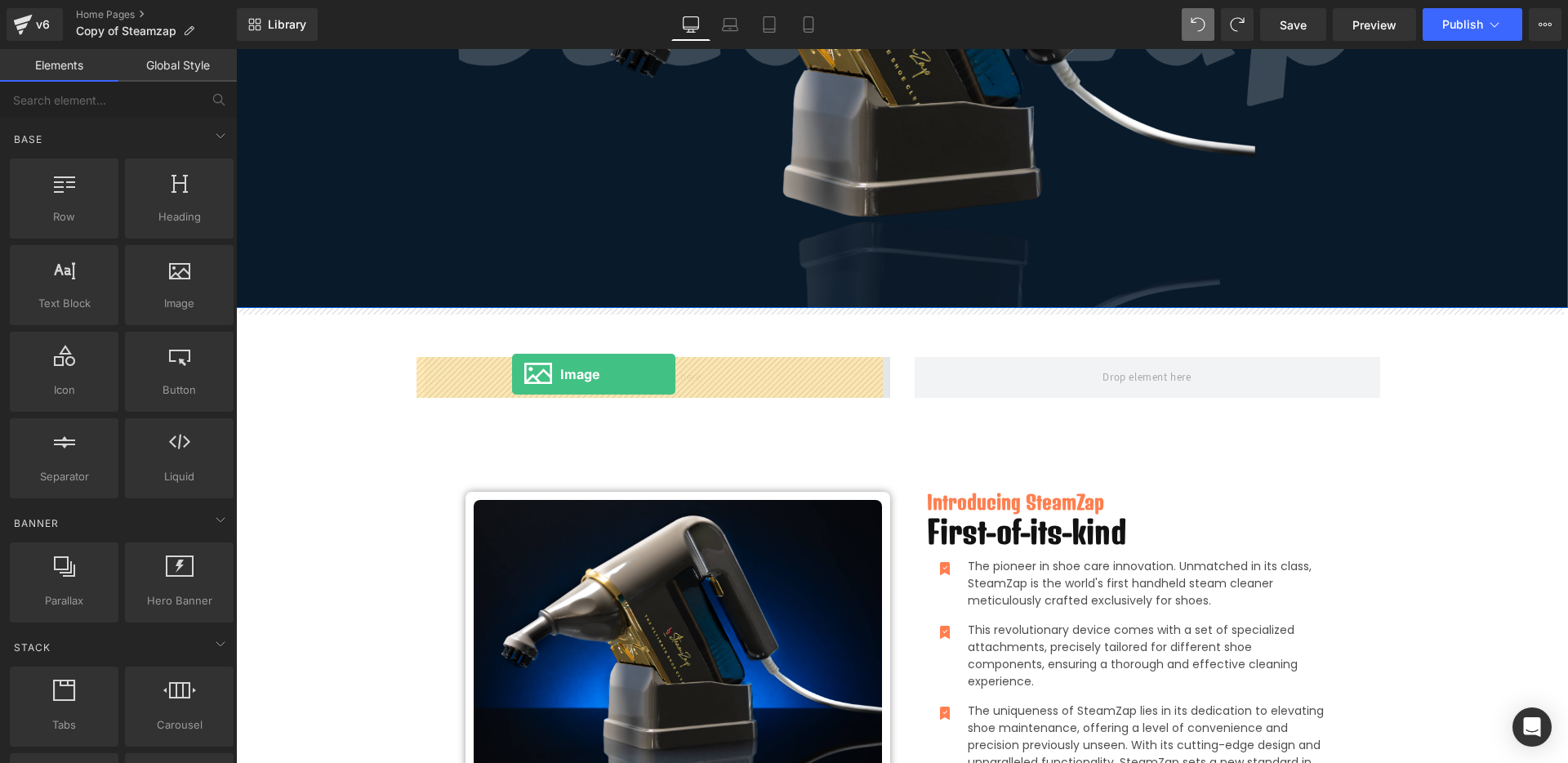 drag, startPoint x: 388, startPoint y: 319, endPoint x: 512, endPoint y: 374, distance: 135.65029 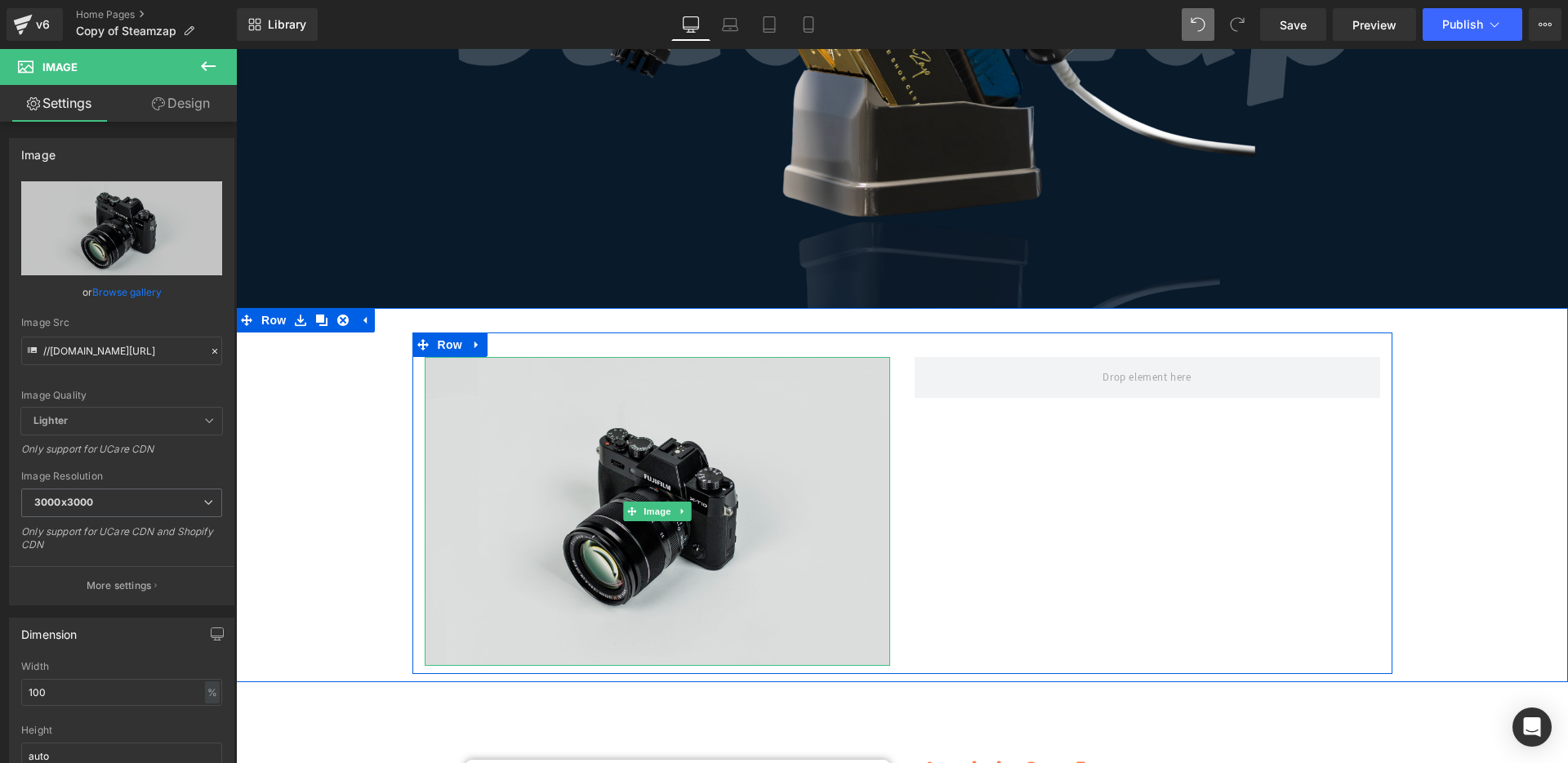 click at bounding box center (657, 511) 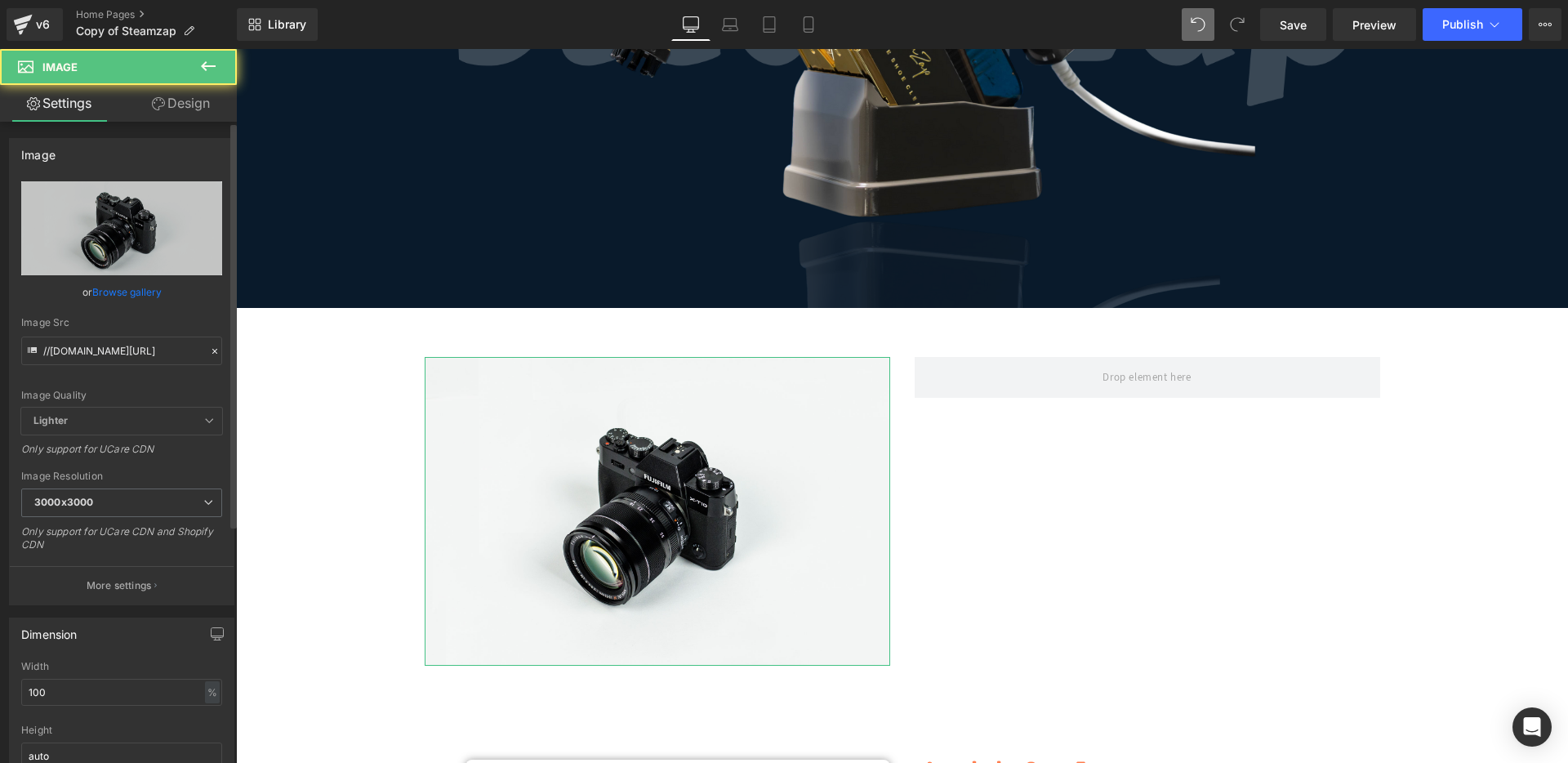 click on "Browse gallery" at bounding box center (127, 292) 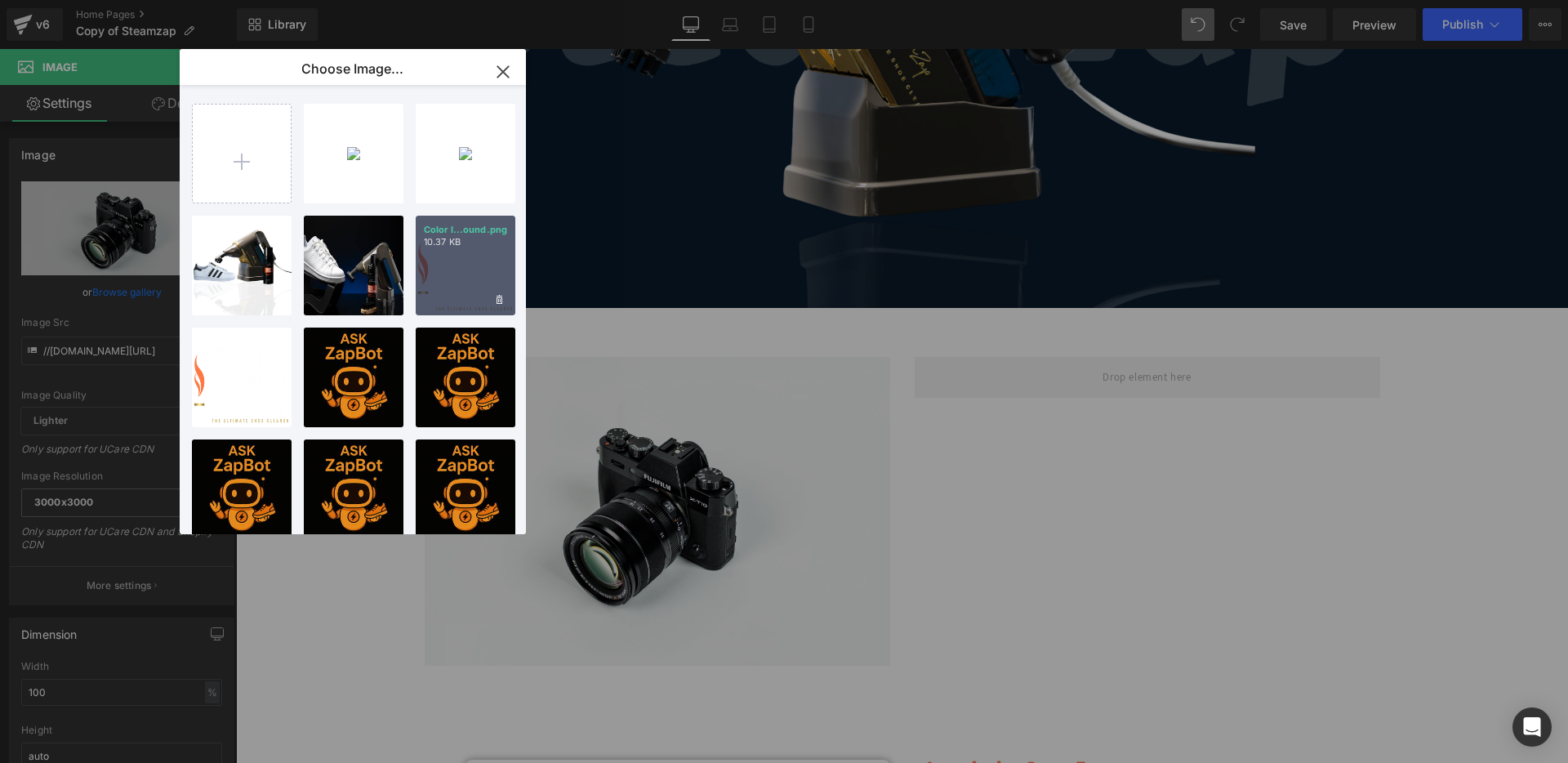 drag, startPoint x: 459, startPoint y: 256, endPoint x: 579, endPoint y: 335, distance: 143.66976 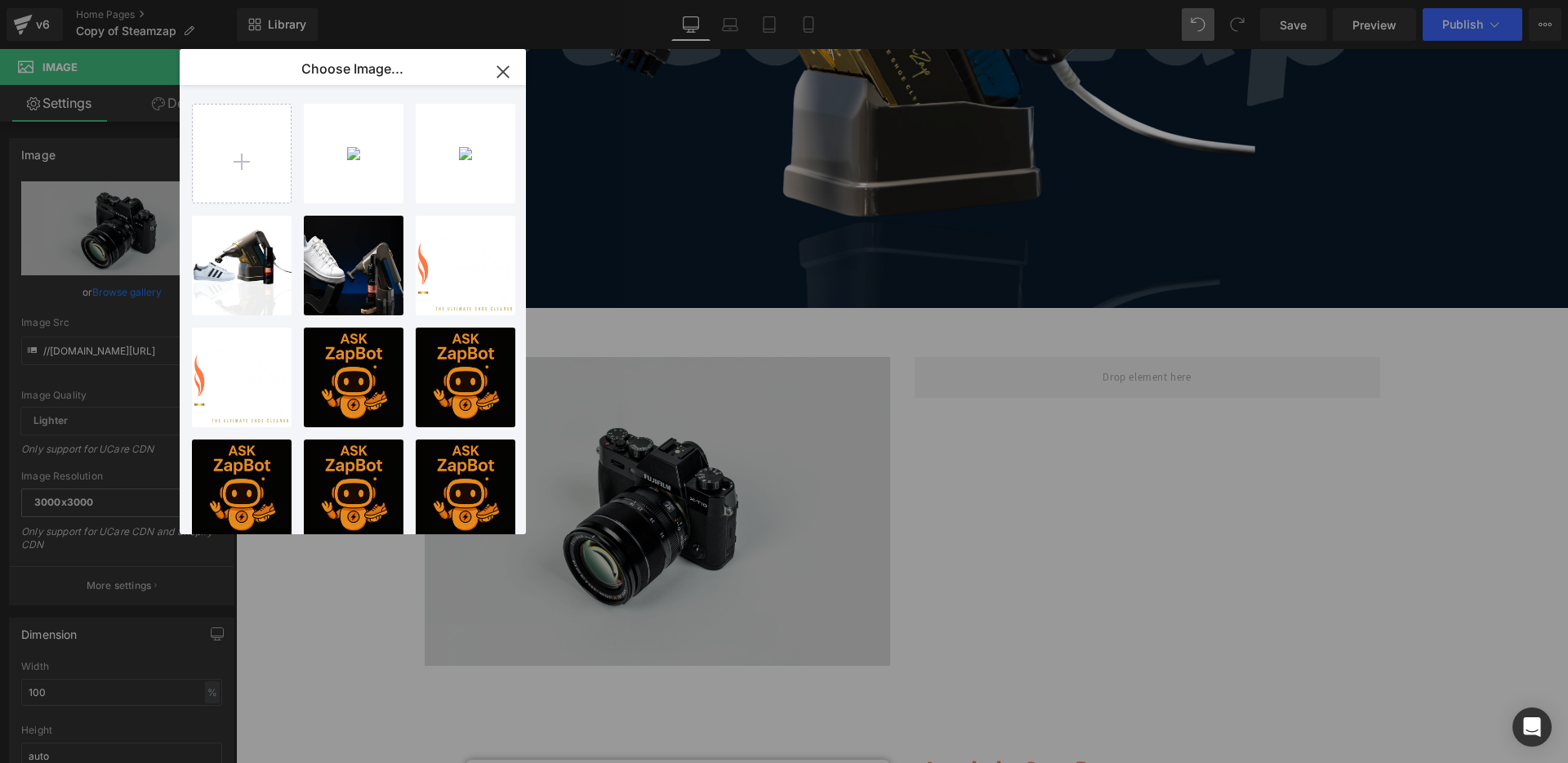 type on "[URL][DOMAIN_NAME]" 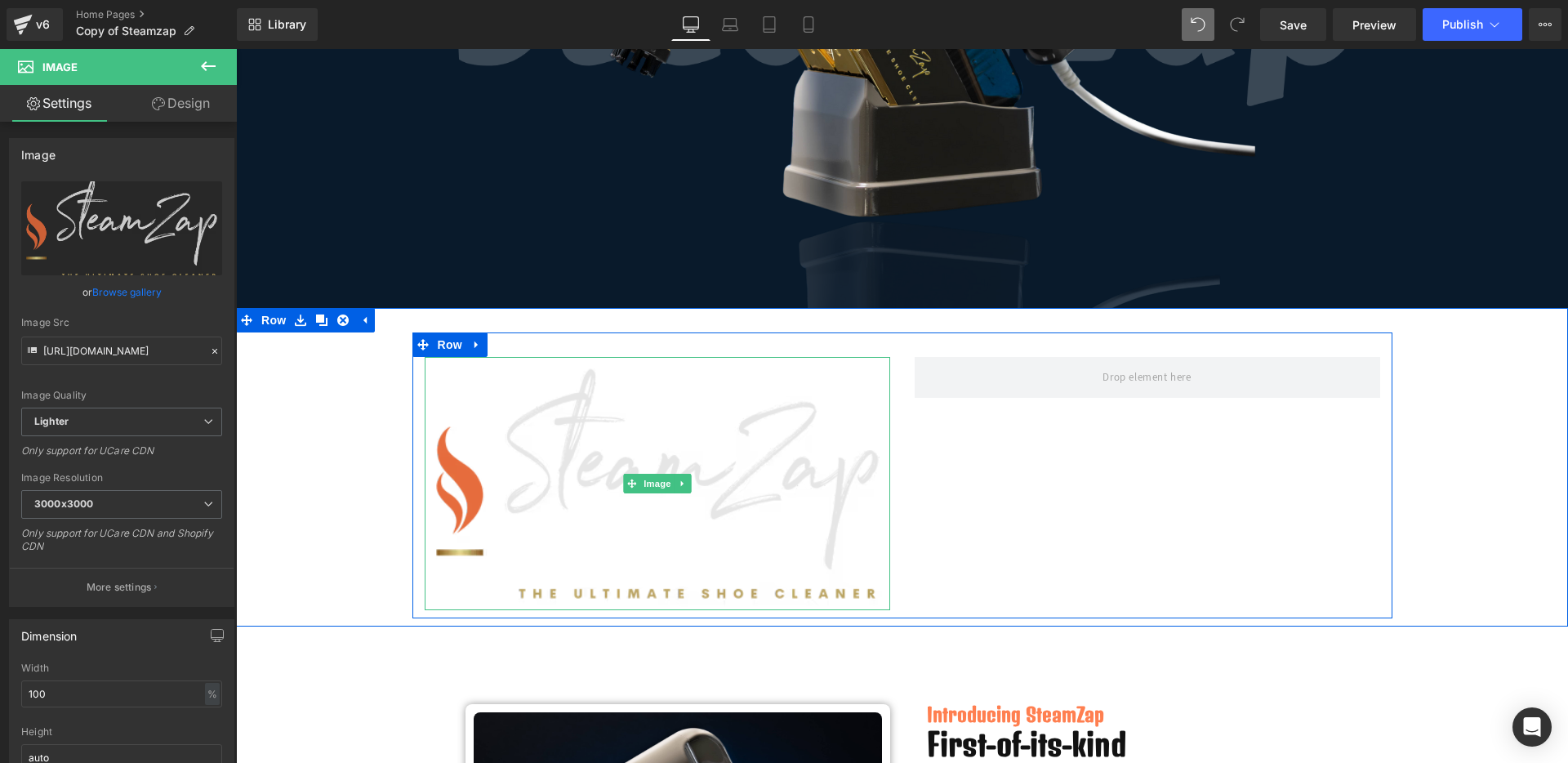 click at bounding box center [657, 484] 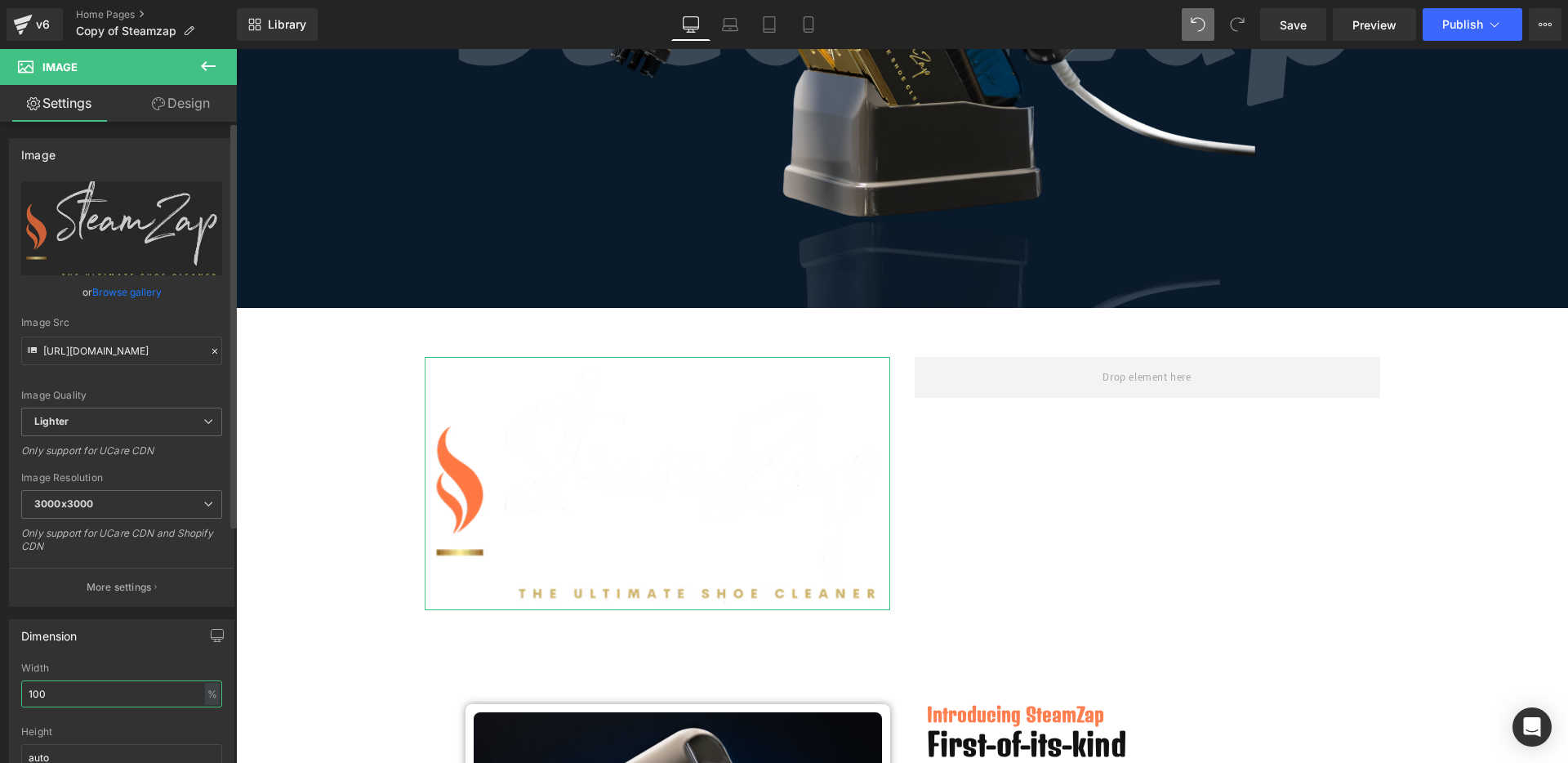 drag, startPoint x: 95, startPoint y: 684, endPoint x: 0, endPoint y: 705, distance: 97.29337 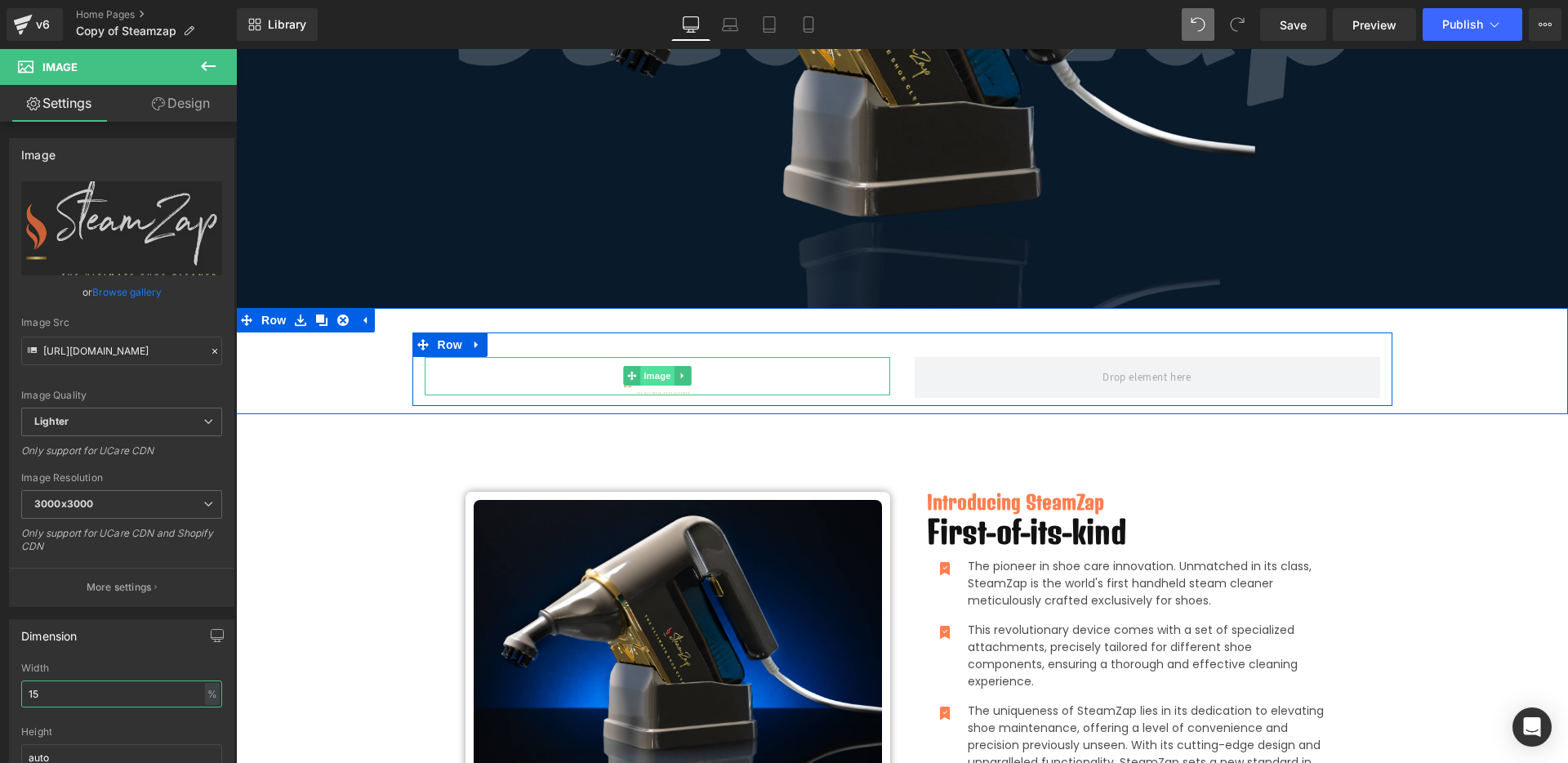 click on "Image" at bounding box center (657, 376) 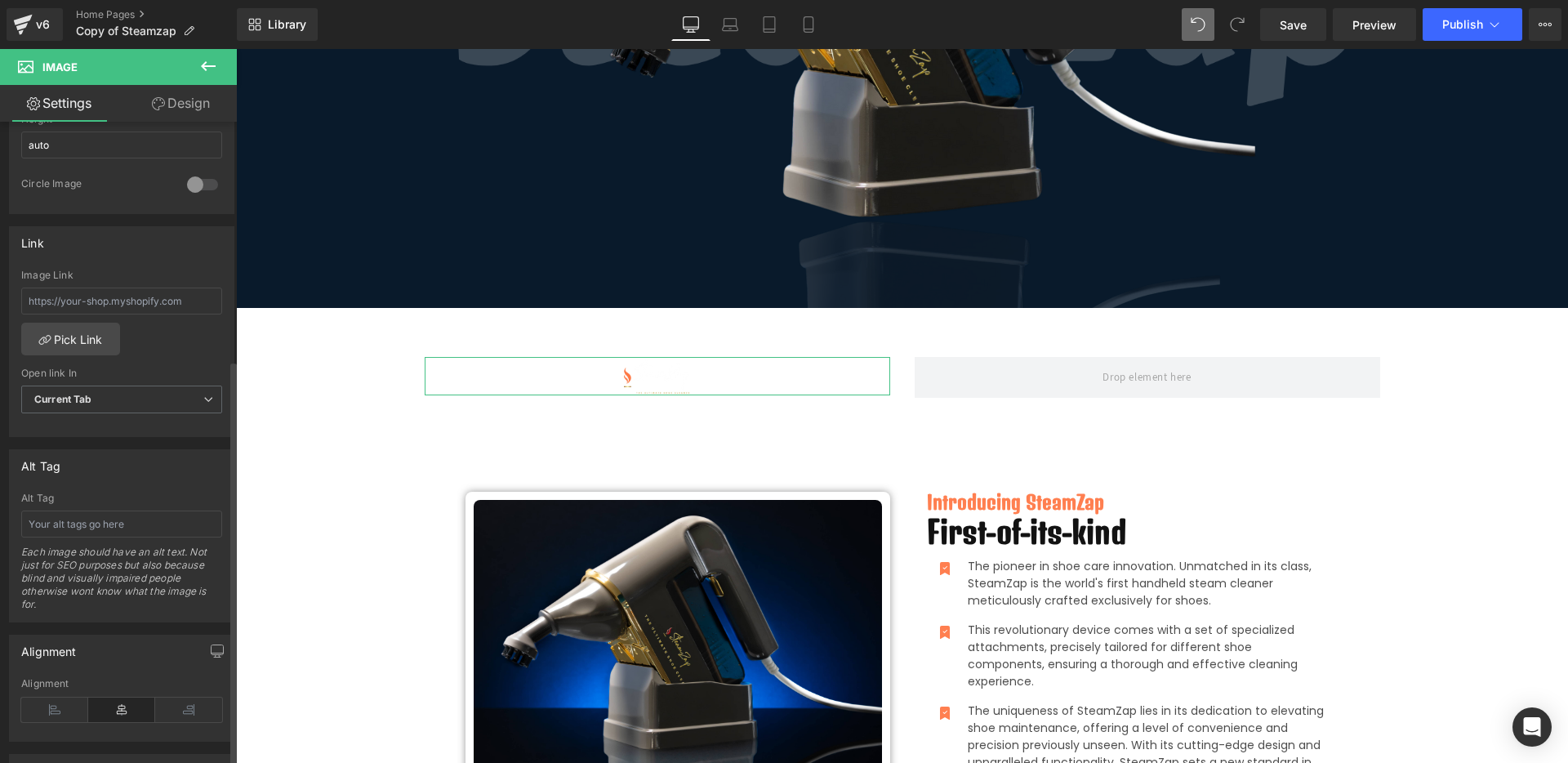 scroll, scrollTop: 813, scrollLeft: 0, axis: vertical 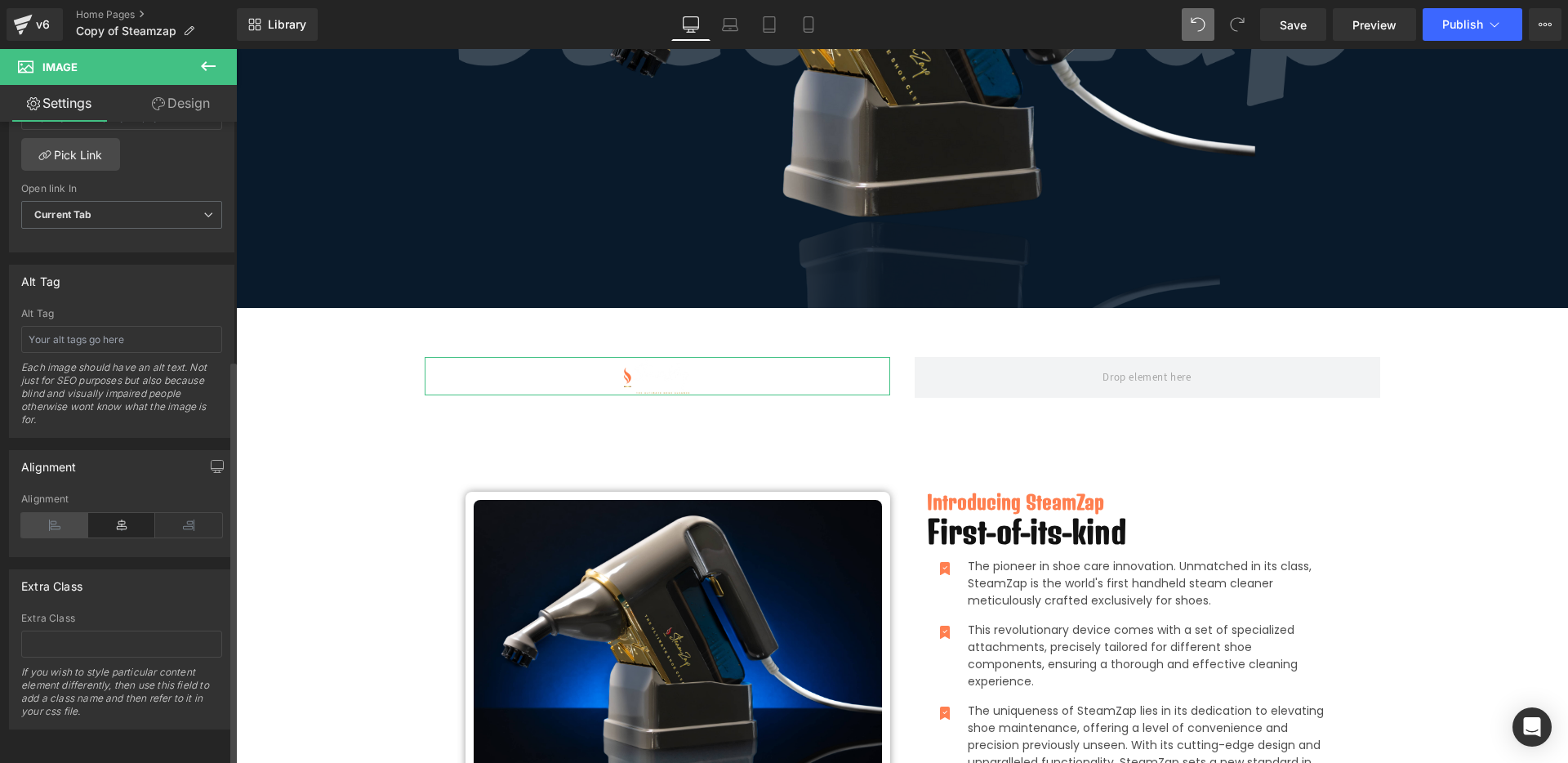 type on "15" 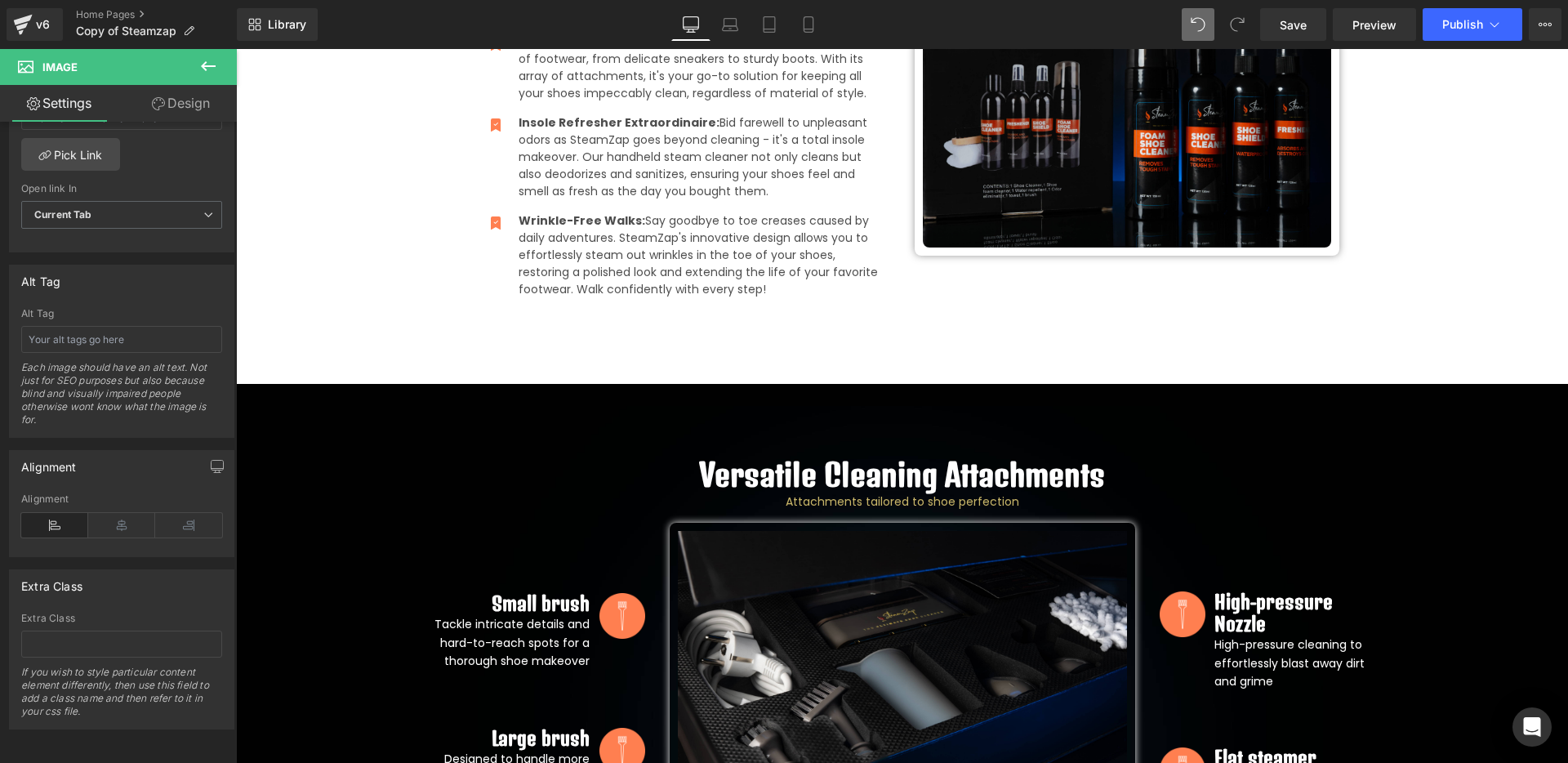 scroll, scrollTop: 1634, scrollLeft: 0, axis: vertical 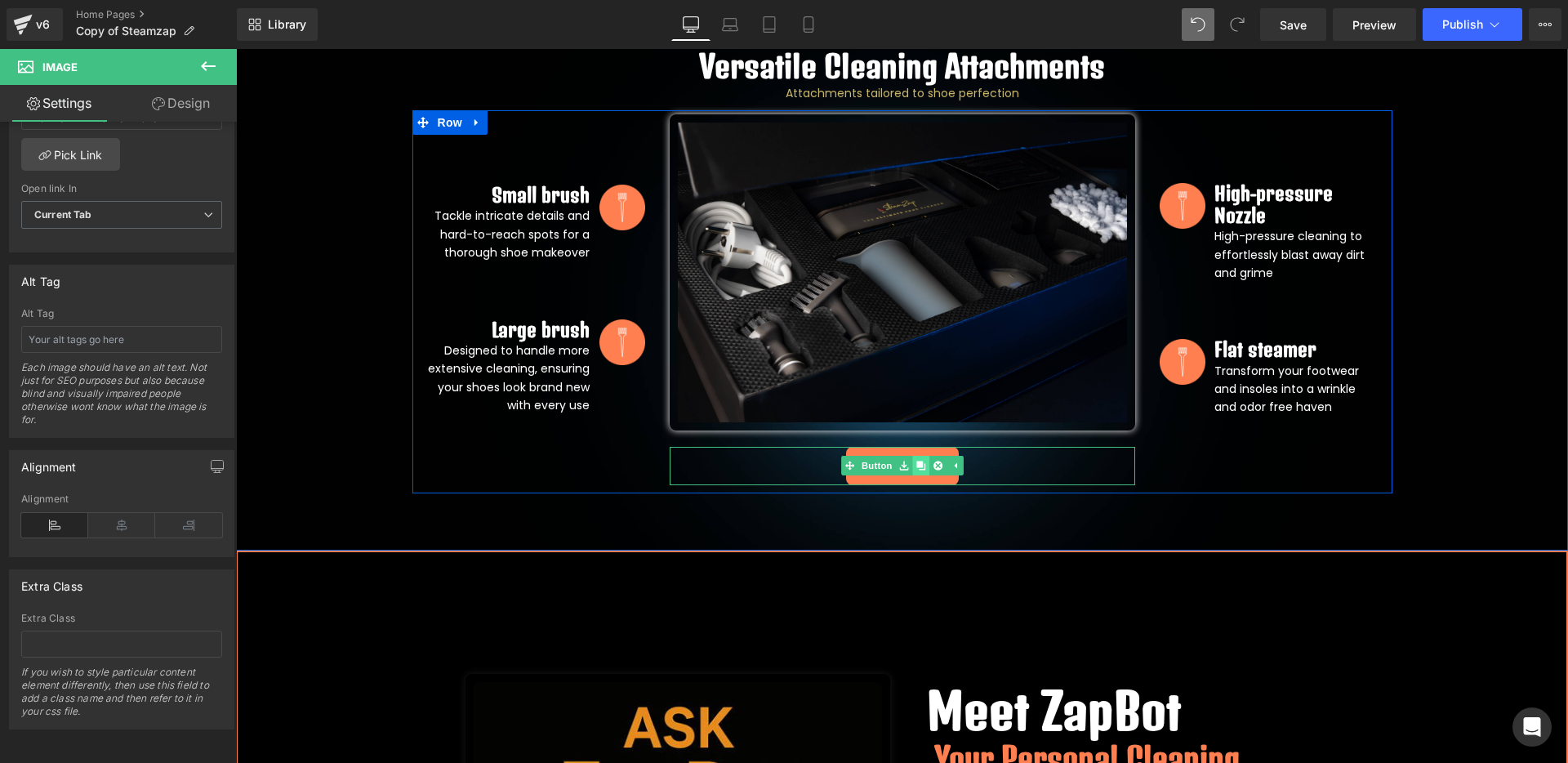 click 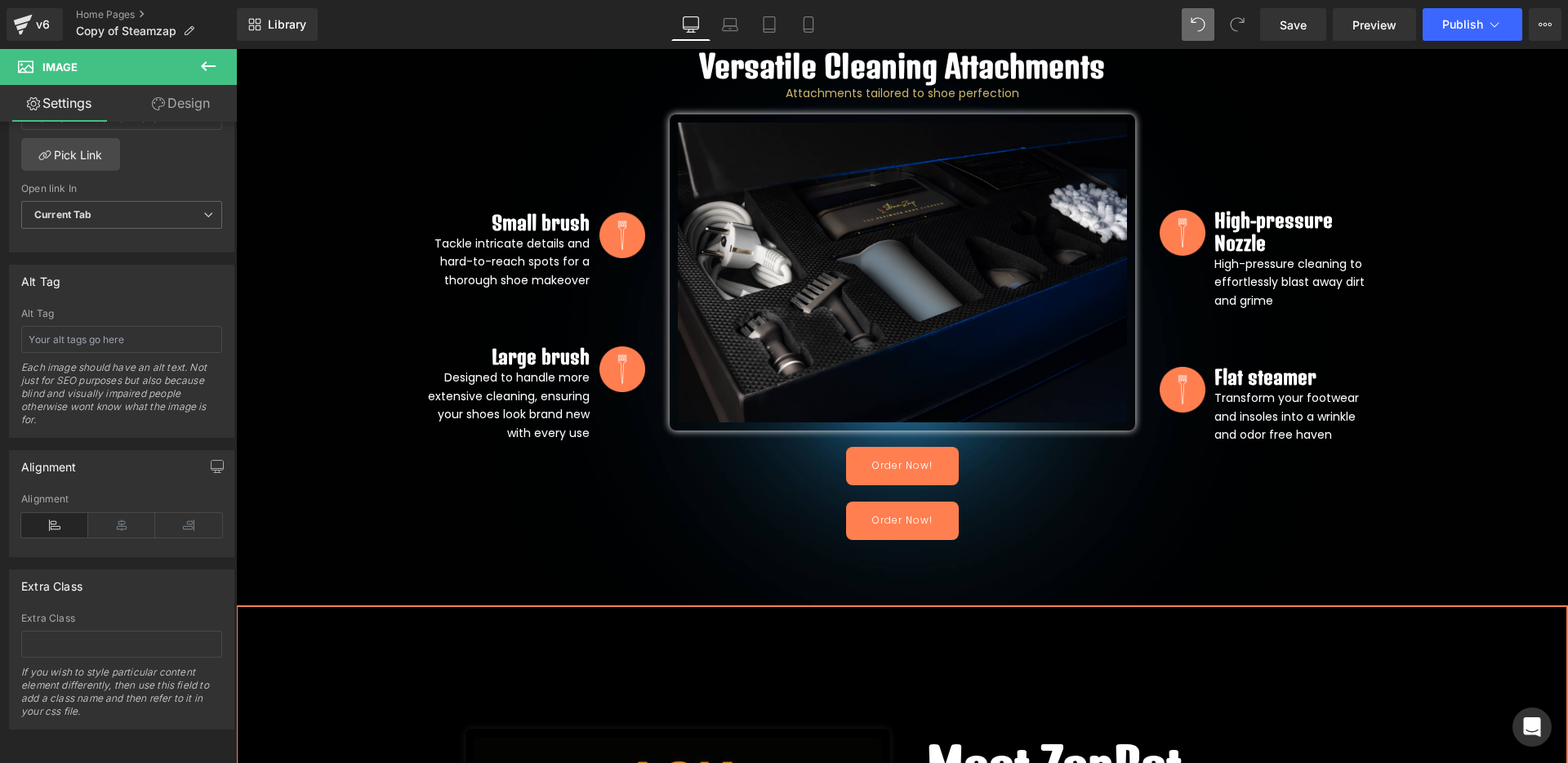 drag, startPoint x: 844, startPoint y: 450, endPoint x: 817, endPoint y: 448, distance: 27.07397 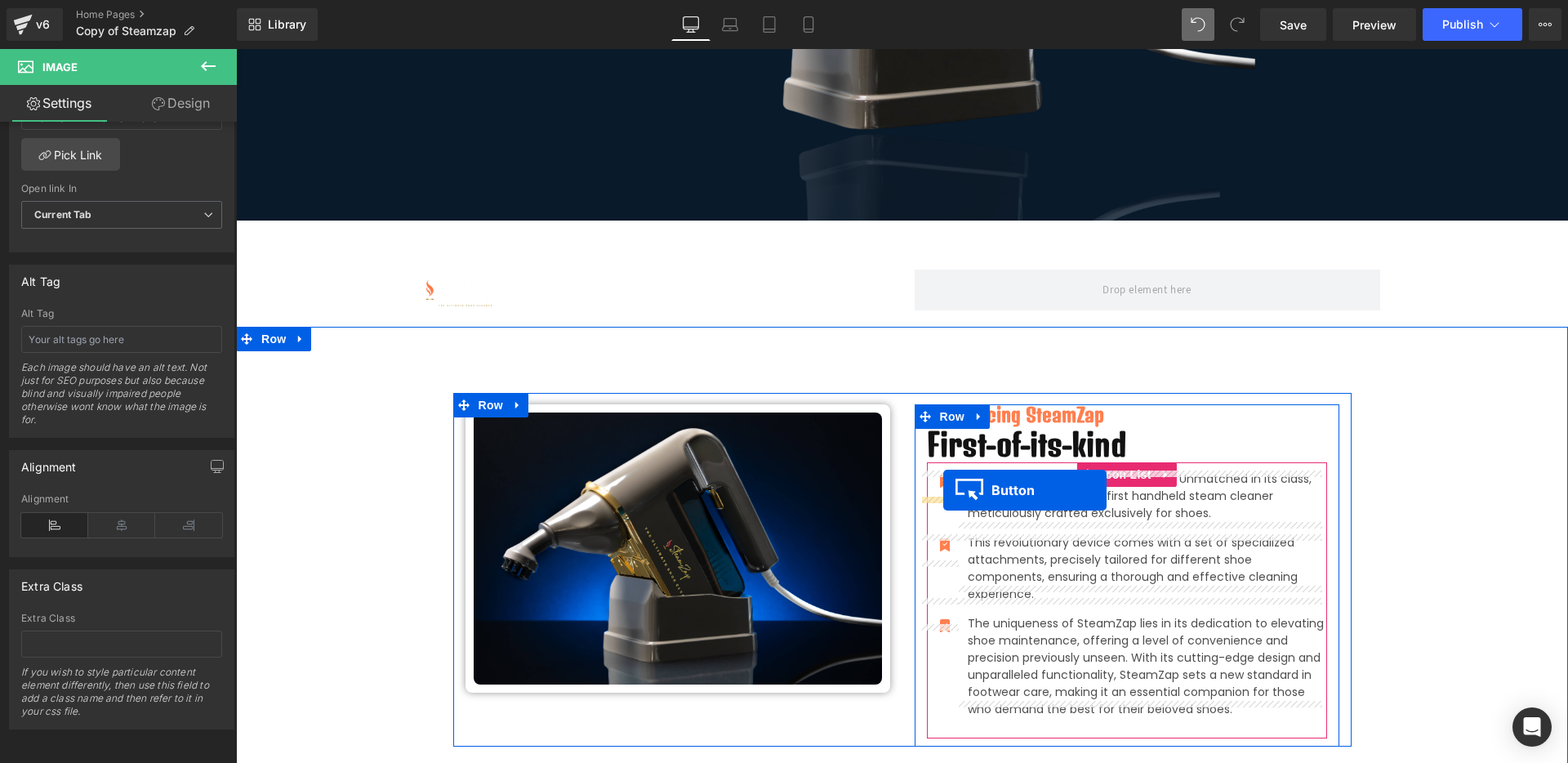 scroll, scrollTop: 392, scrollLeft: 0, axis: vertical 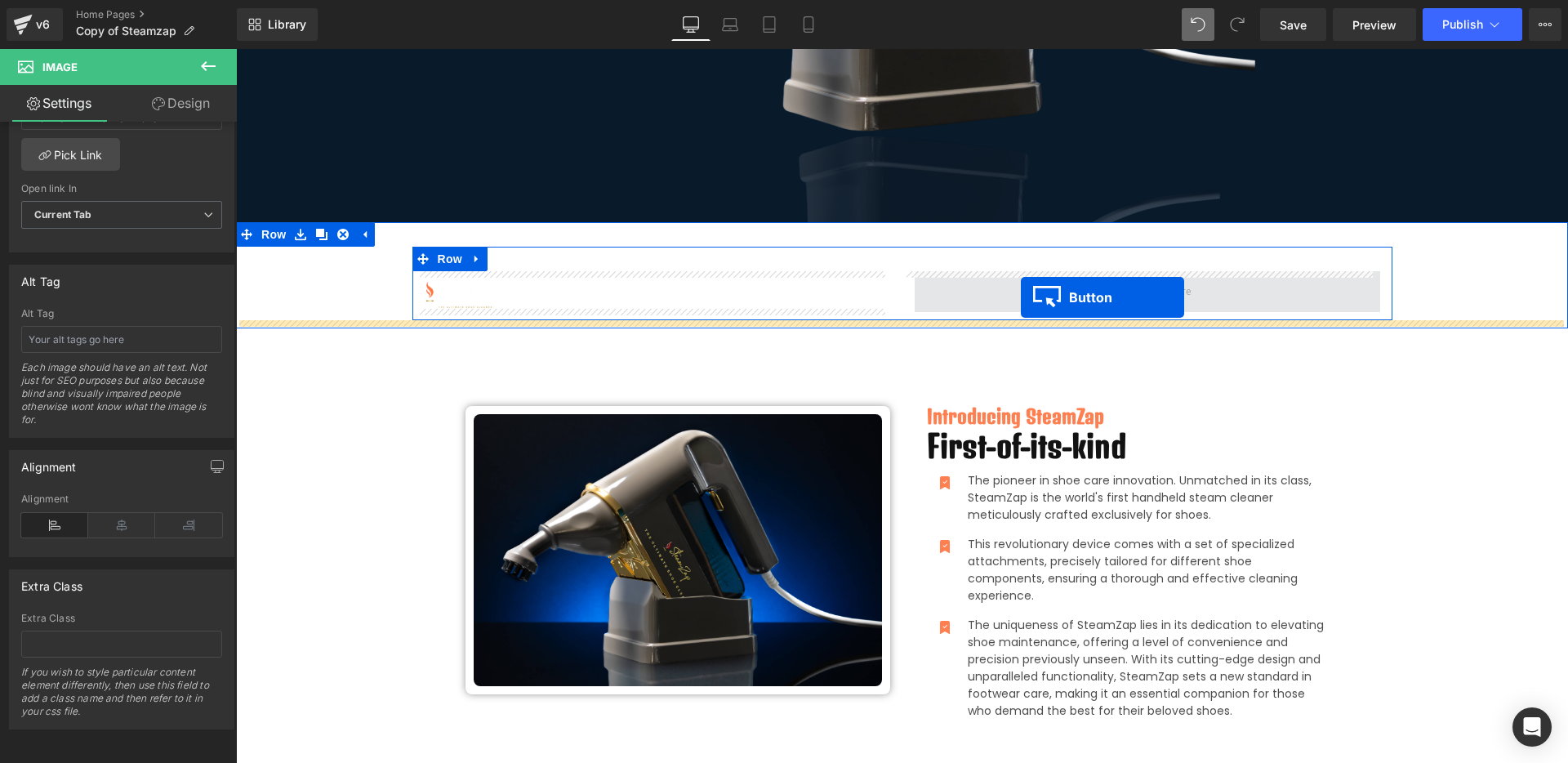 click at bounding box center [1147, 292] 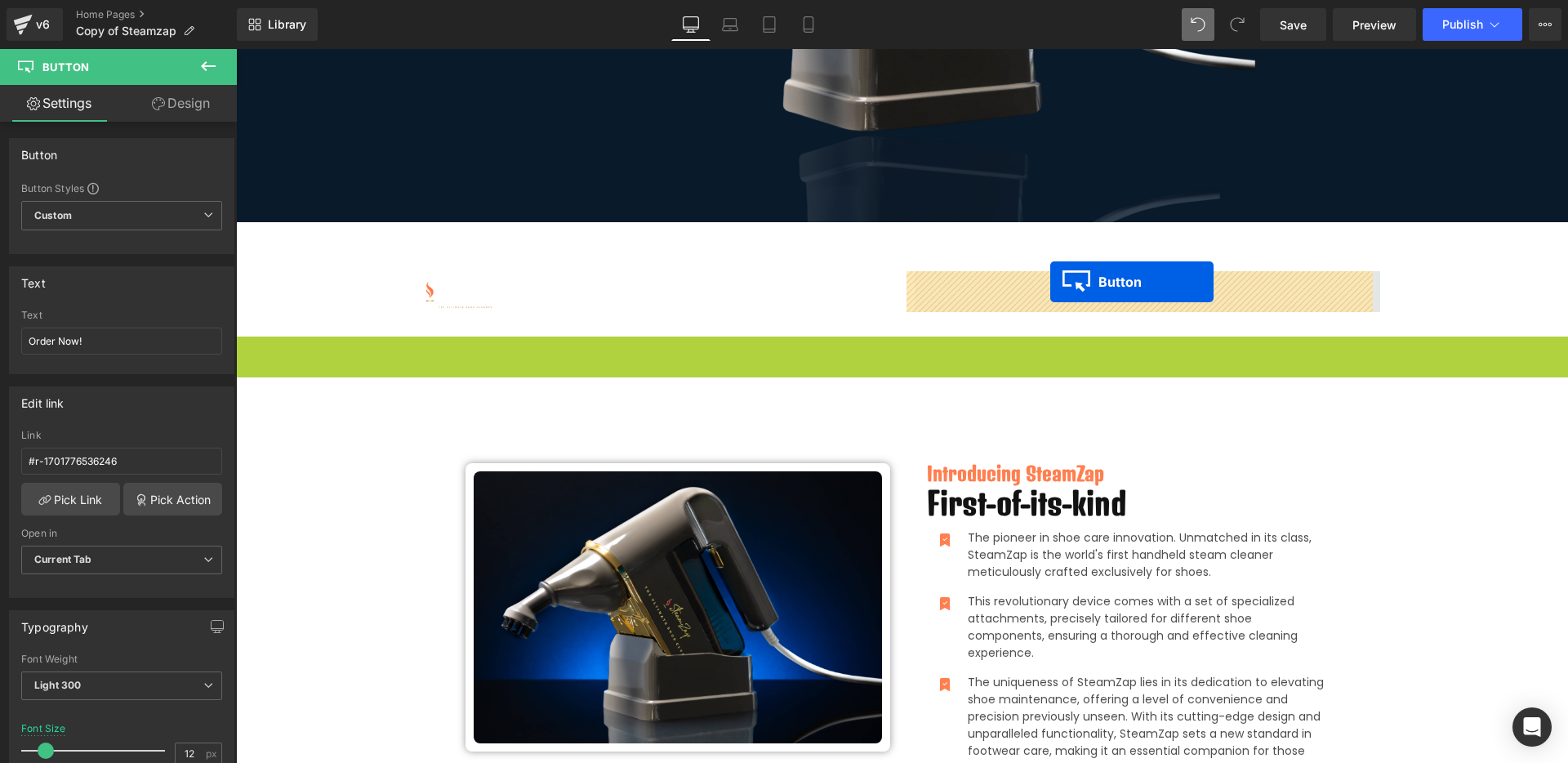 drag, startPoint x: 861, startPoint y: 355, endPoint x: 1050, endPoint y: 282, distance: 202.608 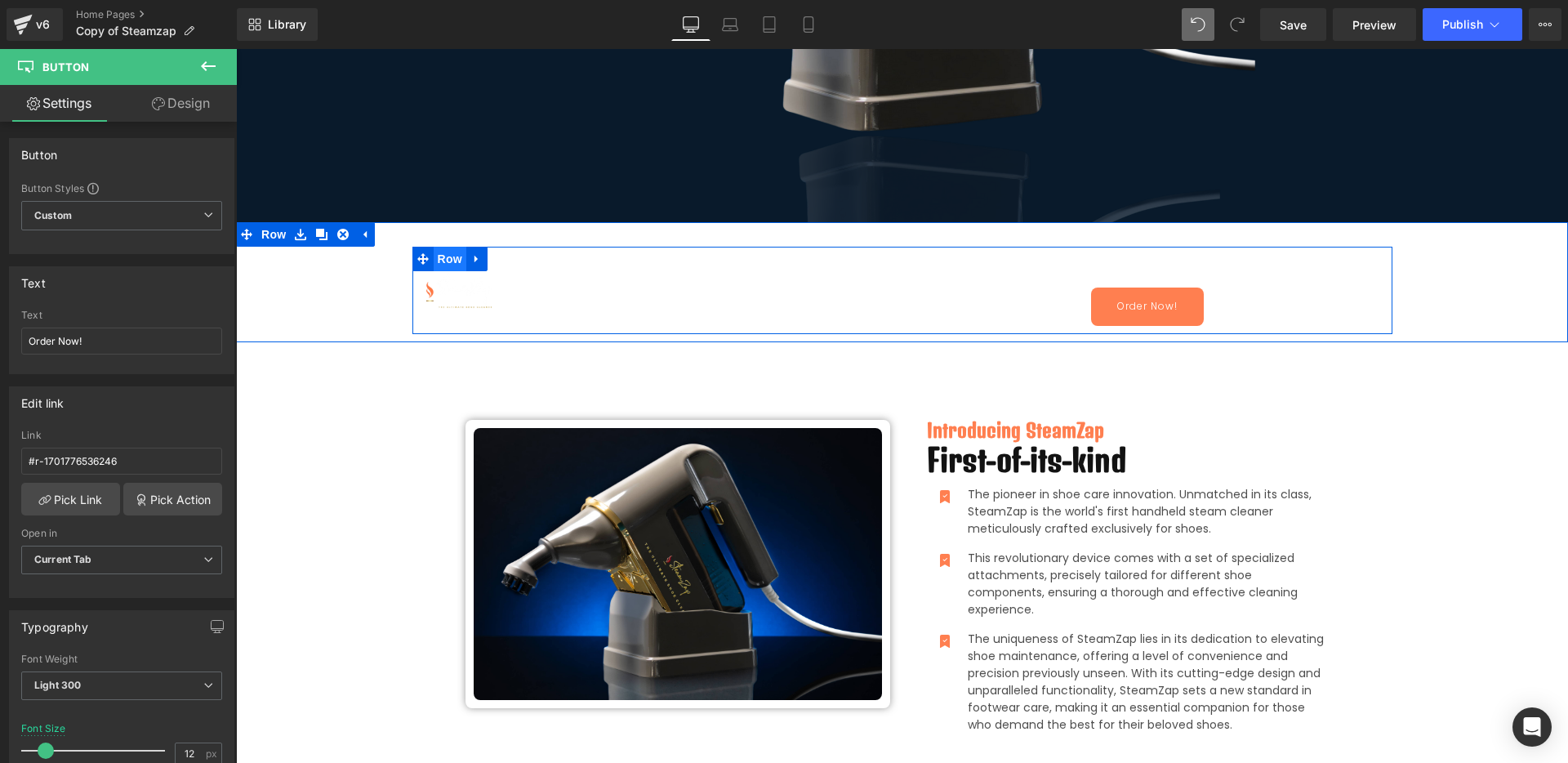 click on "Row" at bounding box center (450, 259) 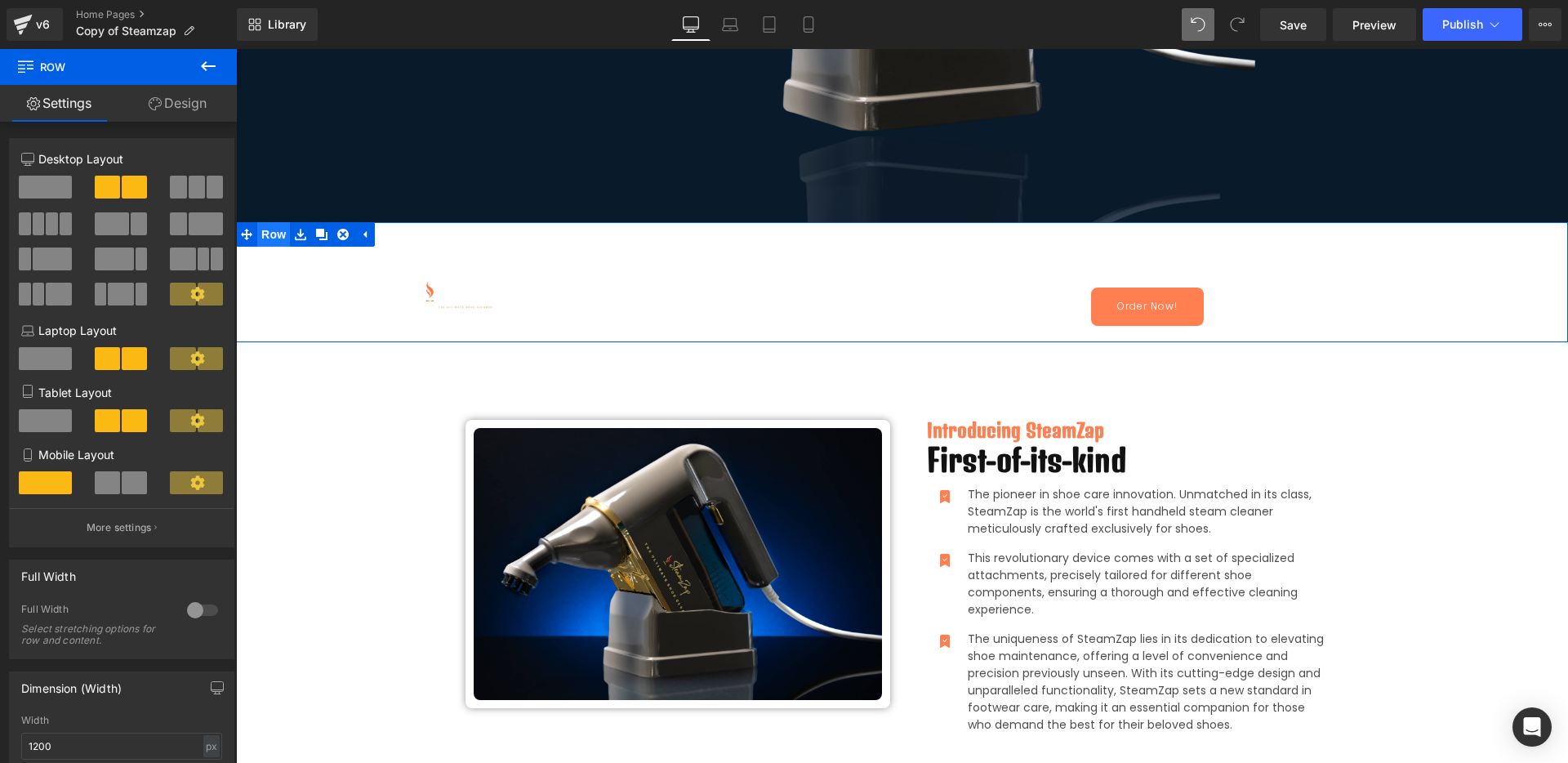 click on "Row" at bounding box center (274, 234) 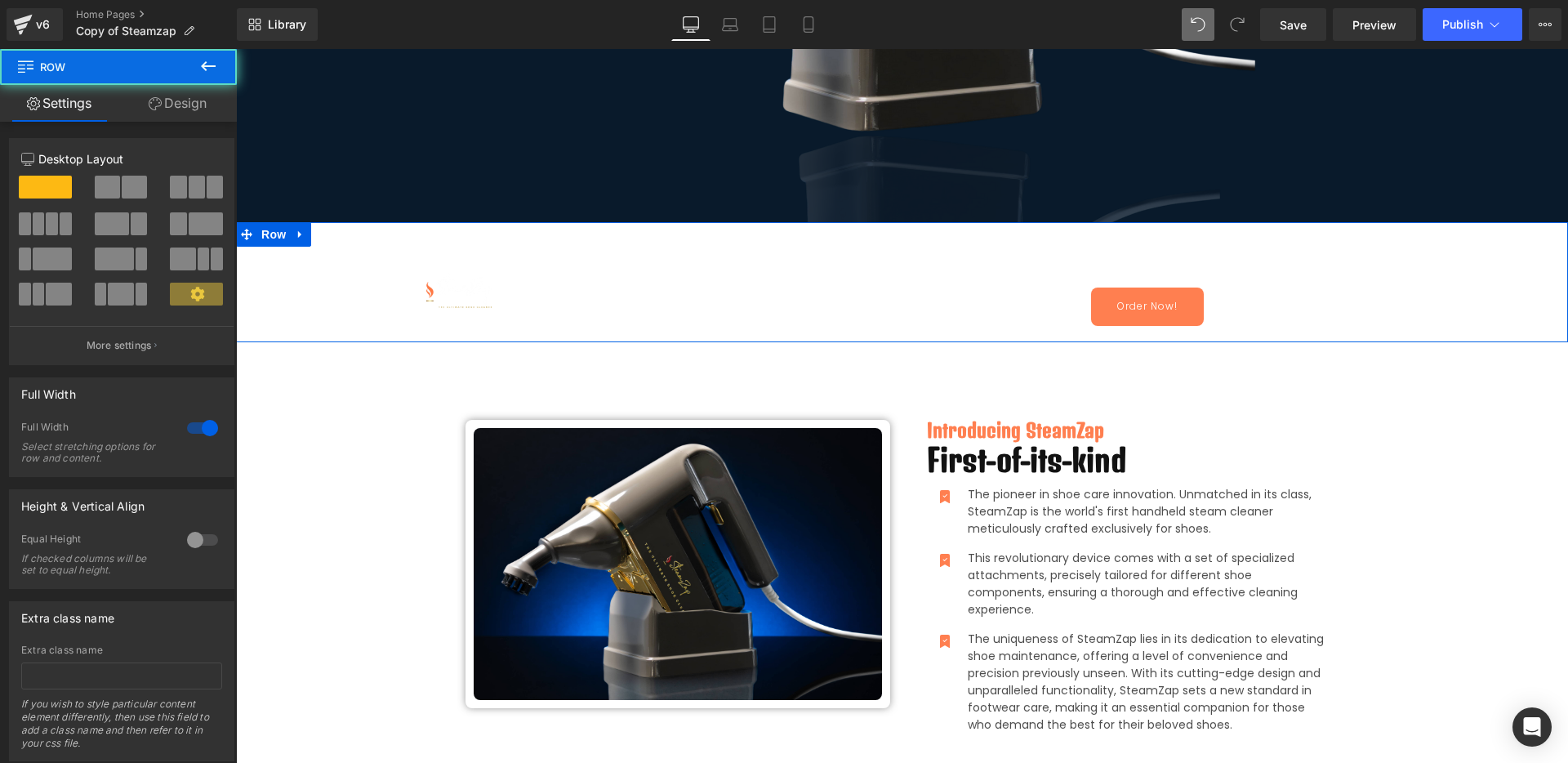 click on "Design" at bounding box center [177, 103] 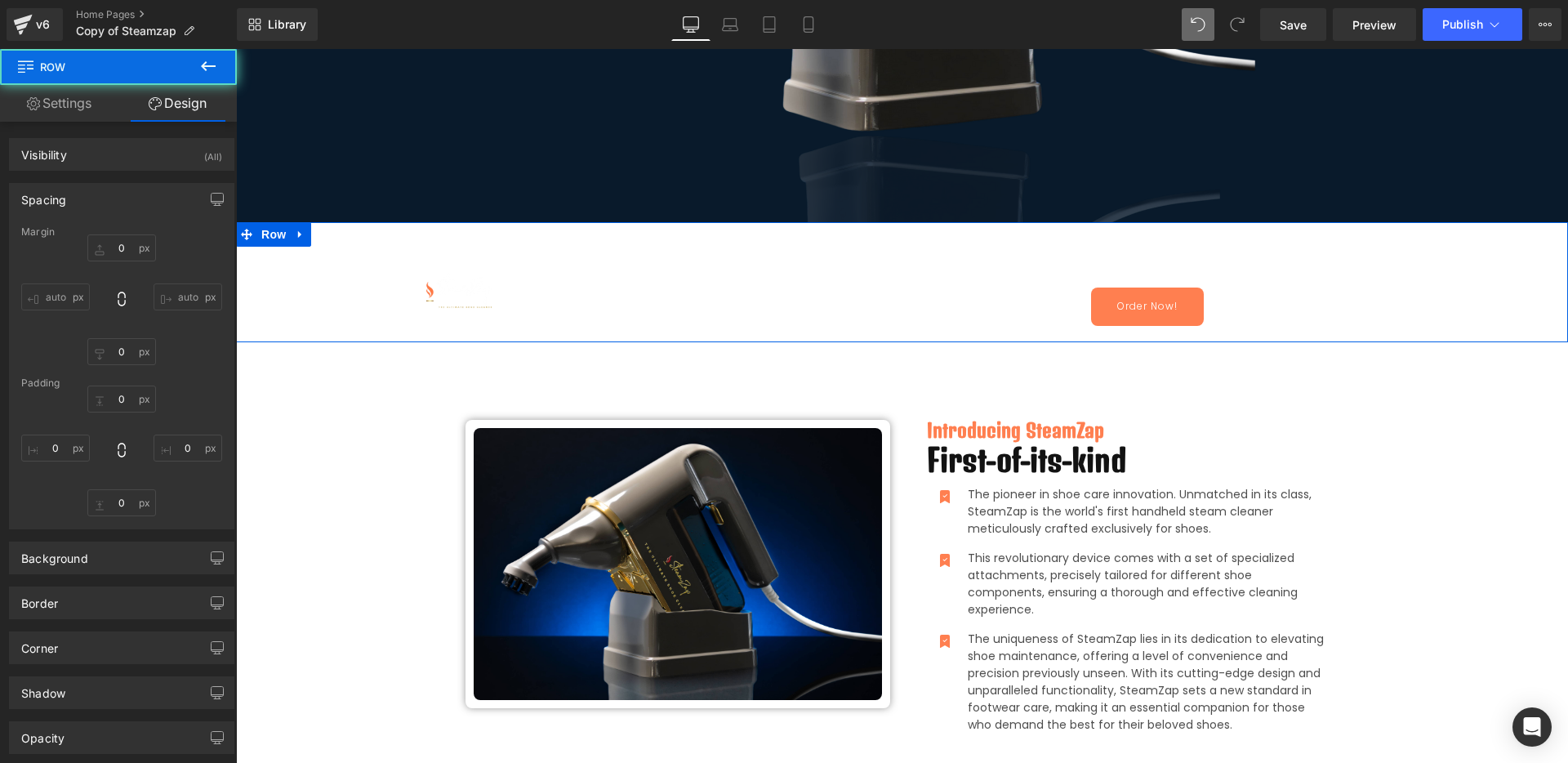 type on "0" 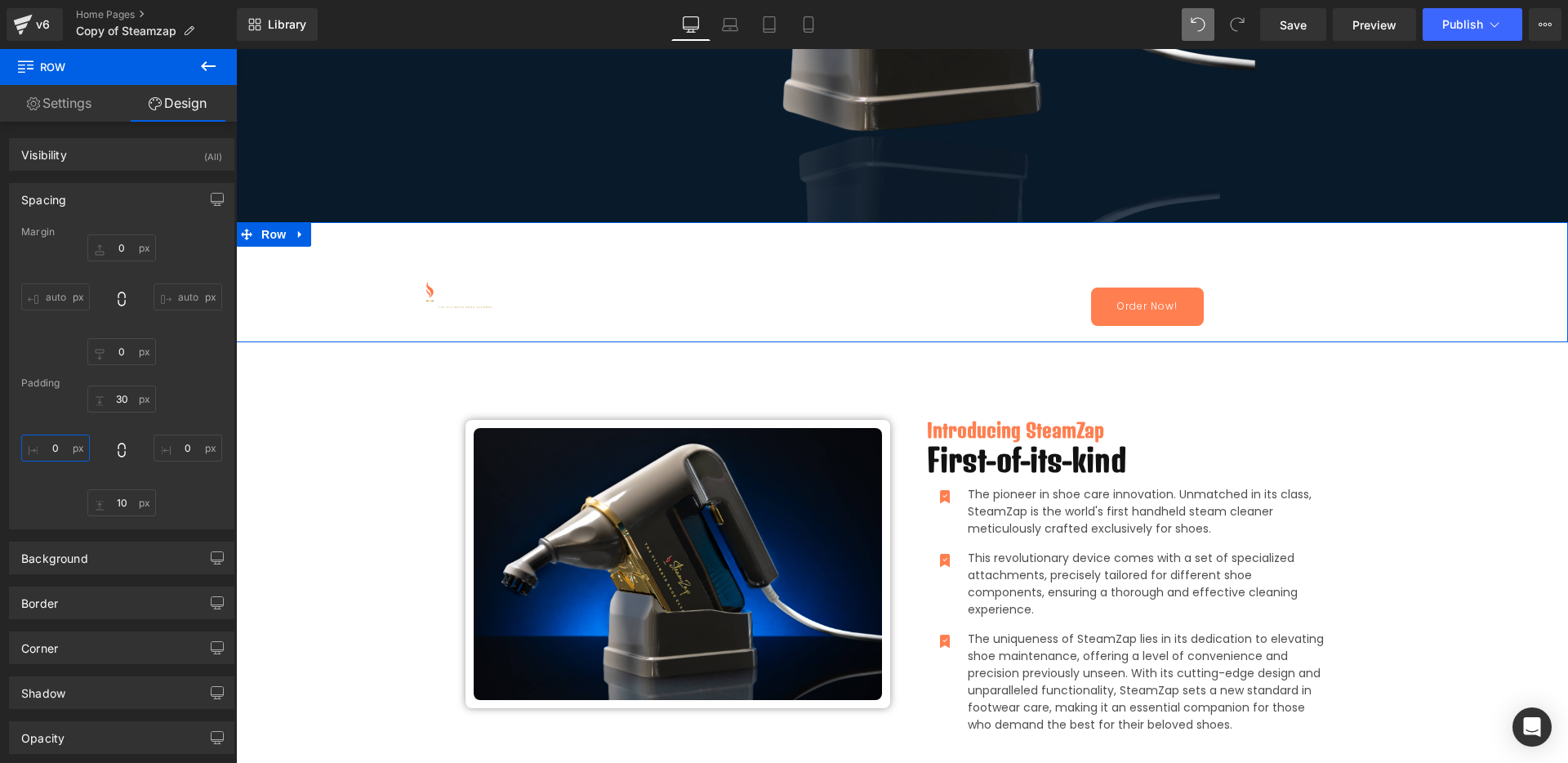 click on "0" at bounding box center (56, 448) 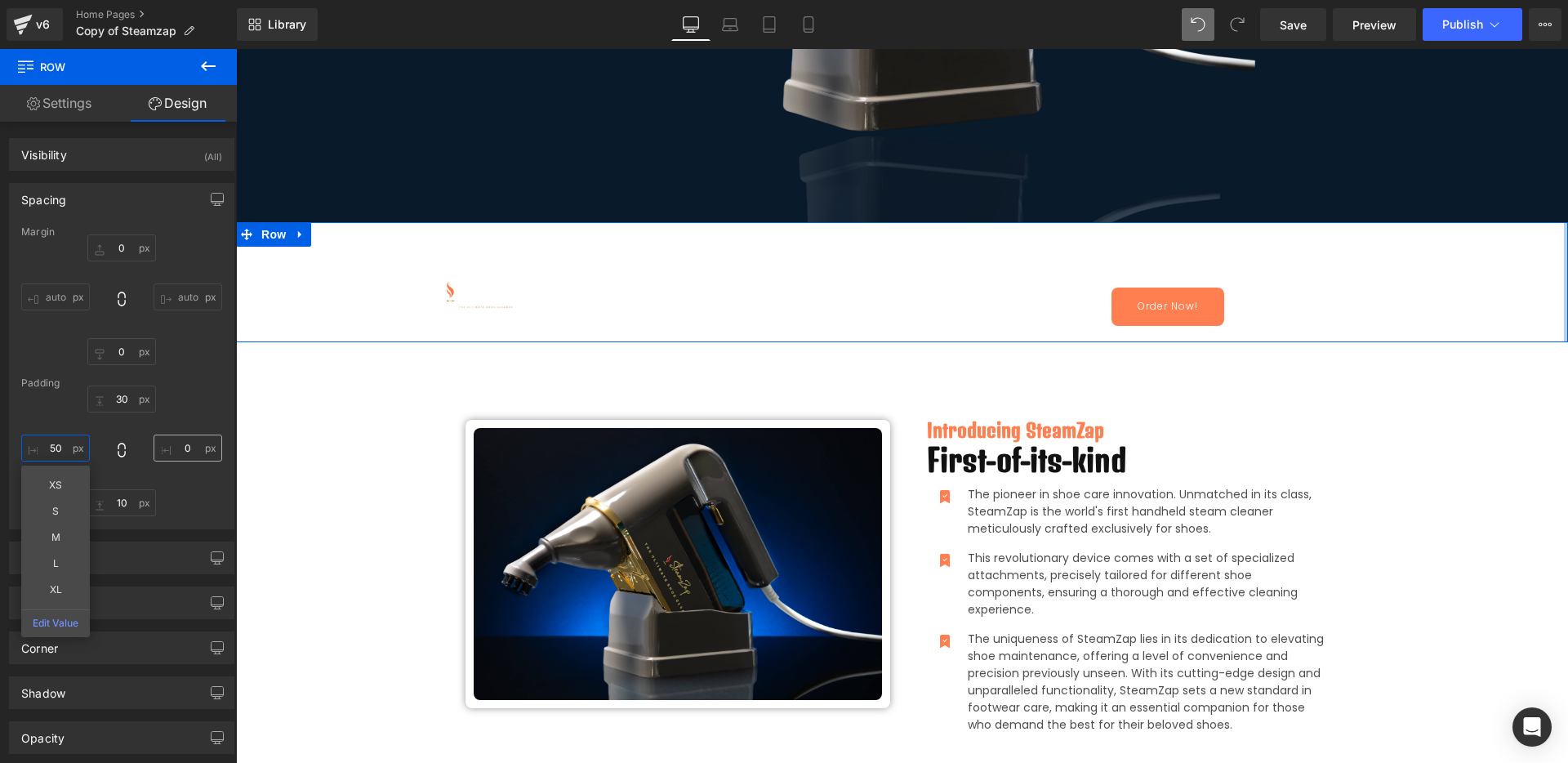 type on "50" 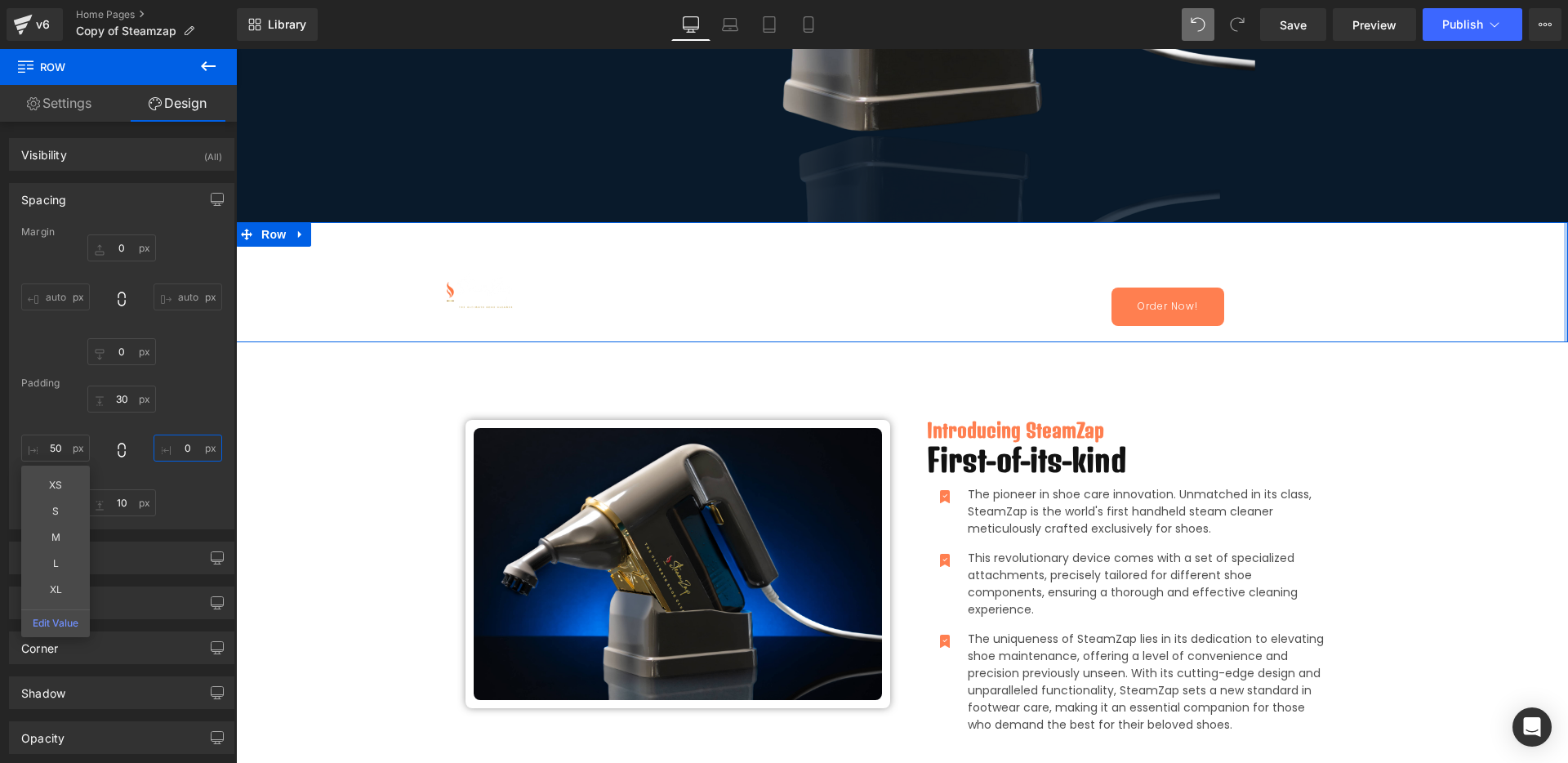 click on "0" at bounding box center (188, 448) 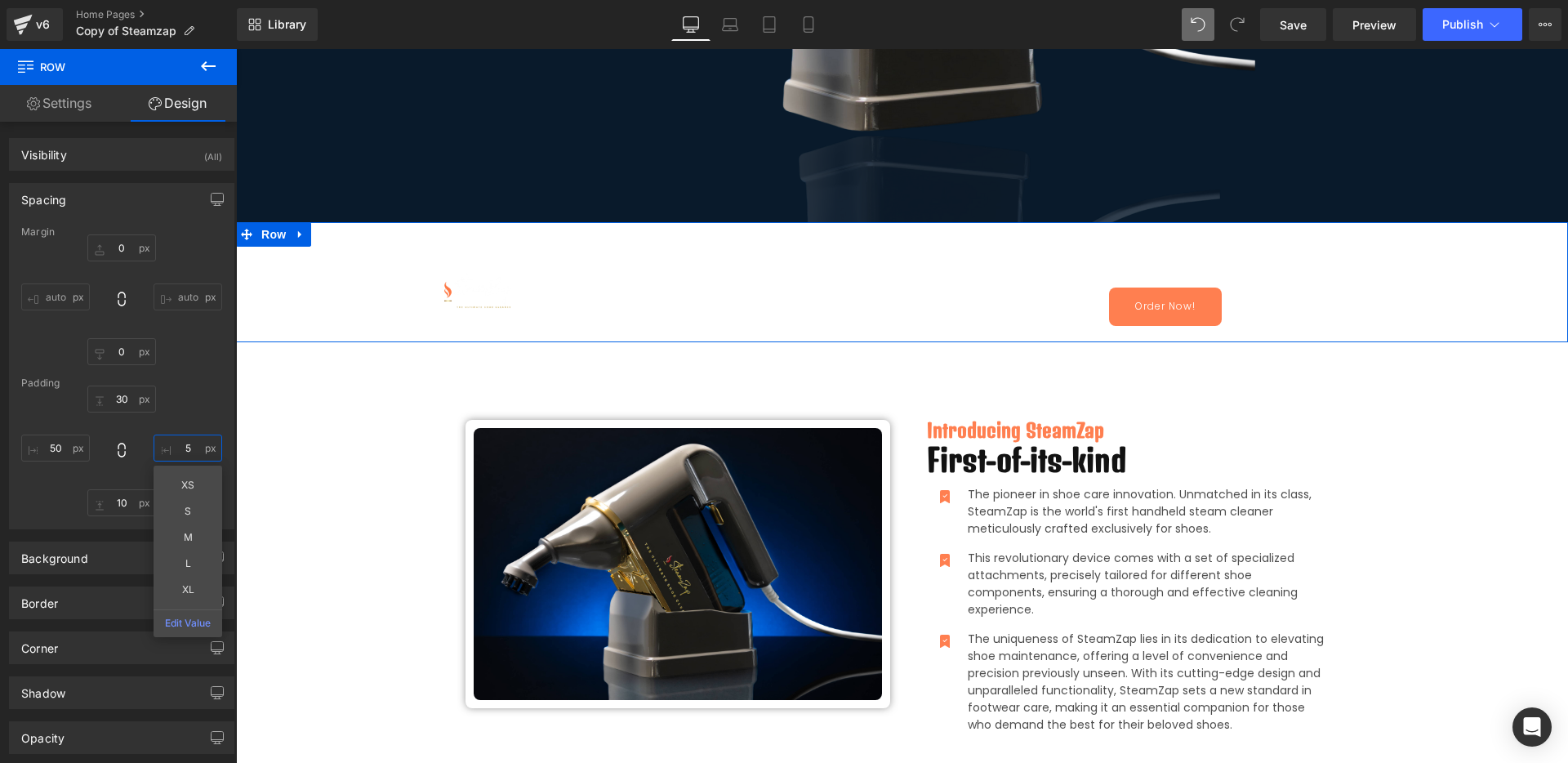 type on "50" 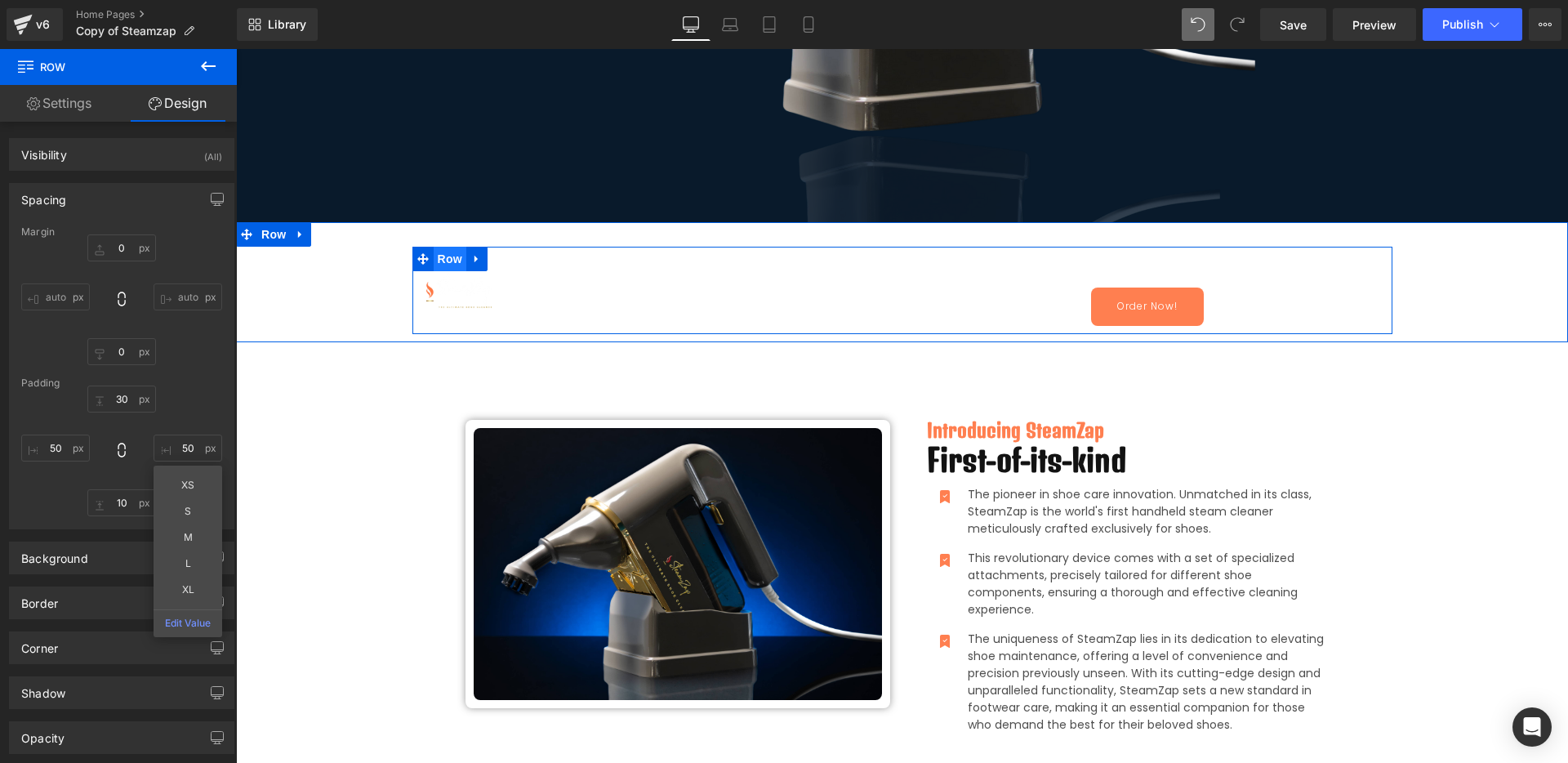 click on "Row" at bounding box center [450, 259] 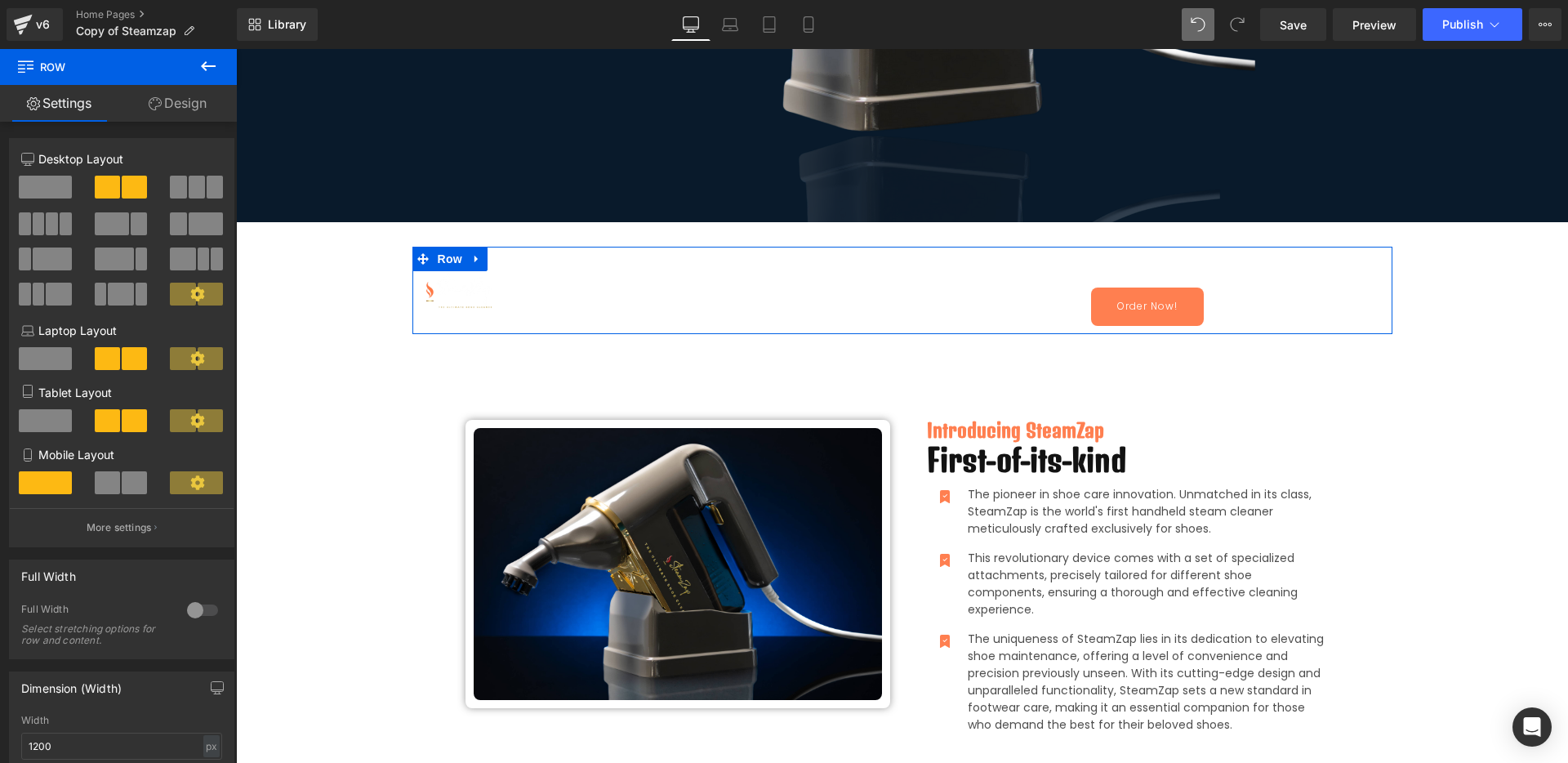 click at bounding box center (203, 610) 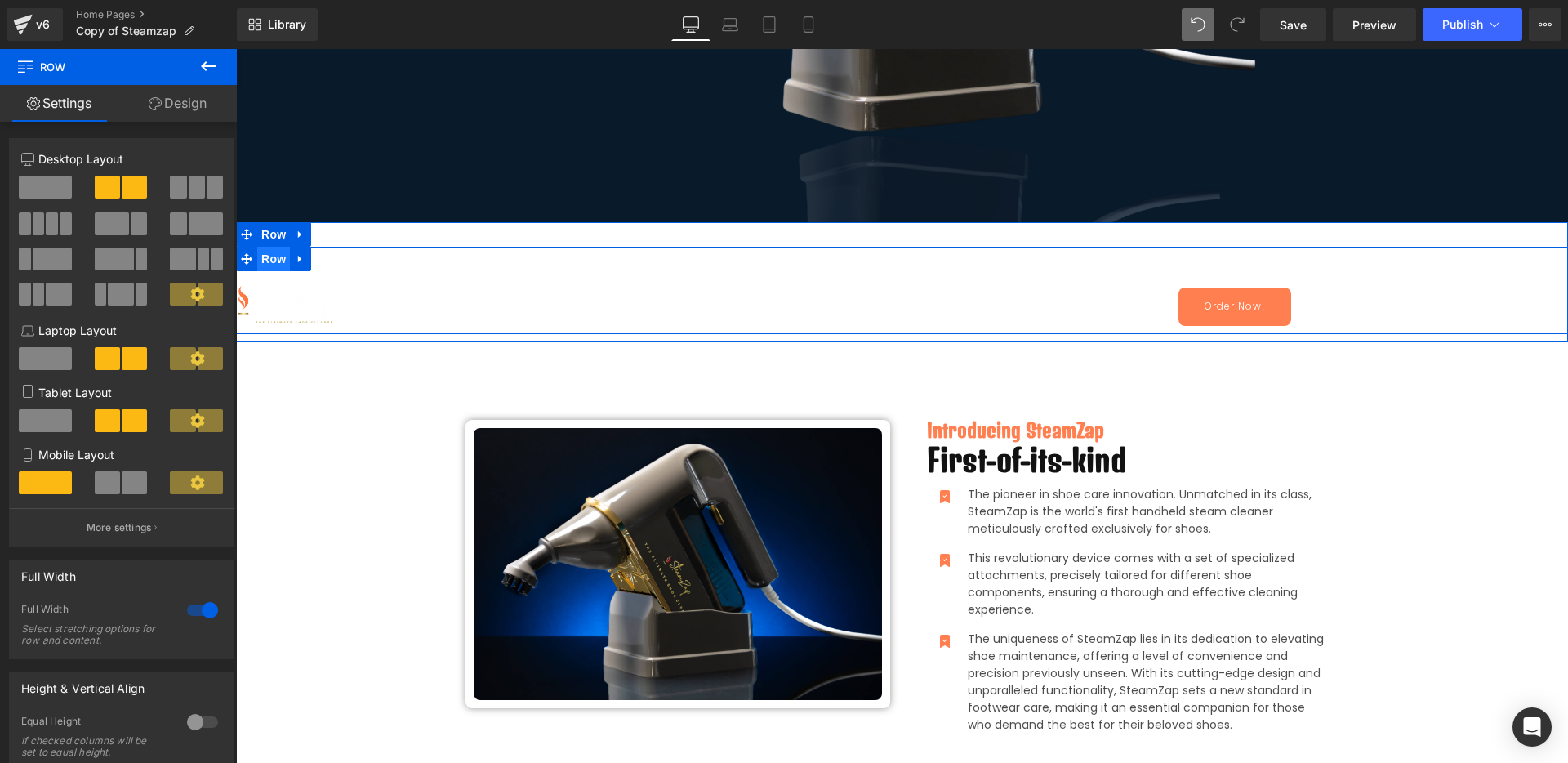 click on "Row" at bounding box center [274, 259] 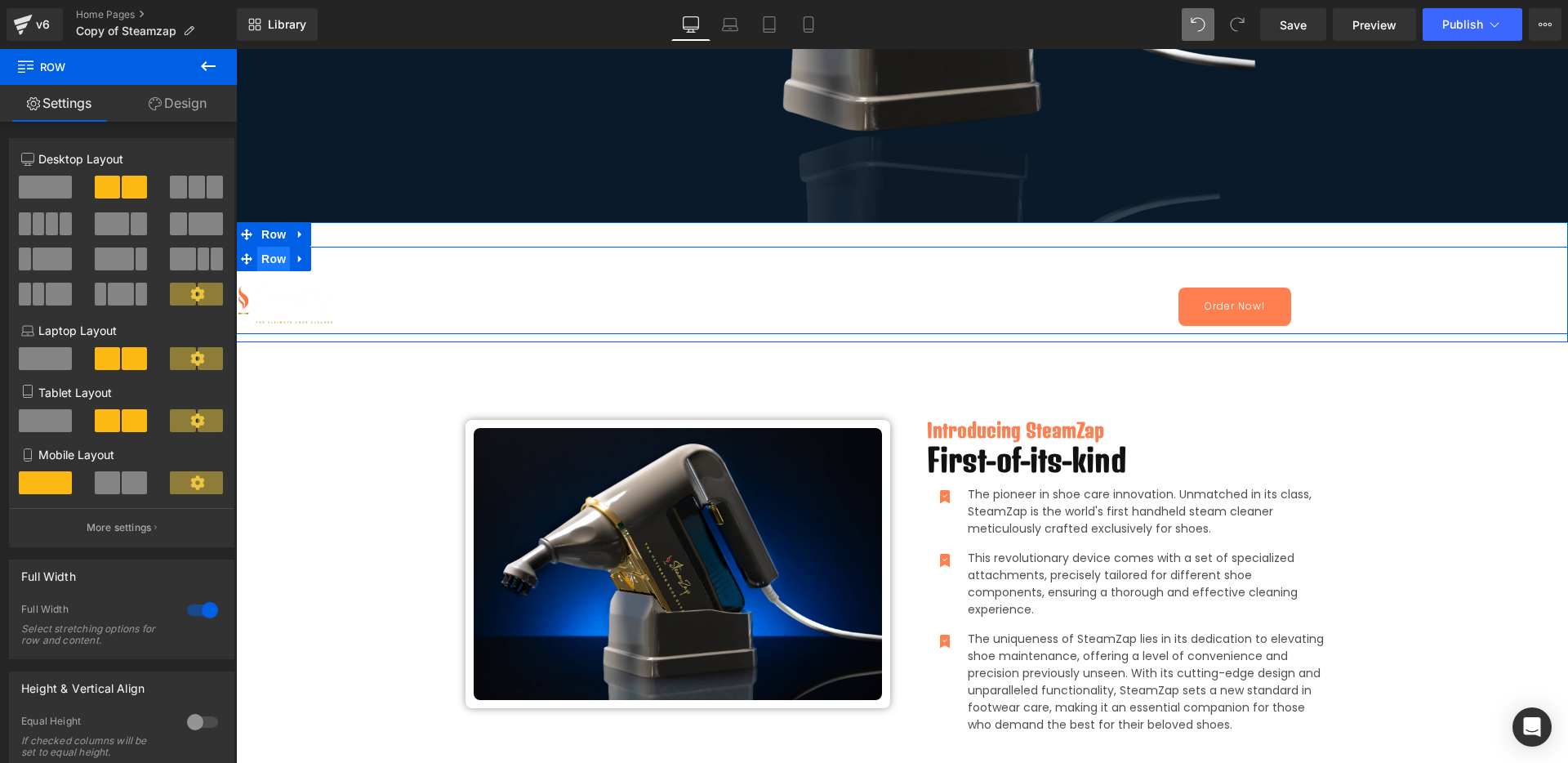 click on "Row" at bounding box center (274, 259) 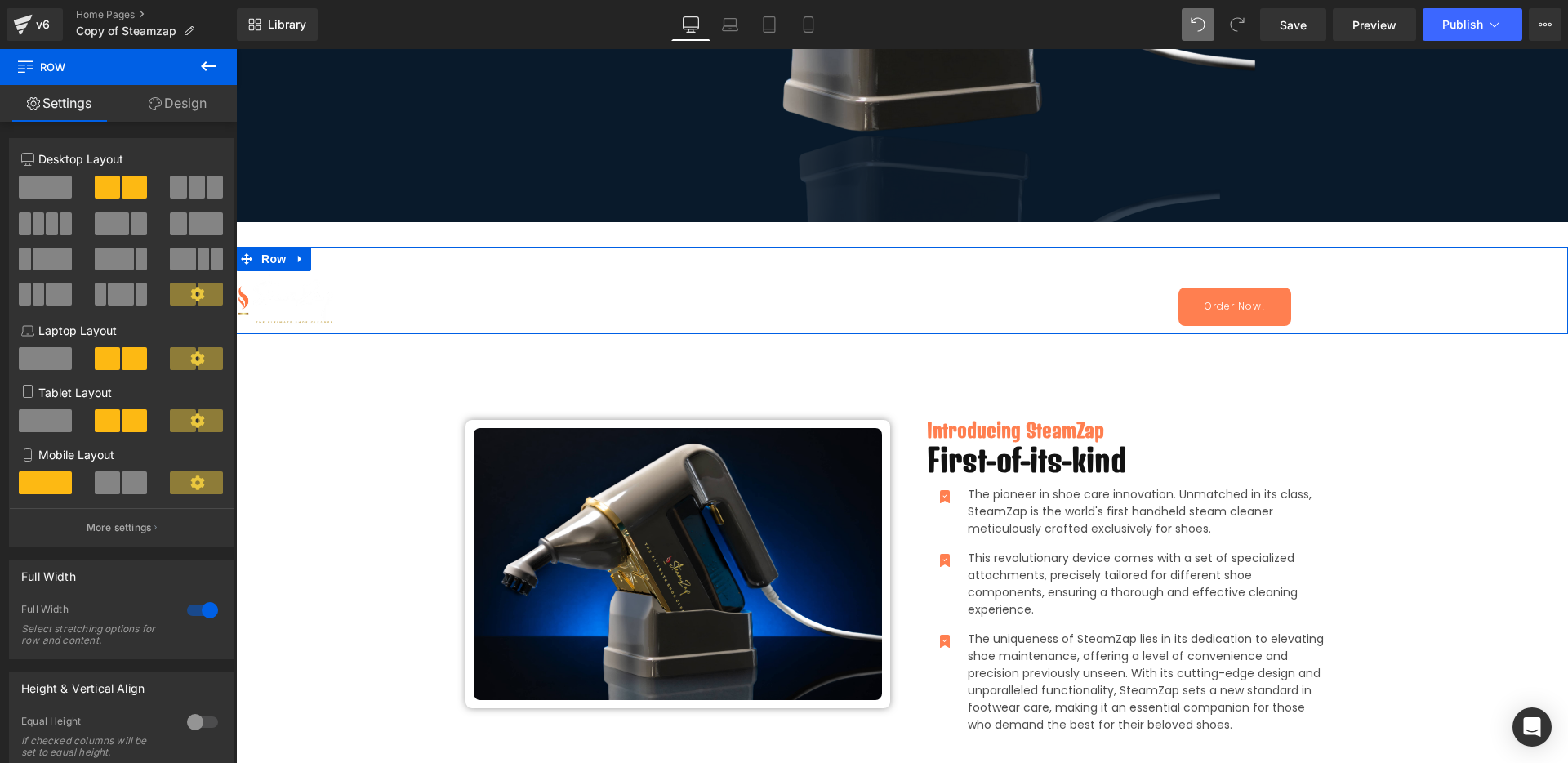 click on "Design" at bounding box center [177, 103] 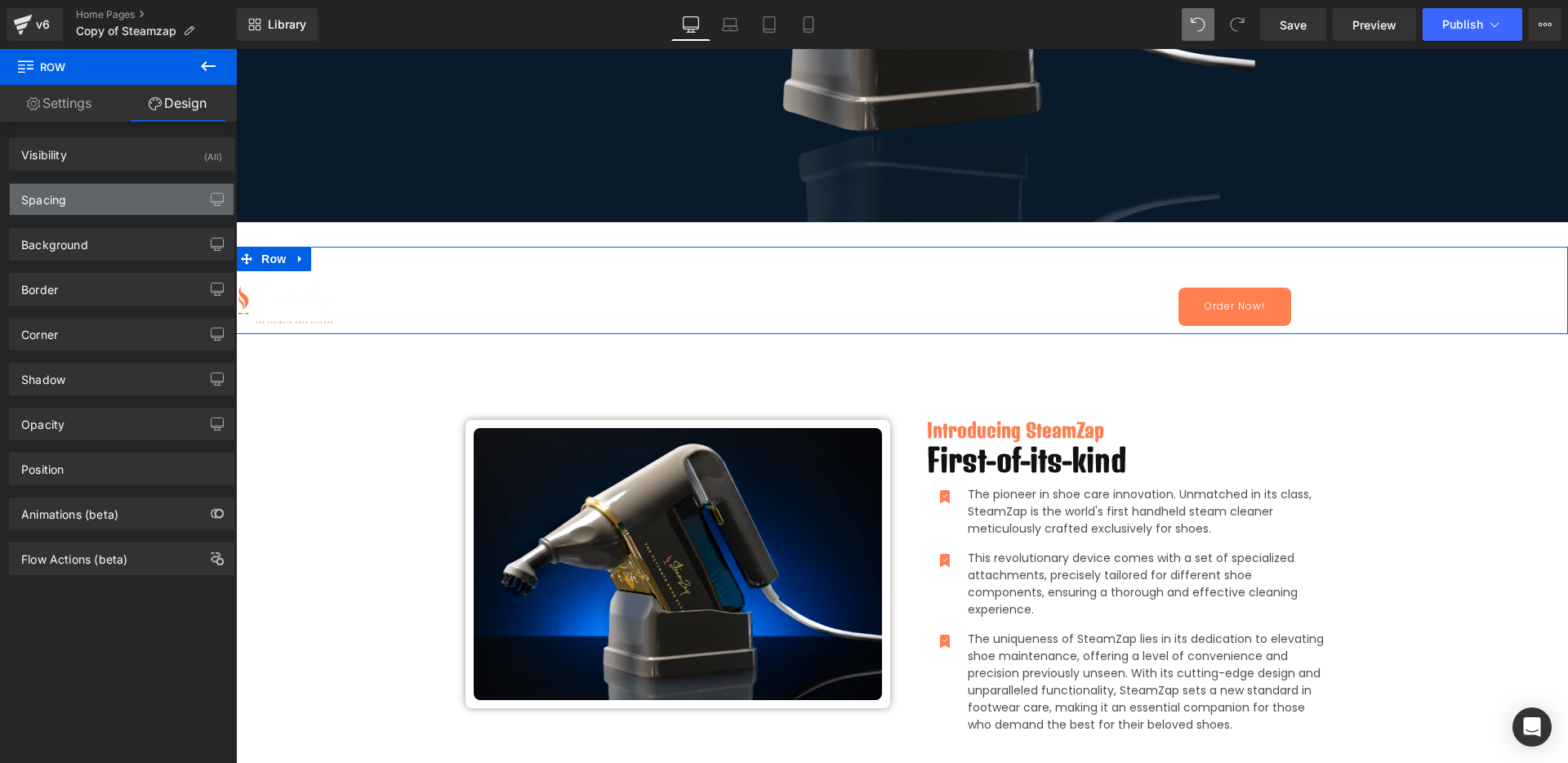 click on "Spacing" at bounding box center [122, 199] 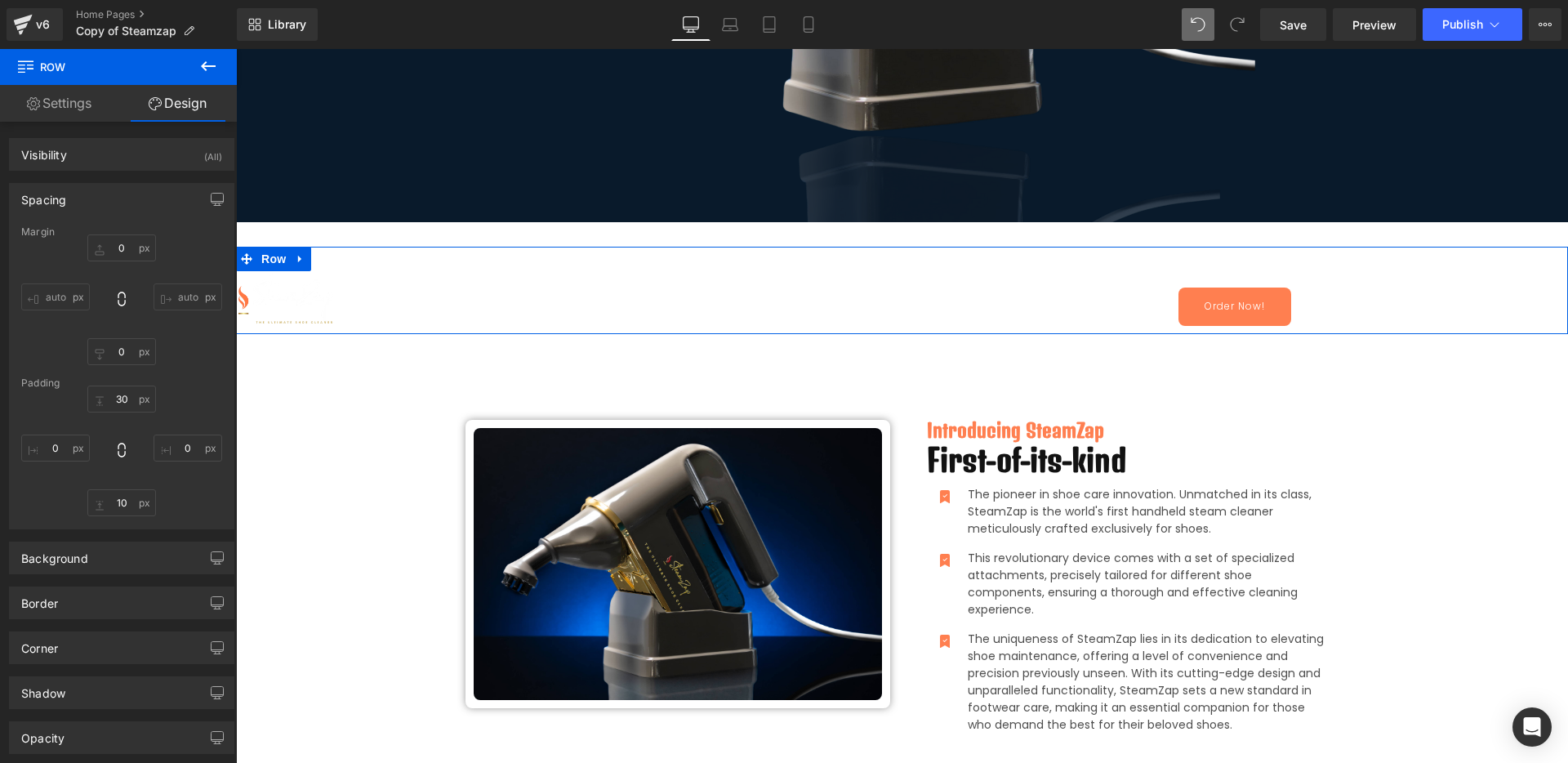 type on "0" 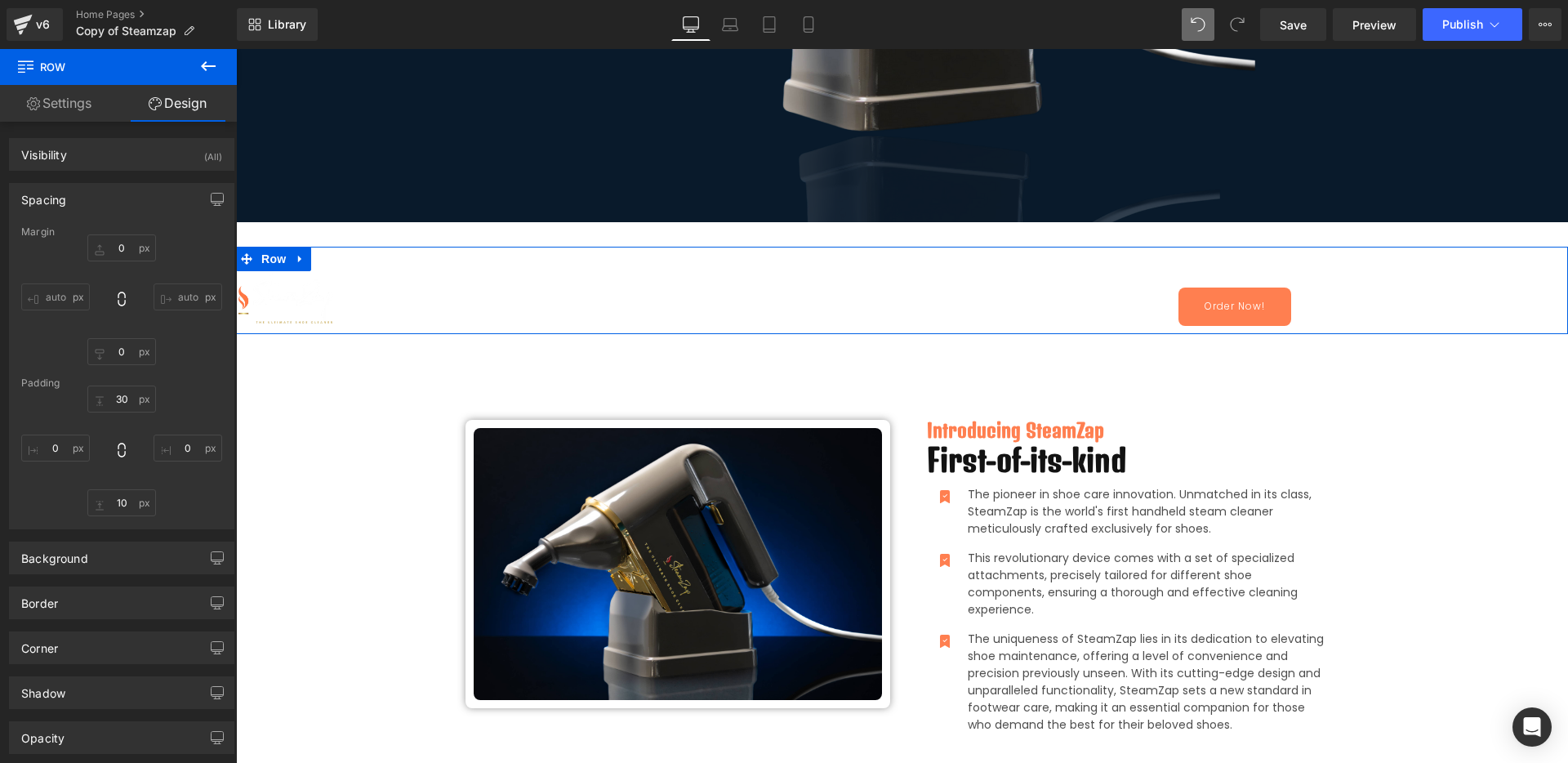 type on "0" 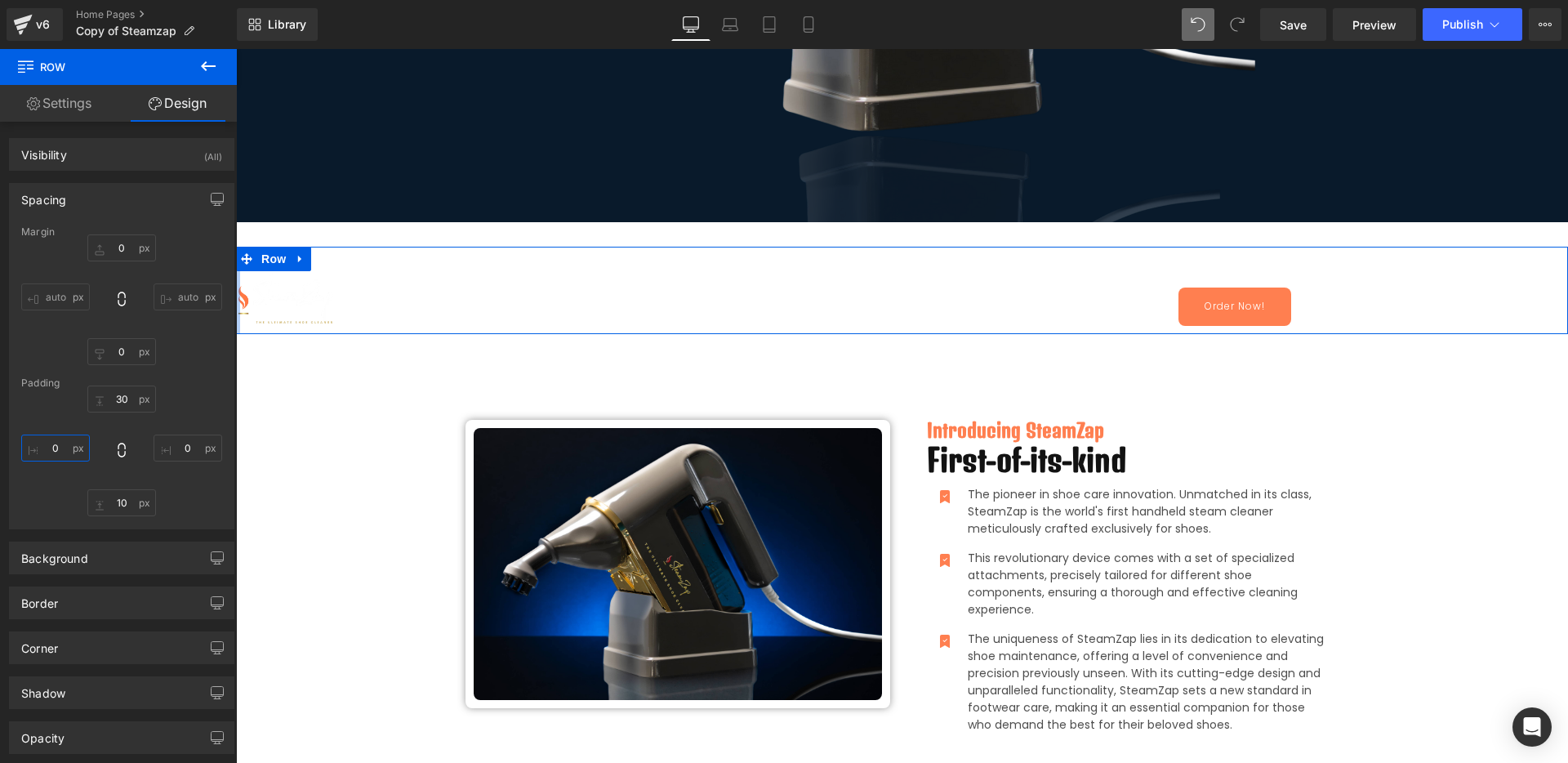 click on "0" at bounding box center [56, 448] 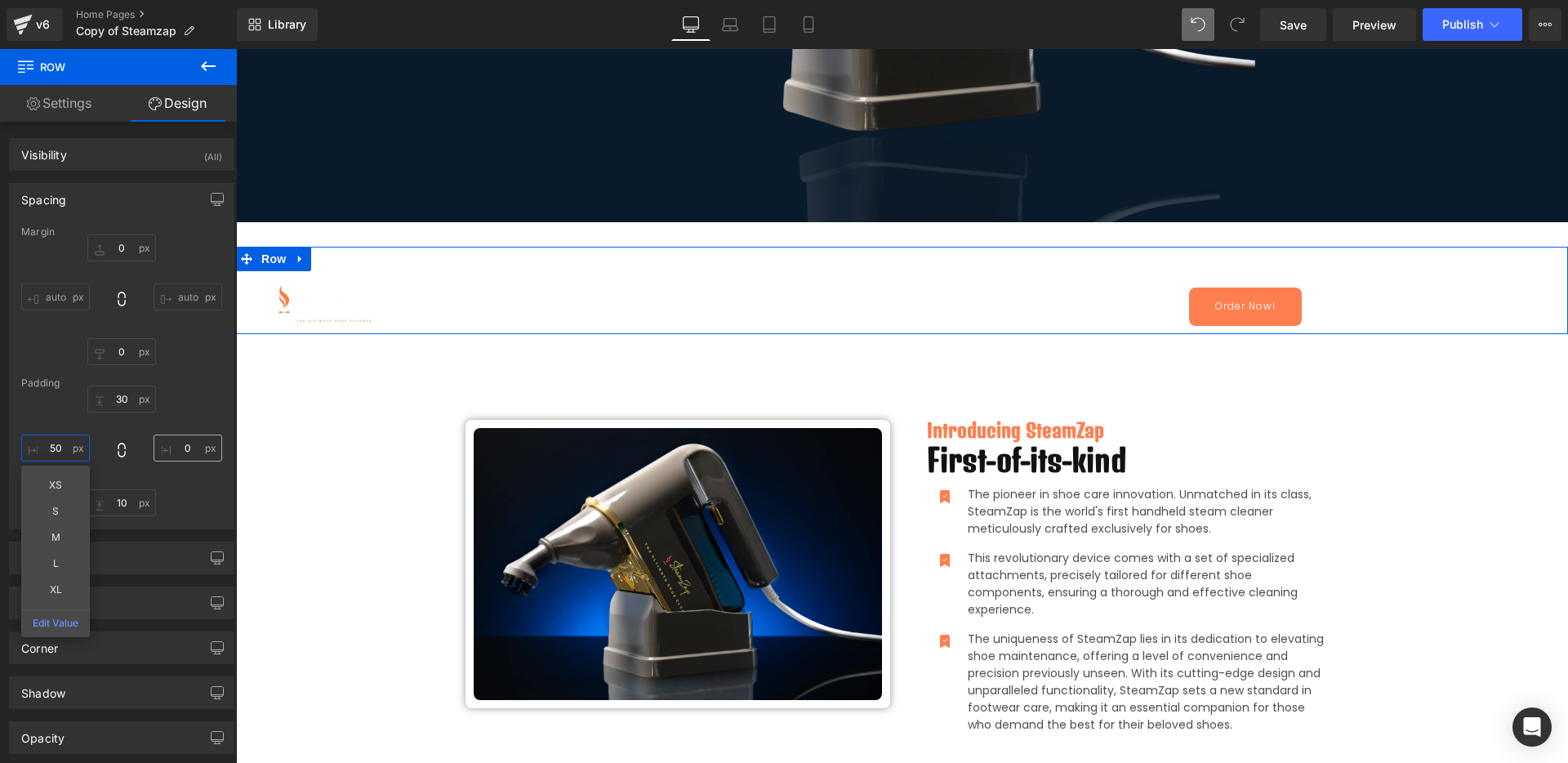 type on "50" 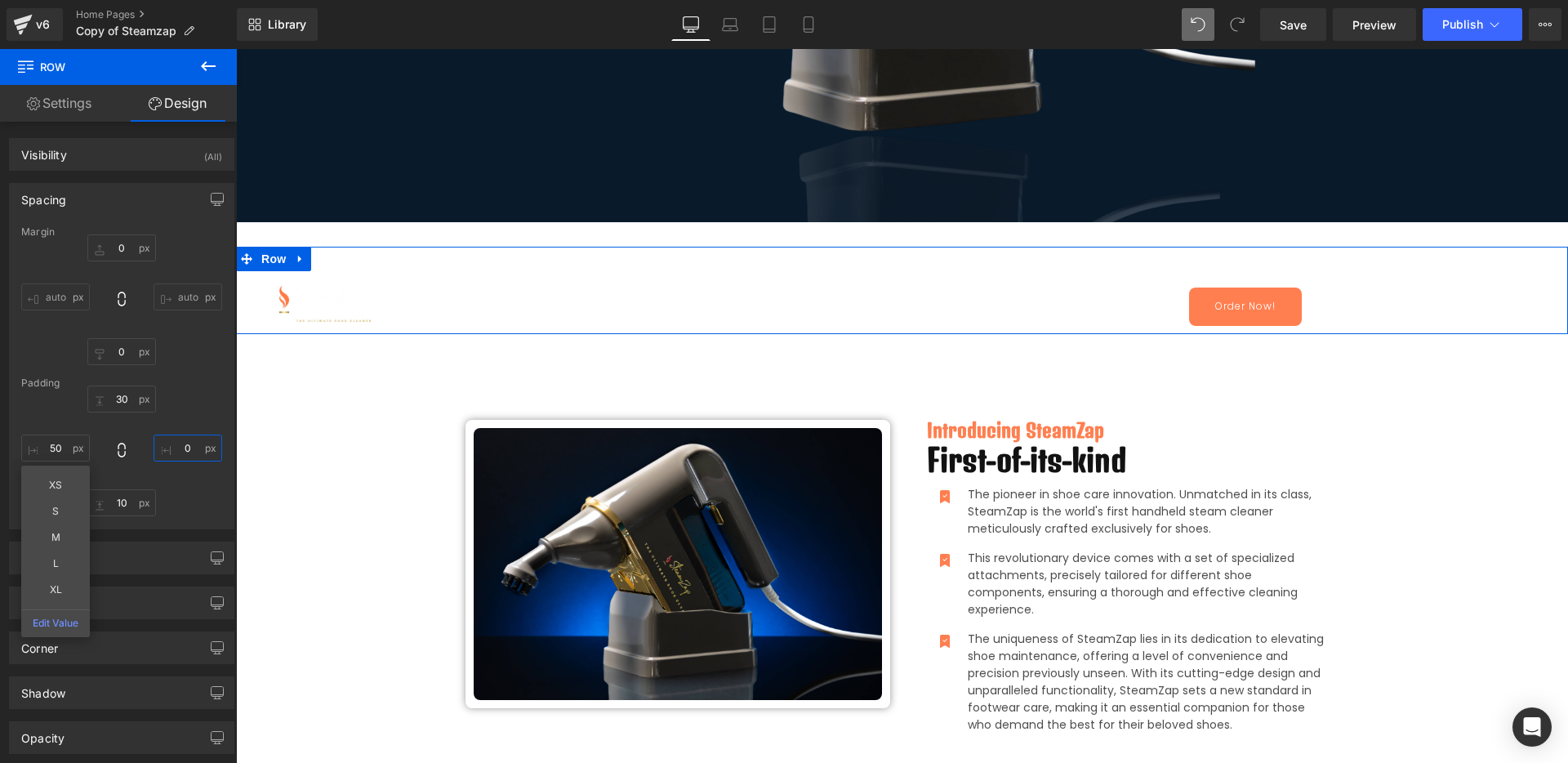 click on "0" at bounding box center [188, 448] 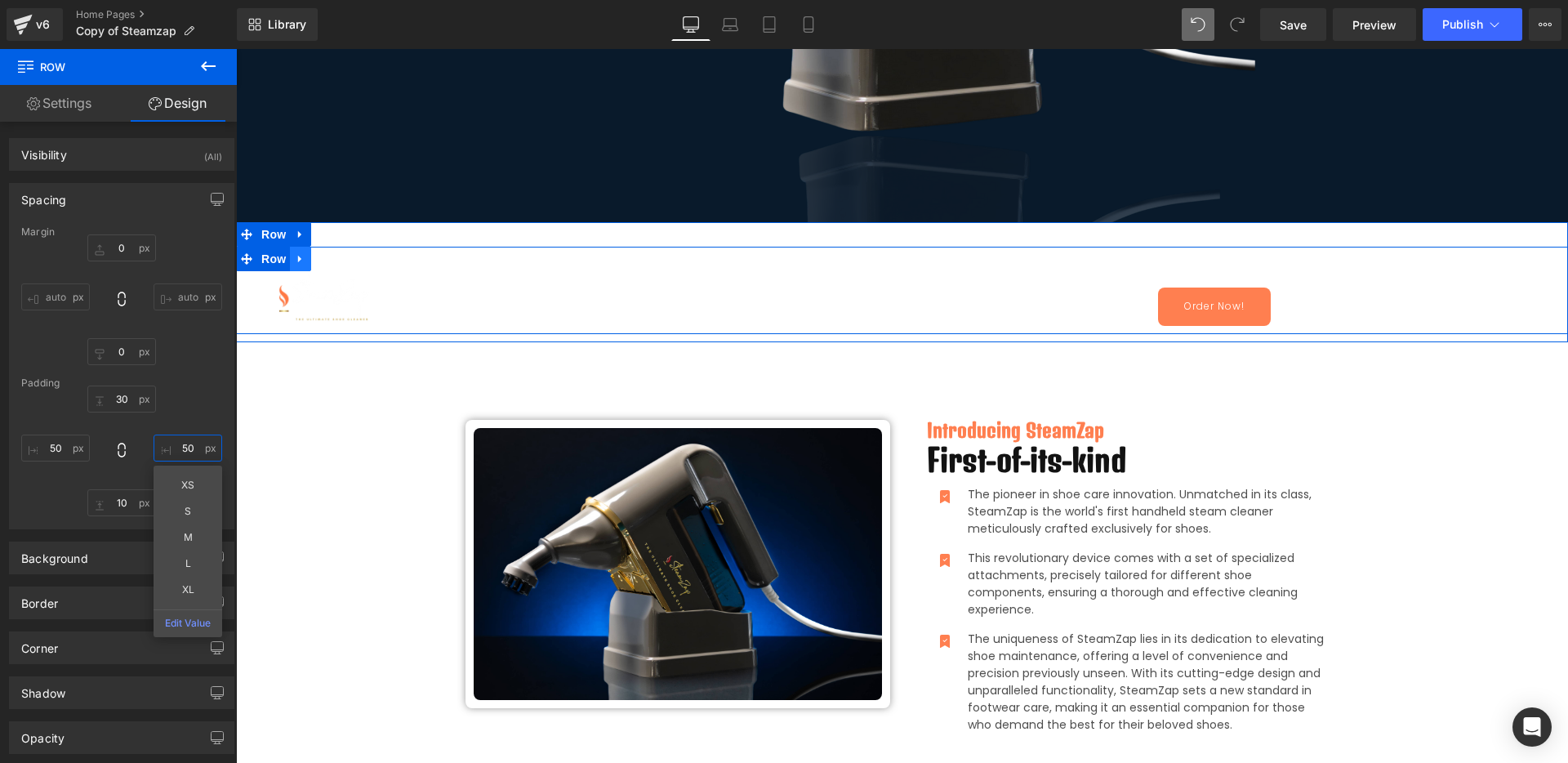 type on "50" 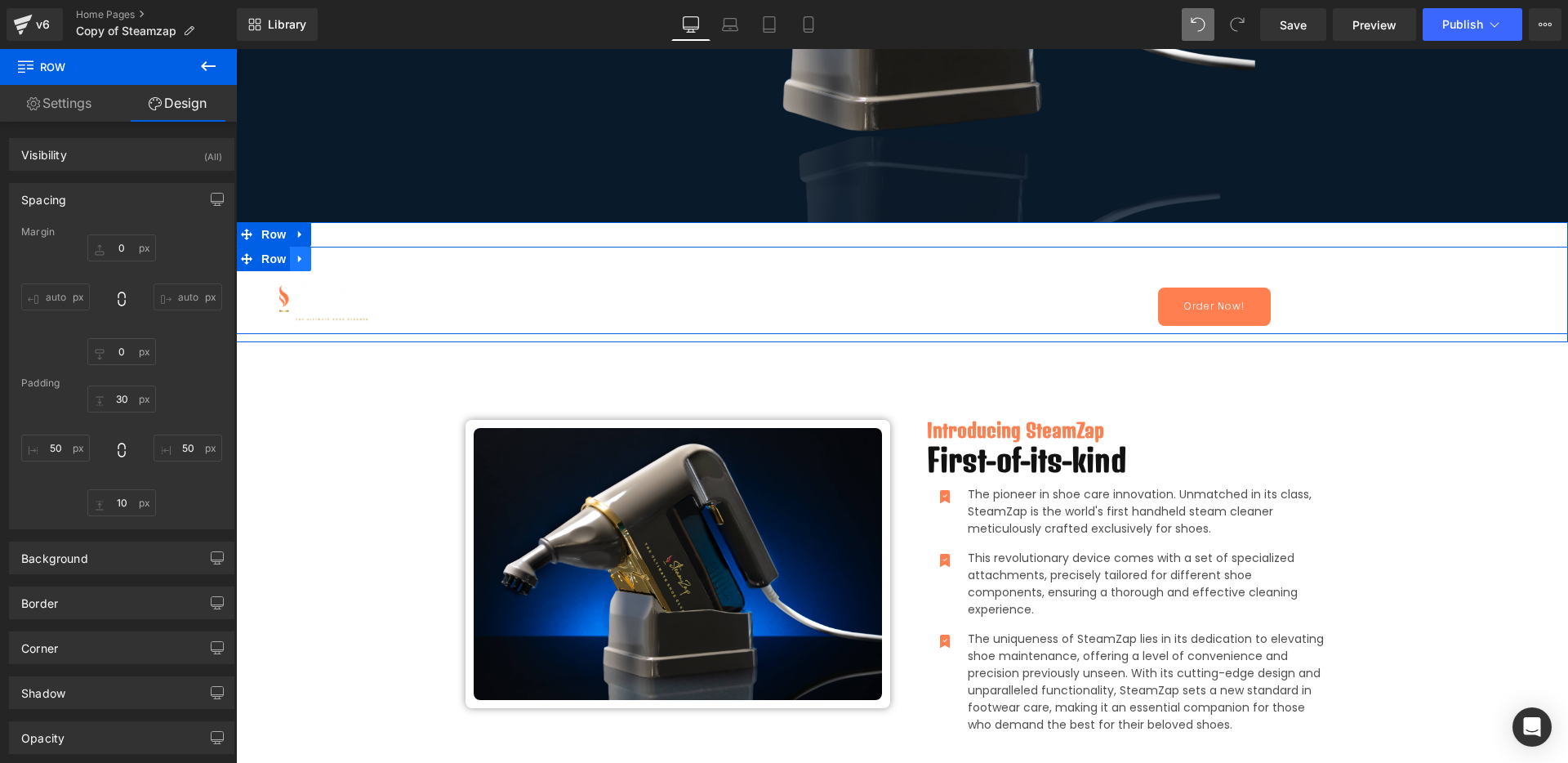 click 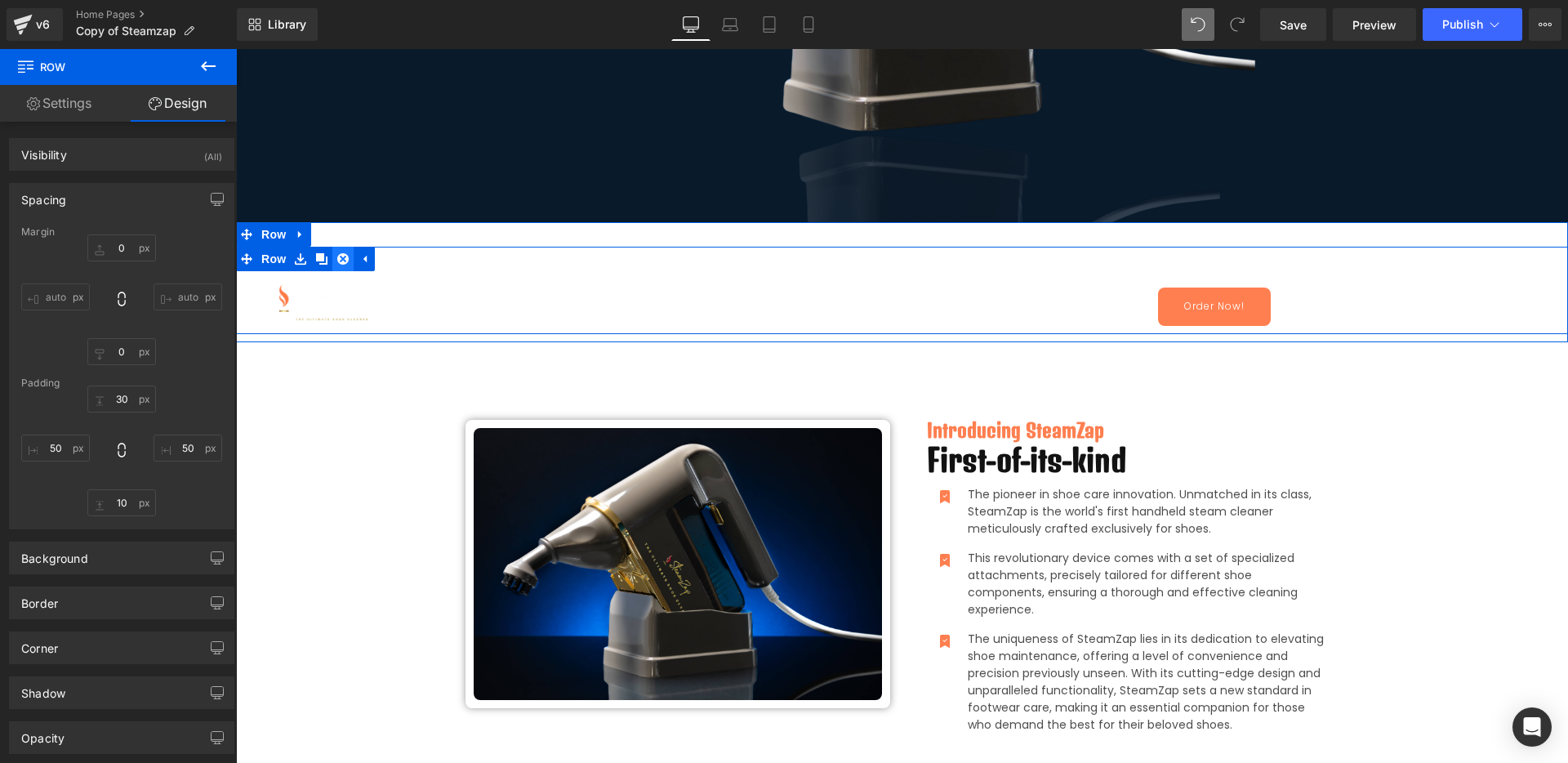 click 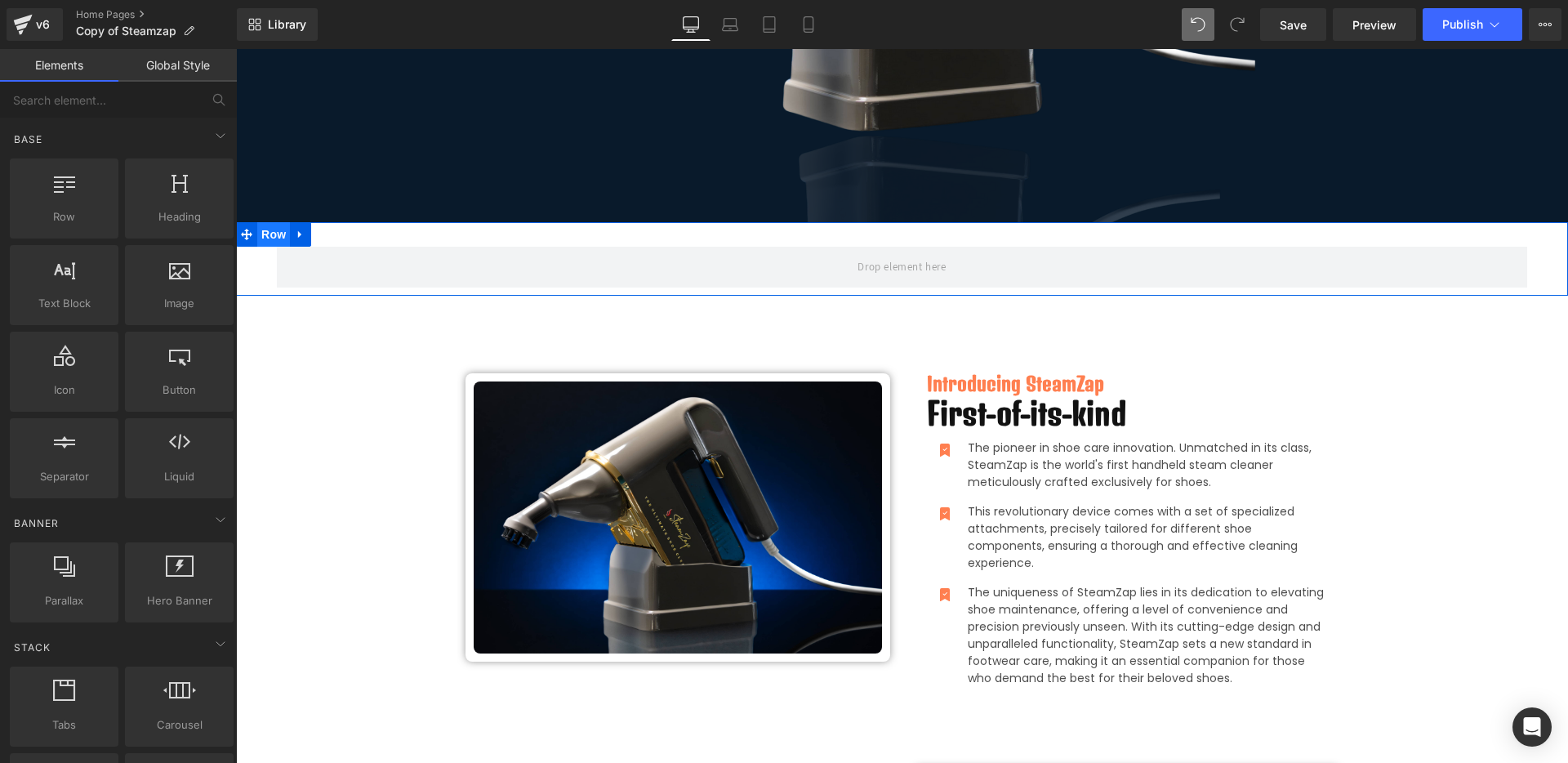 drag, startPoint x: 259, startPoint y: 234, endPoint x: 256, endPoint y: 246, distance: 12.36932 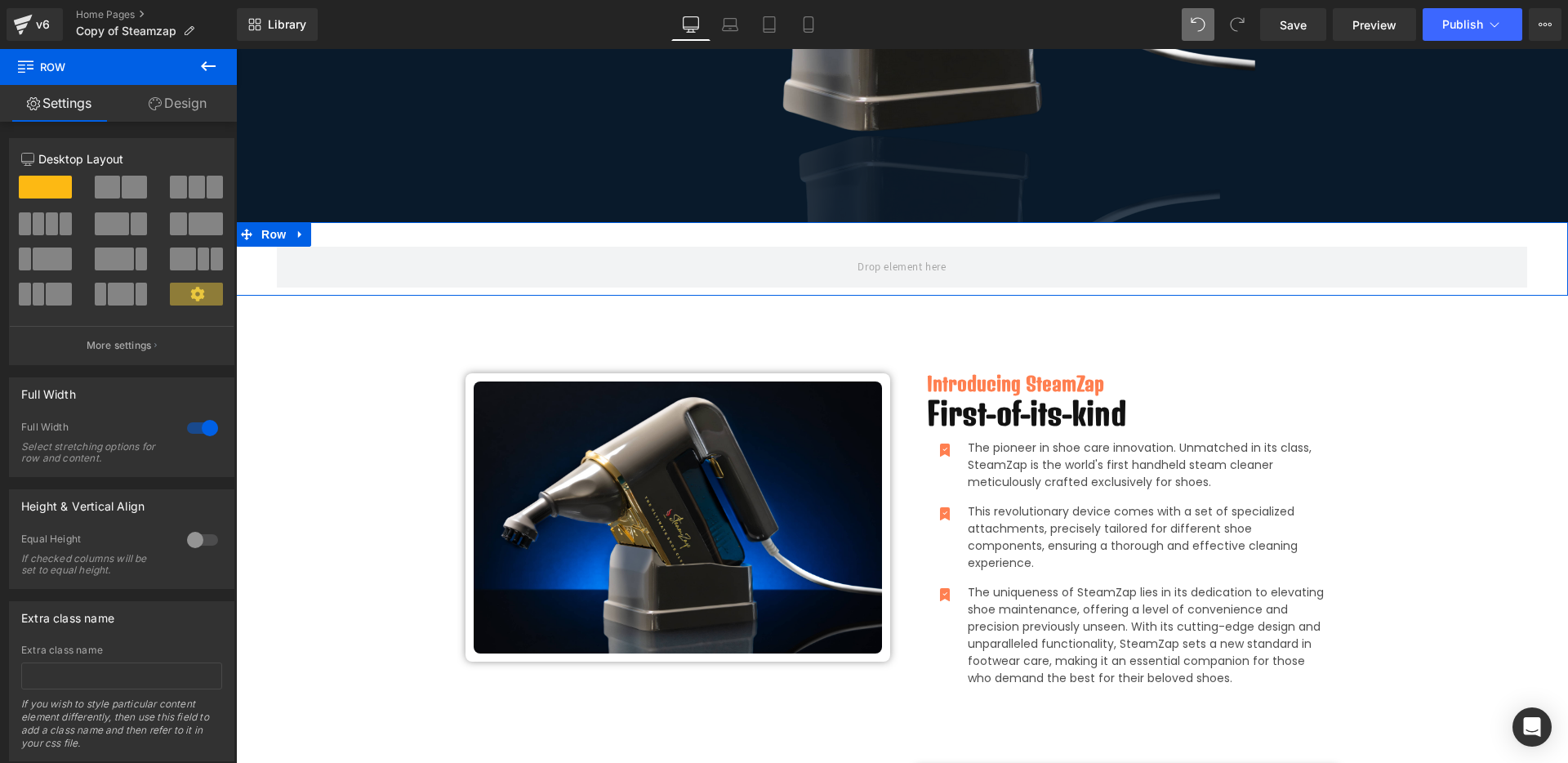 click at bounding box center [107, 187] 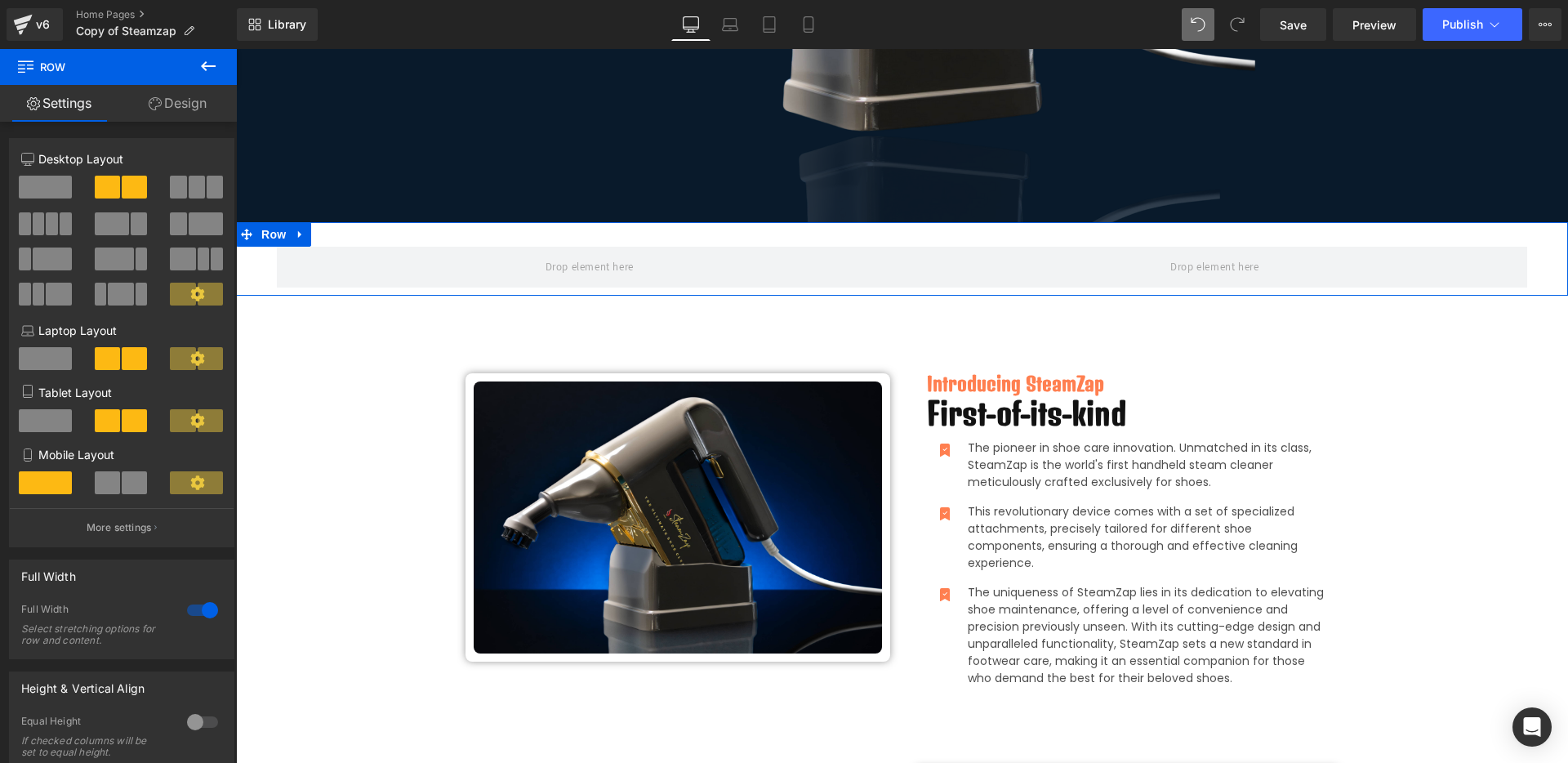 click on "Design" at bounding box center (177, 103) 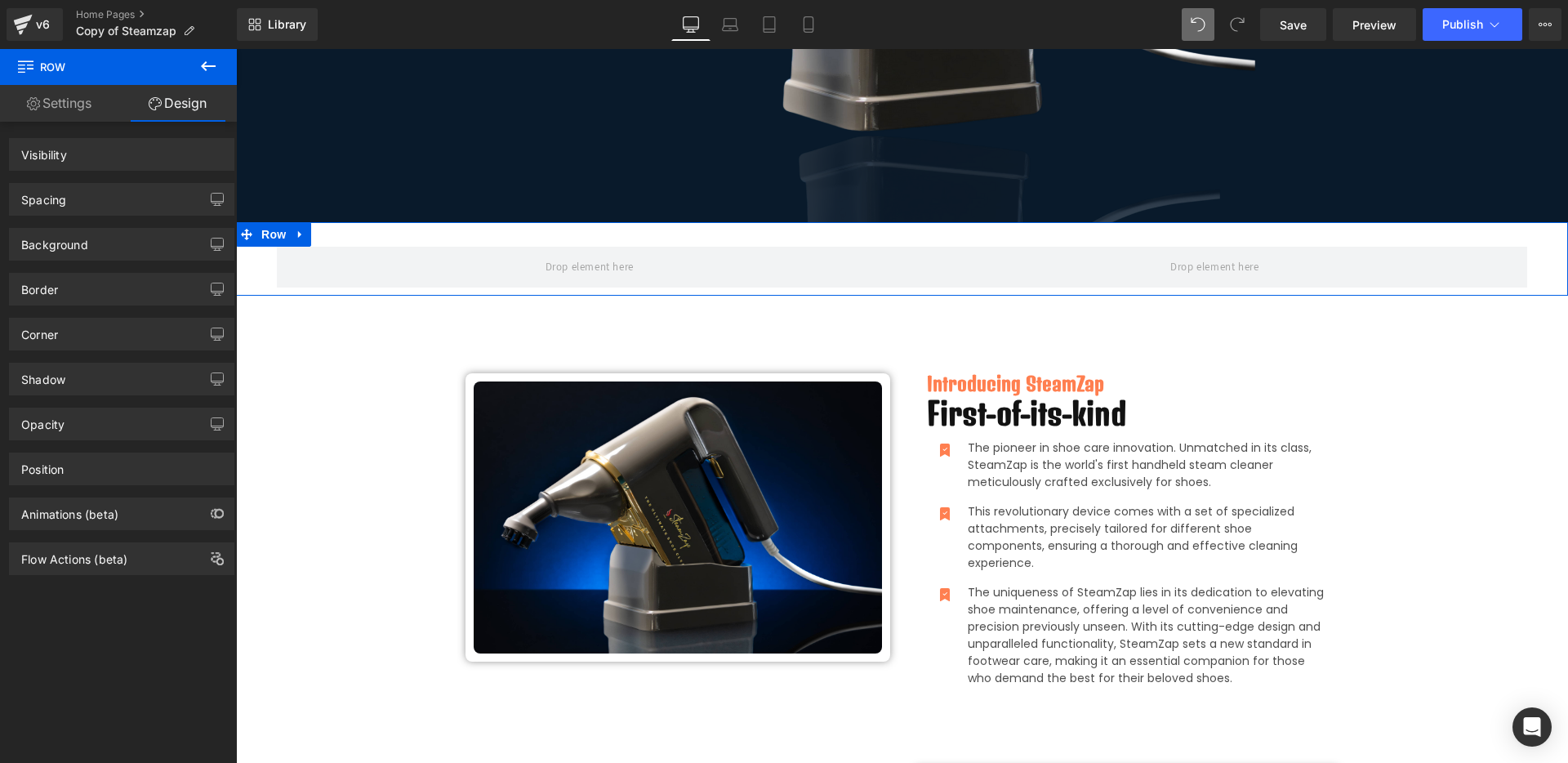 click 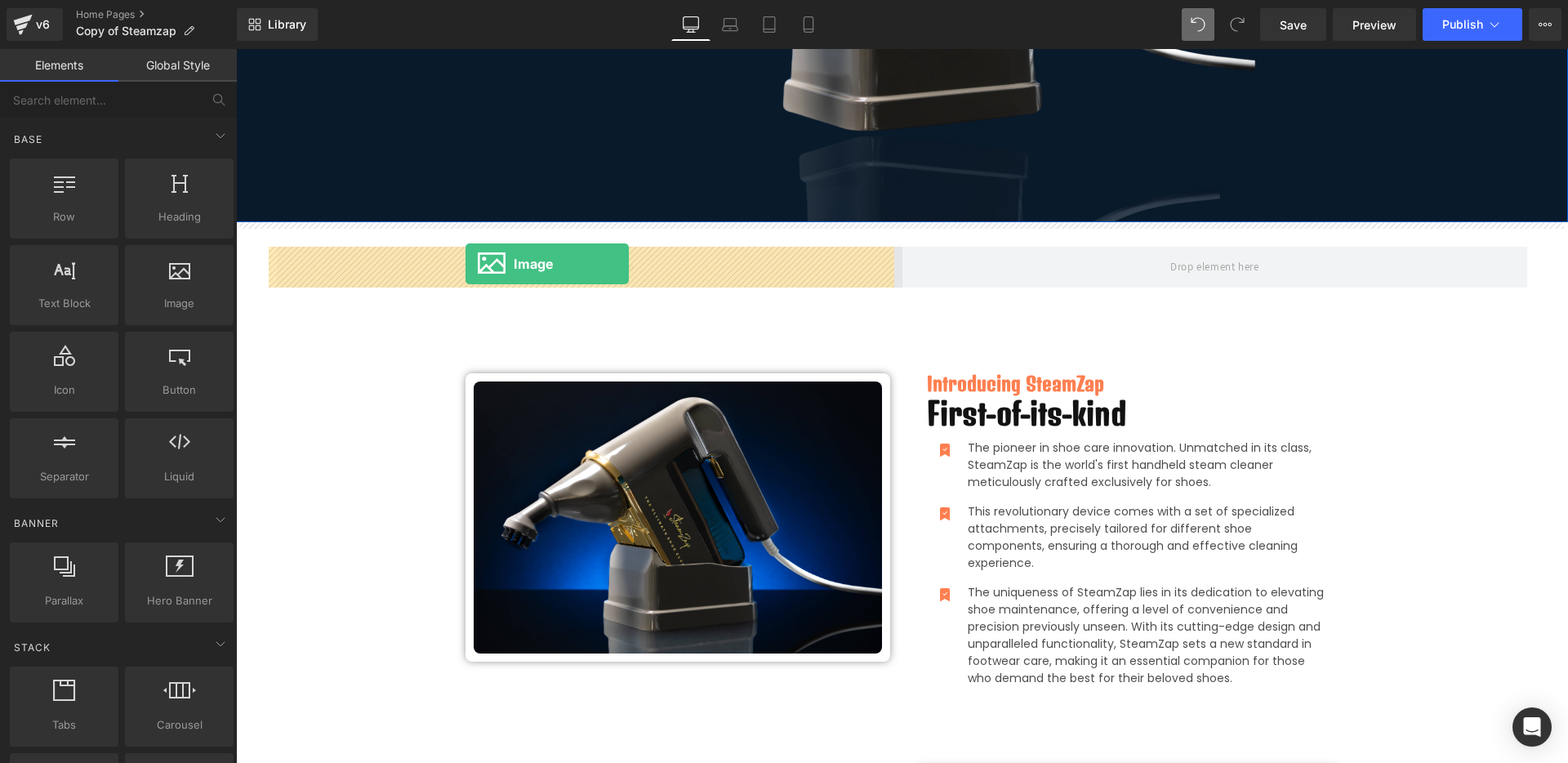 drag, startPoint x: 437, startPoint y: 339, endPoint x: 466, endPoint y: 264, distance: 80.41144 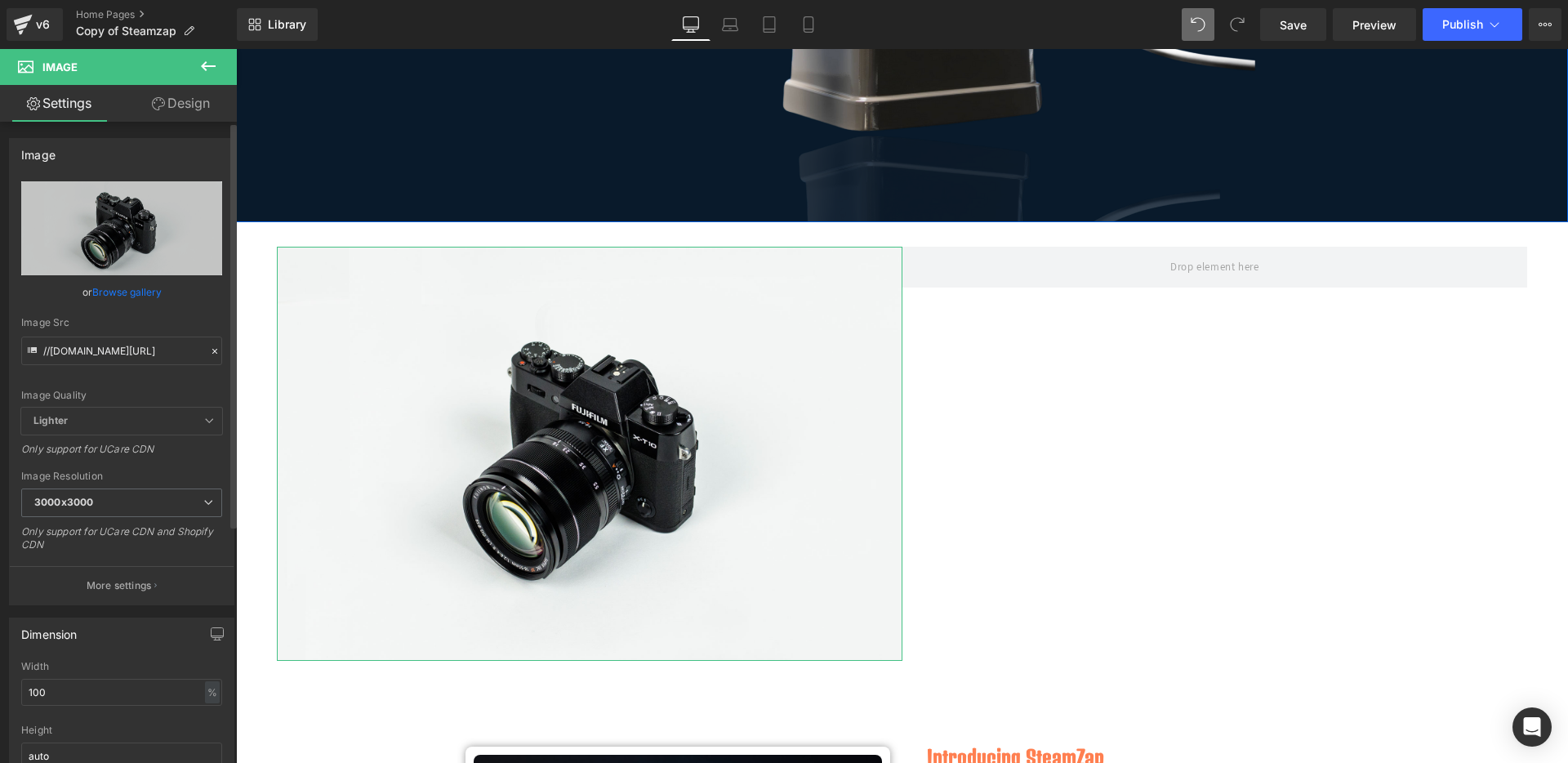 click on "Browse gallery" at bounding box center (127, 292) 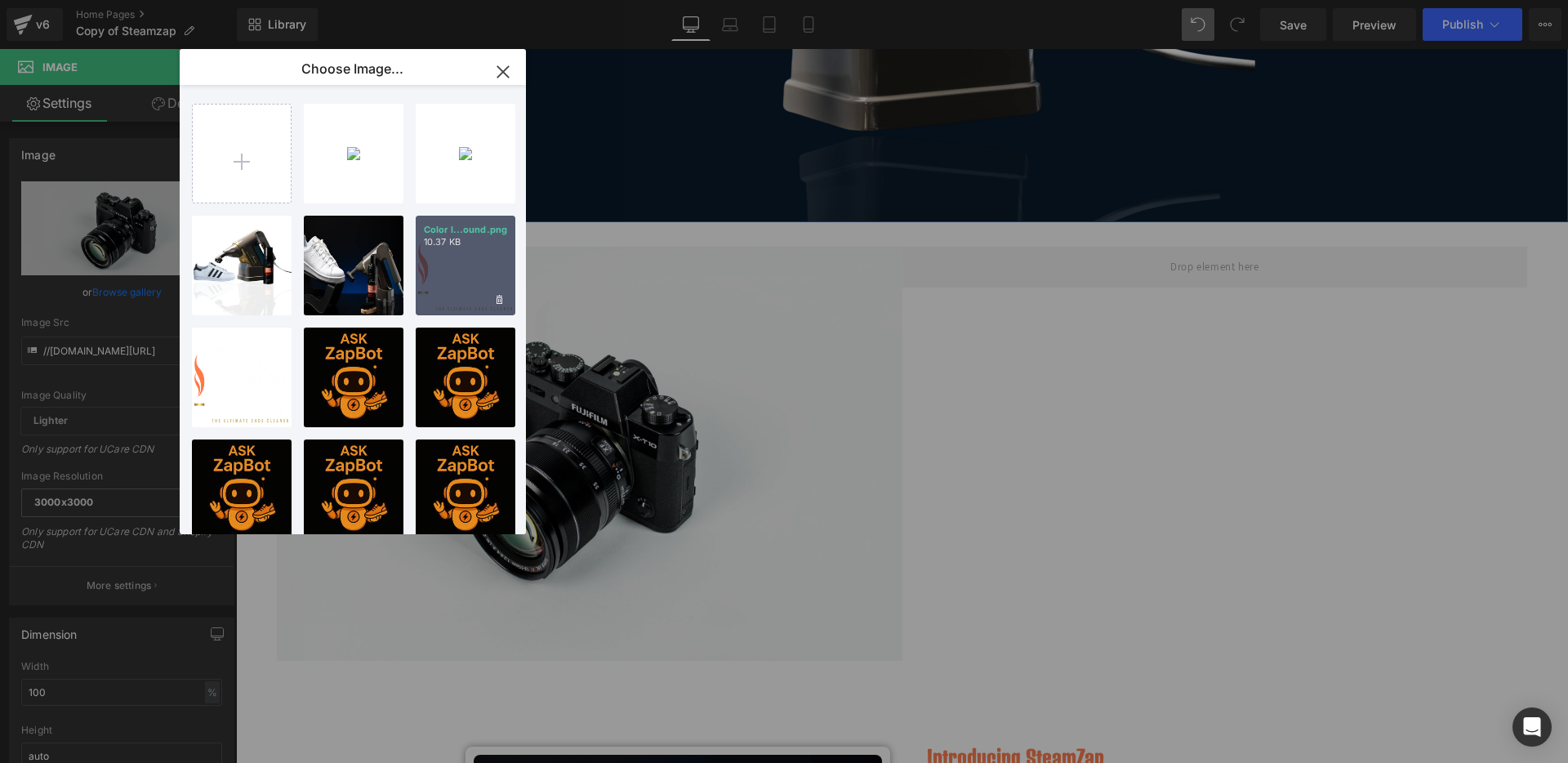 drag, startPoint x: 445, startPoint y: 258, endPoint x: 202, endPoint y: 213, distance: 247.132 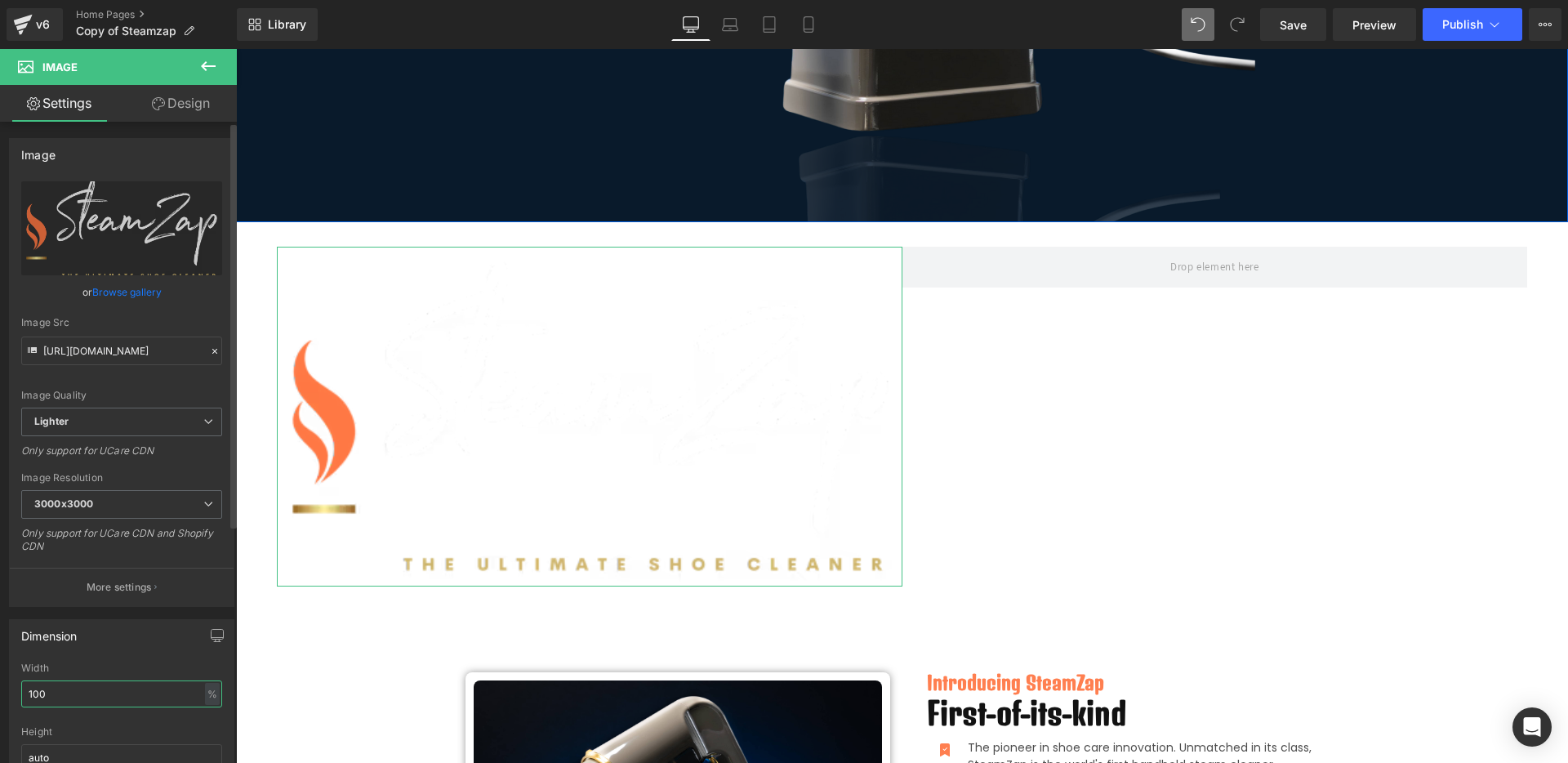 drag, startPoint x: 29, startPoint y: 691, endPoint x: 0, endPoint y: 691, distance: 29 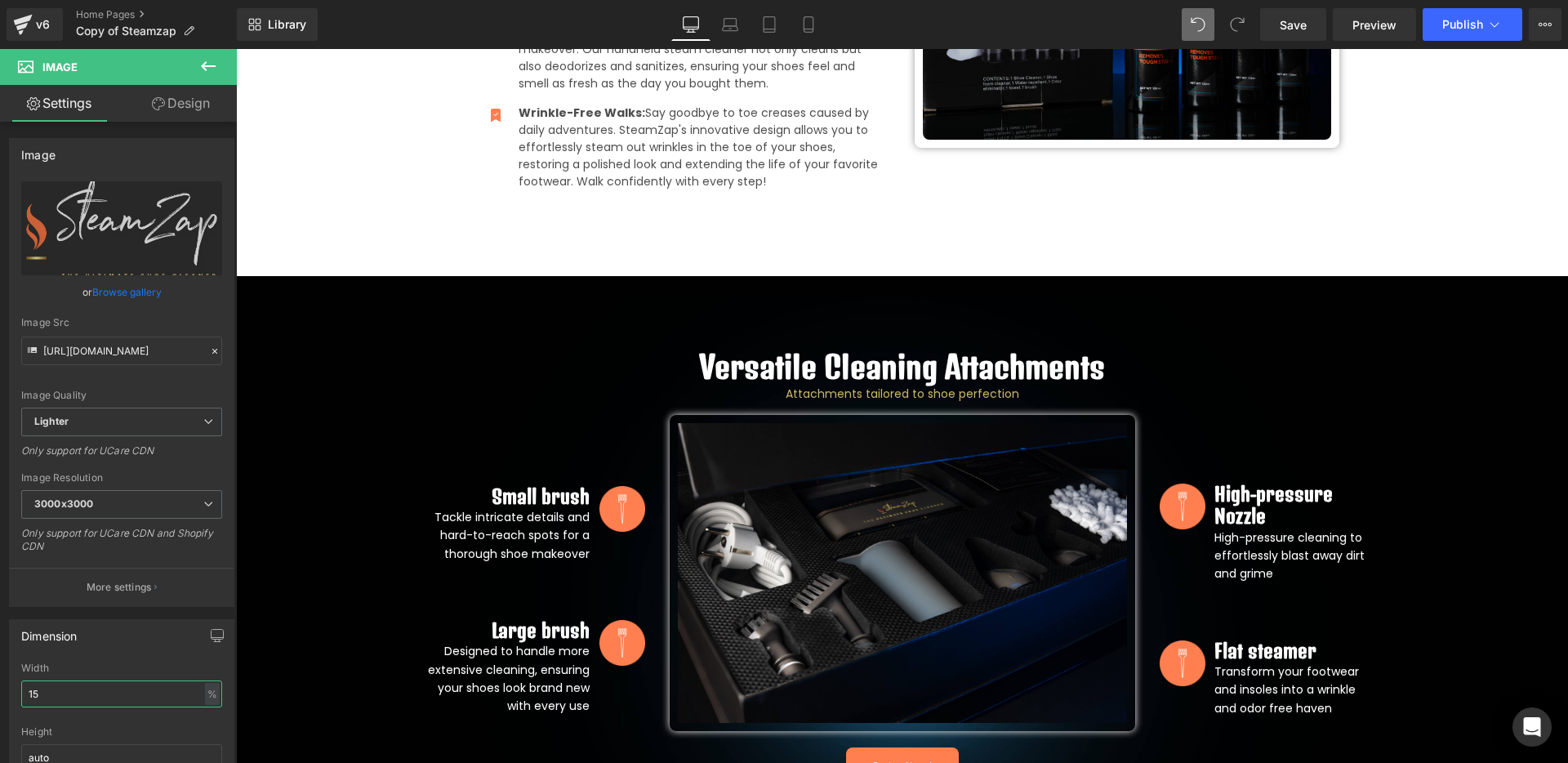 scroll, scrollTop: 1720, scrollLeft: 0, axis: vertical 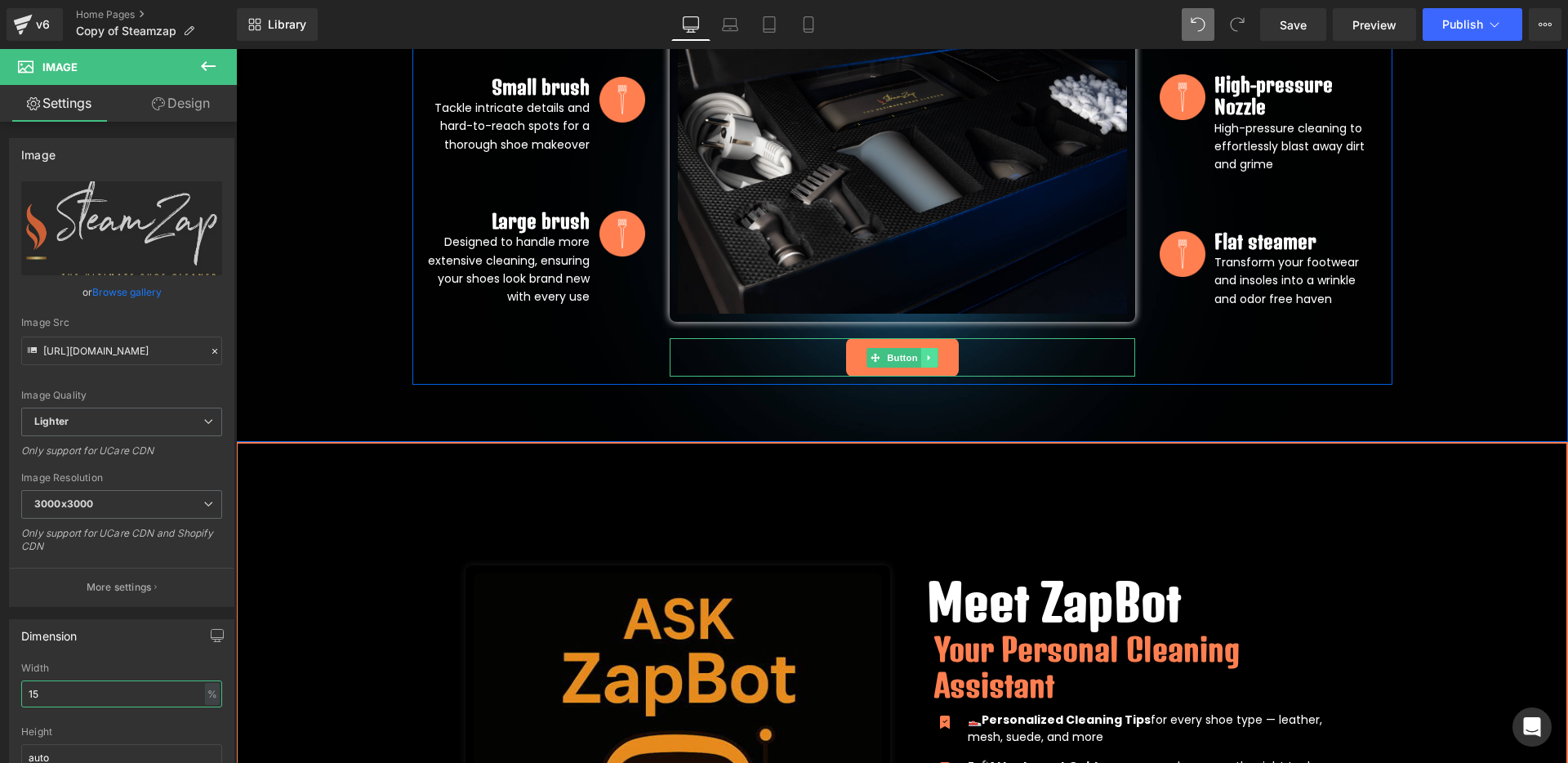 type on "15" 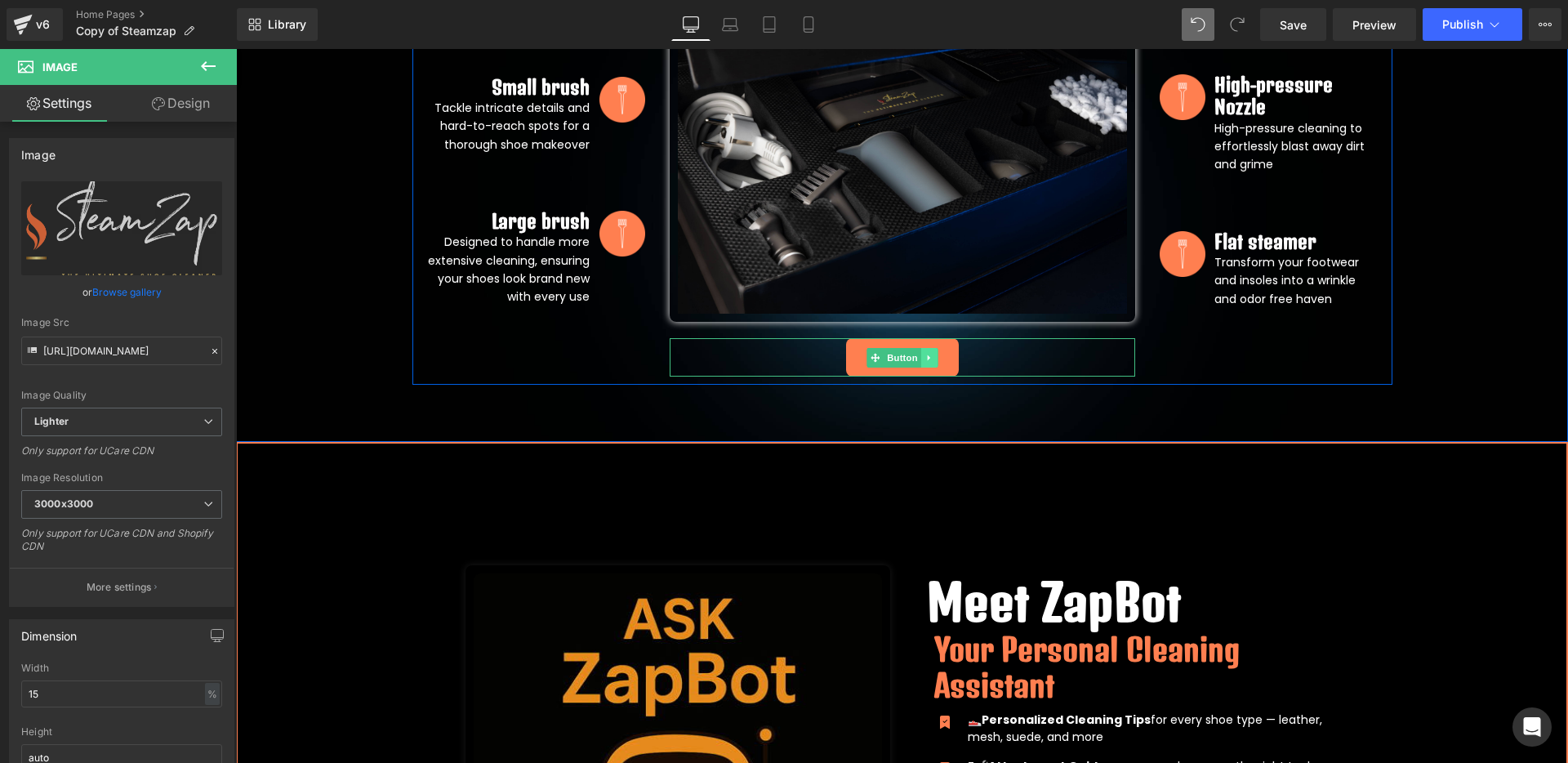 click 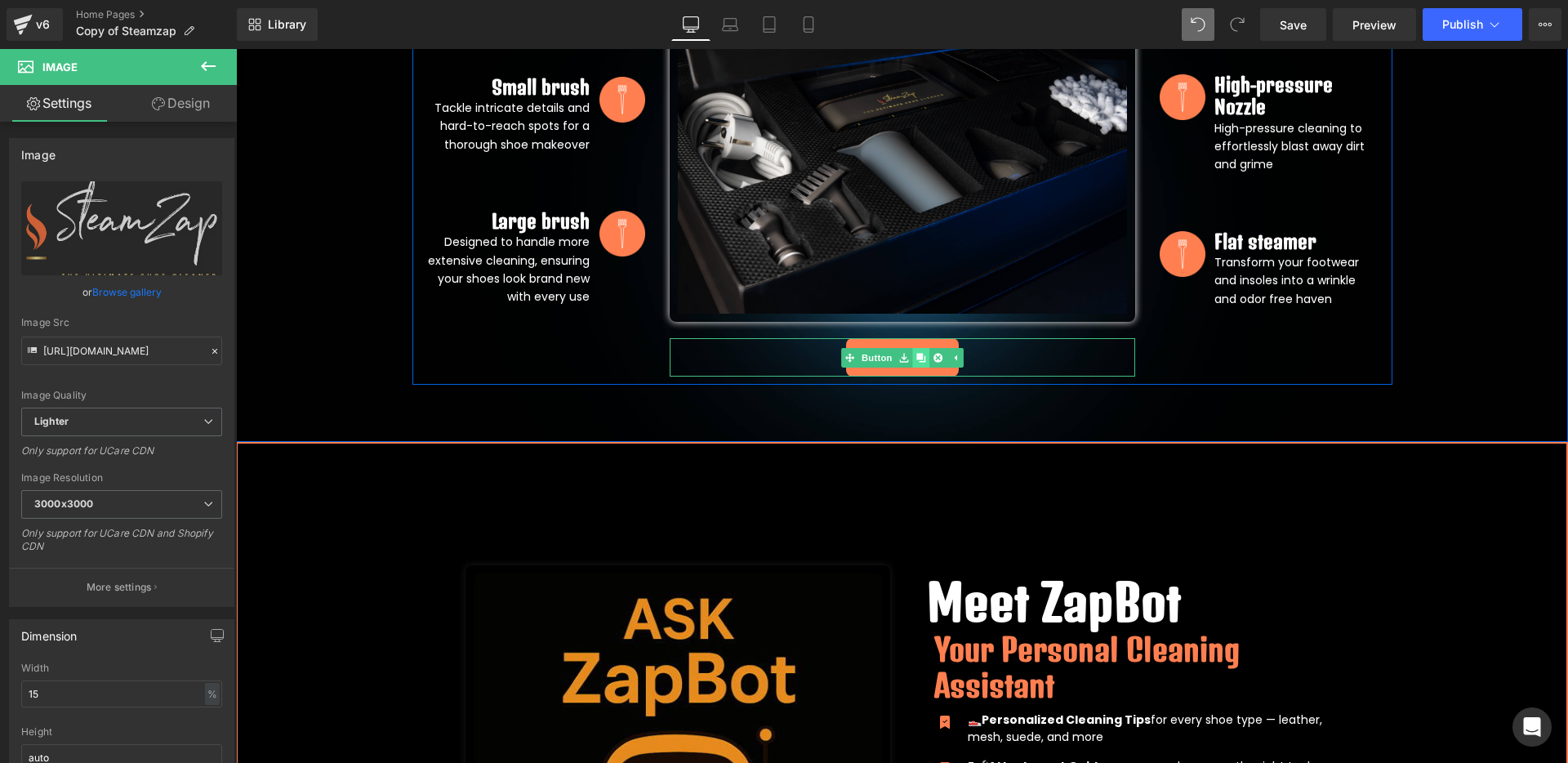 click 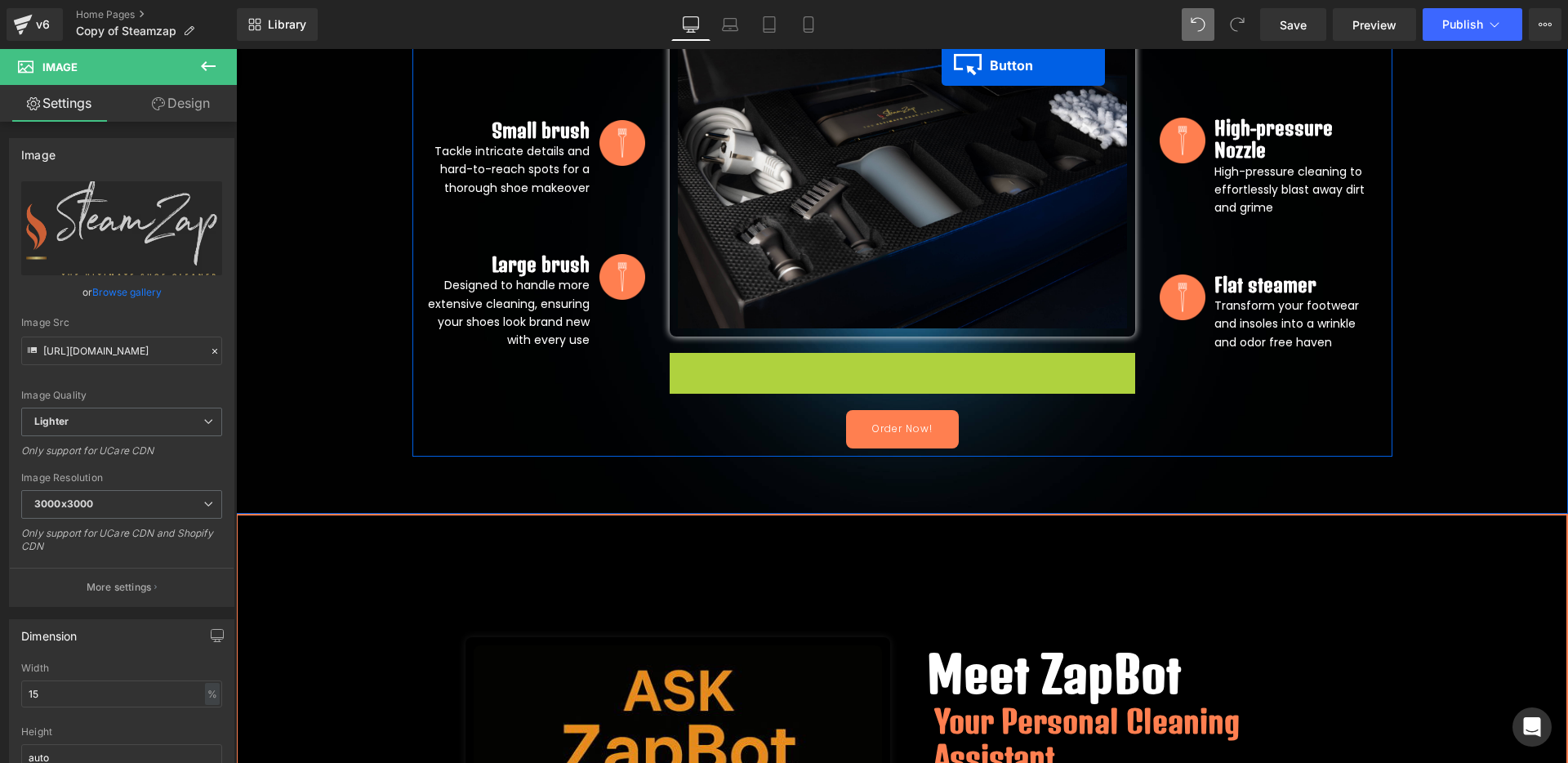 drag, startPoint x: 842, startPoint y: 337, endPoint x: 943, endPoint y: 28, distance: 325.08768 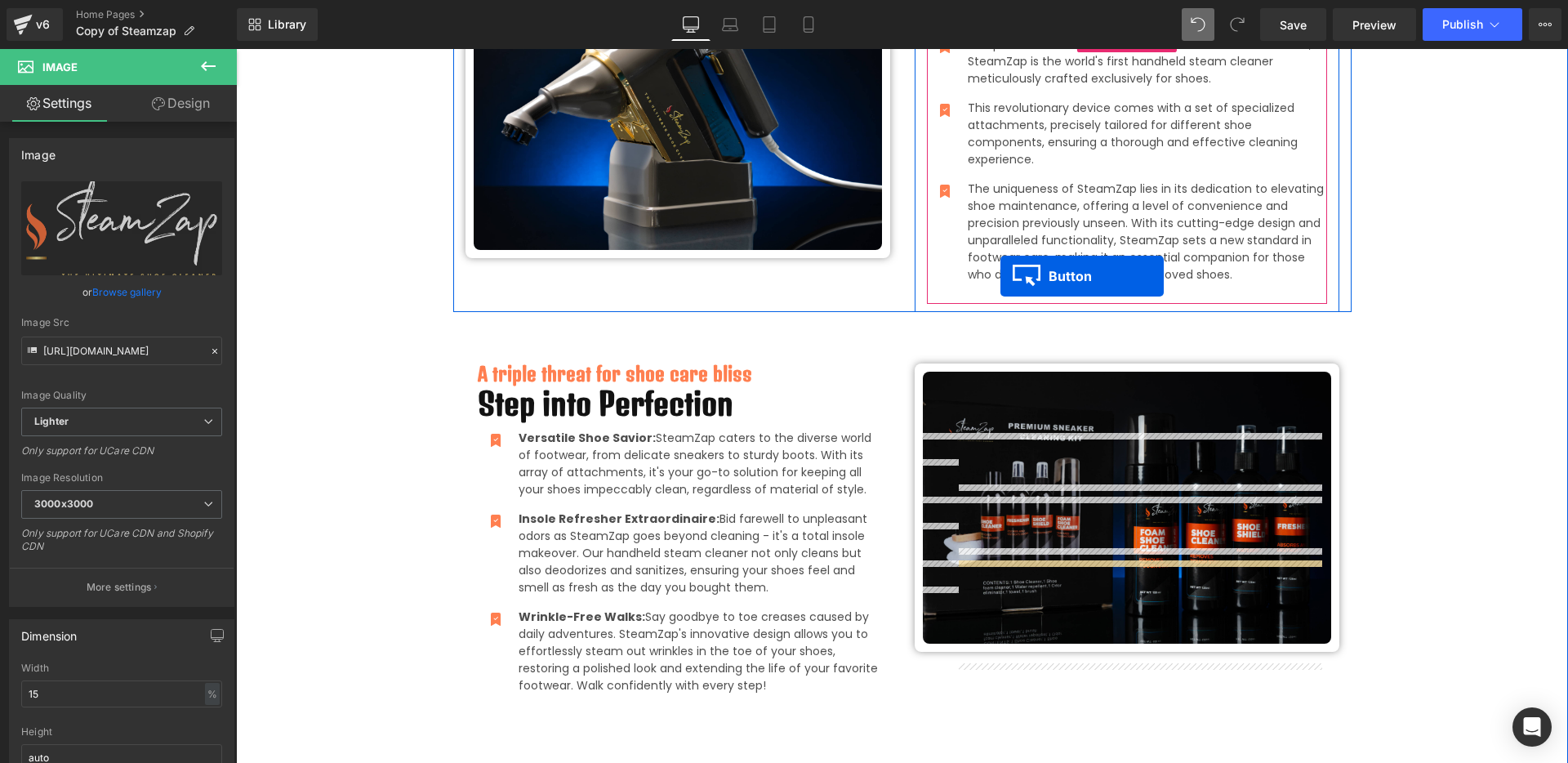 scroll, scrollTop: 398, scrollLeft: 0, axis: vertical 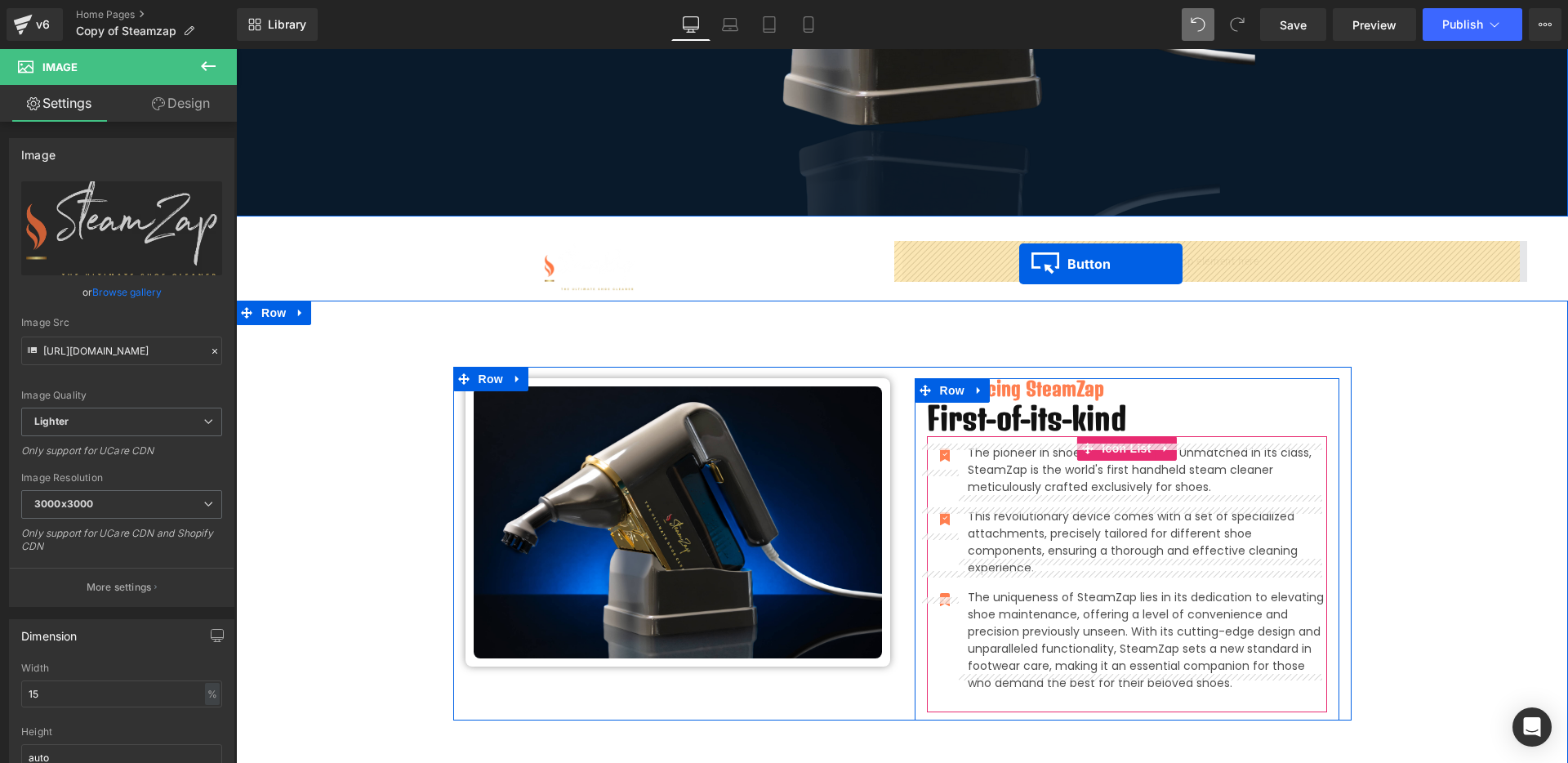 click at bounding box center [1215, 261] 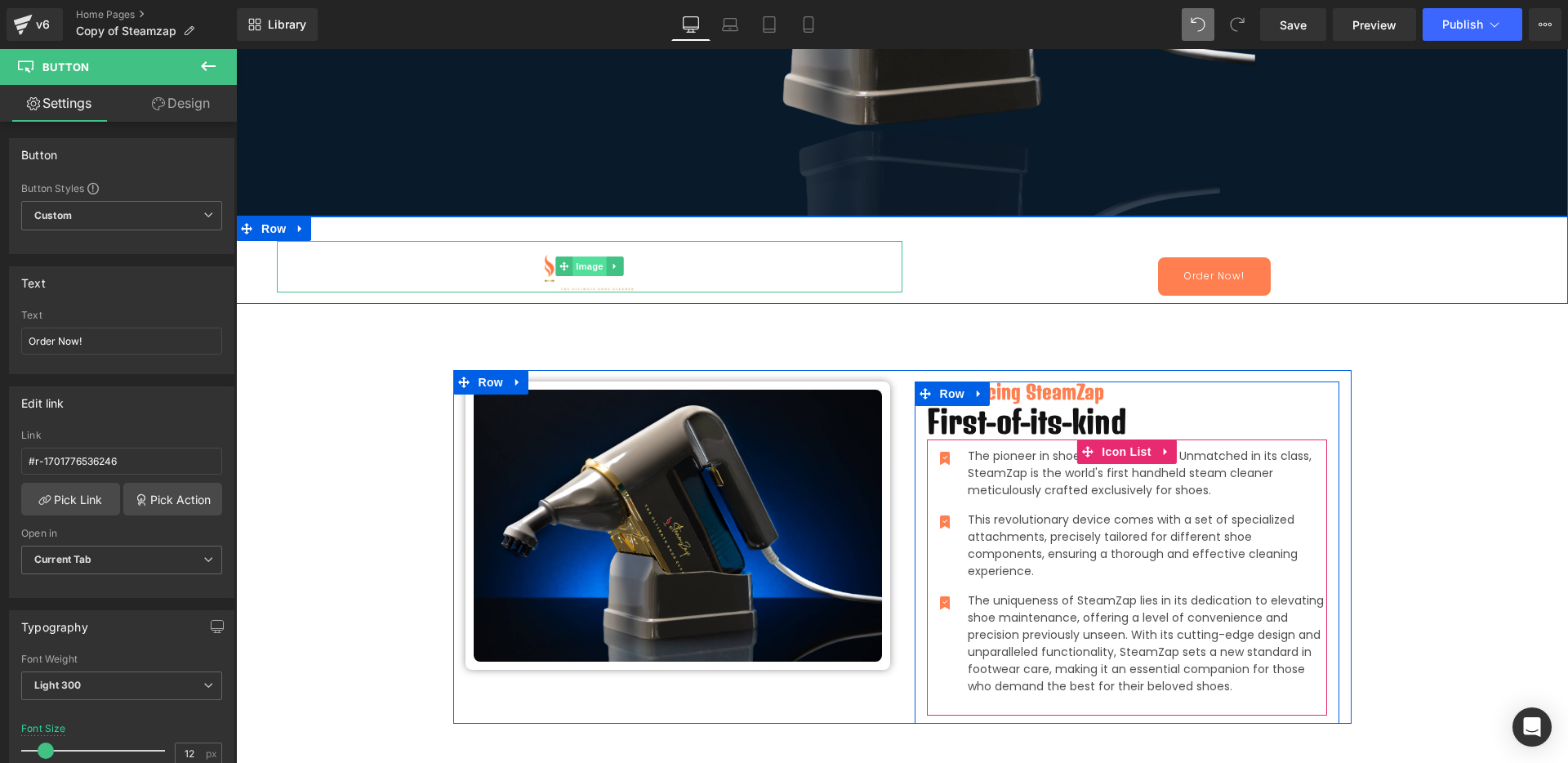 click on "Image" at bounding box center (590, 266) 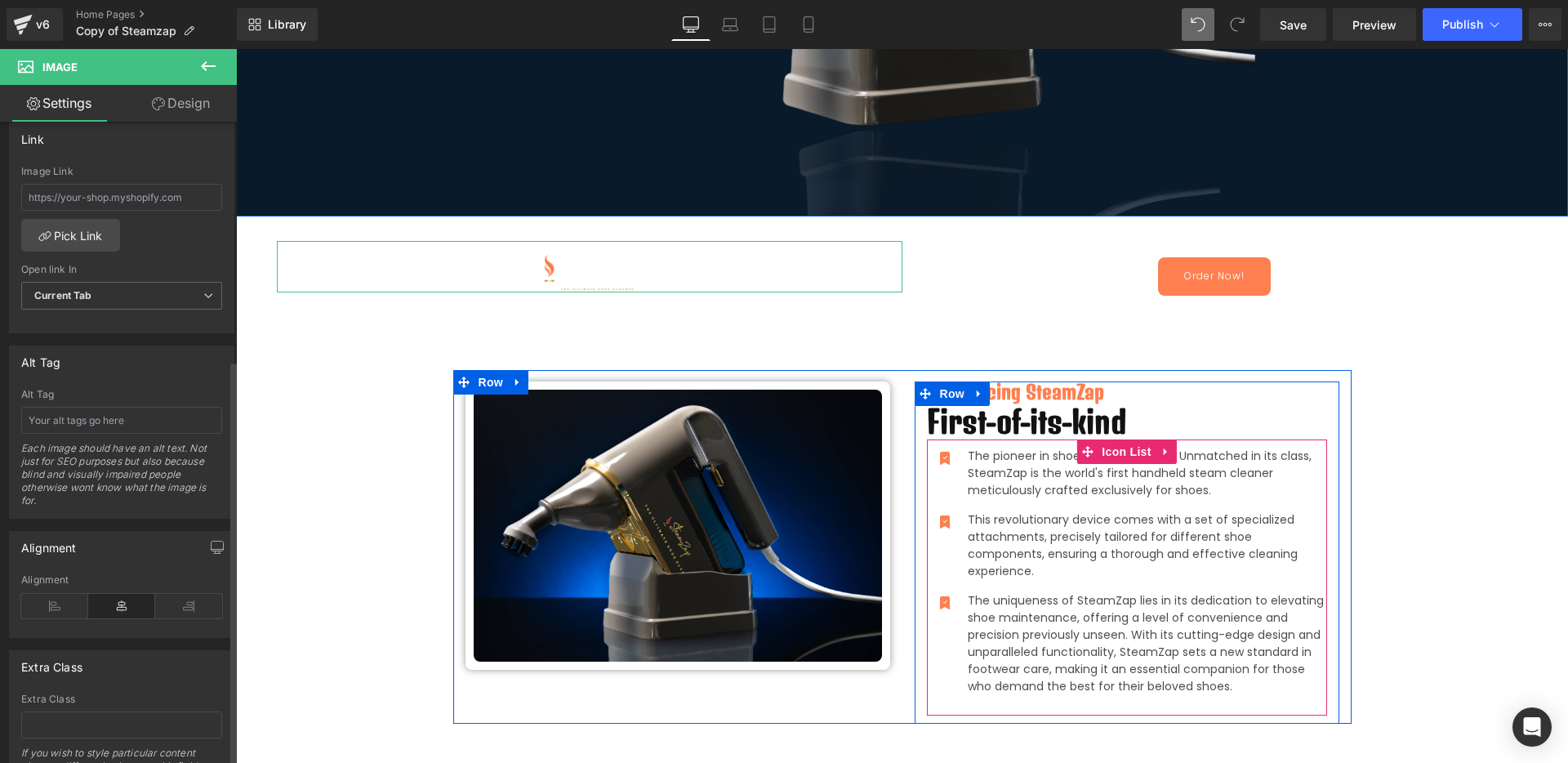 scroll, scrollTop: 711, scrollLeft: 0, axis: vertical 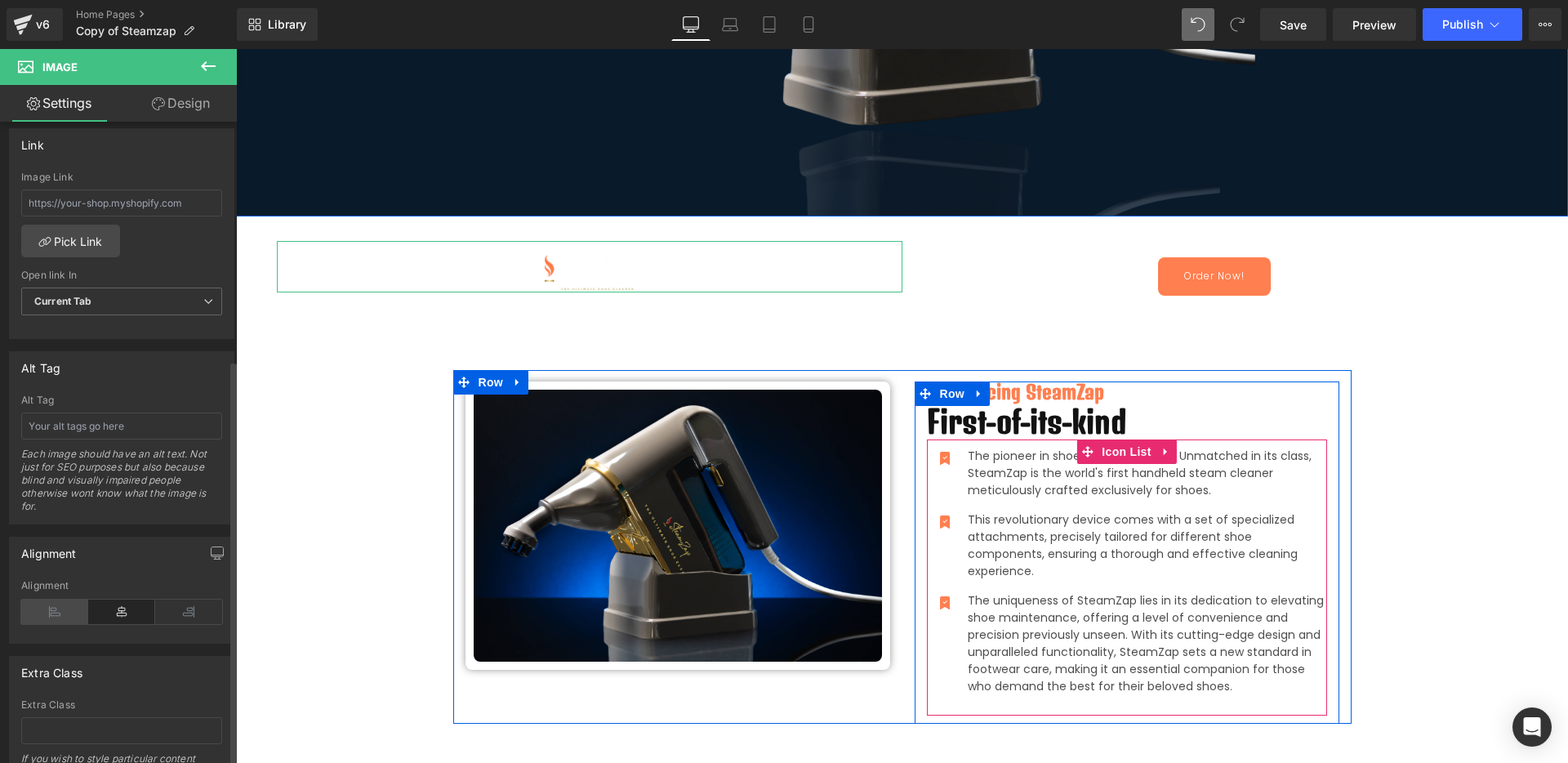 click at bounding box center (55, 612) 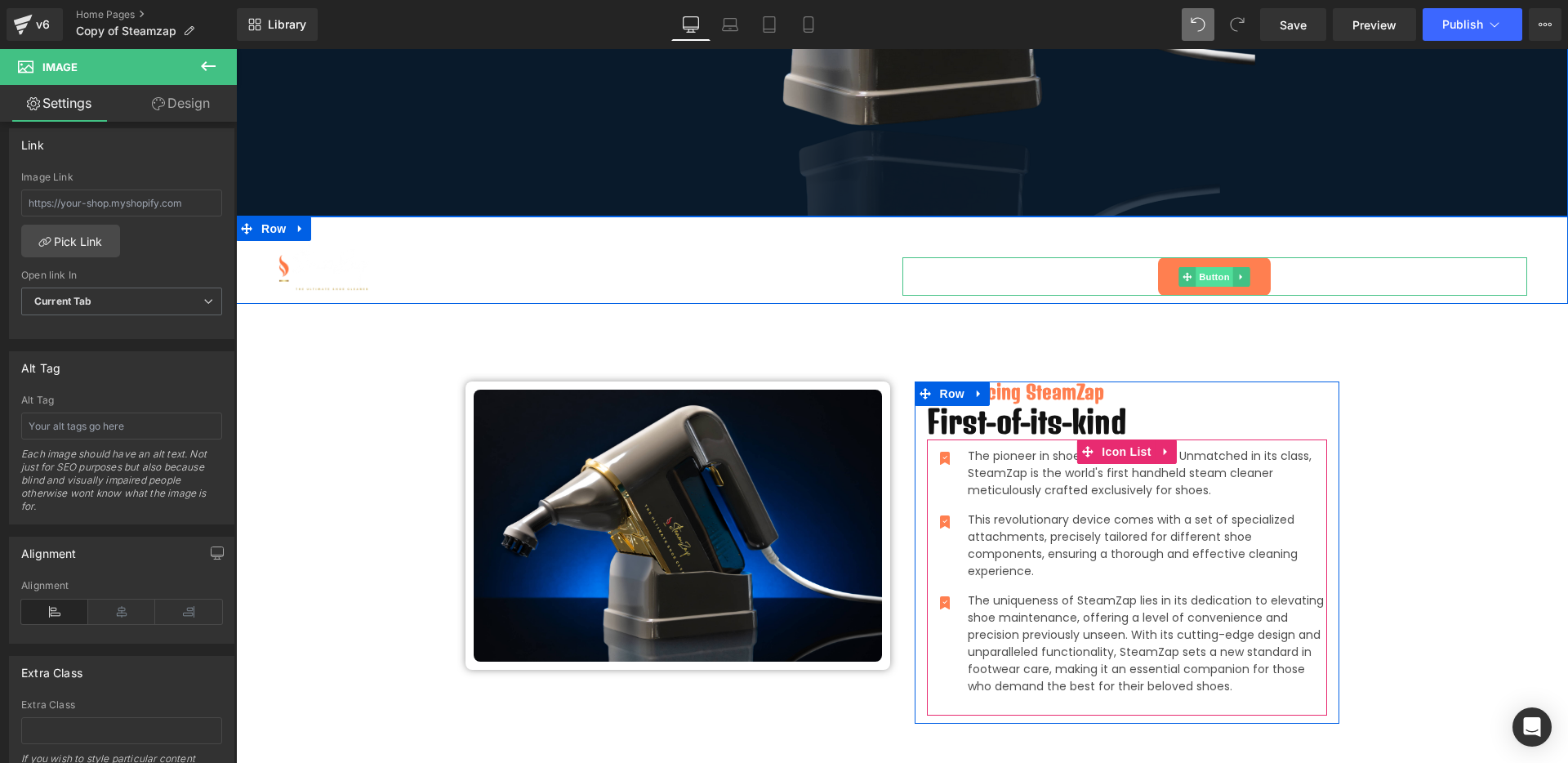 click on "Button" at bounding box center [1214, 277] 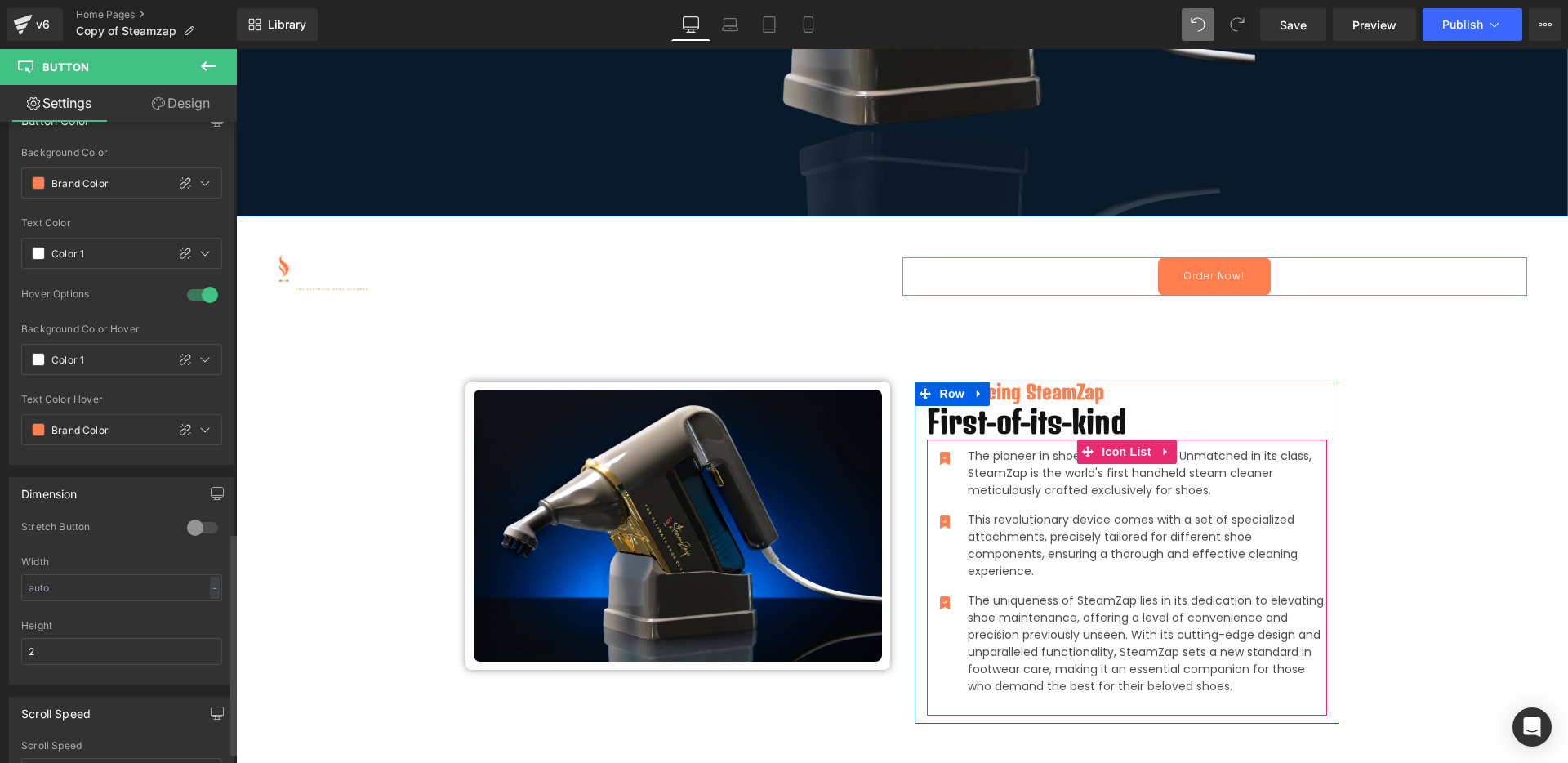 scroll, scrollTop: 1212, scrollLeft: 0, axis: vertical 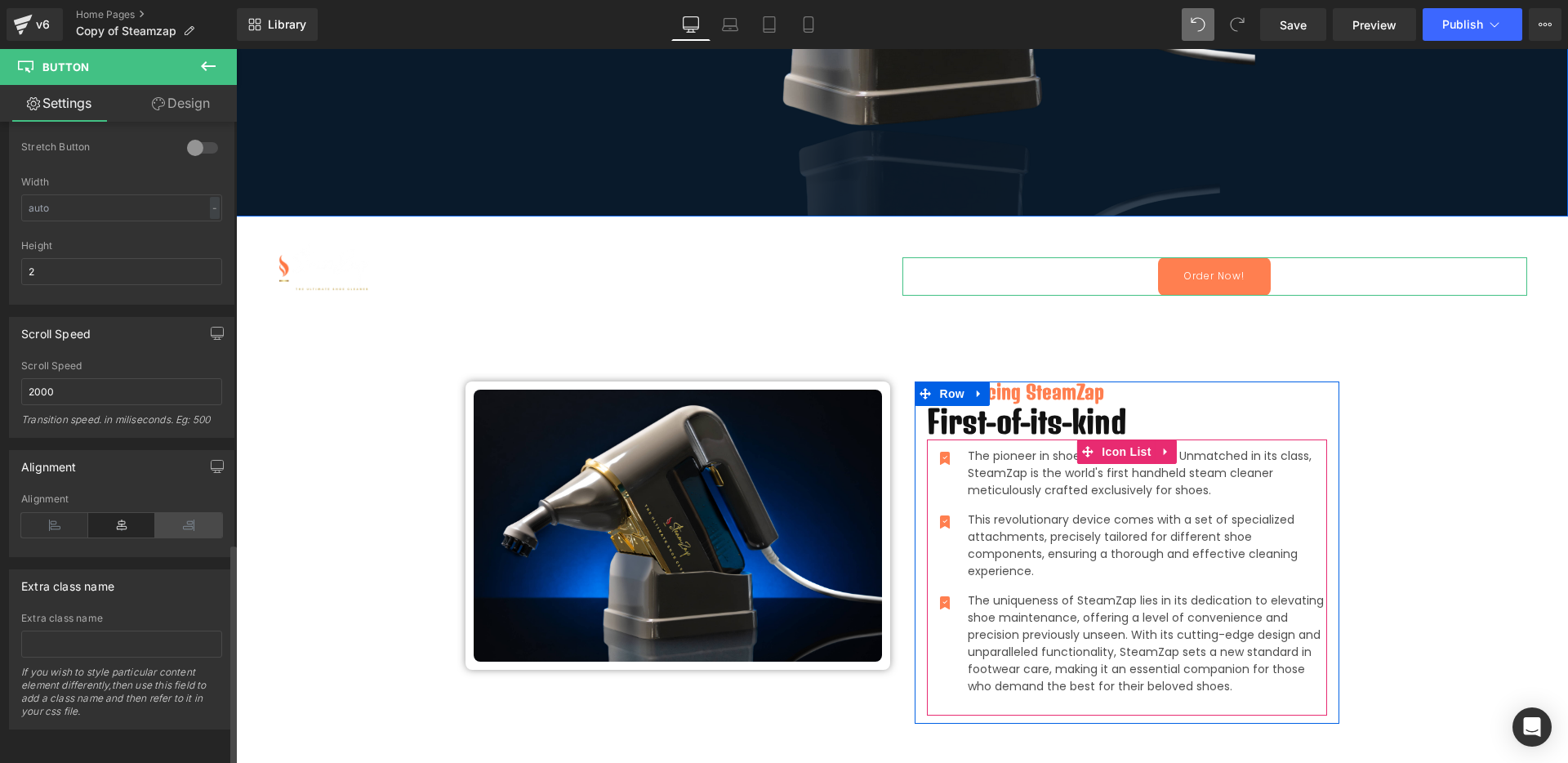 click at bounding box center (189, 525) 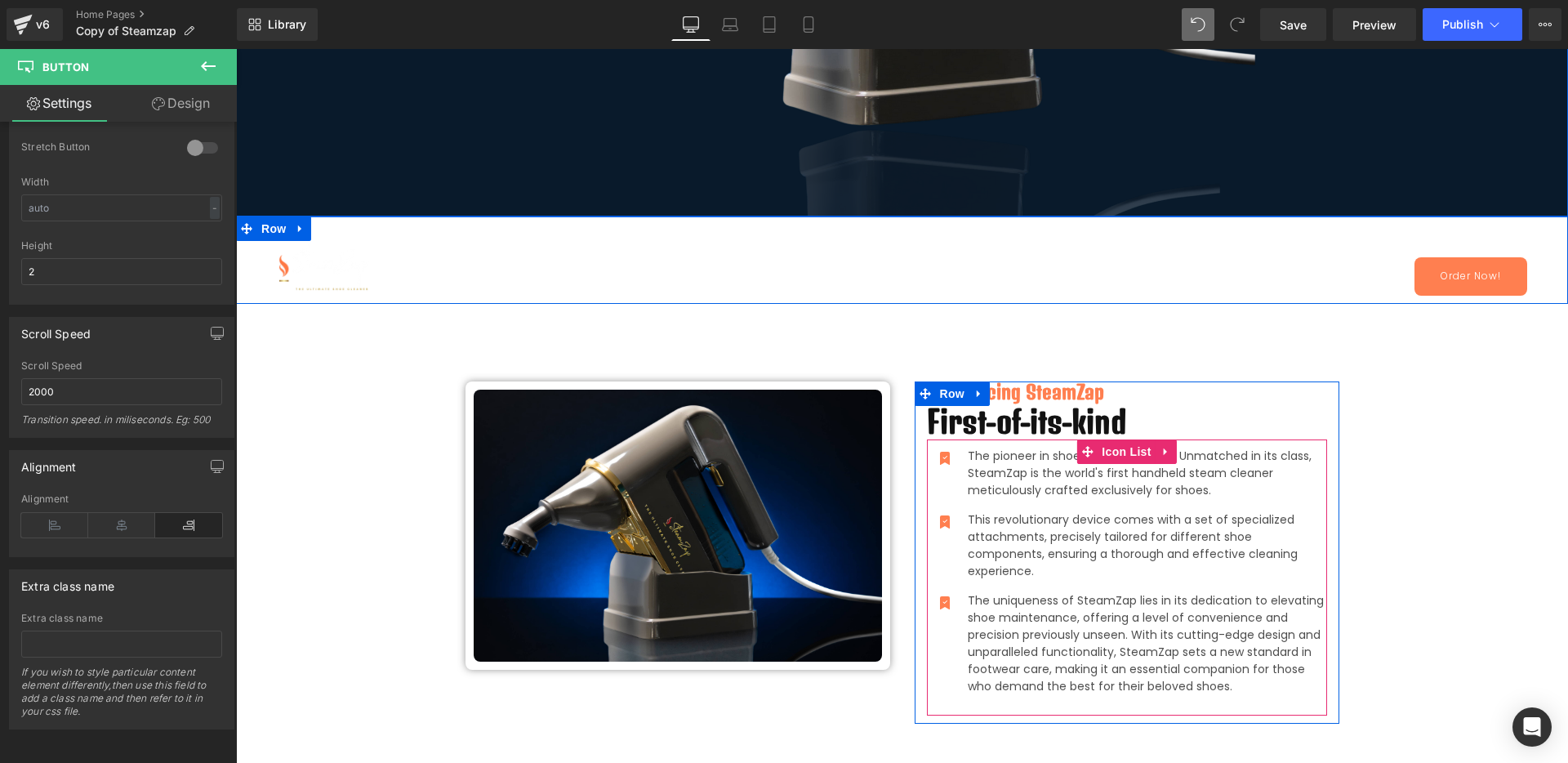 scroll, scrollTop: 296, scrollLeft: 0, axis: vertical 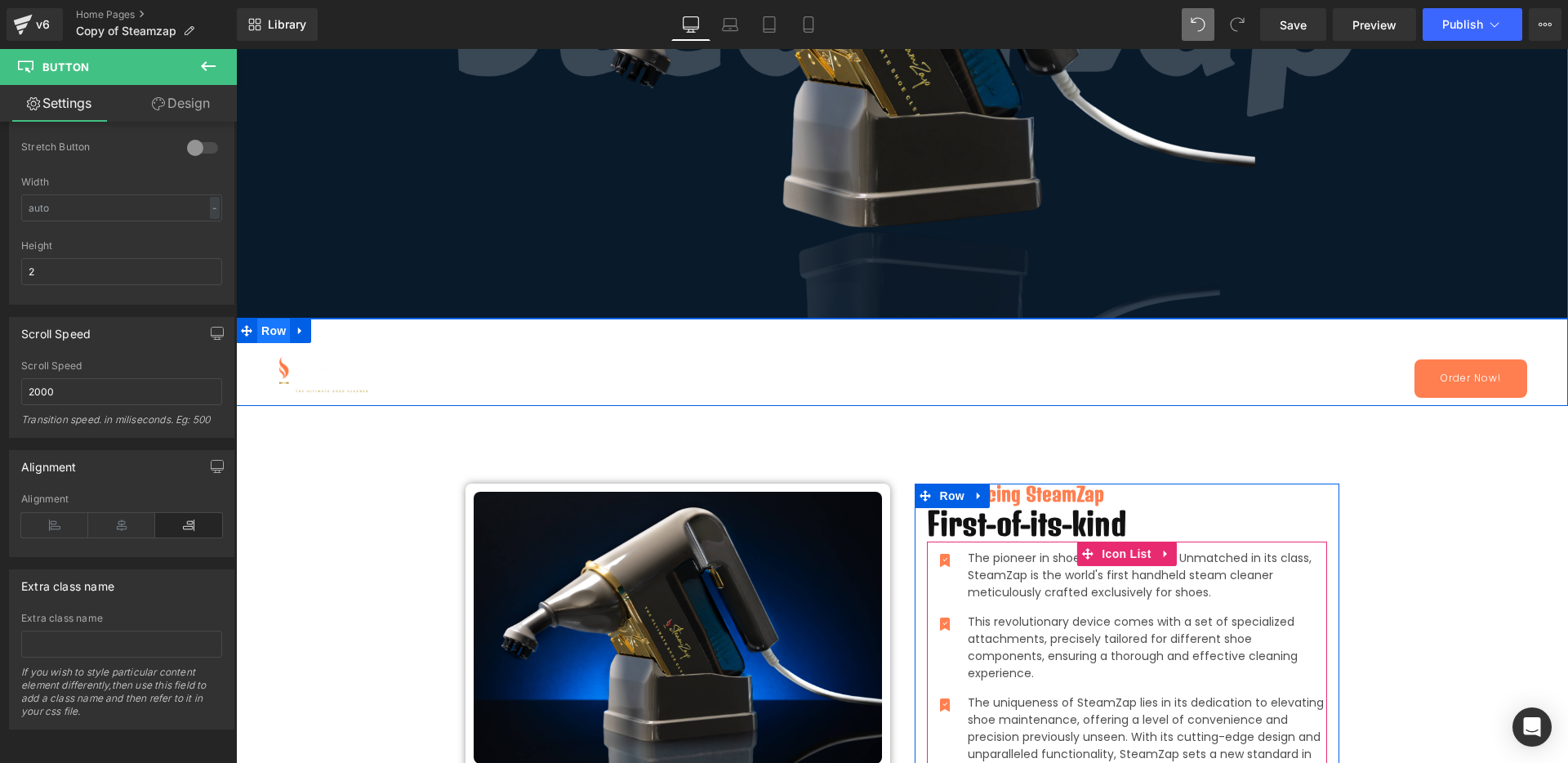 click on "Row" at bounding box center (274, 331) 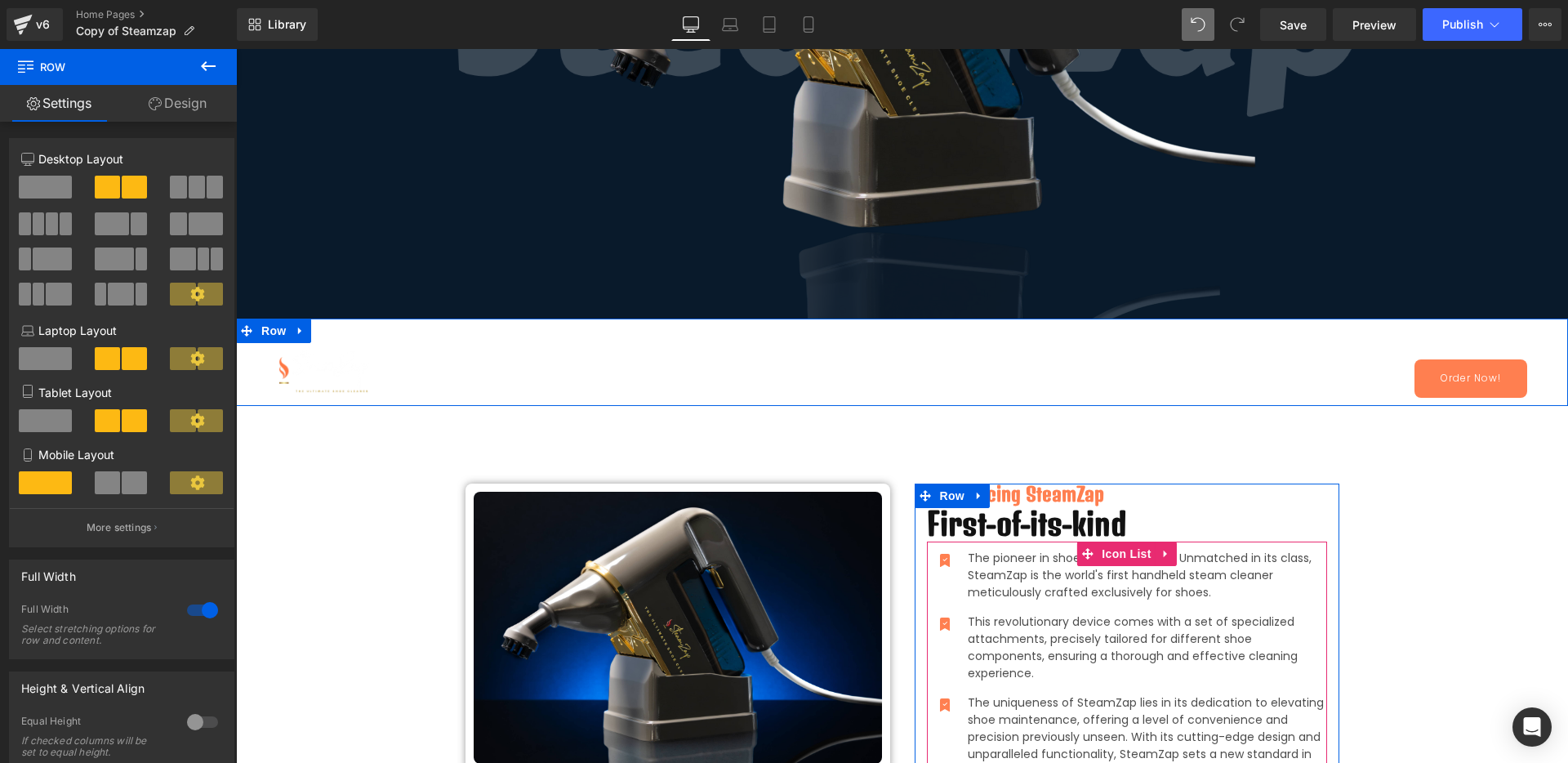 click on "Design" at bounding box center (177, 103) 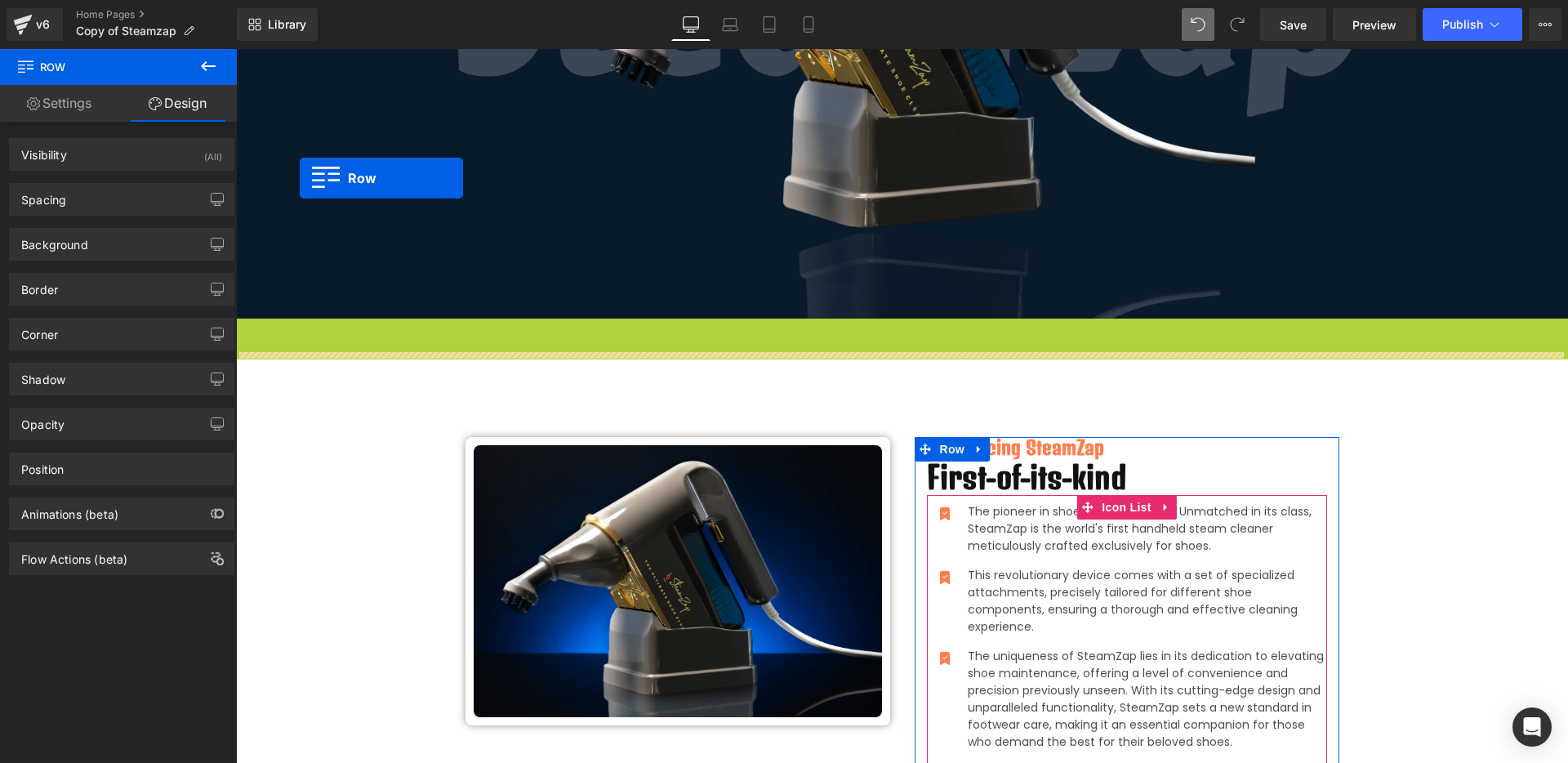 scroll, scrollTop: 0, scrollLeft: 0, axis: both 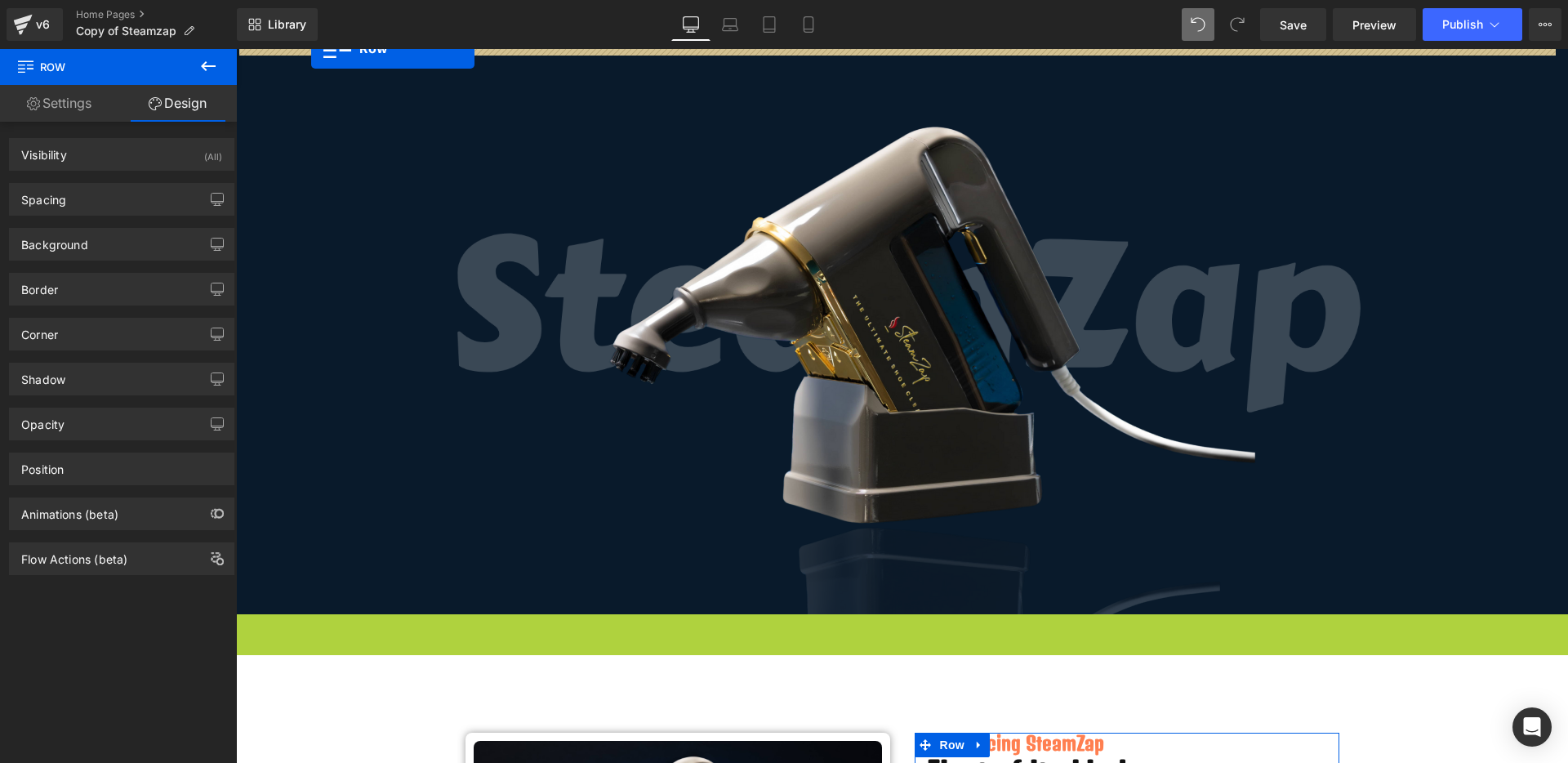 drag, startPoint x: 246, startPoint y: 332, endPoint x: 336, endPoint y: 29, distance: 316.08385 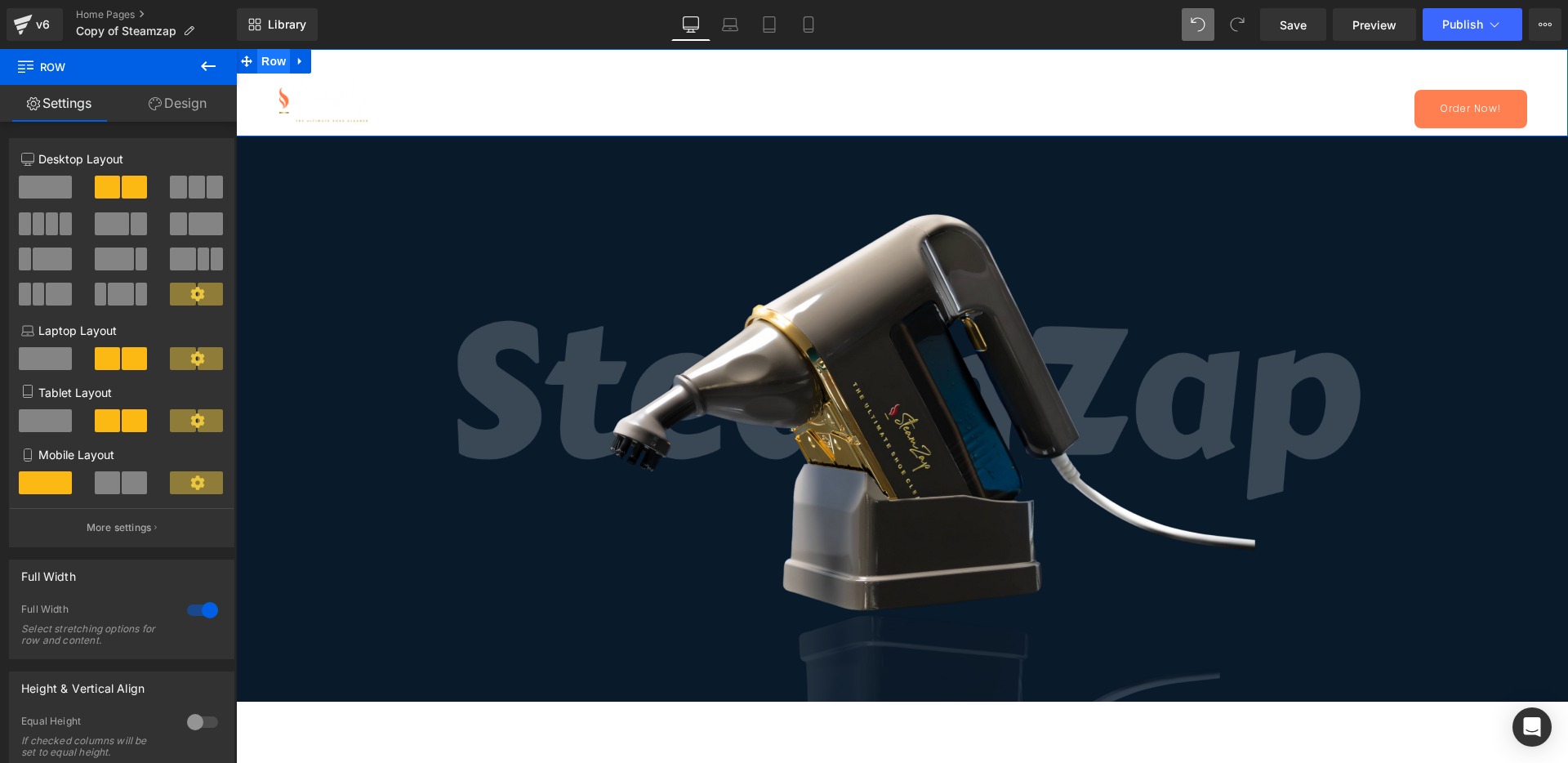 click on "Row" at bounding box center (274, 61) 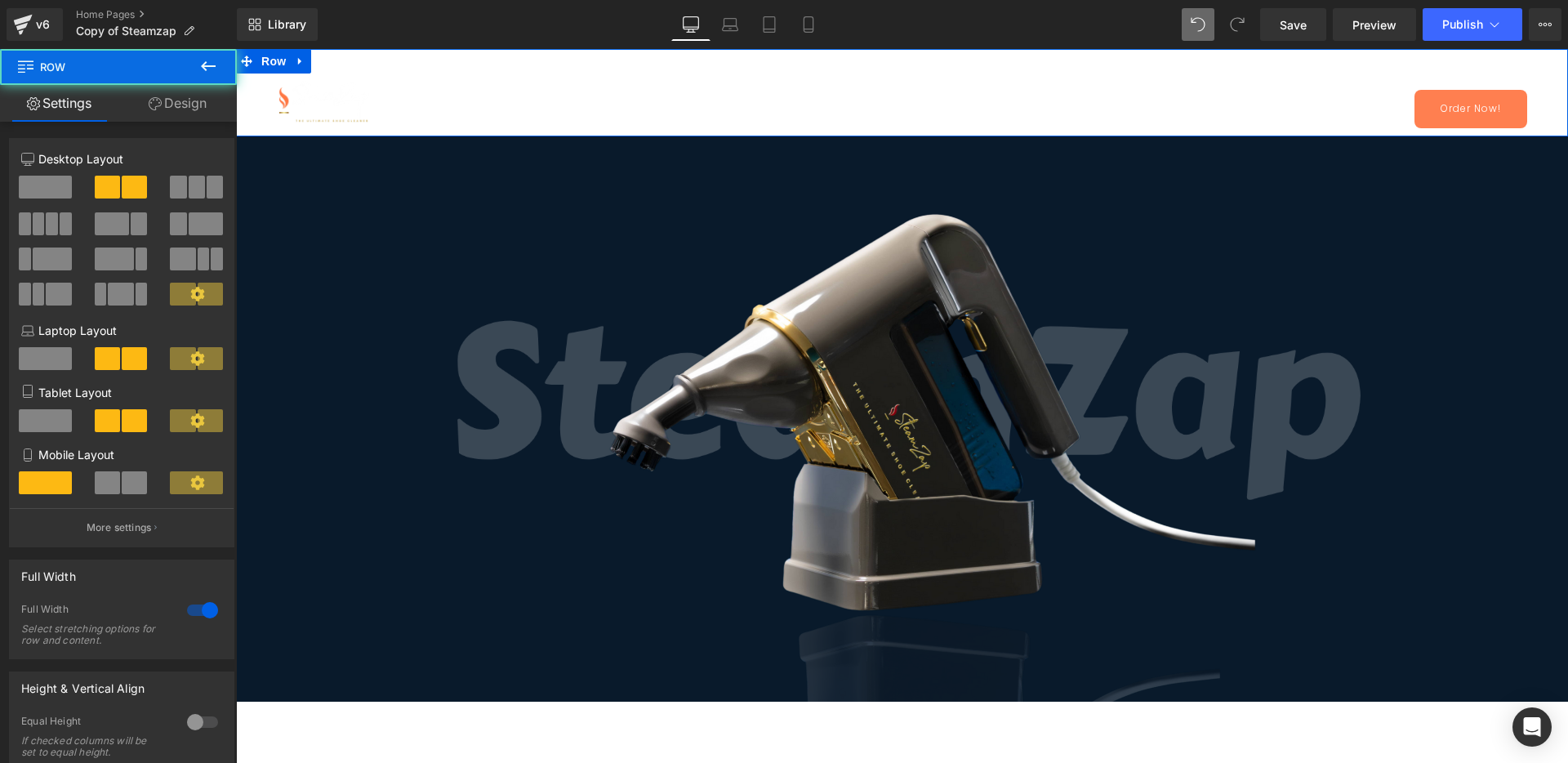 click 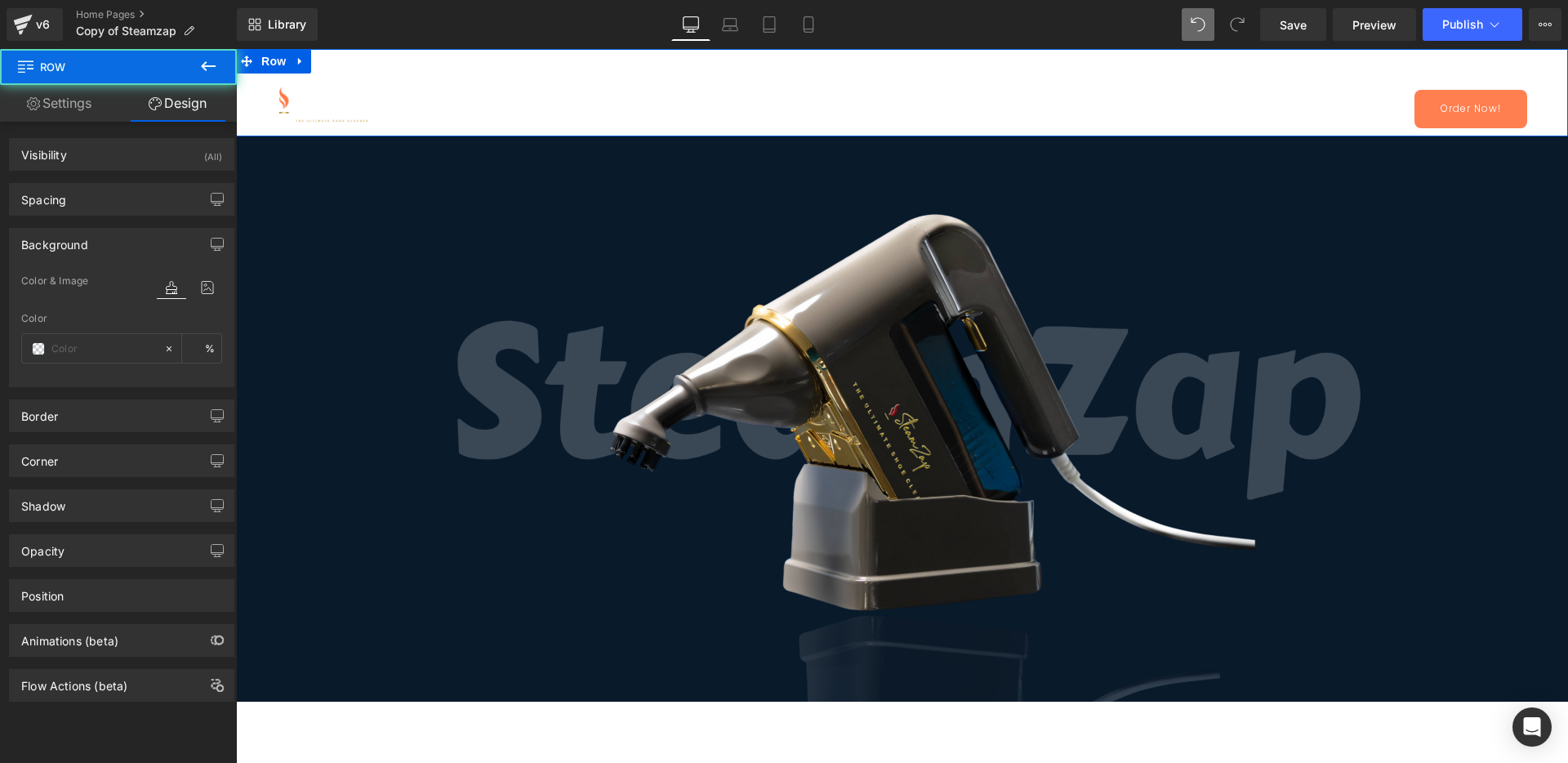 type on "transparent" 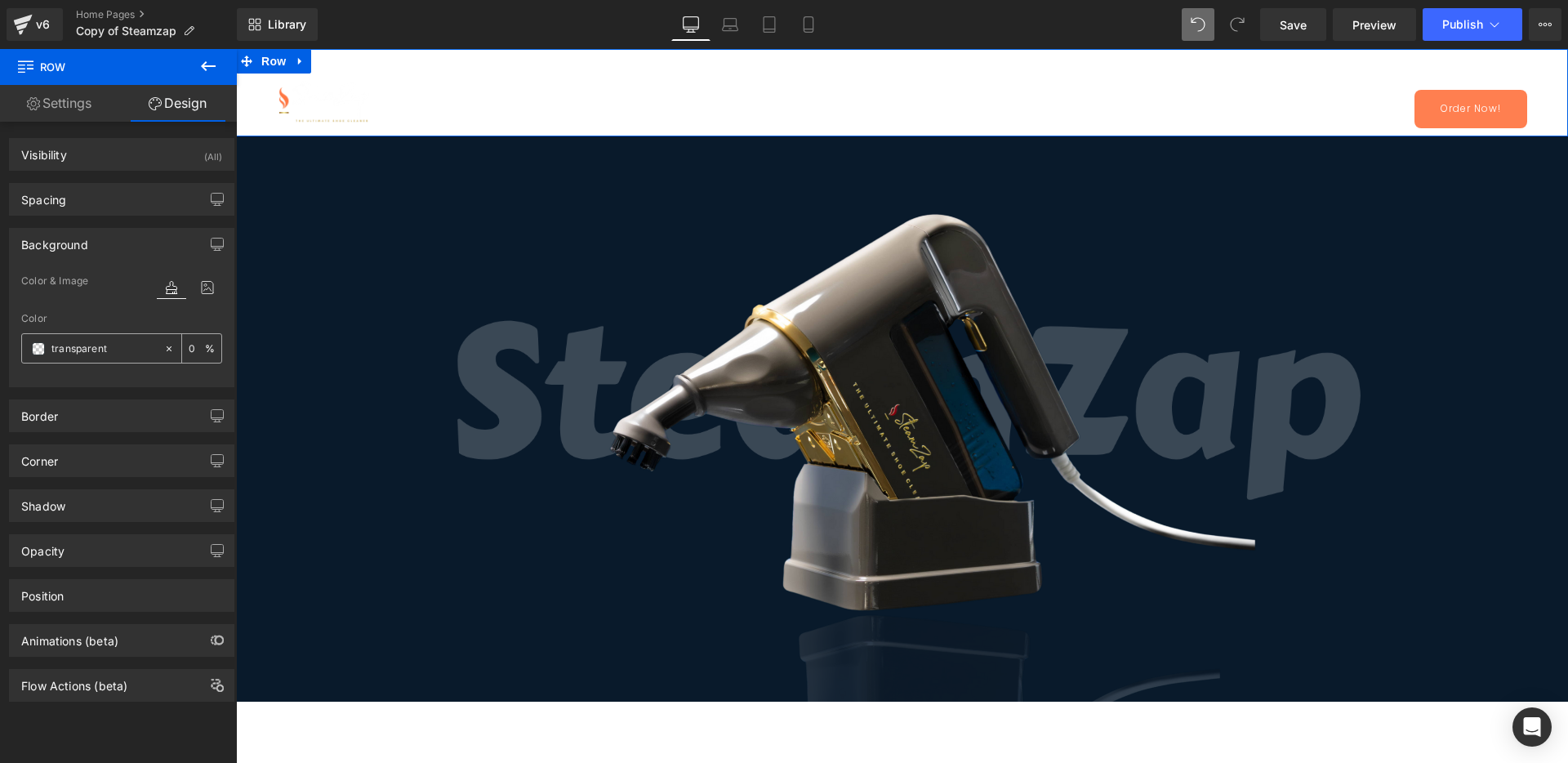 click at bounding box center [38, 349] 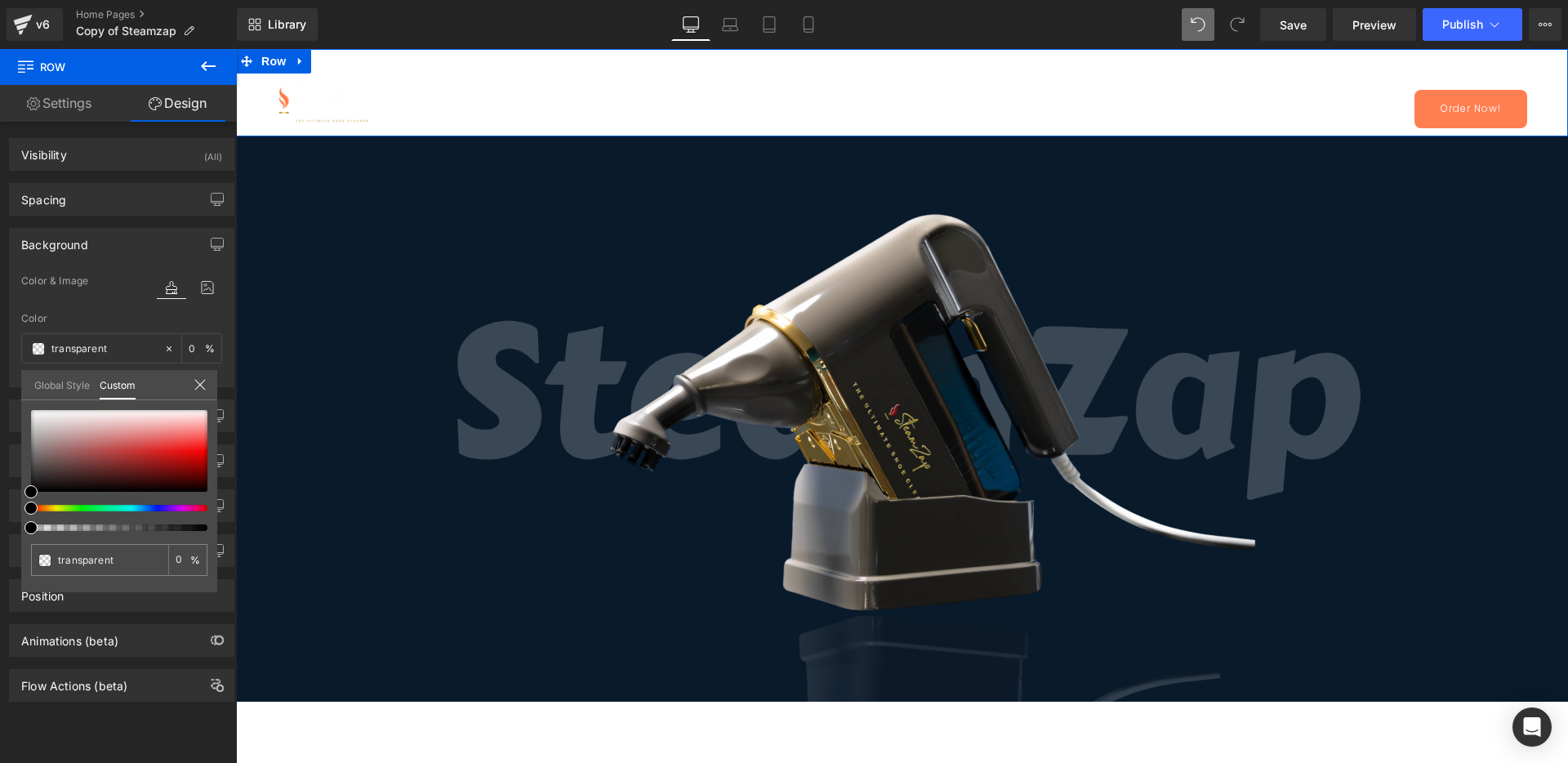 click on "Global Style" at bounding box center [62, 384] 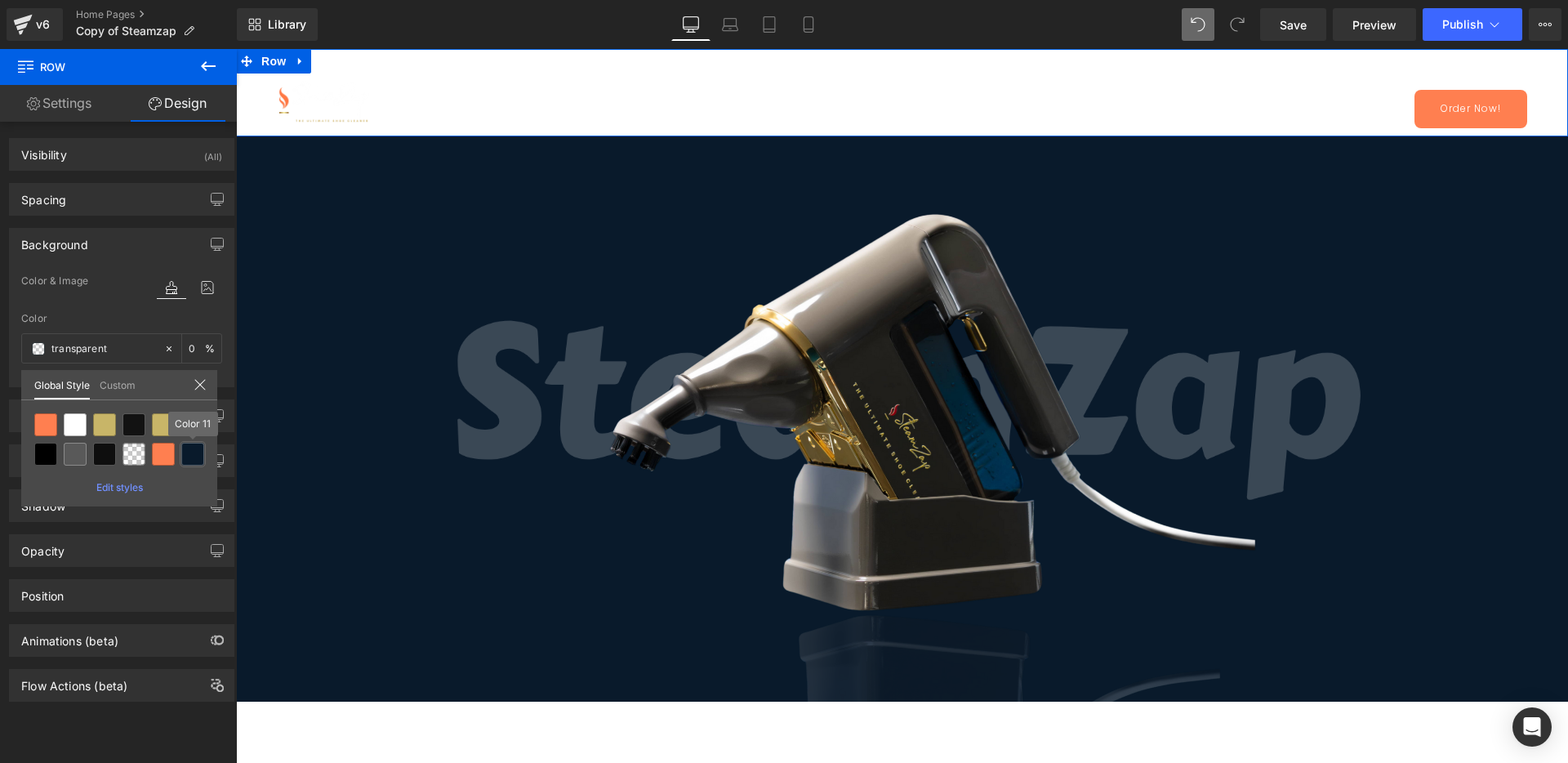 click at bounding box center [193, 454] 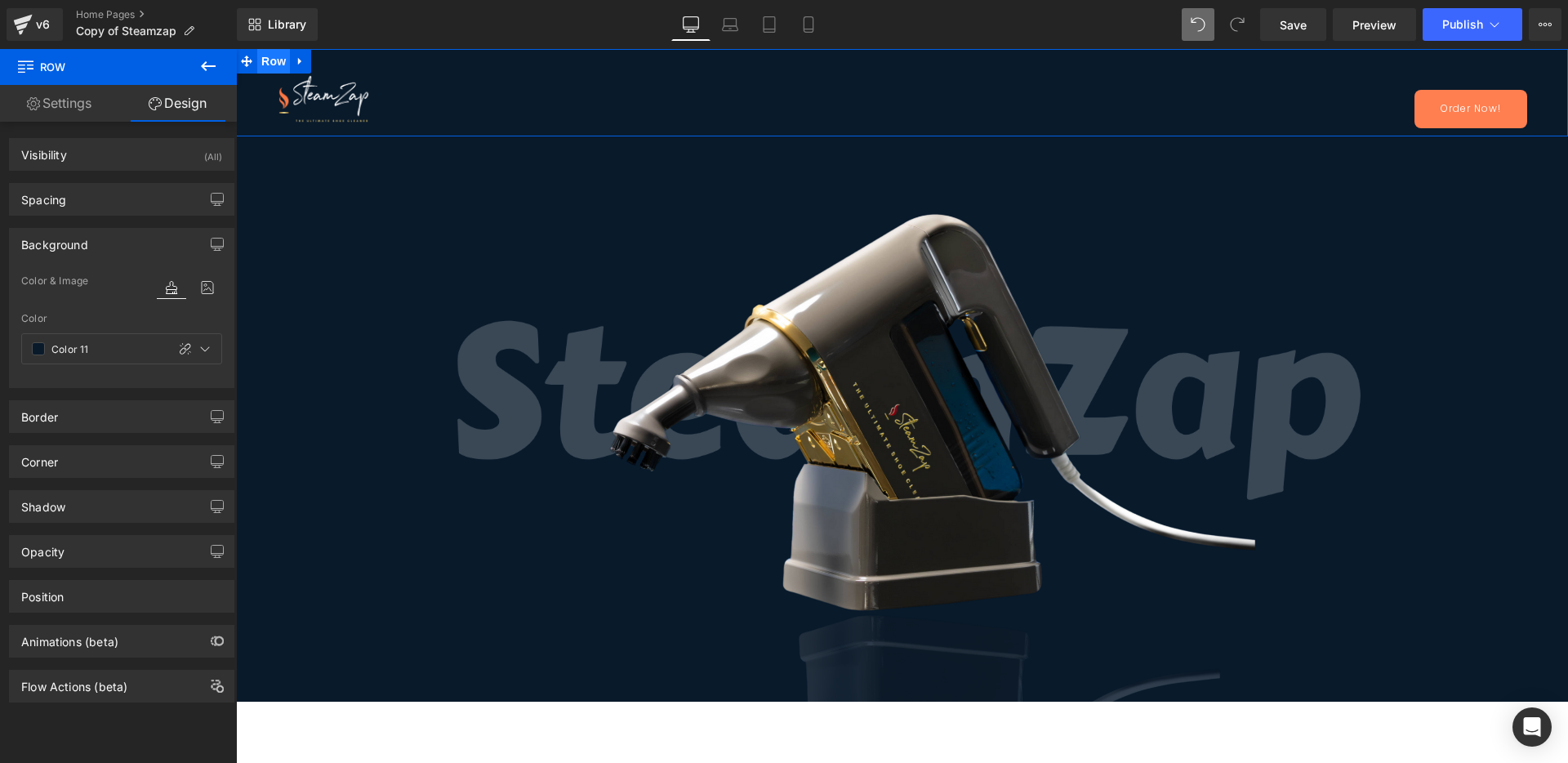 click on "Row" at bounding box center [274, 61] 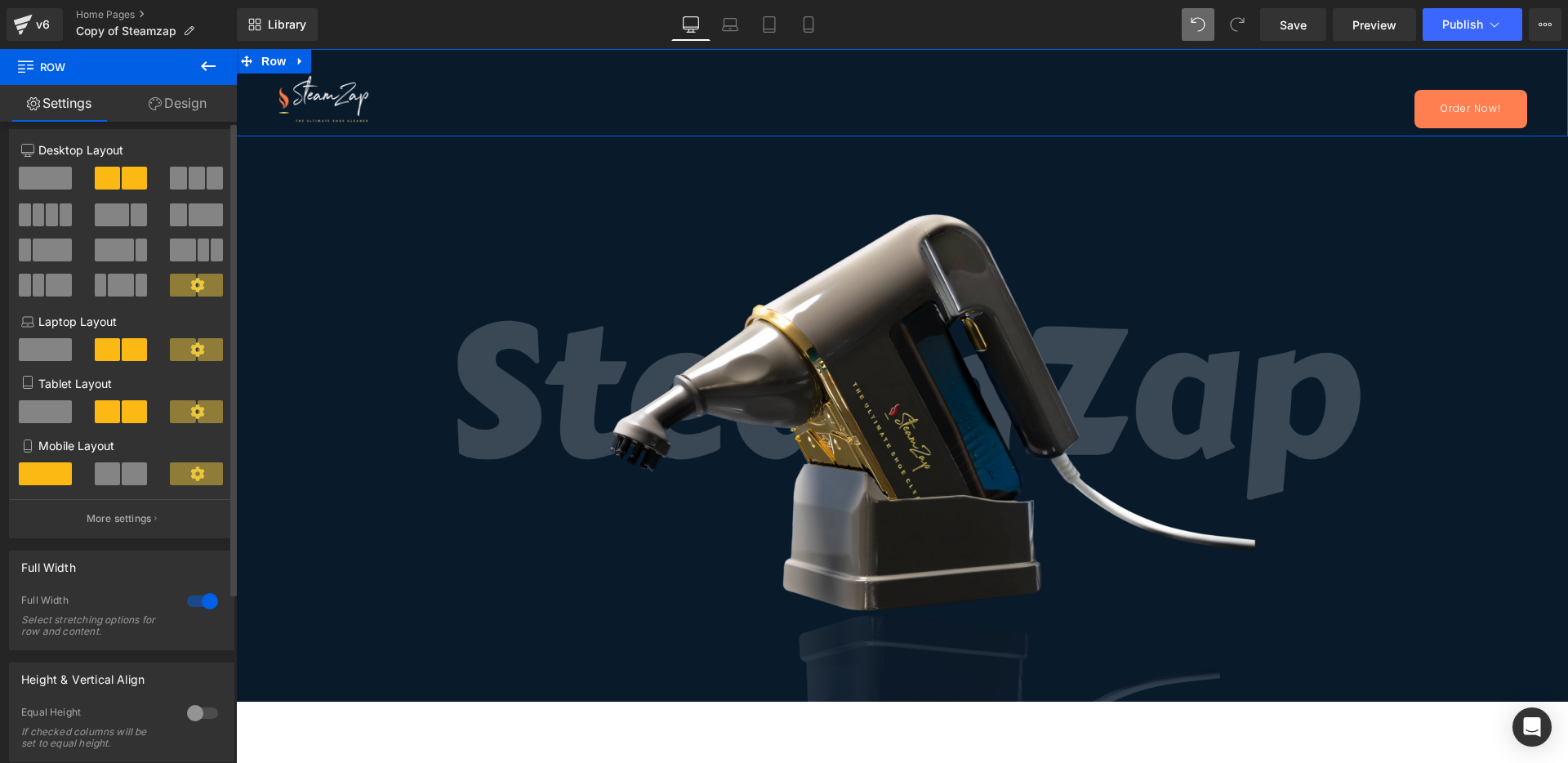 scroll, scrollTop: 0, scrollLeft: 0, axis: both 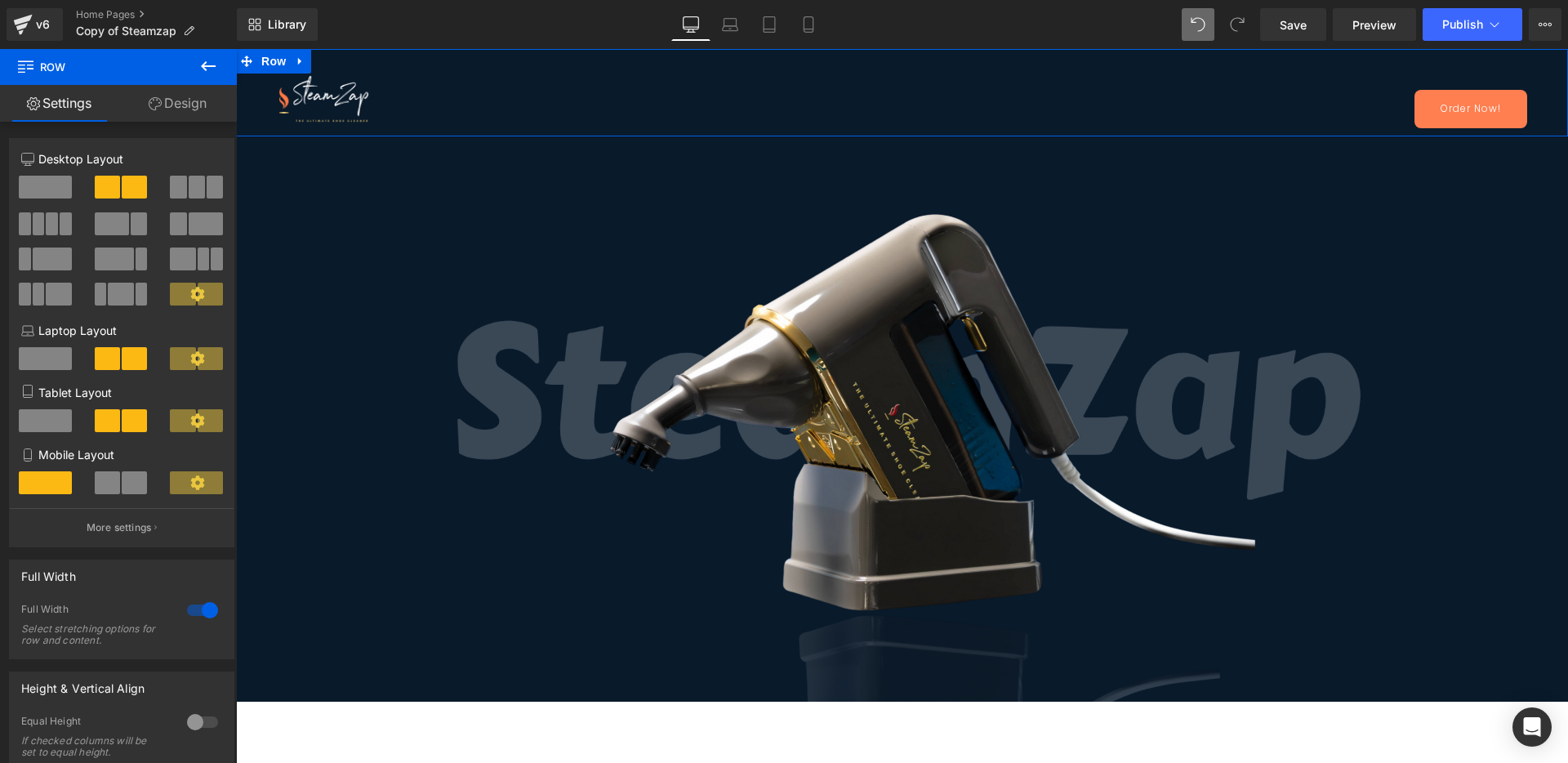 click 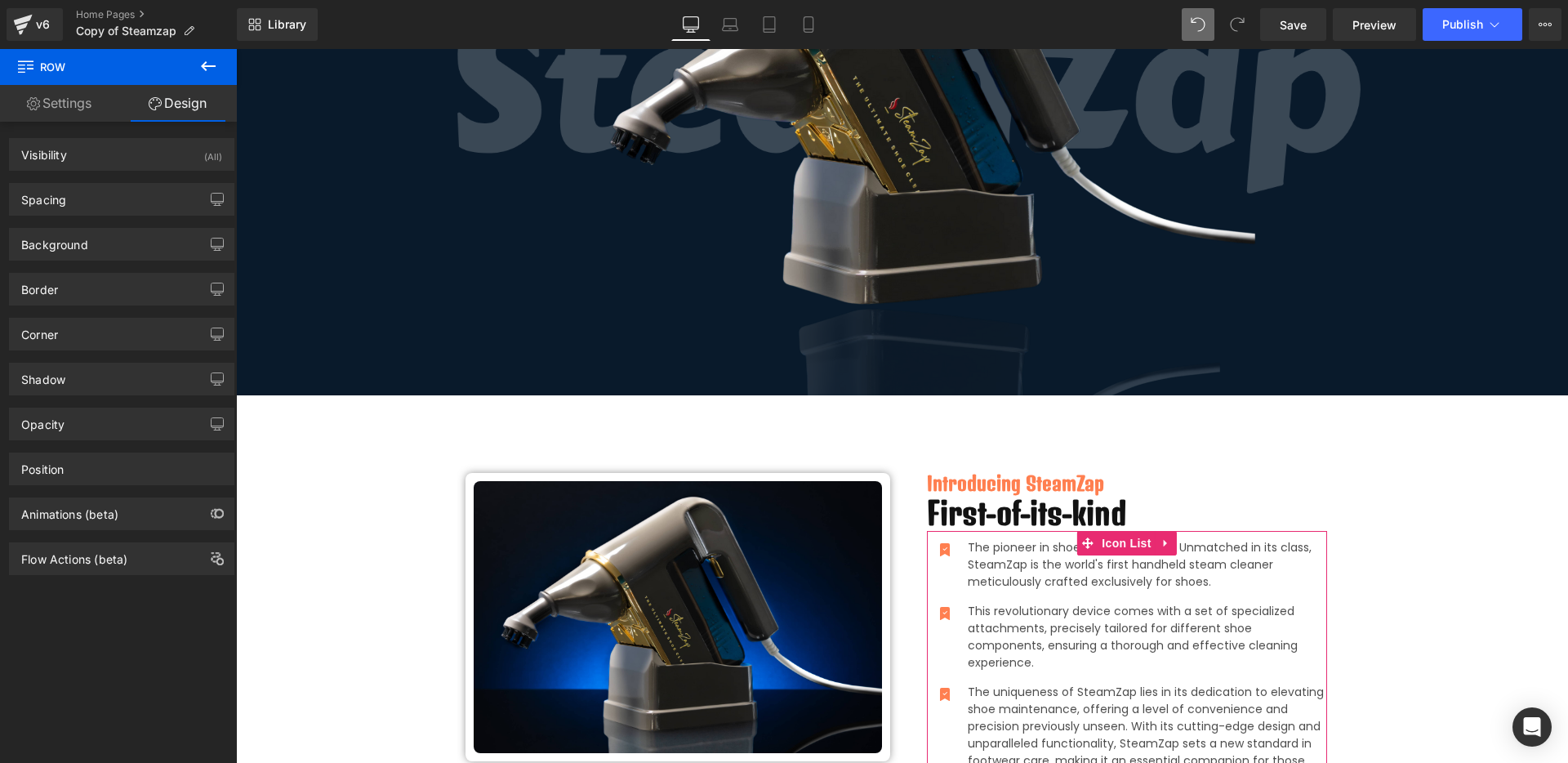 scroll, scrollTop: 0, scrollLeft: 0, axis: both 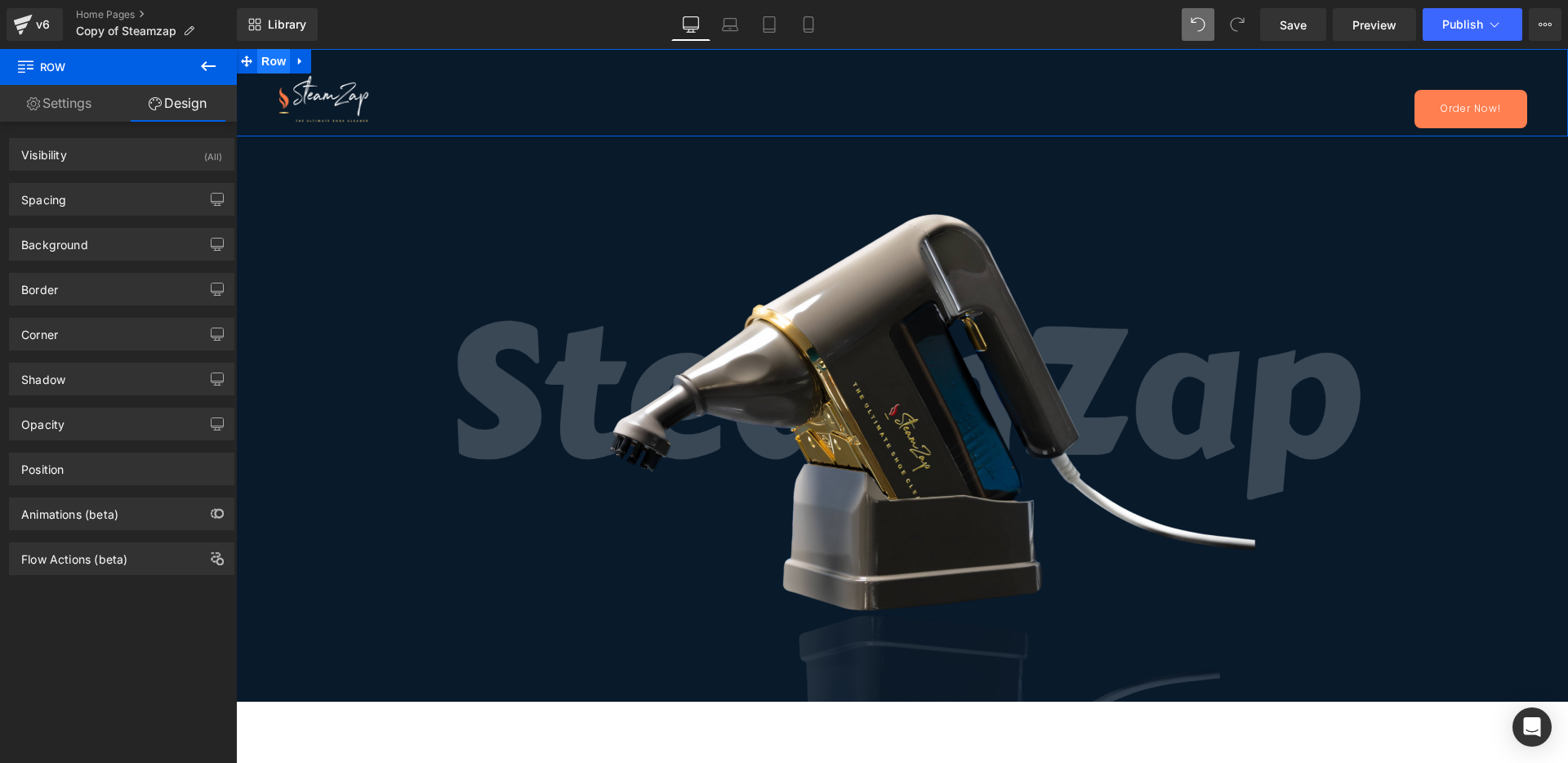 click on "Row" at bounding box center (274, 61) 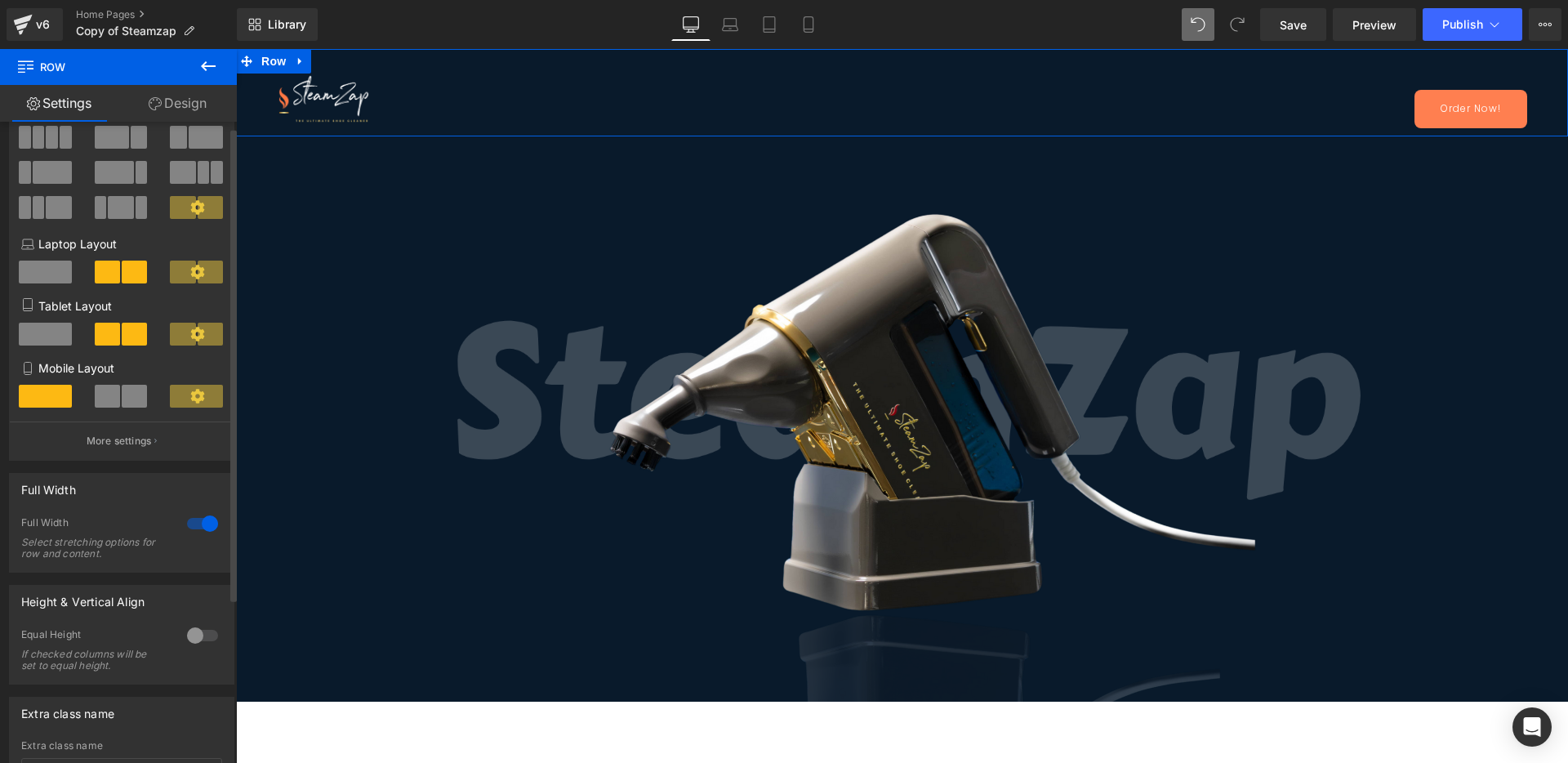 scroll, scrollTop: 0, scrollLeft: 0, axis: both 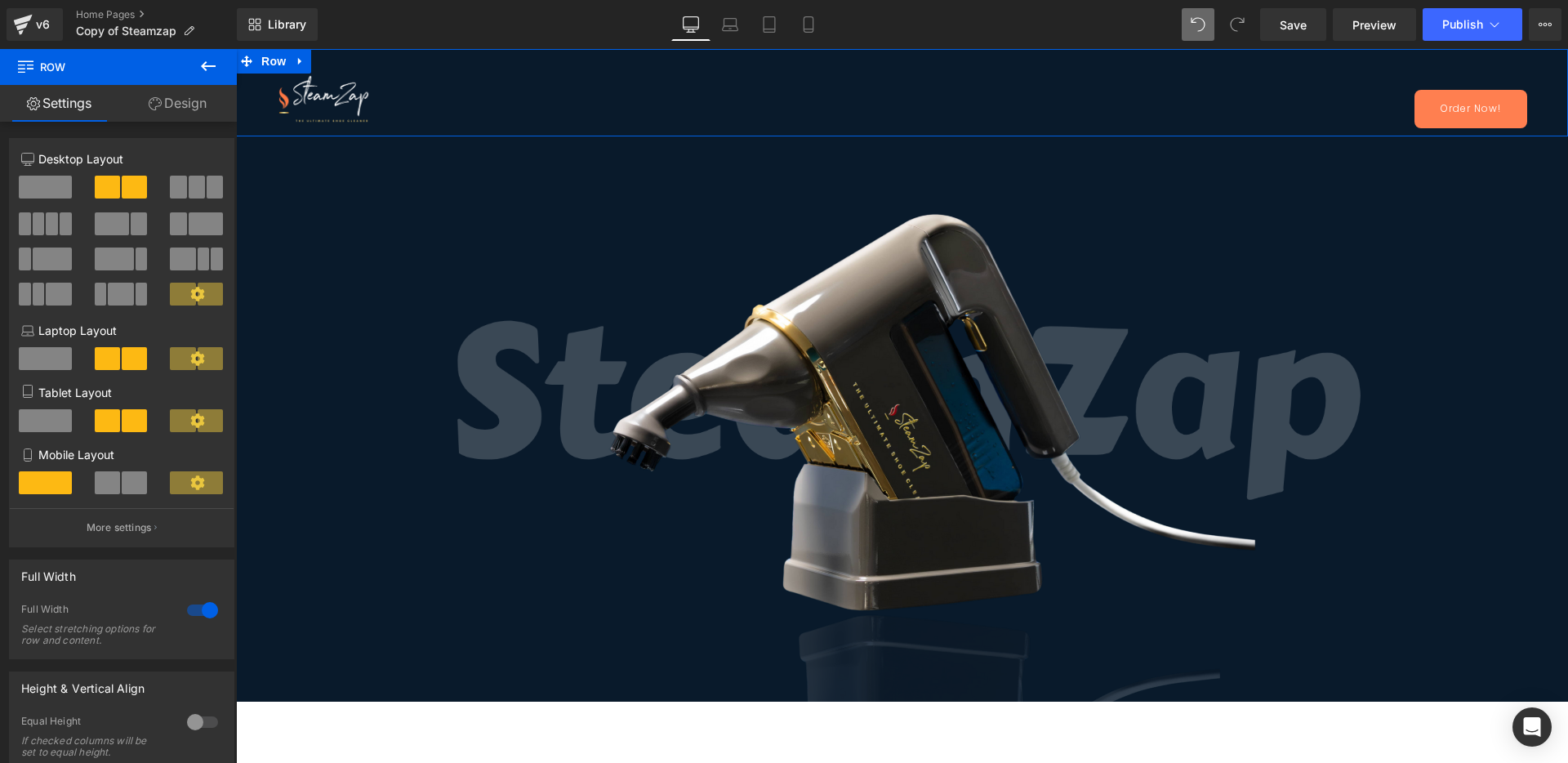 click on "Design" at bounding box center (177, 103) 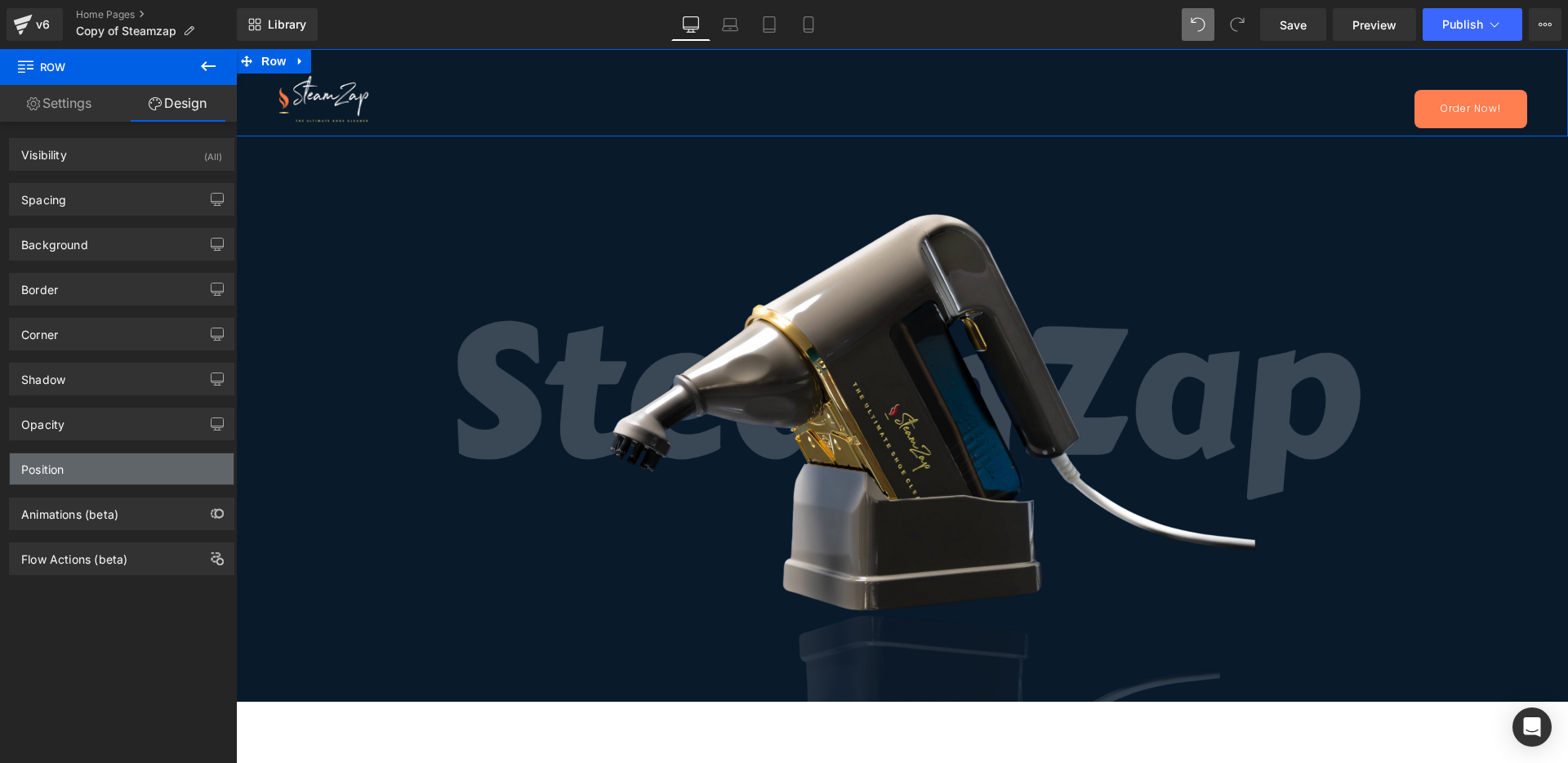 click on "Position" at bounding box center [122, 469] 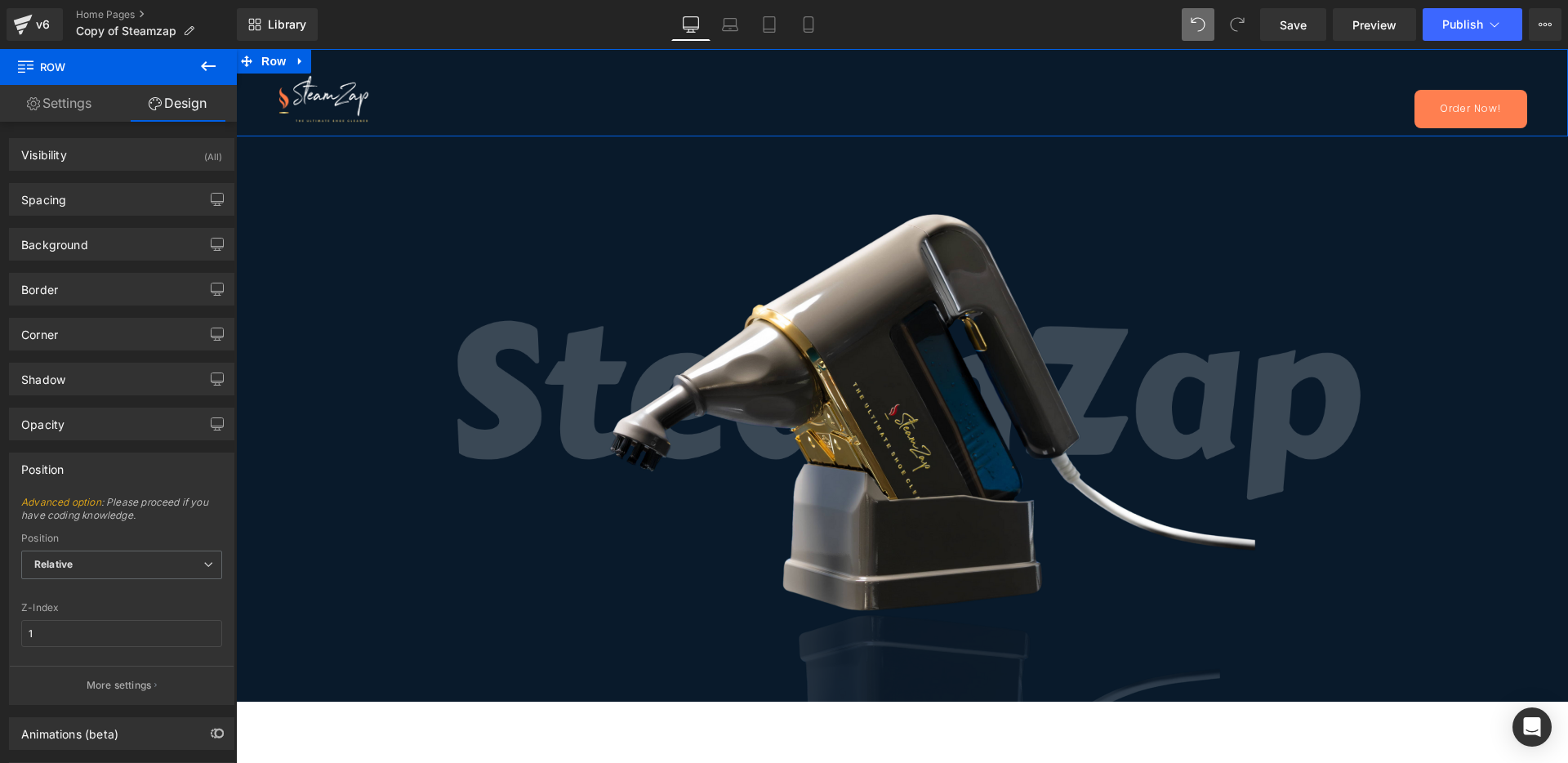 click on "Position" at bounding box center [122, 469] 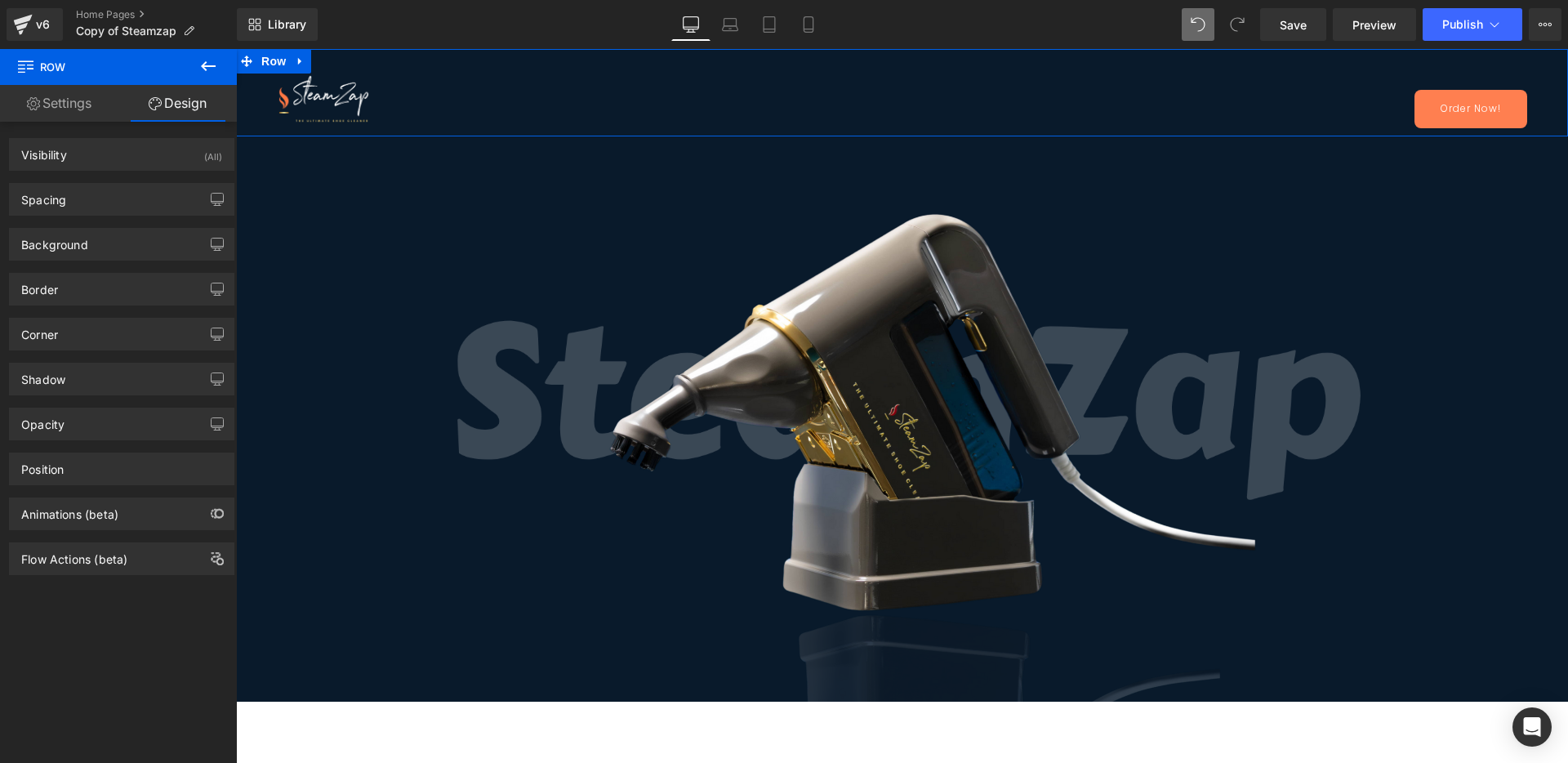 click on "Settings" at bounding box center (59, 103) 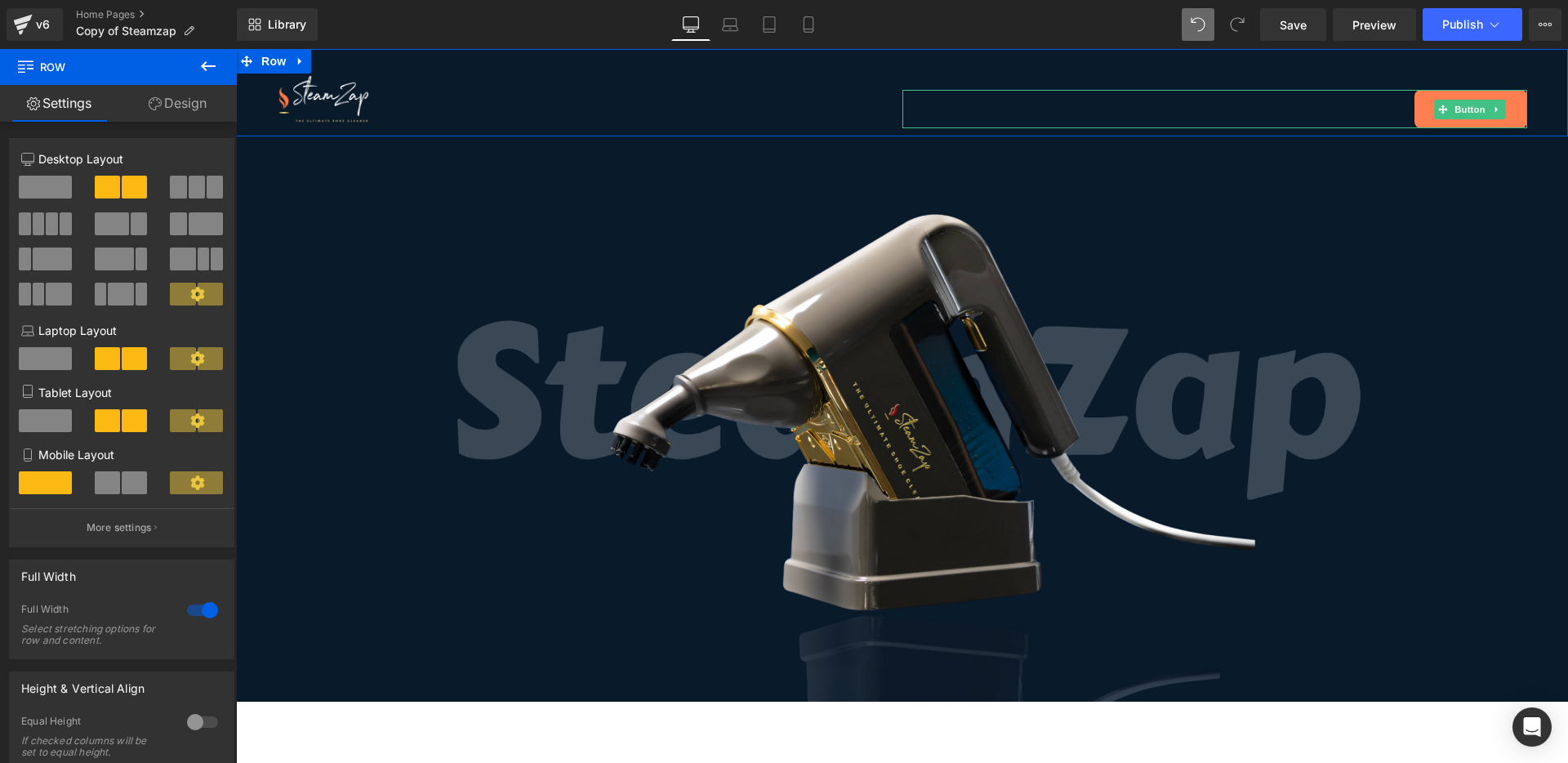 click on "Order Now!" at bounding box center (1215, 109) 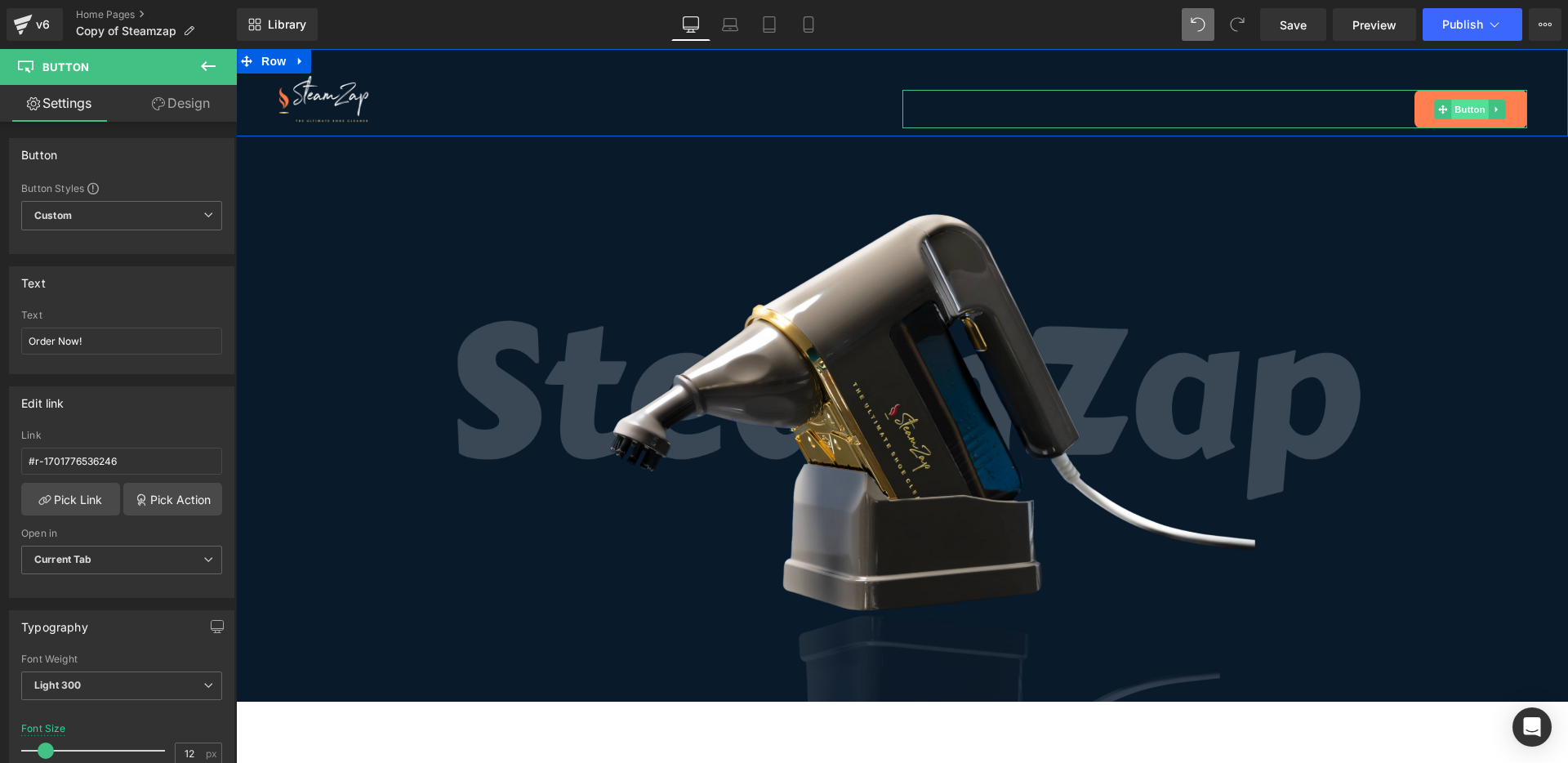 click on "Button" at bounding box center [1470, 109] 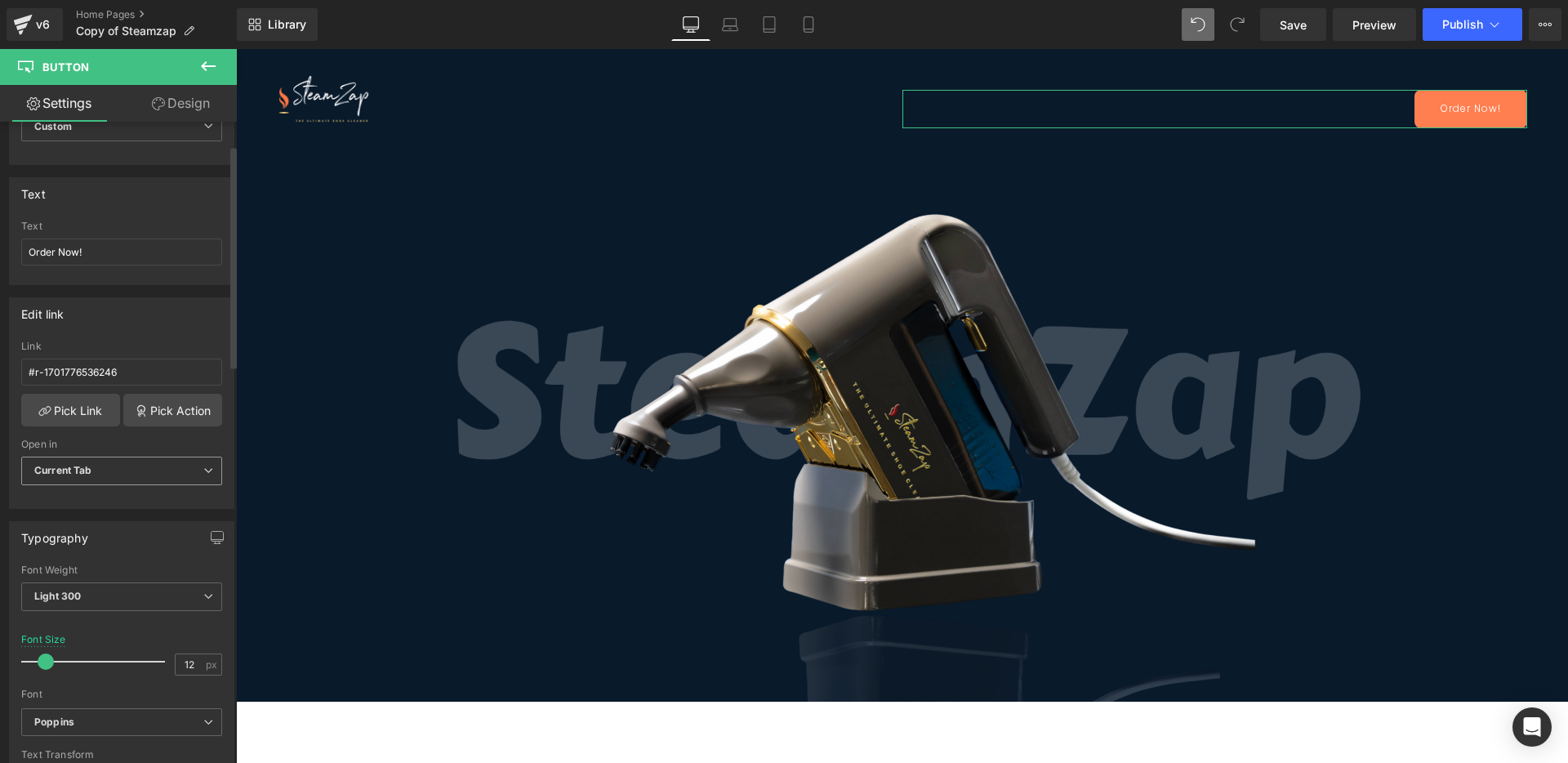 scroll, scrollTop: 0, scrollLeft: 0, axis: both 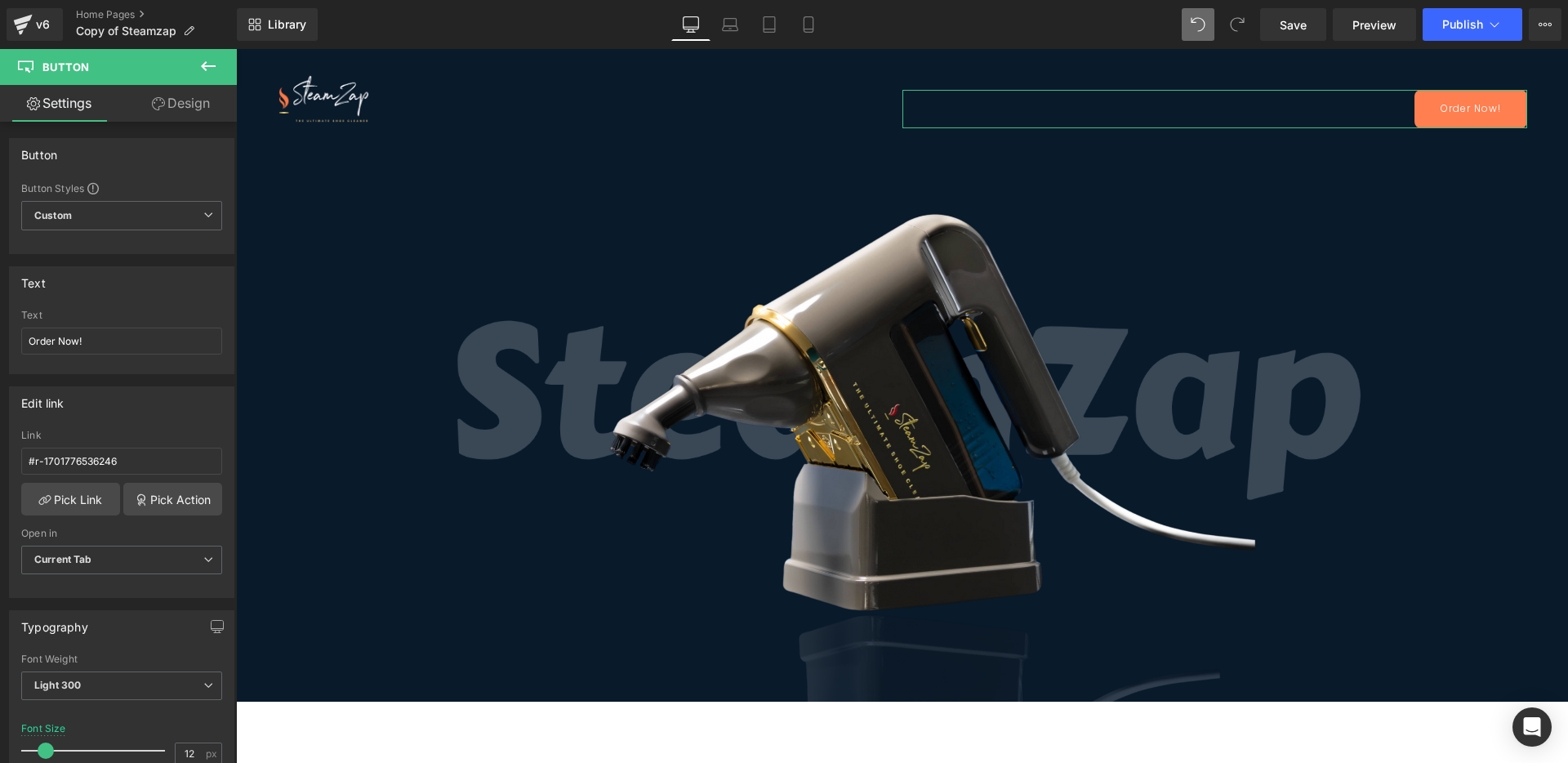 click on "Design" at bounding box center [180, 103] 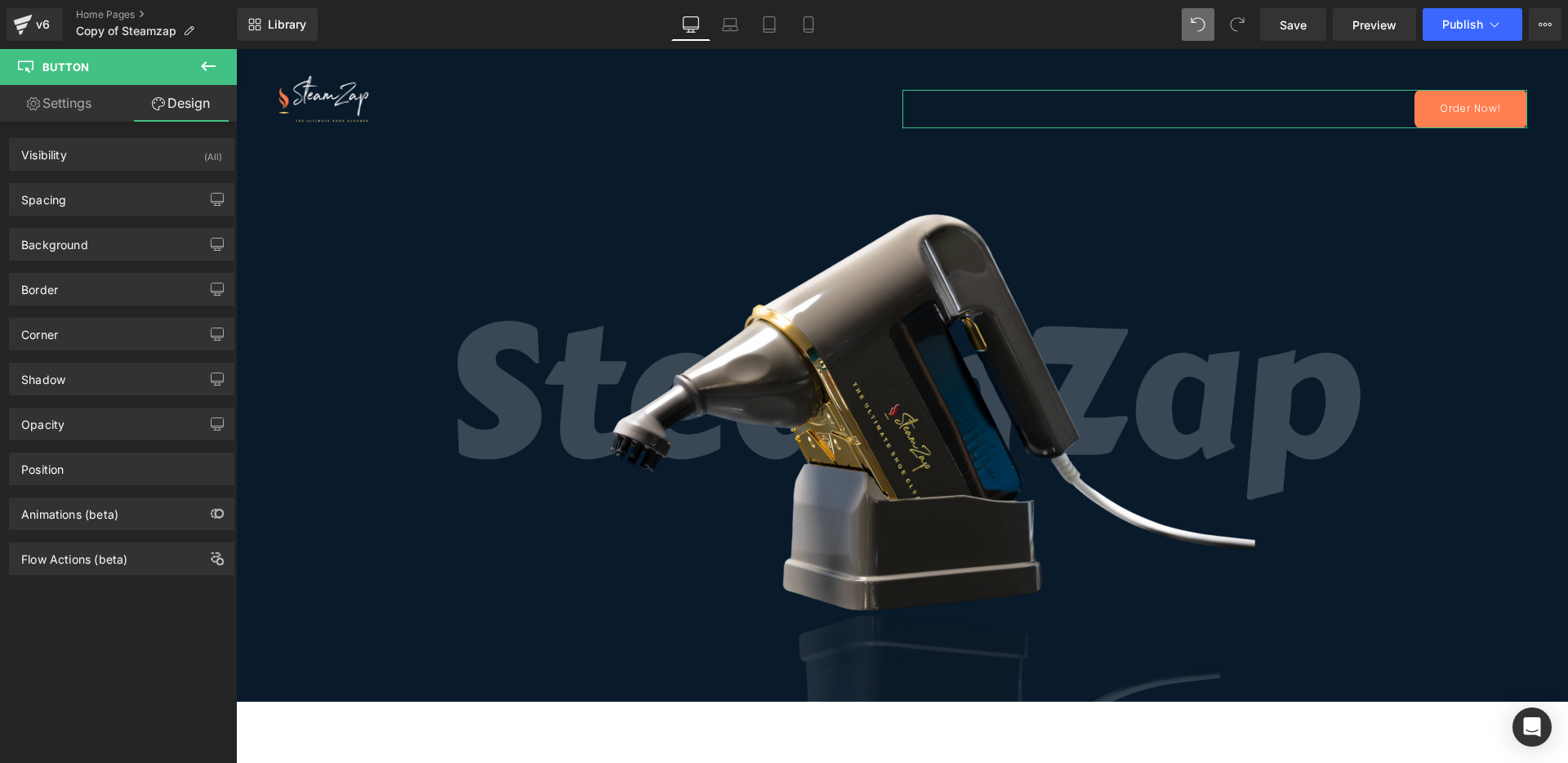 click on "Settings" at bounding box center [59, 103] 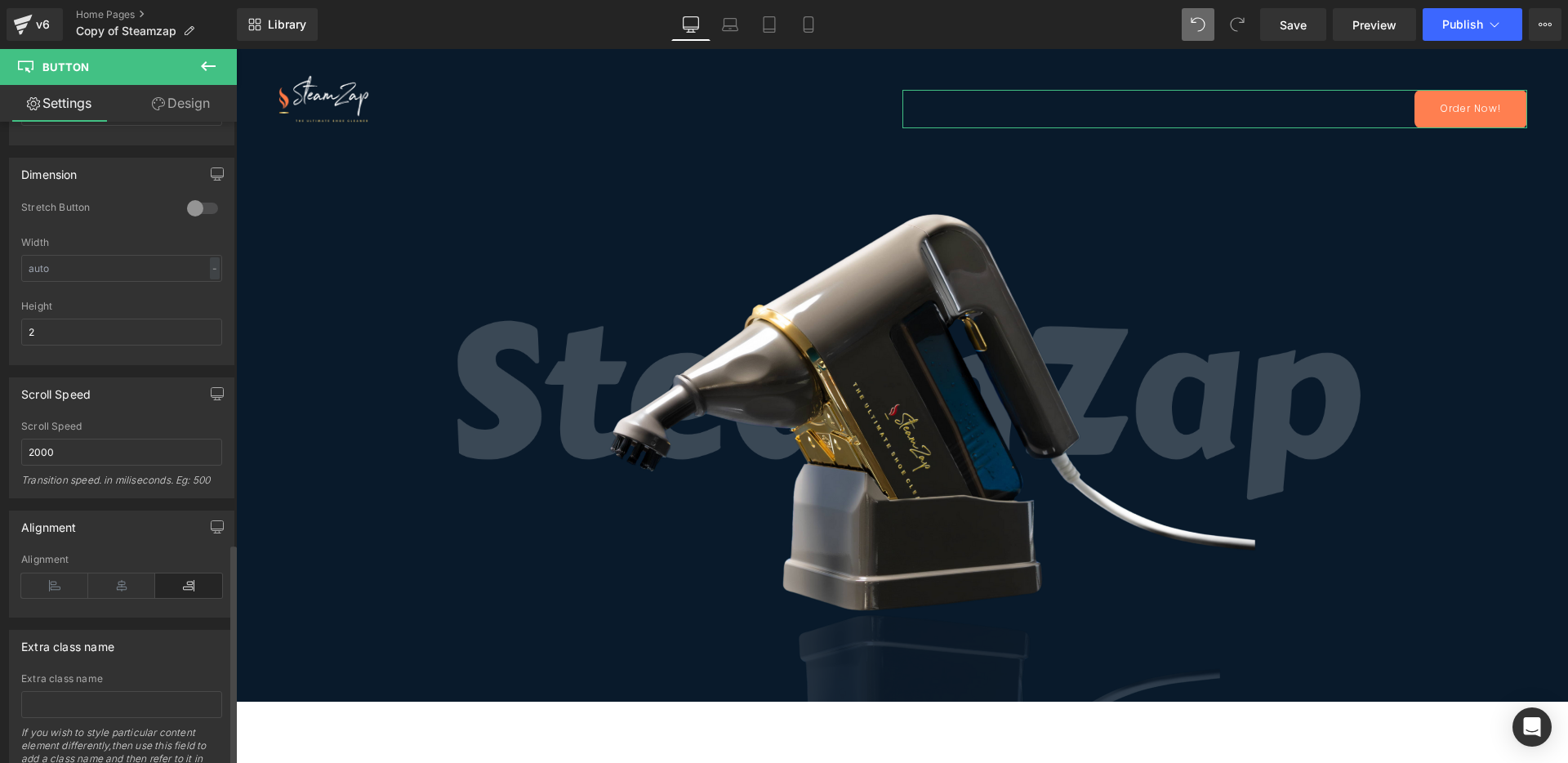 scroll, scrollTop: 1212, scrollLeft: 0, axis: vertical 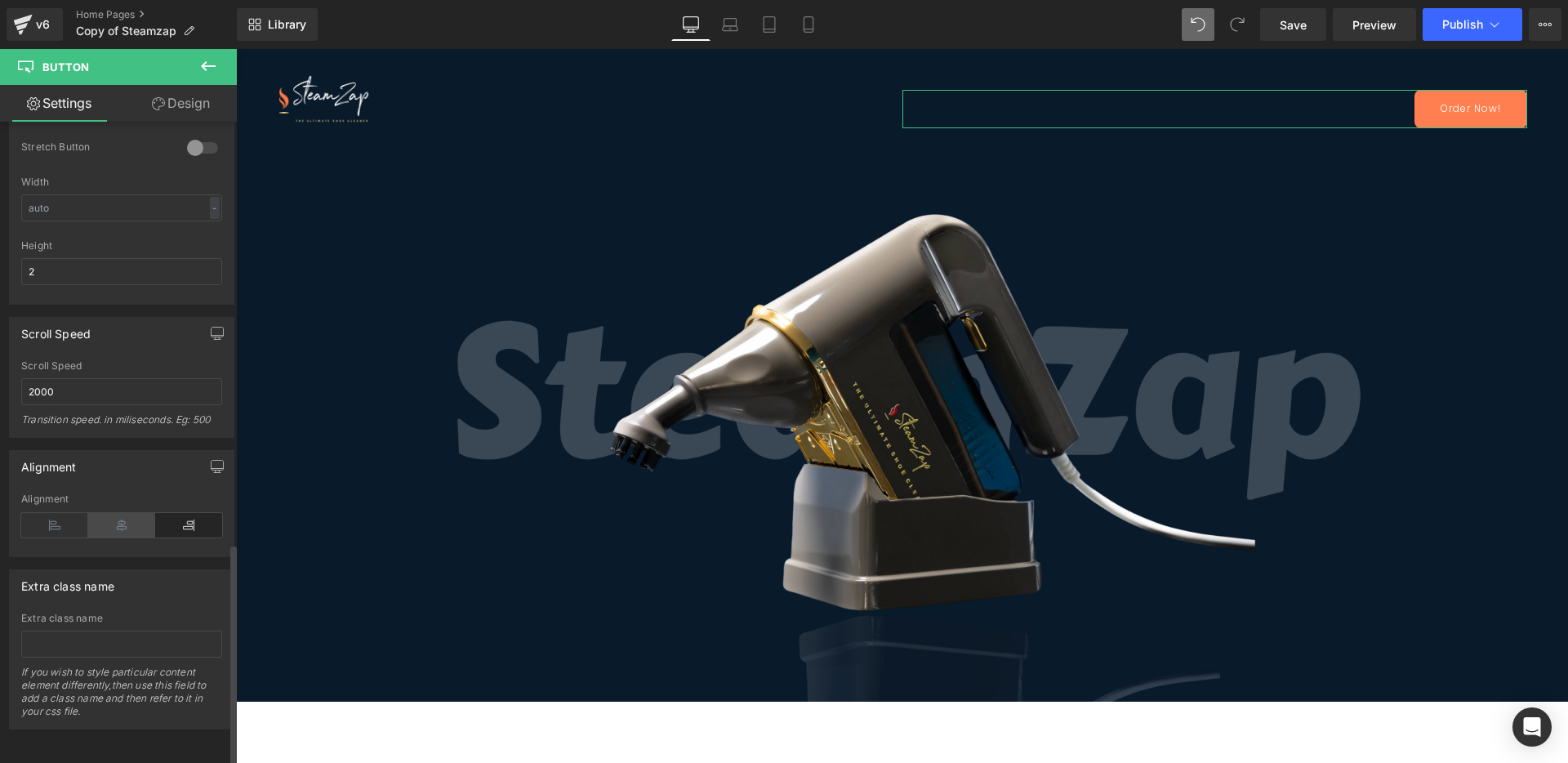 click at bounding box center (122, 525) 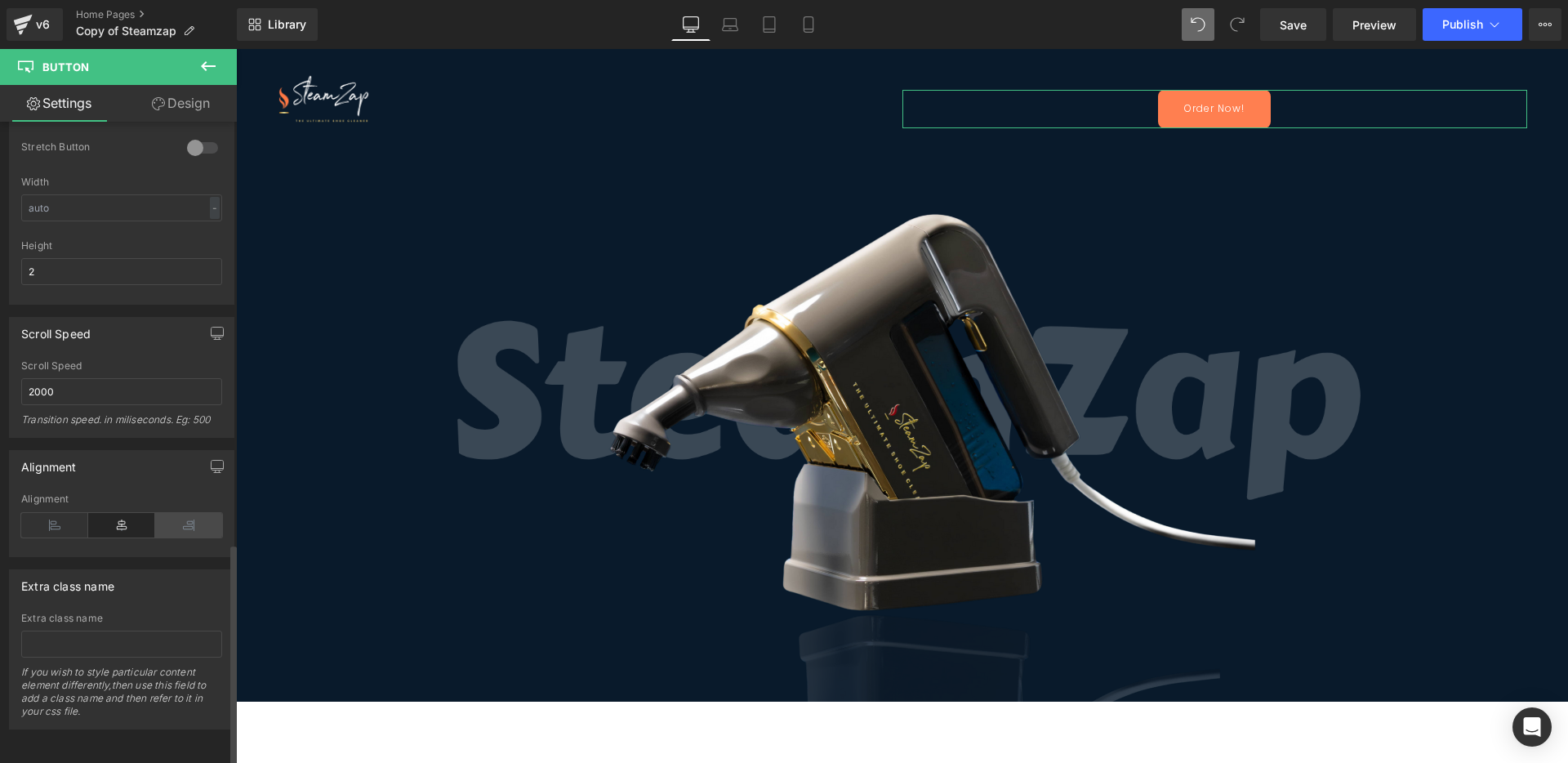 click at bounding box center (189, 525) 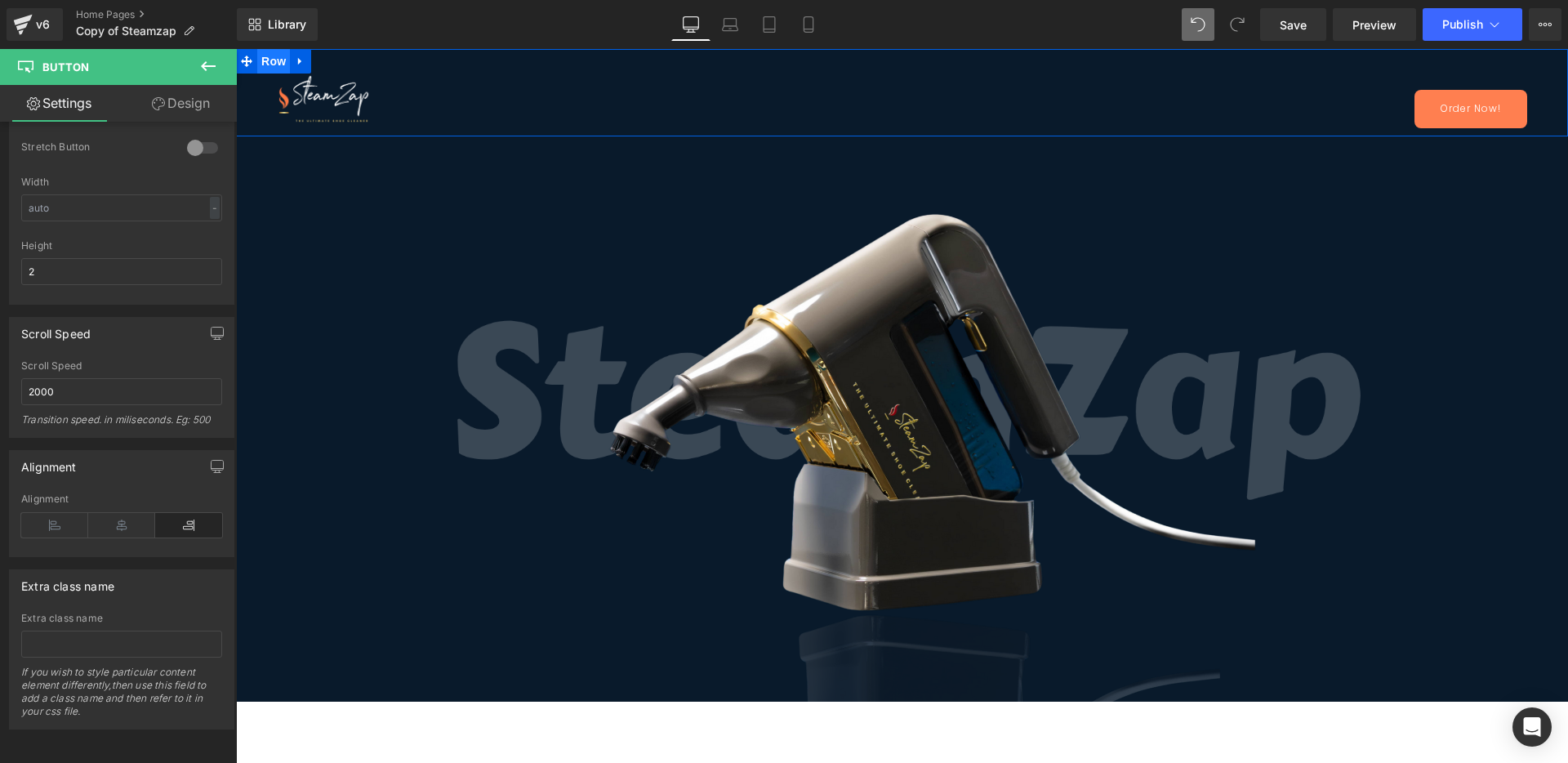 click on "Row" at bounding box center (274, 61) 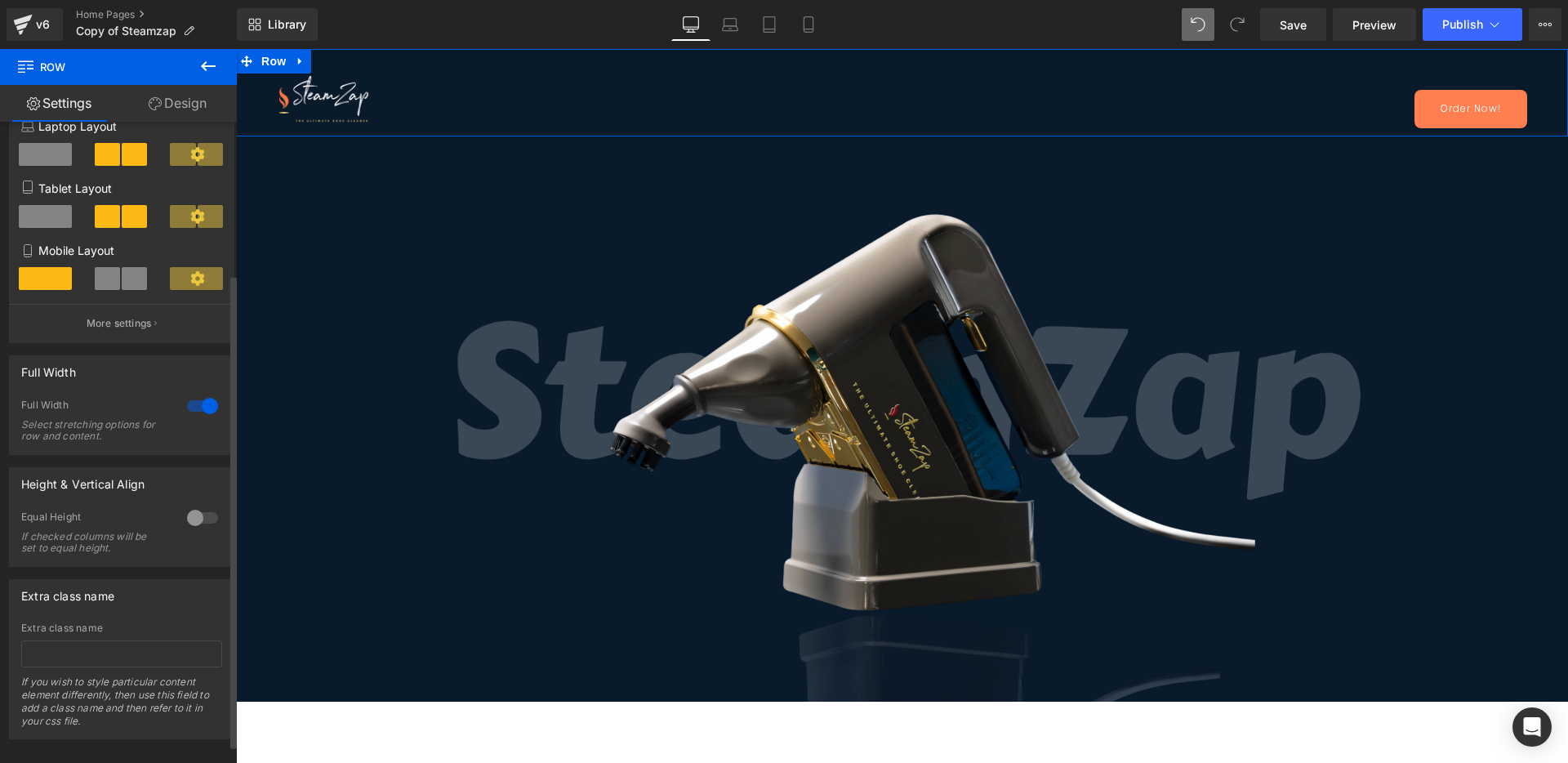 scroll, scrollTop: 230, scrollLeft: 0, axis: vertical 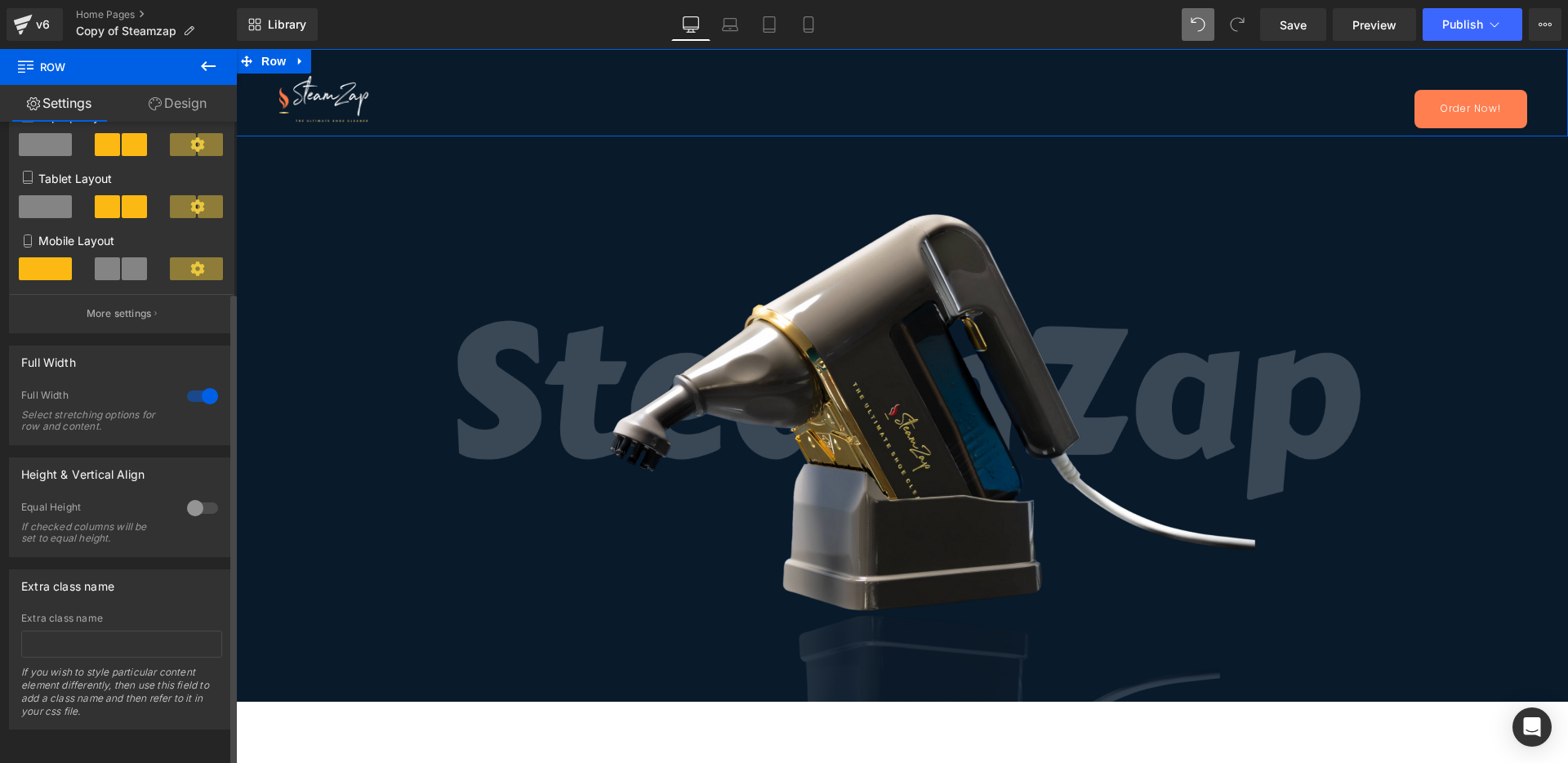 click at bounding box center (203, 508) 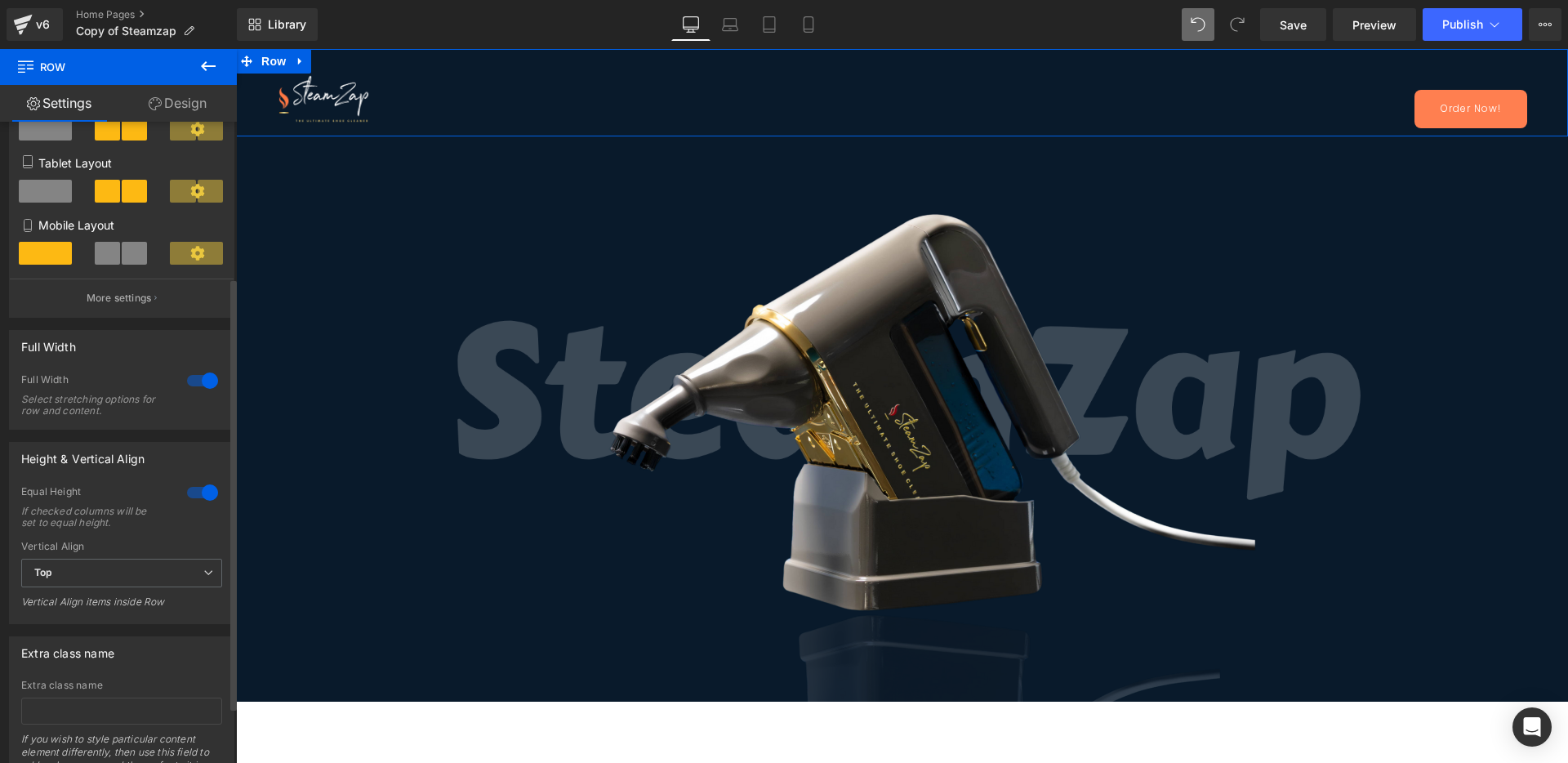 click at bounding box center (203, 493) 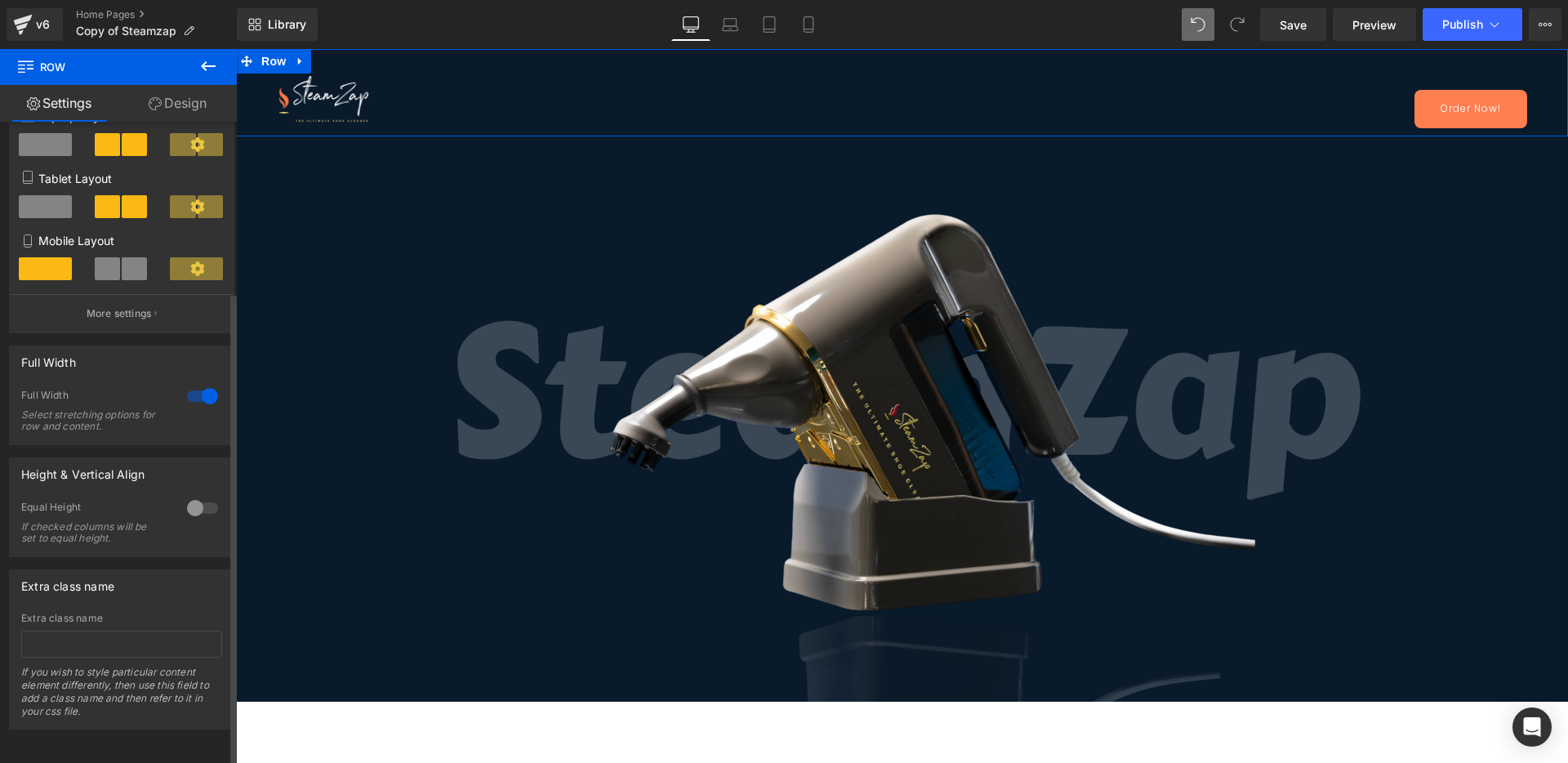 click at bounding box center (203, 508) 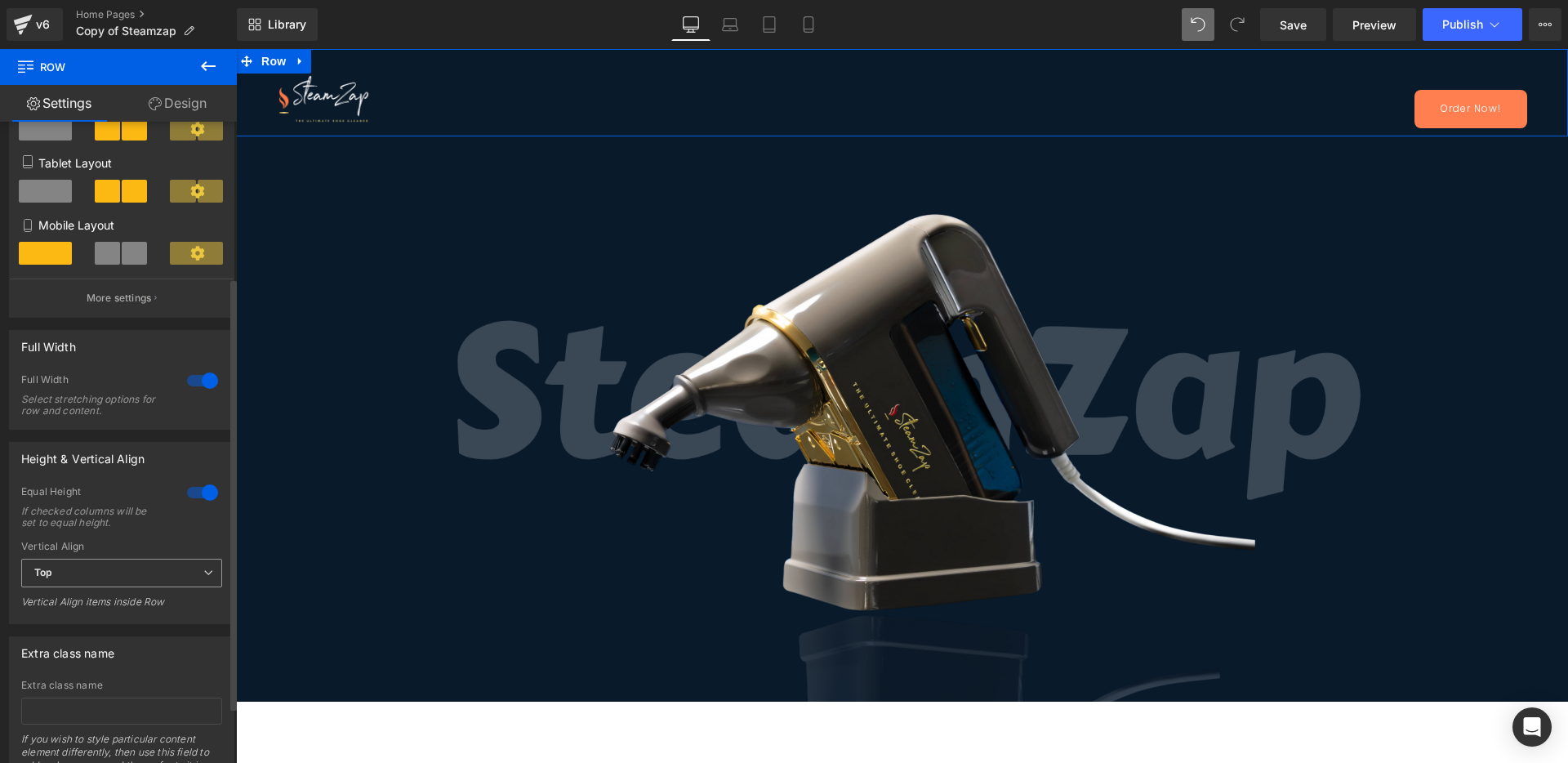 click on "Top" at bounding box center [122, 573] 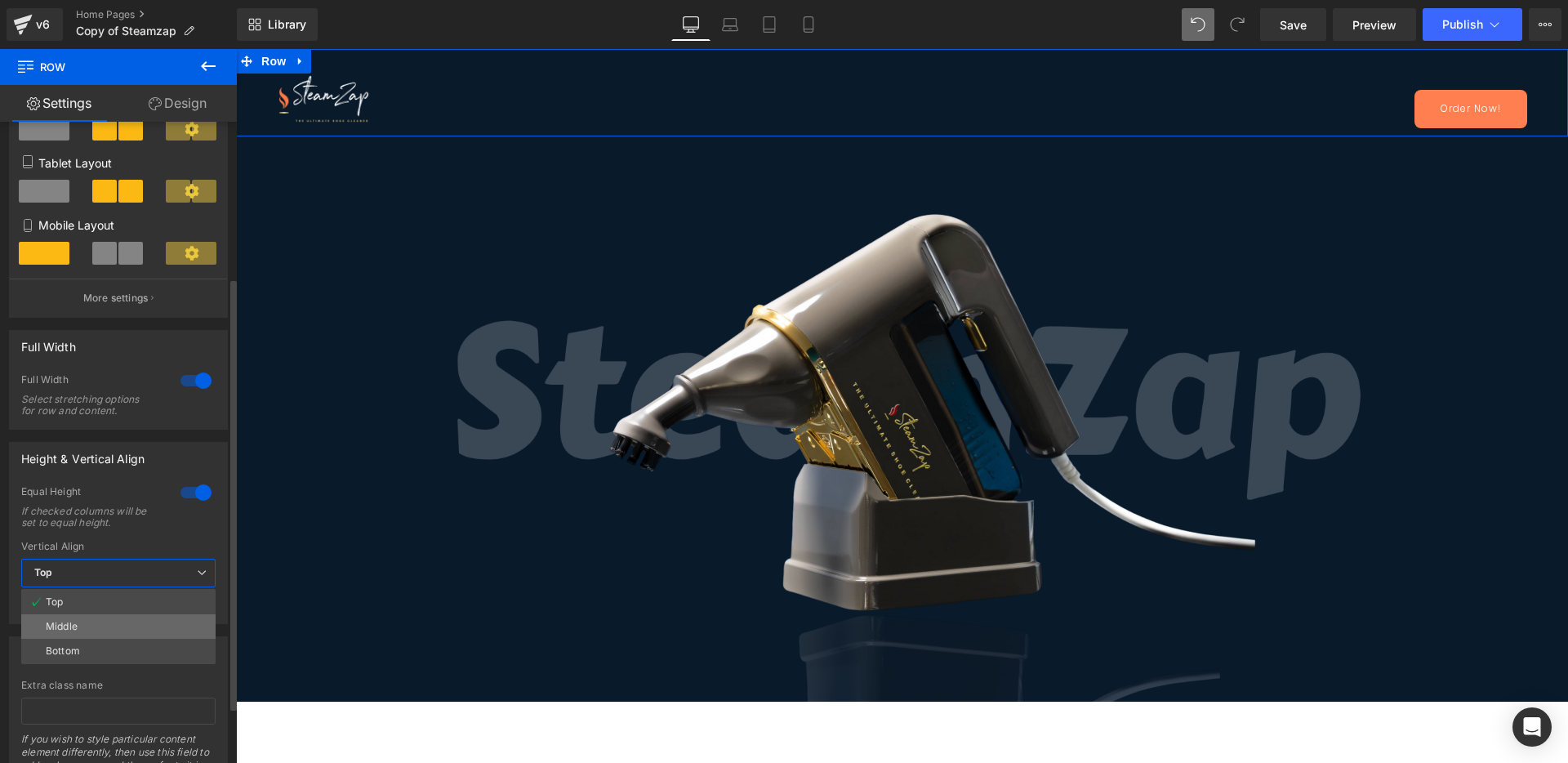 click on "Middle" at bounding box center (118, 627) 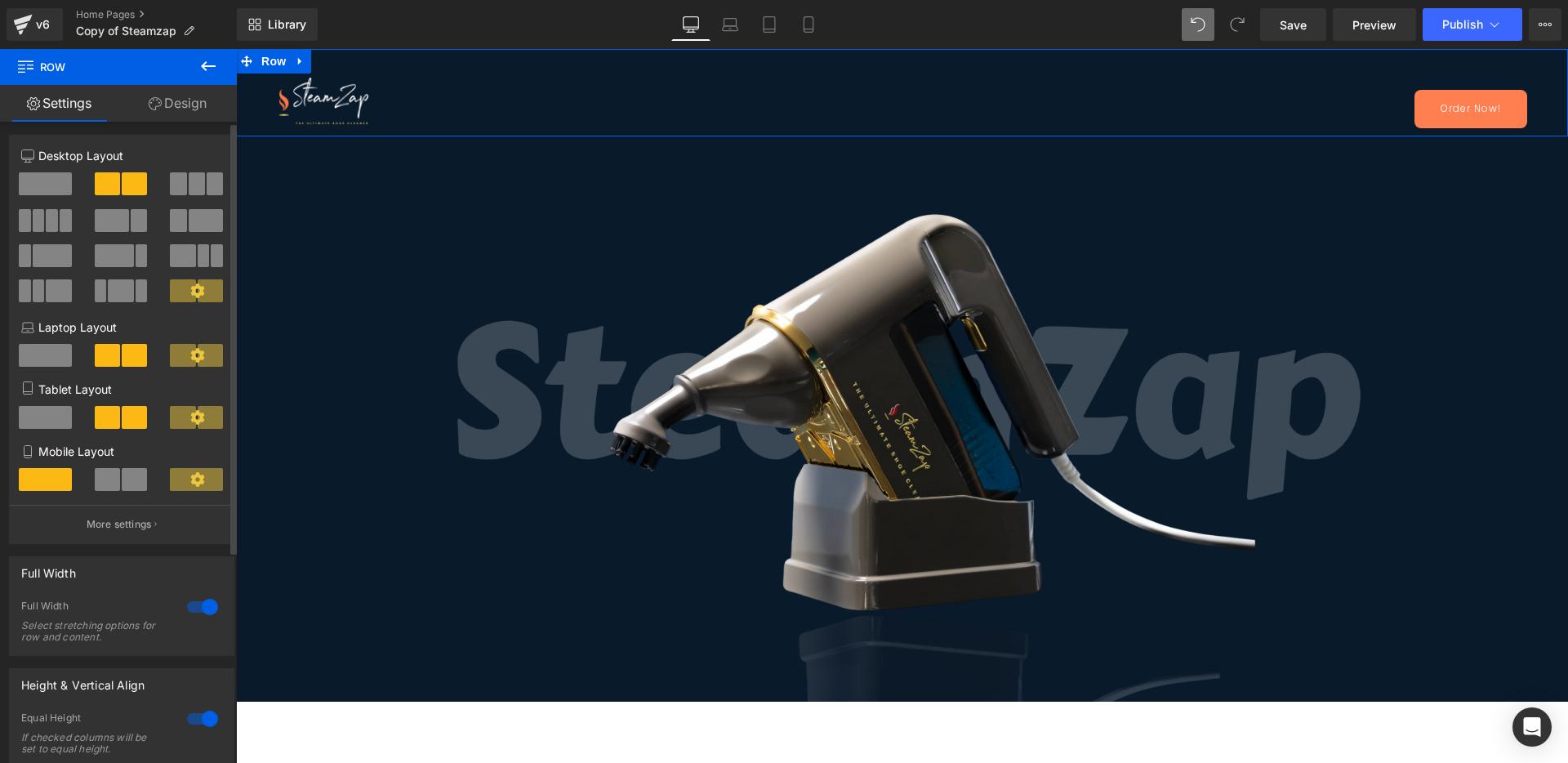 scroll, scrollTop: 0, scrollLeft: 0, axis: both 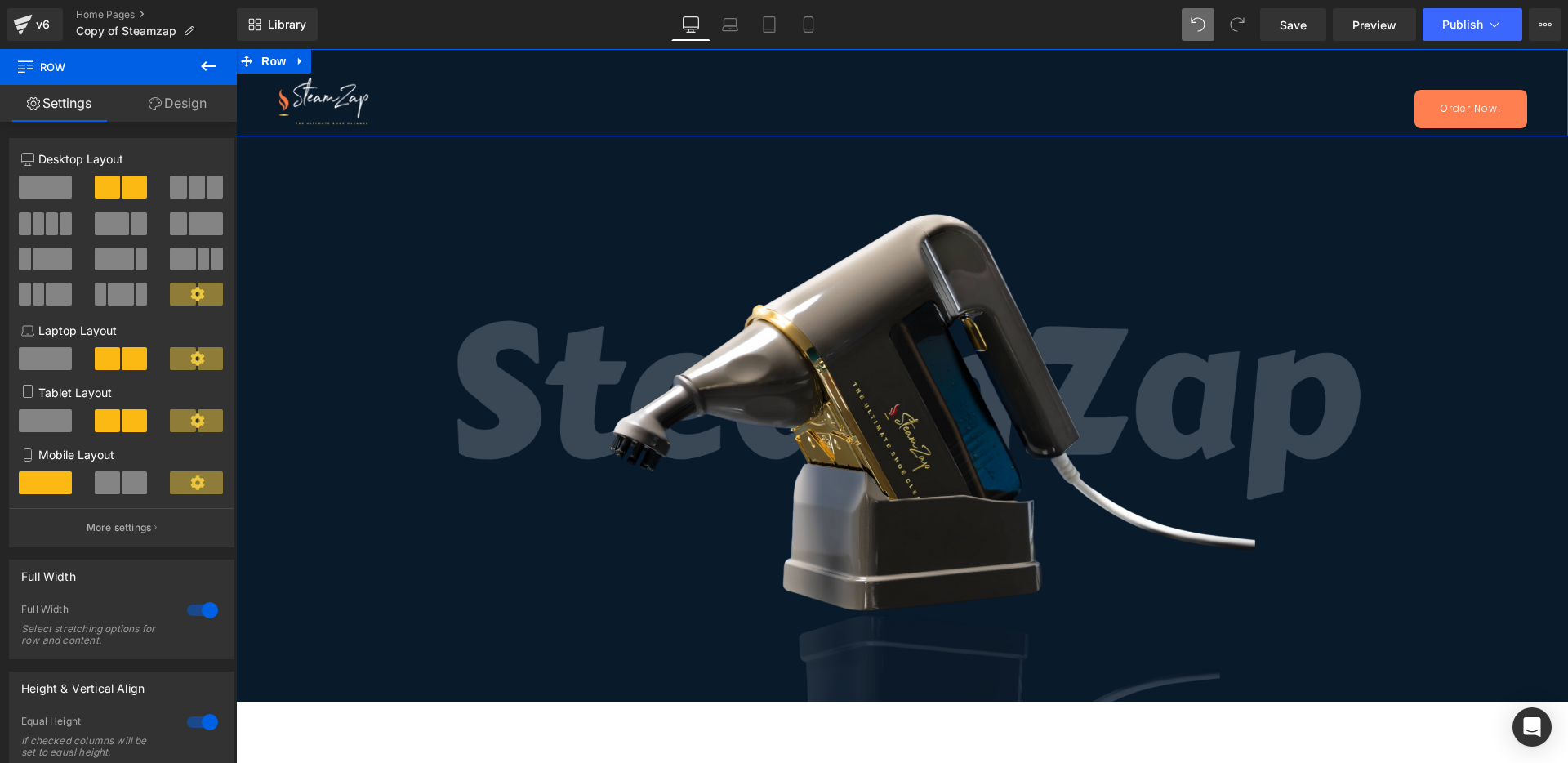 click on "Design" at bounding box center [177, 103] 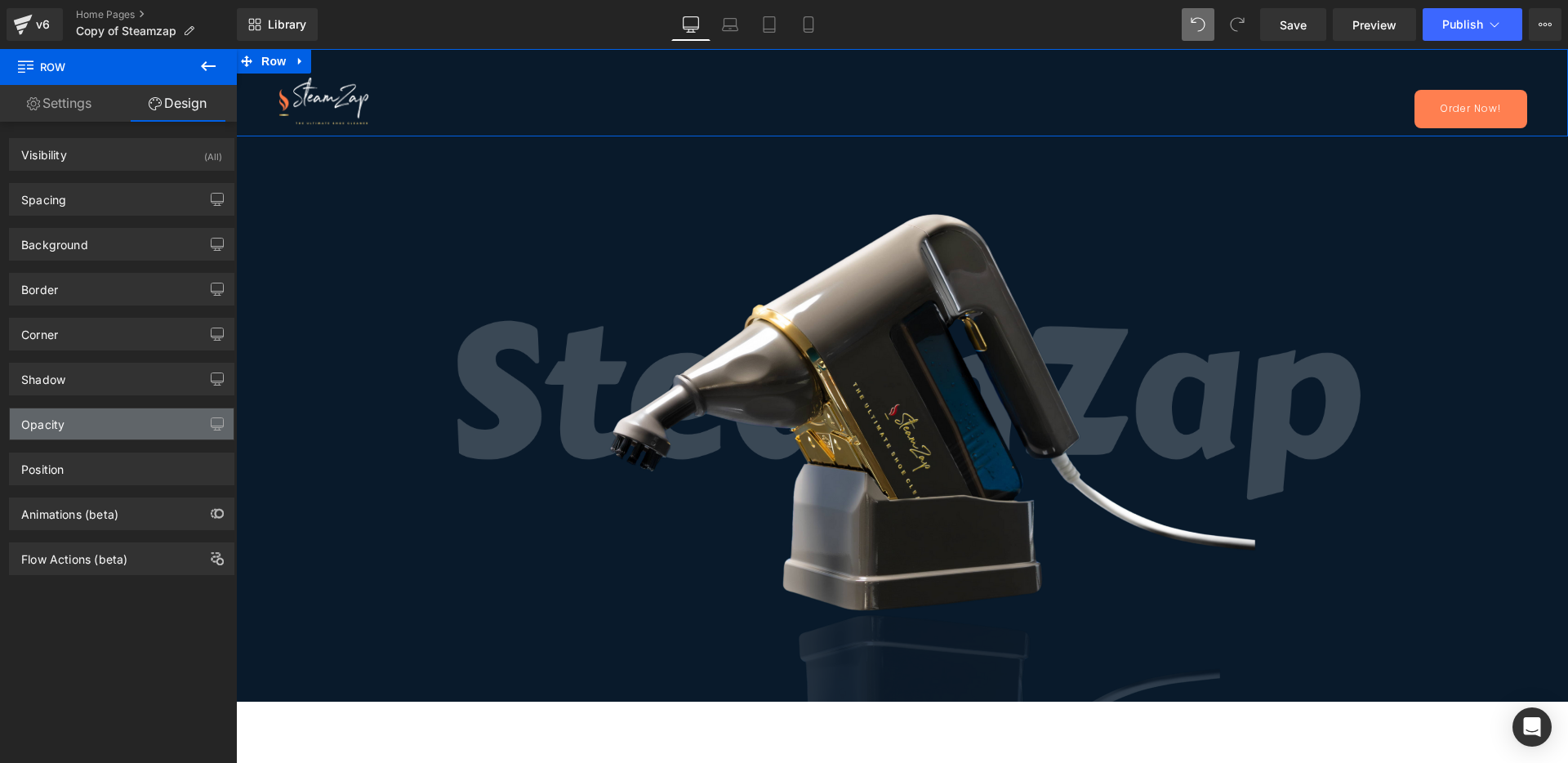 click on "Opacity" at bounding box center (122, 424) 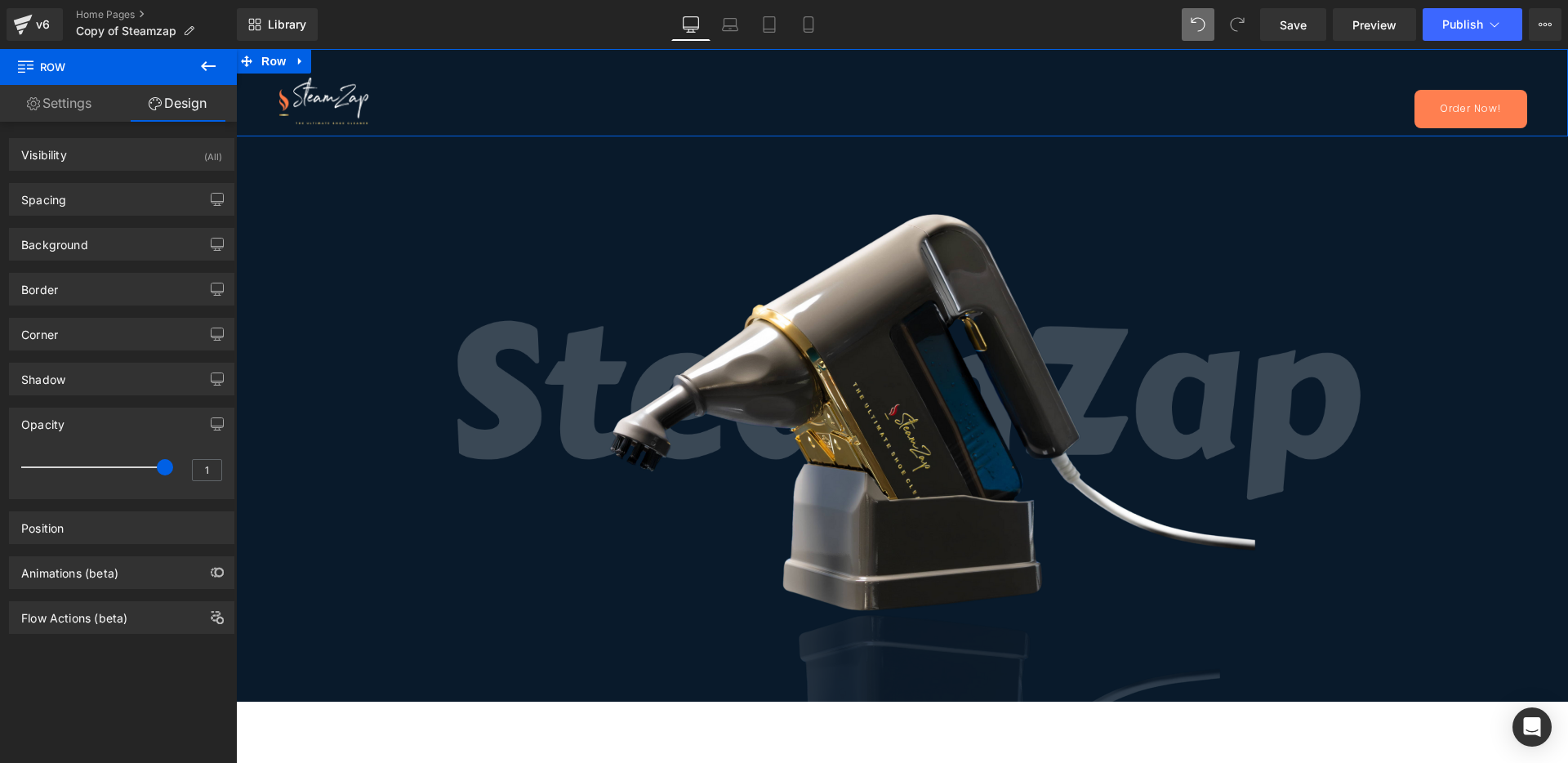 click on "Opacity" at bounding box center (122, 424) 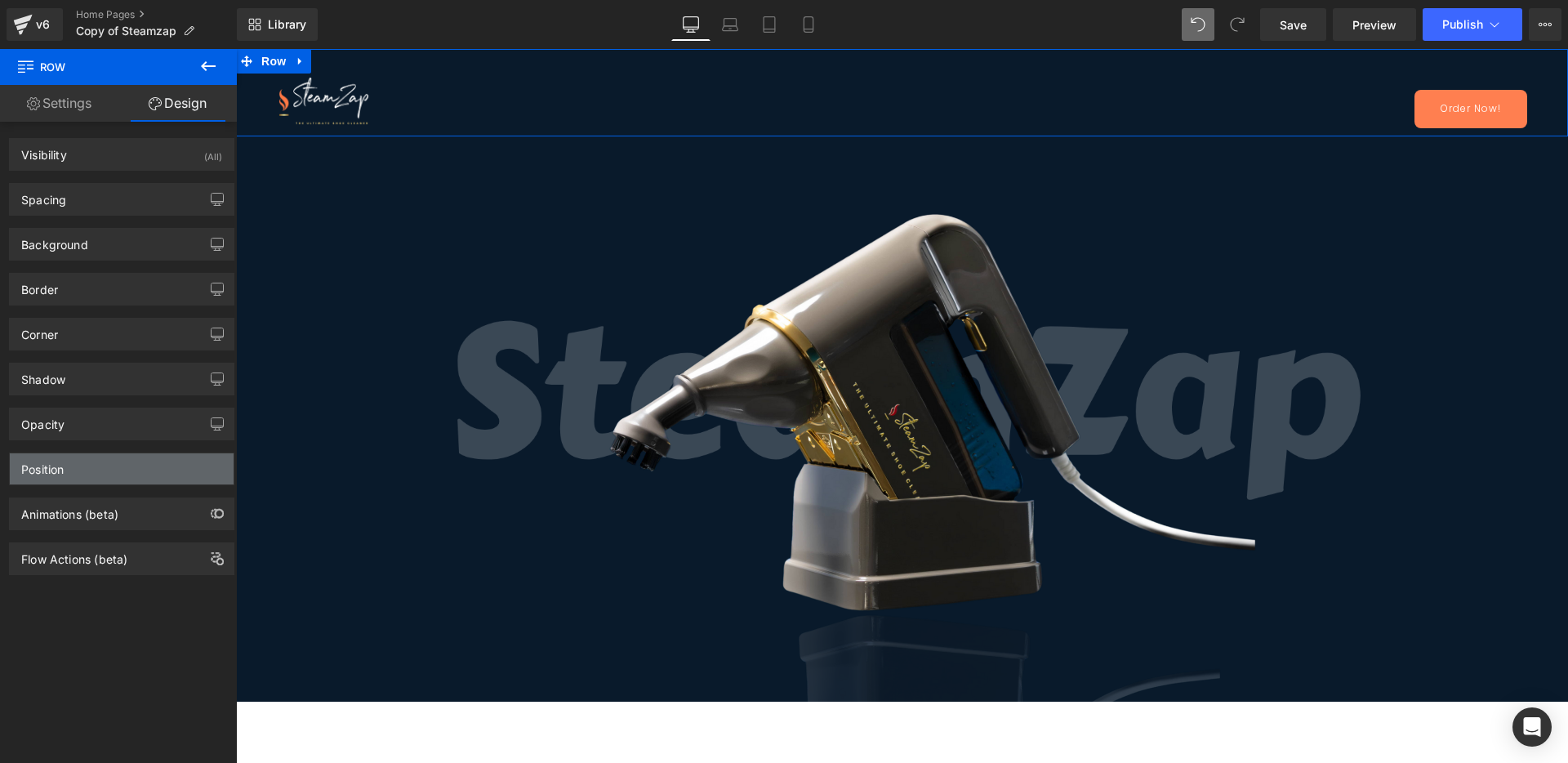 click on "Position" at bounding box center (122, 469) 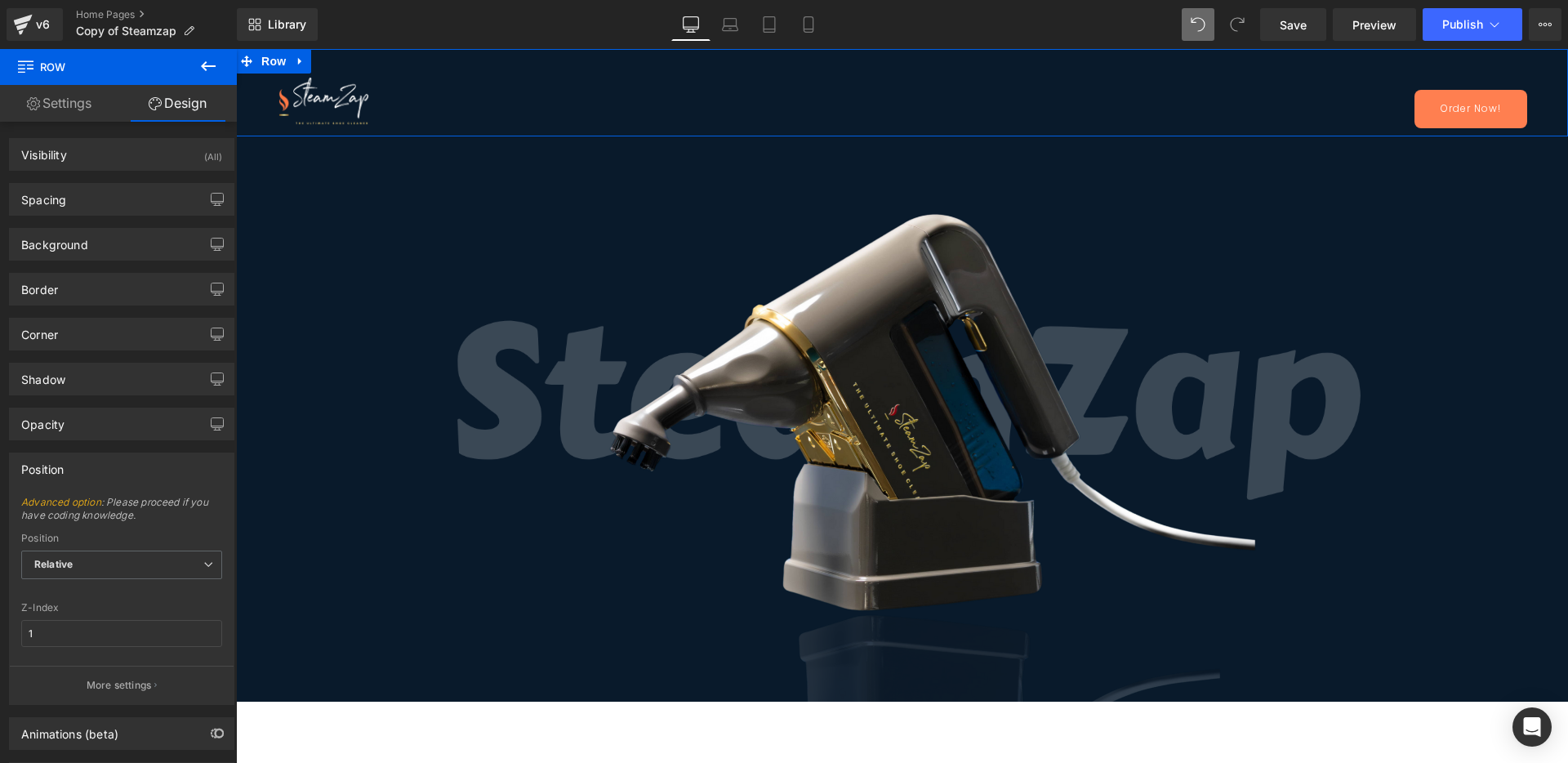 click on "Position" at bounding box center (122, 469) 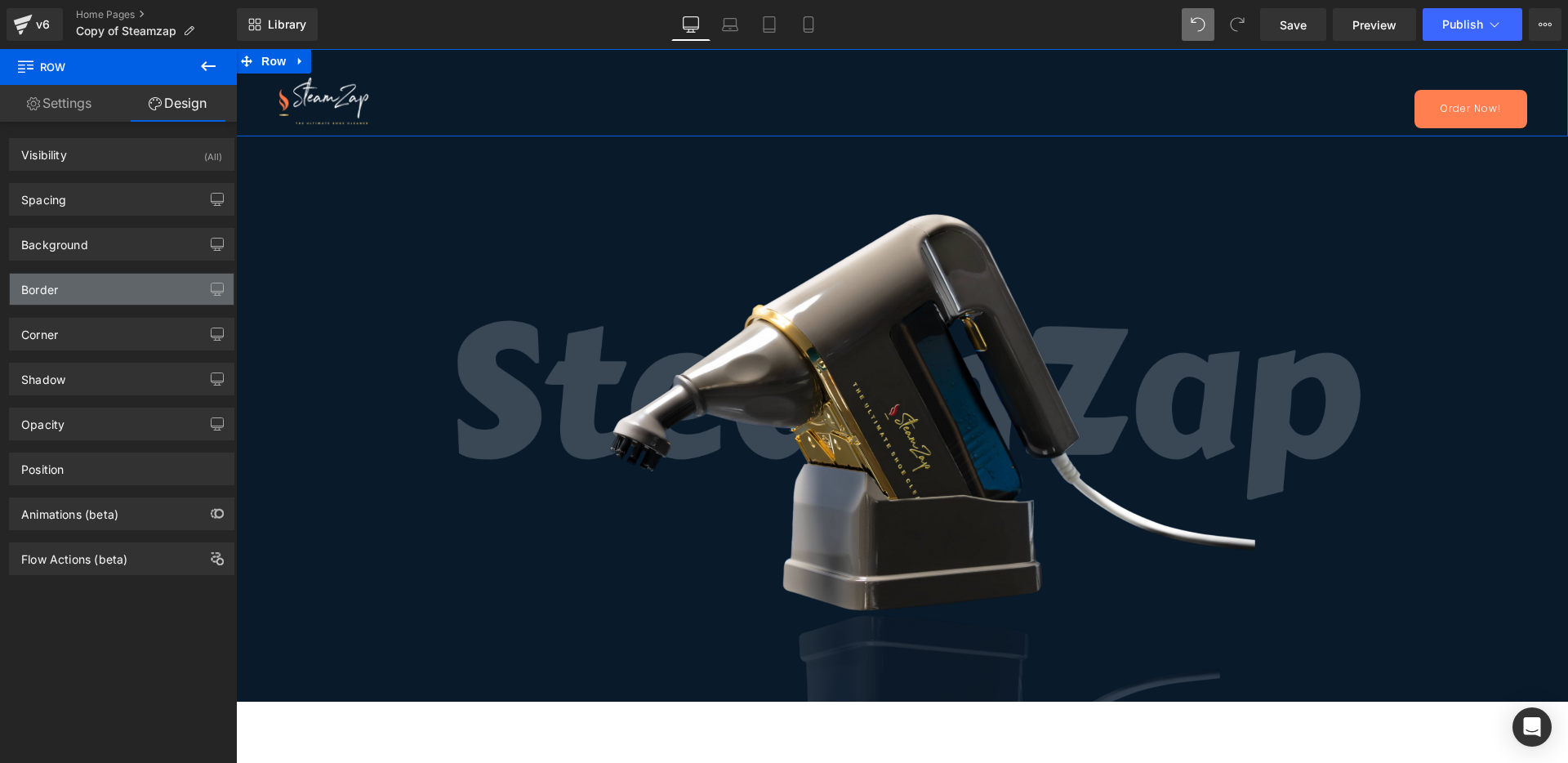 click on "Border" at bounding box center (122, 289) 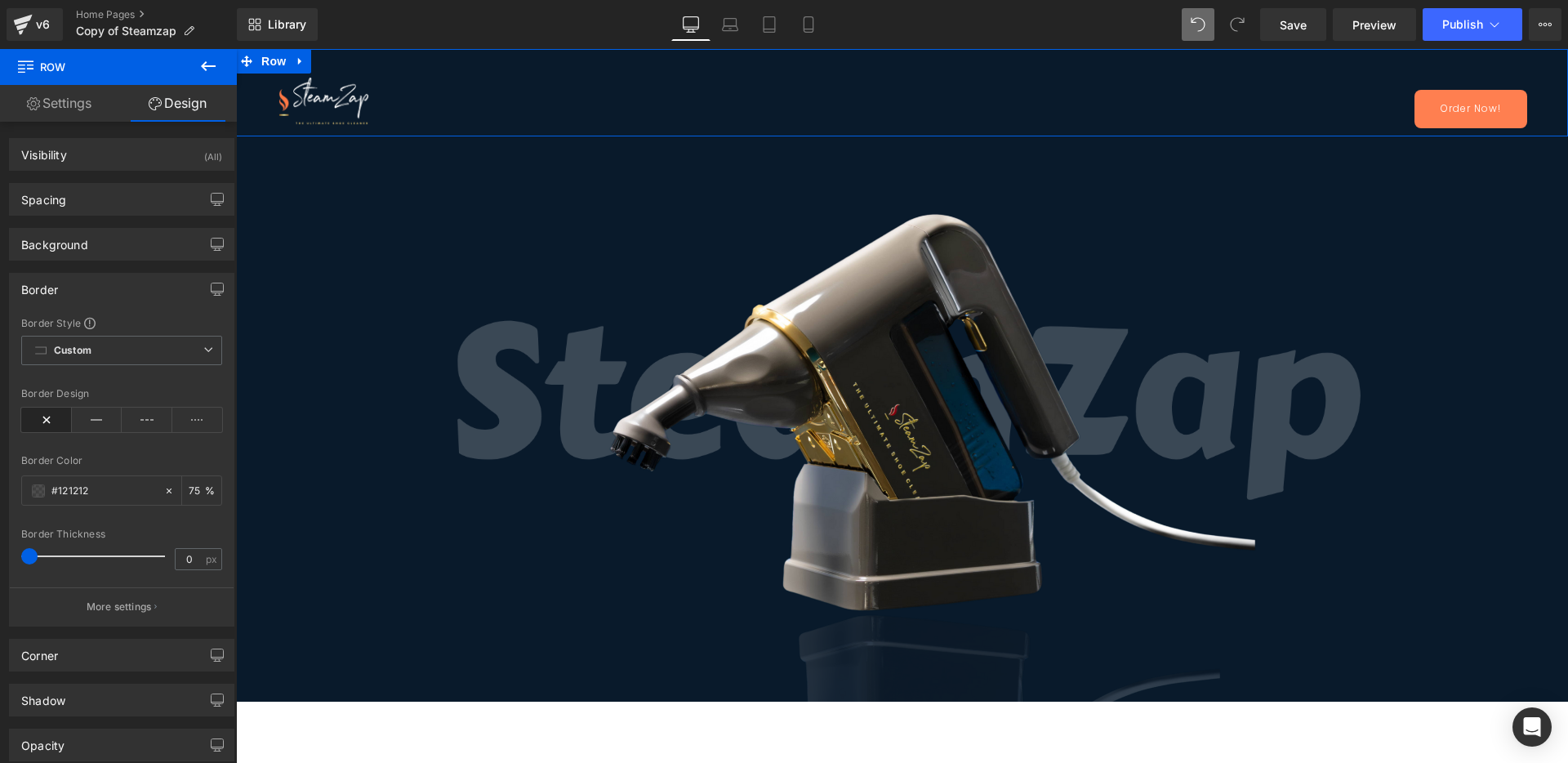 click on "Border" at bounding box center (122, 289) 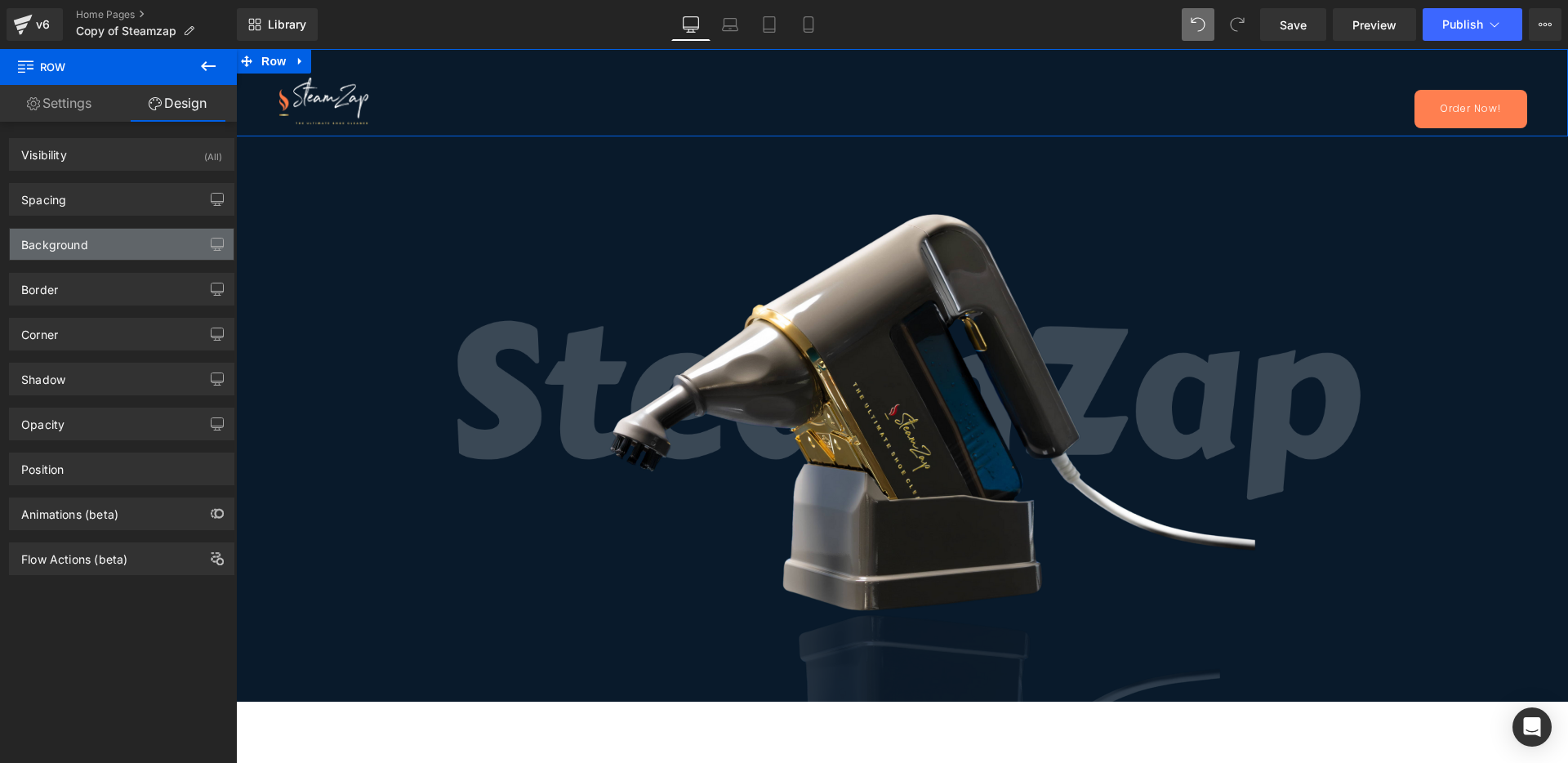 click on "Background" at bounding box center [122, 244] 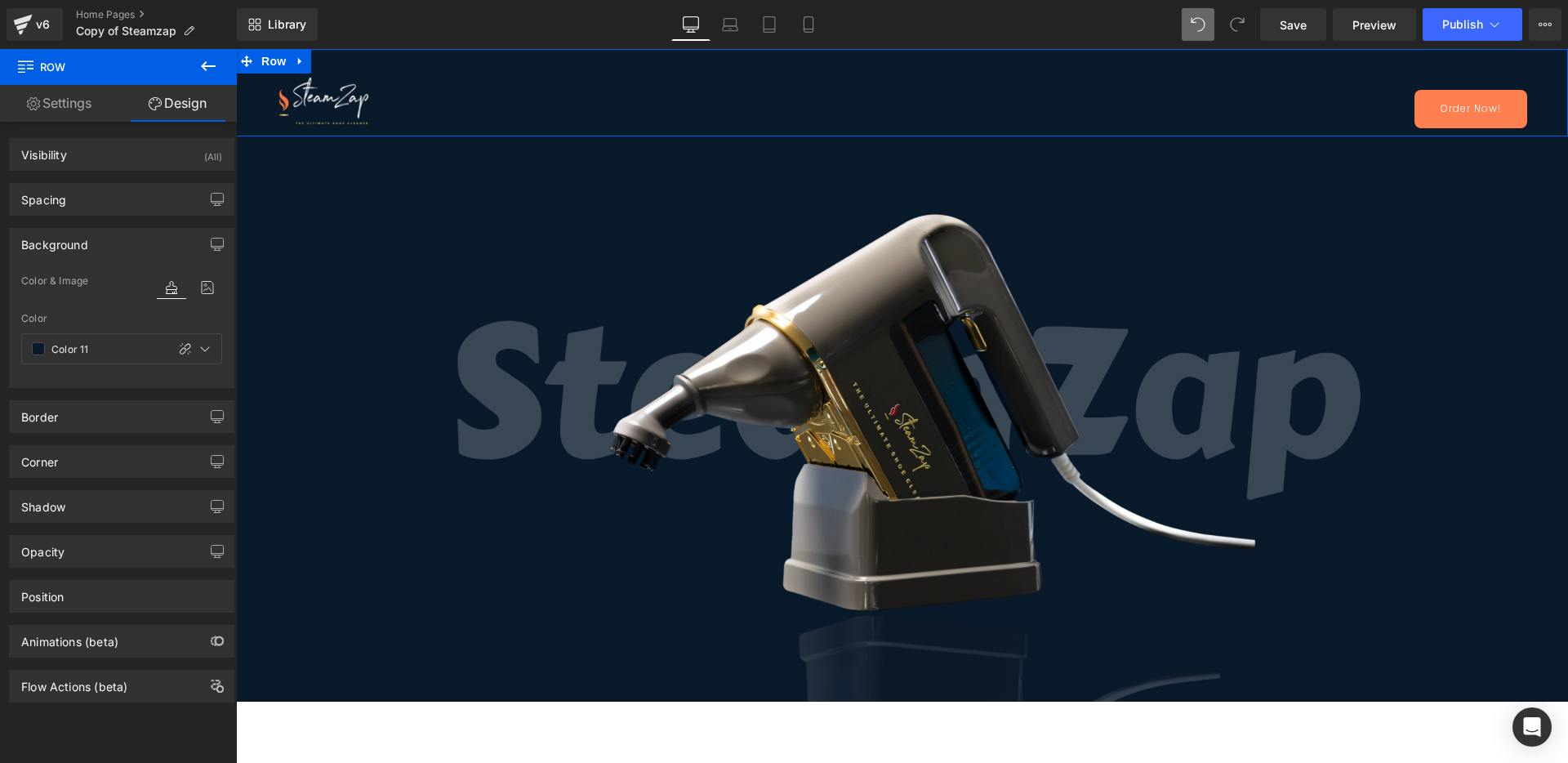 click on "Background" at bounding box center (122, 244) 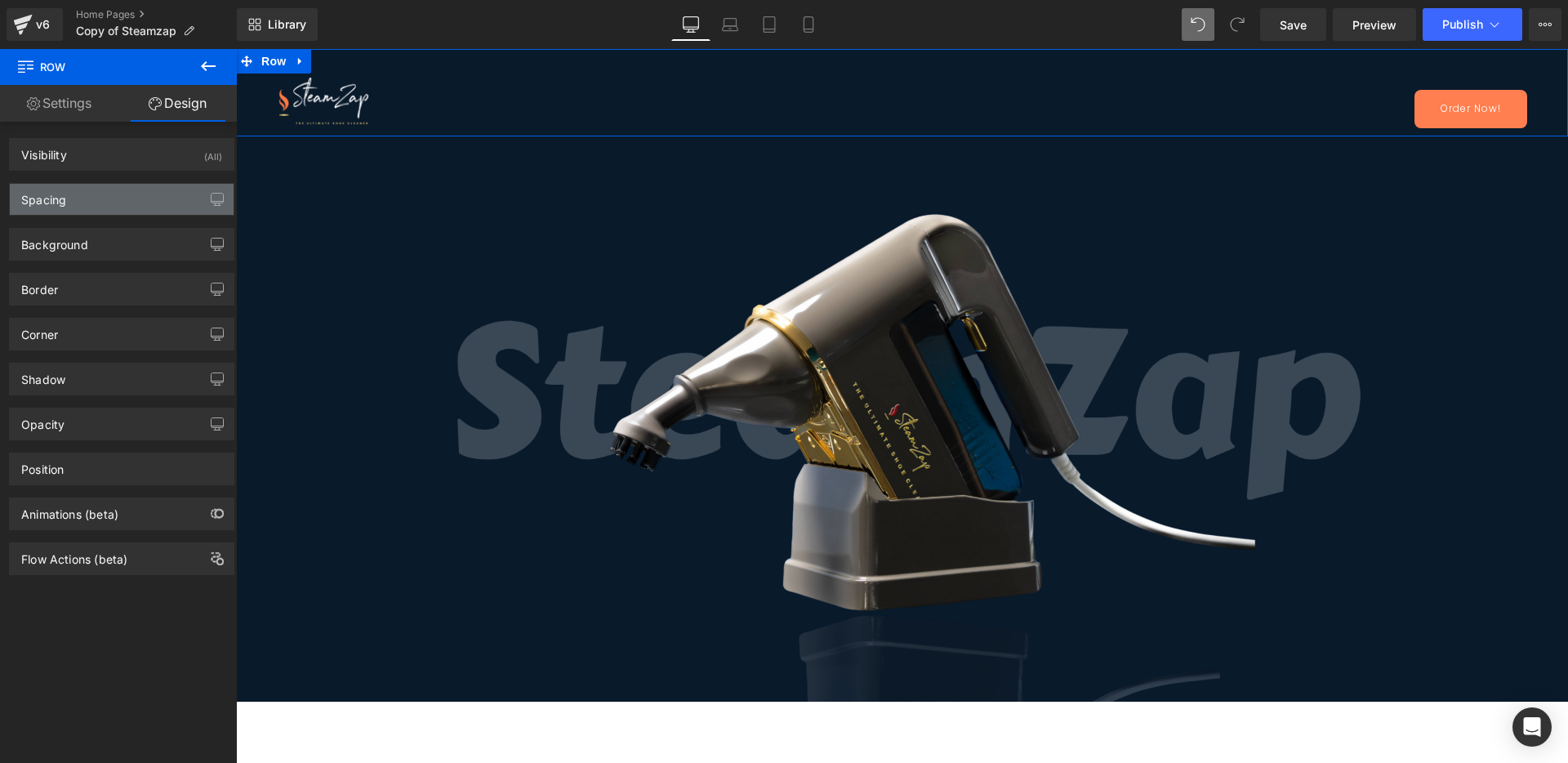 click on "Spacing" at bounding box center [122, 199] 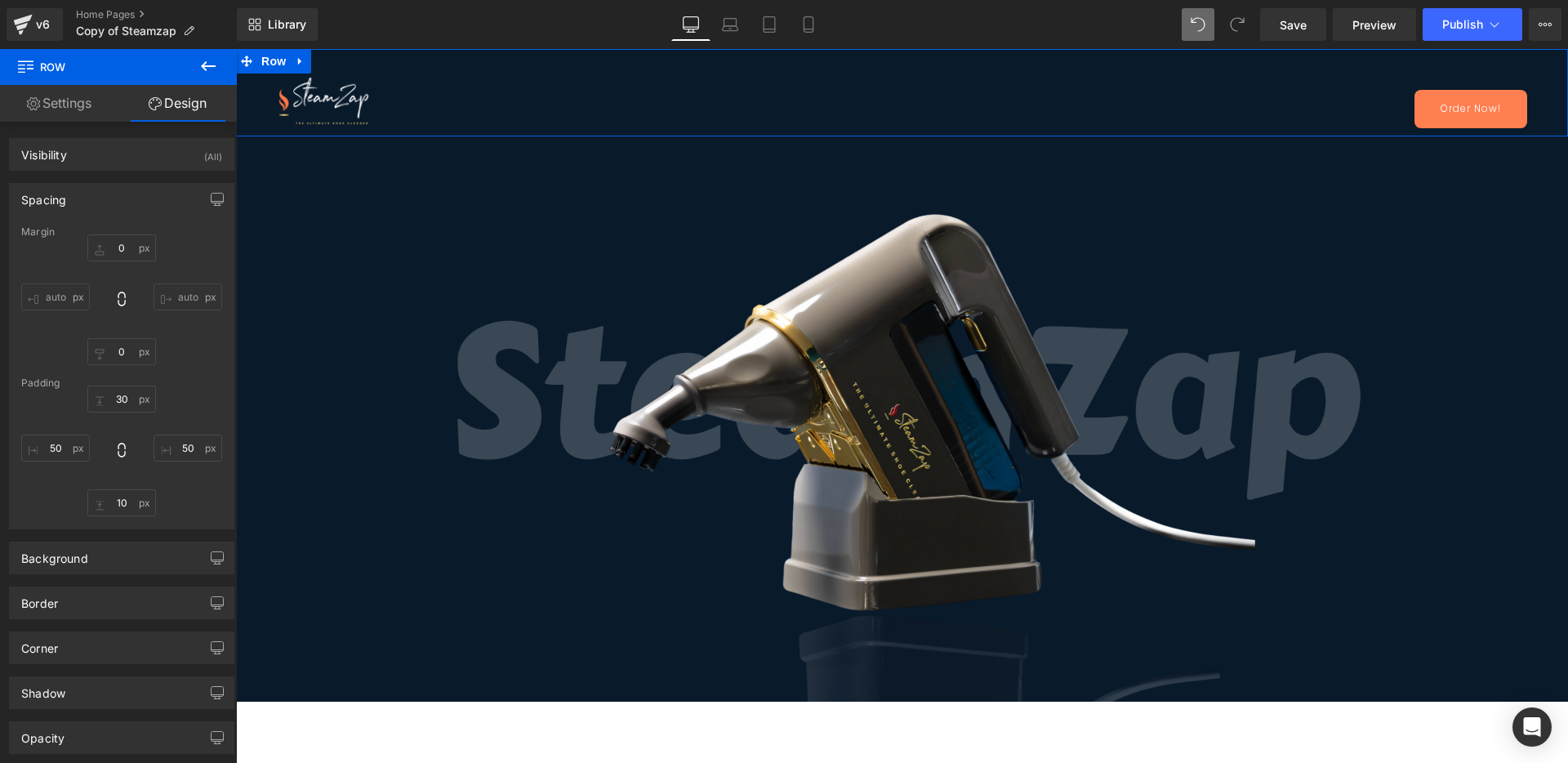 click on "Spacing" at bounding box center [122, 199] 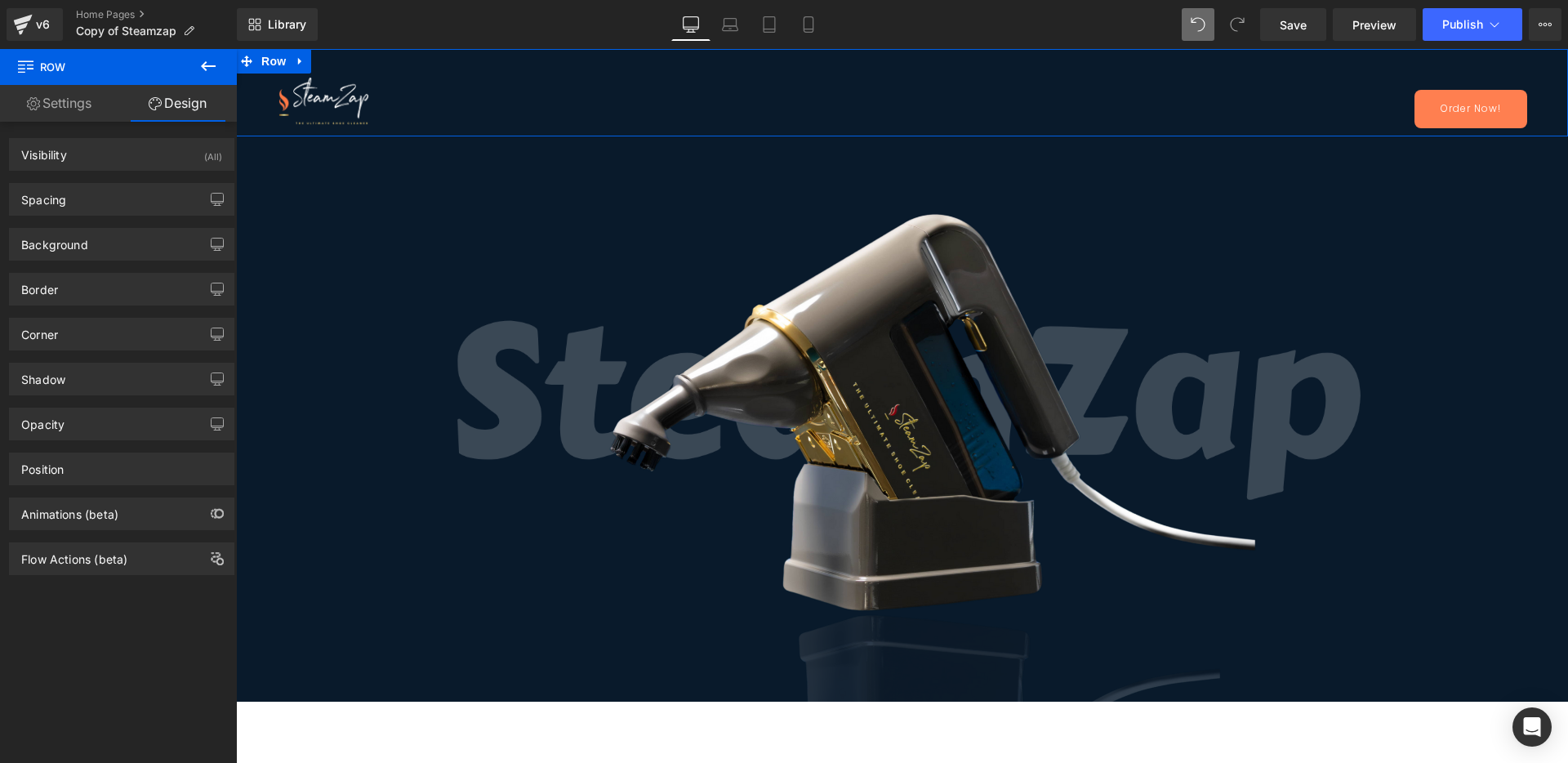 click on "Visibility
(All)
0|0|0|0   1 Show on Desktop 1 Show on Laptop 1 Show on Tablet 1 Show on Mobile" at bounding box center (122, 148) 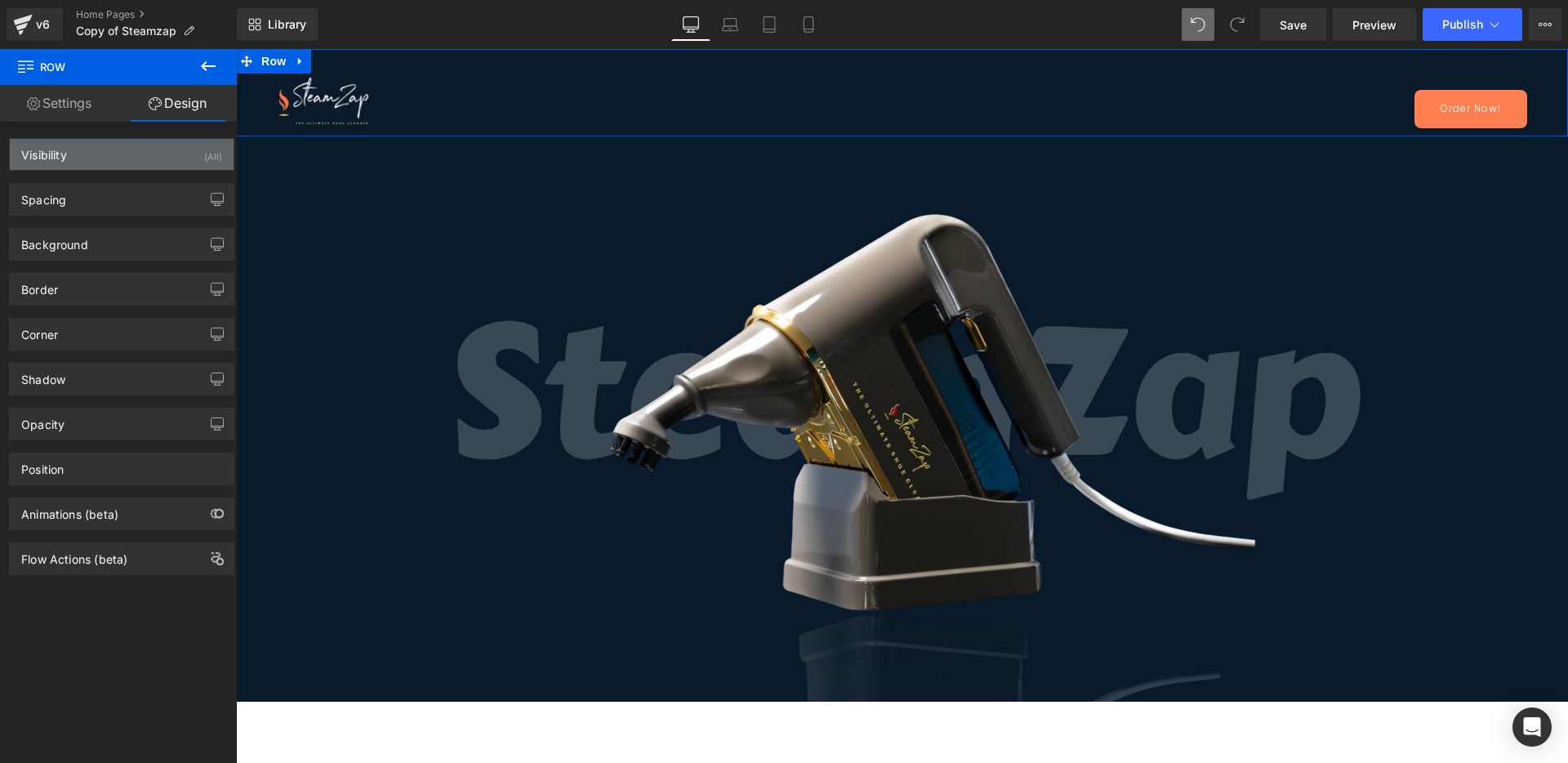click on "Visibility
(All)" at bounding box center [122, 154] 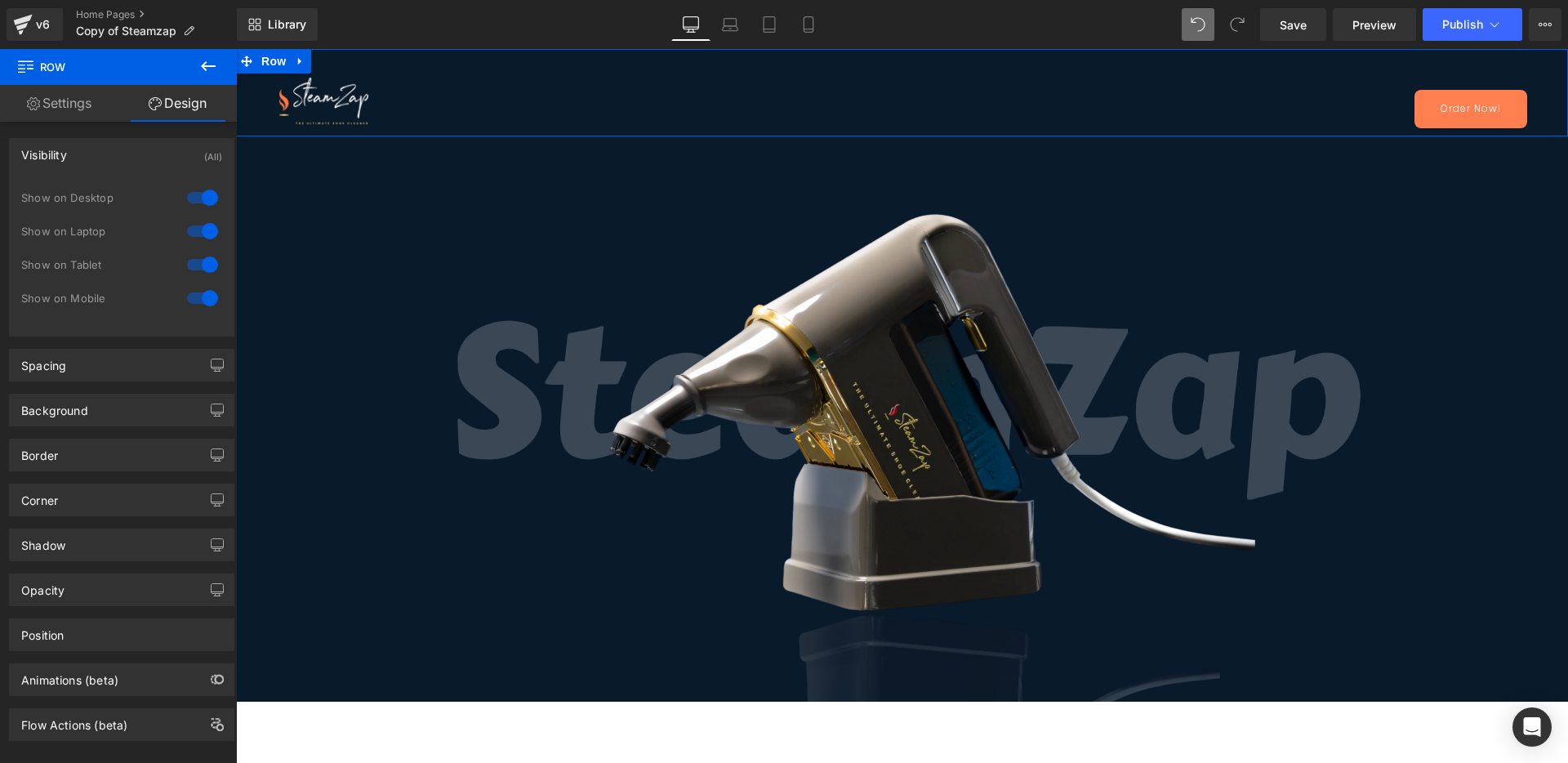click on "Visibility
(All)" at bounding box center [122, 154] 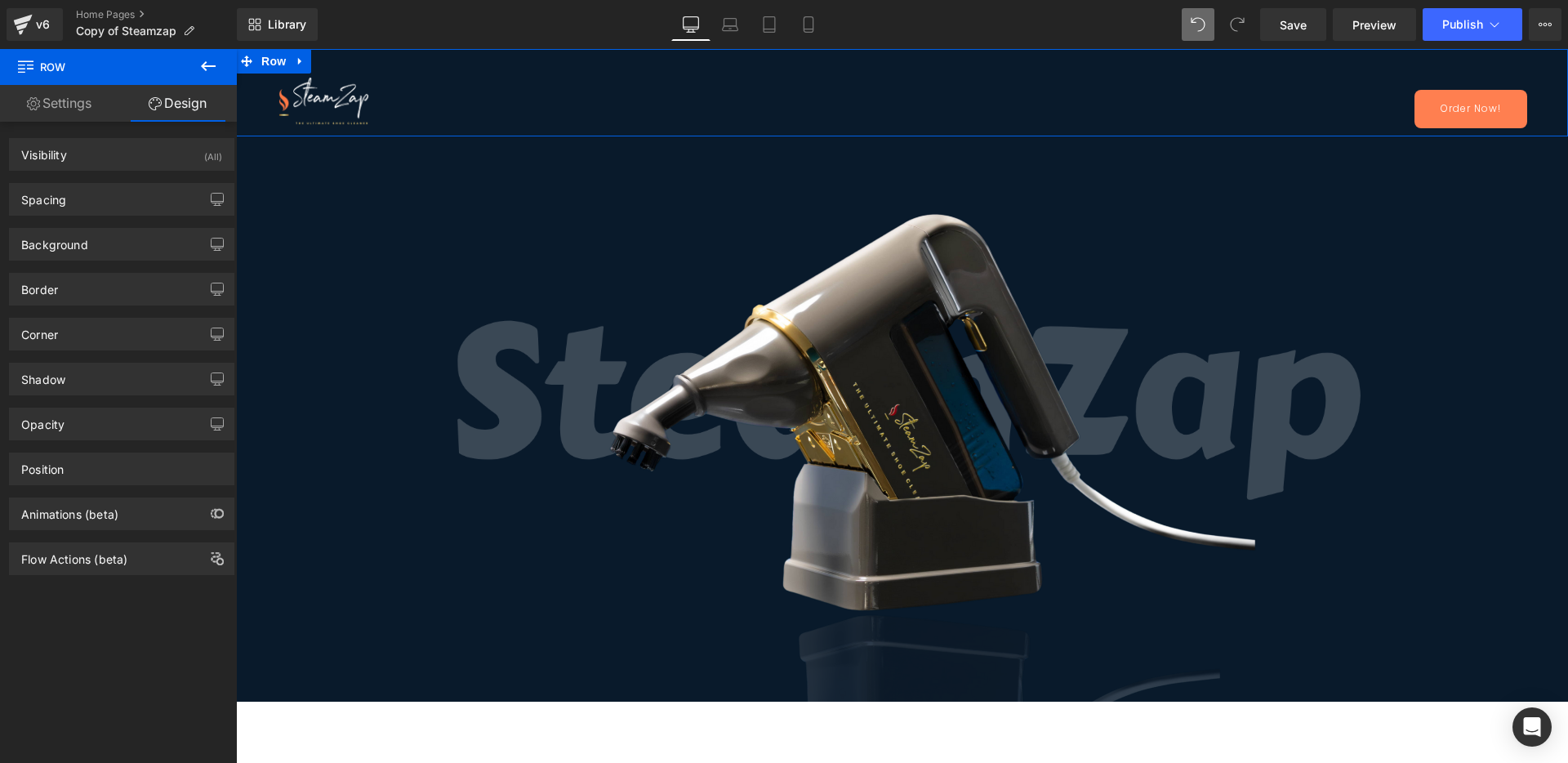 click on "Visibility
(All)
0|0|0|0   1 Show on Desktop 1 Show on Laptop 1 Show on Tablet 1 Show on Mobile" at bounding box center (122, 148) 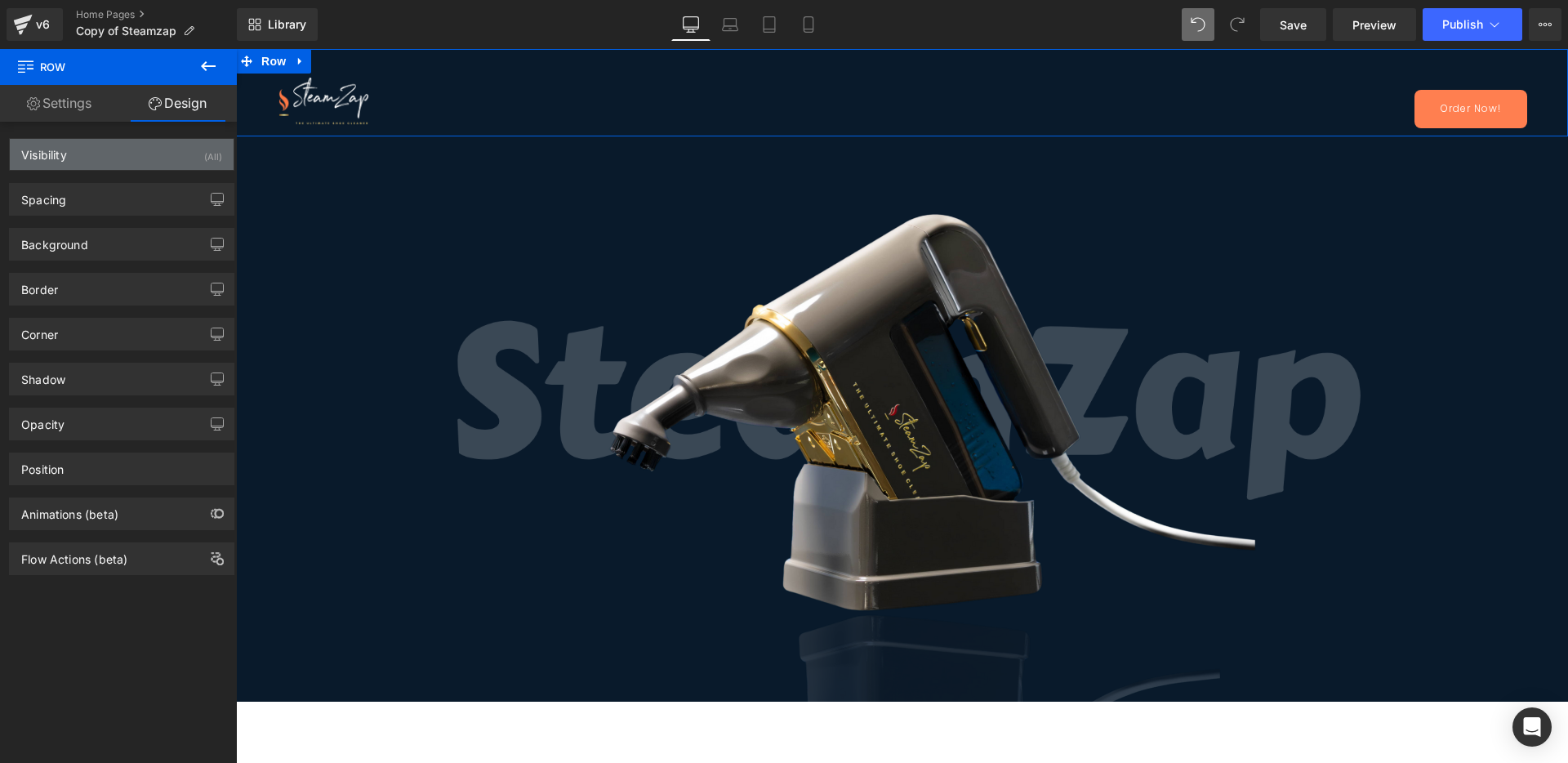 click on "Visibility
(All)" at bounding box center (122, 154) 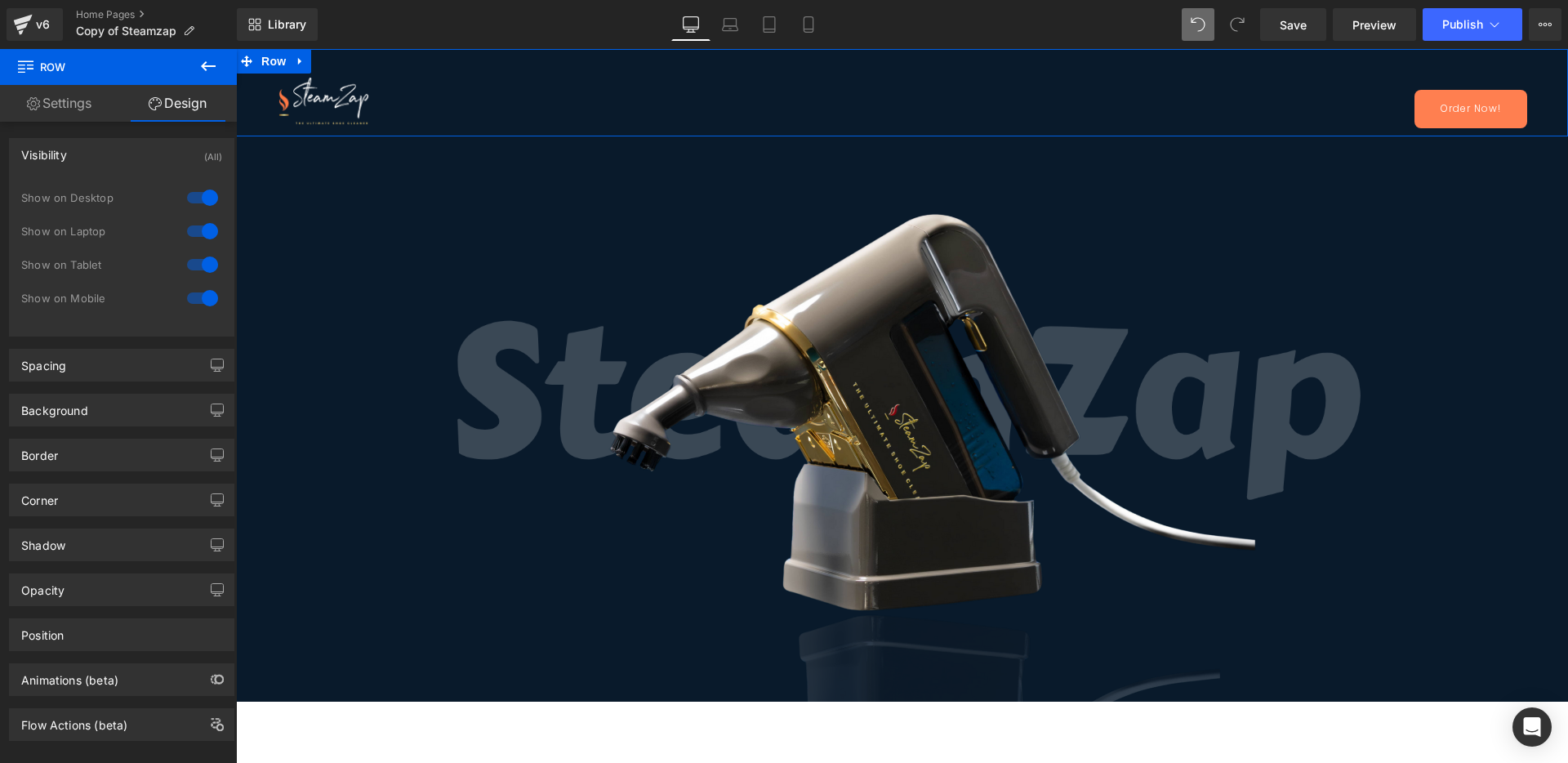 click on "Visibility
(All)" at bounding box center [122, 154] 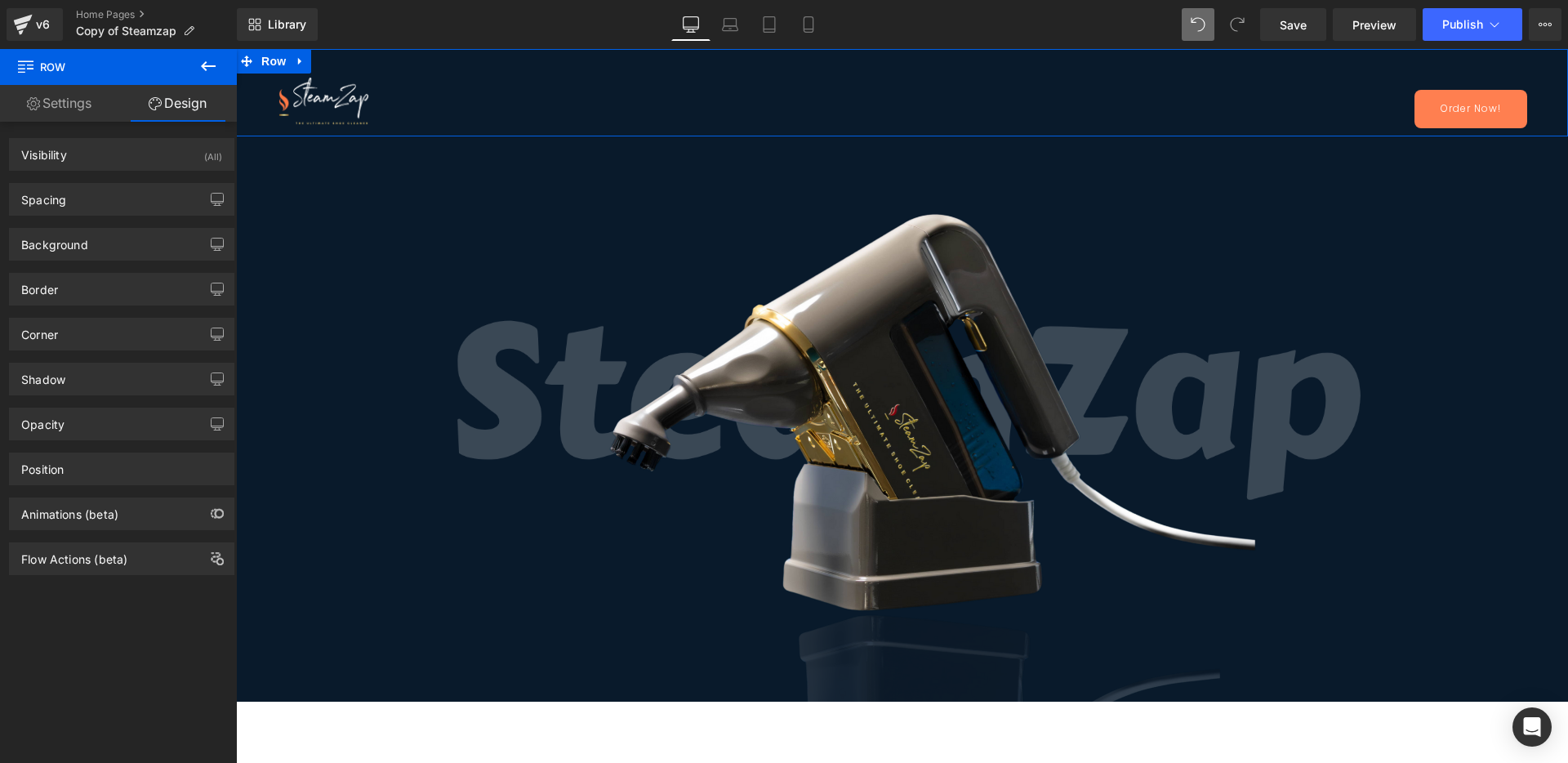 click on "Settings" at bounding box center [59, 103] 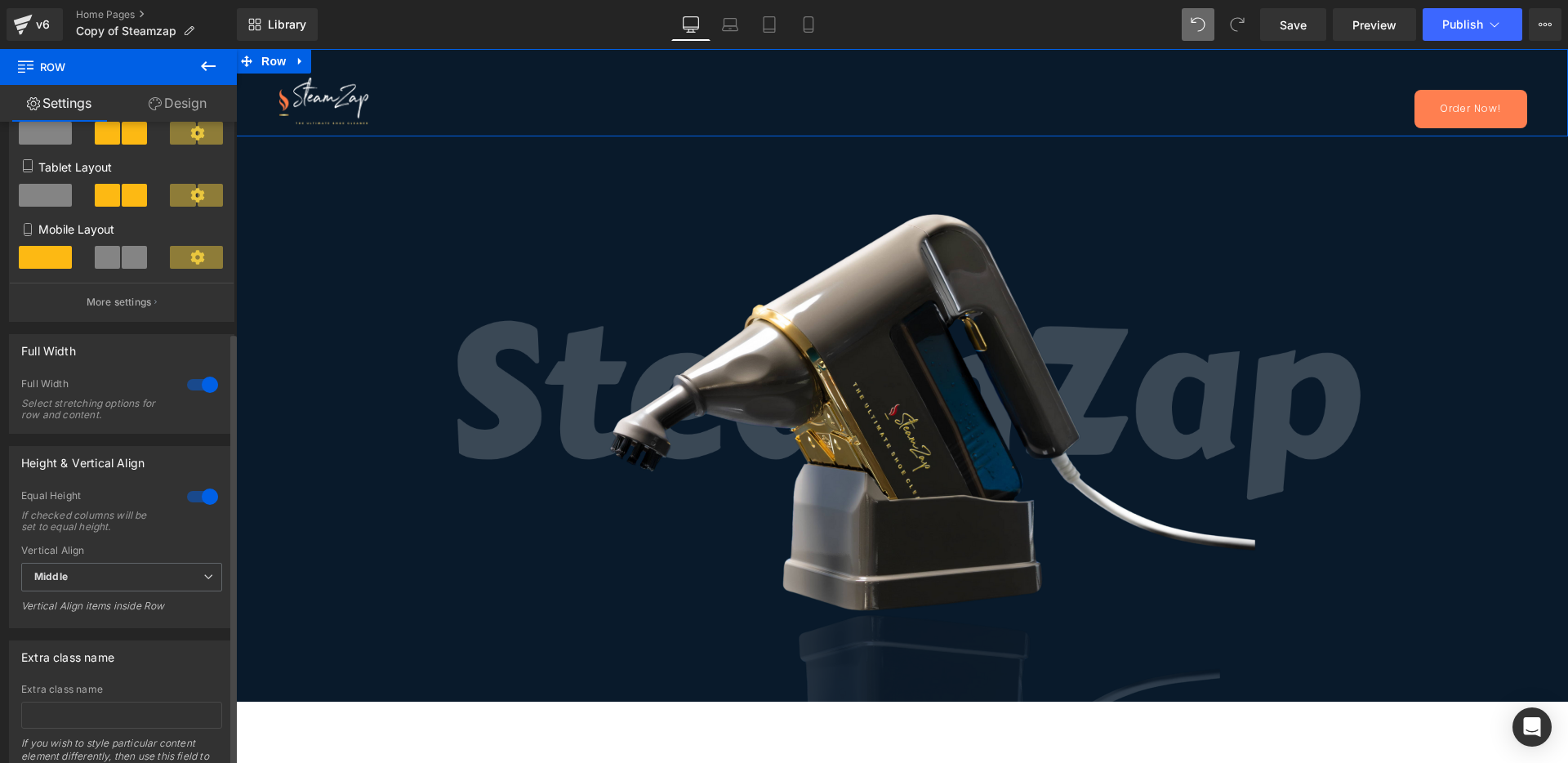 scroll, scrollTop: 312, scrollLeft: 0, axis: vertical 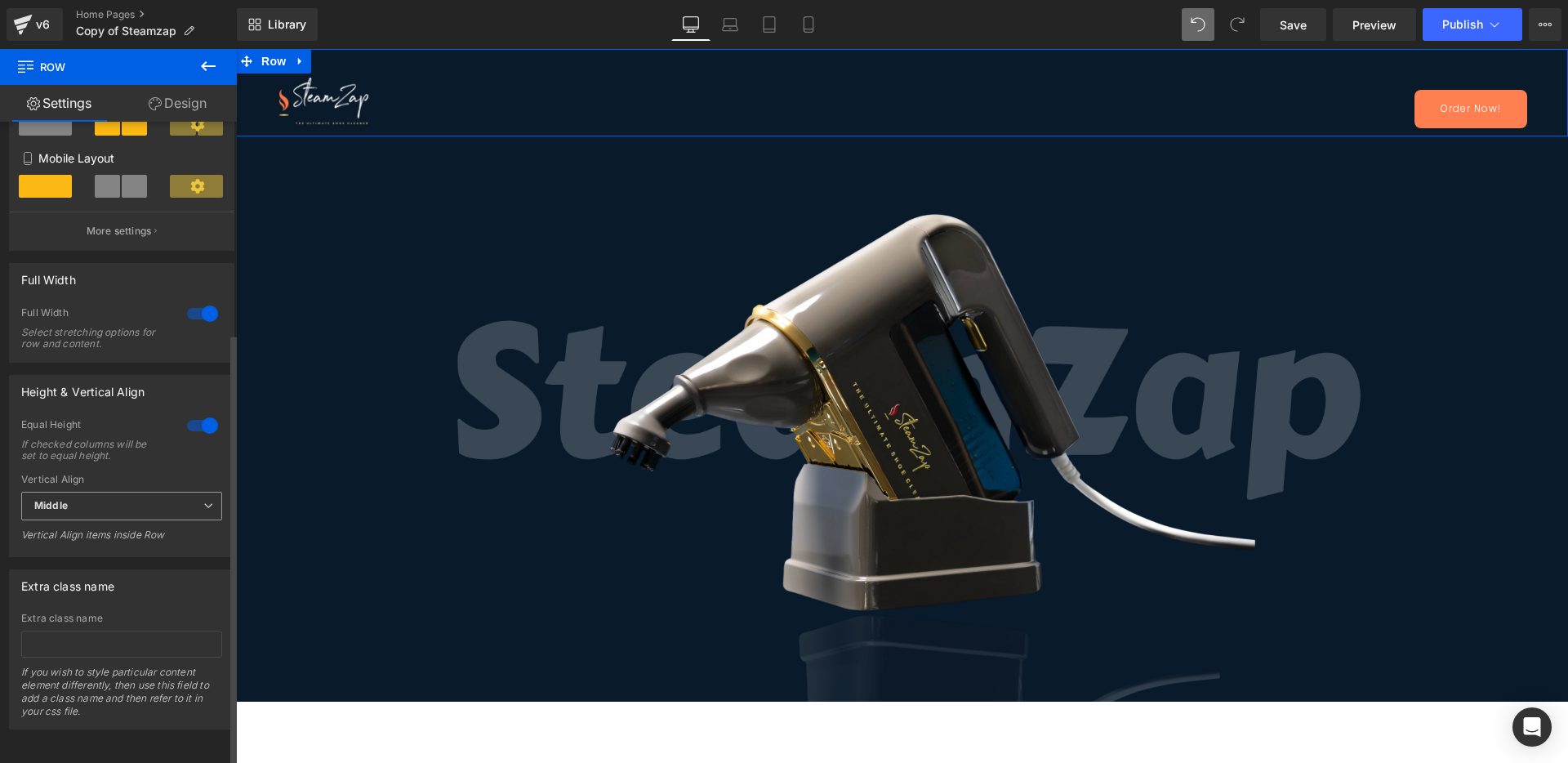 click on "Middle" at bounding box center [122, 506] 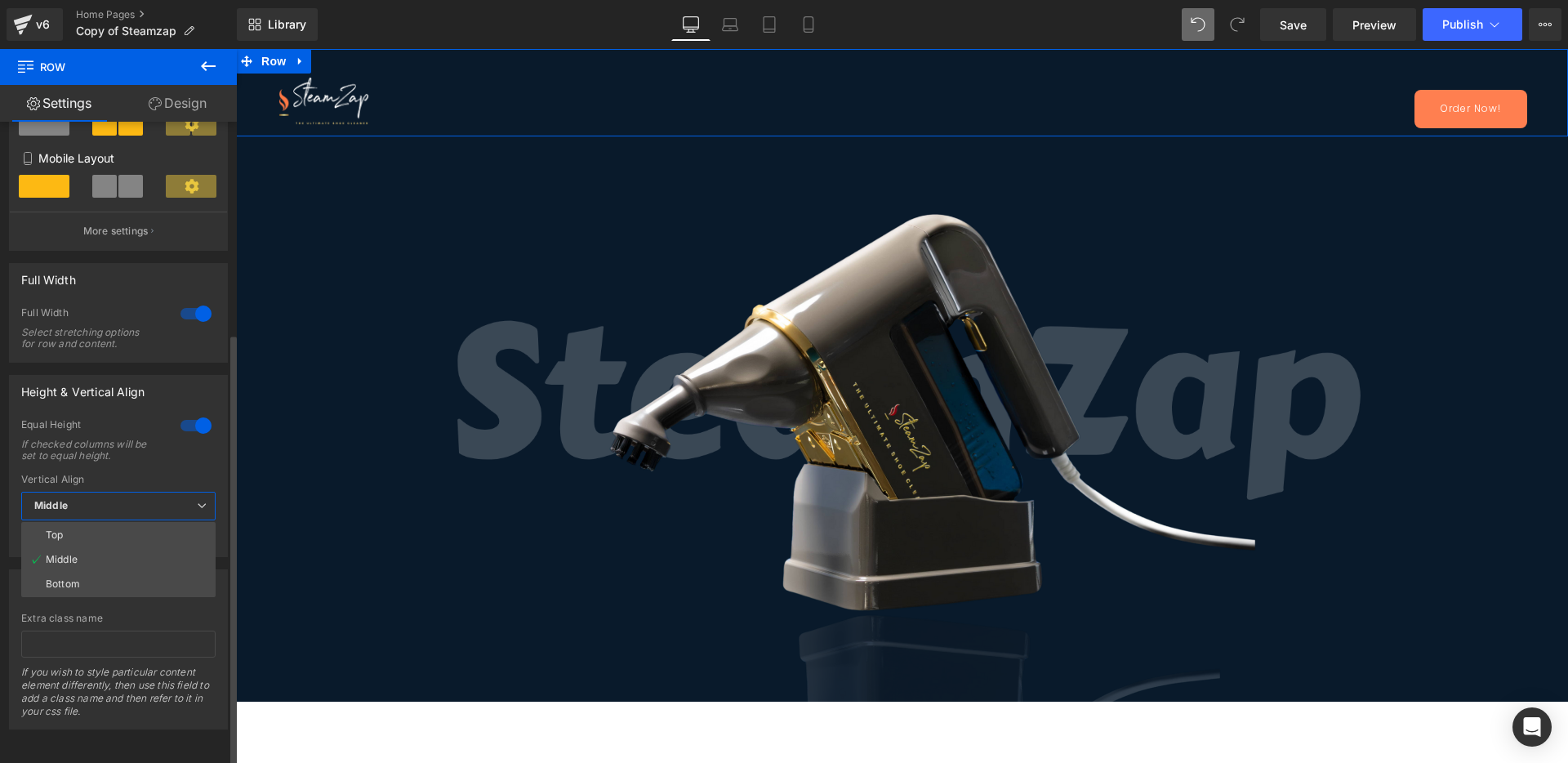 click on "Middle" at bounding box center (118, 506) 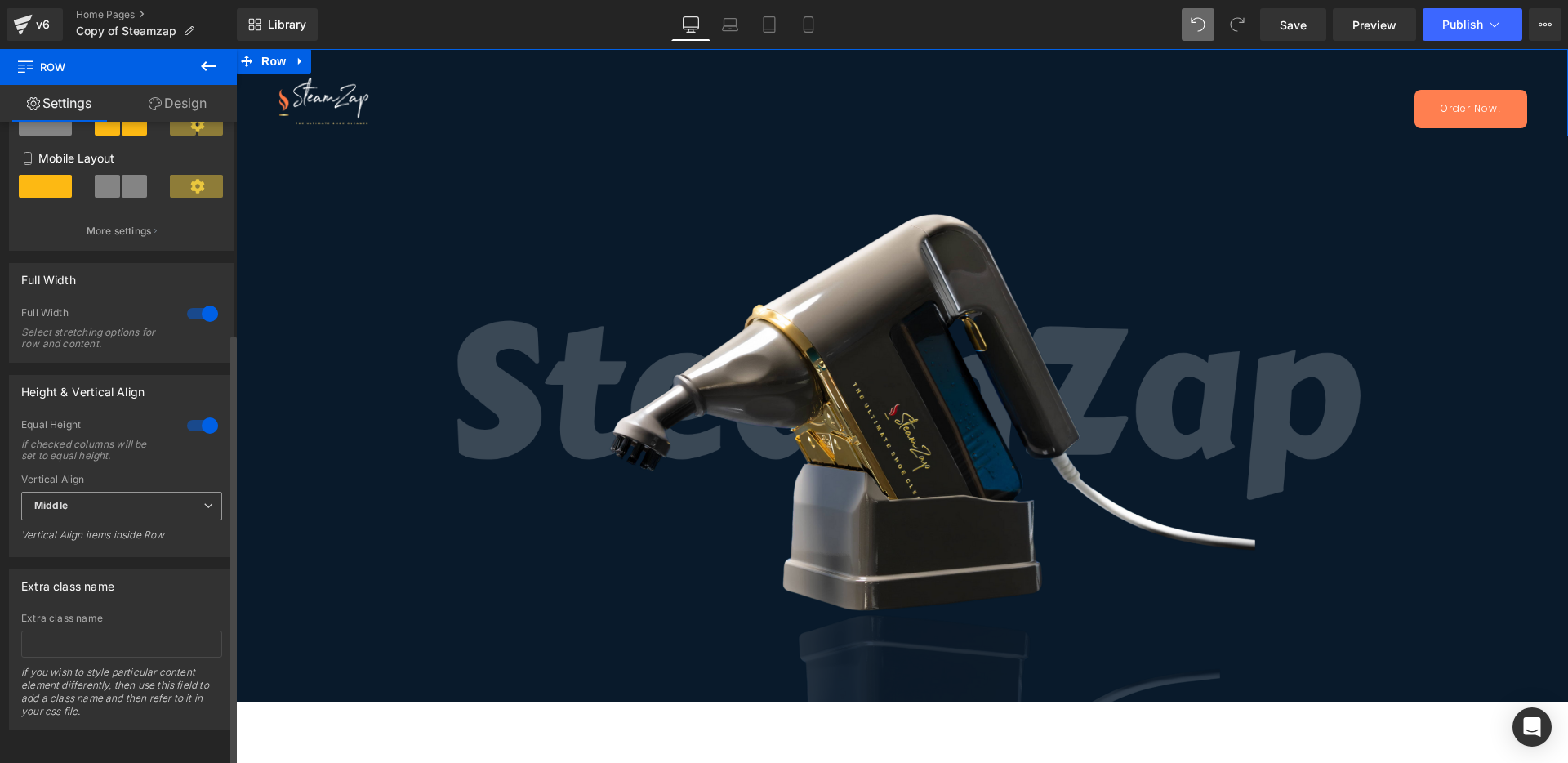 click on "Middle" at bounding box center (122, 506) 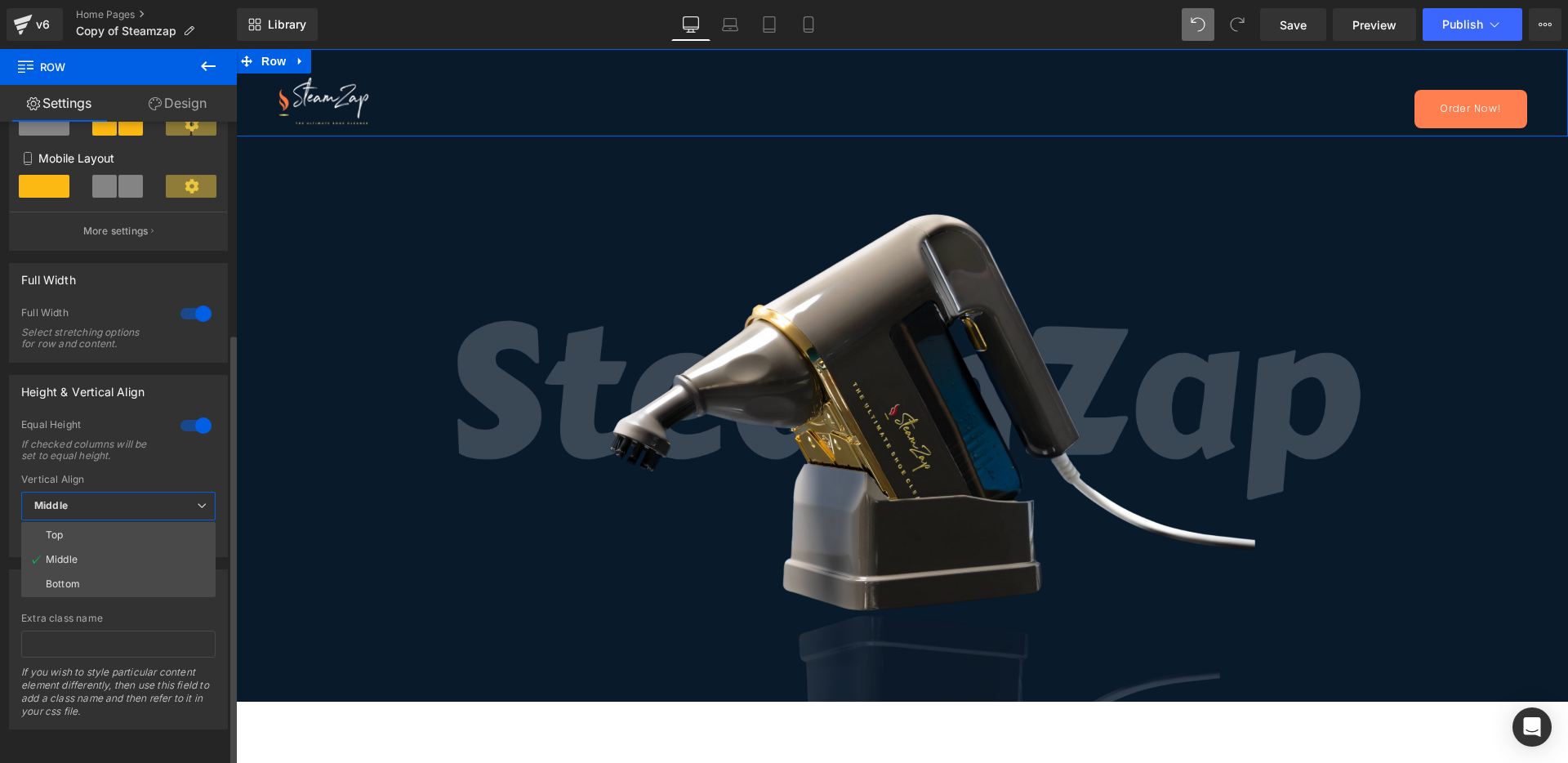 click on "Middle" at bounding box center (118, 506) 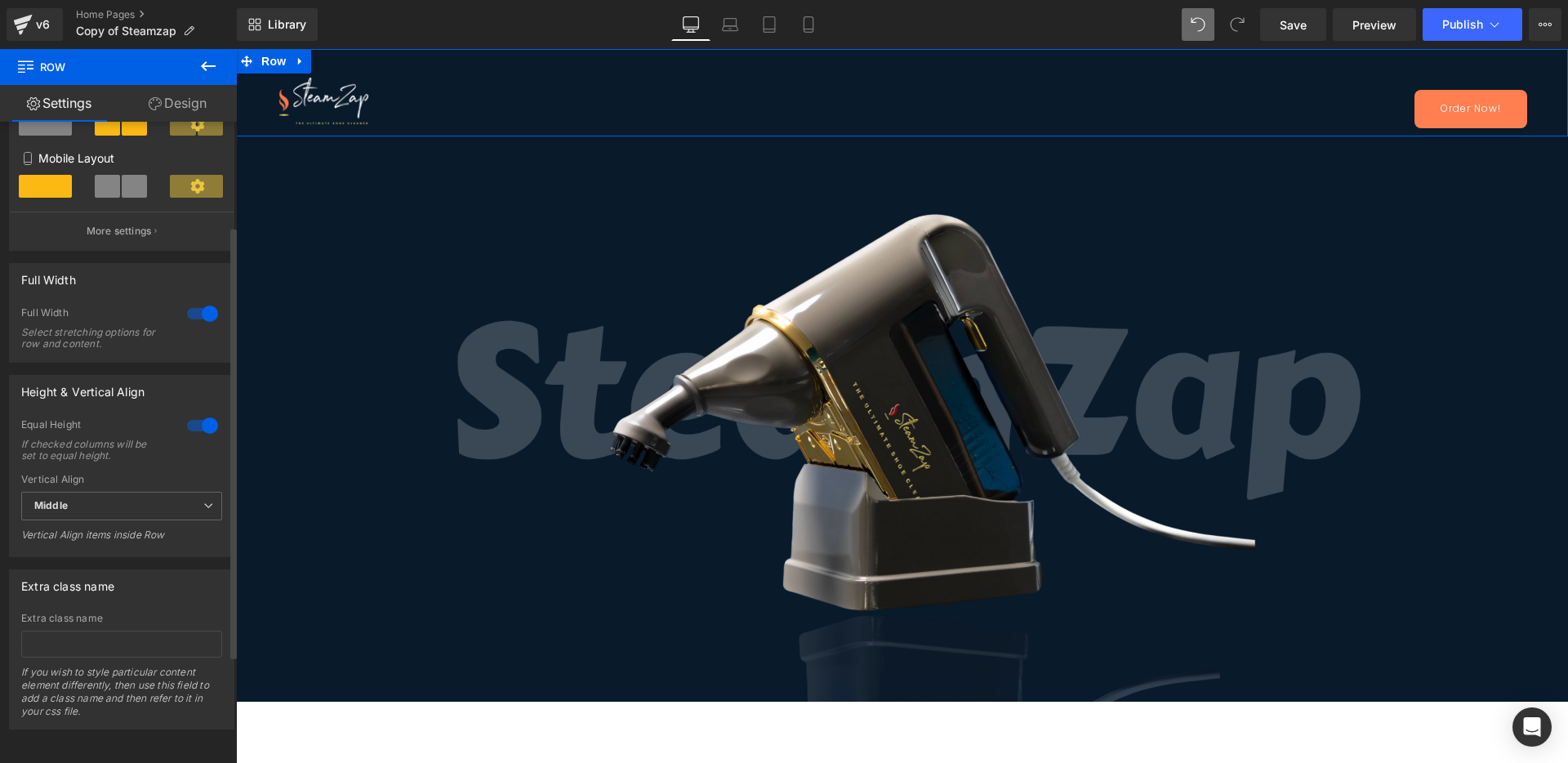 scroll, scrollTop: 0, scrollLeft: 0, axis: both 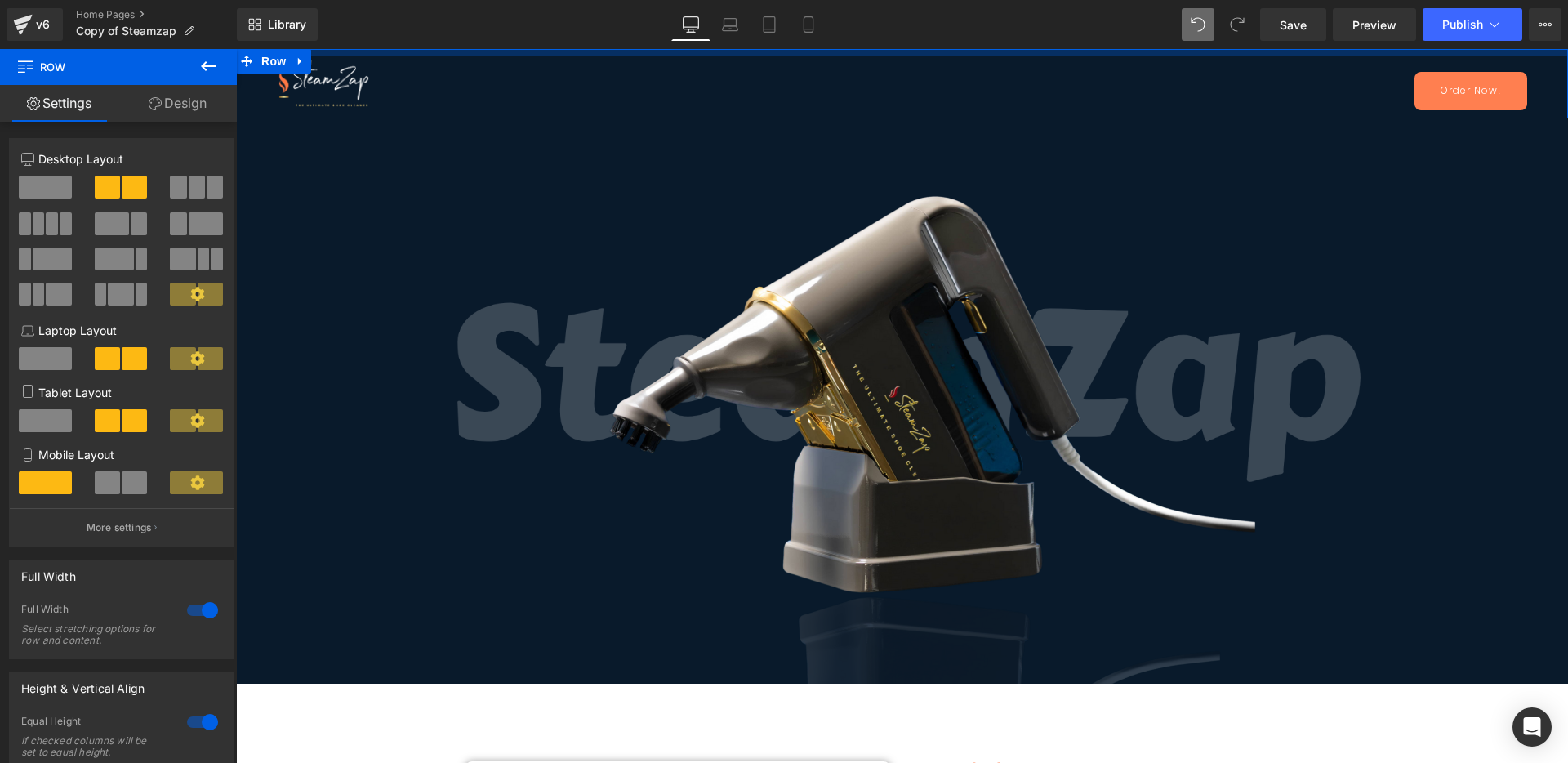 drag, startPoint x: 345, startPoint y: 69, endPoint x: 362, endPoint y: 44, distance: 30.232433 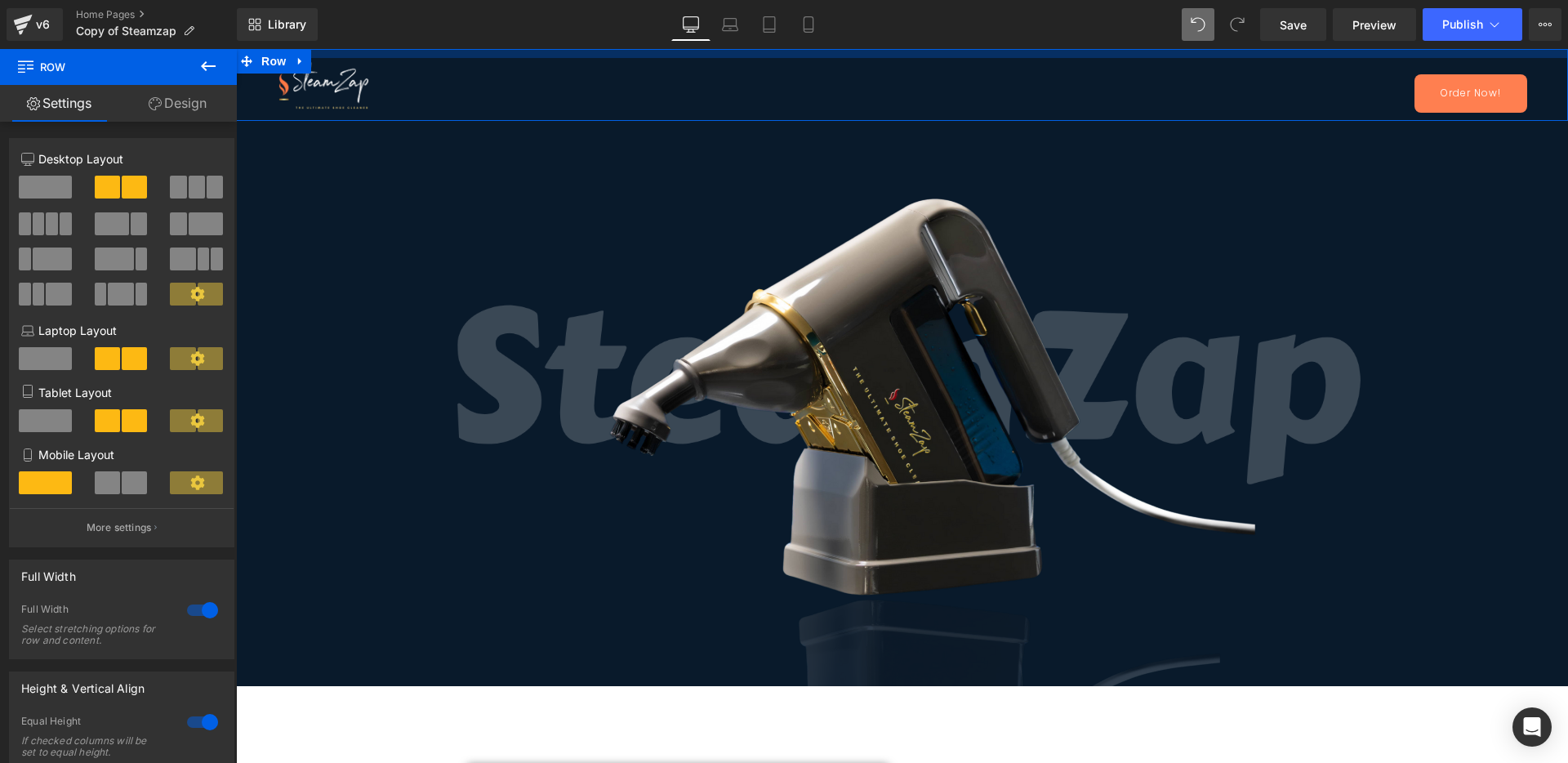 click on "Library Desktop Desktop Laptop Tablet Mobile Save Preview Publish Scheduled View Live Page View with current Template Save Template to Library Schedule Publish  Optimize  Publish Settings Shortcuts  Your page can’t be published   You've reached the maximum number of published pages on your plan  (0/0).  You need to upgrade your plan or unpublish all your pages to get 1 publish slot.   Unpublish pages   Upgrade plan" at bounding box center (902, 25) 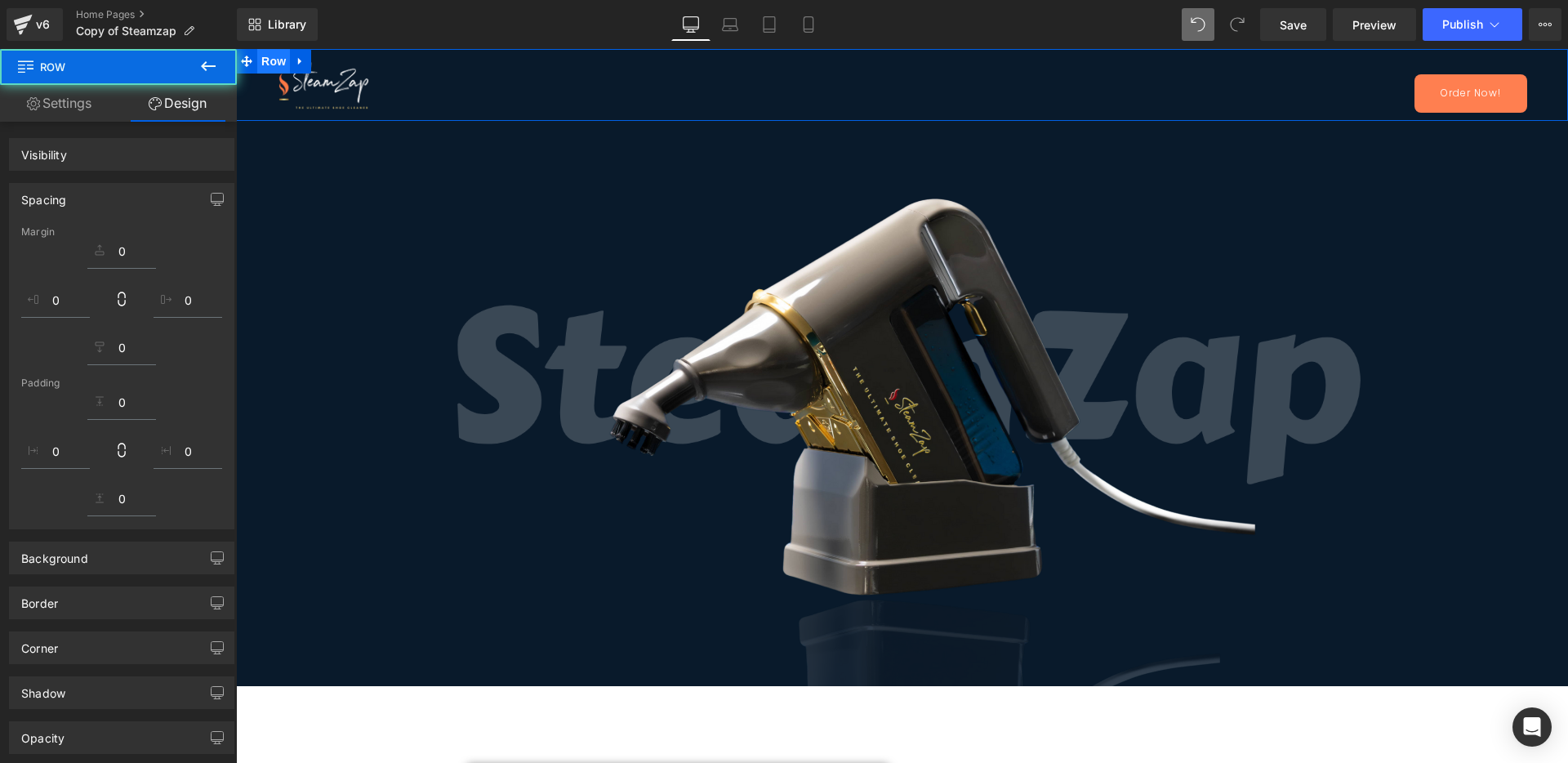 click on "Row" at bounding box center (274, 61) 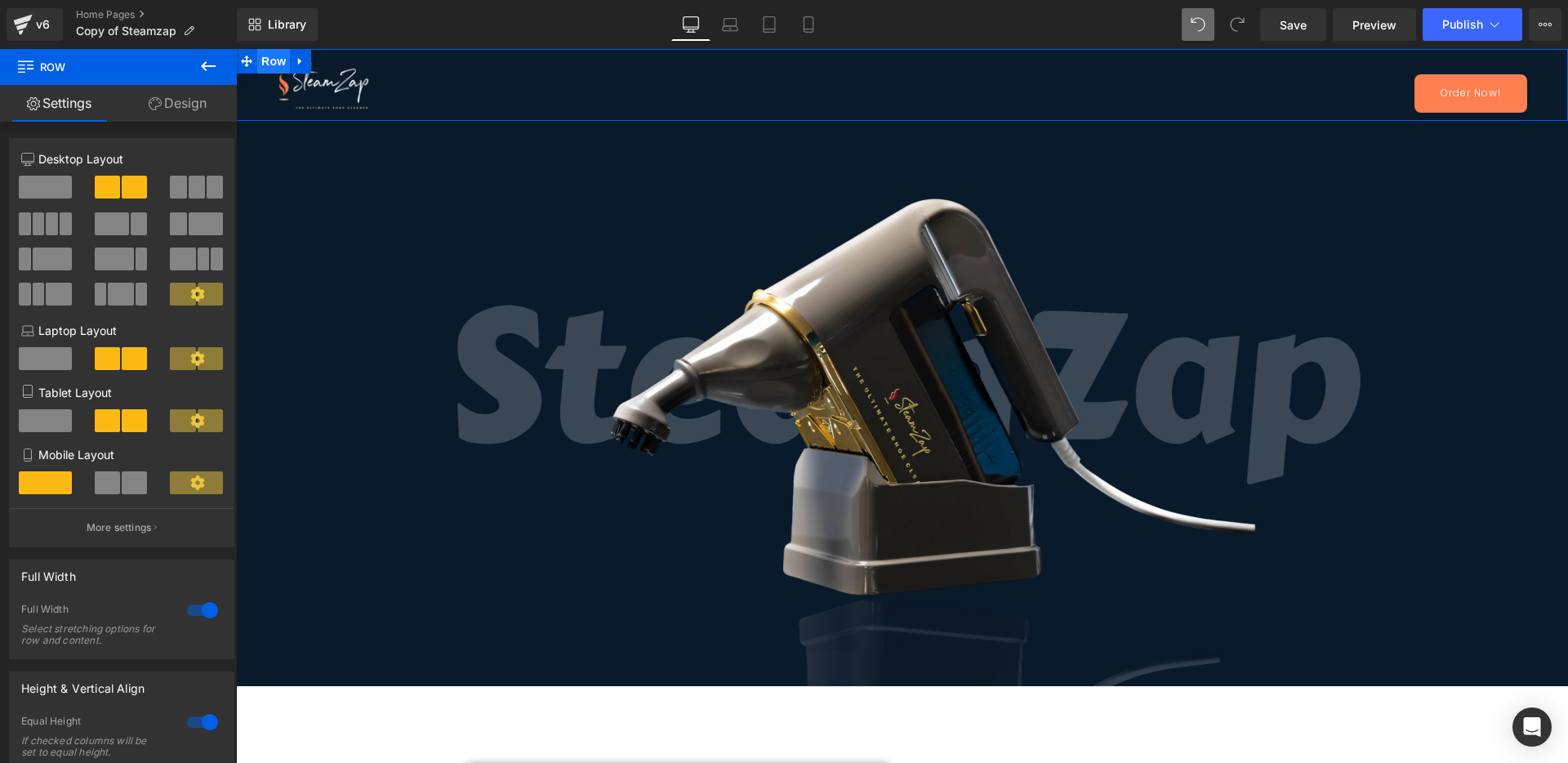 click on "Row" at bounding box center [274, 61] 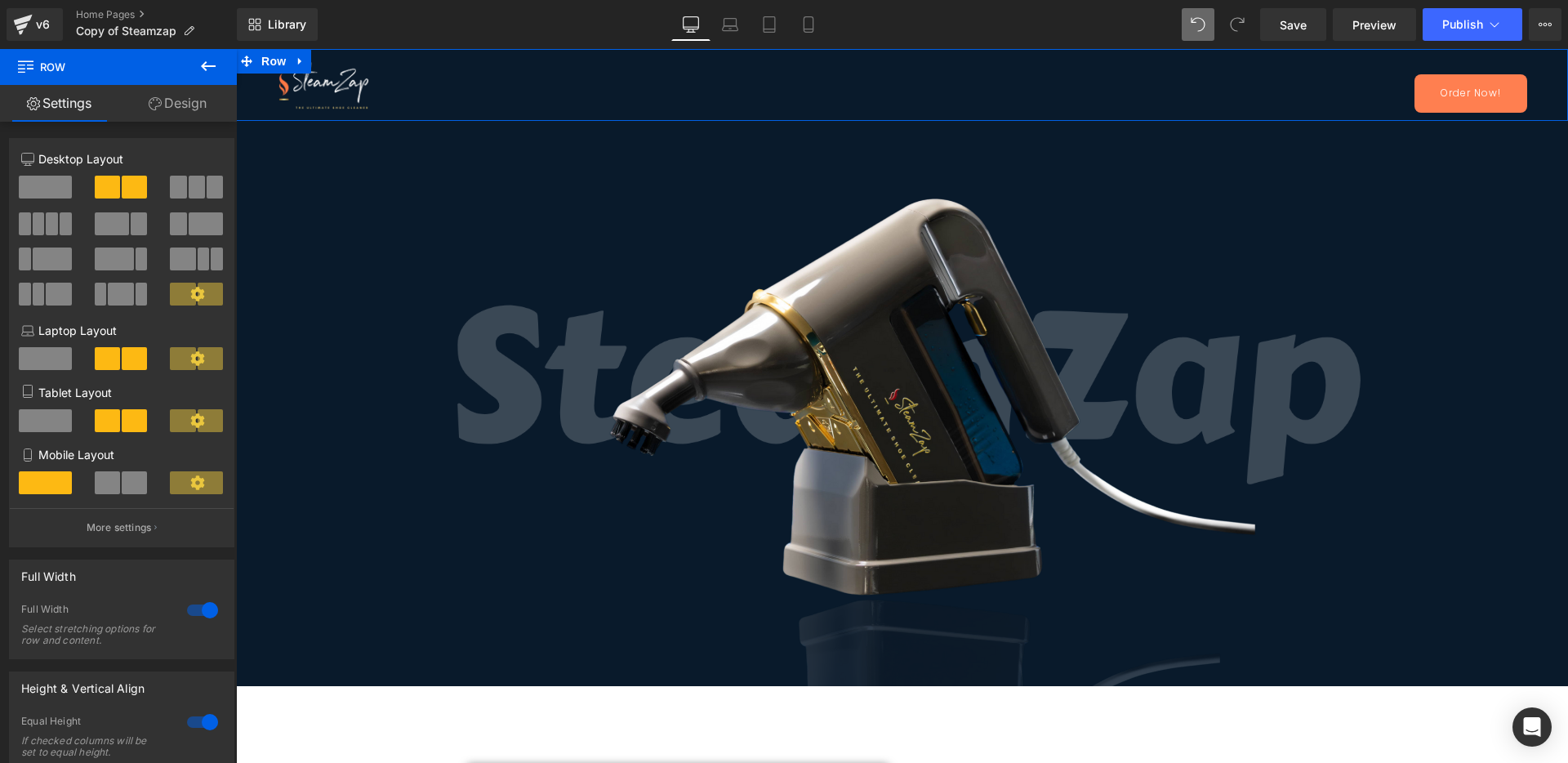 click on "Design" at bounding box center [177, 103] 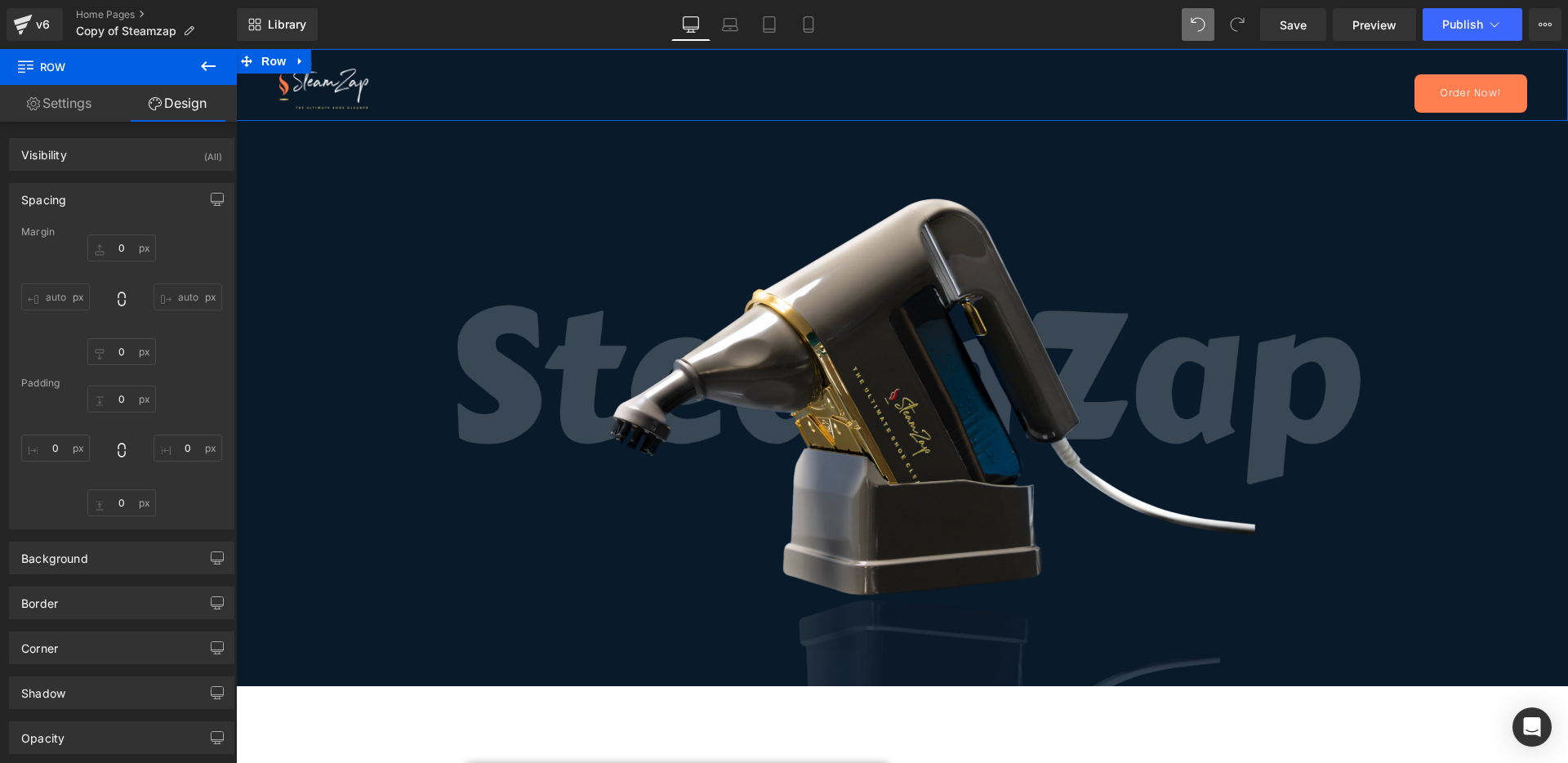 type on "0" 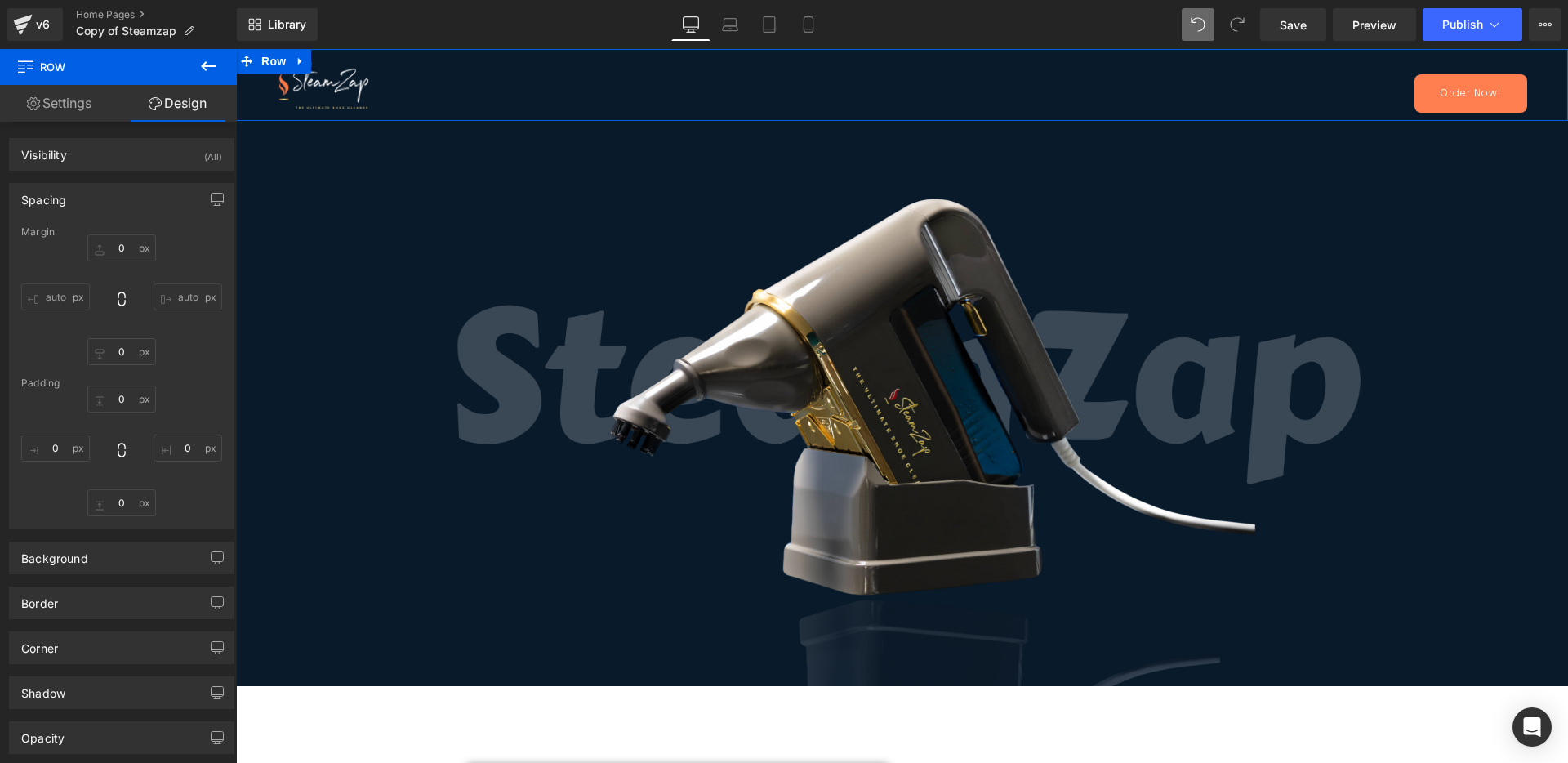 type on "0" 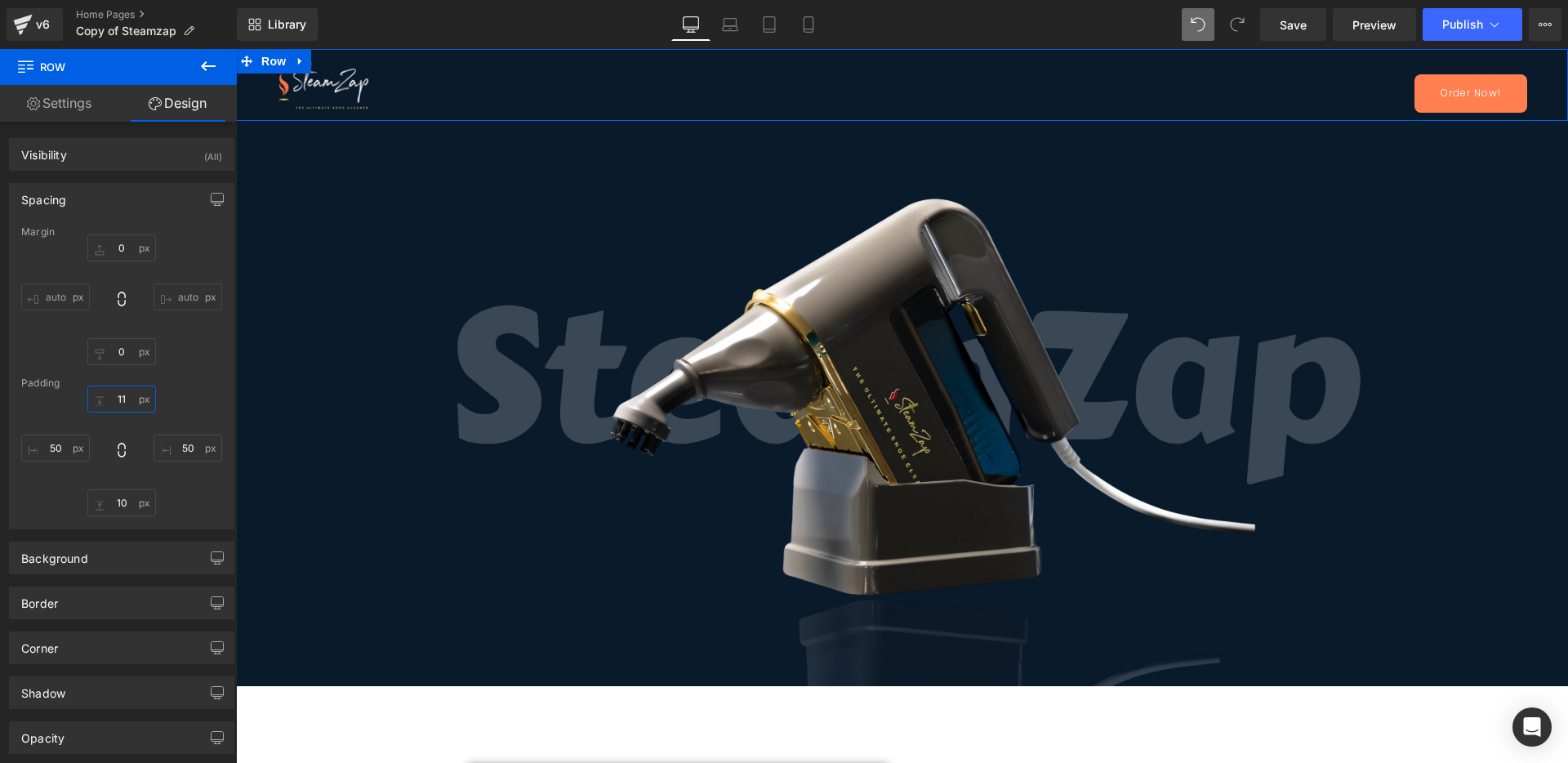 click on "11" at bounding box center [122, 399] 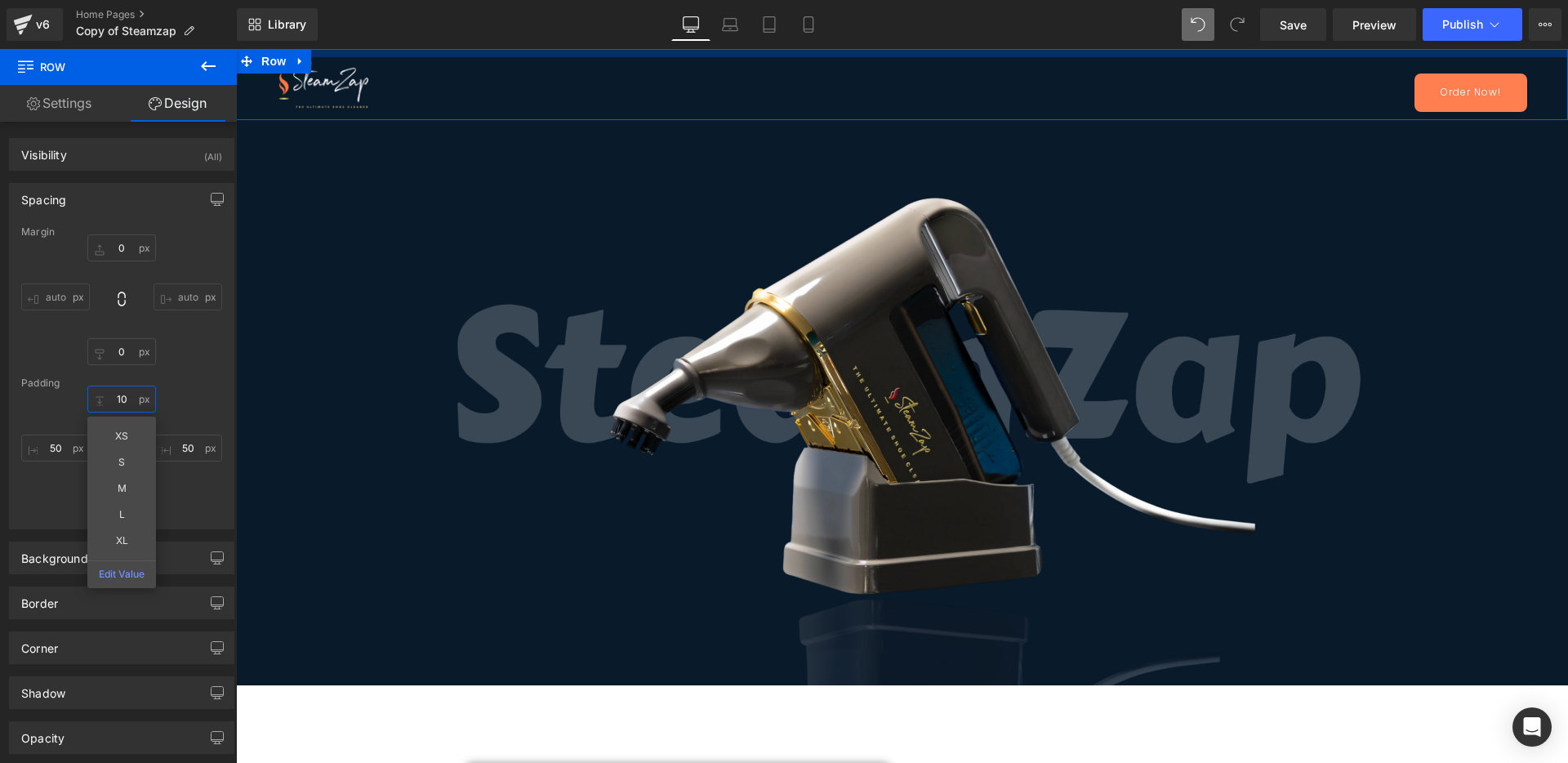 type on "1" 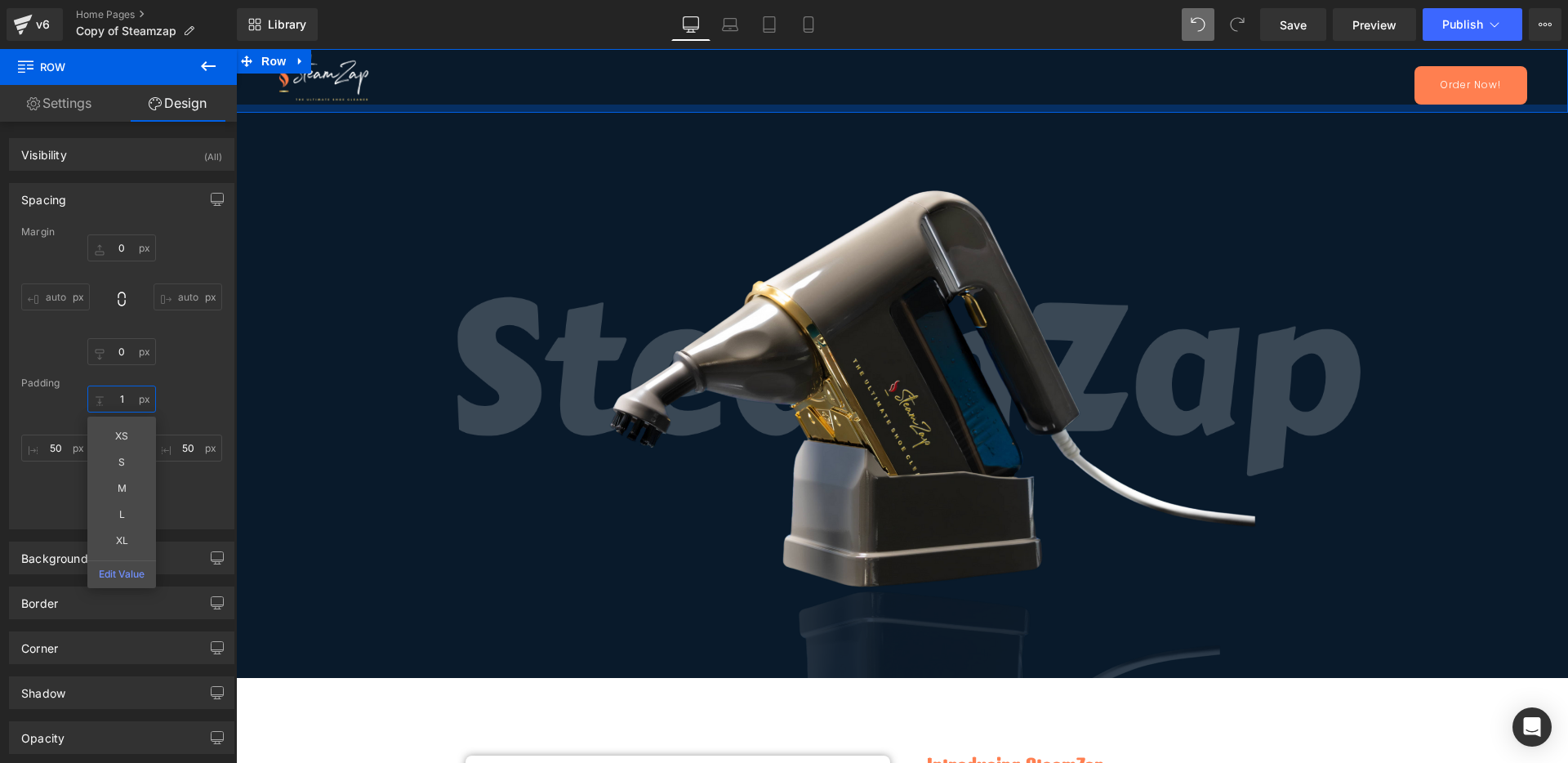 type on "18px" 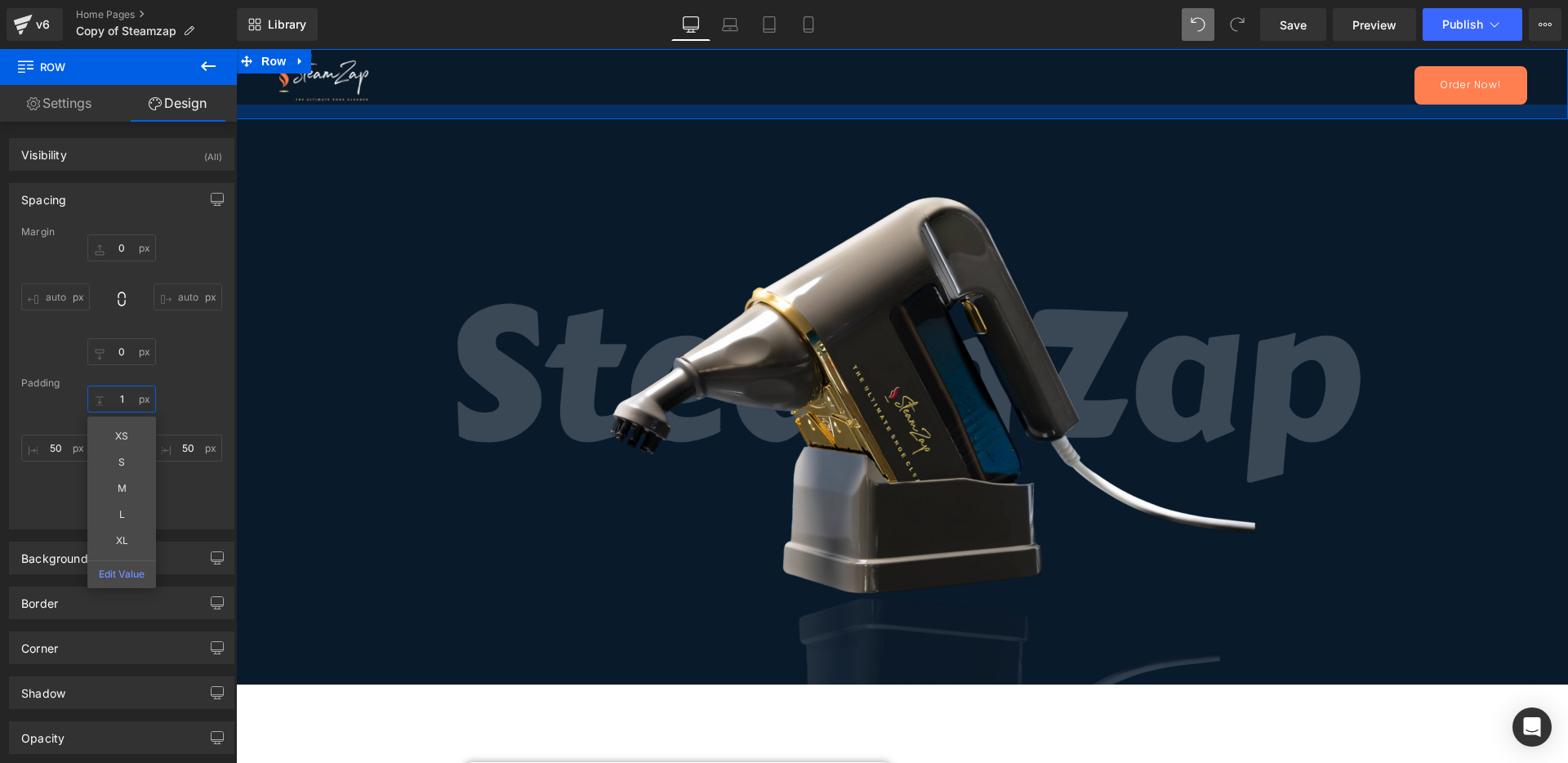 drag, startPoint x: 1497, startPoint y: 104, endPoint x: 1505, endPoint y: 110, distance: 10 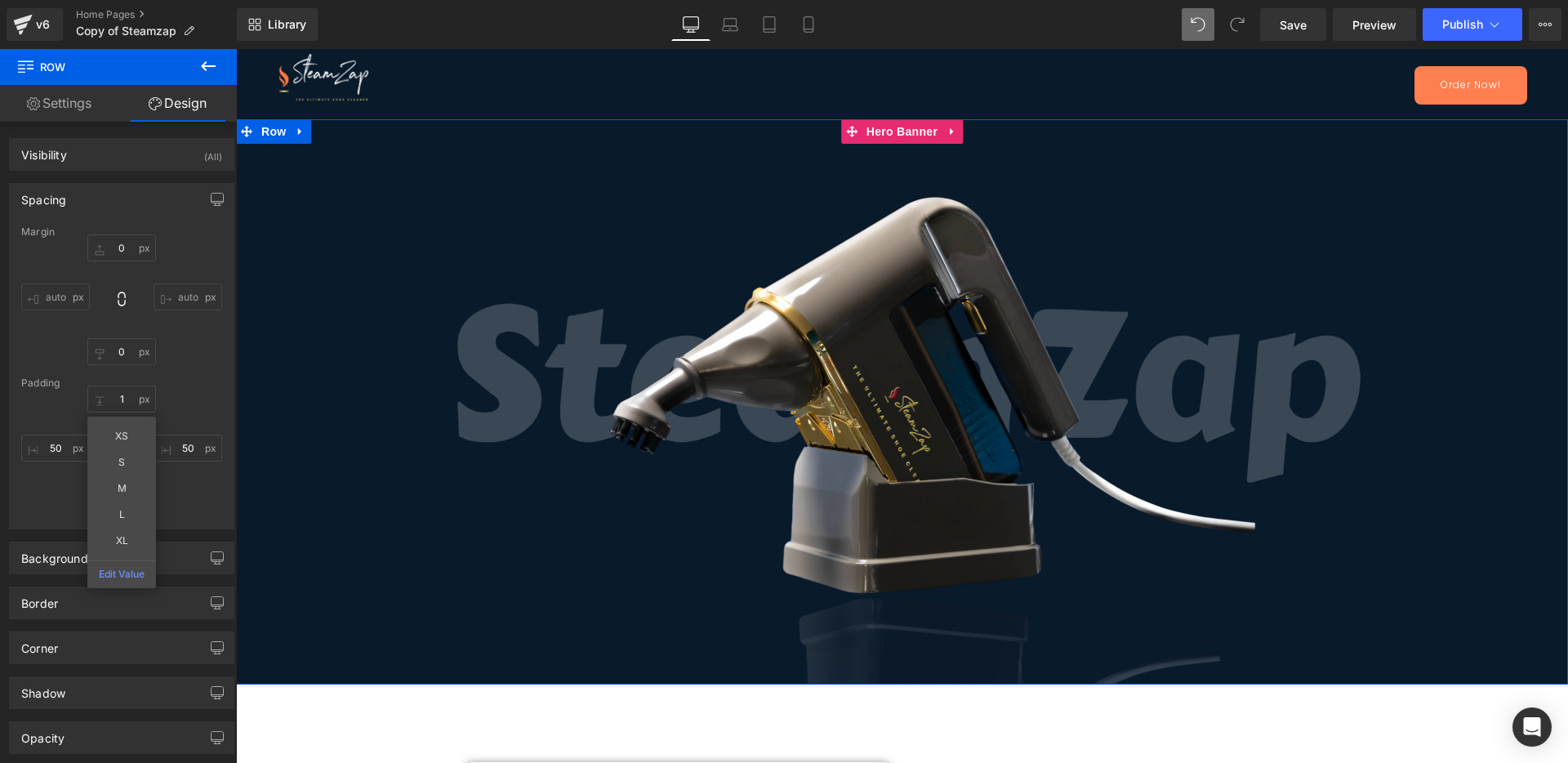 click on "Image         Row" at bounding box center [902, 412] 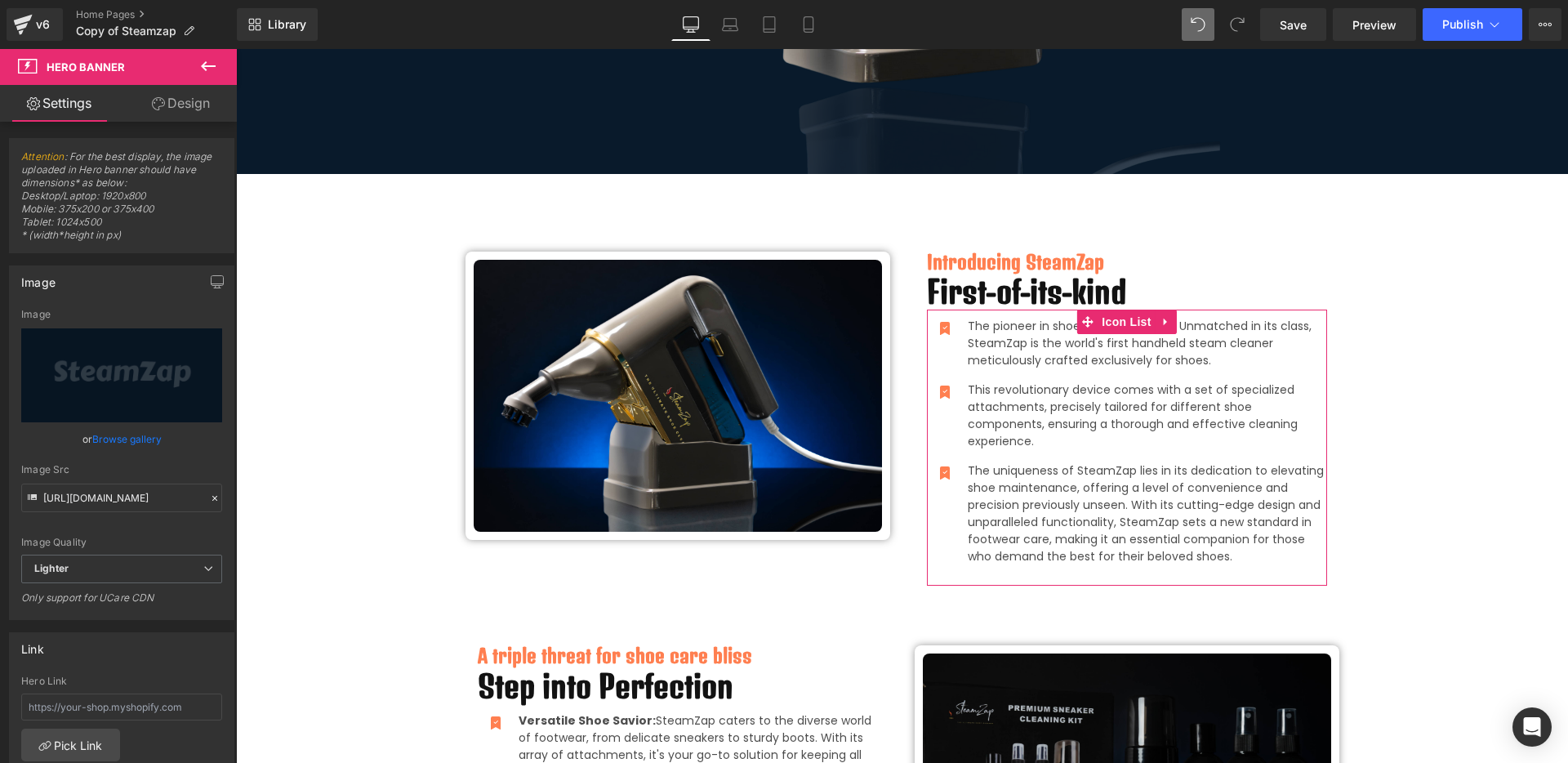scroll, scrollTop: 0, scrollLeft: 0, axis: both 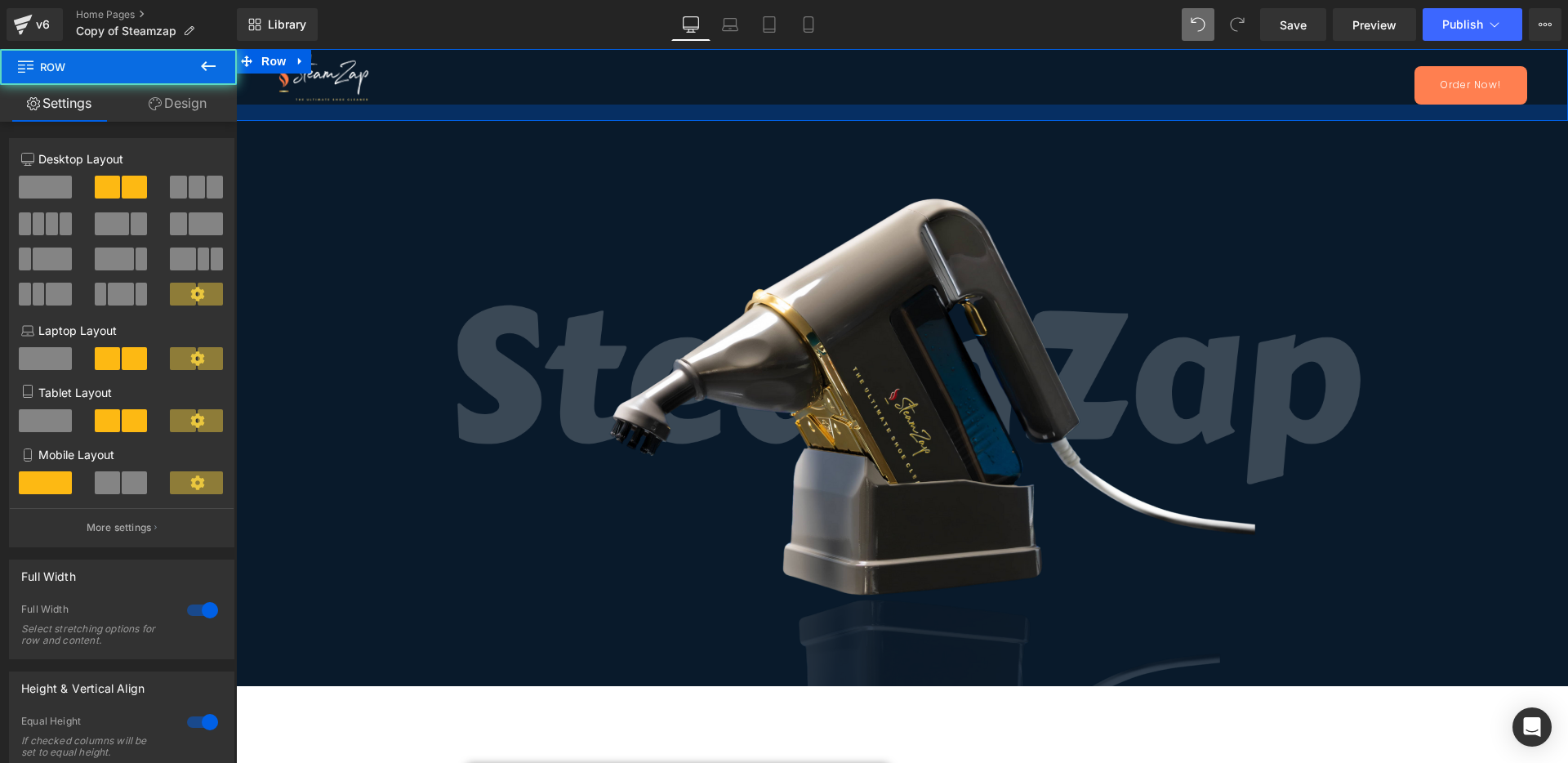 click at bounding box center (902, 113) 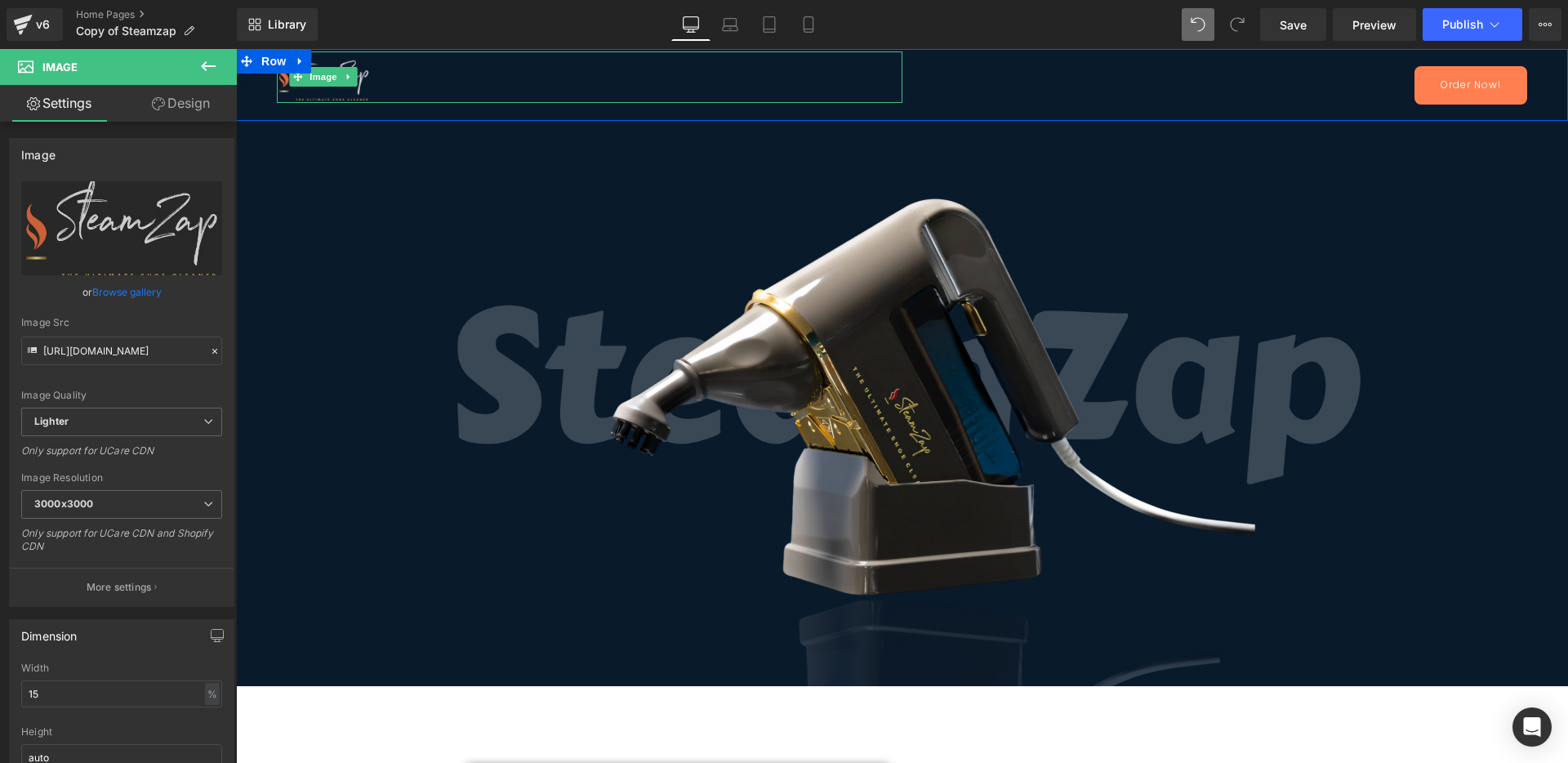 click on "Image" at bounding box center [590, 77] 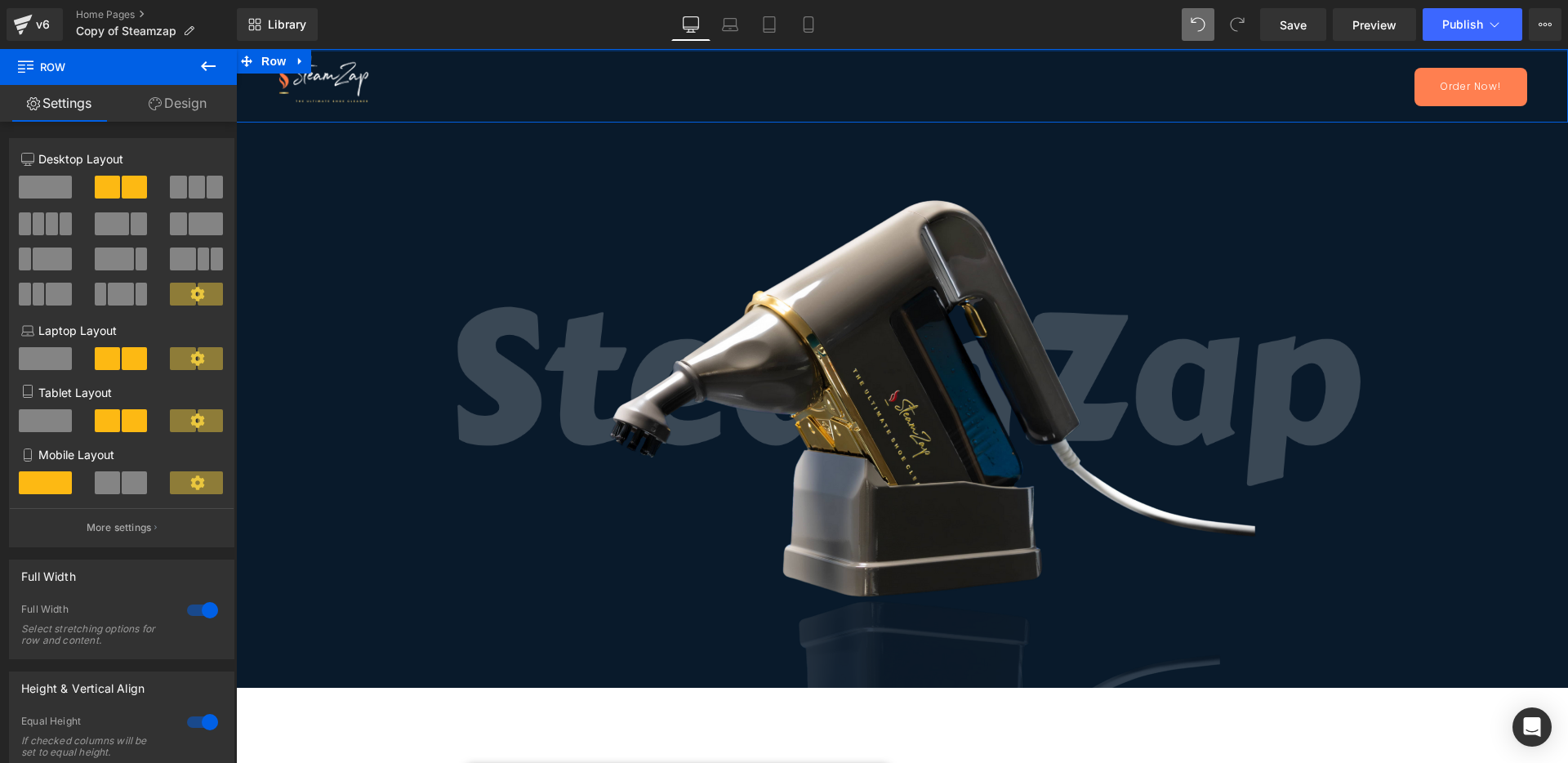 click at bounding box center [902, 50] 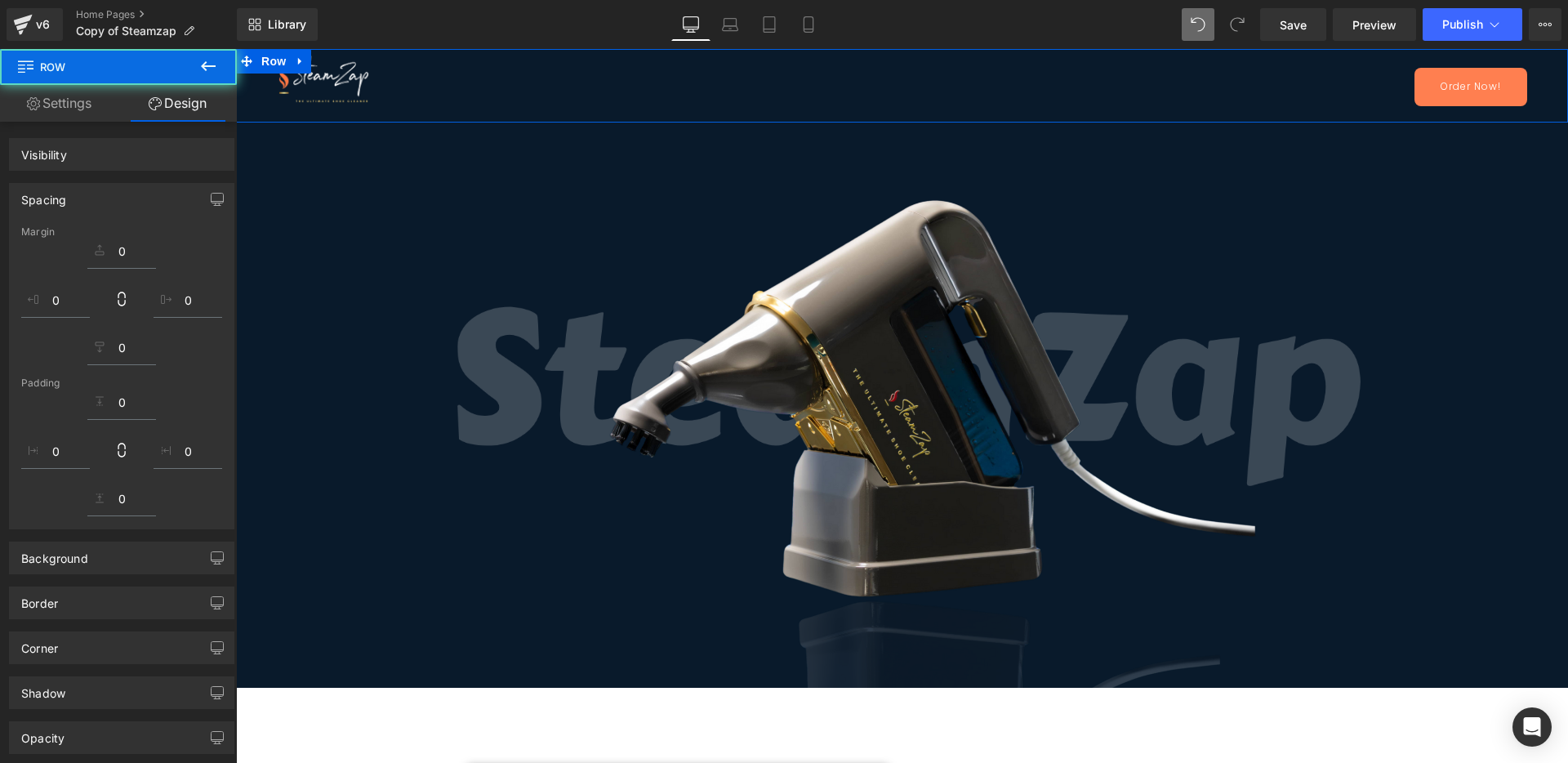 click at bounding box center (323, 78) 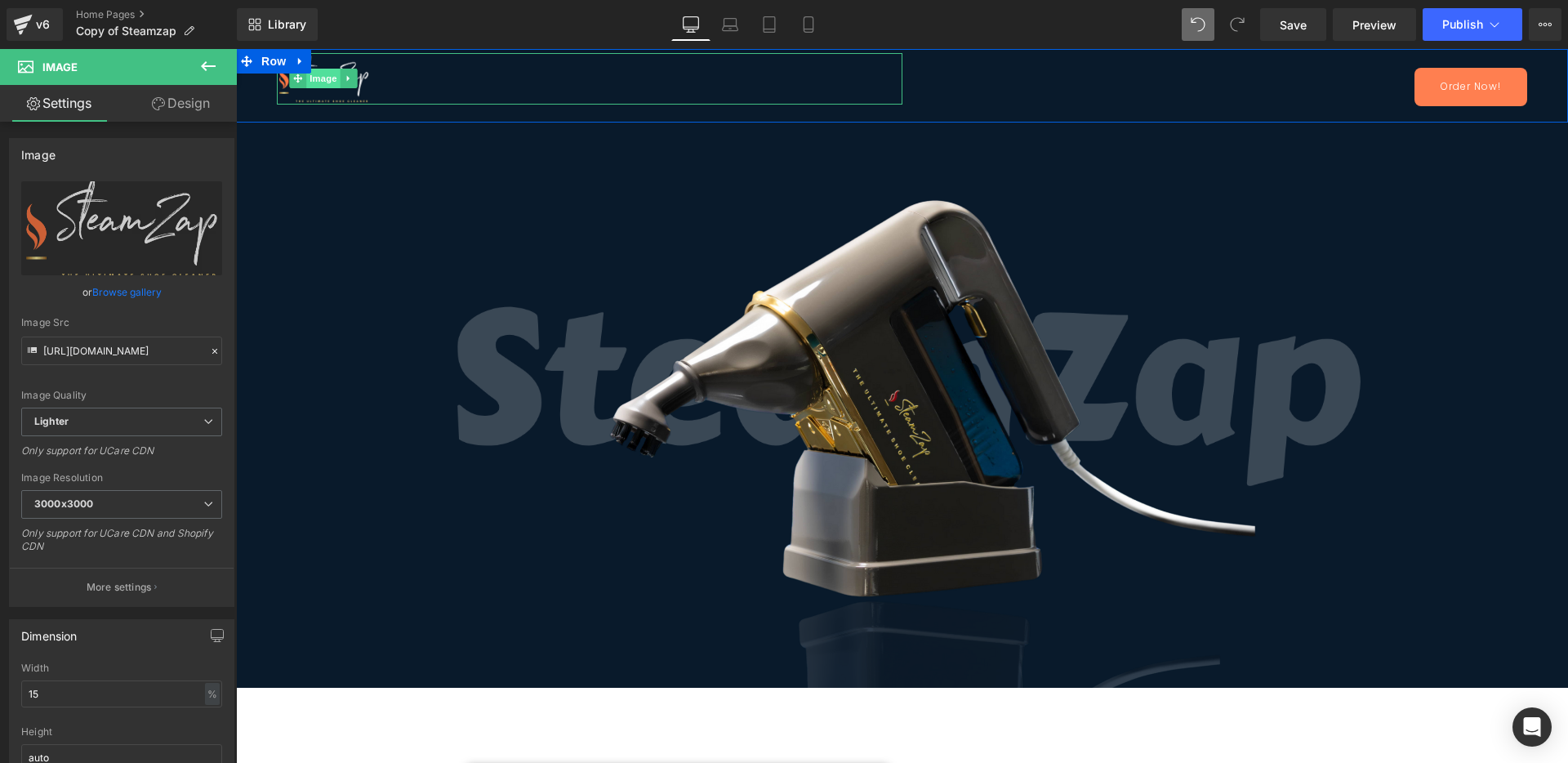 click on "Image" at bounding box center (324, 78) 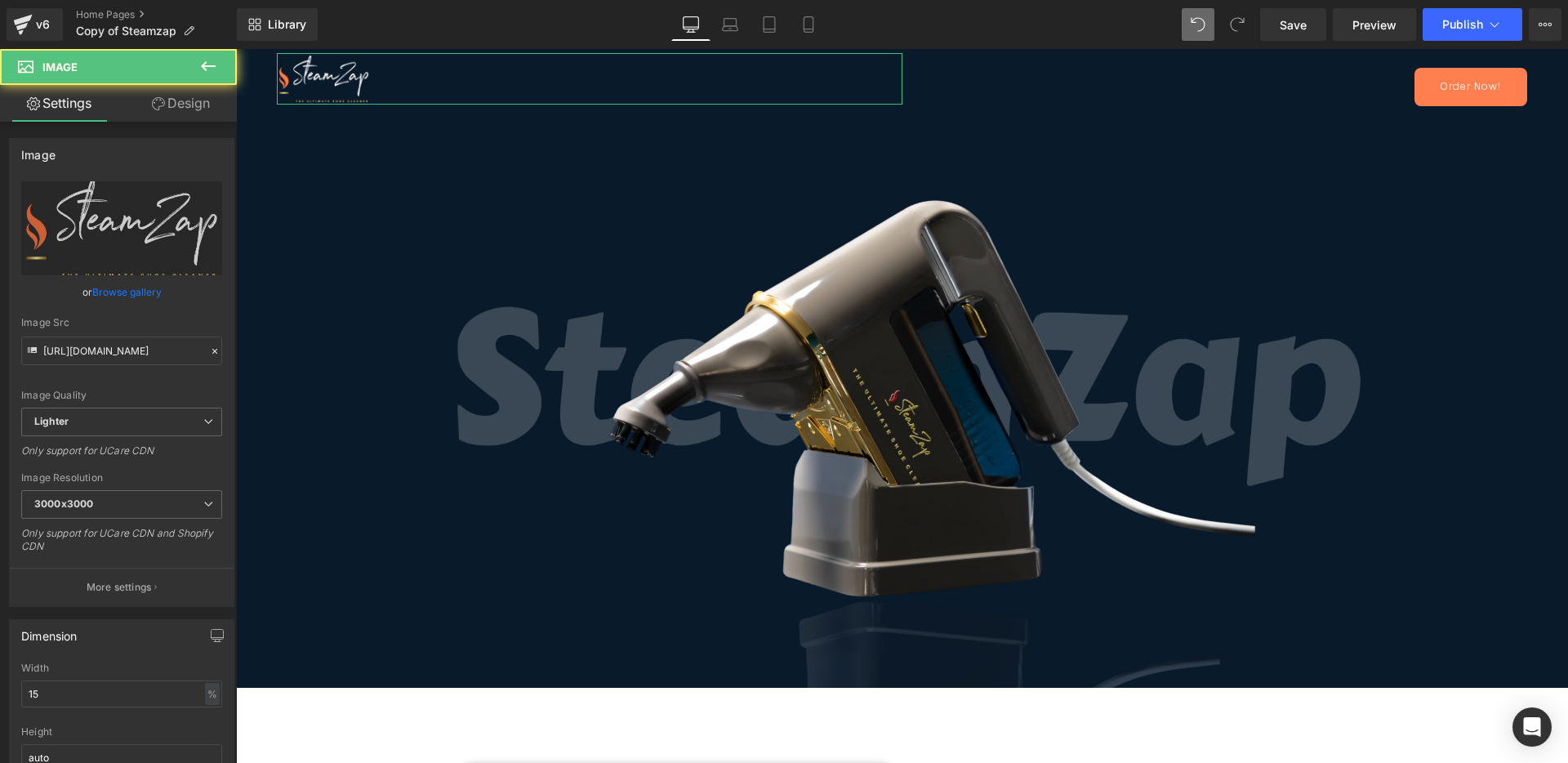click on "Design" at bounding box center [180, 103] 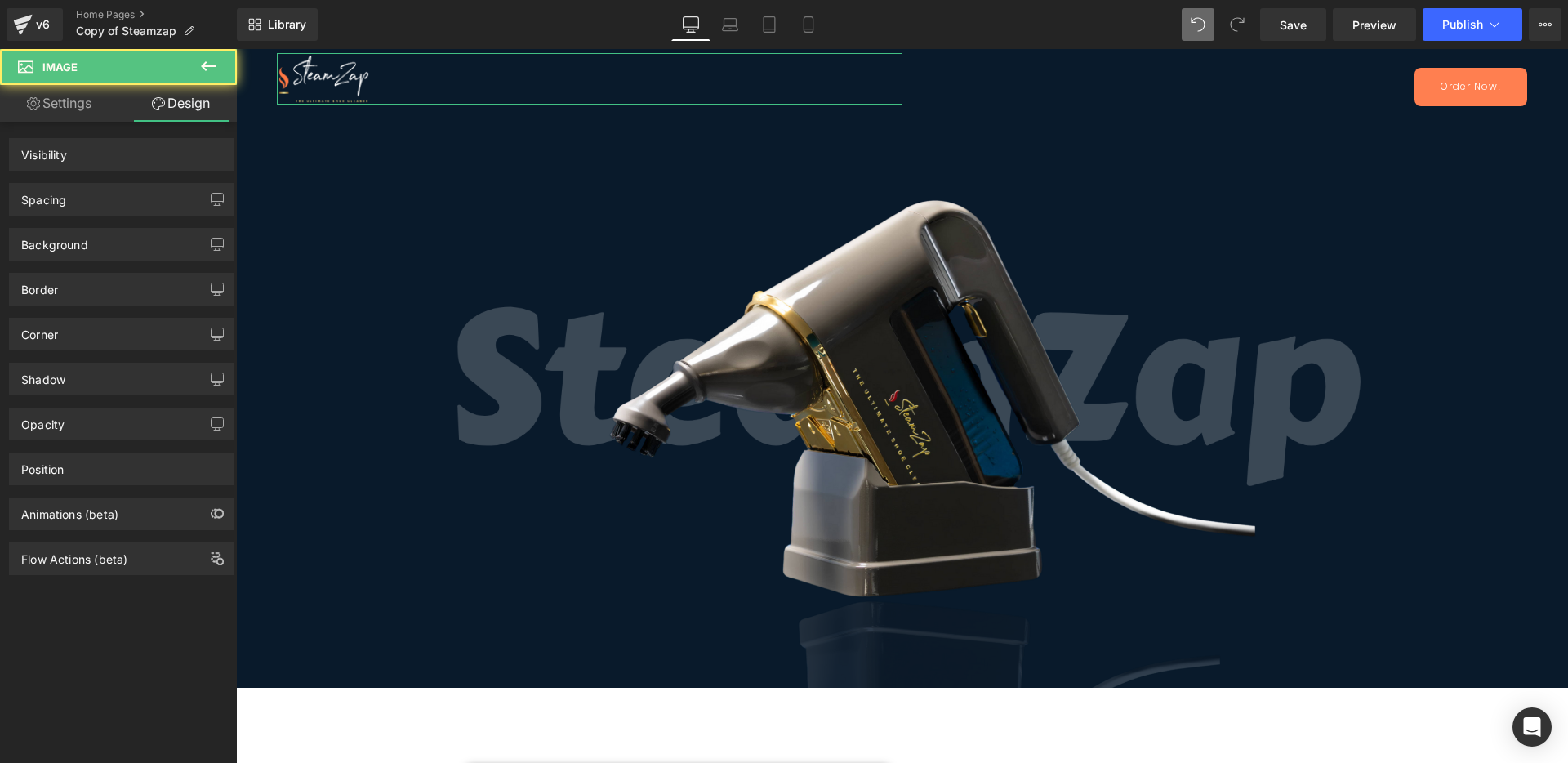 click on "Spacing" at bounding box center (122, 199) 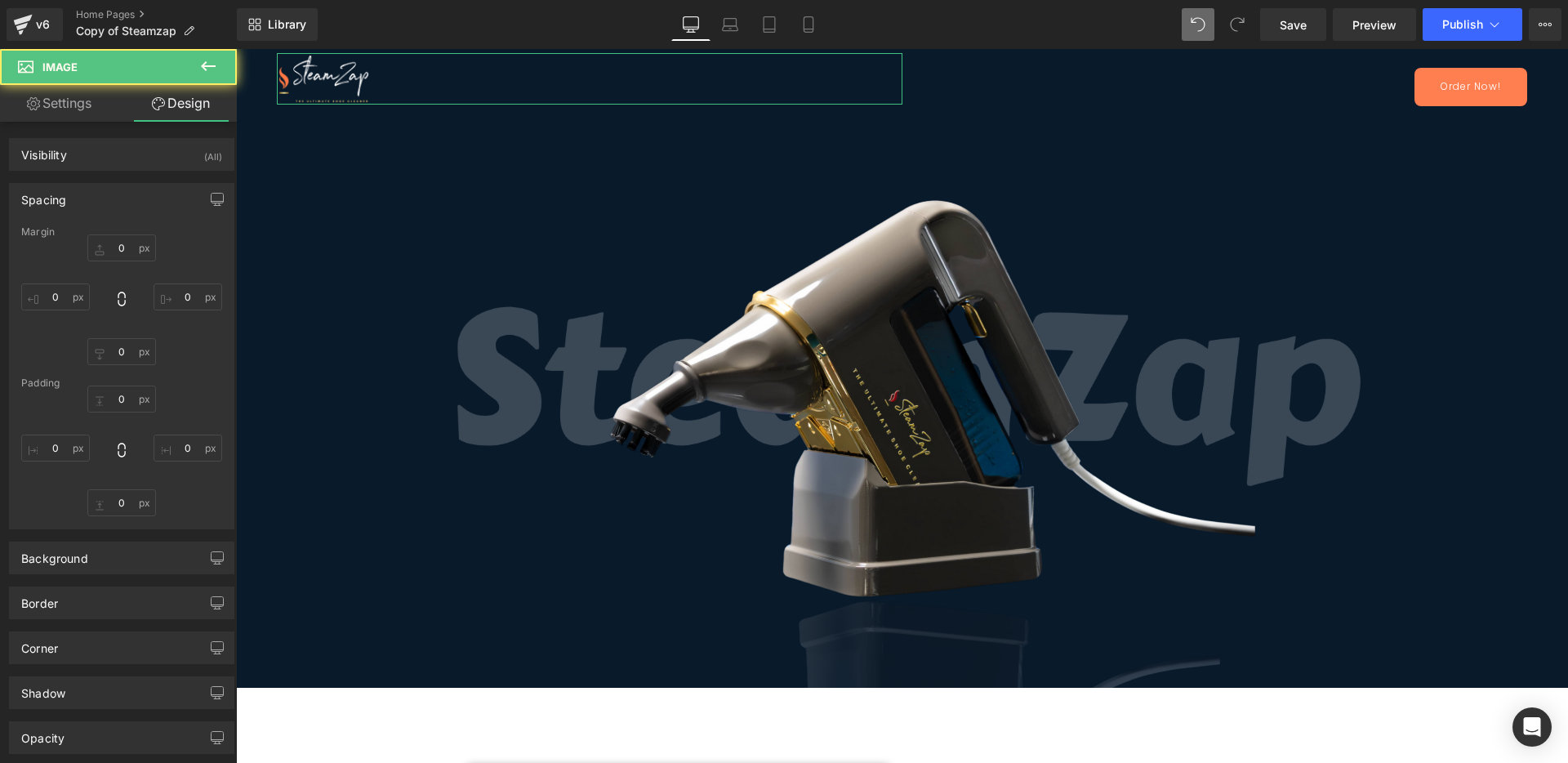 type on "0" 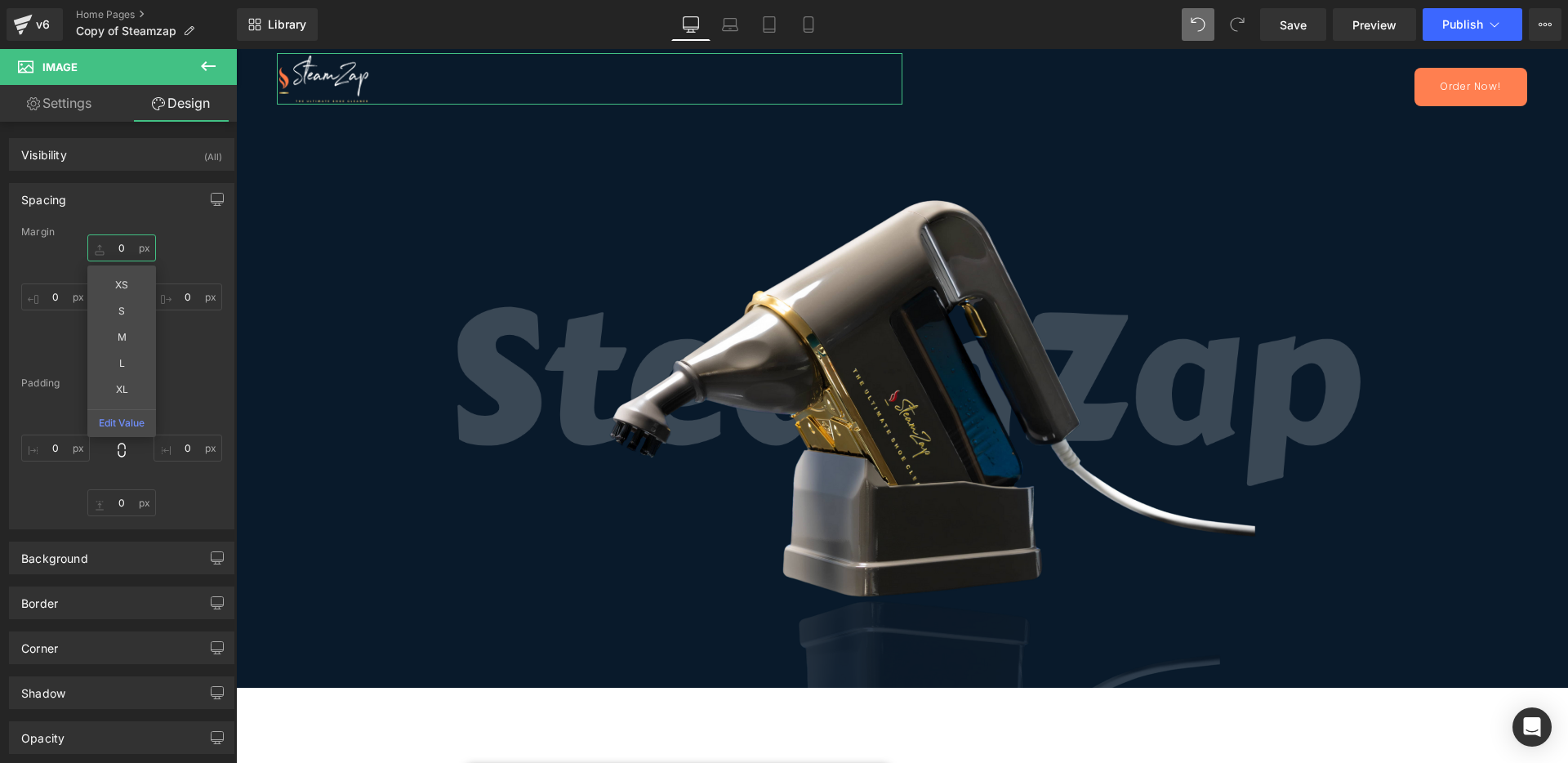 click on "0" at bounding box center [122, 248] 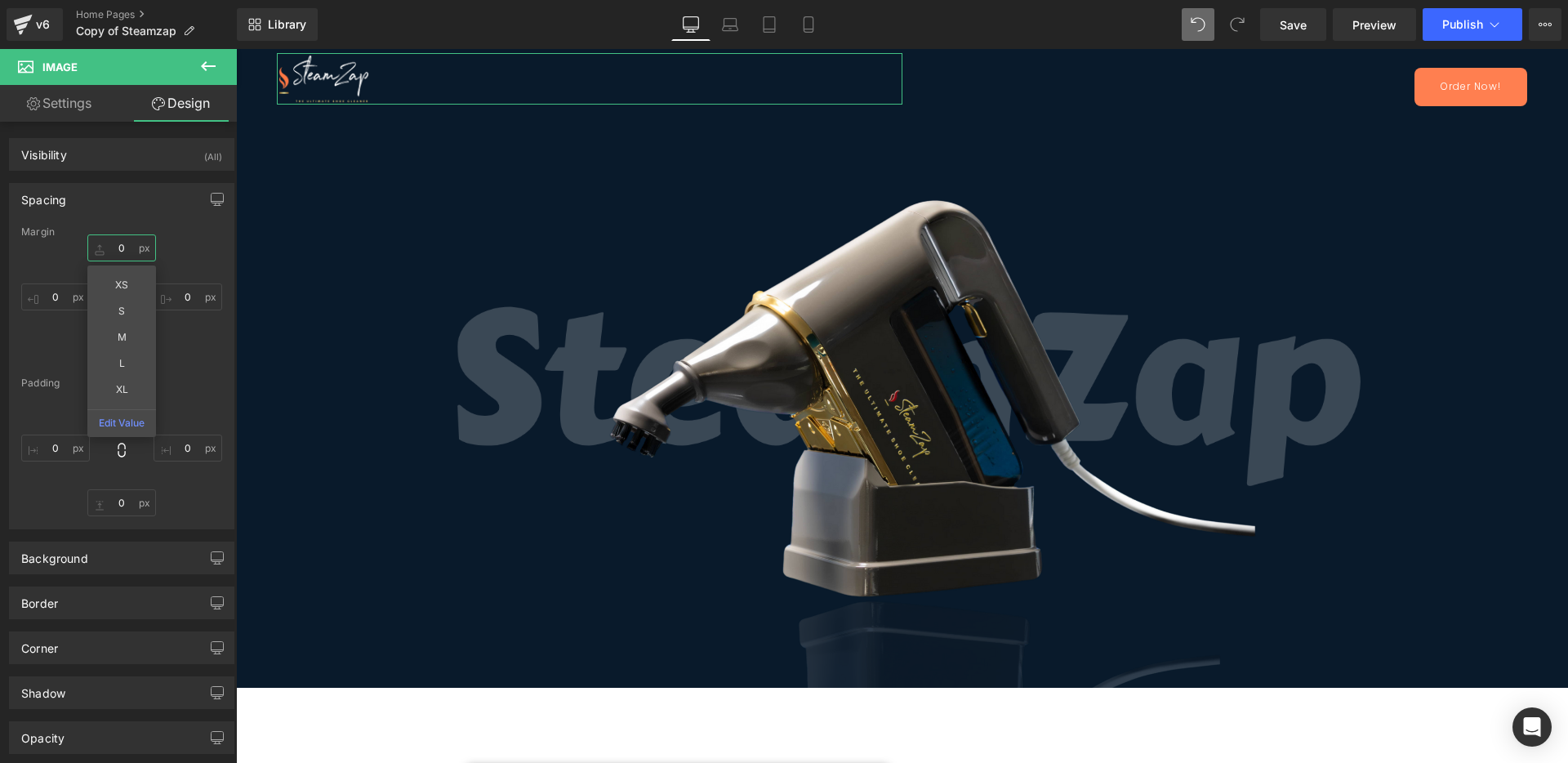 click on "0" at bounding box center (122, 248) 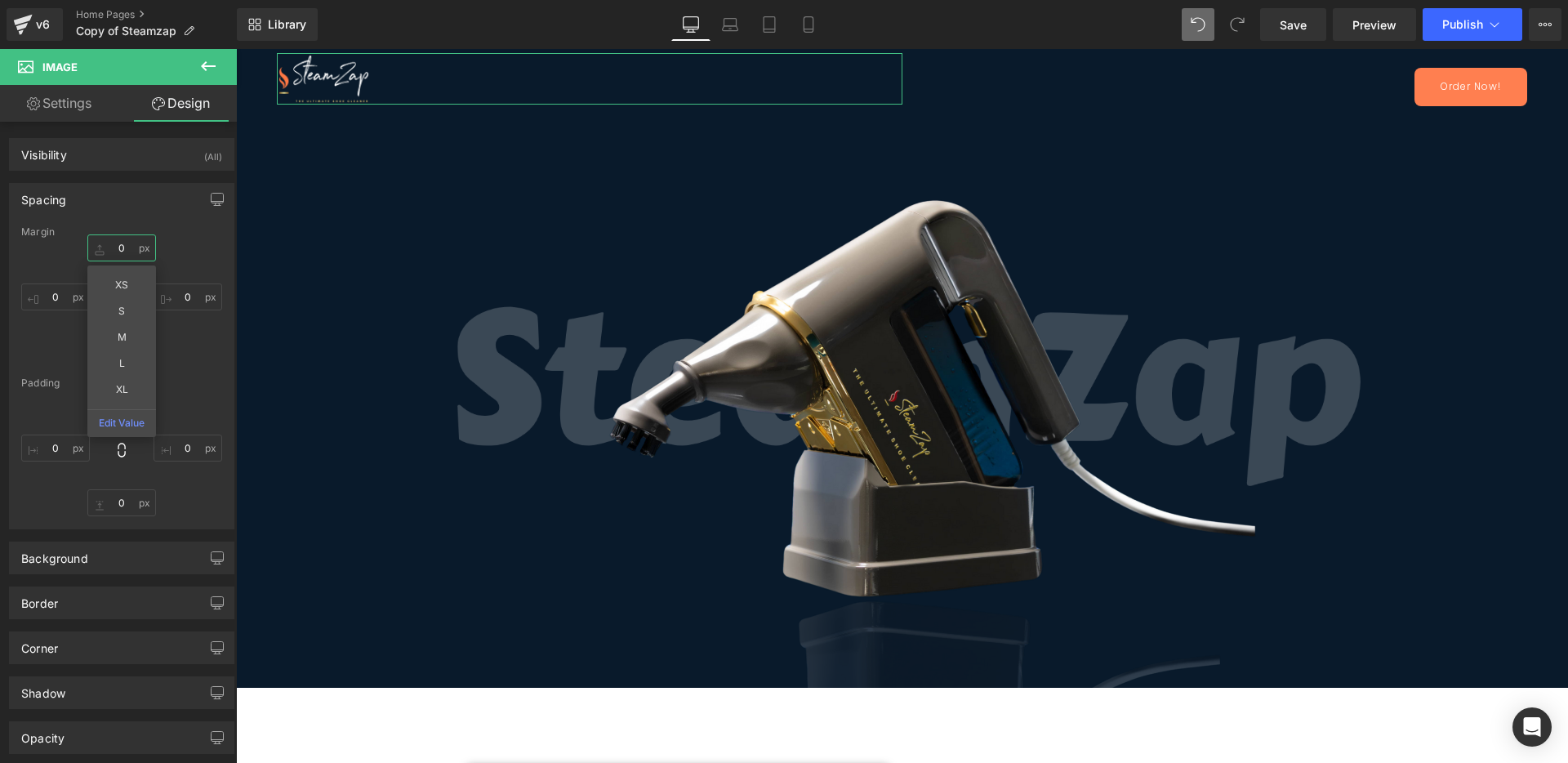 type on "5" 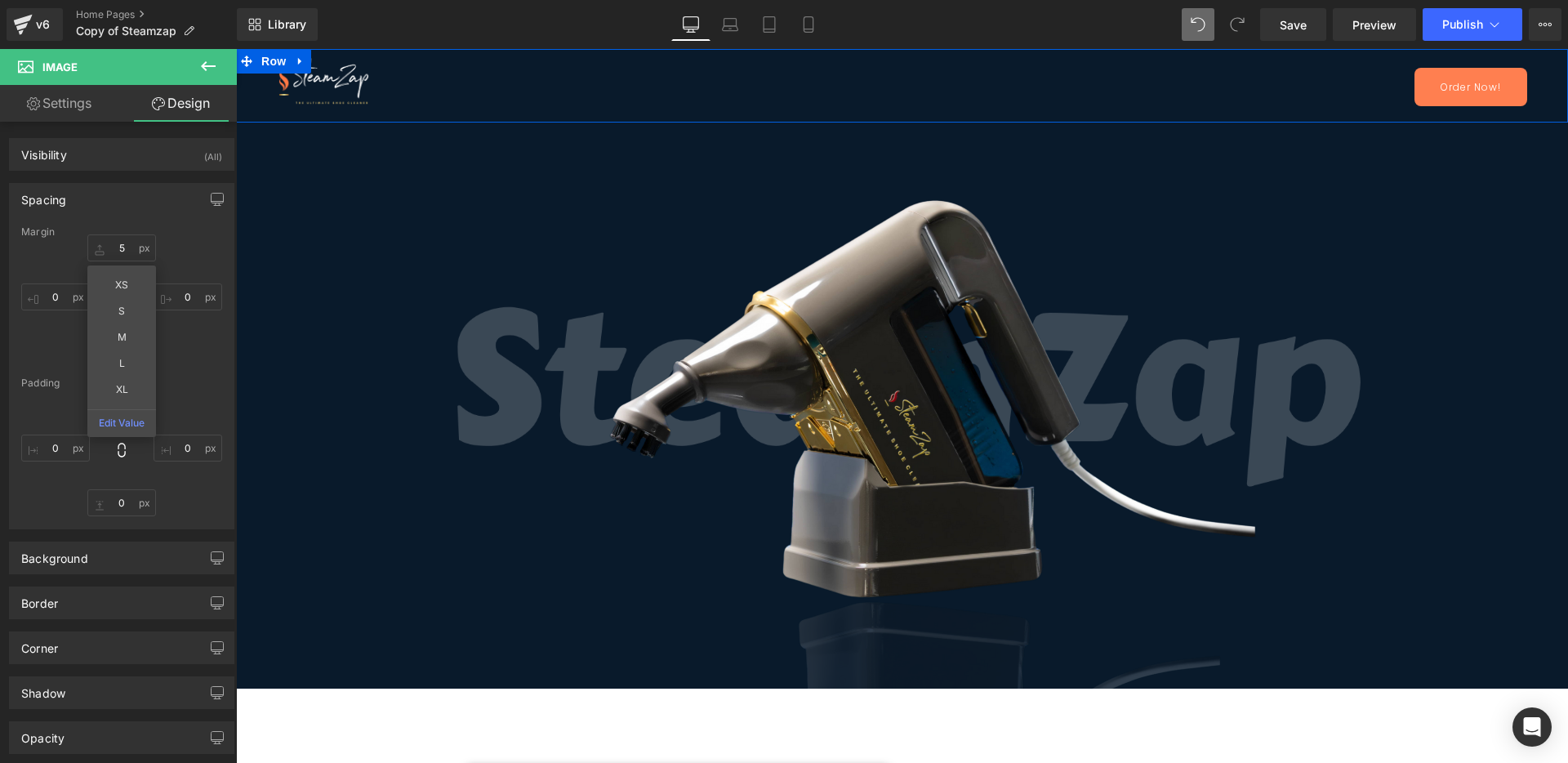 click on "Order Now! Button" at bounding box center [1215, 78] 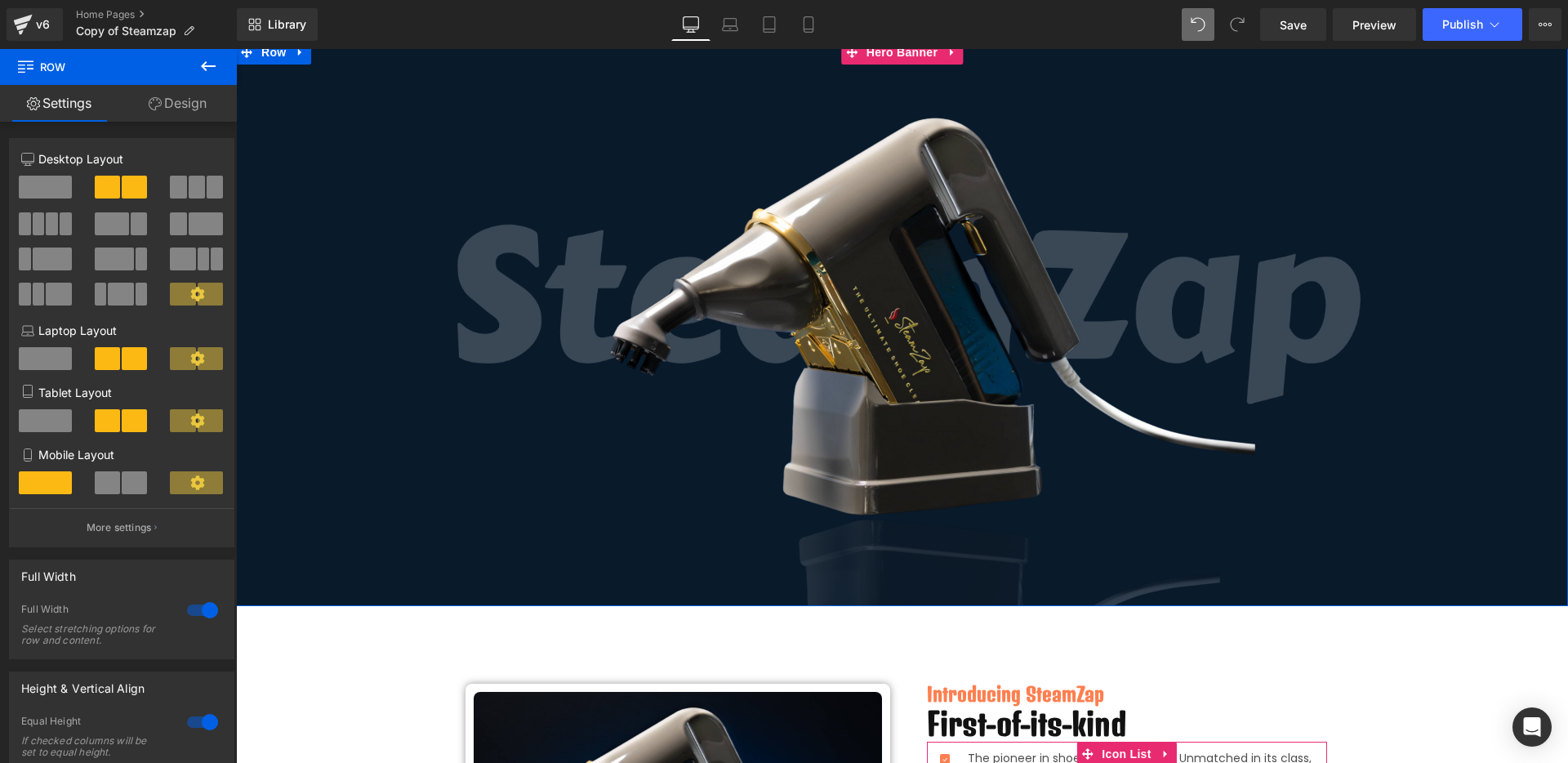 scroll, scrollTop: 0, scrollLeft: 0, axis: both 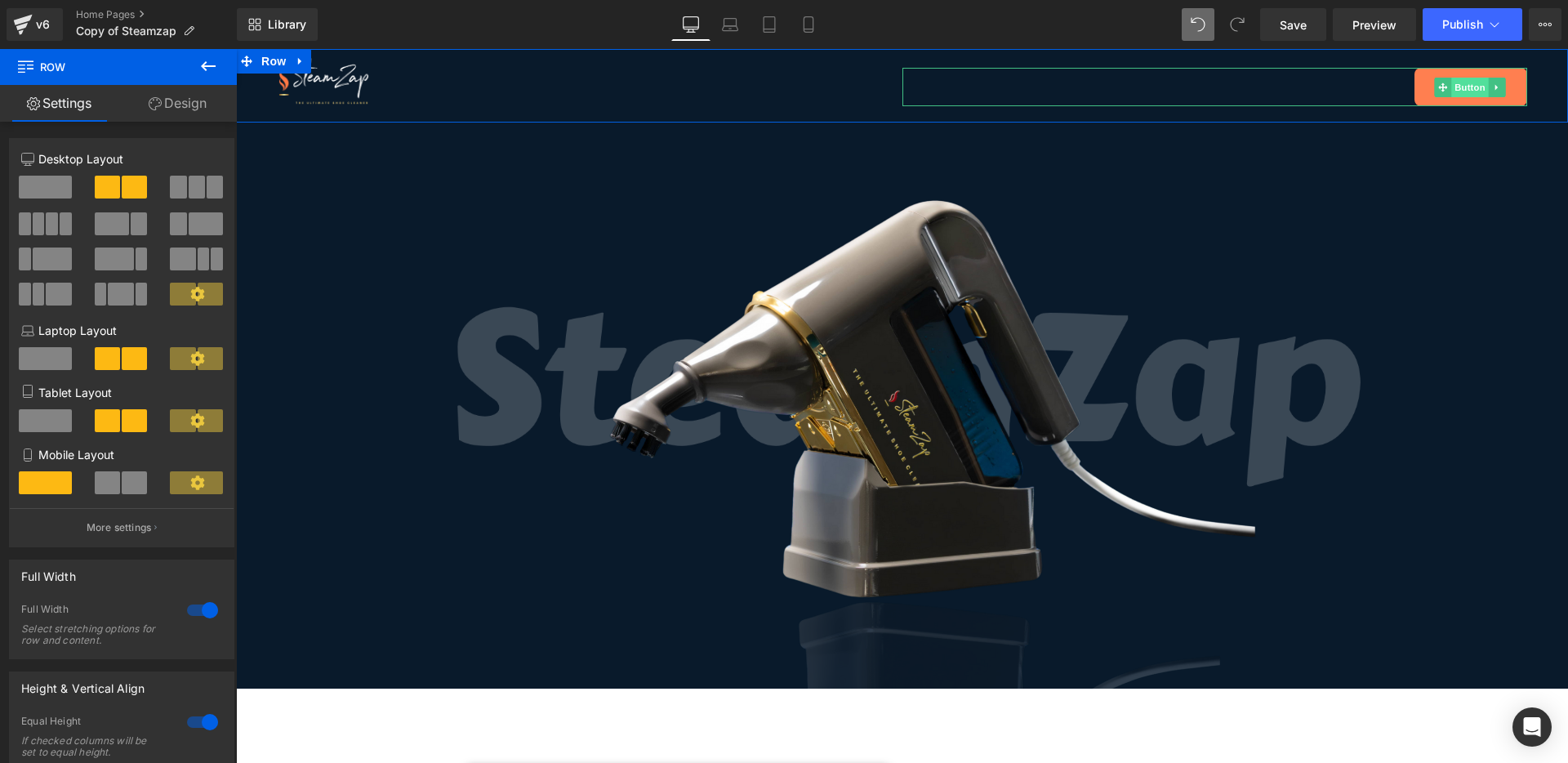 click on "Button" at bounding box center [1470, 87] 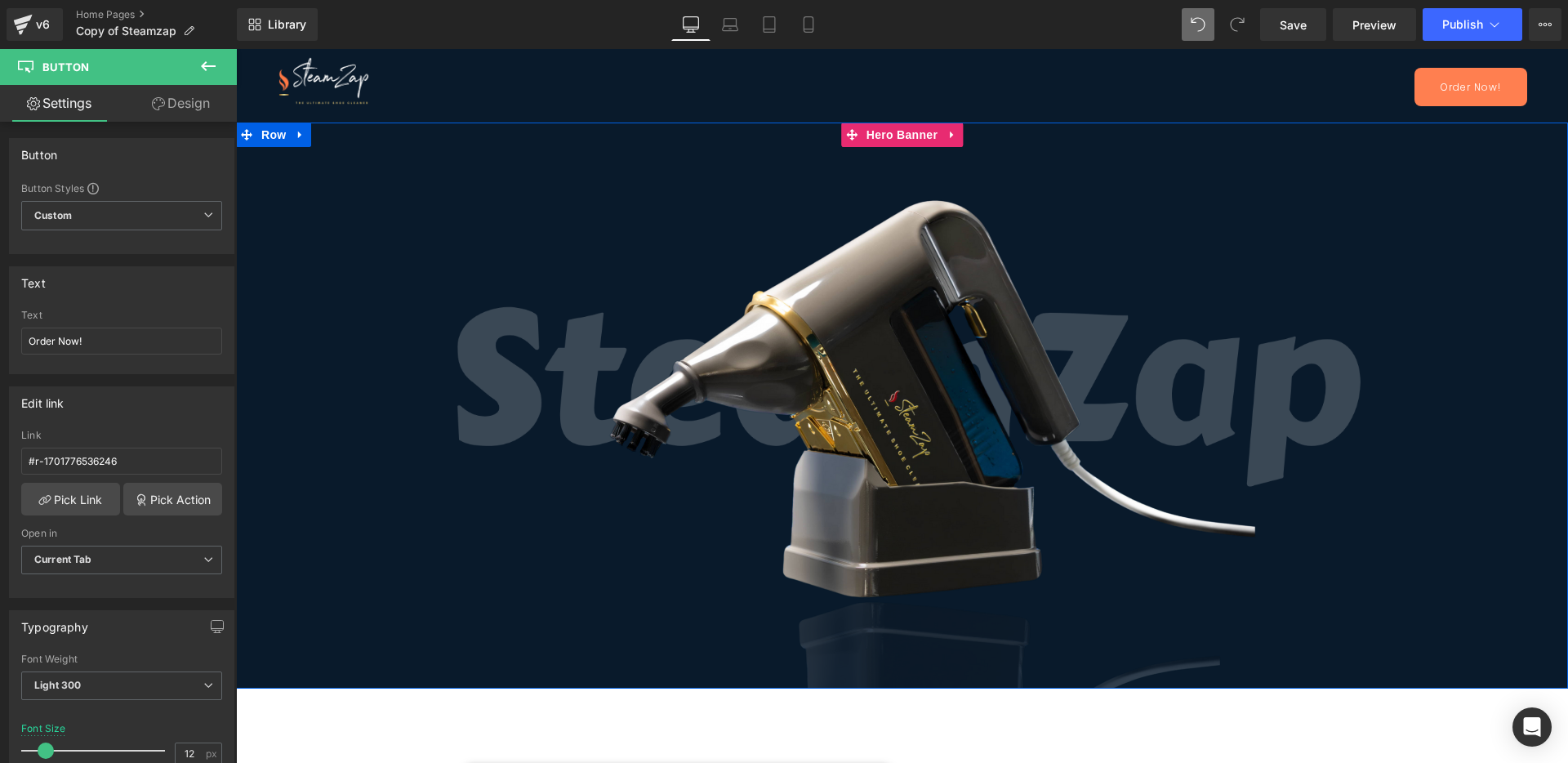 click on "Image         Row" at bounding box center (902, 415) 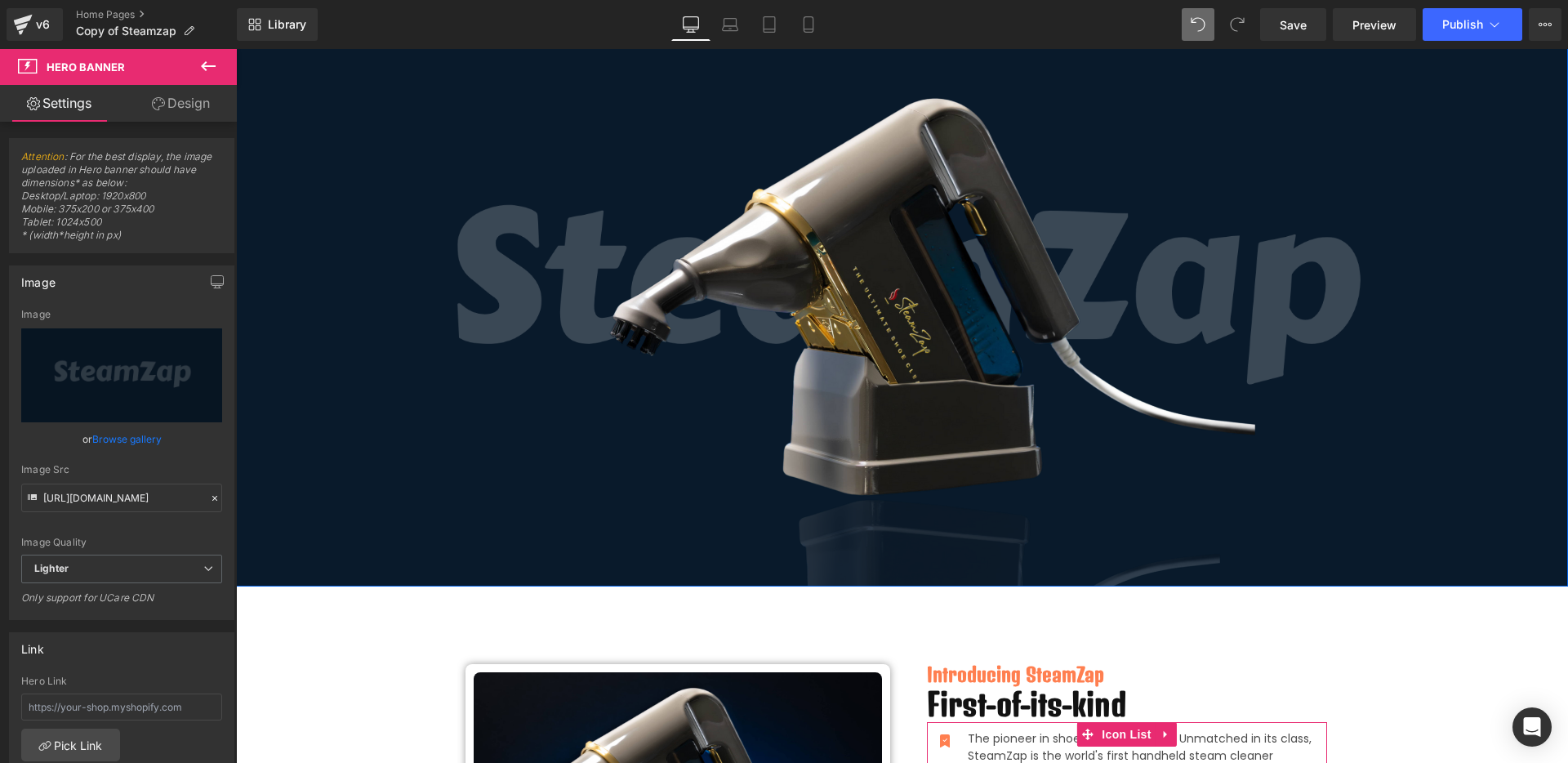 scroll, scrollTop: 0, scrollLeft: 0, axis: both 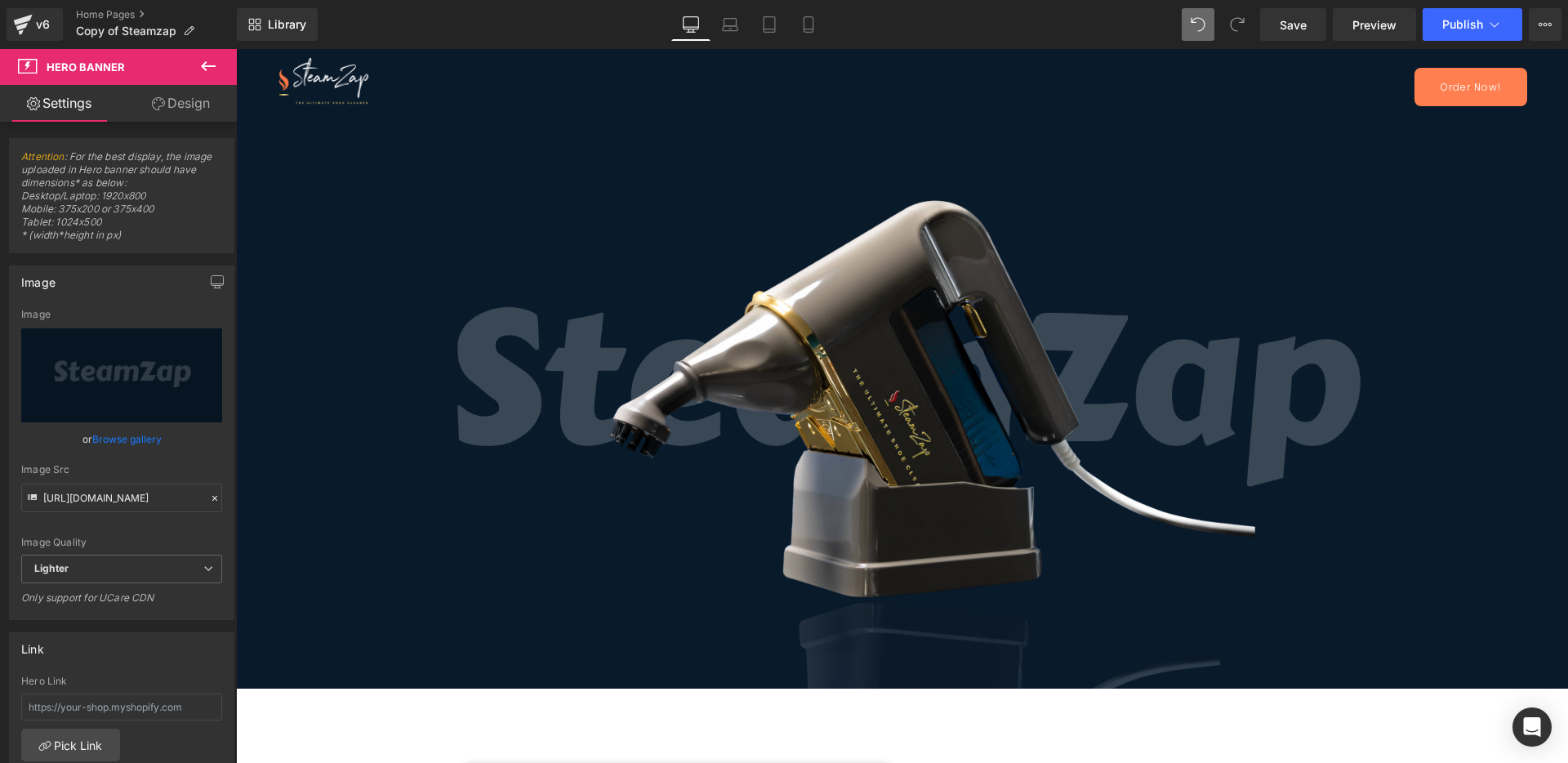 click at bounding box center (208, 67) 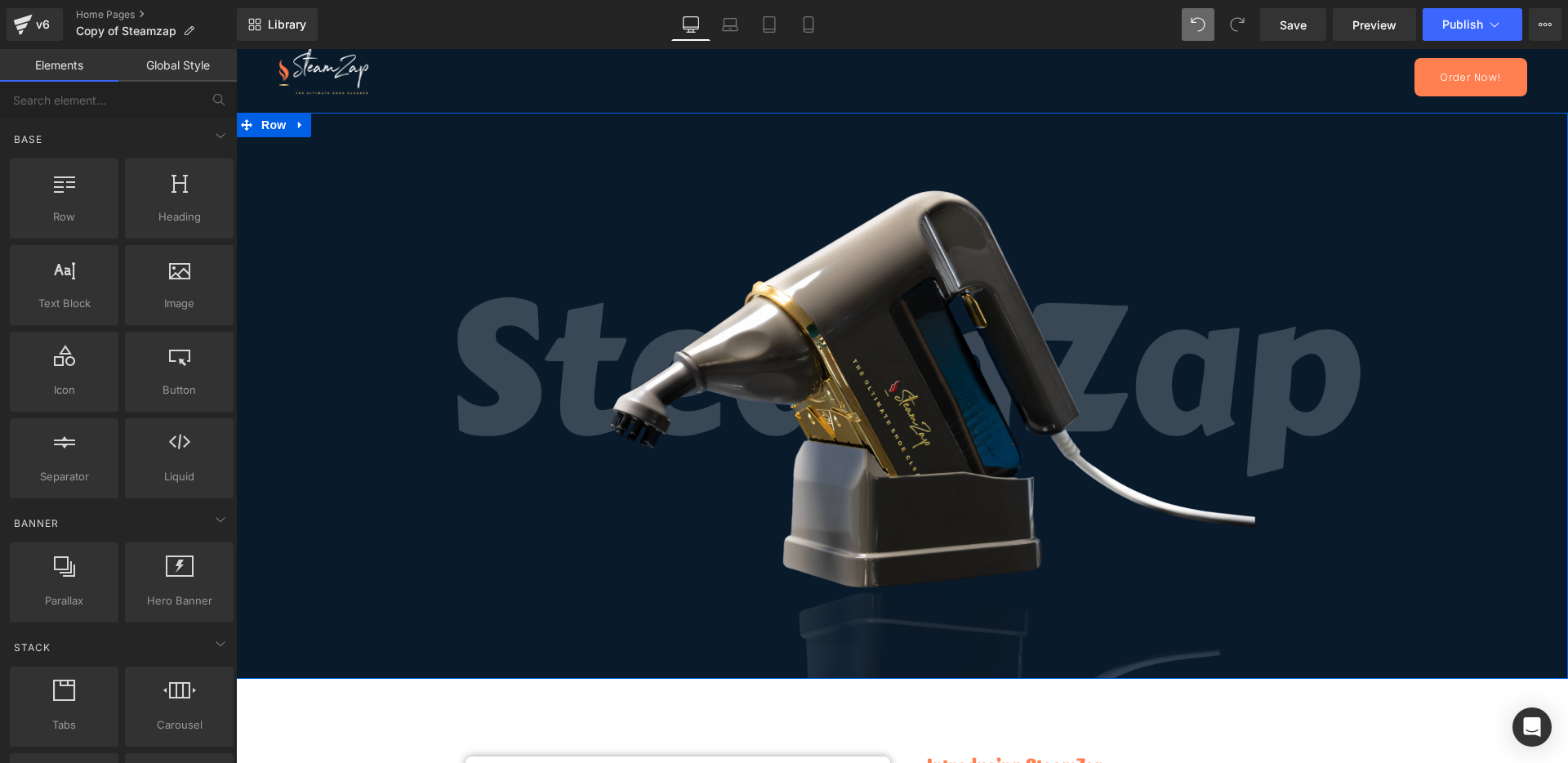 scroll, scrollTop: 0, scrollLeft: 0, axis: both 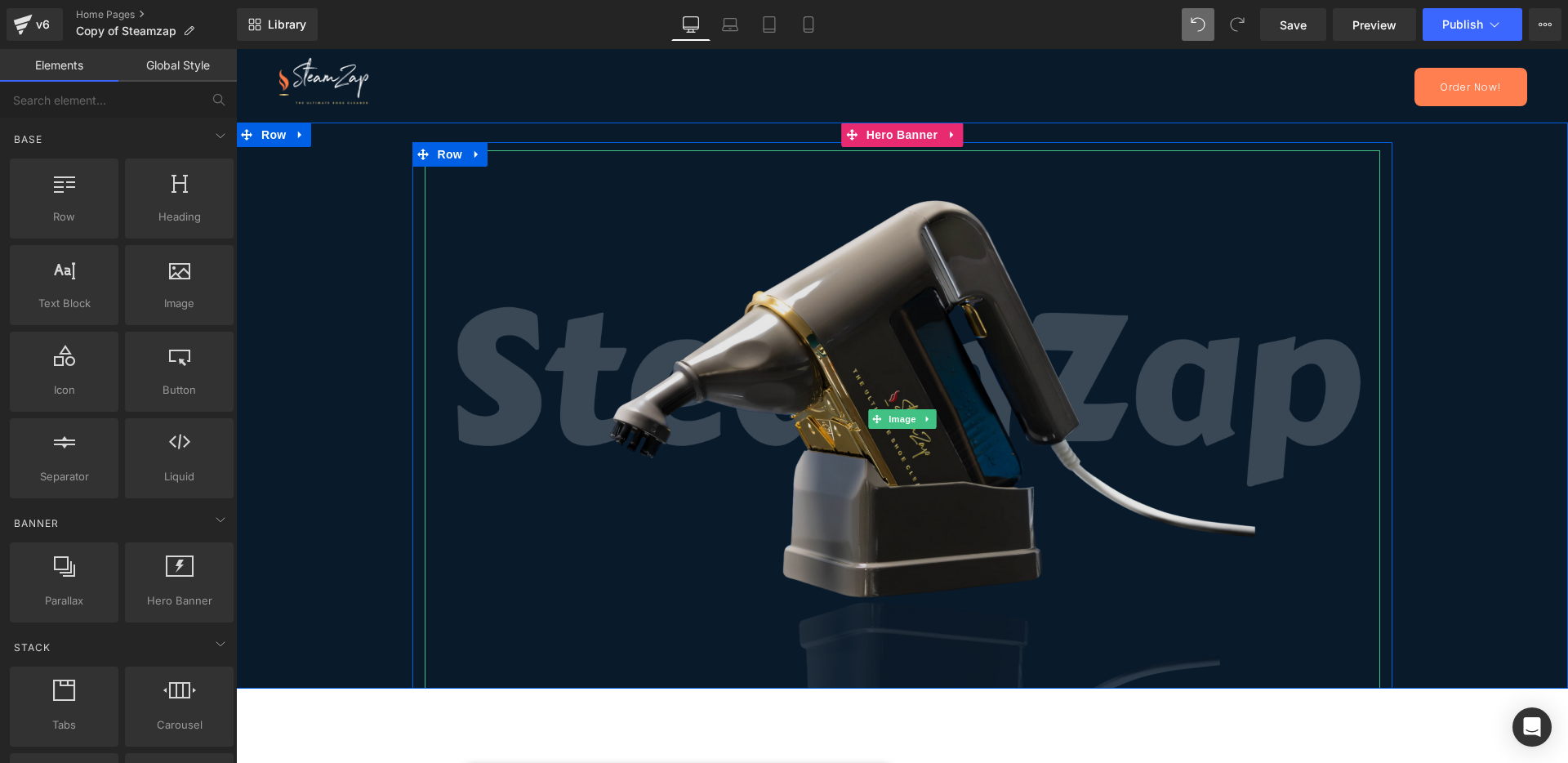 click at bounding box center [902, 419] 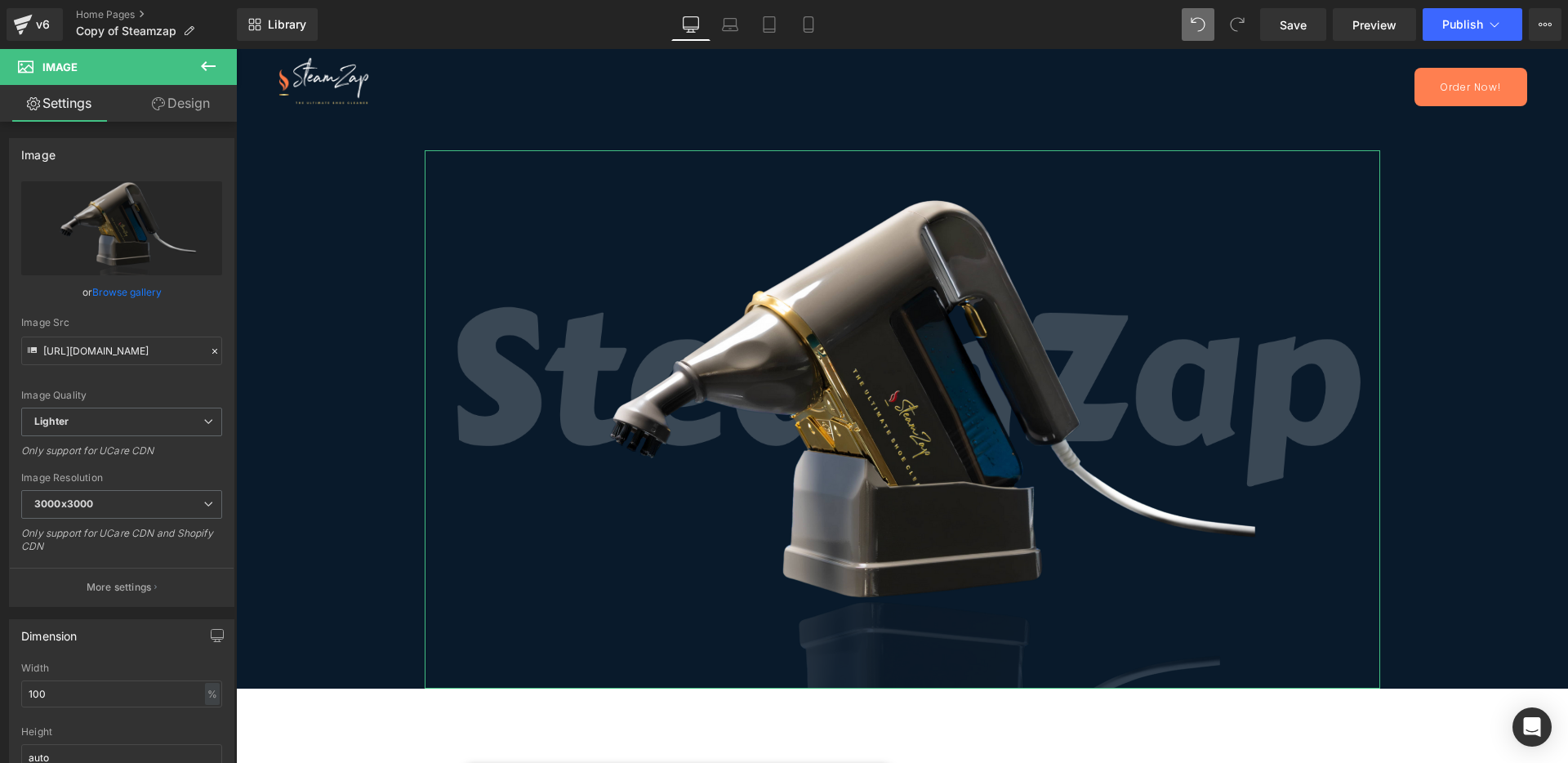 click on "Design" at bounding box center [180, 103] 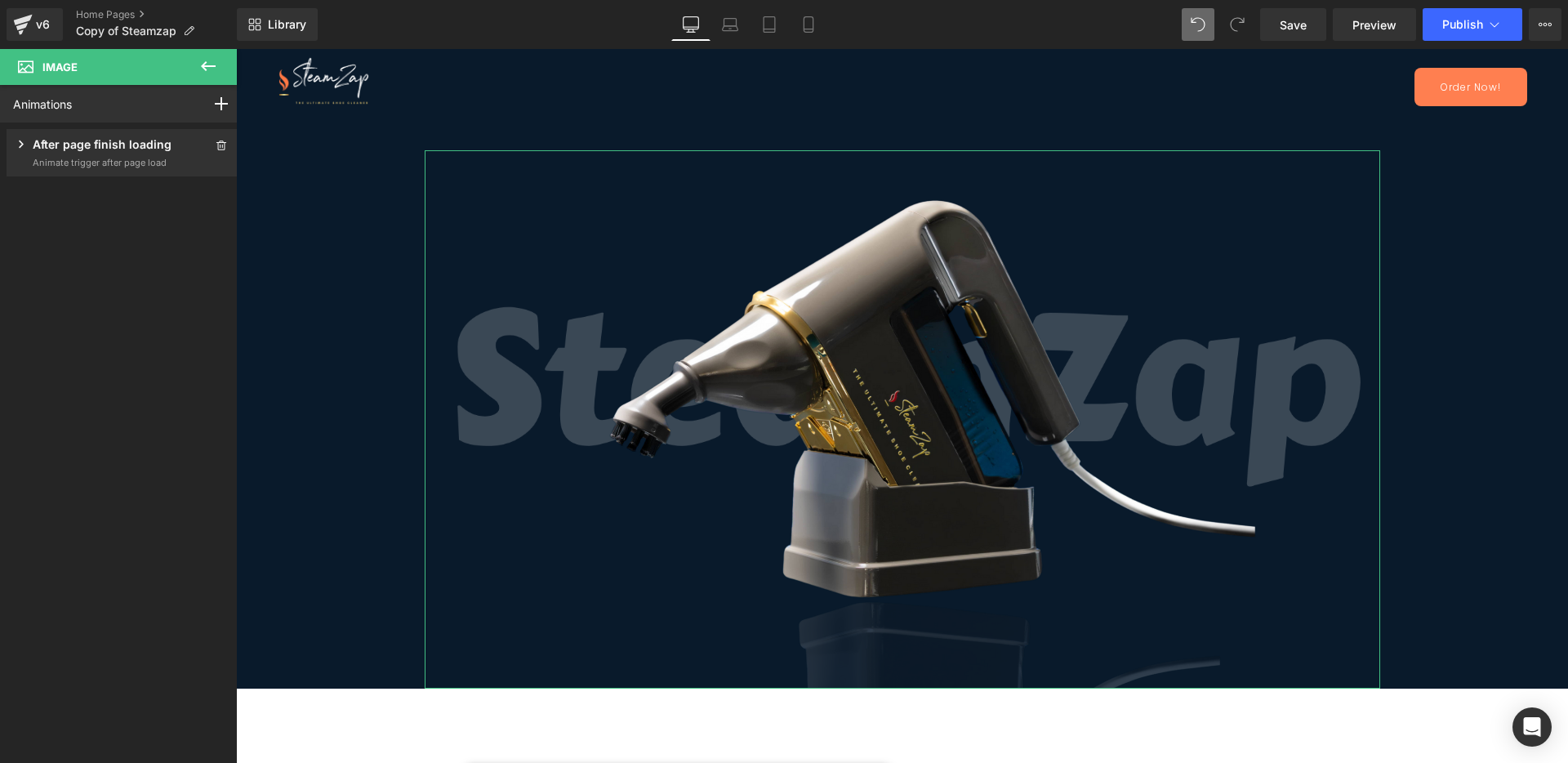 click on "After page finish loading" at bounding box center (102, 145) 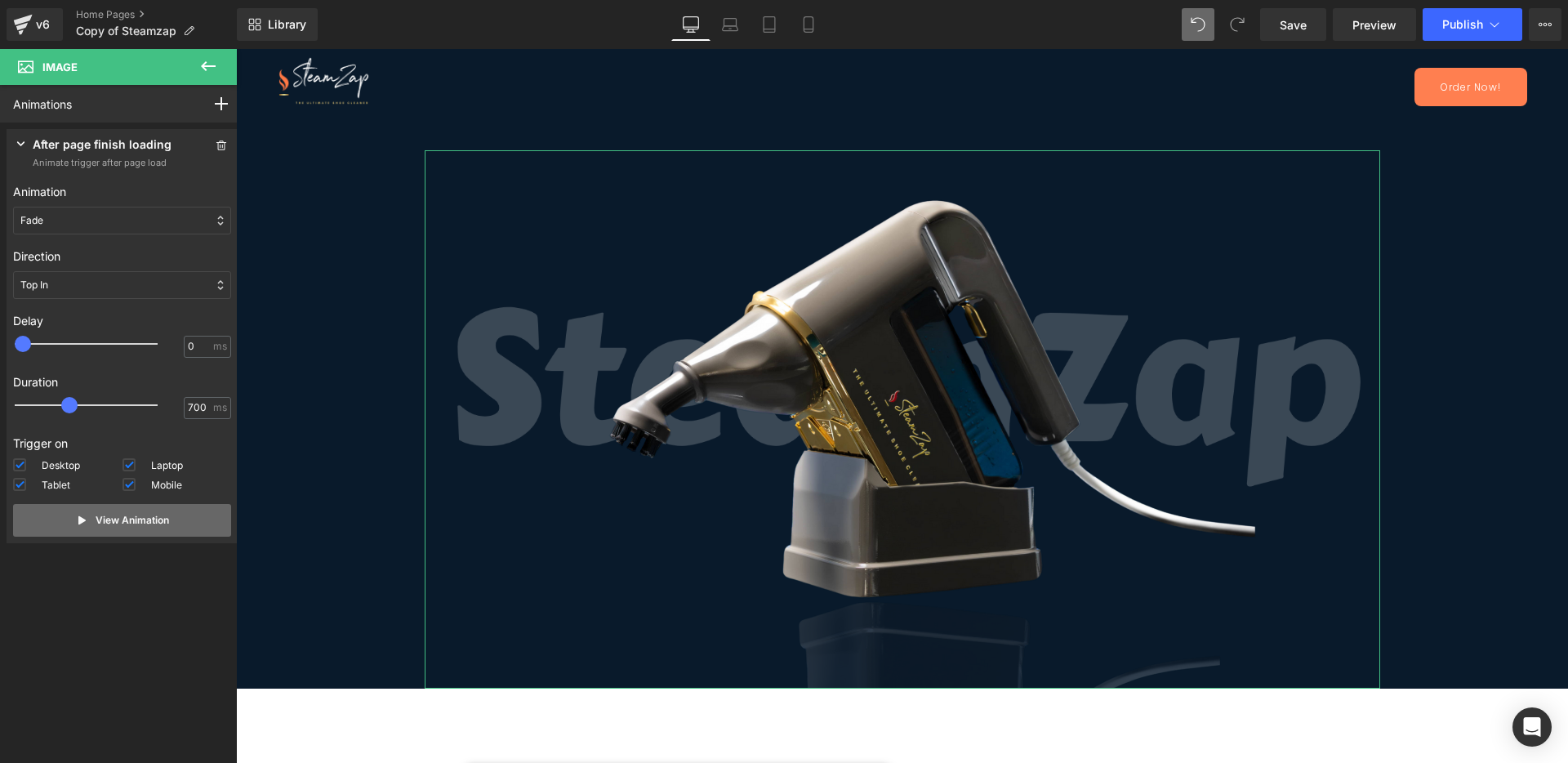 click on "View Animation" at bounding box center [122, 520] 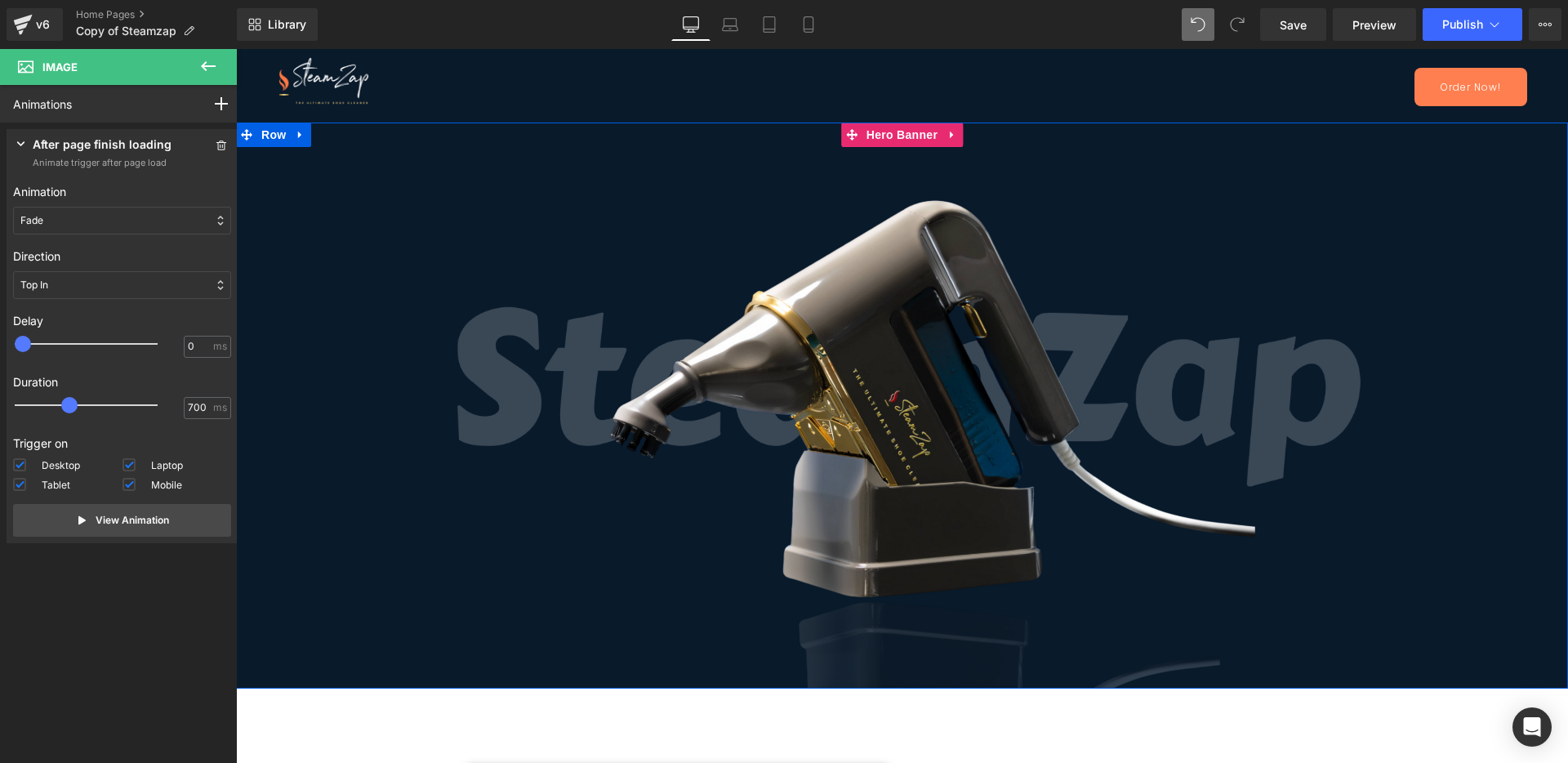 click on "Image         Row" at bounding box center [902, 415] 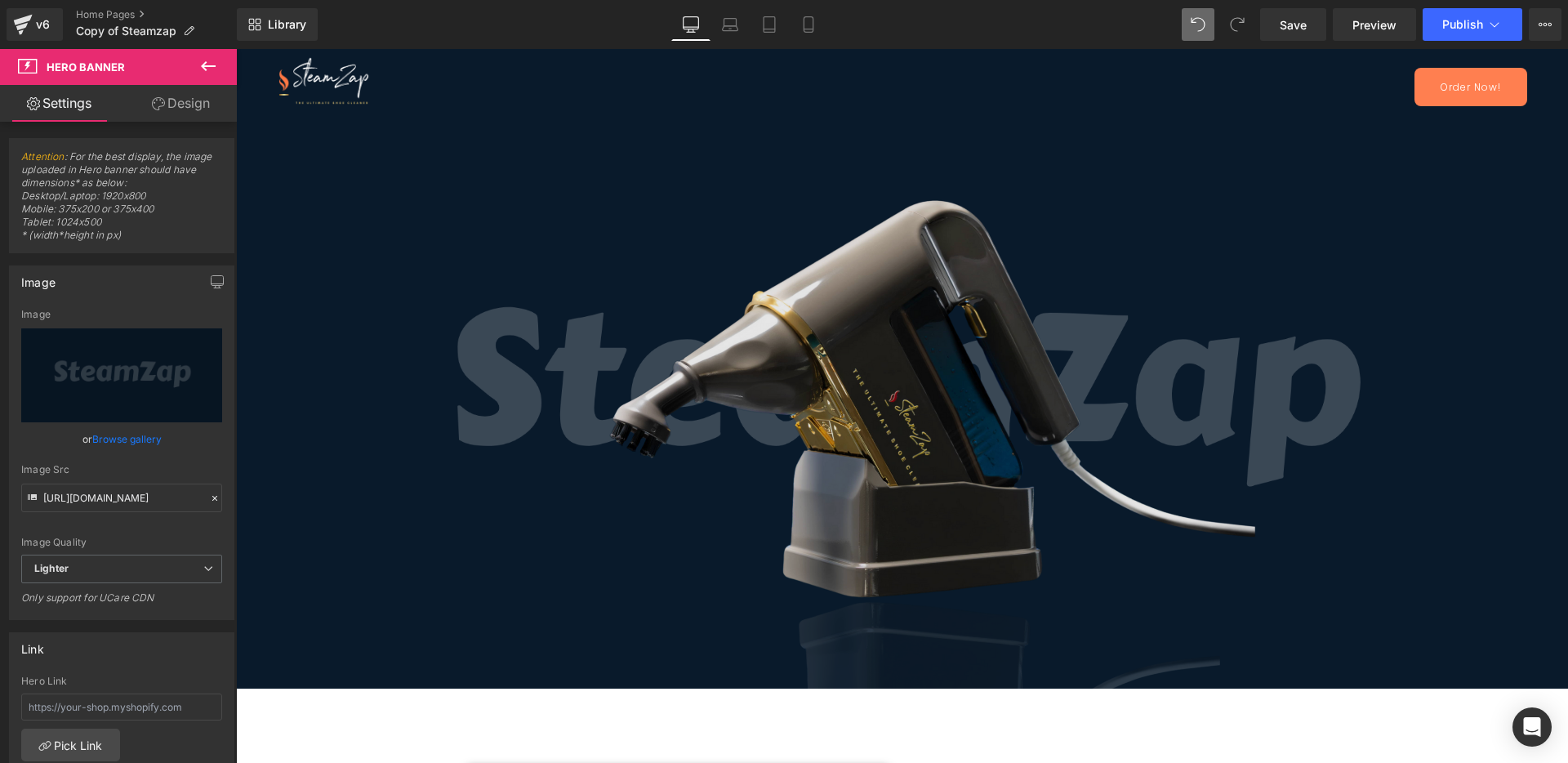 scroll, scrollTop: 204, scrollLeft: 0, axis: vertical 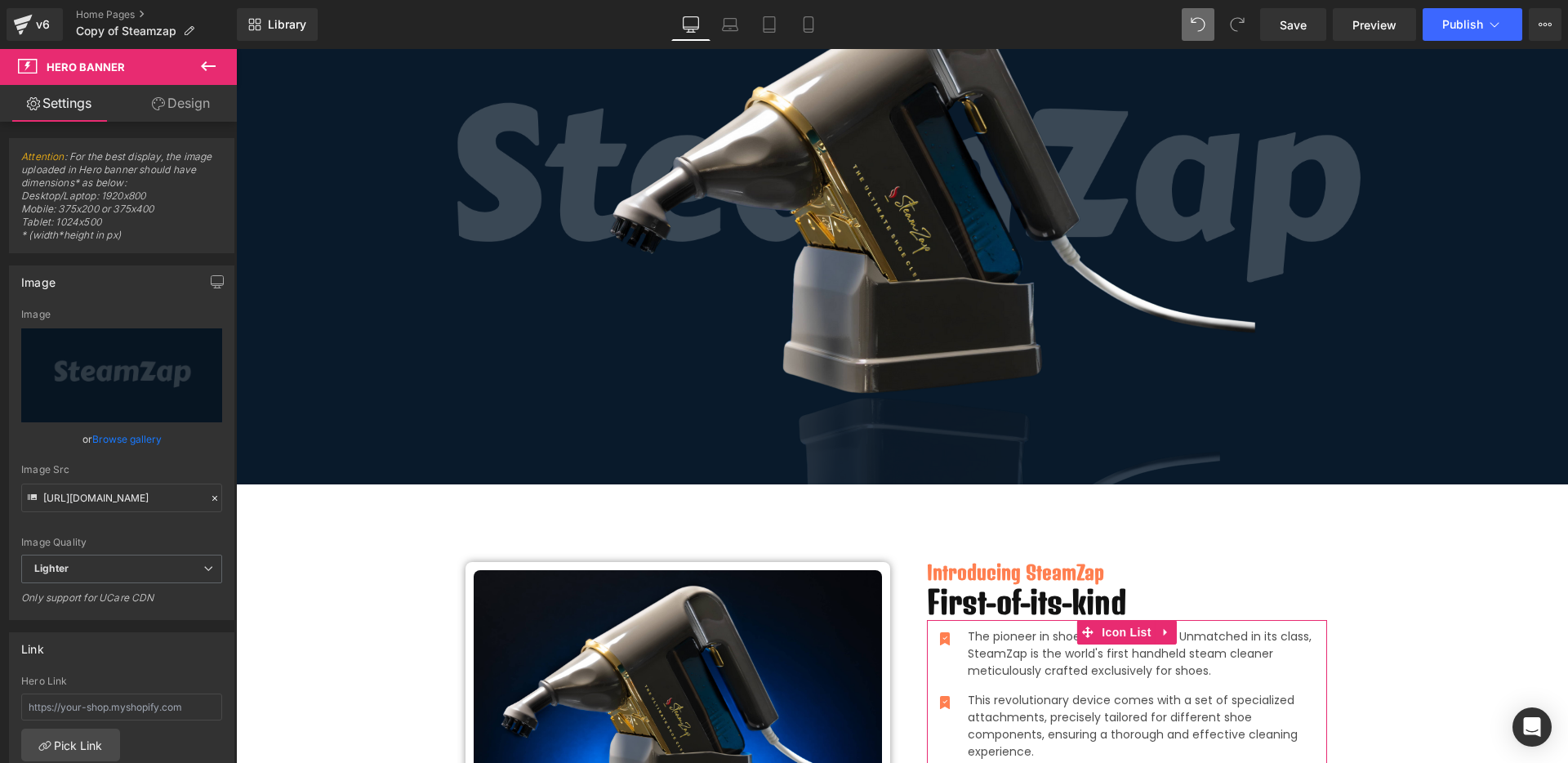 click 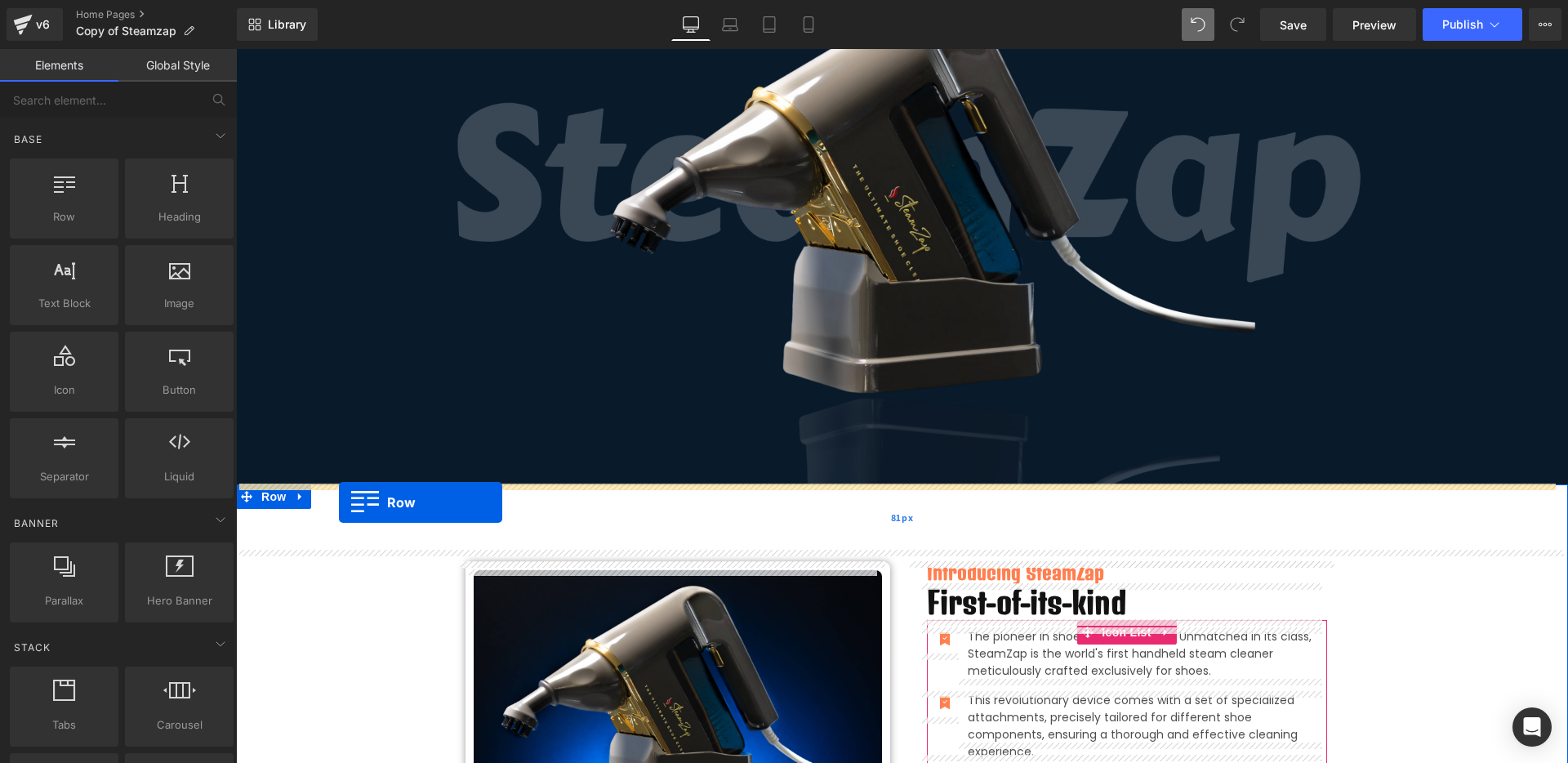 drag, startPoint x: 321, startPoint y: 261, endPoint x: 339, endPoint y: 502, distance: 241.6713 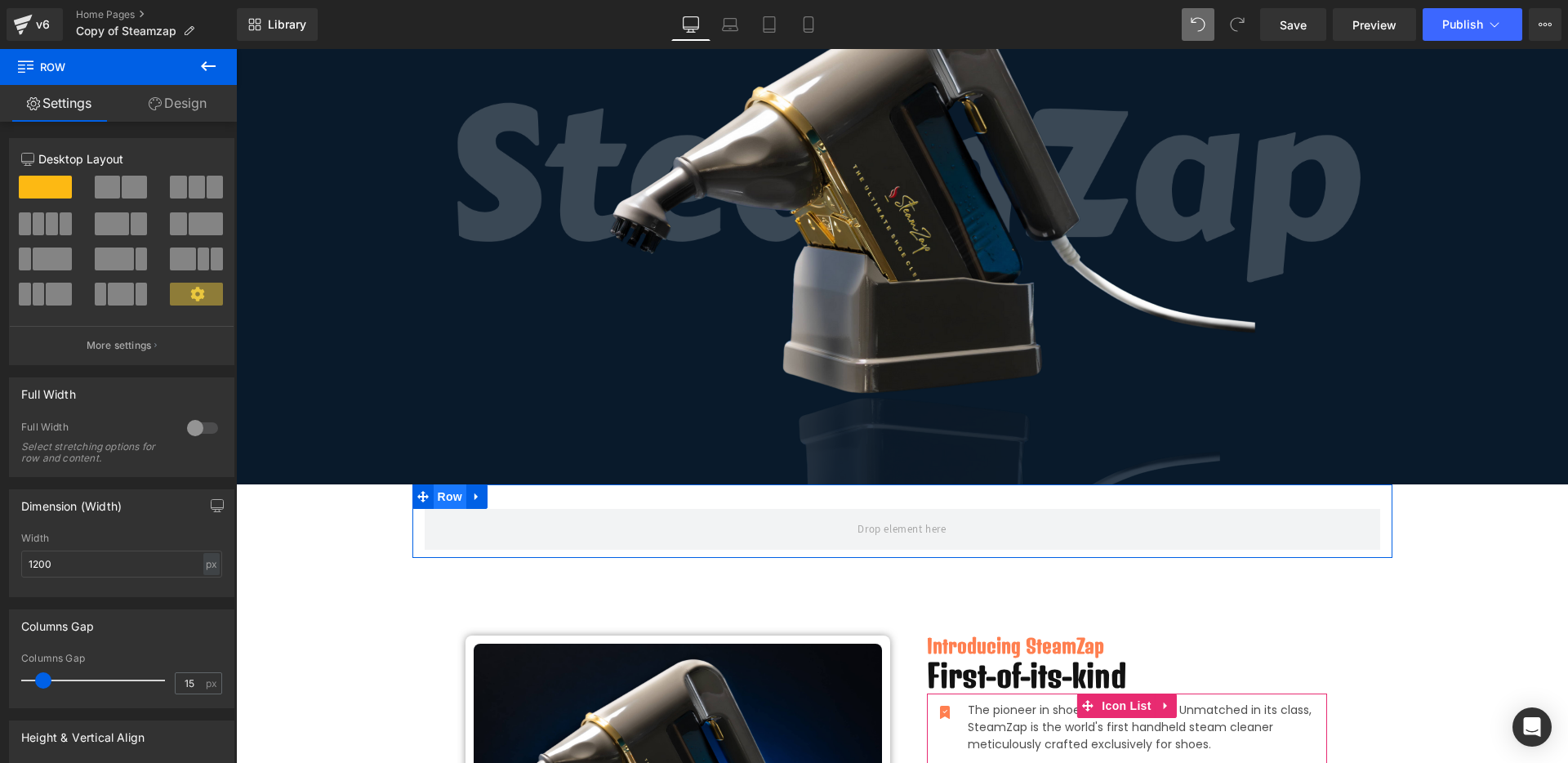 click on "Row" at bounding box center (450, 497) 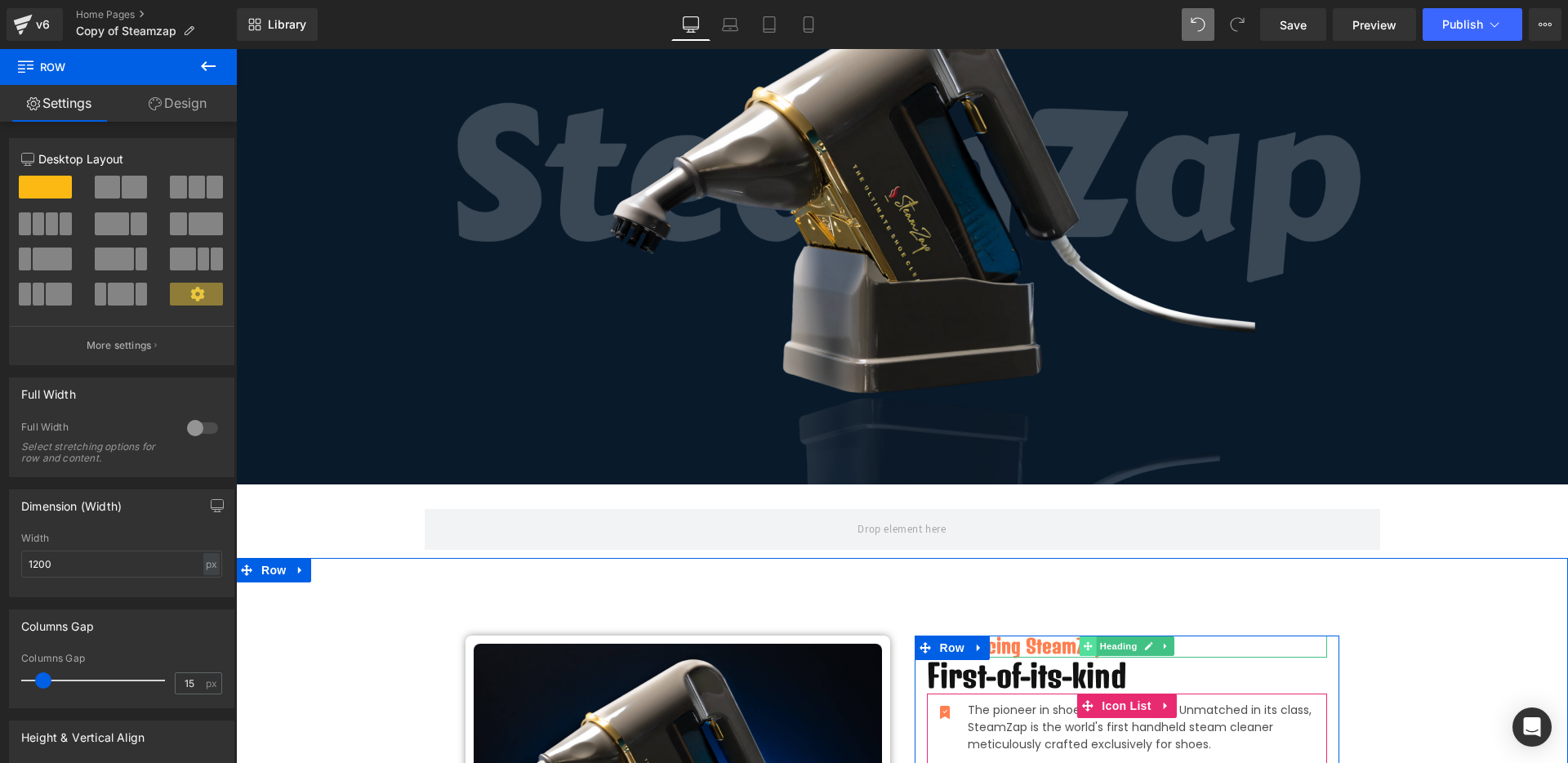 click 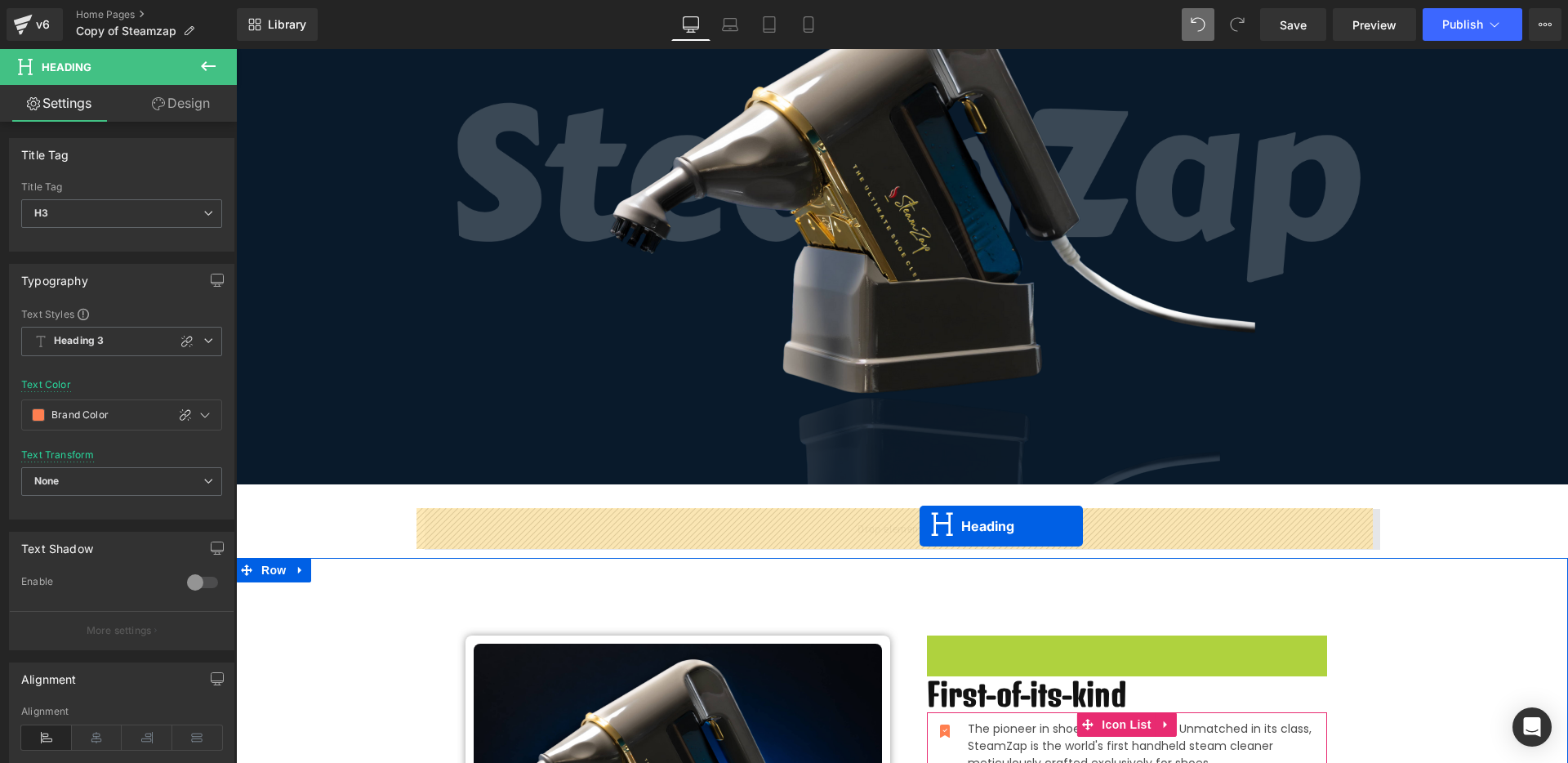 drag, startPoint x: 1082, startPoint y: 649, endPoint x: 919, endPoint y: 526, distance: 204.20088 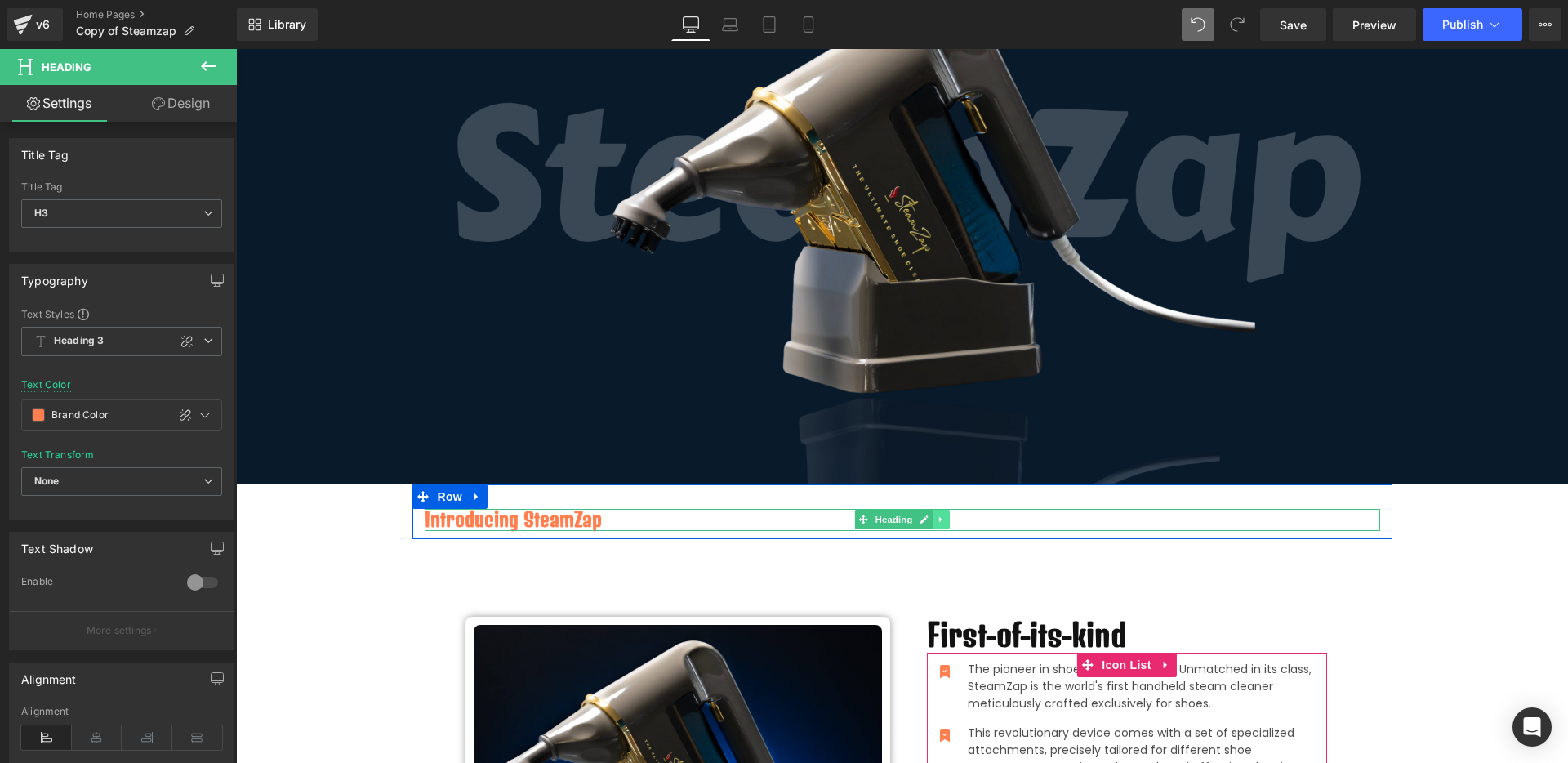 click 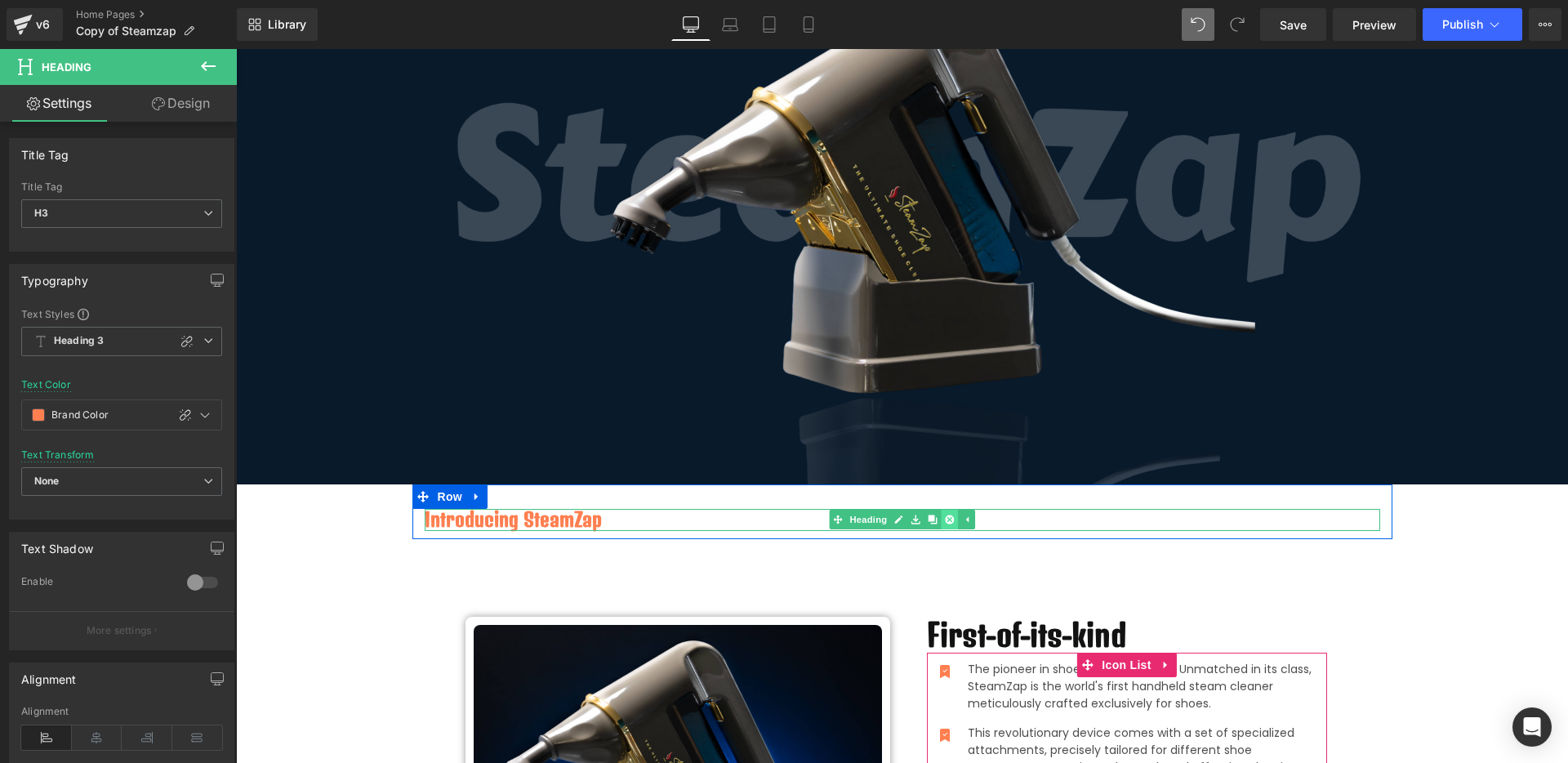 click 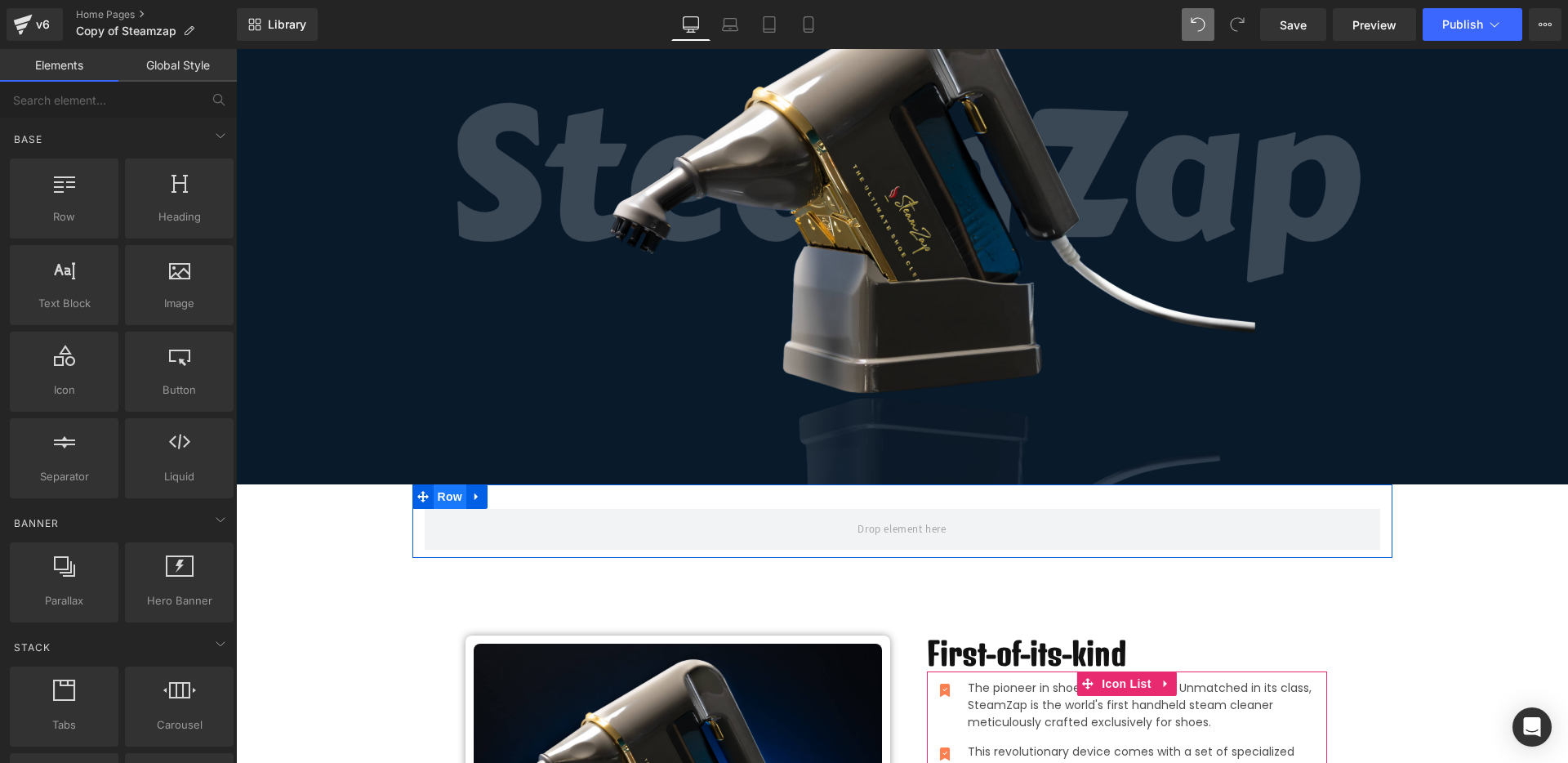 click on "Row" at bounding box center [450, 497] 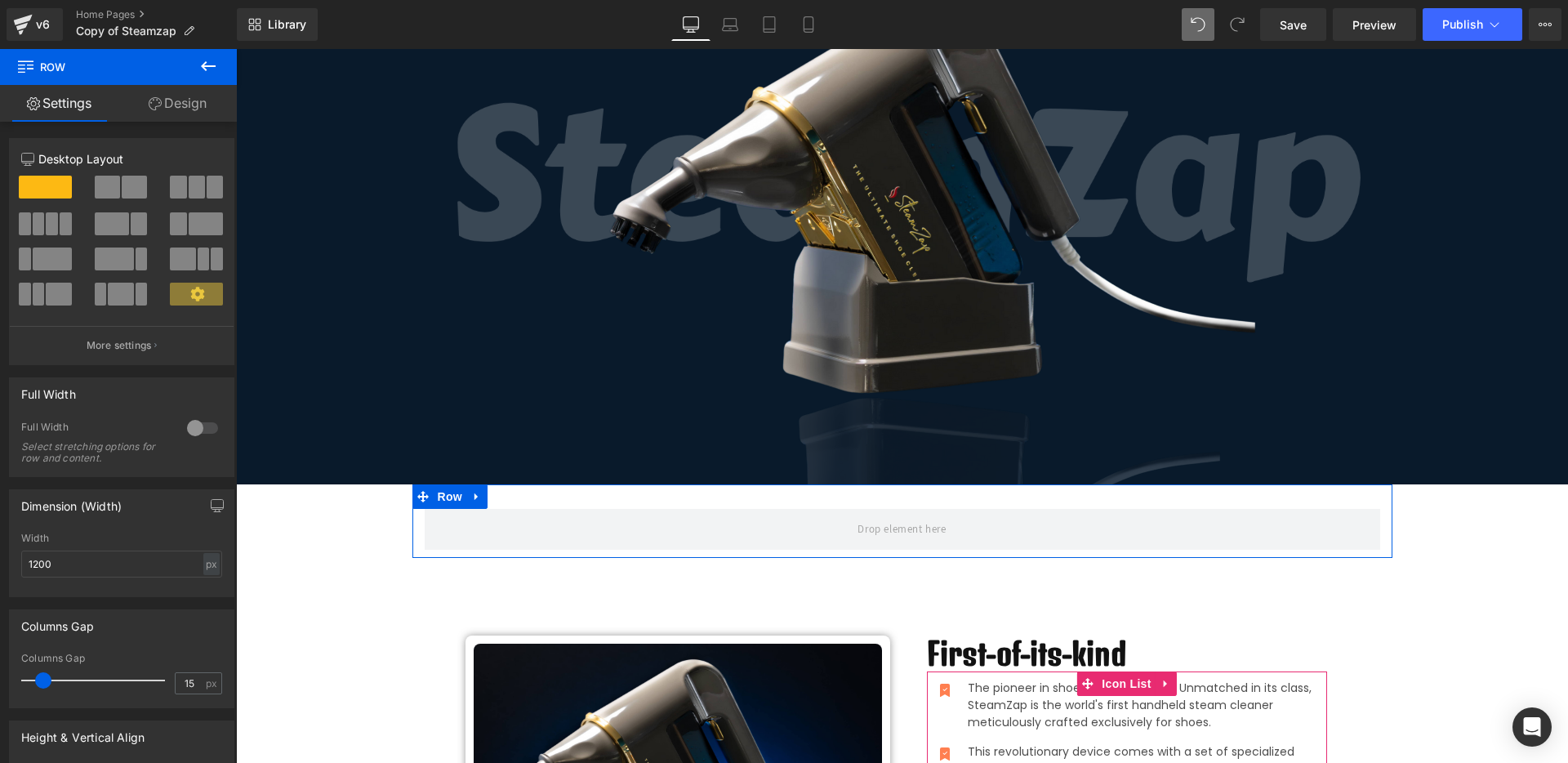 click at bounding box center [203, 428] 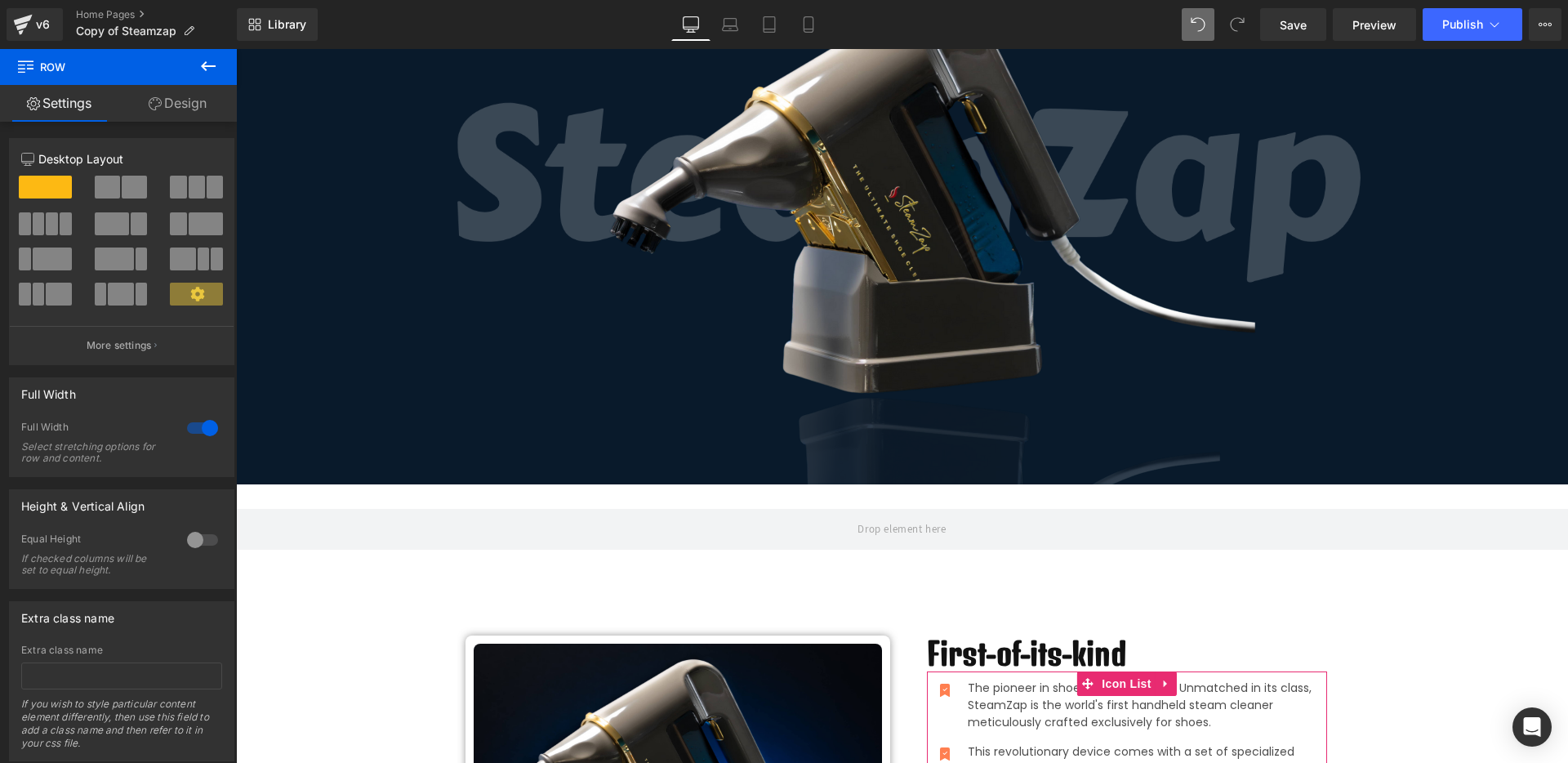 click 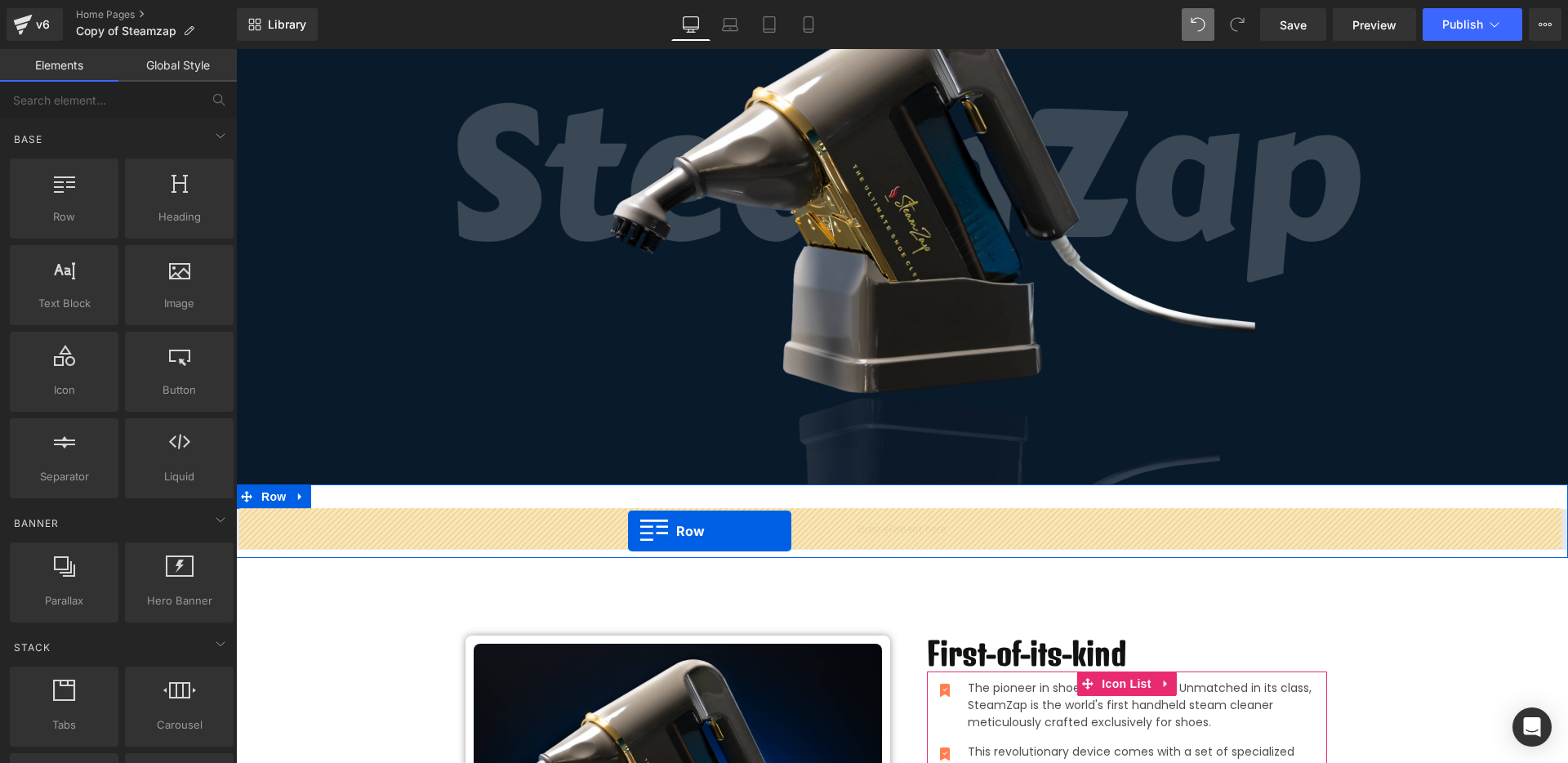 drag, startPoint x: 316, startPoint y: 251, endPoint x: 628, endPoint y: 531, distance: 419.2183 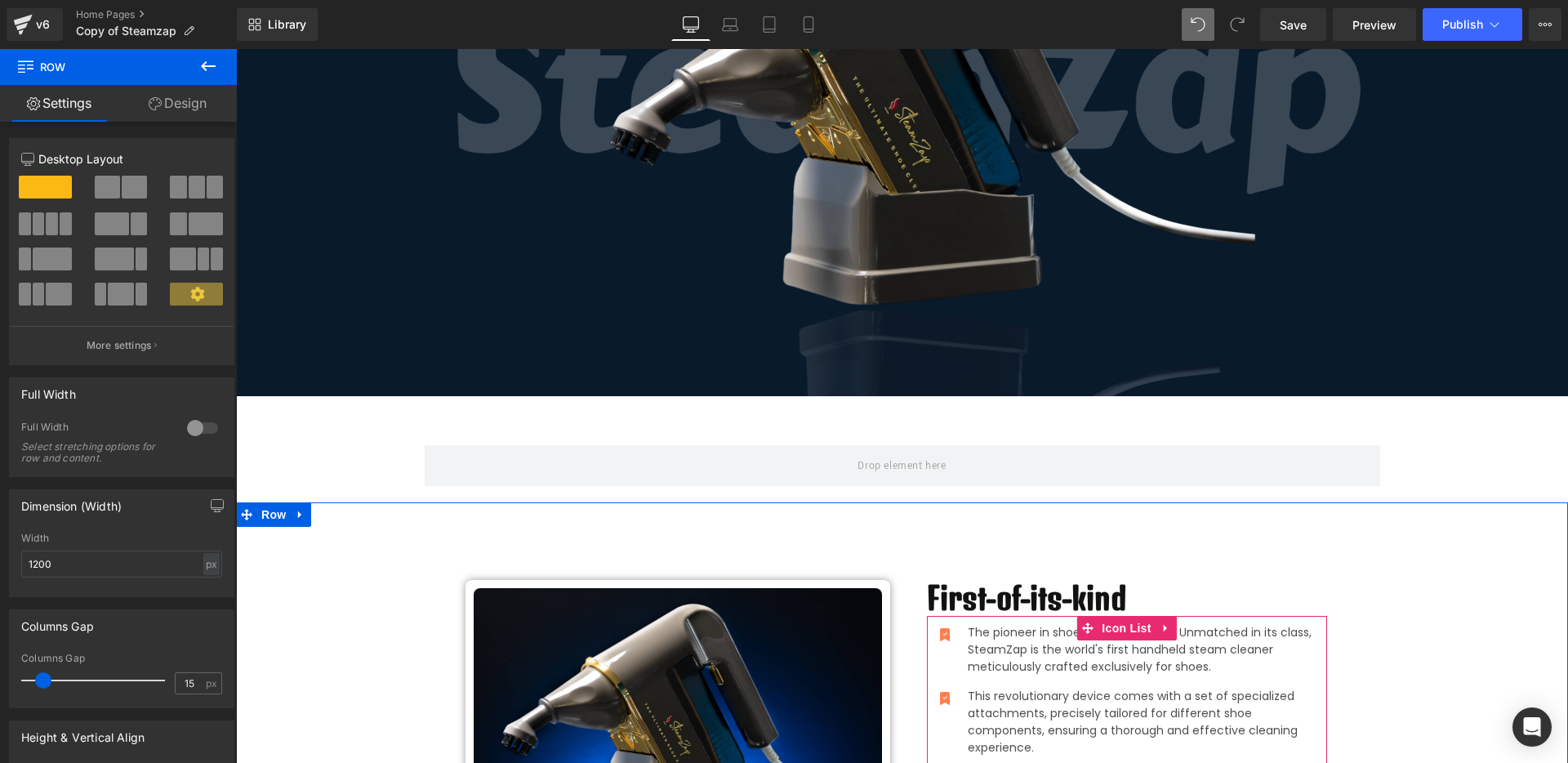scroll, scrollTop: 306, scrollLeft: 0, axis: vertical 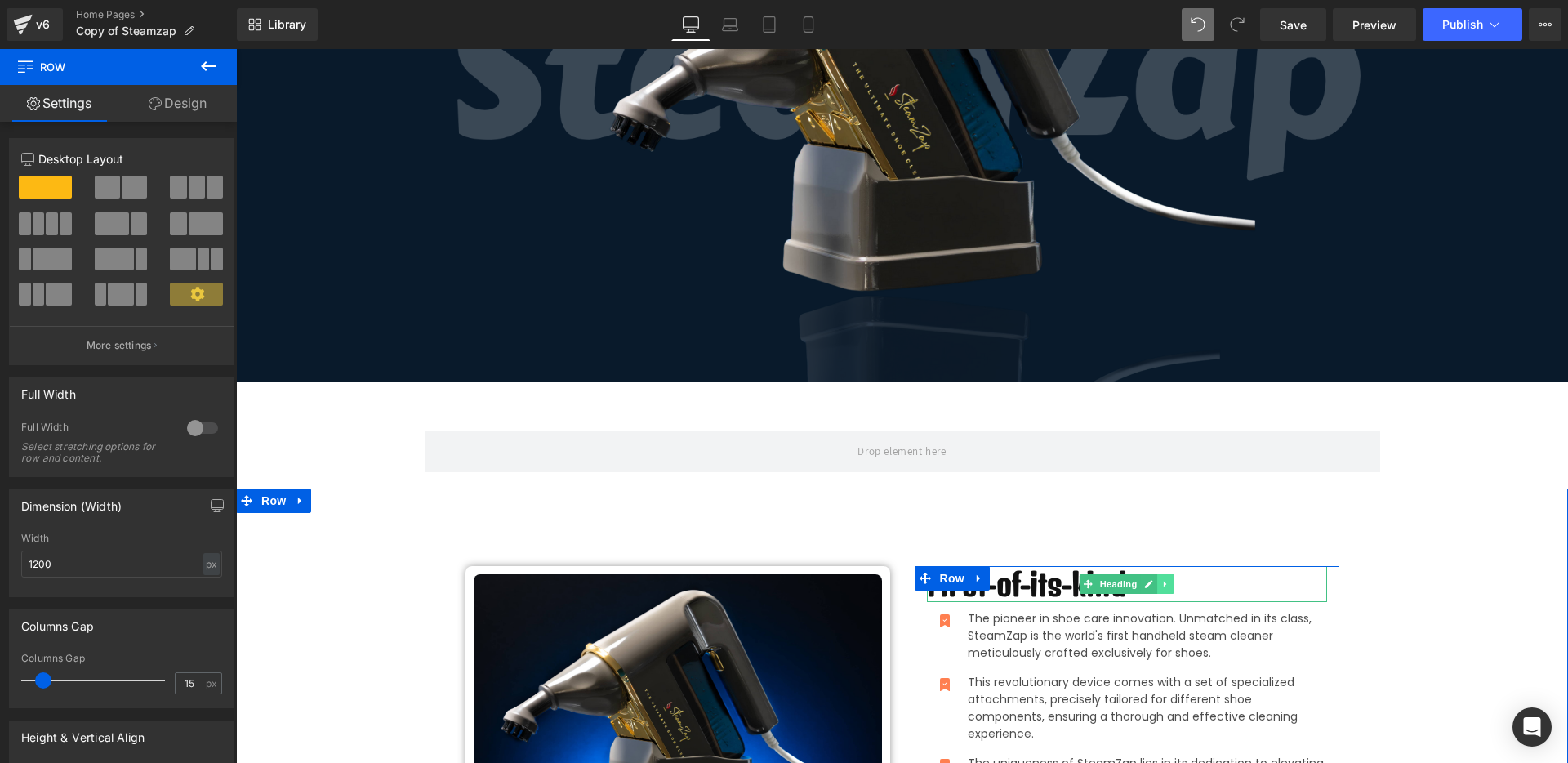 click 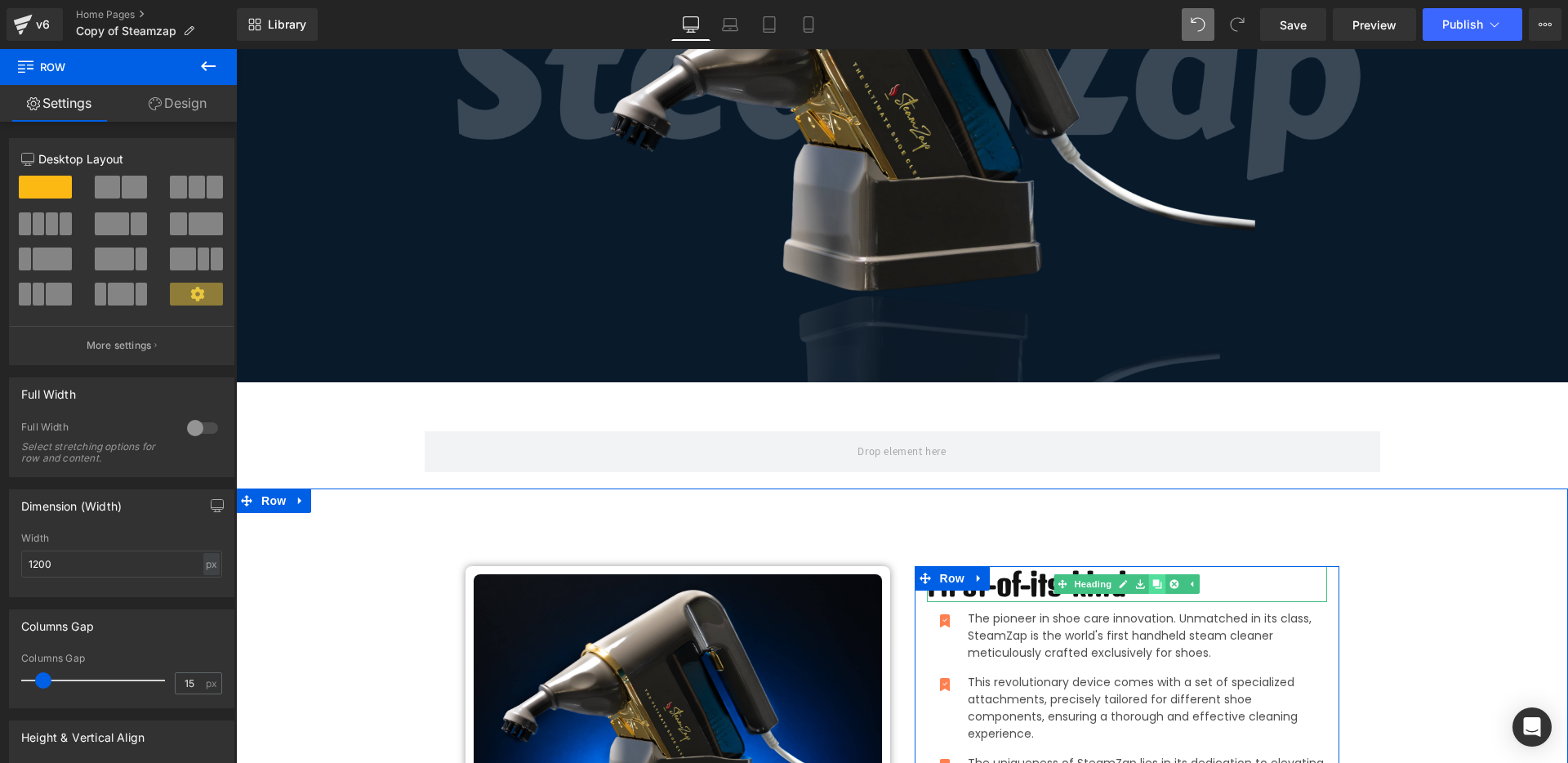 click at bounding box center [1156, 584] 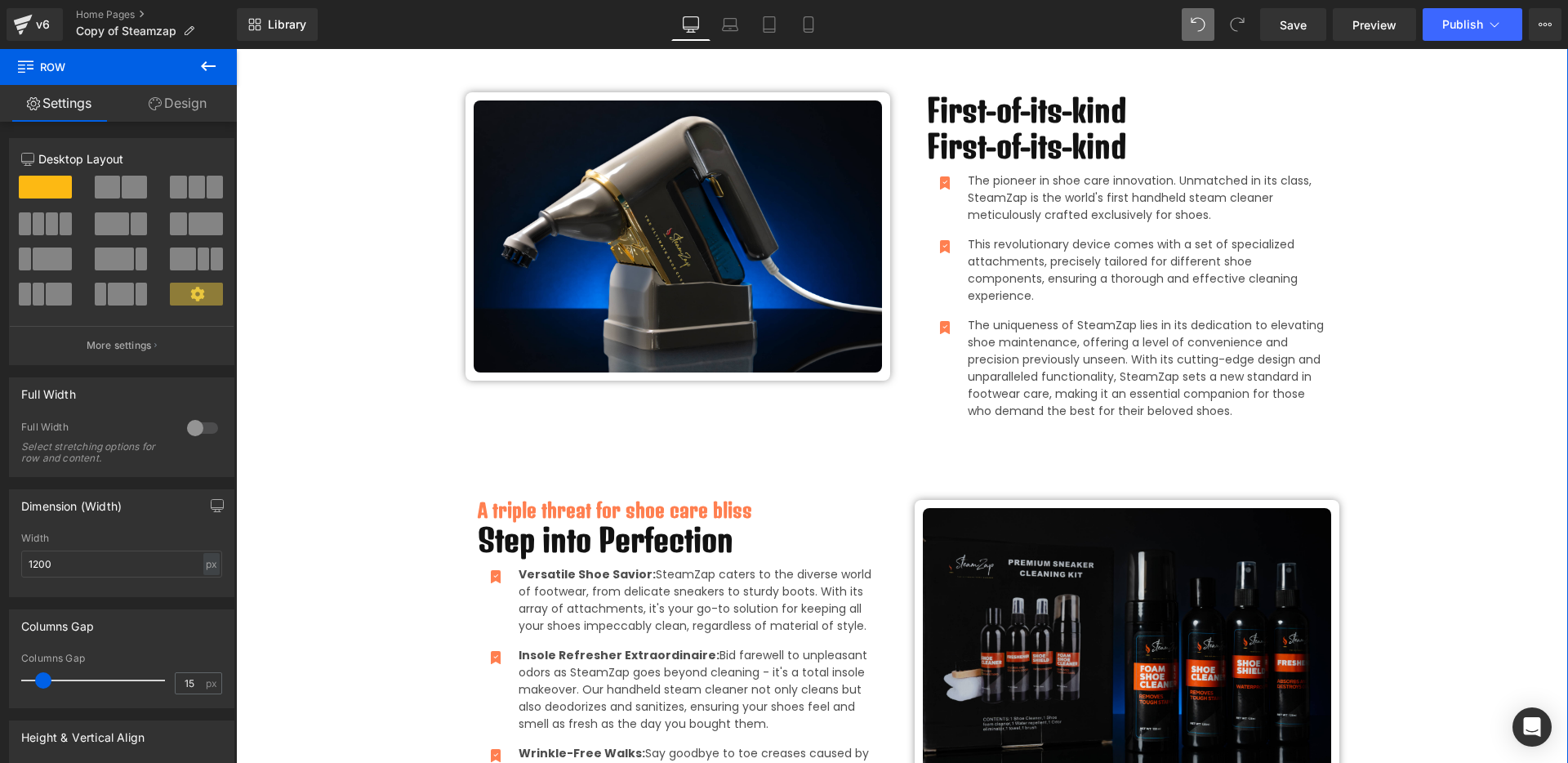 scroll, scrollTop: 590, scrollLeft: 0, axis: vertical 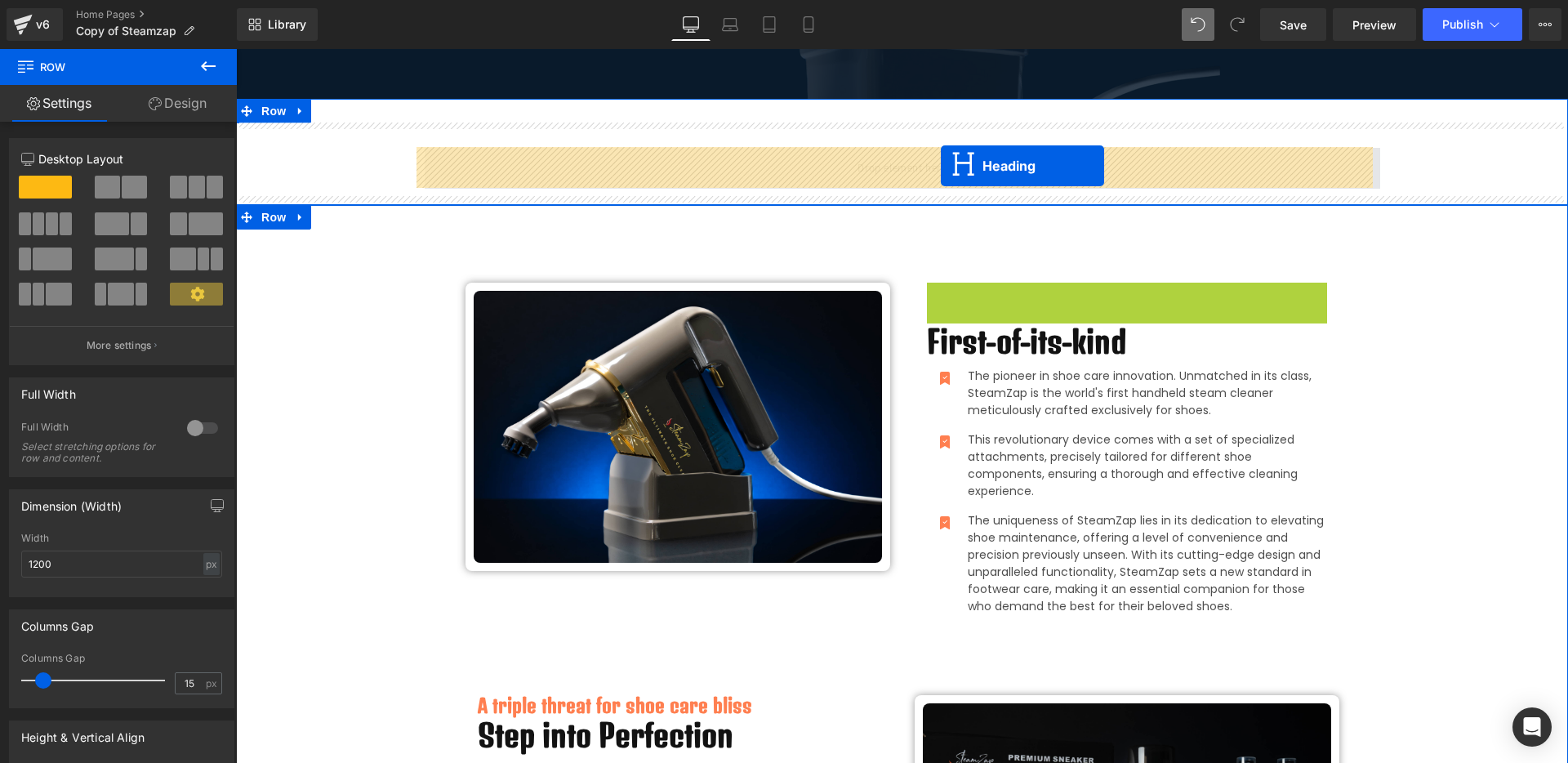 drag, startPoint x: 1058, startPoint y: 304, endPoint x: 941, endPoint y: 166, distance: 180.92264 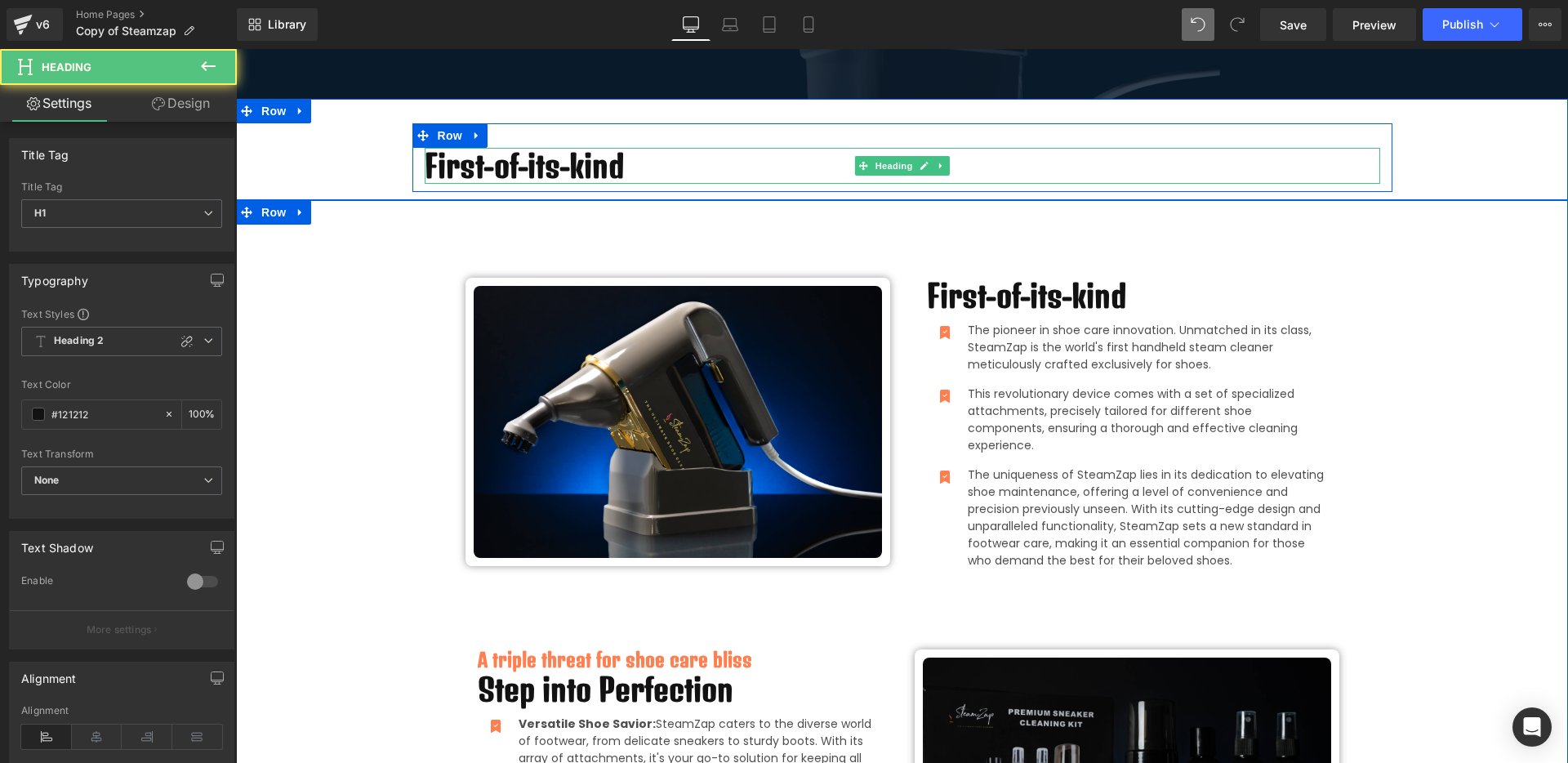 click at bounding box center (941, 166) 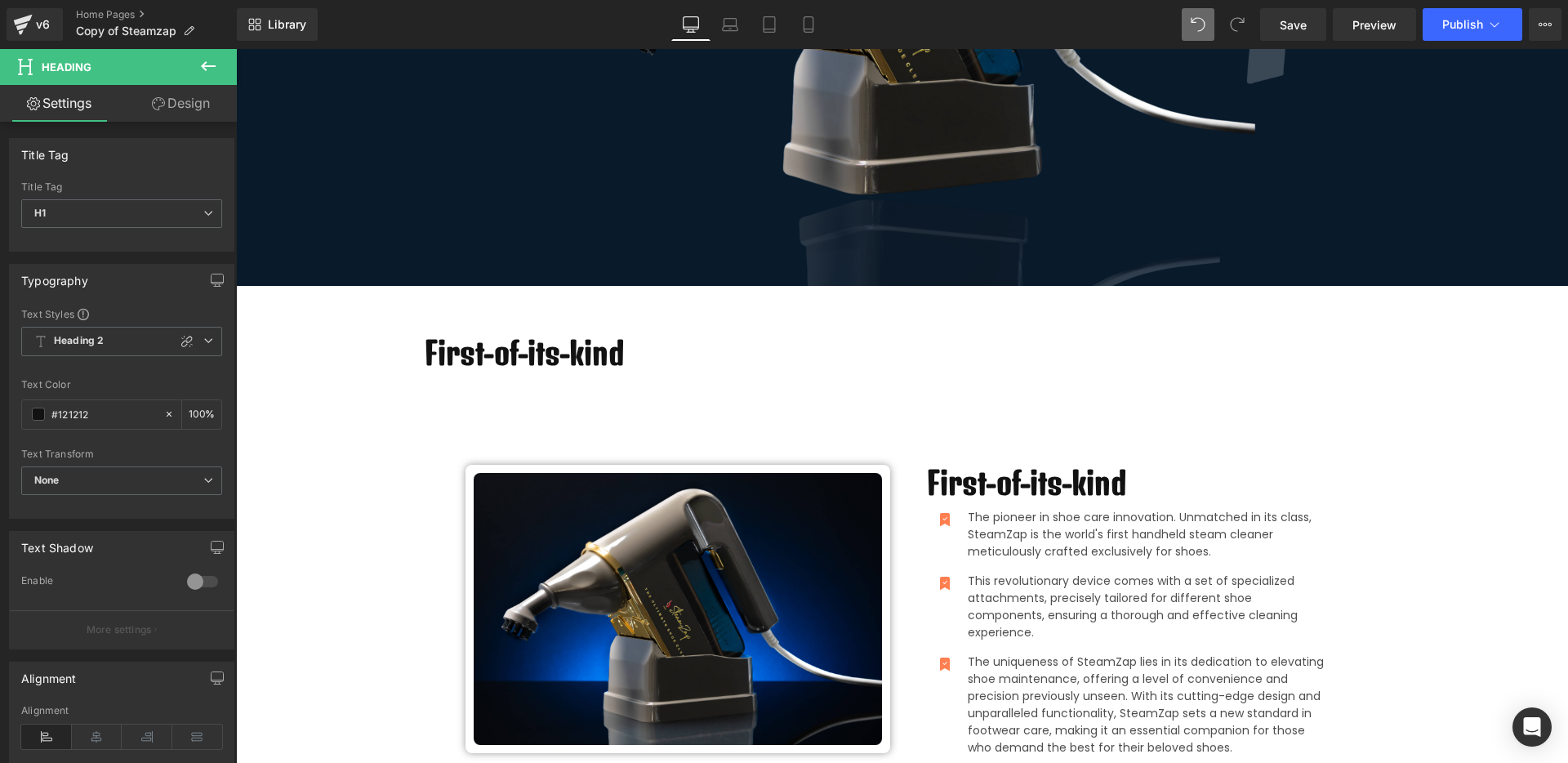 scroll, scrollTop: 386, scrollLeft: 0, axis: vertical 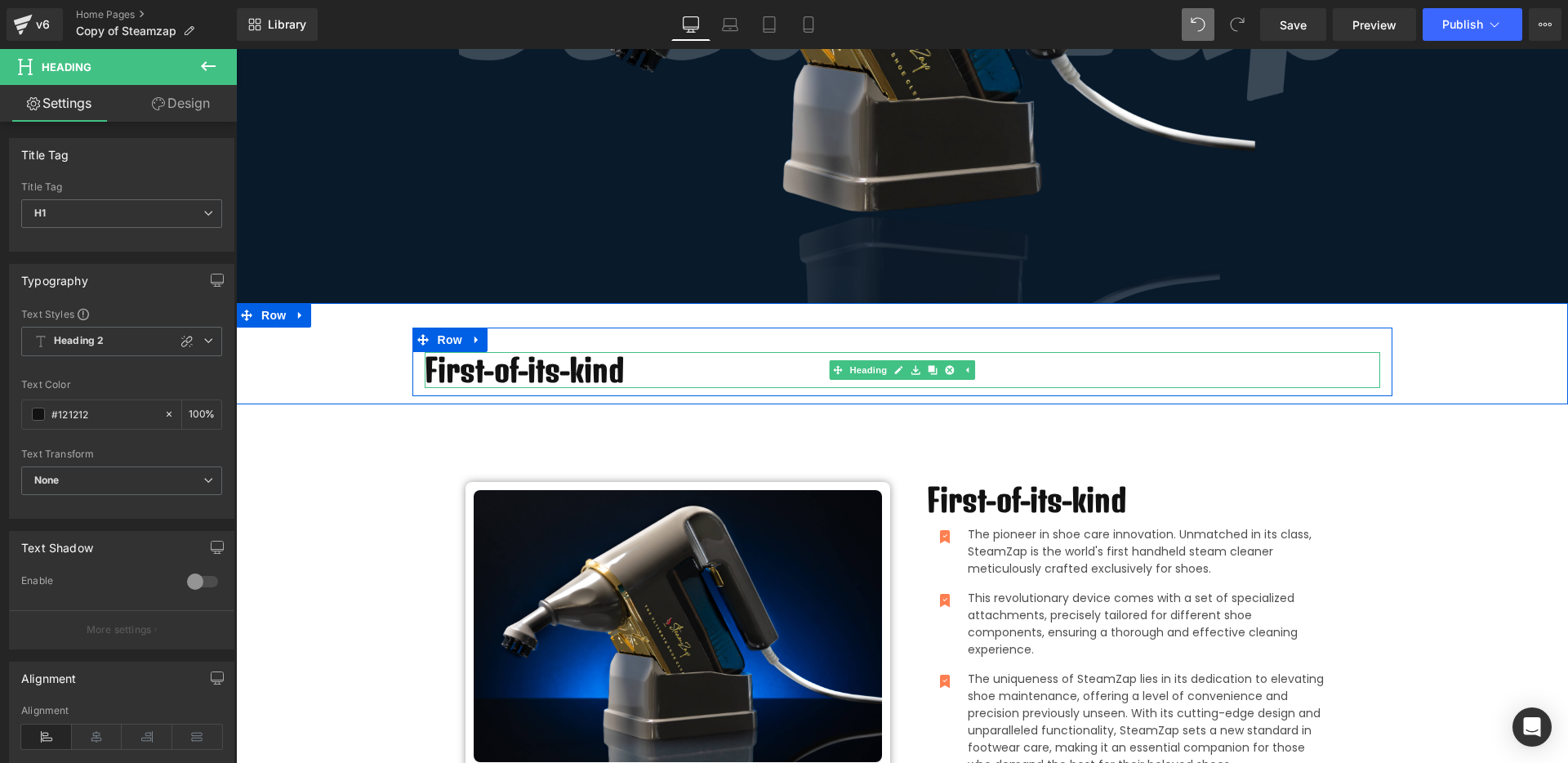 click on "First-of-its-kind" at bounding box center (902, 370) 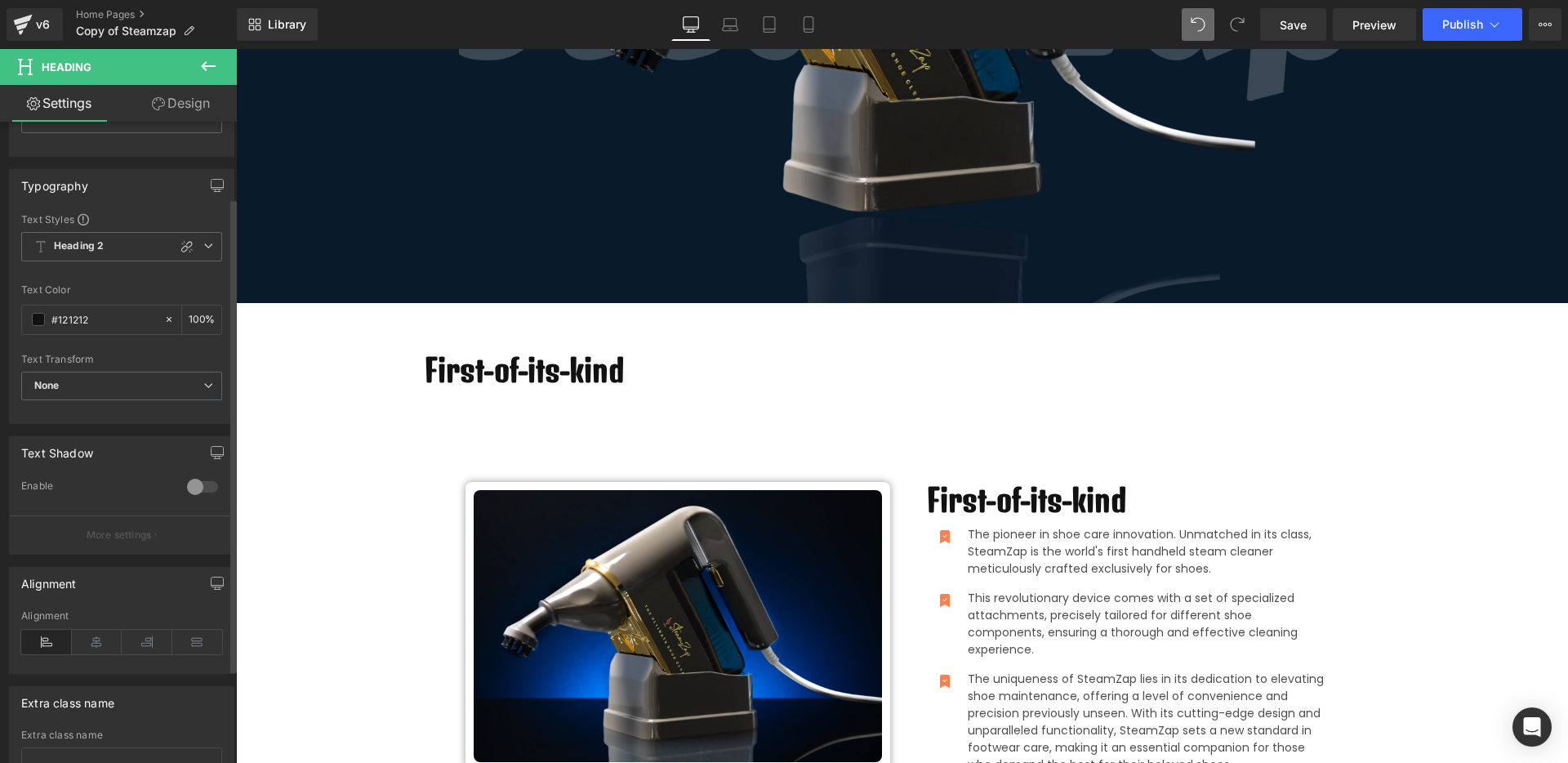 scroll, scrollTop: 102, scrollLeft: 0, axis: vertical 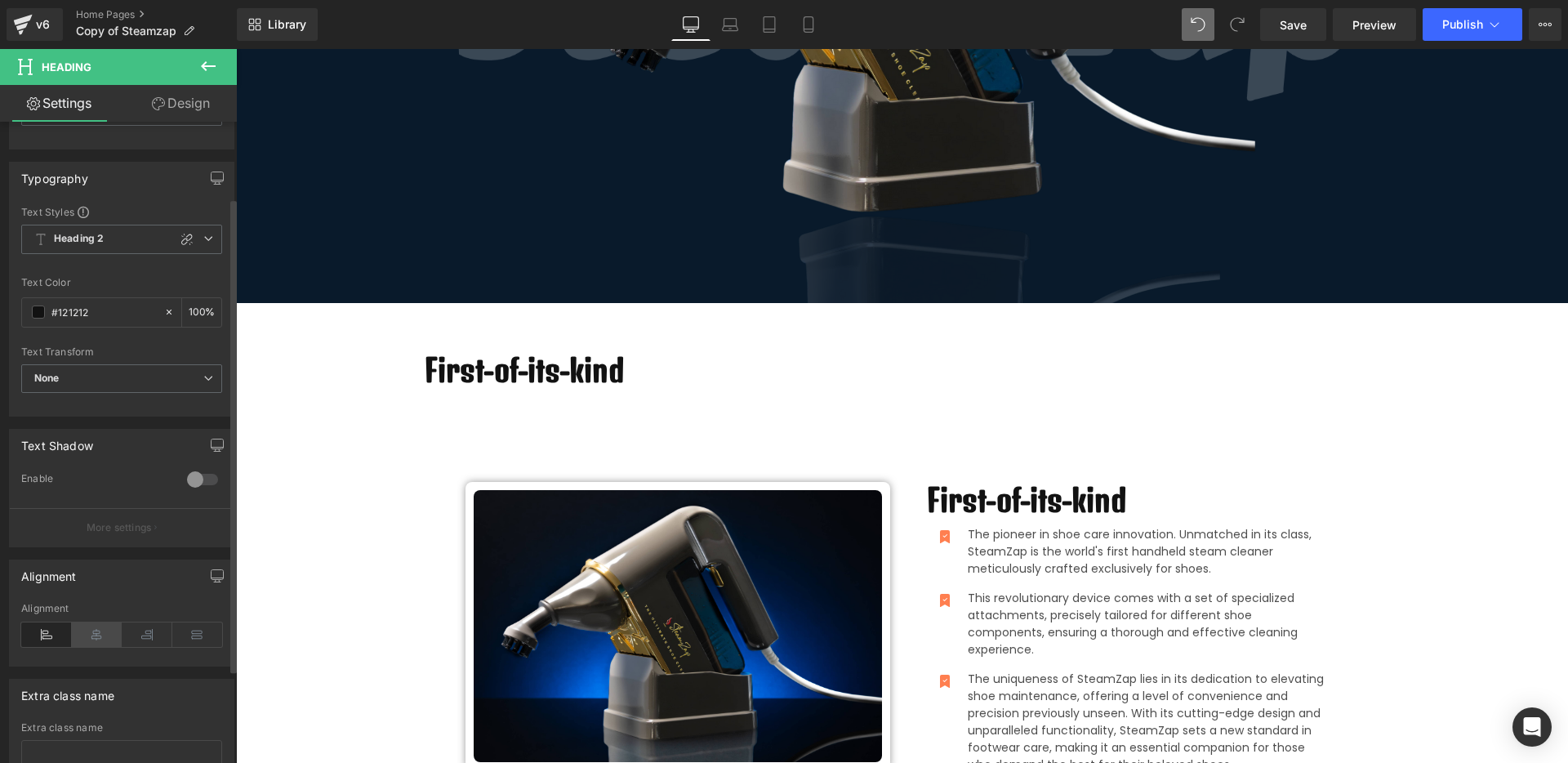 click at bounding box center [97, 635] 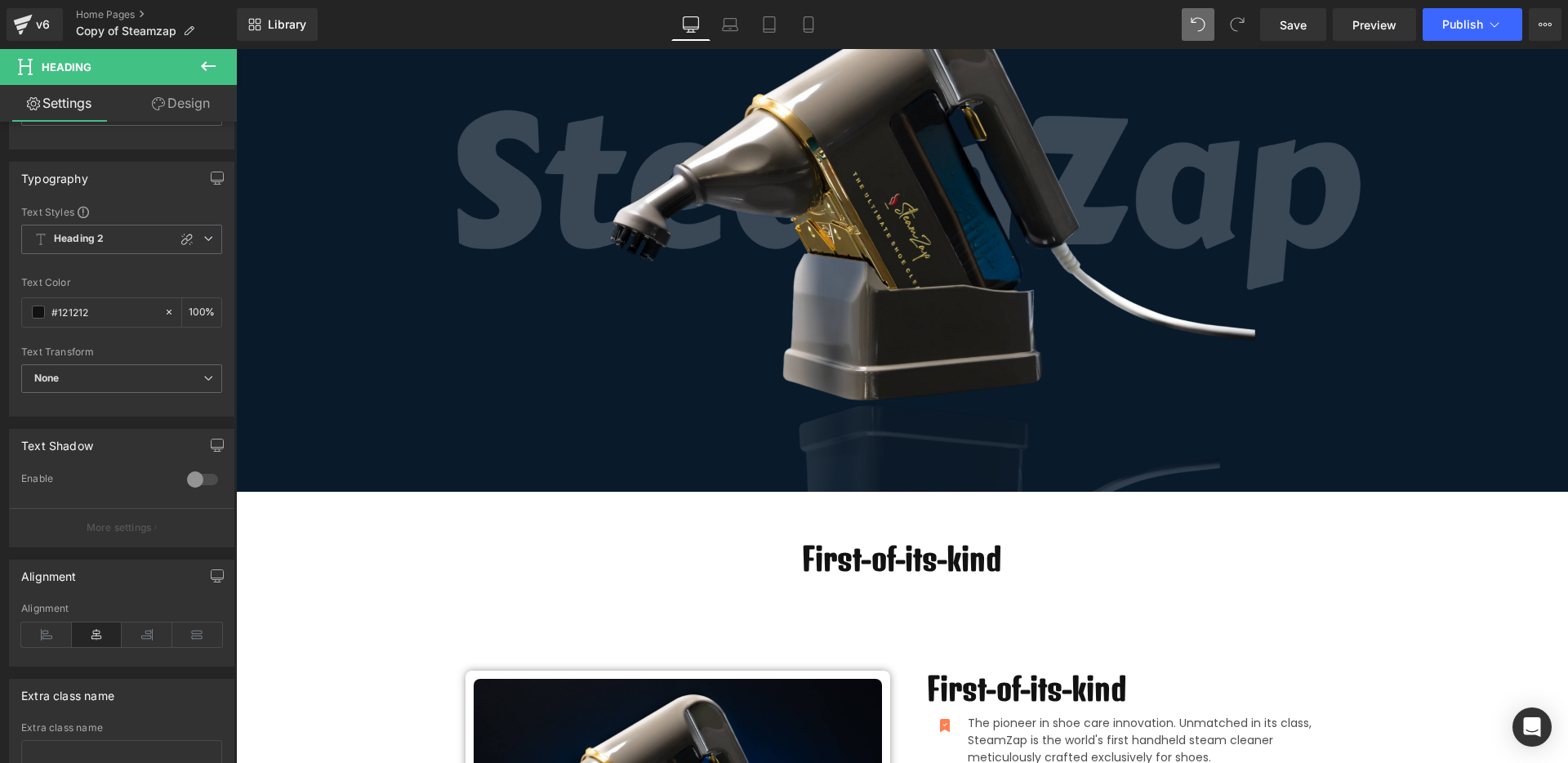 scroll, scrollTop: 204, scrollLeft: 0, axis: vertical 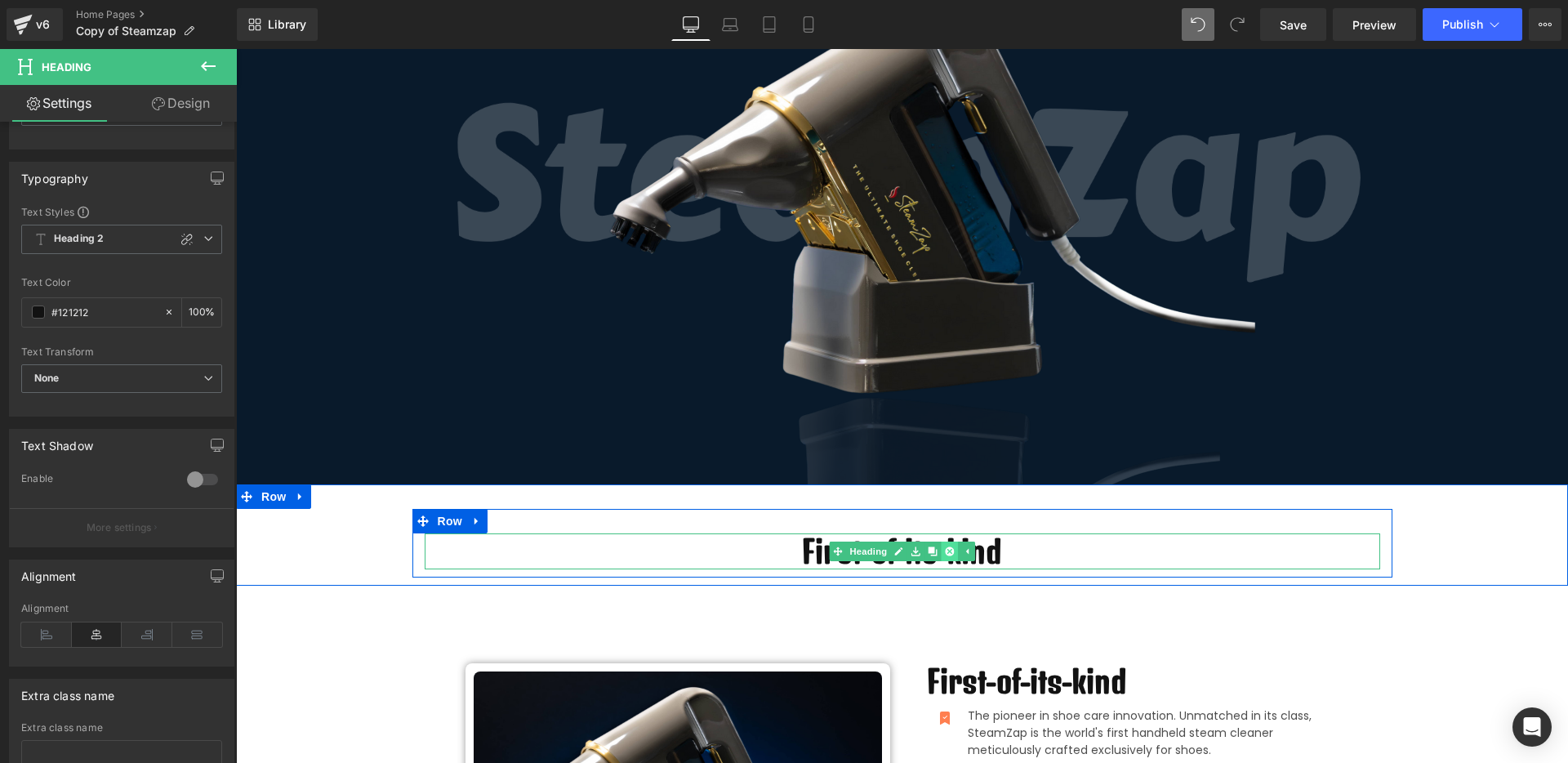 click 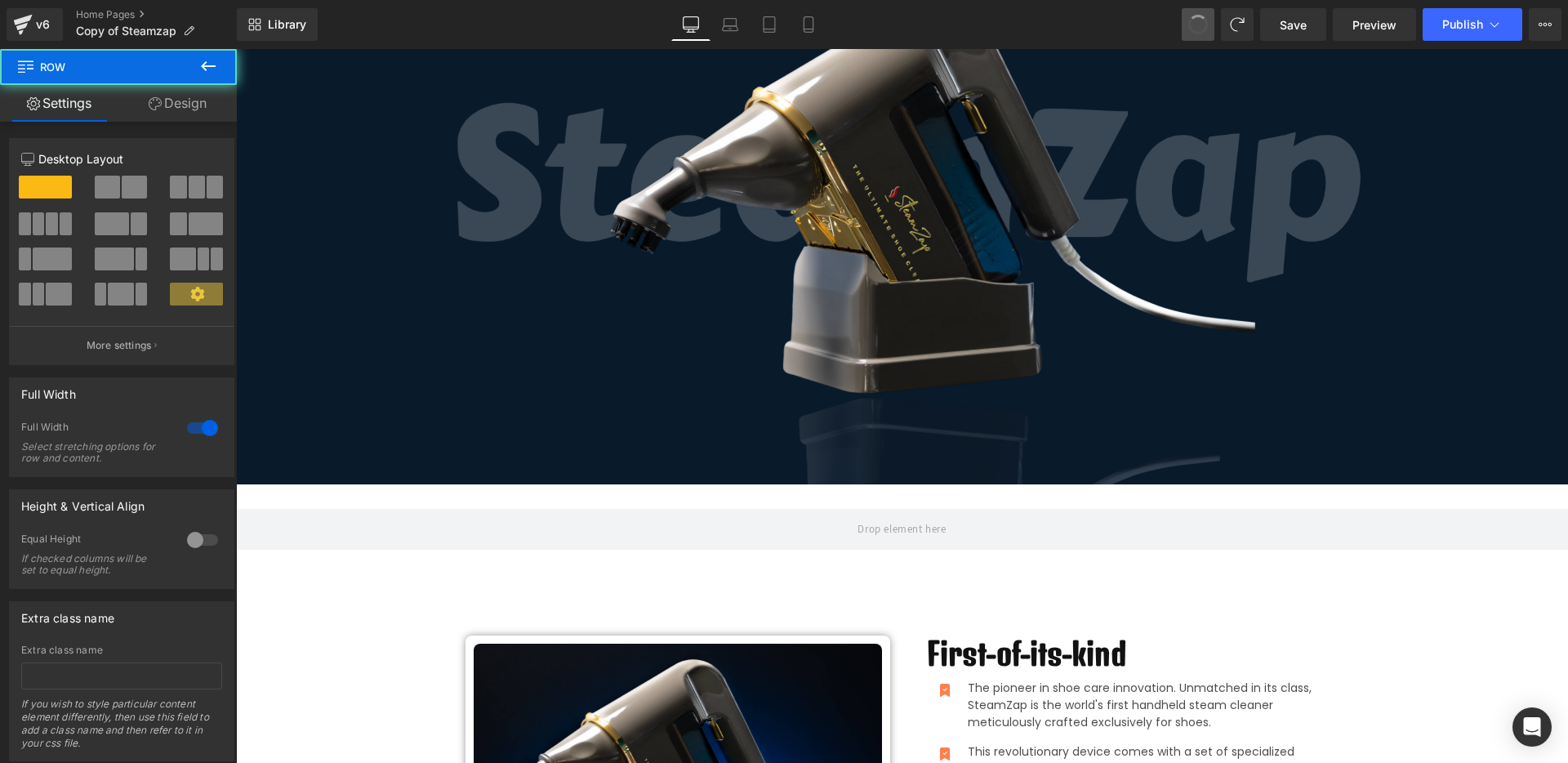 type on "15" 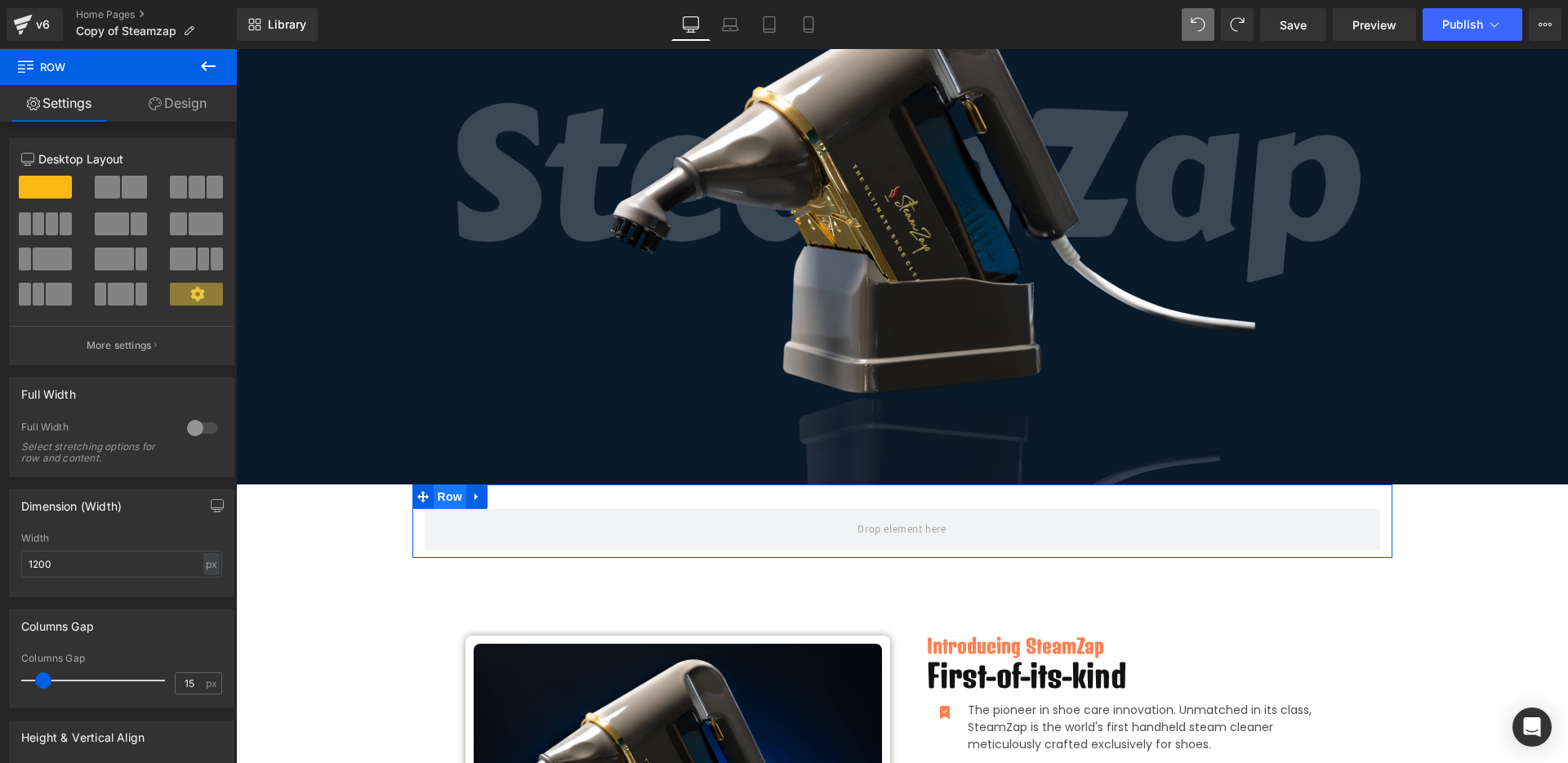 click on "Row" at bounding box center (450, 497) 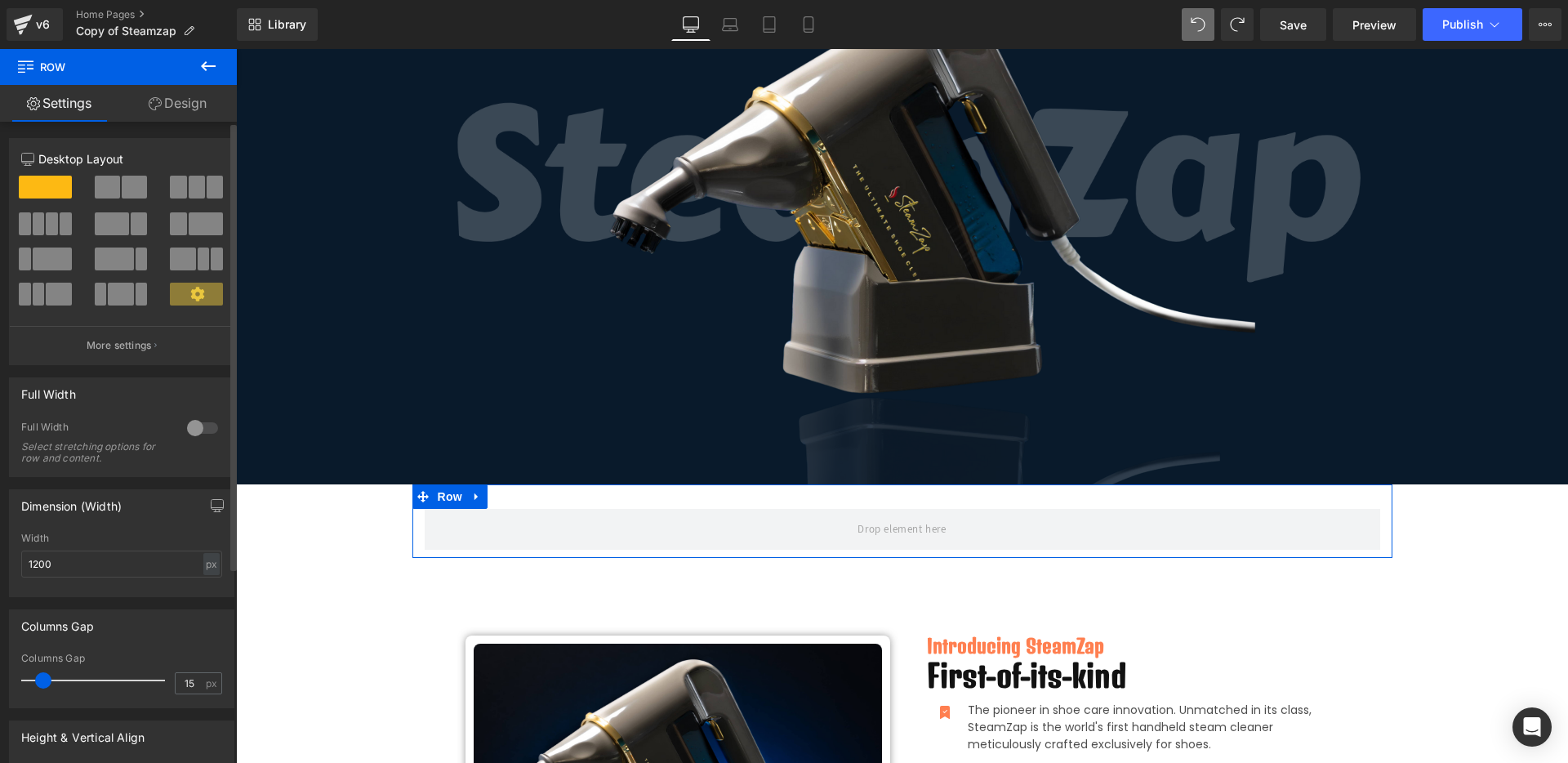 click at bounding box center [203, 428] 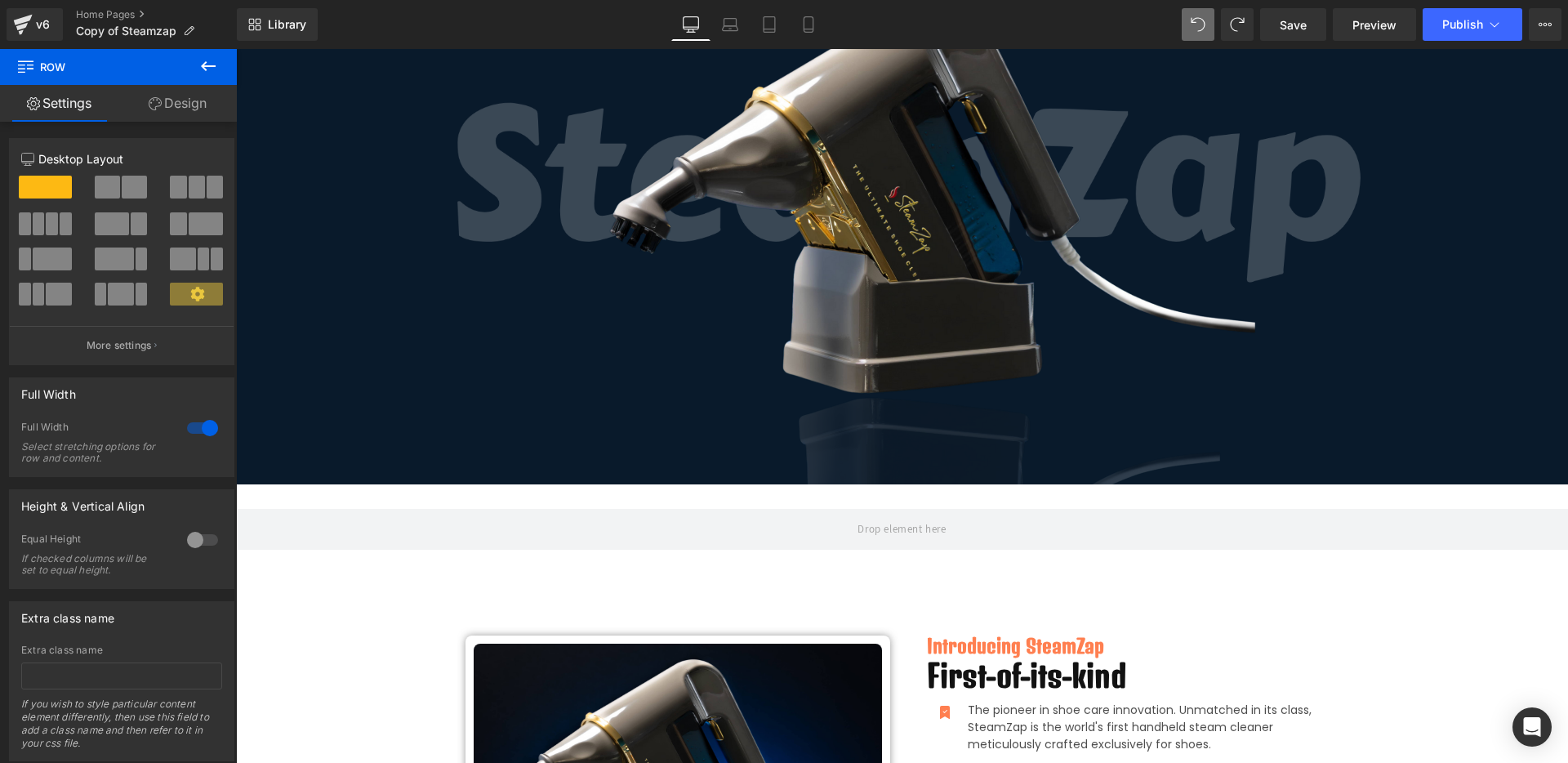 click 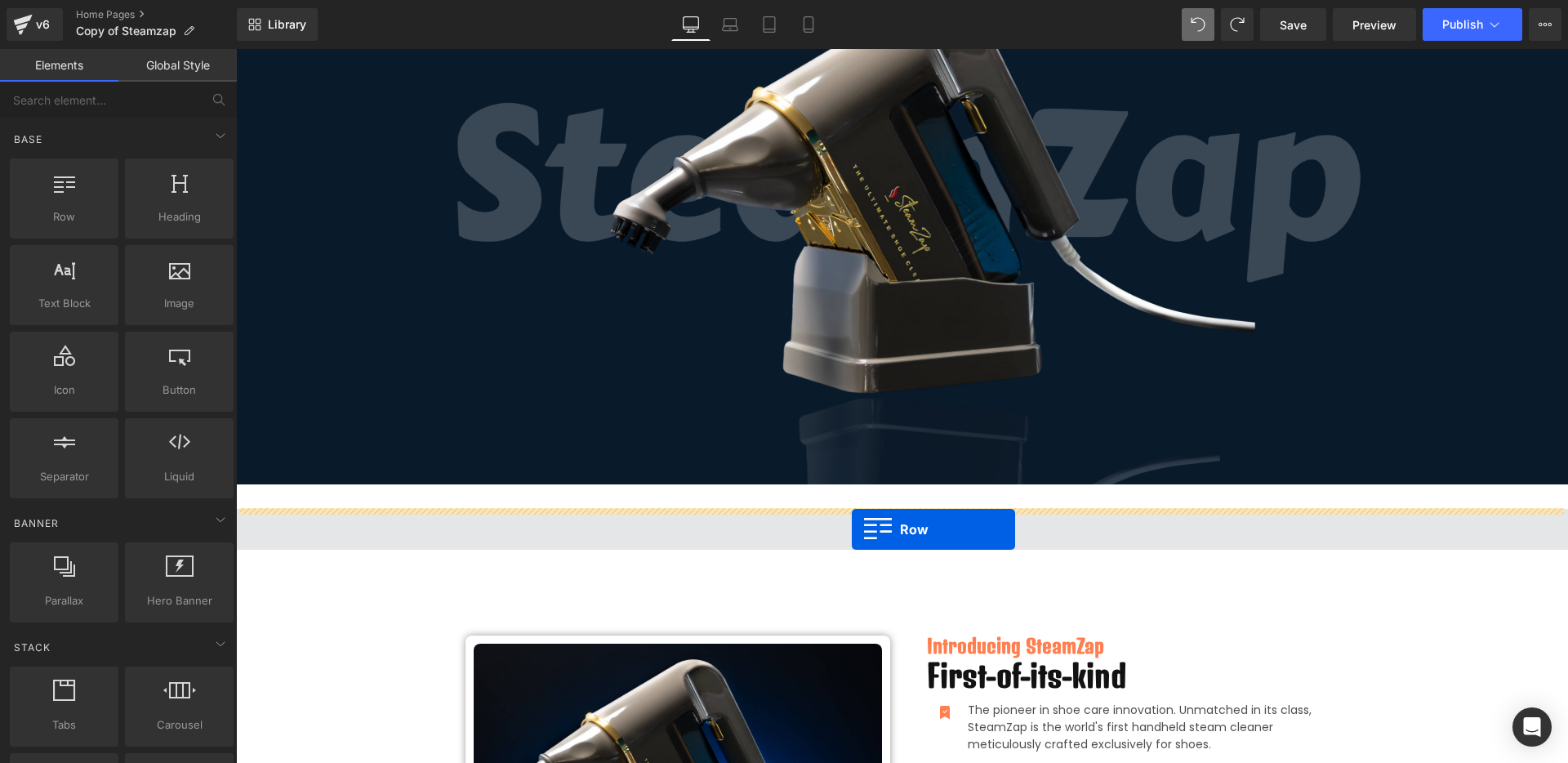 drag, startPoint x: 318, startPoint y: 249, endPoint x: 852, endPoint y: 529, distance: 602.95605 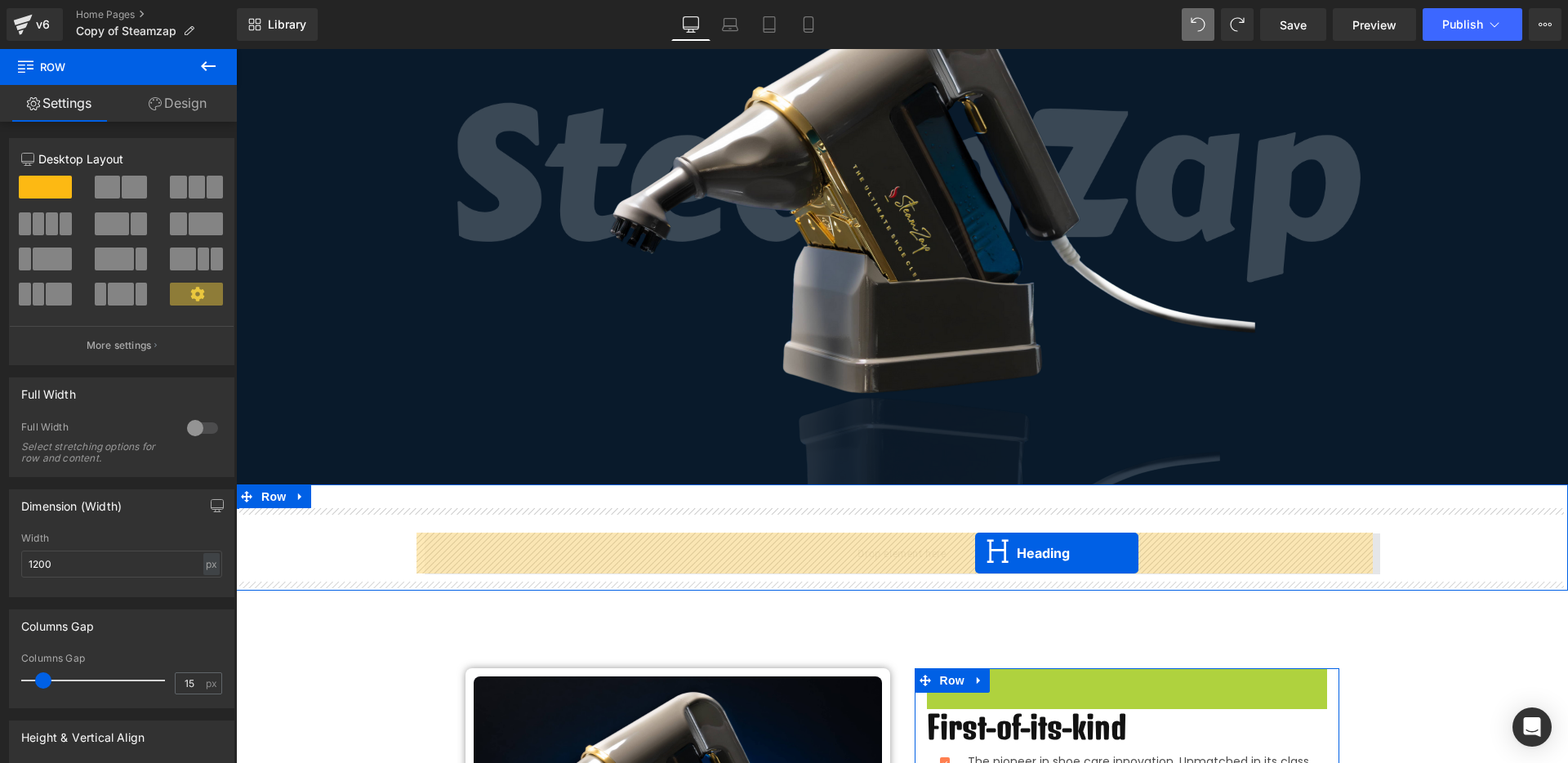 drag, startPoint x: 1084, startPoint y: 676, endPoint x: 975, endPoint y: 553, distance: 164.34719 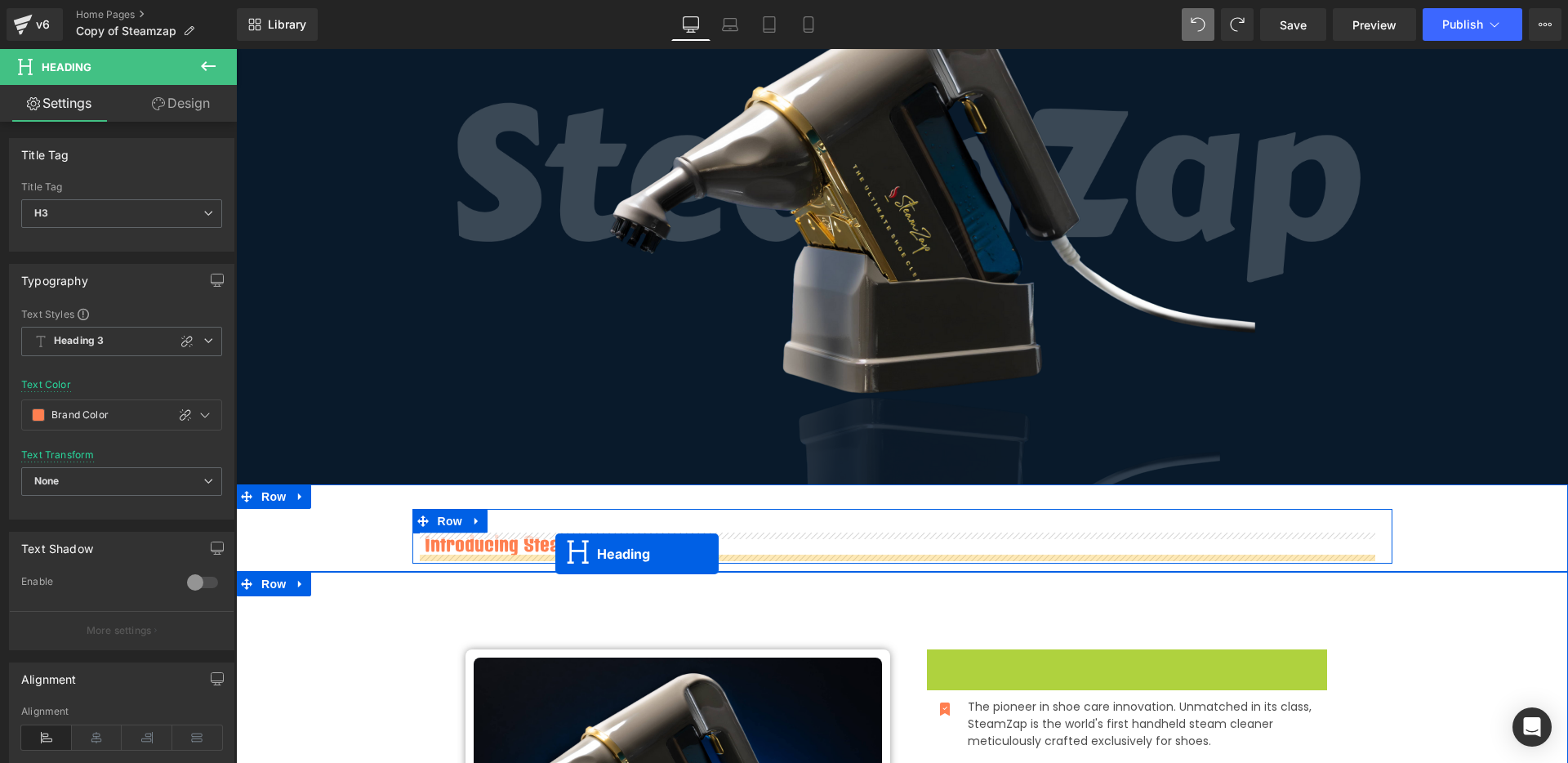 drag, startPoint x: 1075, startPoint y: 663, endPoint x: 555, endPoint y: 554, distance: 531.3012 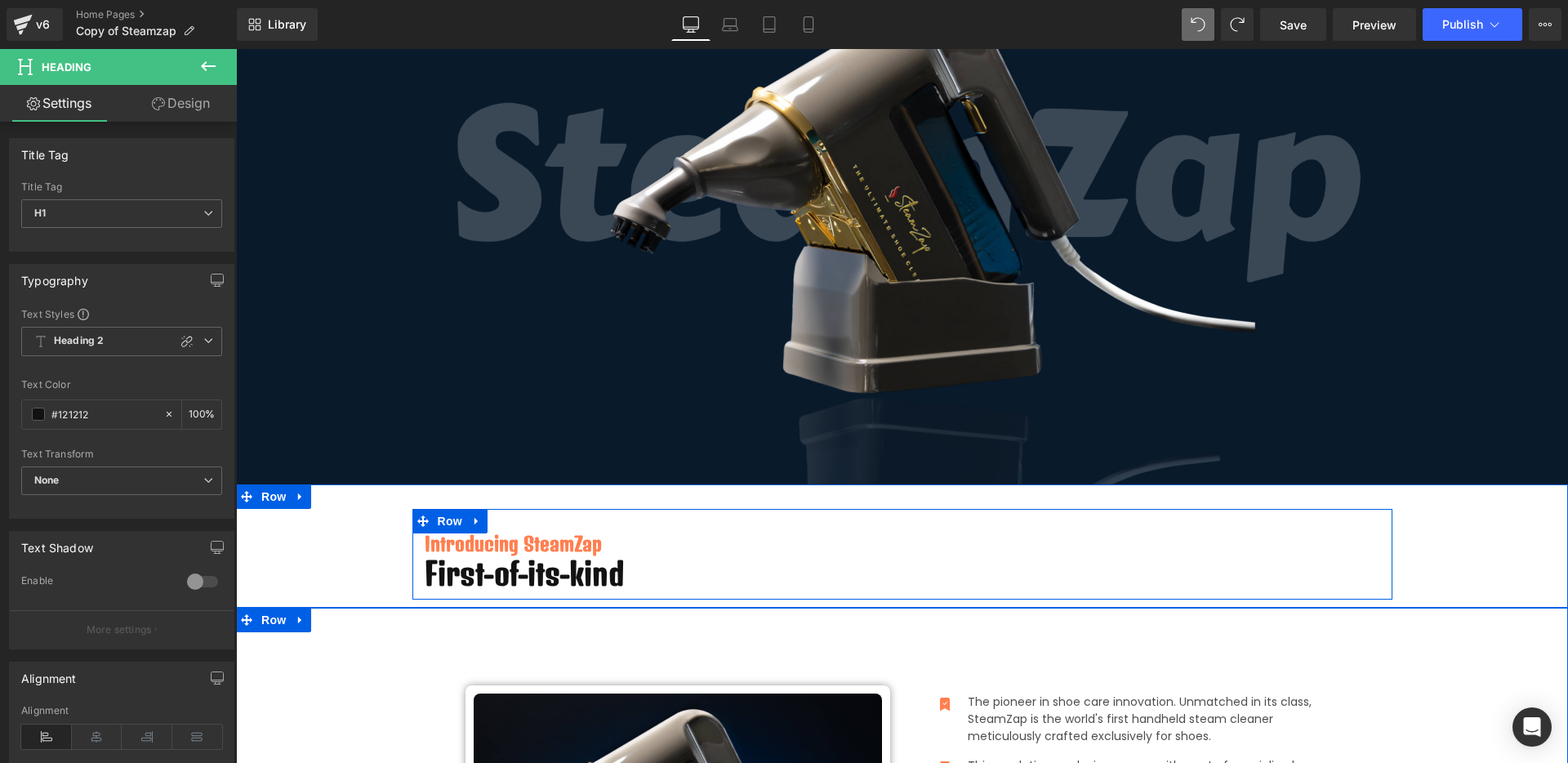 click on "Introducing SteamZap" at bounding box center [902, 544] 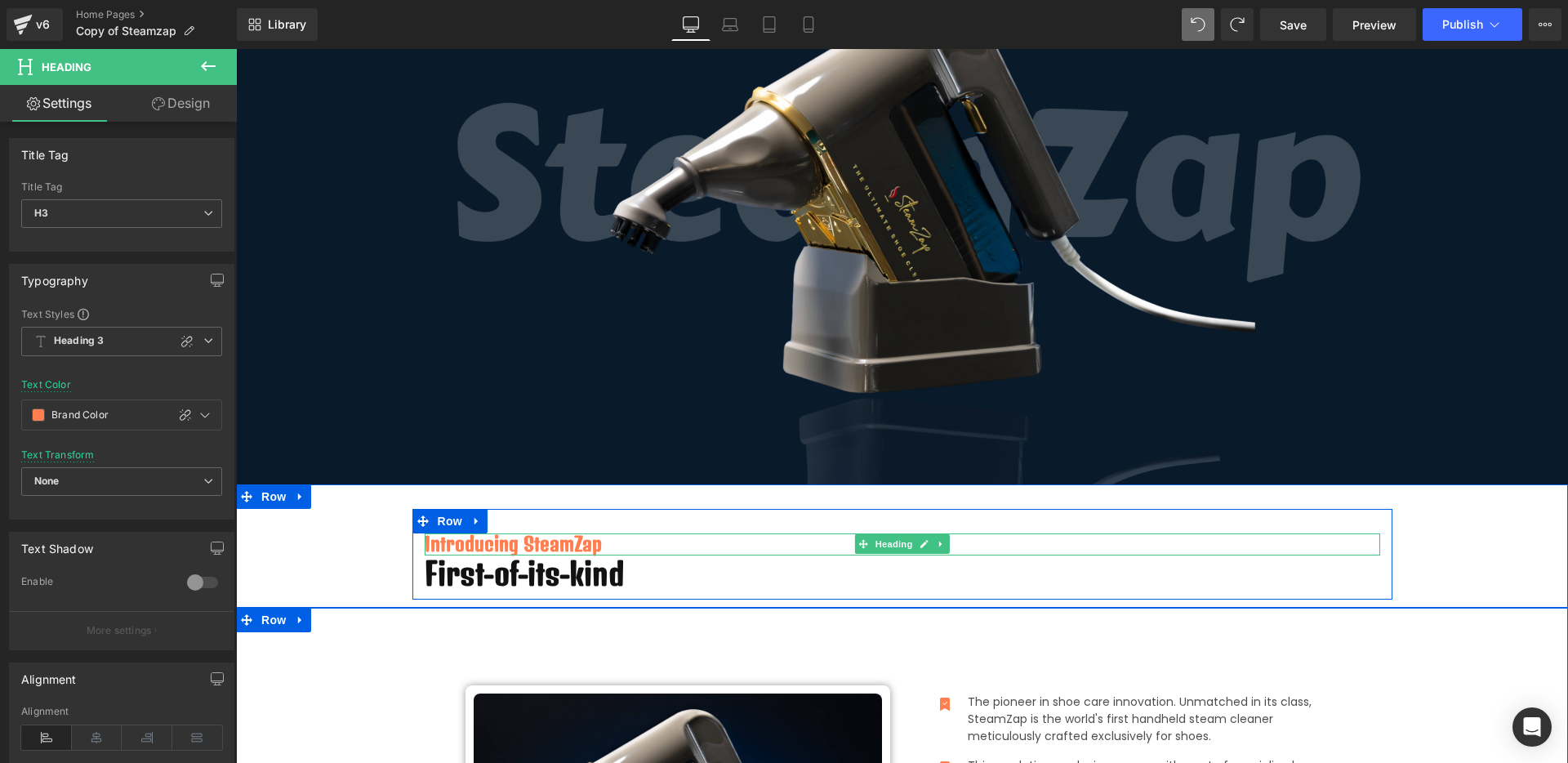 click on "Introducing SteamZap" at bounding box center (902, 544) 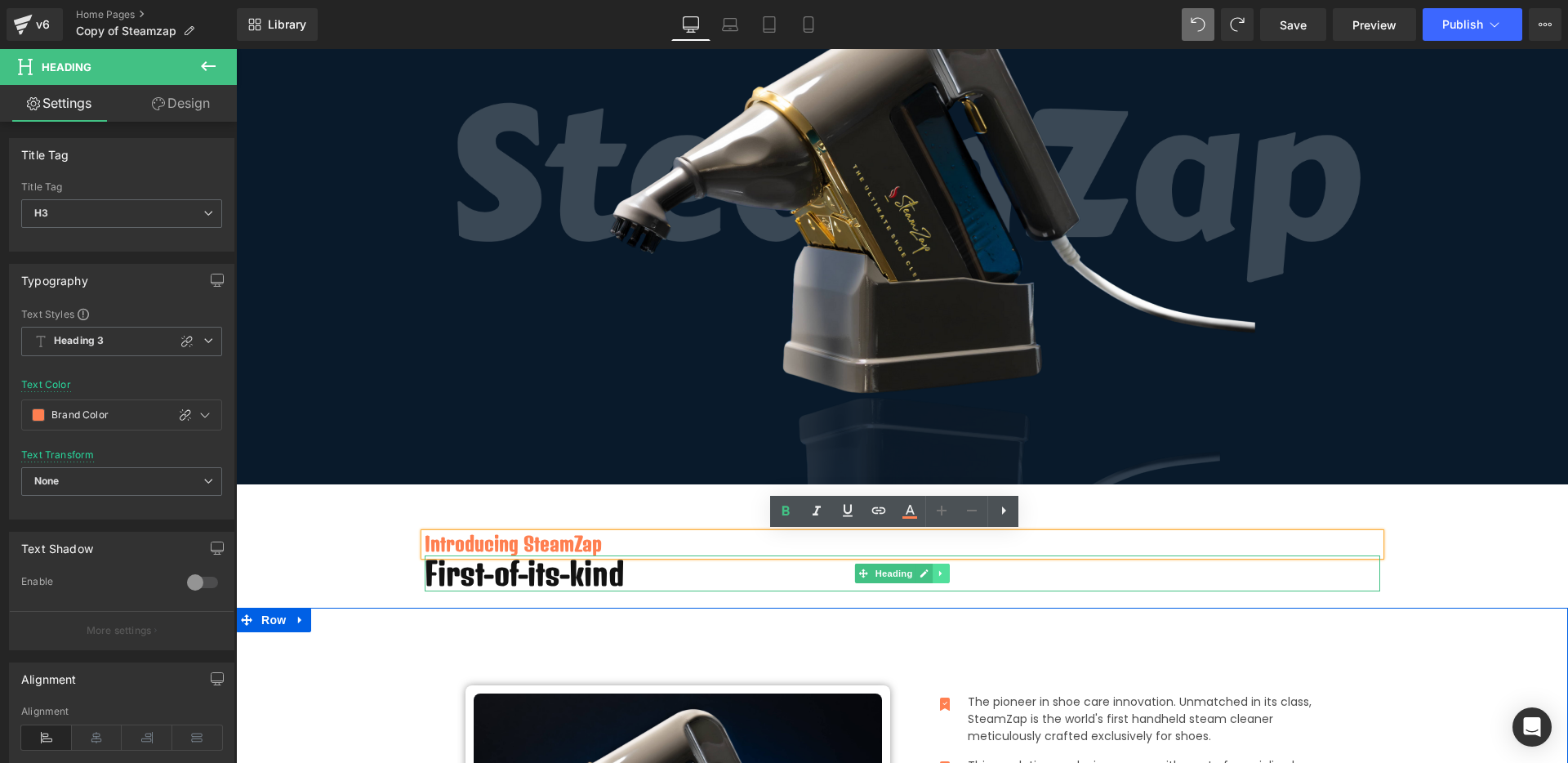 click 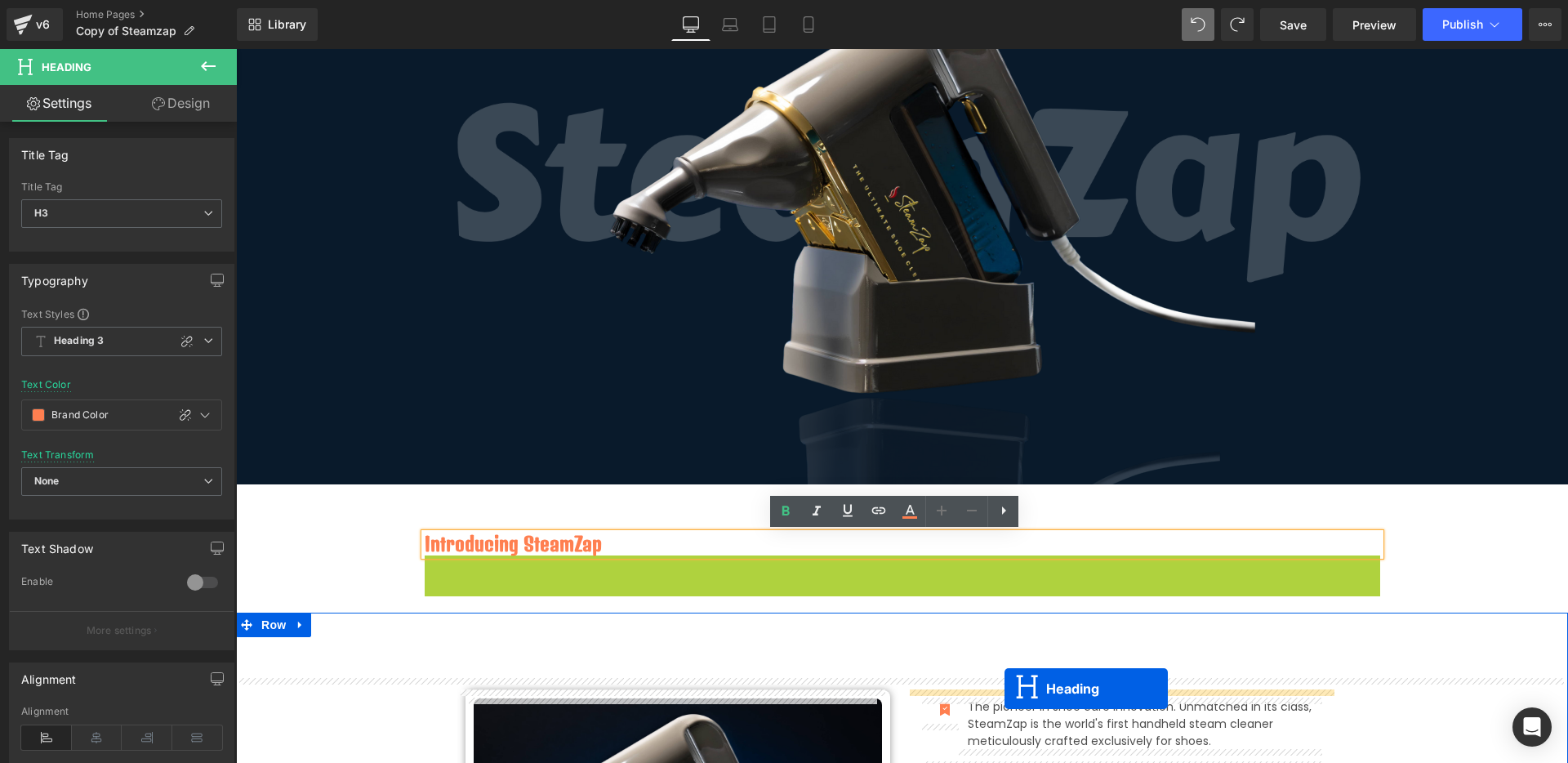 drag, startPoint x: 822, startPoint y: 571, endPoint x: 1004, endPoint y: 689, distance: 216.90551 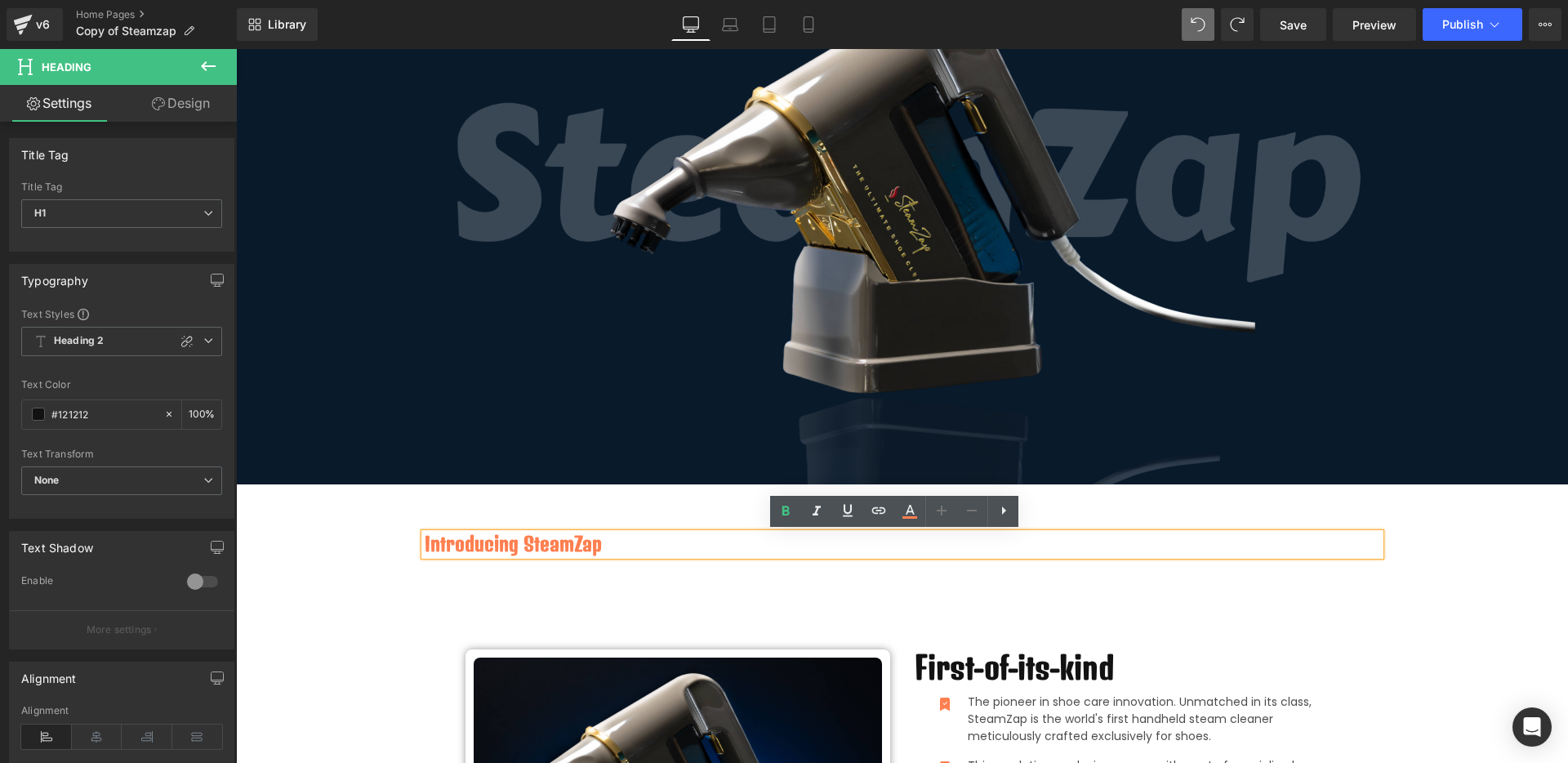 click on "Introducing SteamZap" at bounding box center (902, 544) 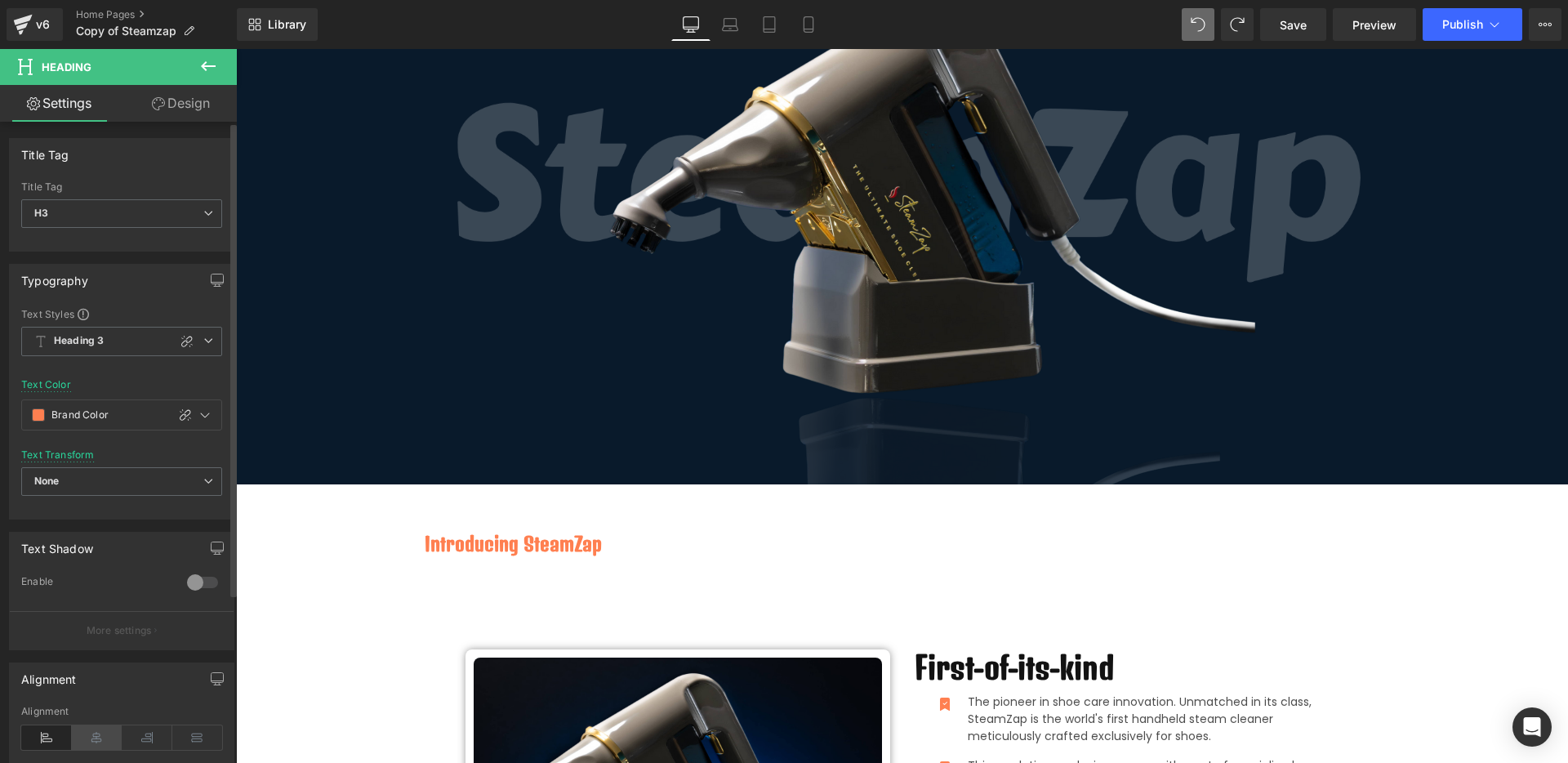 drag, startPoint x: 103, startPoint y: 743, endPoint x: 137, endPoint y: 549, distance: 196.95685 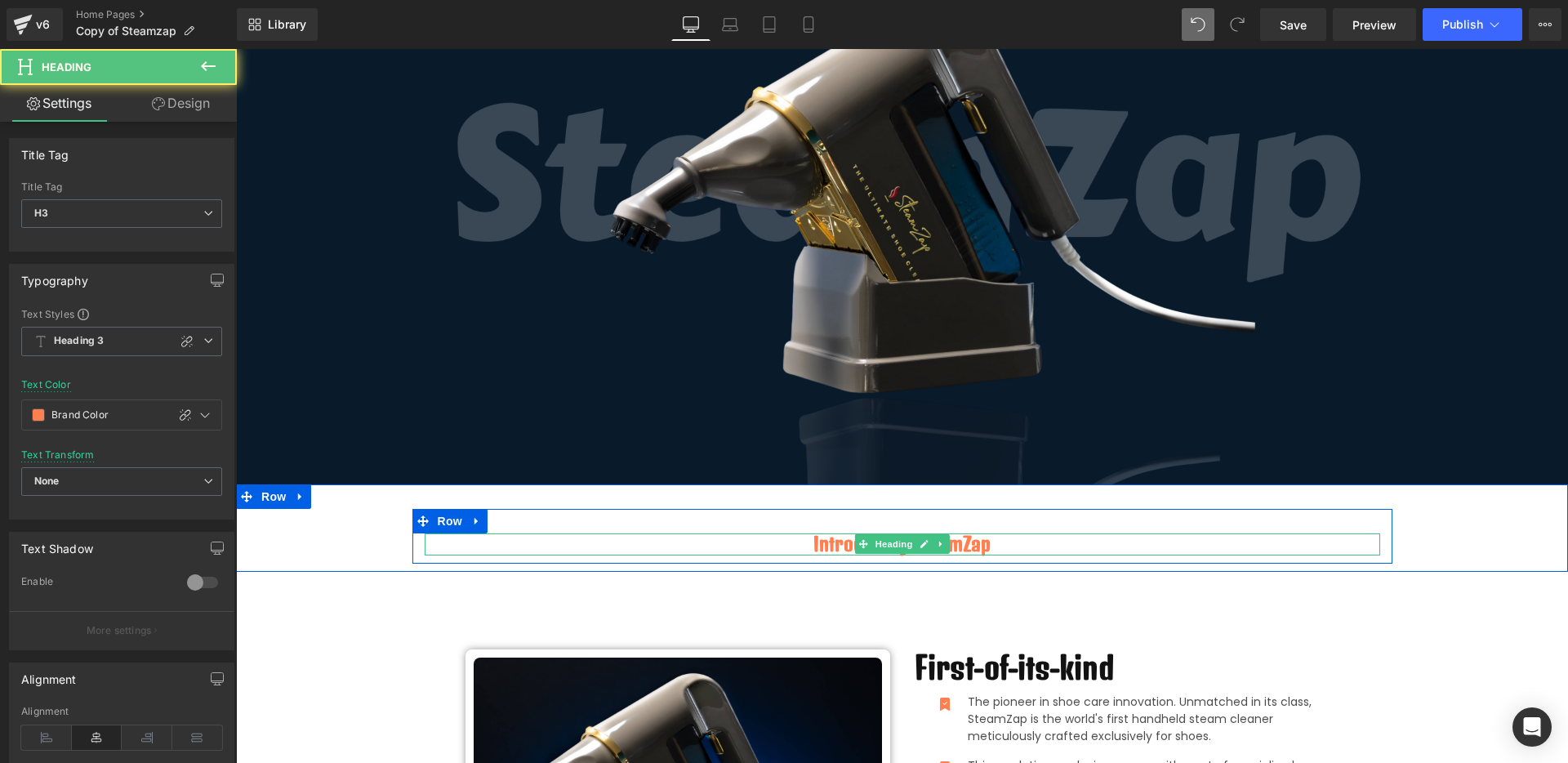 click on "Introducing SteamZap" at bounding box center [902, 544] 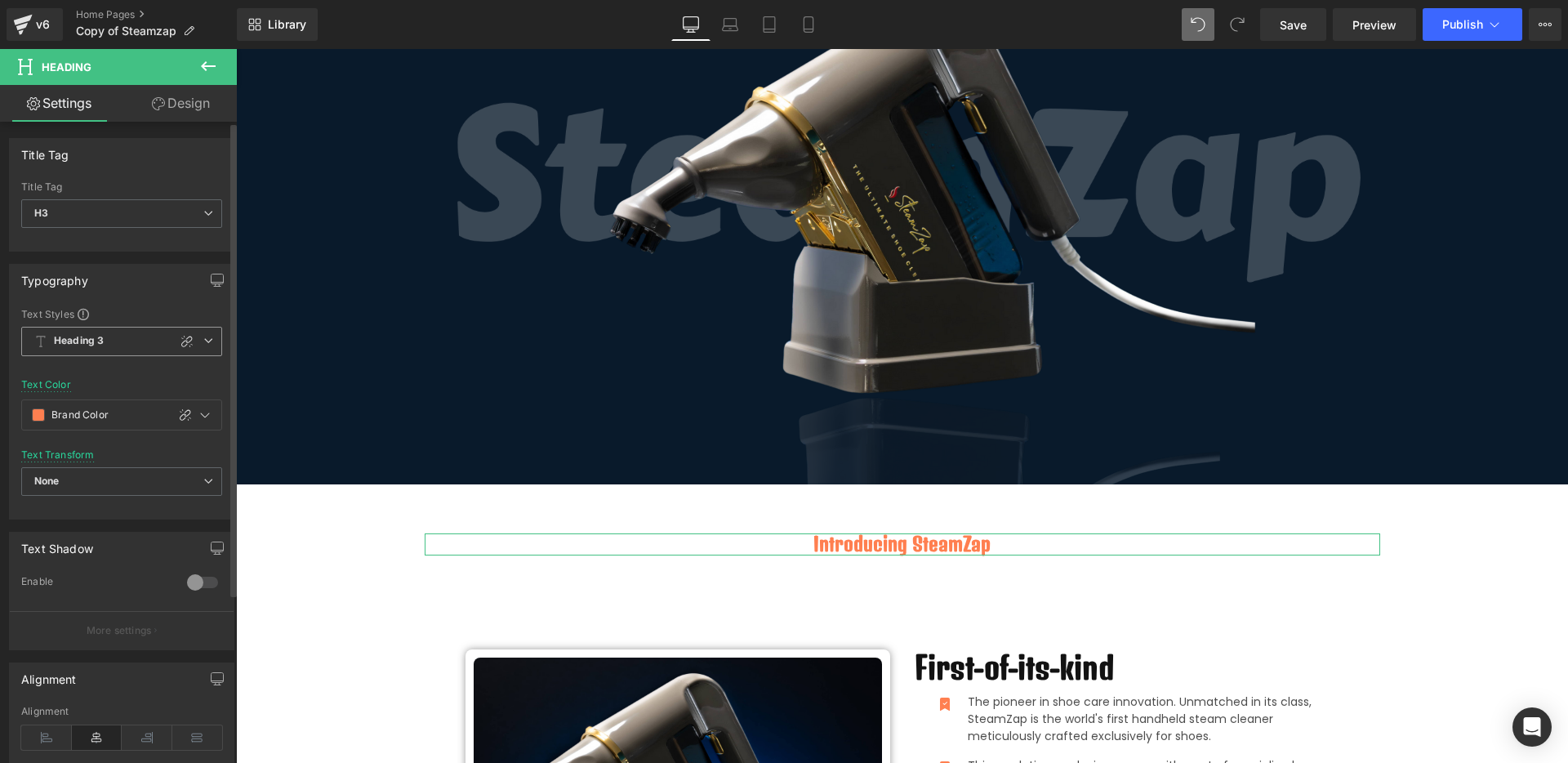 click on "Heading 3" at bounding box center [78, 341] 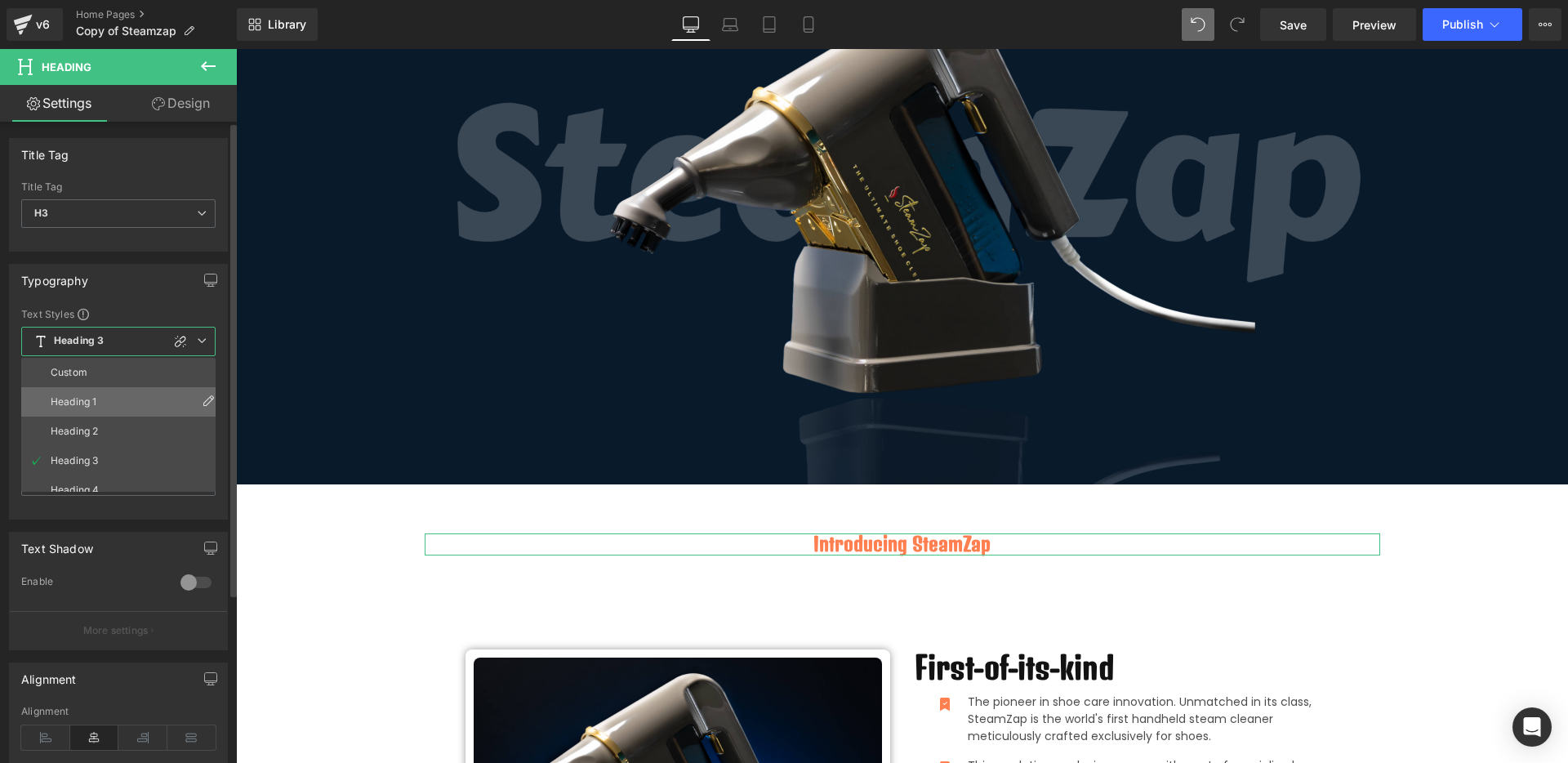 click on "Heading 1" at bounding box center [122, 402] 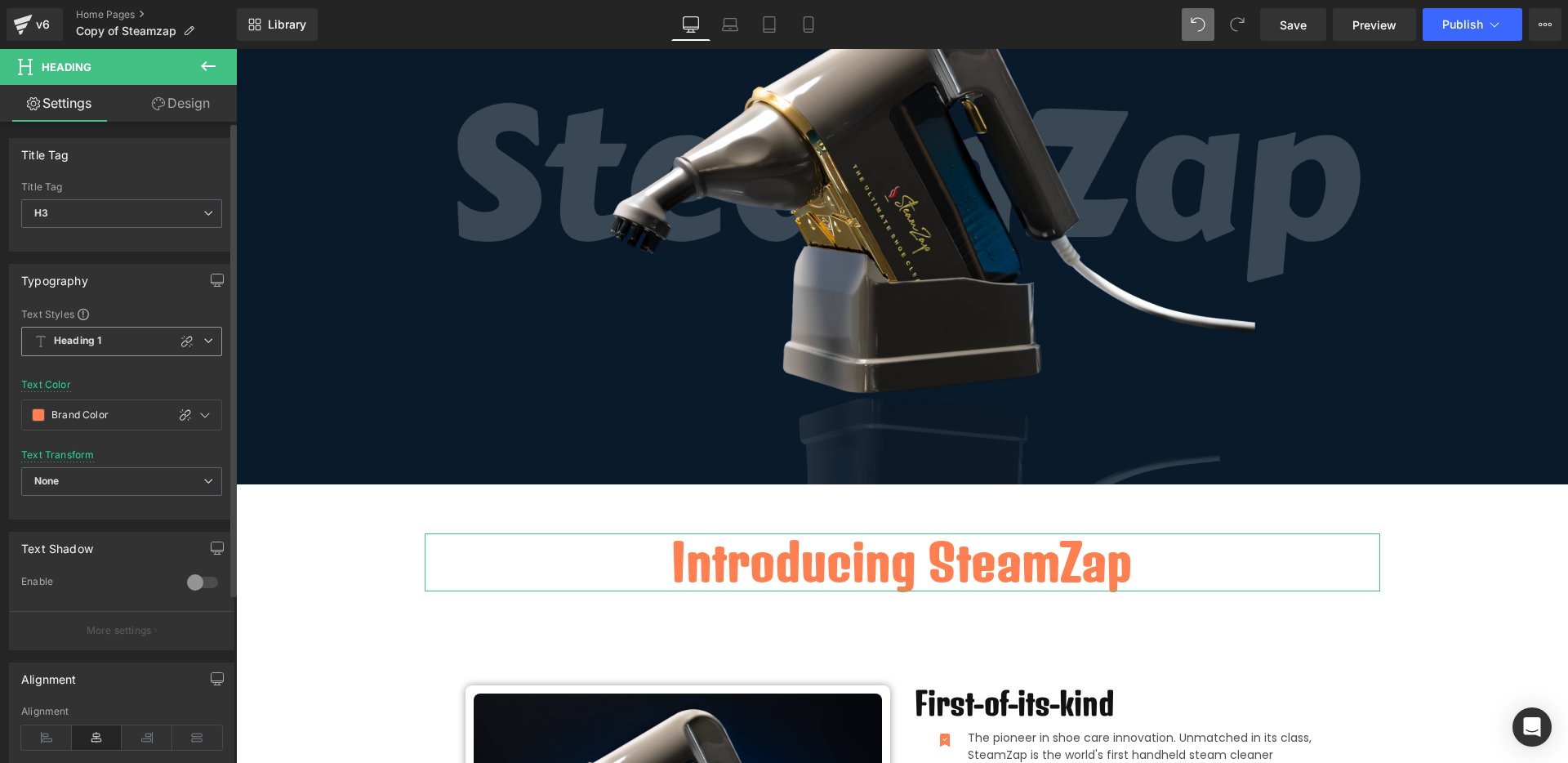 click on "Heading 1" at bounding box center (78, 341) 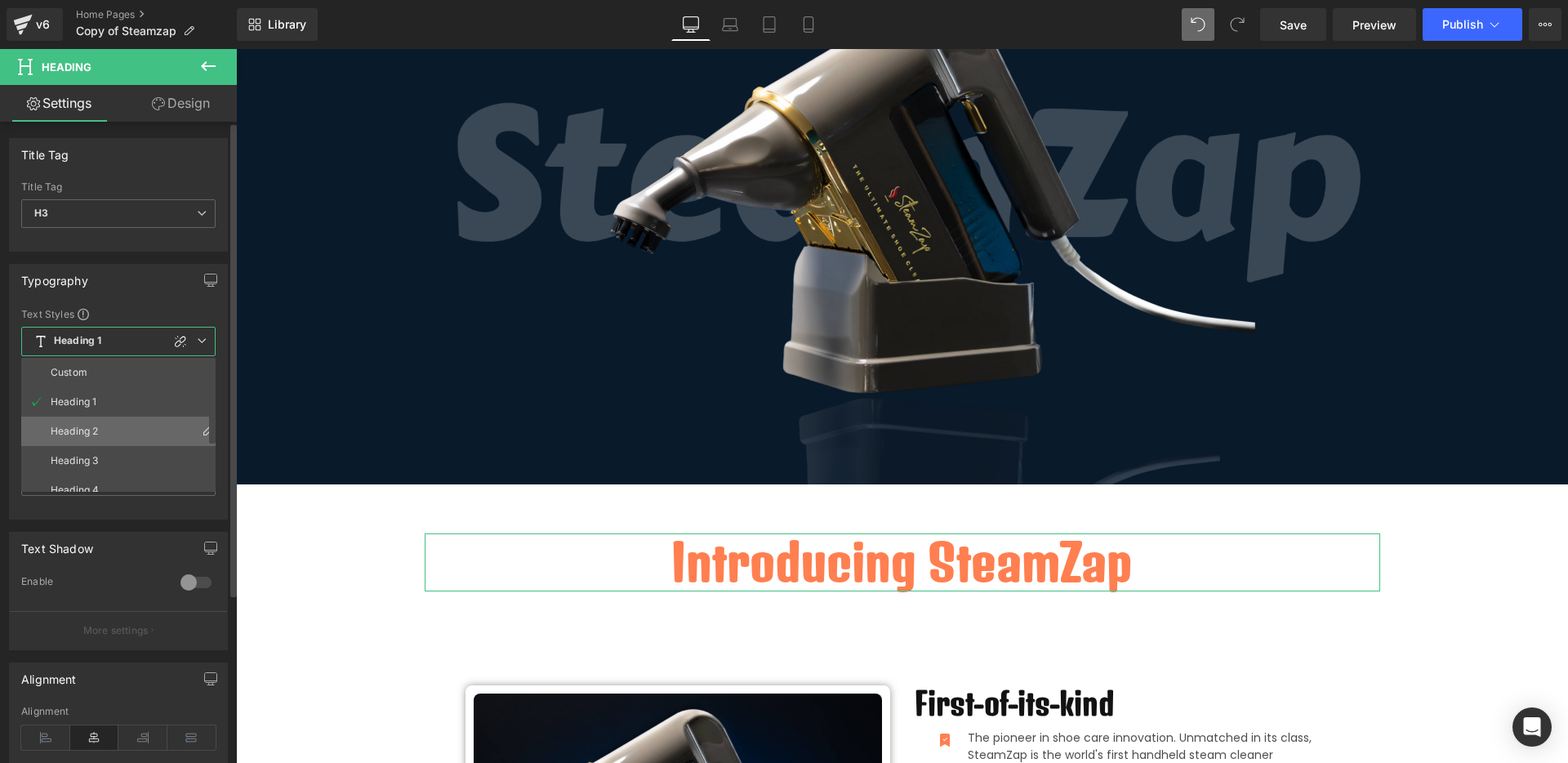 click on "Heading 2" at bounding box center (122, 431) 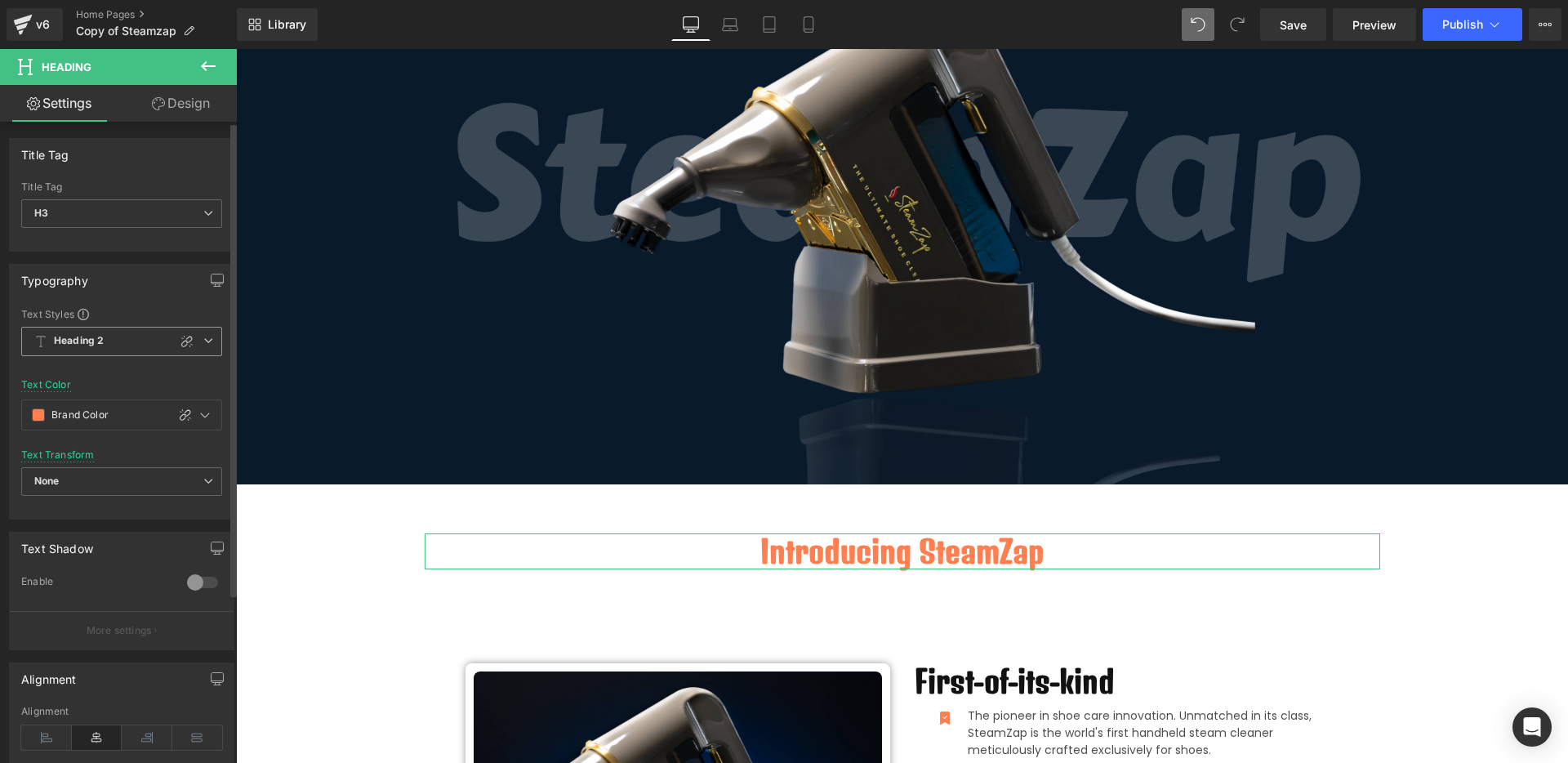 click on "Heading 2" at bounding box center (122, 341) 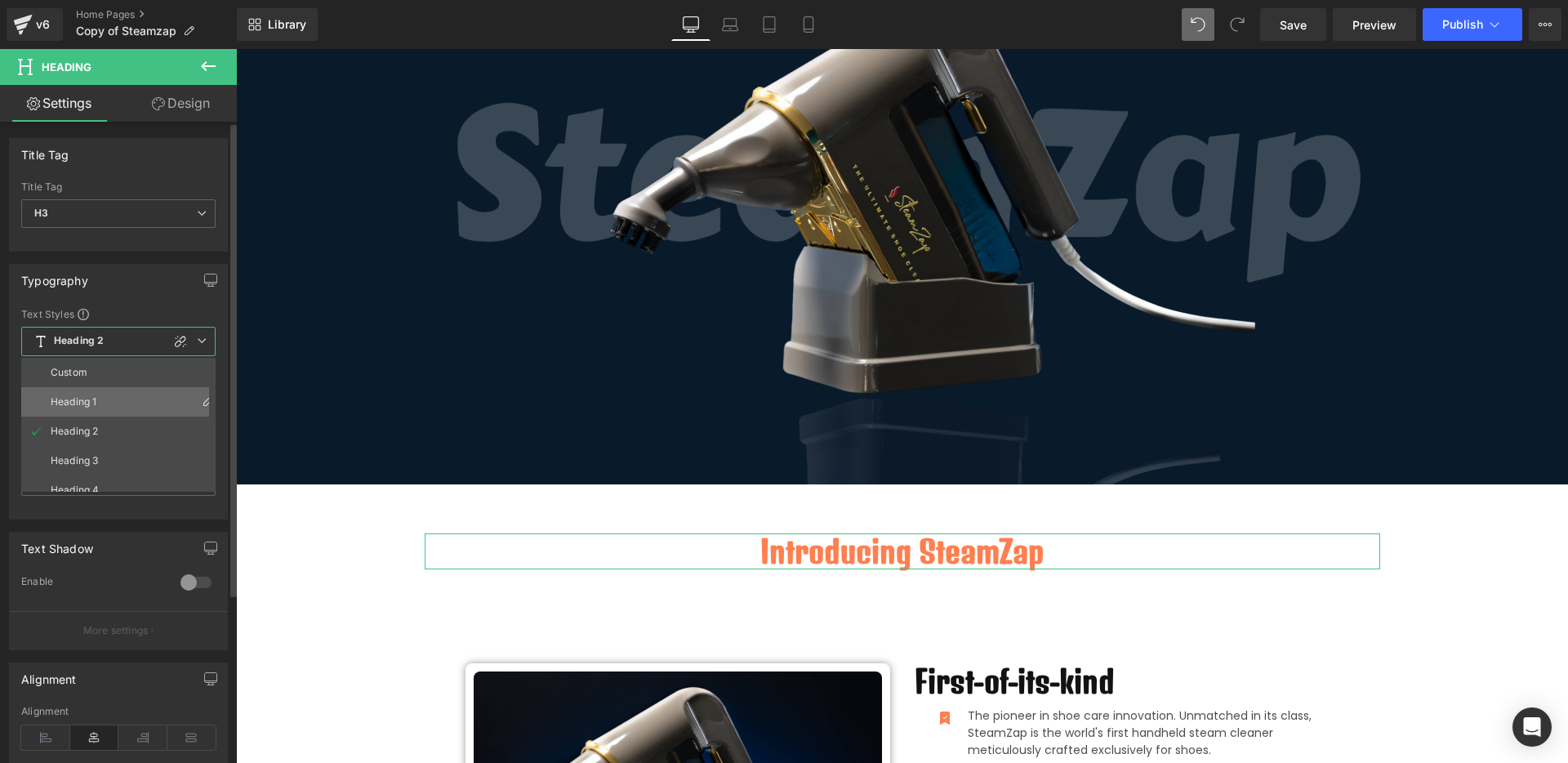 click on "Heading 1" at bounding box center [74, 402] 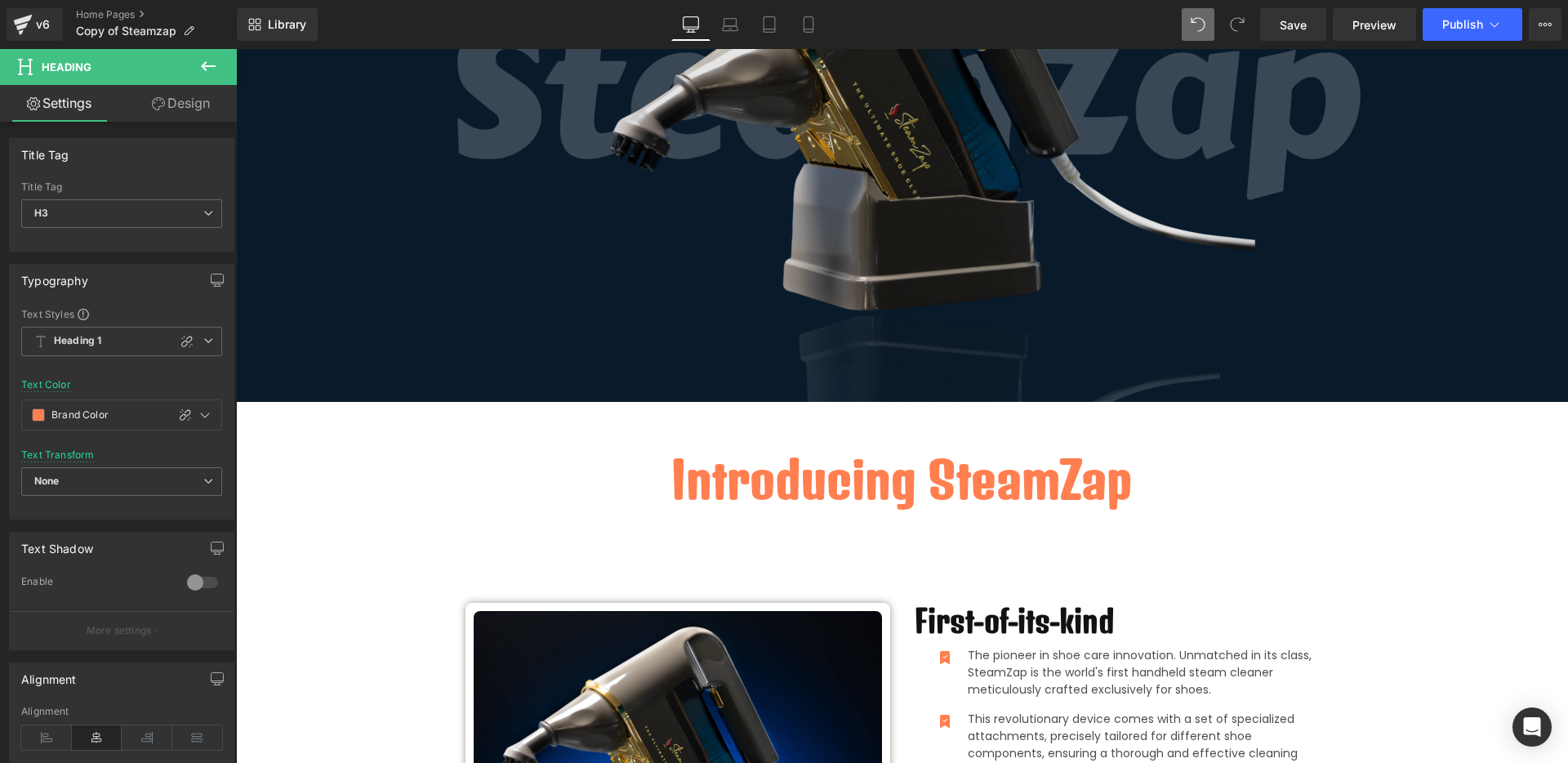 scroll, scrollTop: 306, scrollLeft: 0, axis: vertical 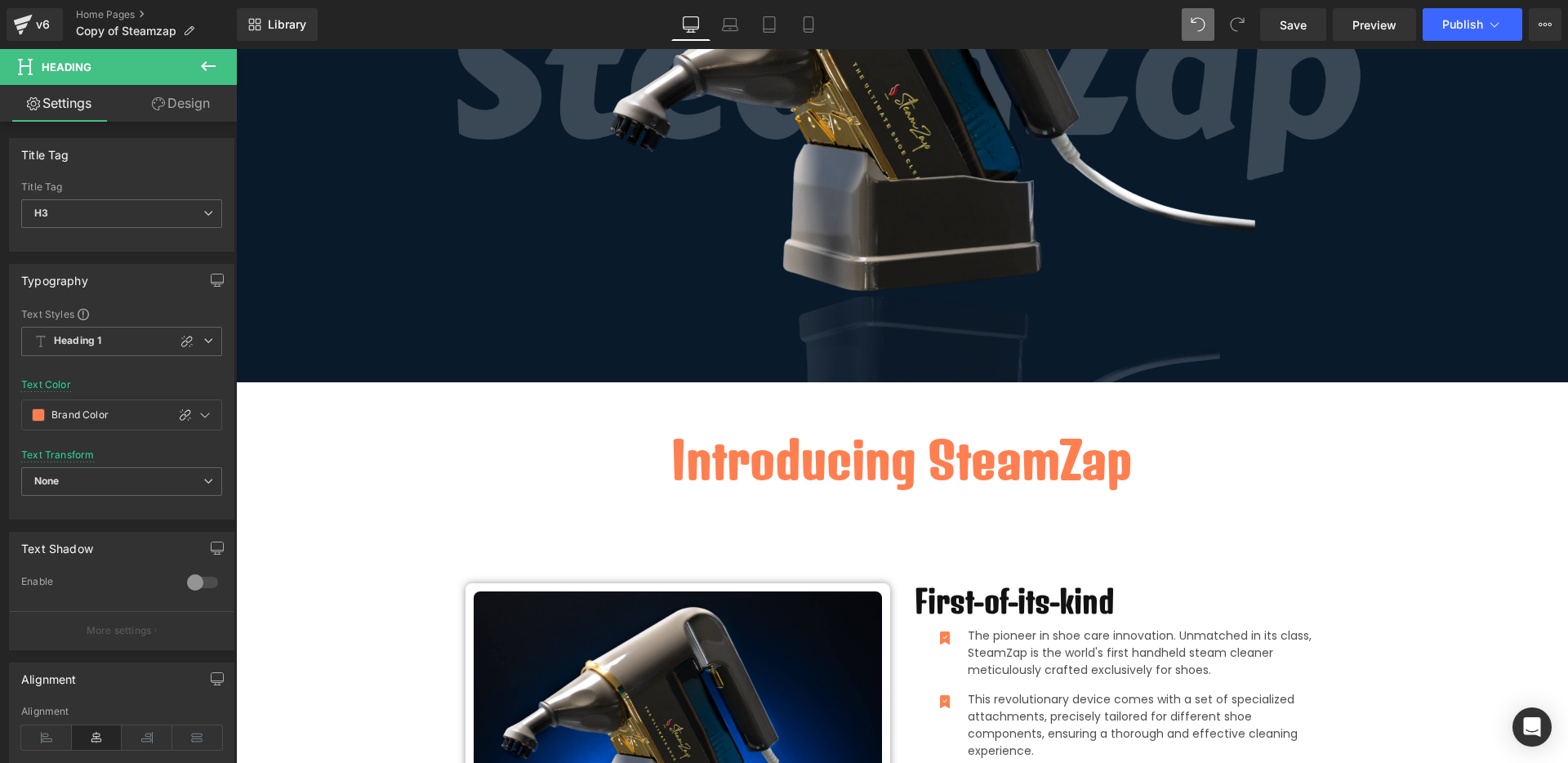 click 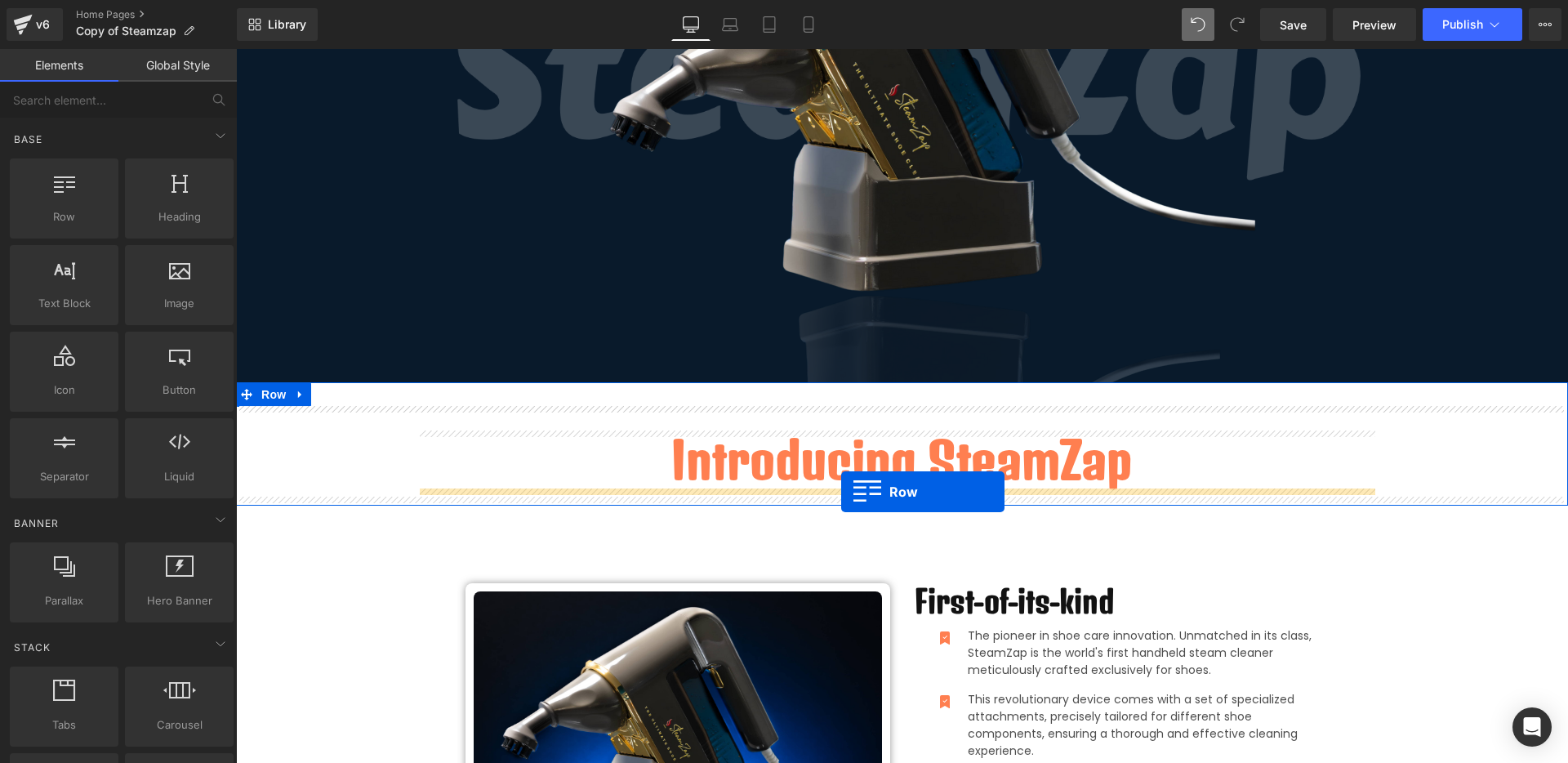 drag, startPoint x: 291, startPoint y: 265, endPoint x: 841, endPoint y: 492, distance: 595.0034 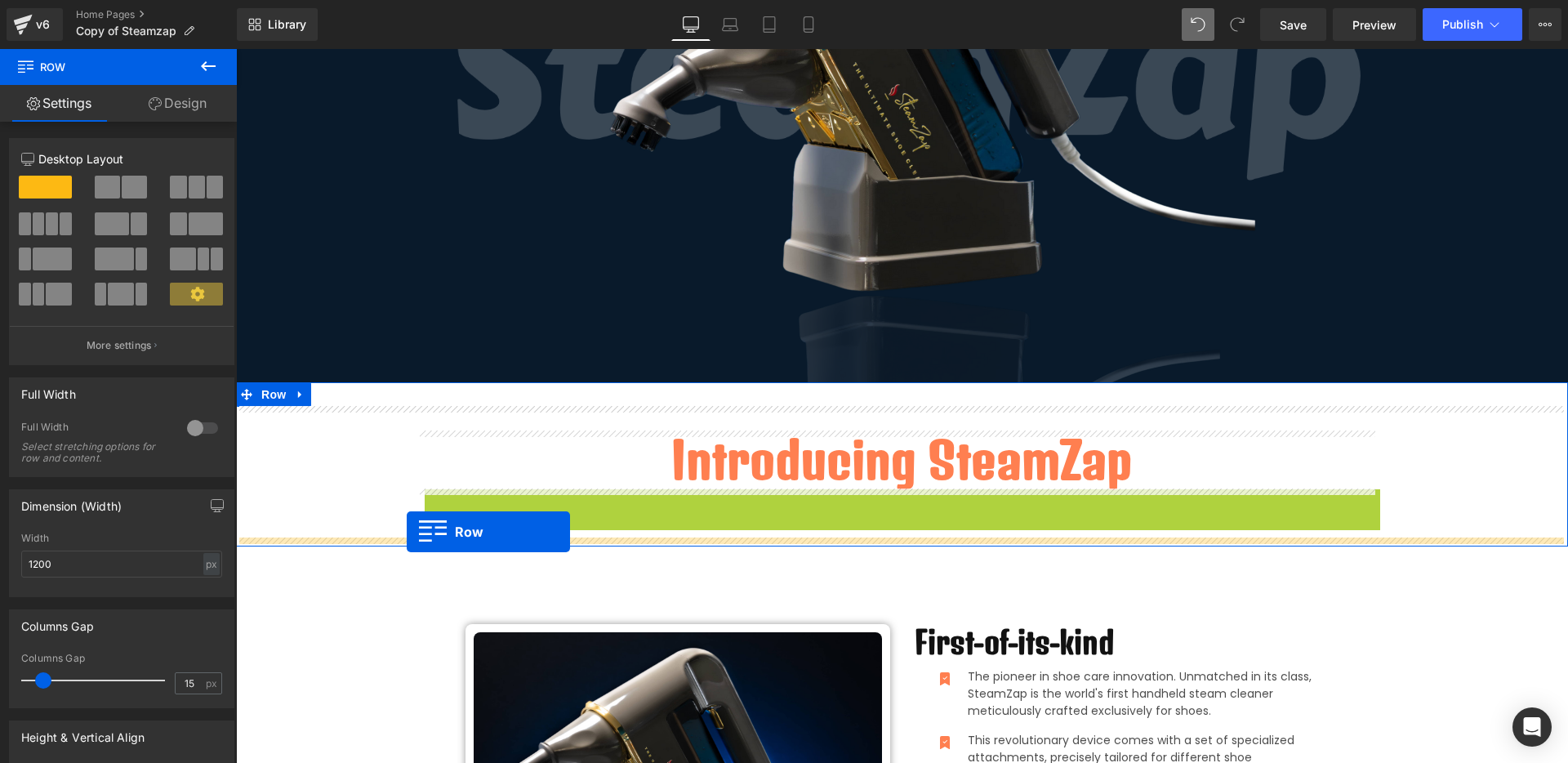 drag, startPoint x: 421, startPoint y: 502, endPoint x: 407, endPoint y: 532, distance: 33.10589 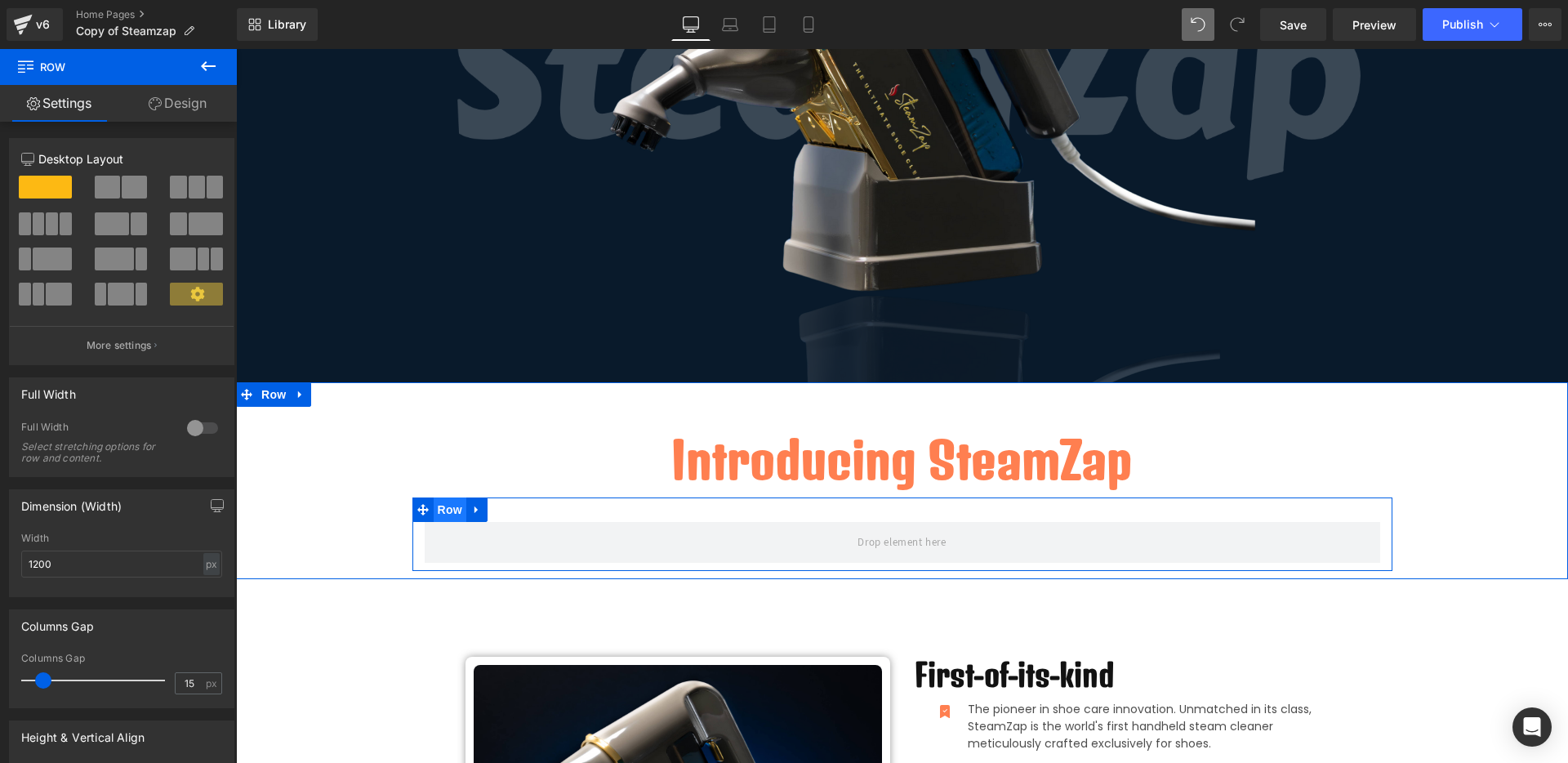click on "Row" at bounding box center [450, 510] 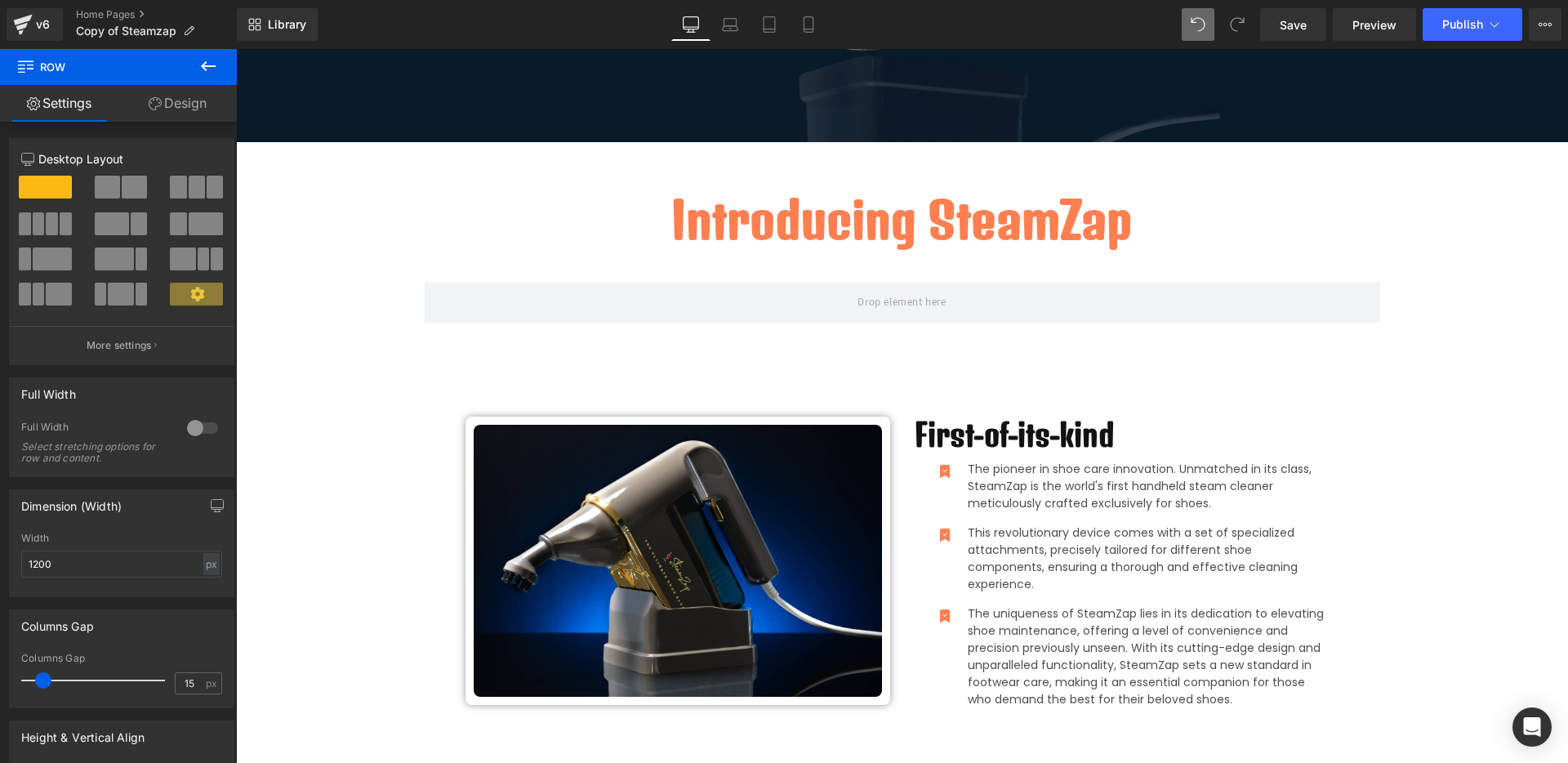 scroll, scrollTop: 408, scrollLeft: 0, axis: vertical 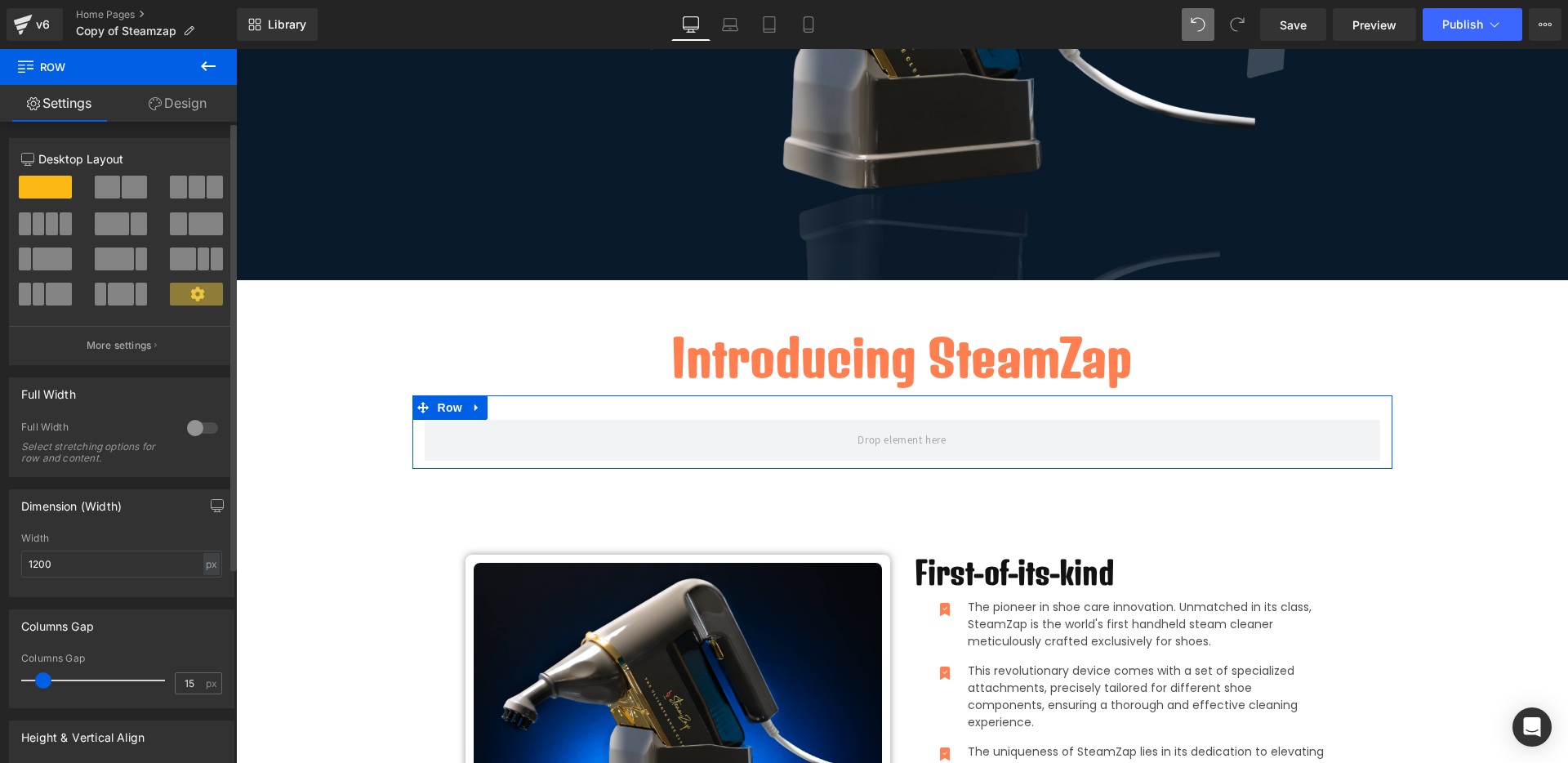 click at bounding box center [197, 187] 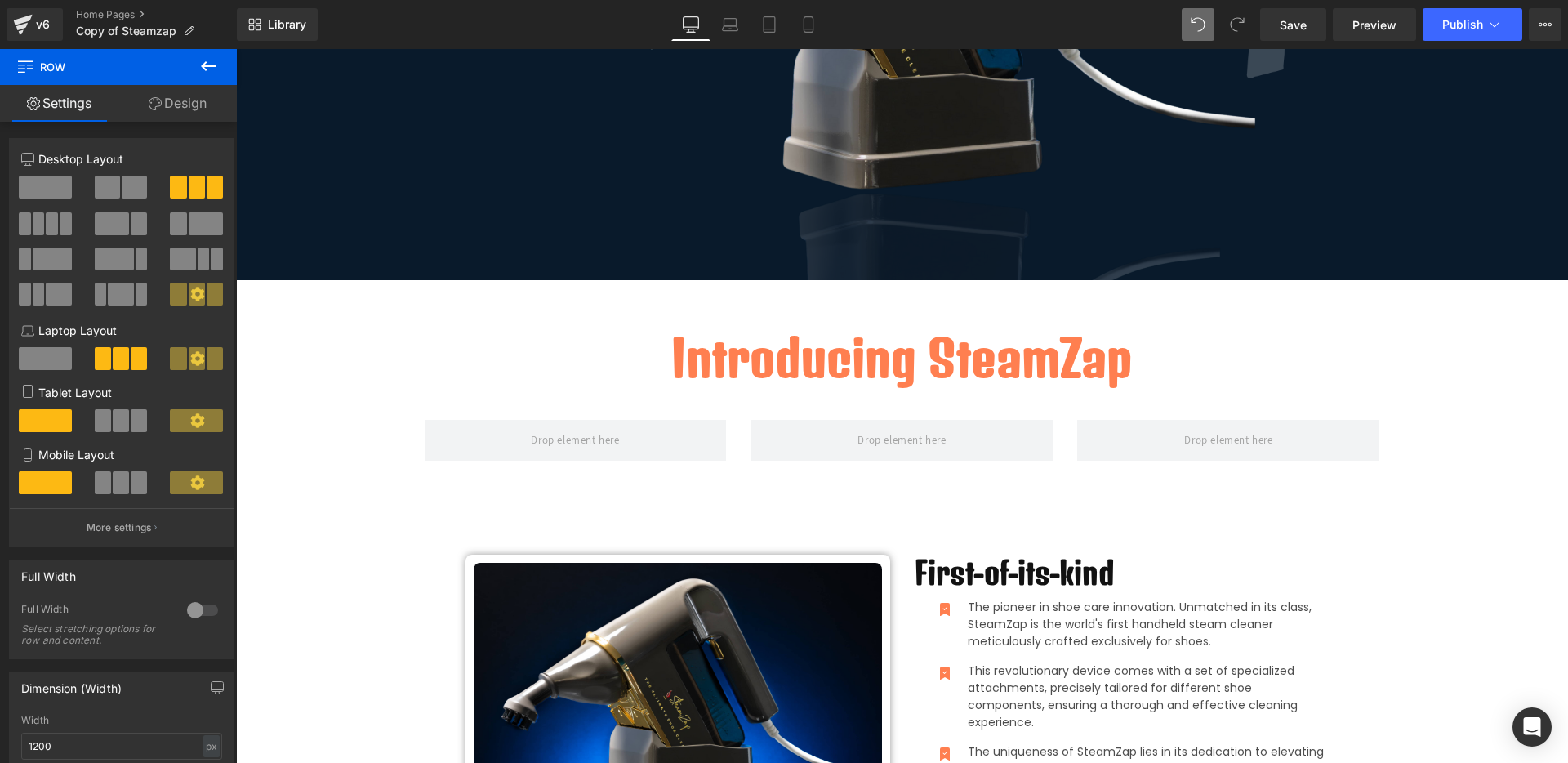 click 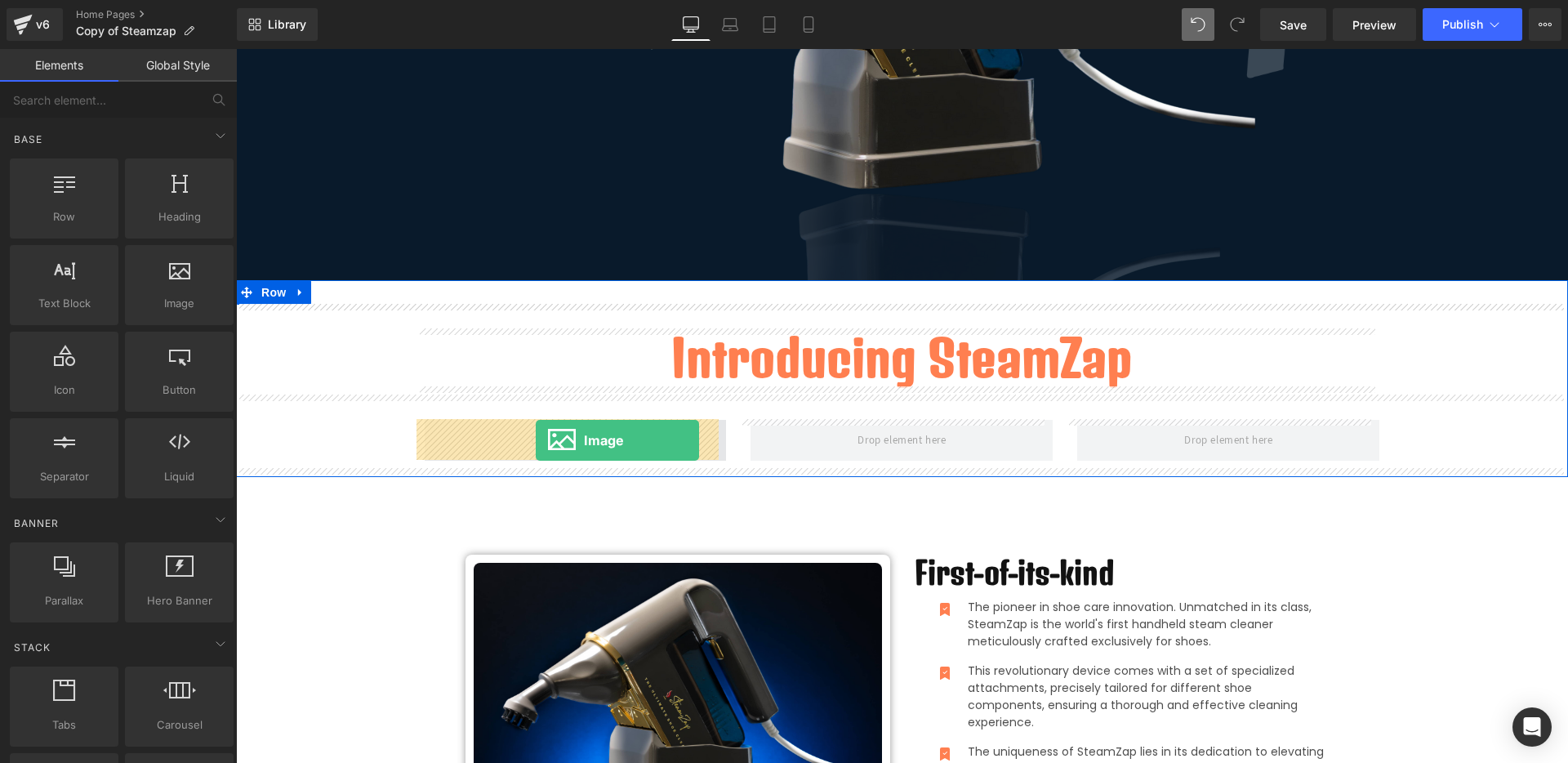 drag, startPoint x: 376, startPoint y: 404, endPoint x: 536, endPoint y: 440, distance: 164 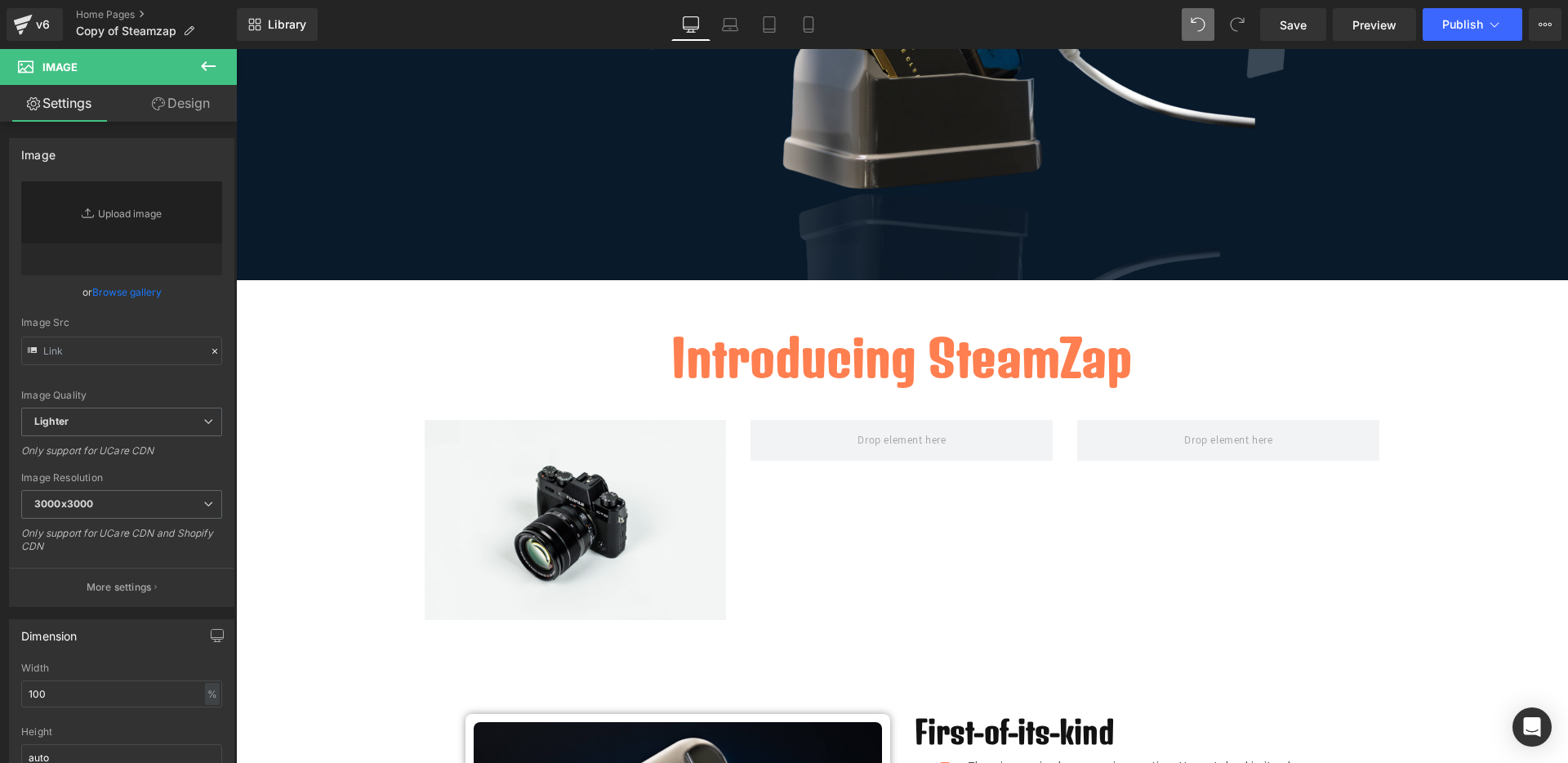 click 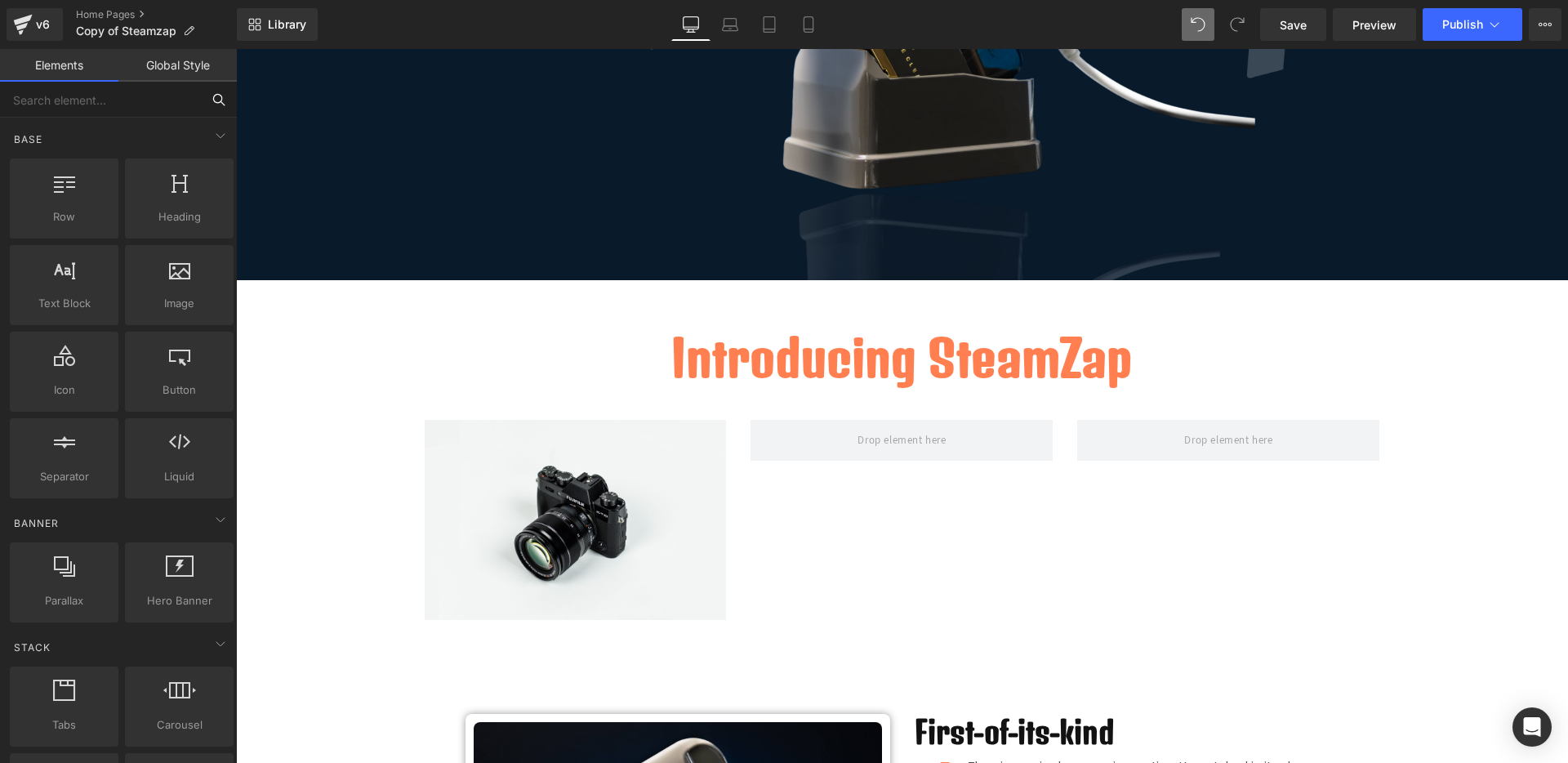 click at bounding box center [100, 100] 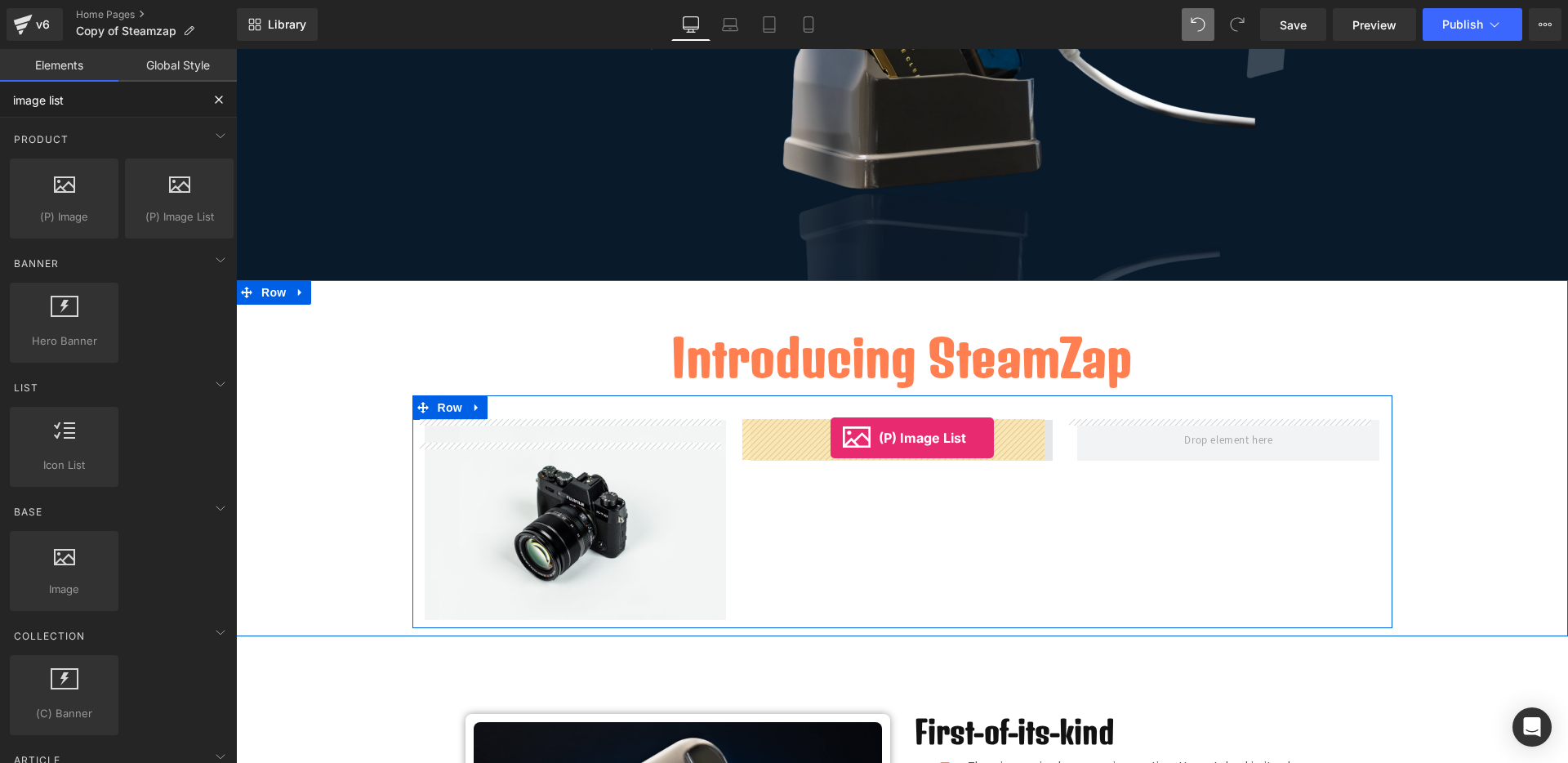drag, startPoint x: 400, startPoint y: 241, endPoint x: 831, endPoint y: 438, distance: 473.88817 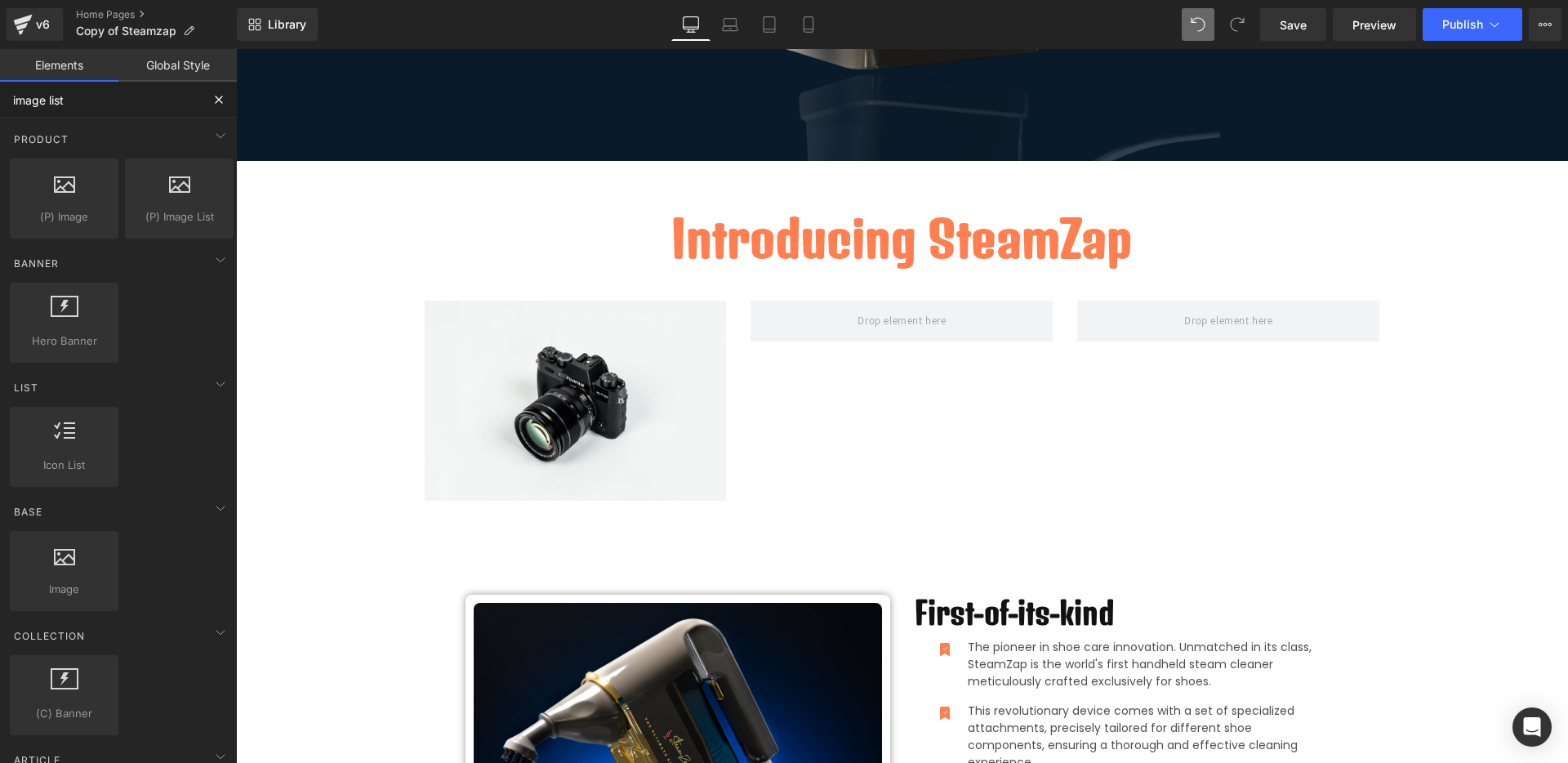 scroll, scrollTop: 511, scrollLeft: 0, axis: vertical 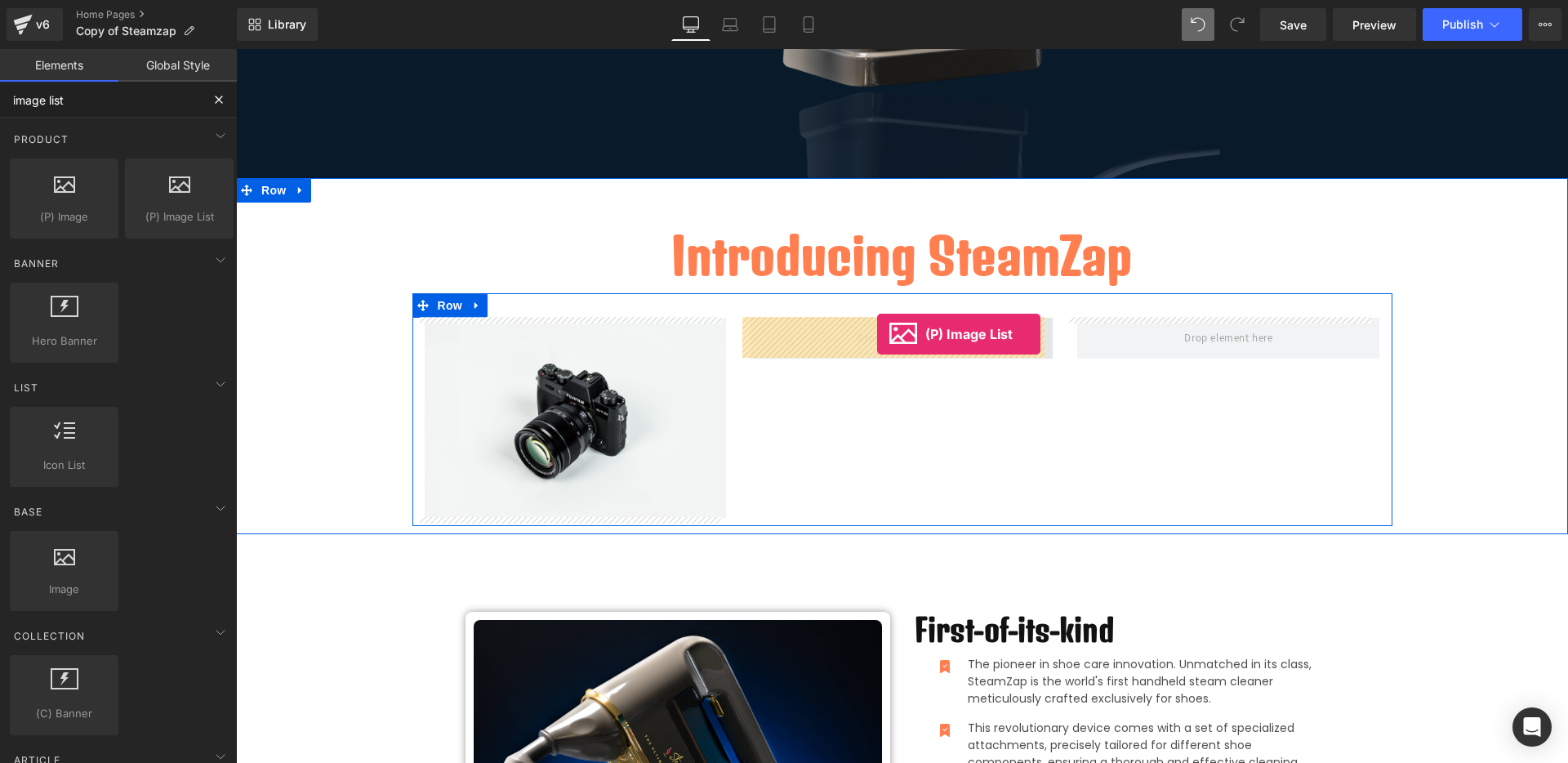 drag, startPoint x: 412, startPoint y: 247, endPoint x: 877, endPoint y: 335, distance: 473.25363 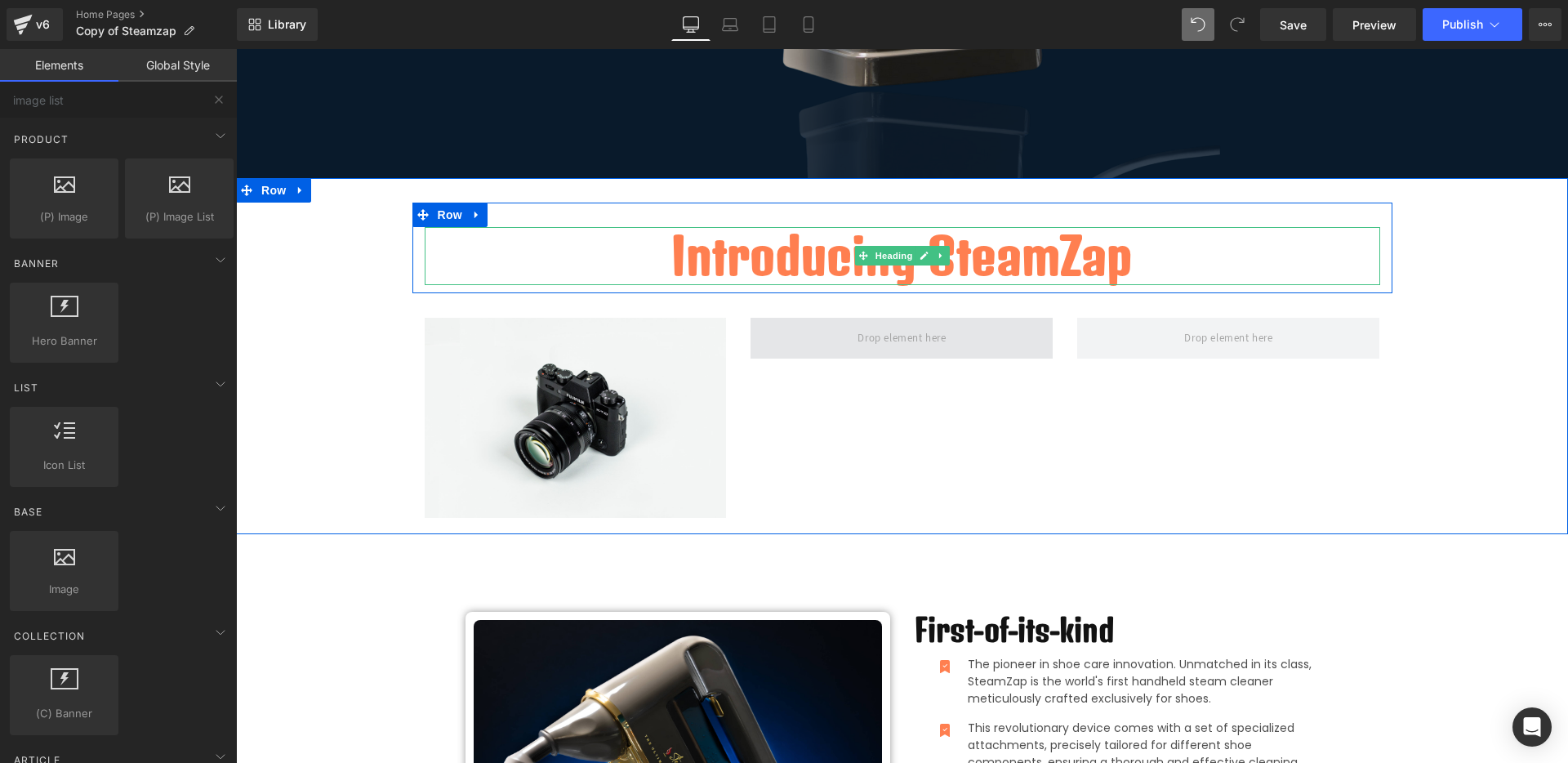 drag, startPoint x: 1005, startPoint y: 243, endPoint x: 932, endPoint y: 331, distance: 114.33722 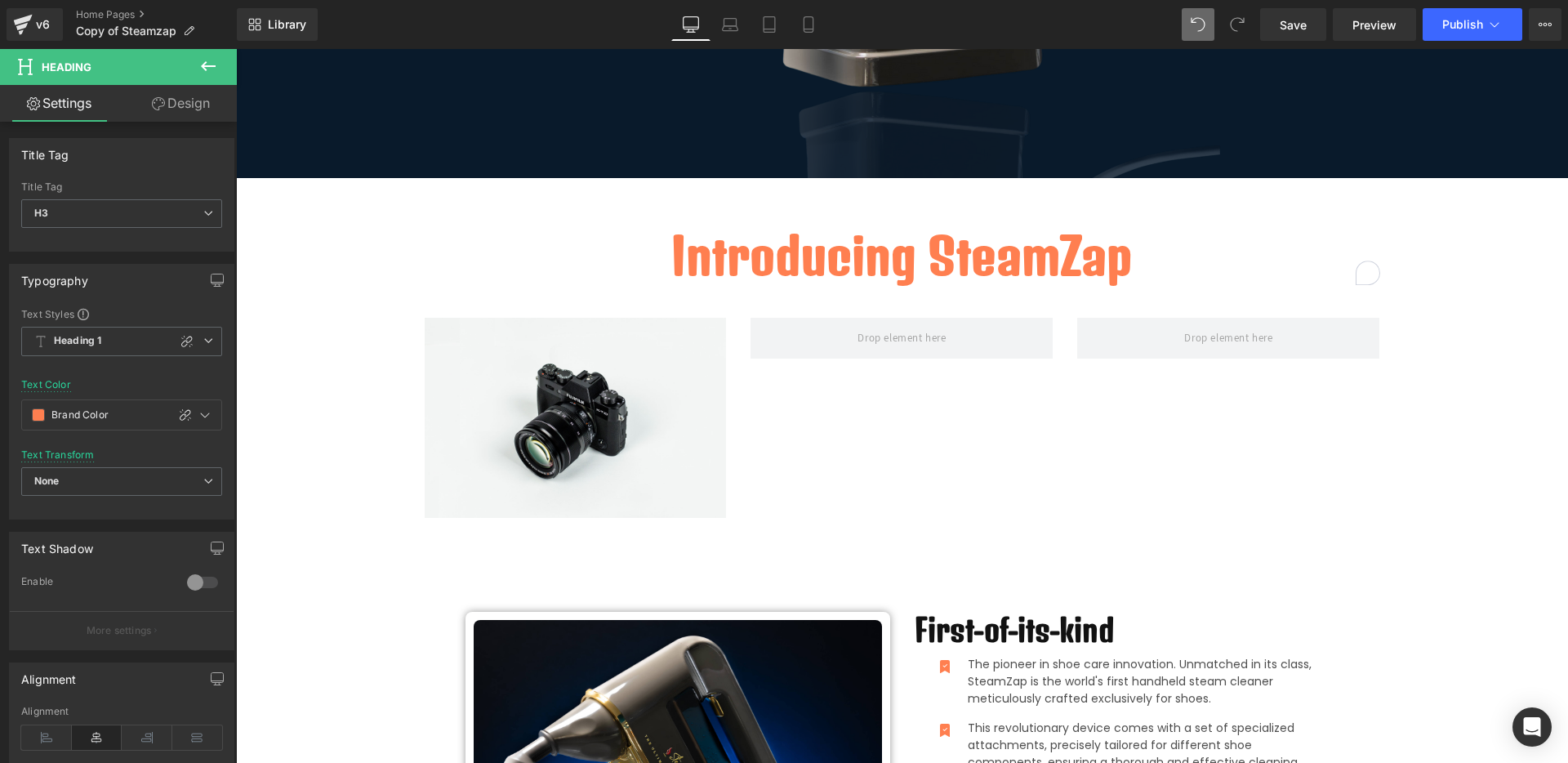 click 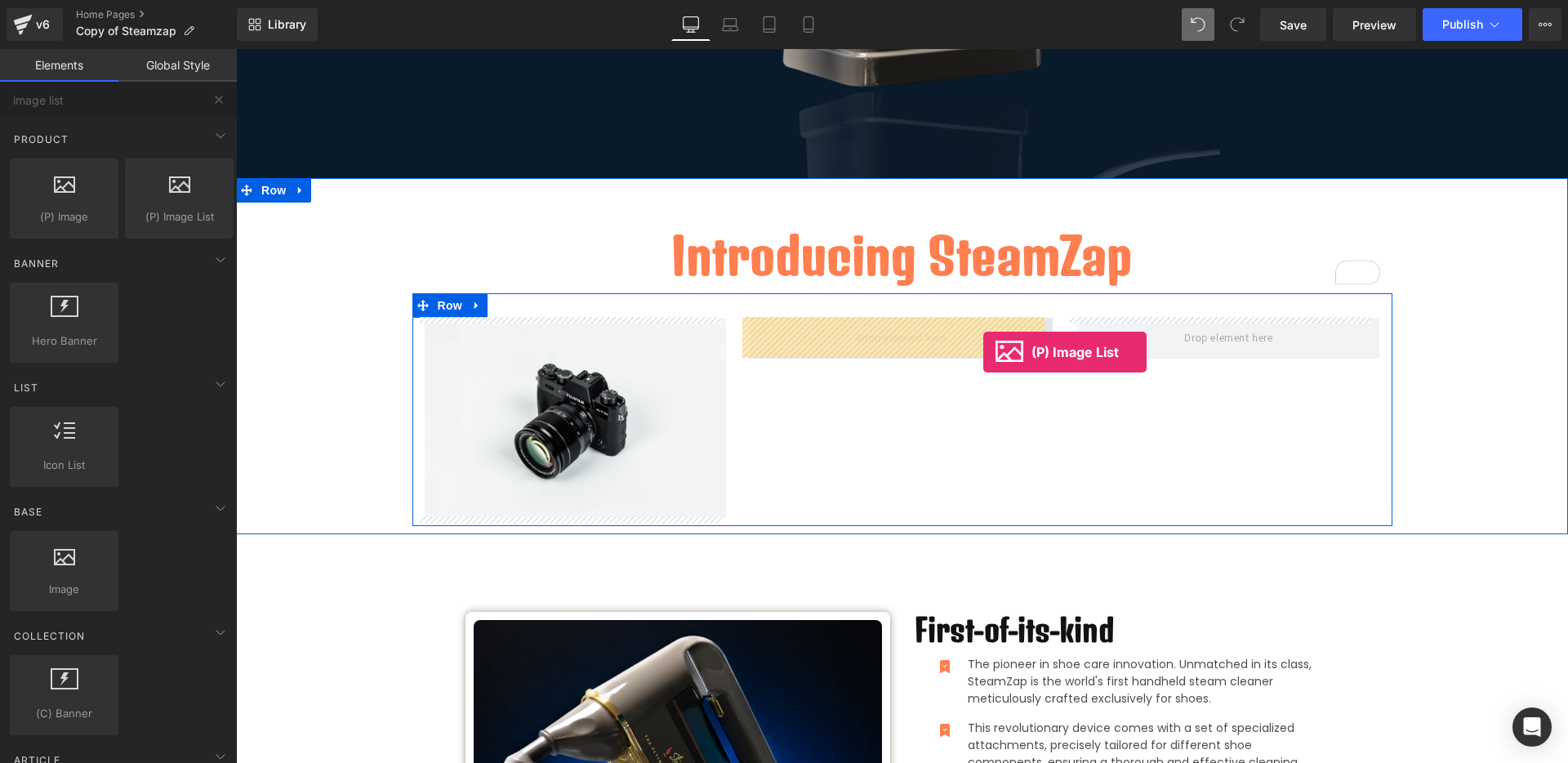 drag, startPoint x: 462, startPoint y: 272, endPoint x: 983, endPoint y: 352, distance: 527.1063 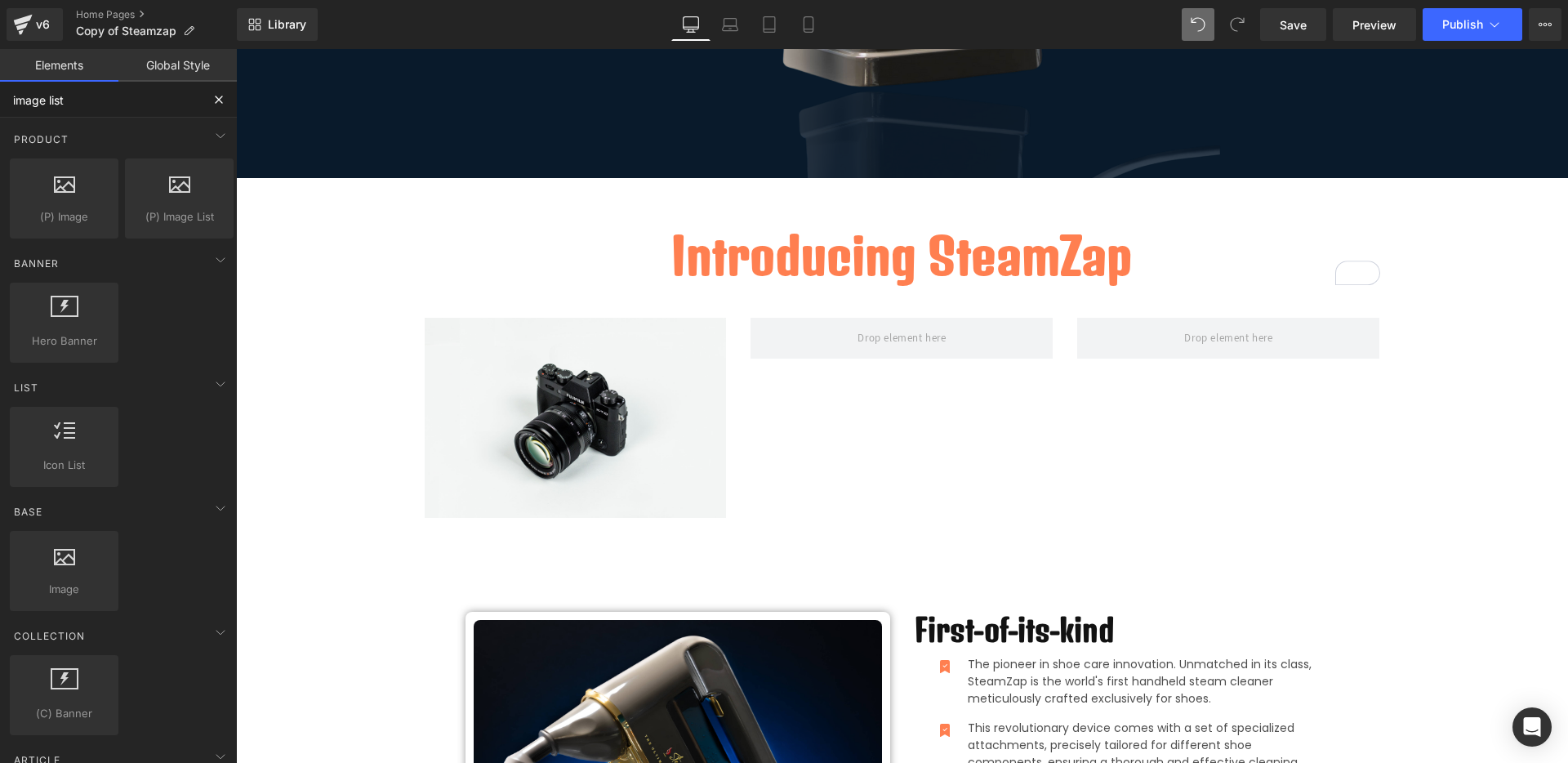 click on "image list" at bounding box center (100, 100) 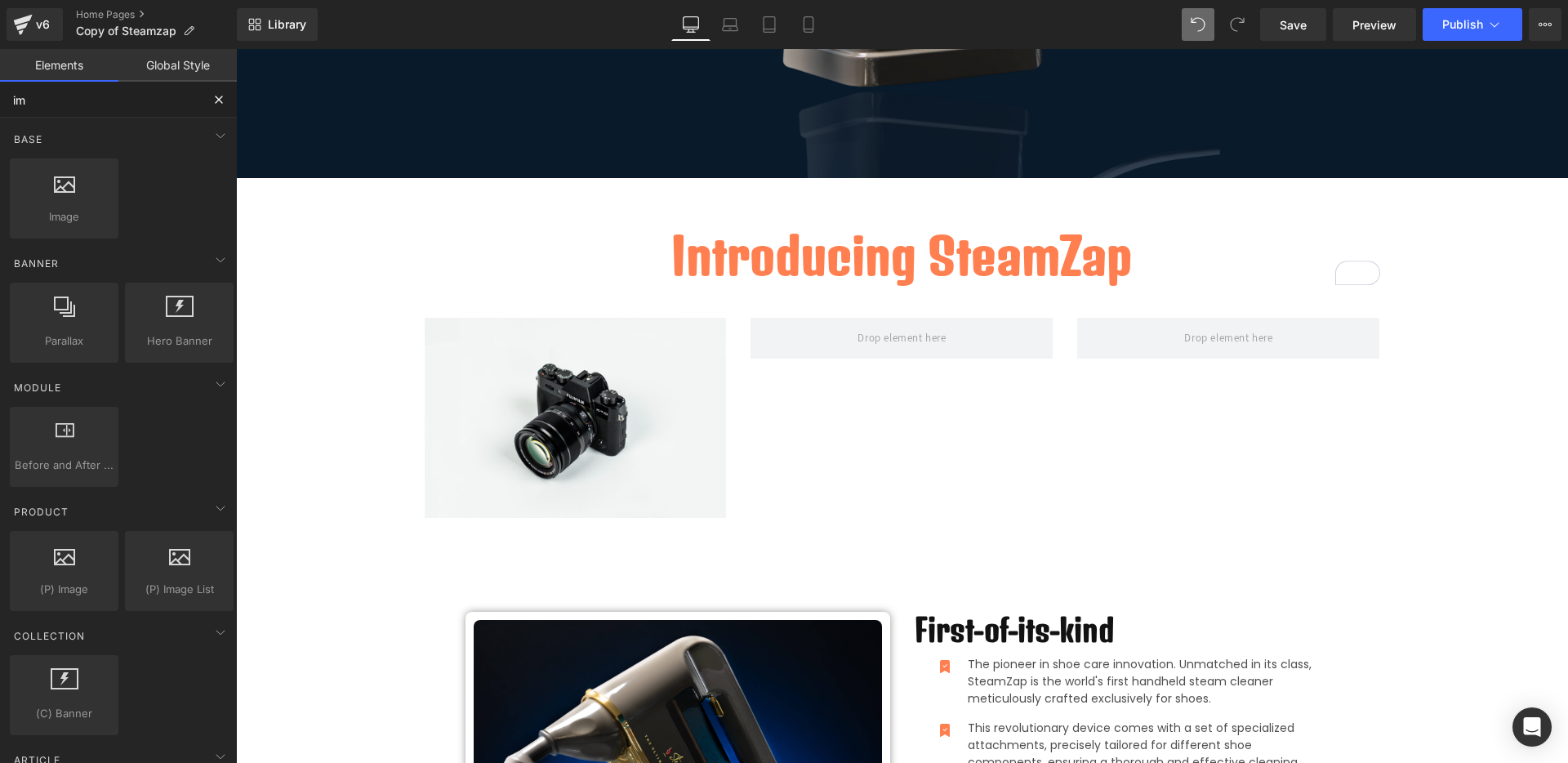type on "i" 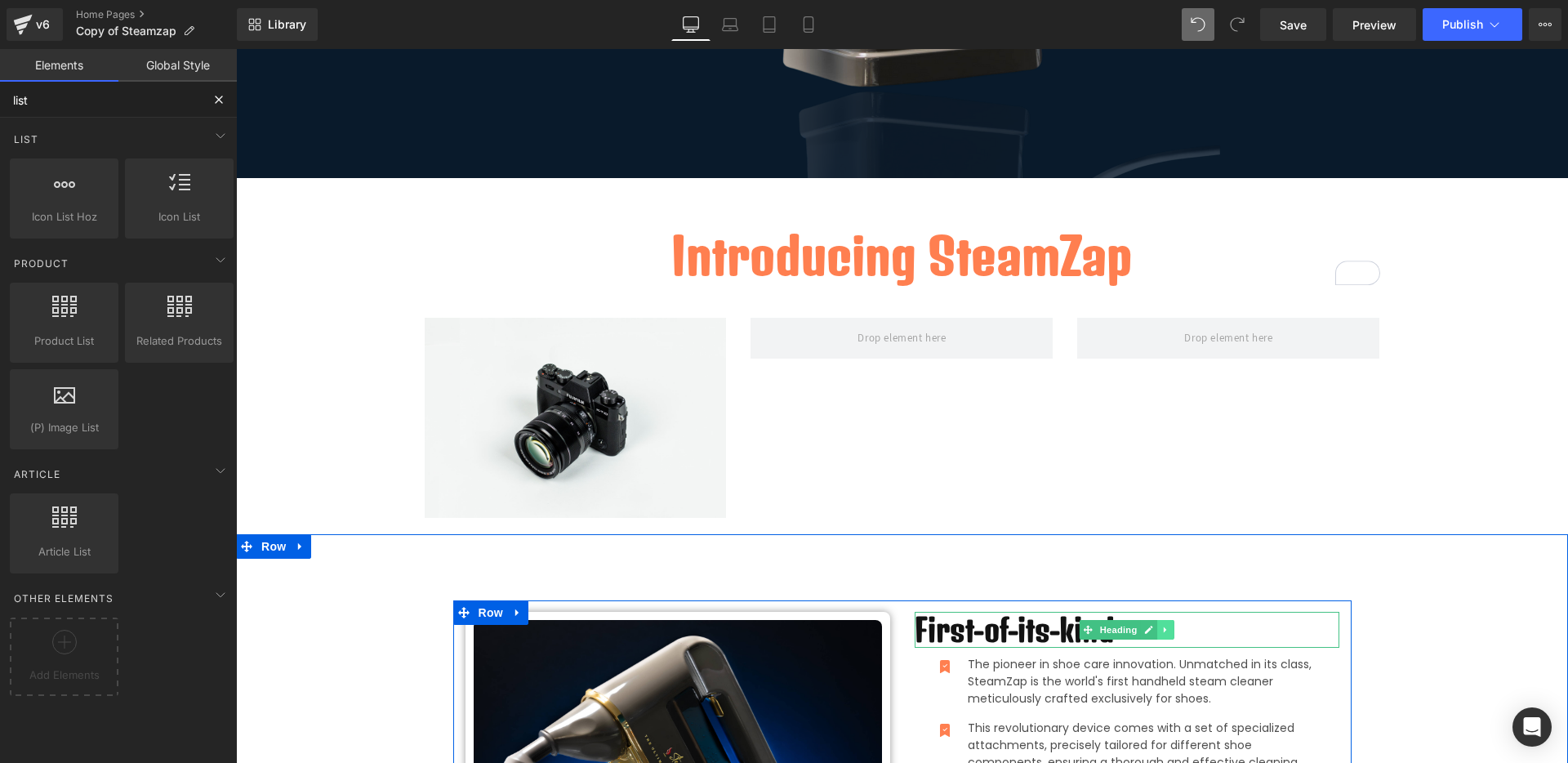 type on "list" 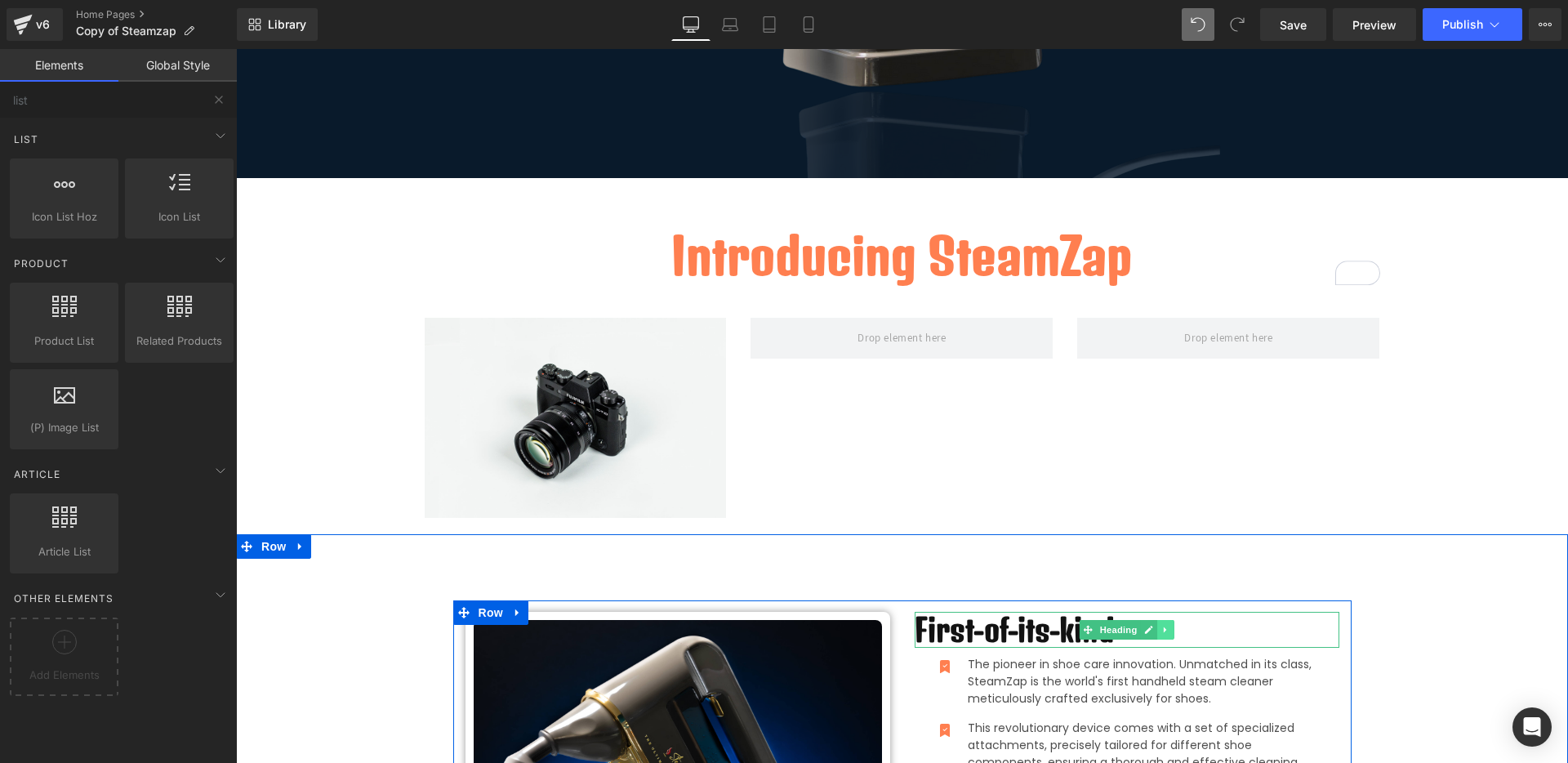 click 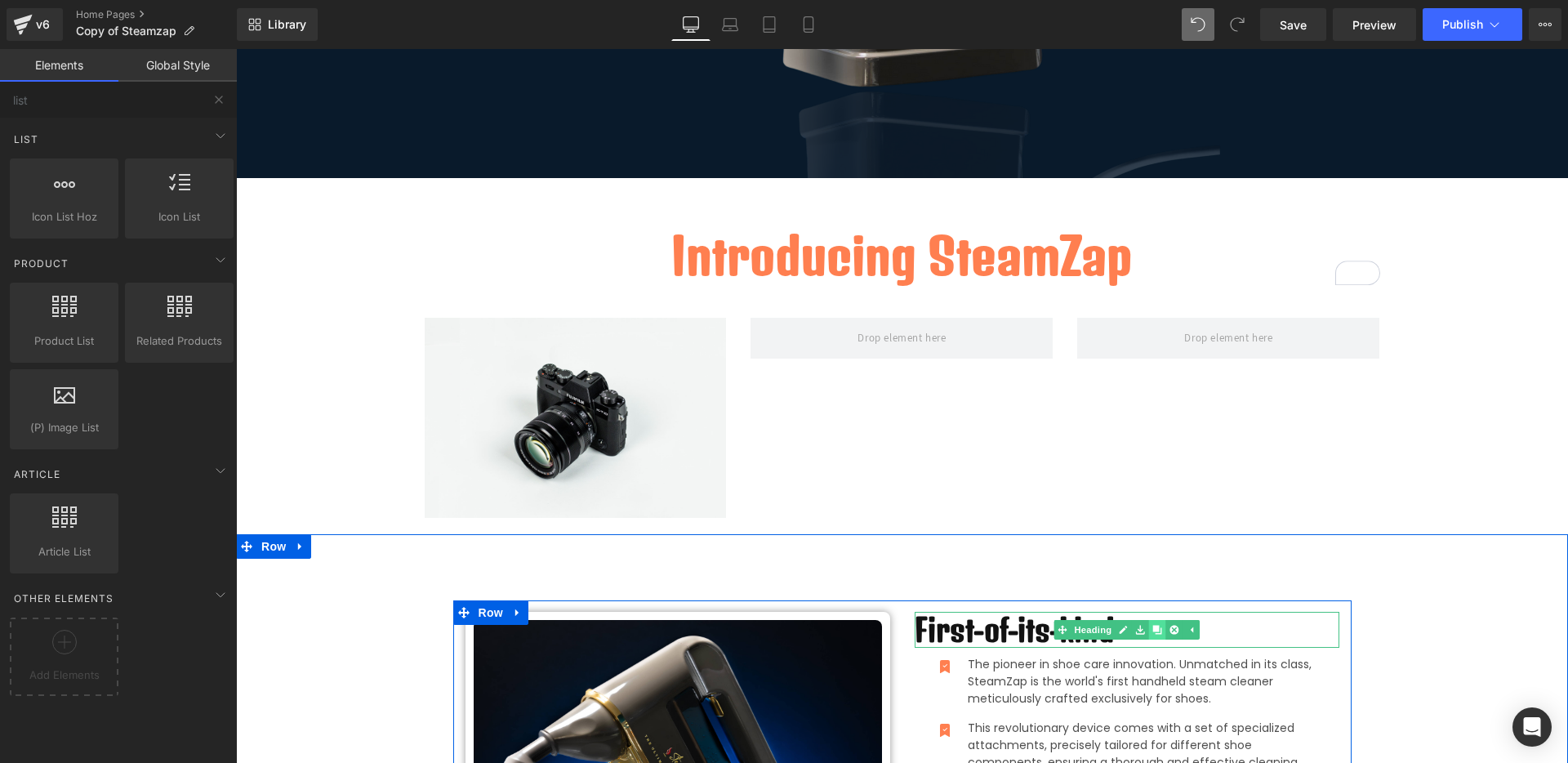 click 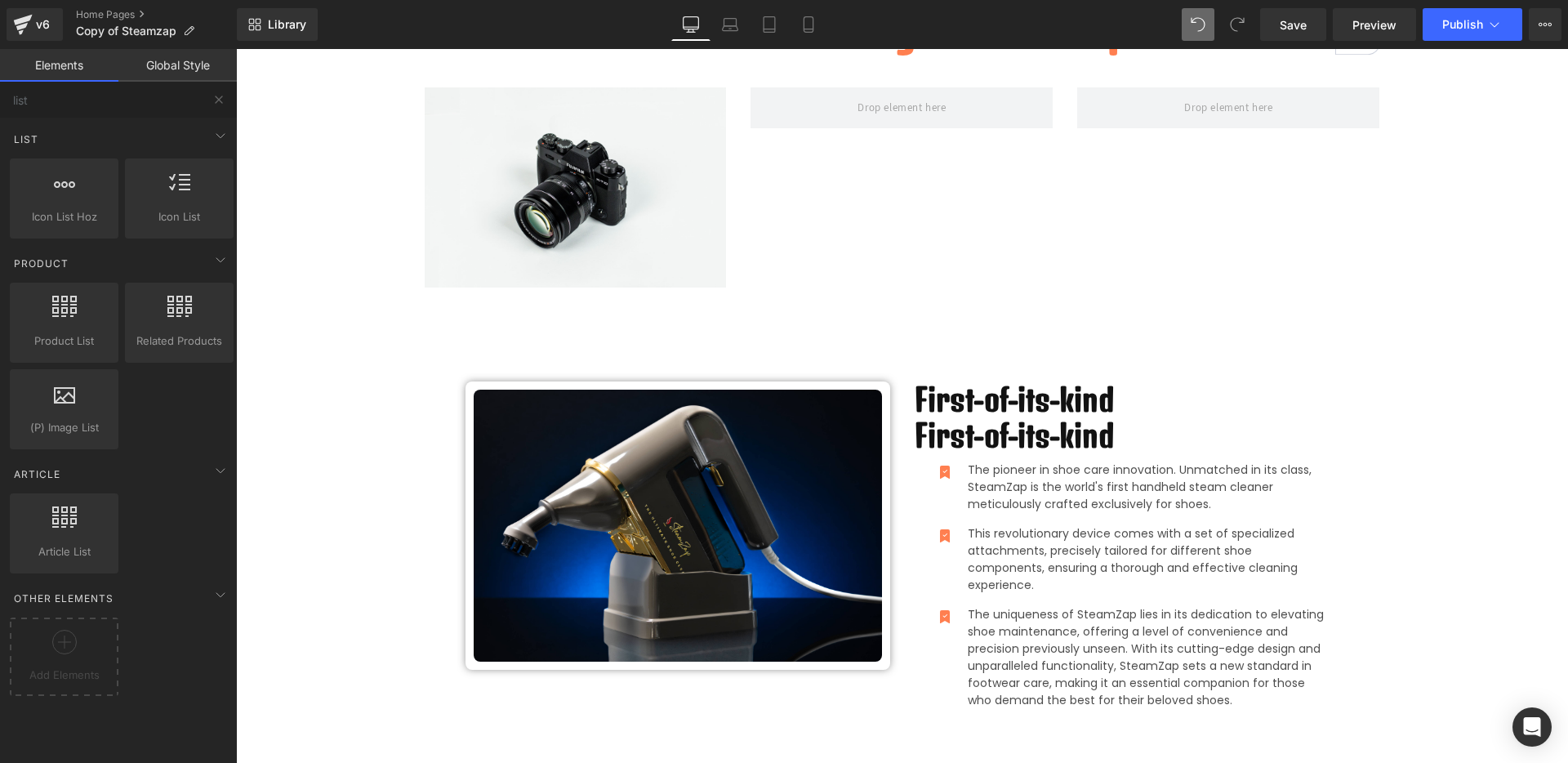 scroll, scrollTop: 738, scrollLeft: 0, axis: vertical 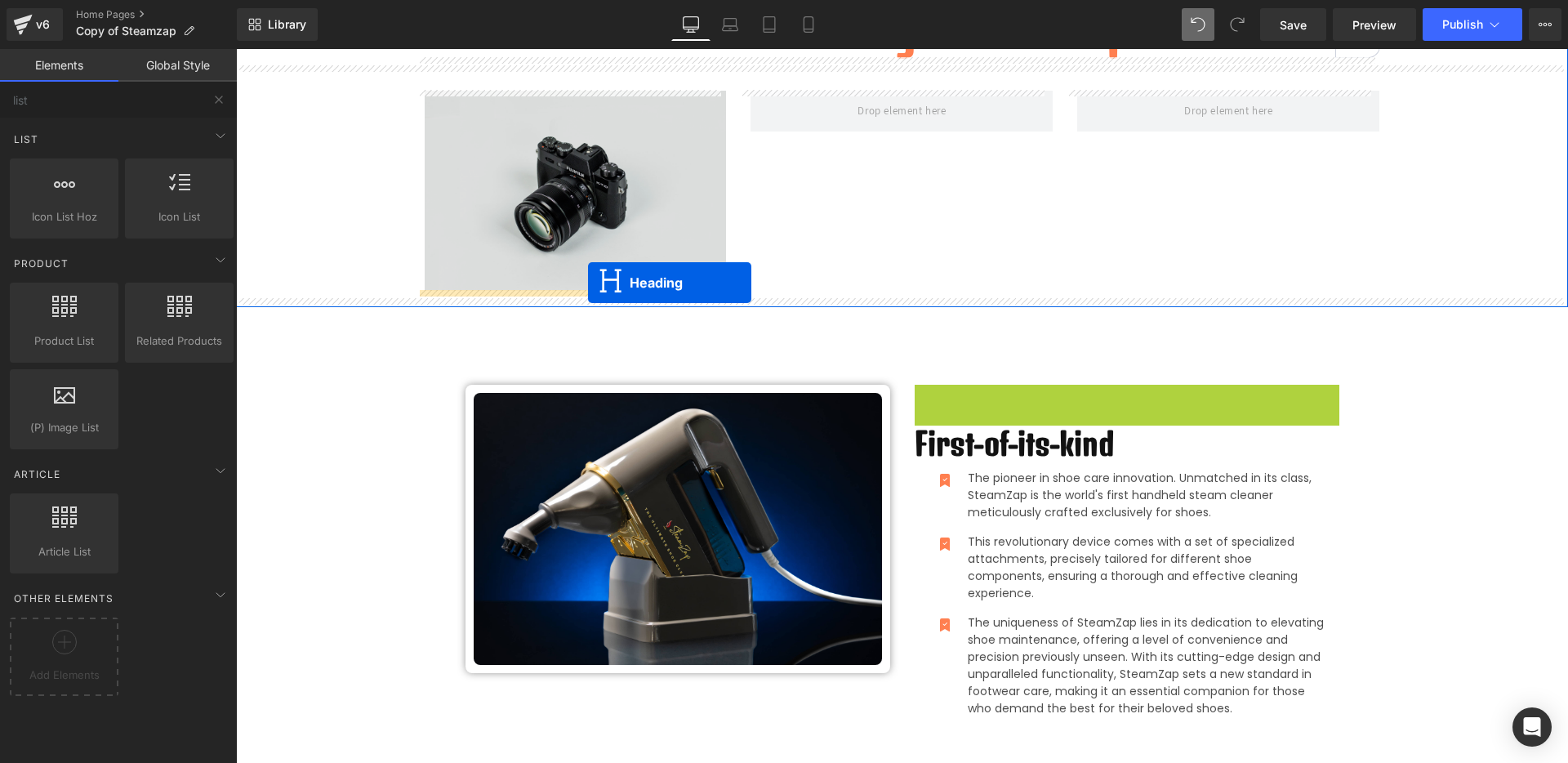 drag, startPoint x: 1053, startPoint y: 402, endPoint x: 588, endPoint y: 283, distance: 479.98542 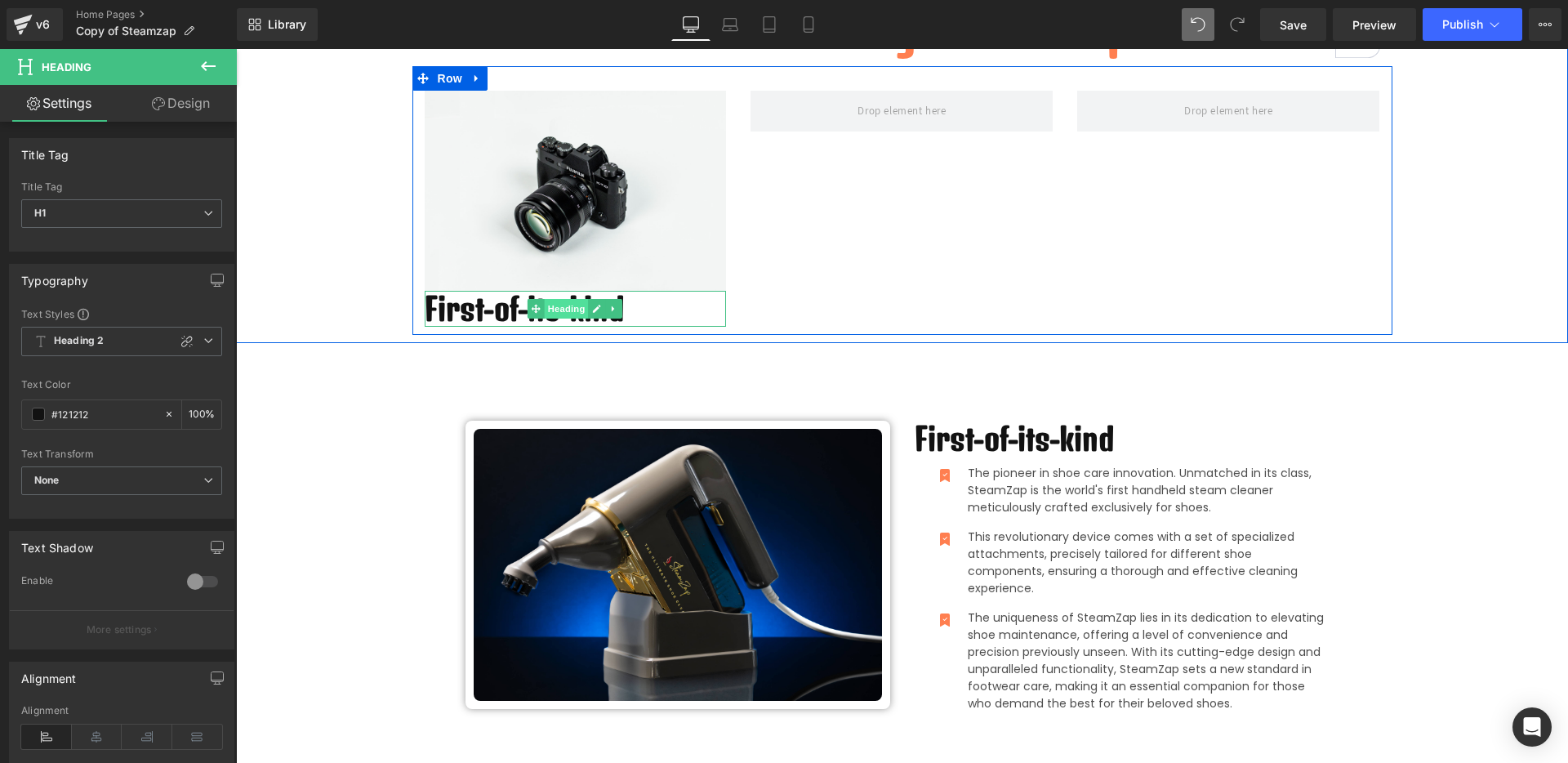 click on "Heading" at bounding box center (567, 309) 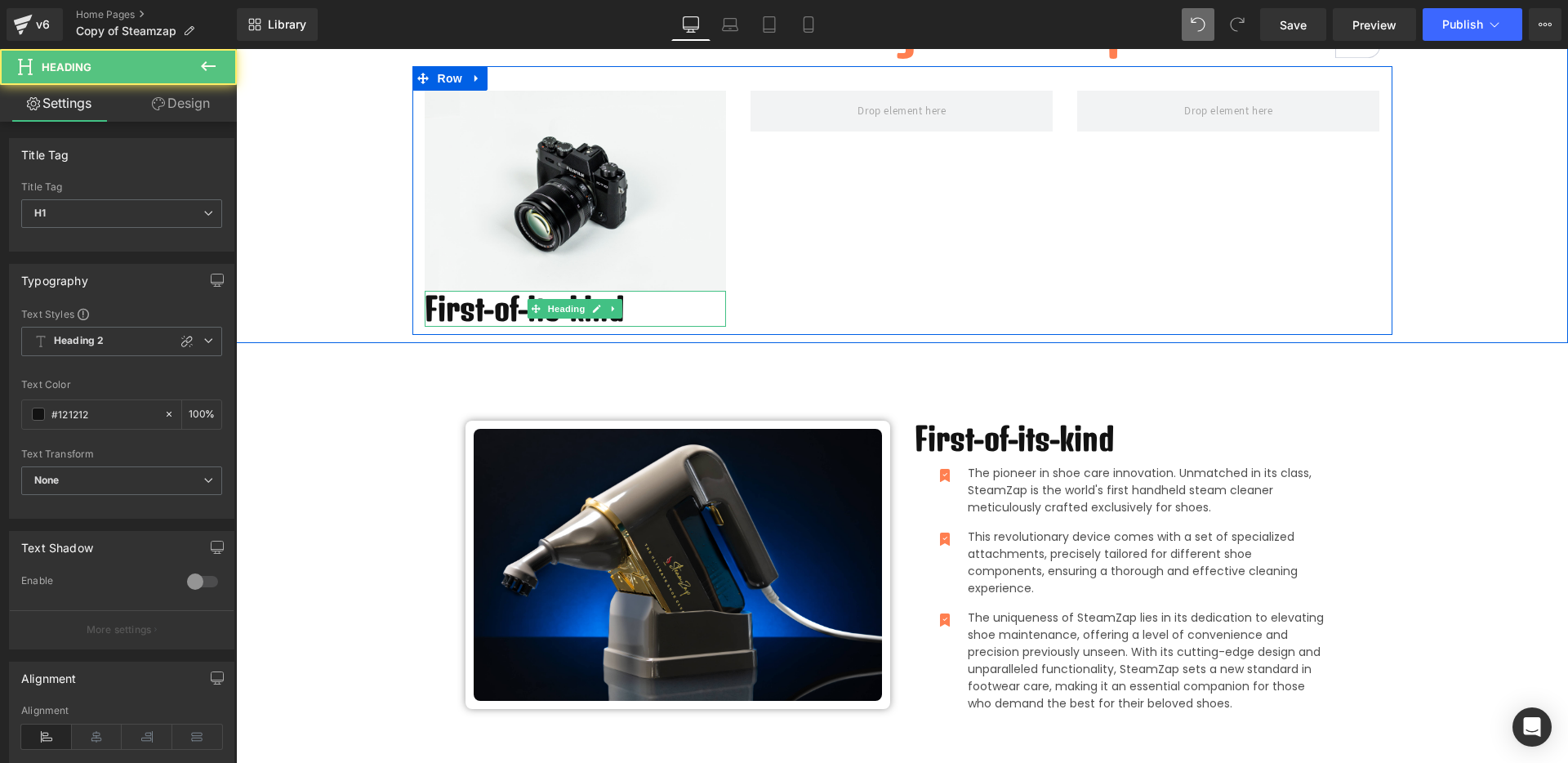 click 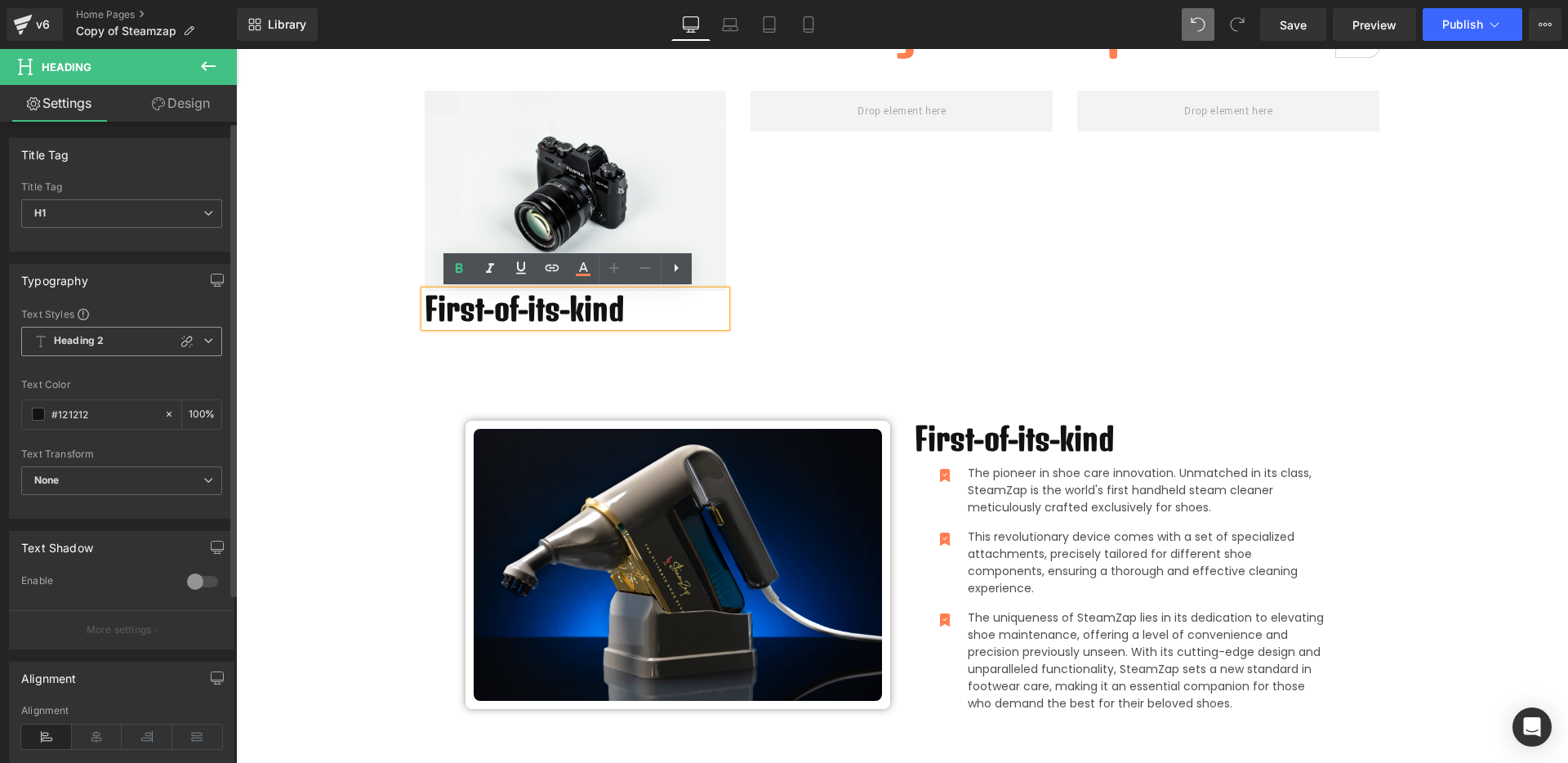 click on "Heading 2" at bounding box center [78, 341] 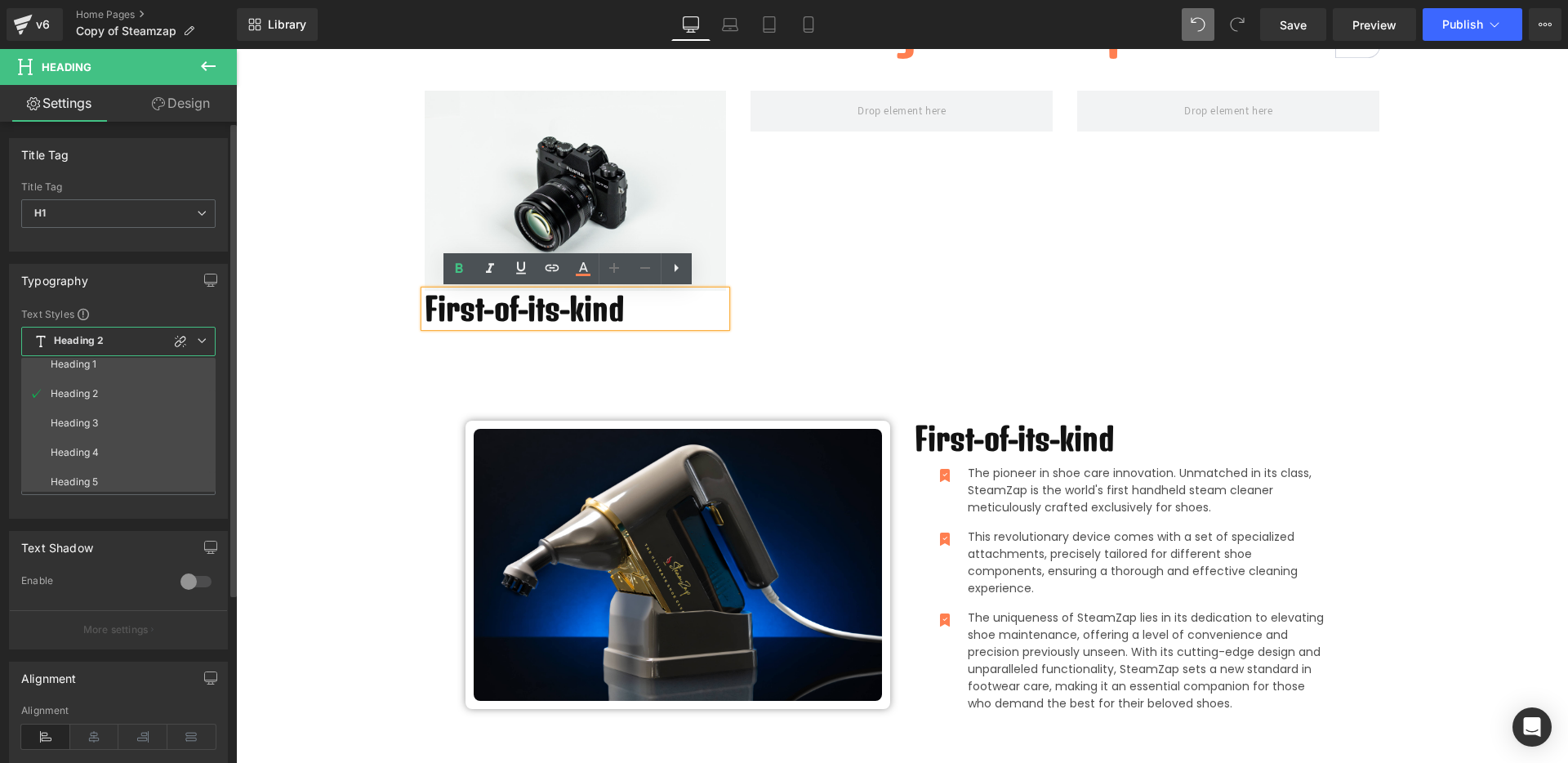 scroll, scrollTop: 72, scrollLeft: 0, axis: vertical 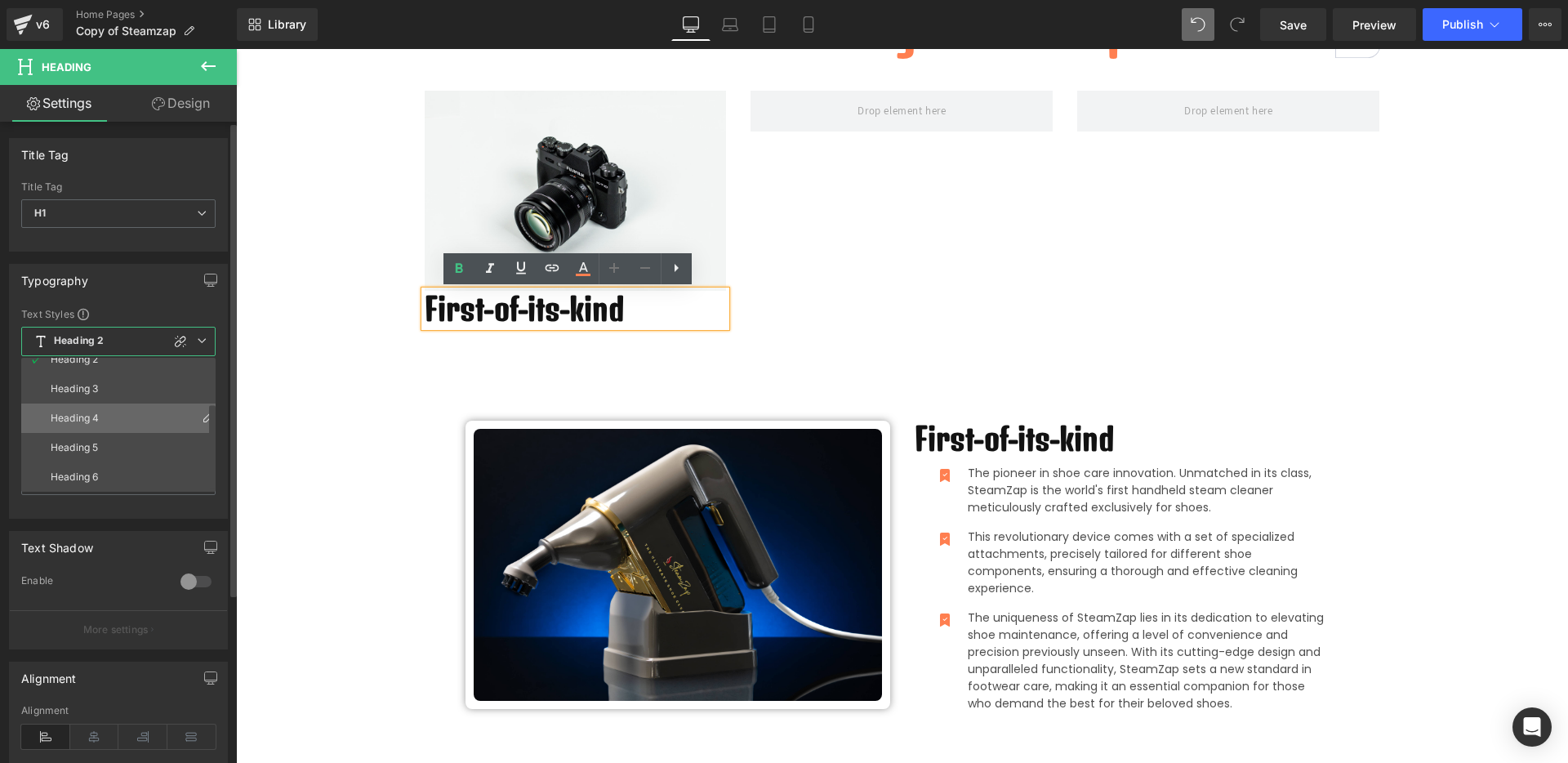 click on "Heading 4" at bounding box center [122, 418] 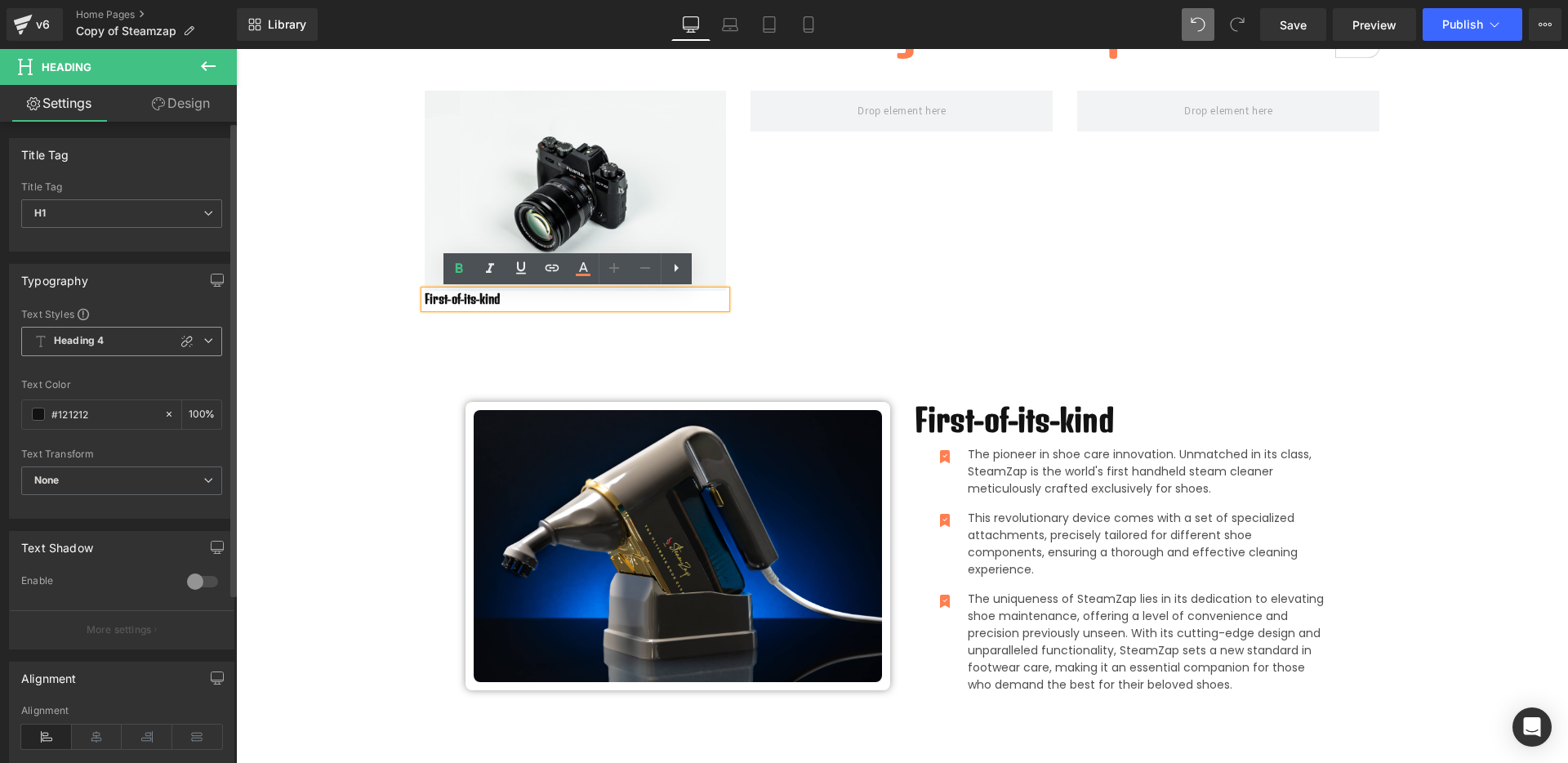 click on "Heading 4" at bounding box center (122, 341) 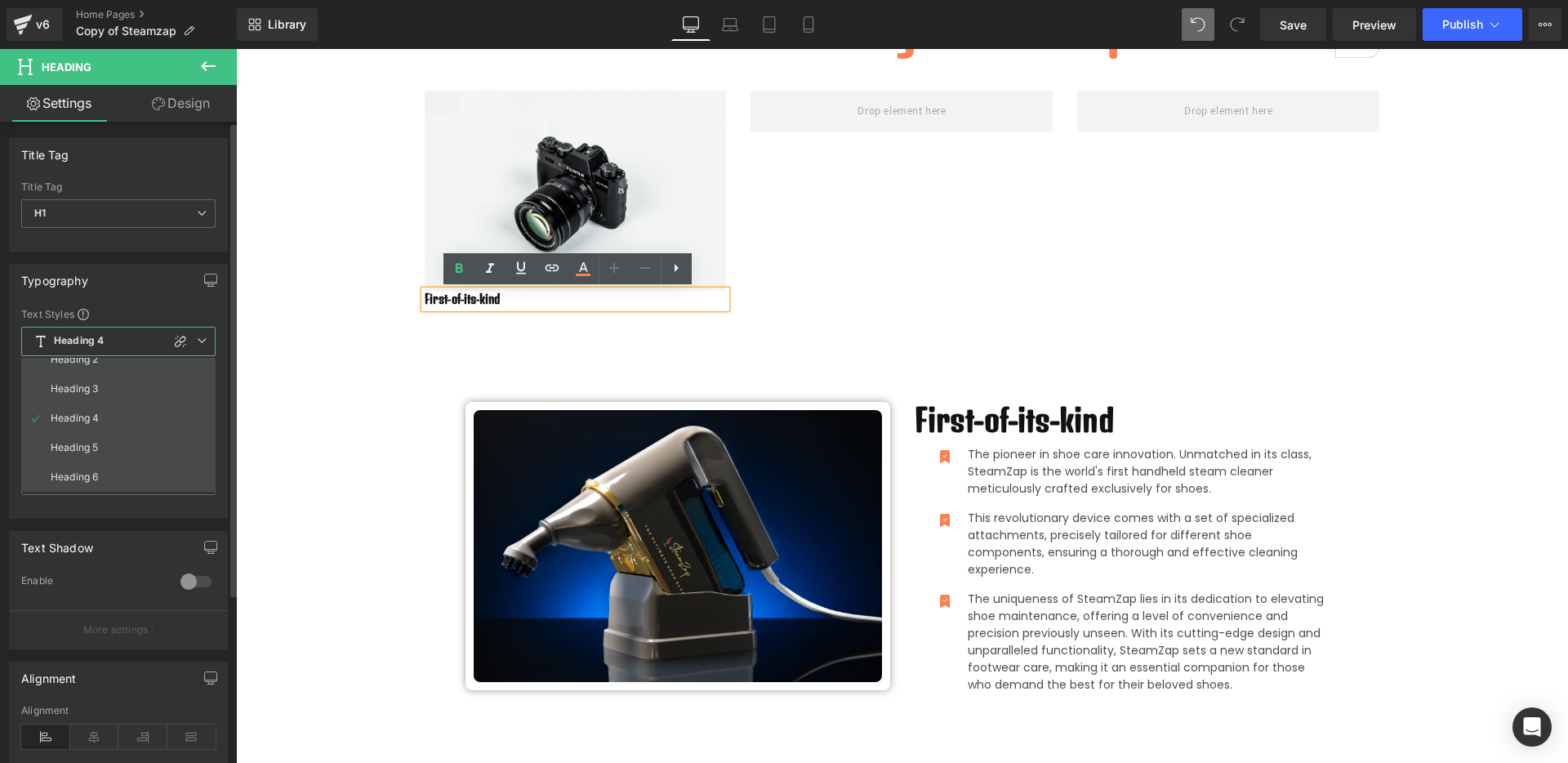 click on "Heading 5" at bounding box center [122, 448] 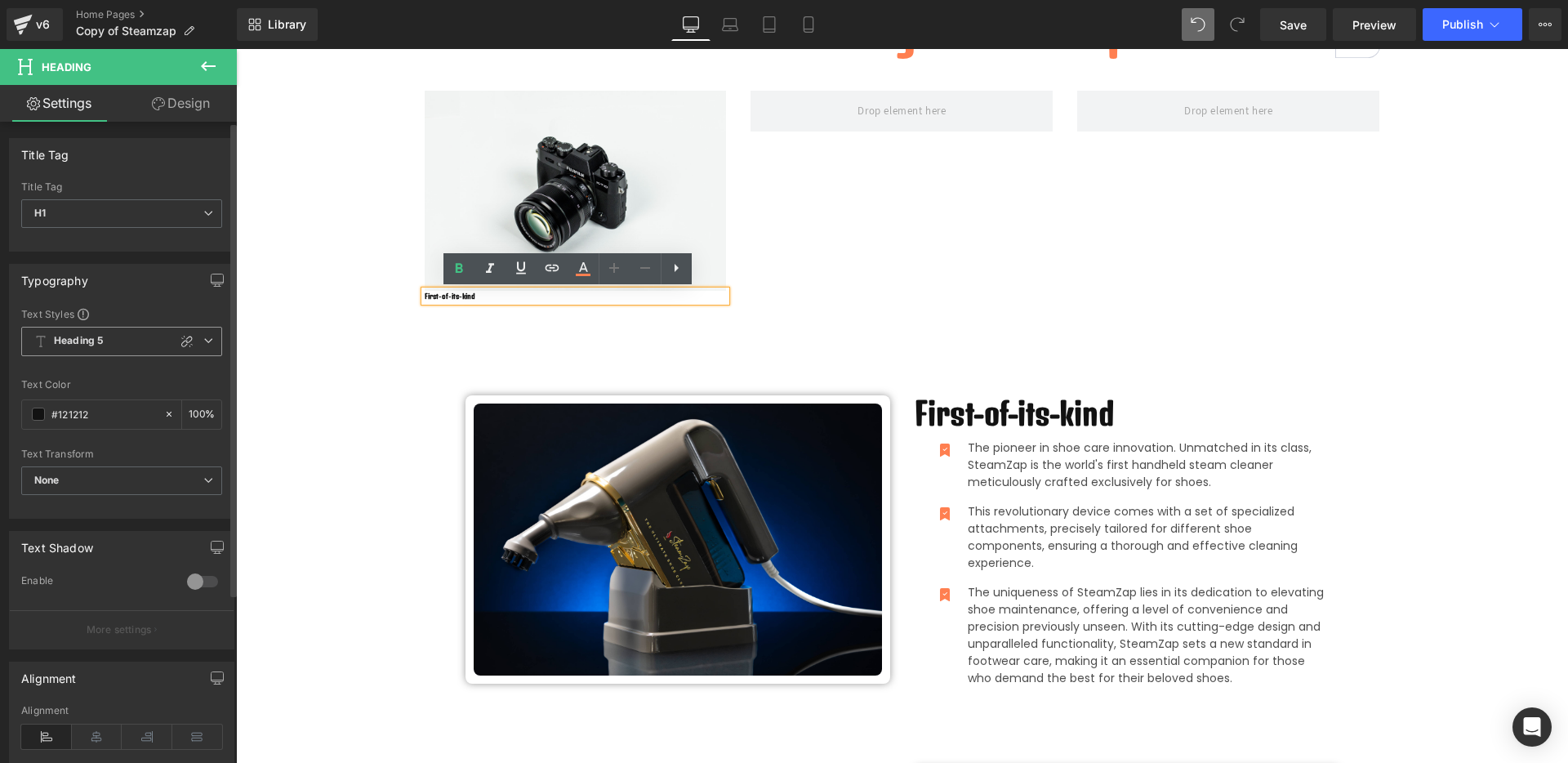 click on "Heading 5" at bounding box center (122, 341) 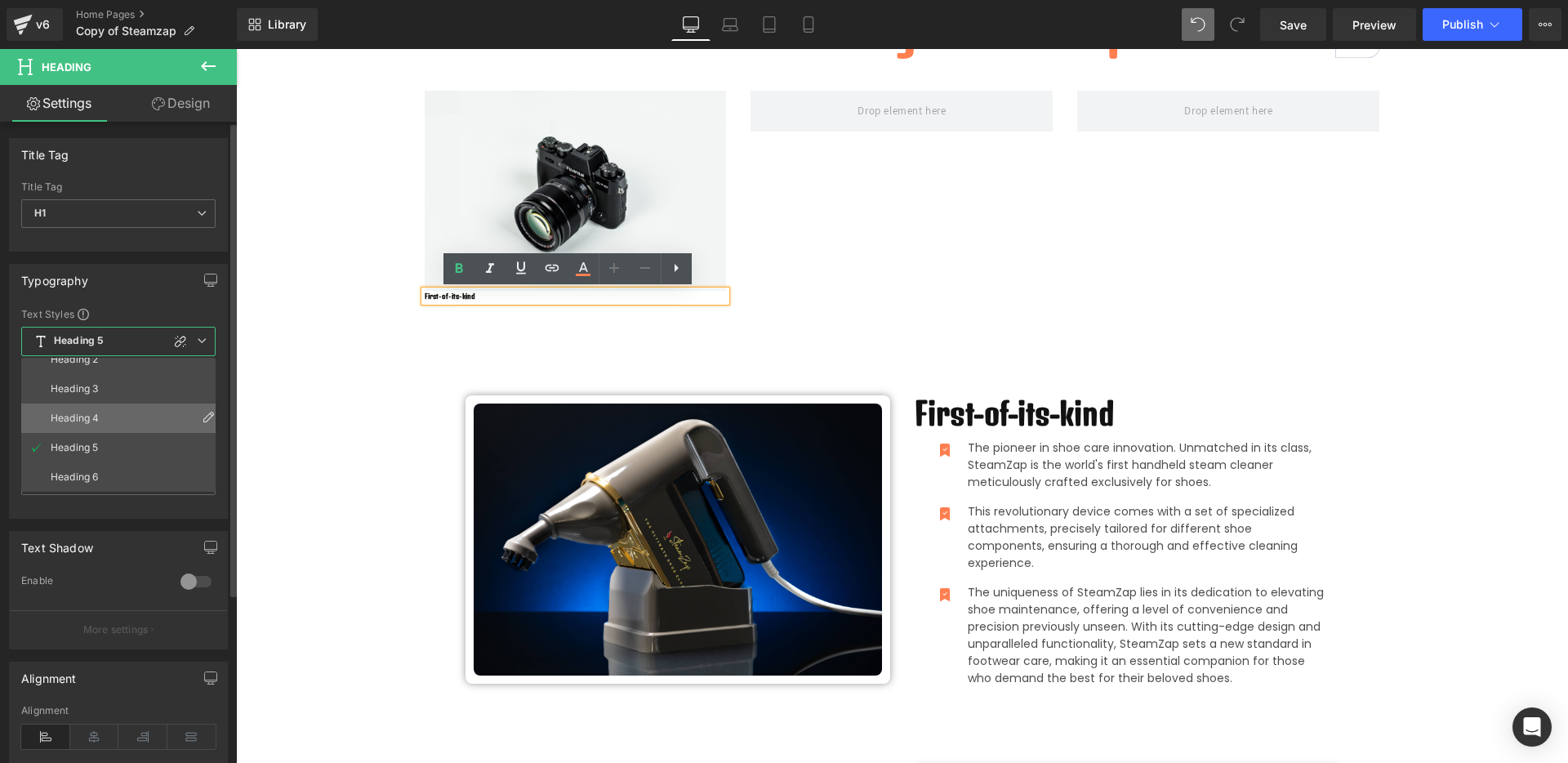 click on "Heading 4" at bounding box center (122, 418) 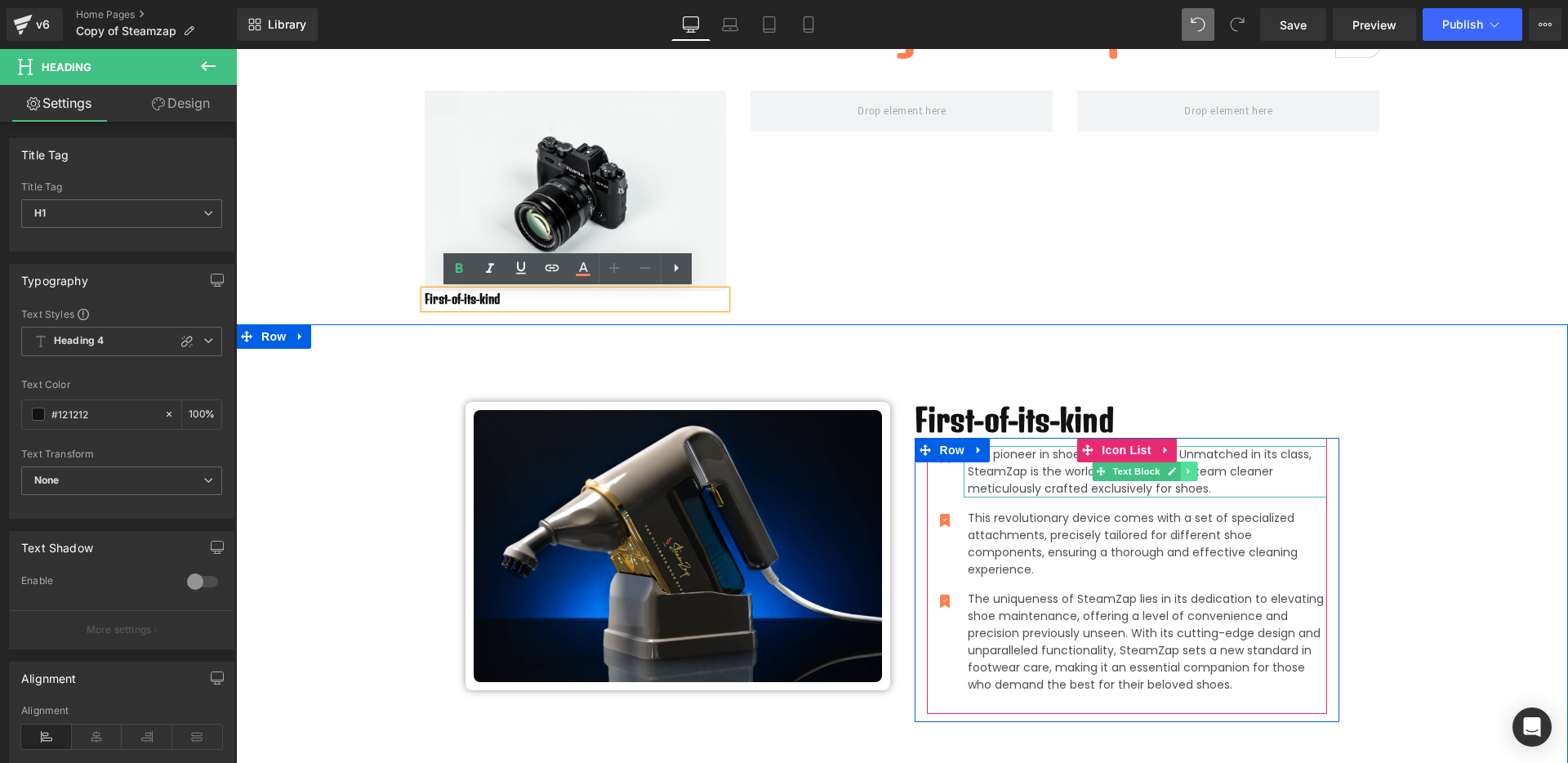 click at bounding box center [1189, 471] 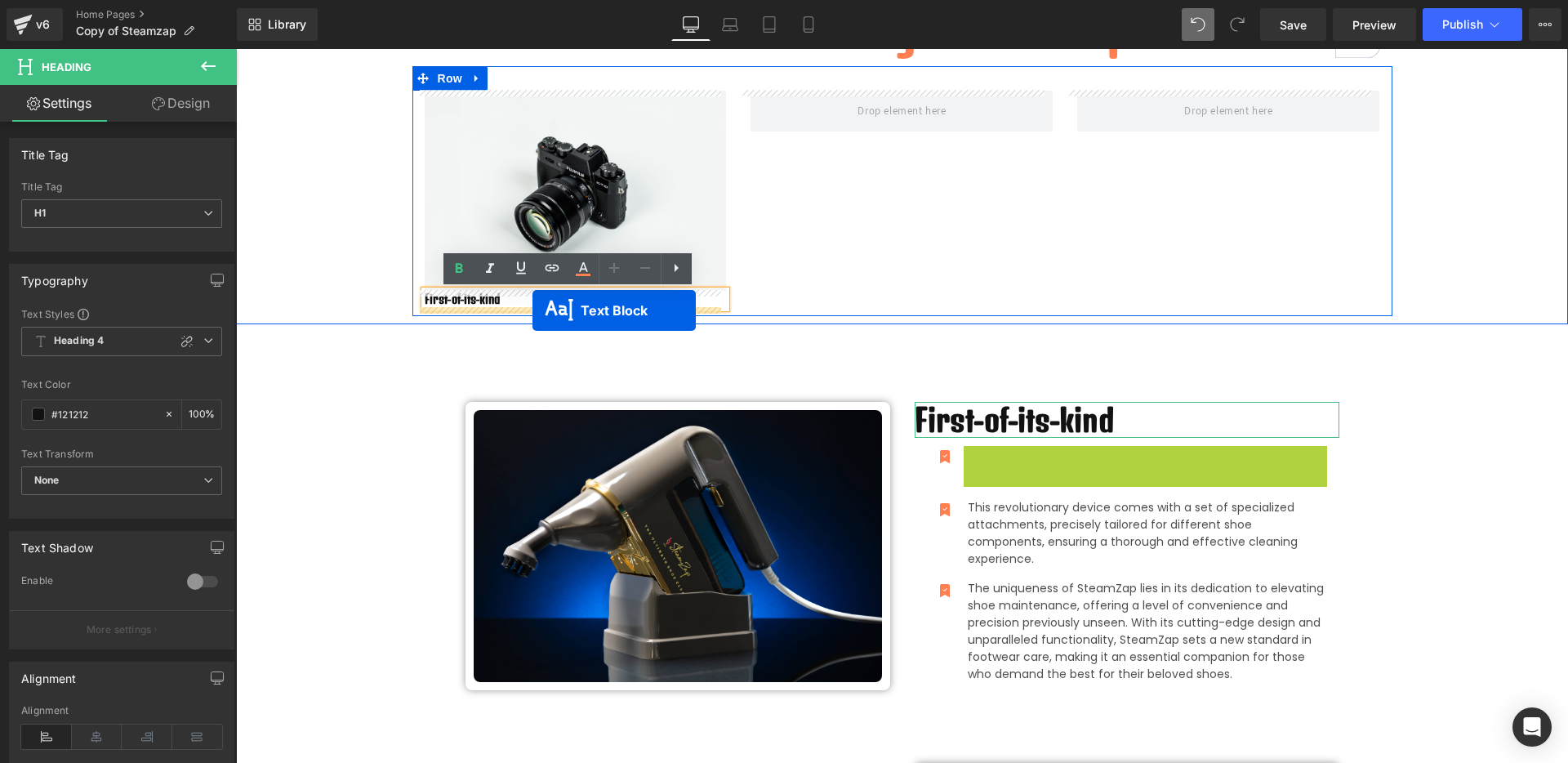 drag, startPoint x: 1068, startPoint y: 470, endPoint x: 532, endPoint y: 310, distance: 559.3711 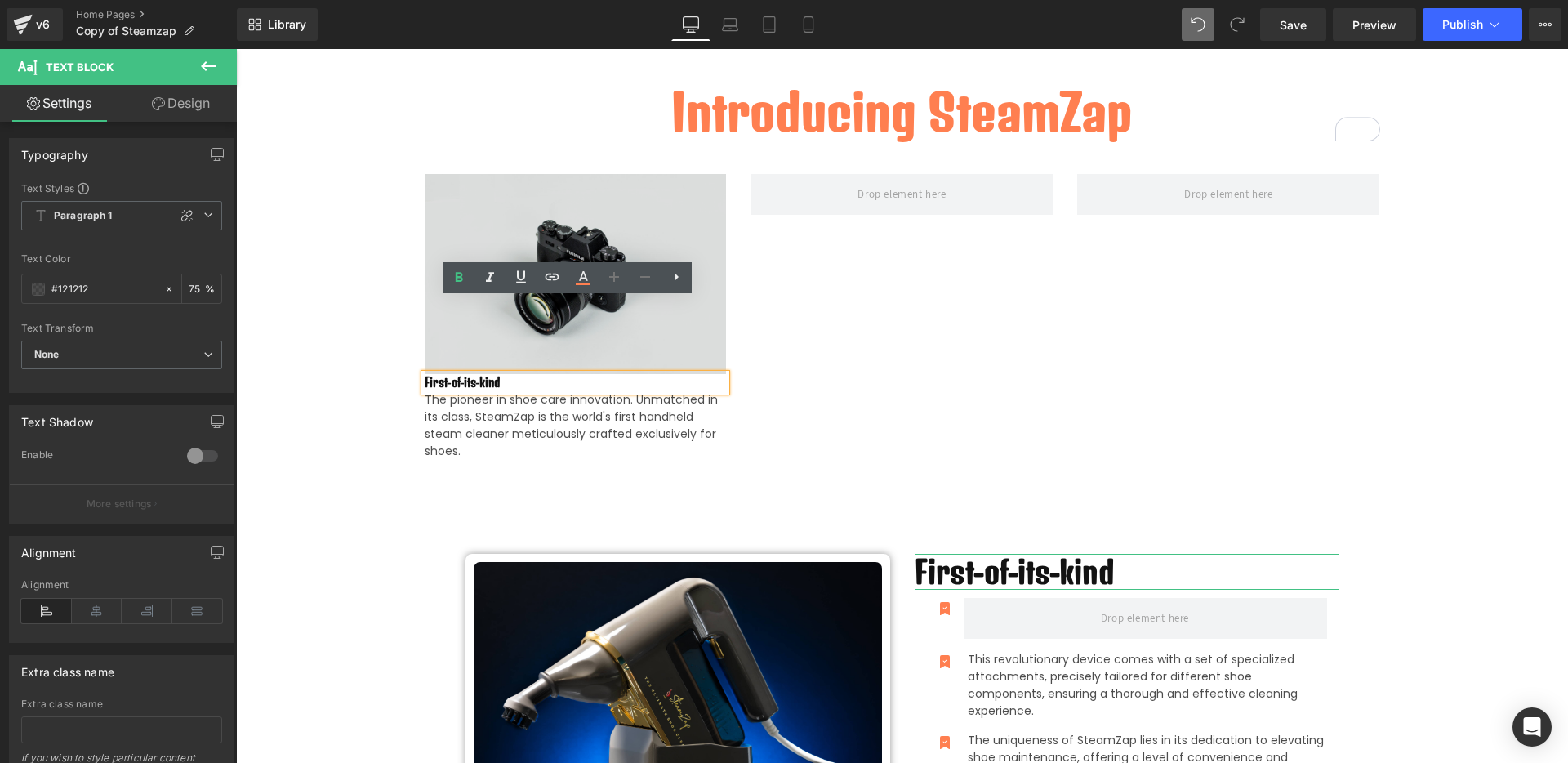 scroll, scrollTop: 636, scrollLeft: 0, axis: vertical 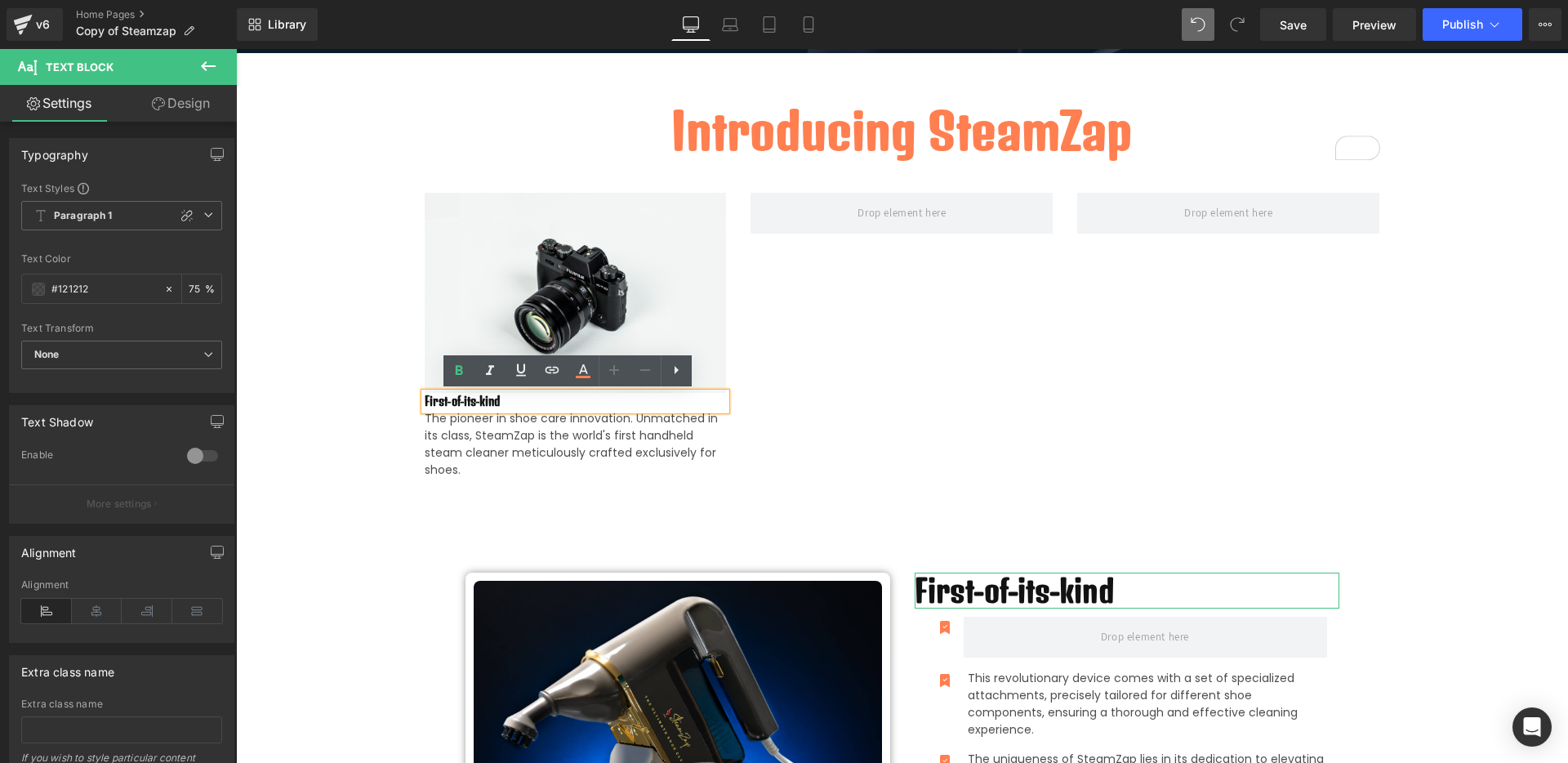 click on "First-of-its-kind" at bounding box center [576, 401] 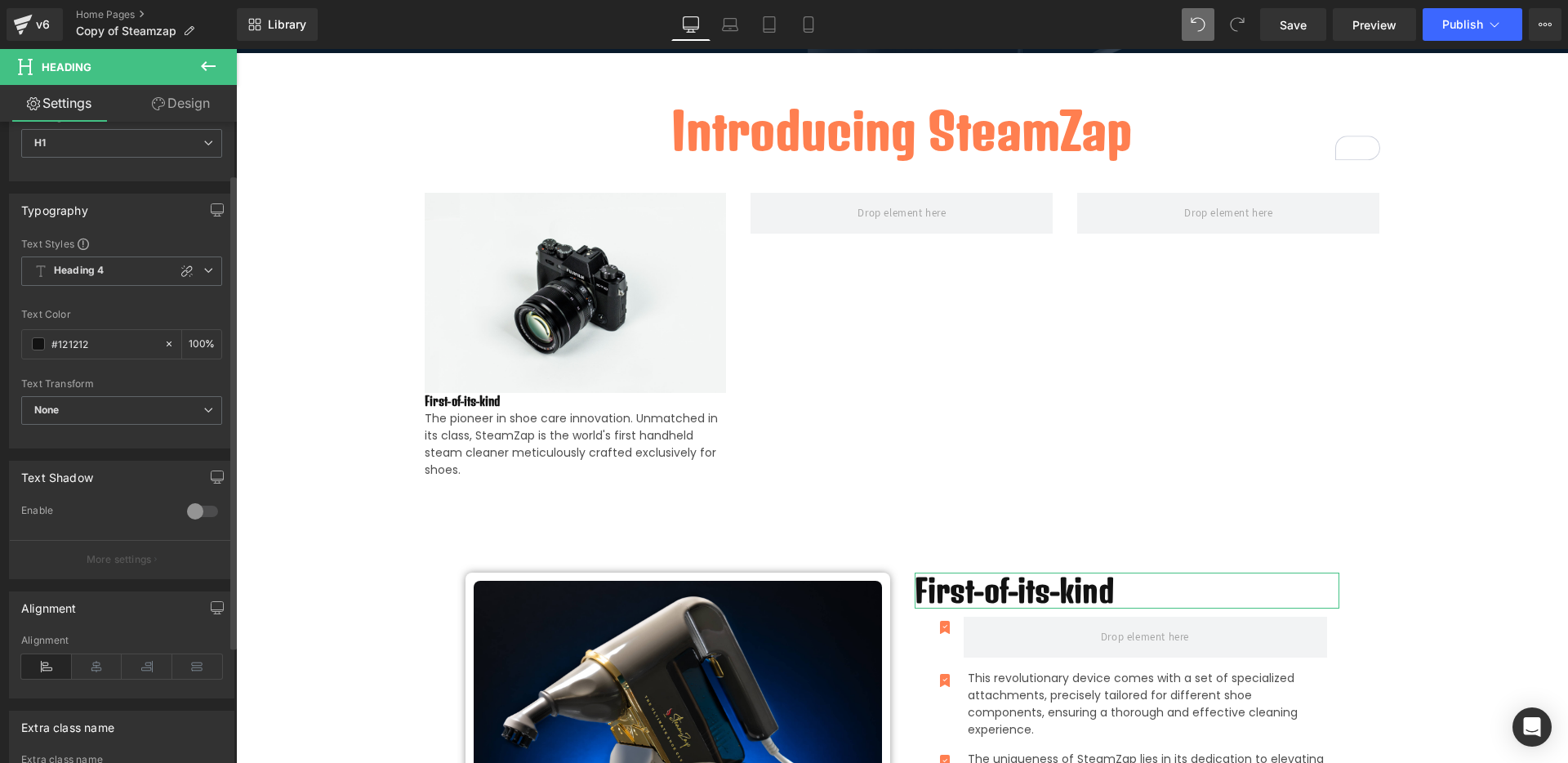 scroll, scrollTop: 227, scrollLeft: 0, axis: vertical 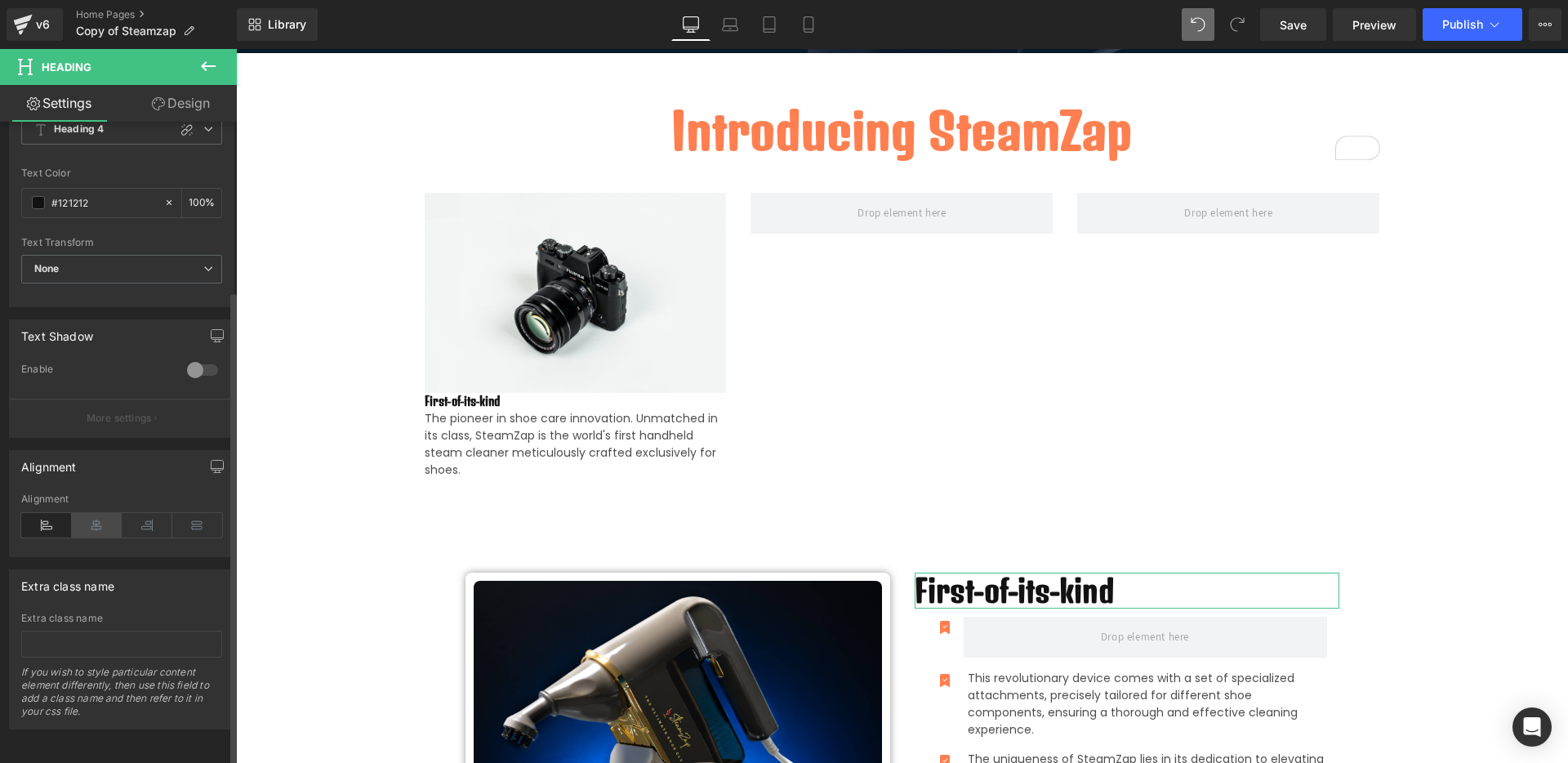 click at bounding box center [97, 525] 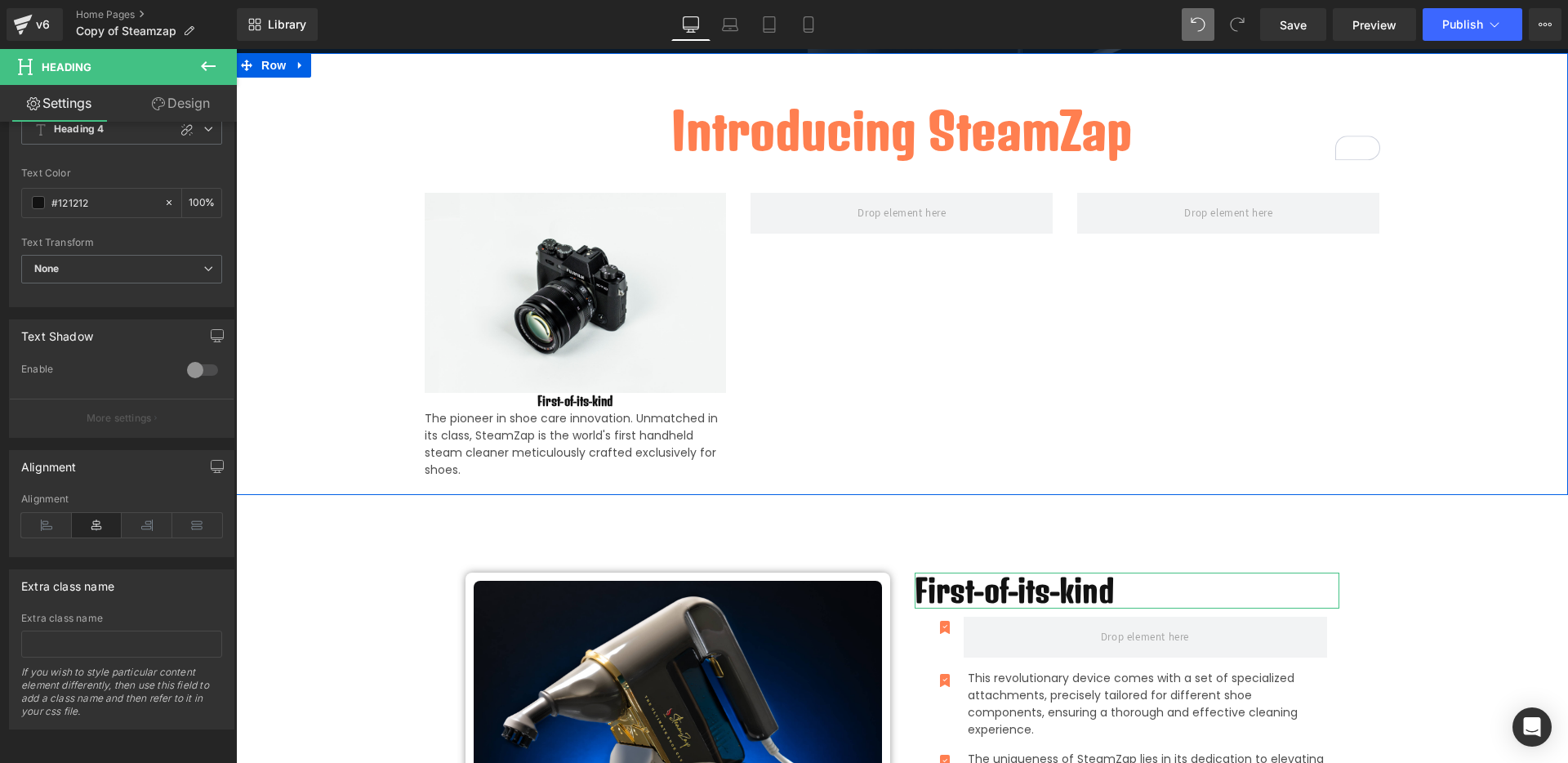 click on "The pioneer in shoe care innovation. Unmatched in its class, SteamZap is the world's first handheld steam cleaner meticulously crafted exclusively for shoes." at bounding box center [576, 444] 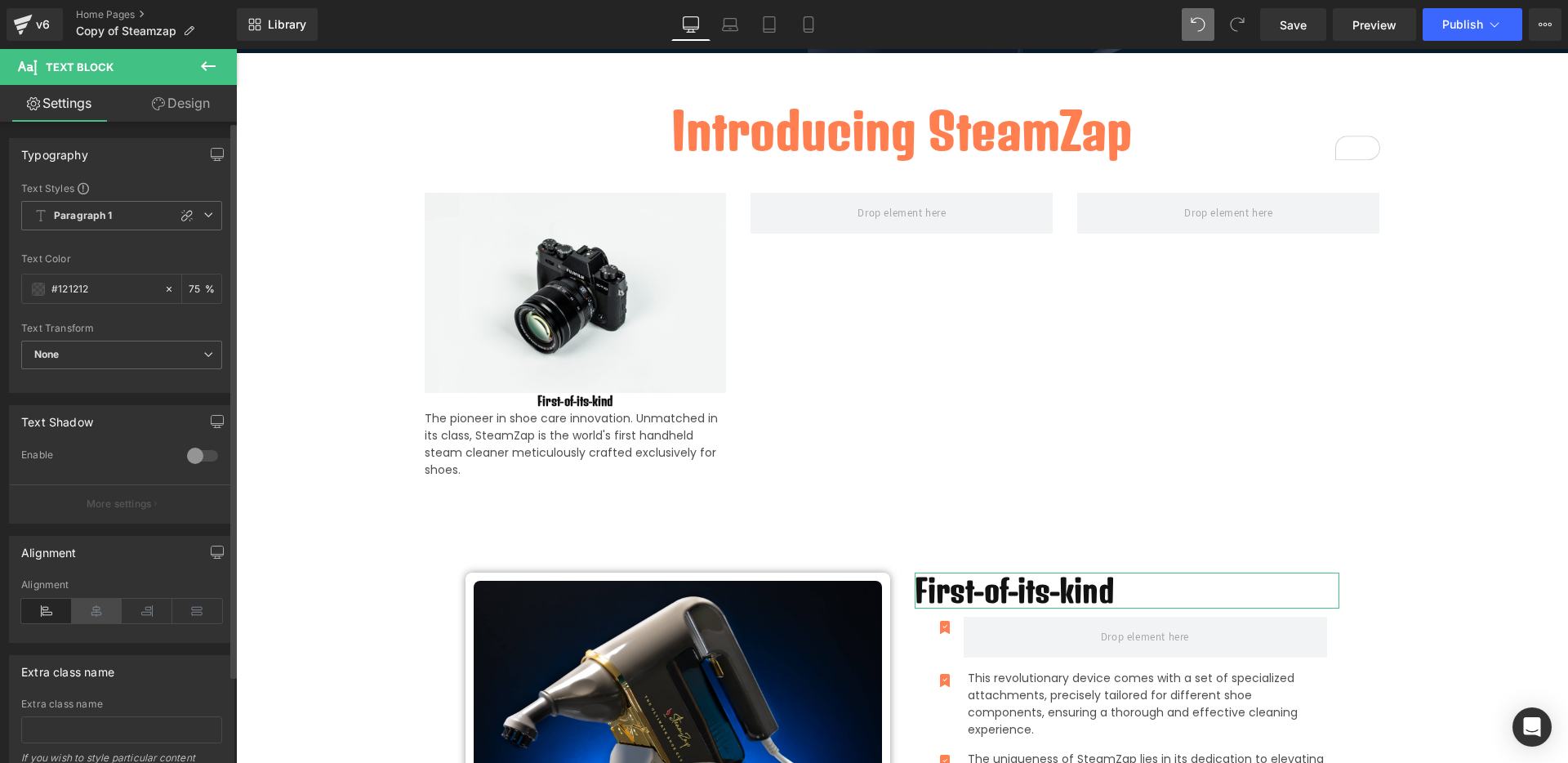 click at bounding box center [97, 611] 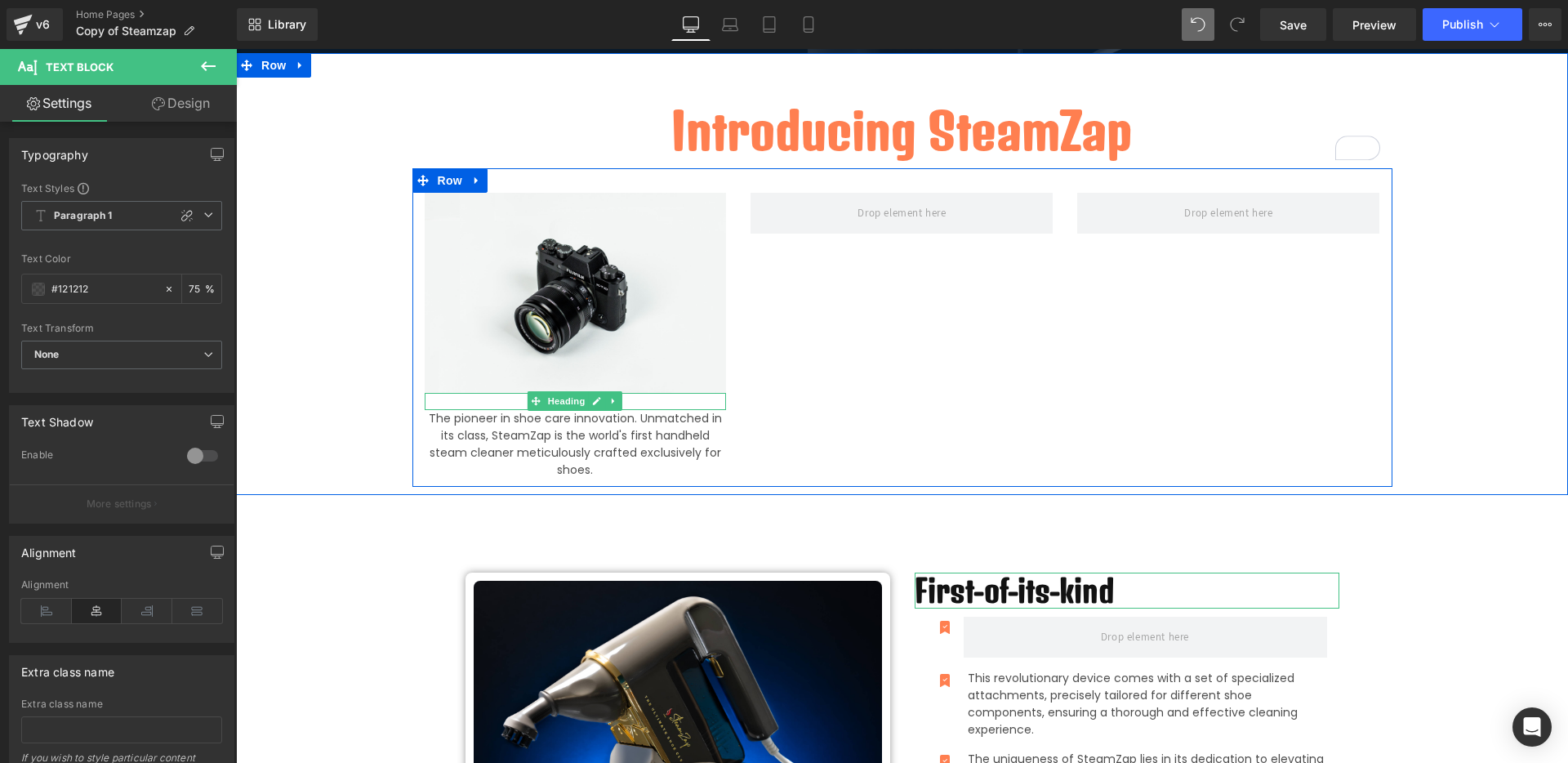click on "First-of-its-kind" at bounding box center [576, 401] 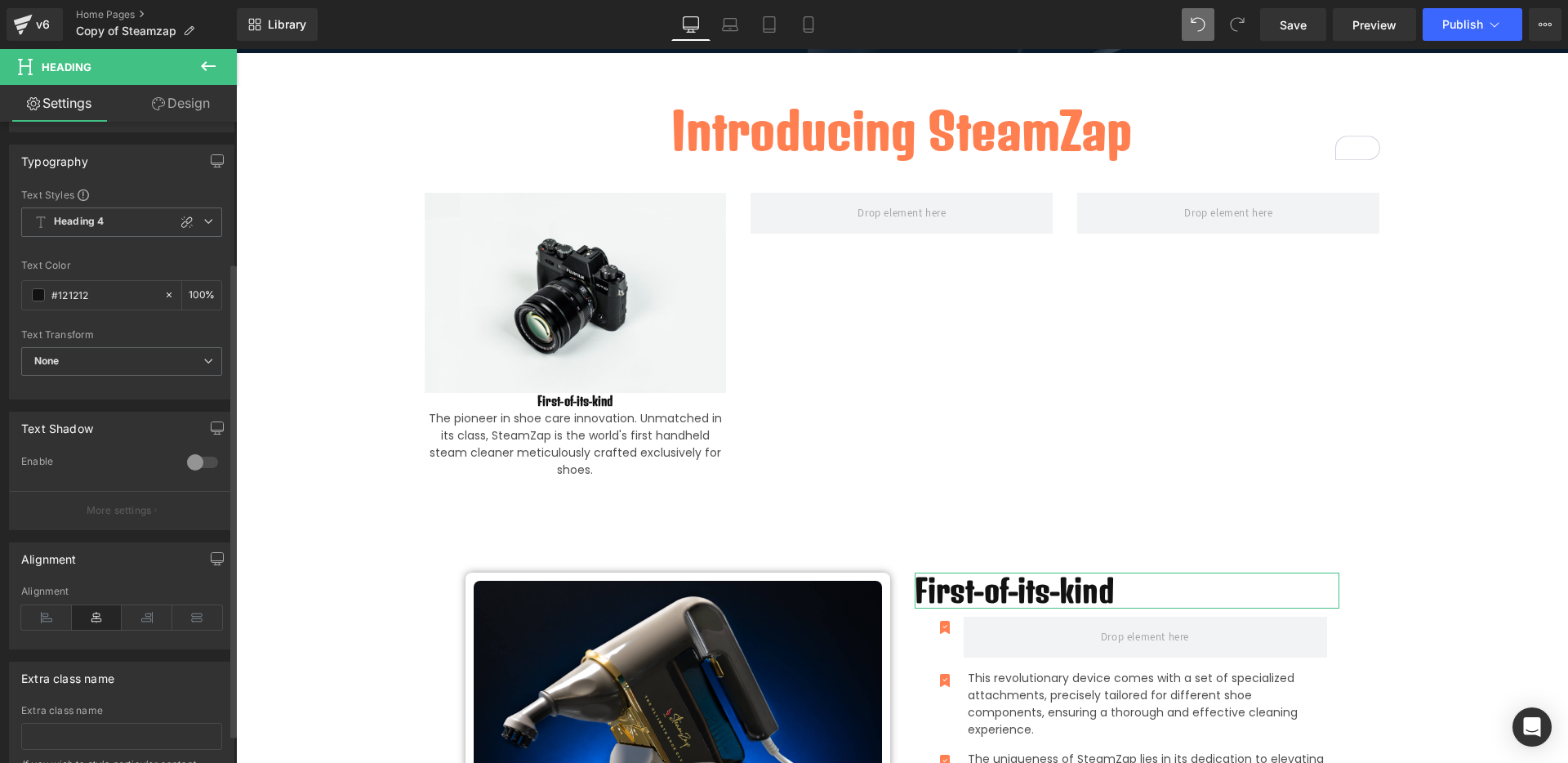 scroll, scrollTop: 0, scrollLeft: 0, axis: both 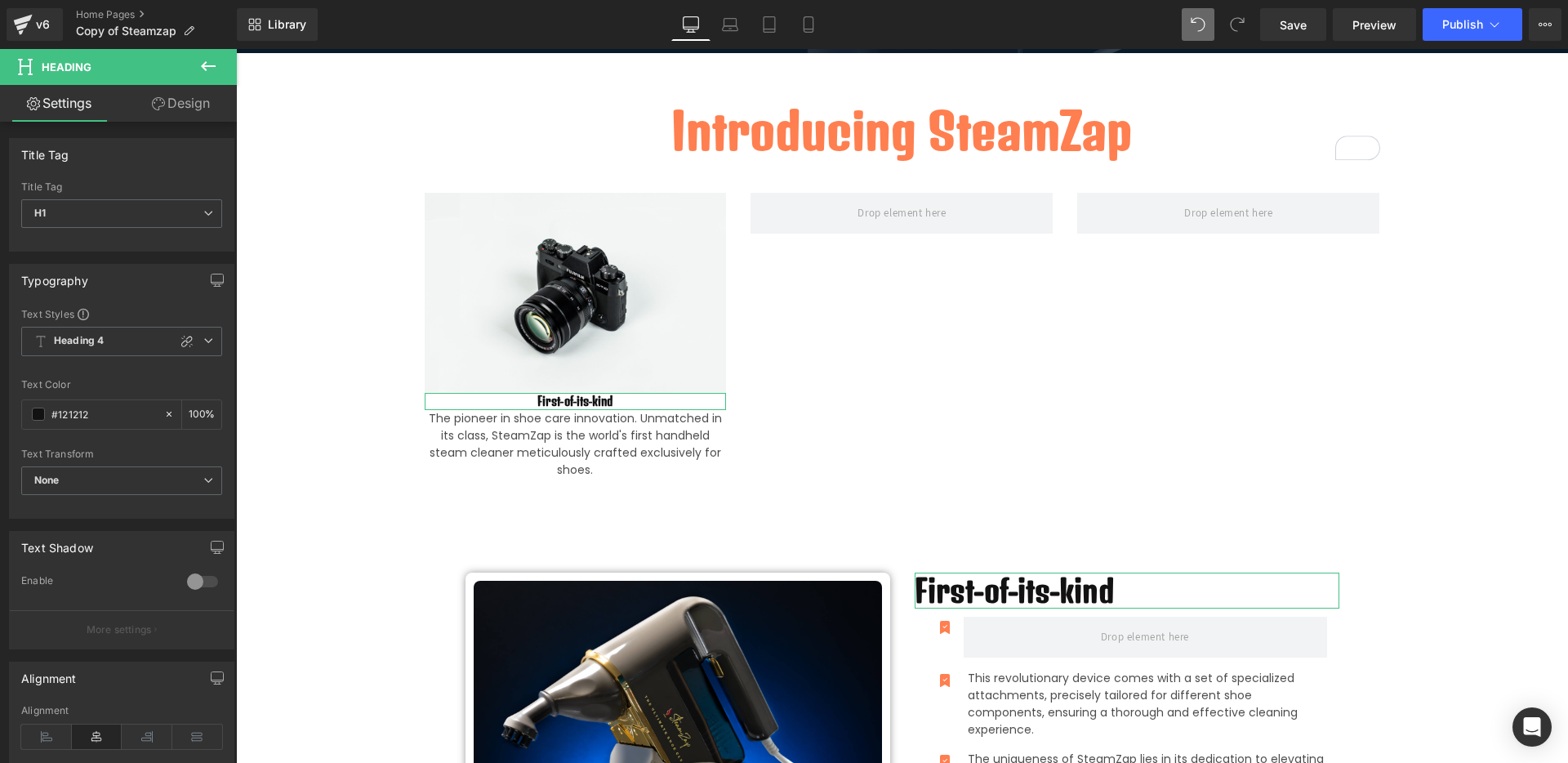 click on "Design" at bounding box center (180, 103) 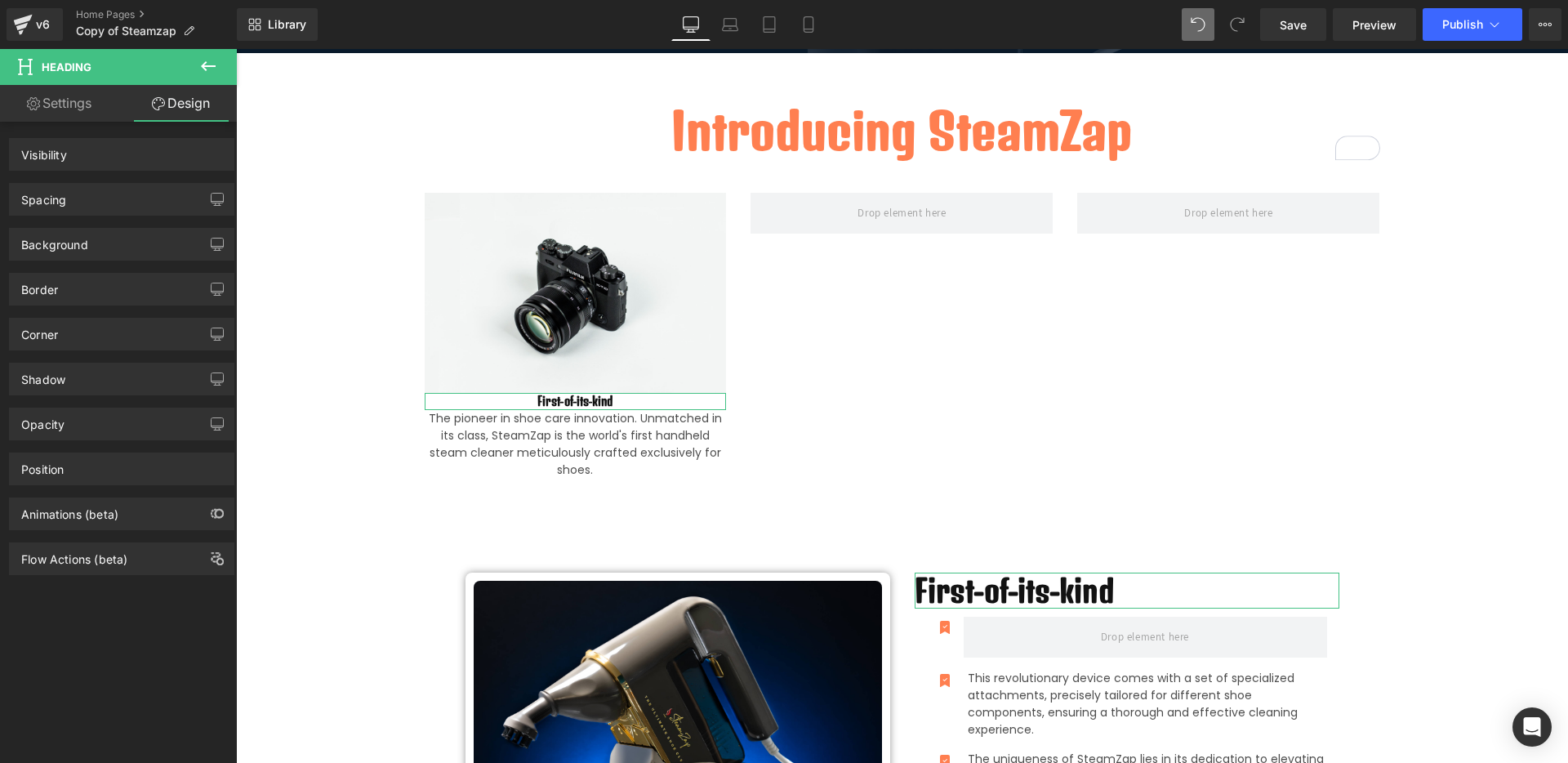click on "Settings" at bounding box center (59, 103) 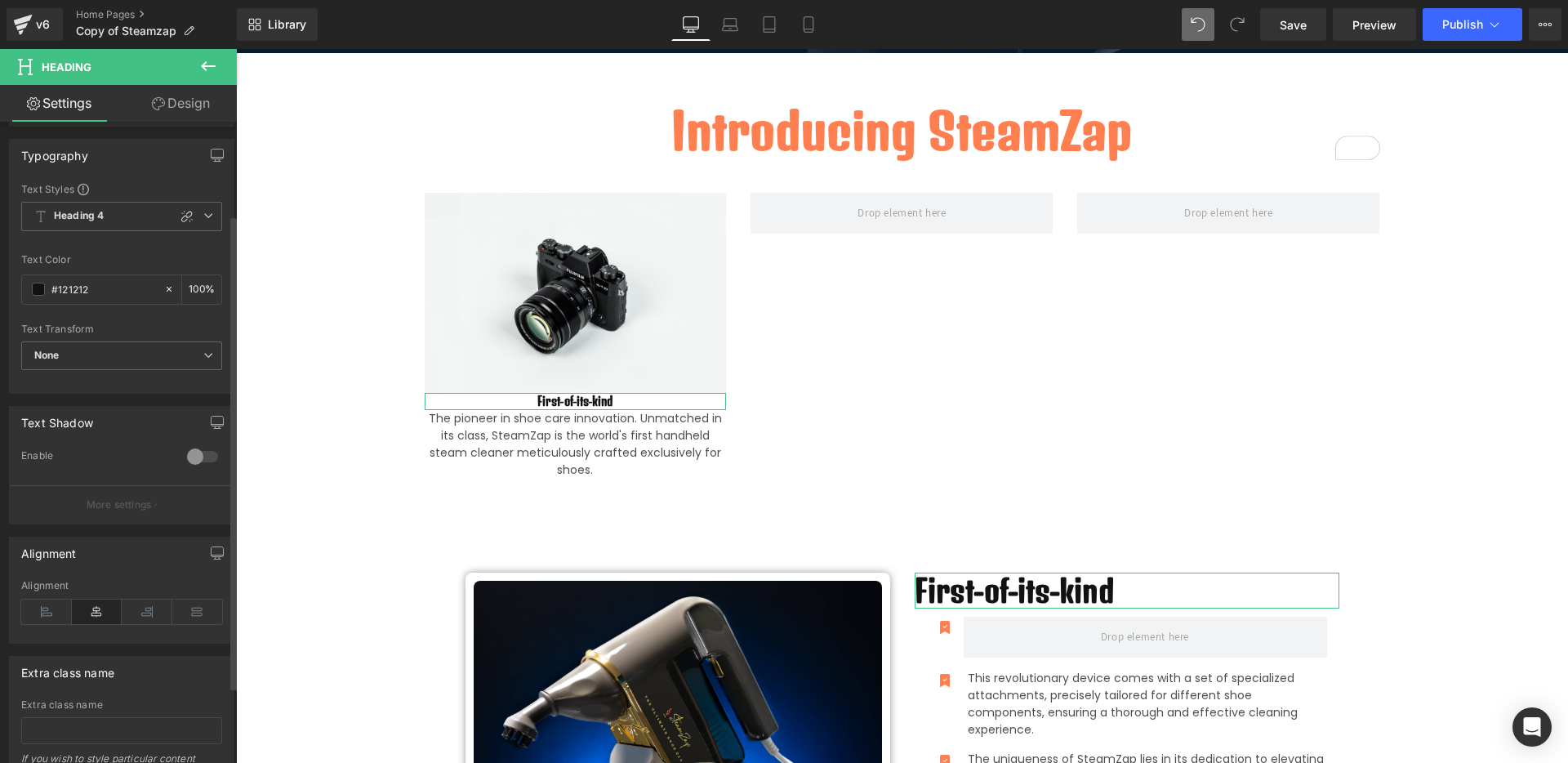 scroll, scrollTop: 0, scrollLeft: 0, axis: both 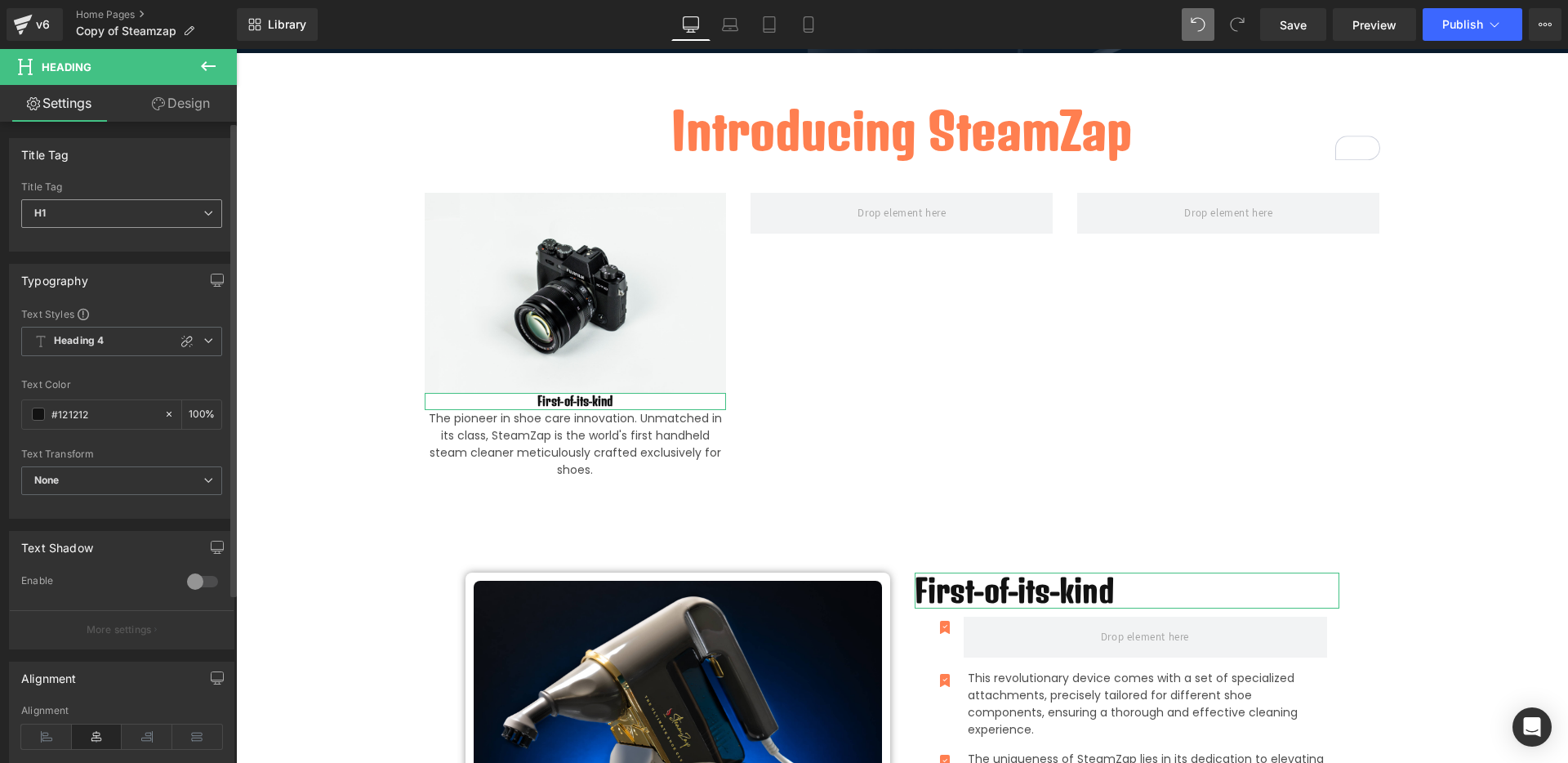 click on "H1" at bounding box center (122, 213) 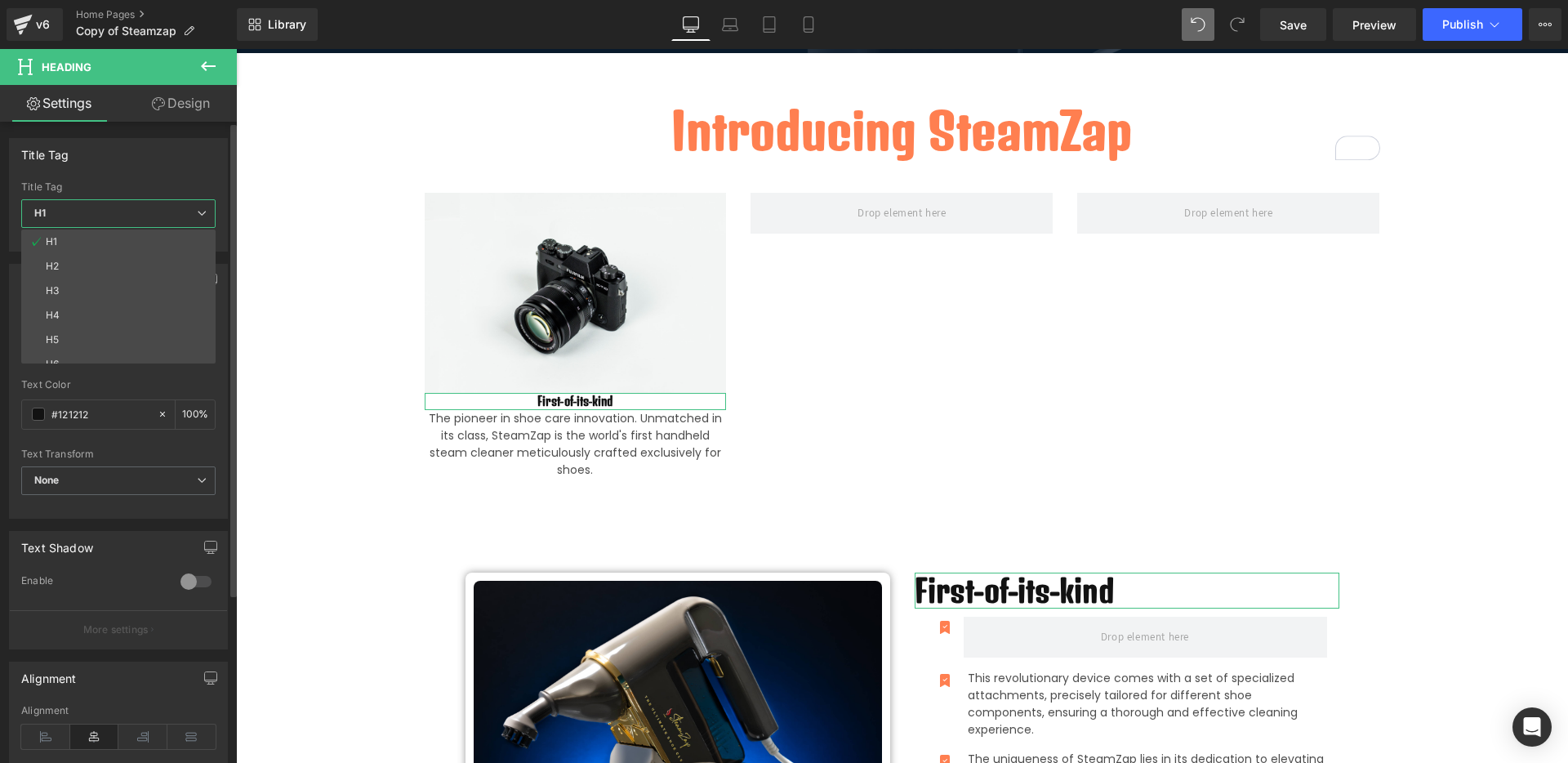 drag, startPoint x: 73, startPoint y: 311, endPoint x: 102, endPoint y: 312, distance: 29.017236 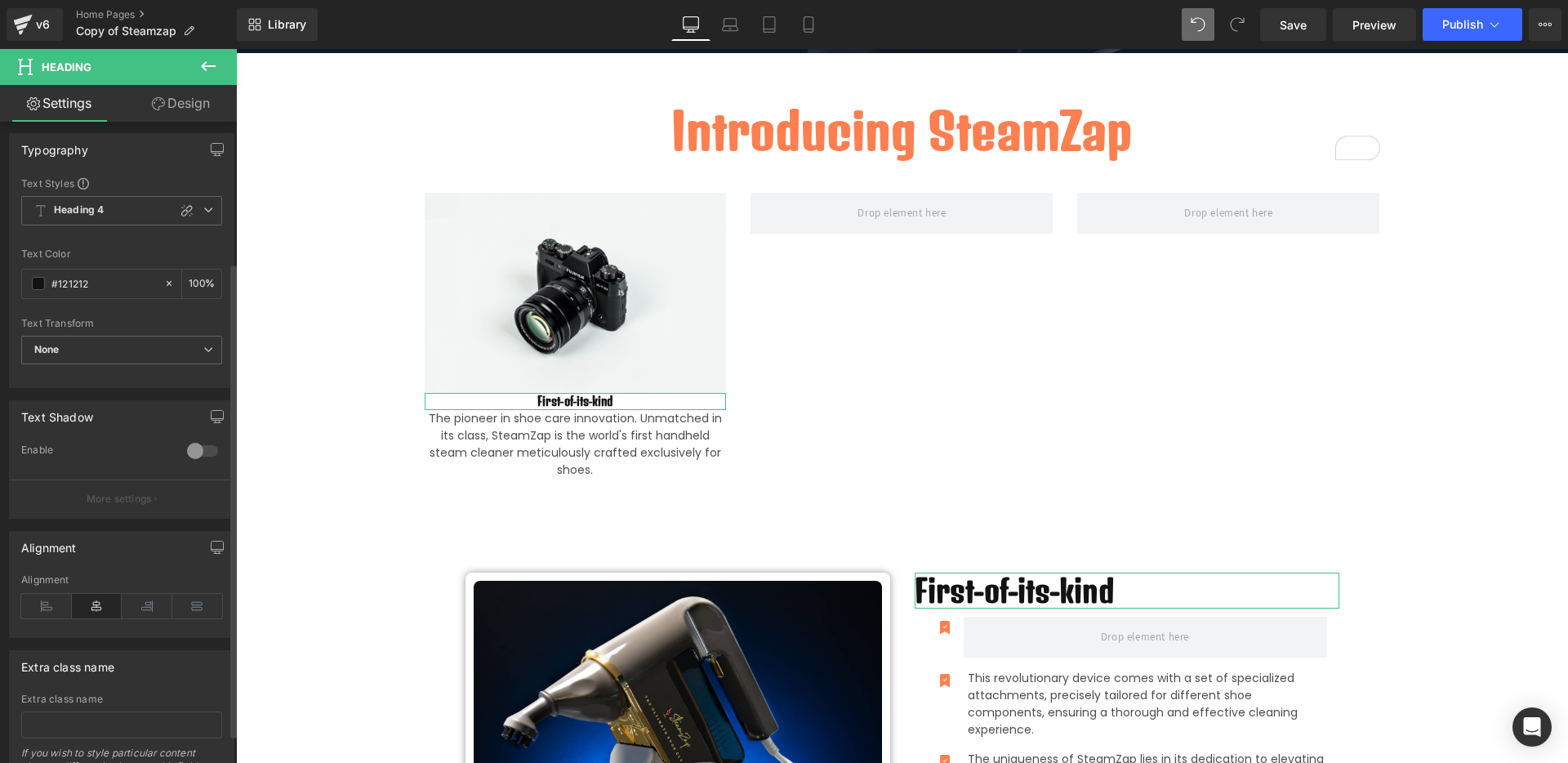 scroll, scrollTop: 0, scrollLeft: 0, axis: both 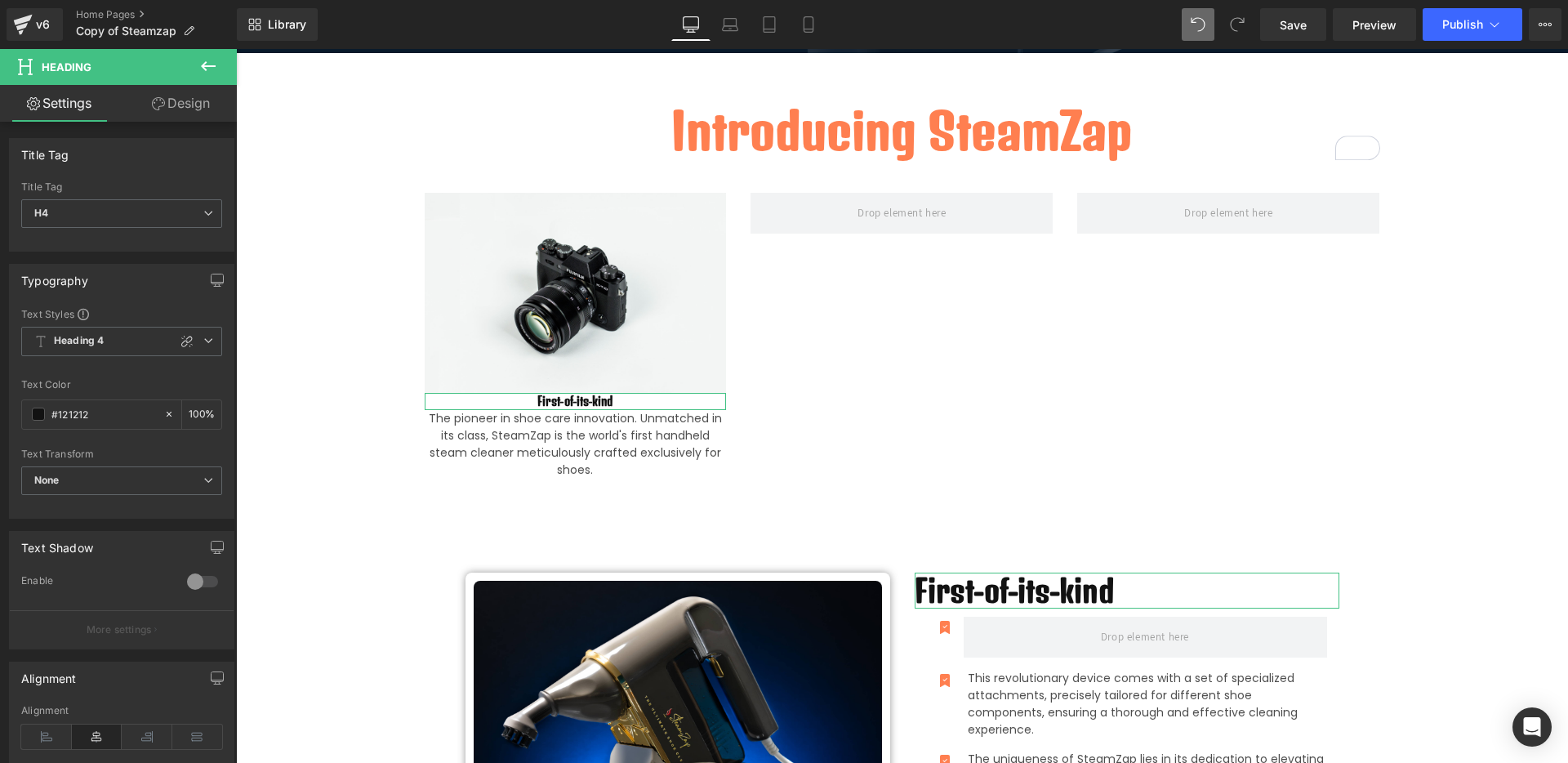 click on "Design" at bounding box center (180, 103) 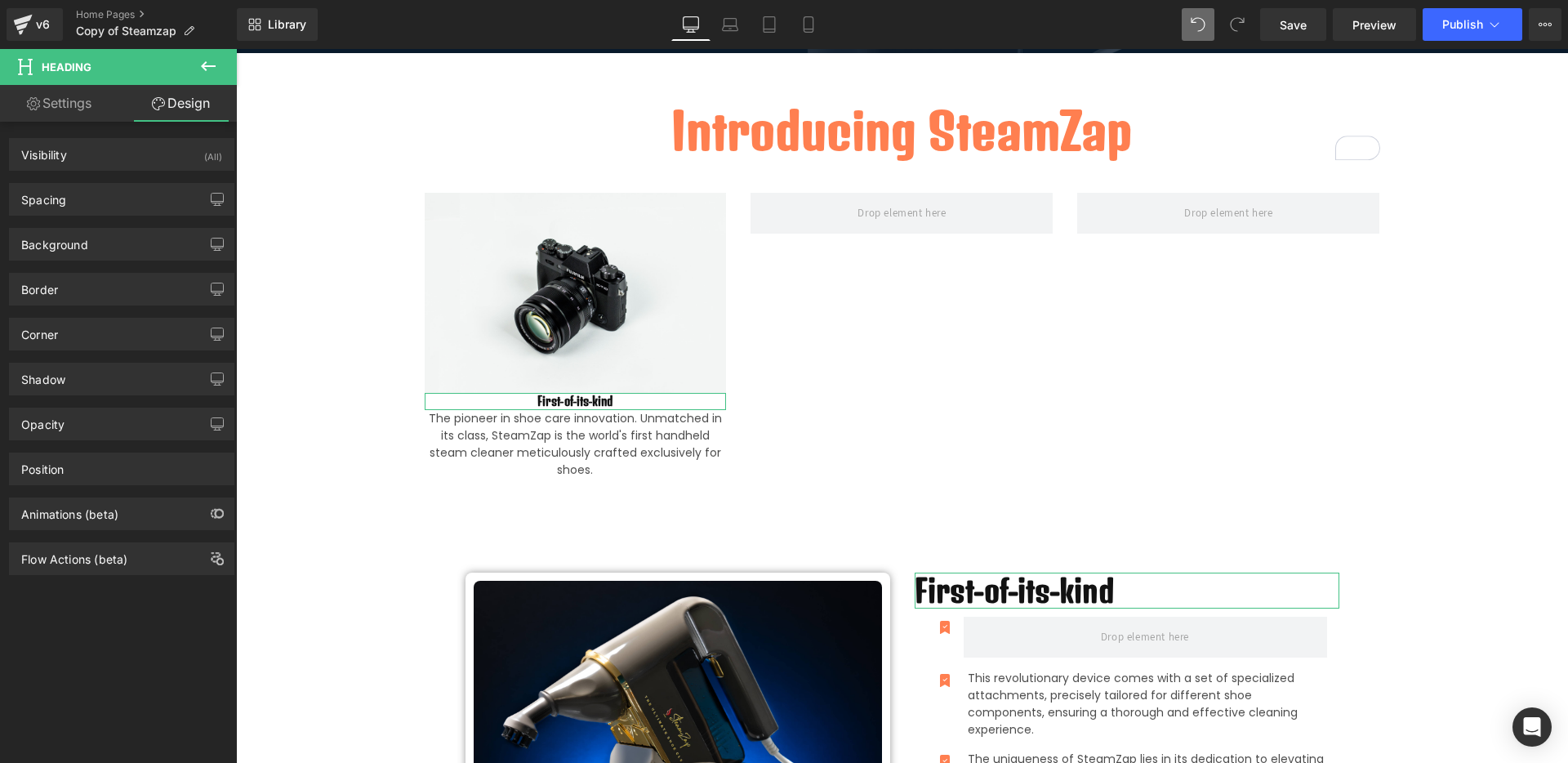 click on "Settings" at bounding box center [59, 103] 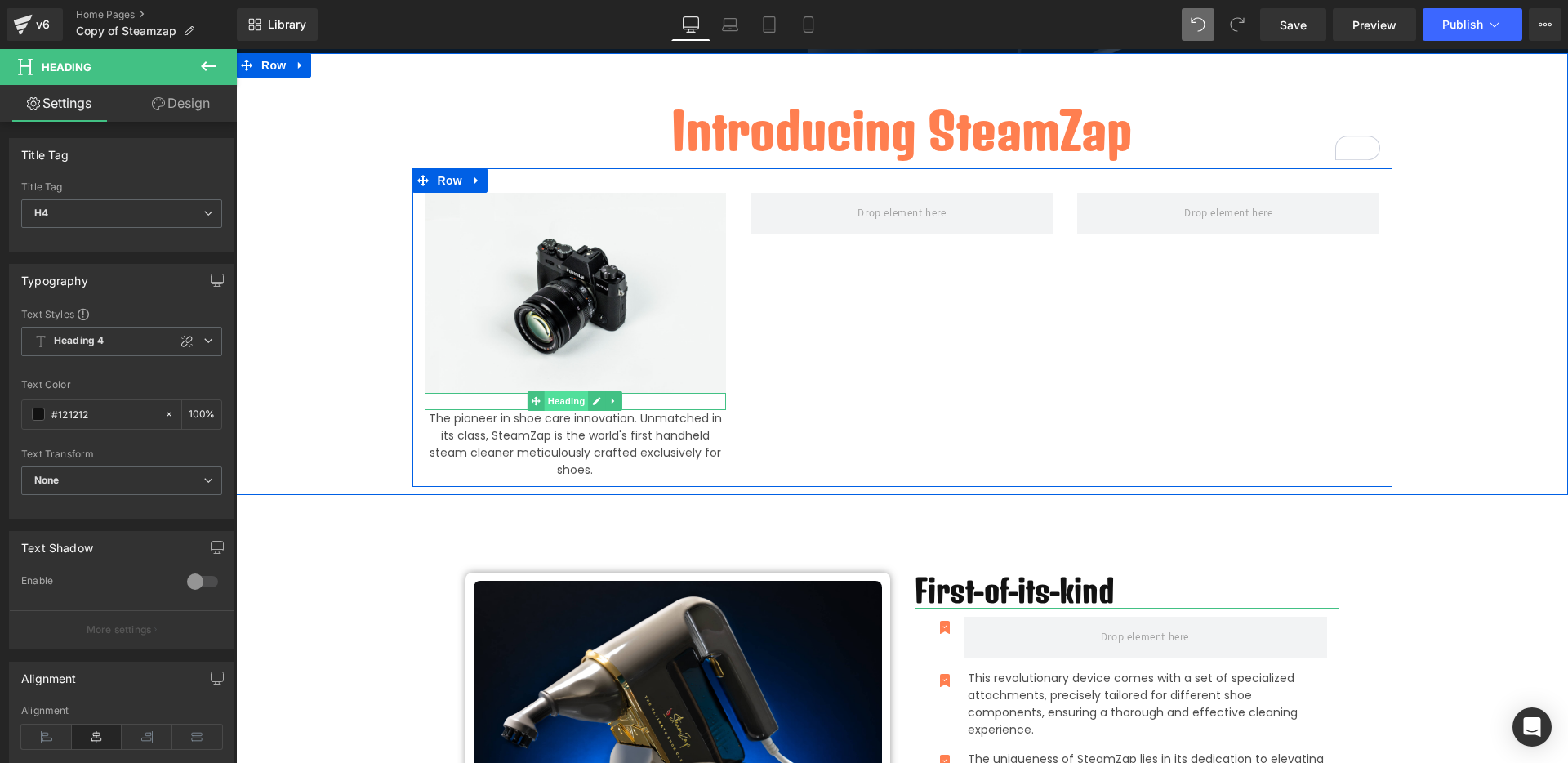 click on "Heading" at bounding box center [567, 401] 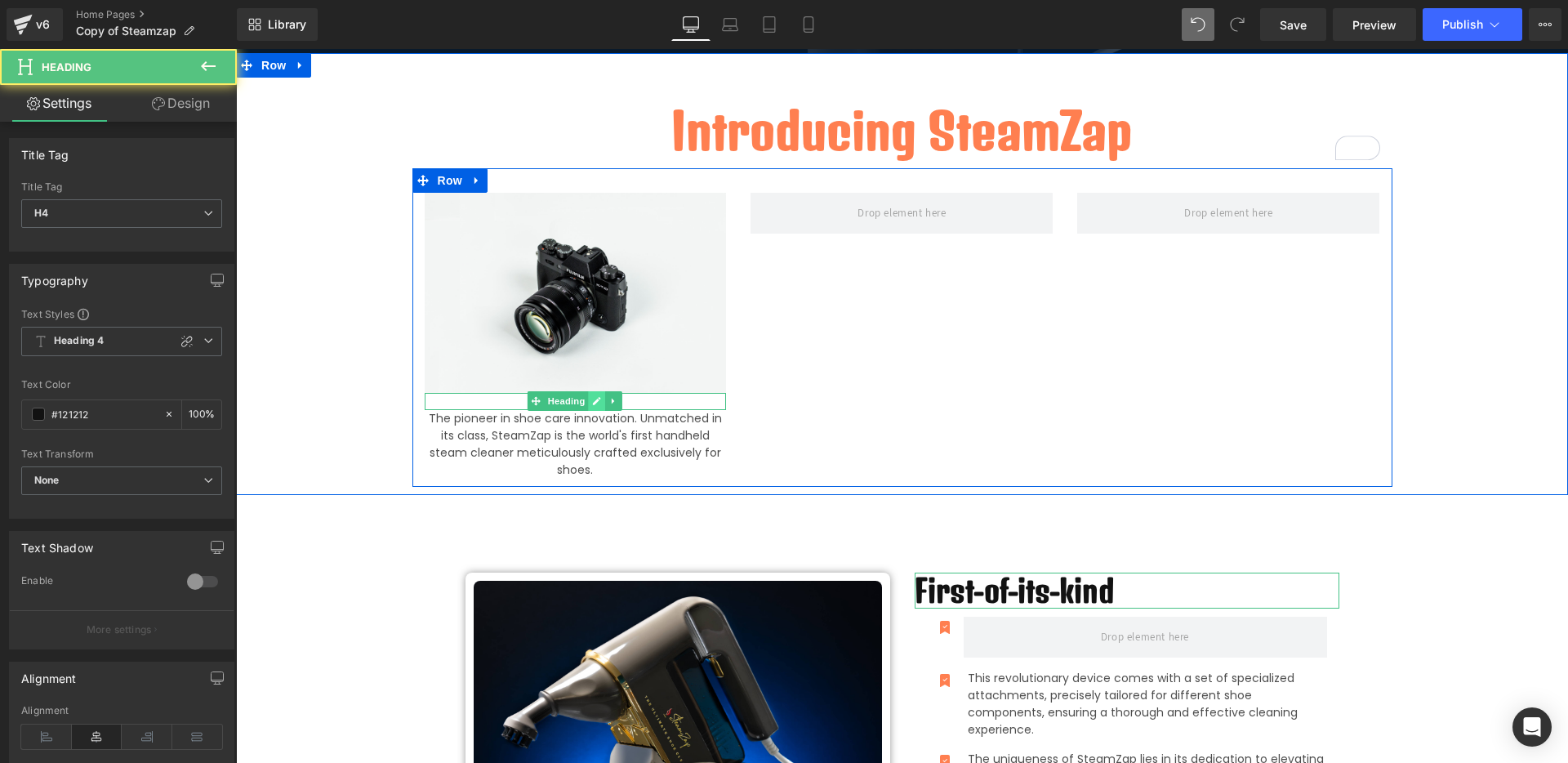 click 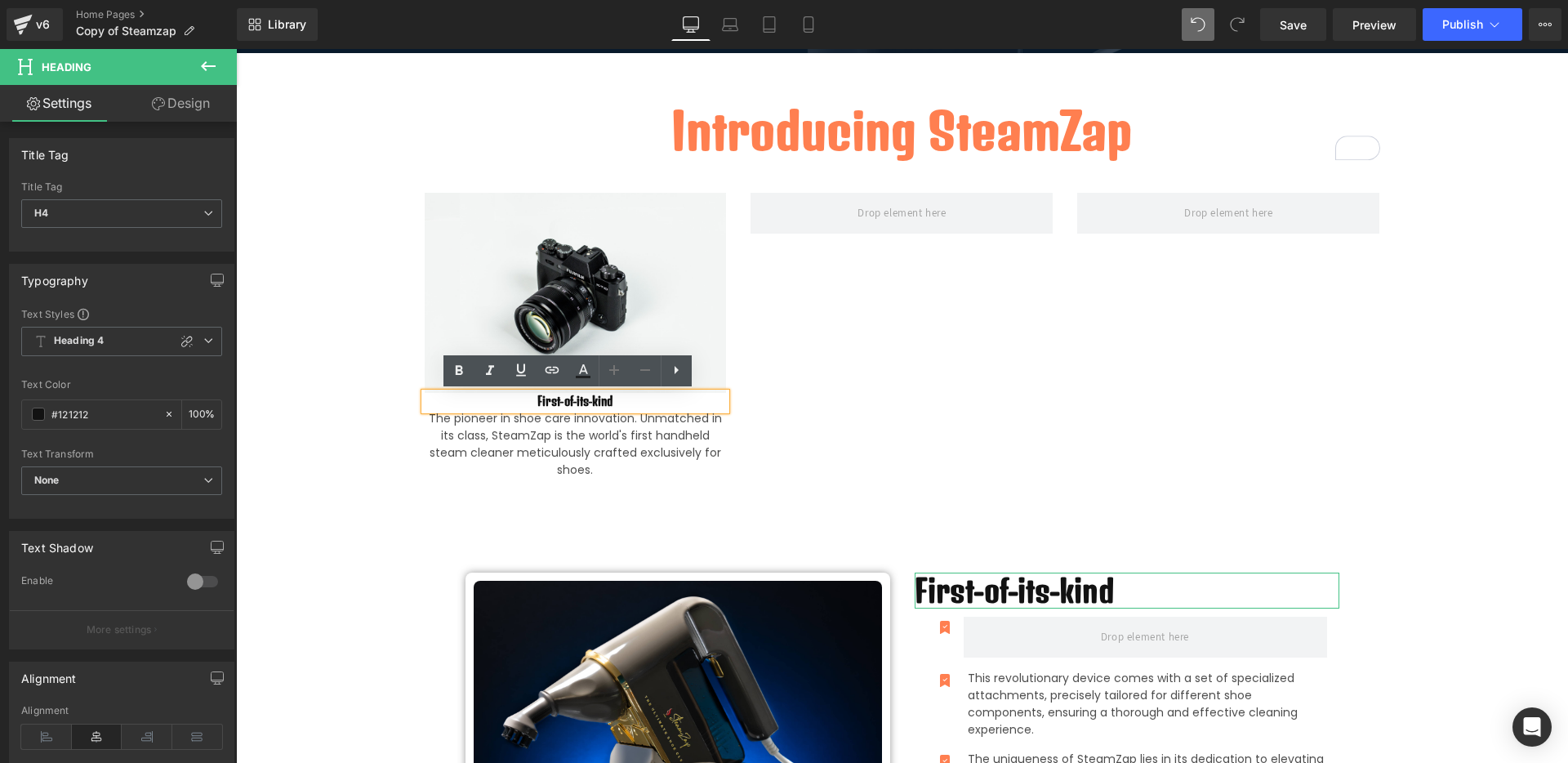 click on "First-of-its-kind" at bounding box center (576, 401) 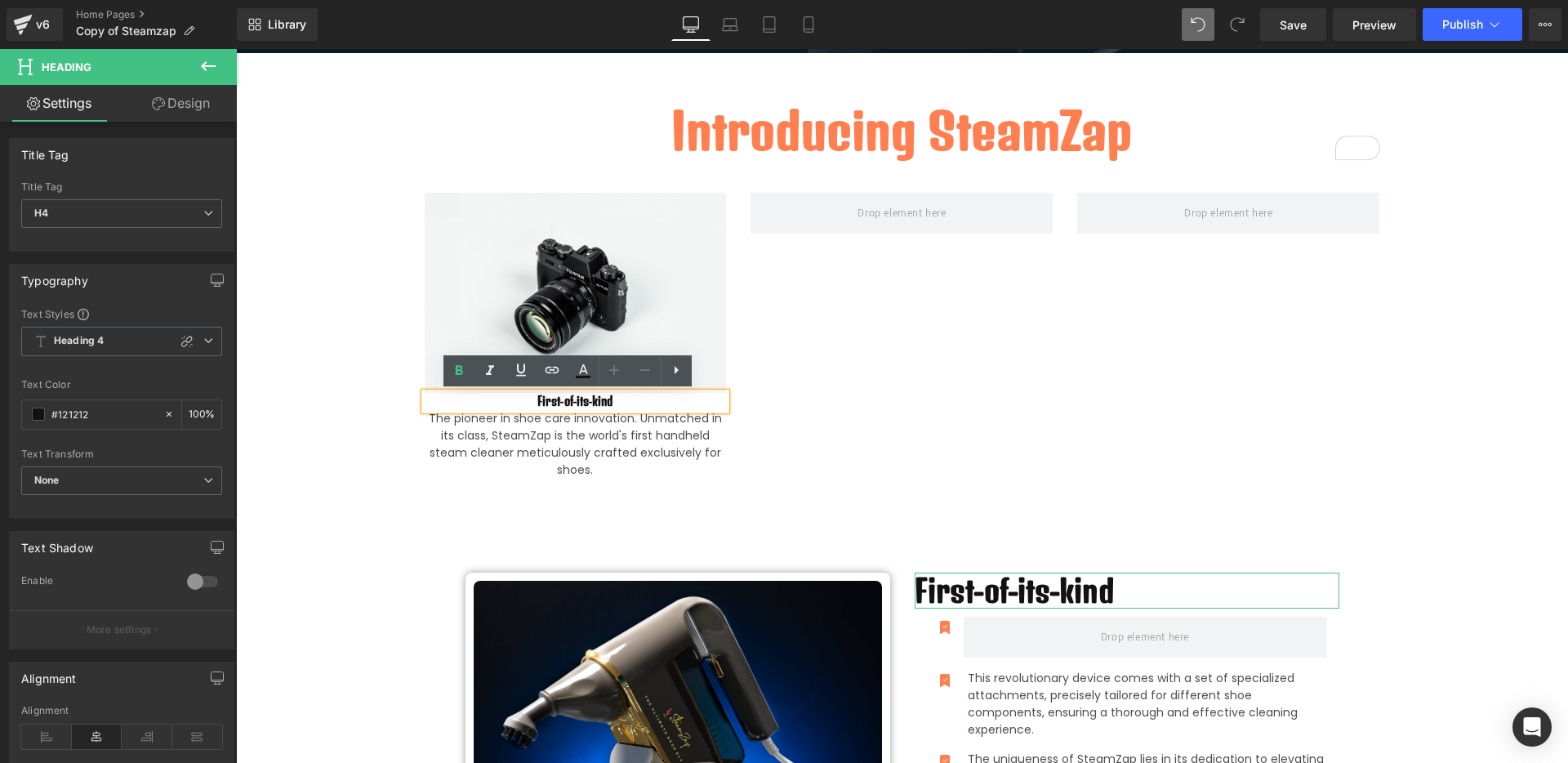 click 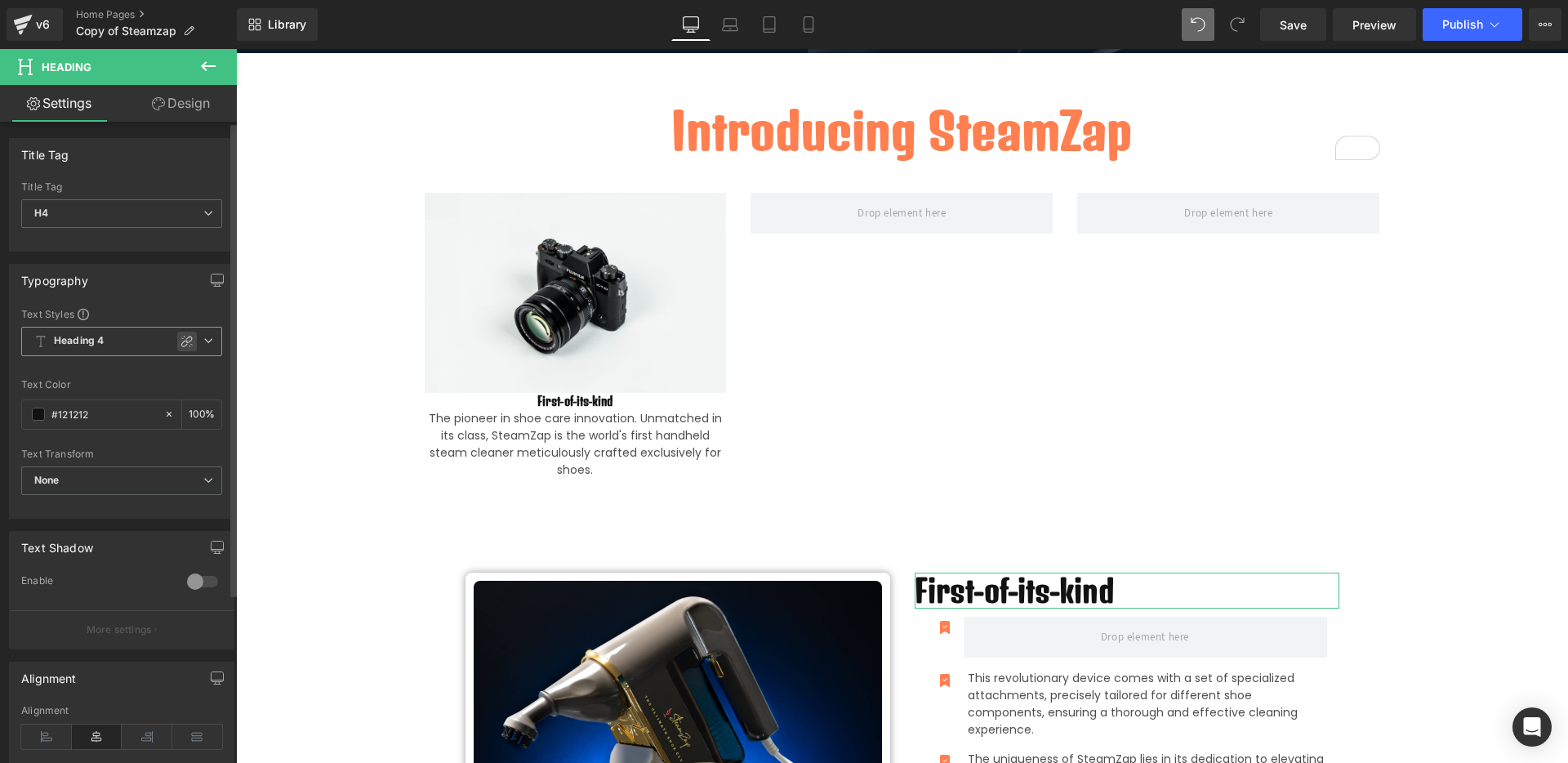 drag, startPoint x: 187, startPoint y: 343, endPoint x: 62, endPoint y: 314, distance: 128.31991 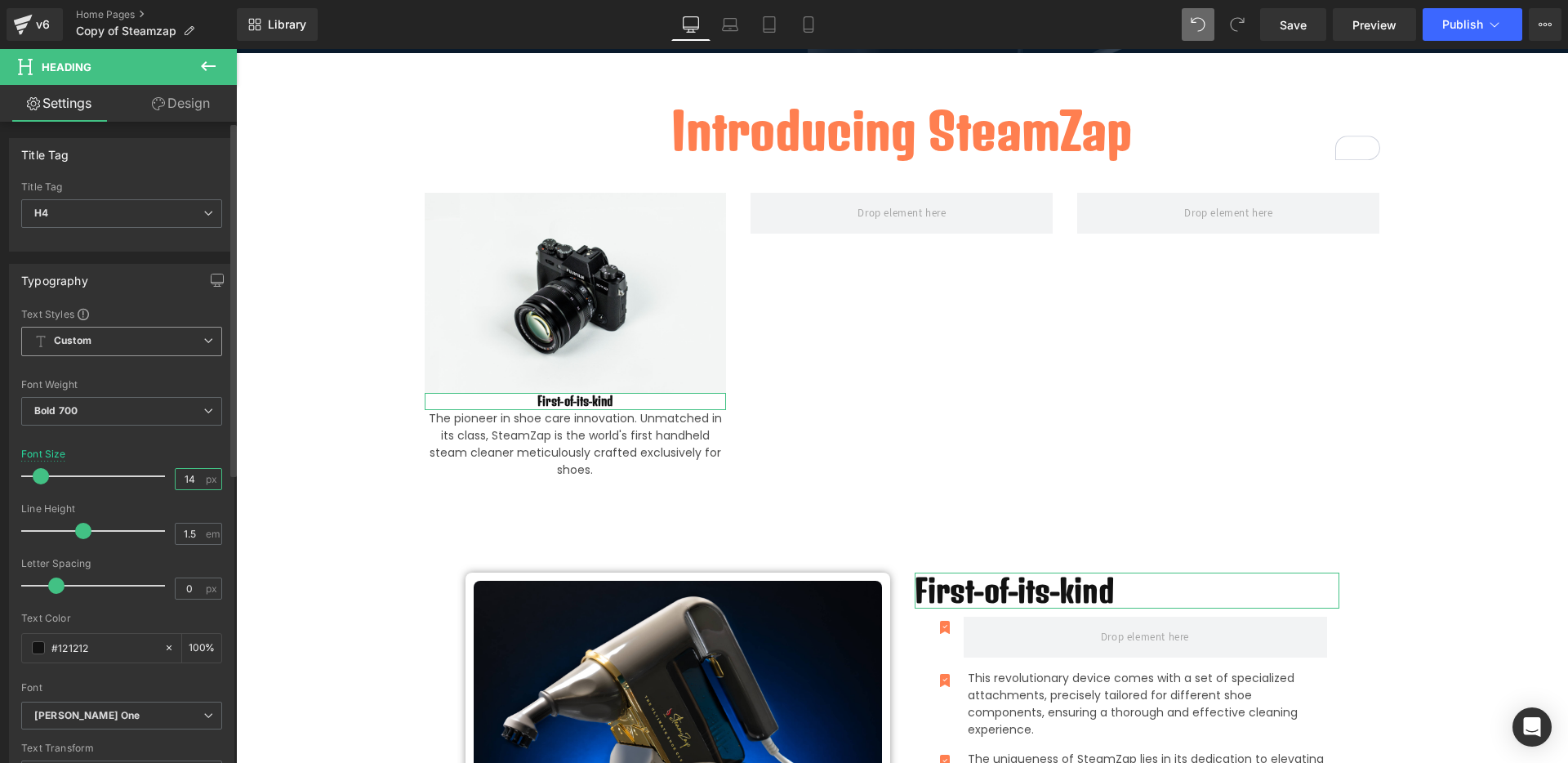 click on "14" at bounding box center (189, 479) 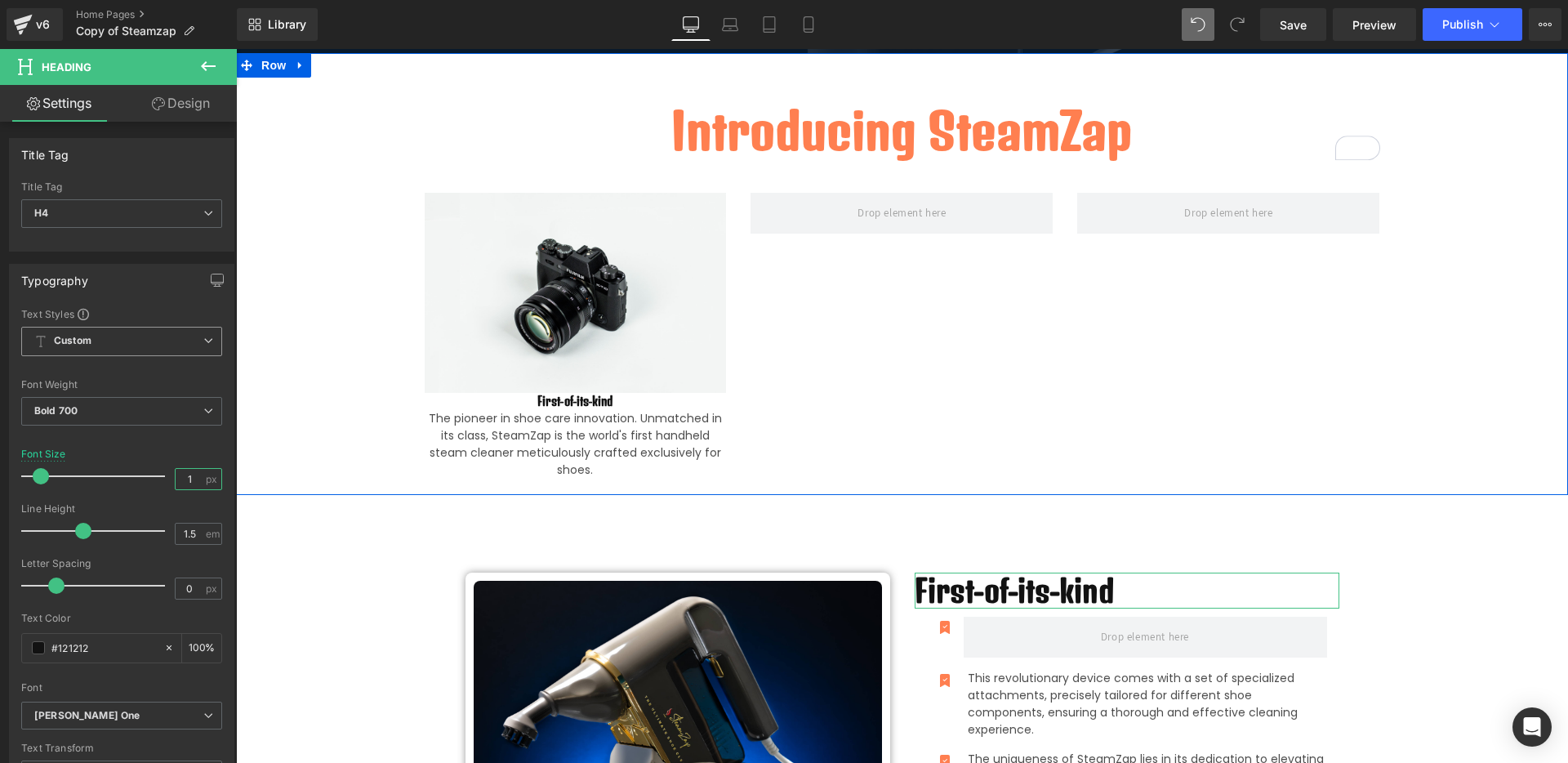 type on "6" 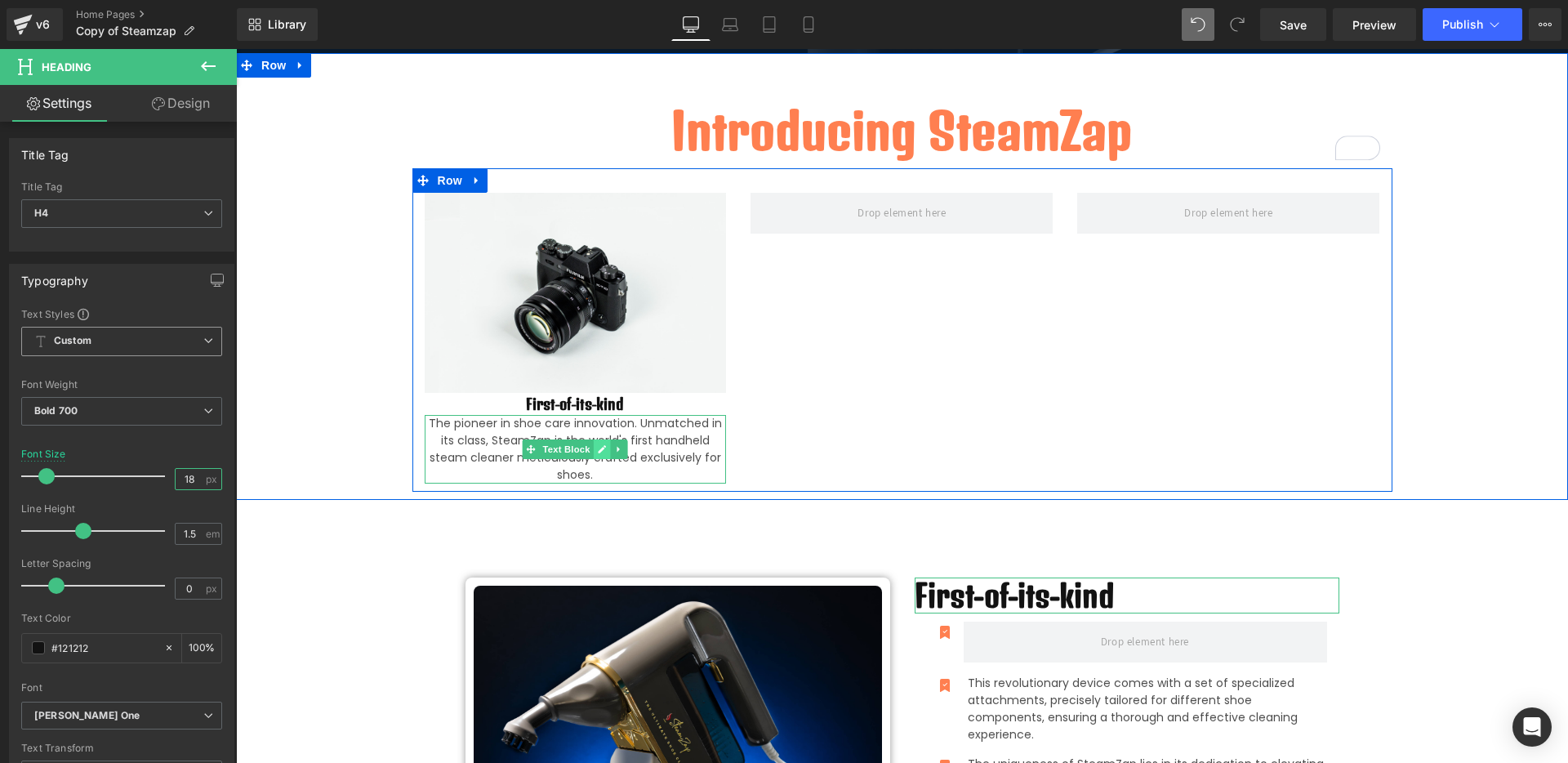 type on "18" 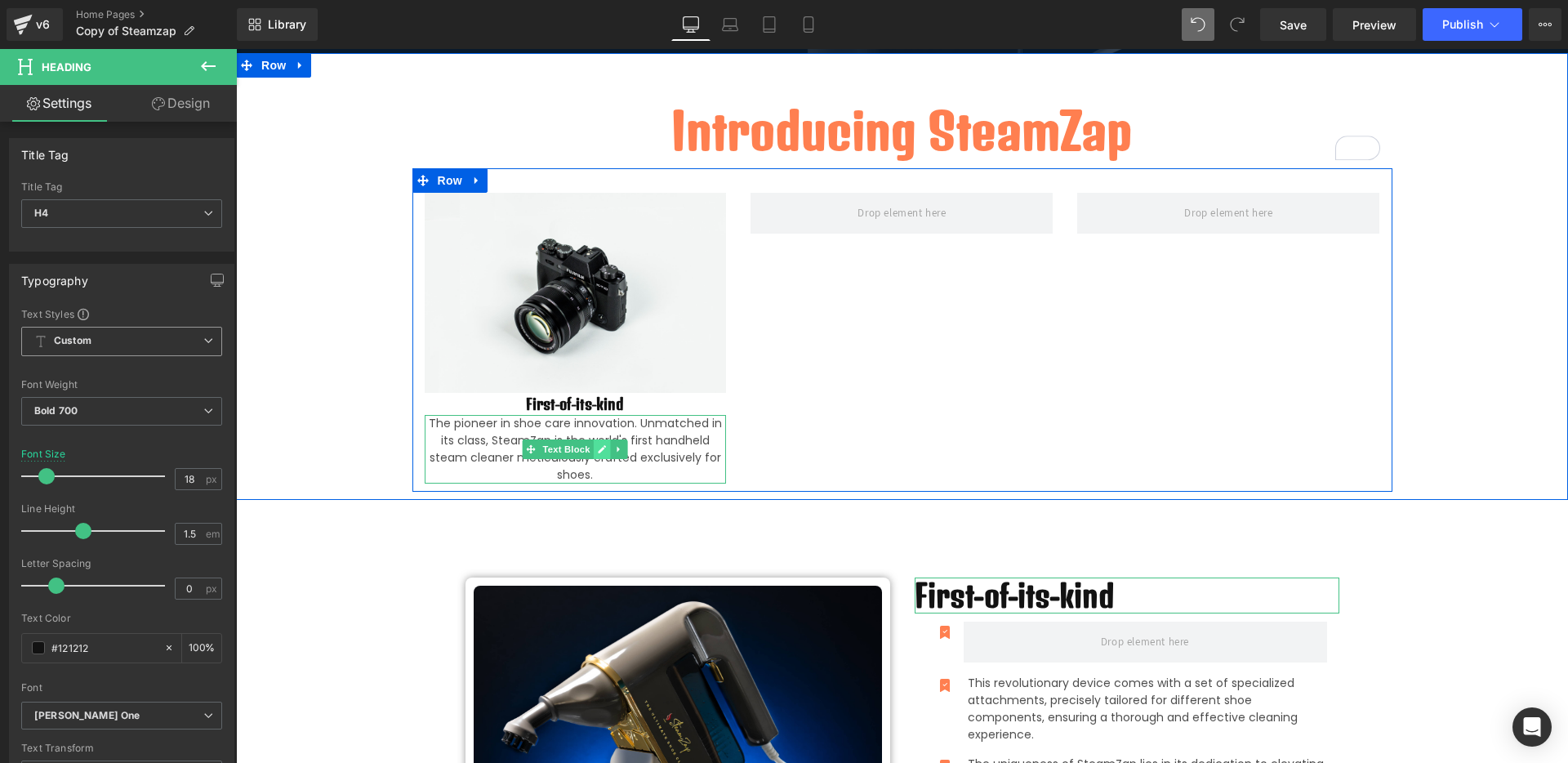 click 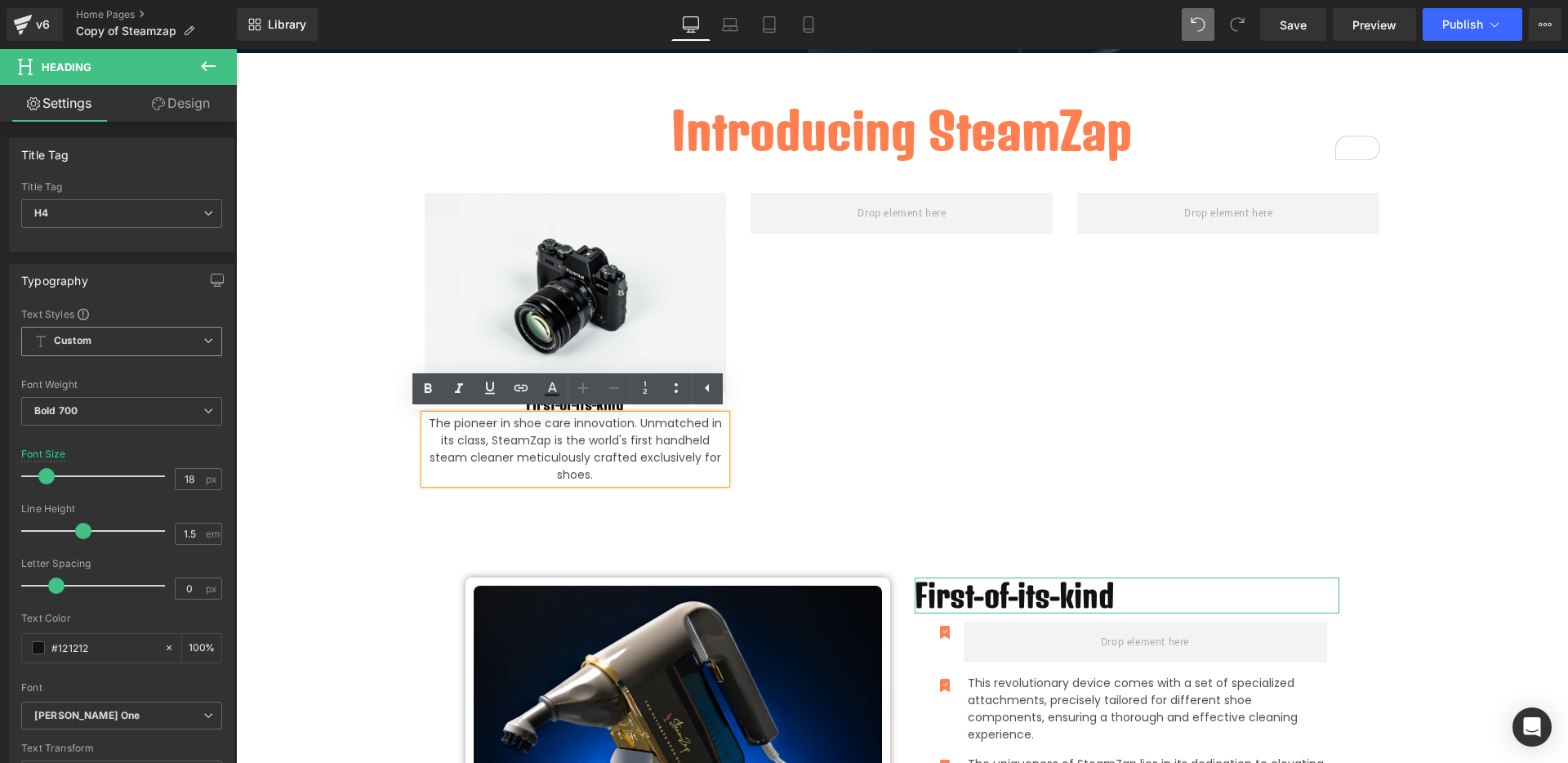 click on "The pioneer in shoe care innovation. Unmatched in its class, SteamZap is the world's first handheld steam cleaner meticulously crafted exclusively for shoes." at bounding box center (576, 449) 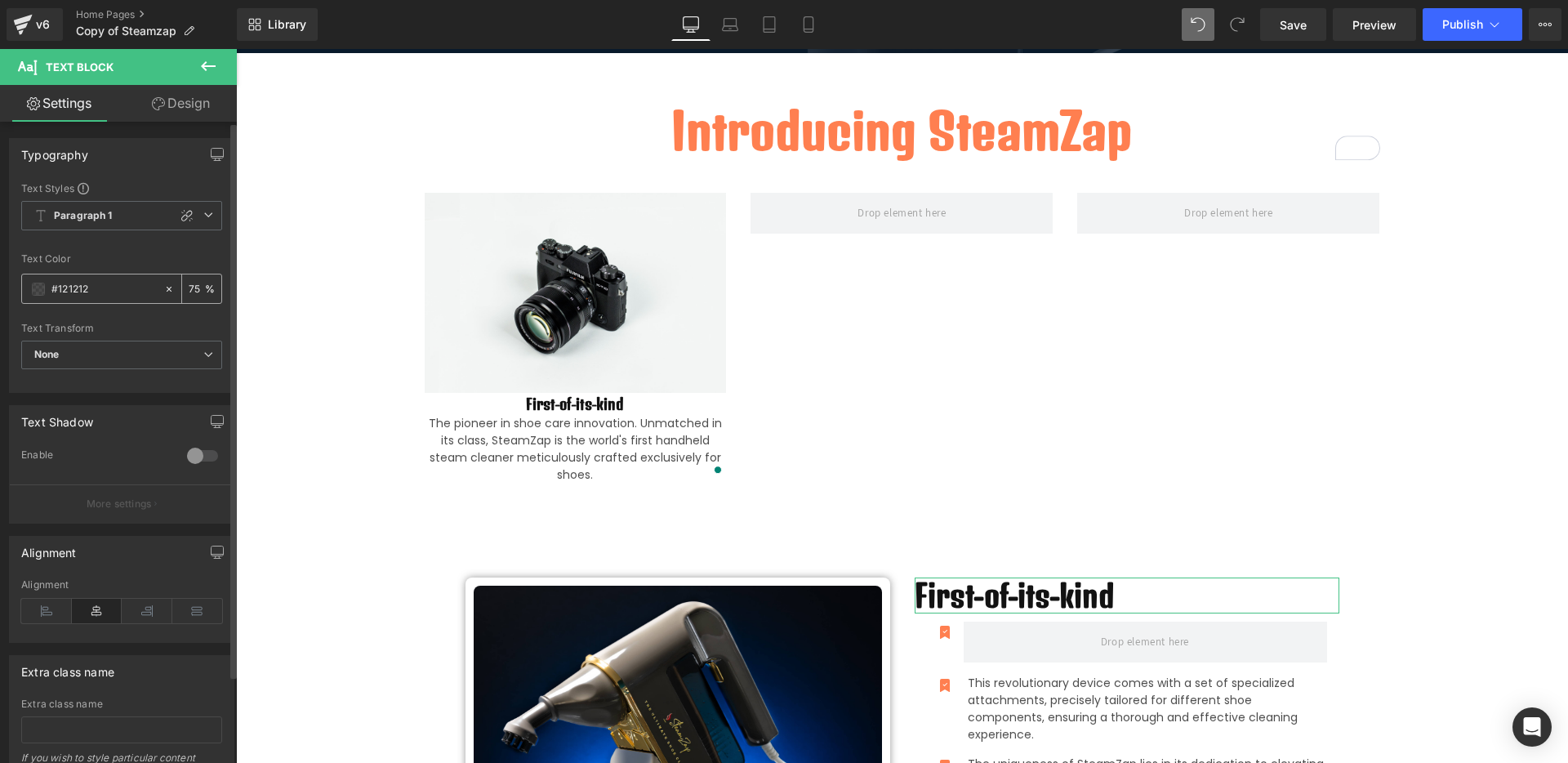 click on "75" at bounding box center (197, 288) 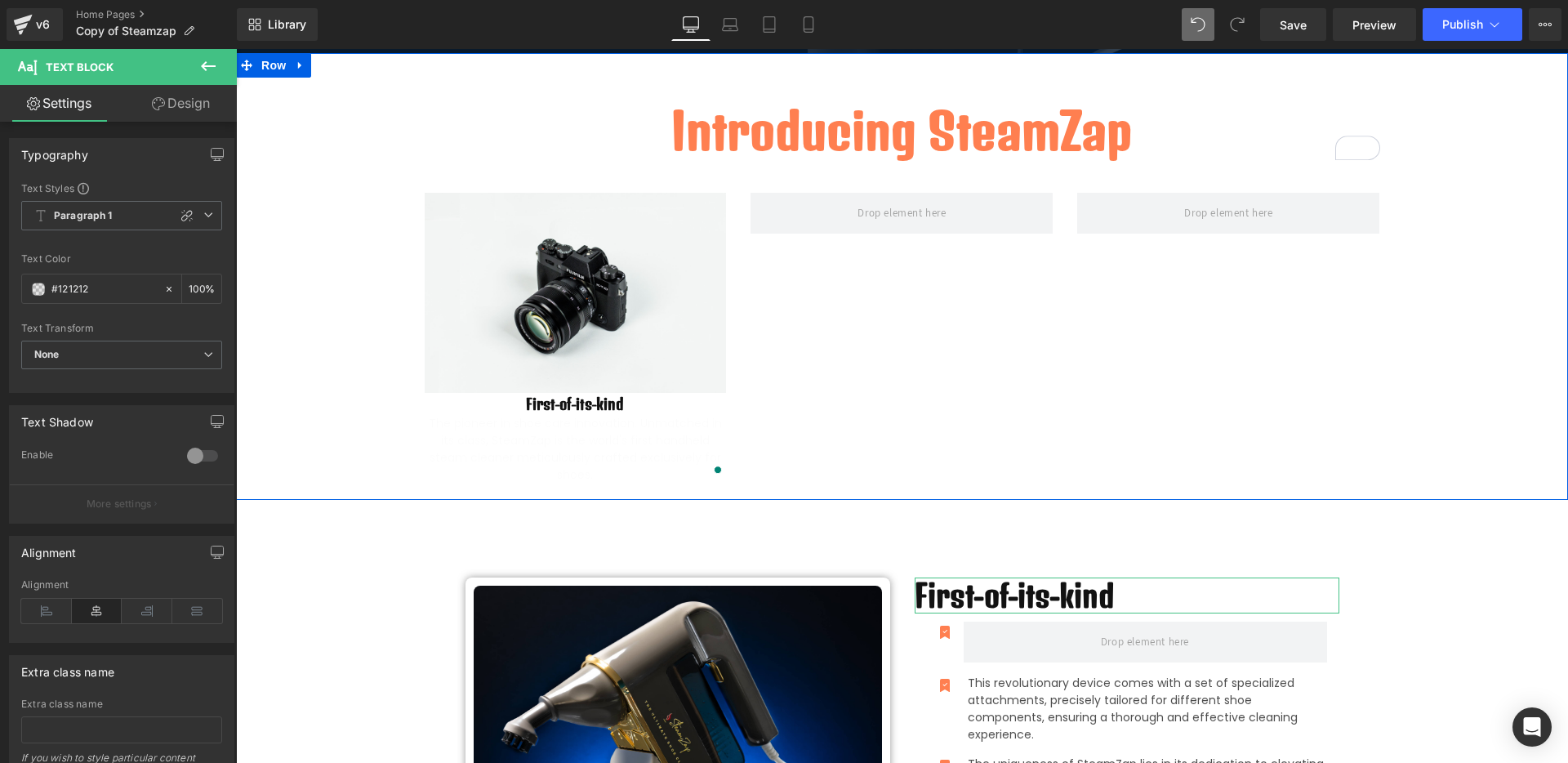 scroll, scrollTop: 0, scrollLeft: 1, axis: horizontal 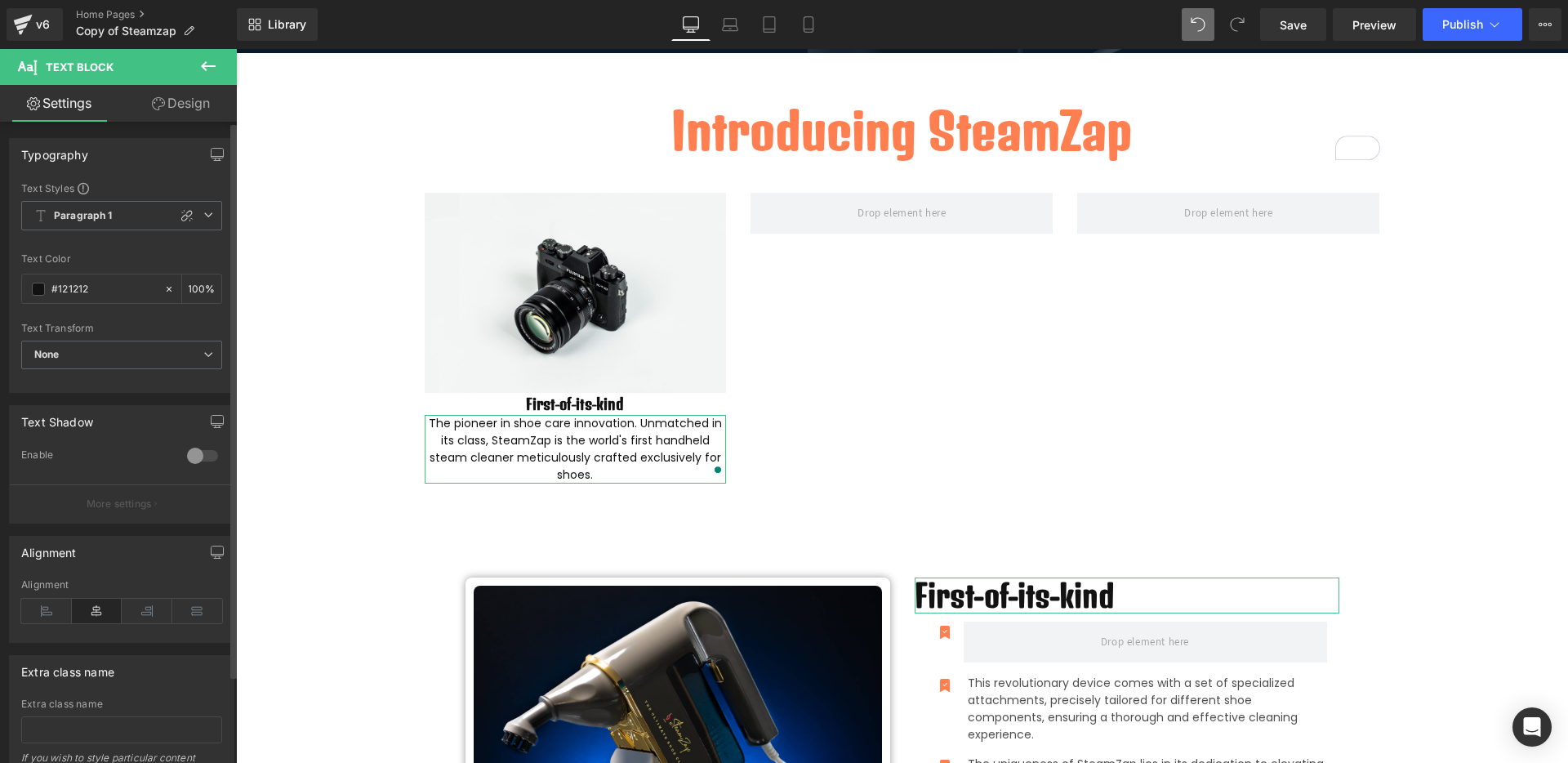 type on "100" 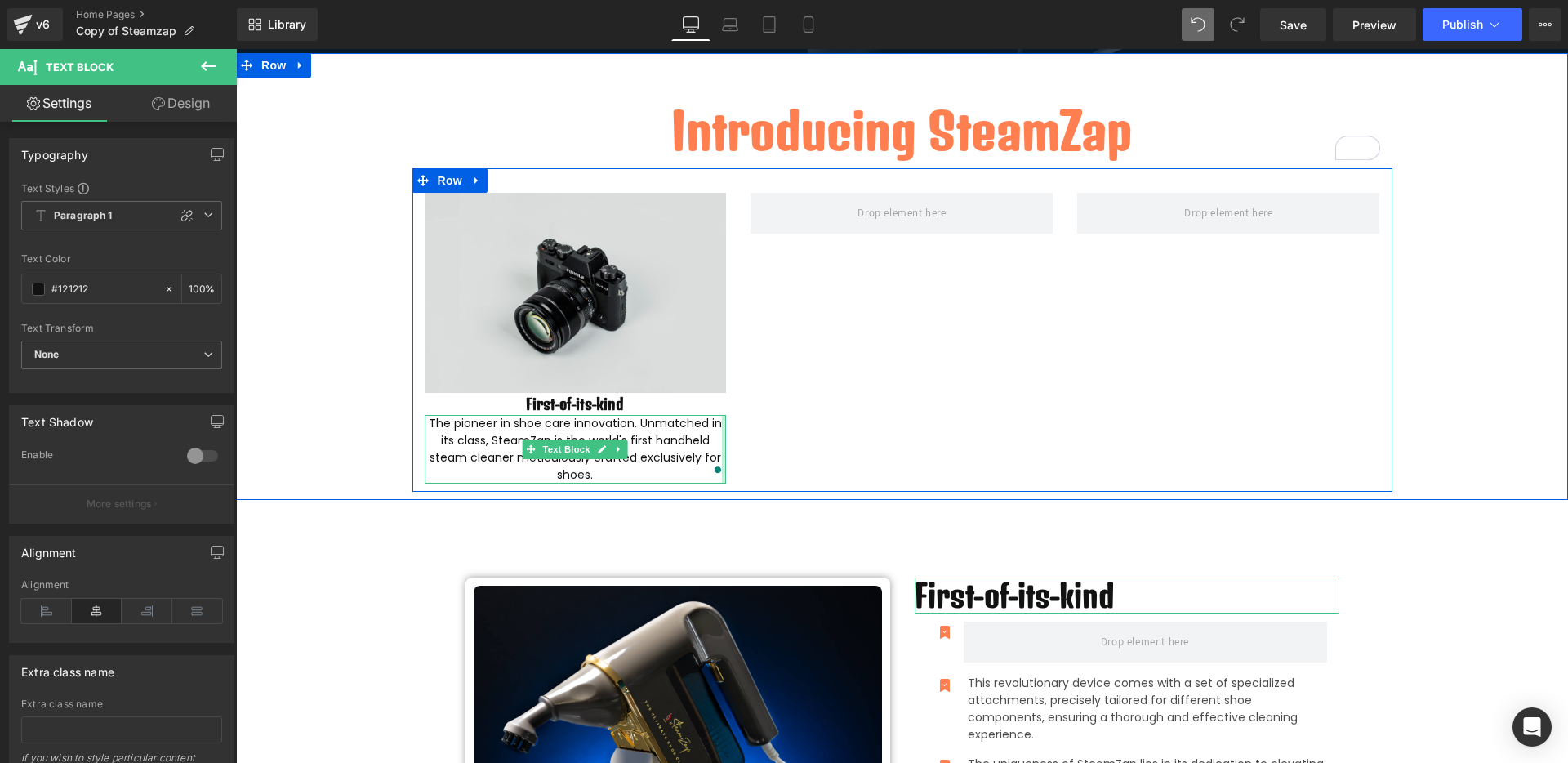 scroll, scrollTop: 431, scrollLeft: 0, axis: vertical 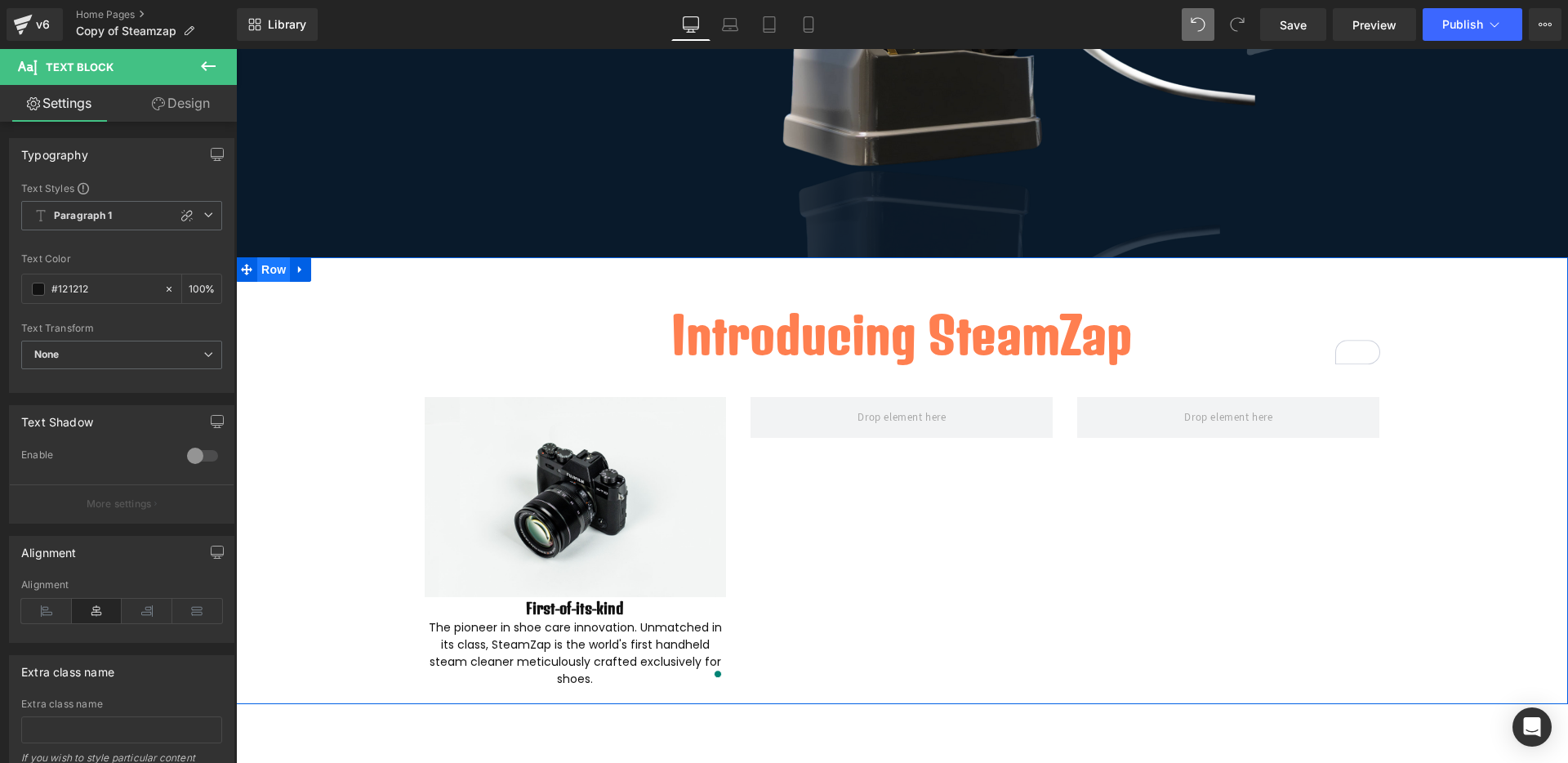 click on "Row" at bounding box center (274, 270) 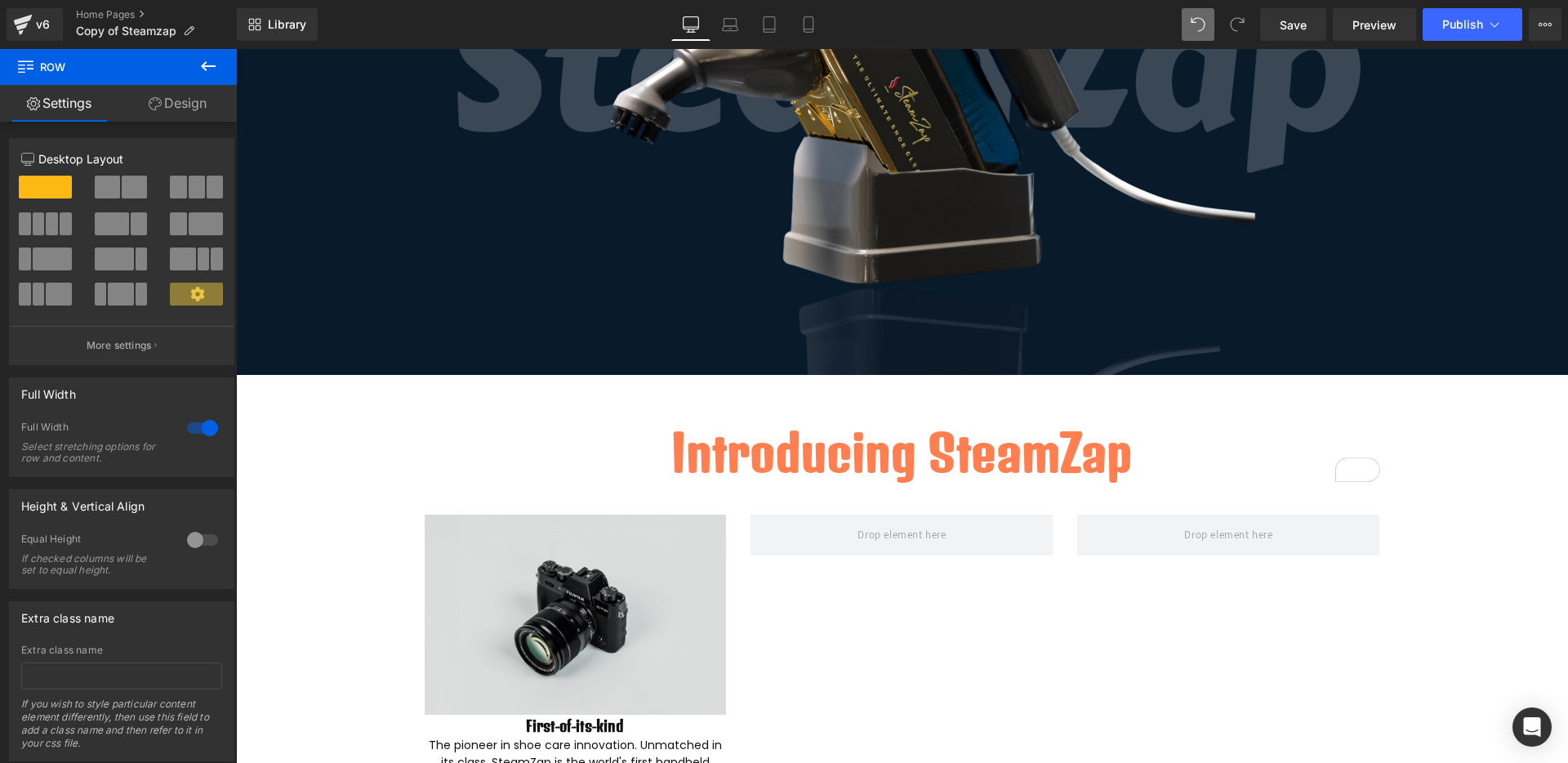 scroll, scrollTop: 408, scrollLeft: 0, axis: vertical 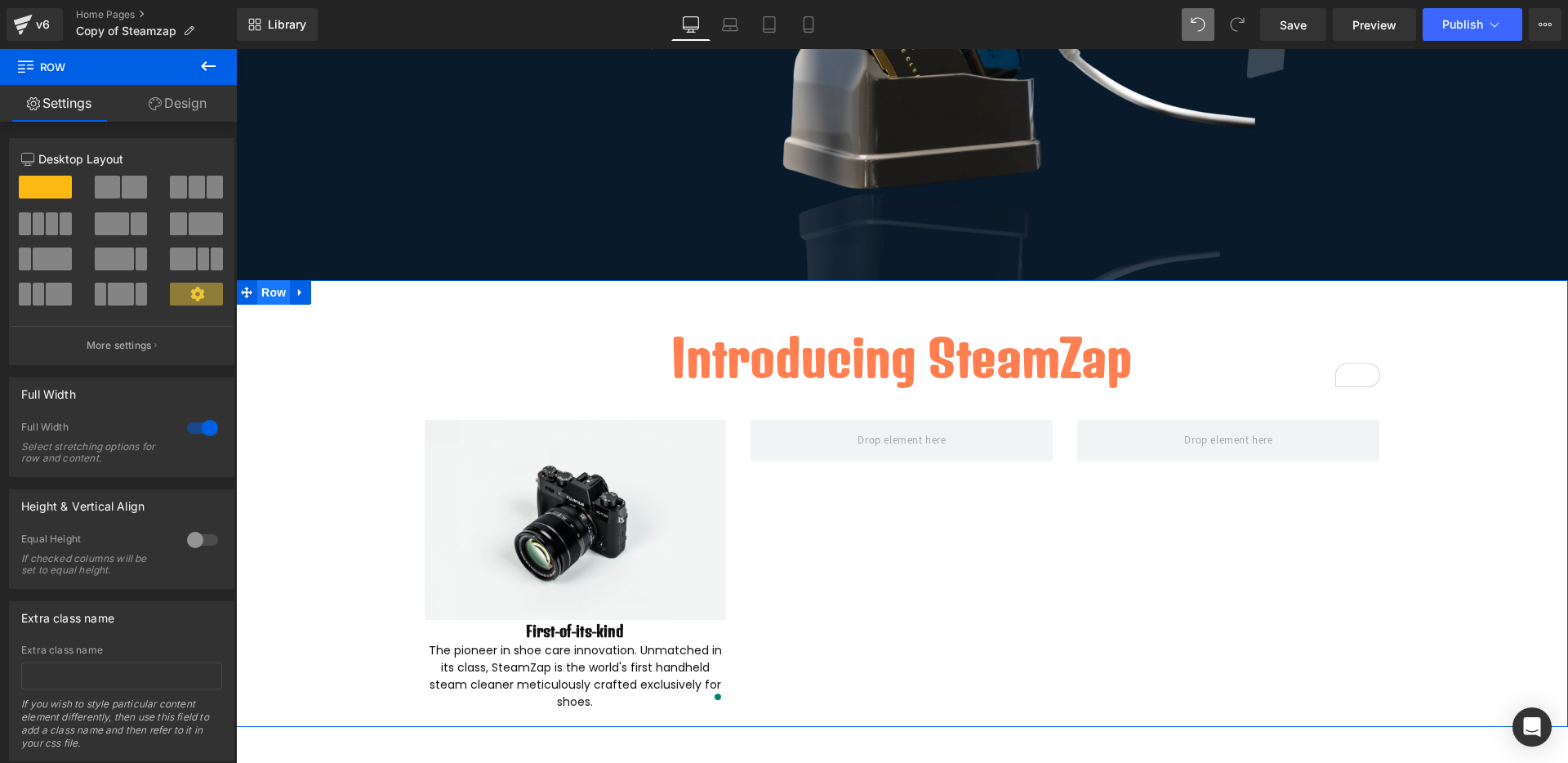 click on "Row" at bounding box center [274, 292] 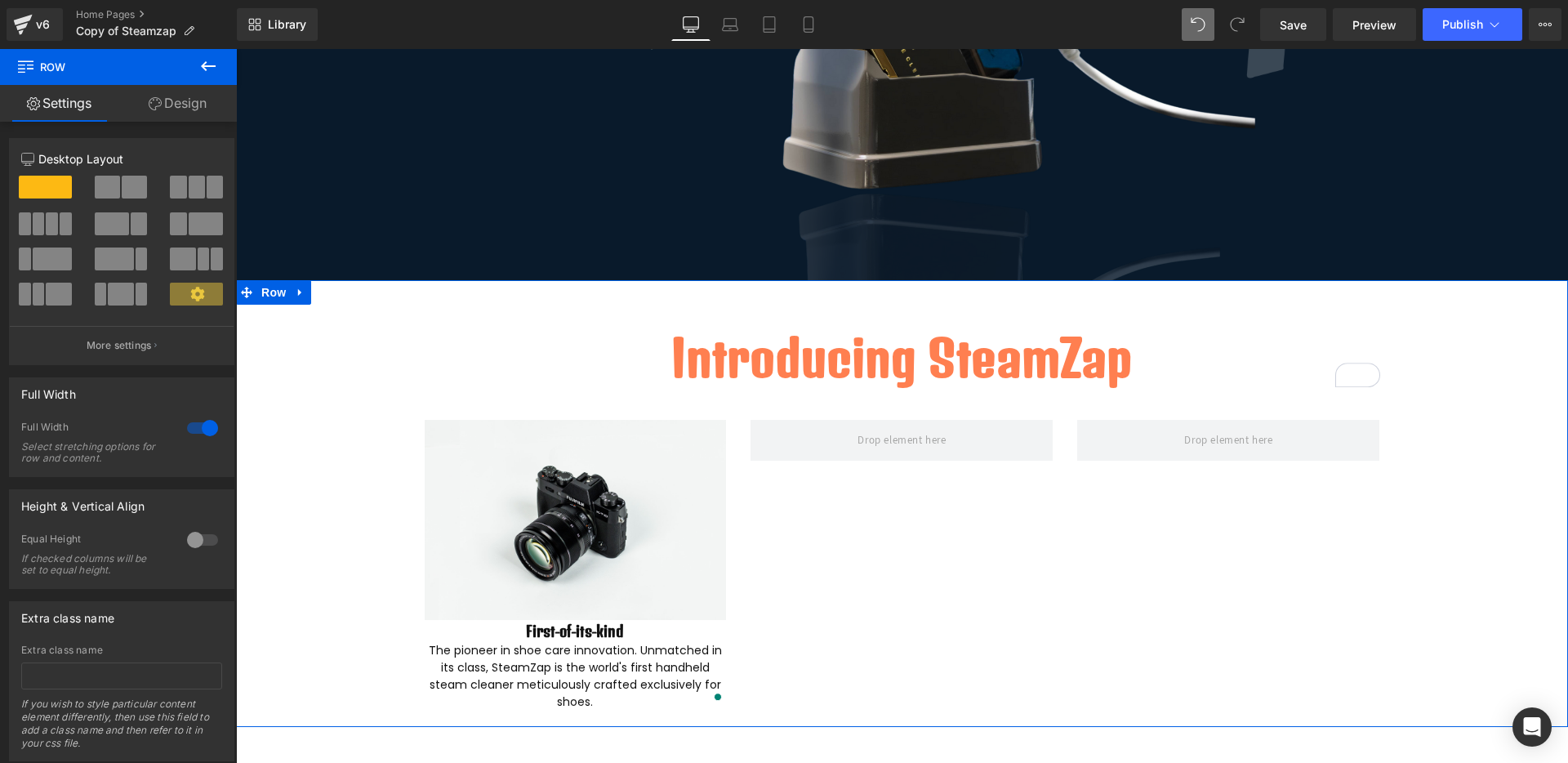 click on "Design" at bounding box center (177, 103) 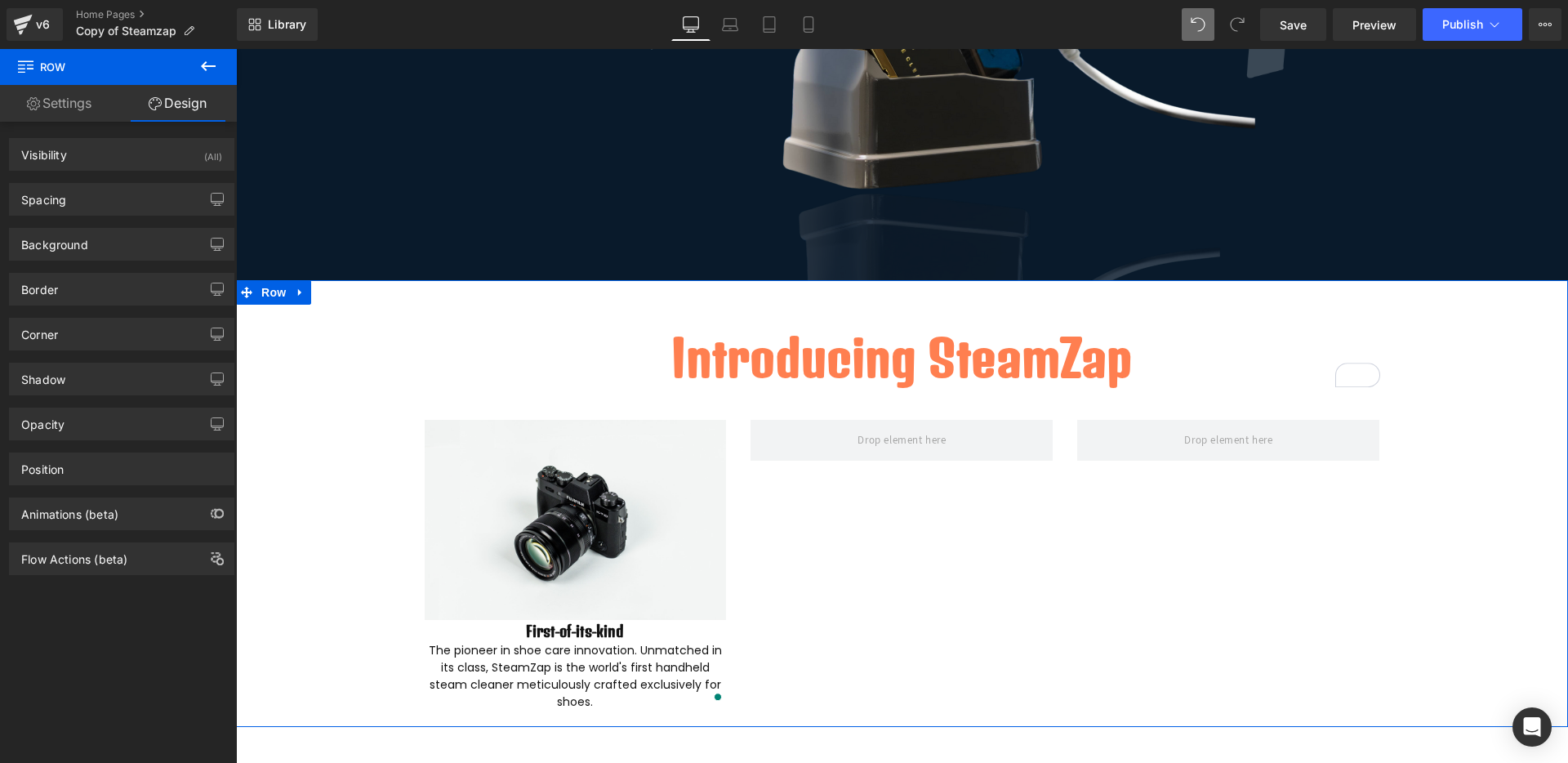 drag, startPoint x: 114, startPoint y: 245, endPoint x: 143, endPoint y: 262, distance: 33.615473 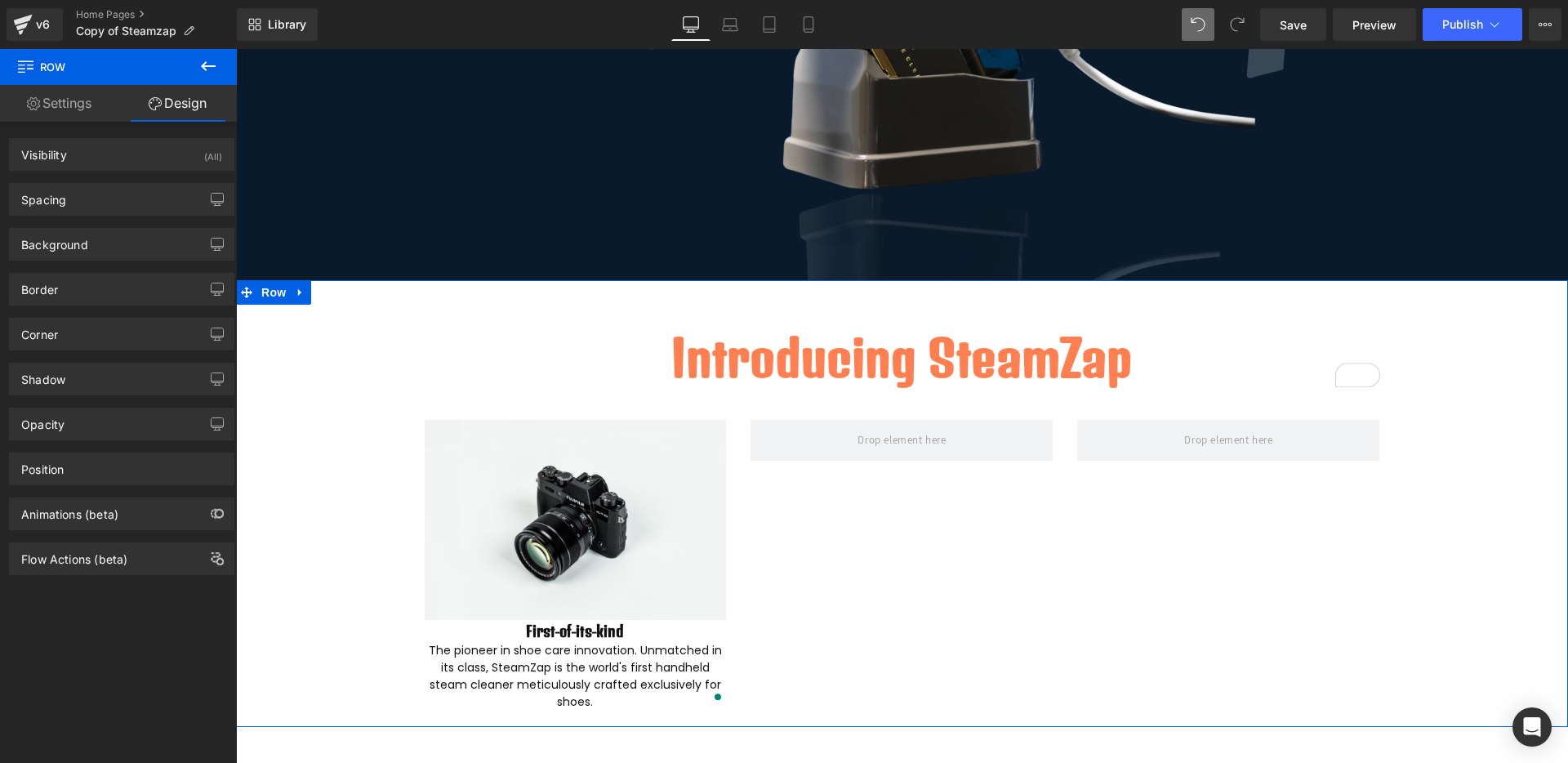 click on "Background" at bounding box center (122, 244) 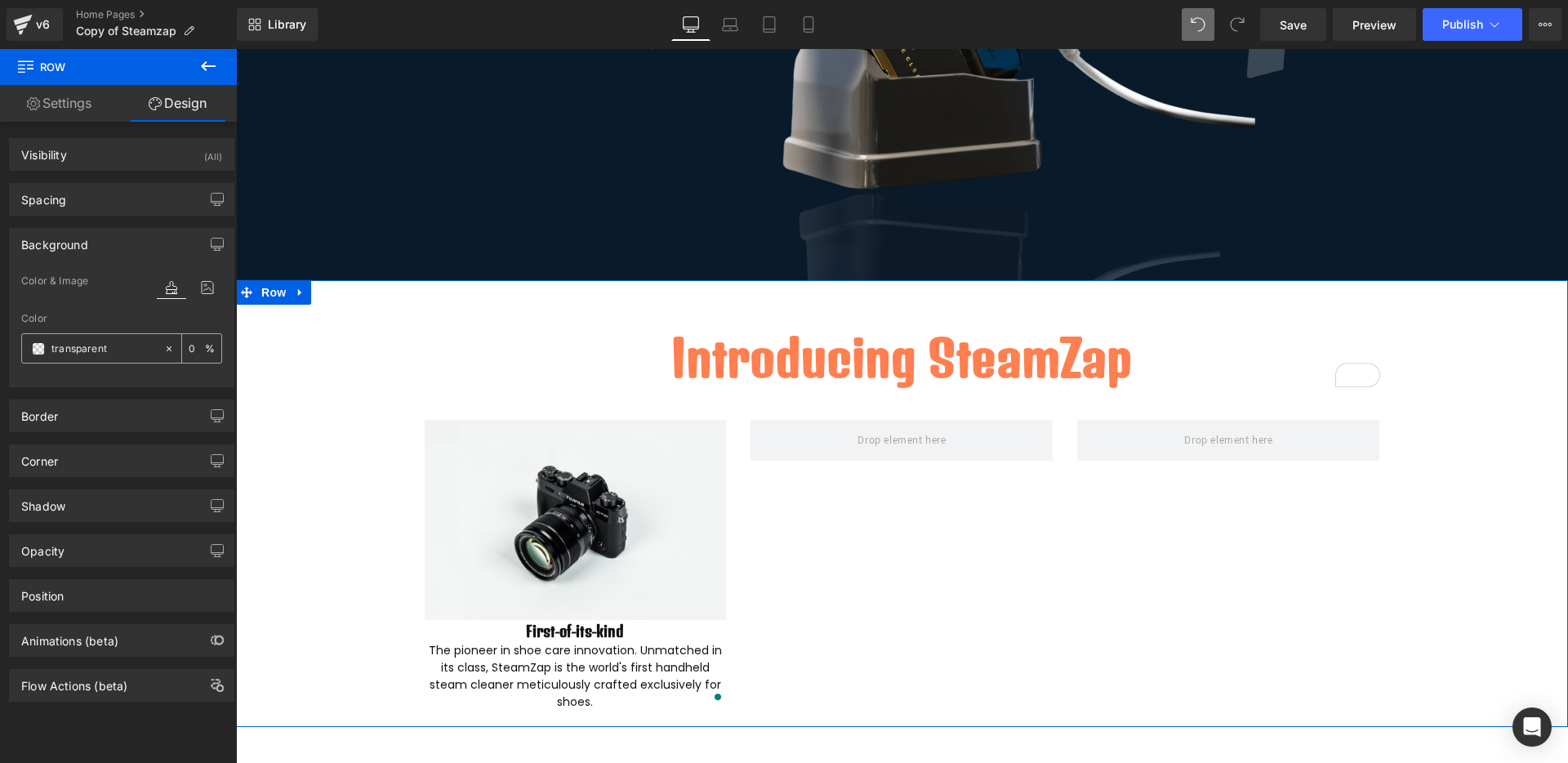 click at bounding box center [38, 349] 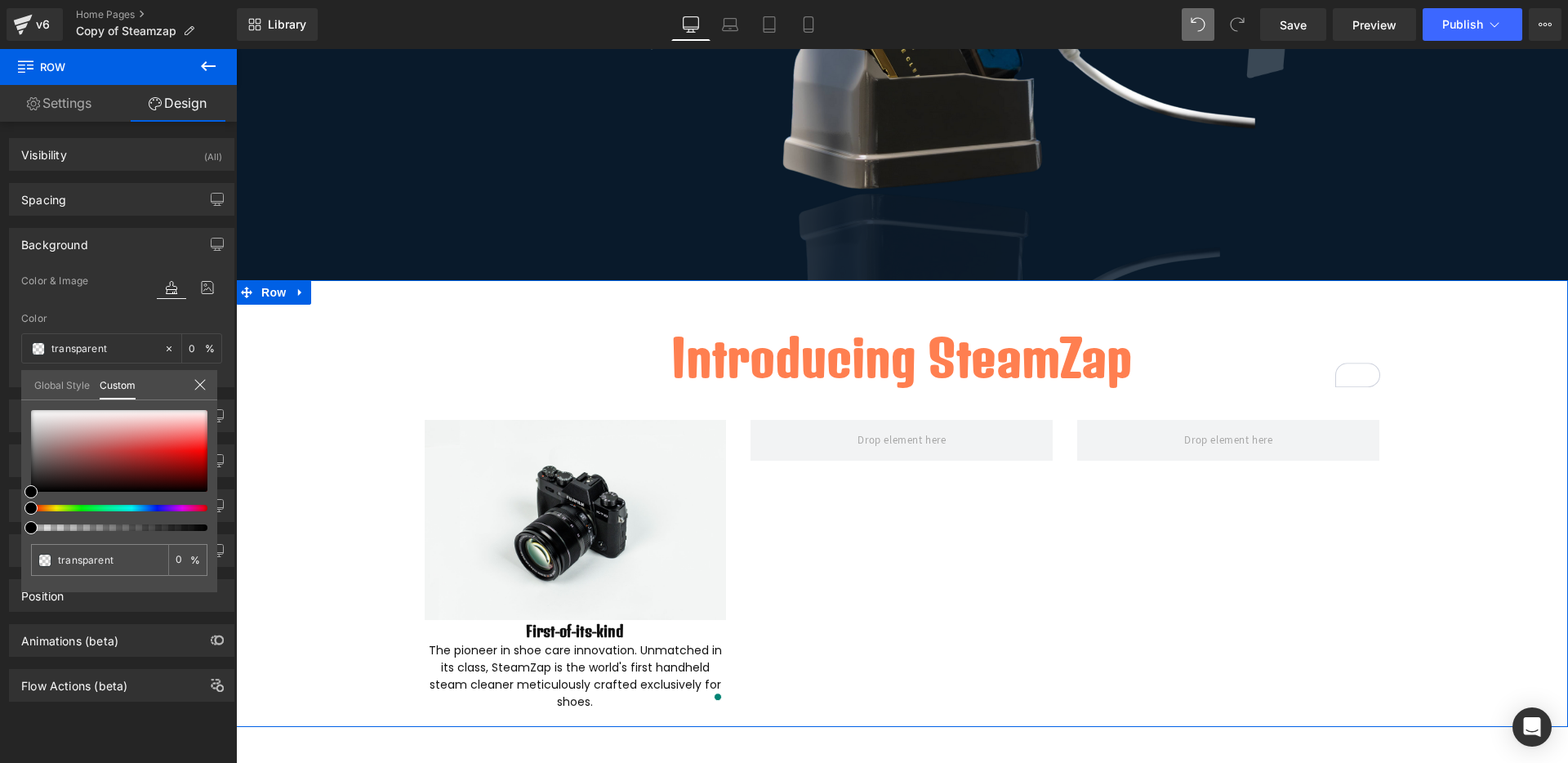 click on "Global Style" at bounding box center [62, 384] 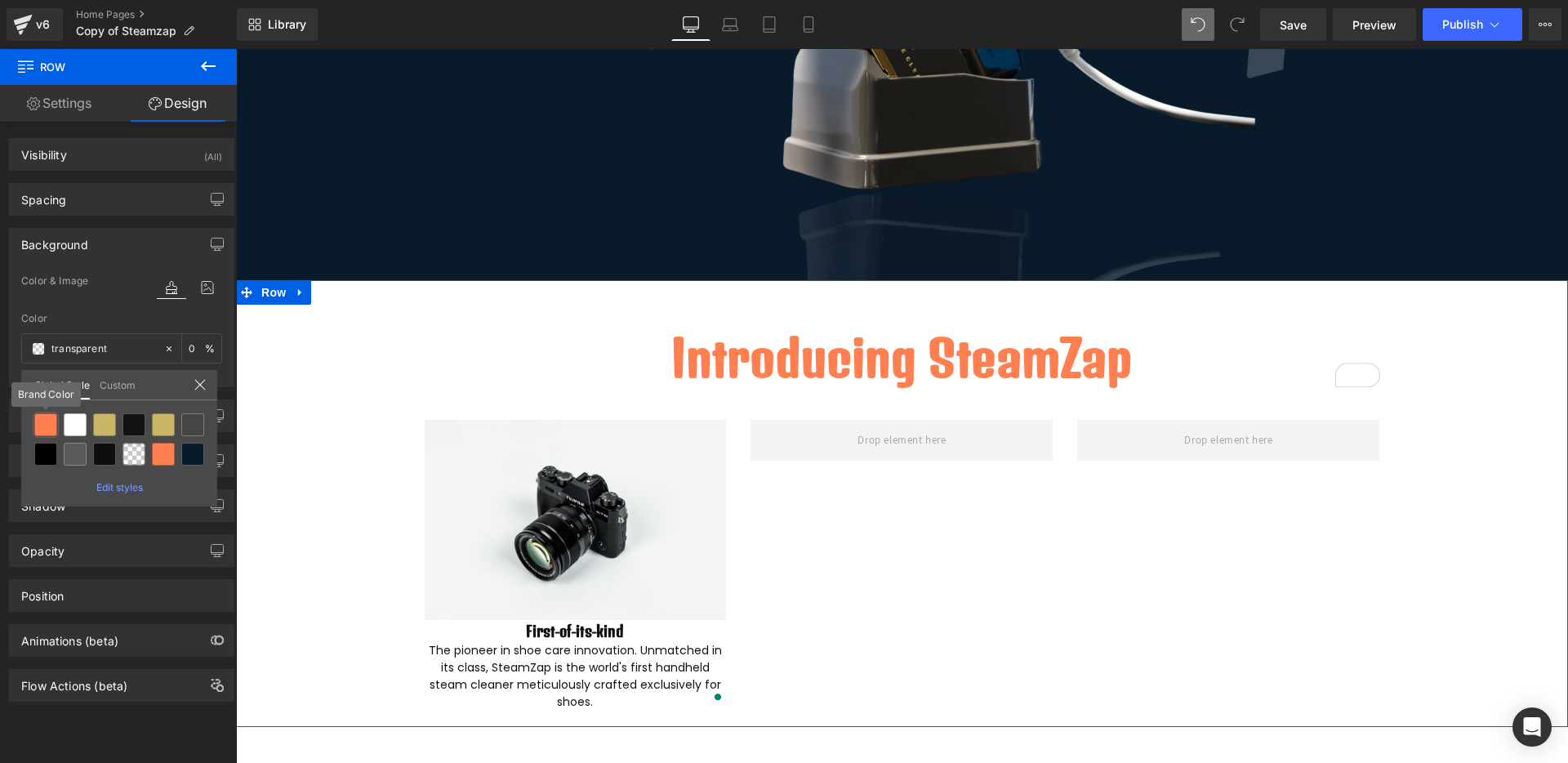 click at bounding box center (46, 425) 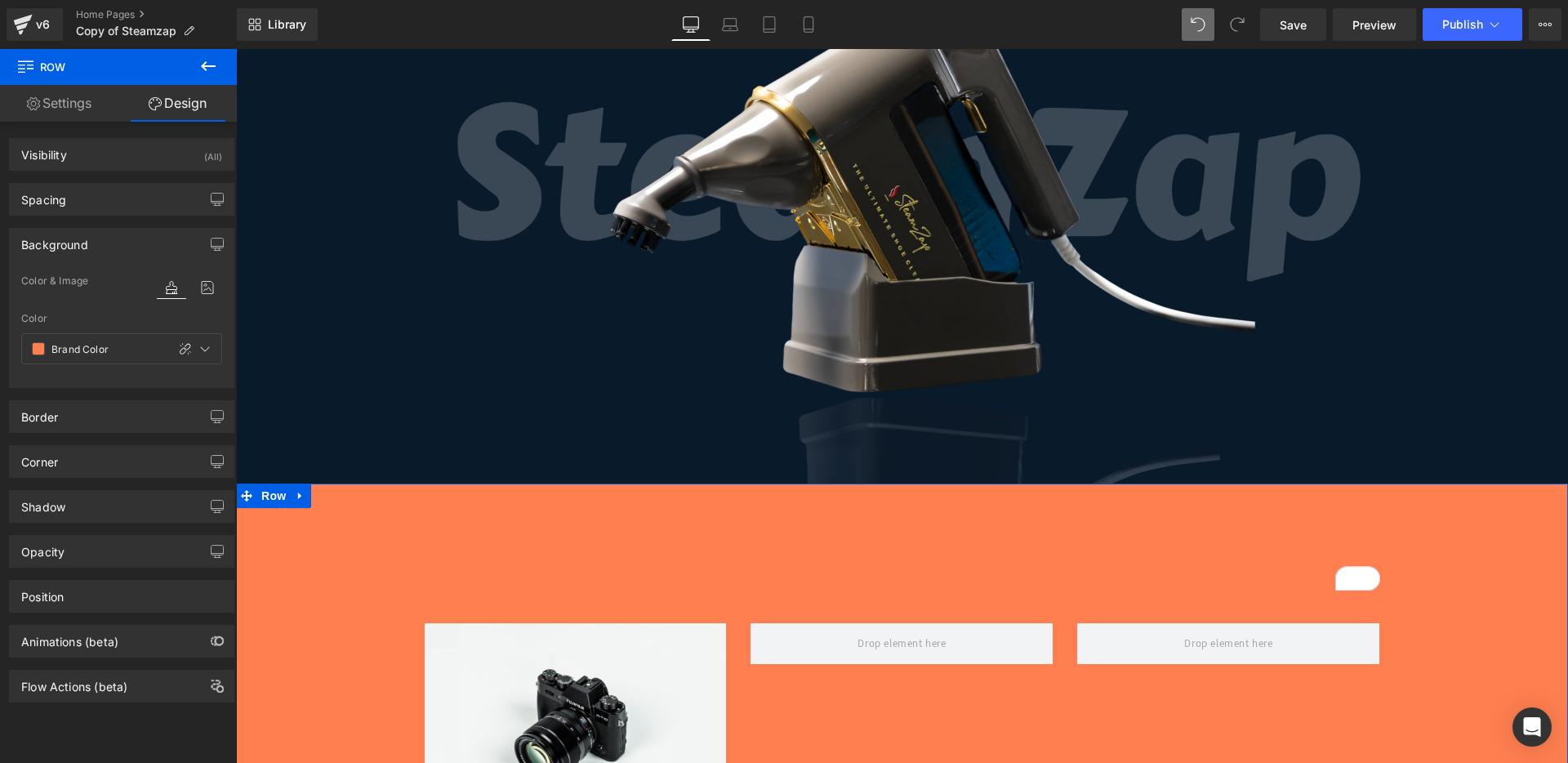scroll, scrollTop: 204, scrollLeft: 0, axis: vertical 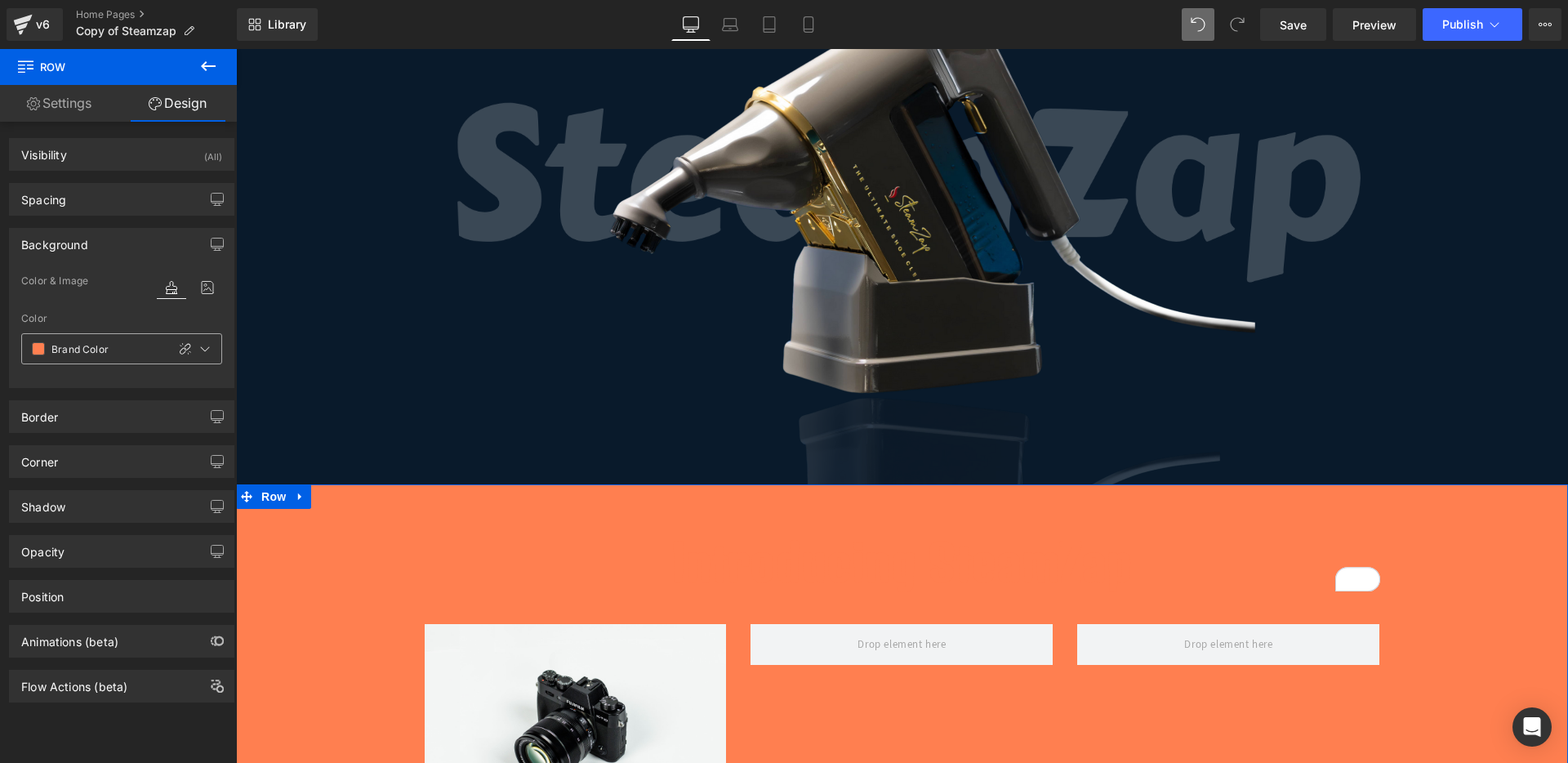 click on "Brand Color" at bounding box center [94, 349] 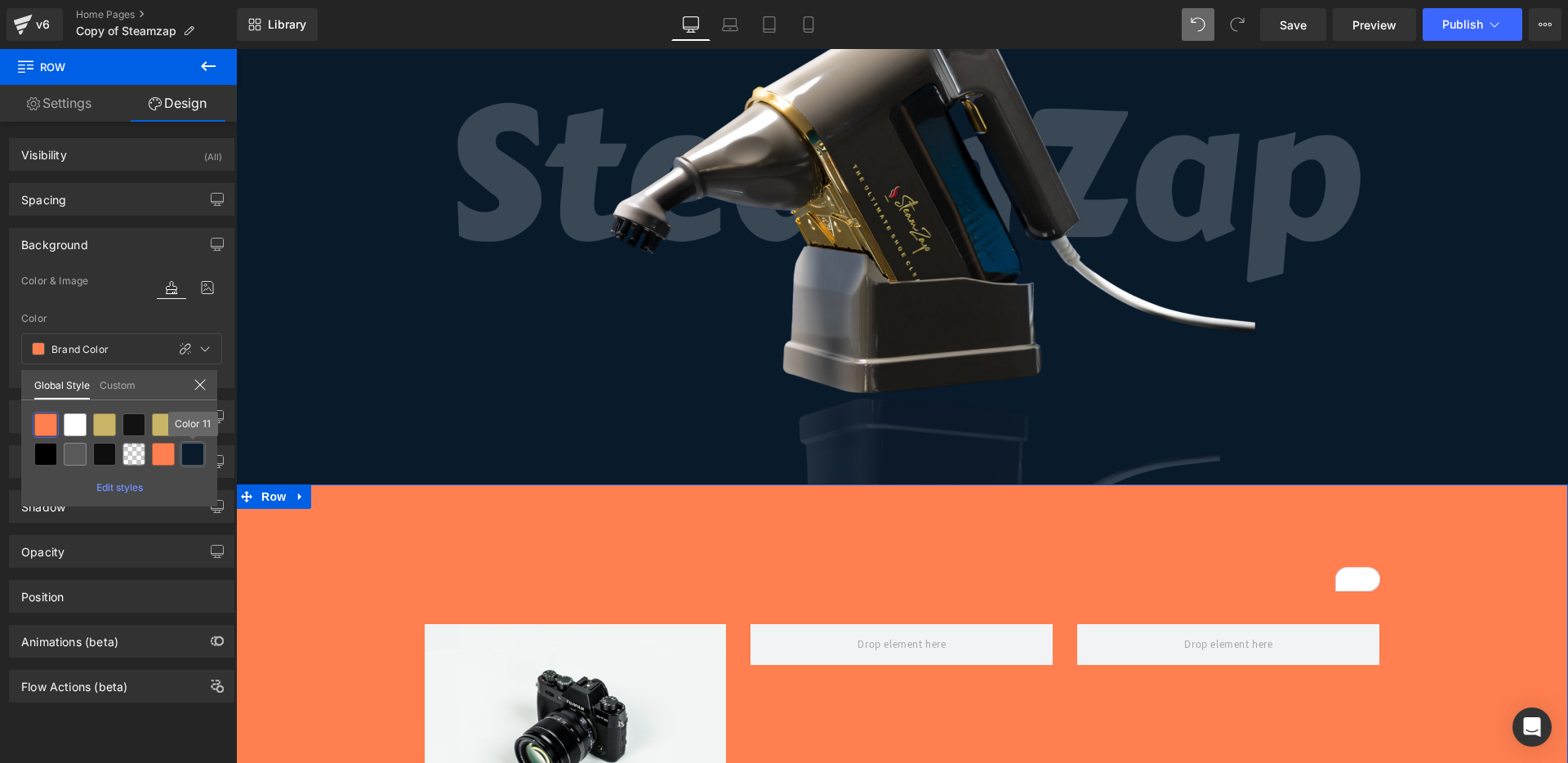 click at bounding box center (193, 454) 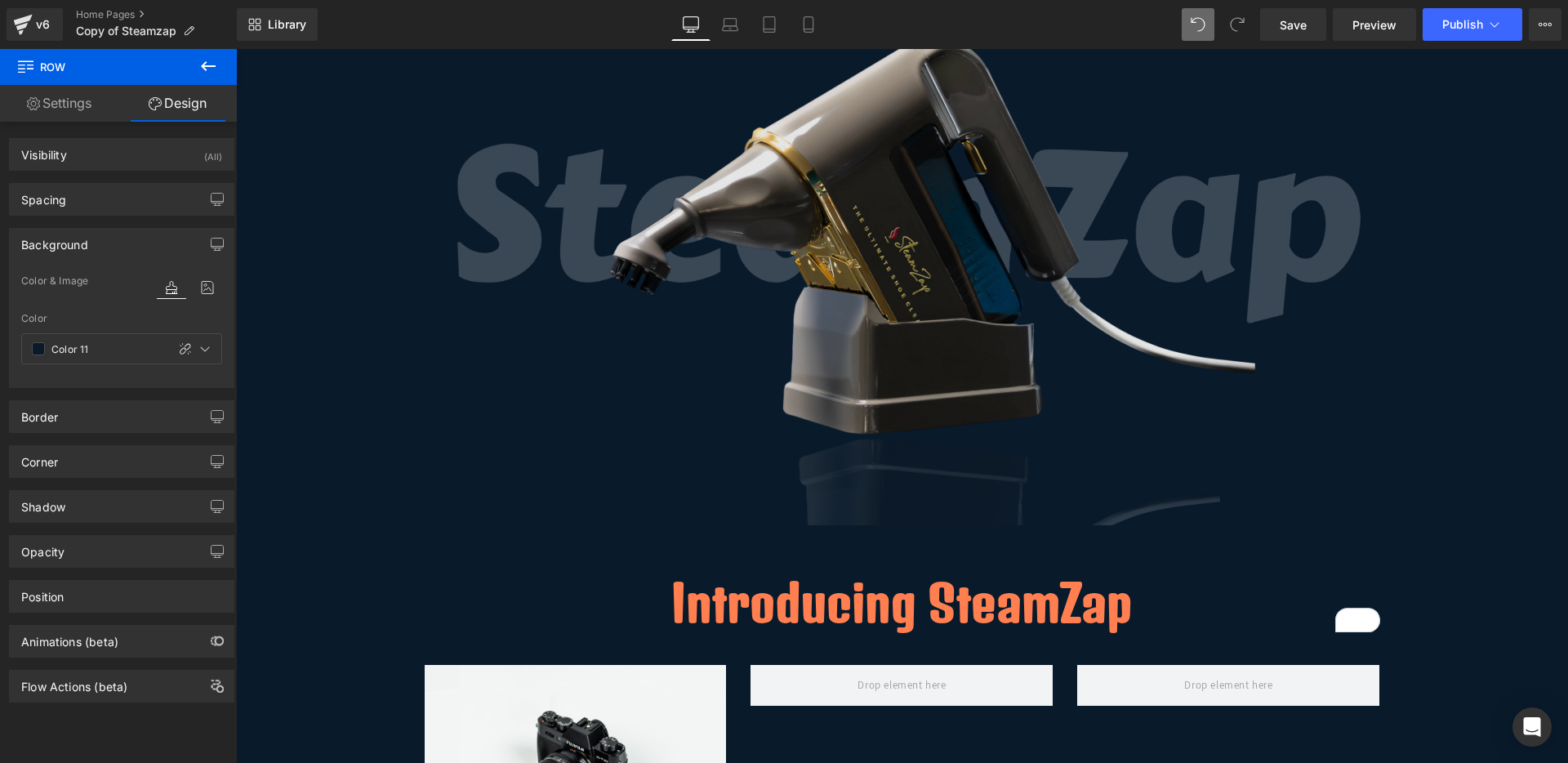 scroll, scrollTop: 204, scrollLeft: 0, axis: vertical 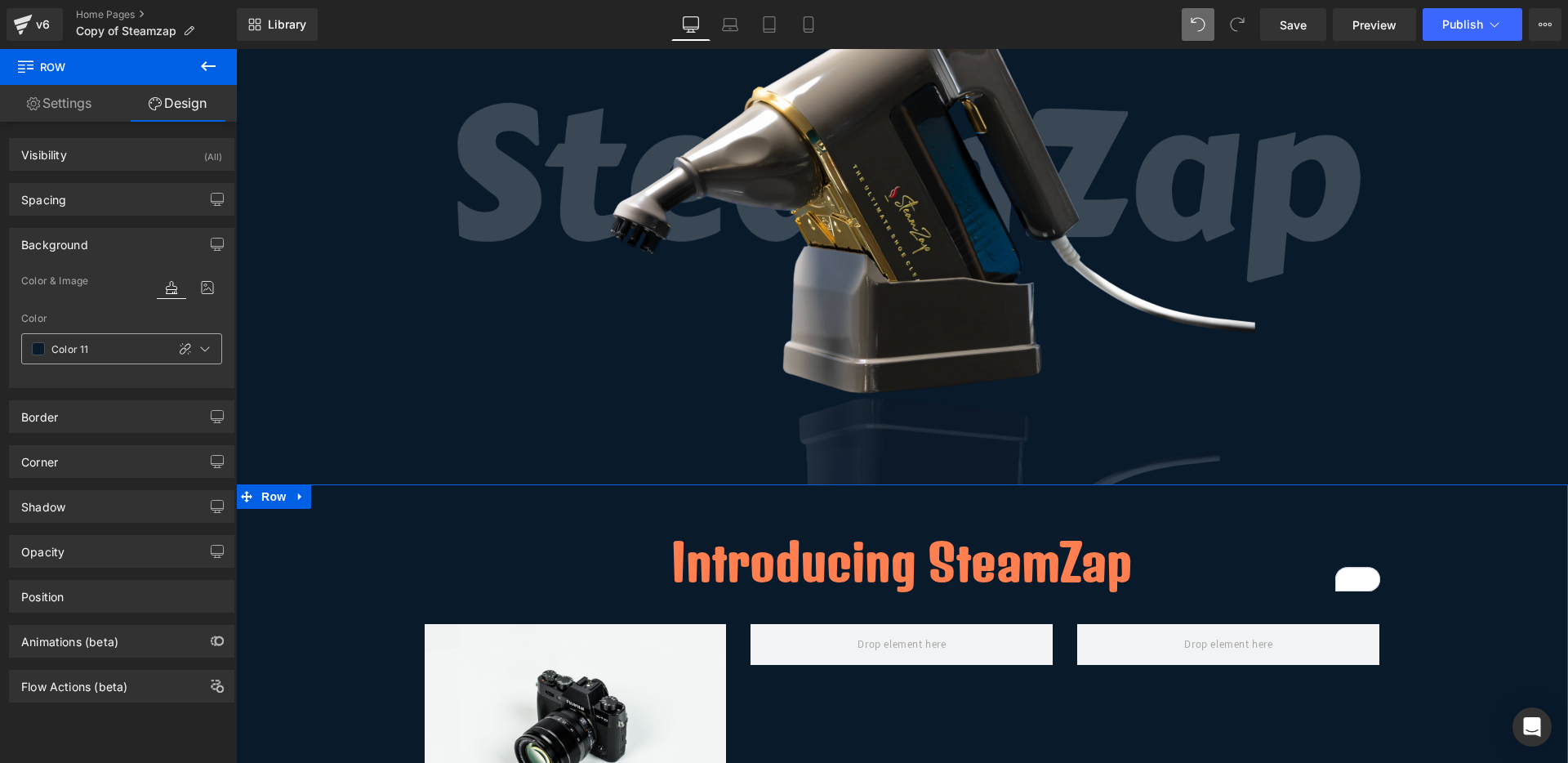 click at bounding box center [38, 349] 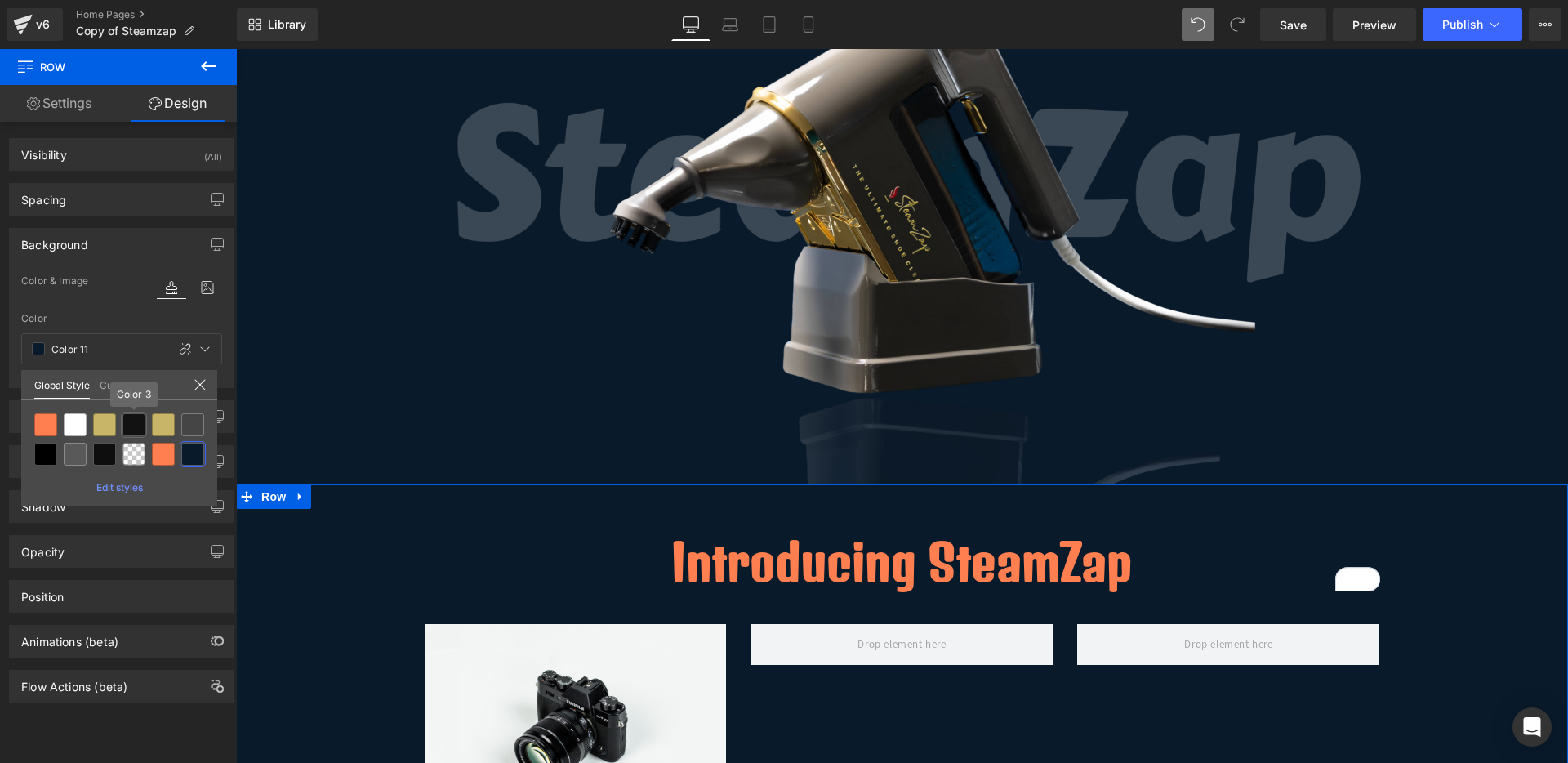 click at bounding box center (134, 425) 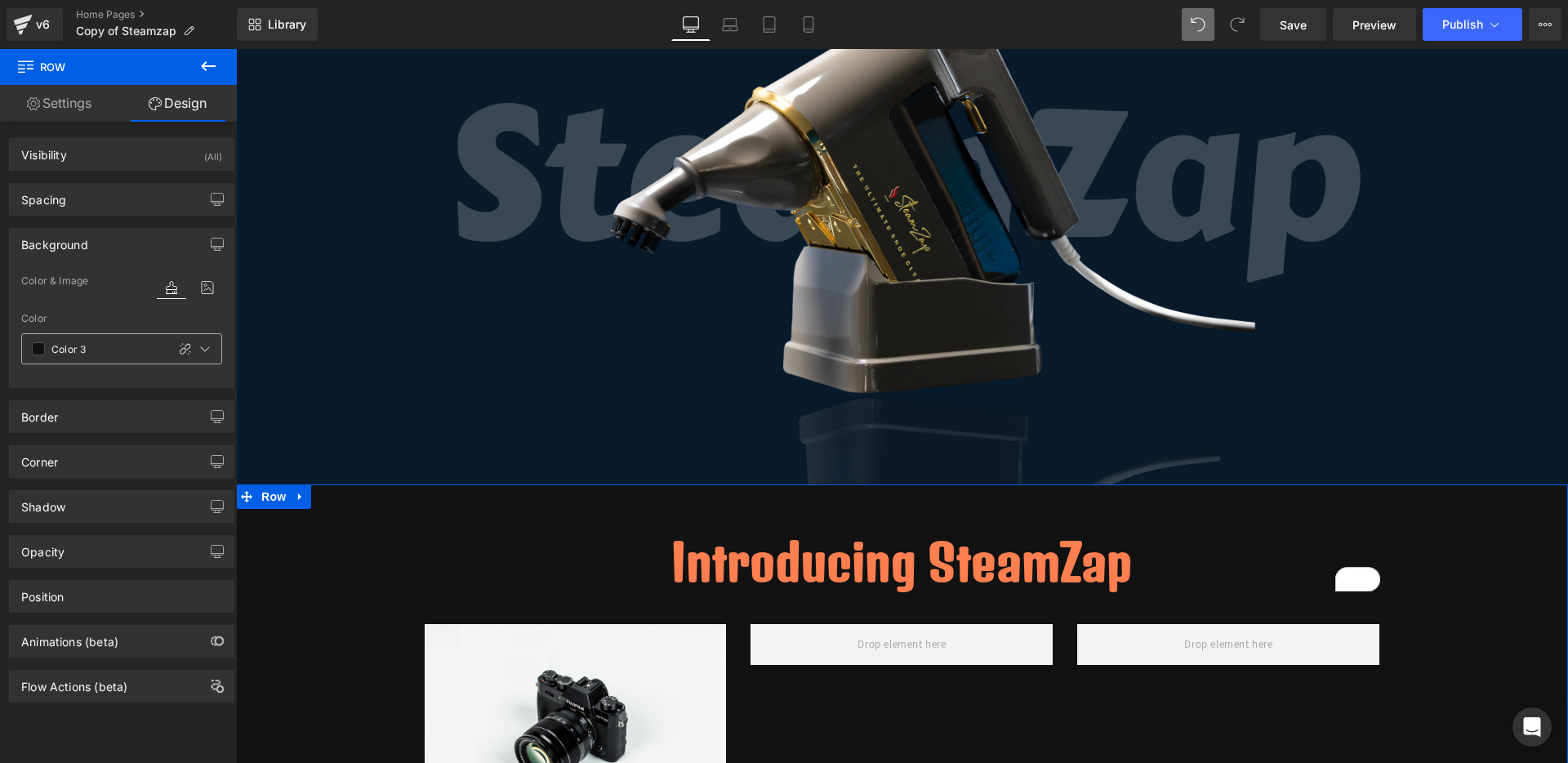 click at bounding box center [38, 349] 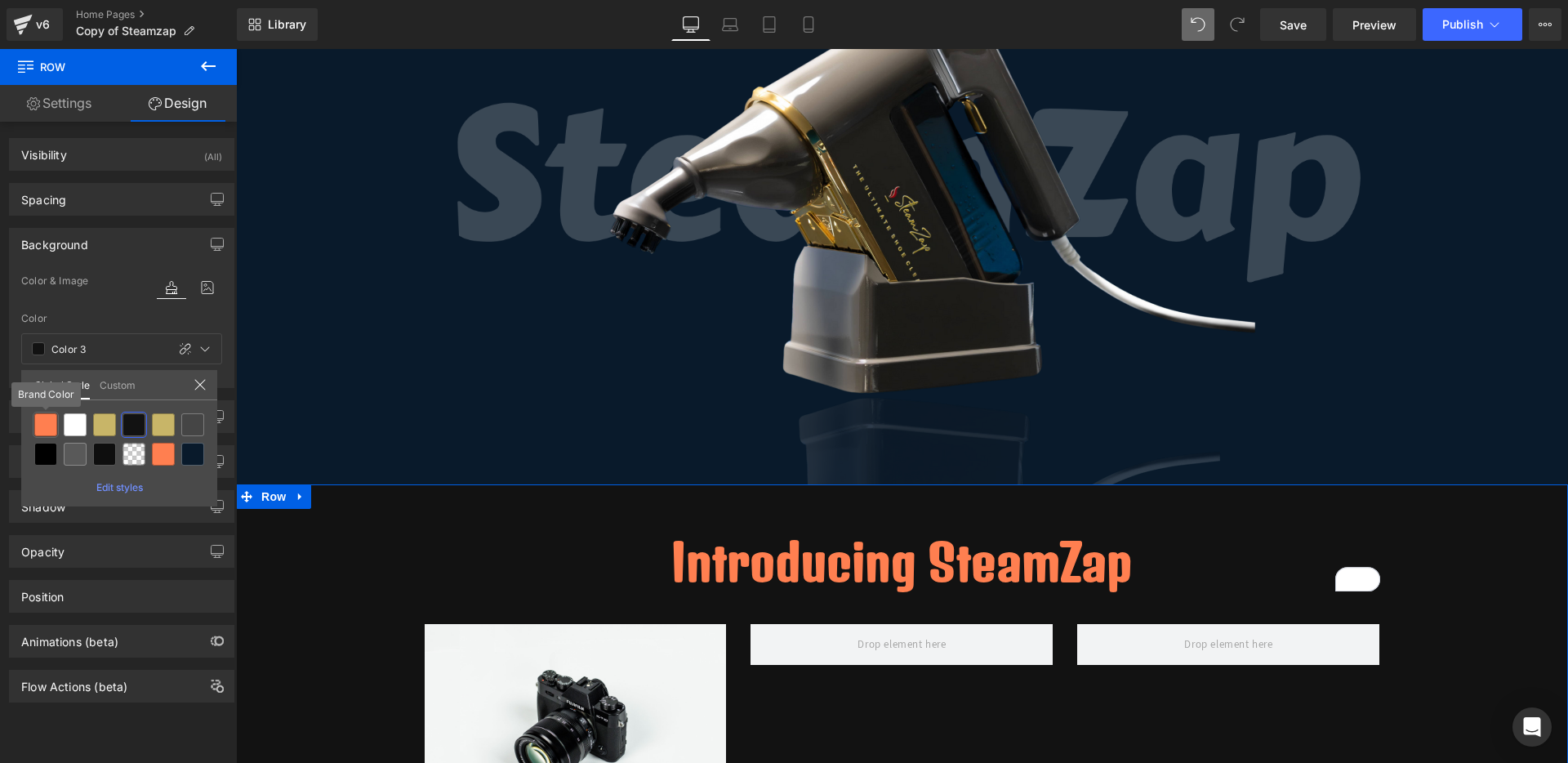 click at bounding box center (46, 425) 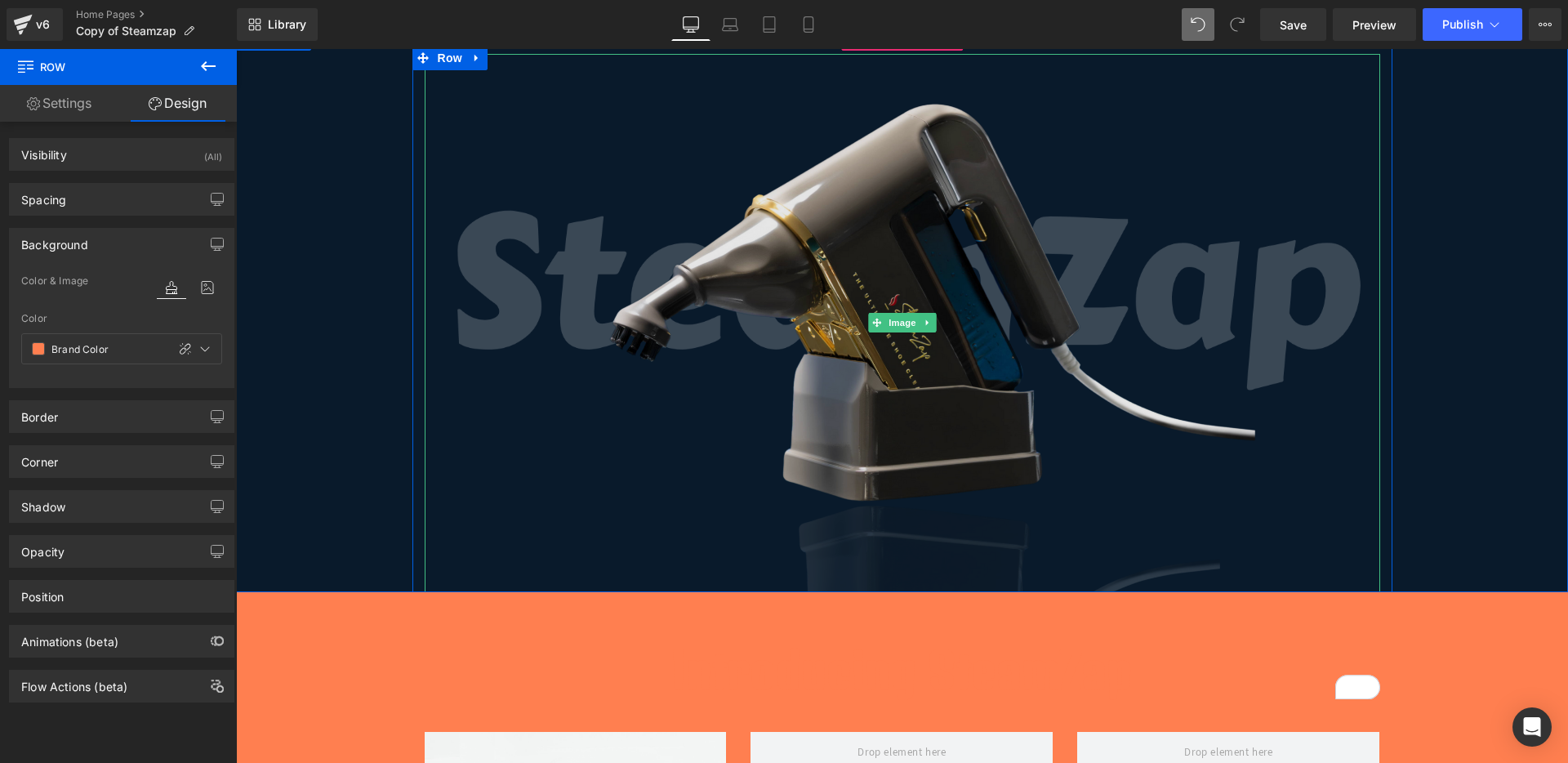 scroll, scrollTop: 0, scrollLeft: 0, axis: both 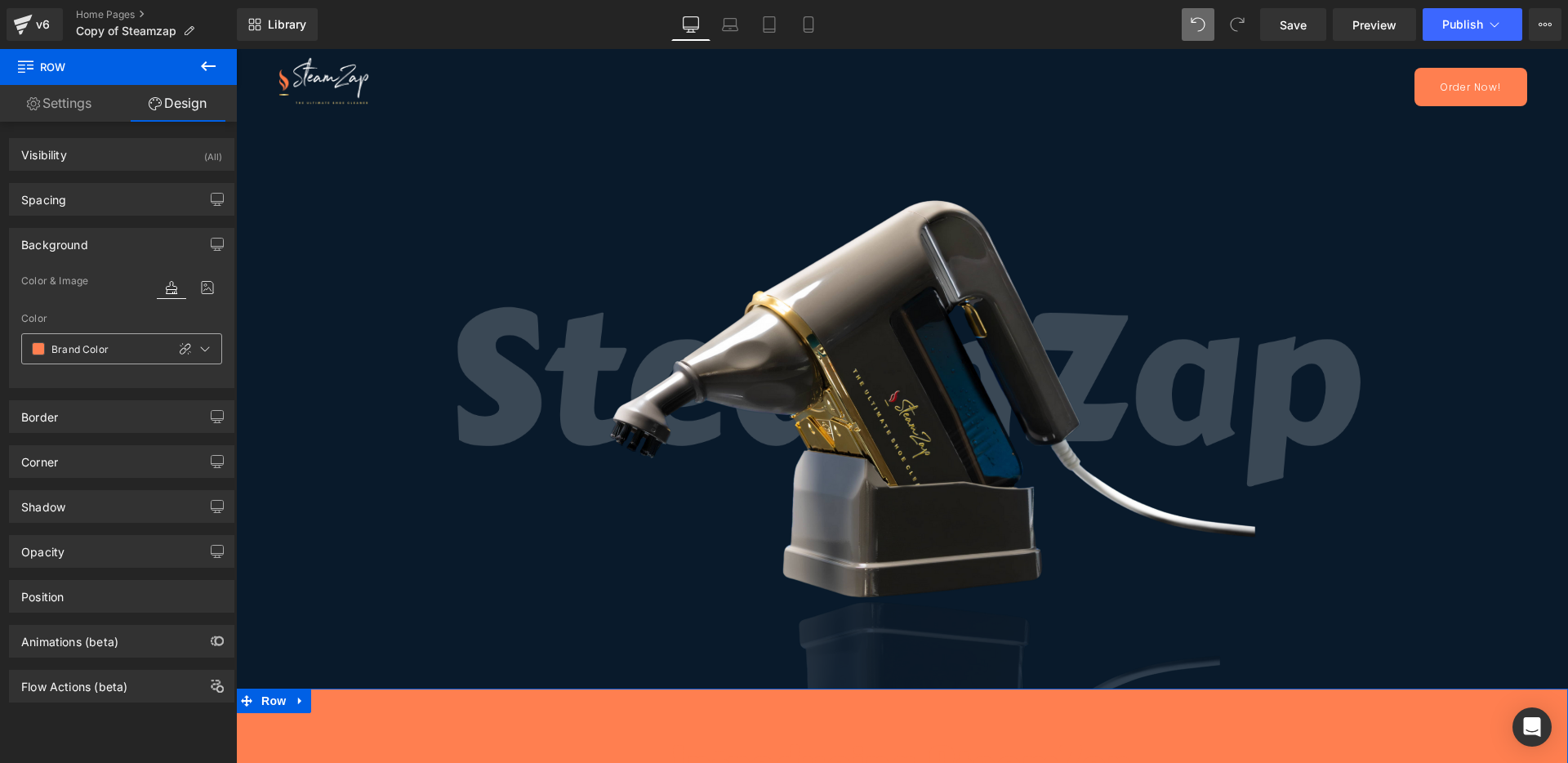 click at bounding box center [38, 349] 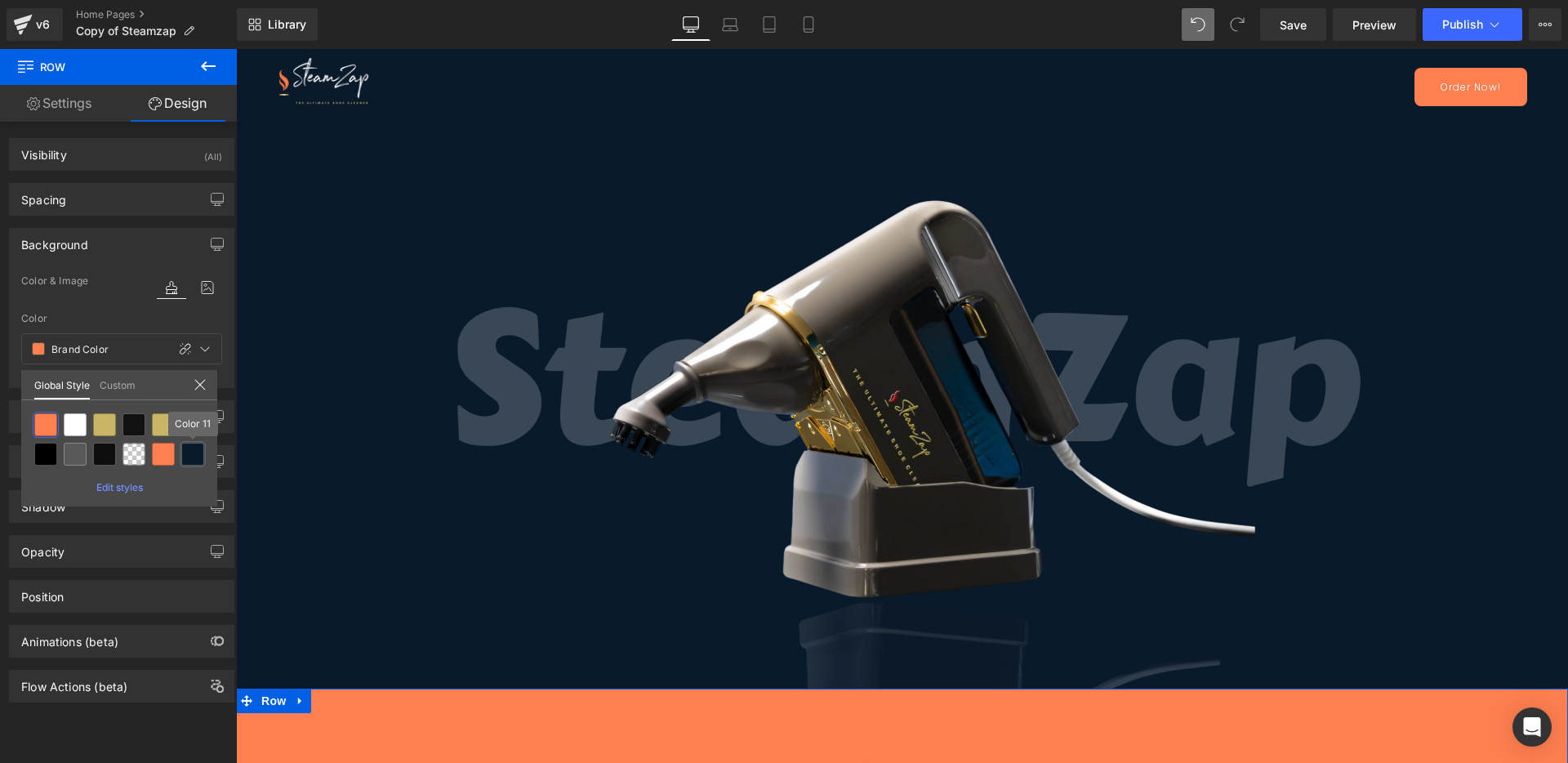 click at bounding box center [193, 454] 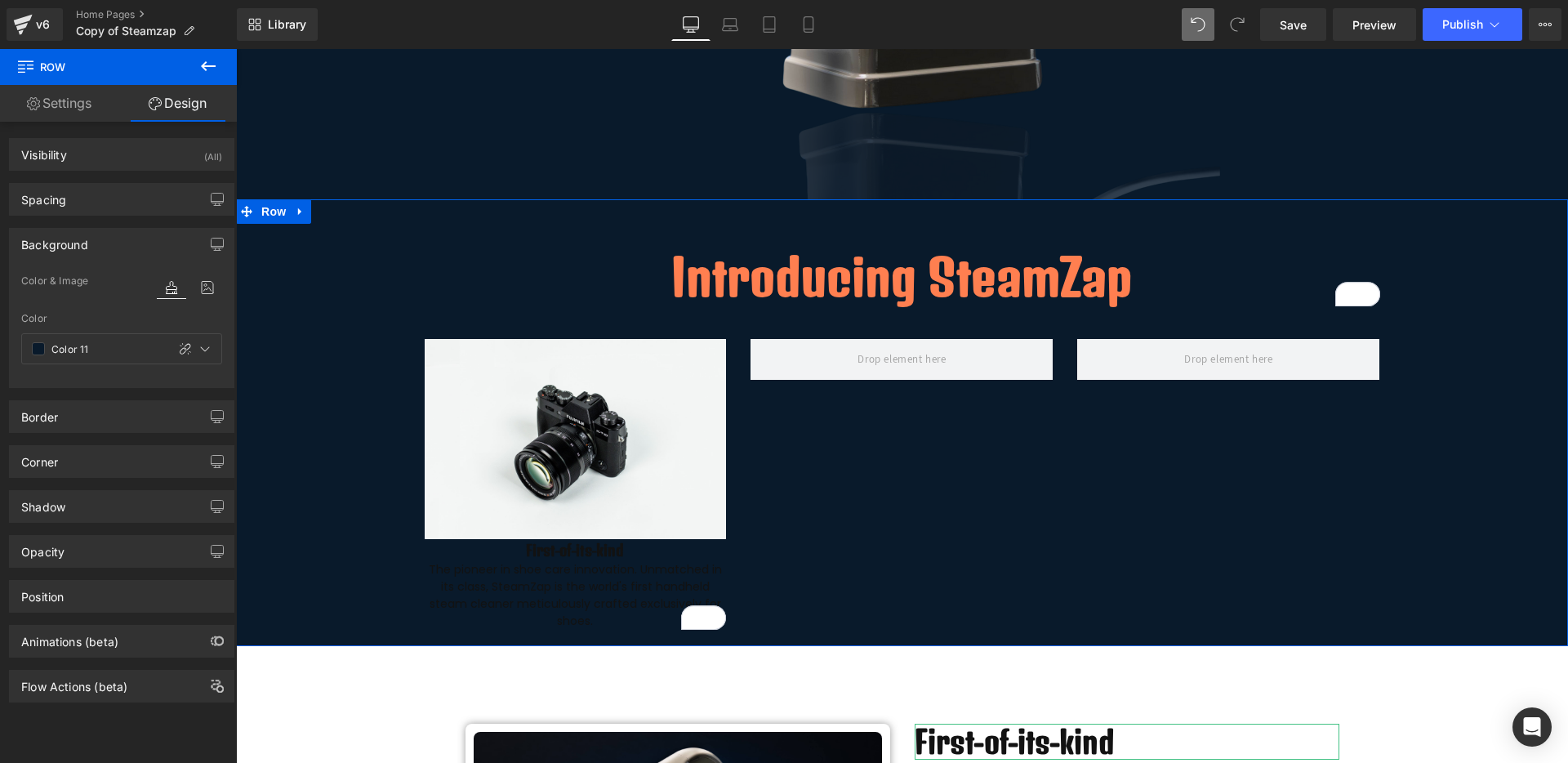 scroll, scrollTop: 511, scrollLeft: 0, axis: vertical 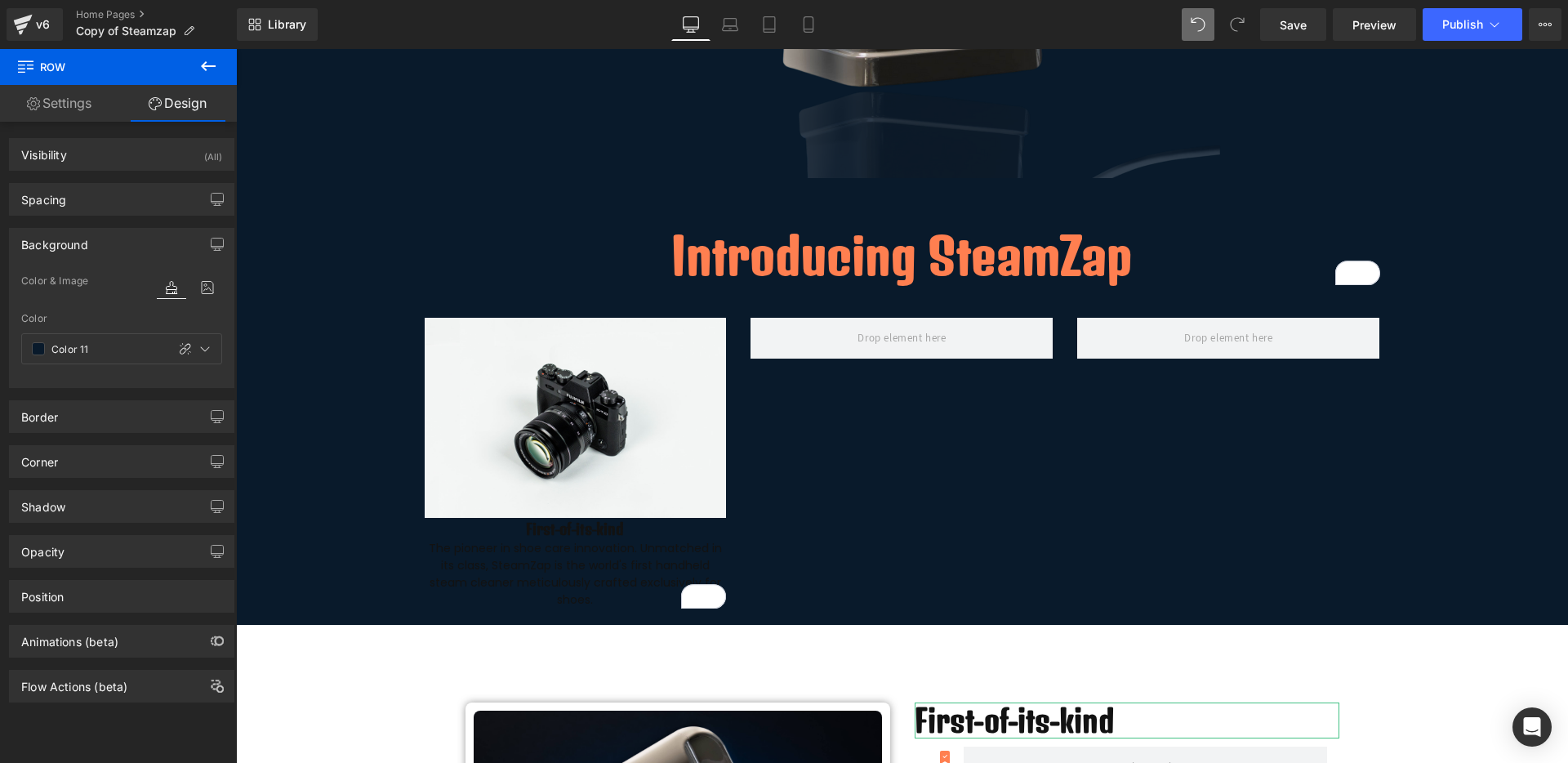click 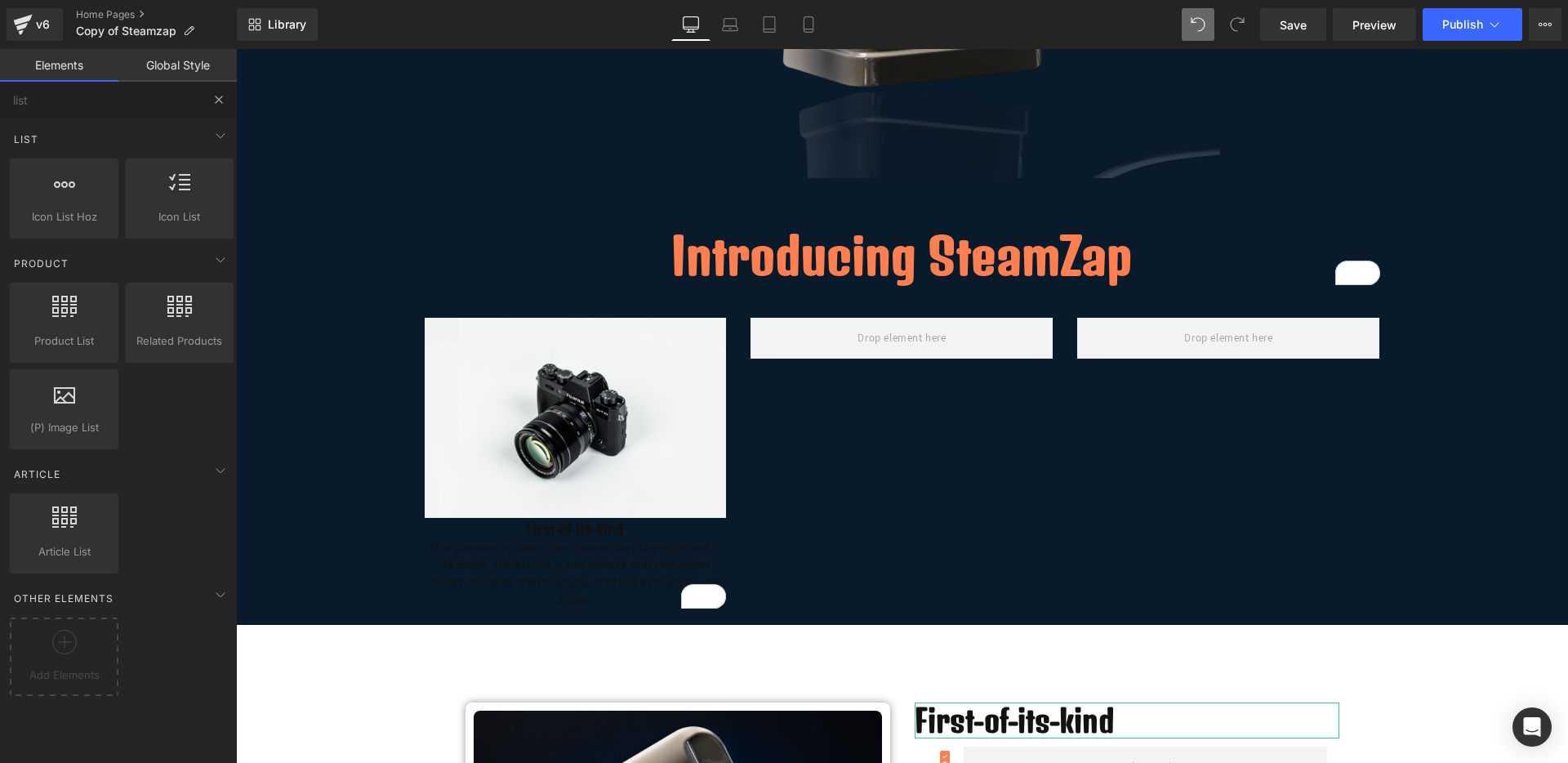 type 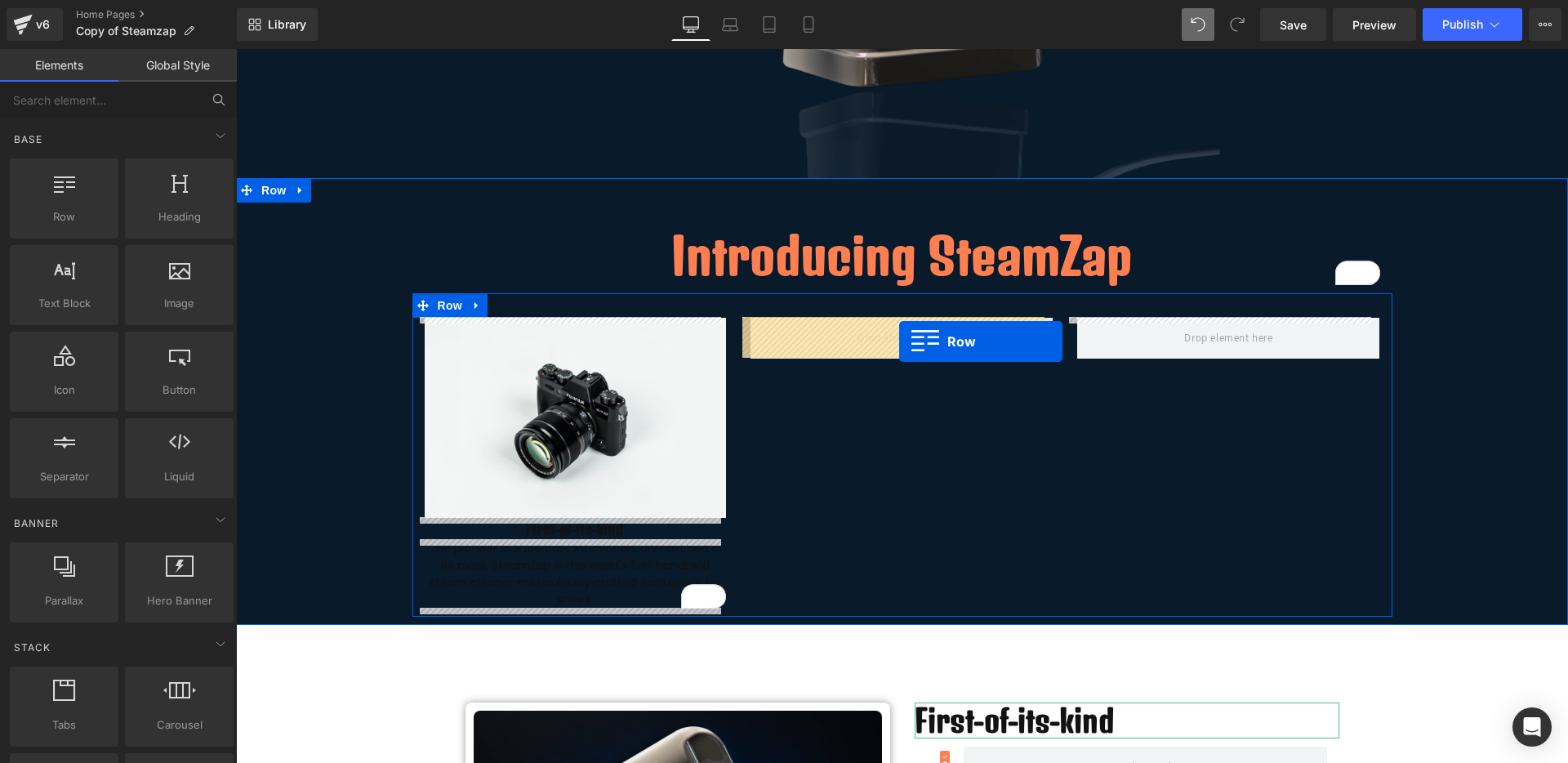 drag, startPoint x: 319, startPoint y: 248, endPoint x: 899, endPoint y: 341, distance: 587.4087 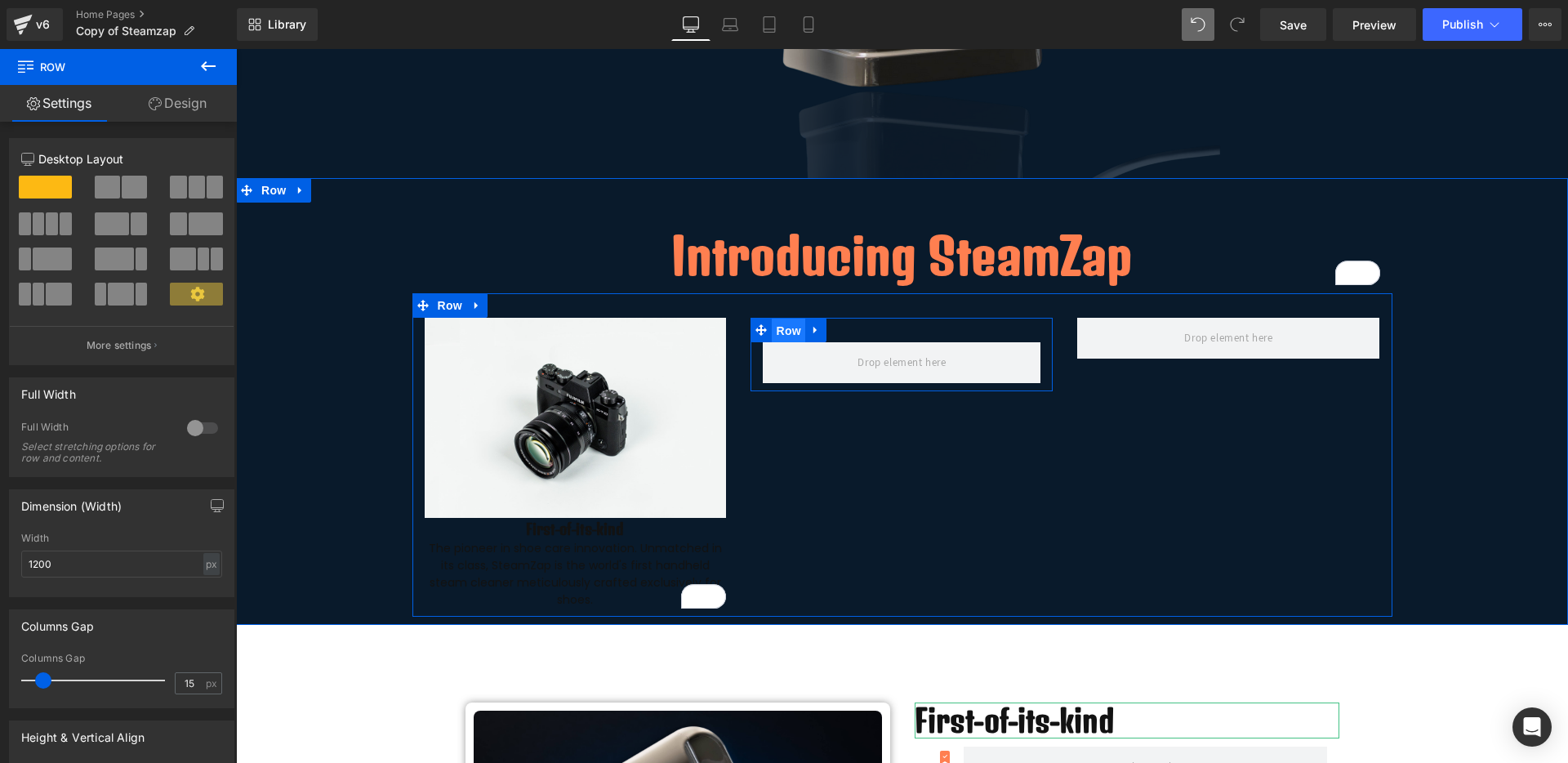 click on "Row" at bounding box center [788, 331] 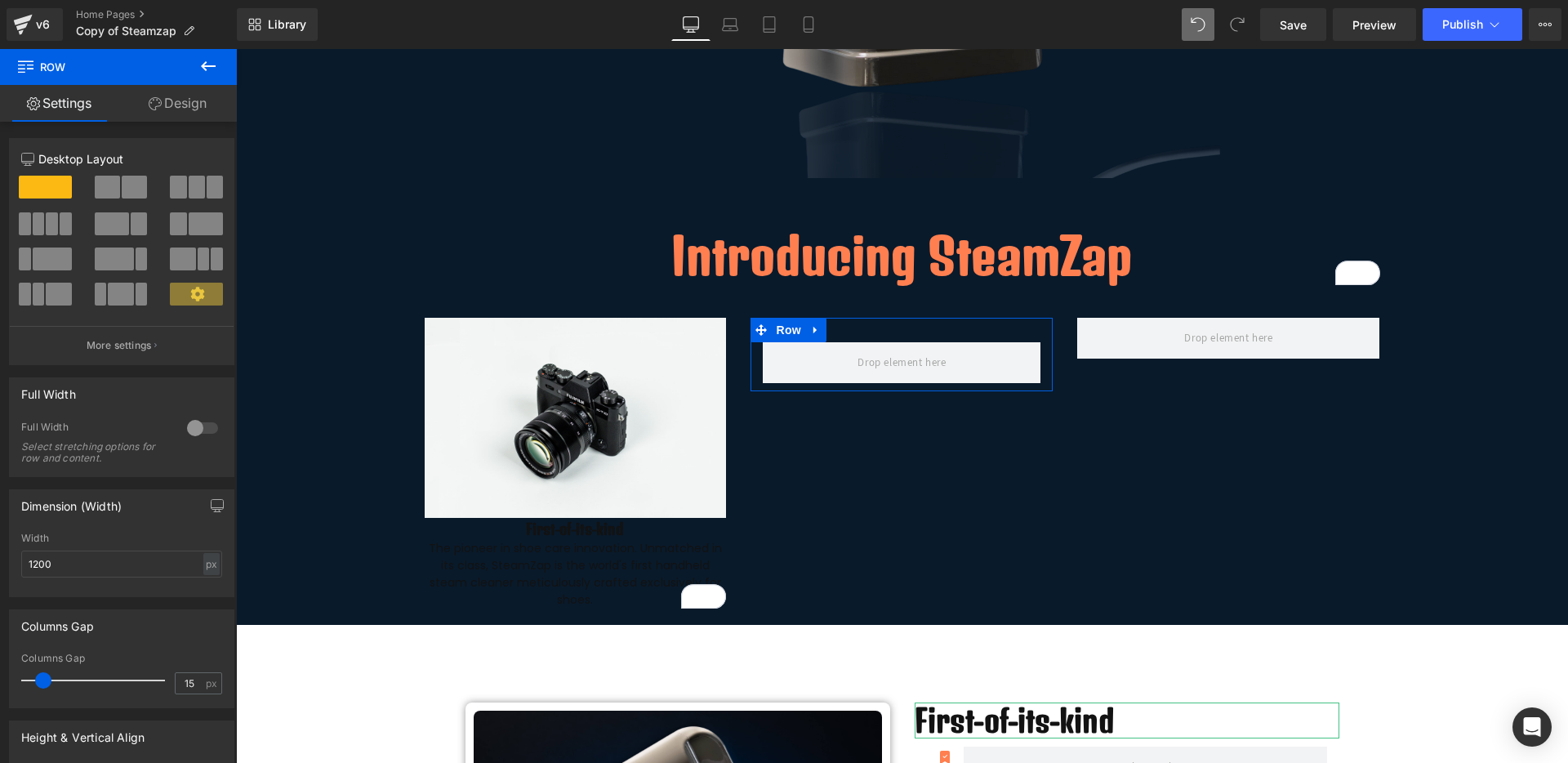 click on "Design" at bounding box center [177, 103] 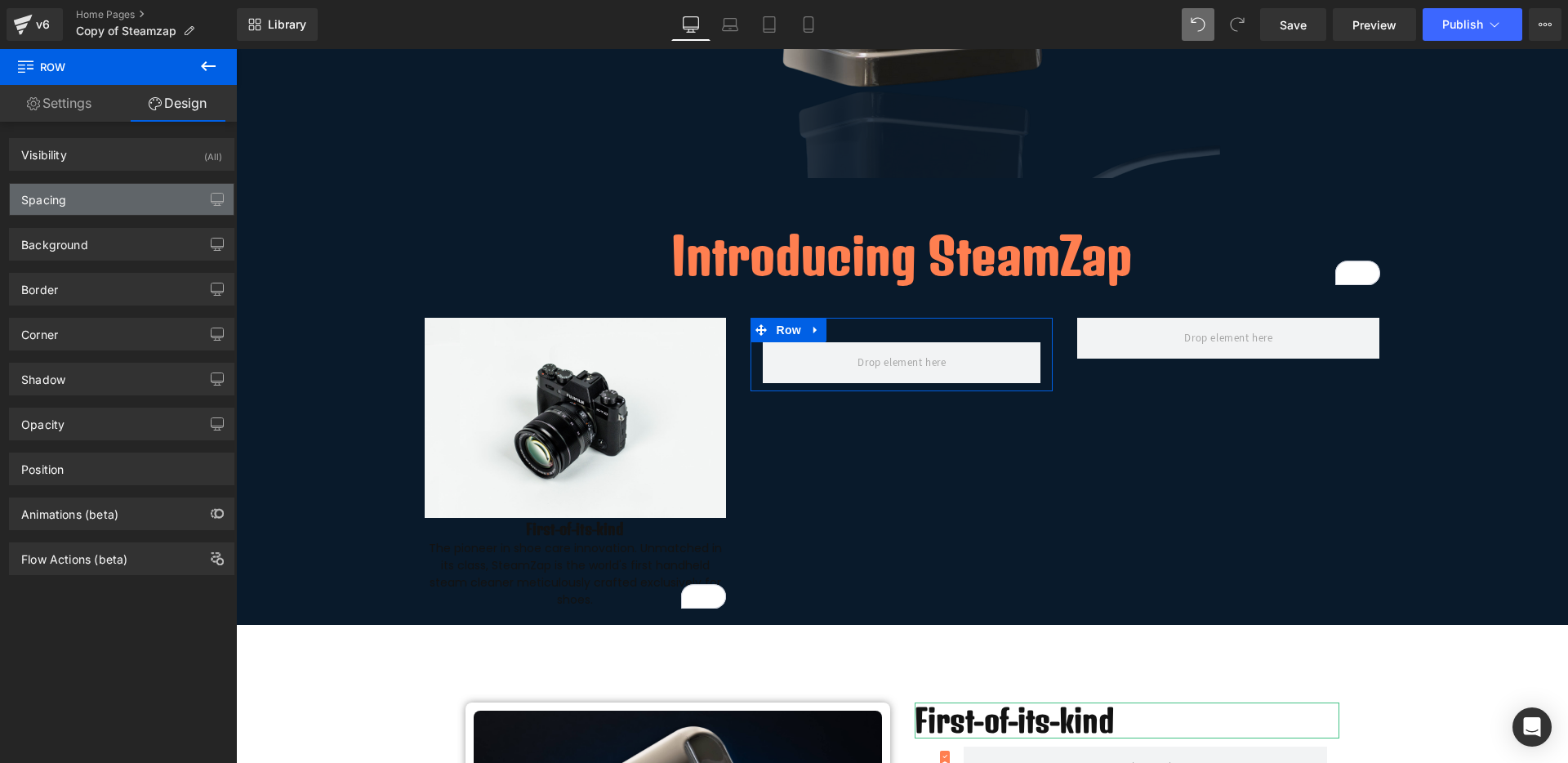 type on "0" 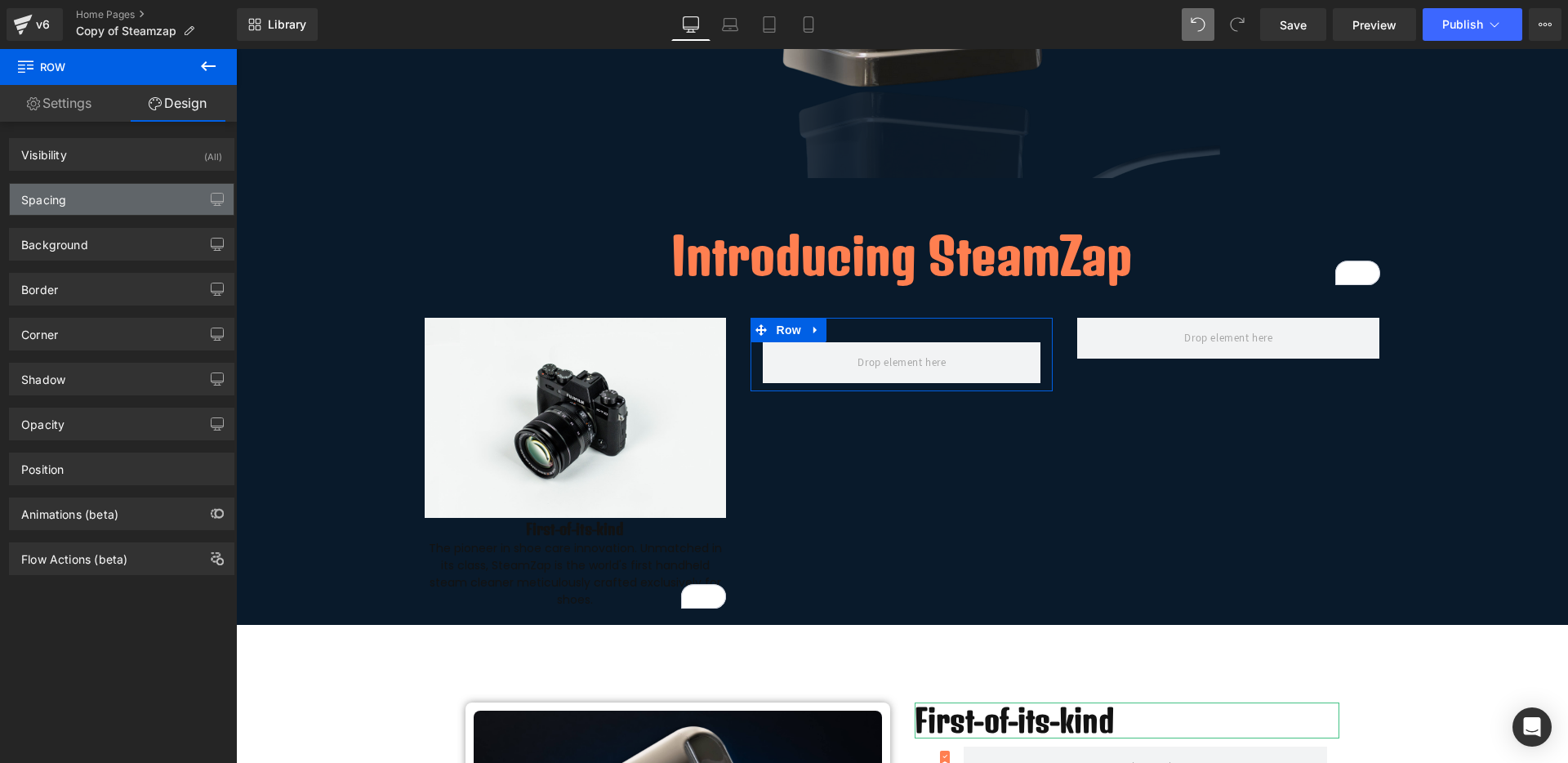 type on "0" 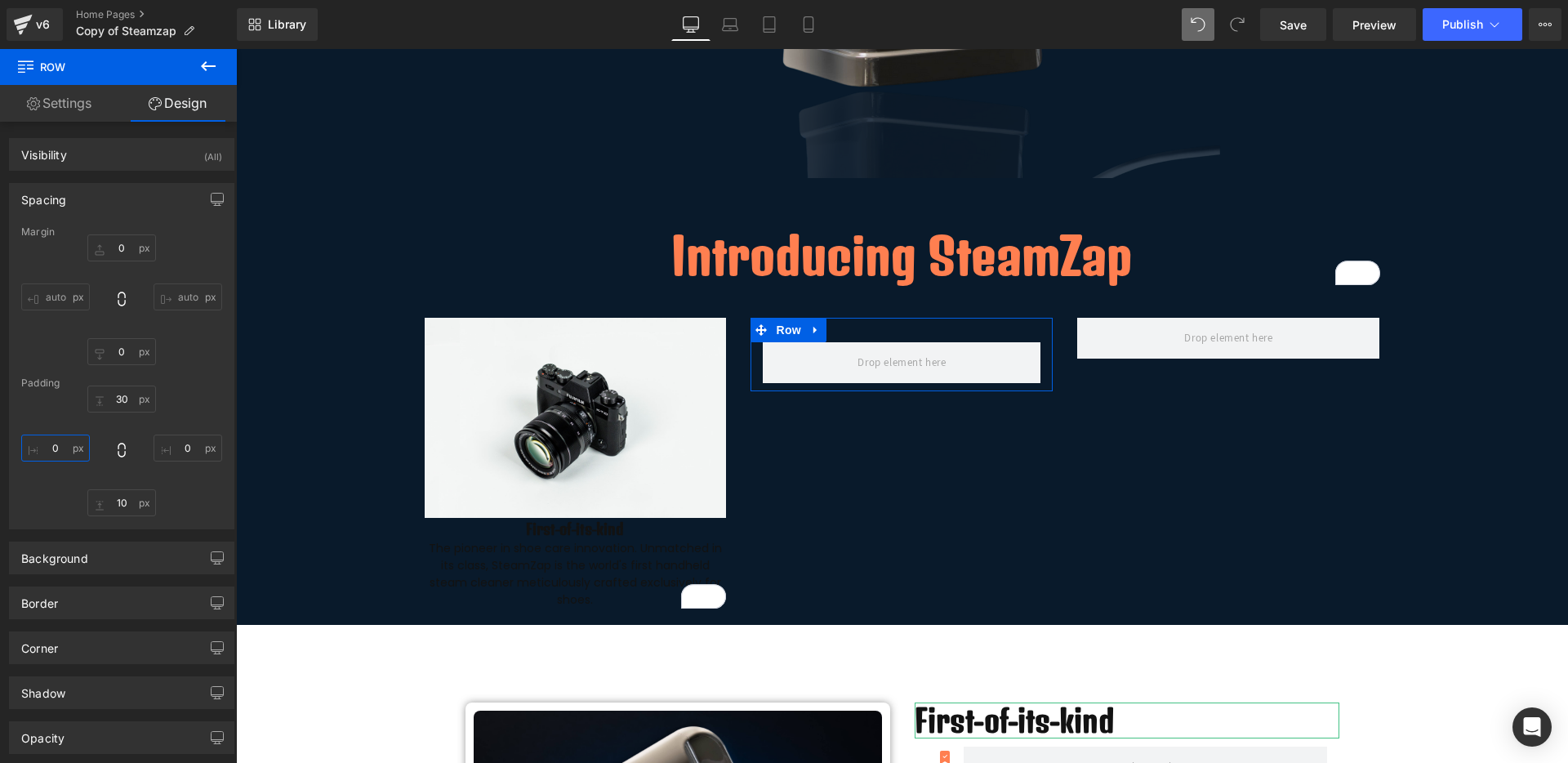 click on "0" at bounding box center [56, 448] 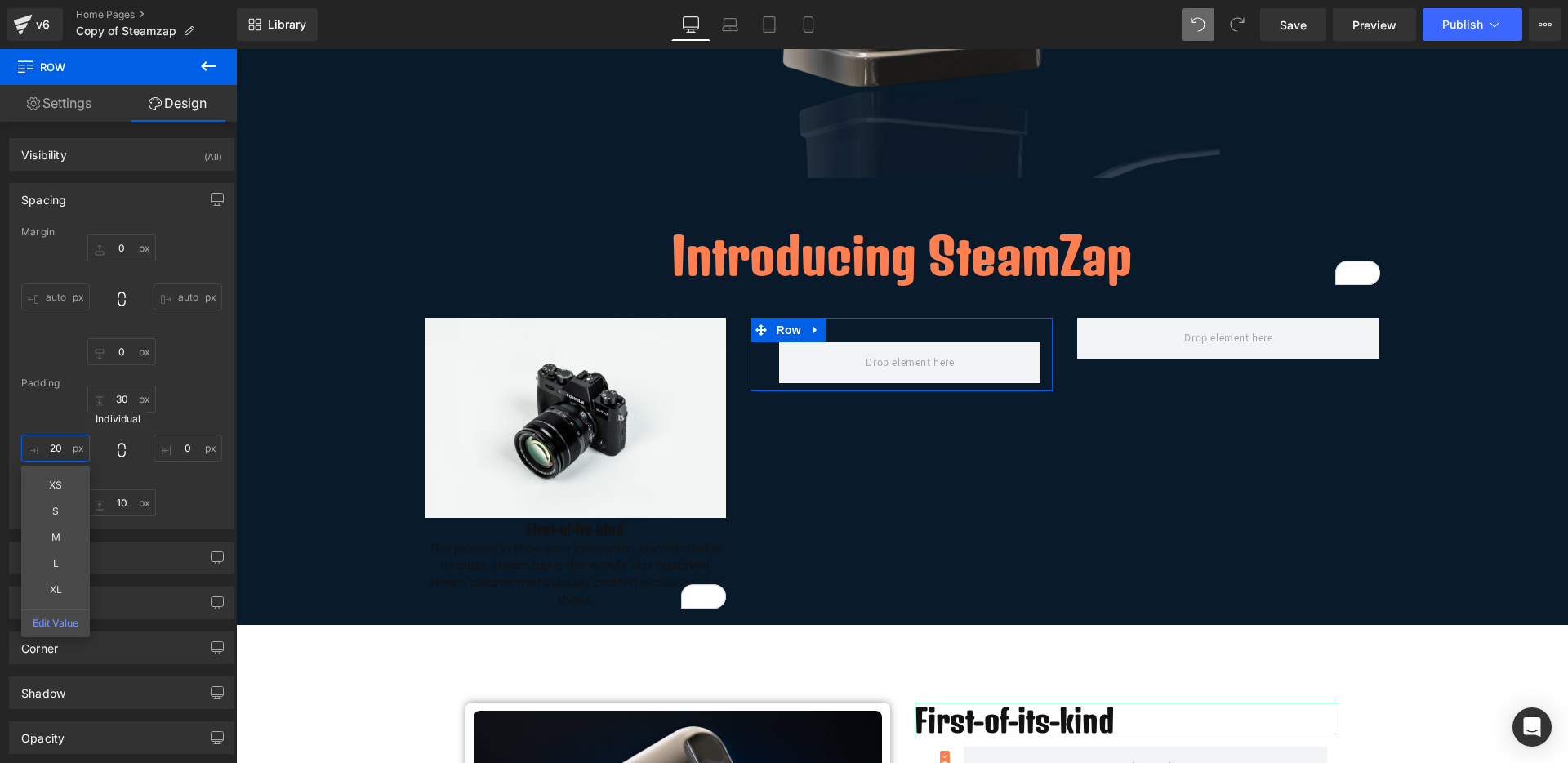 type on "20" 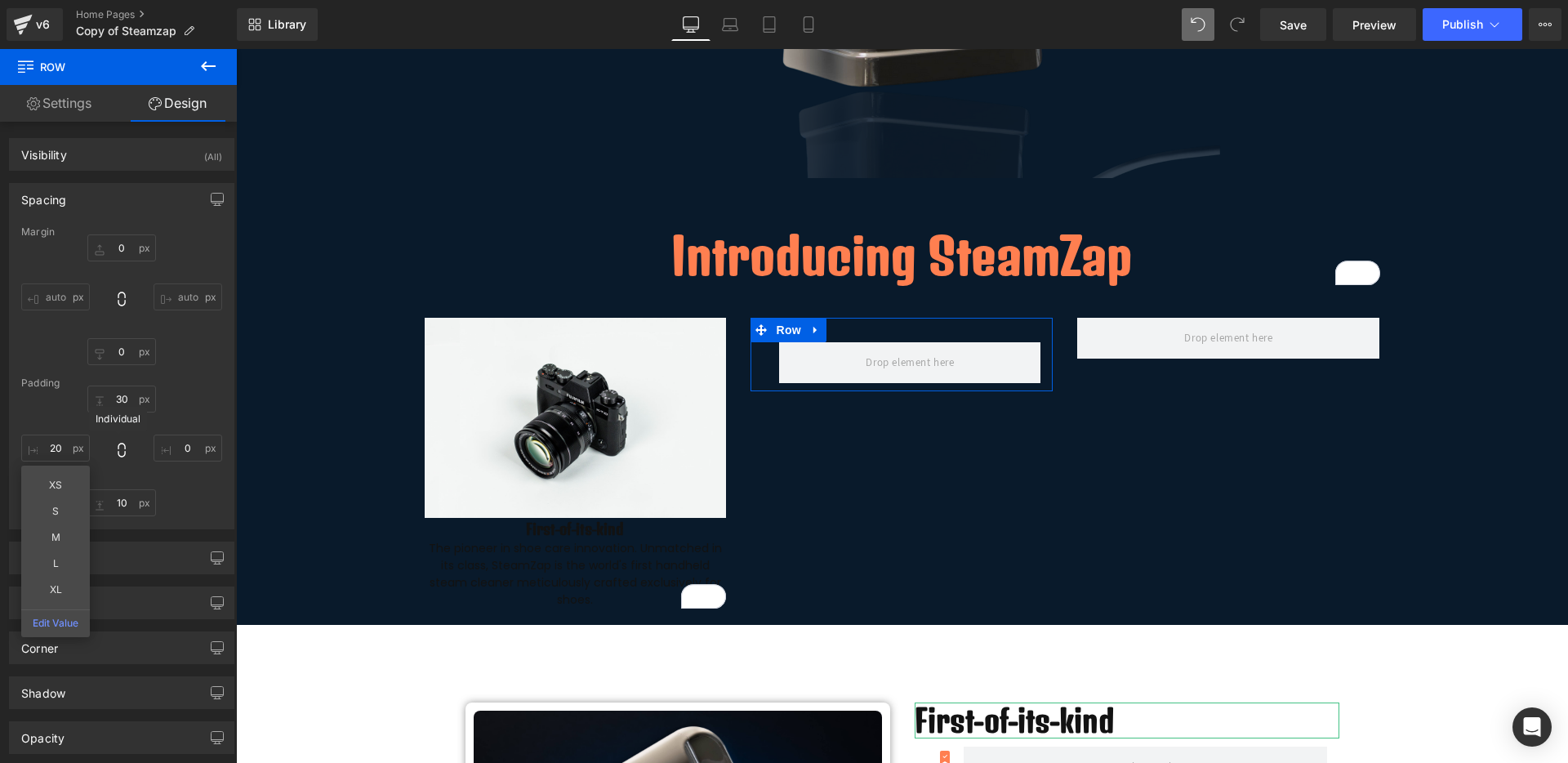 click 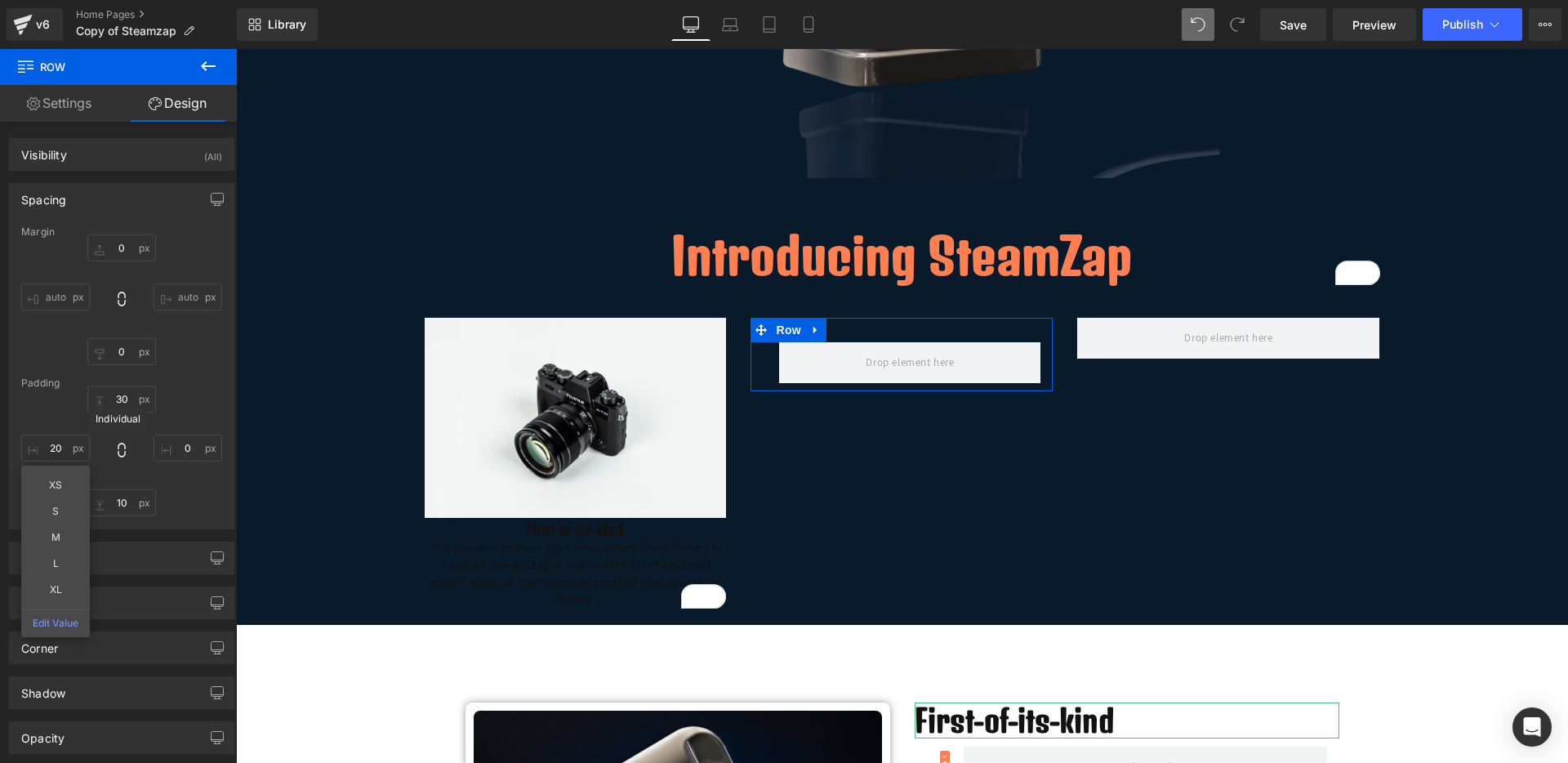 type on "20" 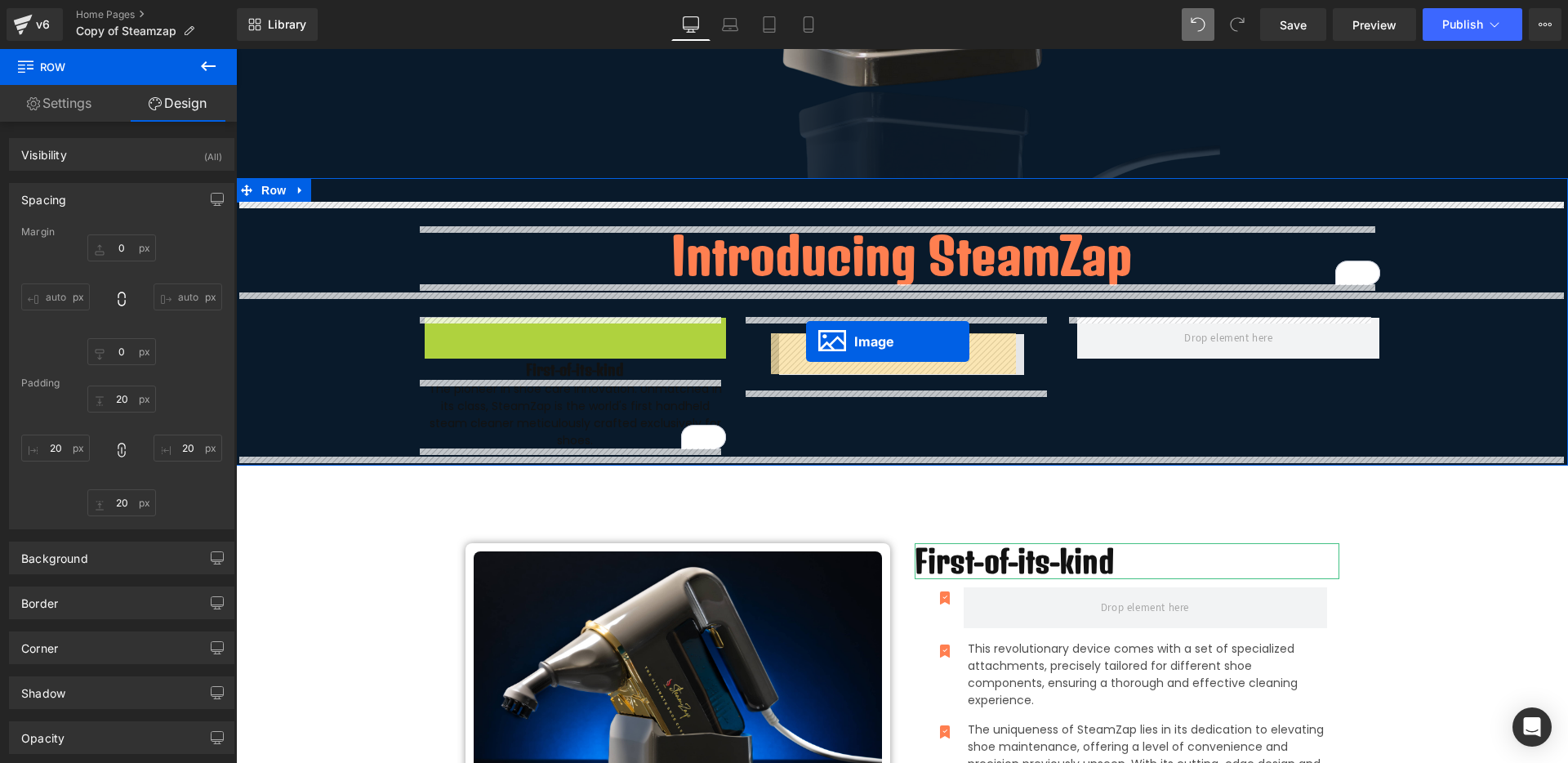 drag, startPoint x: 541, startPoint y: 419, endPoint x: 806, endPoint y: 341, distance: 276.24084 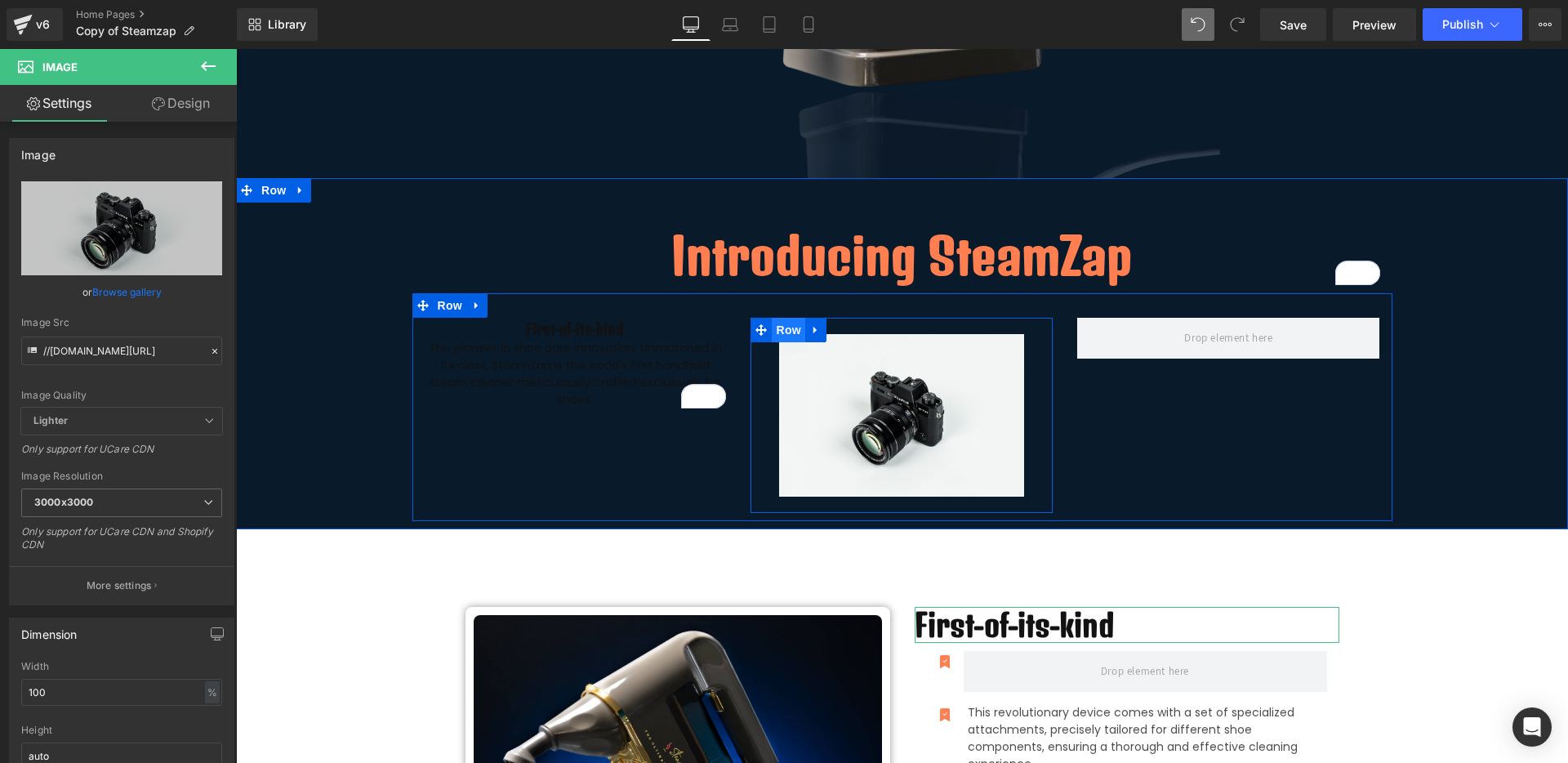 click on "Row" at bounding box center [788, 330] 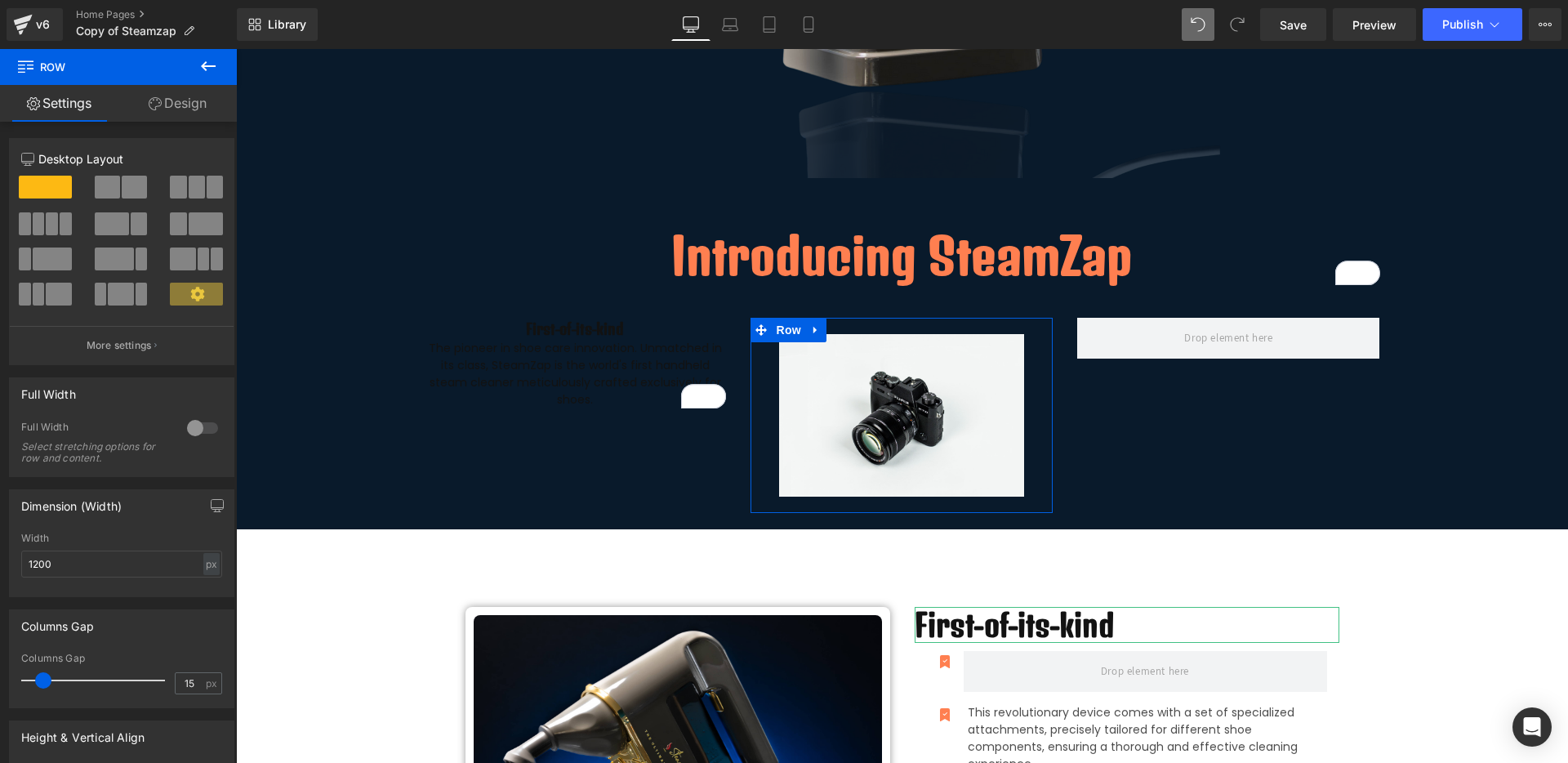 click on "Design" at bounding box center (177, 103) 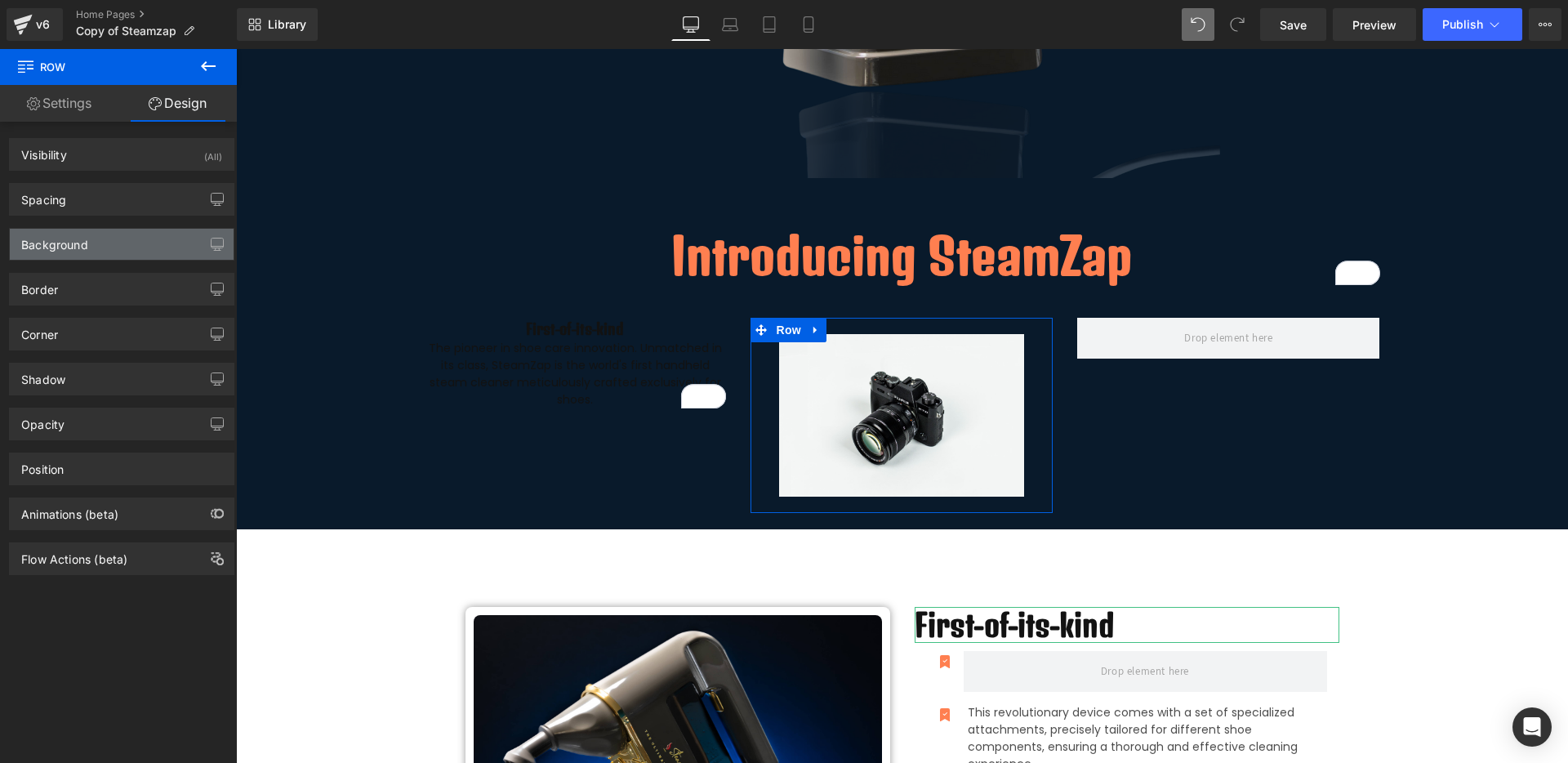 type on "#121212" 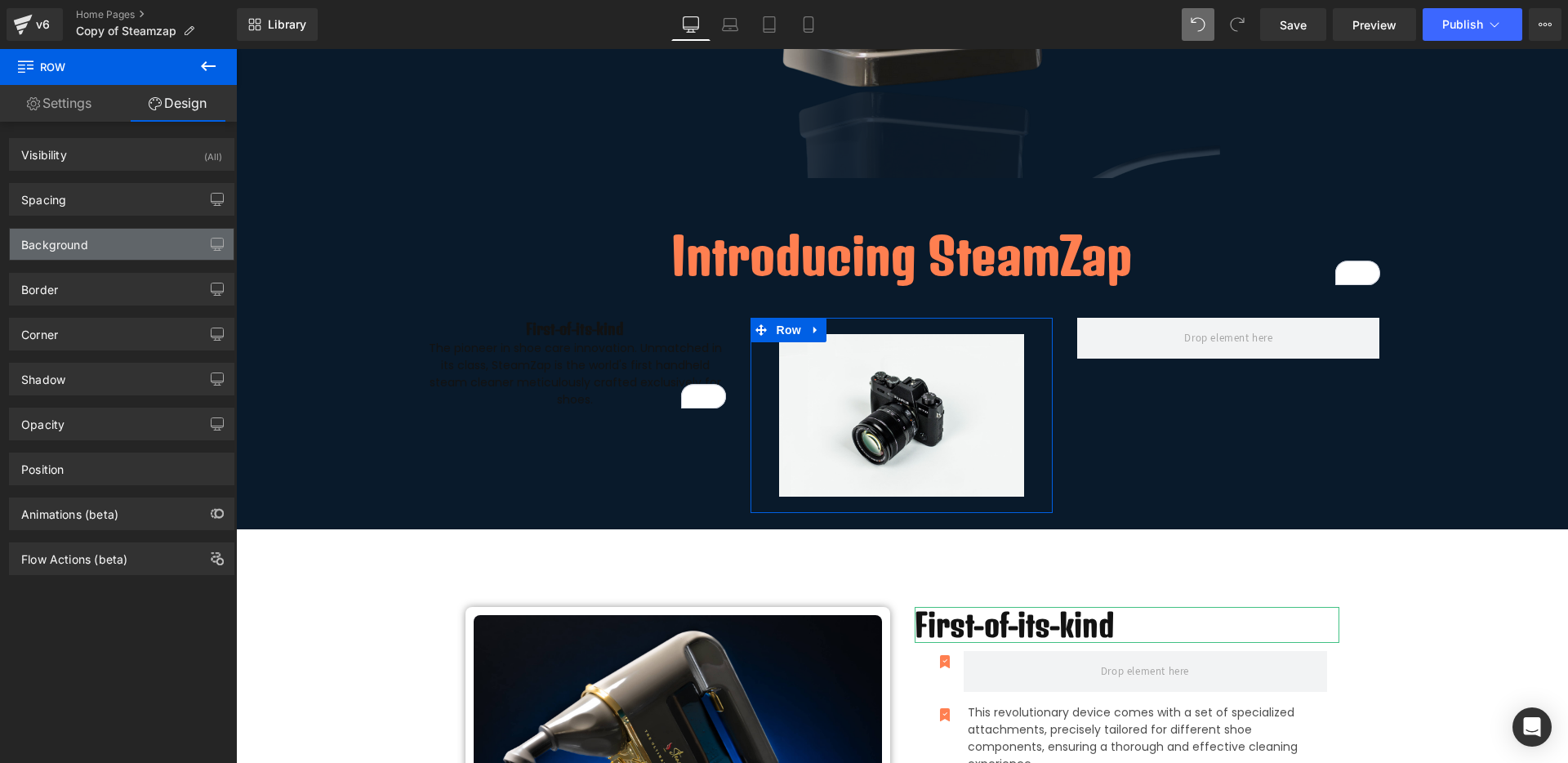 type on "75" 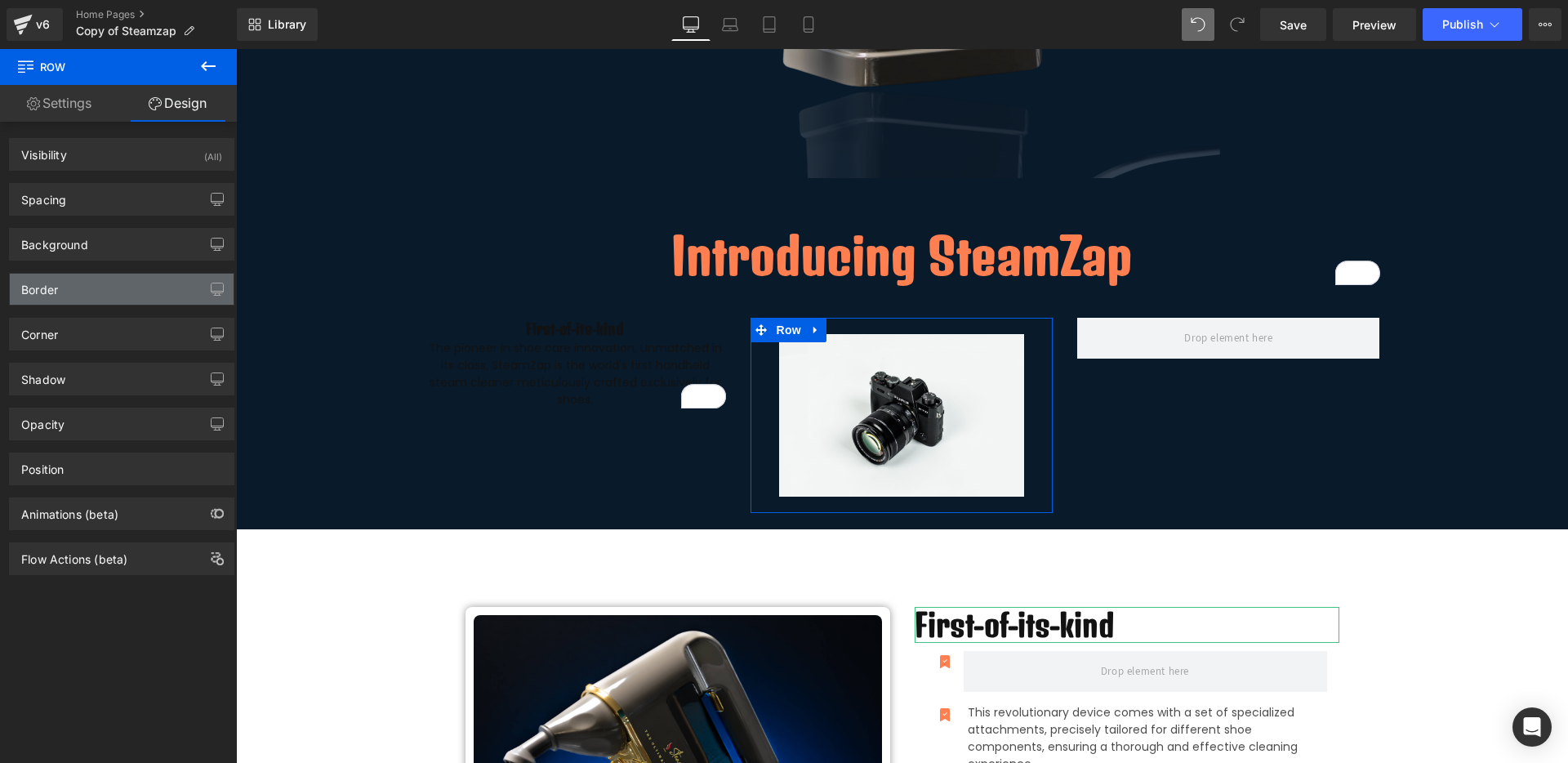click on "Border" at bounding box center (122, 289) 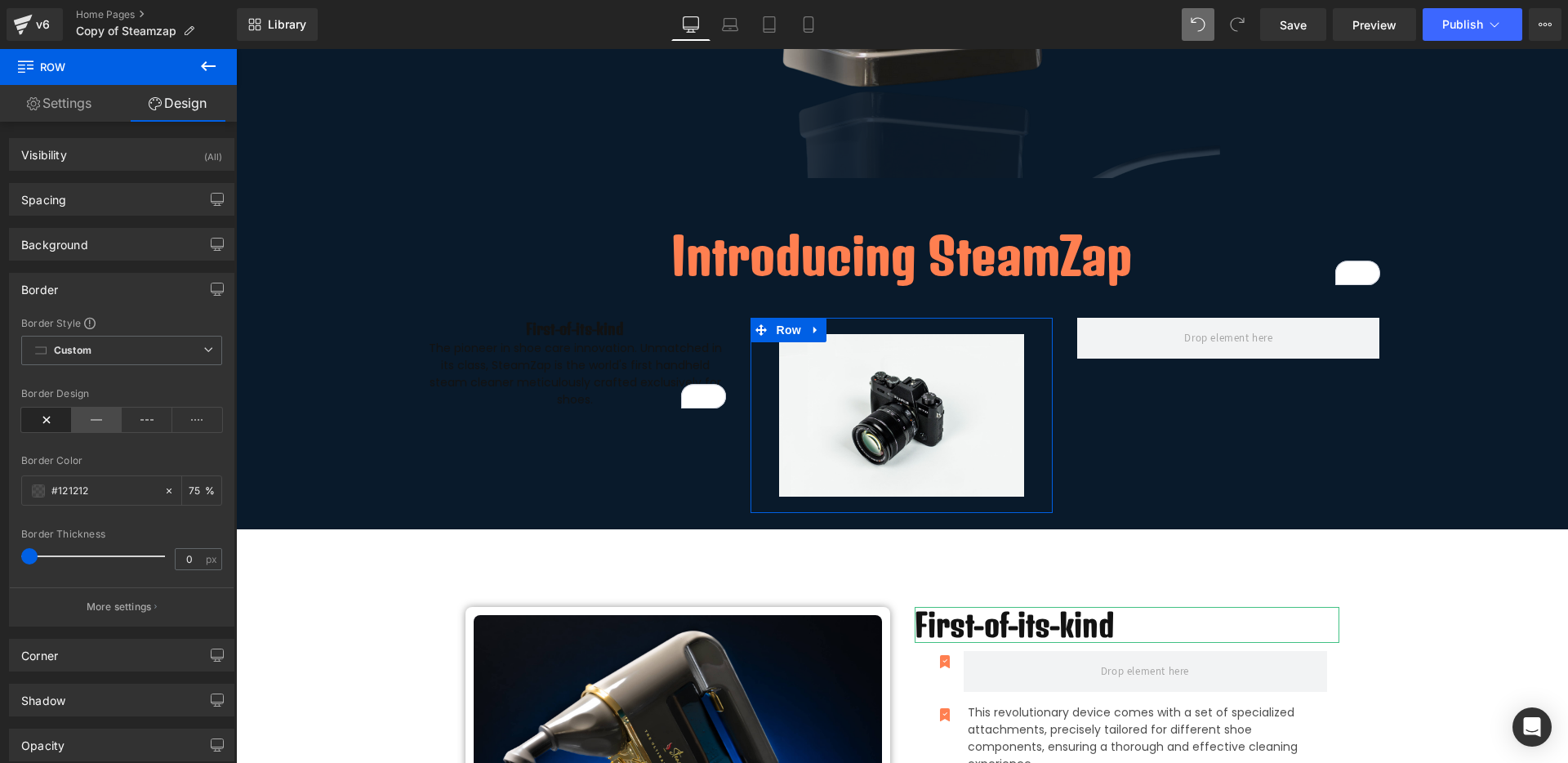 click at bounding box center (97, 420) 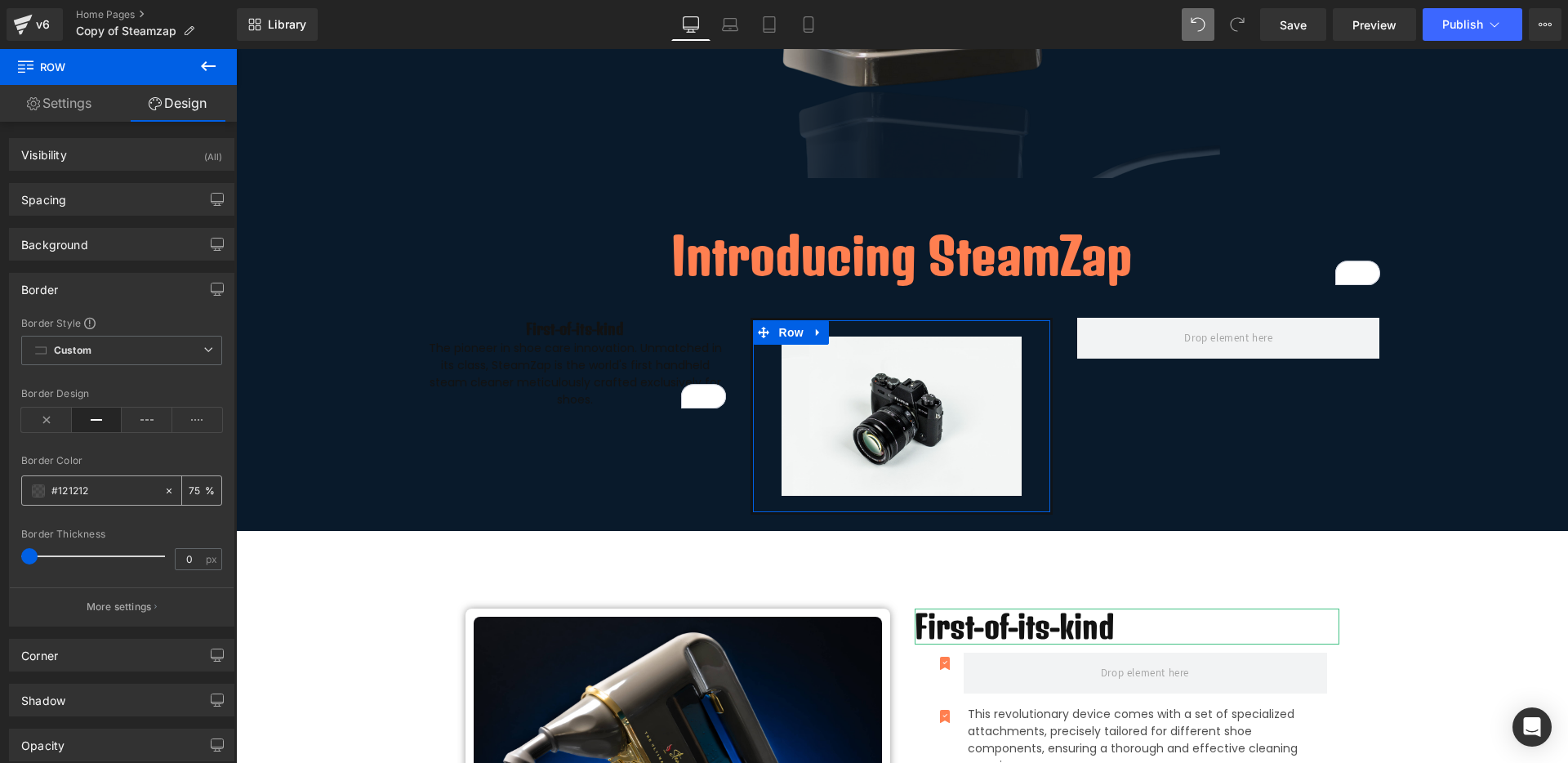 click at bounding box center [38, 491] 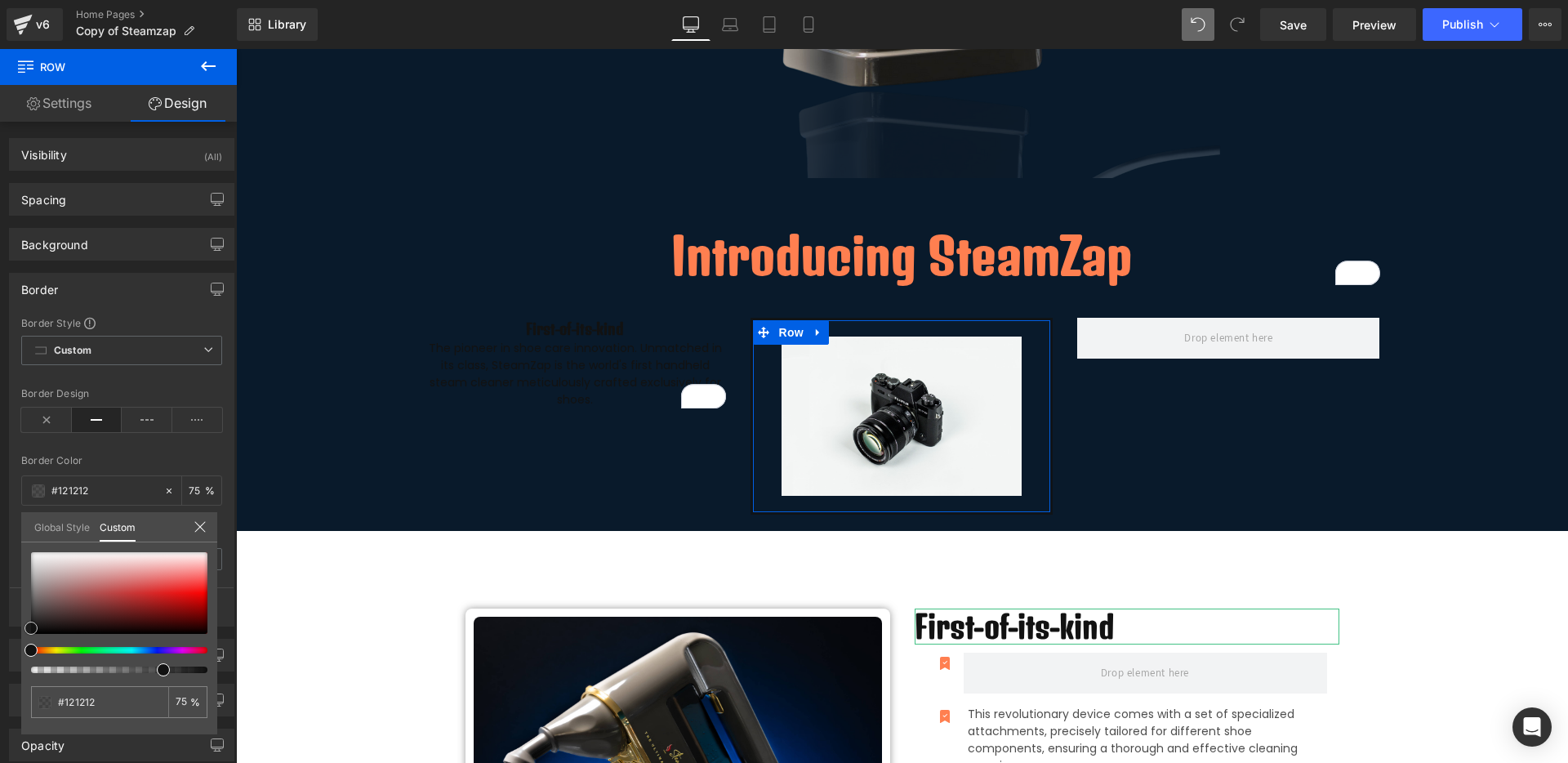 type on "#cab3b3" 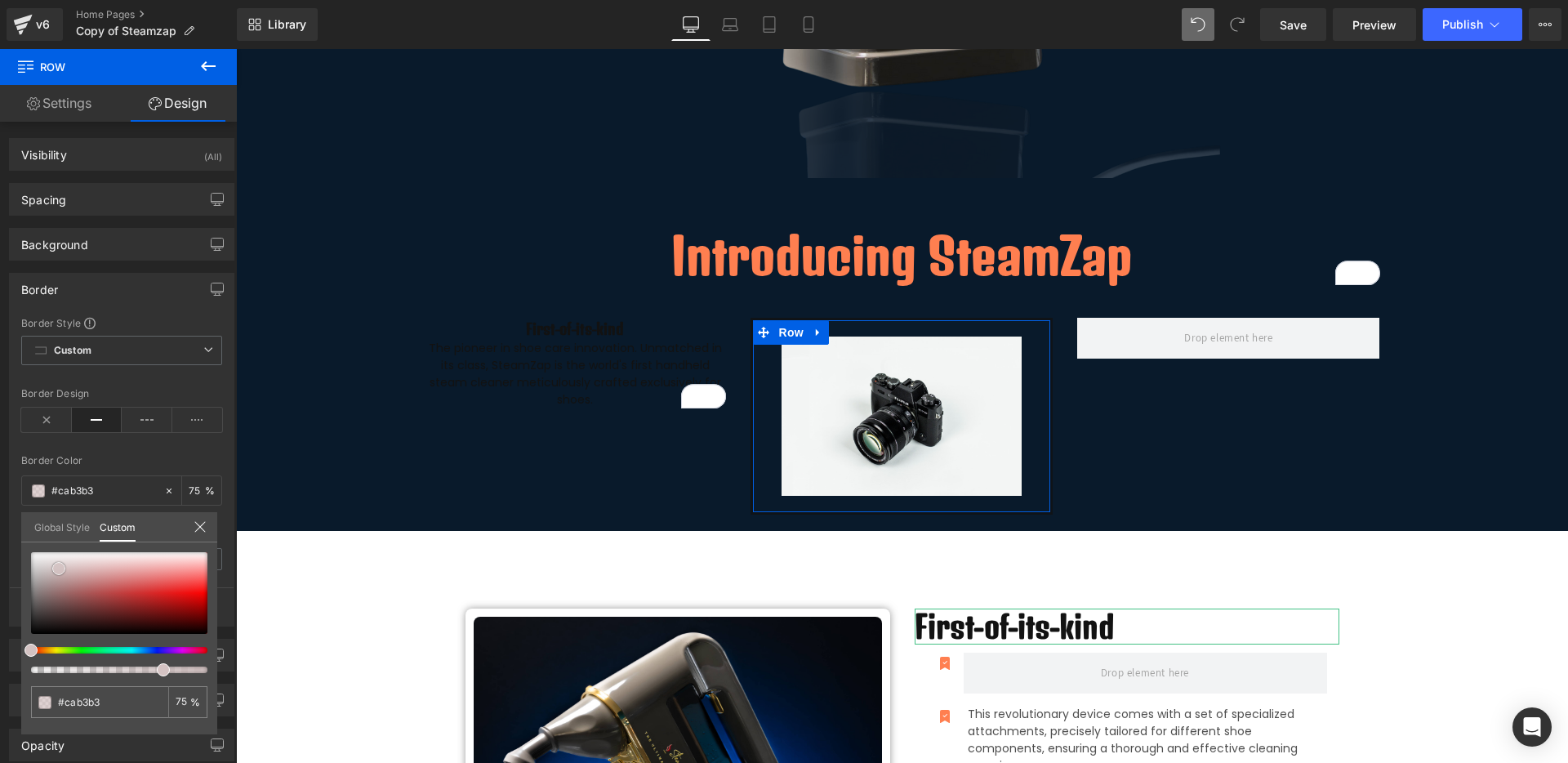 type on "#cfbdbd" 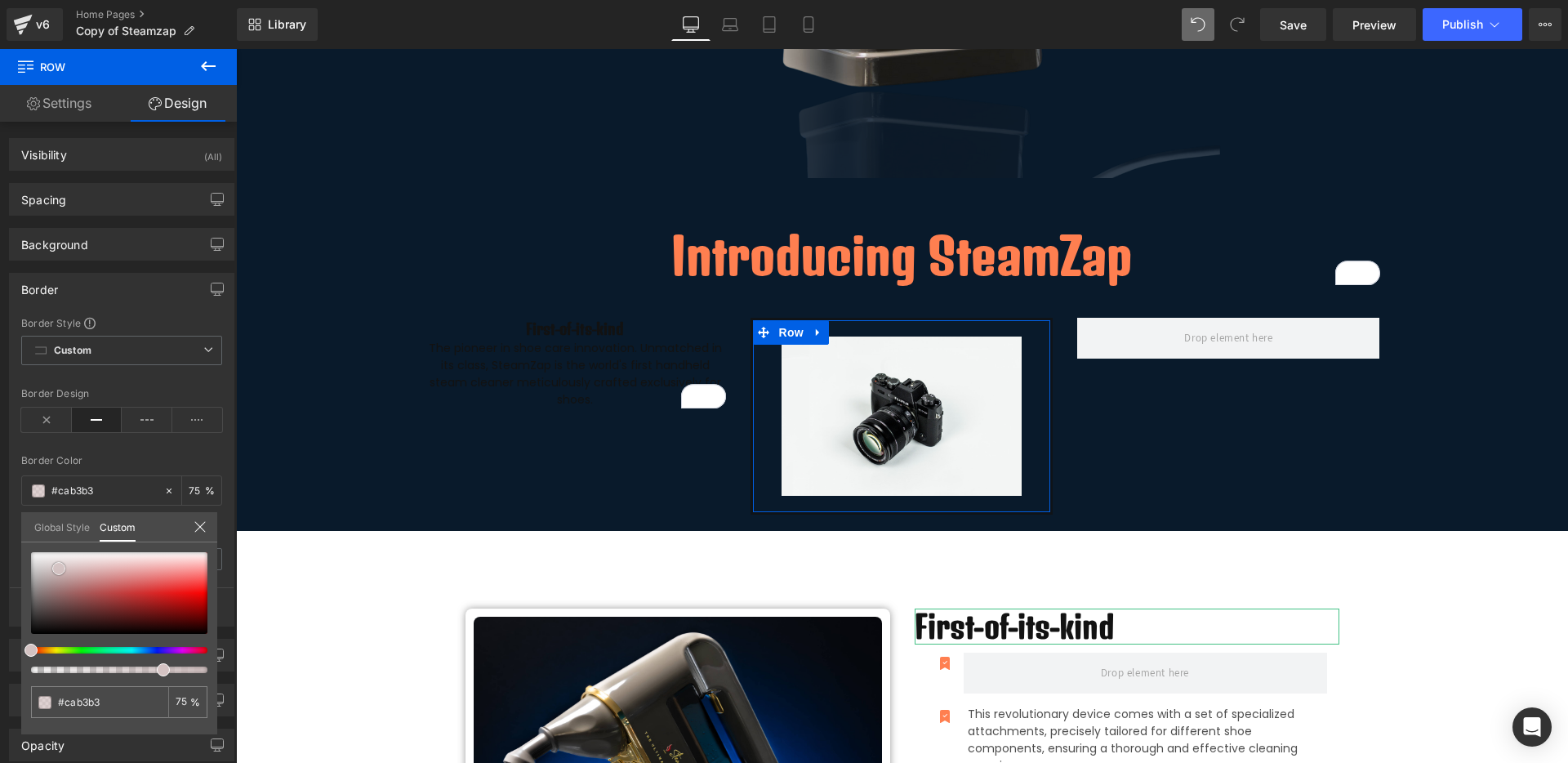 type on "#cfbdbd" 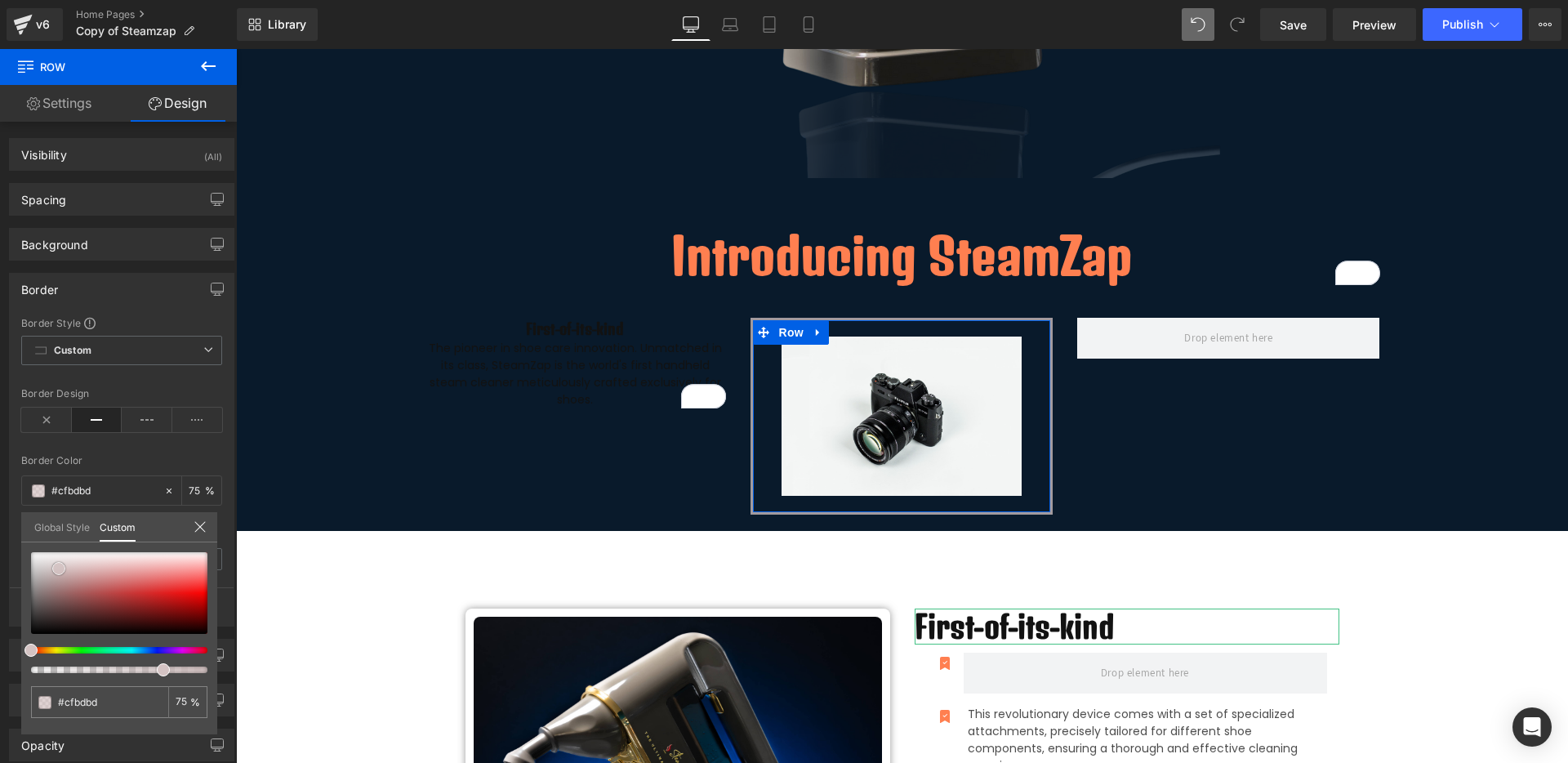 type on "#d6c6c6" 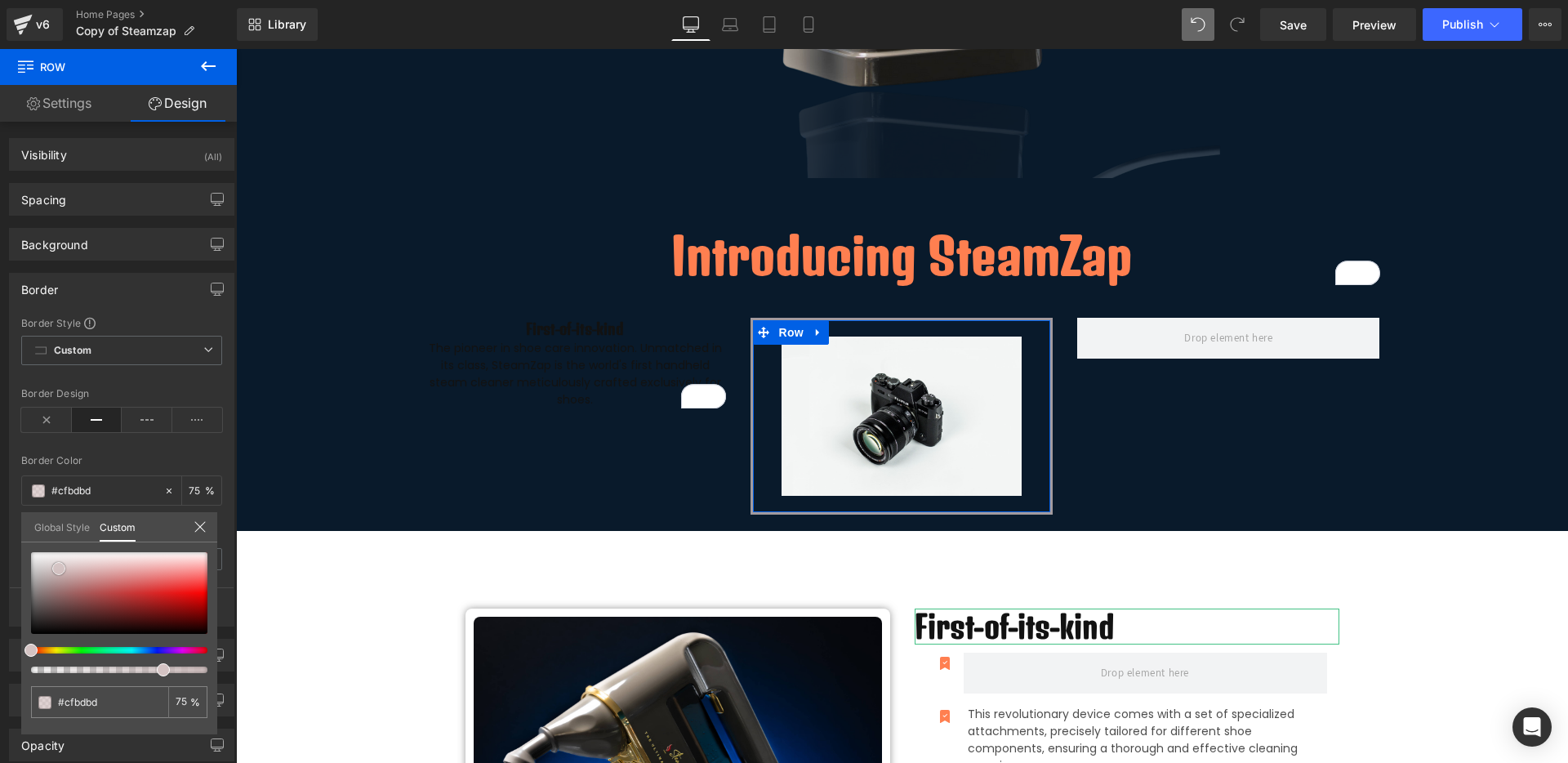type on "#d6c6c6" 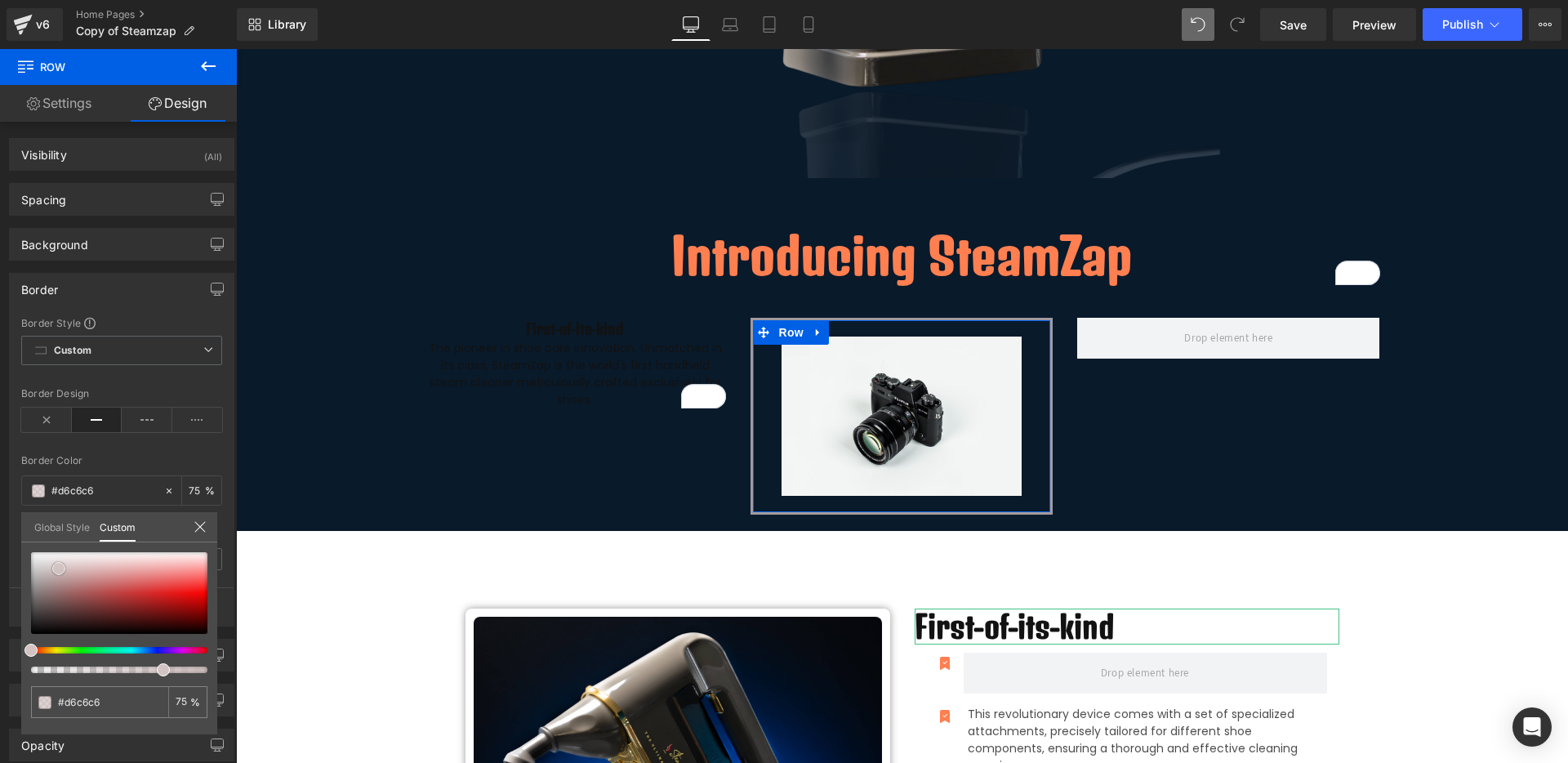 type on "#ded2d2" 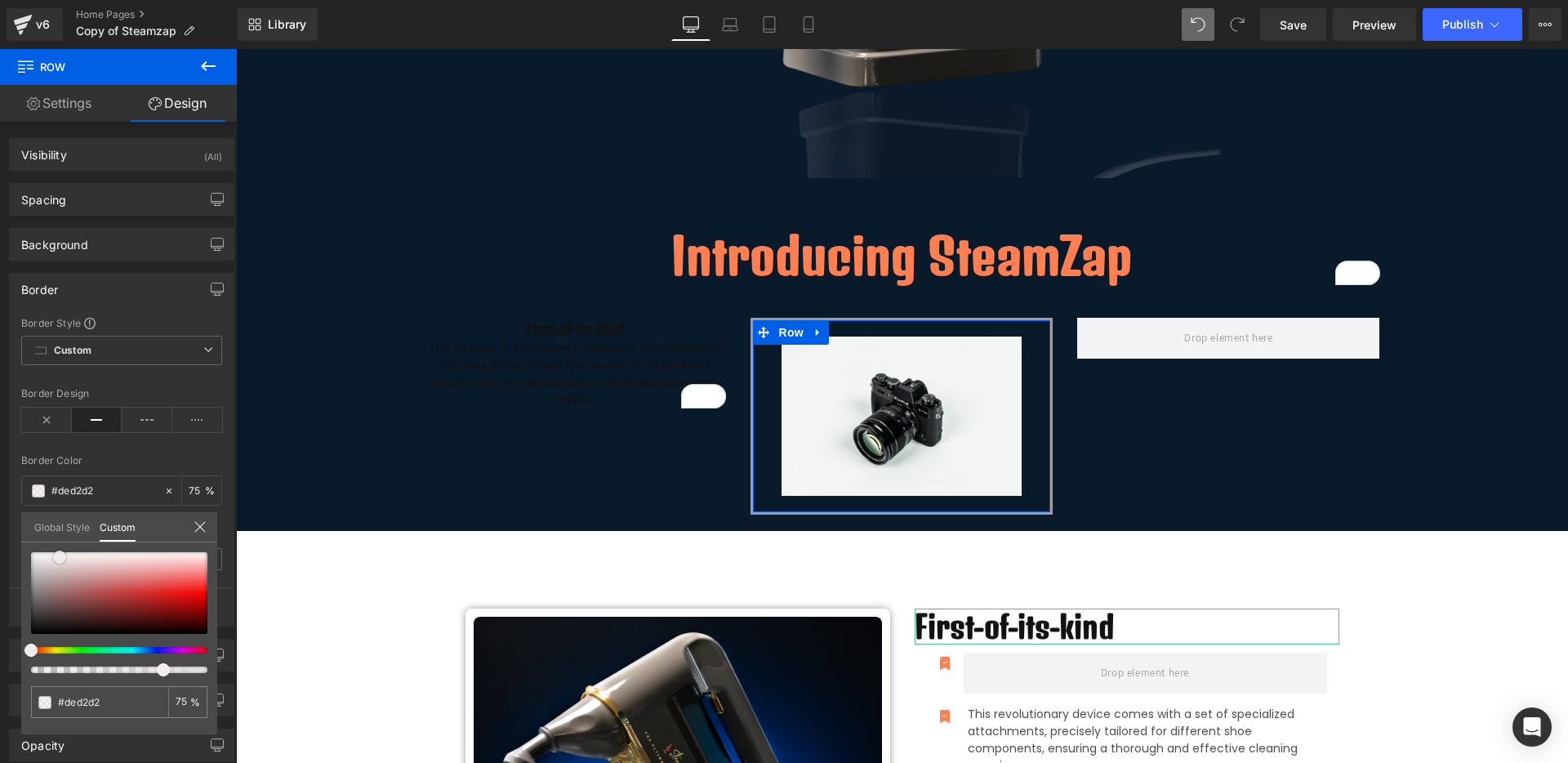 type on "#f0eaea" 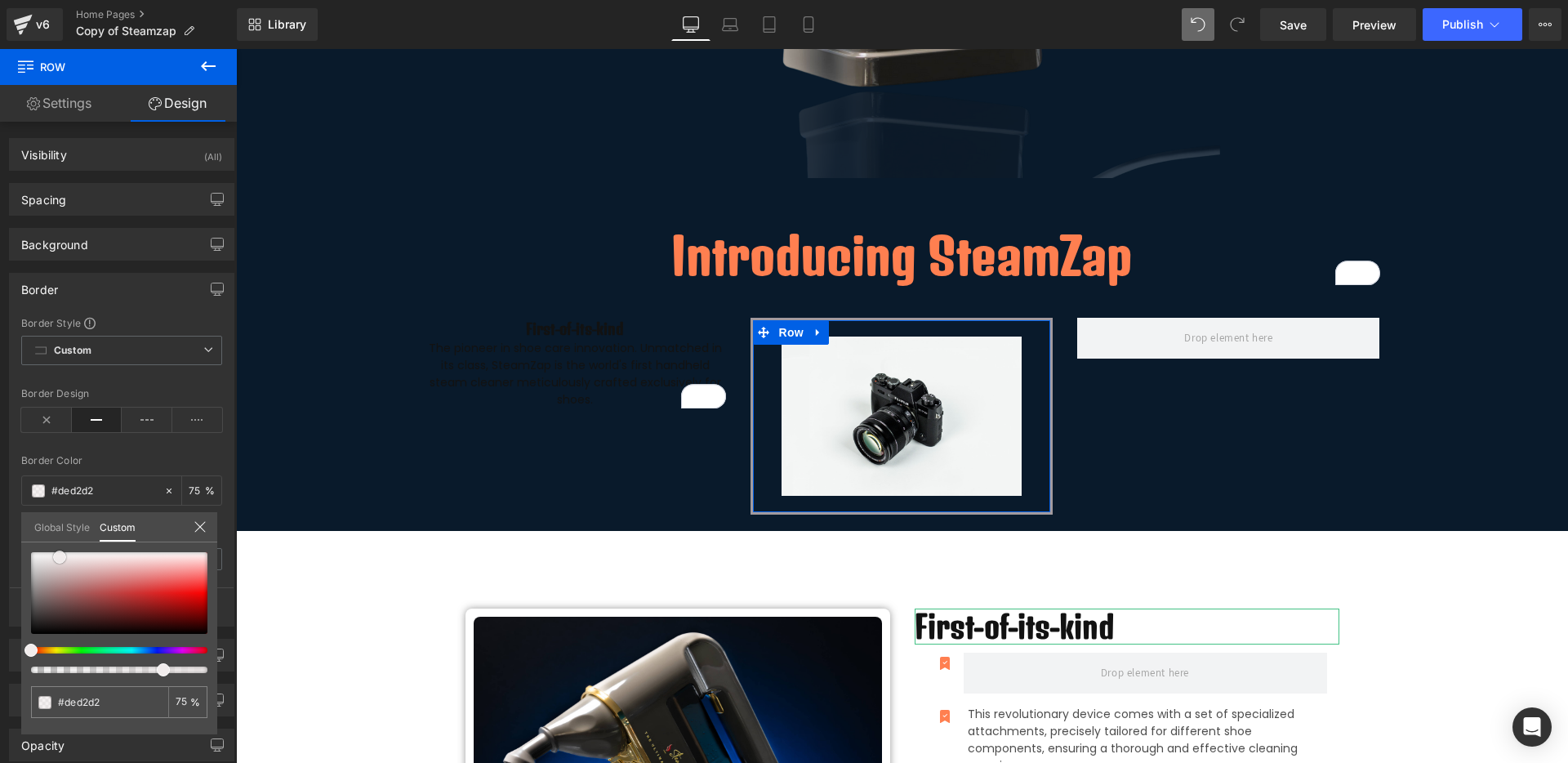 type on "#f0eaea" 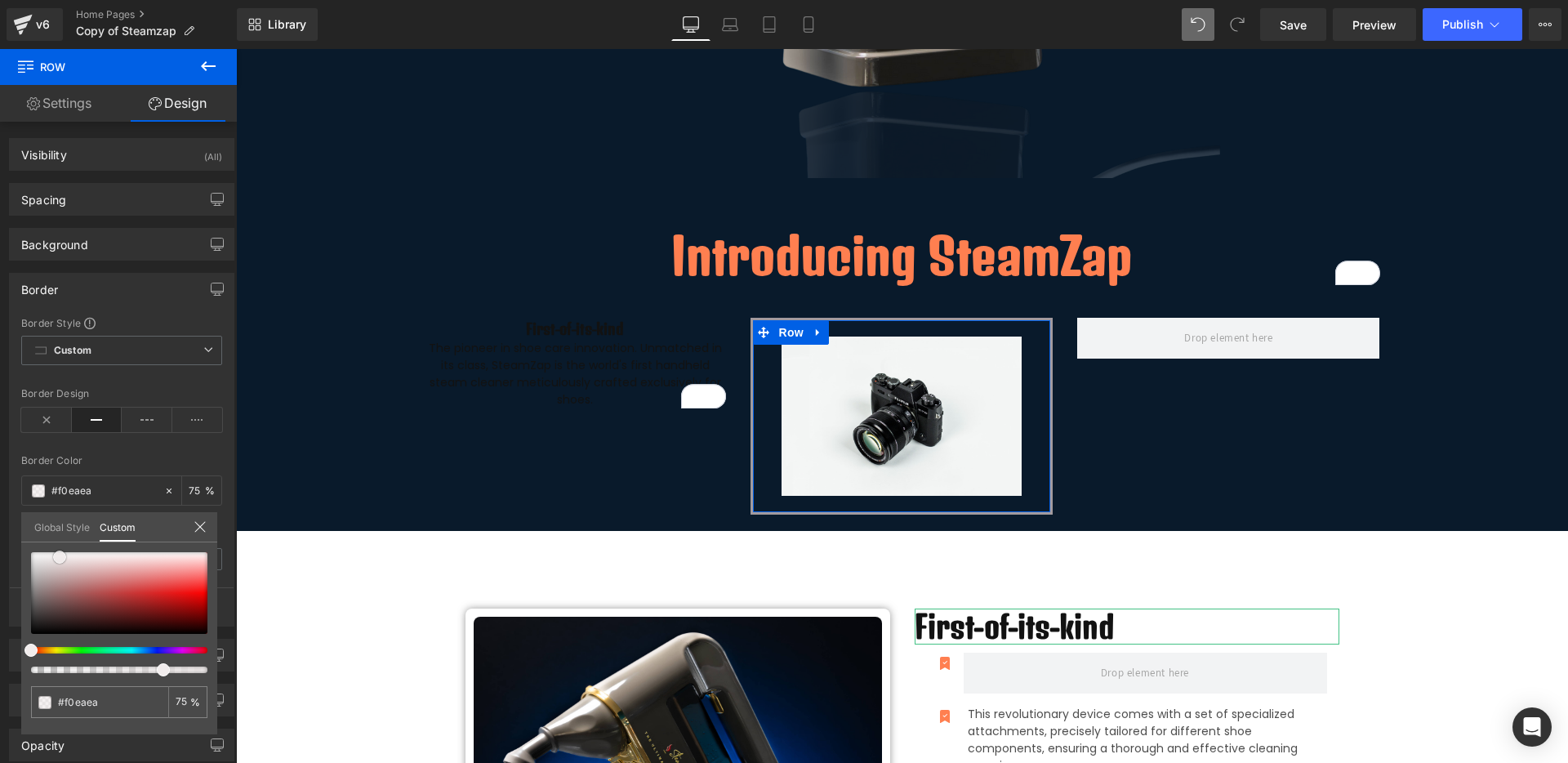 type on "#f2eded" 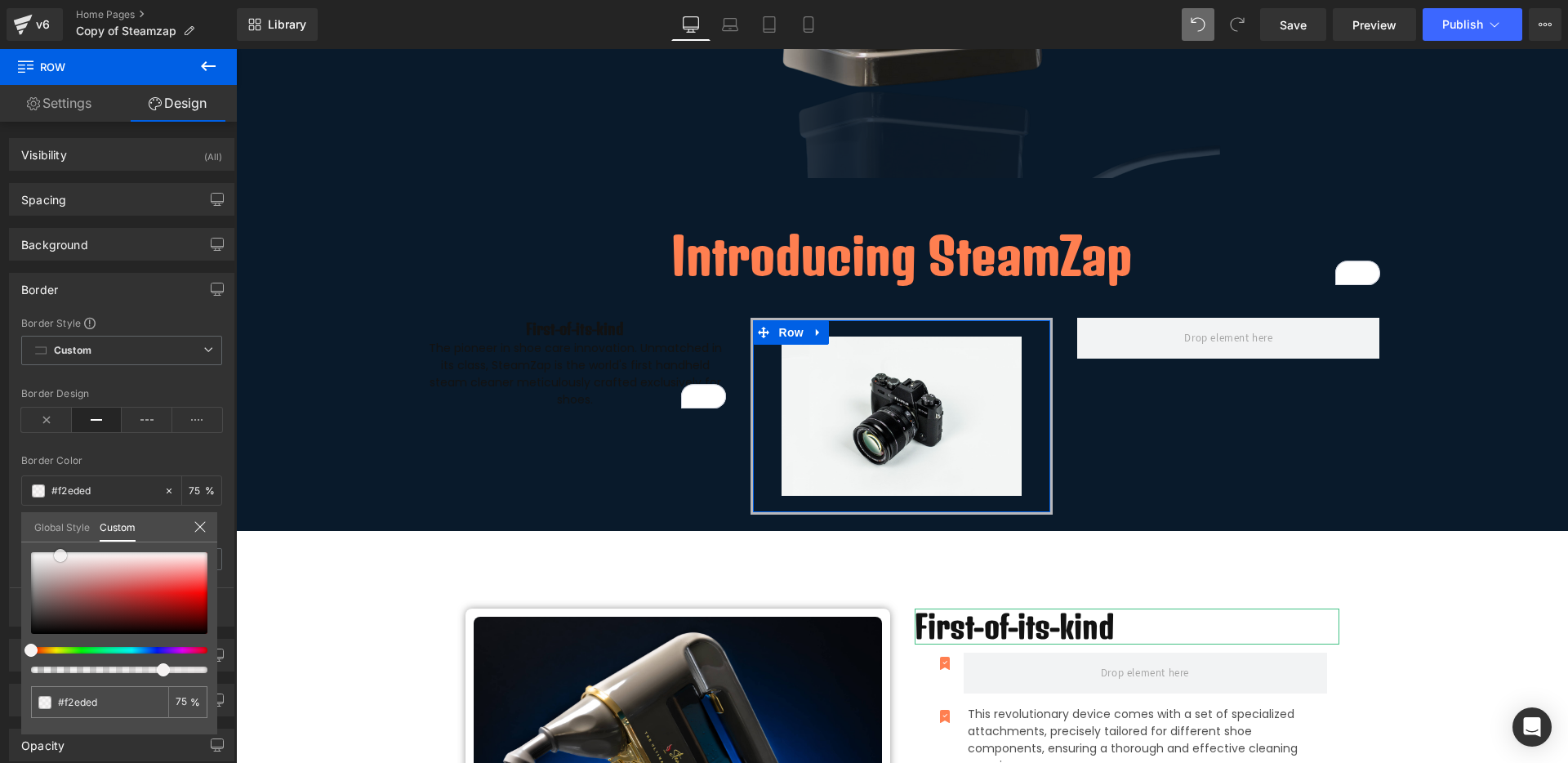 type on "#f8f6f6" 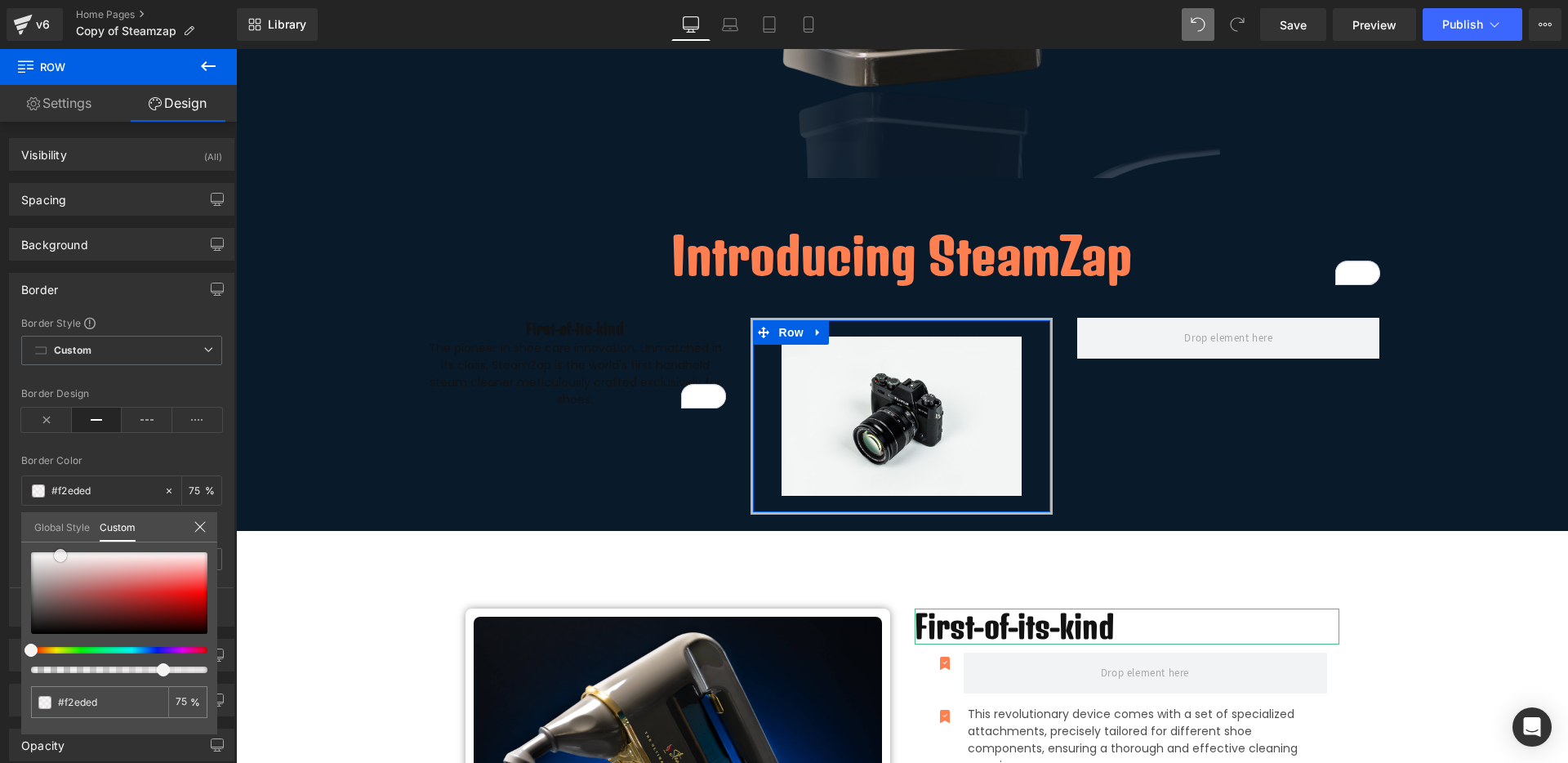 type on "#f8f6f6" 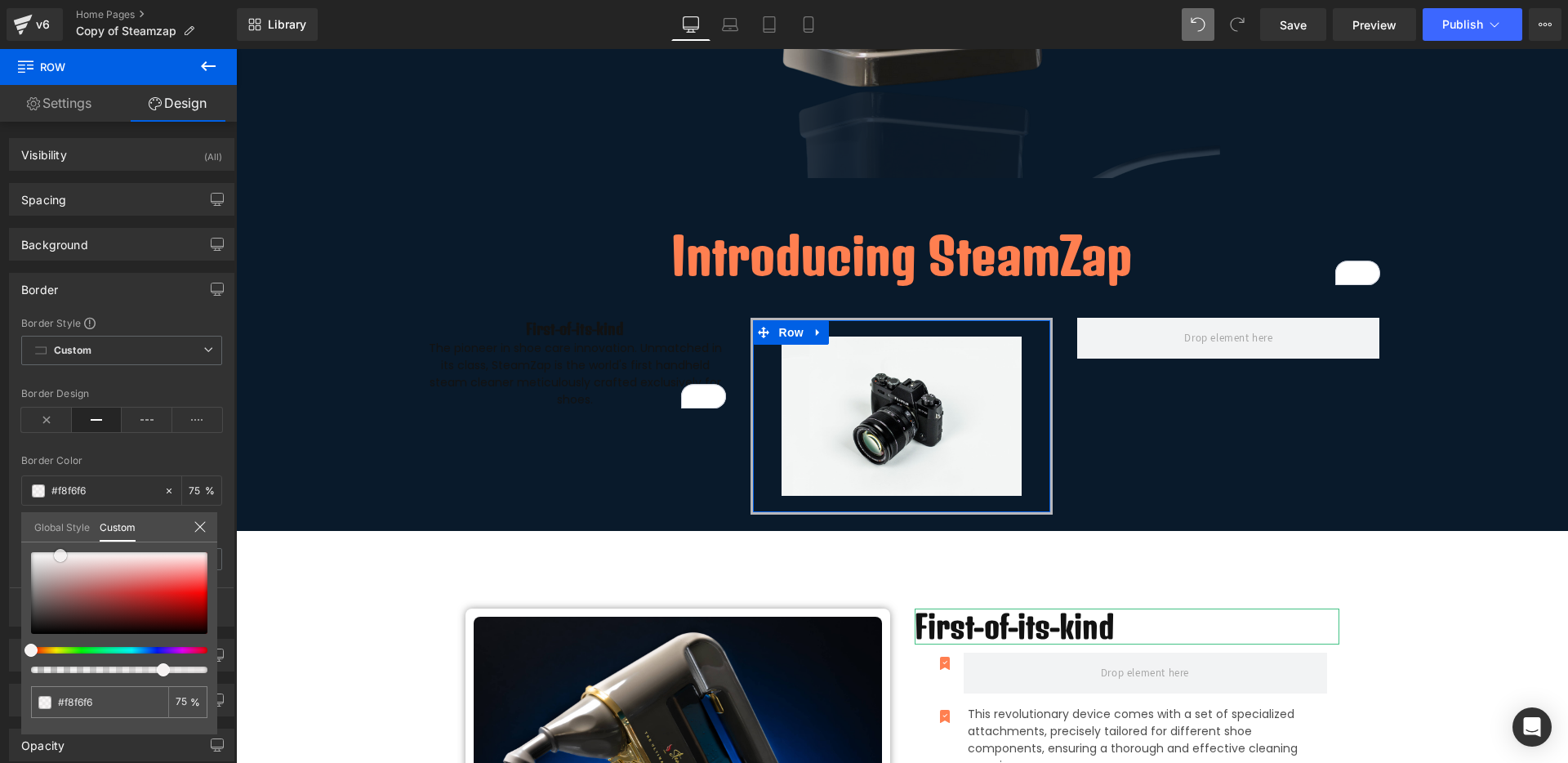 type on "#faf9f9" 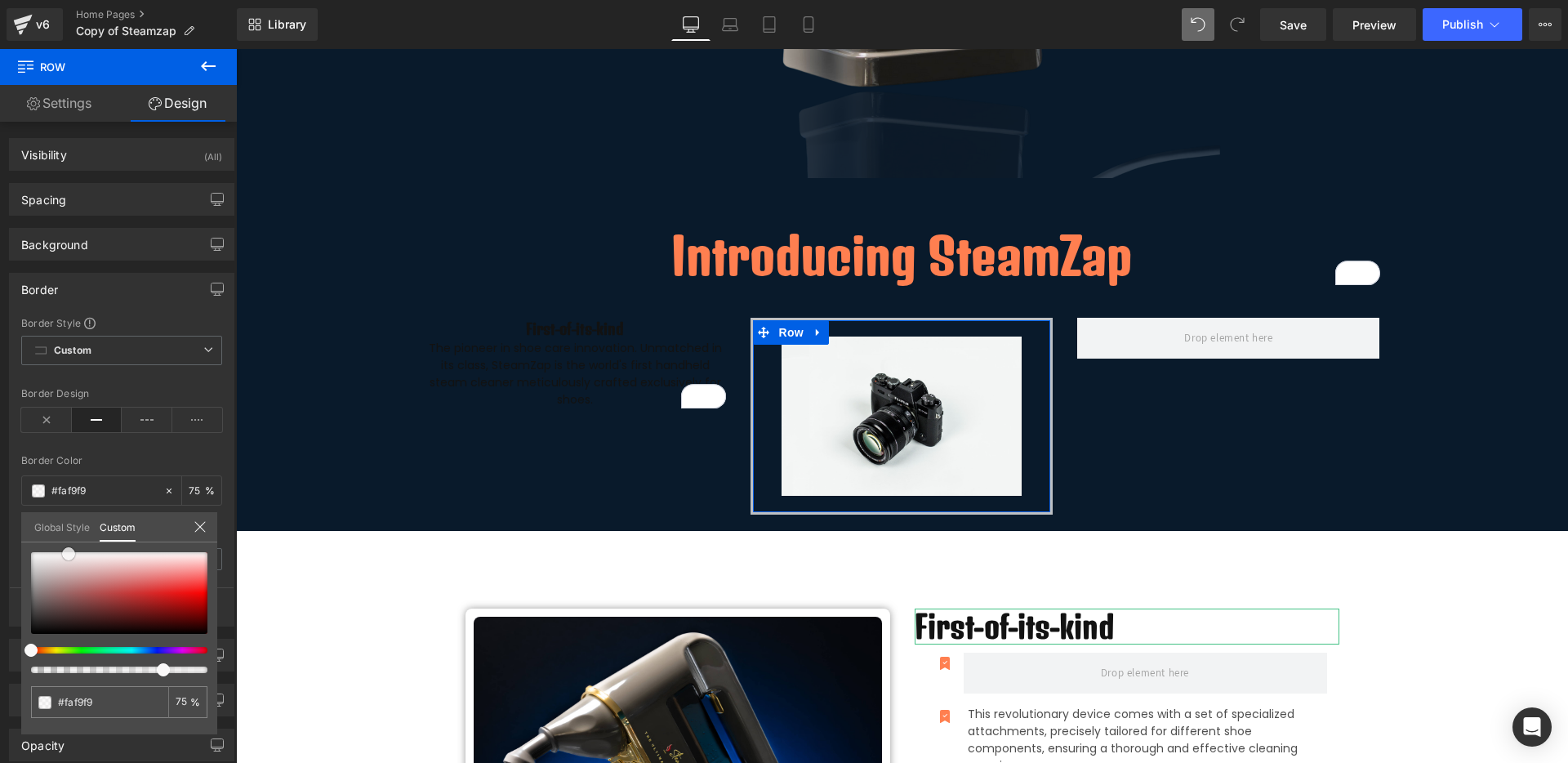 type on "#fbf8f8" 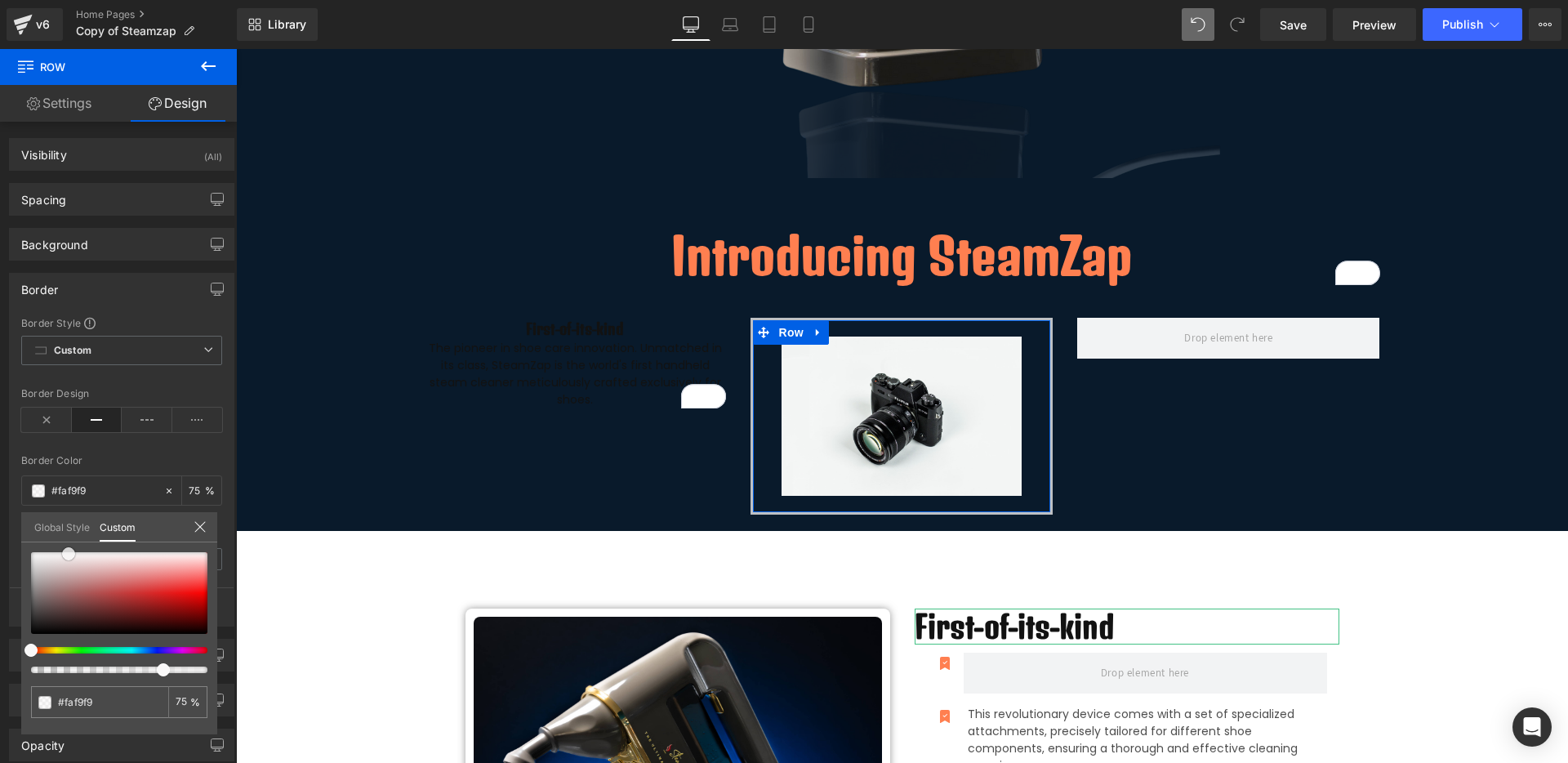 type on "#fbf8f8" 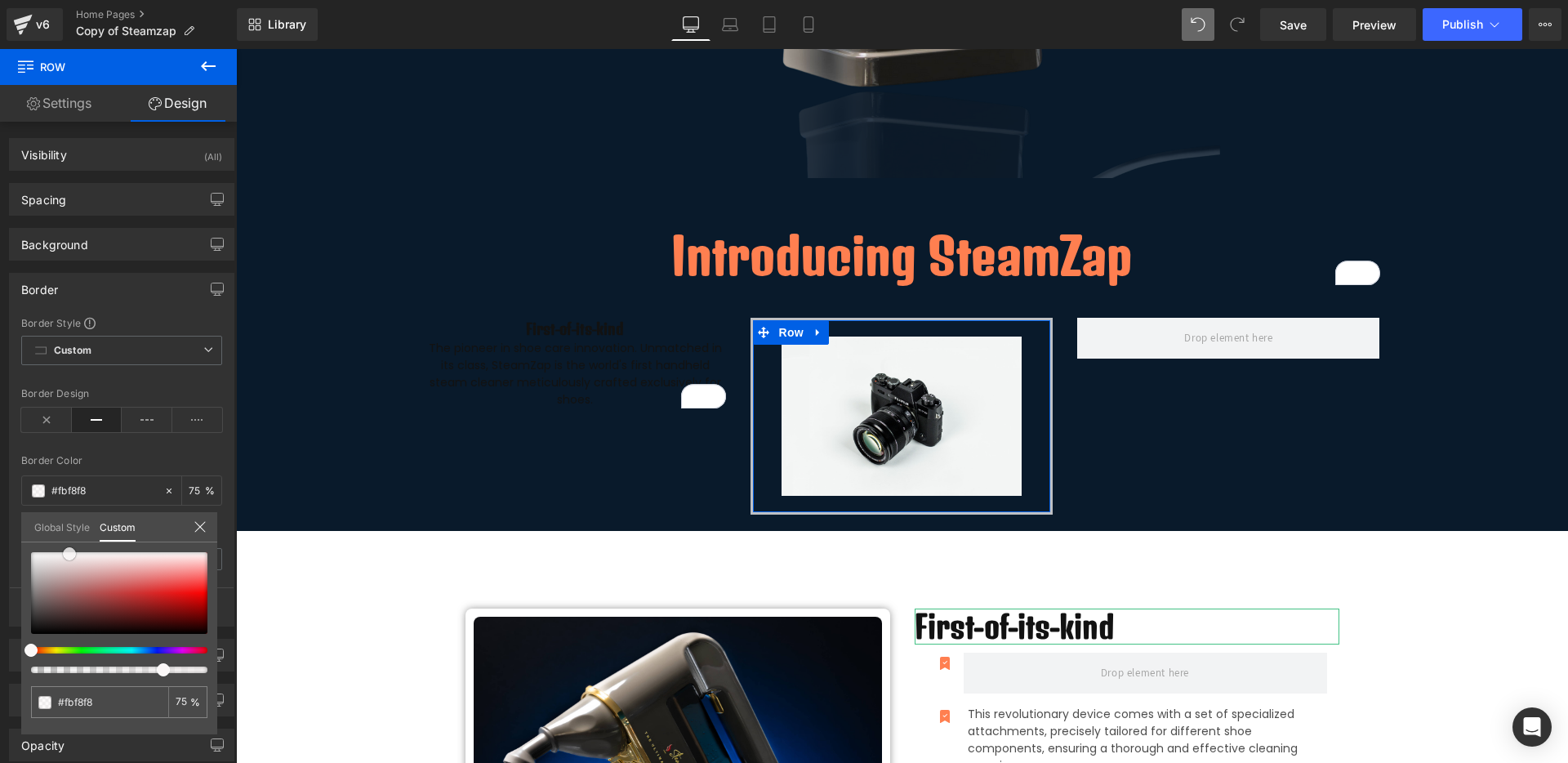 type on "#f9f5f5" 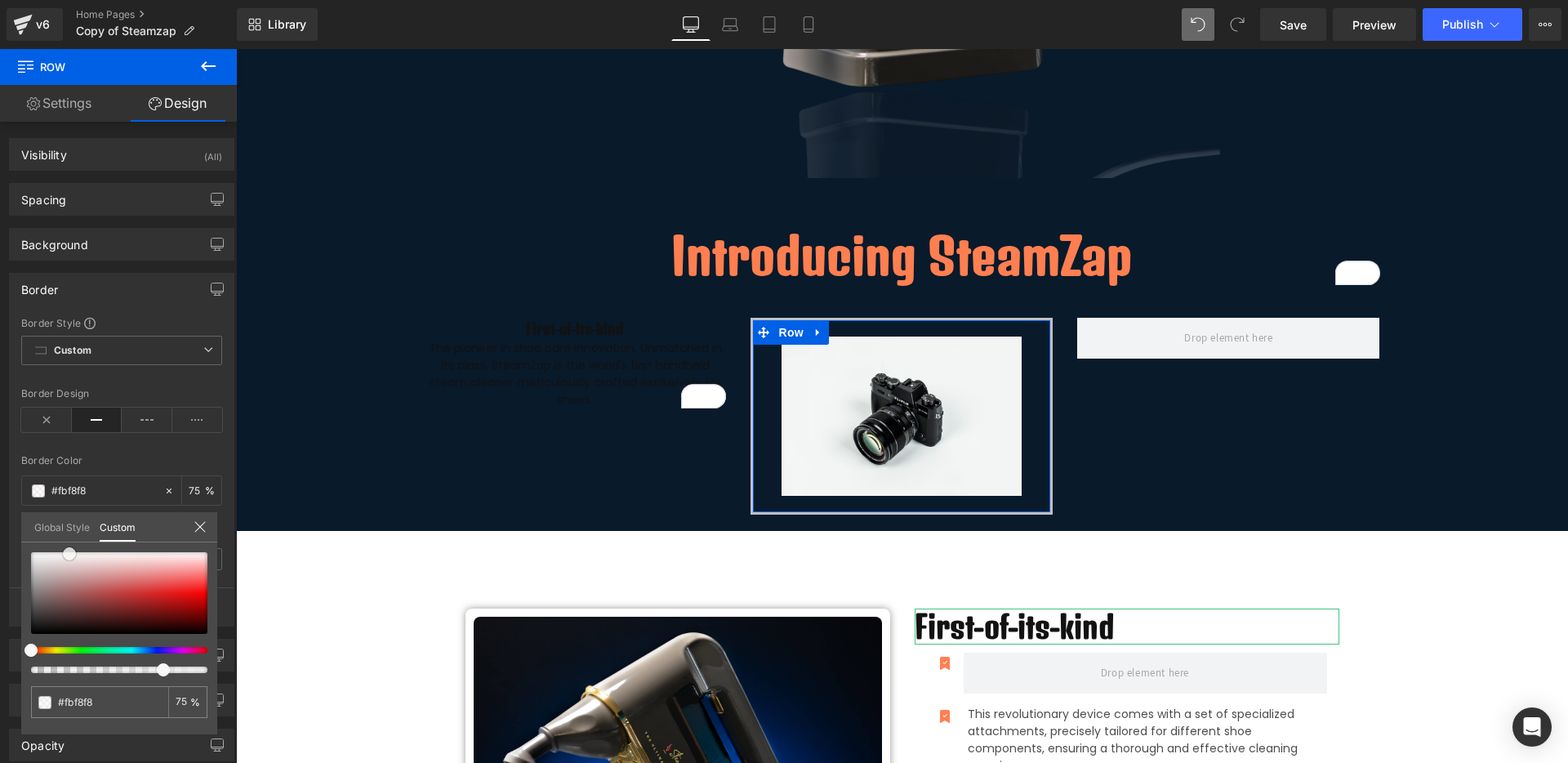 type on "#f9f5f5" 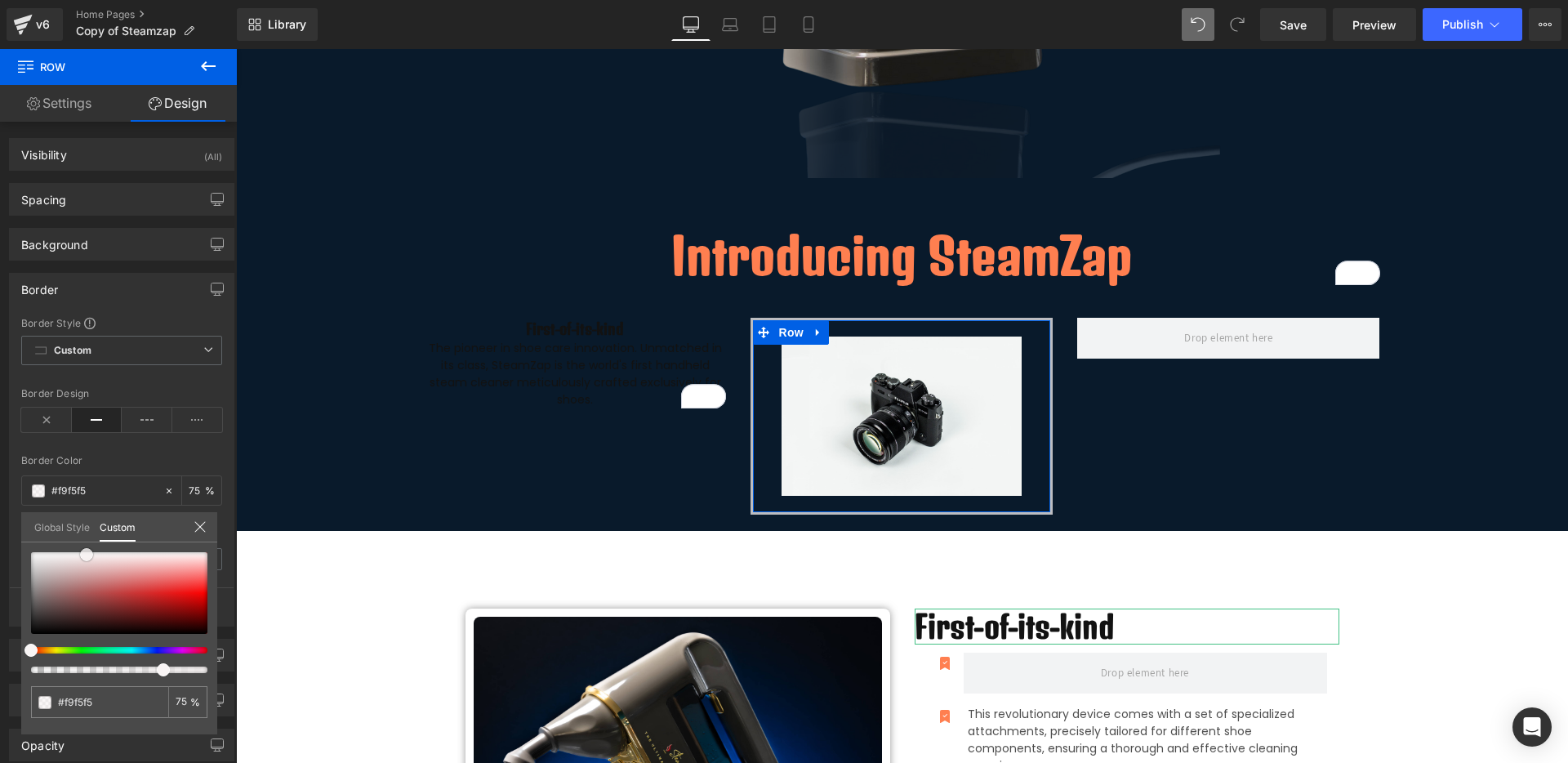 type on "#faf4f4" 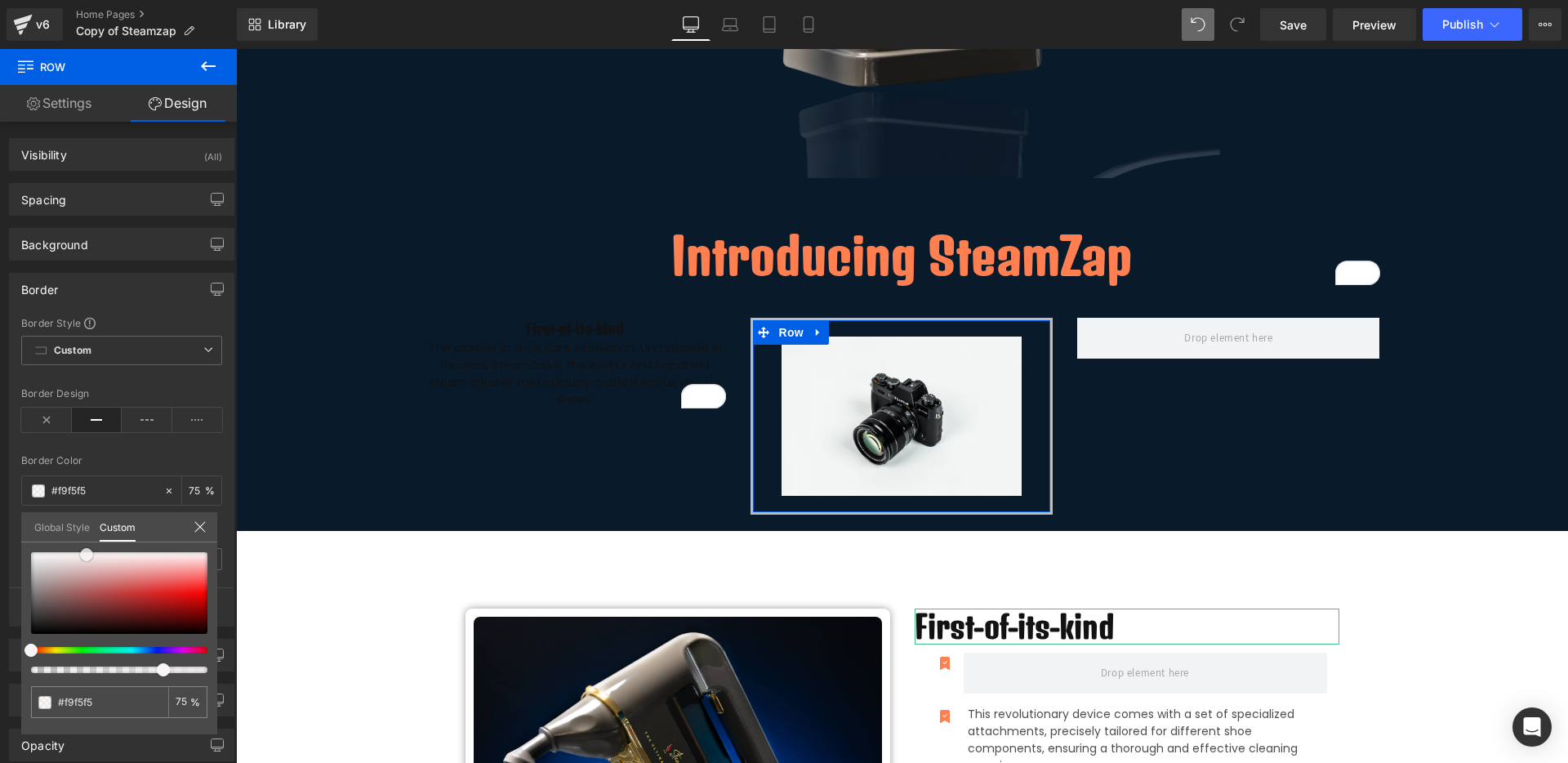 type on "#faf4f4" 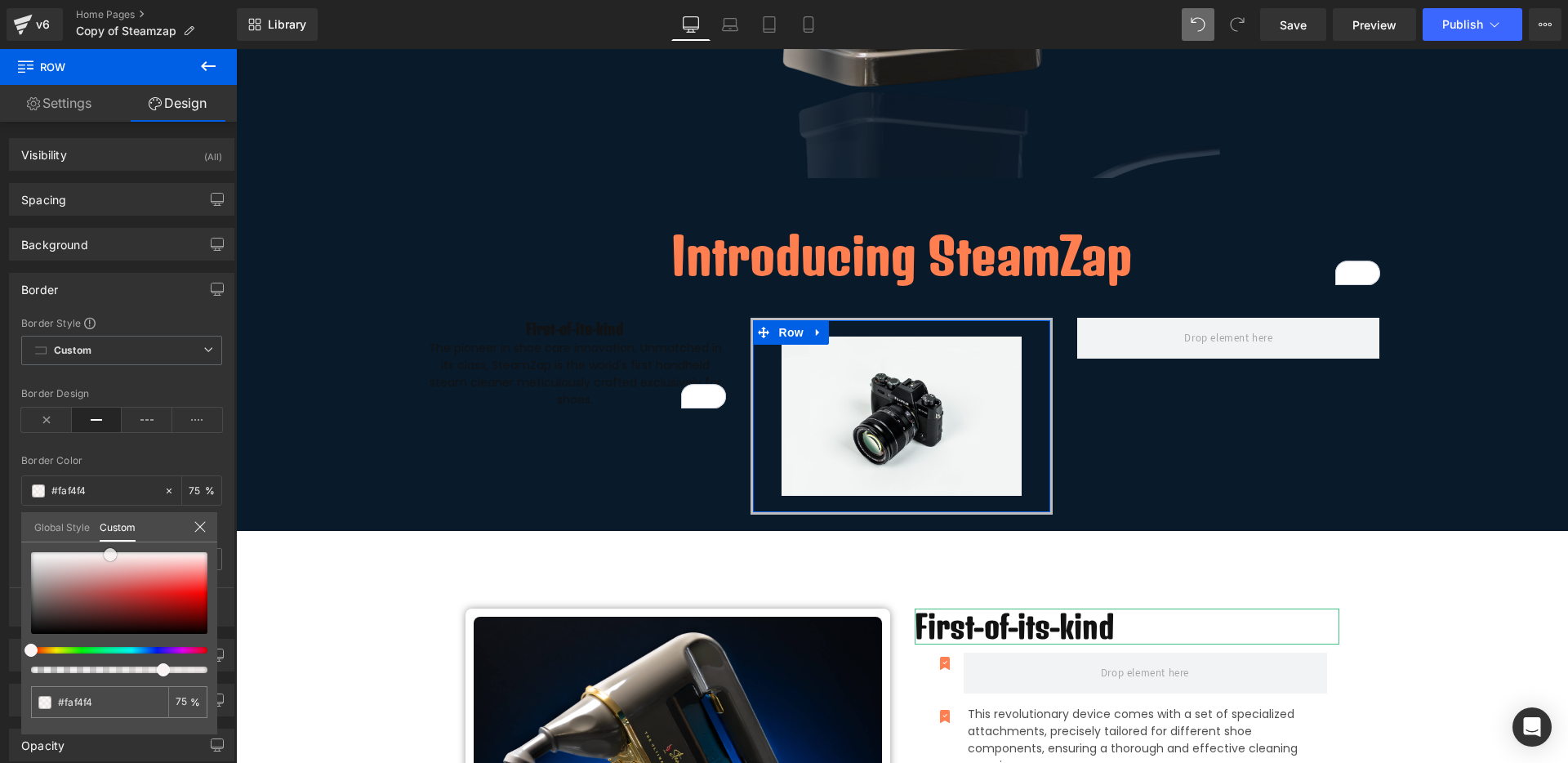 type on "#fbf3f3" 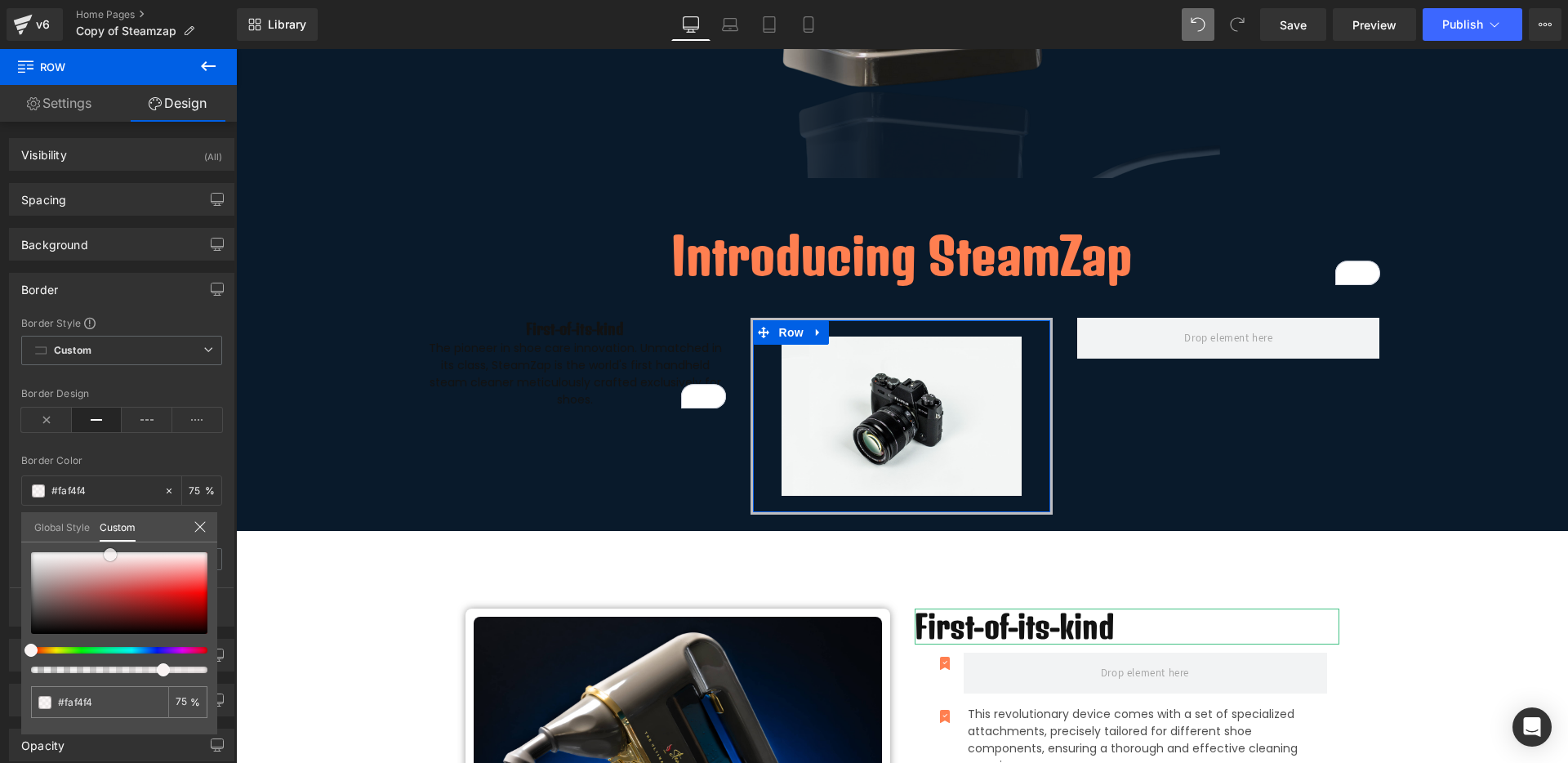 type on "#fbf3f3" 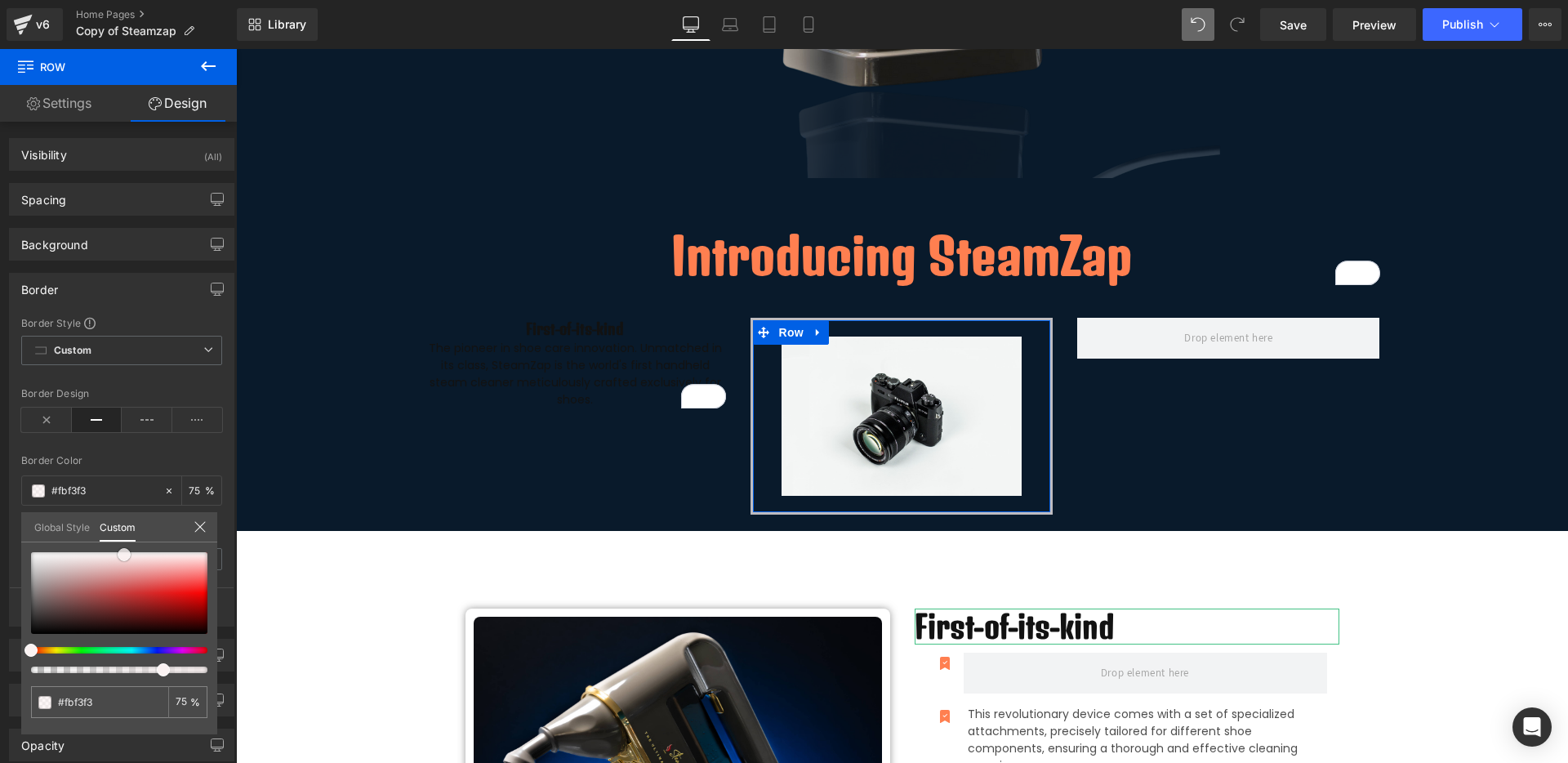 drag, startPoint x: 59, startPoint y: 569, endPoint x: 126, endPoint y: 555, distance: 68.44706 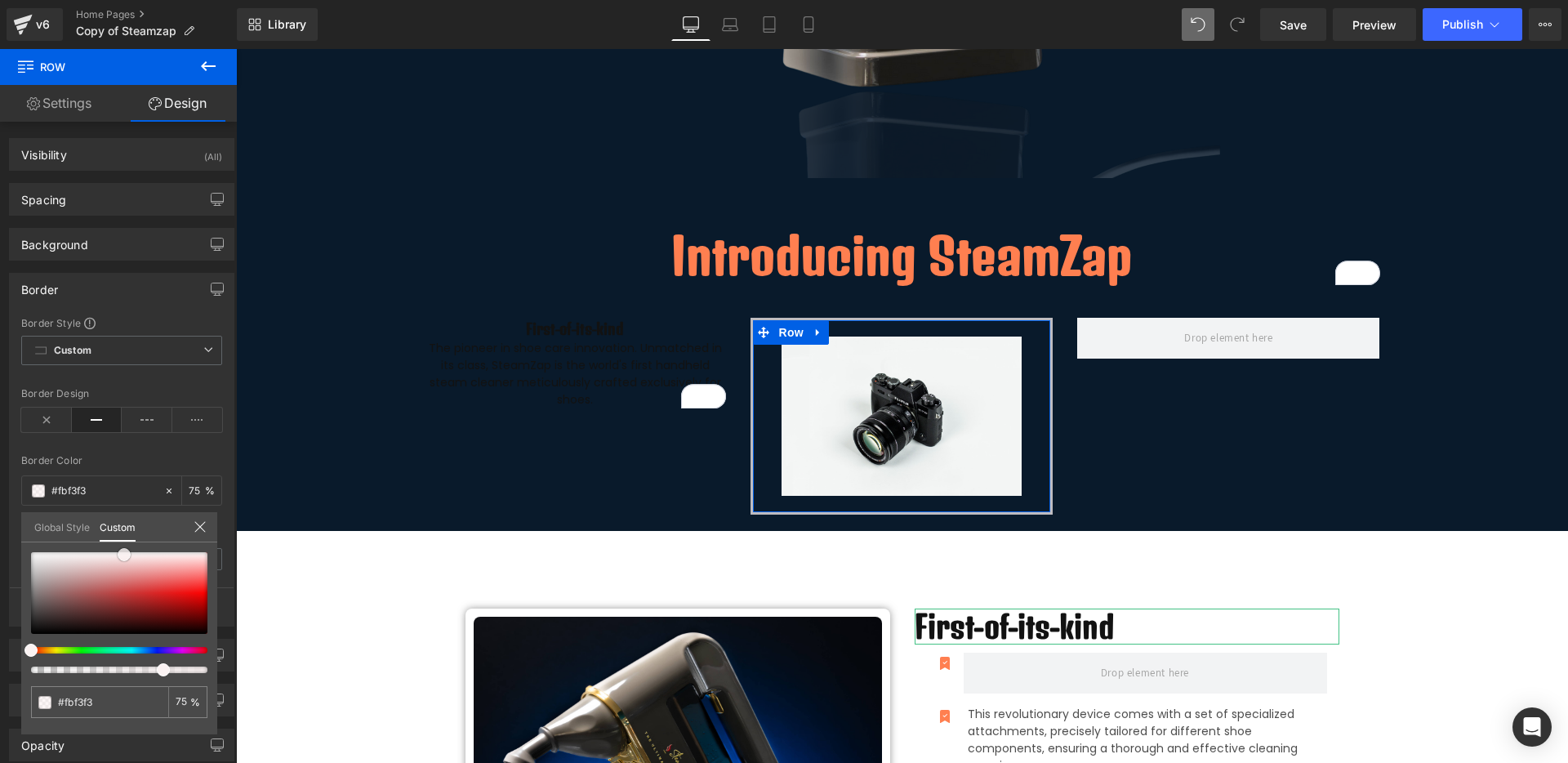 click at bounding box center (119, 593) 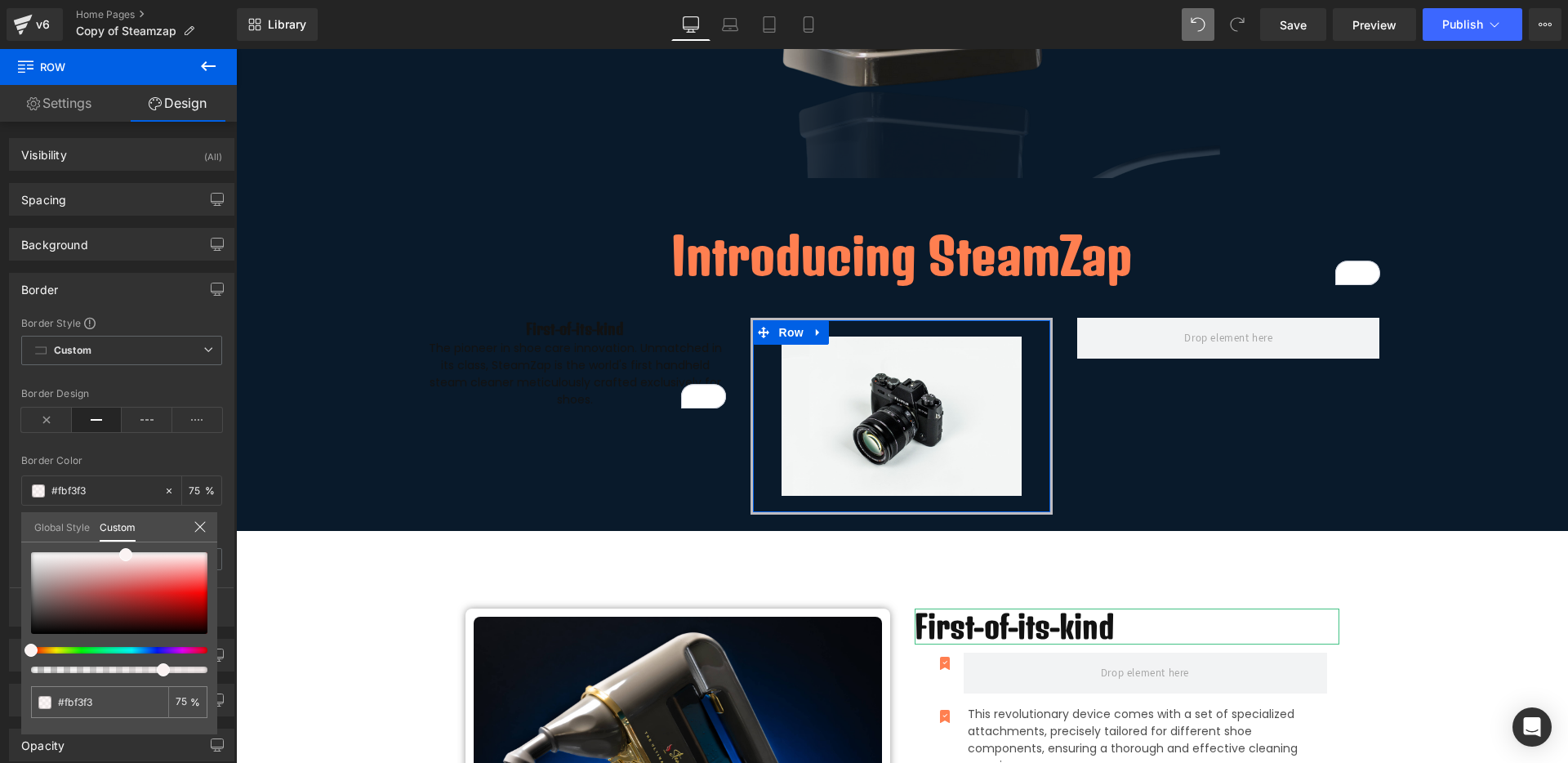click on "Global Style" at bounding box center (62, 526) 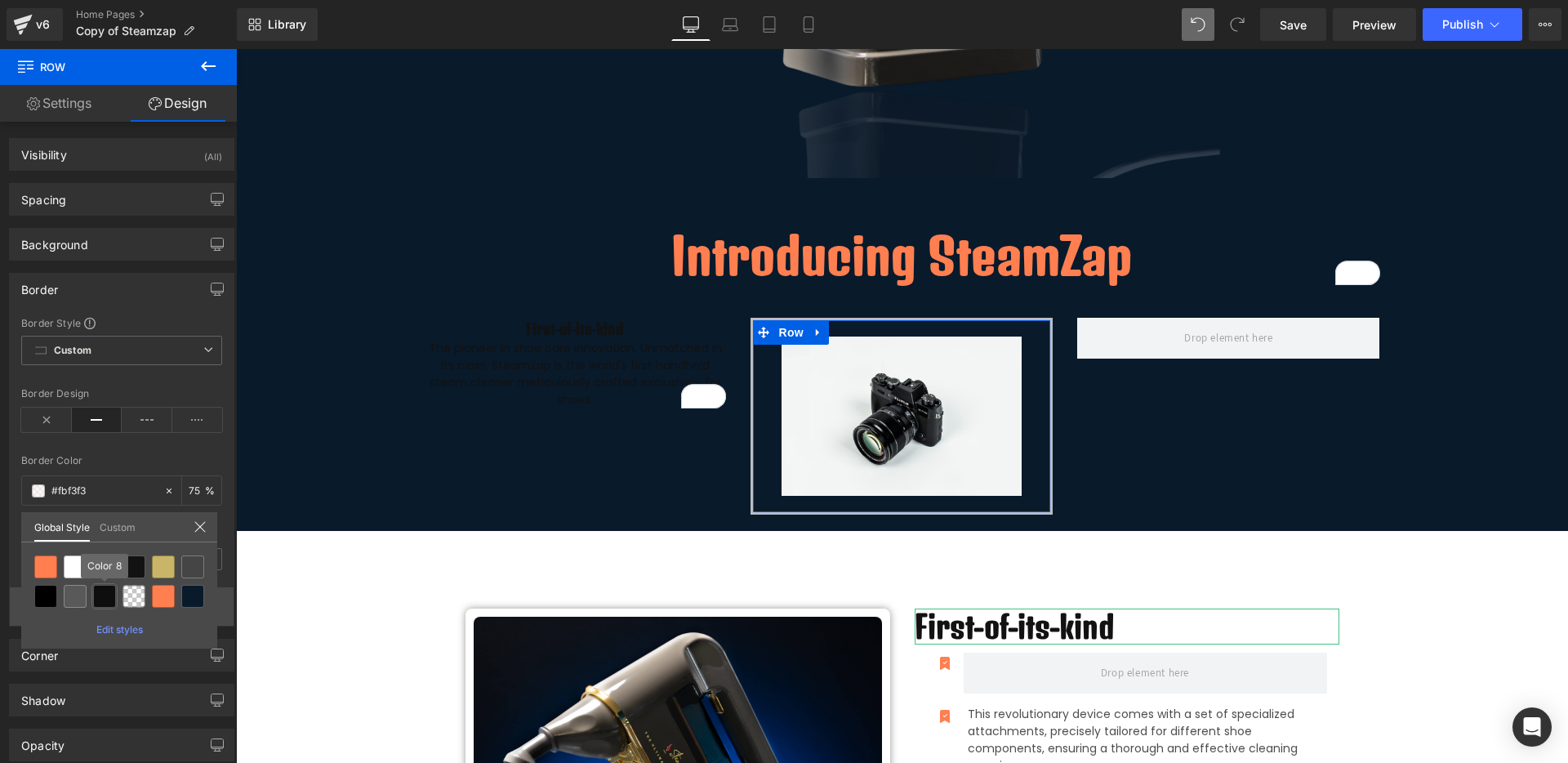 click at bounding box center (105, 596) 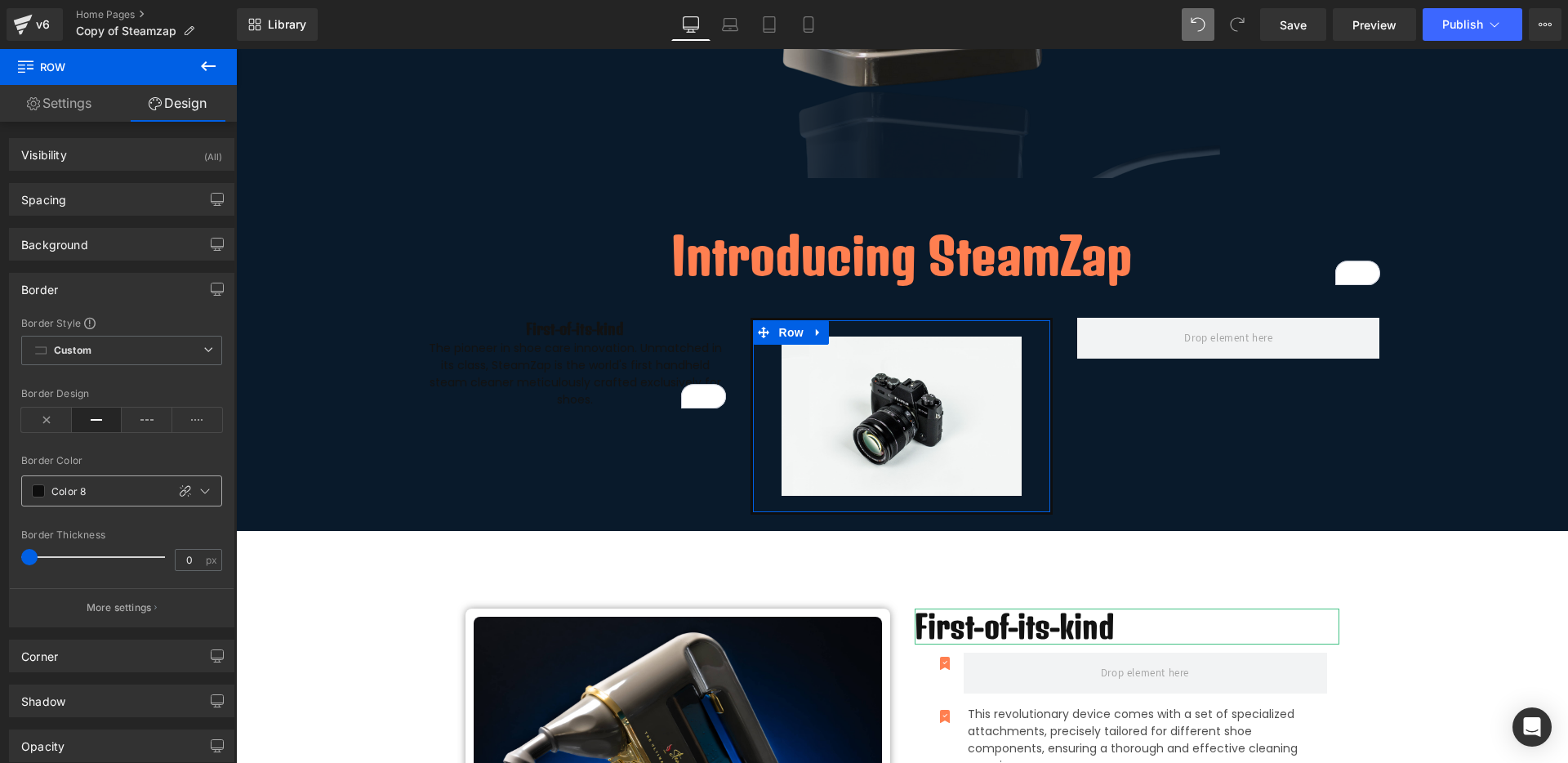 click at bounding box center [38, 491] 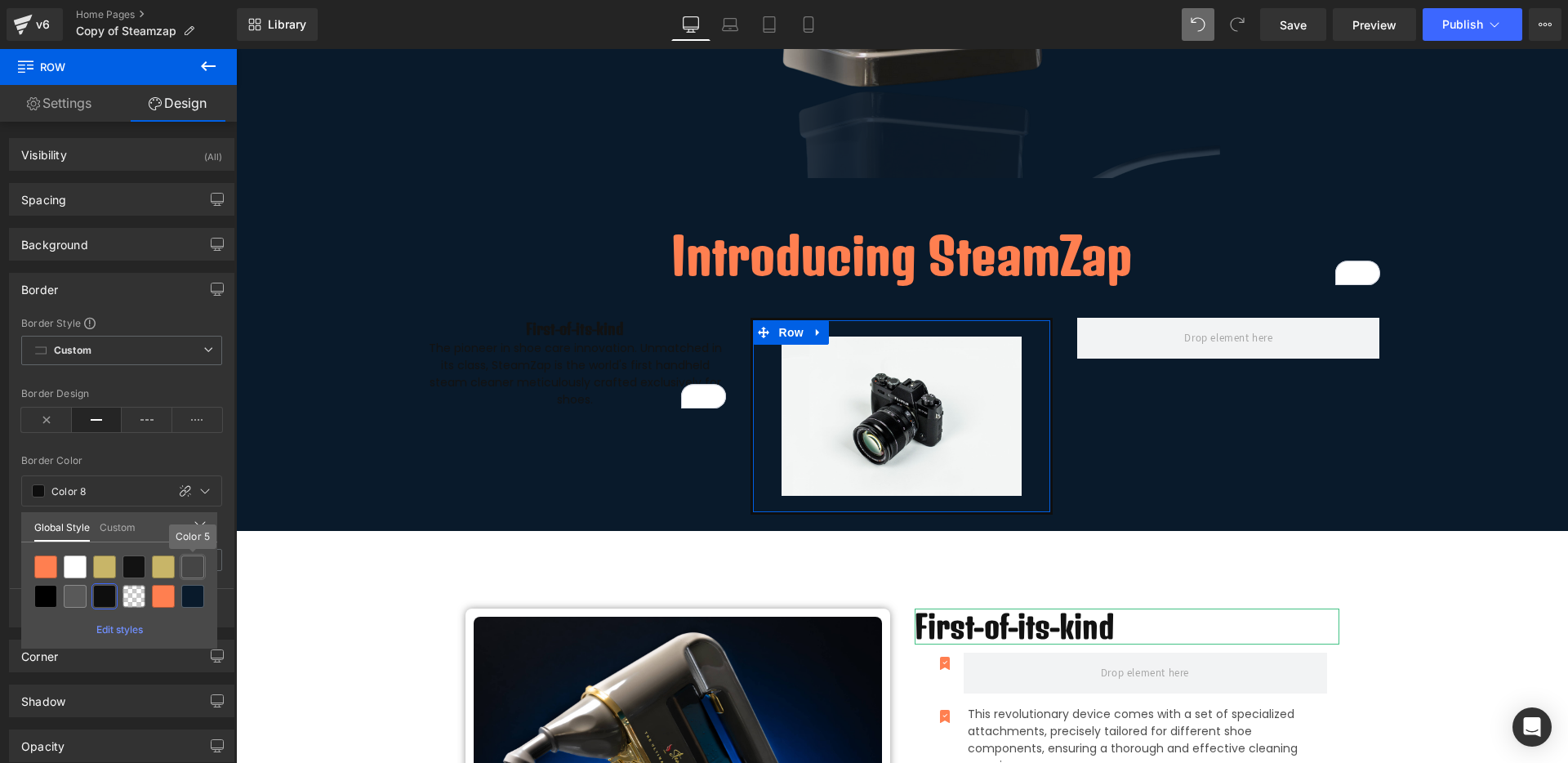 click at bounding box center (193, 567) 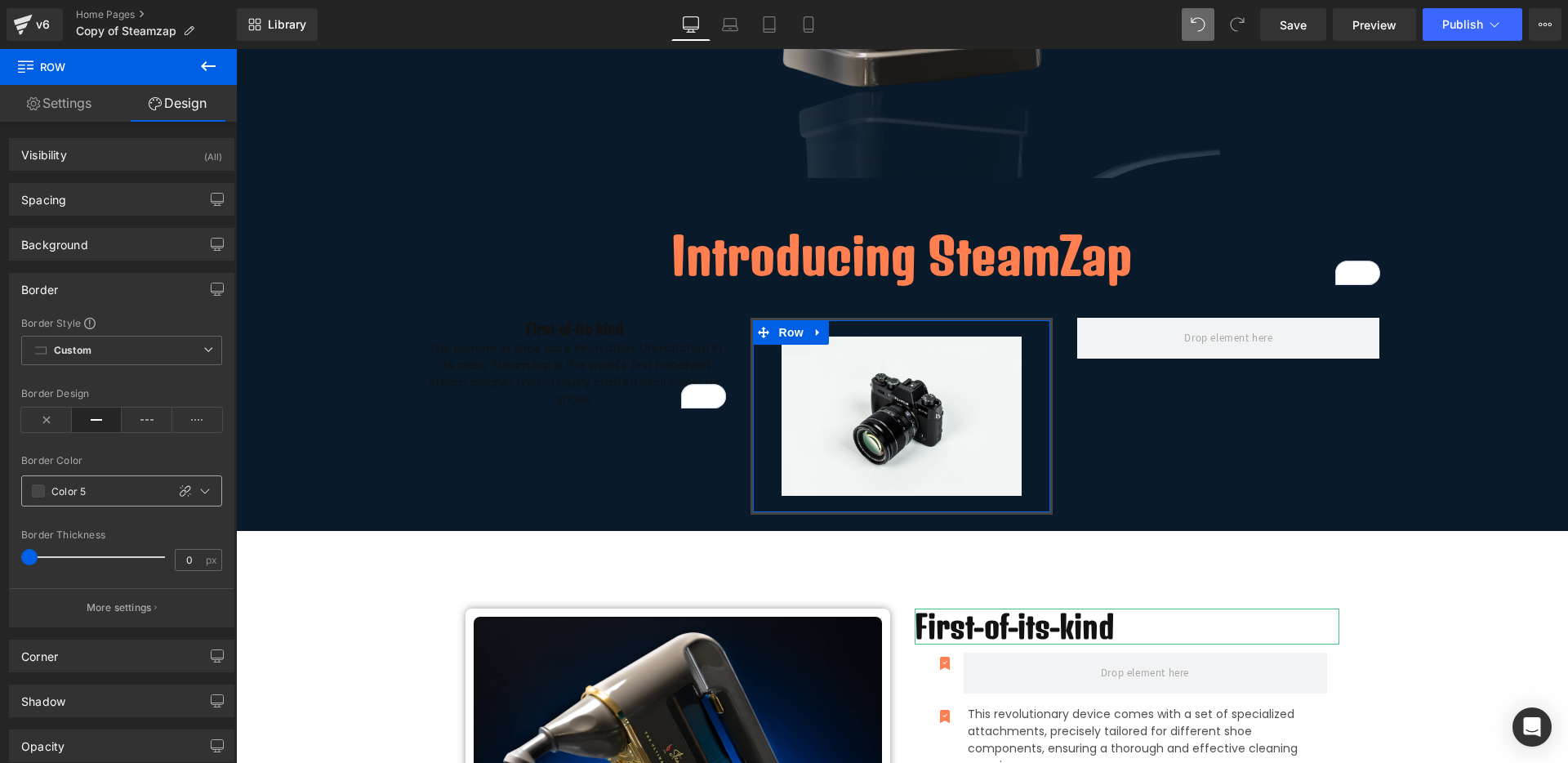 click at bounding box center [38, 491] 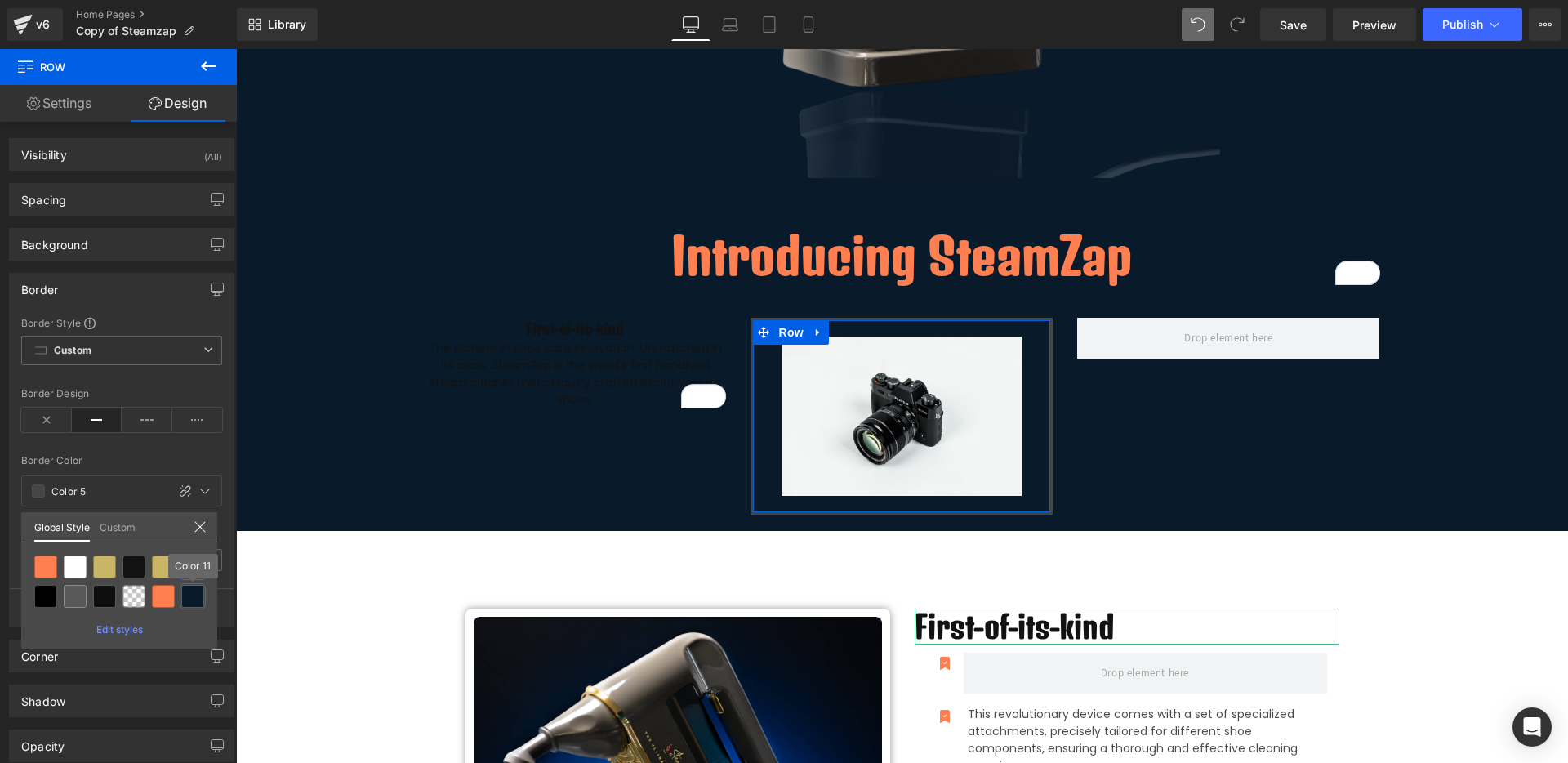 click at bounding box center [193, 596] 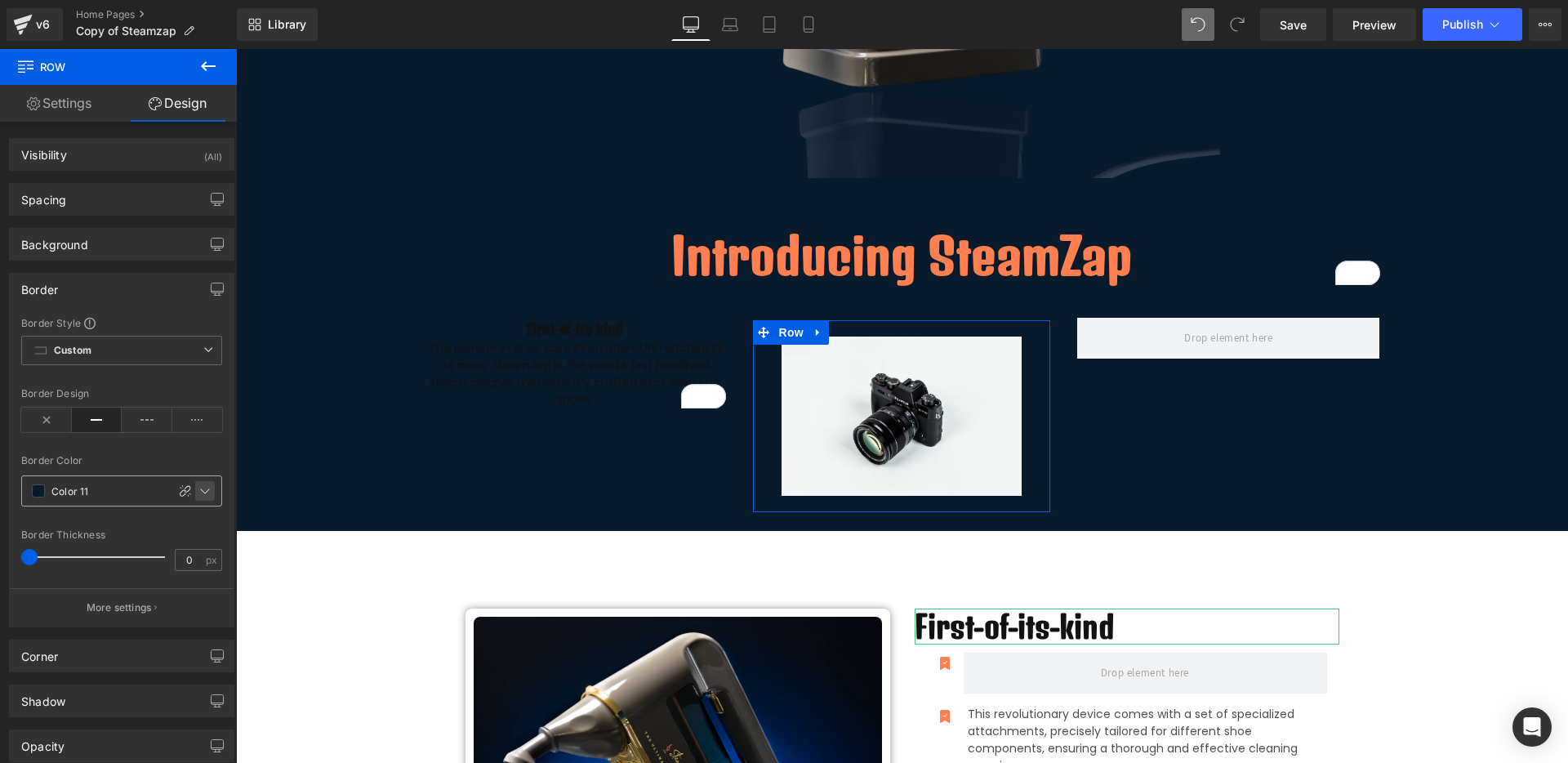 click 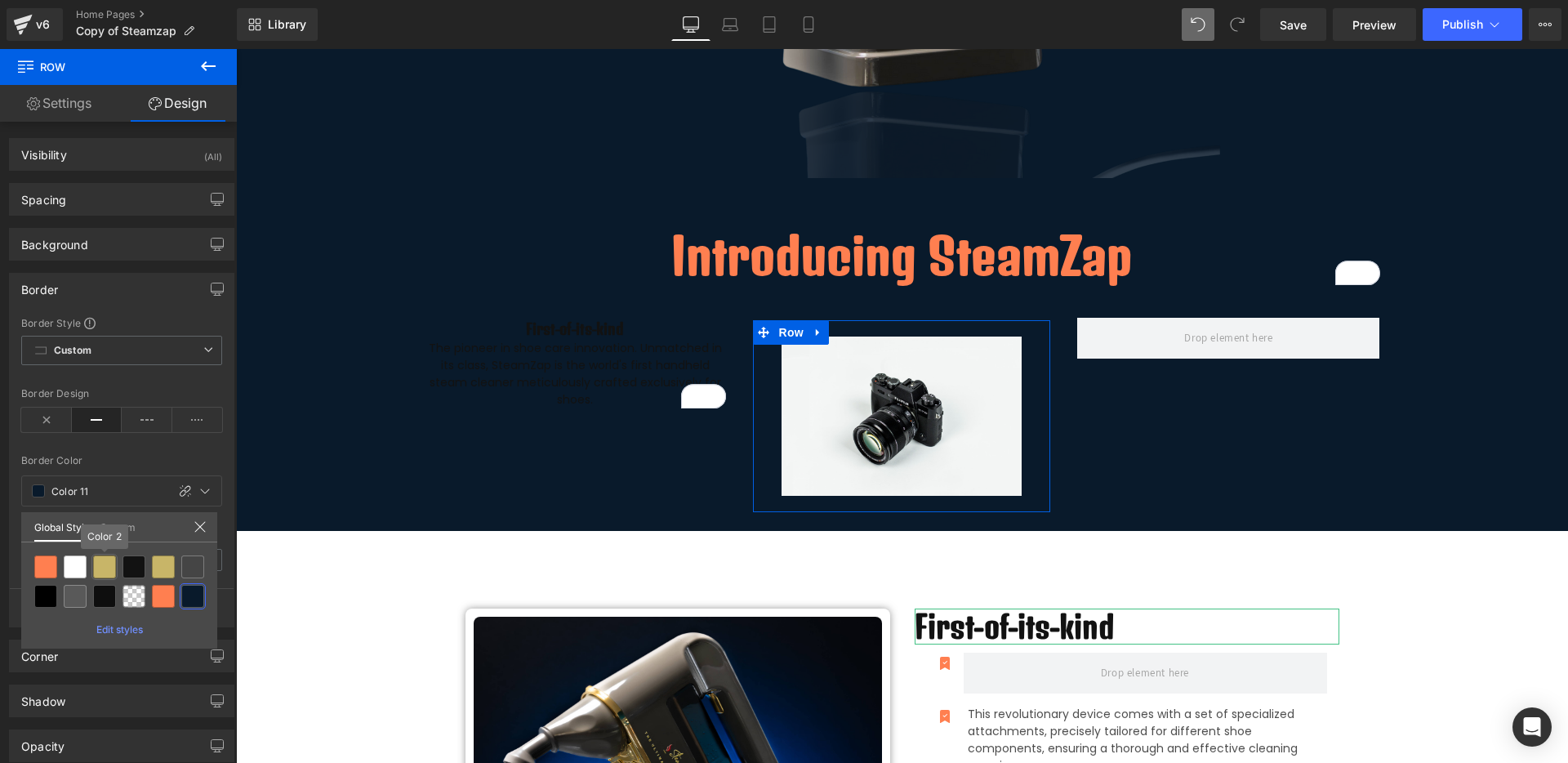 click at bounding box center (105, 567) 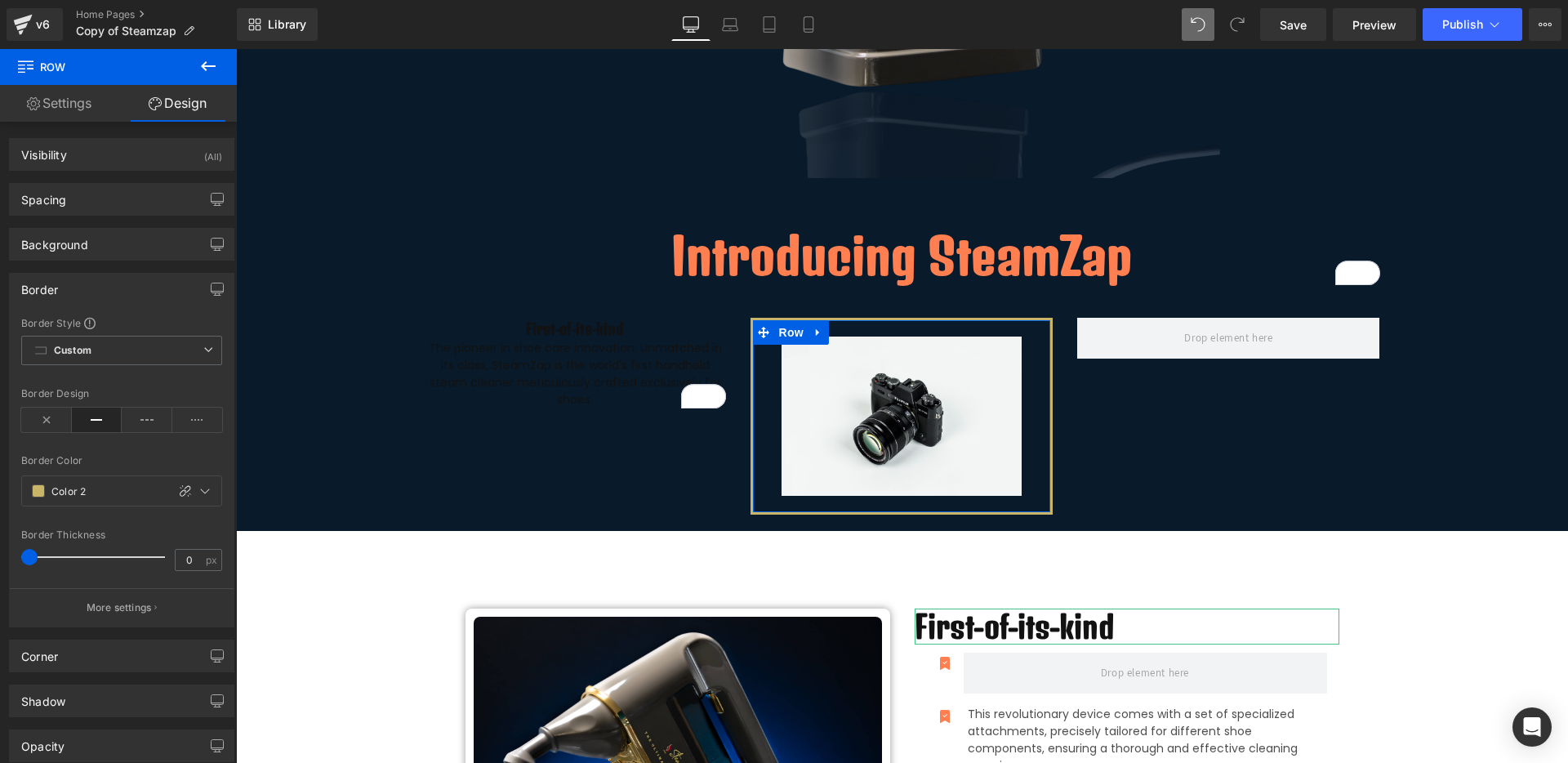 click at bounding box center [38, 491] 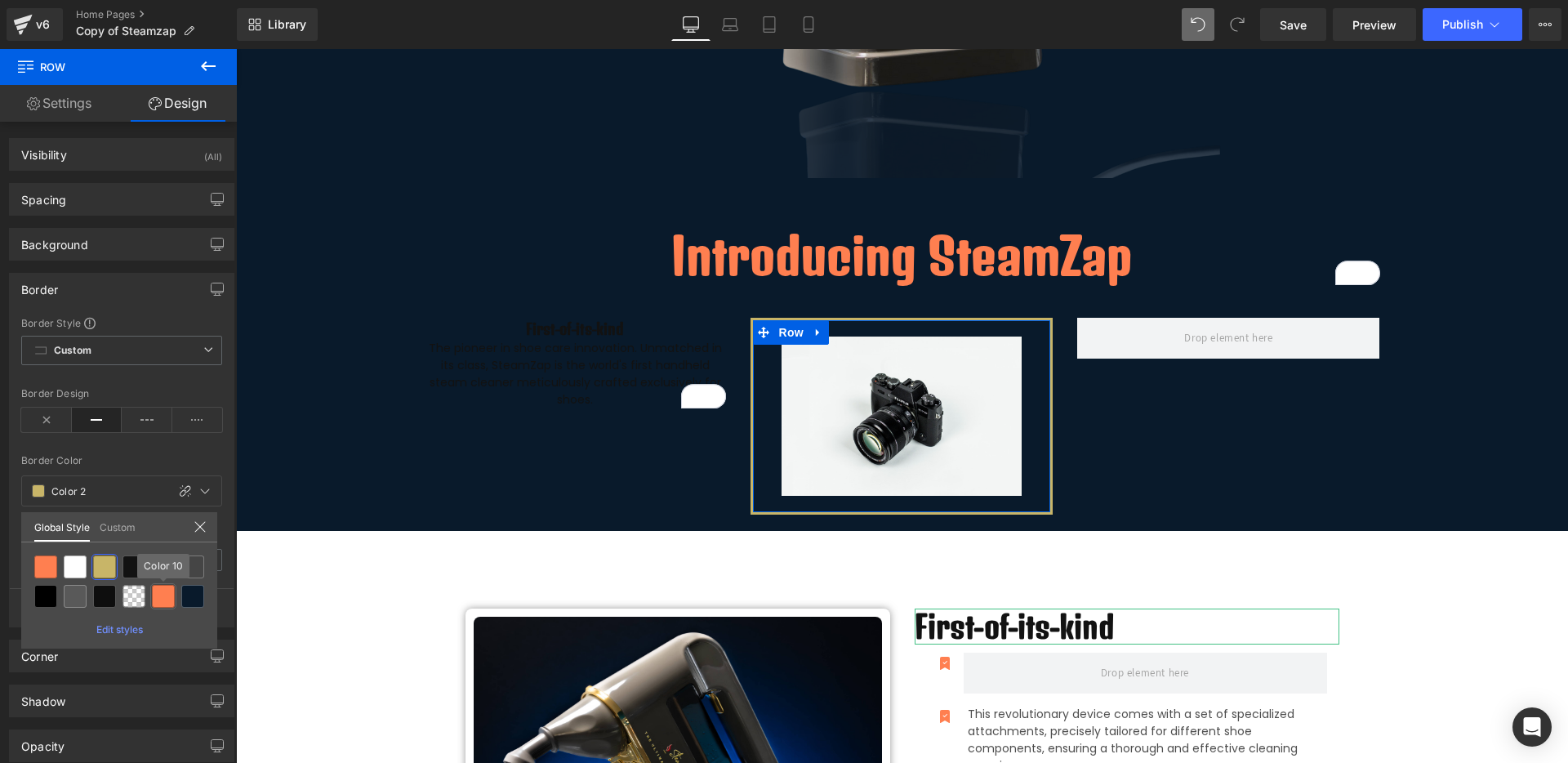 click at bounding box center (163, 596) 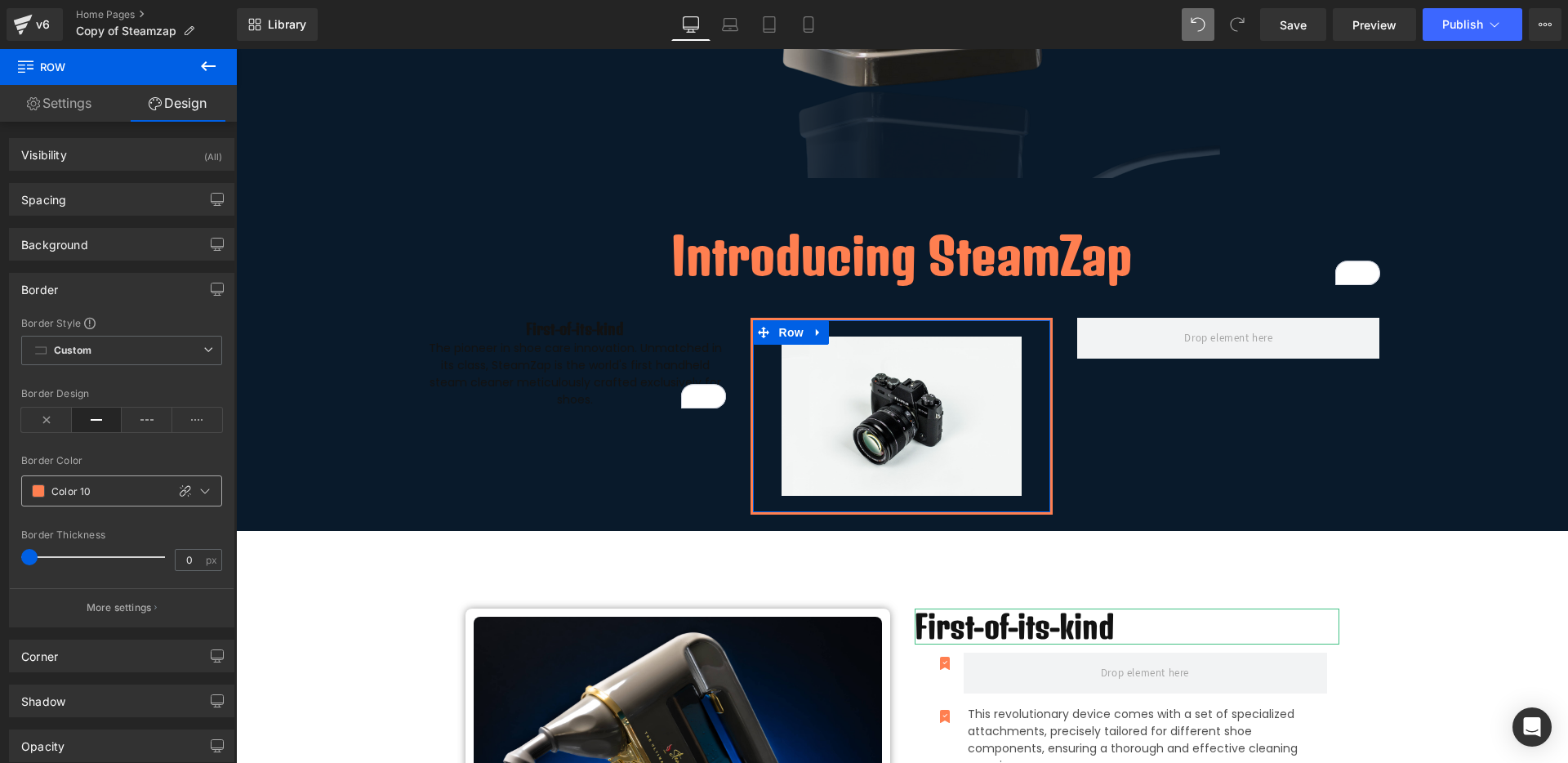 click at bounding box center [38, 491] 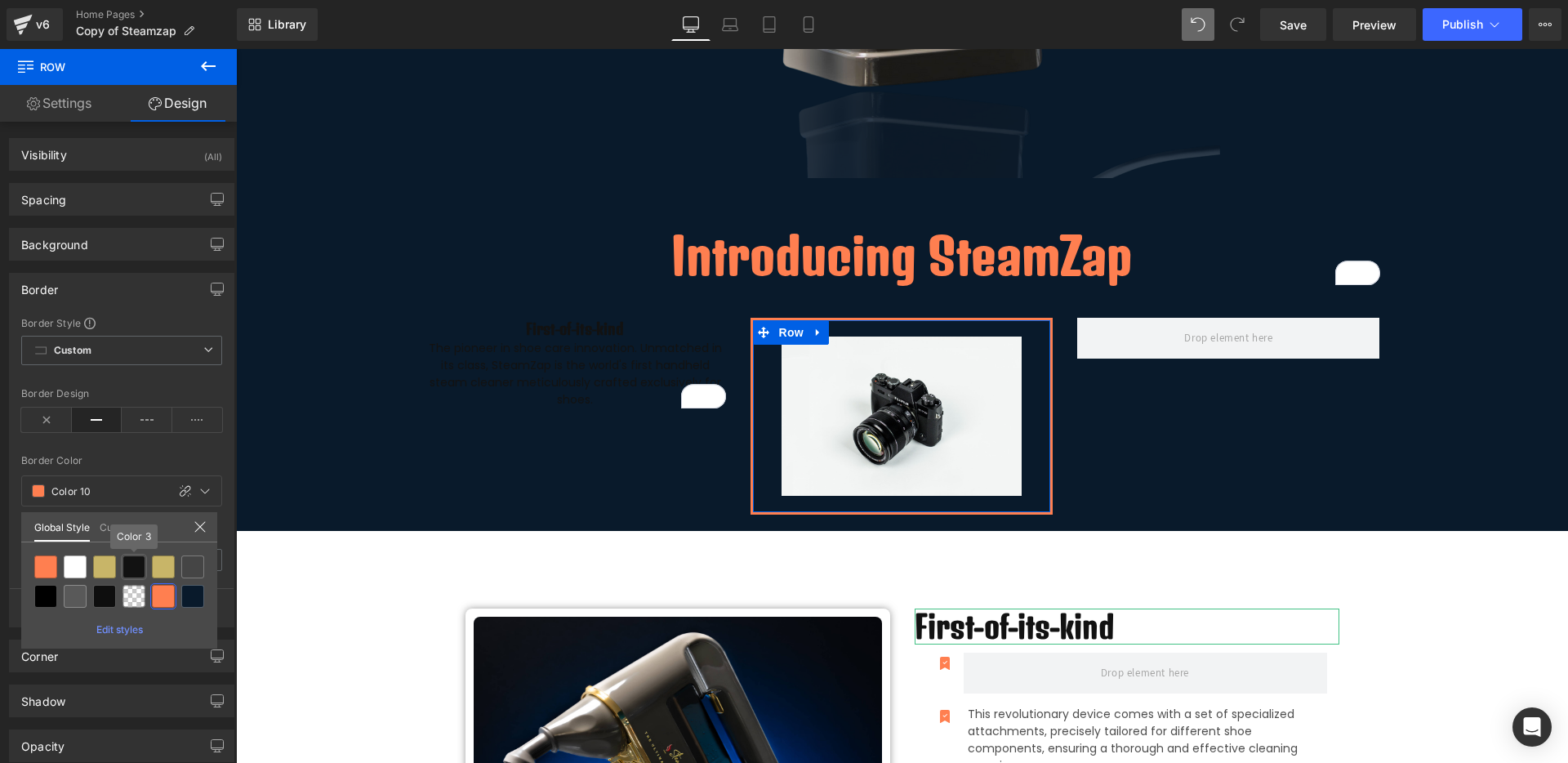 click at bounding box center [134, 567] 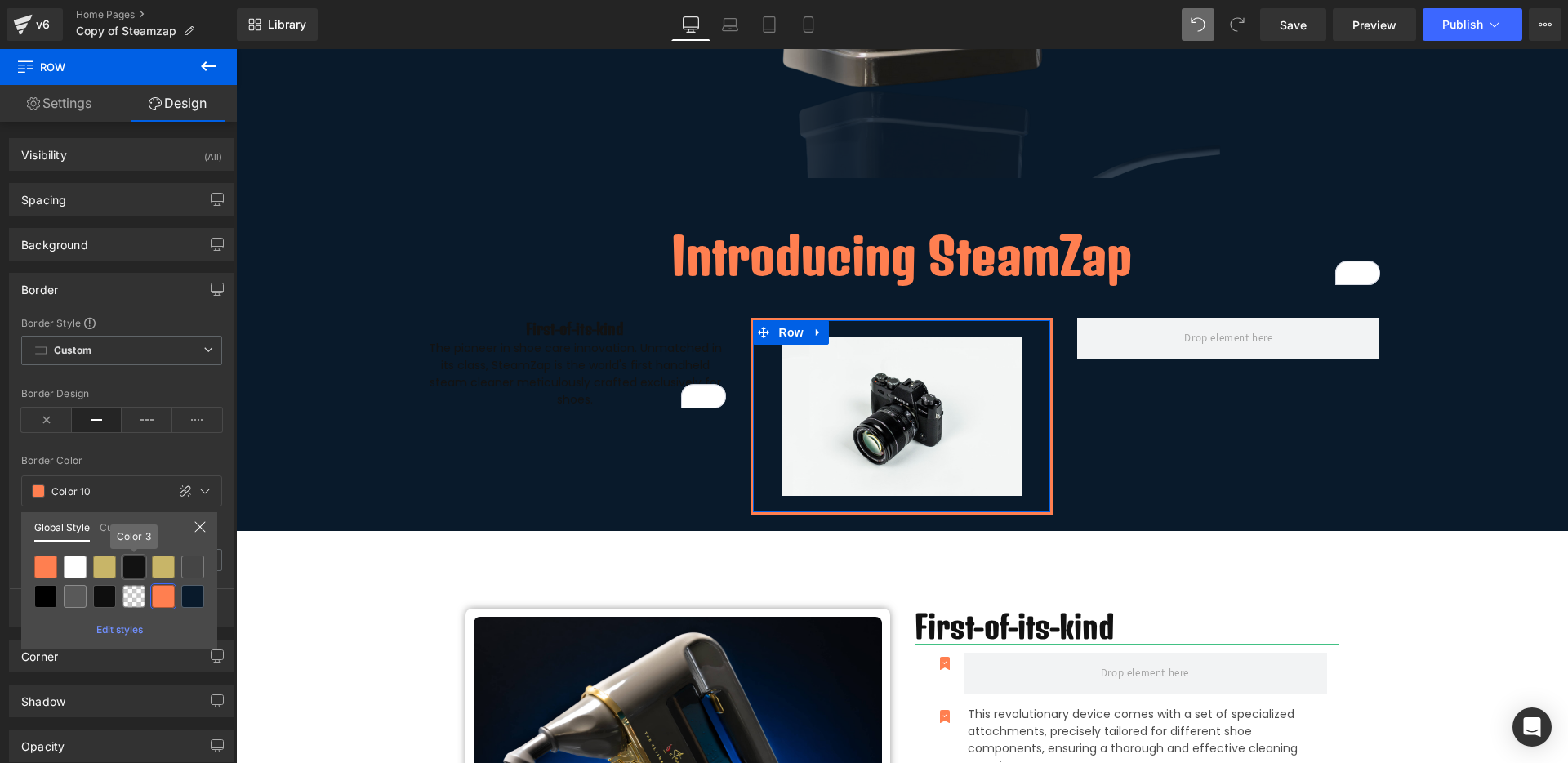 type on "Color 3" 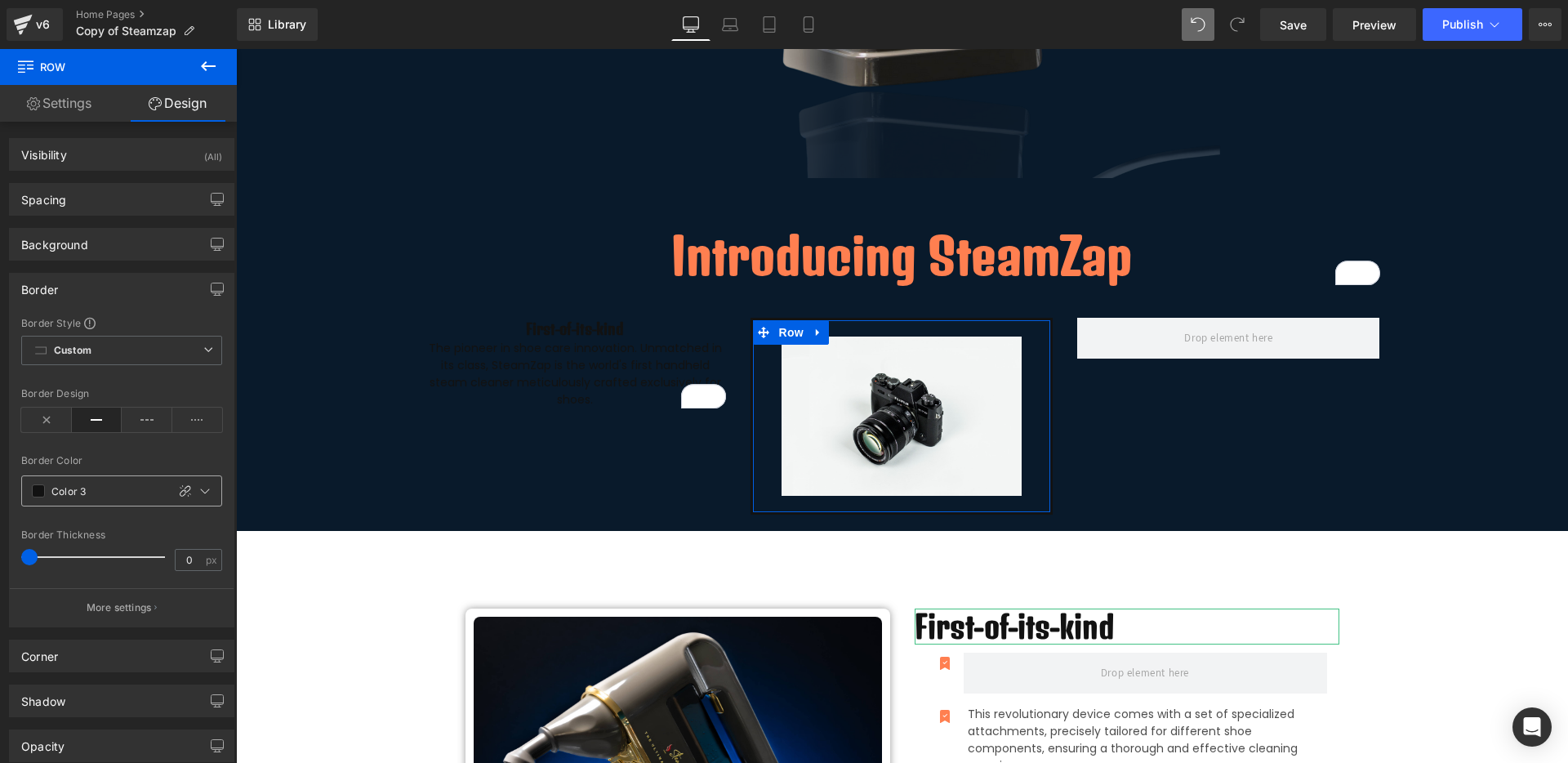 click at bounding box center (38, 491) 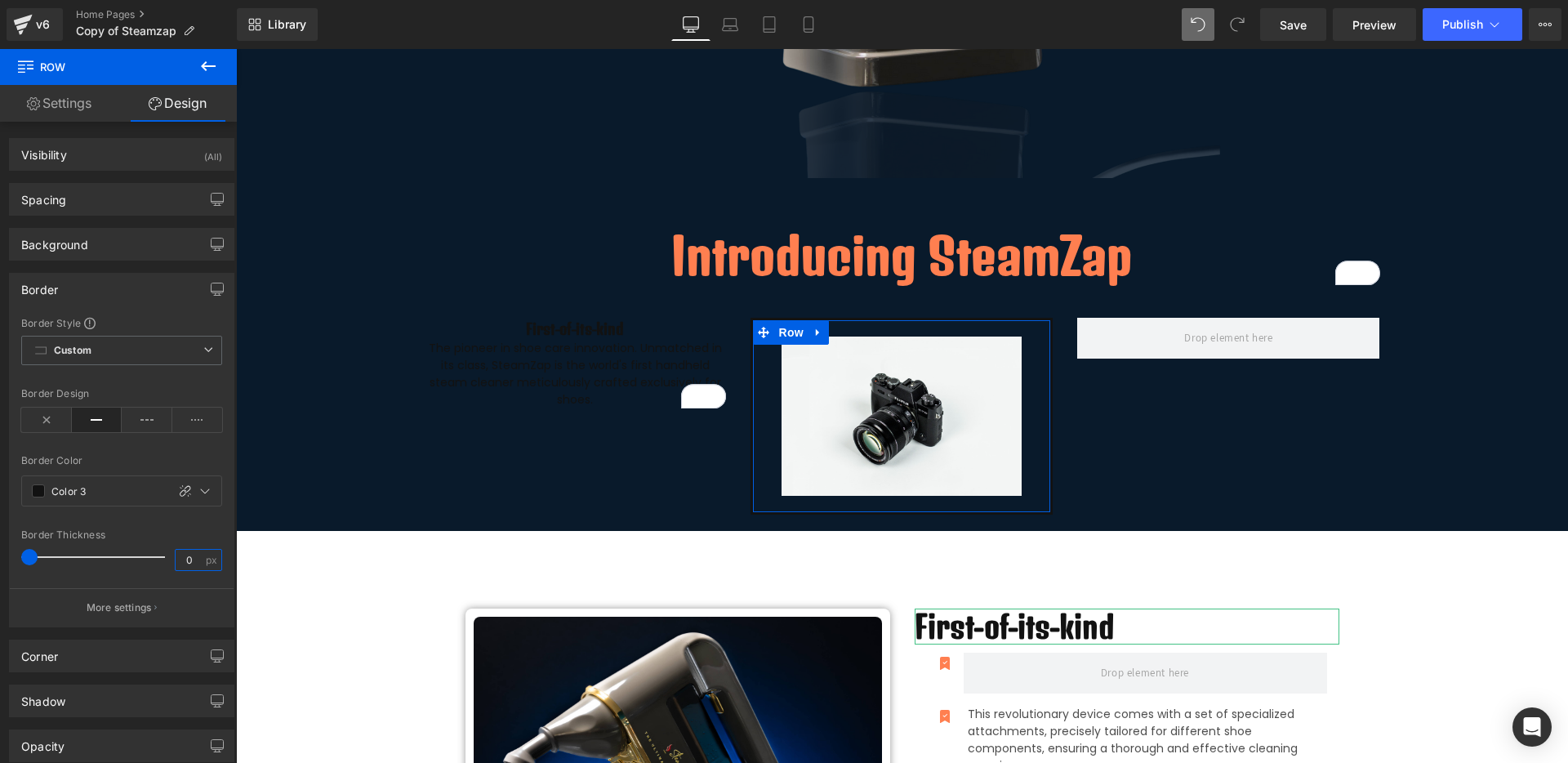 click on "0" at bounding box center (189, 560) 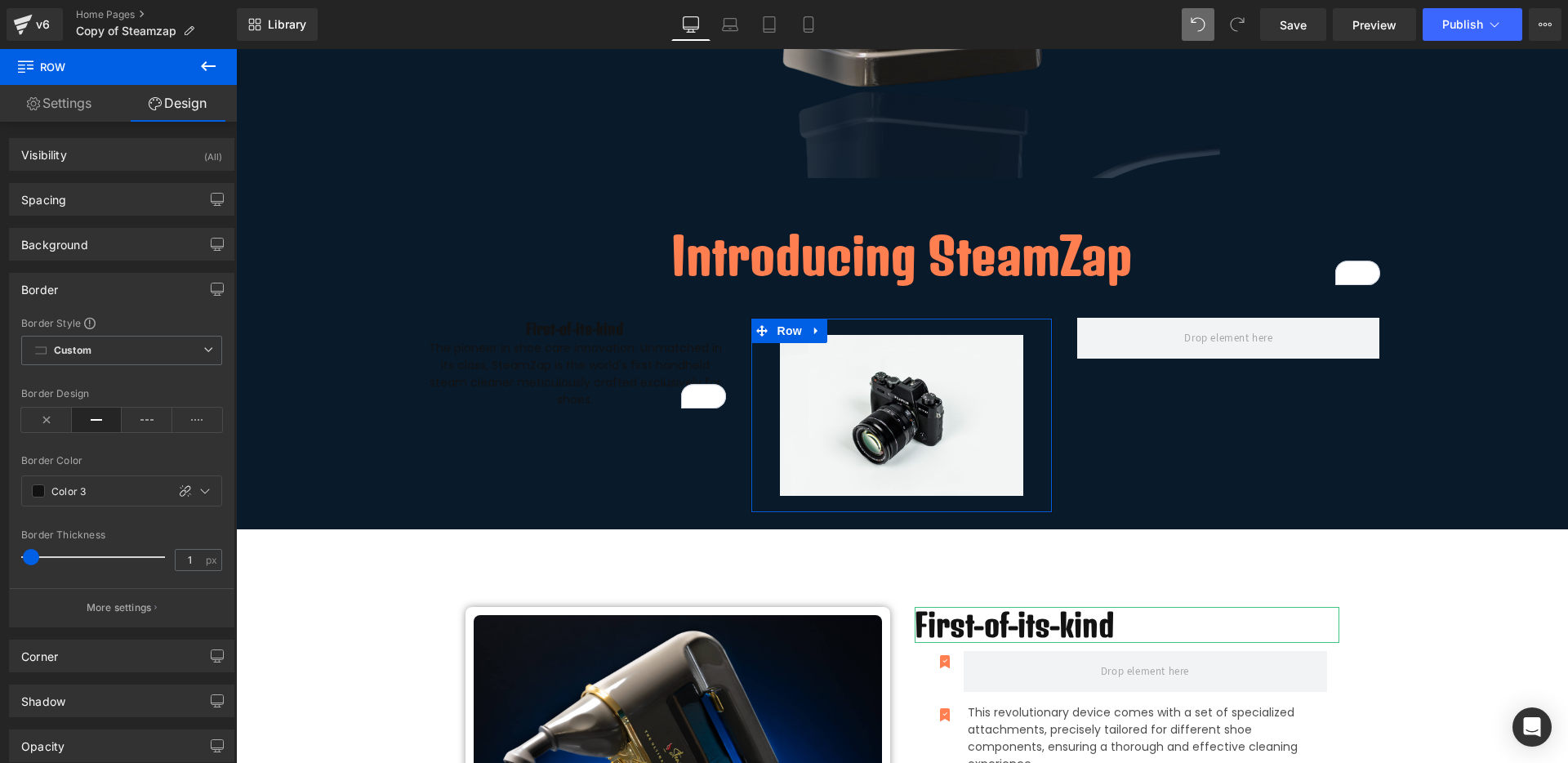 click on "Border Thickness" at bounding box center [122, 535] 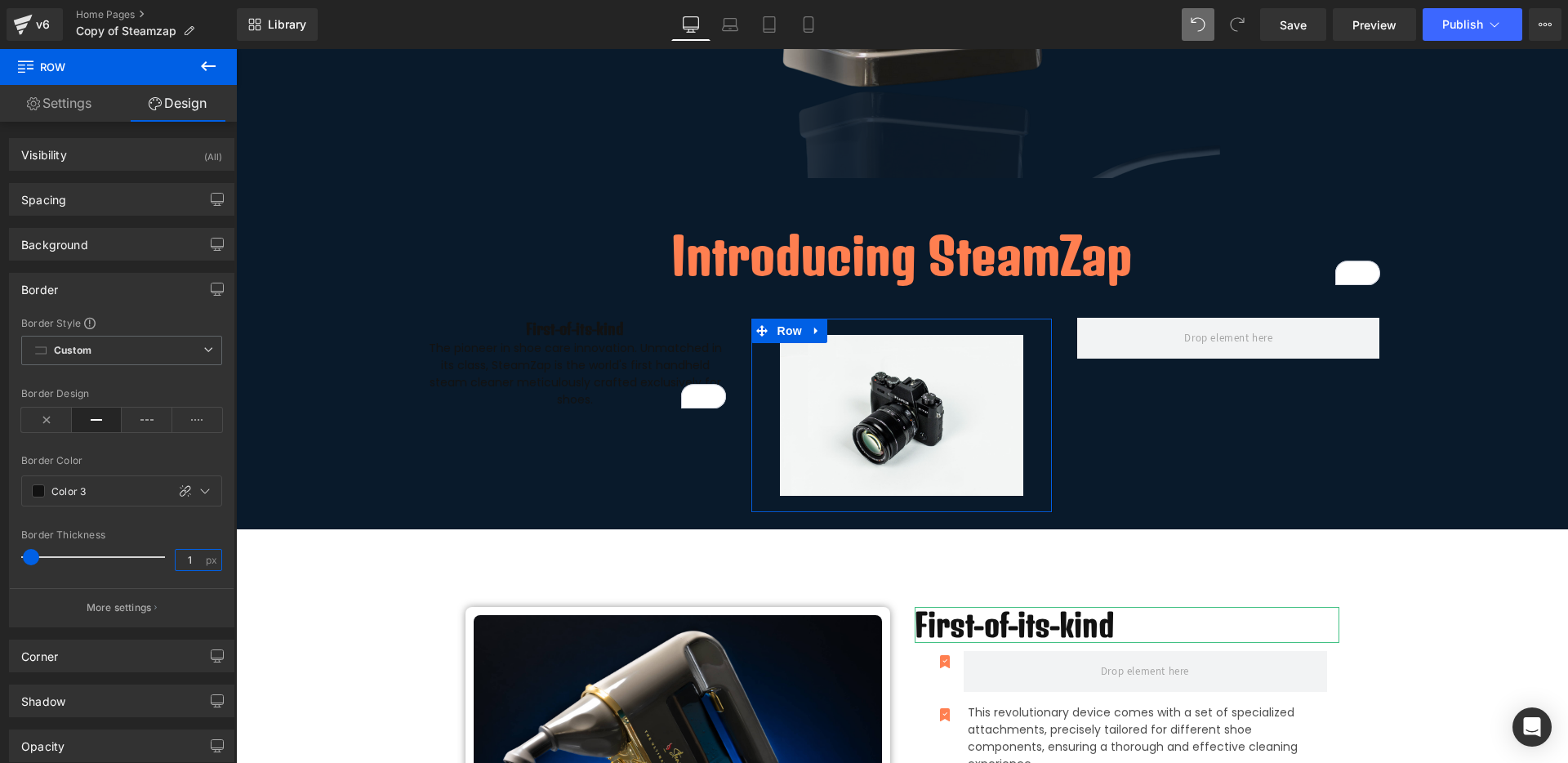 click on "1" at bounding box center (189, 560) 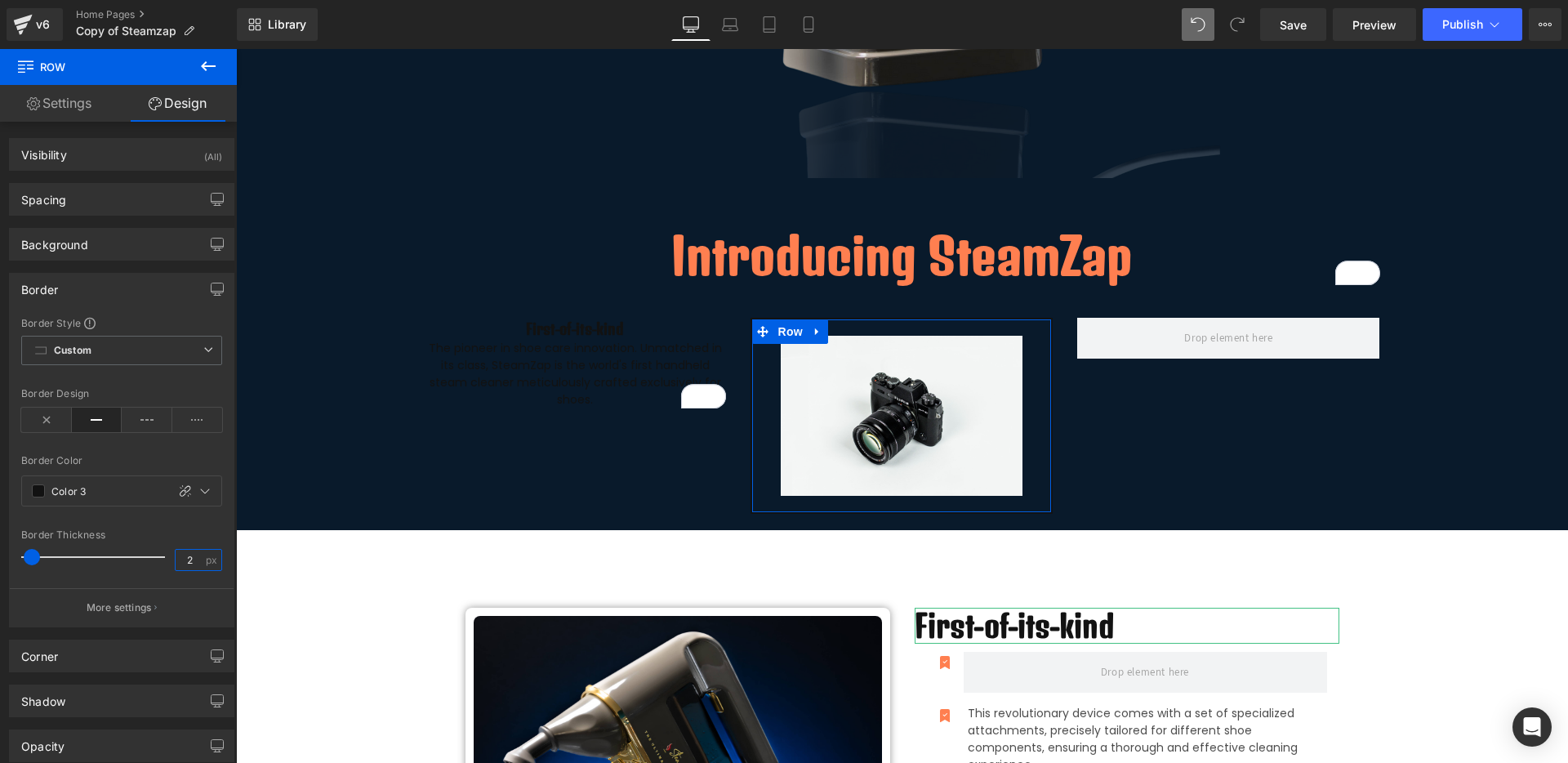 type on "2" 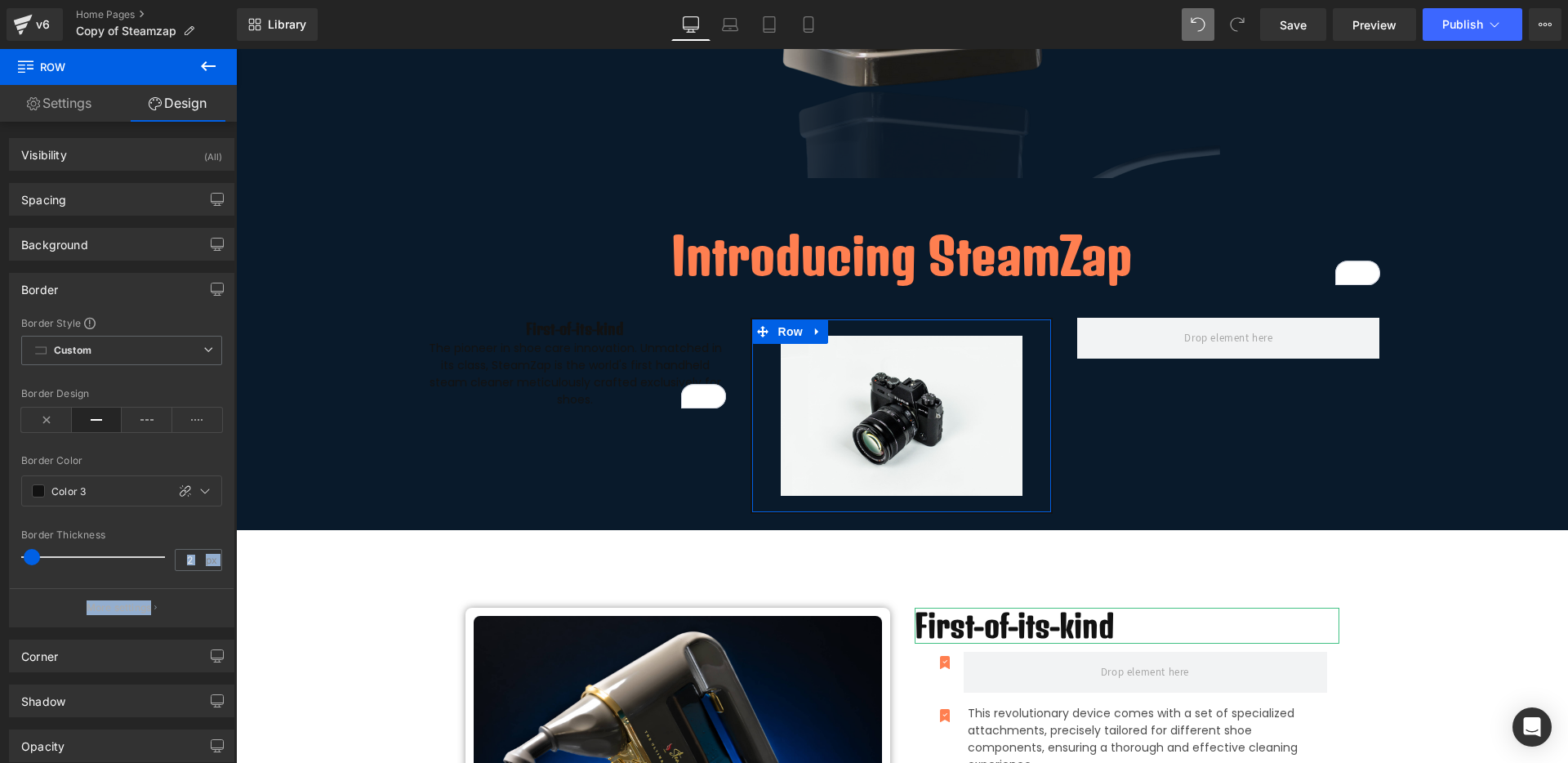 click on "Border Style Custom Border Solid Border Dashed Border Dotted
Custom
Custom
Border Solid
Border Dashed
Border Dotted
solid Border Design
var(--gf_gs-color3-neutral) Border Color Color 3 100 %
2px Border Thickness 2 px
More settings" at bounding box center (122, 471) 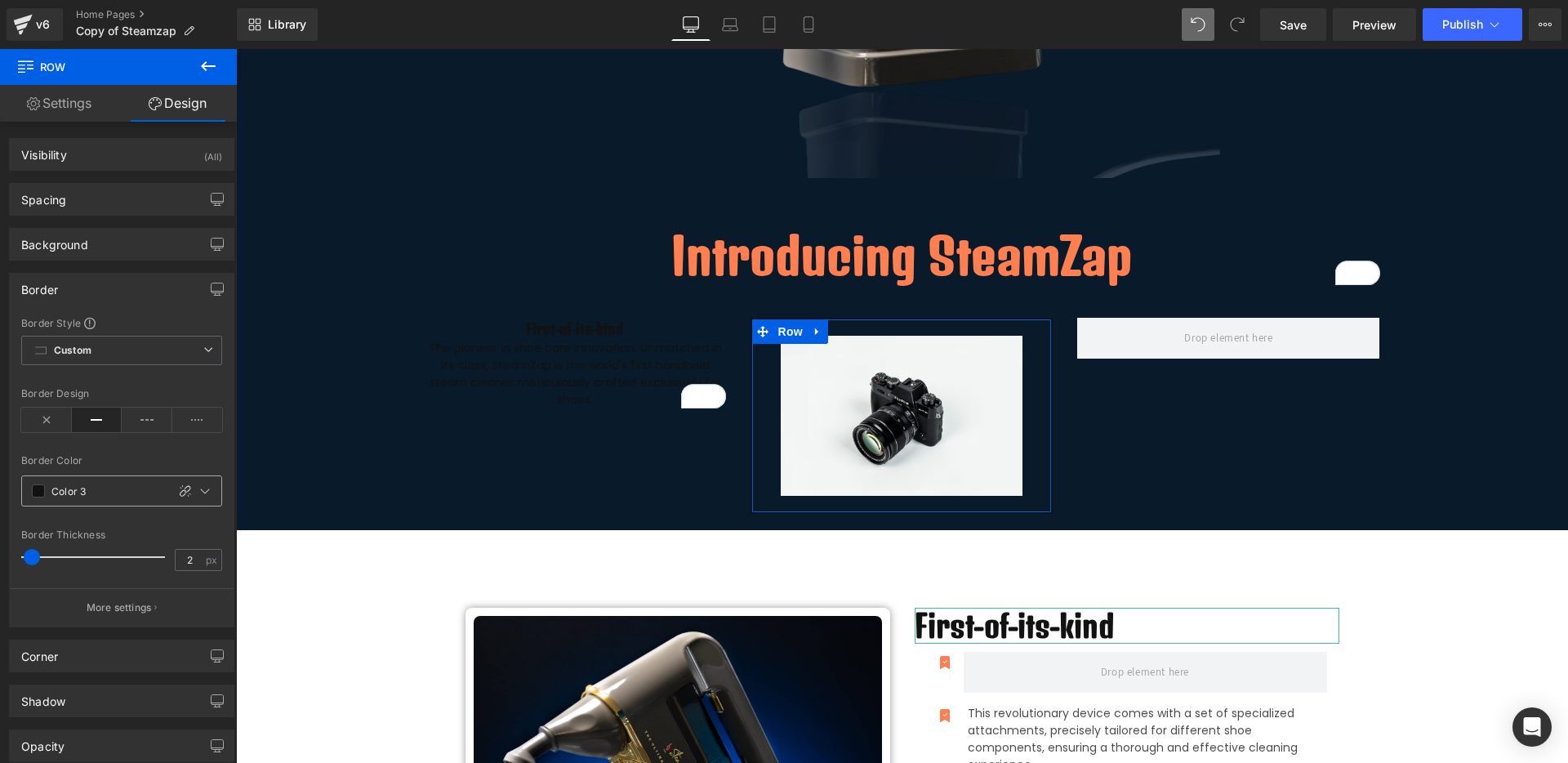 click at bounding box center [38, 491] 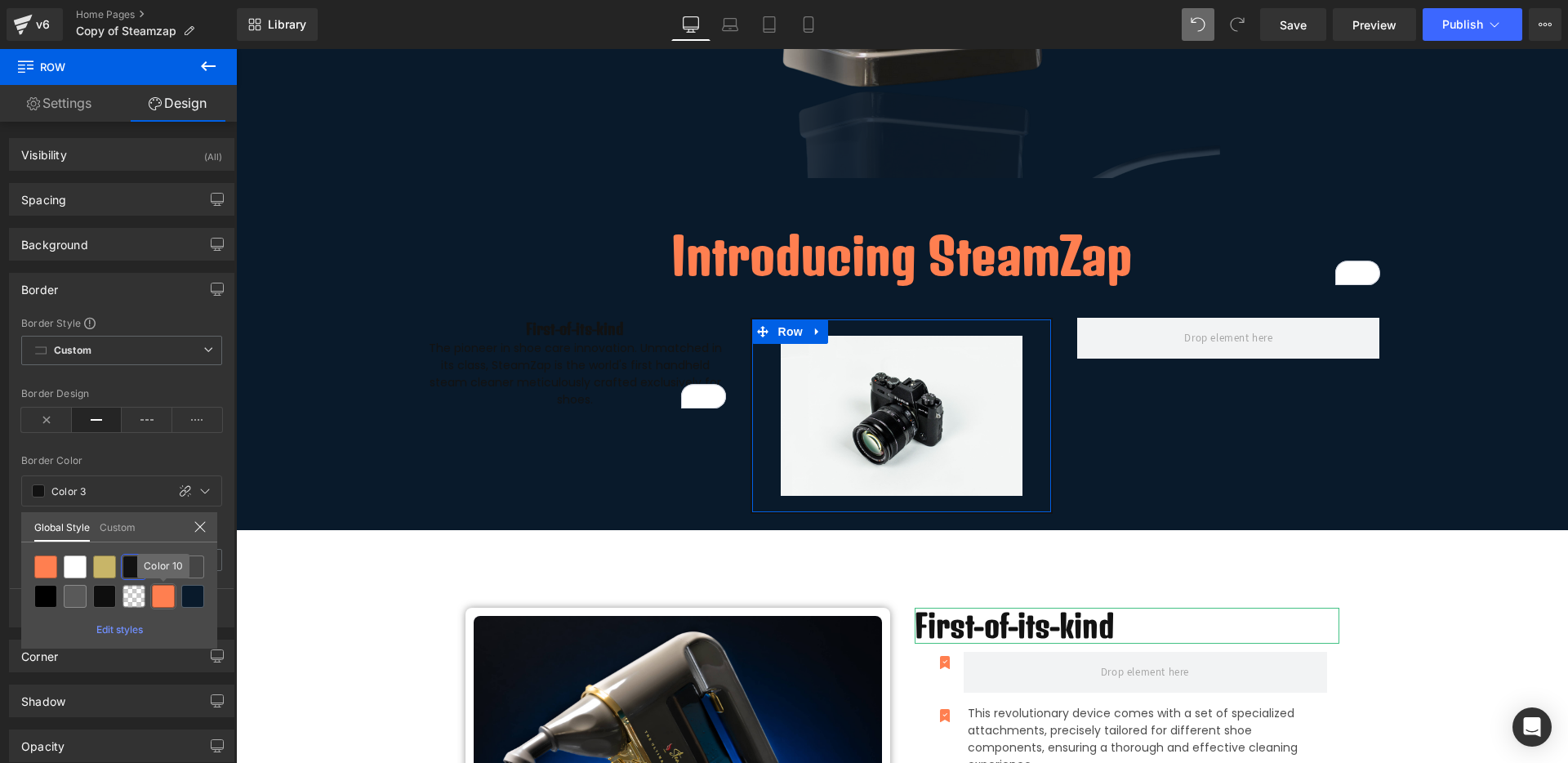 click at bounding box center (163, 596) 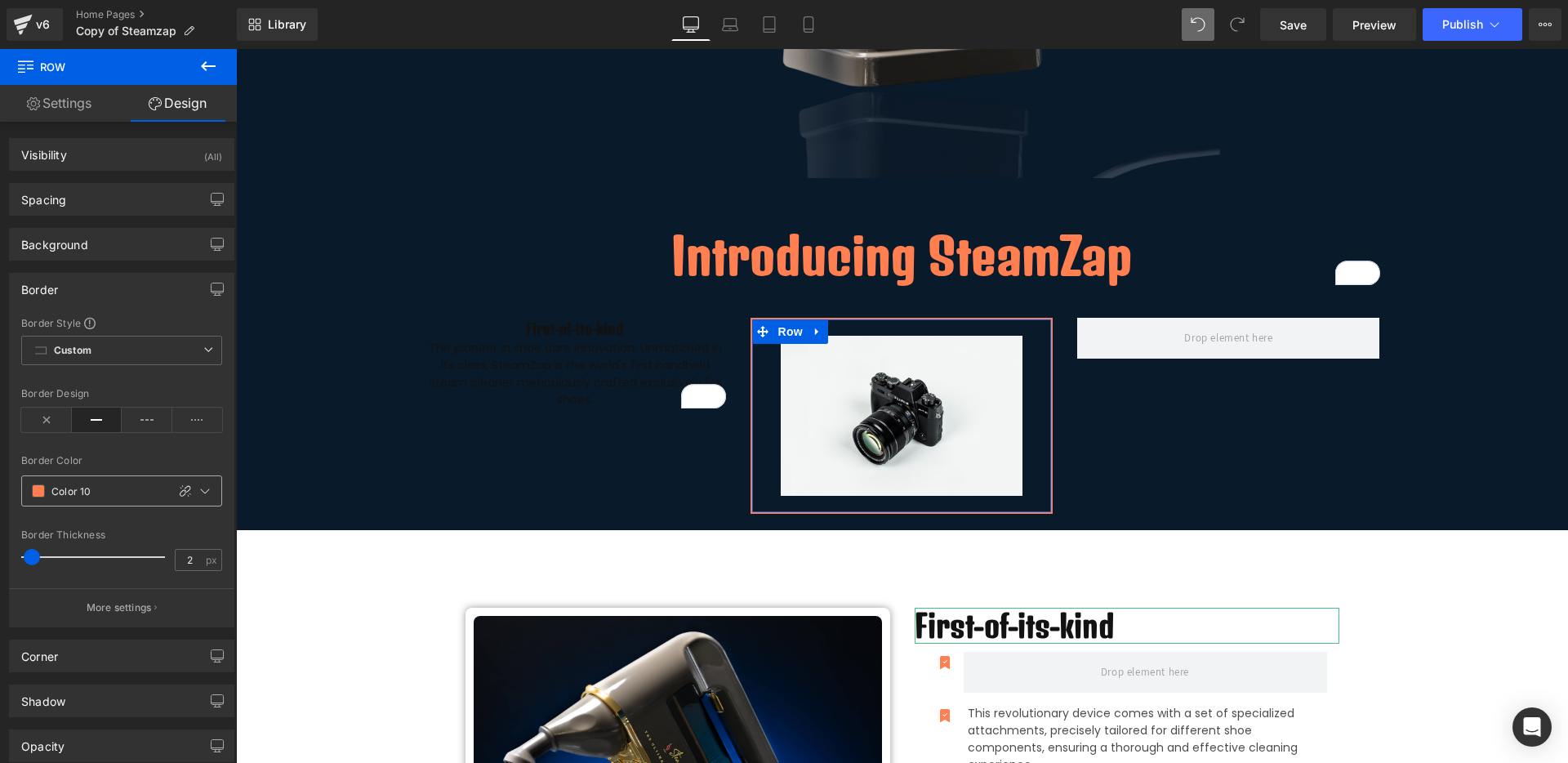click at bounding box center (38, 491) 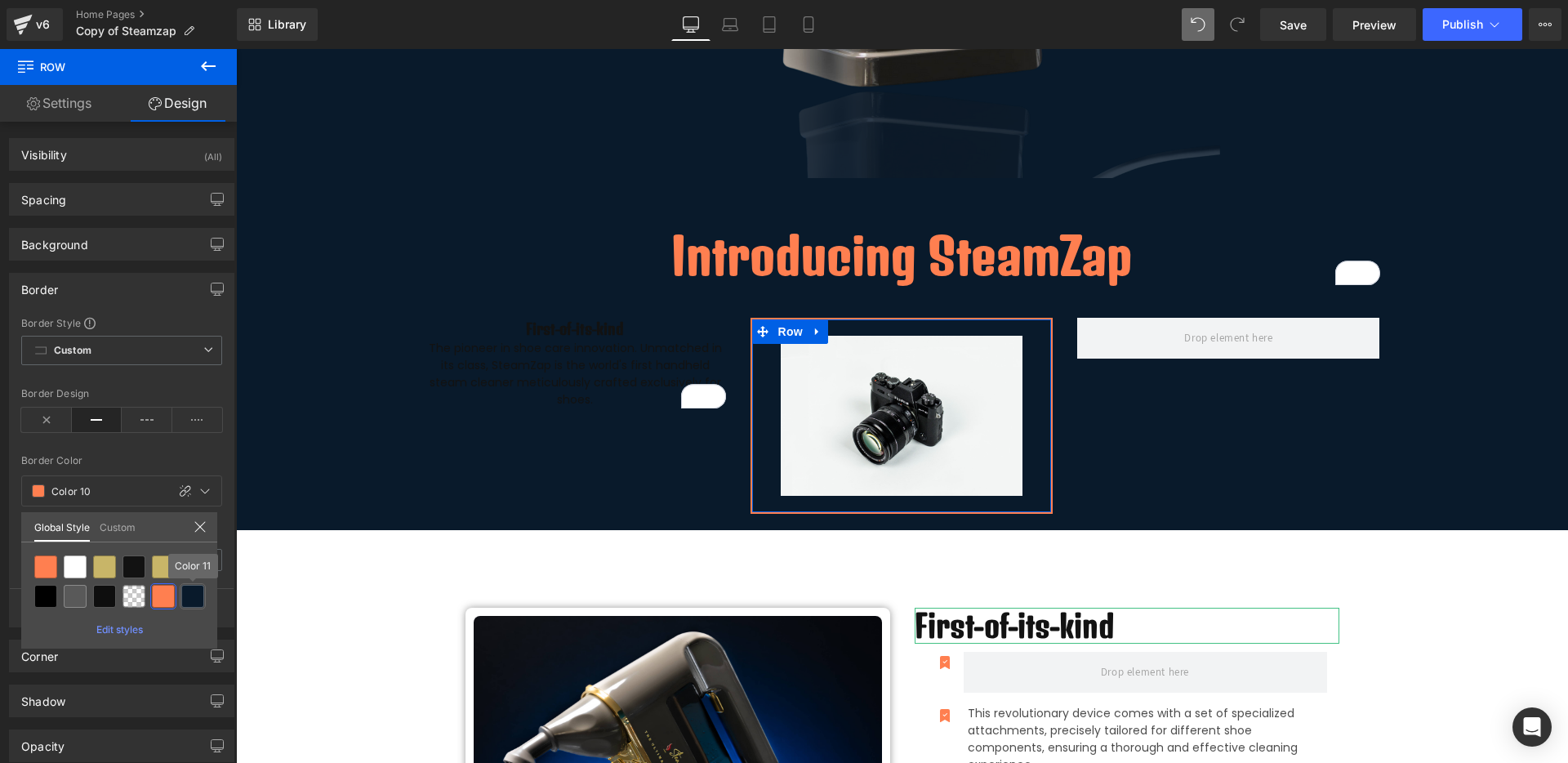 click at bounding box center [193, 596] 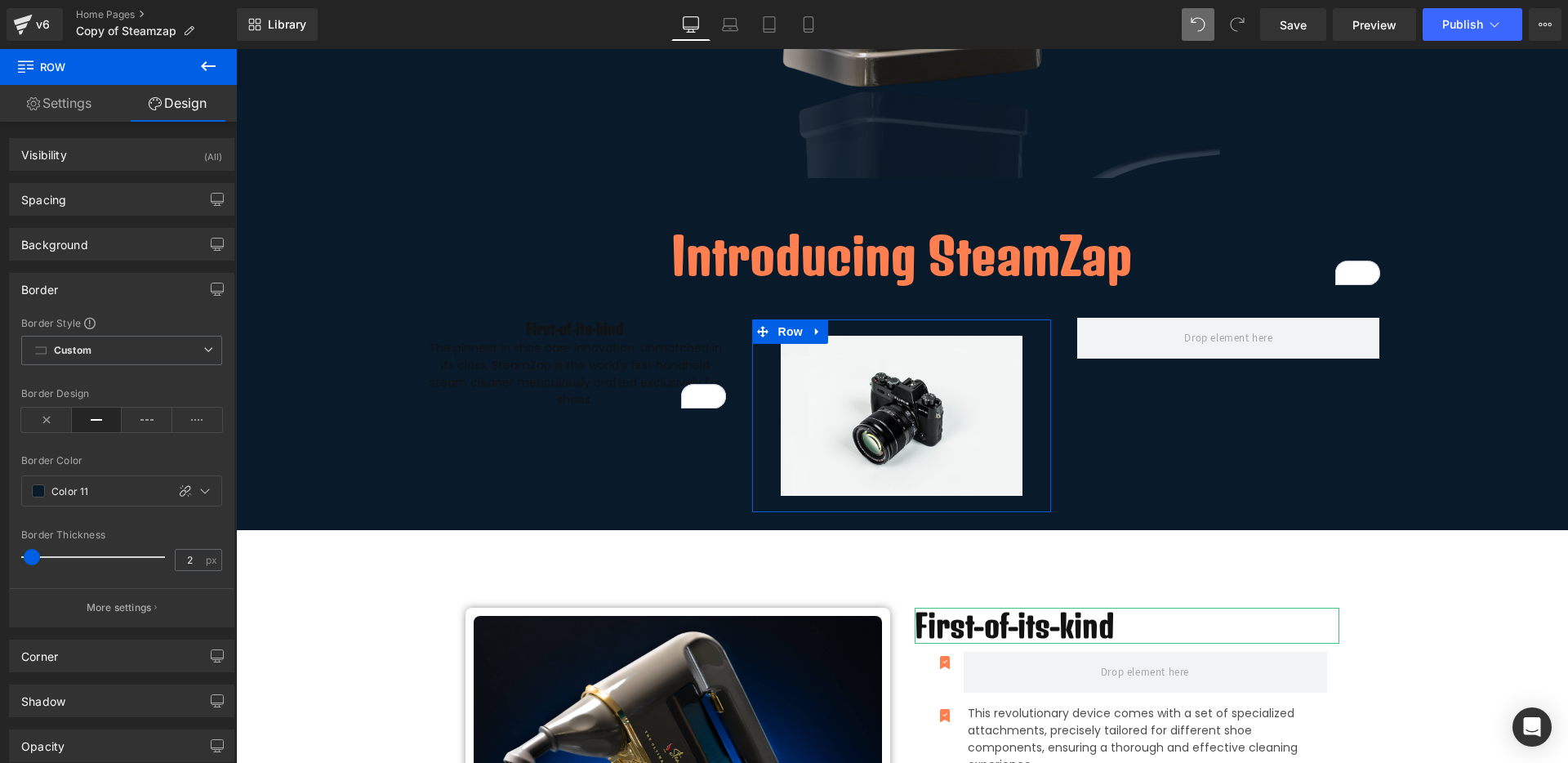 click on "Border Style Custom Border Solid Border Dashed Border Dotted
Custom
Custom
Border Solid
Border Dashed
Border Dotted
solid Border Design
var(--gf_gs-color5-accent) Border Color Color 11 100 %
2px Border Thickness 2 px
More settings" at bounding box center (122, 471) 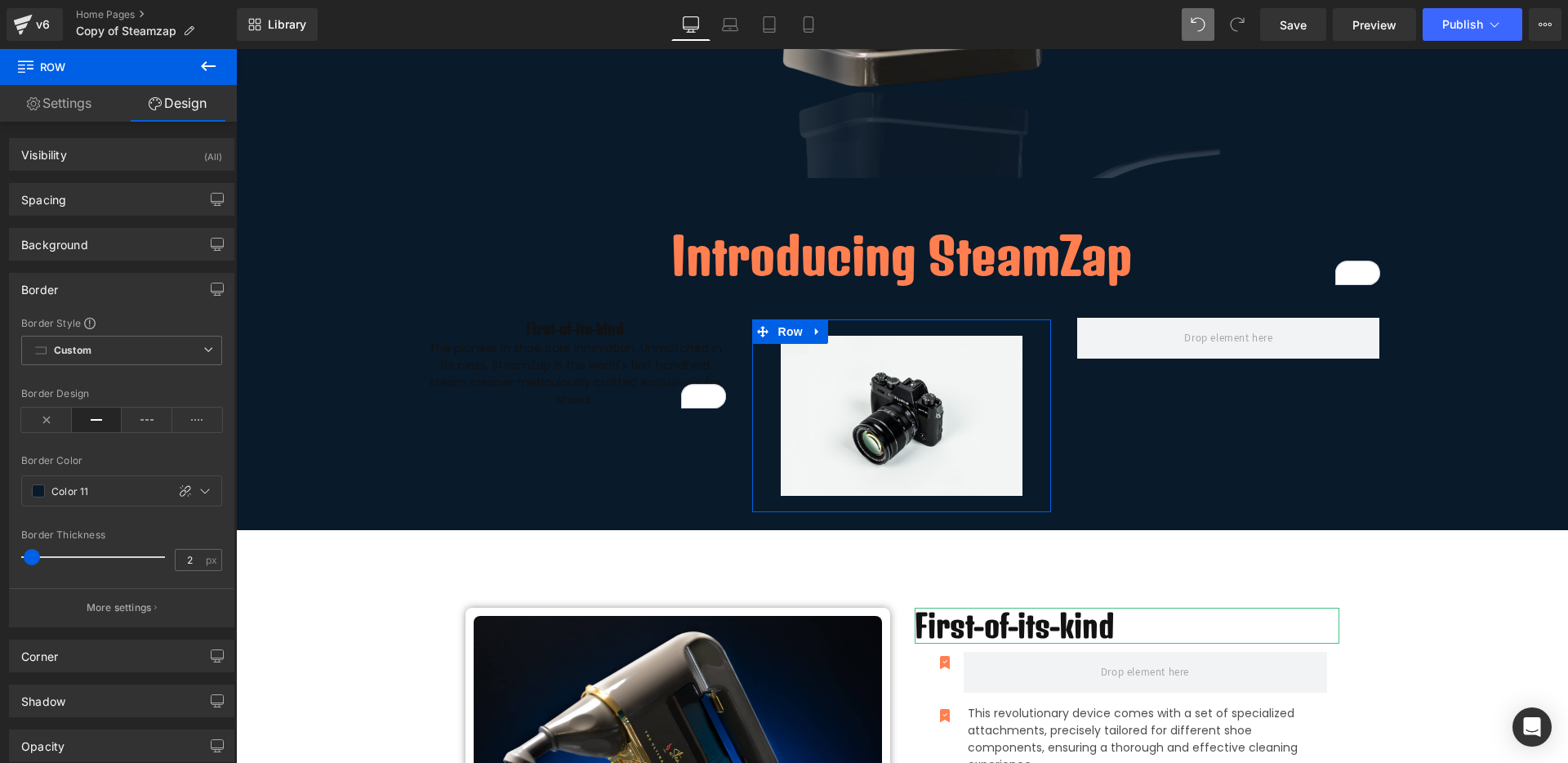 click on "Border Style Custom Border Solid Border Dashed Border Dotted
Custom
Custom
Border Solid
Border Dashed
Border Dotted
solid Border Design
var(--gf_gs-color5-accent) Border Color Color 11 100 %
2px Border Thickness 2 px
More settings" at bounding box center [122, 471] 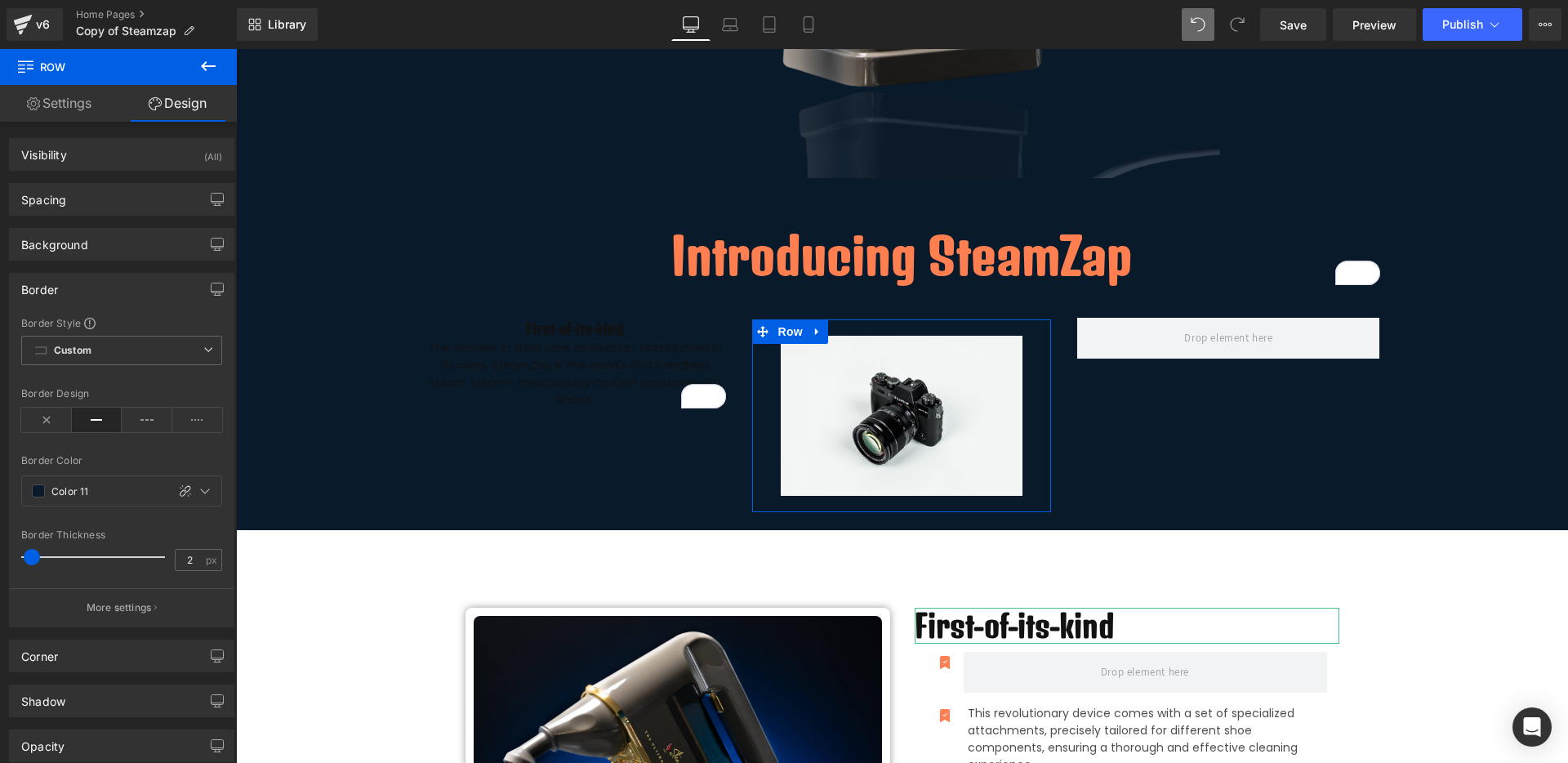 click at bounding box center (38, 491) 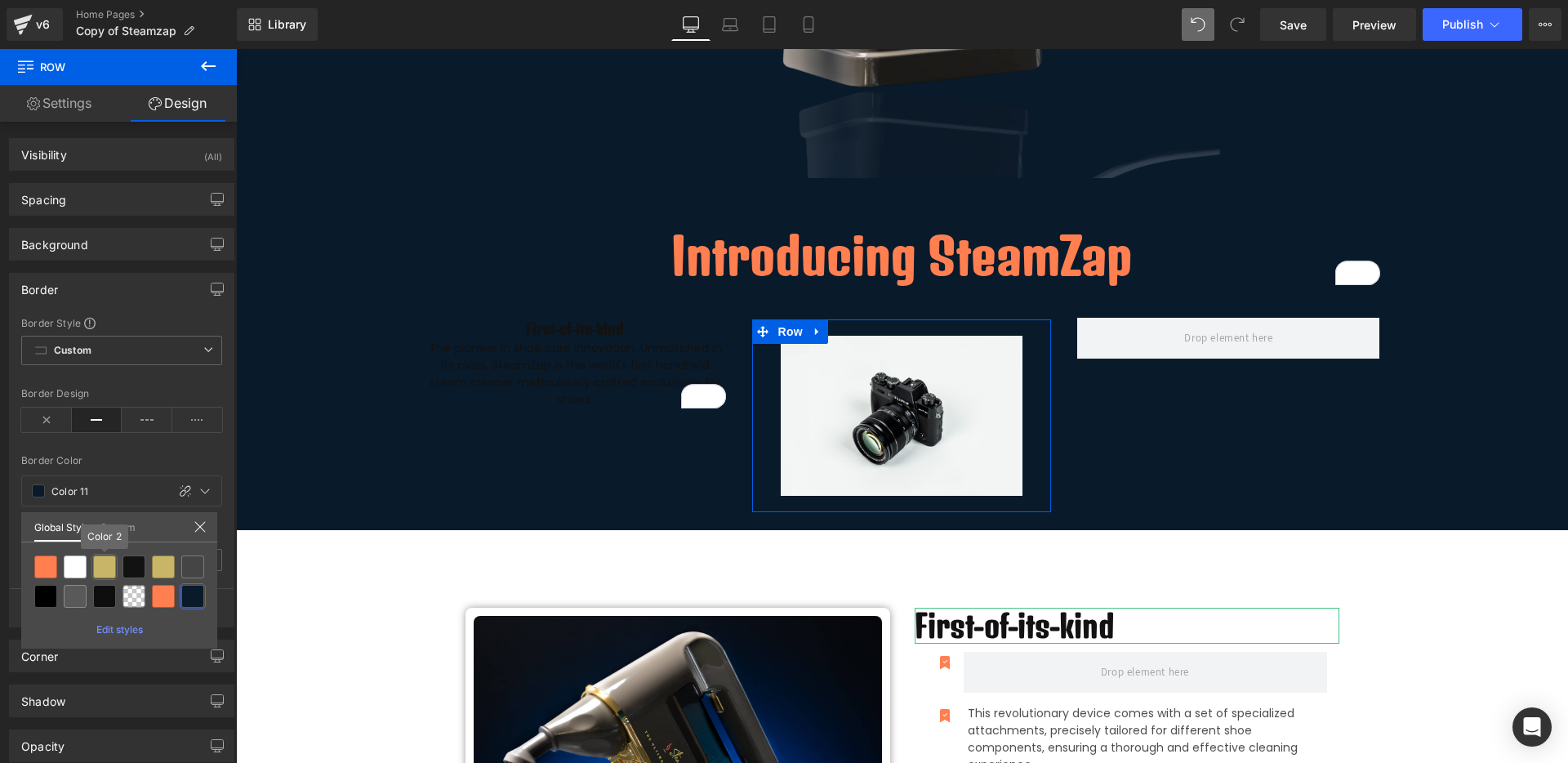 click at bounding box center (105, 567) 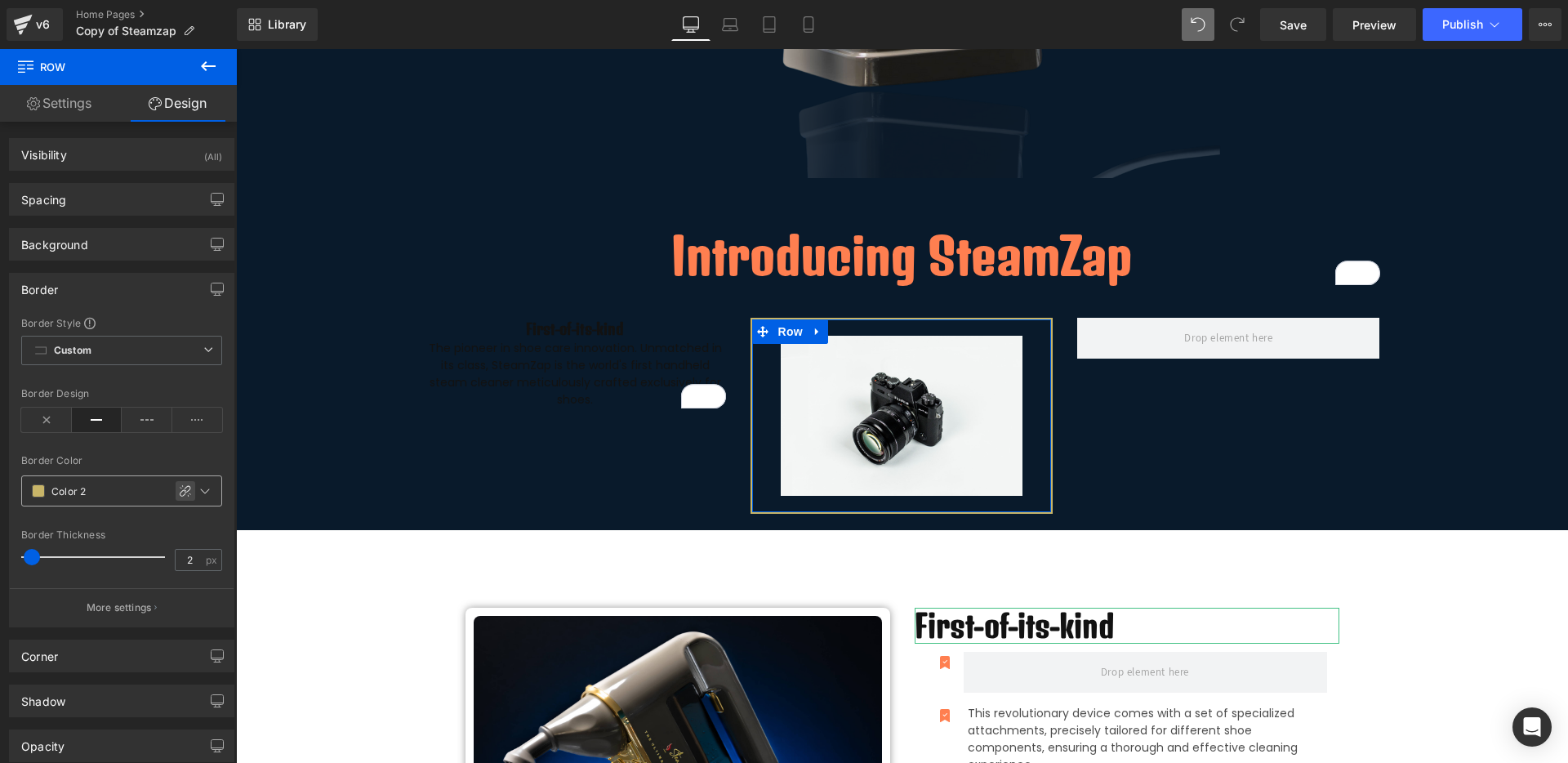 click 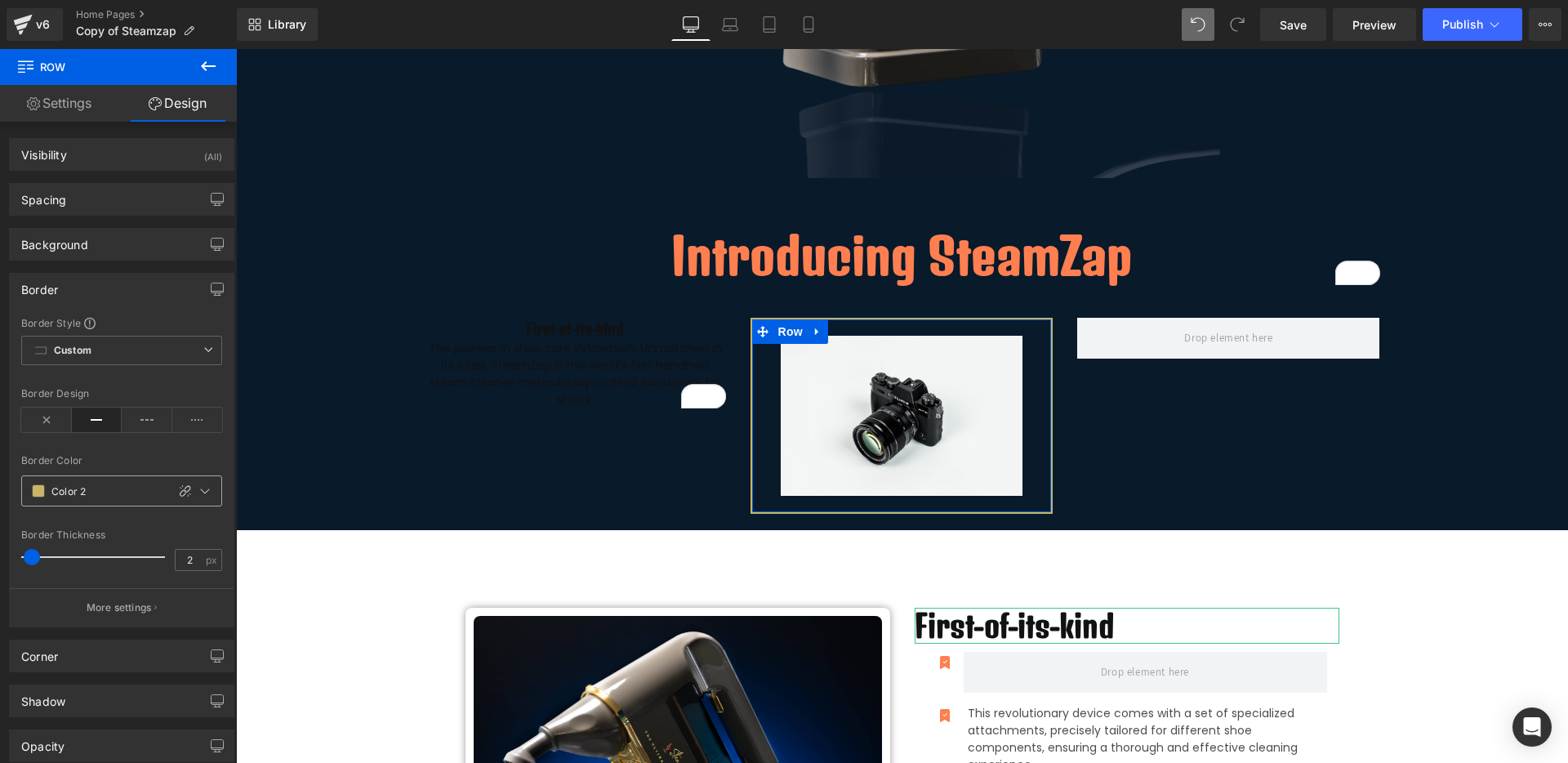 type on "#c8b568" 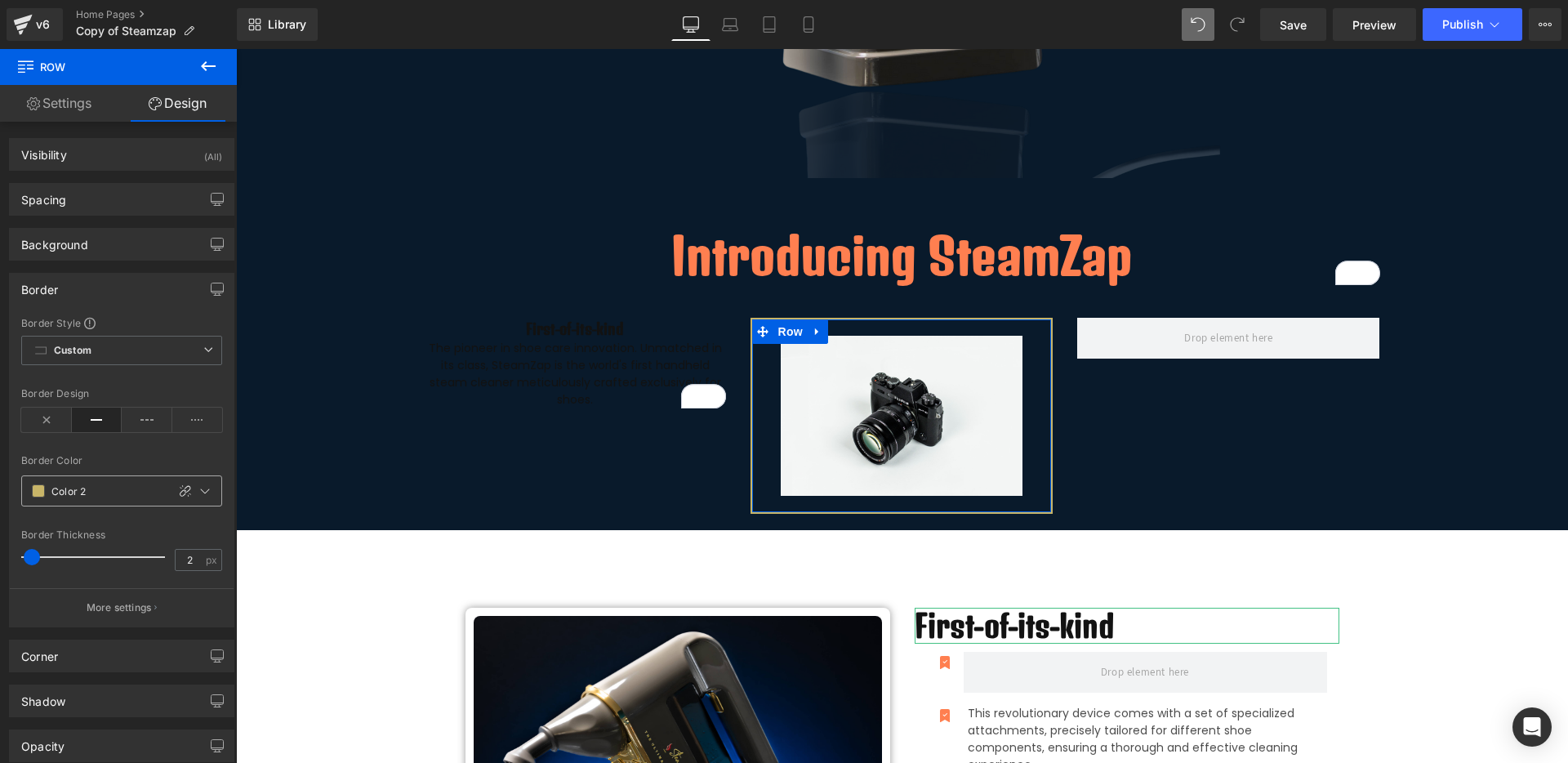 type on "100" 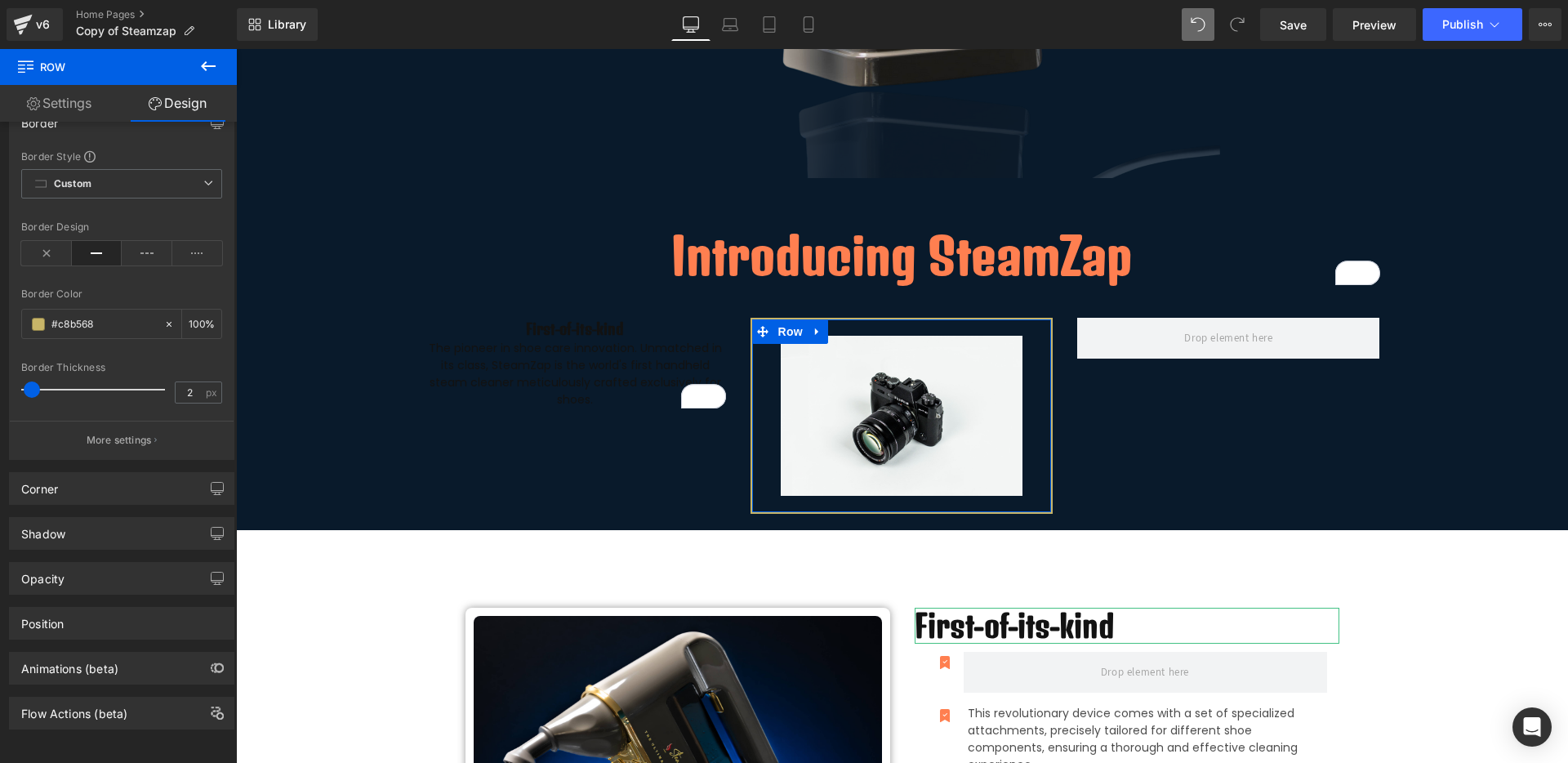 scroll, scrollTop: 182, scrollLeft: 0, axis: vertical 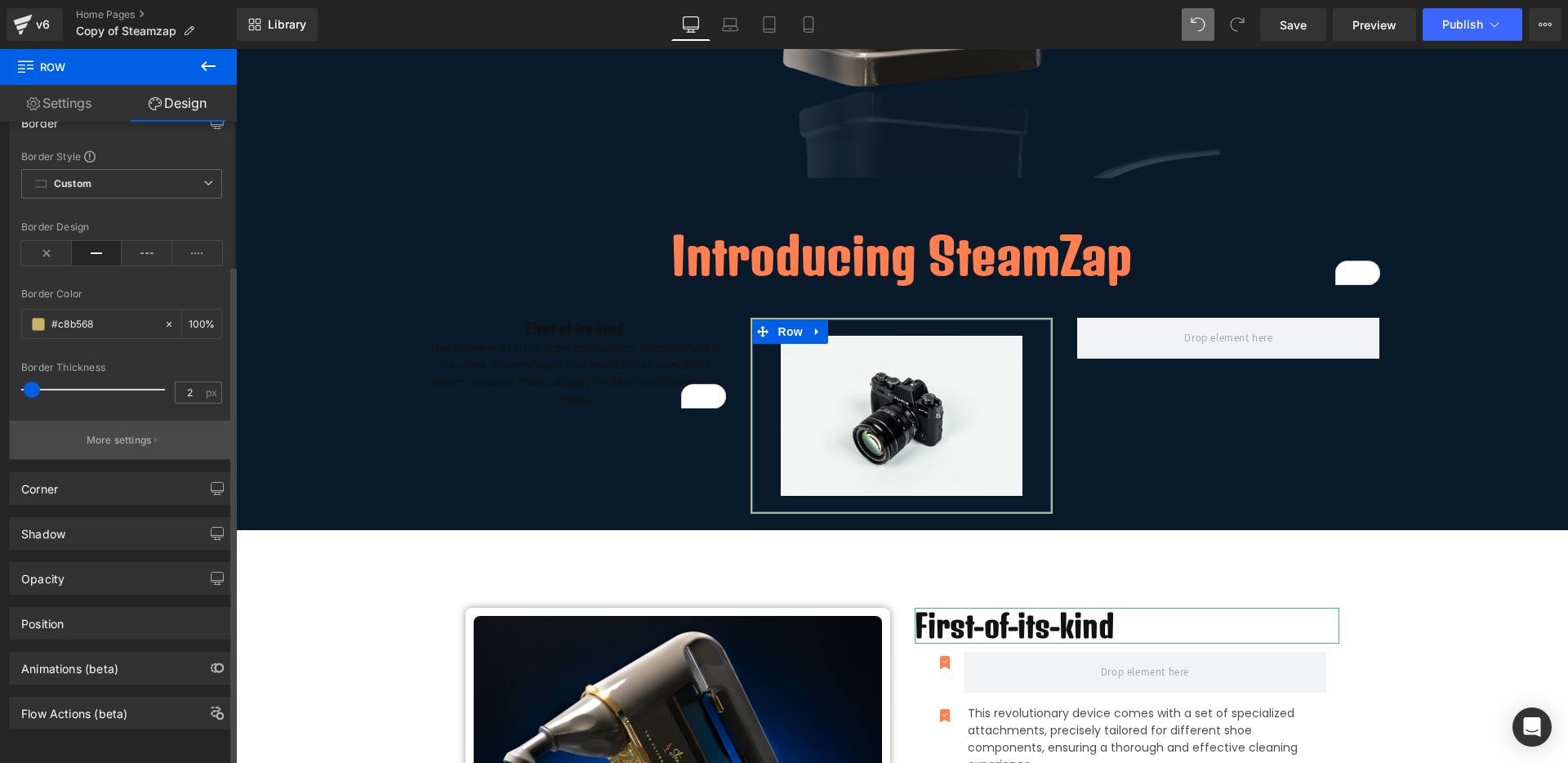 click on "More settings" at bounding box center [119, 440] 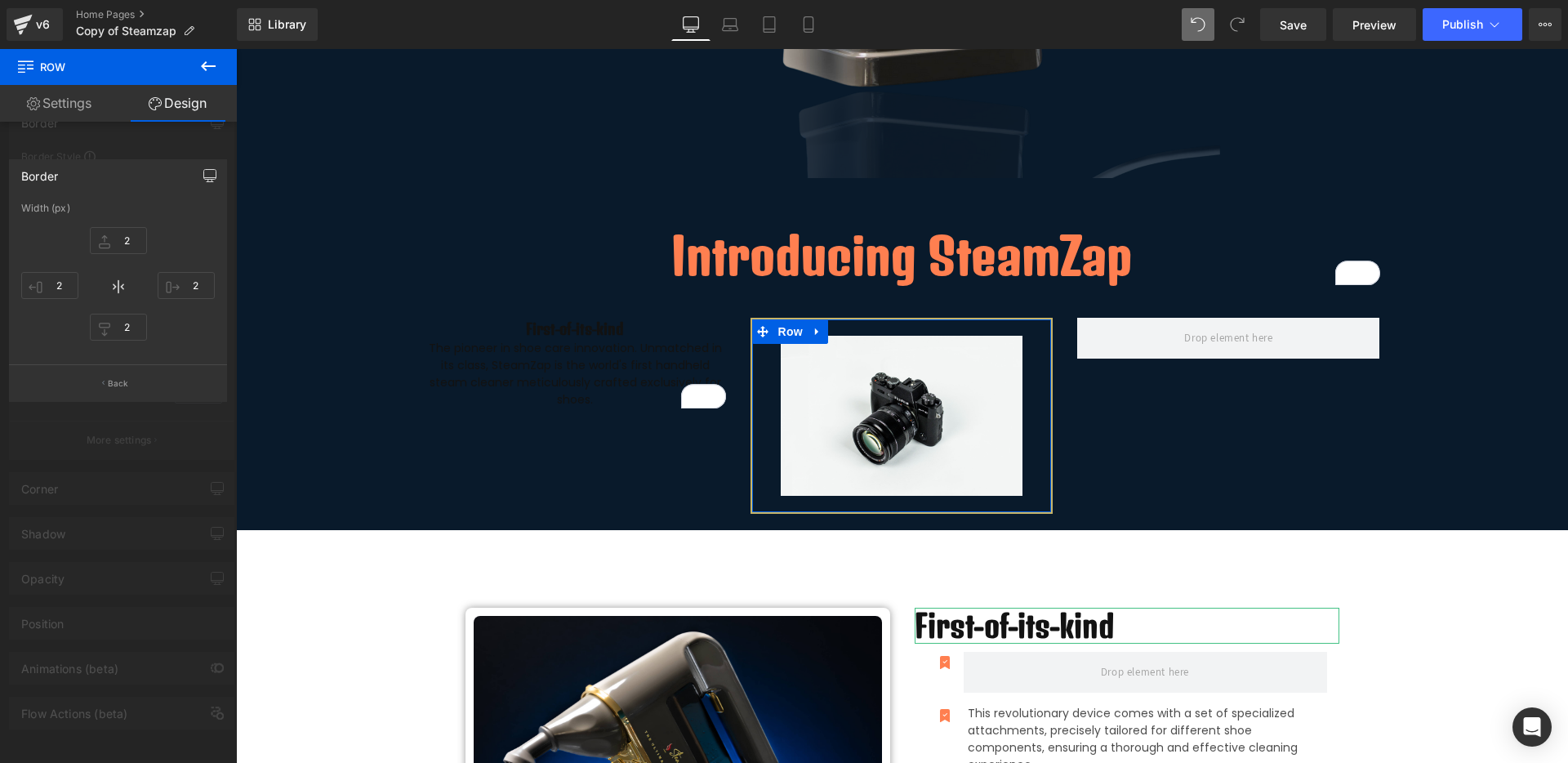click at bounding box center [210, 176] 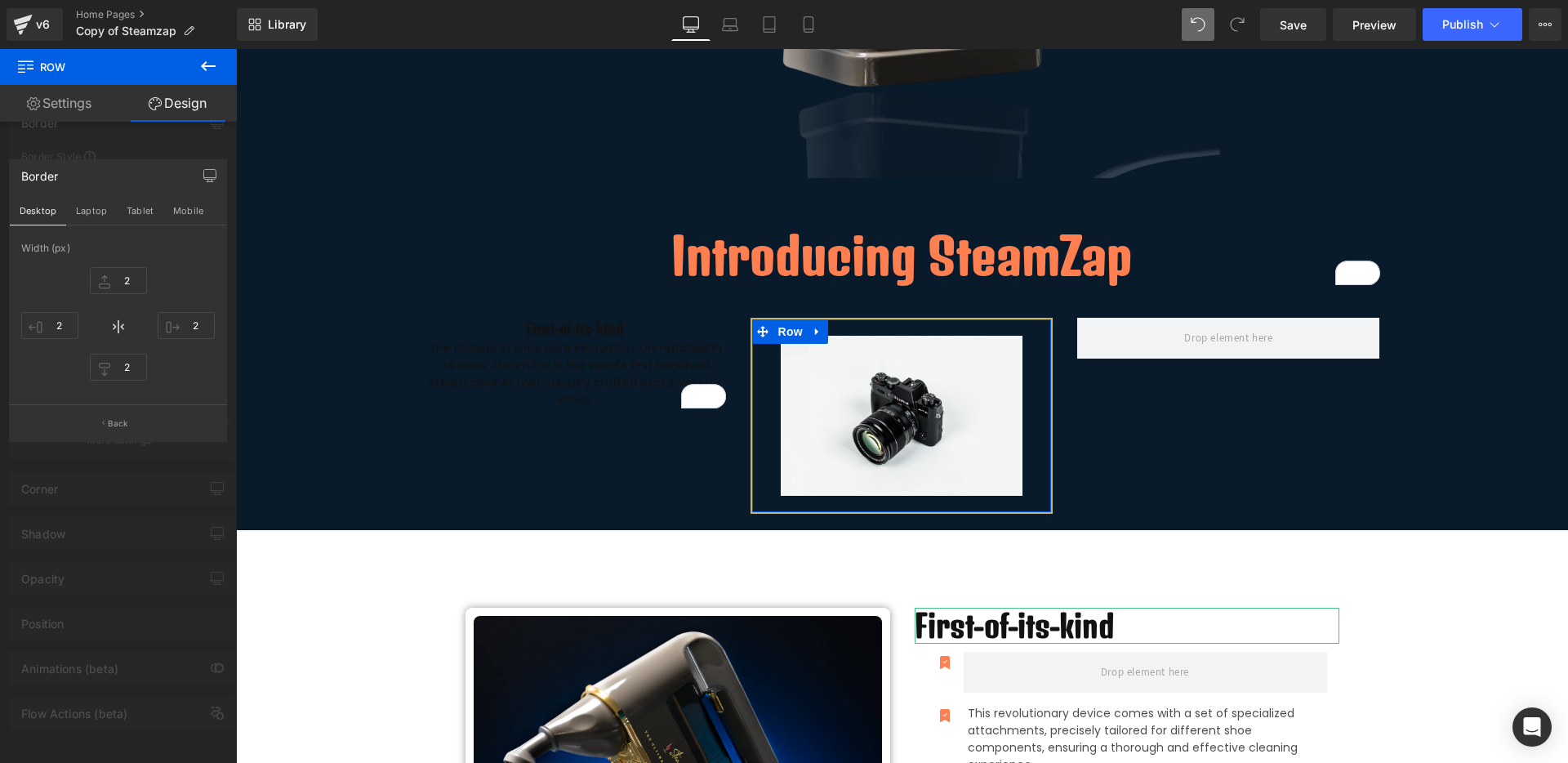 click at bounding box center [118, 410] 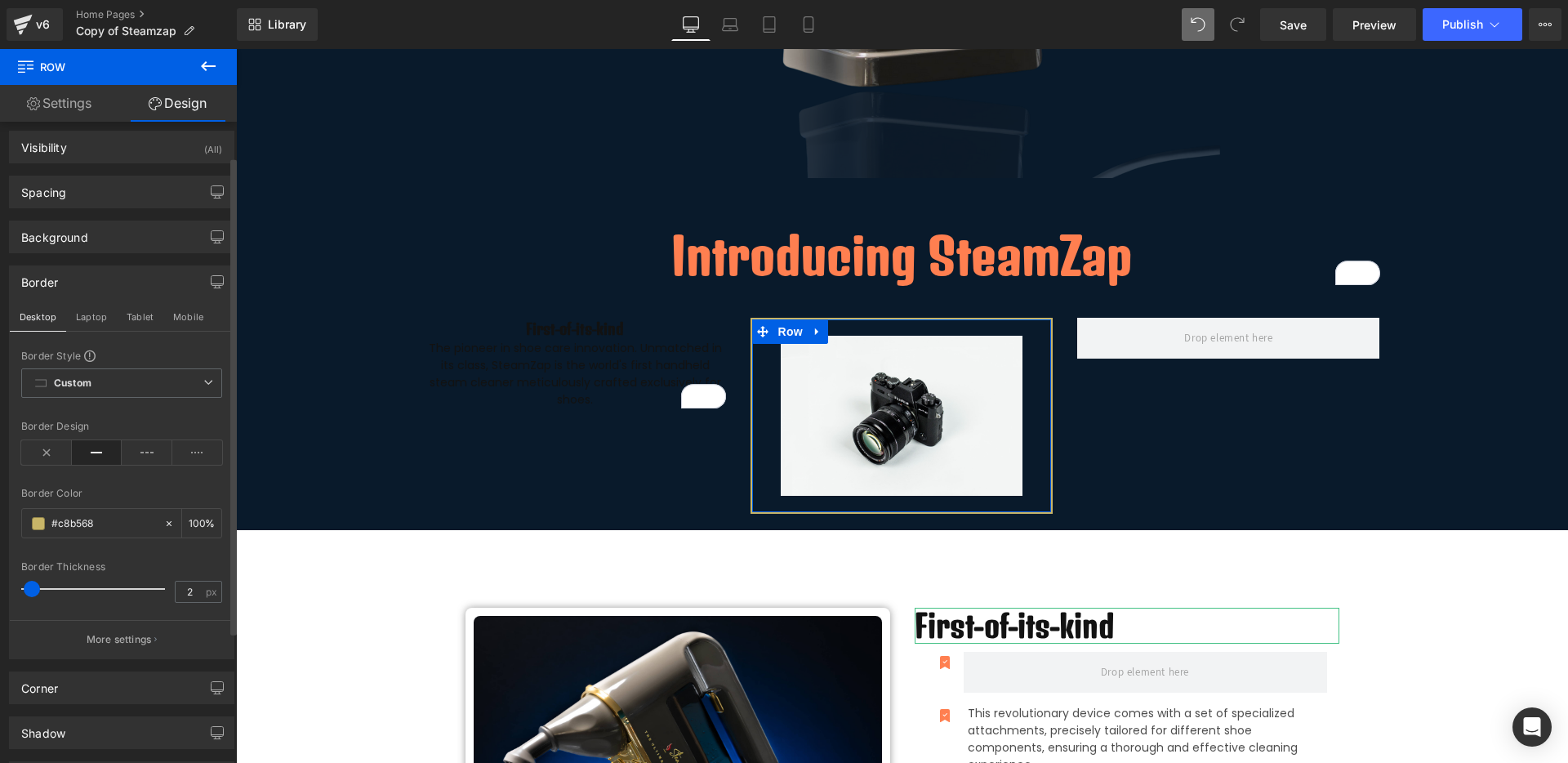 scroll, scrollTop: 0, scrollLeft: 0, axis: both 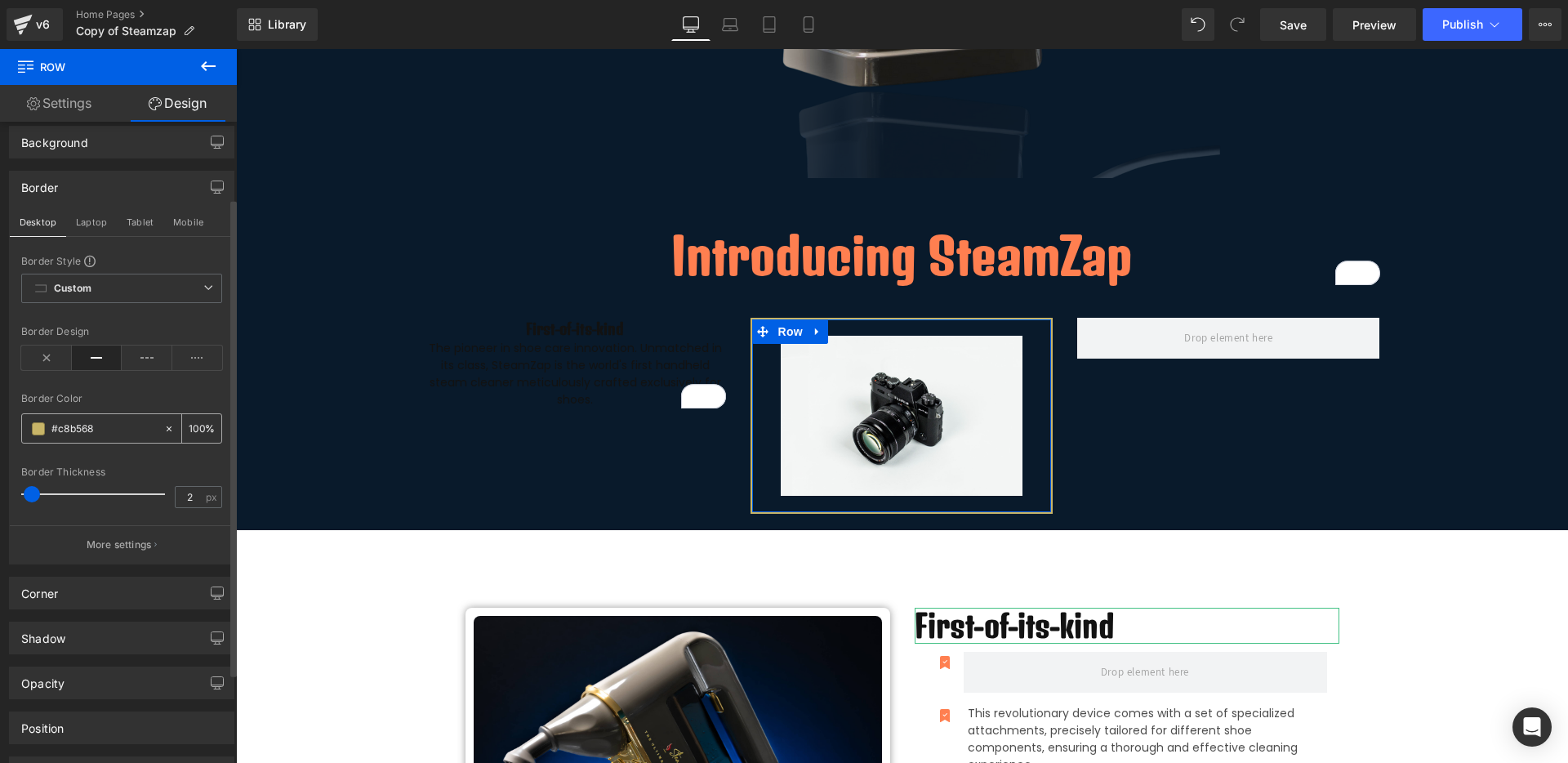 click on "#c8b568" at bounding box center (92, 428) 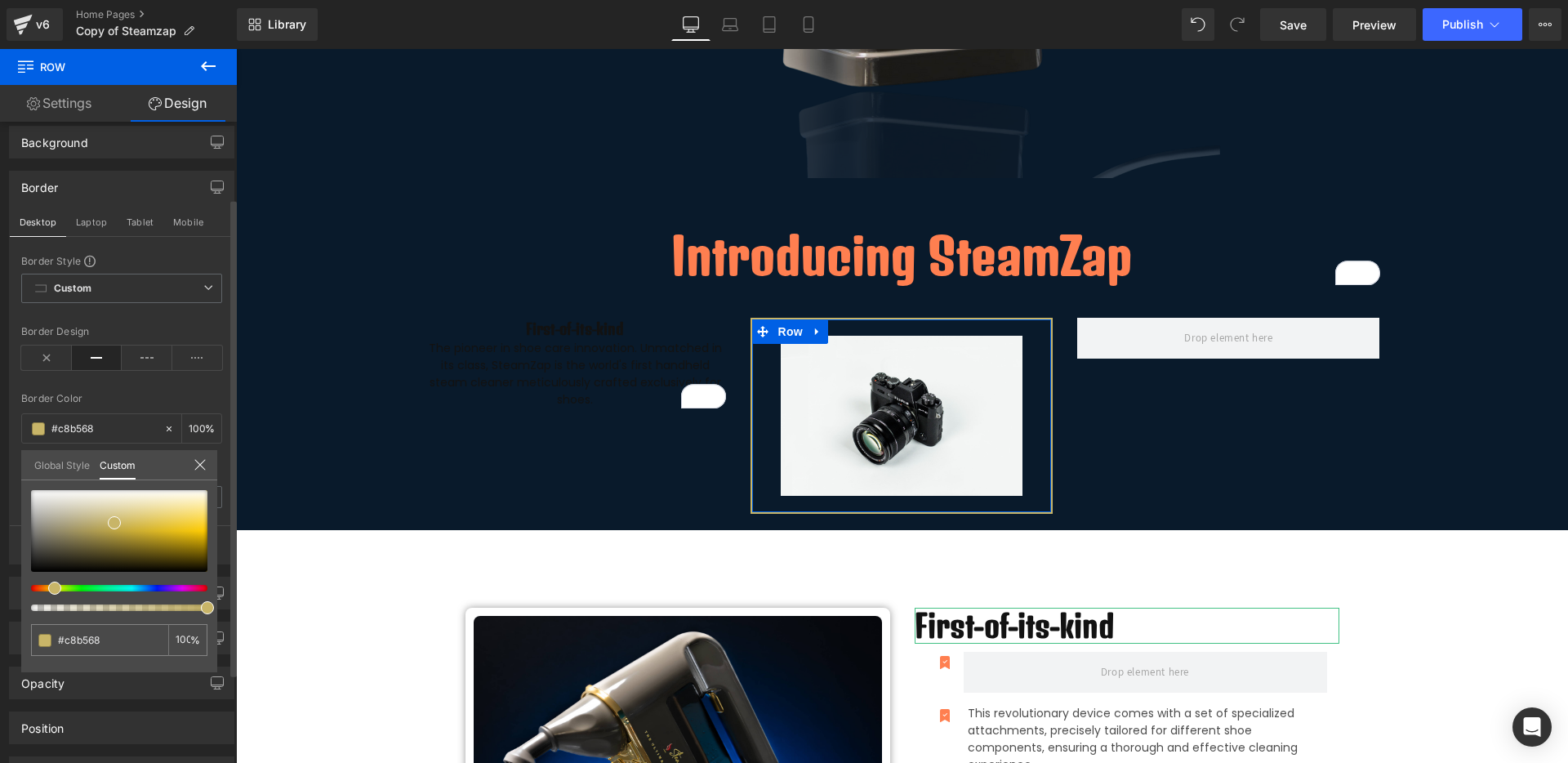 type on "69" 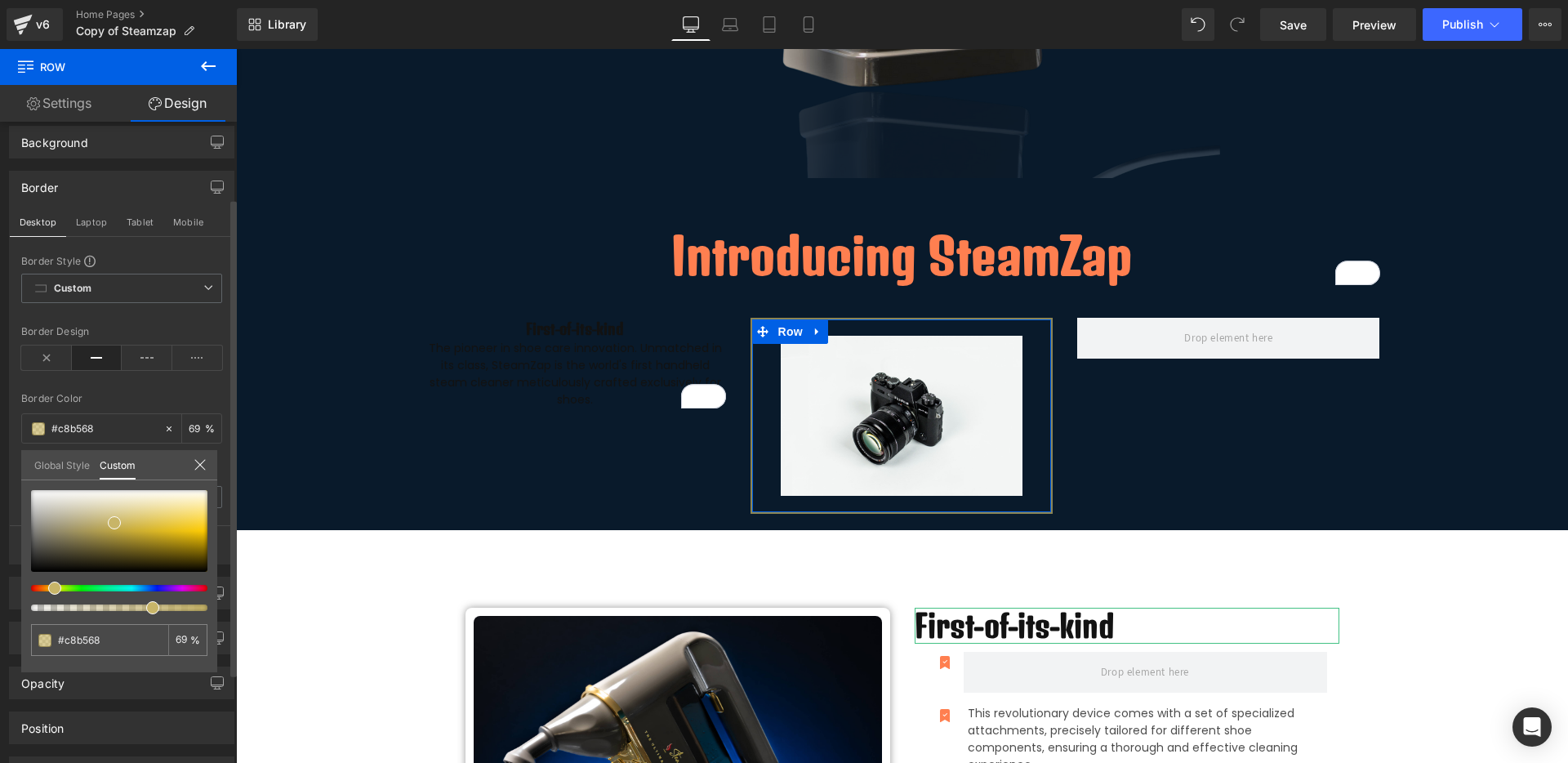 type on "68" 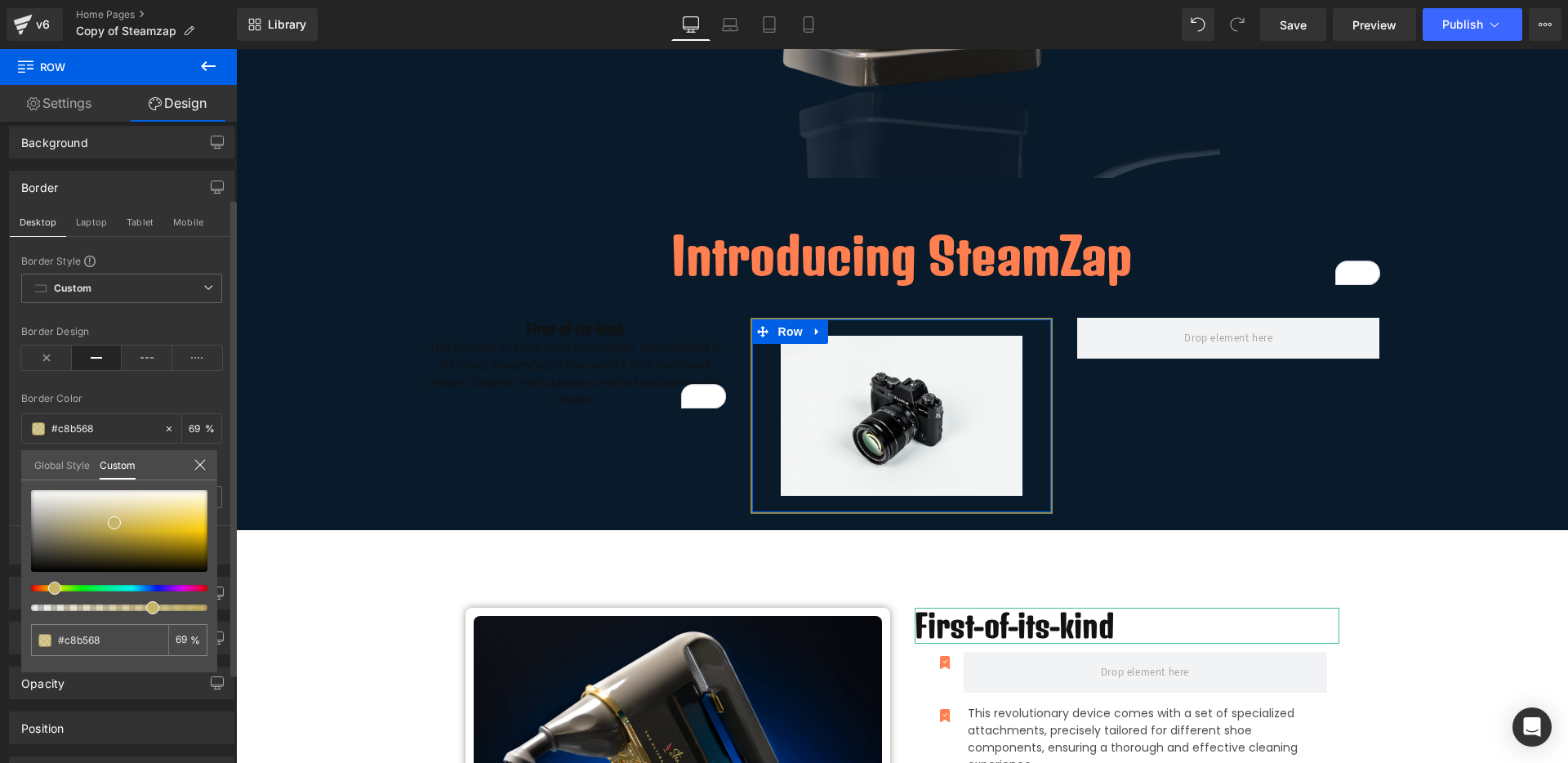 type on "68" 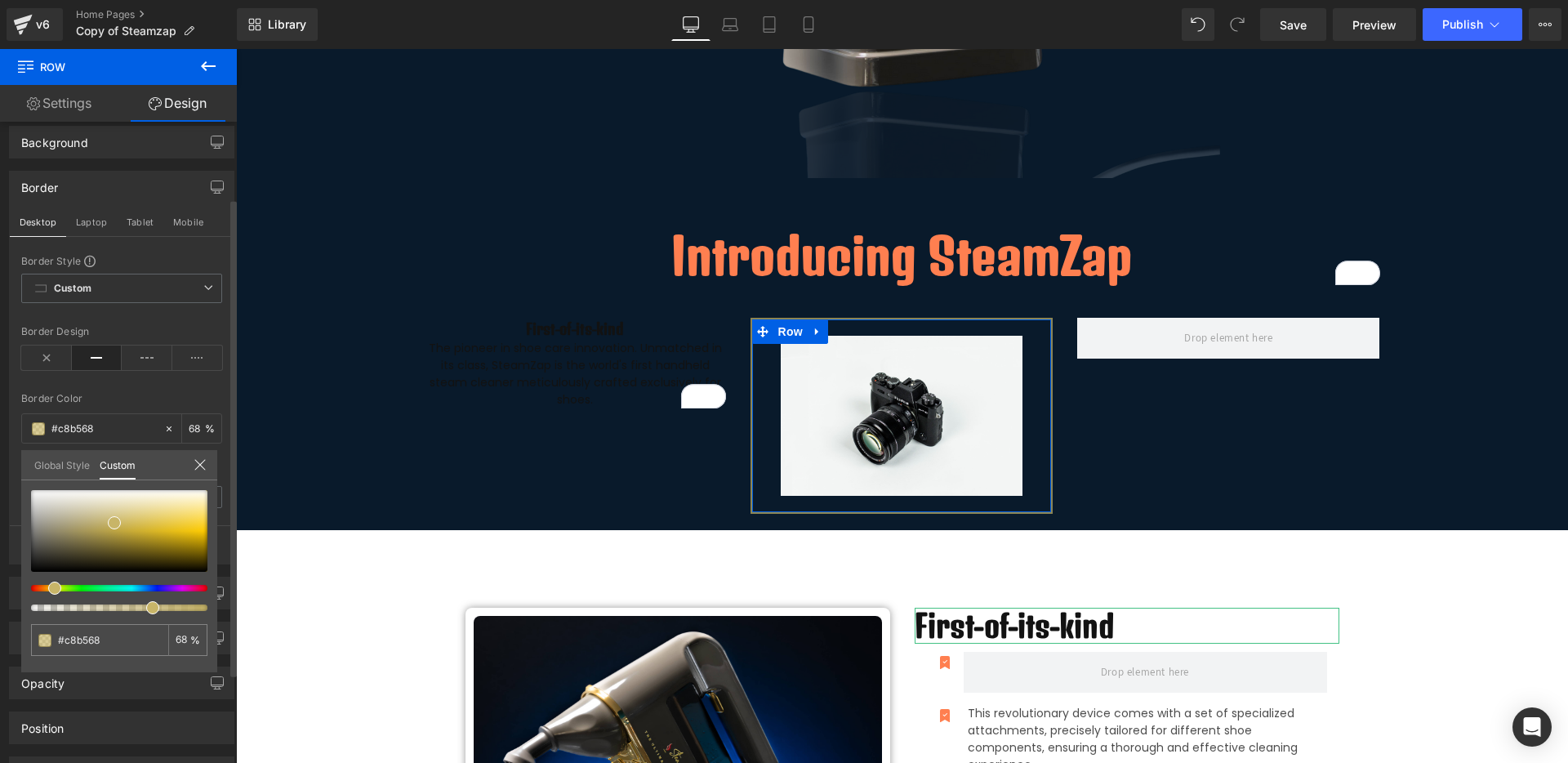 type on "67" 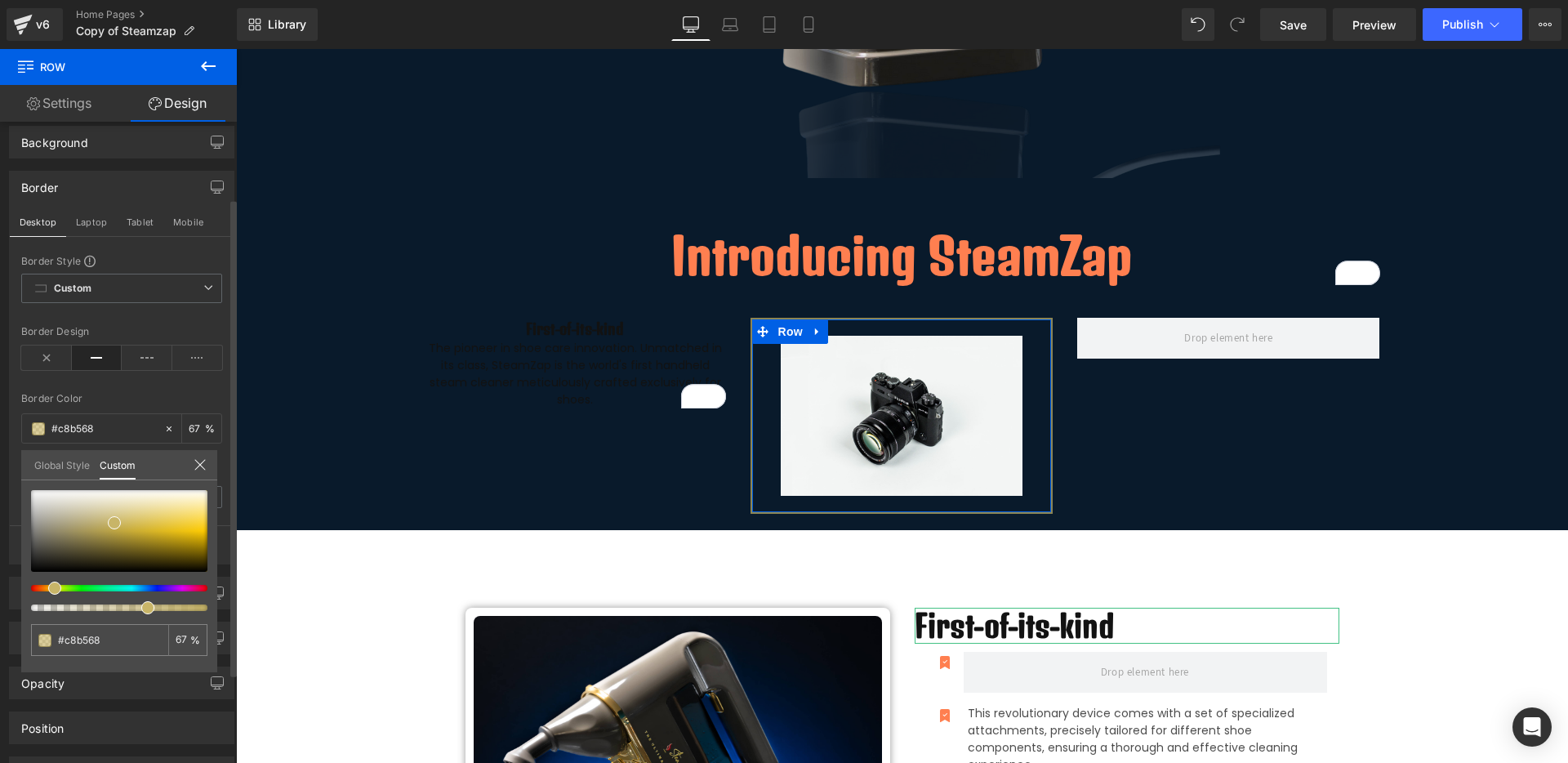type on "66" 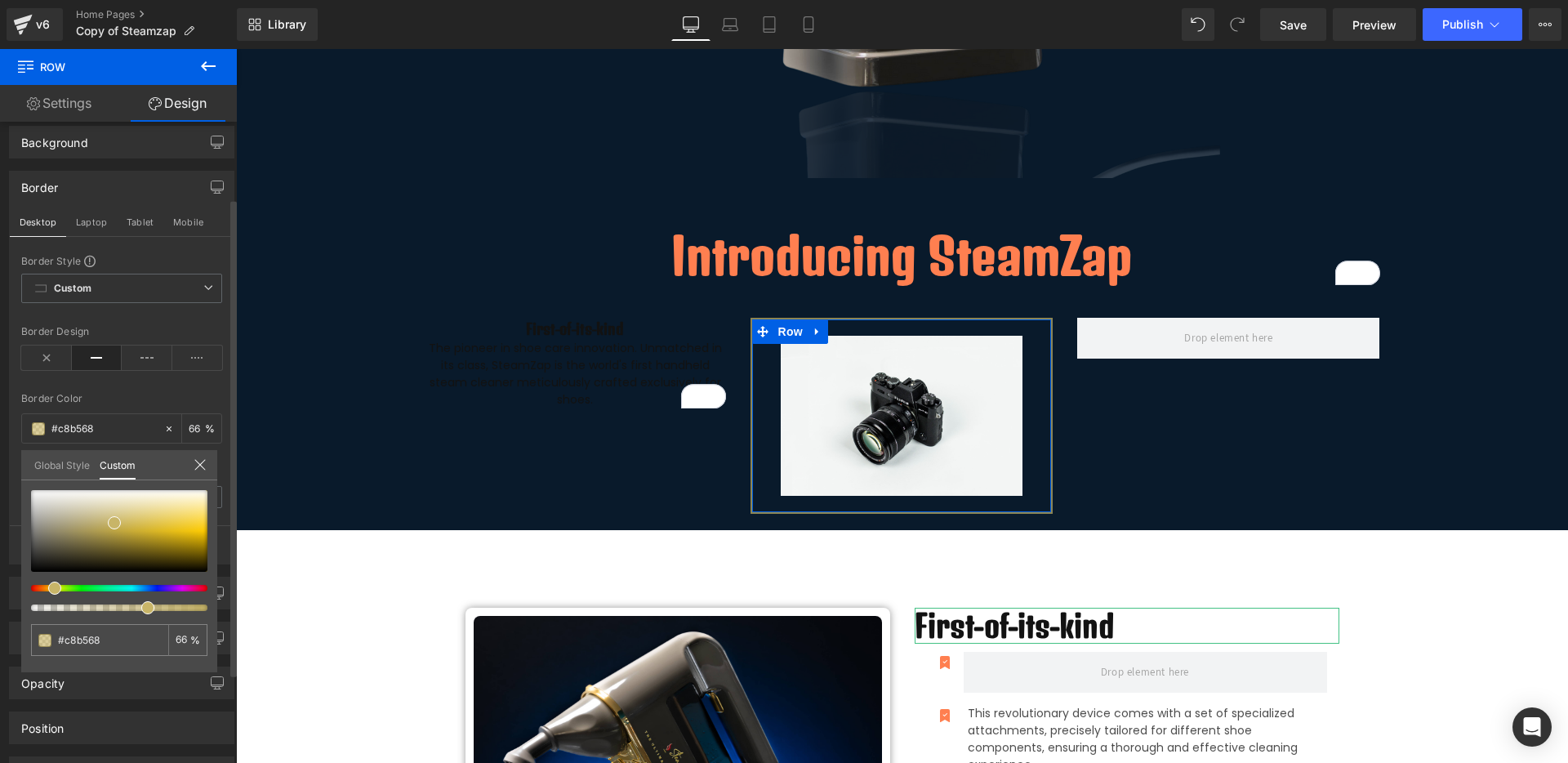 type on "65" 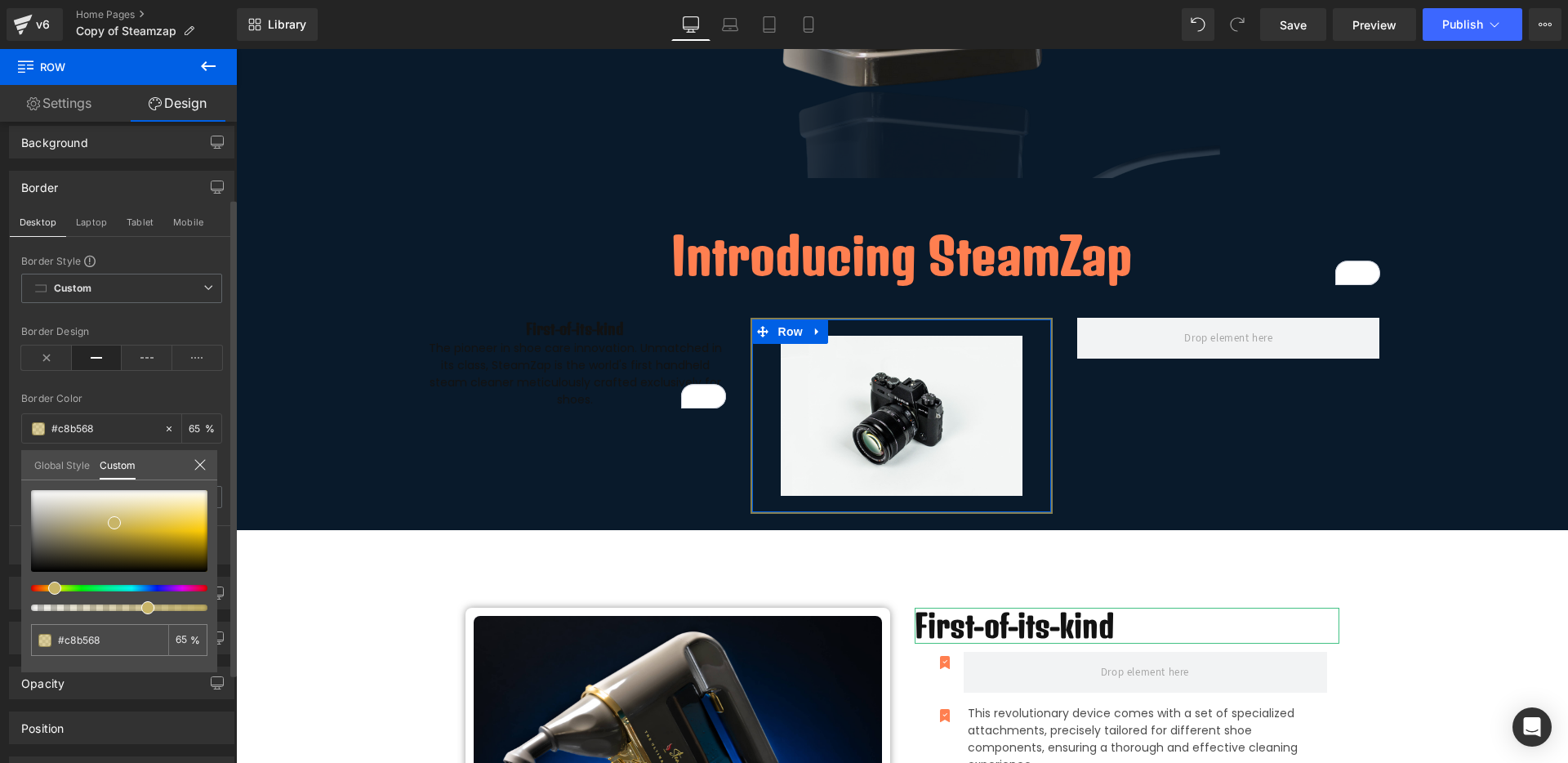 type on "63" 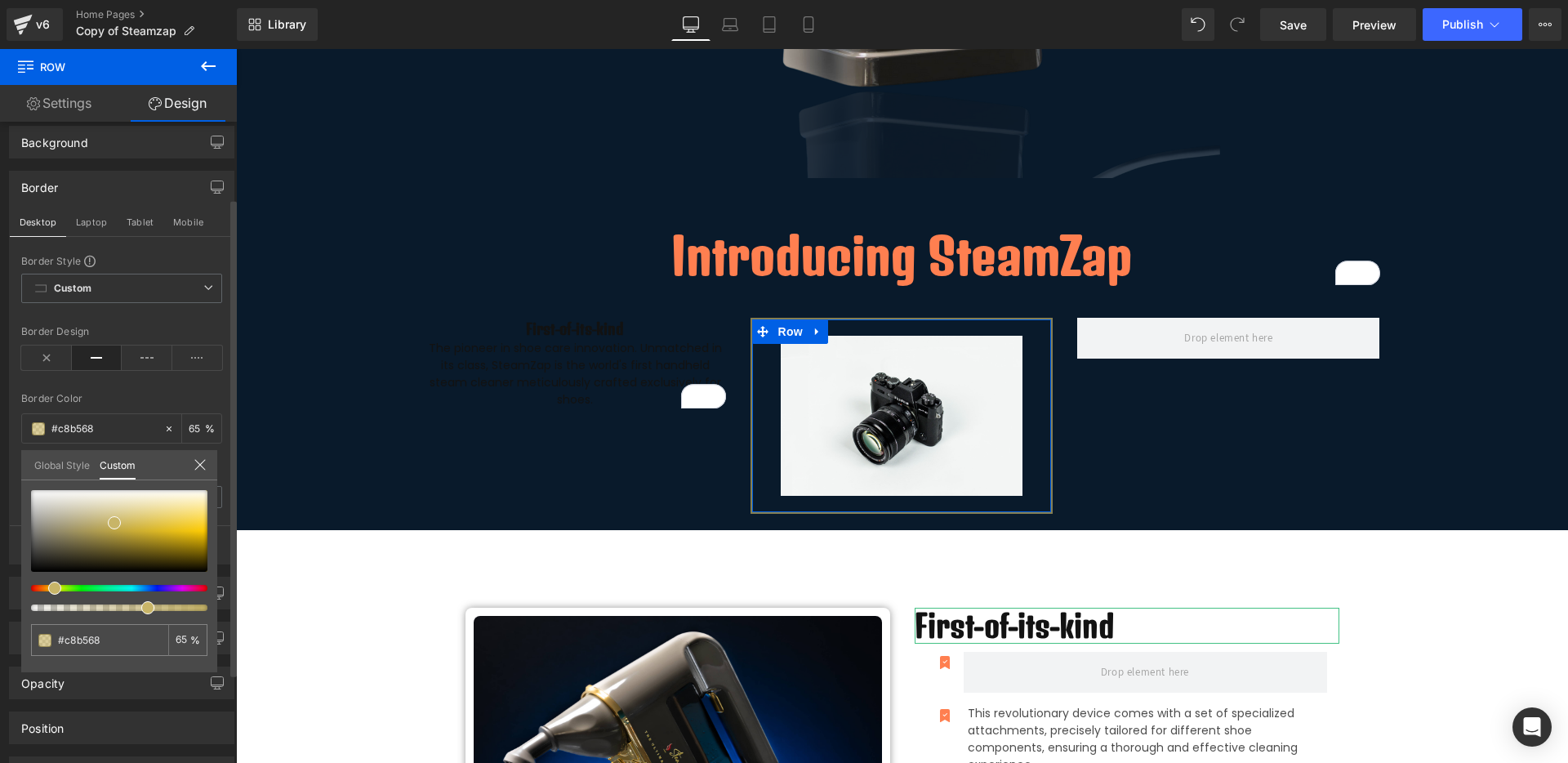 type on "63" 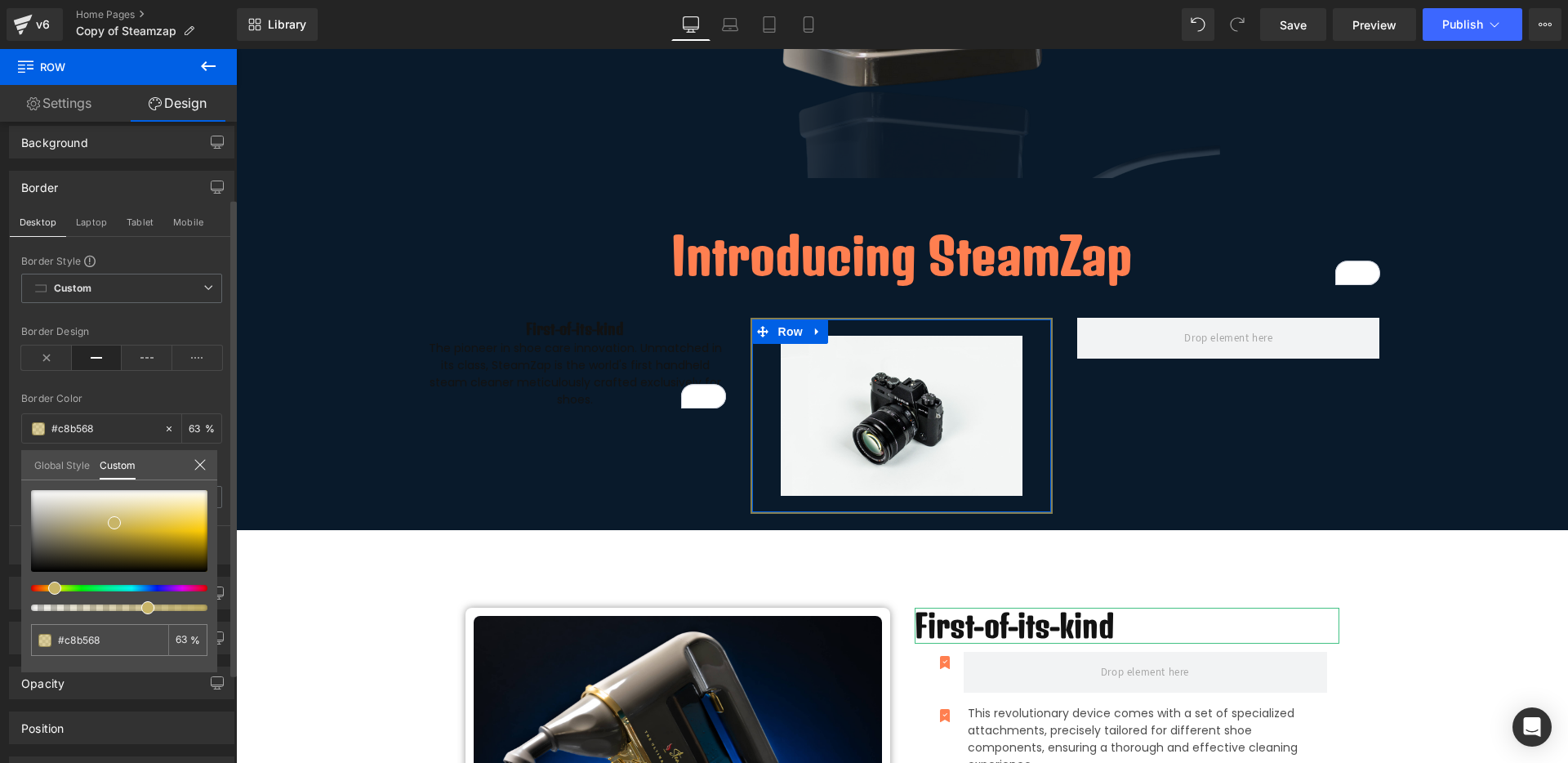 type on "61" 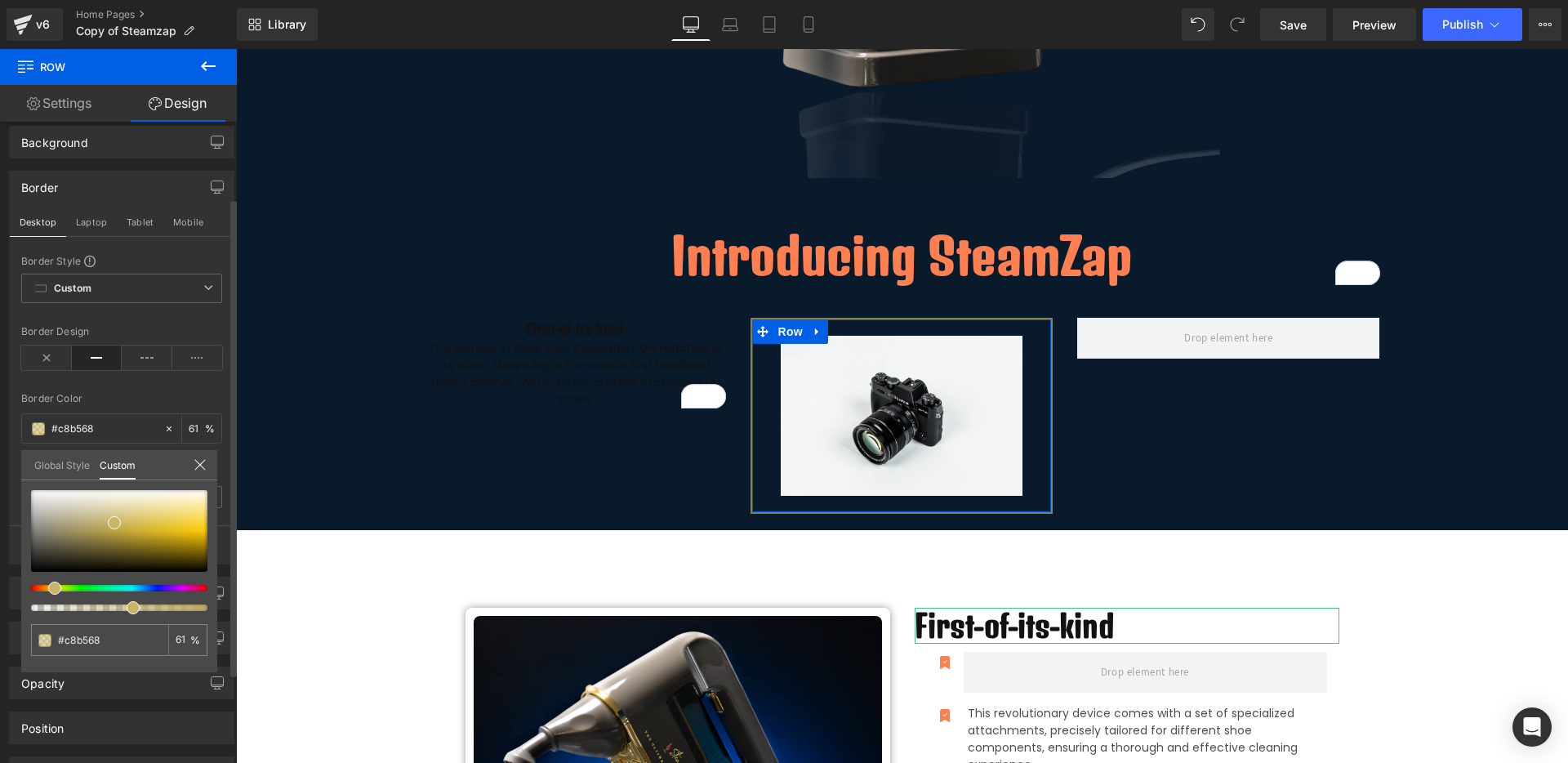 type on "58" 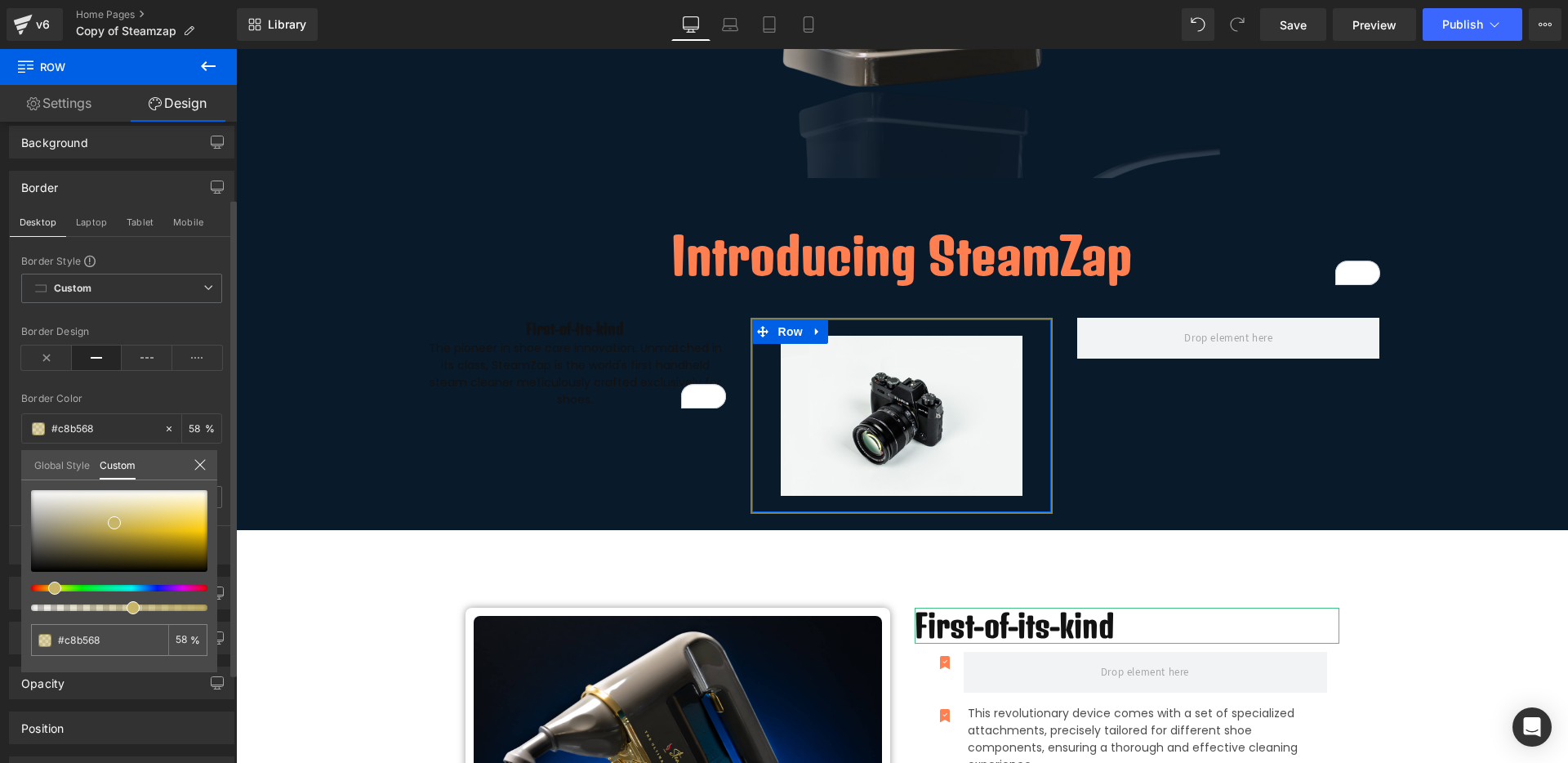 type on "55" 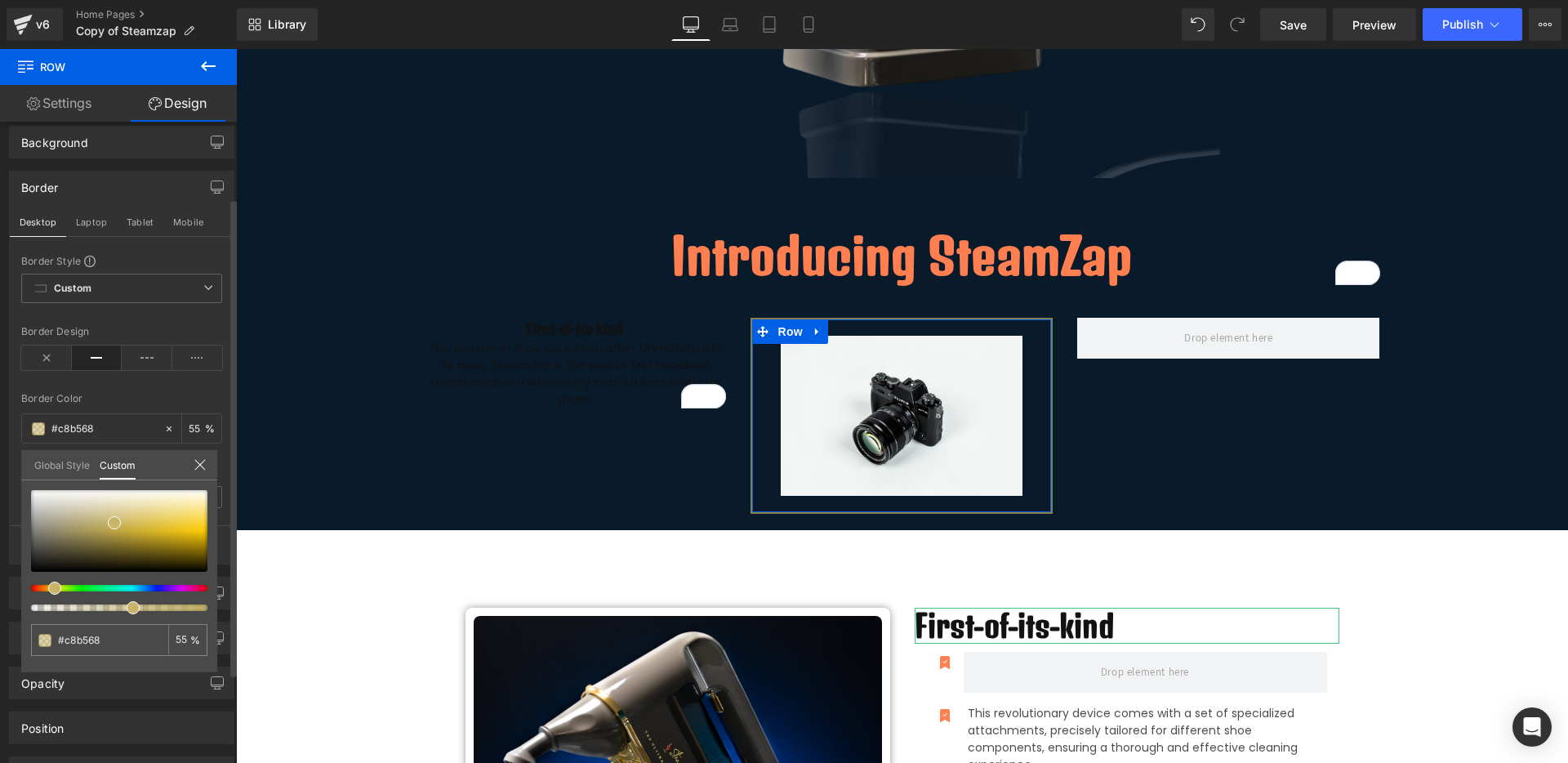 type on "53" 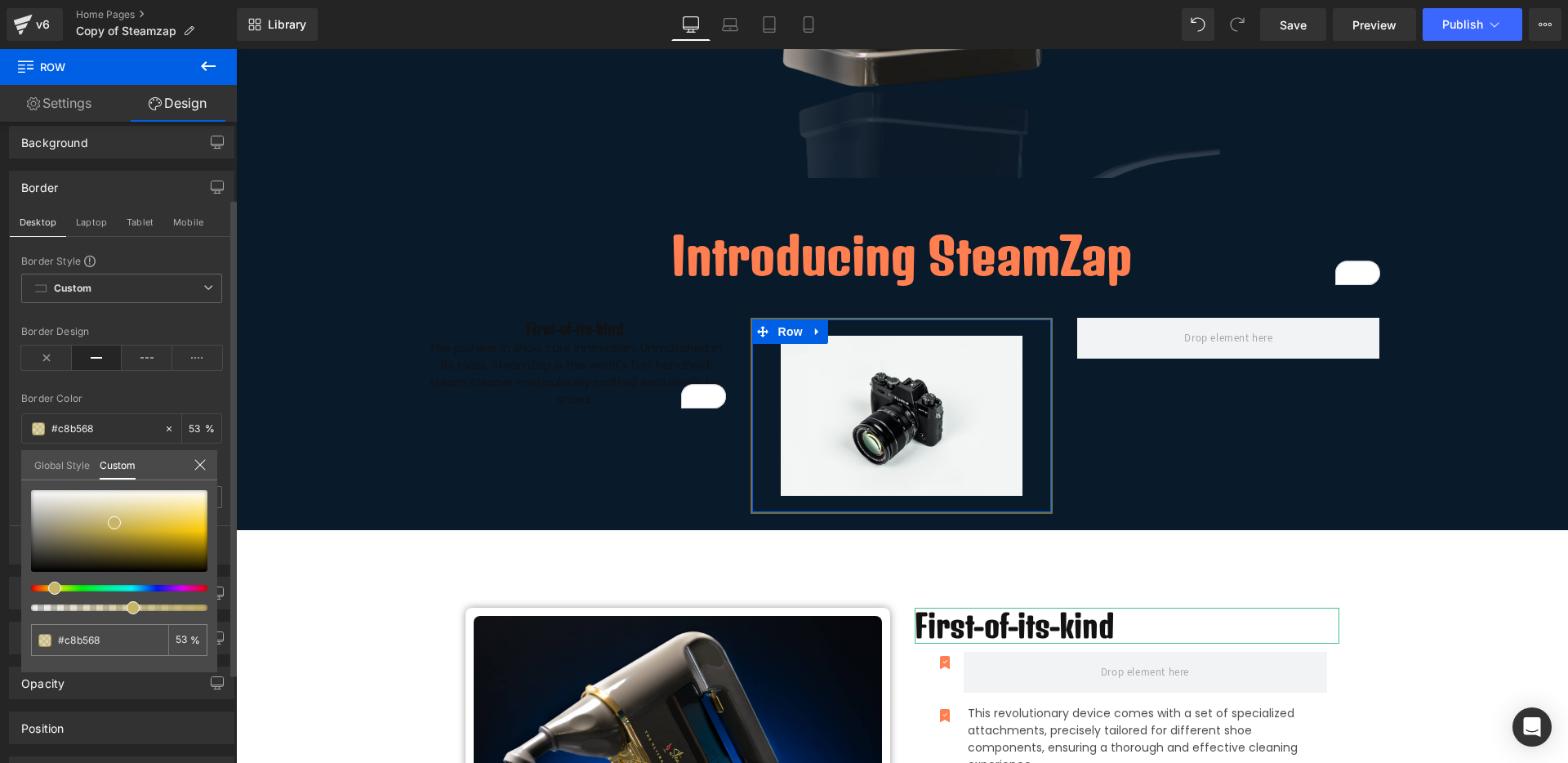 type on "49" 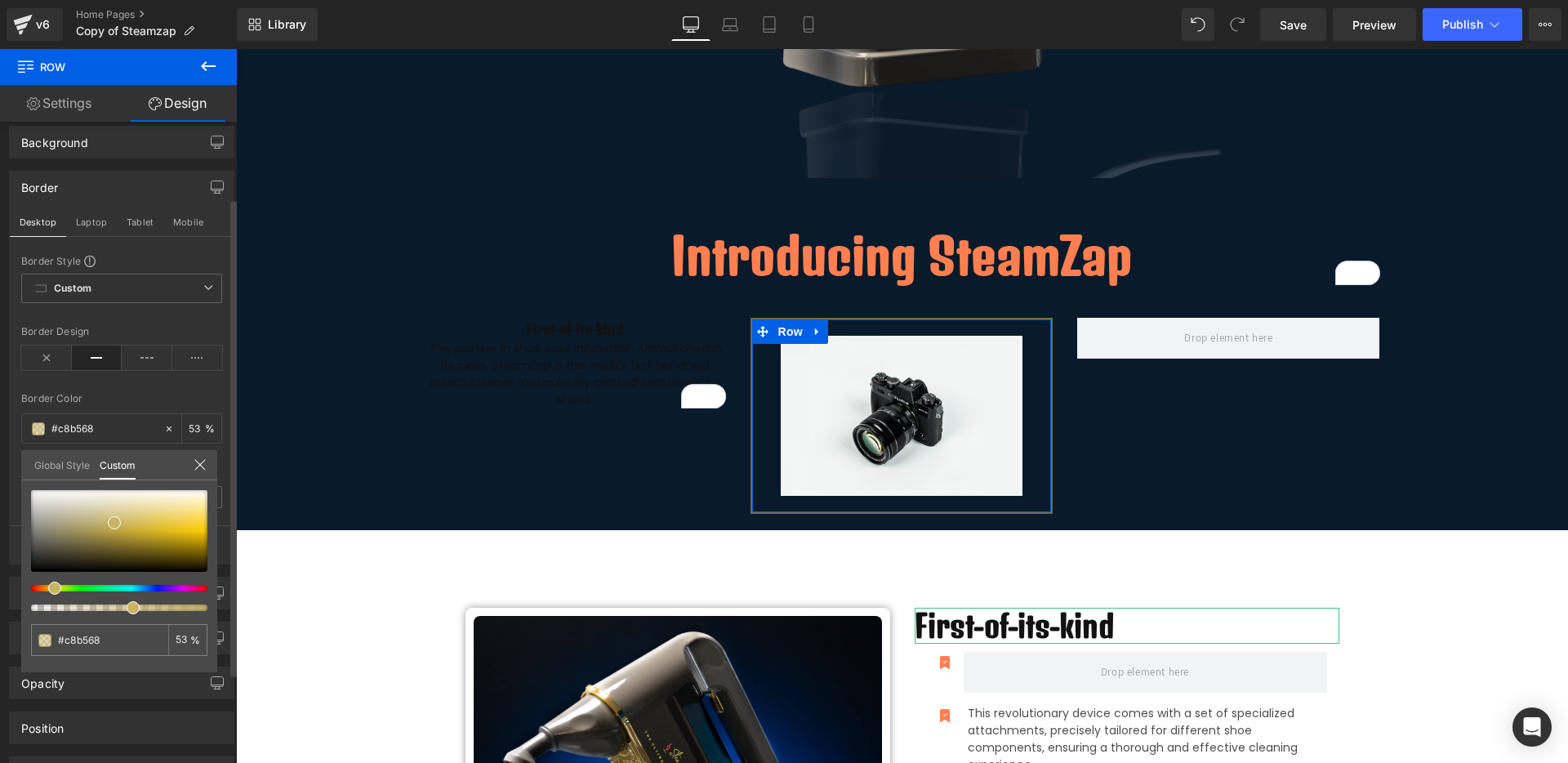 type on "49" 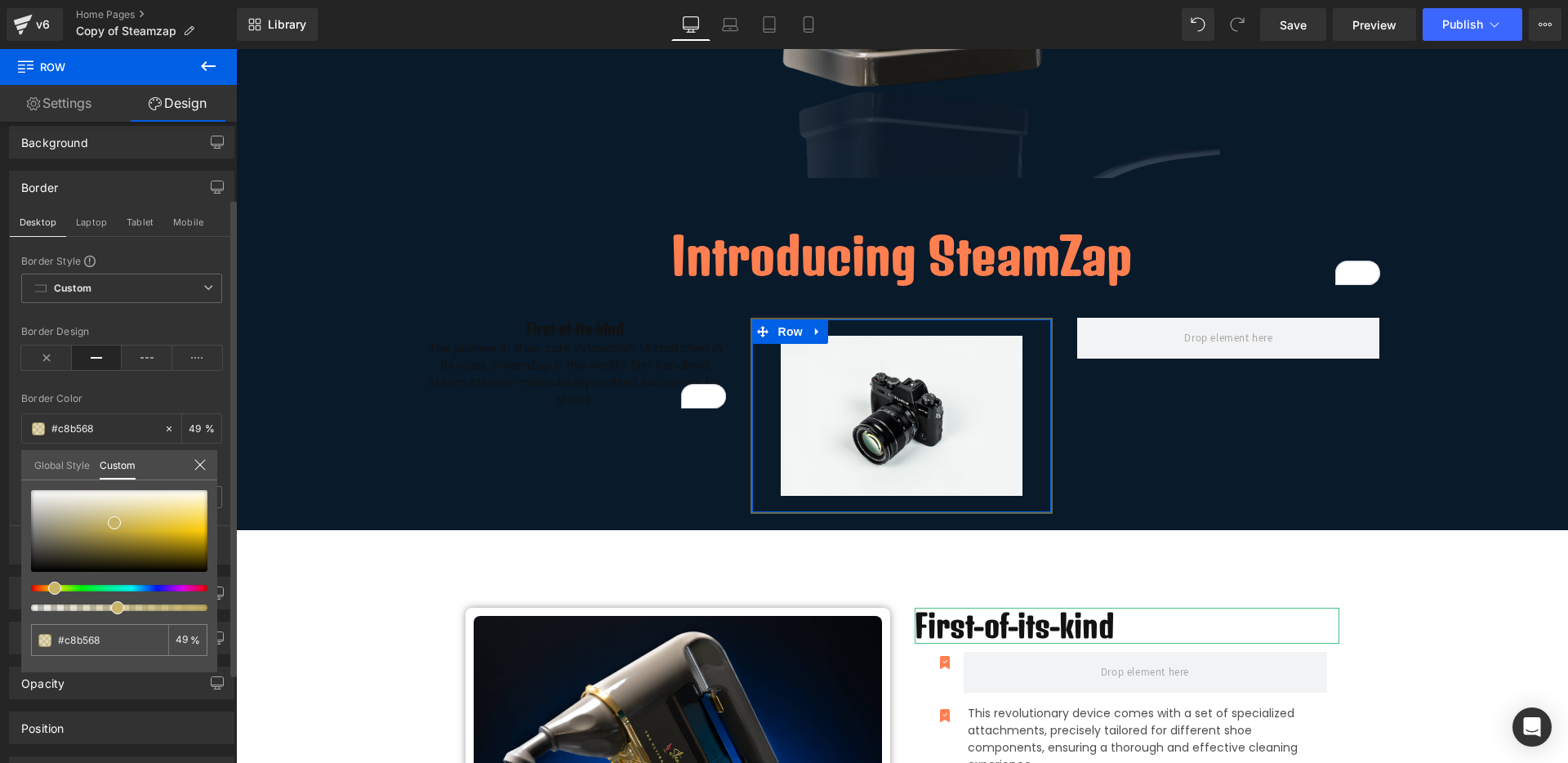 type on "48" 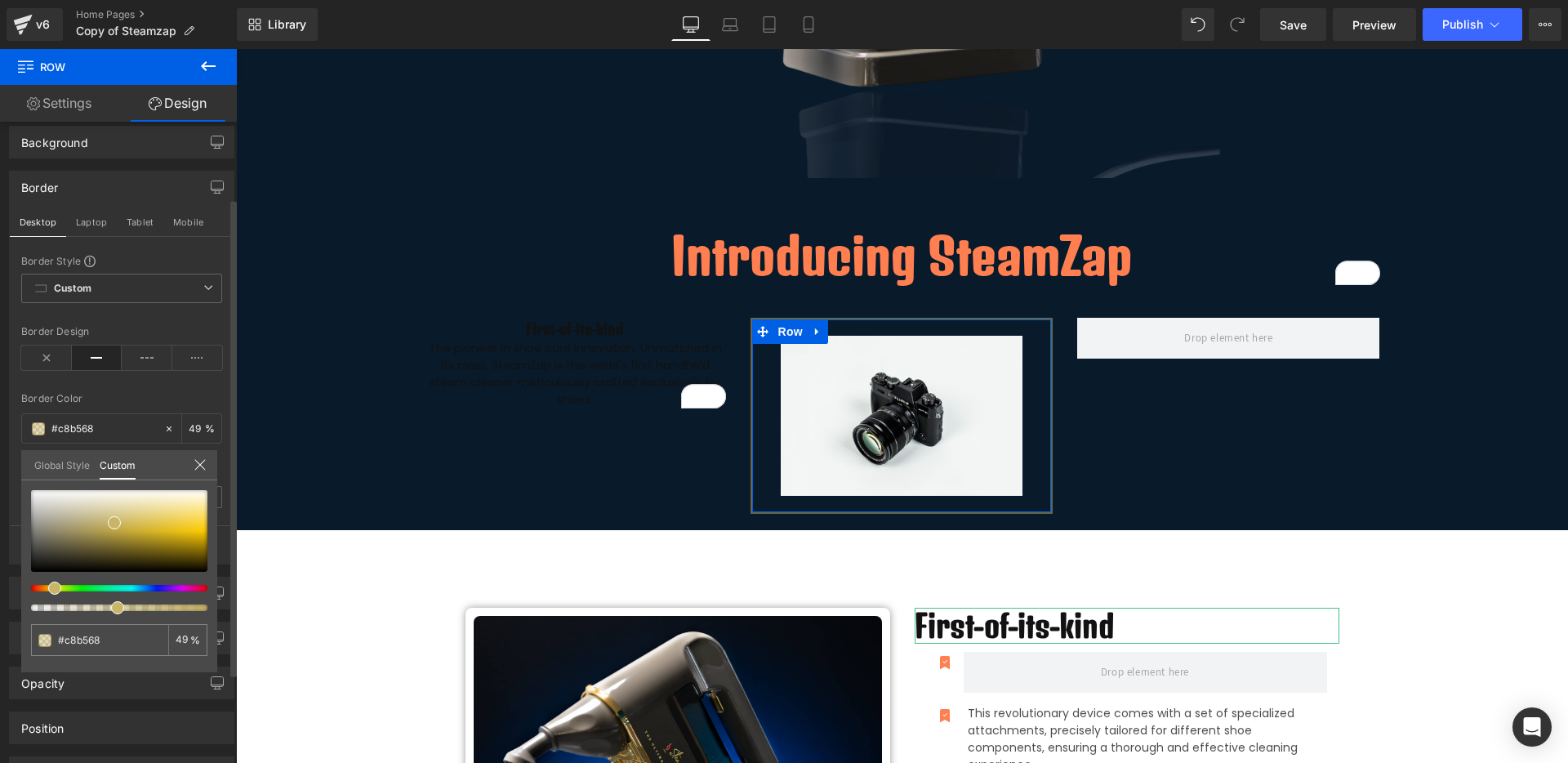 type on "48" 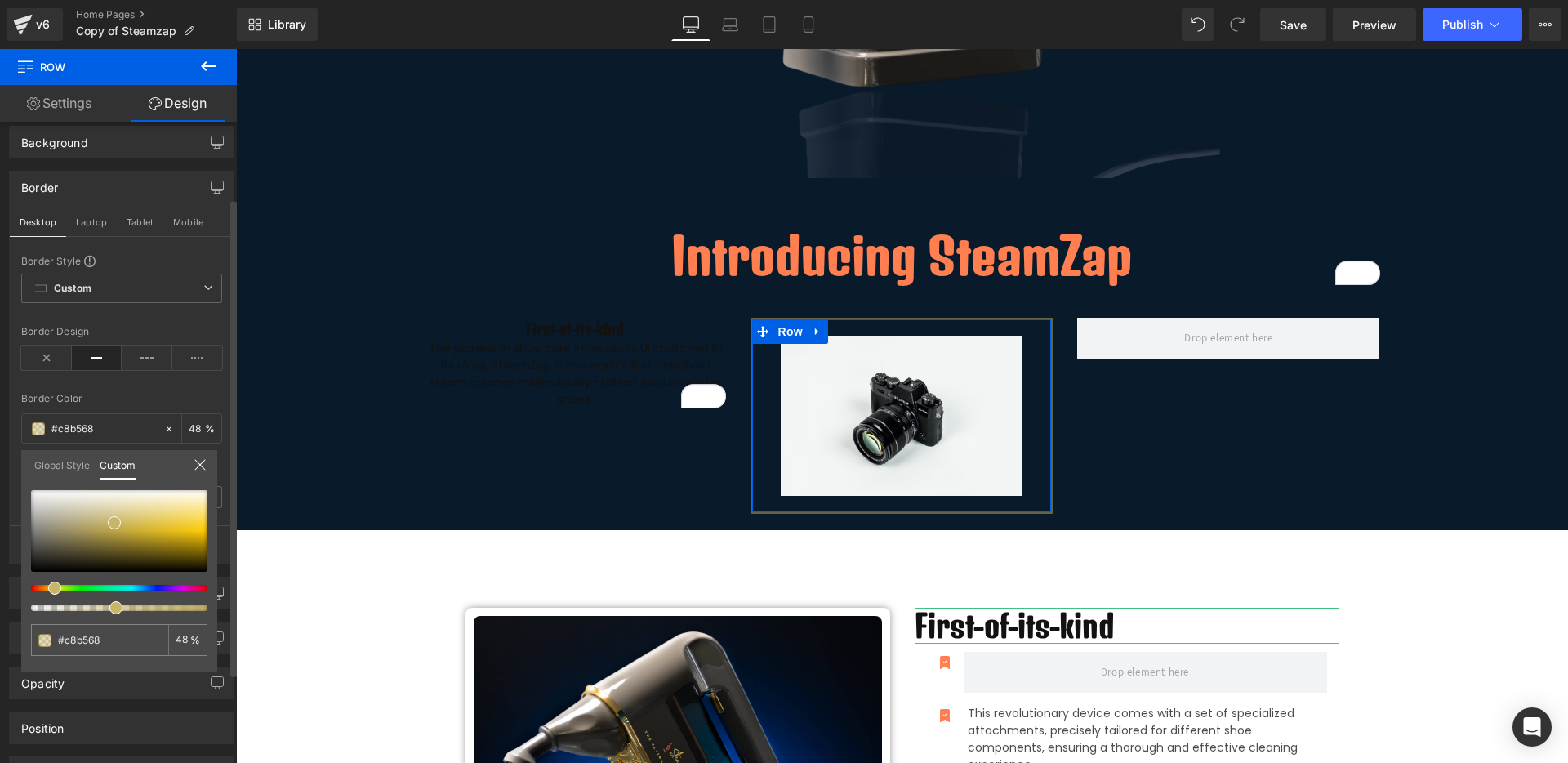 type on "47" 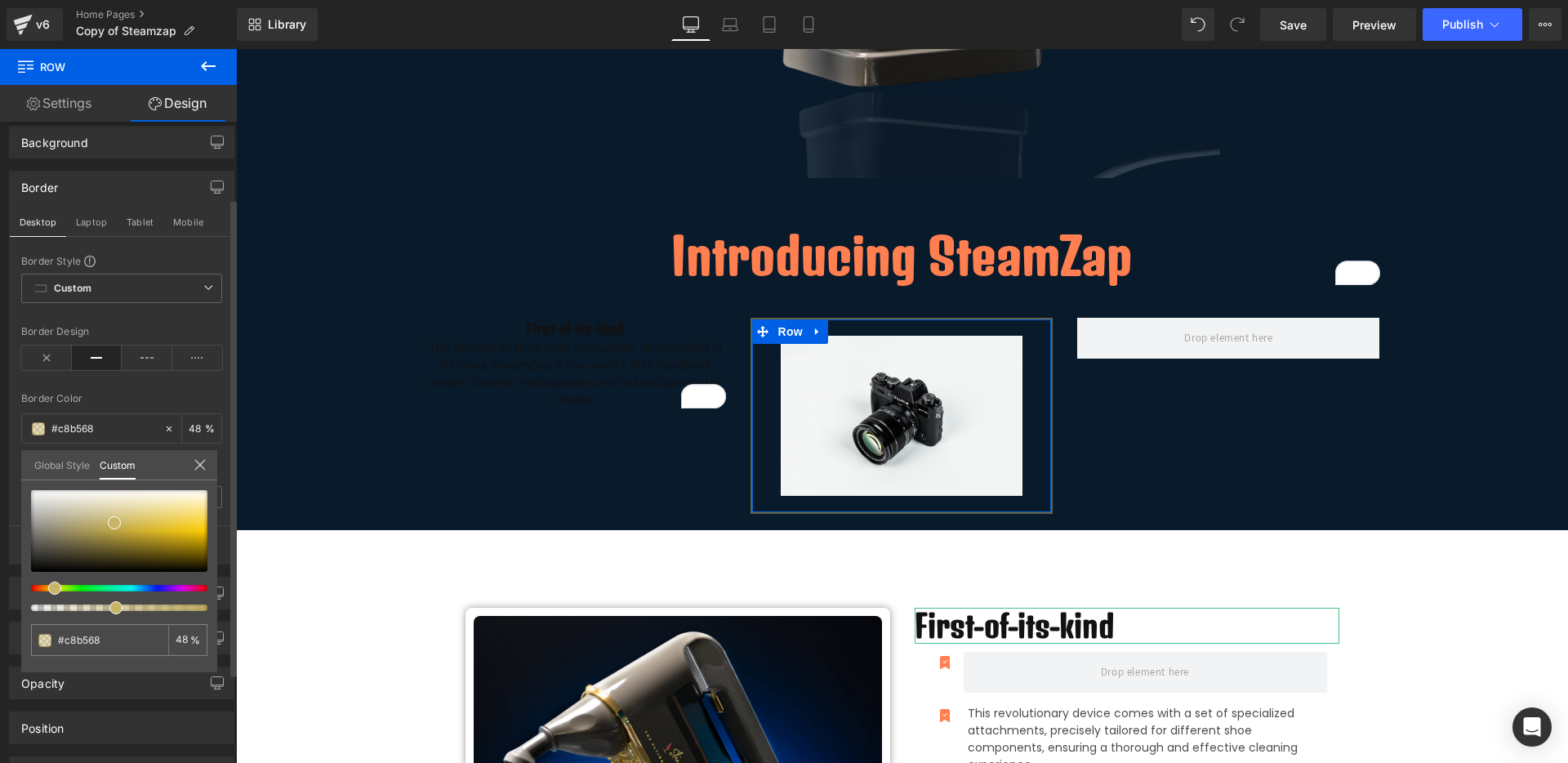 type on "47" 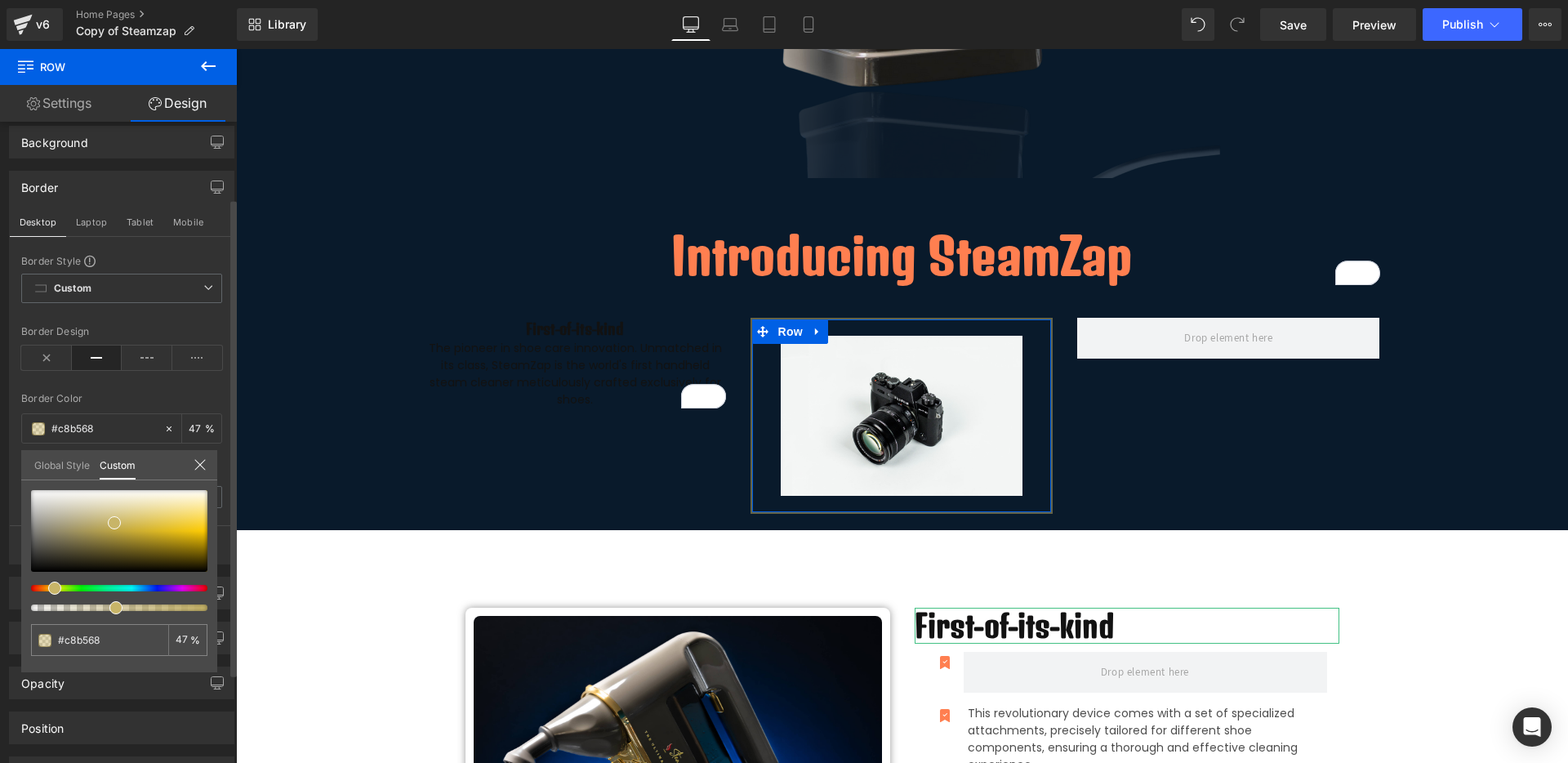 type on "46" 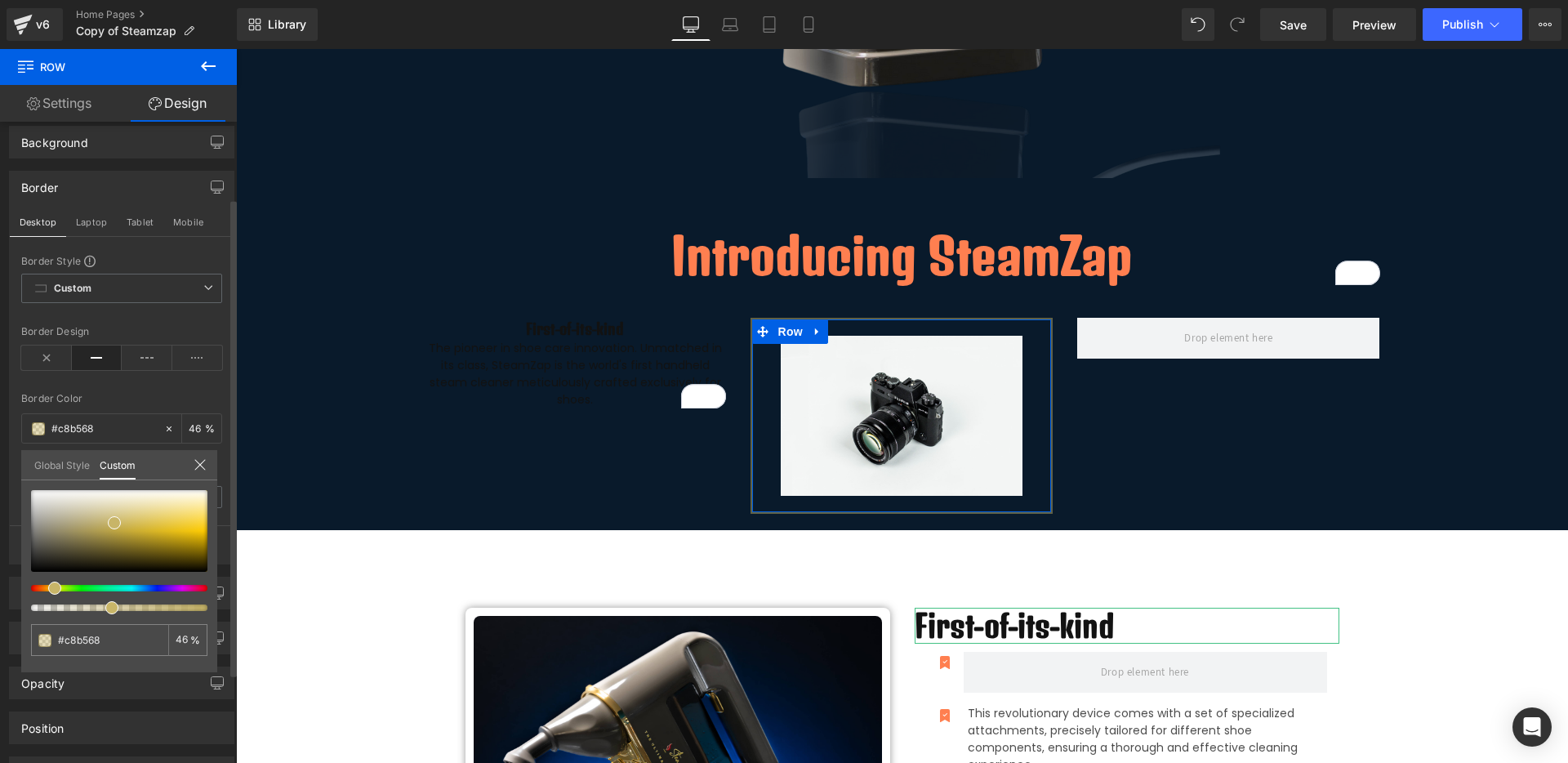 type on "45" 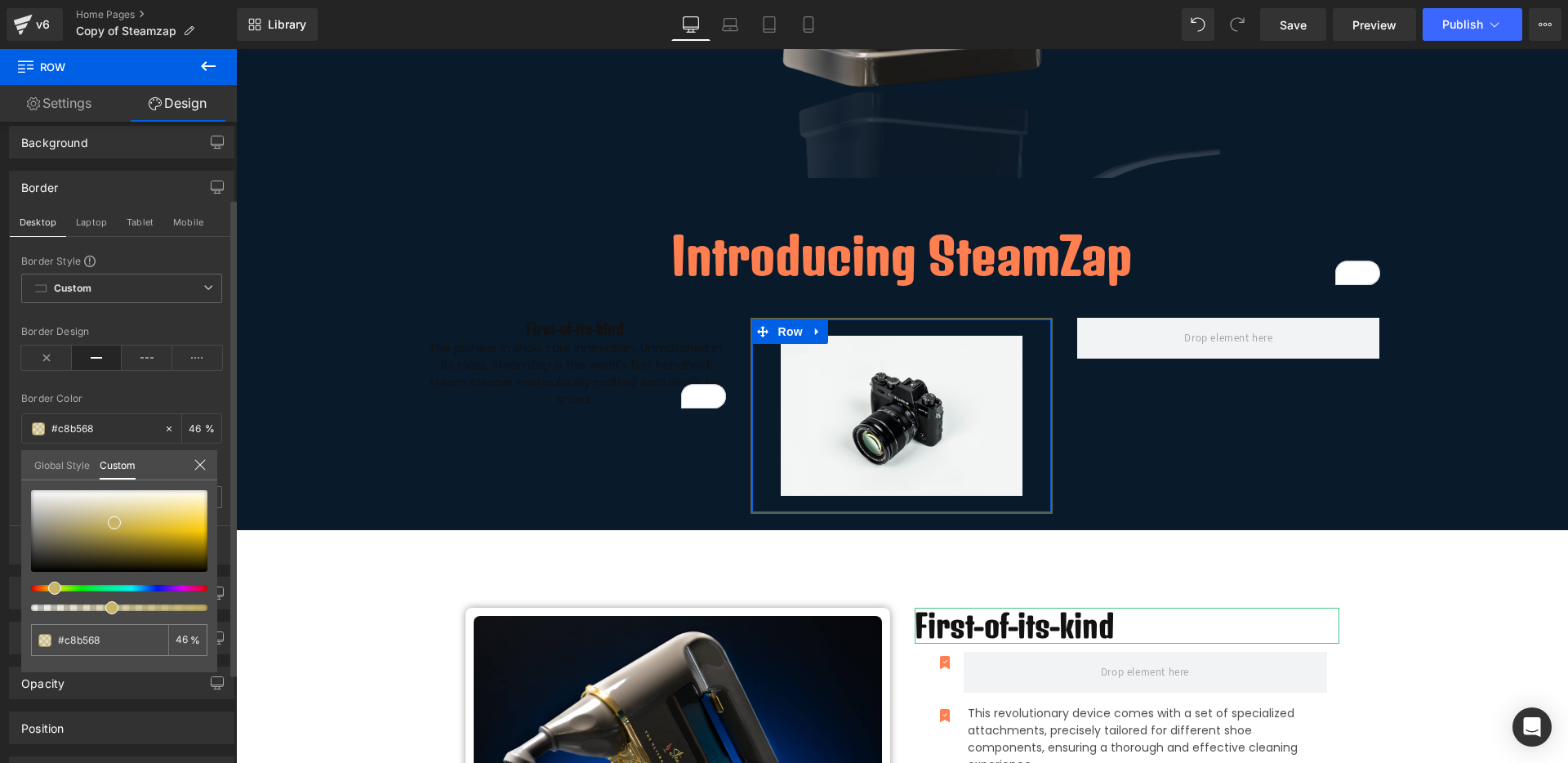 type on "45" 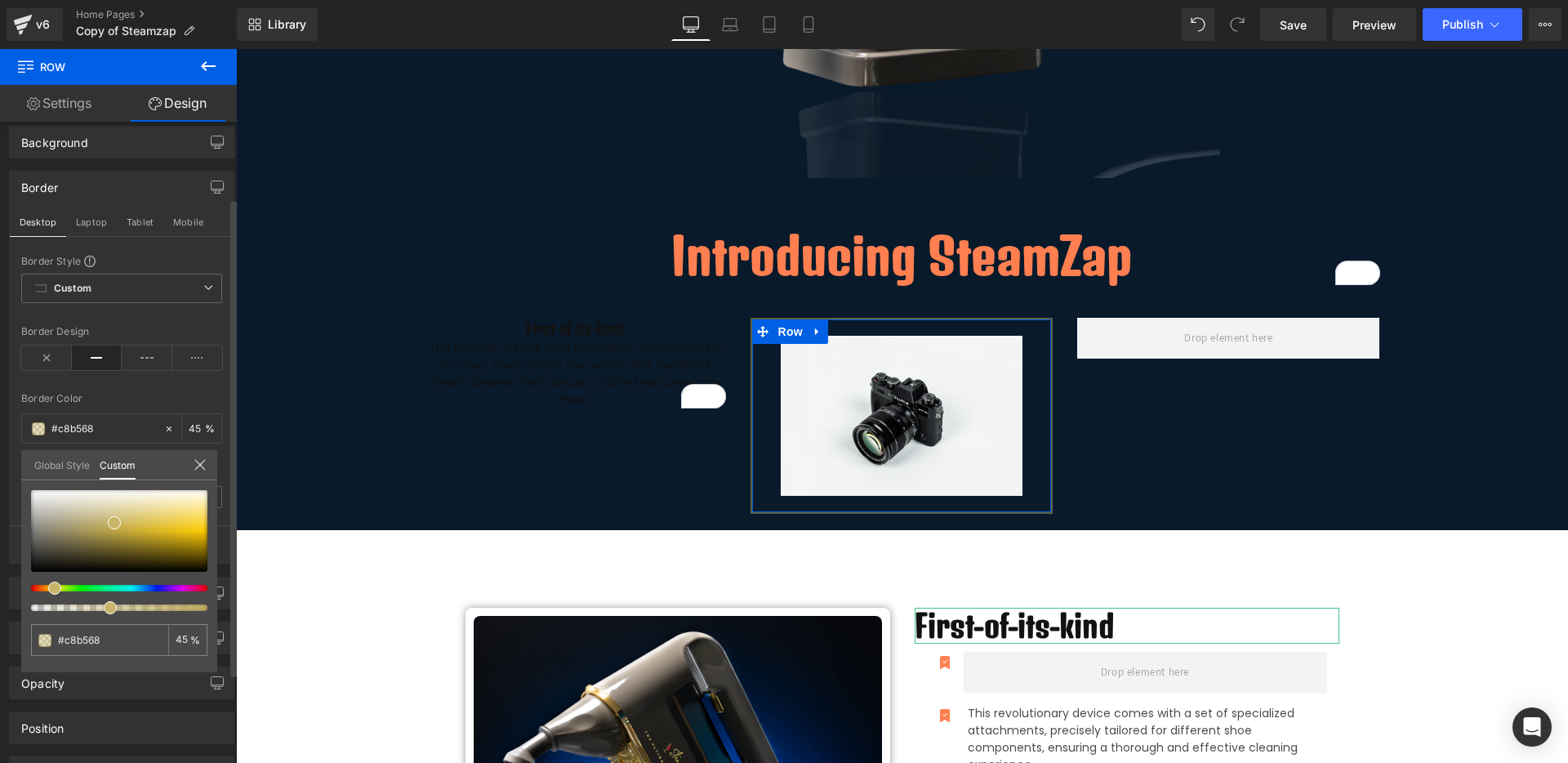 drag, startPoint x: 145, startPoint y: 609, endPoint x: 105, endPoint y: 618, distance: 41 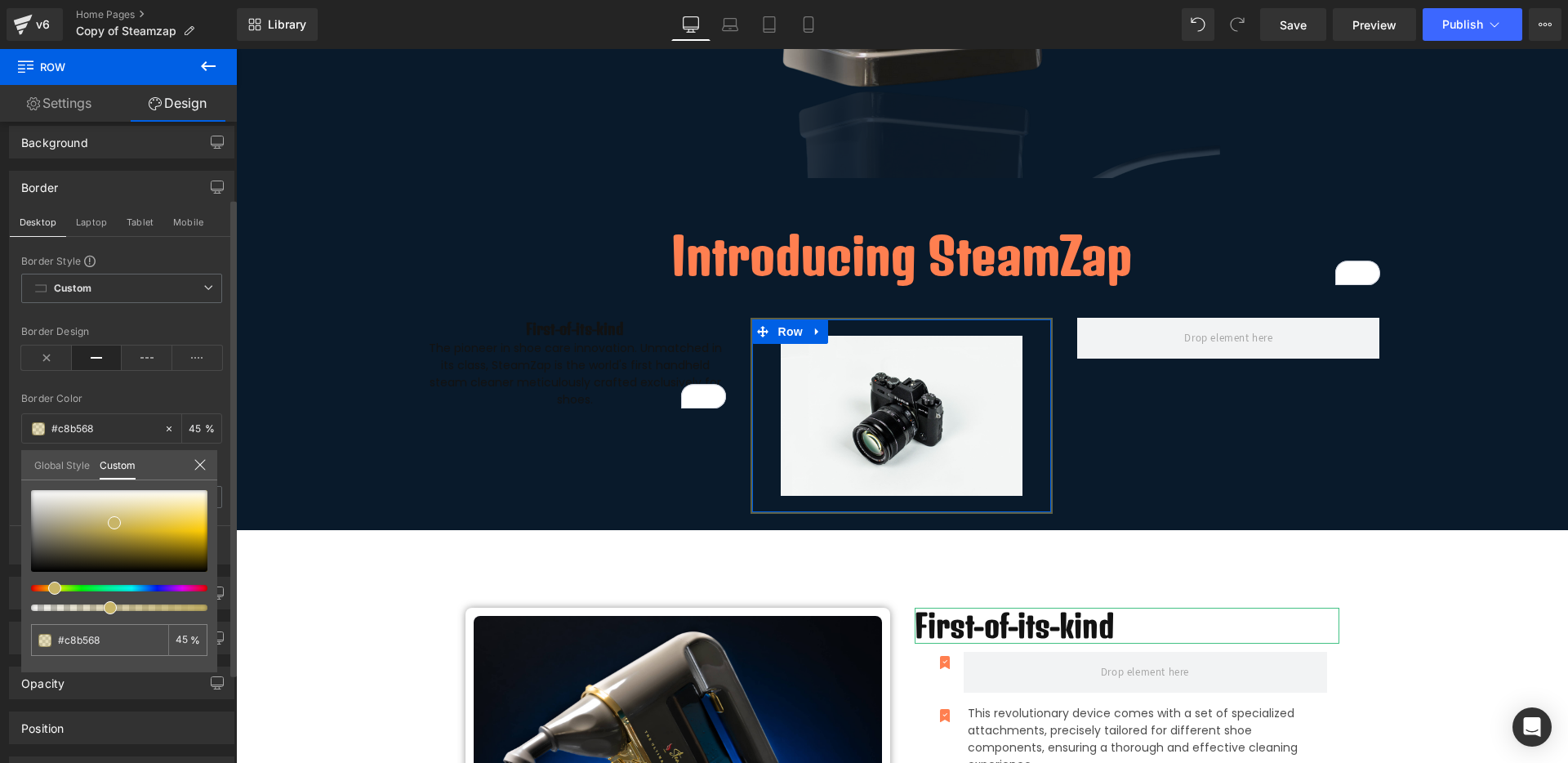 click on "#c8b568 45 %" at bounding box center [119, 581] 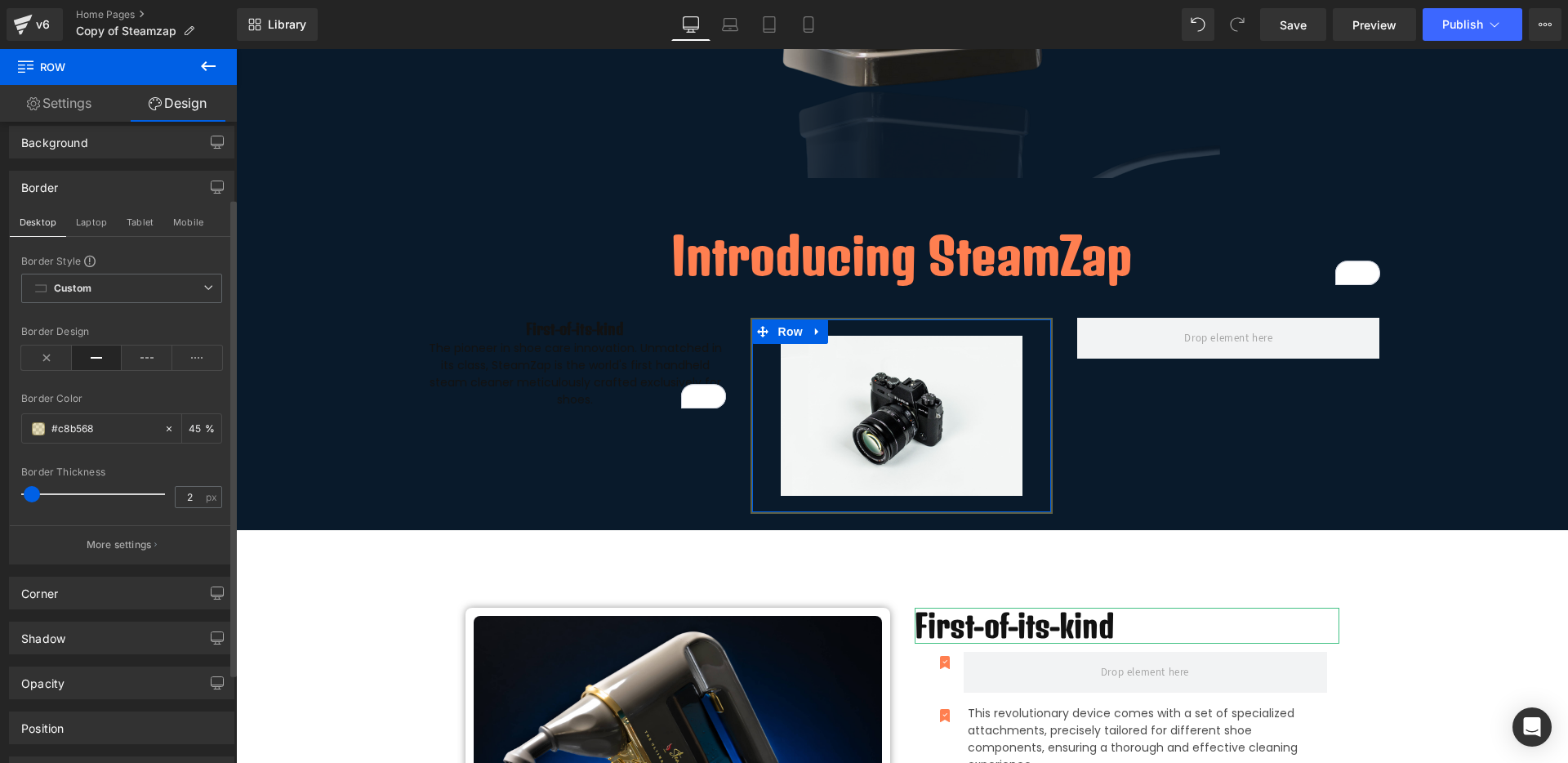 click on "Border Color" at bounding box center [122, 399] 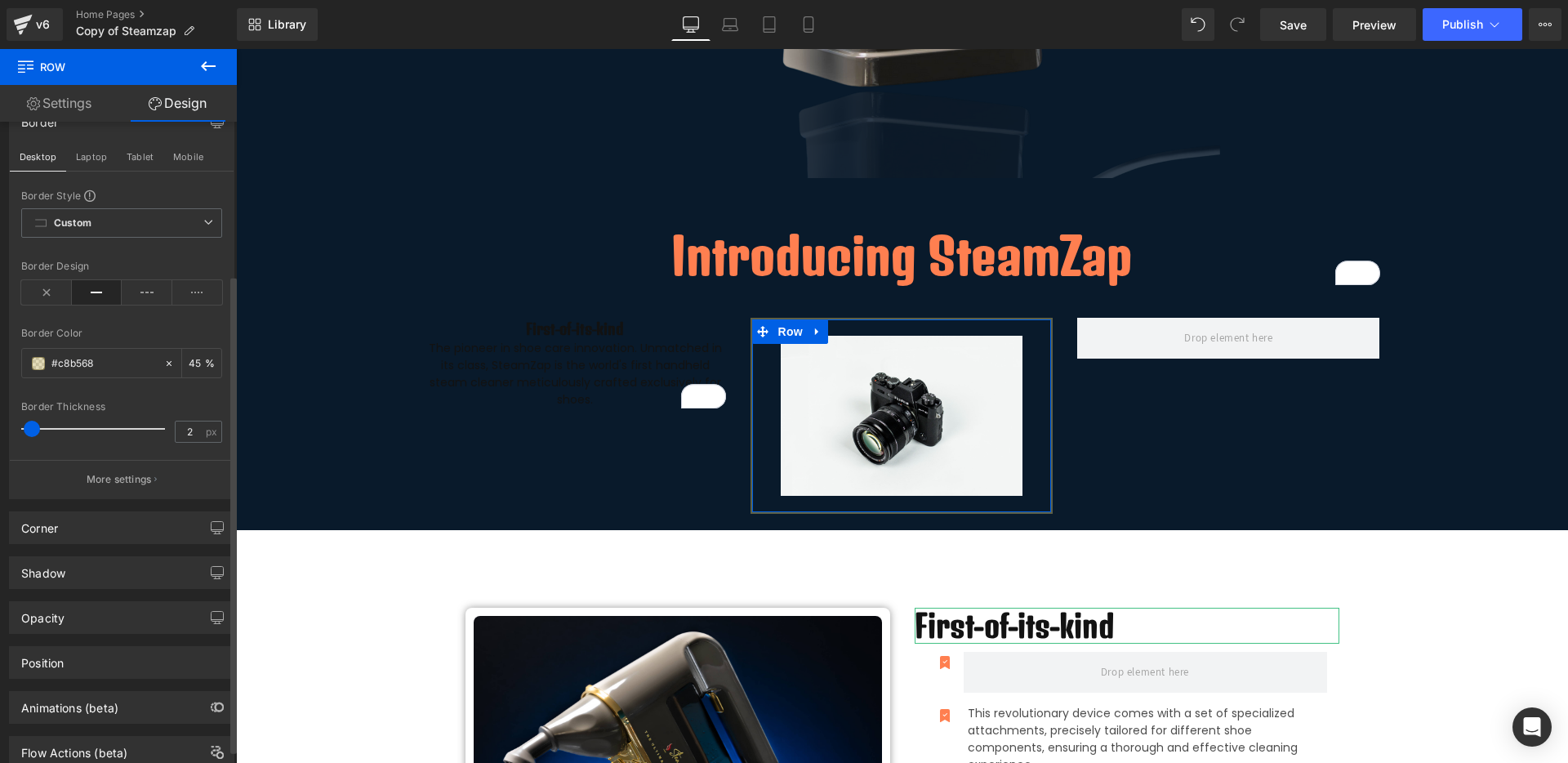 scroll, scrollTop: 204, scrollLeft: 0, axis: vertical 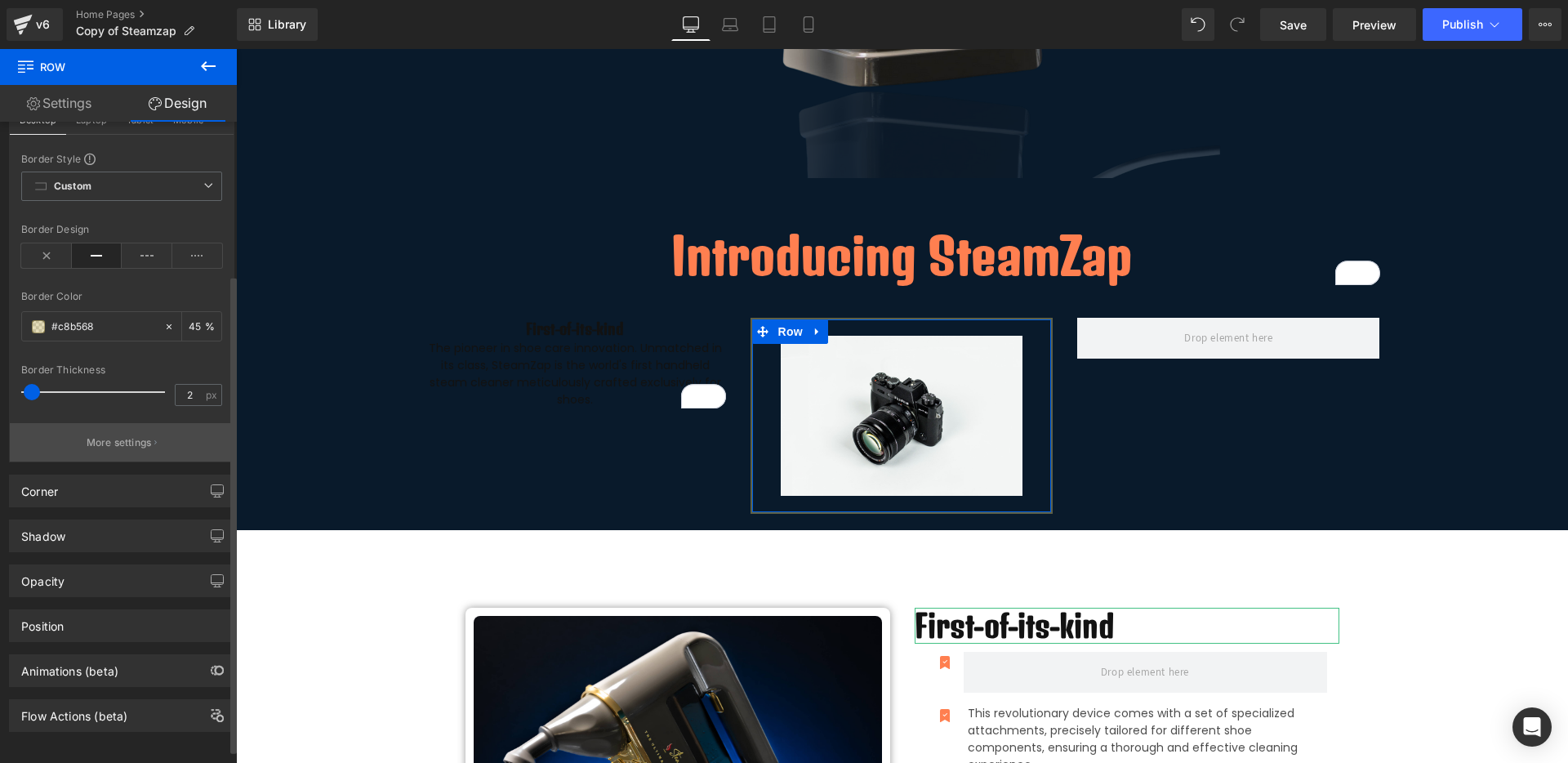 click on "More settings" at bounding box center (119, 443) 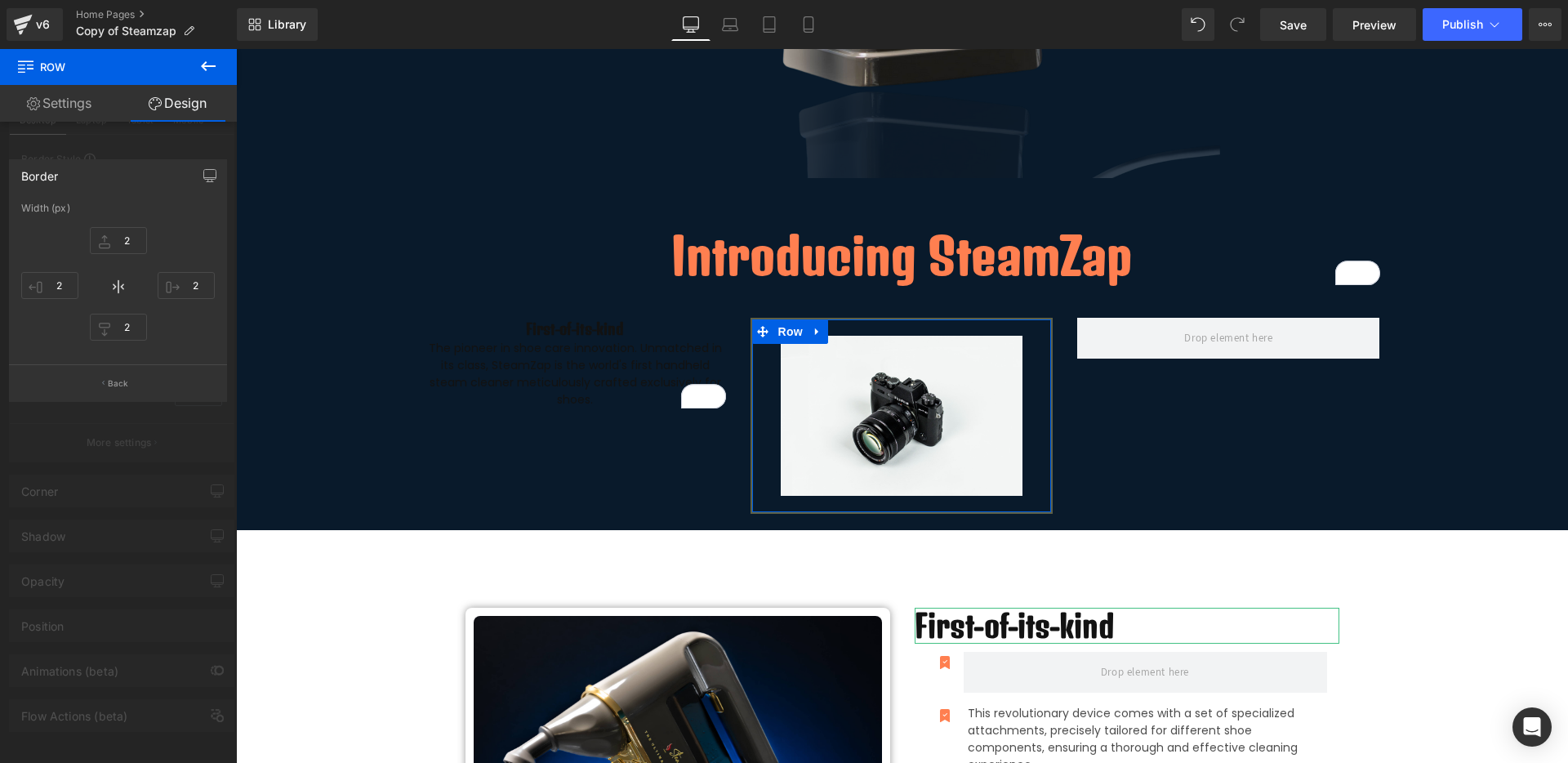 click at bounding box center [118, 410] 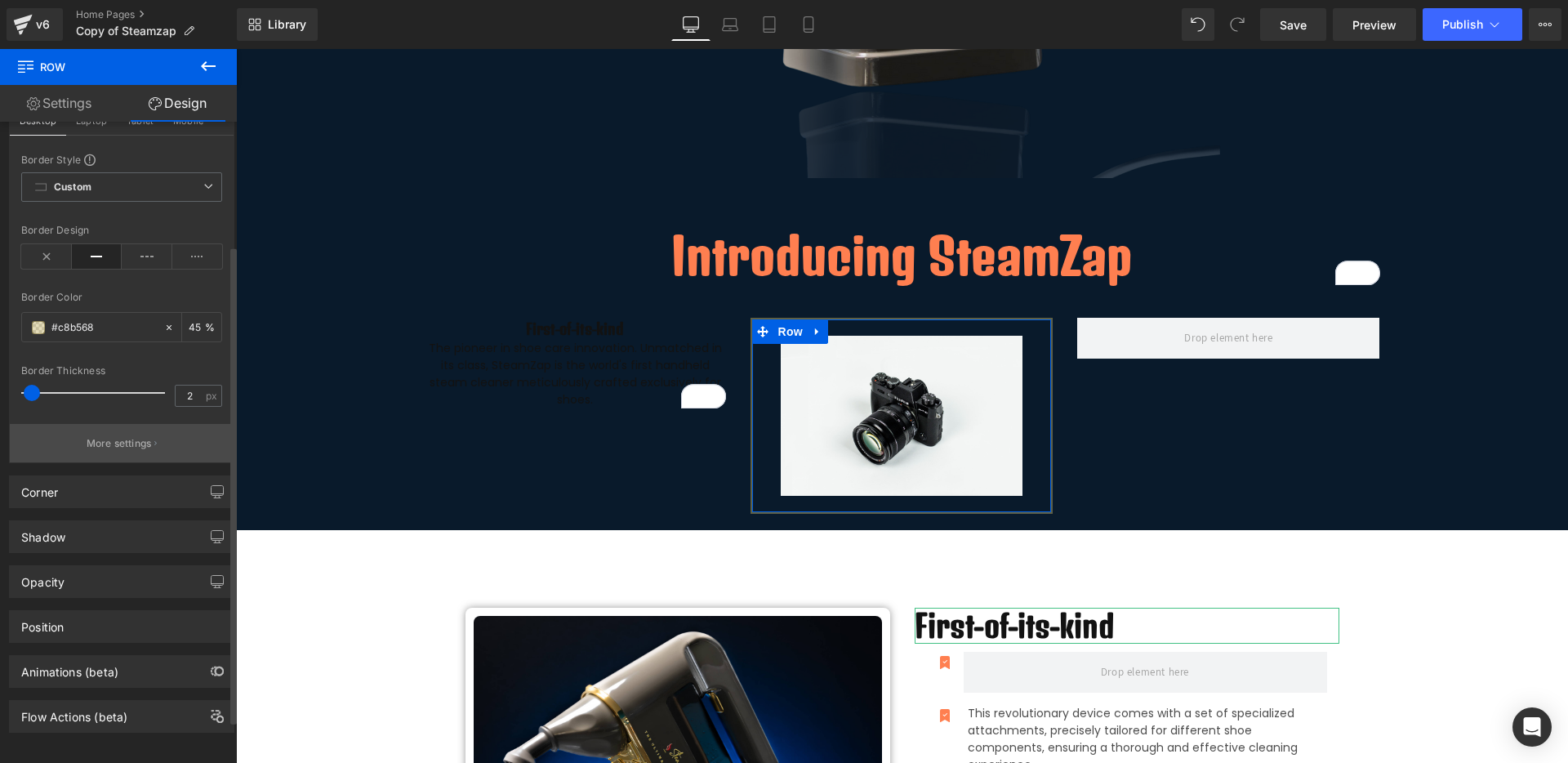 scroll, scrollTop: 204, scrollLeft: 0, axis: vertical 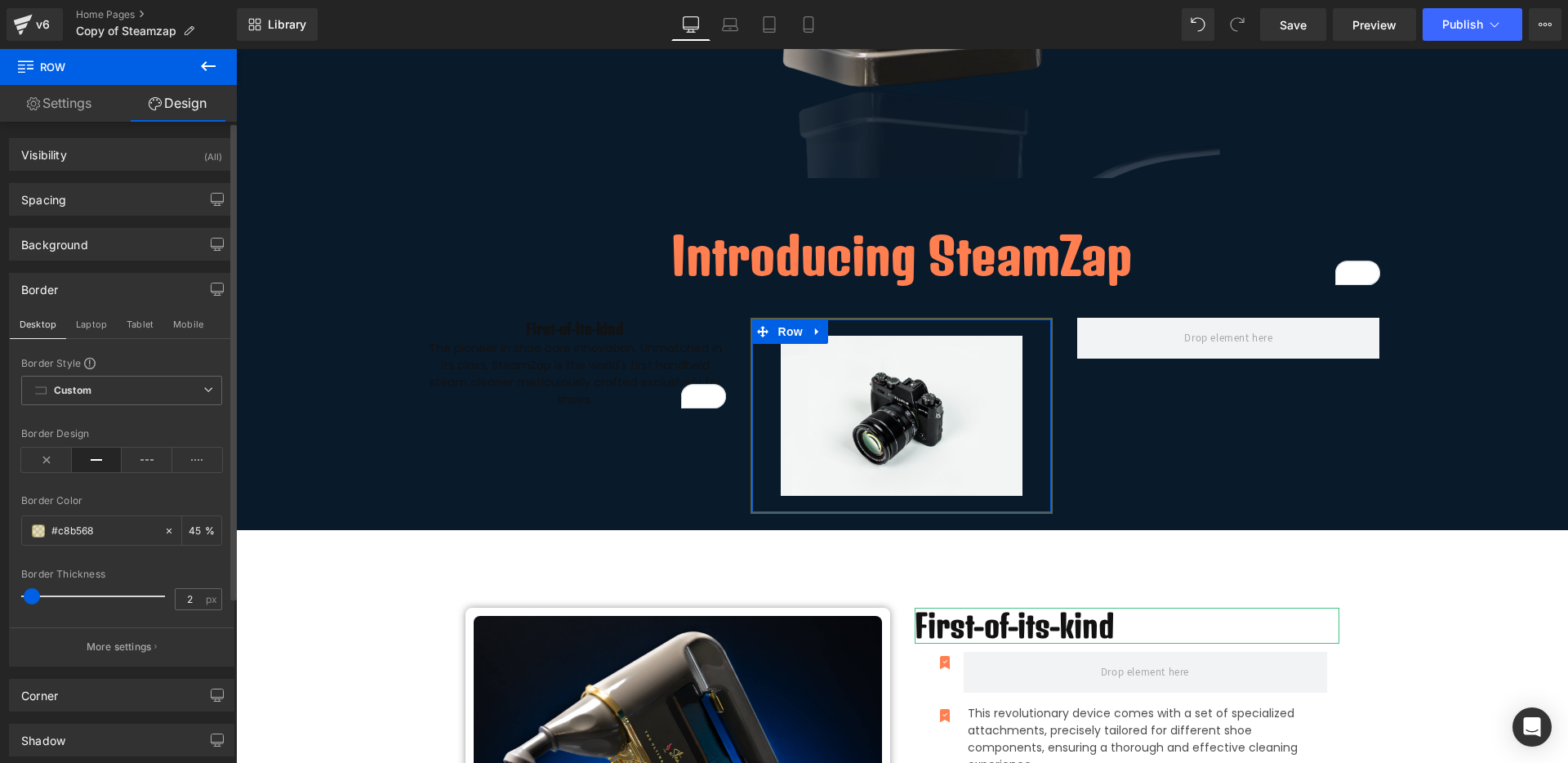 click on "Border" at bounding box center [39, 285] 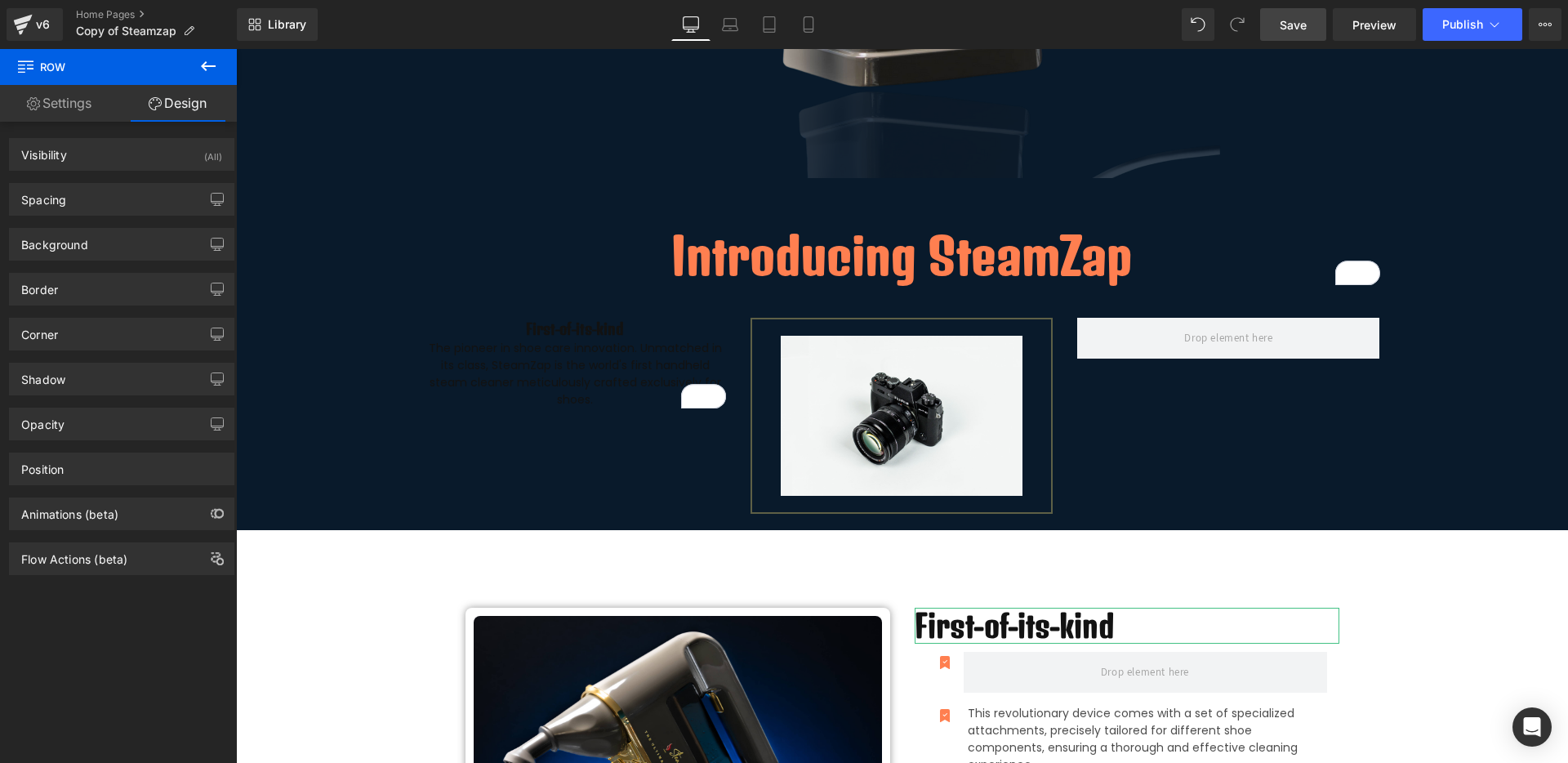 click on "Save" at bounding box center (1293, 25) 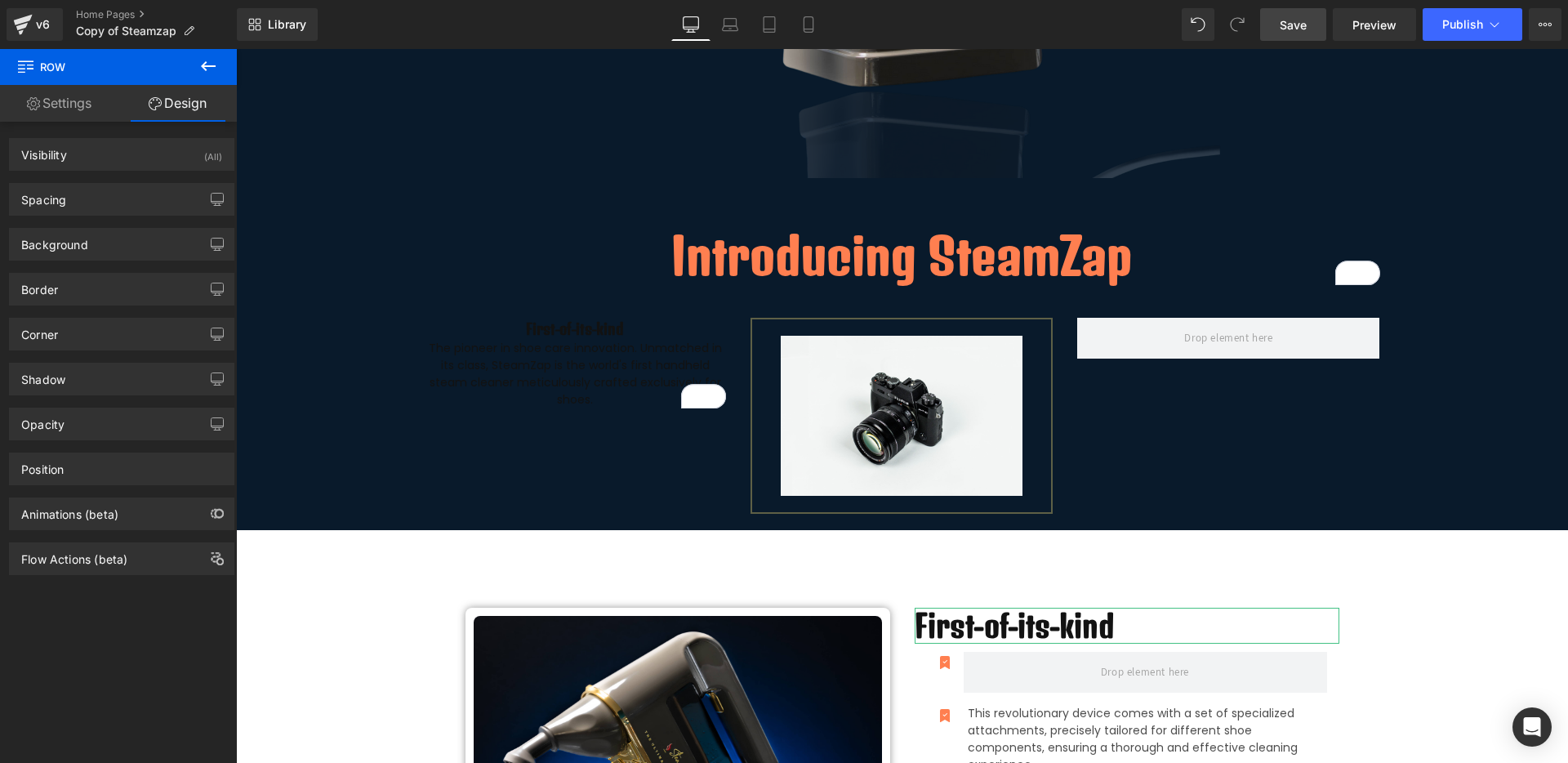 click on "Save" at bounding box center (1293, 25) 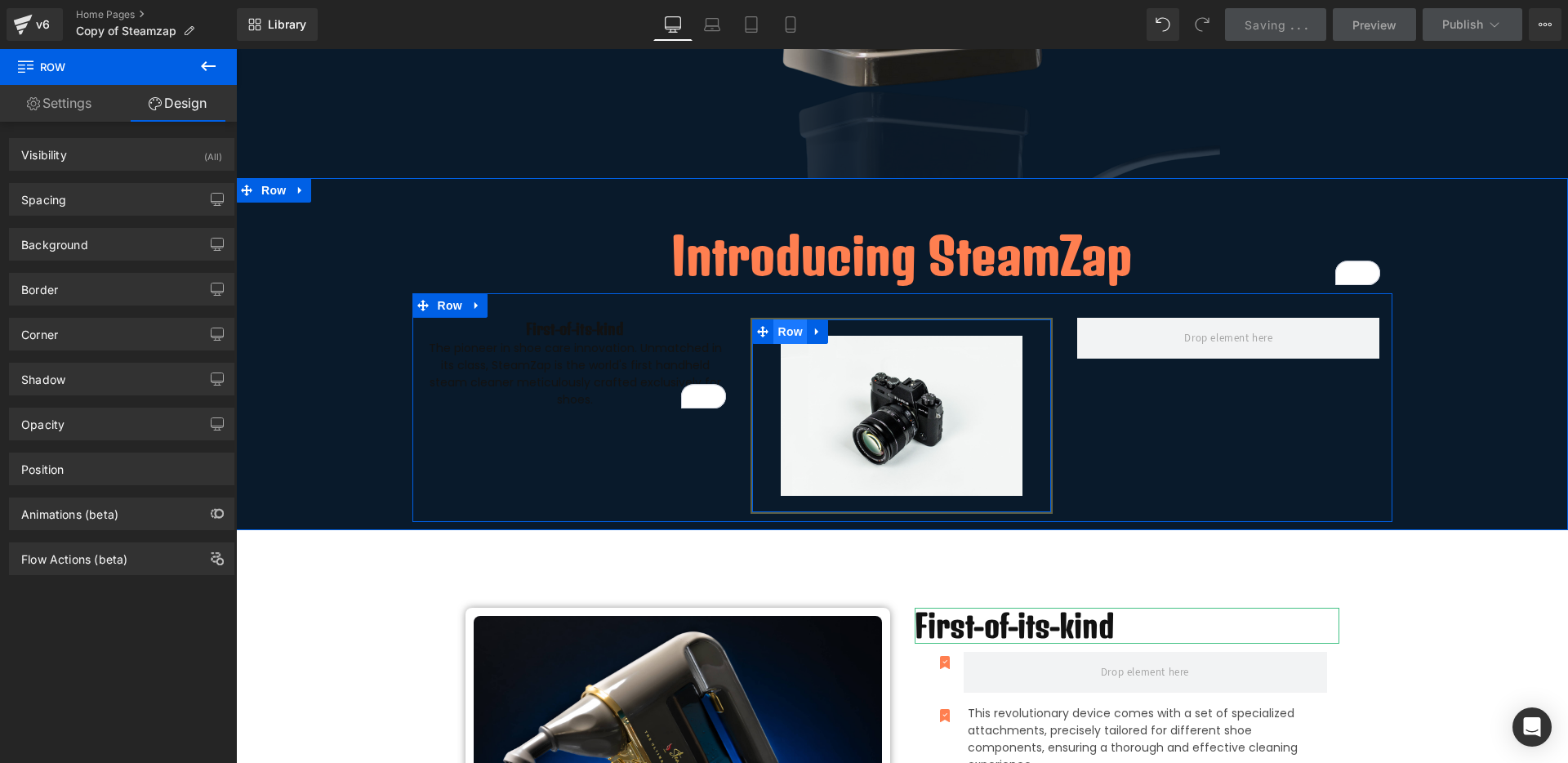 click on "Row" at bounding box center [790, 332] 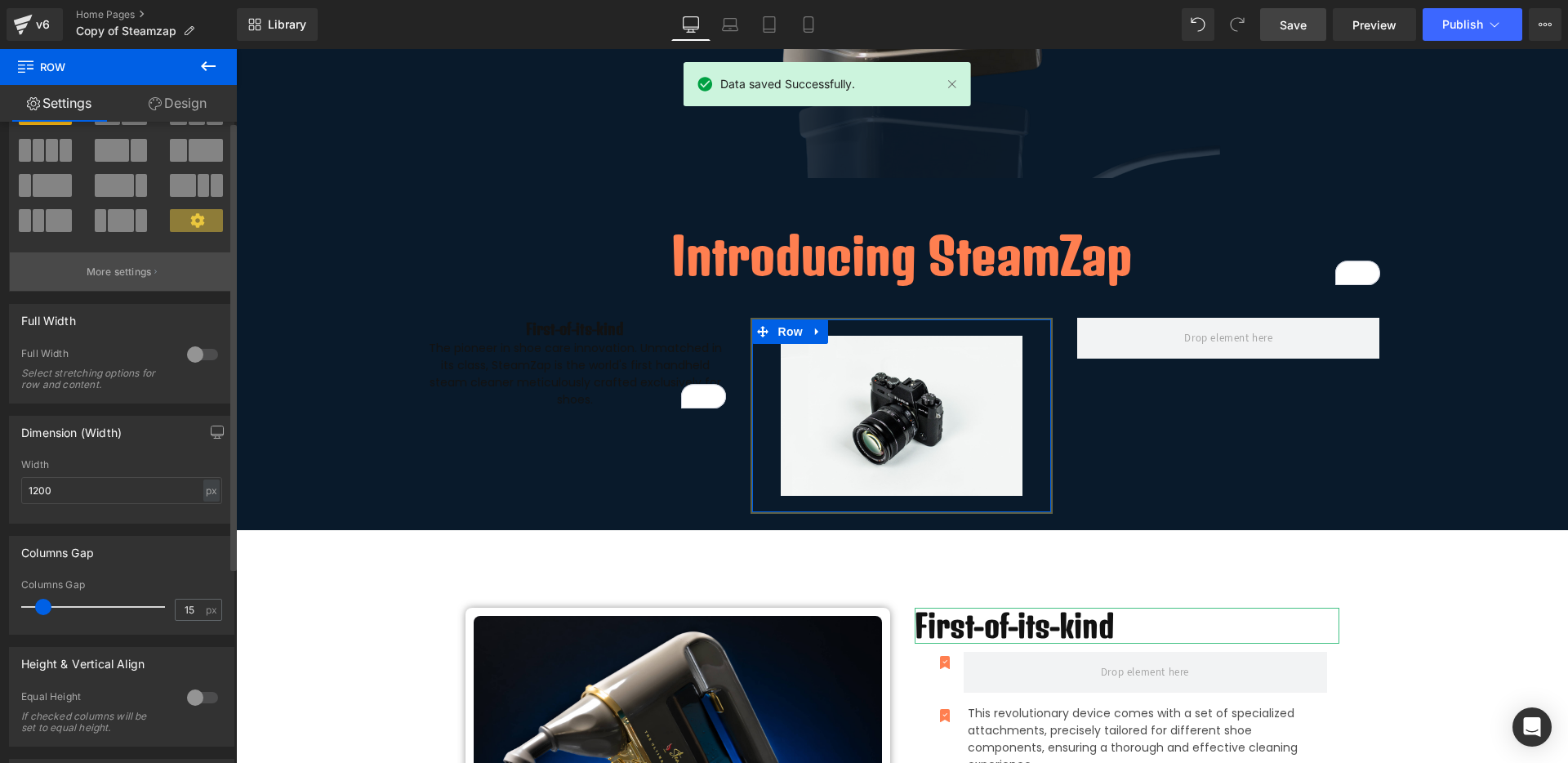 scroll, scrollTop: 0, scrollLeft: 0, axis: both 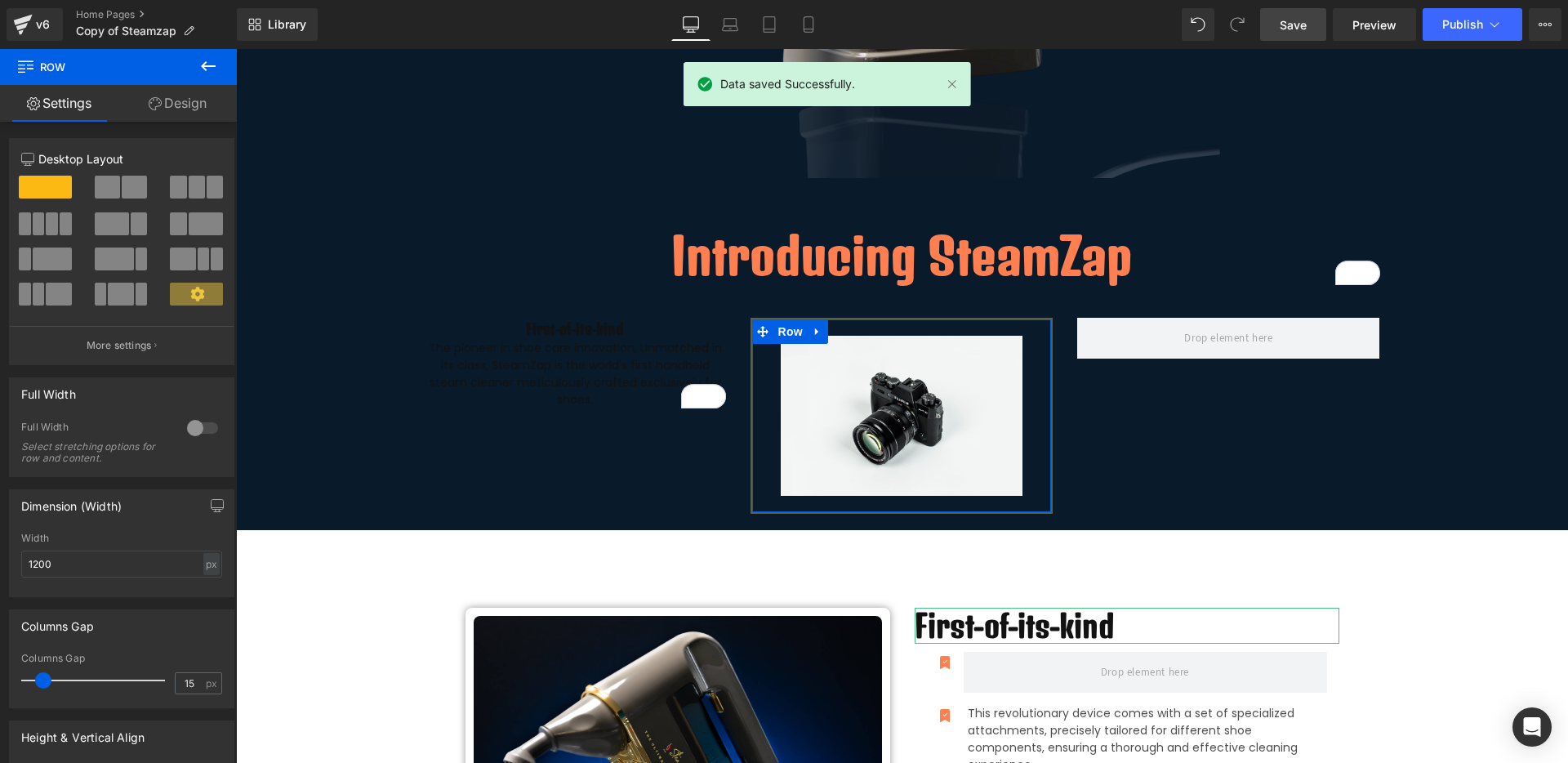 click on "Design" at bounding box center [177, 103] 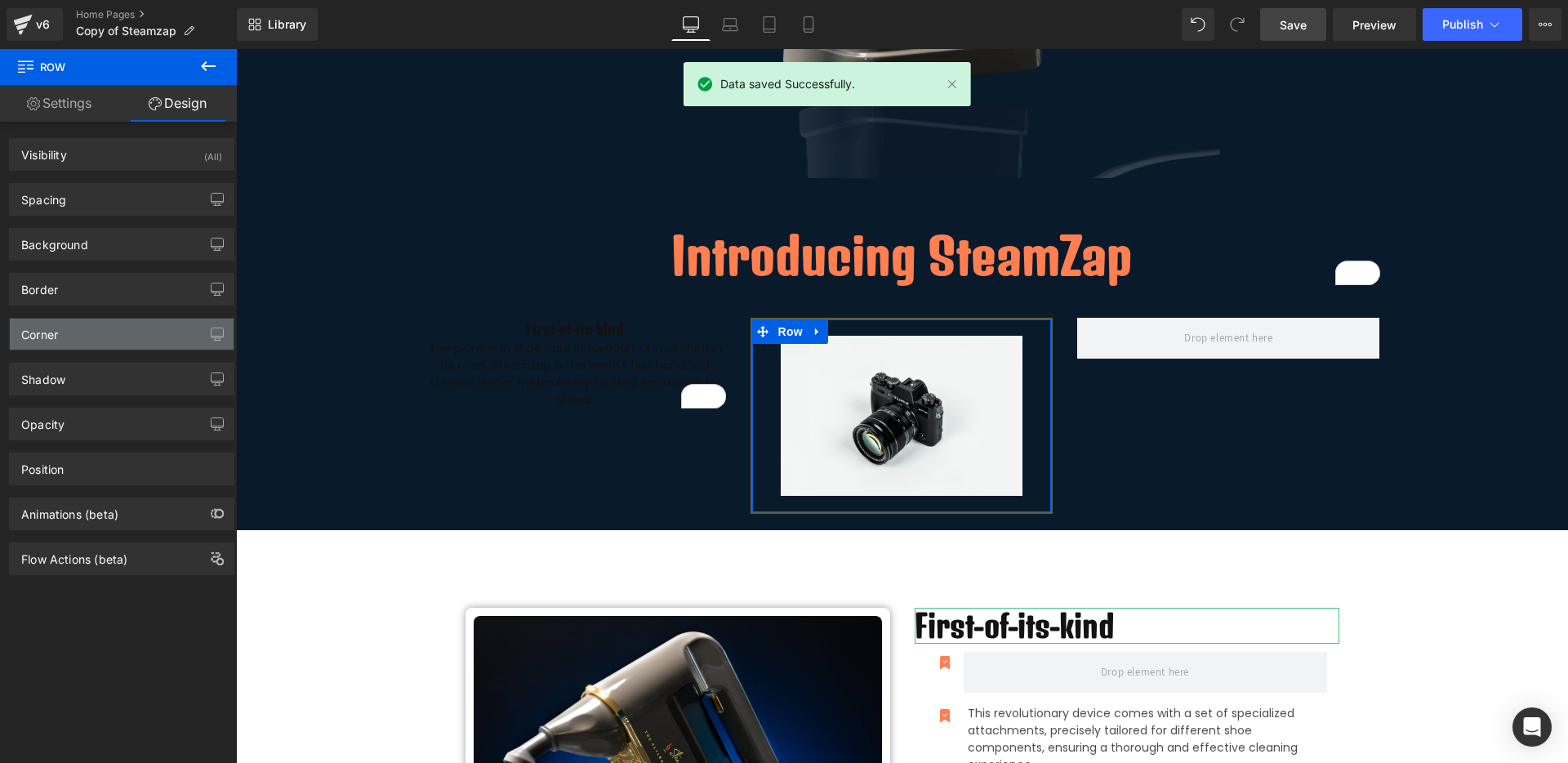 click on "Corner" at bounding box center (122, 334) 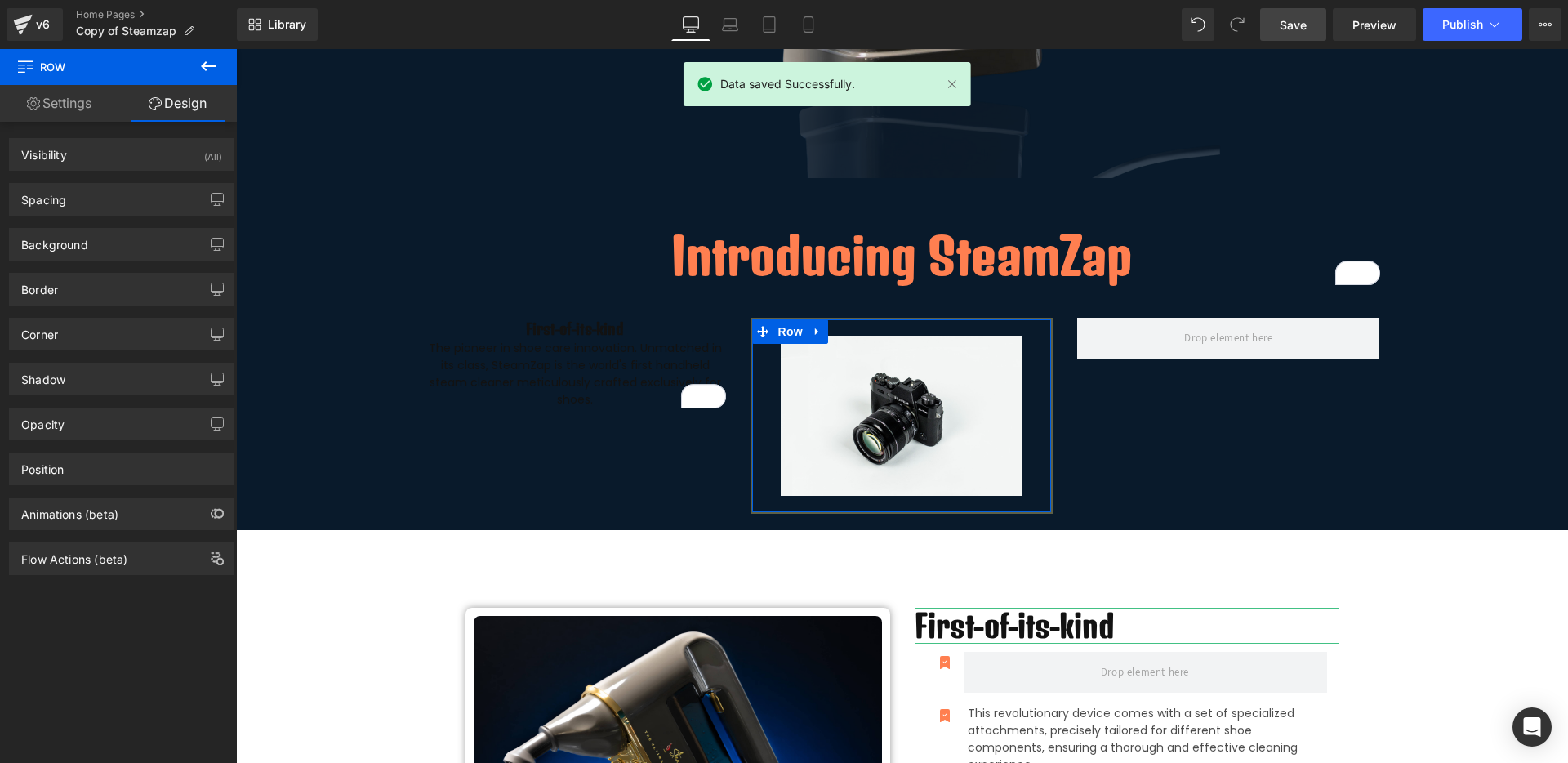 type on "0" 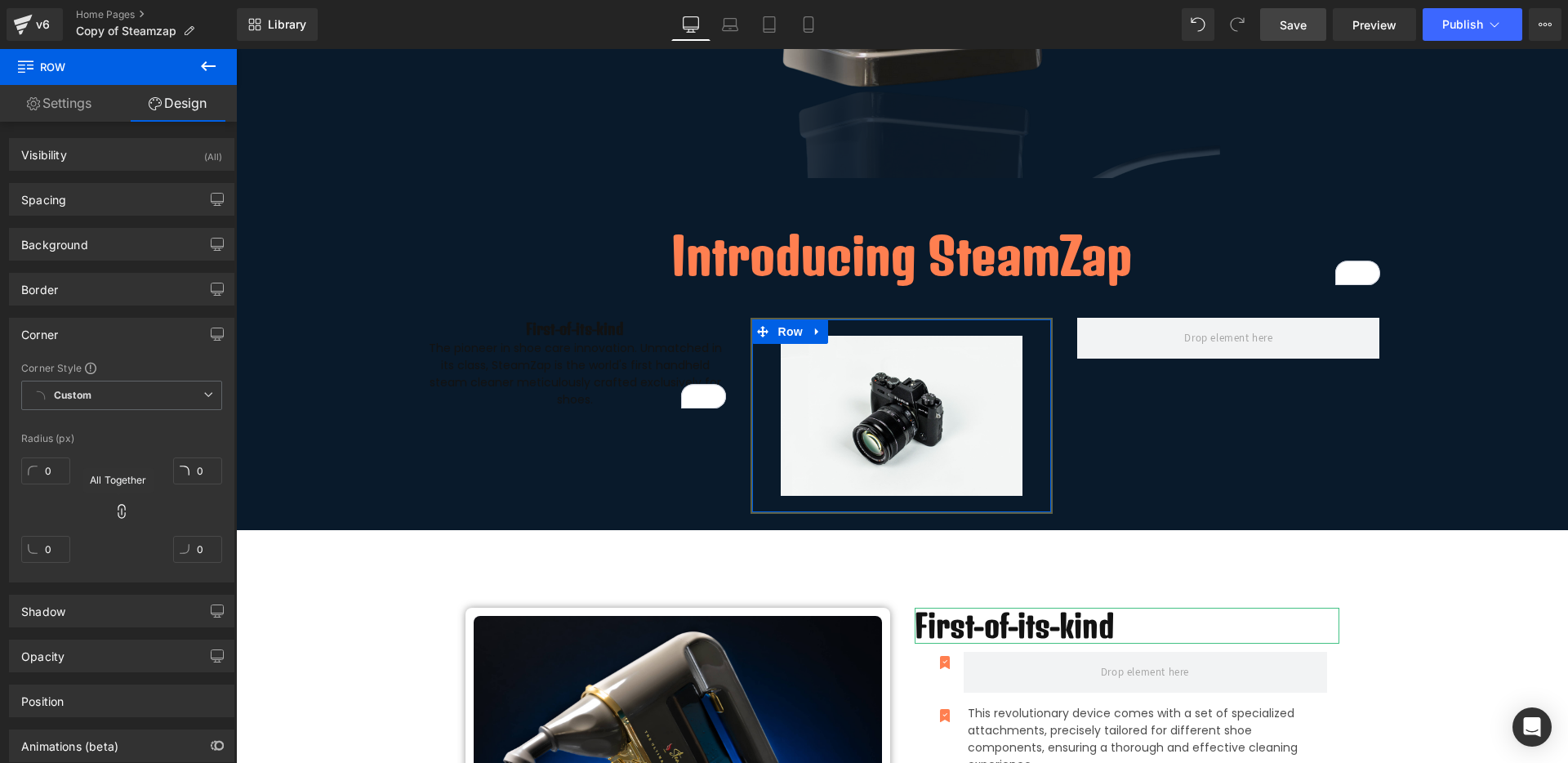 click 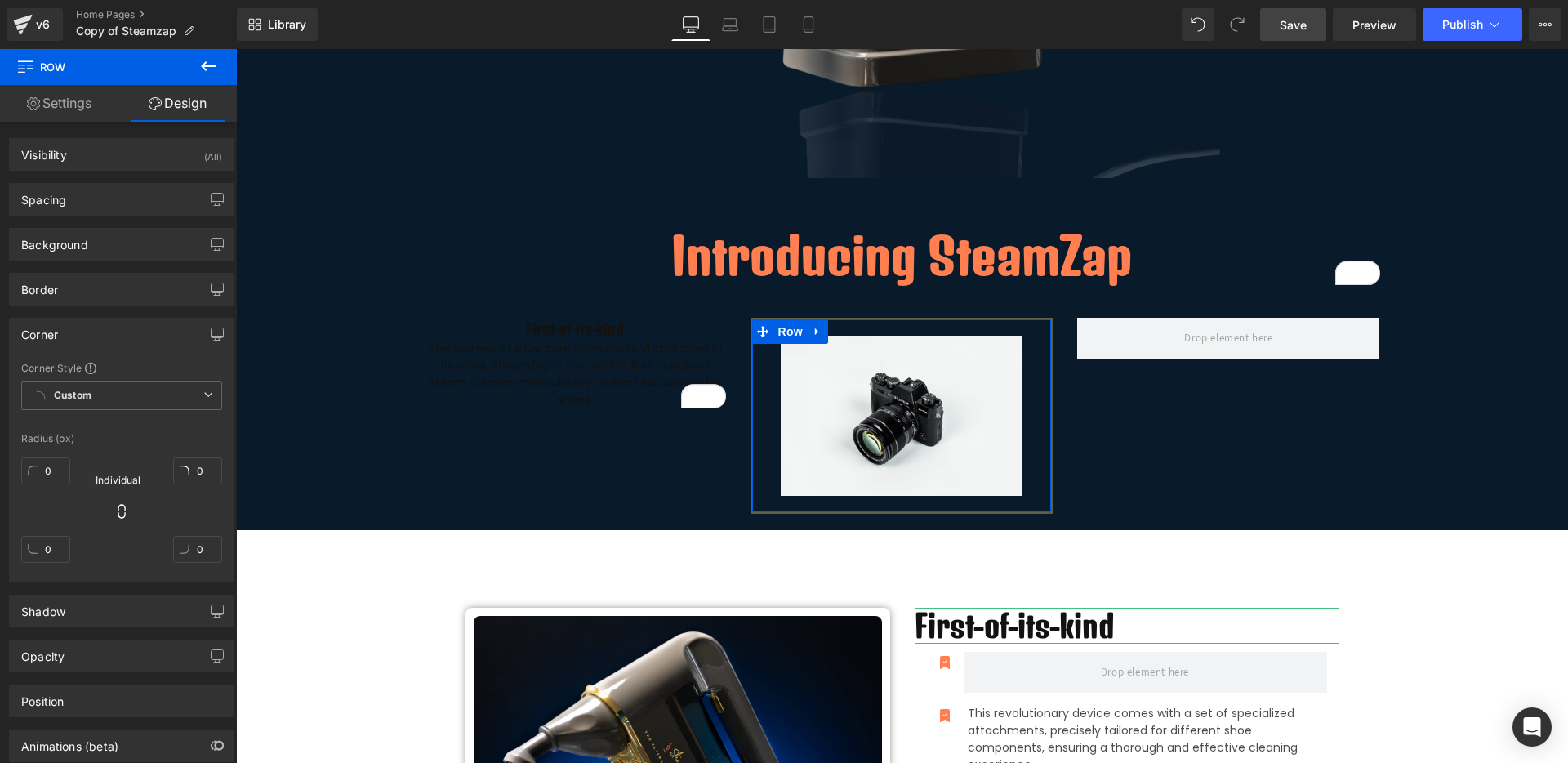 click 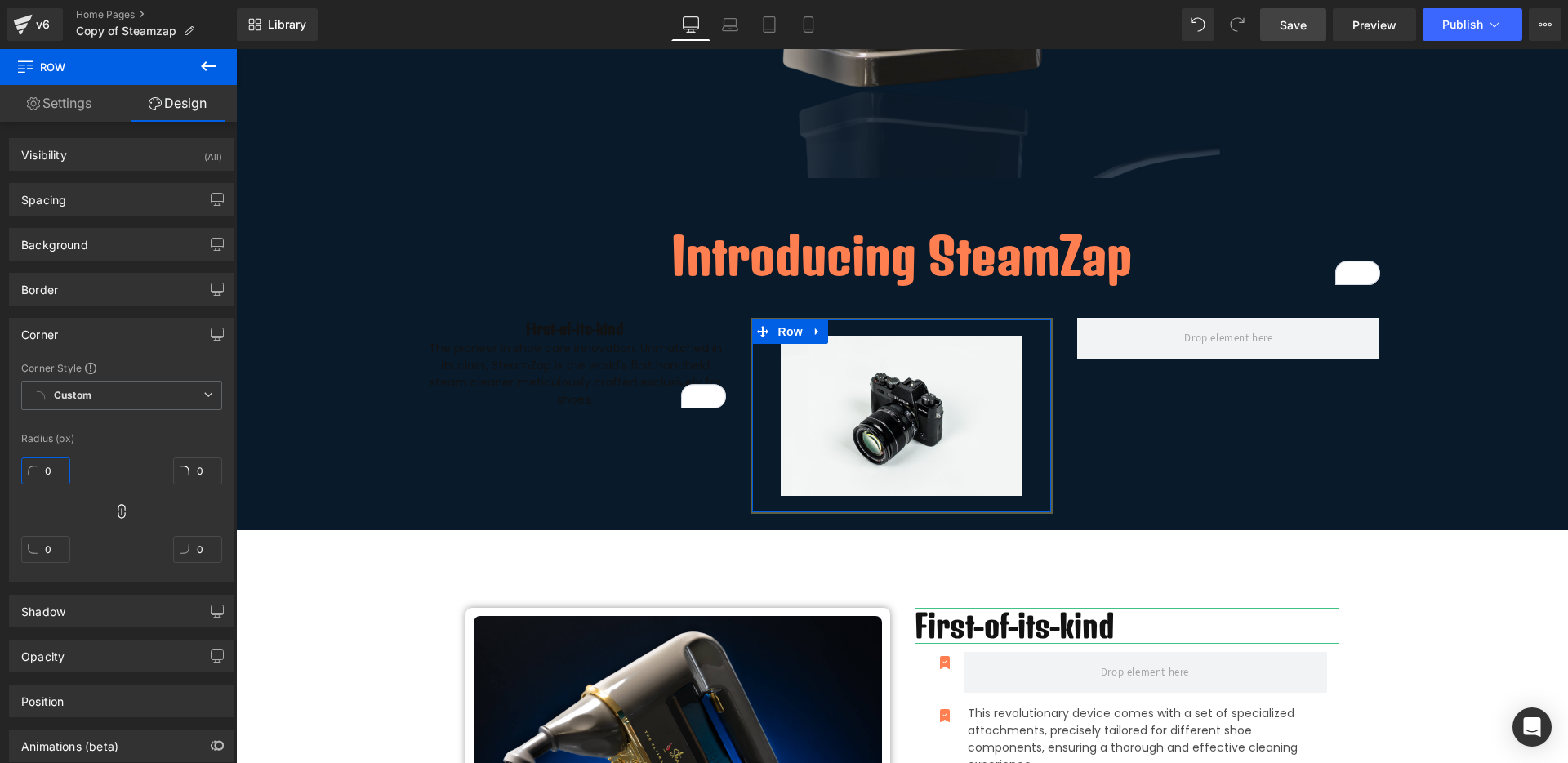 click on "0" at bounding box center [46, 471] 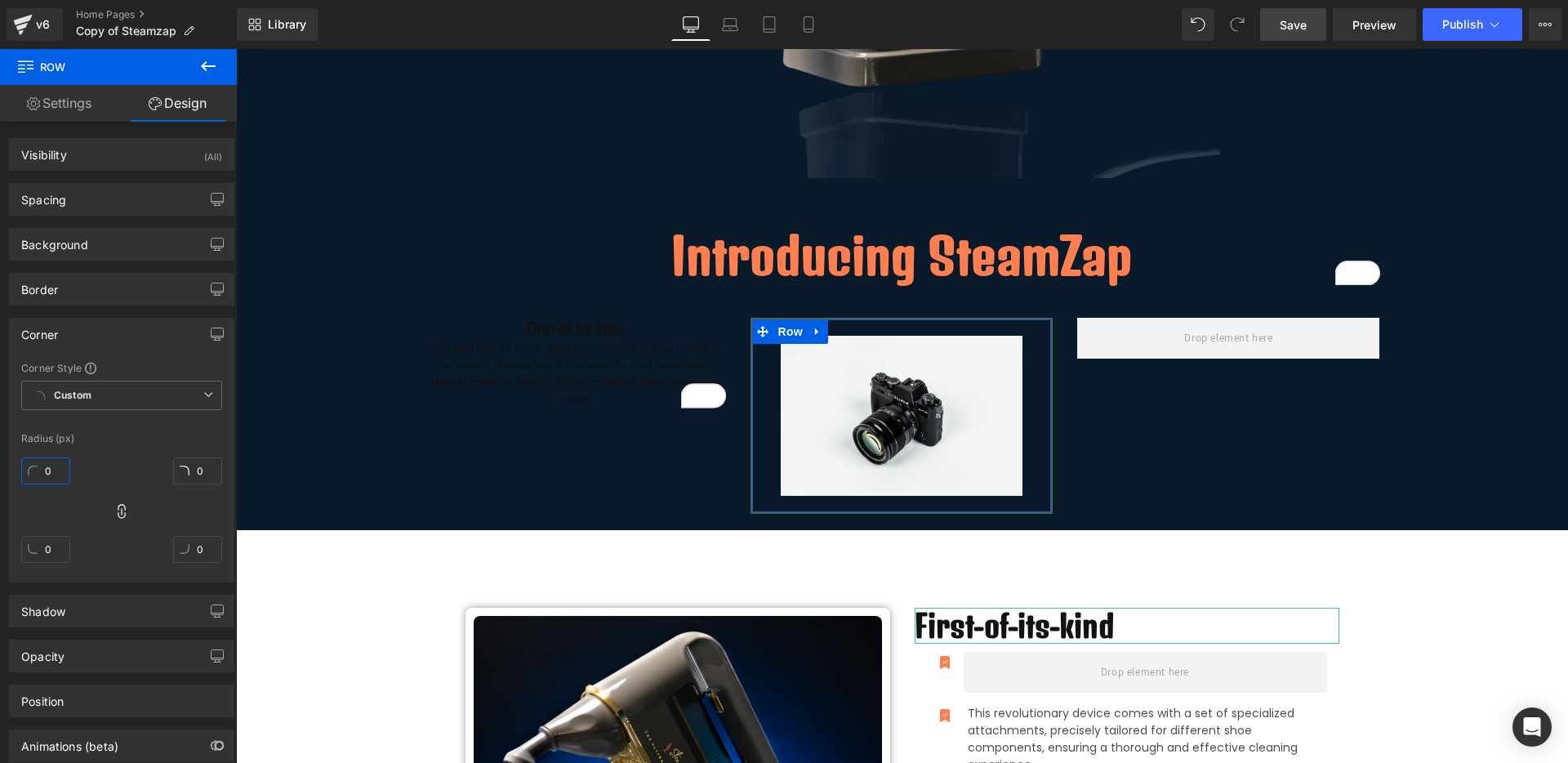 type on "1" 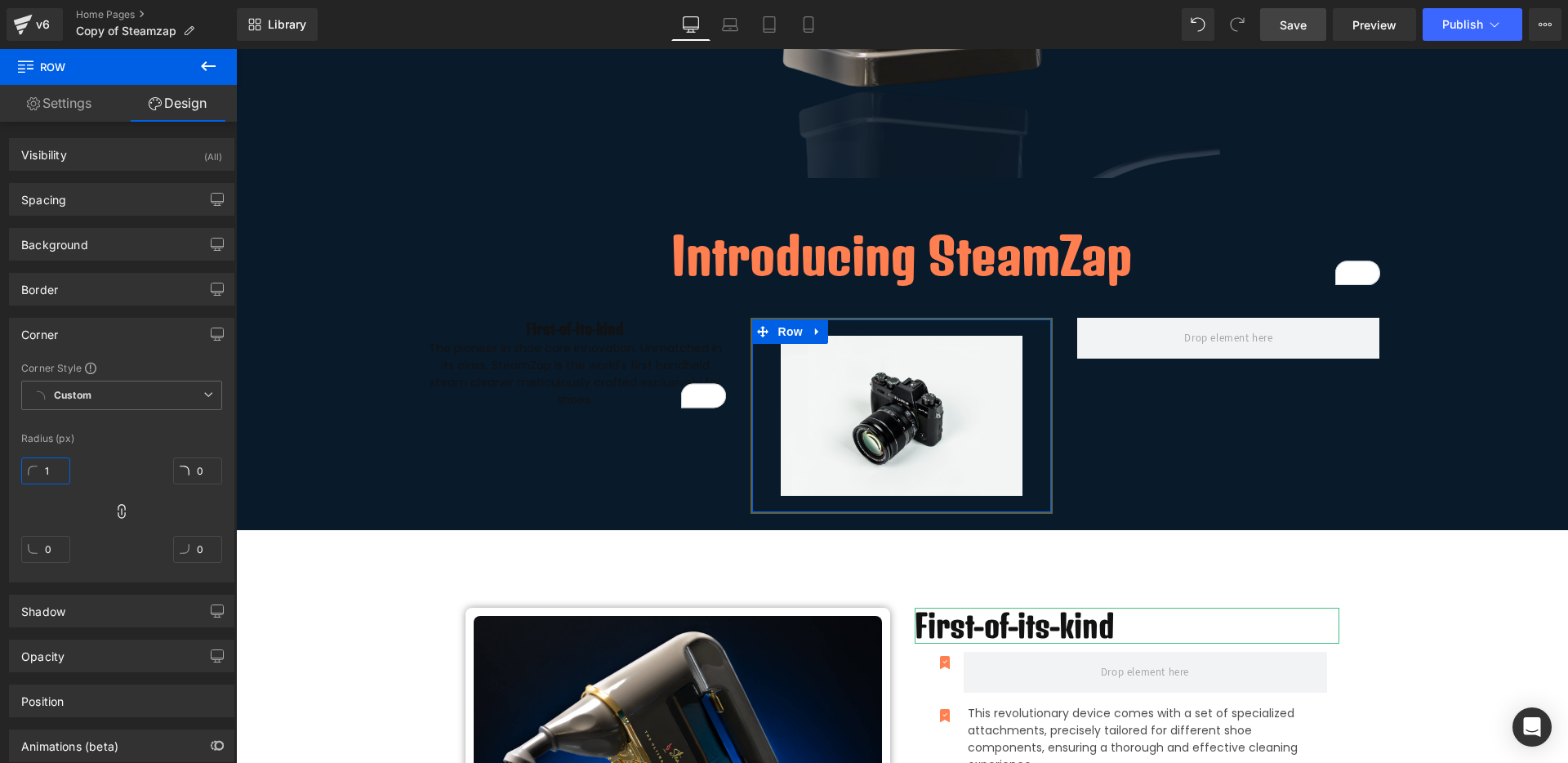 type on "1" 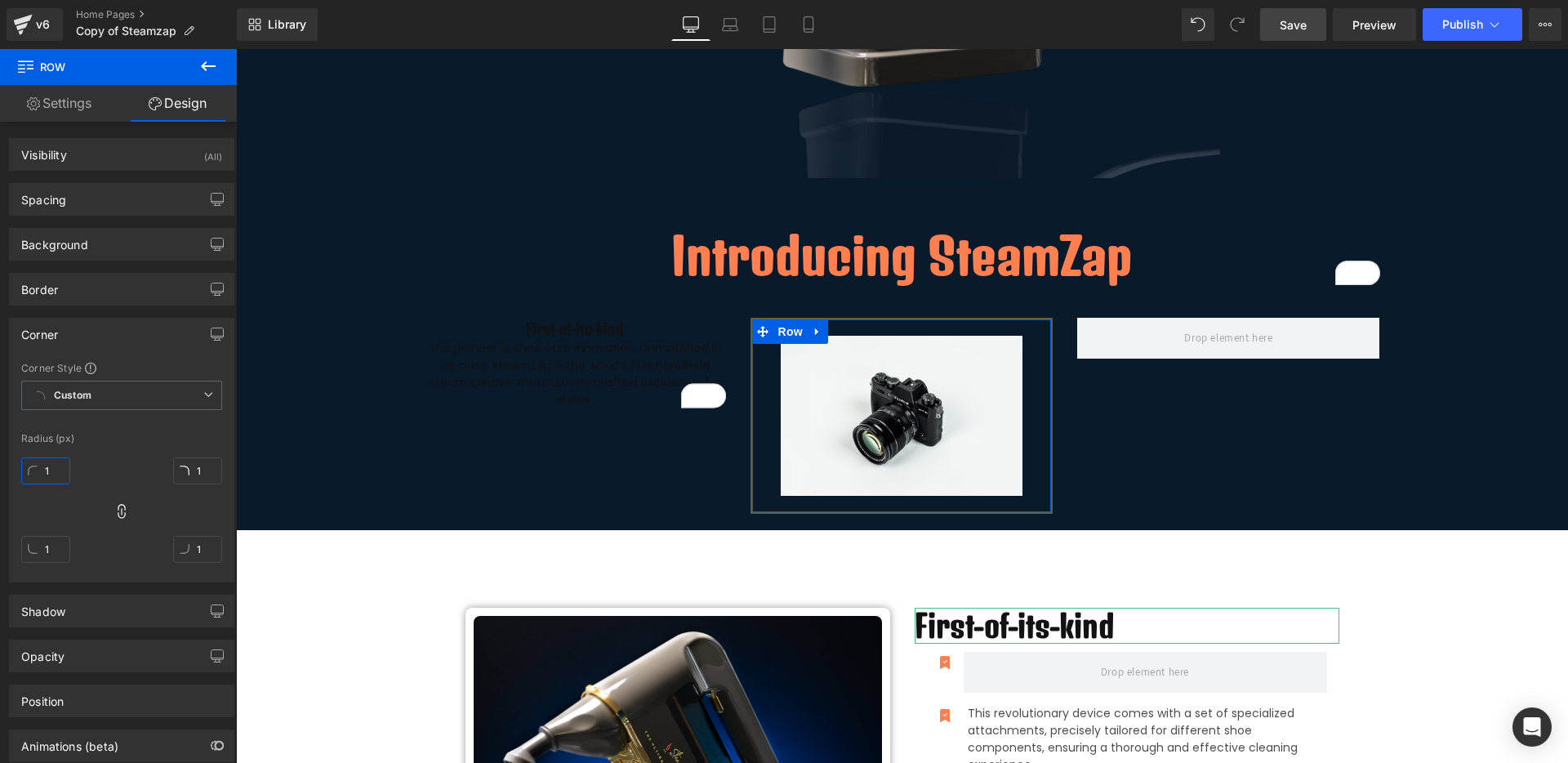 type on "10" 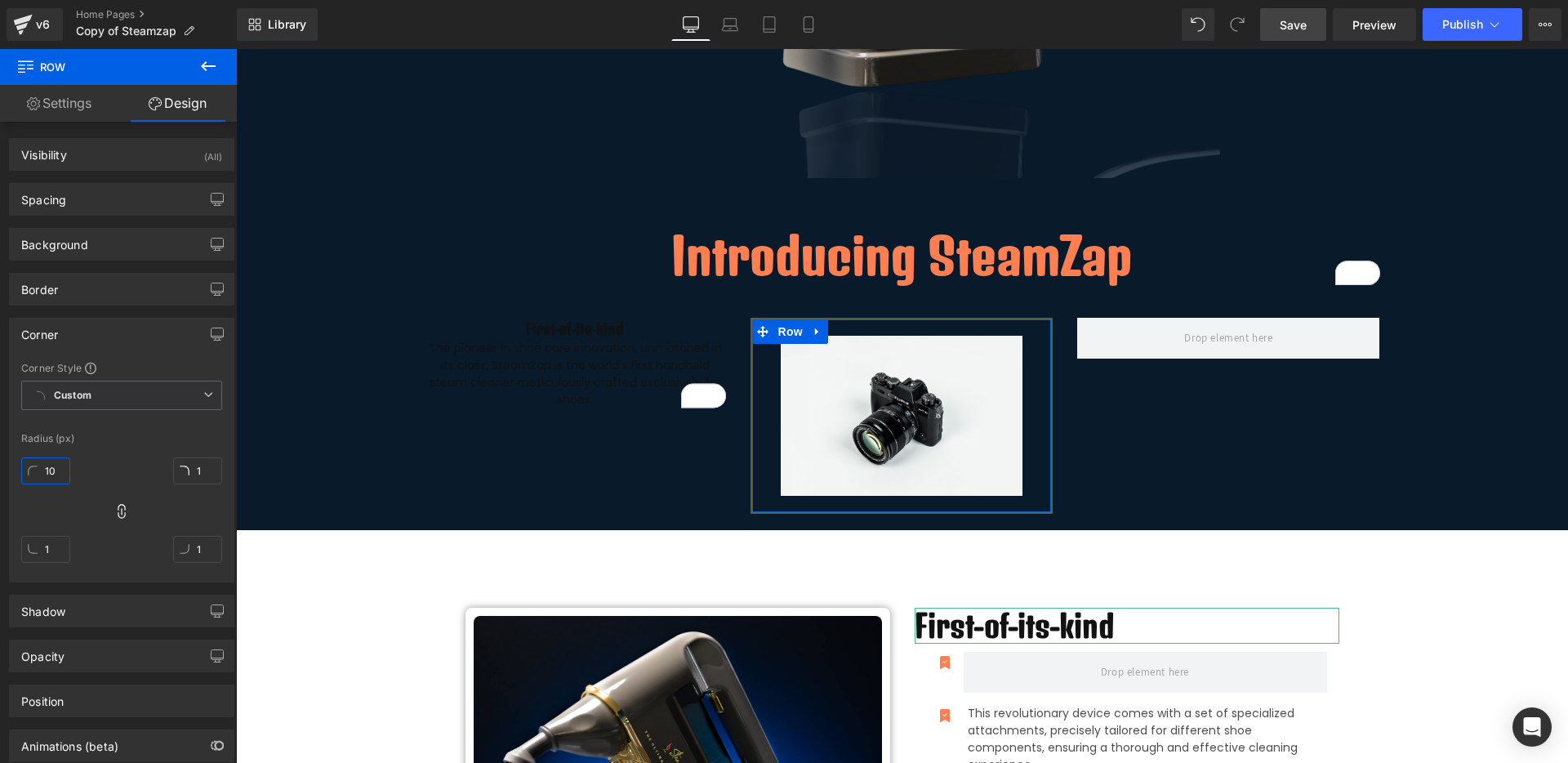 type on "10" 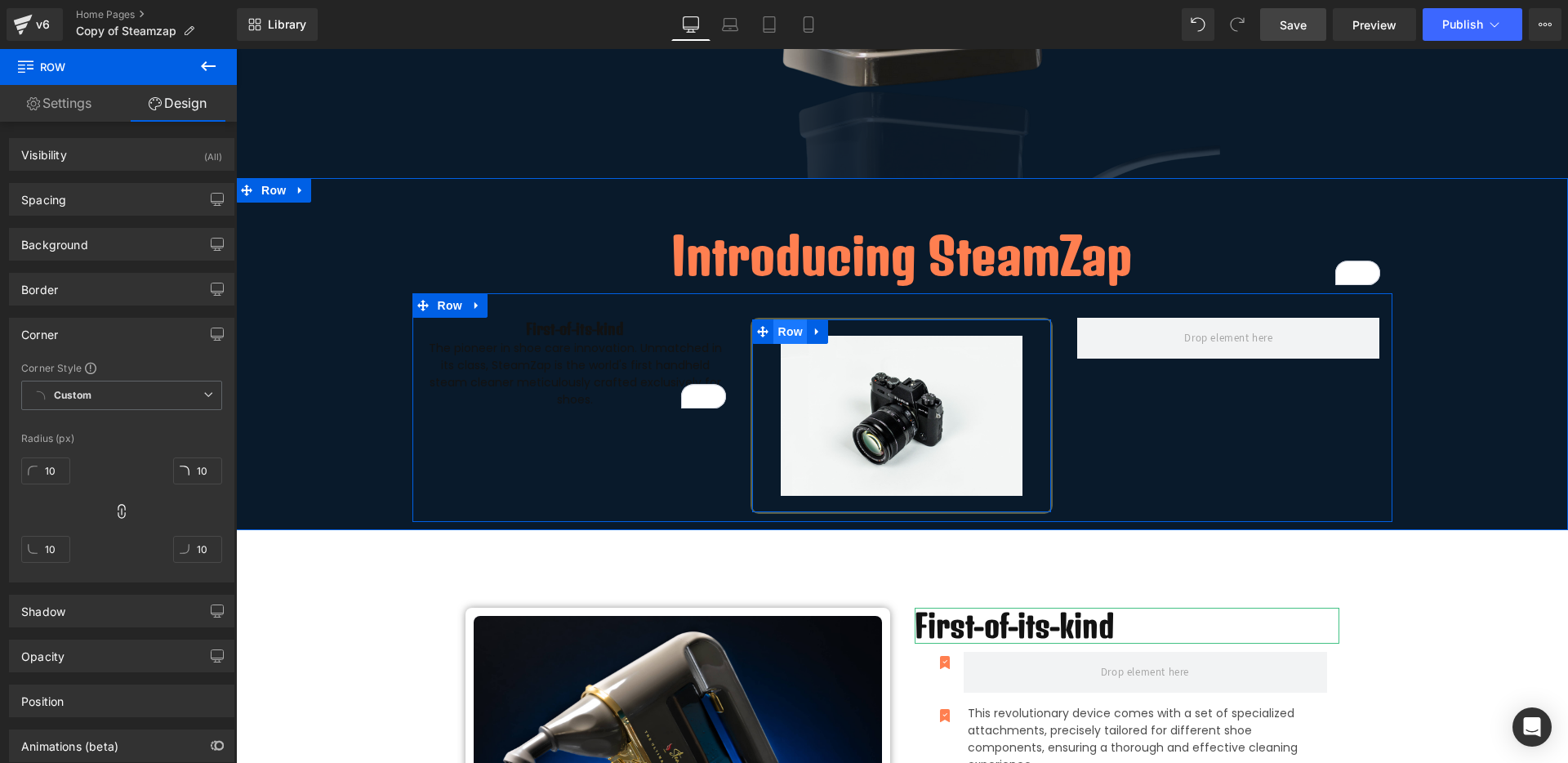 click on "Row" at bounding box center (790, 332) 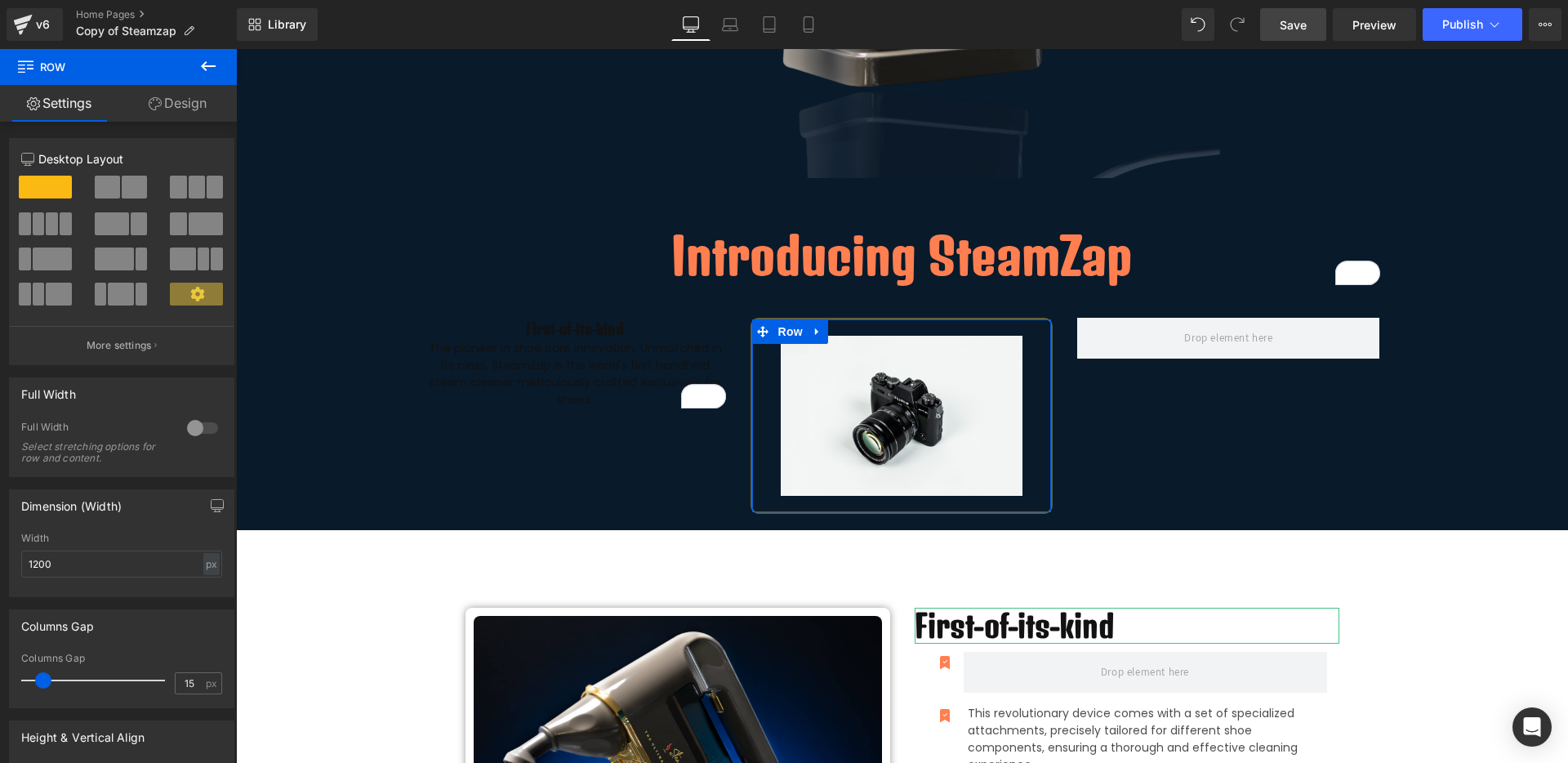 click on "Design" at bounding box center [177, 103] 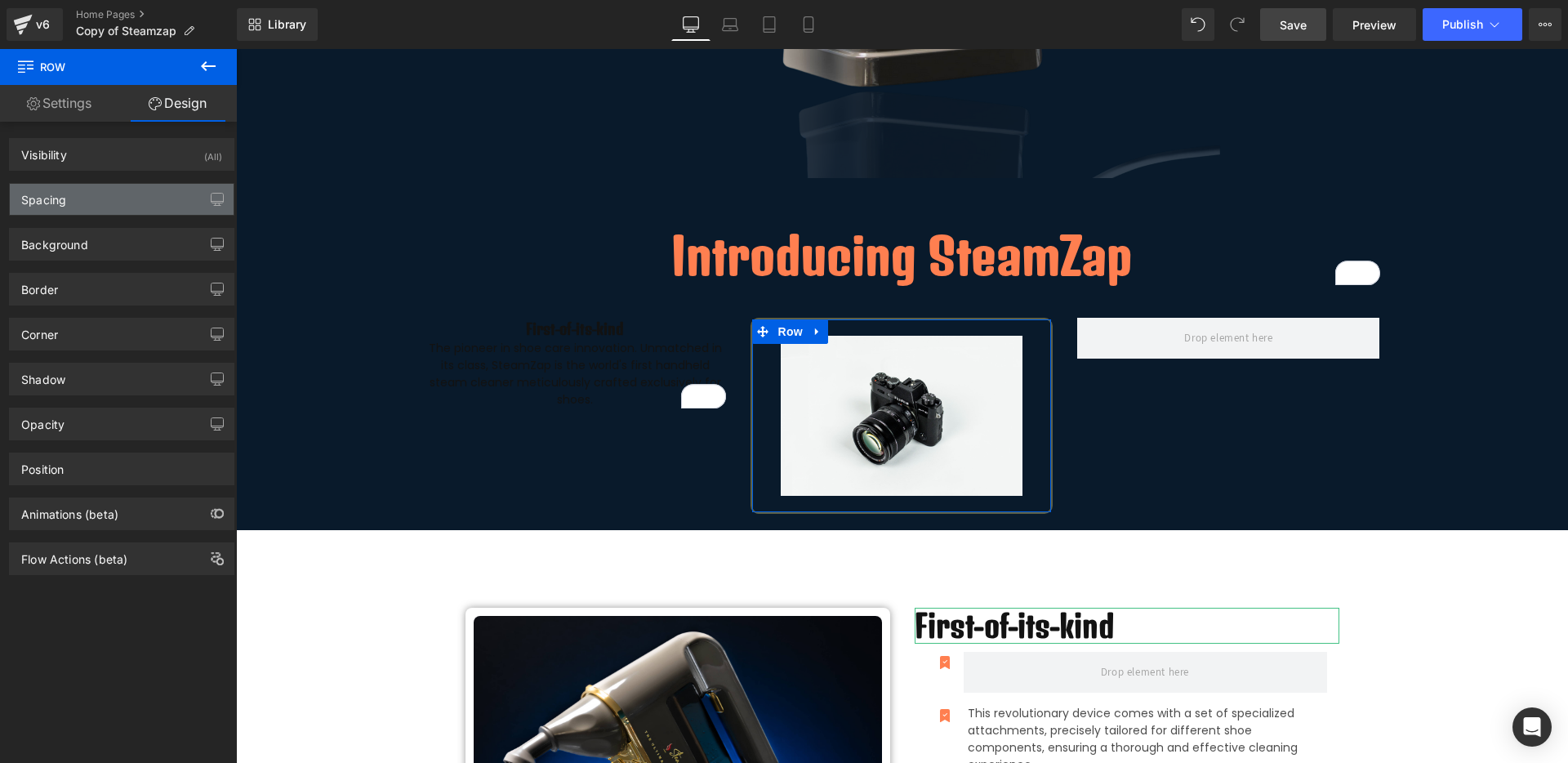 click on "Spacing" at bounding box center [122, 199] 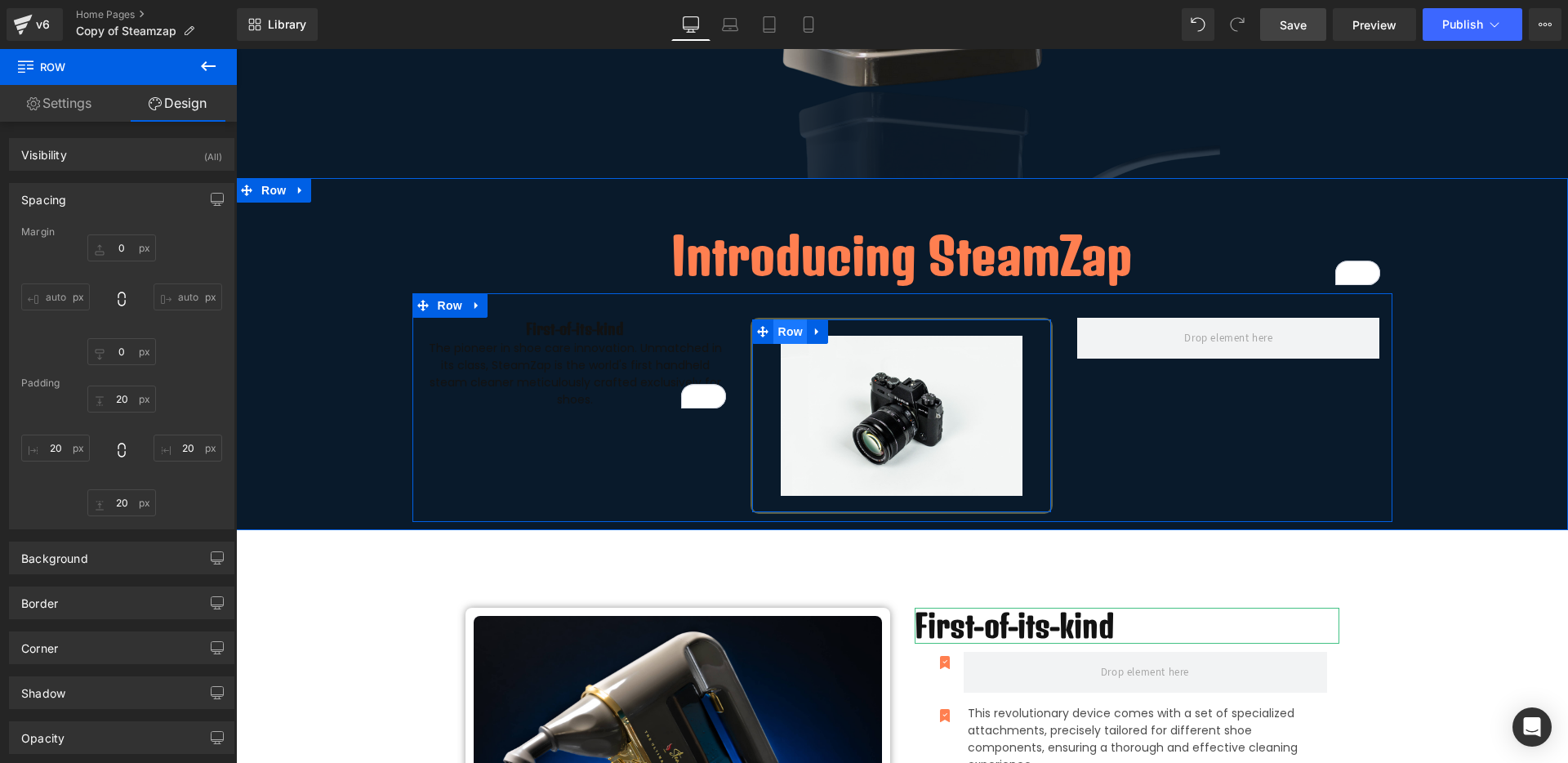 click on "Row" at bounding box center (790, 332) 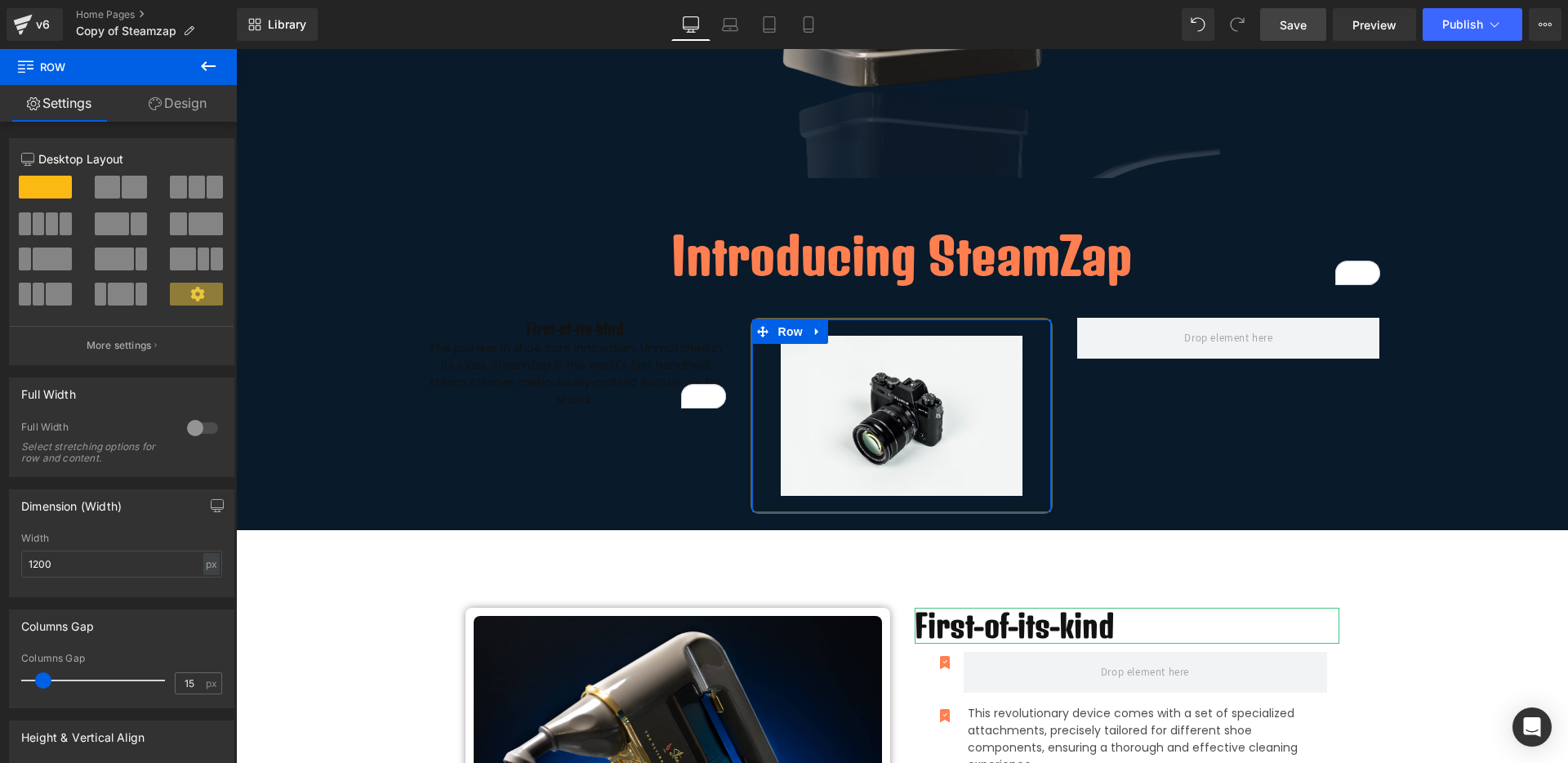 click on "Design" at bounding box center [177, 103] 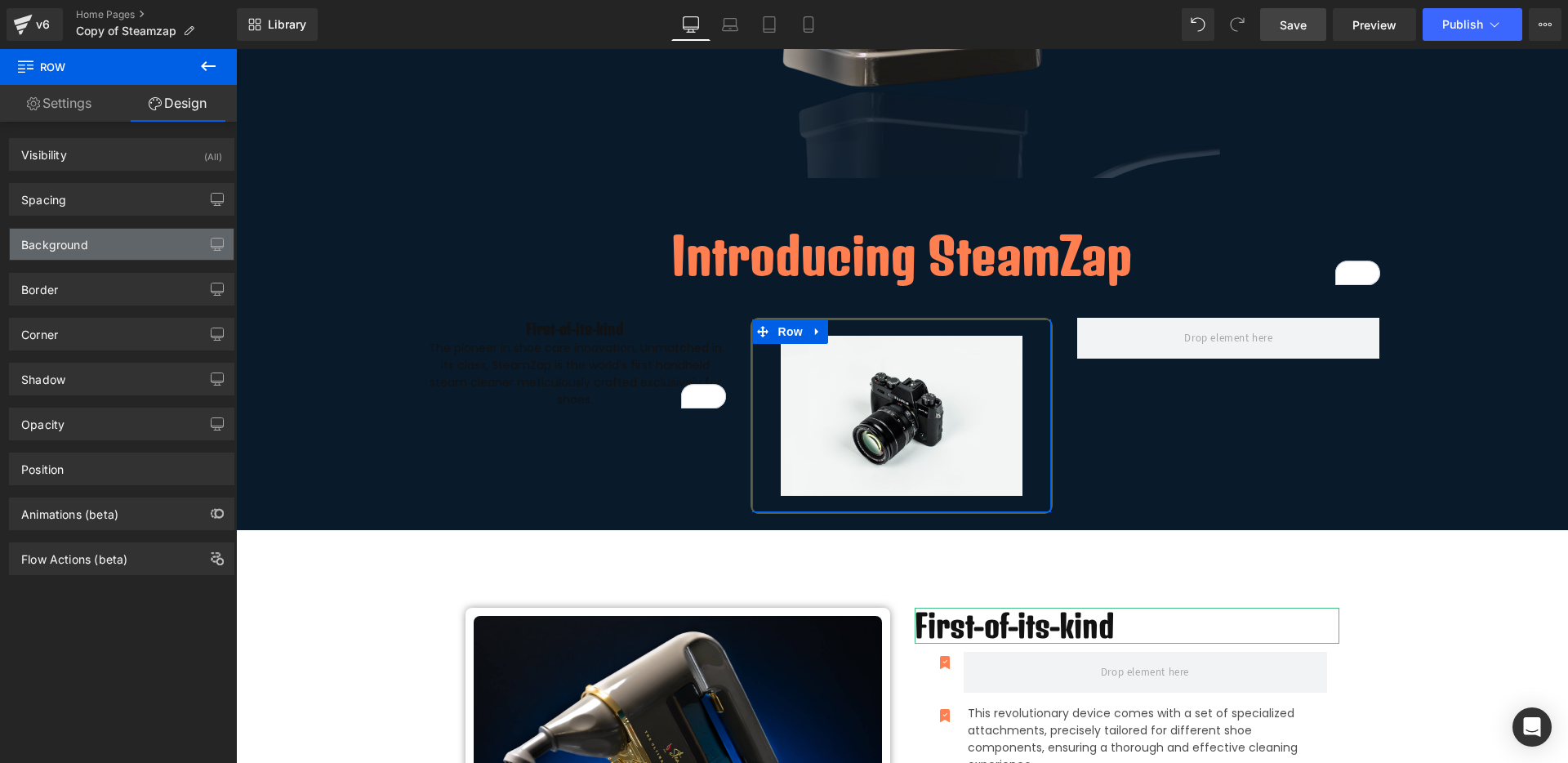 type on "#c8b568" 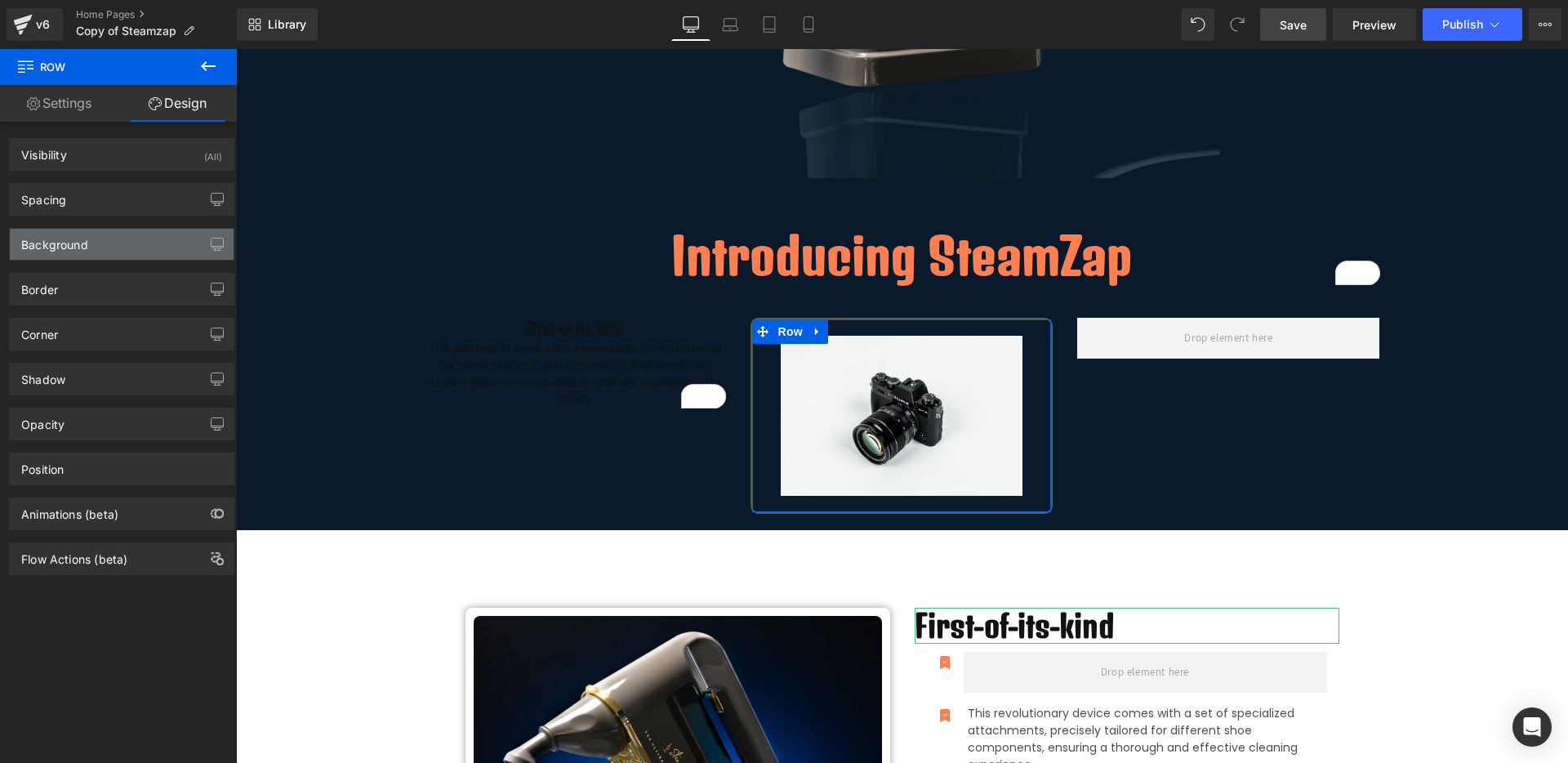 type on "2" 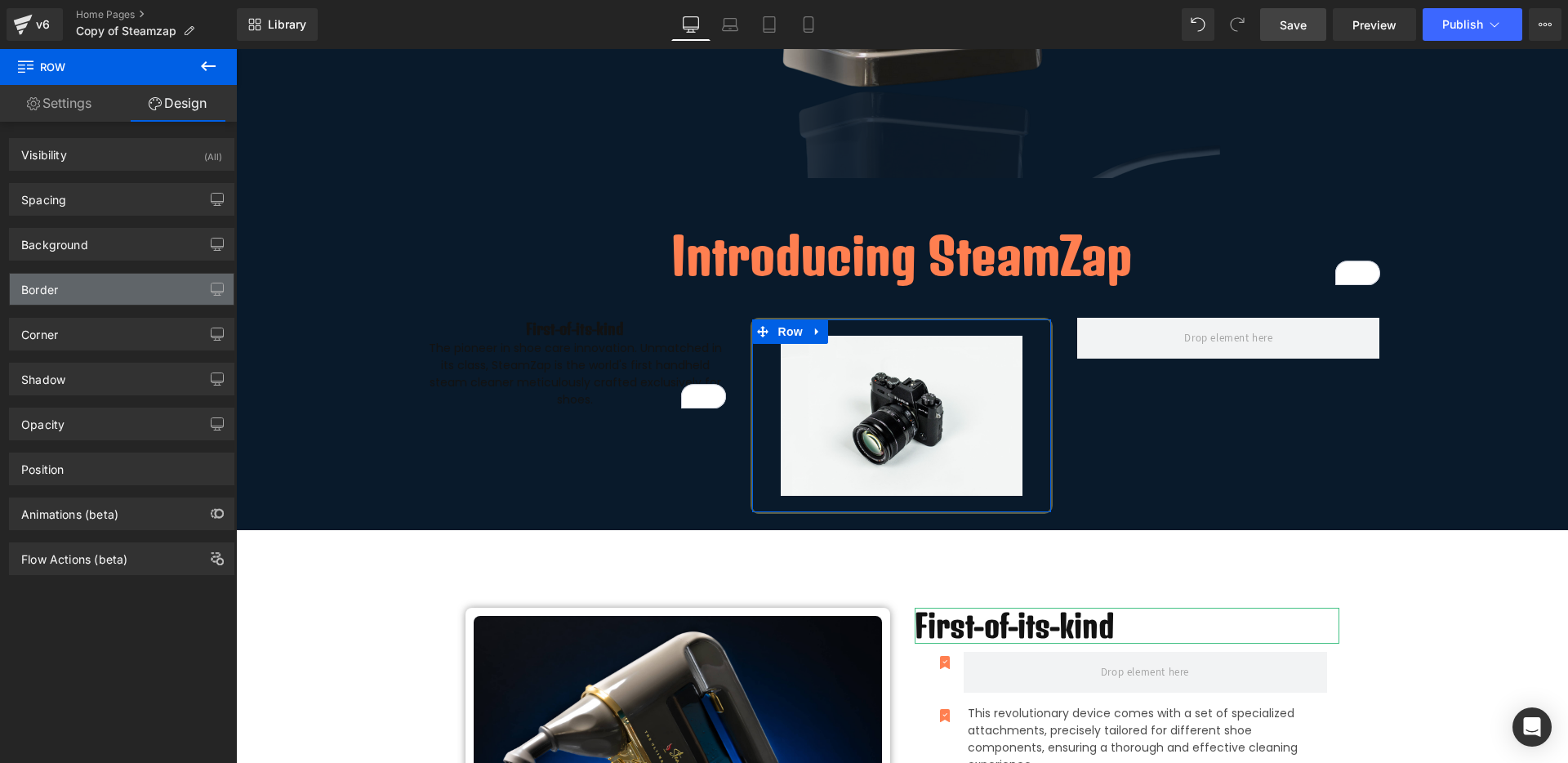 click on "Border" at bounding box center (122, 289) 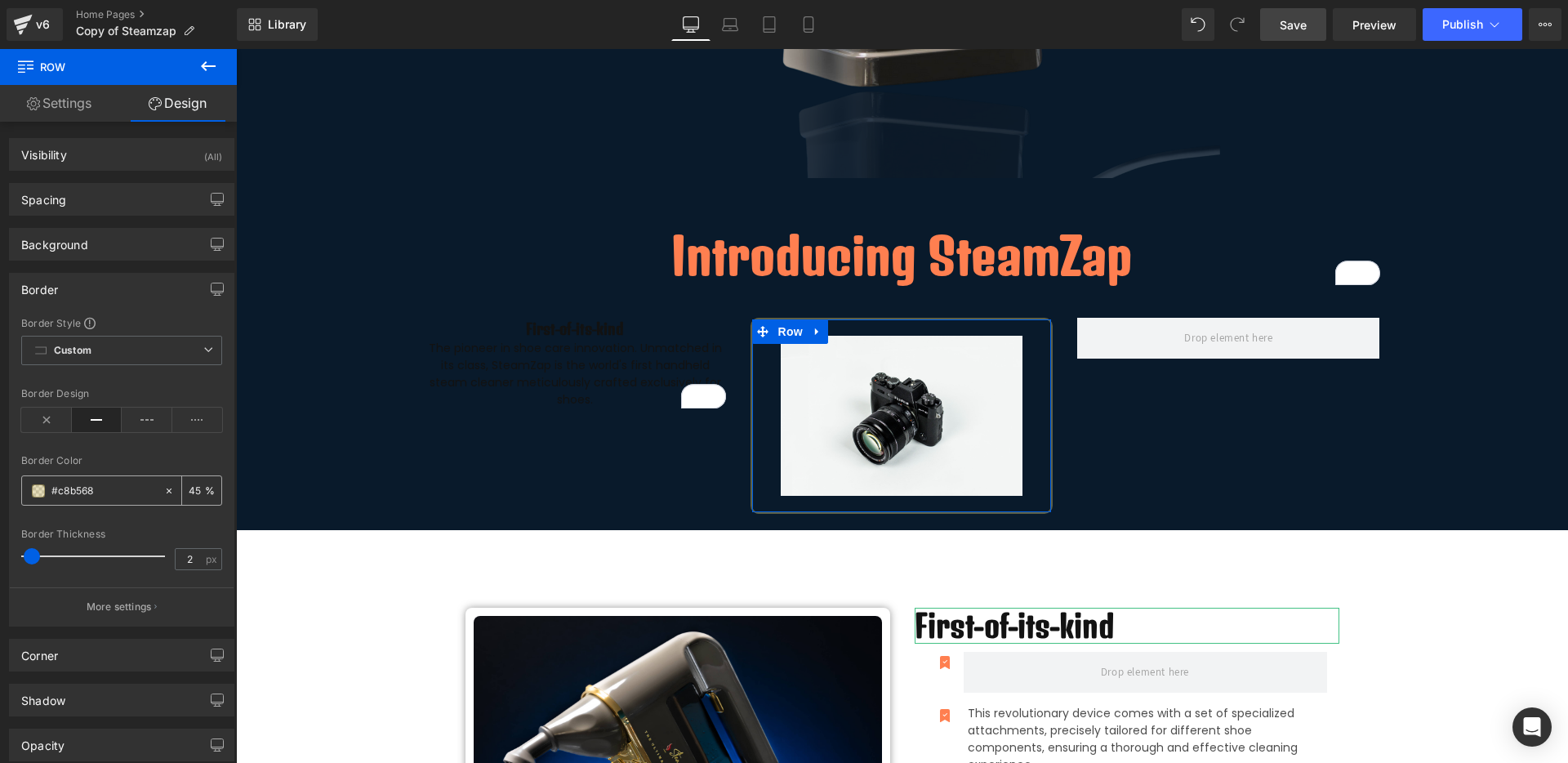click at bounding box center [38, 491] 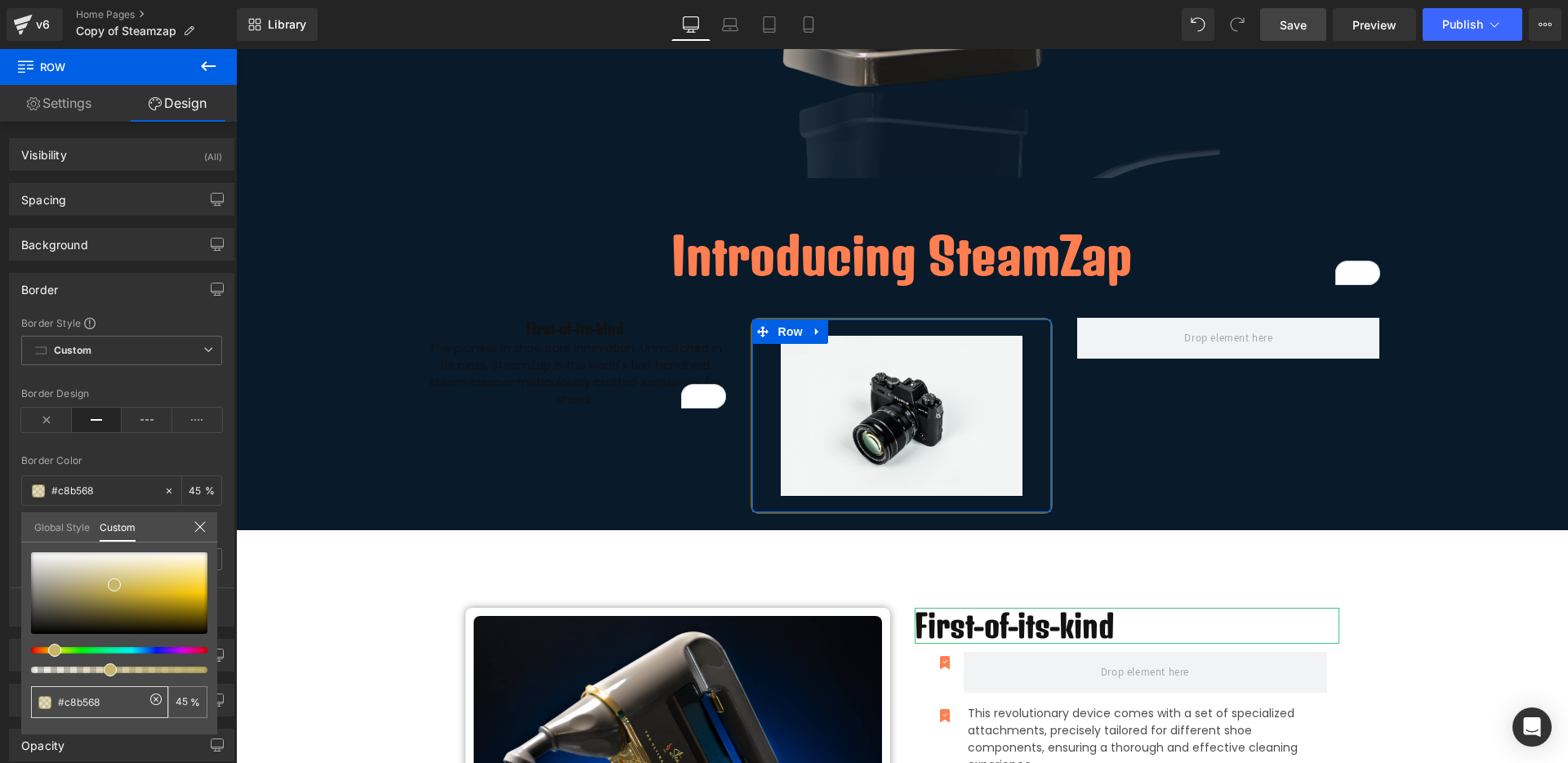 click on "#c8b568" at bounding box center (100, 702) 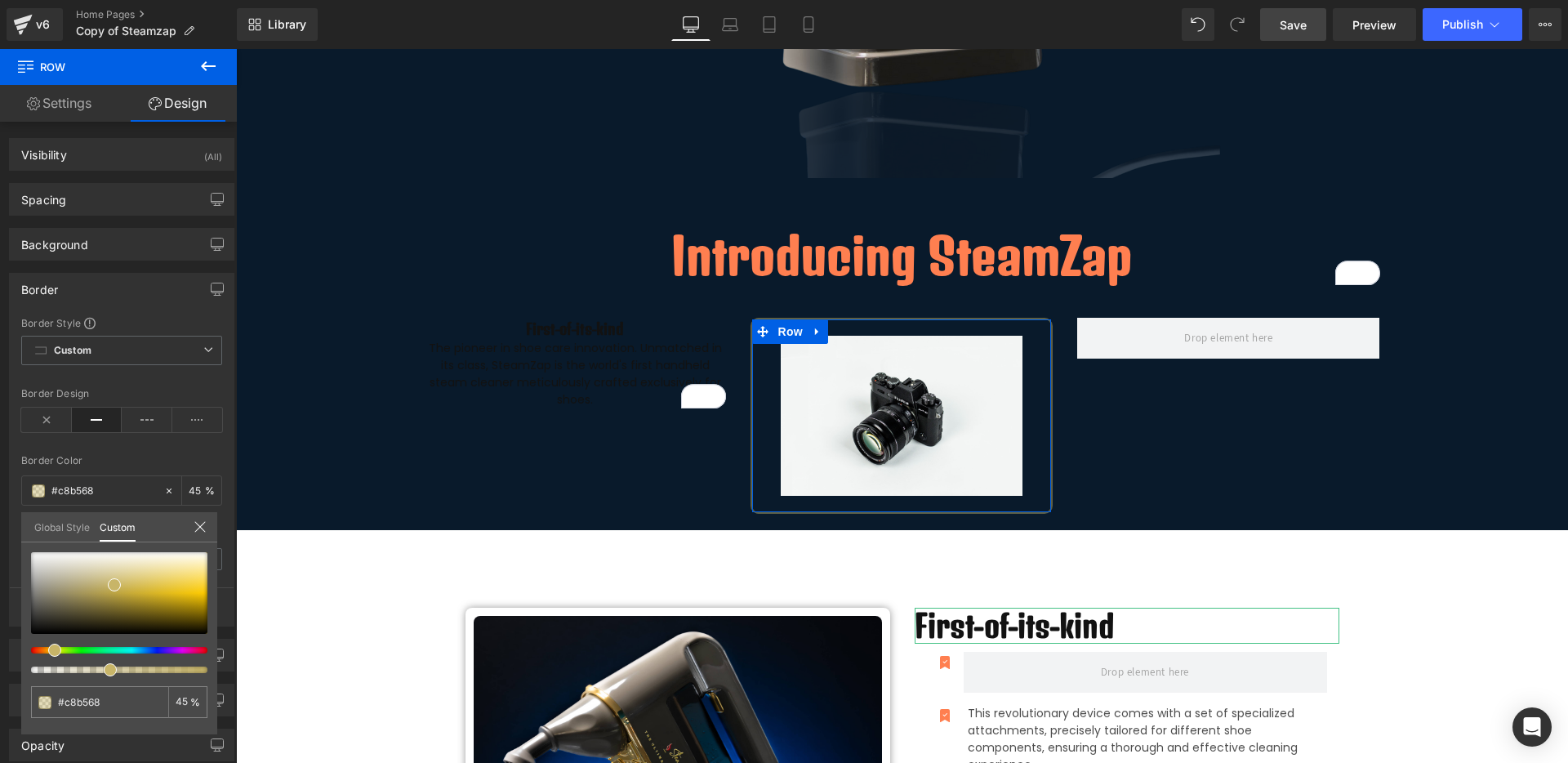 click on "Global Style" at bounding box center (62, 526) 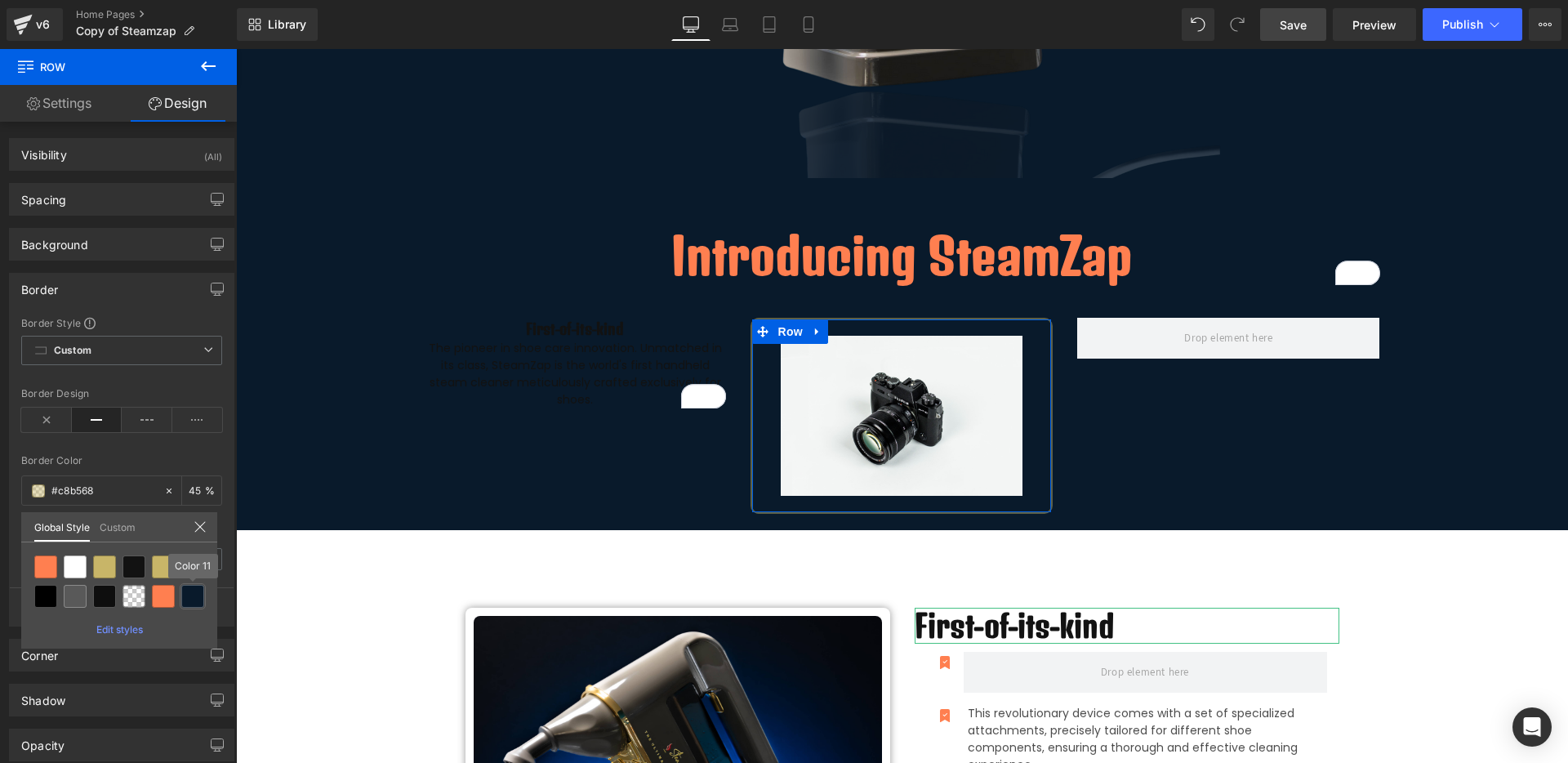 click at bounding box center [193, 596] 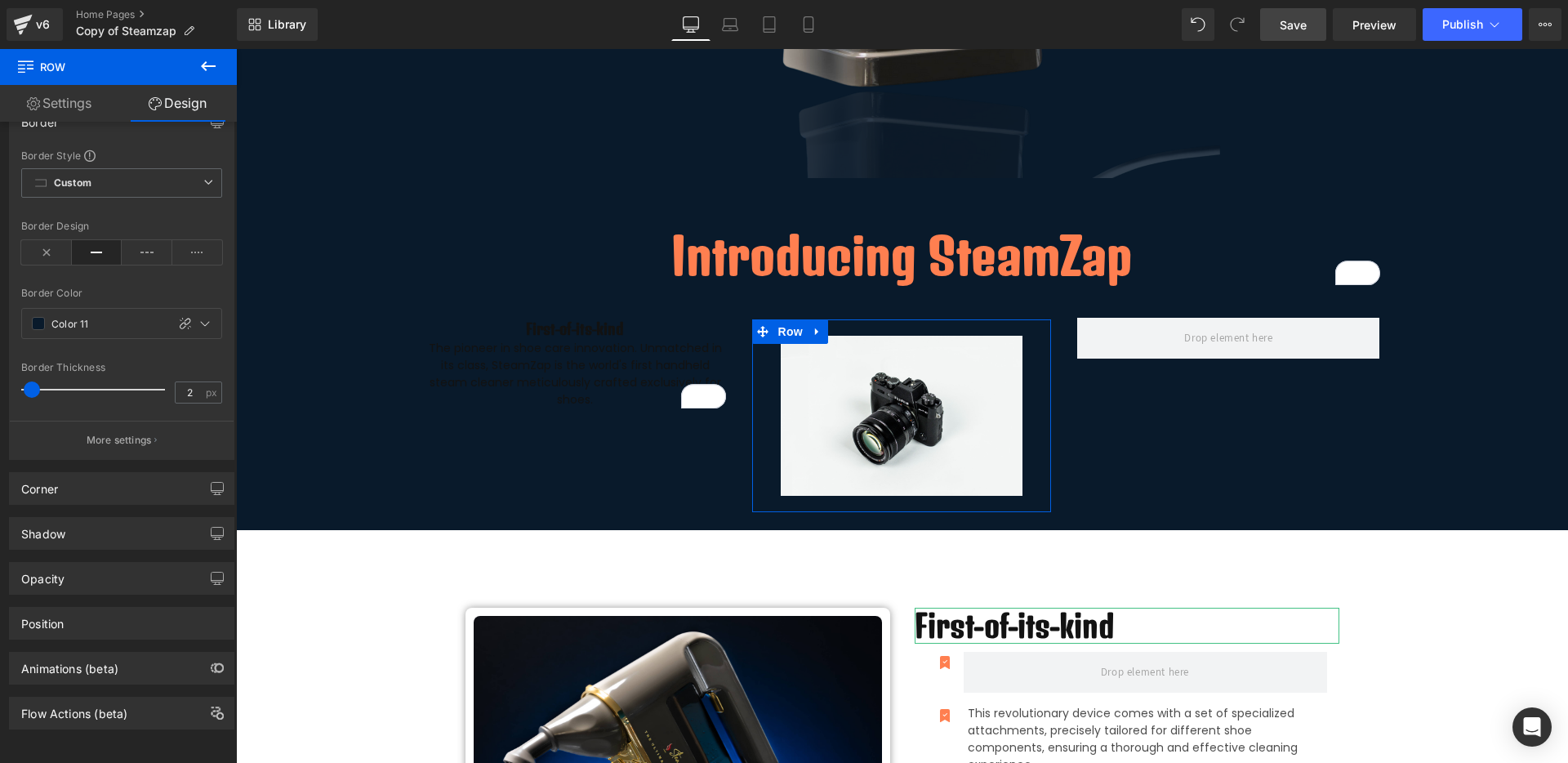 scroll, scrollTop: 183, scrollLeft: 0, axis: vertical 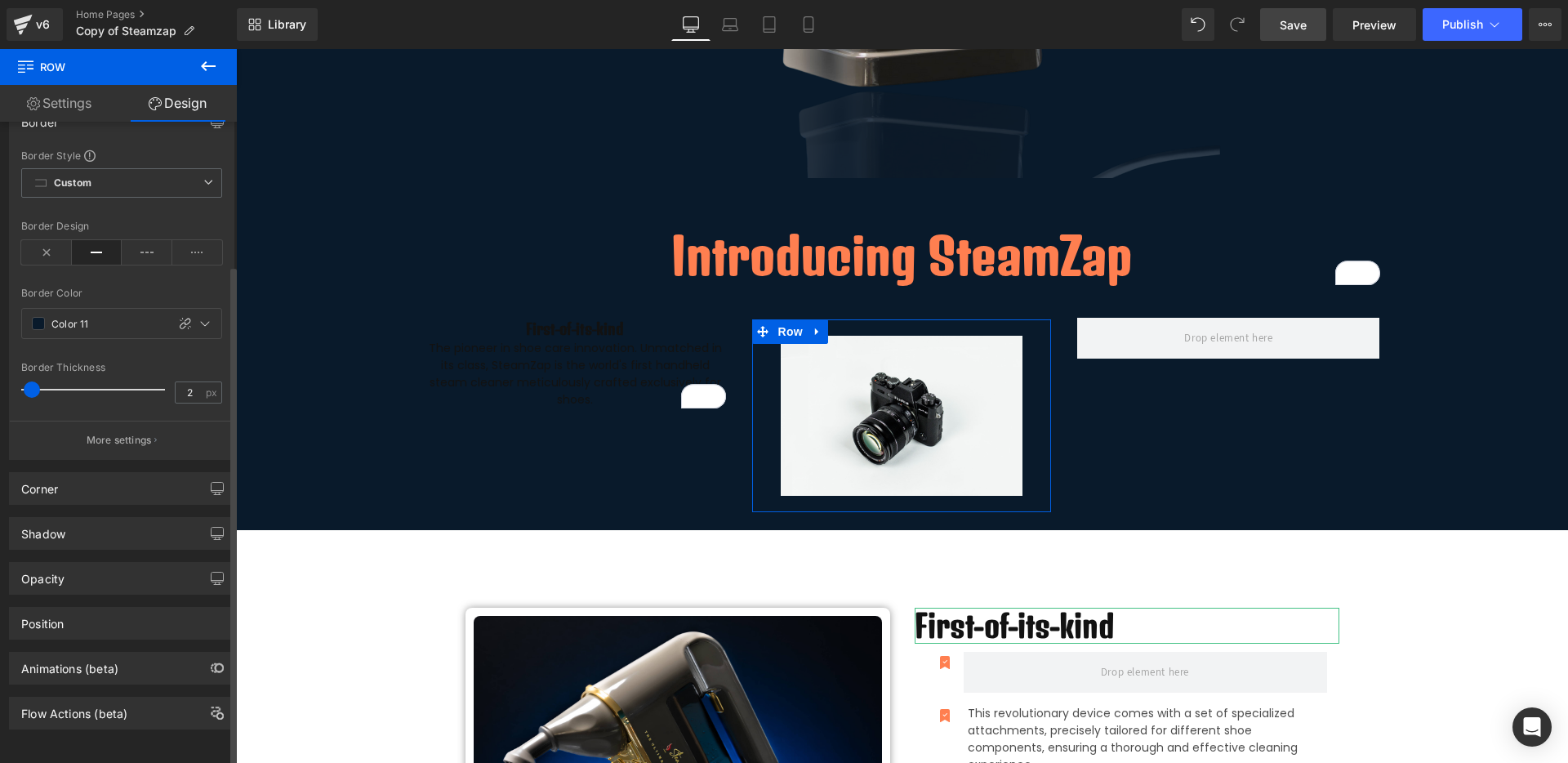 drag, startPoint x: 163, startPoint y: 520, endPoint x: 67, endPoint y: 332, distance: 211.0924 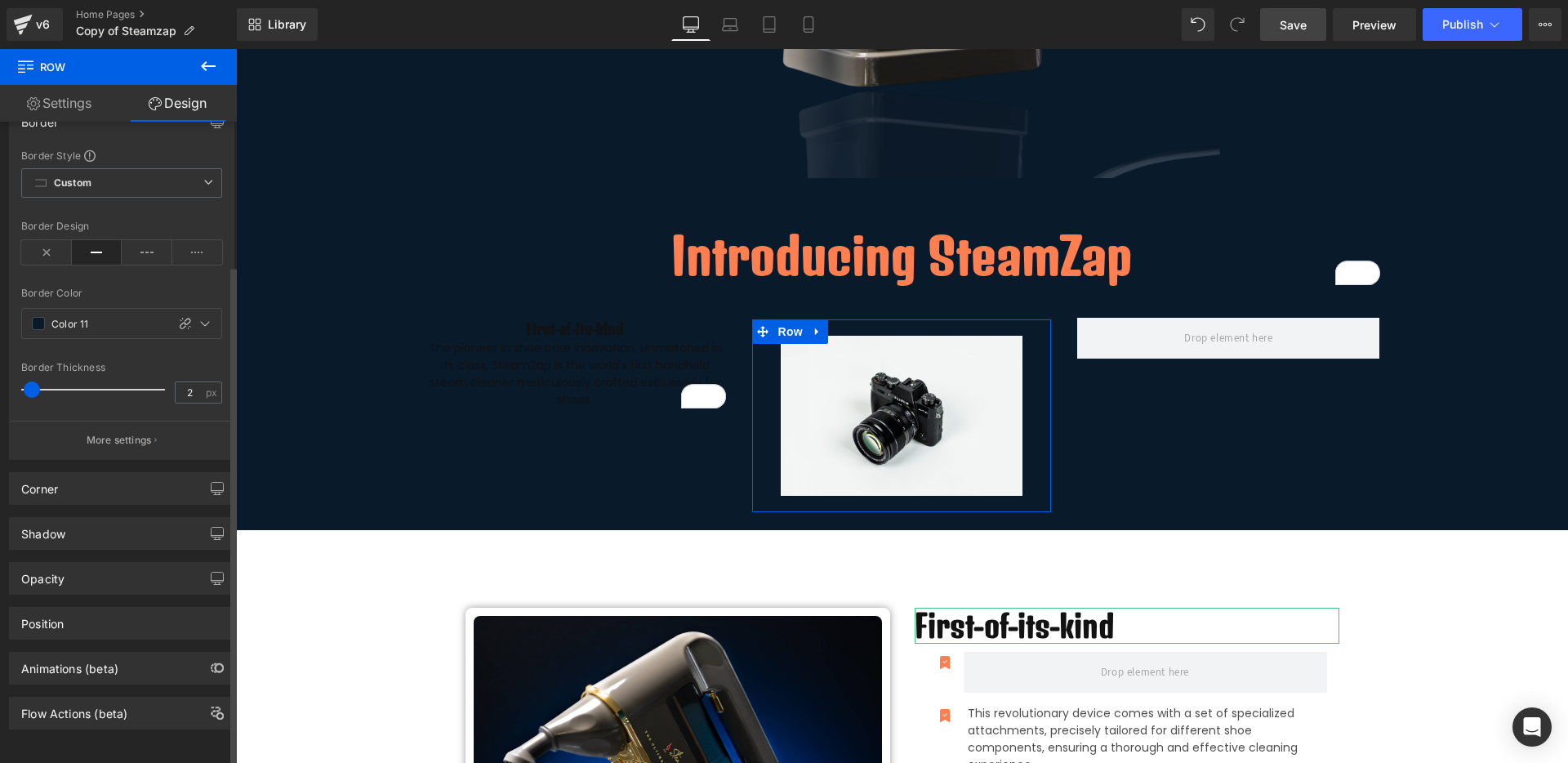 click at bounding box center [122, 352] 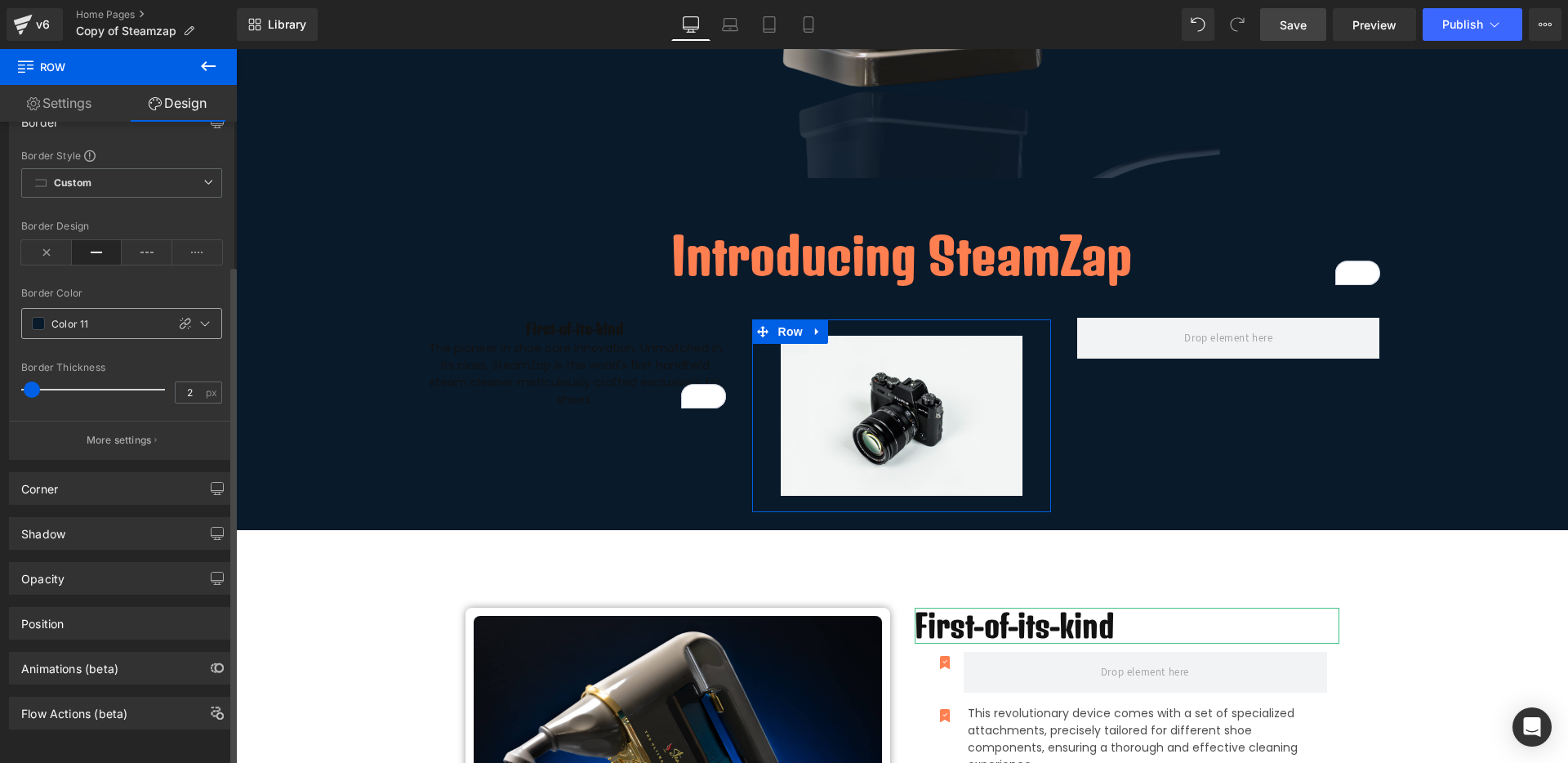 click at bounding box center (38, 323) 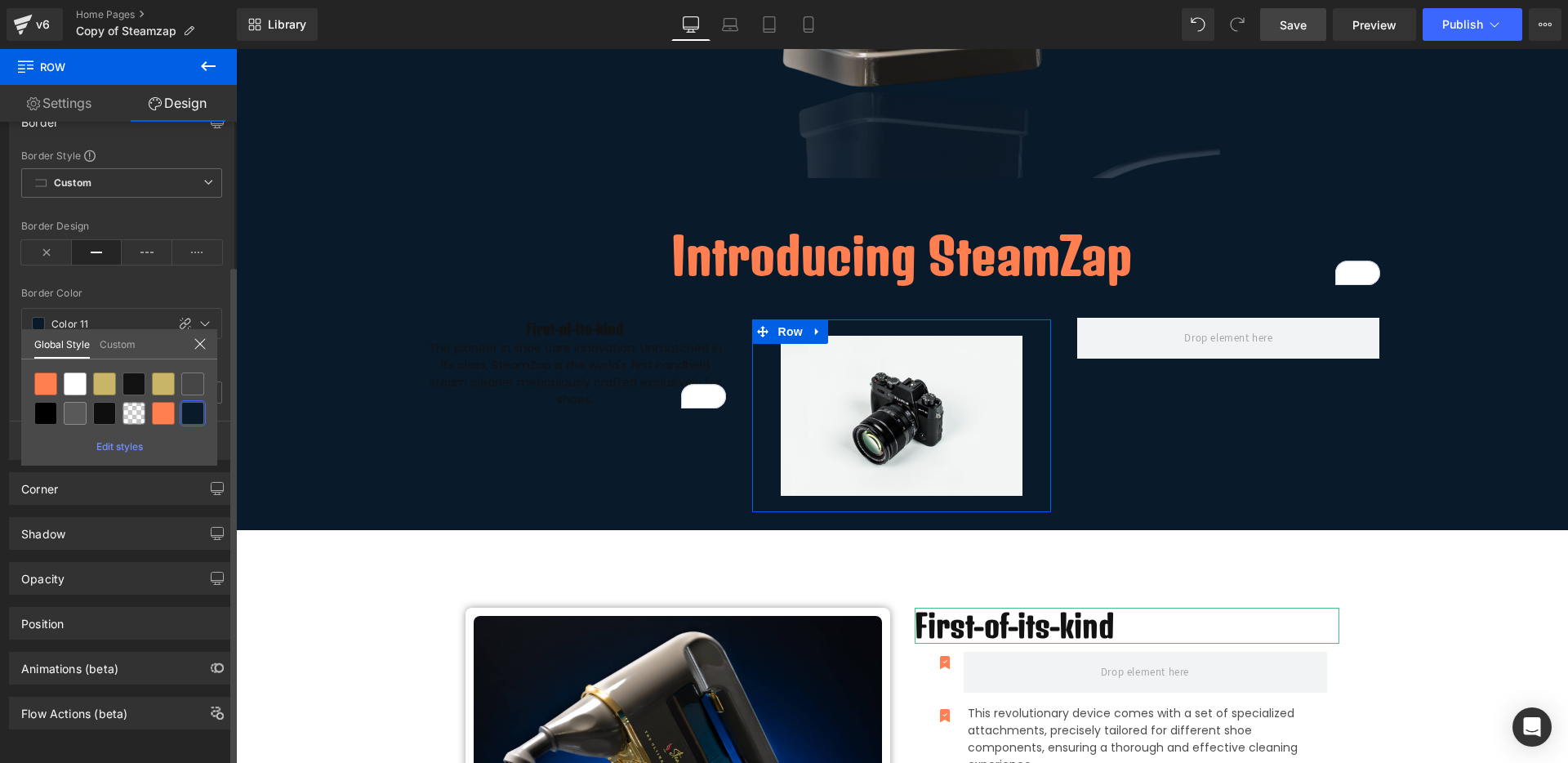 click on "Custom" at bounding box center [118, 343] 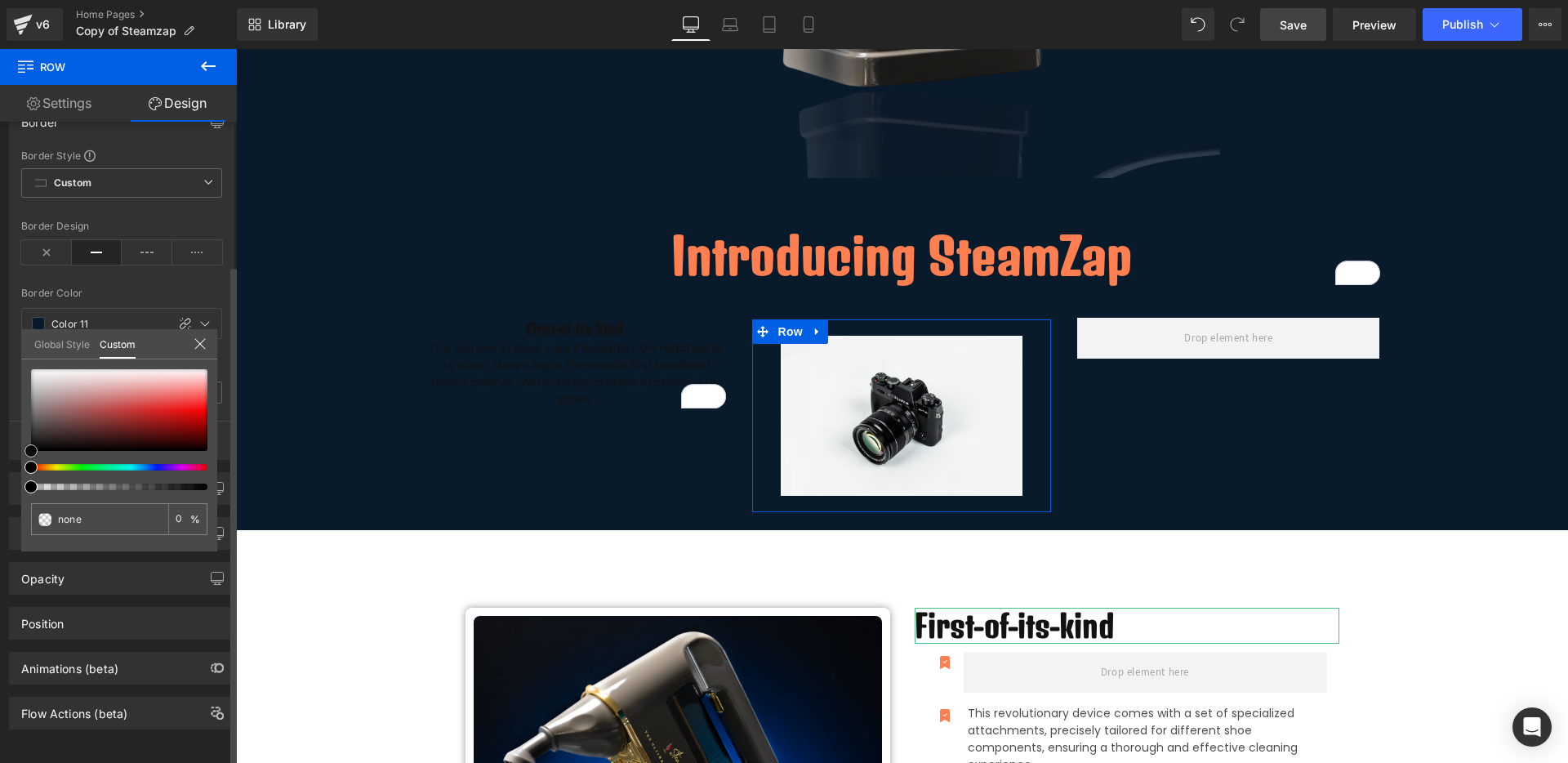 type on "#eae5e5" 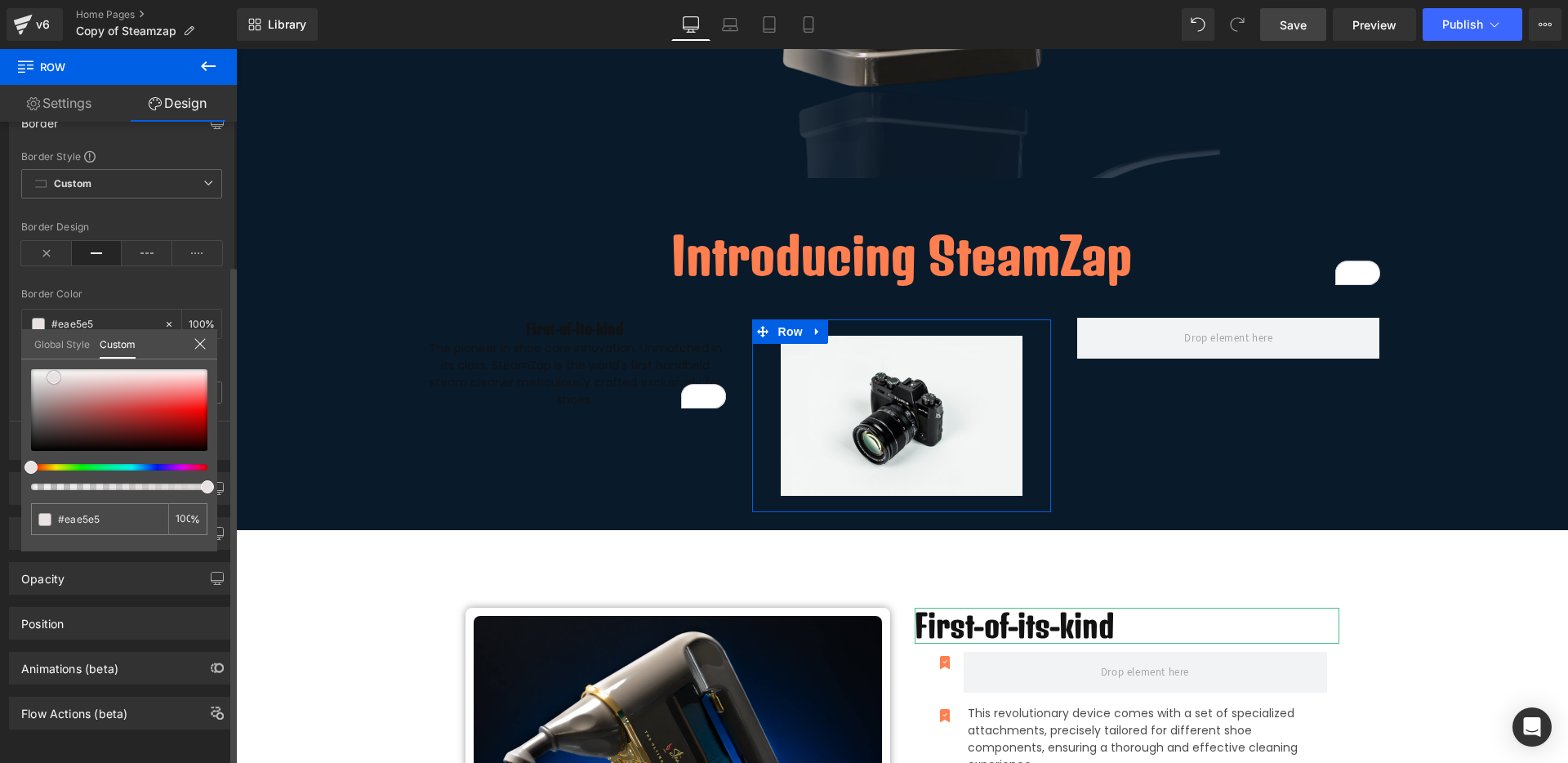 scroll, scrollTop: 182, scrollLeft: 0, axis: vertical 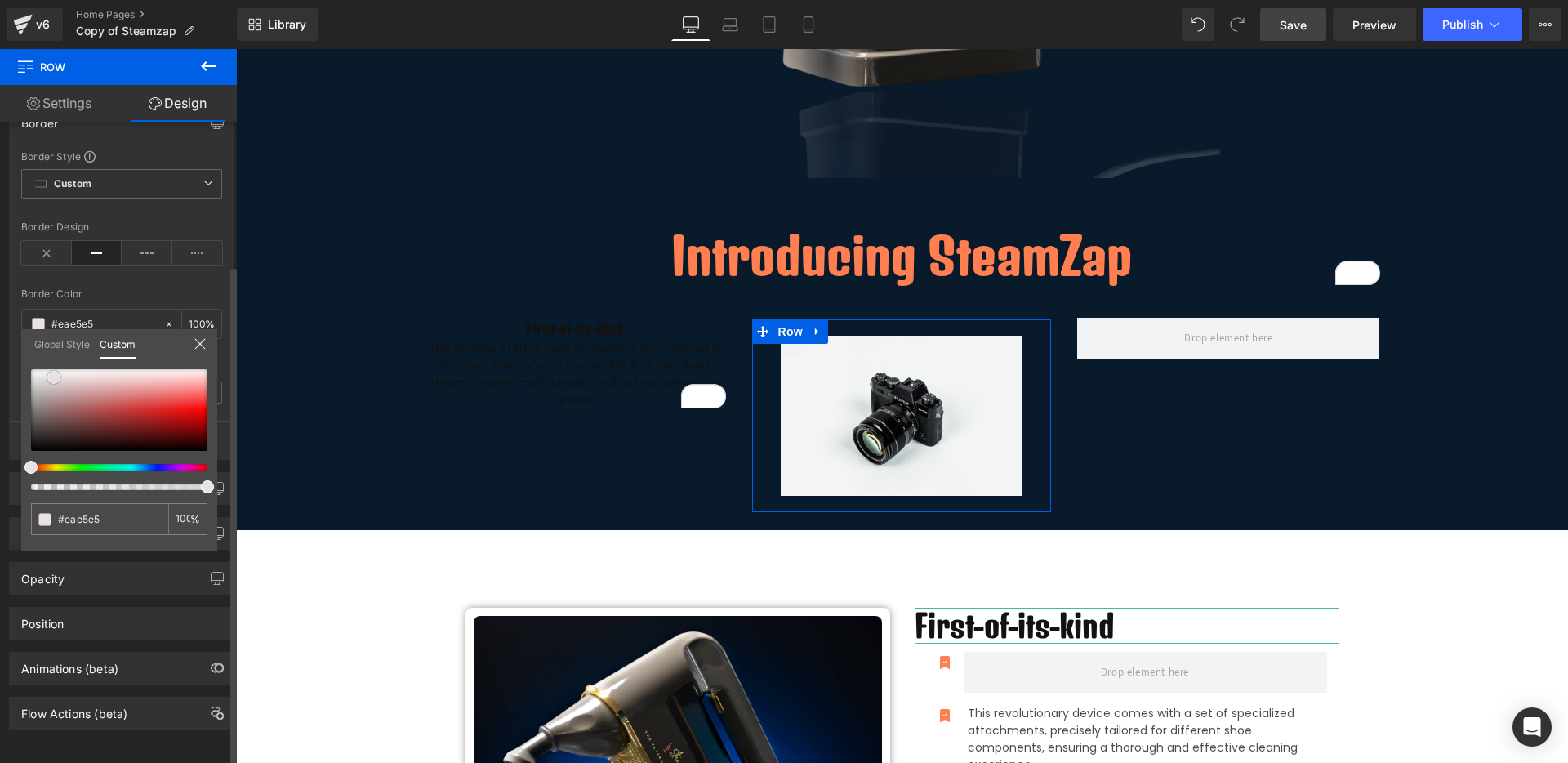type on "#e8e2e2" 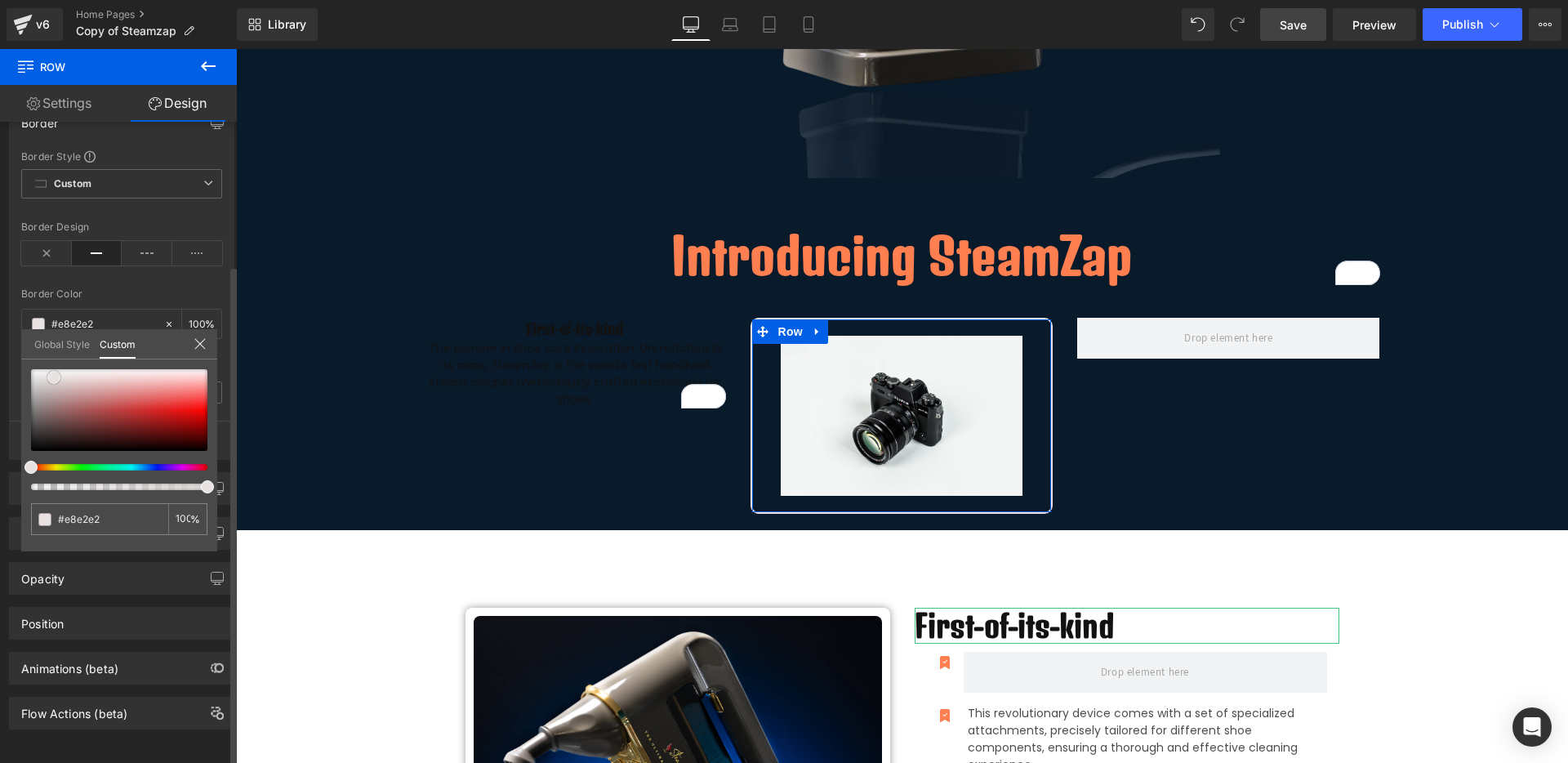 type on "#f3f0f0" 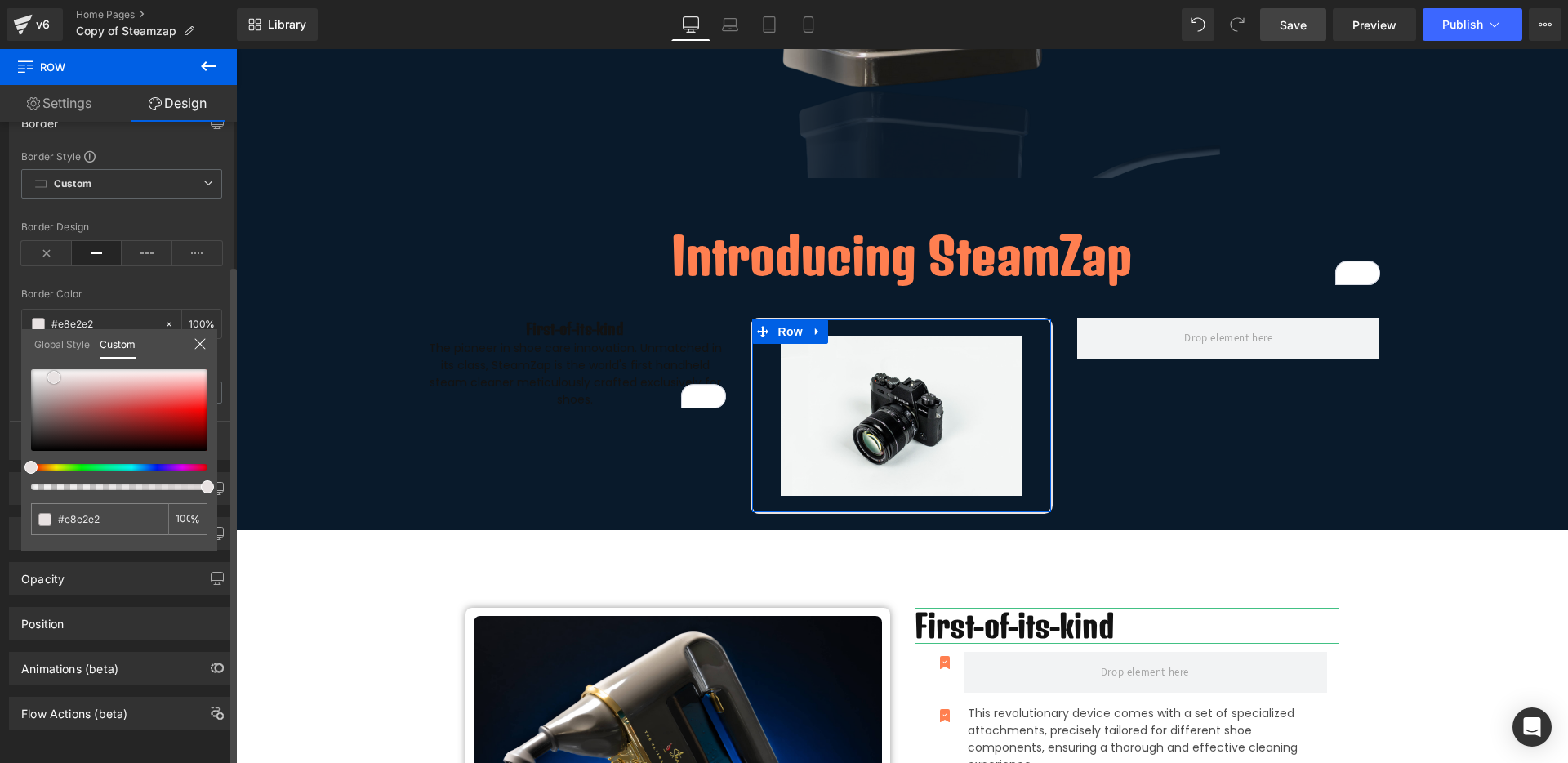 type on "#f3f0f0" 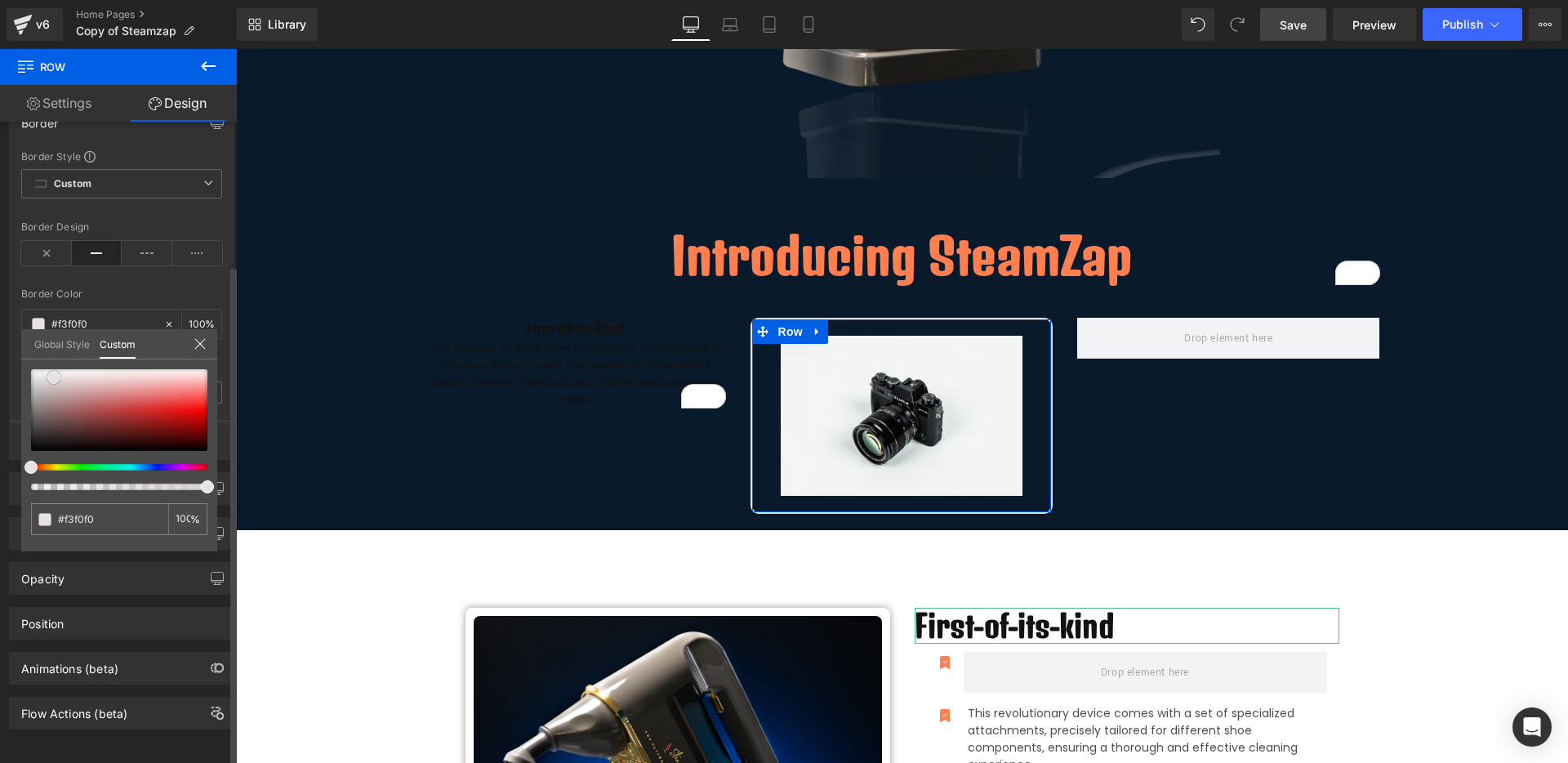 type on "#f8f6f6" 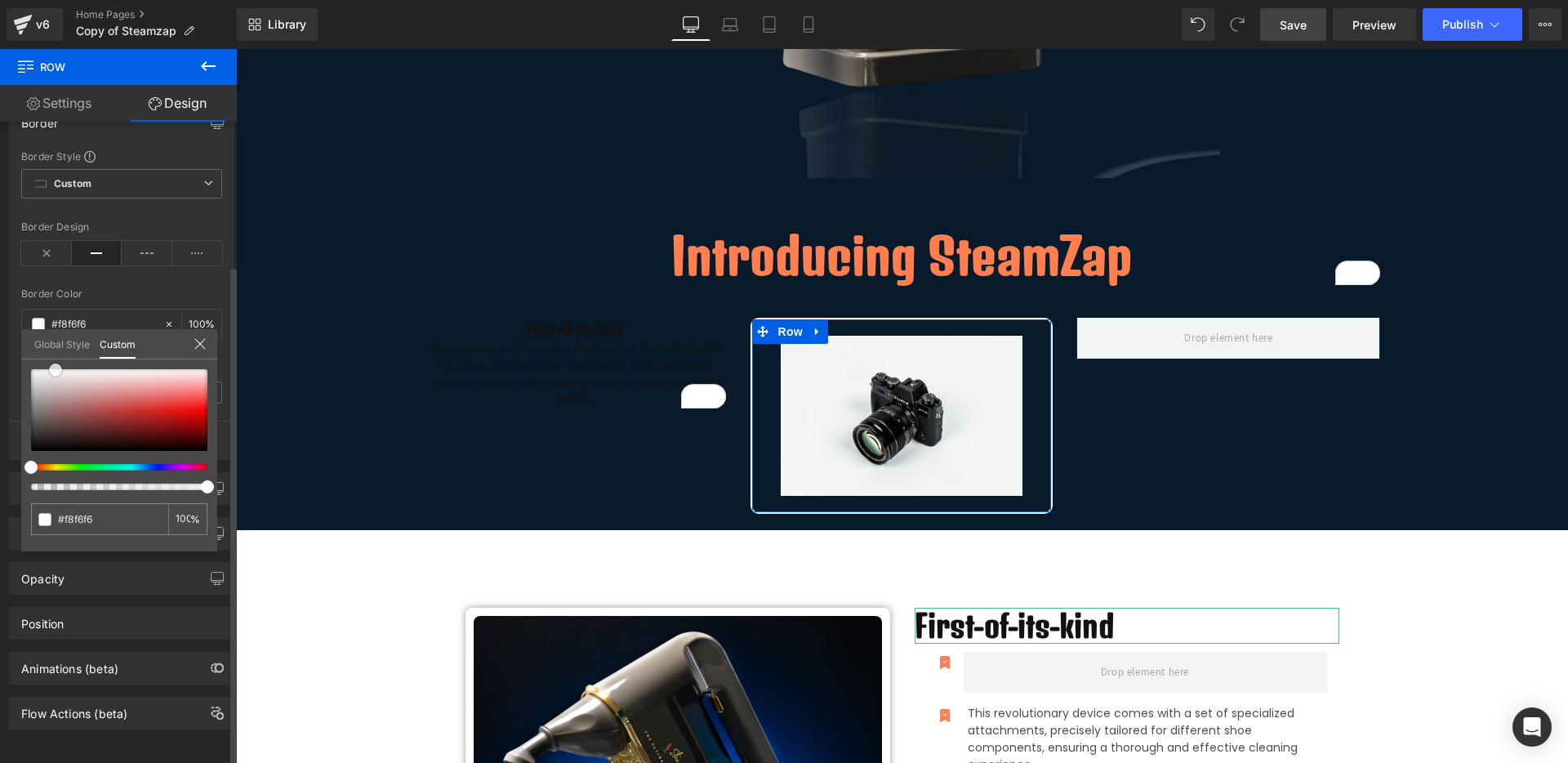 type on "#faf9f9" 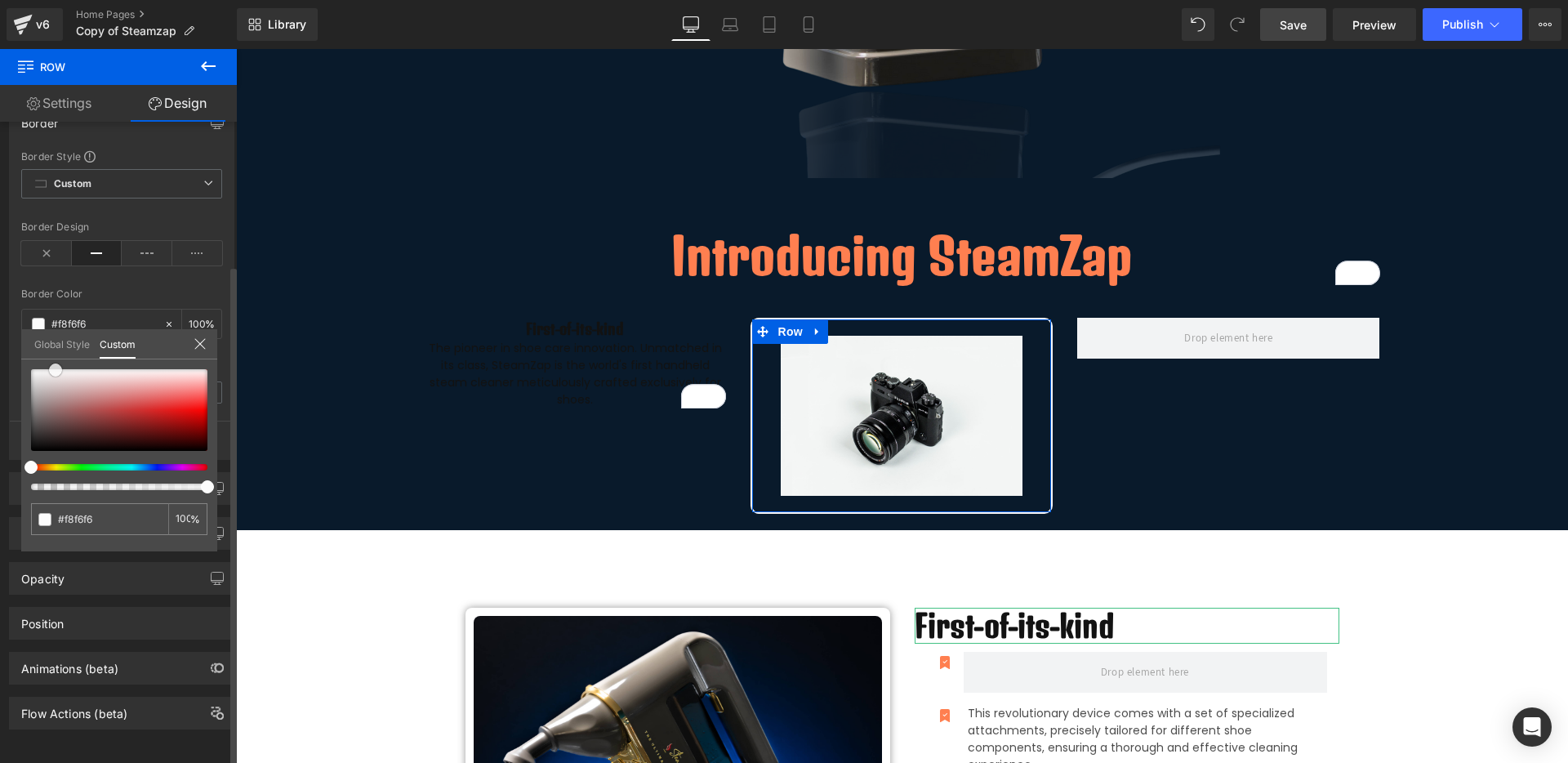 type on "#faf9f9" 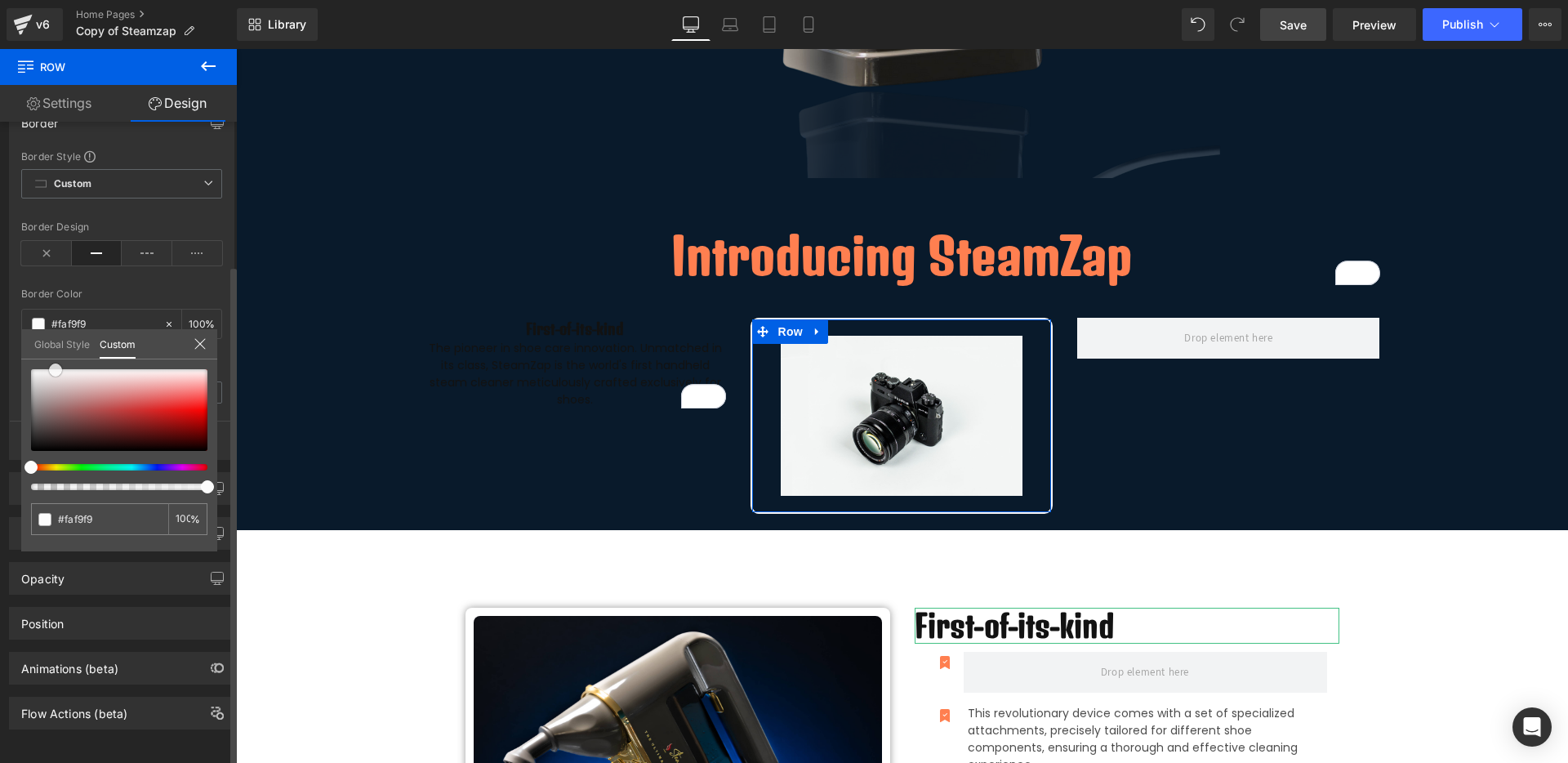 type on "#fcfcfc" 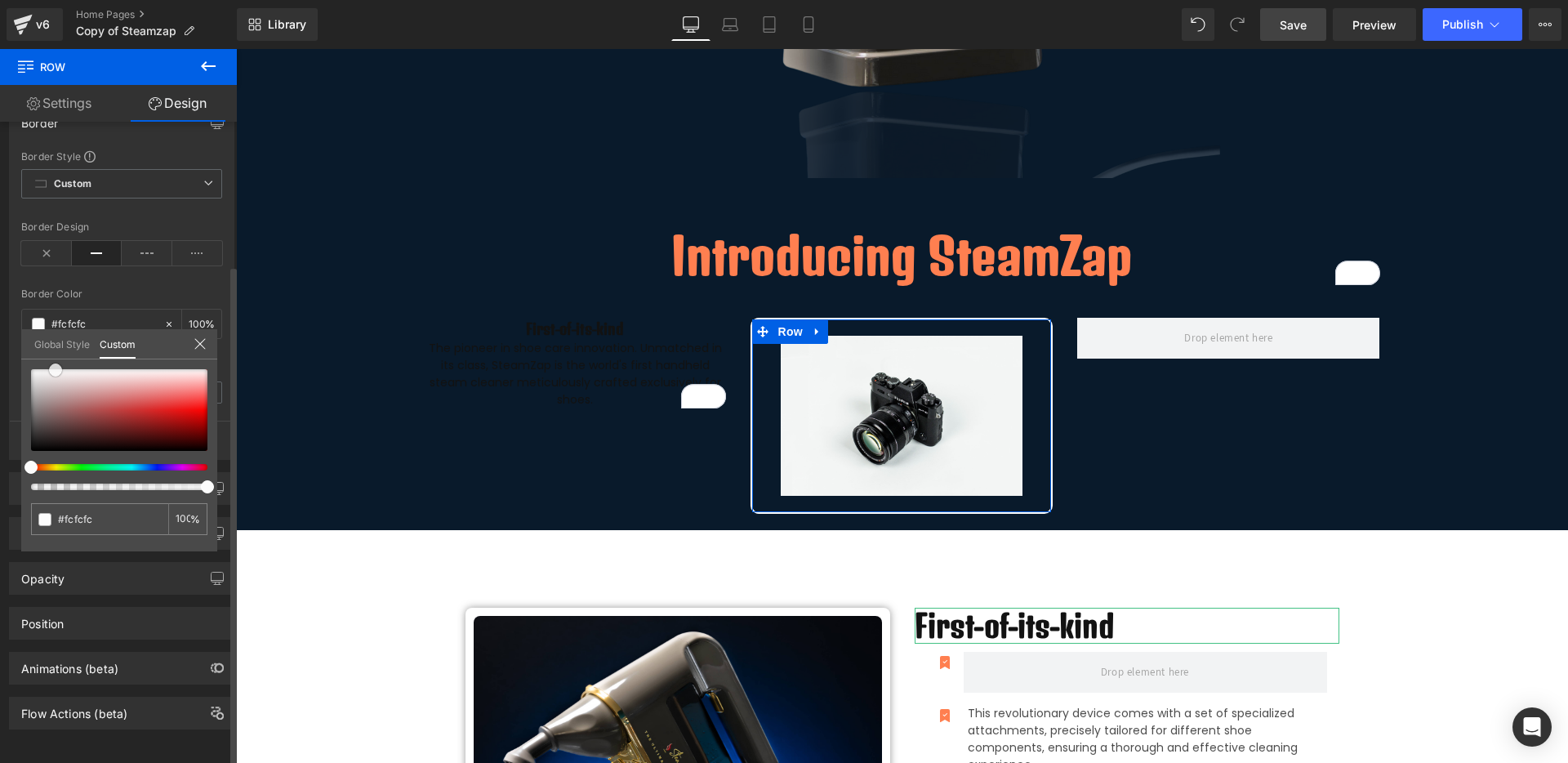type on "#fdfbfb" 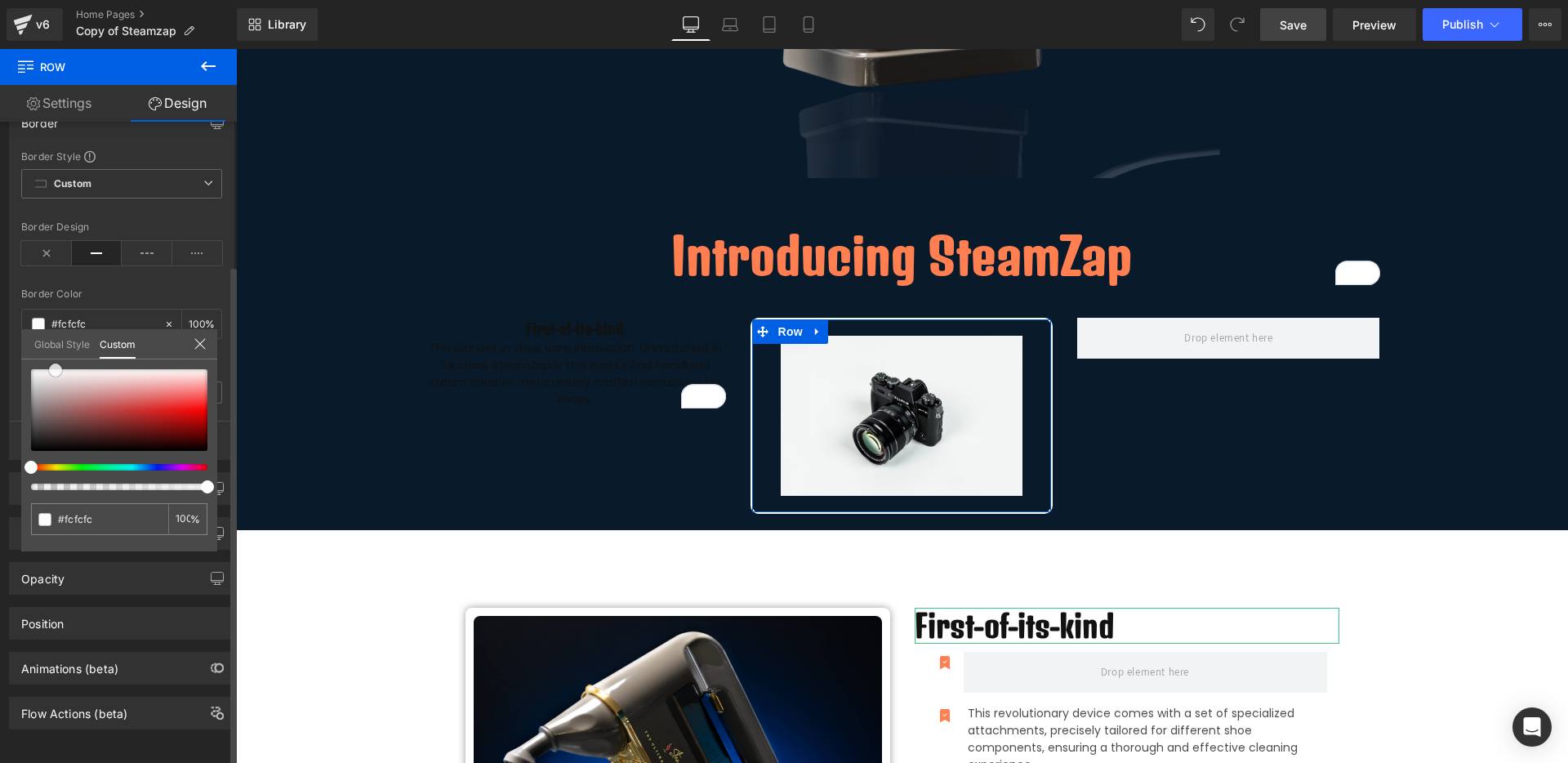 type on "#fdfbfb" 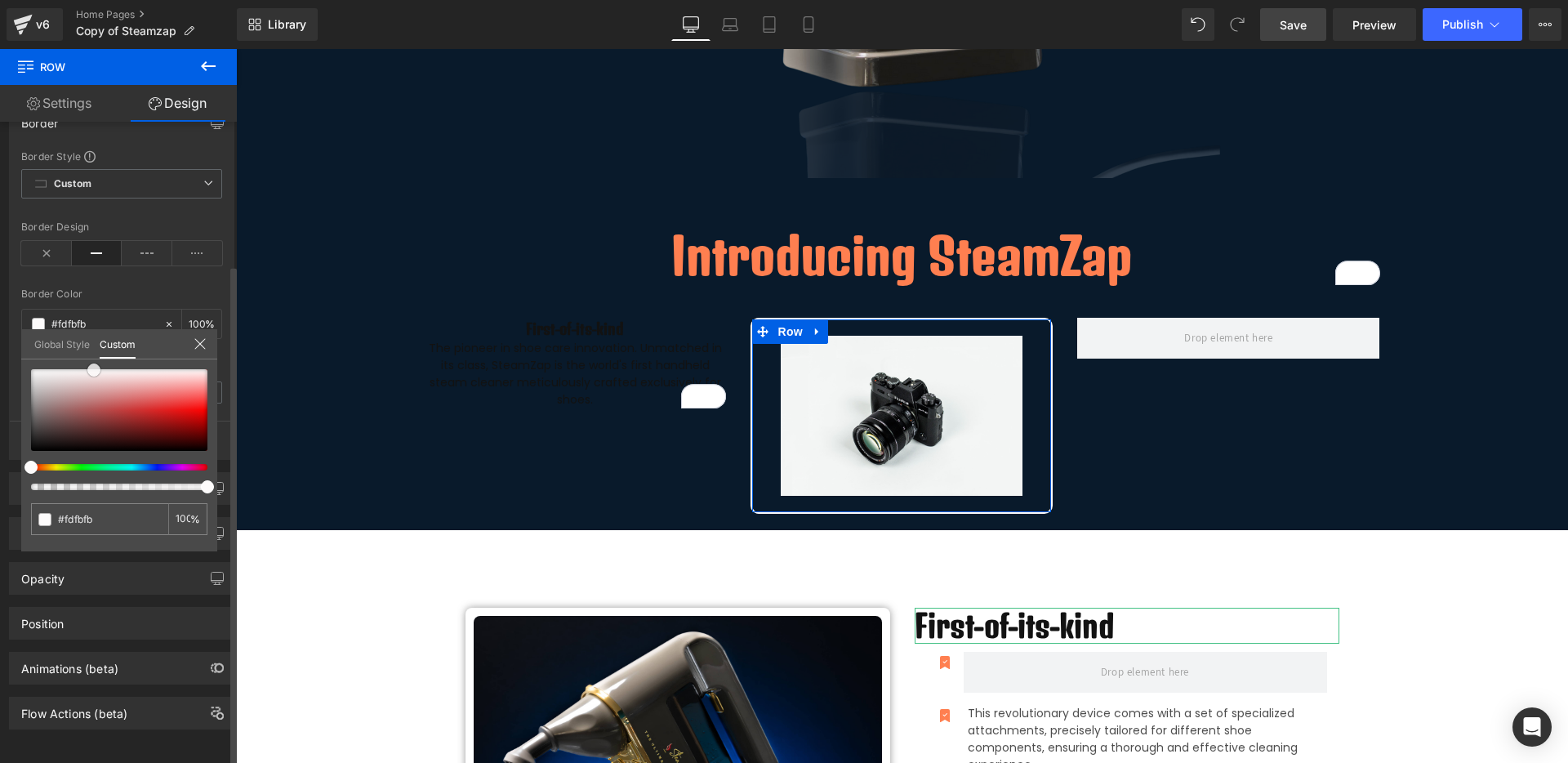 type on "#fbf8f8" 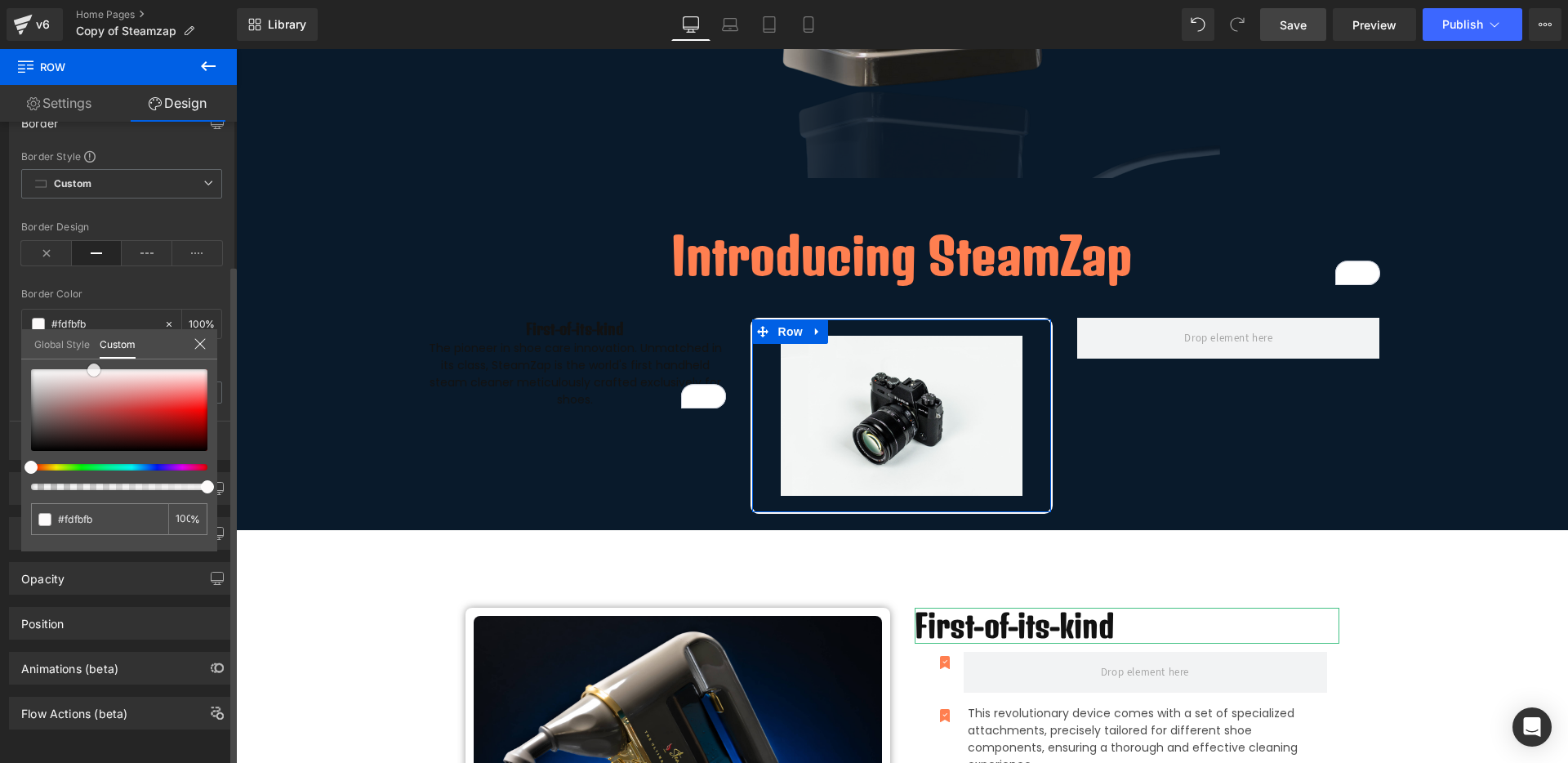 type on "#fbf8f8" 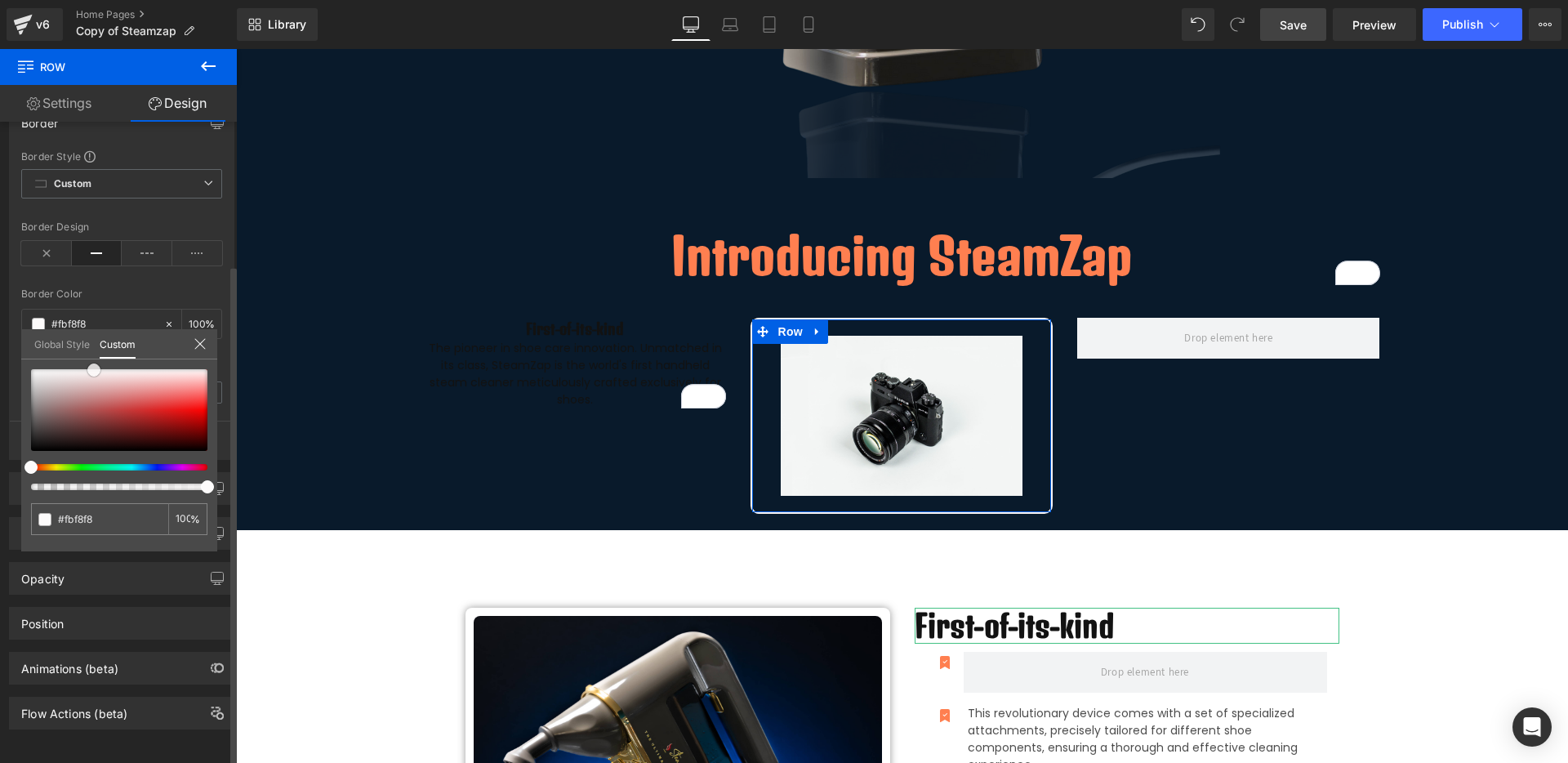 type on "#f9f4f4" 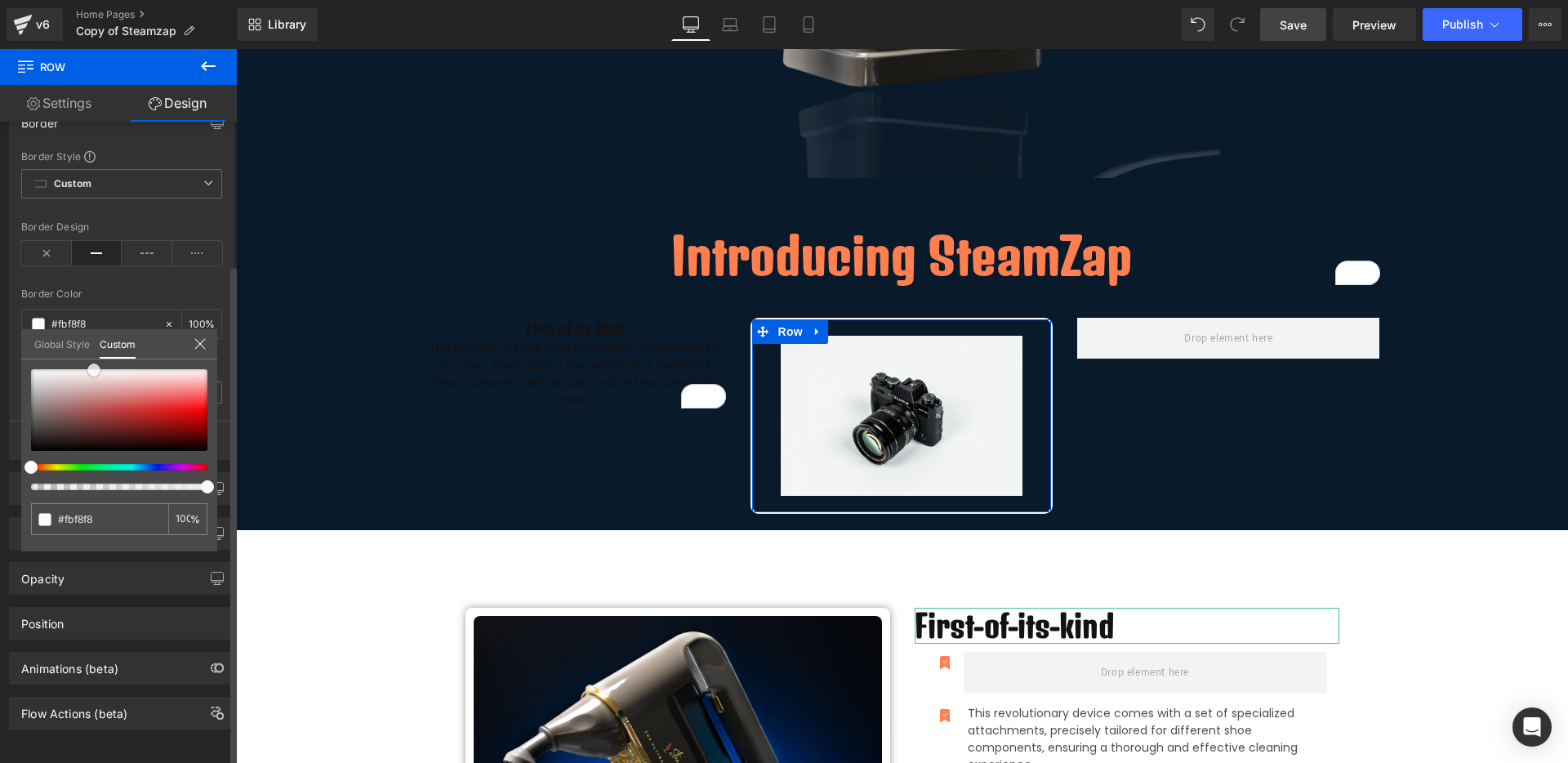 type on "#f9f4f4" 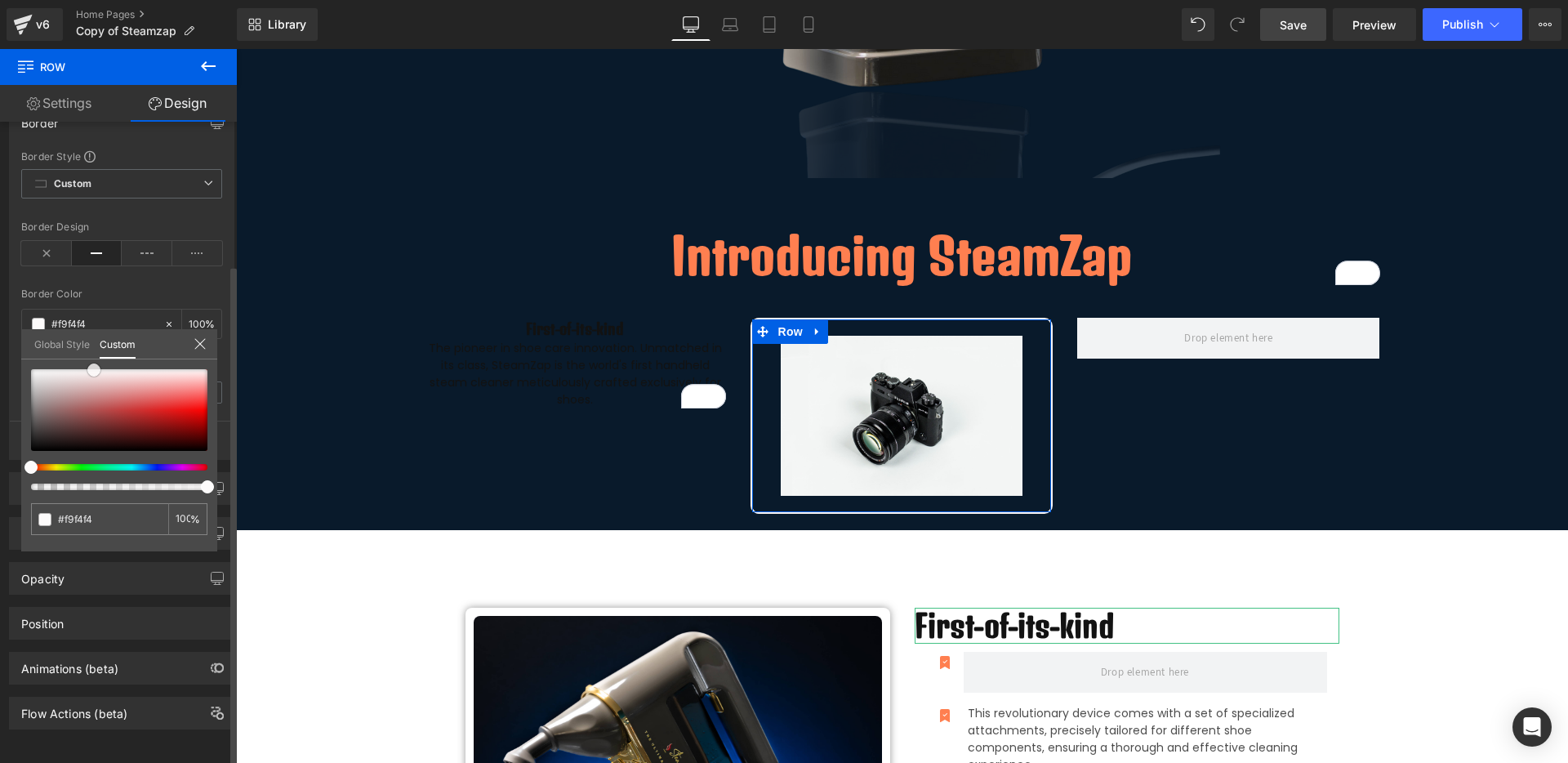 type on "#f4e5e5" 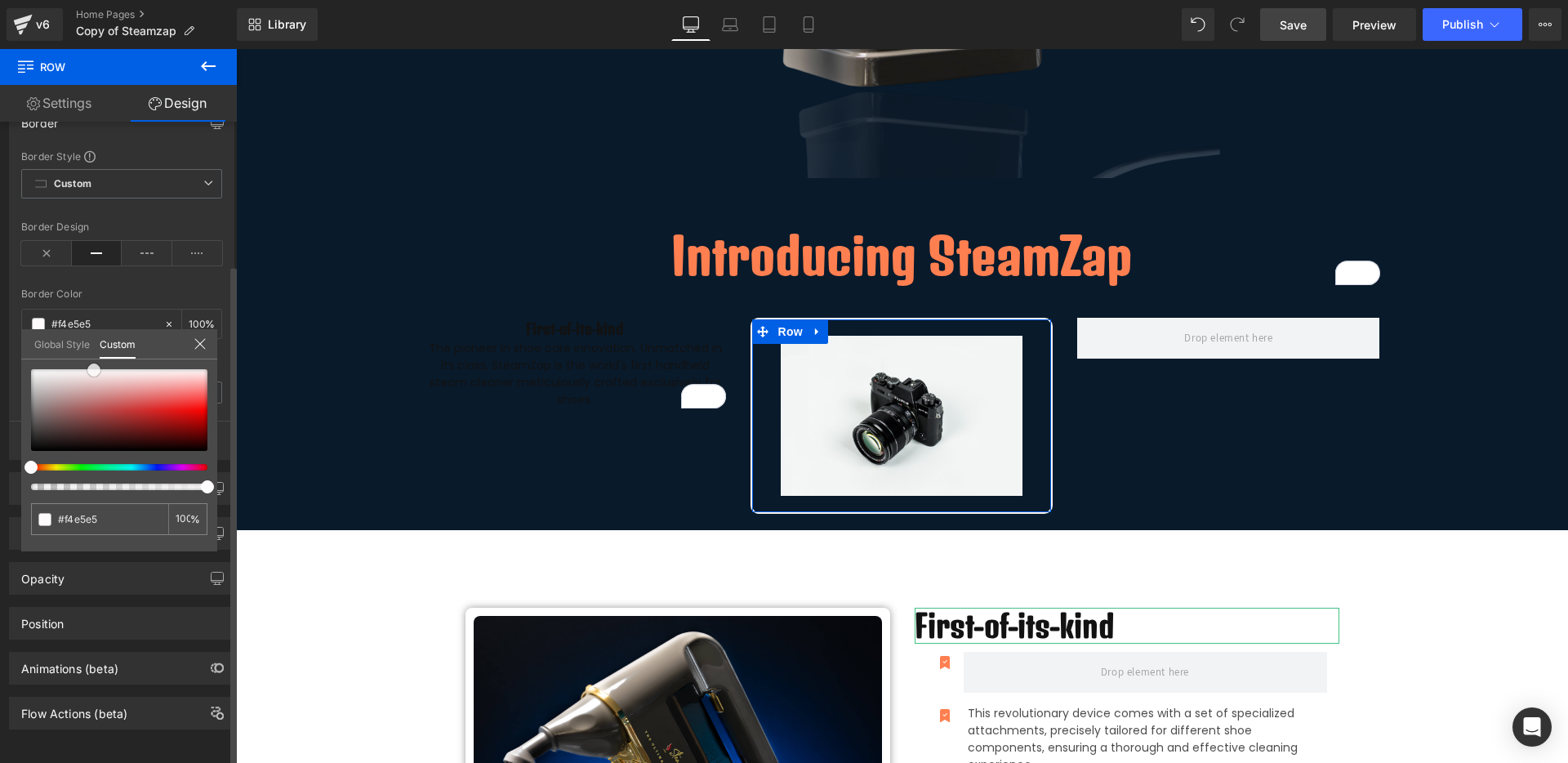 type on "#f3e1e1" 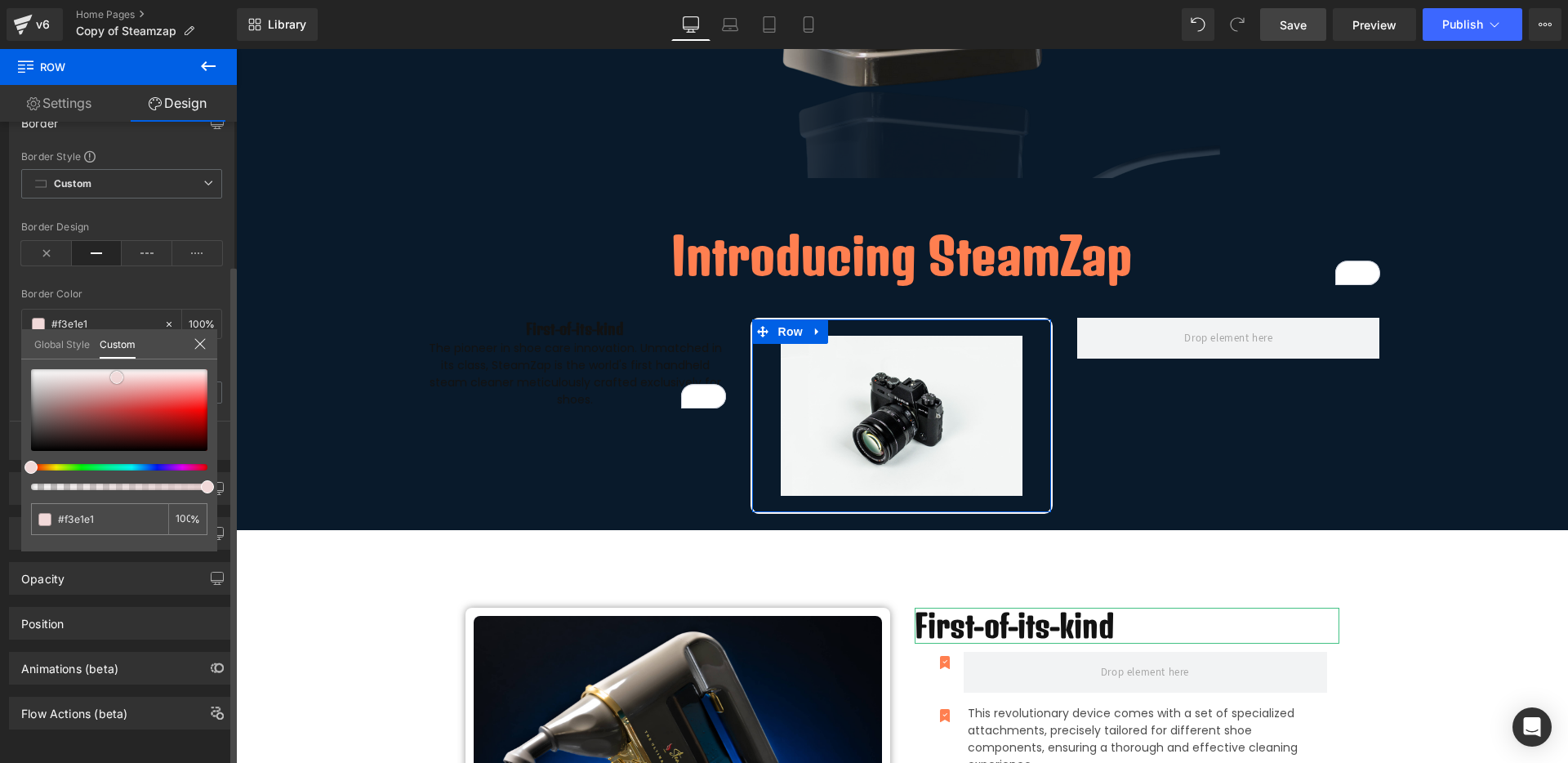 type on "#f3dddd" 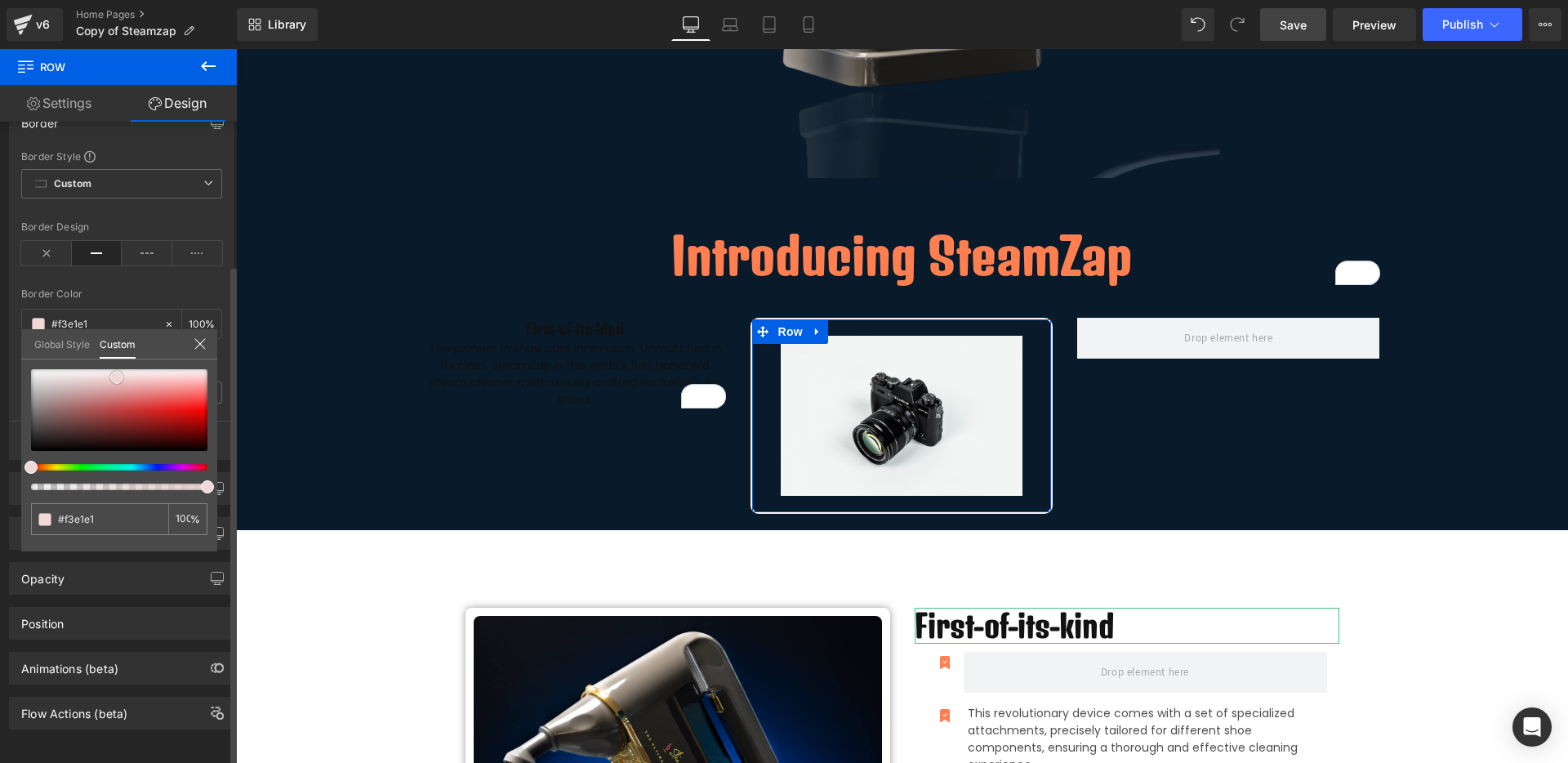 type on "#f3dddd" 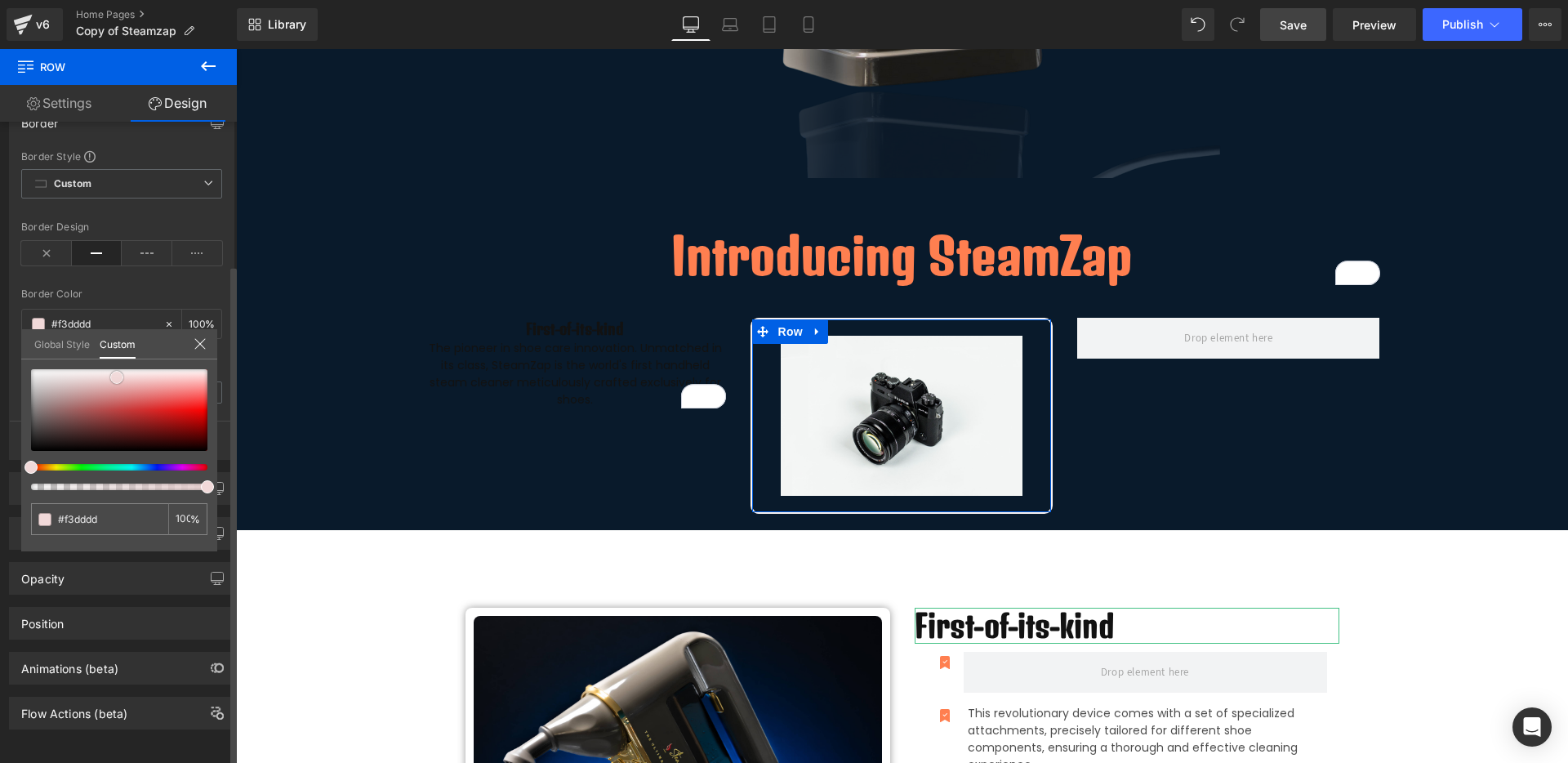 type on "#f2d8d8" 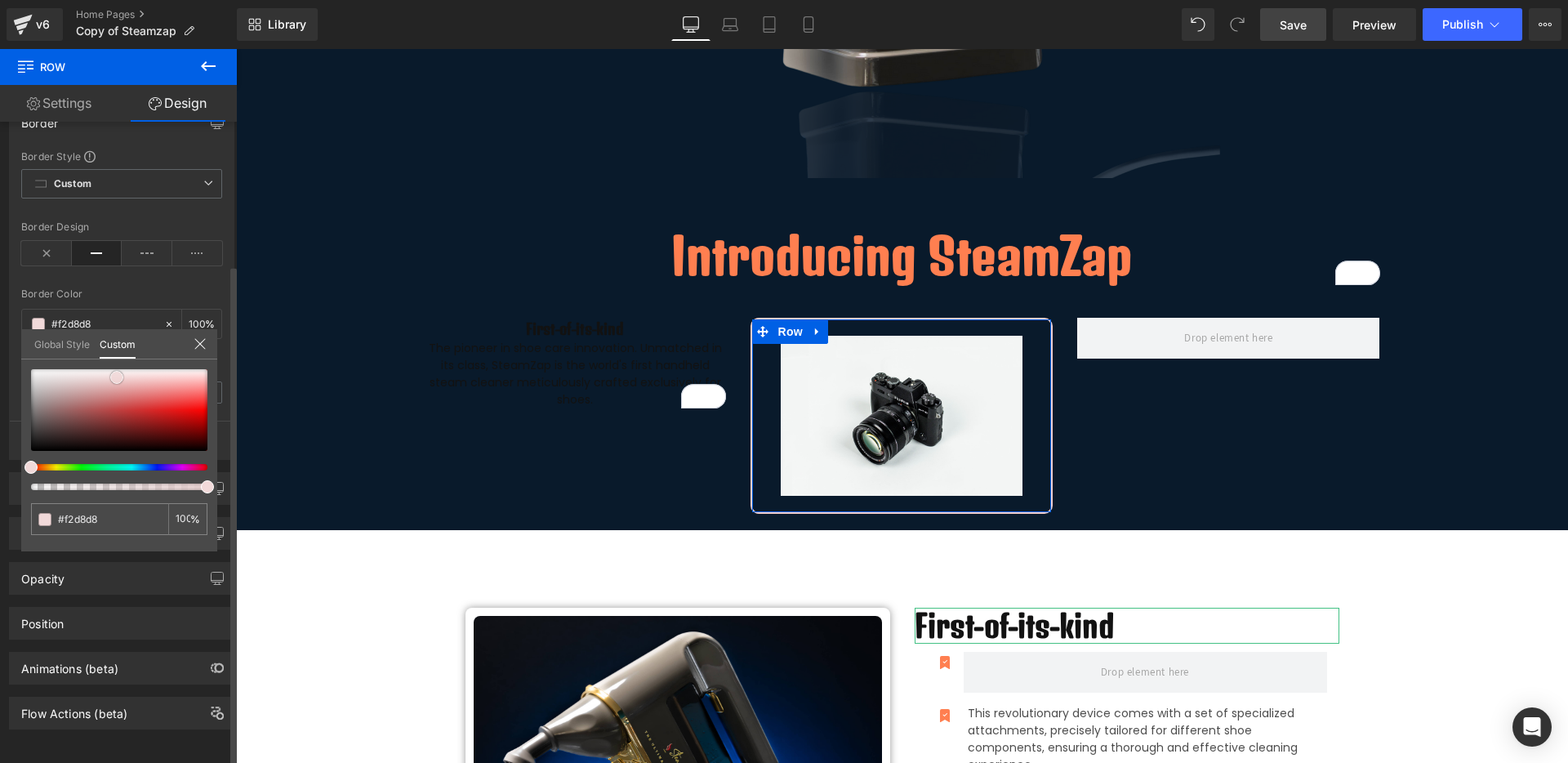 type on "#f0cfcf" 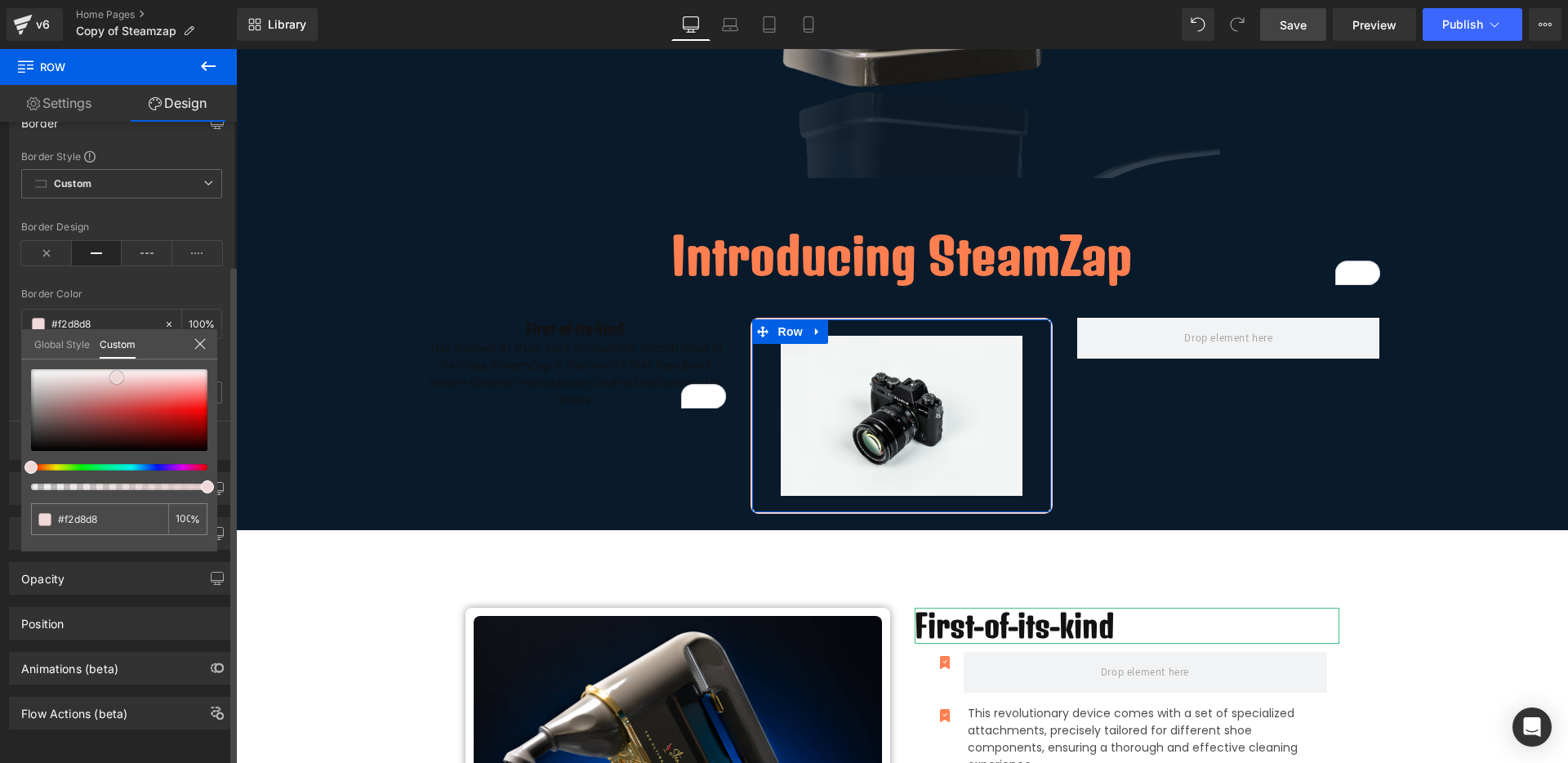 type on "#f0cfcf" 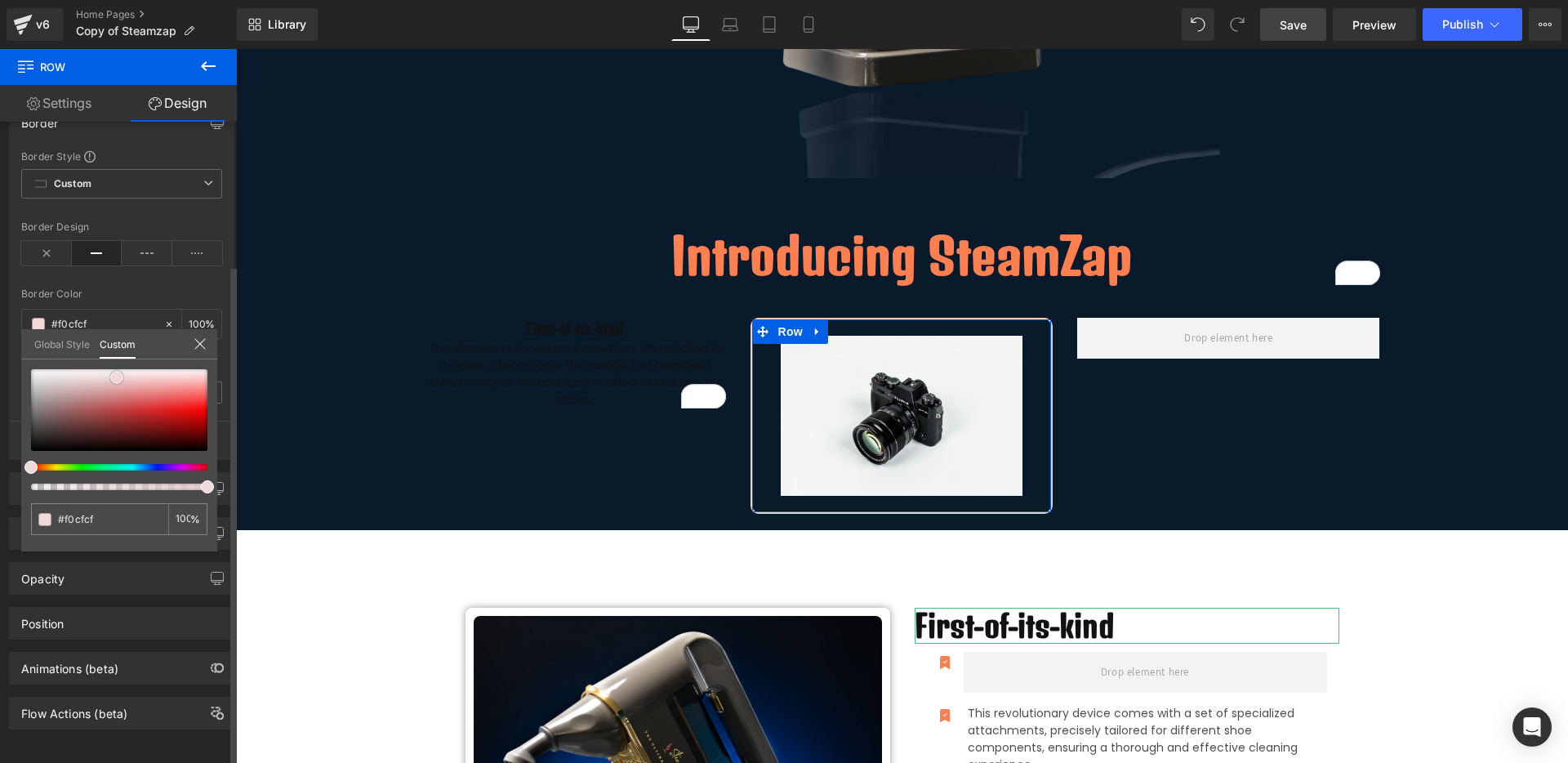 type on "#f0c6c6" 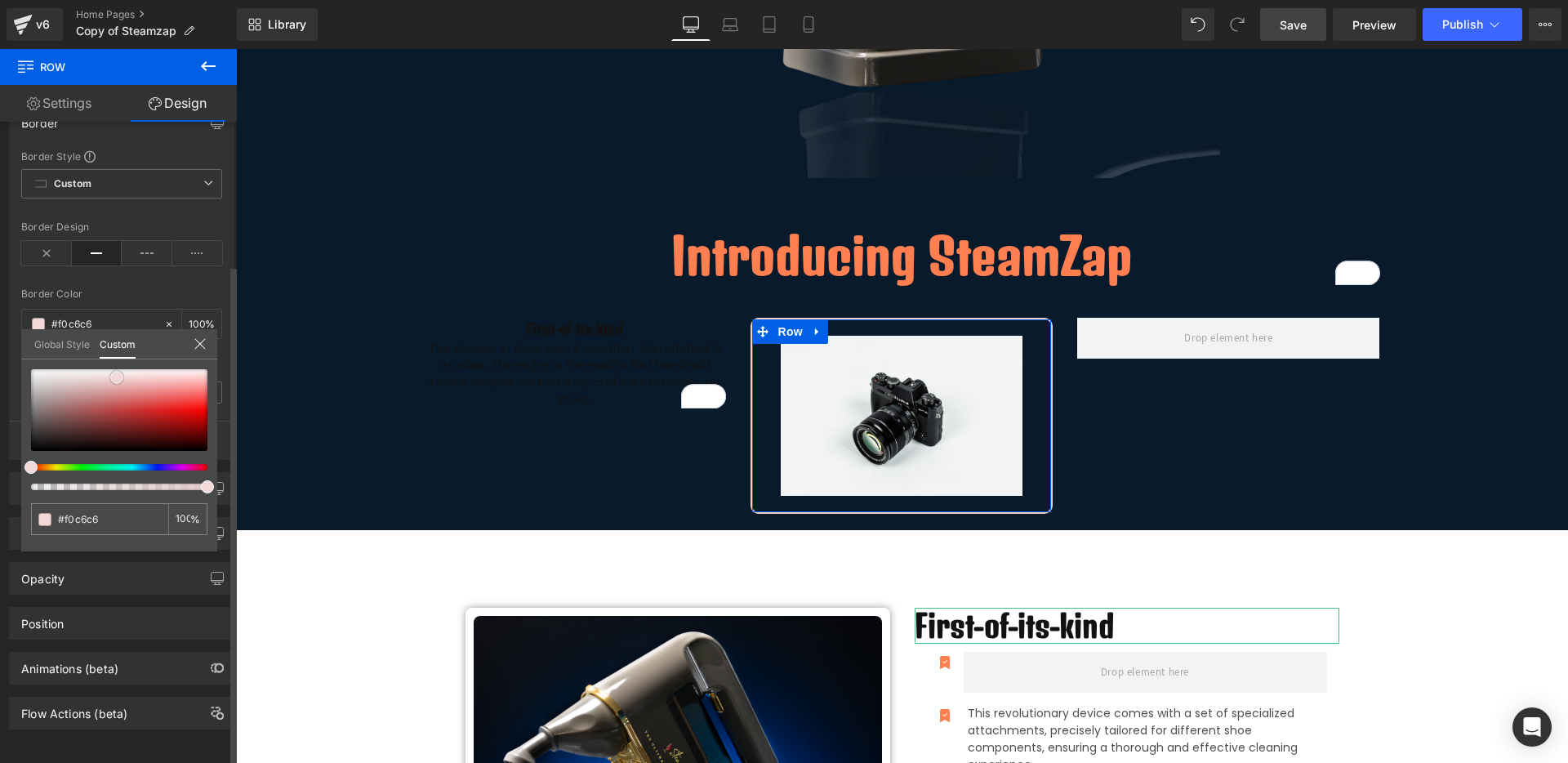type on "#f0c1c1" 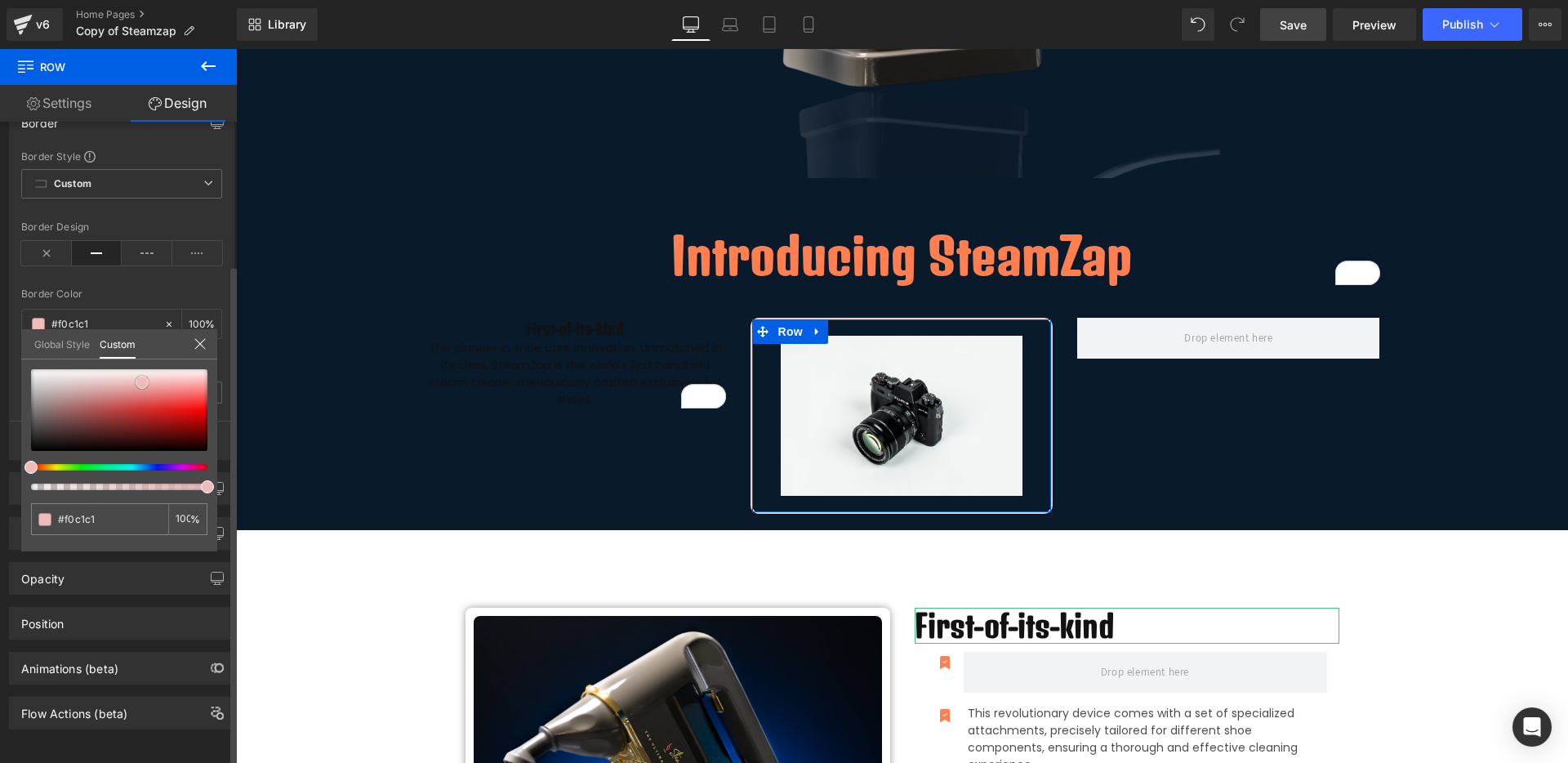 type on "#efbcbc" 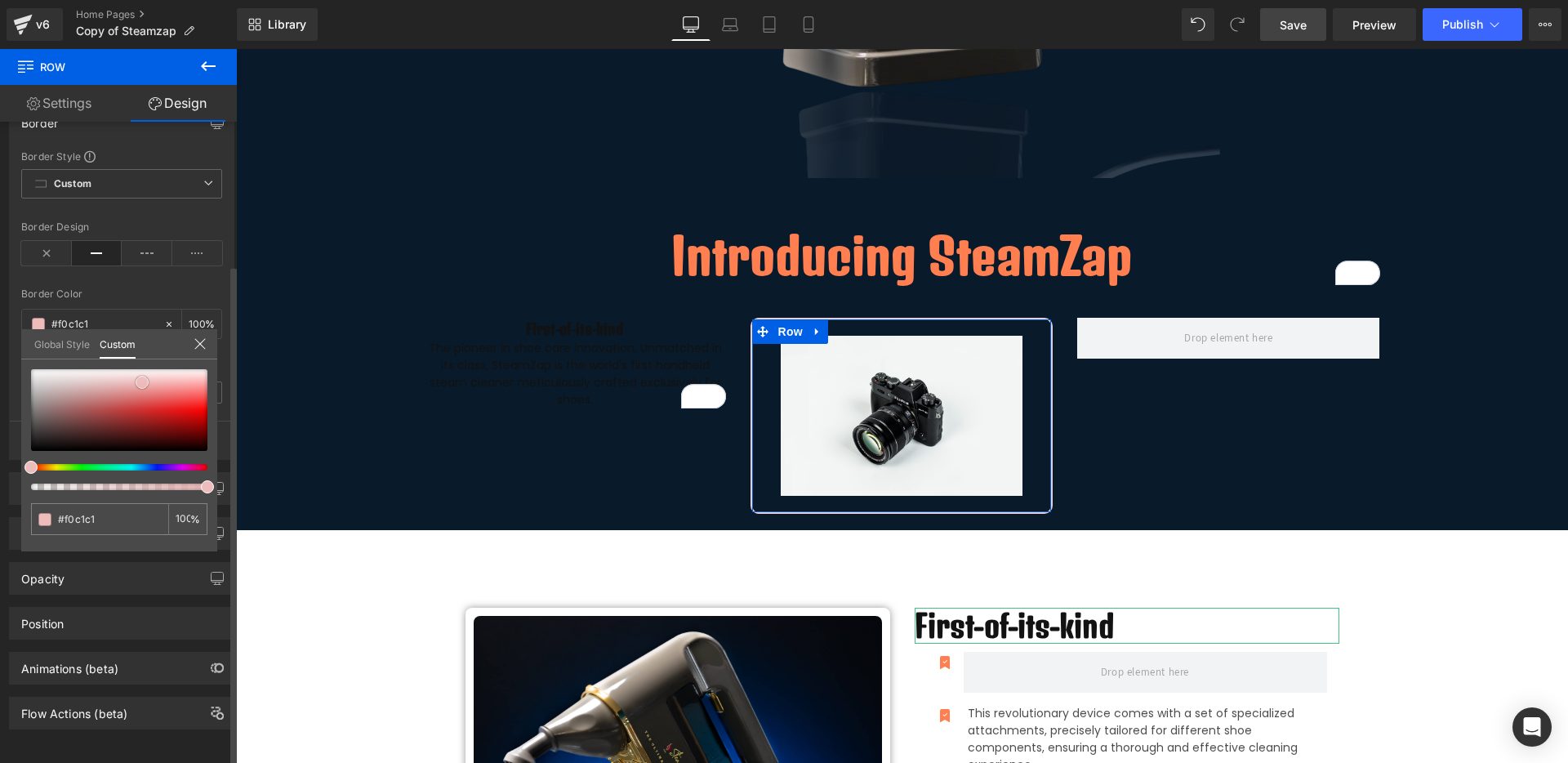 type on "#efbcbc" 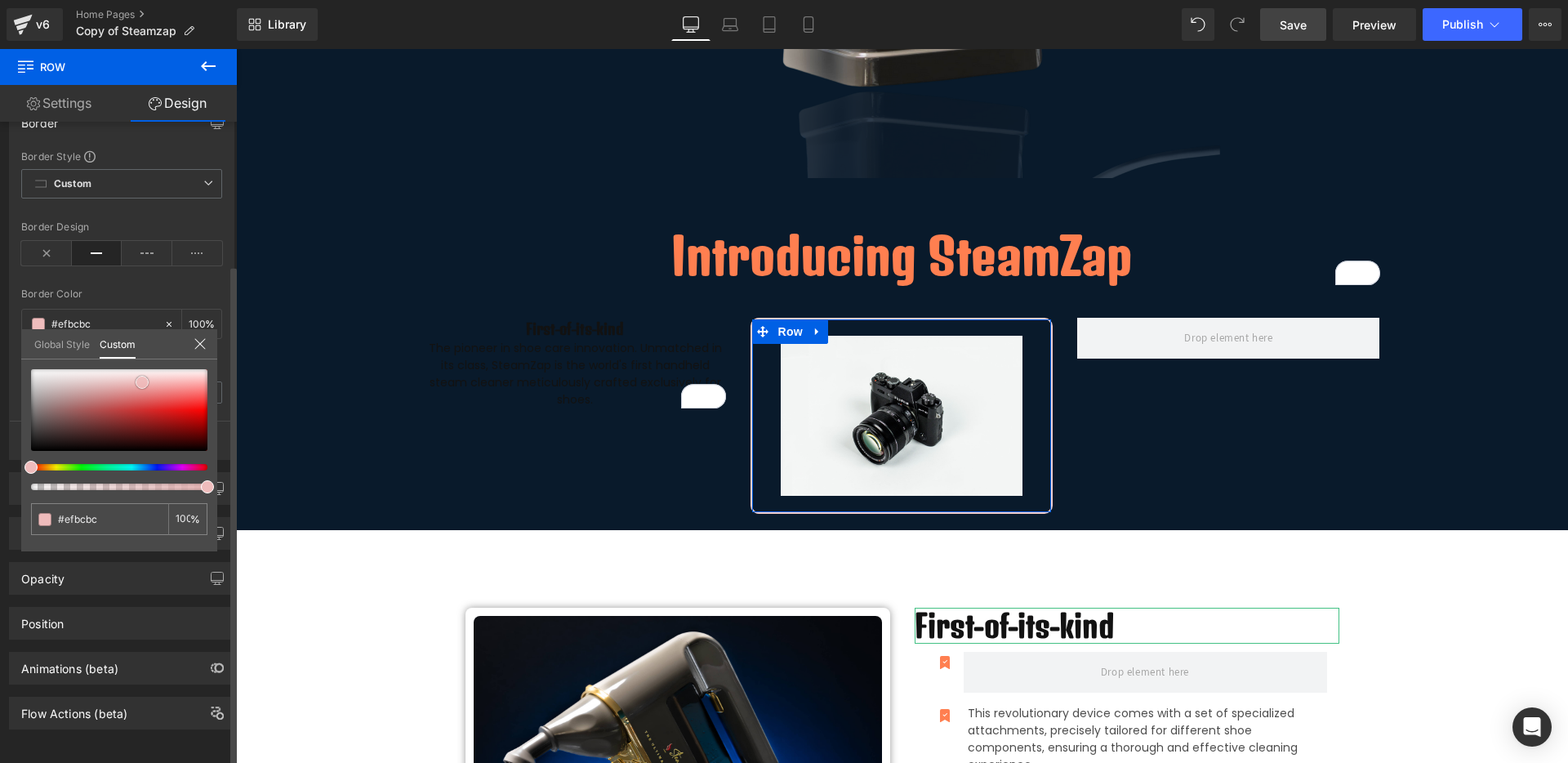 type on "#efbdbd" 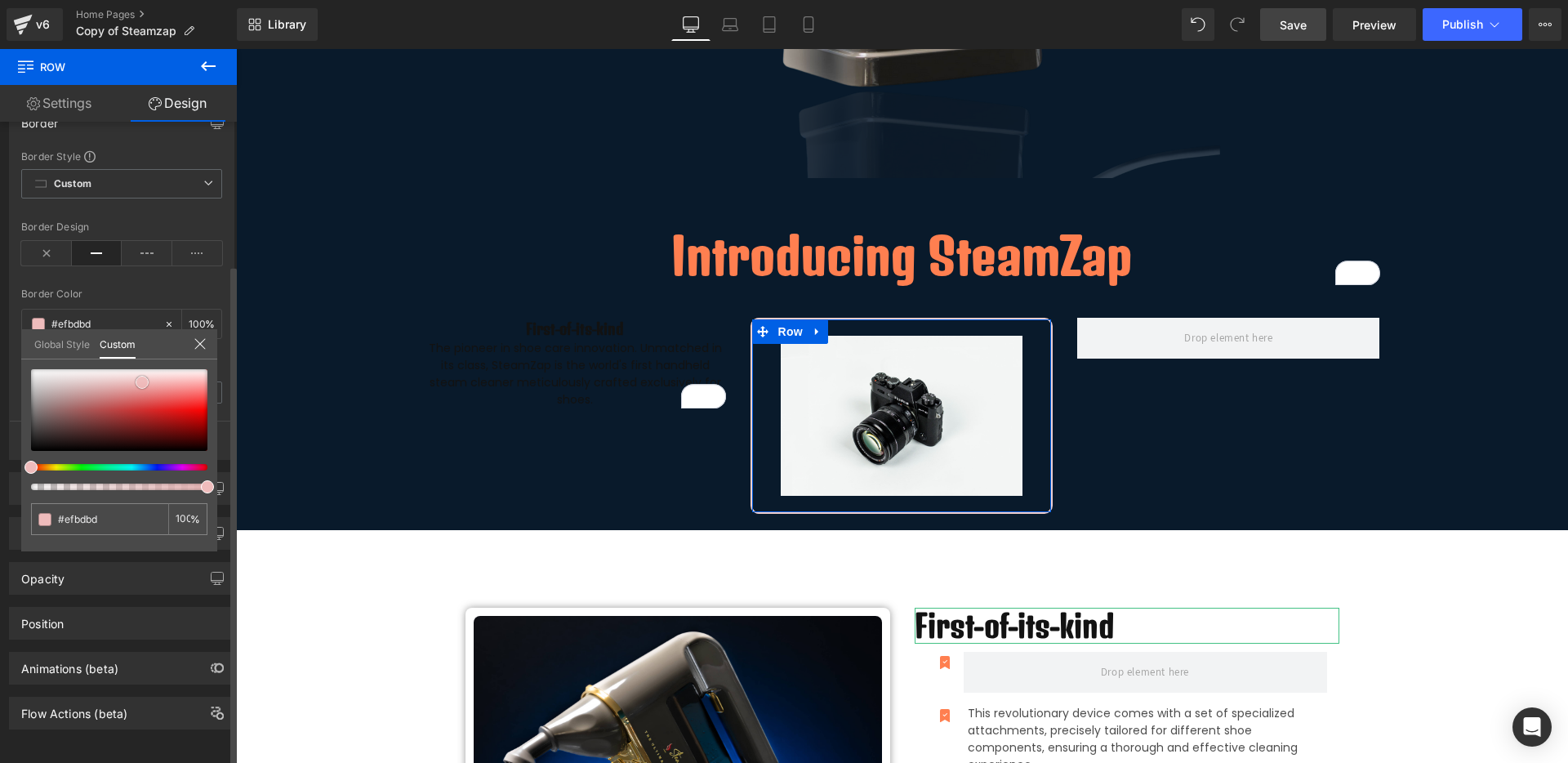 type on "#efbcbc" 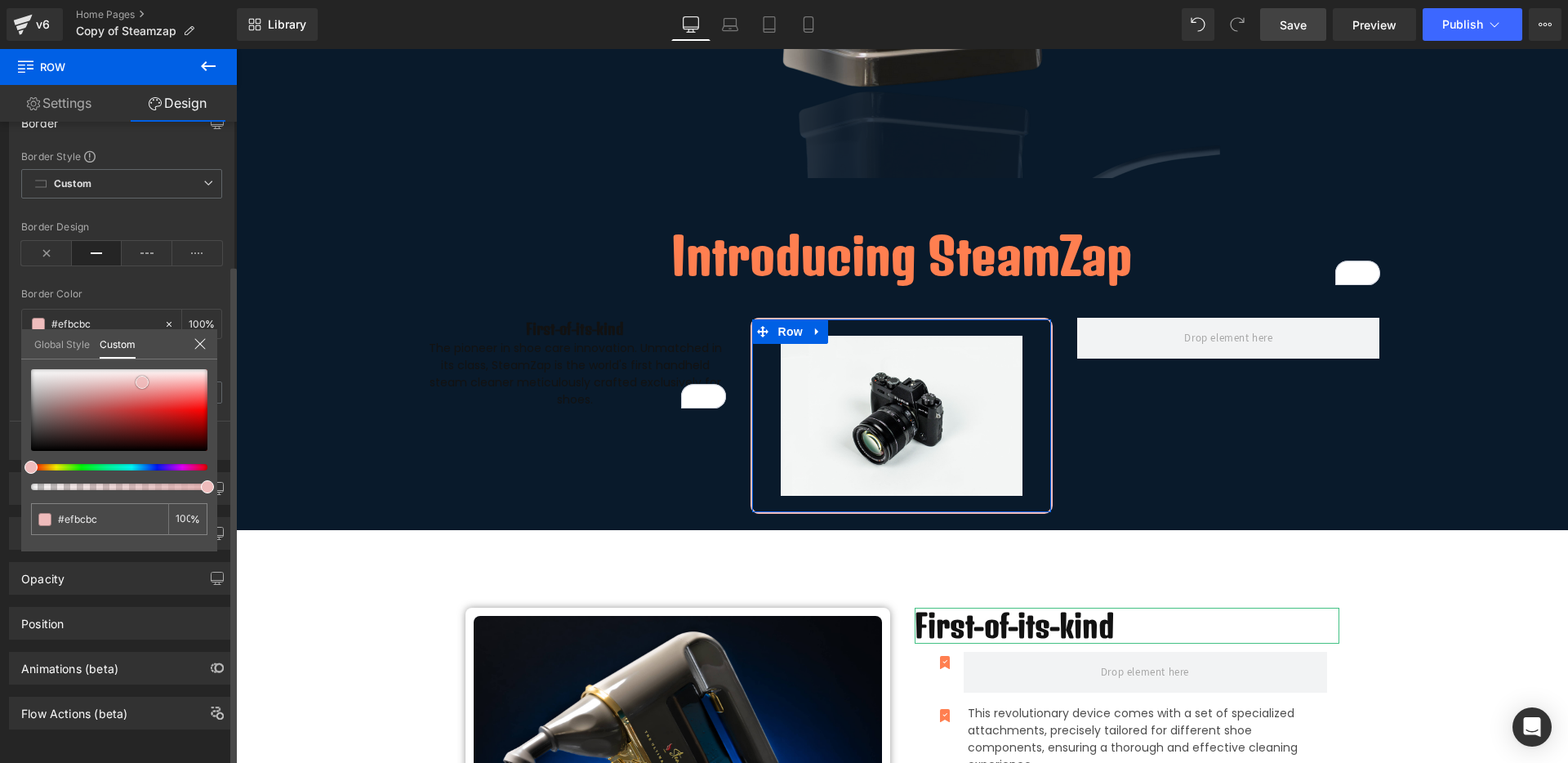 type on "#f1bbbb" 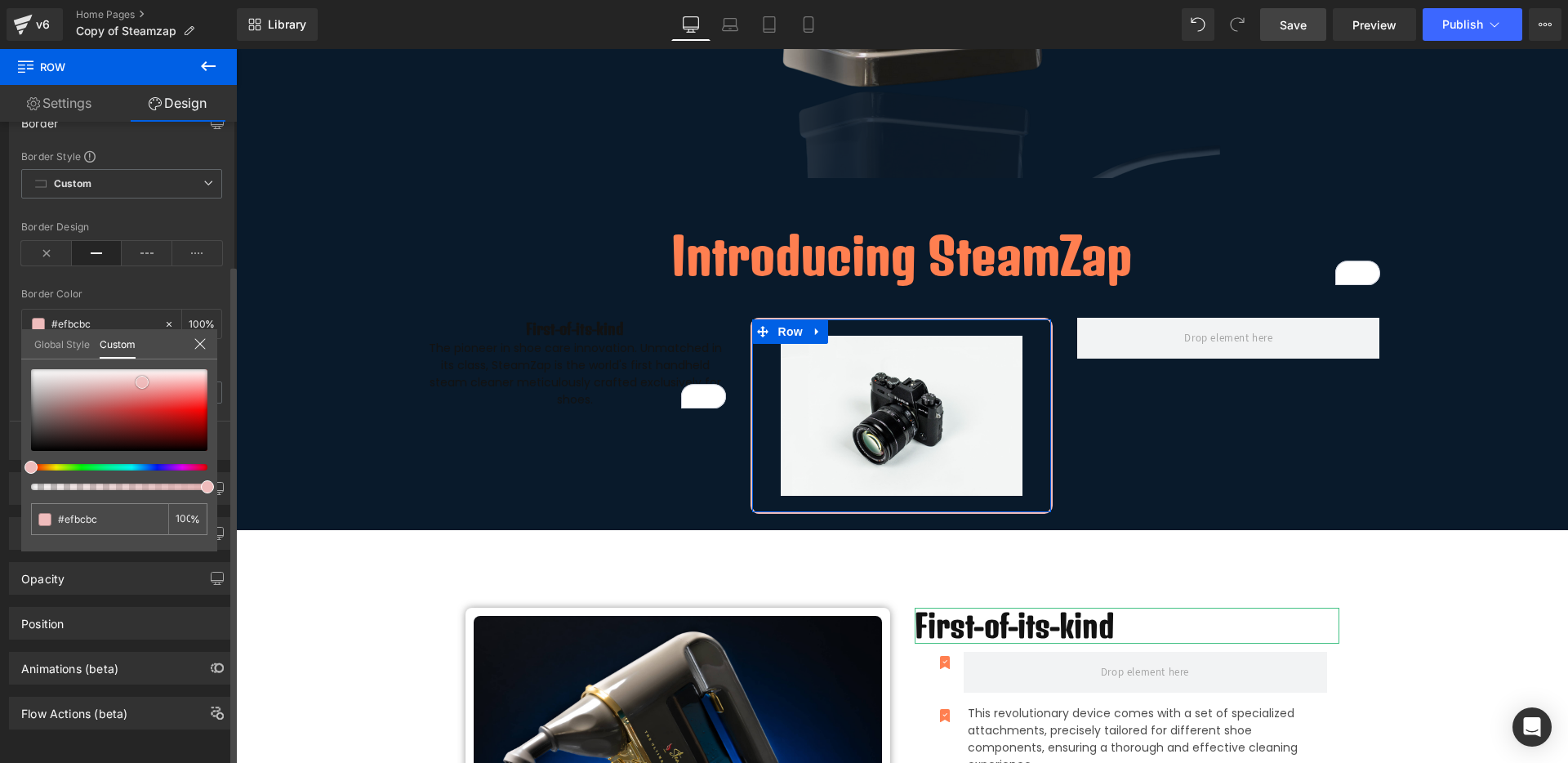 type on "#f1bbbb" 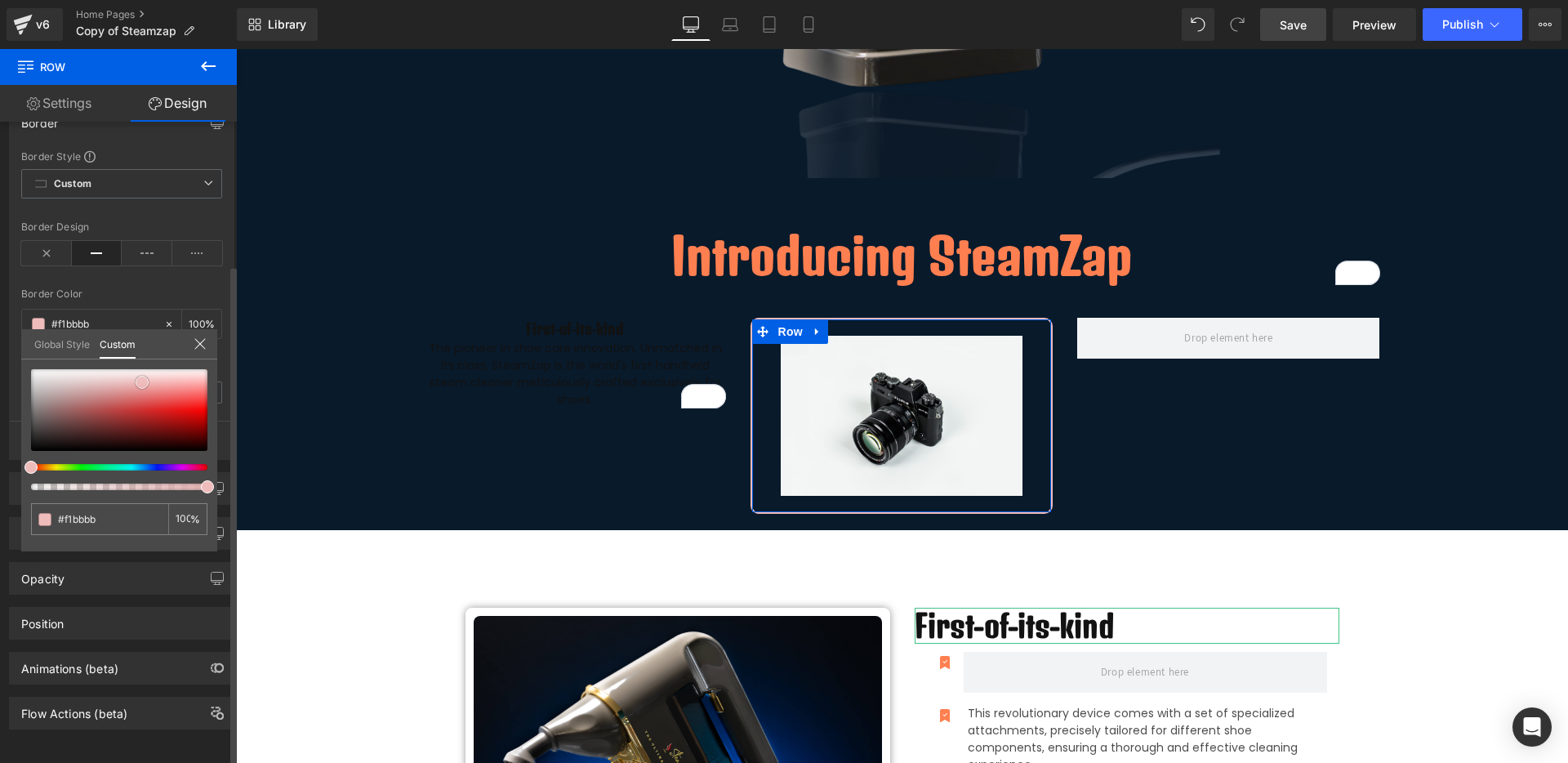 type on "#f1b6b6" 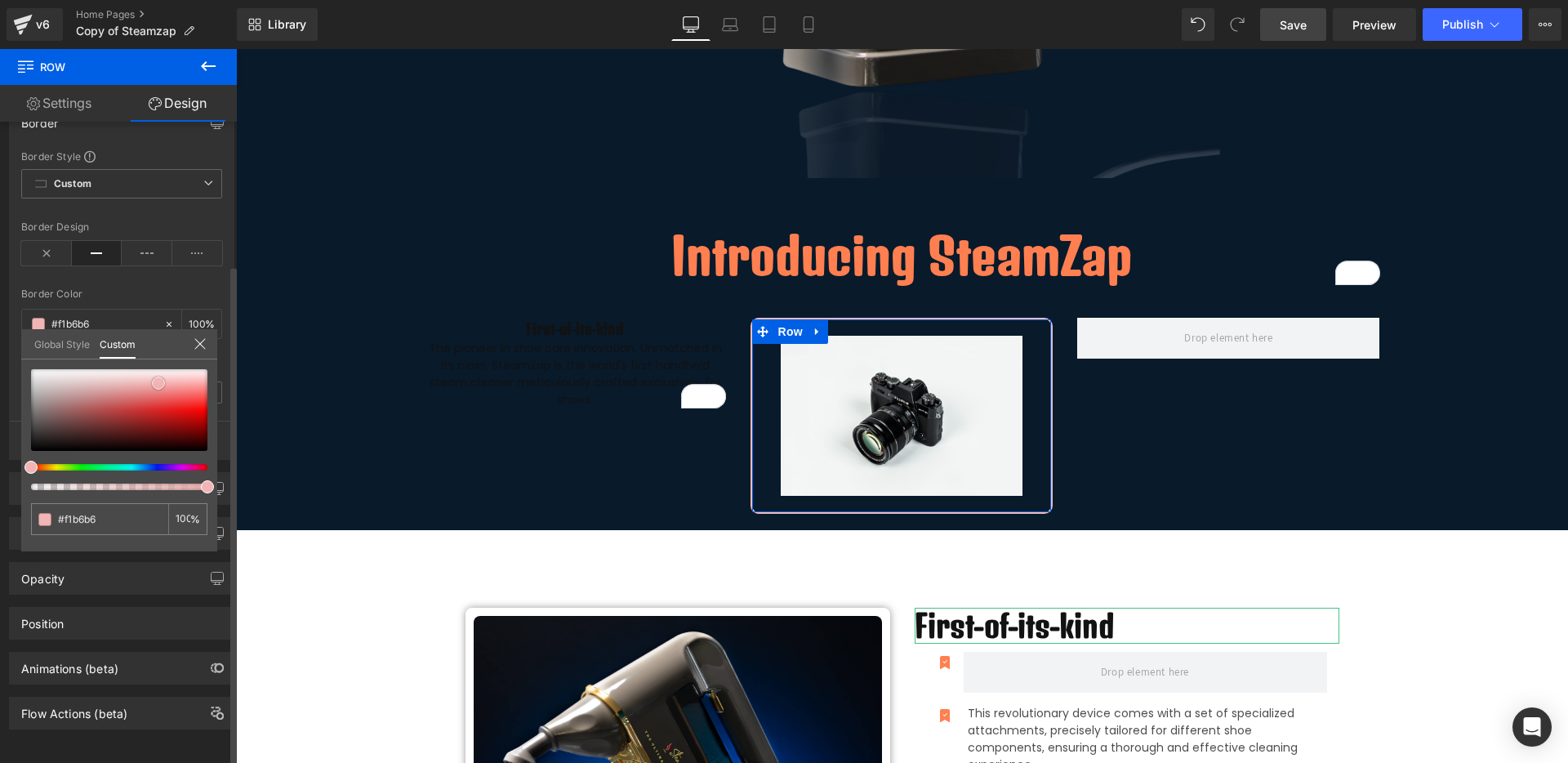 type on "#f1b5b5" 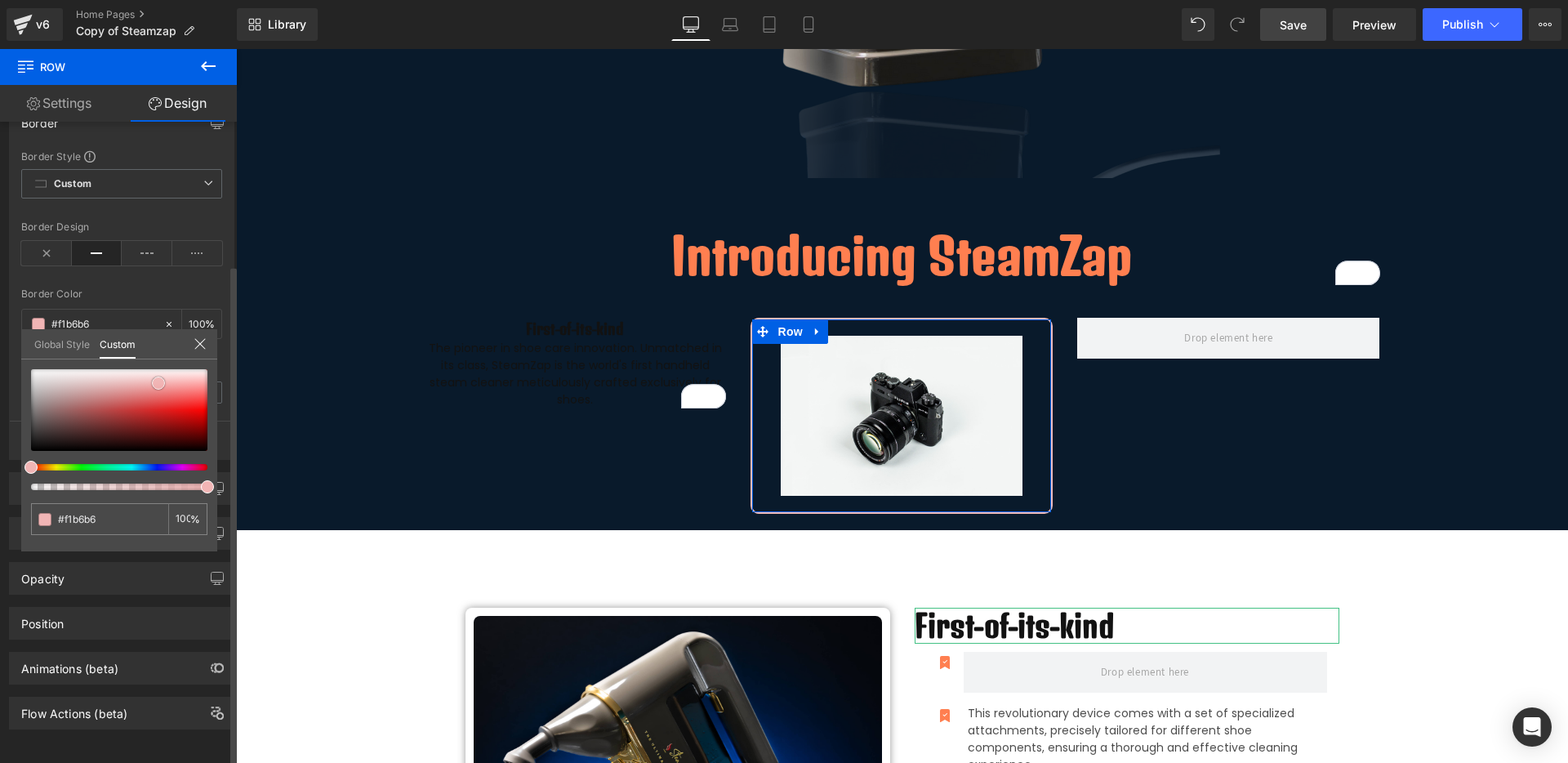 type on "#f1b5b5" 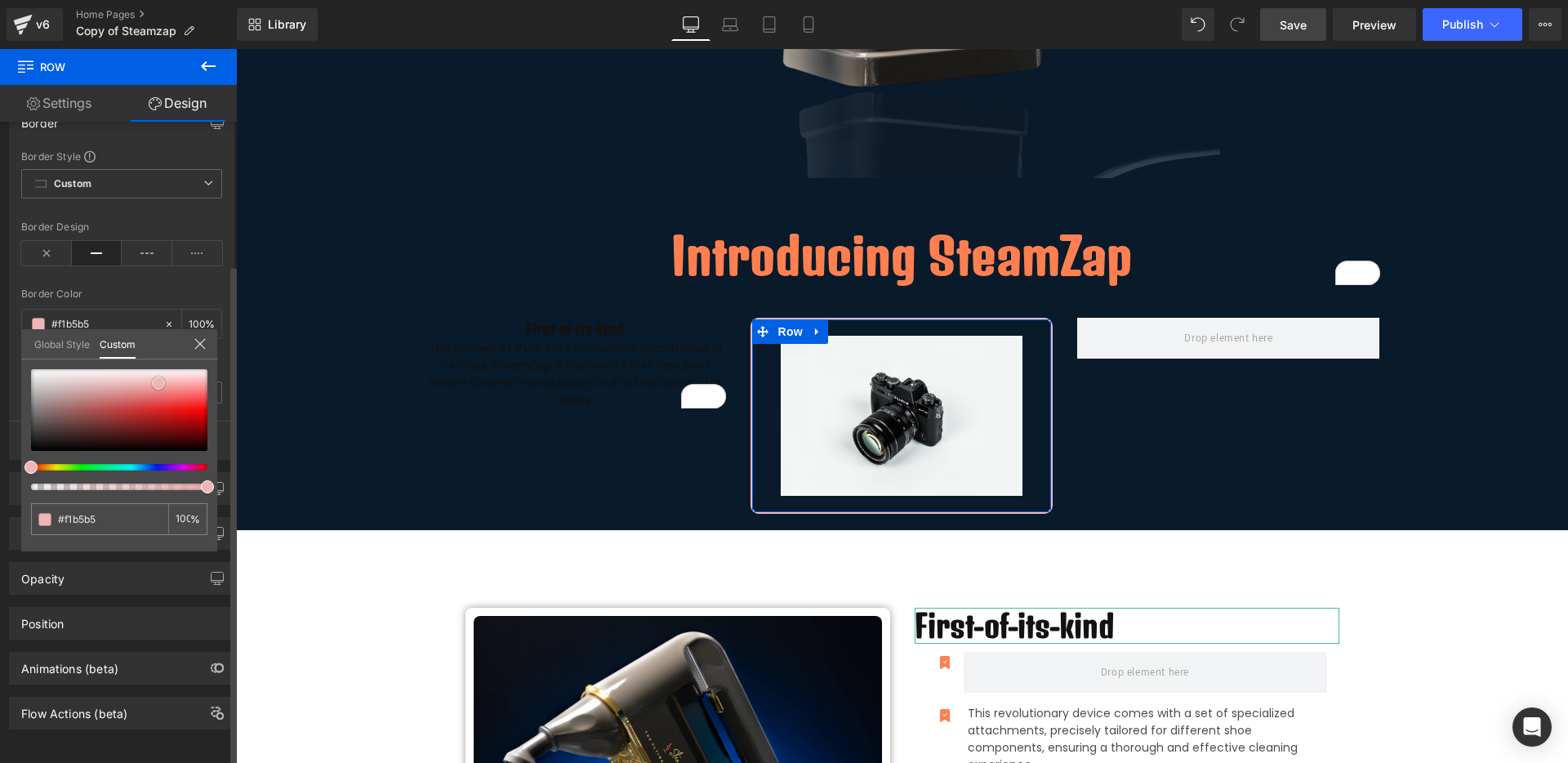 type on "#f2b4b4" 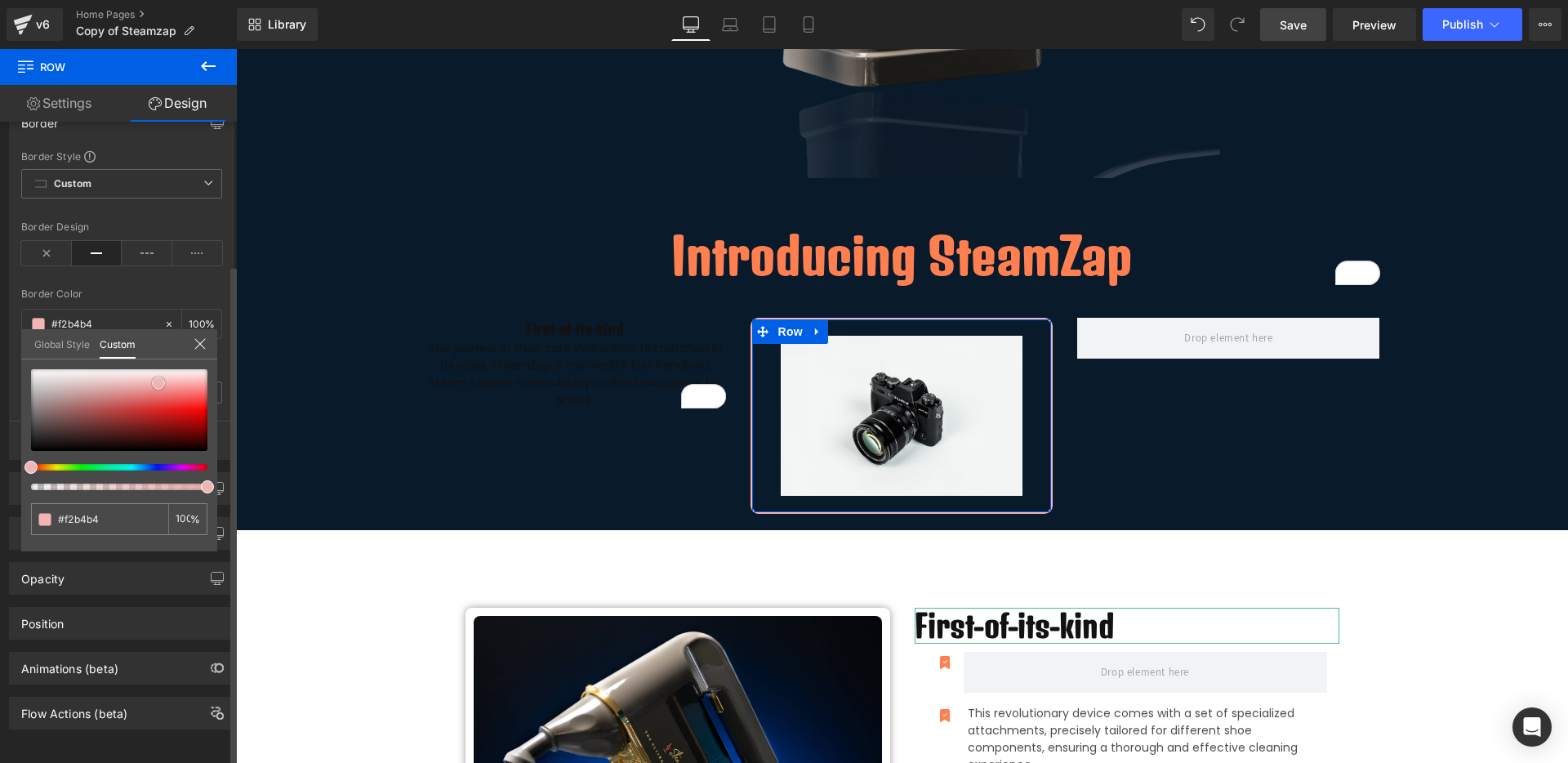 type on "#f3b4b4" 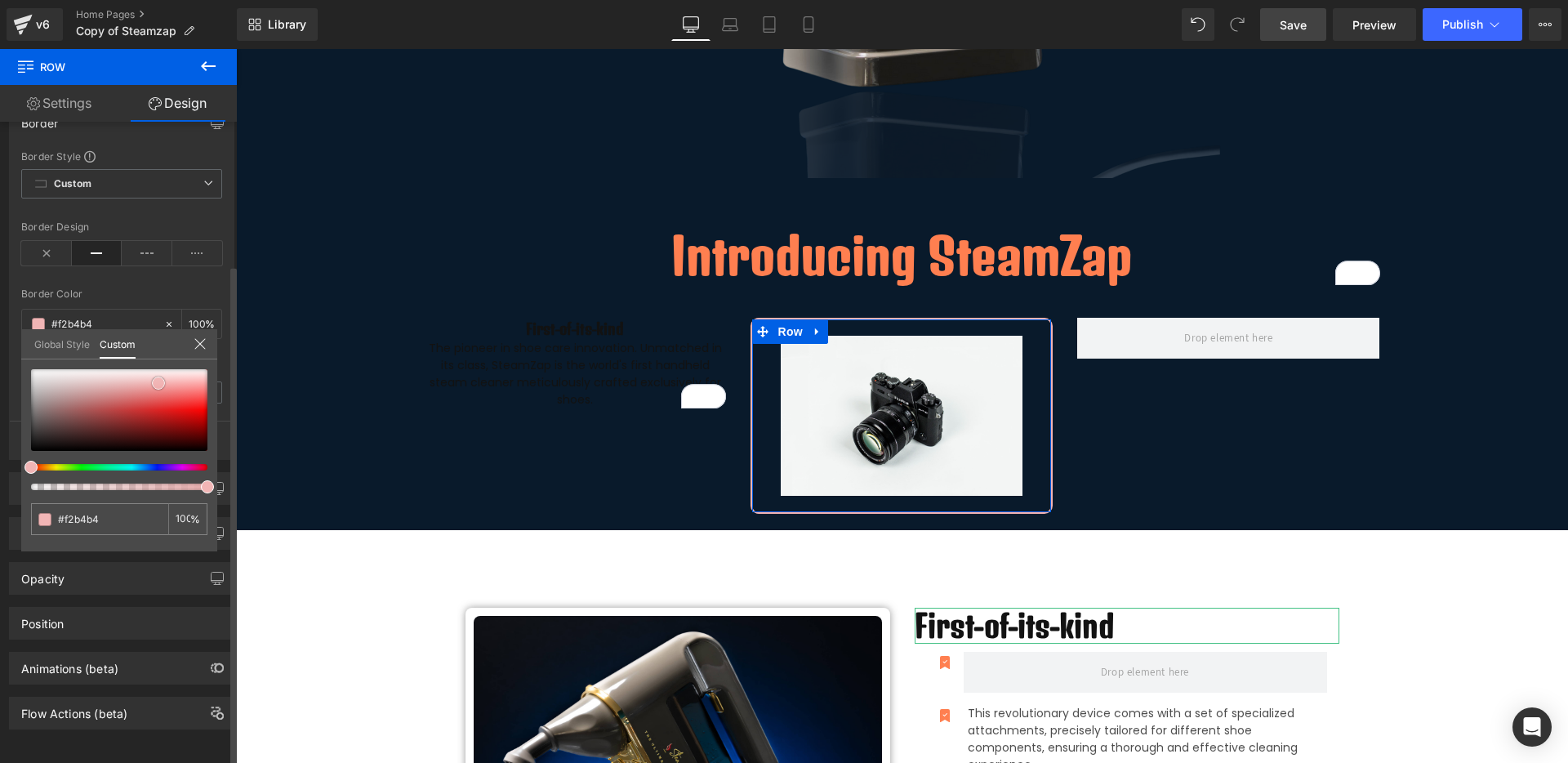 type on "#f3b4b4" 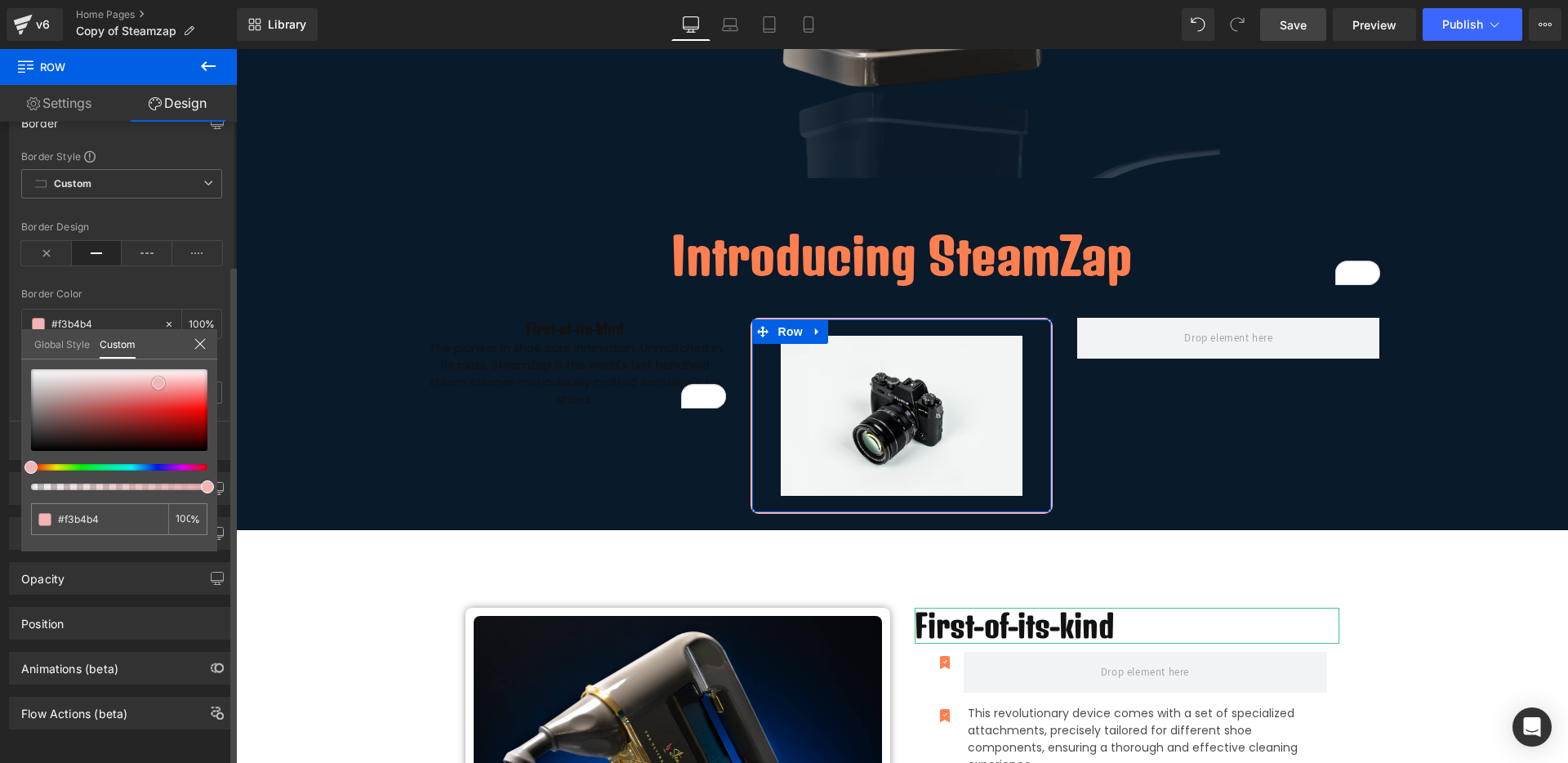 type on "#f4b3b3" 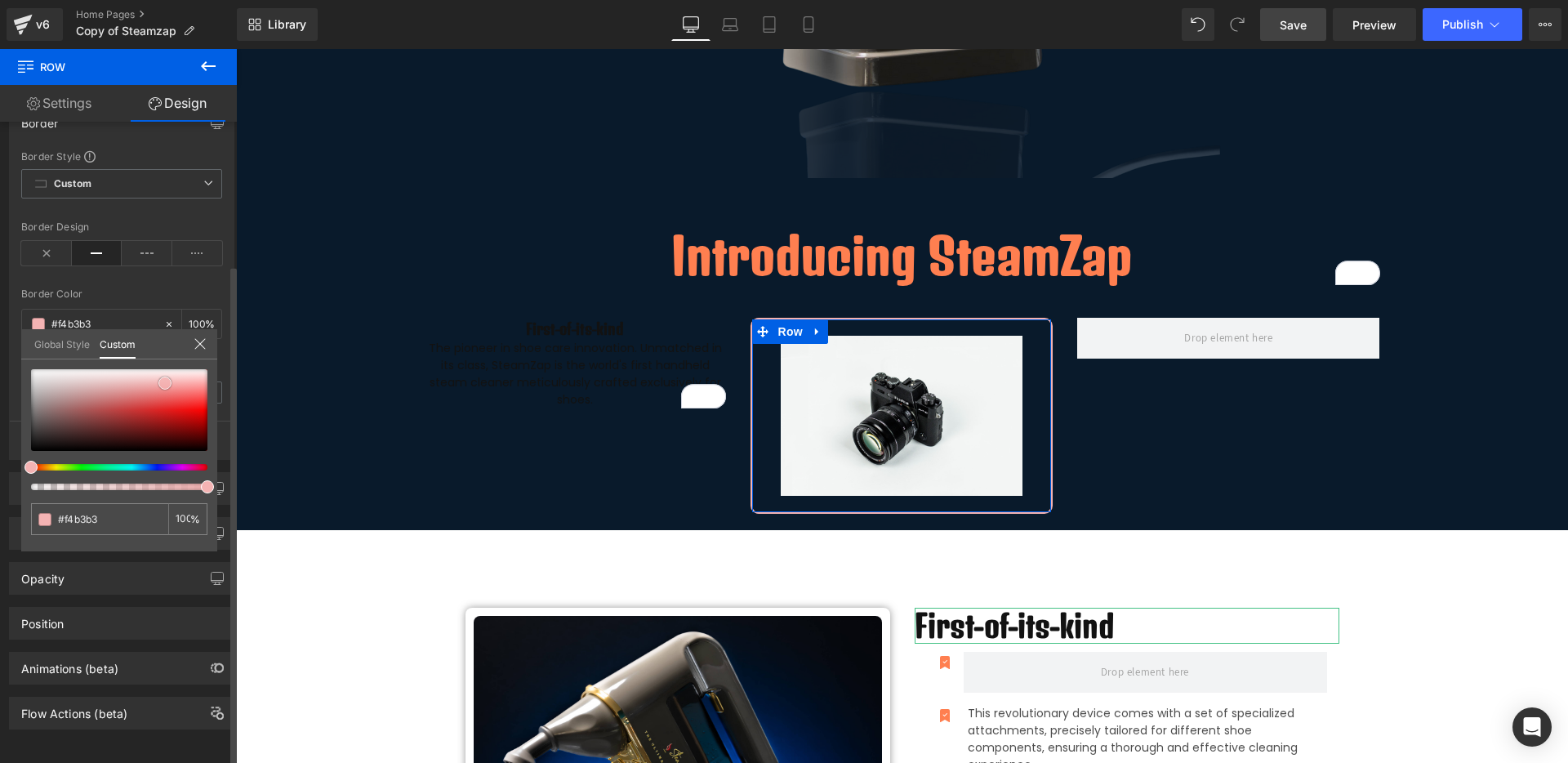 type on "#f5b2b2" 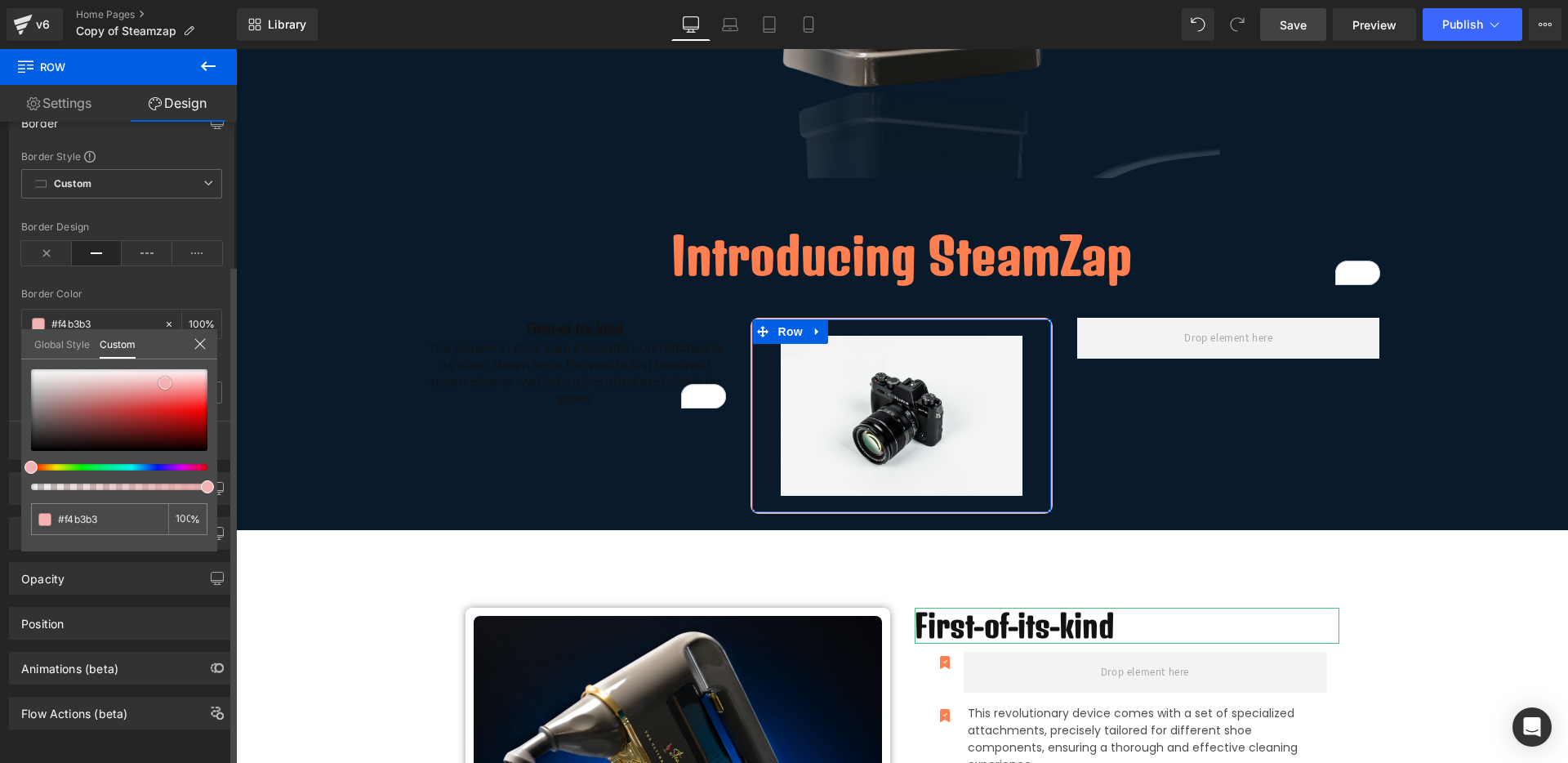 type on "#f5b2b2" 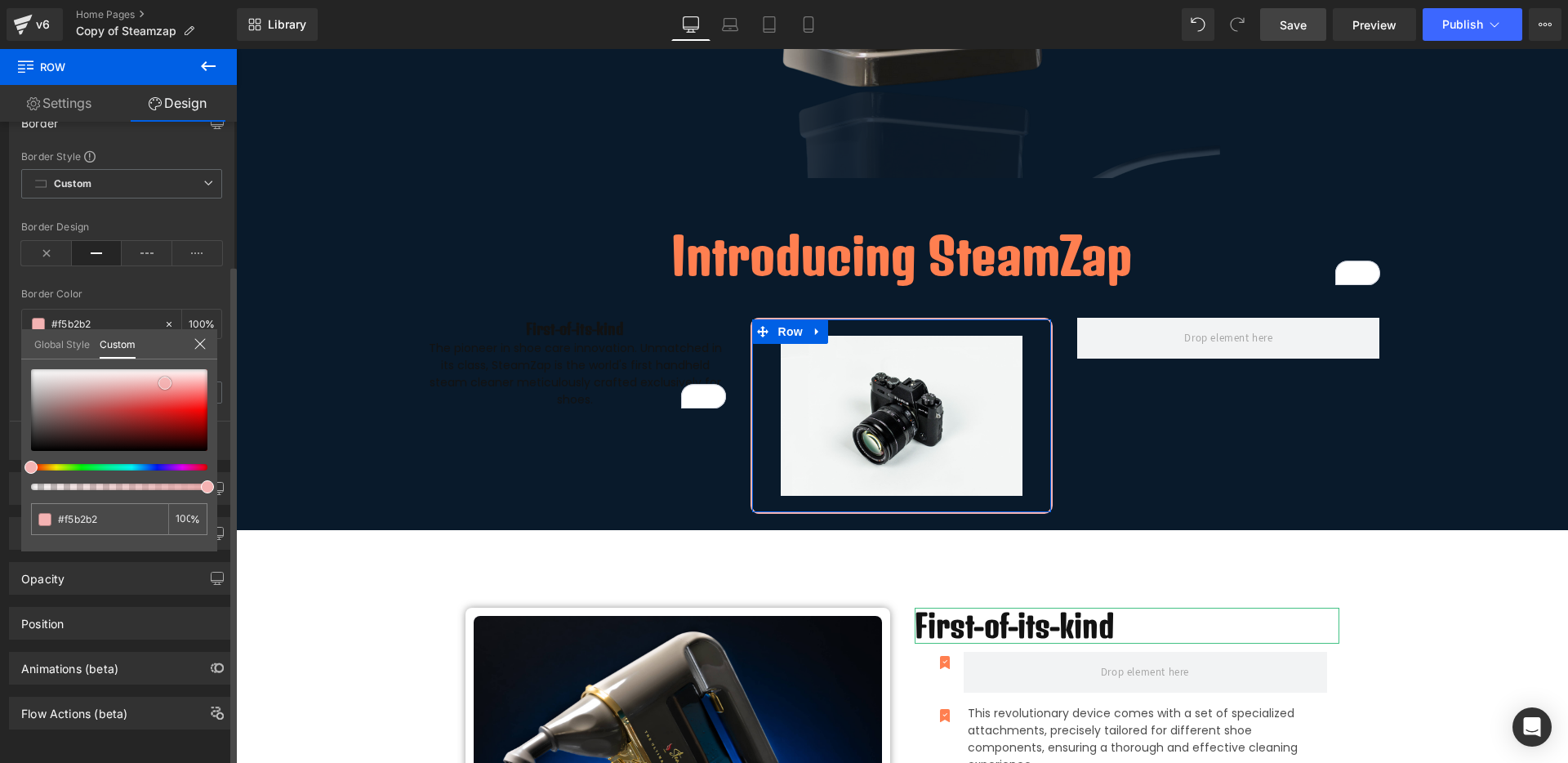 type on "#f4b3b3" 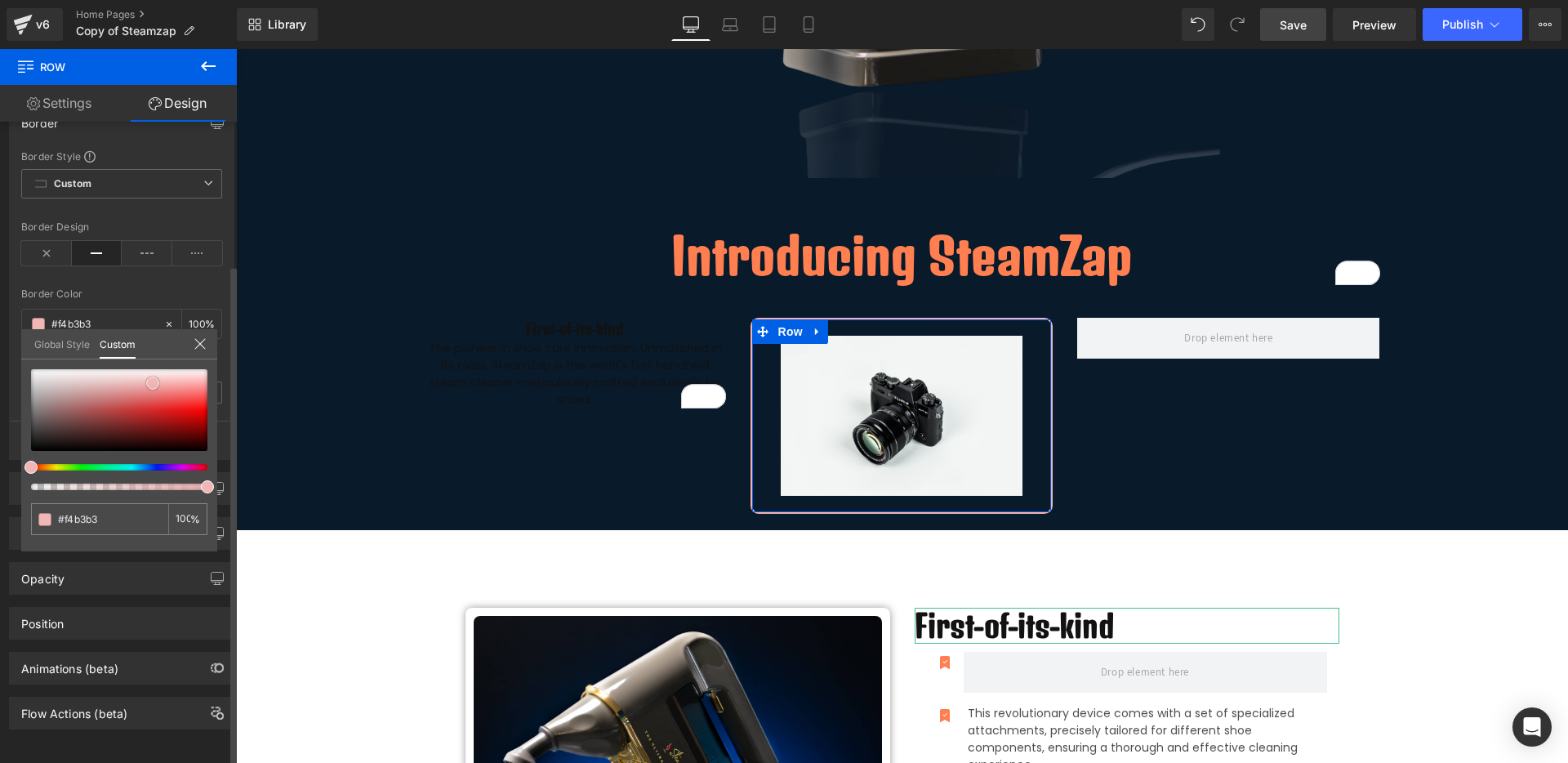 type on "#f1b6b6" 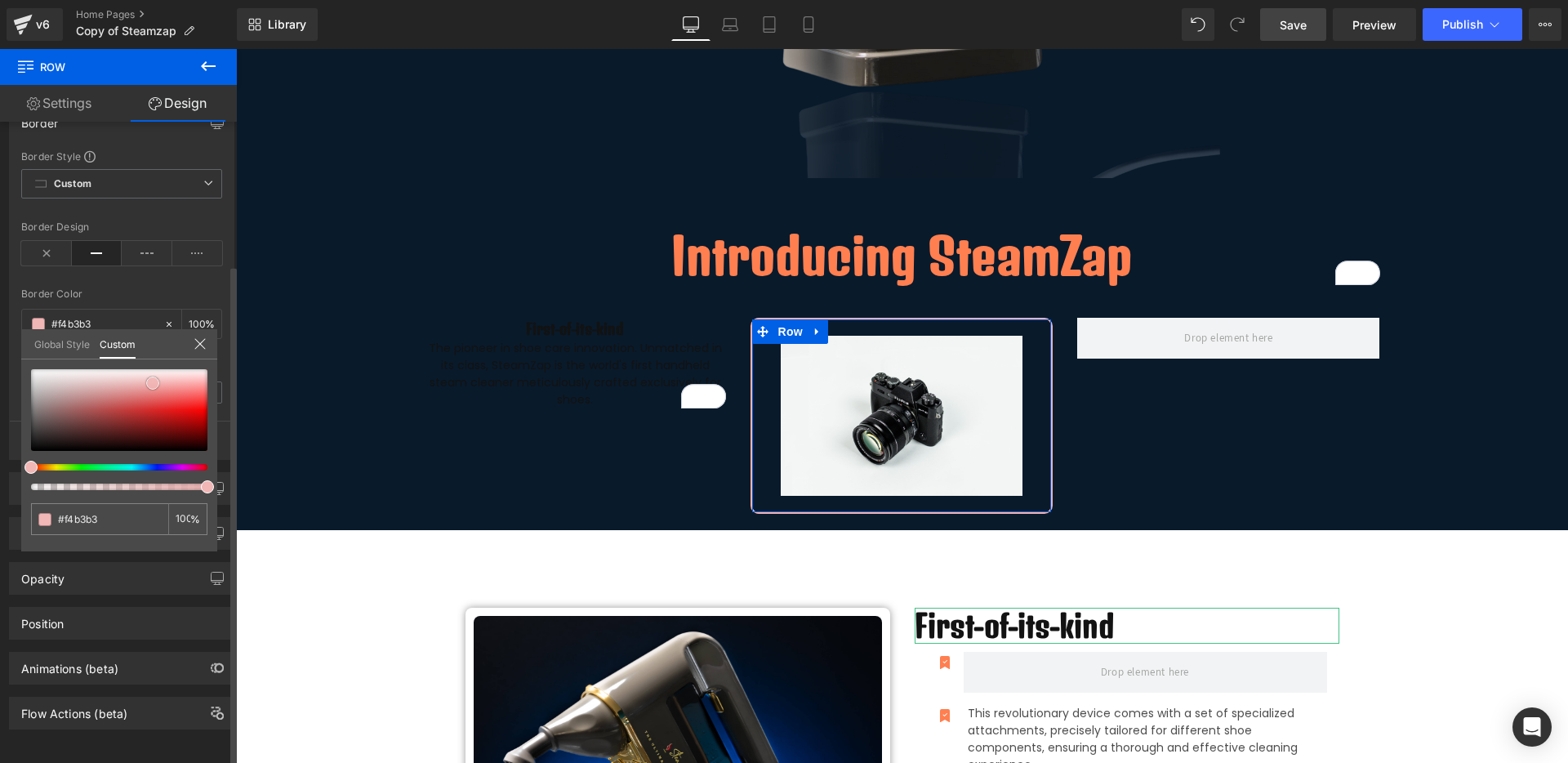 type on "#f1b6b6" 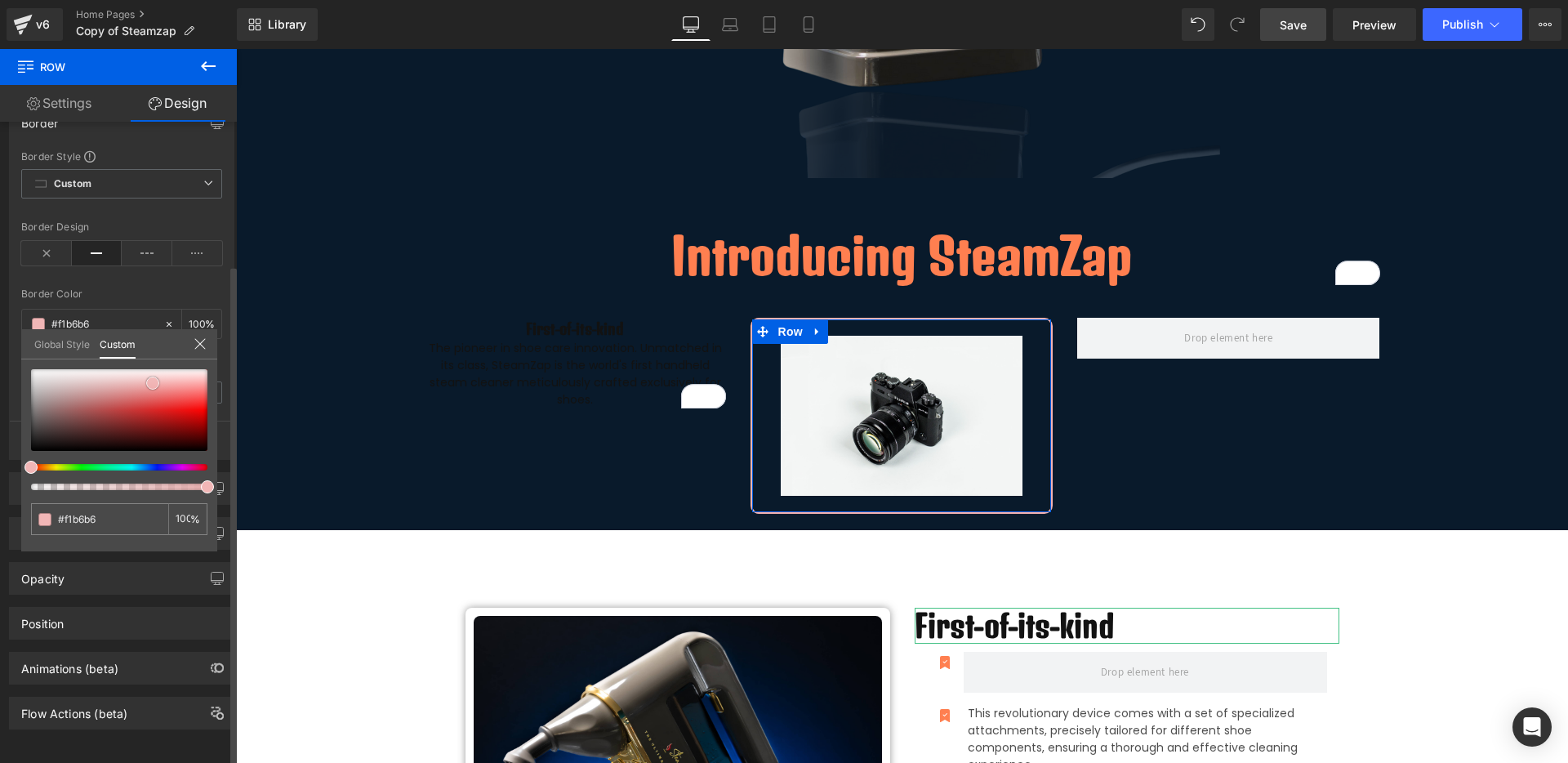 type on "#efb7b7" 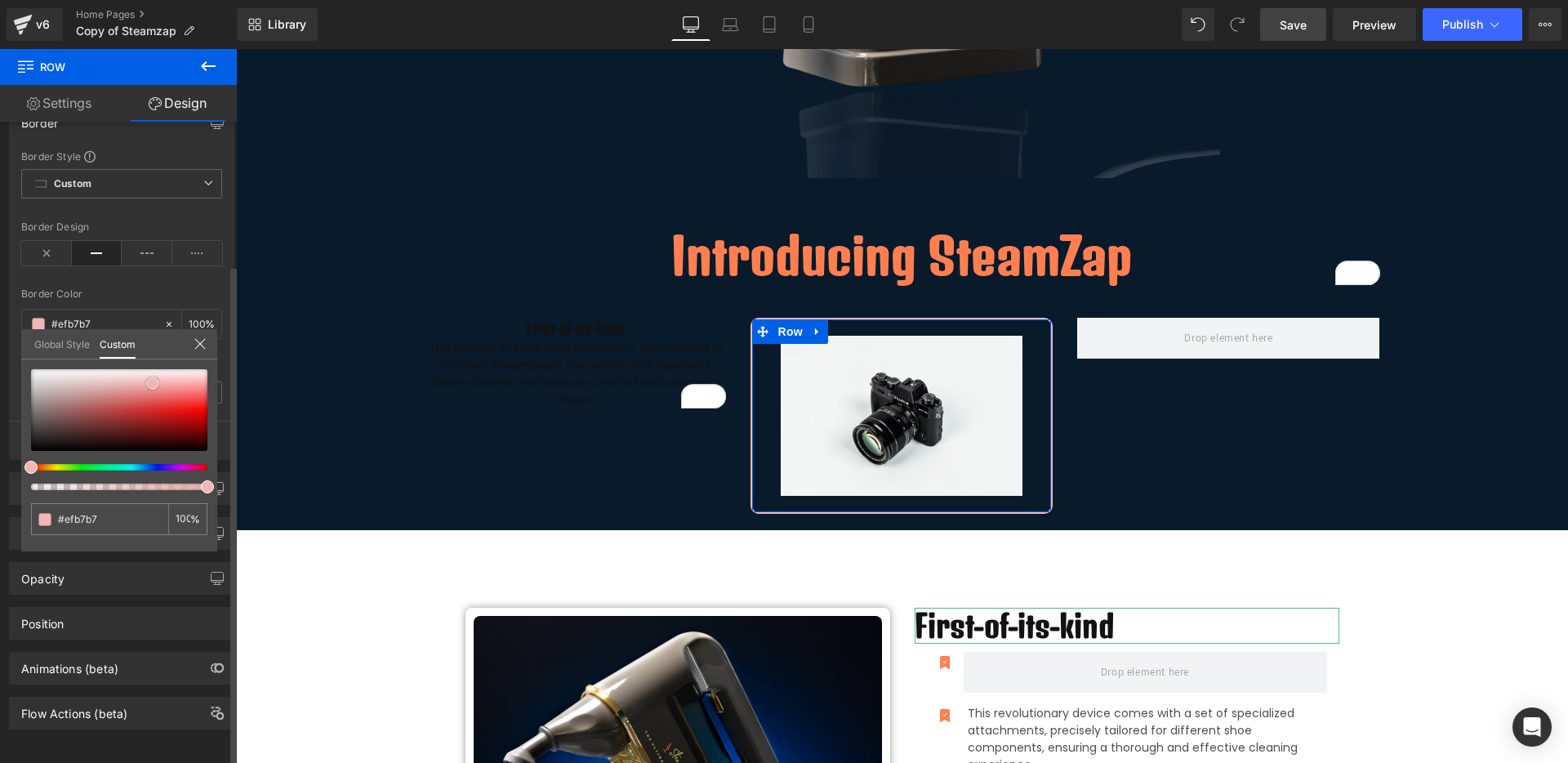 type on "#eeb9b9" 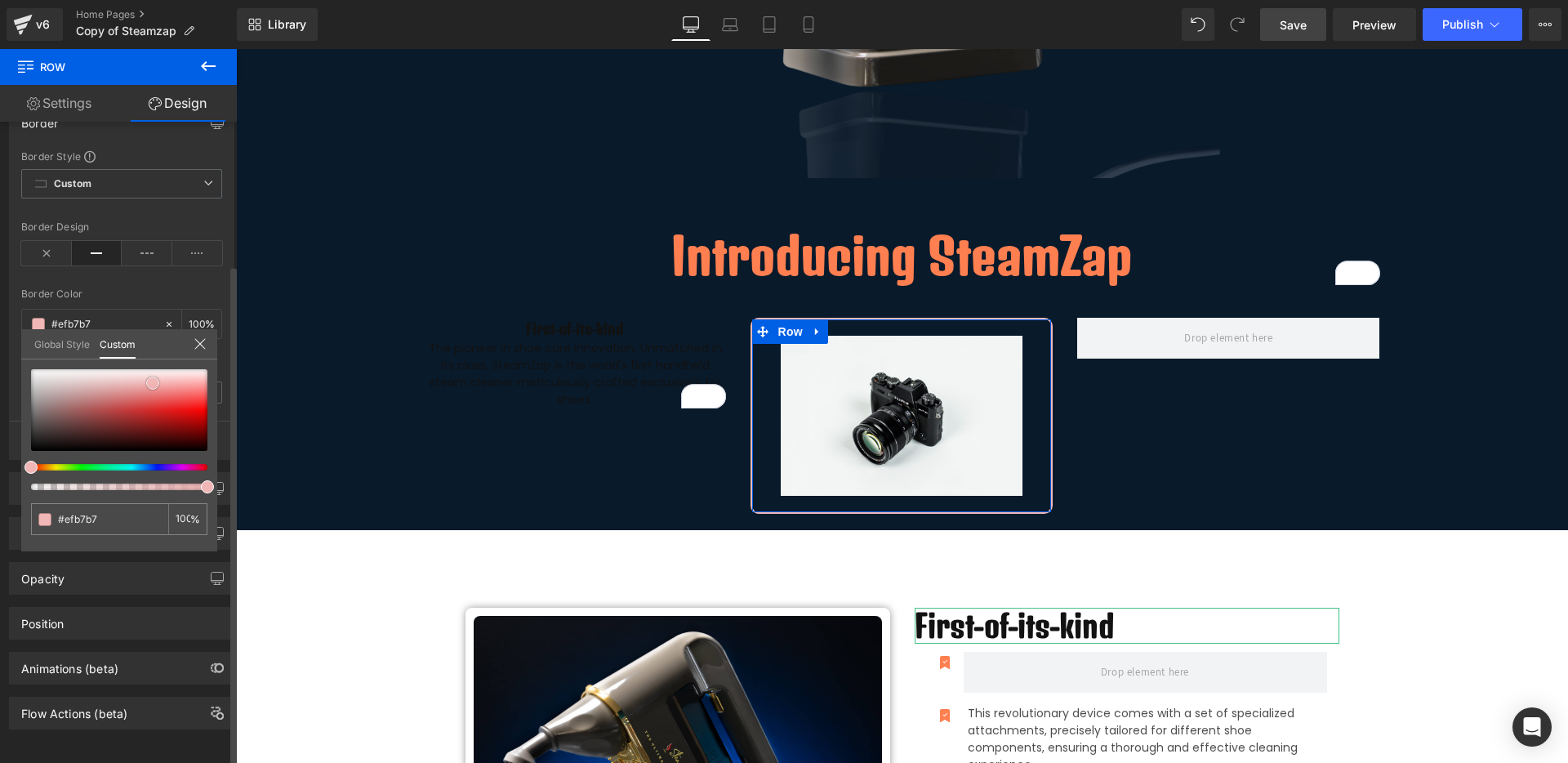 type on "#eeb9b9" 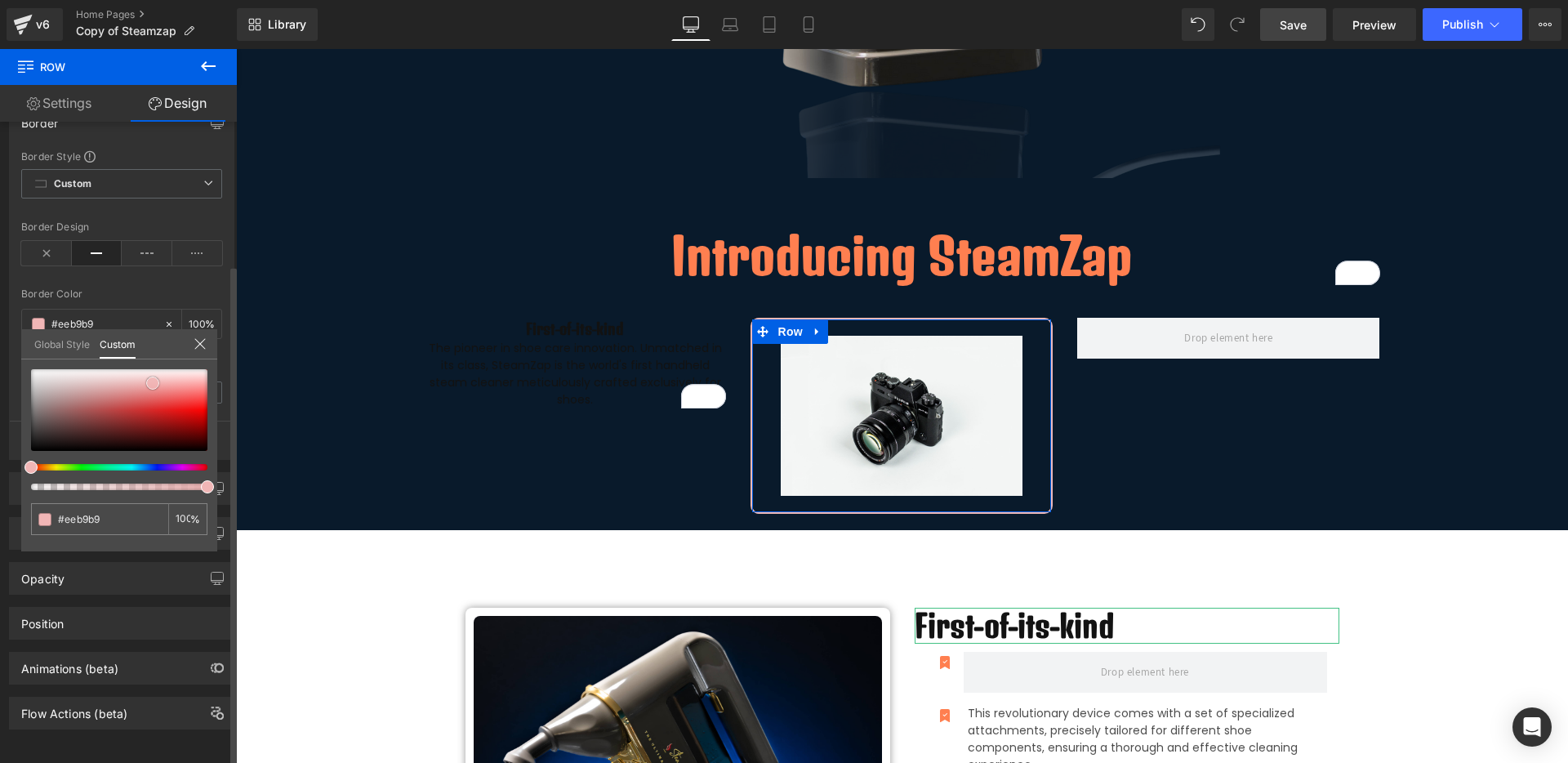 type on "#ecb6b6" 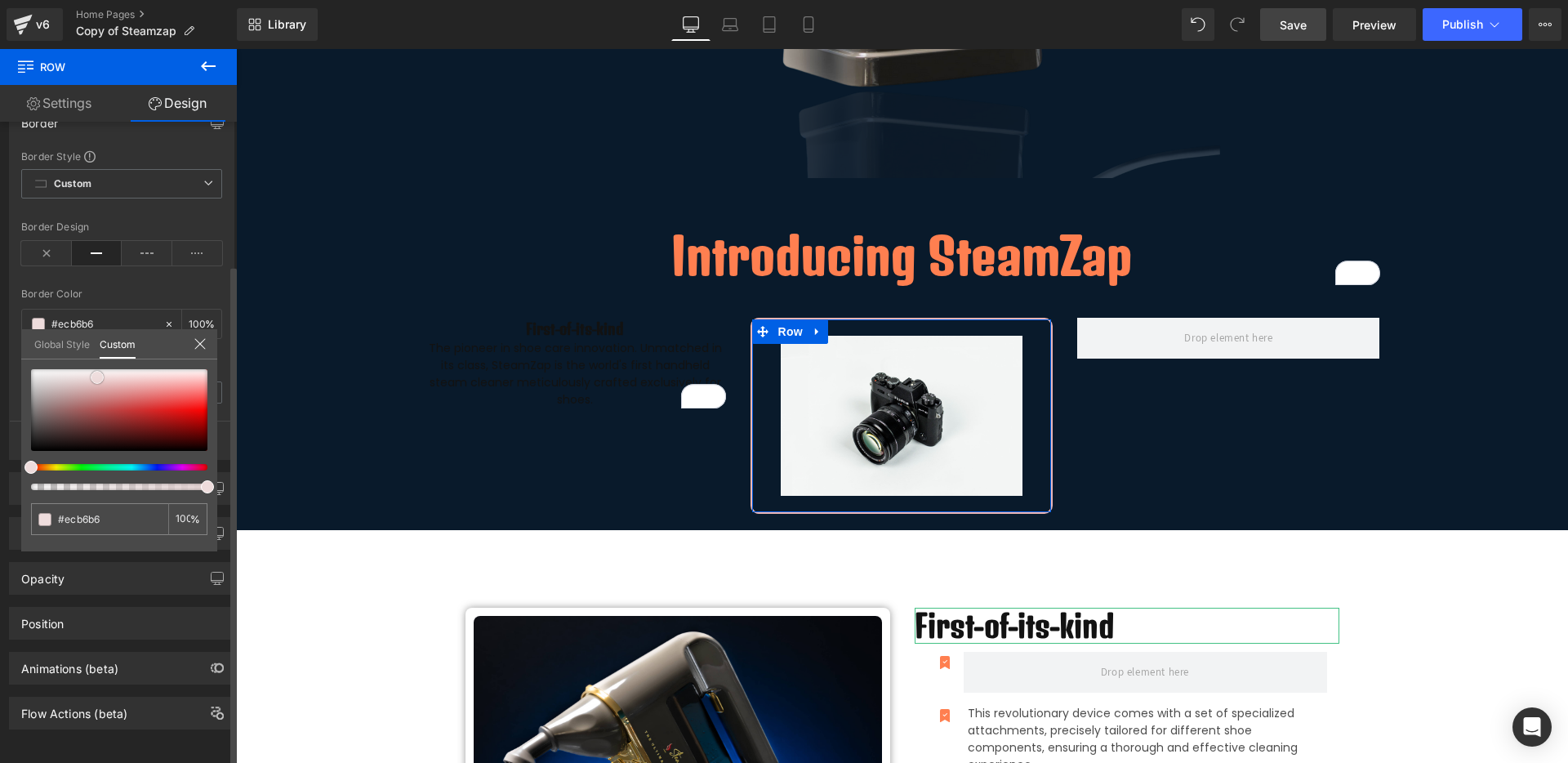 type on "#eed7d7" 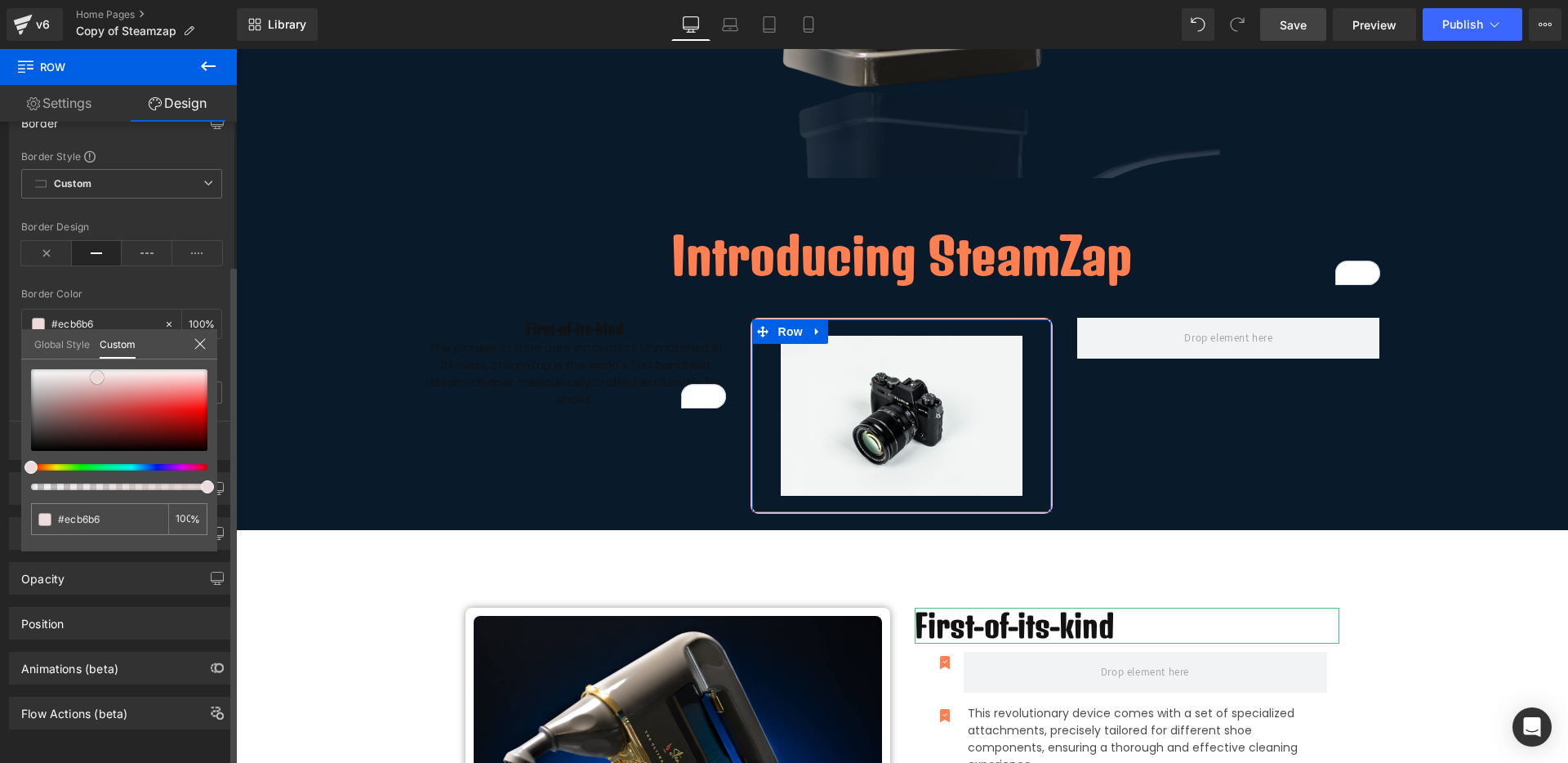 type on "#eed7d7" 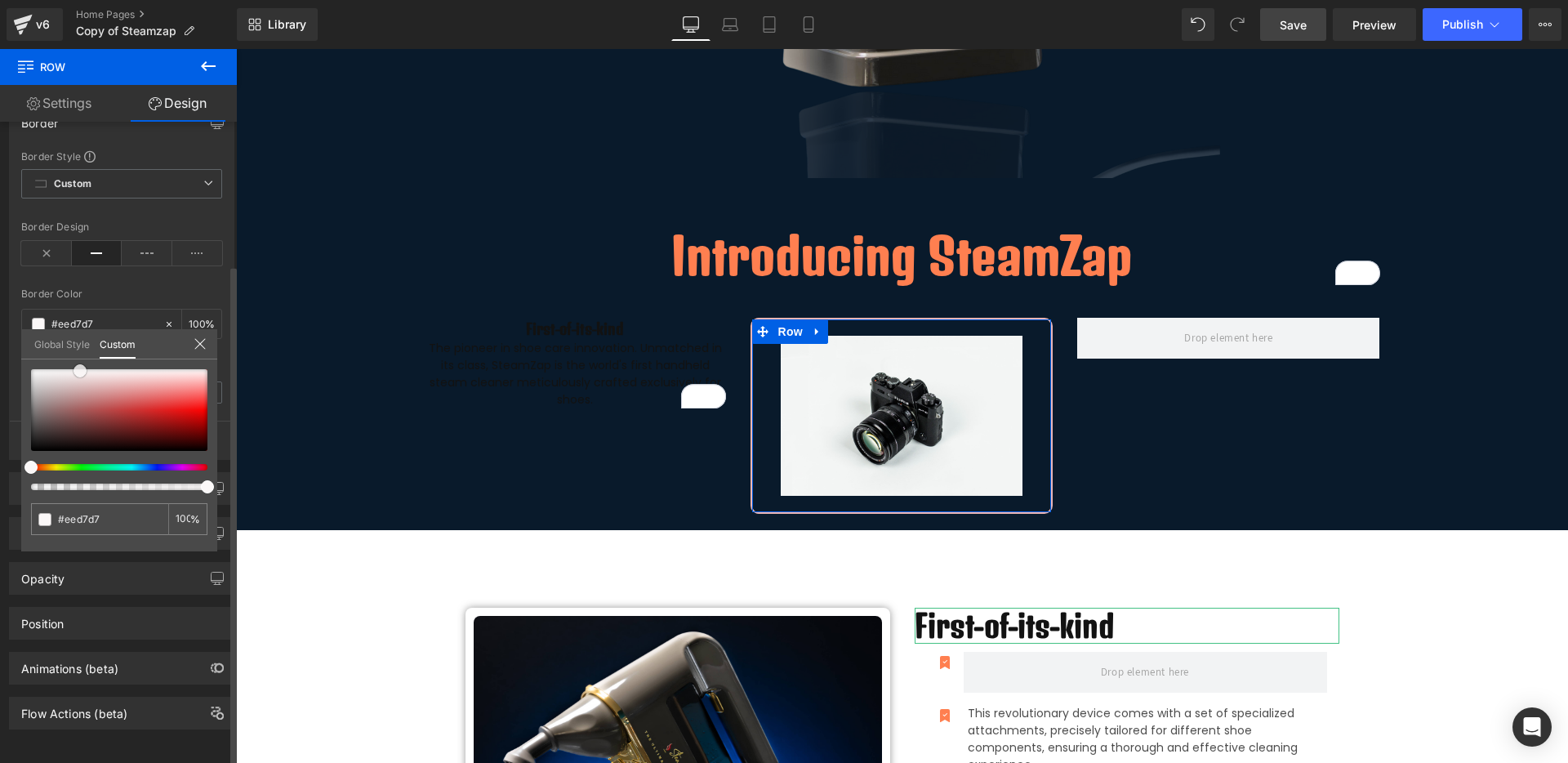 type on "#f9f5f5" 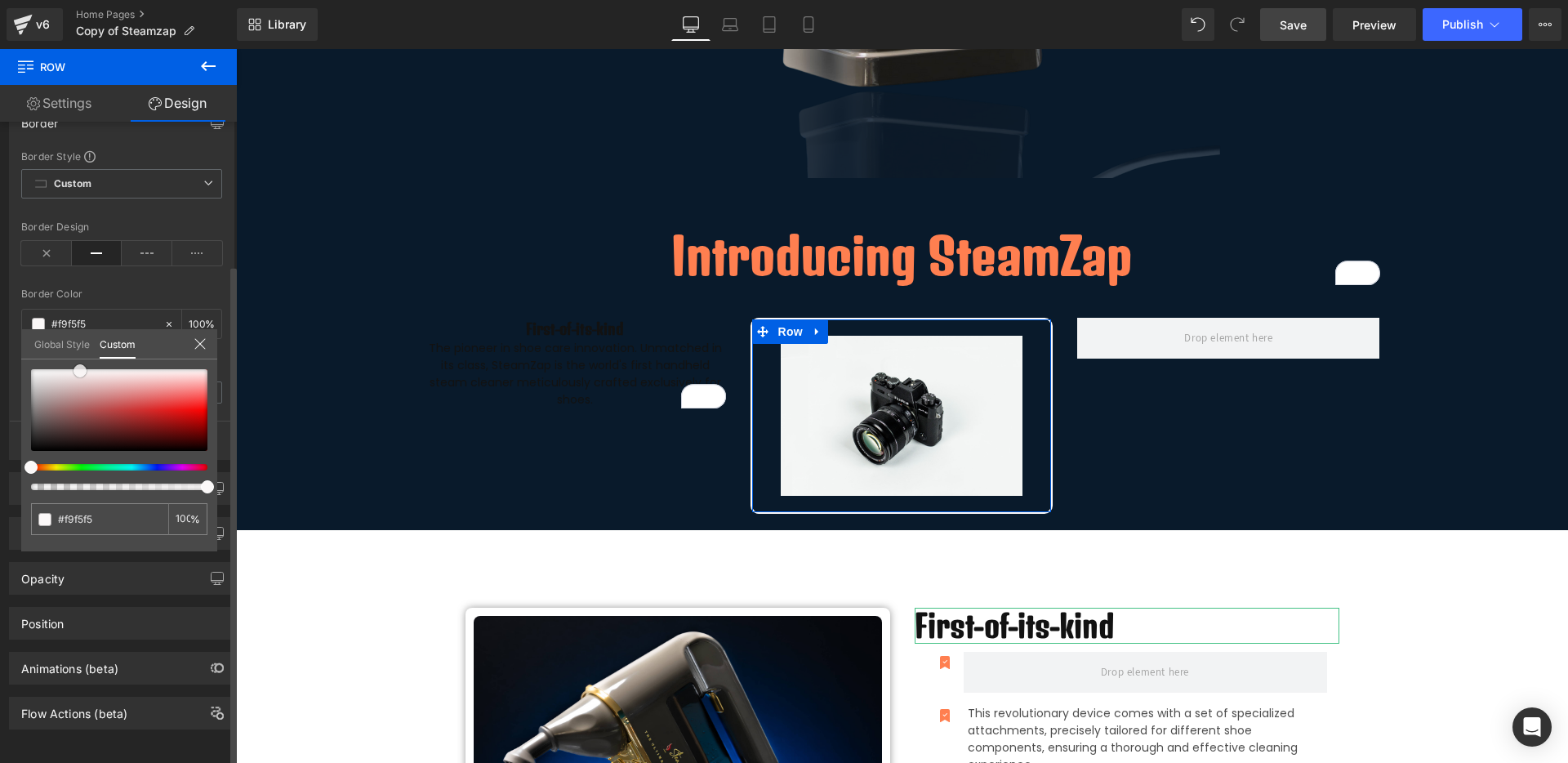 type on "#fdfbfb" 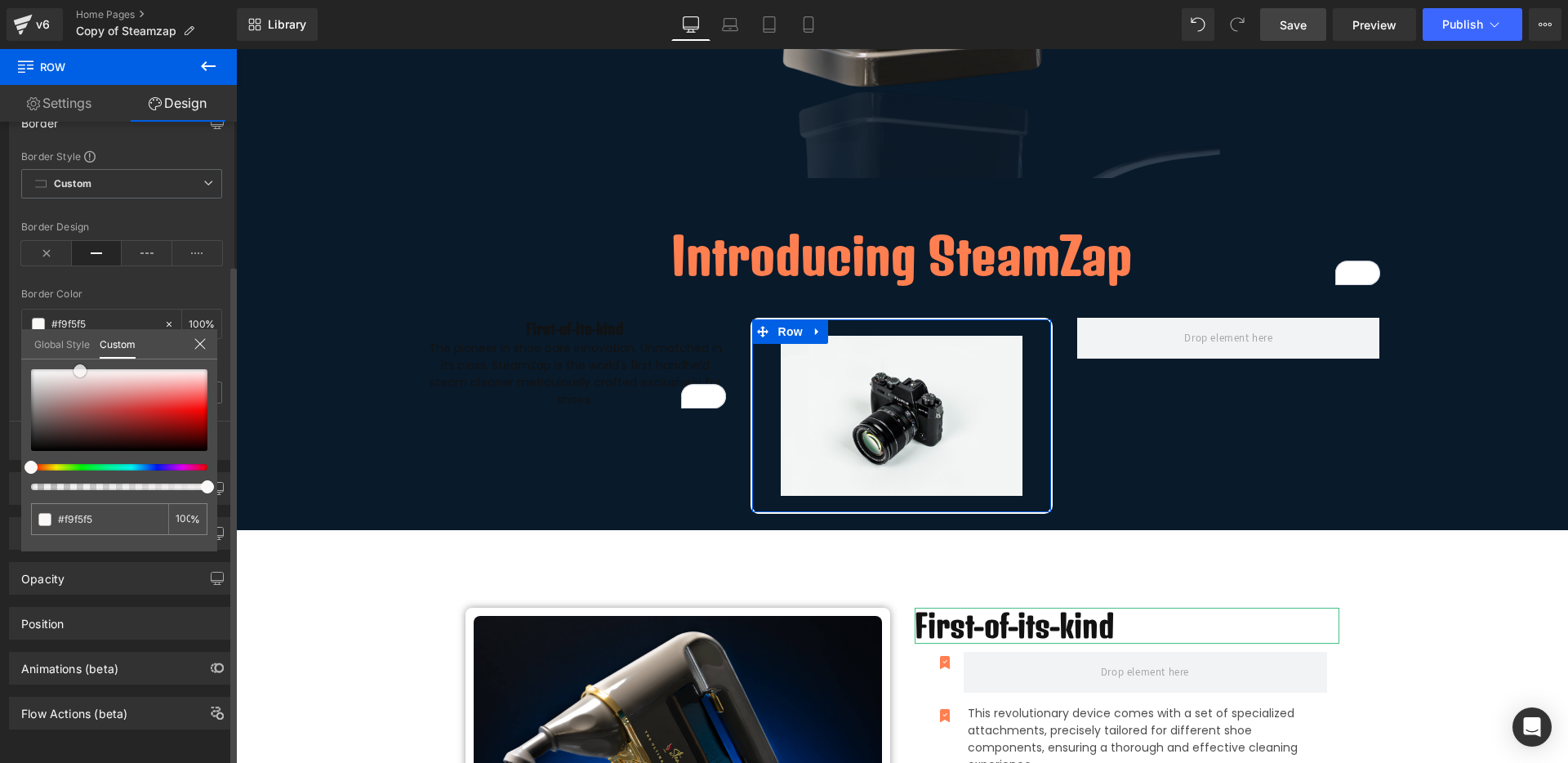 type on "#fdfbfb" 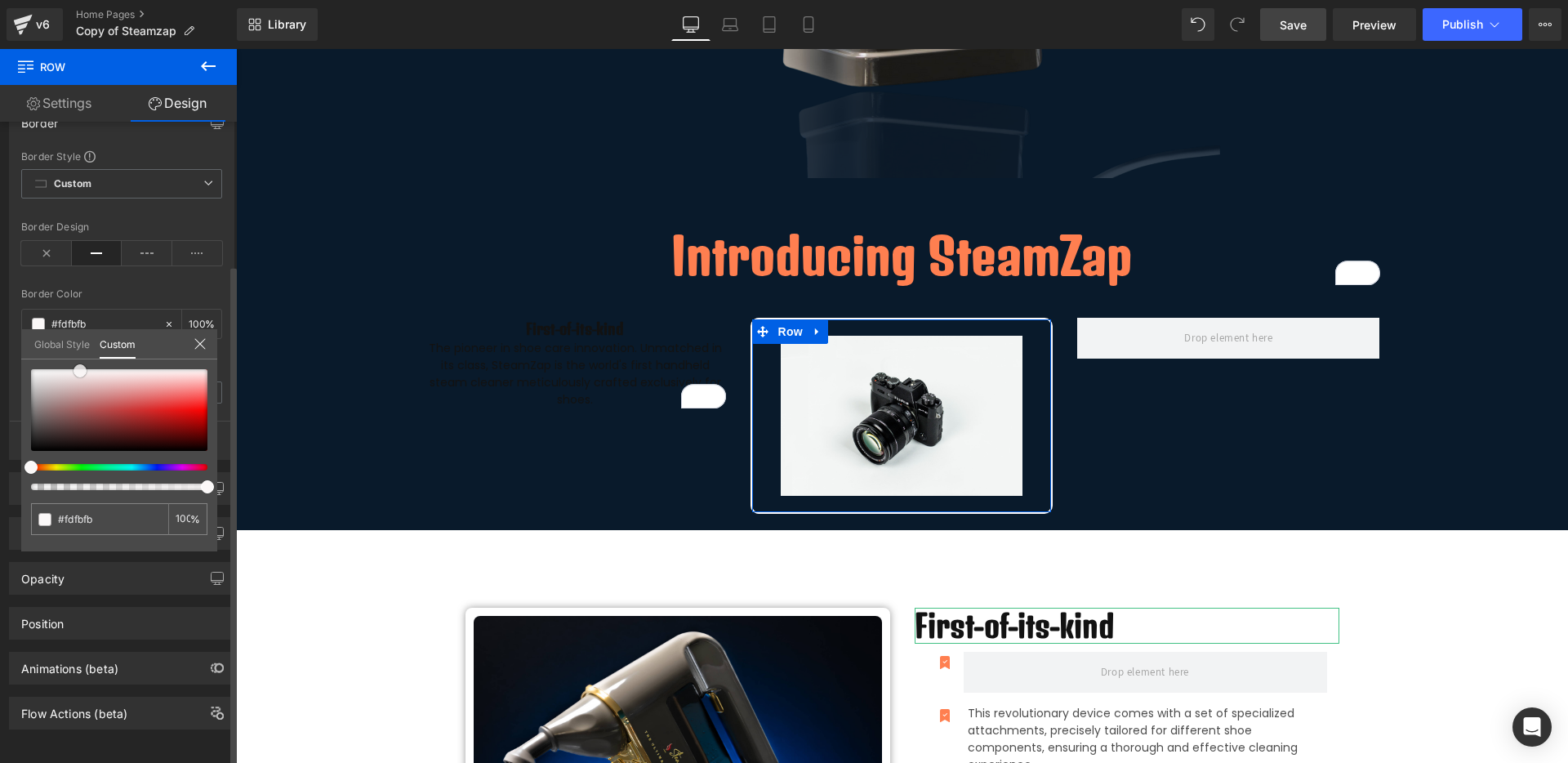 type on "#ffffff" 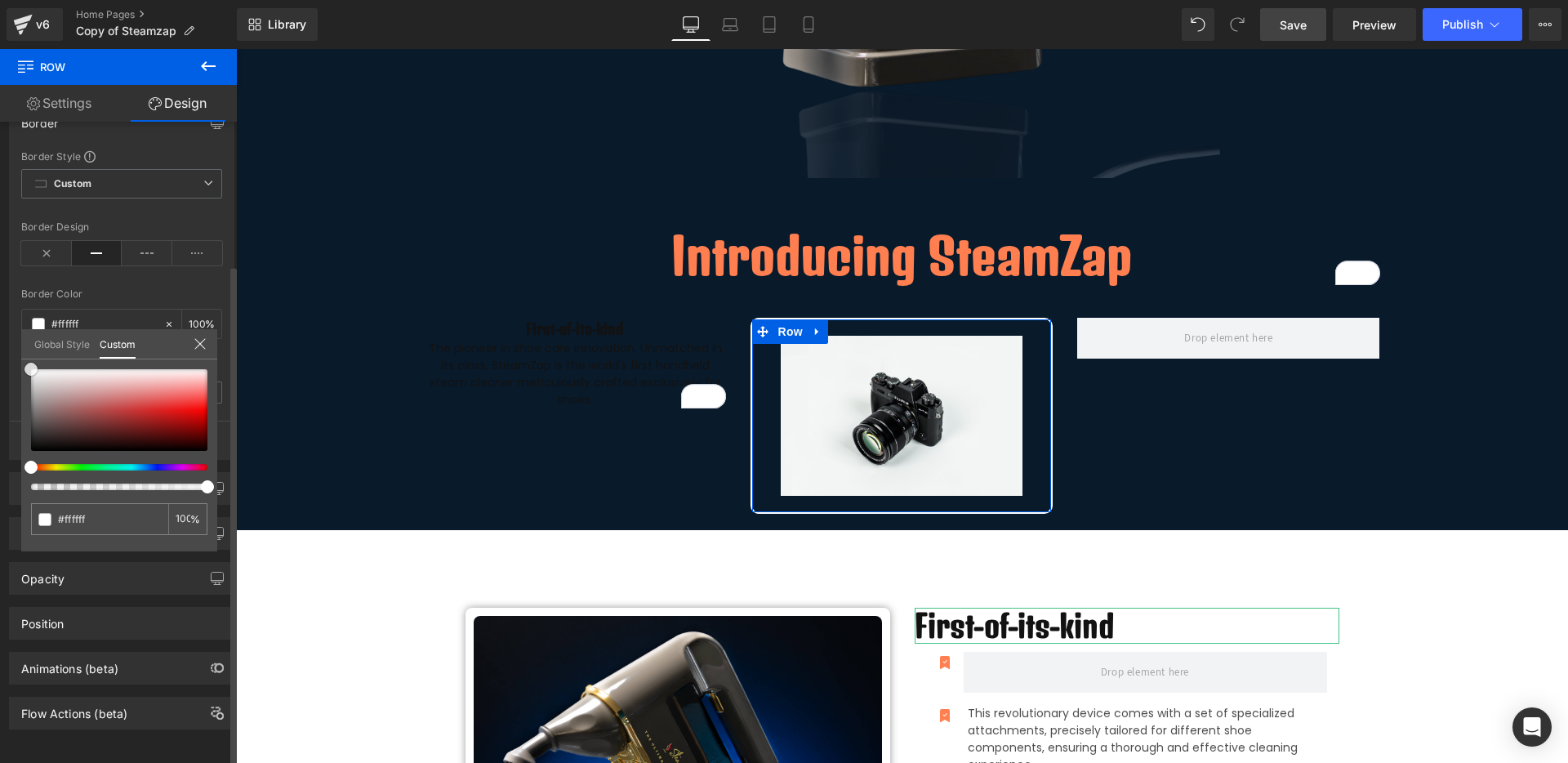 type on "#fcfcfc" 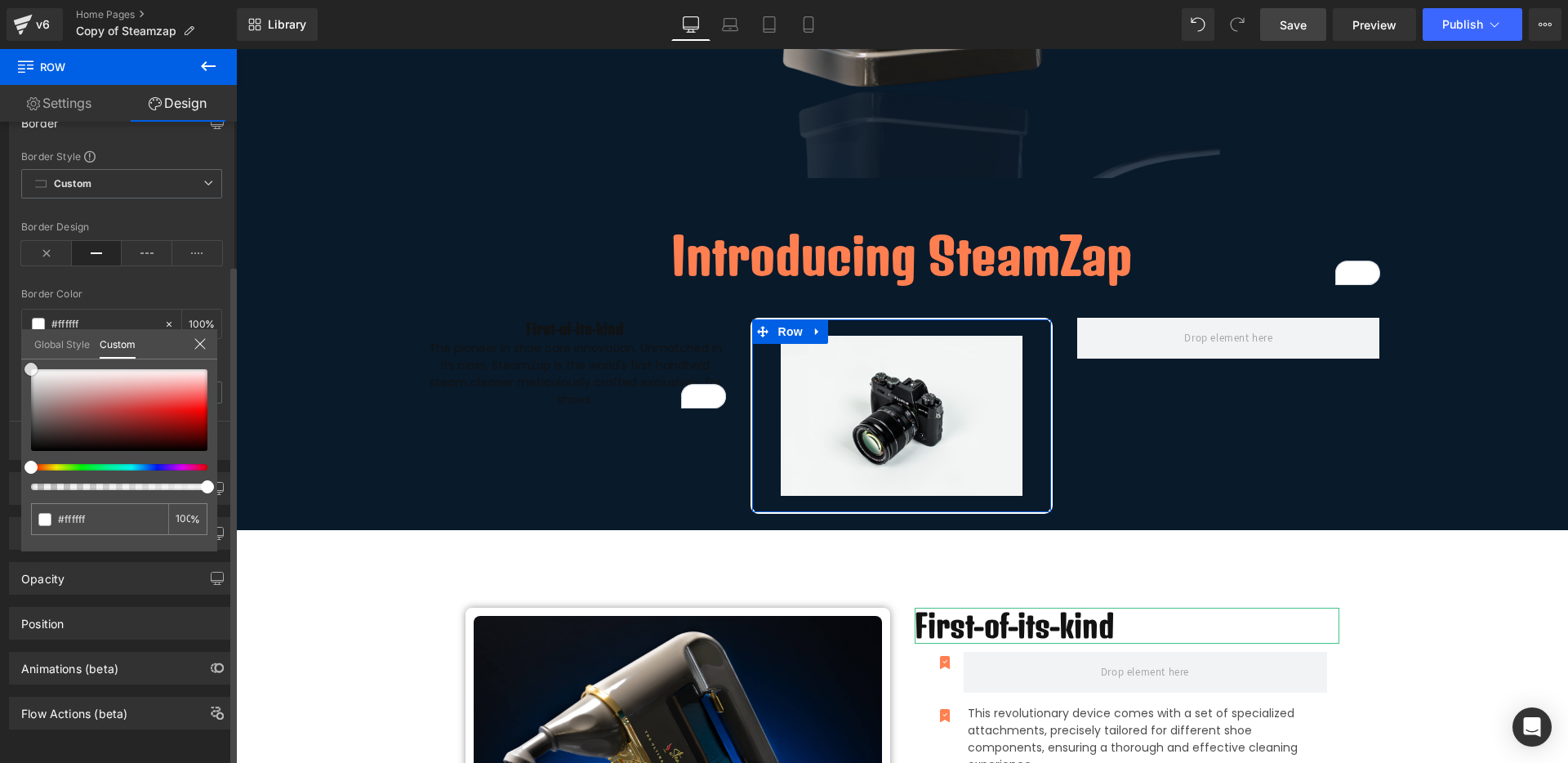 type on "#fcfcfc" 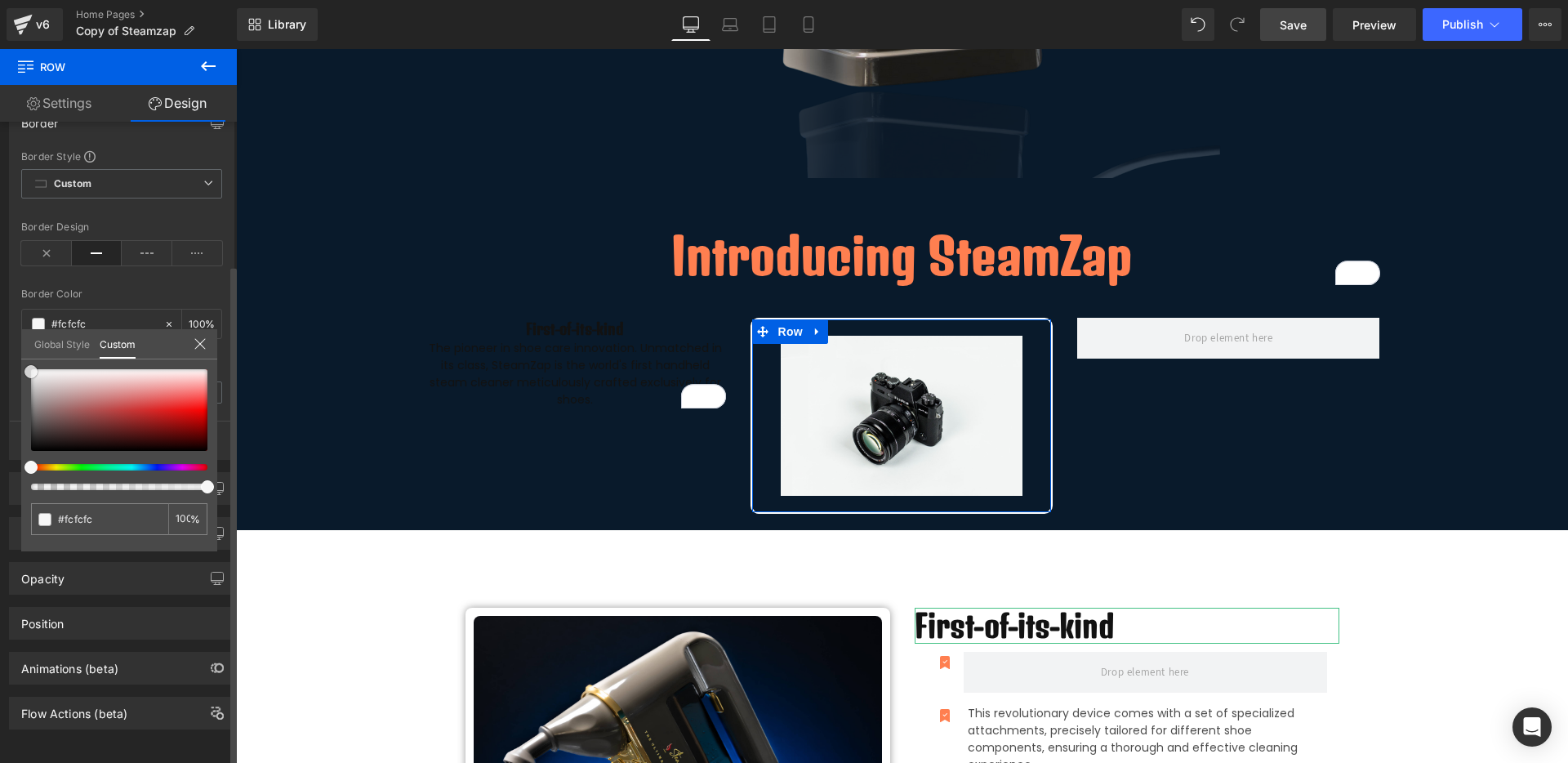 type on "#f7f7f7" 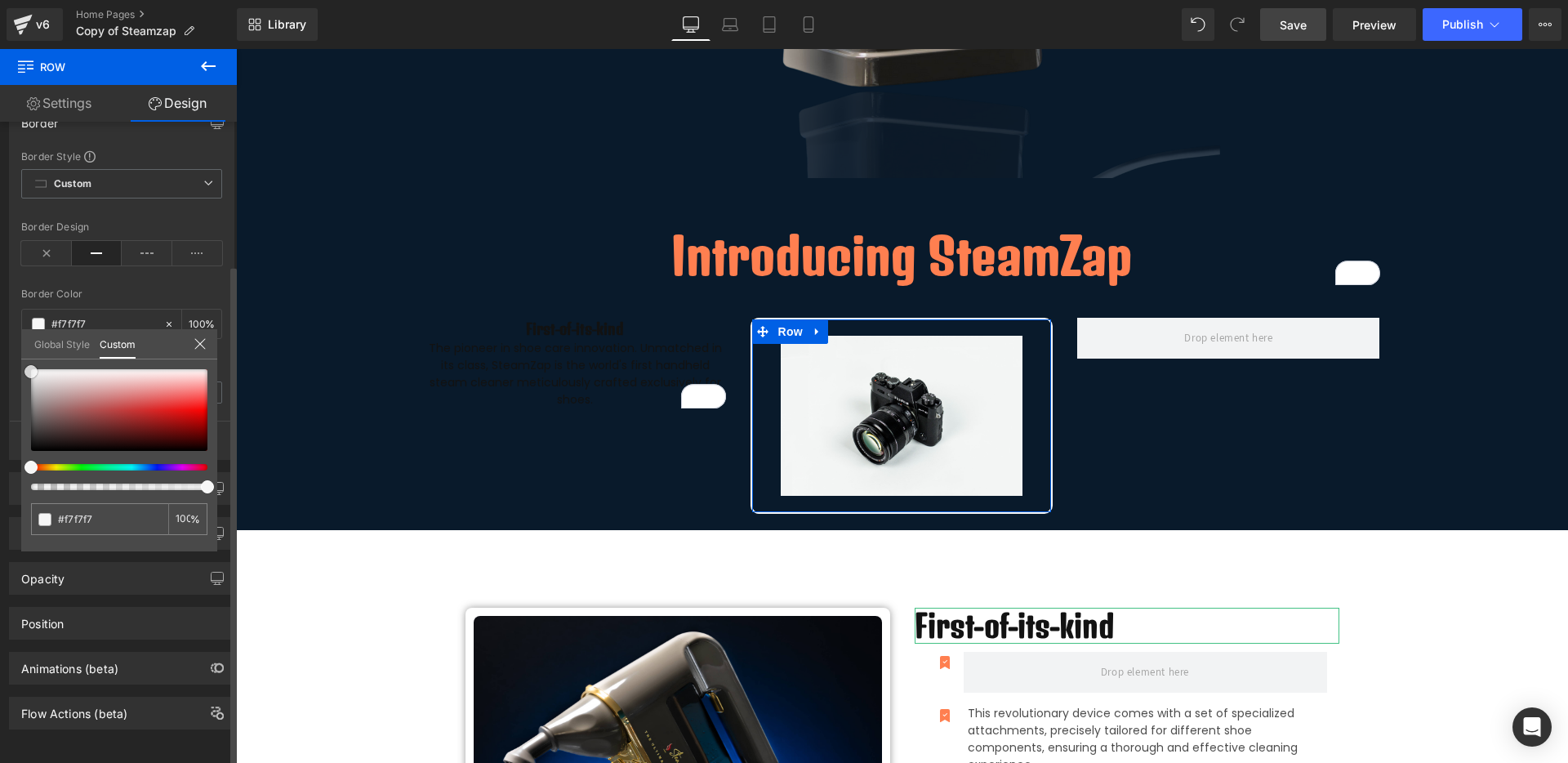 type on "#f2f2f2" 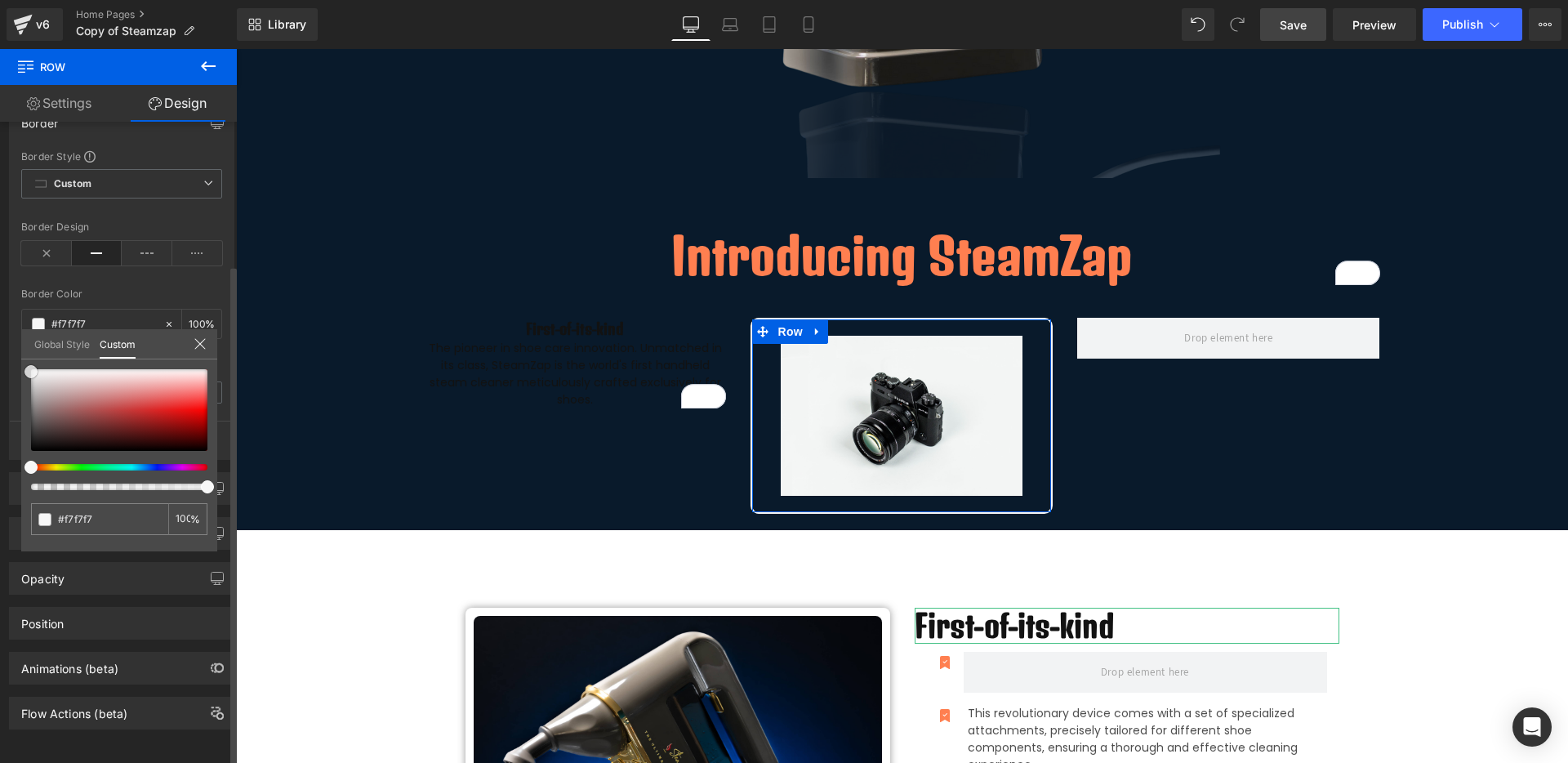 type on "#f2f2f2" 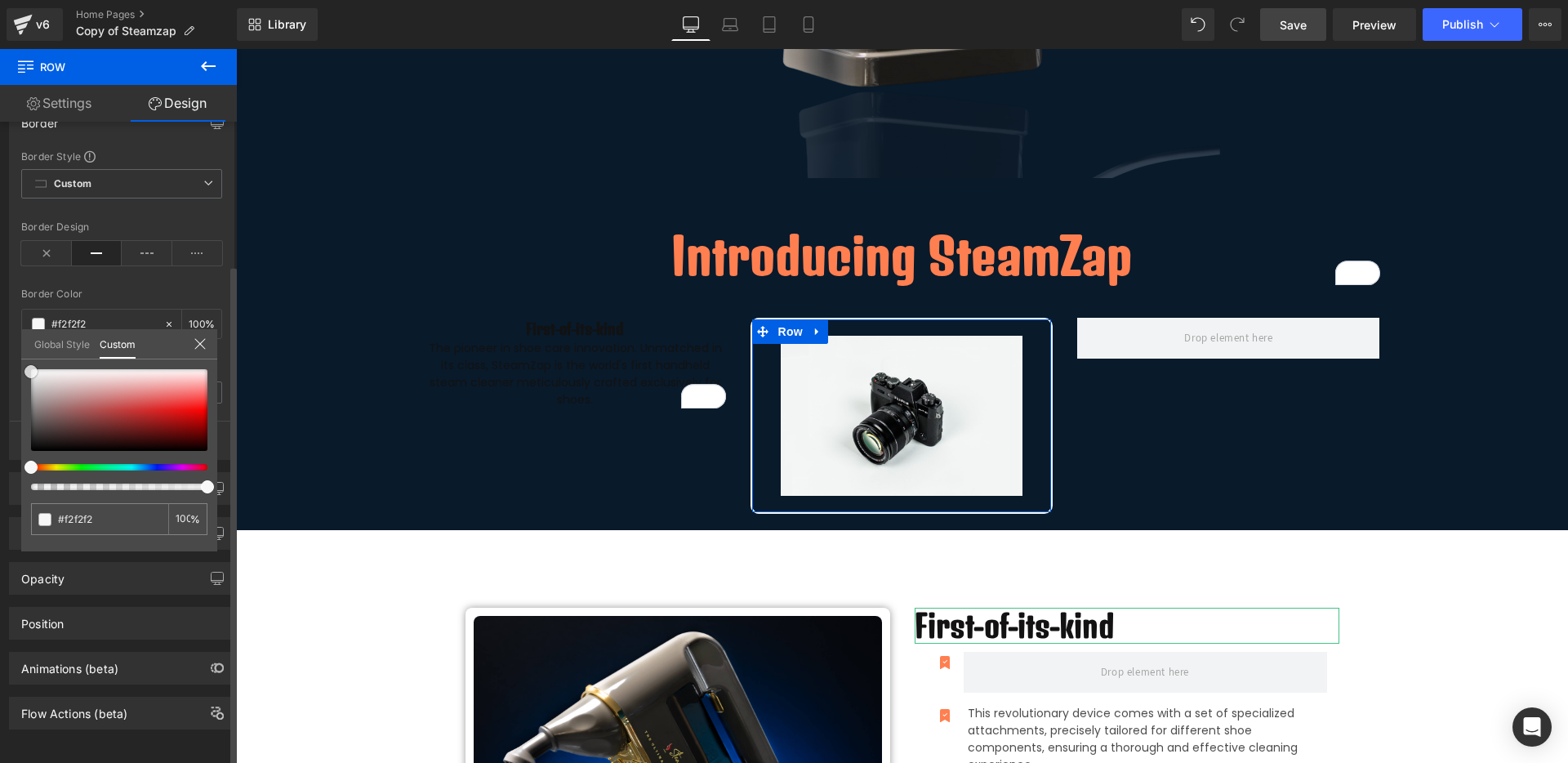 type on "#efefef" 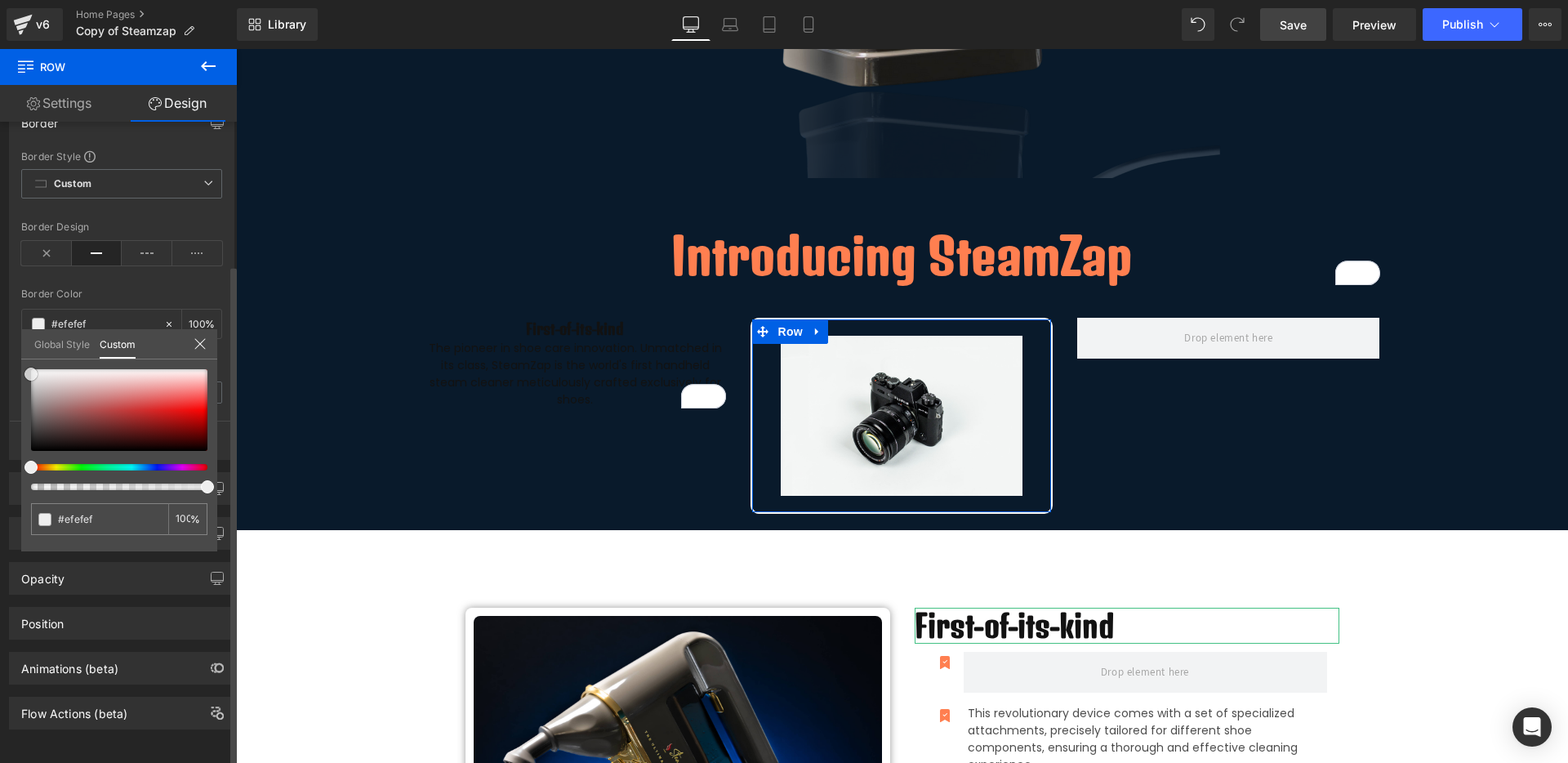 type on "#eaeaea" 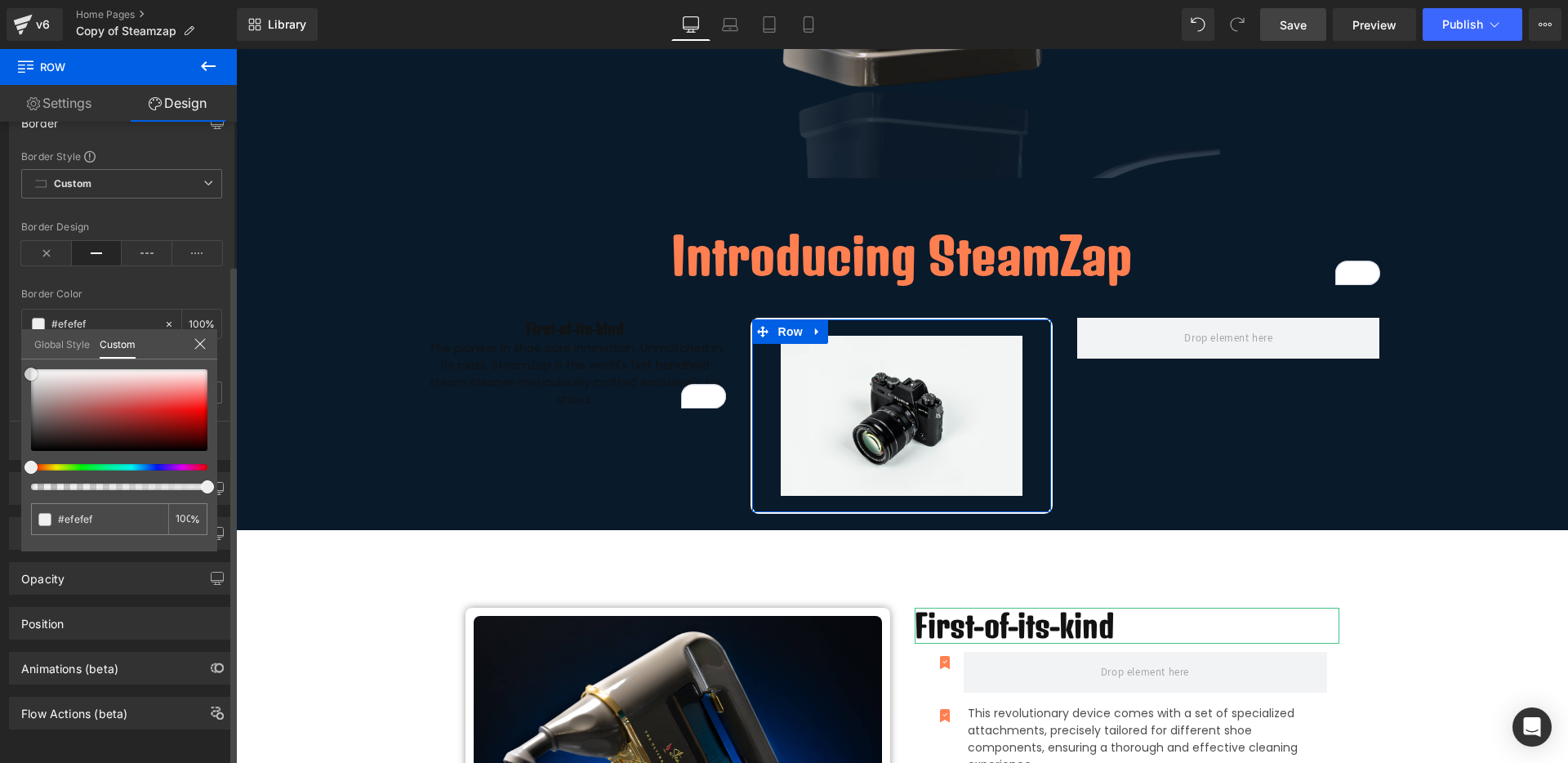 type on "#eaeaea" 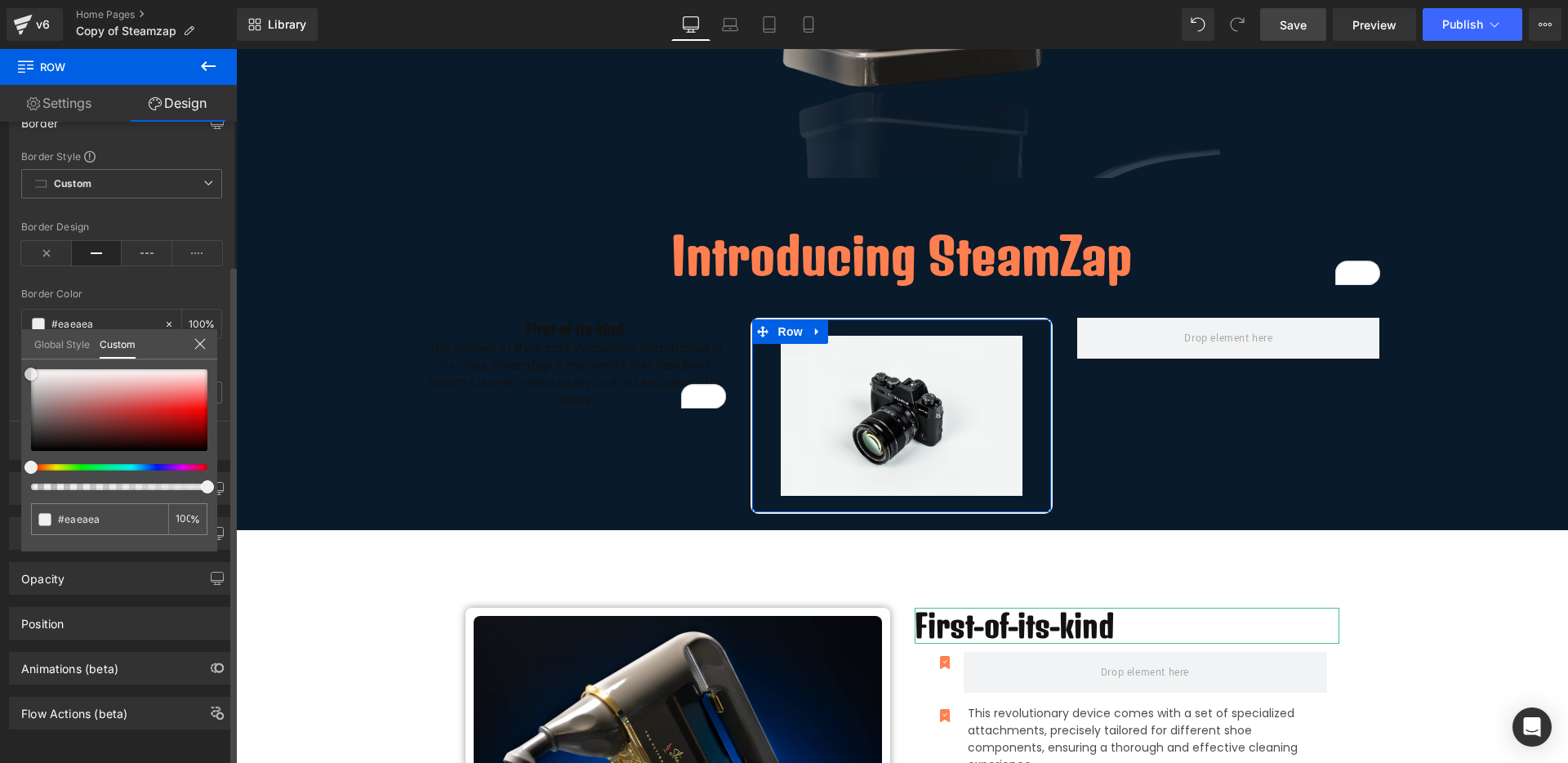 type on "#e8e8e8" 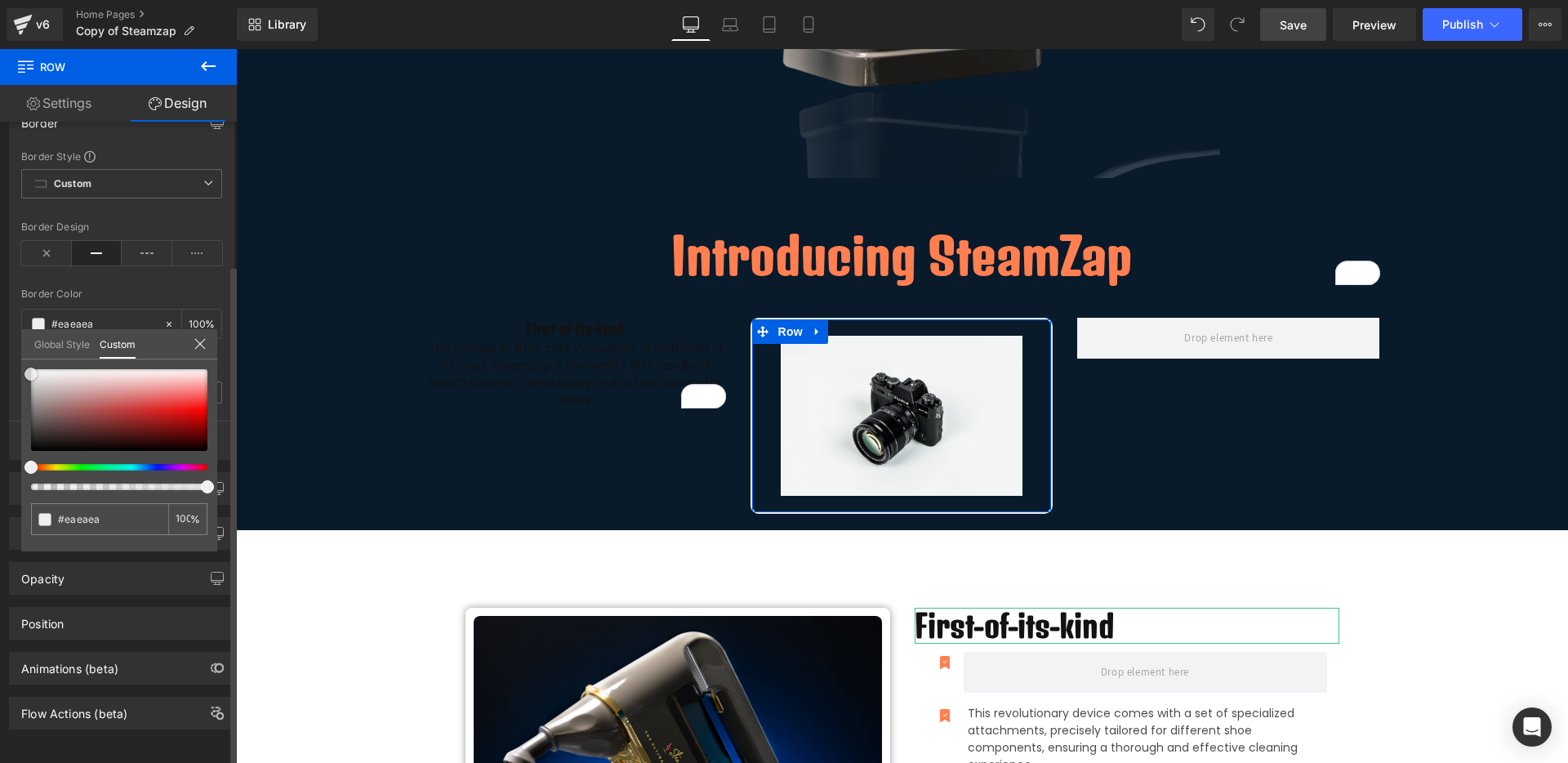 type on "#e8e8e8" 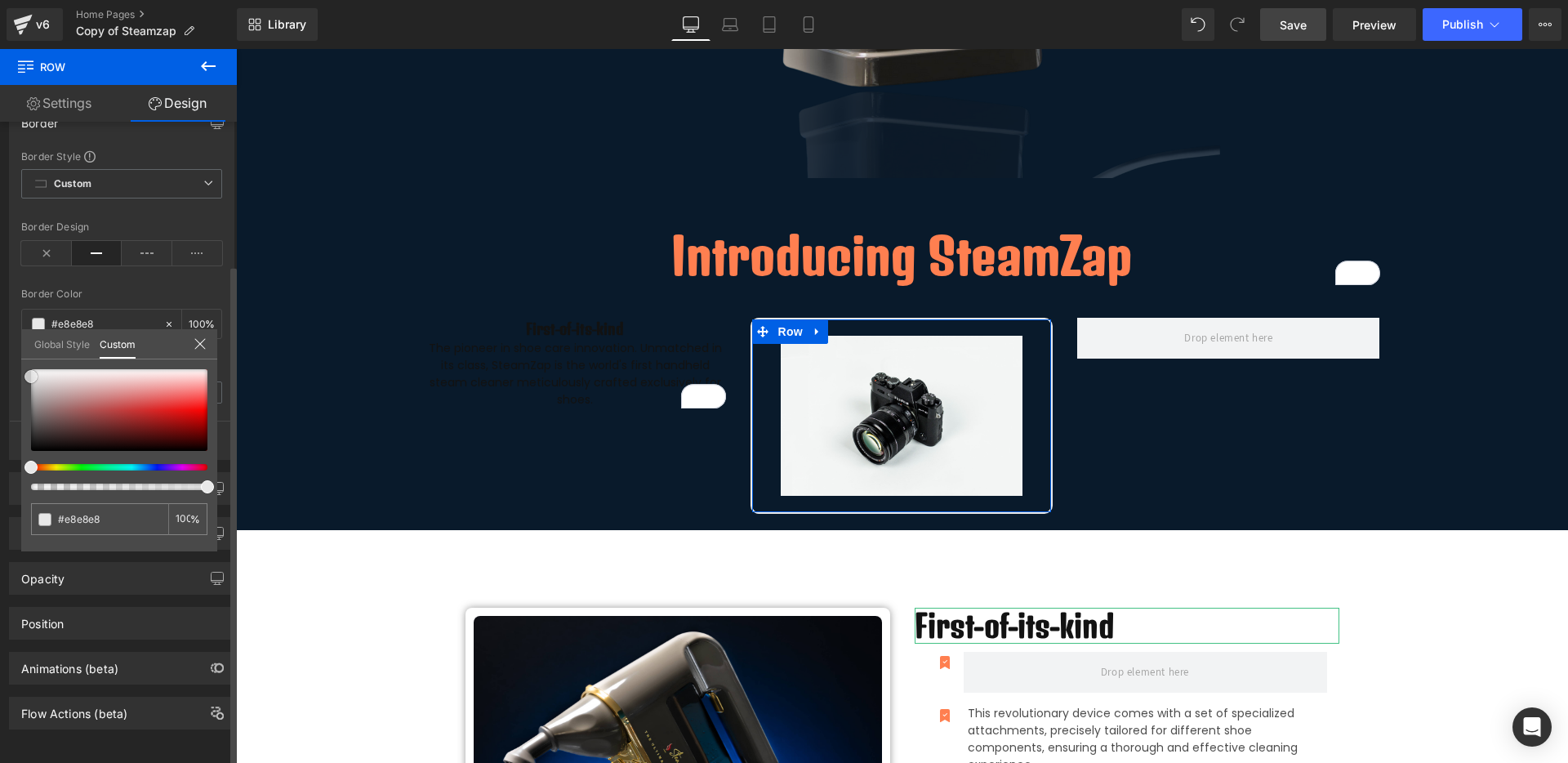 type on "#e2e2e2" 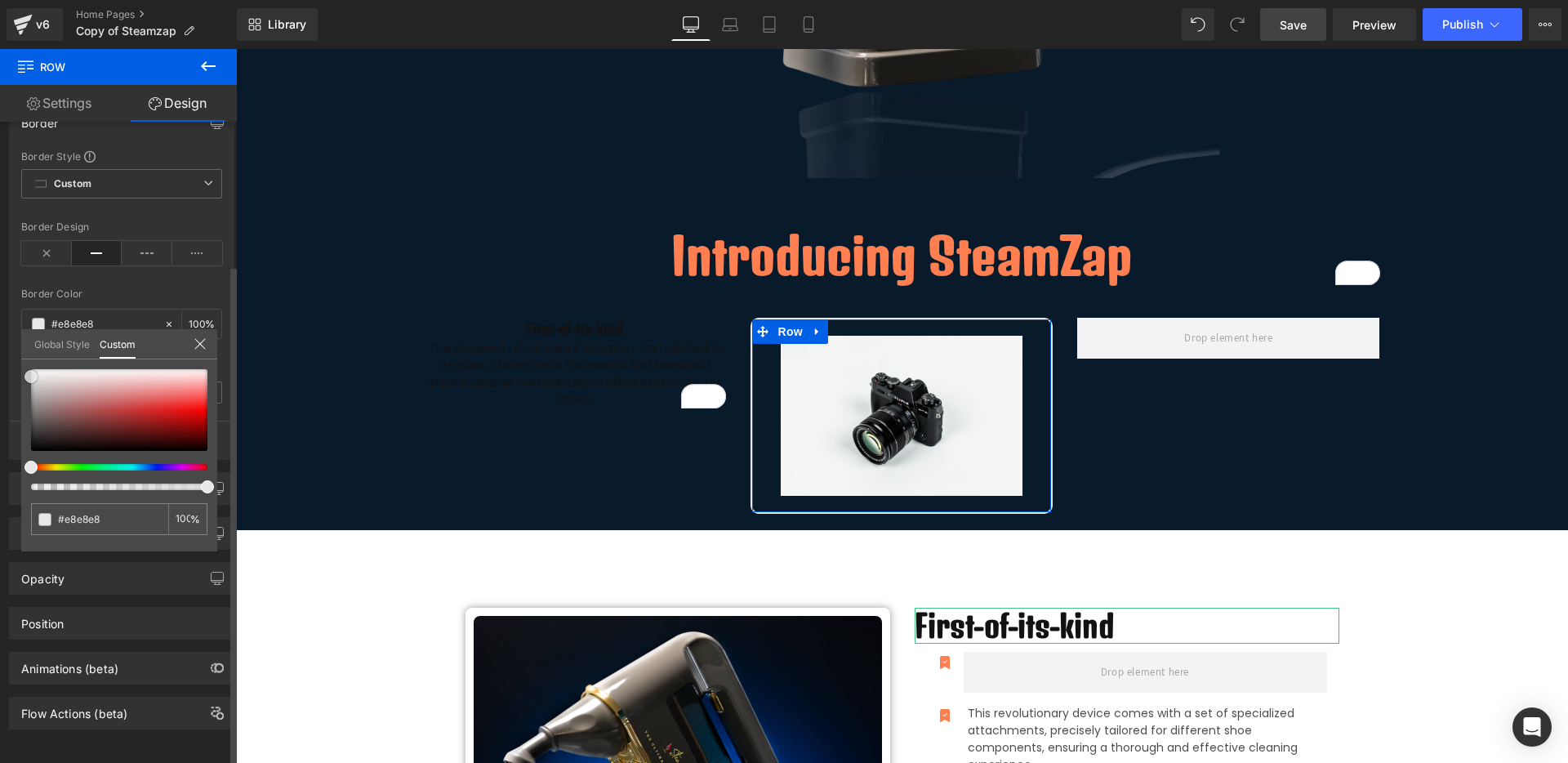 type on "#e2e2e2" 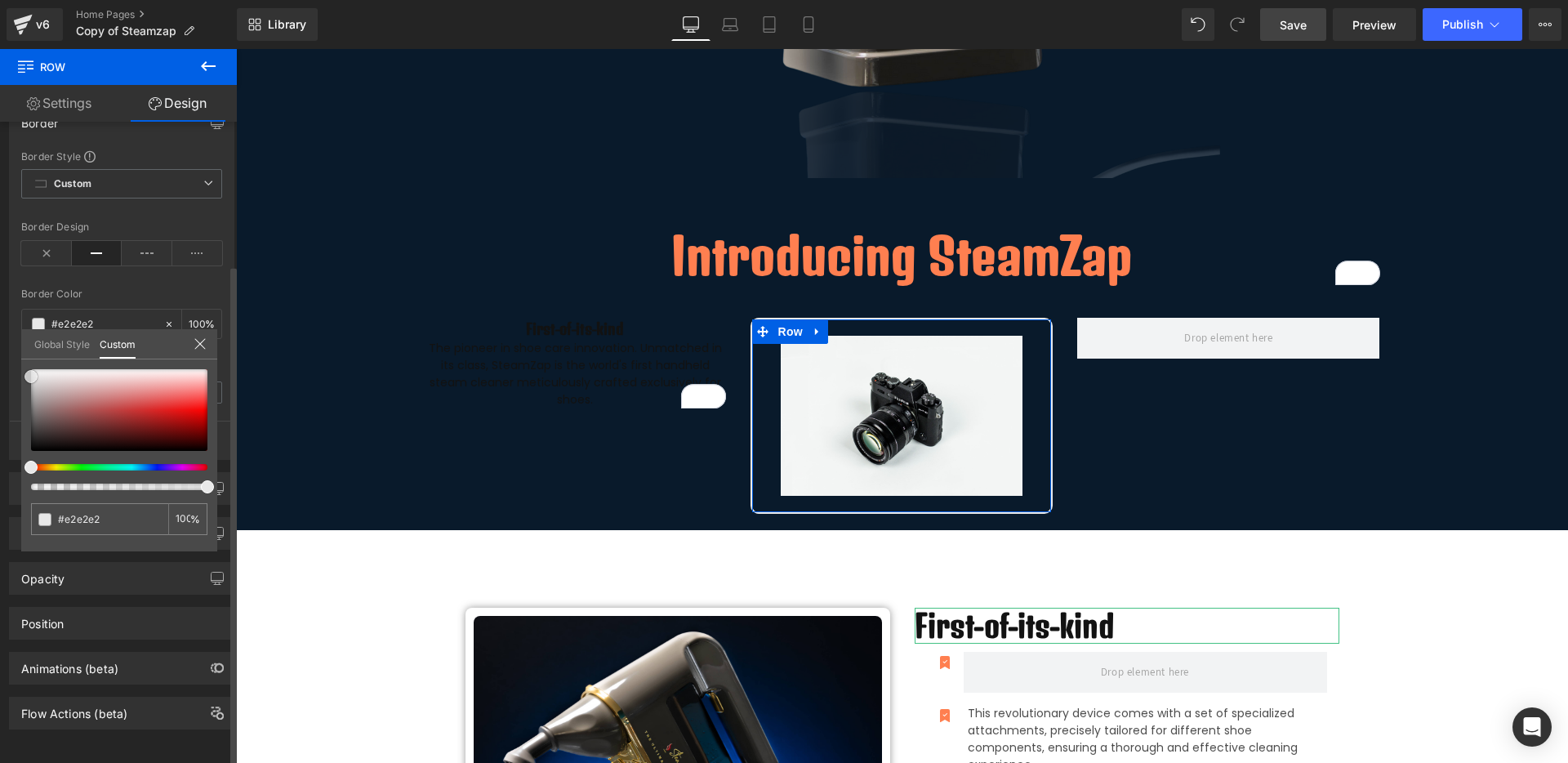 type on "#e0e0e0" 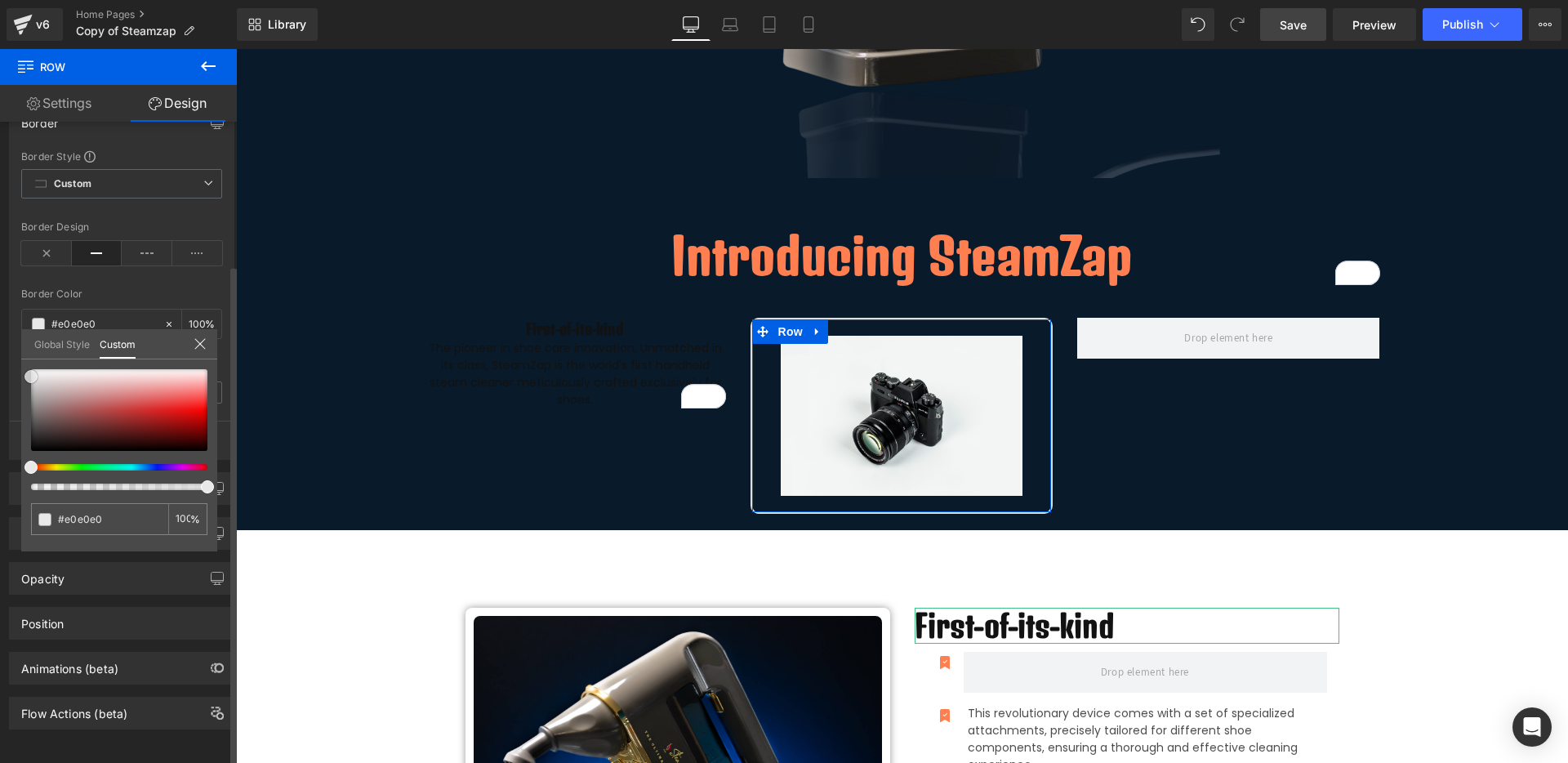 type on "#dddddd" 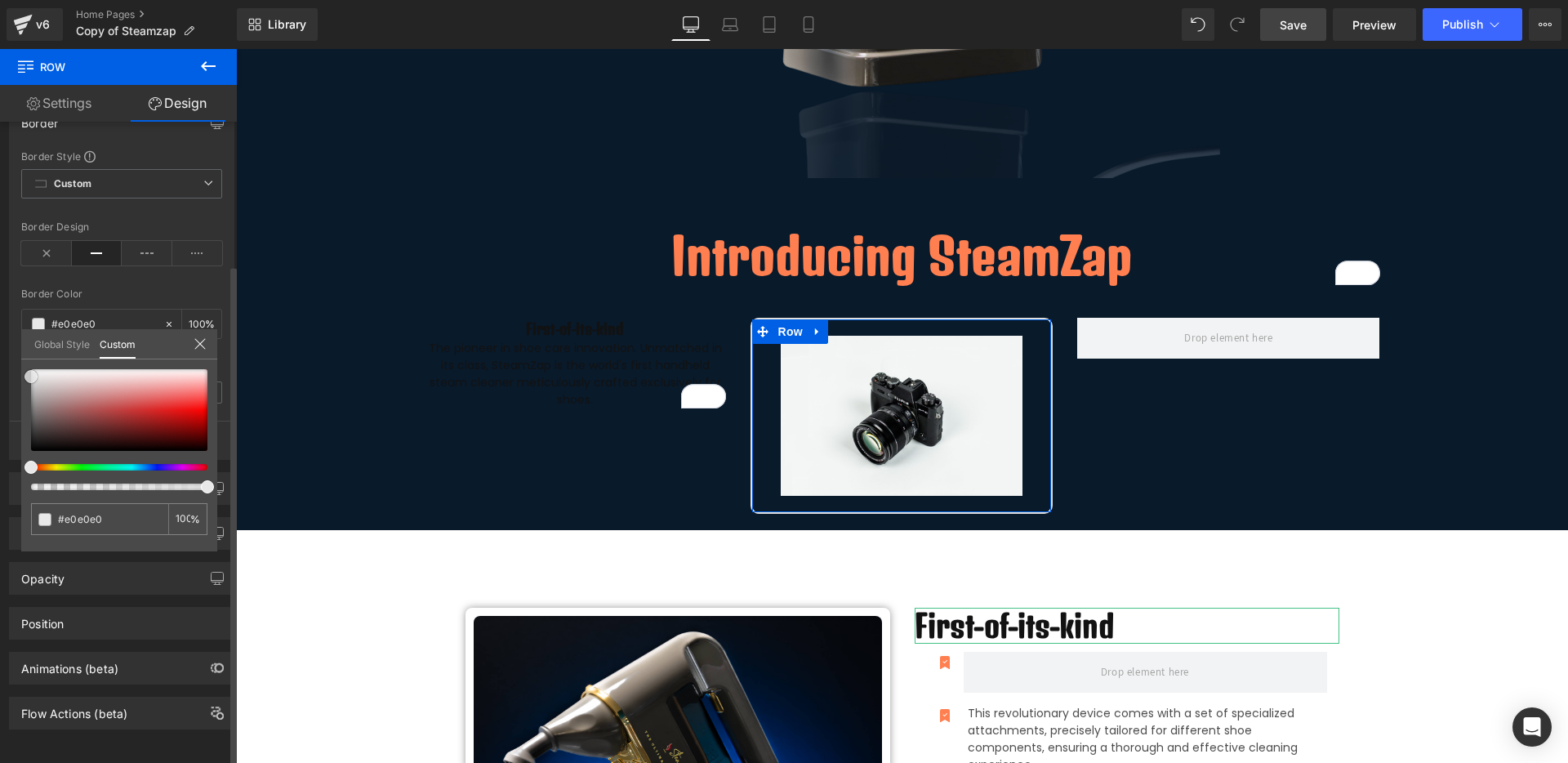 type on "#dddddd" 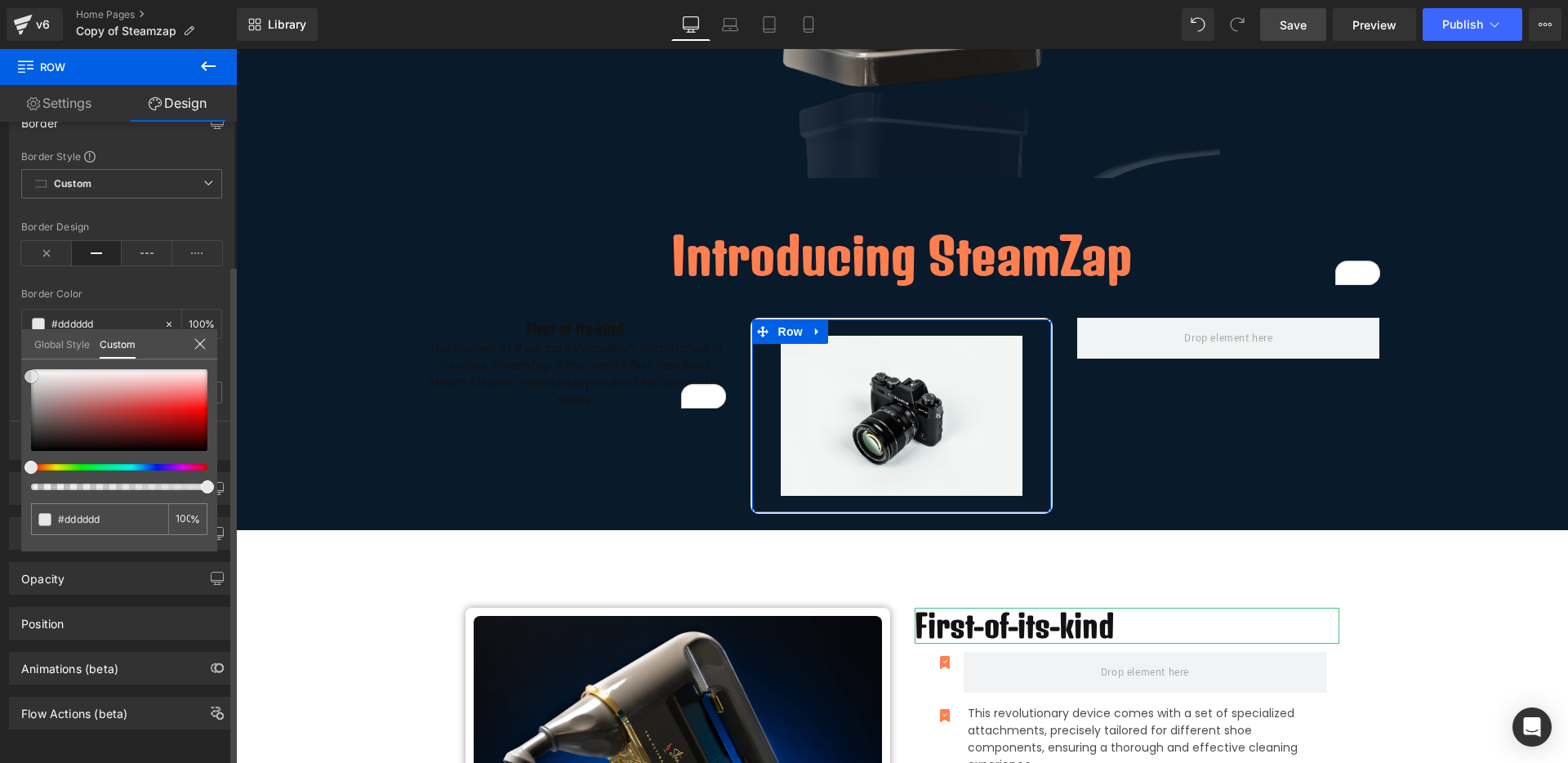 type on "#dbdbdb" 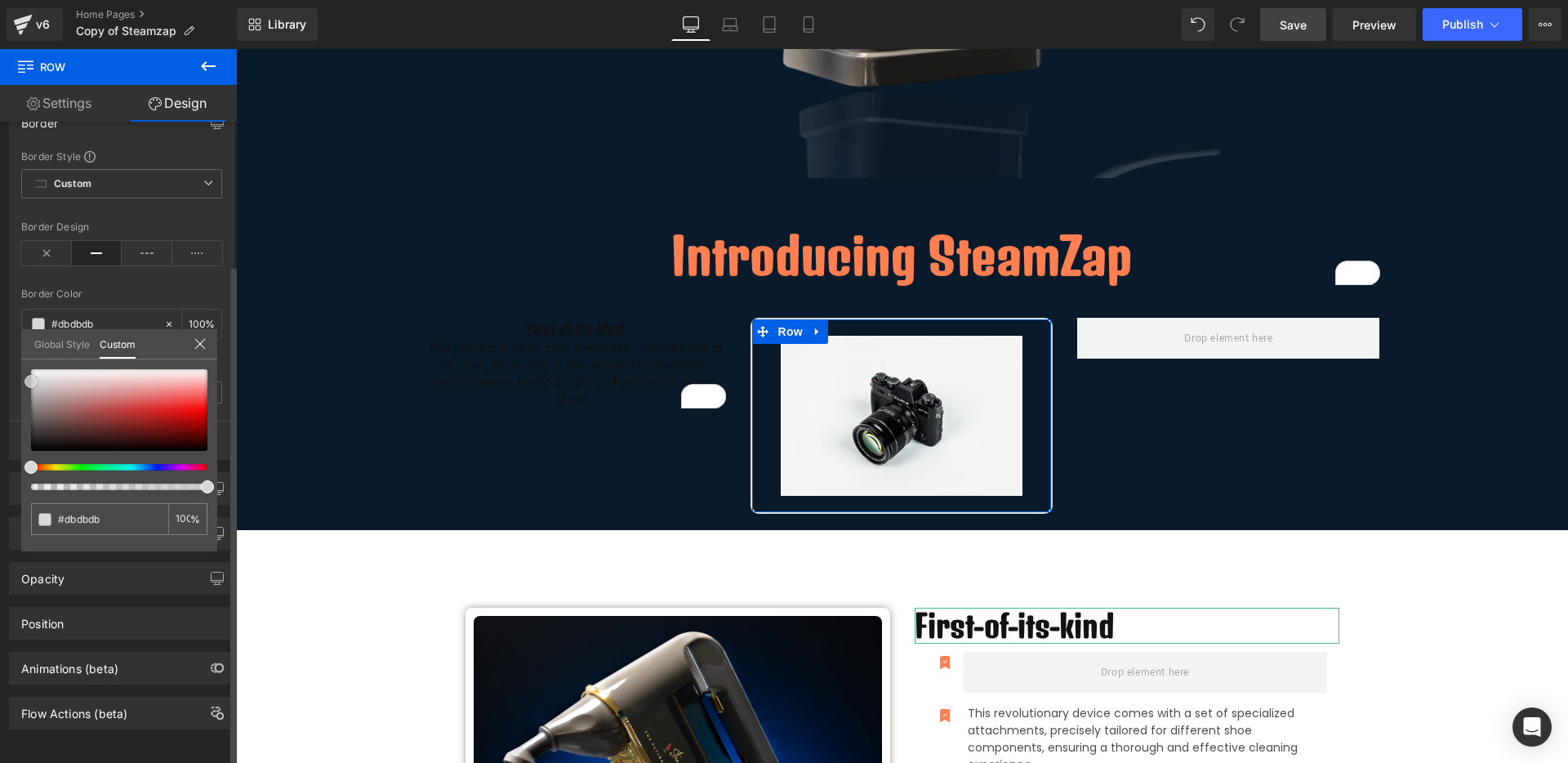 type on "#d8d8d8" 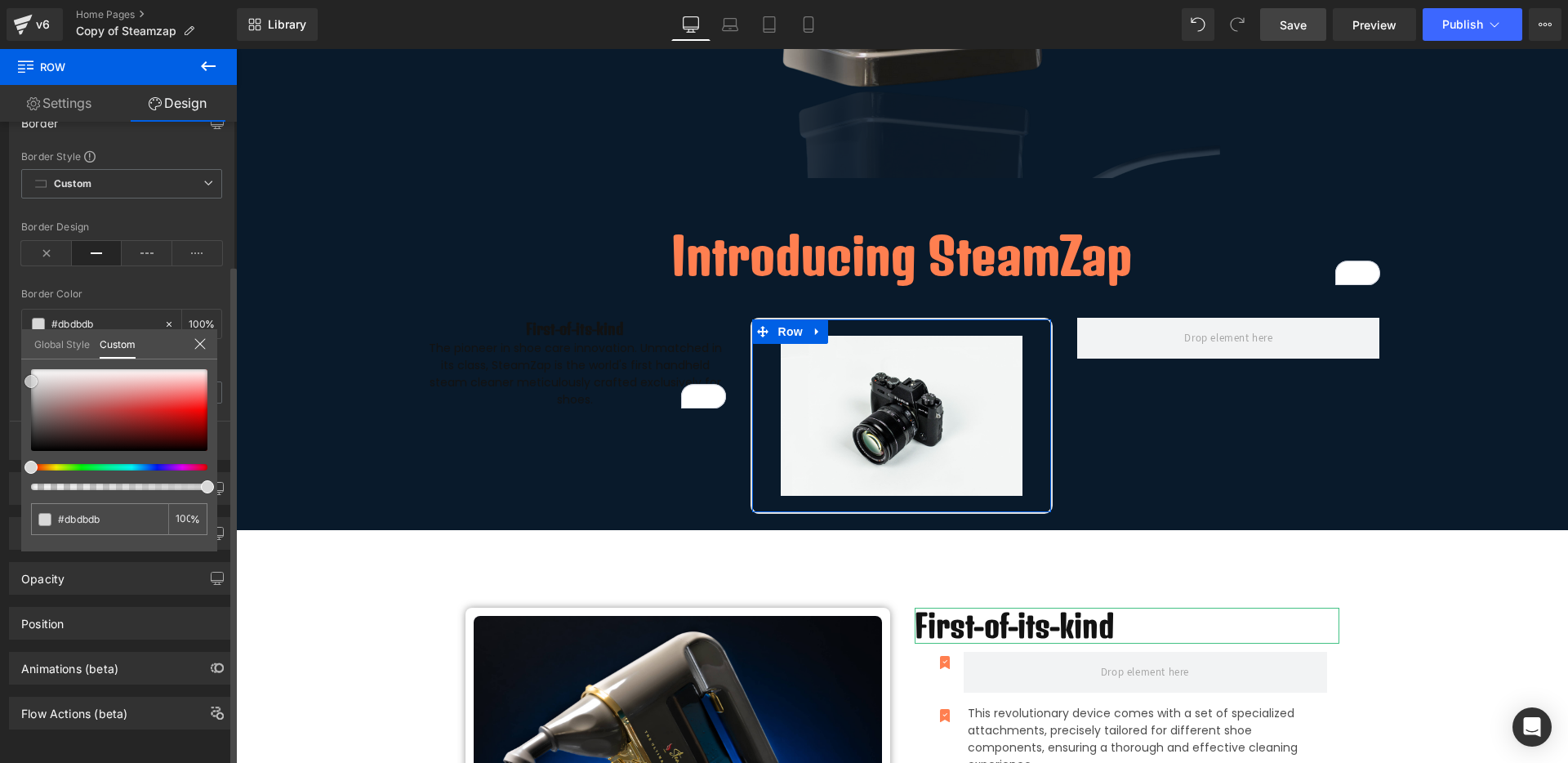 type on "#d8d8d8" 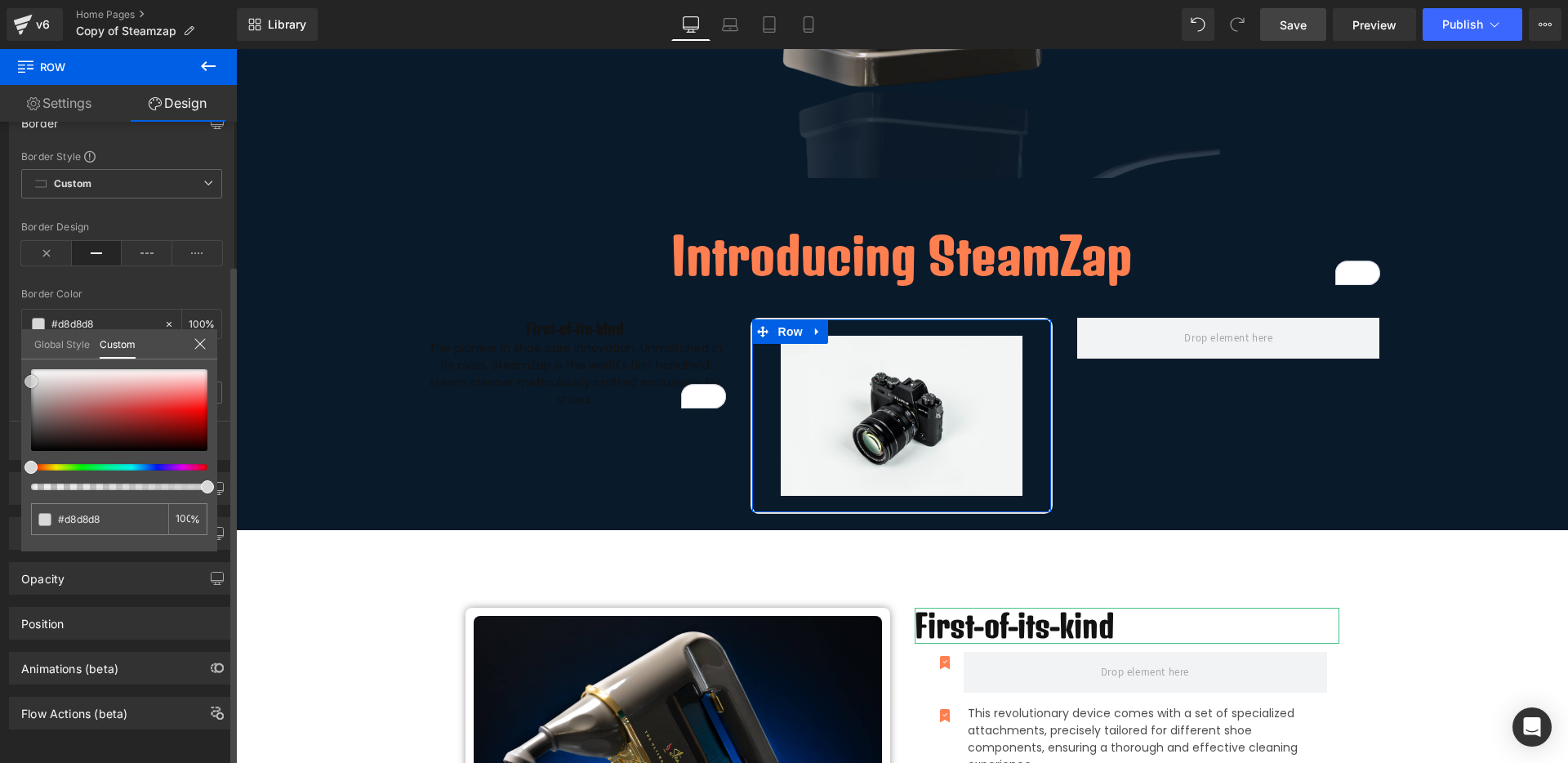 type on "#d6d6d6" 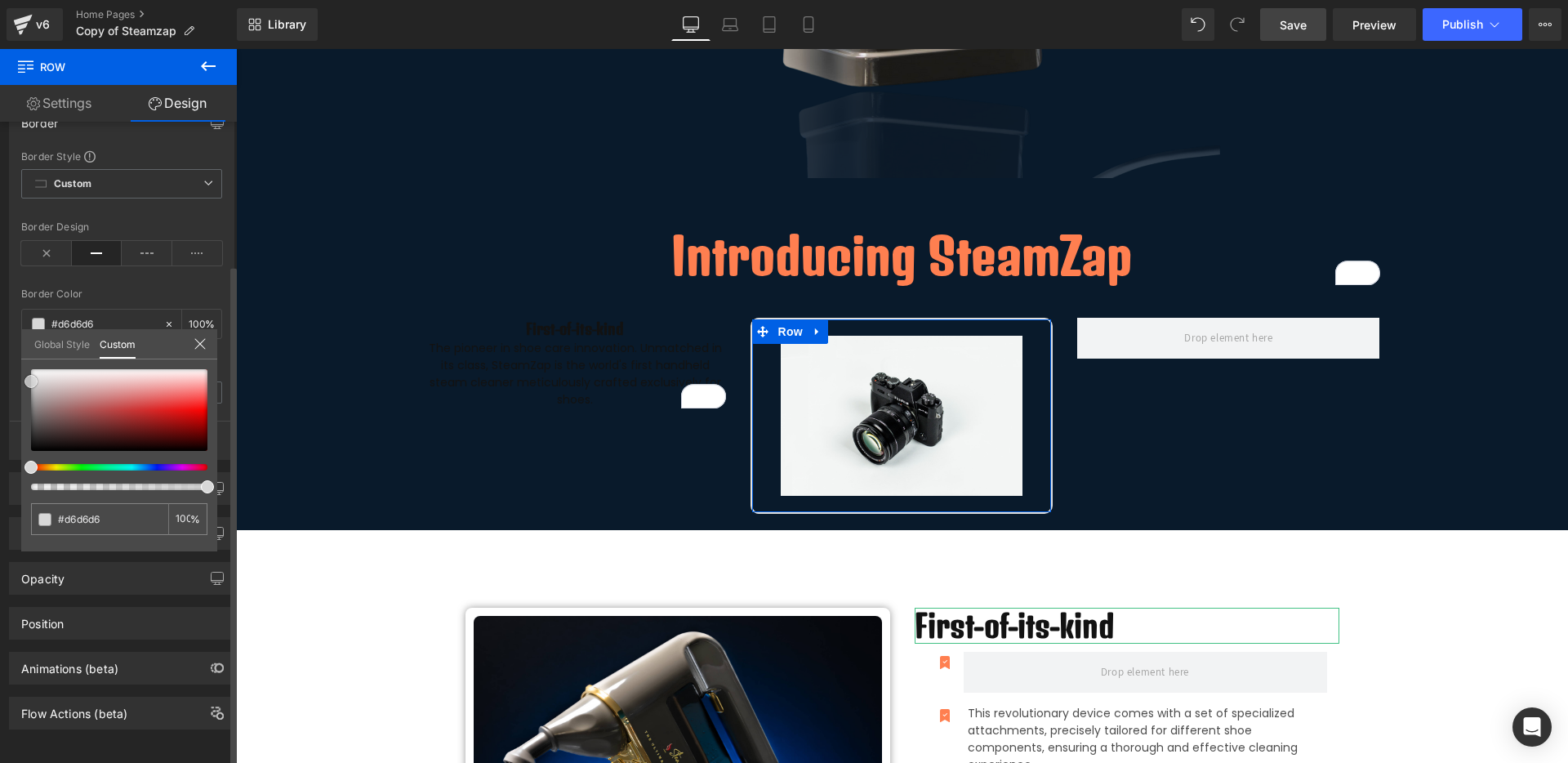 type on "#d3d3d3" 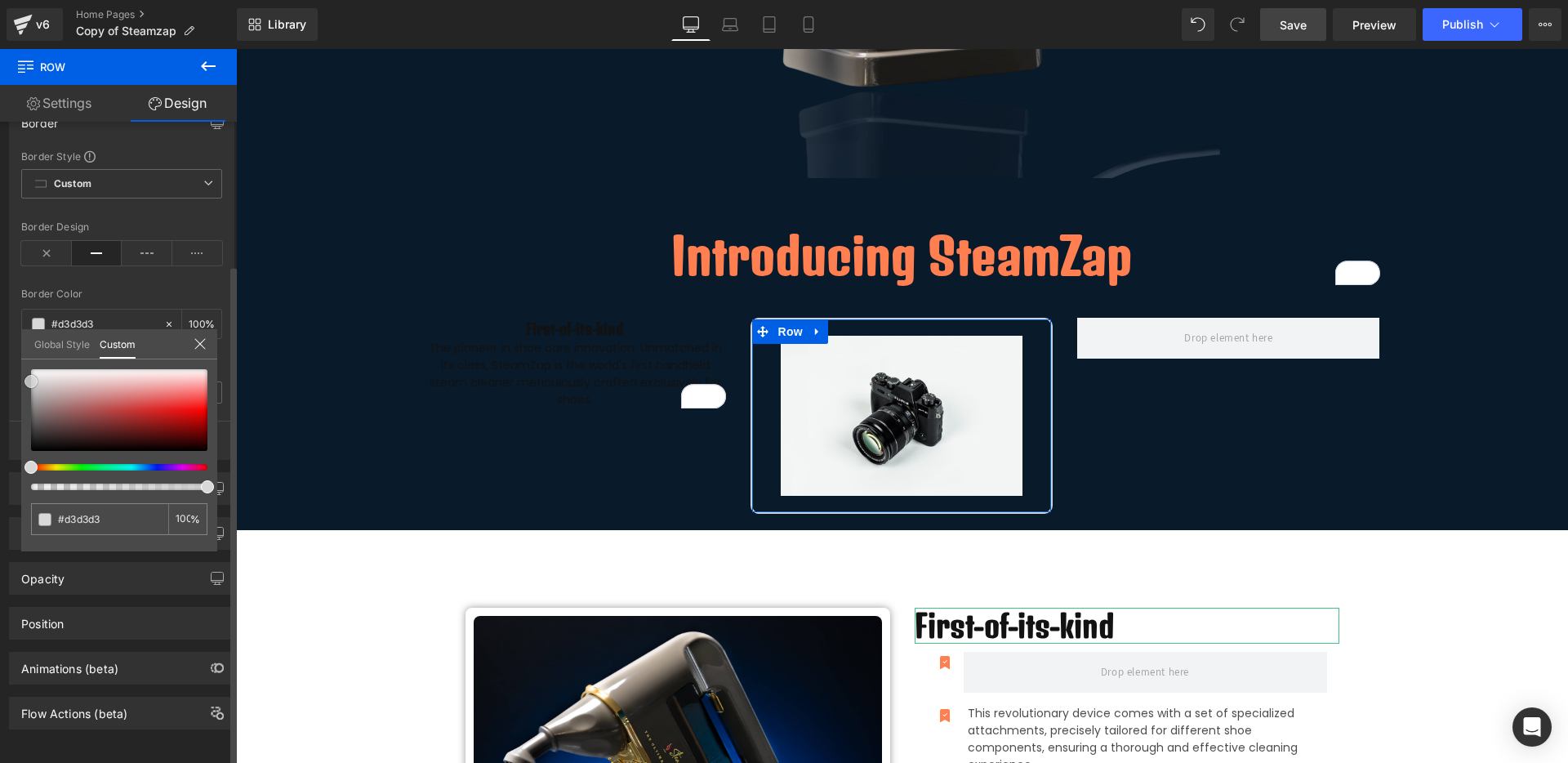 type on "#d1d1d1" 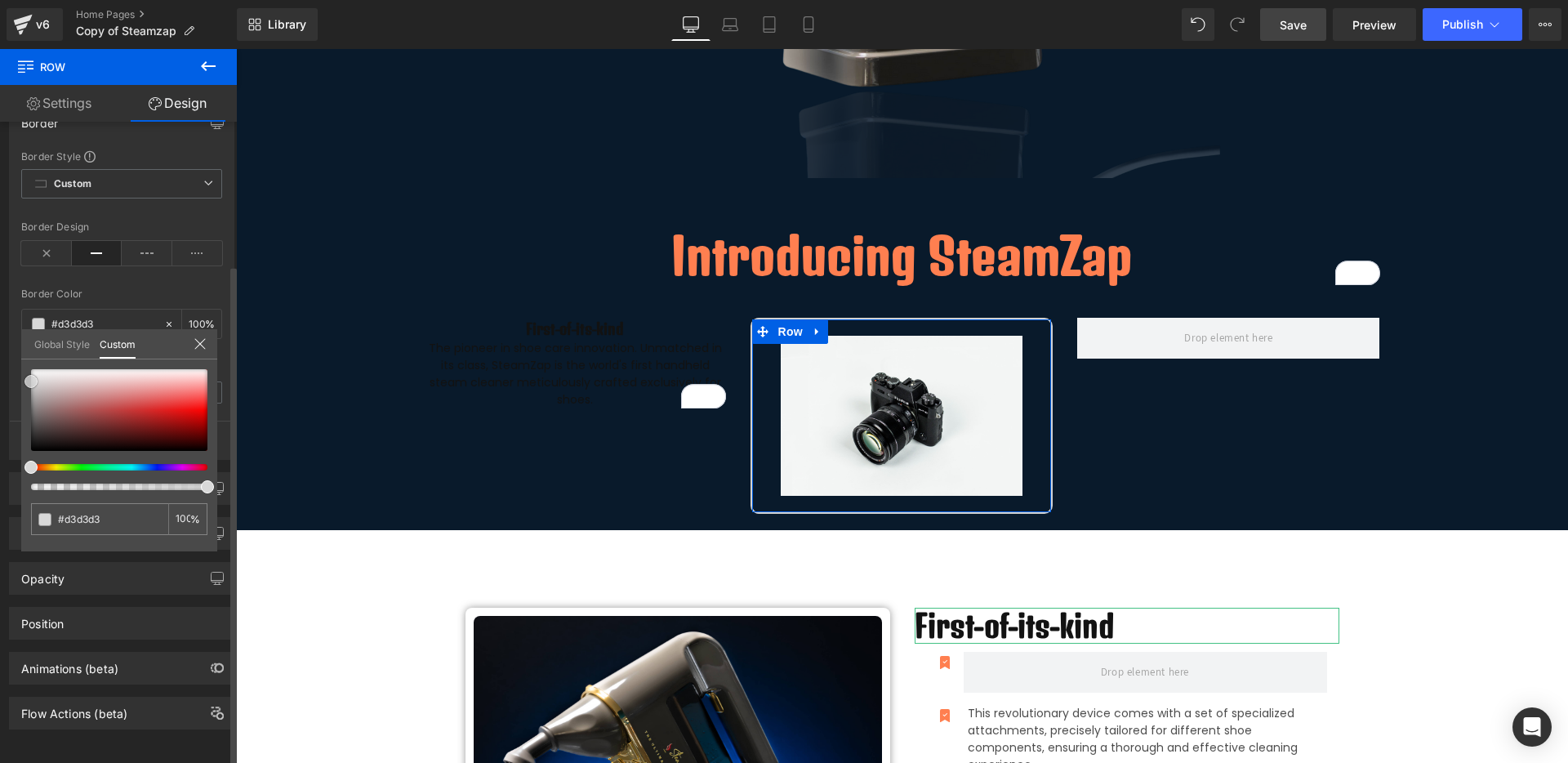 type on "#d1d1d1" 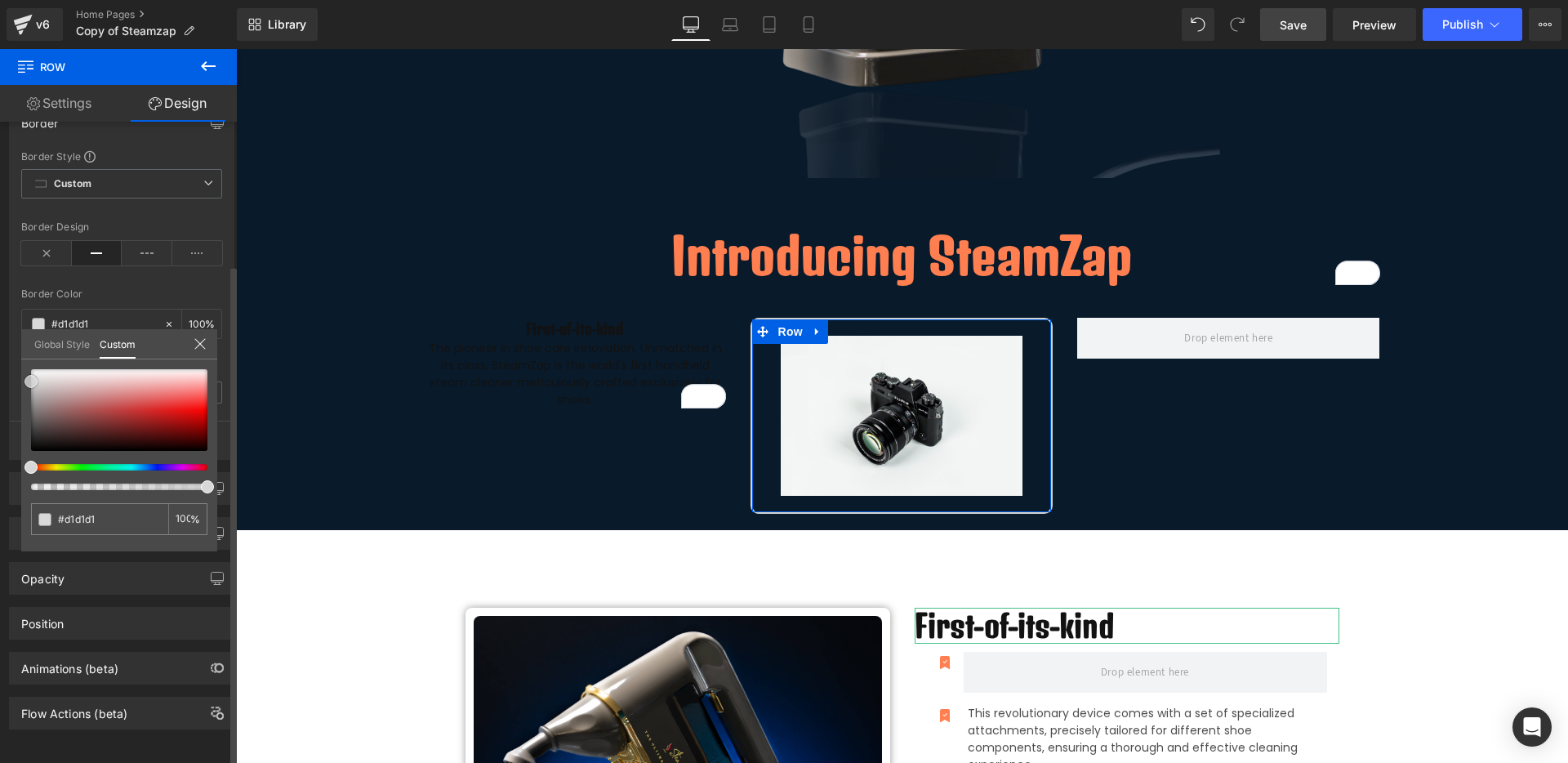 type on "#cccccc" 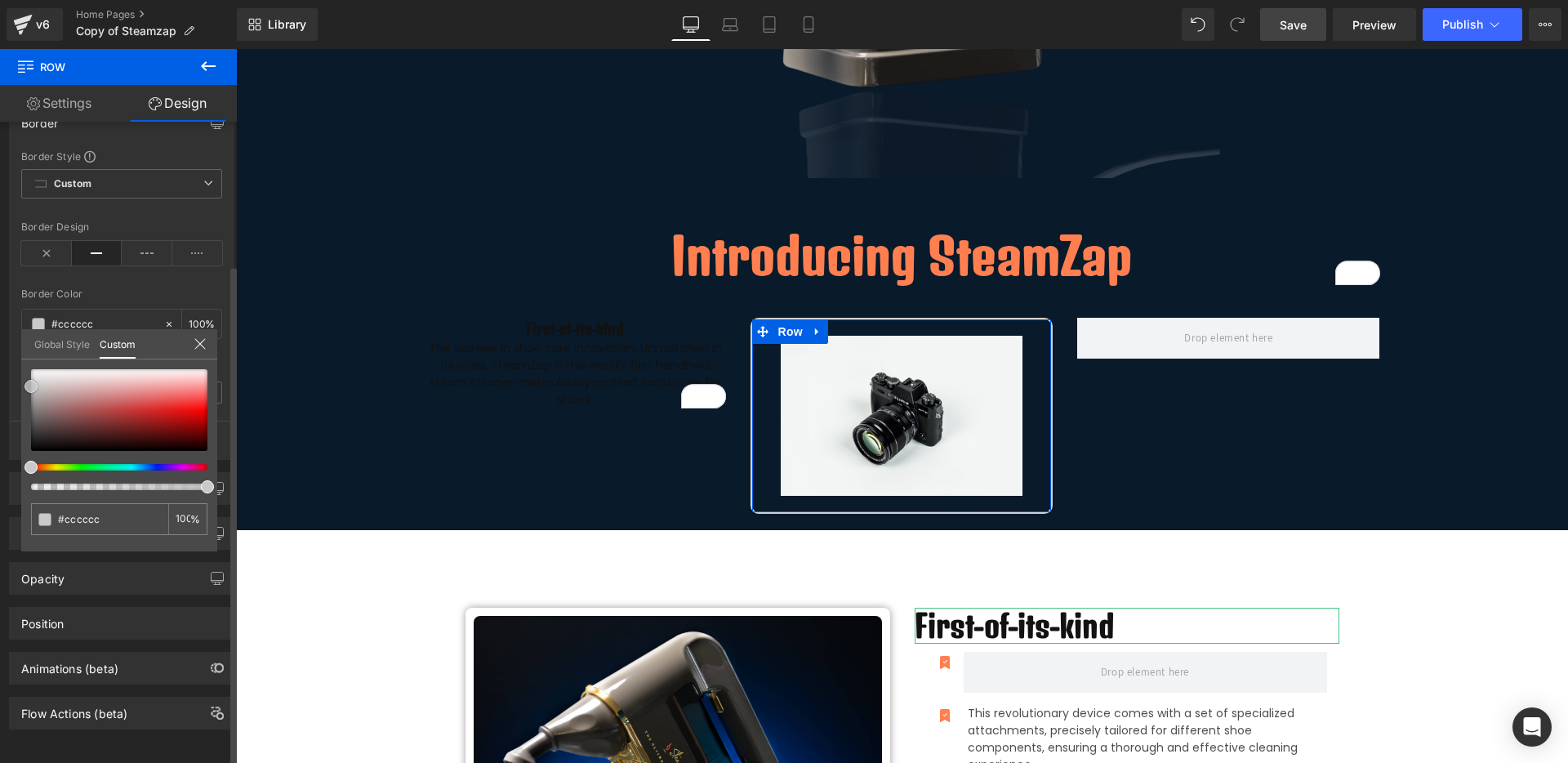 type on "#c9c9c9" 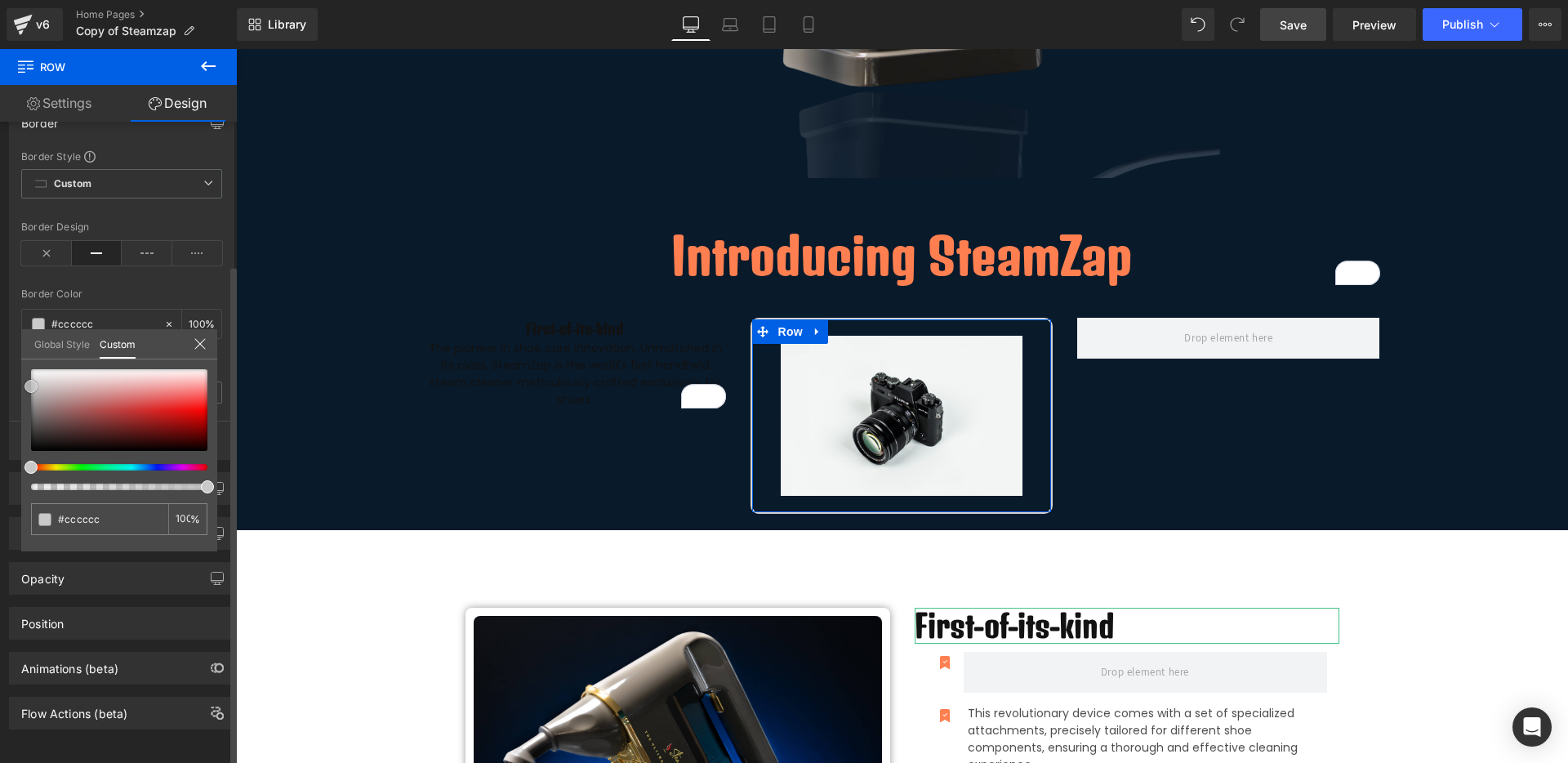 type on "#c9c9c9" 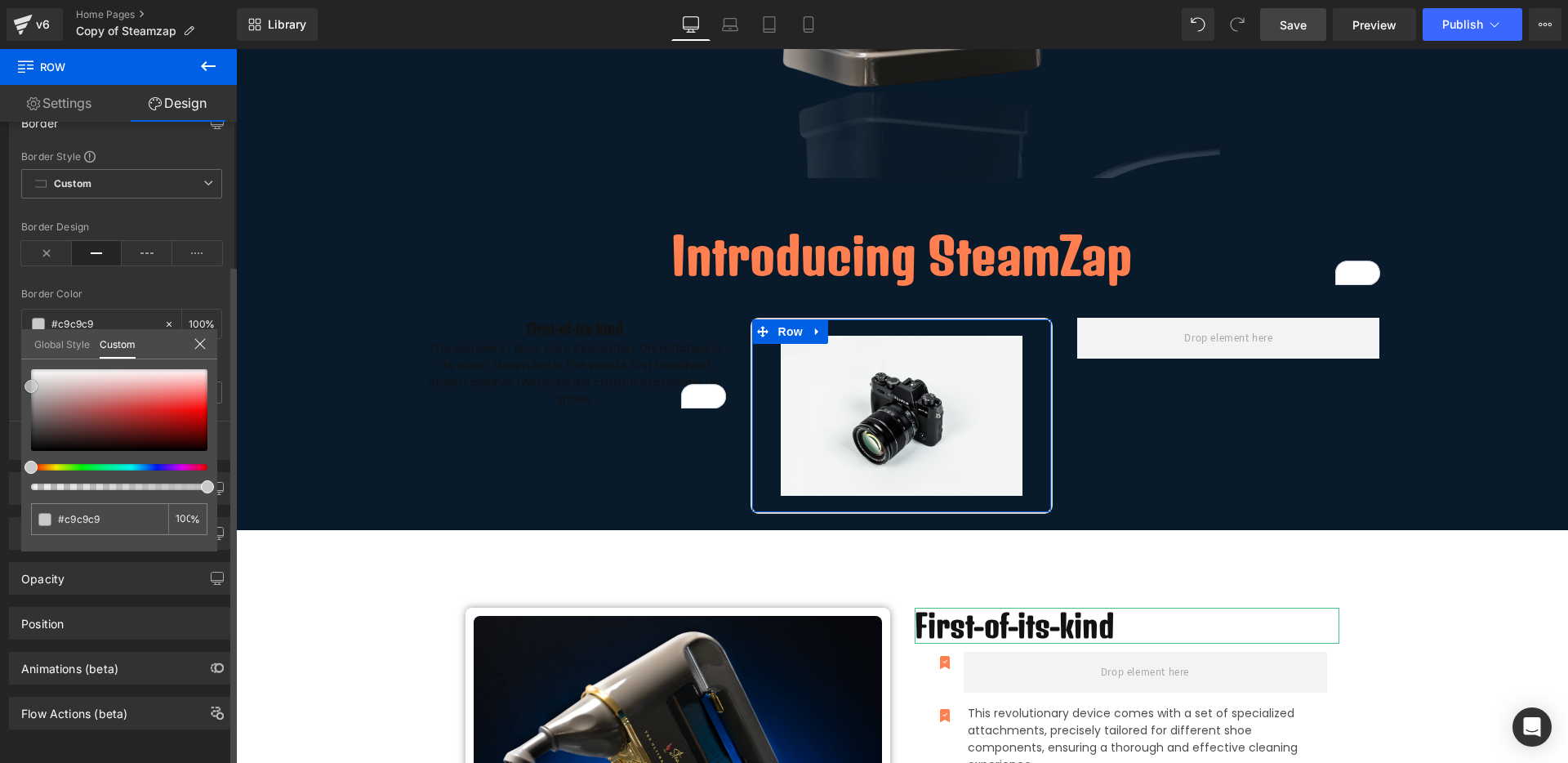 type on "#c4c4c4" 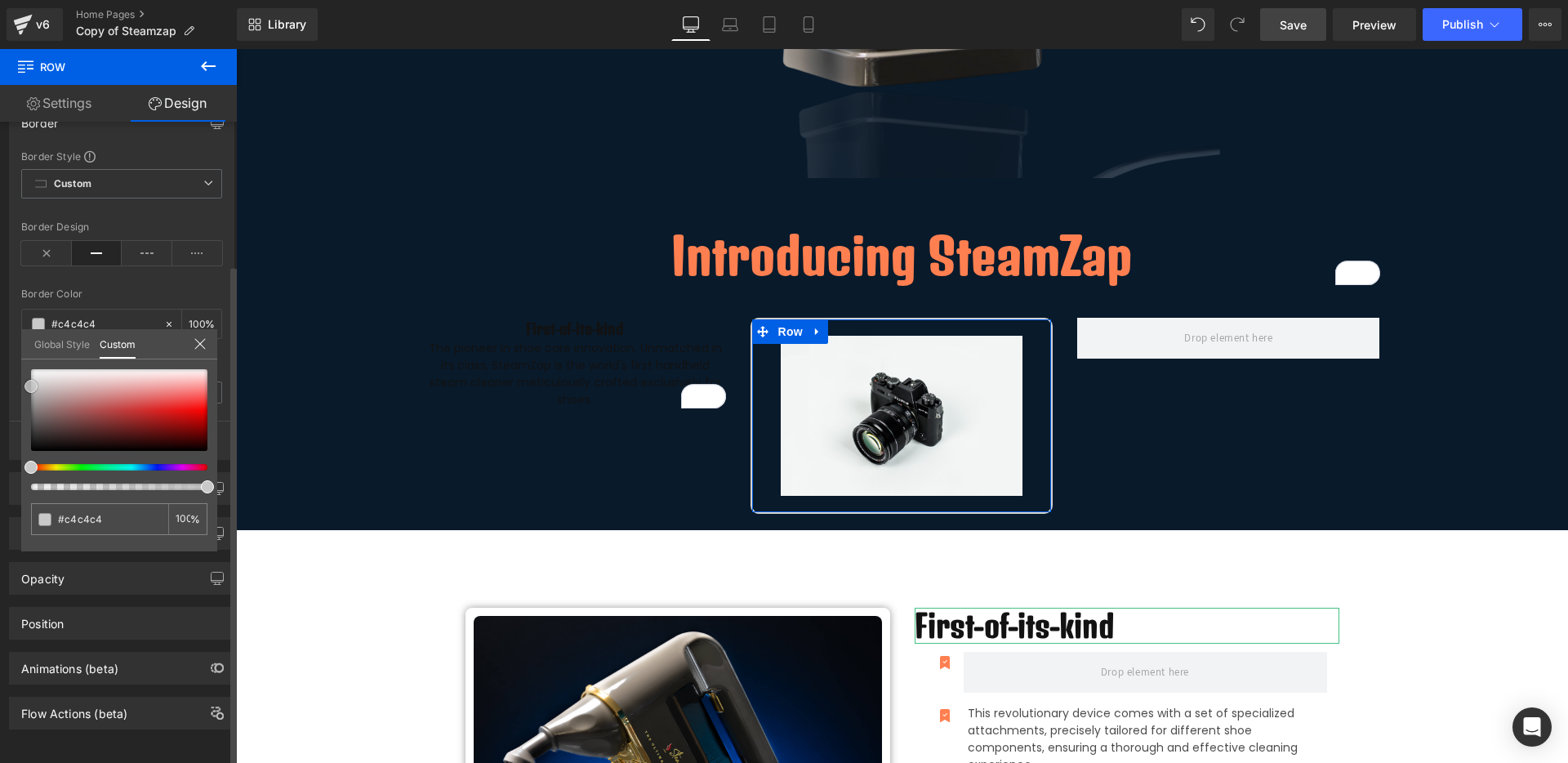 type on "#c1c1c1" 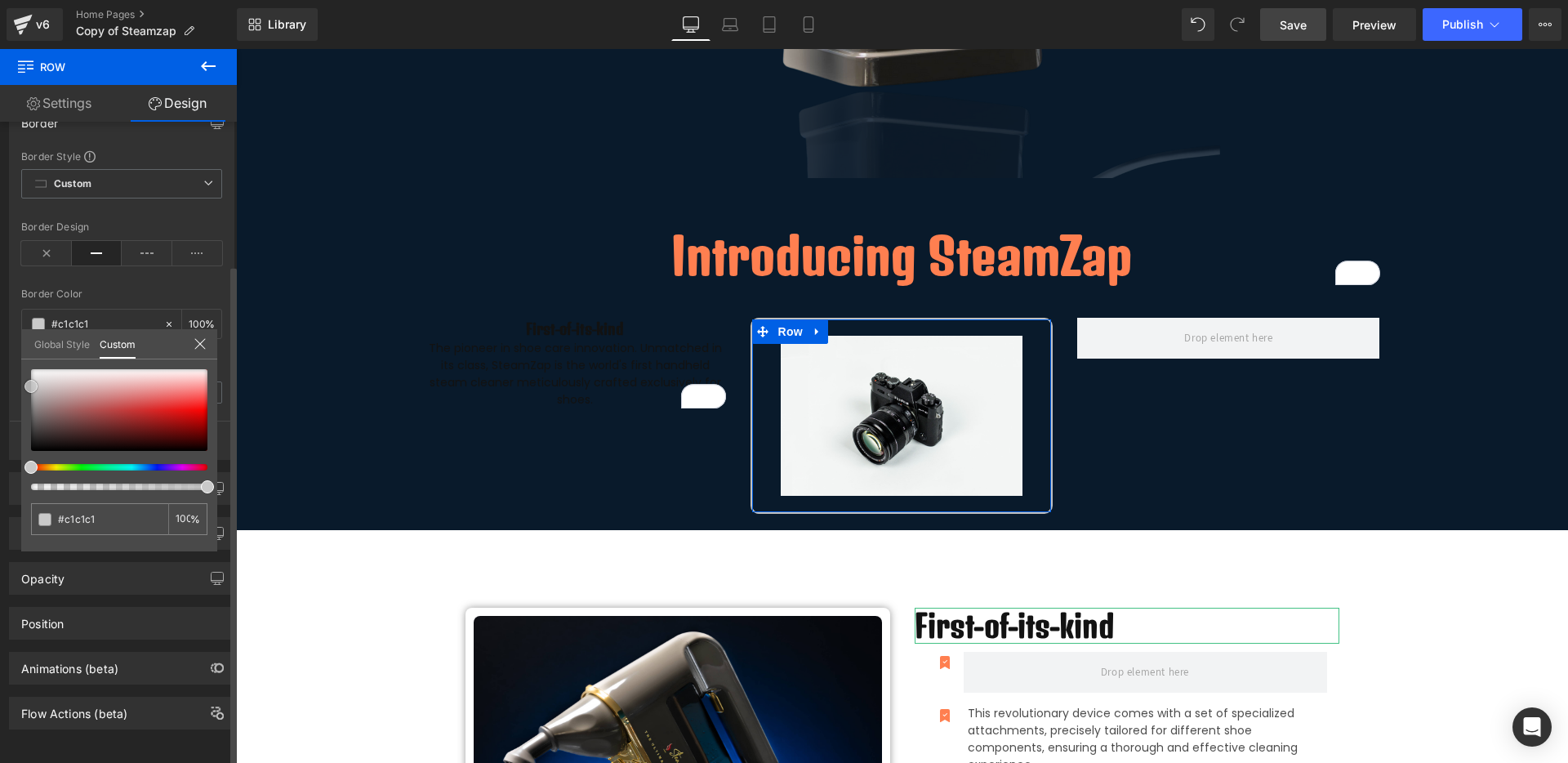 type on "#bfbfbf" 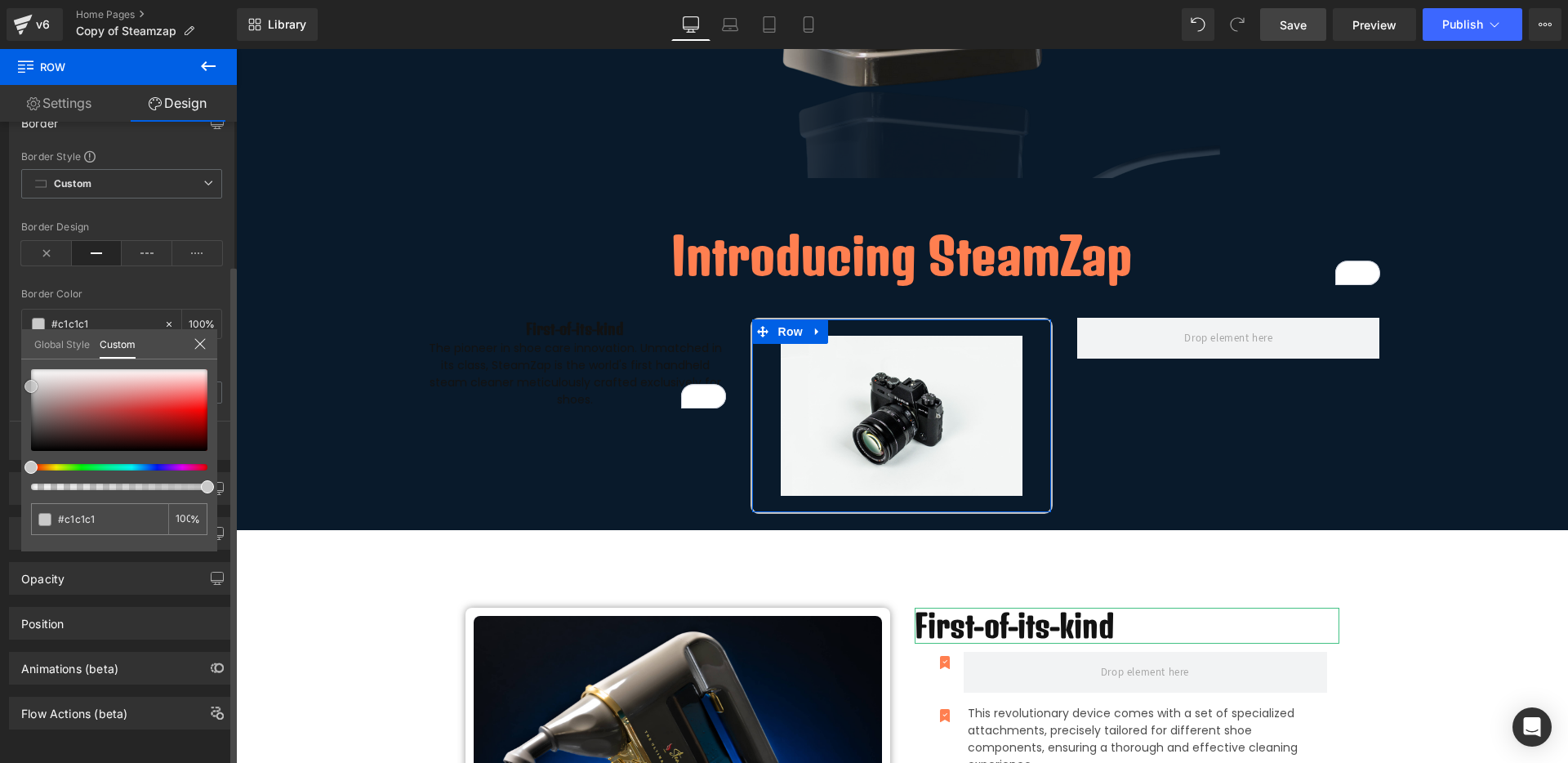 type on "#bfbfbf" 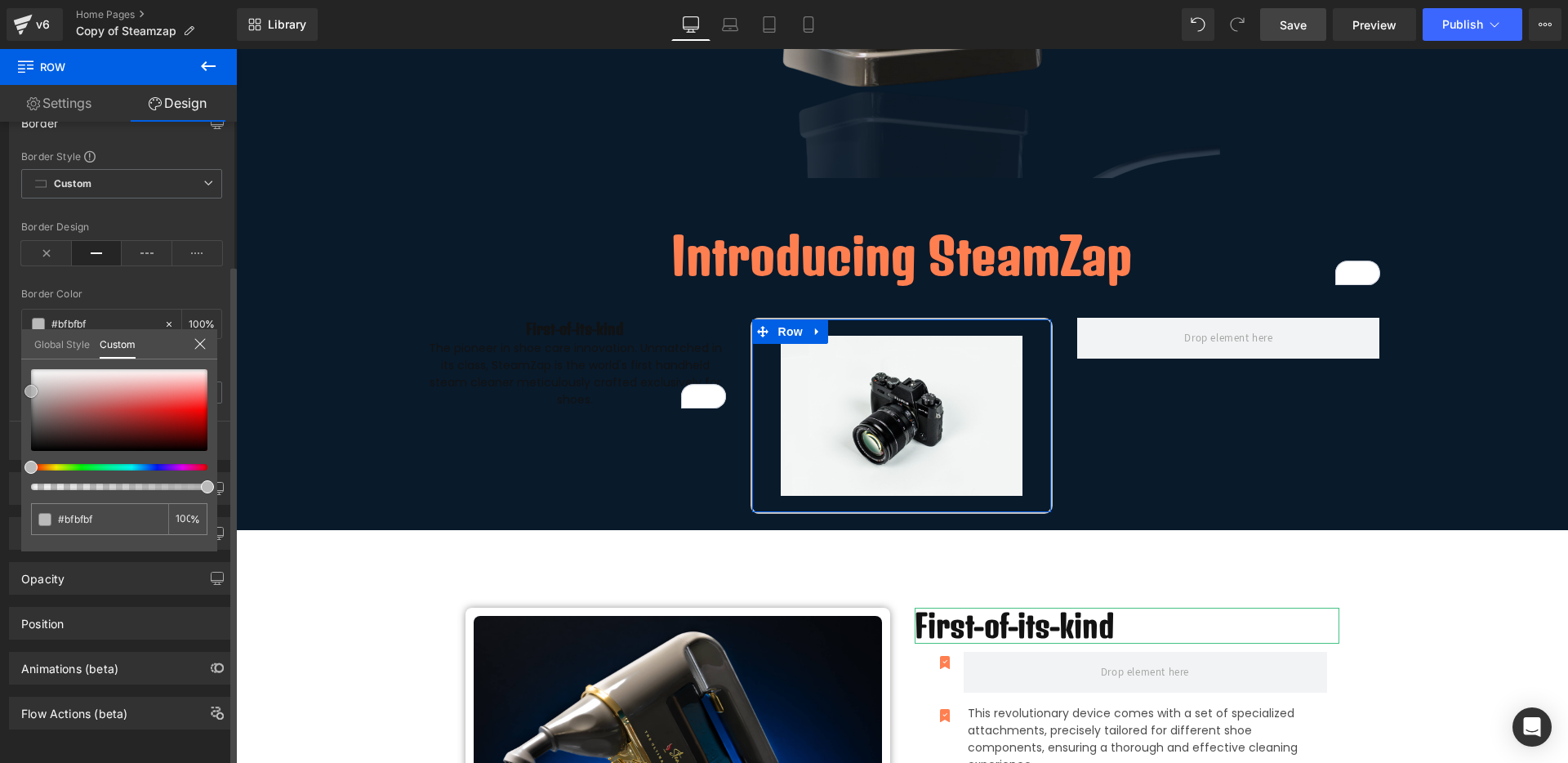 type on "#bababa" 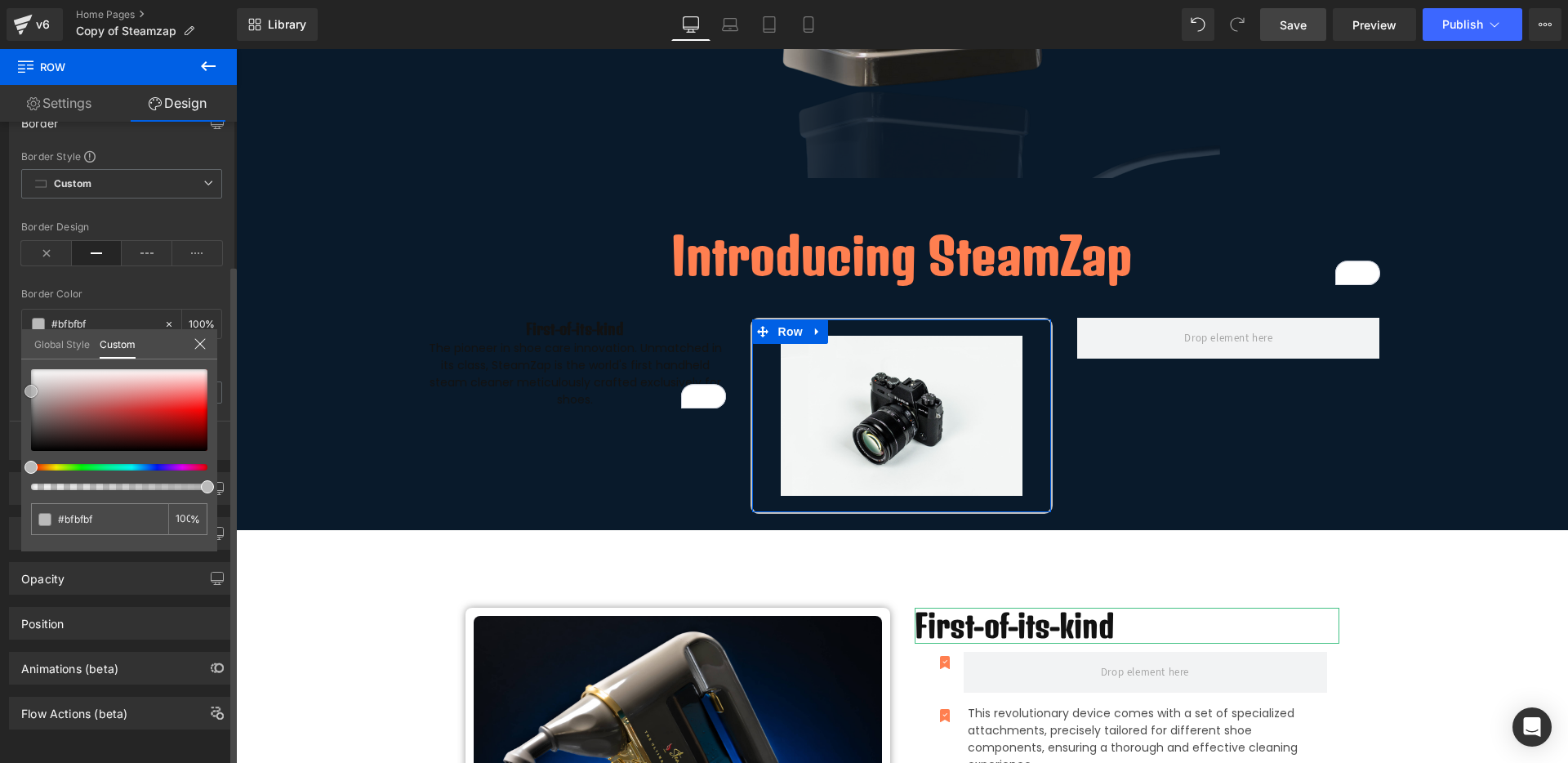type on "#bababa" 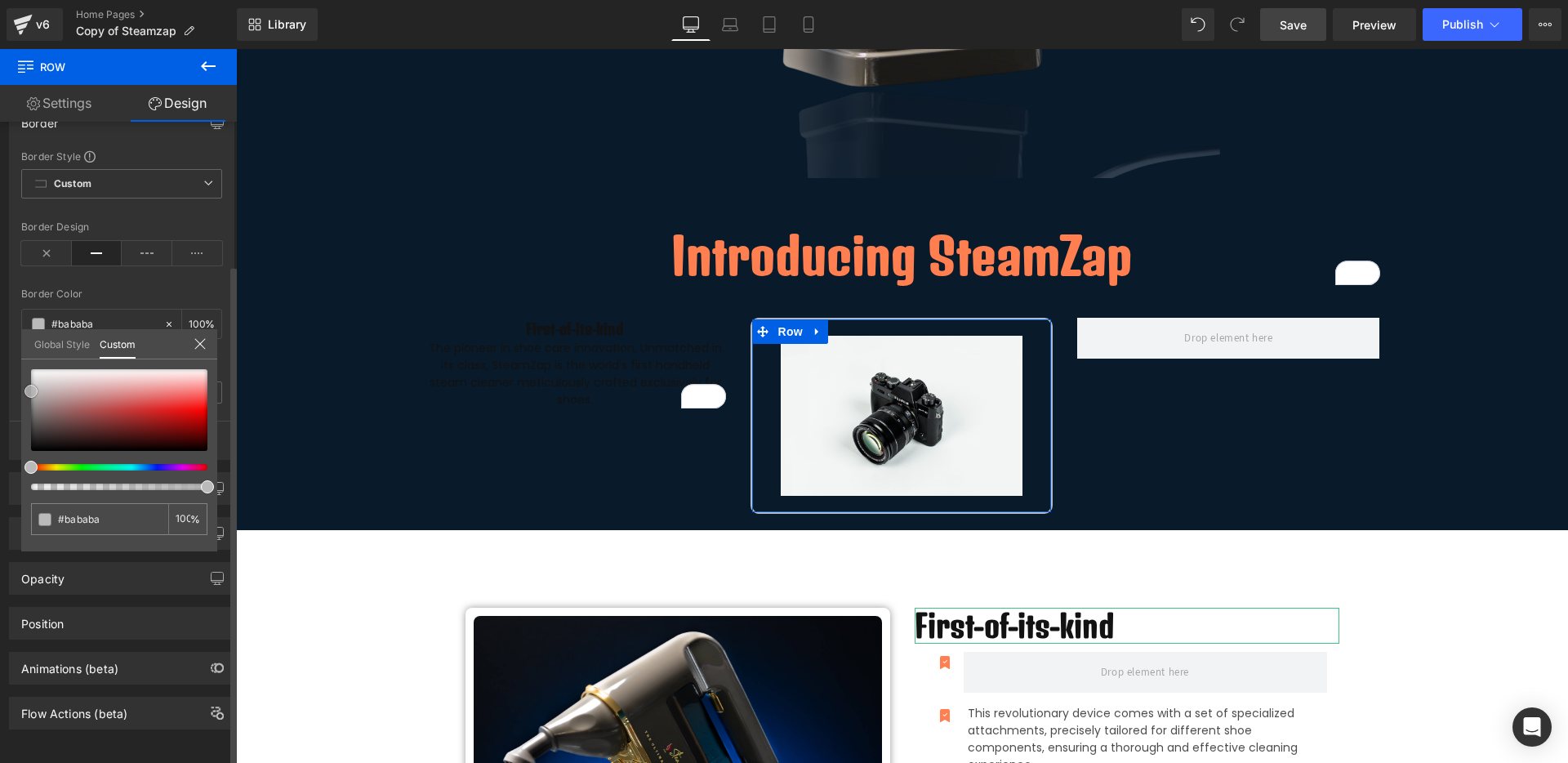 type on "#b5b5b5" 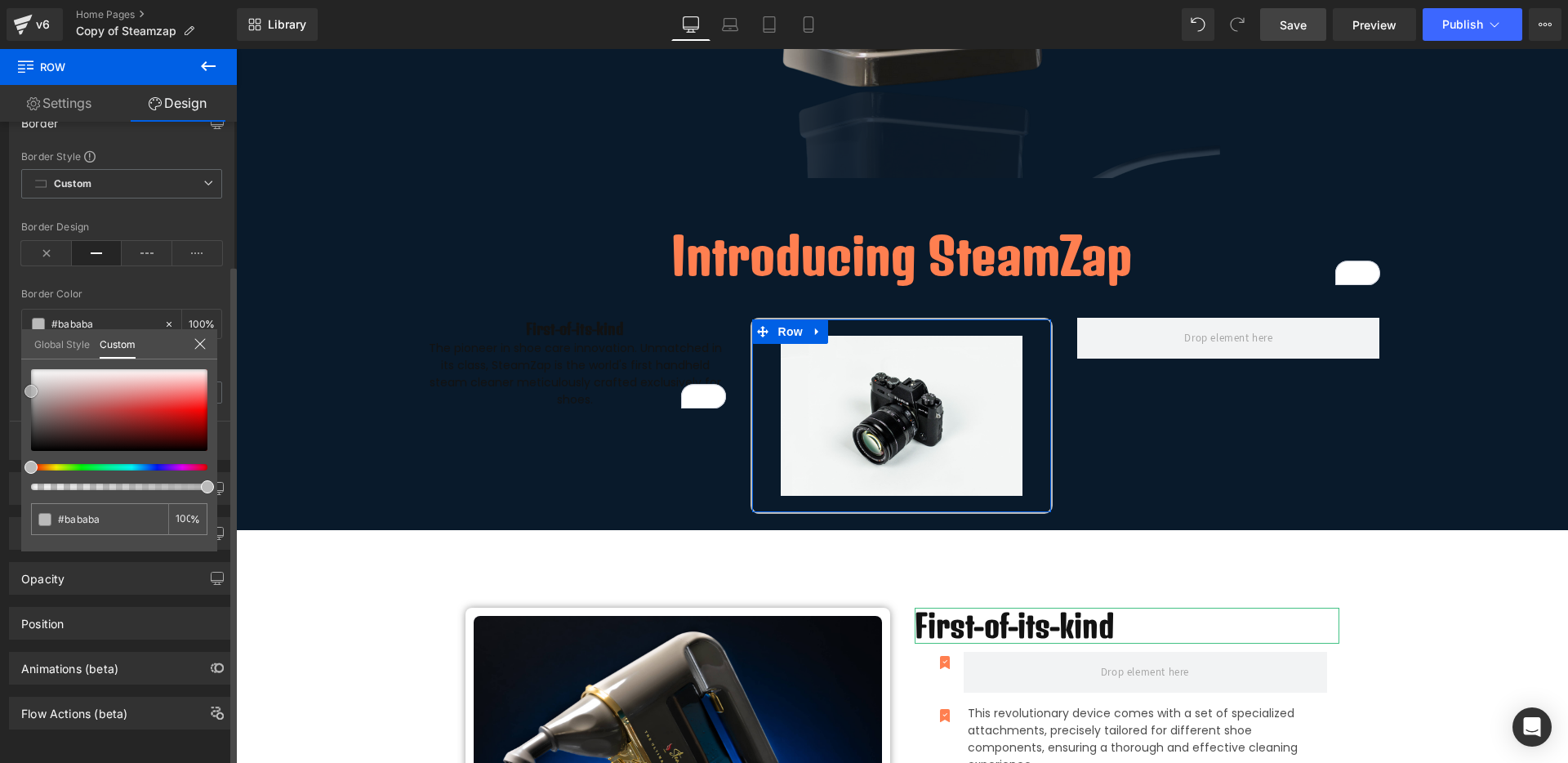 type on "#b5b5b5" 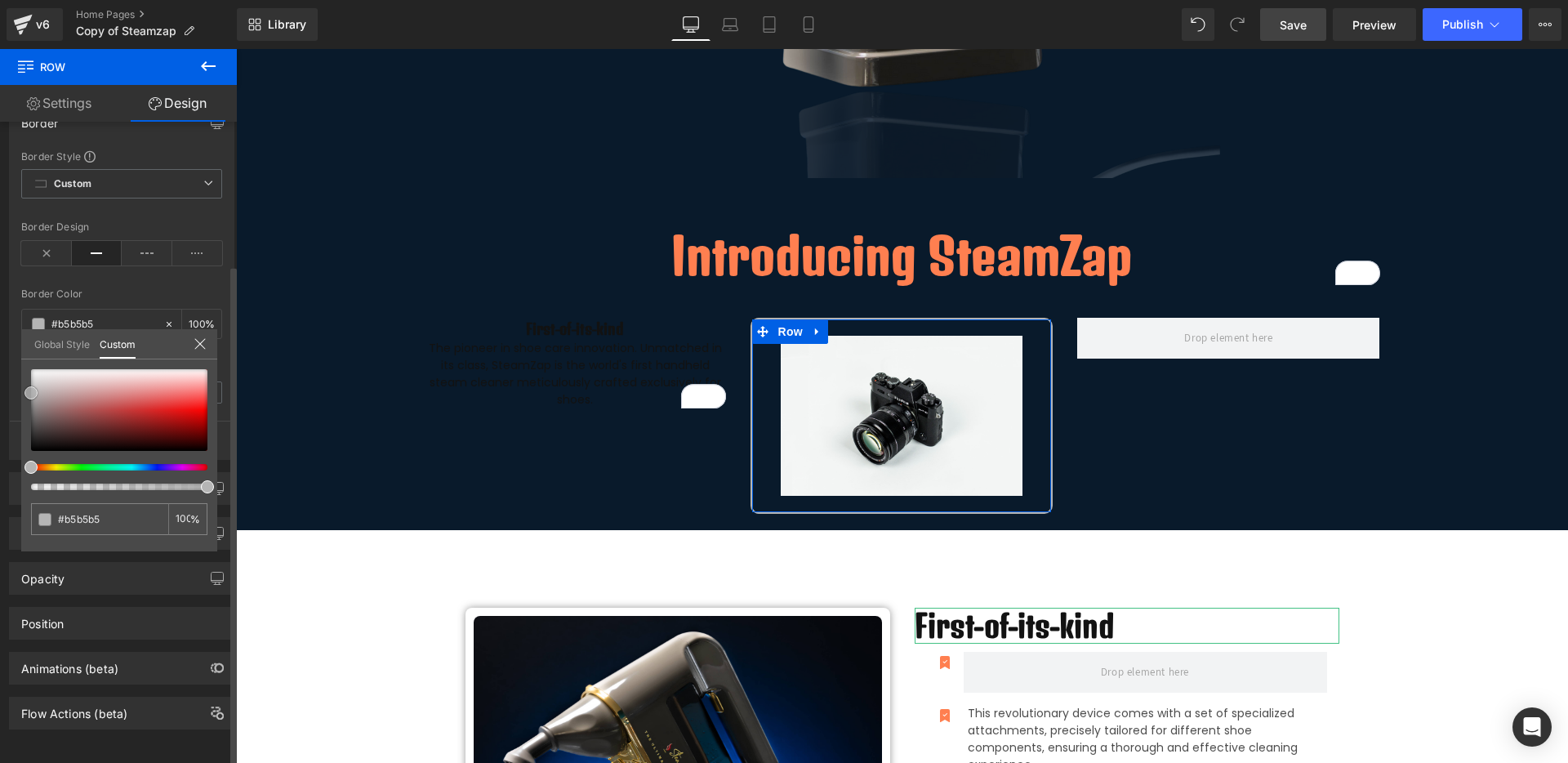 type on "#b7b7b7" 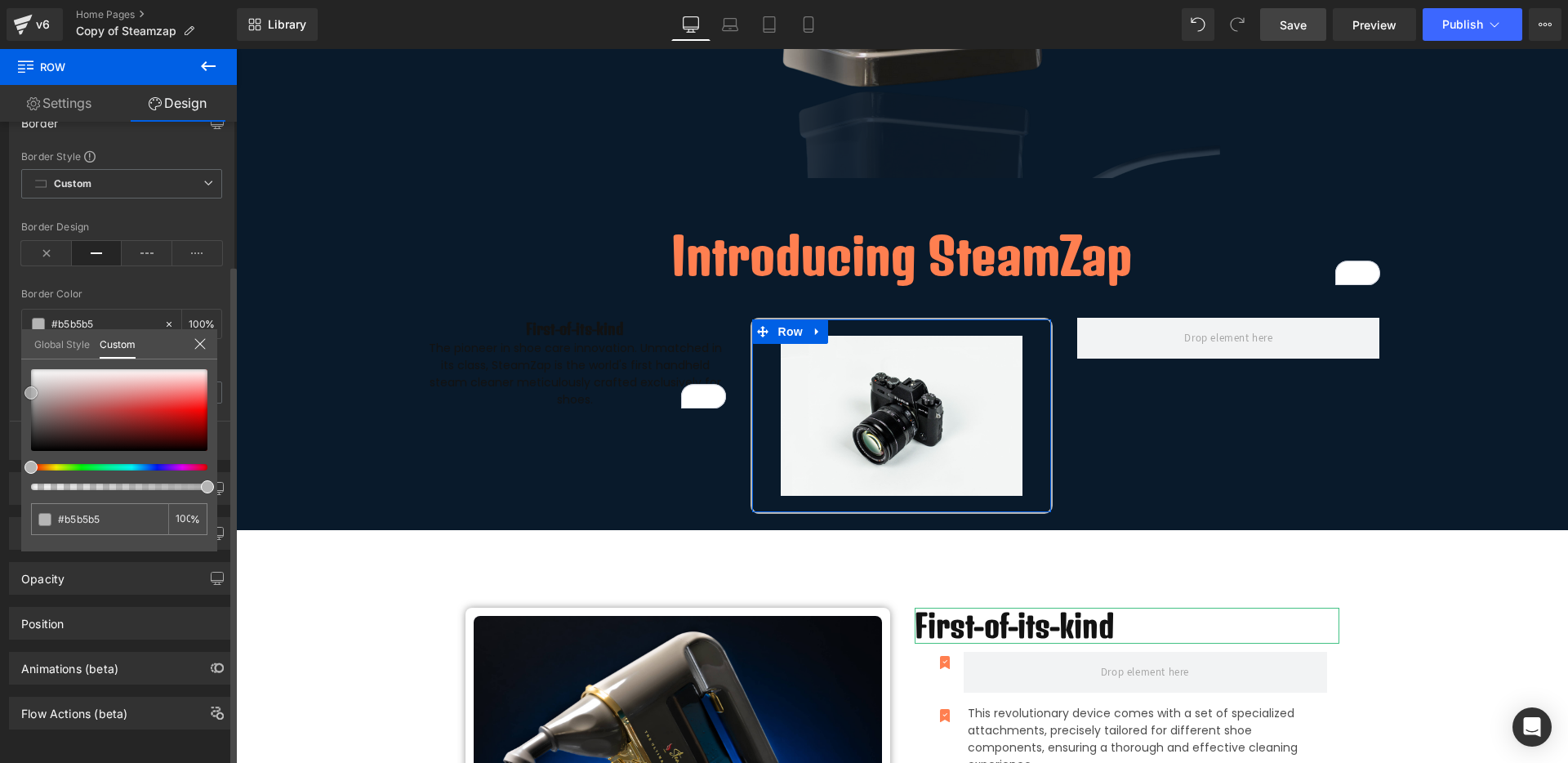 type on "#b7b7b7" 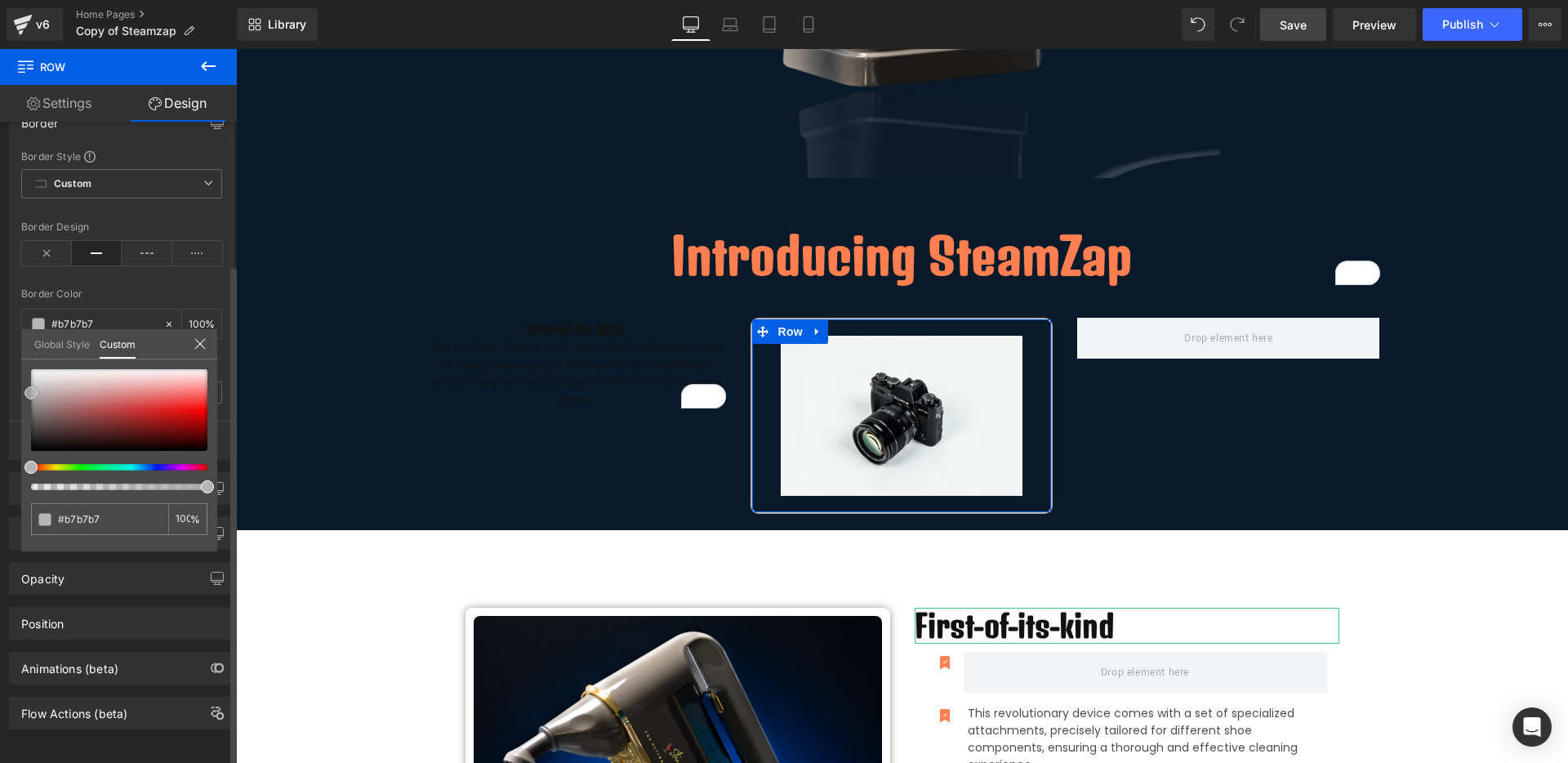 type on "#bababa" 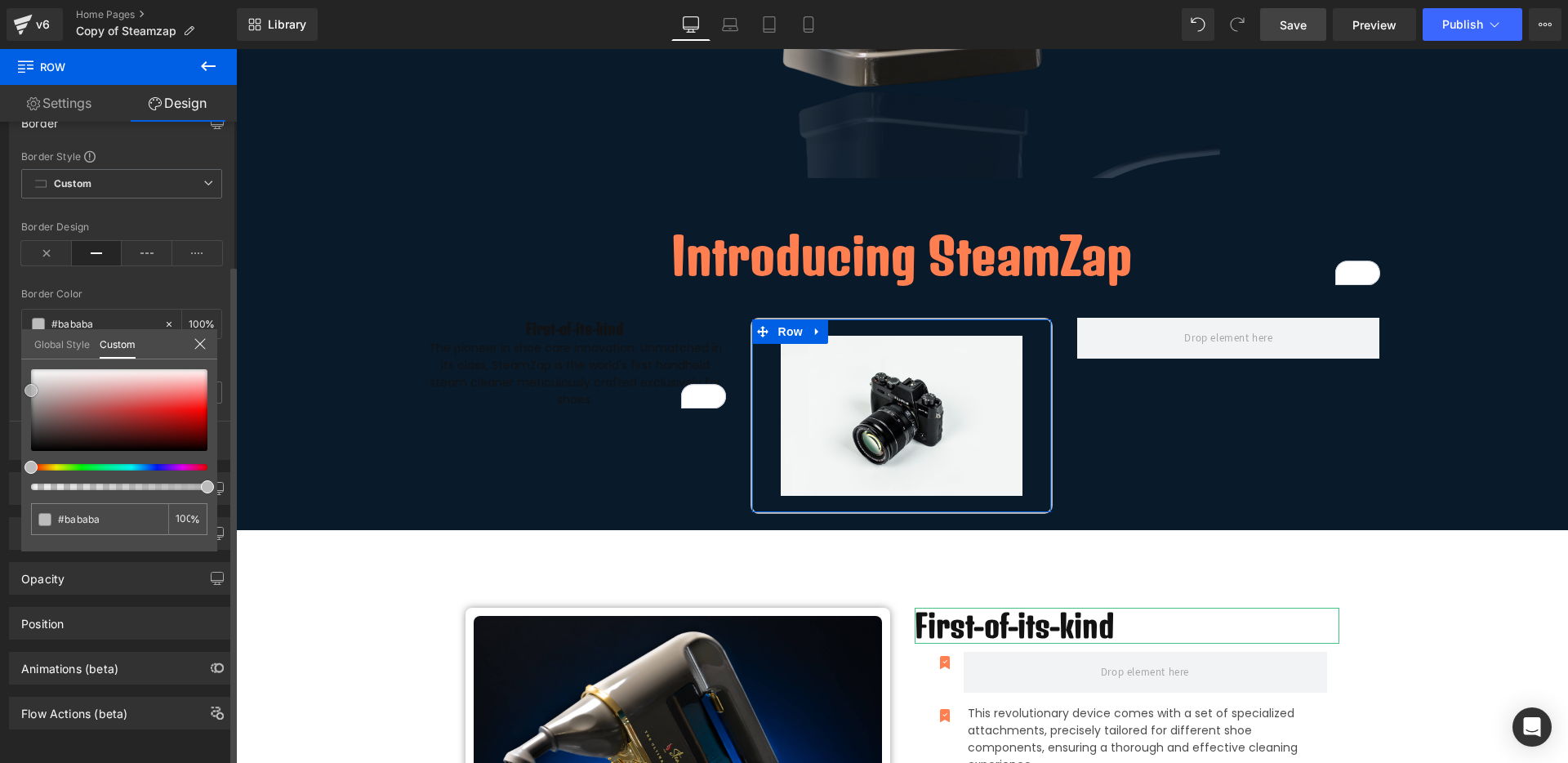 type on "#c1c1c1" 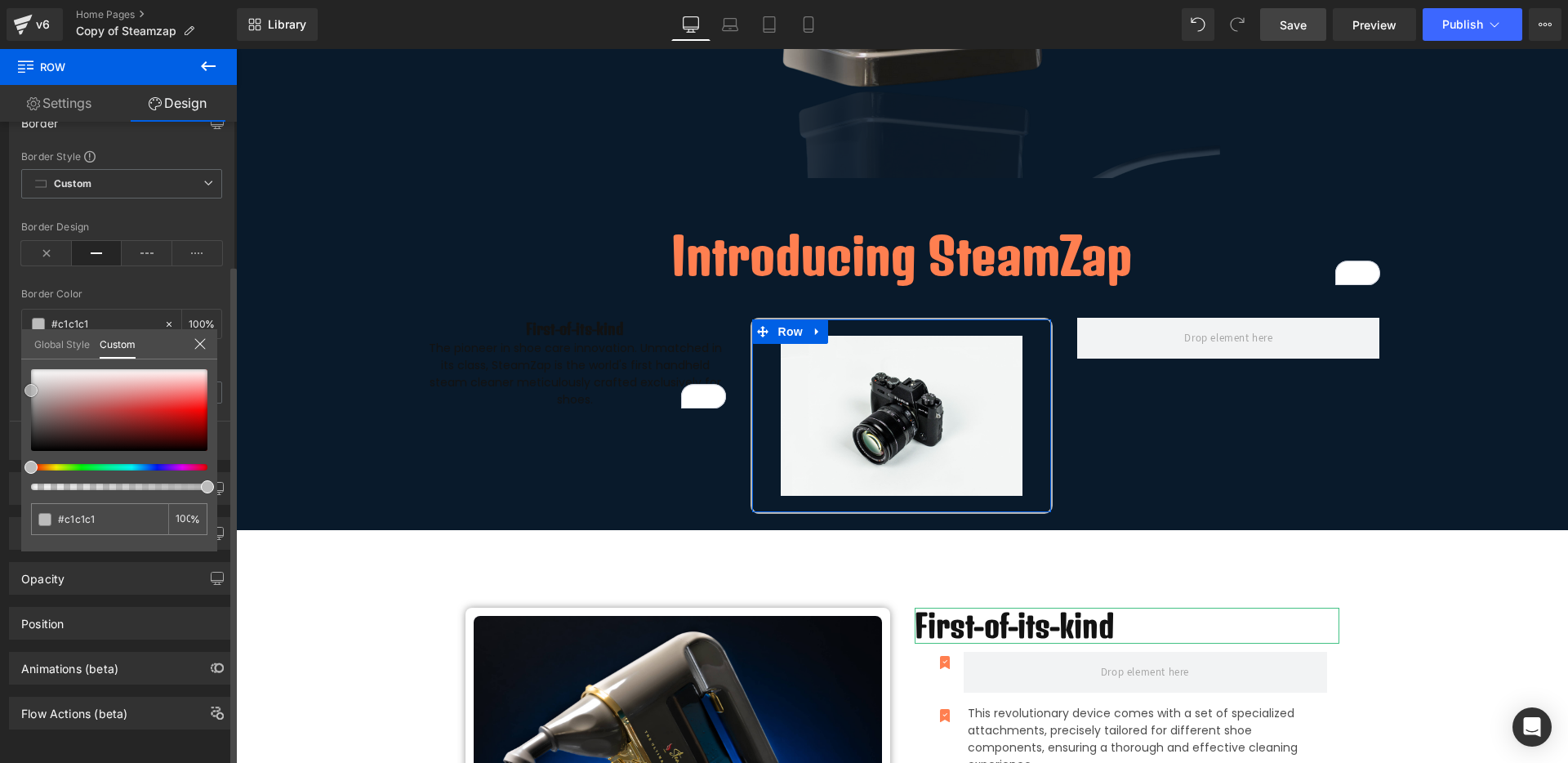 type on "#c9c9c9" 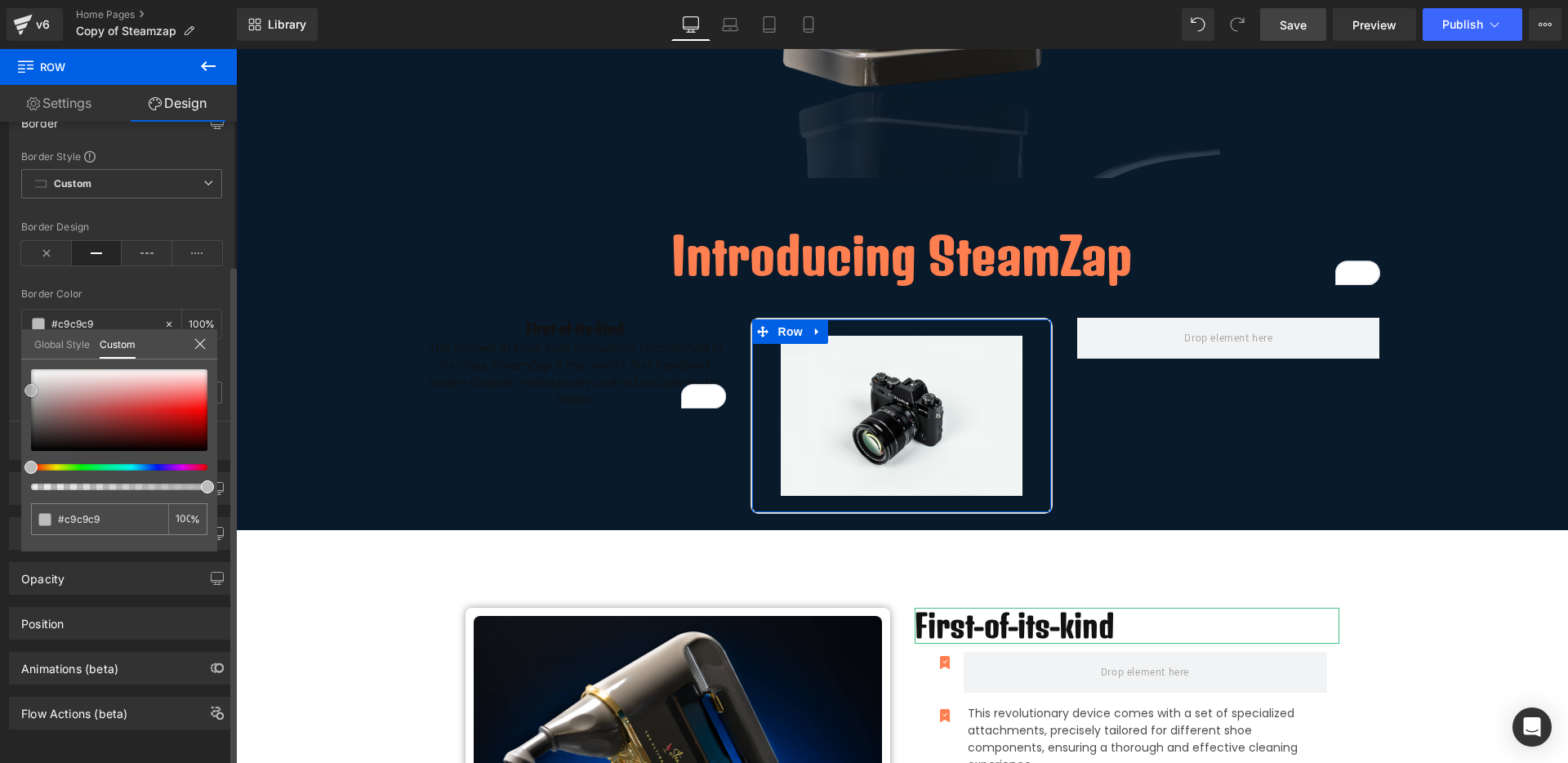 type on "#d6d6d6" 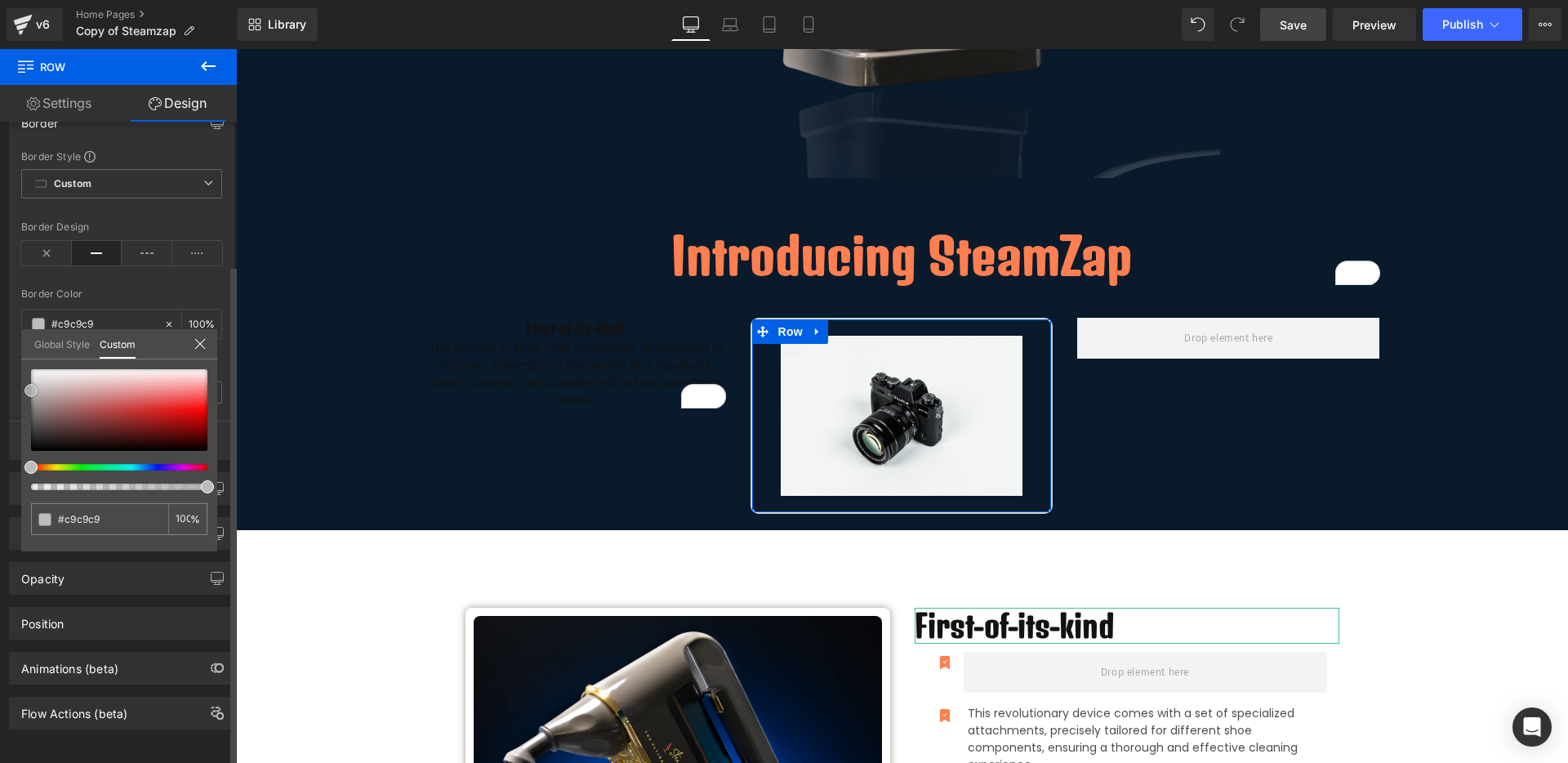 type on "#d6d6d6" 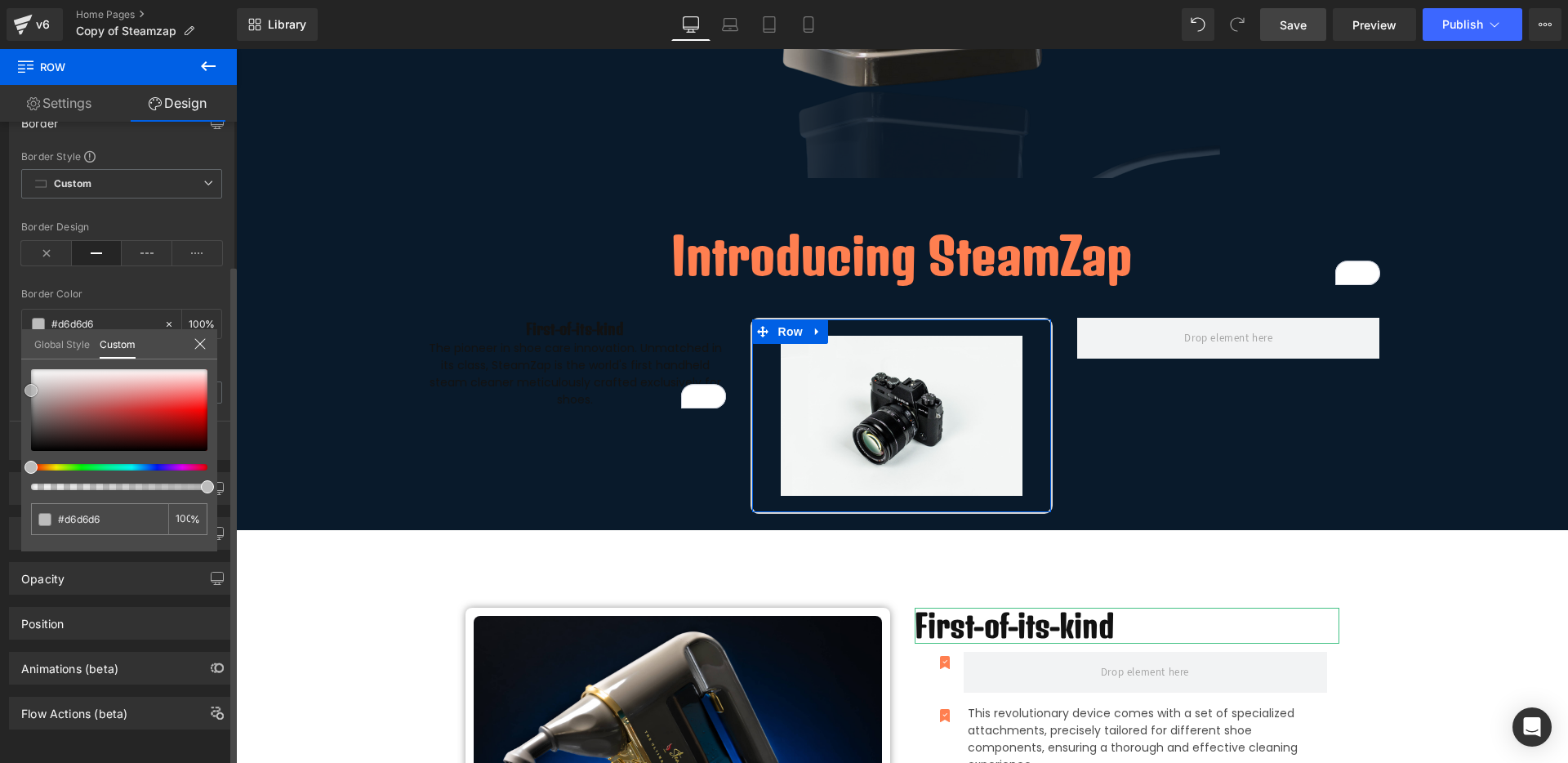 type on "#e0e0e0" 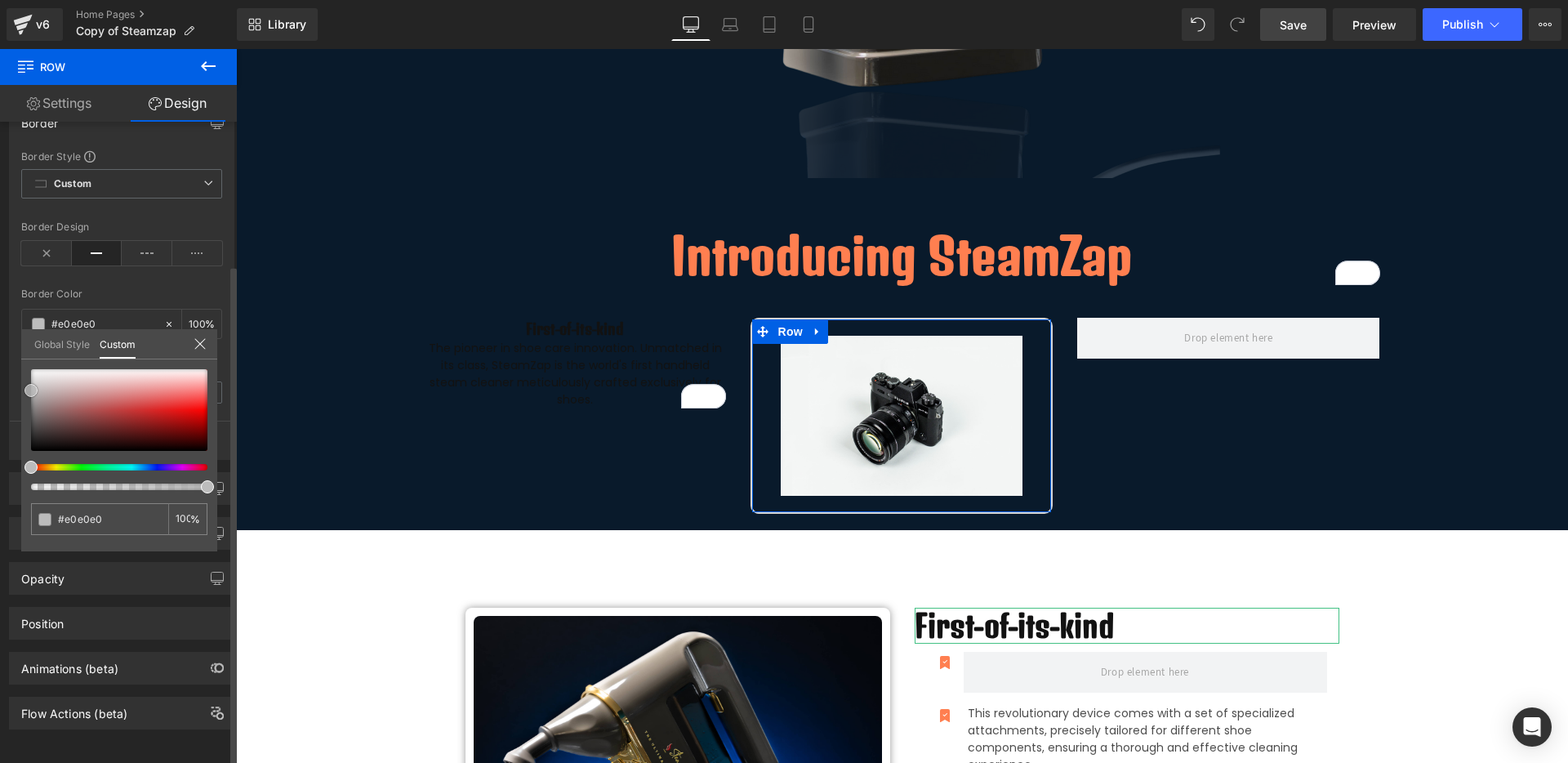 type on "#e8e8e8" 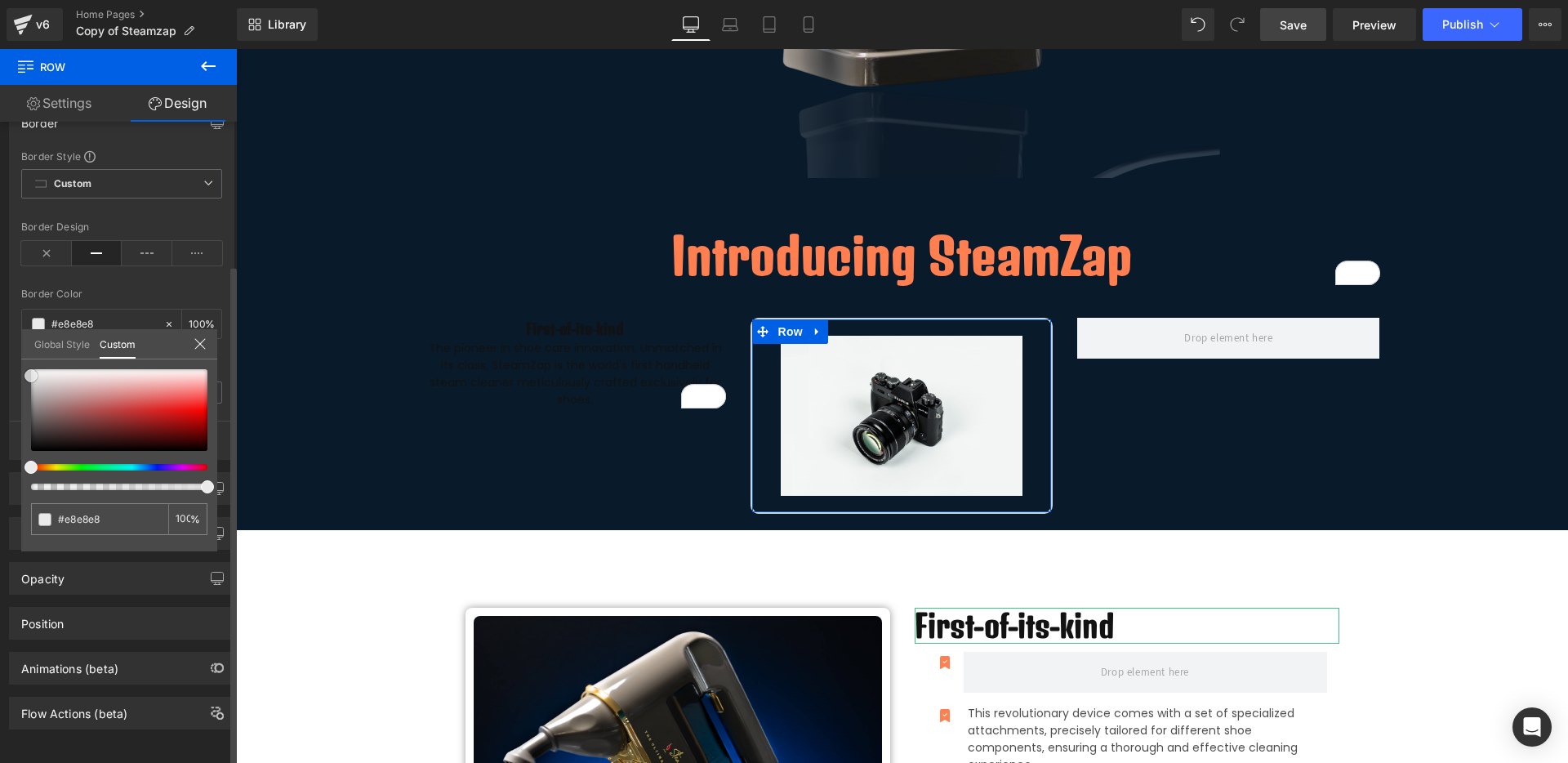 type on "#ededed" 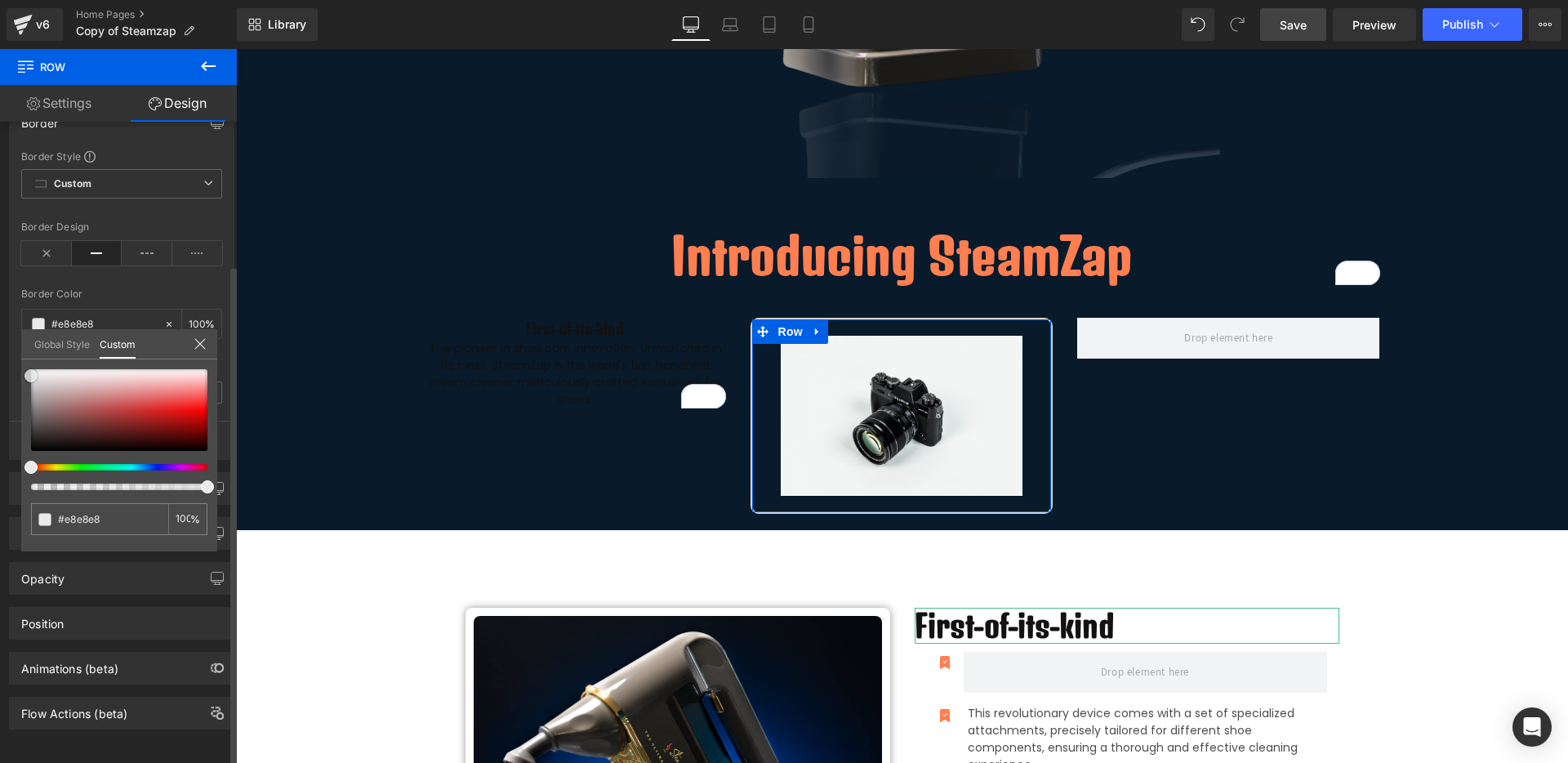 type on "#ededed" 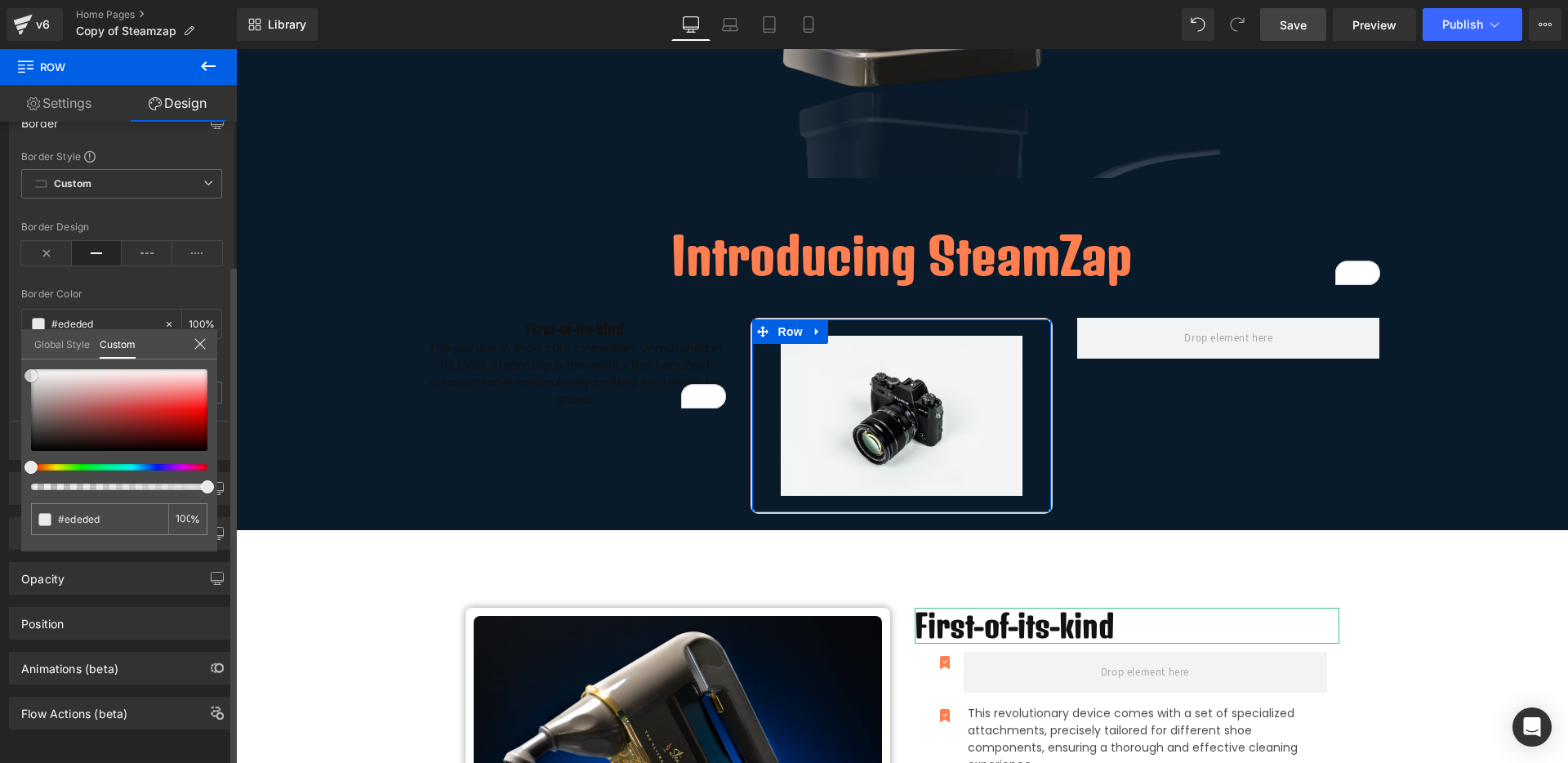 type on "#efefef" 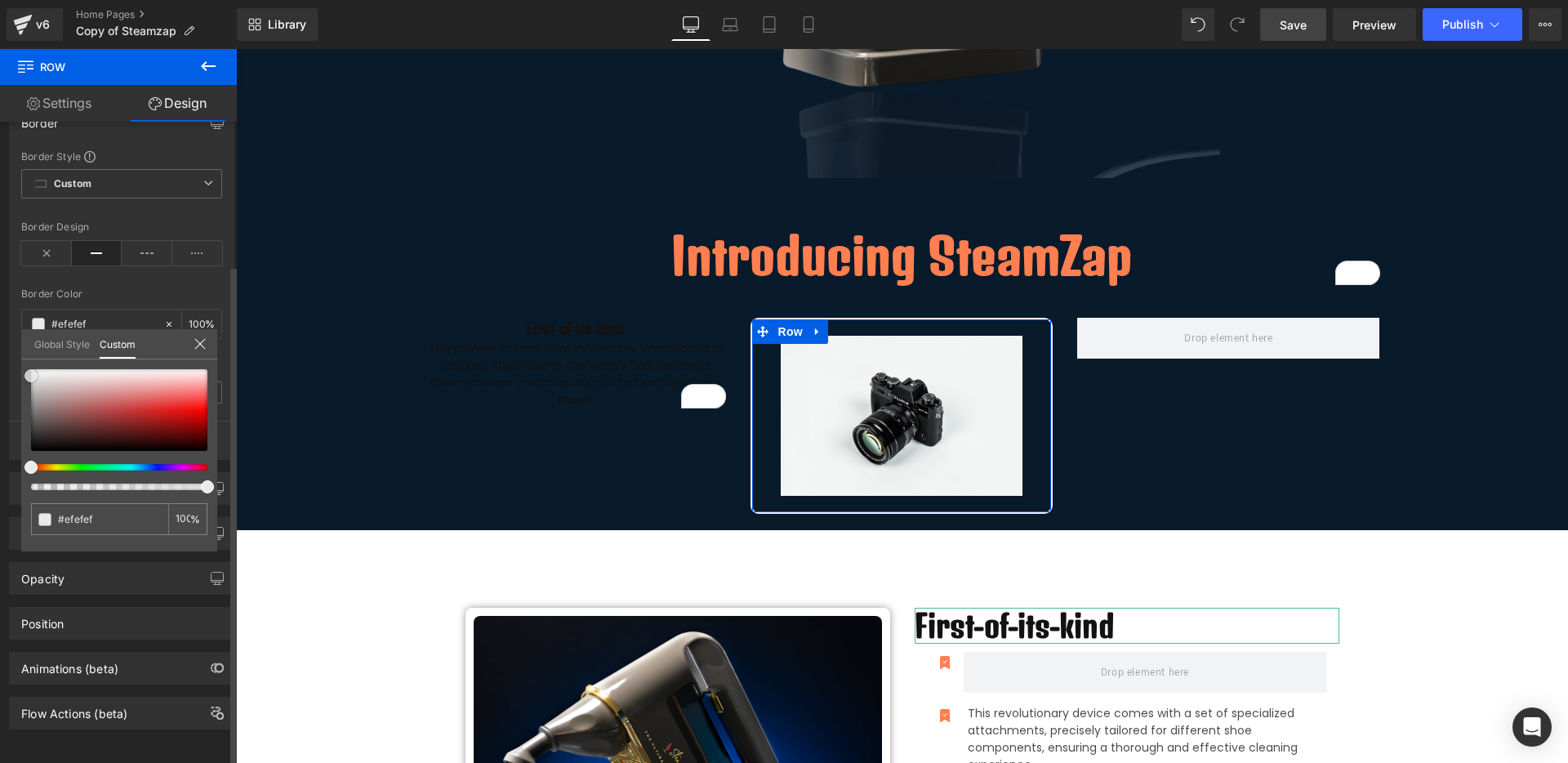 type on "#f2f2f2" 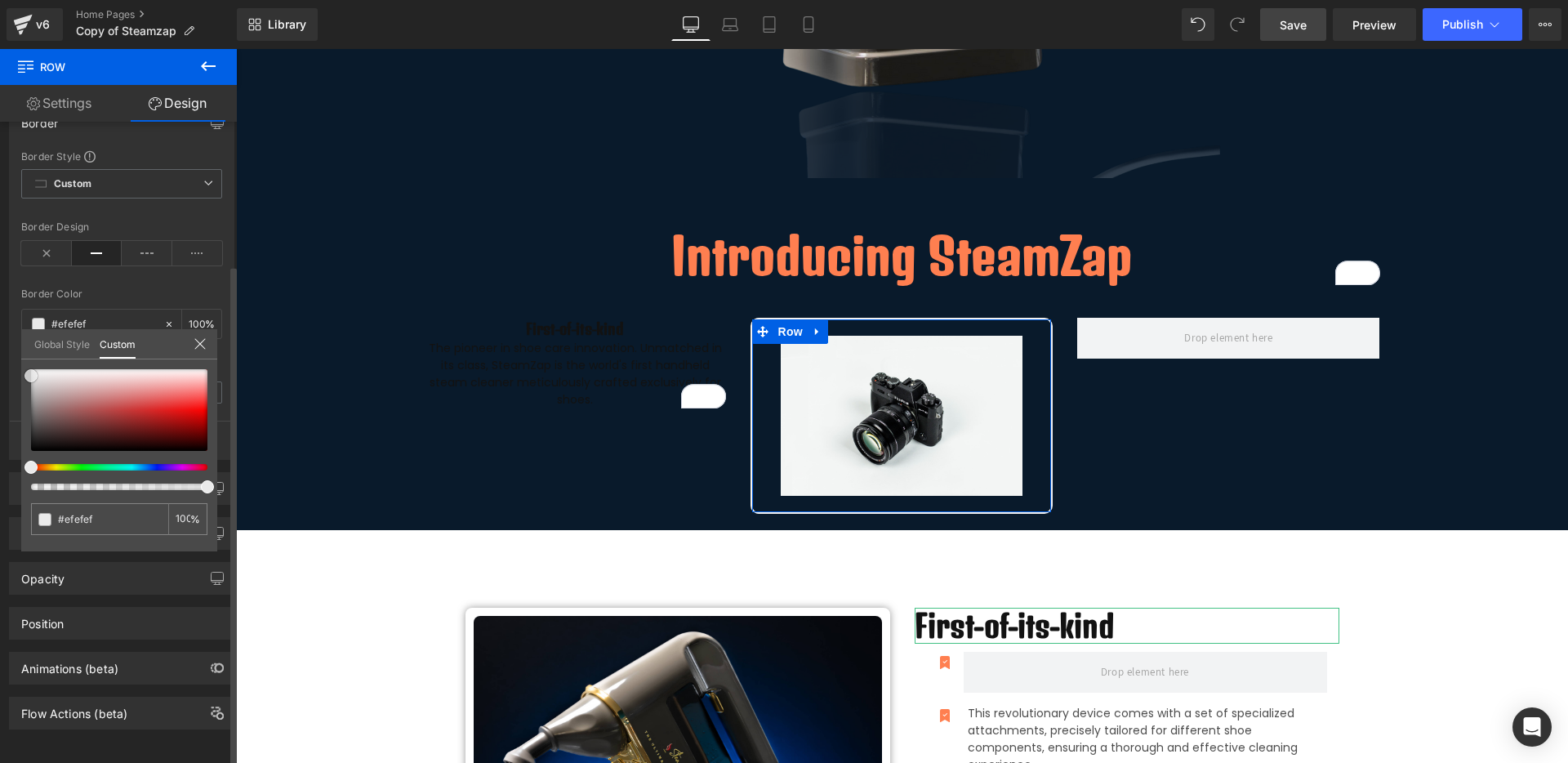 type on "#f2f2f2" 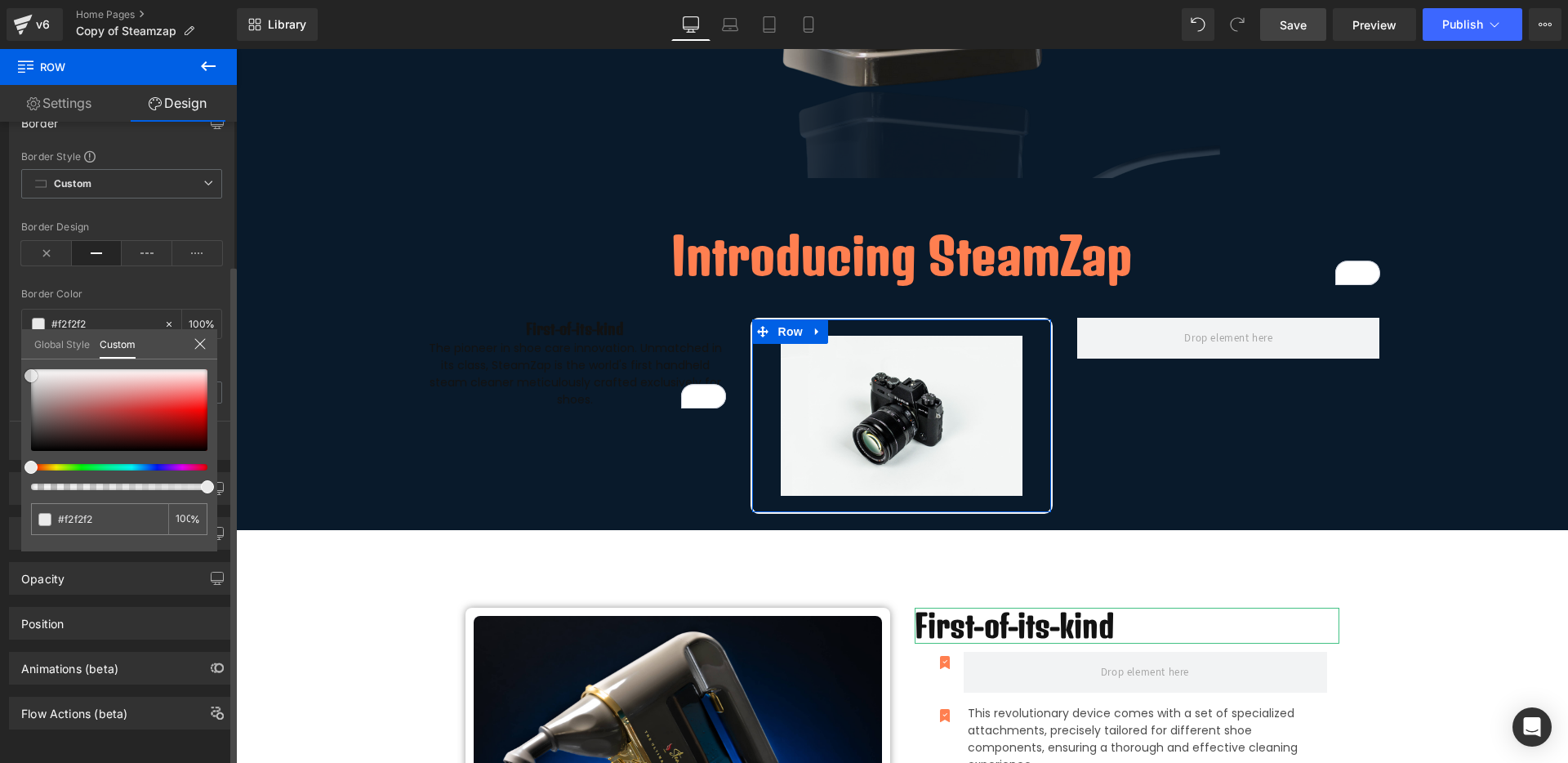 type on "#f4f4f4" 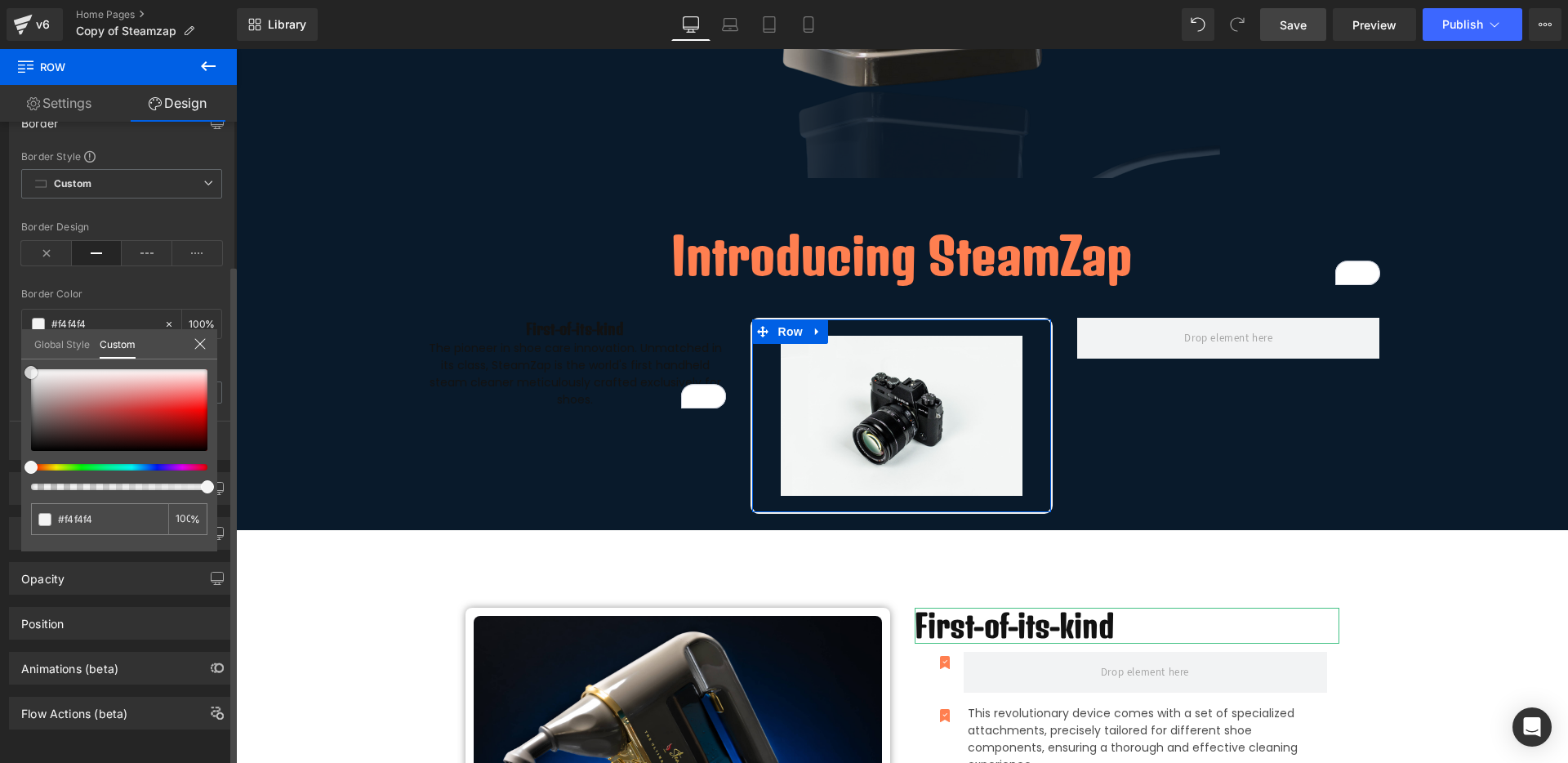 type on "#f7f7f7" 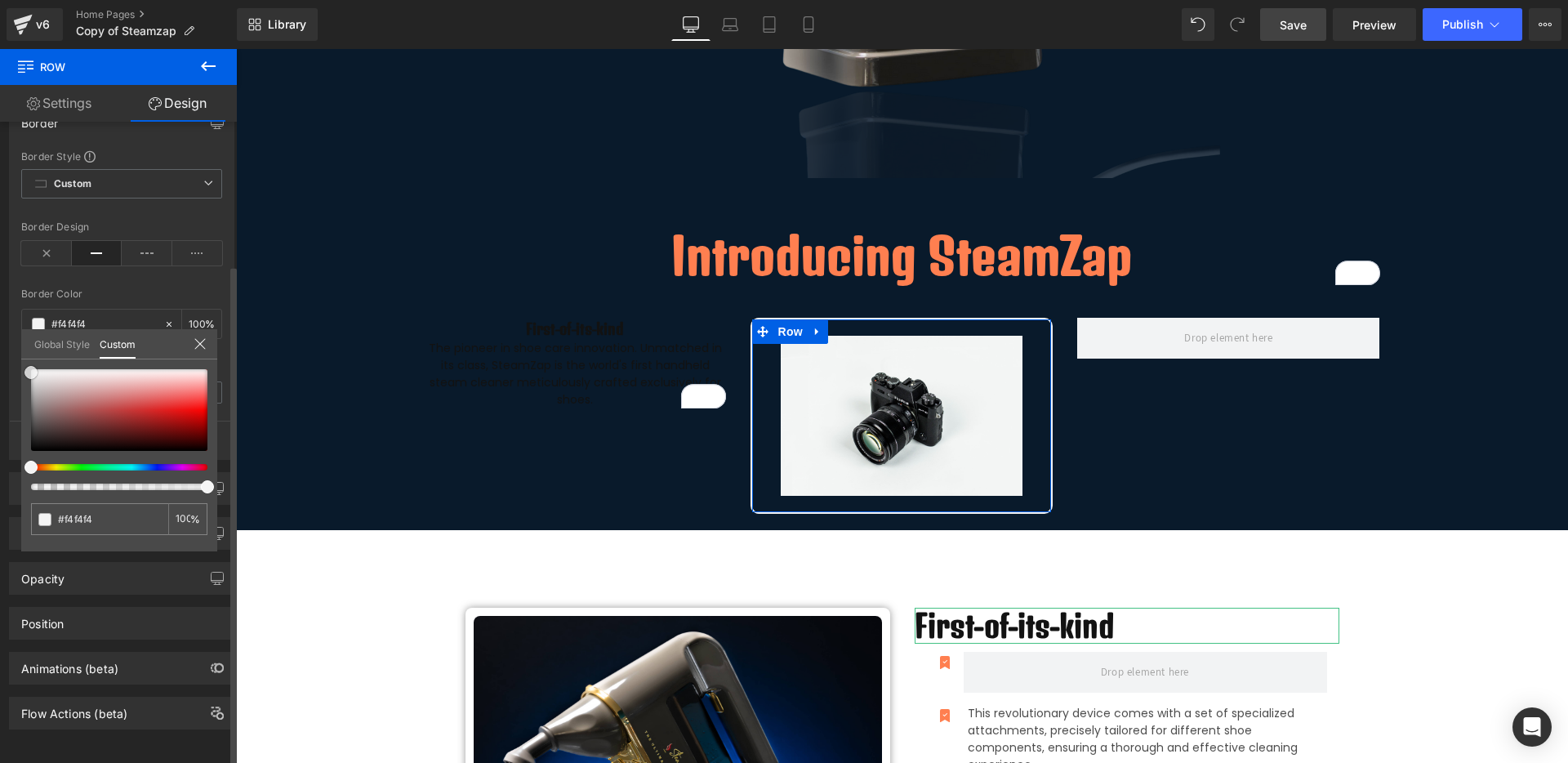 type on "#f7f7f7" 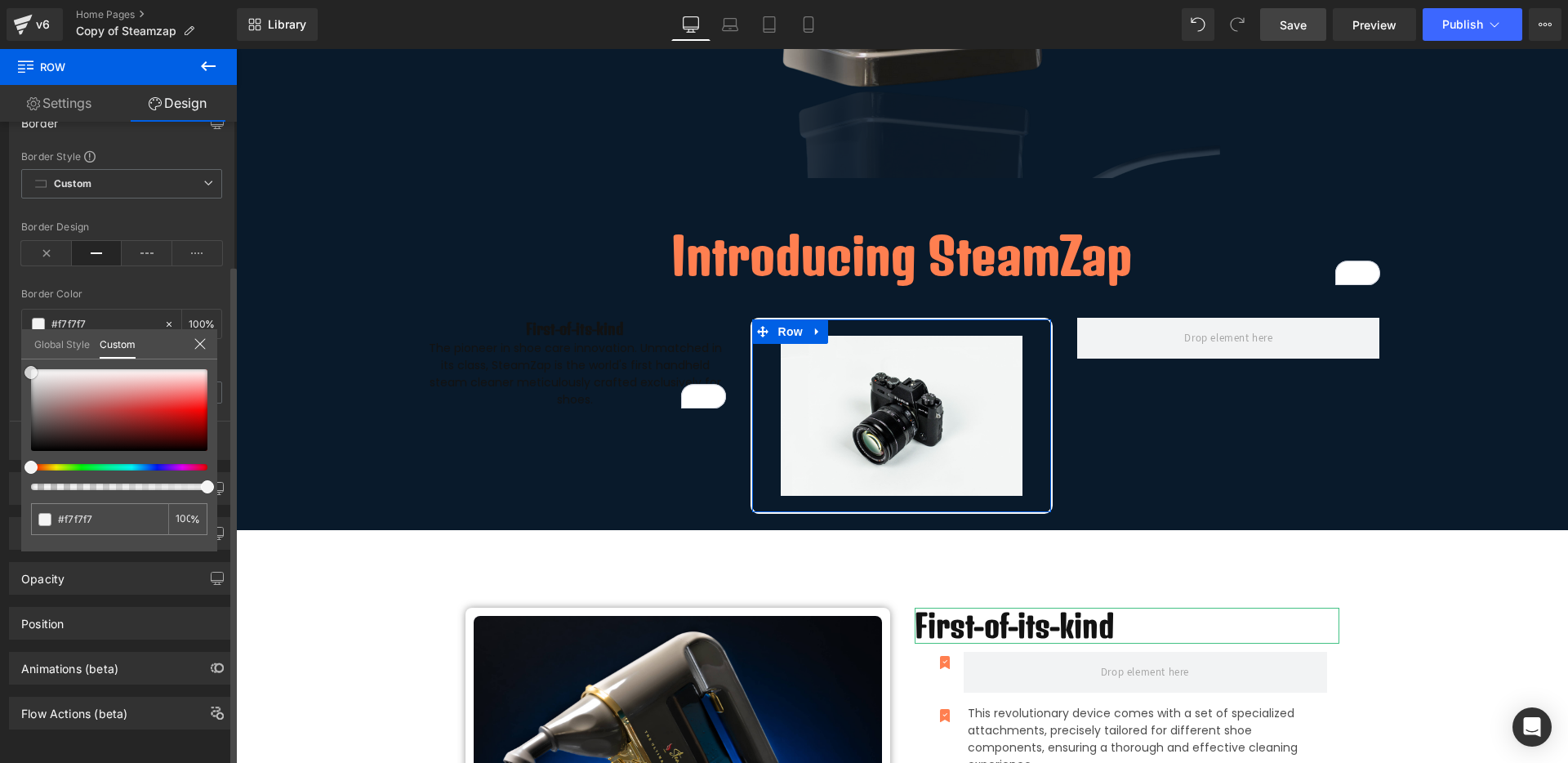 type on "#f9f9f9" 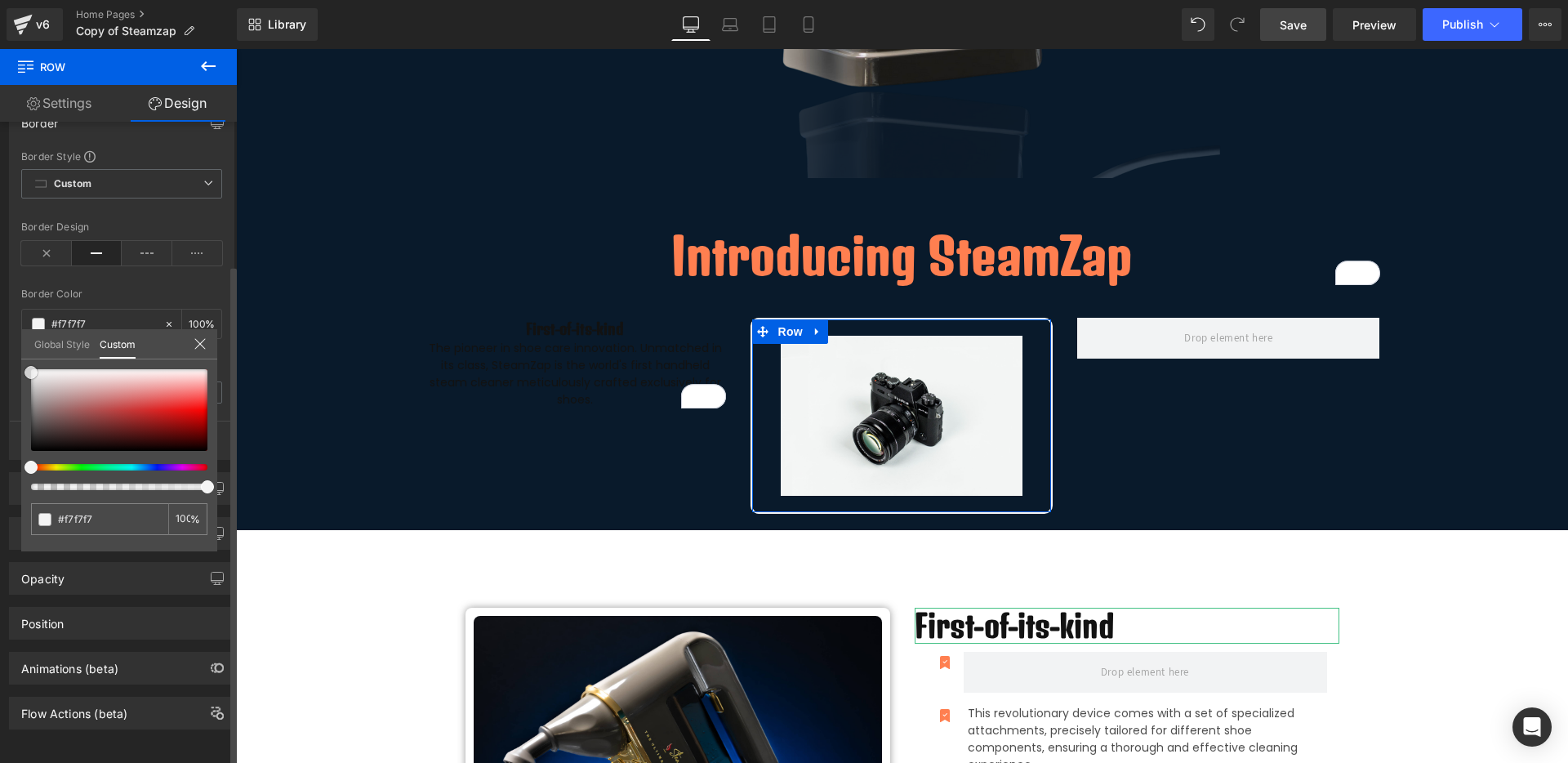 type on "#f9f9f9" 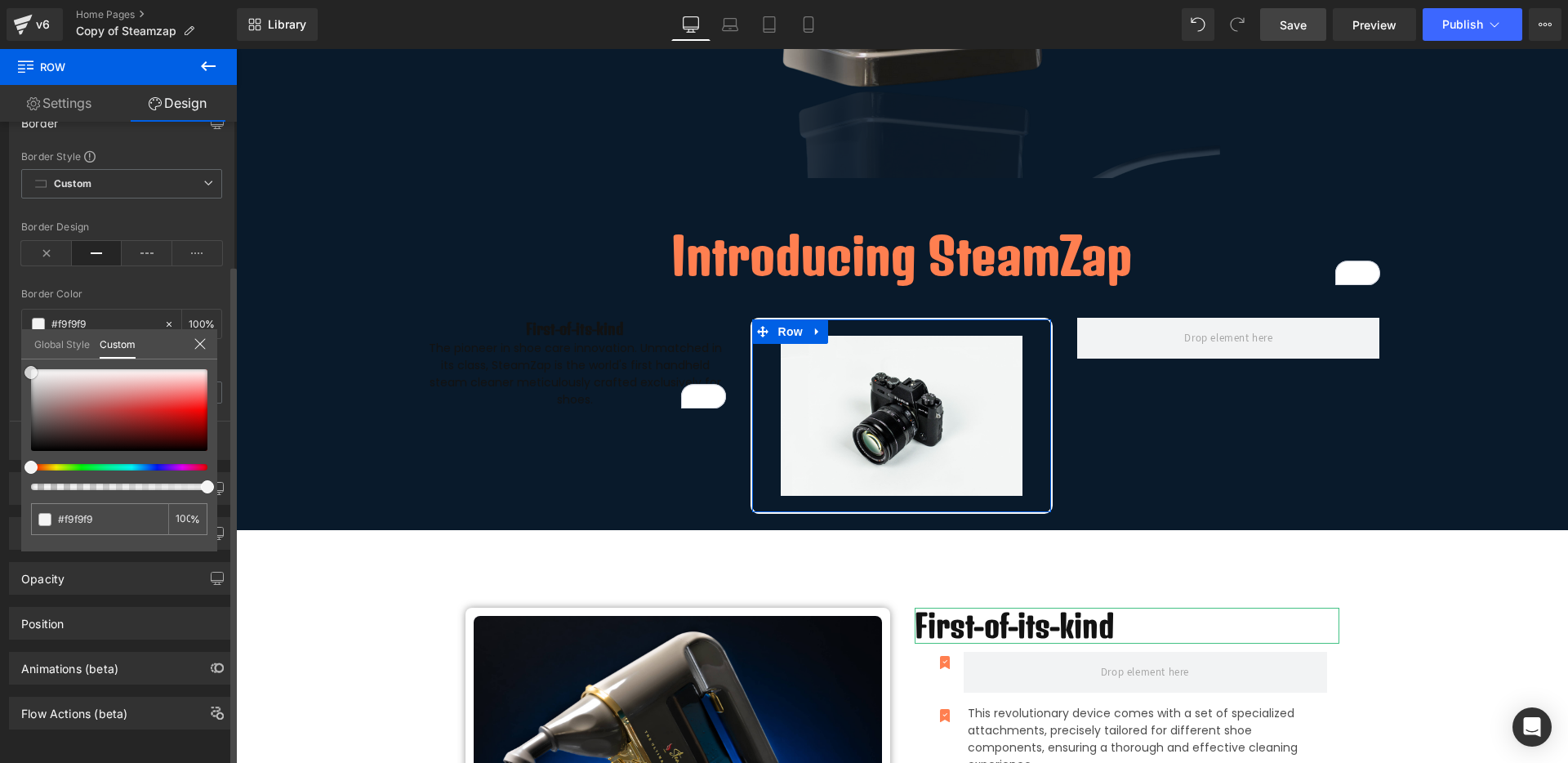 type on "#fcfcfc" 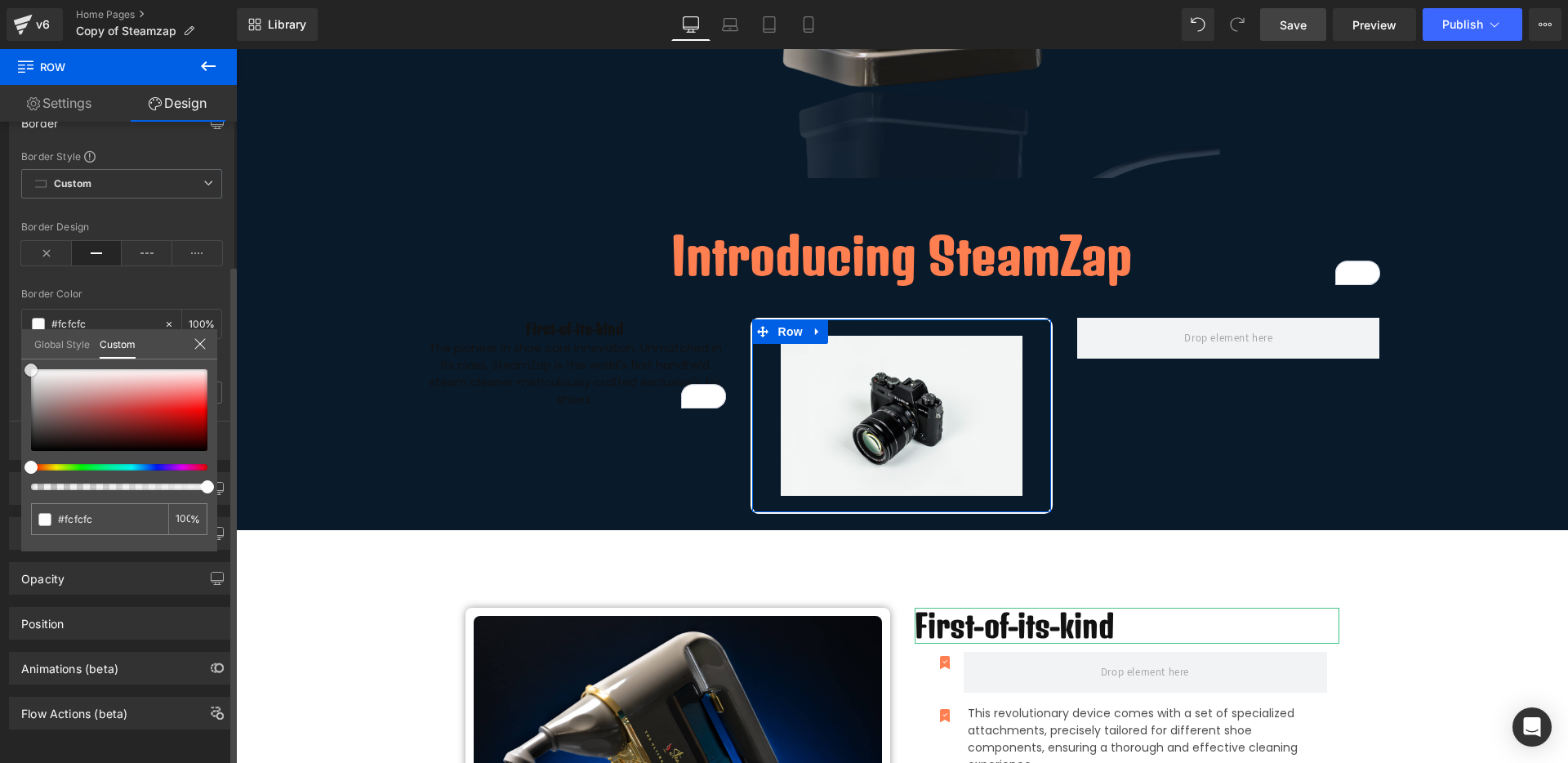drag, startPoint x: 53, startPoint y: 377, endPoint x: 0, endPoint y: 370, distance: 53.460266 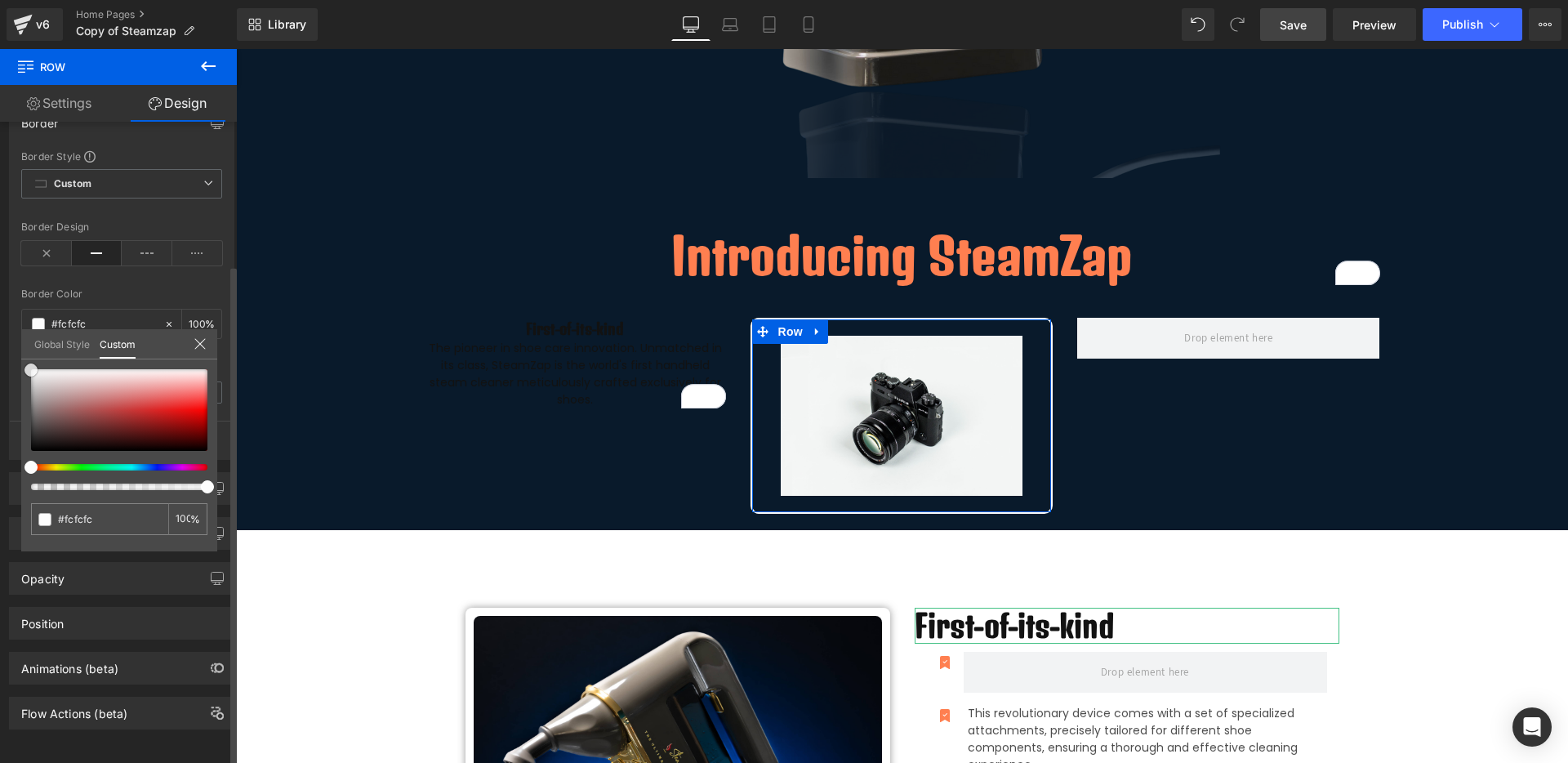 click on "Border
Border Style Custom Border Solid Border Dashed Border Dotted
Custom
Custom
Border Solid
Border Dashed
Border Dotted
solid Border Design
rgba(252, 252, 252, 1) Border Color #fcfcfc 100 %
2px Border Thickness 2 px
More settings
Global Style Custom Edit styles #fcfcfc 100 %" at bounding box center (122, 277) 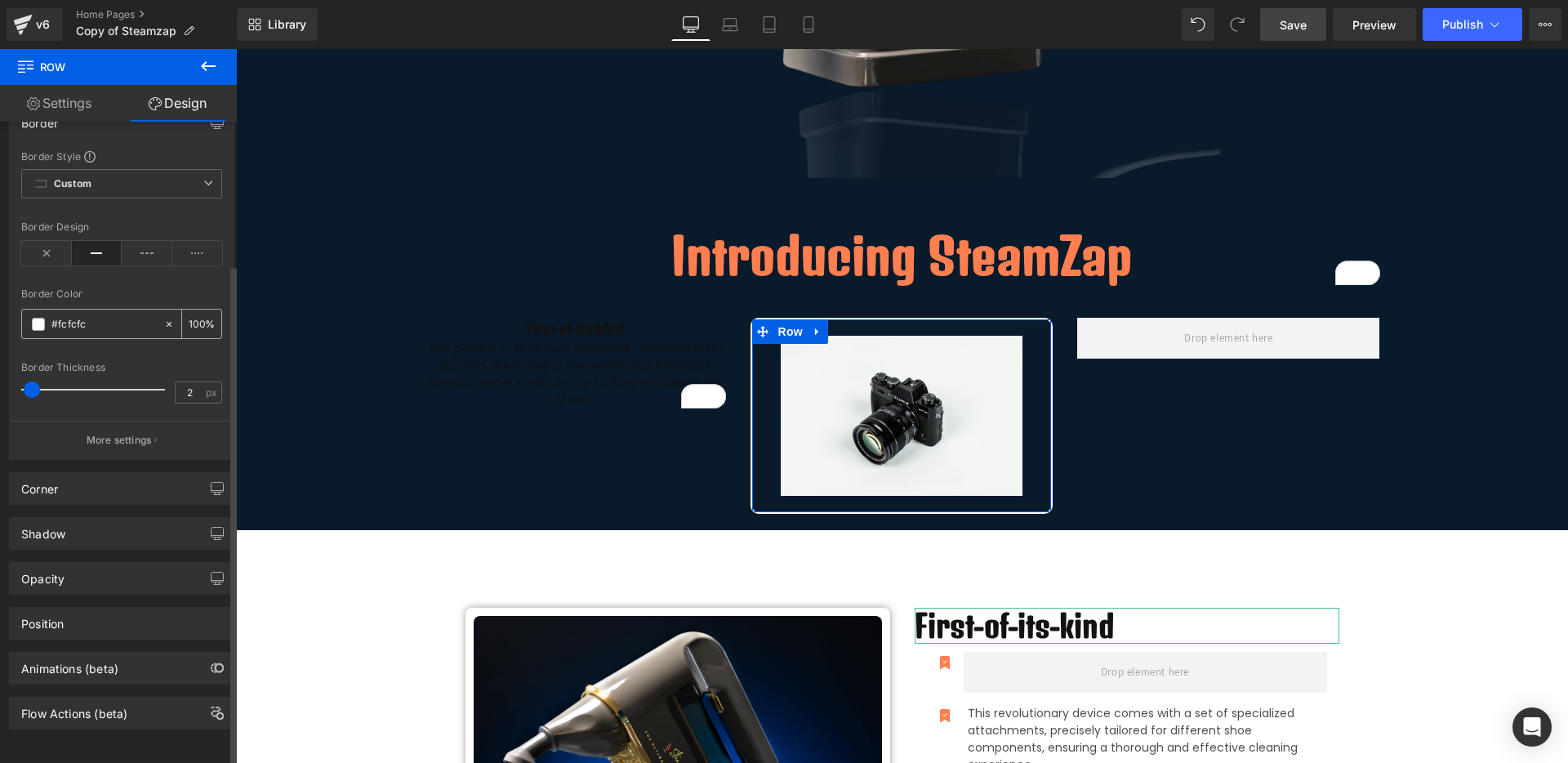 click at bounding box center (38, 324) 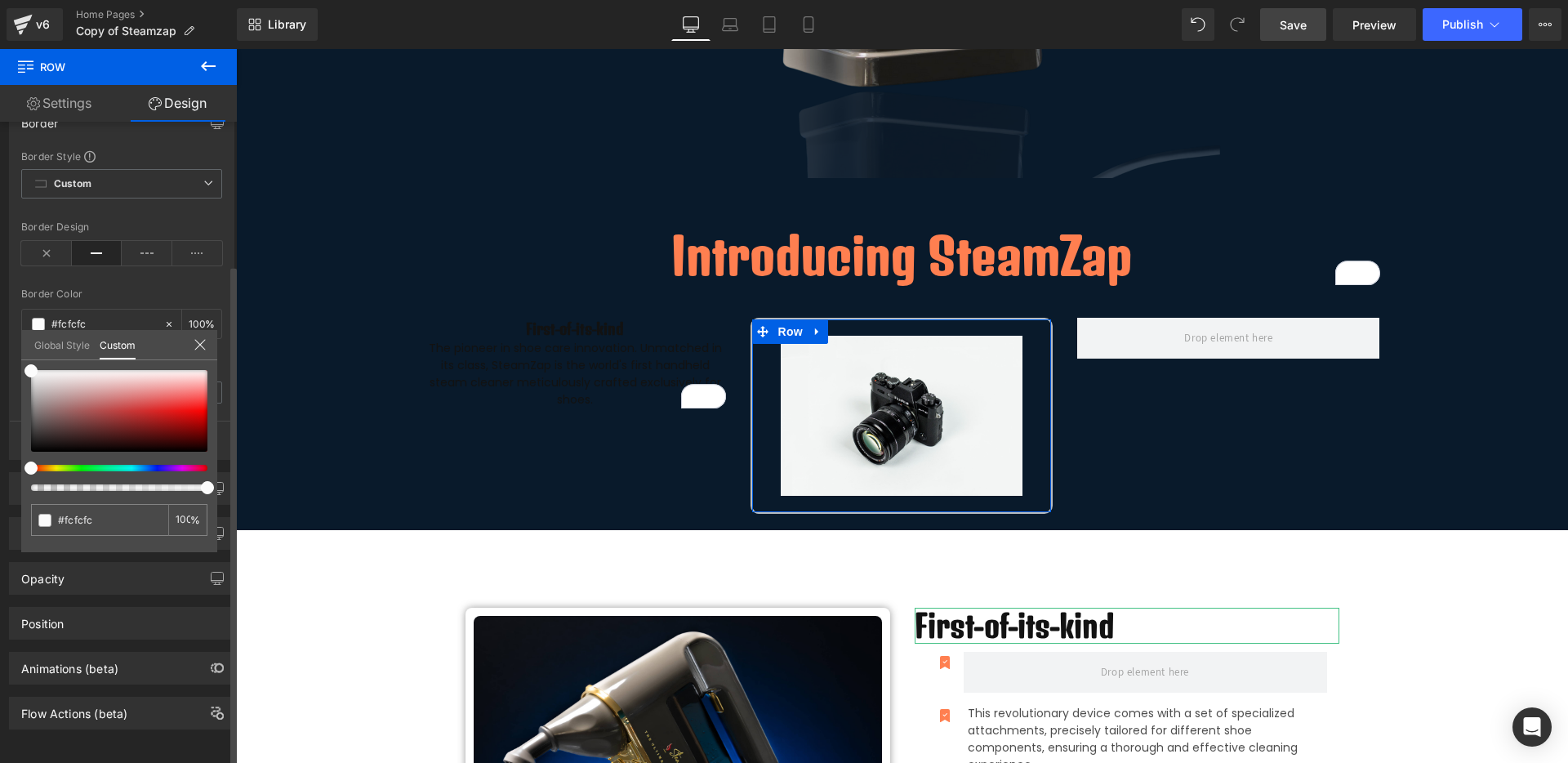 type on "72" 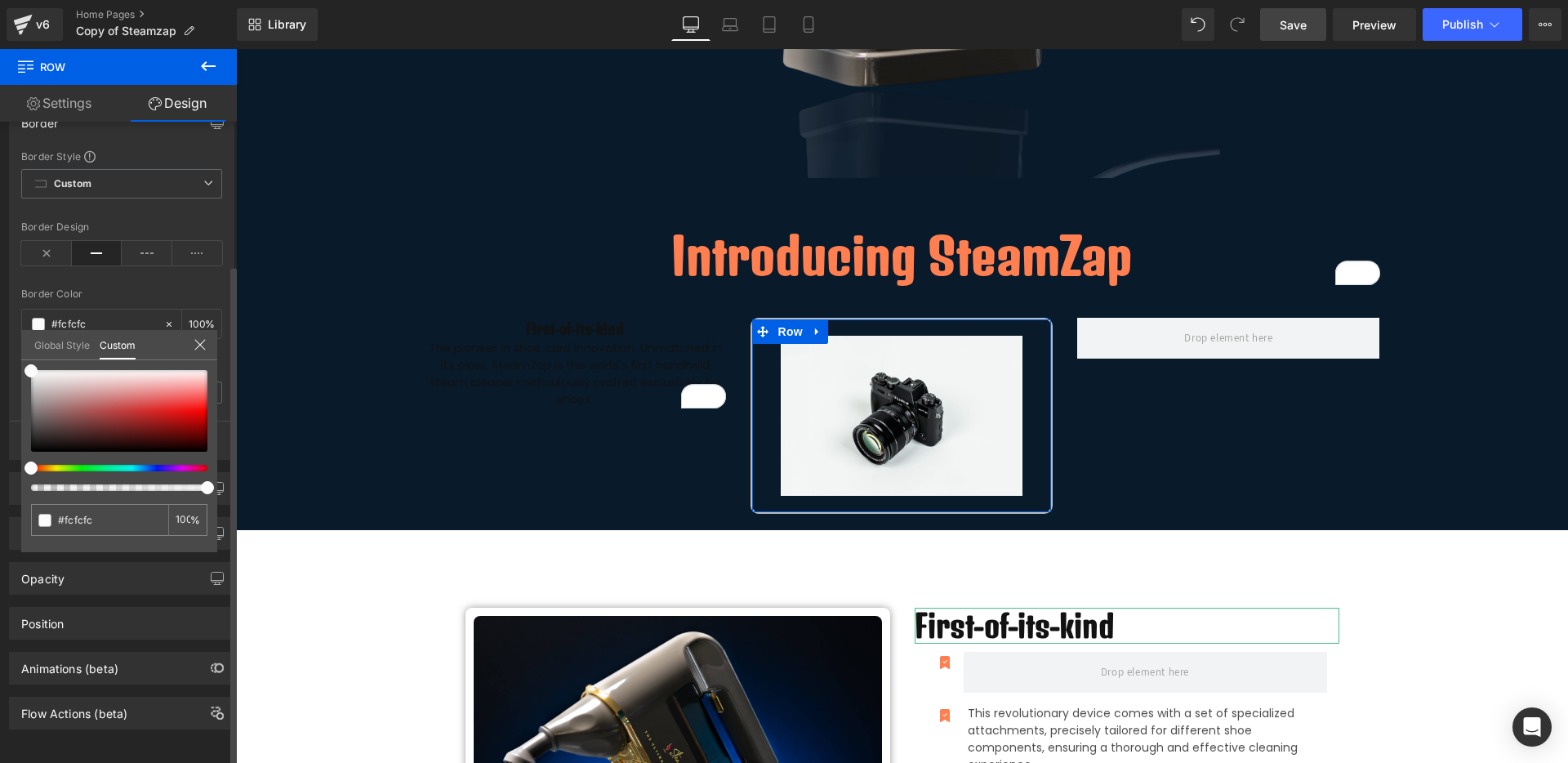 type on "72" 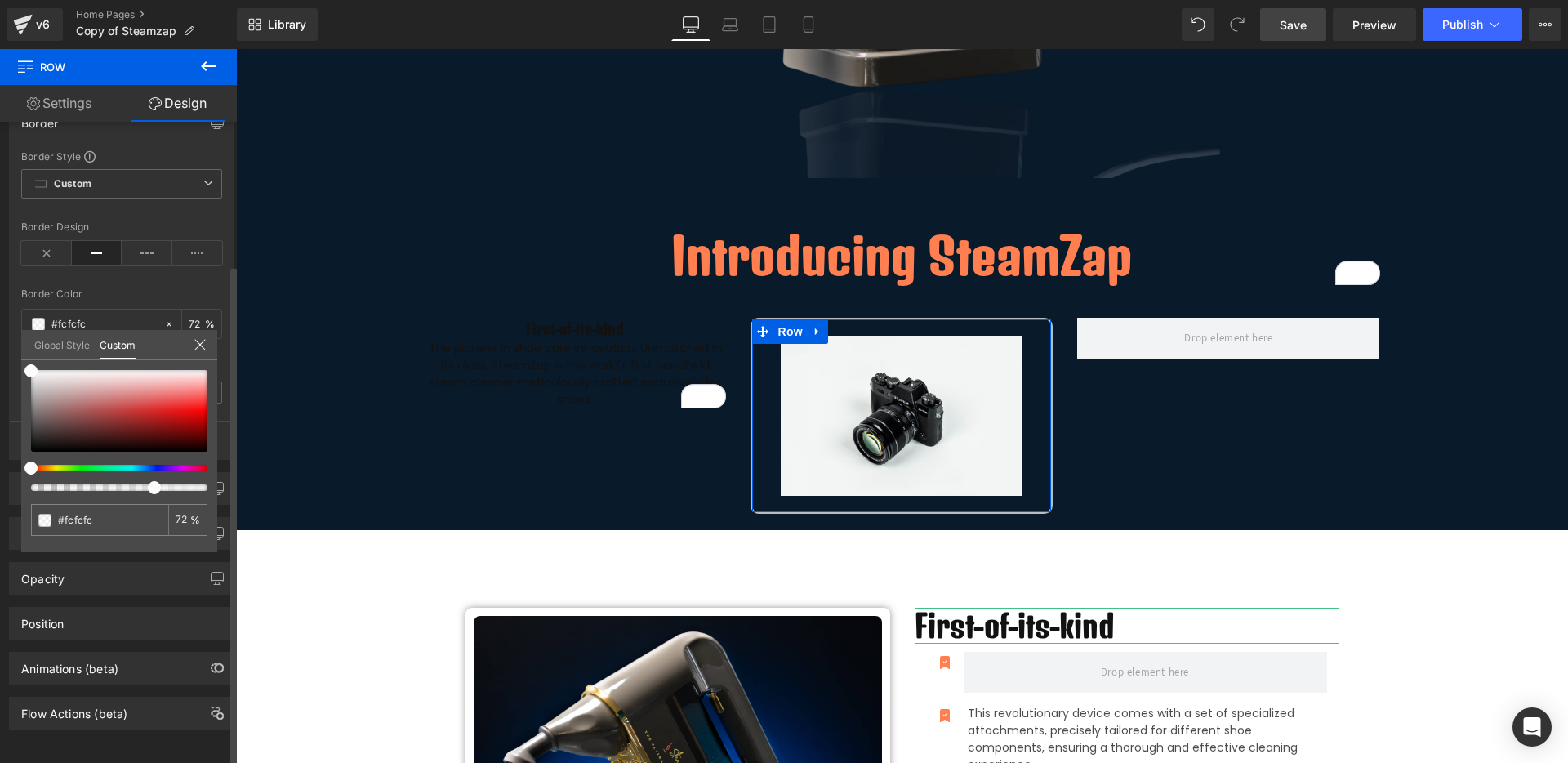 type on "70" 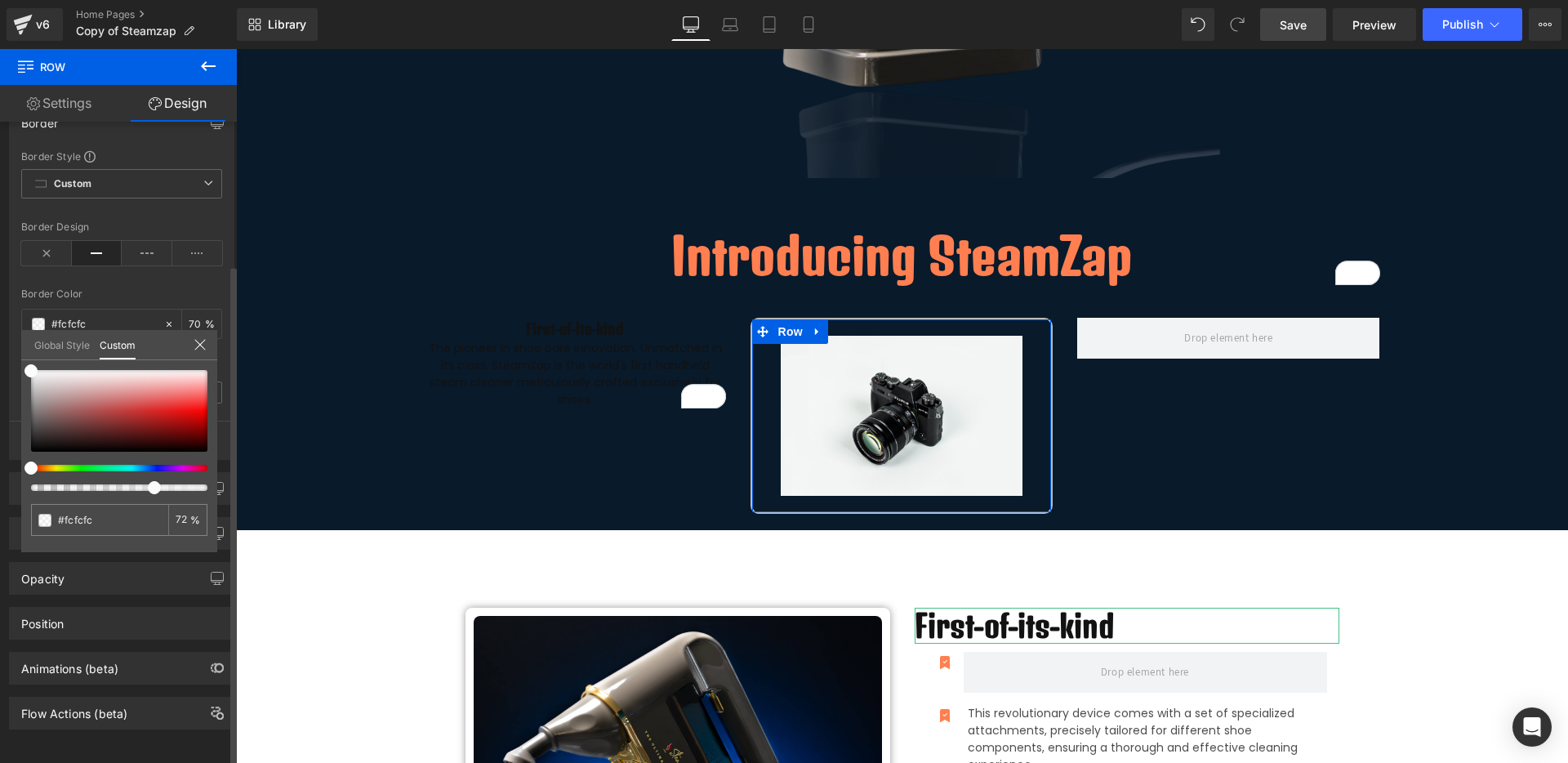 type on "70" 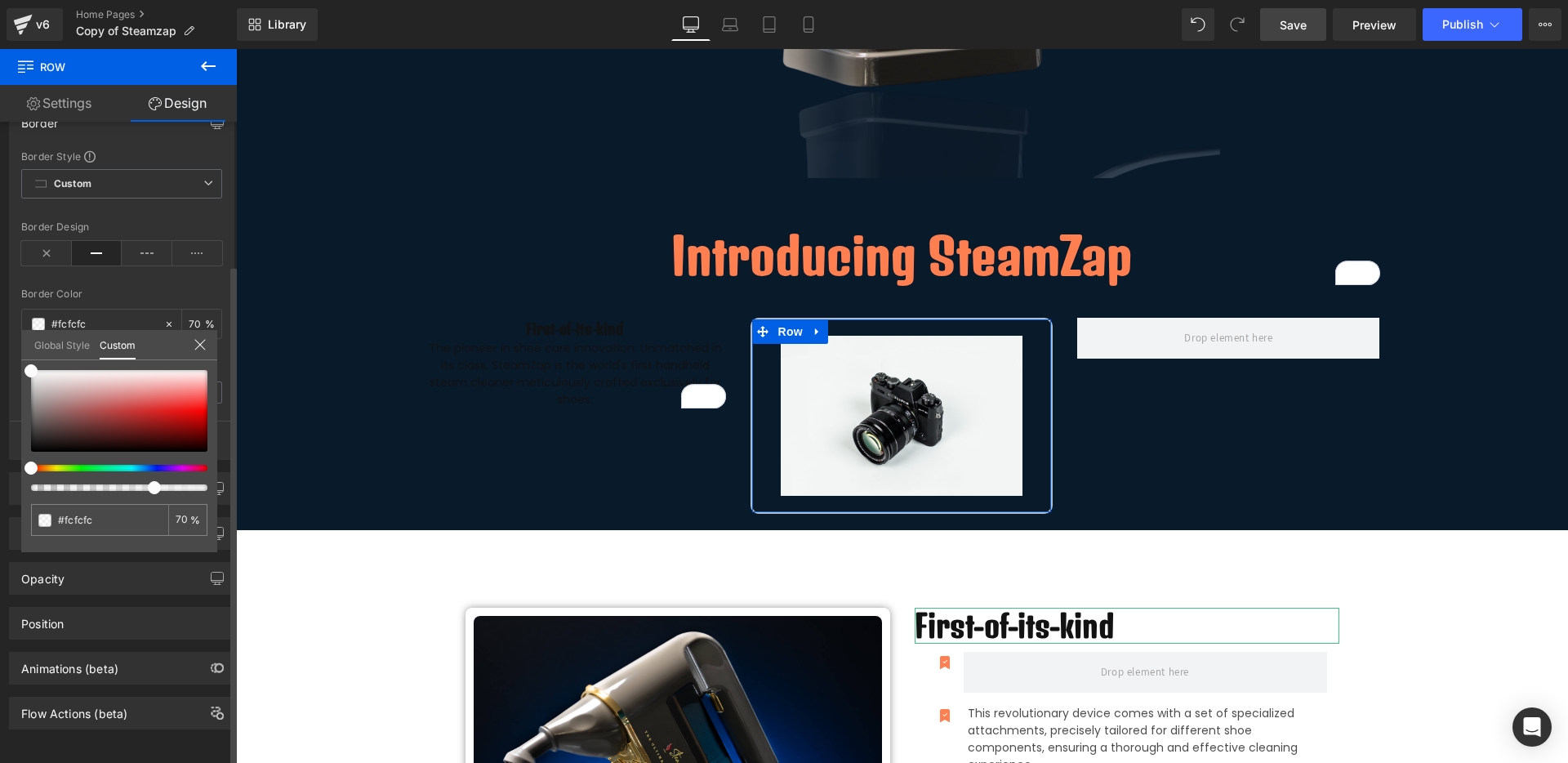 type on "66" 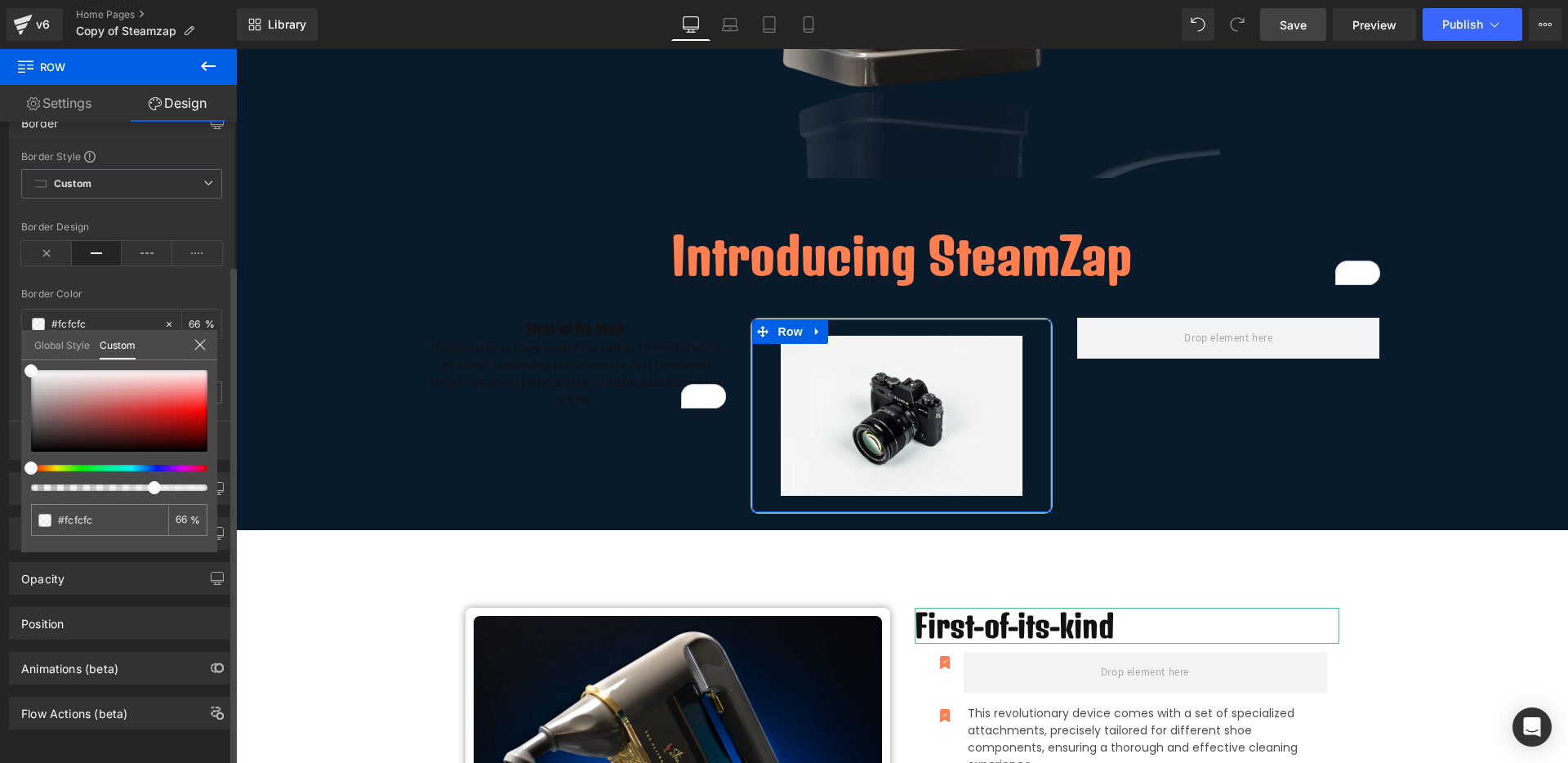 type on "61" 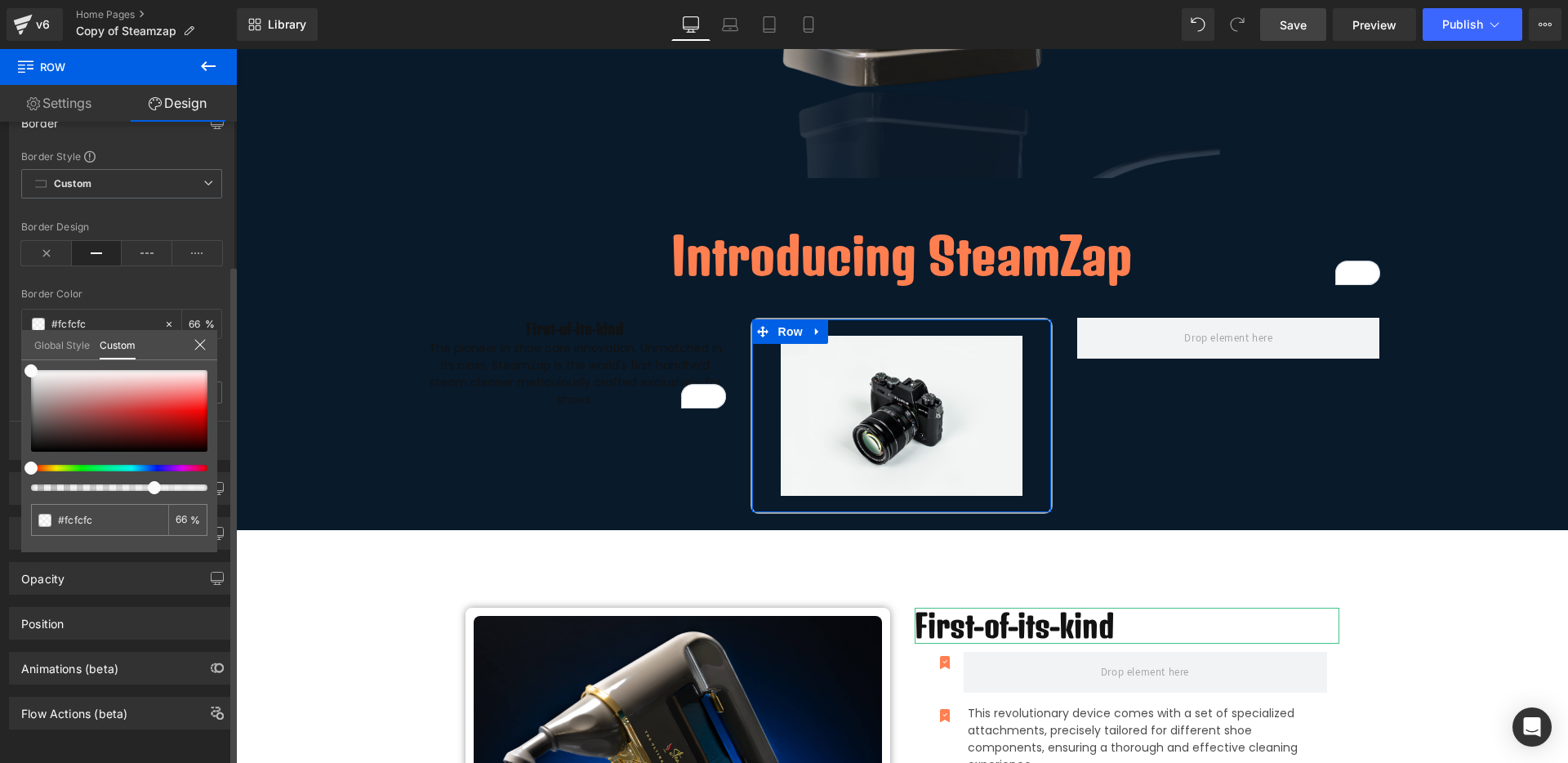 type on "61" 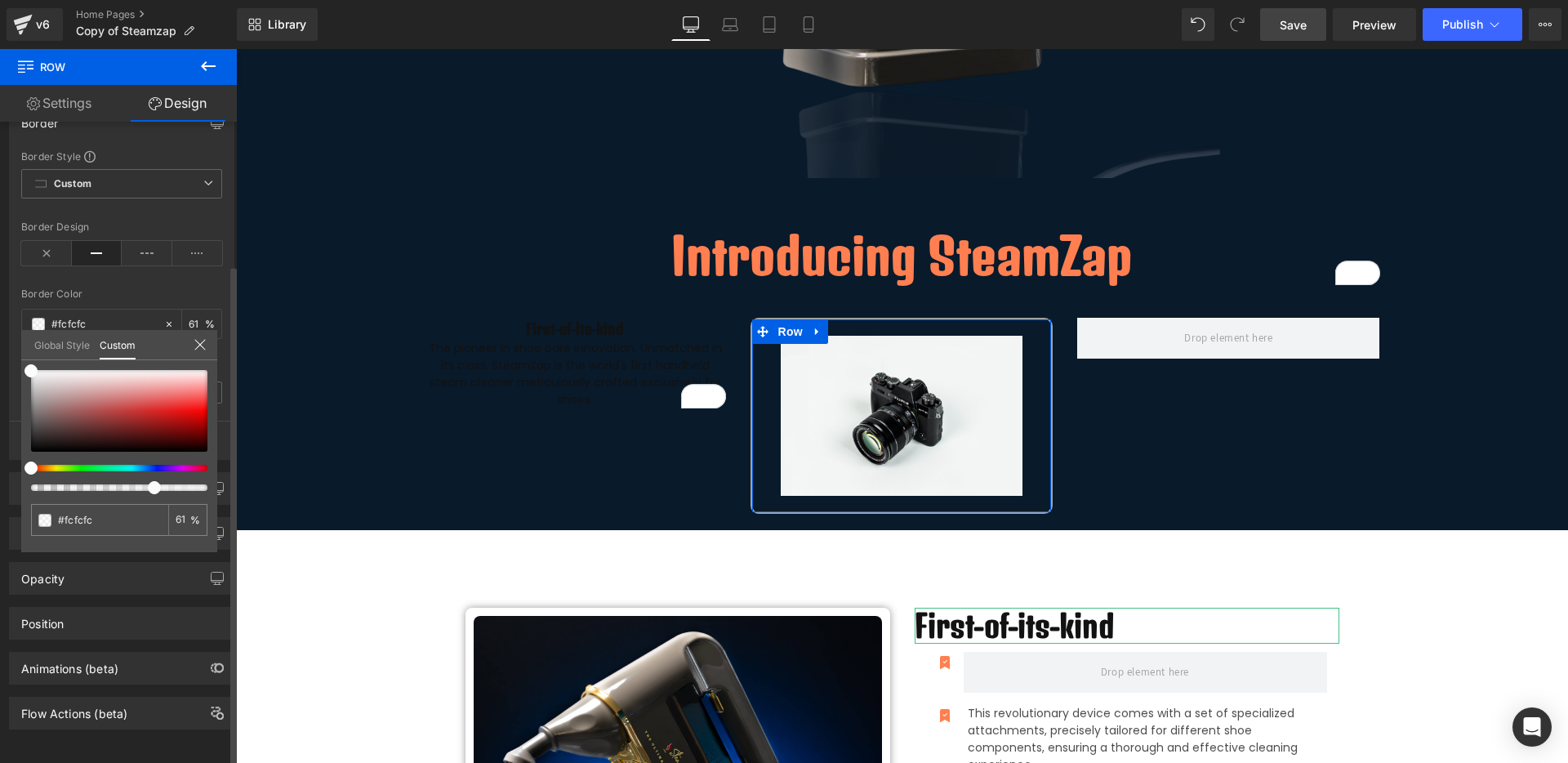 type on "59" 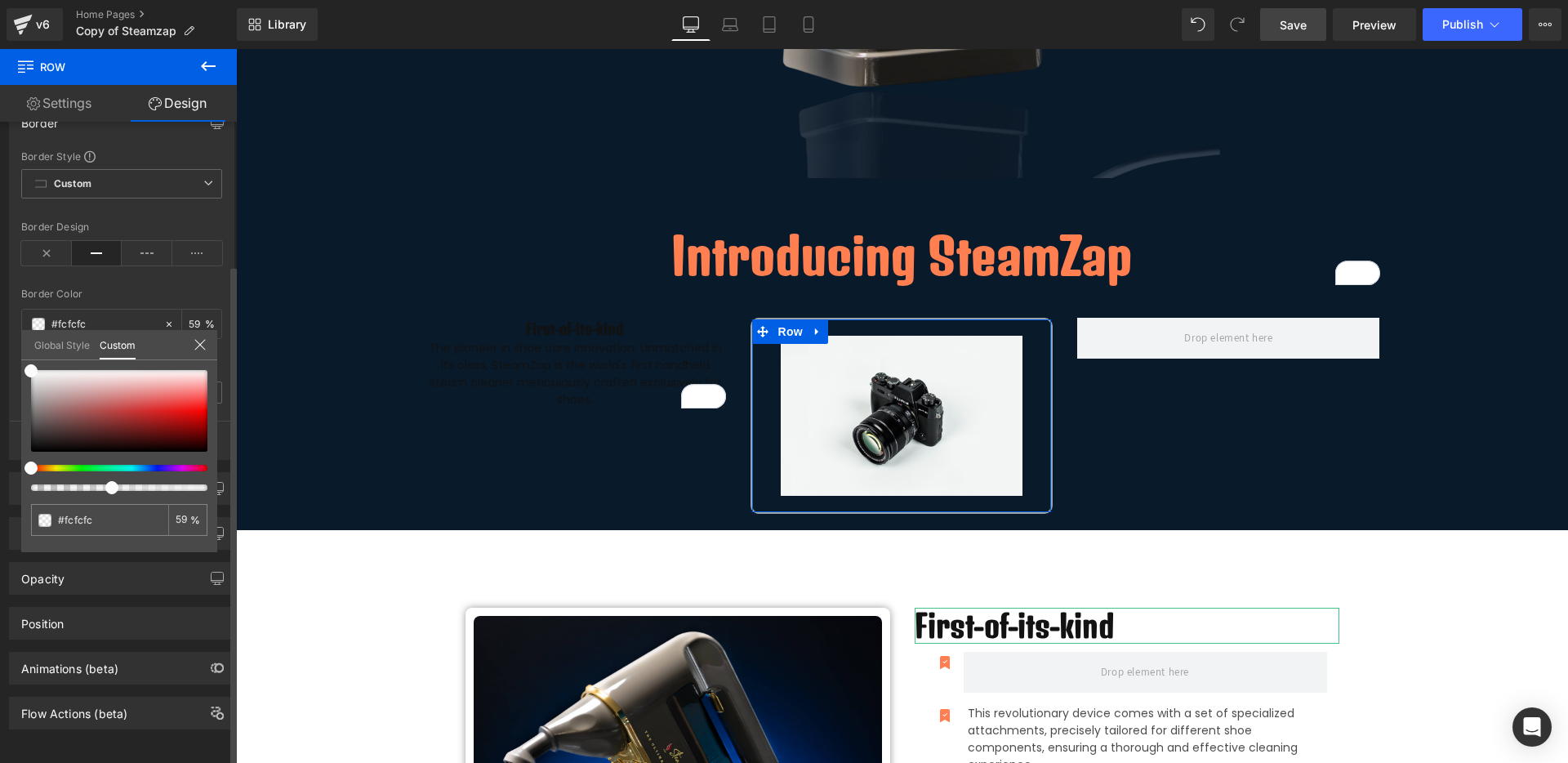 type on "56" 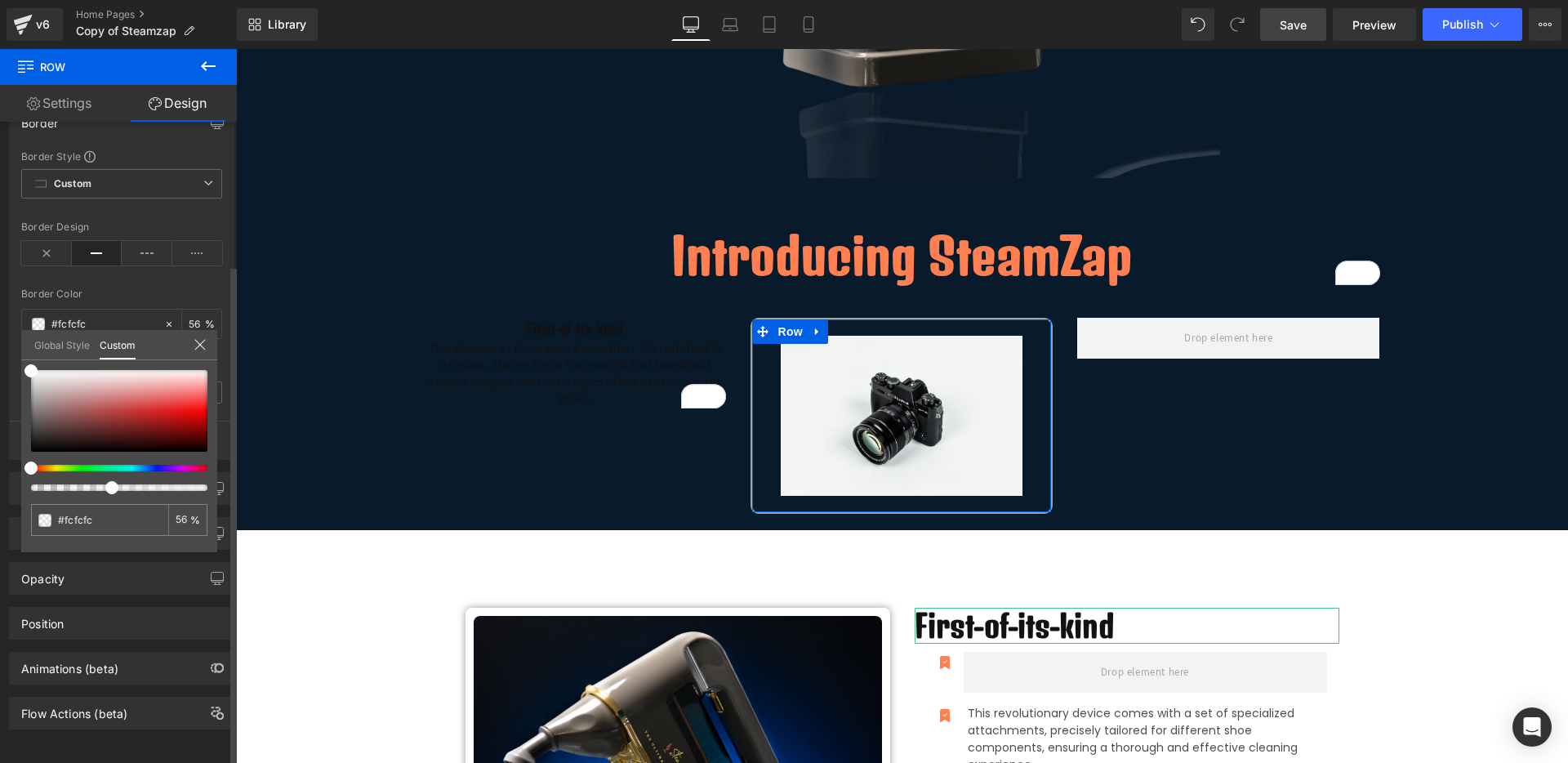 type on "50" 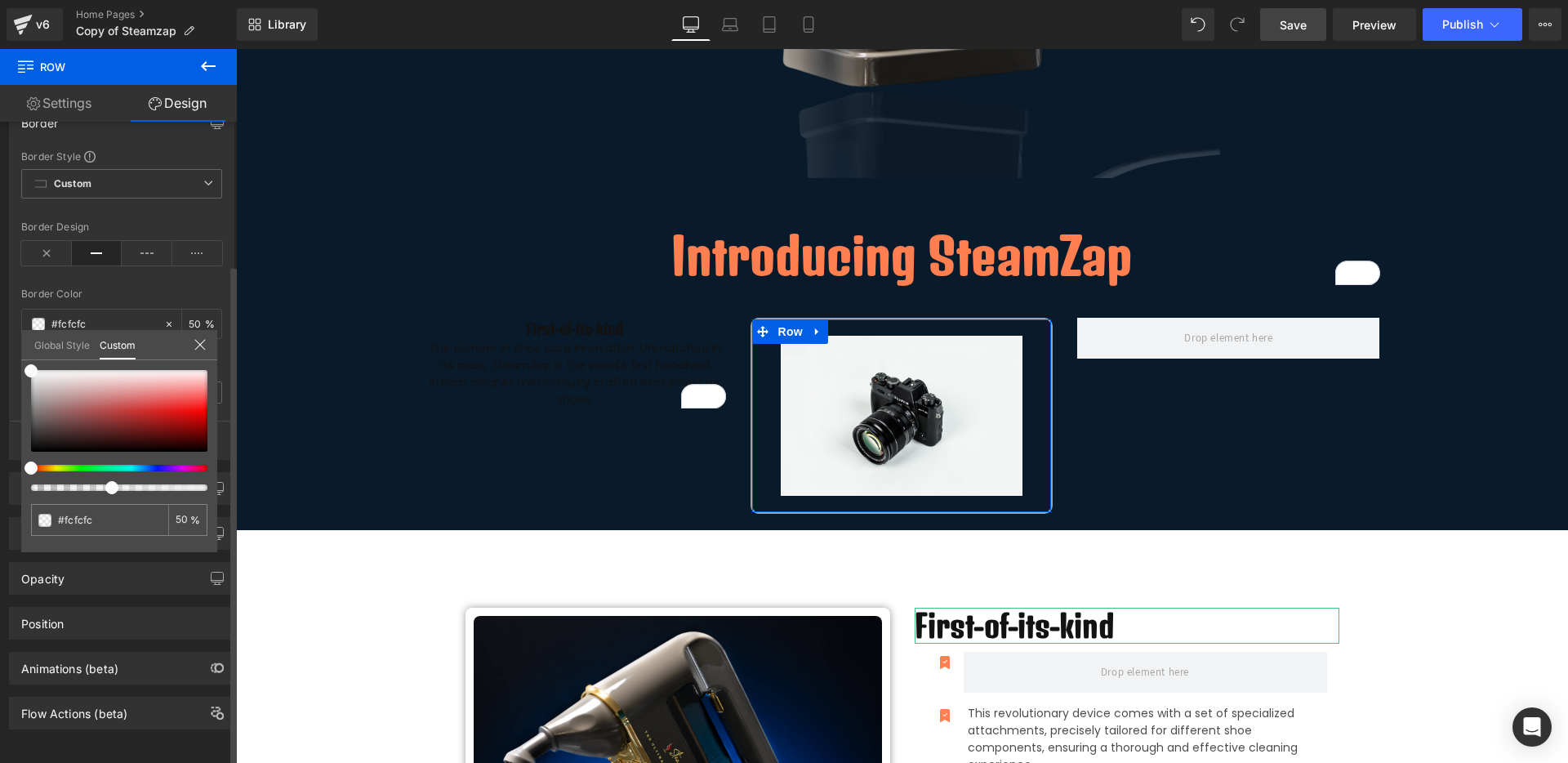 type on "45" 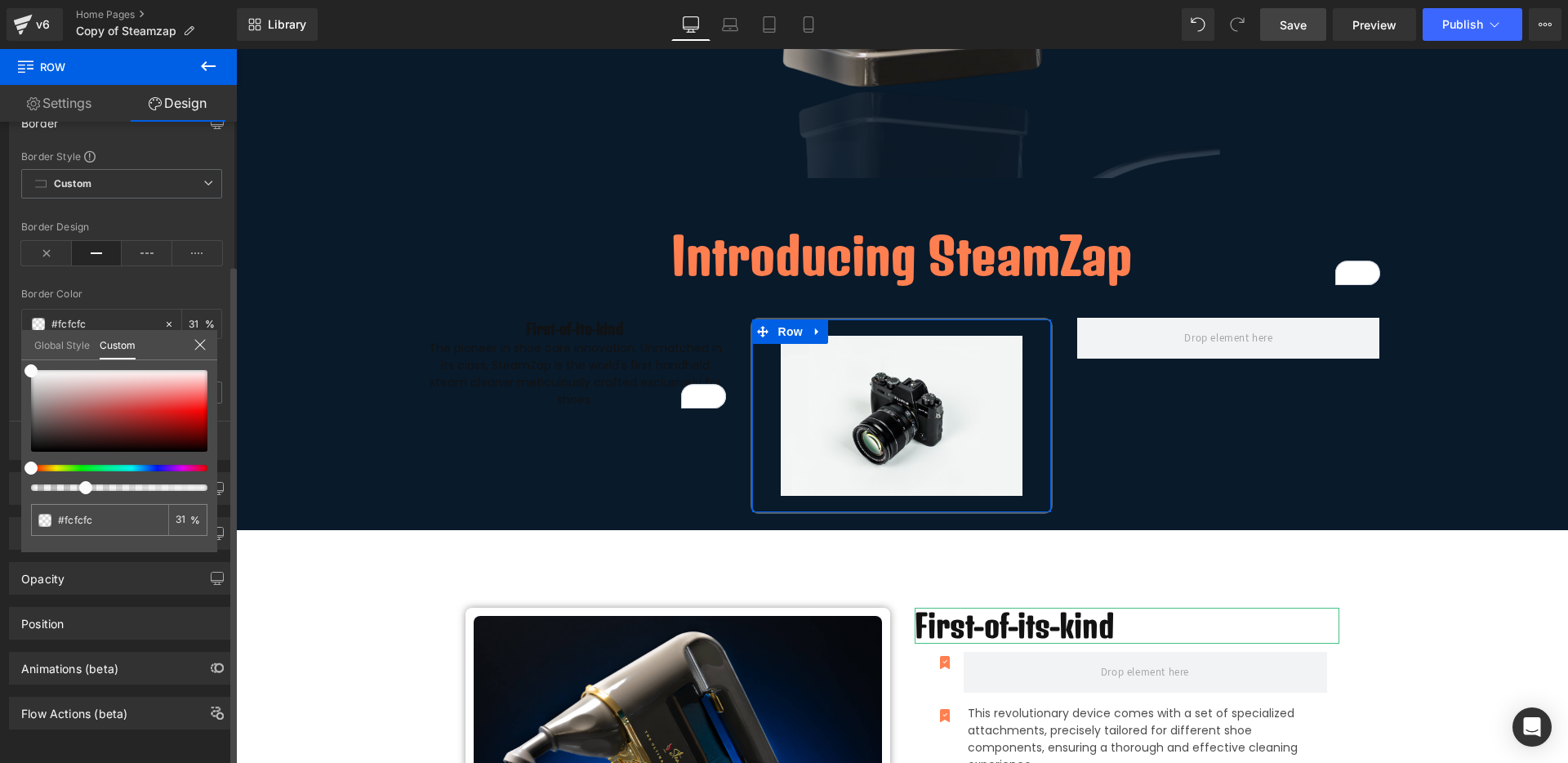 drag, startPoint x: 150, startPoint y: 490, endPoint x: 78, endPoint y: 497, distance: 72.339477 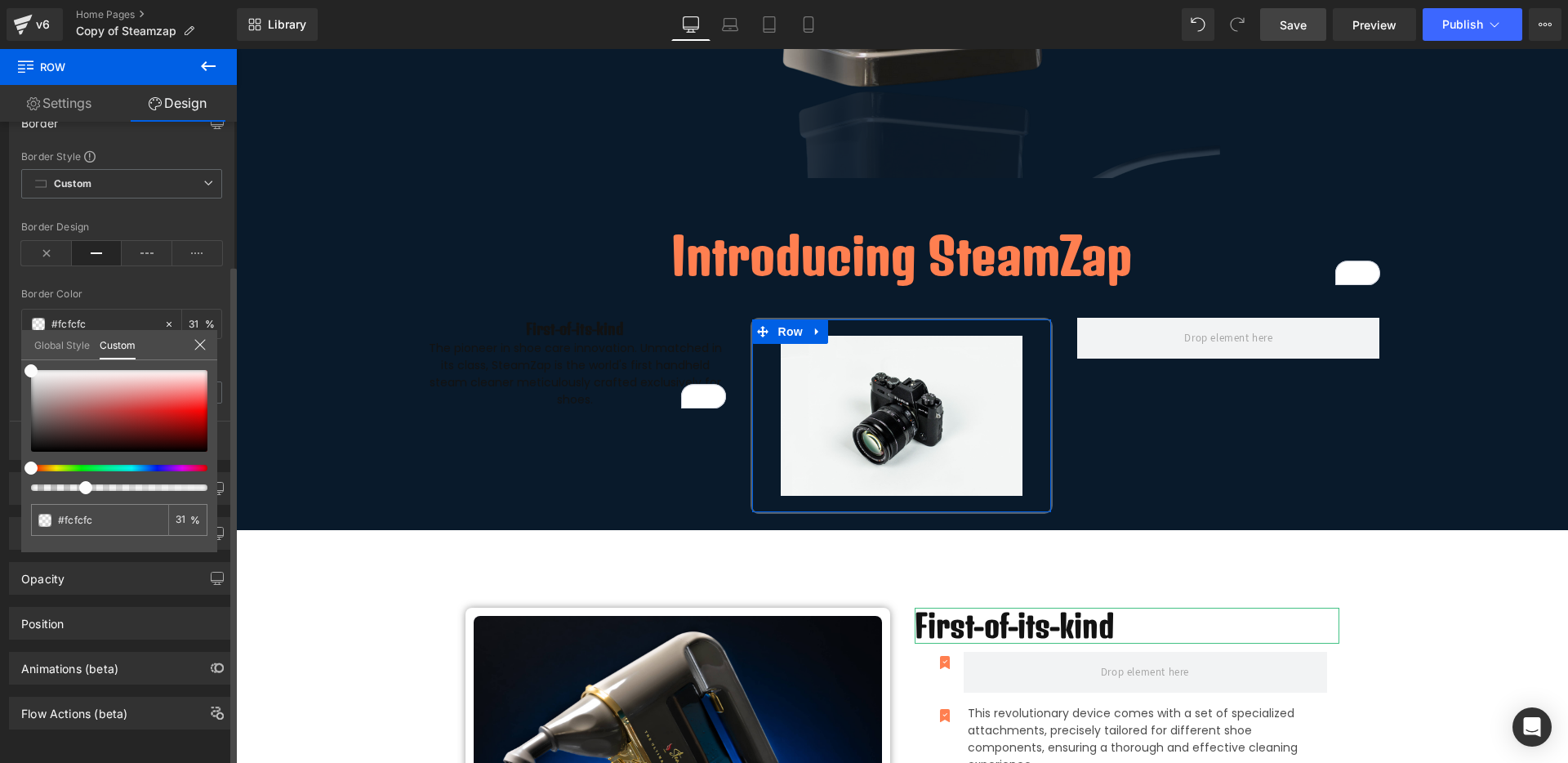 click on "#fcfcfc 31 %" at bounding box center (119, 461) 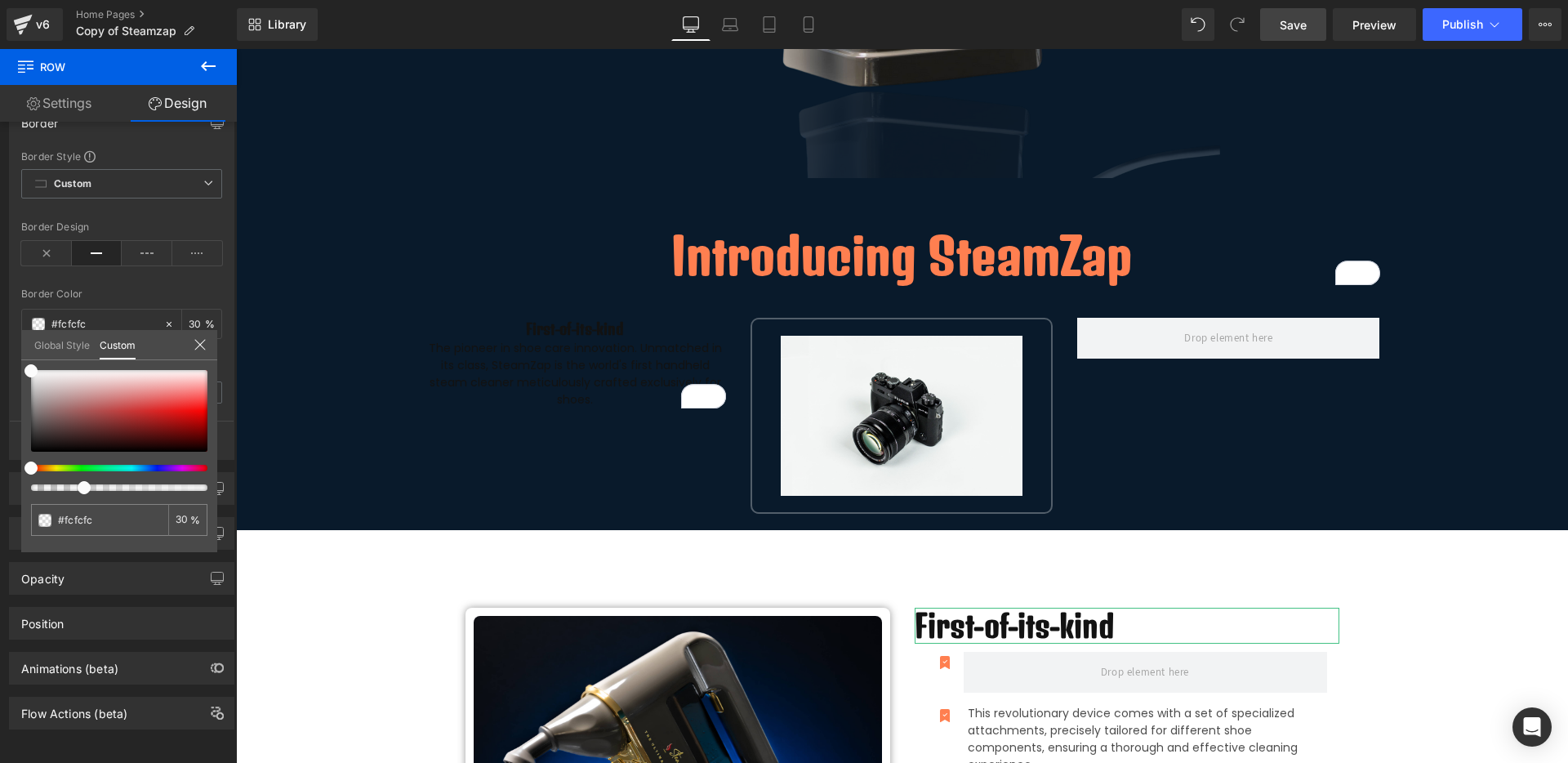 click on "Image         Order Now! Button
Row       50px   50px
Step into a new era of shoe-care with  SteamZap Heading         The ultimate solution to keeping your kicks looking fresh, clean, and on point!  Say goodbye to stains , odors, and worn-out sneakers, and say hello to a world where your shoes always make a bold statement. Text Block         Pre-Order Now! Button         Row
Image         Row         Row
Hero Banner         Row
Image         Row
Hero Banner         Row
Introducing SteamZap Heading
Row
First-of-its-kind Heading
Text Block
Image" at bounding box center (902, 2902) 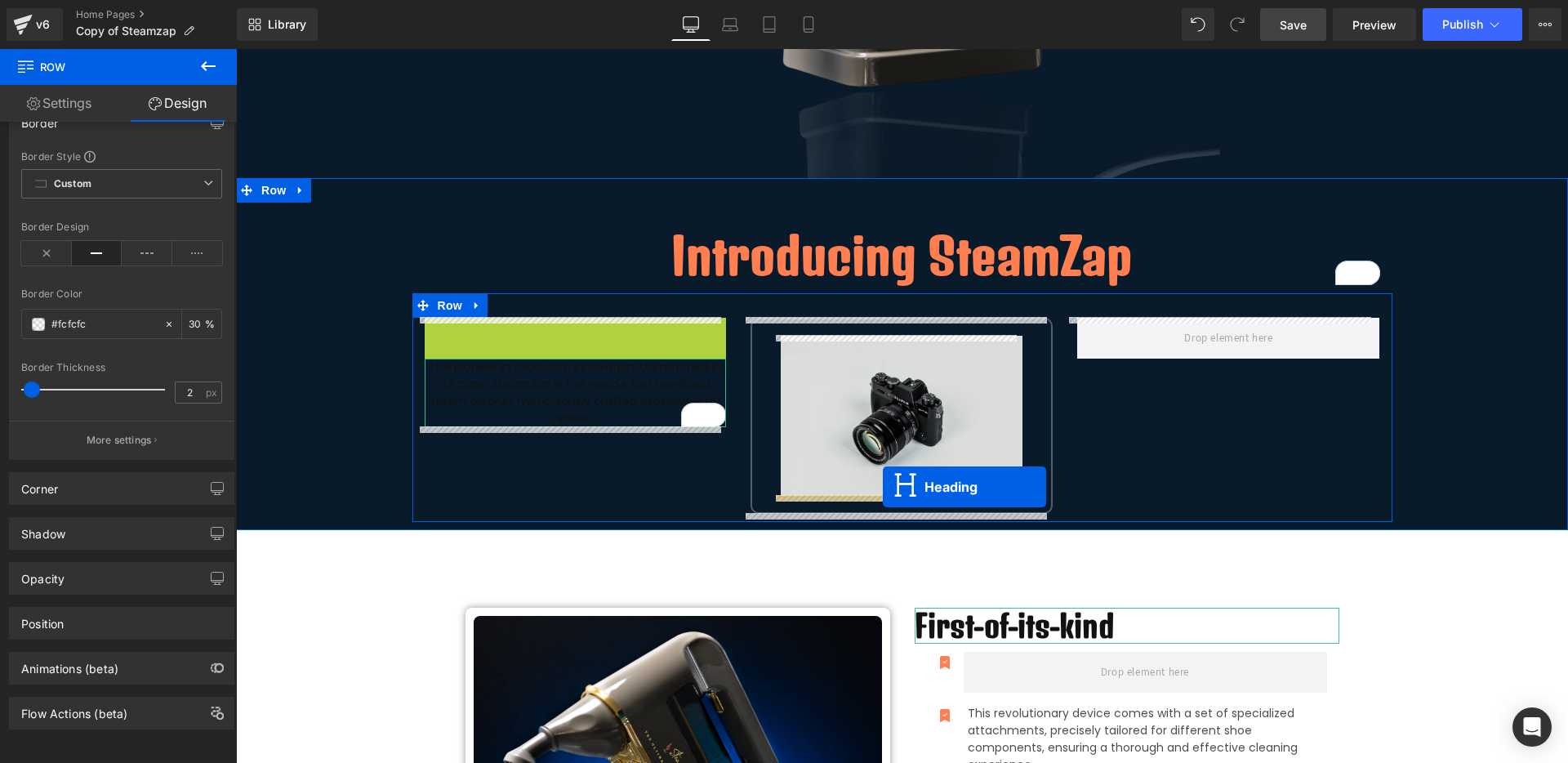 drag, startPoint x: 532, startPoint y: 326, endPoint x: 882, endPoint y: 487, distance: 385.25446 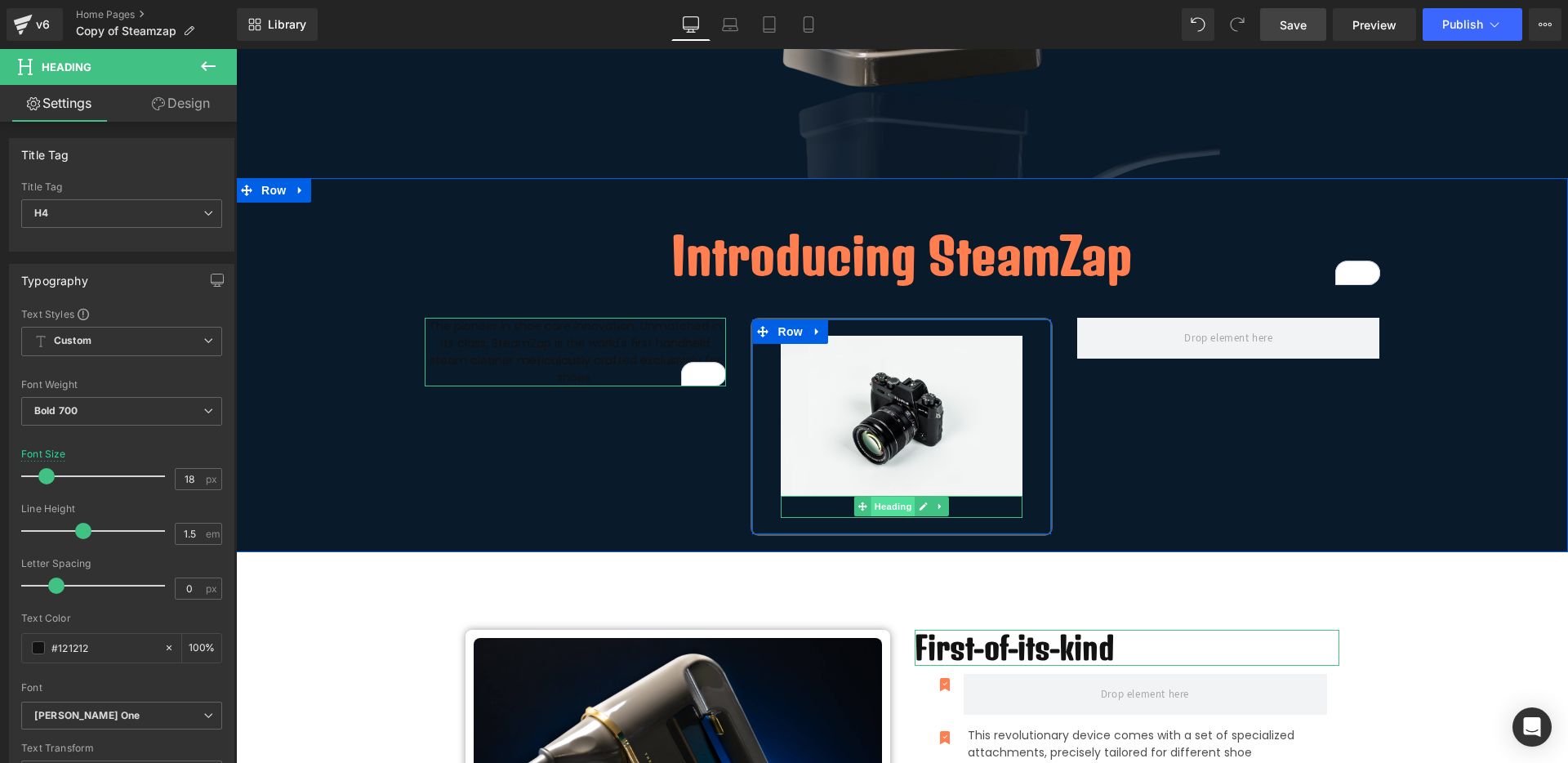 click on "Heading" at bounding box center [893, 506] 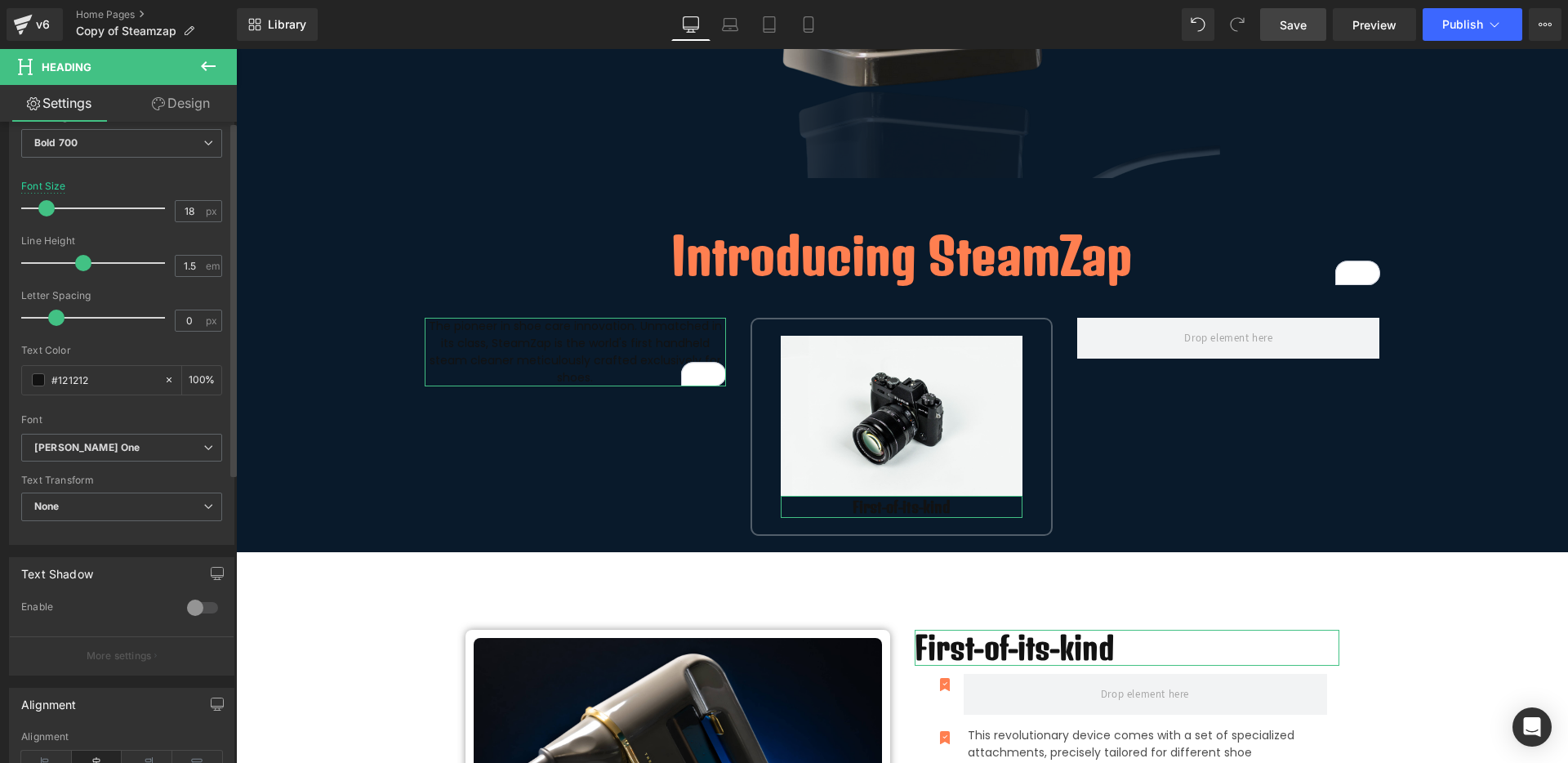 scroll, scrollTop: 0, scrollLeft: 0, axis: both 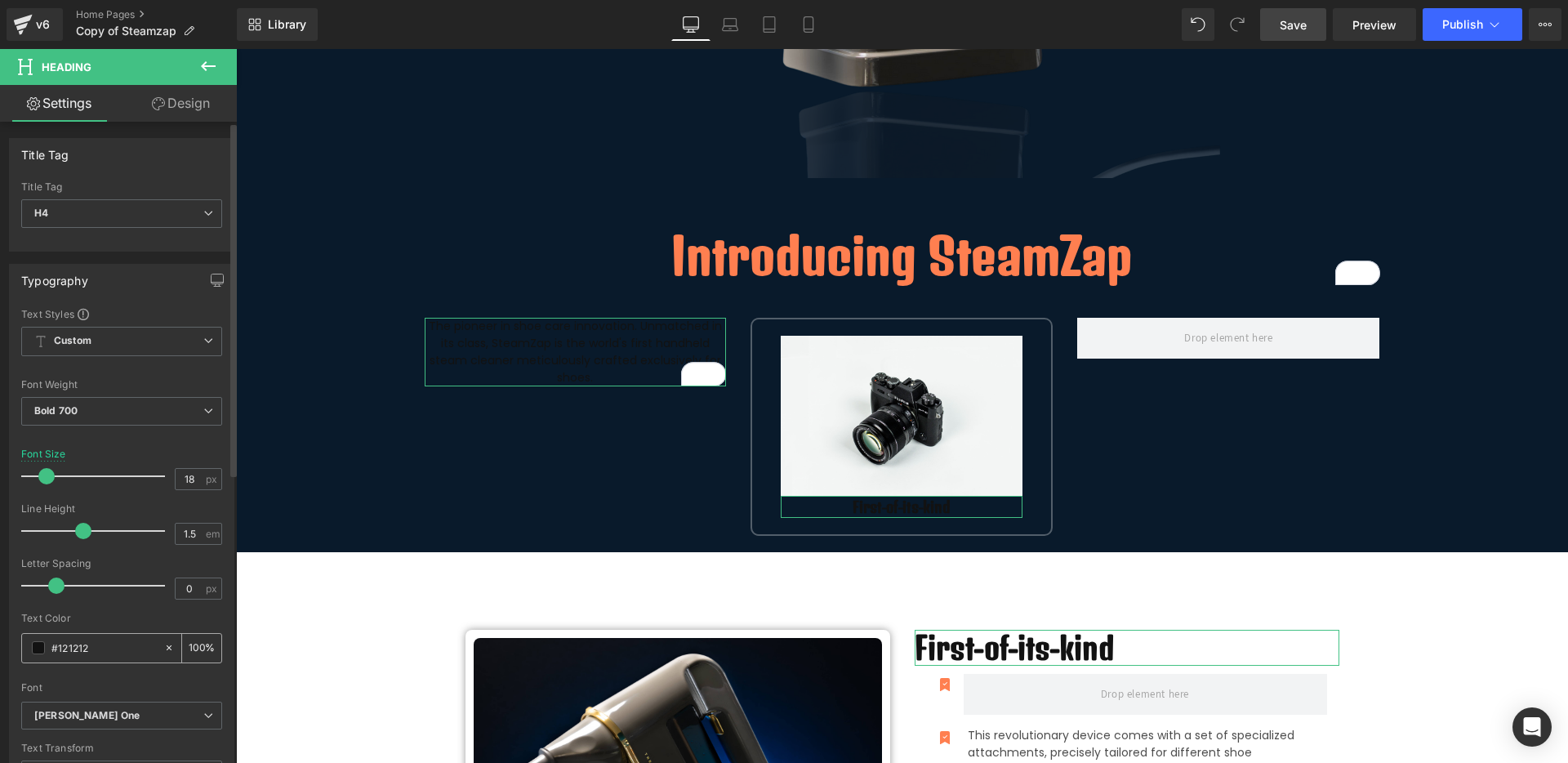 click at bounding box center (38, 648) 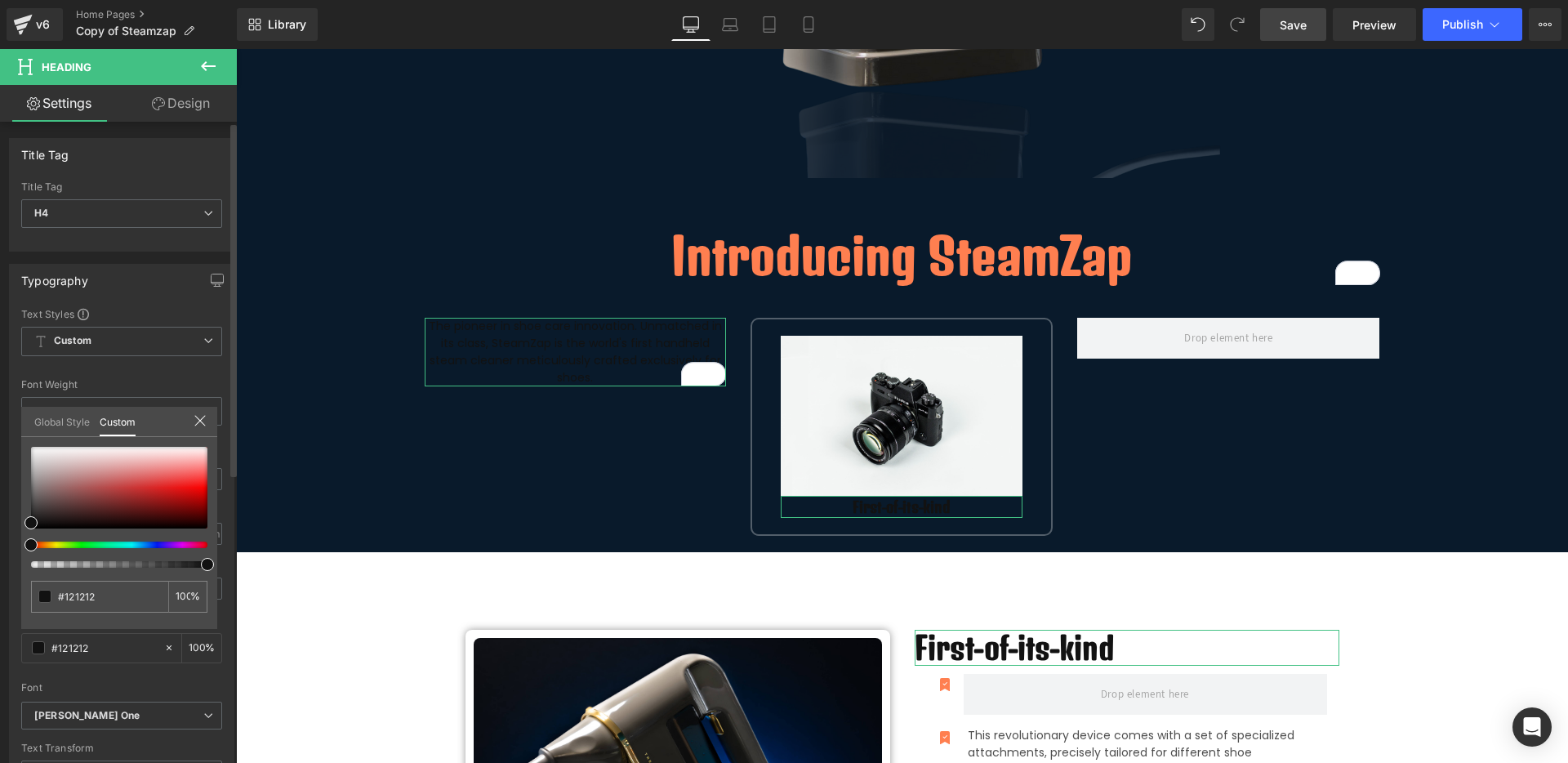 click on "Global Style" at bounding box center [62, 421] 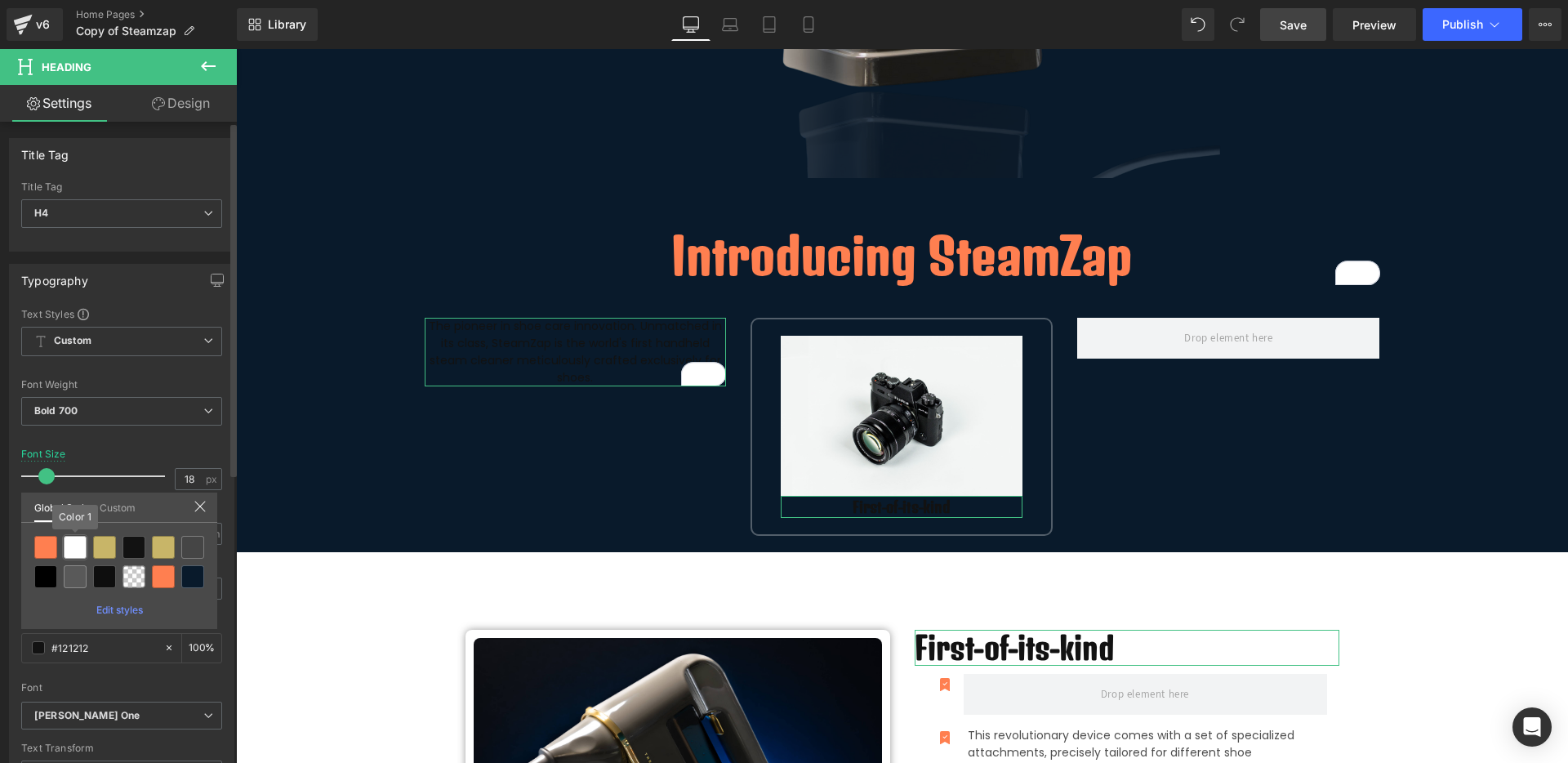 click at bounding box center [75, 547] 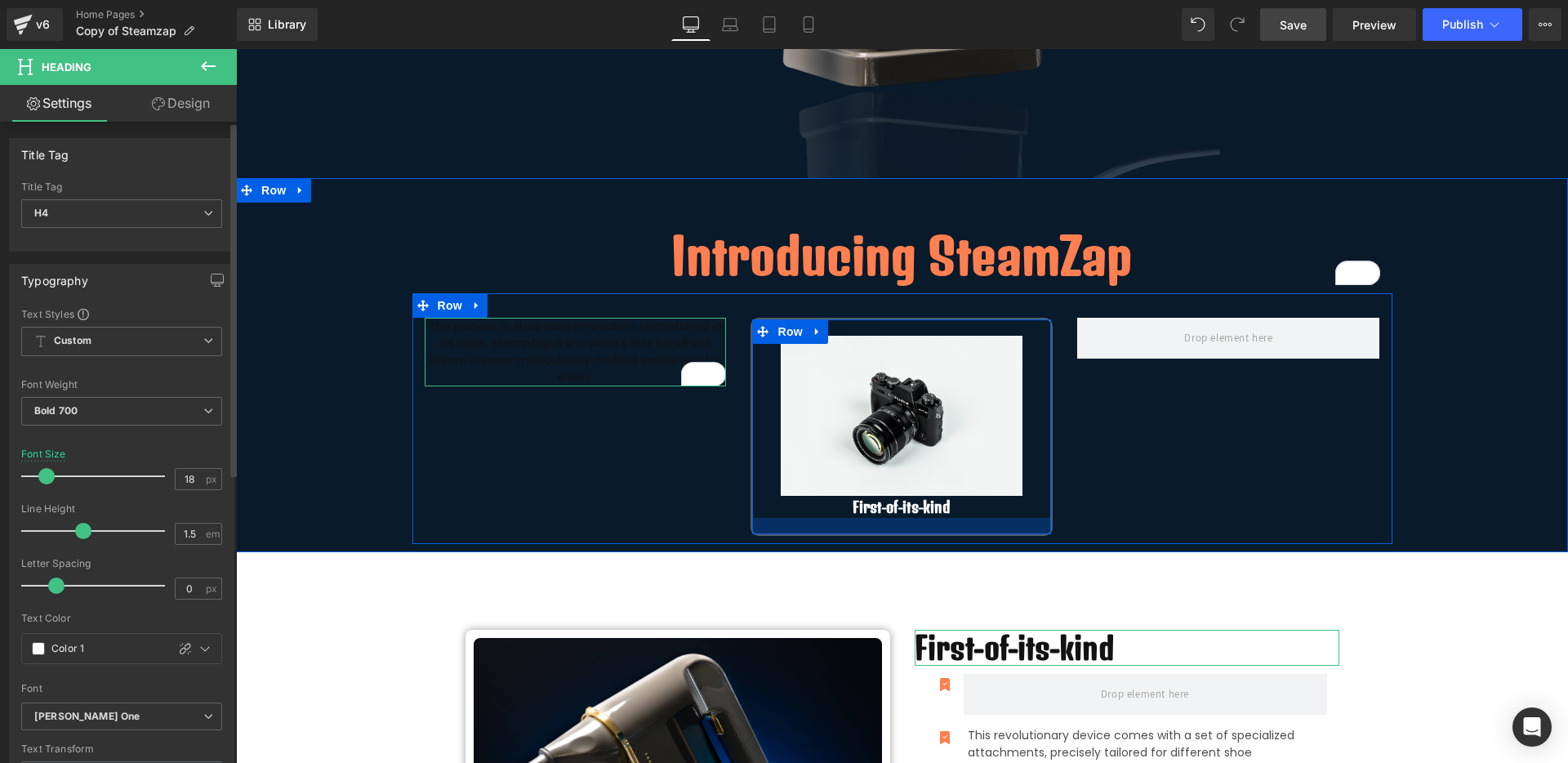 click at bounding box center [902, 526] 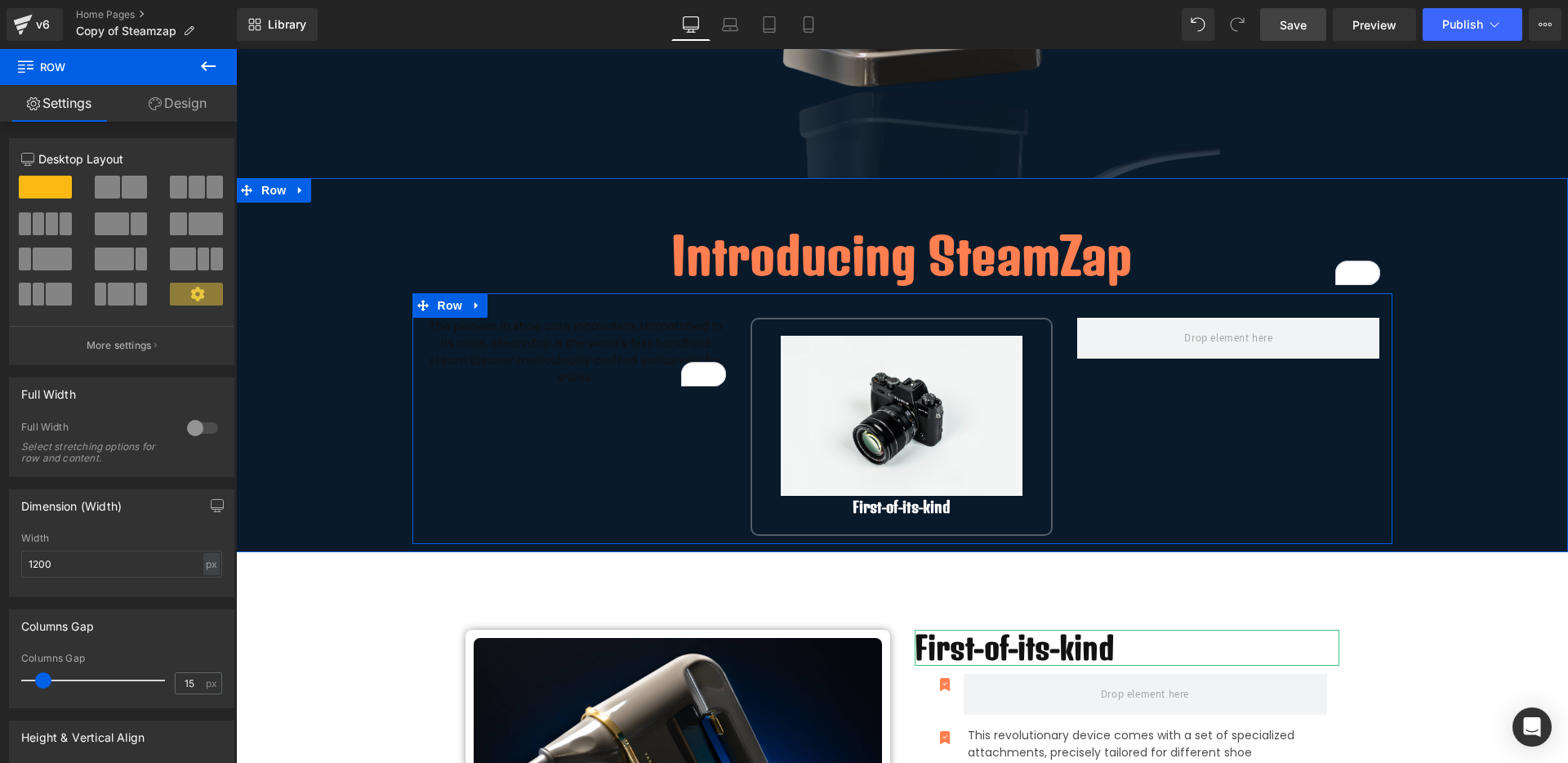 click on "The pioneer in shoe care innovation. Unmatched in its class, SteamZap is the world's first handheld steam cleaner meticulously crafted exclusively for shoes.
Text Block
Image         First-of-its-kind Heading
Row
Row" at bounding box center (902, 418) 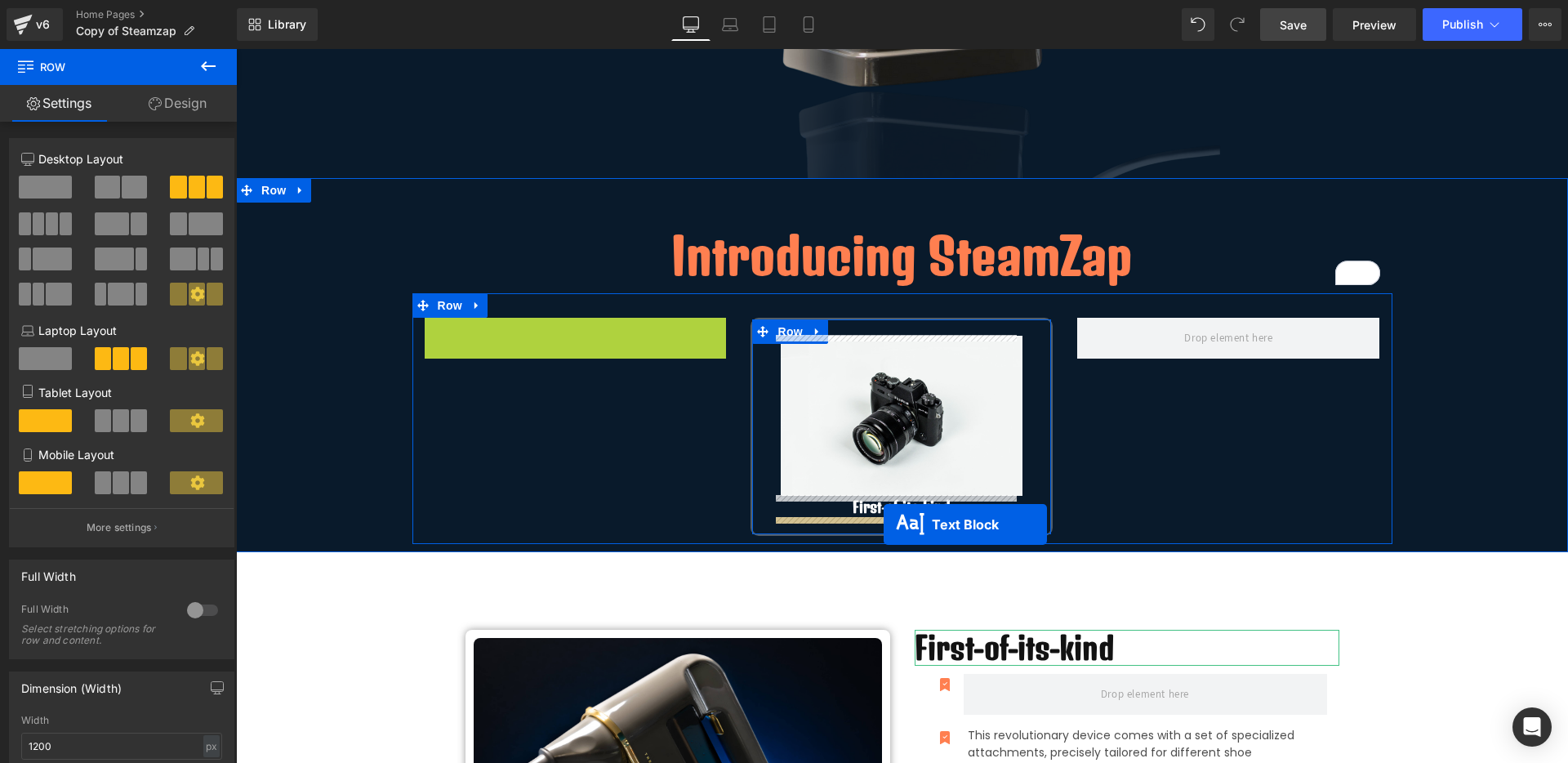 drag, startPoint x: 524, startPoint y: 348, endPoint x: 884, endPoint y: 524, distance: 400.71935 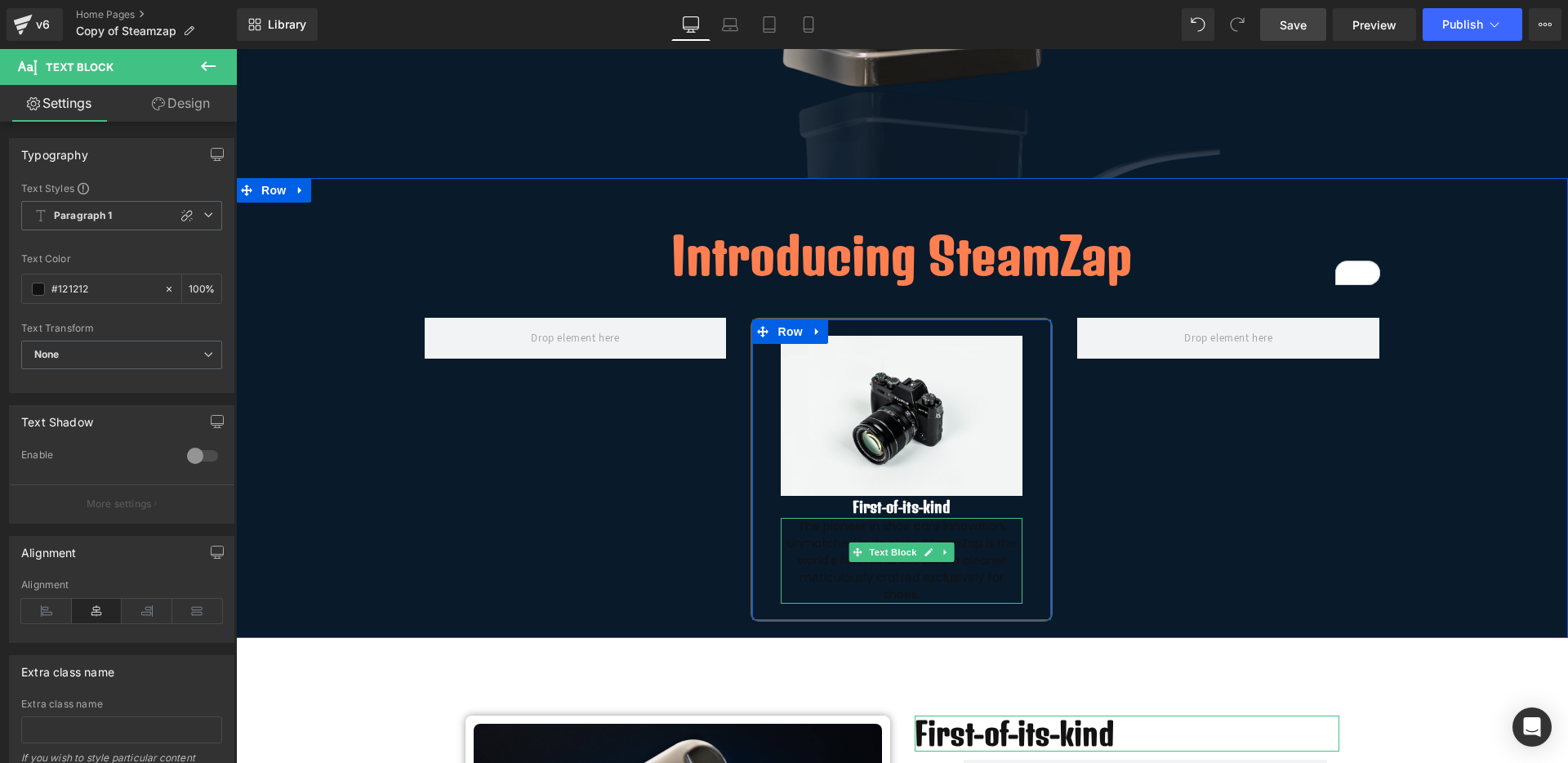click on "The pioneer in shoe care innovation. Unmatched in its class, SteamZap is the world's first handheld steam cleaner meticulously crafted exclusively for shoes." at bounding box center [902, 560] 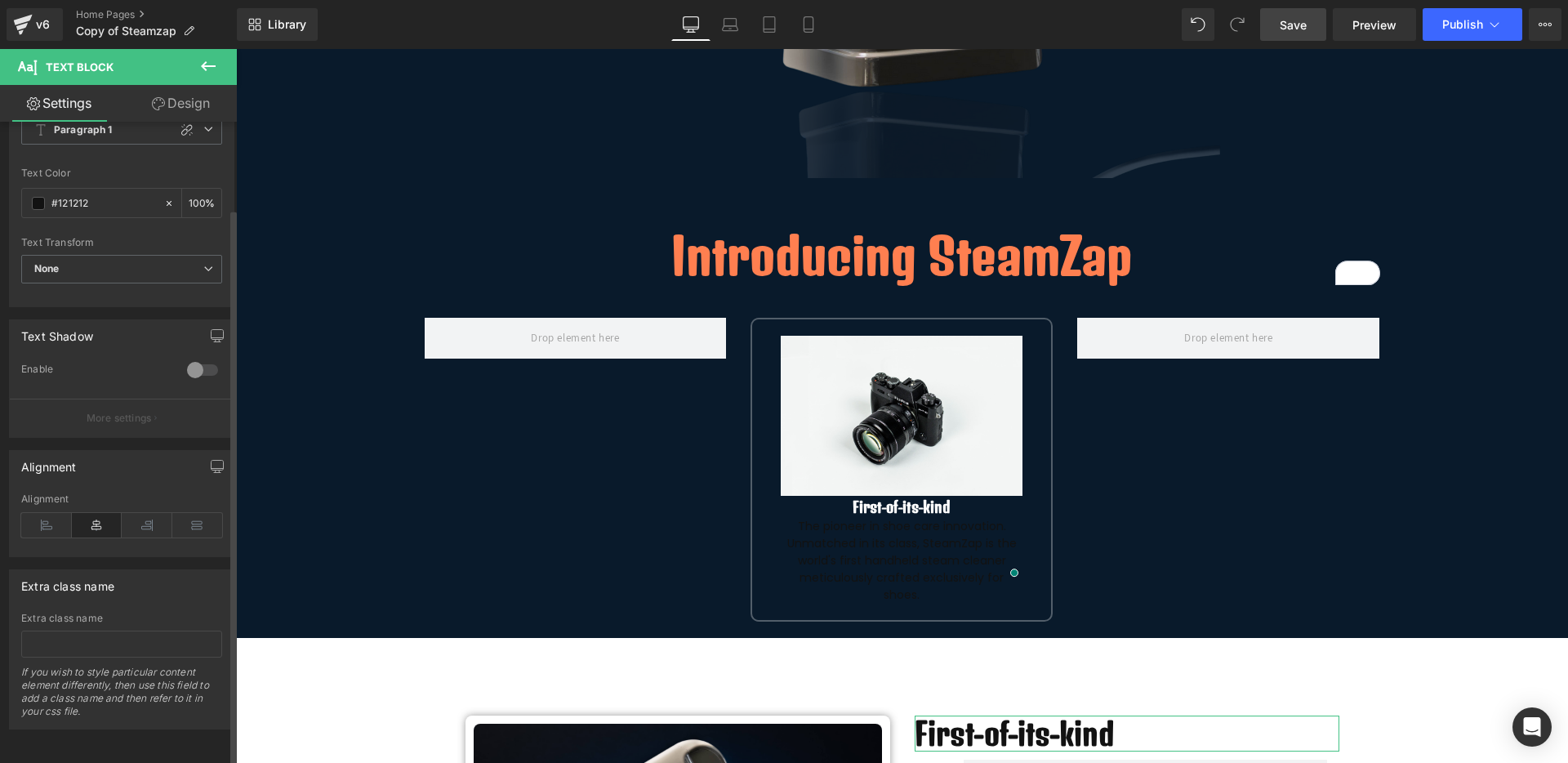 scroll, scrollTop: 0, scrollLeft: 0, axis: both 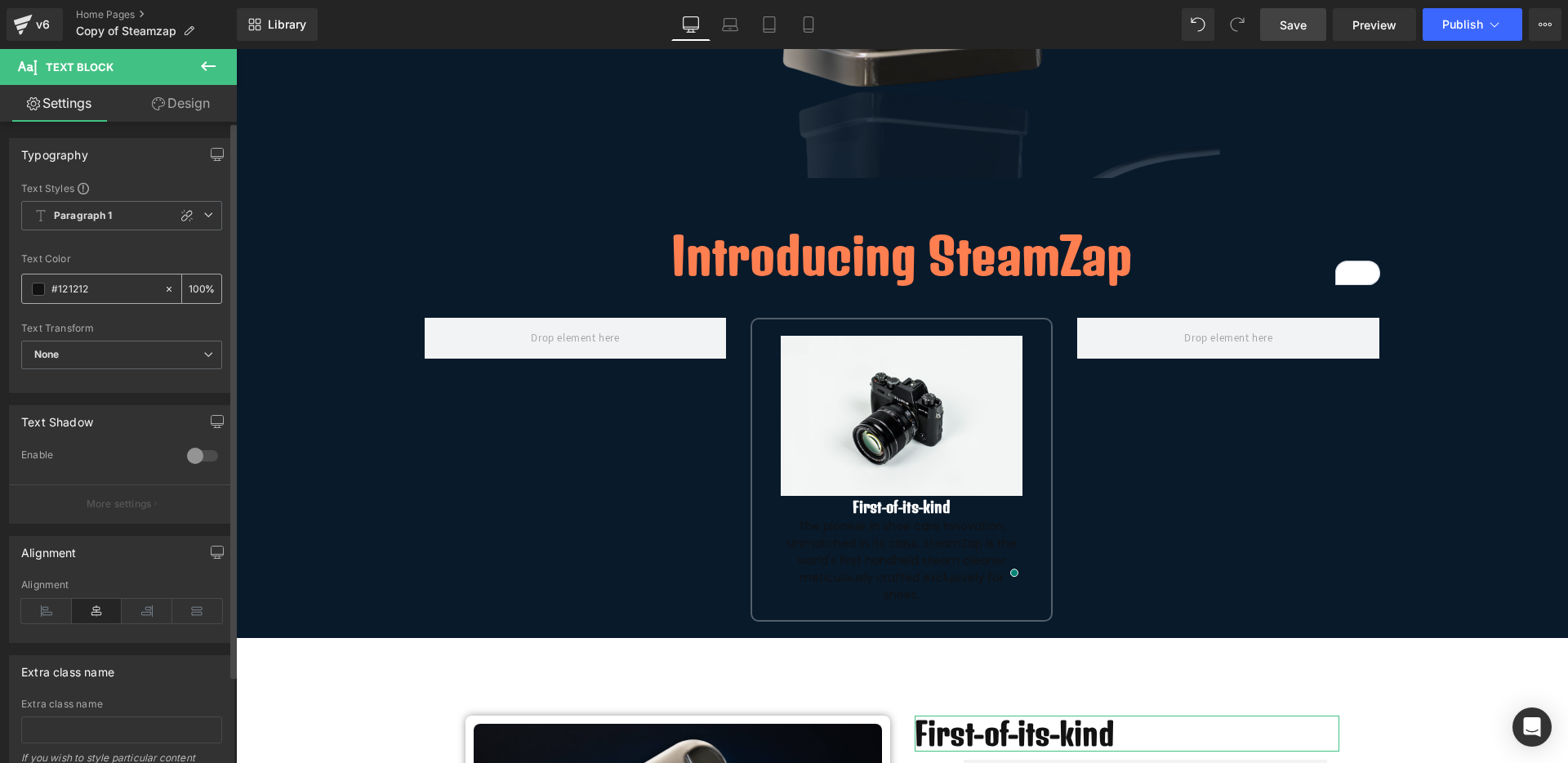 click at bounding box center [38, 289] 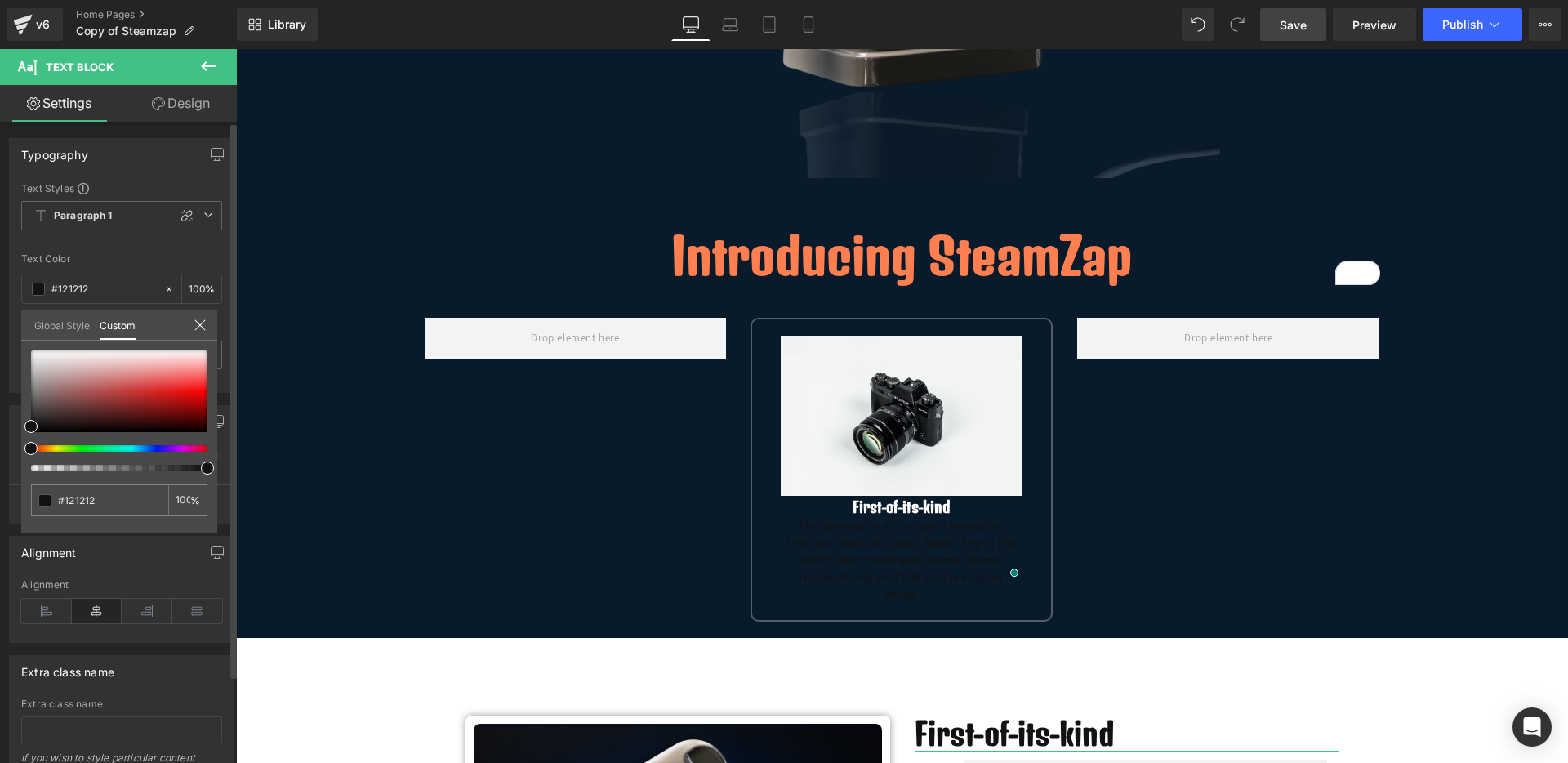 click on "Global Style" at bounding box center (62, 324) 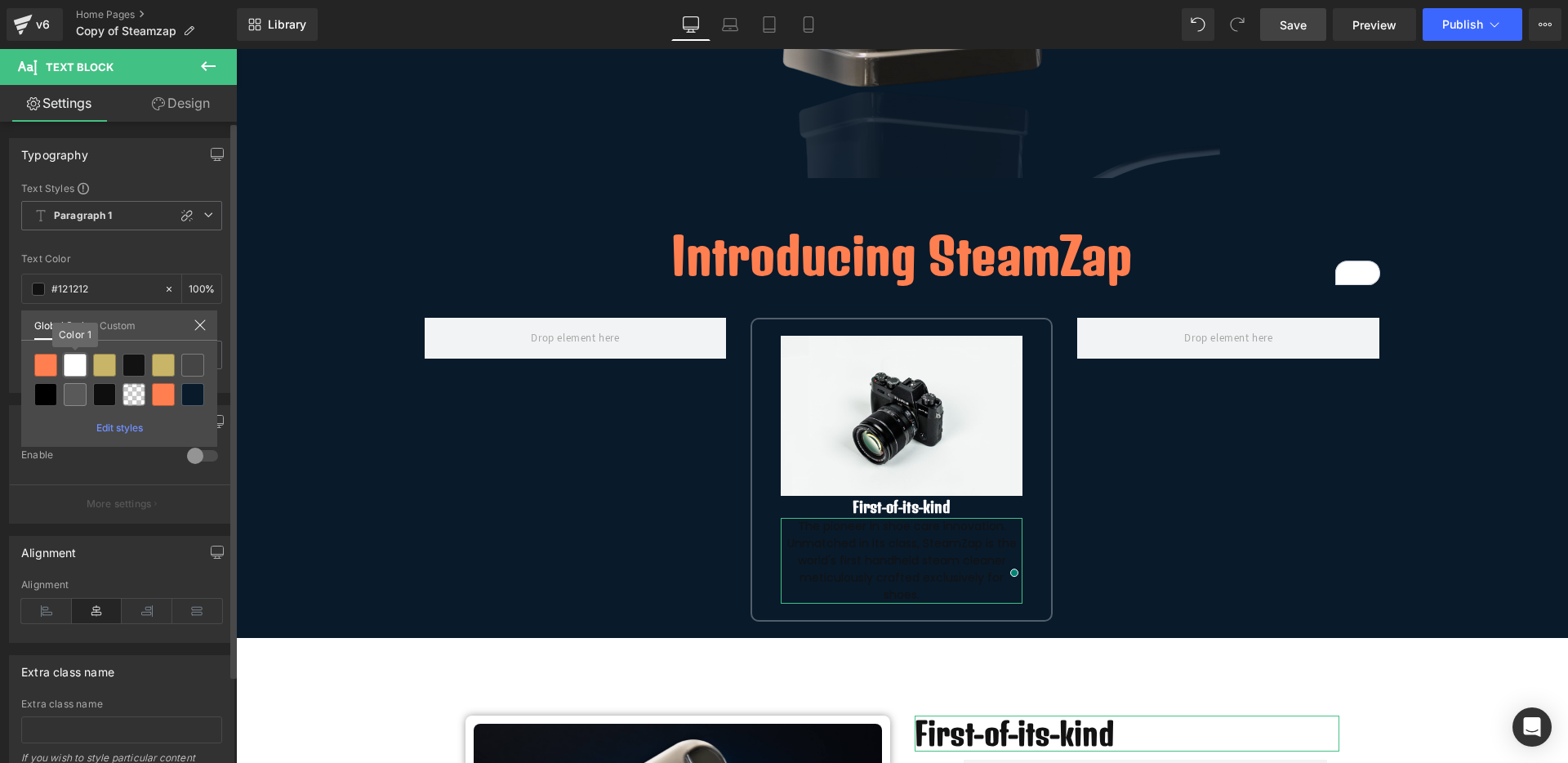 click at bounding box center (75, 365) 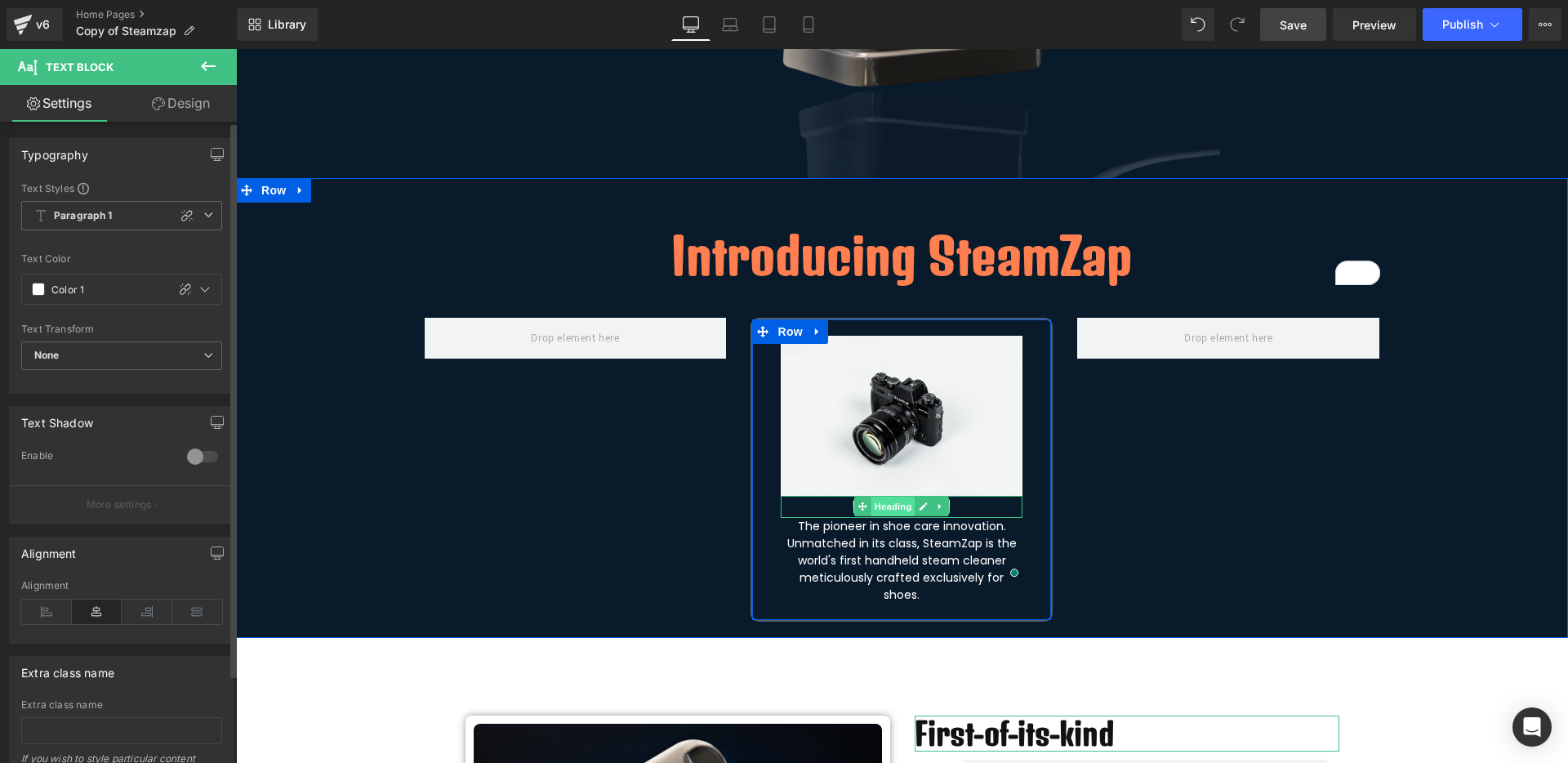 click on "Heading" at bounding box center [893, 506] 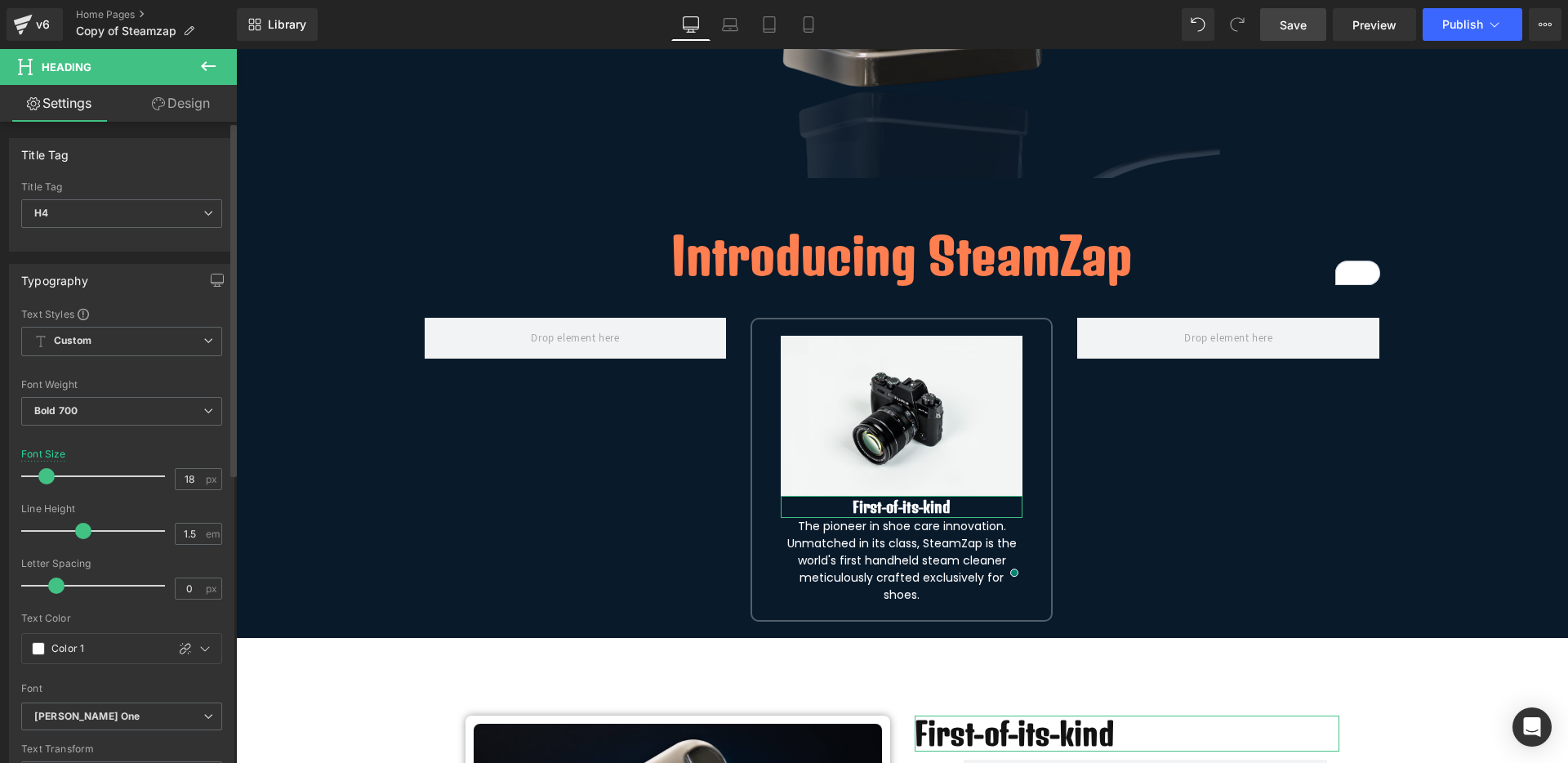 scroll, scrollTop: 102, scrollLeft: 0, axis: vertical 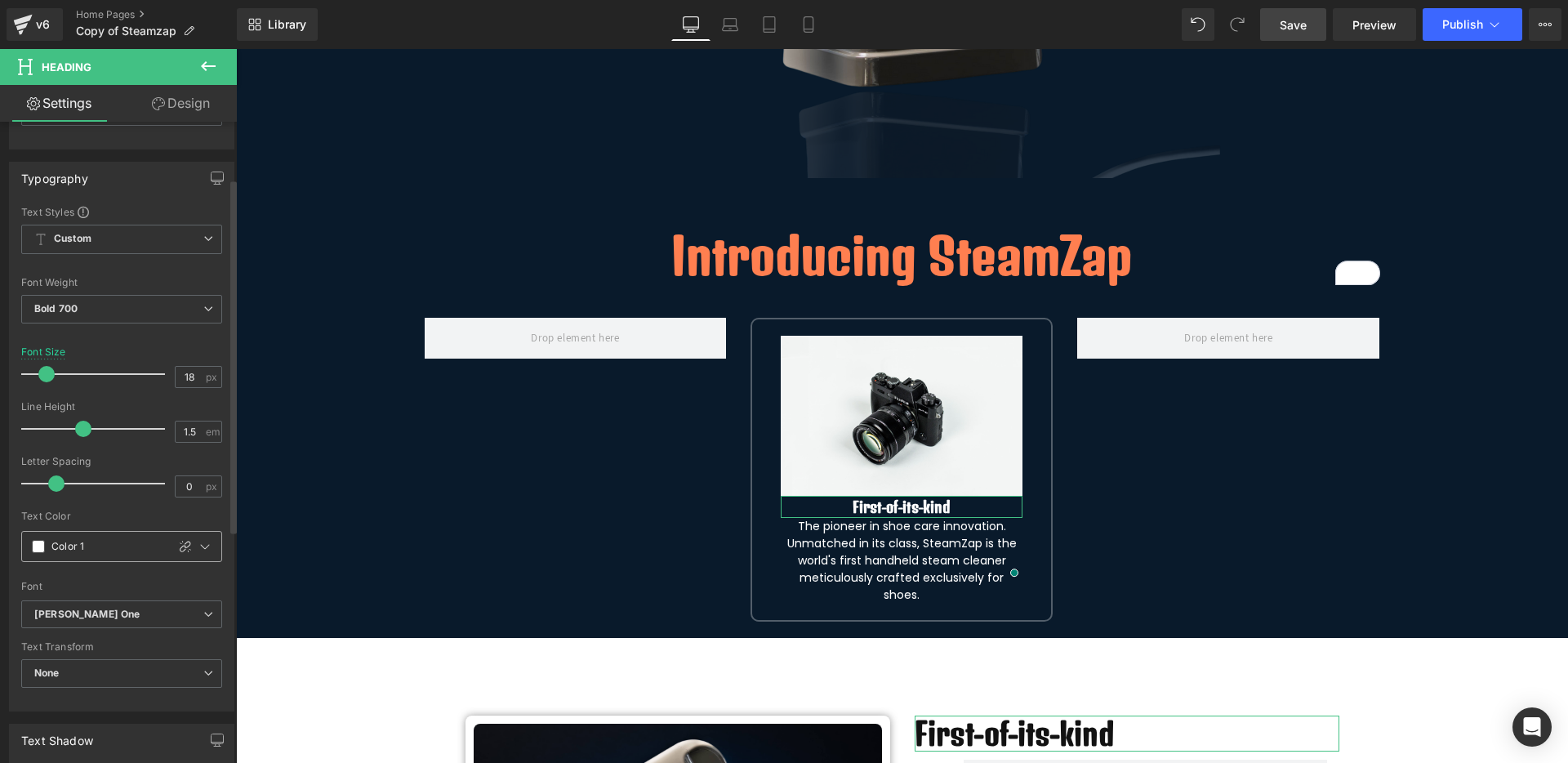 click at bounding box center [38, 547] 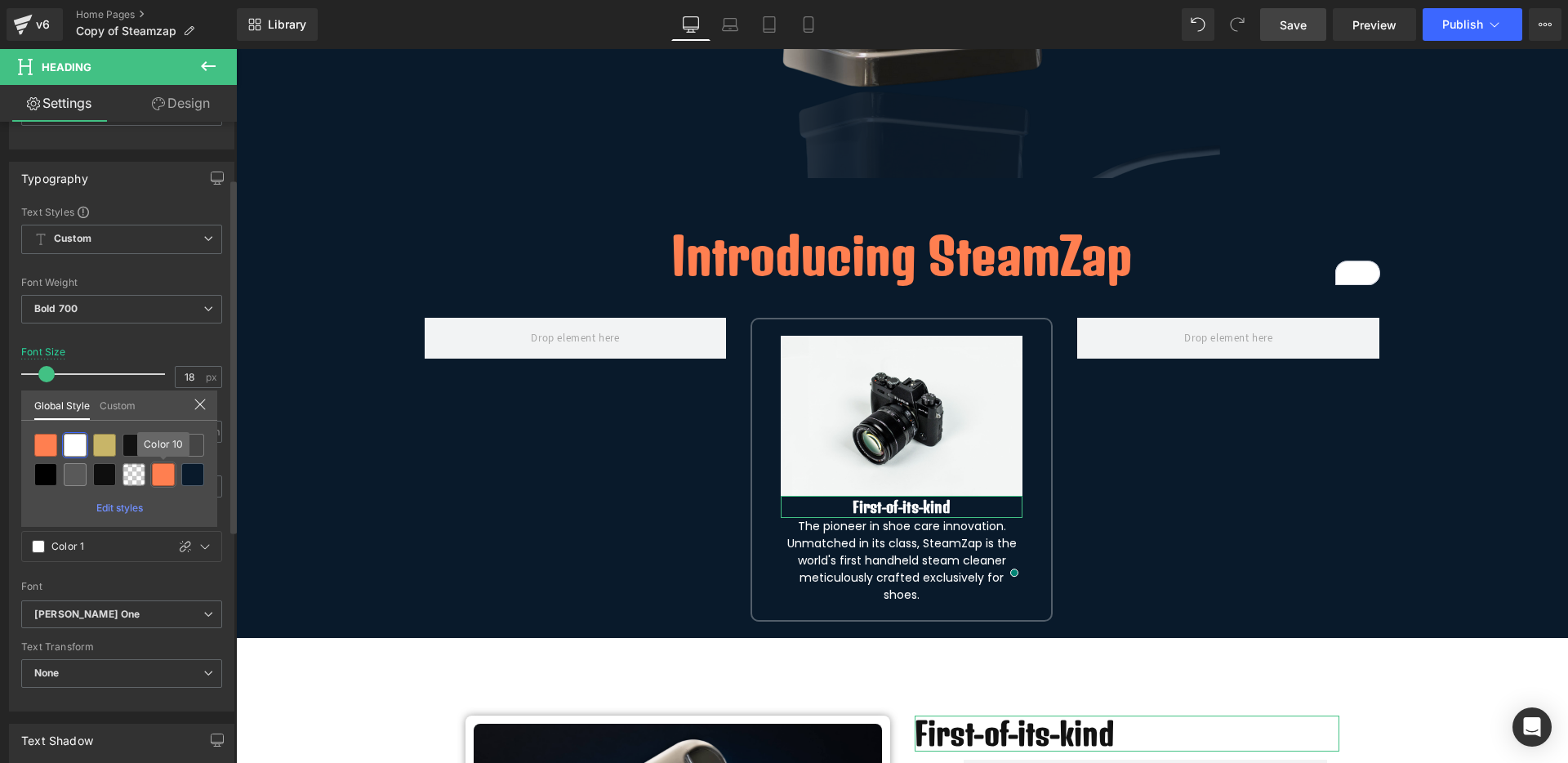 click at bounding box center [163, 475] 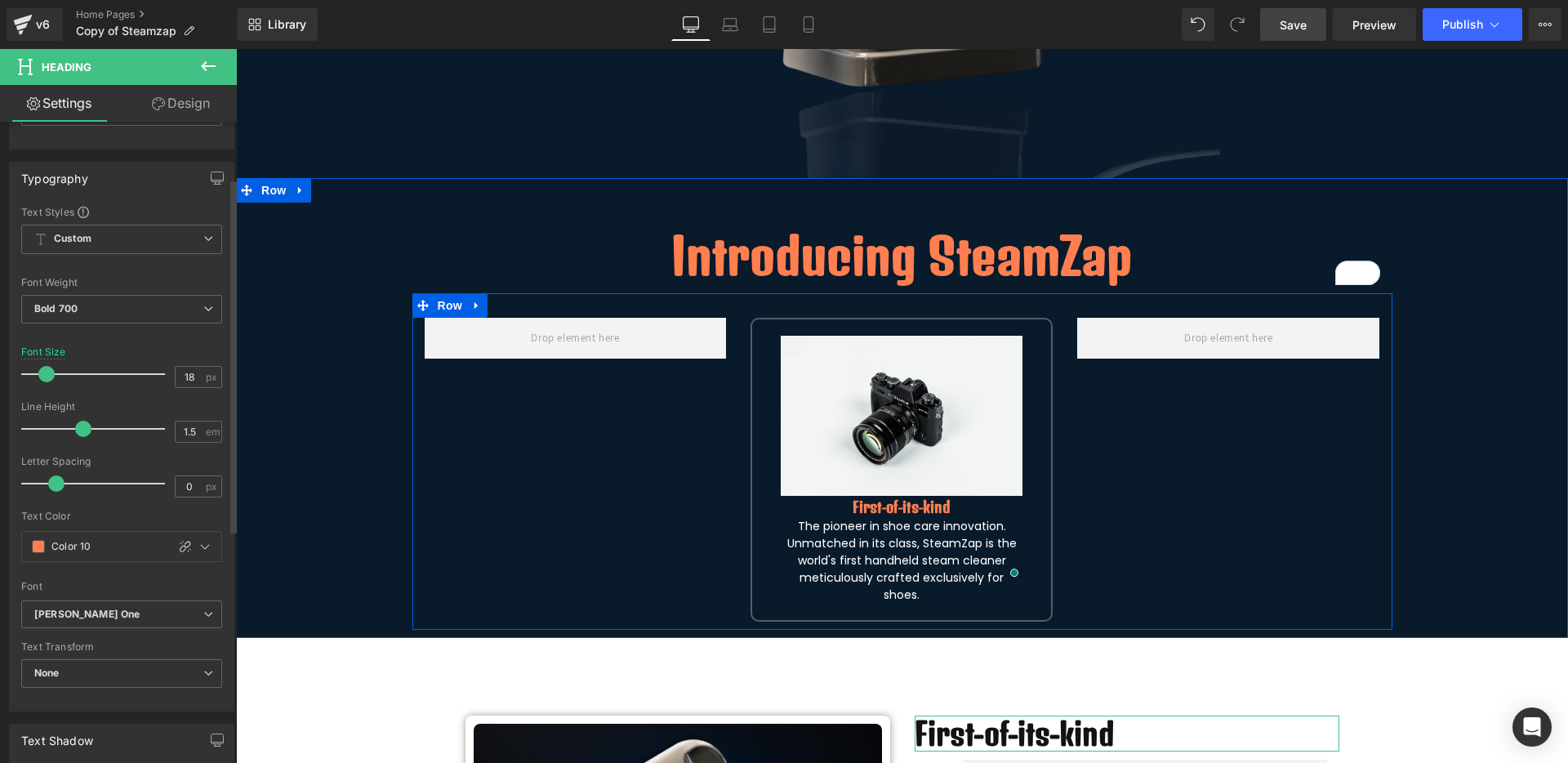 click on "Image         First-of-its-kind Heading
The pioneer in shoe care innovation. Unmatched in its class, SteamZap is the world's first handheld steam cleaner meticulously crafted exclusively for shoes.
Text Block
Row" at bounding box center [902, 470] 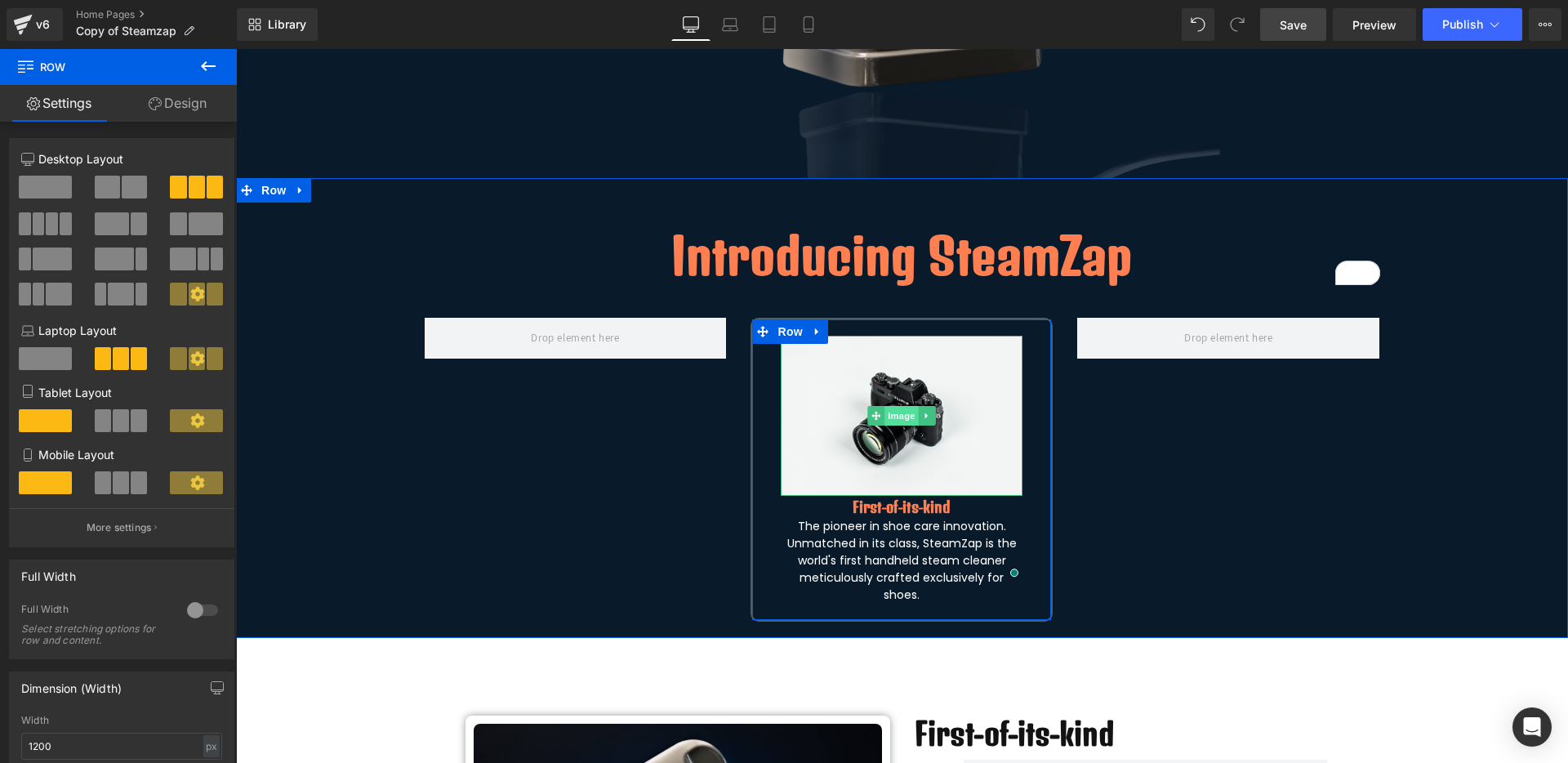 click on "Image" at bounding box center (902, 416) 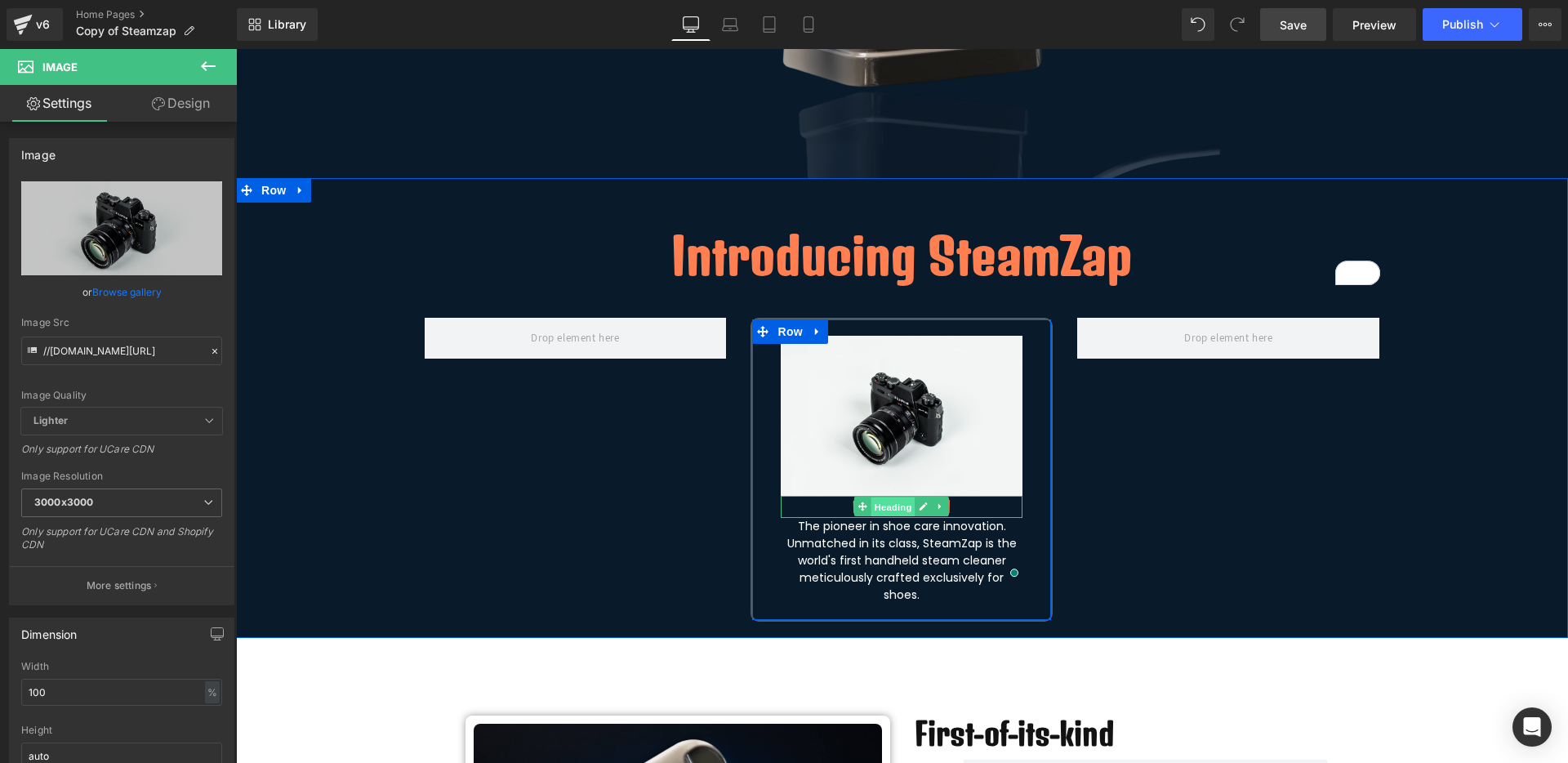 click on "Heading" at bounding box center (893, 507) 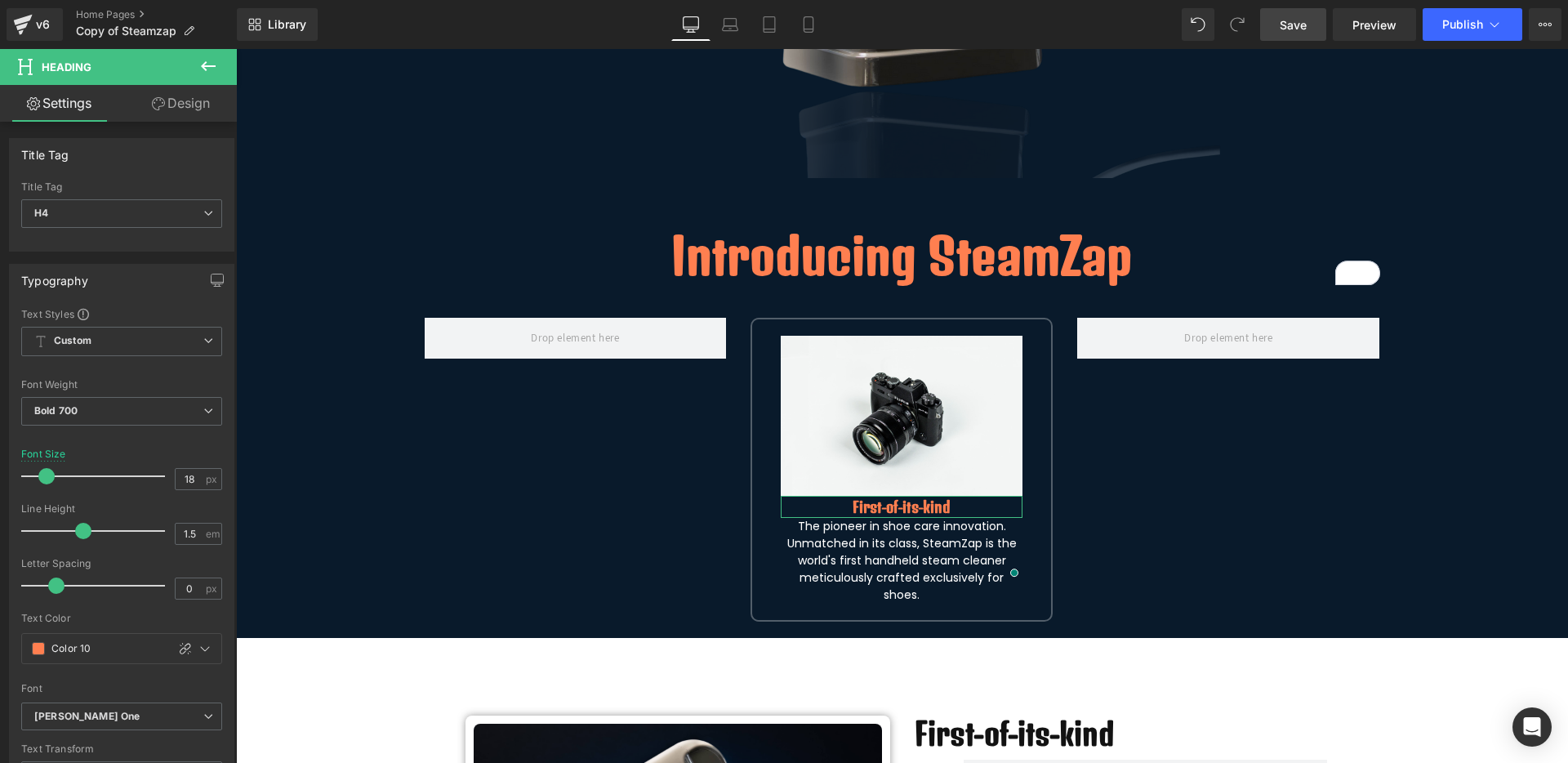 click on "Design" at bounding box center (180, 103) 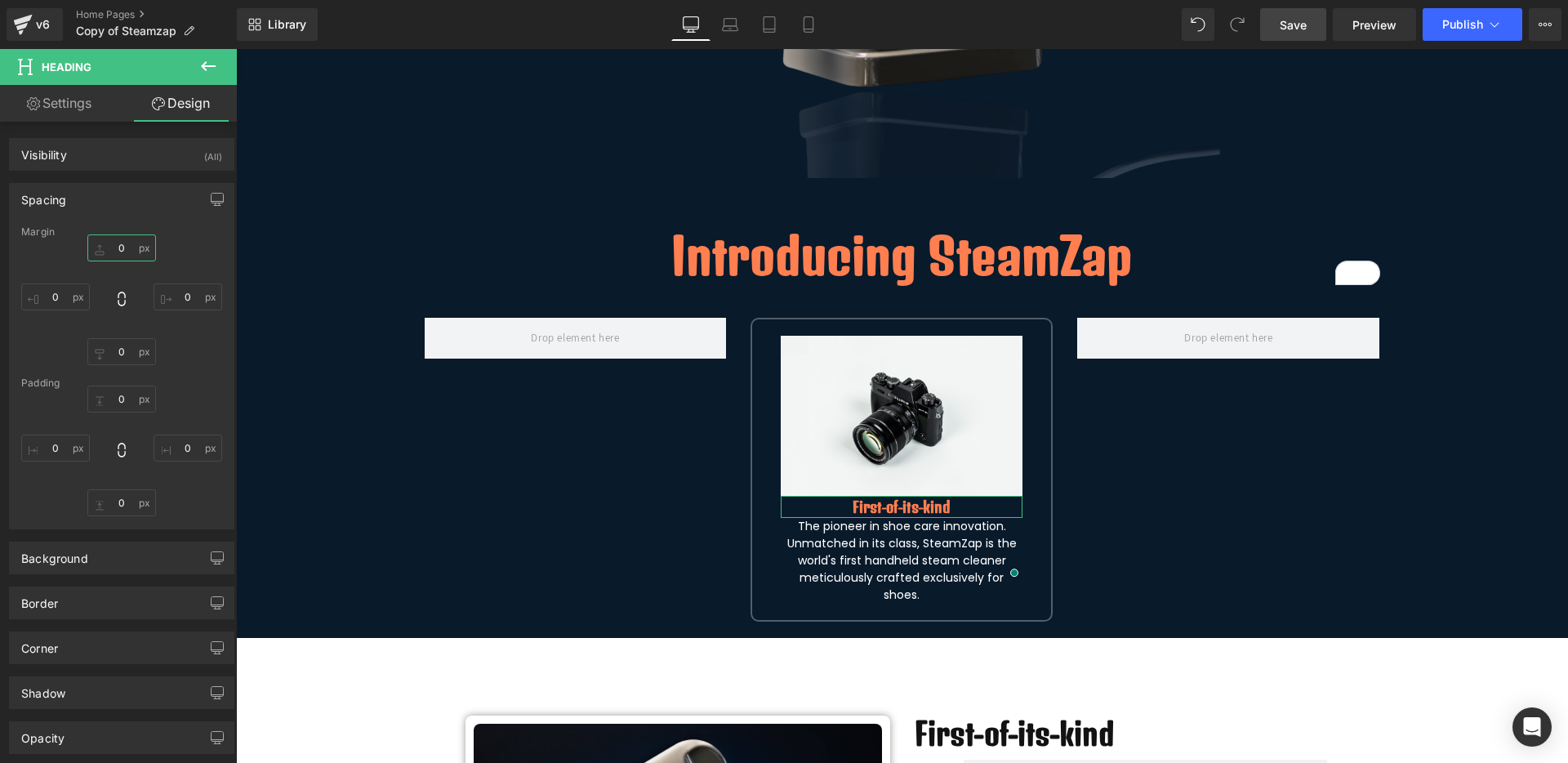 click on "0" at bounding box center [122, 248] 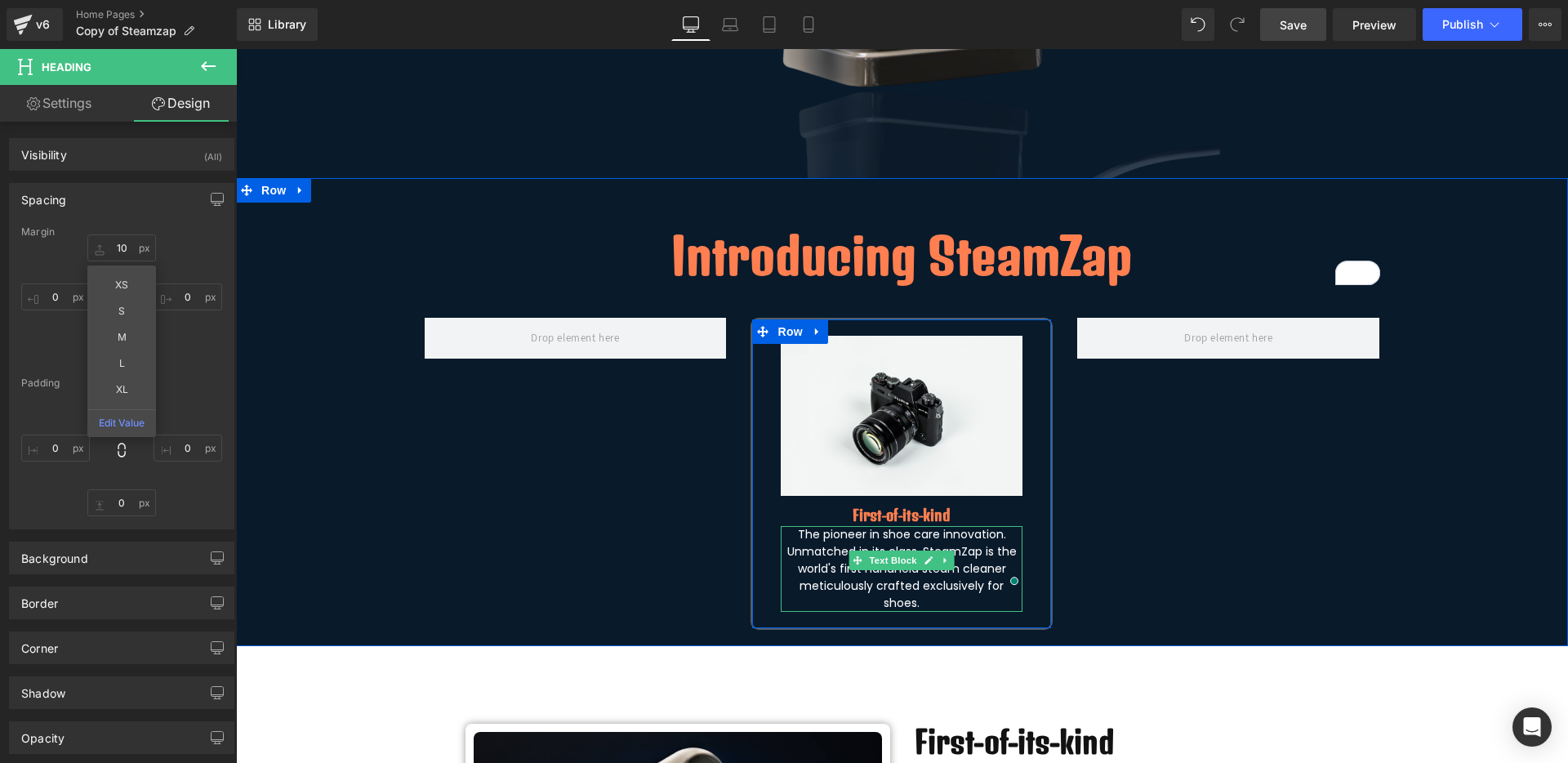 click on "The pioneer in shoe care innovation. Unmatched in its class, SteamZap is the world's first handheld steam cleaner meticulously crafted exclusively for shoes." at bounding box center [902, 569] 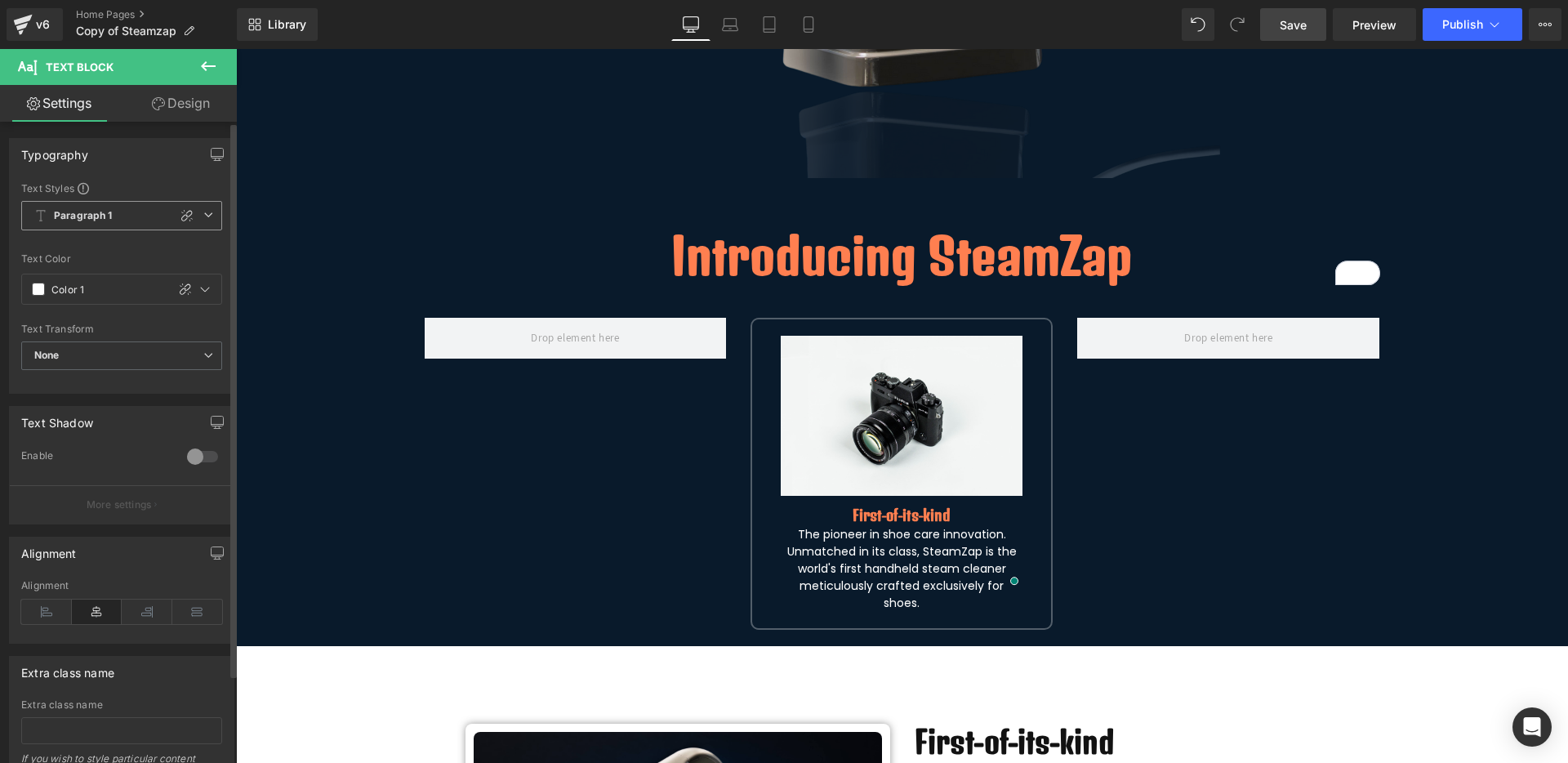 click at bounding box center [208, 215] 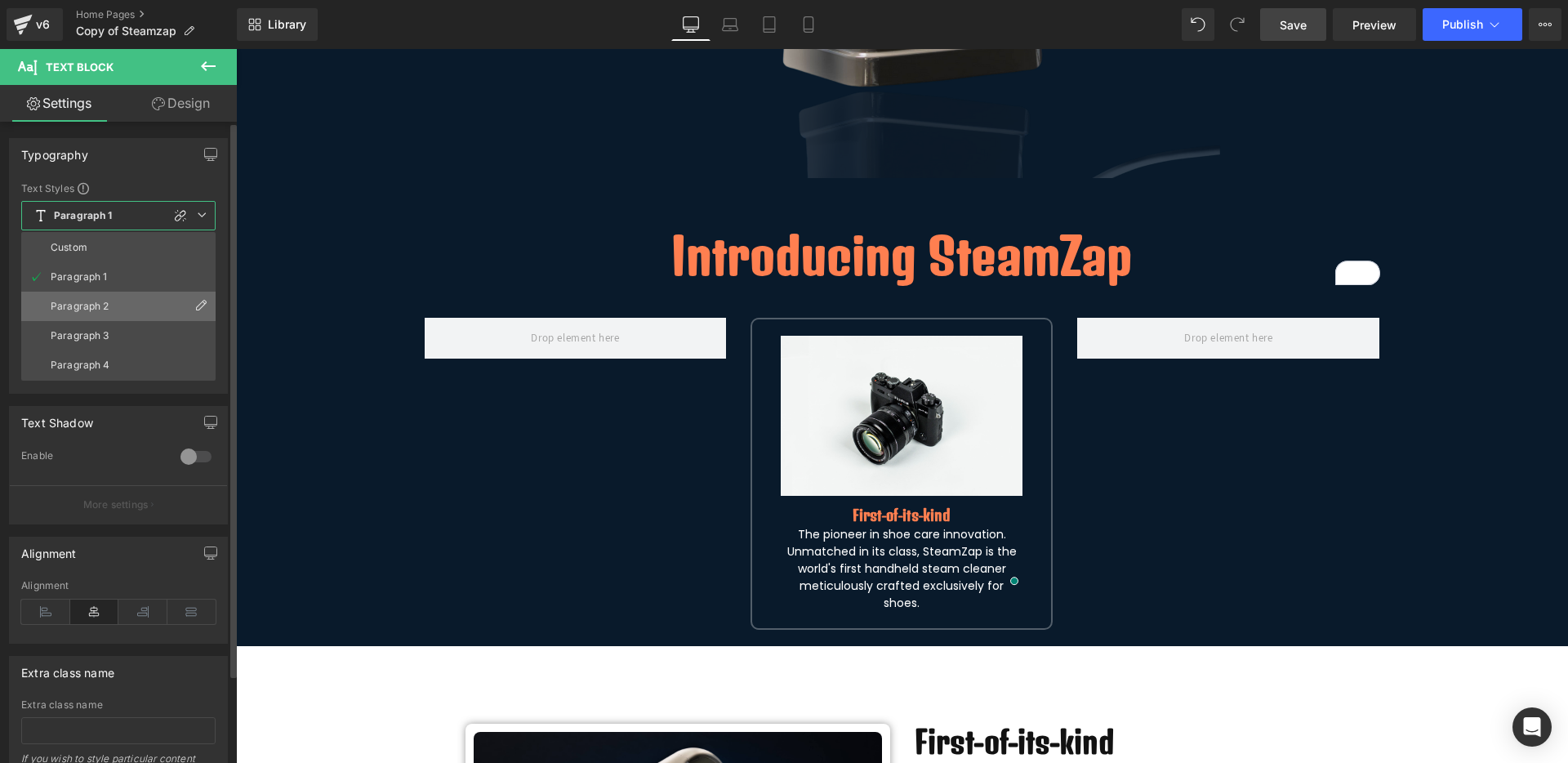 click on "Paragraph 2" at bounding box center [118, 306] 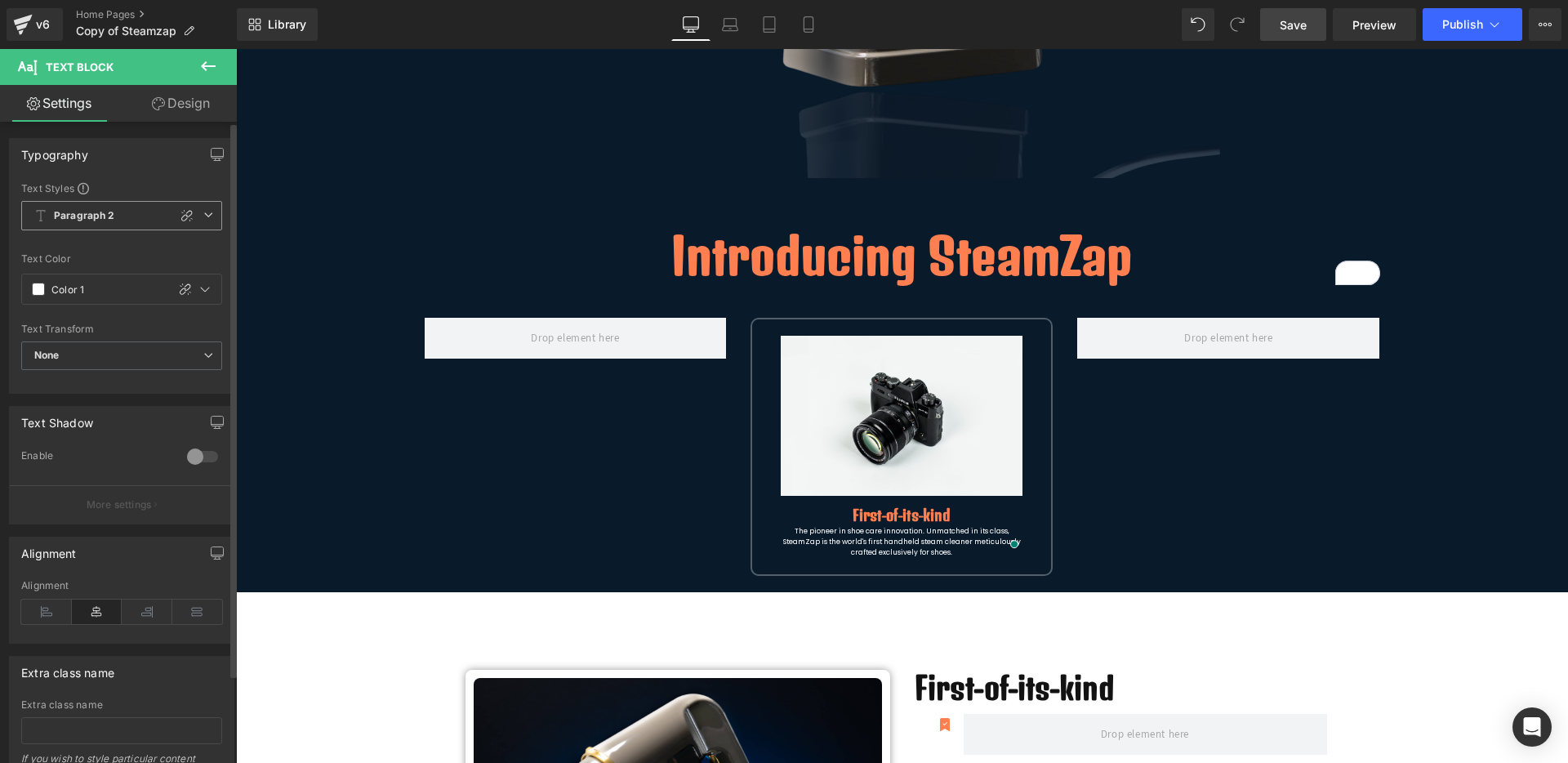 click on "Paragraph 2" at bounding box center (122, 216) 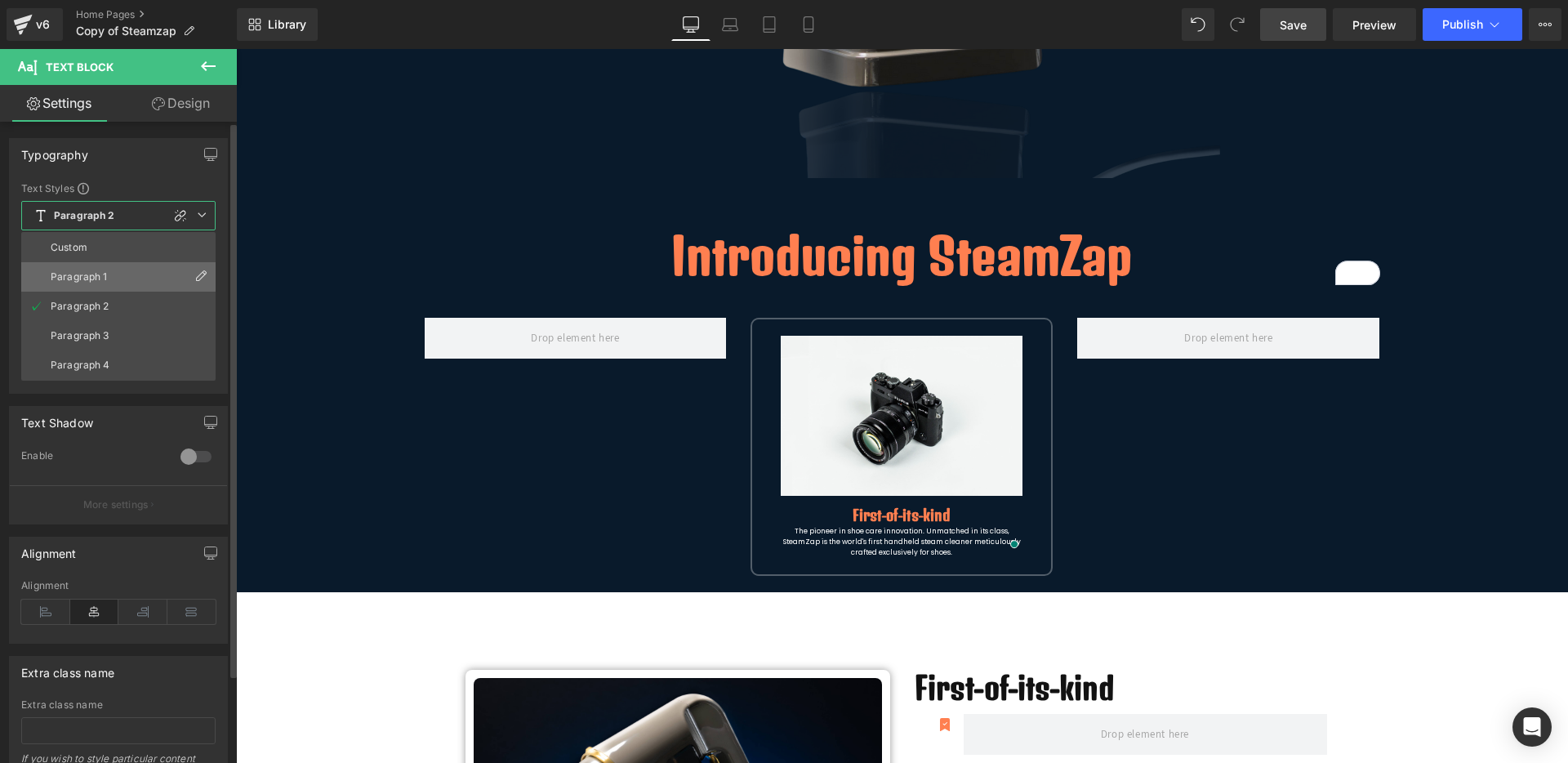 click on "Paragraph 1" at bounding box center [118, 277] 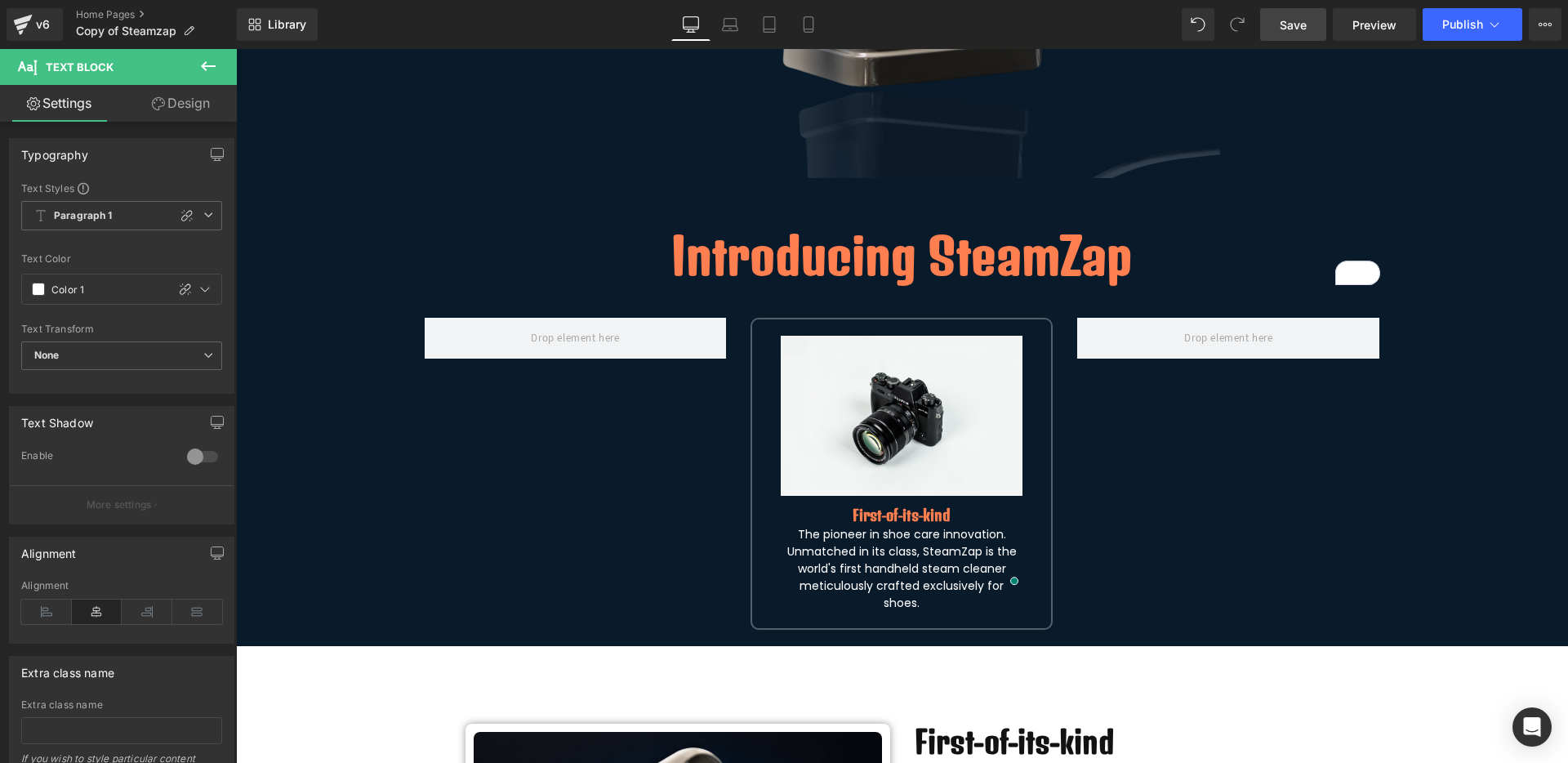 click 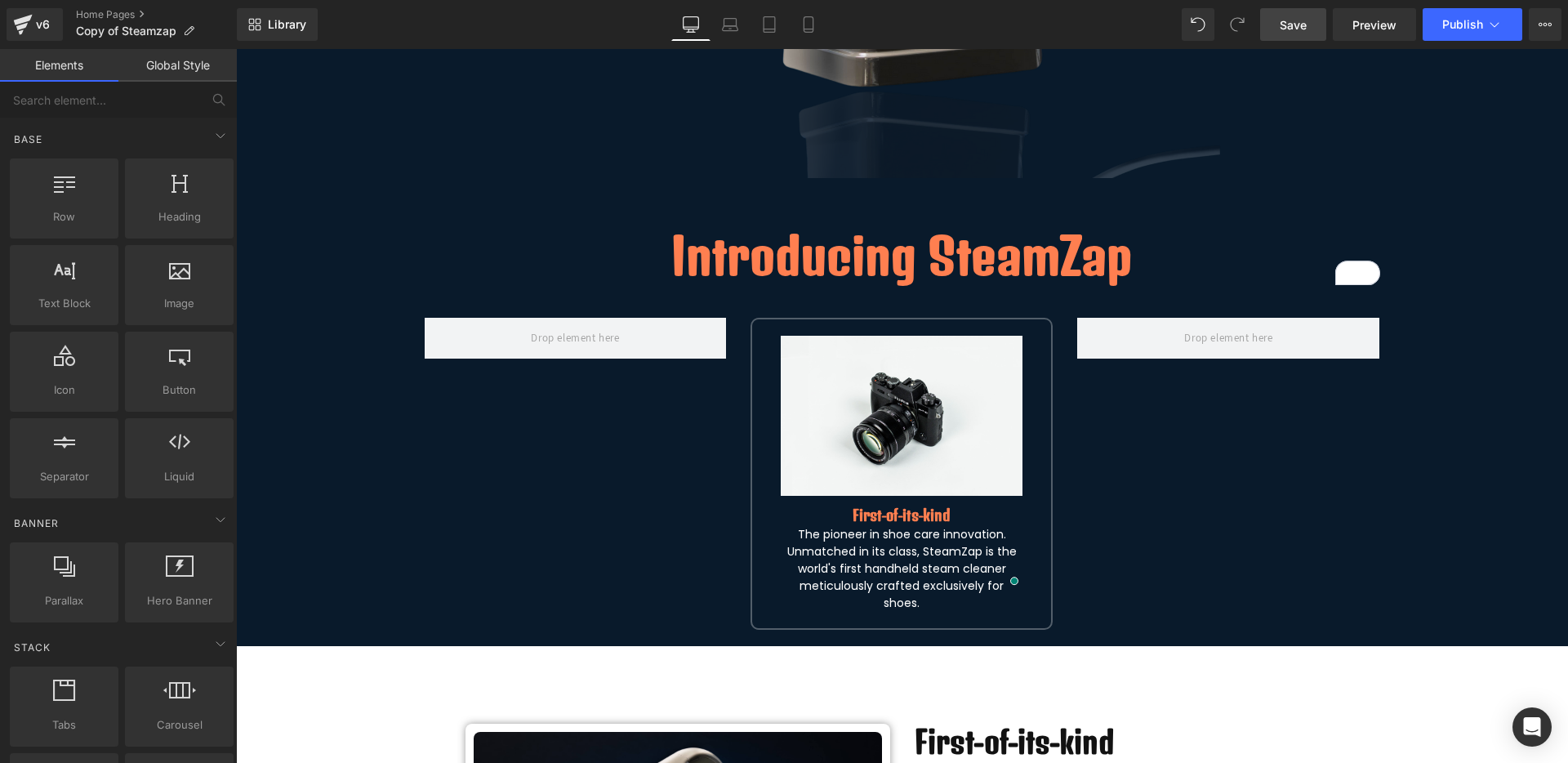 click on "Global Style" at bounding box center [177, 65] 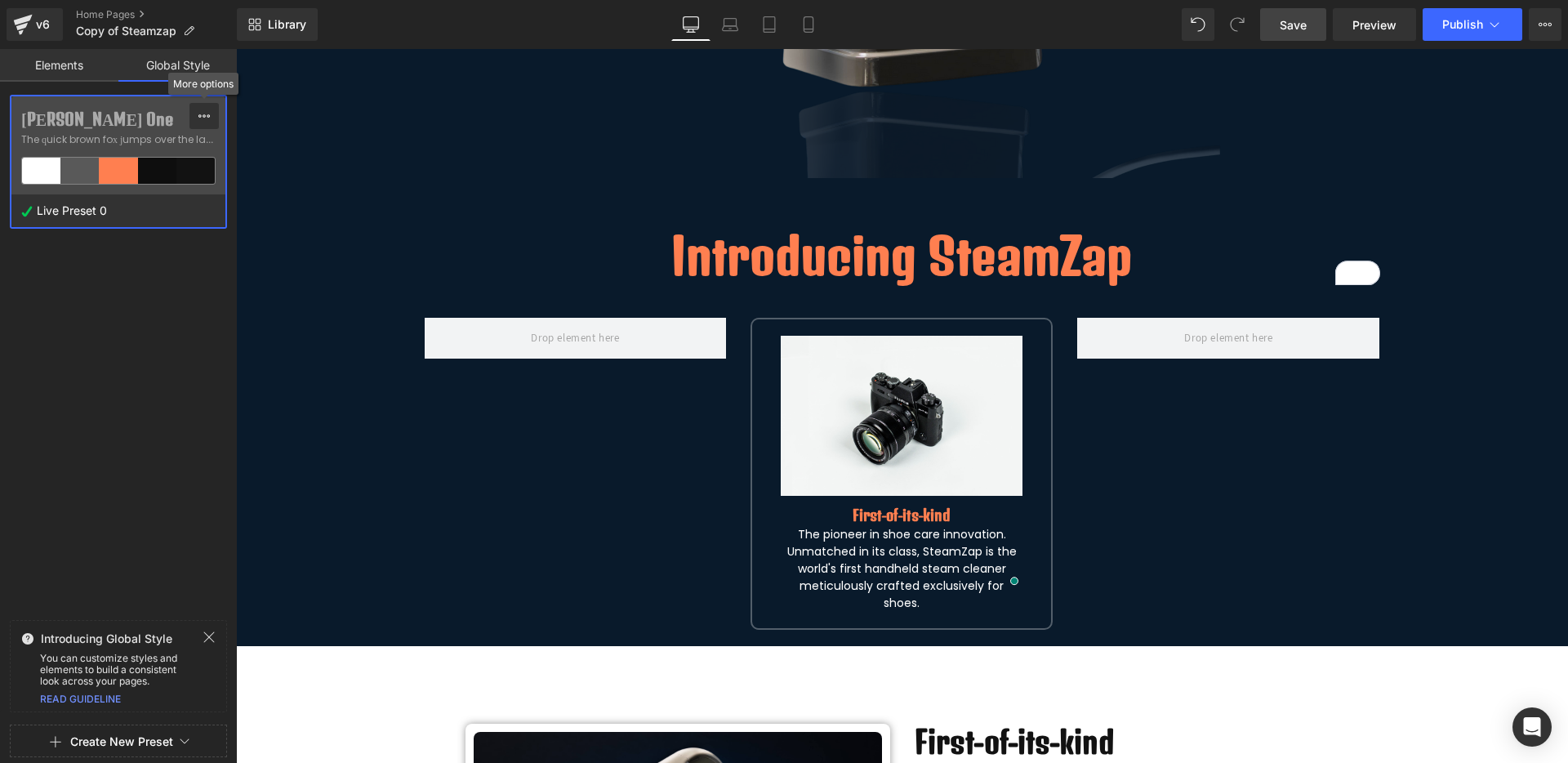 click 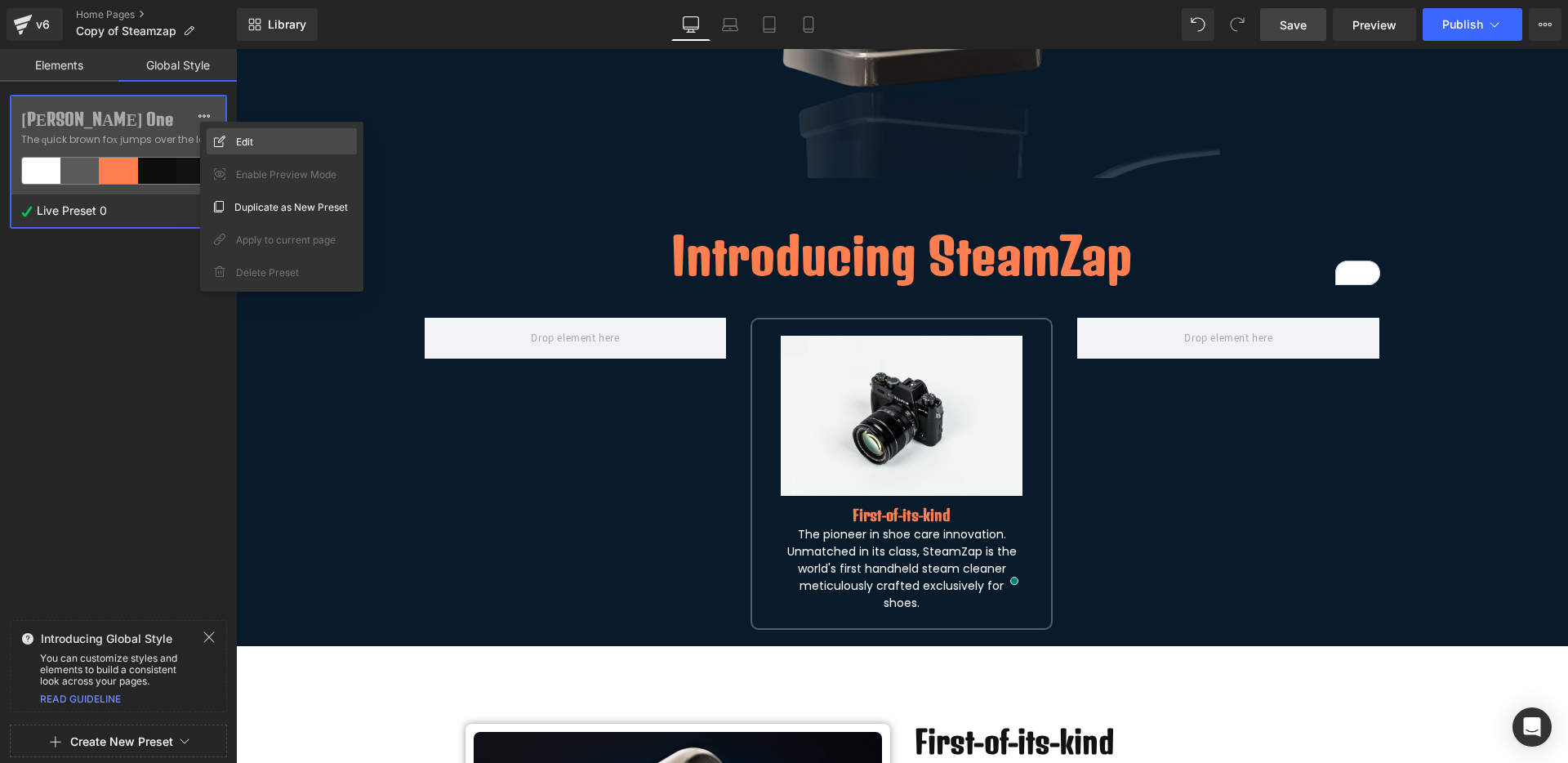 click on "Edit" at bounding box center [282, 141] 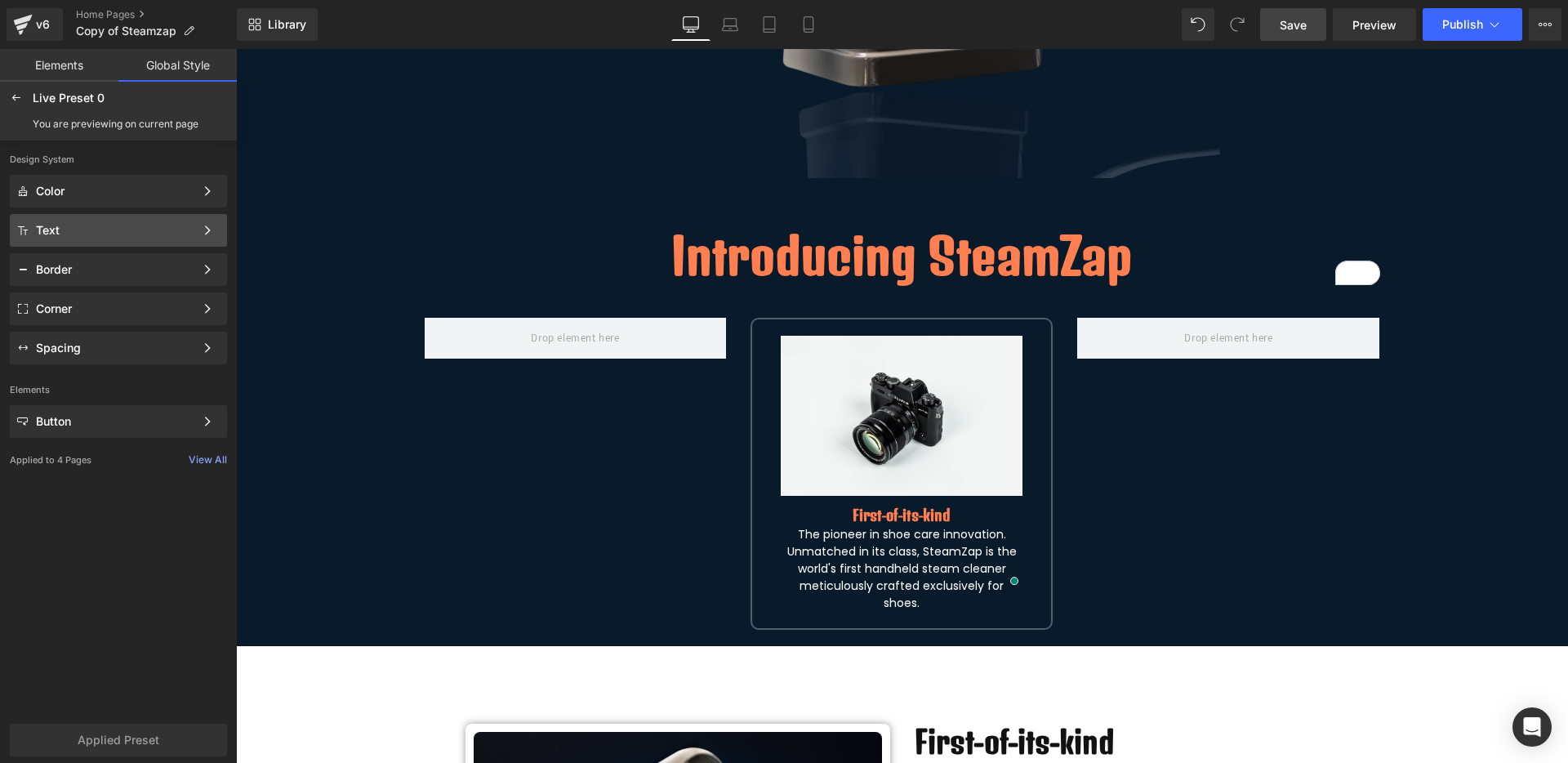 click on "Text Color Style Define a color palette and apply it to your pages 1 of 3 Next" 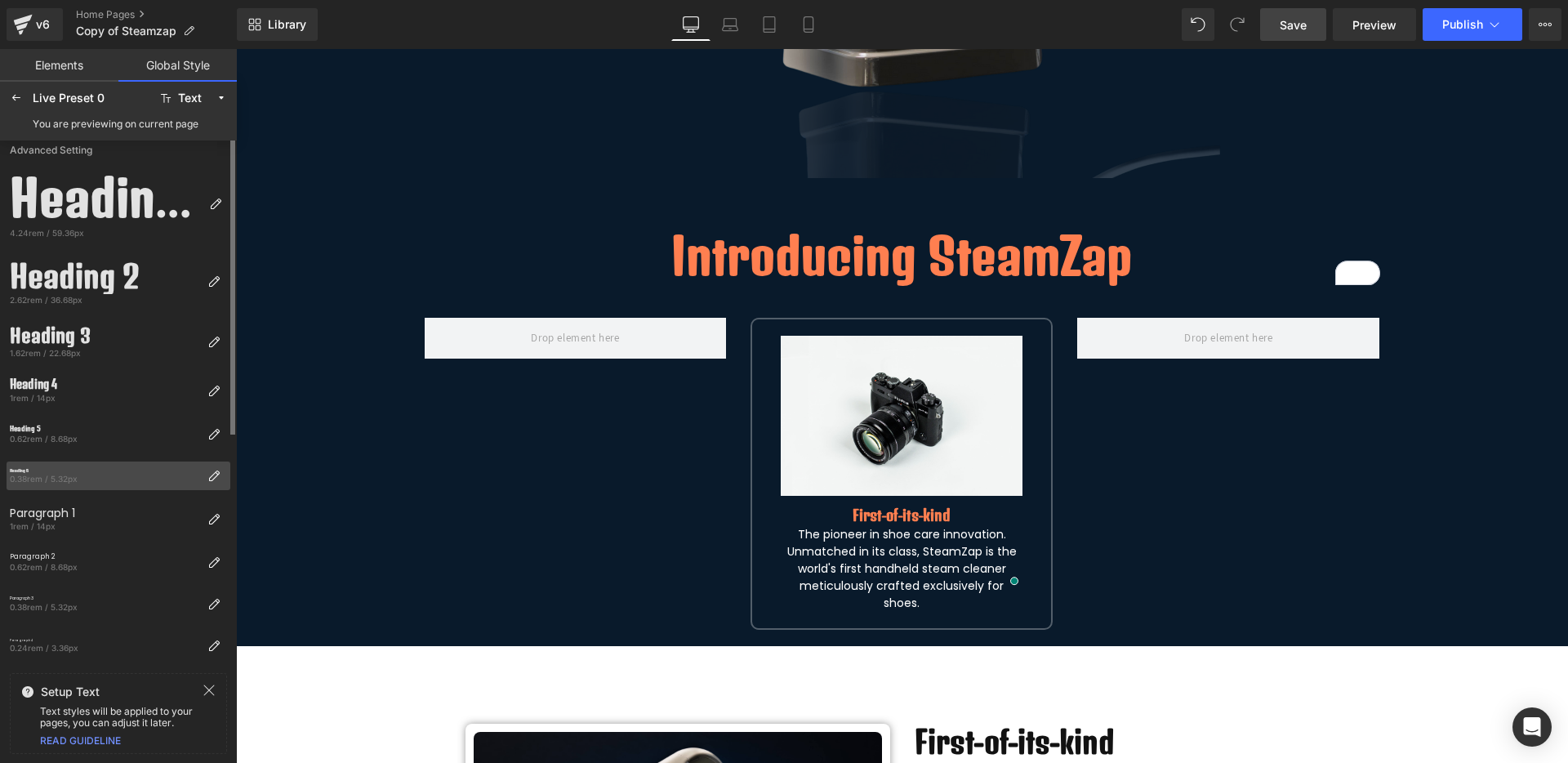 scroll, scrollTop: 0, scrollLeft: 0, axis: both 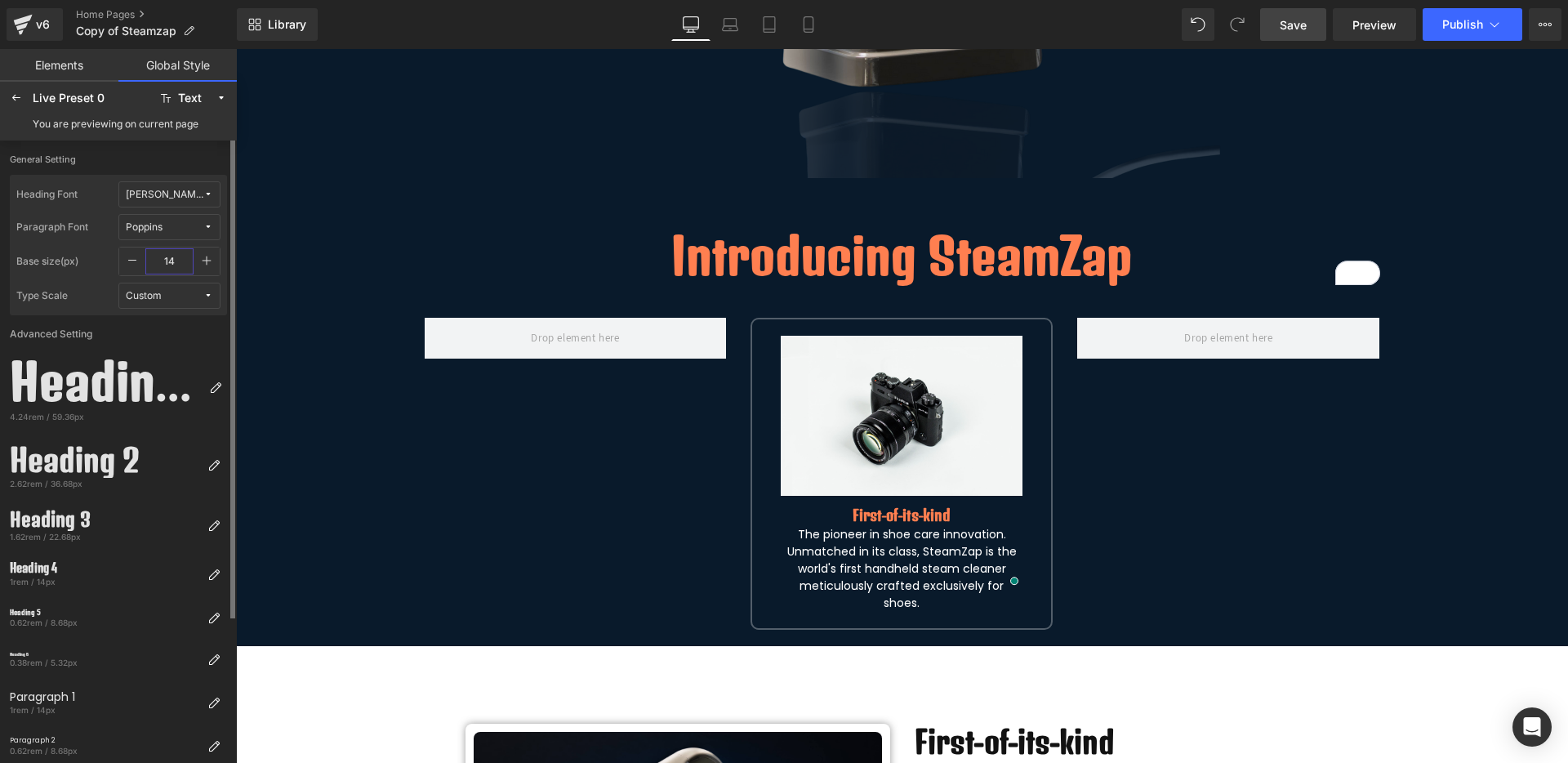 click on "14" at bounding box center (169, 261) 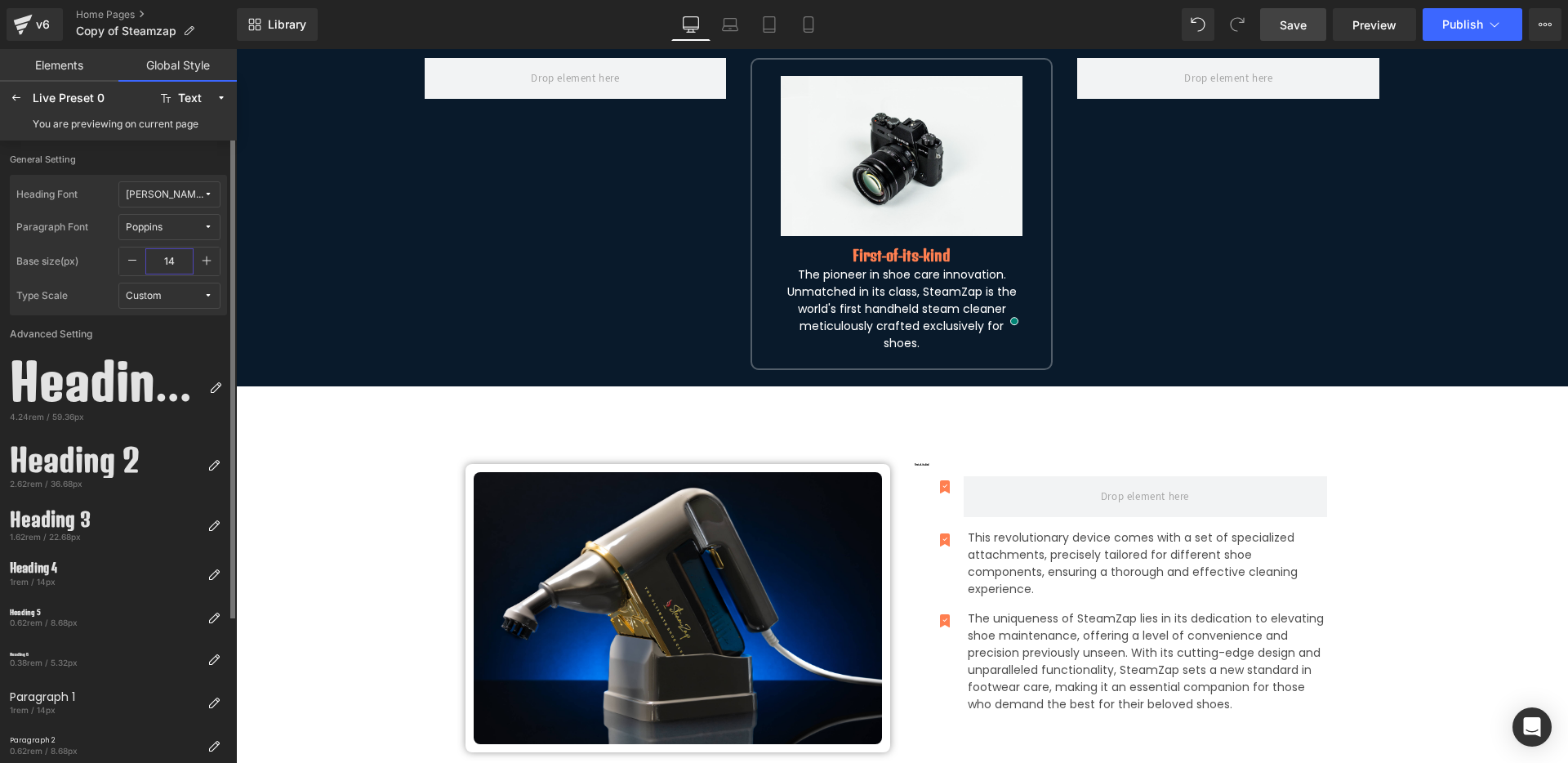 scroll, scrollTop: 715, scrollLeft: 0, axis: vertical 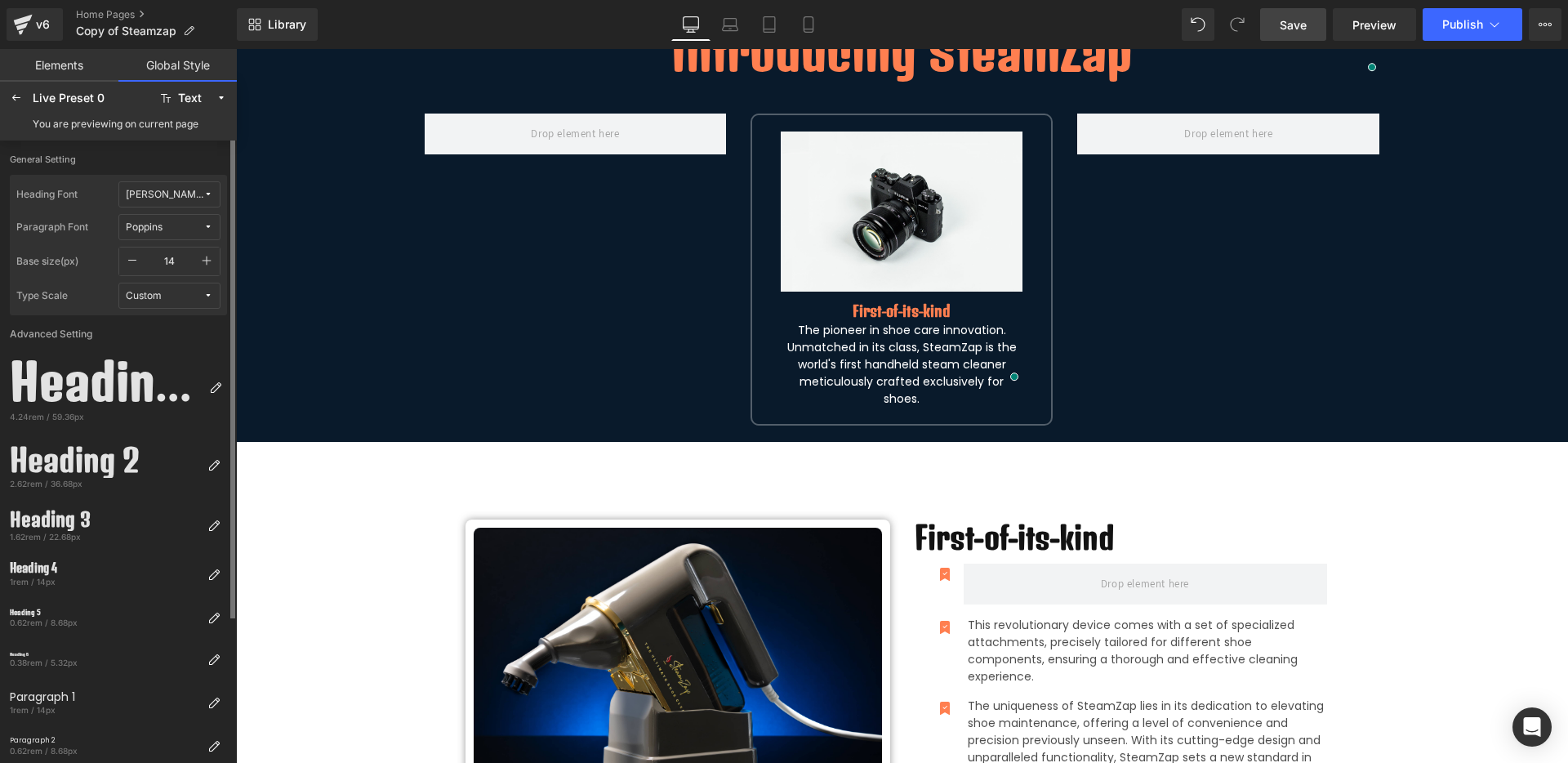 click on "General Setting" at bounding box center [118, 164] 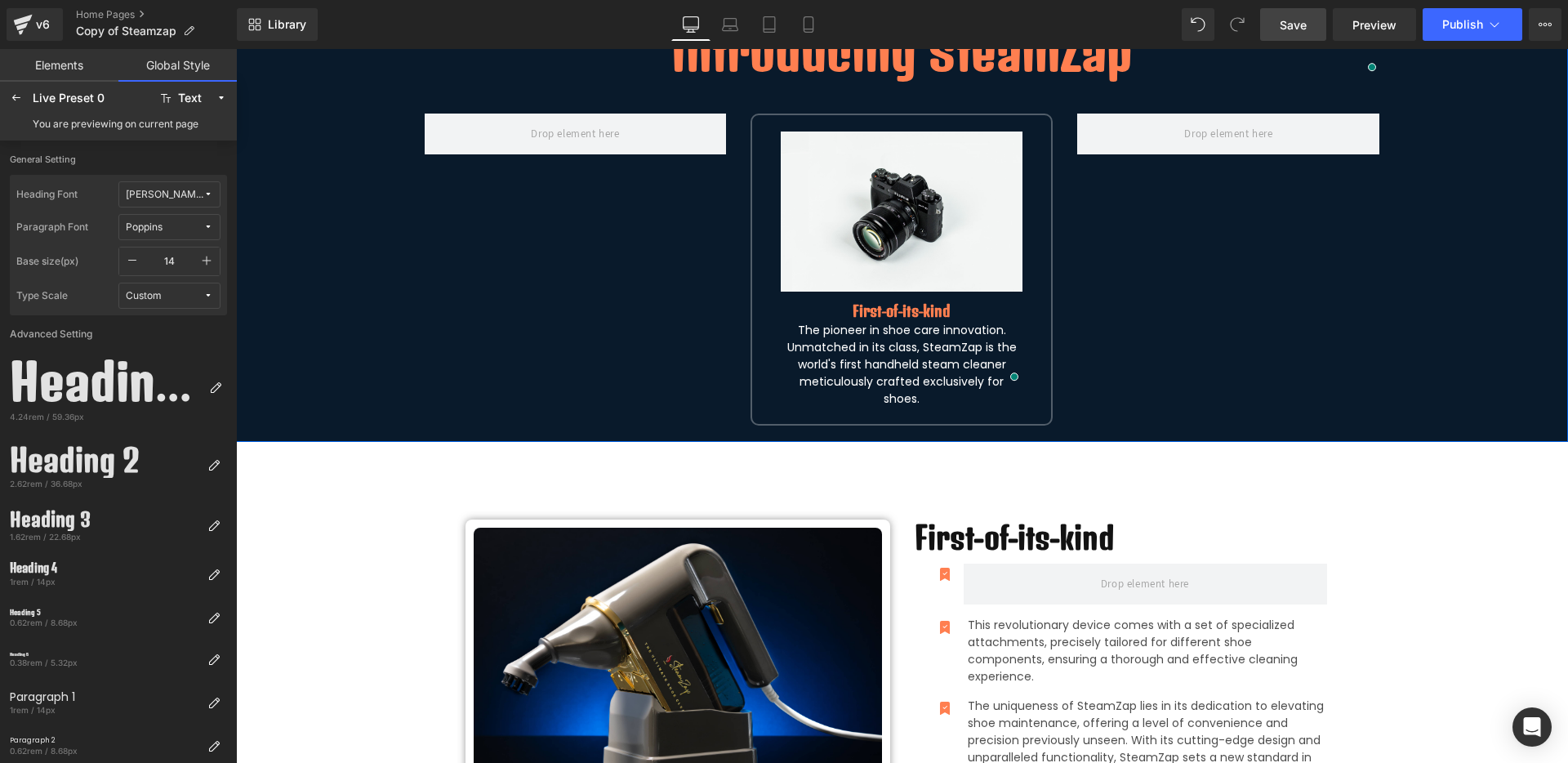 click on "Image         First-of-its-kind Heading
The pioneer in shoe care innovation. Unmatched in its class, SteamZap is the world's first handheld steam cleaner meticulously crafted exclusively for shoes.
Text Block
Row
Row" at bounding box center (902, 261) 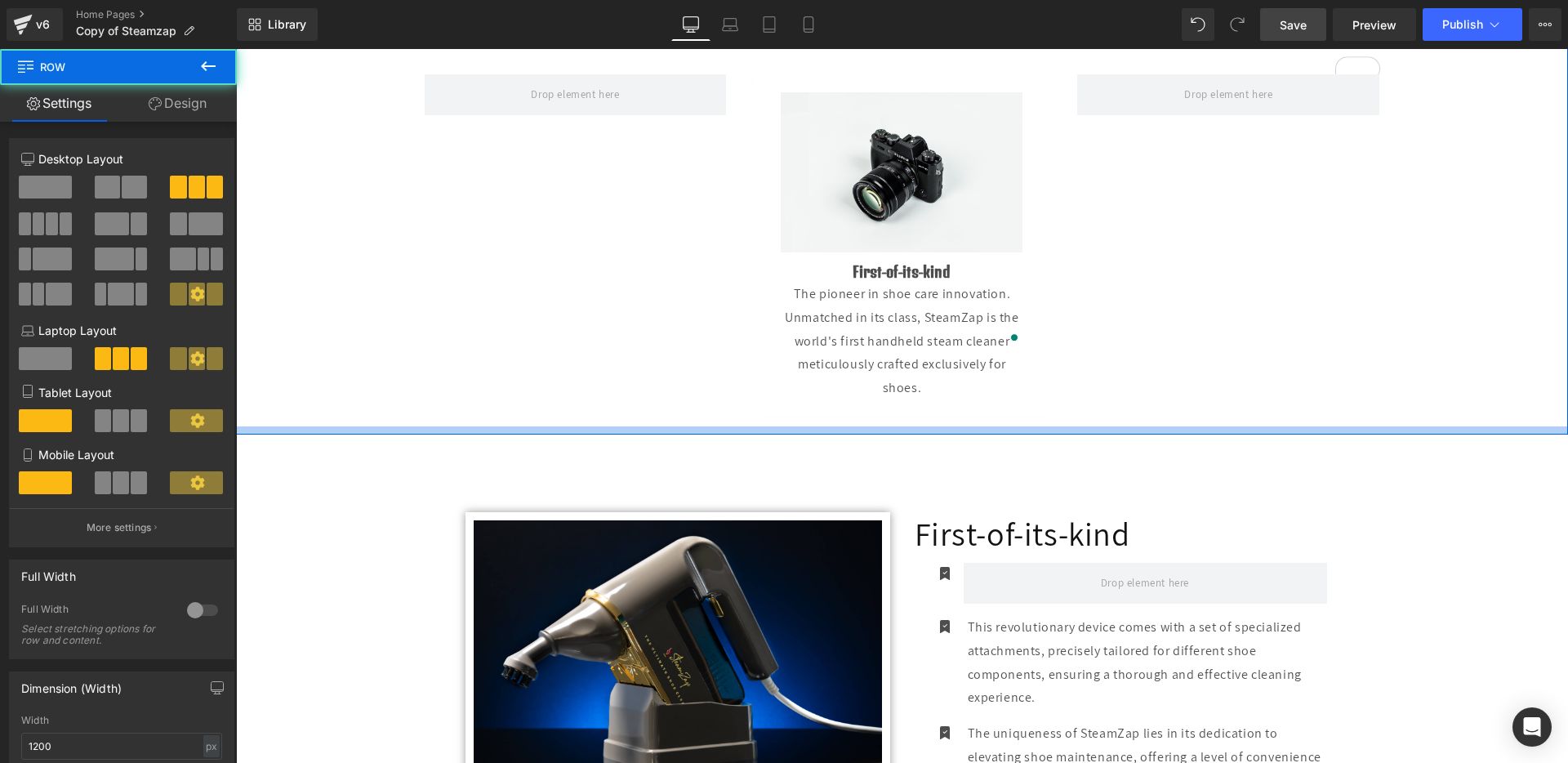 scroll, scrollTop: 511, scrollLeft: 0, axis: vertical 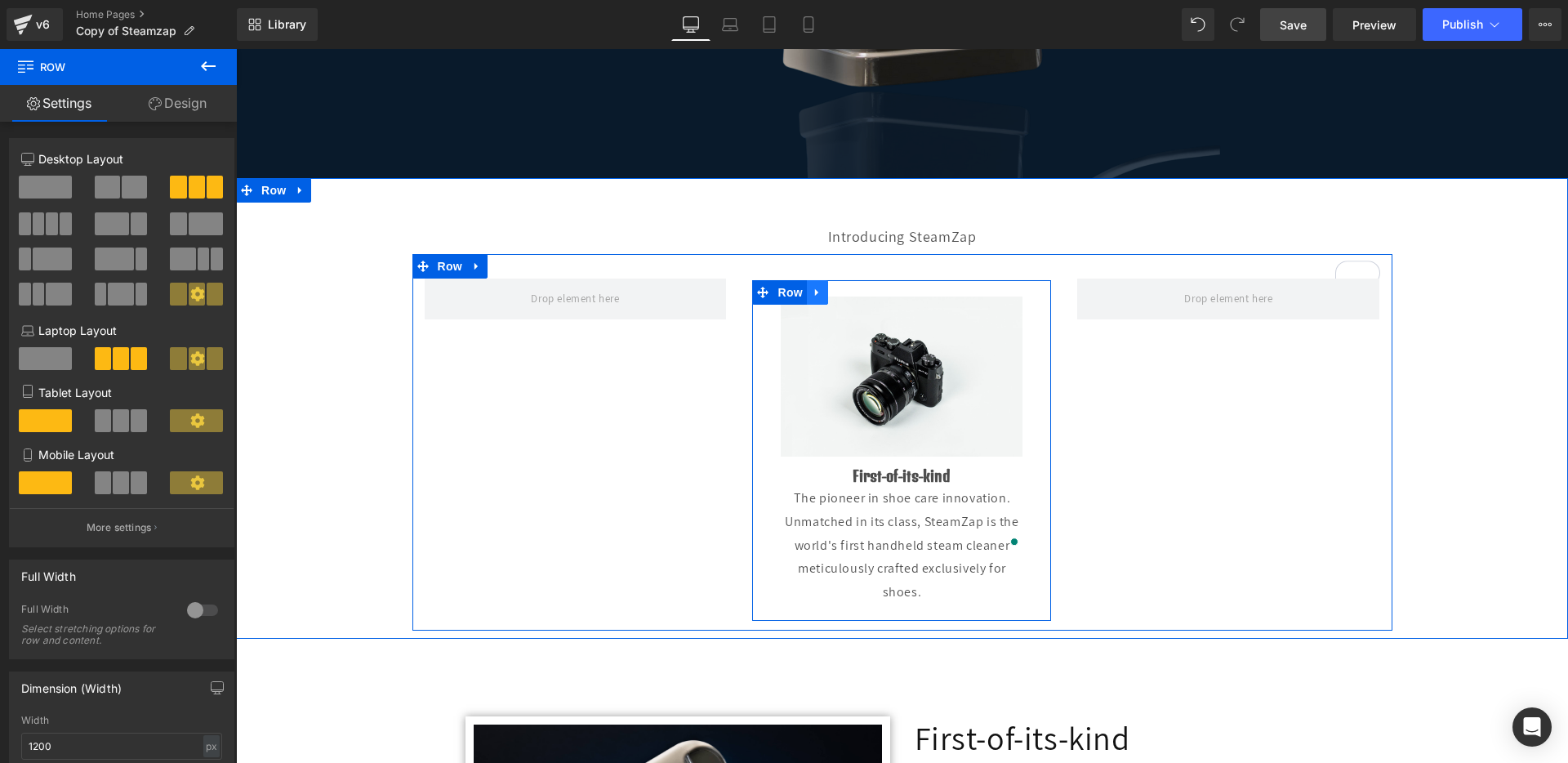 click 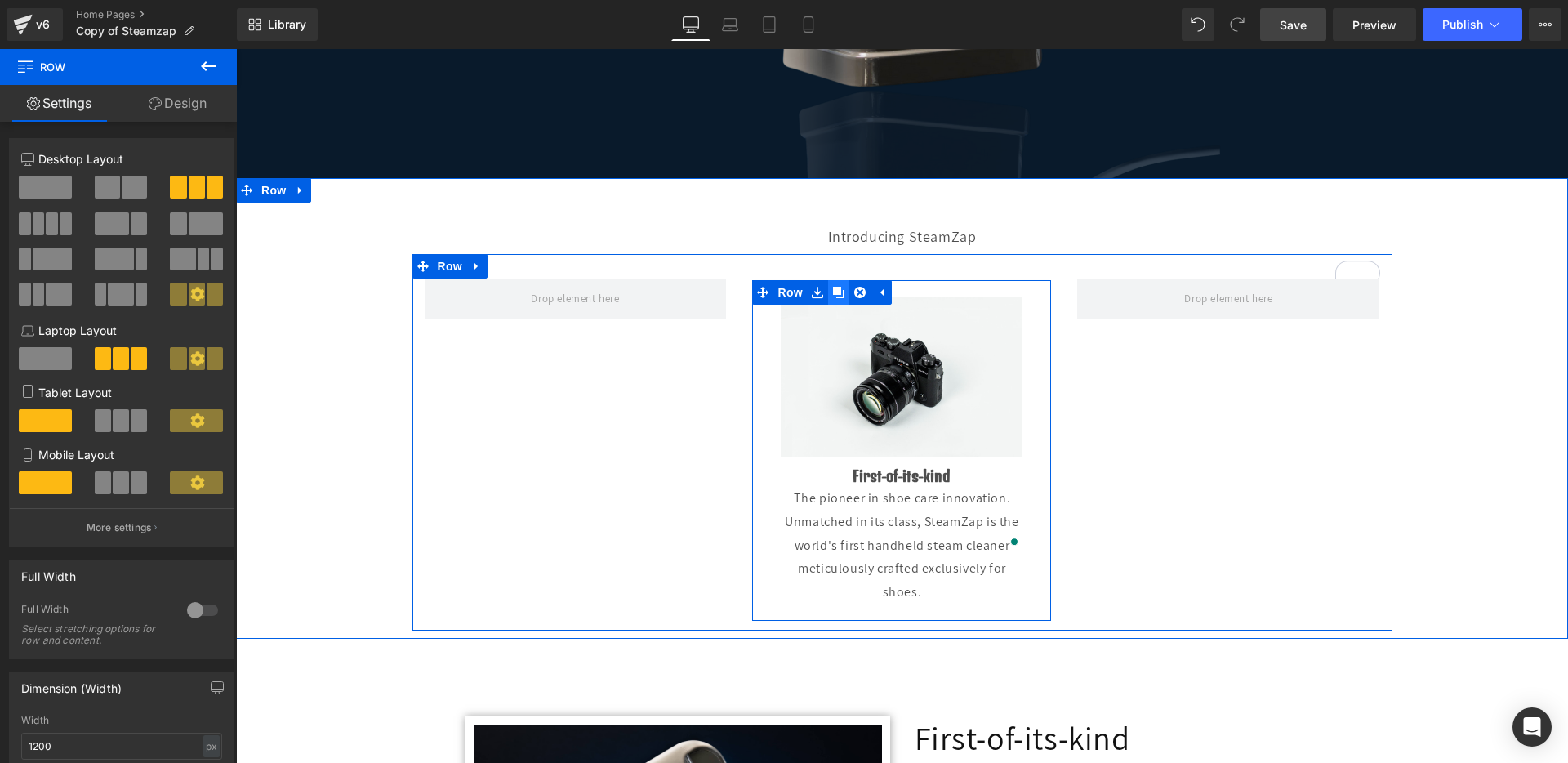 click 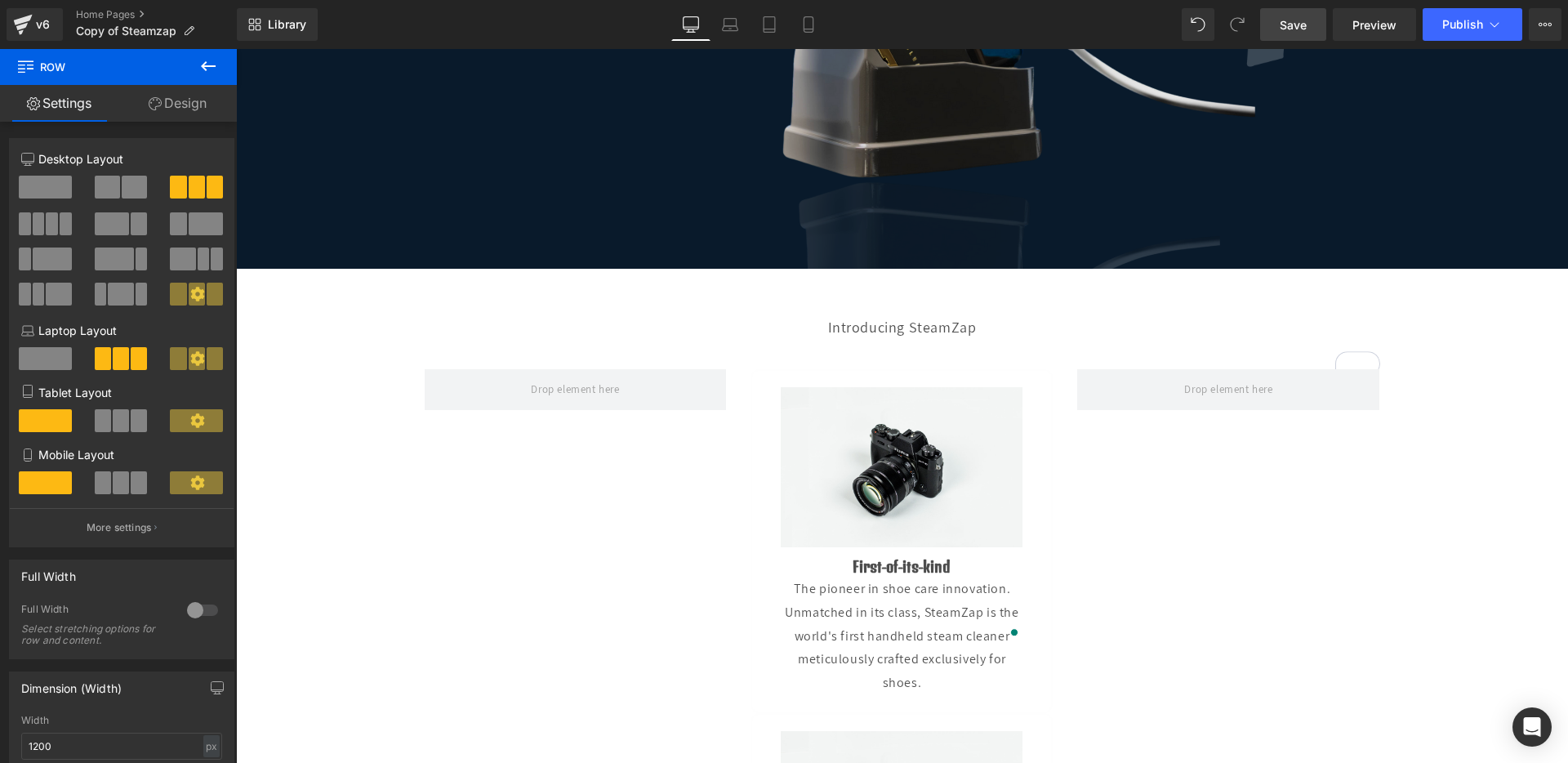 scroll, scrollTop: 294, scrollLeft: 0, axis: vertical 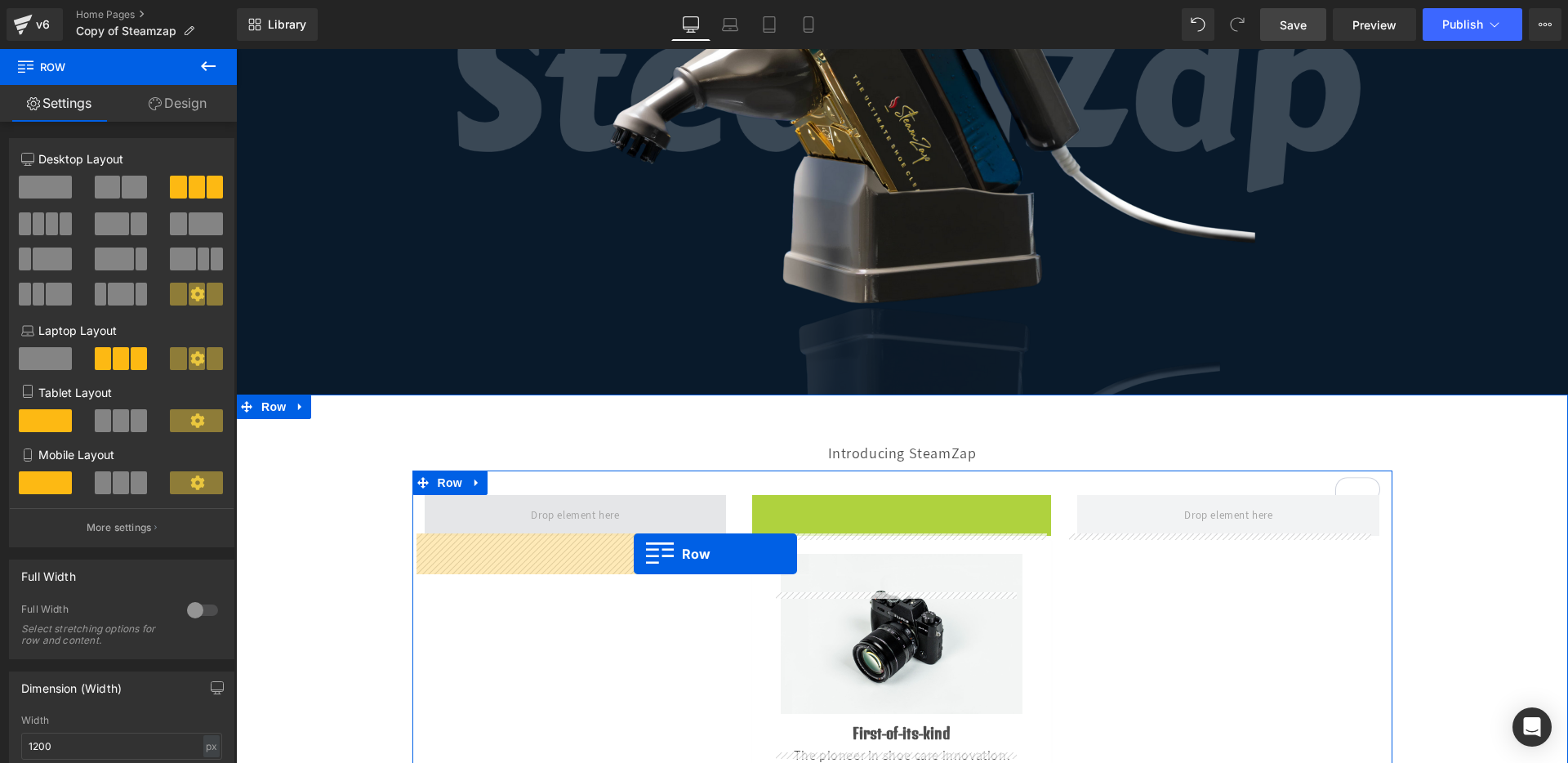 drag, startPoint x: 757, startPoint y: 544, endPoint x: 634, endPoint y: 554, distance: 123.40583 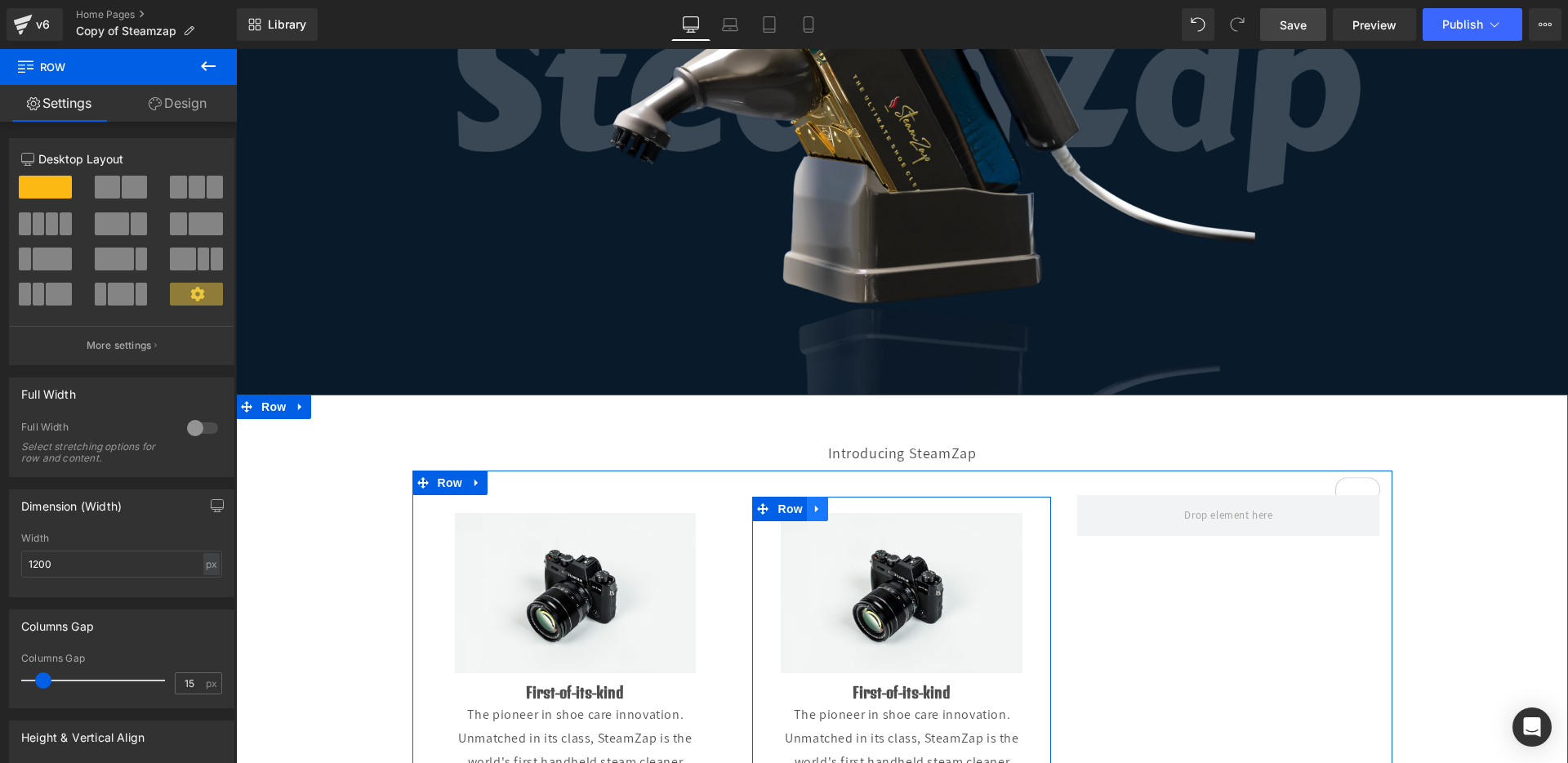 click 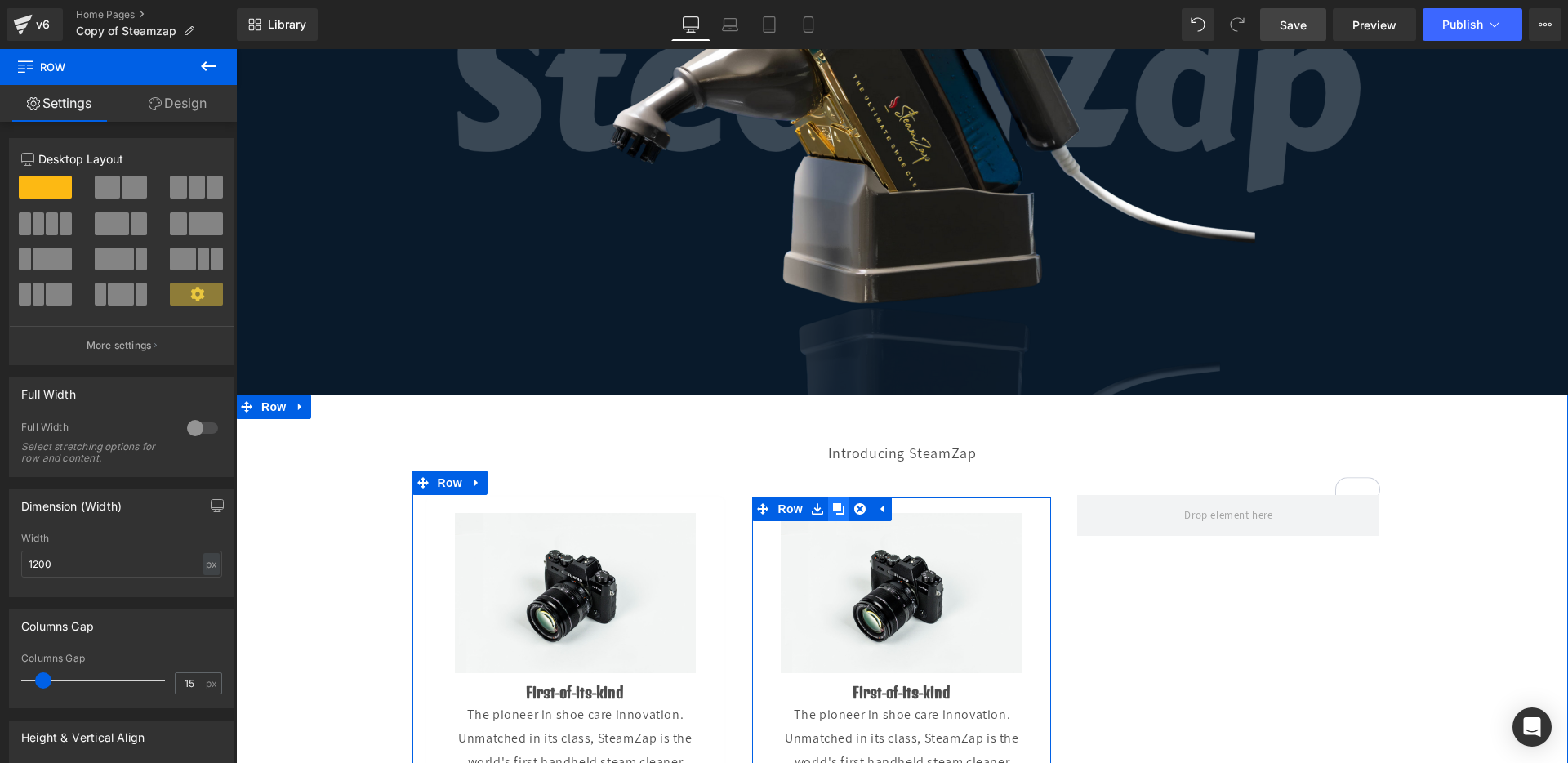 click 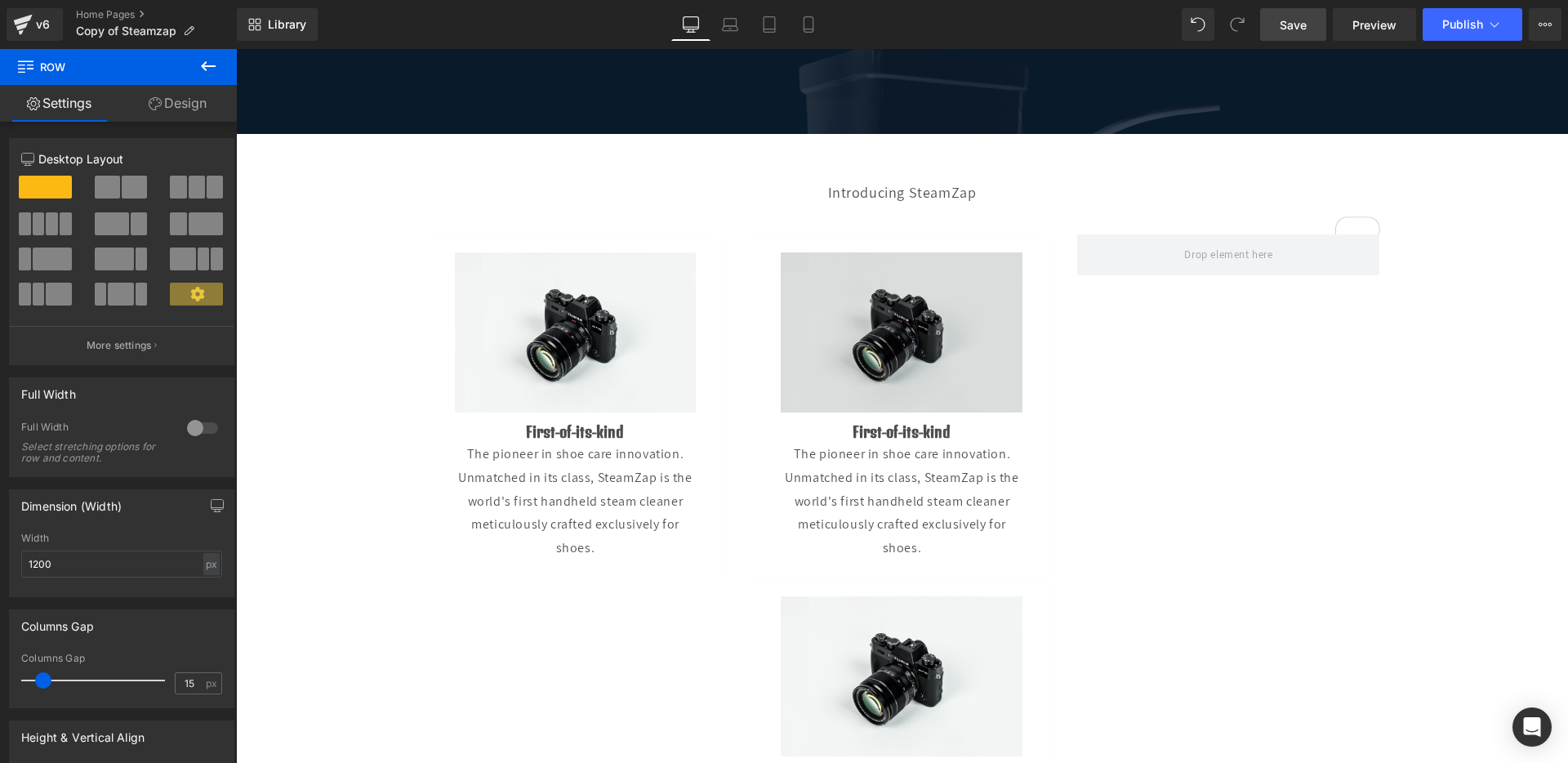 scroll, scrollTop: 500, scrollLeft: 0, axis: vertical 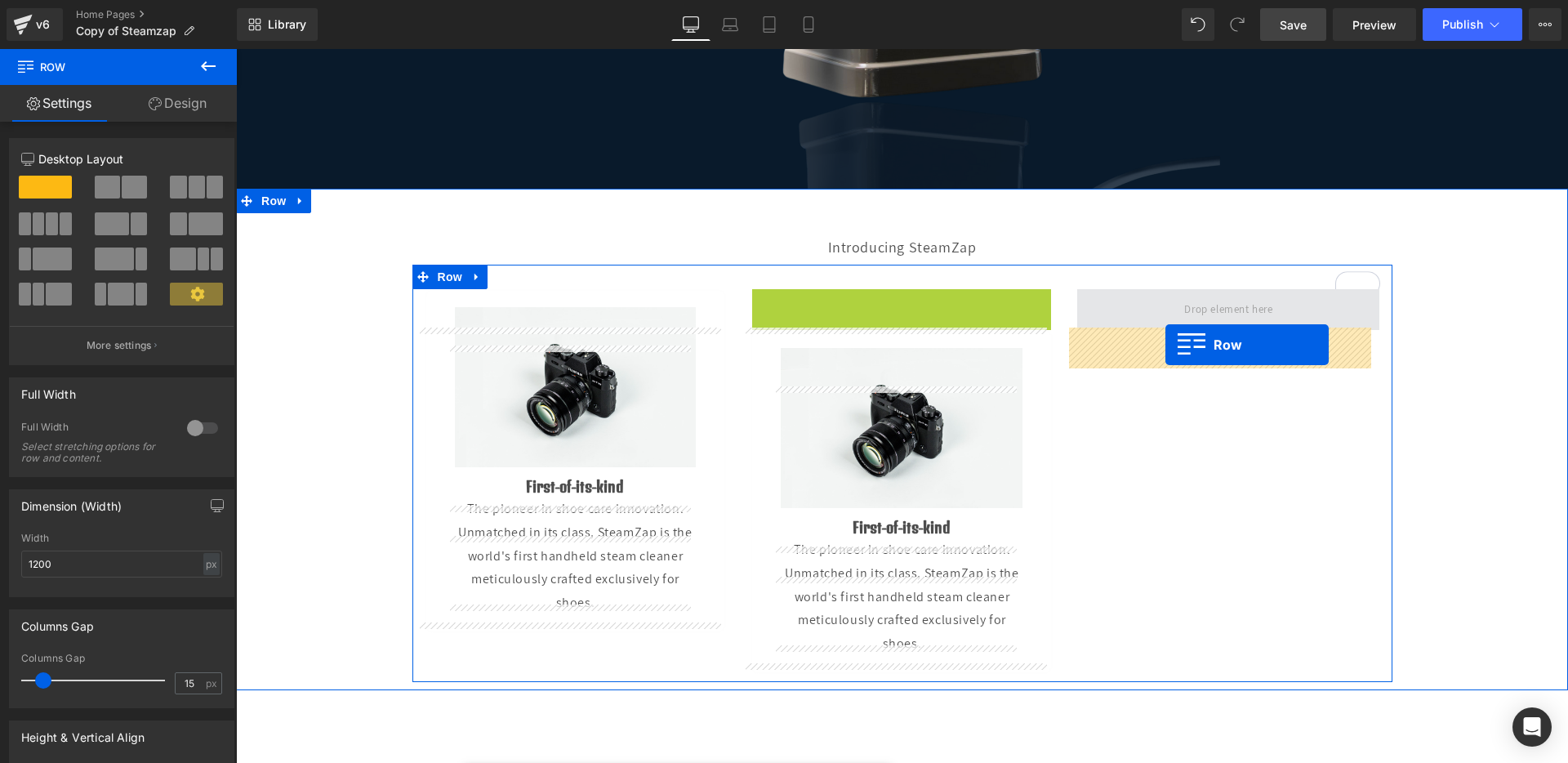 drag, startPoint x: 756, startPoint y: 339, endPoint x: 1165, endPoint y: 345, distance: 409.044 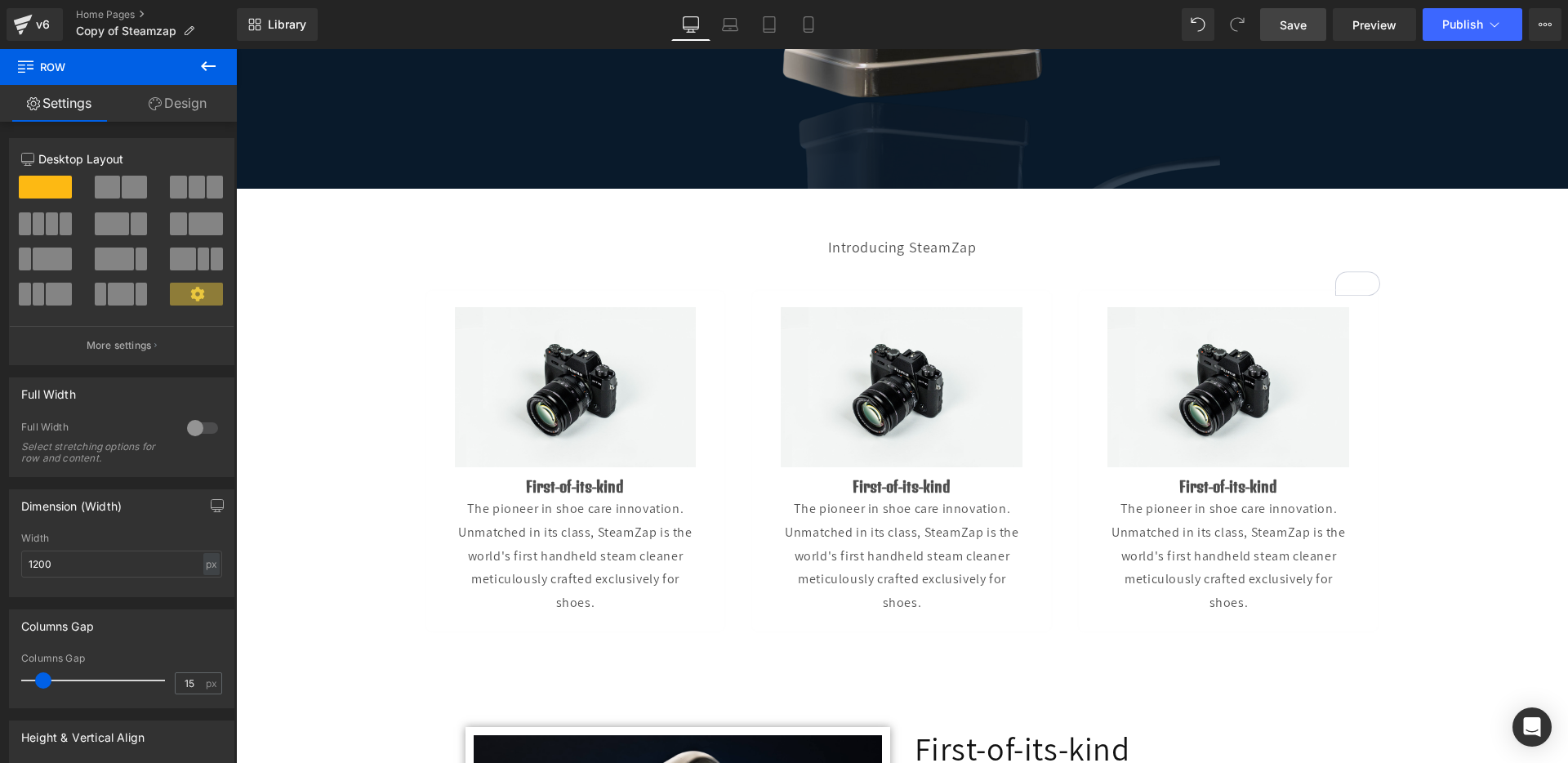 drag, startPoint x: 1284, startPoint y: 10, endPoint x: 821, endPoint y: 444, distance: 634.60618 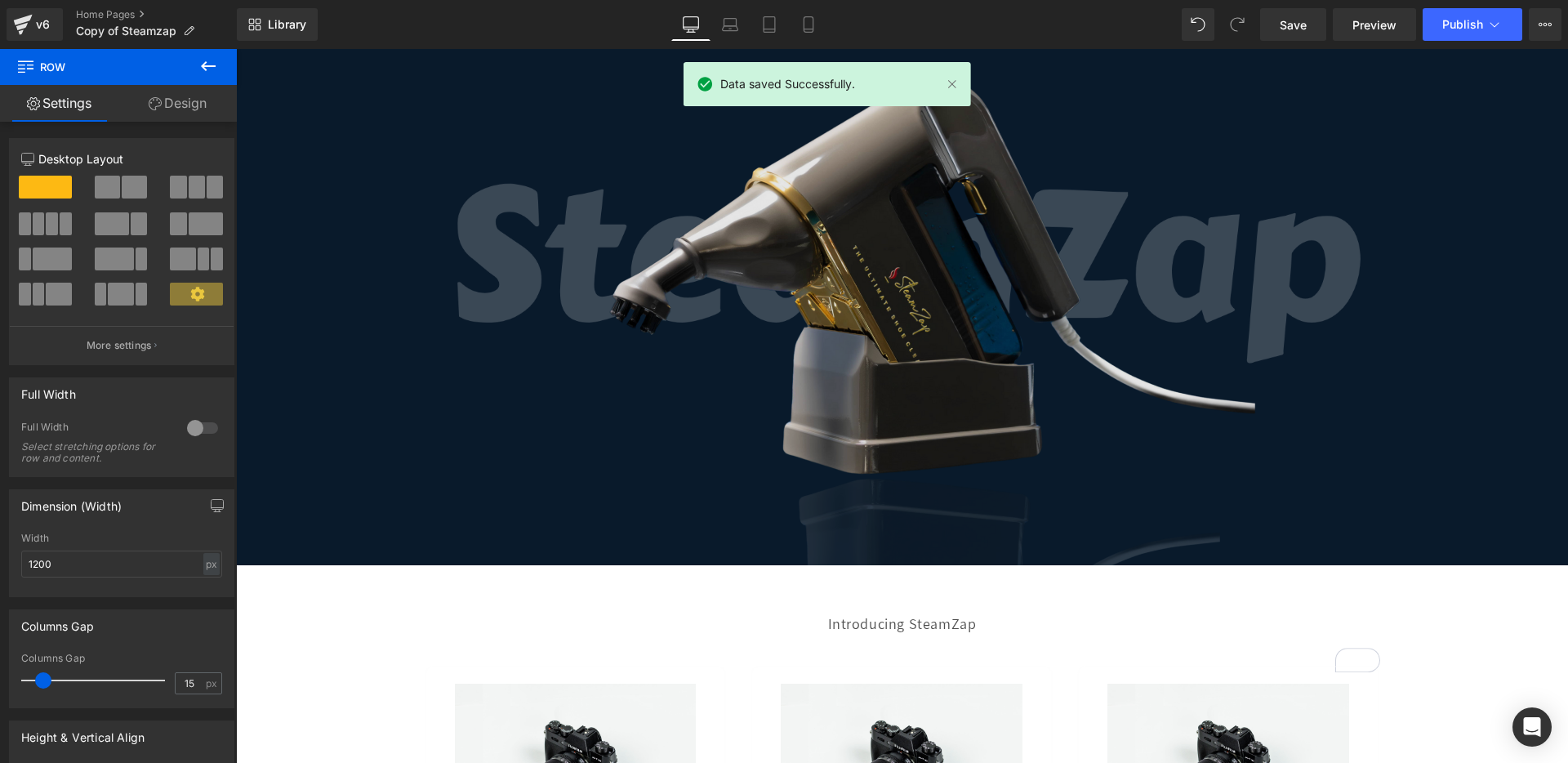 scroll, scrollTop: 0, scrollLeft: 0, axis: both 